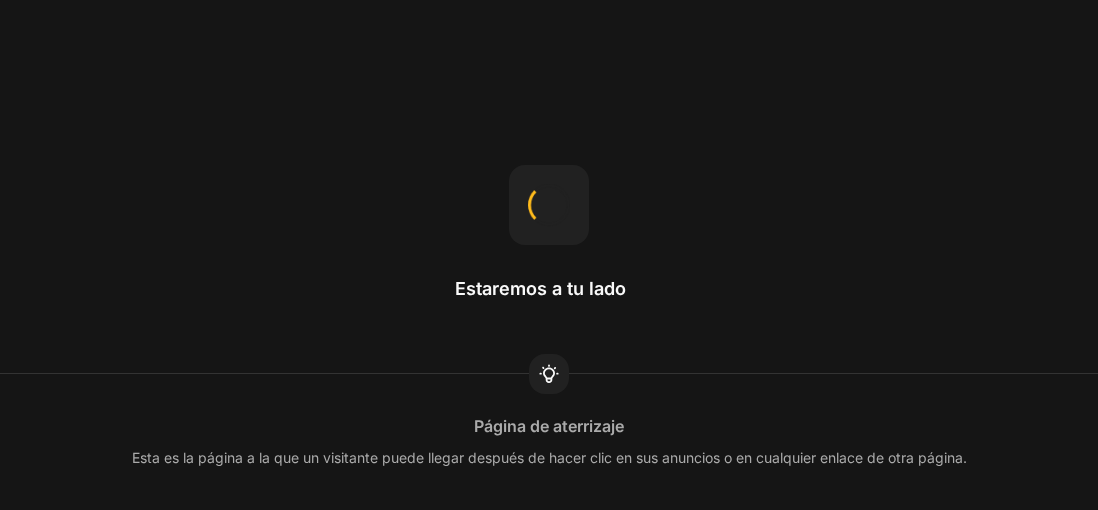 scroll, scrollTop: 0, scrollLeft: 0, axis: both 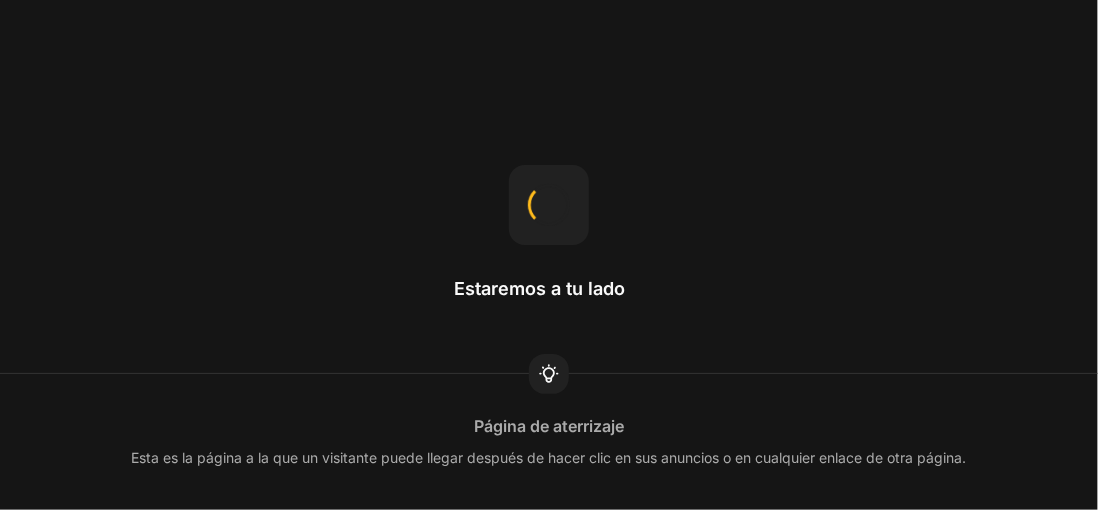 click on "Estaremos a tu lado Página de aterrizaje Esta es la página a la que un visitante puede llegar después de hacer clic en sus anuncios o en cualquier enlace de otra página." at bounding box center (549, 255) 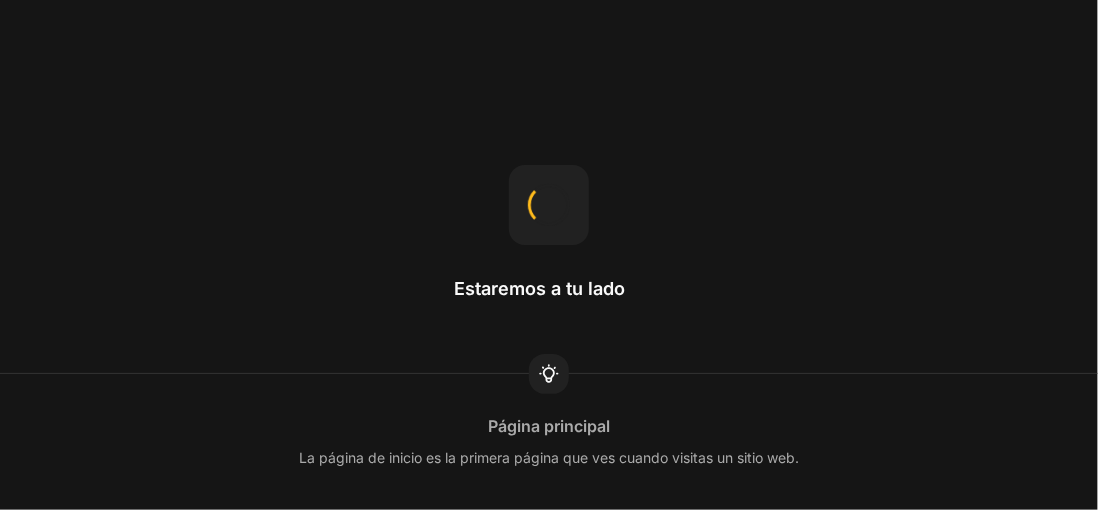 click on "Estaremos a tu lado Página principal La página de inicio es la primera página que ves cuando visitas un sitio web." at bounding box center (549, 255) 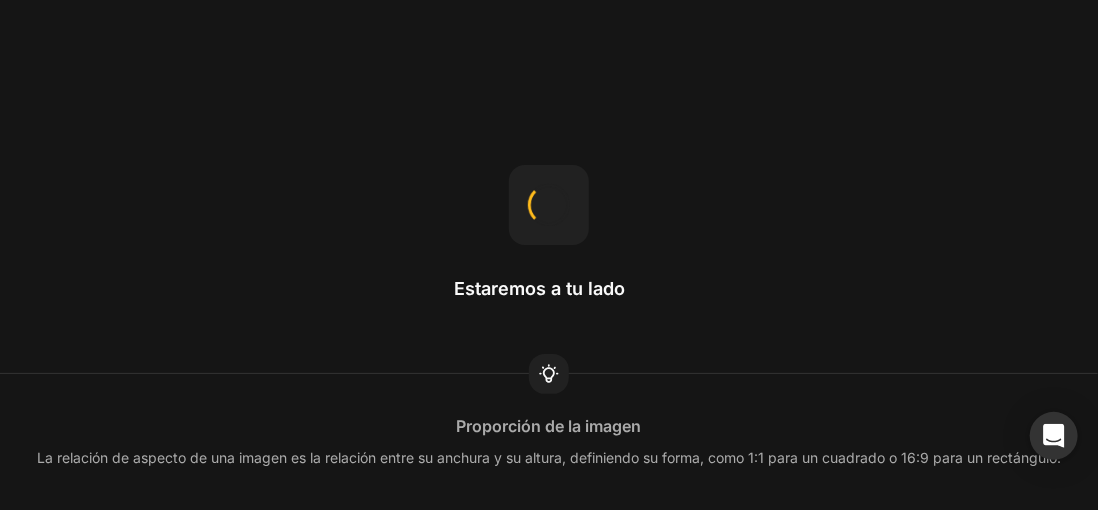 drag, startPoint x: 300, startPoint y: 158, endPoint x: 395, endPoint y: 202, distance: 104.69479 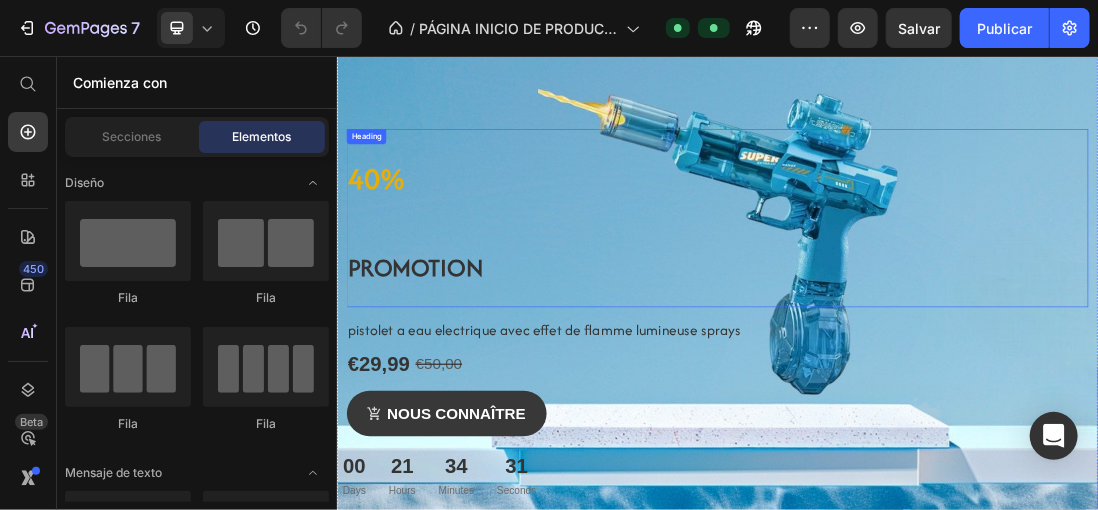 scroll, scrollTop: 0, scrollLeft: 0, axis: both 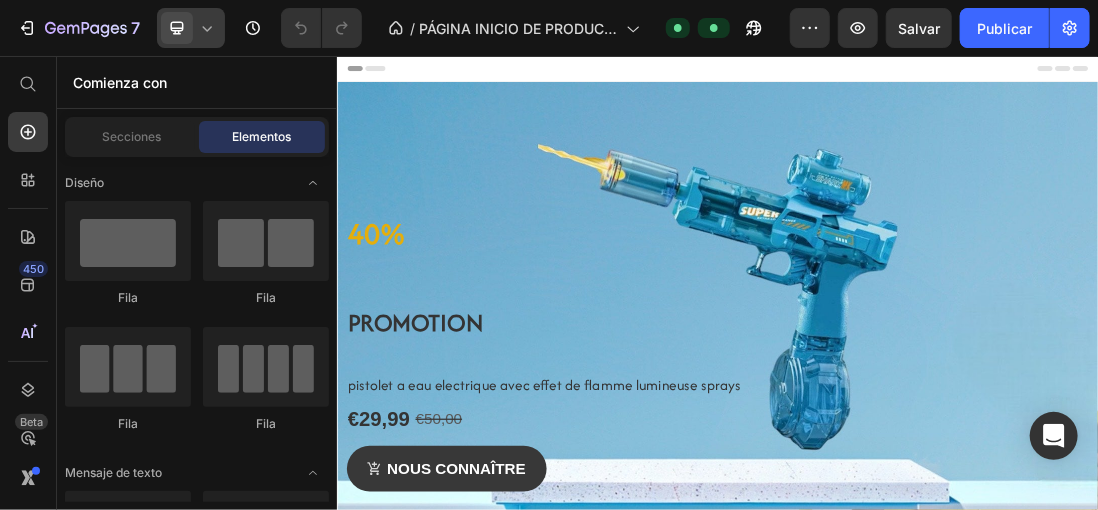 click 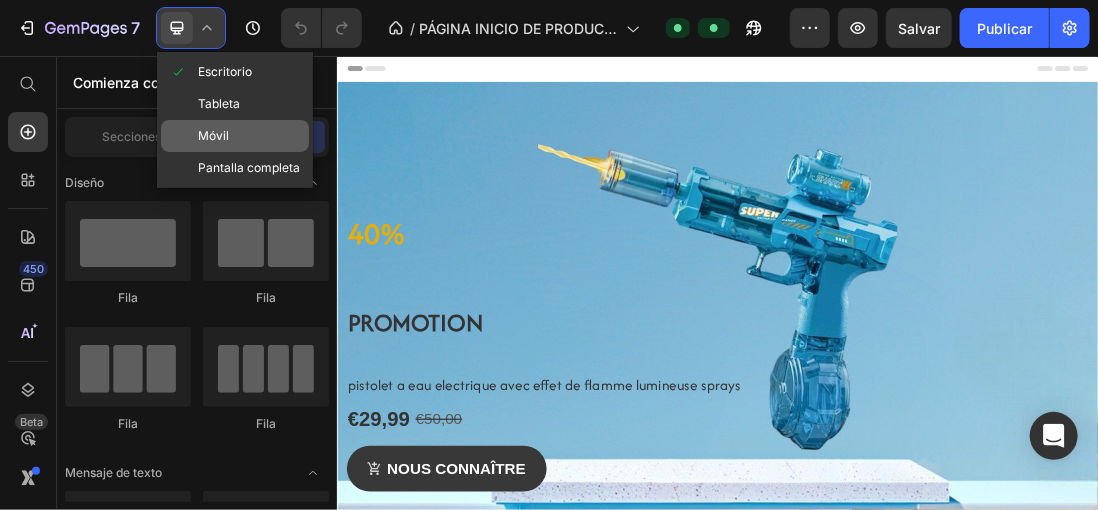 click on "Móvil" 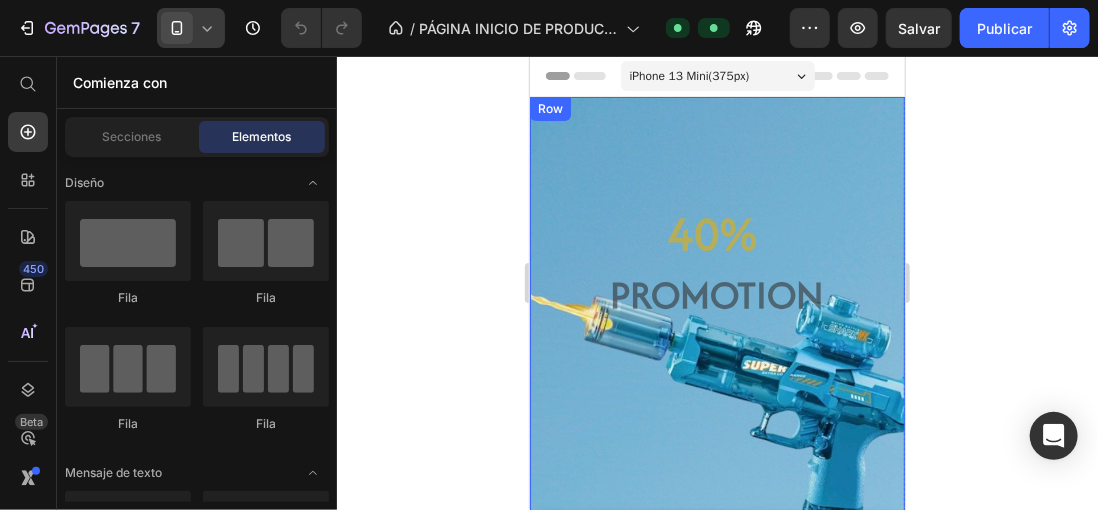 drag, startPoint x: 476, startPoint y: 217, endPoint x: 482, endPoint y: 230, distance: 14.3178215 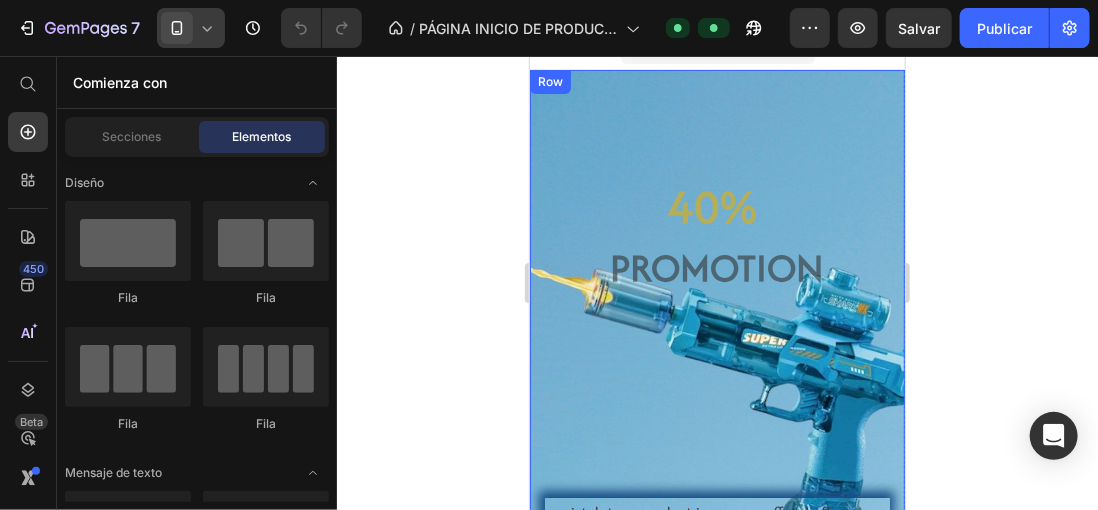 scroll, scrollTop: 0, scrollLeft: 0, axis: both 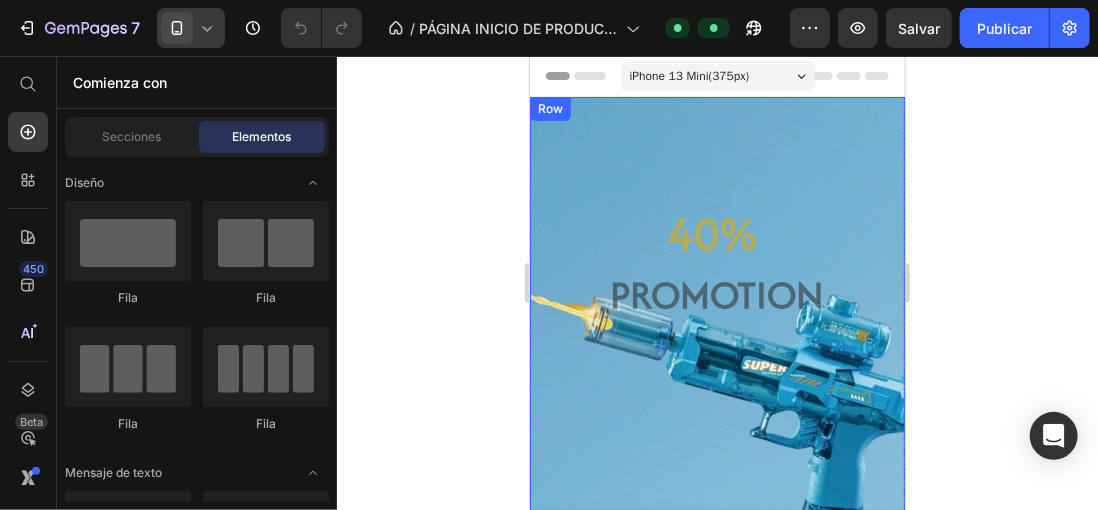 drag, startPoint x: 673, startPoint y: 140, endPoint x: 677, endPoint y: 154, distance: 14.56022 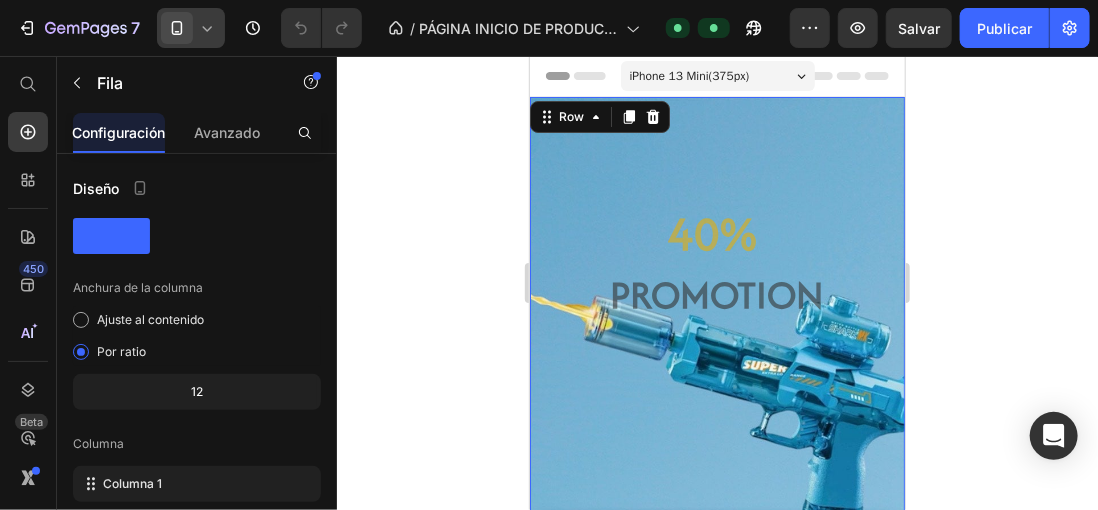 click 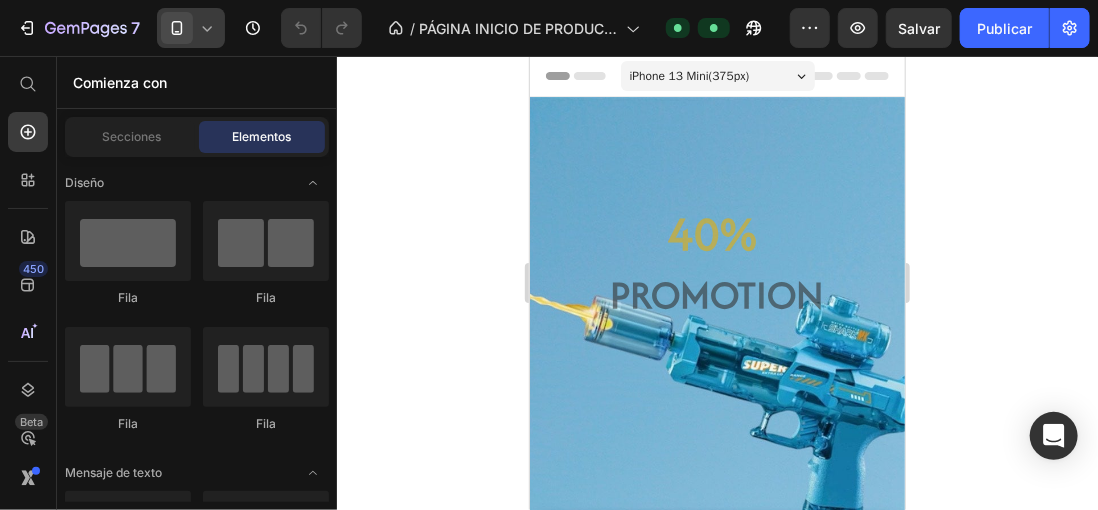 drag, startPoint x: 404, startPoint y: 199, endPoint x: 409, endPoint y: 173, distance: 26.476404 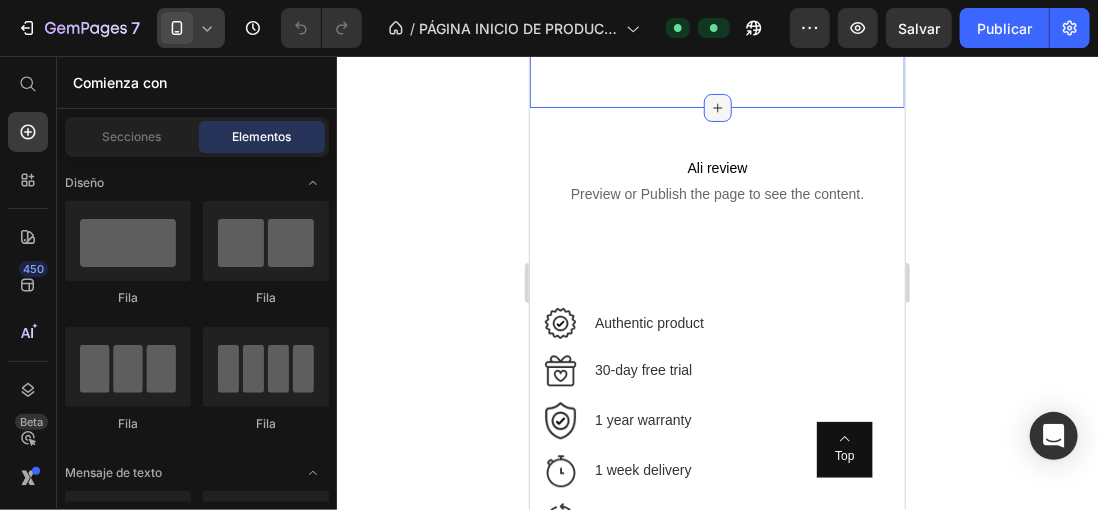 scroll, scrollTop: 1400, scrollLeft: 0, axis: vertical 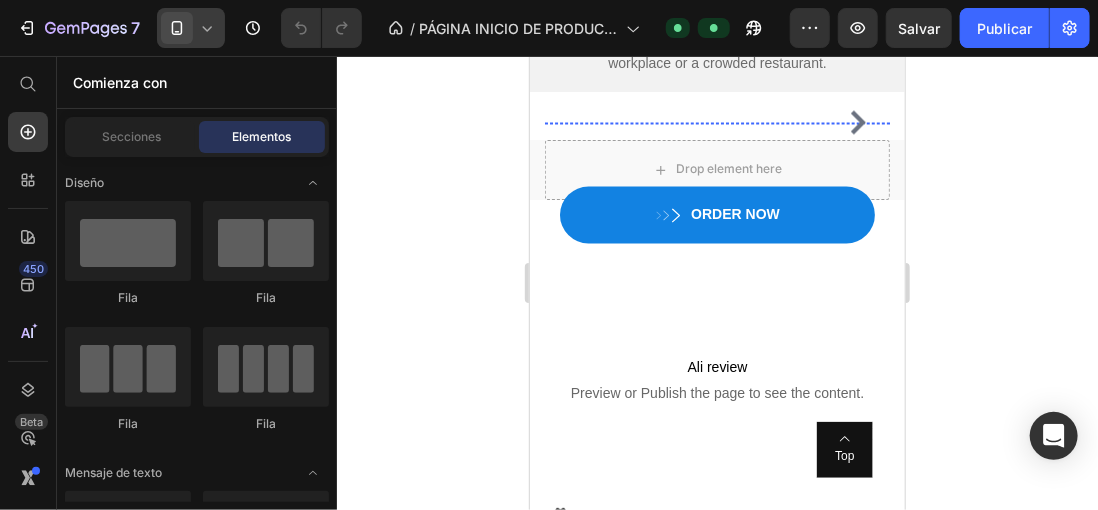 click at bounding box center (709, 122) 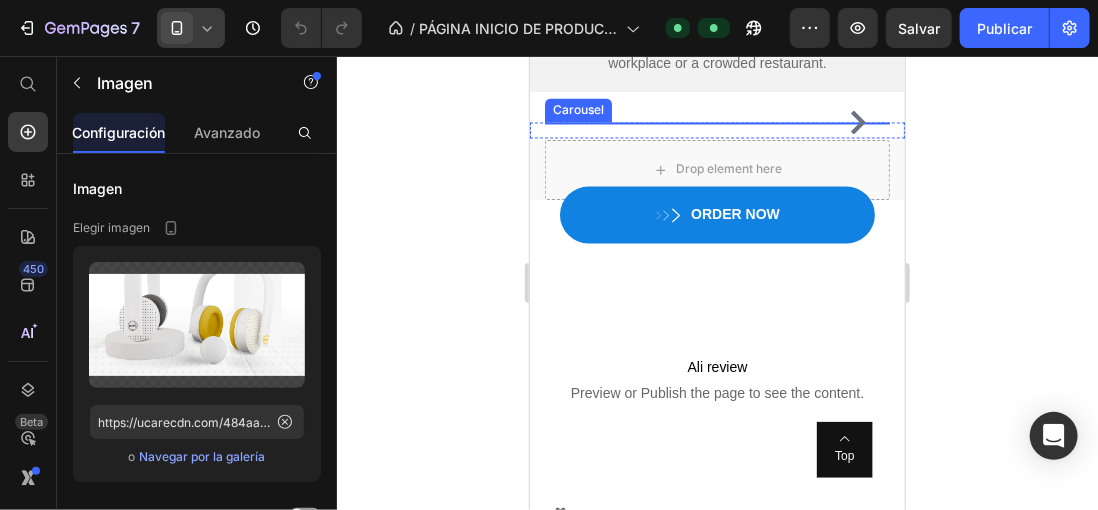 click 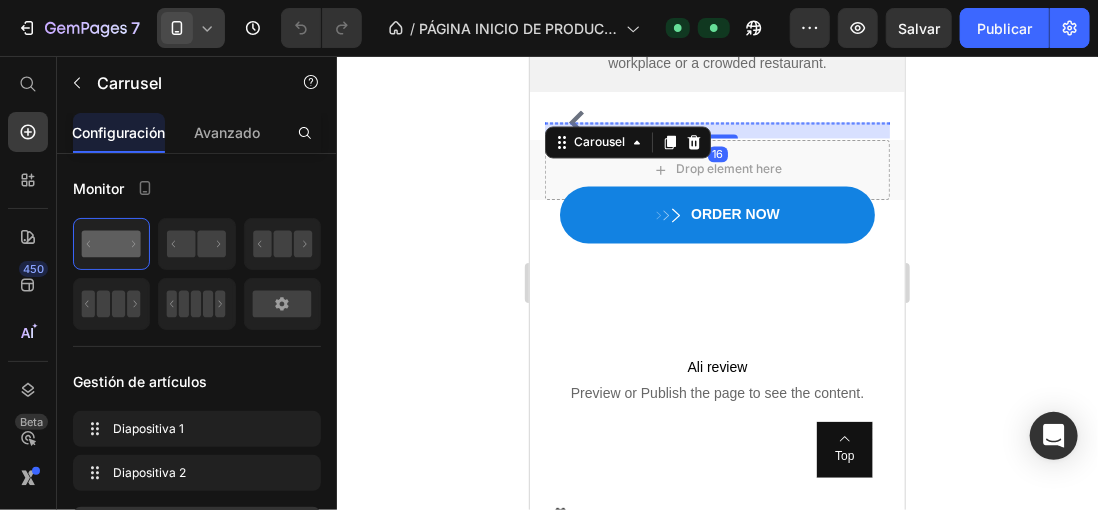 click at bounding box center [709, 122] 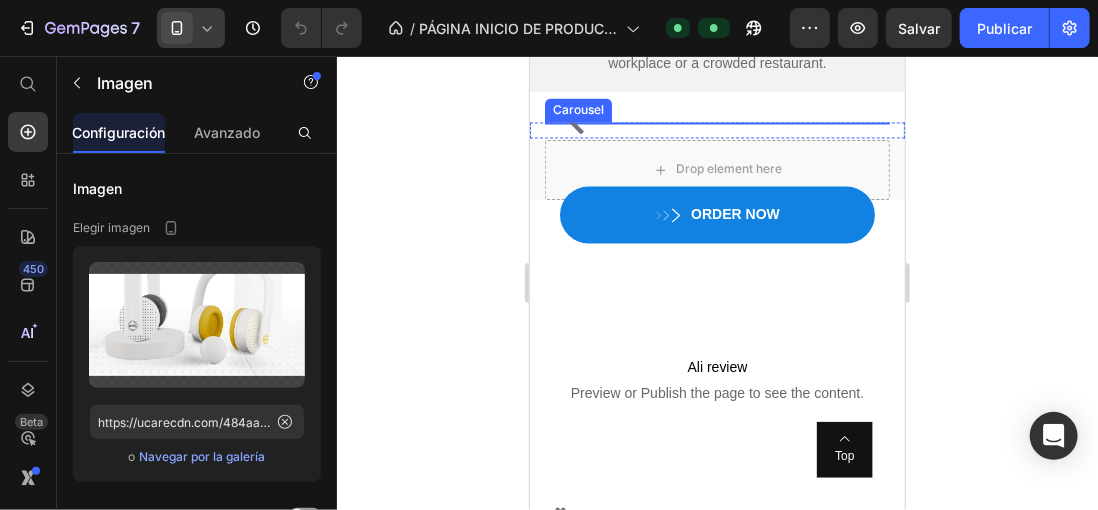 click 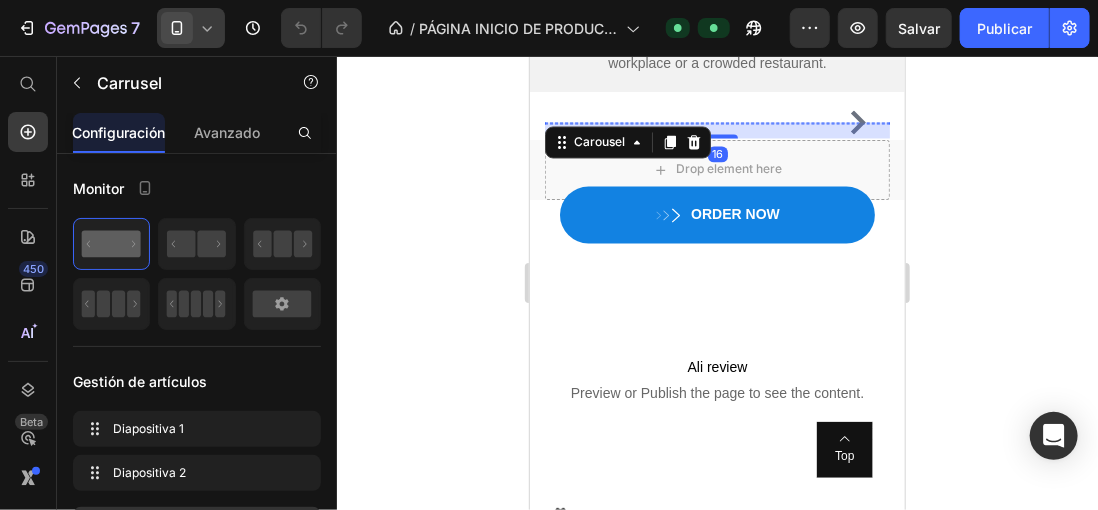 click at bounding box center [709, 122] 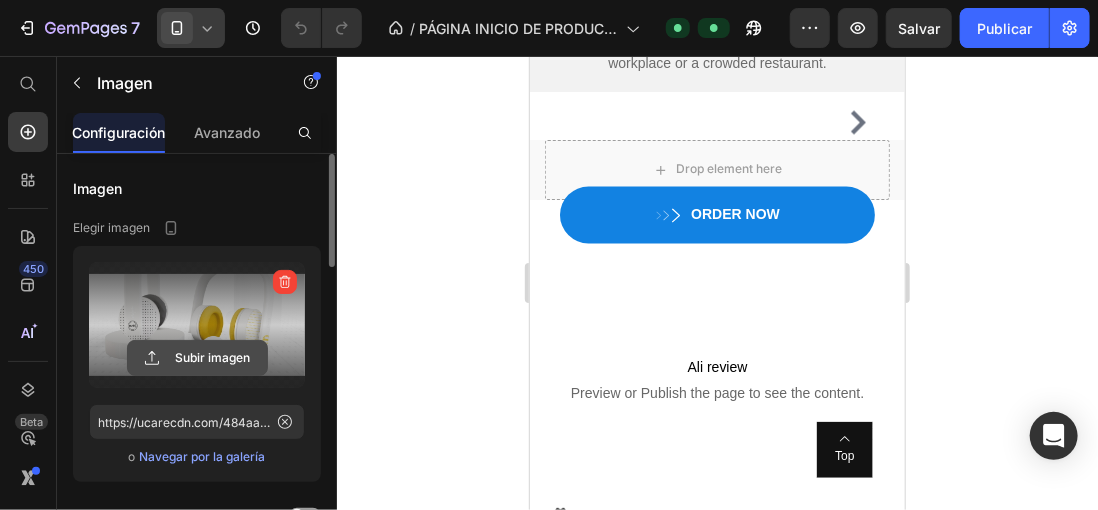 click 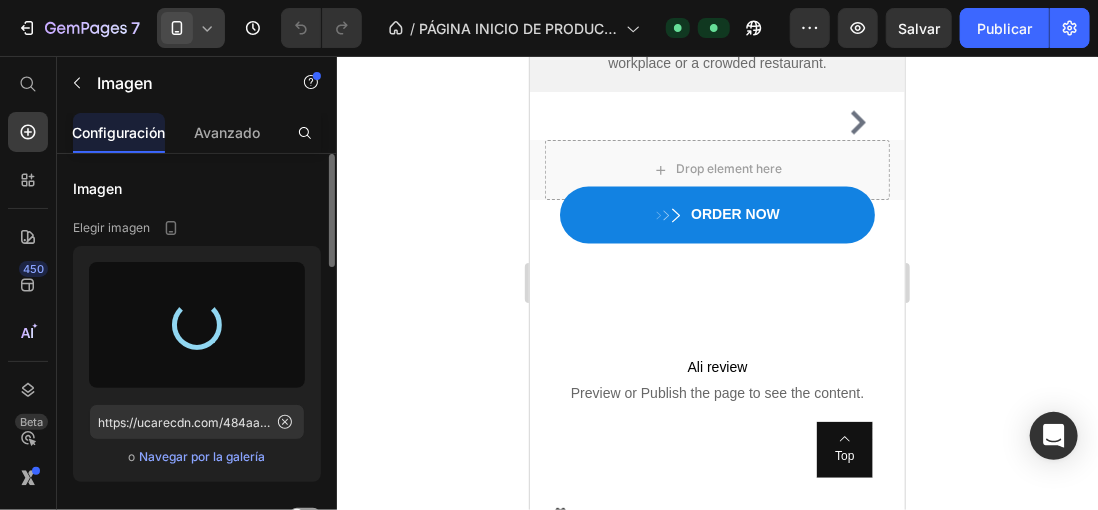 type on "https://cdn.shopify.com/s/files/1/0896/6527/4190/files/gempages_556725335903700004-178b4ac4-0817-4d10-af81-e37c5a573c33.png" 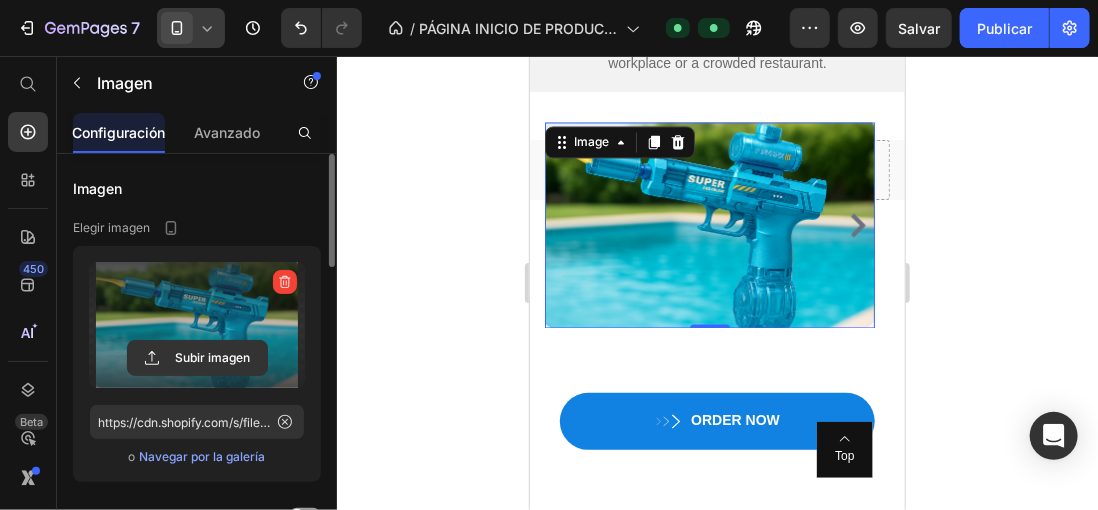 click 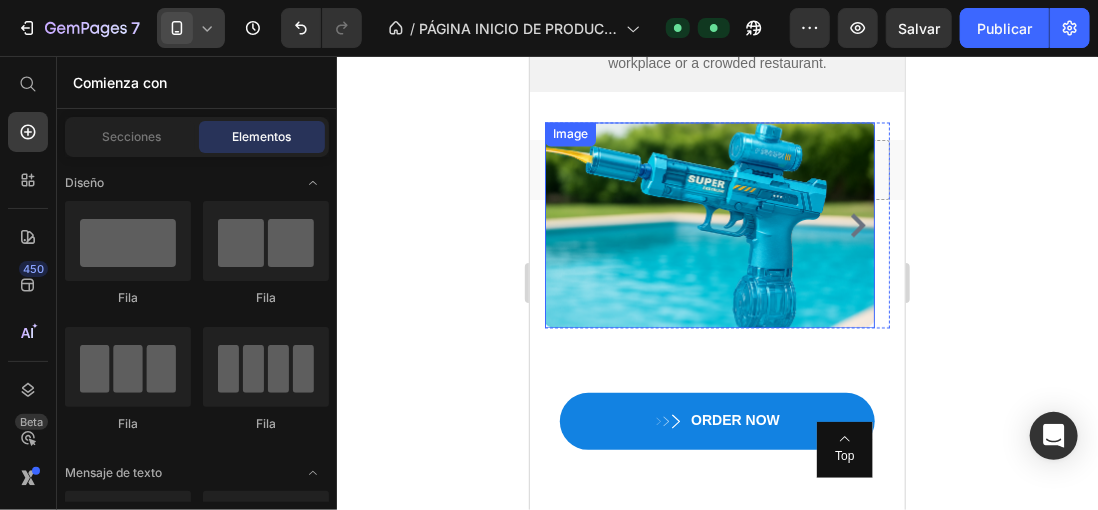 click at bounding box center (709, 225) 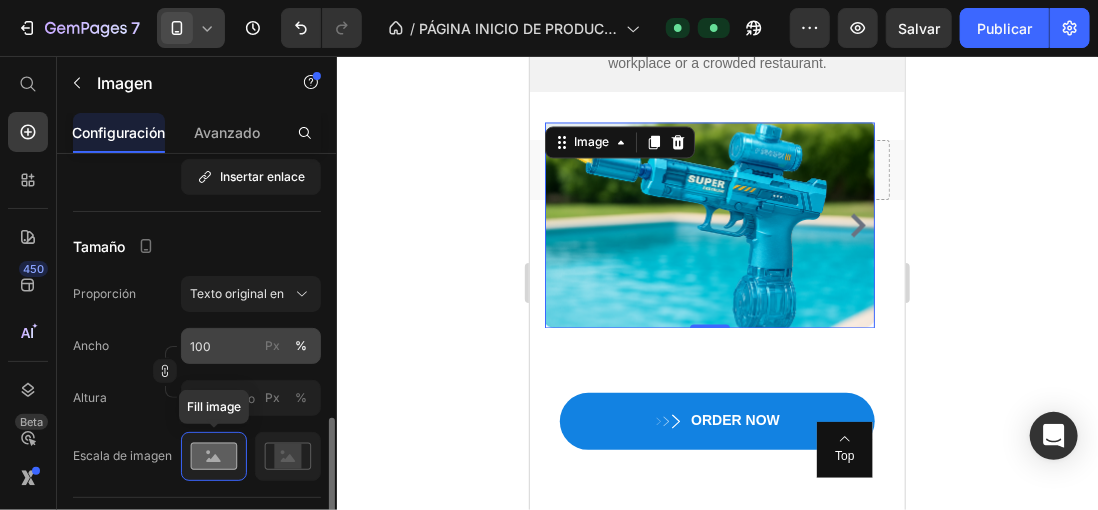 scroll, scrollTop: 600, scrollLeft: 0, axis: vertical 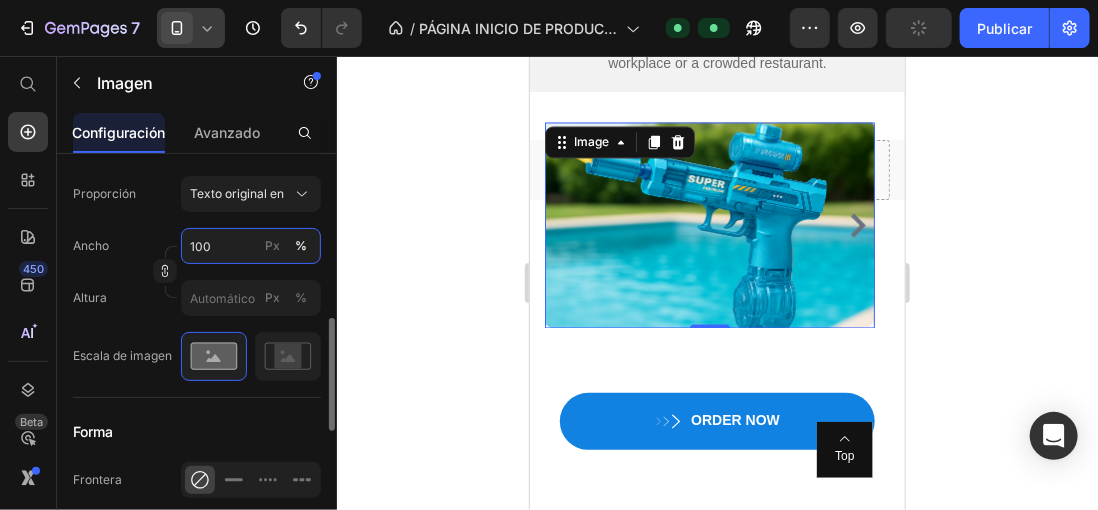 click on "100" at bounding box center [251, 246] 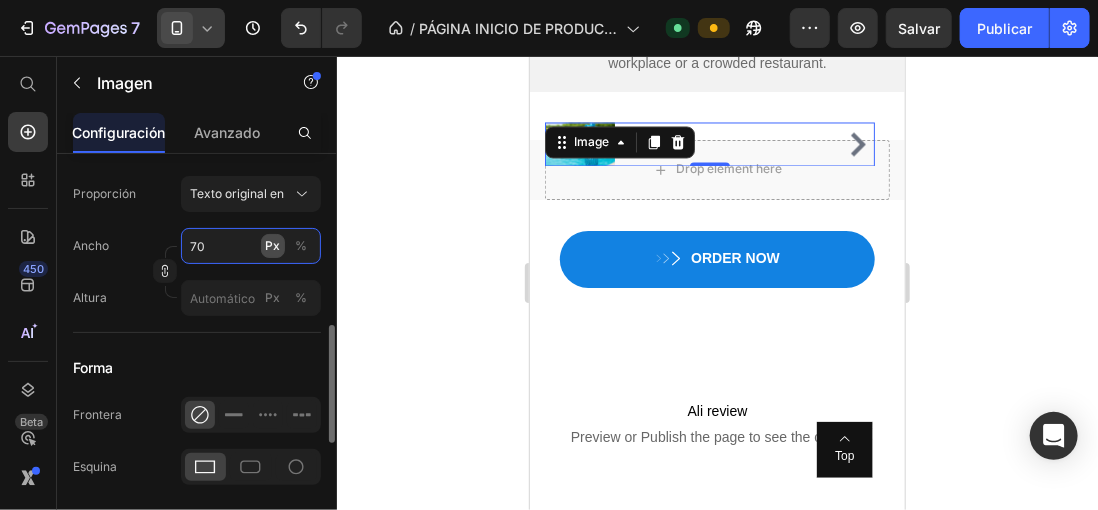 type on "7" 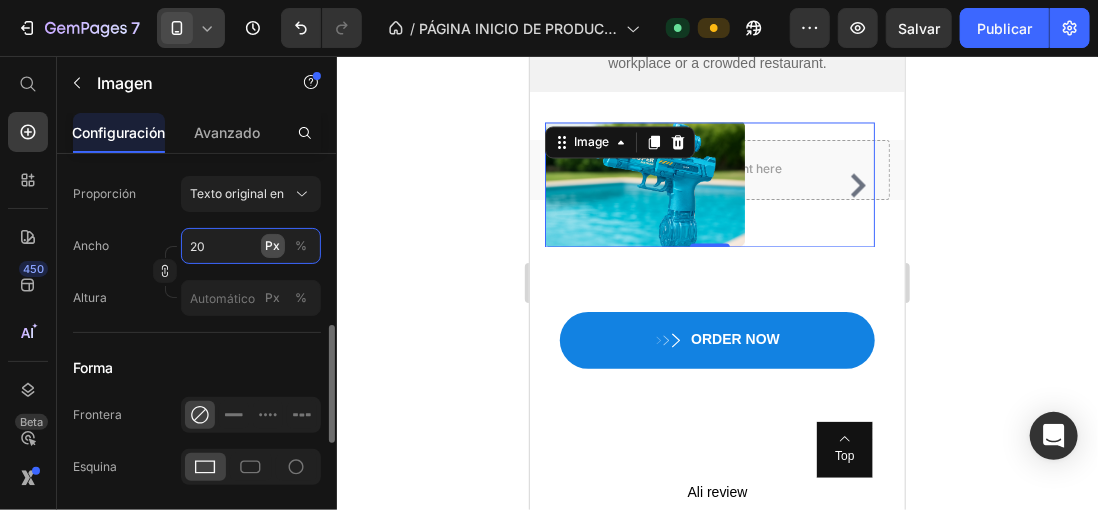 type on "2" 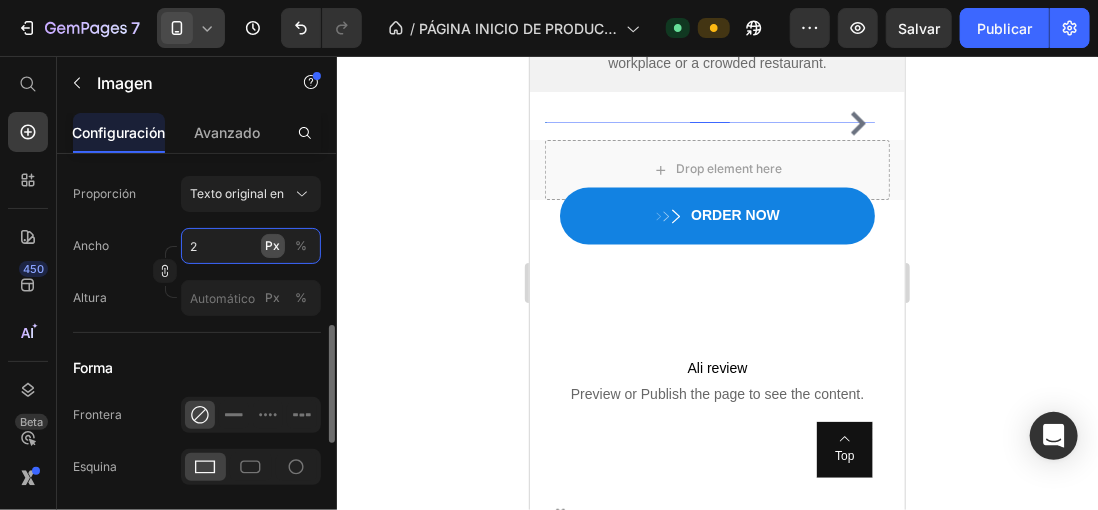 type 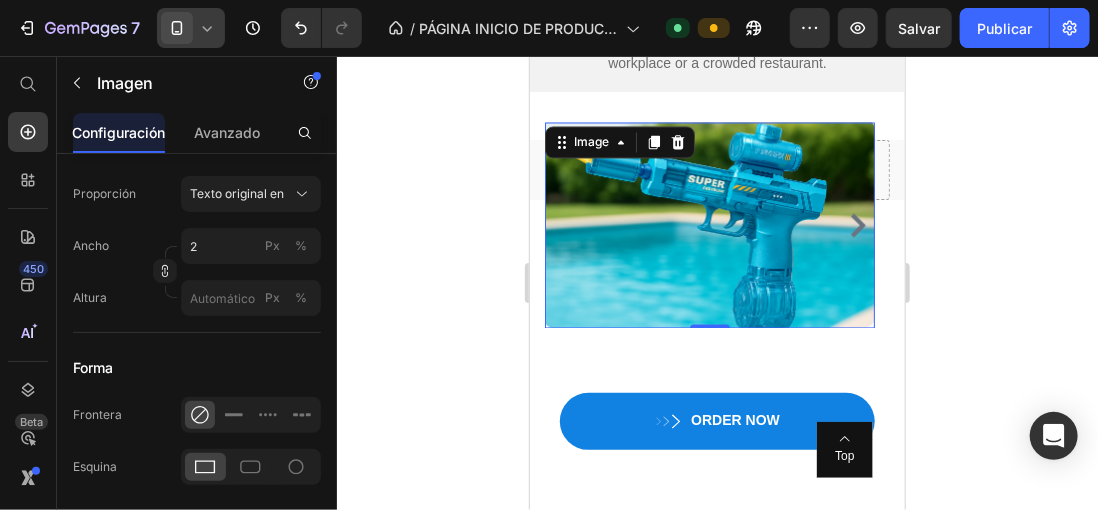 click 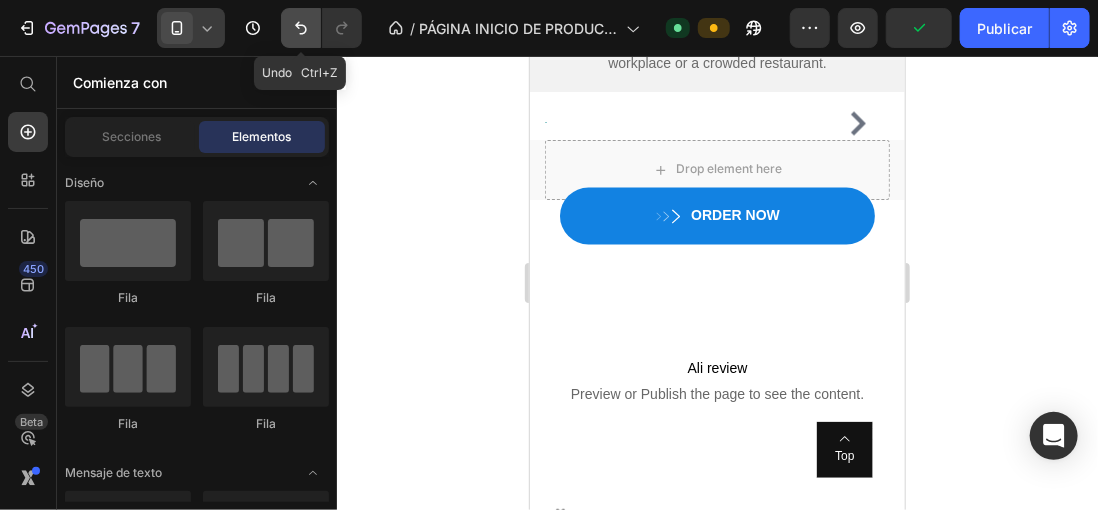 click 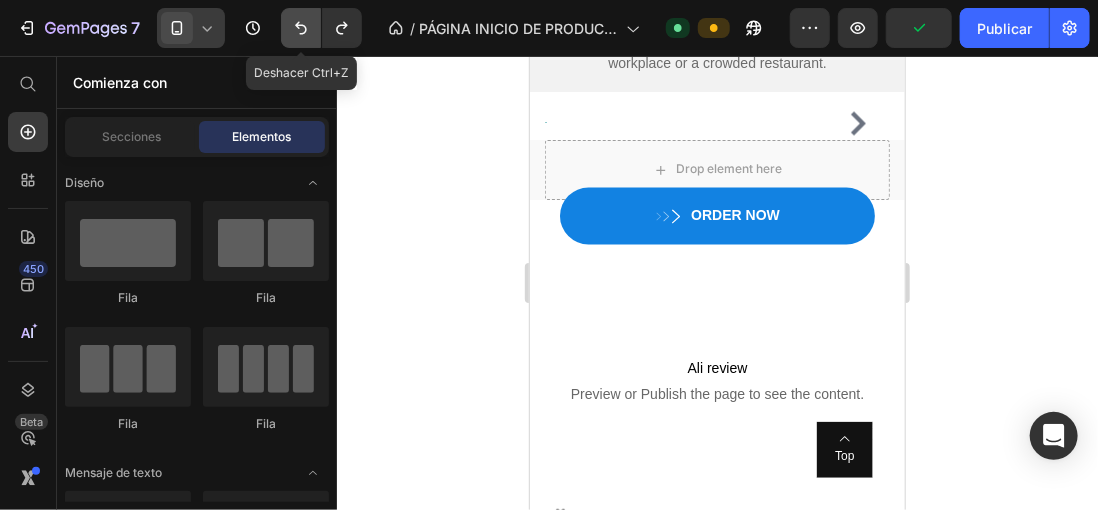 click 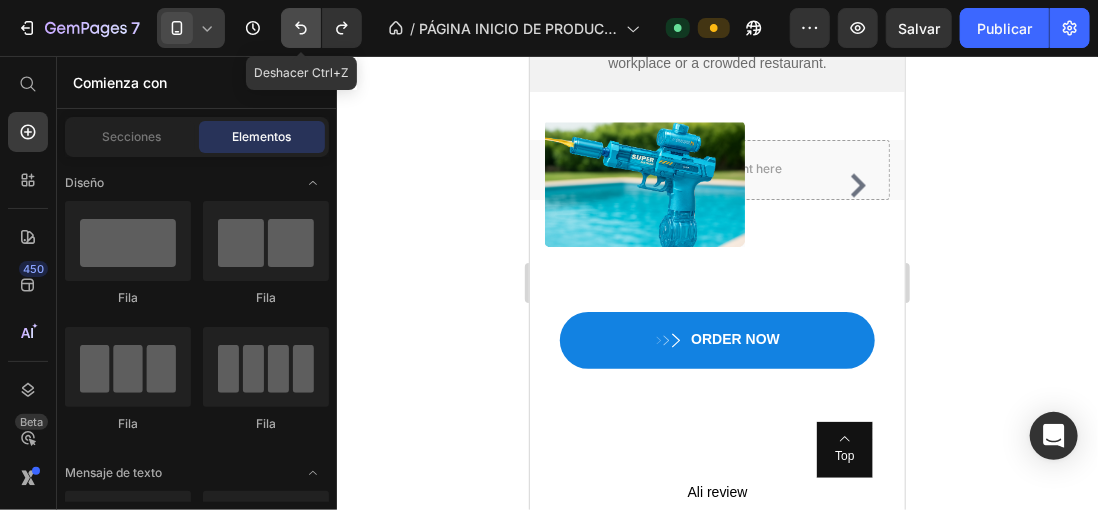 click 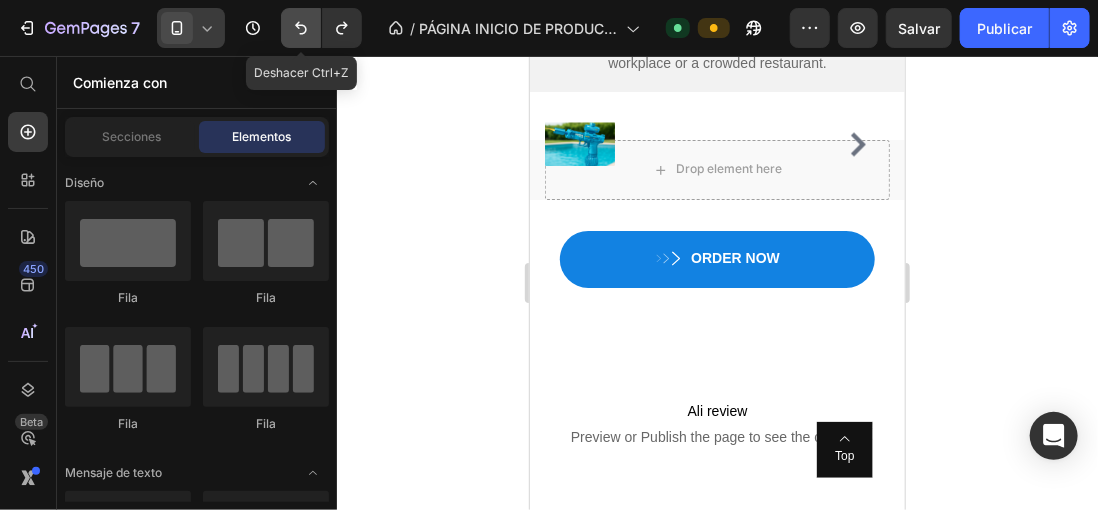click 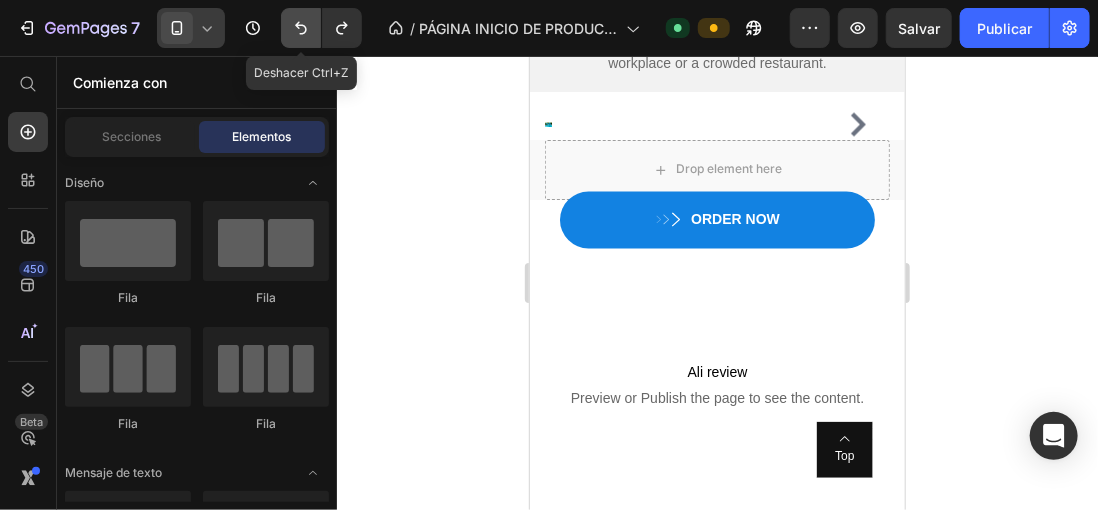 click 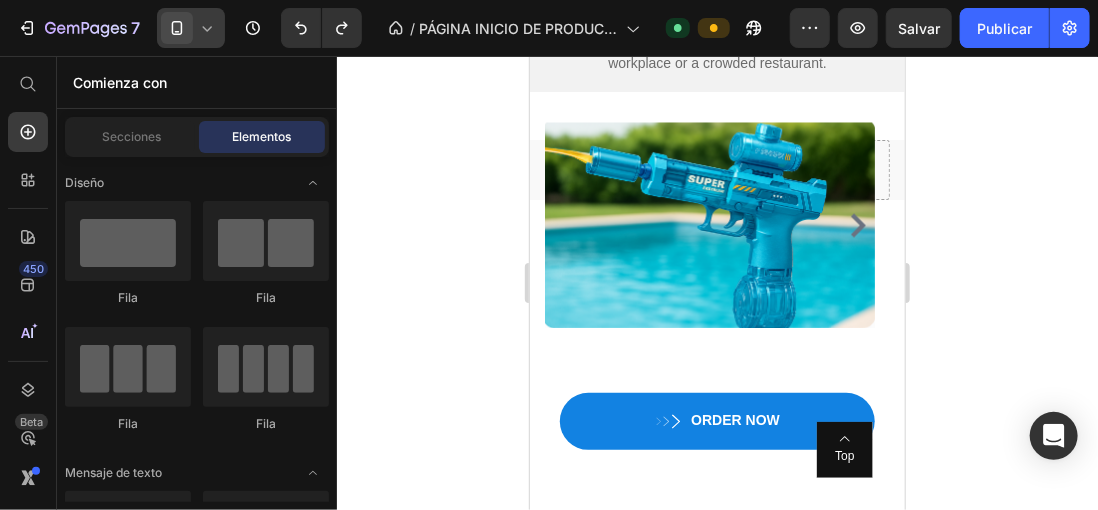 click 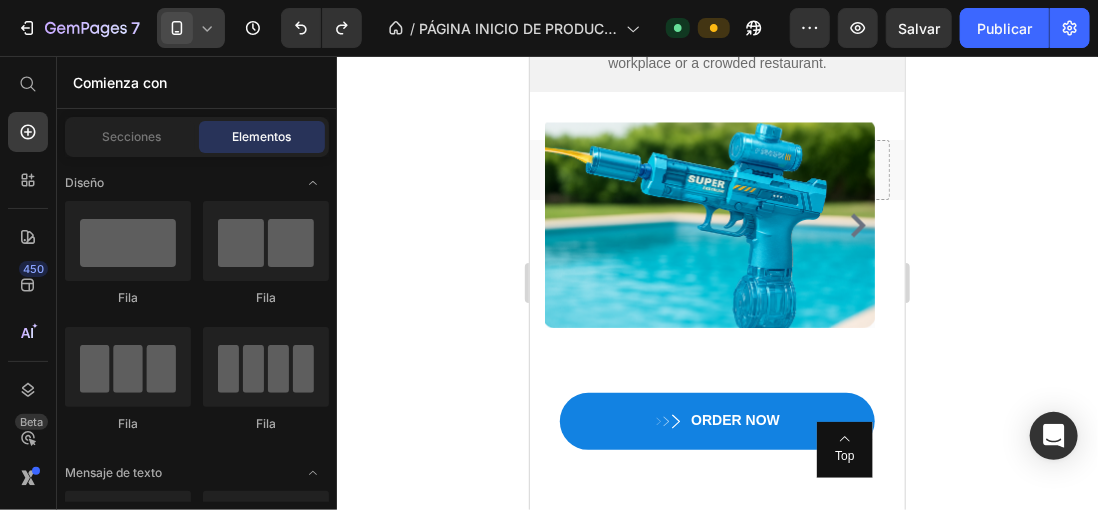 click at bounding box center [709, 225] 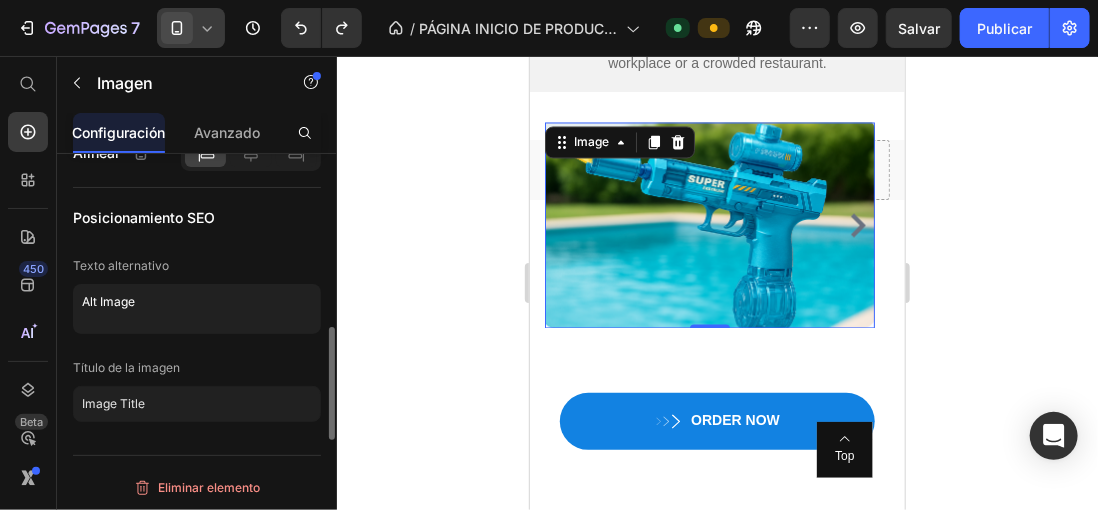 scroll, scrollTop: 900, scrollLeft: 0, axis: vertical 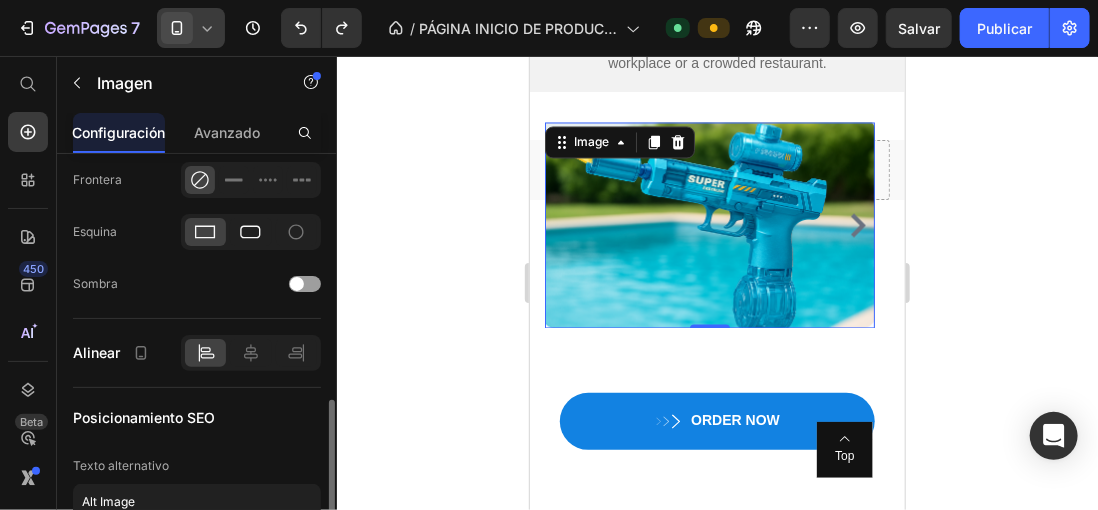 click 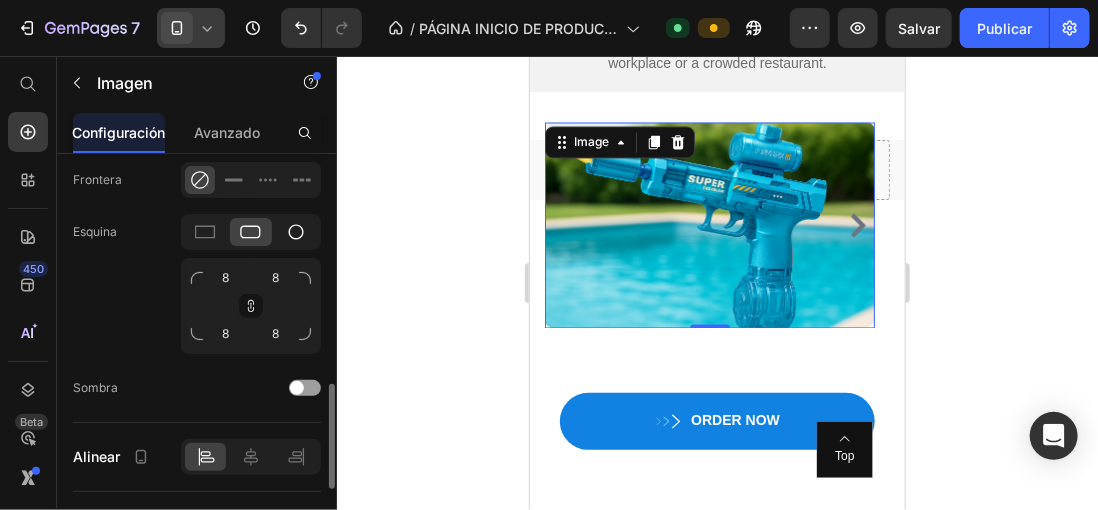 click 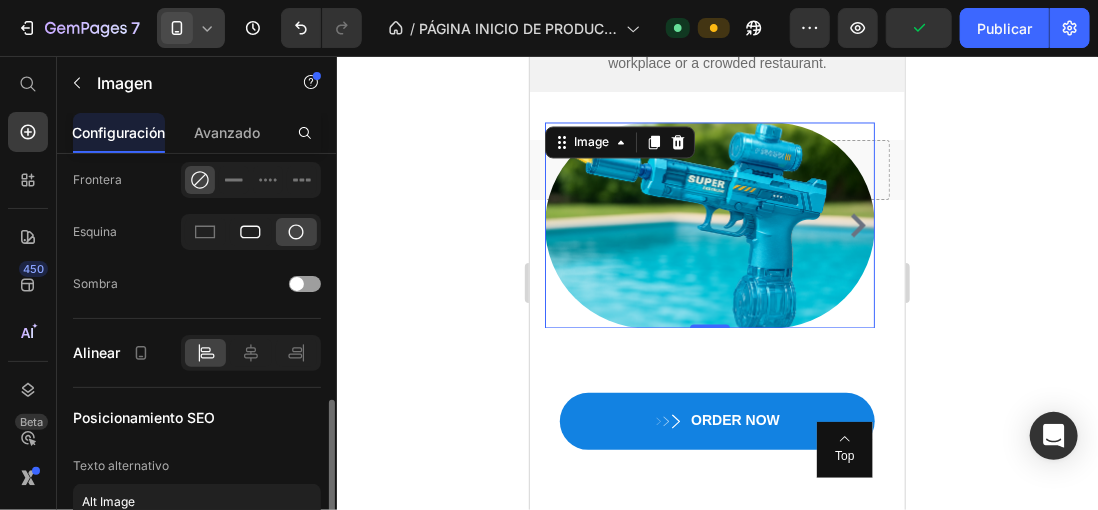 click 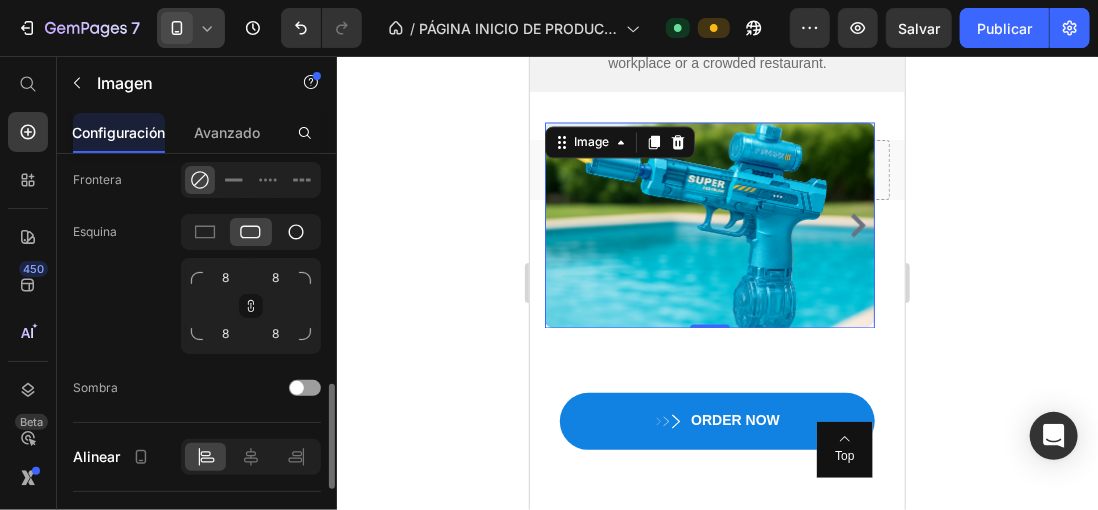 click 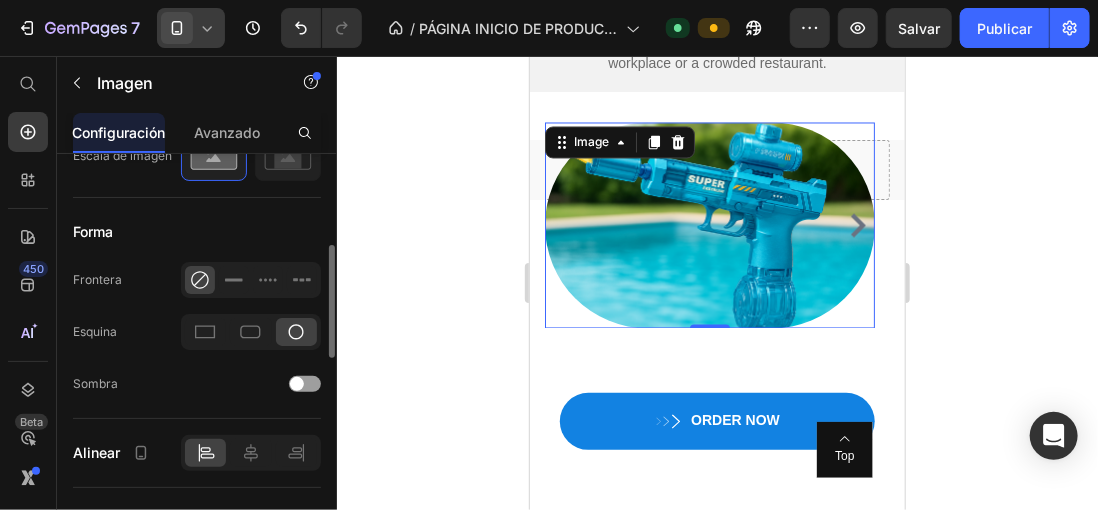 scroll, scrollTop: 600, scrollLeft: 0, axis: vertical 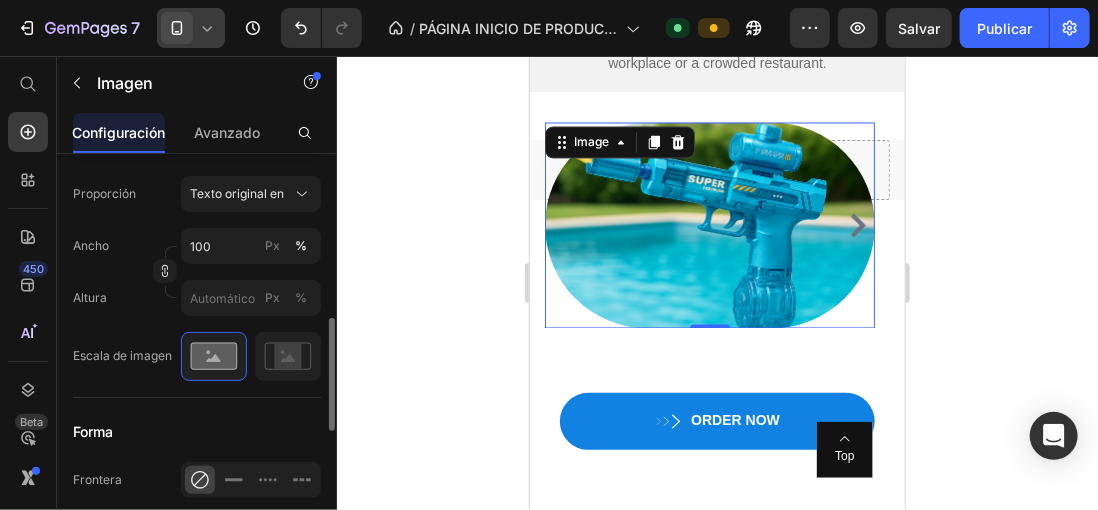 click 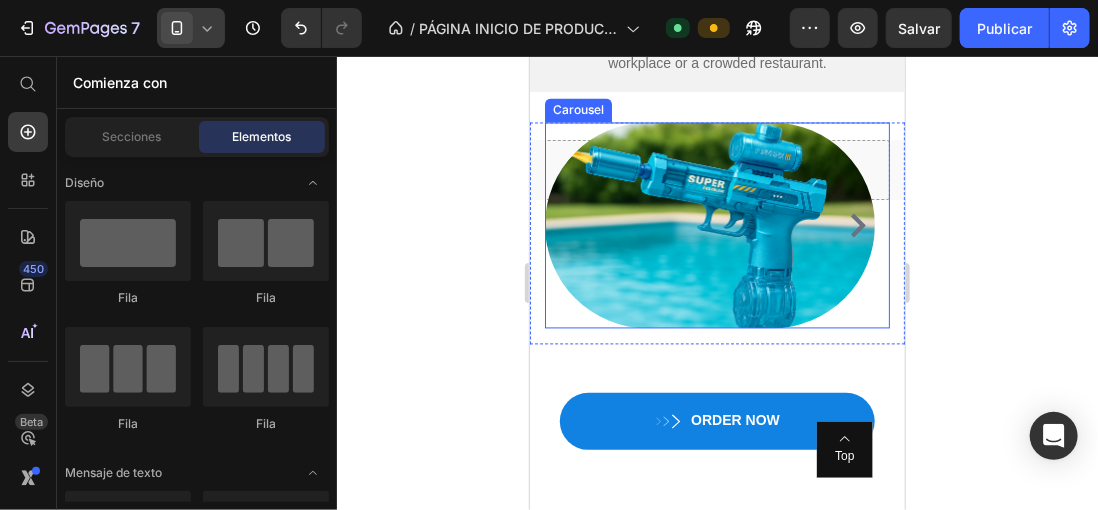 click 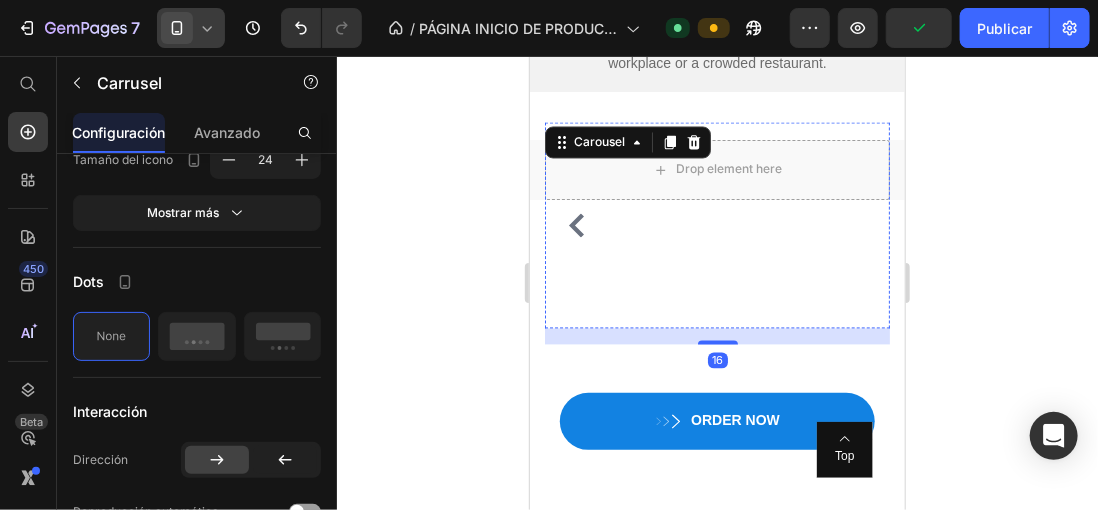 scroll, scrollTop: 0, scrollLeft: 0, axis: both 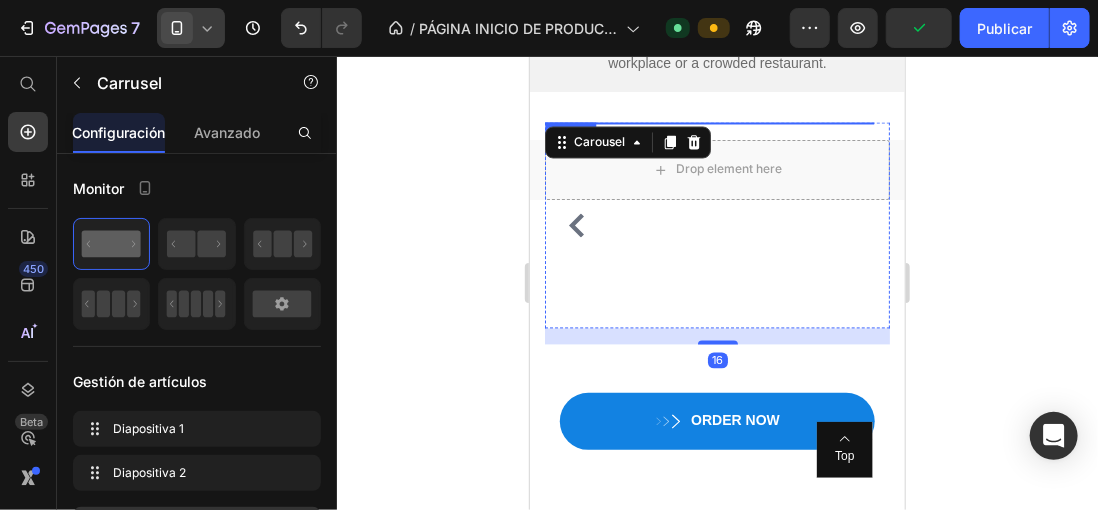 click at bounding box center [709, 122] 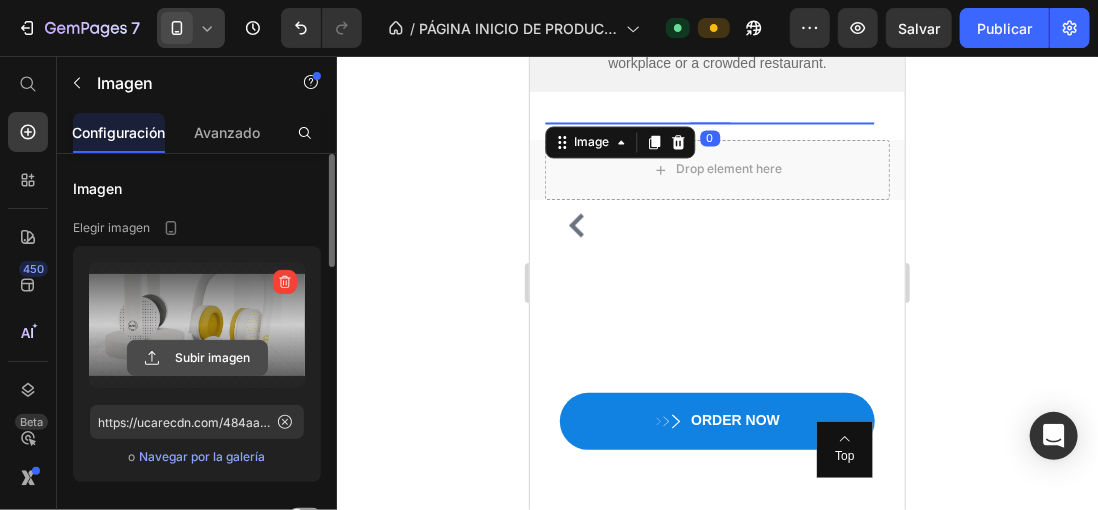 click 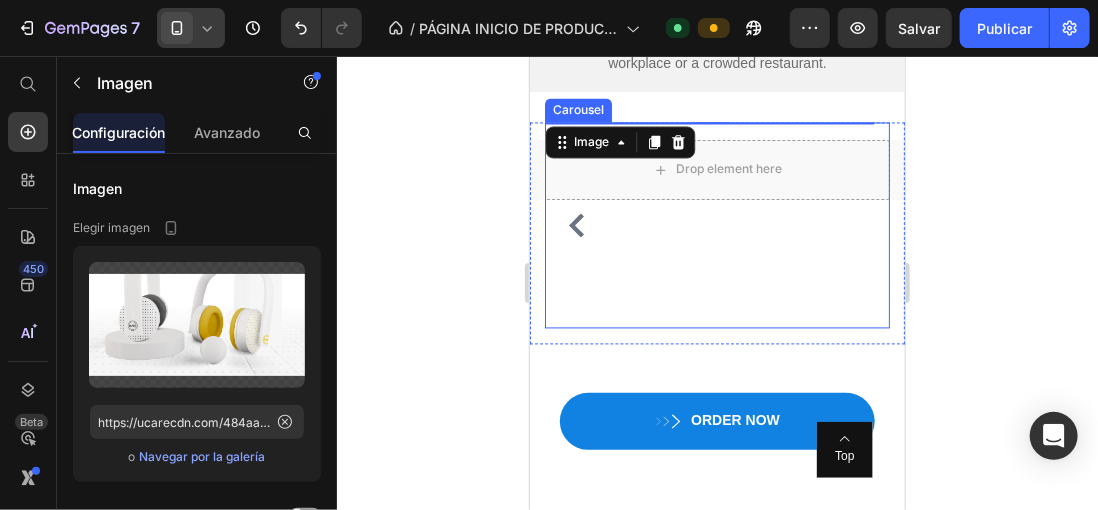 click 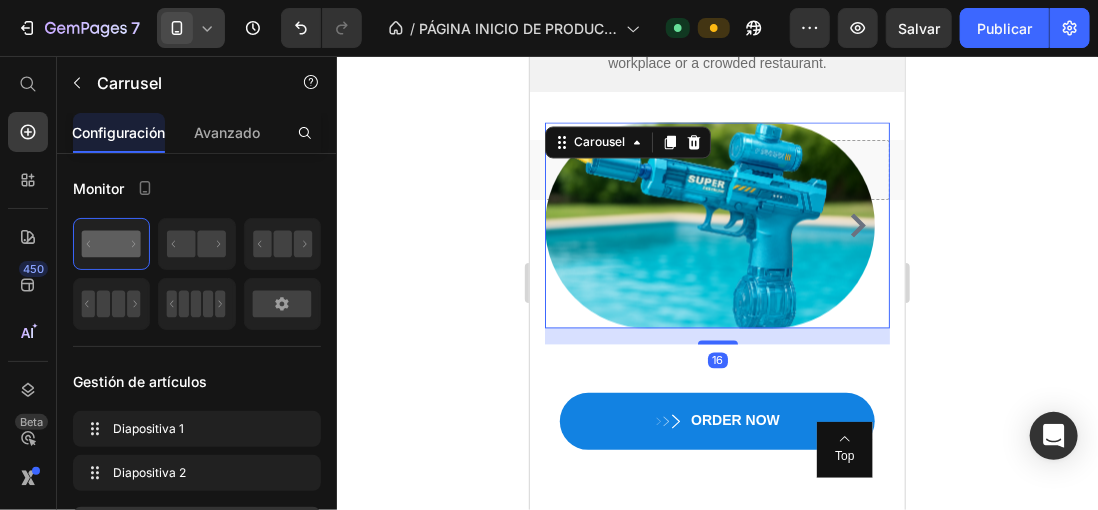 click 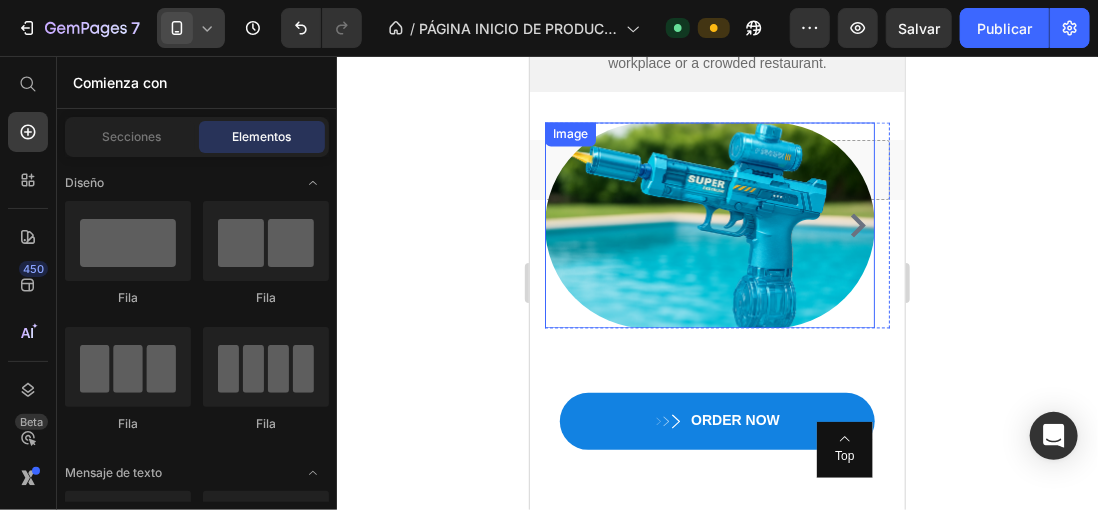 click at bounding box center (709, 225) 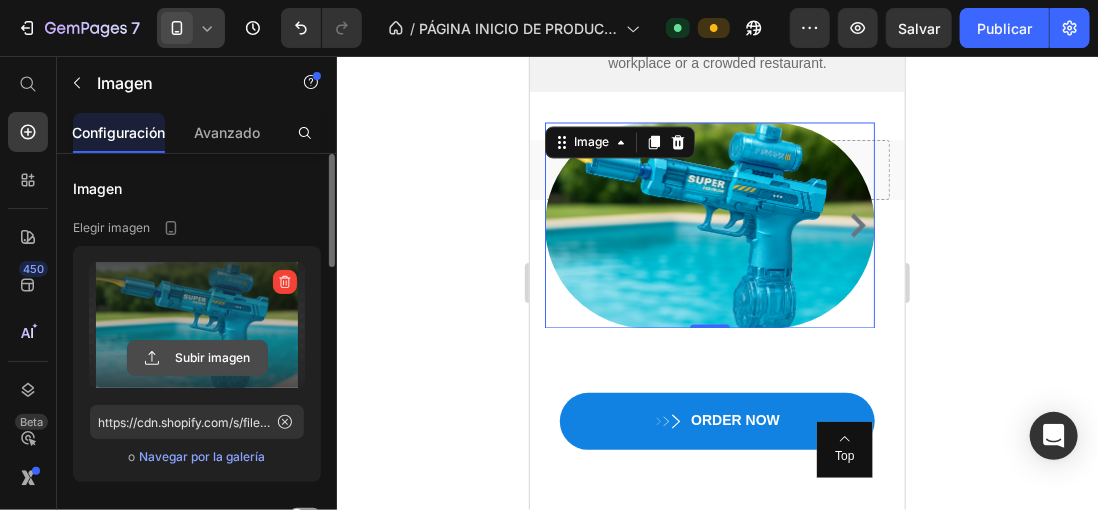 click 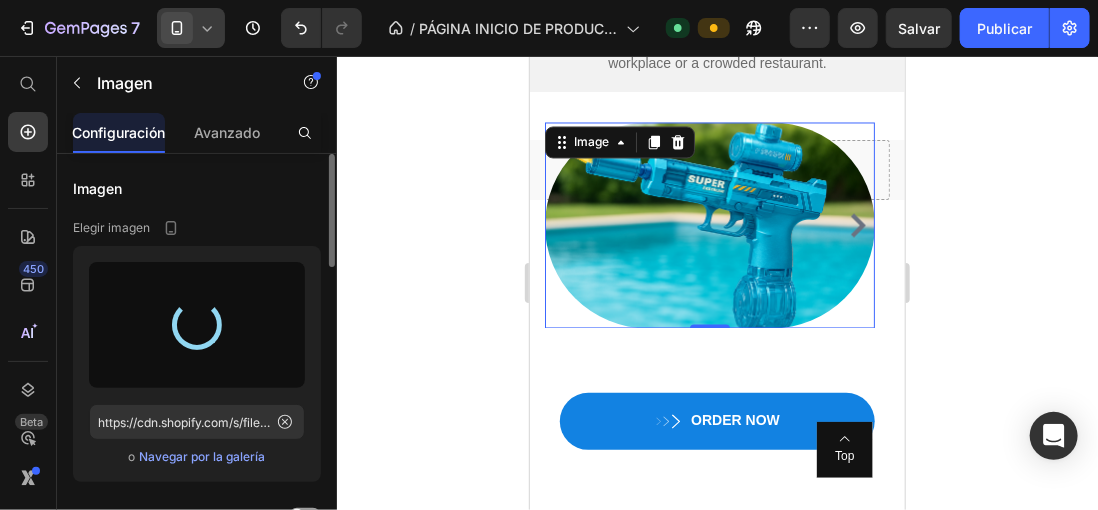 drag, startPoint x: 412, startPoint y: 146, endPoint x: 419, endPoint y: 161, distance: 16.552946 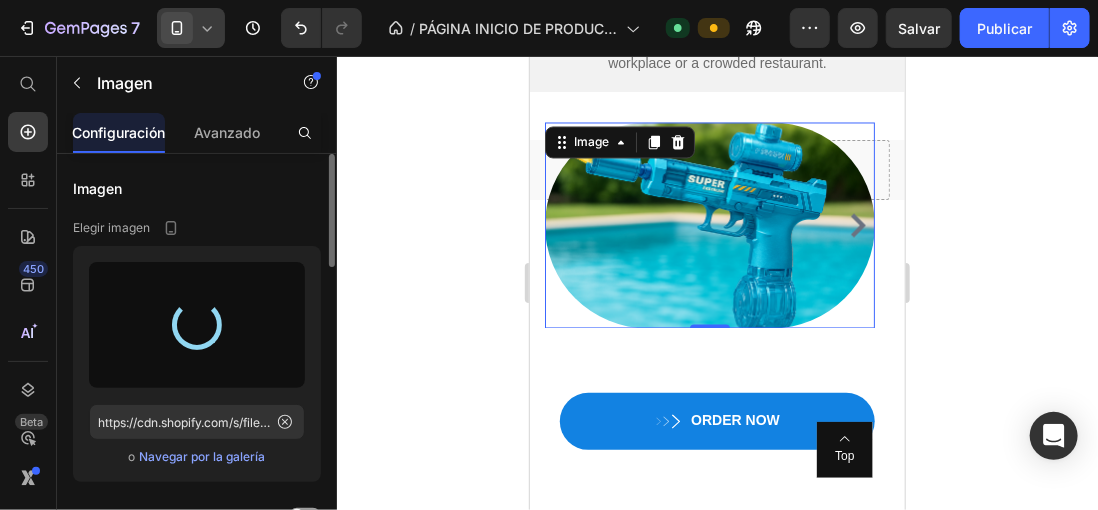 click 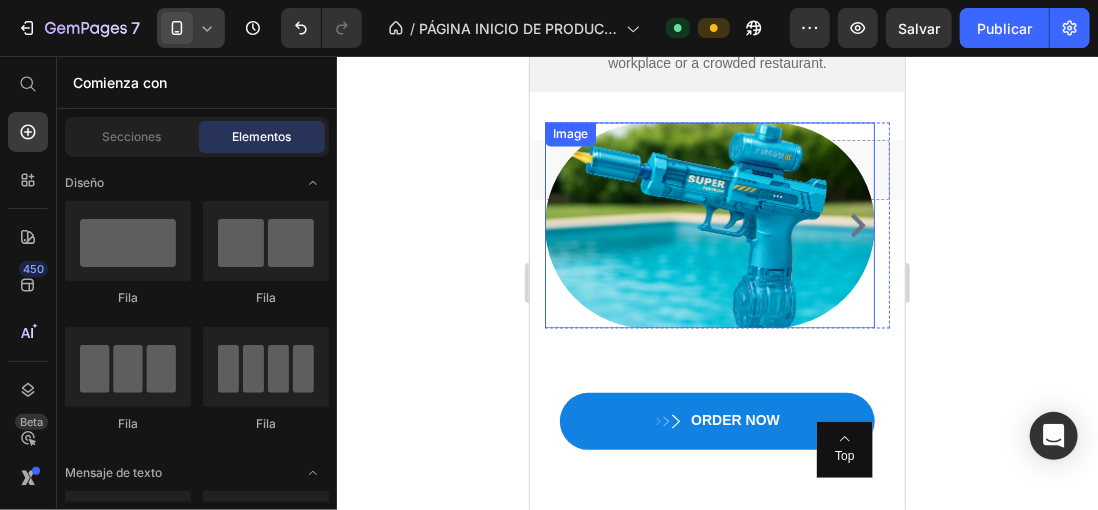 click at bounding box center [709, 225] 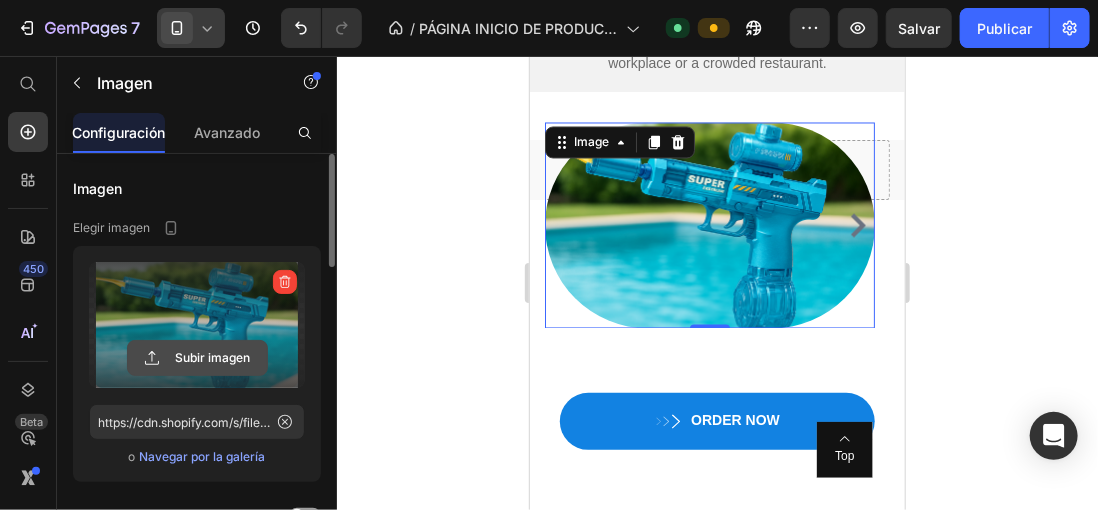 click 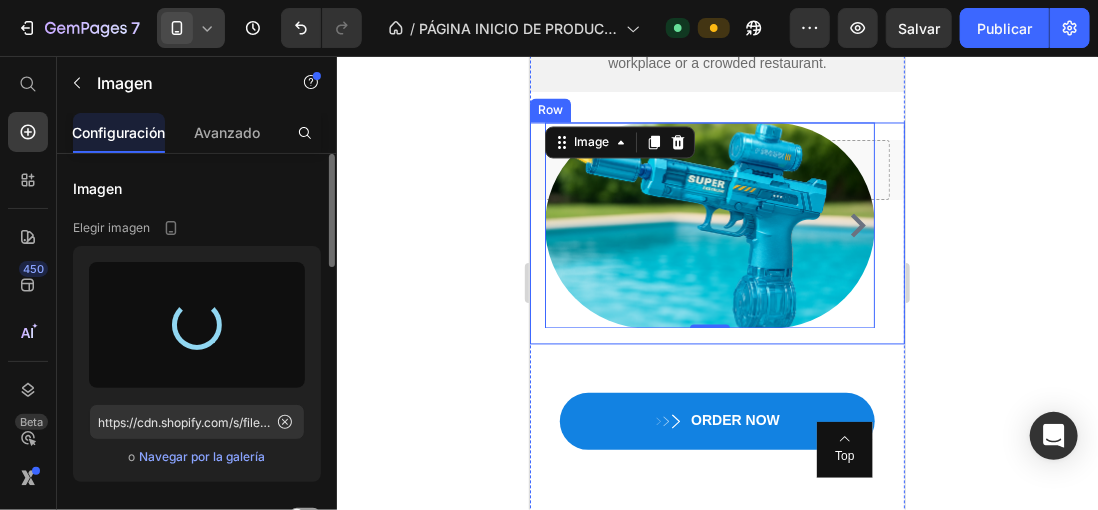 type on "https://cdn.shopify.com/s/files/1/0896/6527/4190/files/gempages_556725335903700004-92c4a6bb-efdb-47eb-a488-374f9694d7d5.png" 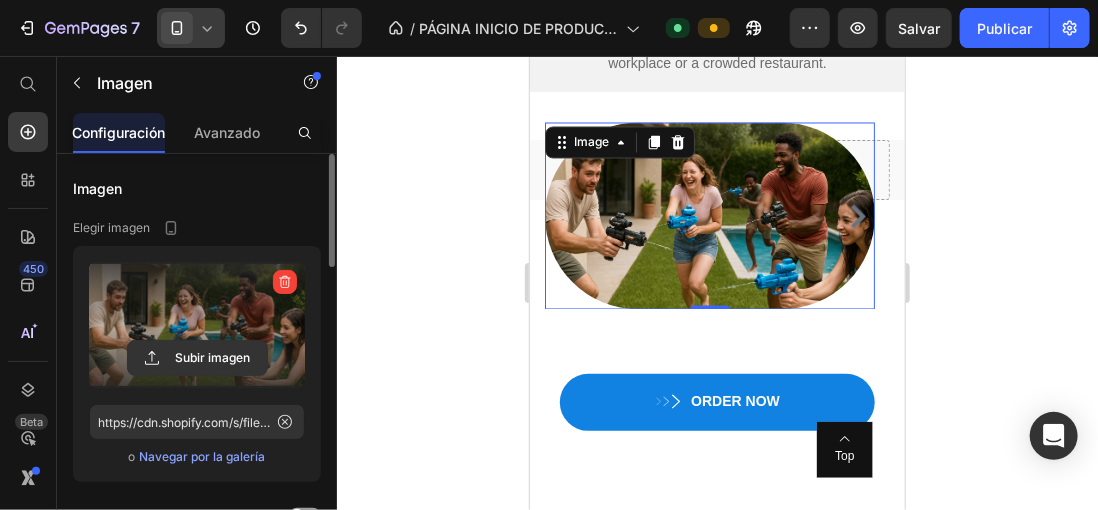 click 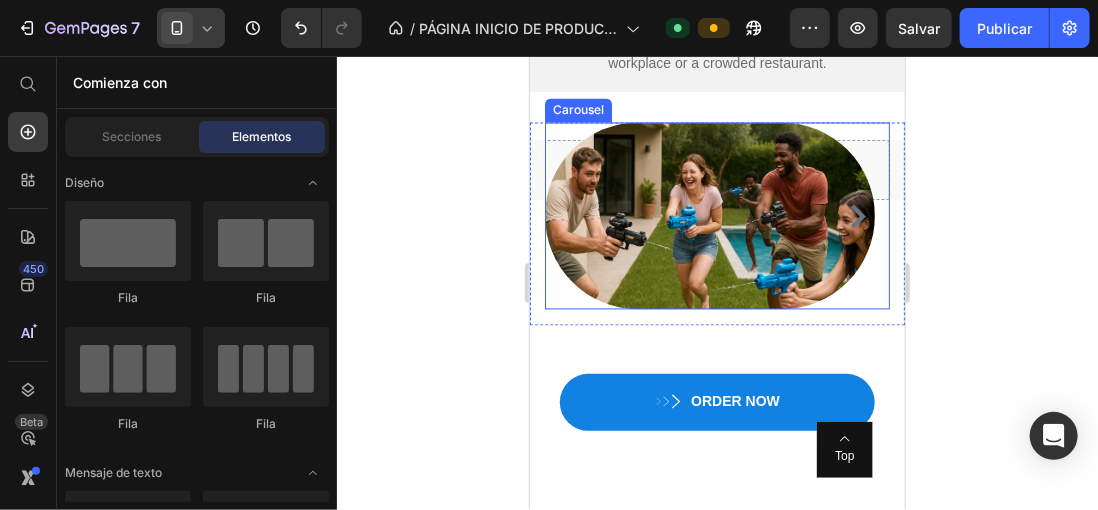 click 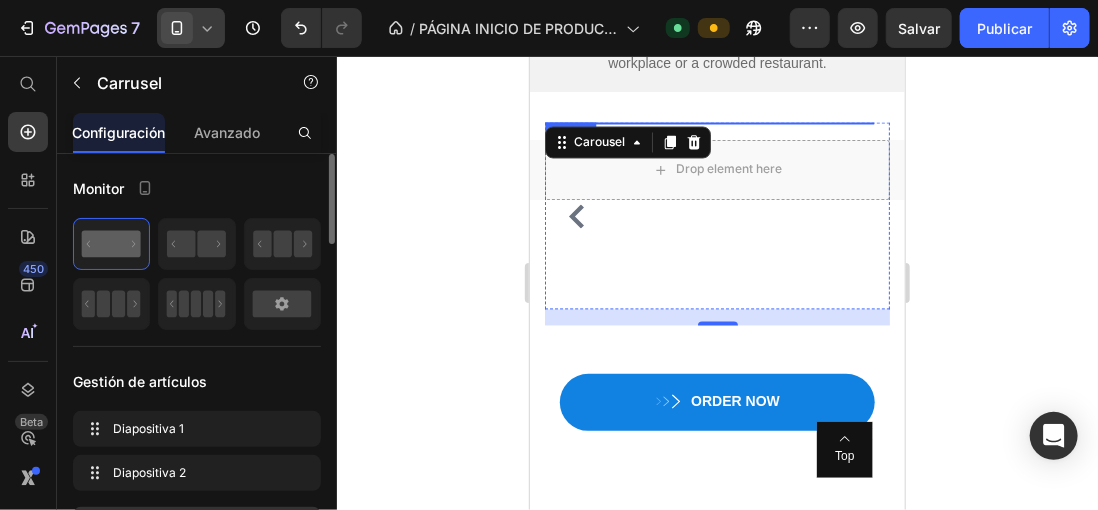 click at bounding box center (709, 122) 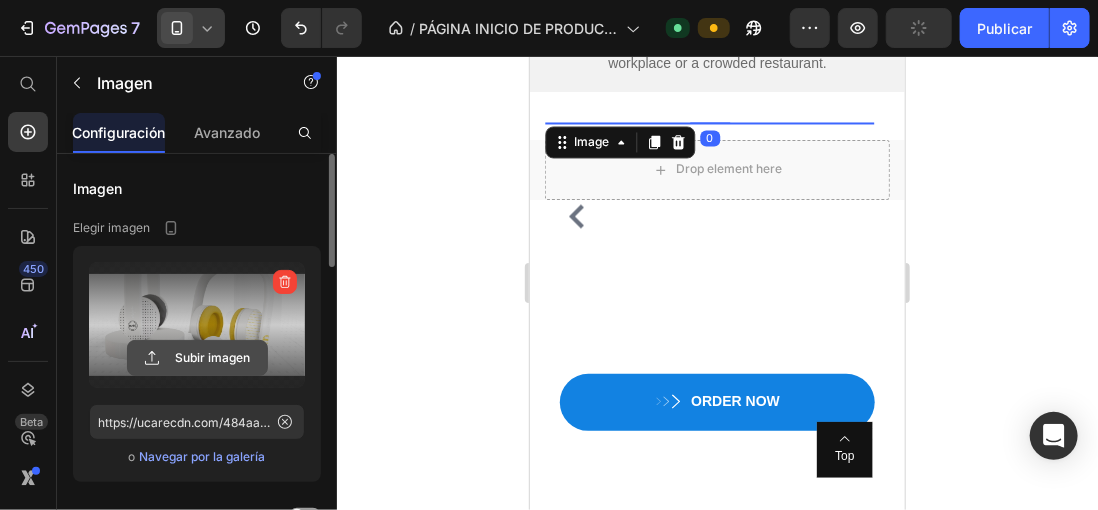 click 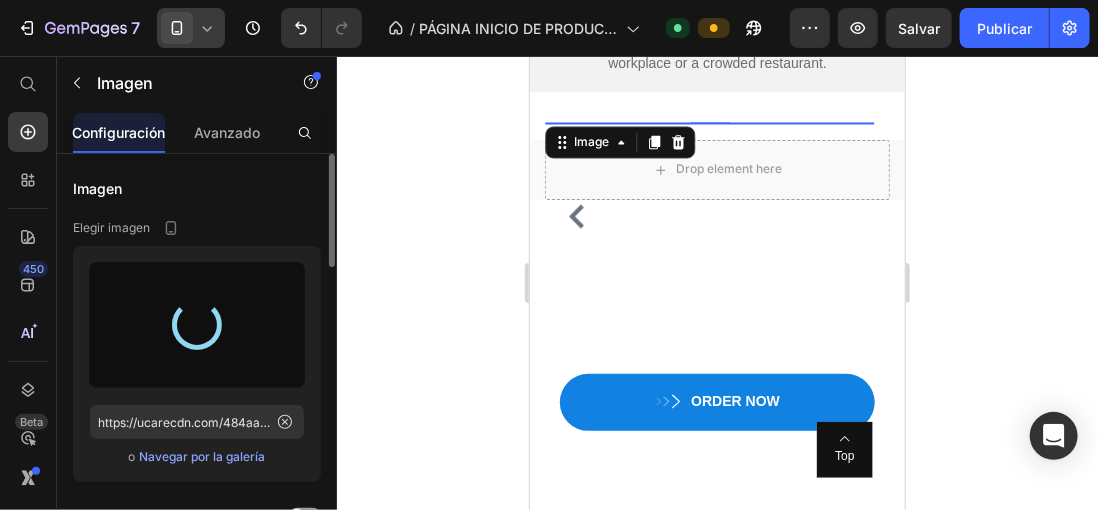 type on "https://cdn.shopify.com/s/files/1/0896/6527/4190/files/gempages_556725335903700004-e4343d3d-c0e8-47a6-bb6e-5999d59a6239.png" 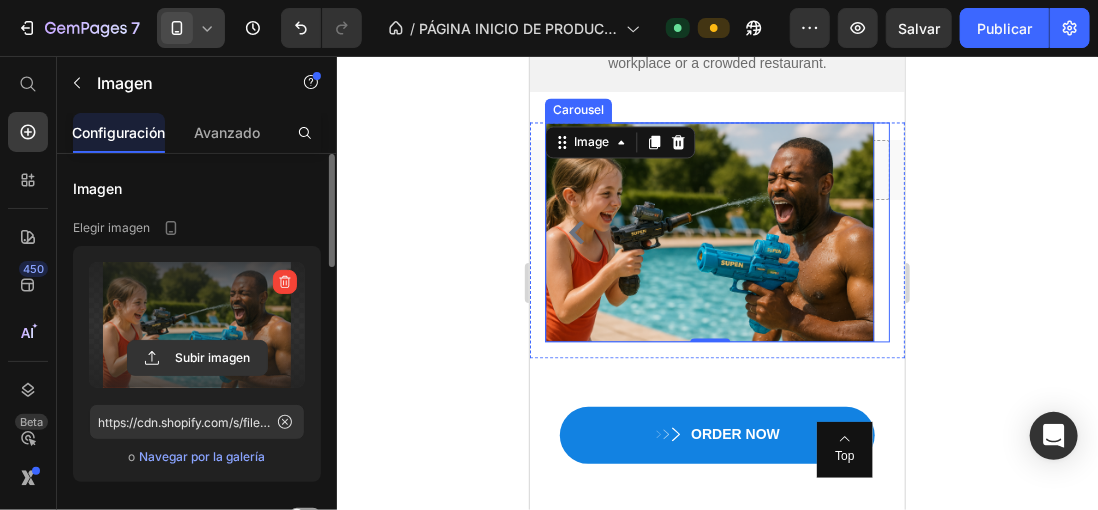 click 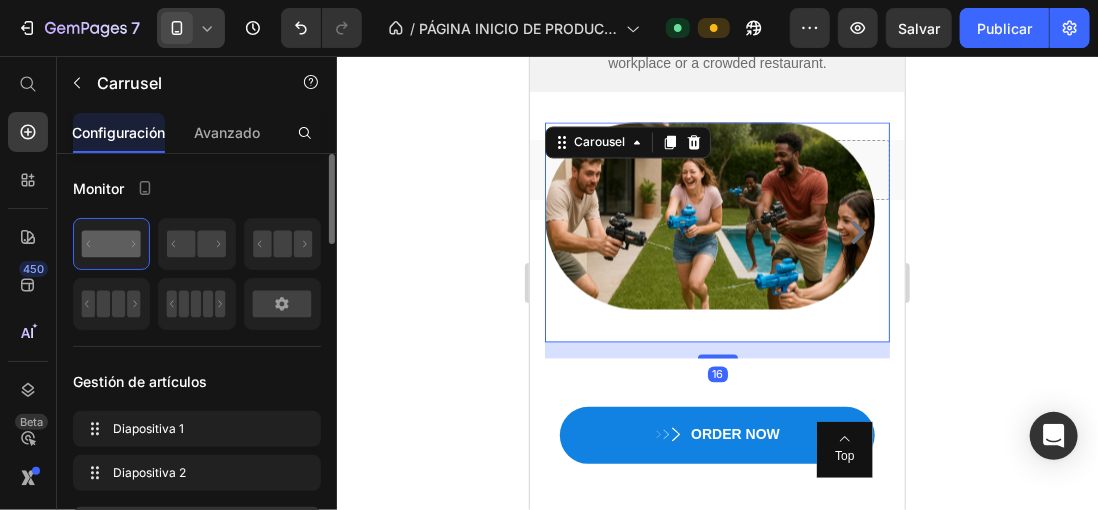 click 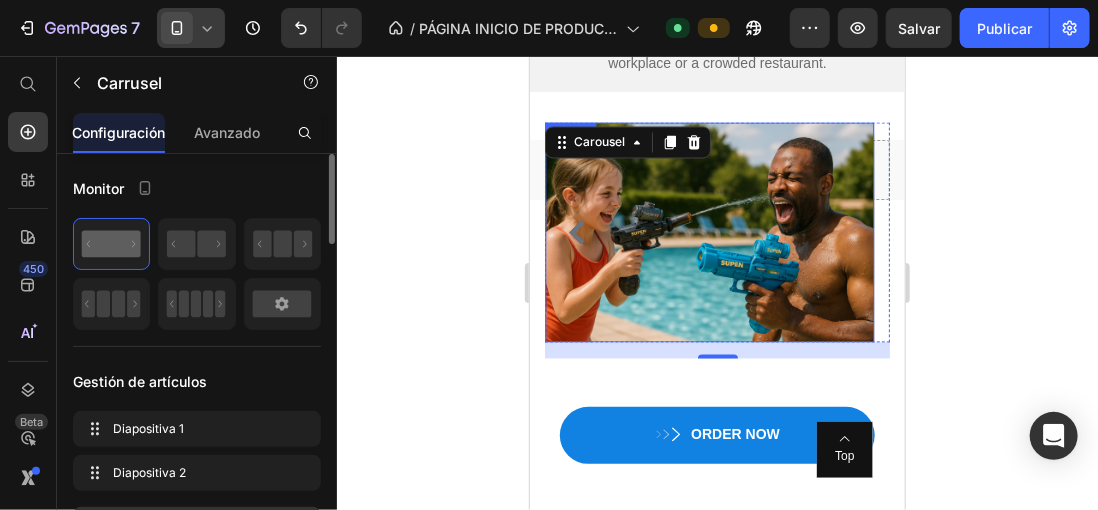 click at bounding box center [709, 232] 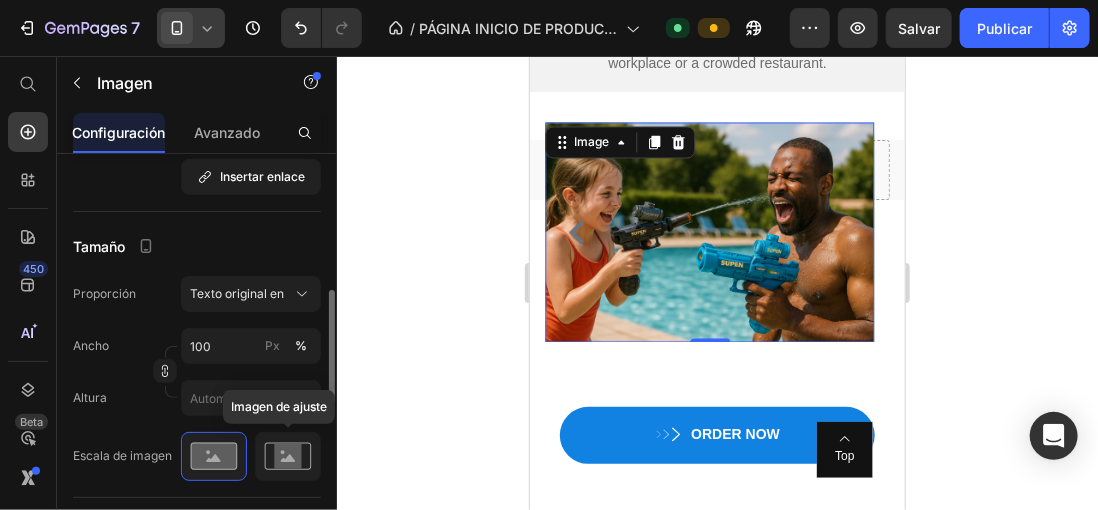 scroll, scrollTop: 700, scrollLeft: 0, axis: vertical 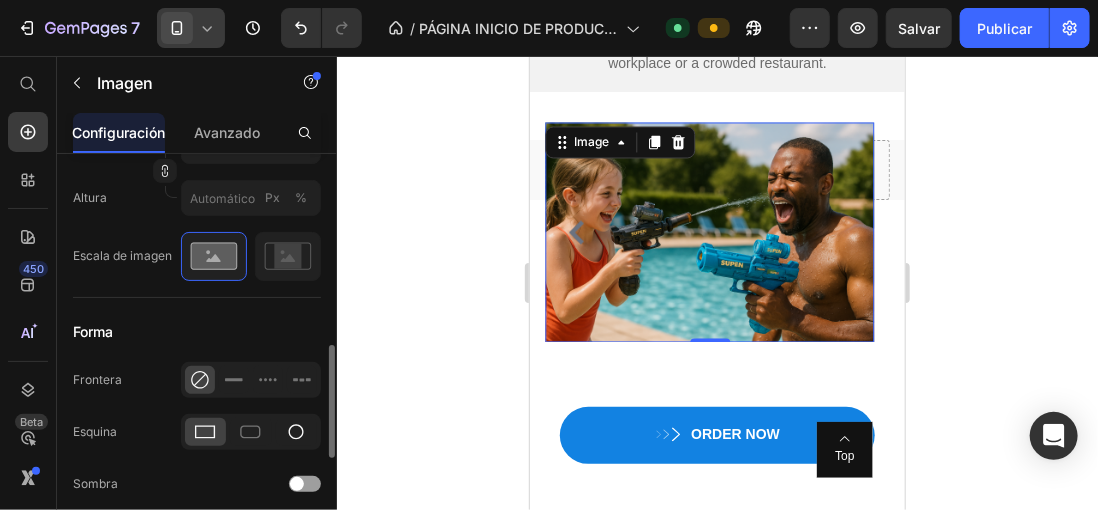 click 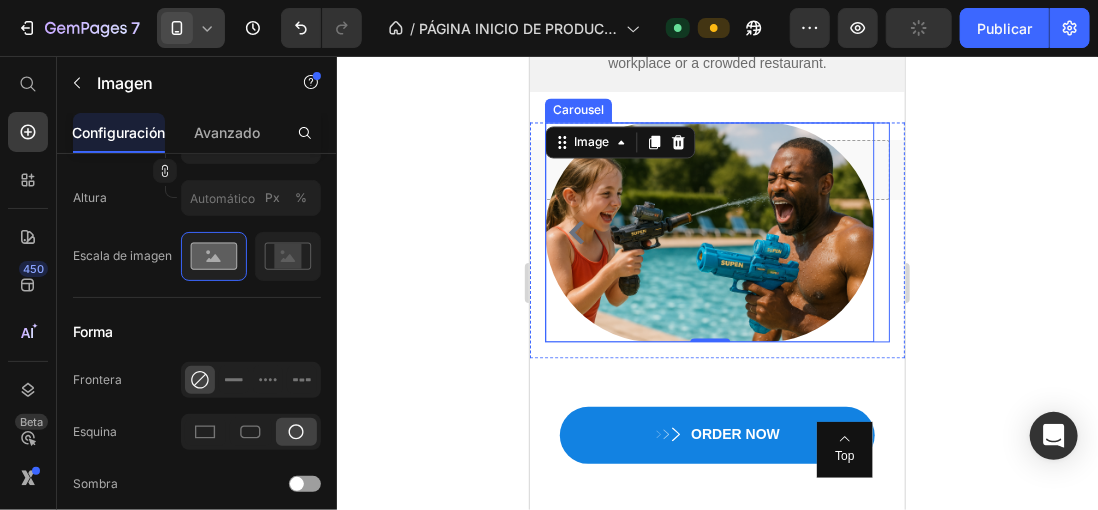 click 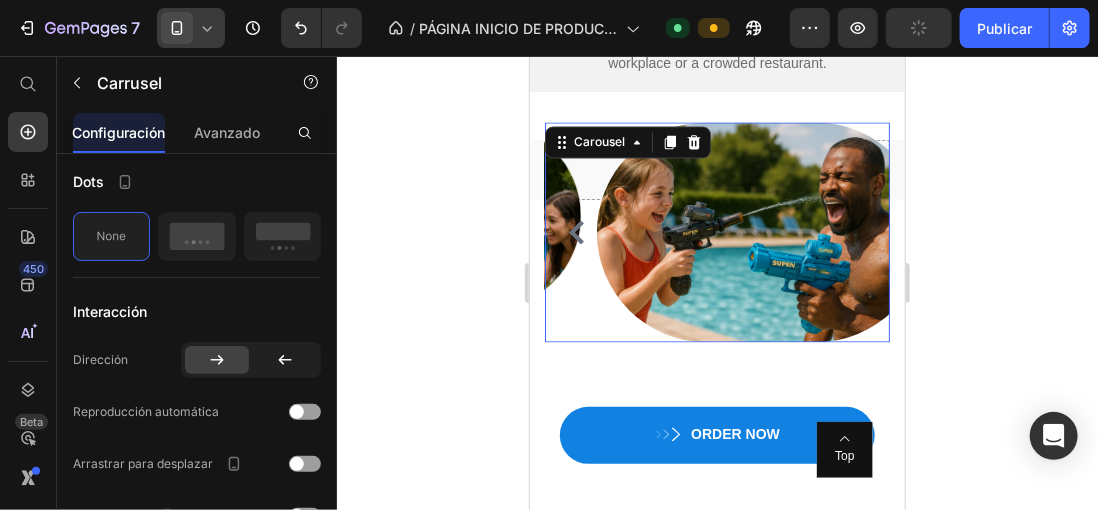 scroll, scrollTop: 0, scrollLeft: 0, axis: both 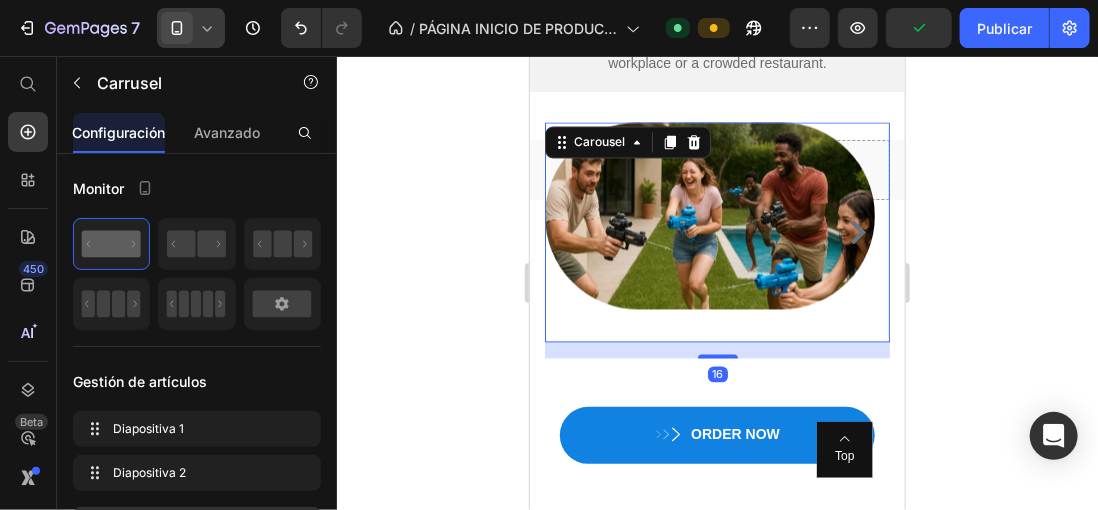 click 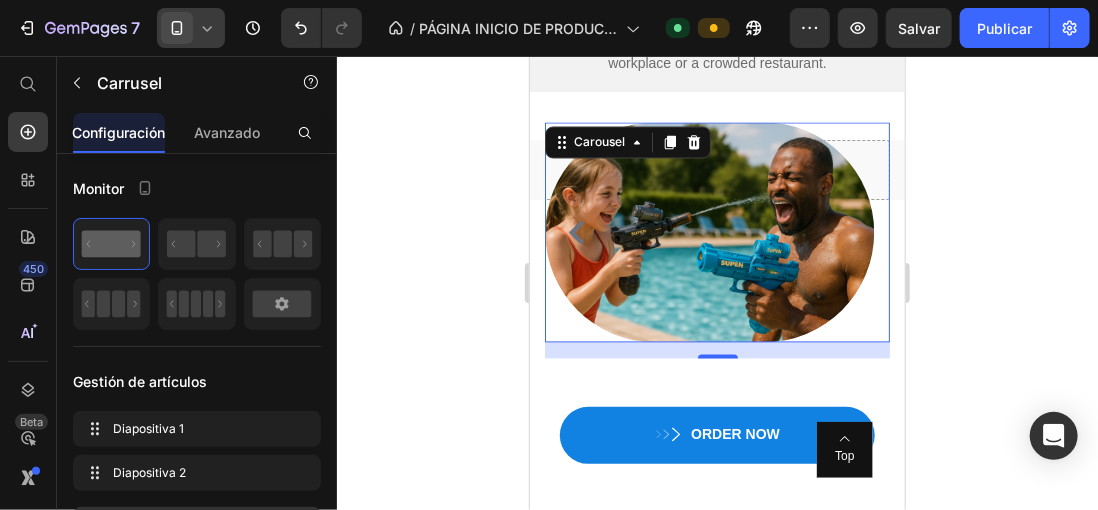 click 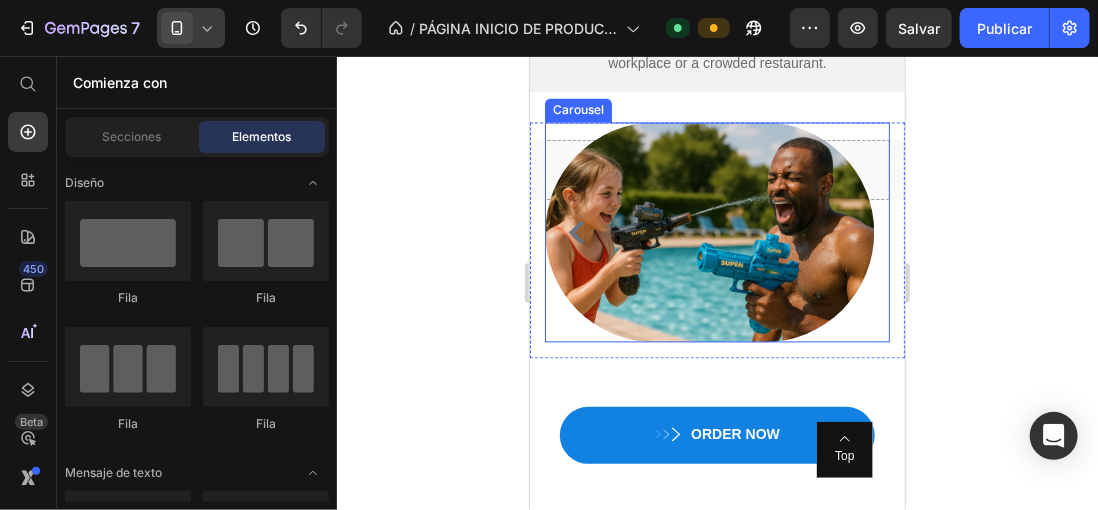 click 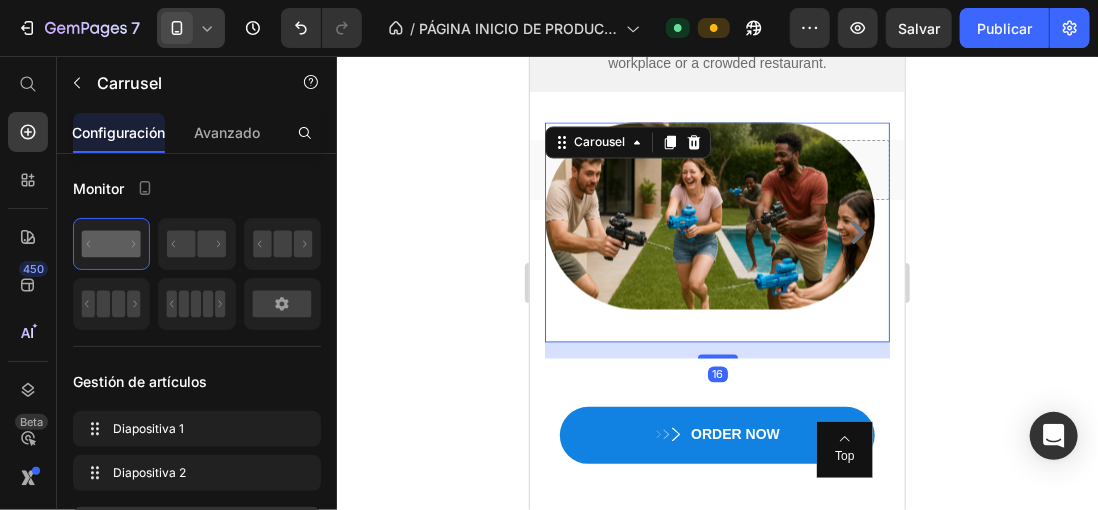 click 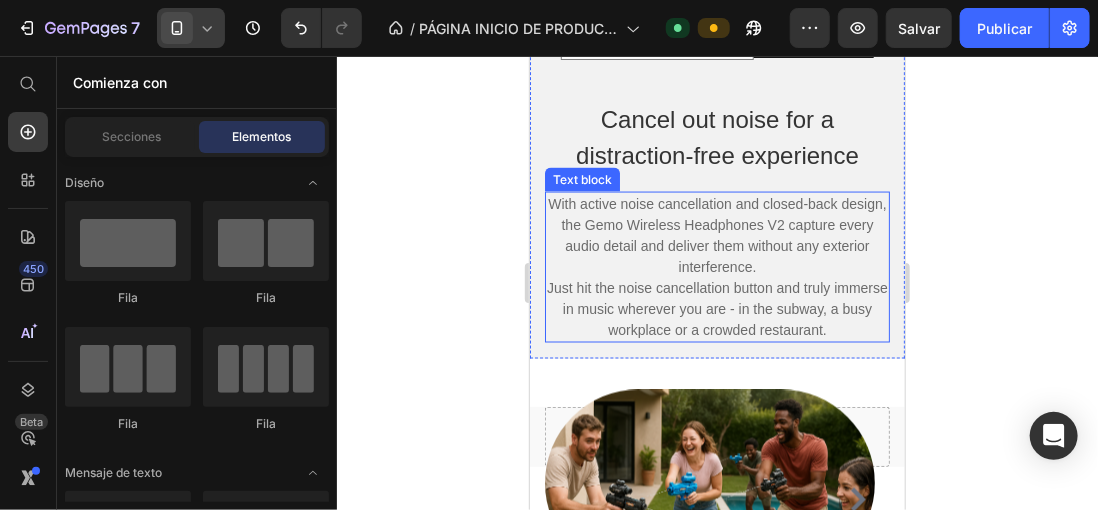 scroll, scrollTop: 1100, scrollLeft: 0, axis: vertical 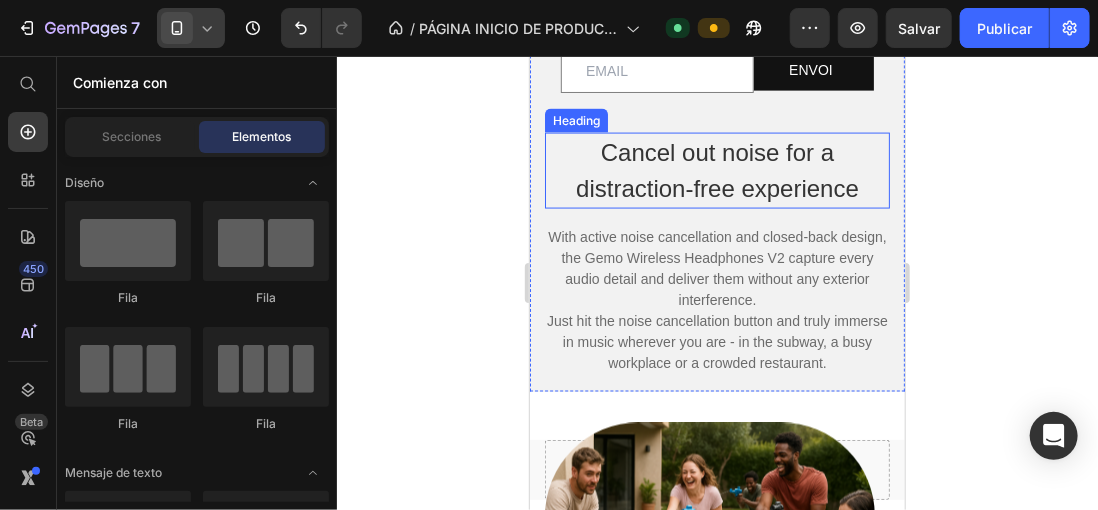 click on "Cancel out noise for a distraction-free experience" at bounding box center [716, 170] 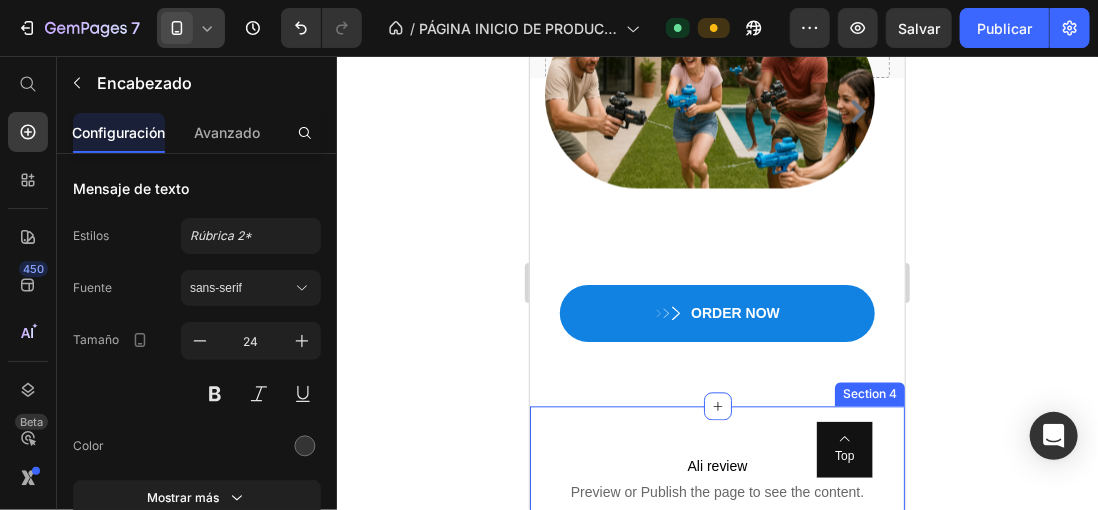 scroll, scrollTop: 1500, scrollLeft: 0, axis: vertical 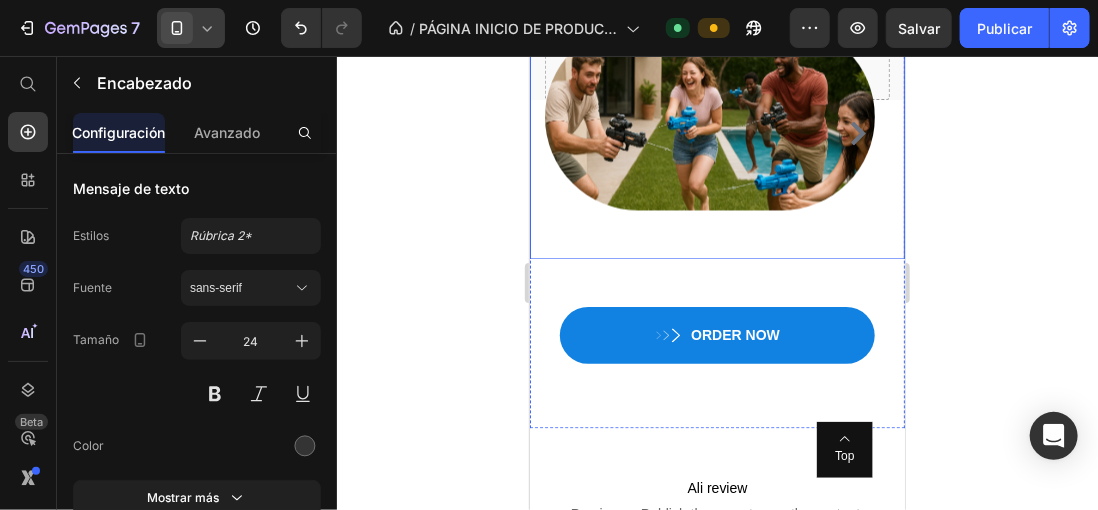click on "Image Image Carousel Row" at bounding box center [716, 140] 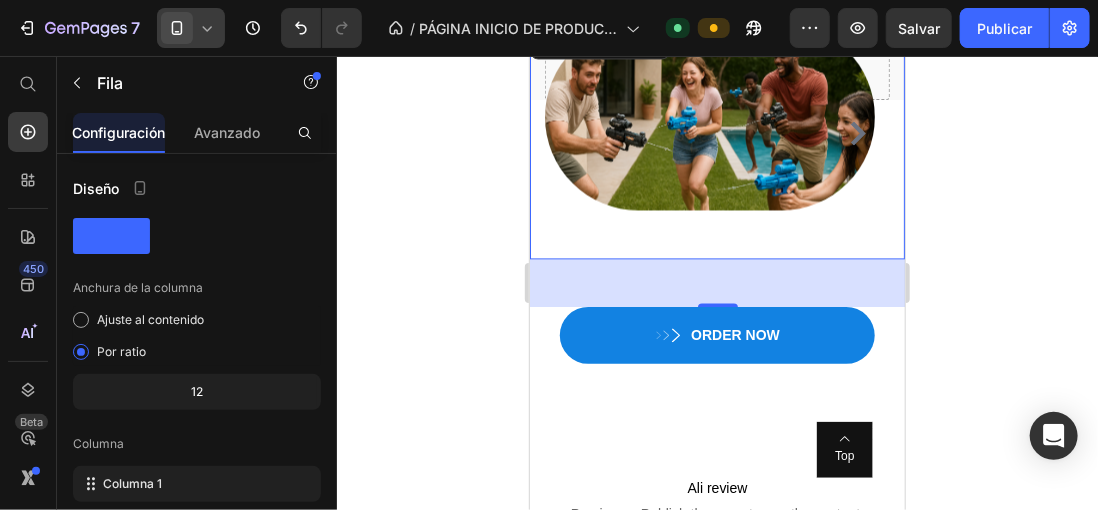 click on "Image Image Carousel" at bounding box center (716, 140) 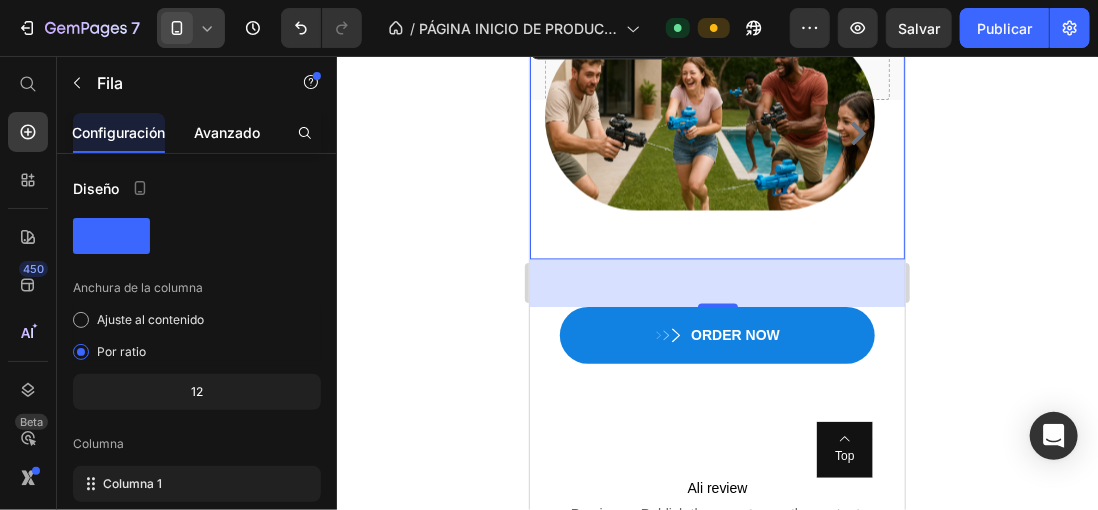 click on "Avanzado" at bounding box center [227, 132] 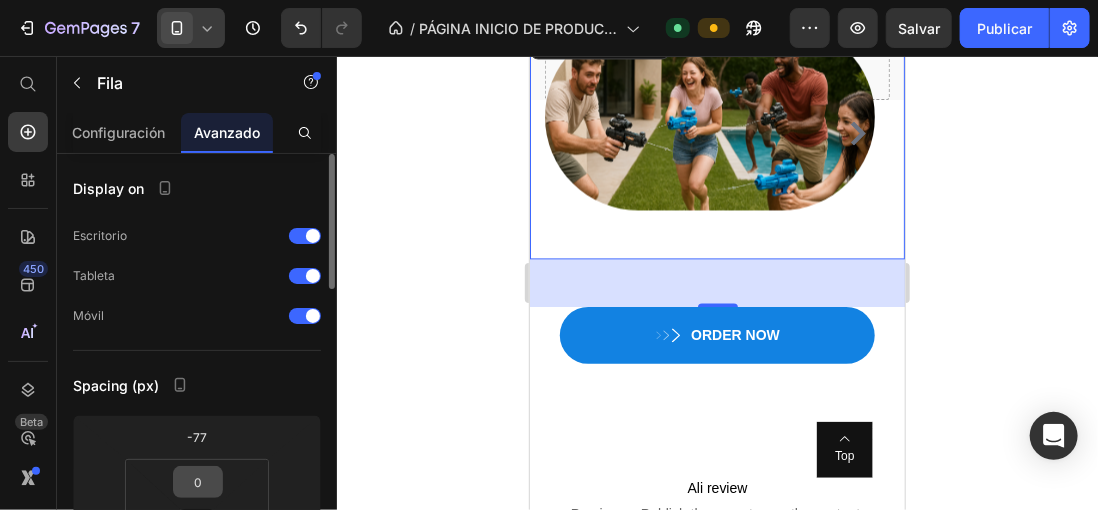 scroll, scrollTop: 200, scrollLeft: 0, axis: vertical 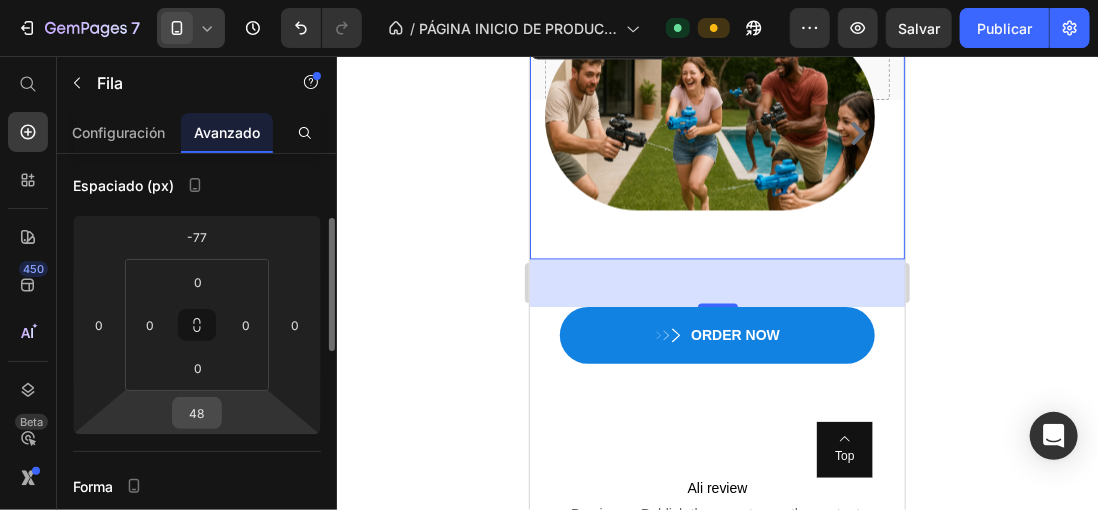 click on "48" at bounding box center [197, 413] 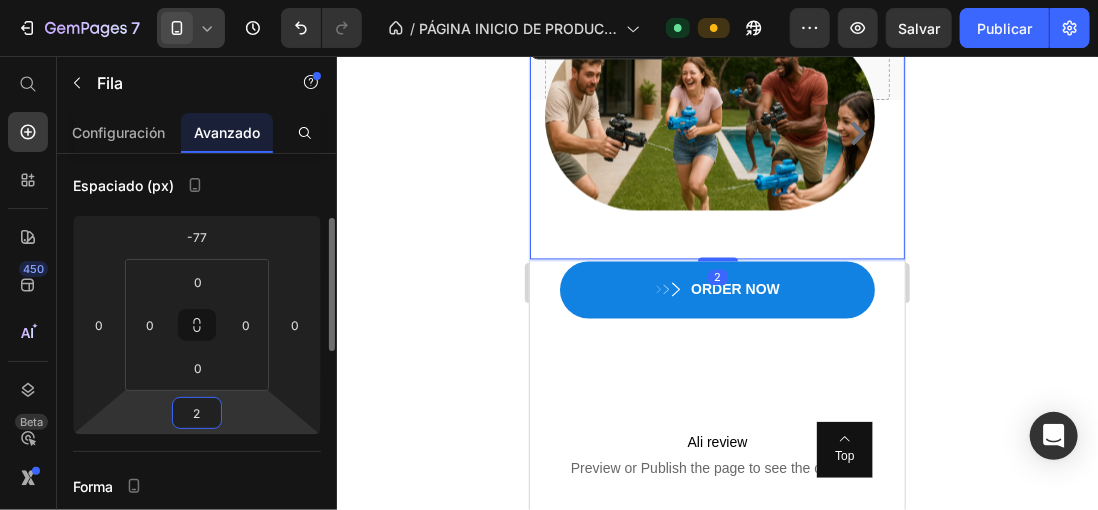 type on "20" 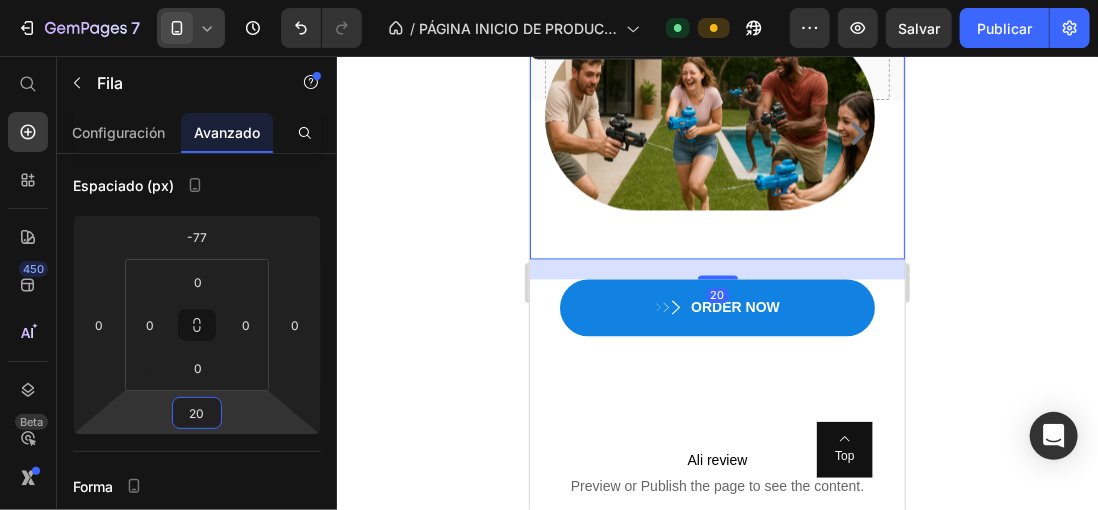 click 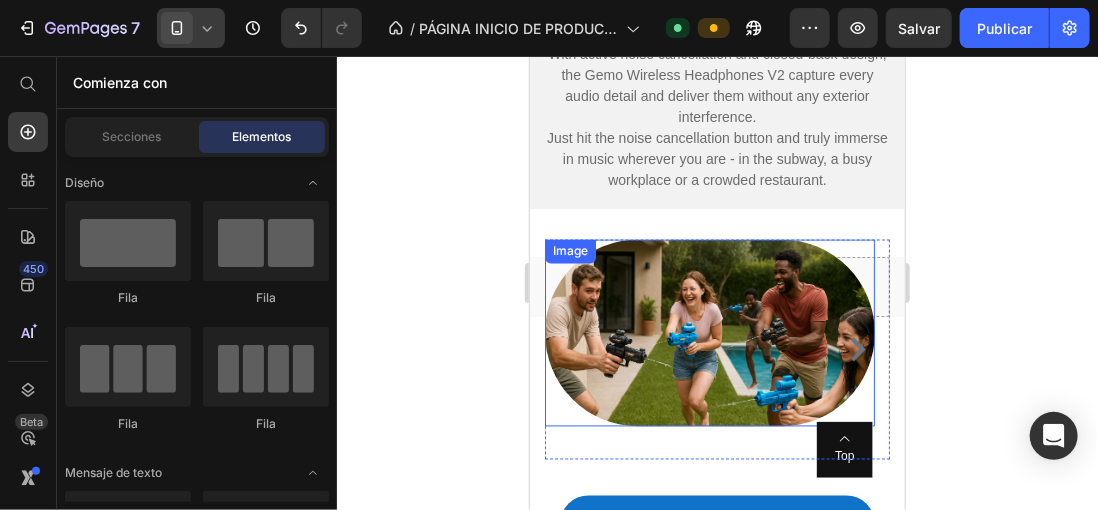 scroll, scrollTop: 1500, scrollLeft: 0, axis: vertical 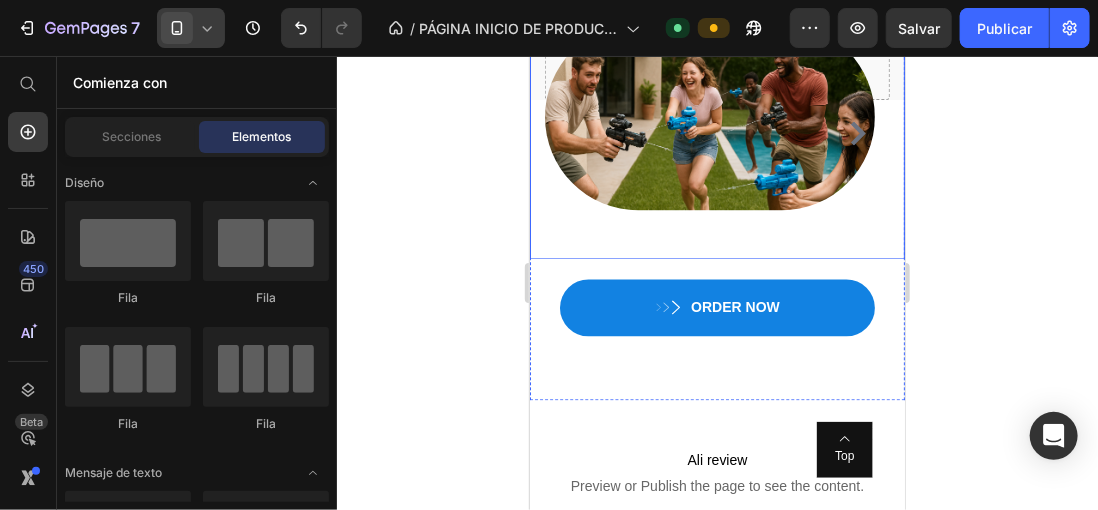 click on "Image Image Carousel" at bounding box center (716, 140) 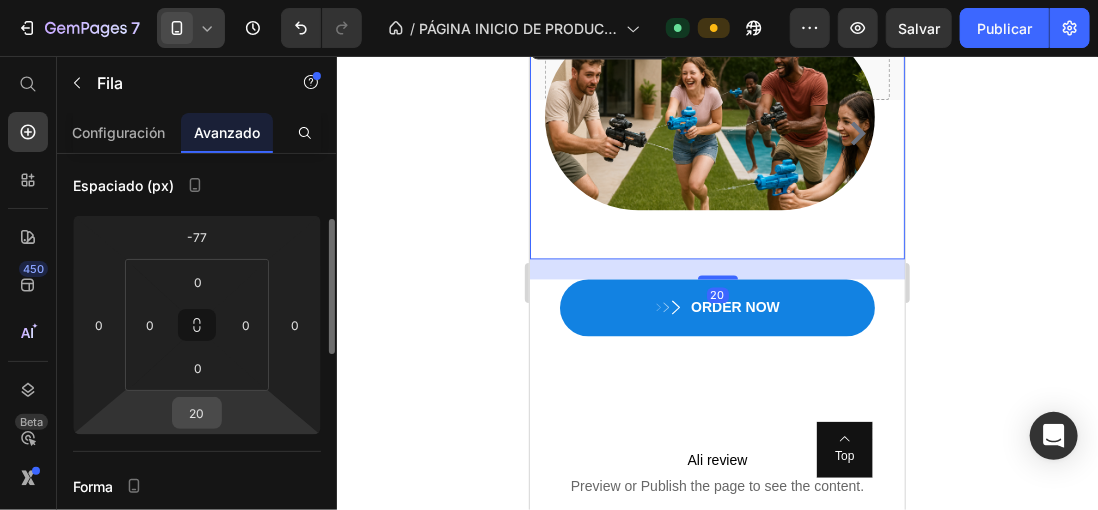 click on "20" at bounding box center [197, 413] 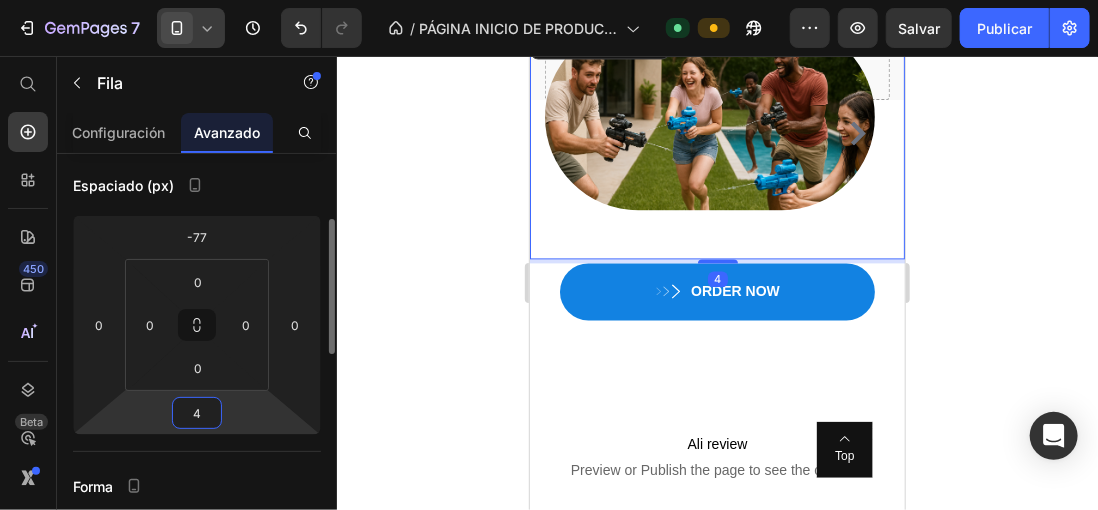 type on "40" 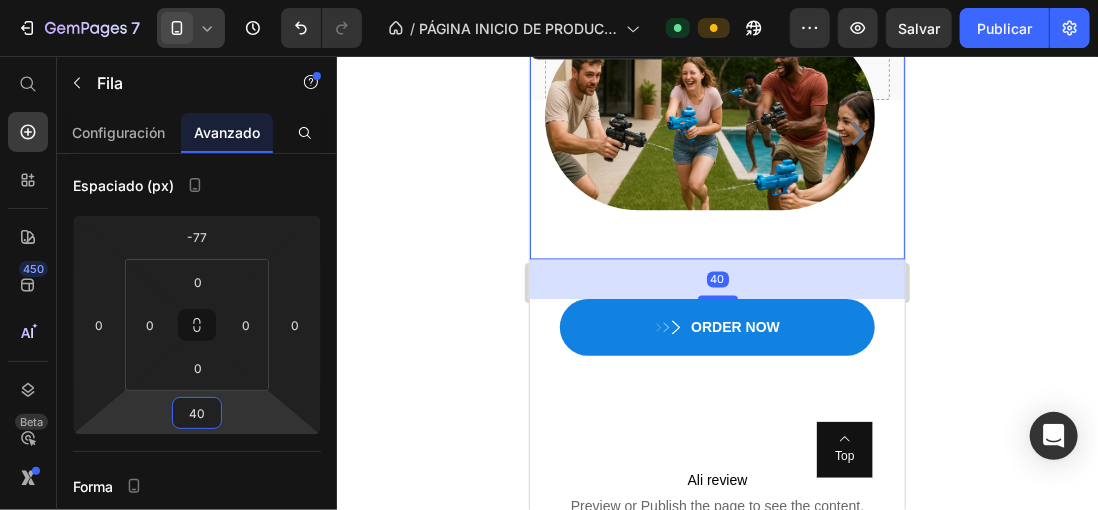 click 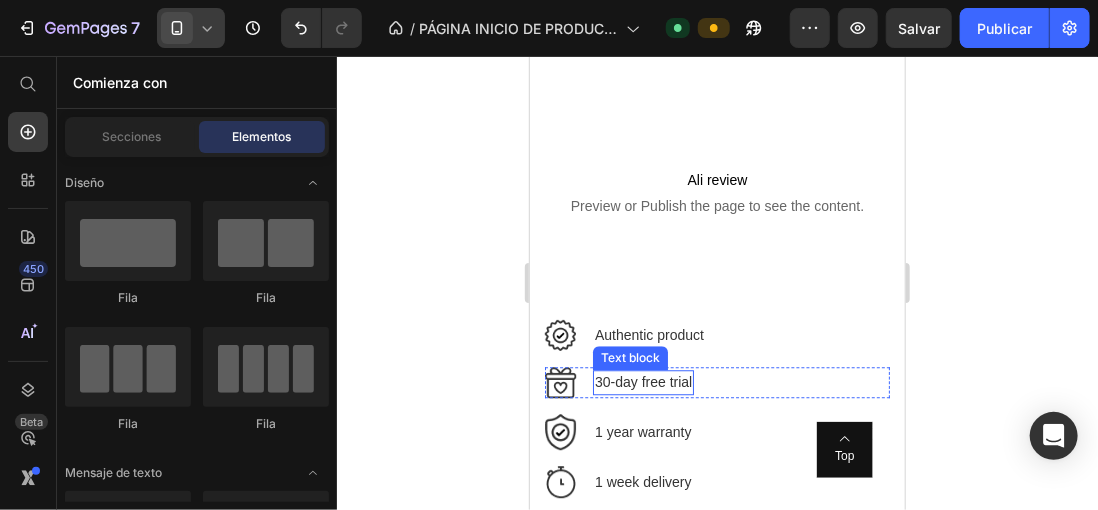 scroll, scrollTop: 1900, scrollLeft: 0, axis: vertical 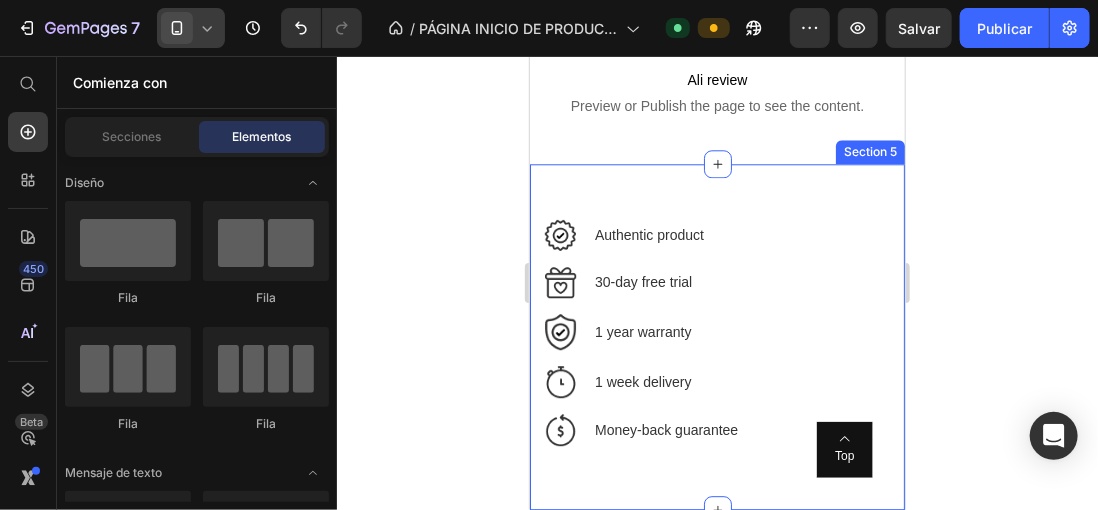 drag, startPoint x: 458, startPoint y: 250, endPoint x: 463, endPoint y: 261, distance: 12.083046 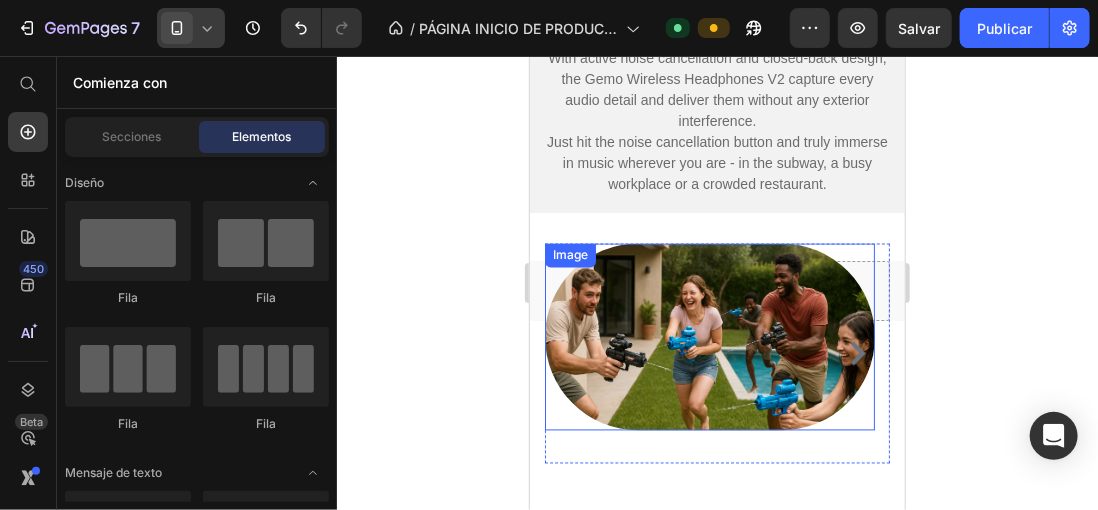 scroll, scrollTop: 1300, scrollLeft: 0, axis: vertical 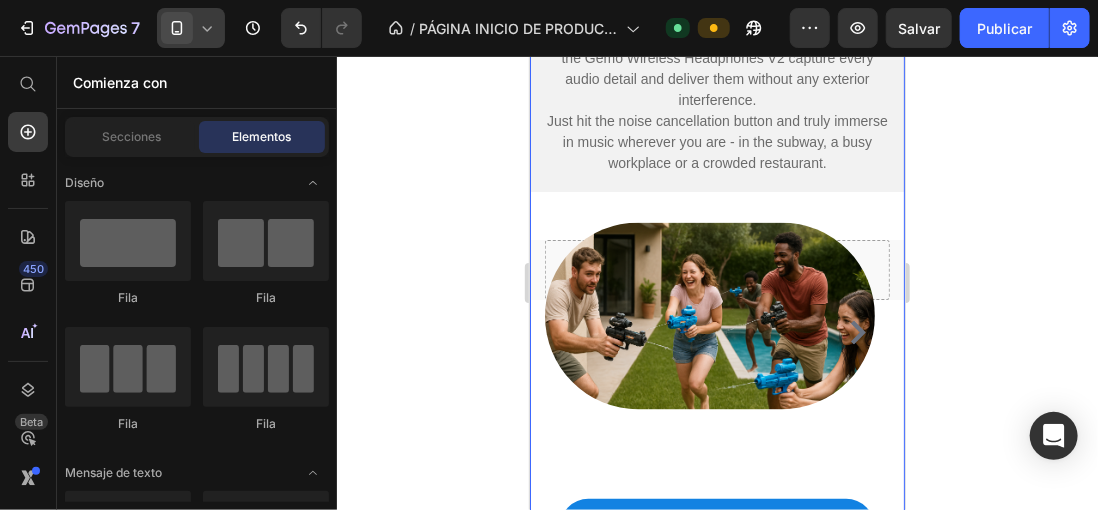 click on "Email Field ENVOI Submit Button Row Newsletter Cancel out noise for a distraction-free experience Heading With active noise cancellation and closed-back design, the Gemo Wireless Headphones V2 capture every audio detail and deliver them without any exterior interference.  Just hit the noise cancellation button and truly immerse in music wherever you are - in the subway, a busy workplace or a crowded restaurant. Text block Row Row
Drop element here Row Image Image Carousel Row           ORDER NOW Button Row" at bounding box center (716, 206) 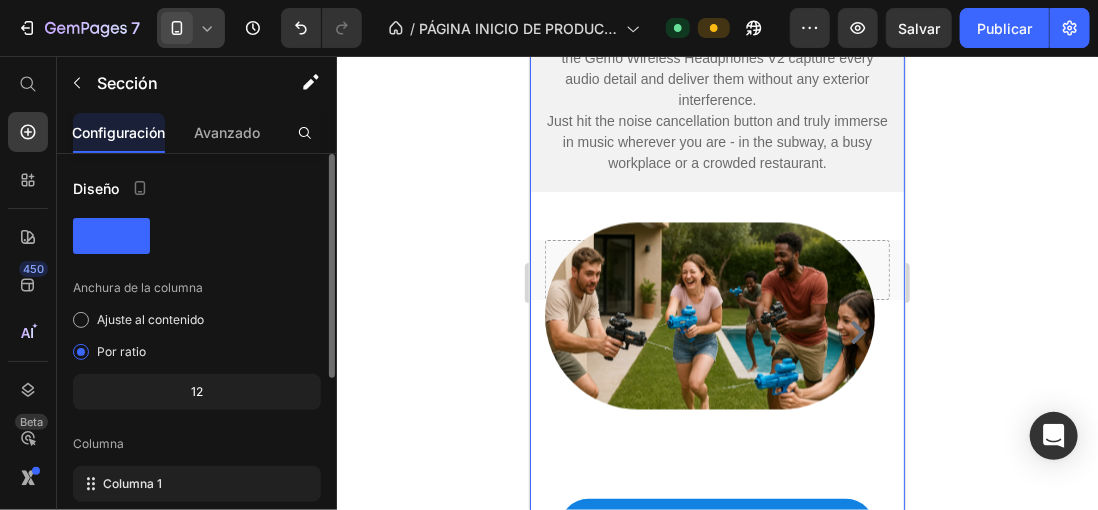 scroll, scrollTop: 348, scrollLeft: 0, axis: vertical 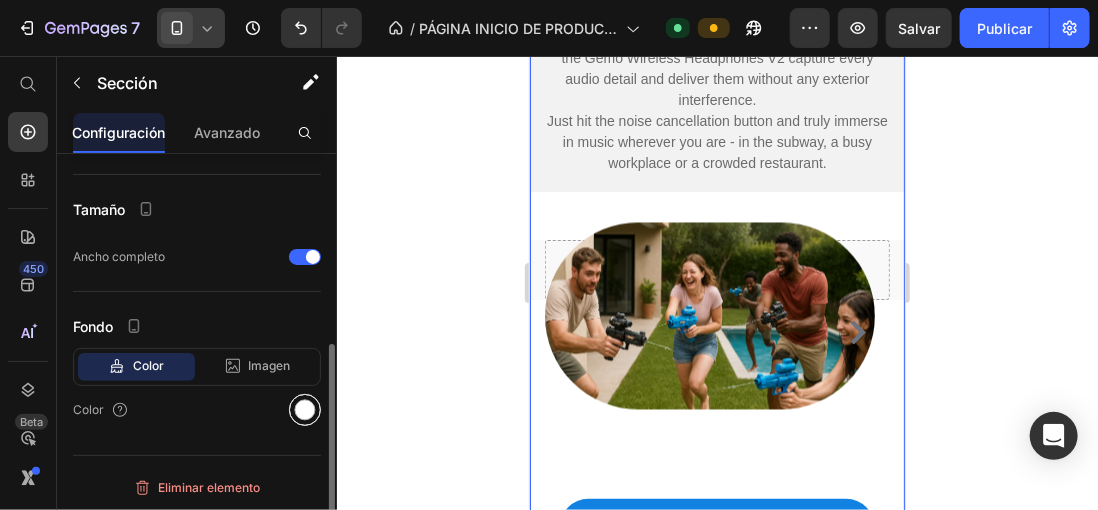 click at bounding box center (305, 410) 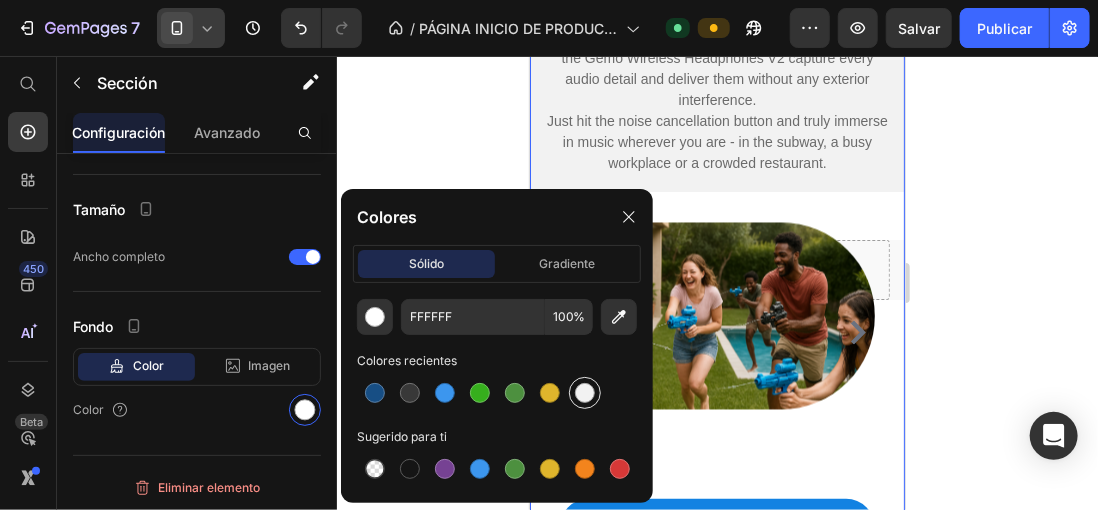 click at bounding box center [585, 393] 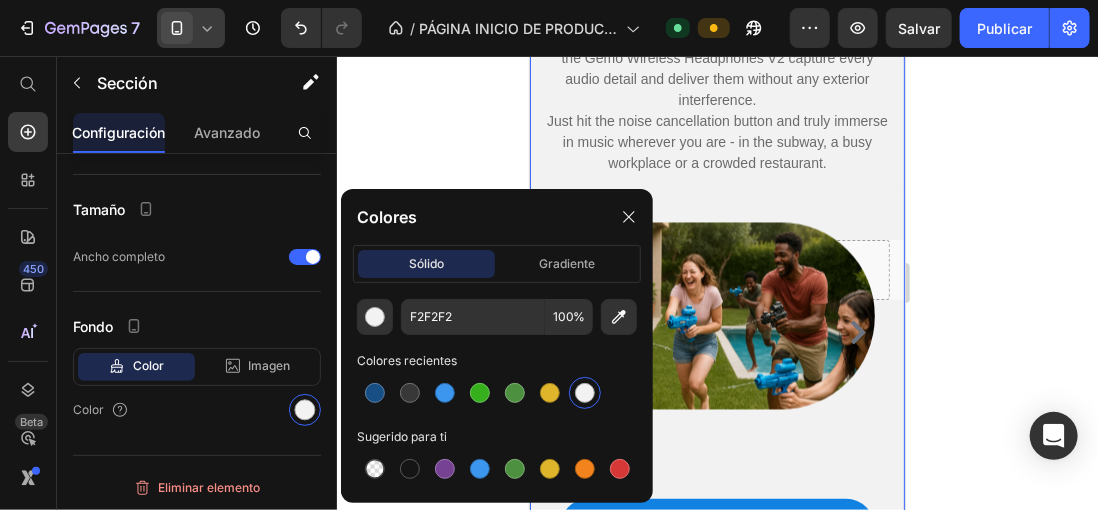 click 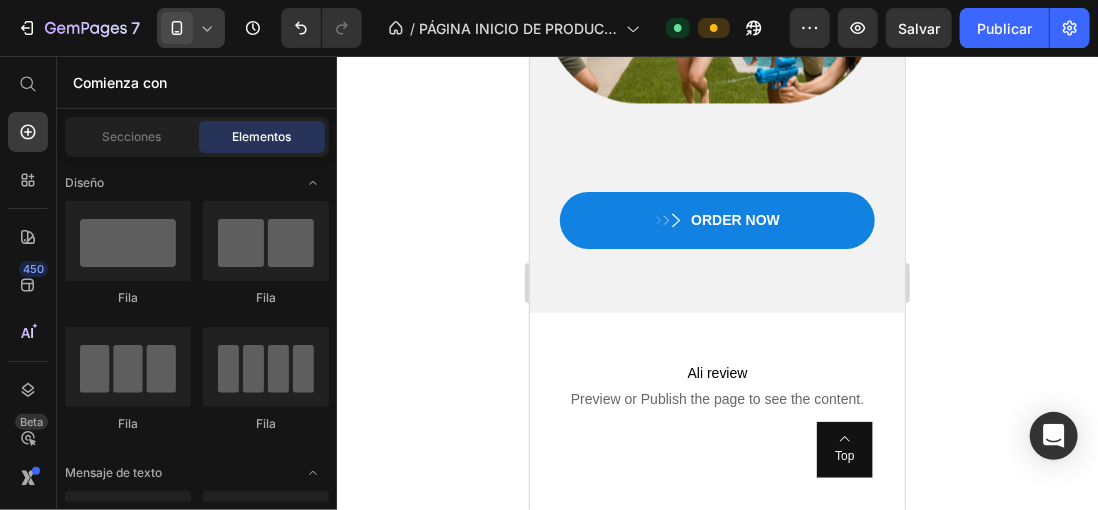 scroll, scrollTop: 1600, scrollLeft: 0, axis: vertical 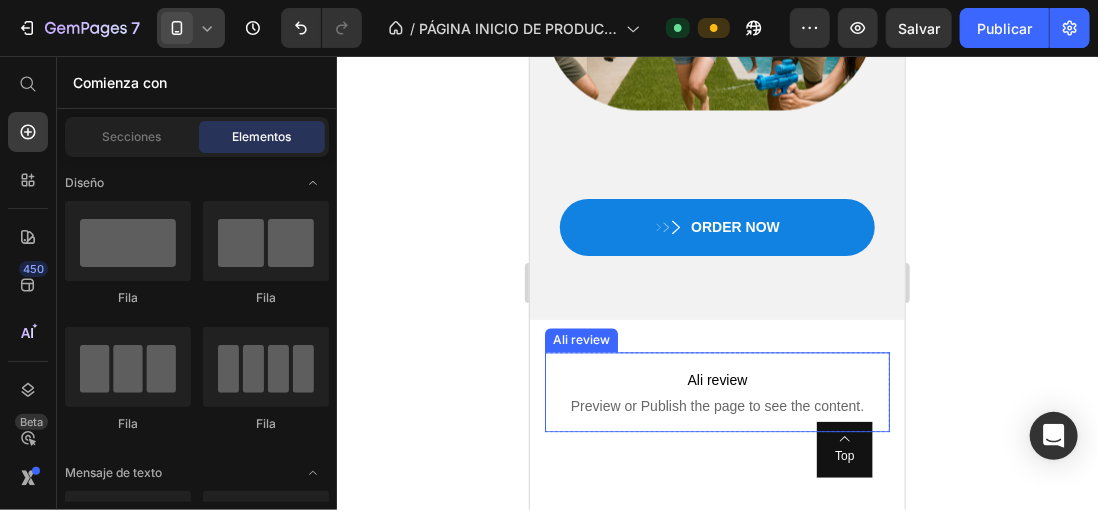 click on "Ali review
Preview or Publish the page to see the content." at bounding box center [716, 391] 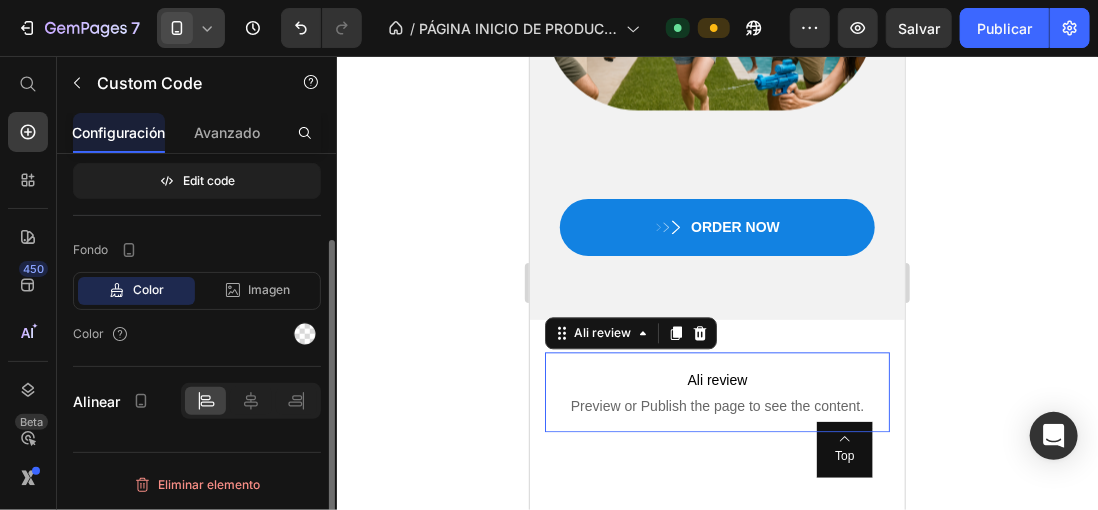 scroll, scrollTop: 0, scrollLeft: 0, axis: both 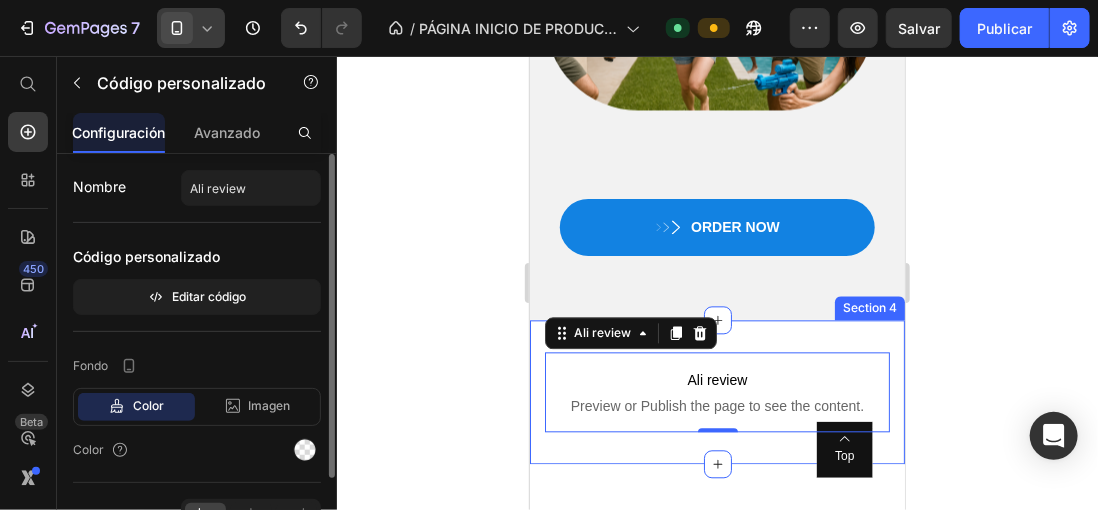 click on "Ali review
Preview or Publish the page to see the content. Ali review   0 Row Section 4" at bounding box center (716, 391) 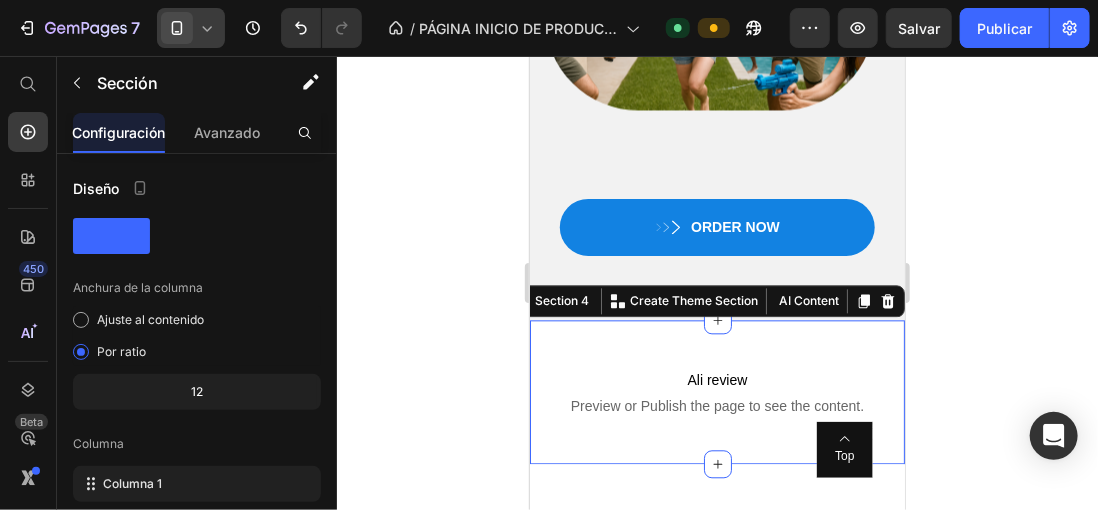 click 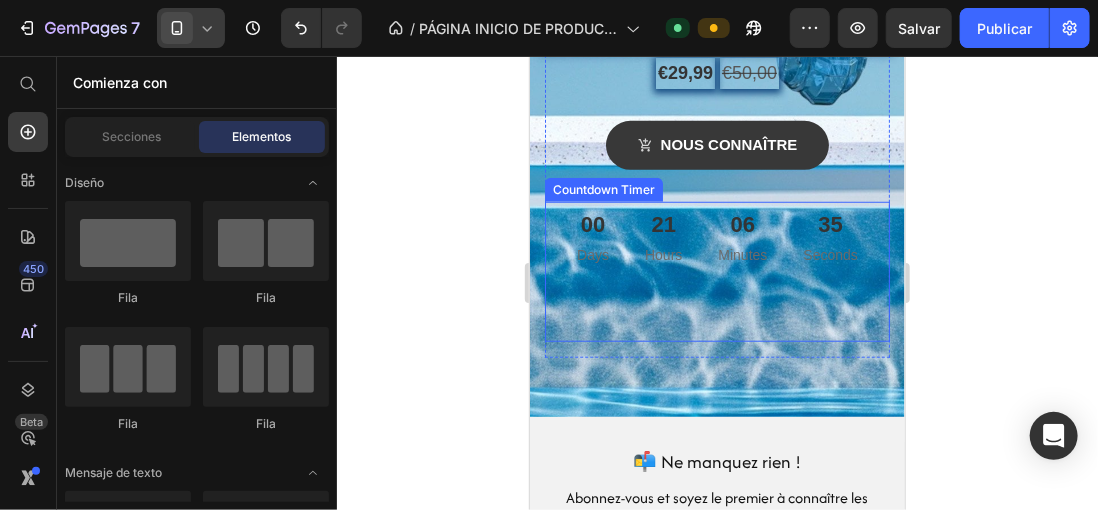 scroll, scrollTop: 500, scrollLeft: 0, axis: vertical 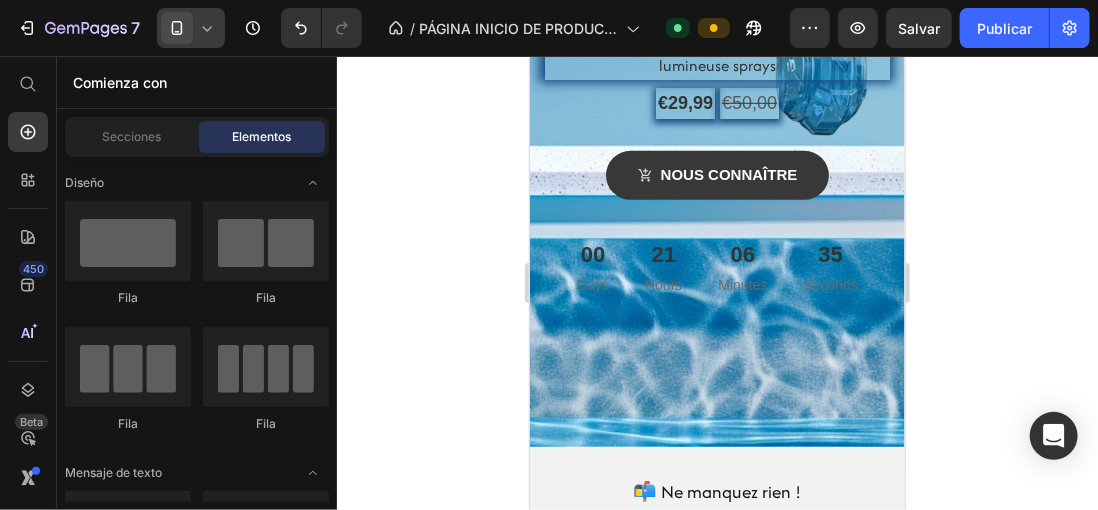 click 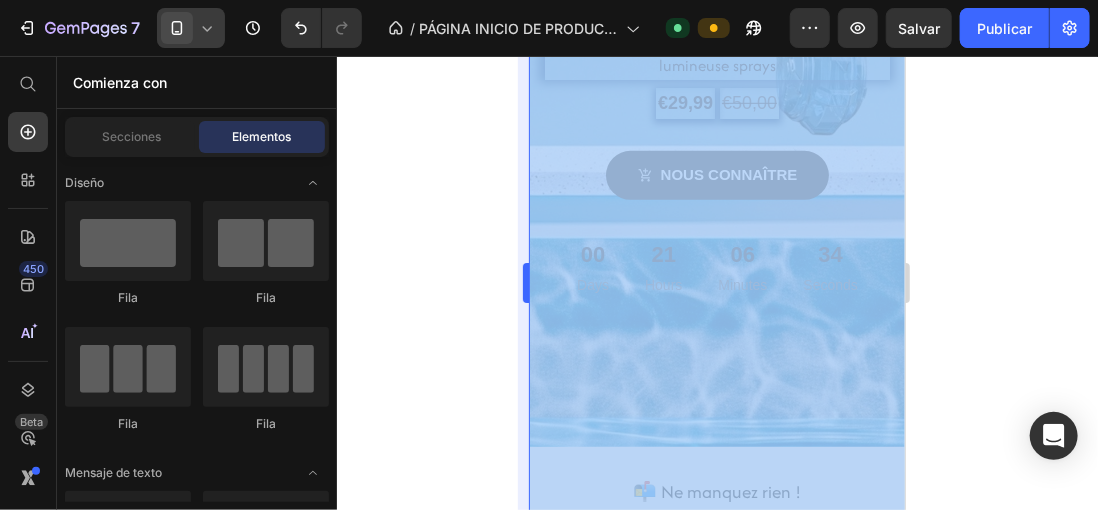 click on "333333 100 % 333333 100 %" at bounding box center [717, 283] 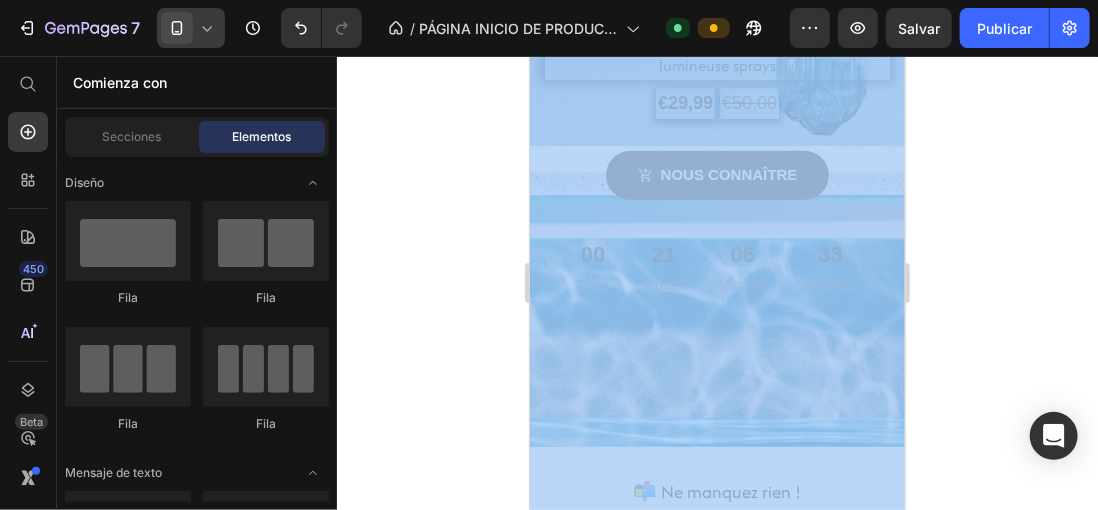 drag, startPoint x: 520, startPoint y: 266, endPoint x: 377, endPoint y: 270, distance: 143.05594 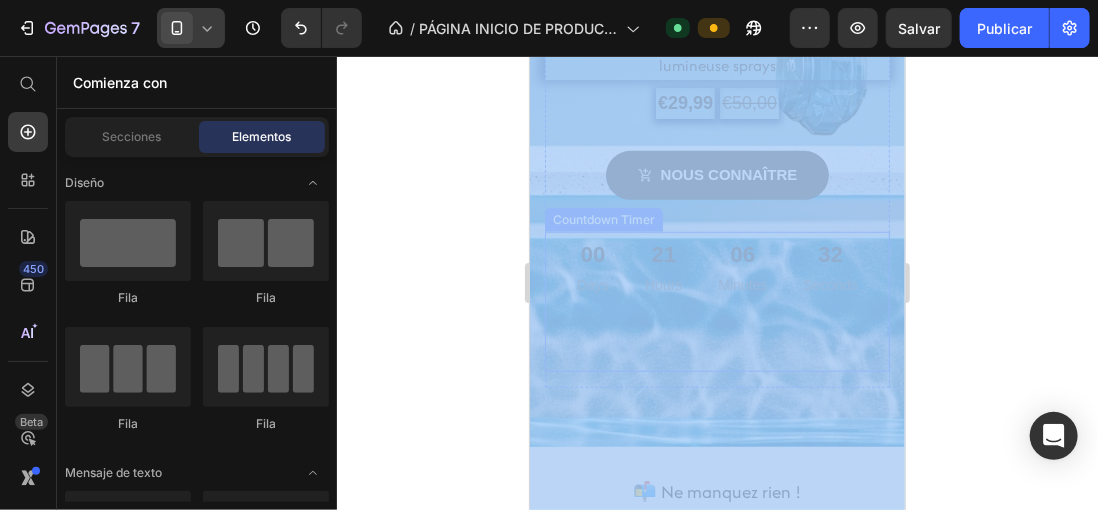 scroll, scrollTop: 400, scrollLeft: 0, axis: vertical 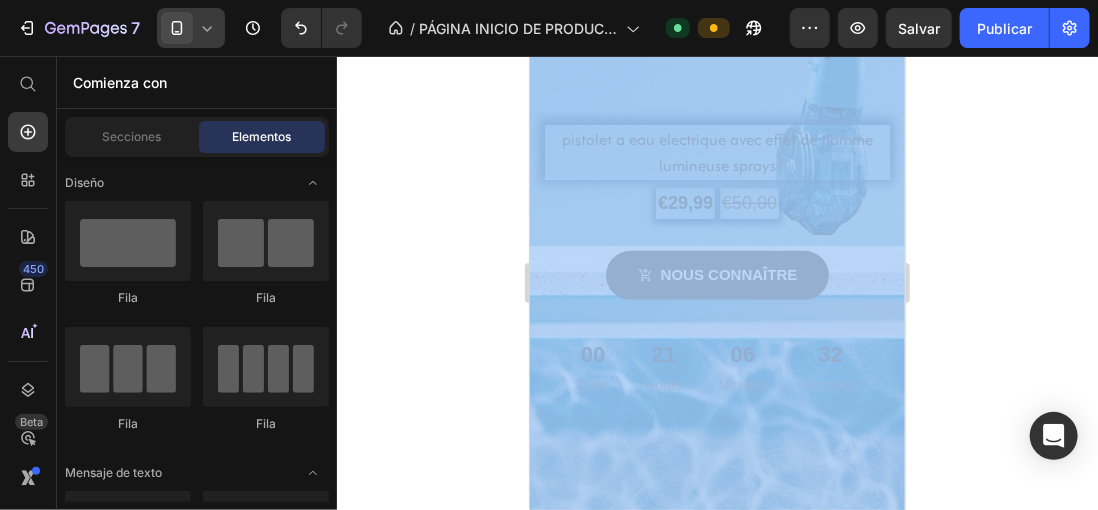 click 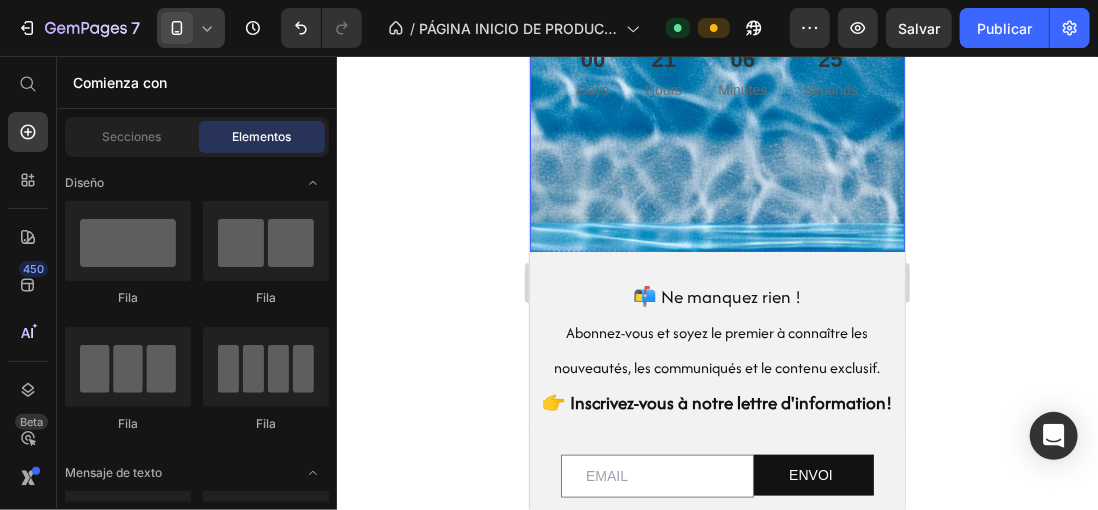 scroll, scrollTop: 700, scrollLeft: 0, axis: vertical 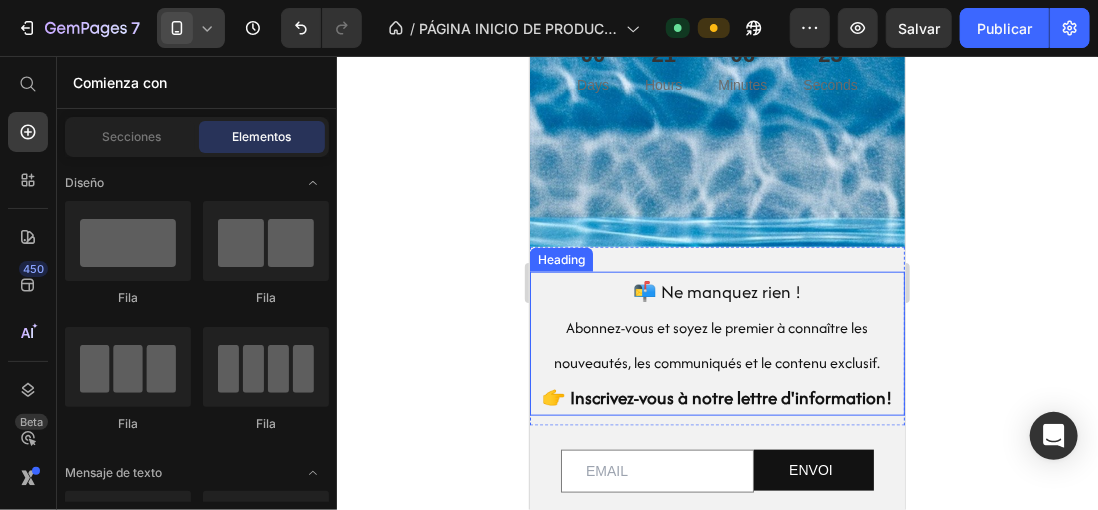 click on "📬 Ne manquez rien ! Abonnez-vous et soyez le premier à connaître les nouveautés, les communiqués et le contenu exclusif. 👉 Inscrivez-vous à notre lettre d'information!" at bounding box center [716, 343] 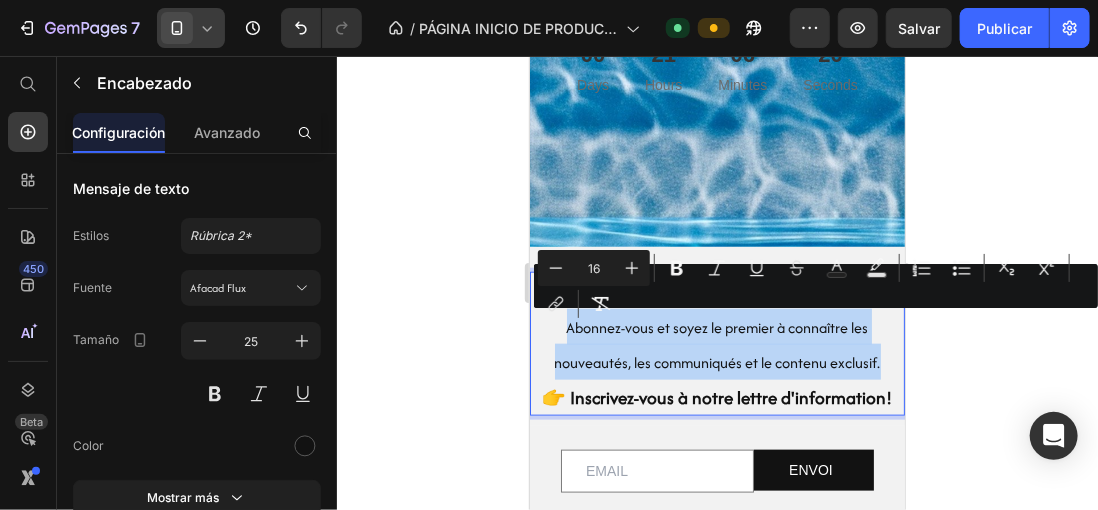 drag, startPoint x: 556, startPoint y: 324, endPoint x: 900, endPoint y: 361, distance: 345.9841 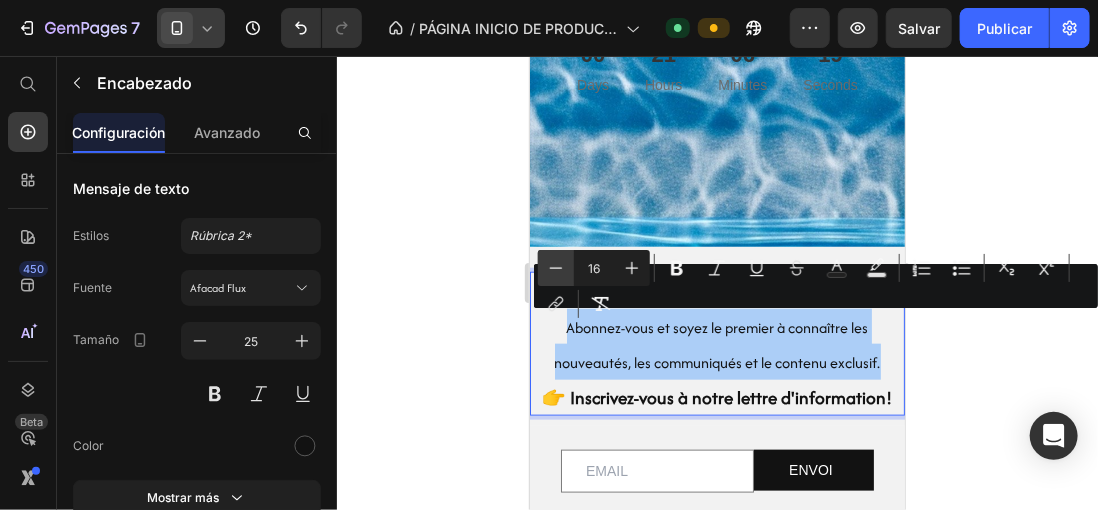 click 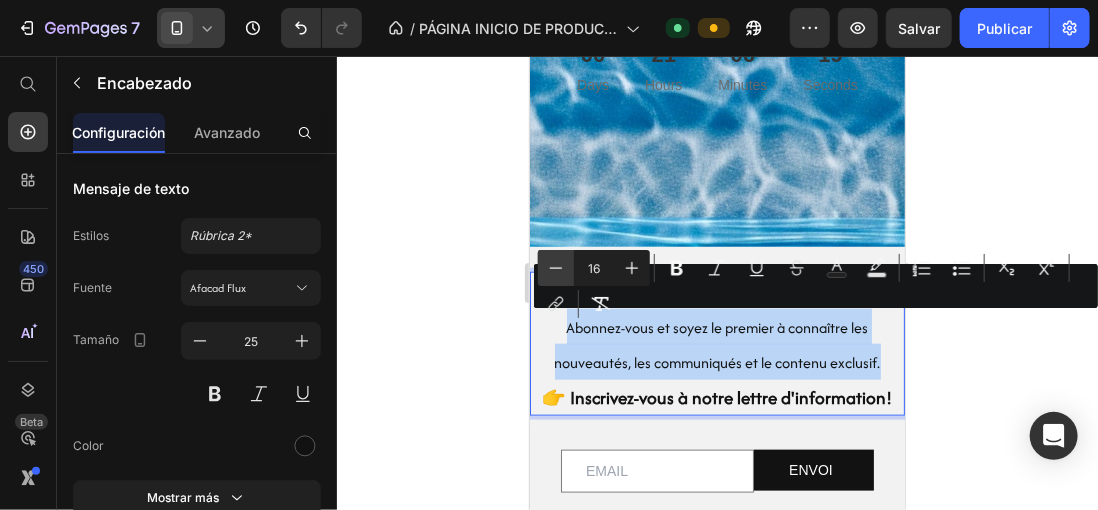 type on "15" 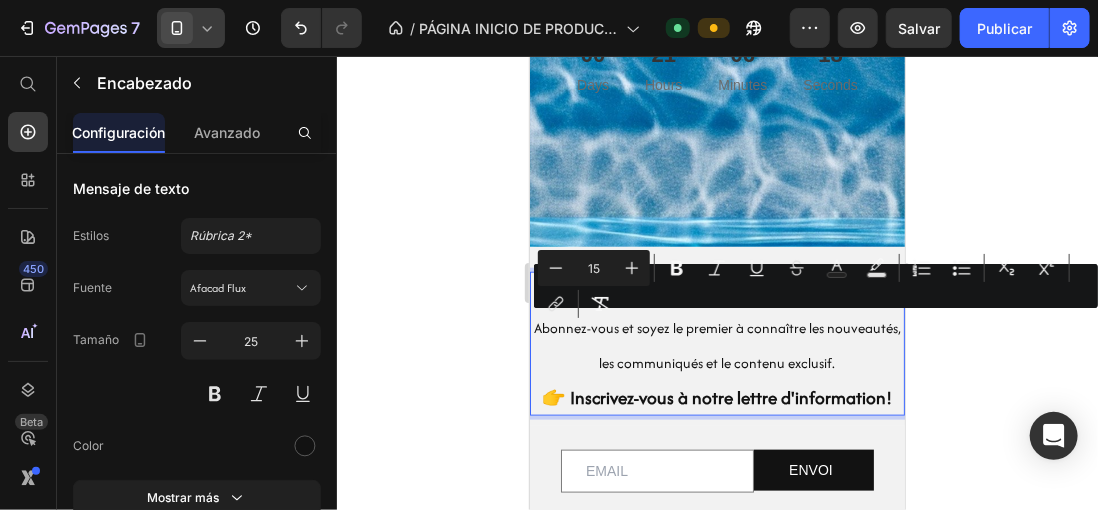 click 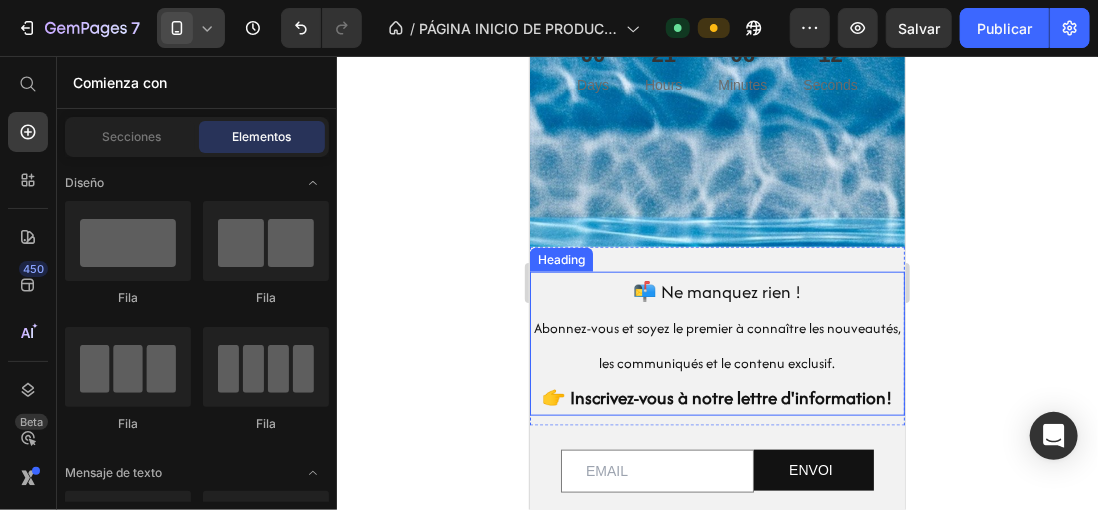 click 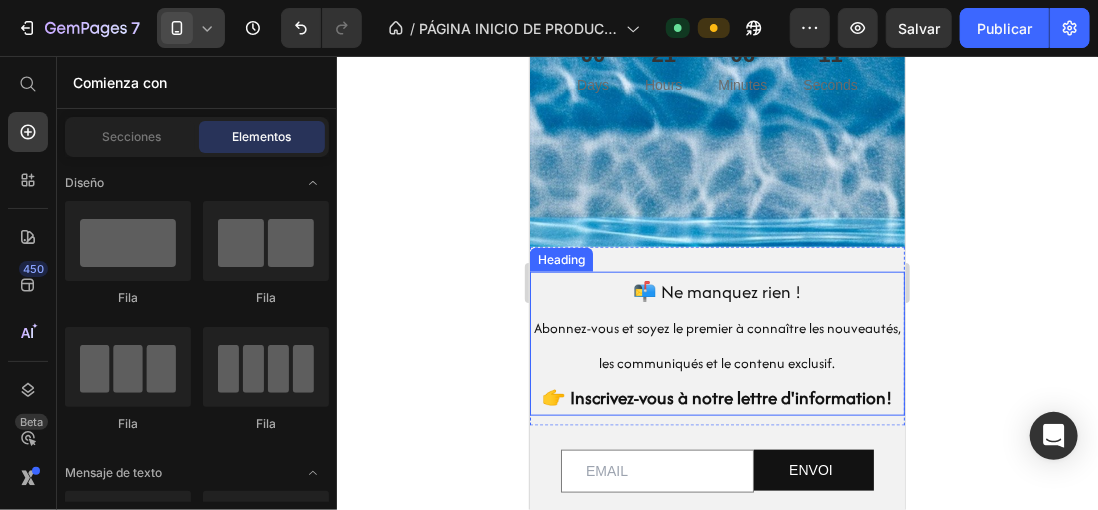 click 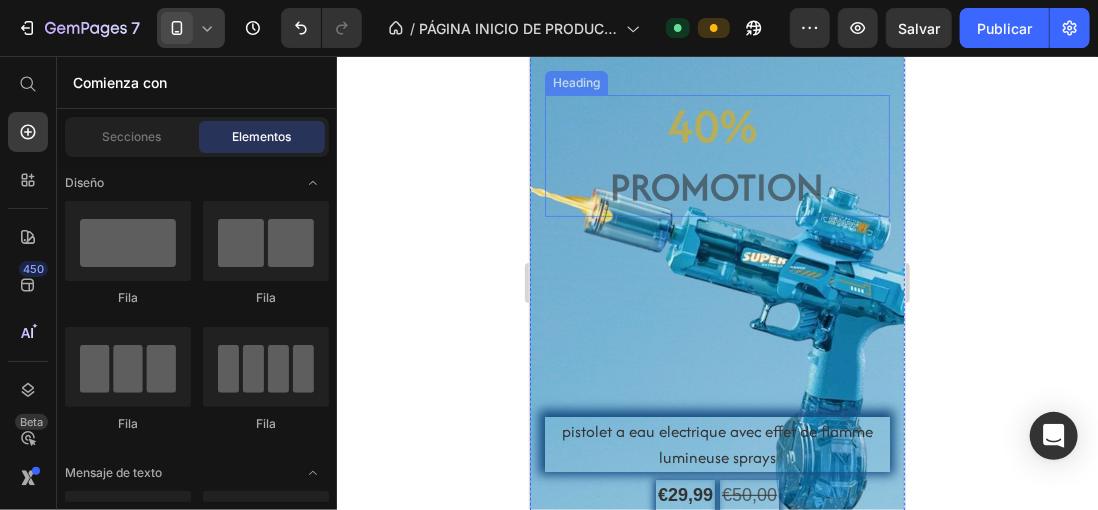 scroll, scrollTop: 0, scrollLeft: 0, axis: both 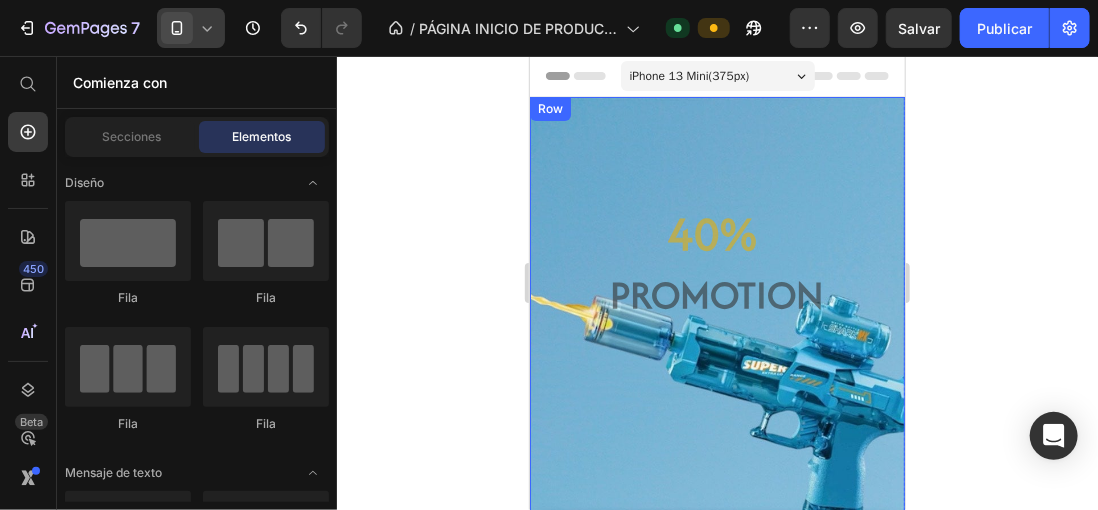 click on "40%   Promotion  Heading pistolet a eau electrique avec effet de flamme lumineuse sprays Product Title €29,99 Product Price €50,00 Product Price Row nous connaître Product Cart Button 00 Days 21 Hours 04 Minutes 15 Seconds Countdown Timer Product Row" at bounding box center [716, 526] 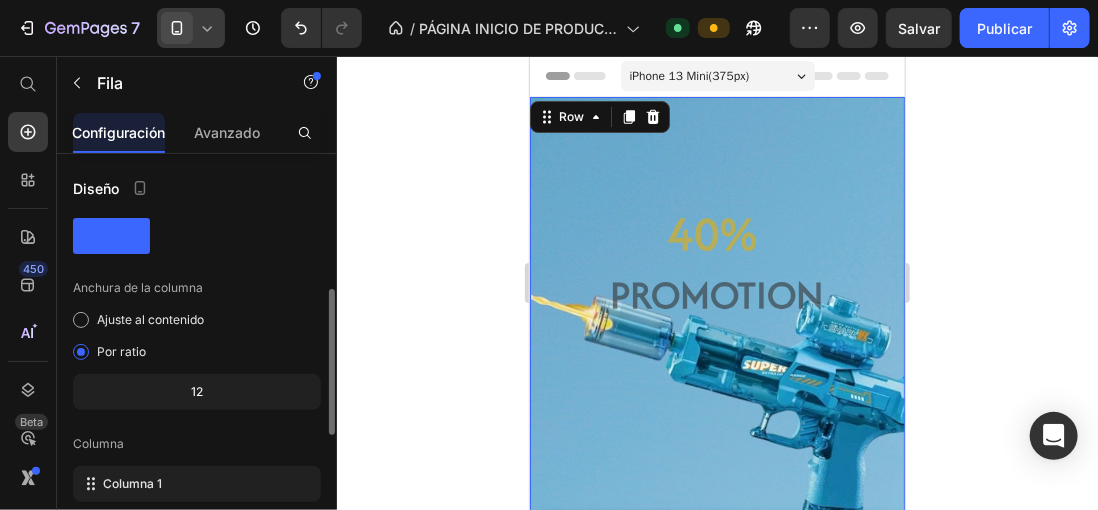 scroll, scrollTop: 600, scrollLeft: 0, axis: vertical 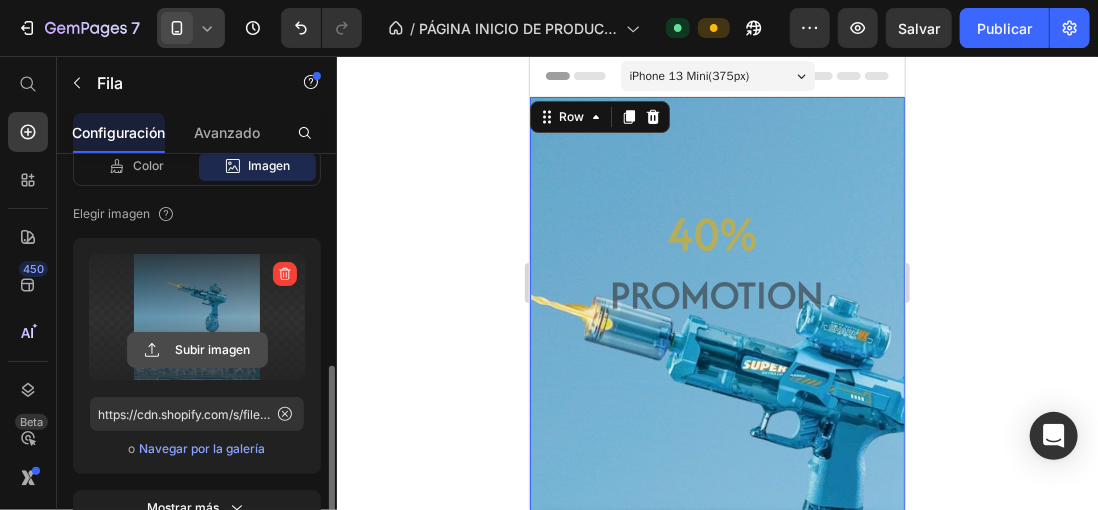 click 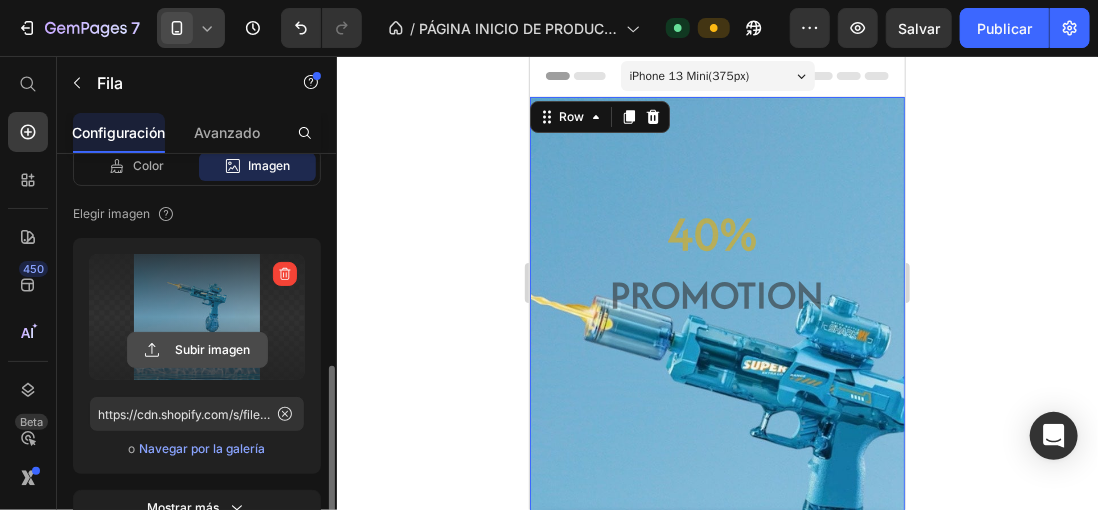 scroll, scrollTop: 400, scrollLeft: 0, axis: vertical 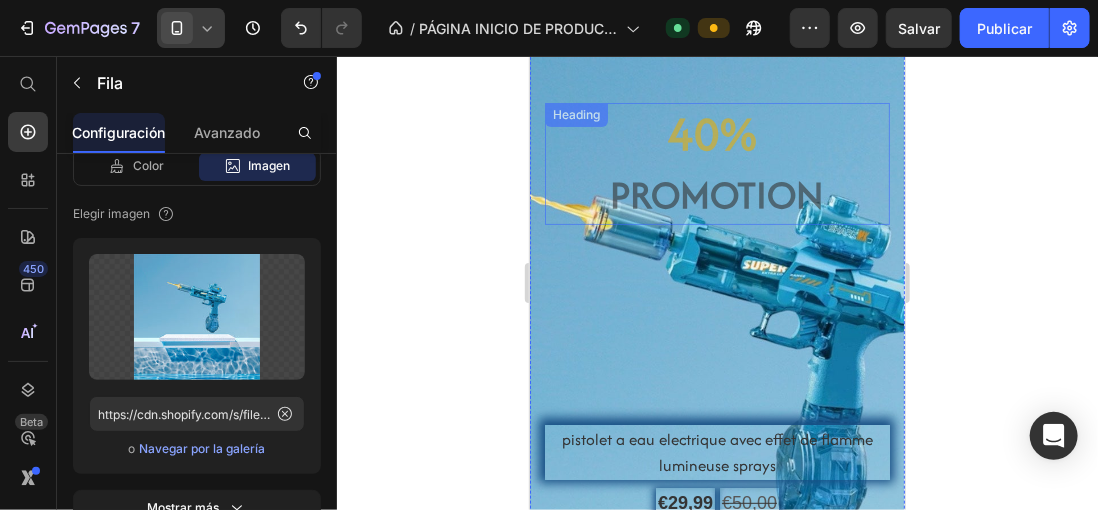 click on "40%   Promotion" at bounding box center (716, 163) 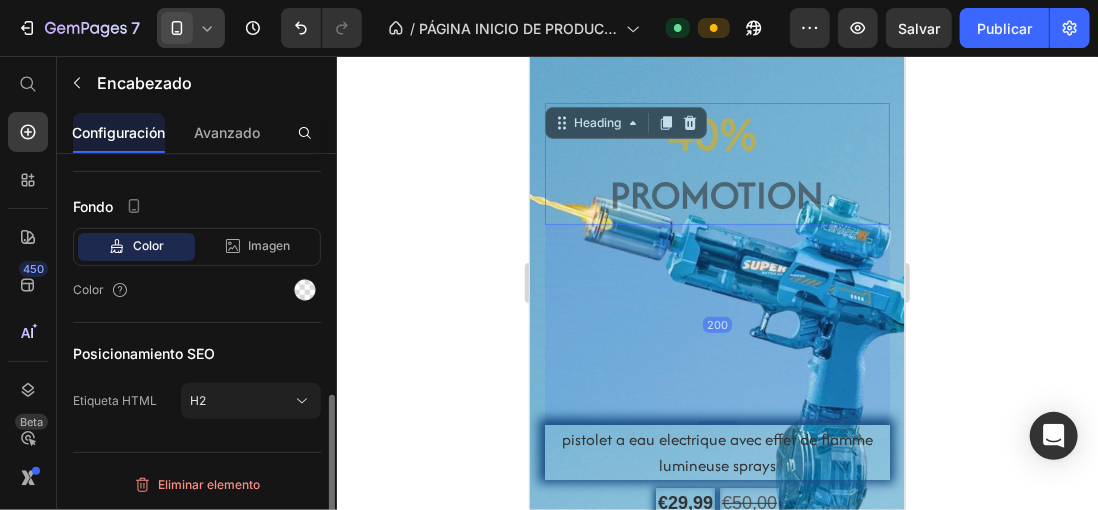 scroll, scrollTop: 0, scrollLeft: 0, axis: both 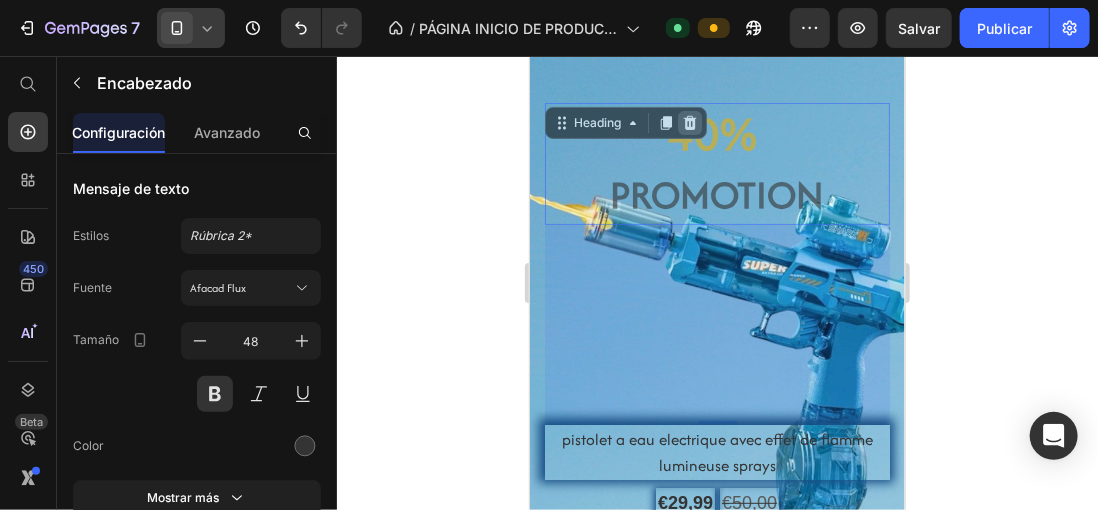 click 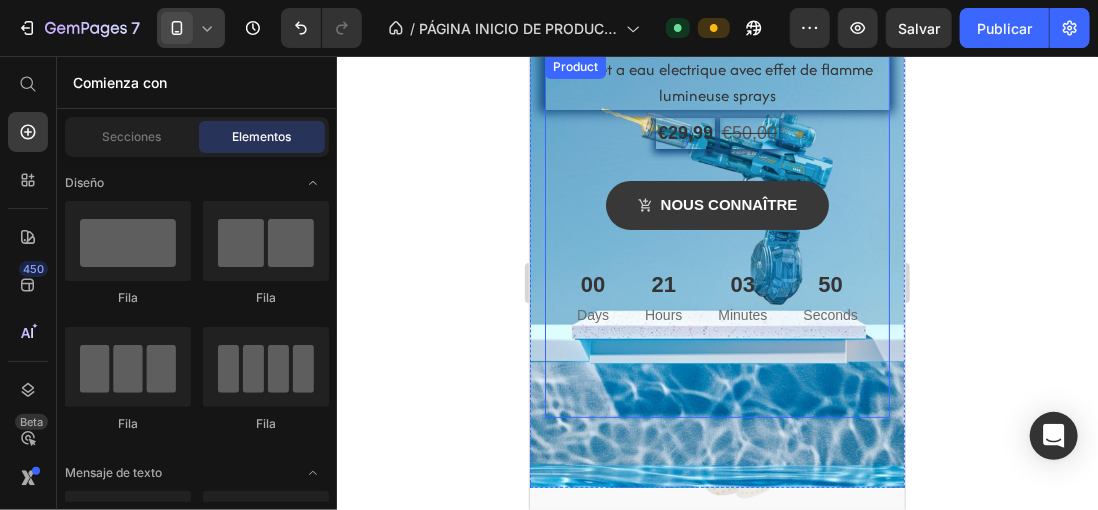 scroll, scrollTop: 0, scrollLeft: 0, axis: both 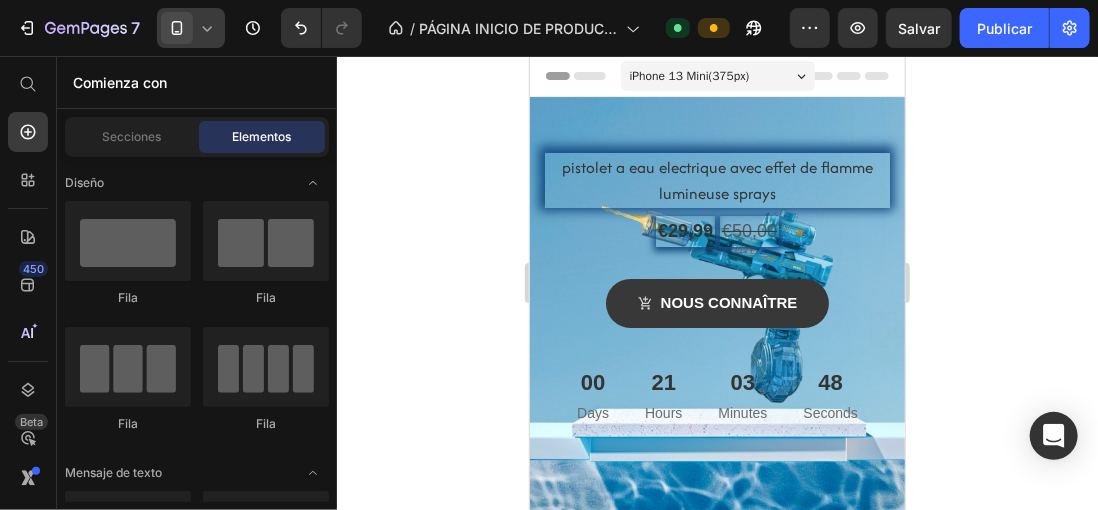 click 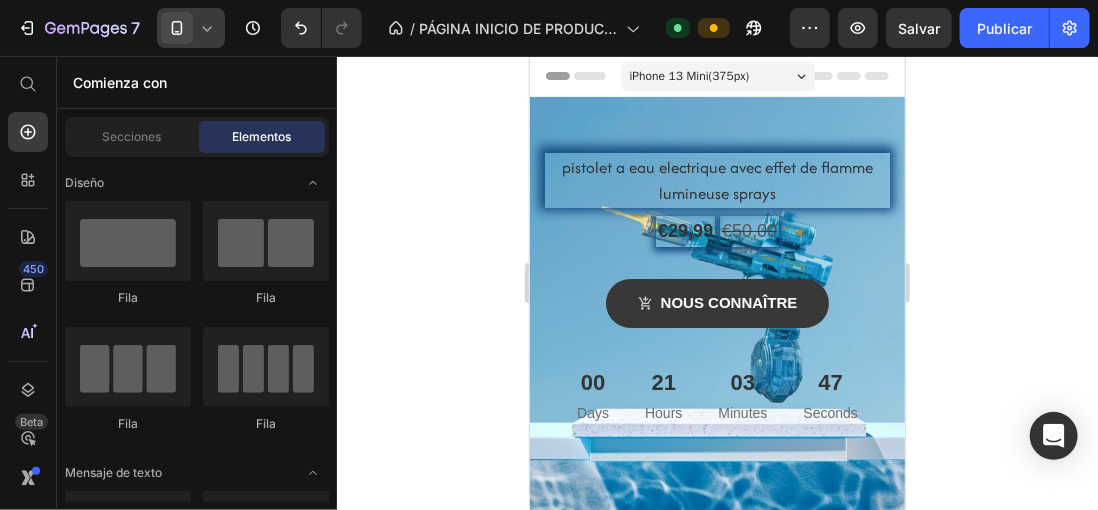drag, startPoint x: 945, startPoint y: 183, endPoint x: 944, endPoint y: 163, distance: 20.024984 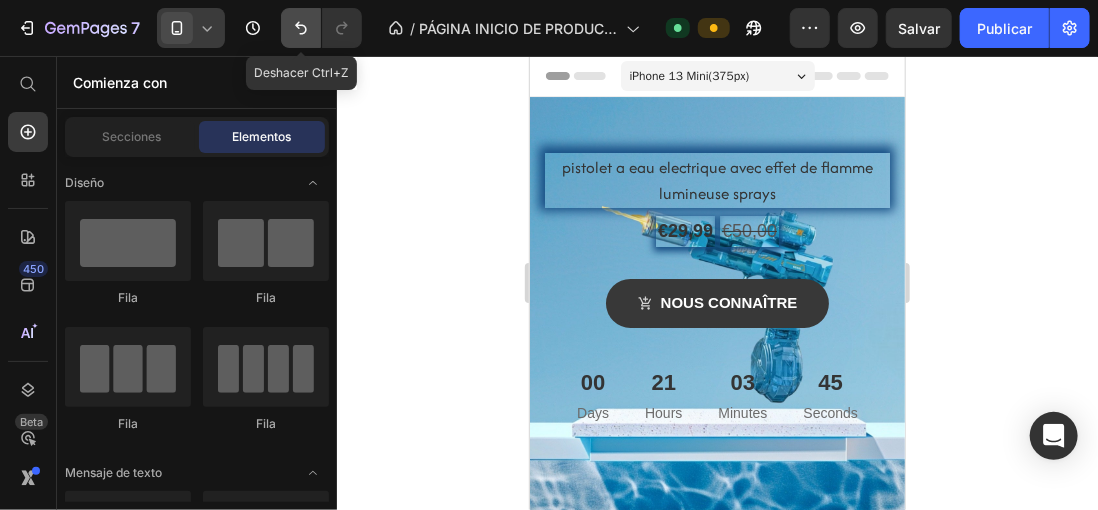 click 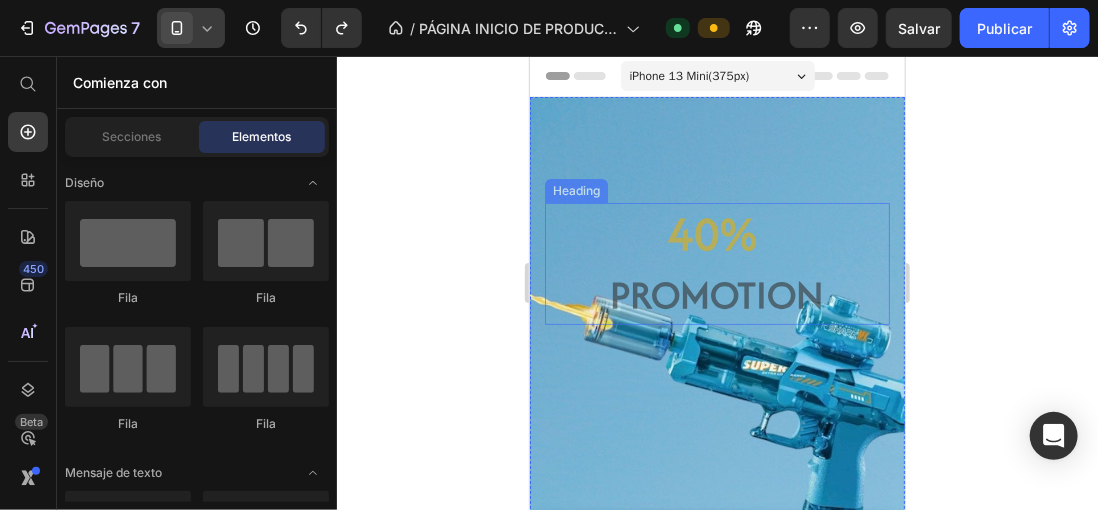 click on "40%" at bounding box center (711, 232) 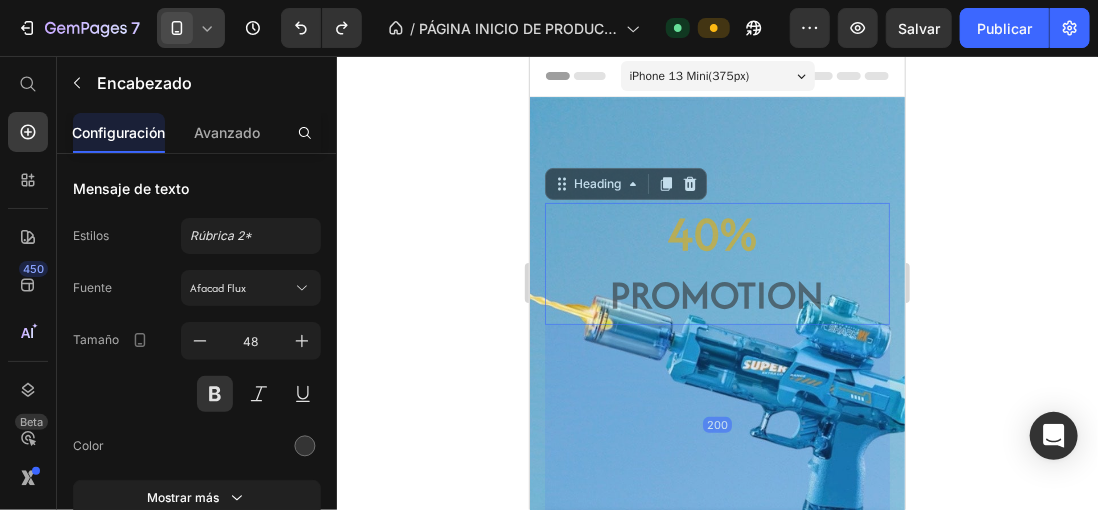 click on "40%   Promotion" at bounding box center [716, 263] 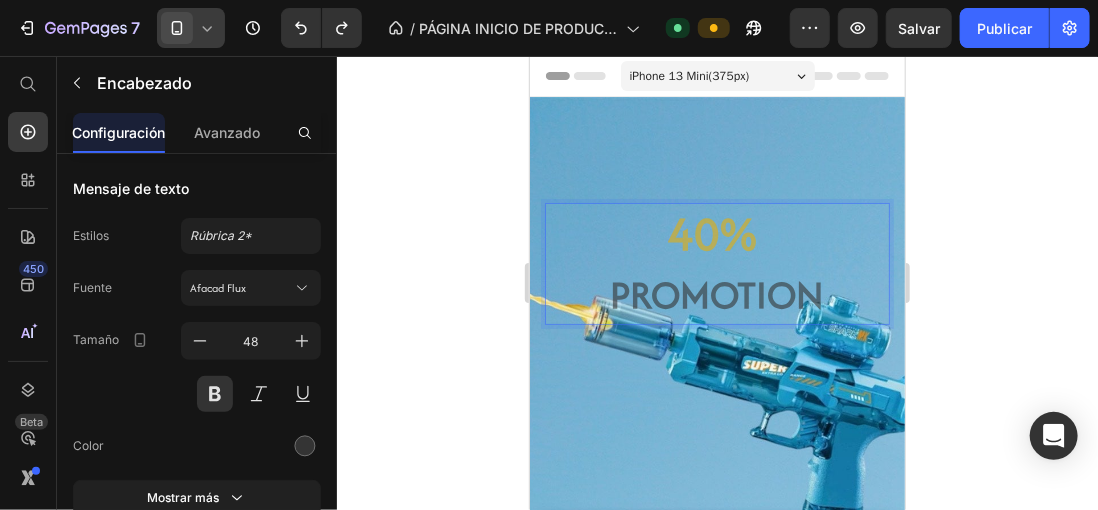 drag, startPoint x: 656, startPoint y: 226, endPoint x: 842, endPoint y: 291, distance: 197.03046 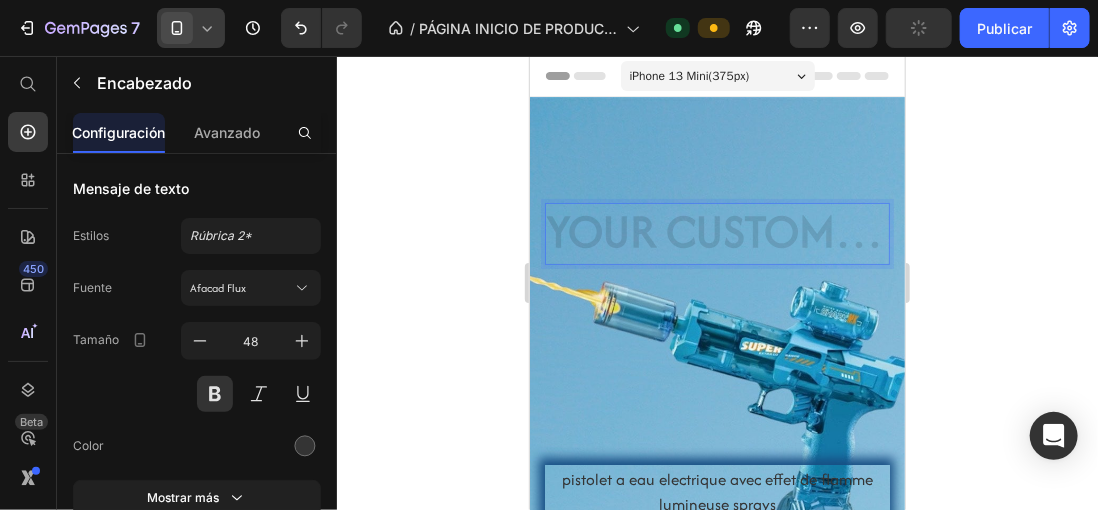 click 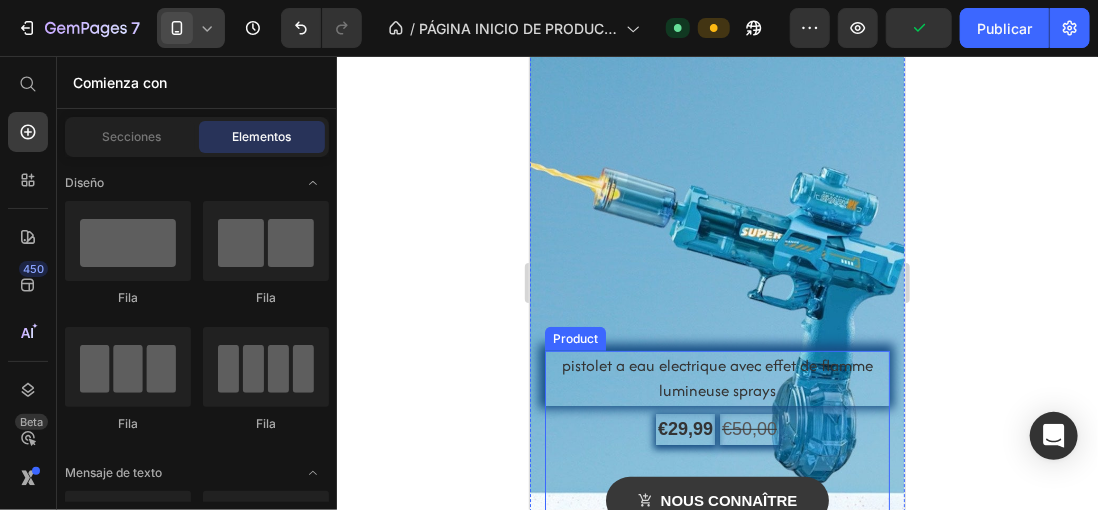 scroll, scrollTop: 200, scrollLeft: 0, axis: vertical 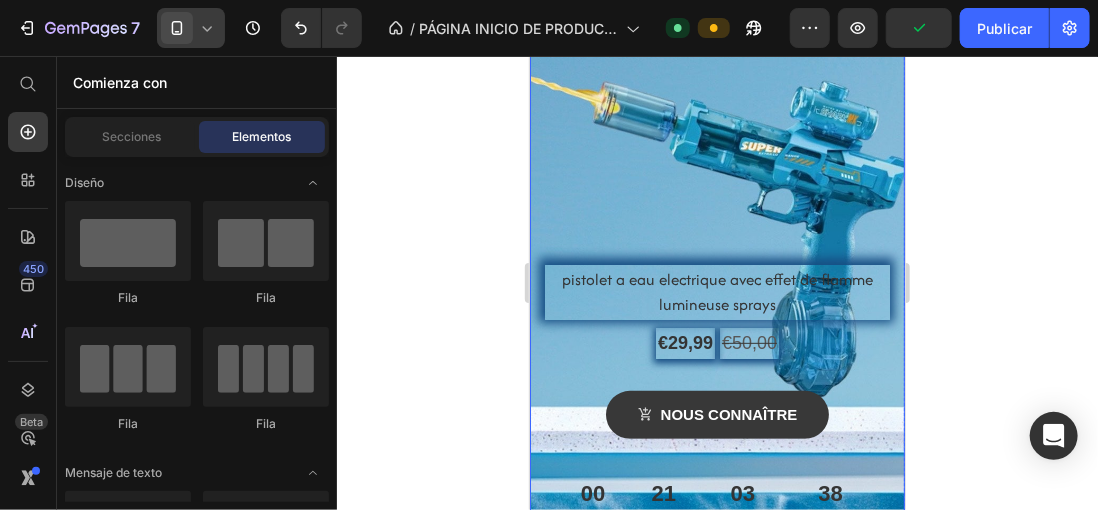 click 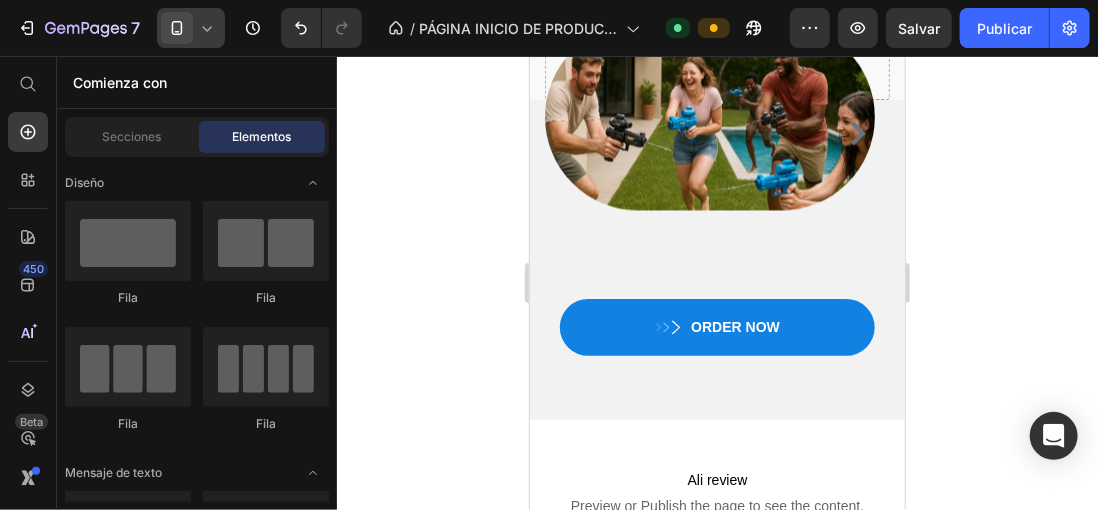 scroll, scrollTop: 1100, scrollLeft: 0, axis: vertical 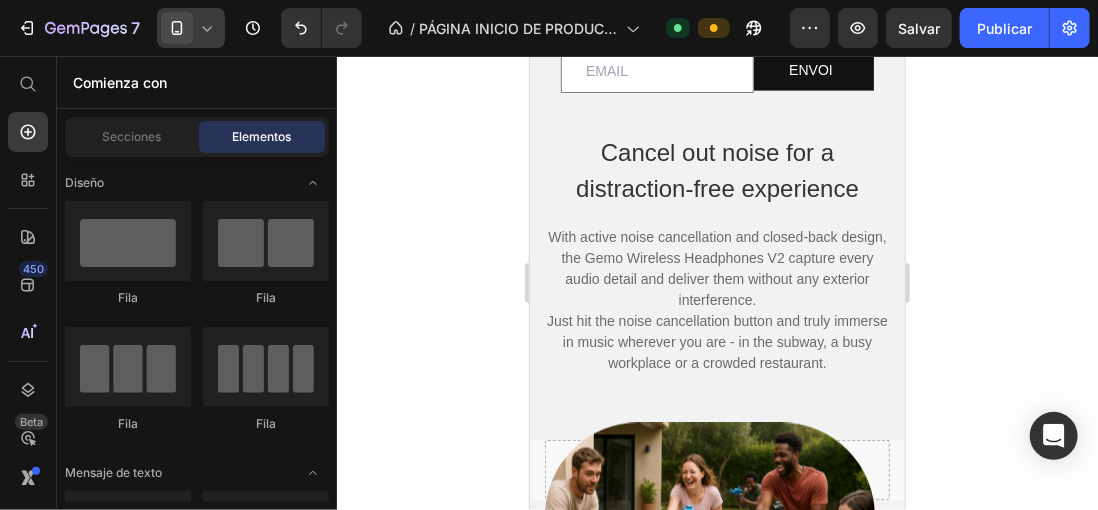 click 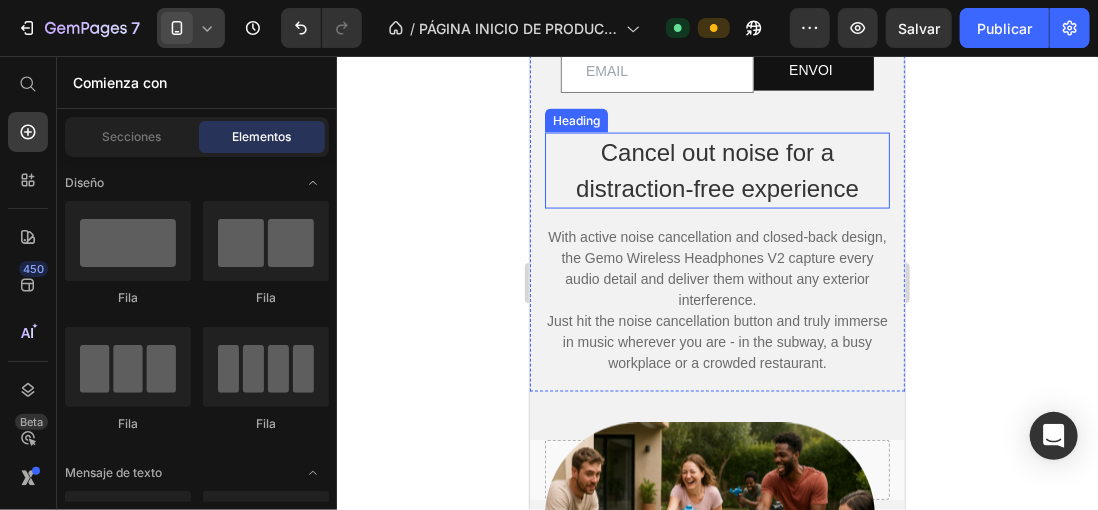 click on "Cancel out noise for a distraction-free experience" at bounding box center (716, 170) 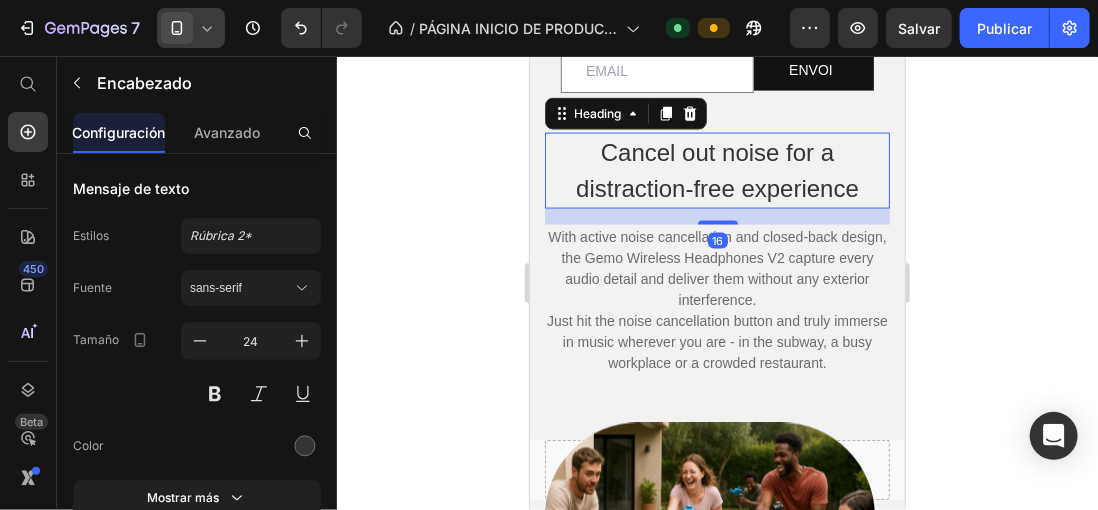 click on "Cancel out noise for a distraction-free experience" at bounding box center (716, 170) 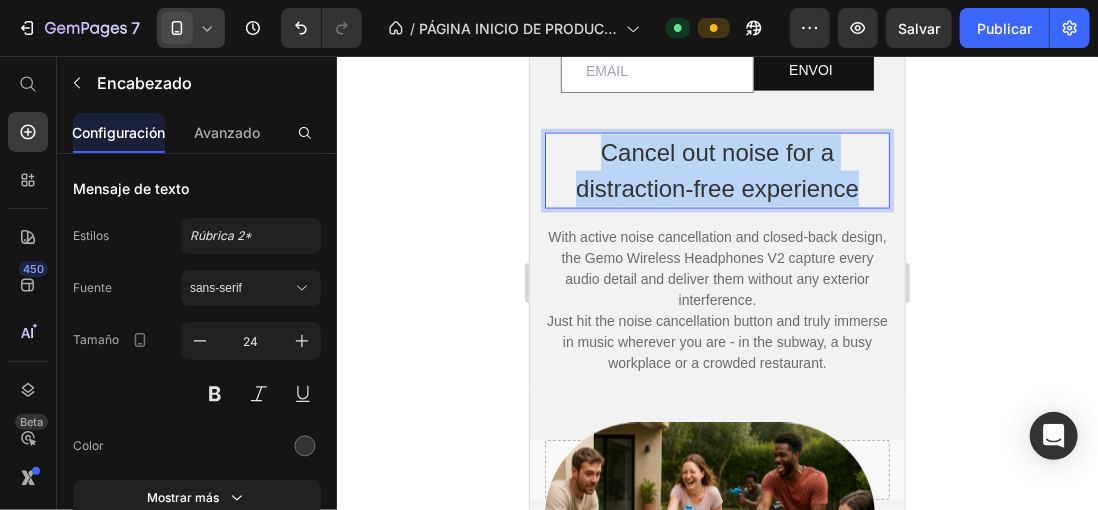 drag, startPoint x: 588, startPoint y: 149, endPoint x: 898, endPoint y: 206, distance: 315.19678 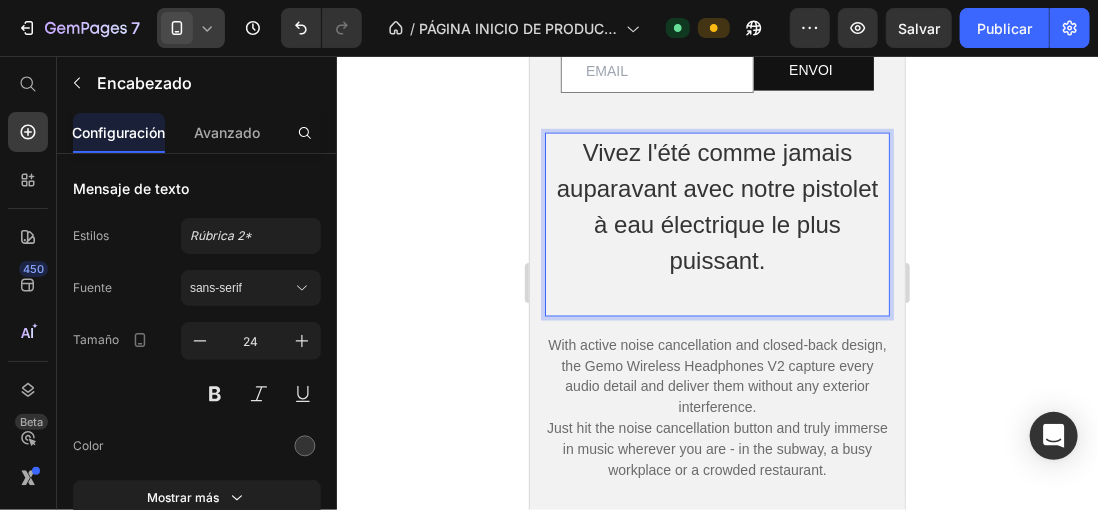 click on "Vivez l'été comme jamais auparavant avec notre pistolet à eau électrique le plus puissant." at bounding box center [716, 224] 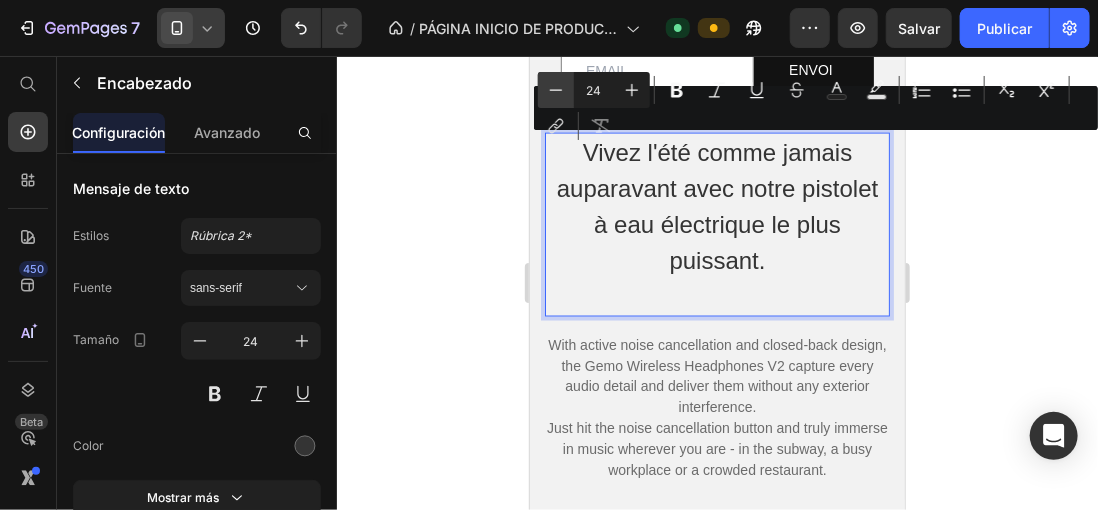 click 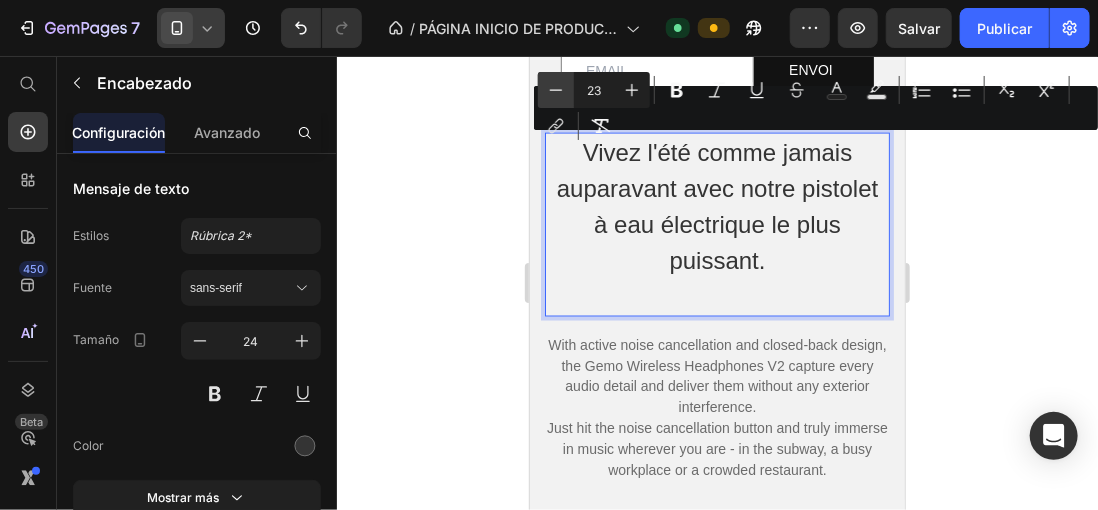 click 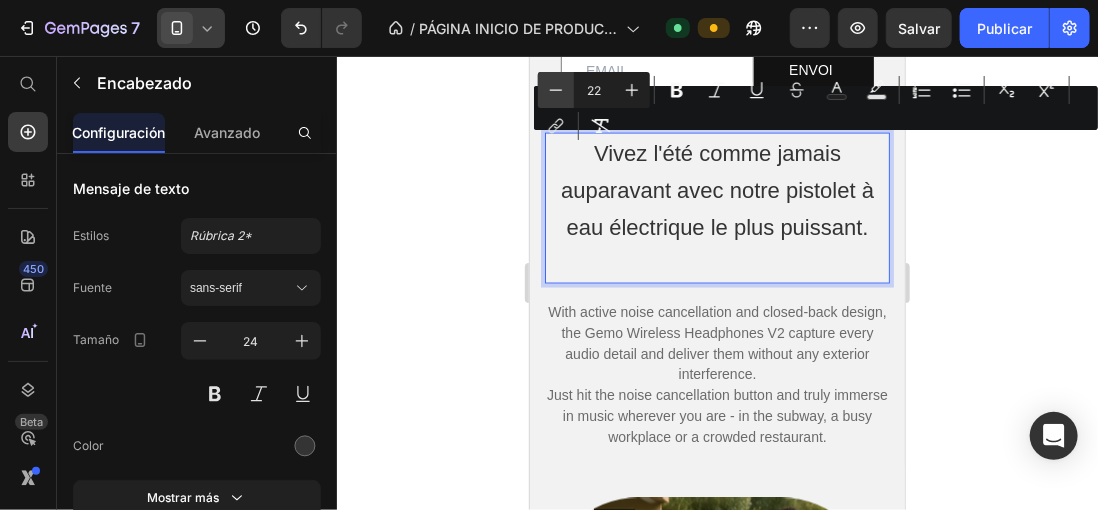 click 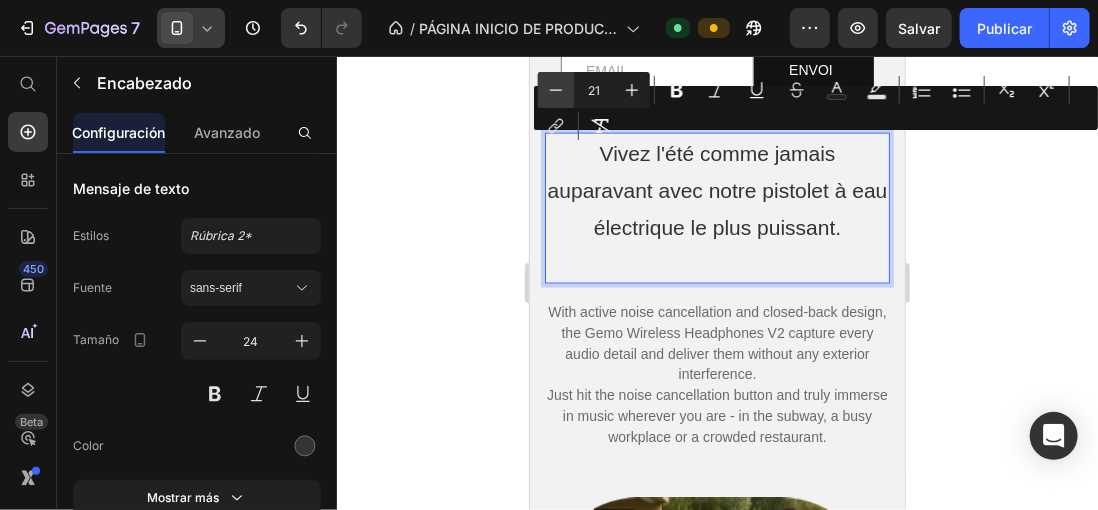 click 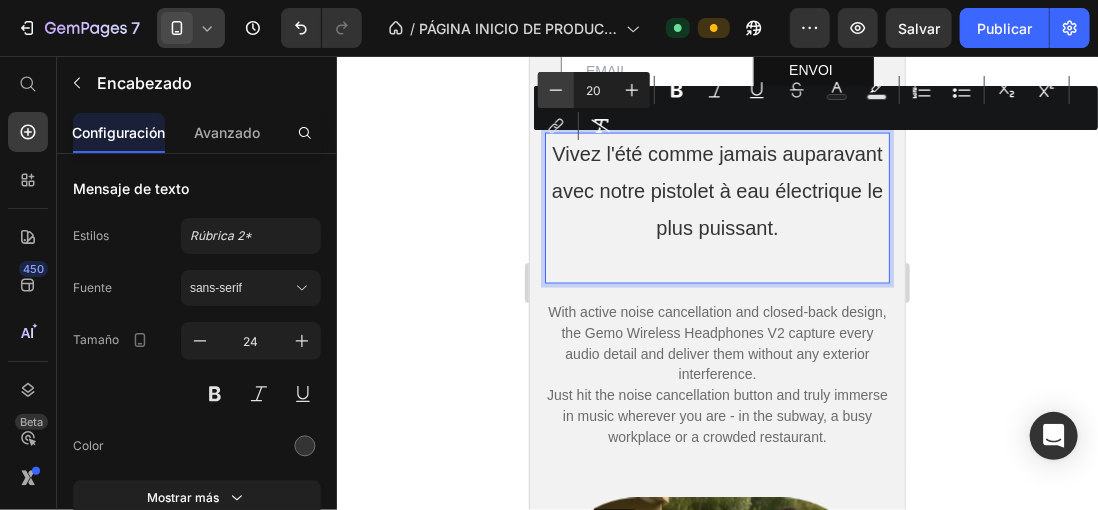 click 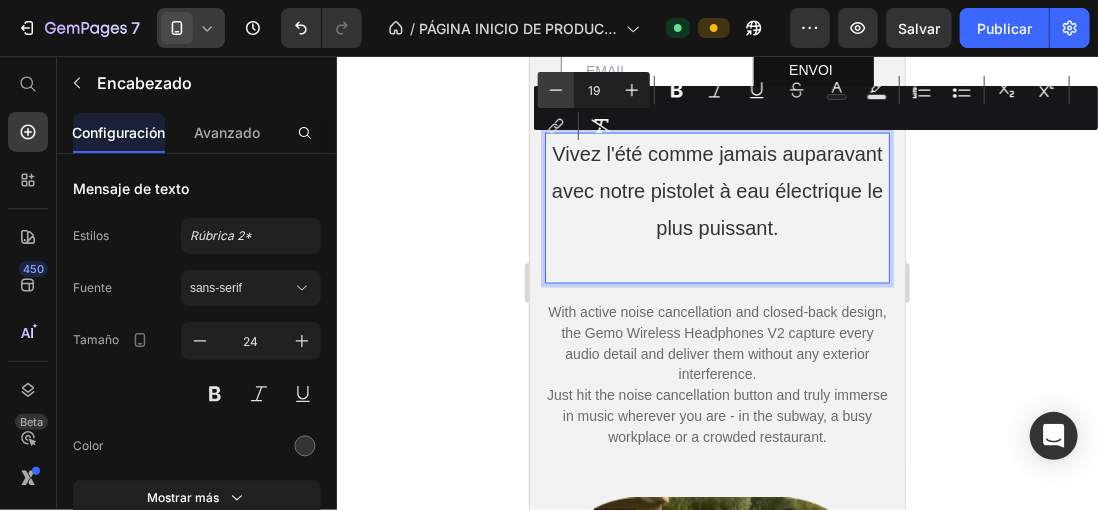 click 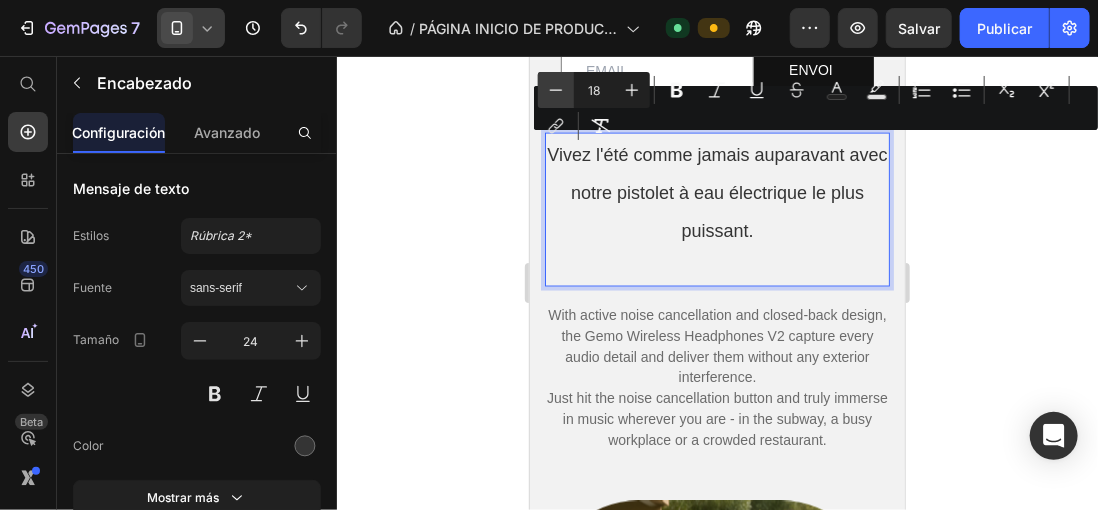 click 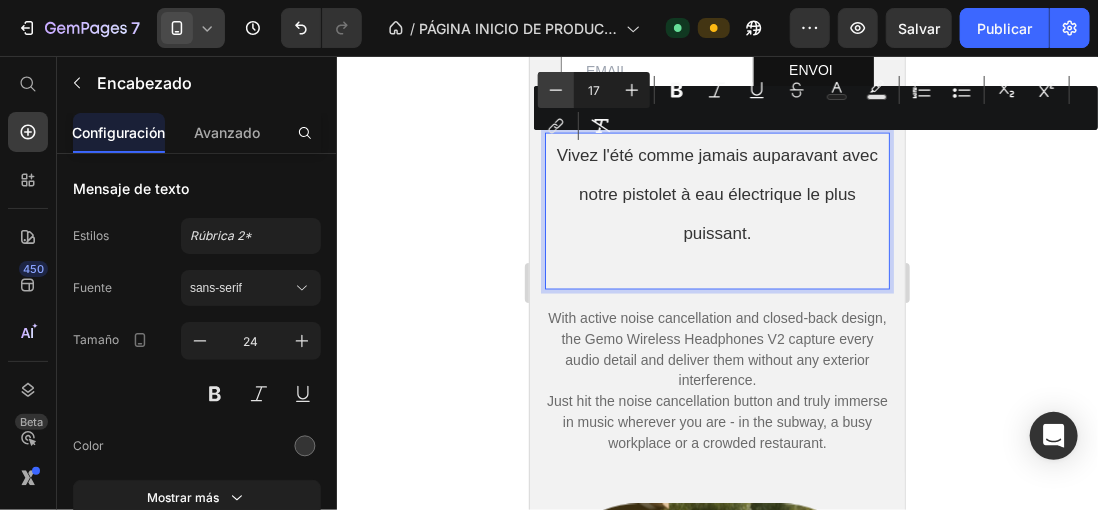 click 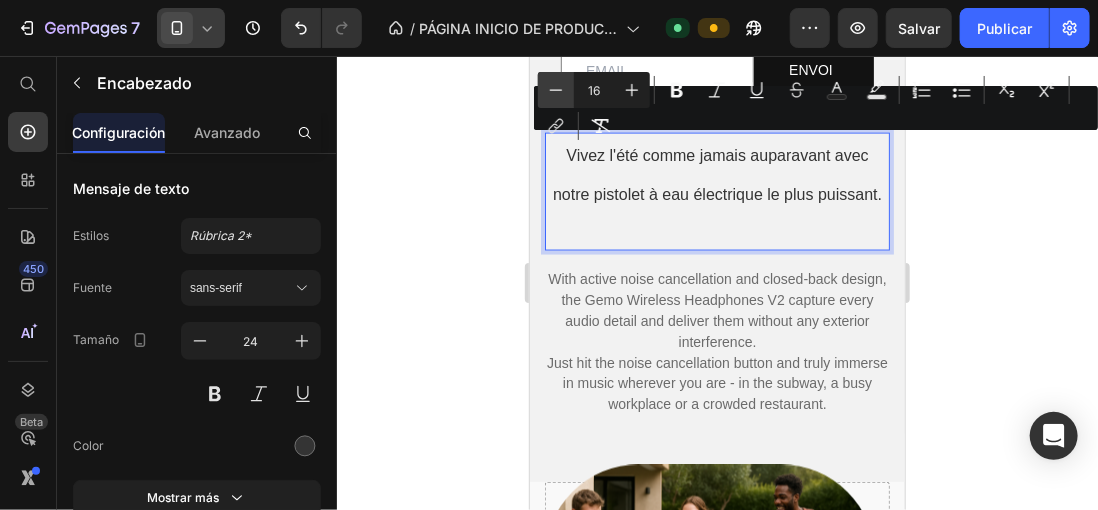 click 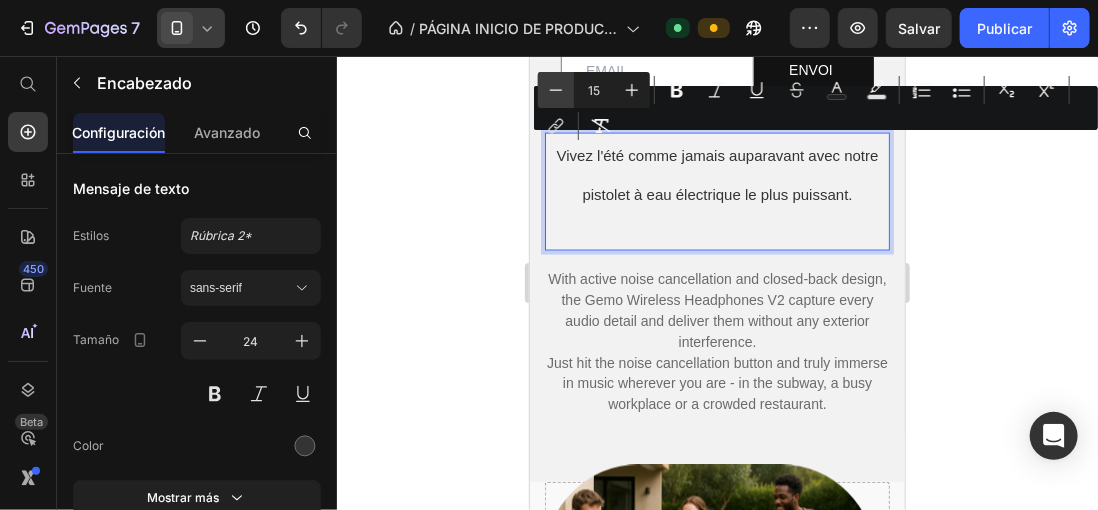 click 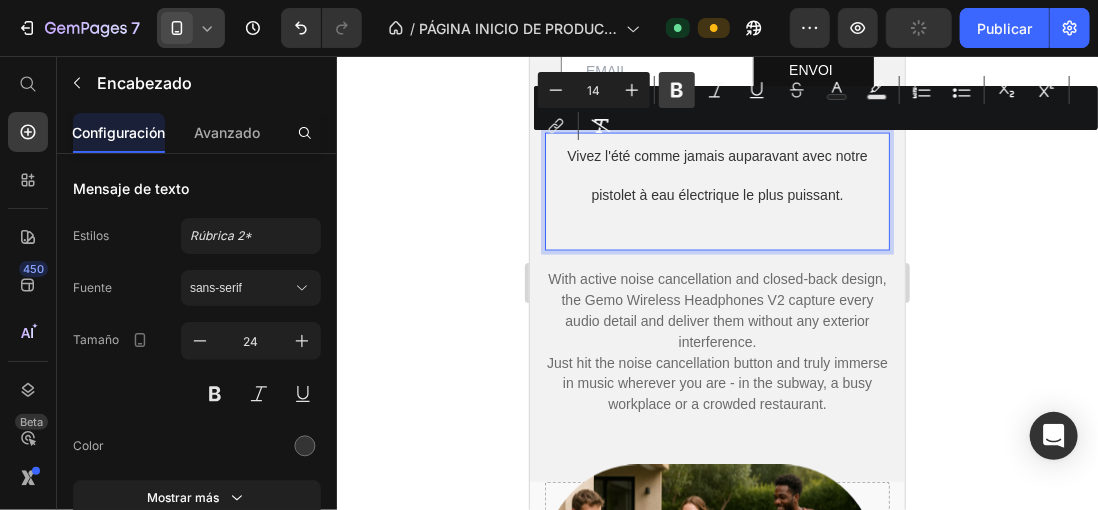click 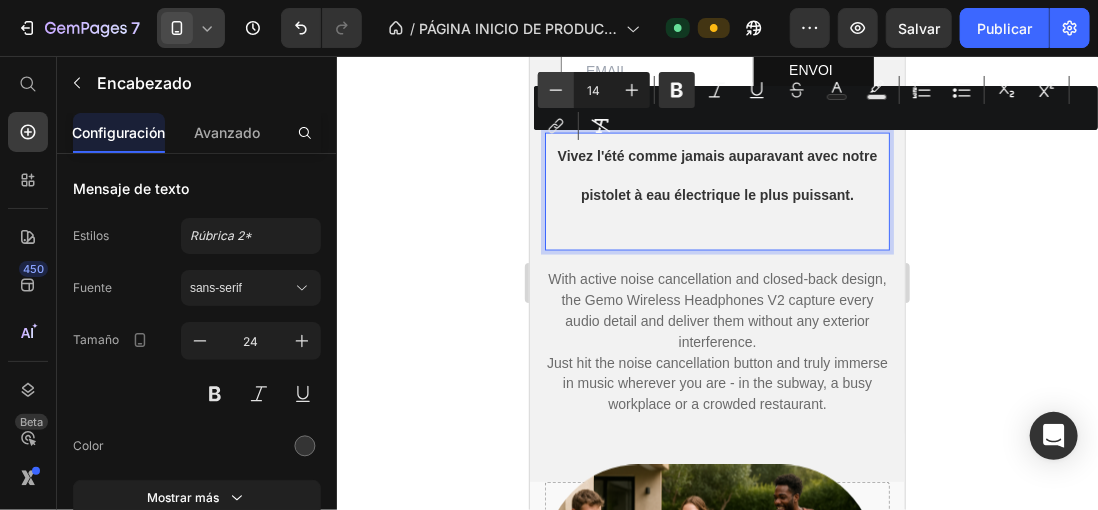 click on "Minus" at bounding box center [556, 90] 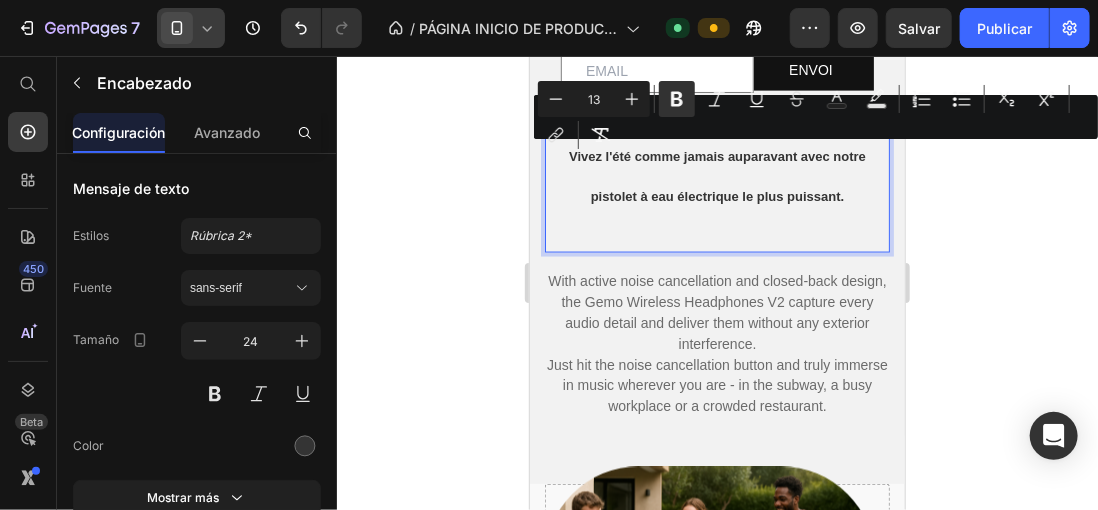 click at bounding box center (329, 774) 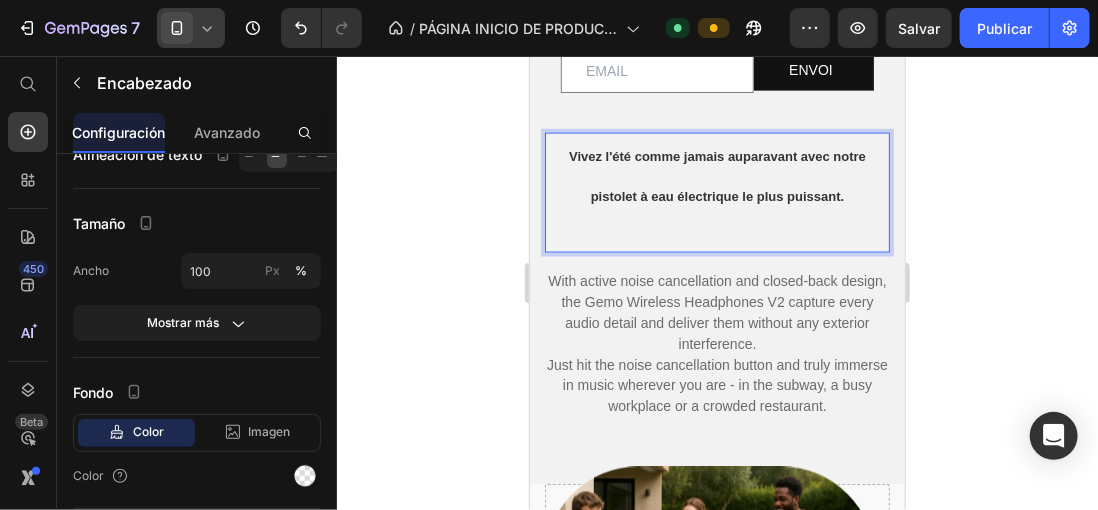 click on "Vivez l'été comme jamais auparavant avec notre pistolet à eau électrique le plus puissant." at bounding box center (716, 192) 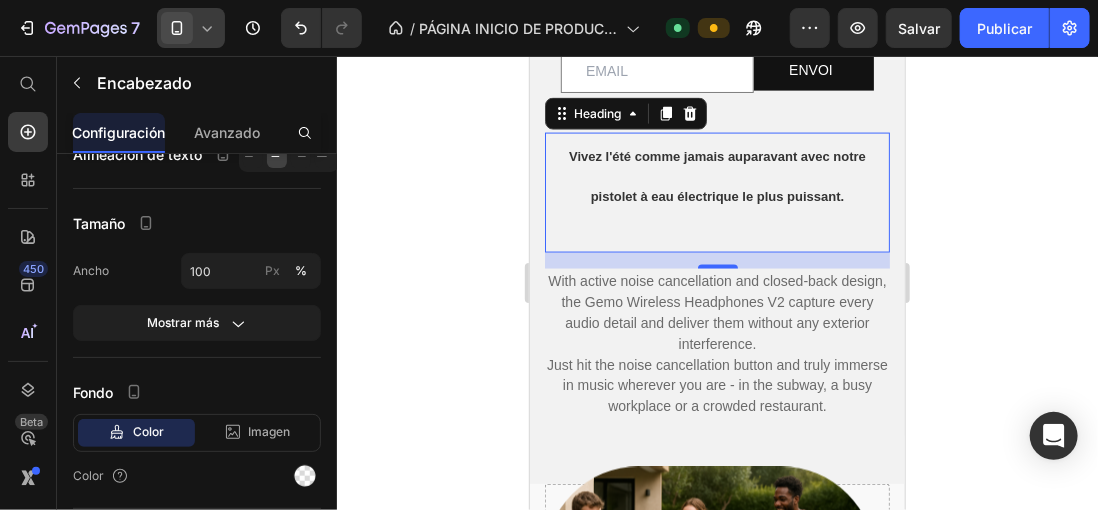 click 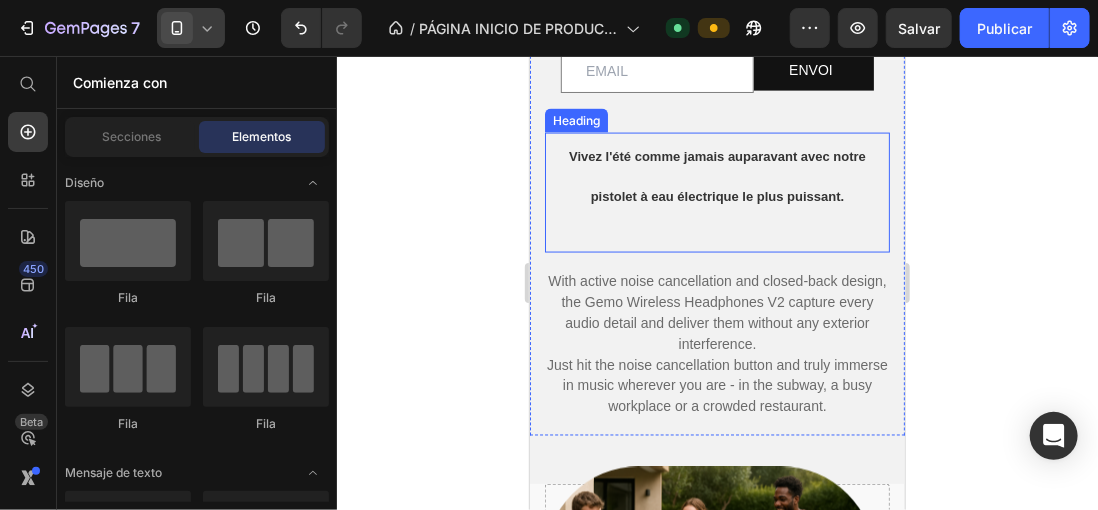click on "⁠⁠⁠⁠⁠⁠⁠  Vivez l'été comme jamais auparavant avec notre pistolet à eau électrique le plus puissant." at bounding box center (716, 192) 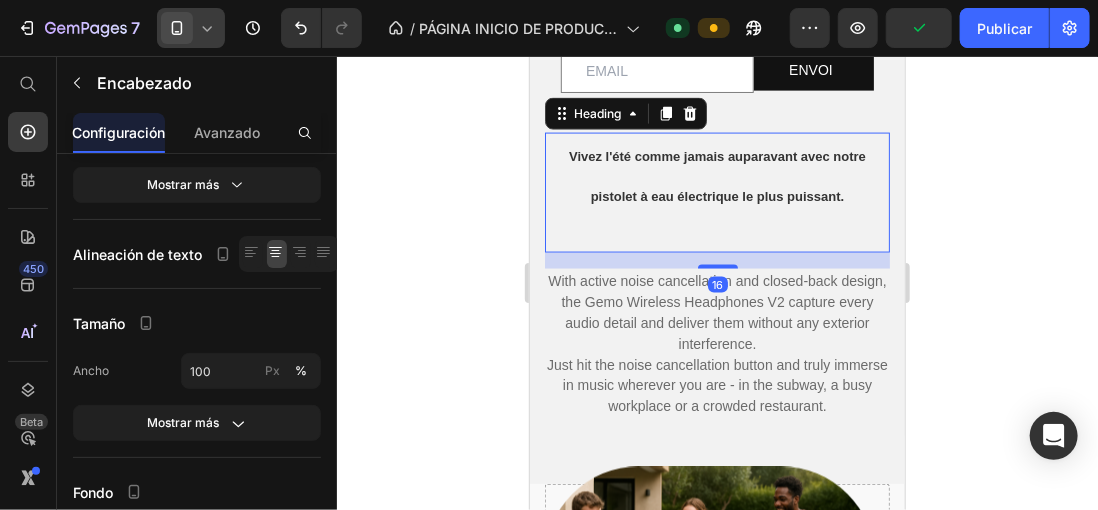 scroll, scrollTop: 595, scrollLeft: 0, axis: vertical 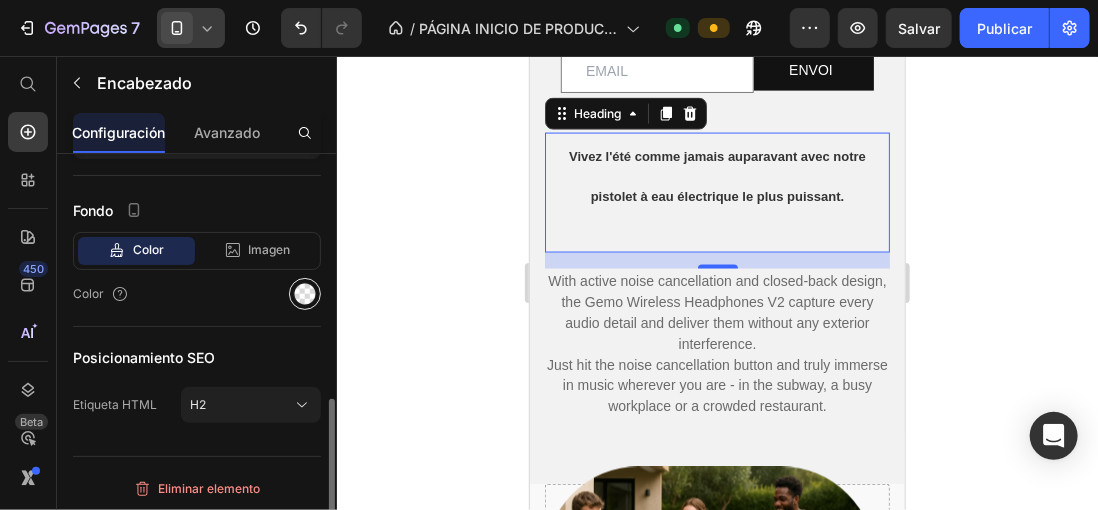 click at bounding box center [305, 294] 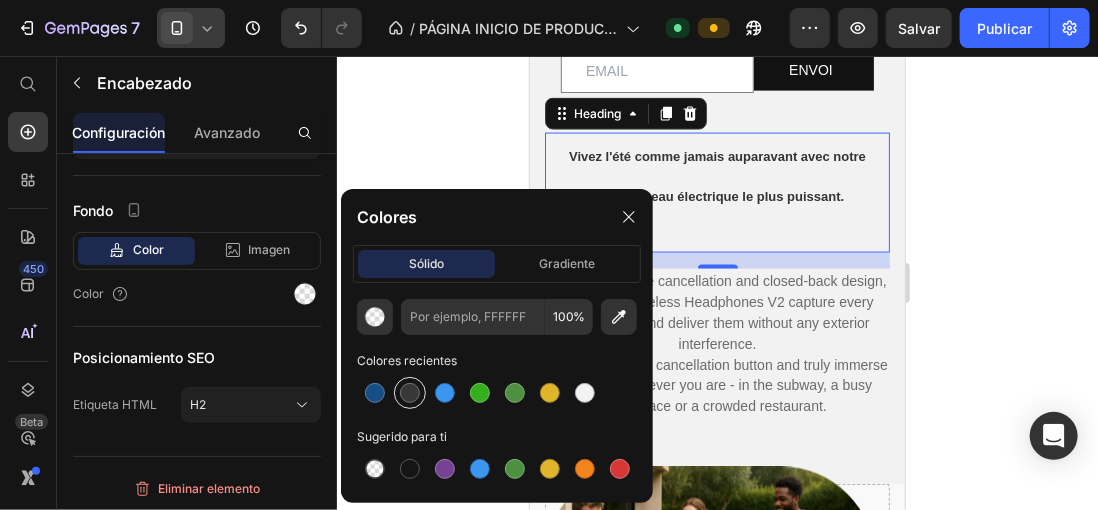 click at bounding box center (410, 393) 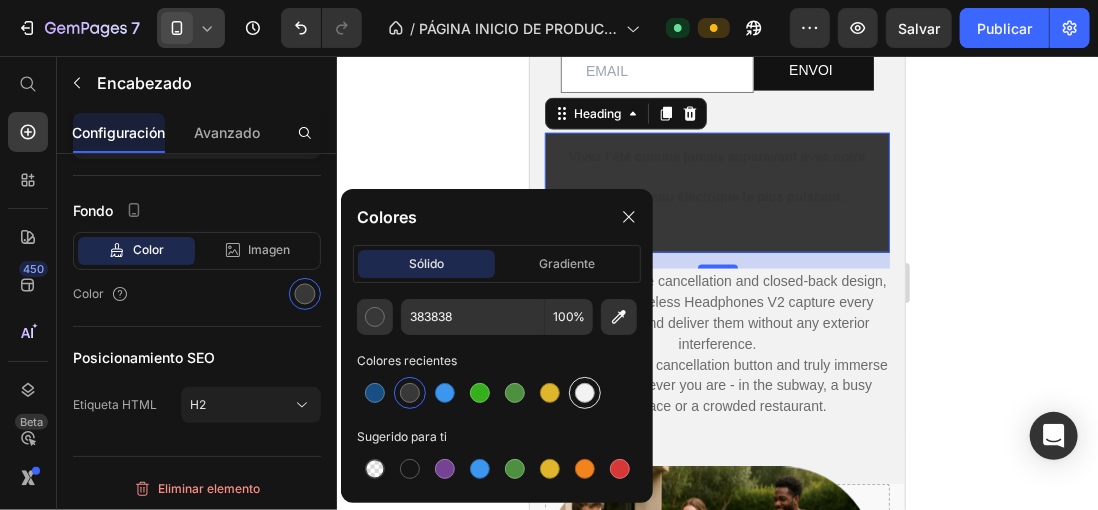 click at bounding box center [585, 393] 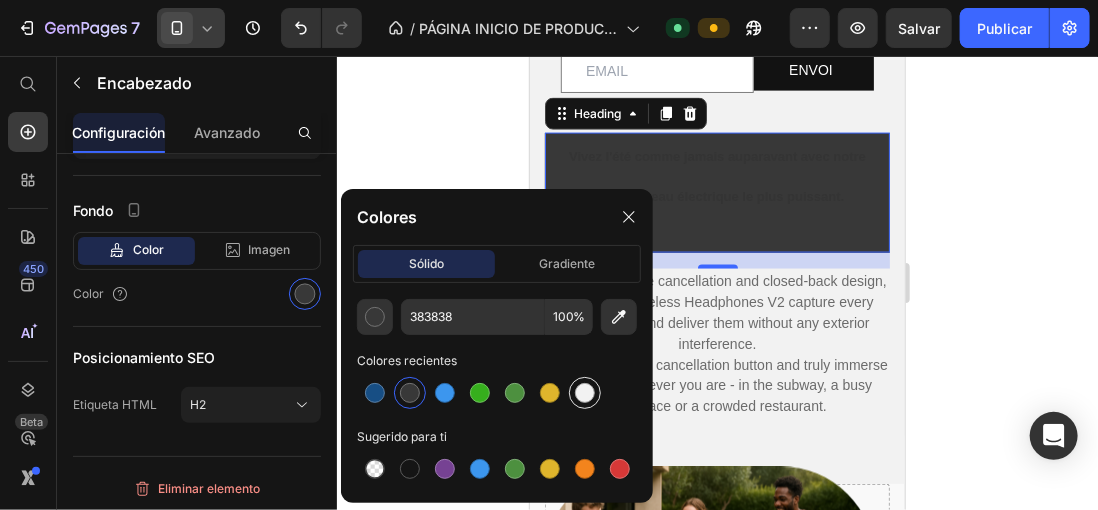 type on "F2F2F2" 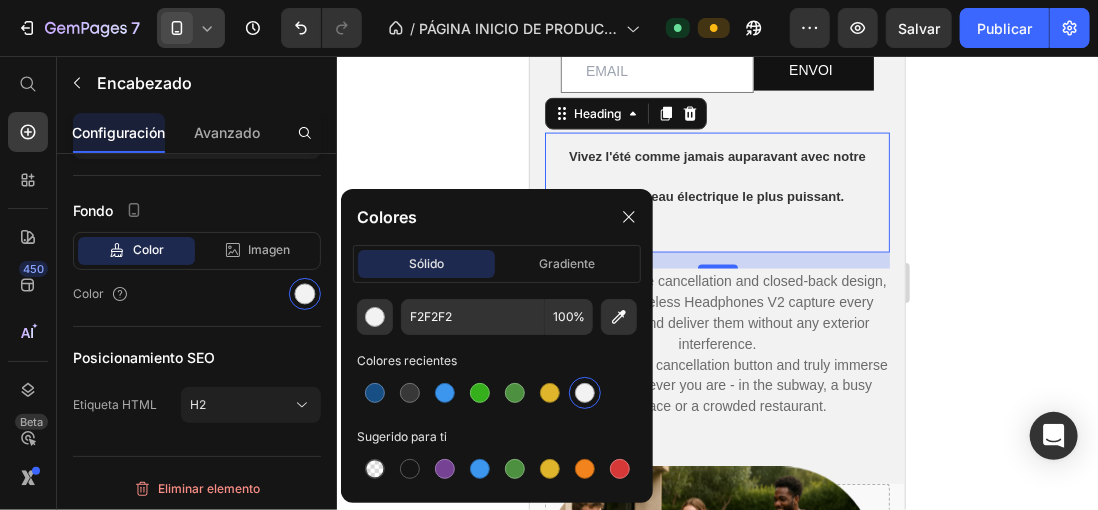 click 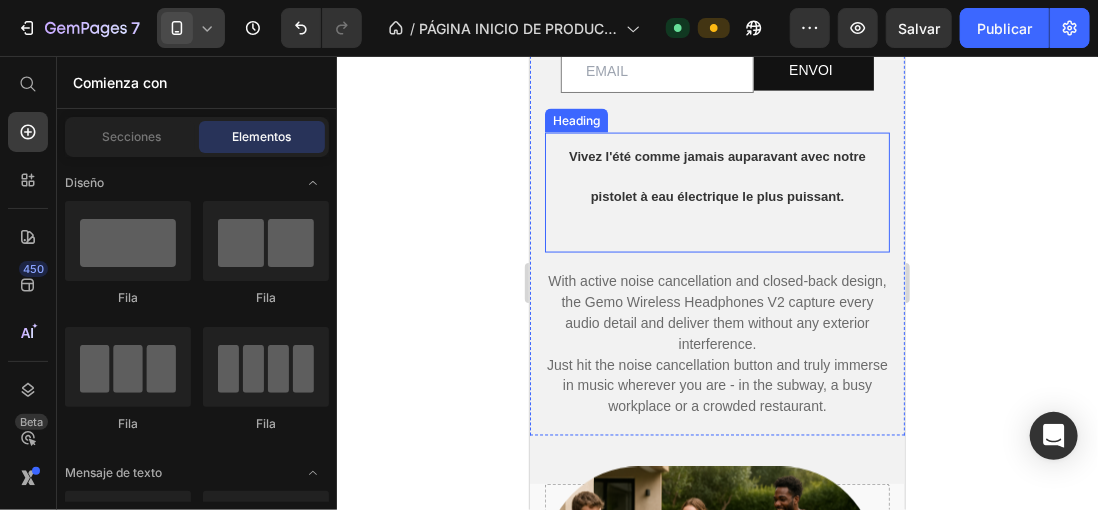 click on "⁠⁠⁠⁠⁠⁠⁠  Vivez l'été comme jamais auparavant avec notre pistolet à eau électrique le plus puissant." at bounding box center (716, 192) 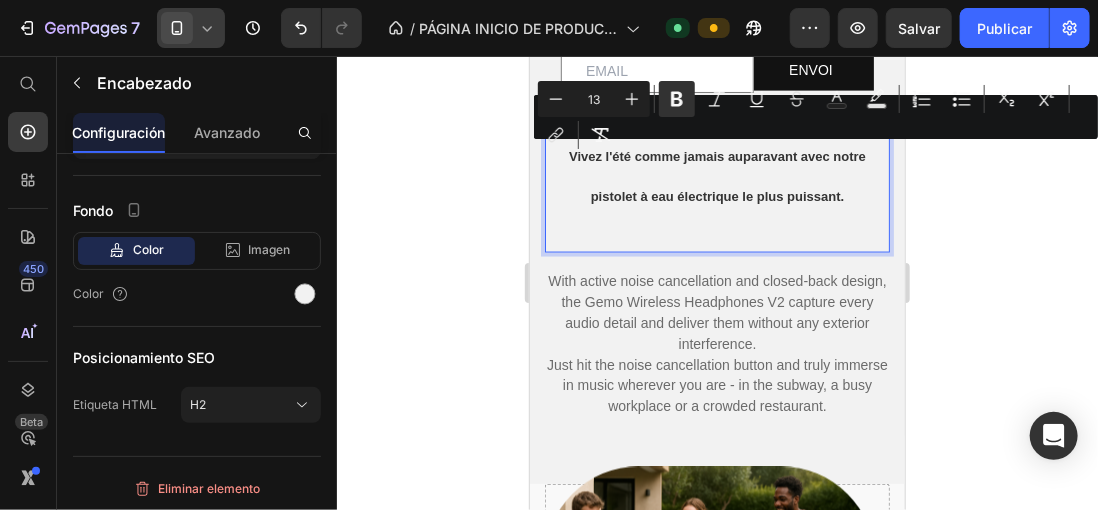 drag, startPoint x: 562, startPoint y: 150, endPoint x: 841, endPoint y: 203, distance: 283.98944 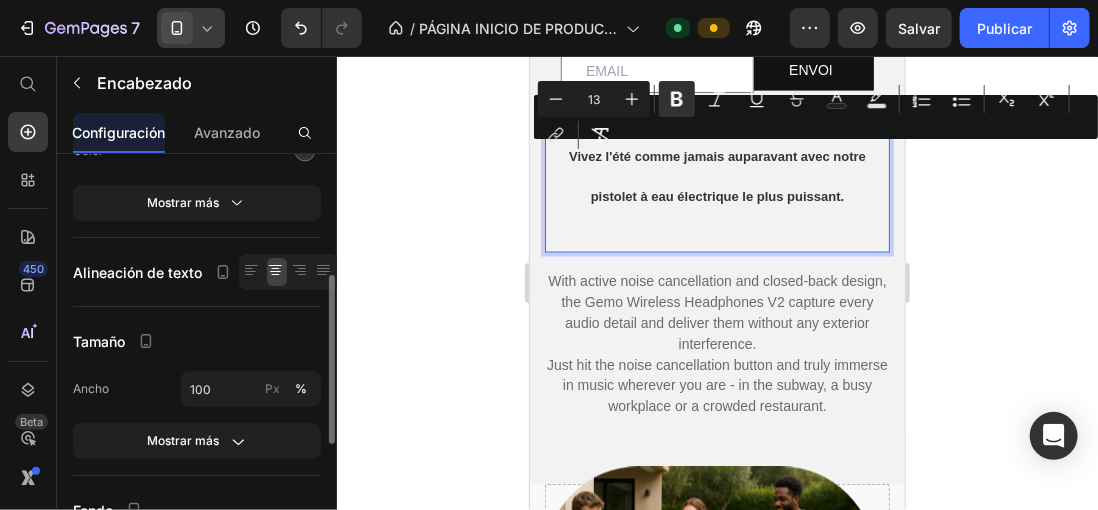 scroll, scrollTop: 595, scrollLeft: 0, axis: vertical 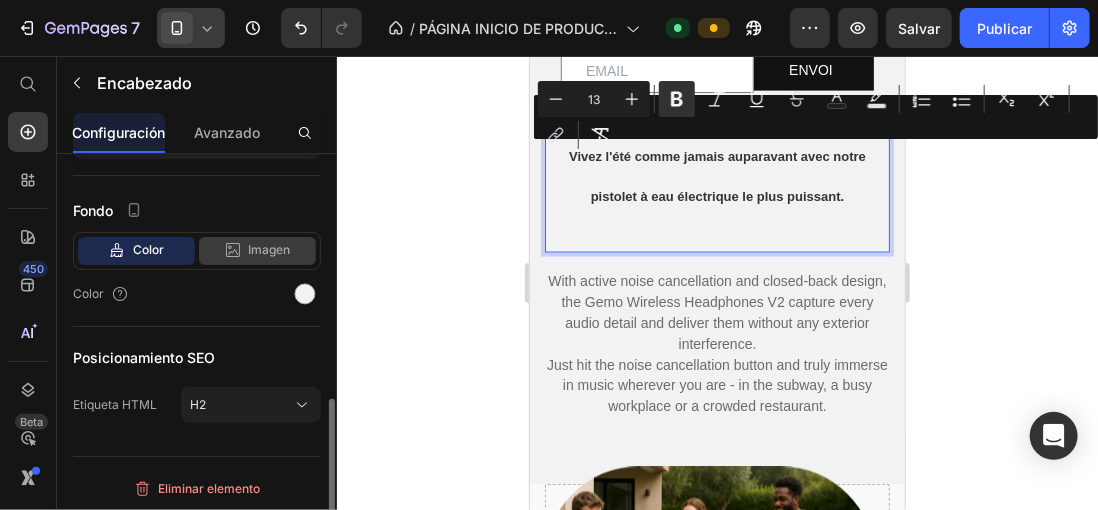 click on "Imagen" 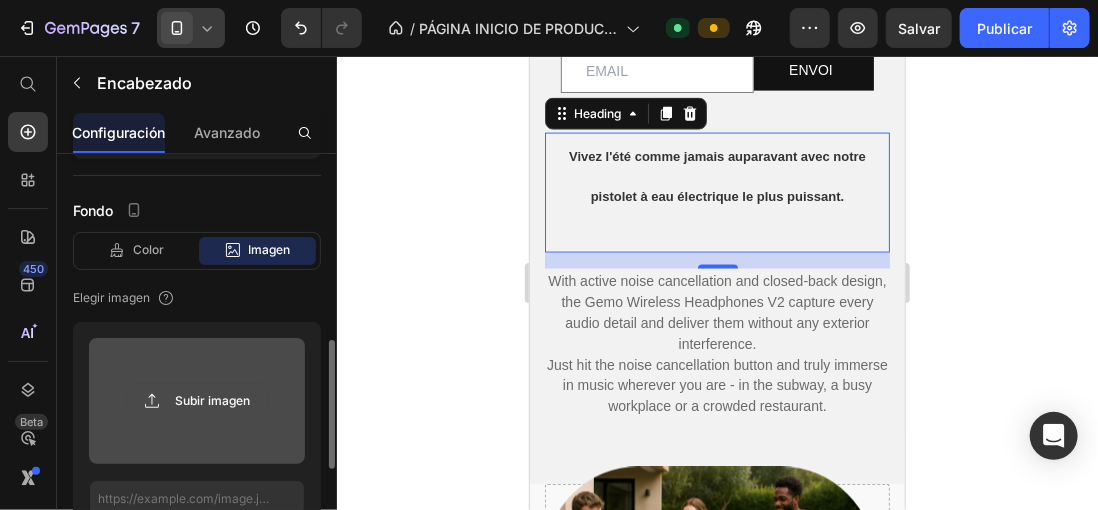 click 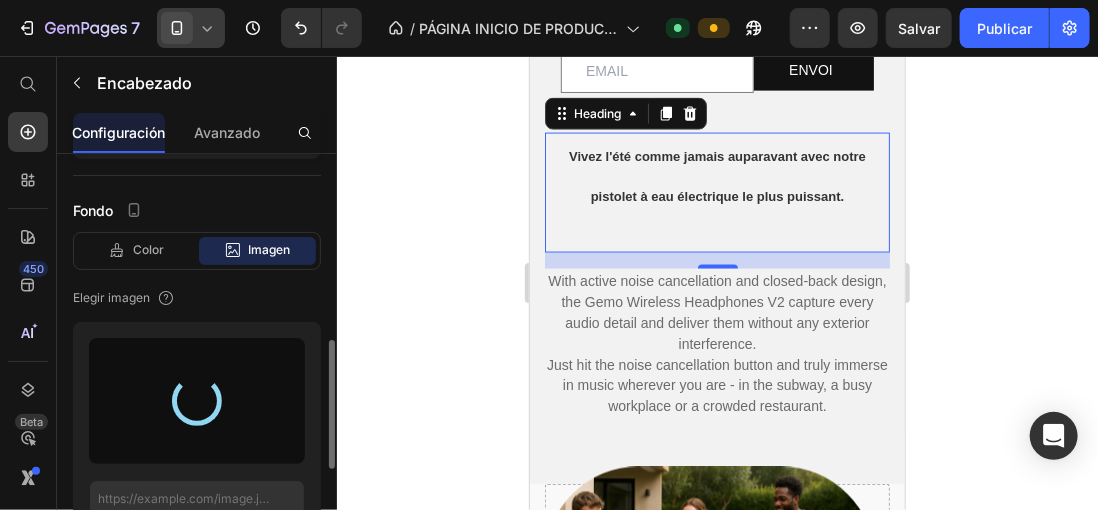 type on "https://cdn.shopify.com/s/files/1/0896/6527/4190/files/gempages_556725335903700004-d0ff94a4-5161-4c7d-999a-d2aff186aacf.png" 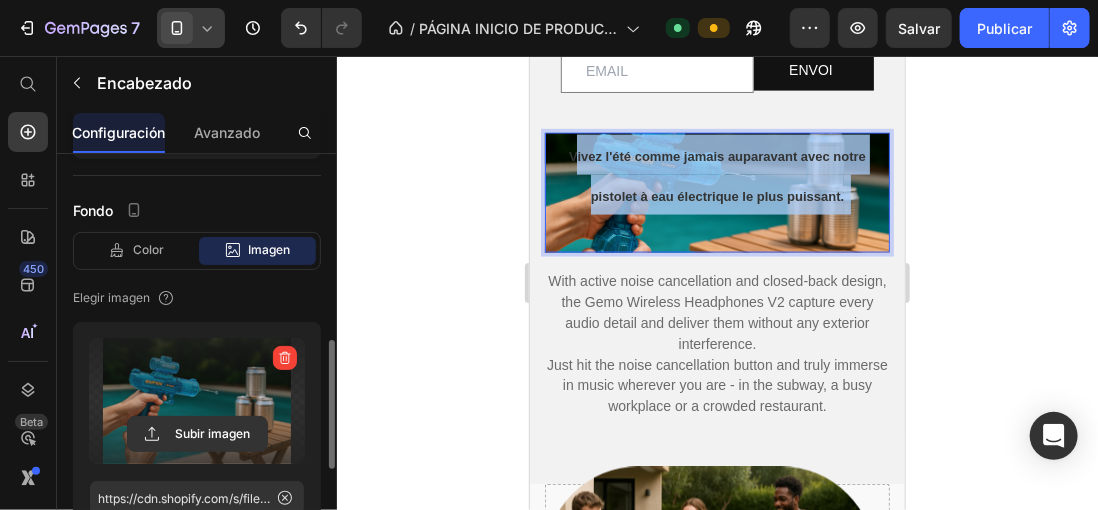 drag, startPoint x: 562, startPoint y: 148, endPoint x: 852, endPoint y: 196, distance: 293.9456 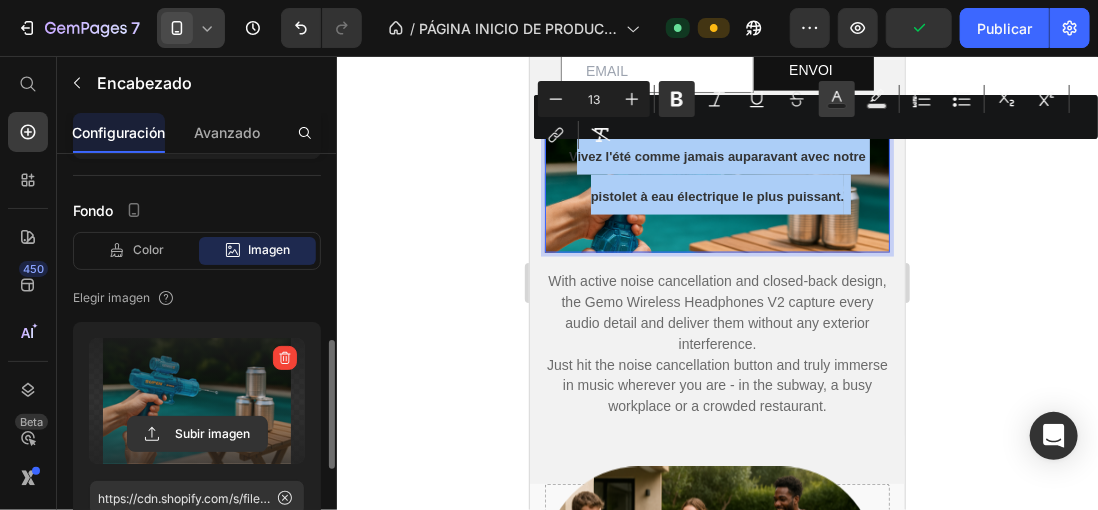 click 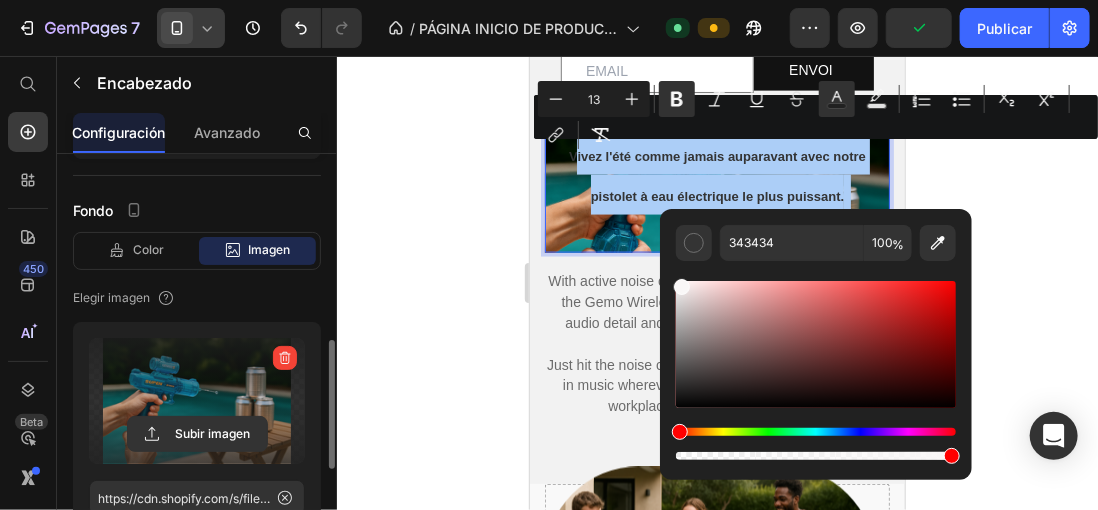 click at bounding box center (816, 344) 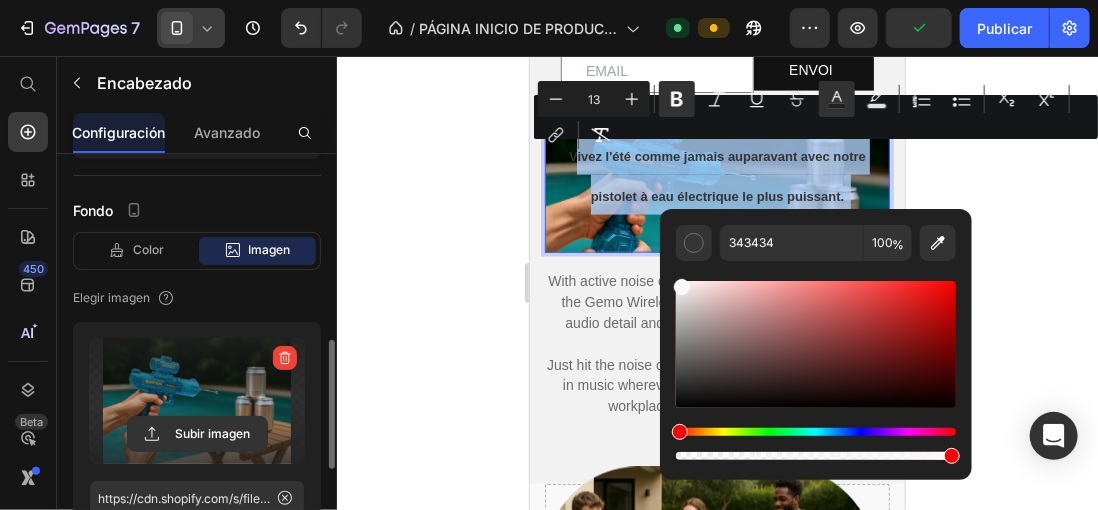 type on "FFFFFF" 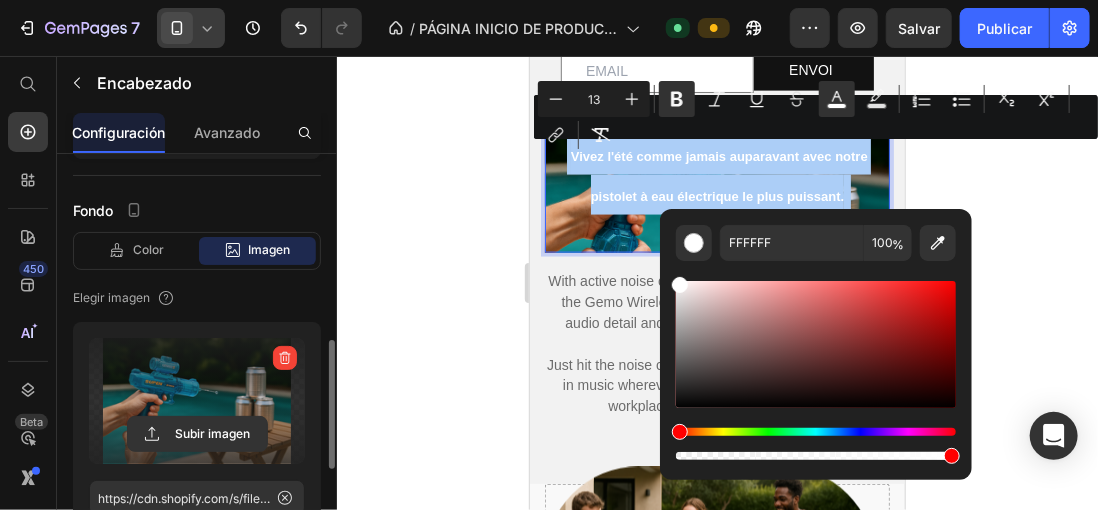 click 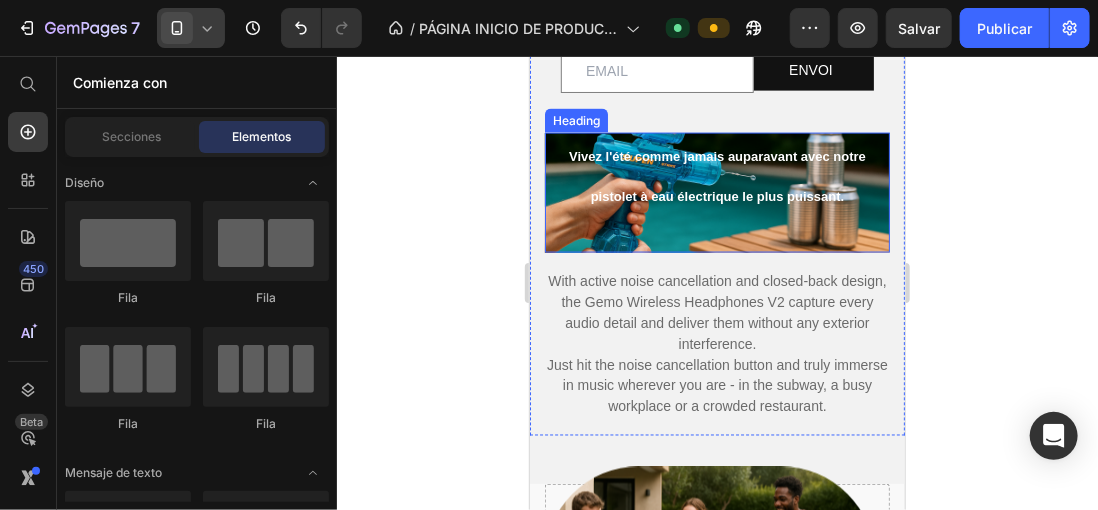 click on "⁠⁠⁠⁠⁠⁠⁠ Vivez l'été comme jamais auparavant avec notre pistolet à eau électrique le plus puissant." at bounding box center [716, 192] 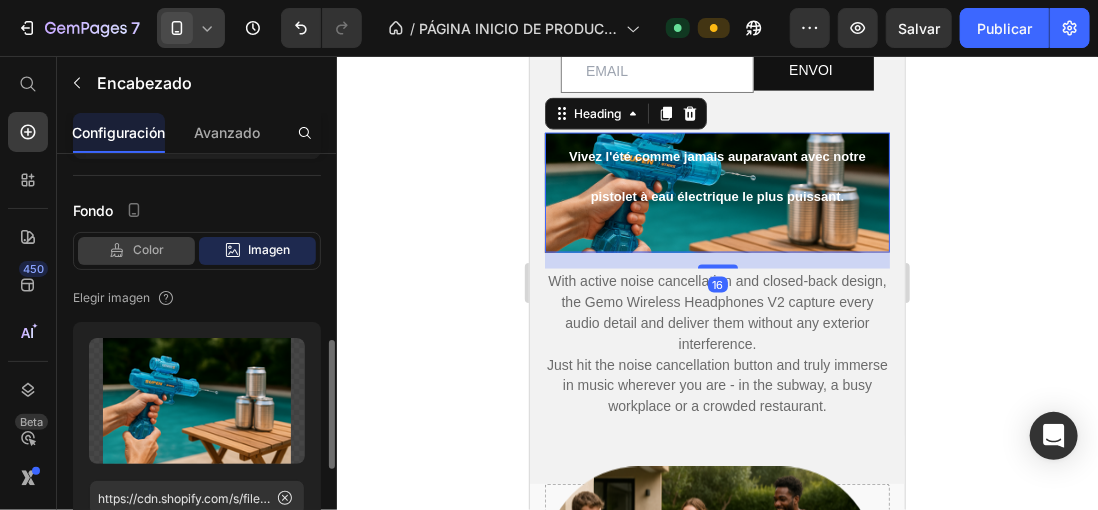 click on "Color" at bounding box center [148, 250] 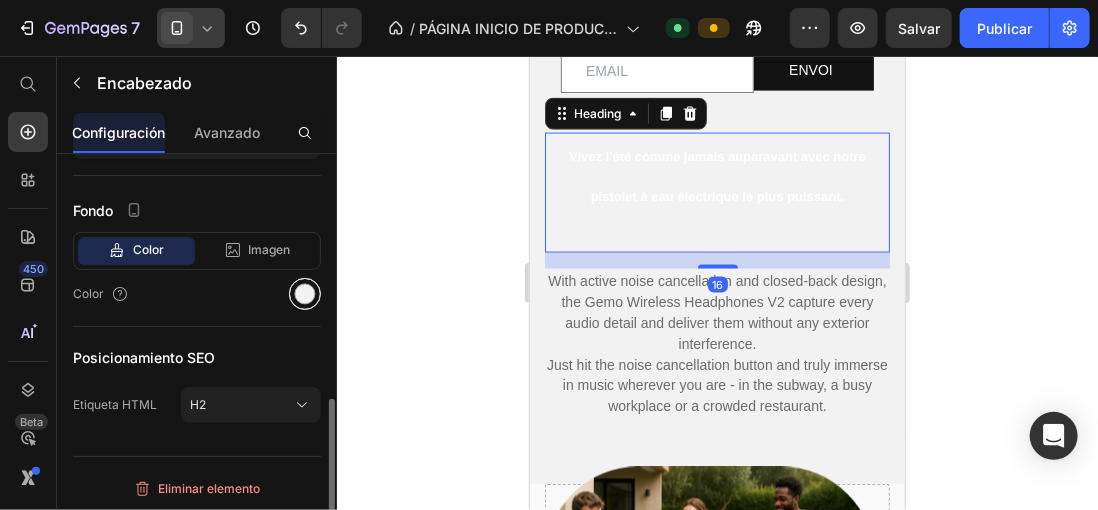 click at bounding box center (305, 294) 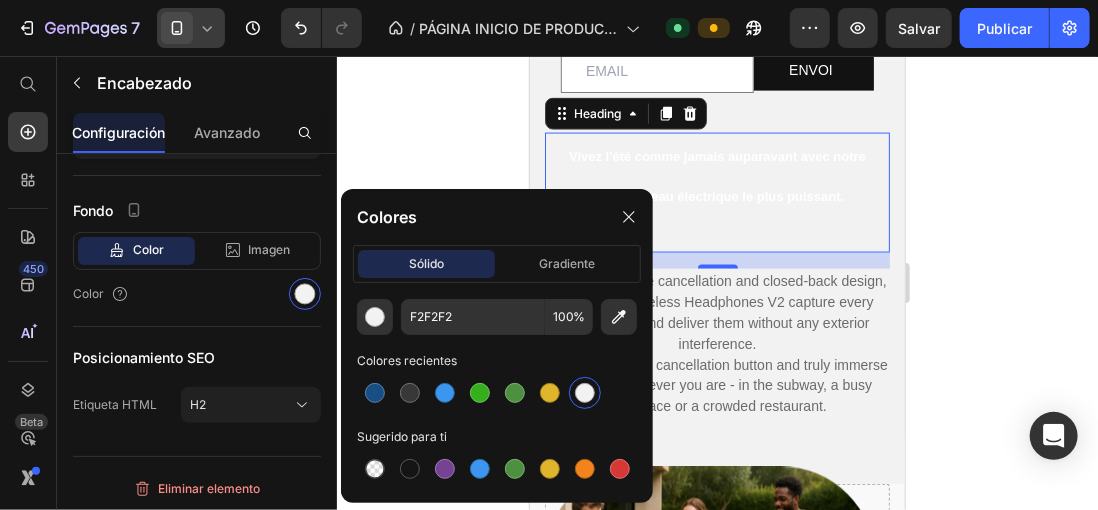 drag, startPoint x: 586, startPoint y: 391, endPoint x: 297, endPoint y: 234, distance: 328.8921 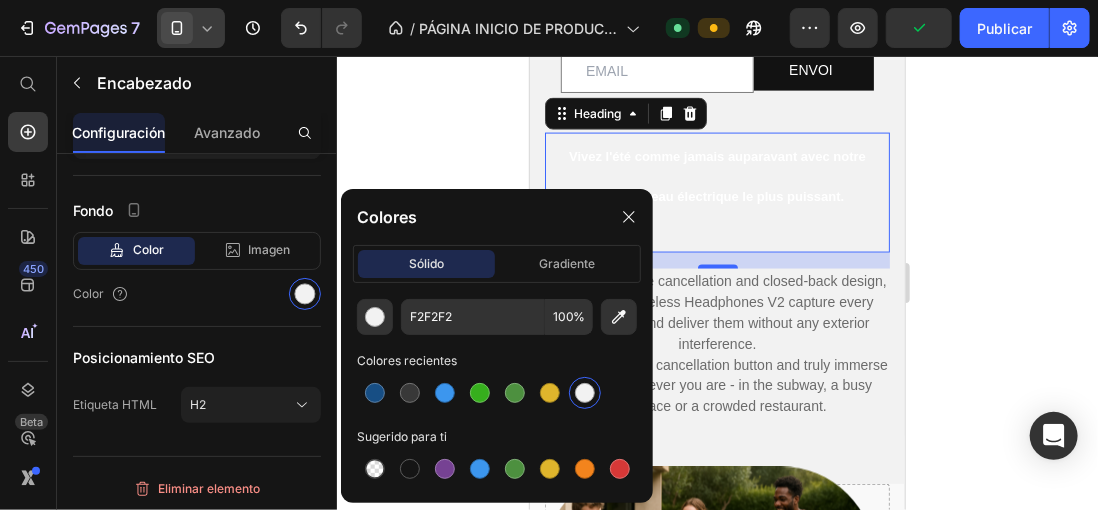 click on "Vivez l'été comme jamais auparavant avec notre pistolet à eau électrique le plus puissant." at bounding box center (716, 192) 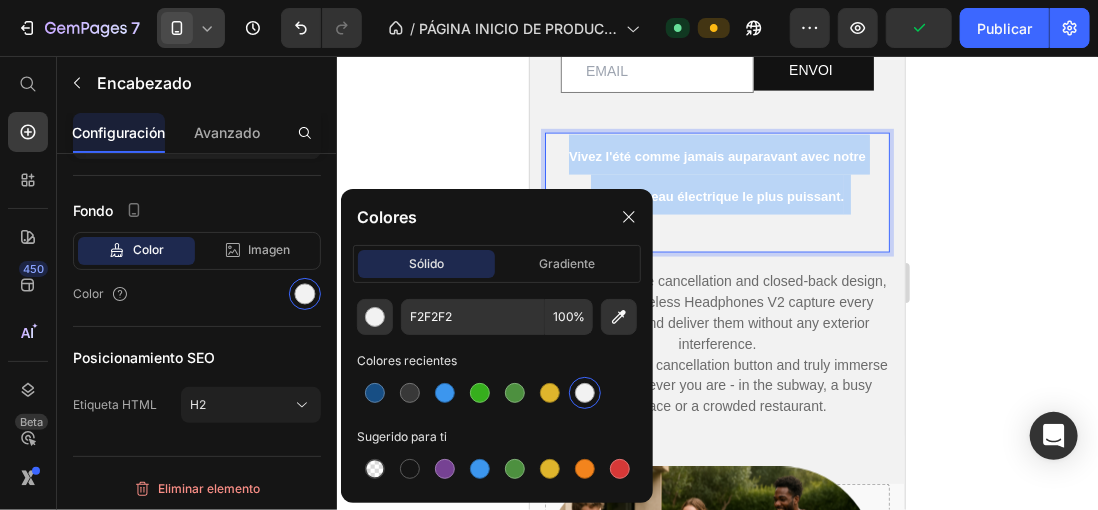drag, startPoint x: 558, startPoint y: 152, endPoint x: 831, endPoint y: 156, distance: 273.0293 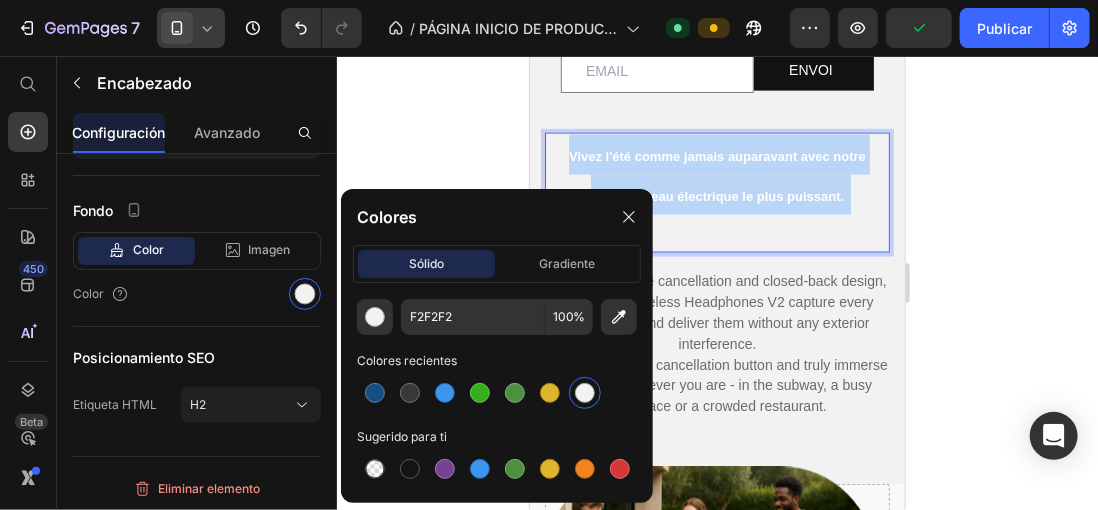 click on "Vivez l'été comme jamais auparavant avec notre pistolet à eau électrique le plus puissant." at bounding box center (716, 192) 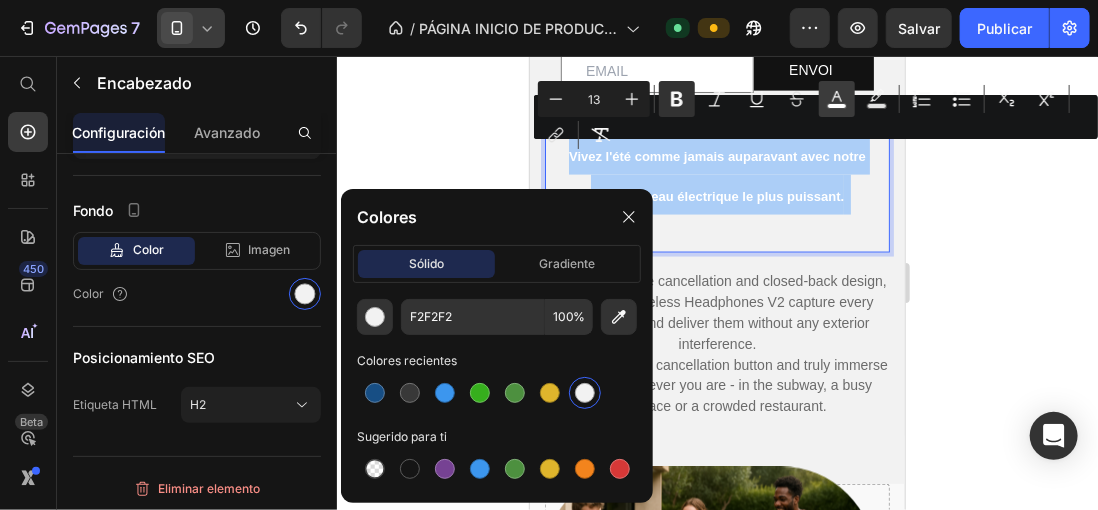 click 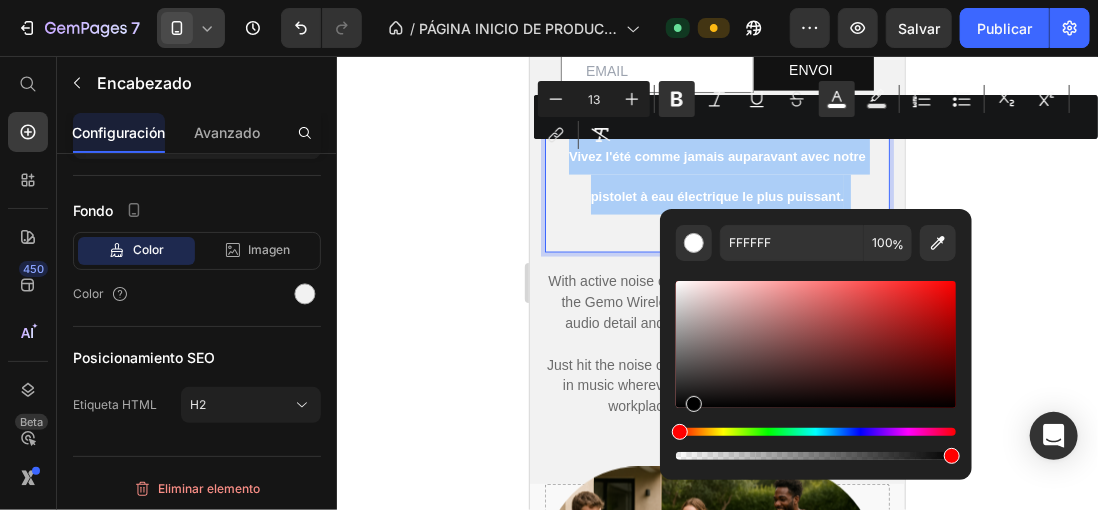 drag, startPoint x: 683, startPoint y: 294, endPoint x: 691, endPoint y: 417, distance: 123.25989 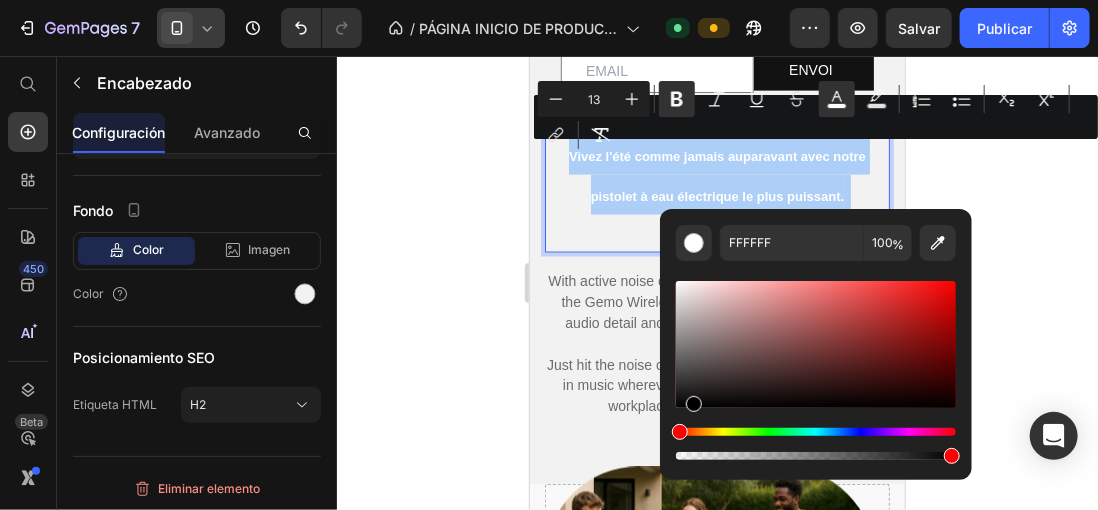 click at bounding box center [816, 370] 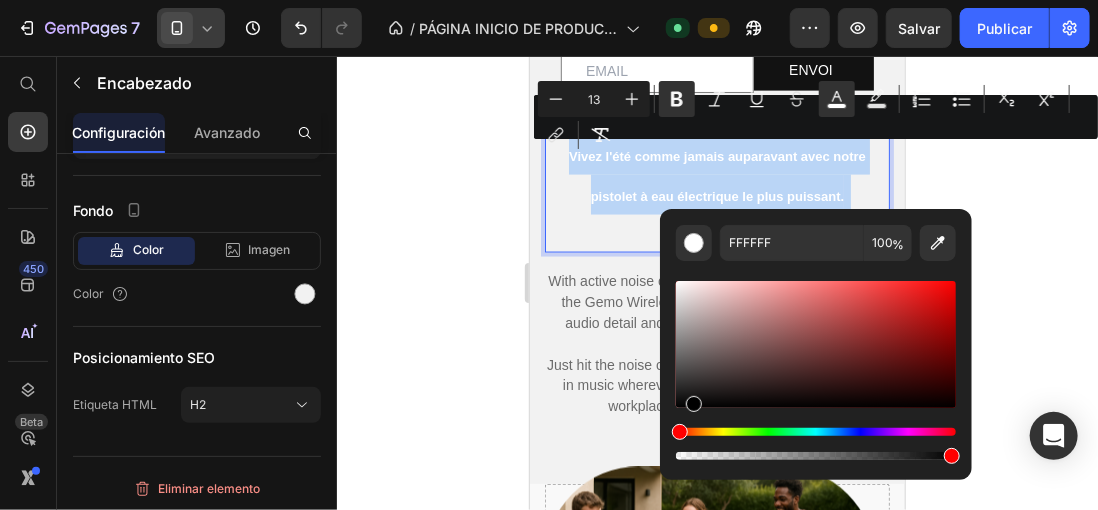 type on "000000" 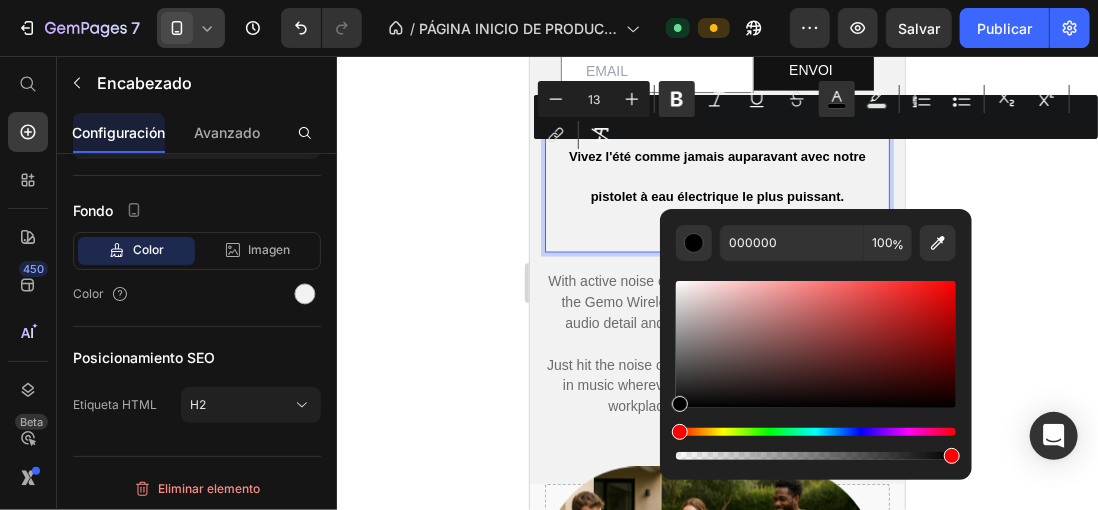 click 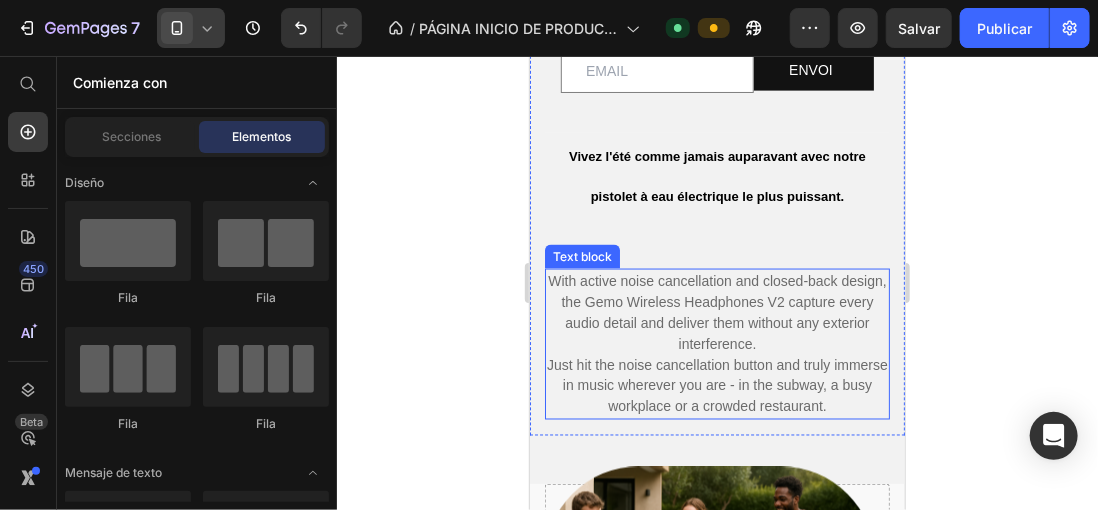 drag, startPoint x: 560, startPoint y: 279, endPoint x: 556, endPoint y: 267, distance: 12.649111 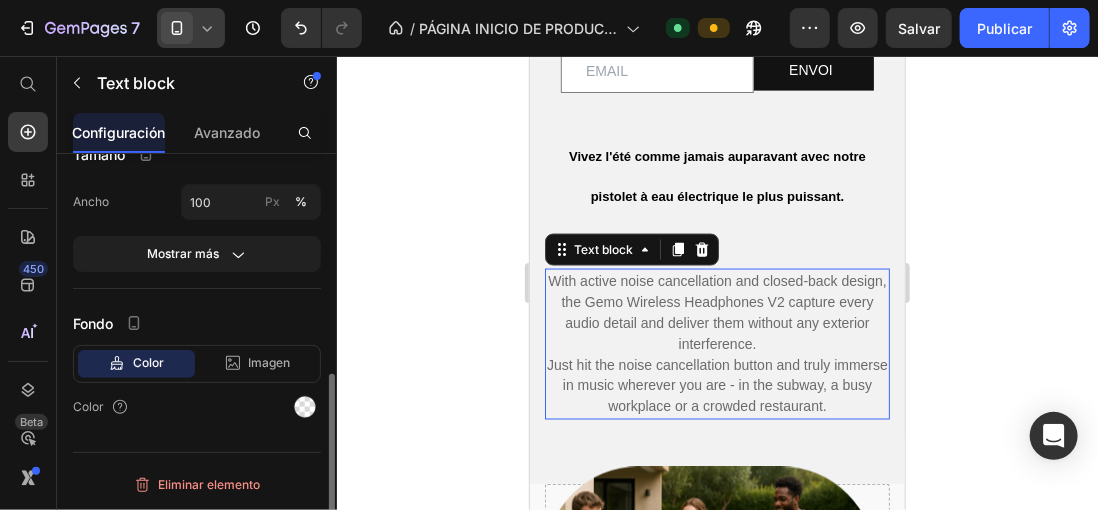 scroll, scrollTop: 0, scrollLeft: 0, axis: both 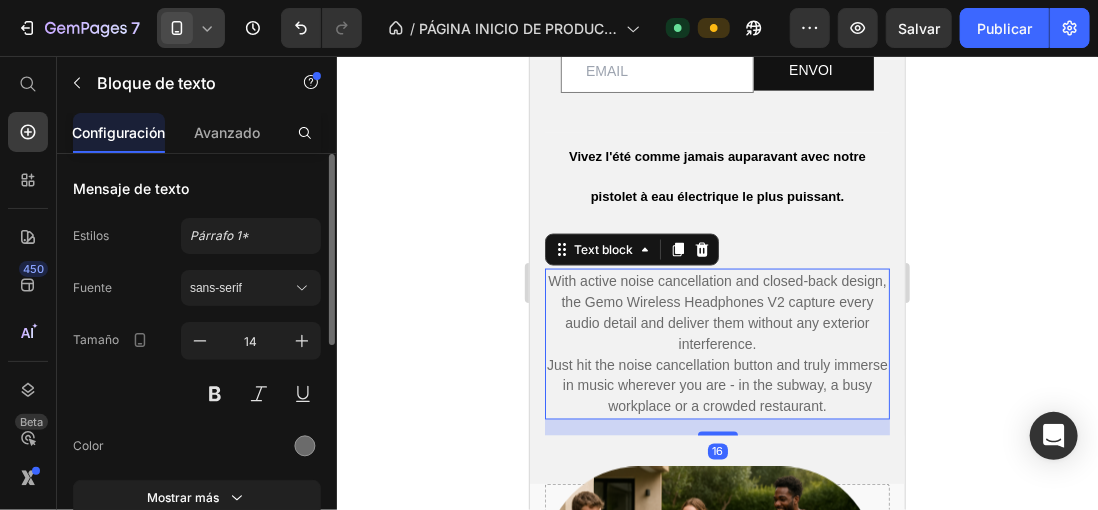 click on "With active noise cancellation and closed-back design, the Gemo Wireless Headphones V2 capture every audio detail and deliver them without any exterior interference.  Just hit the noise cancellation button and truly immerse in music wherever you are - in the subway, a busy workplace or a crowded restaurant." at bounding box center (716, 343) 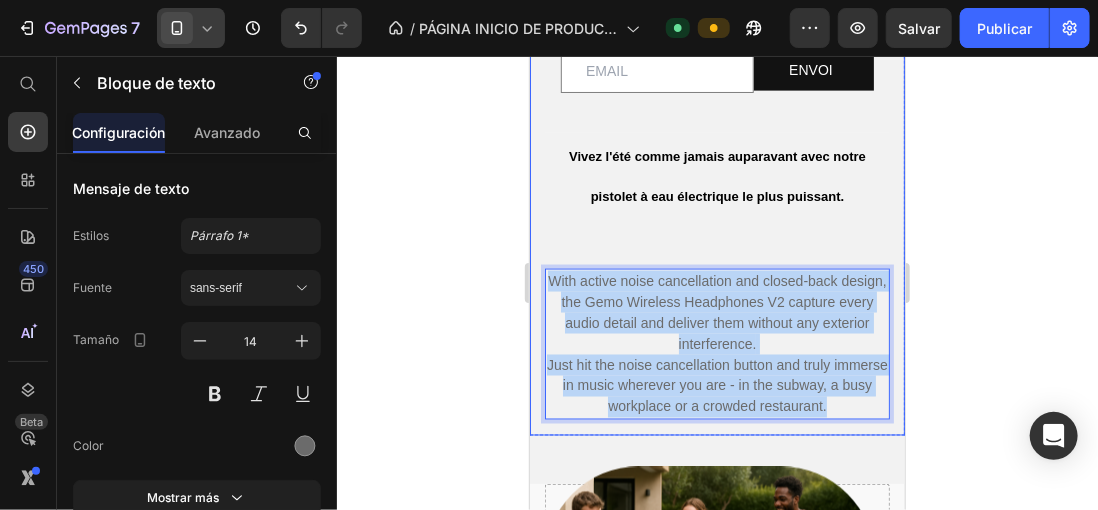 drag, startPoint x: 562, startPoint y: 279, endPoint x: 885, endPoint y: 399, distance: 344.57074 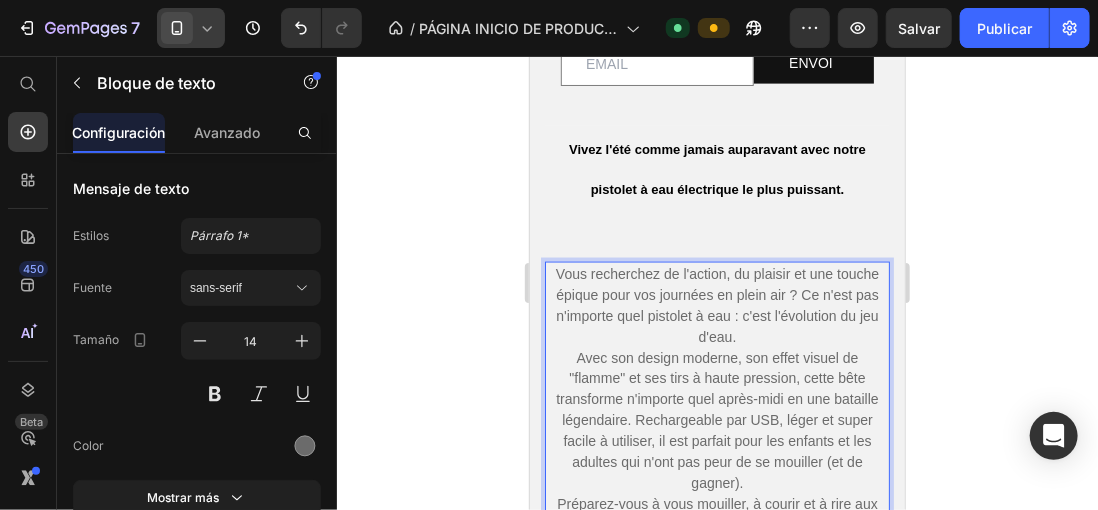 scroll, scrollTop: 1190, scrollLeft: 0, axis: vertical 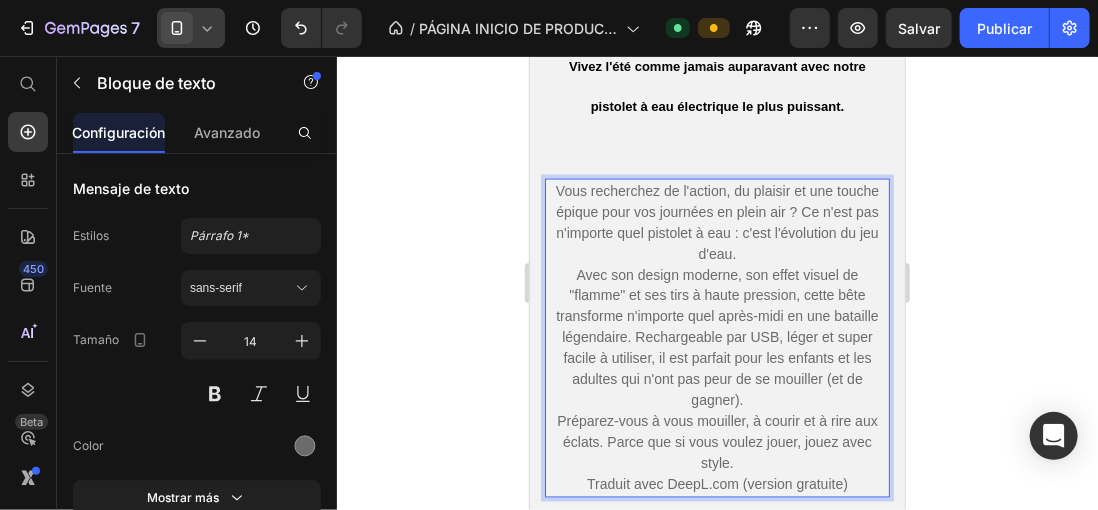 click on "Avec son design moderne, son effet visuel de "flamme" et ses tirs à haute pression, cette bête transforme n'importe quel après-midi en une bataille légendaire. Rechargeable par USB, léger et super facile à utiliser, il est parfait pour les enfants et les adultes qui n'ont pas peur de se mouiller (et de gagner)." at bounding box center (716, 337) 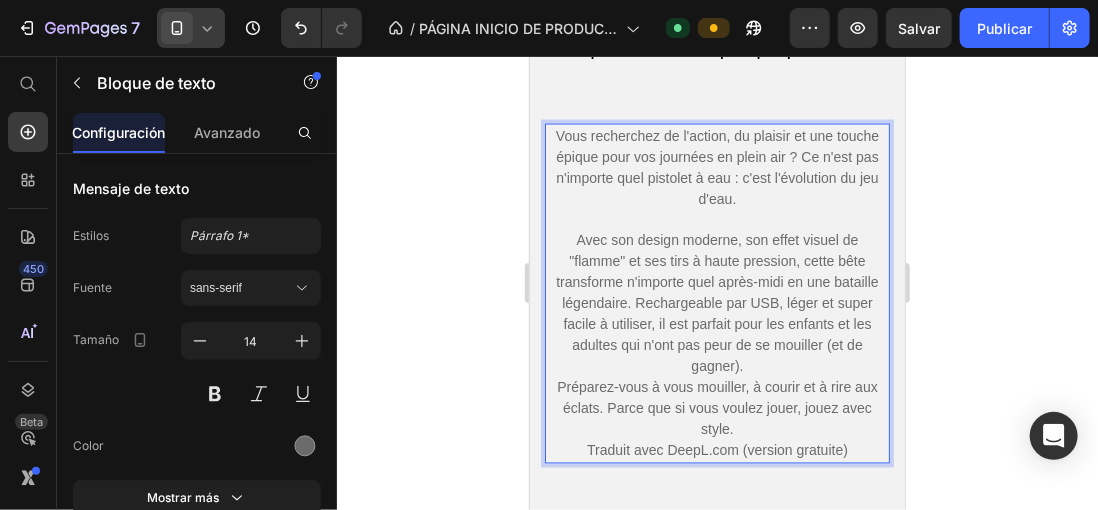 scroll, scrollTop: 1290, scrollLeft: 0, axis: vertical 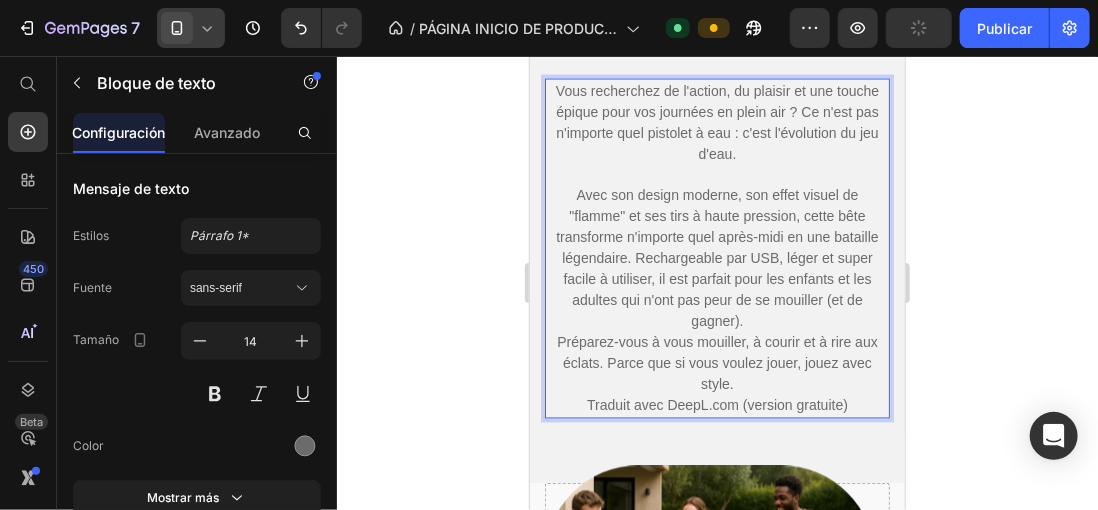 click on "Préparez-vous à vous mouiller, à courir et à rire aux éclats. Parce que si vous voulez jouer, jouez avec style." at bounding box center (716, 363) 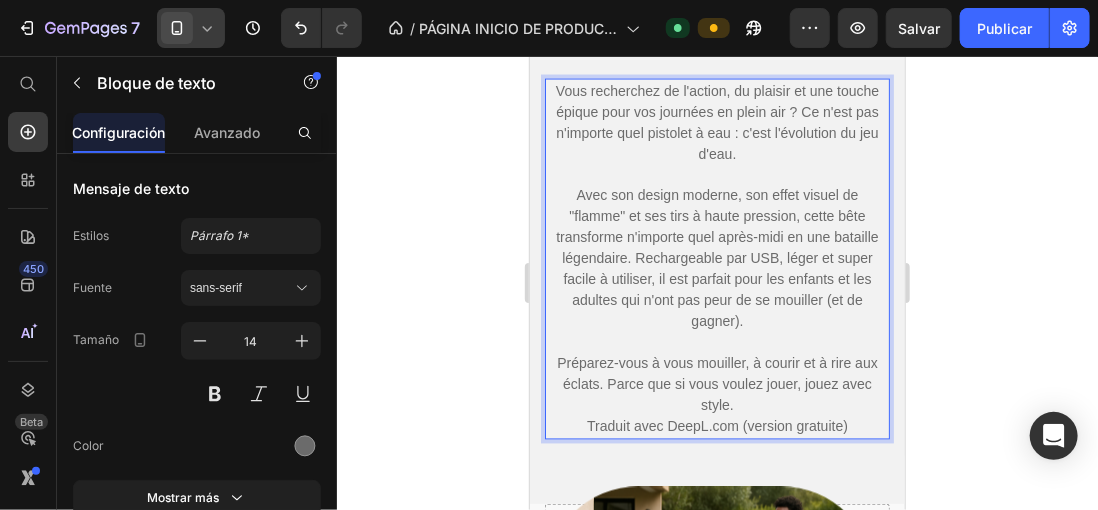 click on "Traduit avec DeepL.com (version gratuite)" at bounding box center [716, 426] 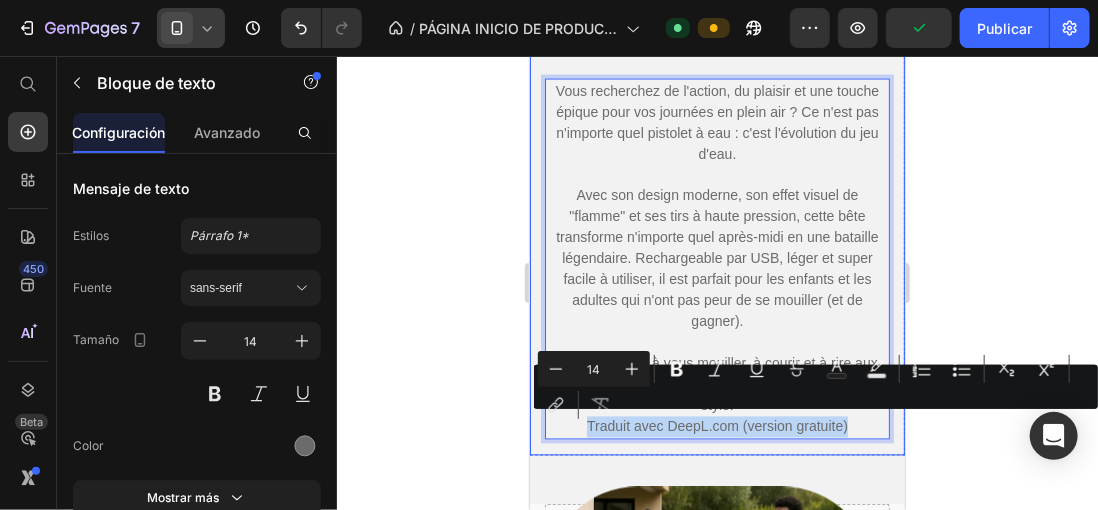 drag, startPoint x: 579, startPoint y: 420, endPoint x: 876, endPoint y: 427, distance: 297.0825 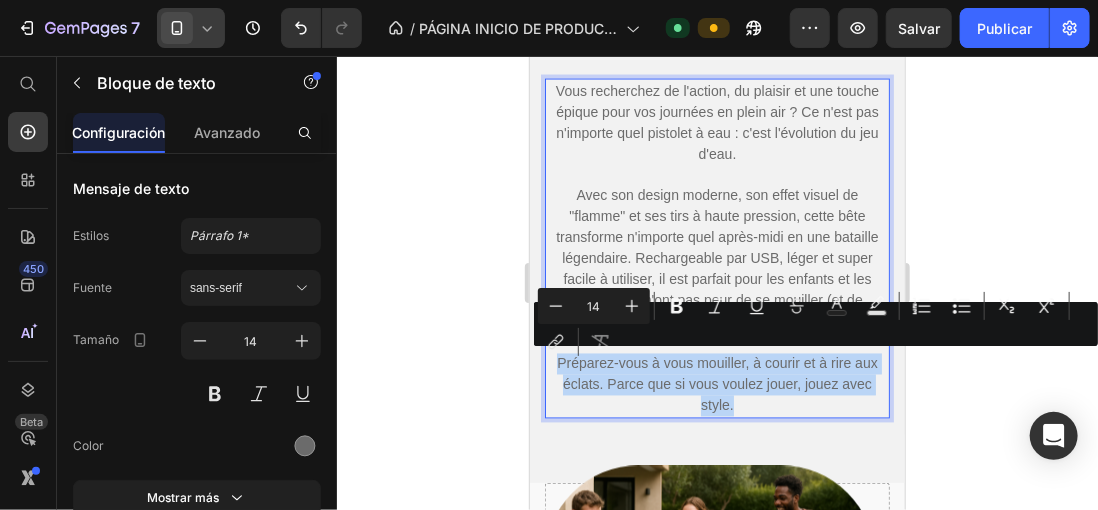 drag, startPoint x: 552, startPoint y: 362, endPoint x: 885, endPoint y: 387, distance: 333.93713 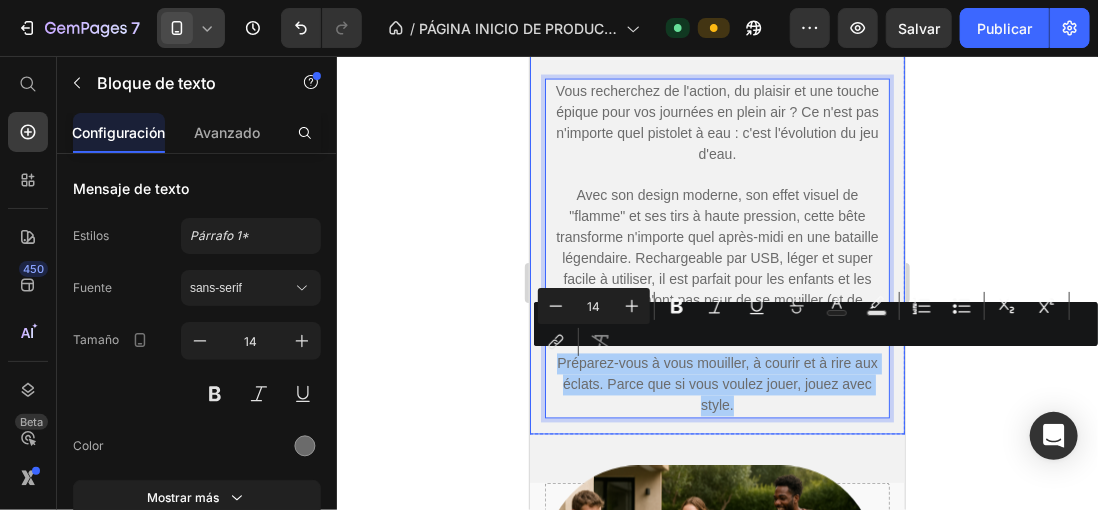 click 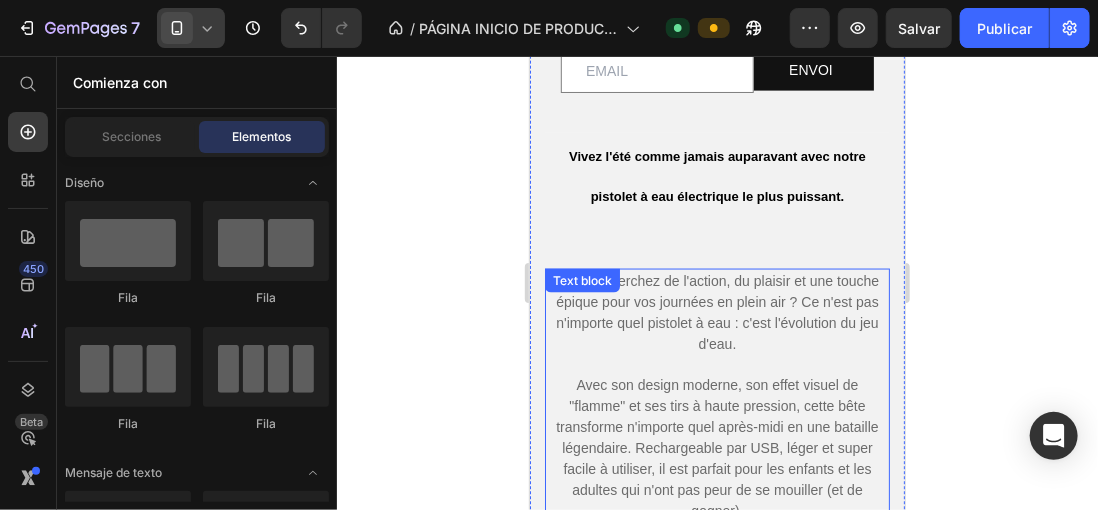 scroll, scrollTop: 1090, scrollLeft: 0, axis: vertical 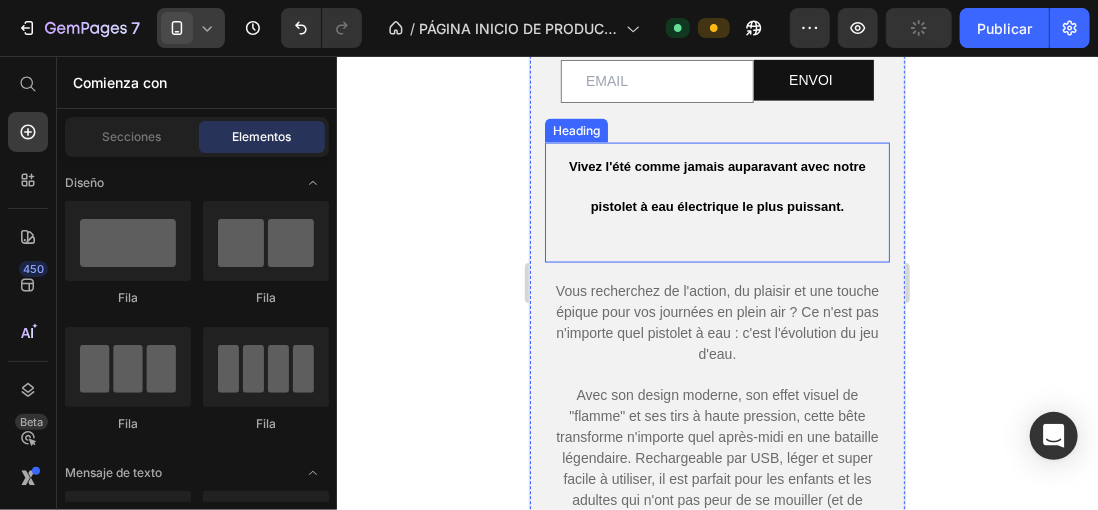 click 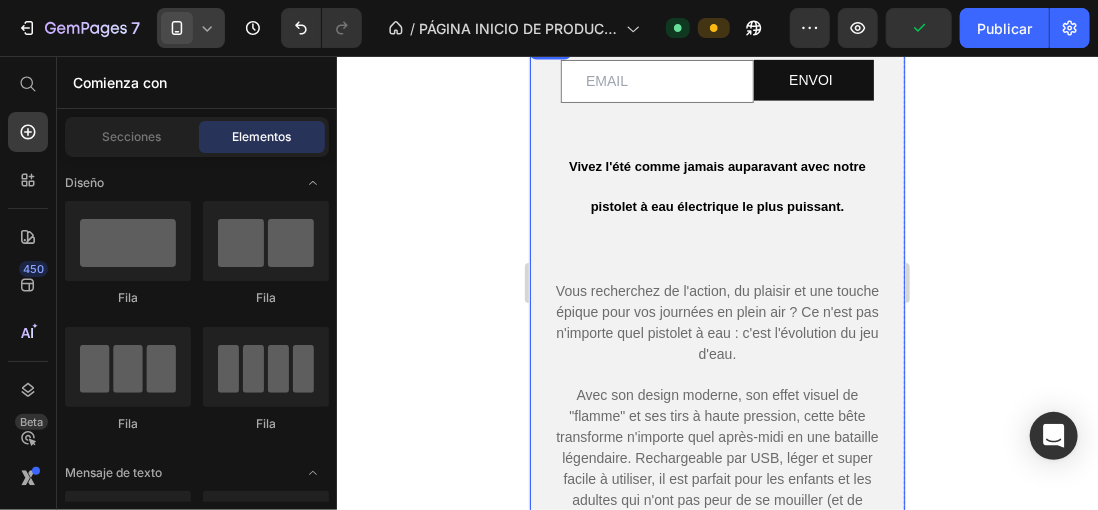 click on "Email Field ENVOI Submit Button Row Newsletter ⁠⁠⁠⁠⁠⁠⁠ Vivez l'été comme jamais auparavant avec notre pistolet à eau électrique le plus puissant.   Heading Vous recherchez de l'action, du plaisir et une touche épique pour vos journées en plein air ? Ce n'est pas n'importe quel pistolet à eau : c'est l'évolution du jeu d'eau. Avec son design moderne, son effet visuel de "flamme" et ses tirs à haute pression, cette bête transforme n'importe quel après-midi en une bataille légendaire. Rechargeable par USB, léger et super facile à utiliser, il est parfait pour les enfants et les adultes qui n'ont pas peur de se mouiller (et de gagner). Préparez-vous à vous mouiller, à courir et à rire aux éclats. Parce que si vous voulez jouer, jouez avec style. Text block Row" at bounding box center (716, 334) 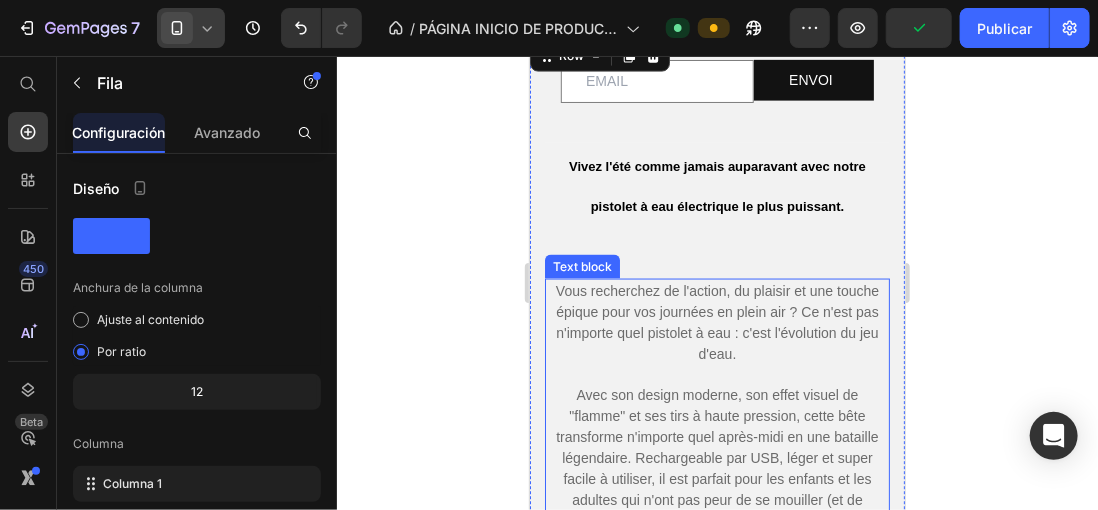 click on "Vous recherchez de l'action, du plaisir et une touche épique pour vos journées en plein air ? Ce n'est pas n'importe quel pistolet à eau : c'est l'évolution du jeu d'eau." at bounding box center [716, 322] 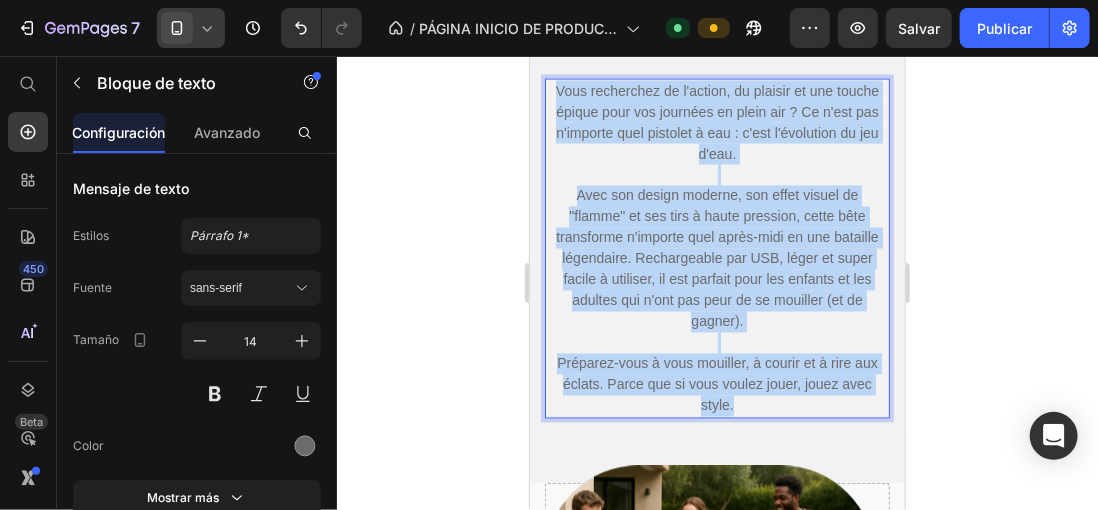 scroll, scrollTop: 1390, scrollLeft: 0, axis: vertical 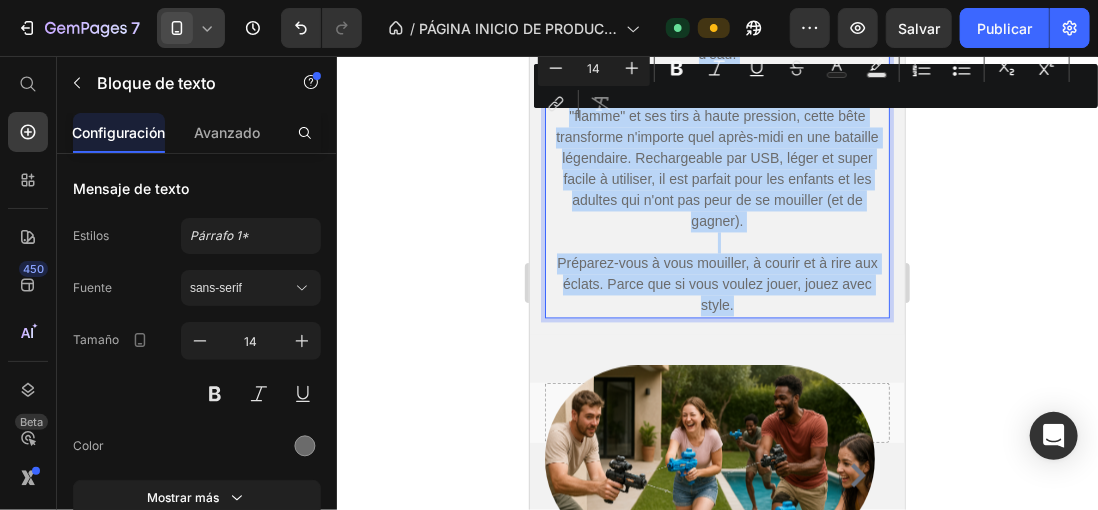drag, startPoint x: 546, startPoint y: 284, endPoint x: 837, endPoint y: 424, distance: 322.9257 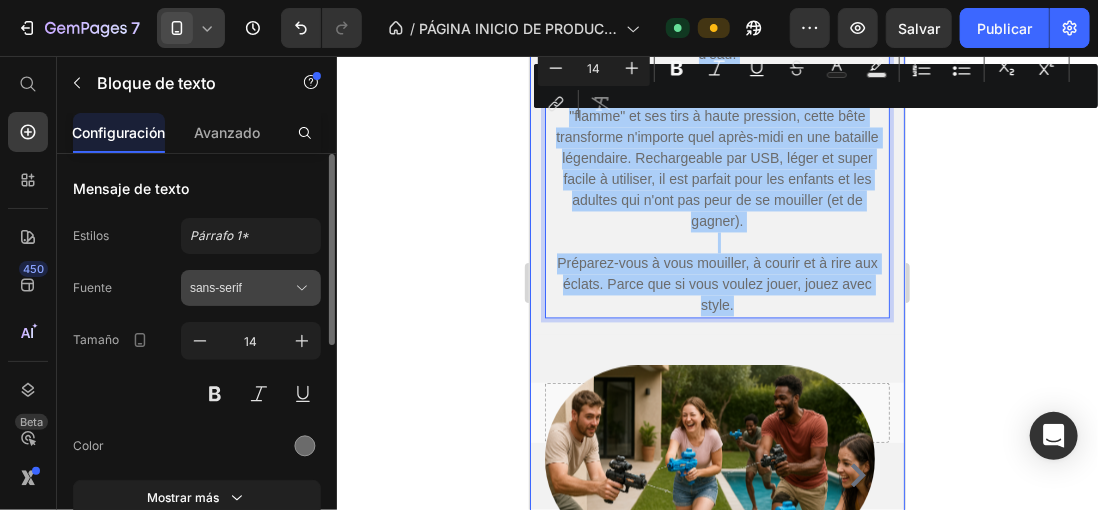 click on "sans-serif" at bounding box center [241, 288] 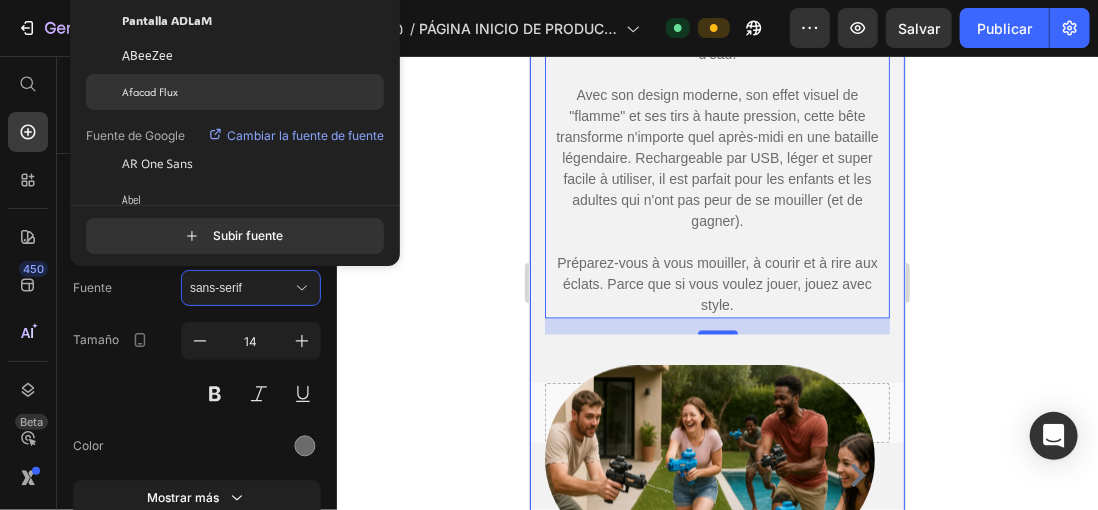 click on "Afacad Flux" 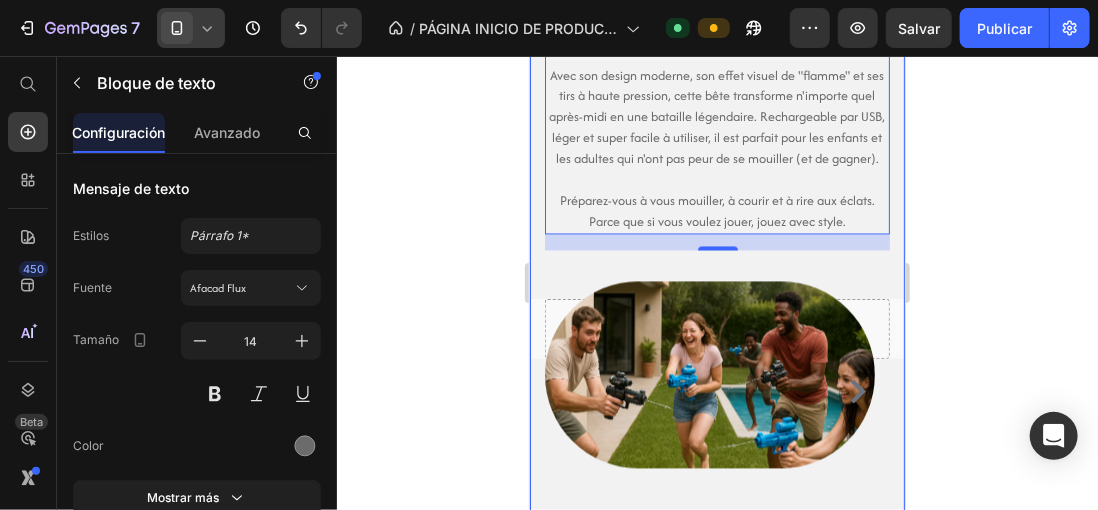 scroll, scrollTop: 1388, scrollLeft: 0, axis: vertical 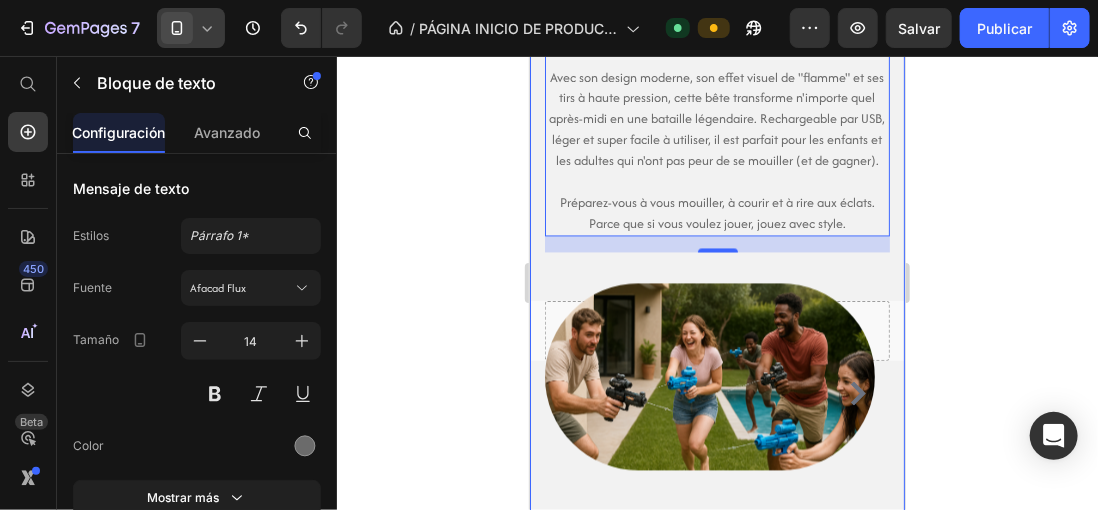 drag, startPoint x: 390, startPoint y: 227, endPoint x: 113, endPoint y: 171, distance: 282.60397 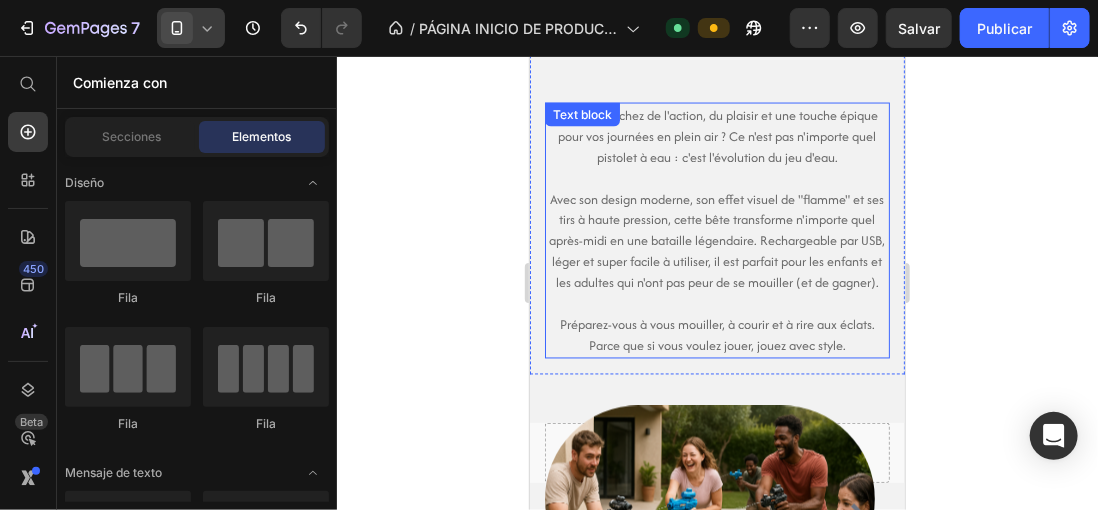 scroll, scrollTop: 1088, scrollLeft: 0, axis: vertical 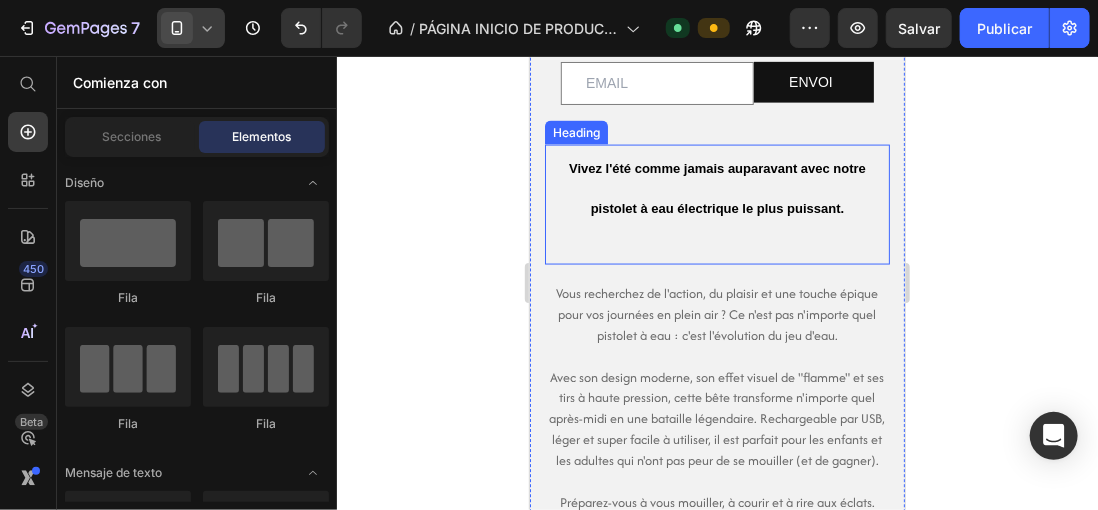 click on "⁠⁠⁠⁠⁠⁠⁠ Vivez l'été comme jamais auparavant avec notre pistolet à eau électrique le plus puissant." at bounding box center [716, 204] 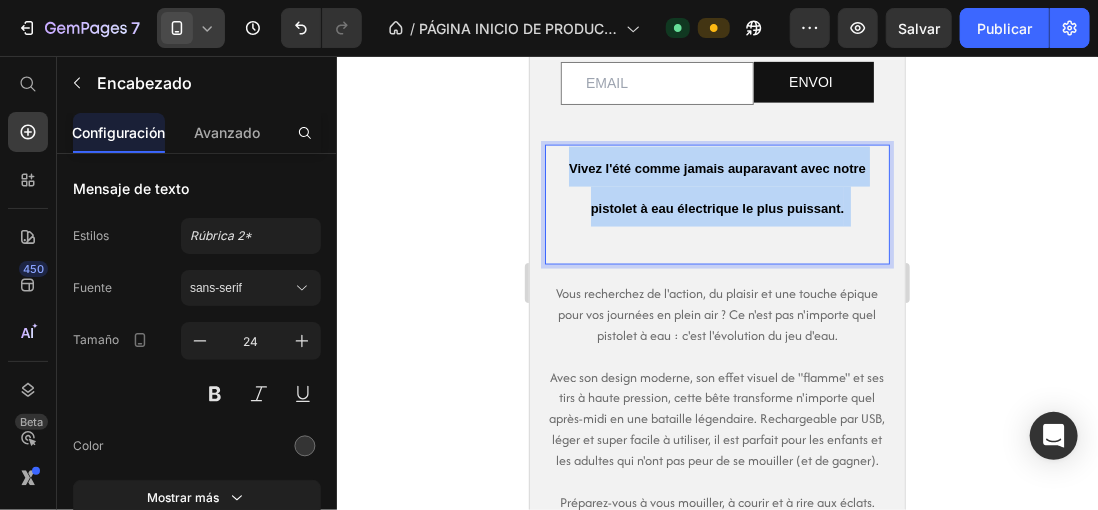 drag, startPoint x: 560, startPoint y: 163, endPoint x: 851, endPoint y: 209, distance: 294.6133 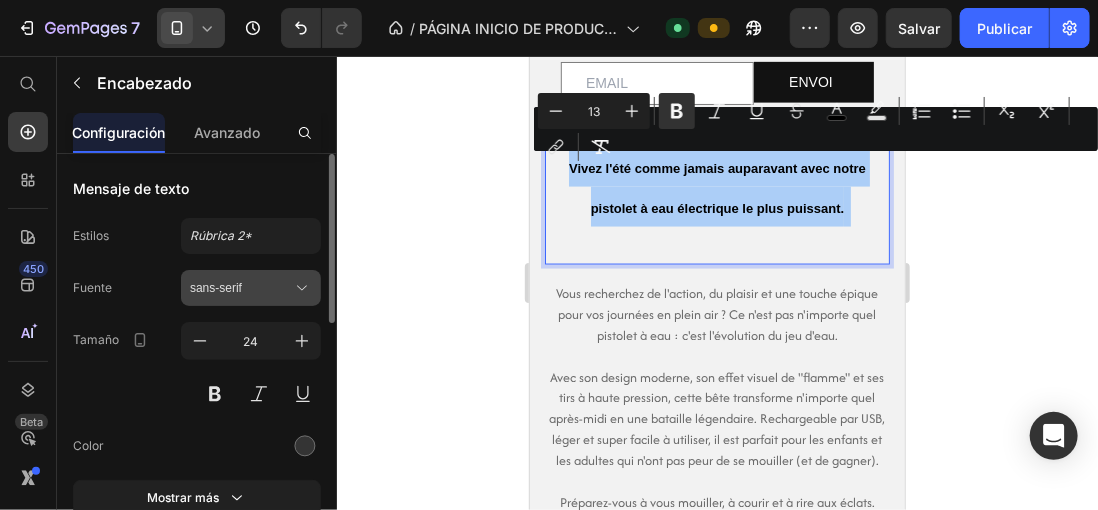 click on "sans-serif" at bounding box center [241, 288] 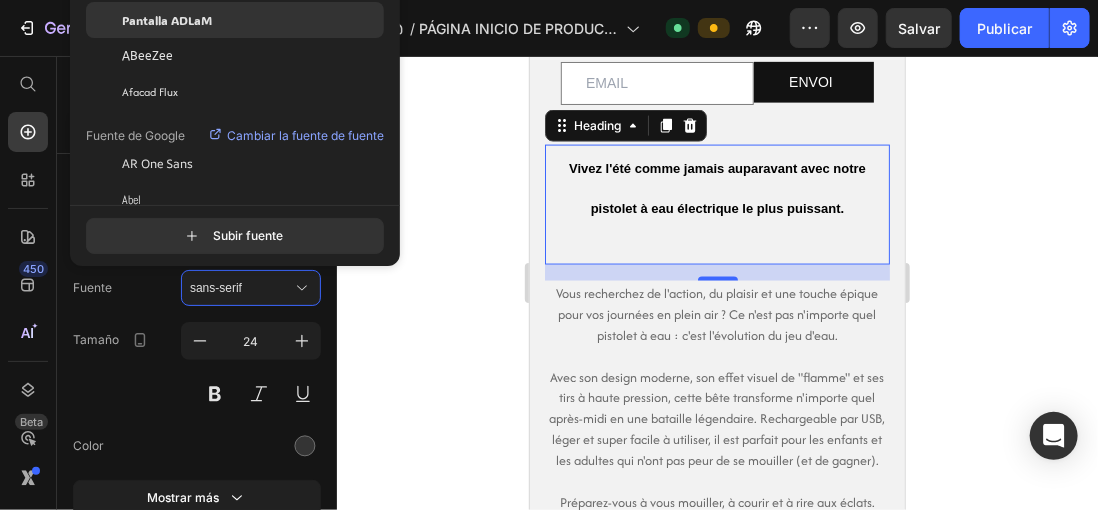 click on "Pantalla ADLaM" 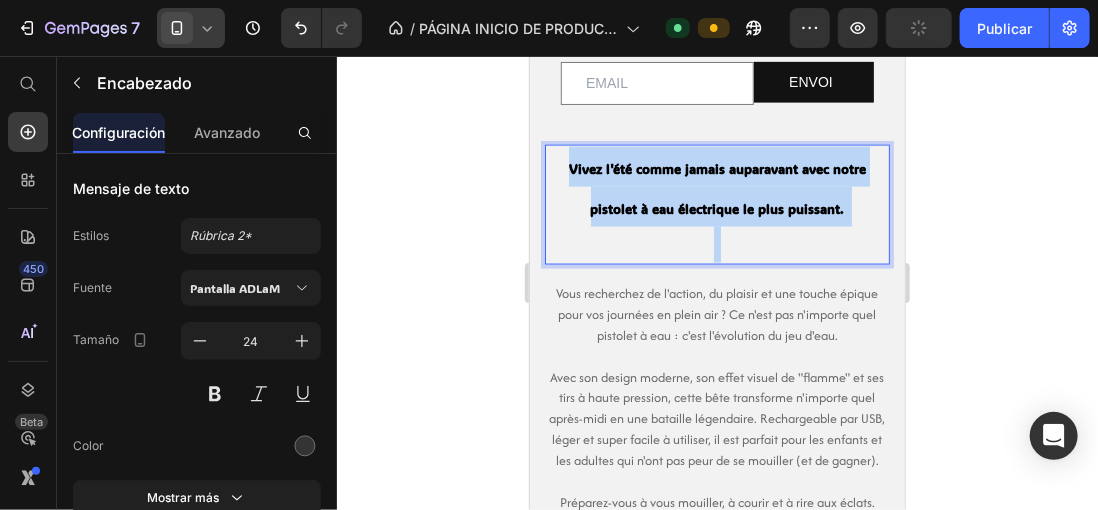 drag, startPoint x: 558, startPoint y: 164, endPoint x: 855, endPoint y: 229, distance: 304.0296 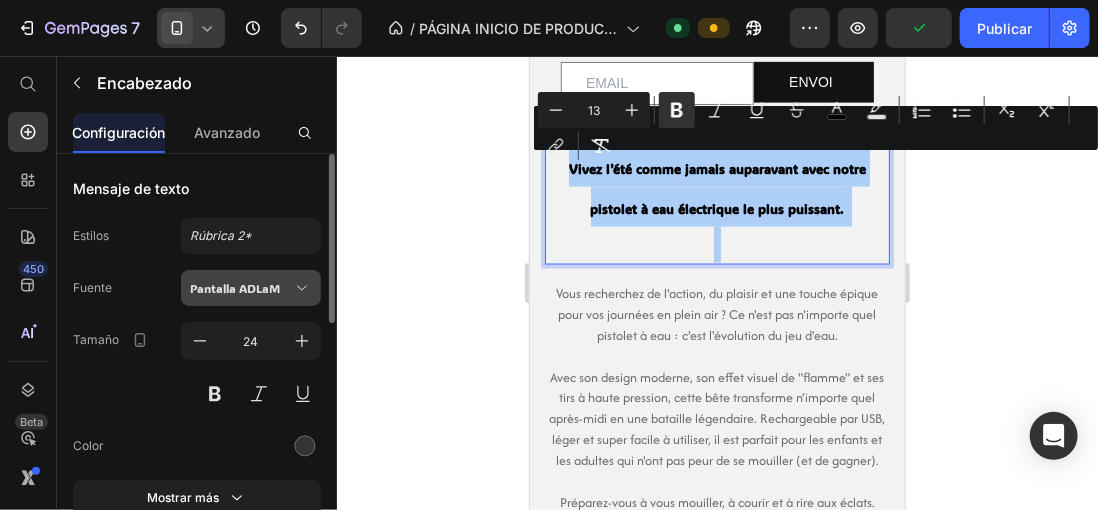 click on "Pantalla ADLaM" at bounding box center [241, 288] 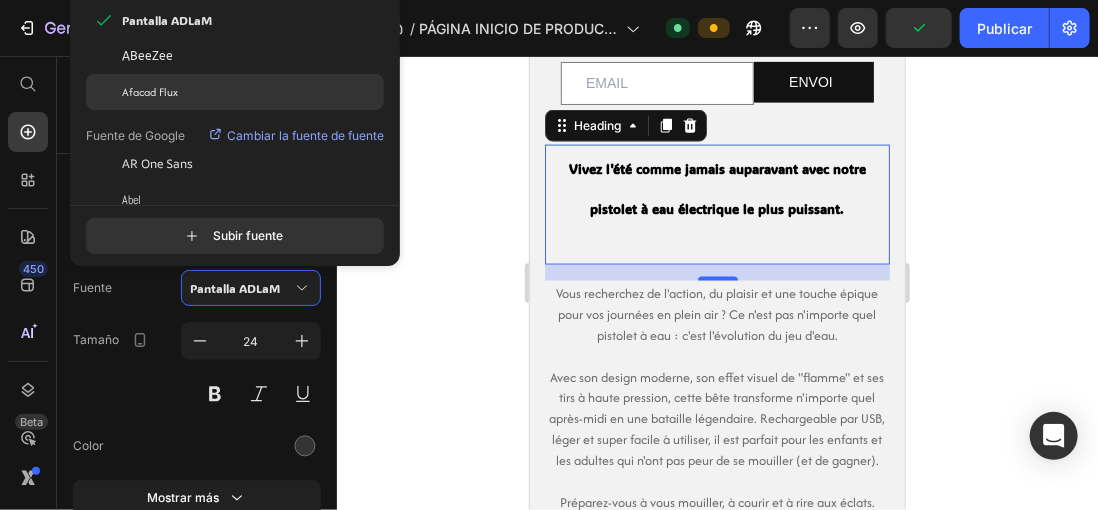 click on "Afacad Flux" 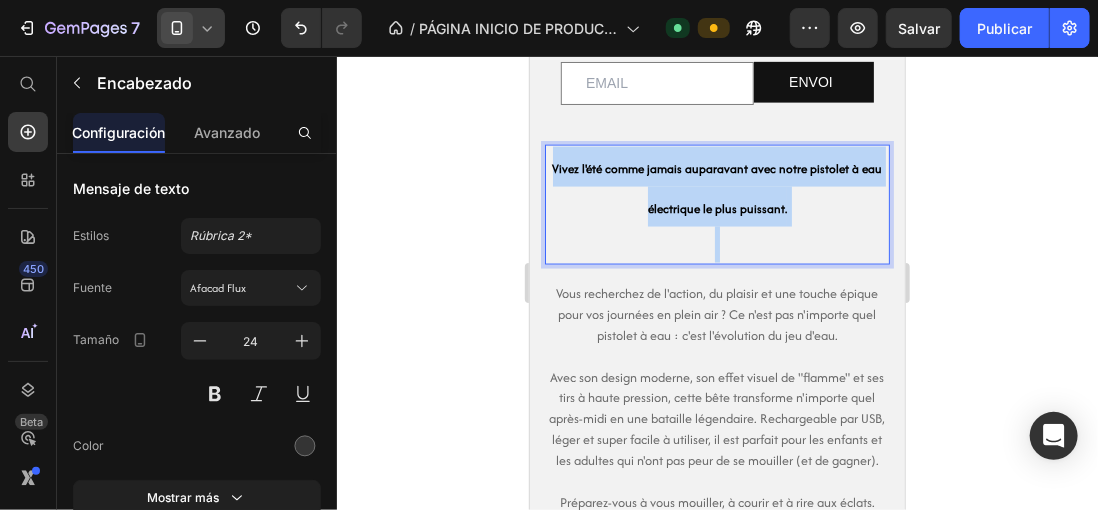 drag, startPoint x: 547, startPoint y: 168, endPoint x: 823, endPoint y: 238, distance: 284.73846 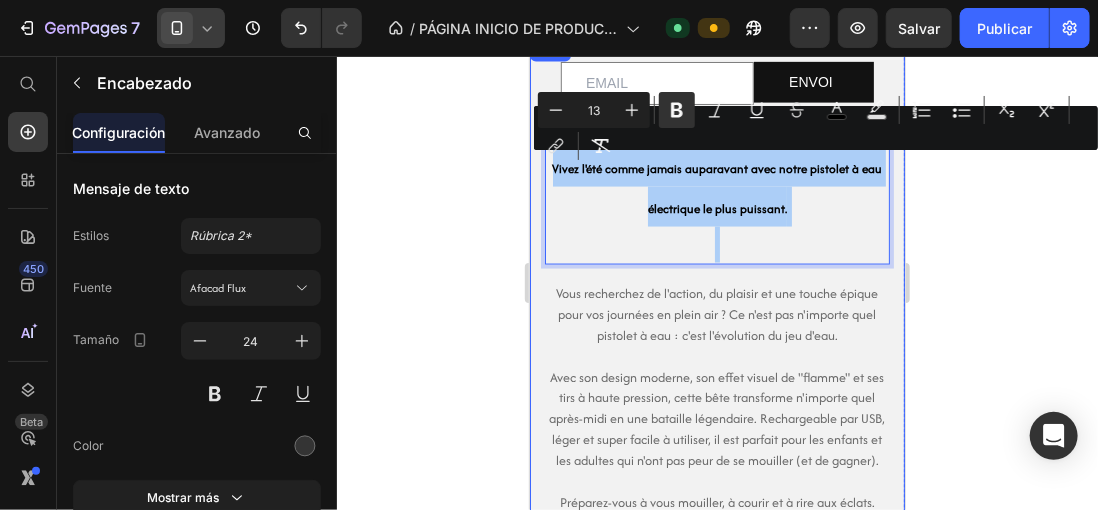 click 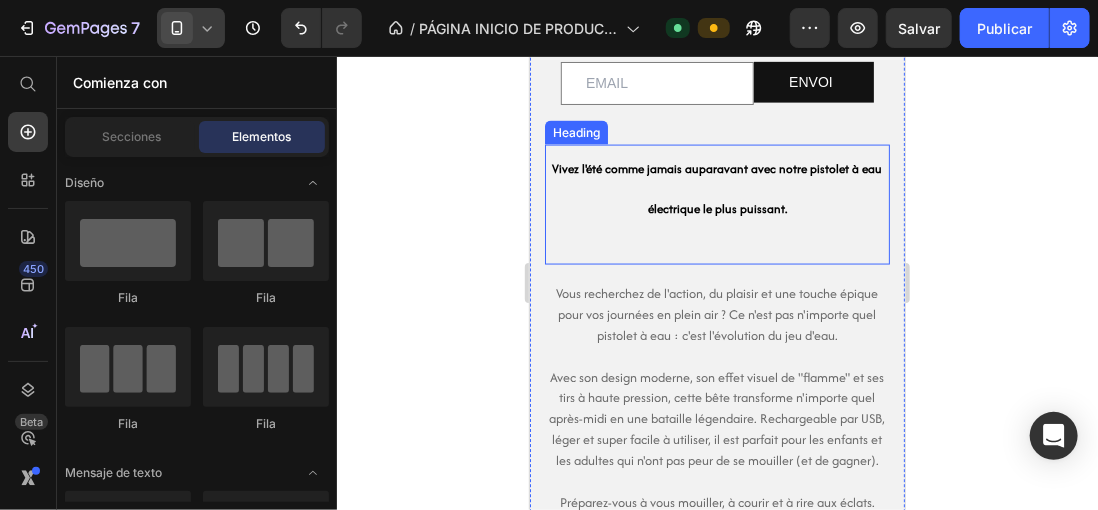 click on "⁠⁠⁠⁠⁠⁠⁠ Vivez l'été comme jamais auparavant avec notre pistolet à eau électrique le plus puissant." at bounding box center (716, 204) 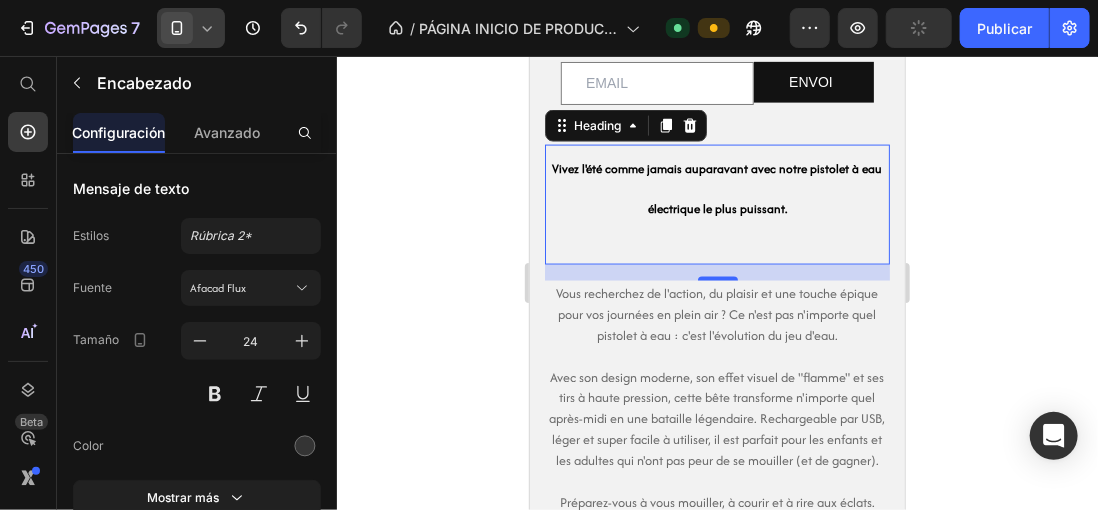 click 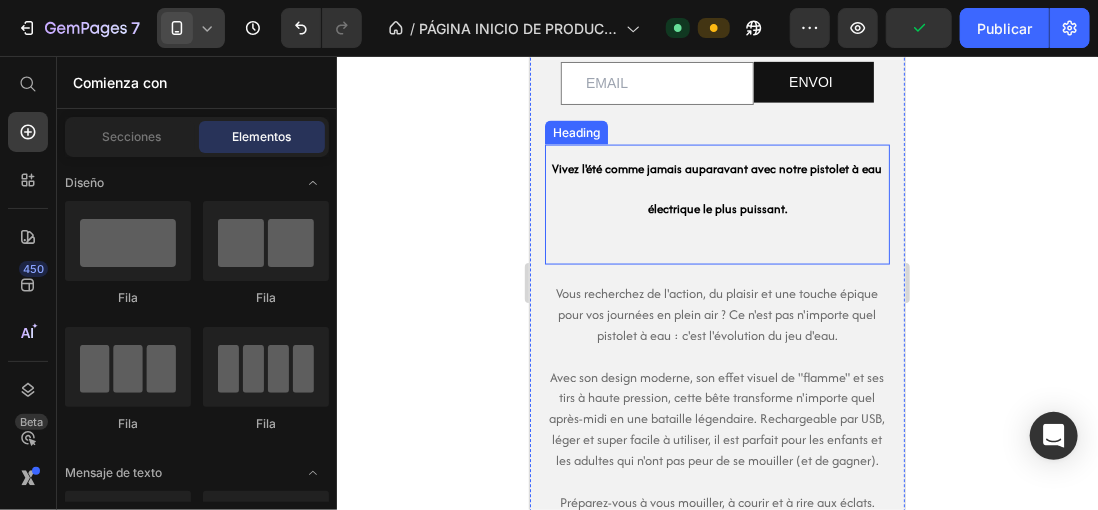 click on "⁠⁠⁠⁠⁠⁠⁠ Vivez l'été comme jamais auparavant avec notre pistolet à eau électrique le plus puissant." at bounding box center (716, 204) 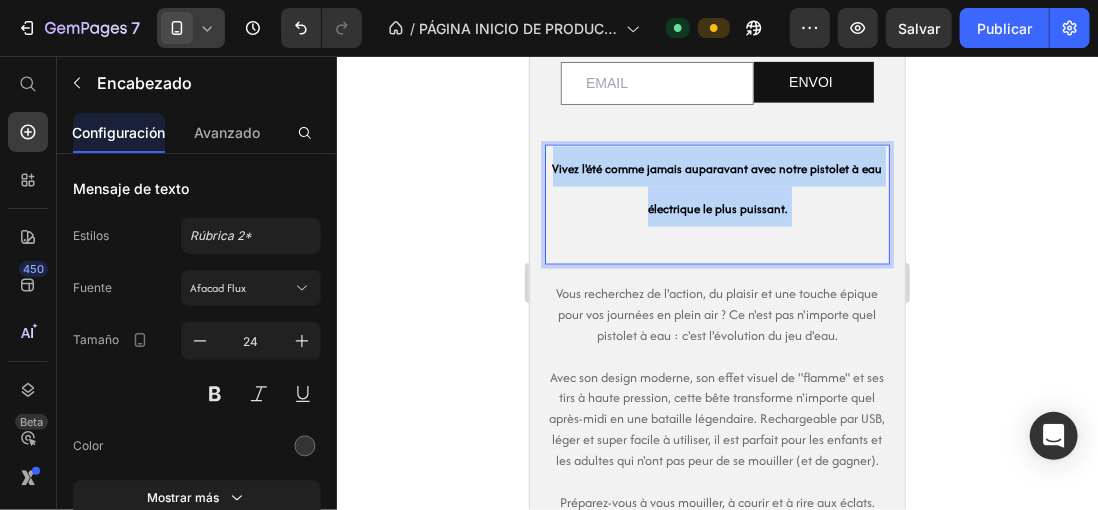 drag, startPoint x: 548, startPoint y: 163, endPoint x: 677, endPoint y: 180, distance: 130.11533 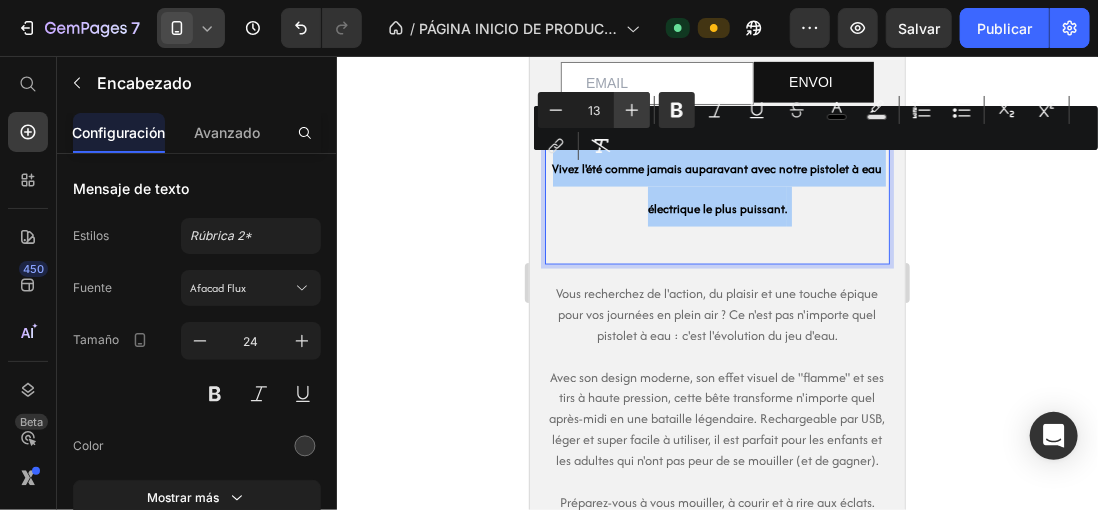 click 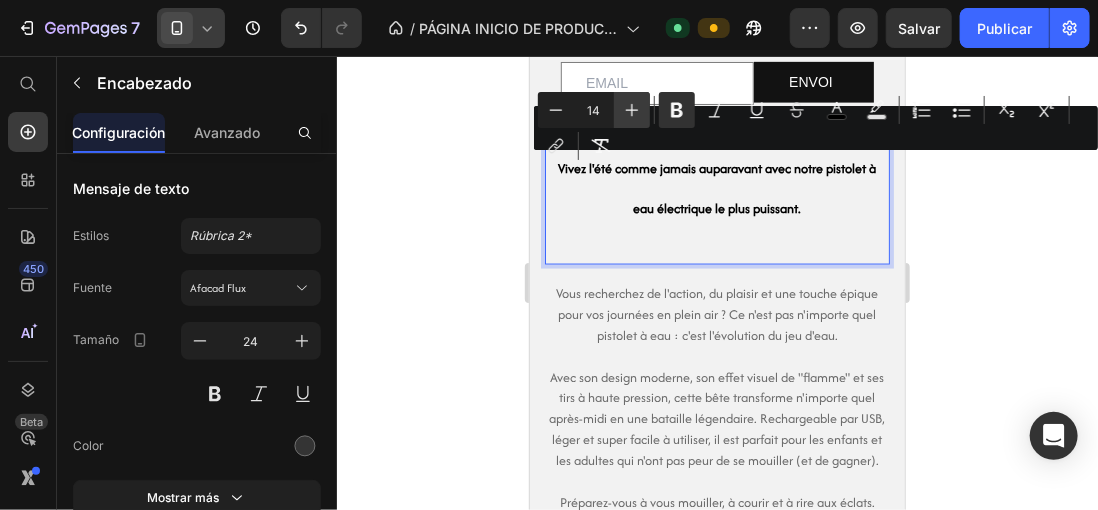 click 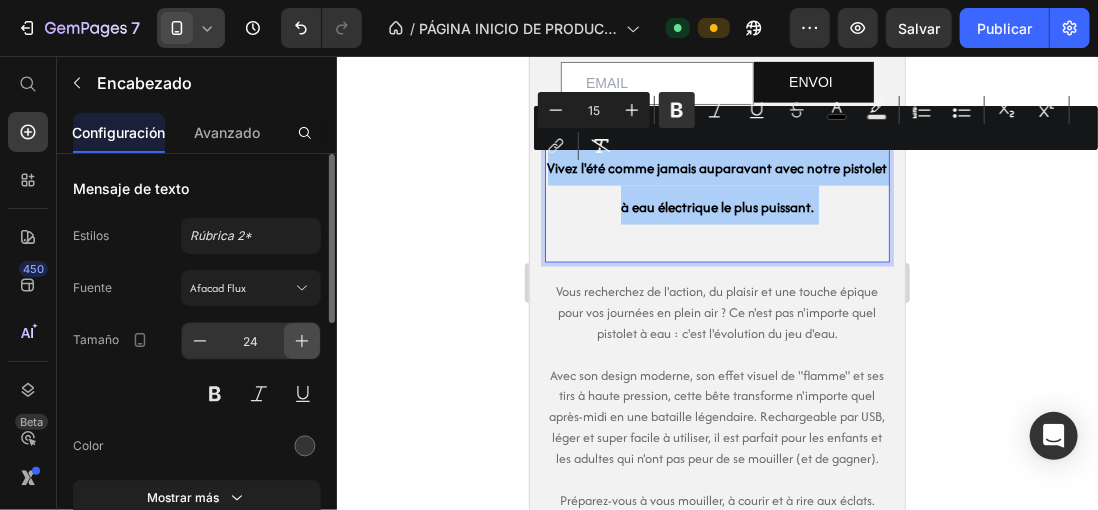 click 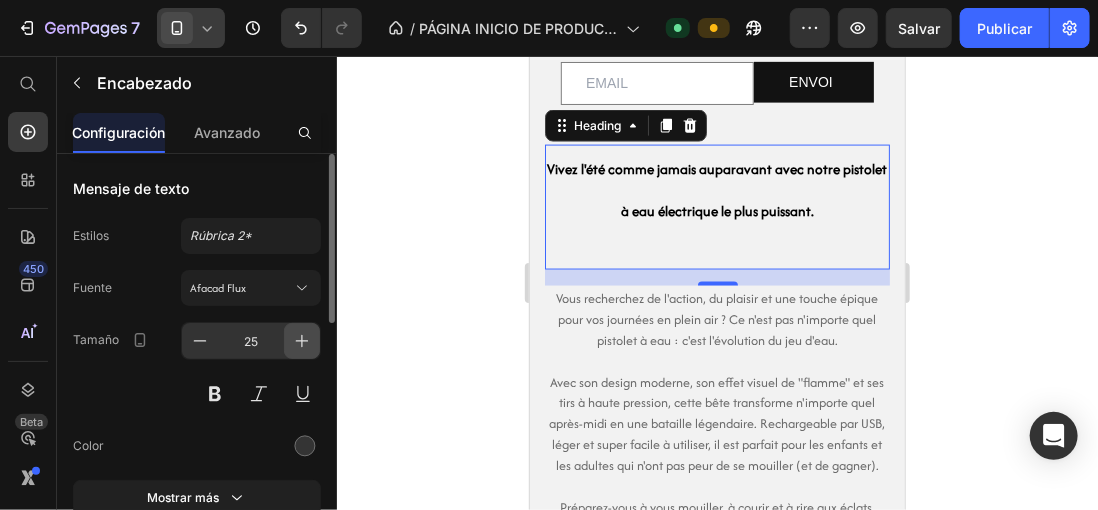 click 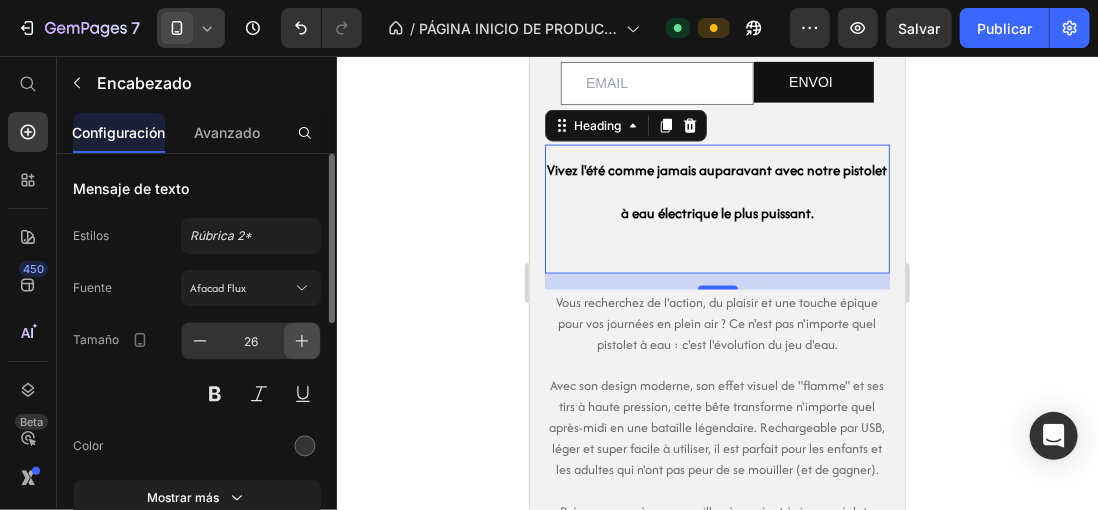 click 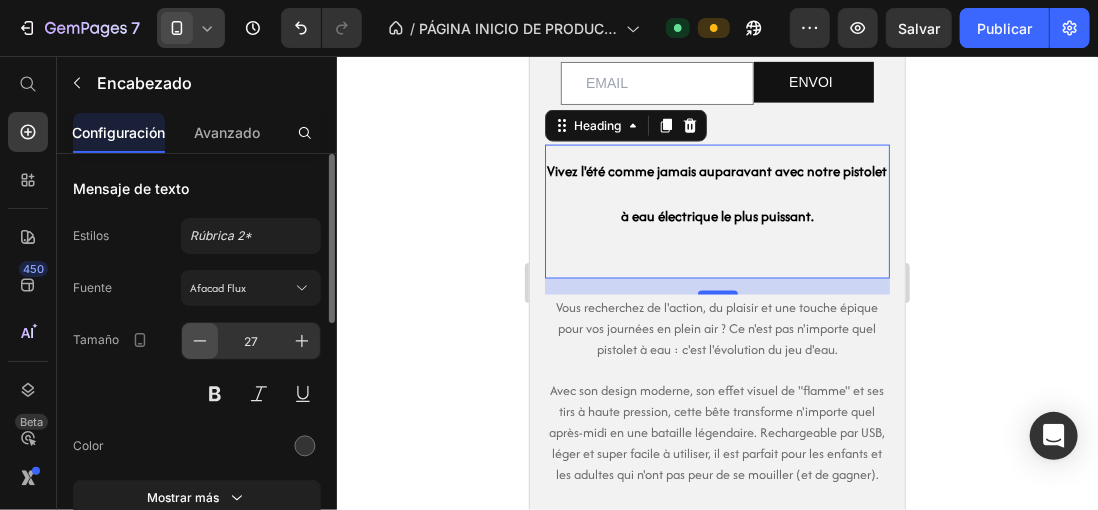 click at bounding box center [200, 341] 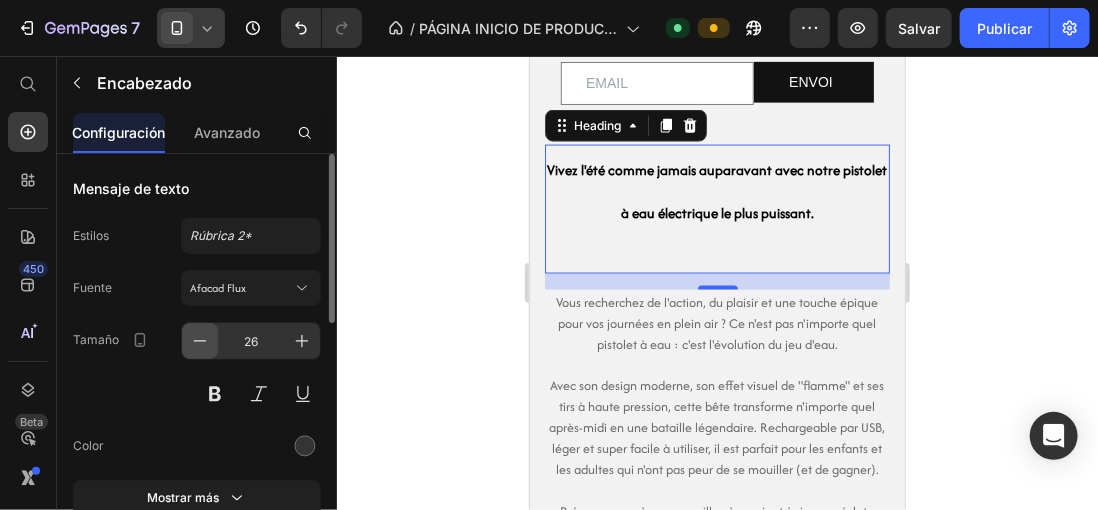 click 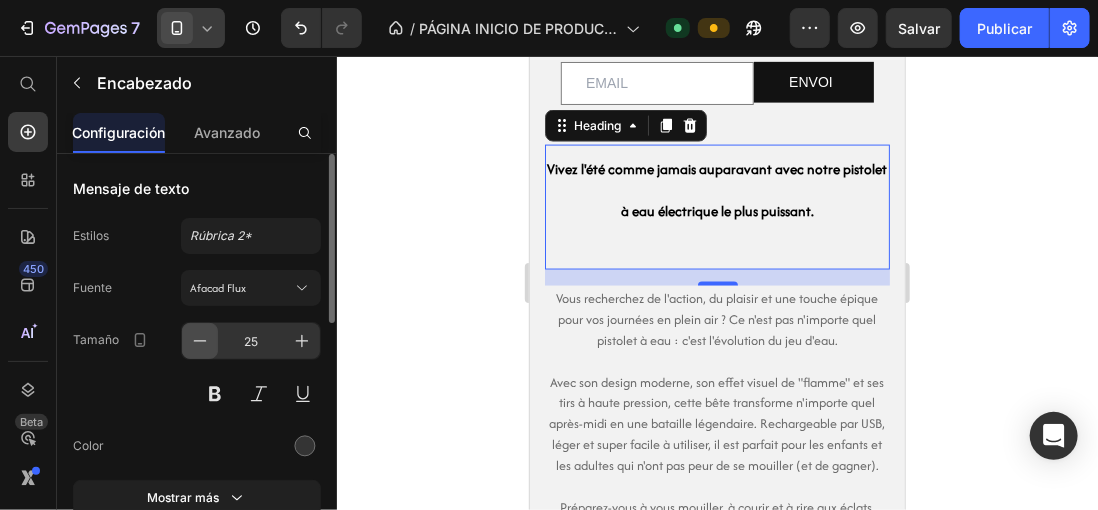 click 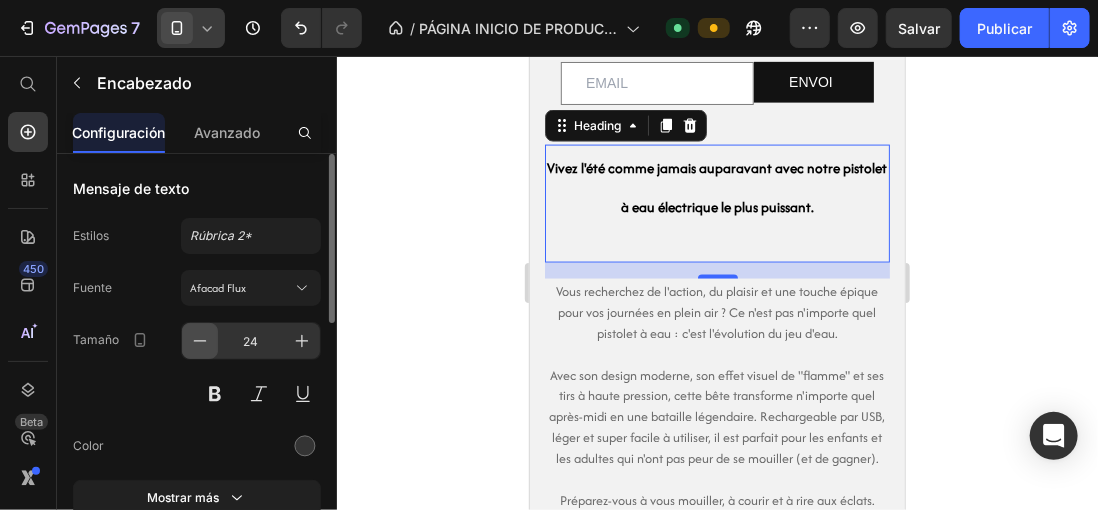 click 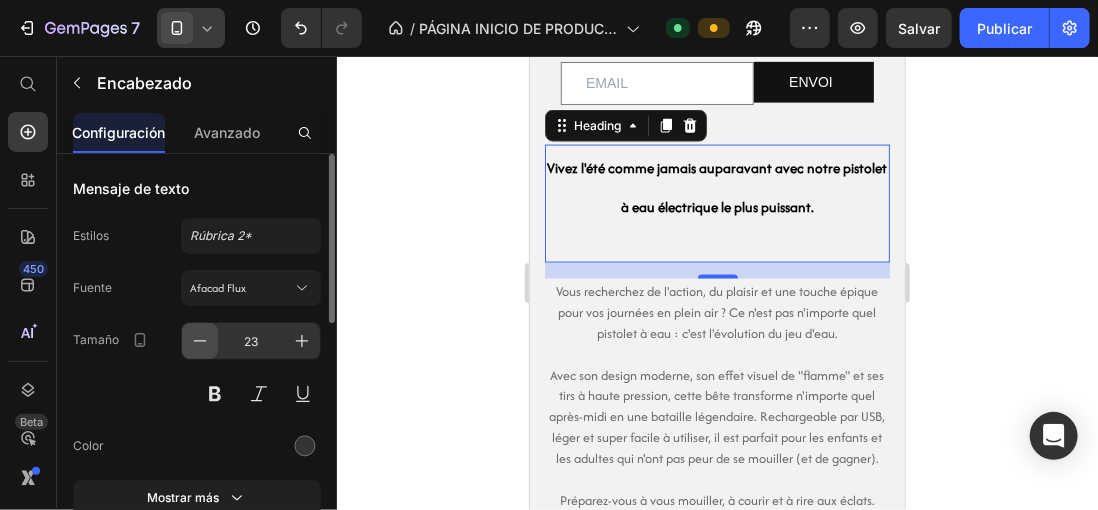 click 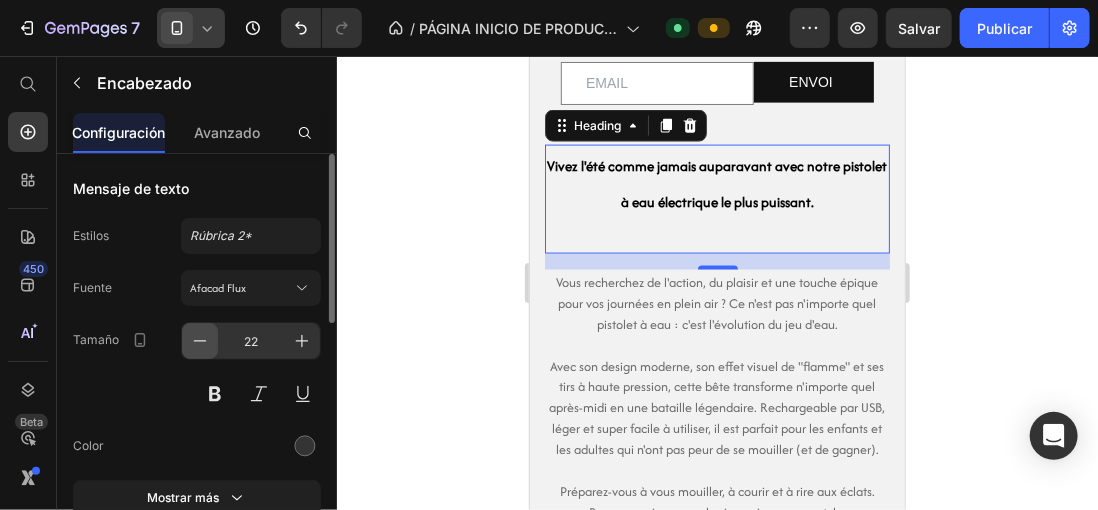 click 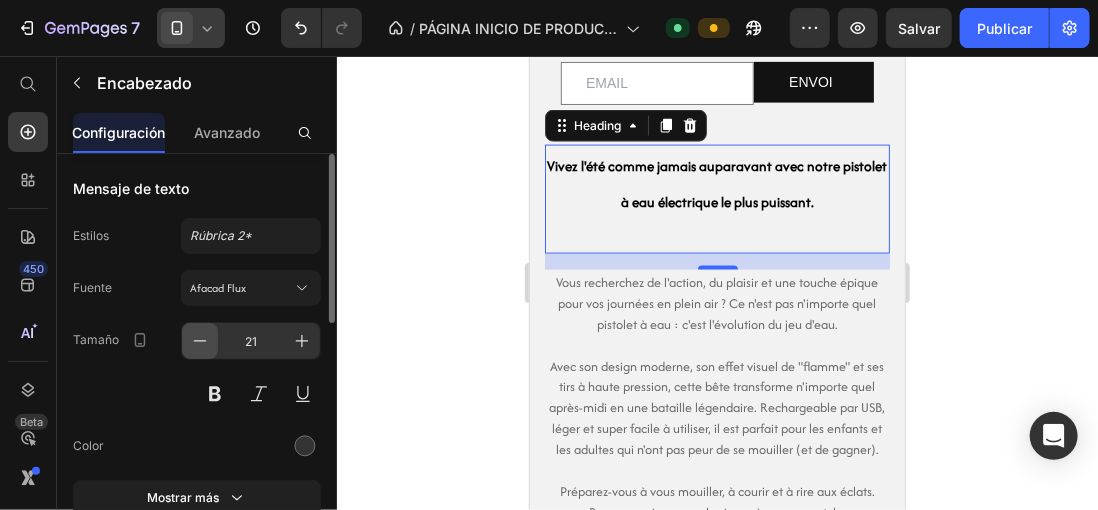 click 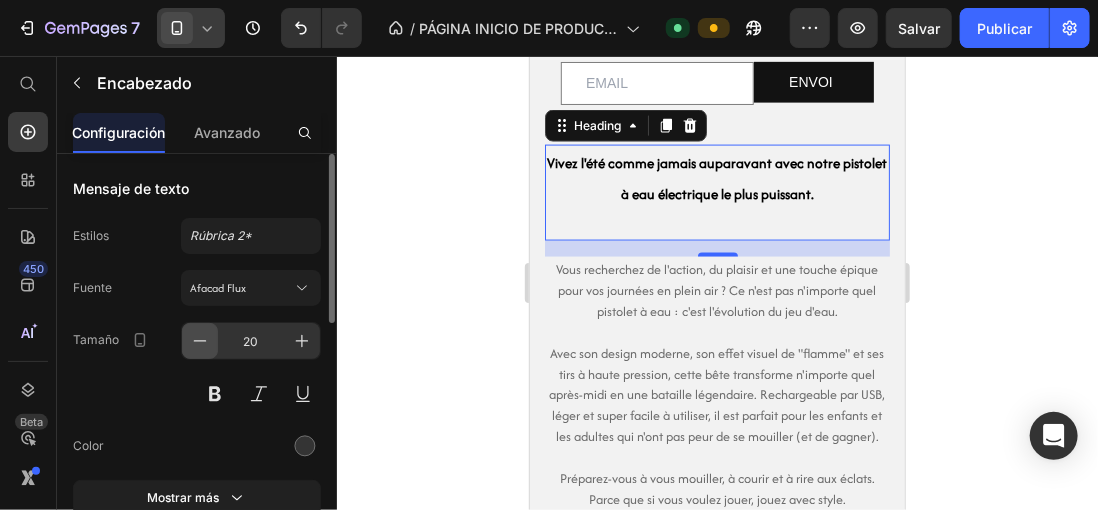 click 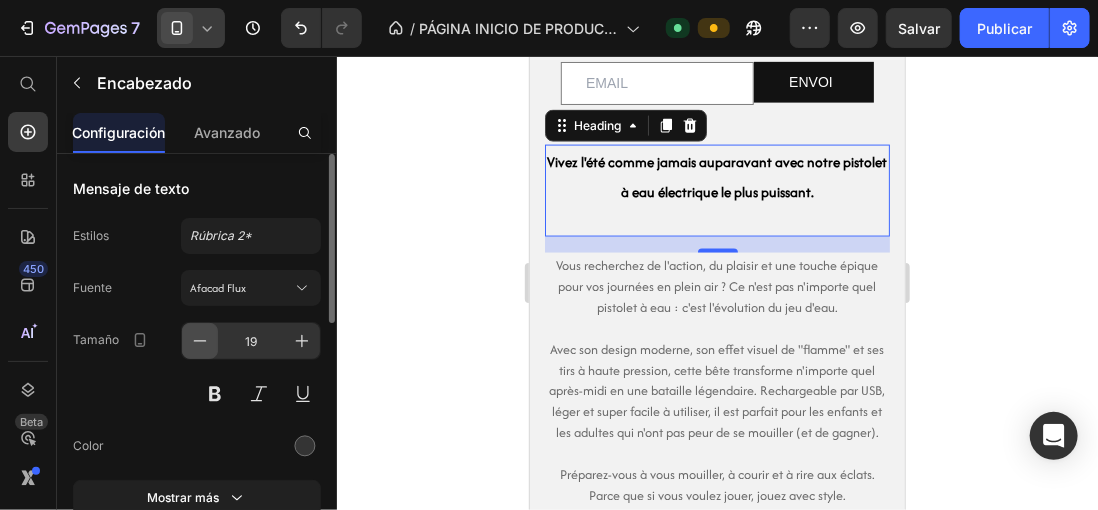 click 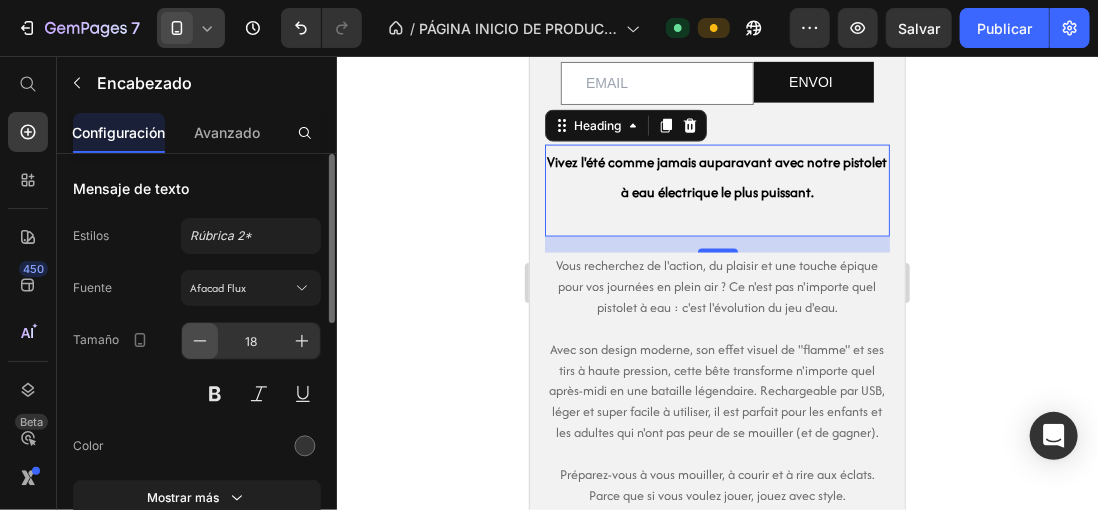 click 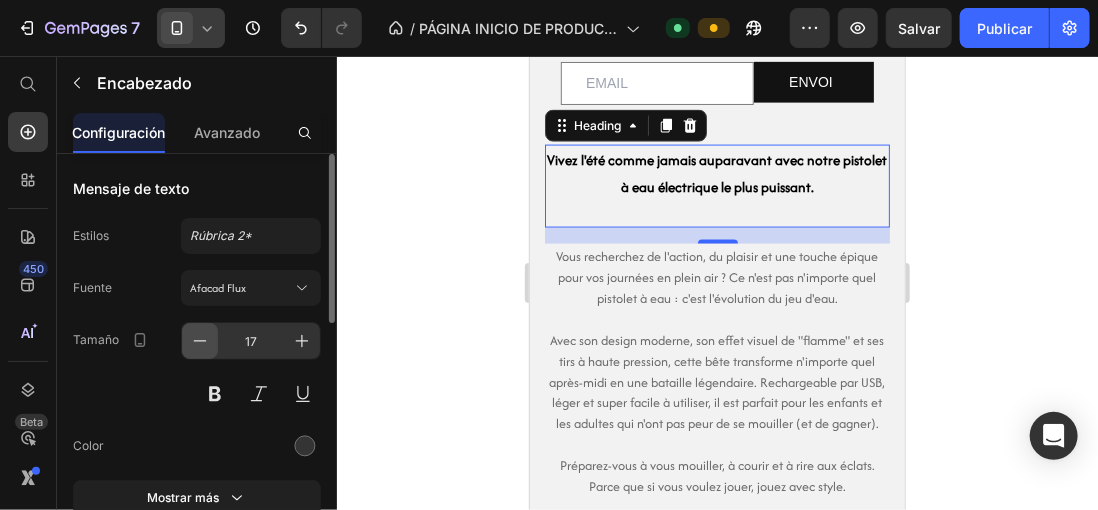 click 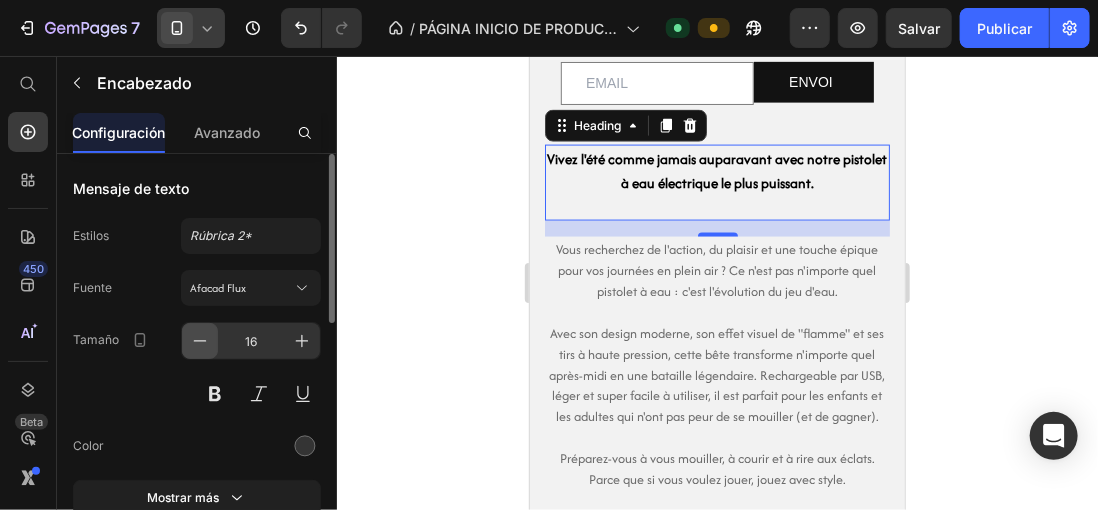 click 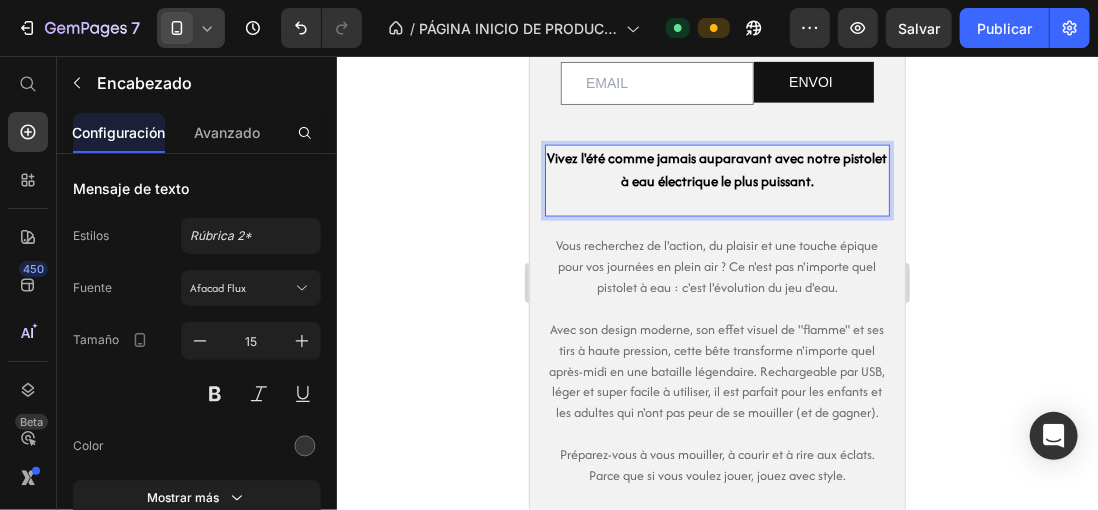 click on "Vivez l'été comme jamais auparavant avec notre pistolet à eau électrique le plus puissant." at bounding box center (717, 168) 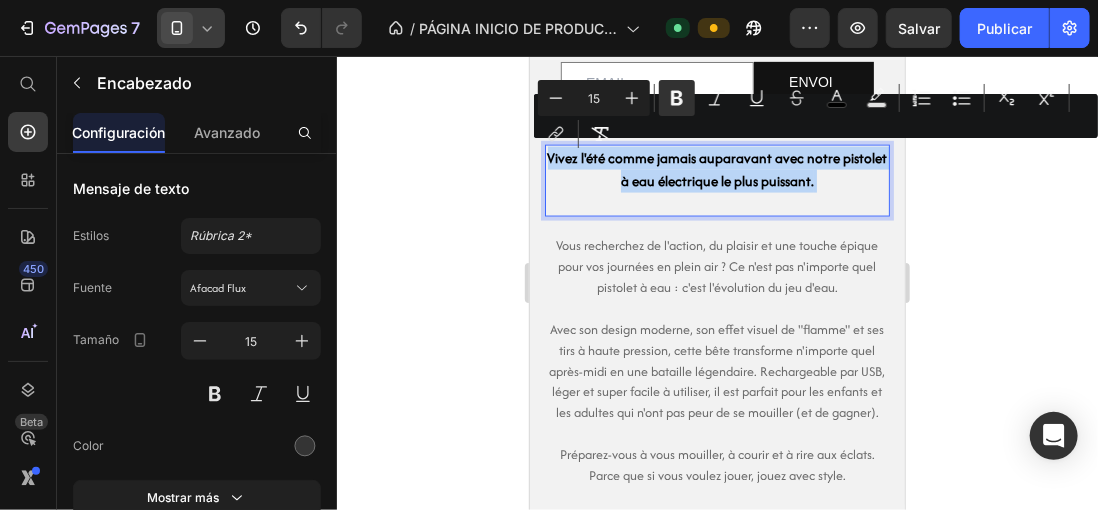 drag, startPoint x: 564, startPoint y: 151, endPoint x: 835, endPoint y: 188, distance: 273.51416 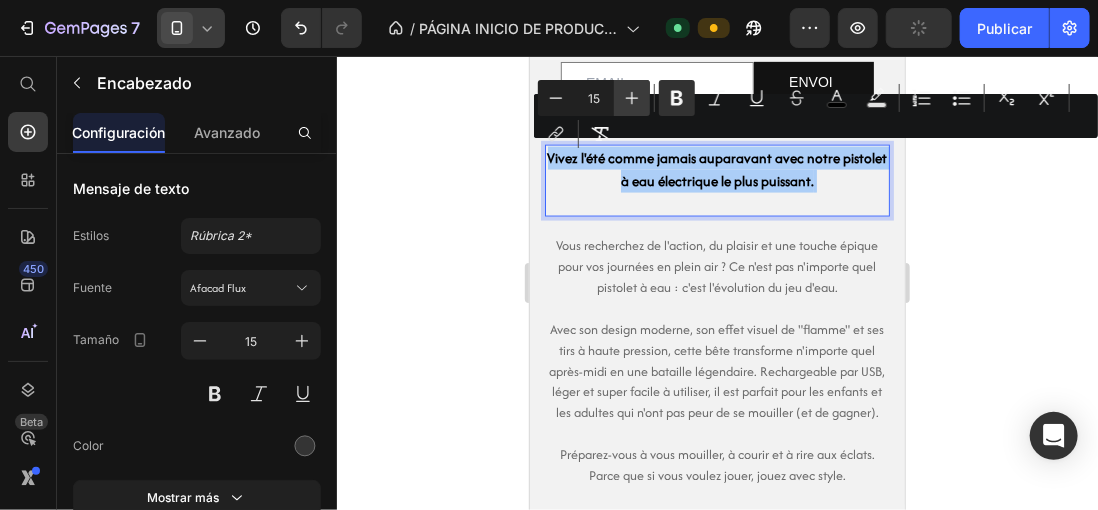 click on "Plus" at bounding box center [632, 98] 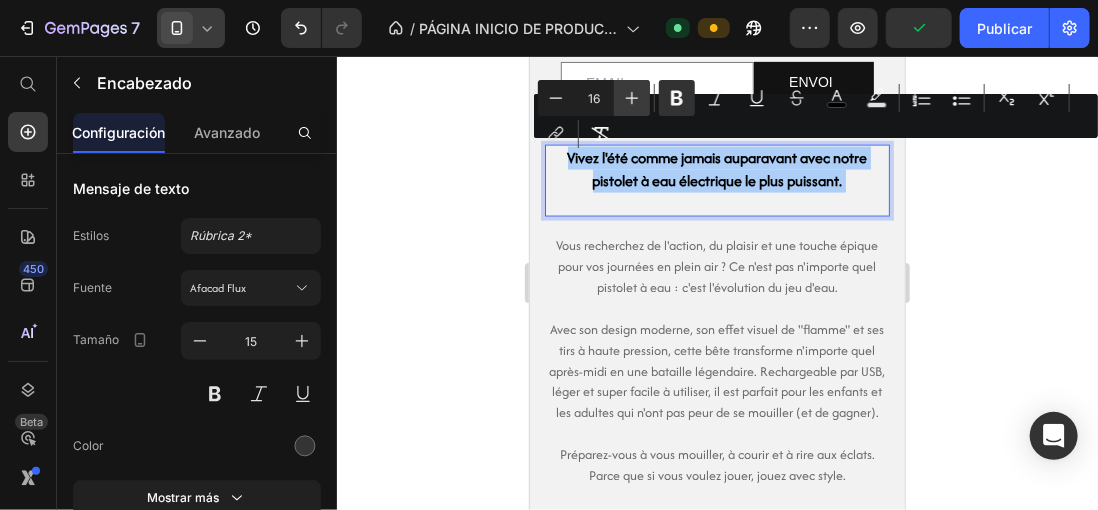 click 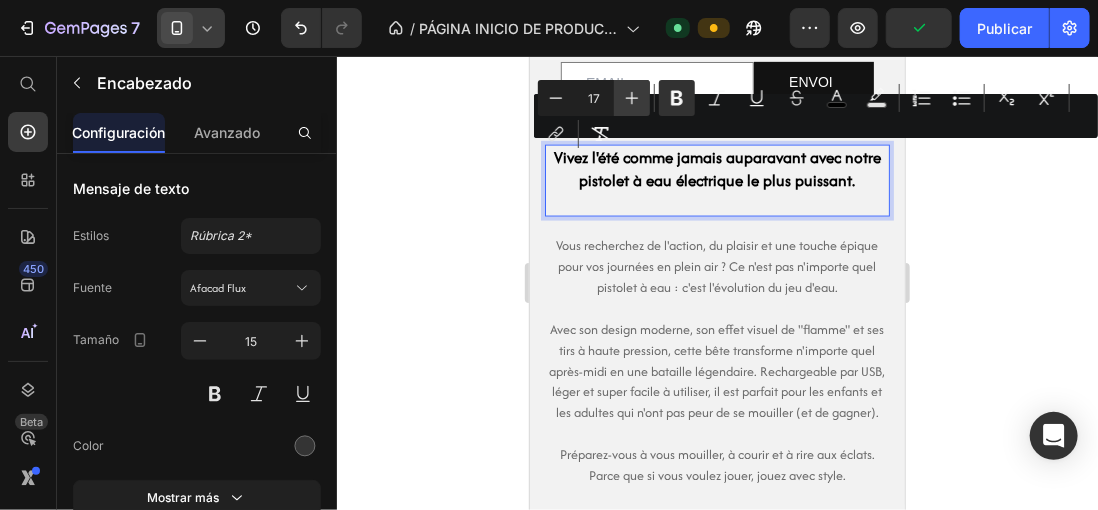 click 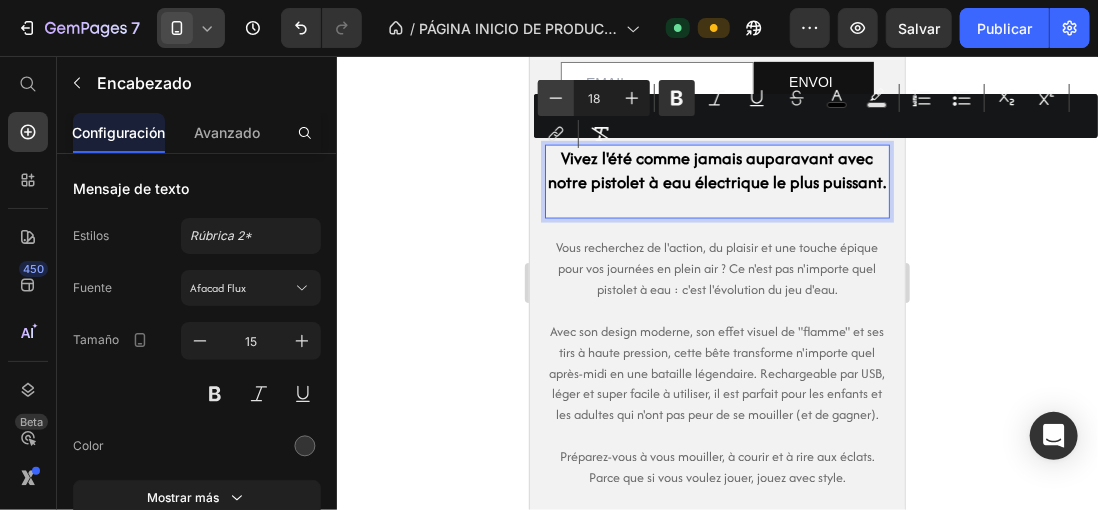 click 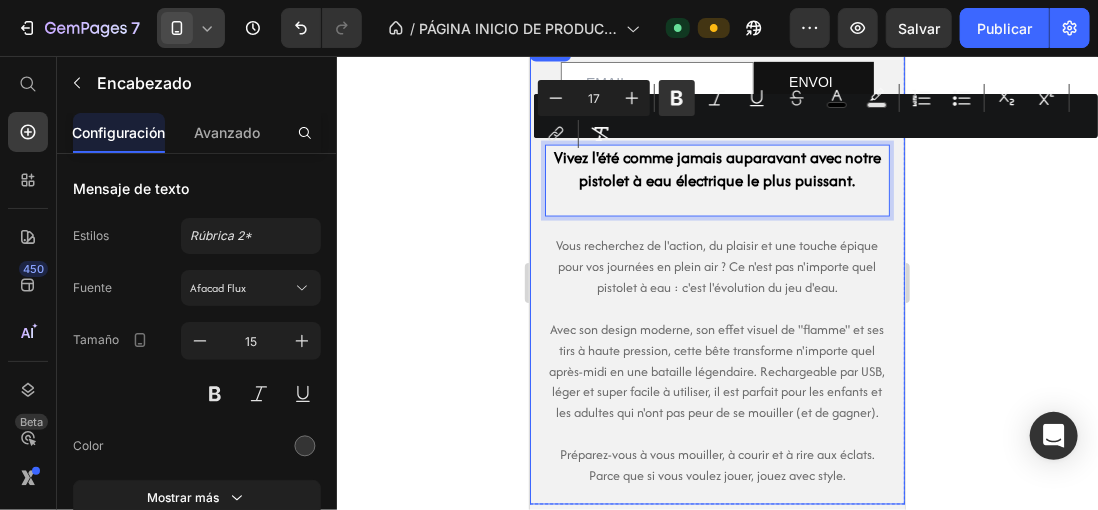 click 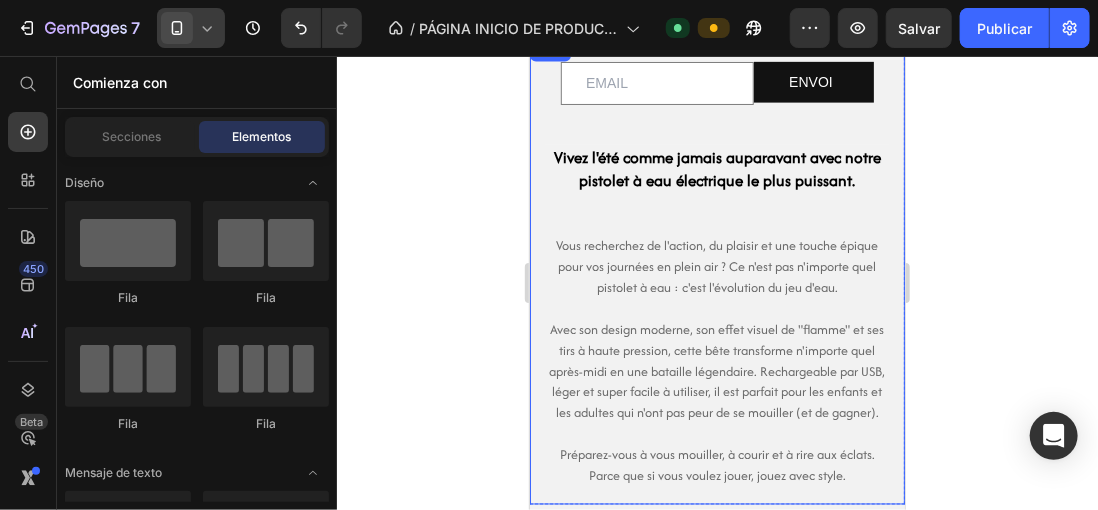 click 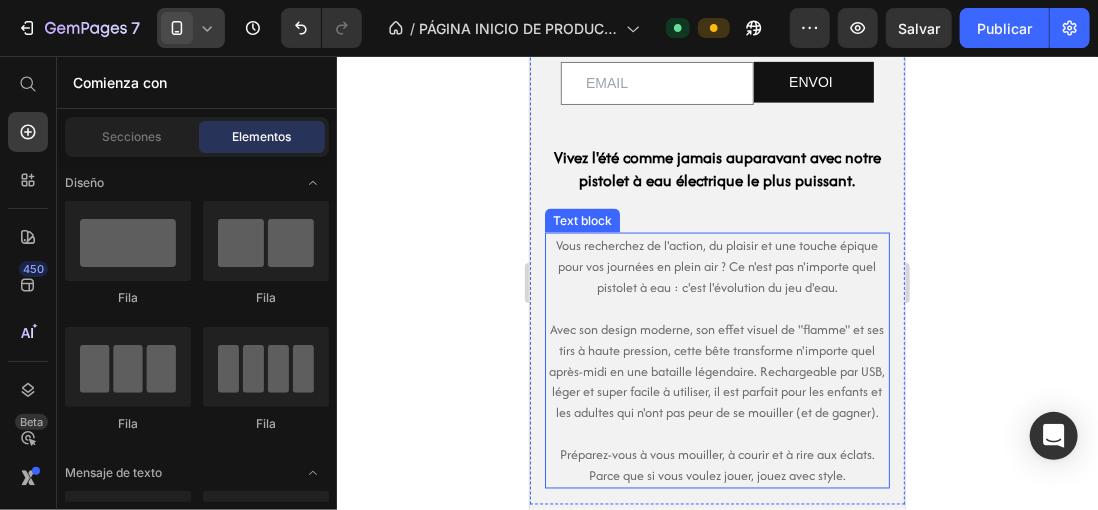 click on "Vous recherchez de l'action, du plaisir et une touche épique pour vos journées en plein air ? Ce n'est pas n'importe quel pistolet à eau : c'est l'évolution du jeu d'eau." at bounding box center [716, 265] 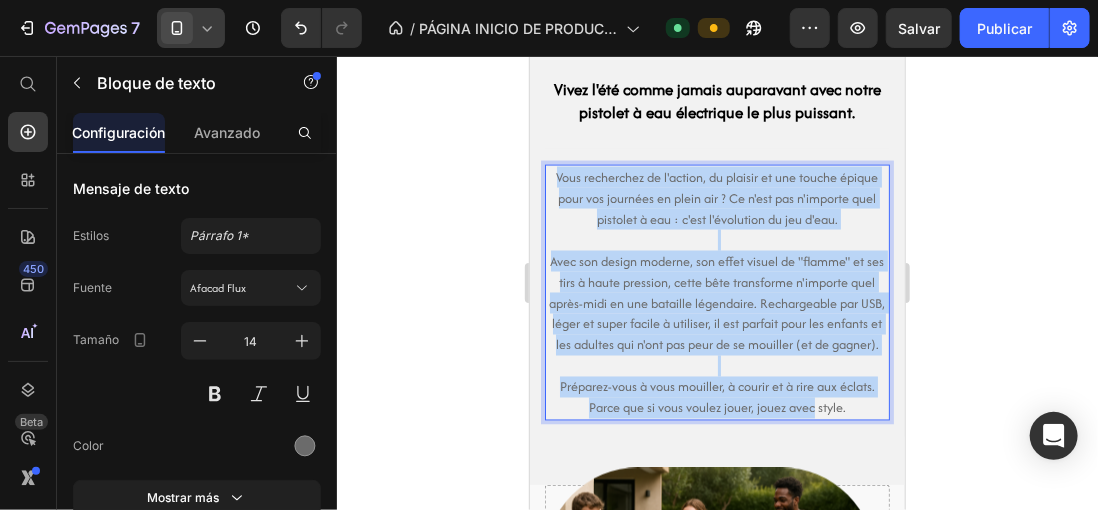 scroll, scrollTop: 1288, scrollLeft: 0, axis: vertical 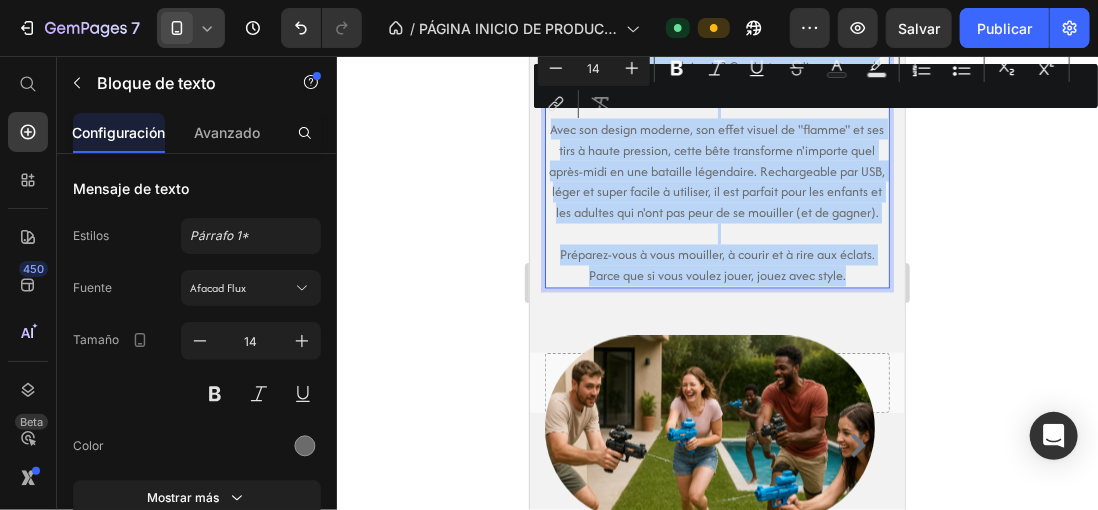 drag, startPoint x: 549, startPoint y: 241, endPoint x: 868, endPoint y: 303, distance: 324.96924 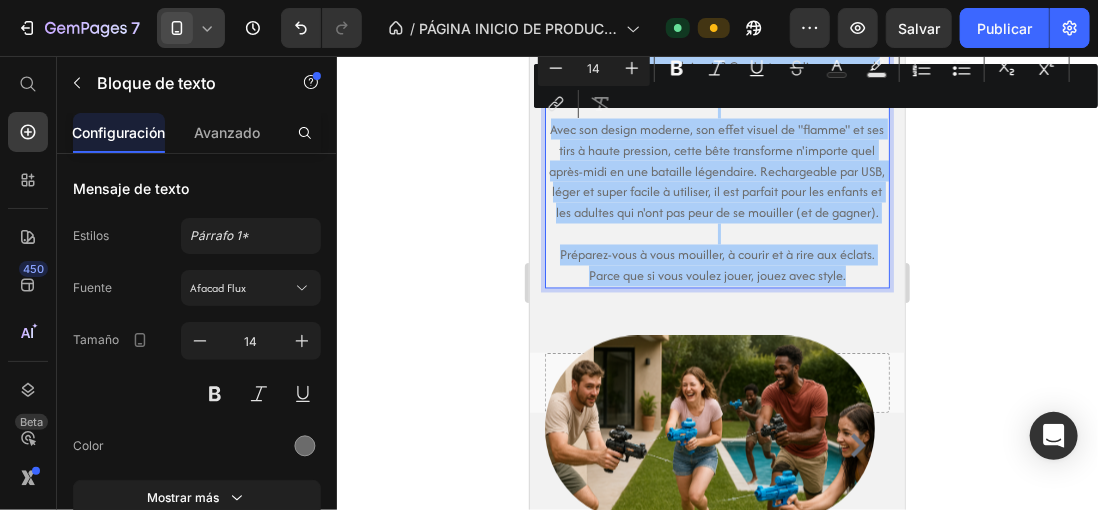 click 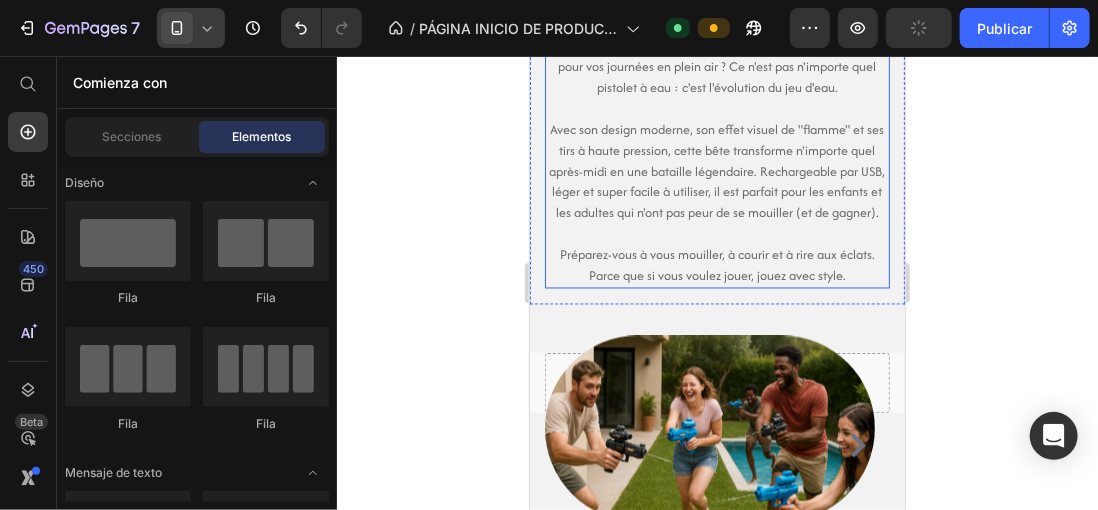 click on "Avec son design moderne, son effet visuel de "flamme" et ses tirs à haute pression, cette bête transforme n'importe quel après-midi en une bataille légendaire. Rechargeable par USB, léger et super facile à utiliser, il est parfait pour les enfants et les adultes qui n'ont pas peur de se mouiller (et de gagner)." at bounding box center (716, 170) 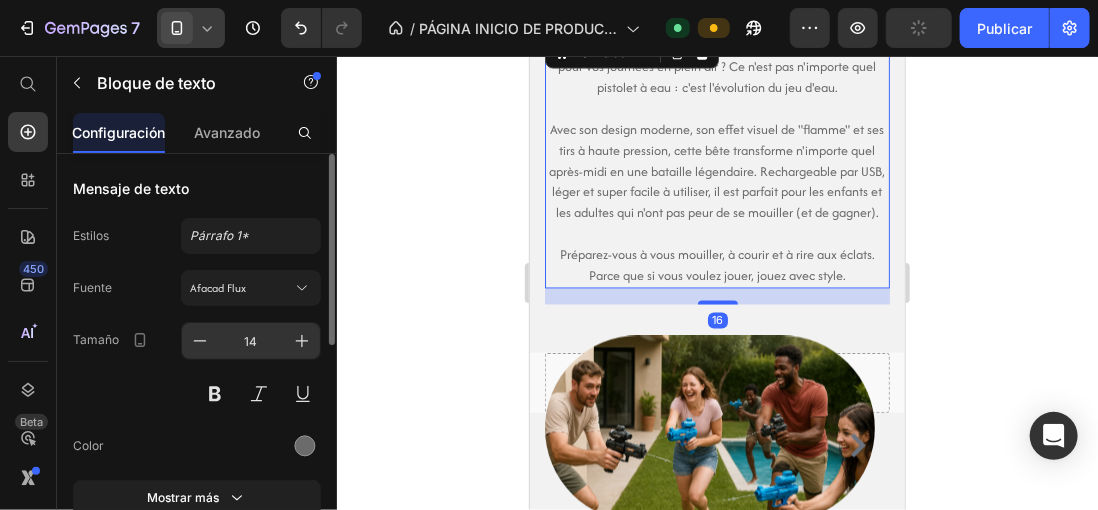 scroll, scrollTop: 200, scrollLeft: 0, axis: vertical 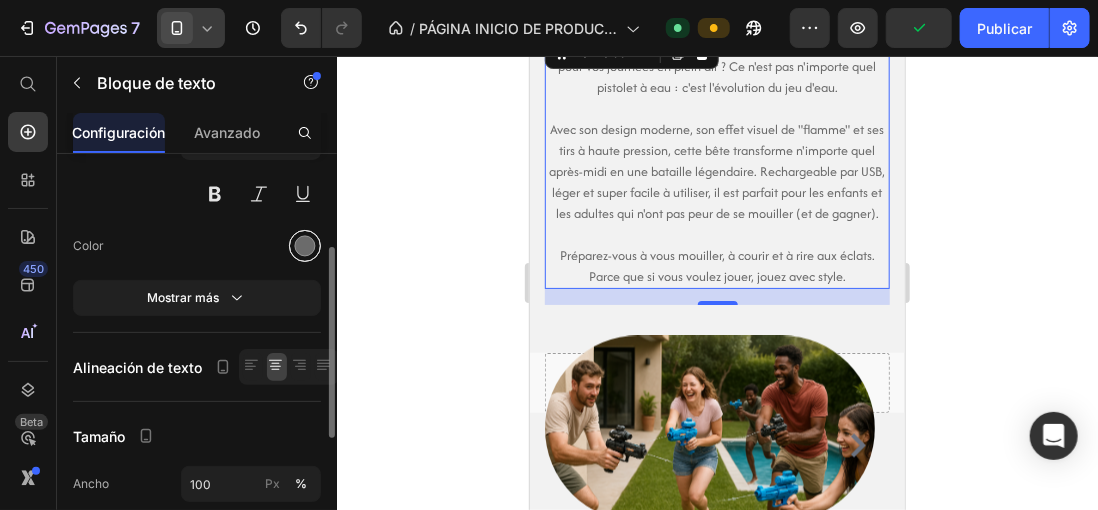 click at bounding box center (305, 246) 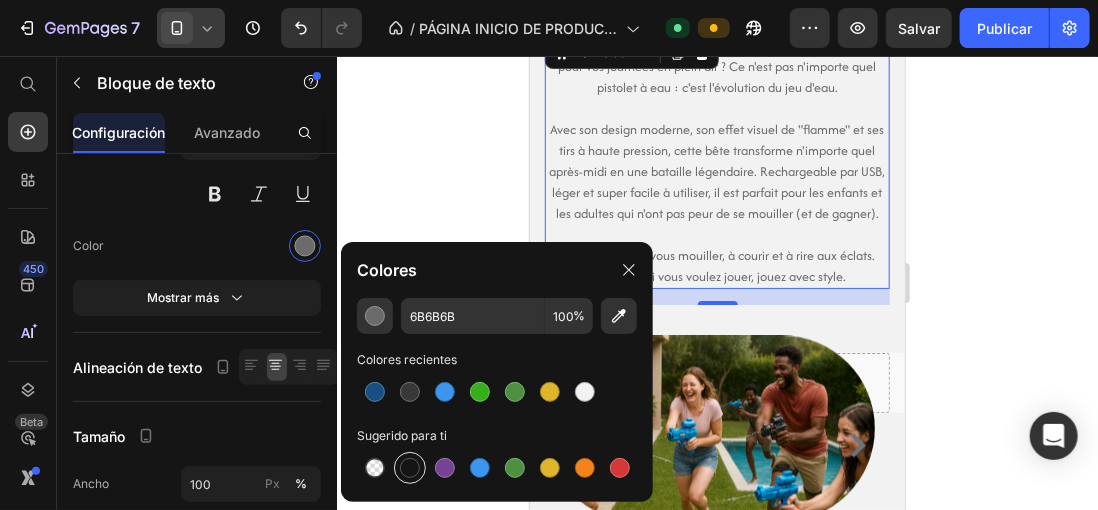 click at bounding box center (410, 468) 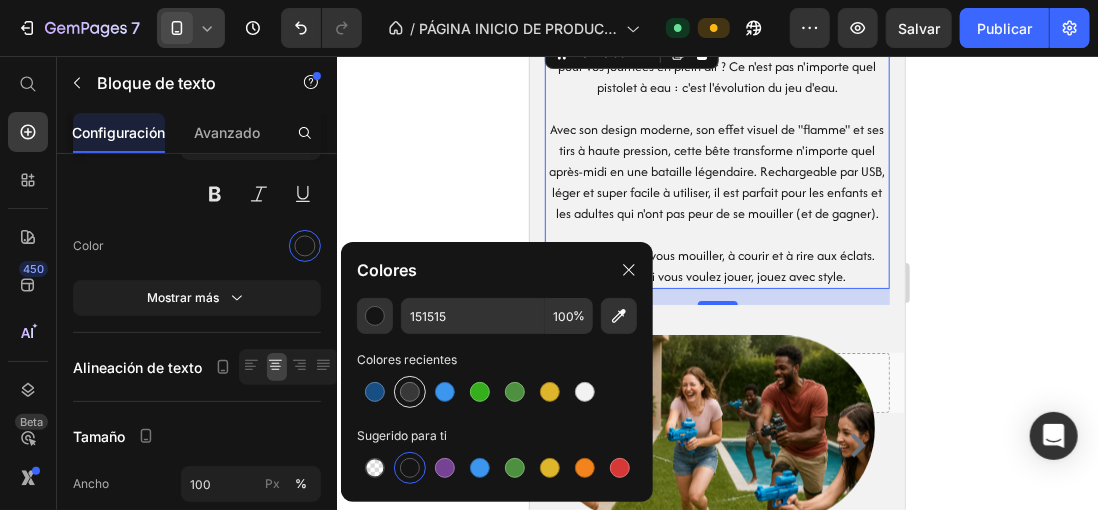 click at bounding box center (410, 392) 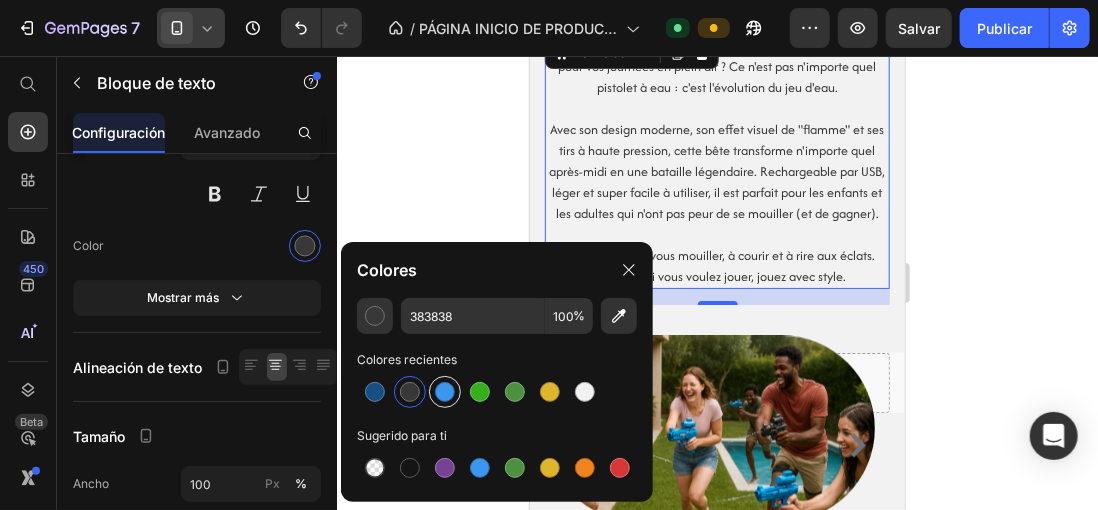 click at bounding box center [445, 392] 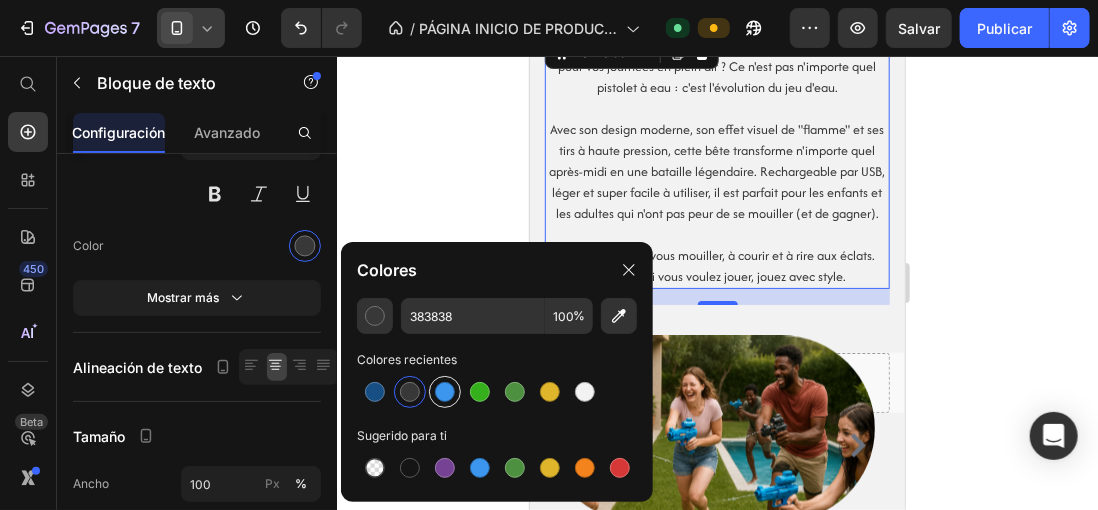 type on "3C96EE" 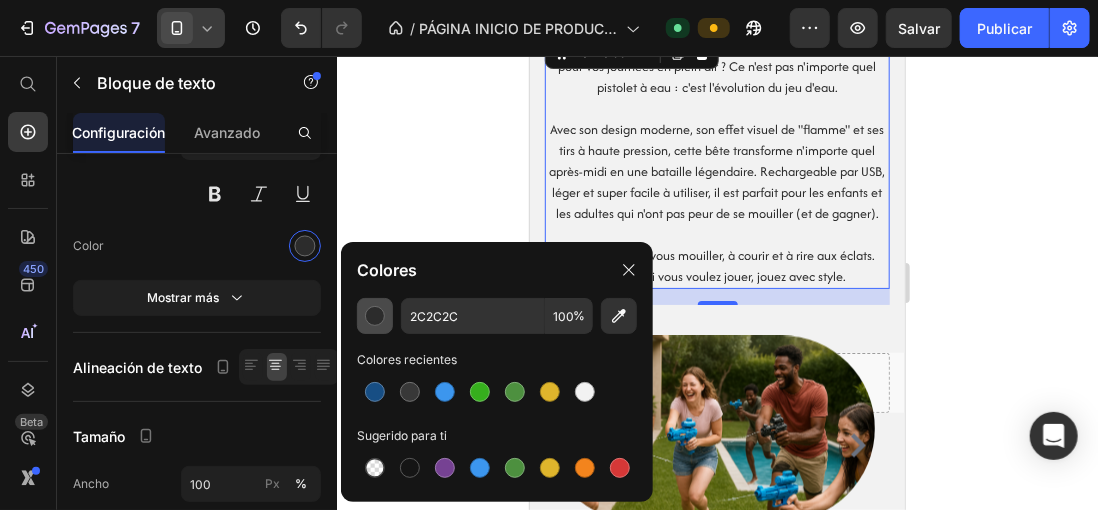click at bounding box center (375, 316) 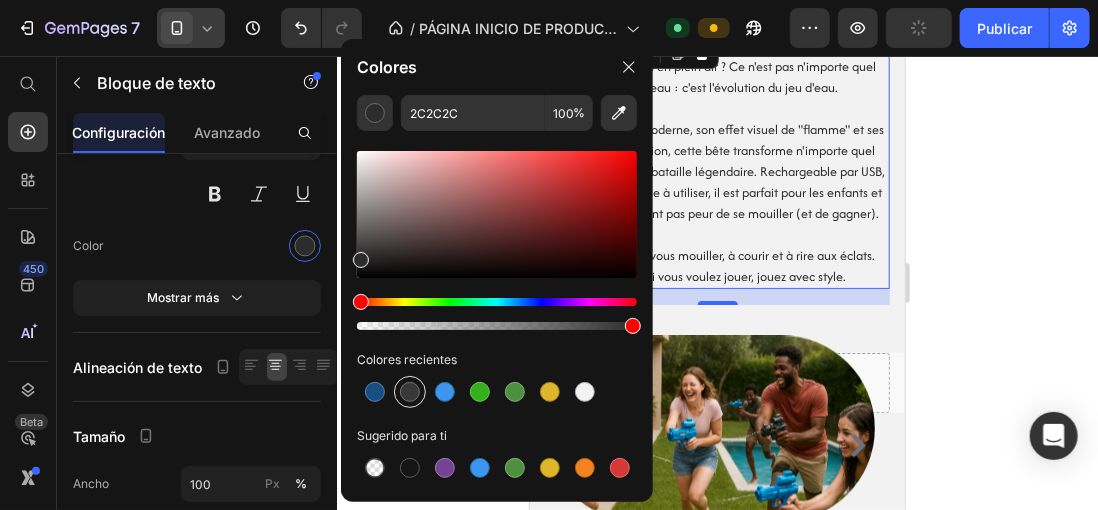 click at bounding box center (410, 392) 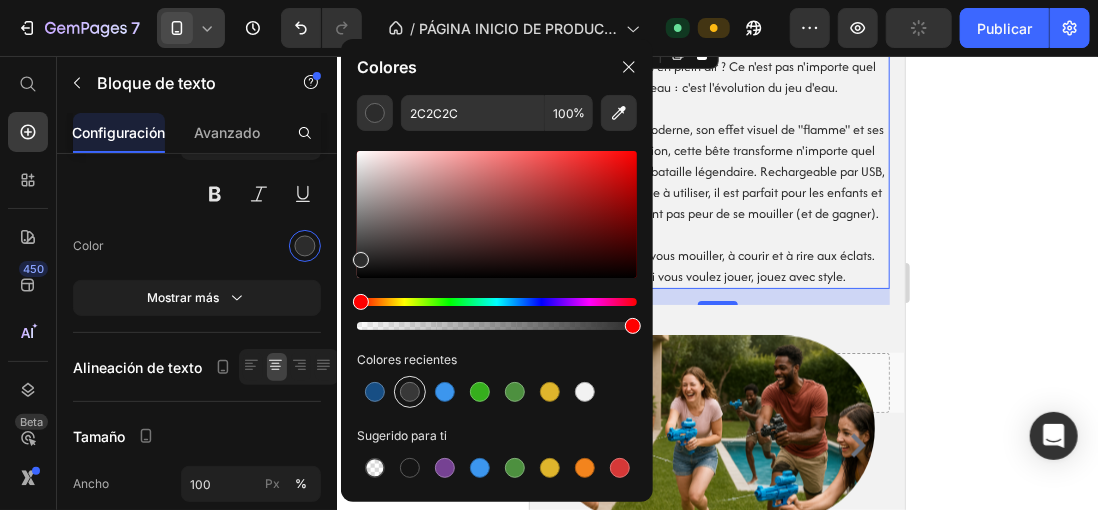 type on "383838" 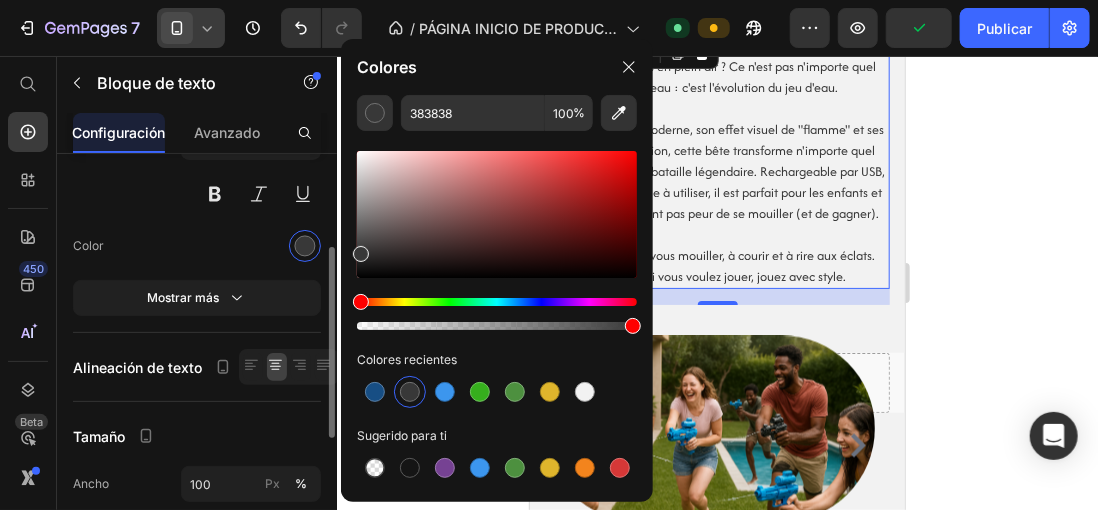 click on "Fuente Afacad Flux Tamaño 14 Color Mostrar más" at bounding box center (197, 193) 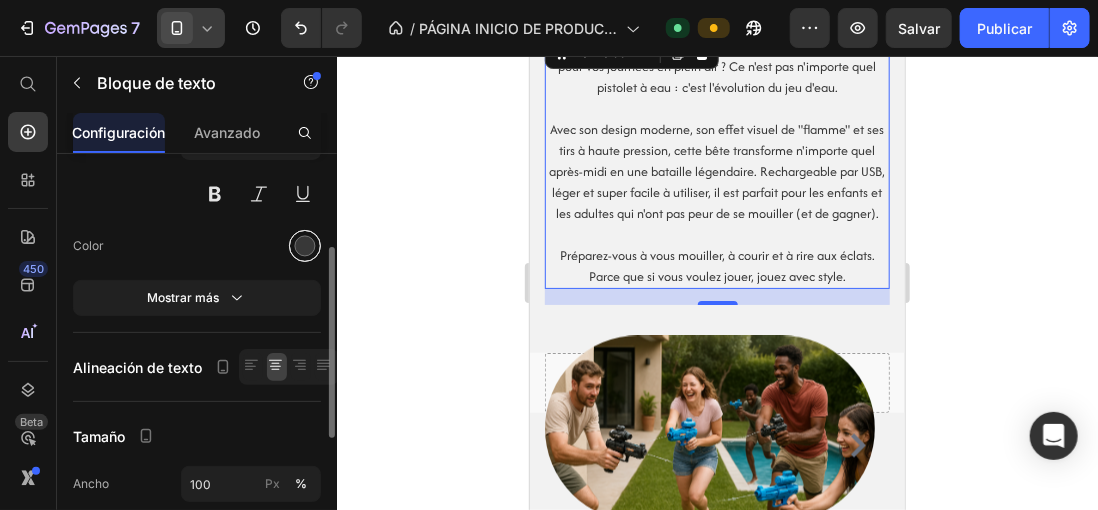 click at bounding box center (305, 246) 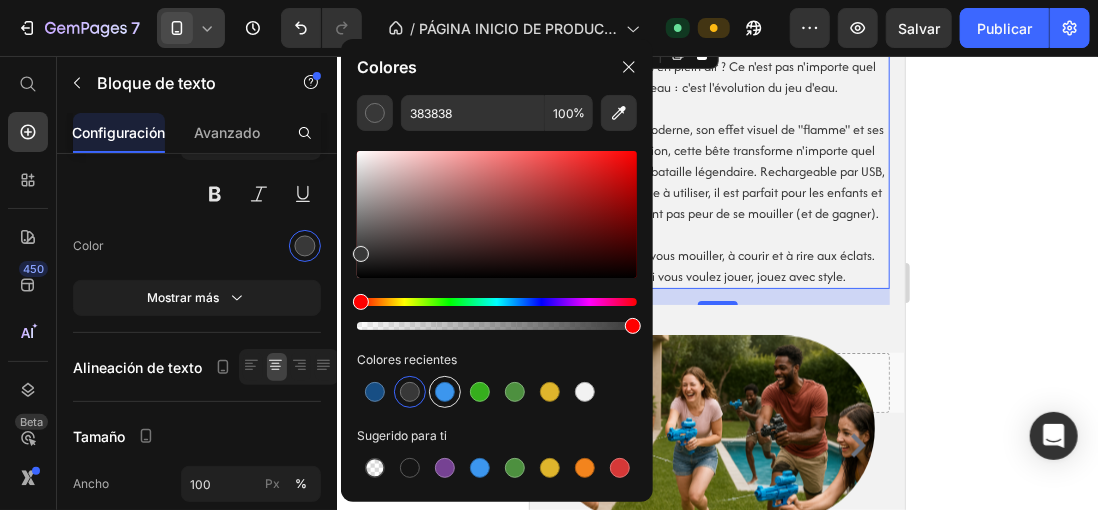 click at bounding box center (445, 392) 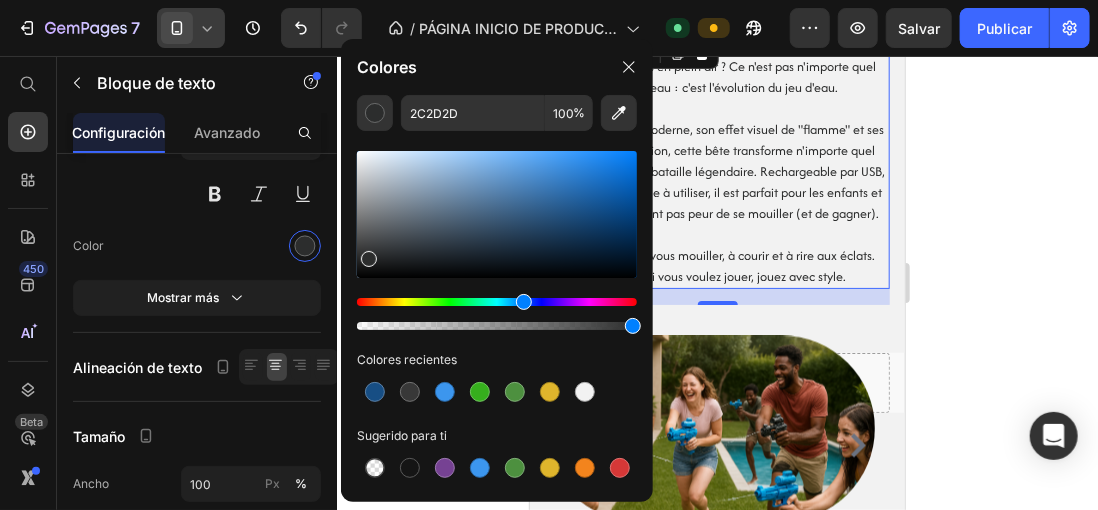 drag, startPoint x: 429, startPoint y: 208, endPoint x: 367, endPoint y: 255, distance: 77.801025 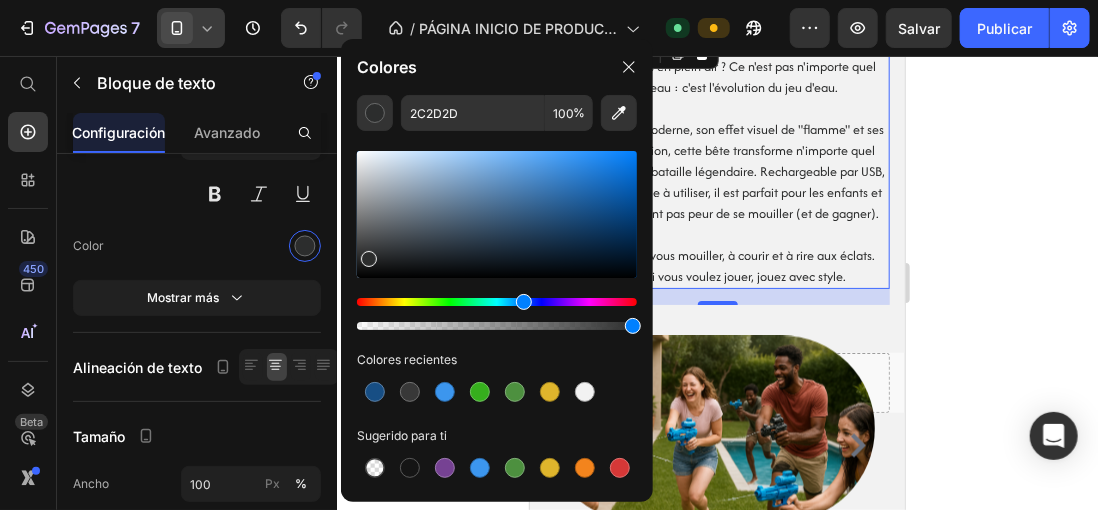 click at bounding box center [369, 259] 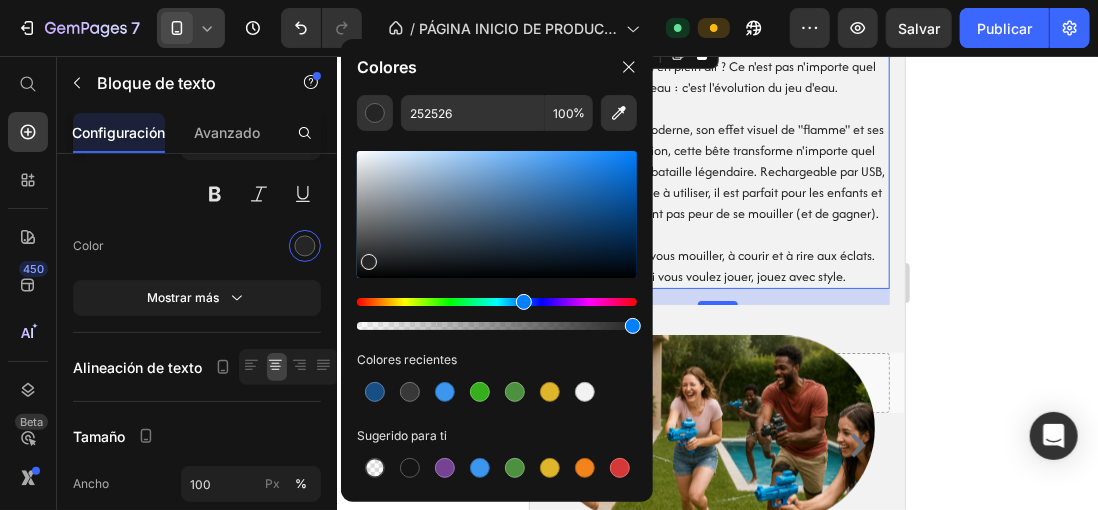 click at bounding box center (369, 262) 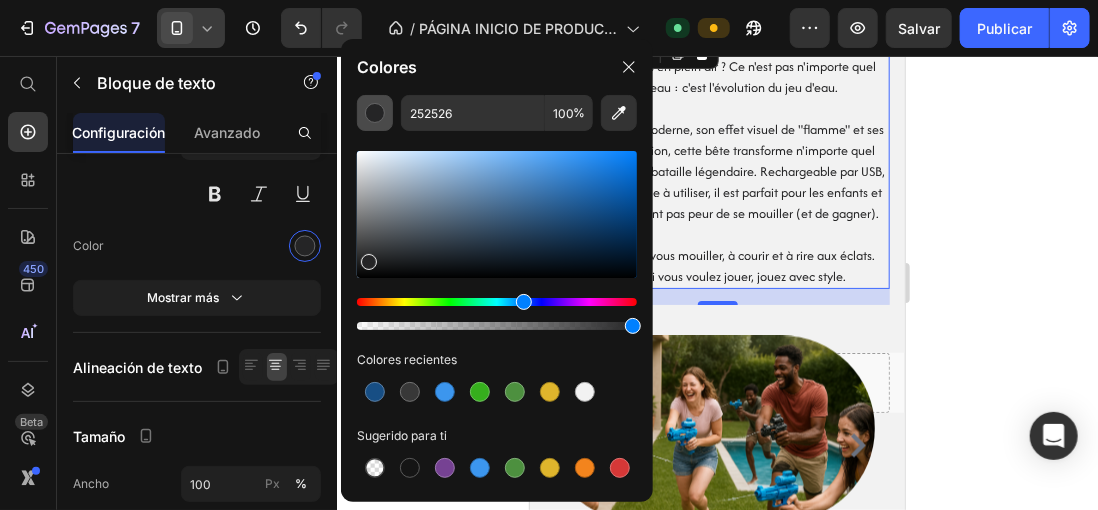 click at bounding box center [375, 113] 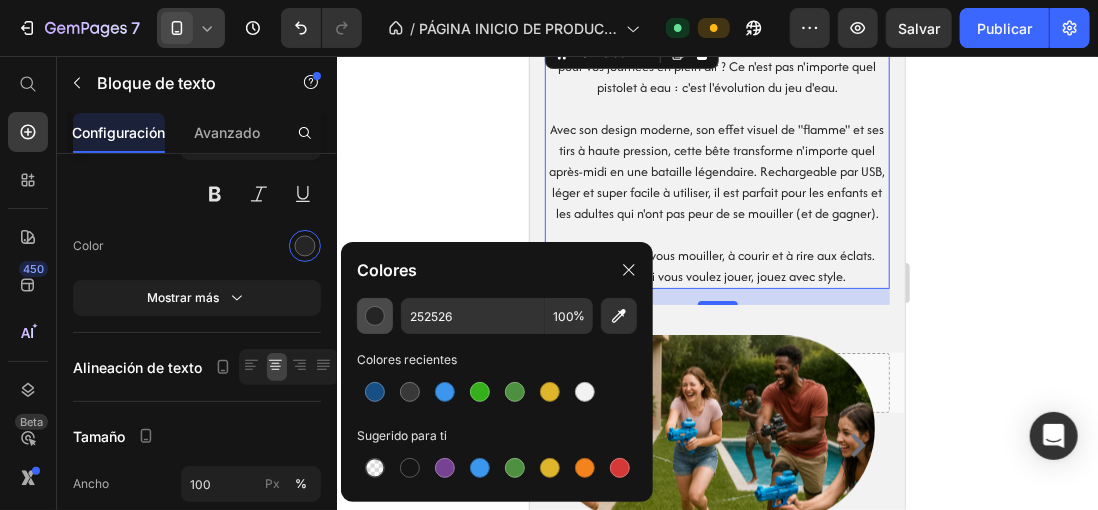 click at bounding box center (375, 316) 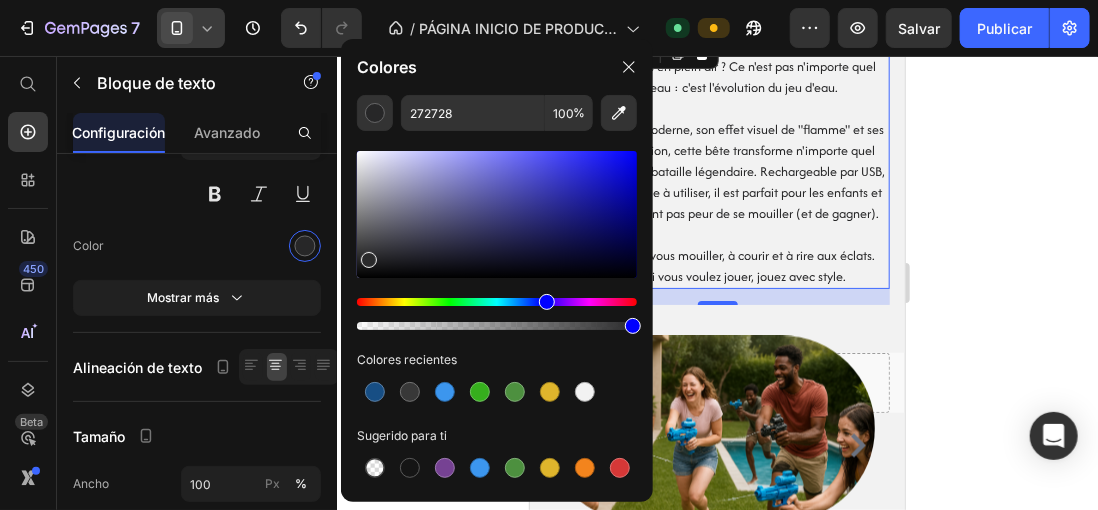 type on "2A2A2B" 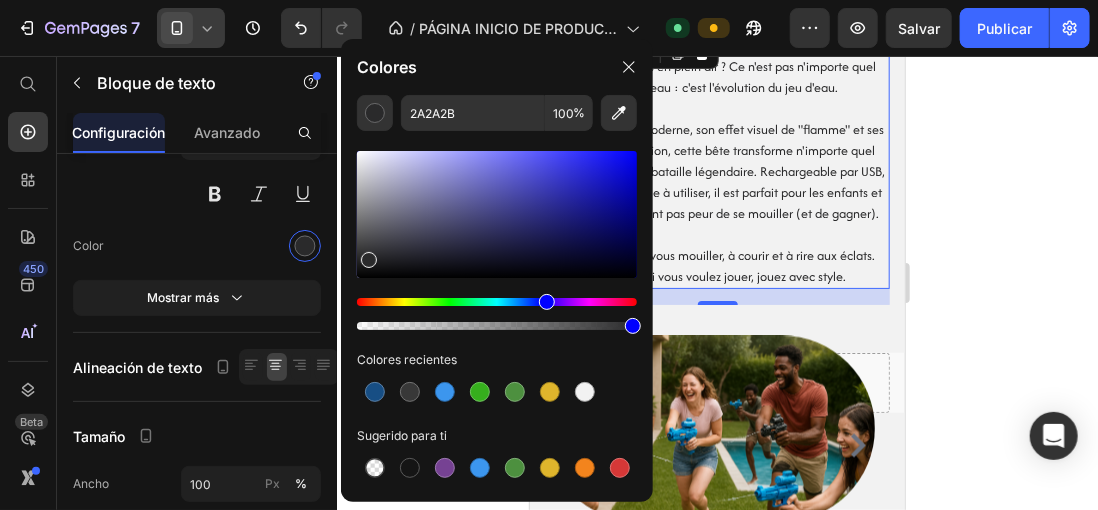 click at bounding box center (369, 260) 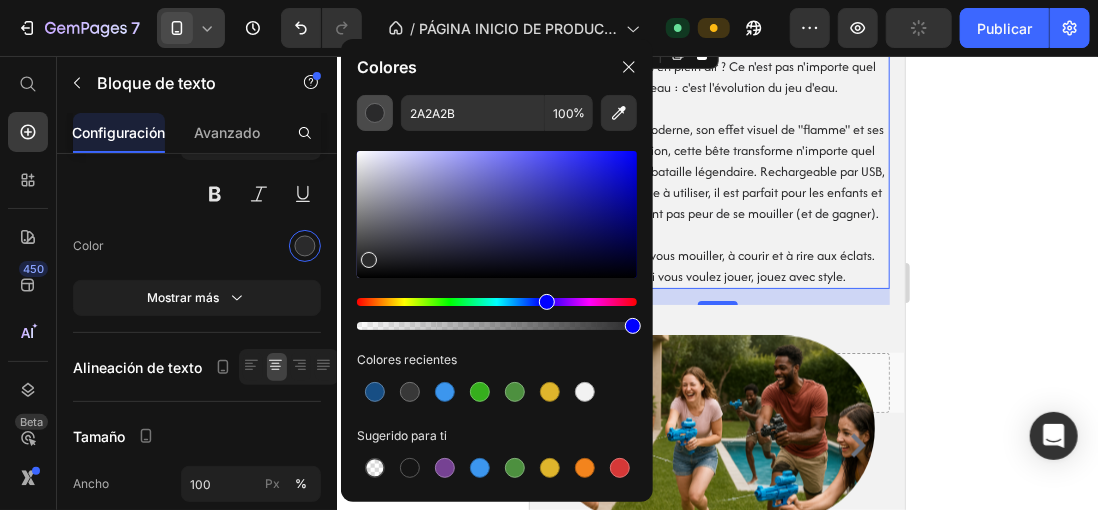 click at bounding box center (375, 113) 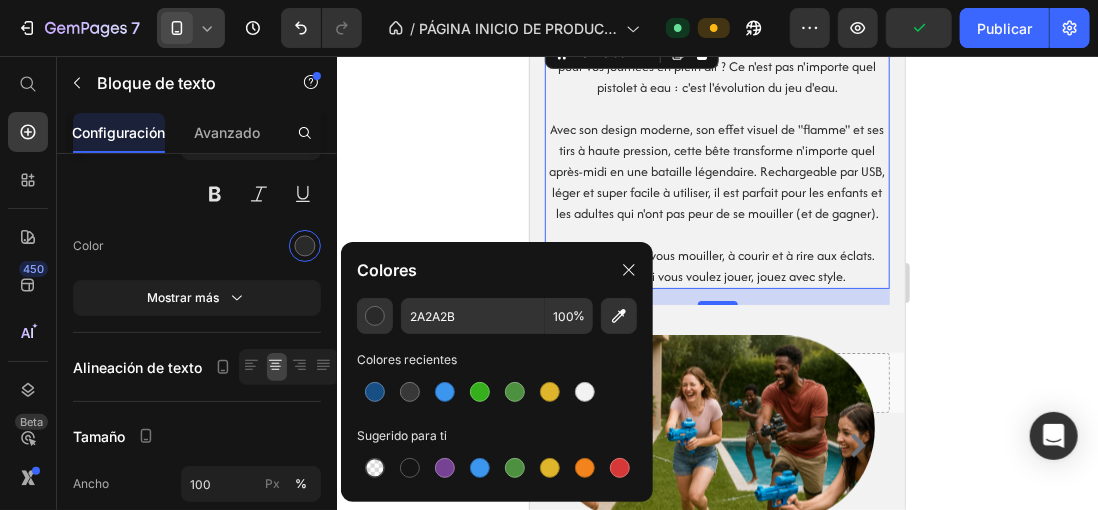 click on "Colores" 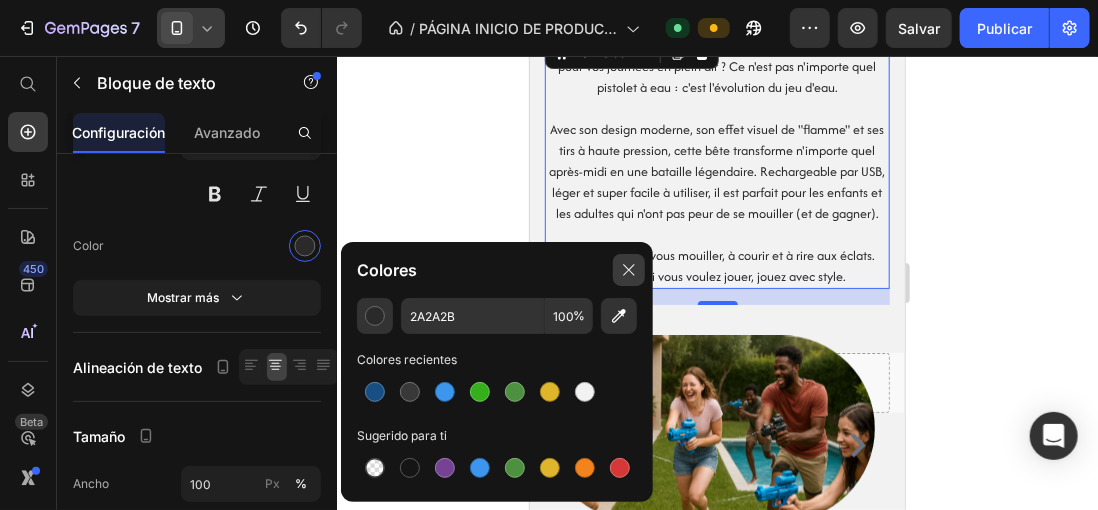 click 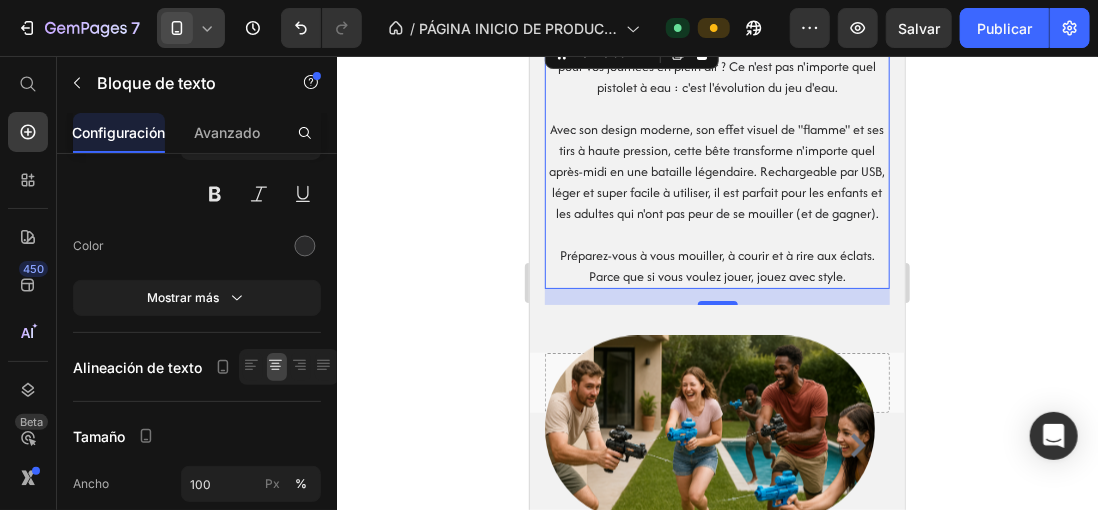 click 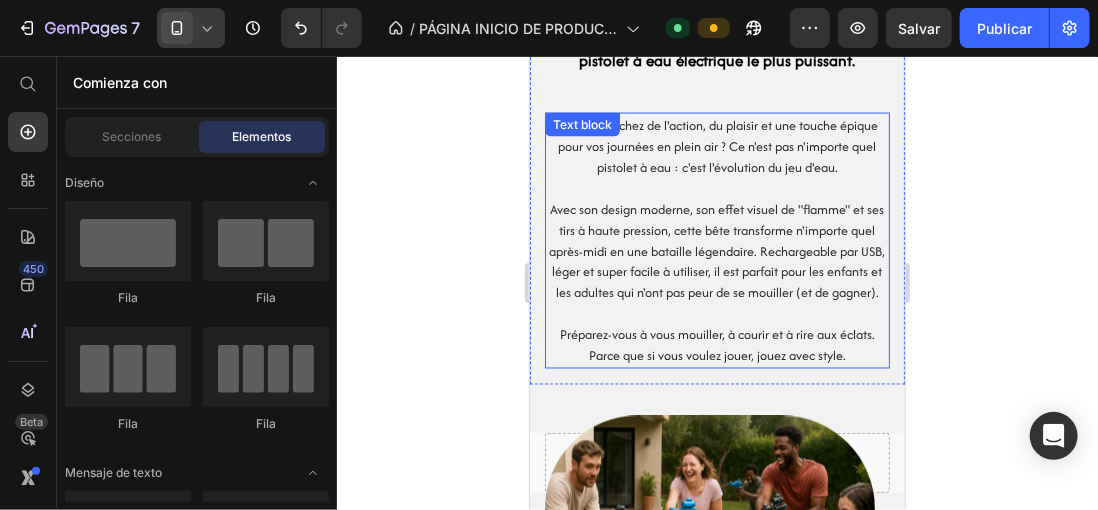 scroll, scrollTop: 1088, scrollLeft: 0, axis: vertical 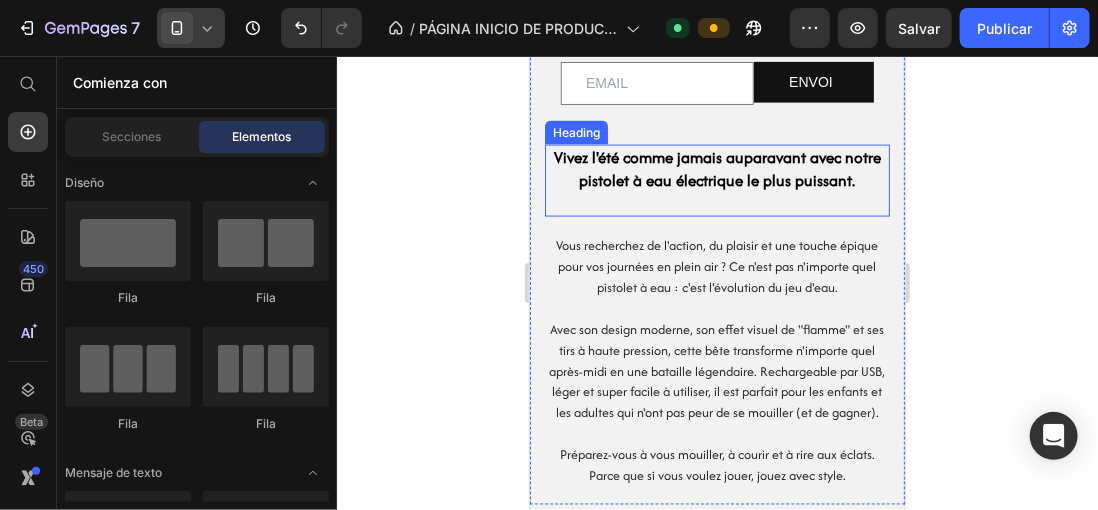 click on "⁠⁠⁠⁠⁠⁠⁠ Vivez l'été comme jamais auparavant avec notre pistolet à eau électrique le plus puissant." at bounding box center [716, 180] 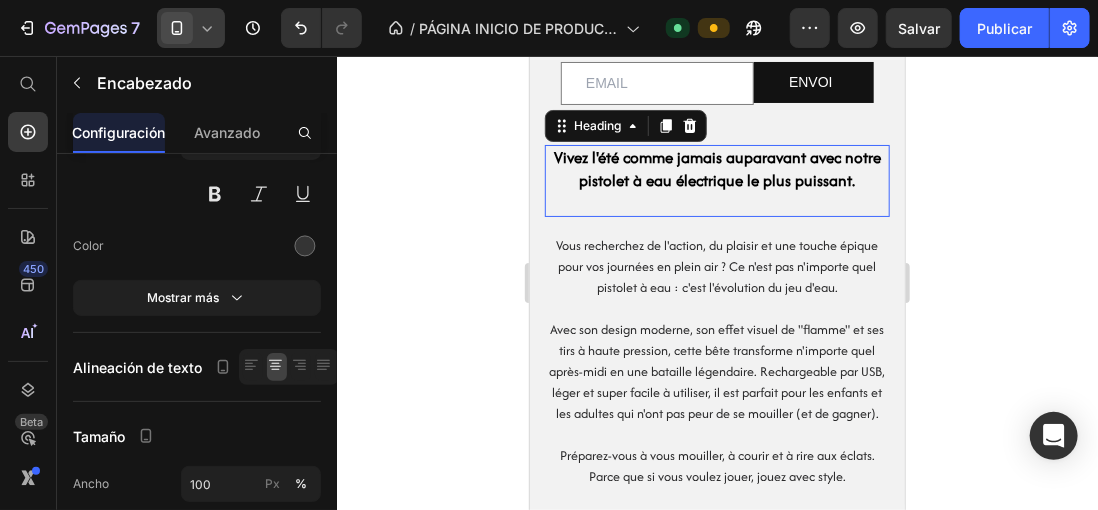 scroll, scrollTop: 0, scrollLeft: 0, axis: both 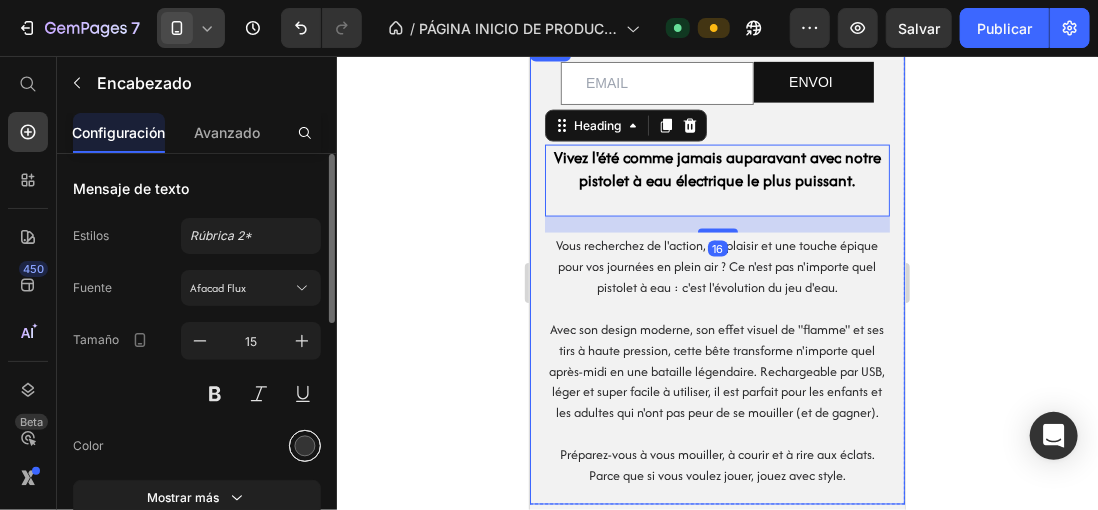 click at bounding box center (305, 446) 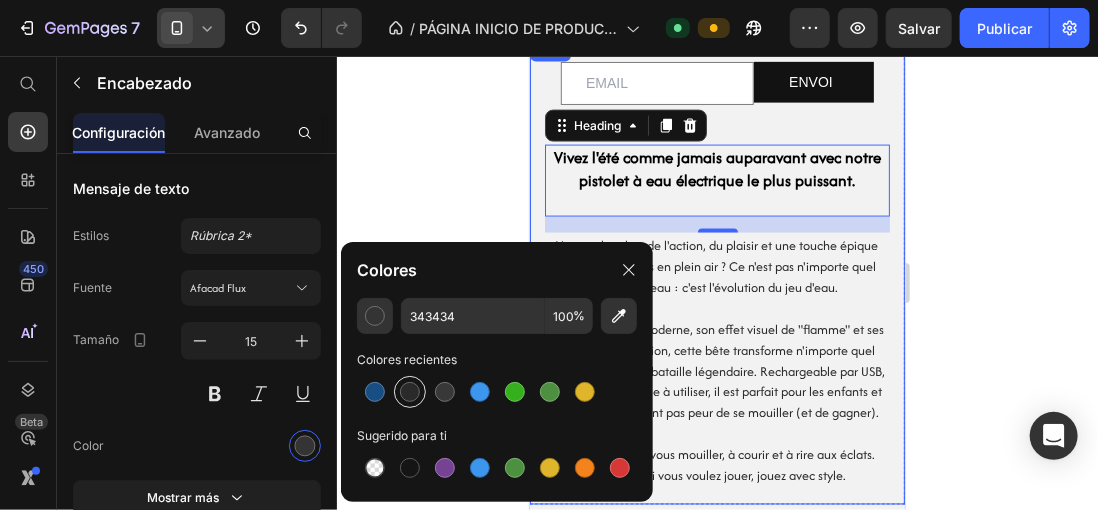 click at bounding box center [410, 392] 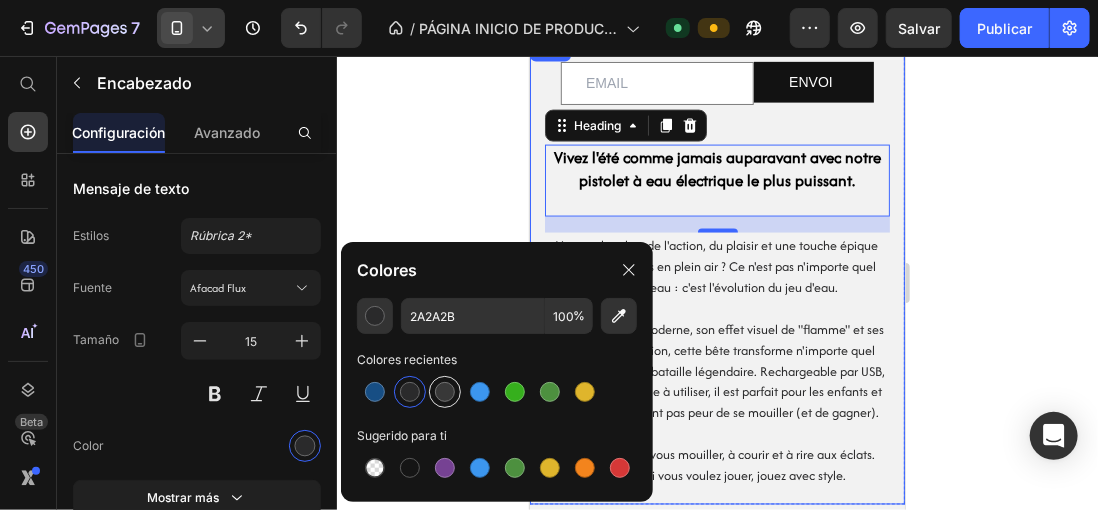 click at bounding box center [445, 392] 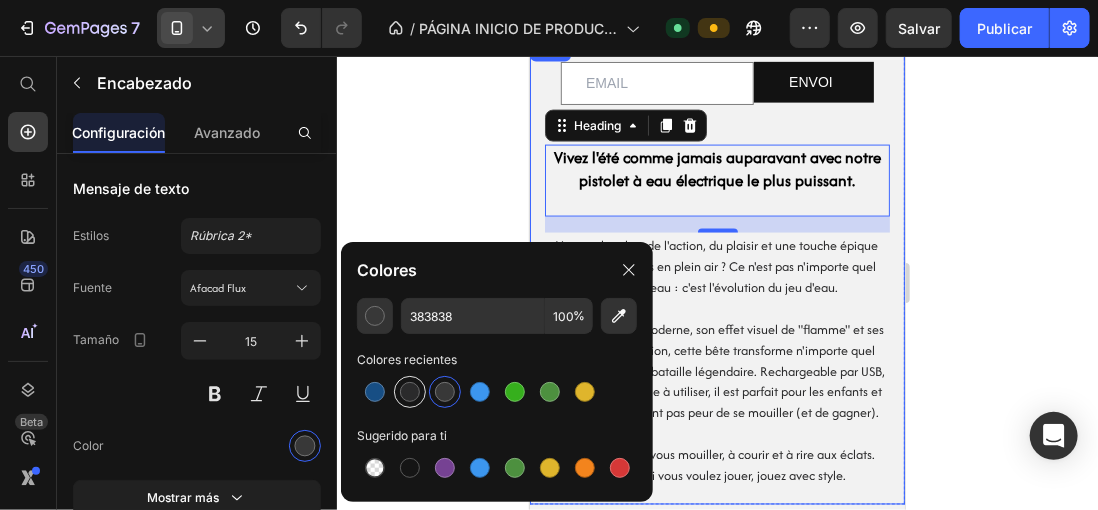 click at bounding box center (410, 392) 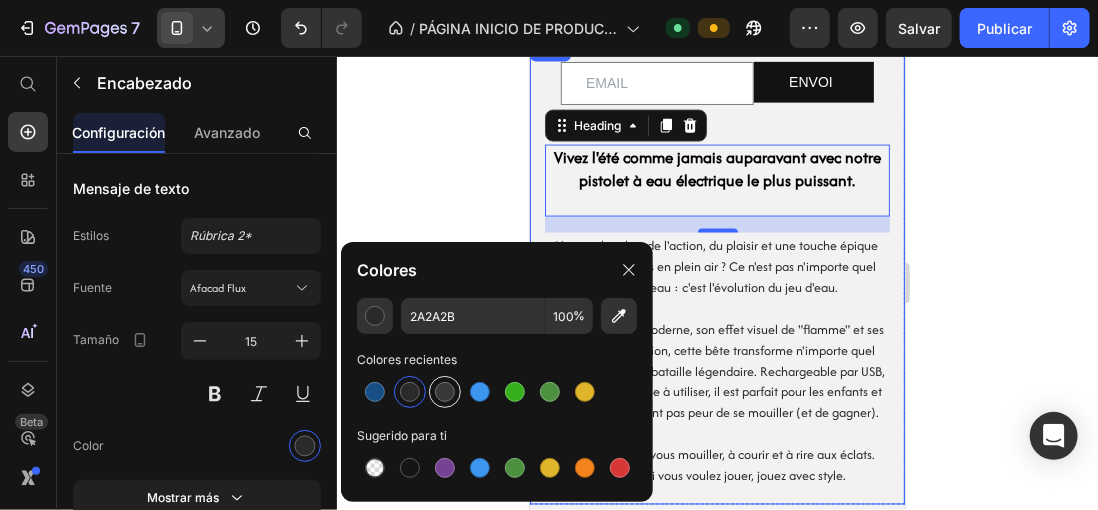 click at bounding box center [445, 392] 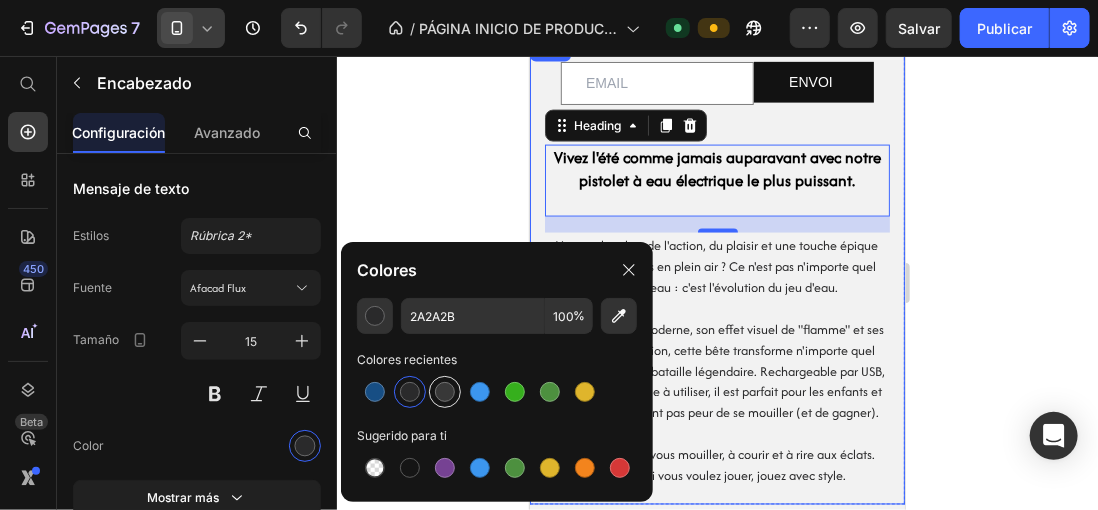 type on "383838" 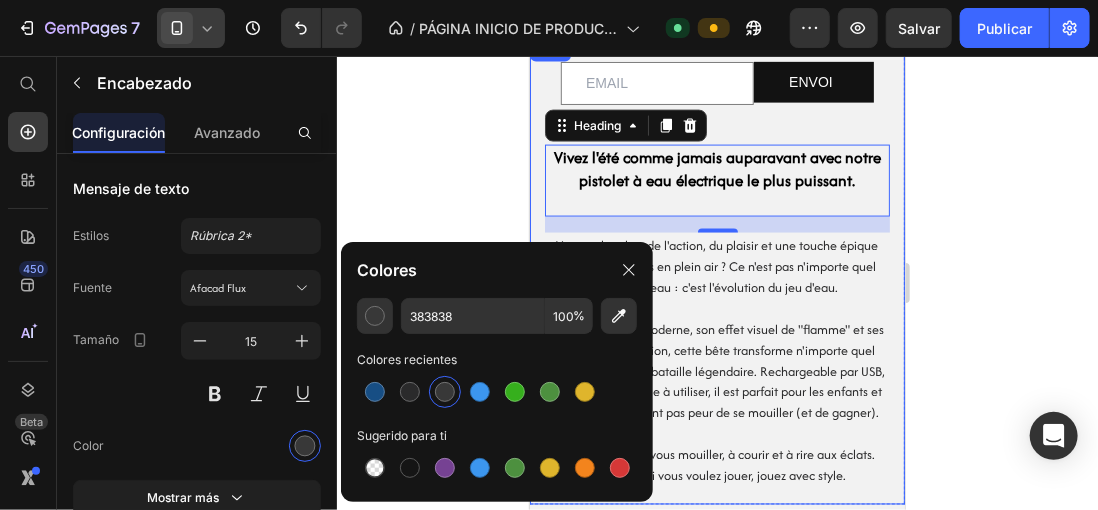 click 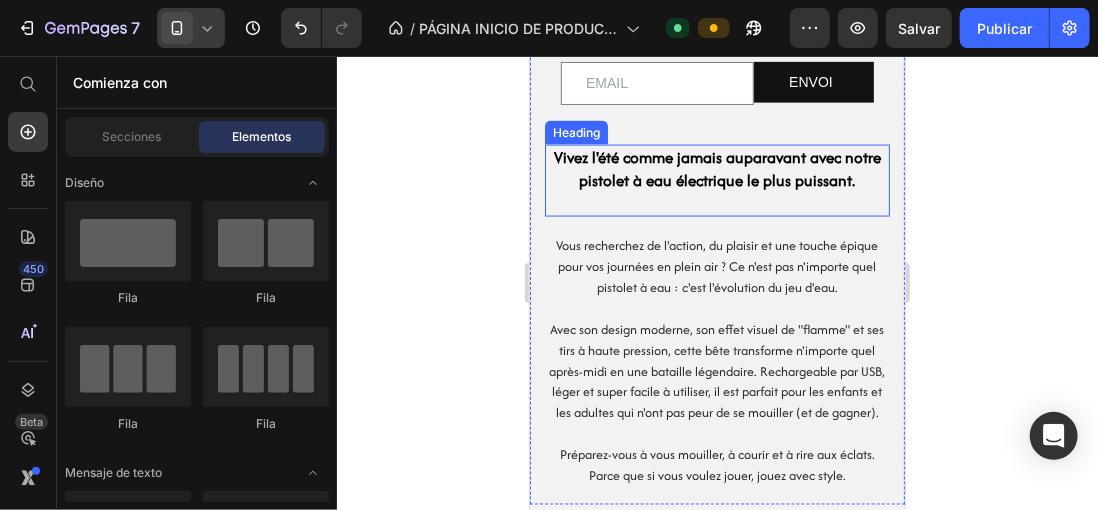 click on "⁠⁠⁠⁠⁠⁠⁠ Vivez l'été comme jamais auparavant avec notre pistolet à eau électrique le plus puissant." at bounding box center (716, 180) 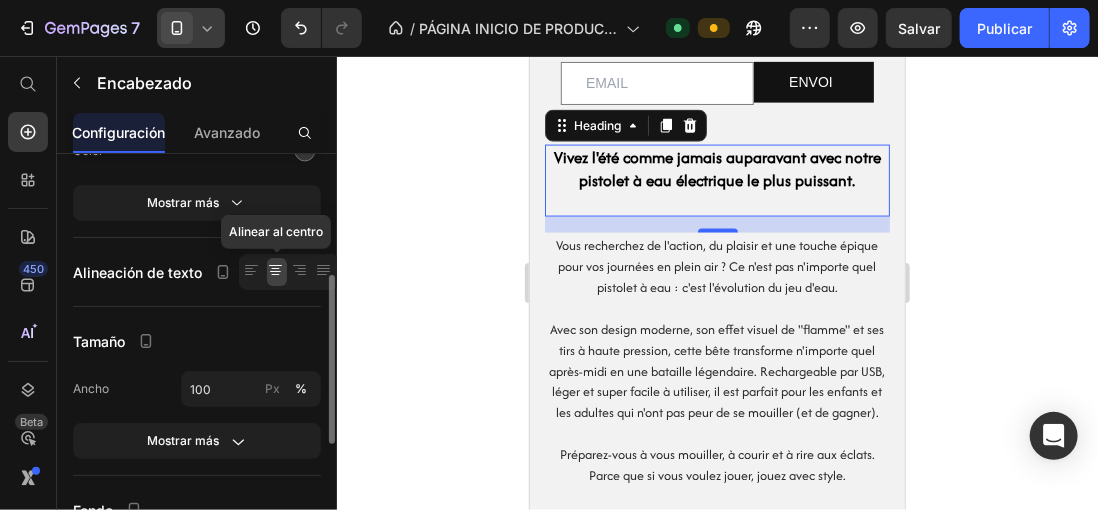 scroll, scrollTop: 0, scrollLeft: 0, axis: both 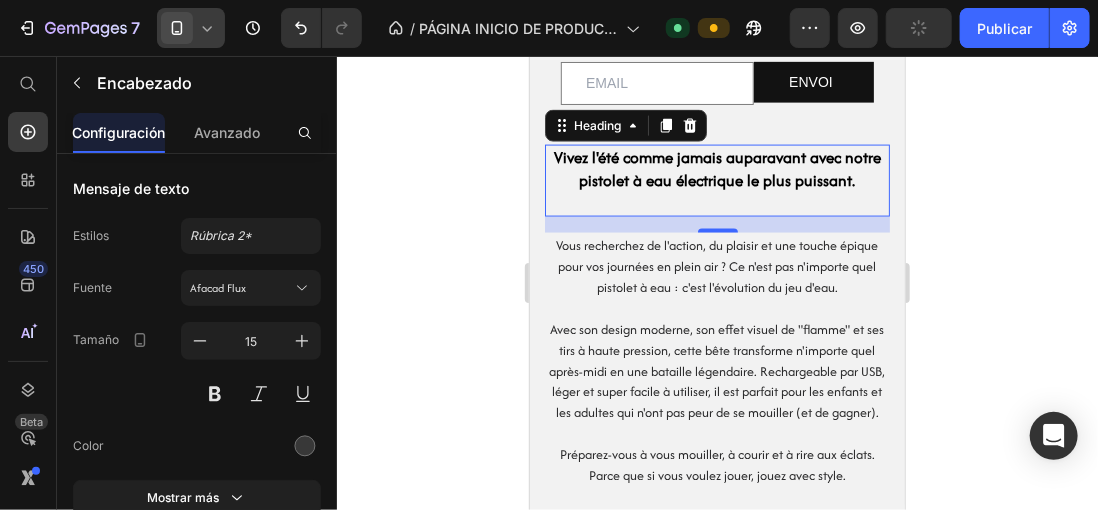 click 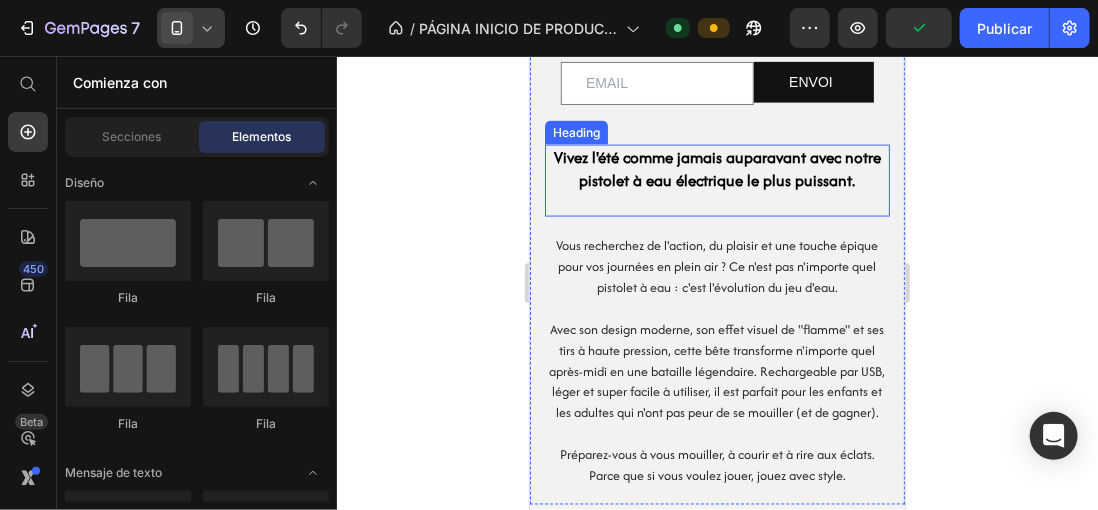 click on "⁠⁠⁠⁠⁠⁠⁠ Vivez l'été comme jamais auparavant avec notre pistolet à eau électrique le plus puissant." at bounding box center [716, 180] 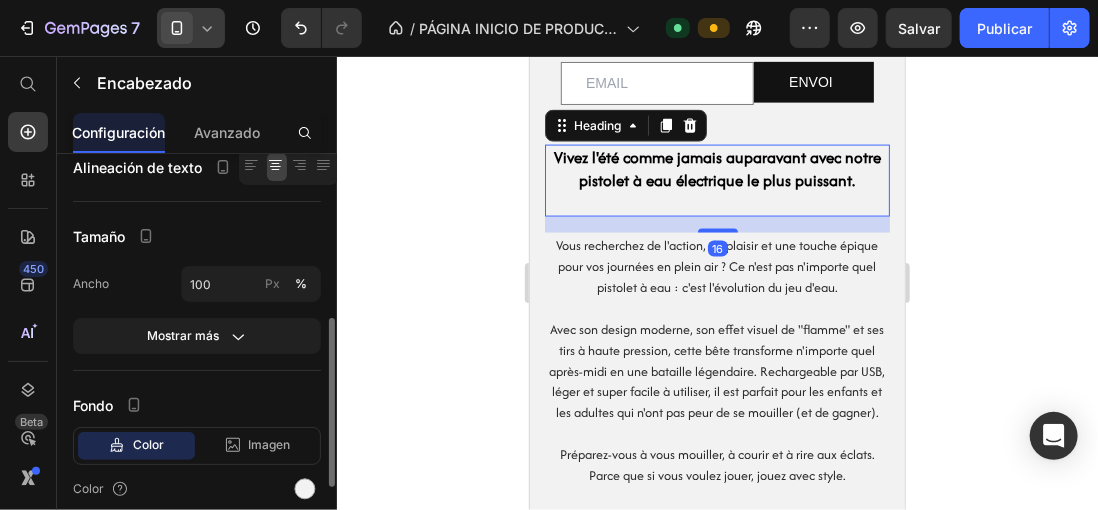 scroll, scrollTop: 595, scrollLeft: 0, axis: vertical 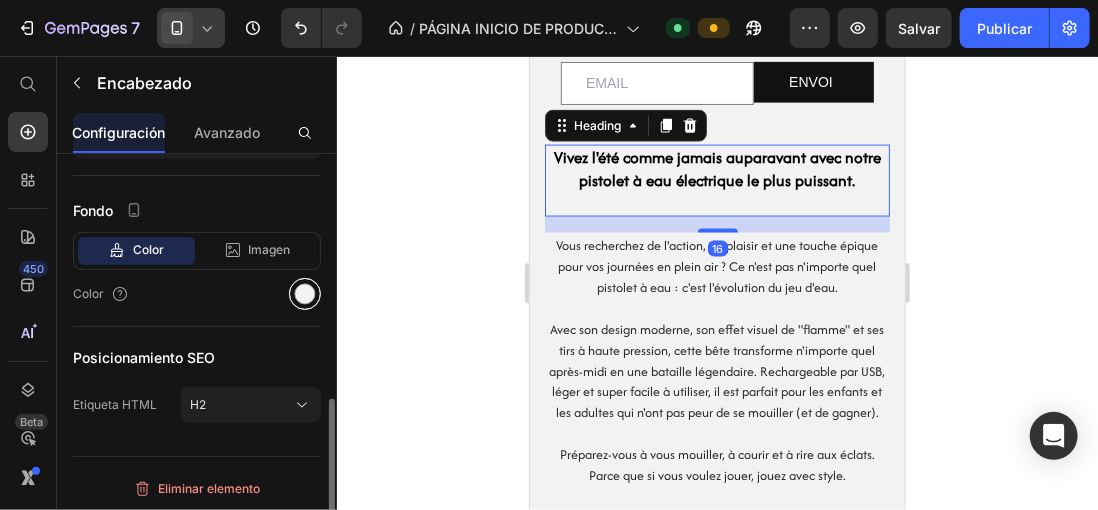 click at bounding box center (305, 294) 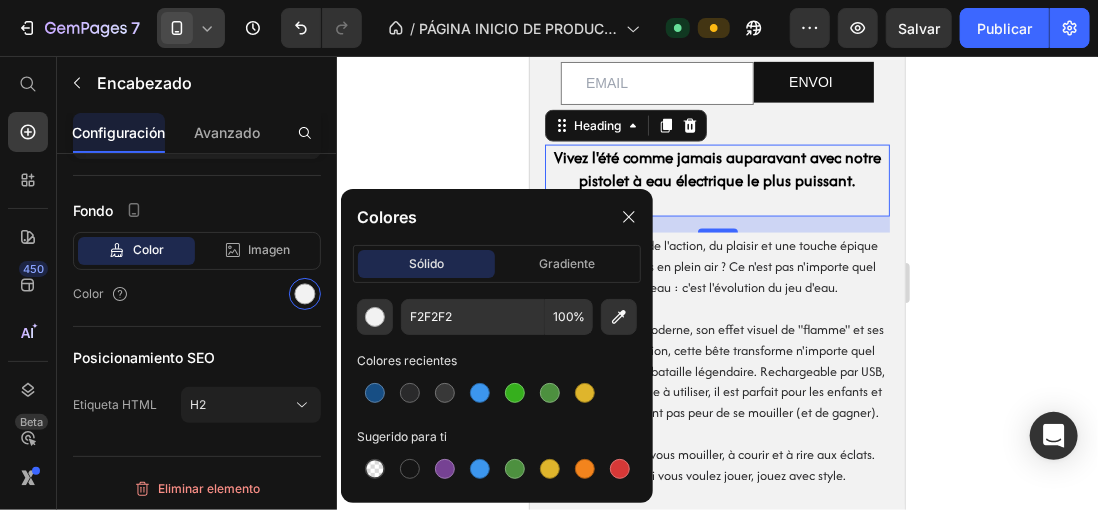click 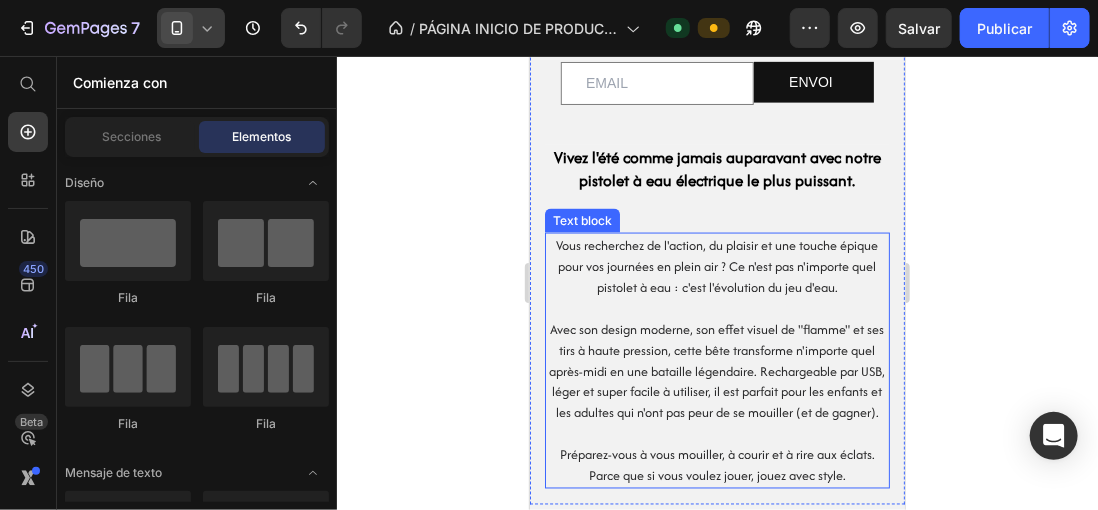 click on "Vous recherchez de l'action, du plaisir et une touche épique pour vos journées en plein air ? Ce n'est pas n'importe quel pistolet à eau : c'est l'évolution du jeu d'eau." at bounding box center [716, 265] 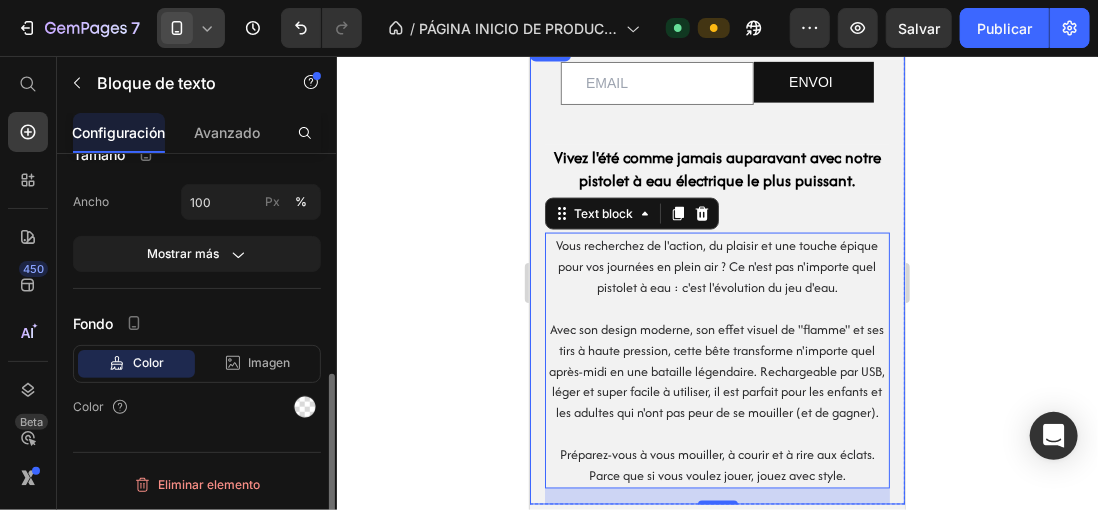 scroll, scrollTop: 0, scrollLeft: 0, axis: both 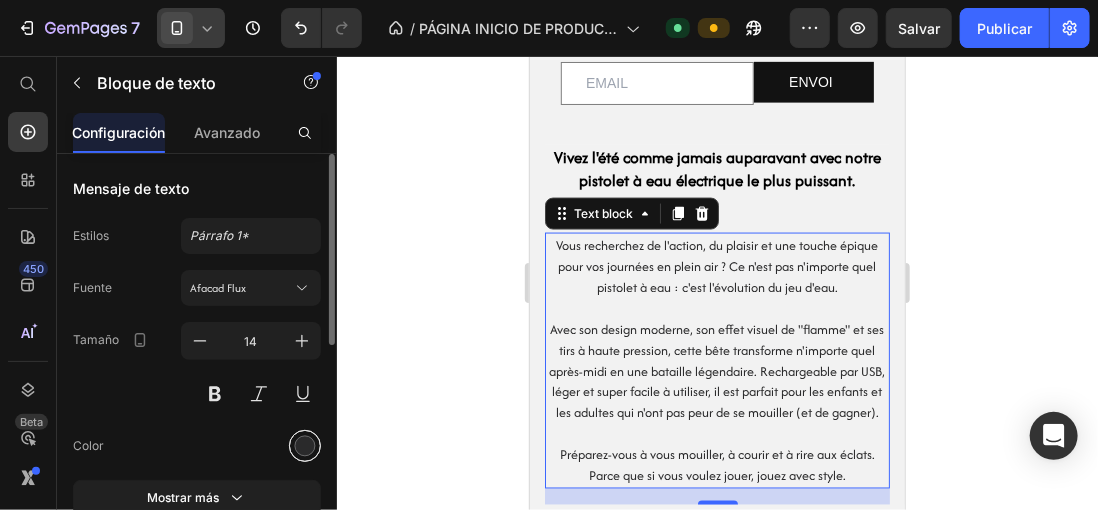 click at bounding box center [305, 446] 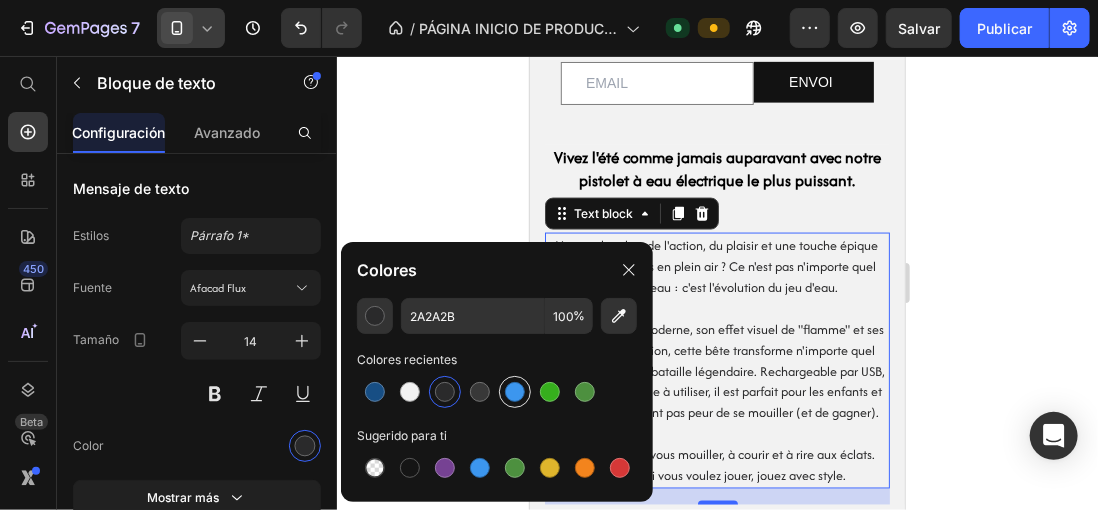 click at bounding box center [515, 392] 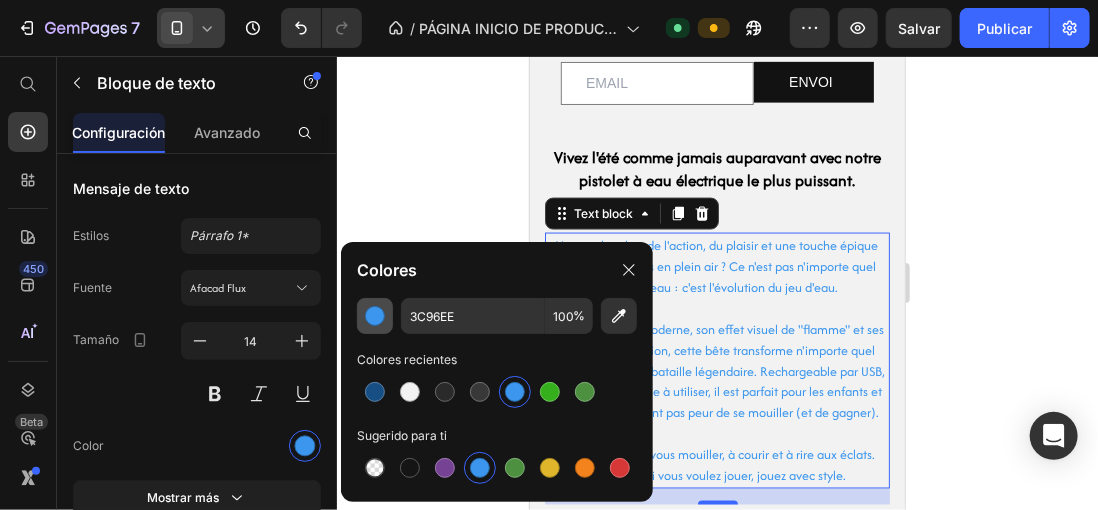 click at bounding box center (375, 316) 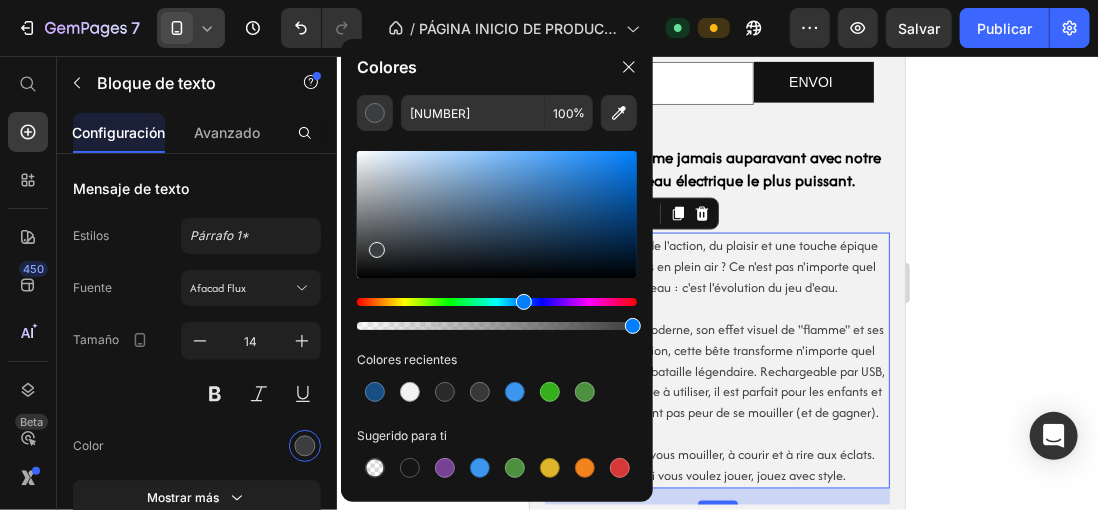 drag, startPoint x: 569, startPoint y: 165, endPoint x: 376, endPoint y: 246, distance: 209.30838 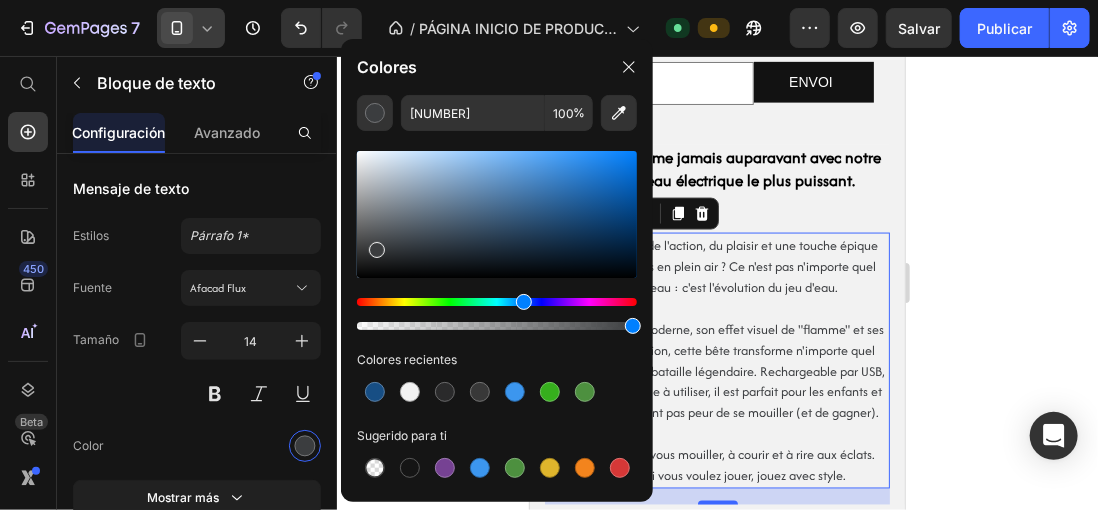 click at bounding box center (377, 250) 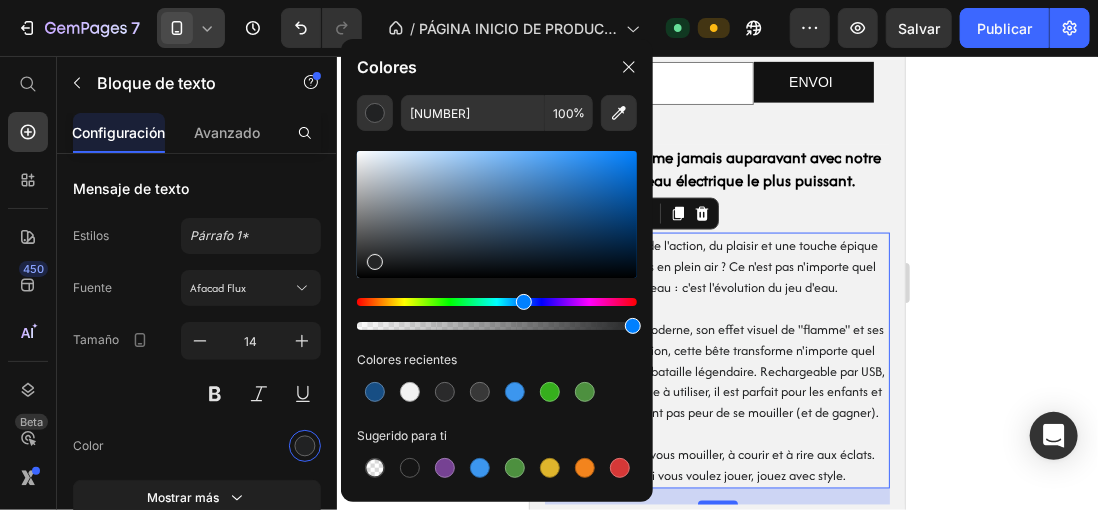 type on "242526" 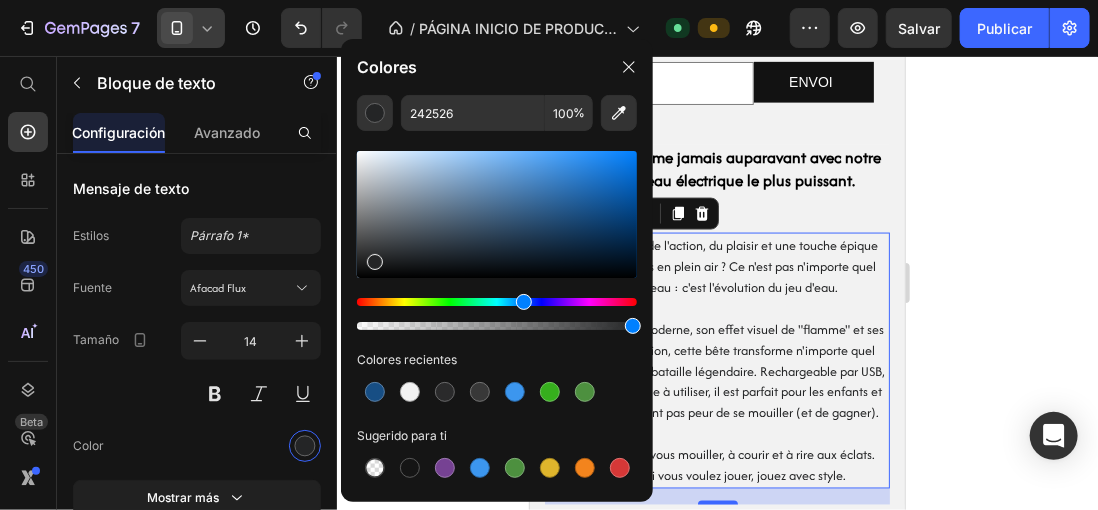 click at bounding box center [375, 262] 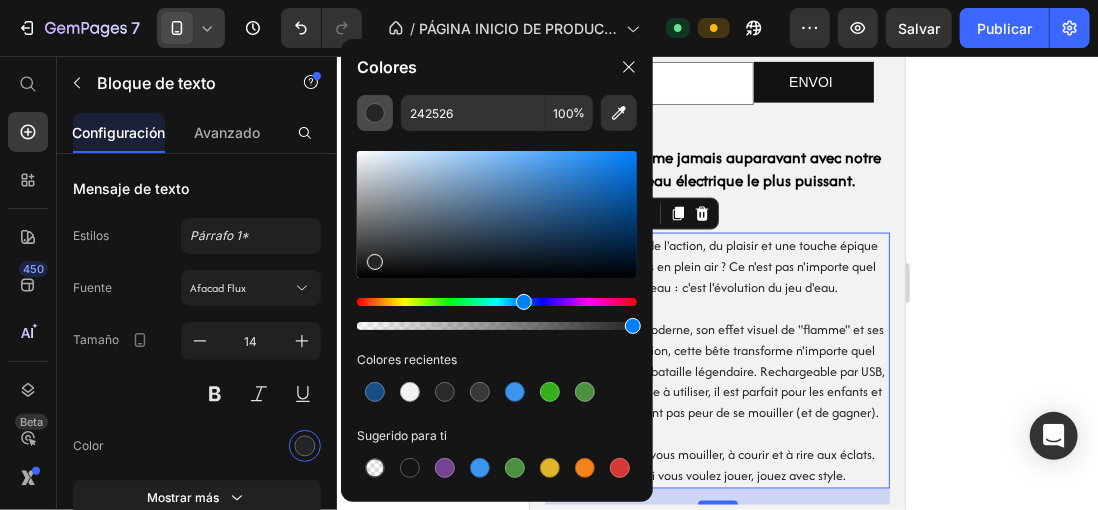 click at bounding box center [375, 113] 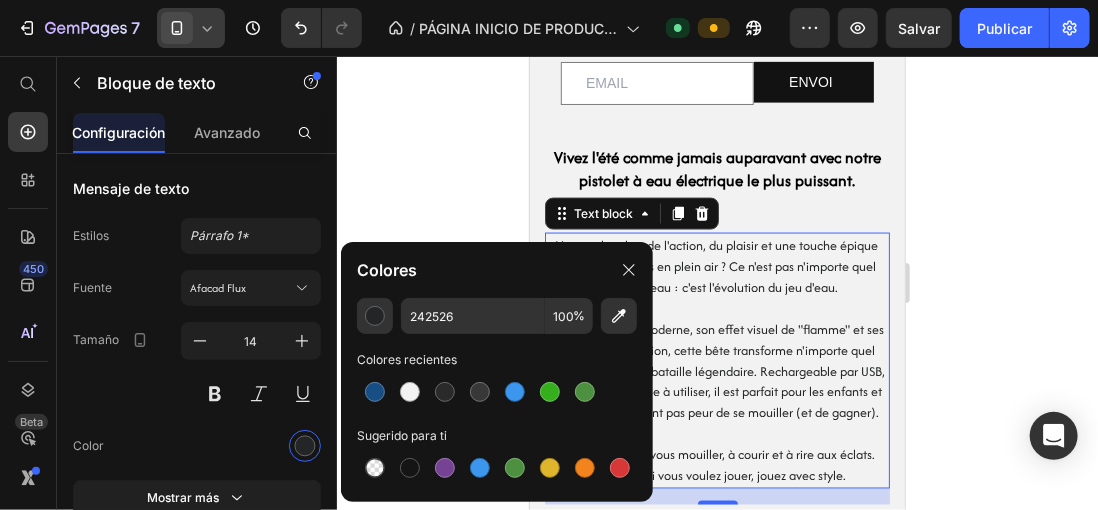 click 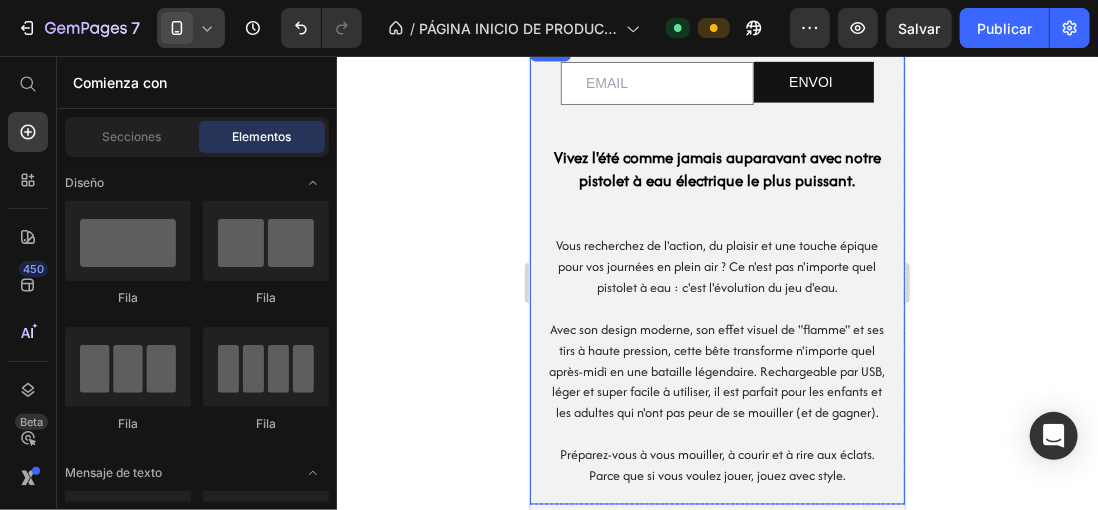 click on "Vous recherchez de l'action, du plaisir et une touche épique pour vos journées en plein air ? Ce n'est pas n'importe quel pistolet à eau : c'est l'évolution du jeu d'eau." at bounding box center [716, 265] 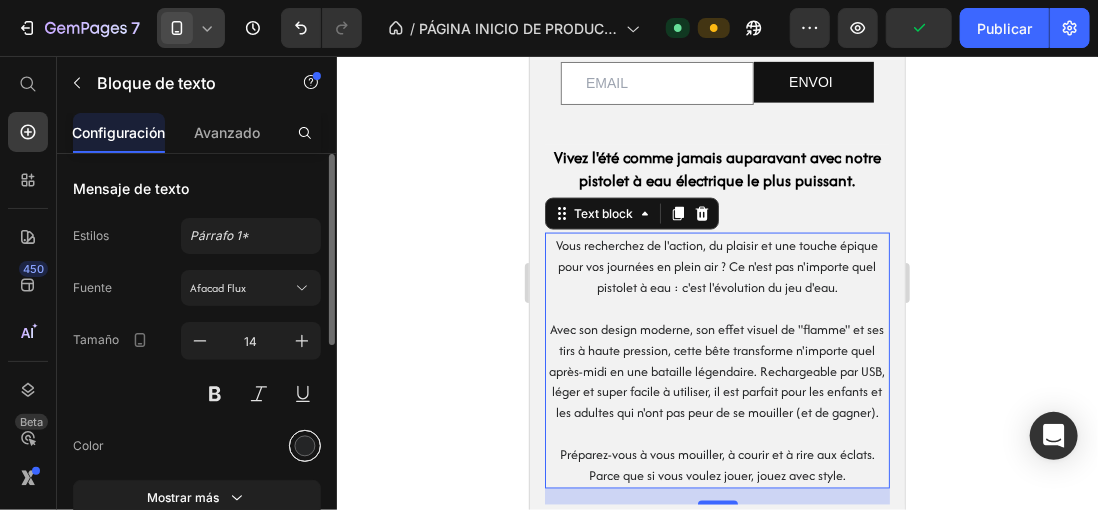 click at bounding box center [305, 446] 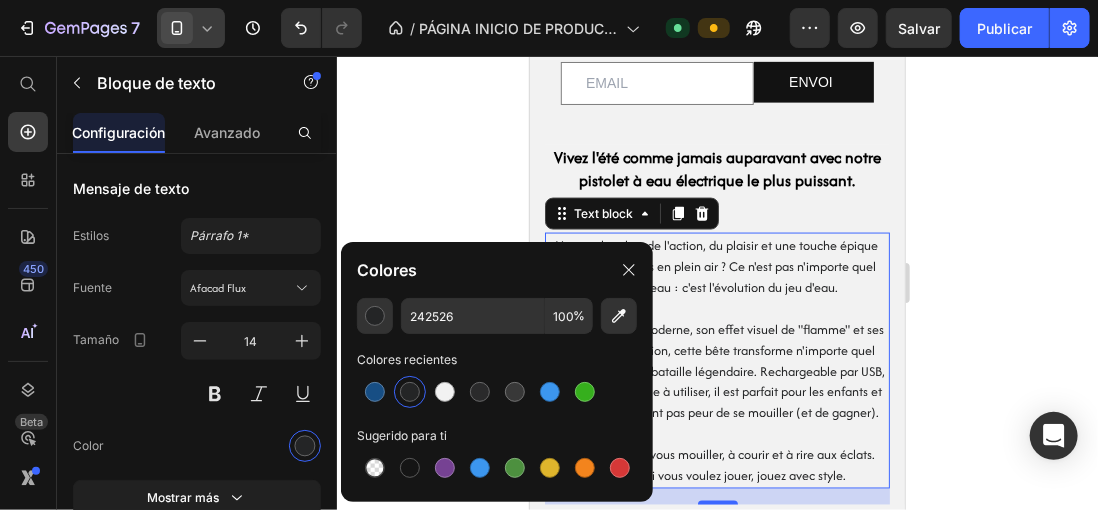 drag, startPoint x: 1012, startPoint y: 286, endPoint x: 323, endPoint y: 215, distance: 692.64856 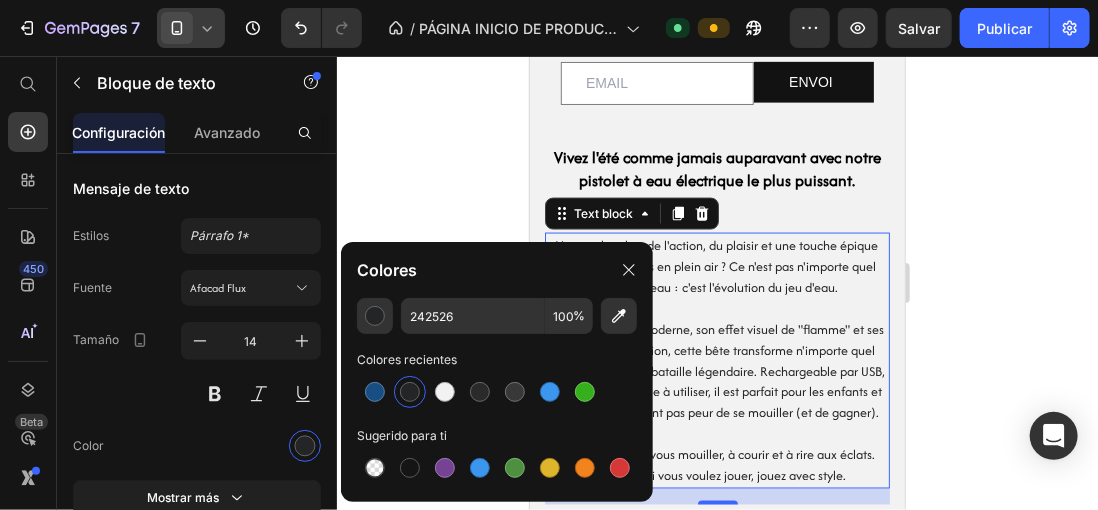 click 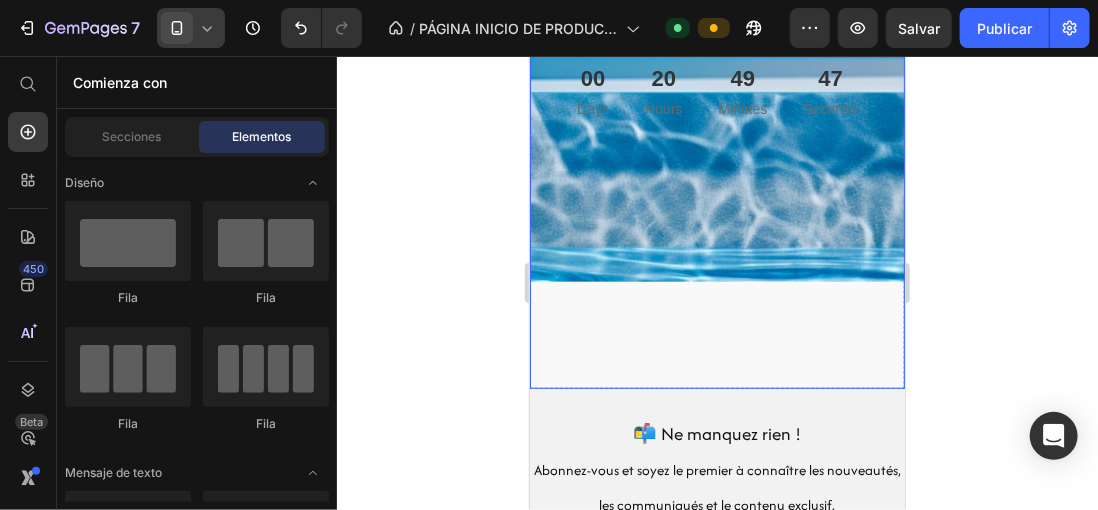scroll, scrollTop: 588, scrollLeft: 0, axis: vertical 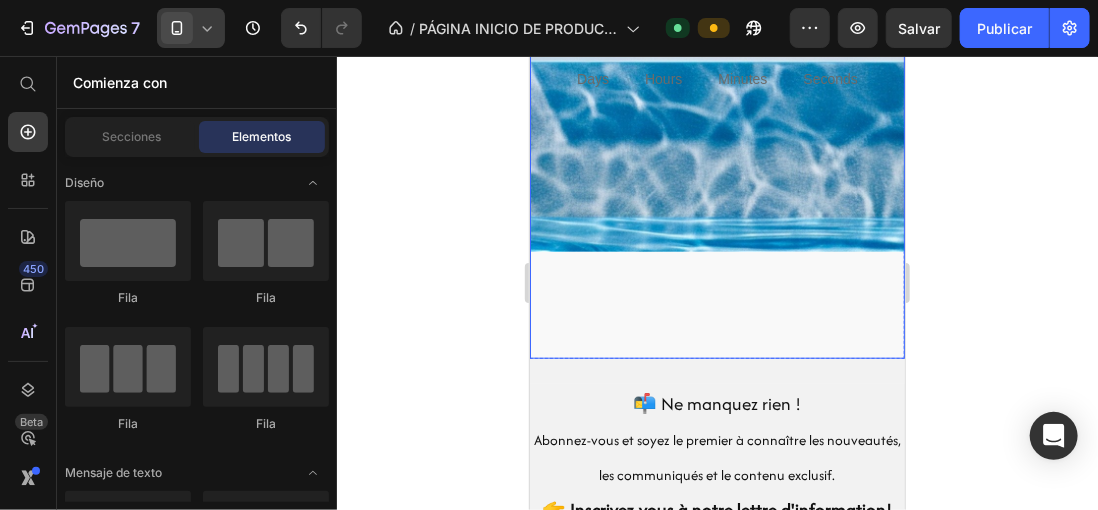 click at bounding box center [716, -67] 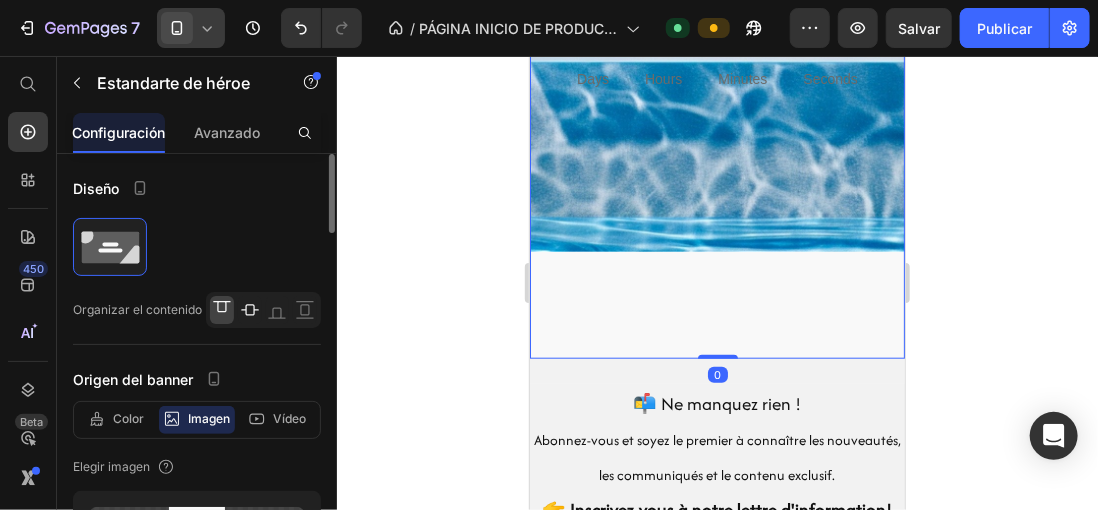 click 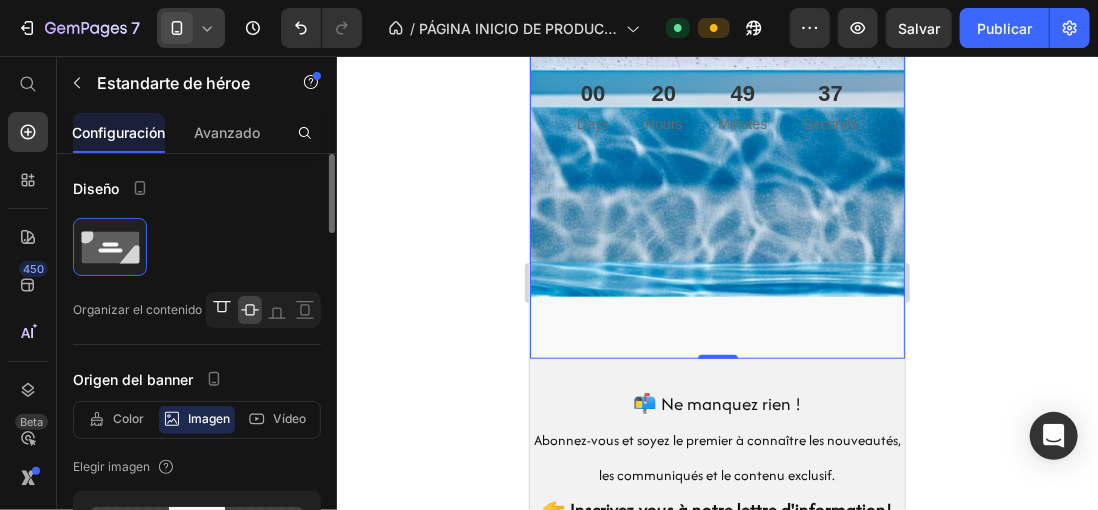 click 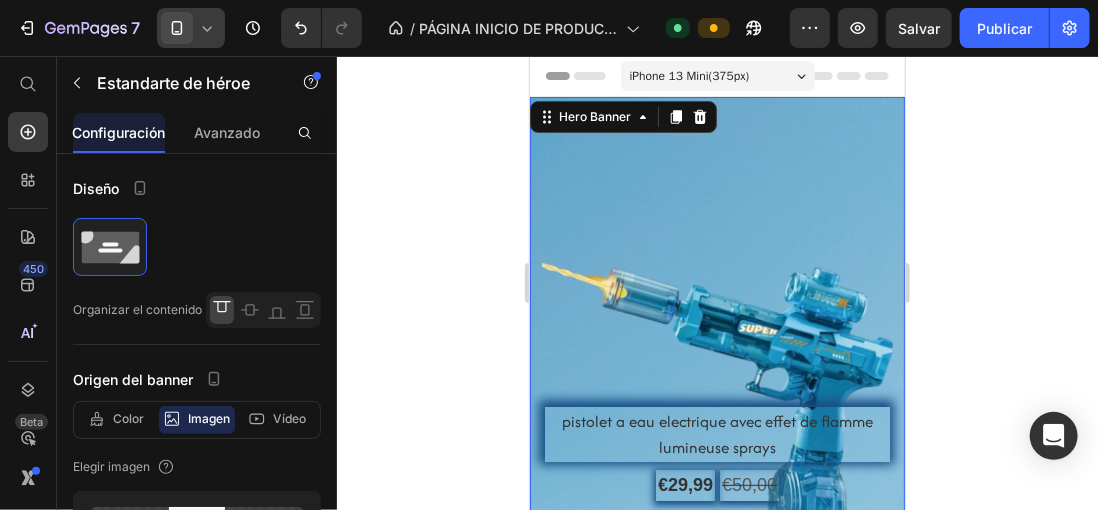 scroll, scrollTop: 100, scrollLeft: 0, axis: vertical 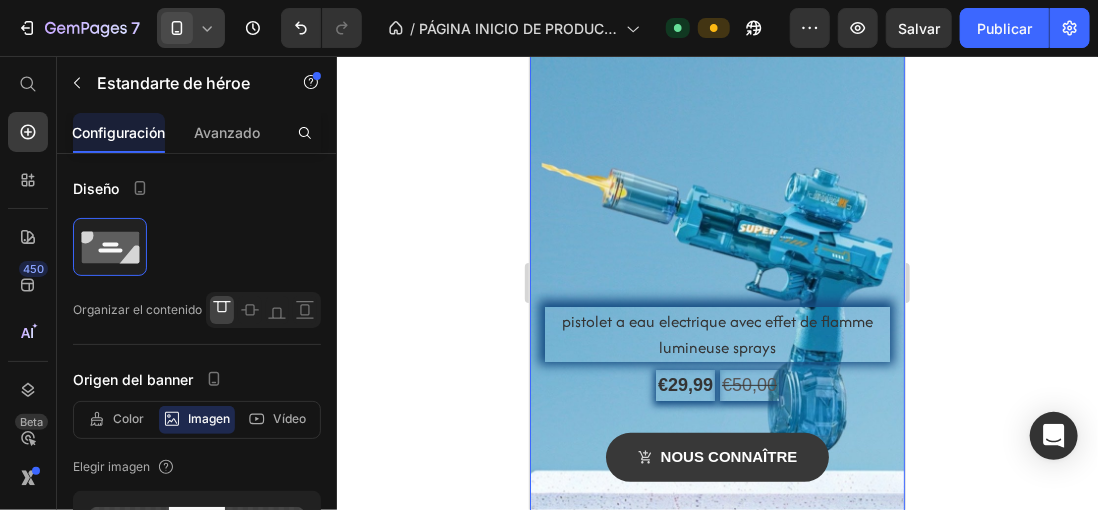 click 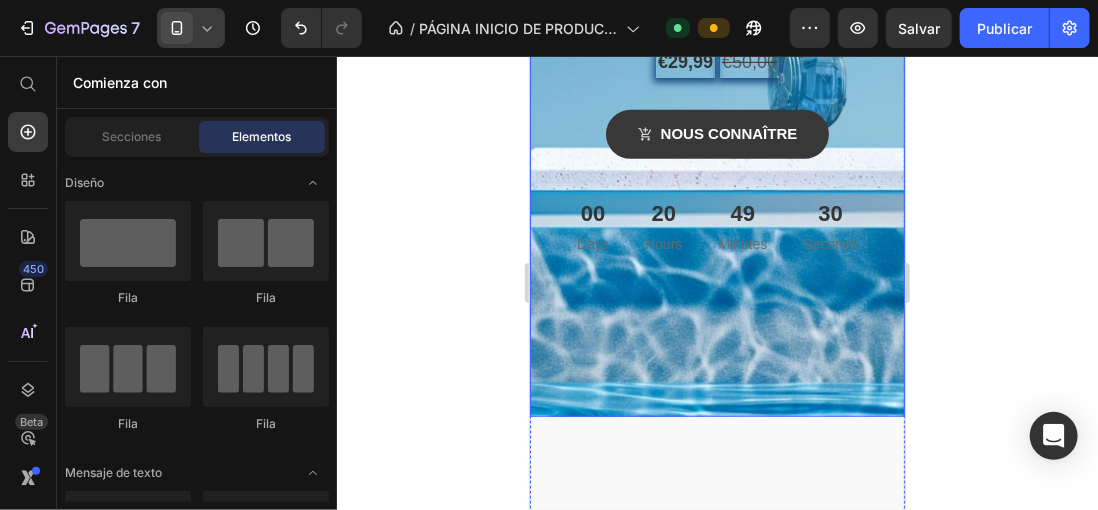 scroll, scrollTop: 500, scrollLeft: 0, axis: vertical 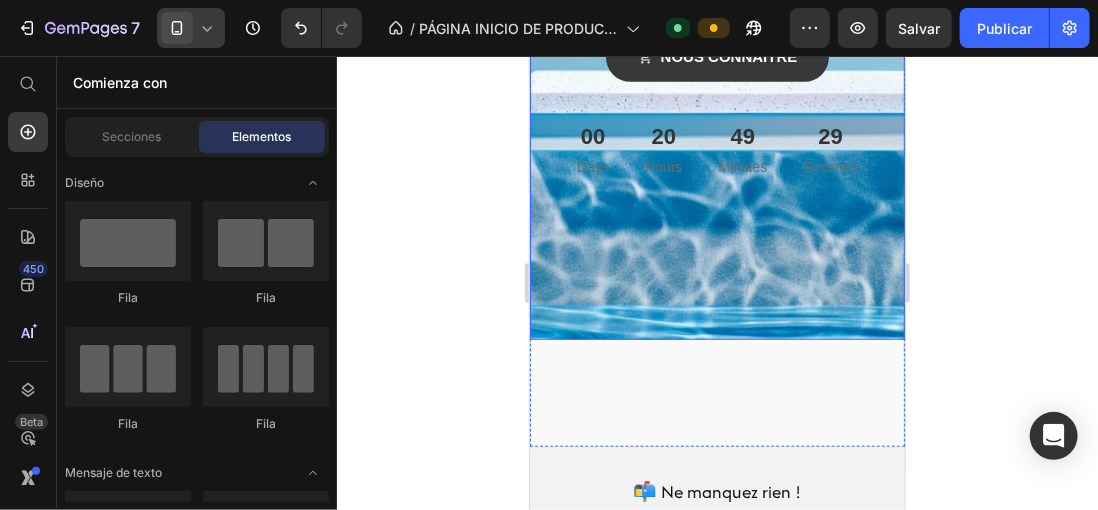 click on "Heading pistolet a eau electrique avec effet de flamme lumineuse sprays Product Title €29,99 Product Price €50,00 Product Price Row nous connaître Product Cart Button 00 Days 20 Hours 49 Minutes 29 Seconds Countdown Timer Product" at bounding box center [716, -5] 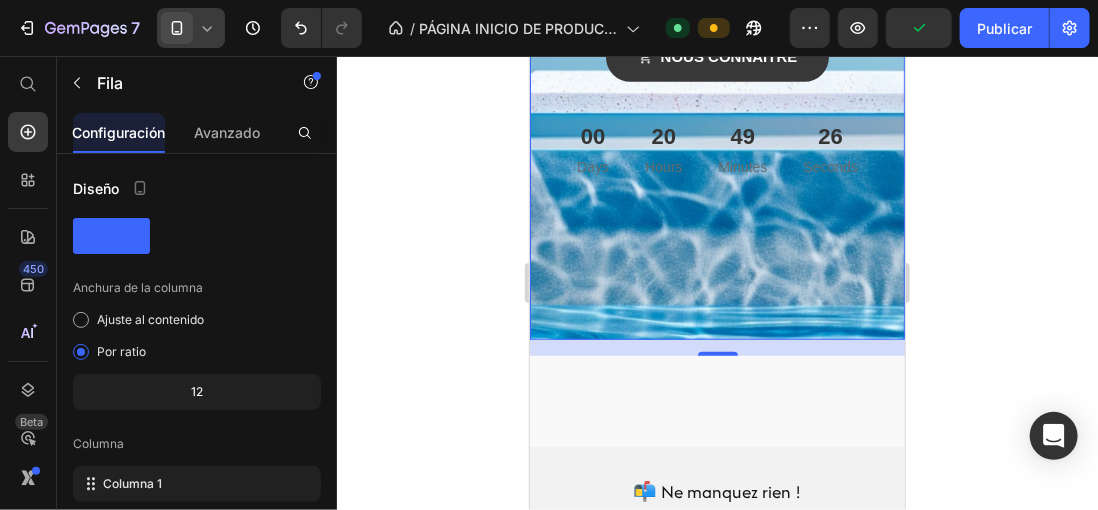 click 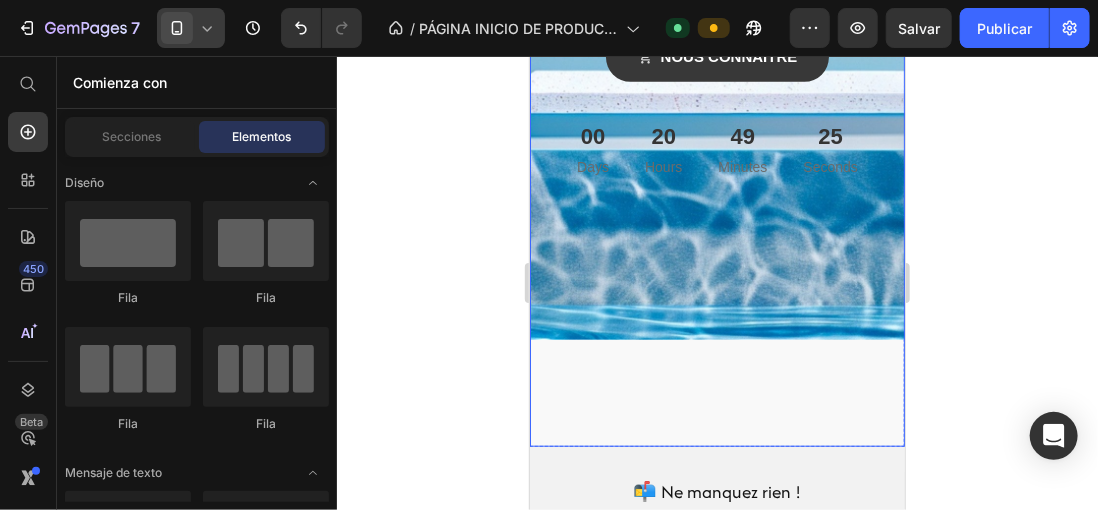 click at bounding box center [716, 21] 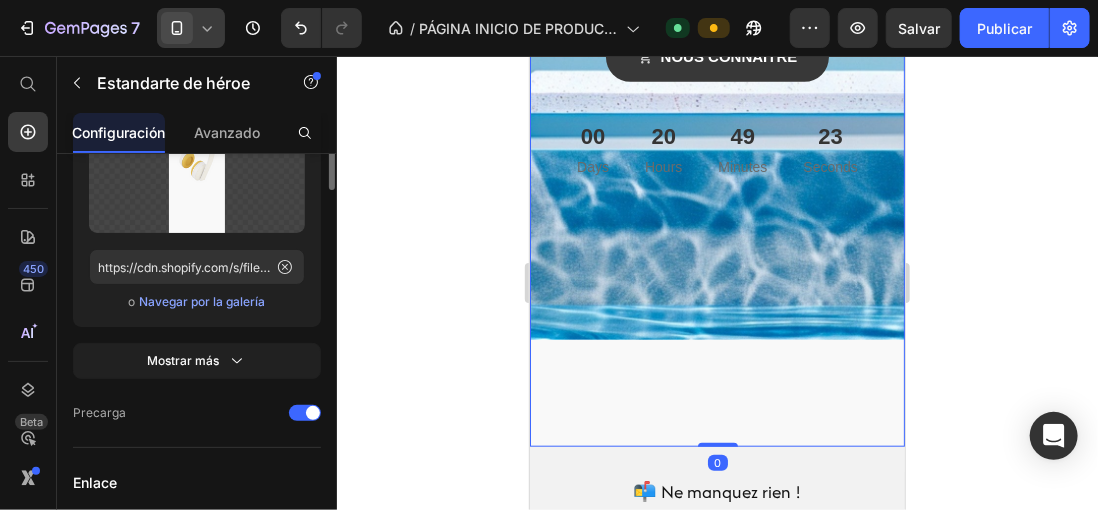 scroll, scrollTop: 300, scrollLeft: 0, axis: vertical 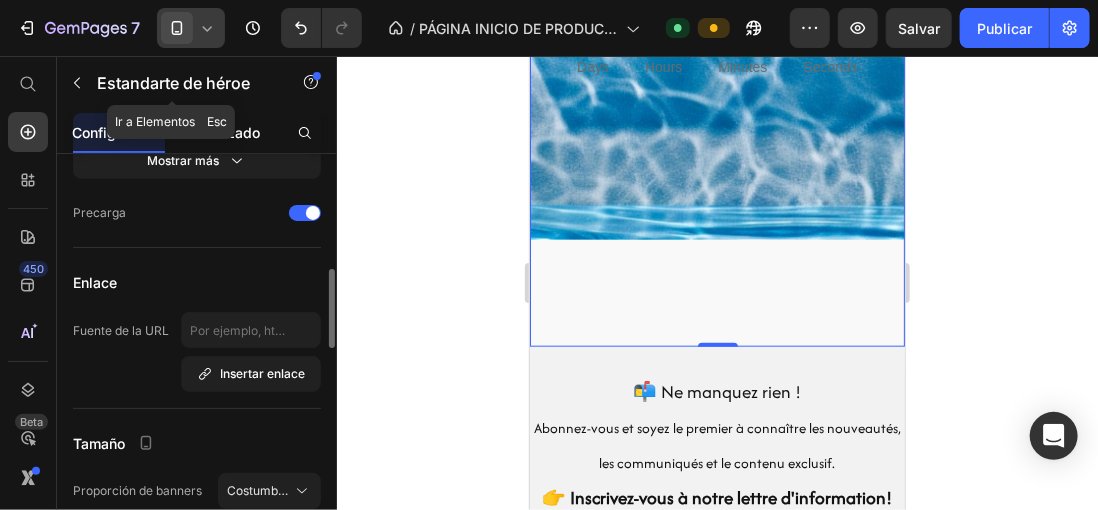 drag, startPoint x: 233, startPoint y: 107, endPoint x: 233, endPoint y: 129, distance: 22 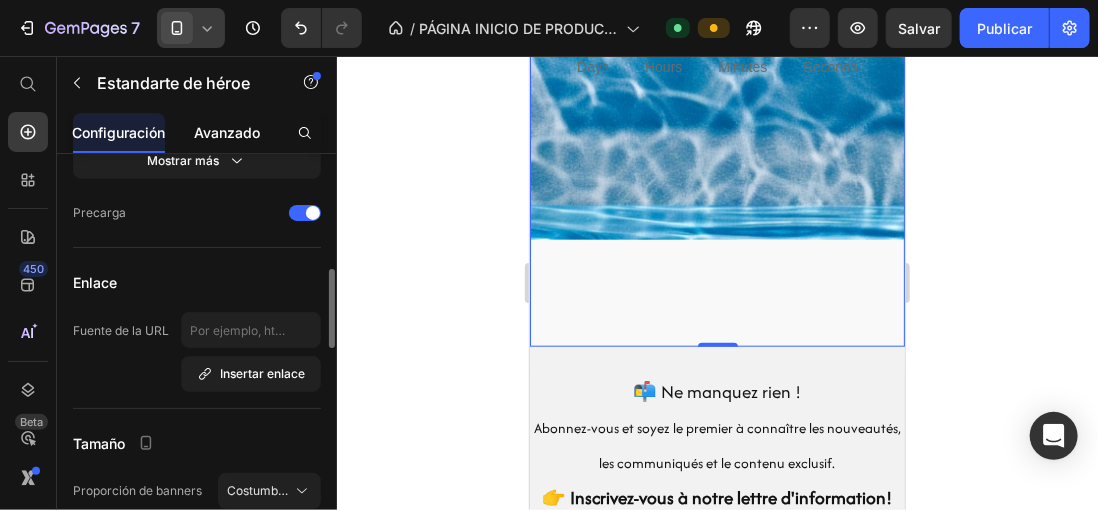 click on "Avanzado" at bounding box center [227, 132] 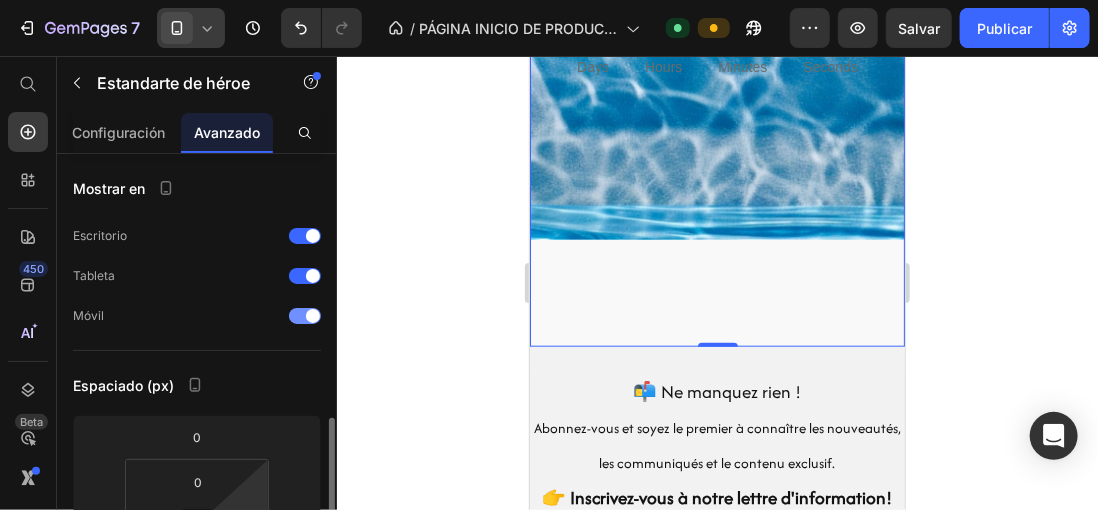 scroll, scrollTop: 300, scrollLeft: 0, axis: vertical 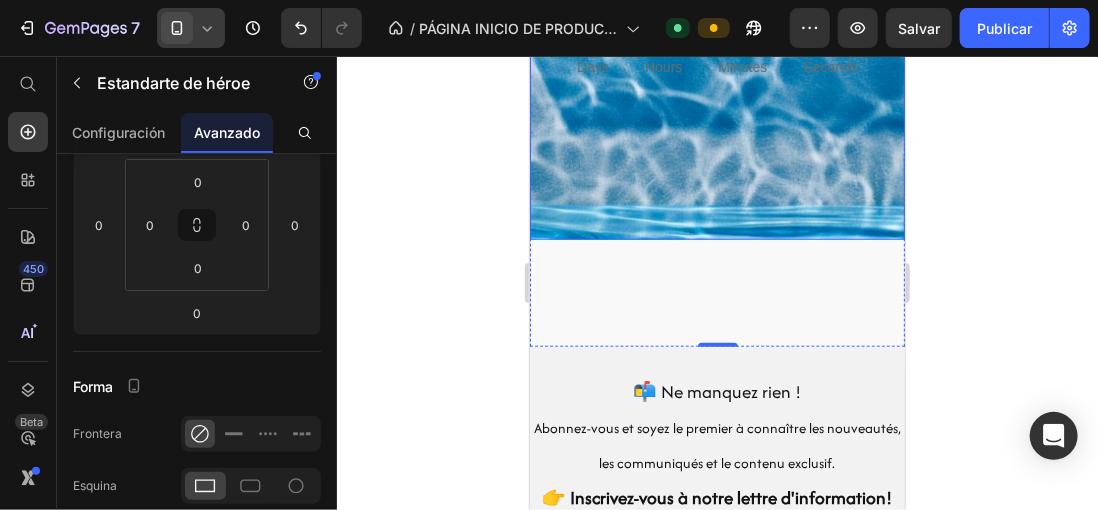 click on "Heading pistolet a eau electrique avec effet de flamme lumineuse sprays Product Title €29,99 Product Price €50,00 Product Price Row nous connaître Product Cart Button 00 Days 20 Hours 49 Minutes 08 Seconds Countdown Timer Product" at bounding box center (716, -105) 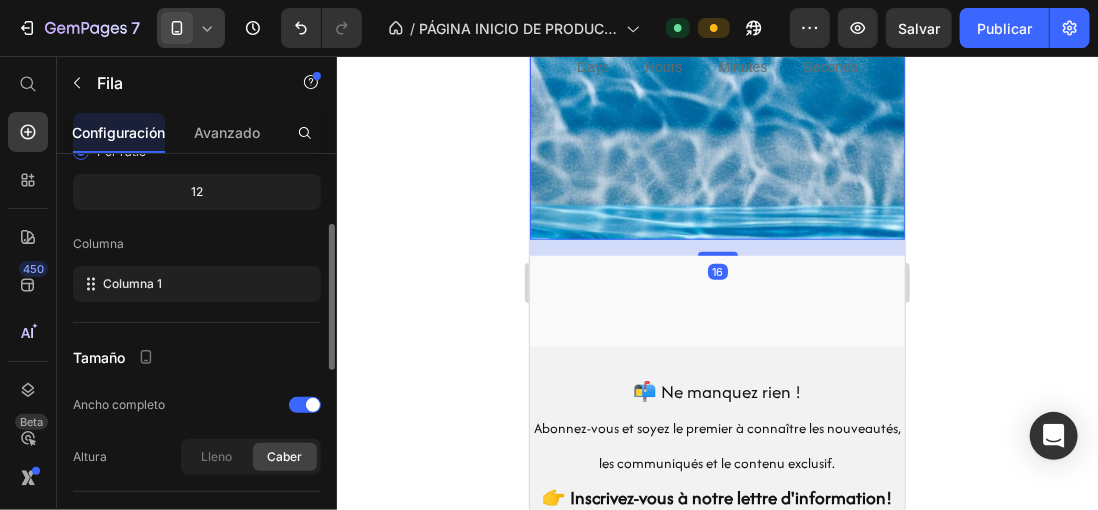 scroll, scrollTop: 400, scrollLeft: 0, axis: vertical 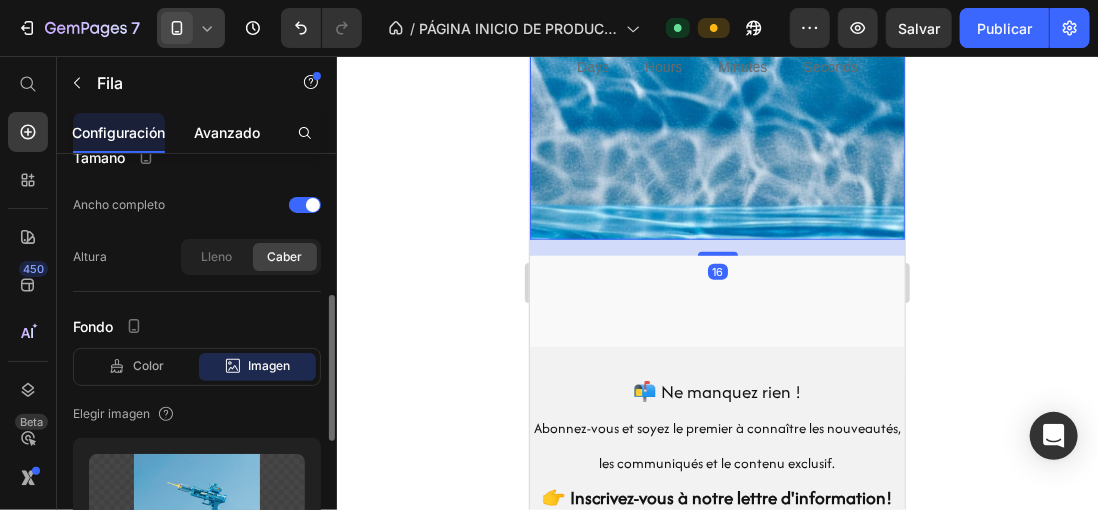 click on "Avanzado" 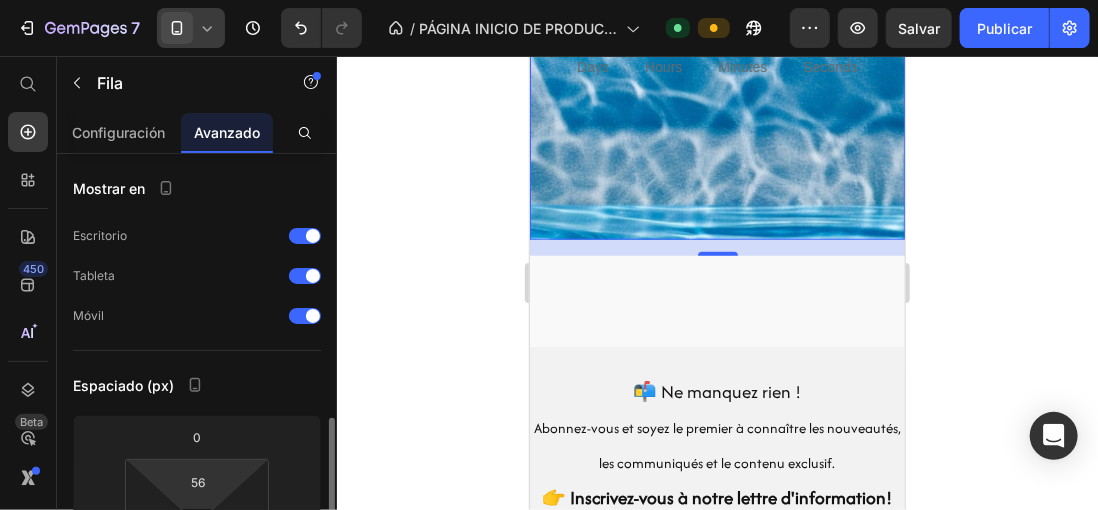 scroll, scrollTop: 300, scrollLeft: 0, axis: vertical 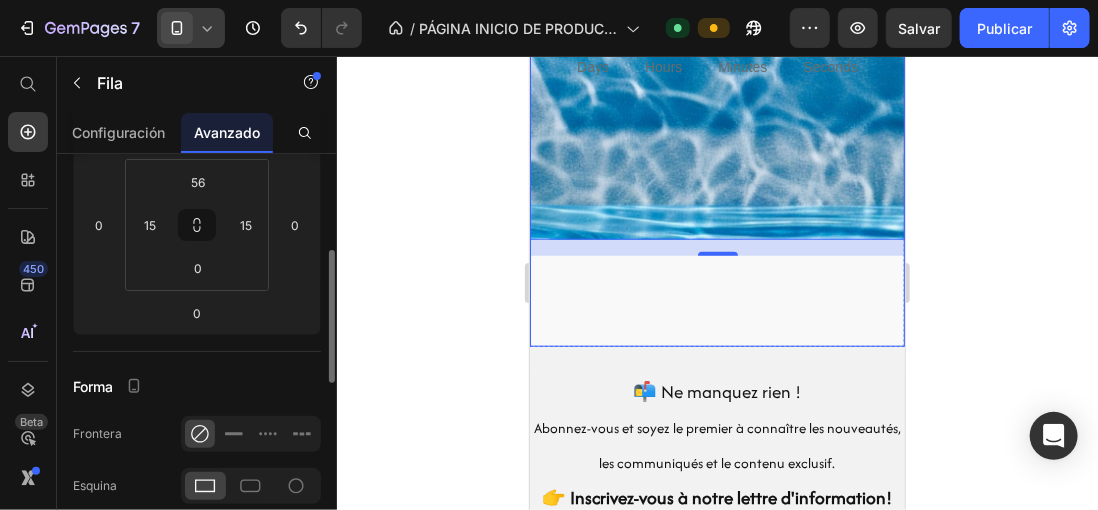 click at bounding box center (716, -79) 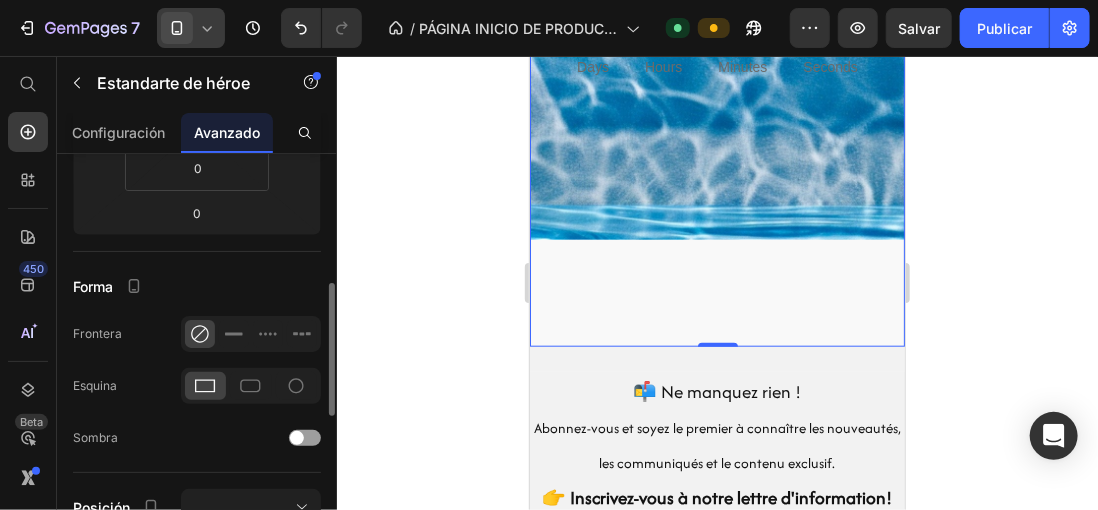 scroll, scrollTop: 200, scrollLeft: 0, axis: vertical 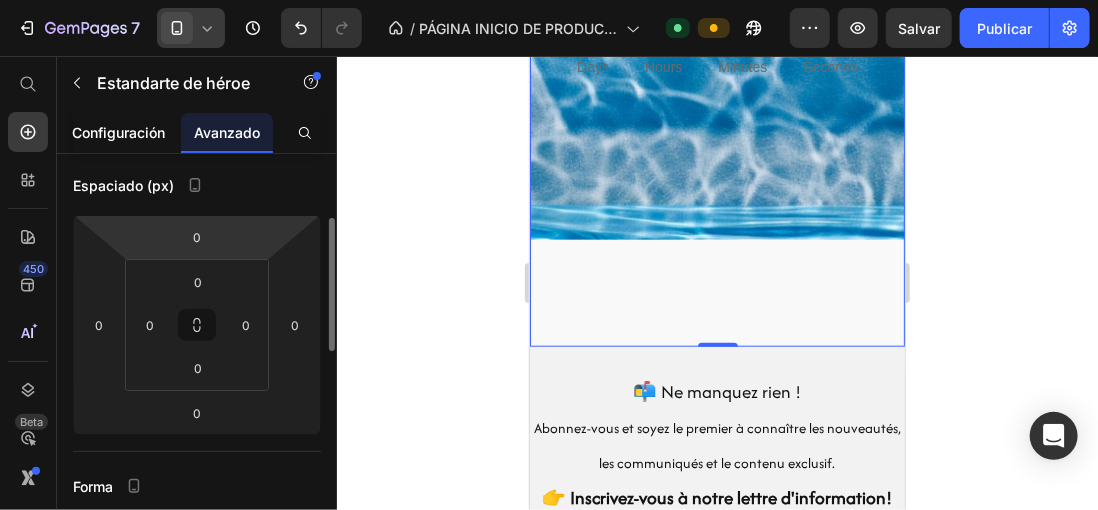click on "Configuración" at bounding box center (119, 132) 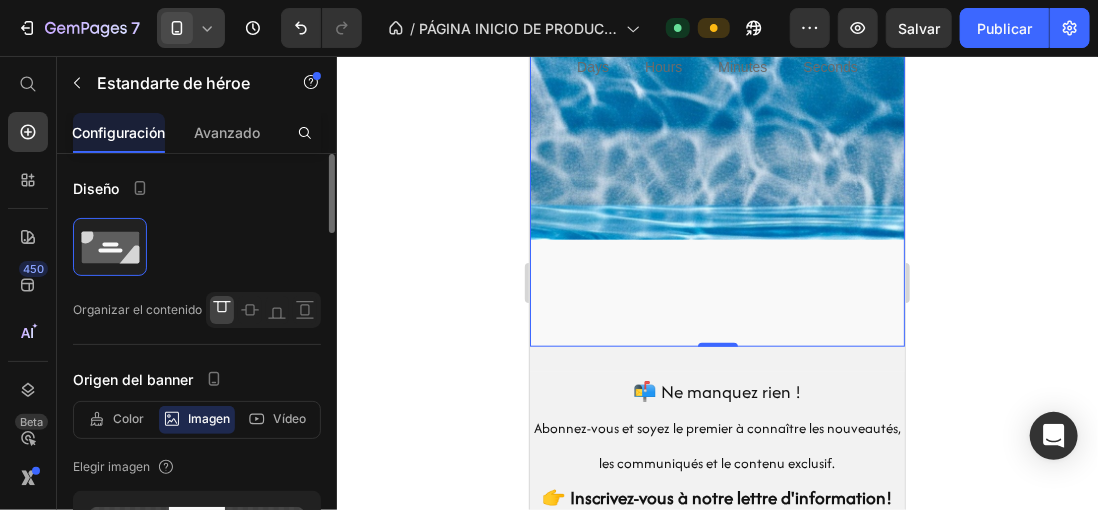 scroll, scrollTop: 200, scrollLeft: 0, axis: vertical 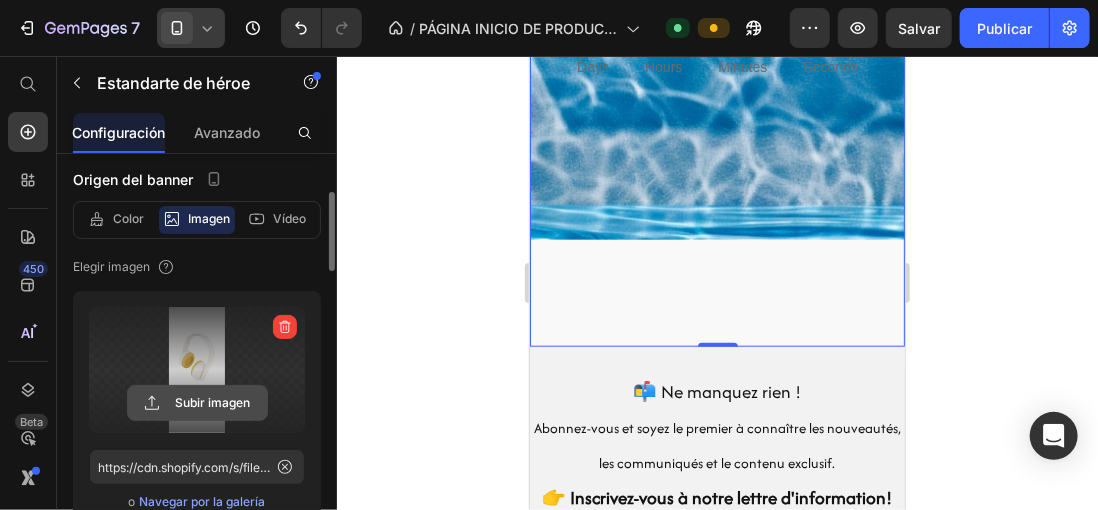 click 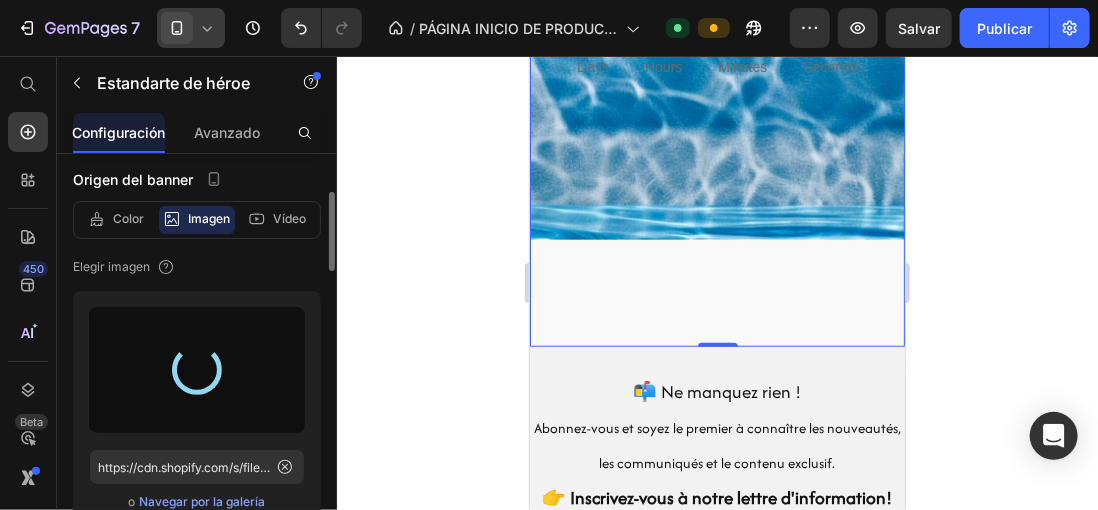 type on "https://cdn.shopify.com/s/files/1/0896/6527/4190/files/gempages_556725335903700004-eef3632a-292e-4cbf-89e6-65b5c29d00c9.jpg" 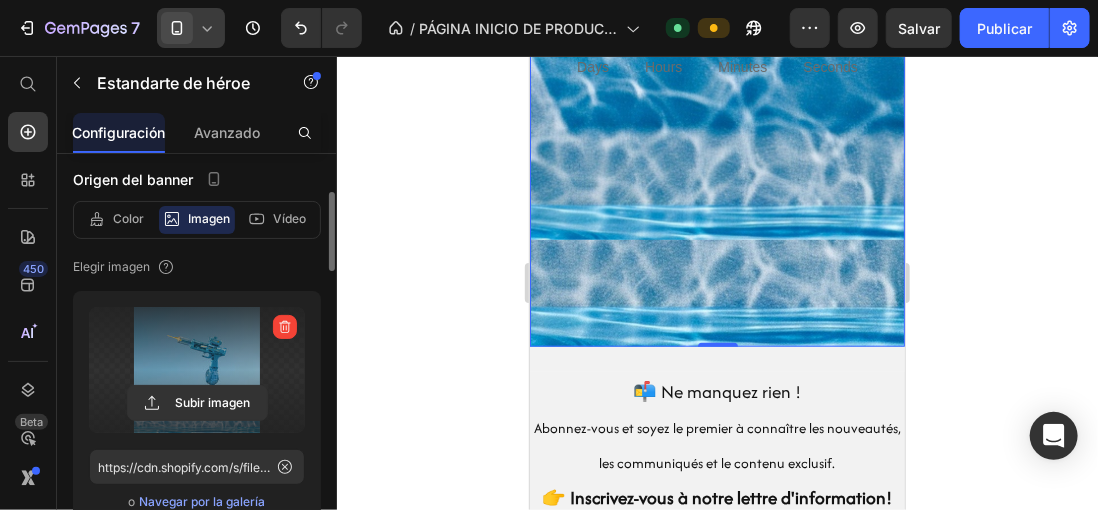 click 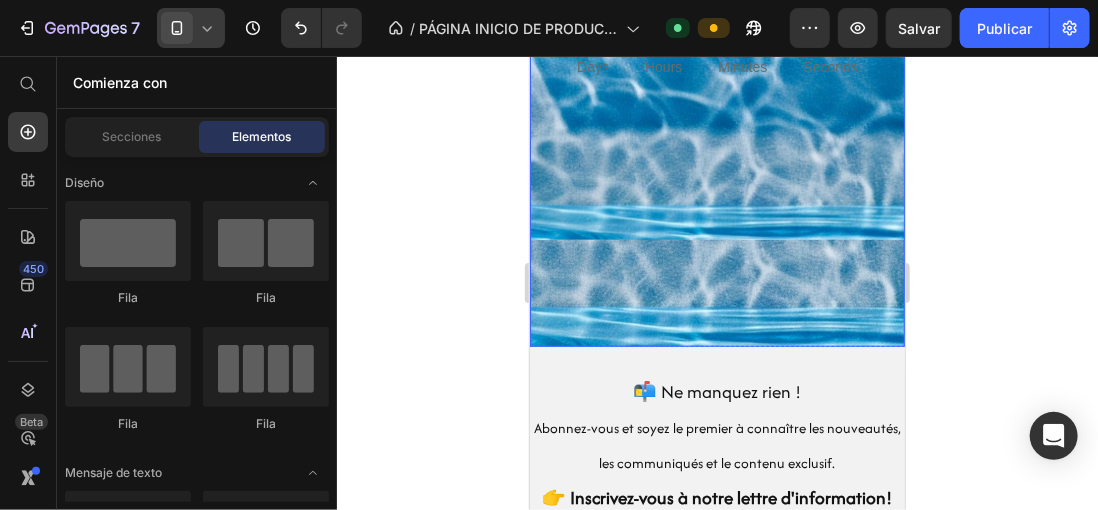 click at bounding box center [716, -79] 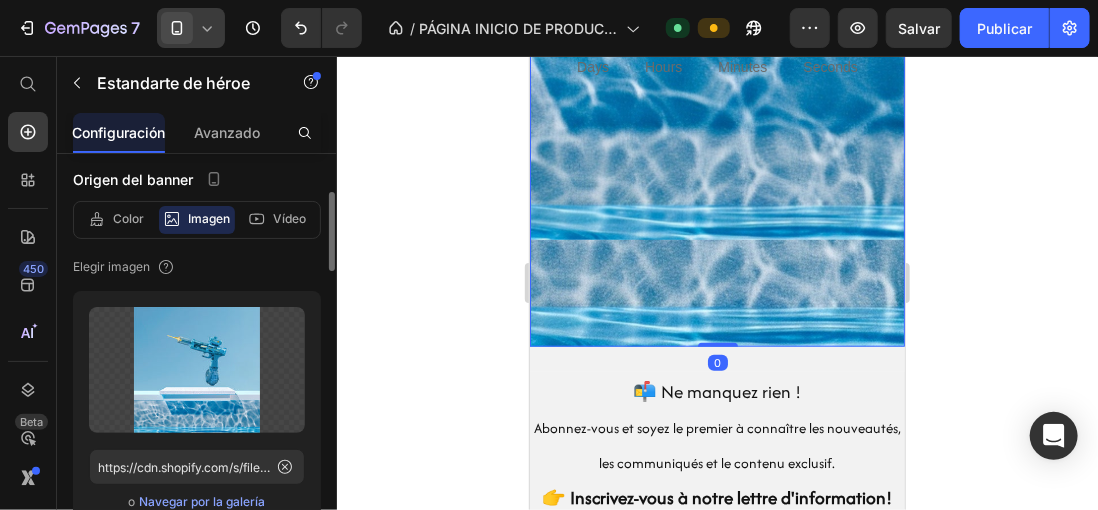 click on "Heading pistolet a eau electrique avec effet de flamme lumineuse sprays Product Title €29,99 Product Price €50,00 Product Price Row nous connaître Product Cart Button 00 Days 20 Hours 48 Minutes 48 Seconds Countdown Timer Product Row" at bounding box center [716, -125] 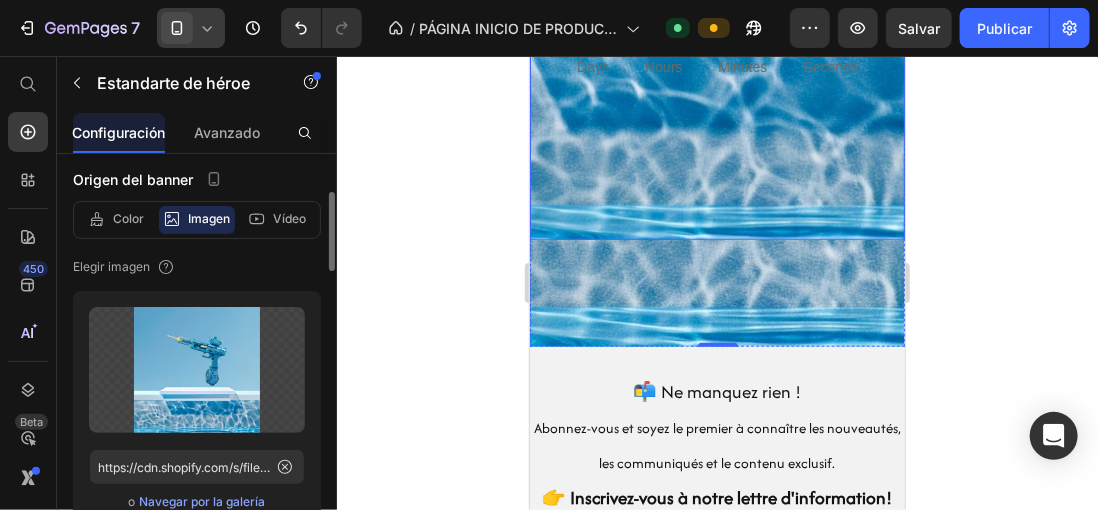 click on "Heading pistolet a eau electrique avec effet de flamme lumineuse sprays Product Title €29,99 Product Price €50,00 Product Price Row nous connaître Product Cart Button 00 Days 20 Hours 48 Minutes 47 Seconds Countdown Timer Product" at bounding box center (716, -105) 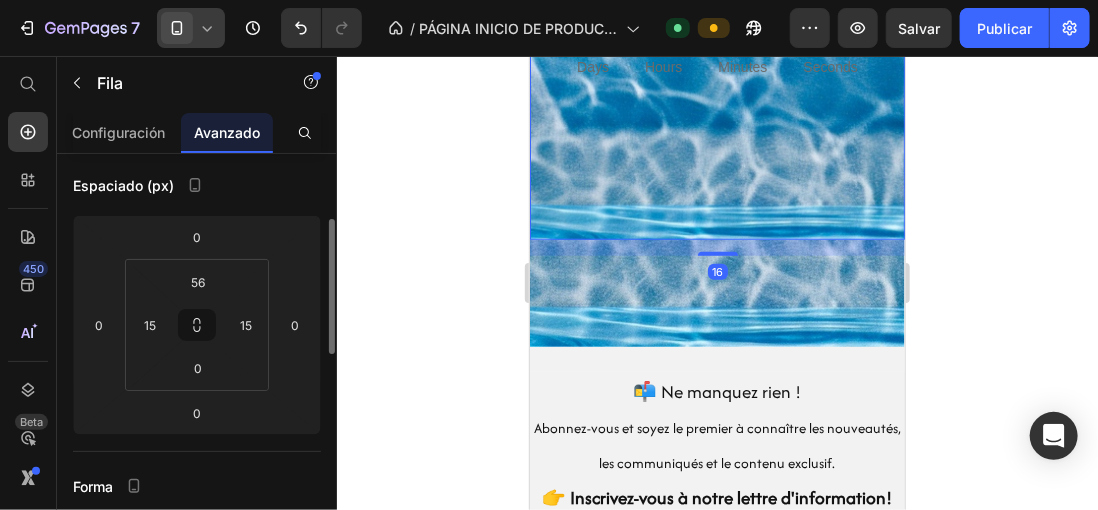 scroll, scrollTop: 0, scrollLeft: 0, axis: both 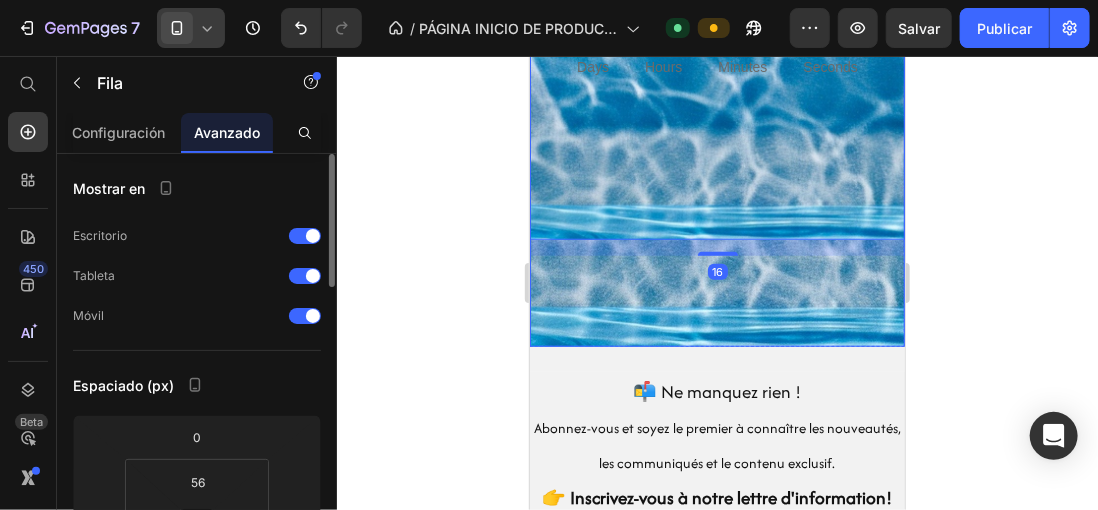 click at bounding box center (716, -79) 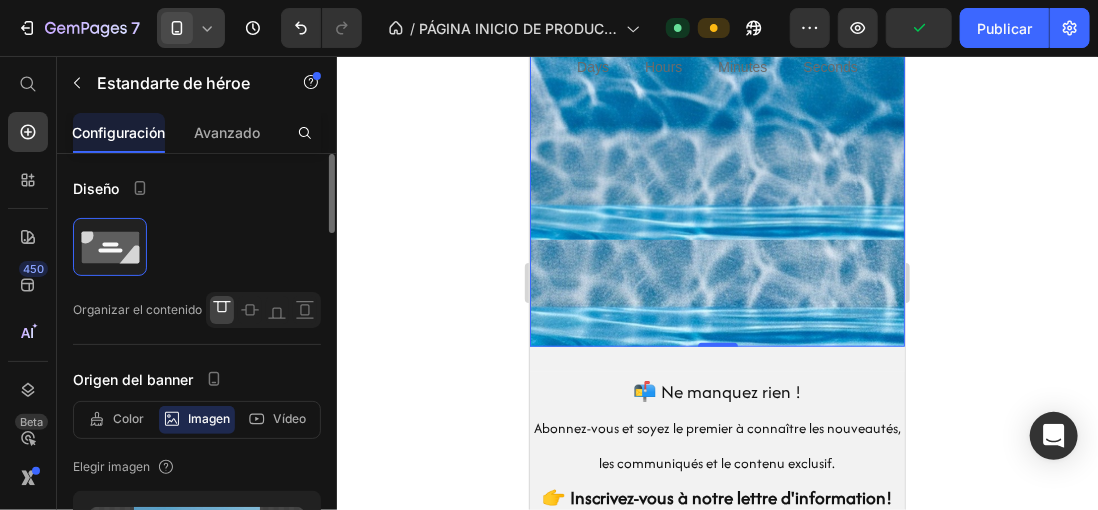 click 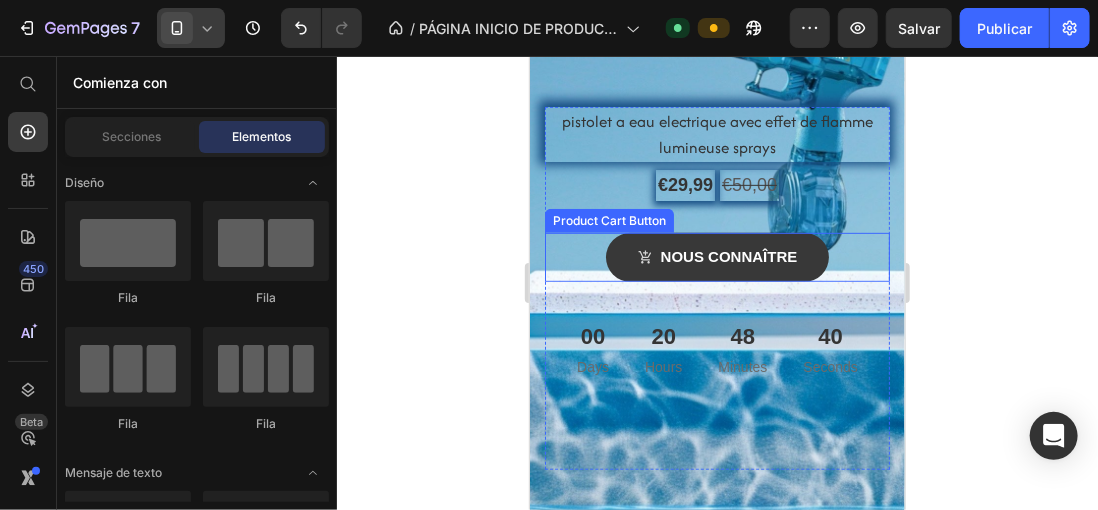 scroll, scrollTop: 600, scrollLeft: 0, axis: vertical 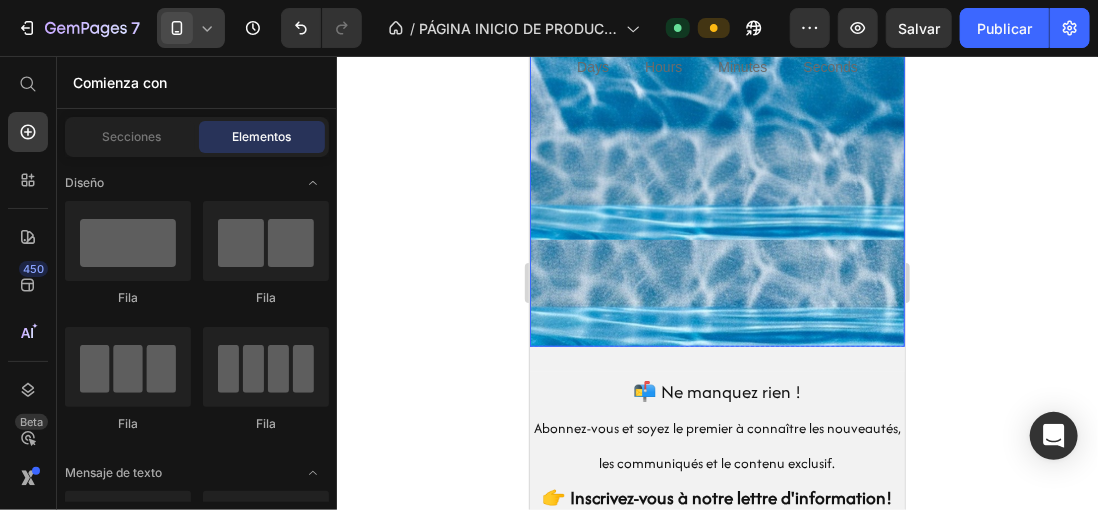 click at bounding box center (716, -79) 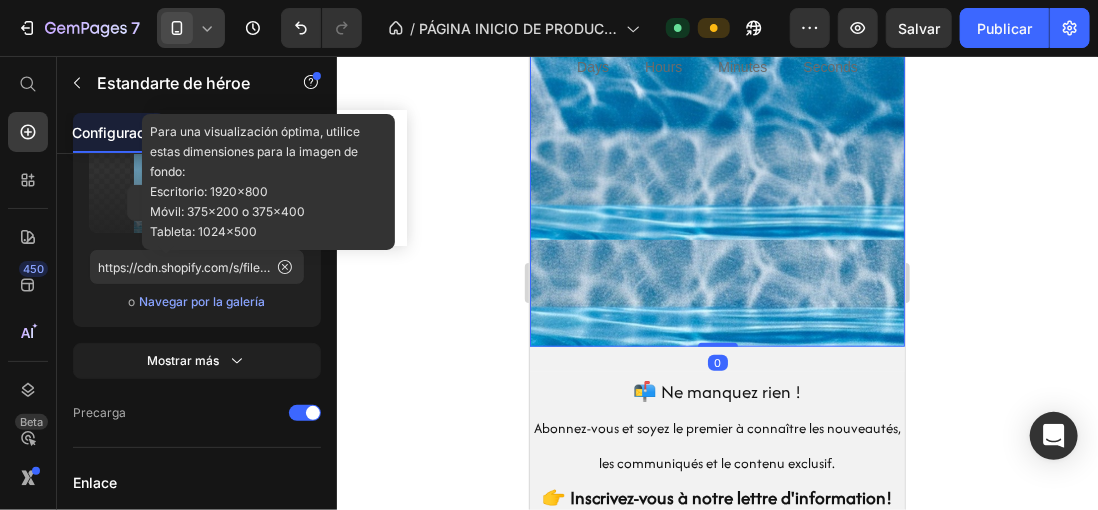 scroll, scrollTop: 100, scrollLeft: 0, axis: vertical 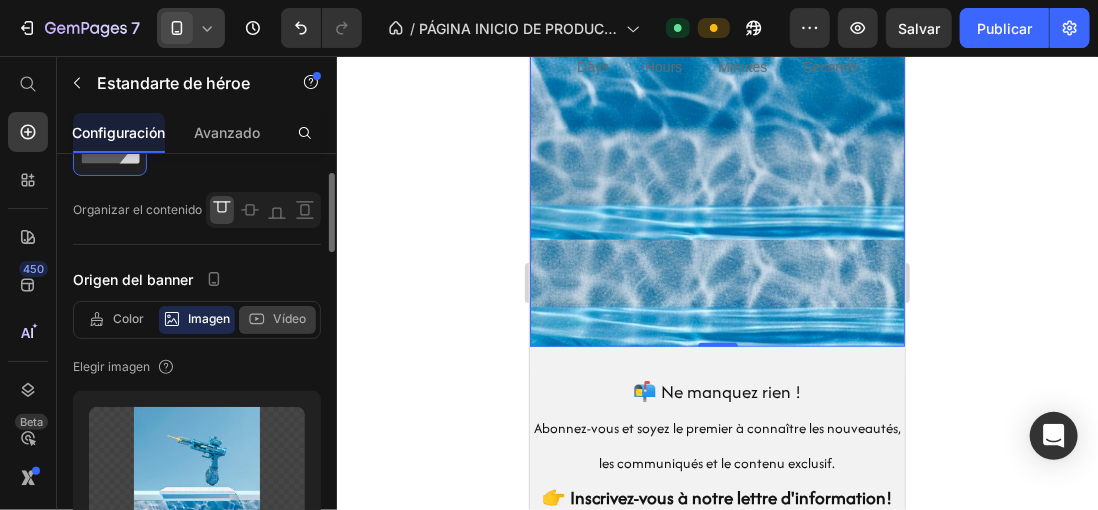 click on "Vídeo" at bounding box center [289, 319] 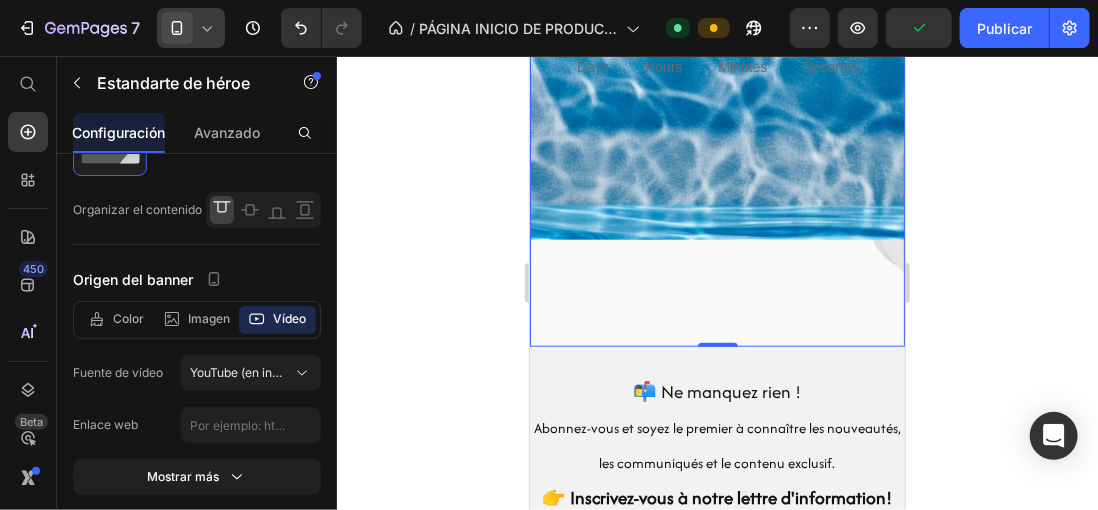 click 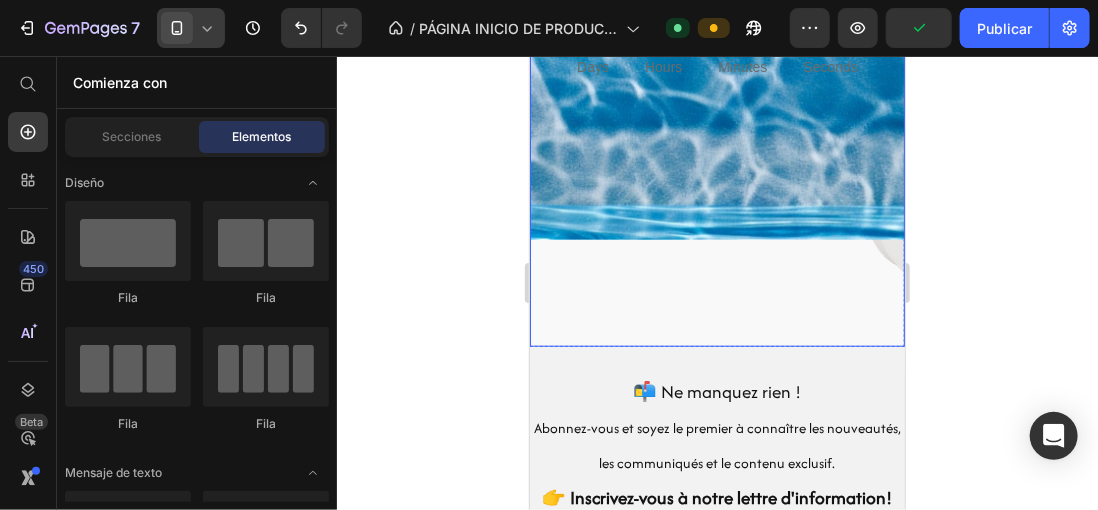 click at bounding box center [716, -79] 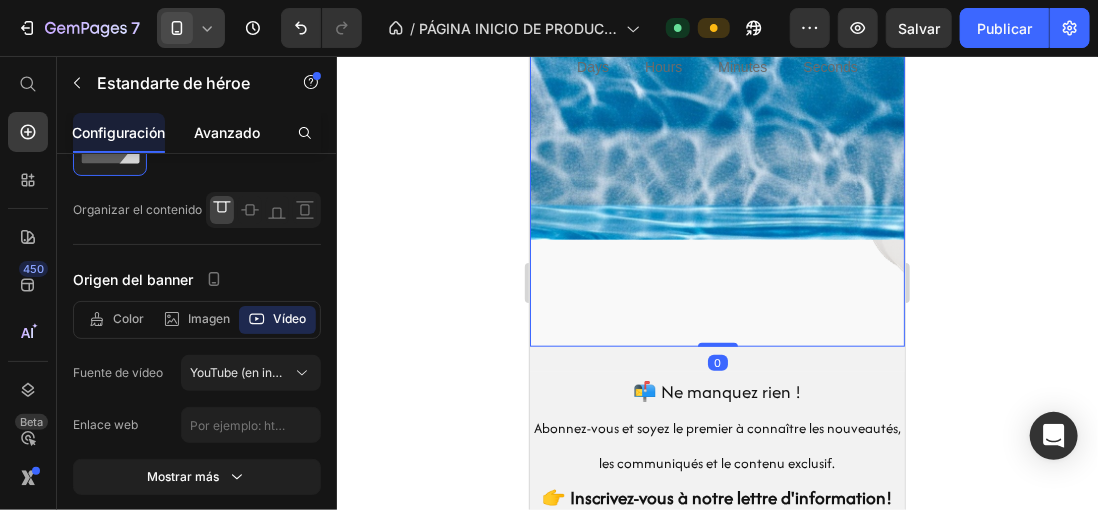 click on "Avanzado" 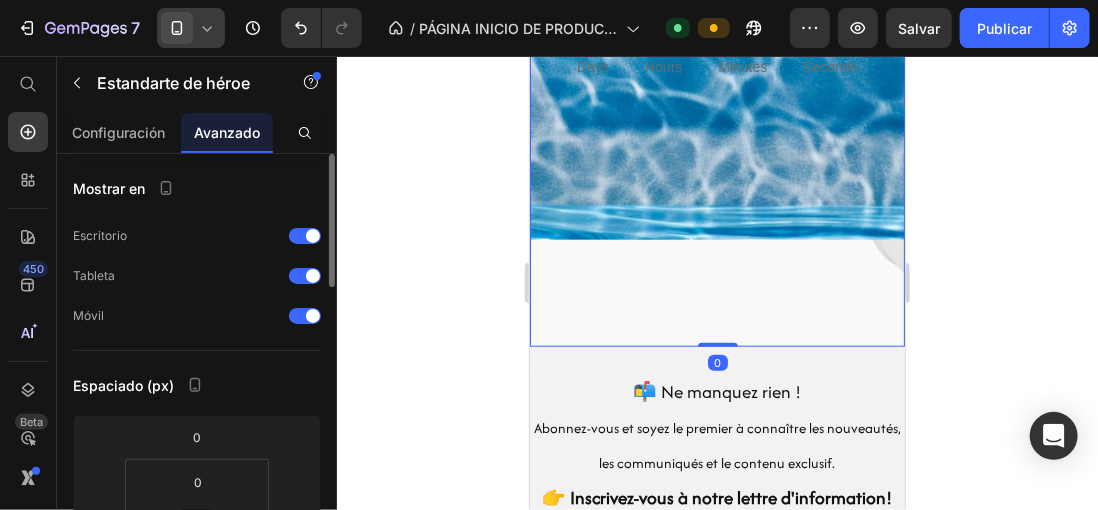 scroll, scrollTop: 200, scrollLeft: 0, axis: vertical 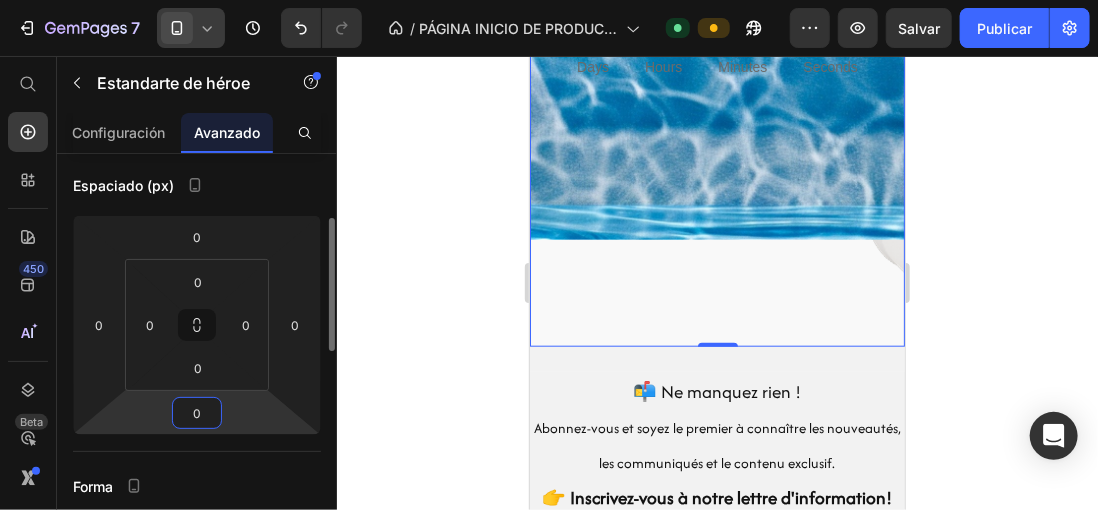 click on "0" at bounding box center [197, 413] 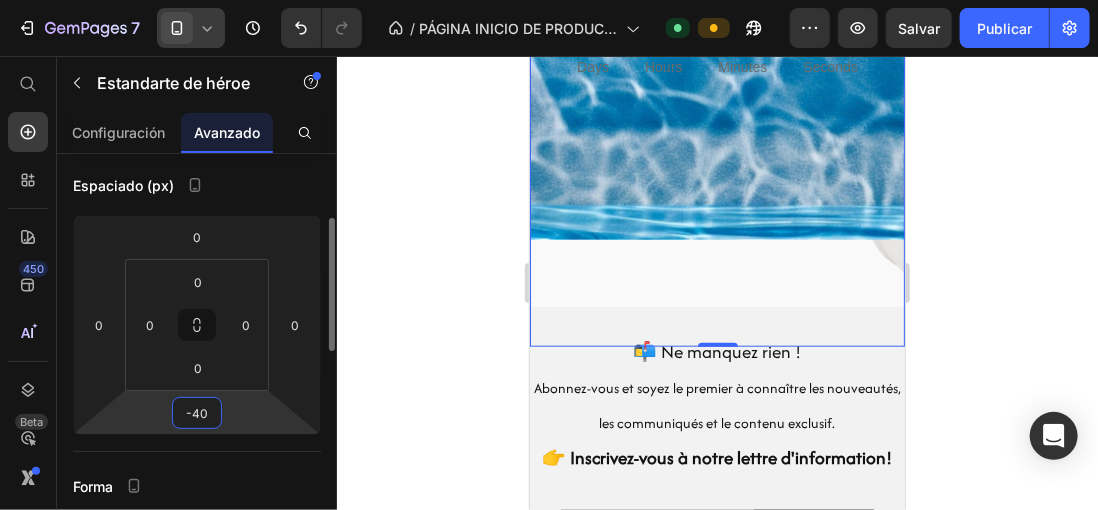 type on "-4" 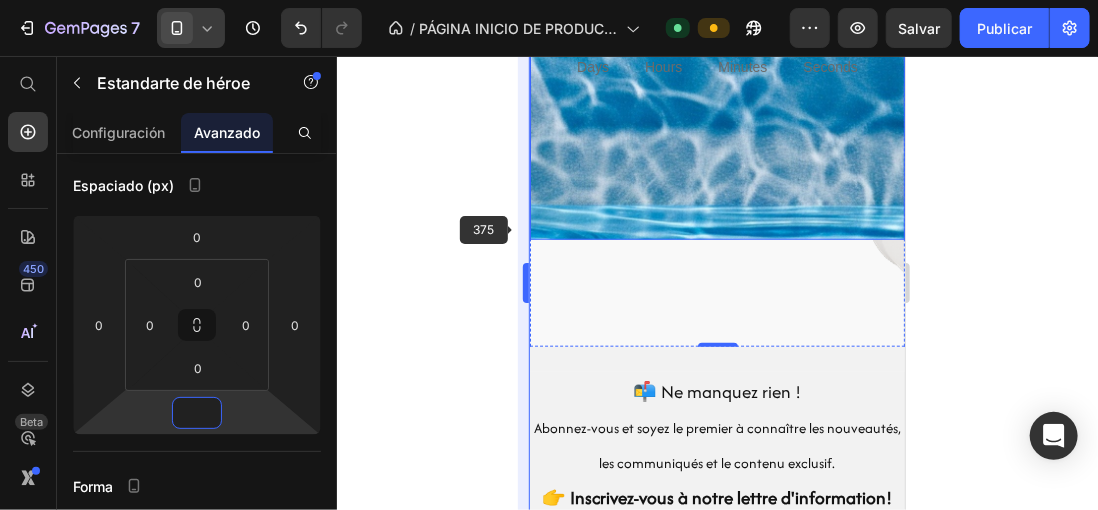type on "0" 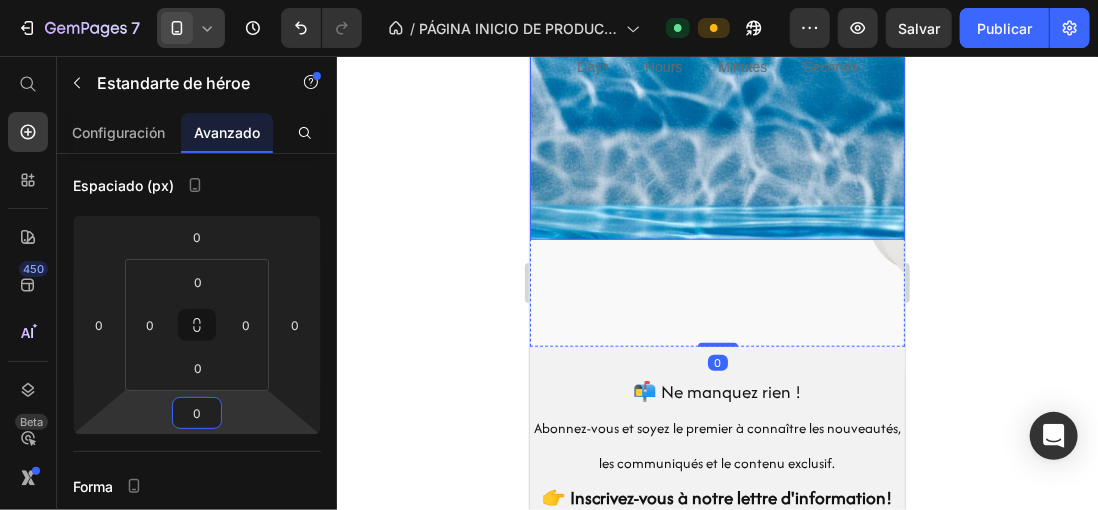 click on "Heading pistolet a eau electrique avec effet de flamme lumineuse sprays Product Title €29,99 Product Price €50,00 Product Price Row nous connaître Product Cart Button 00 Days 20 Hours 48 Minutes 08 Seconds Countdown Timer Product" at bounding box center (716, -105) 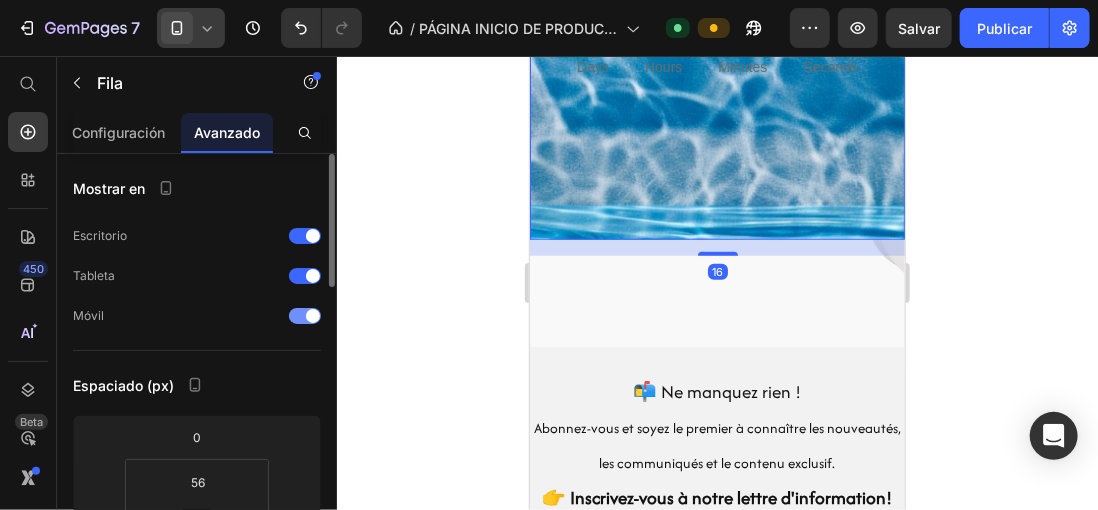 scroll, scrollTop: 200, scrollLeft: 0, axis: vertical 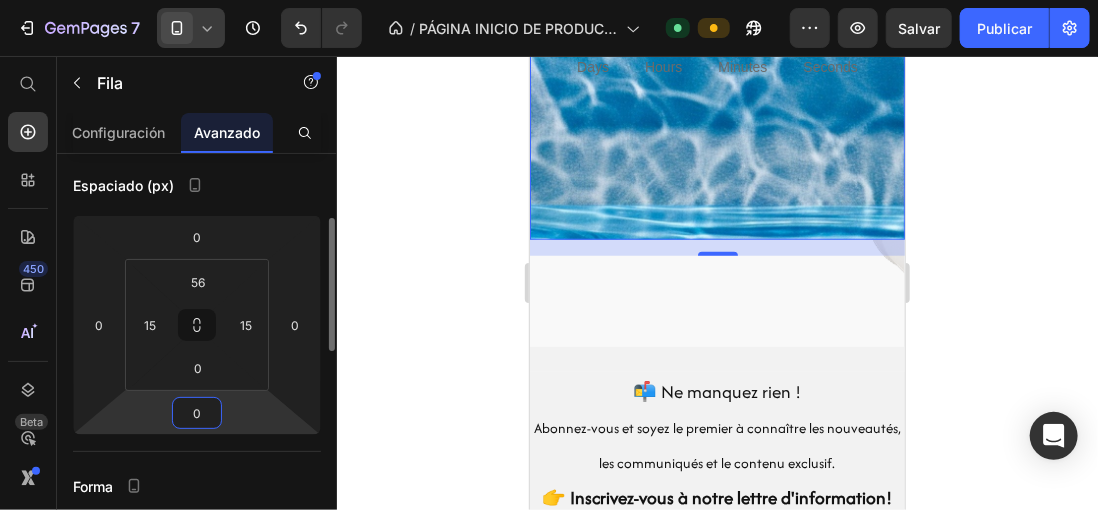 click on "0" at bounding box center (197, 413) 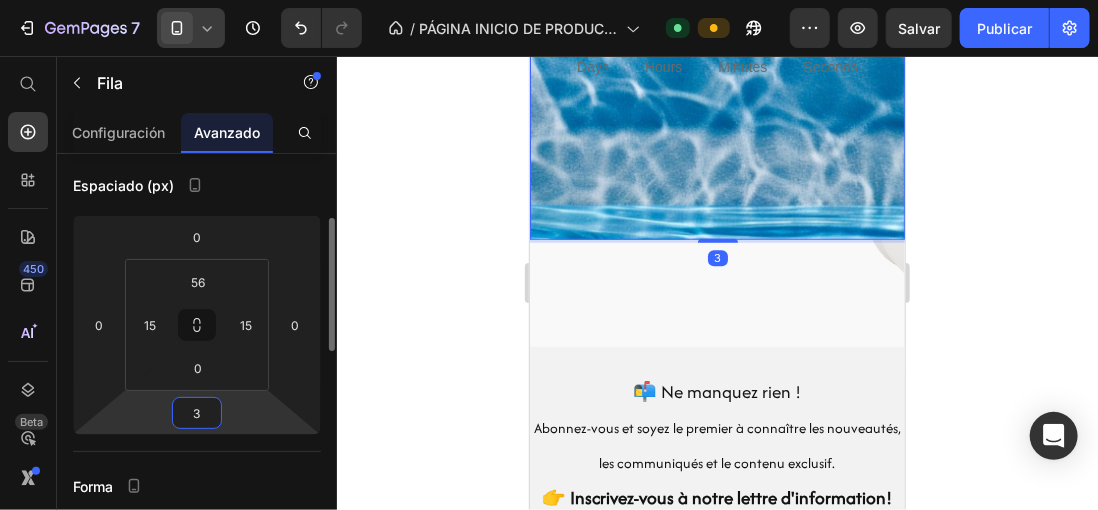 type on "30" 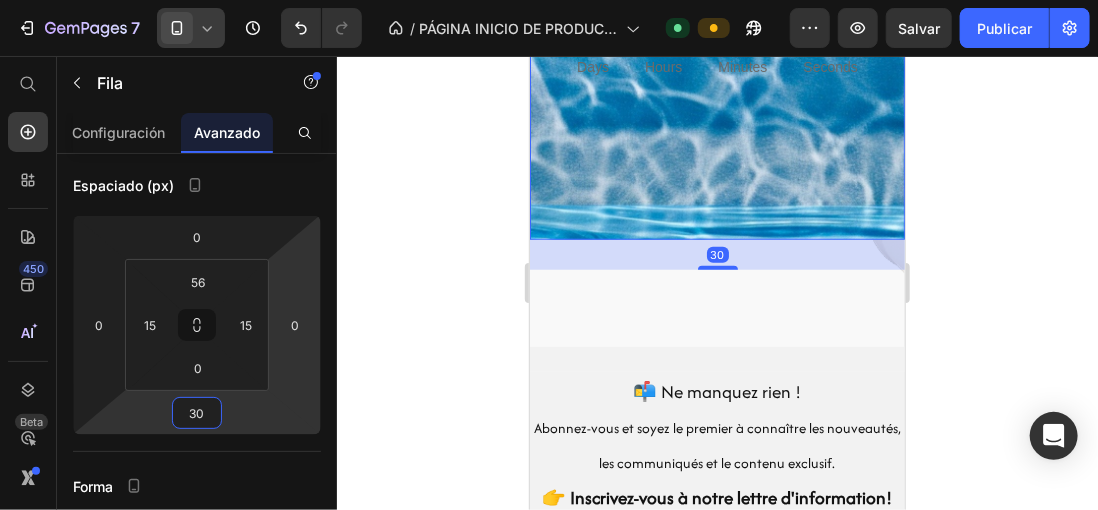 click 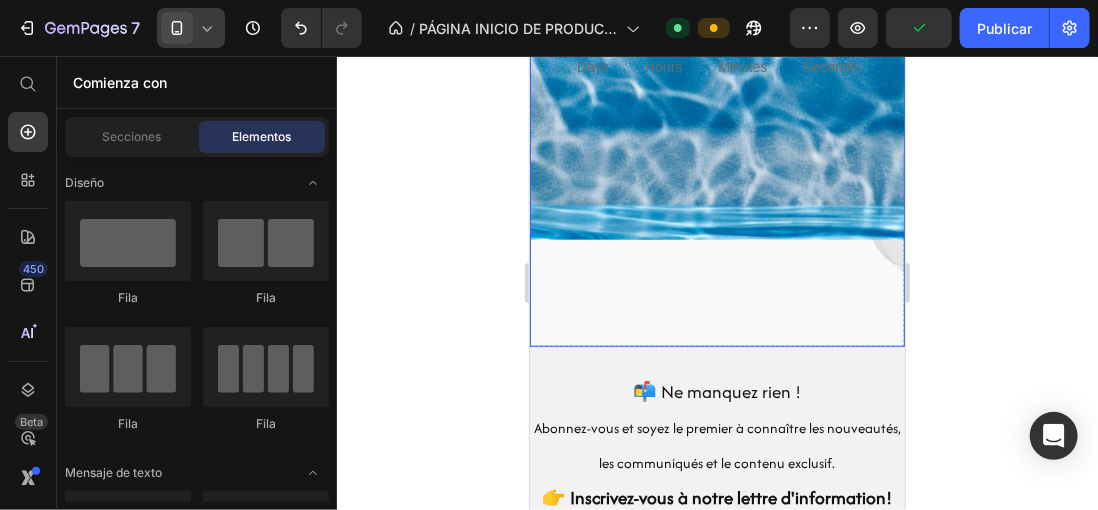 click on "Heading pistolet a eau electrique avec effet de flamme lumineuse sprays Product Title €29,99 Product Price €50,00 Product Price Row nous connaître Product Cart Button 00 Days 20 Hours 47 Minutes 58 Seconds Countdown Timer Product Row" at bounding box center [716, -118] 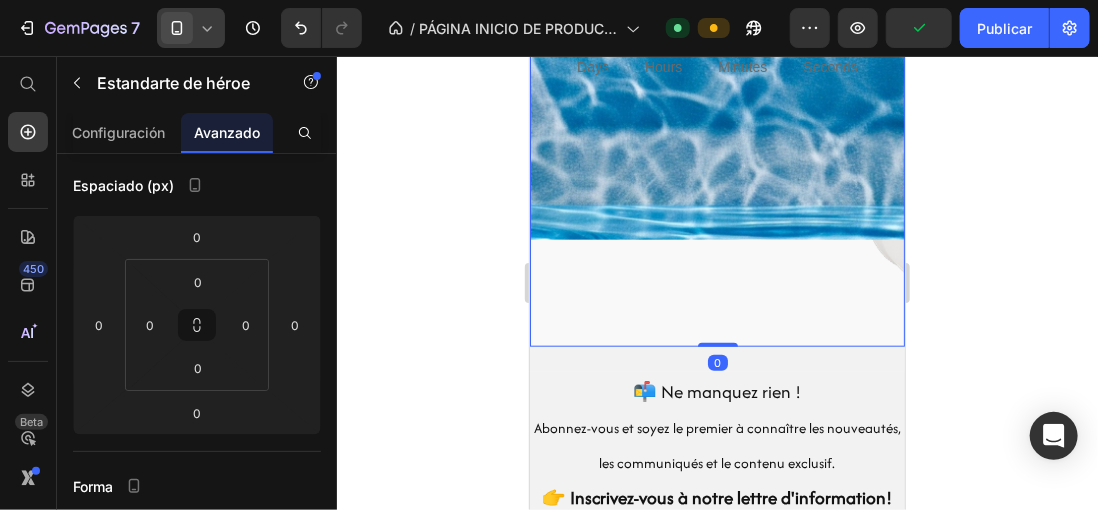 scroll, scrollTop: 0, scrollLeft: 0, axis: both 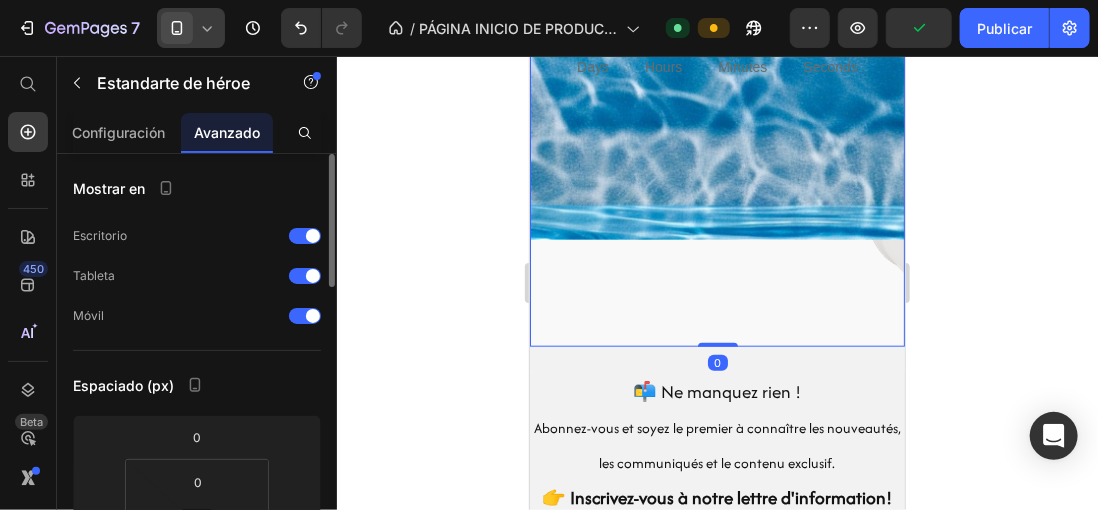 click at bounding box center (716, -79) 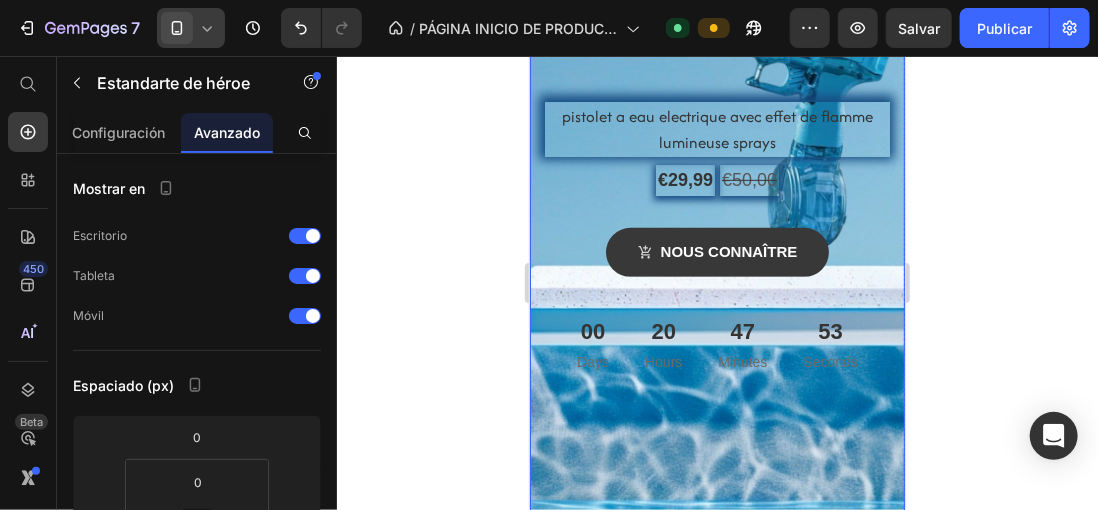 scroll, scrollTop: 500, scrollLeft: 0, axis: vertical 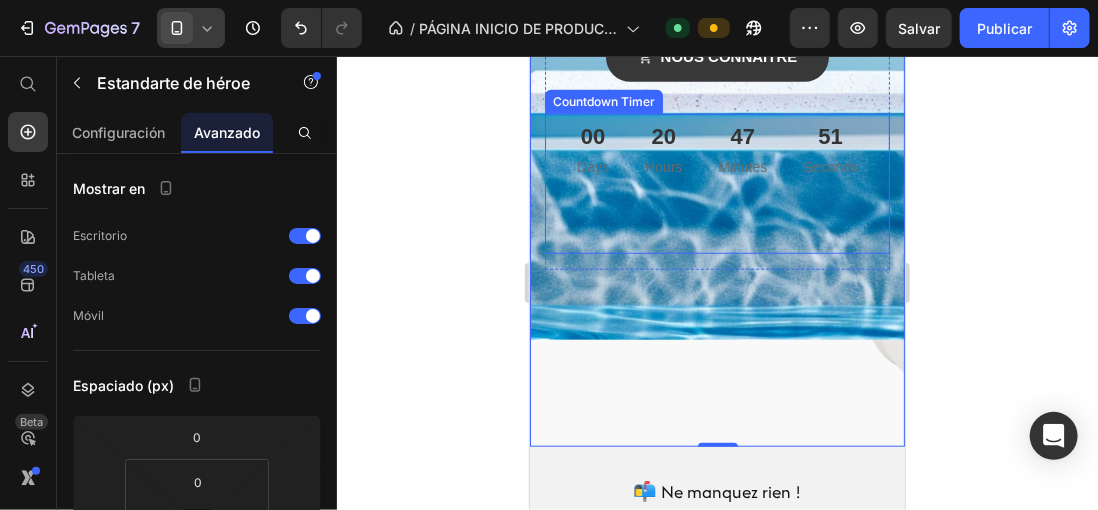 click on "00 Days 20 Hours 47 Minutes 51 Seconds Countdown Timer" at bounding box center (716, 183) 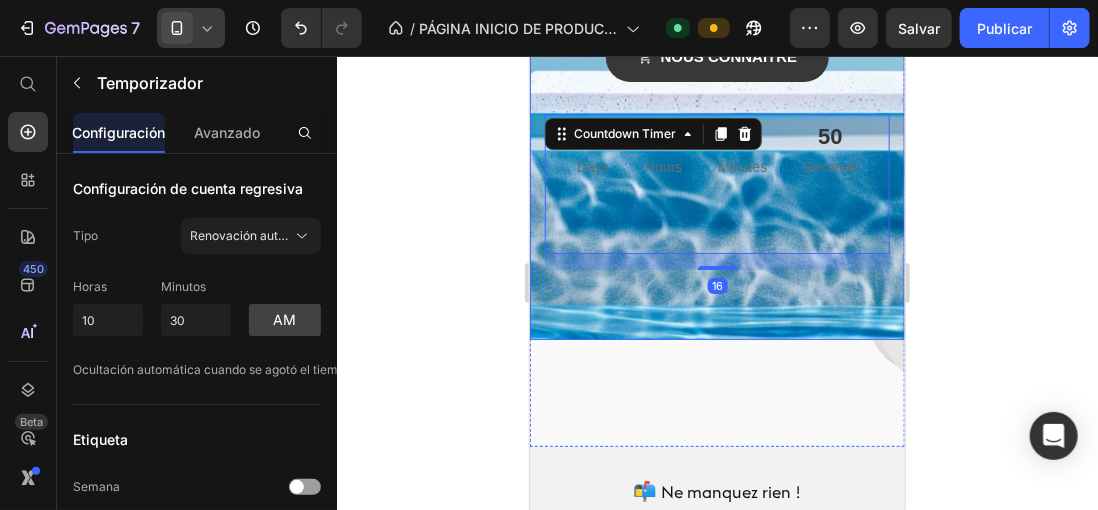 click 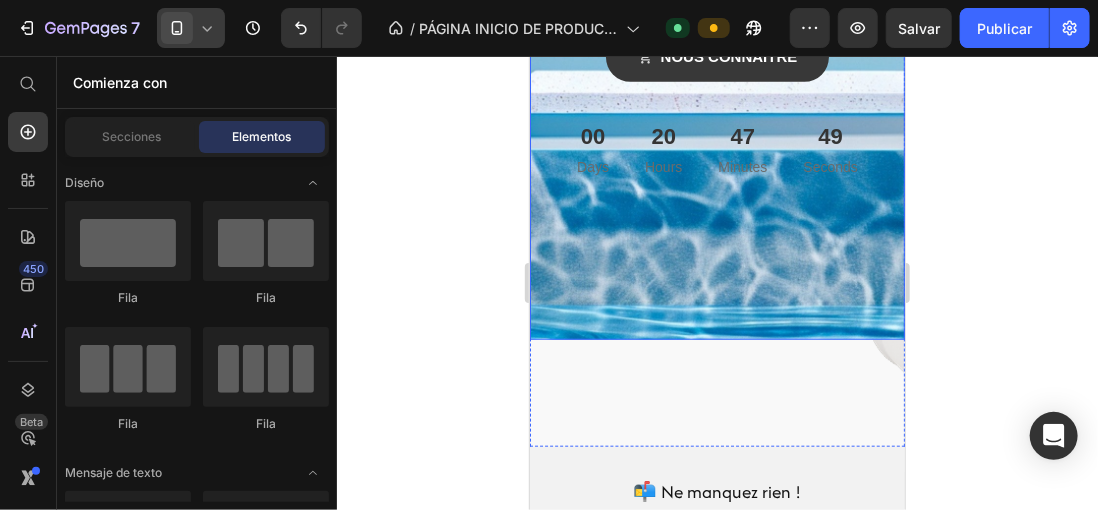 click on "Heading pistolet a eau electrique avec effet de flamme lumineuse sprays Product Title €29,99 Product Price €50,00 Product Price Row nous connaître Product Cart Button 00 Days 20 Hours 47 Minutes 49 Seconds Countdown Timer Product" at bounding box center (716, -5) 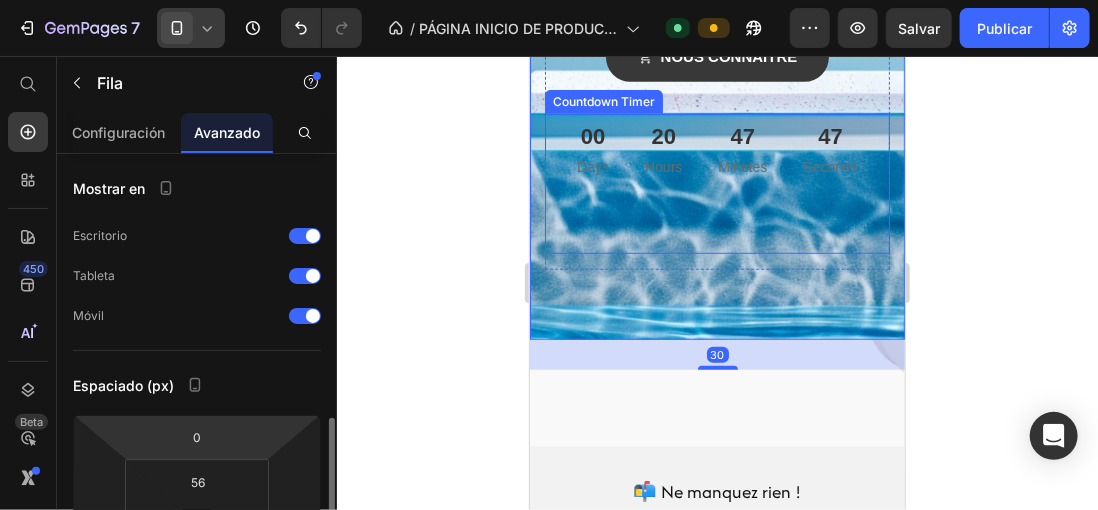 scroll, scrollTop: 200, scrollLeft: 0, axis: vertical 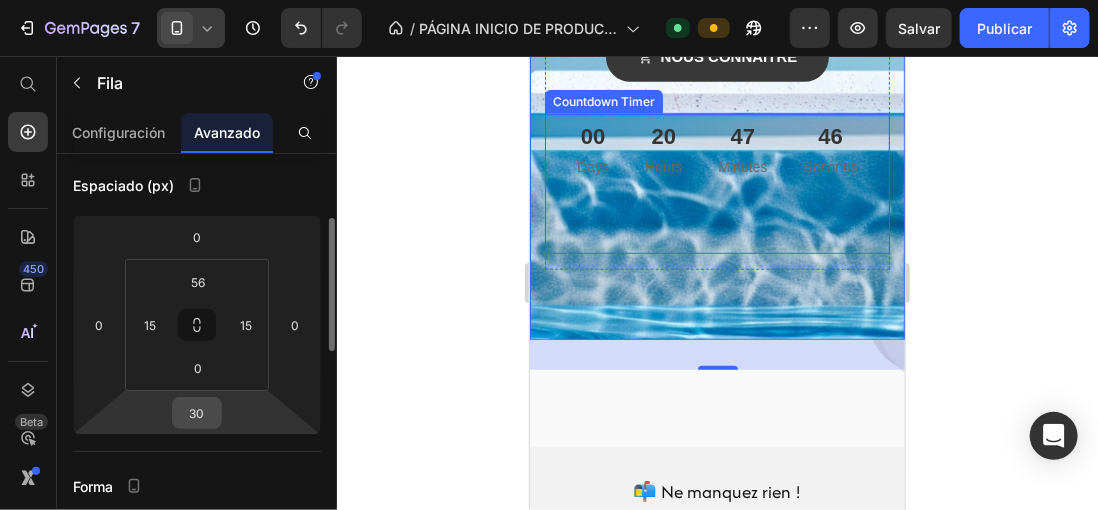 click on "30" at bounding box center [197, 413] 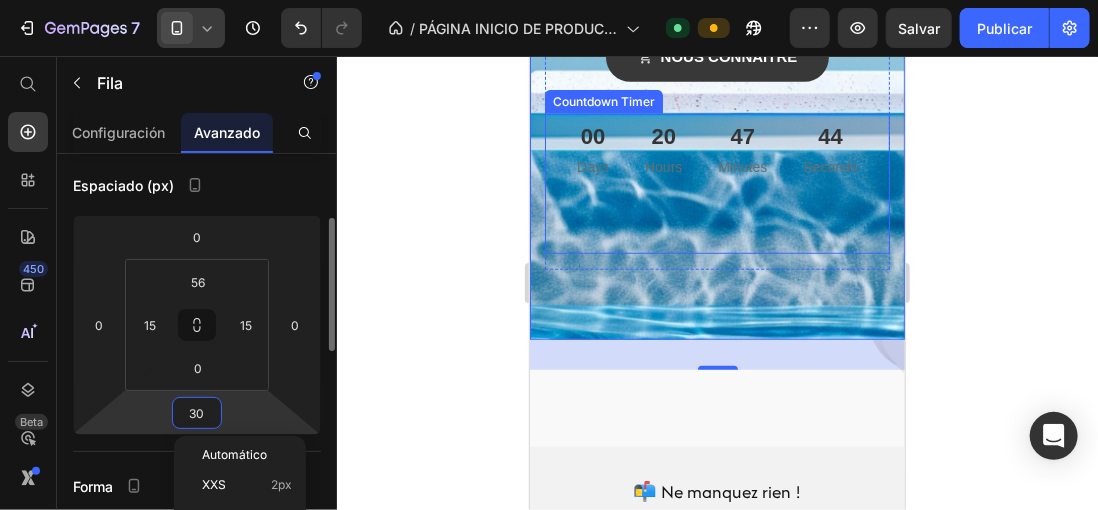 type 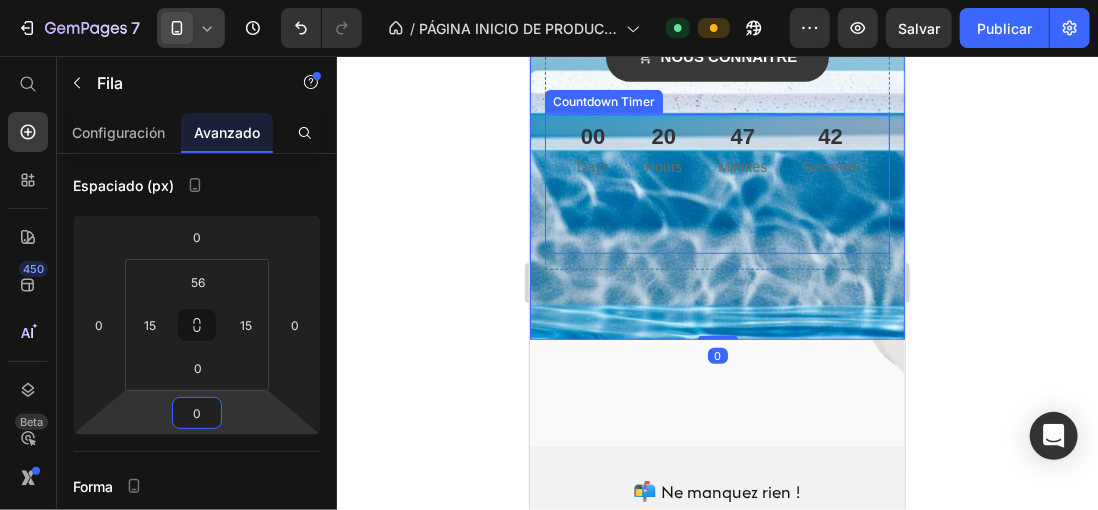 click 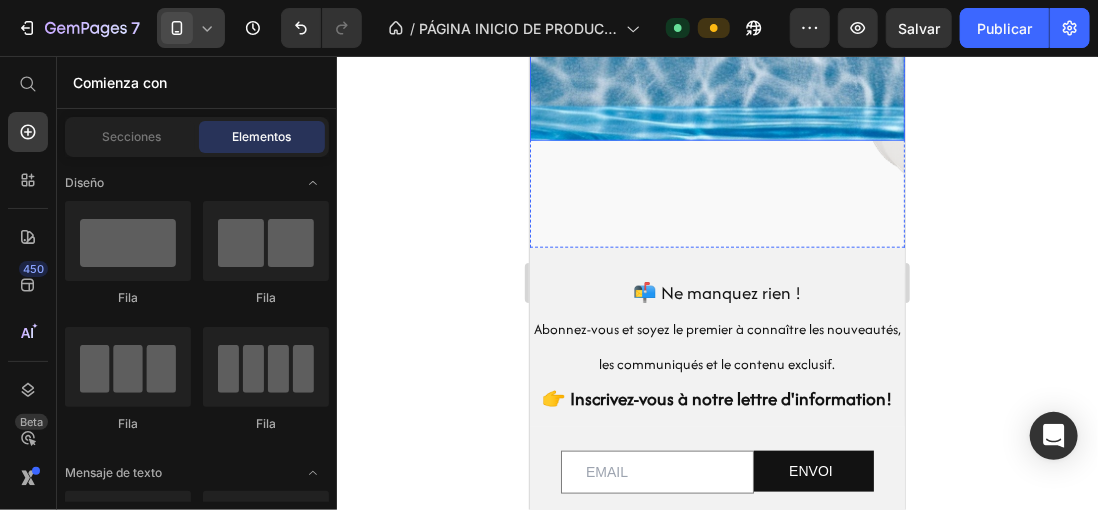 scroll, scrollTop: 700, scrollLeft: 0, axis: vertical 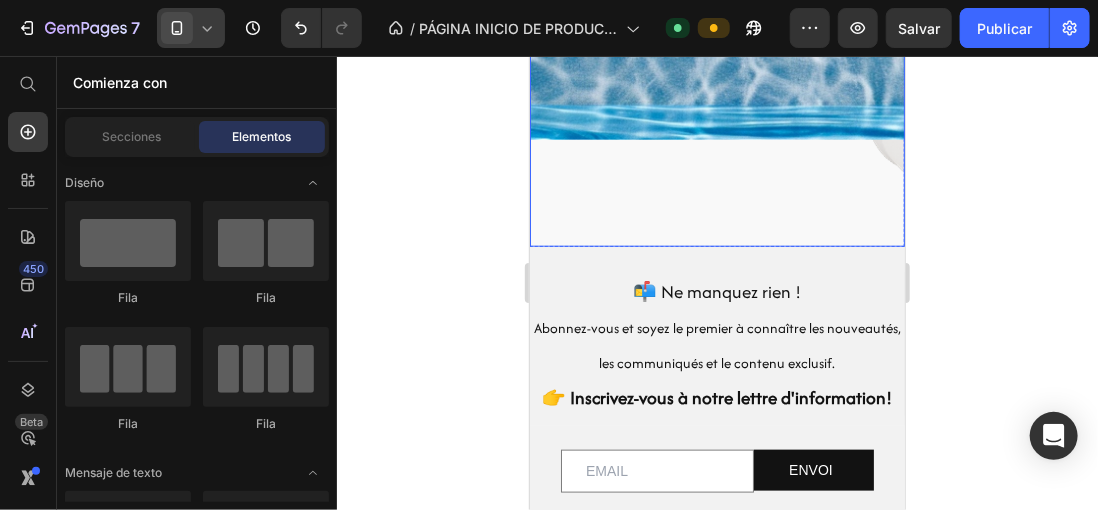 click at bounding box center (716, -179) 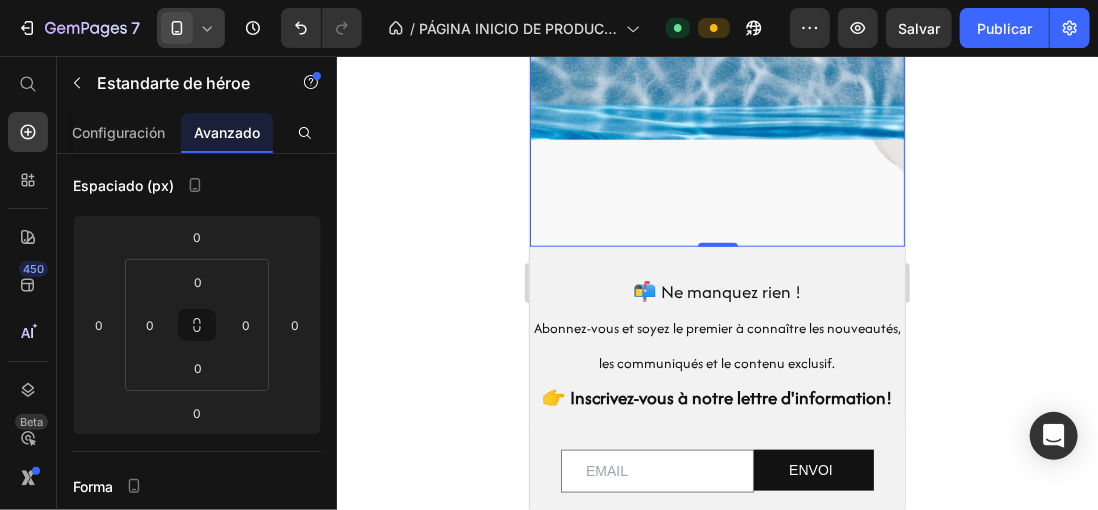 scroll, scrollTop: 0, scrollLeft: 0, axis: both 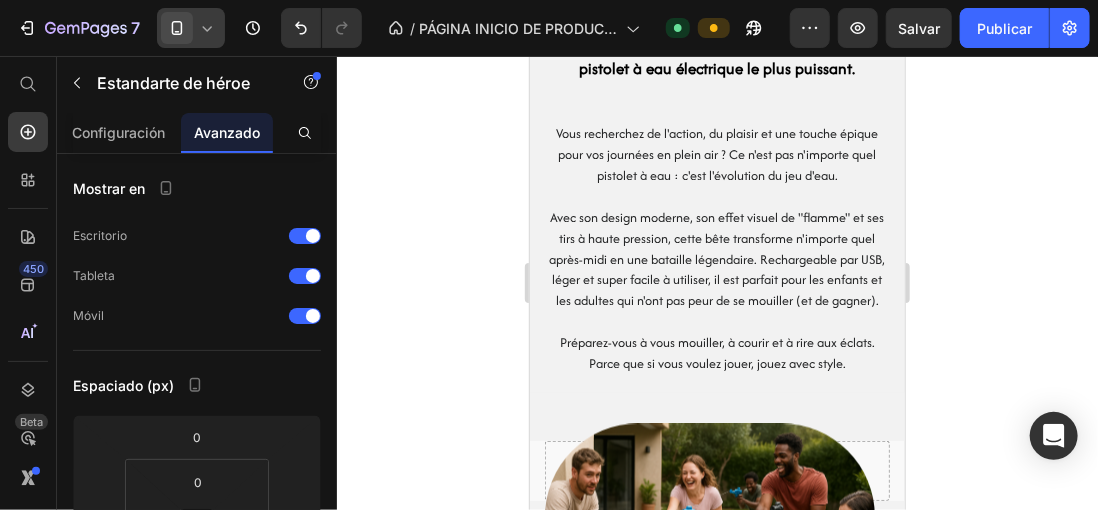 click 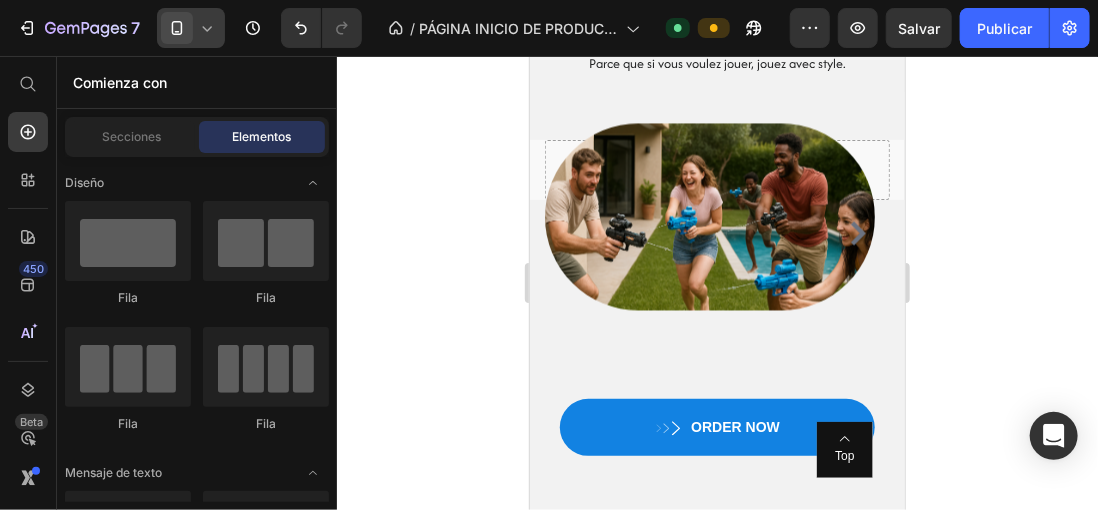 scroll, scrollTop: 1700, scrollLeft: 0, axis: vertical 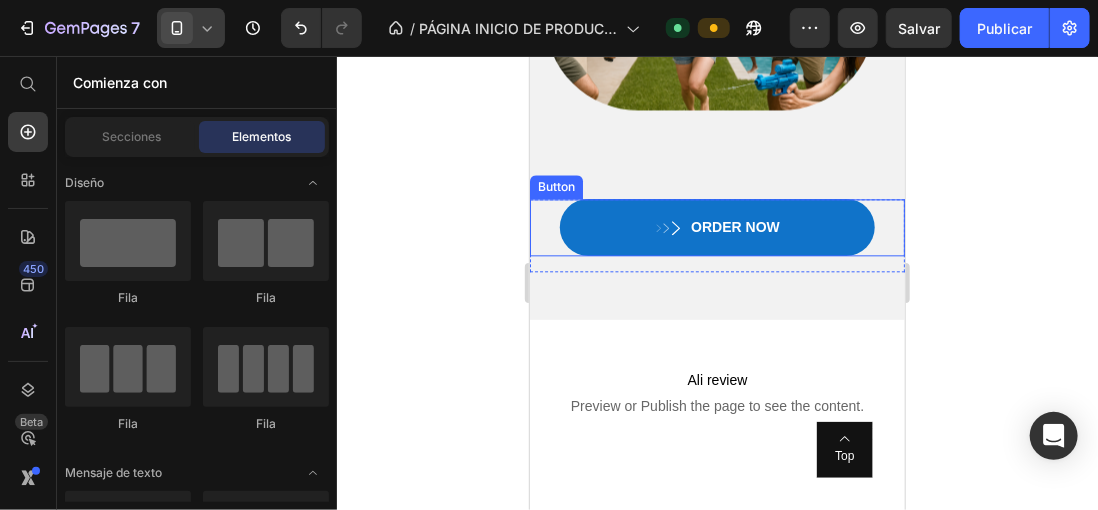 click on "ORDER NOW" at bounding box center (716, 226) 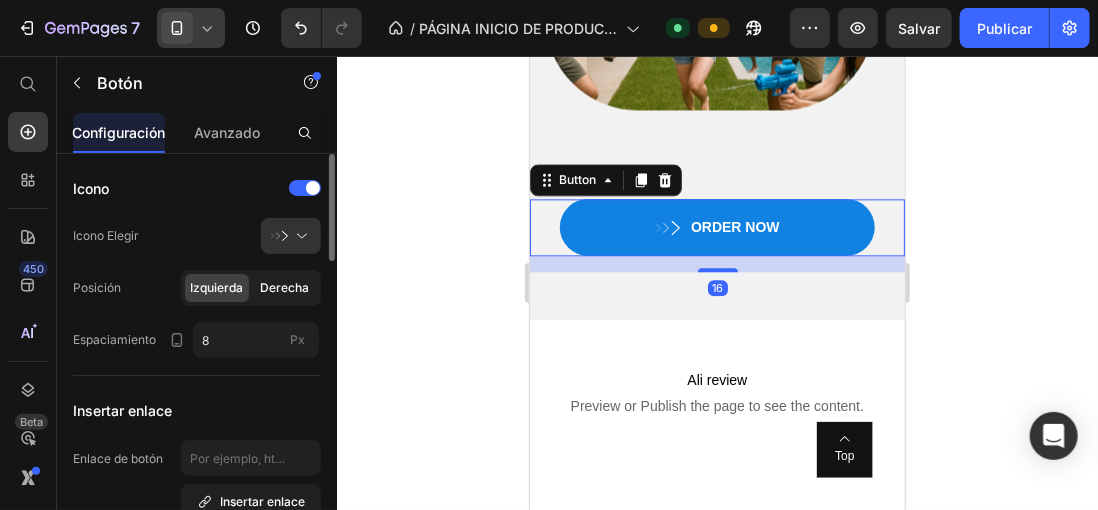 click on "Derecha" 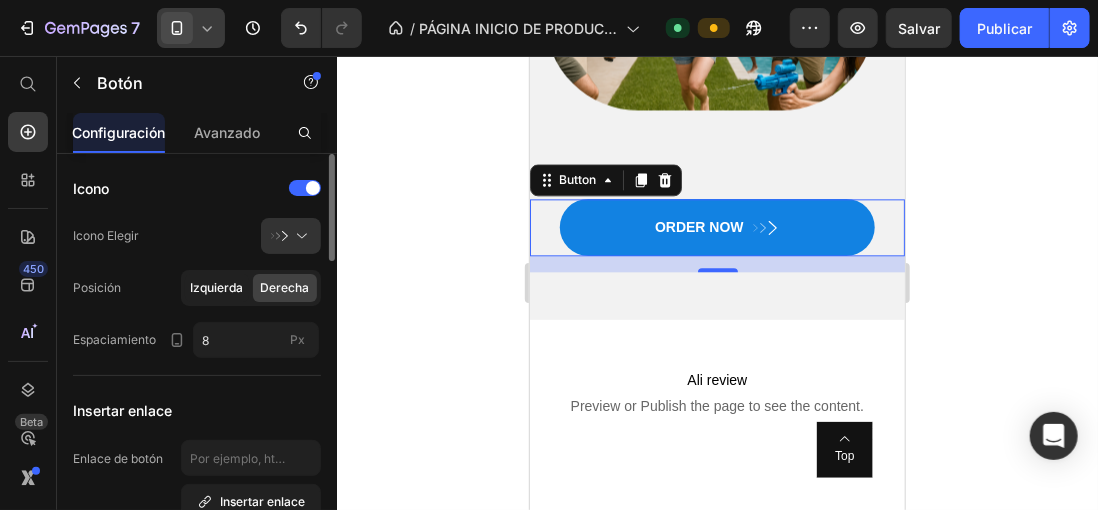 click on "Izquierda" 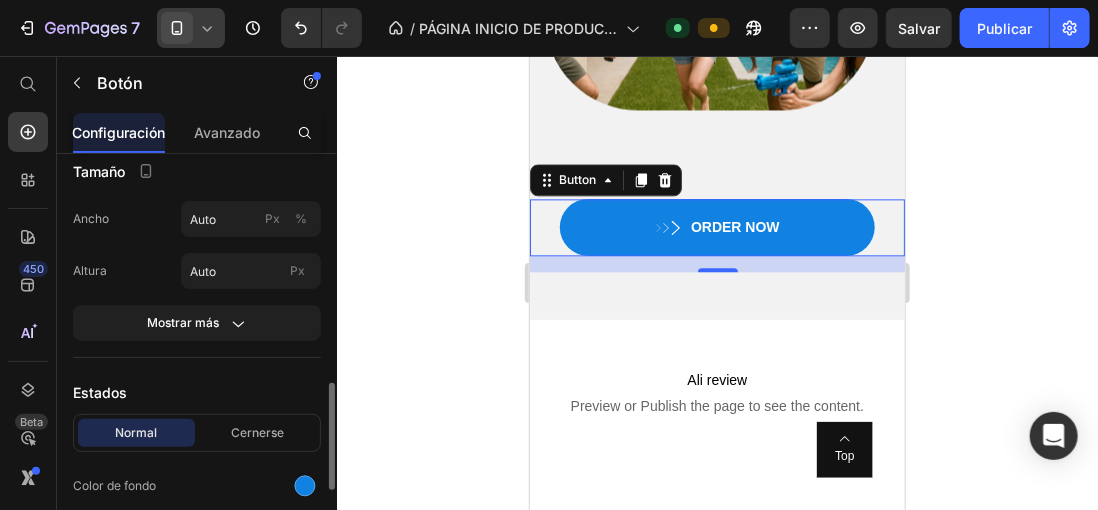 scroll, scrollTop: 500, scrollLeft: 0, axis: vertical 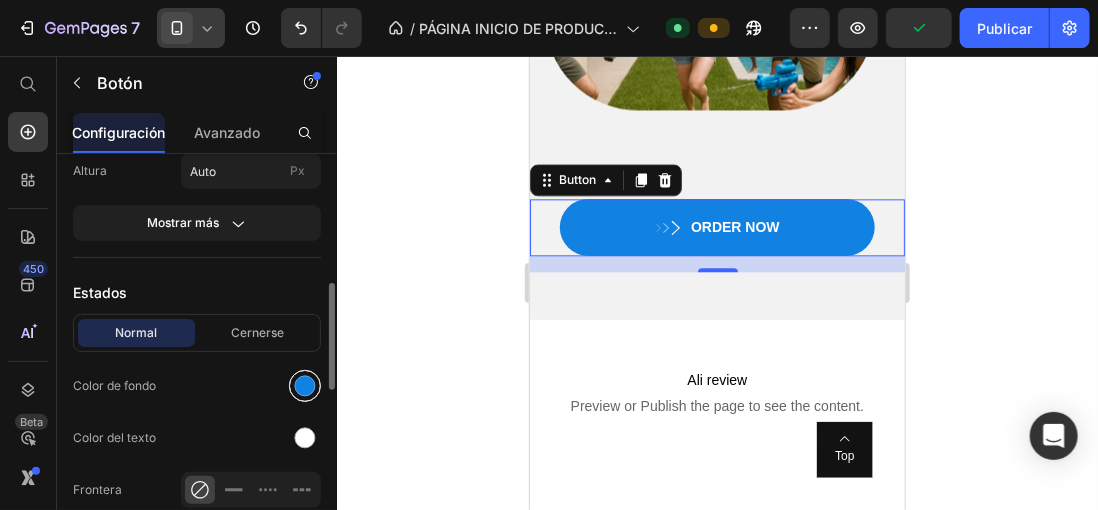 click at bounding box center [305, 386] 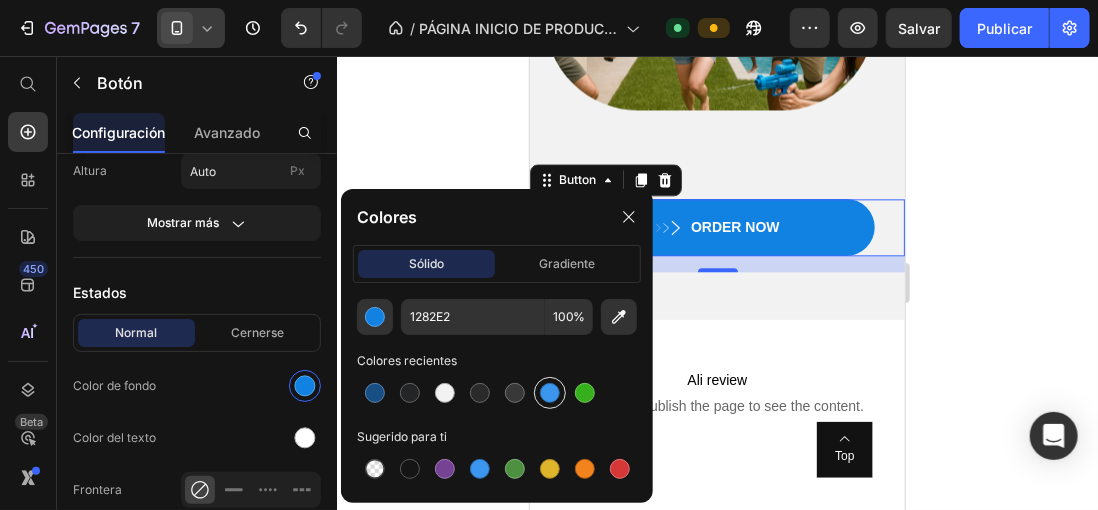 click at bounding box center [550, 393] 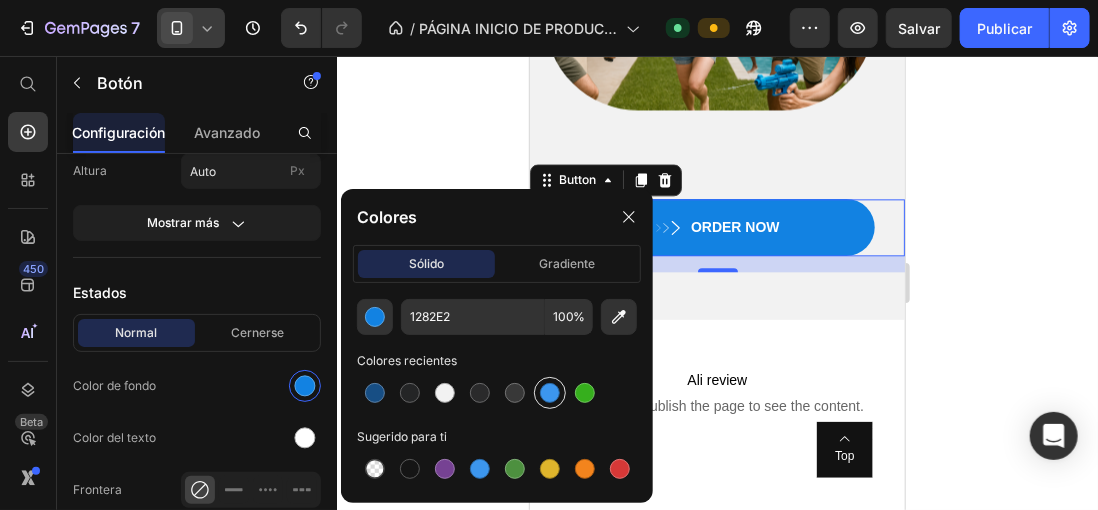type on "3C96EE" 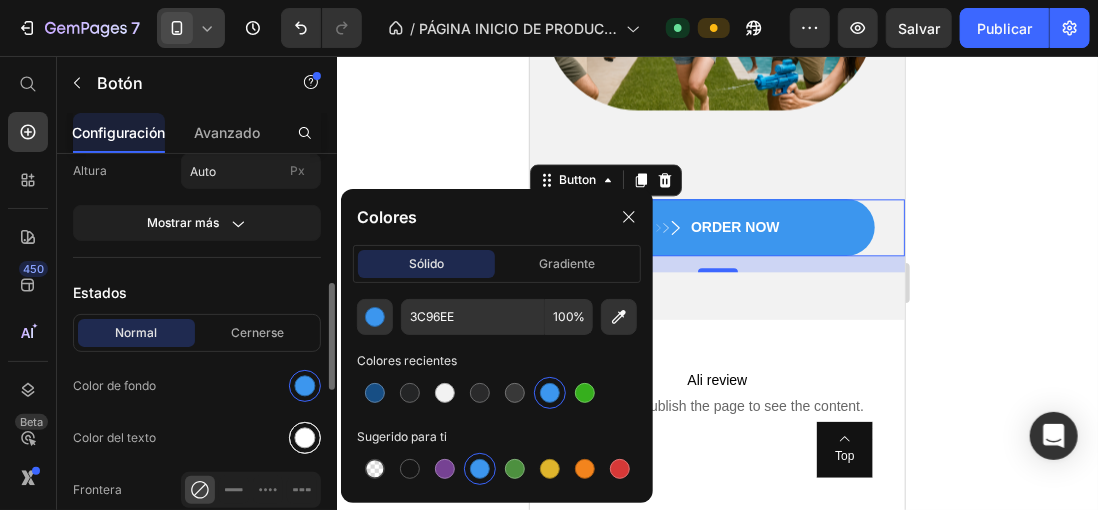 click at bounding box center [305, 438] 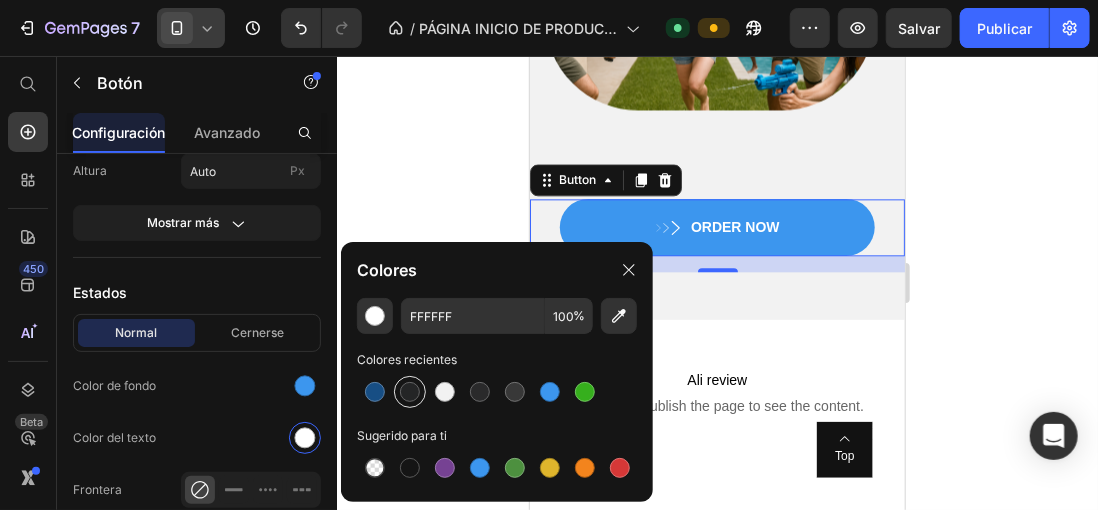 click at bounding box center [410, 392] 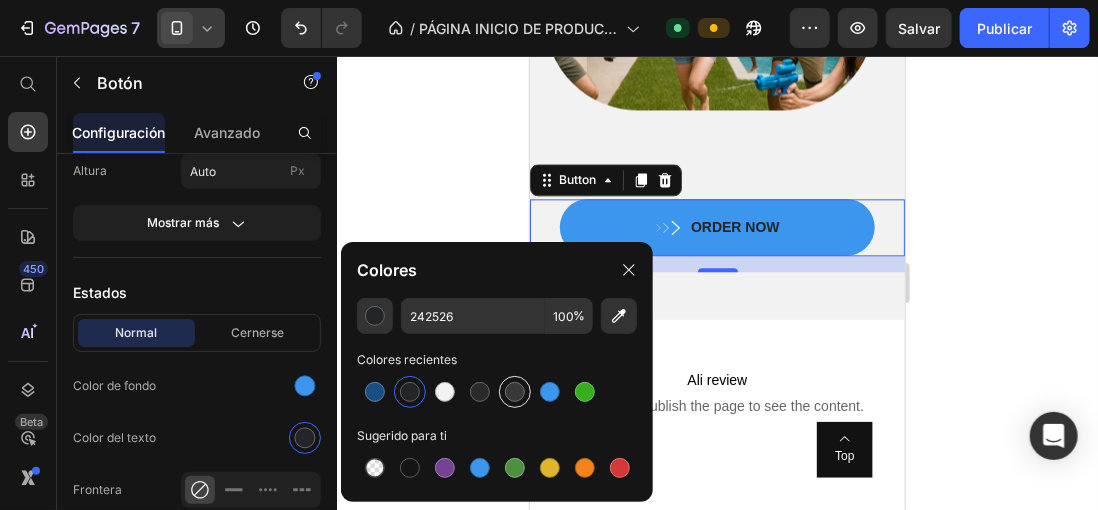 click at bounding box center [515, 392] 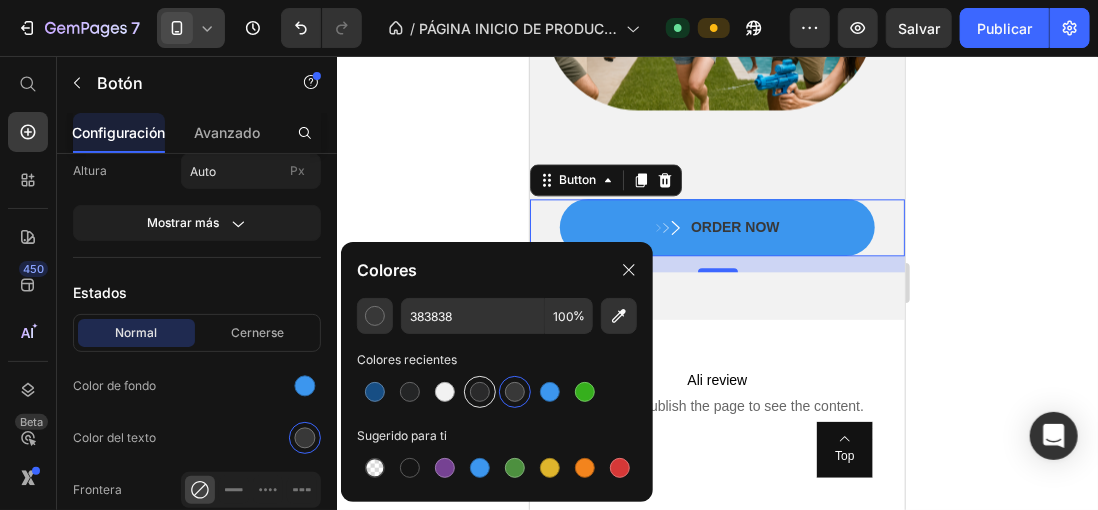 click at bounding box center (480, 392) 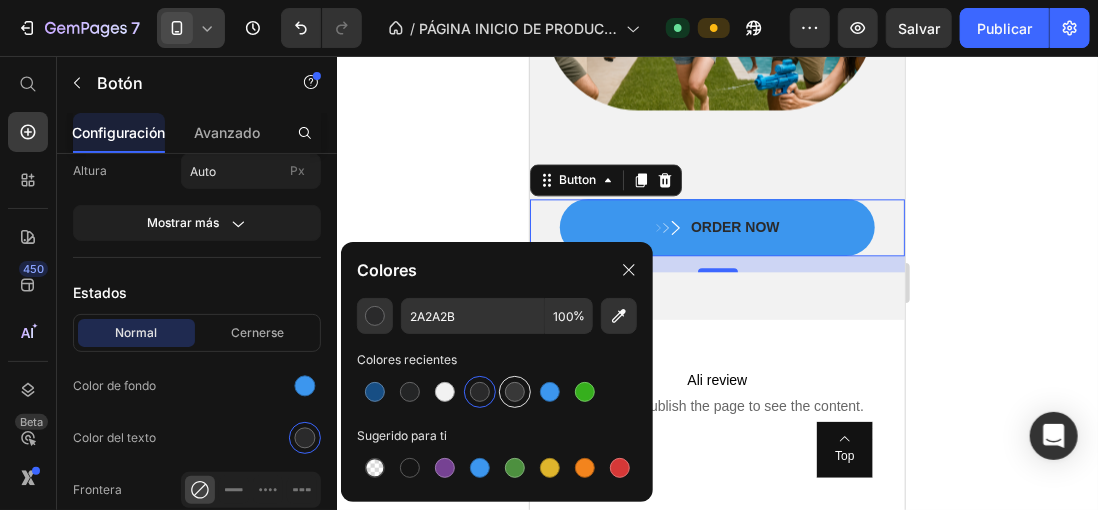 click at bounding box center (515, 392) 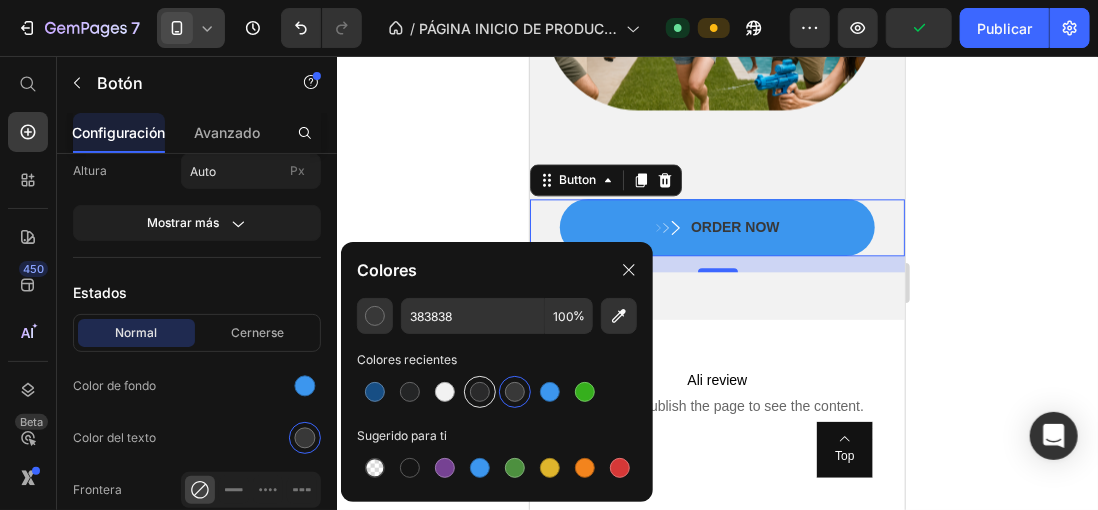 click at bounding box center [480, 392] 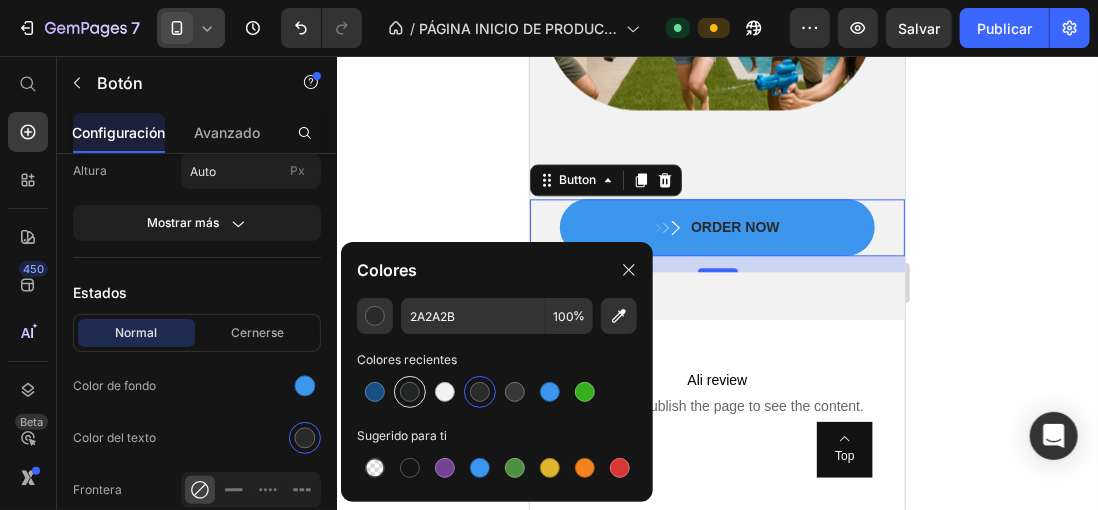click at bounding box center [410, 392] 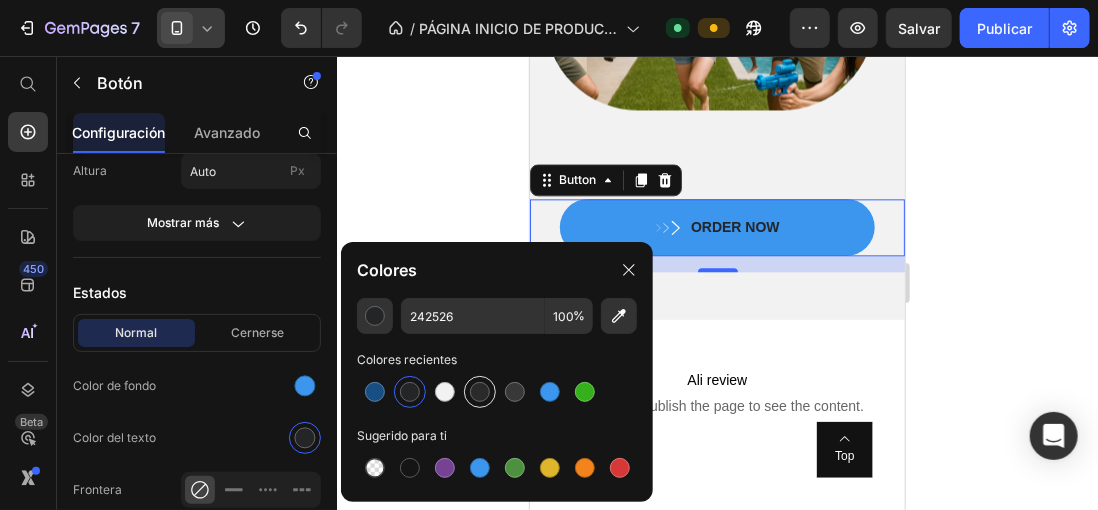click at bounding box center [480, 392] 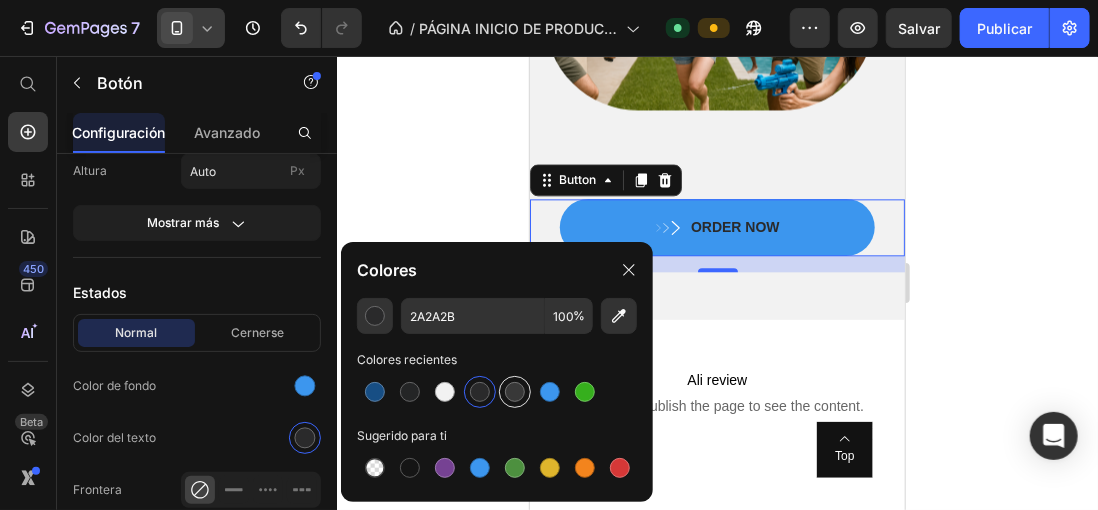 click at bounding box center (515, 392) 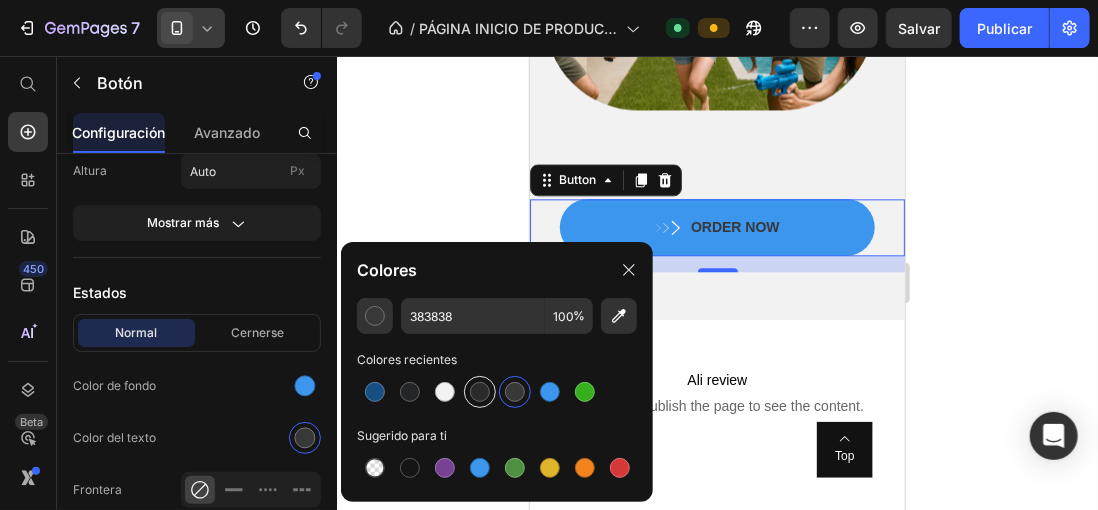 click at bounding box center (480, 392) 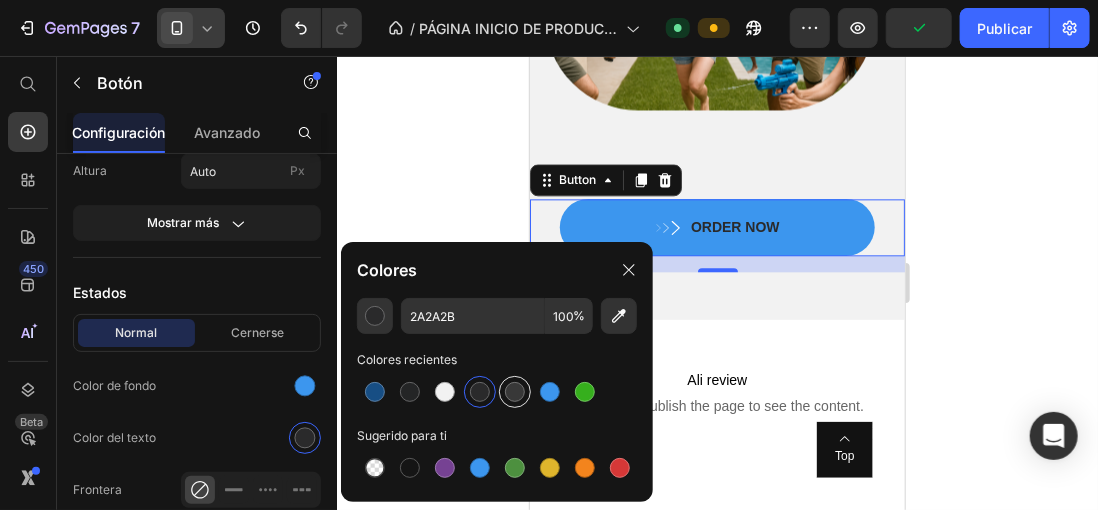 click at bounding box center (515, 392) 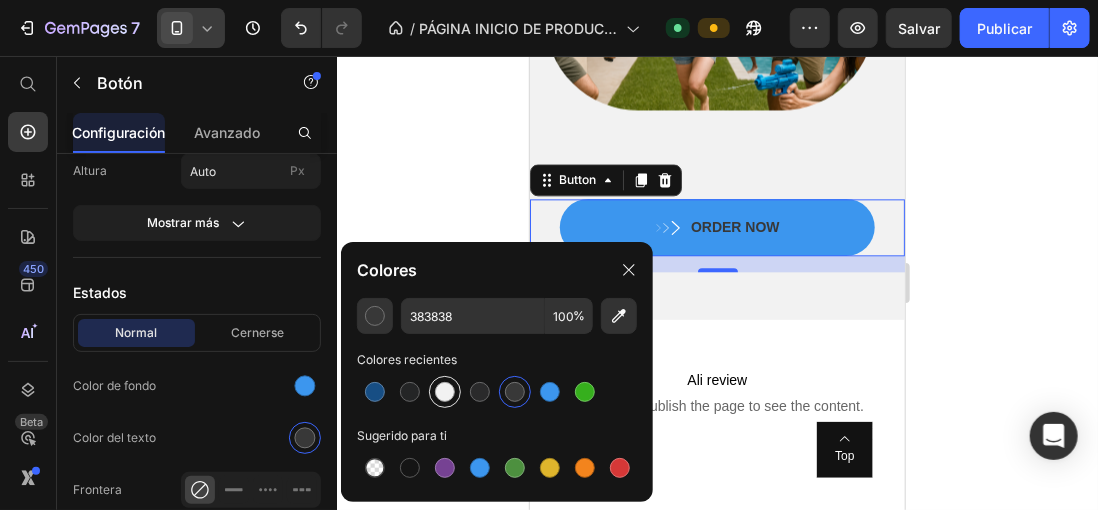 click at bounding box center (445, 392) 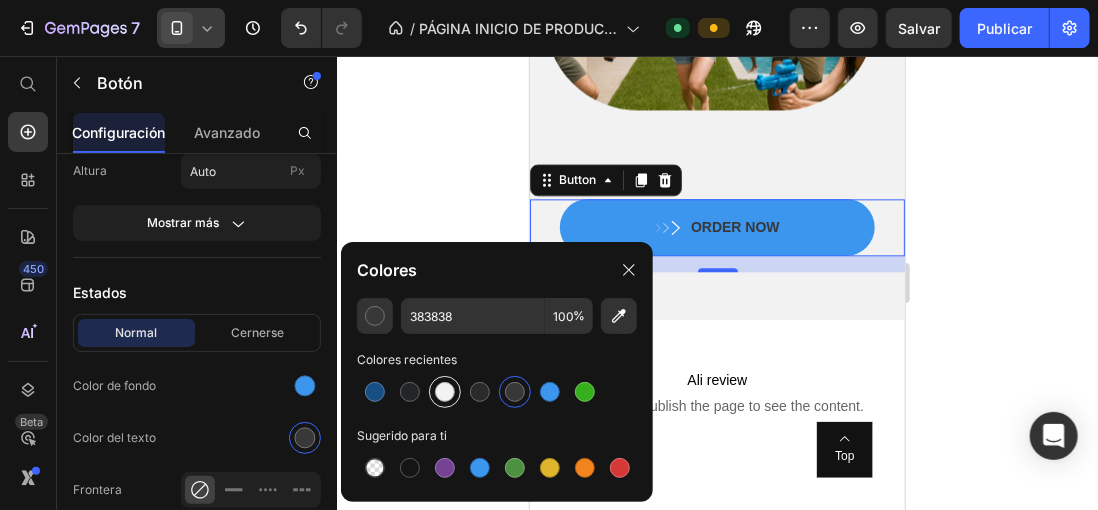 type on "F2F2F2" 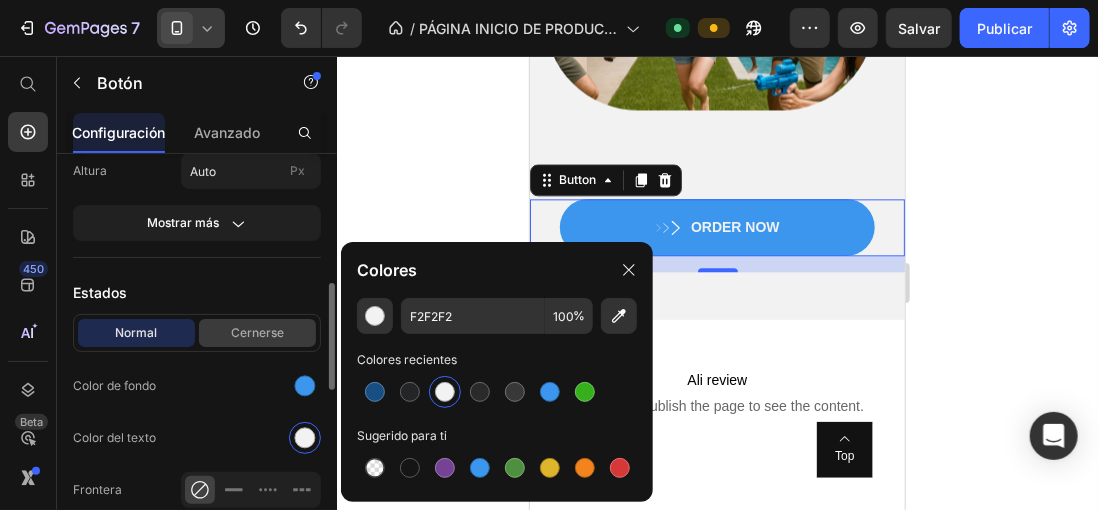 click on "Cernerse" at bounding box center (257, 333) 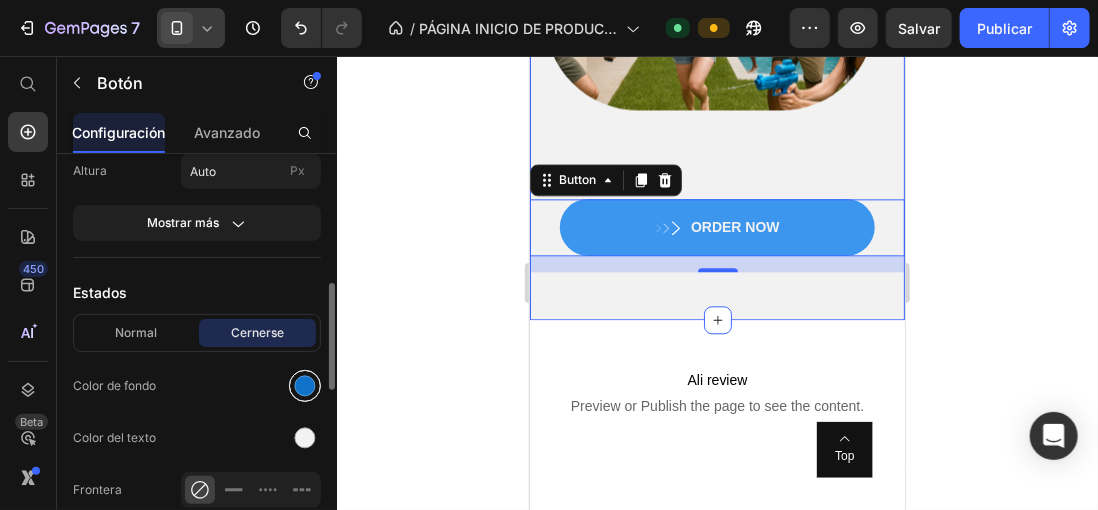click at bounding box center (305, 386) 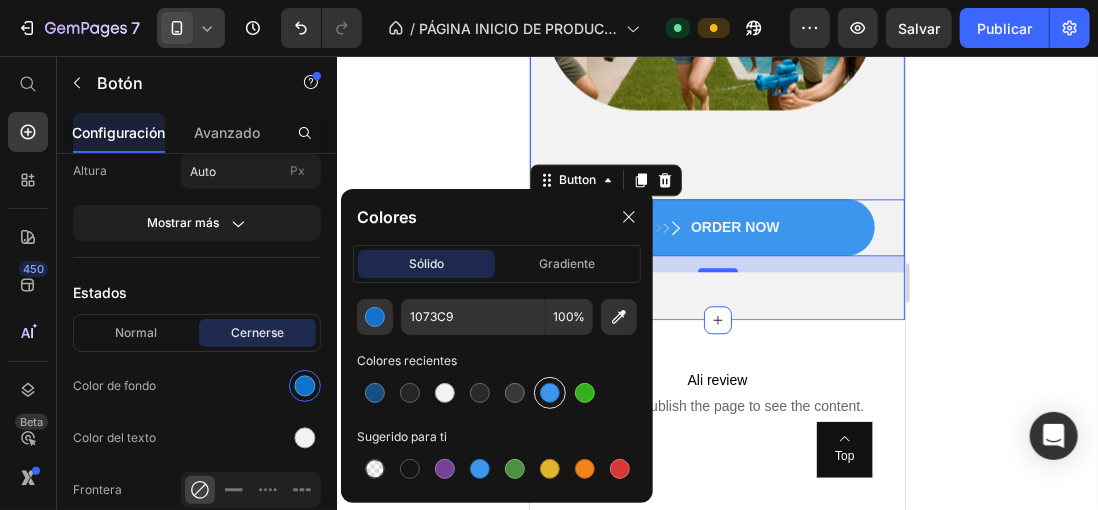 click at bounding box center [550, 393] 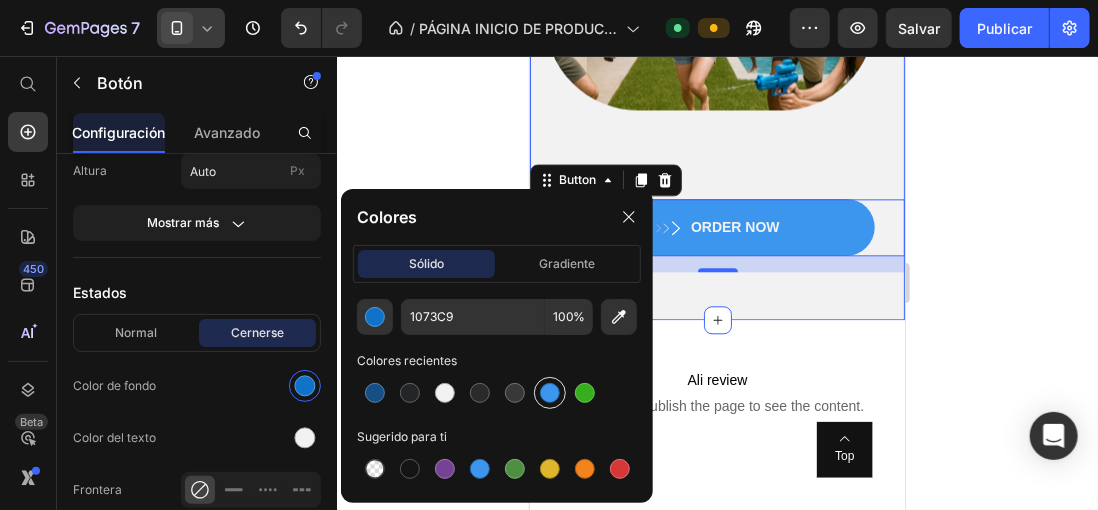 type on "3C96EE" 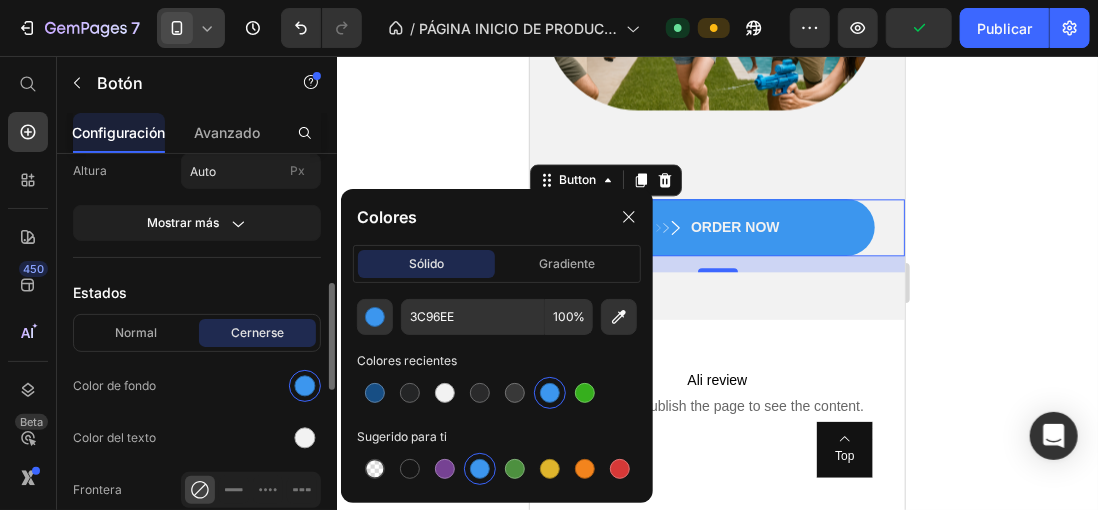 click on "Estados" at bounding box center [197, 292] 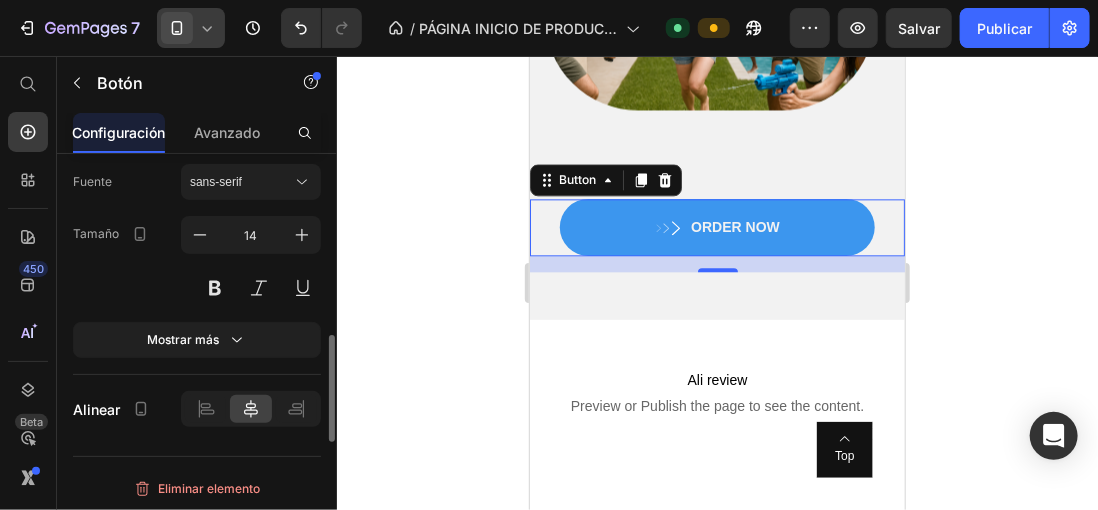 scroll, scrollTop: 1085, scrollLeft: 0, axis: vertical 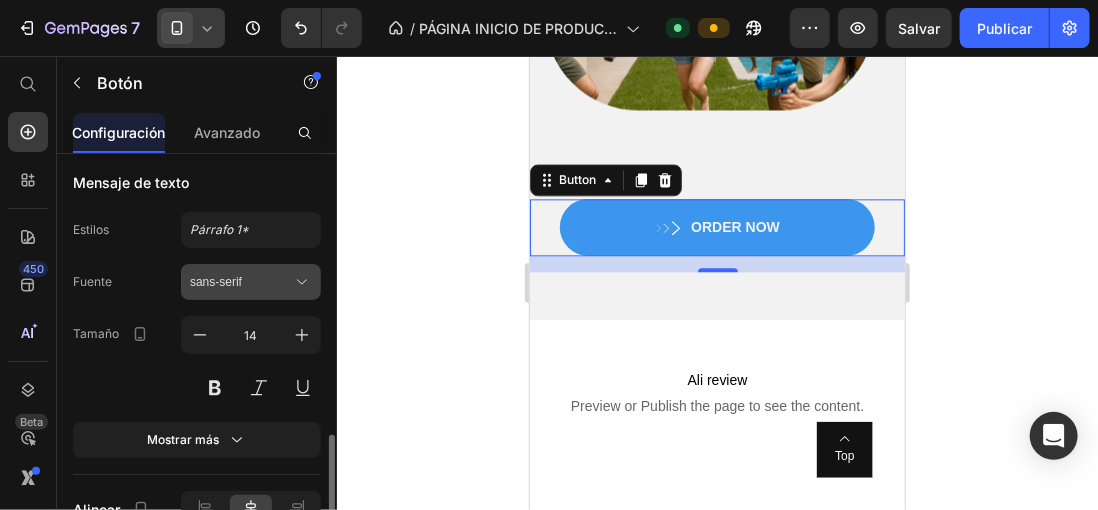 click 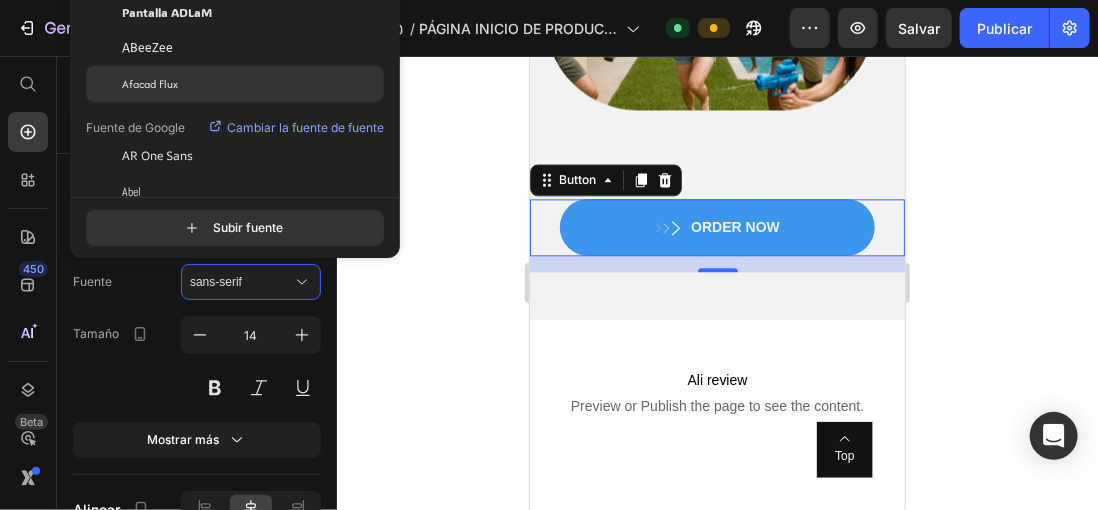 click on "Afacad Flux" 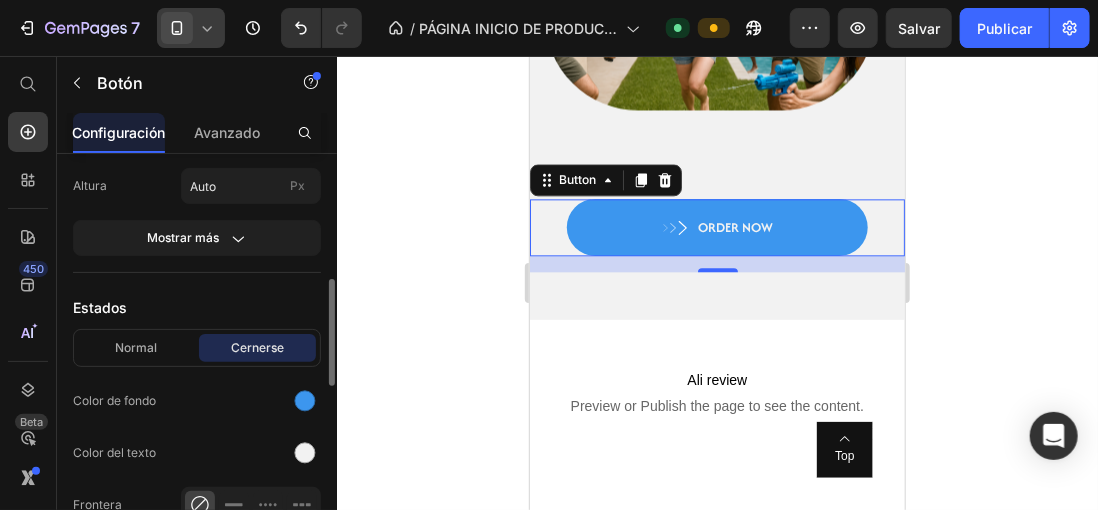 scroll, scrollTop: 85, scrollLeft: 0, axis: vertical 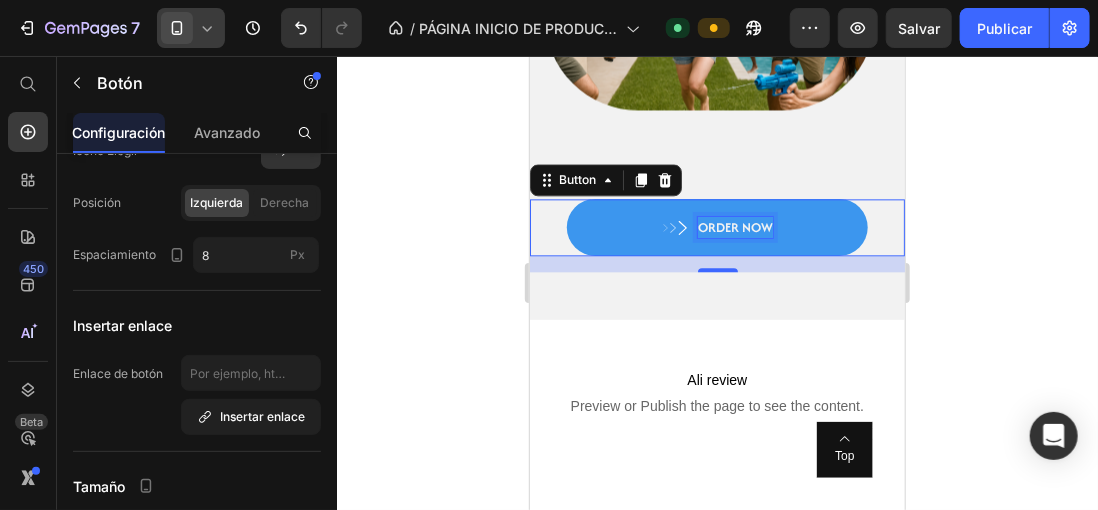 click on "ORDER NOW" at bounding box center (734, 226) 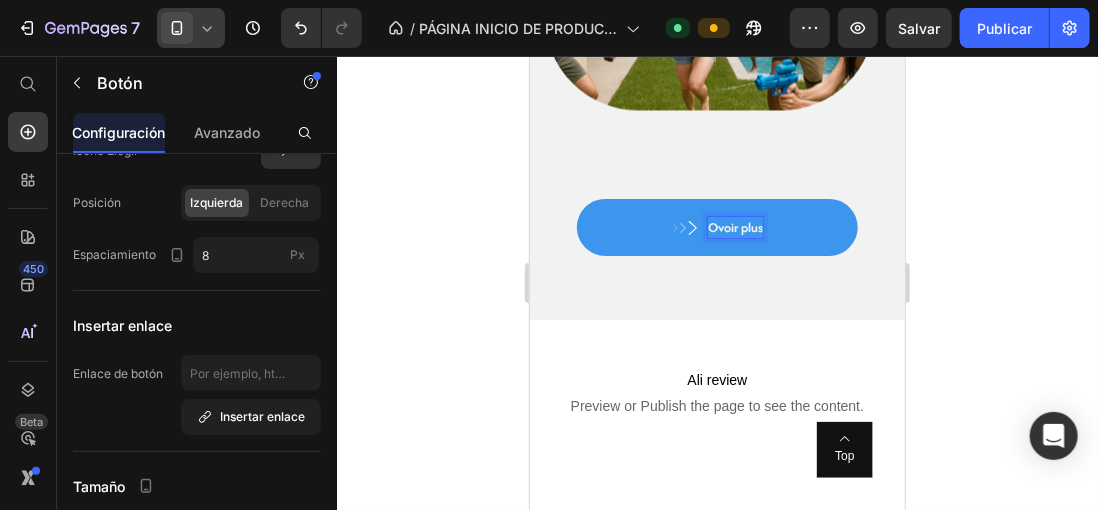 click on "Ovoir plus" at bounding box center [734, 226] 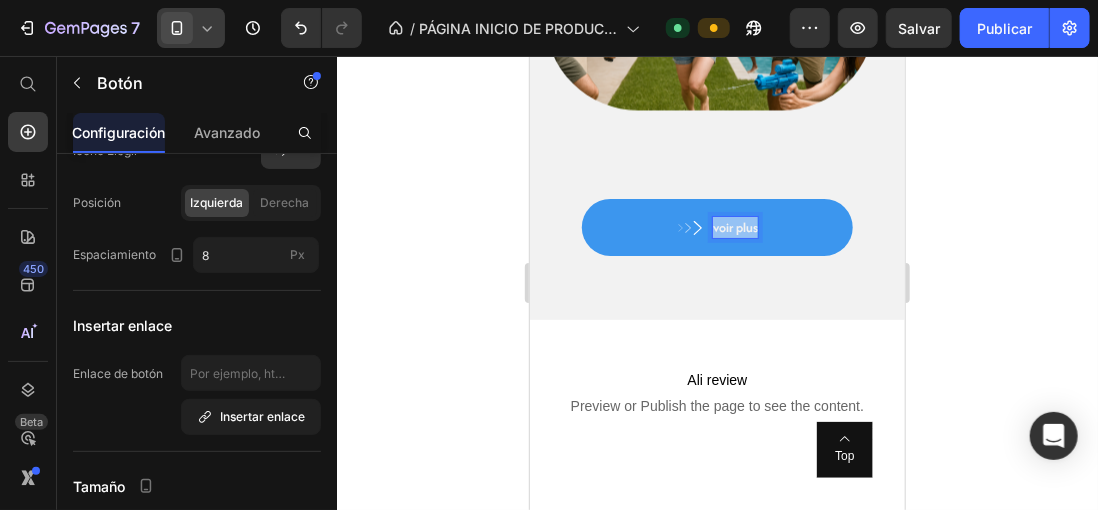 drag, startPoint x: 706, startPoint y: 249, endPoint x: 757, endPoint y: 250, distance: 51.009804 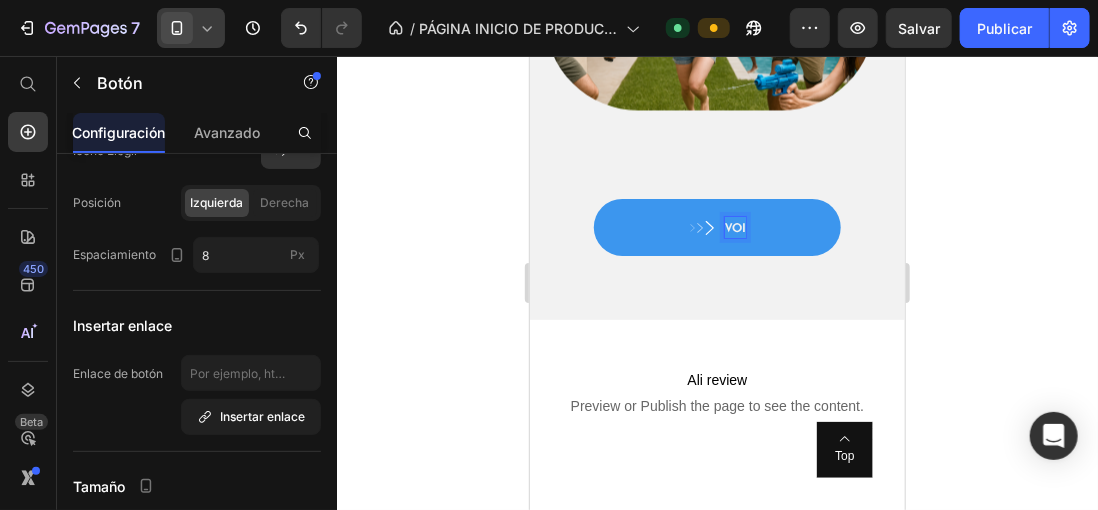 click on "VOI" at bounding box center (716, 226) 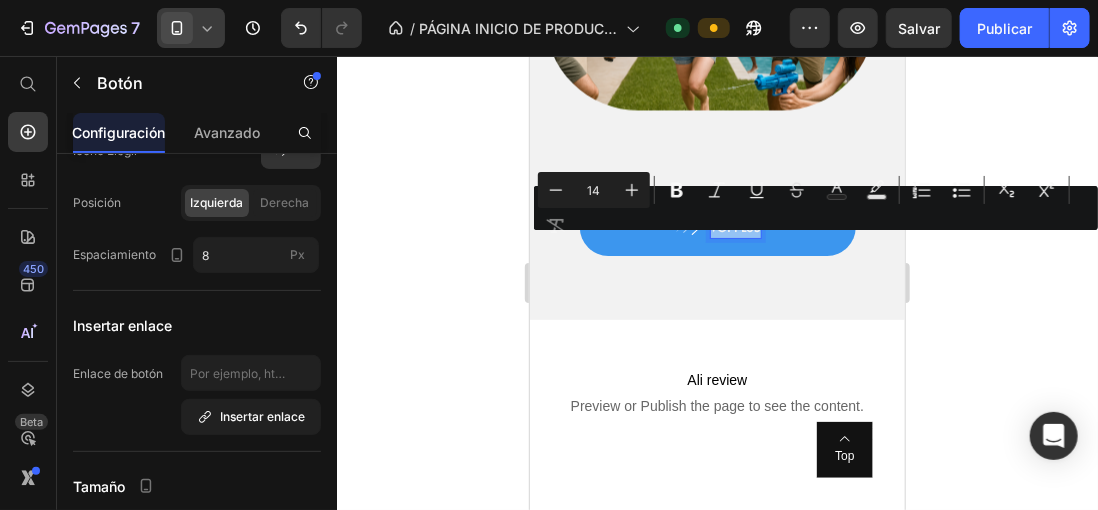 drag, startPoint x: 703, startPoint y: 245, endPoint x: 760, endPoint y: 245, distance: 57 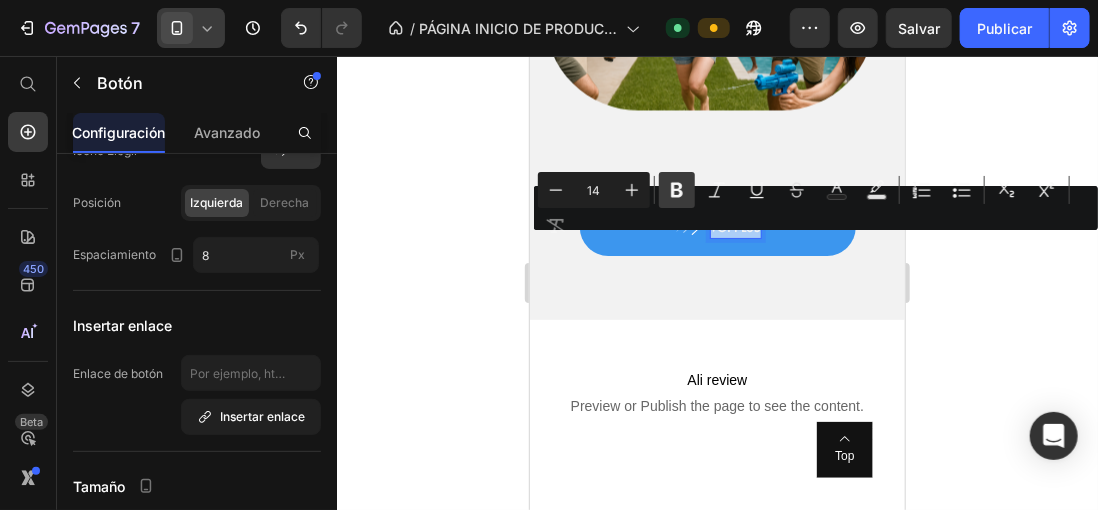click 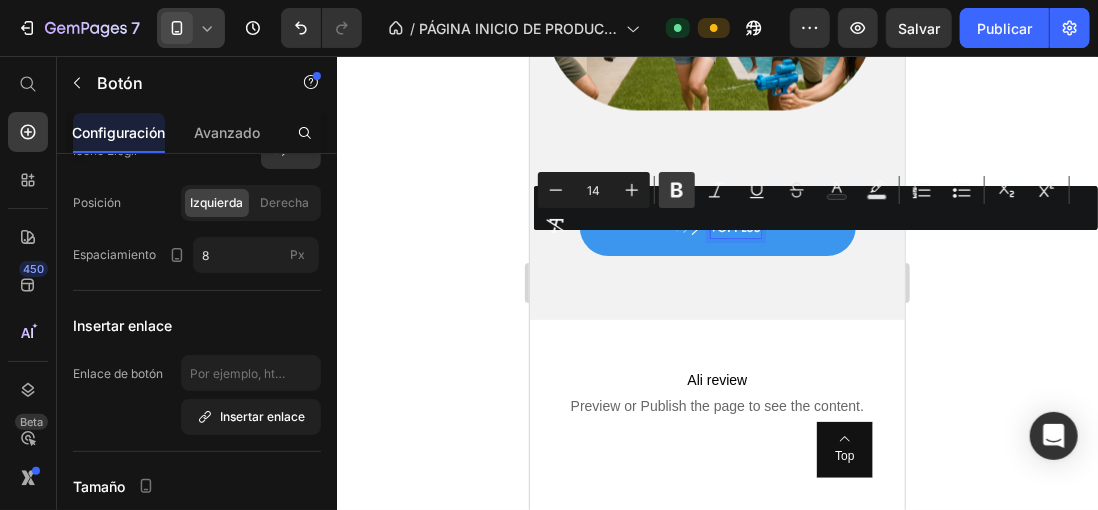 click 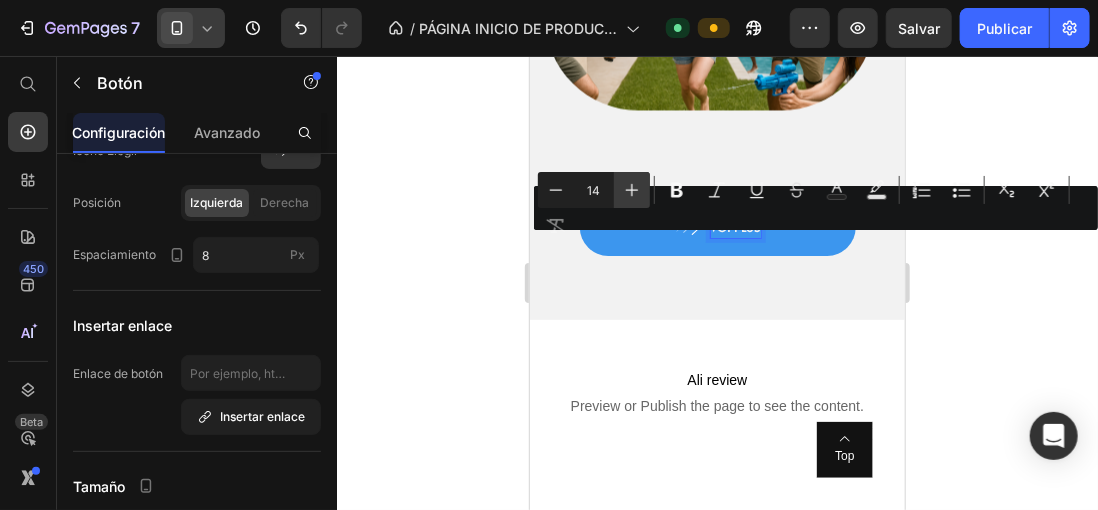 click 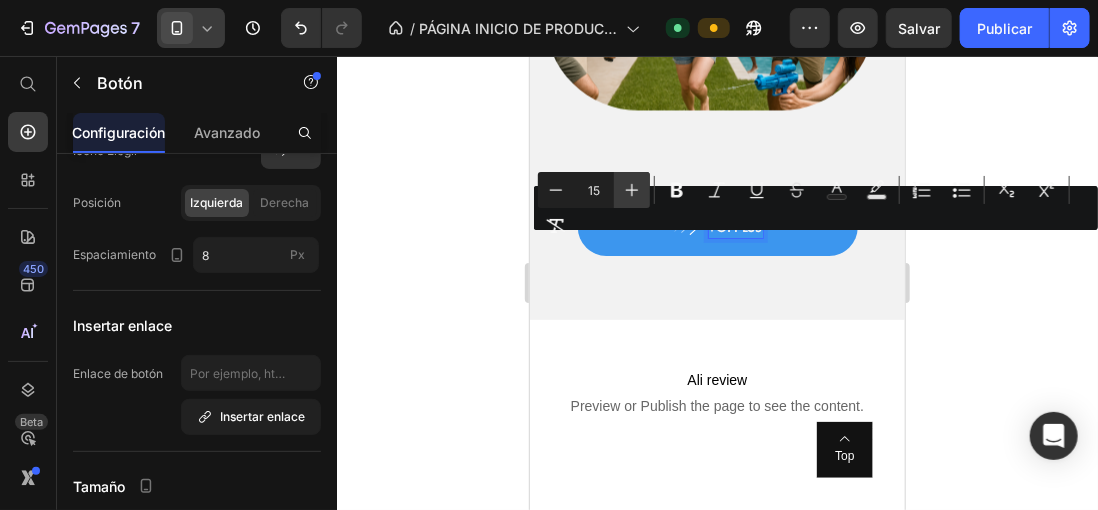 click 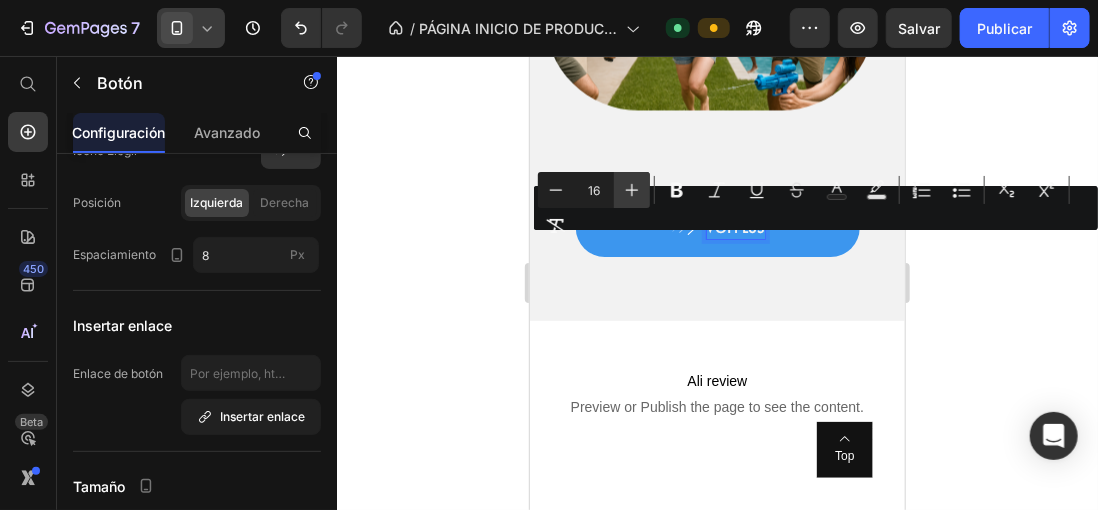 click 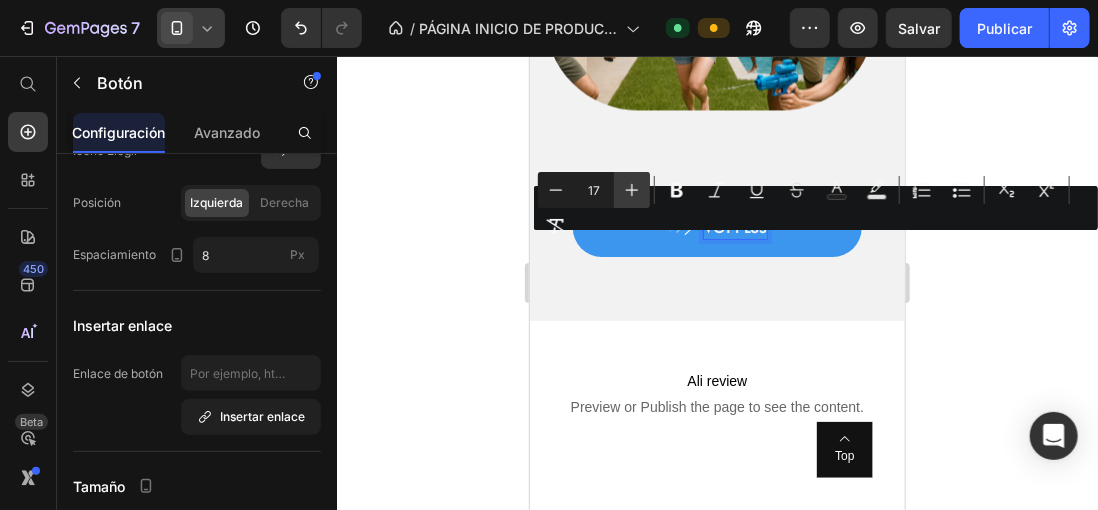 click 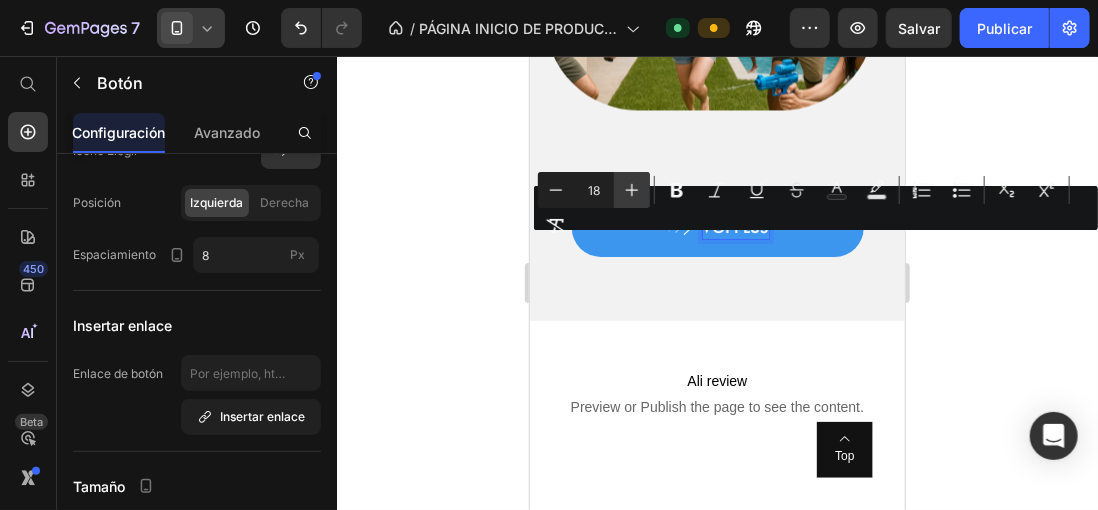 click 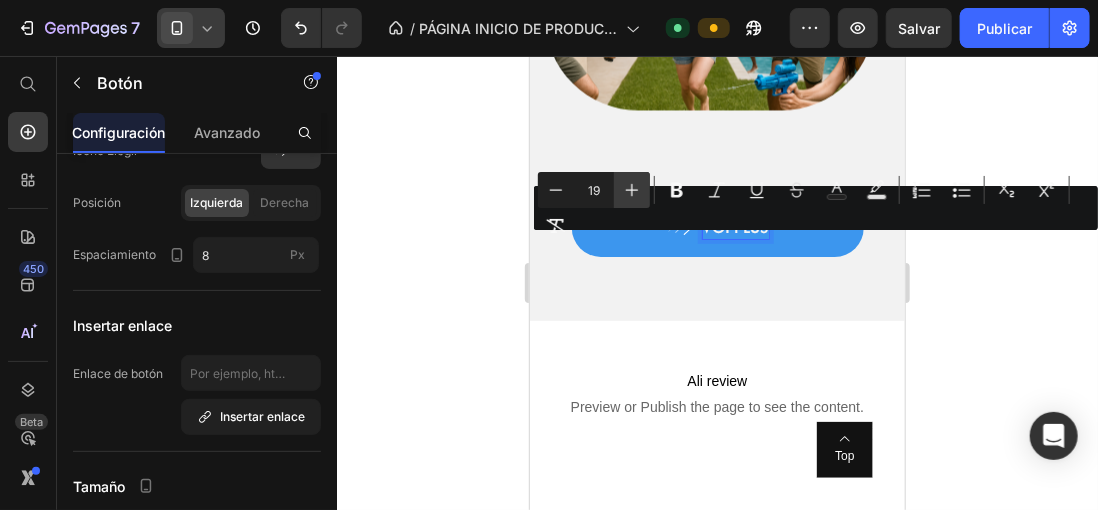 click 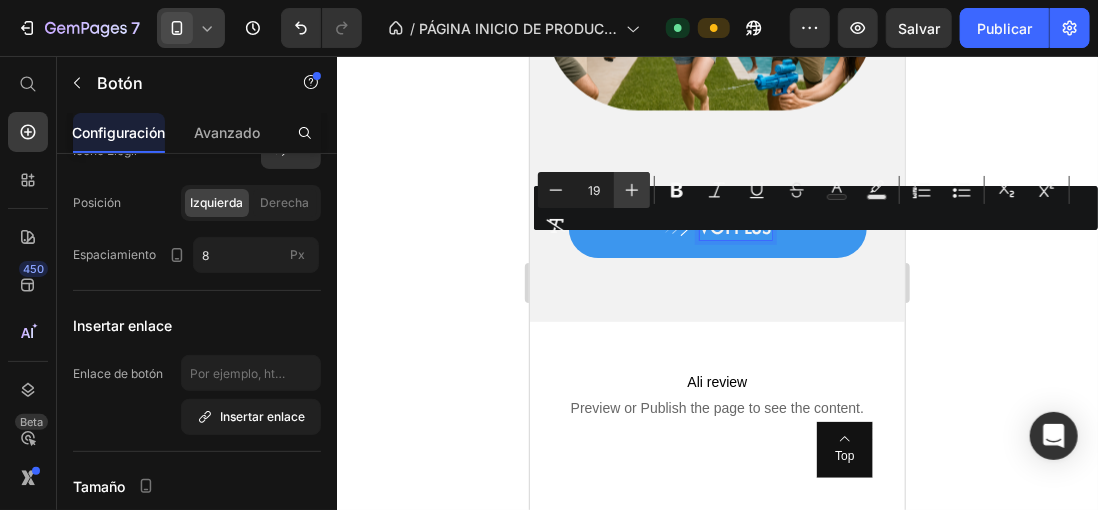 type on "20" 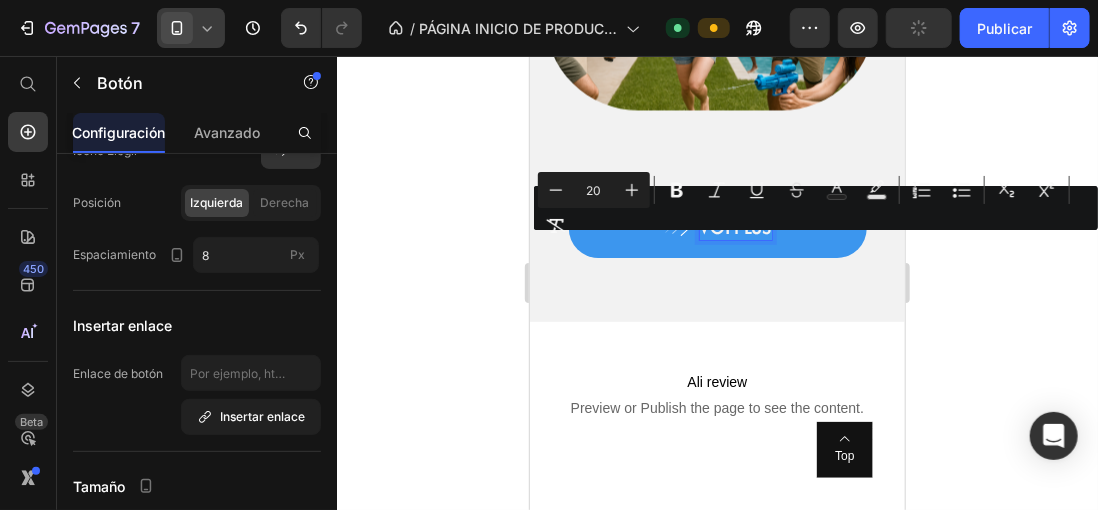 click 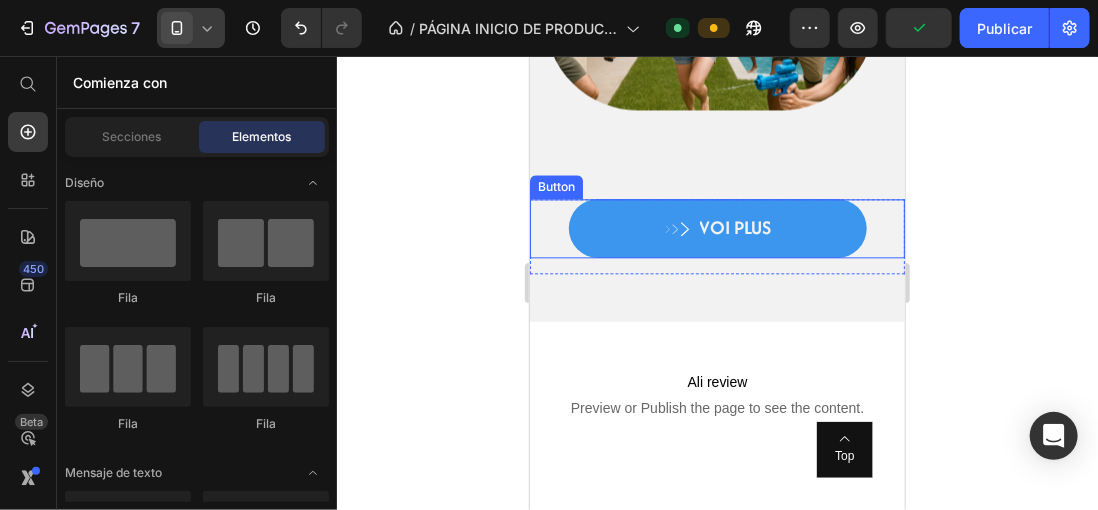 click on "VOI PLUS" at bounding box center [717, 227] 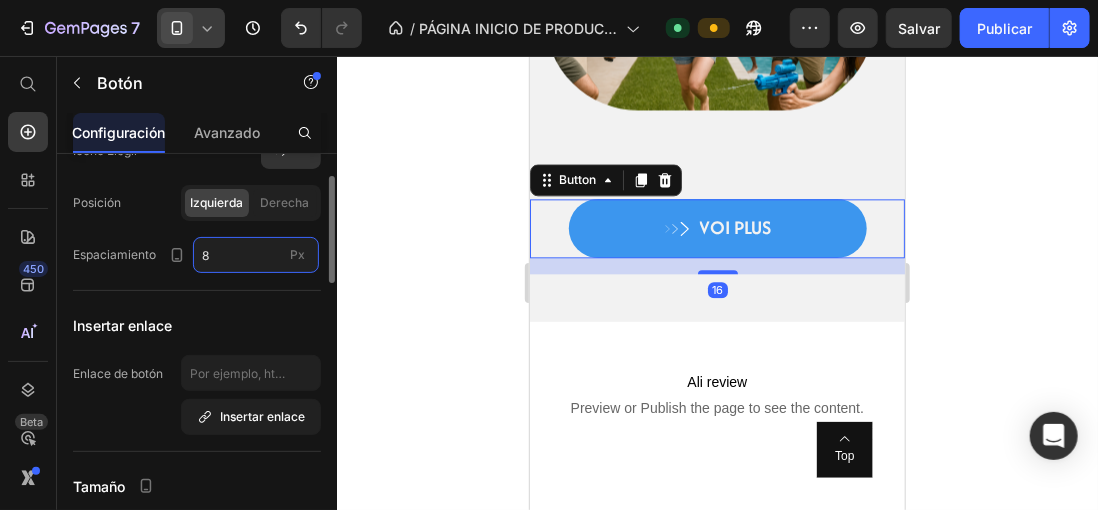 click on "8" at bounding box center (256, 255) 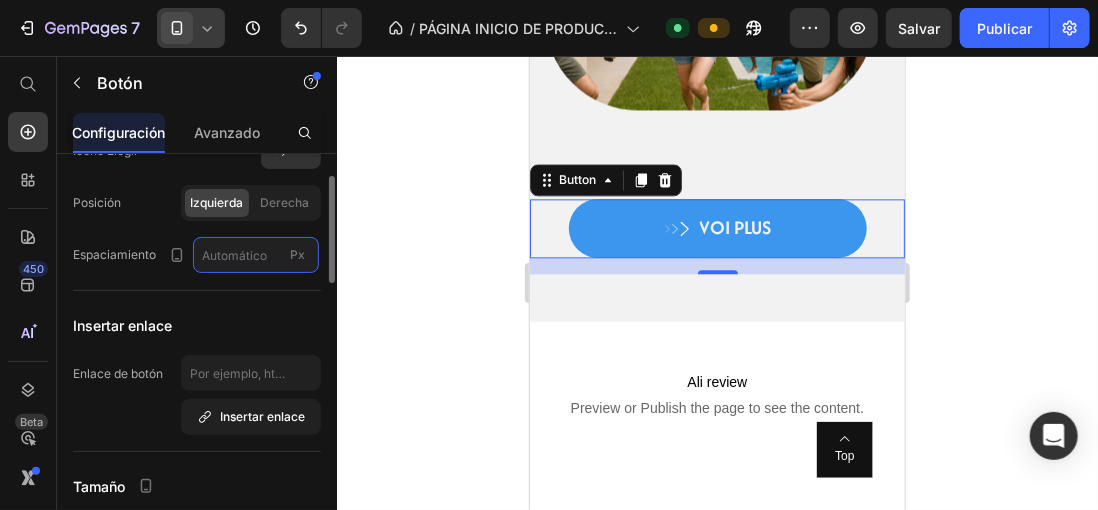 type on "4" 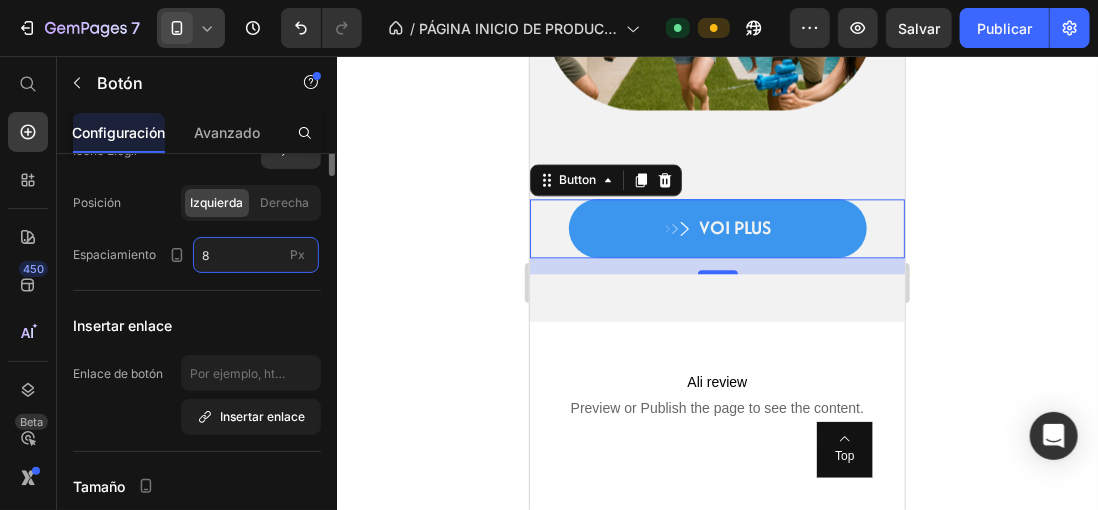 scroll, scrollTop: 0, scrollLeft: 0, axis: both 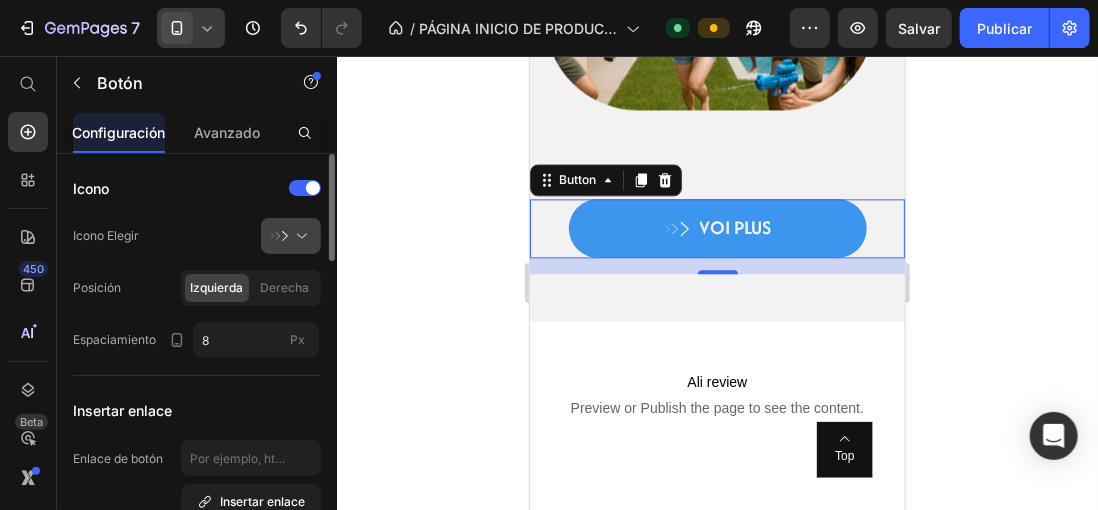 click at bounding box center (299, 236) 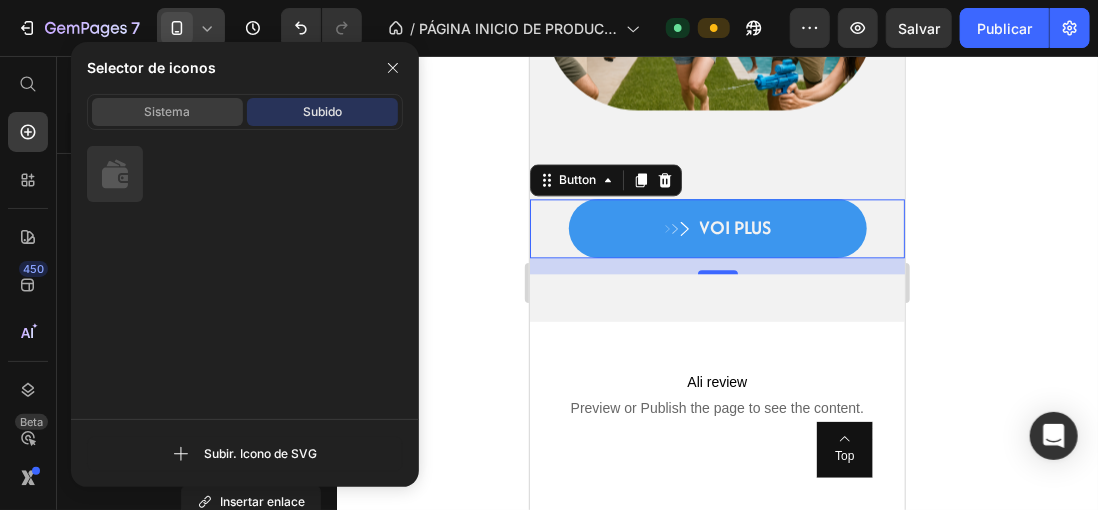 click on "Sistema" at bounding box center [168, 112] 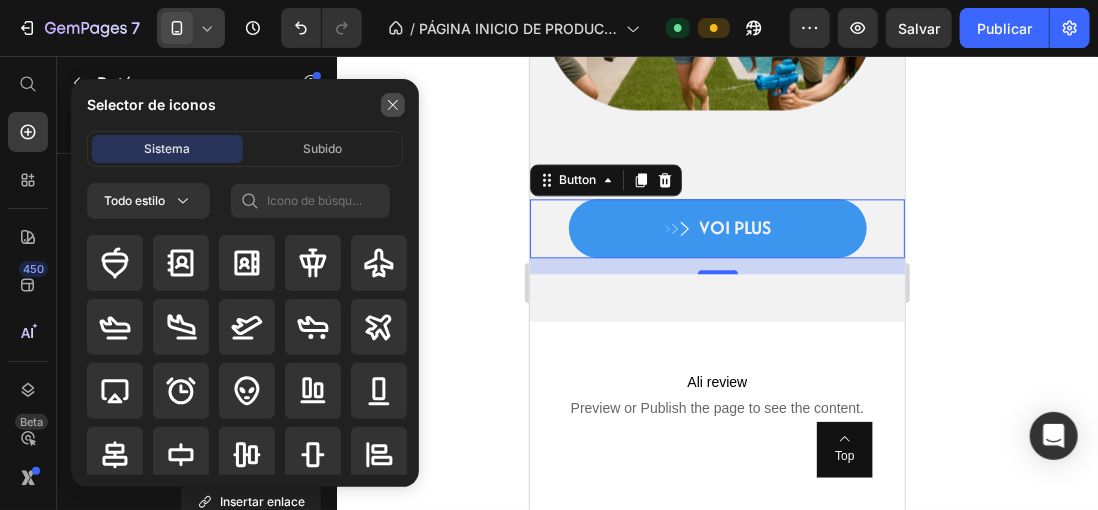click at bounding box center [393, 105] 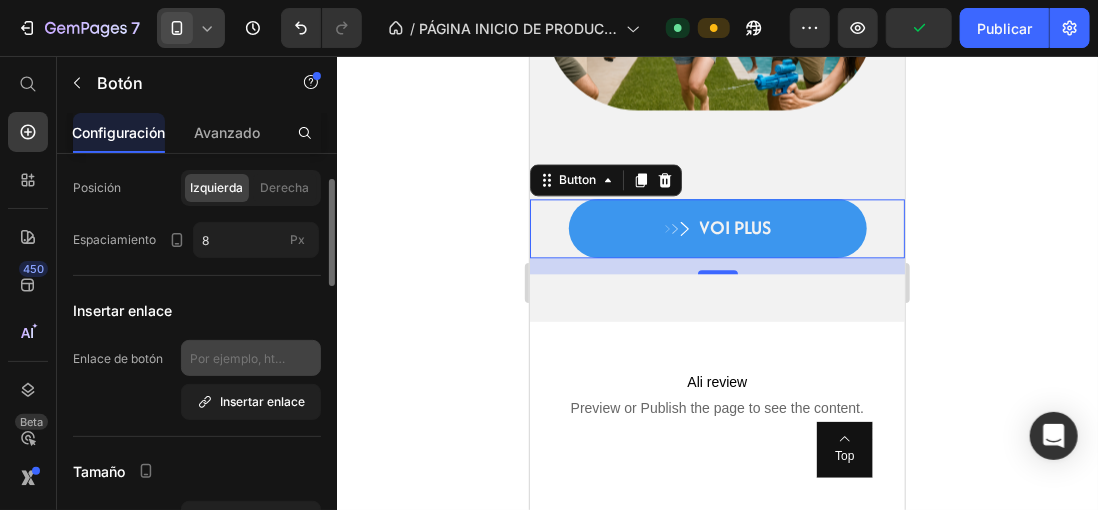 scroll, scrollTop: 300, scrollLeft: 0, axis: vertical 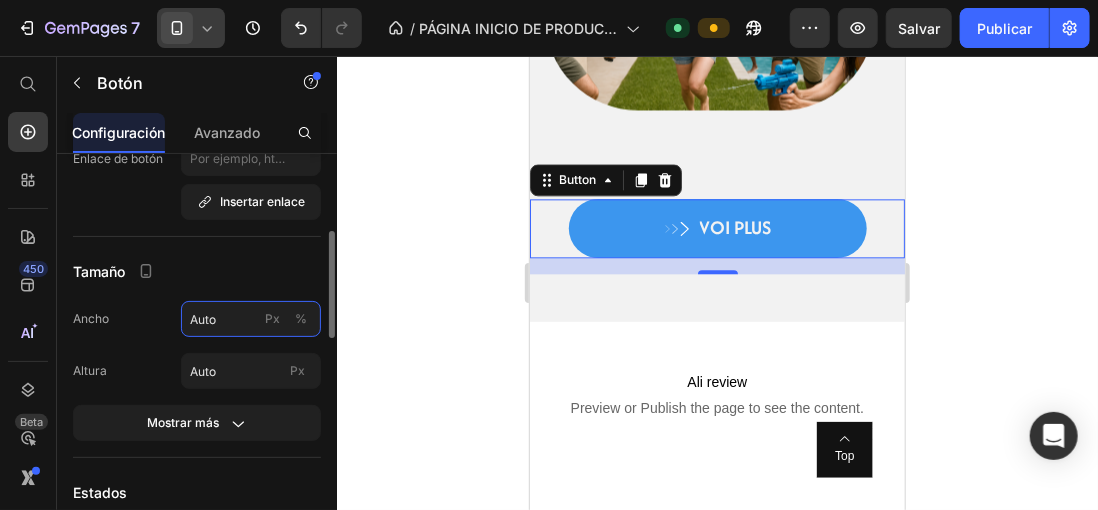 click on "Auto" at bounding box center (251, 319) 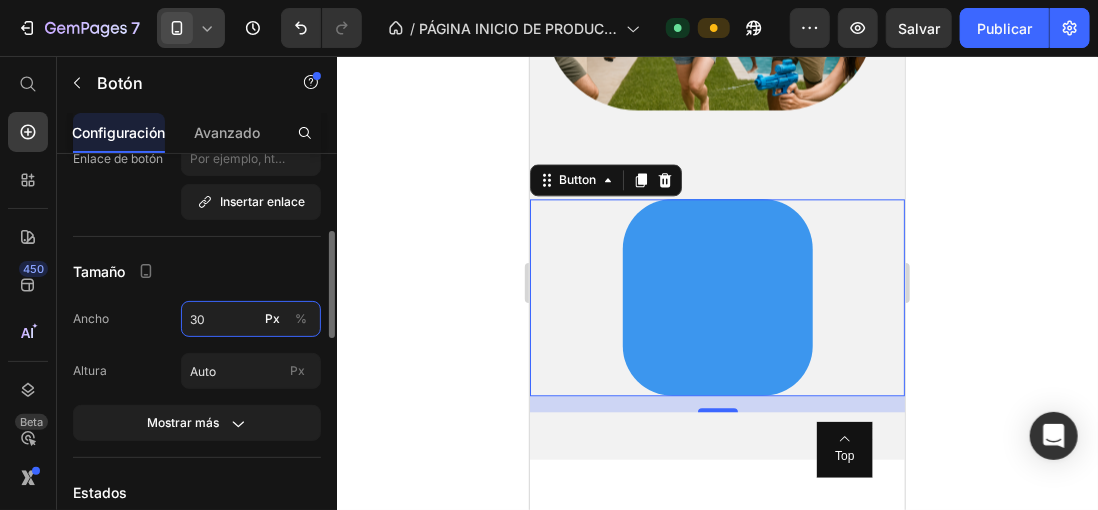type on "3" 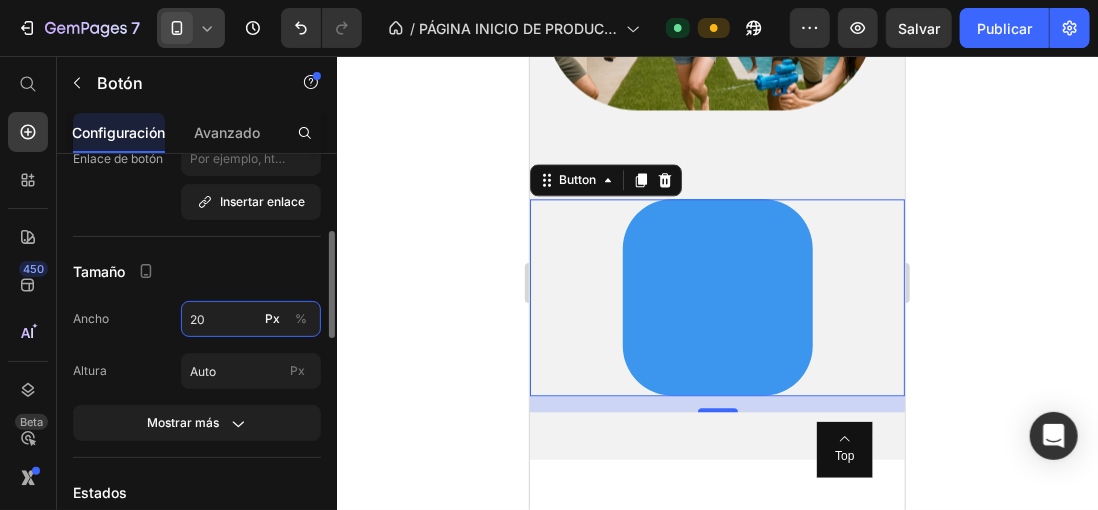 type on "2" 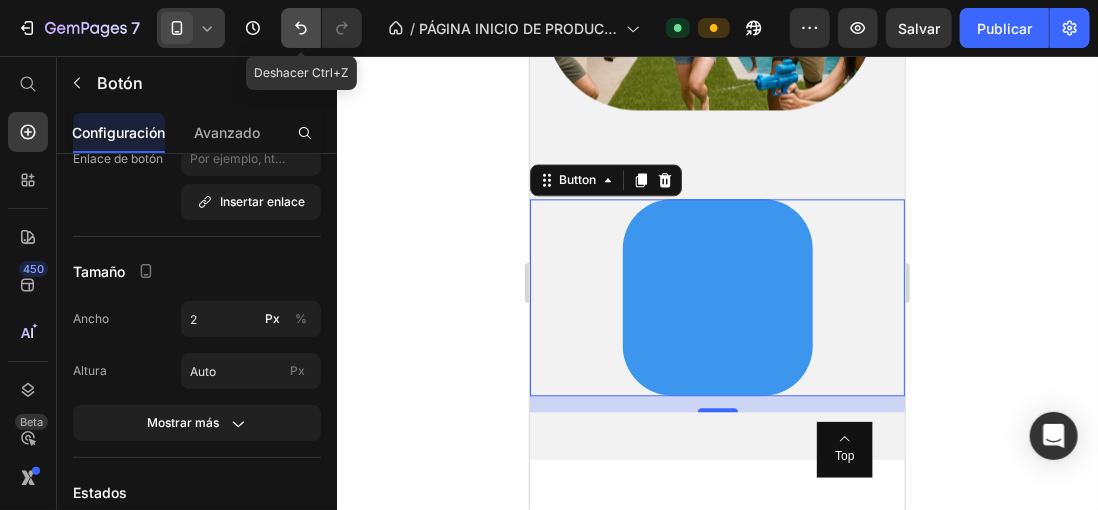click 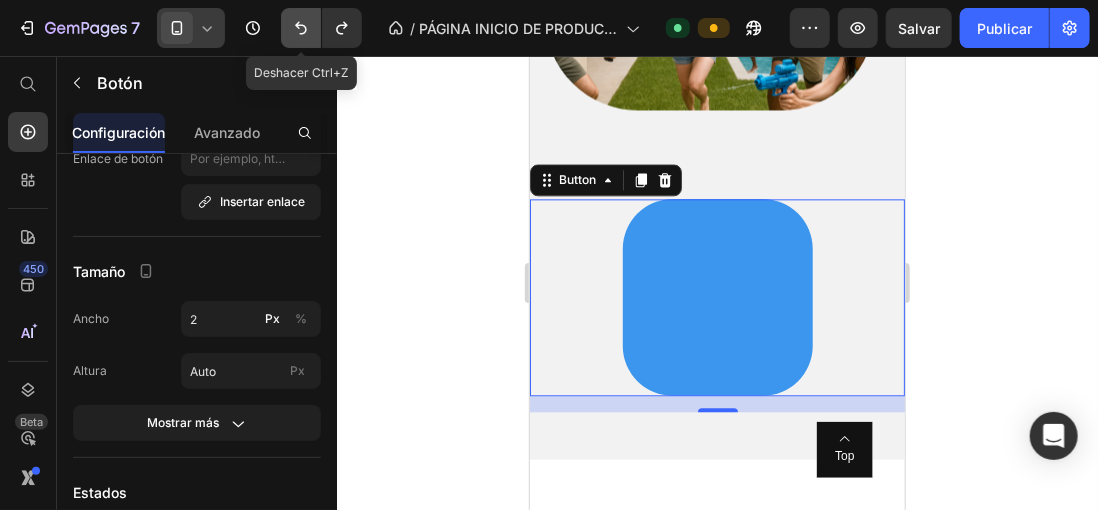 click 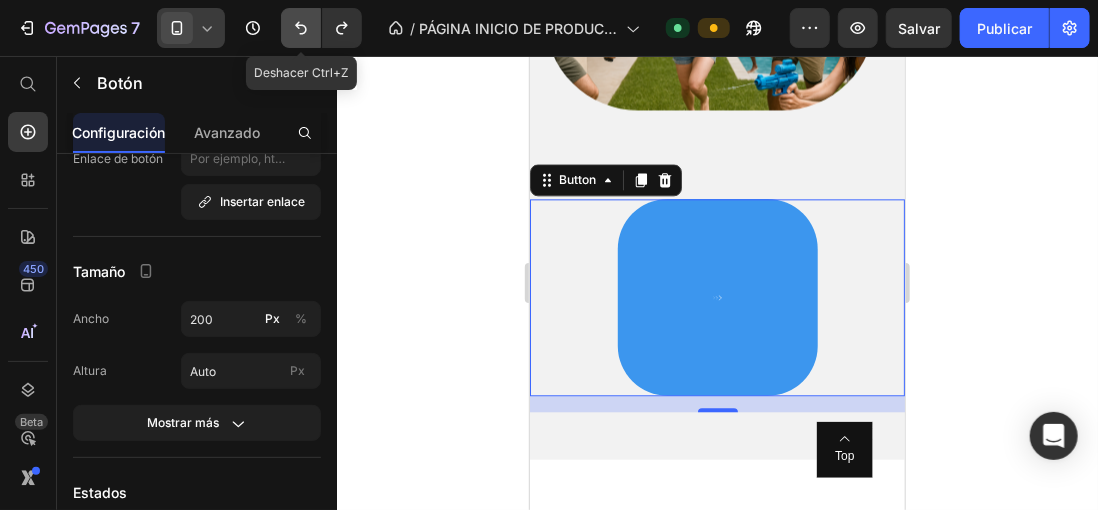 click 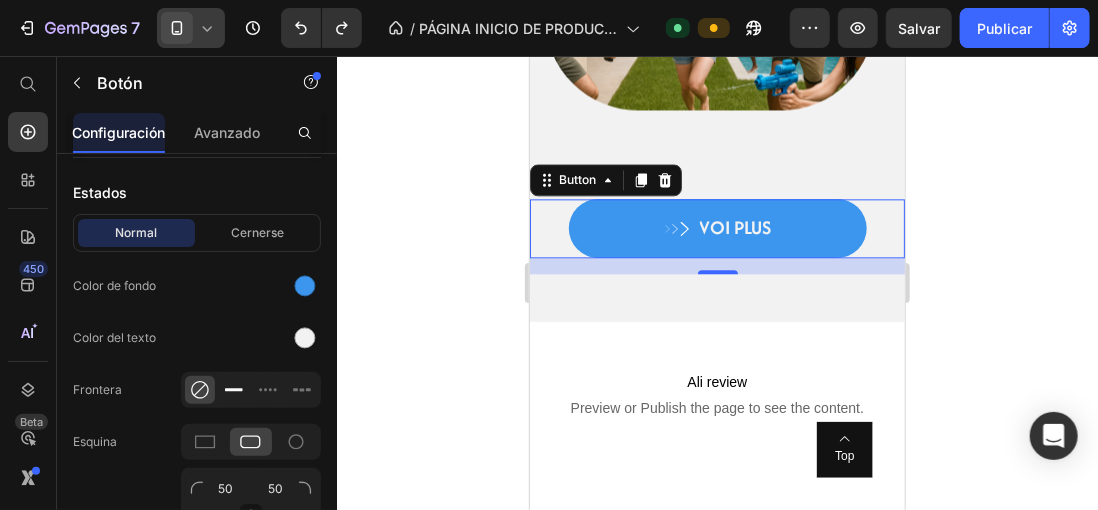 scroll, scrollTop: 800, scrollLeft: 0, axis: vertical 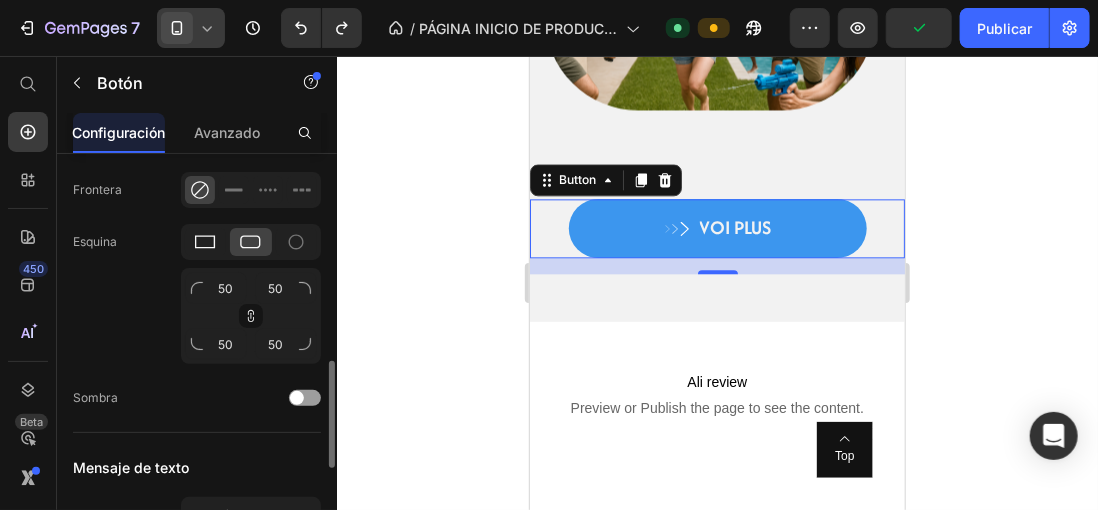 click 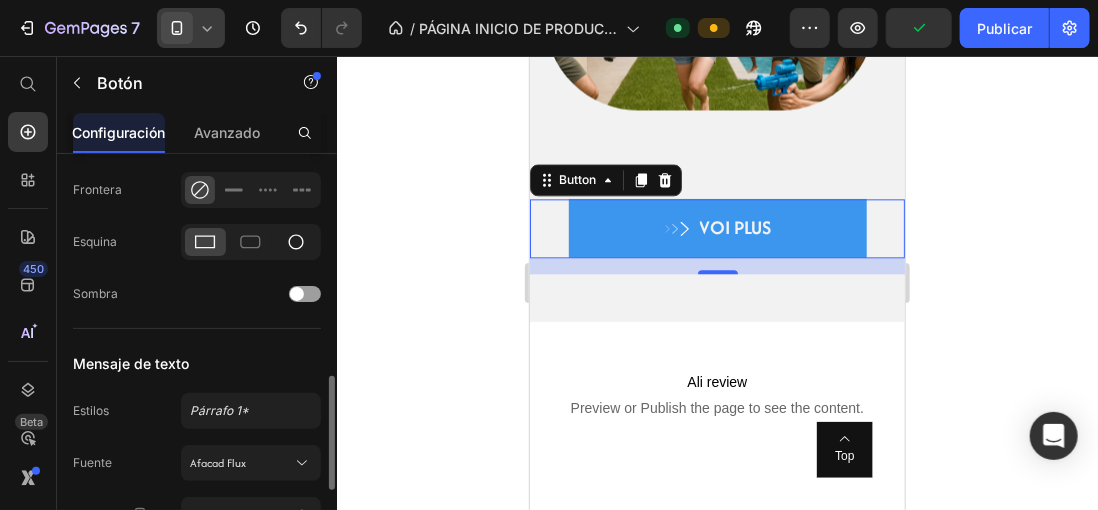 click 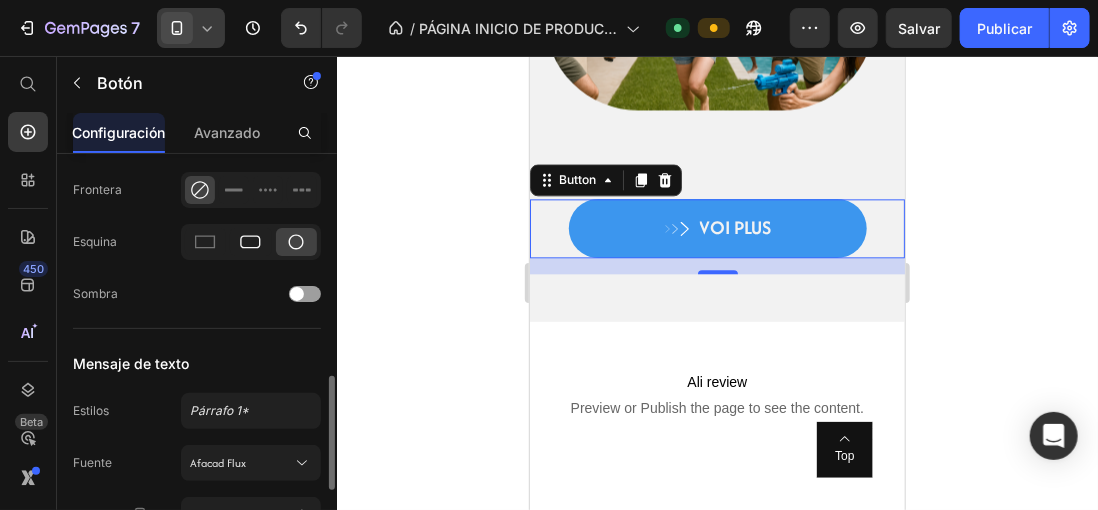 click 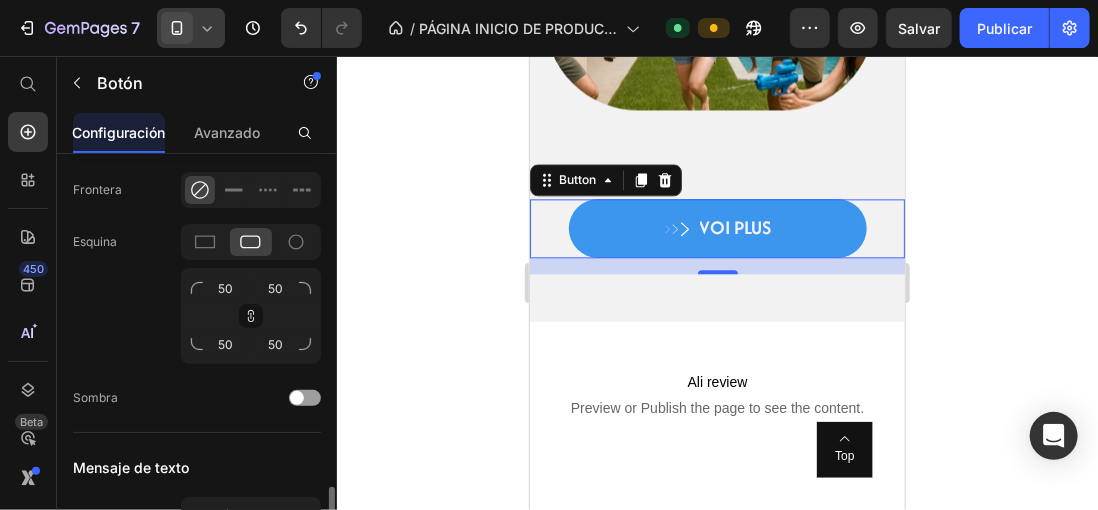 scroll, scrollTop: 1000, scrollLeft: 0, axis: vertical 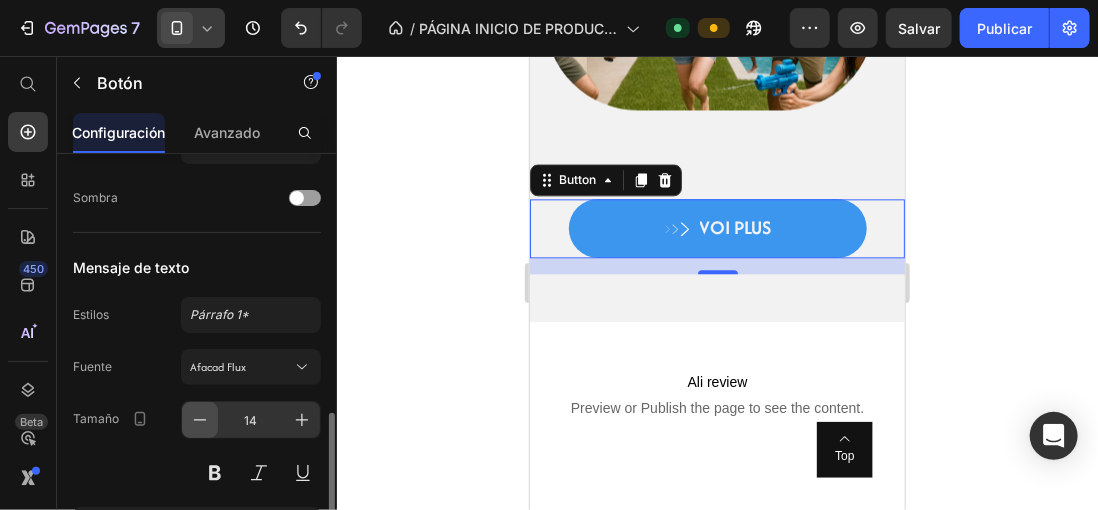 click 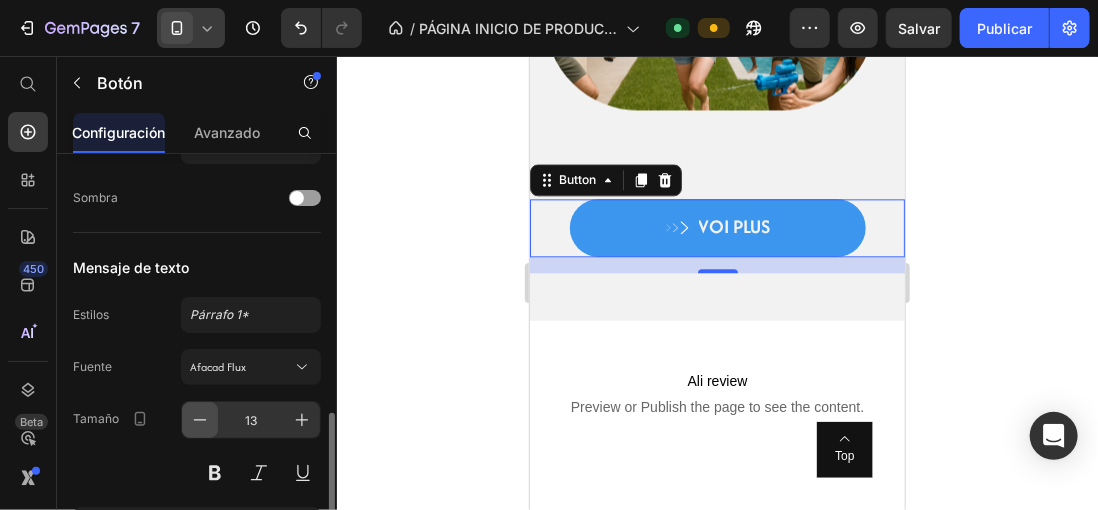 click 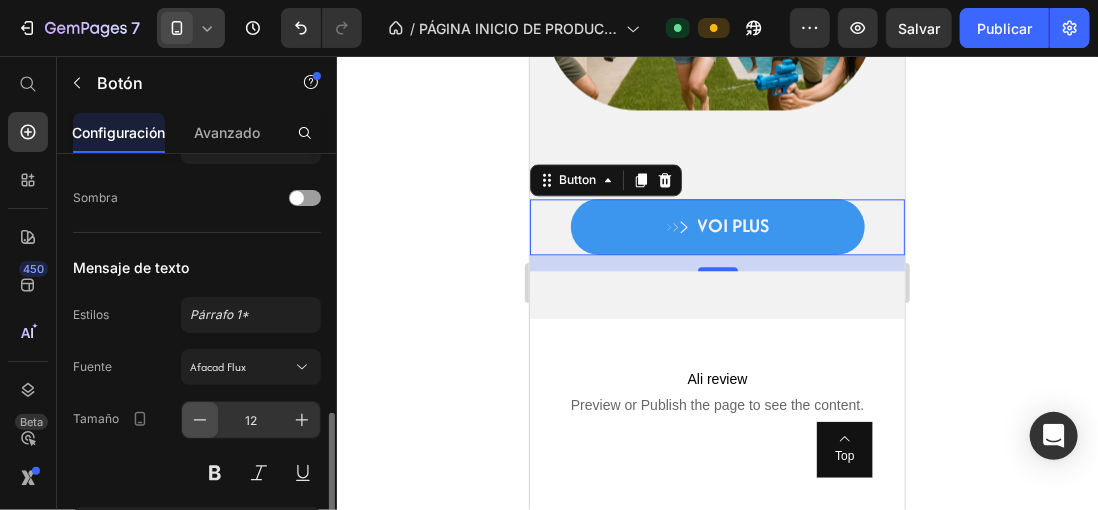 click 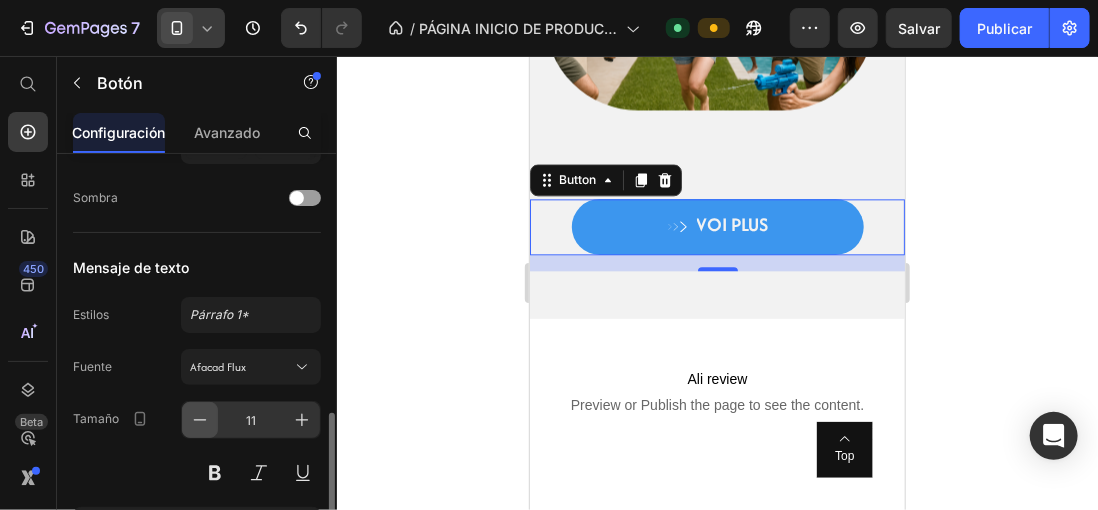 click 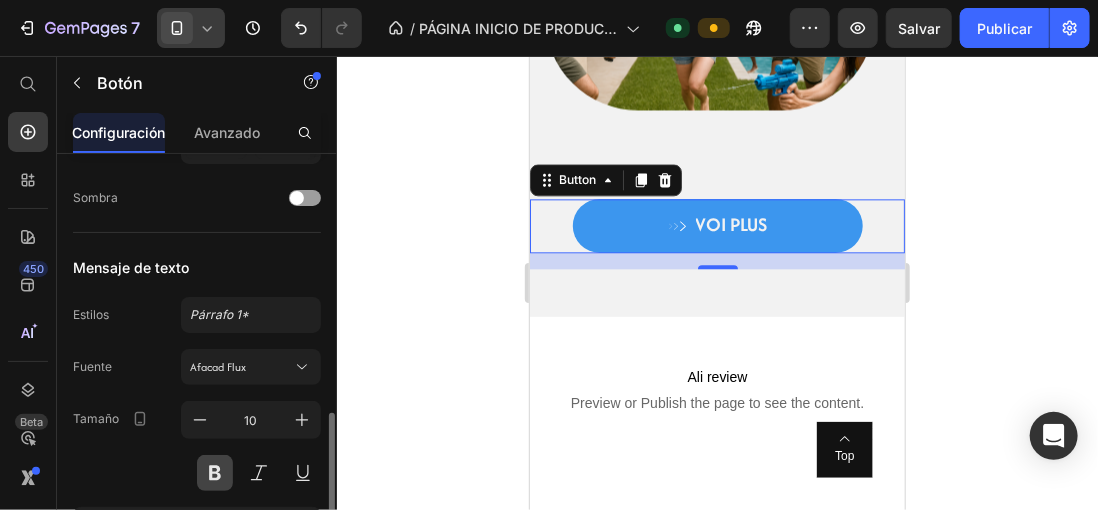 click at bounding box center [215, 473] 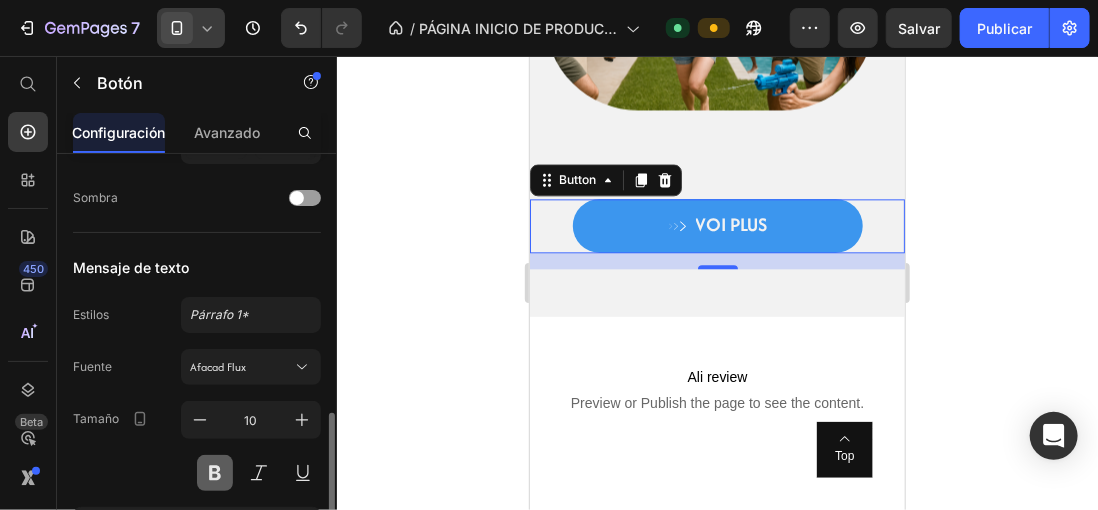 click at bounding box center (215, 473) 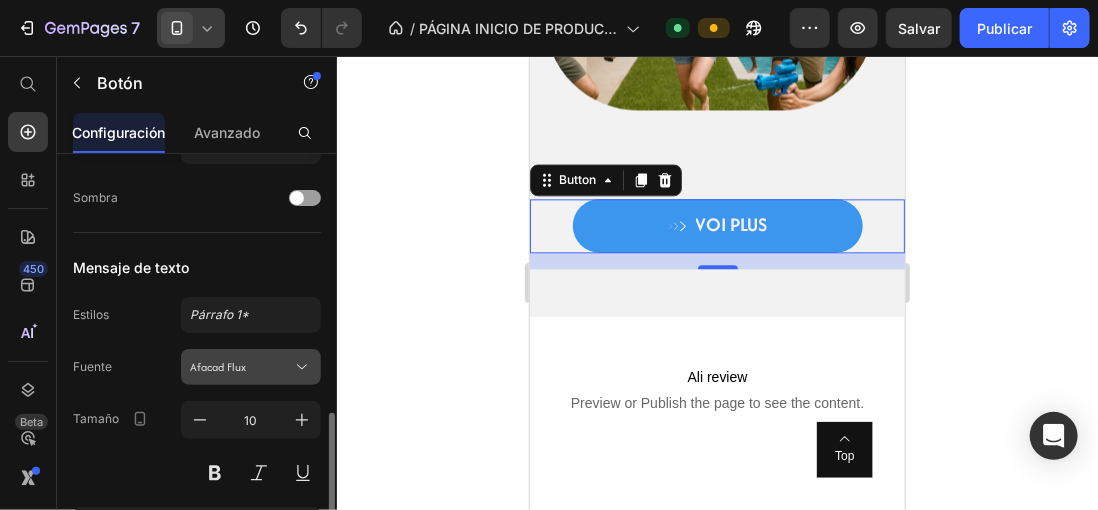 click on "Afacad Flux" at bounding box center [241, 367] 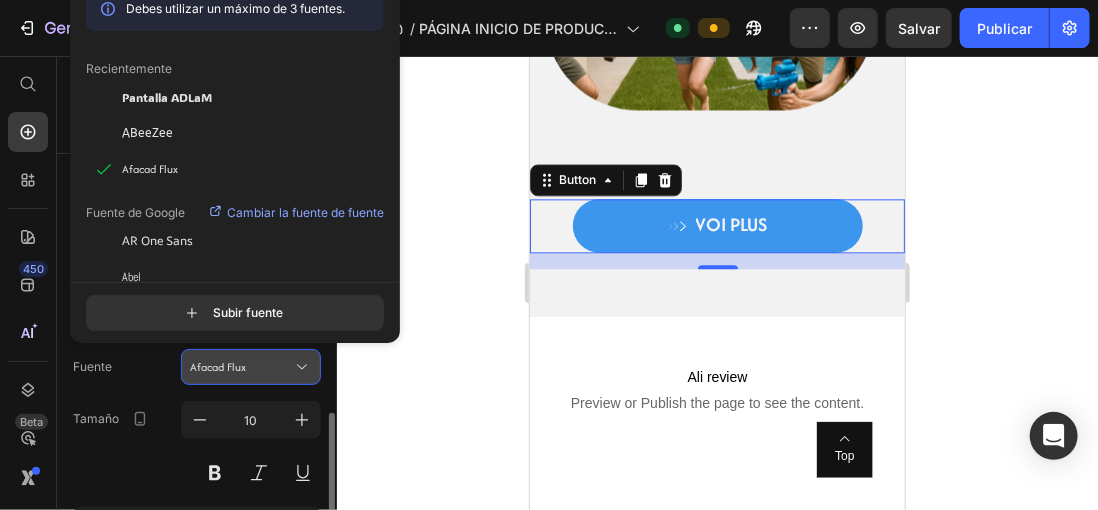 click on "Afacad Flux" at bounding box center [241, 367] 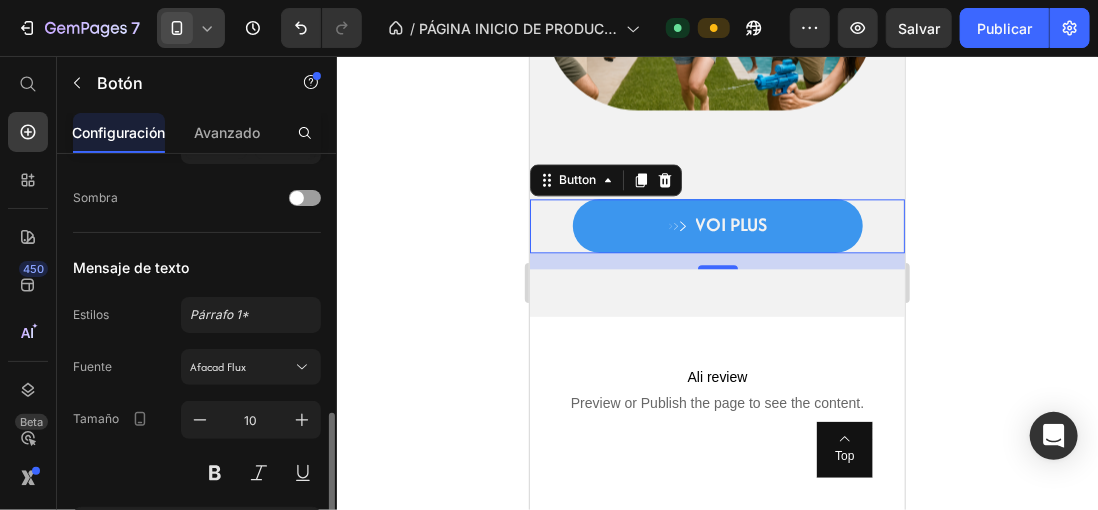 scroll, scrollTop: 1185, scrollLeft: 0, axis: vertical 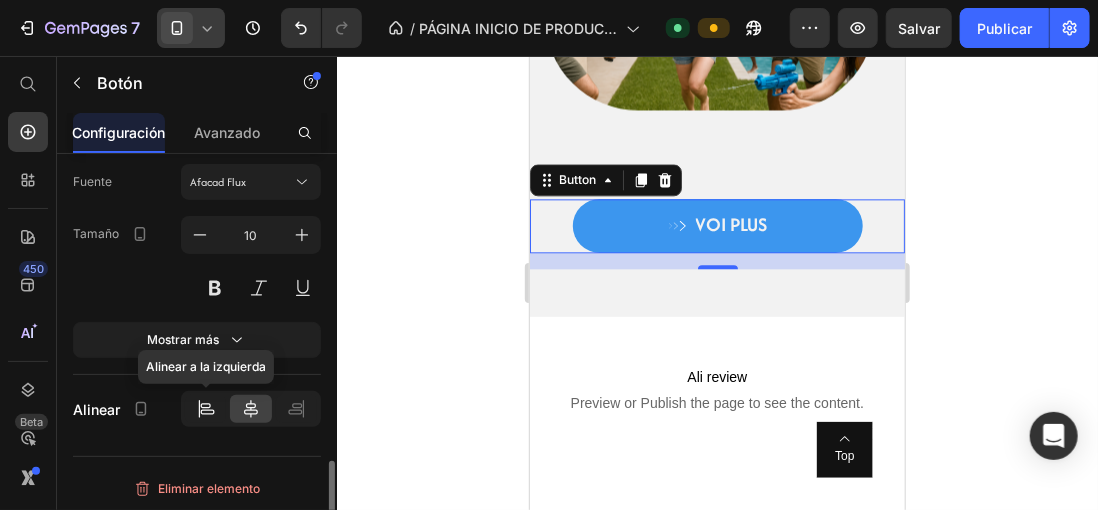 click 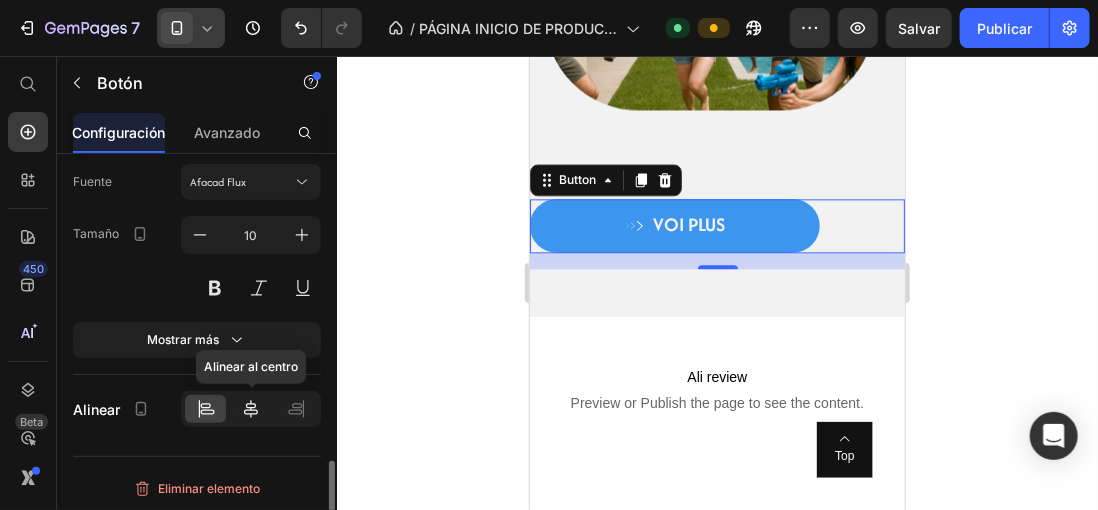 click 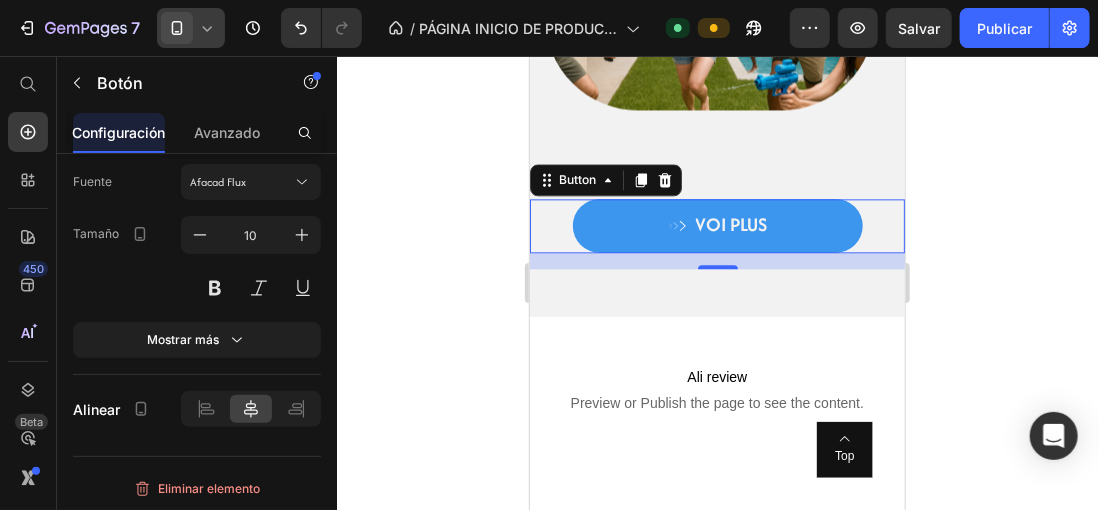 click 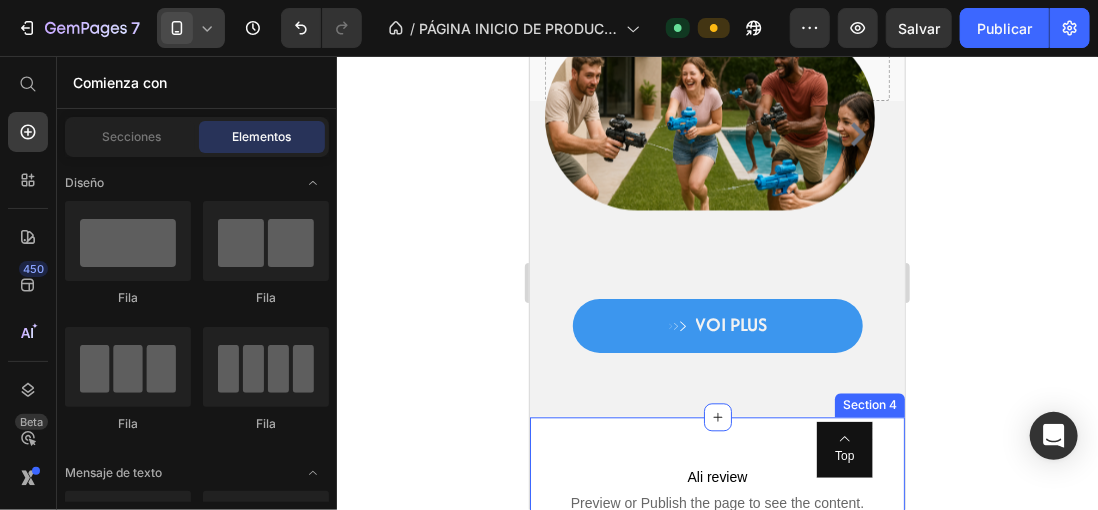 scroll, scrollTop: 1500, scrollLeft: 0, axis: vertical 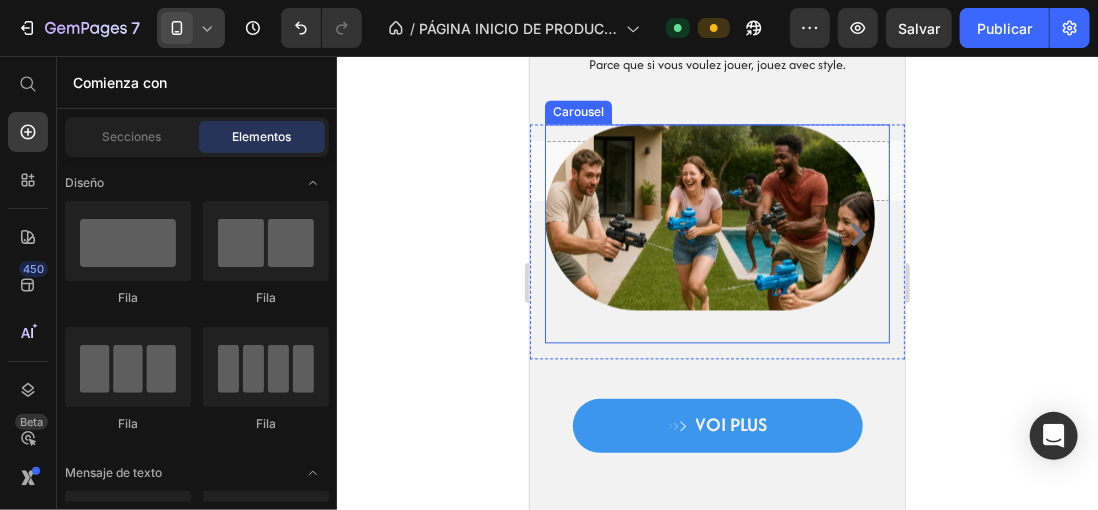 click 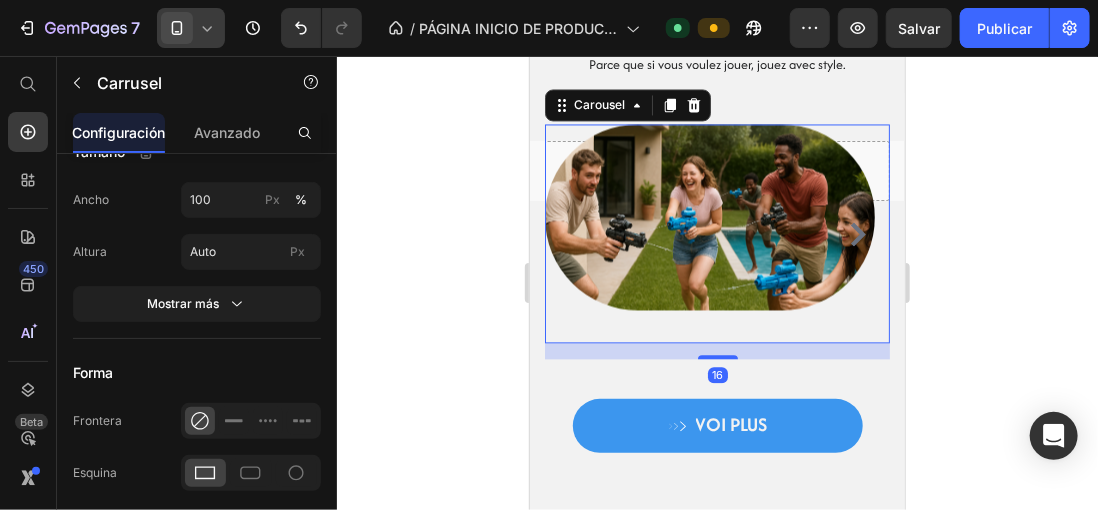 scroll, scrollTop: 0, scrollLeft: 0, axis: both 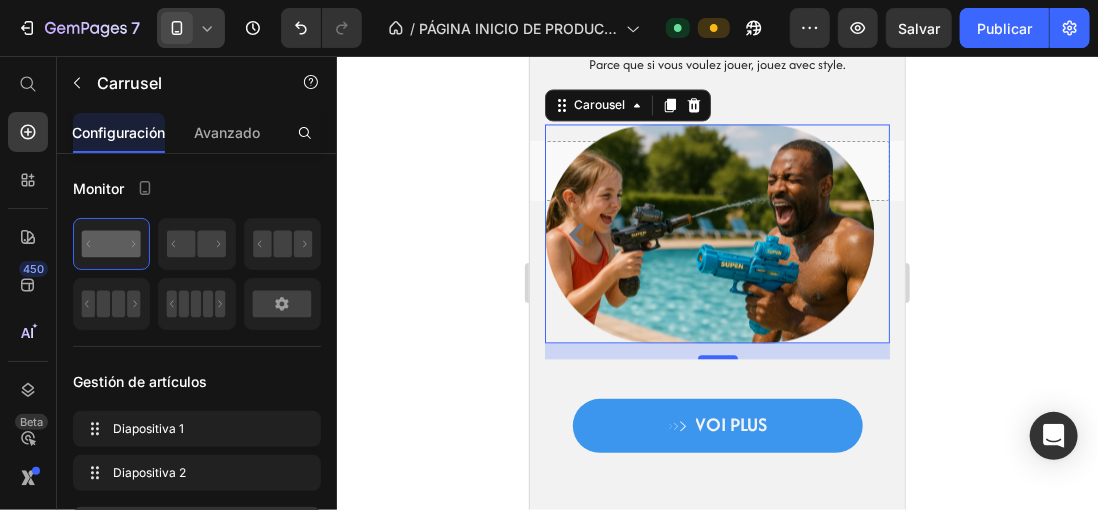 click 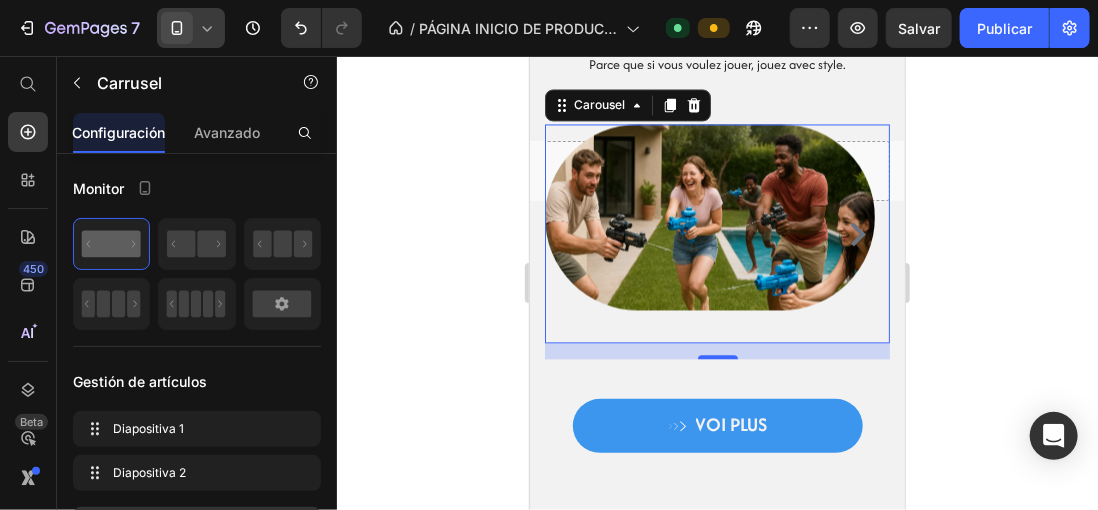 click 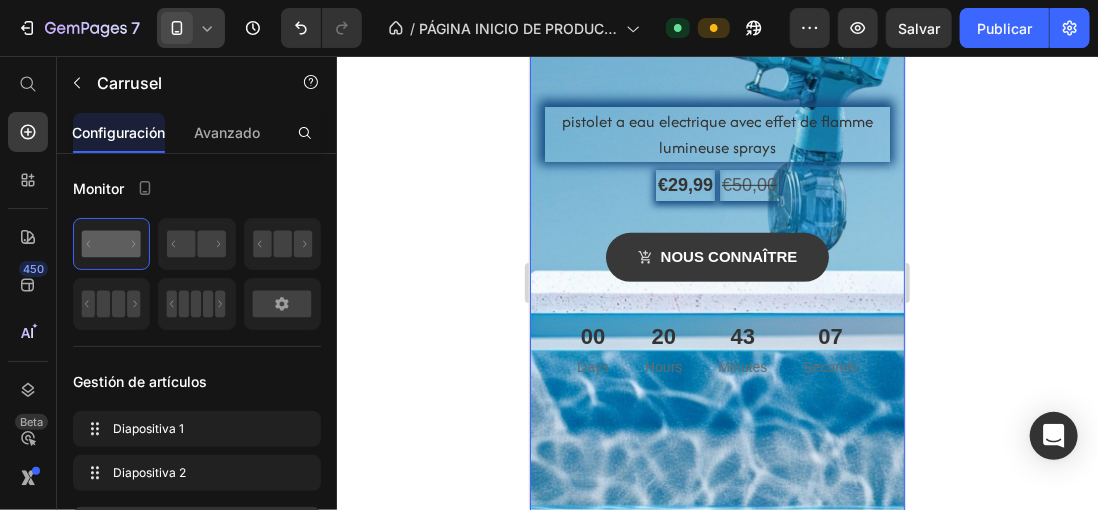 scroll, scrollTop: 0, scrollLeft: 0, axis: both 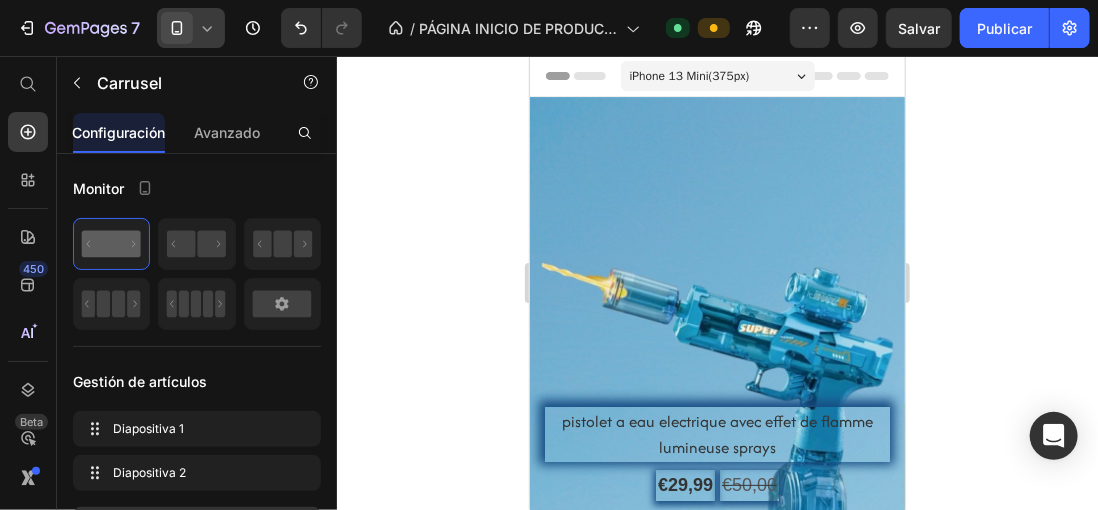 click 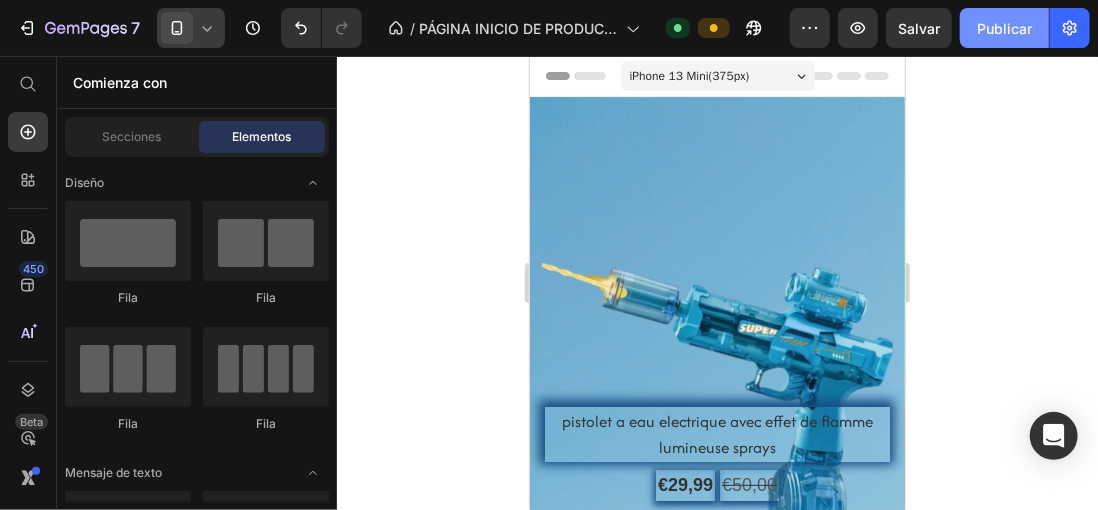 click on "Publicar" 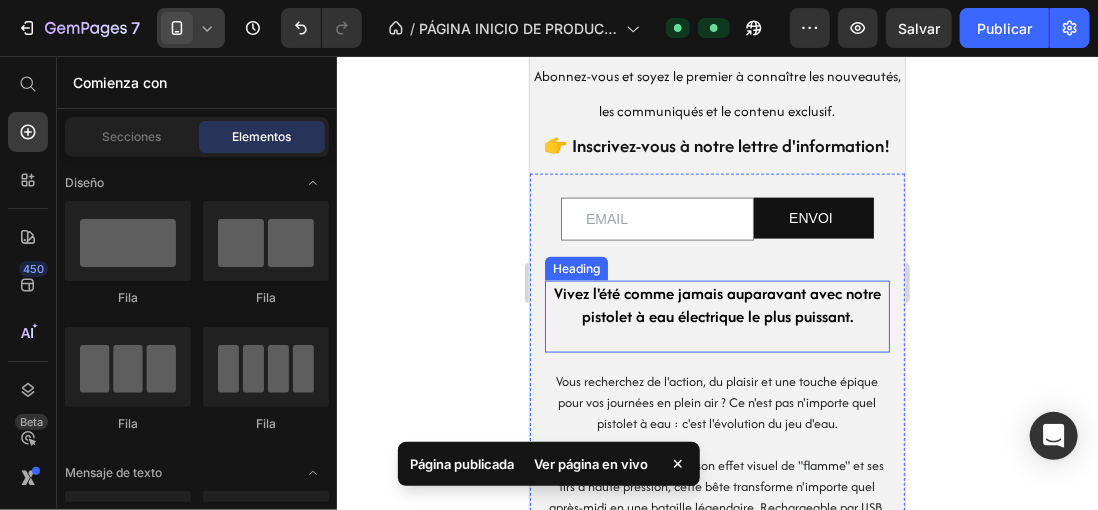 scroll, scrollTop: 1000, scrollLeft: 0, axis: vertical 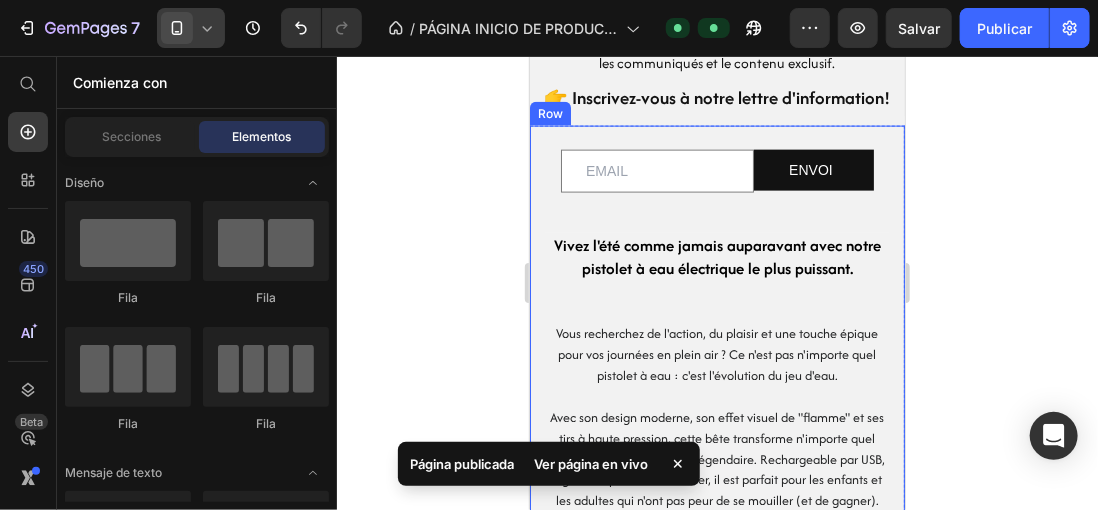 click on "Email Field ENVOI Submit Button Row Newsletter Vivez l'été comme jamais auparavant avec notre pistolet à eau électrique le plus puissant.   Heading Vous recherchez de l'action, du plaisir et une touche épique pour vos journées en plein air ? Ce n'est pas n'importe quel pistolet à eau : c'est l'évolution du jeu d'eau.   Avec son design moderne, son effet visuel de "flamme" et ses tirs à haute pression, cette bête transforme n'importe quel après-midi en une bataille légendaire. Rechargeable par USB, léger et super facile à utiliser, il est parfait pour les enfants et les adultes qui n'ont pas peur de se mouiller (et de gagner).   Préparez-vous à vous mouiller, à courir et à rire aux éclats. Parce que si vous voulez jouer, jouez avec style. Text block" at bounding box center (716, 358) 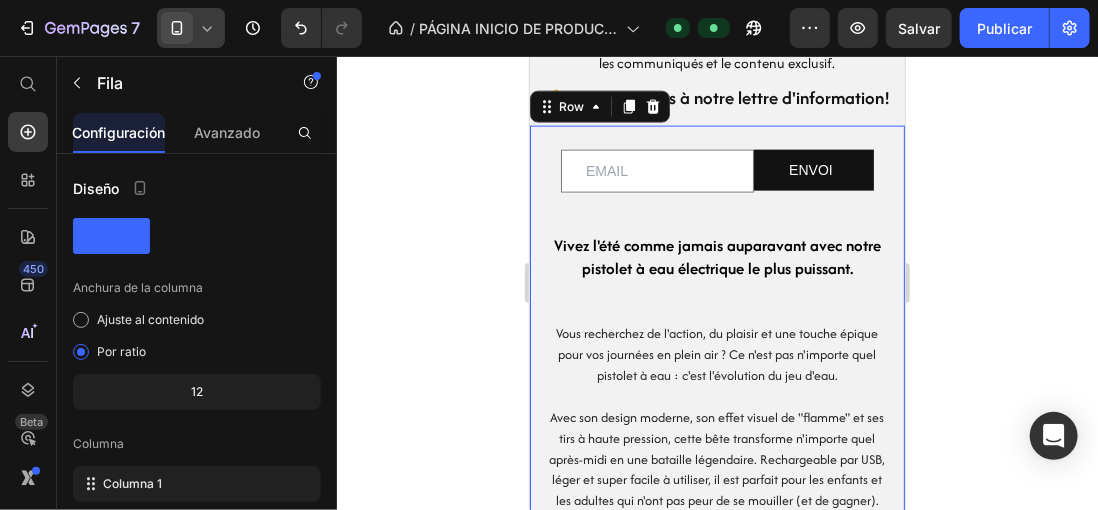 click 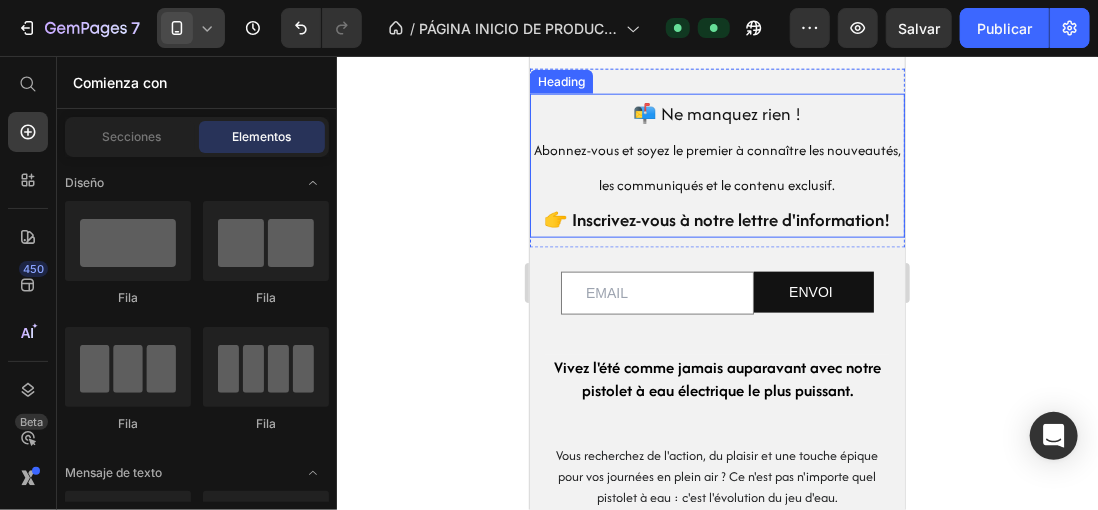 scroll, scrollTop: 900, scrollLeft: 0, axis: vertical 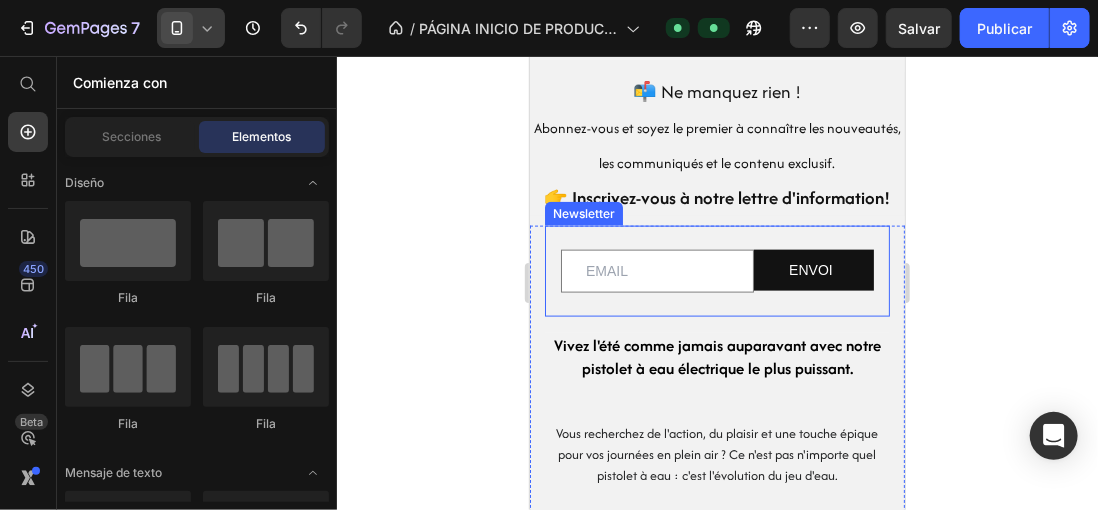 click on "Email Field ENVOI Submit Button Row Newsletter" at bounding box center (716, 270) 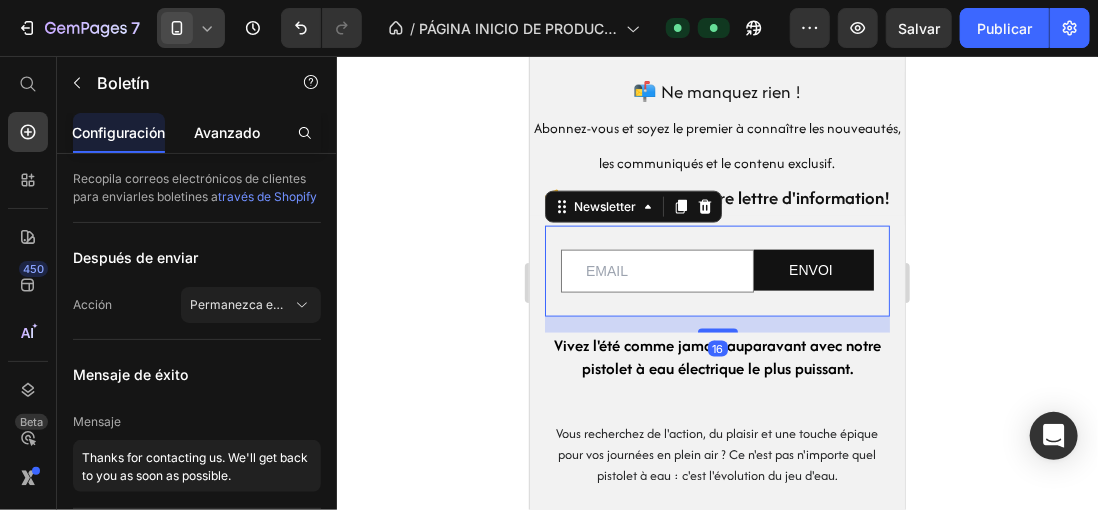 click on "Avanzado" at bounding box center [227, 132] 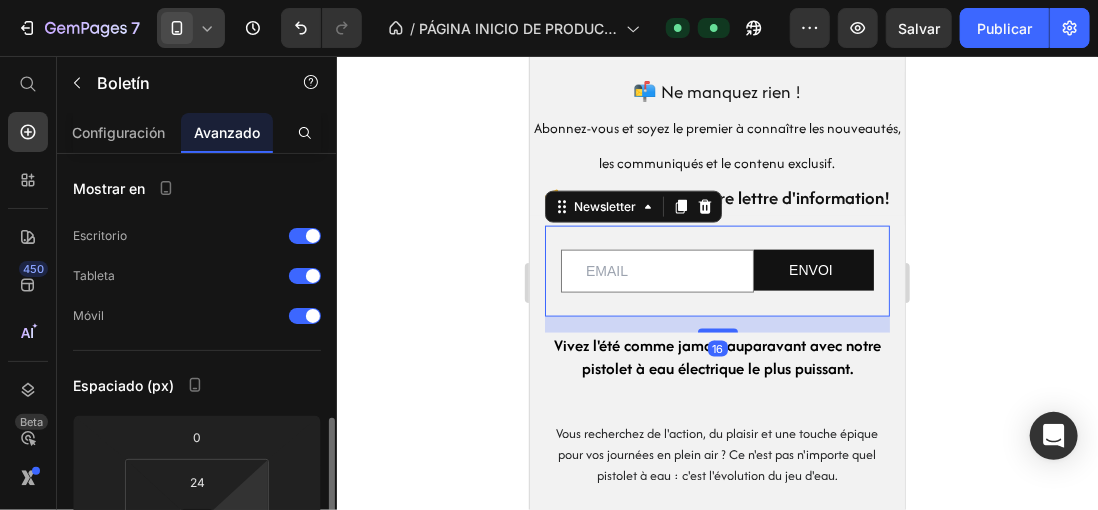 scroll, scrollTop: 200, scrollLeft: 0, axis: vertical 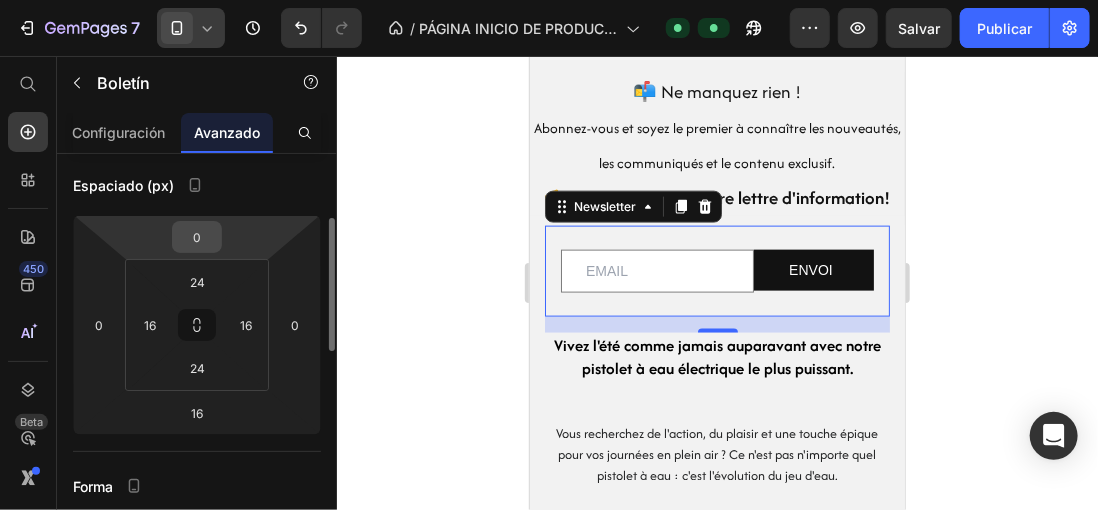 click on "0" at bounding box center (197, 237) 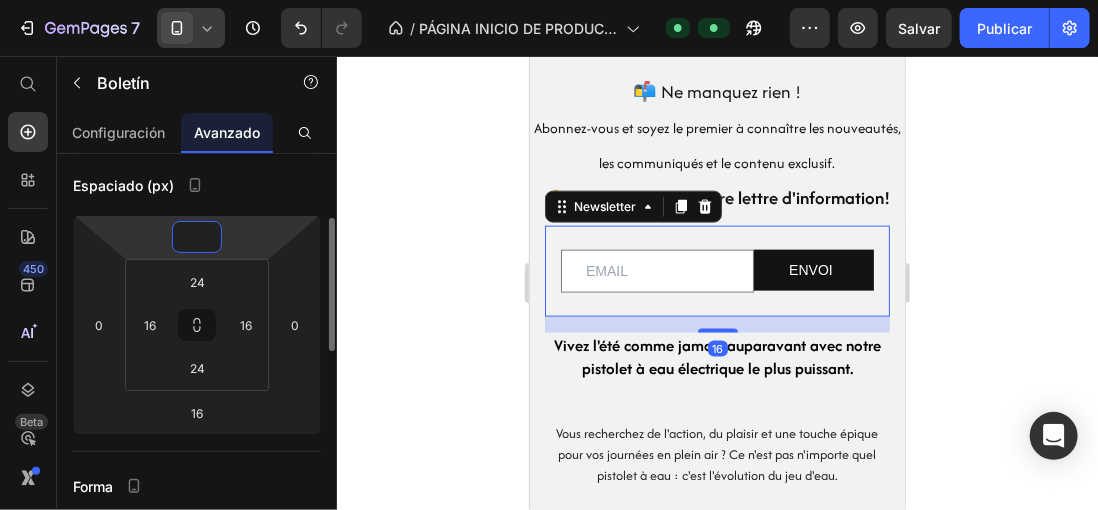 type on "2" 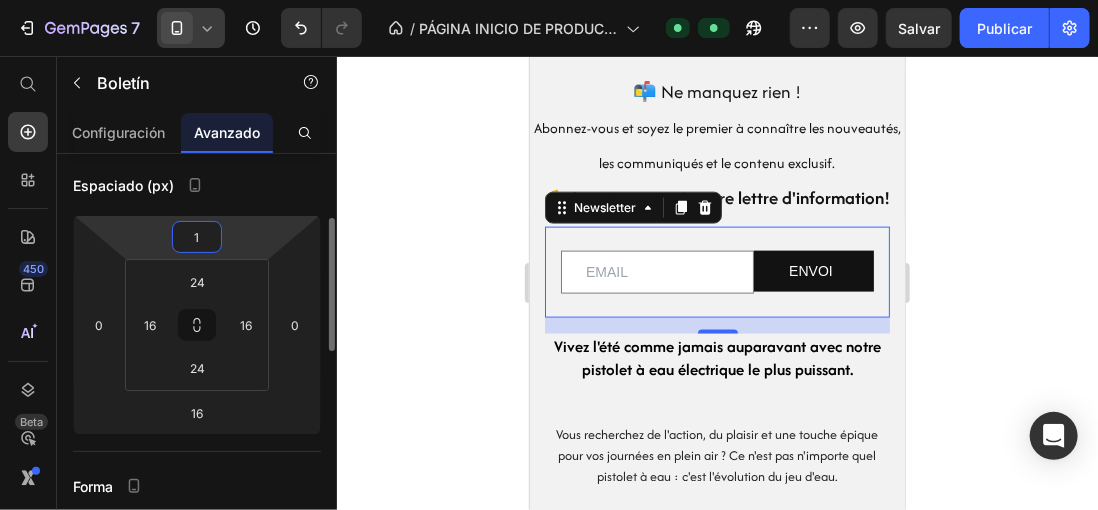 type on "15" 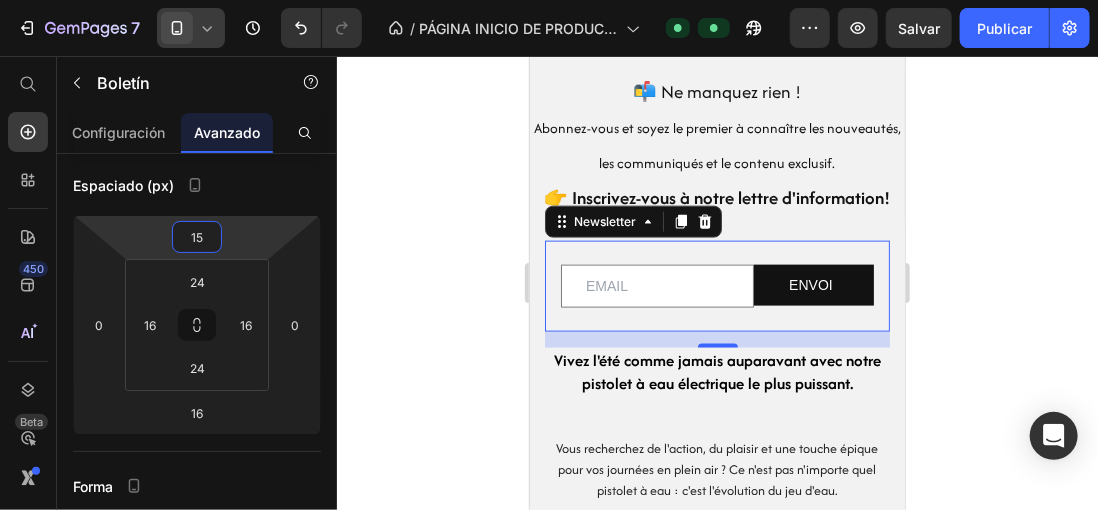 click 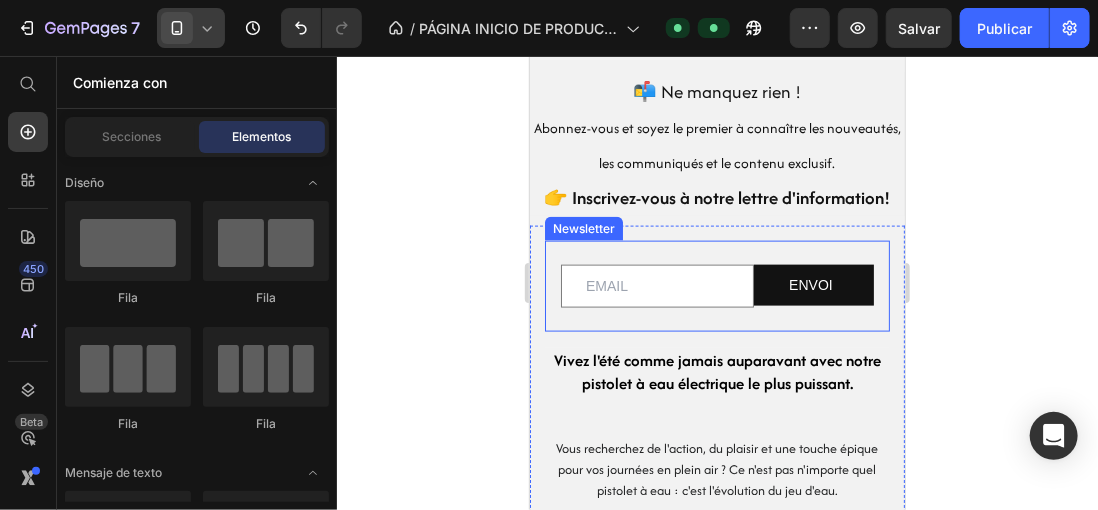 click on "Email Field ENVOI Submit Button Row Newsletter" at bounding box center (716, 285) 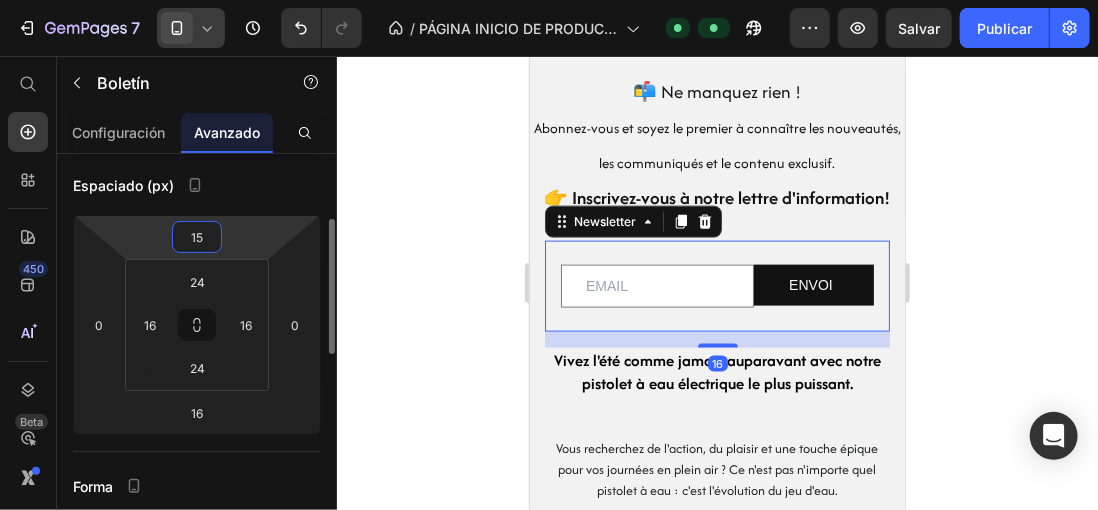 click on "15" at bounding box center (197, 237) 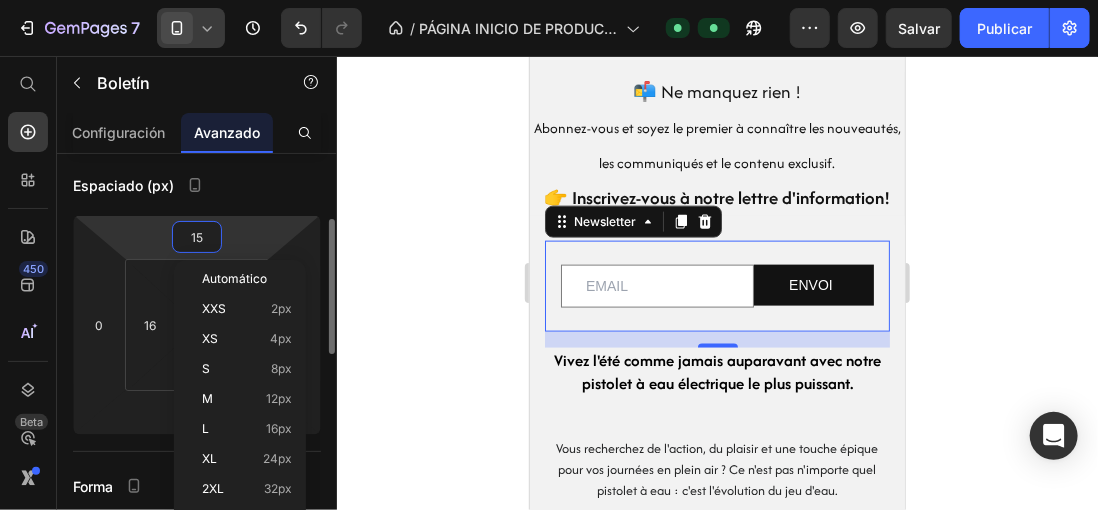 type 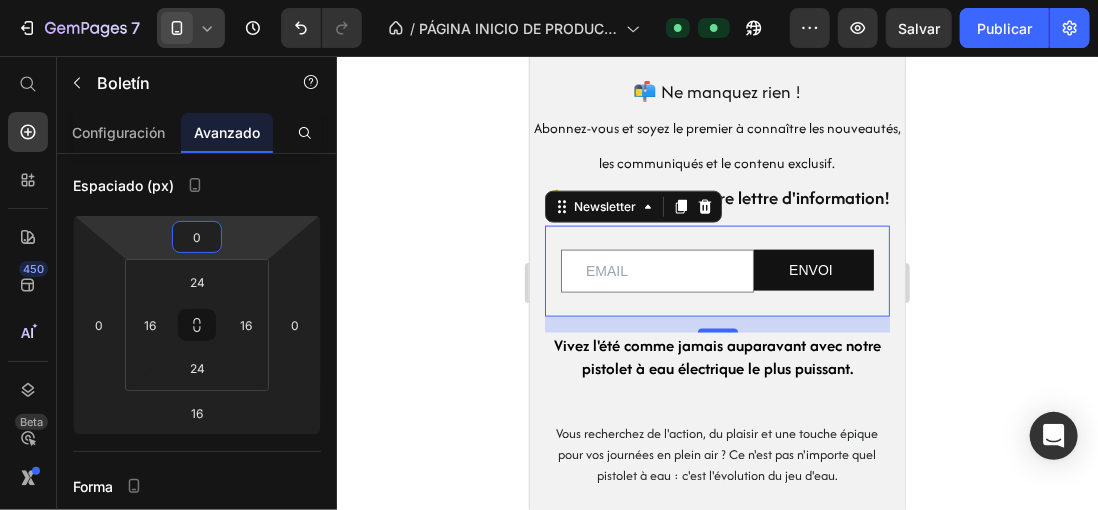 click 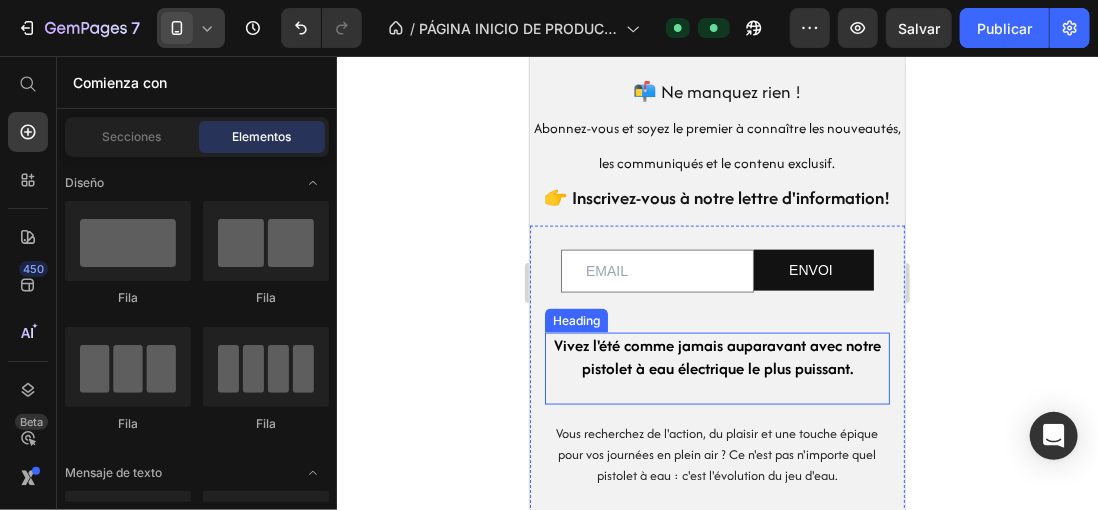 click on "Vivez l'été comme jamais auparavant avec notre pistolet à eau électrique le plus puissant." at bounding box center (716, 356) 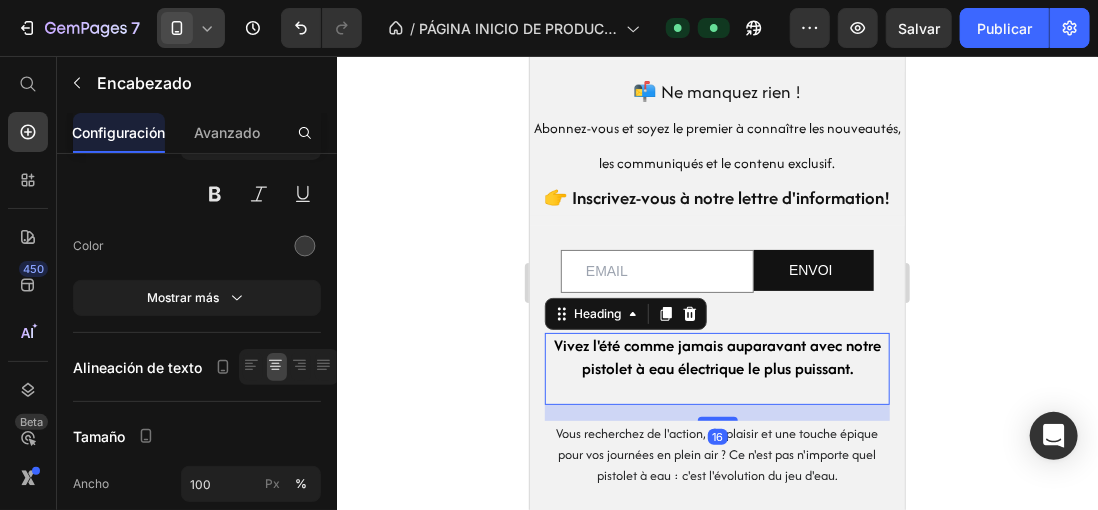 scroll, scrollTop: 0, scrollLeft: 0, axis: both 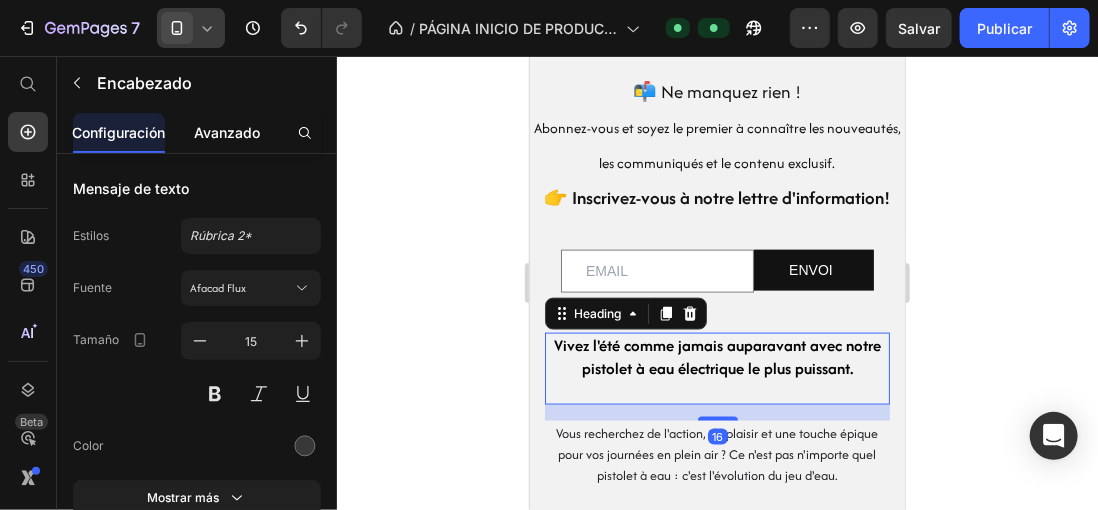 click on "Avanzado" 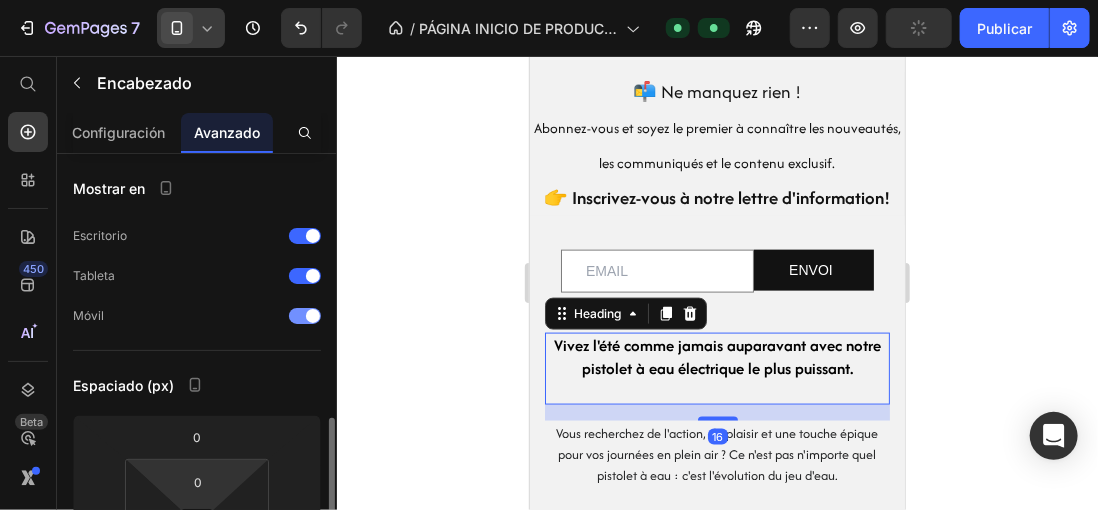 scroll, scrollTop: 200, scrollLeft: 0, axis: vertical 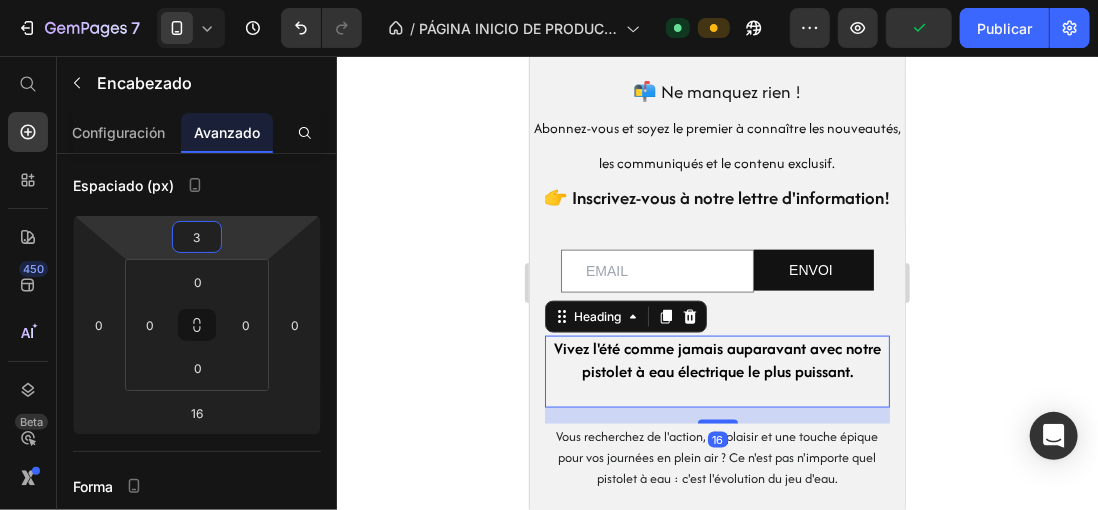 type on "30" 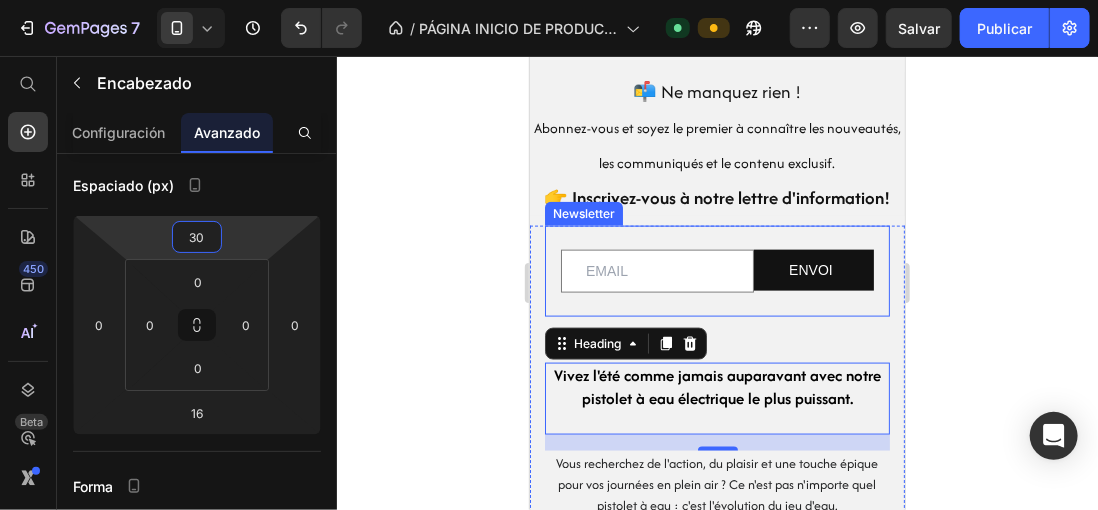 click 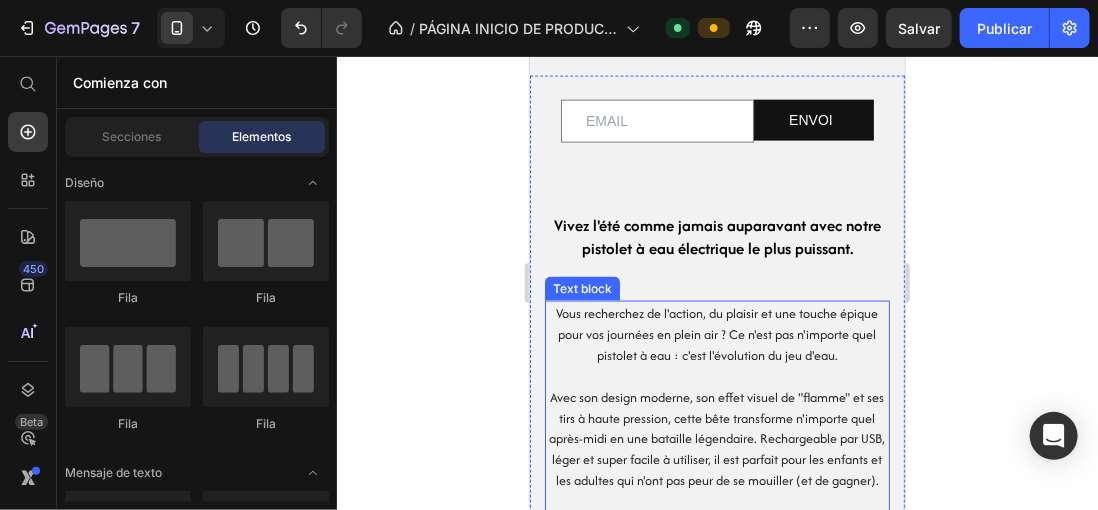 scroll, scrollTop: 1100, scrollLeft: 0, axis: vertical 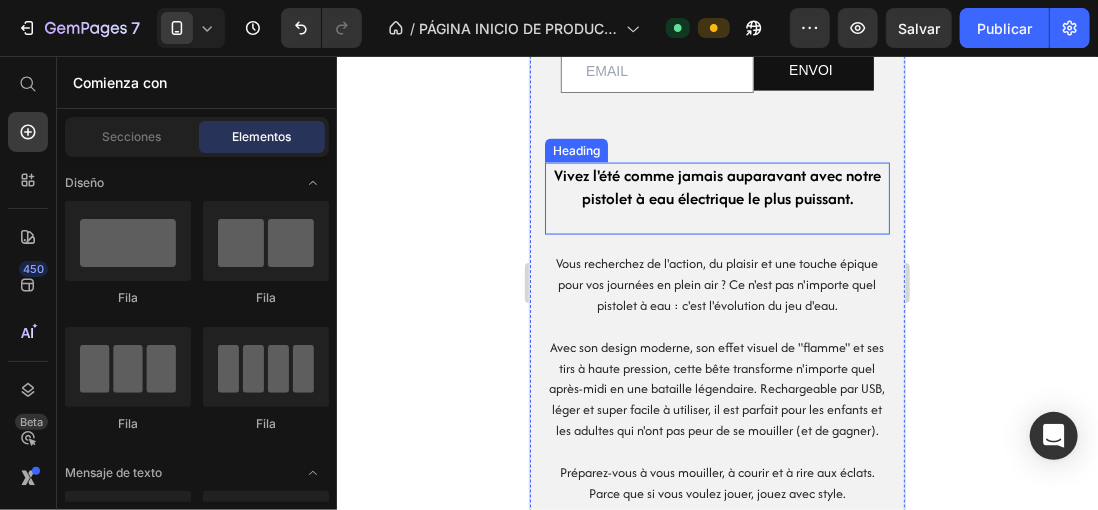 click 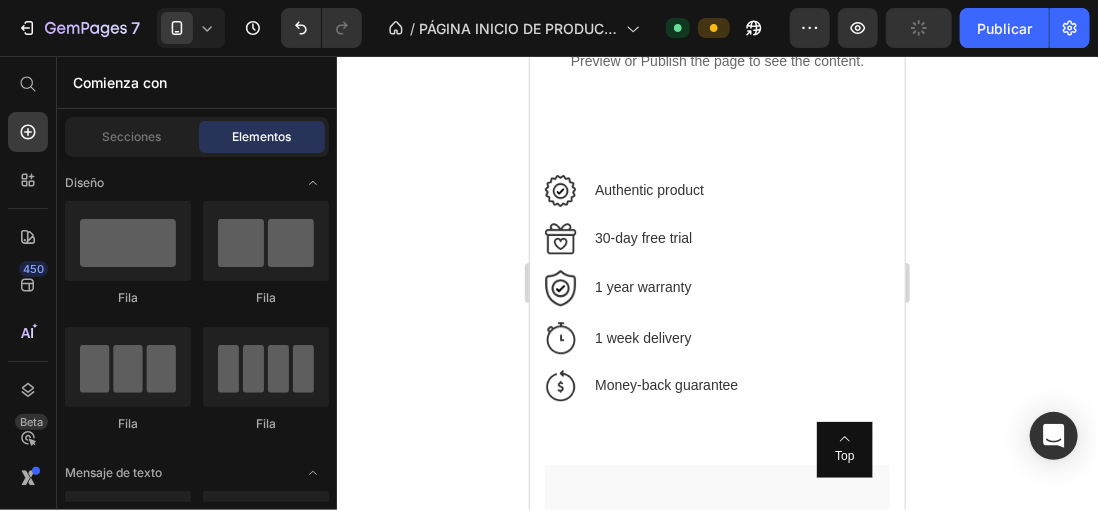 scroll, scrollTop: 1900, scrollLeft: 0, axis: vertical 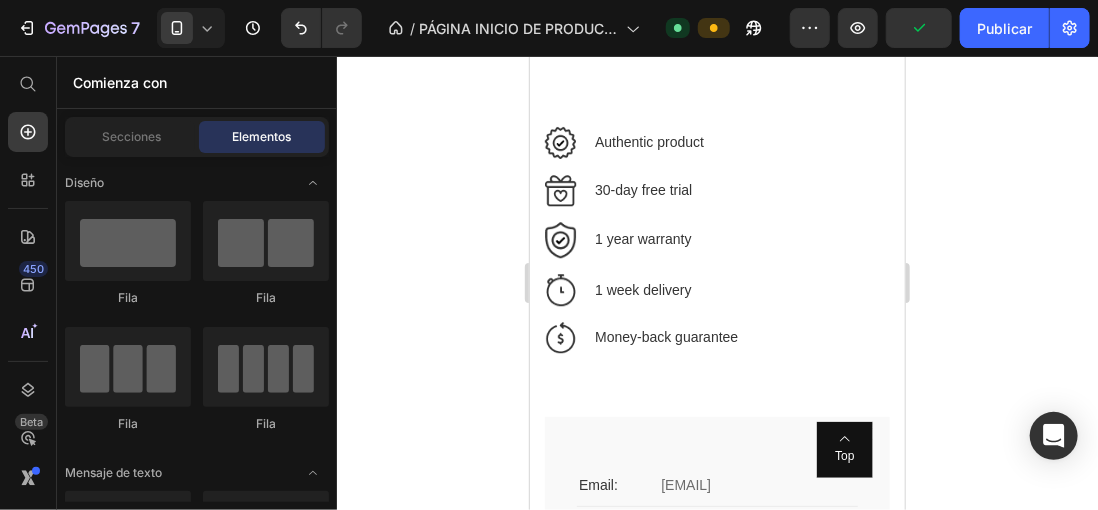 click on "Comienza con" at bounding box center [197, 82] 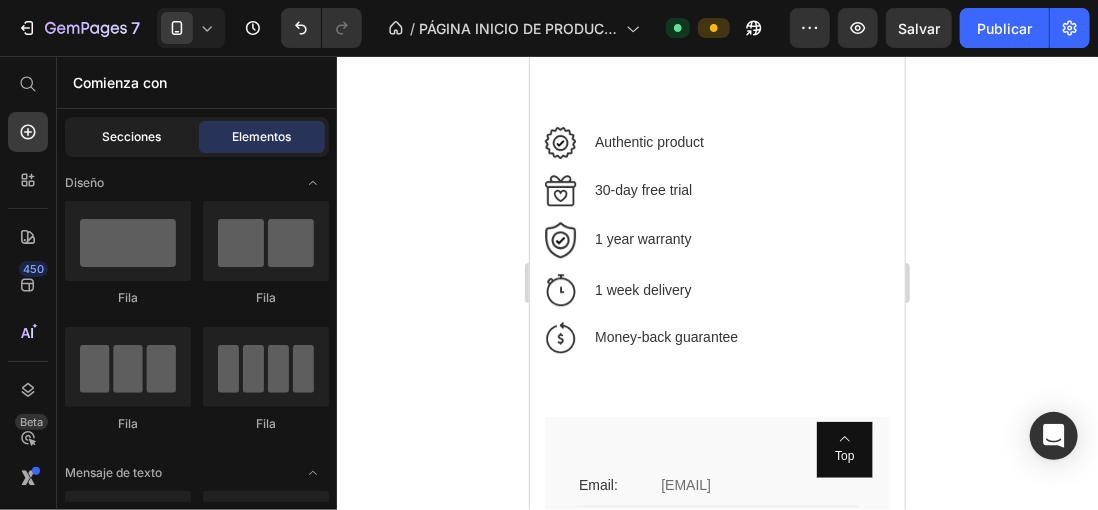 click on "Secciones" at bounding box center [132, 137] 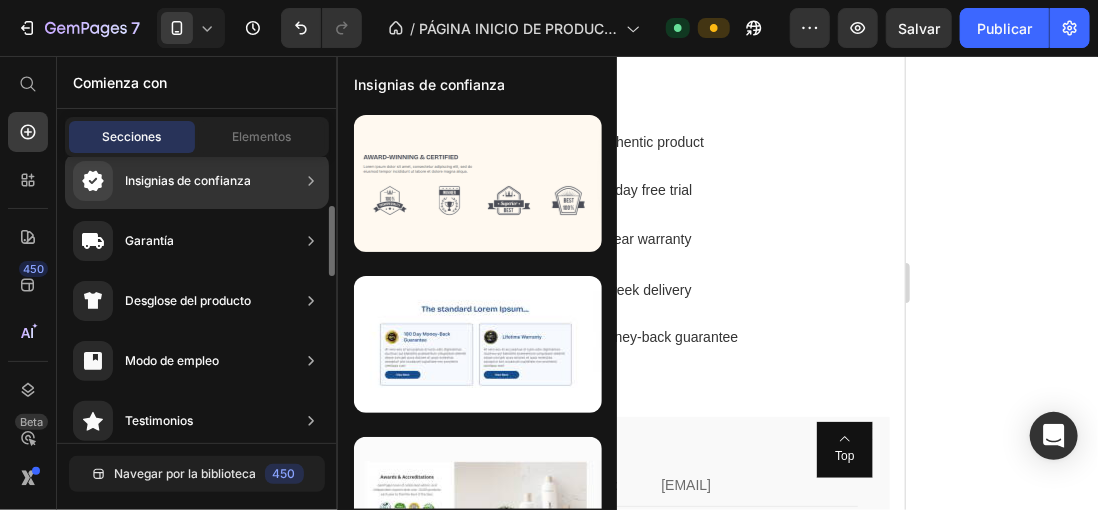 scroll, scrollTop: 100, scrollLeft: 0, axis: vertical 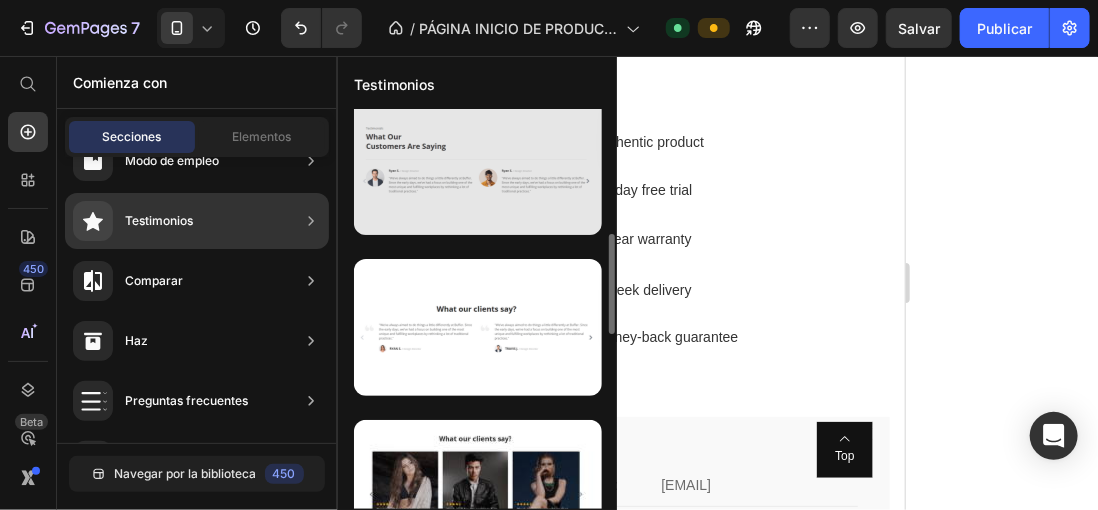 click at bounding box center (478, 166) 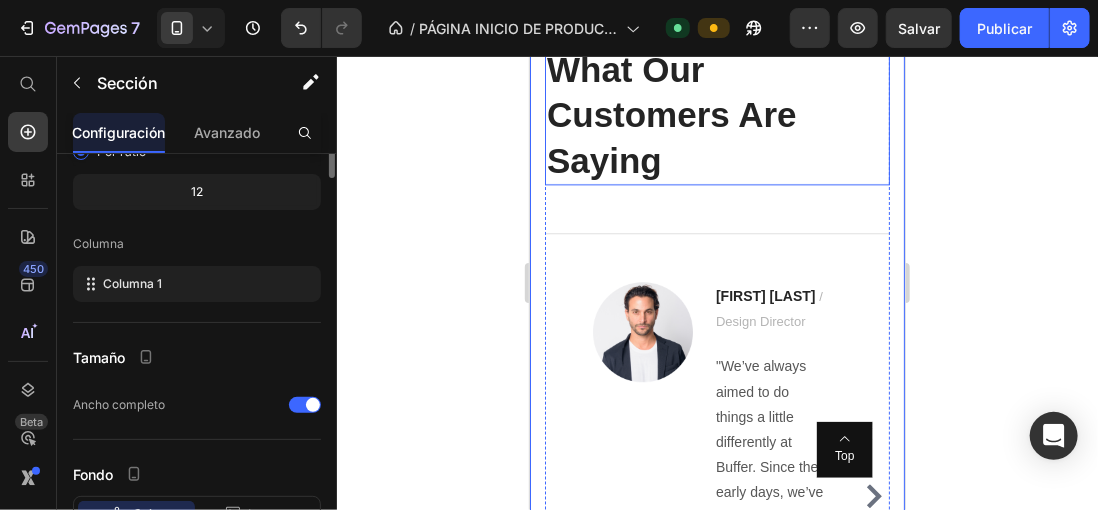 scroll, scrollTop: 1941, scrollLeft: 0, axis: vertical 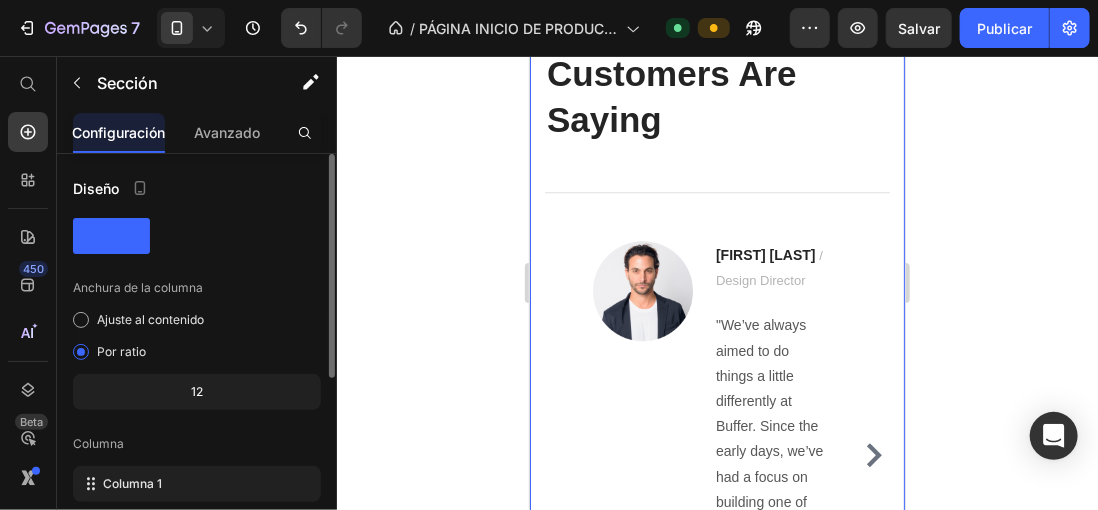 drag, startPoint x: 436, startPoint y: 266, endPoint x: 436, endPoint y: 244, distance: 22 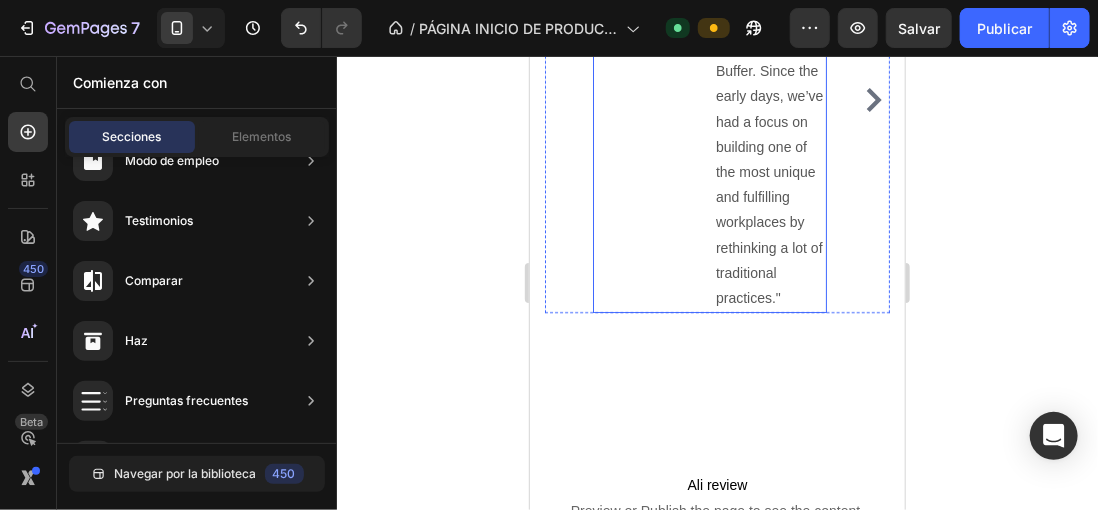 scroll, scrollTop: 2341, scrollLeft: 0, axis: vertical 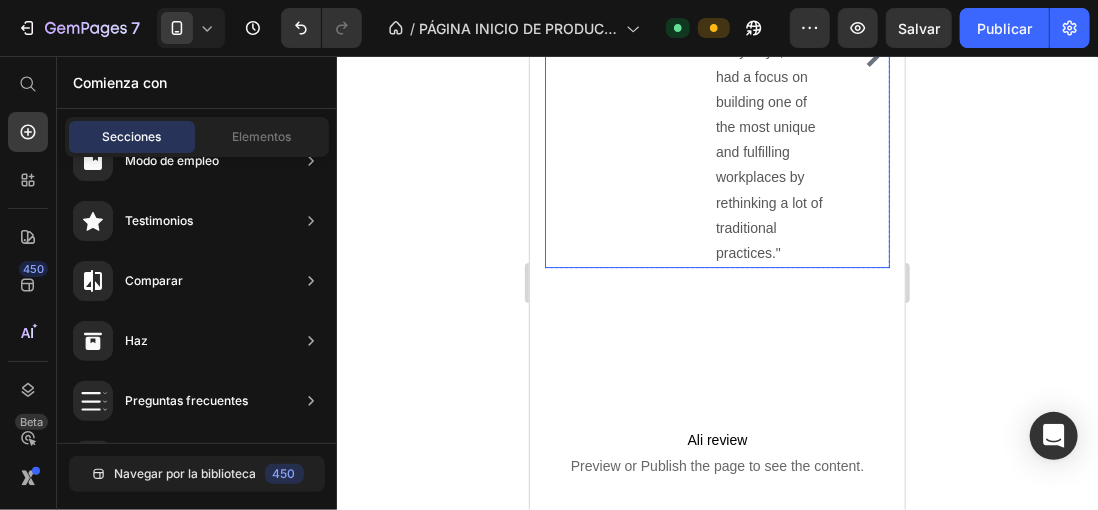 click 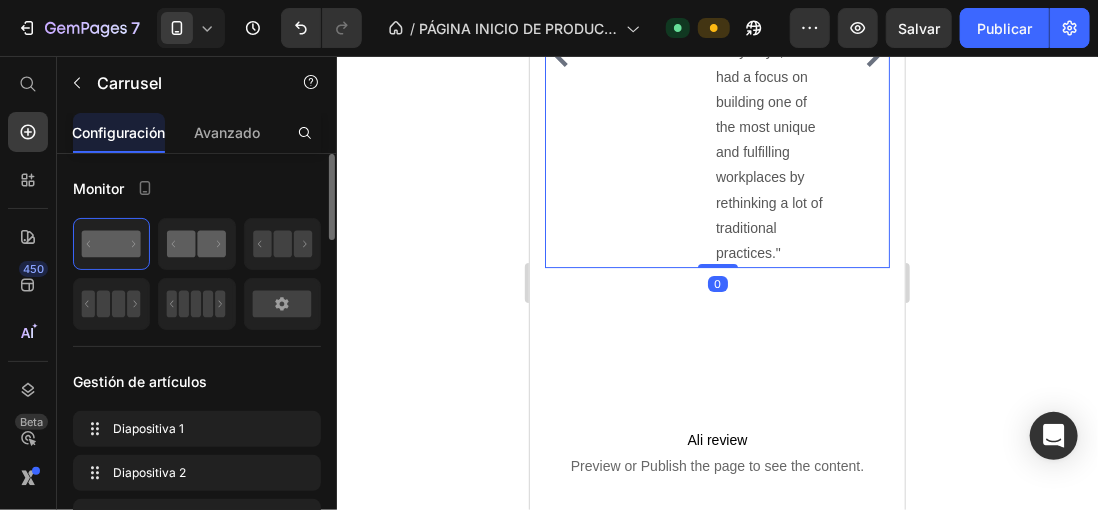 click 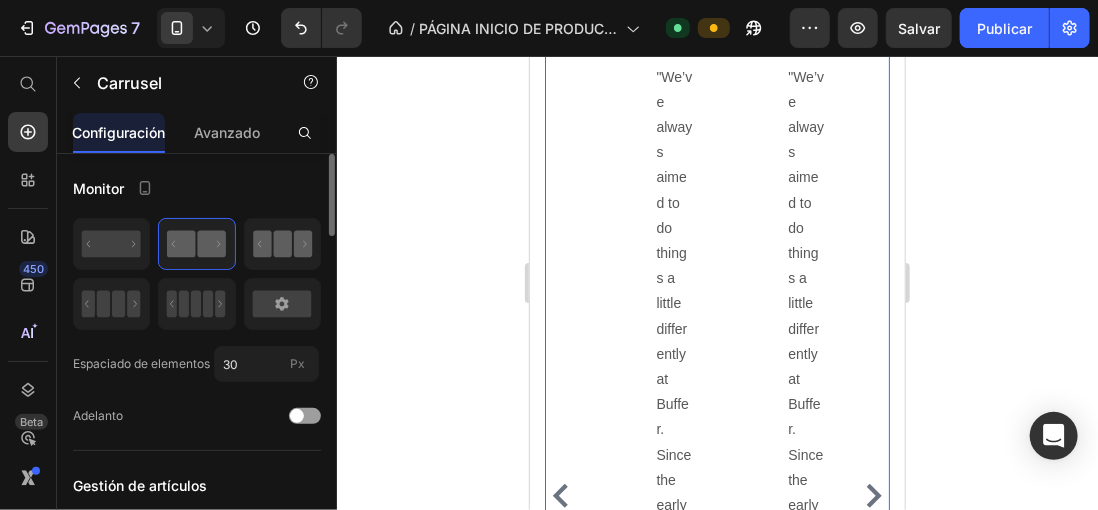 click 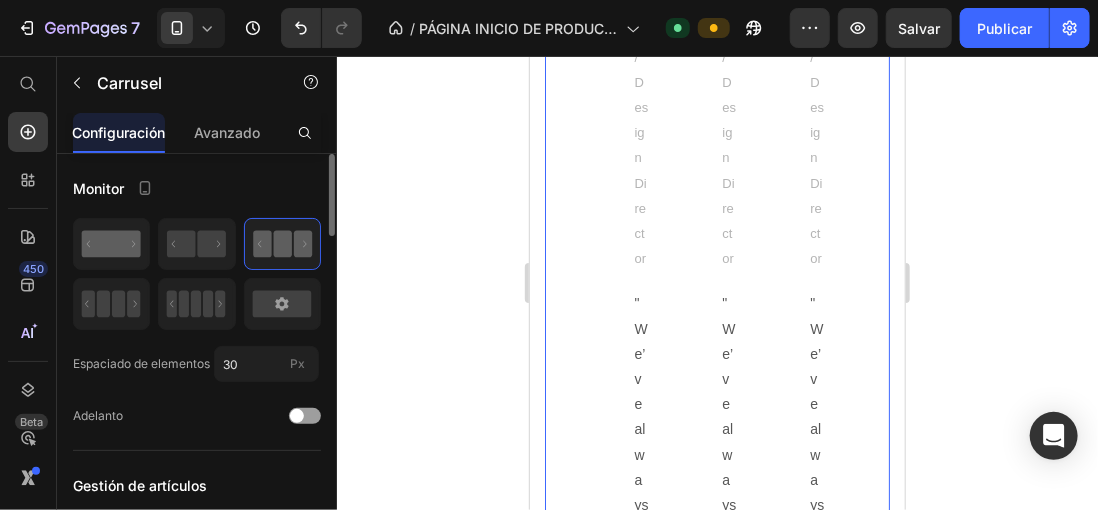 click 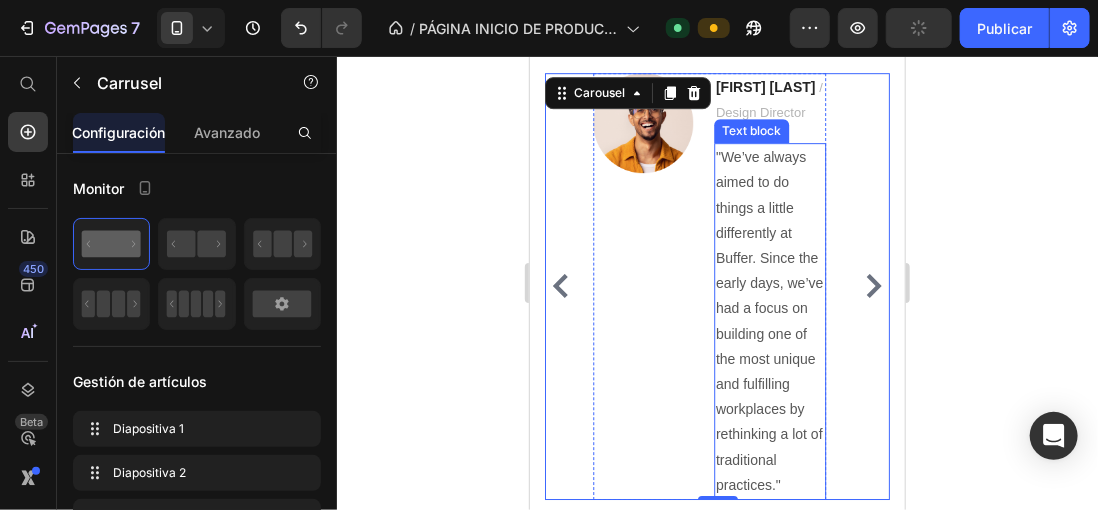 scroll, scrollTop: 2341, scrollLeft: 0, axis: vertical 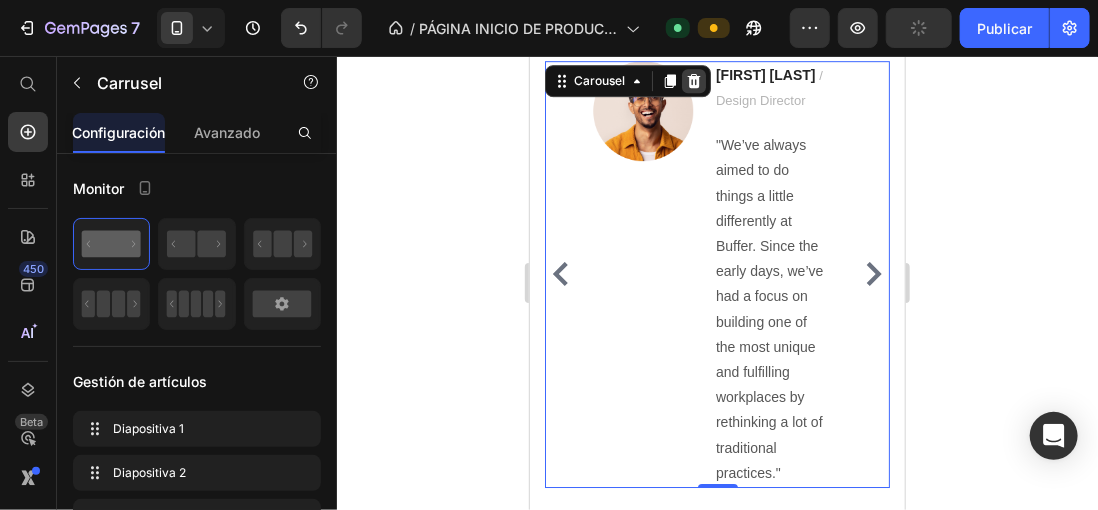 click 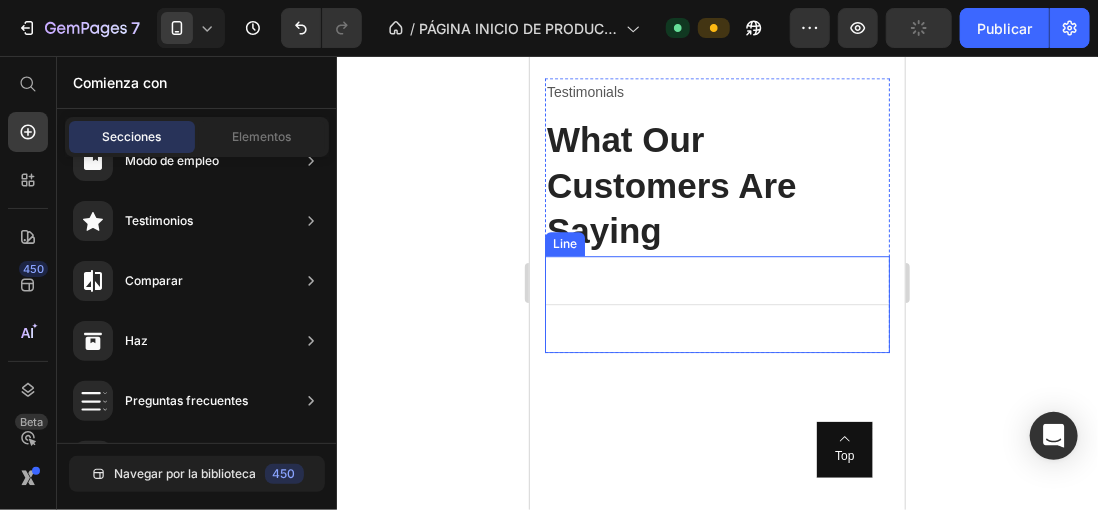 scroll, scrollTop: 1941, scrollLeft: 0, axis: vertical 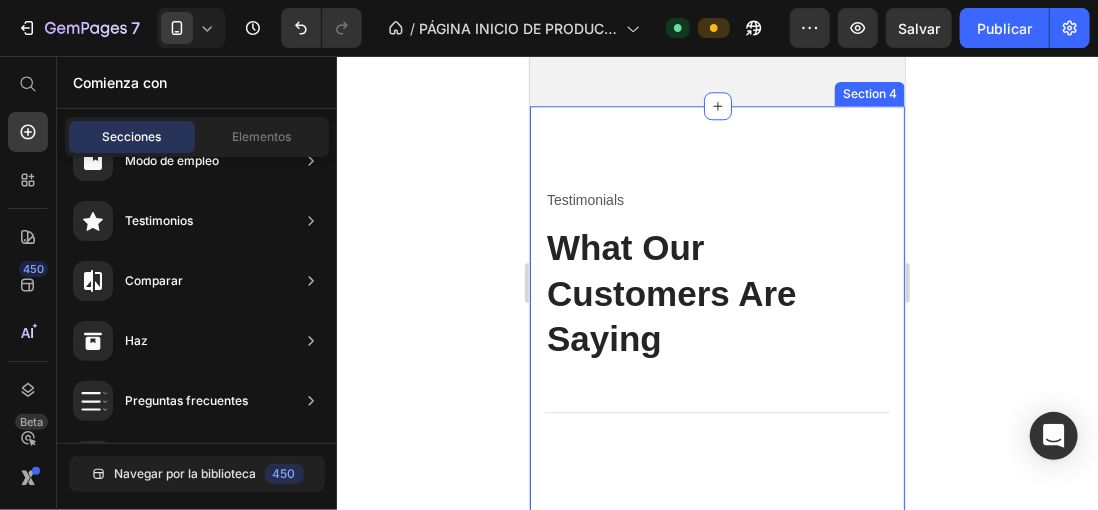 click on "Testimonials Text block What Our  Customers Are Saying Heading                Title Line Row Section 4" at bounding box center (716, 338) 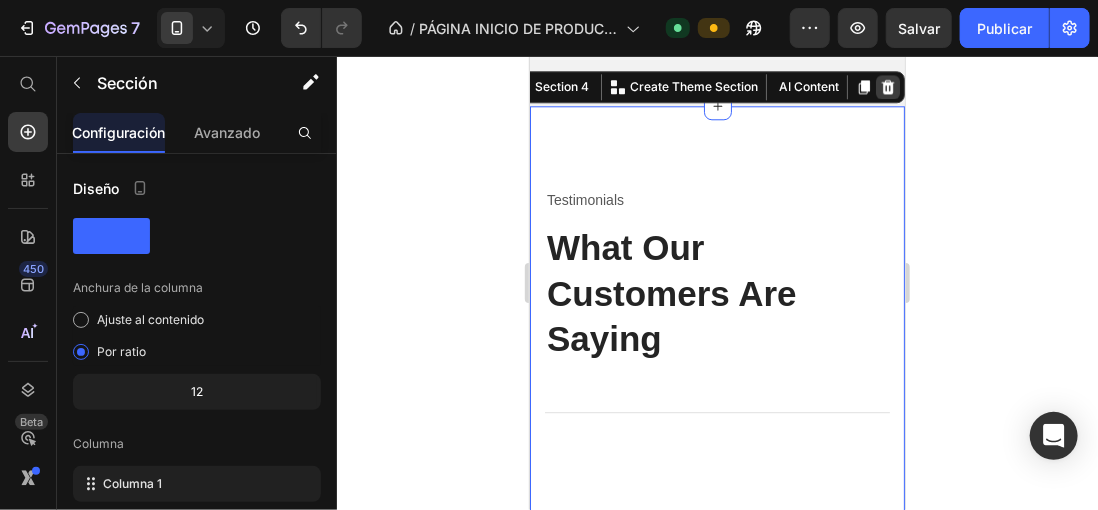 click at bounding box center (887, 86) 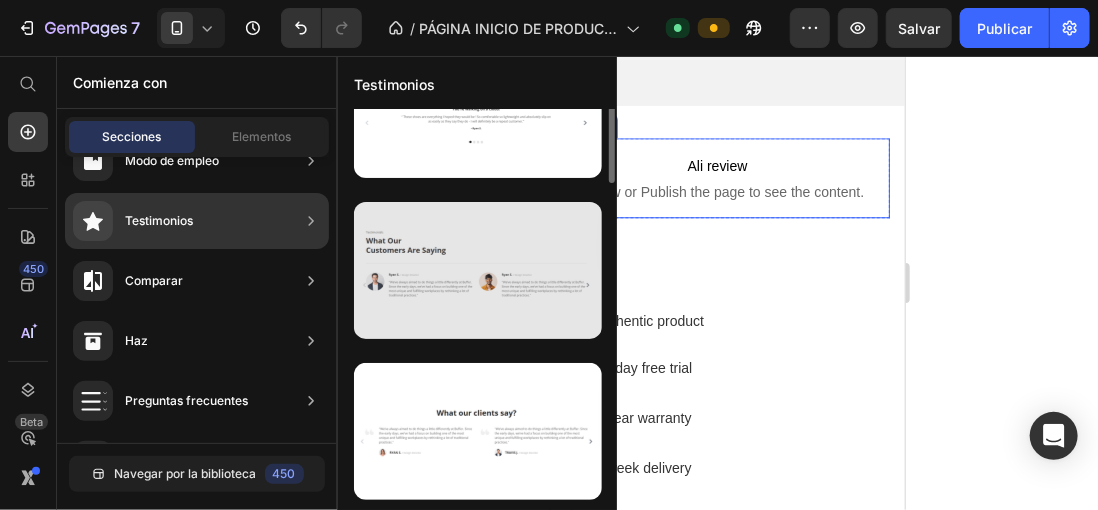 scroll, scrollTop: 96, scrollLeft: 0, axis: vertical 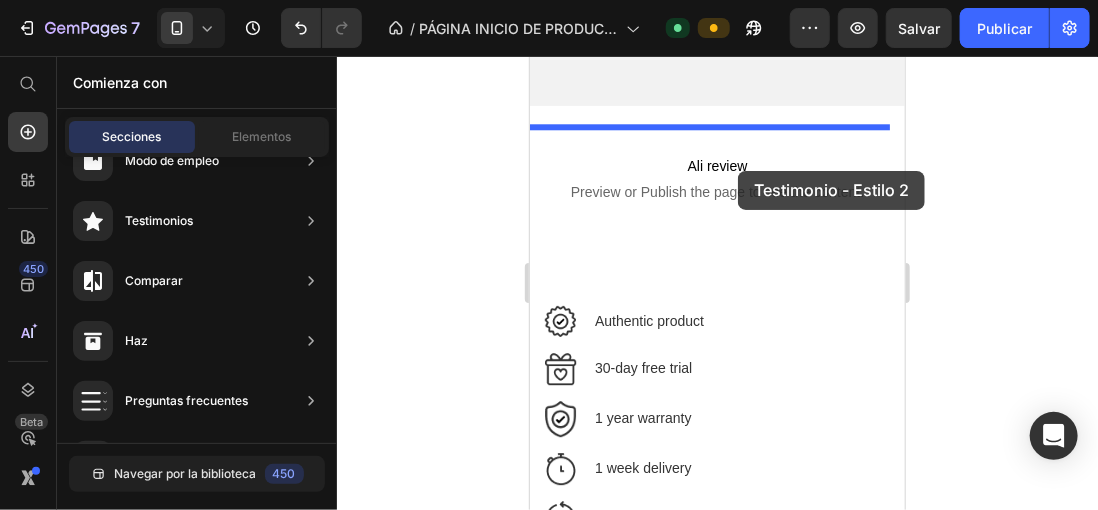 drag, startPoint x: 1000, startPoint y: 326, endPoint x: 737, endPoint y: 170, distance: 305.78586 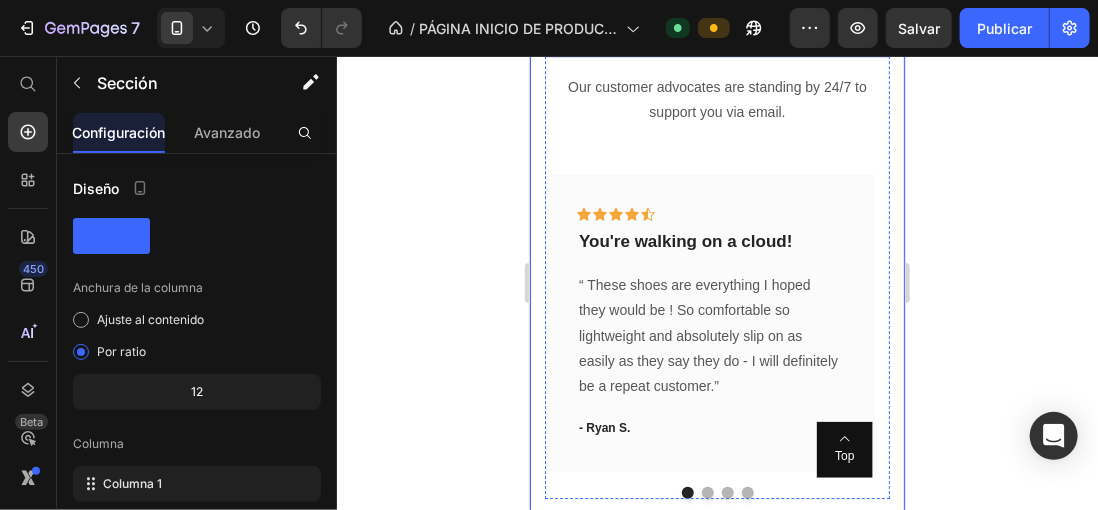 scroll, scrollTop: 2341, scrollLeft: 0, axis: vertical 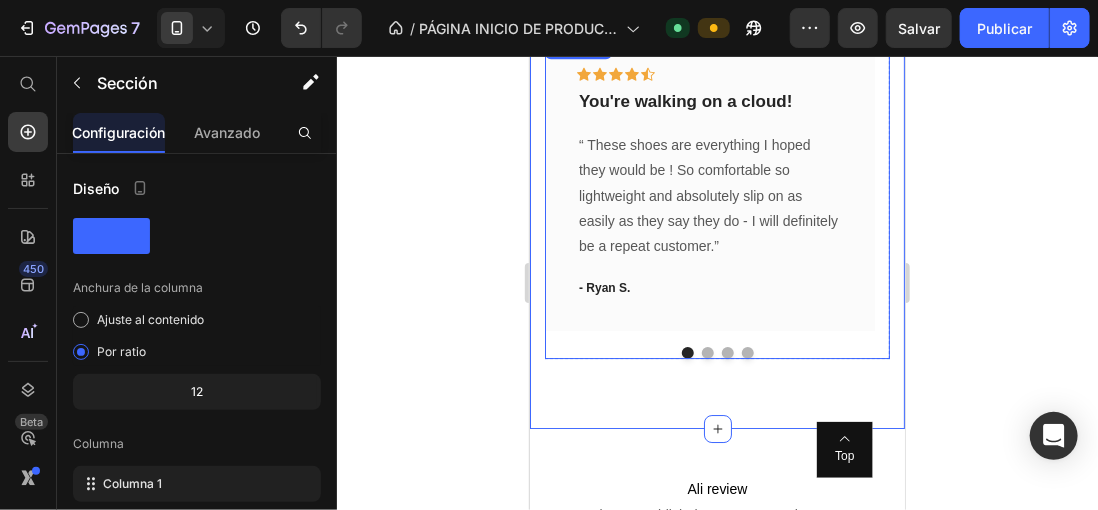 click at bounding box center (707, 352) 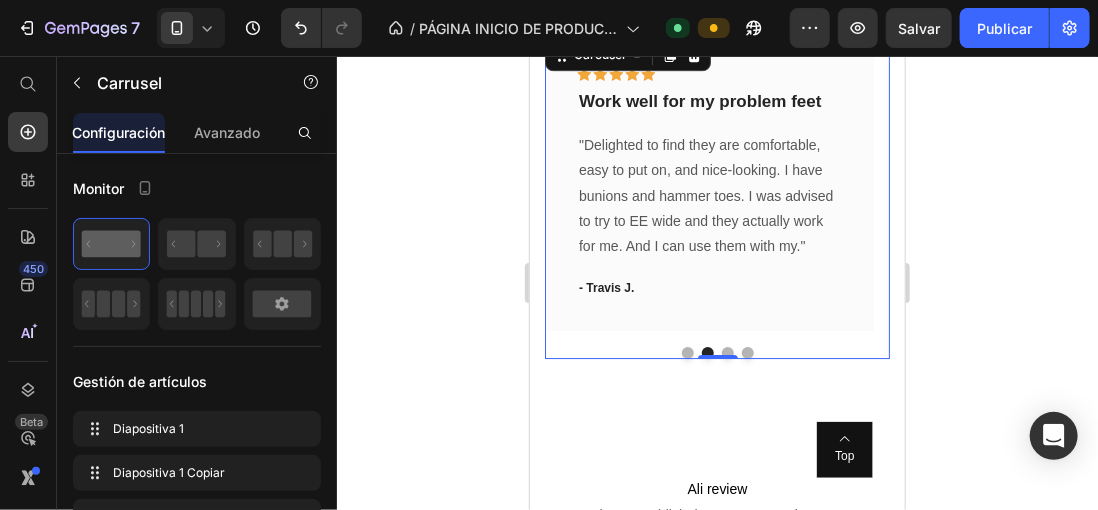 click at bounding box center [687, 352] 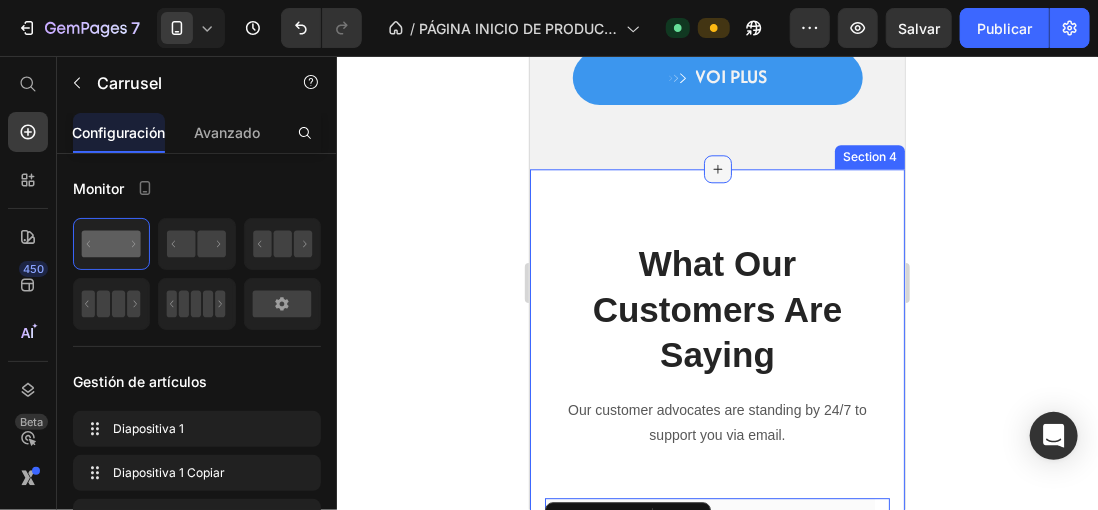 scroll, scrollTop: 1841, scrollLeft: 0, axis: vertical 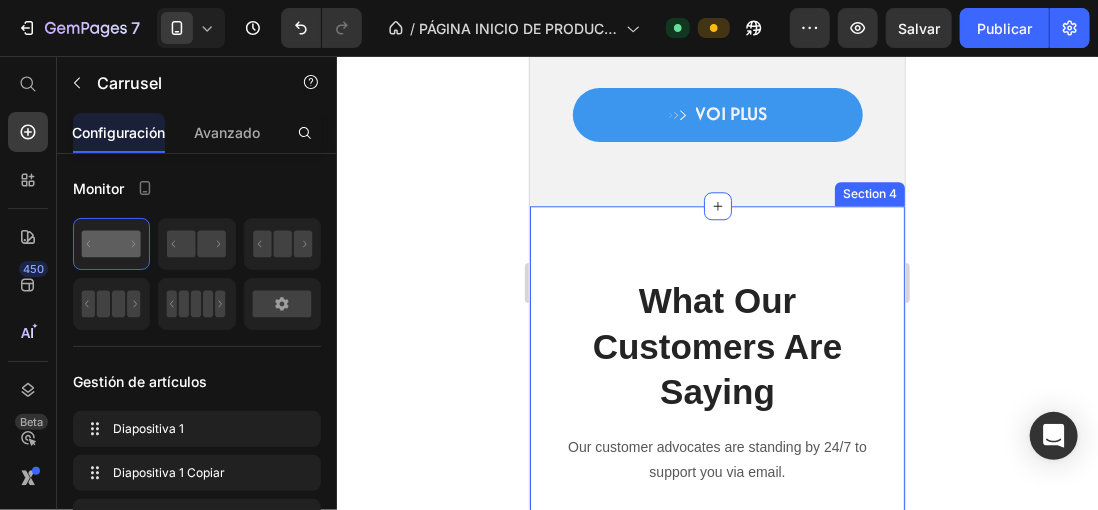 click on "What Our Customers Are Saying Heading Our customer advocates are standing by 24/7 to support you via email. Text block
Icon
Icon
Icon
Icon
Icon Row You're walking on a cloud! Text block “ These shoes are everything I hoped they would be ! So comfortable so lightweight and absolutely slip on as easily as they say they do - I will definitely be a repeat customer.” Text block - Ryan S. Text block Row
Icon
Icon
Icon
Icon
Icon Row Work well for my problem feet Text block "Delighted to find they are comfortable, easy to put on, and nice-looking. I have bunions and hammer toes. I was advised to try to EE wide and they actually work for me. And I can use them with my." Text block - Travis J. Text block Row
Icon
Icon
Icon
Icon
Icon Row You're walking on a cloud! Text block Row" at bounding box center [716, 566] 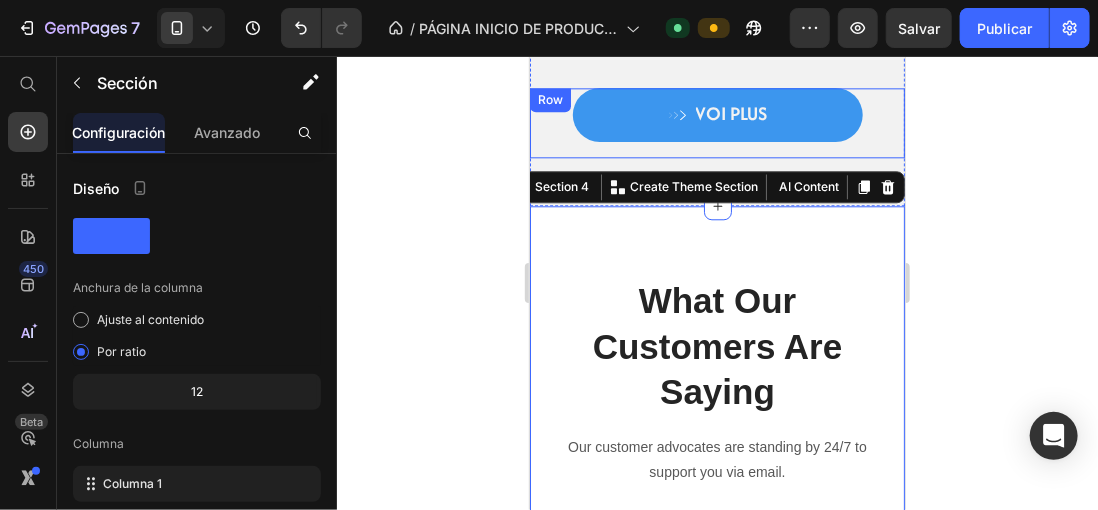 scroll, scrollTop: 348, scrollLeft: 0, axis: vertical 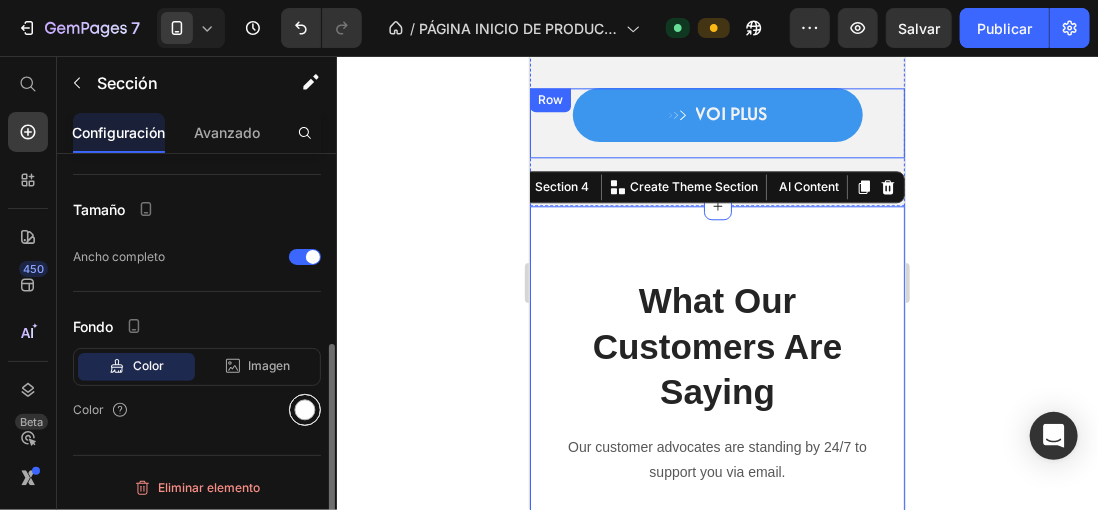click at bounding box center (305, 410) 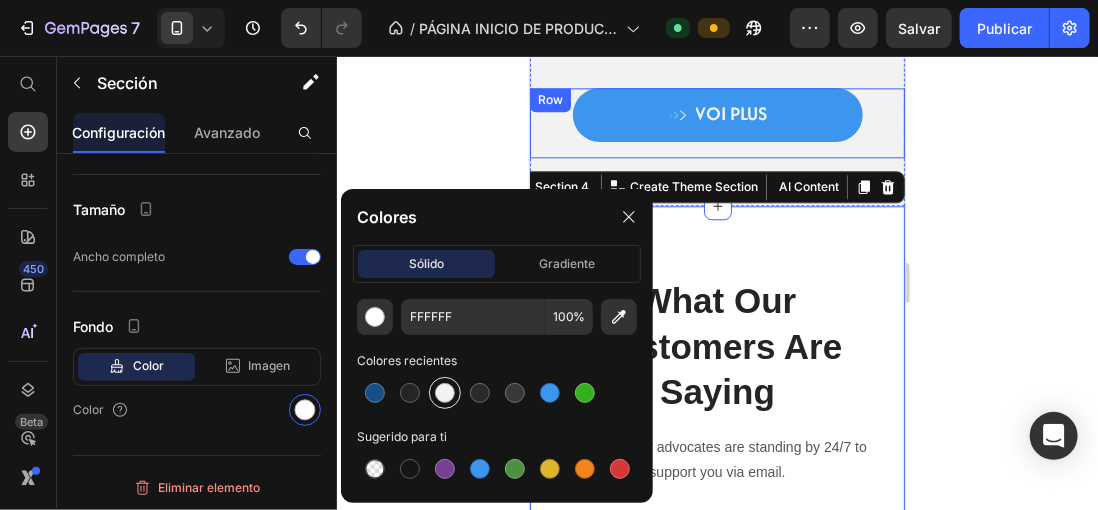 click at bounding box center (445, 393) 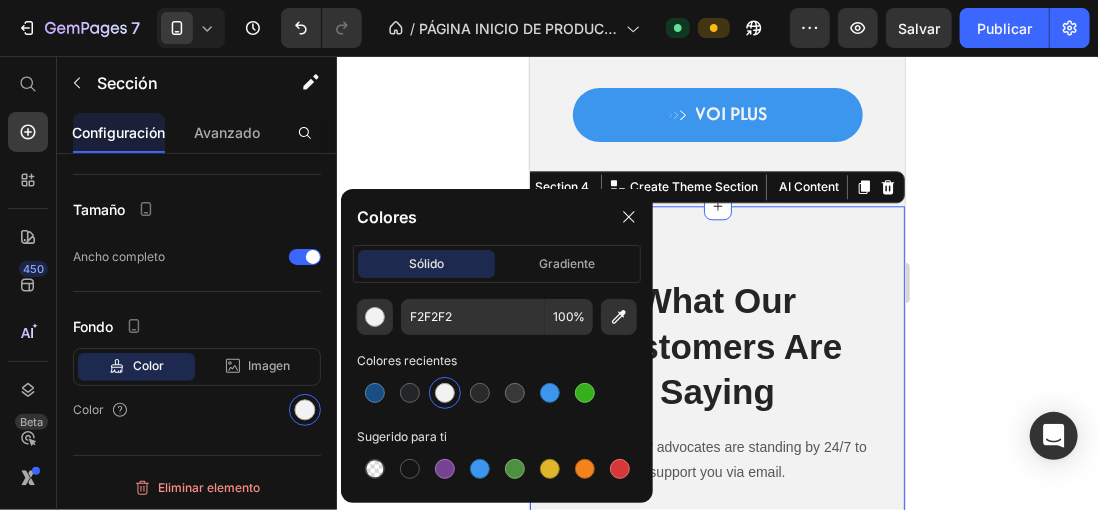 click 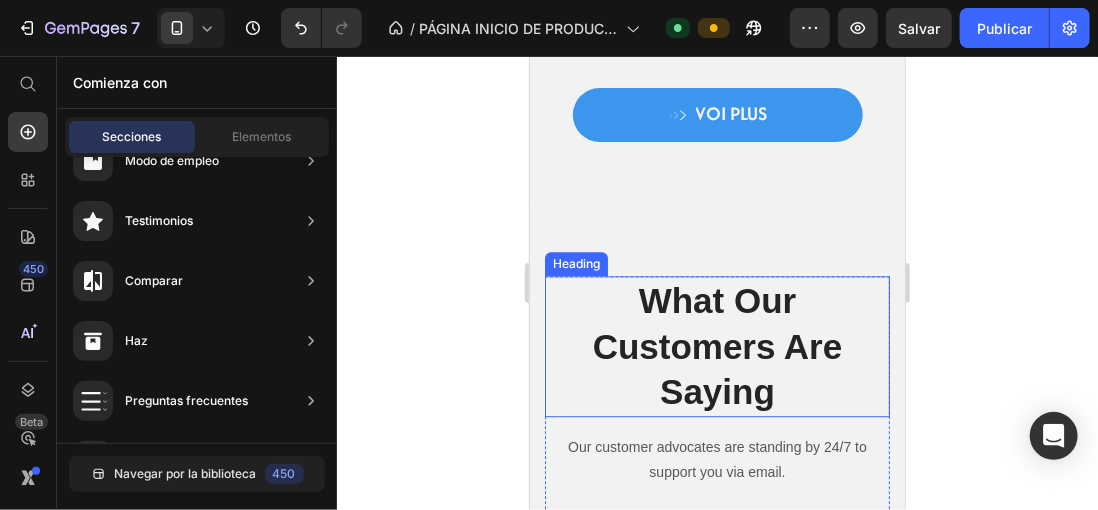 scroll, scrollTop: 2041, scrollLeft: 0, axis: vertical 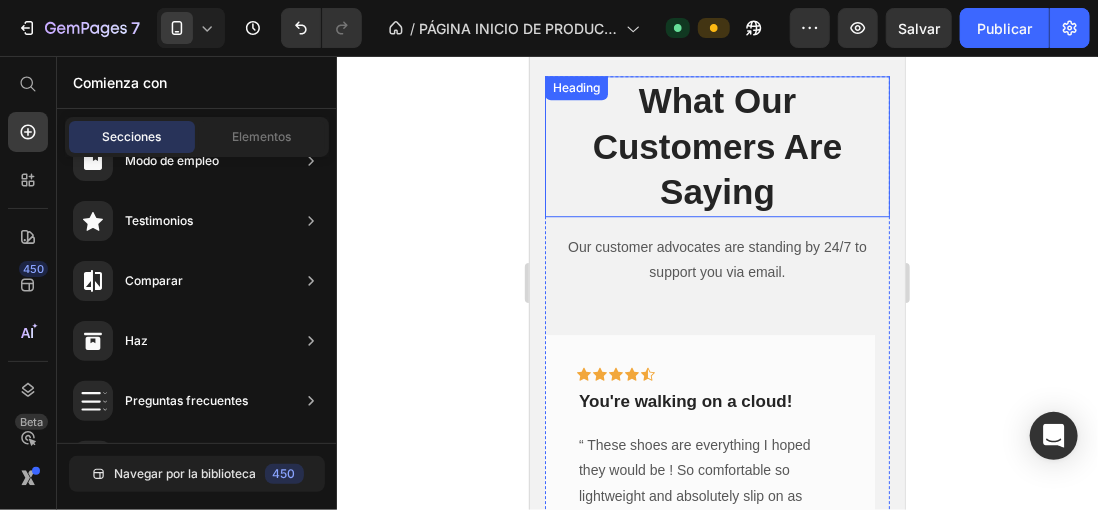 click on "What Our Customers Are Saying" at bounding box center (716, 145) 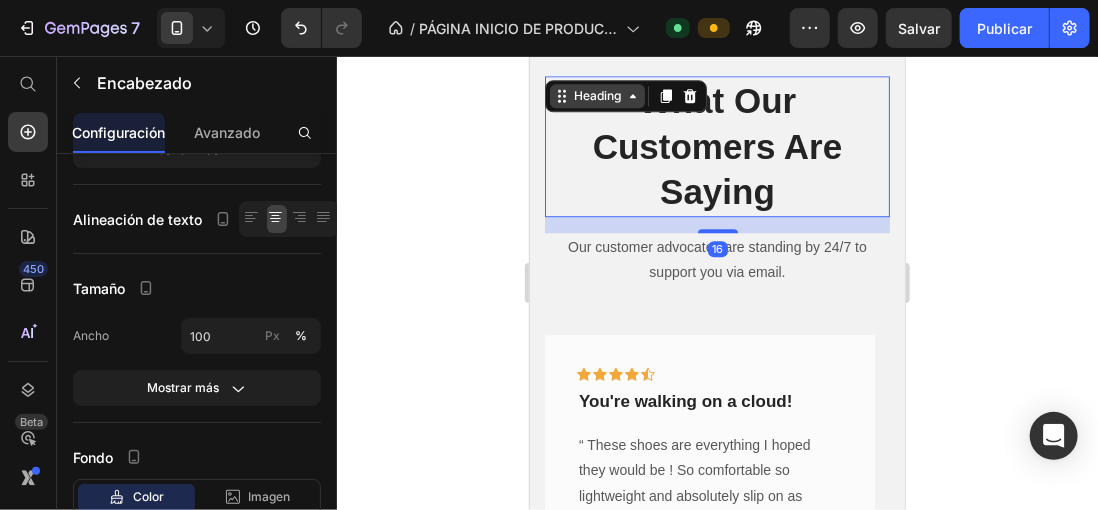 scroll, scrollTop: 0, scrollLeft: 0, axis: both 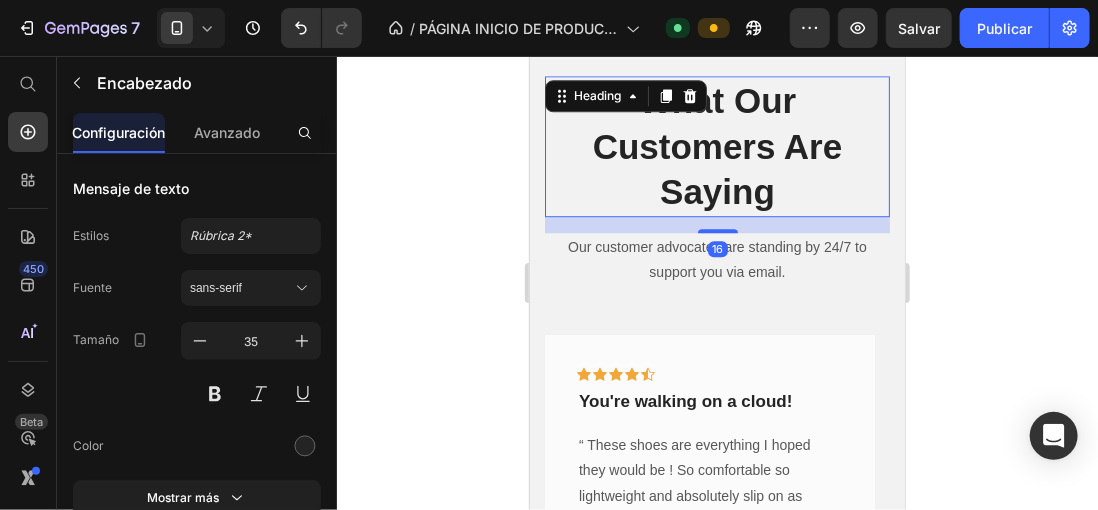 click on "What Our Customers Are Saying" at bounding box center [716, 145] 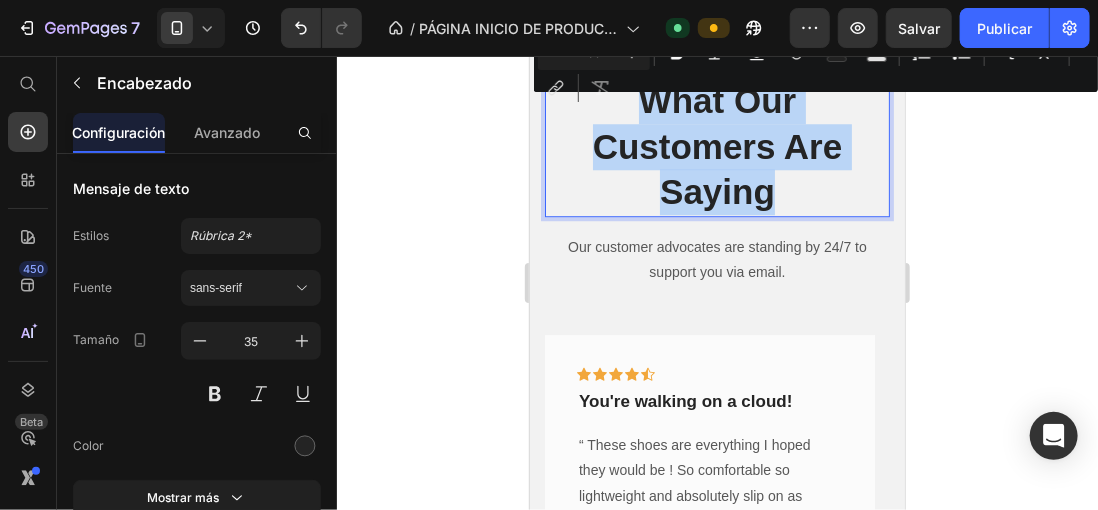 drag, startPoint x: 765, startPoint y: 211, endPoint x: 610, endPoint y: 112, distance: 183.91846 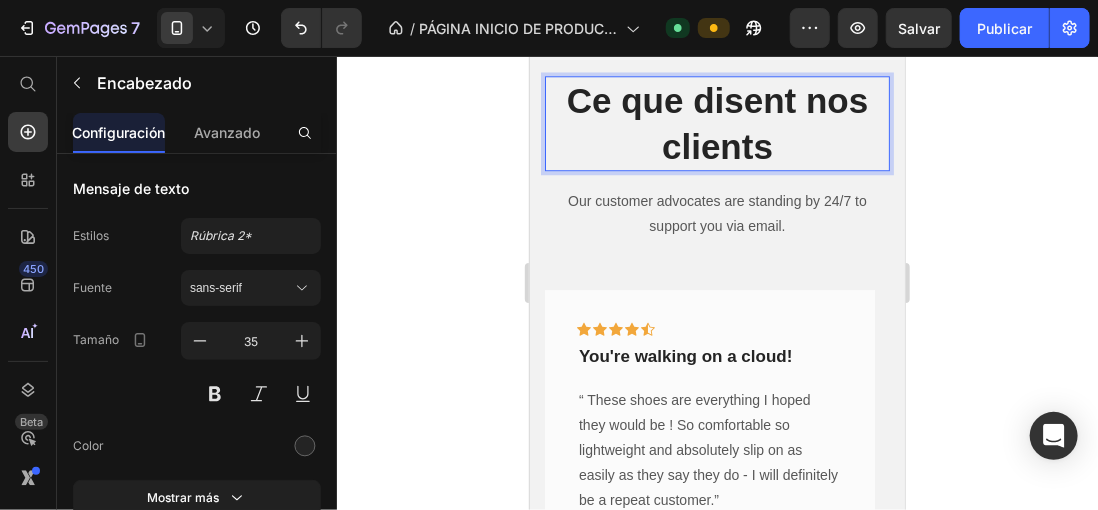 click on "Ce que disent nos clients" at bounding box center [716, 122] 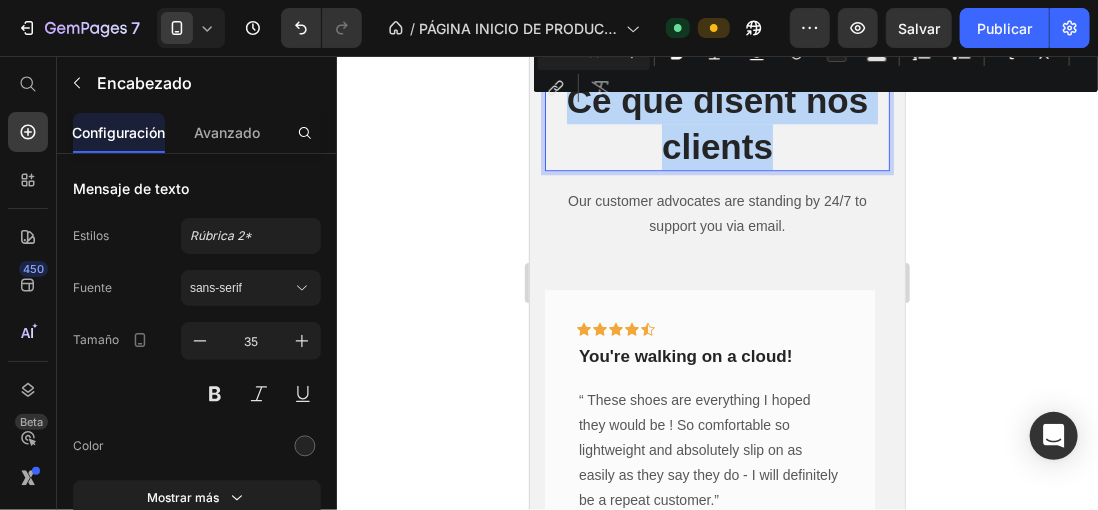 drag, startPoint x: 557, startPoint y: 116, endPoint x: 776, endPoint y: 170, distance: 225.55931 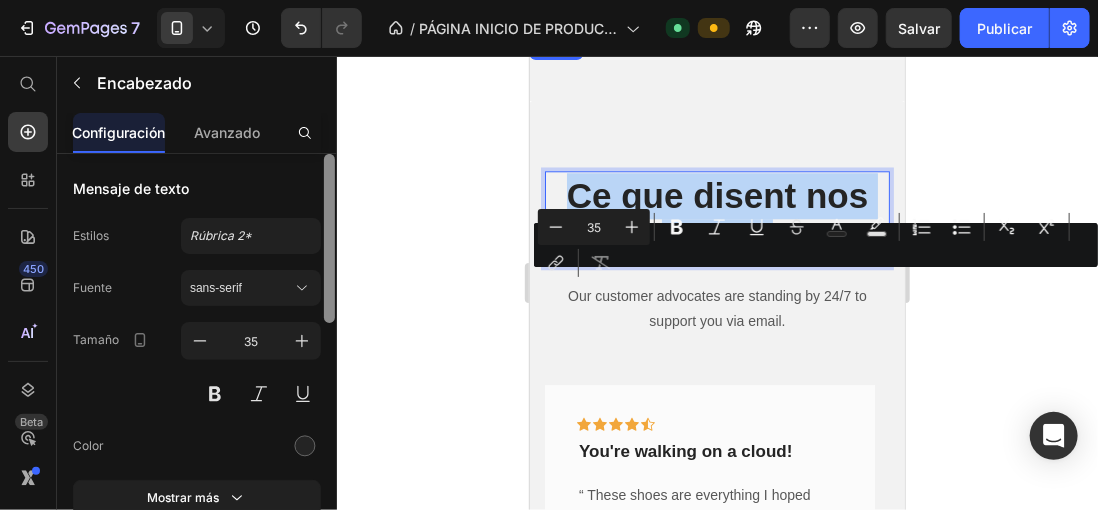 scroll, scrollTop: 1841, scrollLeft: 0, axis: vertical 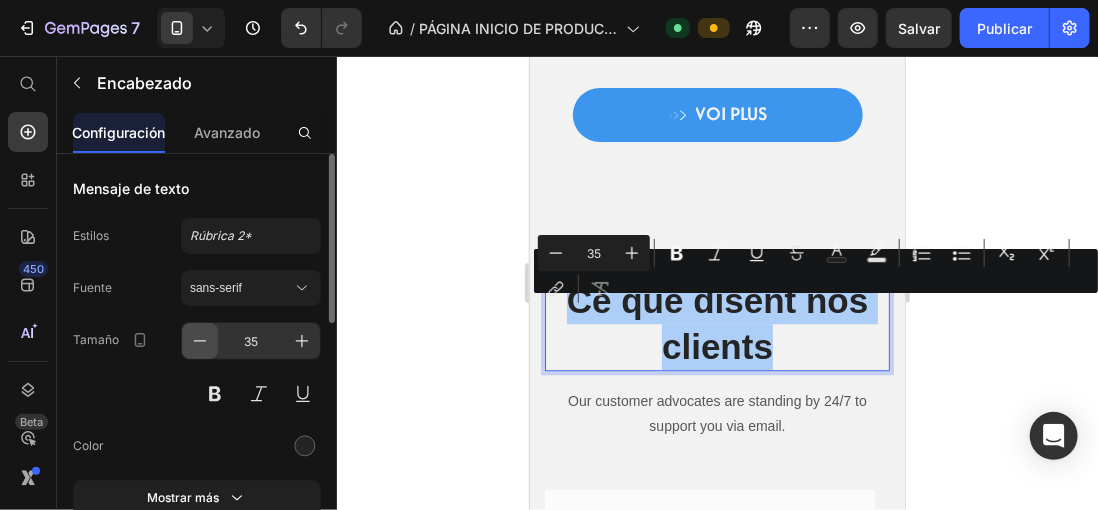 click 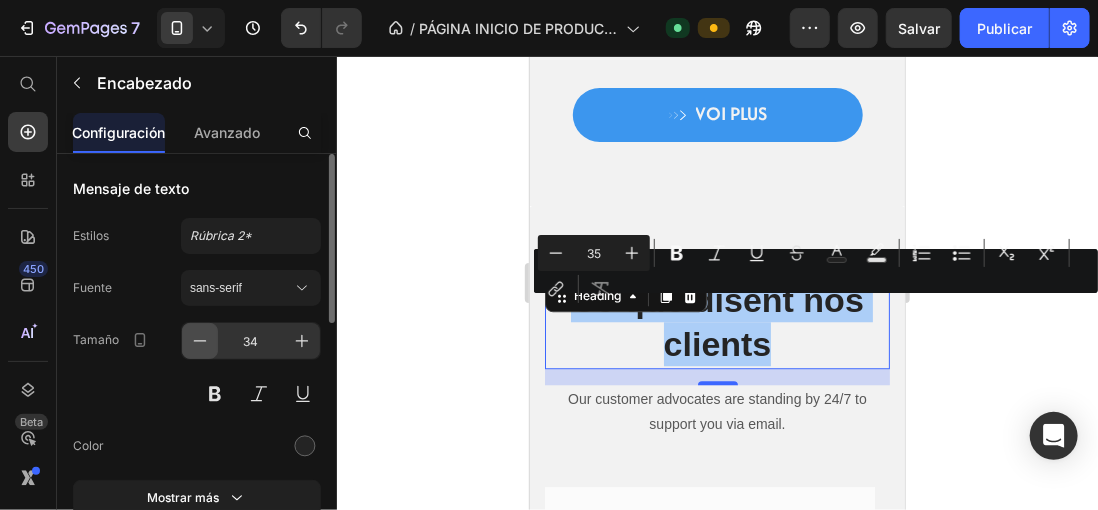 click 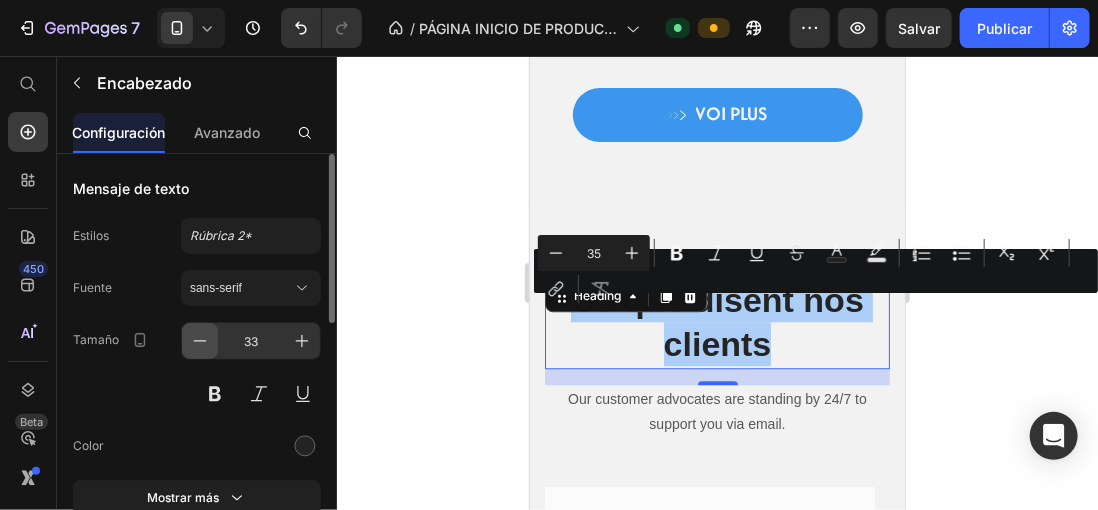 click 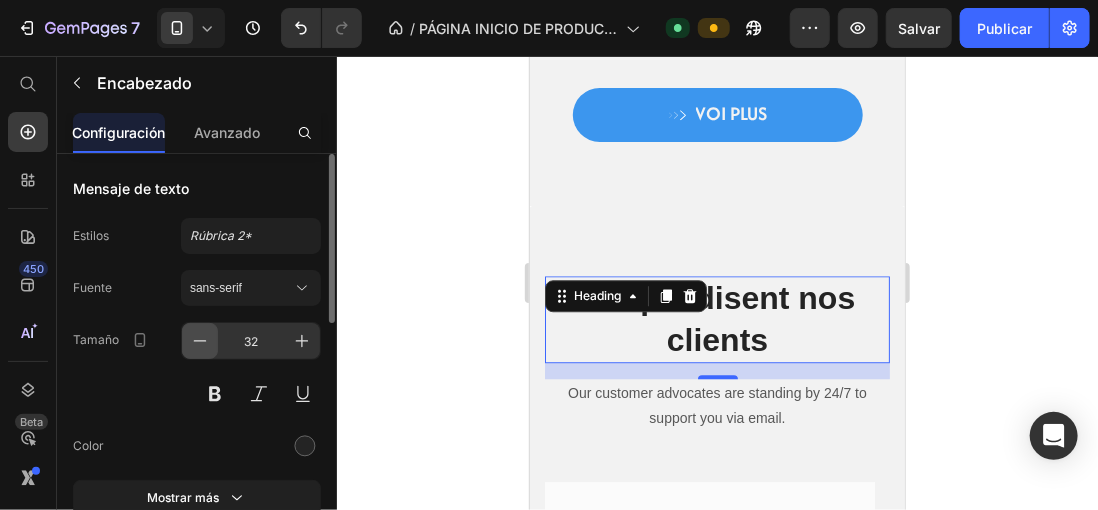 click 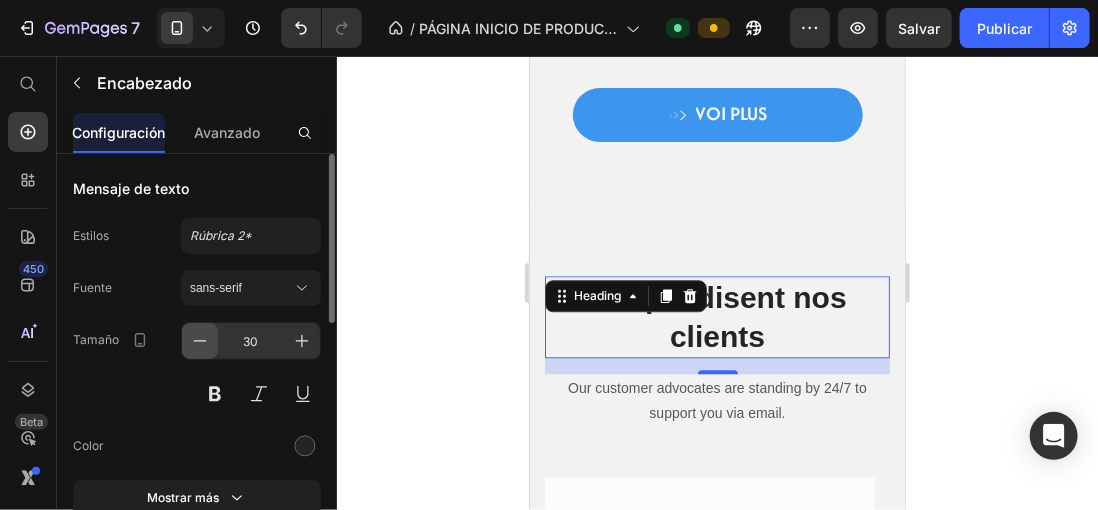 click 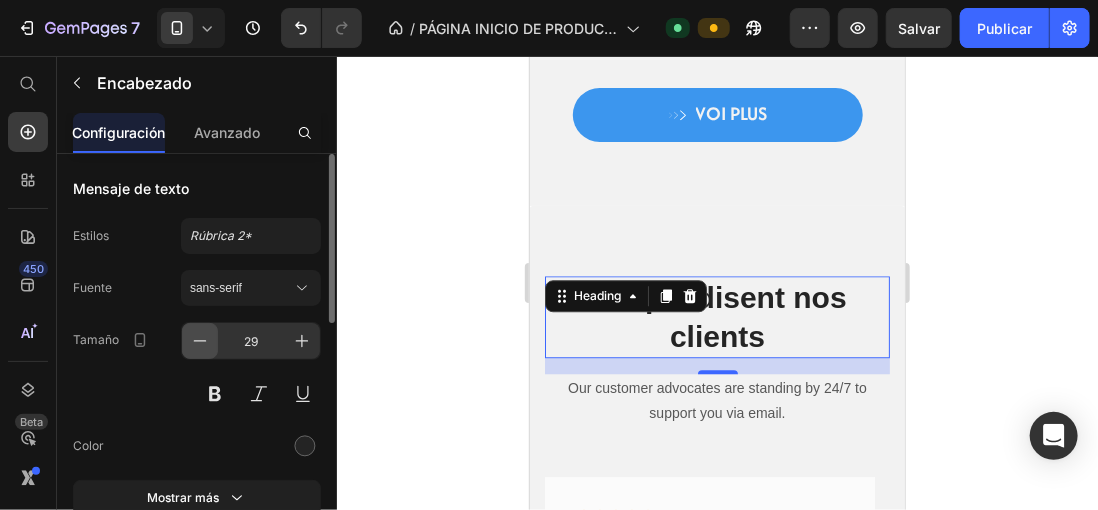 click 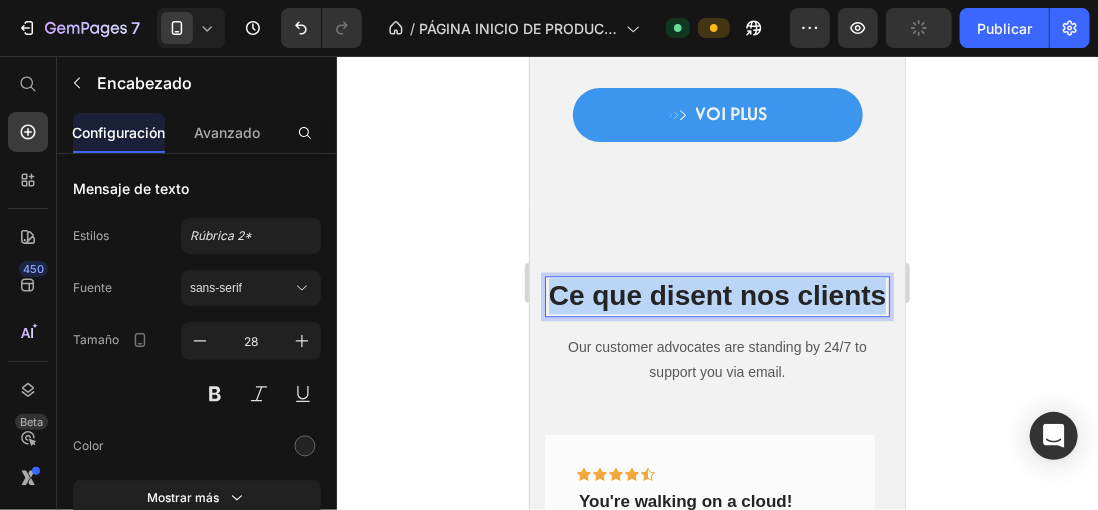 drag, startPoint x: 754, startPoint y: 352, endPoint x: 582, endPoint y: 308, distance: 177.53873 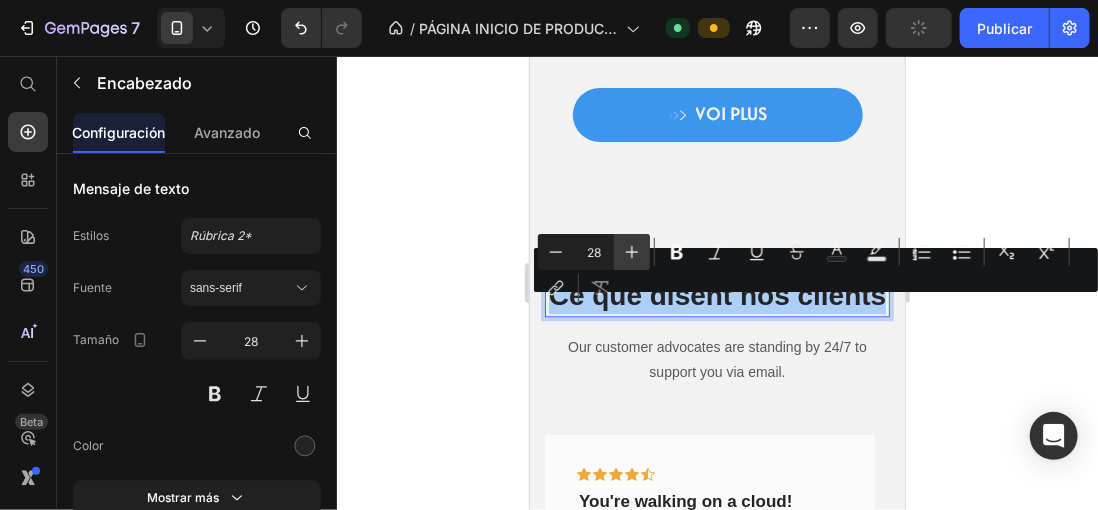 click 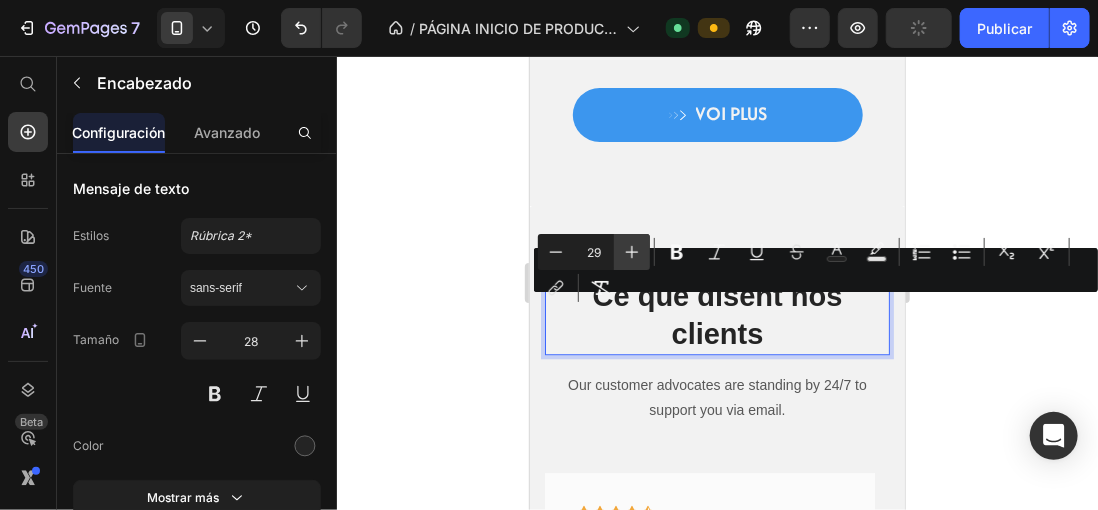 click 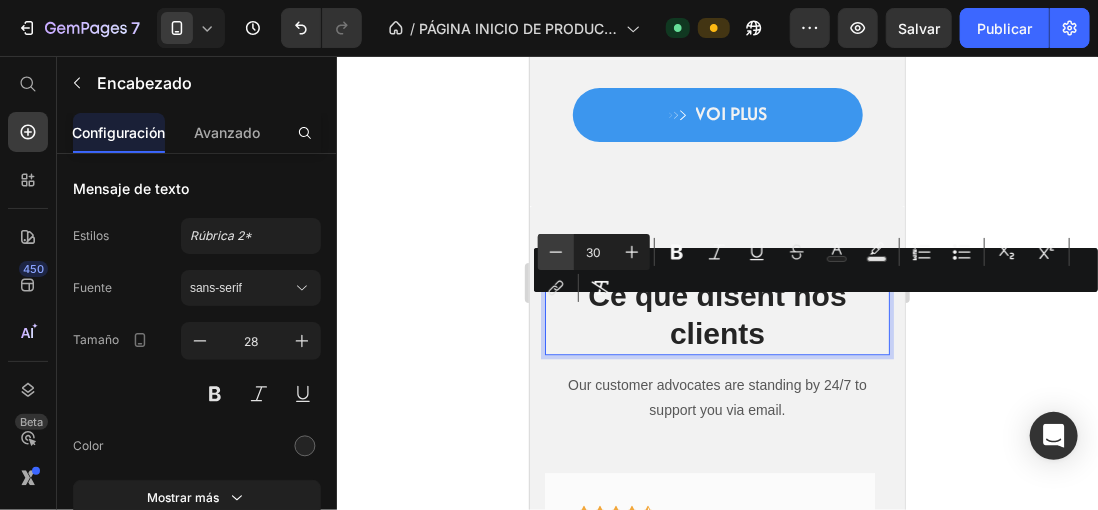 click 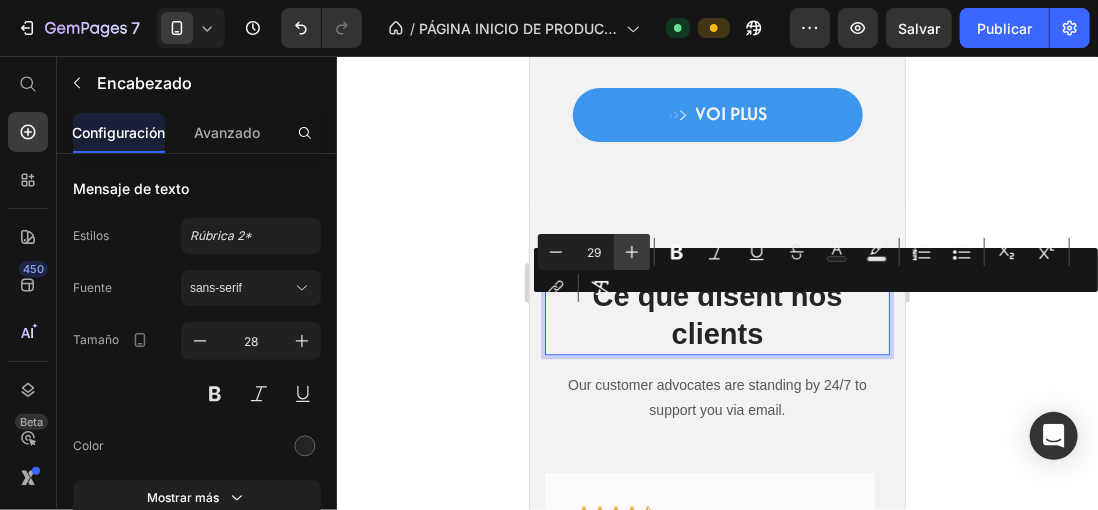 click 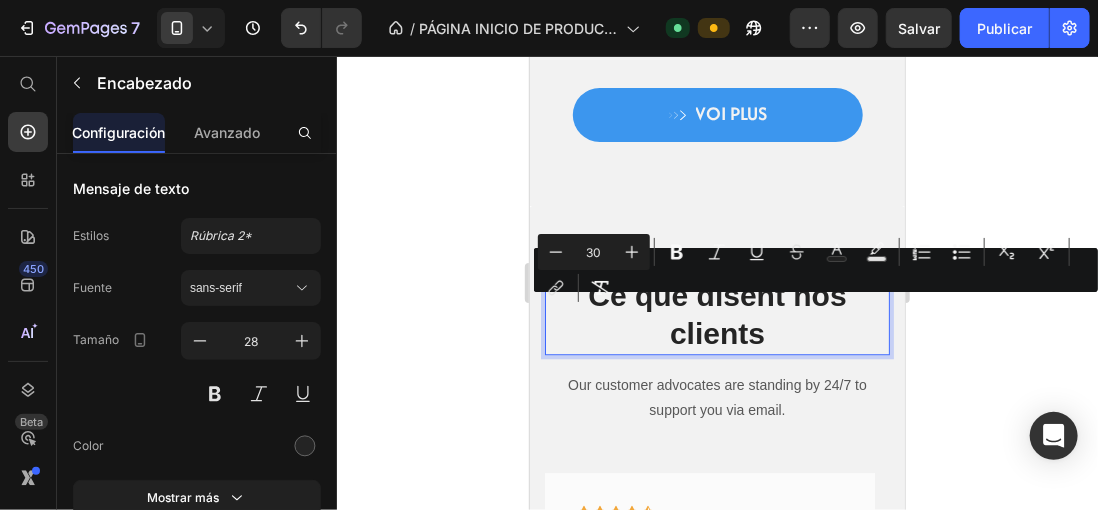 click 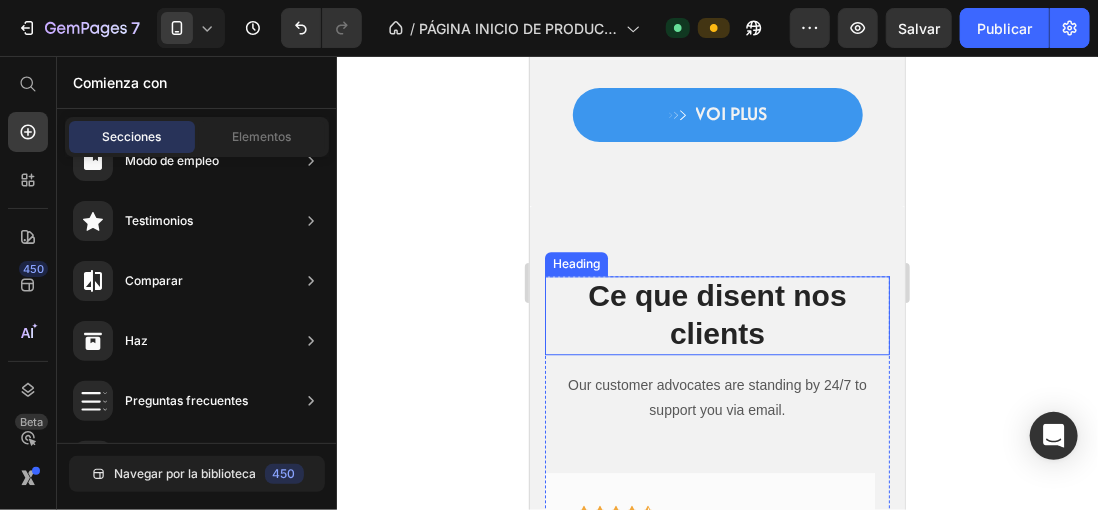 click on "Ce que disent nos clients" at bounding box center [716, 313] 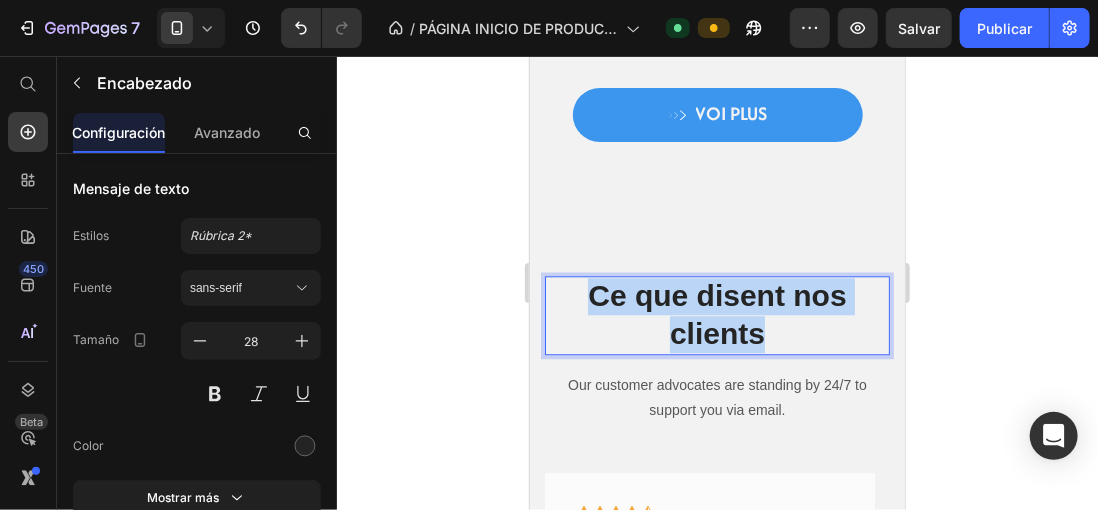 drag, startPoint x: 582, startPoint y: 317, endPoint x: 768, endPoint y: 354, distance: 189.64441 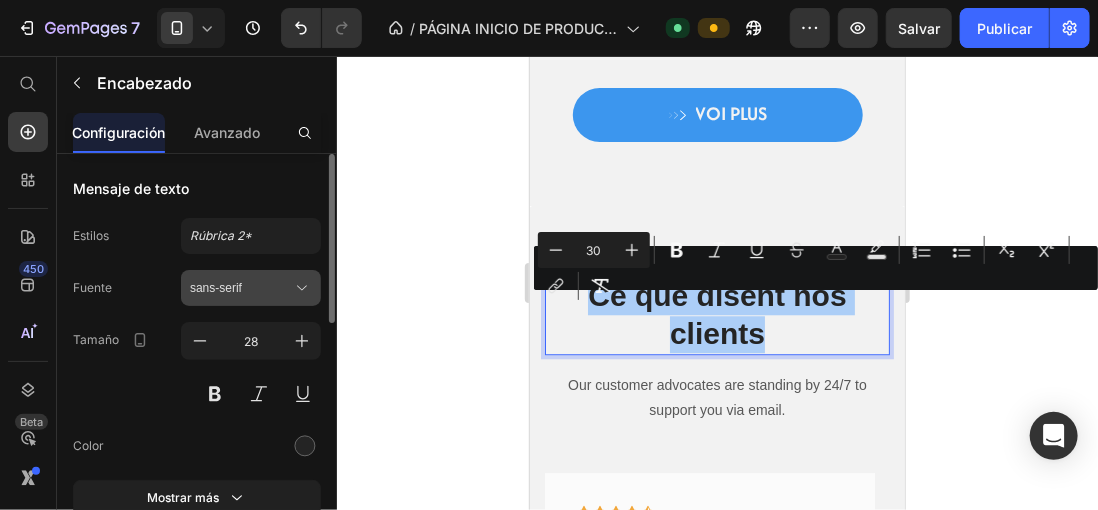 click on "sans-serif" at bounding box center [241, 288] 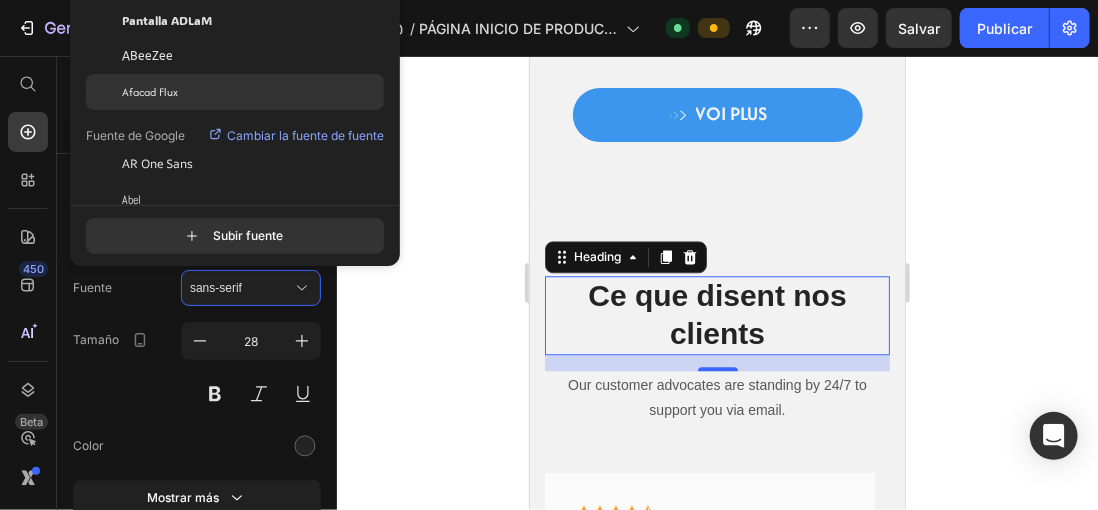 click on "Afacad Flux" 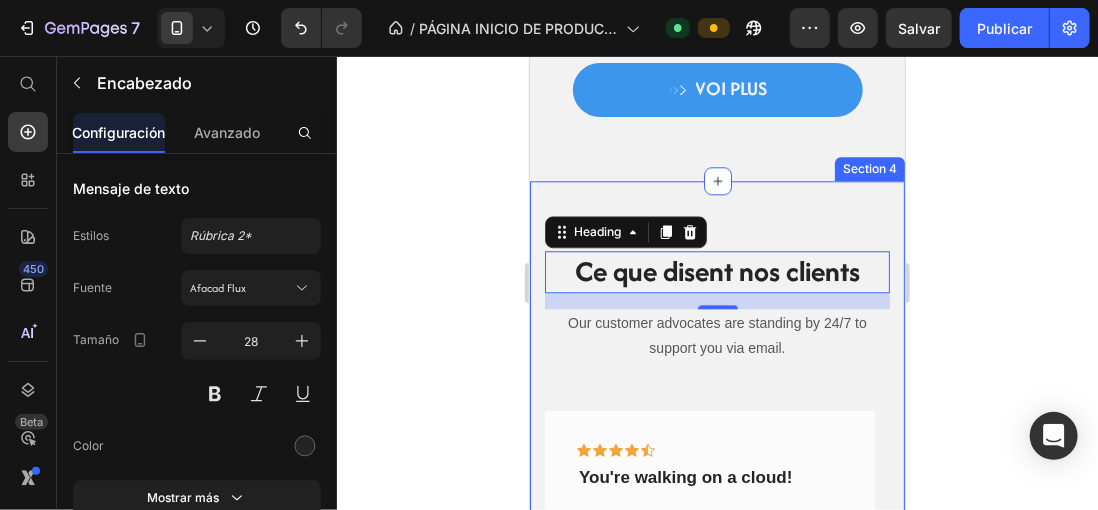 scroll, scrollTop: 1841, scrollLeft: 0, axis: vertical 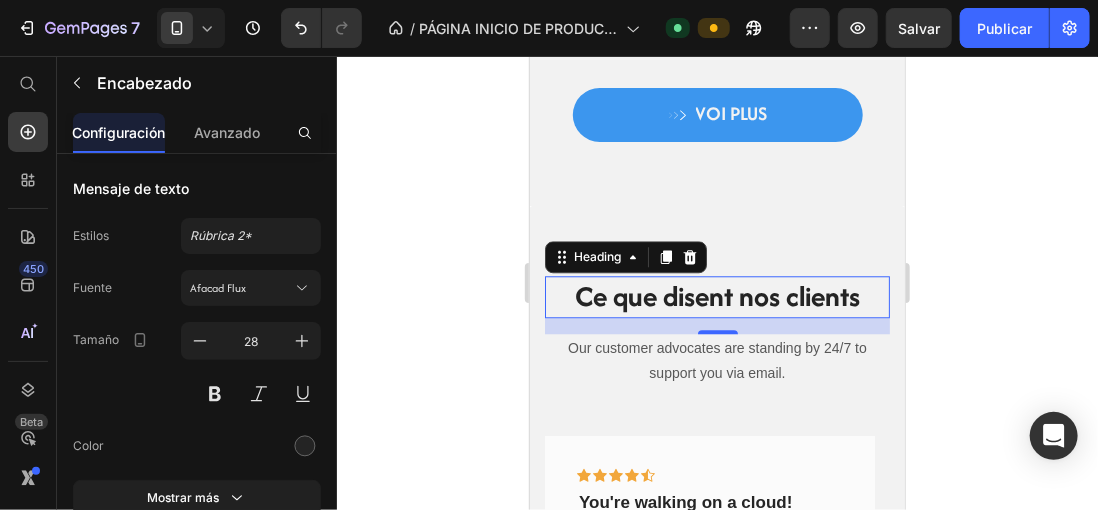 click 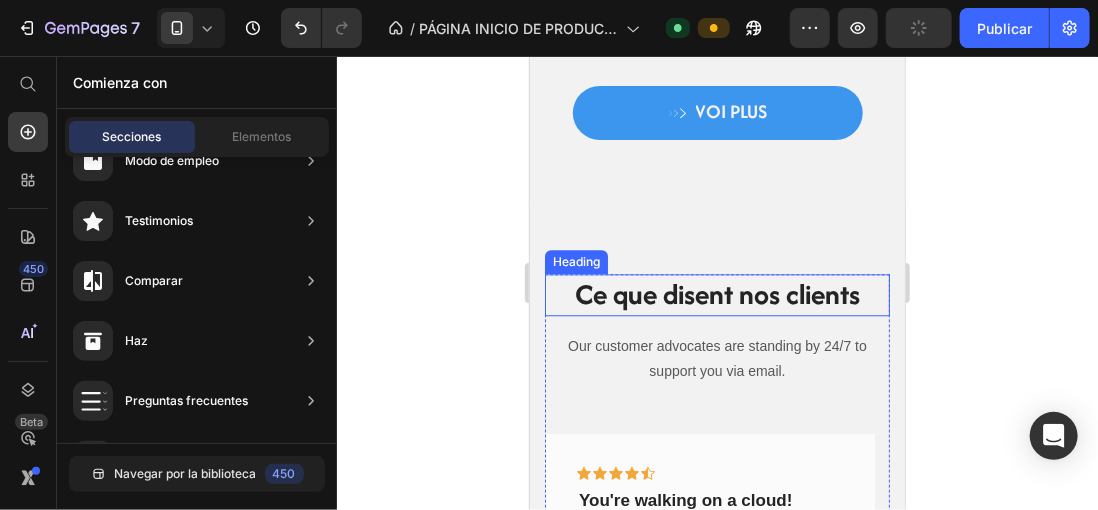 scroll, scrollTop: 1941, scrollLeft: 0, axis: vertical 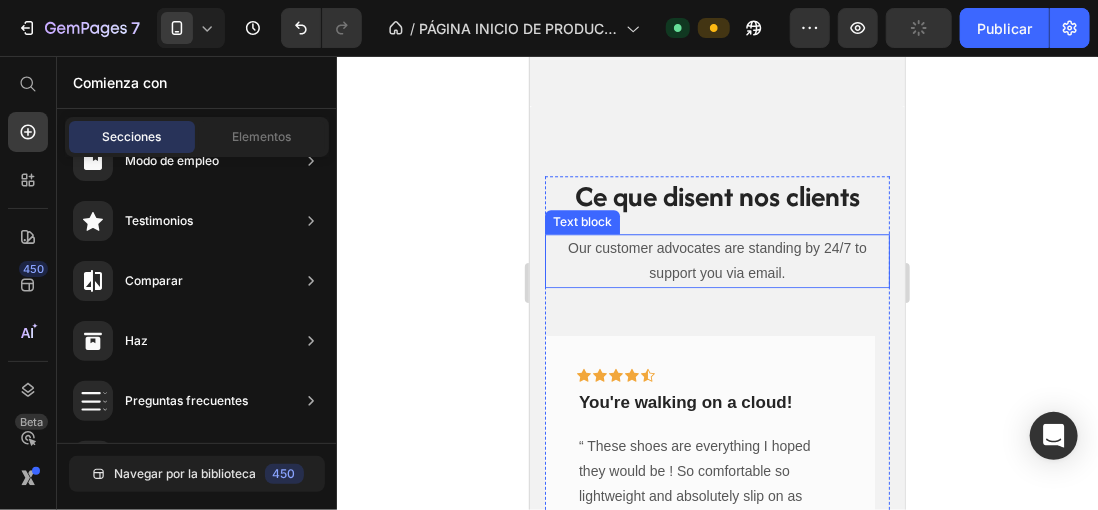 click on "Our customer advocates are standing by 24/7 to support you via email." at bounding box center (716, 260) 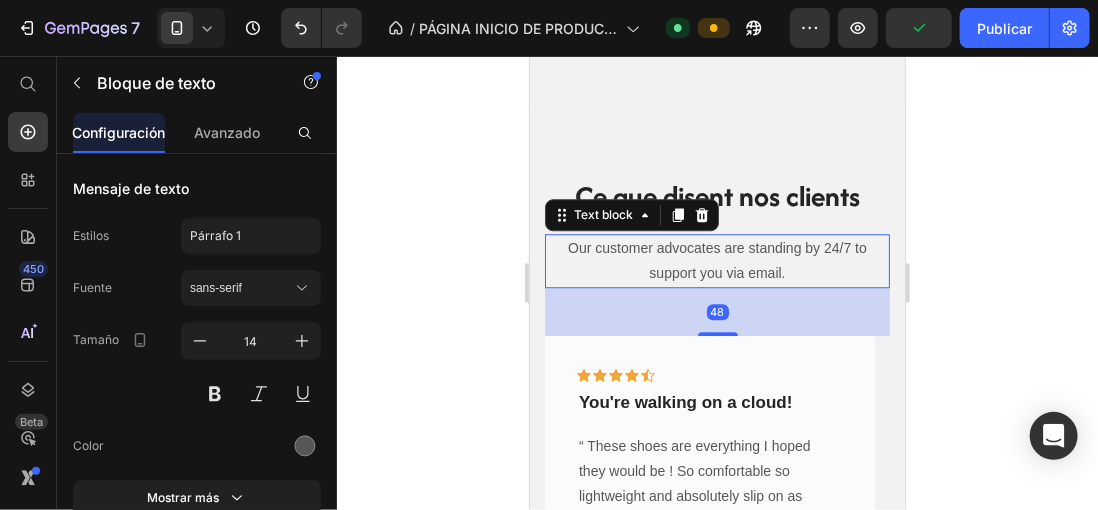 click on "Our customer advocates are standing by 24/7 to support you via email." at bounding box center (716, 260) 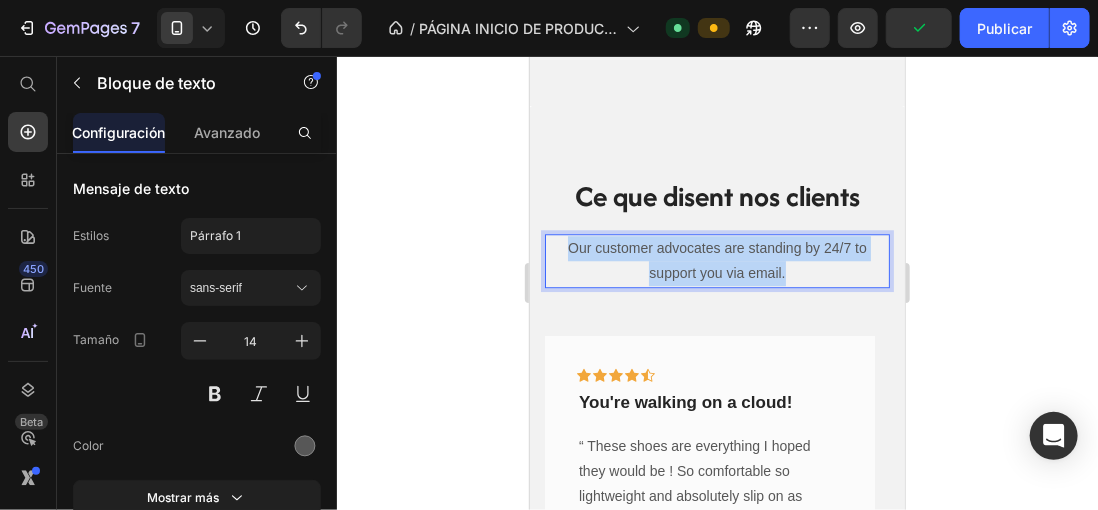 drag, startPoint x: 557, startPoint y: 264, endPoint x: 813, endPoint y: 288, distance: 257.12253 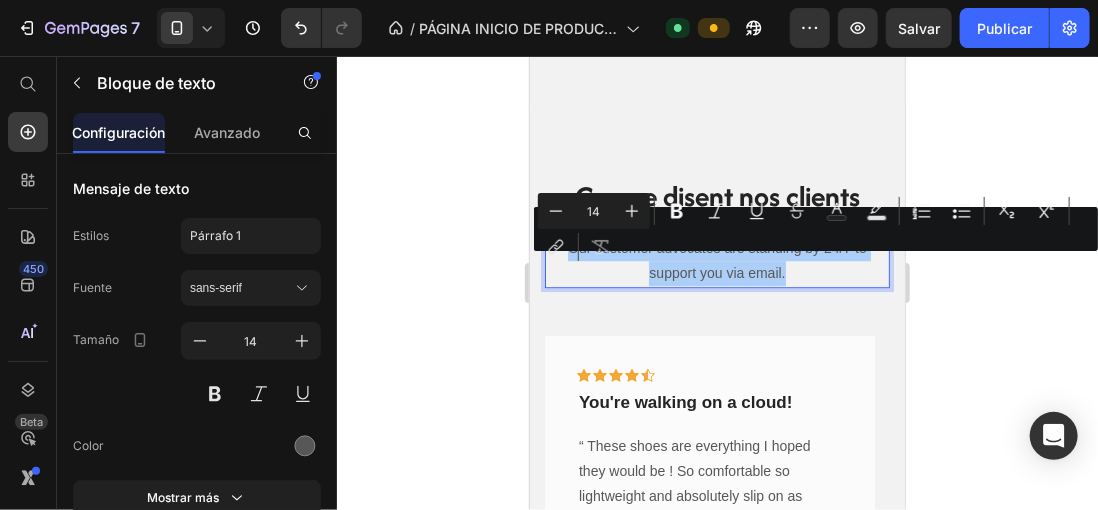 click 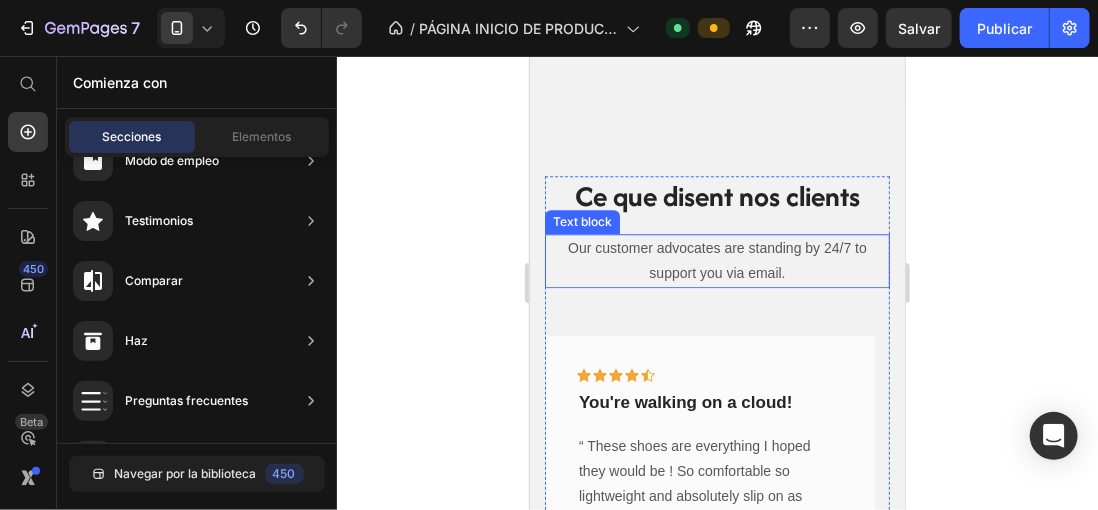 click on "Our customer advocates are standing by 24/7 to support you via email." at bounding box center [716, 260] 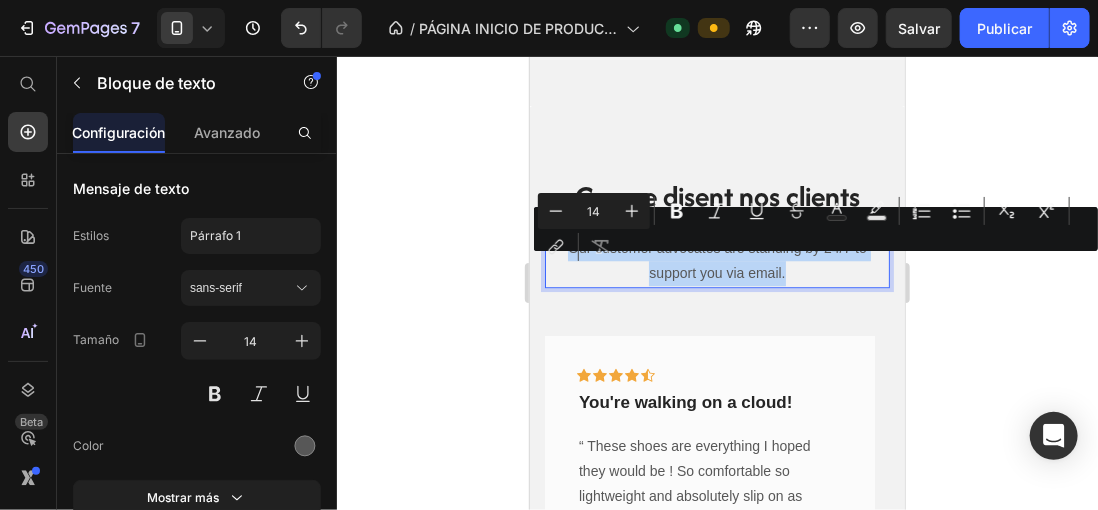 drag, startPoint x: 560, startPoint y: 266, endPoint x: 797, endPoint y: 297, distance: 239.01883 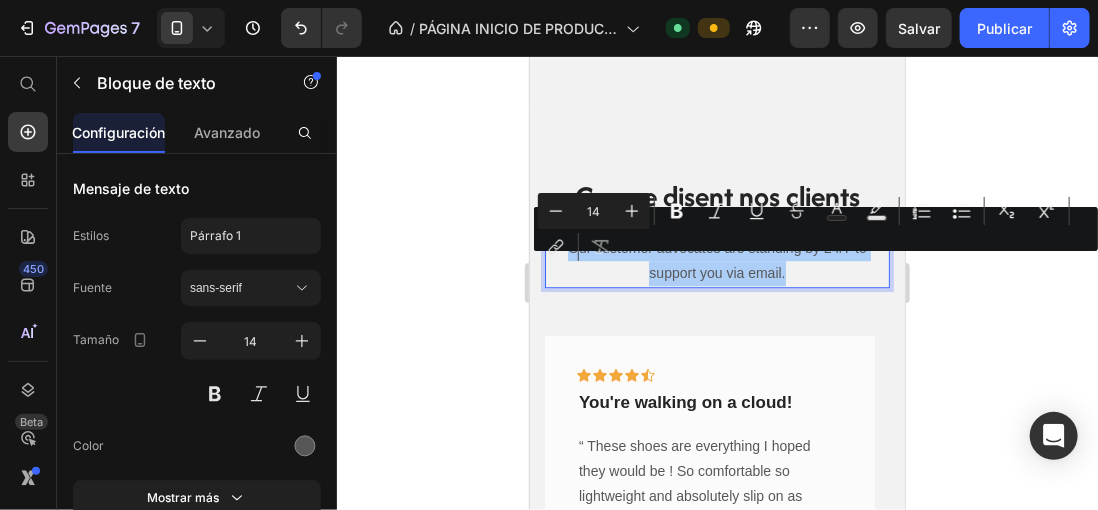 drag, startPoint x: 166, startPoint y: 214, endPoint x: 984, endPoint y: 321, distance: 824.9685 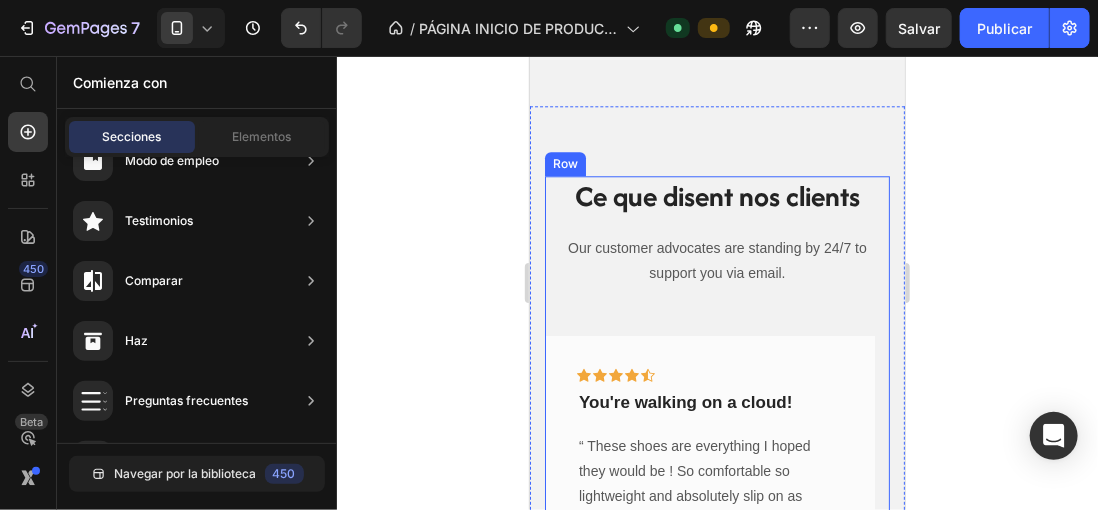 scroll, scrollTop: 2141, scrollLeft: 0, axis: vertical 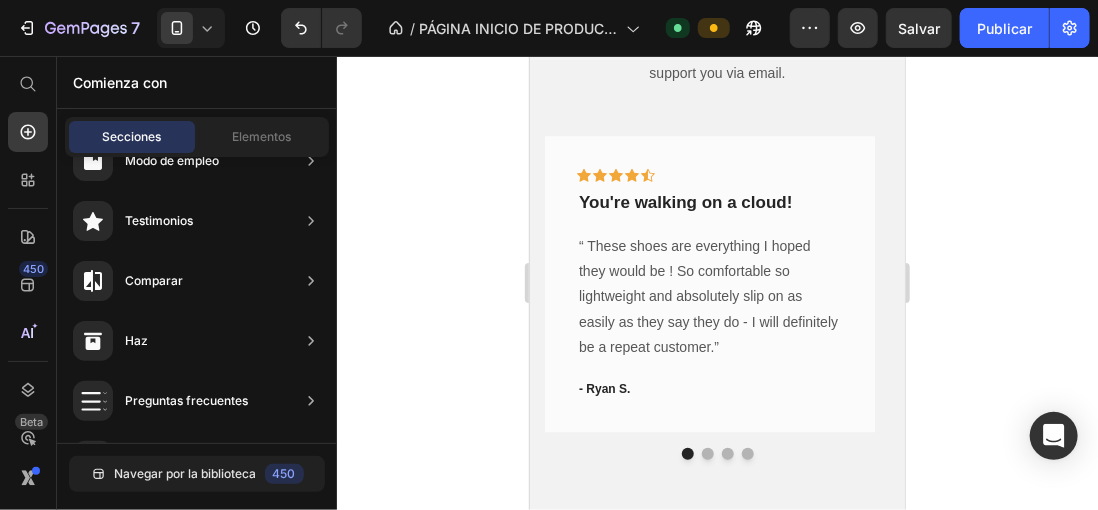drag, startPoint x: 469, startPoint y: 266, endPoint x: 466, endPoint y: 248, distance: 18.248287 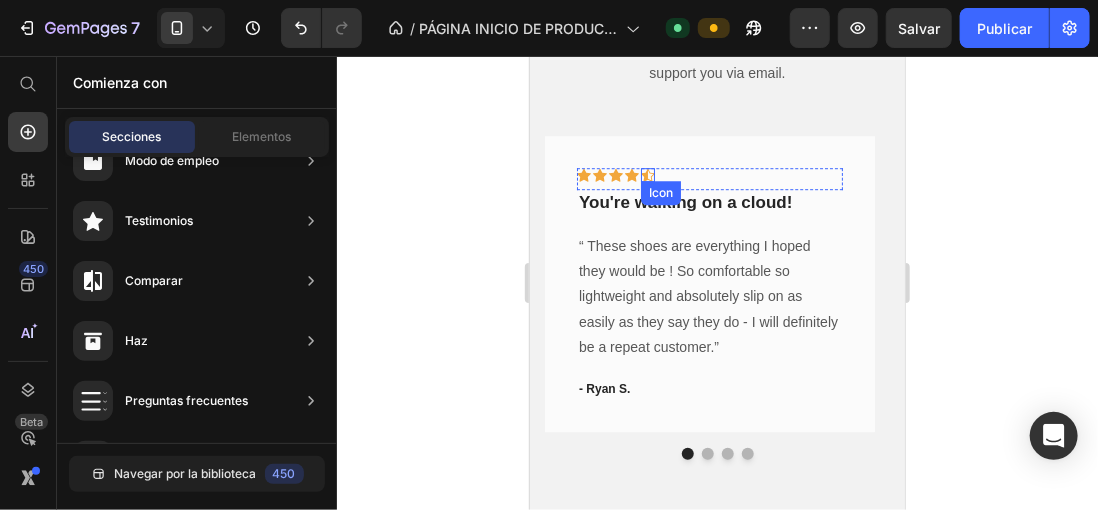 click on "Icon" at bounding box center (660, 192) 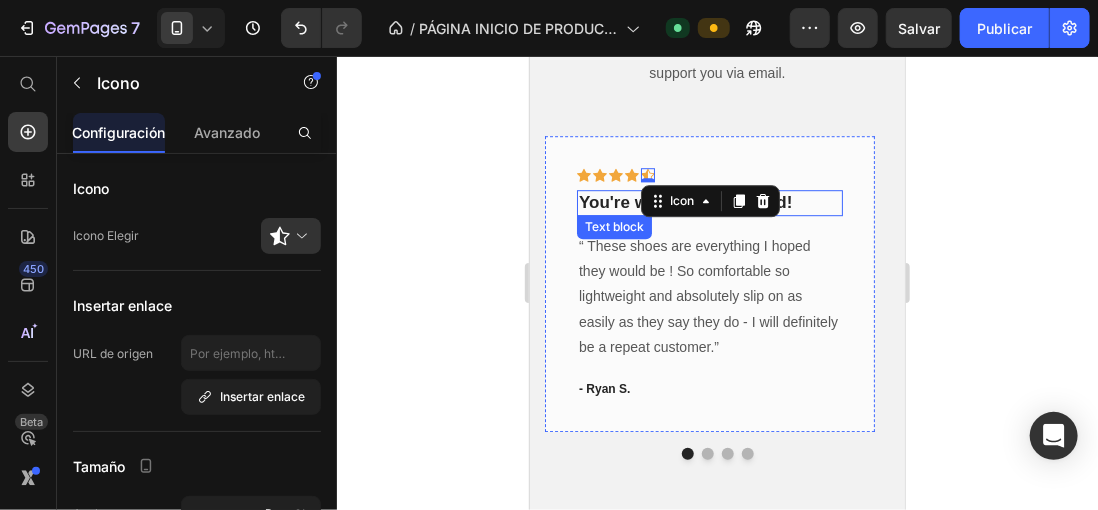 click on "You're walking on a cloud!" at bounding box center (709, 202) 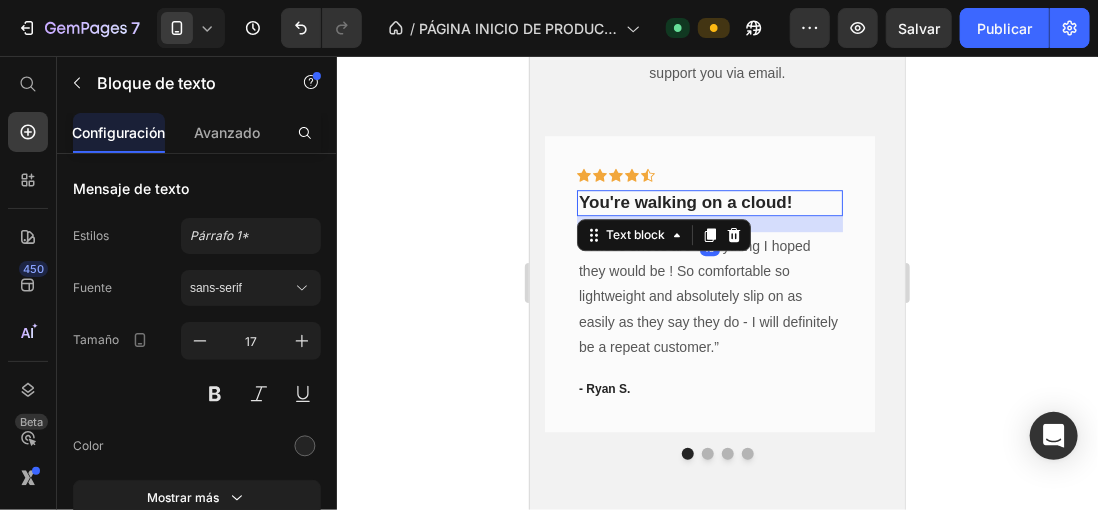 click on "You're walking on a cloud!" at bounding box center [709, 202] 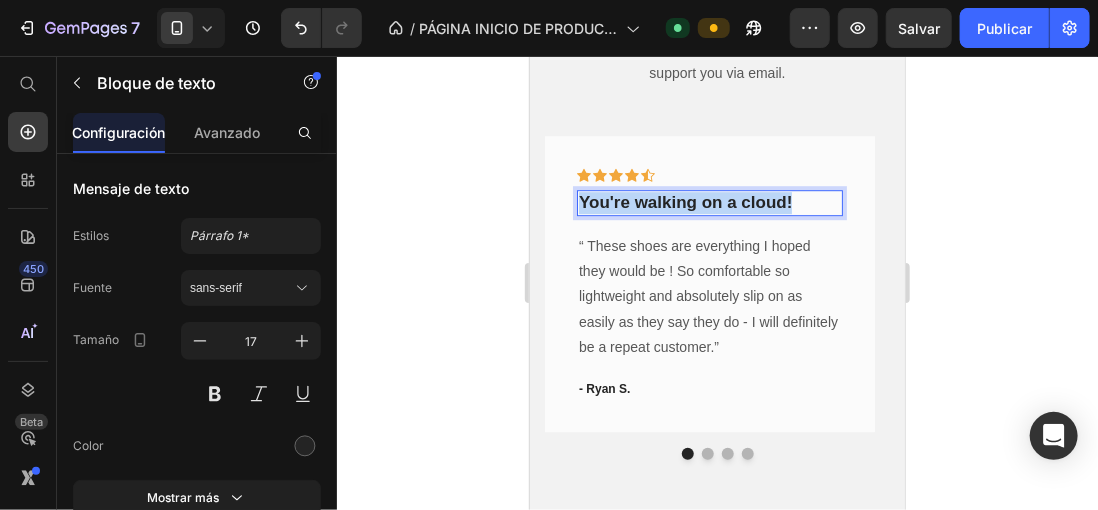 drag, startPoint x: 582, startPoint y: 218, endPoint x: 789, endPoint y: 218, distance: 207 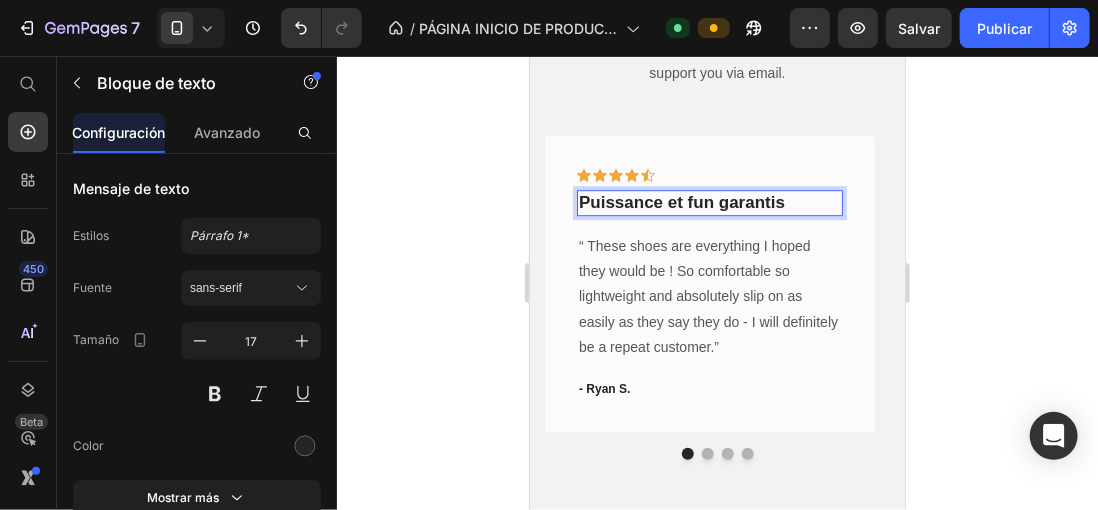 click on "Puissance et fun garantis" at bounding box center [709, 202] 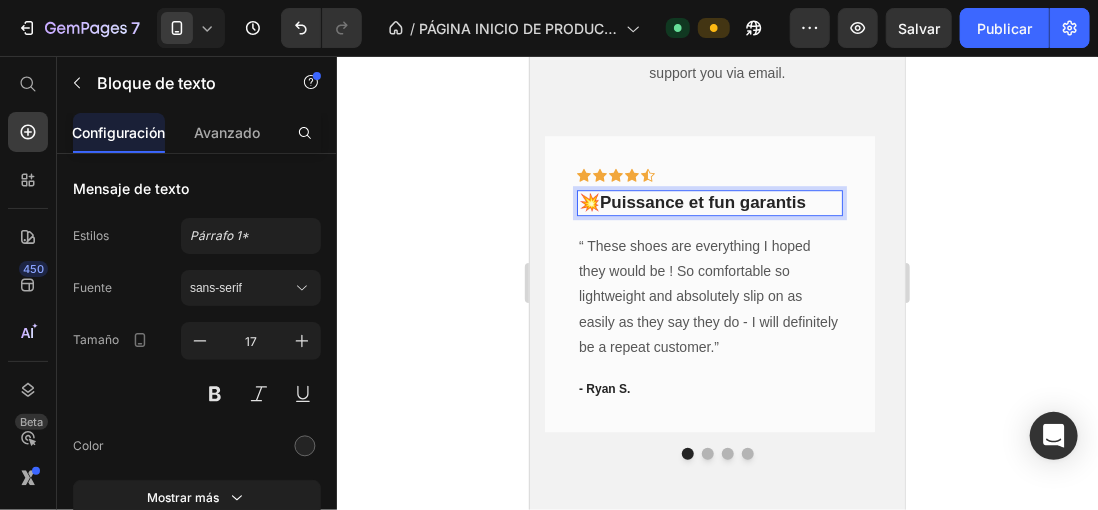 click 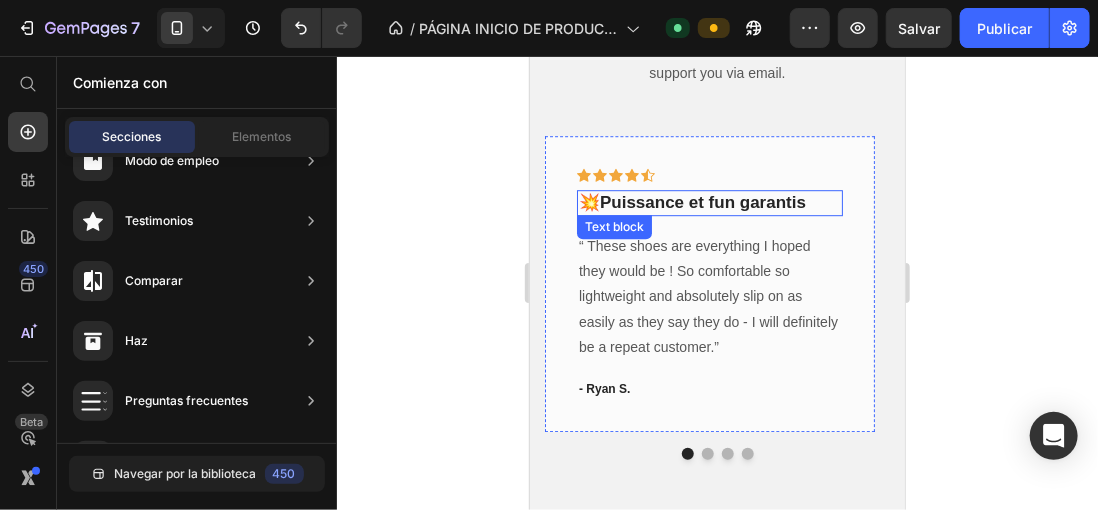 click on "💥Puissance et fun garantis" at bounding box center (709, 202) 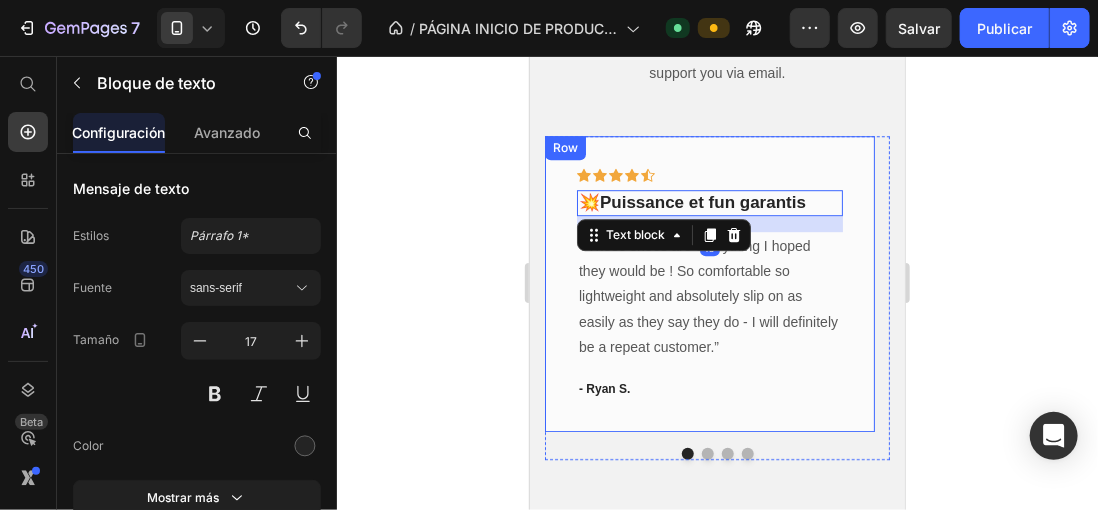click 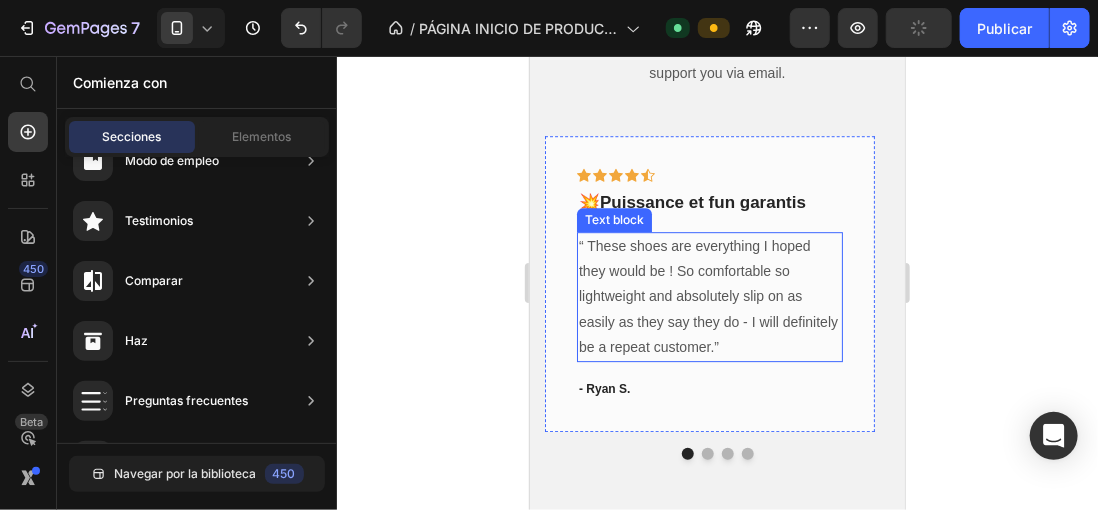 click on "“ These shoes are everything I hoped they would be ! So comfortable so lightweight and absolutely slip on as easily as they say they do - I will definitely be a repeat customer.”" at bounding box center (709, 296) 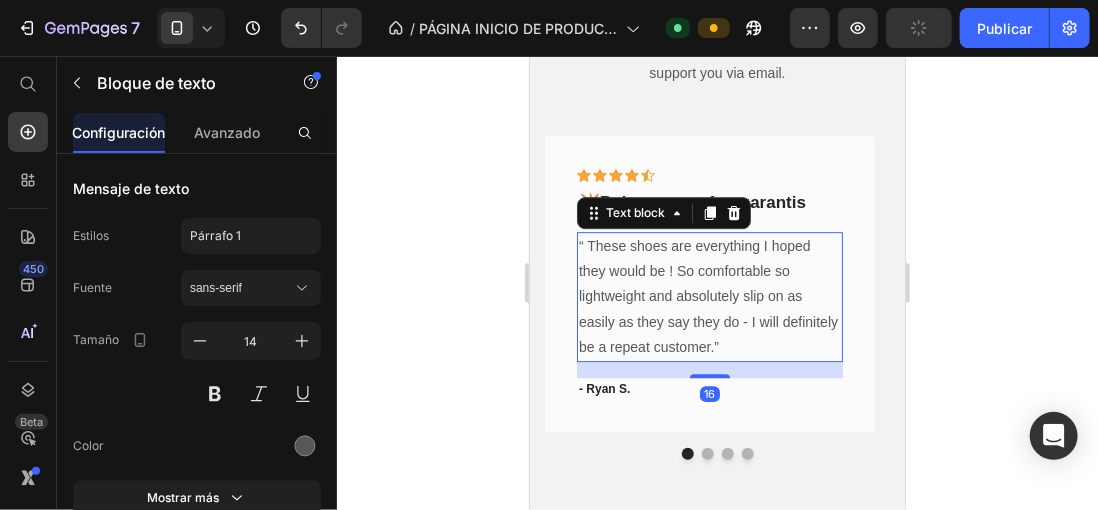 click on "“ These shoes are everything I hoped they would be ! So comfortable so lightweight and absolutely slip on as easily as they say they do - I will definitely be a repeat customer.”" at bounding box center [709, 296] 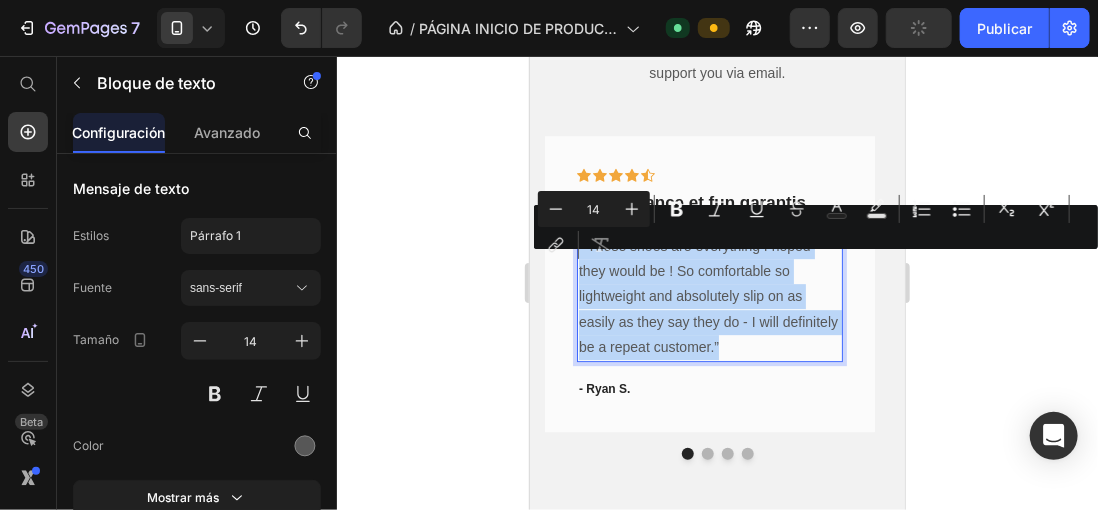 drag, startPoint x: 577, startPoint y: 260, endPoint x: 839, endPoint y: 369, distance: 283.7693 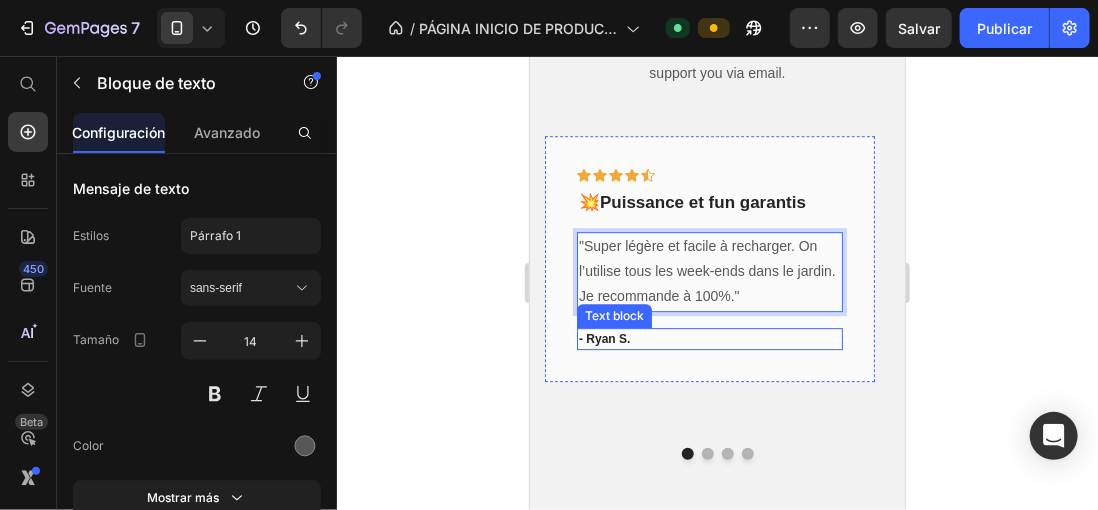 click on "- Ryan S." at bounding box center [709, 338] 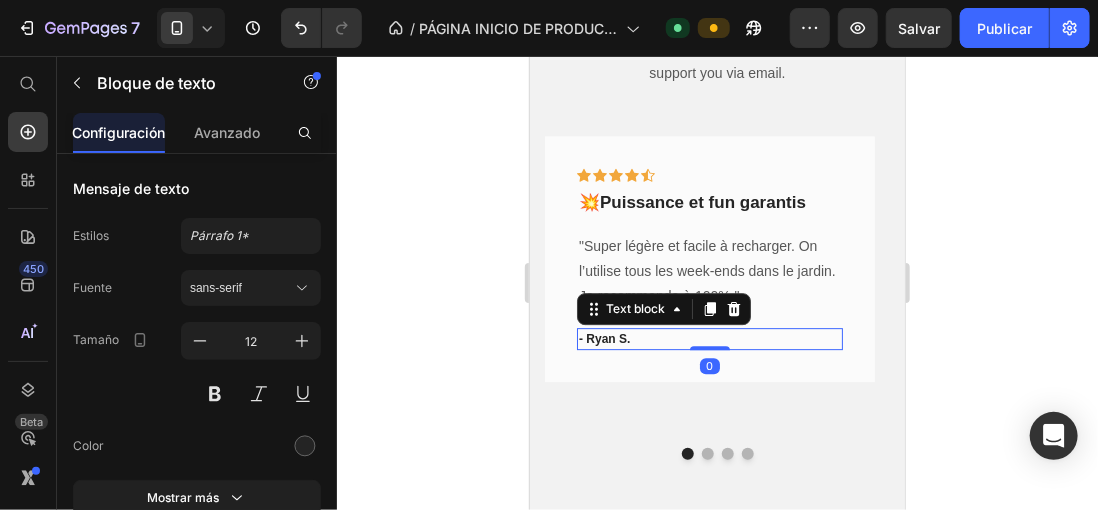 click on "- Ryan S." at bounding box center [709, 338] 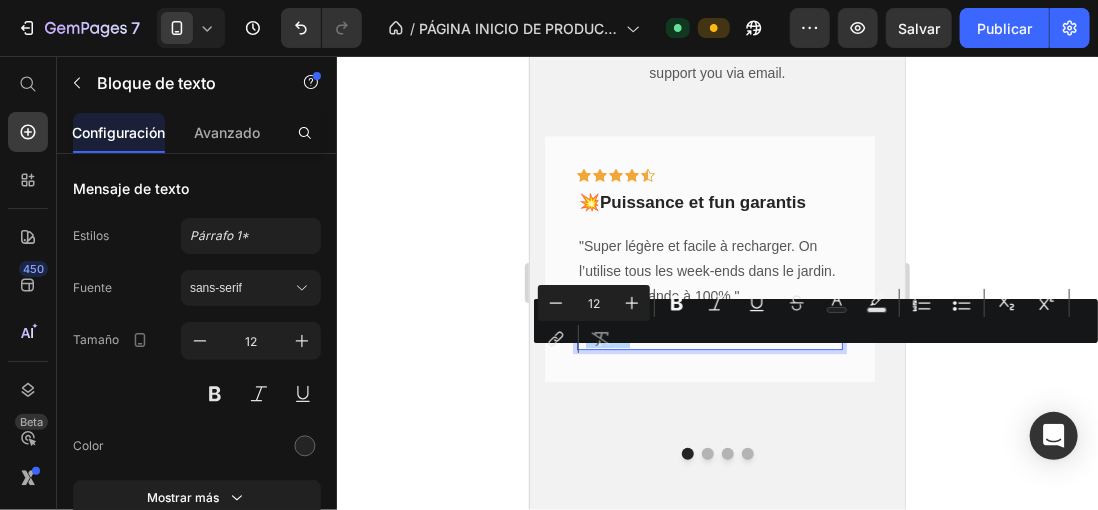 drag, startPoint x: 629, startPoint y: 356, endPoint x: 588, endPoint y: 358, distance: 41.04875 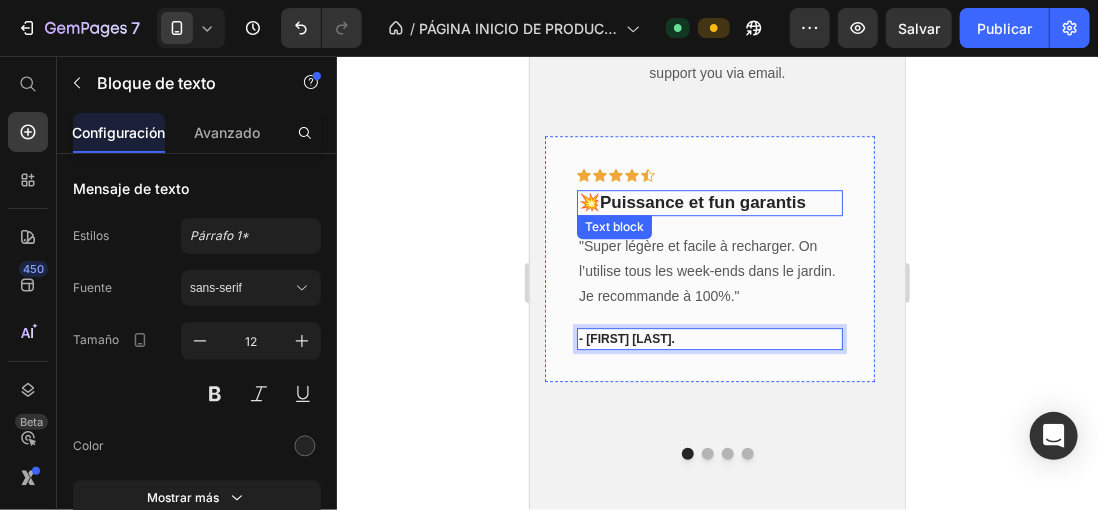 click on "💥Puissance et fun garantis" at bounding box center (709, 202) 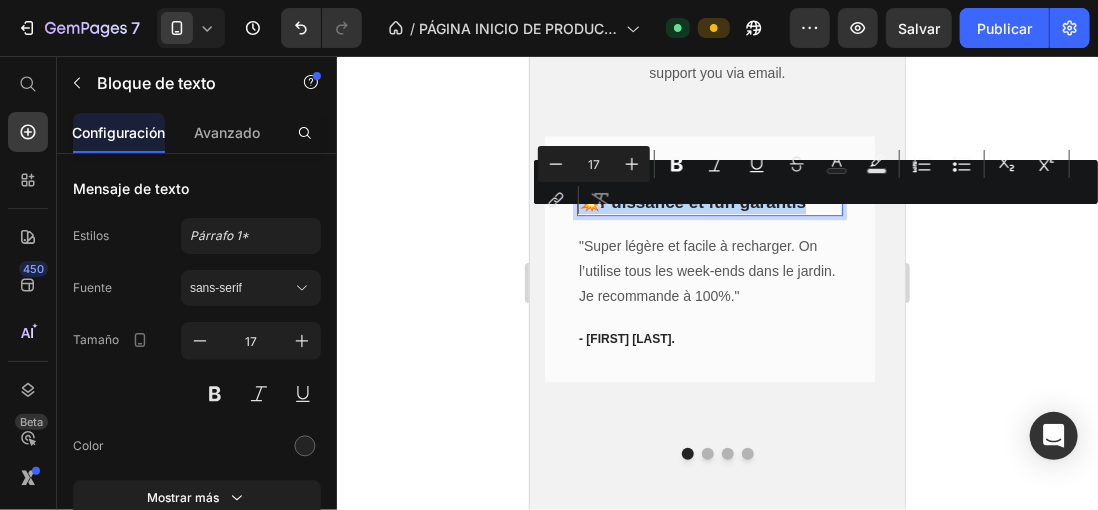 drag, startPoint x: 583, startPoint y: 220, endPoint x: 814, endPoint y: 220, distance: 231 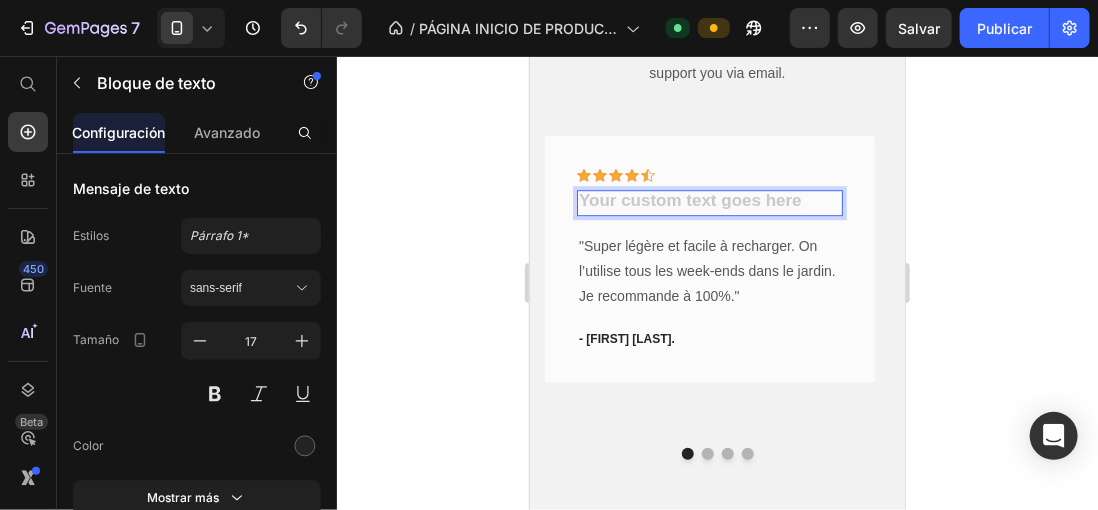drag, startPoint x: 814, startPoint y: 220, endPoint x: 792, endPoint y: 230, distance: 24.166092 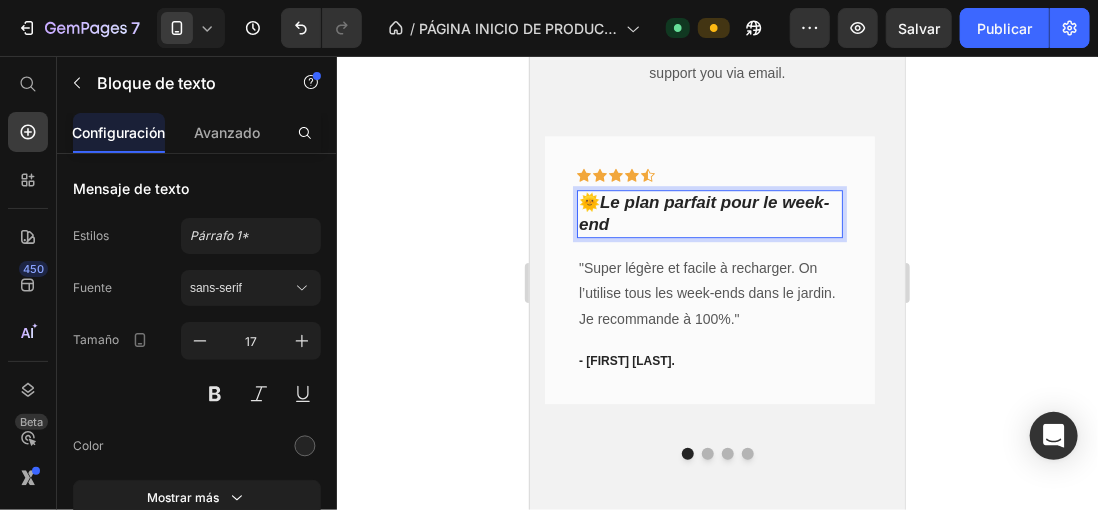 click on "🌞  Le plan parfait pour le week-end" at bounding box center (709, 213) 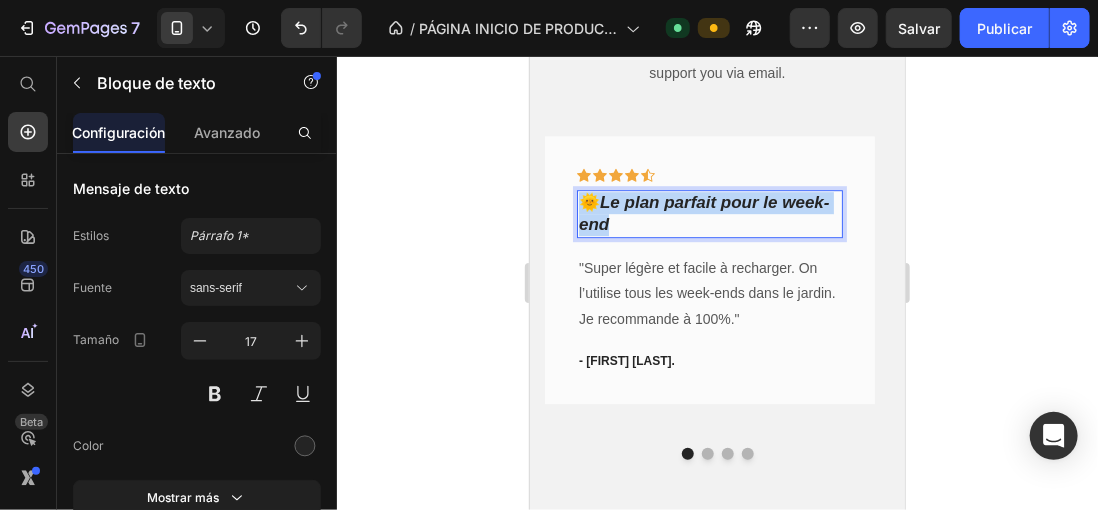 drag, startPoint x: 583, startPoint y: 219, endPoint x: 618, endPoint y: 244, distance: 43.011627 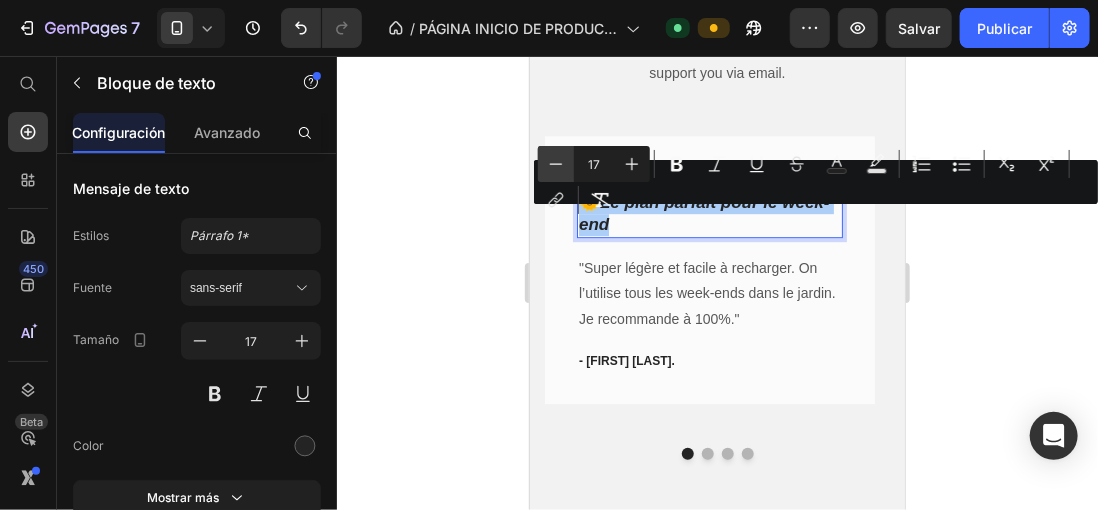 click on "Minus" at bounding box center (556, 164) 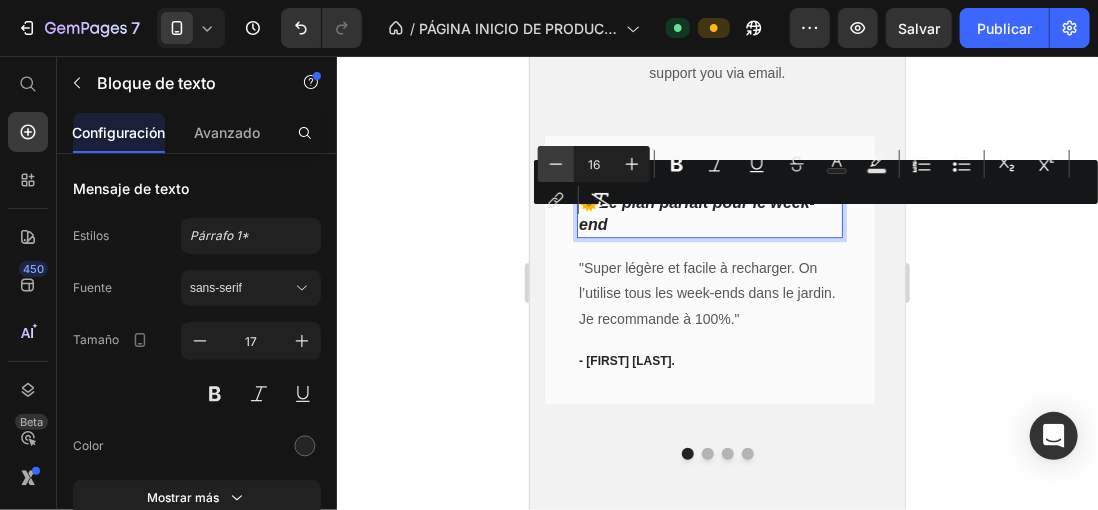 click on "Minus" at bounding box center [556, 164] 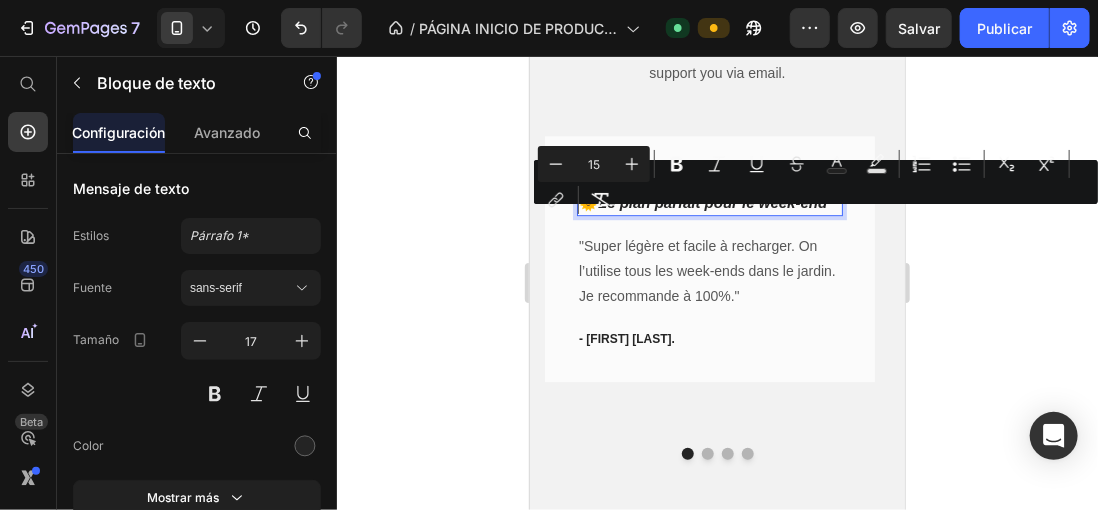 click 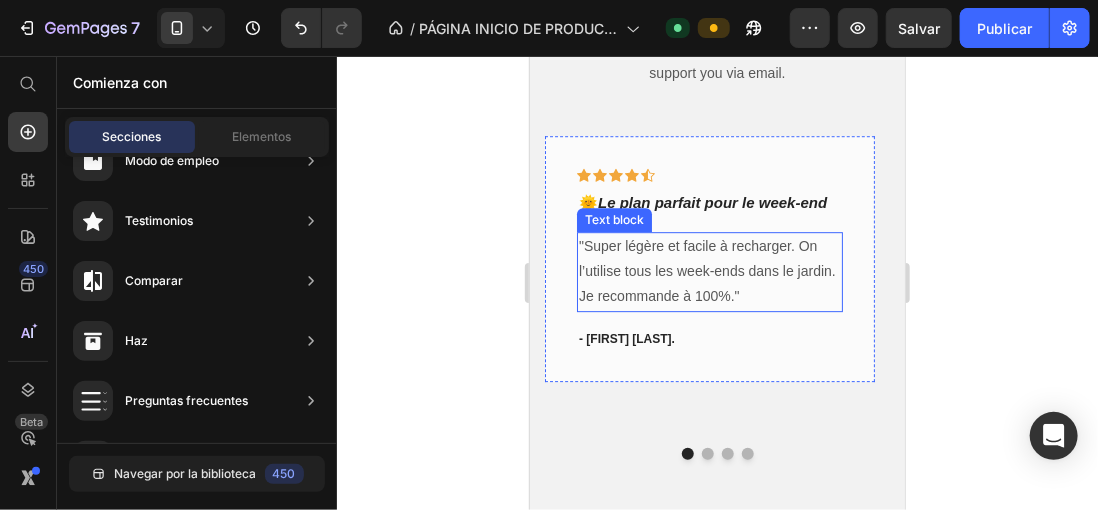 click on ""Super légère et facile à recharger. On l’utilise tous les week-ends dans le jardin. Je recommande à 100%."" at bounding box center [709, 271] 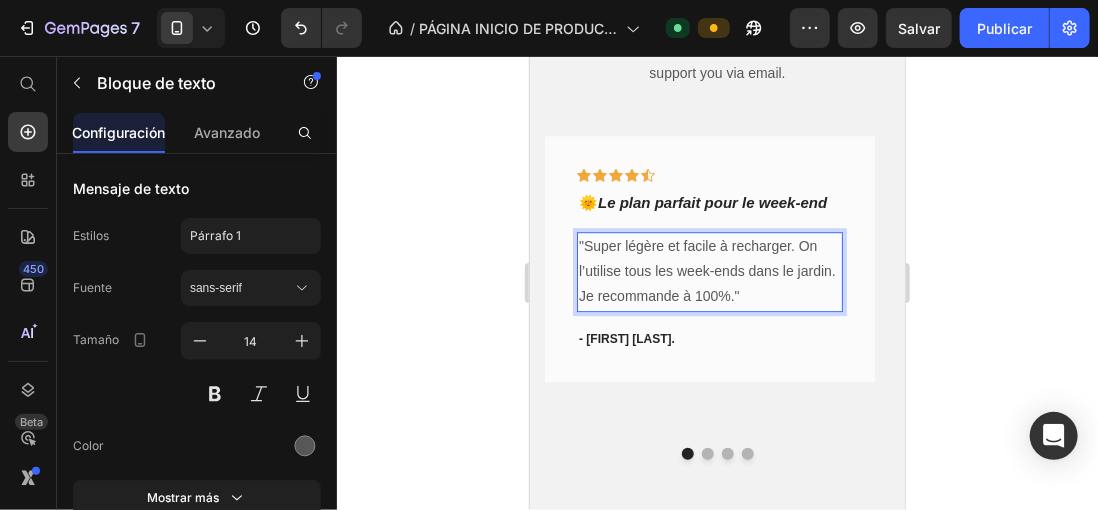 click on ""Super légère et facile à recharger. On l’utilise tous les week-ends dans le jardin. Je recommande à 100%."" at bounding box center [709, 271] 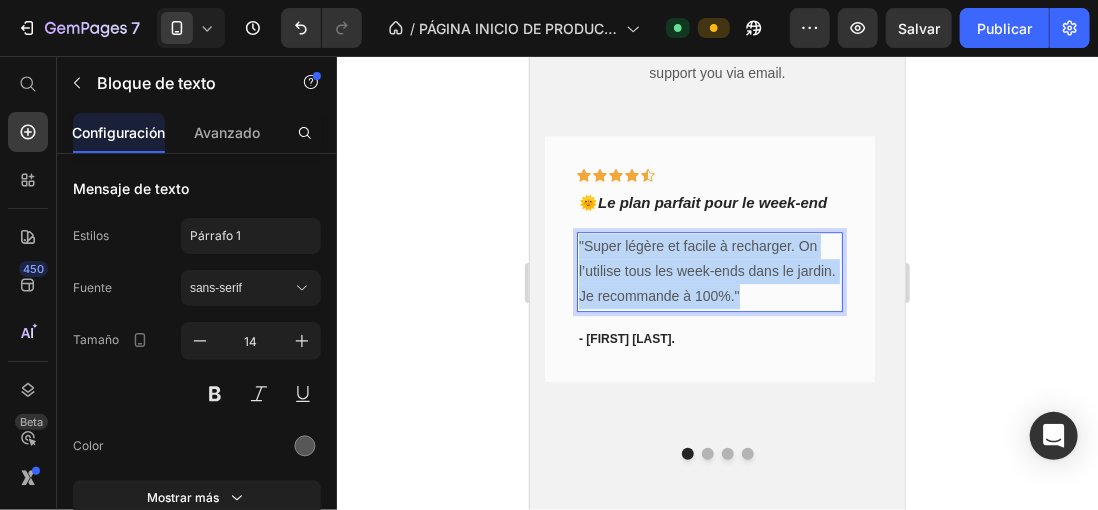 drag, startPoint x: 579, startPoint y: 261, endPoint x: 746, endPoint y: 315, distance: 175.51353 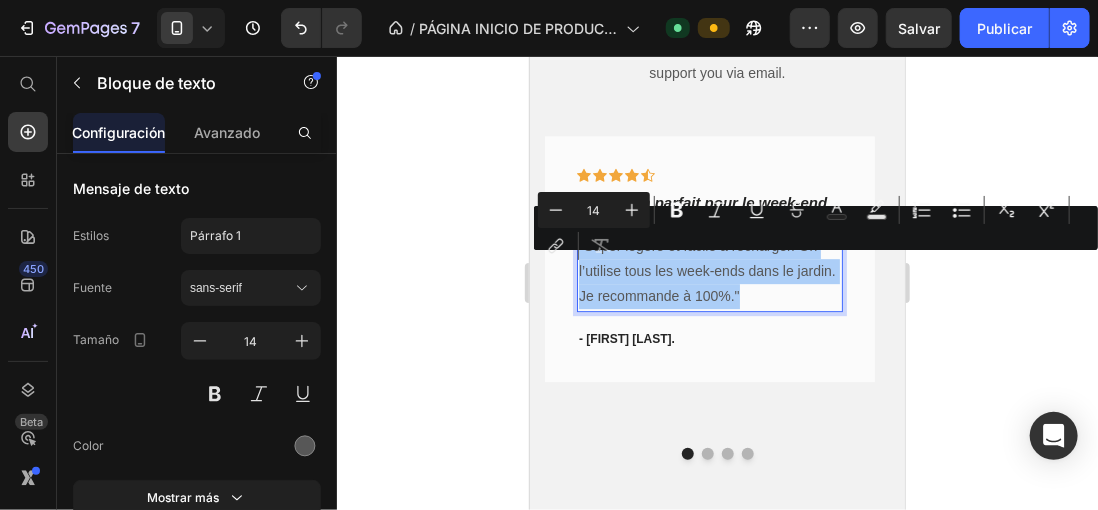 click 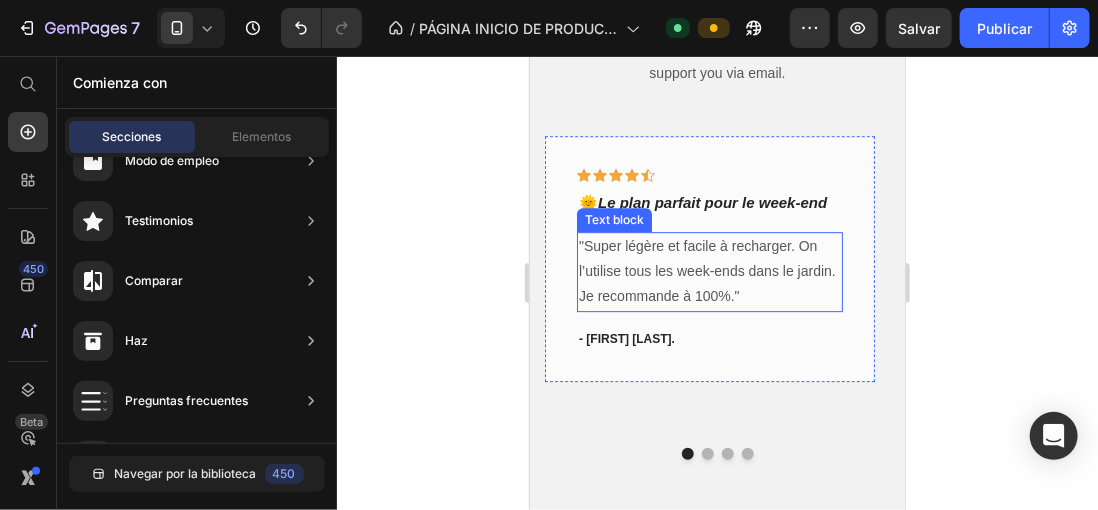 click on ""Super légère et facile à recharger. On l’utilise tous les week-ends dans le jardin. Je recommande à 100%."" at bounding box center [709, 271] 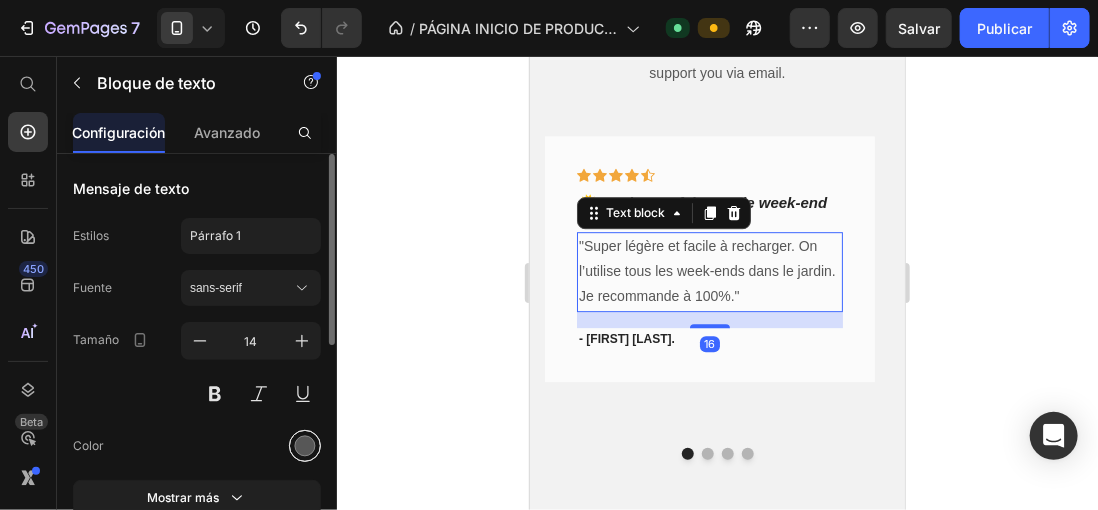 click at bounding box center [305, 446] 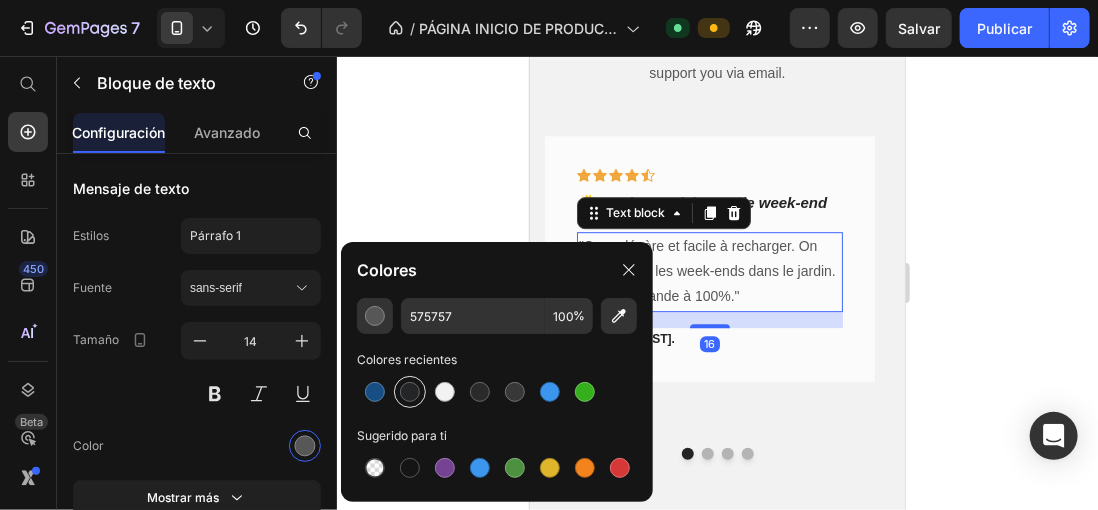 click at bounding box center [410, 392] 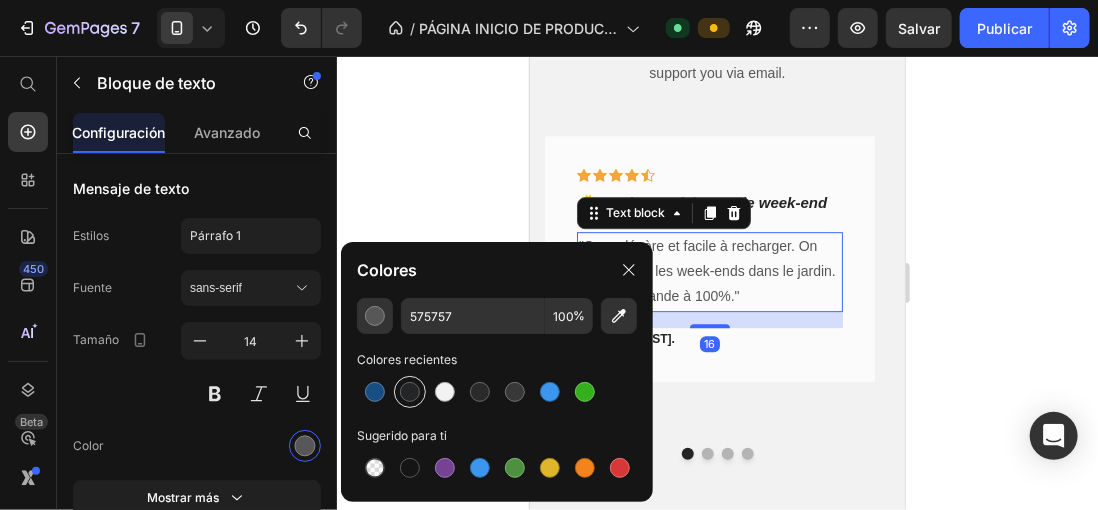 type on "242526" 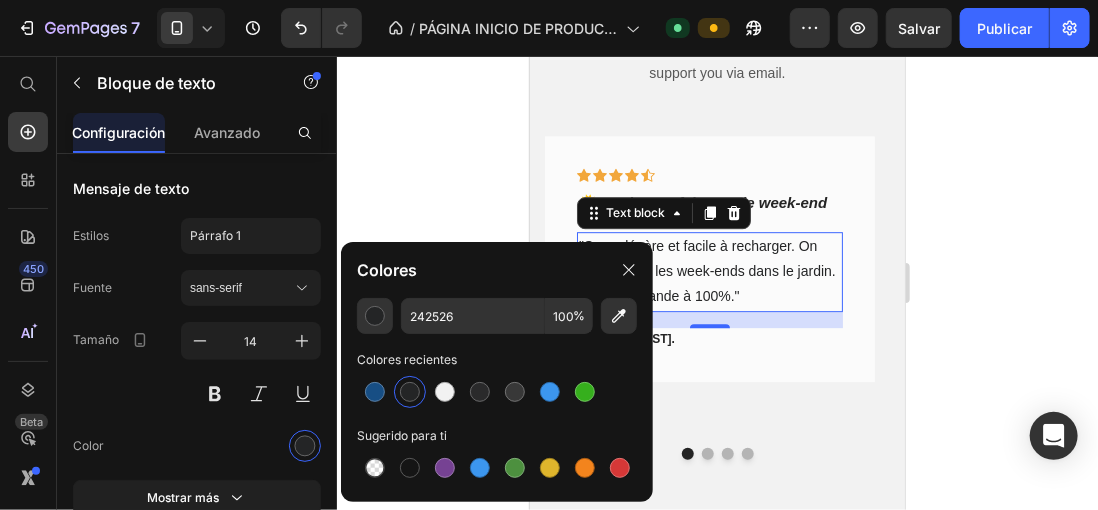 click 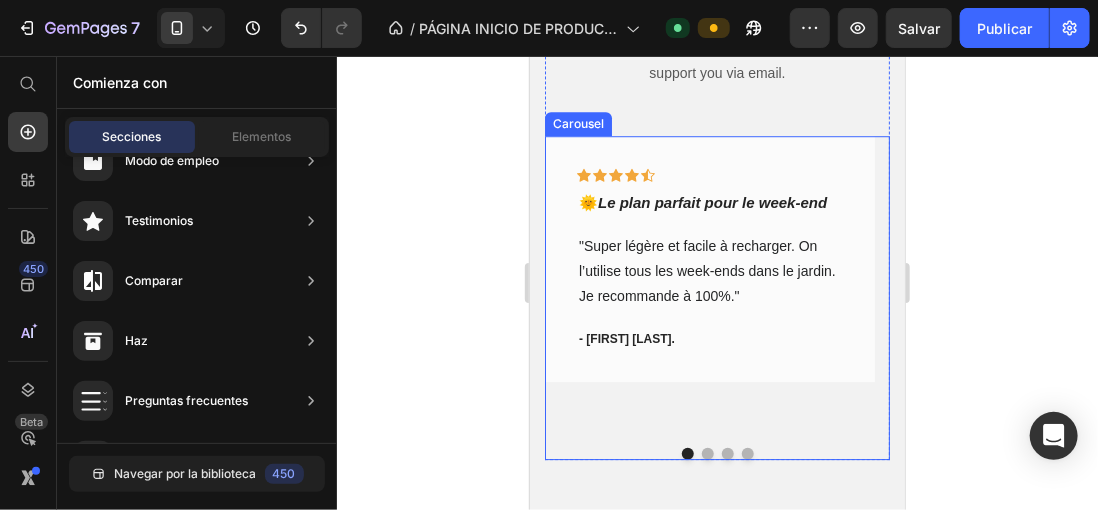click at bounding box center [707, 453] 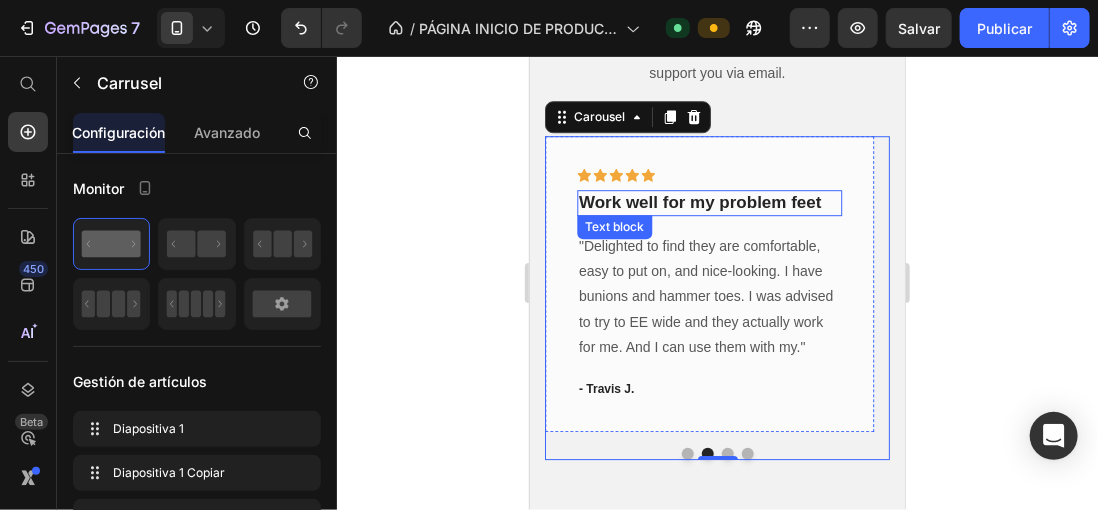 click on "Work well for my problem feet" at bounding box center [709, 202] 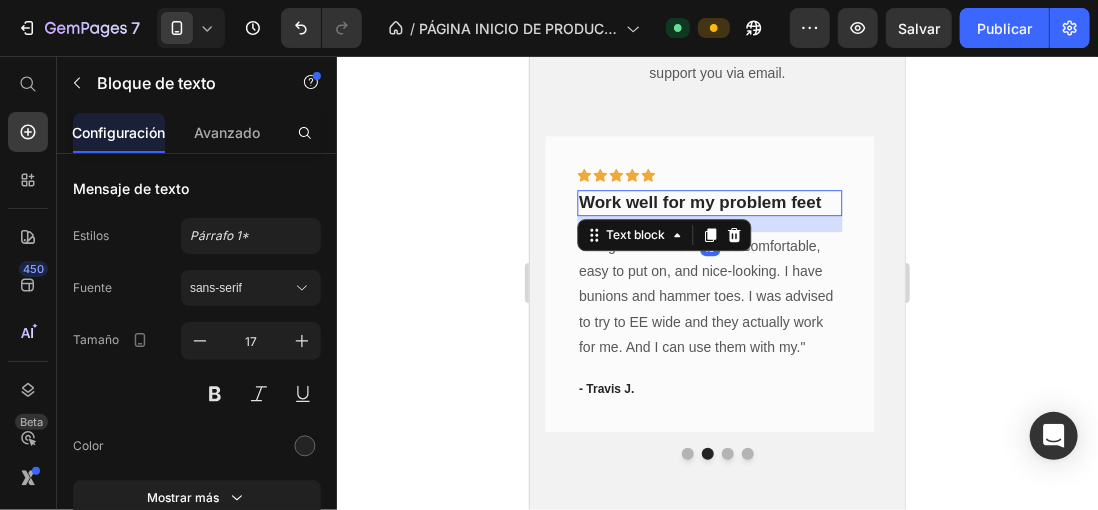 click on "Work well for my problem feet" at bounding box center [709, 202] 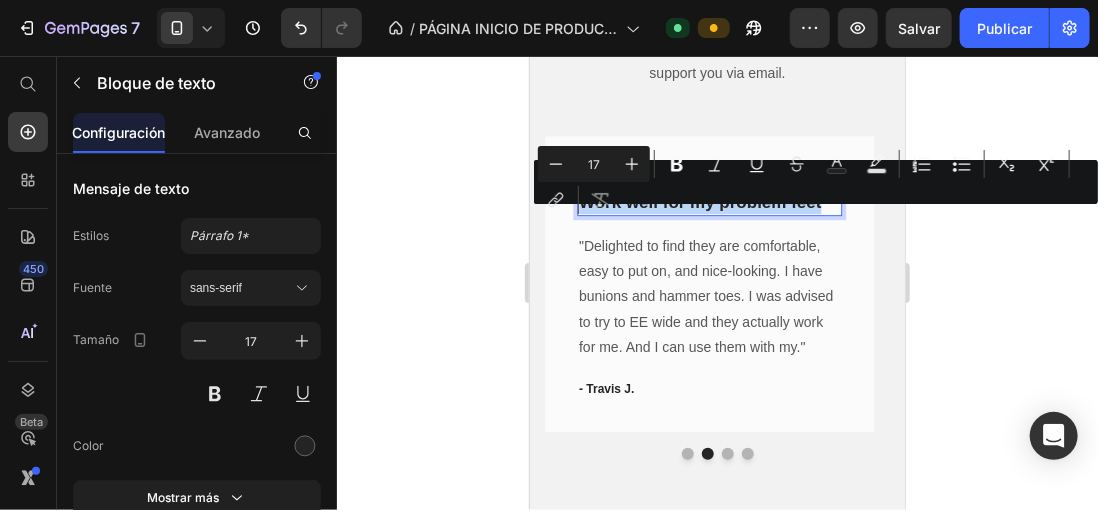 drag, startPoint x: 578, startPoint y: 220, endPoint x: 818, endPoint y: 220, distance: 240 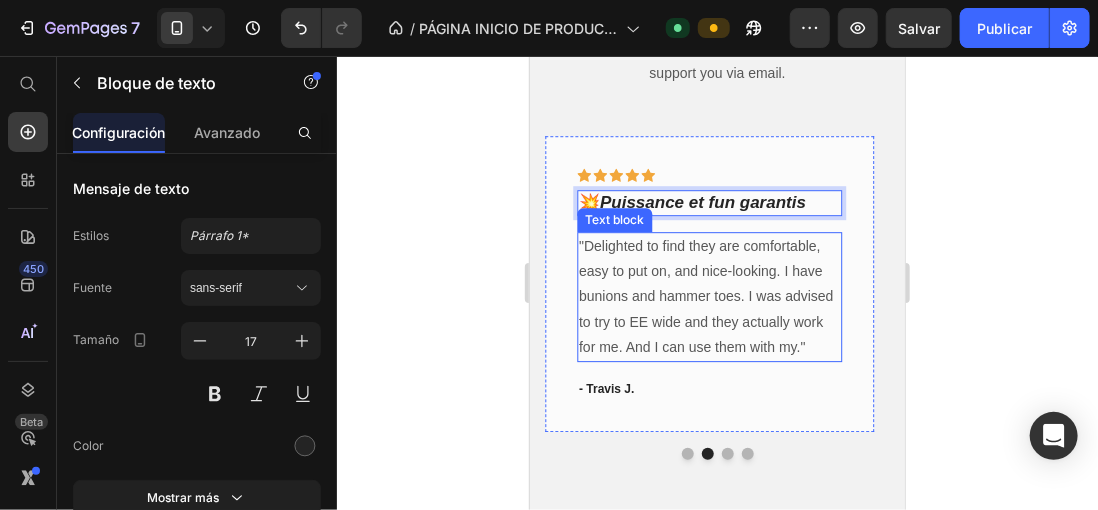 click on ""Delighted to find they are comfortable, easy to put on, and nice-looking. I have bunions and hammer toes. I was advised to try to EE wide and they actually work for me. And I can use them with my."" at bounding box center (709, 296) 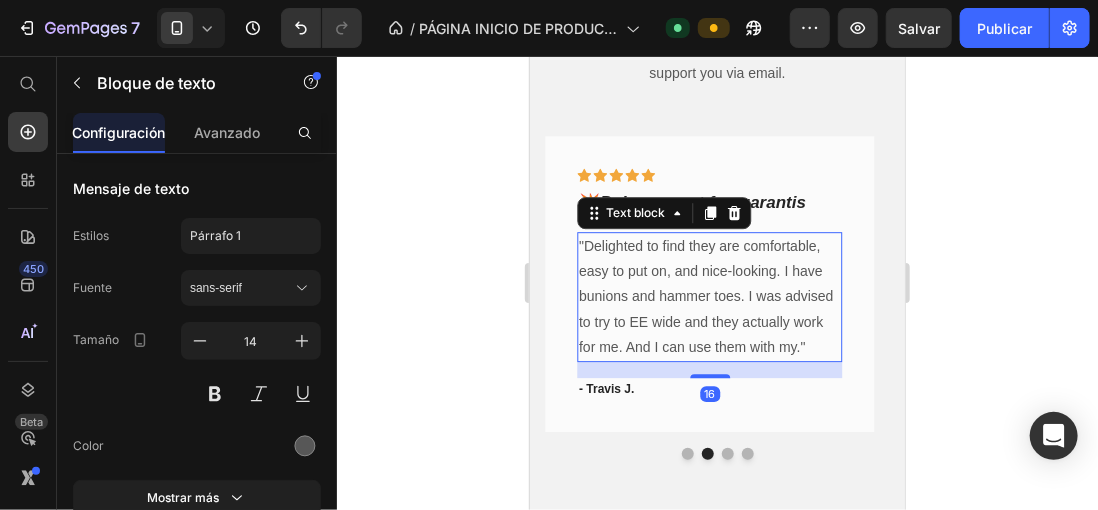 click on ""Delighted to find they are comfortable, easy to put on, and nice-looking. I have bunions and hammer toes. I was advised to try to EE wide and they actually work for me. And I can use them with my."" at bounding box center [709, 296] 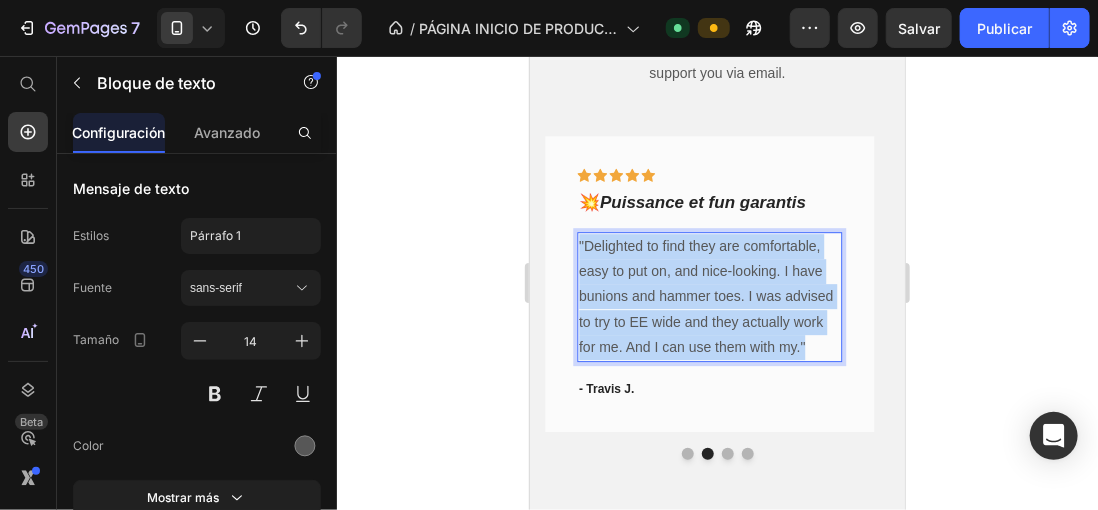 drag, startPoint x: 578, startPoint y: 258, endPoint x: 812, endPoint y: 360, distance: 255.26457 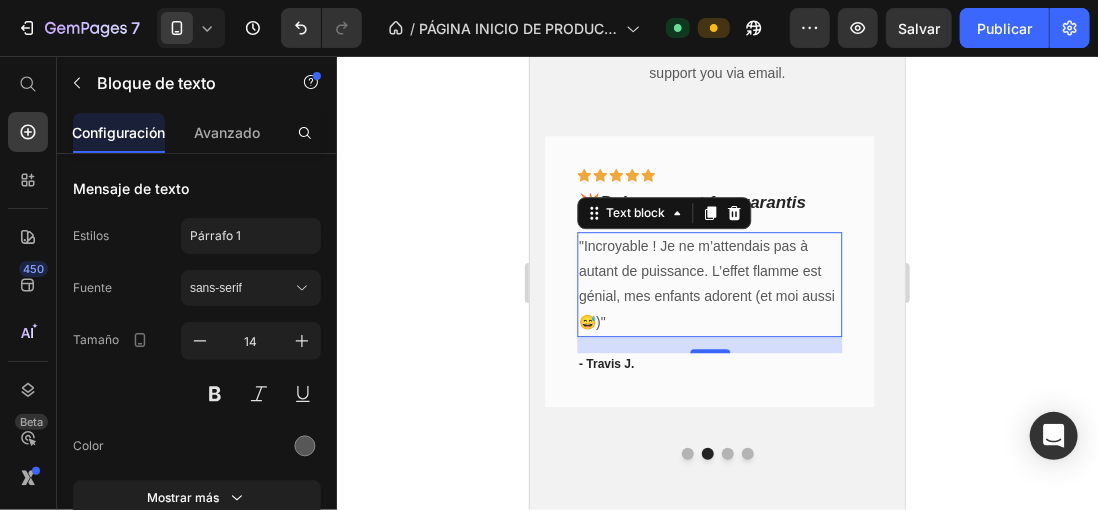 click 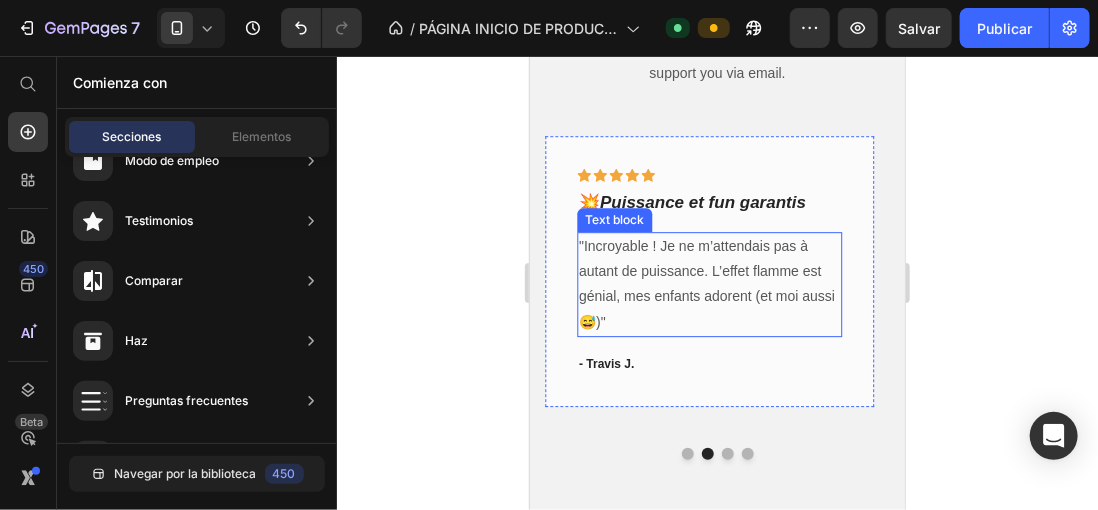 click on ""Incroyable ! Je ne m’attendais pas à autant de puissance. L’effet flamme est génial, mes enfants adorent (et moi aussi 😅)"" at bounding box center [709, 283] 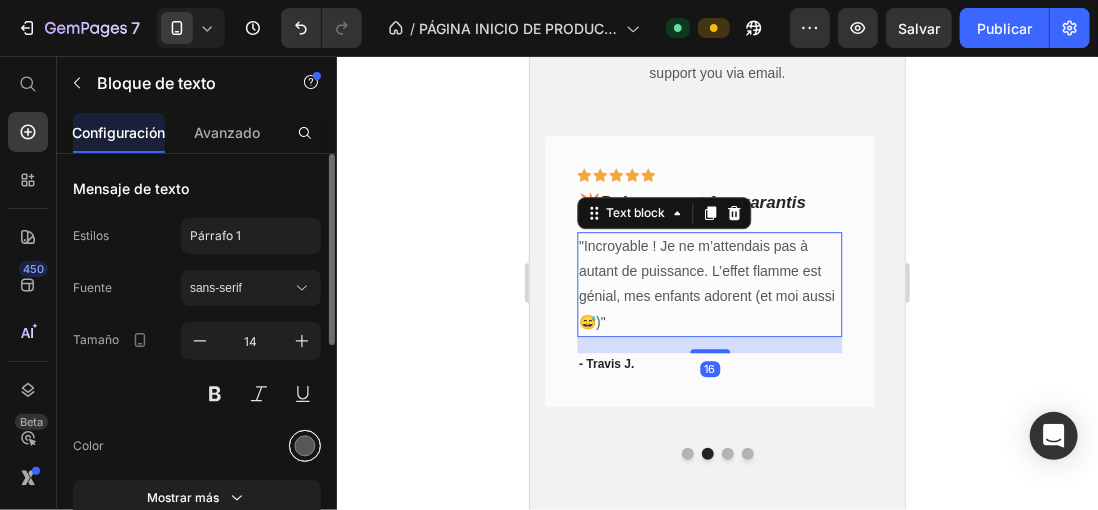click at bounding box center [305, 446] 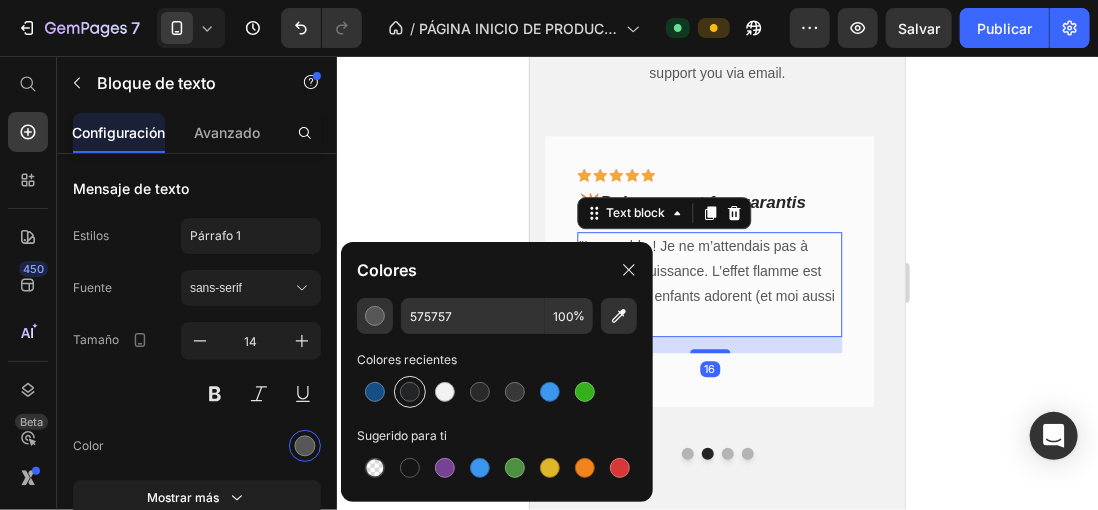 click at bounding box center [410, 392] 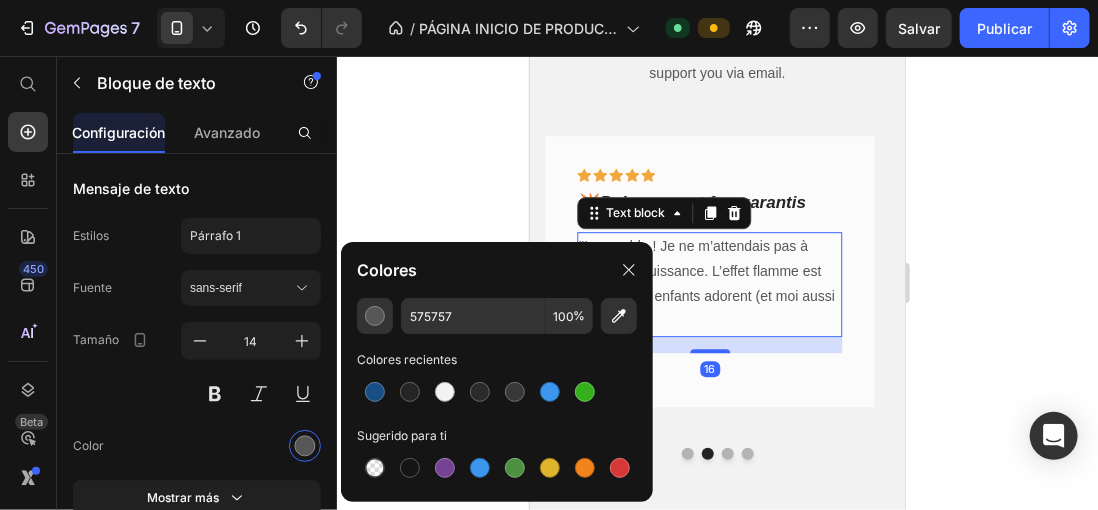 type on "242526" 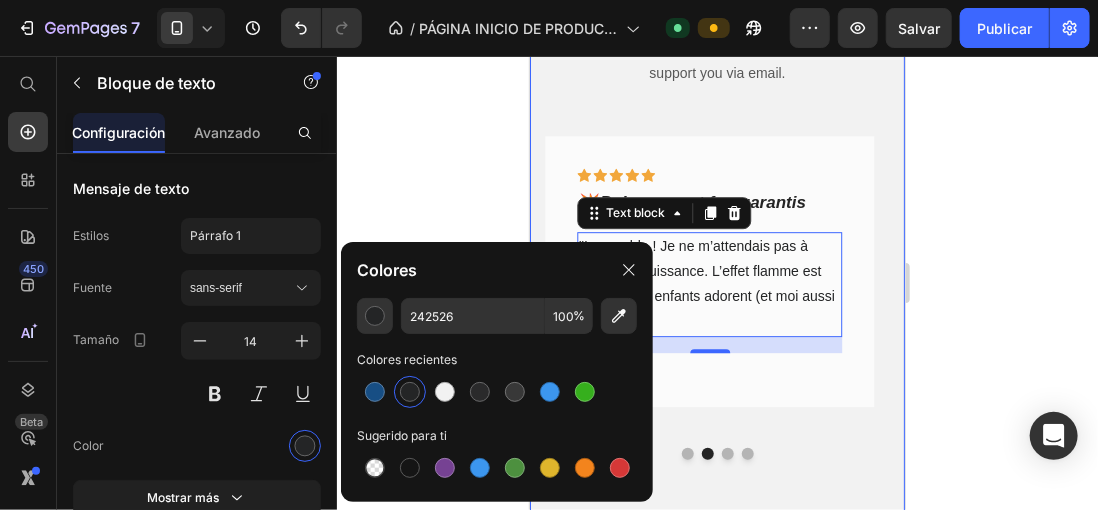 click 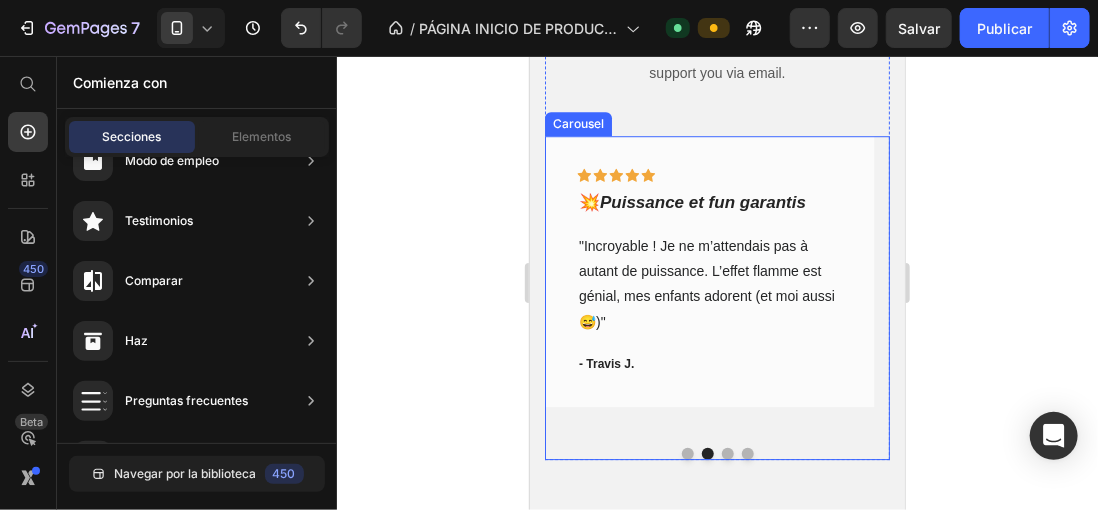 click at bounding box center [716, 453] 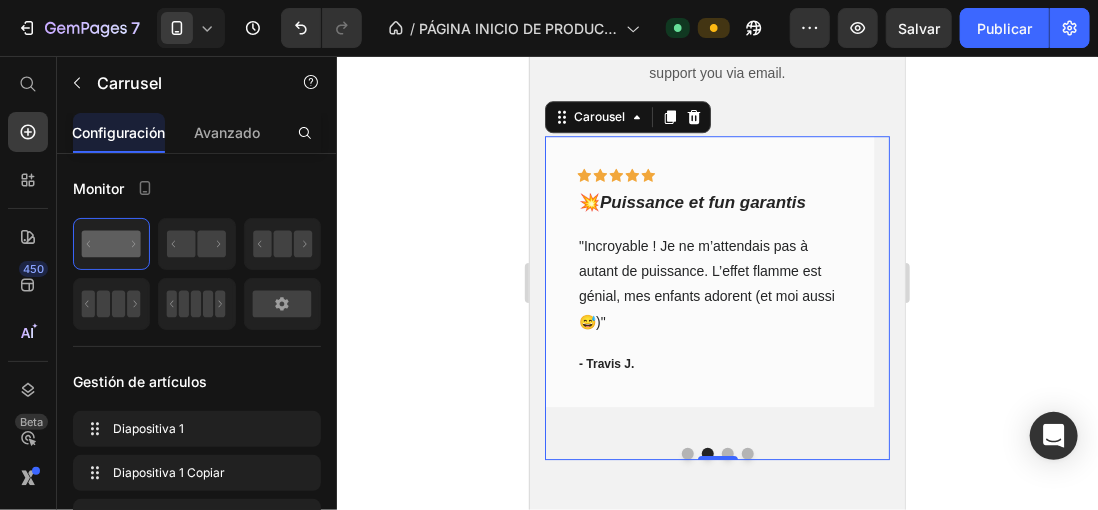 click at bounding box center [687, 453] 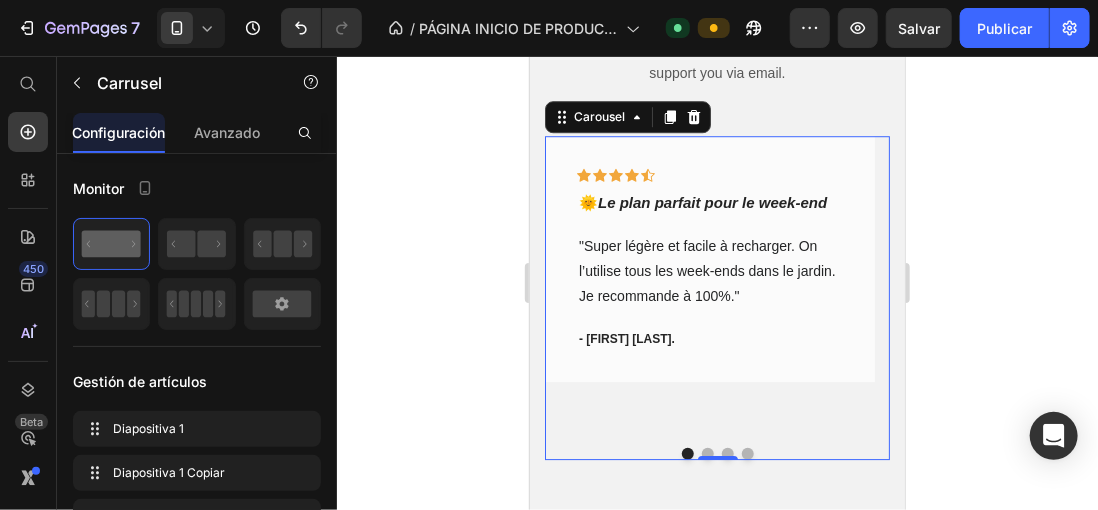 click at bounding box center [707, 453] 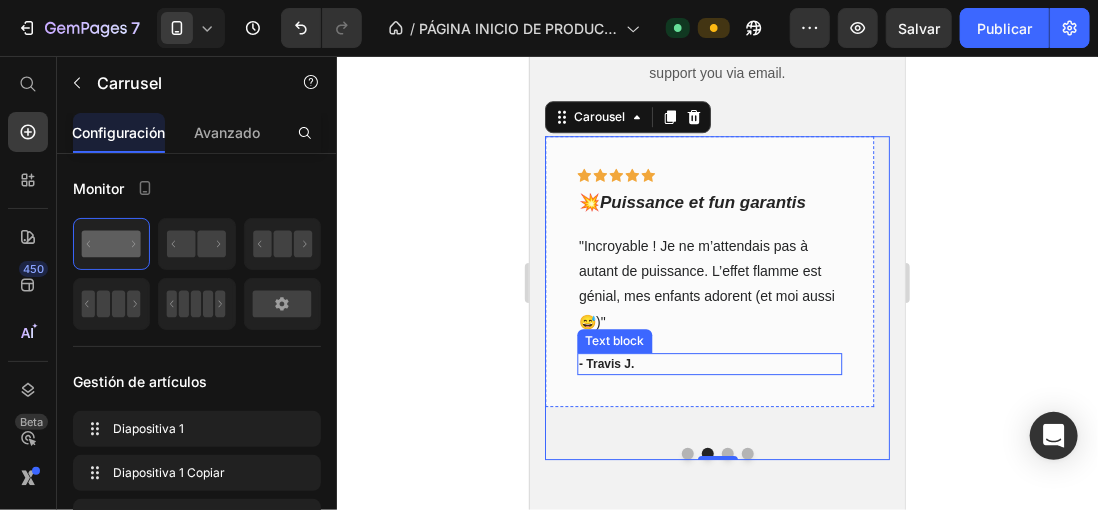 click on "- Travis J." at bounding box center (709, 363) 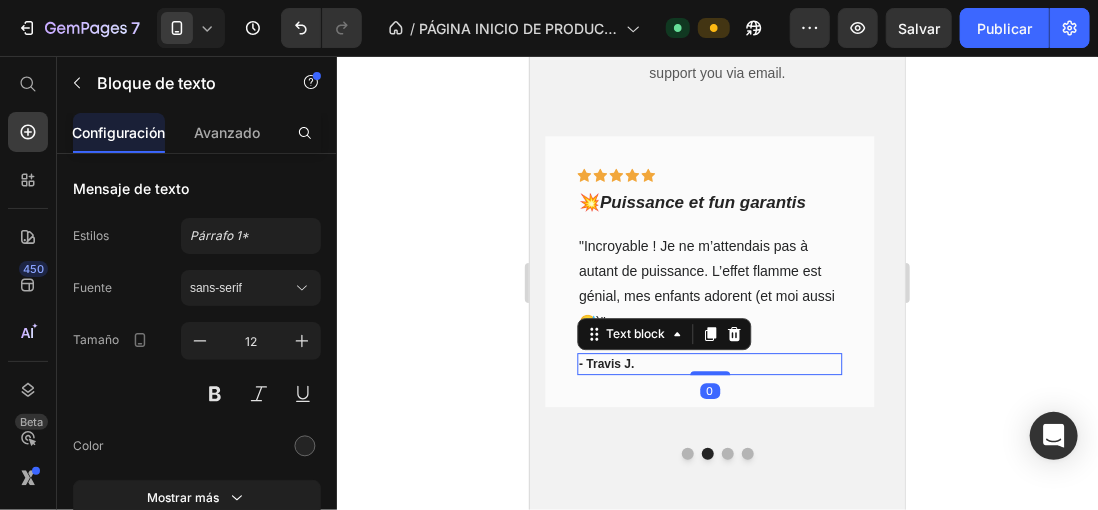click on "- Travis J." at bounding box center (709, 363) 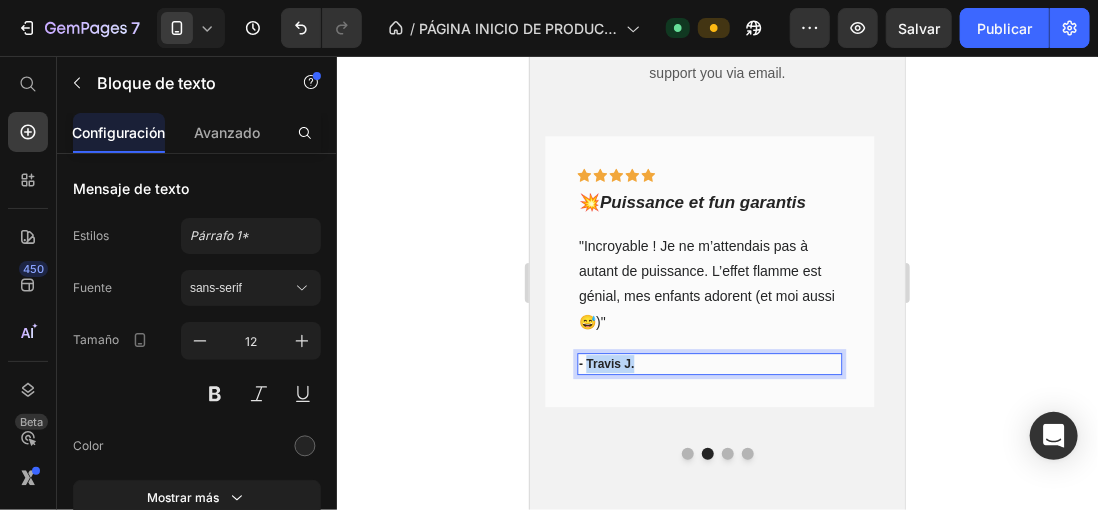 drag, startPoint x: 635, startPoint y: 381, endPoint x: 587, endPoint y: 381, distance: 48 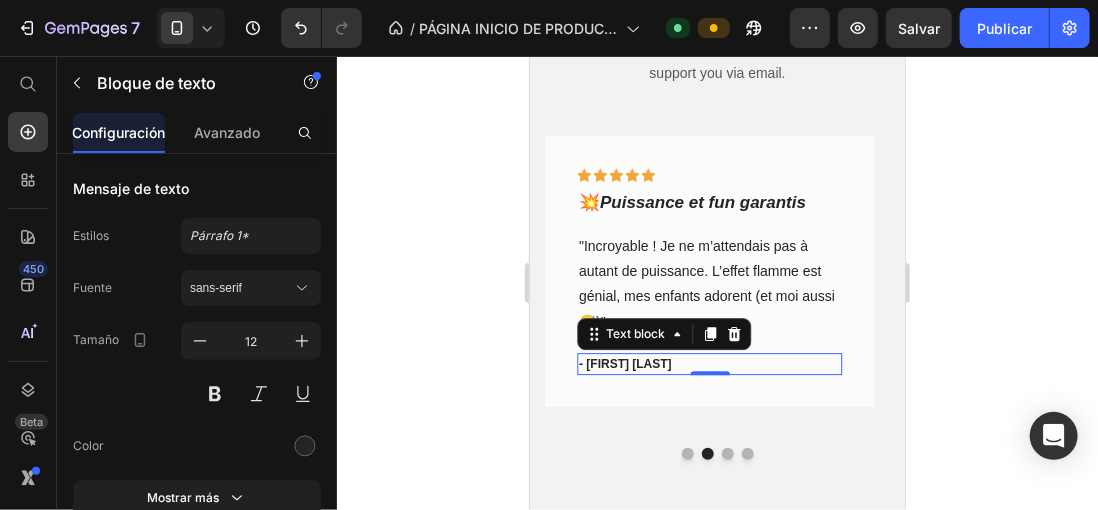 click 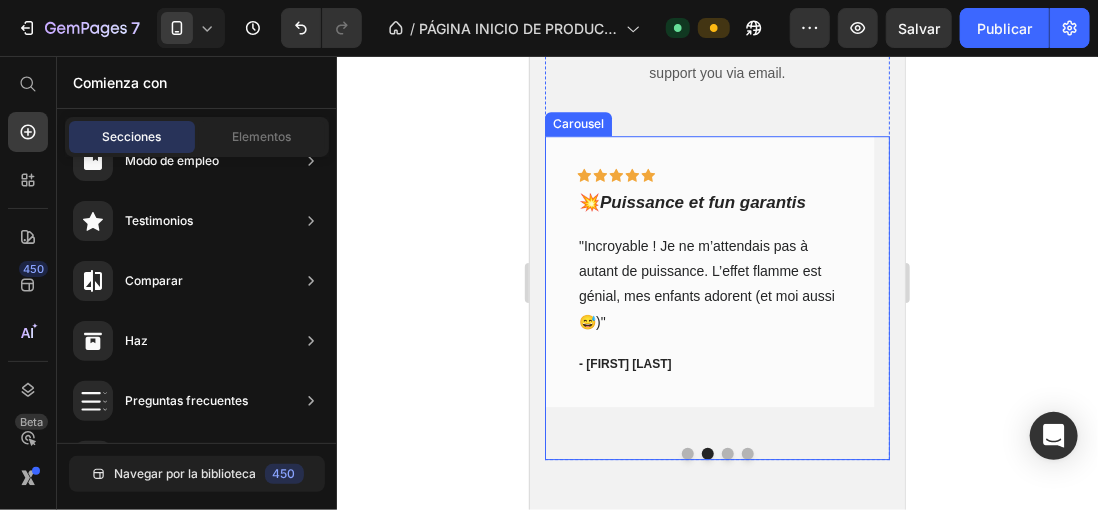 click at bounding box center (727, 453) 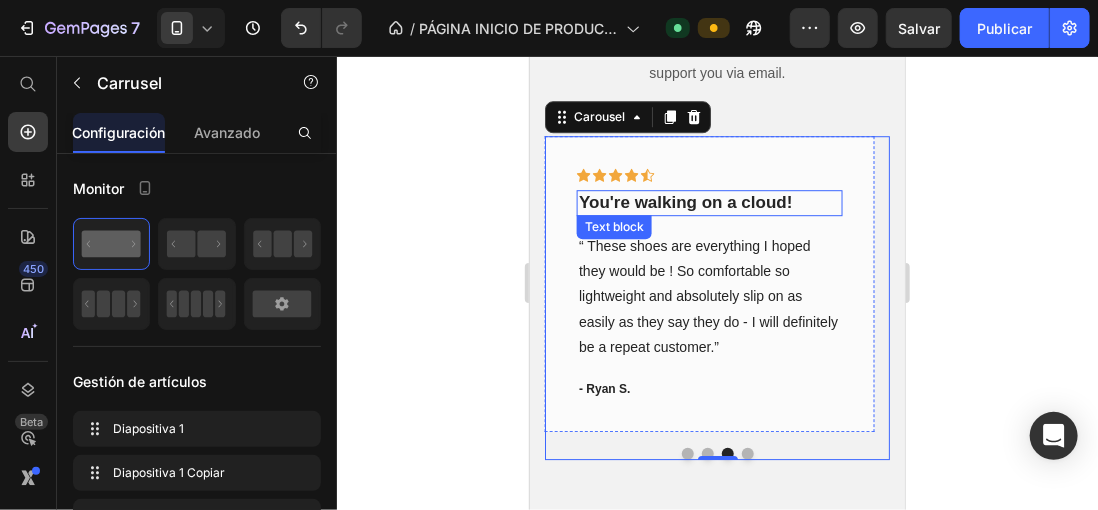 click on "You're walking on a cloud!" at bounding box center [709, 202] 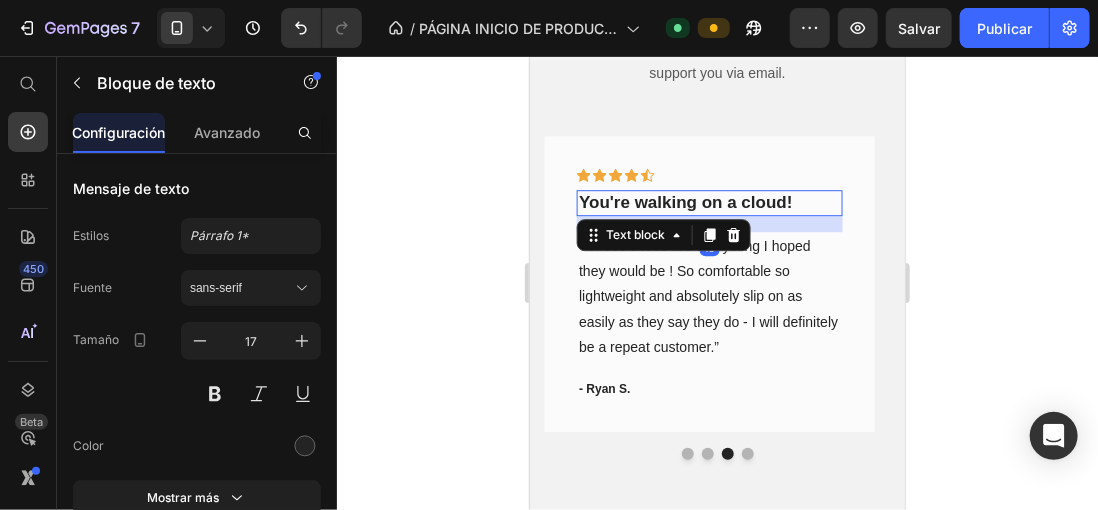 click on "You're walking on a cloud!" at bounding box center [709, 202] 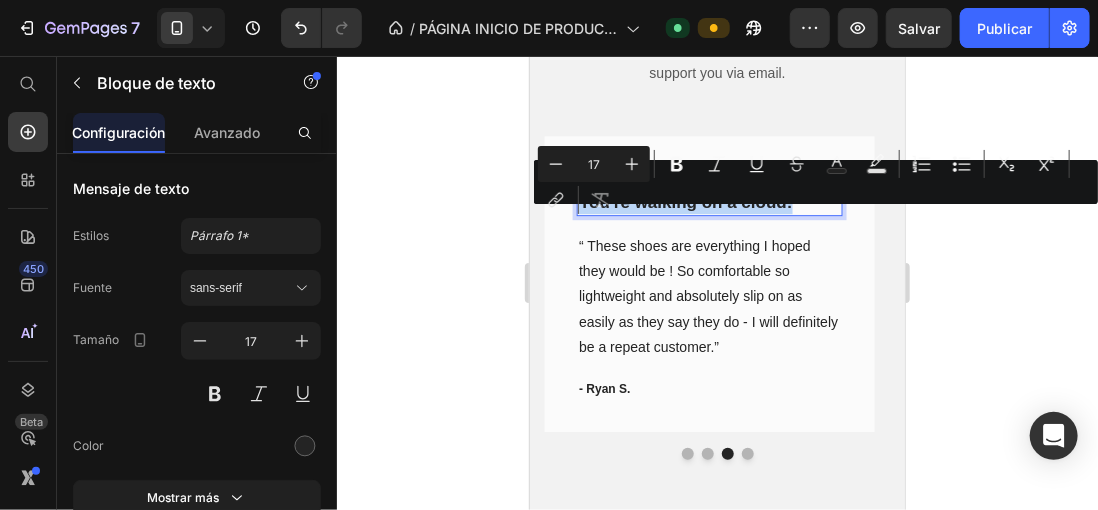 drag, startPoint x: 578, startPoint y: 220, endPoint x: 806, endPoint y: 220, distance: 228 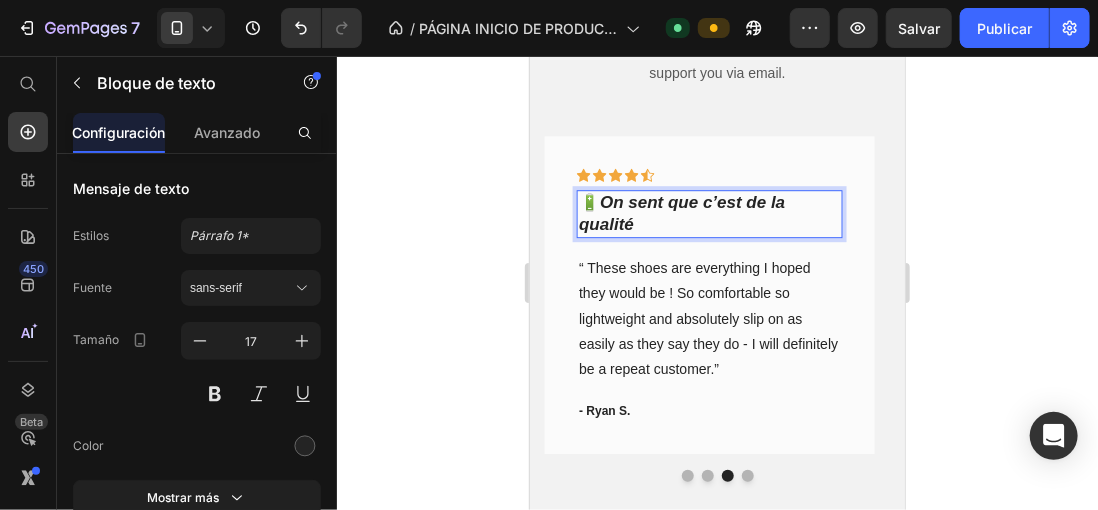 click 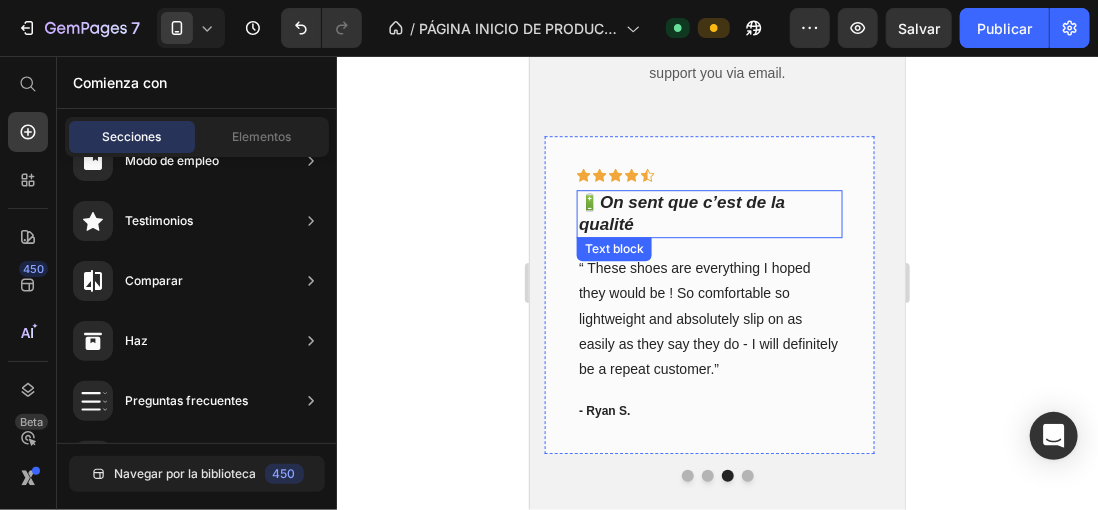 click on "🔋  On sent que c’est de la qualité" at bounding box center [709, 213] 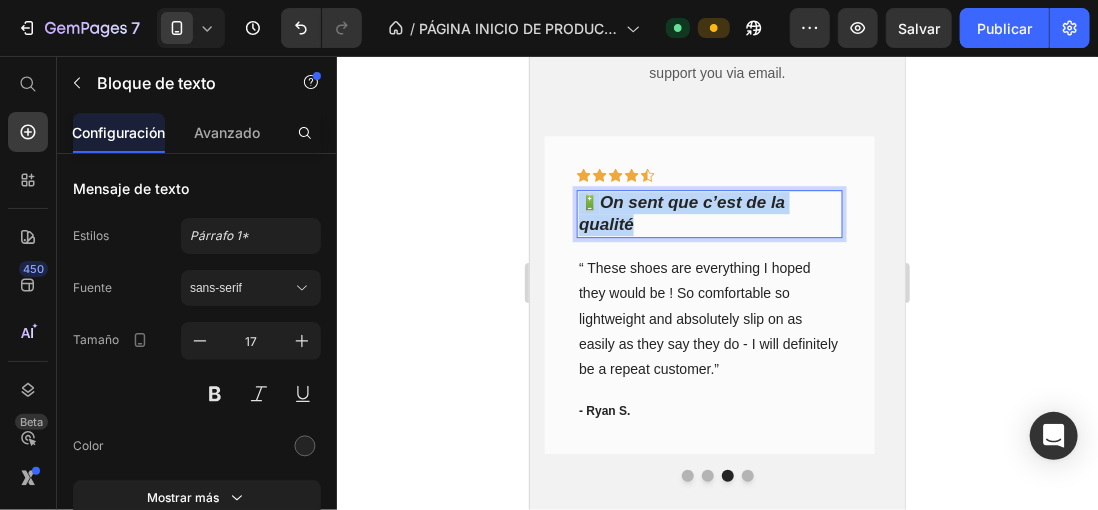 drag, startPoint x: 639, startPoint y: 240, endPoint x: 577, endPoint y: 216, distance: 66.48308 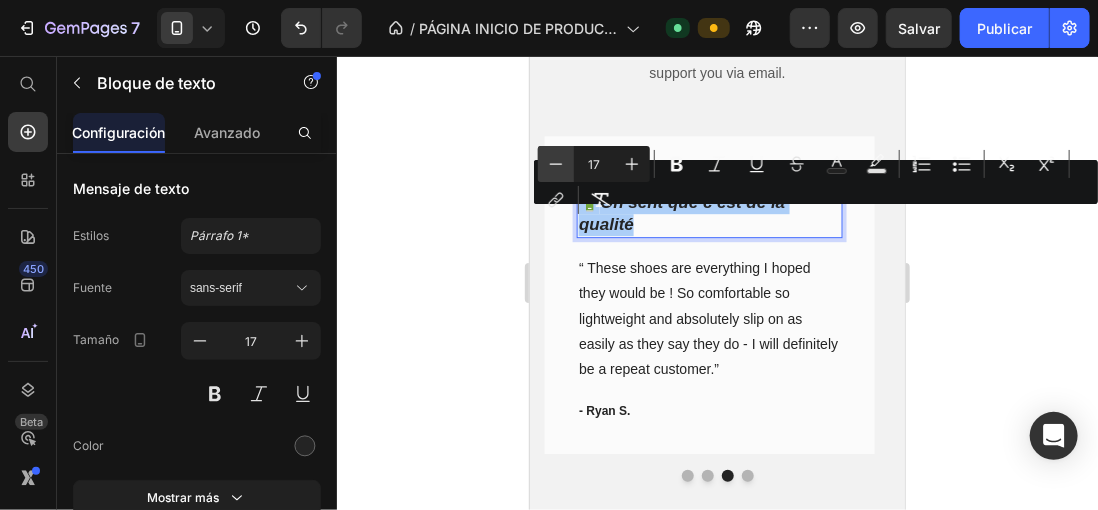 click 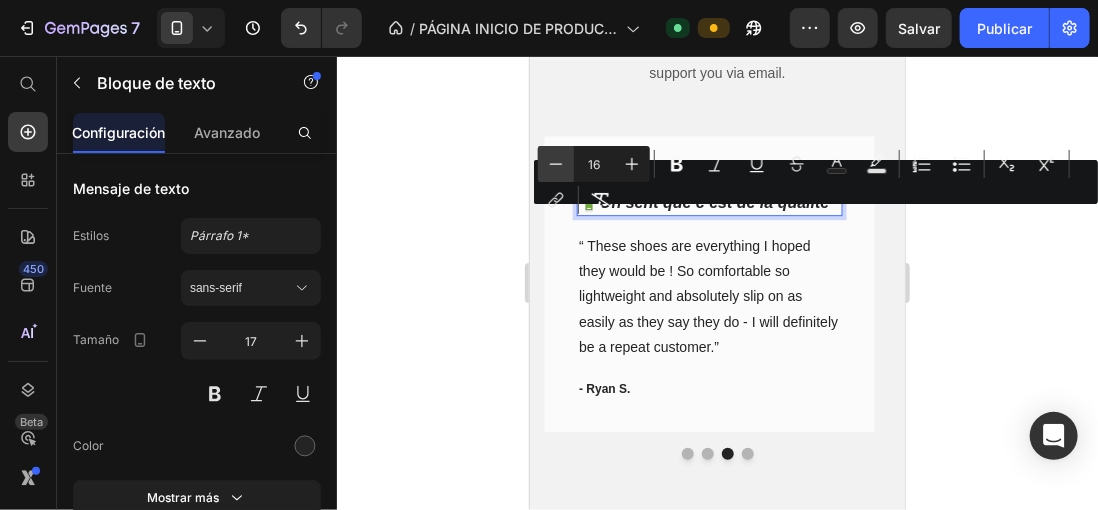 click 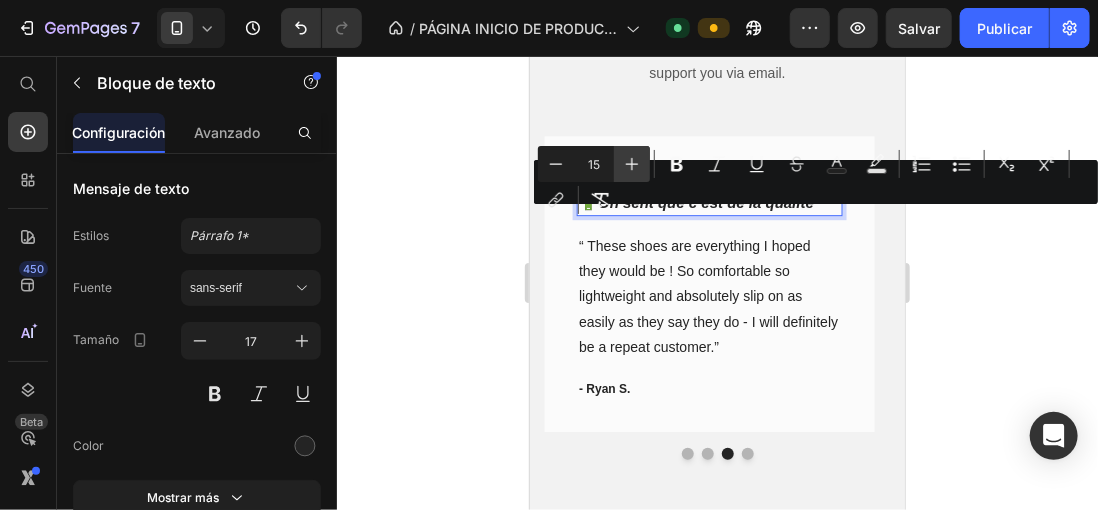 click 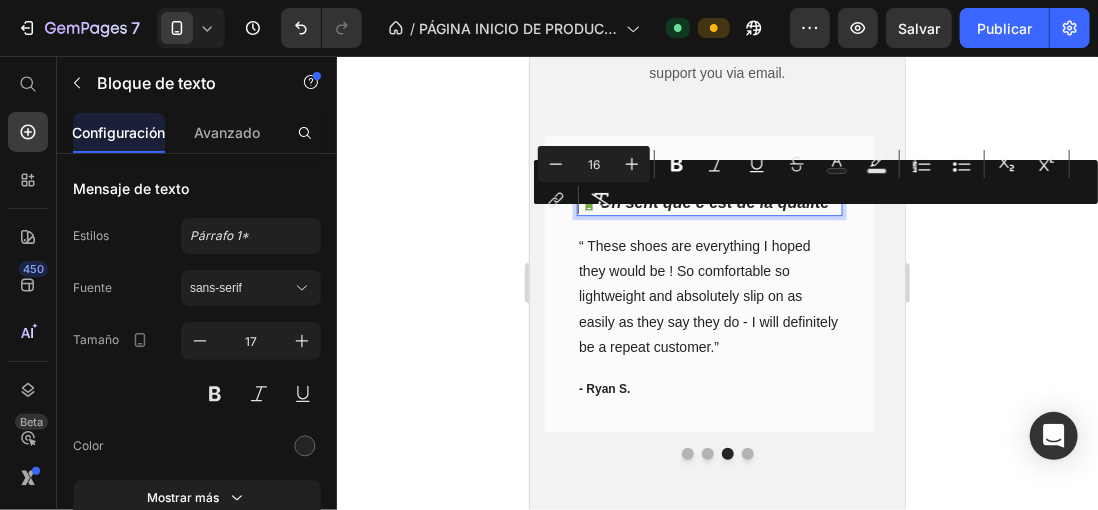 click 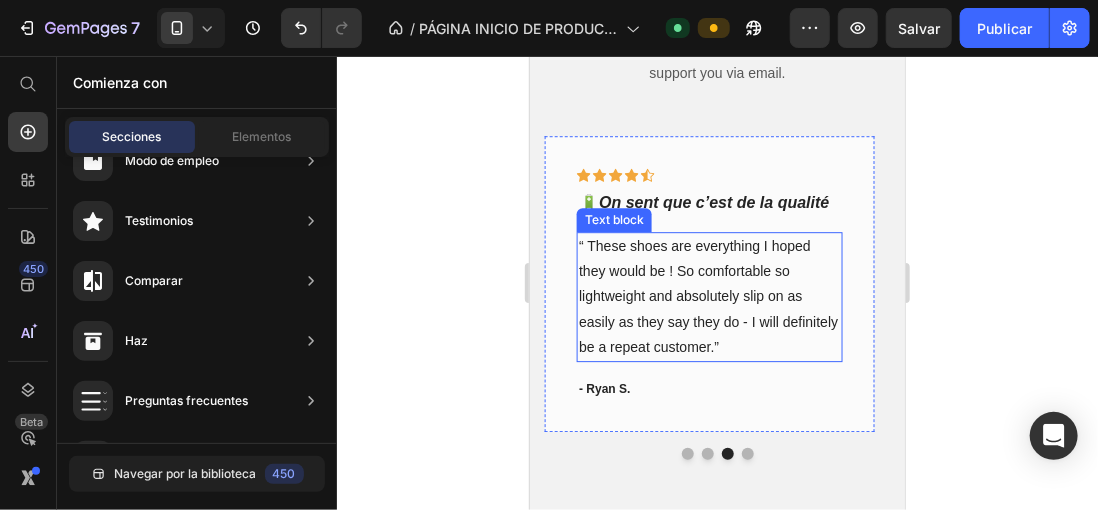 click on "“ These shoes are everything I hoped they would be ! So comfortable so lightweight and absolutely slip on as easily as they say they do - I will definitely be a repeat customer.”" at bounding box center [709, 296] 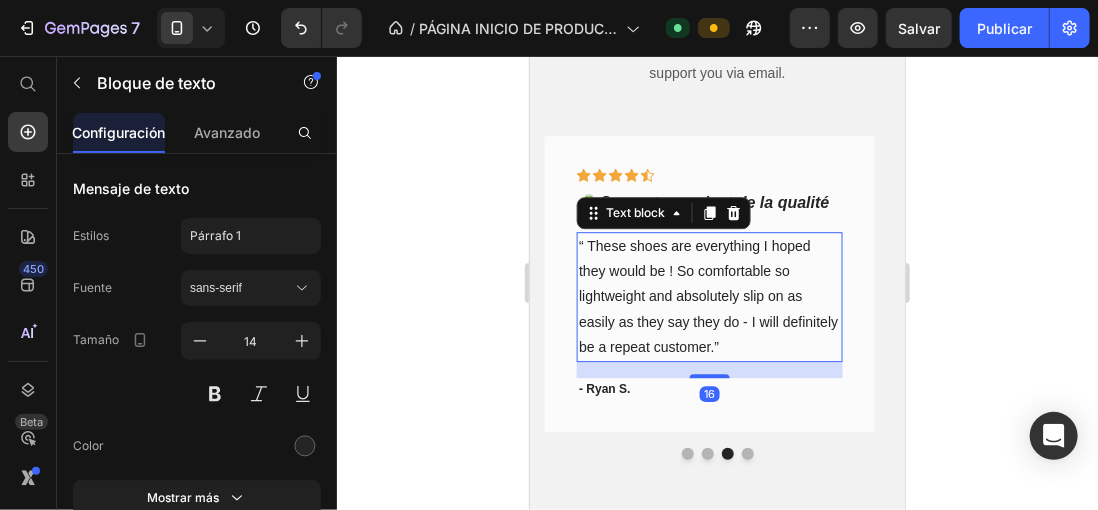 click on "“ These shoes are everything I hoped they would be ! So comfortable so lightweight and absolutely slip on as easily as they say they do - I will definitely be a repeat customer.”" at bounding box center [709, 296] 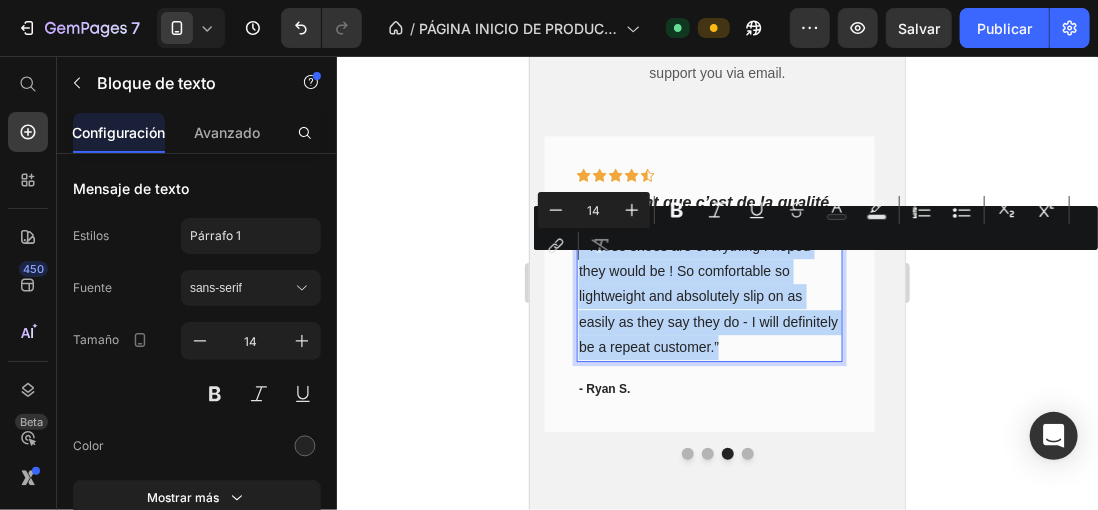 drag, startPoint x: 578, startPoint y: 262, endPoint x: 754, endPoint y: 359, distance: 200.96019 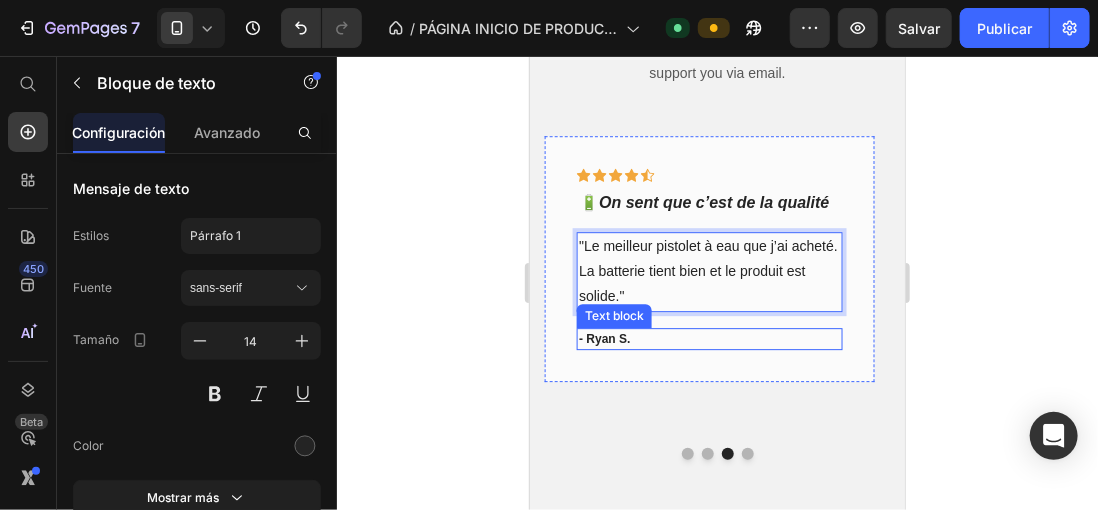 click on "- Ryan S." at bounding box center (709, 338) 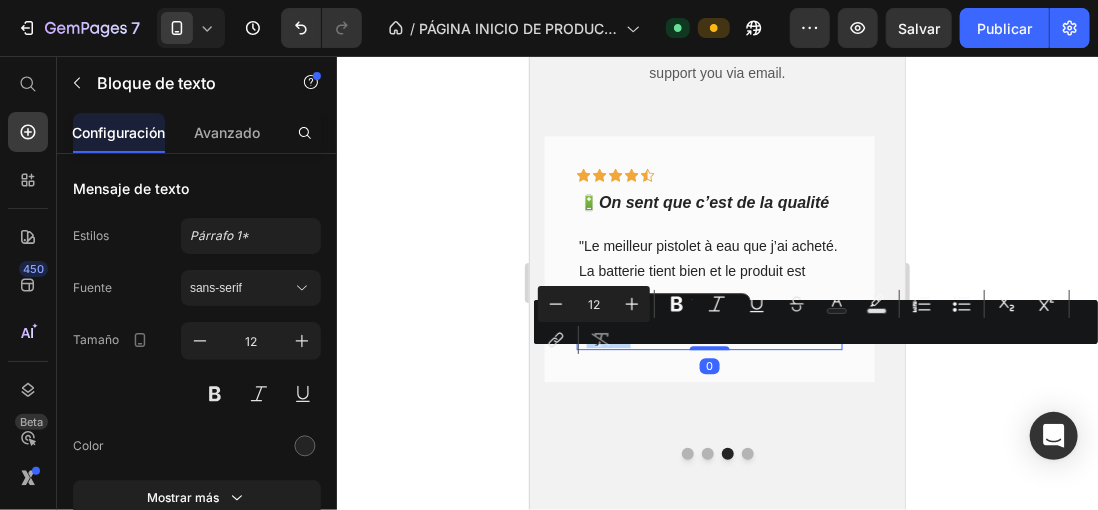 drag, startPoint x: 629, startPoint y: 357, endPoint x: 1116, endPoint y: 412, distance: 490.09592 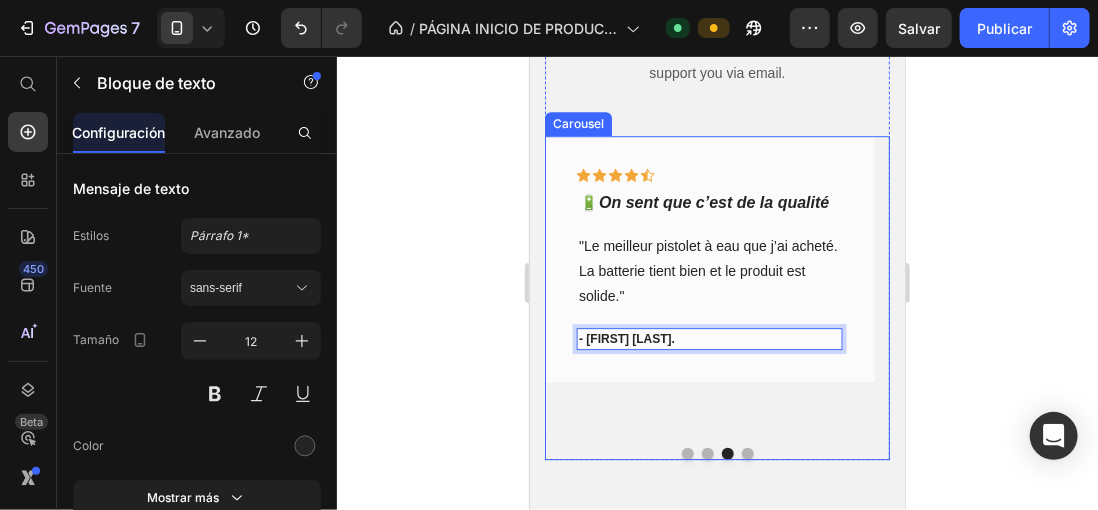 click at bounding box center [687, 453] 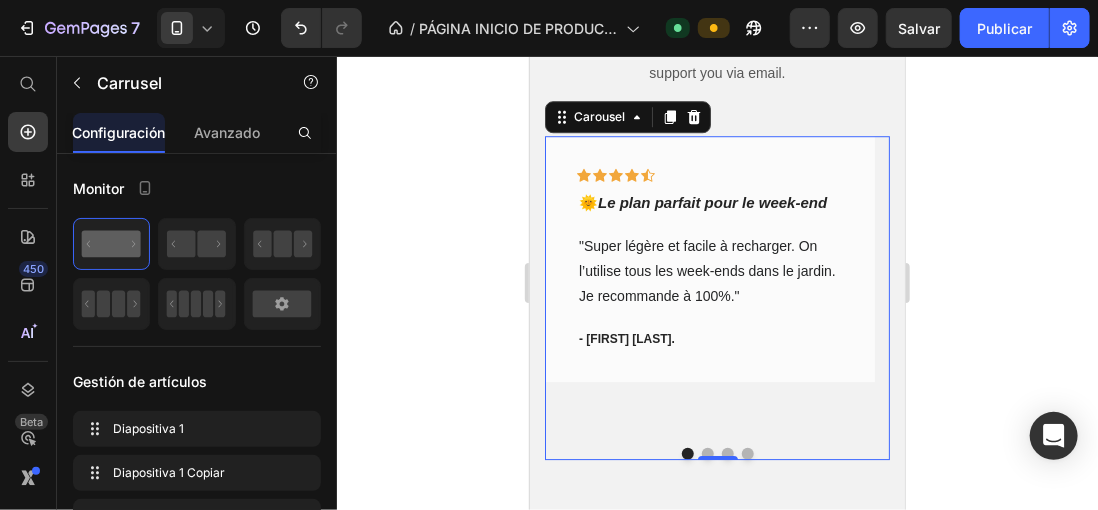 click at bounding box center [687, 453] 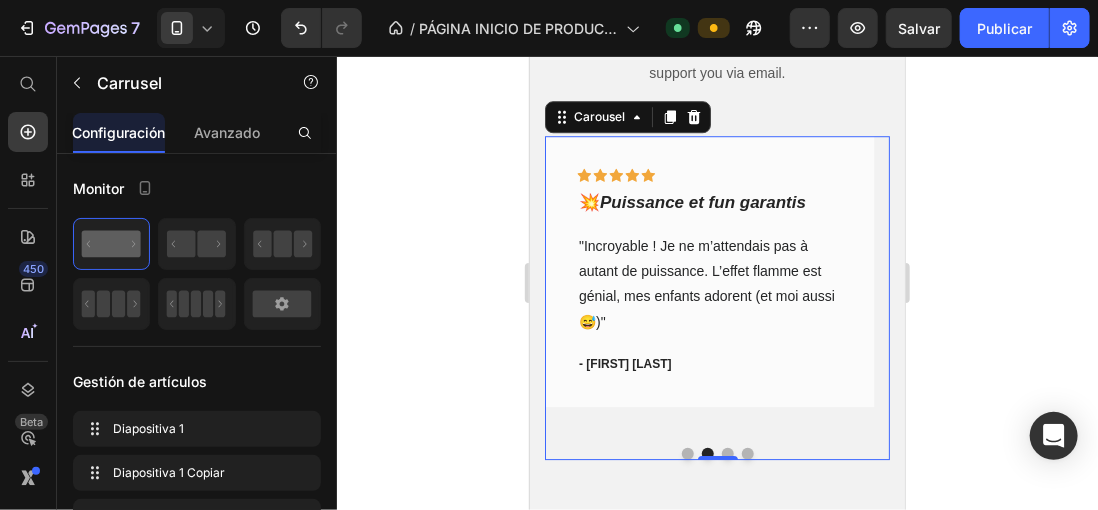 click at bounding box center (727, 453) 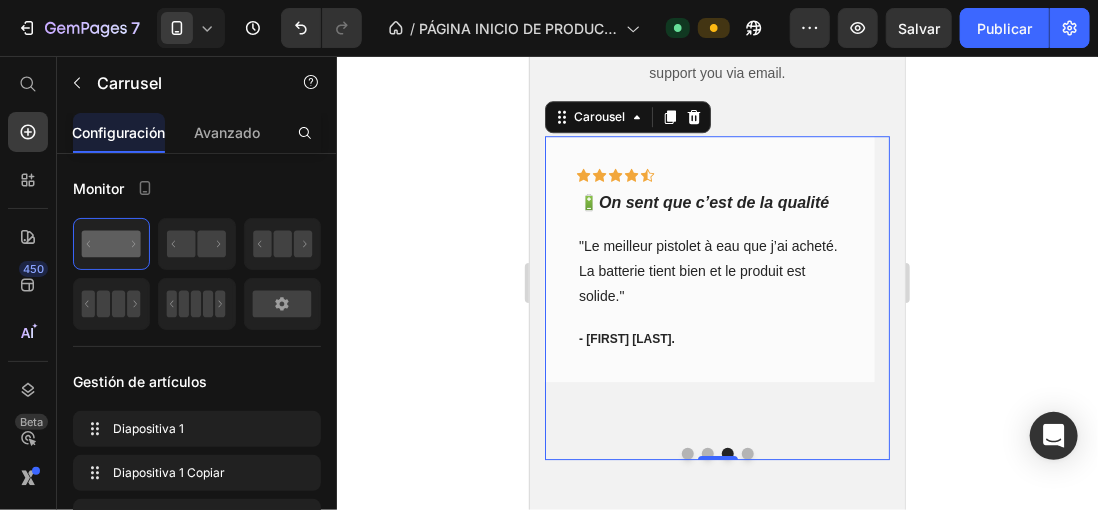 click at bounding box center [747, 453] 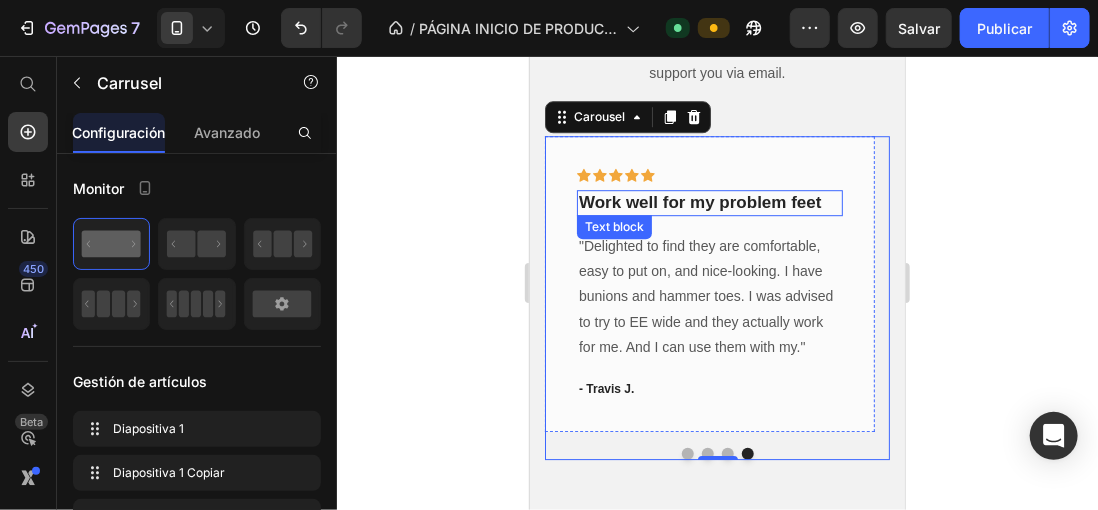 drag, startPoint x: 626, startPoint y: 229, endPoint x: 604, endPoint y: 222, distance: 23.086792 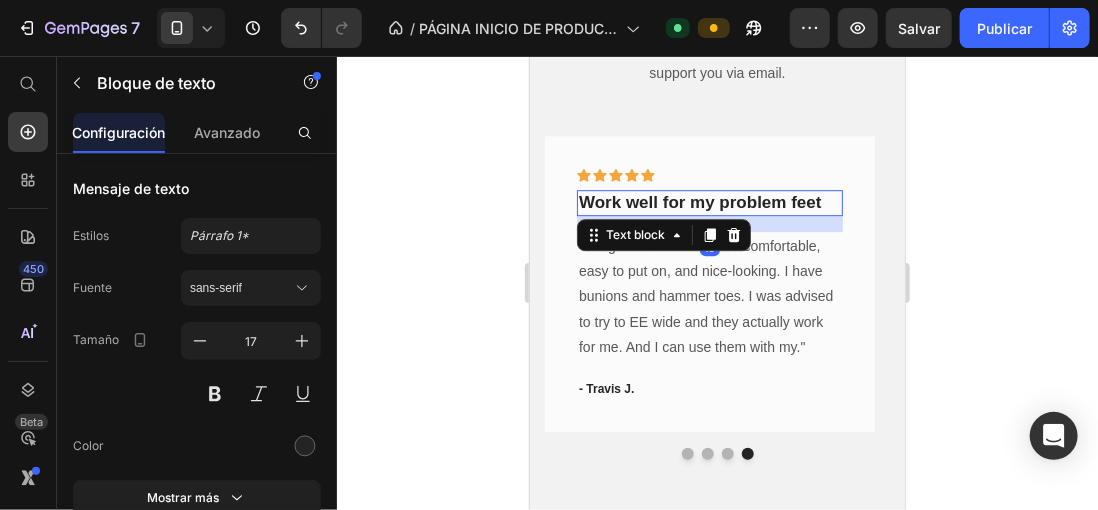 click on "Work well for my problem feet" at bounding box center [709, 202] 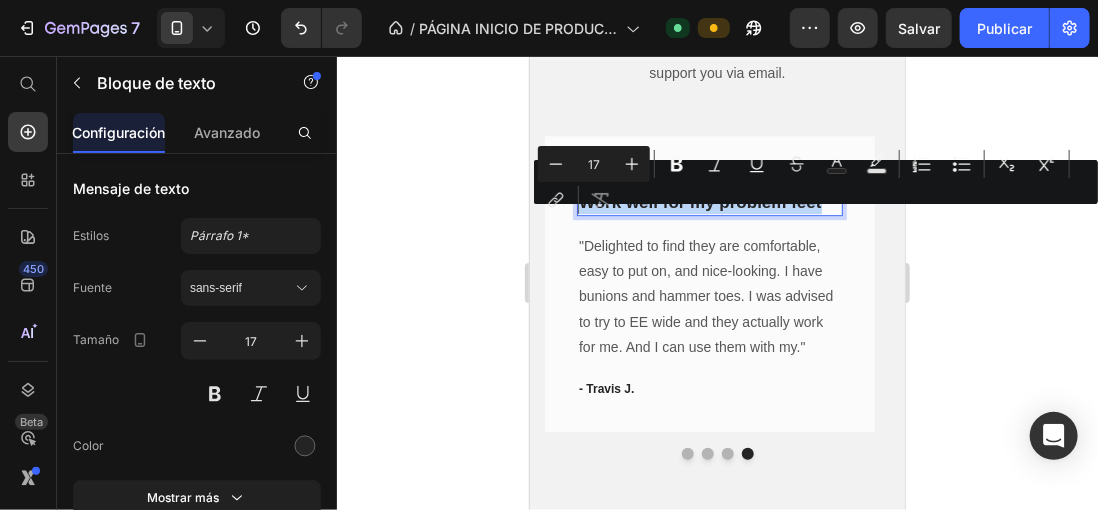 drag, startPoint x: 576, startPoint y: 218, endPoint x: 818, endPoint y: 220, distance: 242.00827 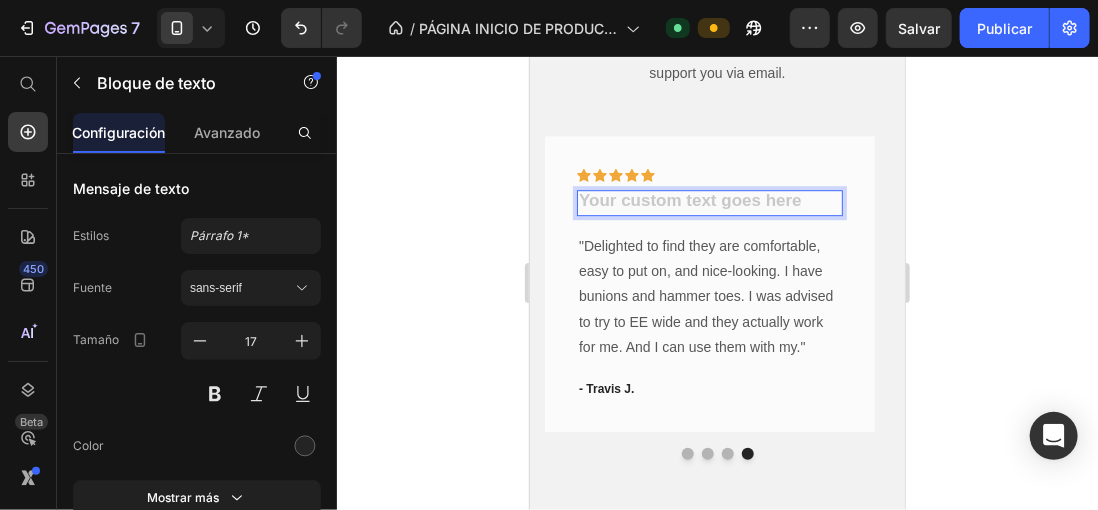 drag, startPoint x: 818, startPoint y: 220, endPoint x: 763, endPoint y: 217, distance: 55.081757 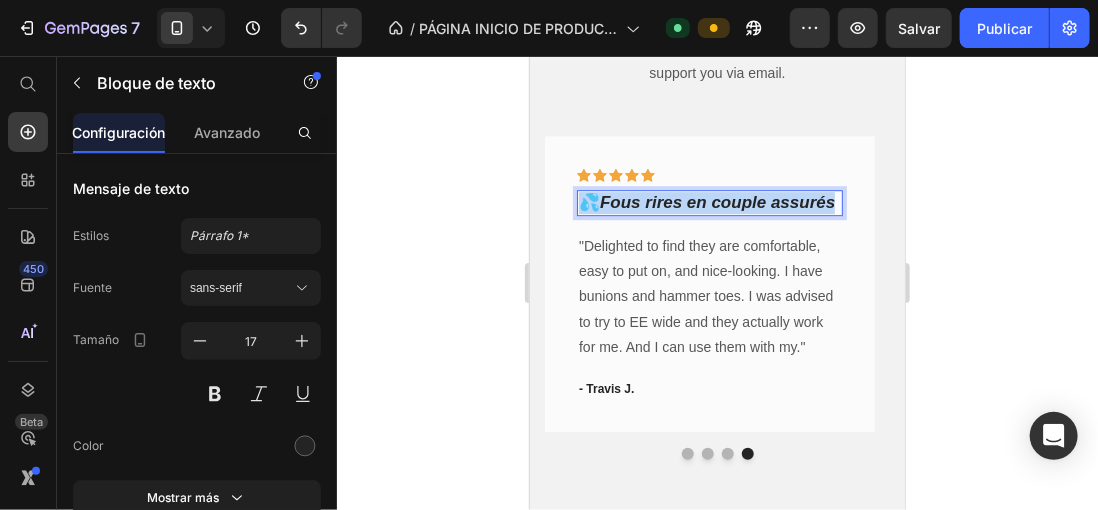 drag, startPoint x: 639, startPoint y: 244, endPoint x: 583, endPoint y: 223, distance: 59.808025 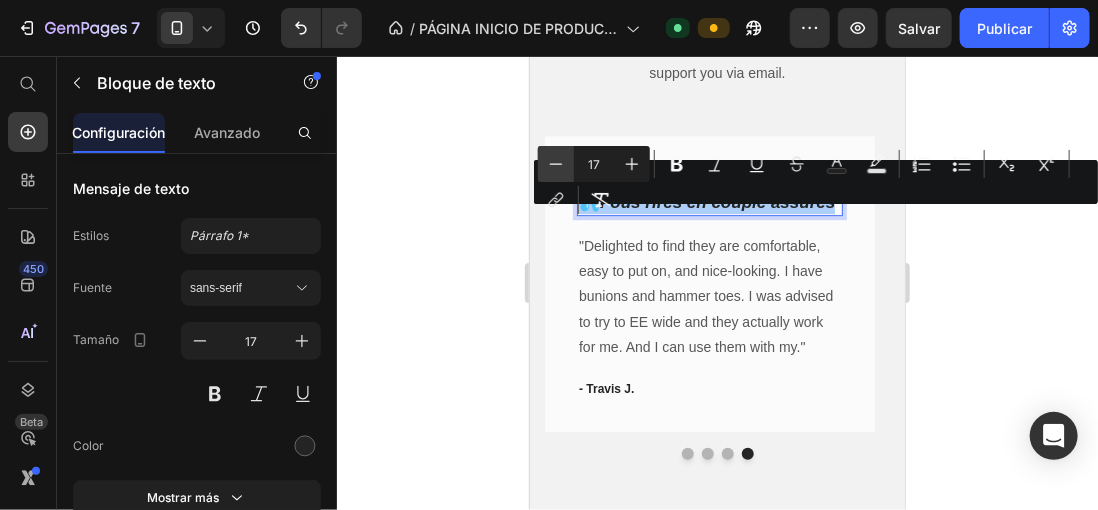 click 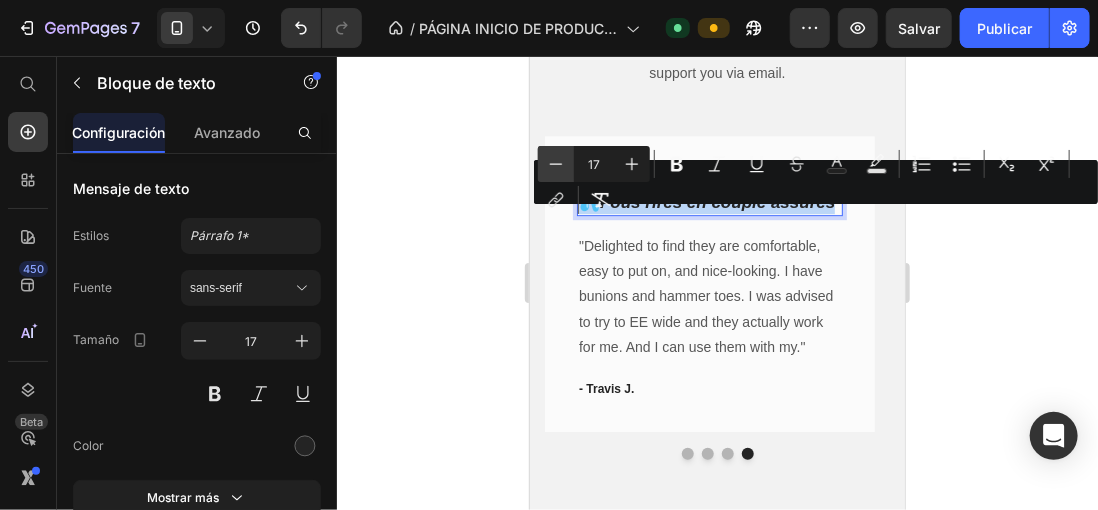 type on "16" 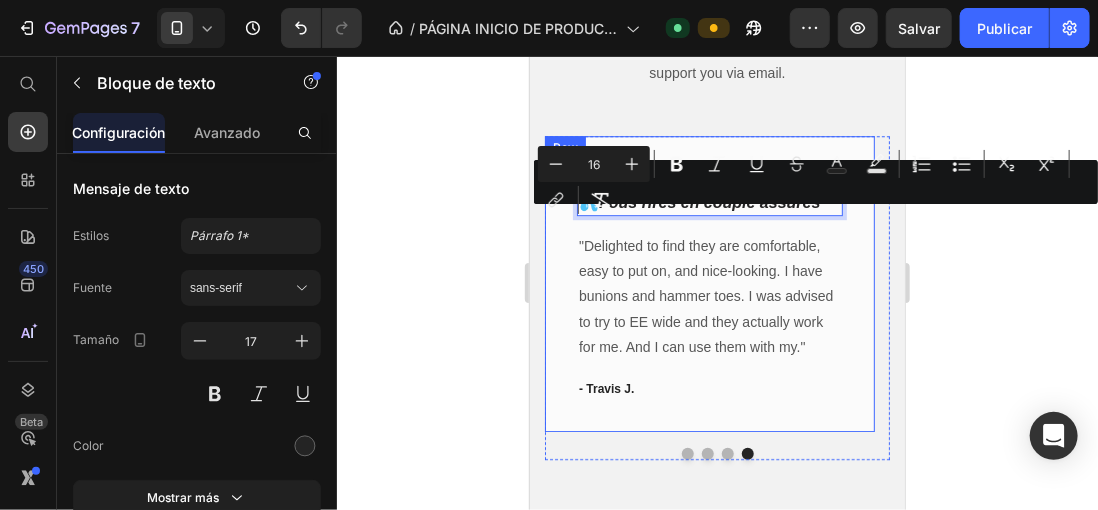 drag, startPoint x: 543, startPoint y: 263, endPoint x: 573, endPoint y: 270, distance: 30.805843 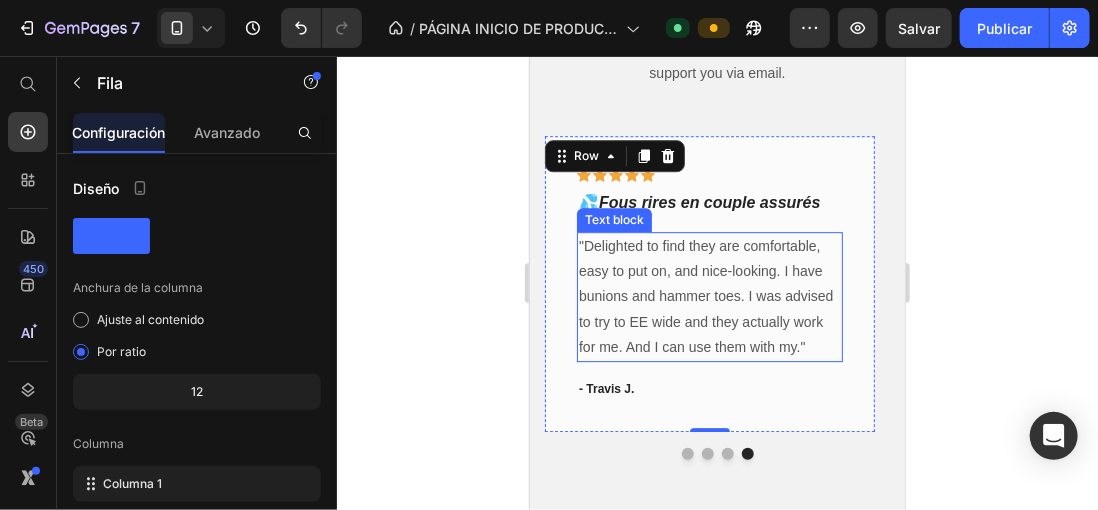 click on ""Delighted to find they are comfortable, easy to put on, and nice-looking. I have bunions and hammer toes. I was advised to try to EE wide and they actually work for me. And I can use them with my."" at bounding box center [709, 296] 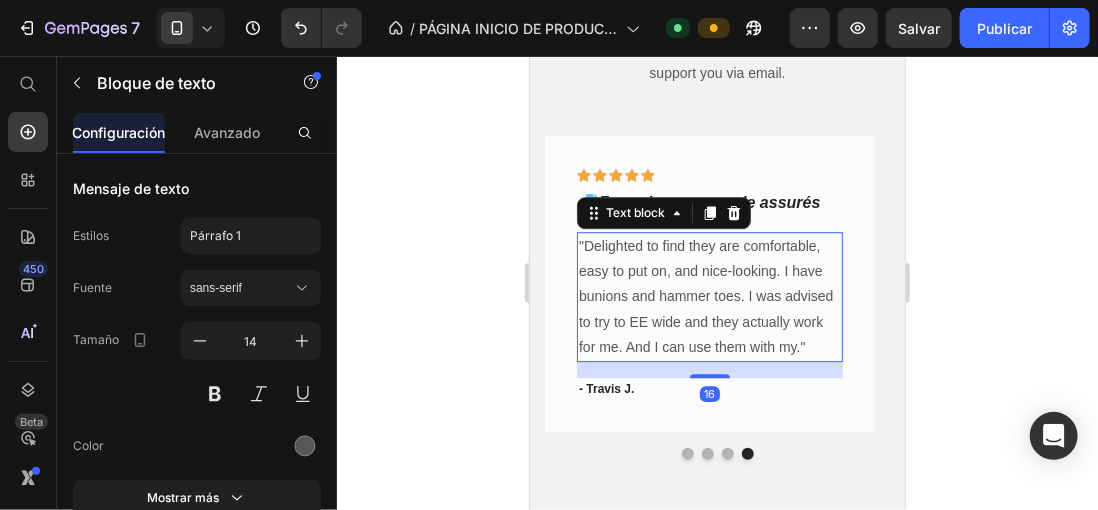 click on ""Delighted to find they are comfortable, easy to put on, and nice-looking. I have bunions and hammer toes. I was advised to try to EE wide and they actually work for me. And I can use them with my."" at bounding box center [709, 296] 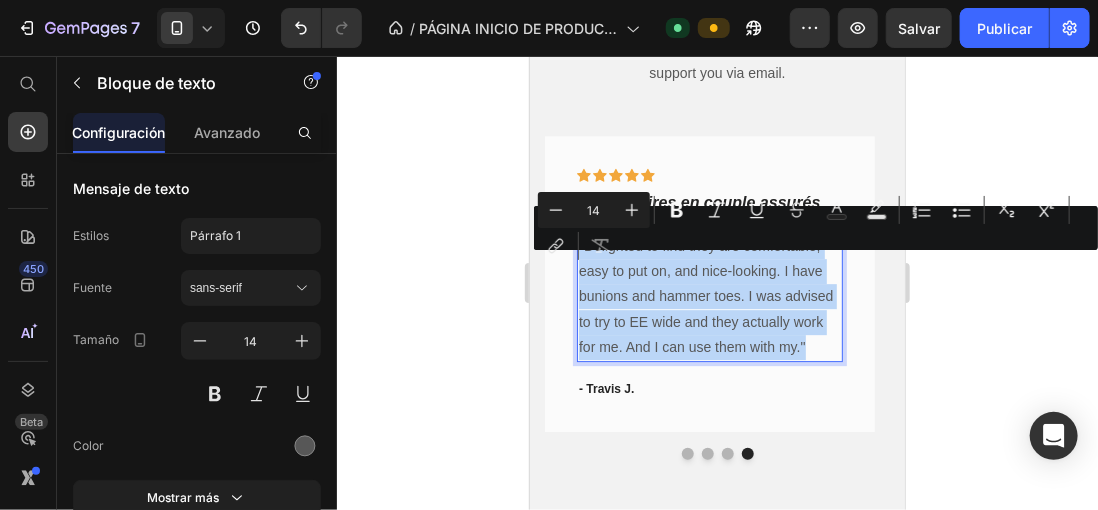 drag, startPoint x: 577, startPoint y: 262, endPoint x: 823, endPoint y: 367, distance: 267.4715 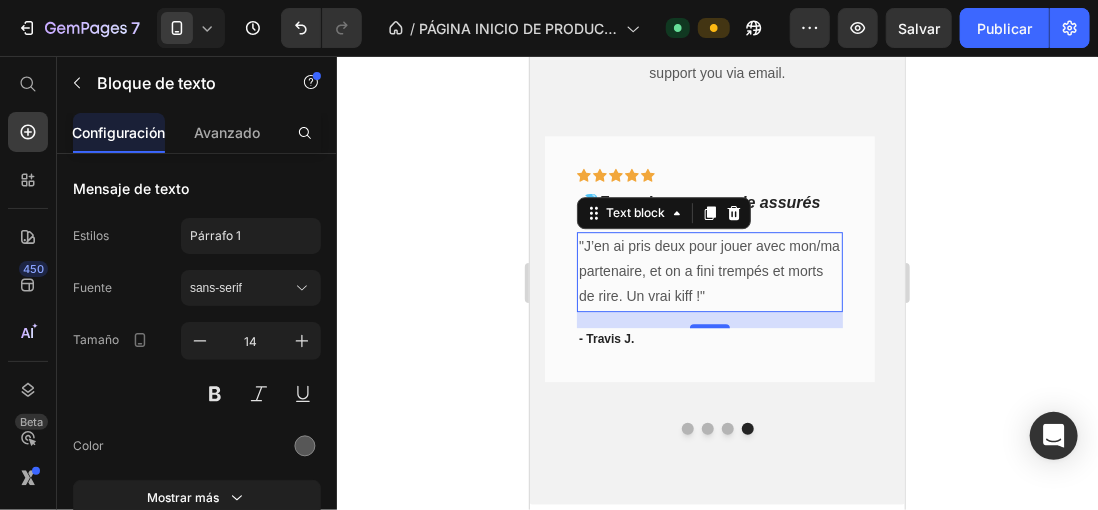 click 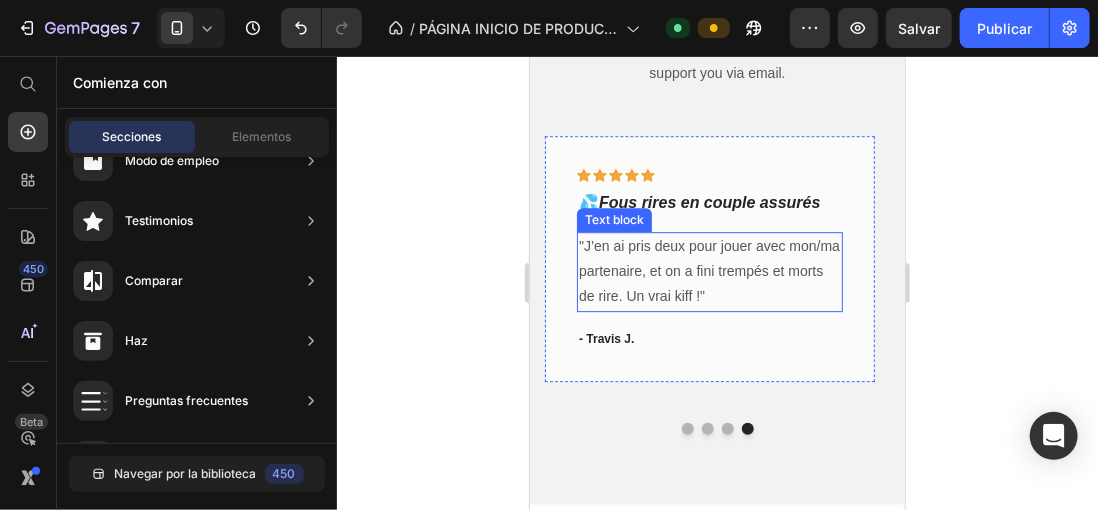 click on ""J’en ai pris deux pour jouer avec mon/ma partenaire, et on a fini trempés et morts de rire. Un vrai kiff !"" at bounding box center [709, 271] 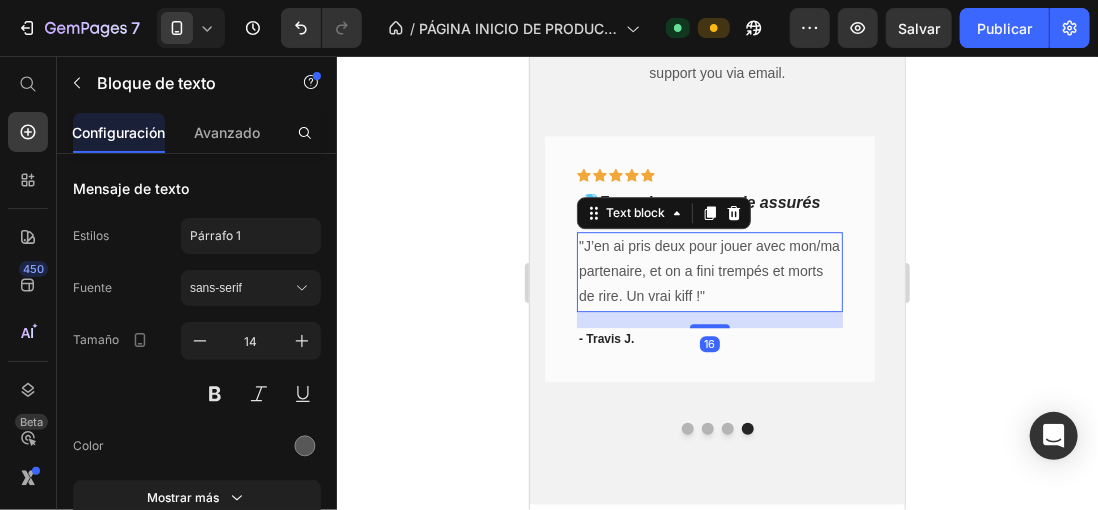 click at bounding box center [329, 774] 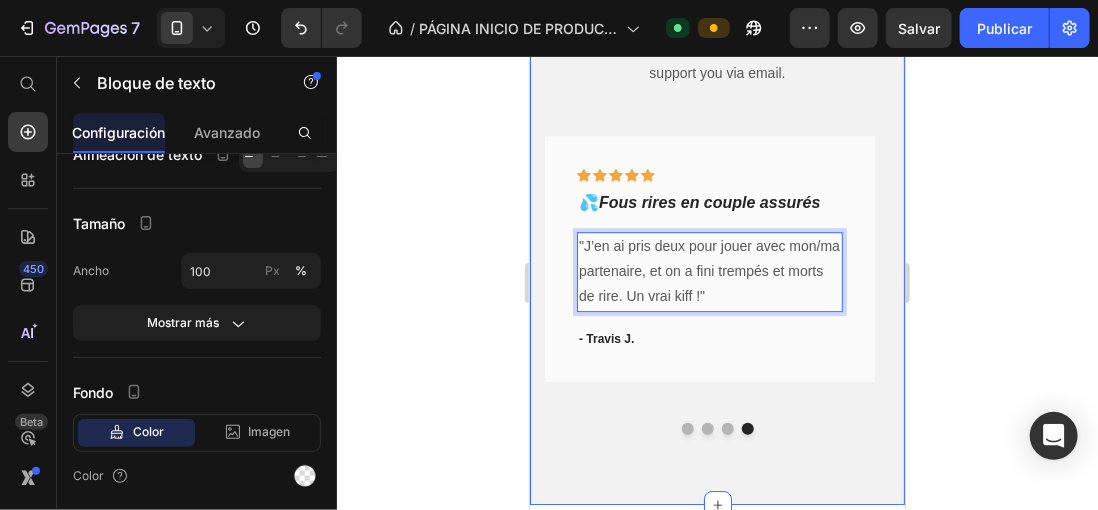 click 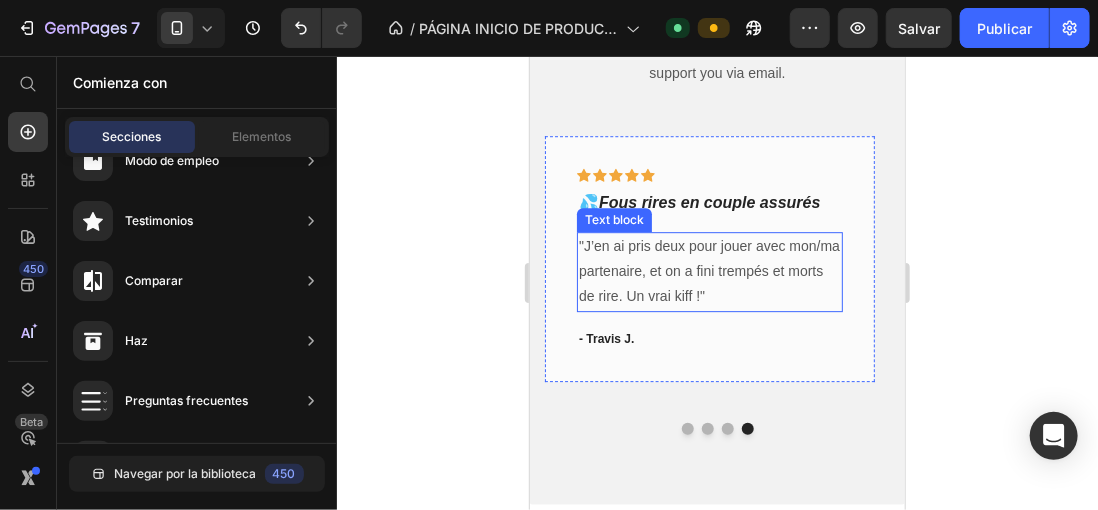 click on ""J’en ai pris deux pour jouer avec mon/ma partenaire, et on a fini trempés et morts de rire. Un vrai kiff !"" at bounding box center [709, 271] 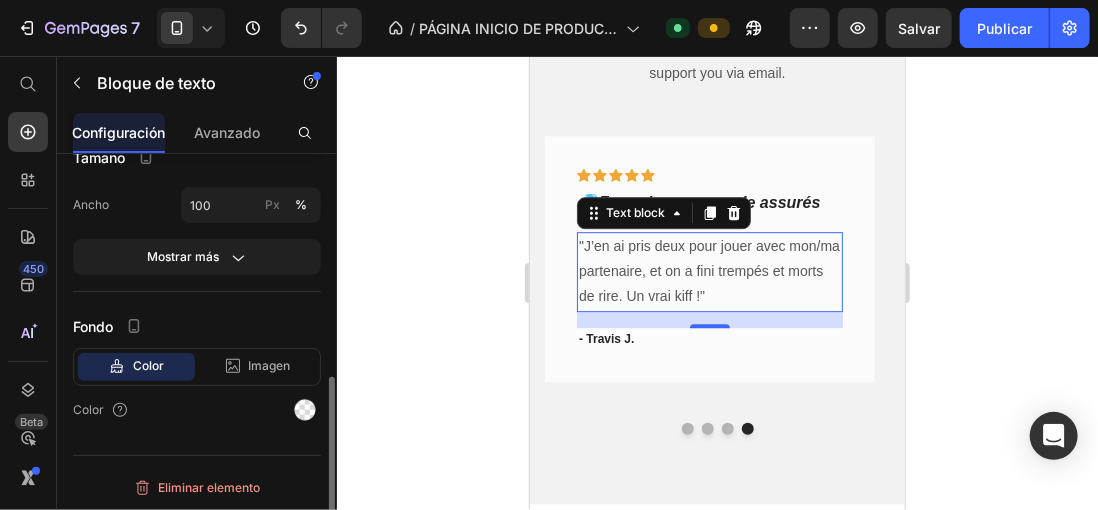 scroll, scrollTop: 179, scrollLeft: 0, axis: vertical 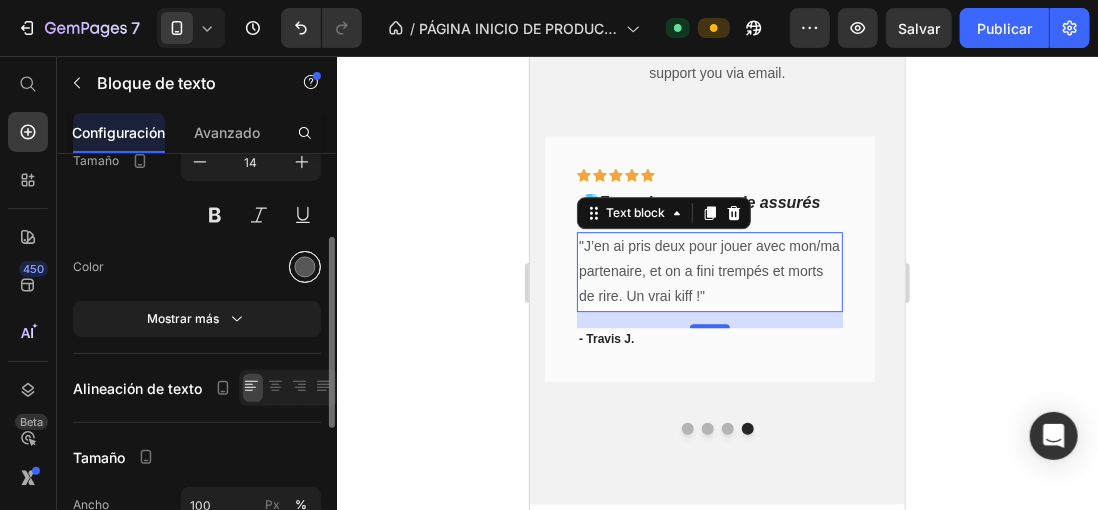 click at bounding box center (305, 267) 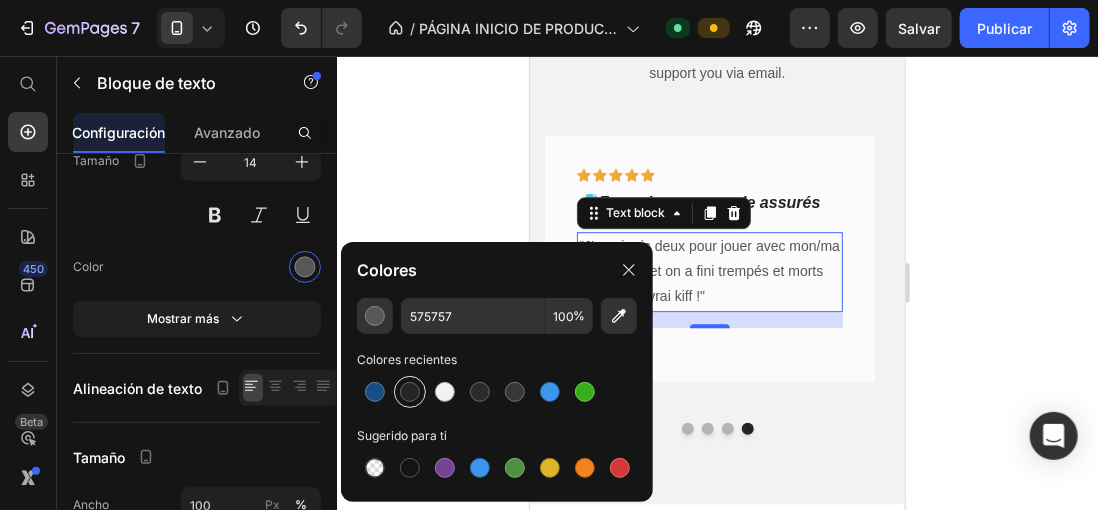 click at bounding box center [410, 392] 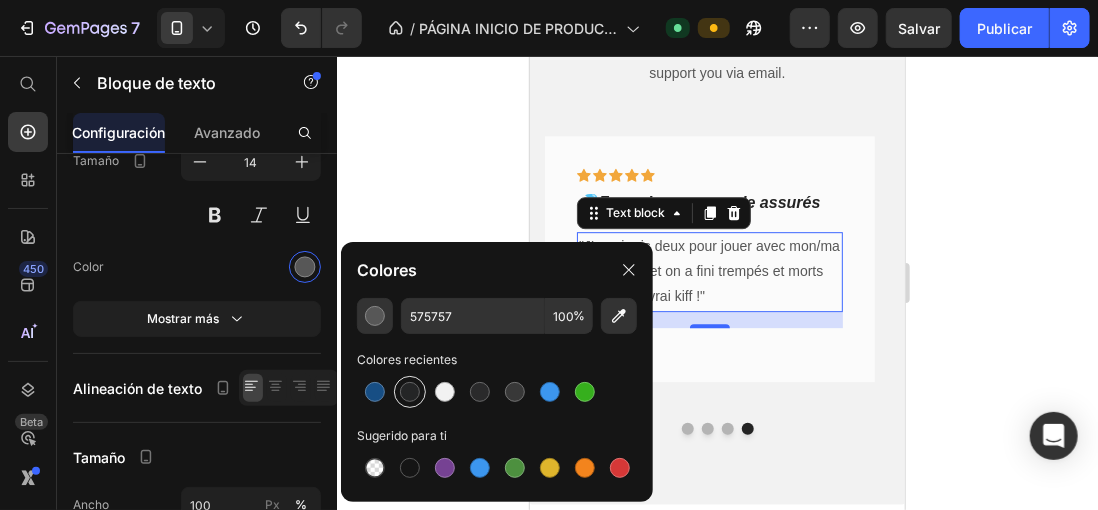 type on "242526" 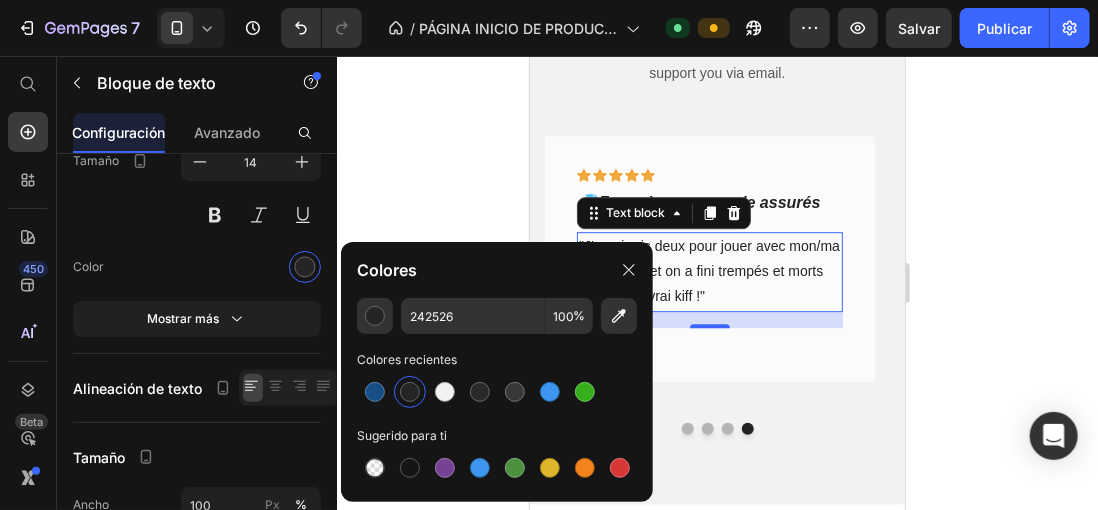 click 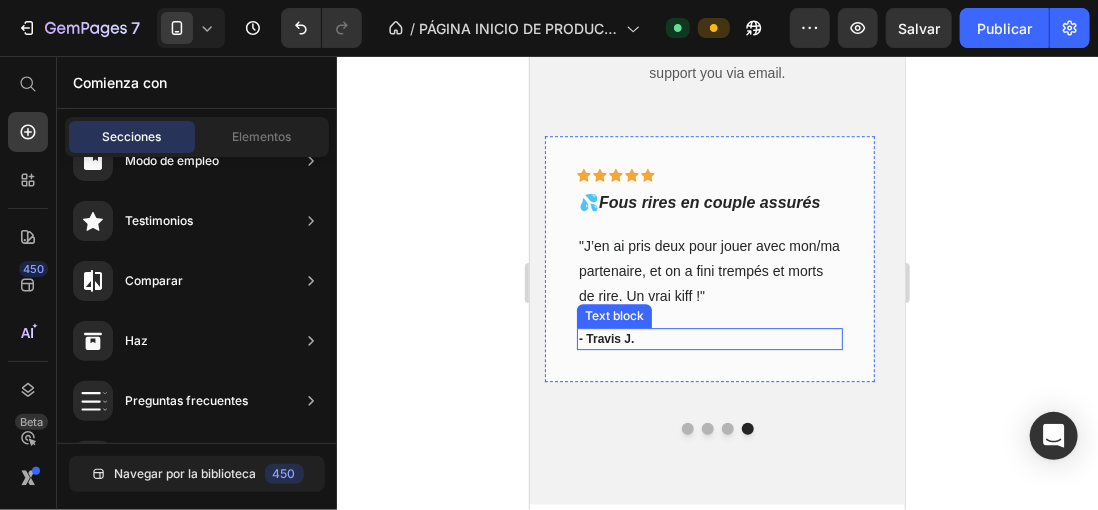 click on "- Travis J." at bounding box center (709, 338) 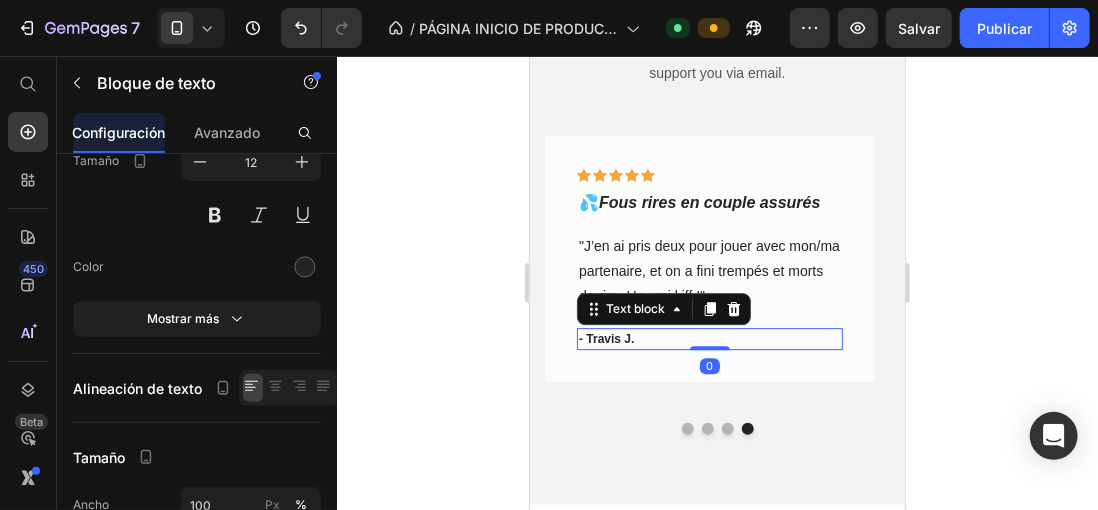 click on "- Travis J." at bounding box center [709, 338] 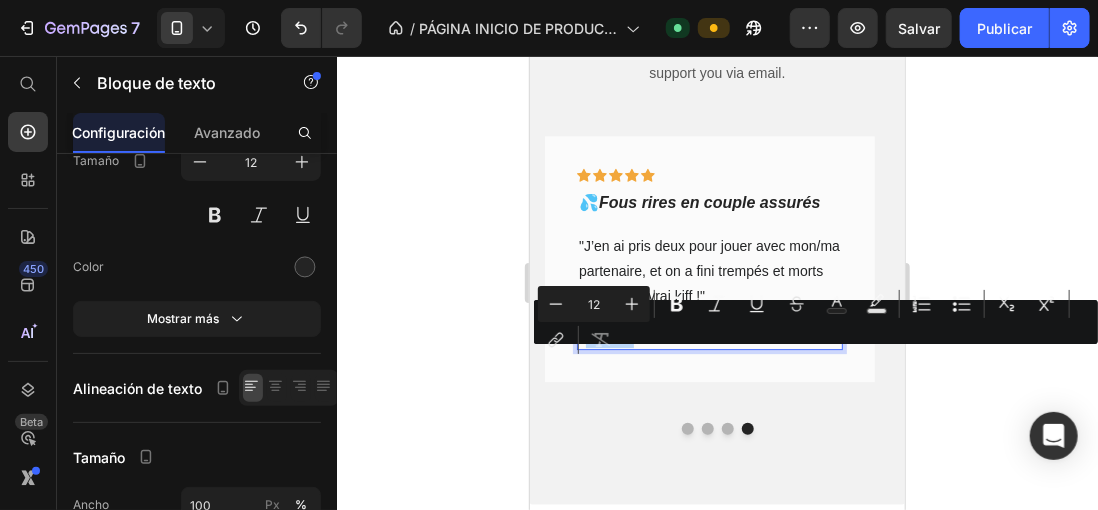 drag, startPoint x: 622, startPoint y: 355, endPoint x: 586, endPoint y: 354, distance: 36.013885 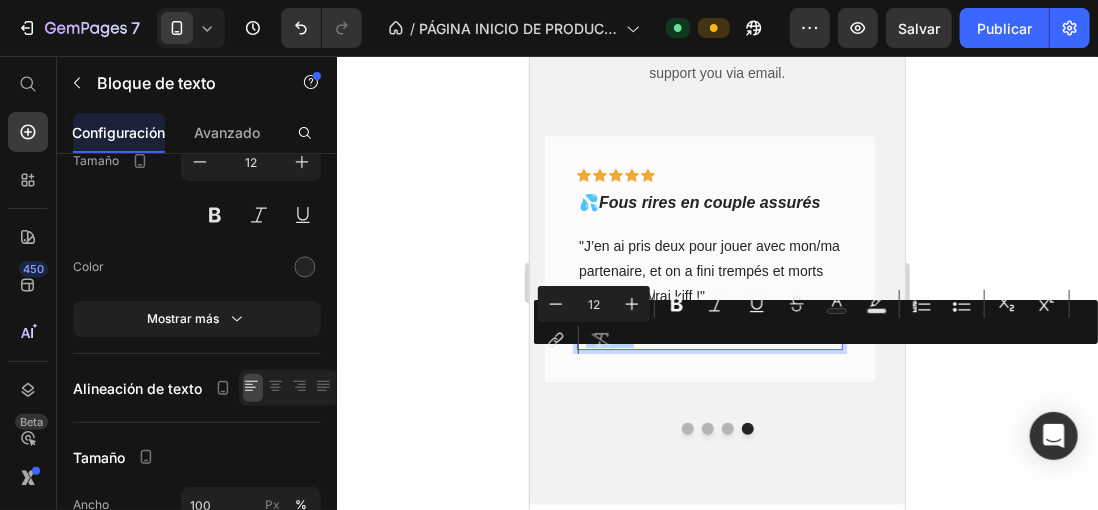 click on "- Travis J." at bounding box center [709, 338] 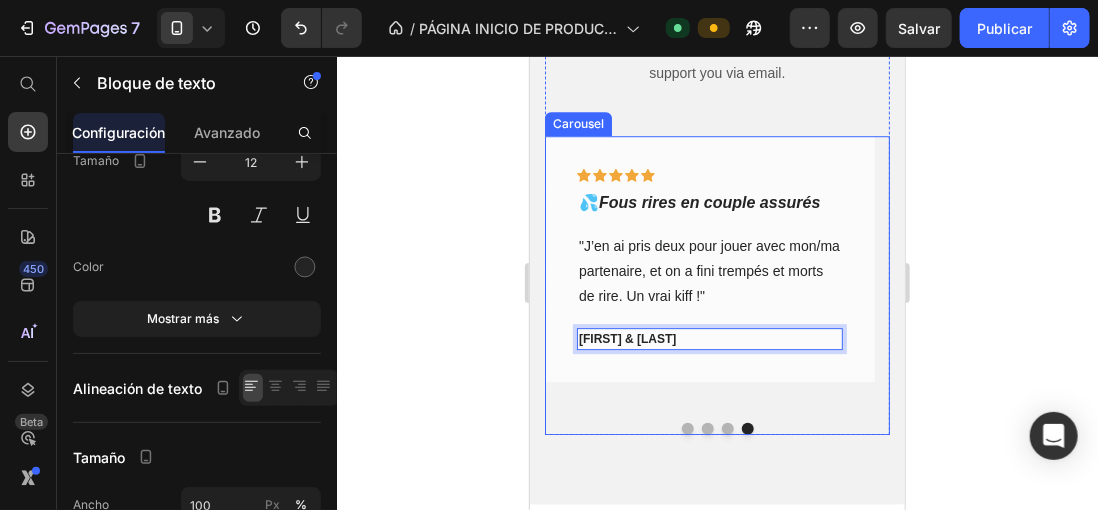 click at bounding box center [727, 428] 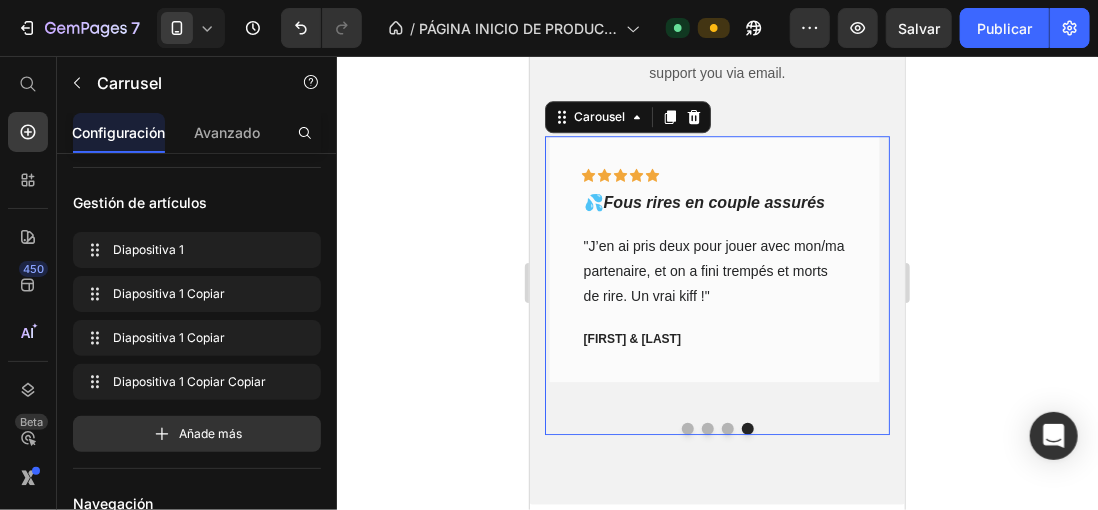 scroll, scrollTop: 0, scrollLeft: 0, axis: both 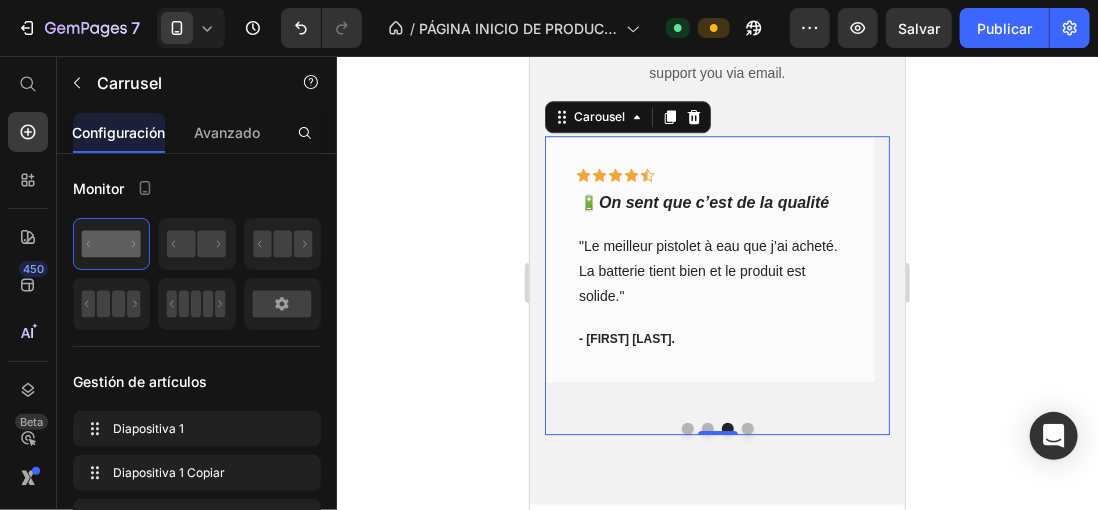 click at bounding box center (747, 428) 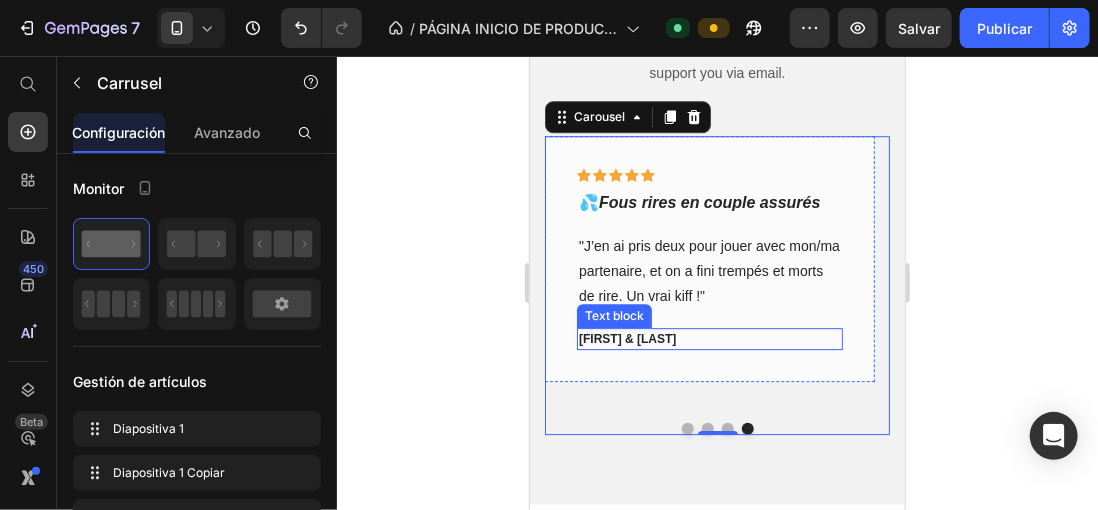 click on "- Camille & Lucas" at bounding box center [709, 338] 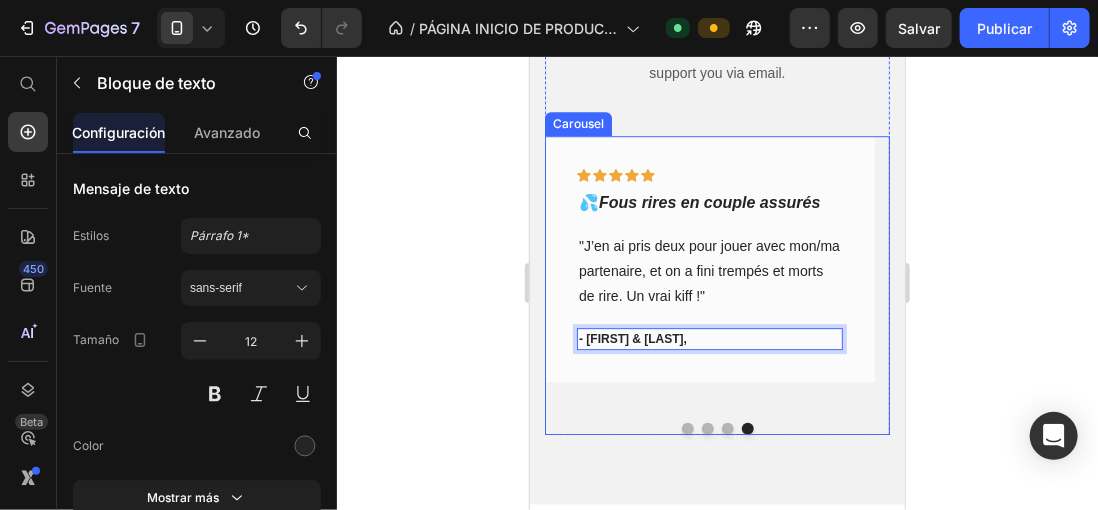 click at bounding box center [707, 428] 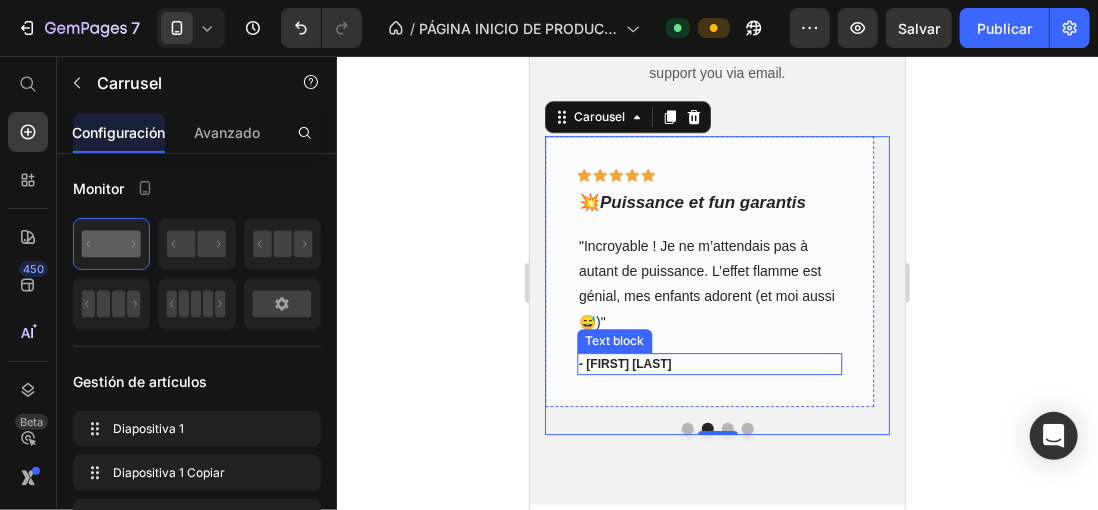 click on "- Julien M" at bounding box center (709, 363) 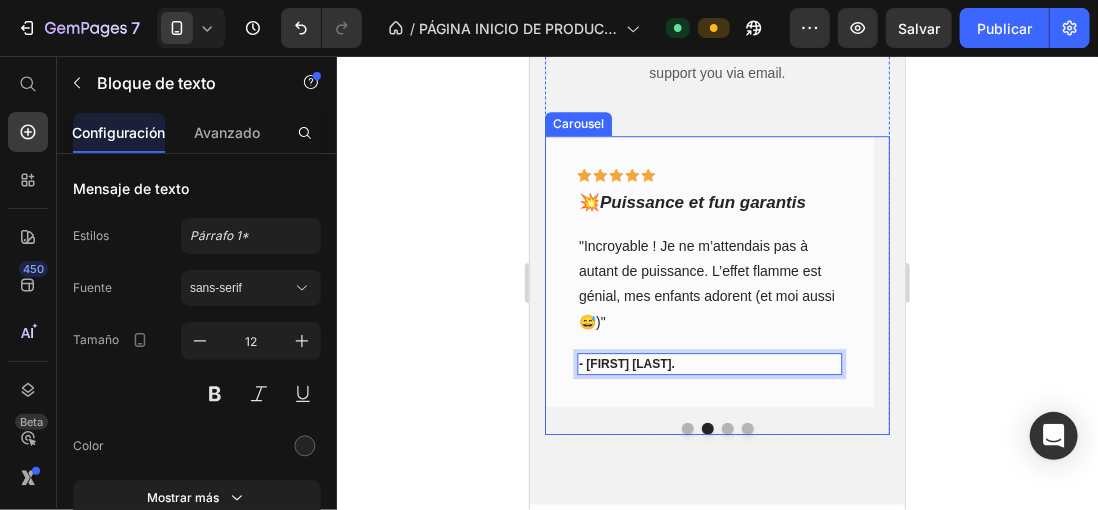 click at bounding box center [687, 428] 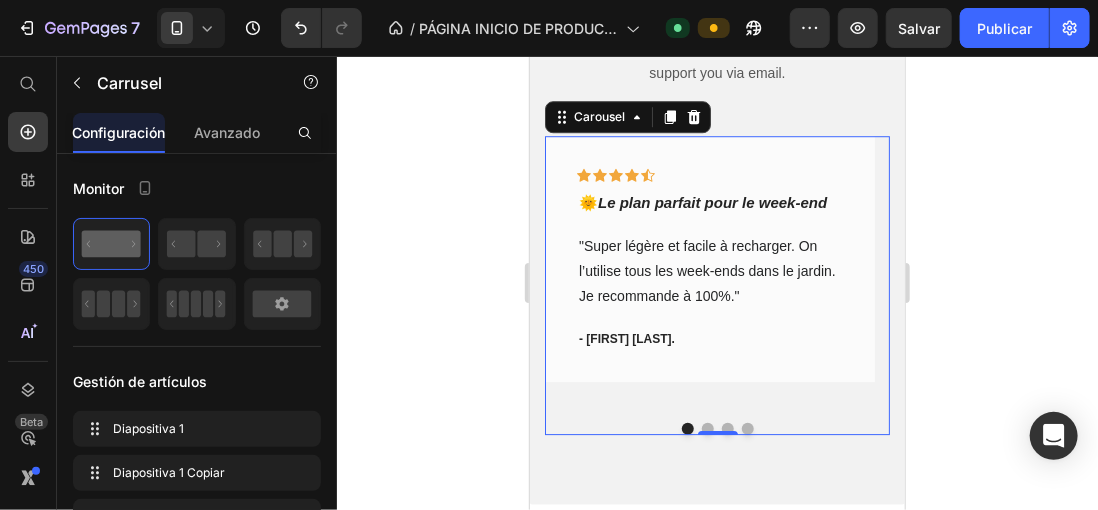 drag, startPoint x: 220, startPoint y: 136, endPoint x: 162, endPoint y: 130, distance: 58.30952 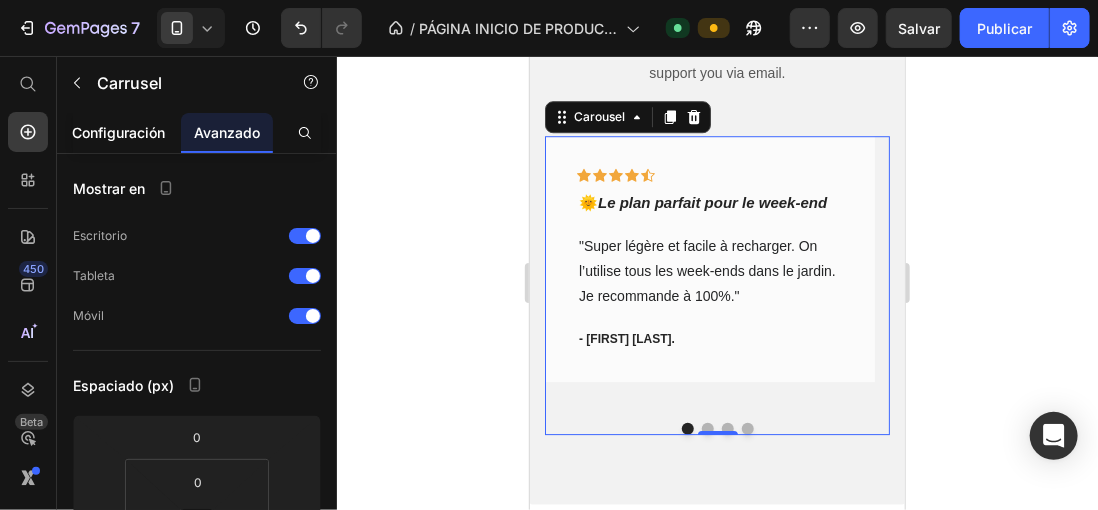 drag, startPoint x: 139, startPoint y: 130, endPoint x: 102, endPoint y: 96, distance: 50.24938 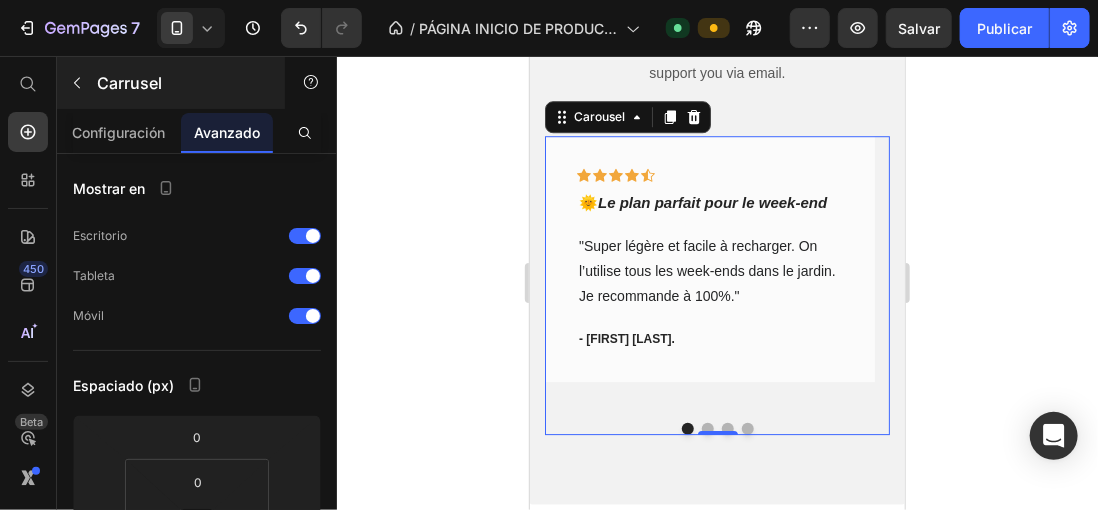 click on "Configuración" at bounding box center [119, 132] 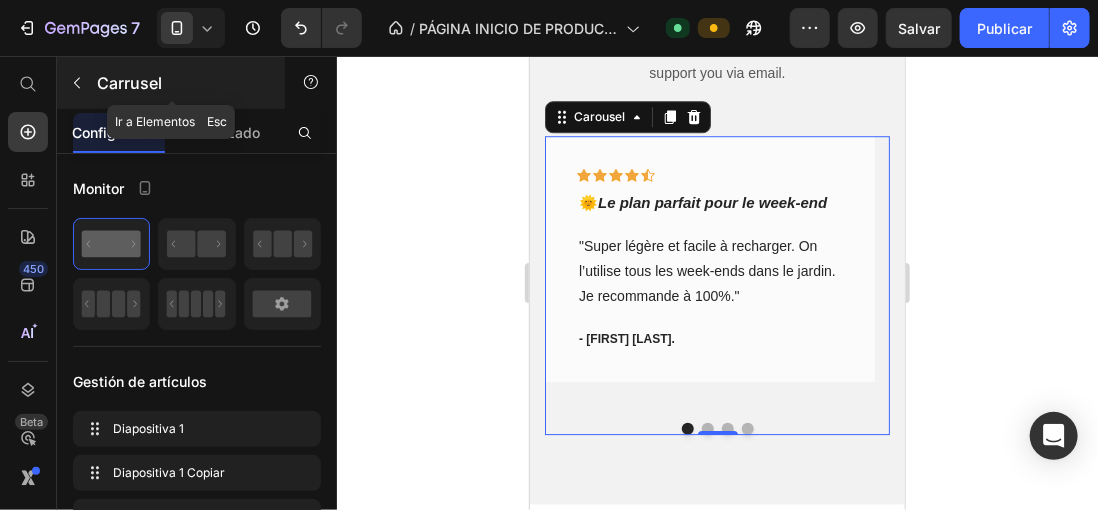 click at bounding box center (77, 83) 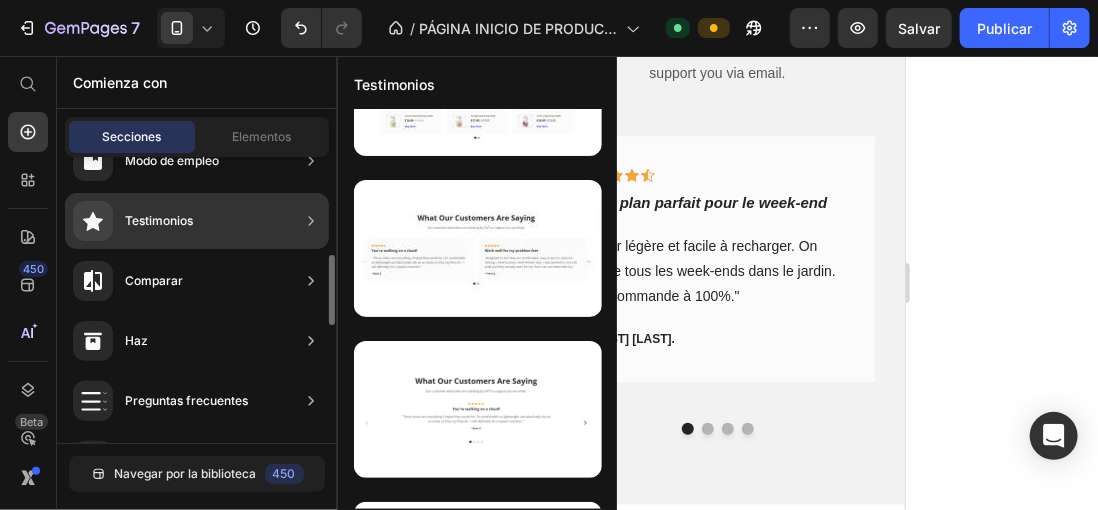 scroll, scrollTop: 100, scrollLeft: 0, axis: vertical 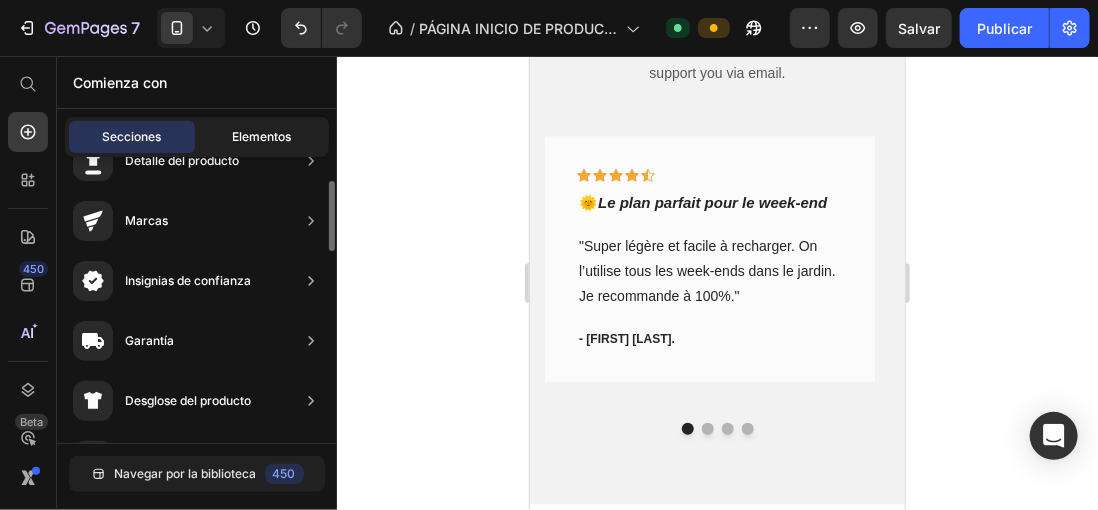 click on "Elementos" 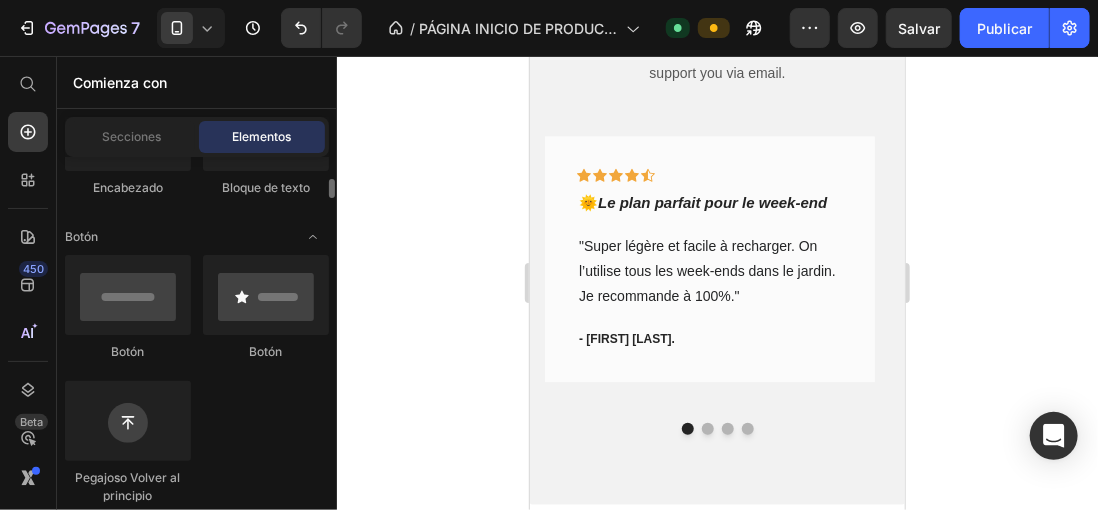 scroll, scrollTop: 800, scrollLeft: 0, axis: vertical 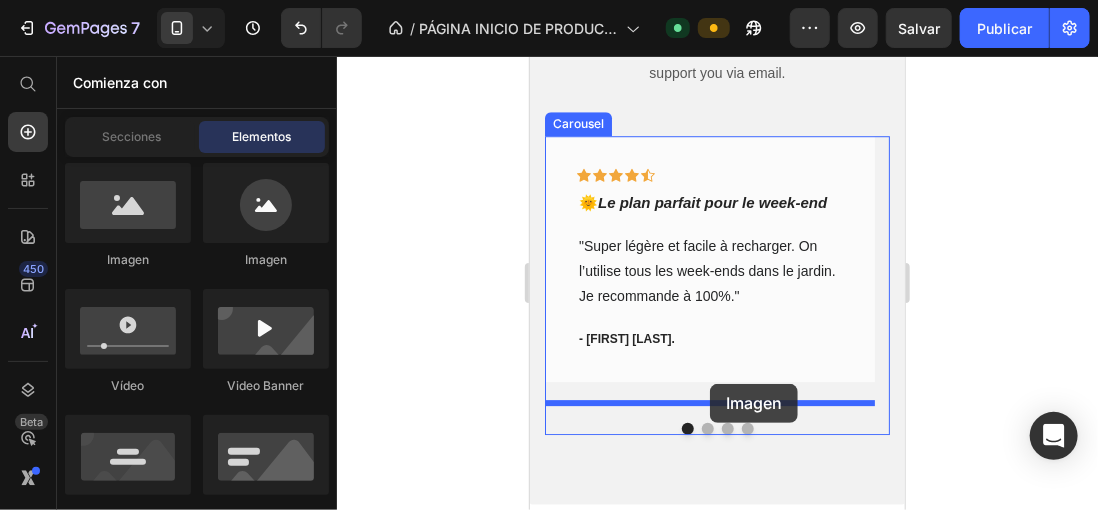 drag, startPoint x: 781, startPoint y: 273, endPoint x: 709, endPoint y: 383, distance: 131.46863 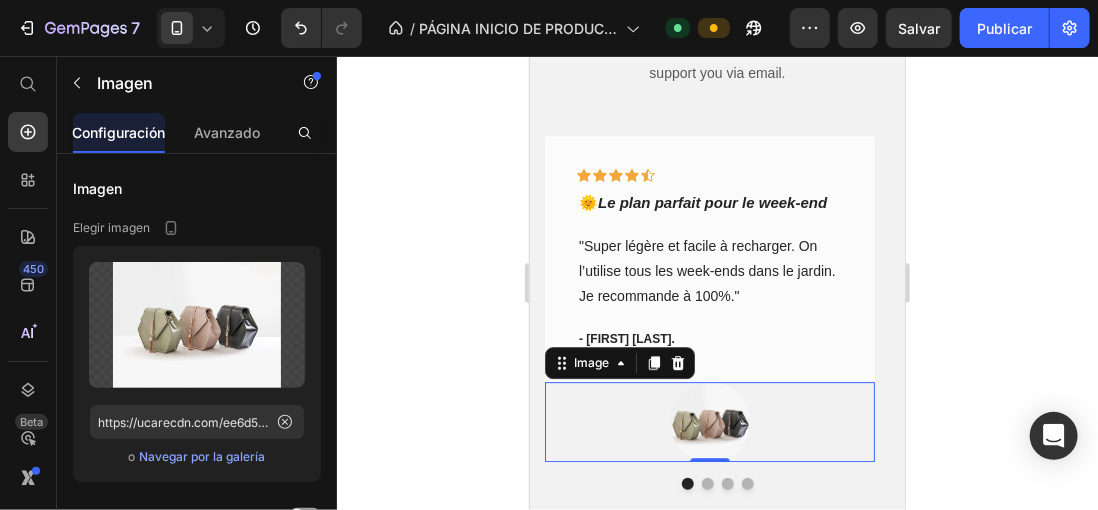 click 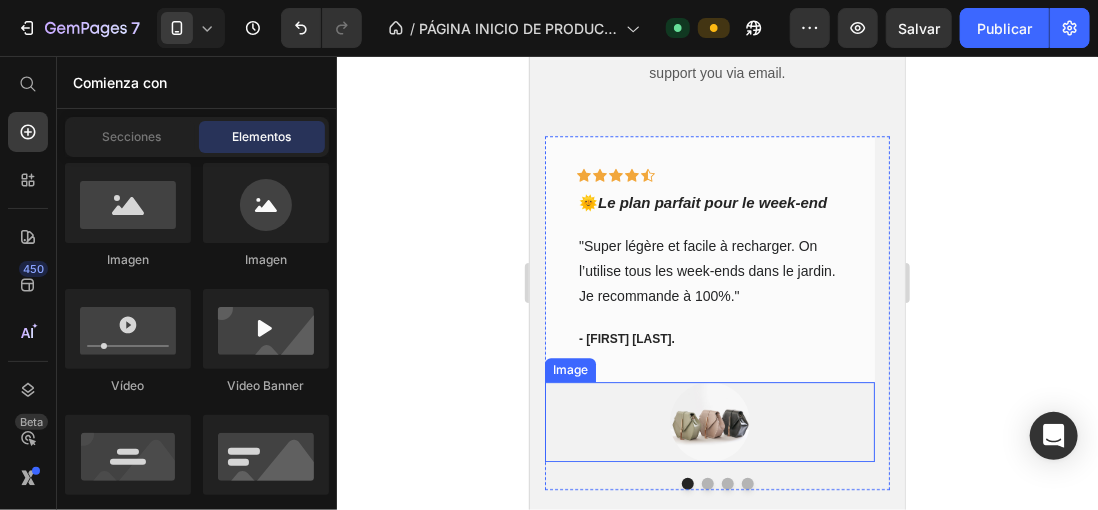 click at bounding box center (709, 421) 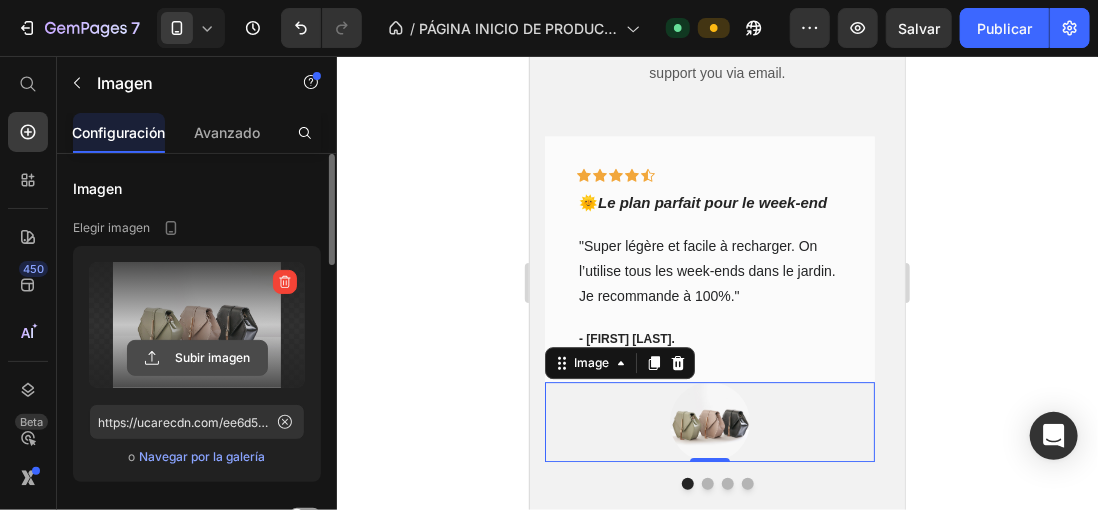 click 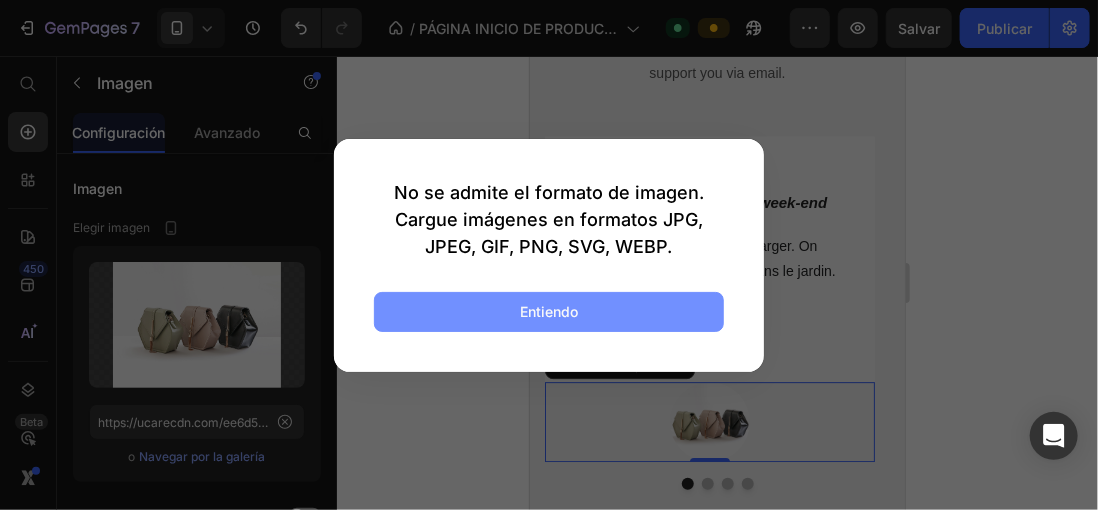 click on "Entiendo" at bounding box center (549, 312) 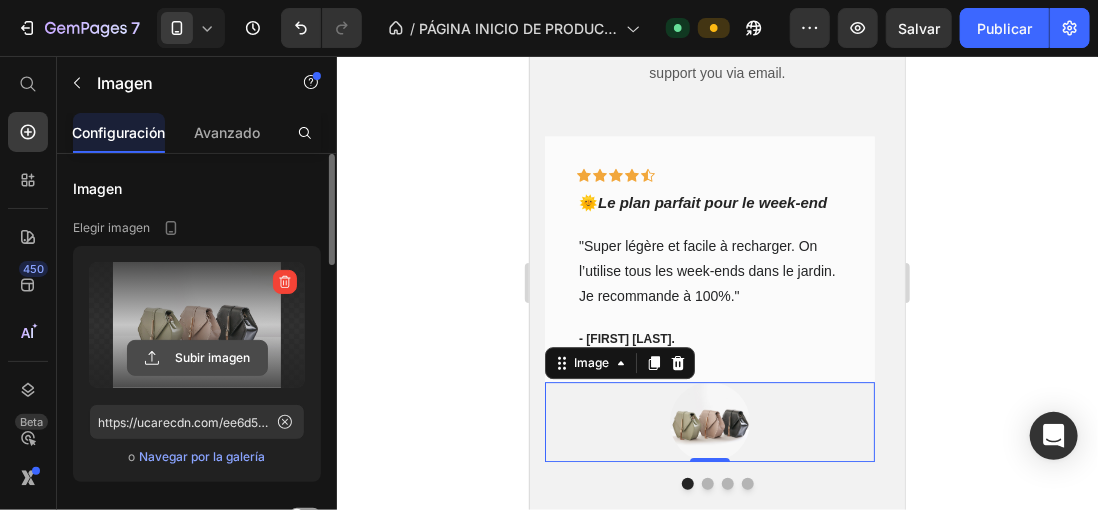 click 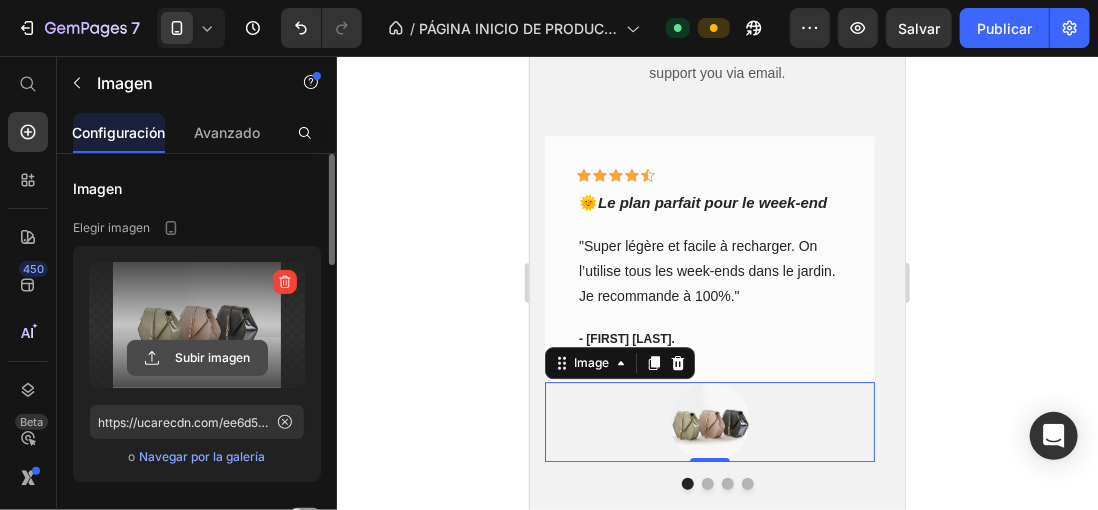 click 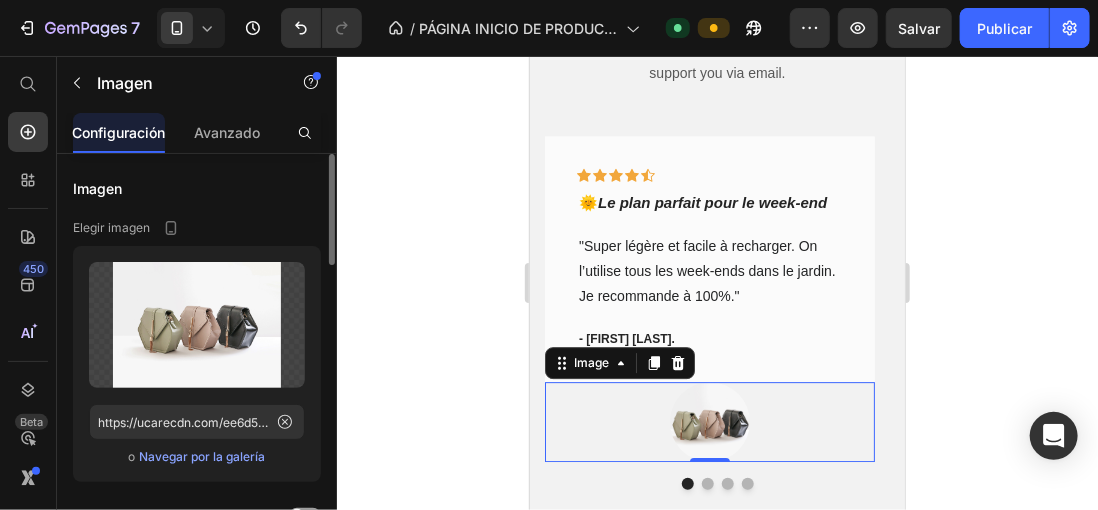 click on "Imagen" at bounding box center (197, 188) 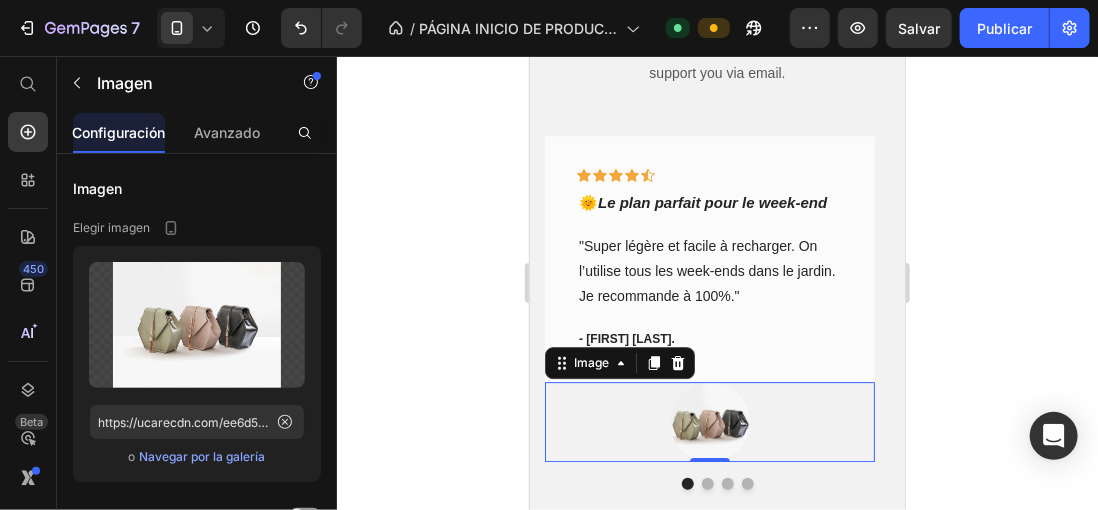 click 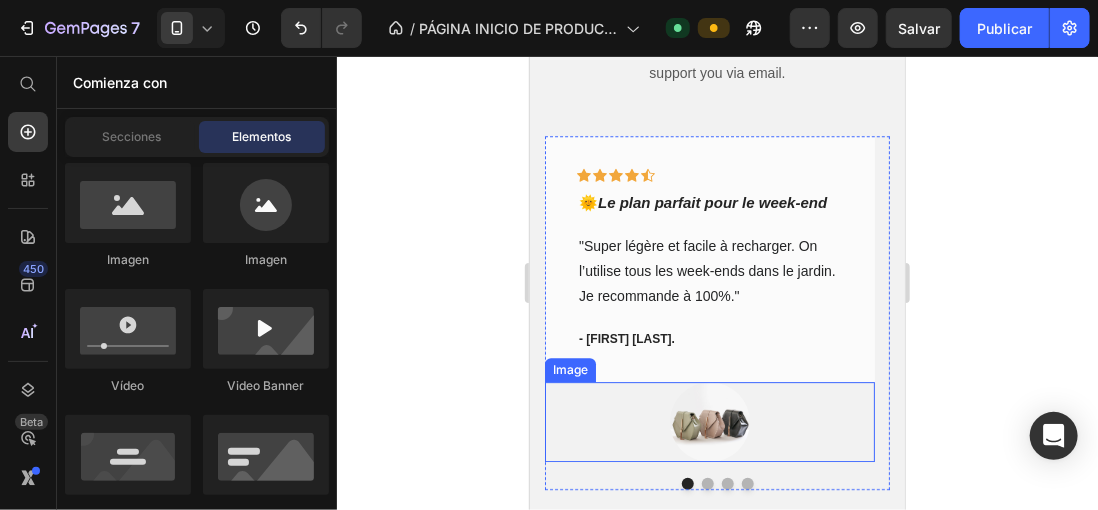 click at bounding box center (709, 421) 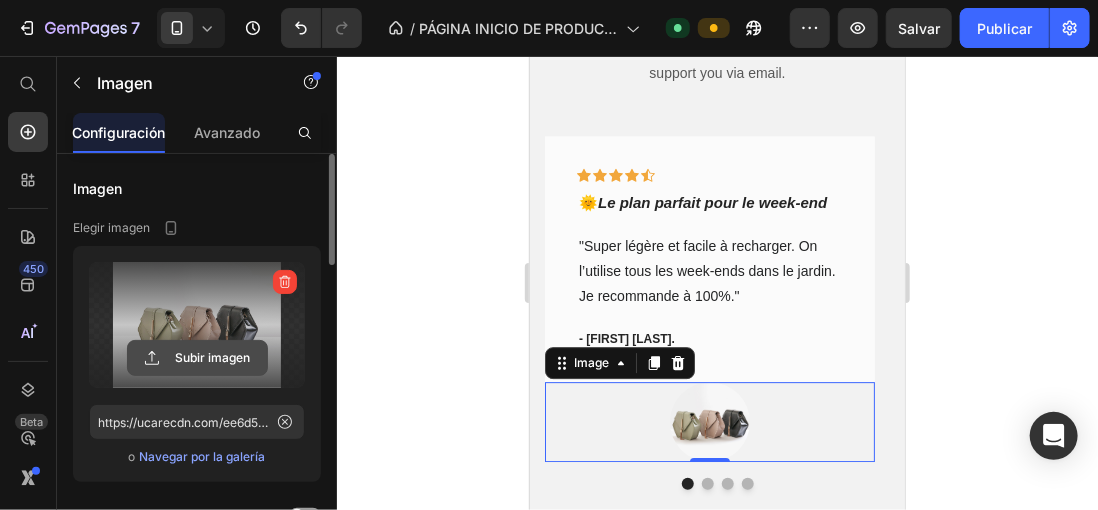 click 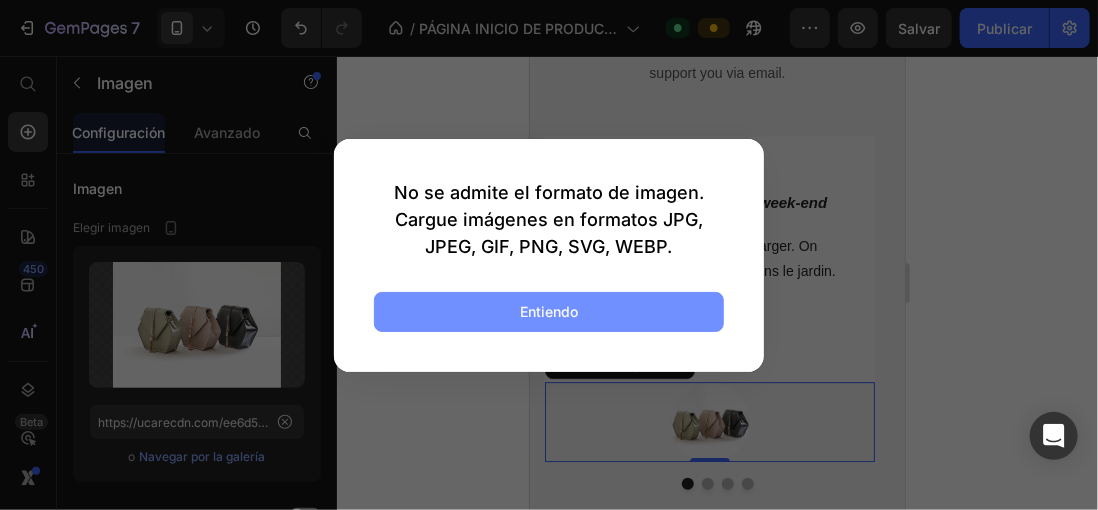 click on "Entiendo" 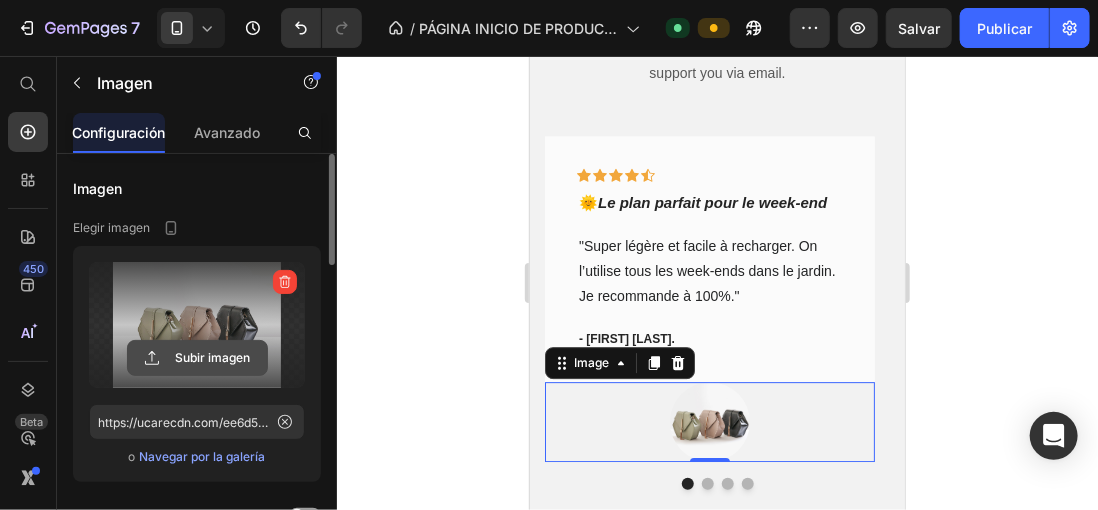 click 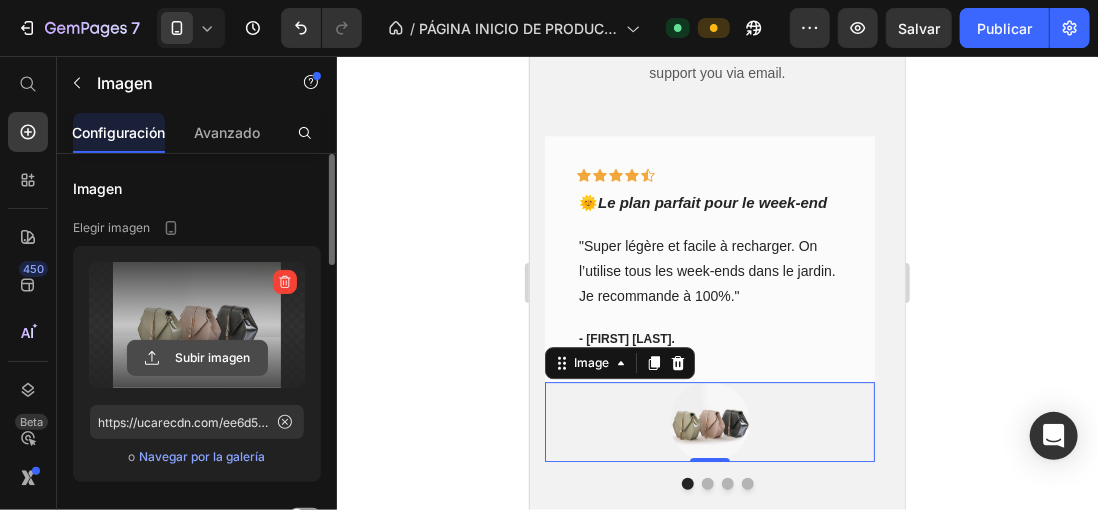 type on "C:\fakepath\A5242d05900ad4d8084cacdedb19df740s.jpg_.avif" 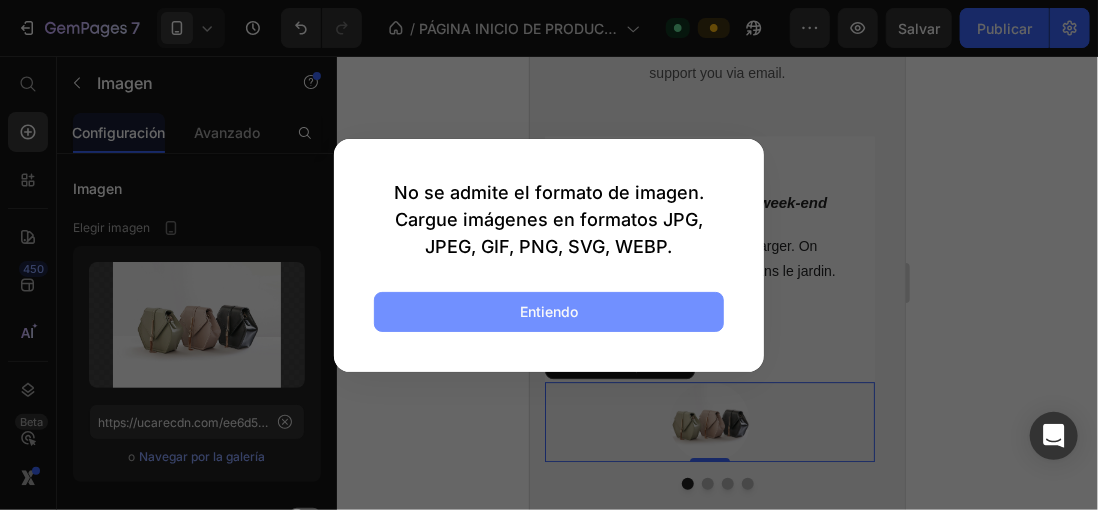 click on "Entiendo" 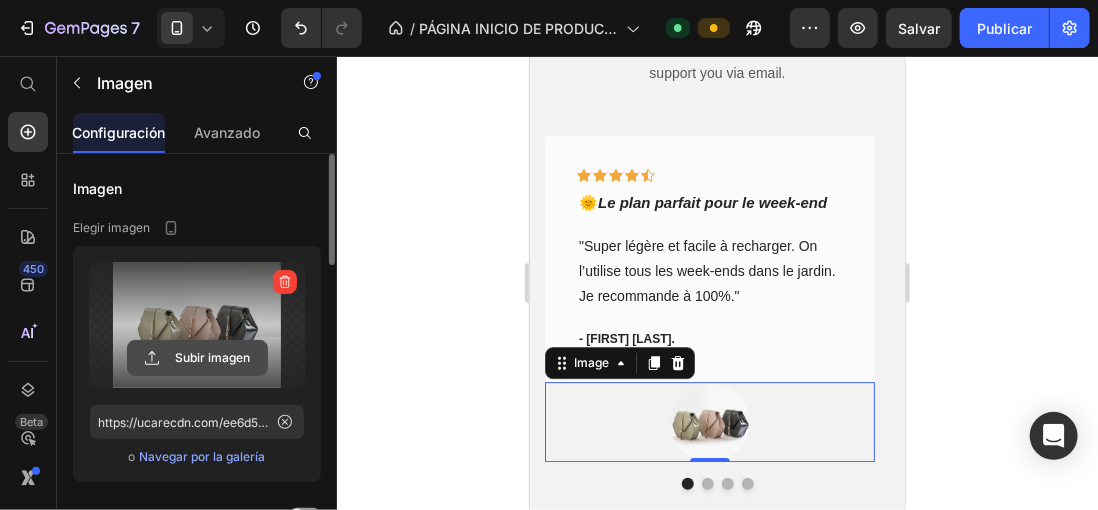 click 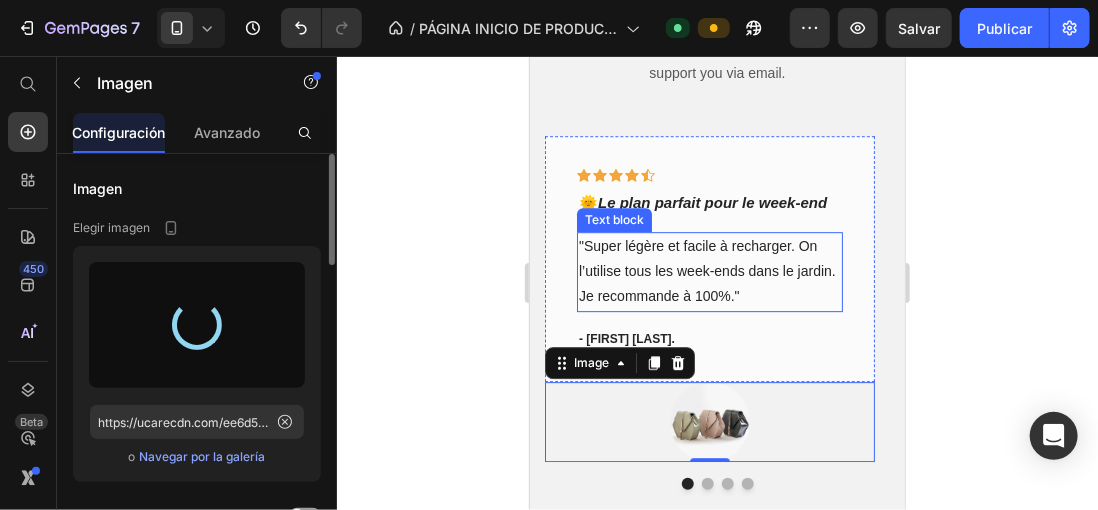 type on "https://cdn.shopify.com/s/files/1/0896/6527/4190/files/gempages_556725335903700004-664b1139-de22-465d-aa32-a040838bcc2a.png" 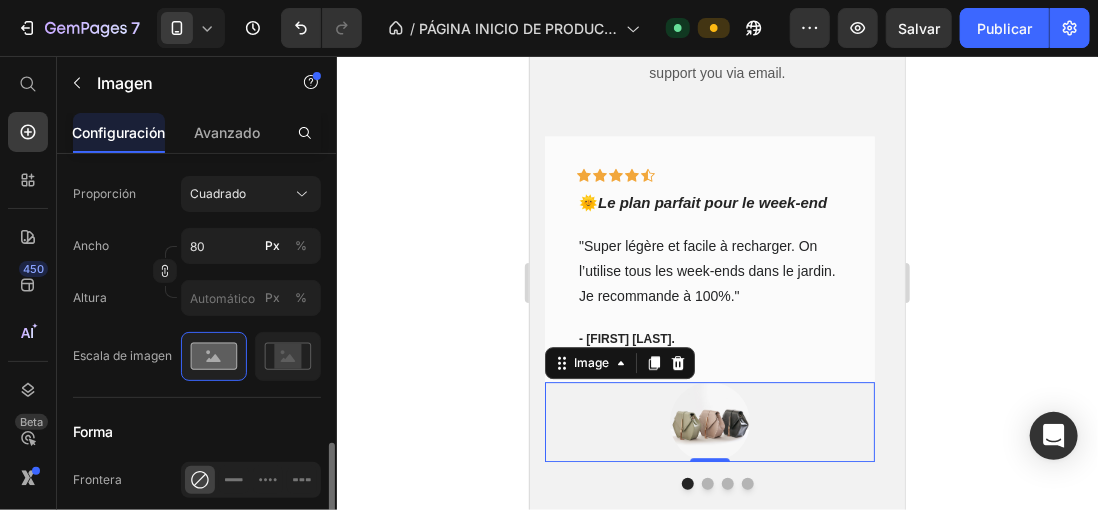 scroll, scrollTop: 900, scrollLeft: 0, axis: vertical 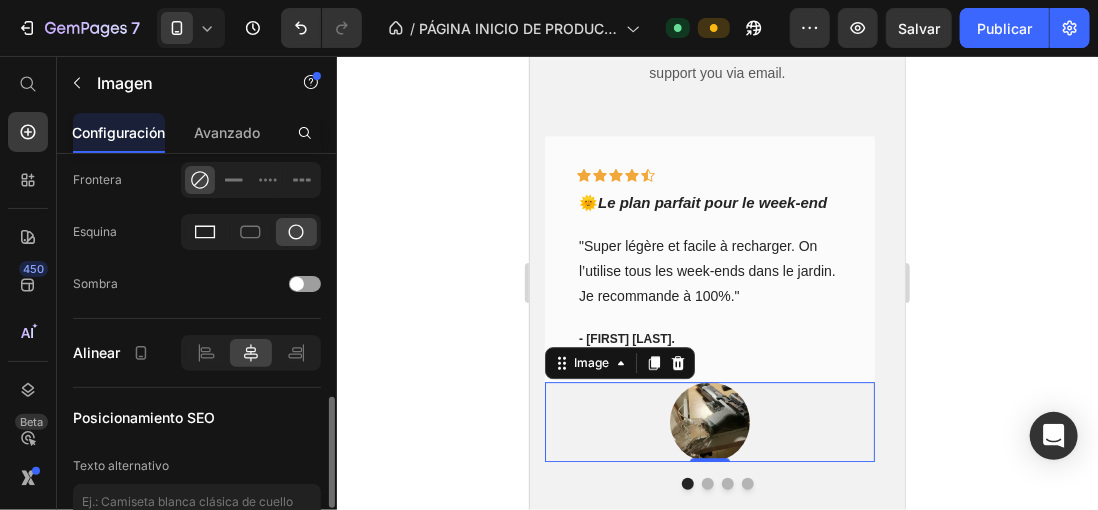 click 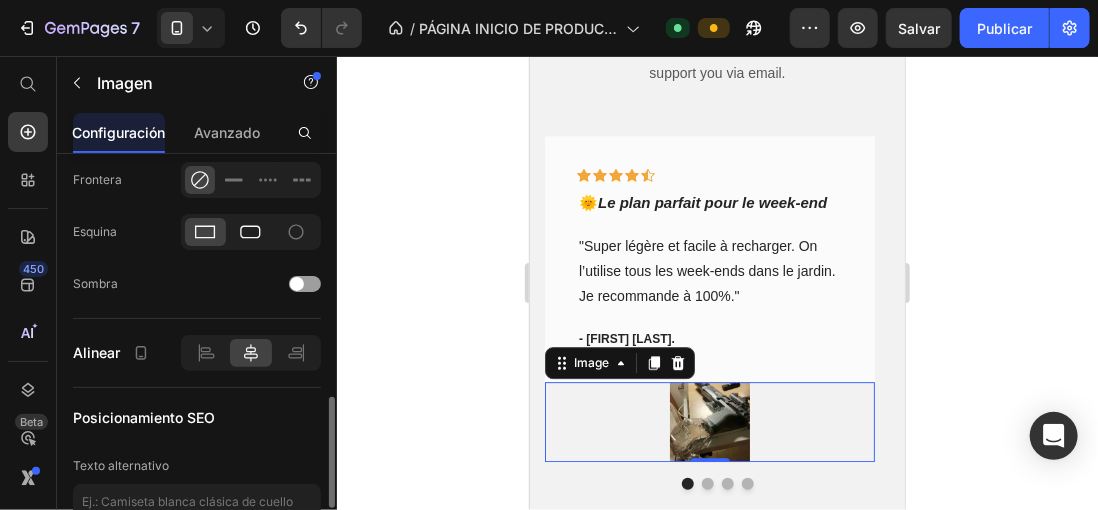 click 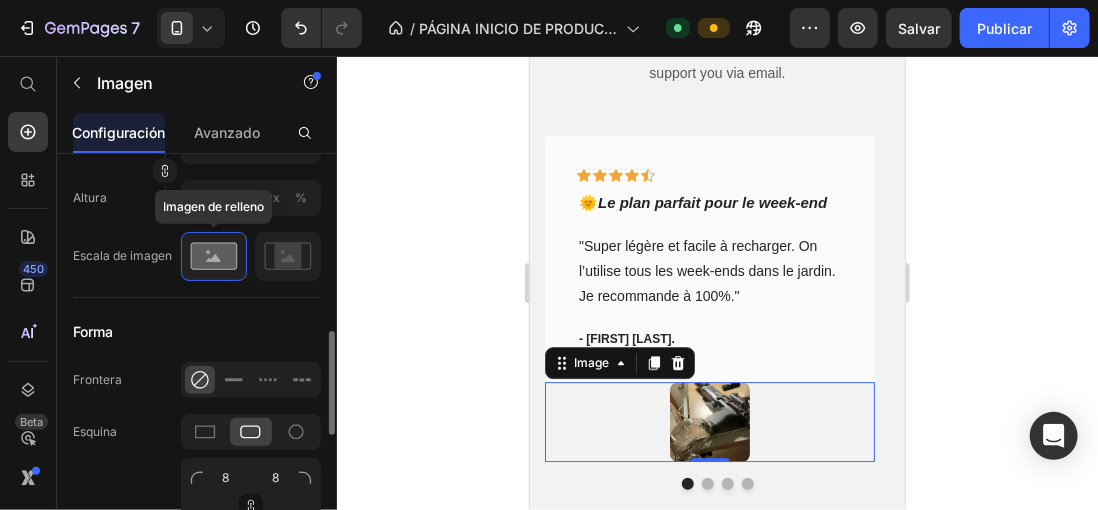 scroll, scrollTop: 500, scrollLeft: 0, axis: vertical 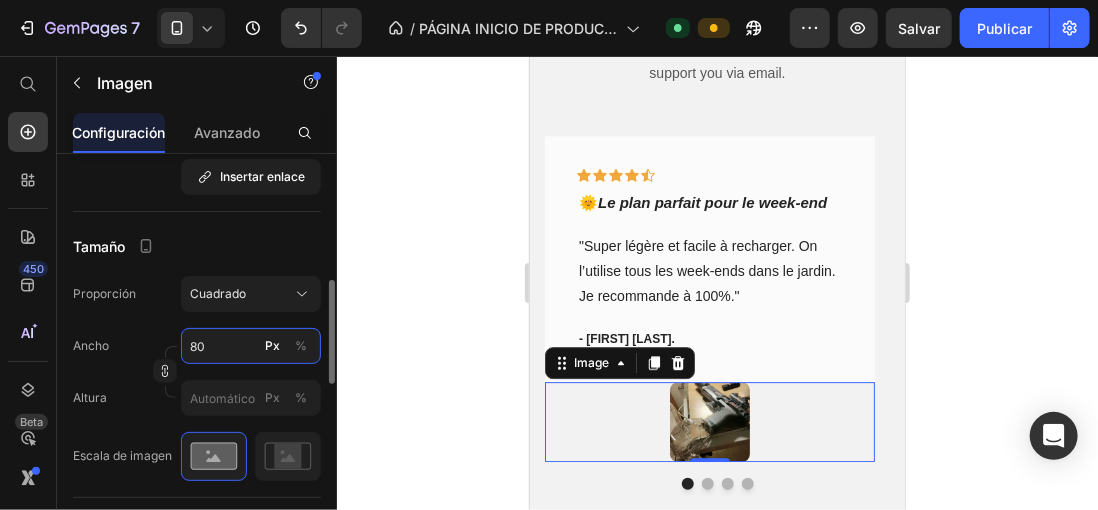 click on "80" at bounding box center (251, 346) 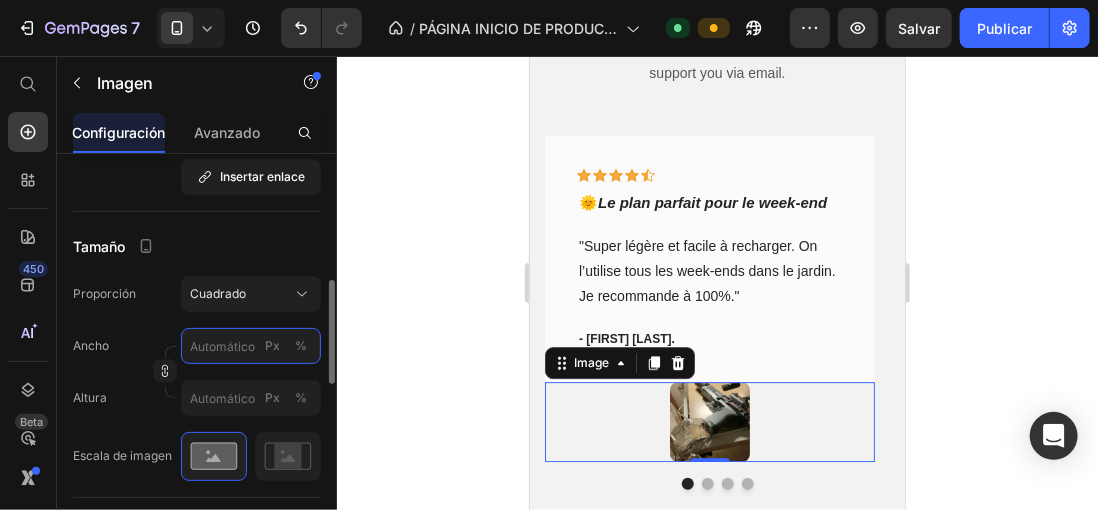 type on "1" 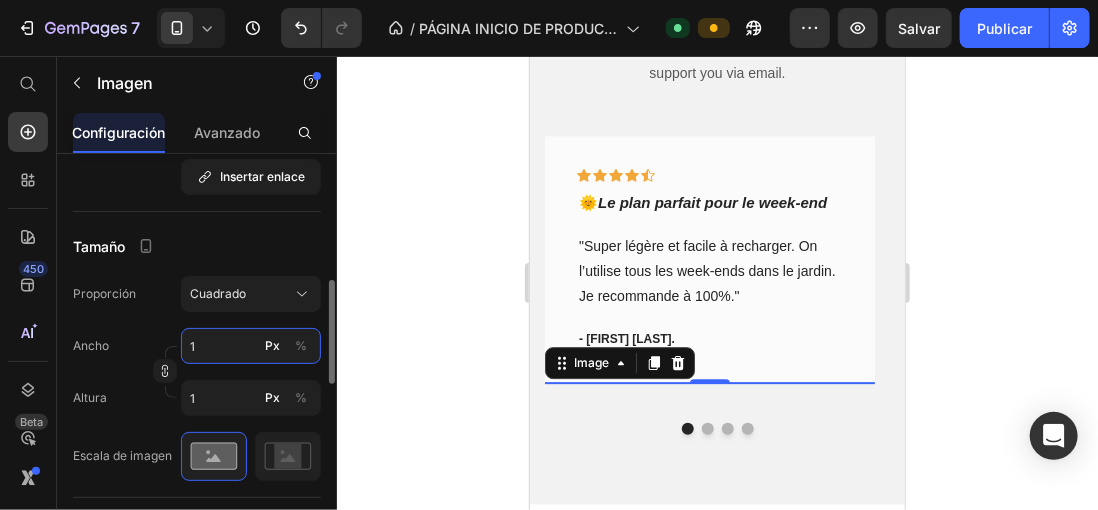 type on "15" 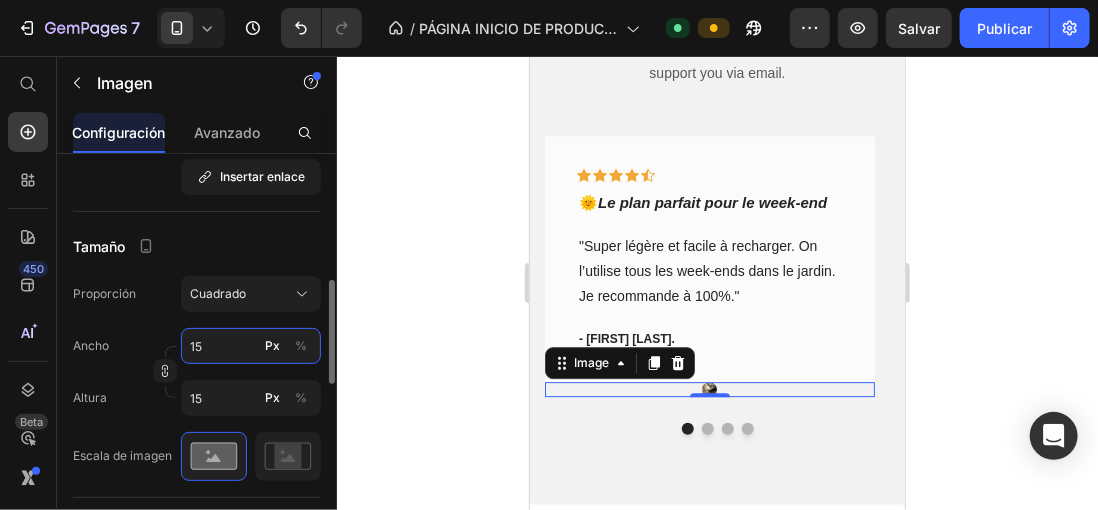 type on "150" 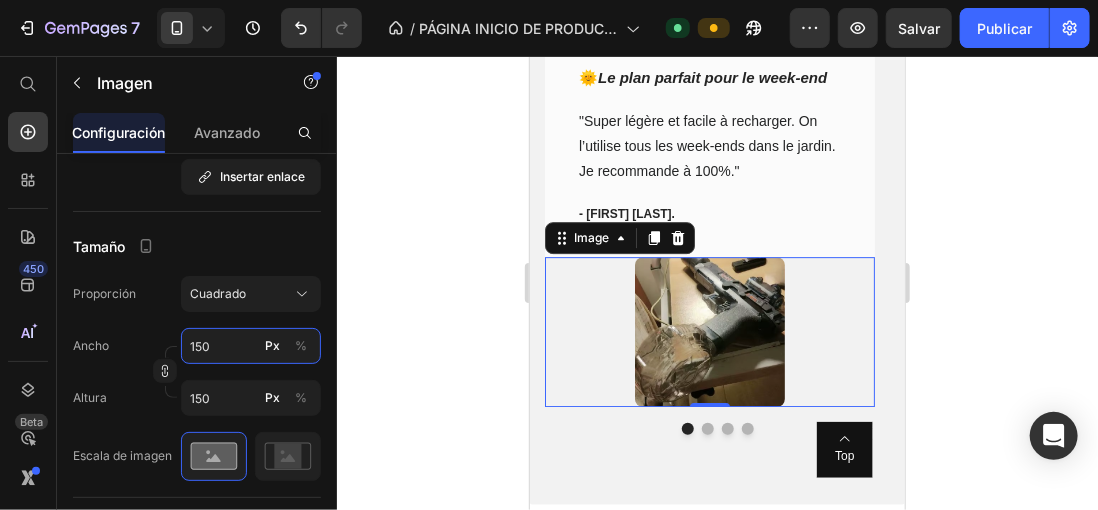 scroll, scrollTop: 2341, scrollLeft: 0, axis: vertical 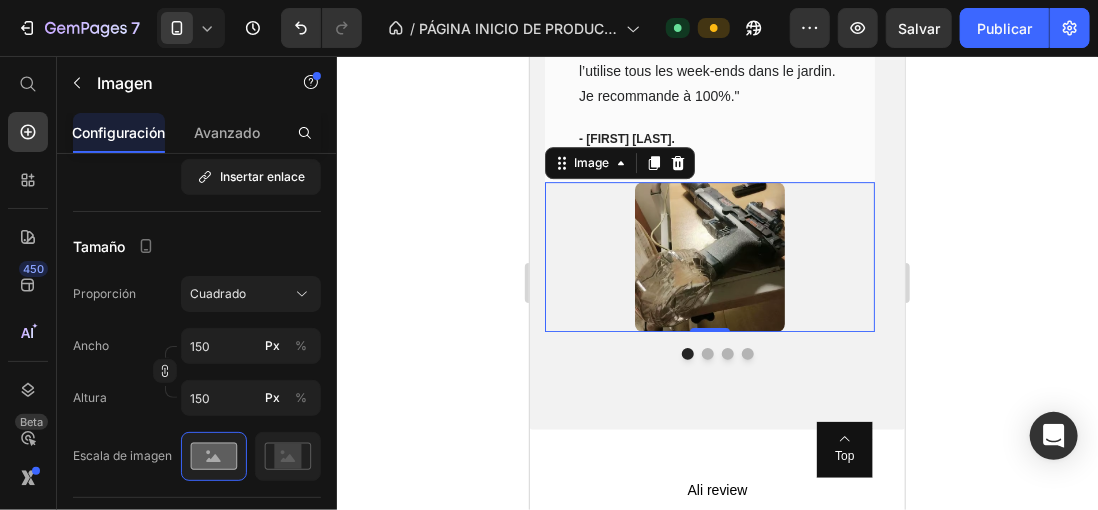 click 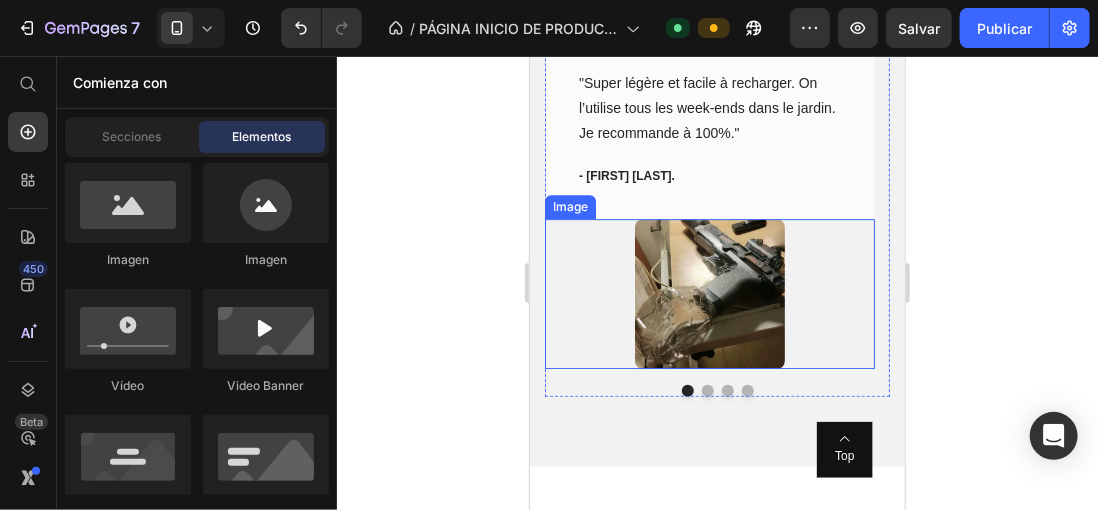 scroll, scrollTop: 2241, scrollLeft: 0, axis: vertical 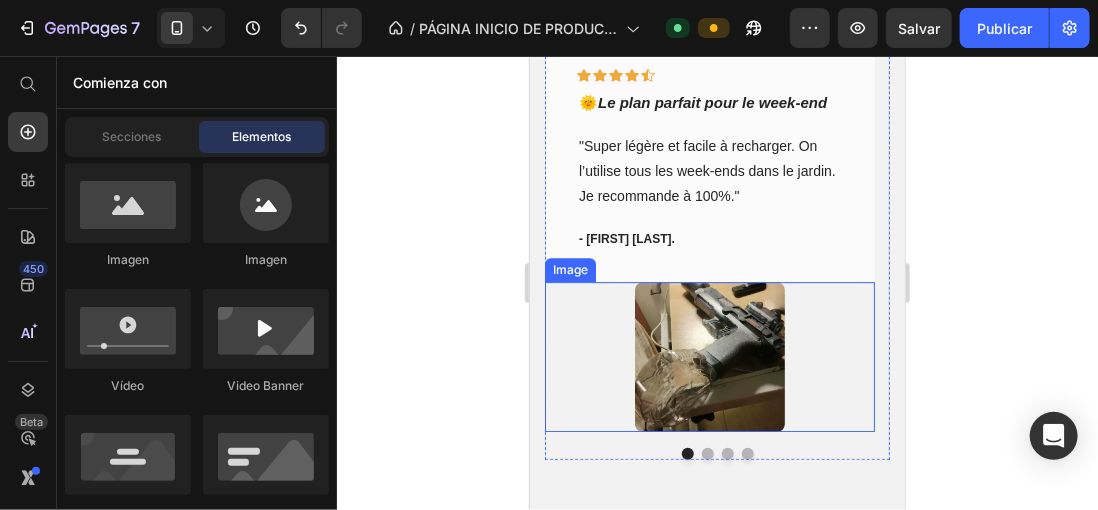 click at bounding box center [709, 356] 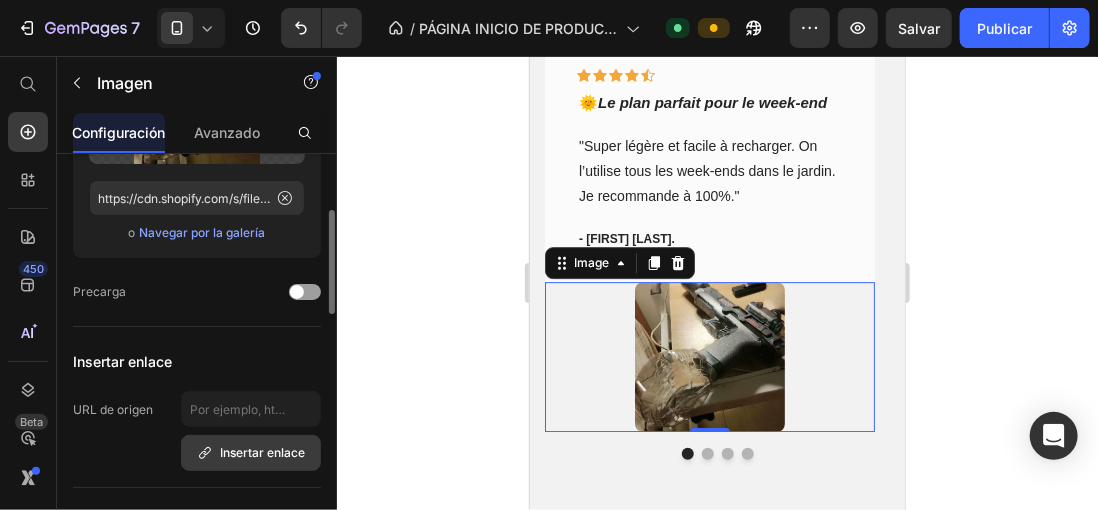 scroll, scrollTop: 0, scrollLeft: 0, axis: both 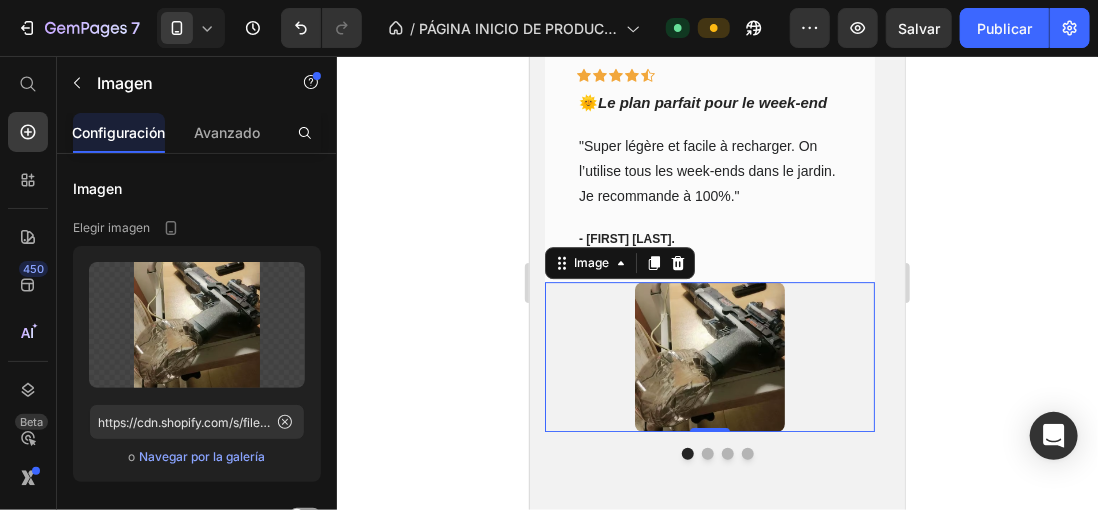 click 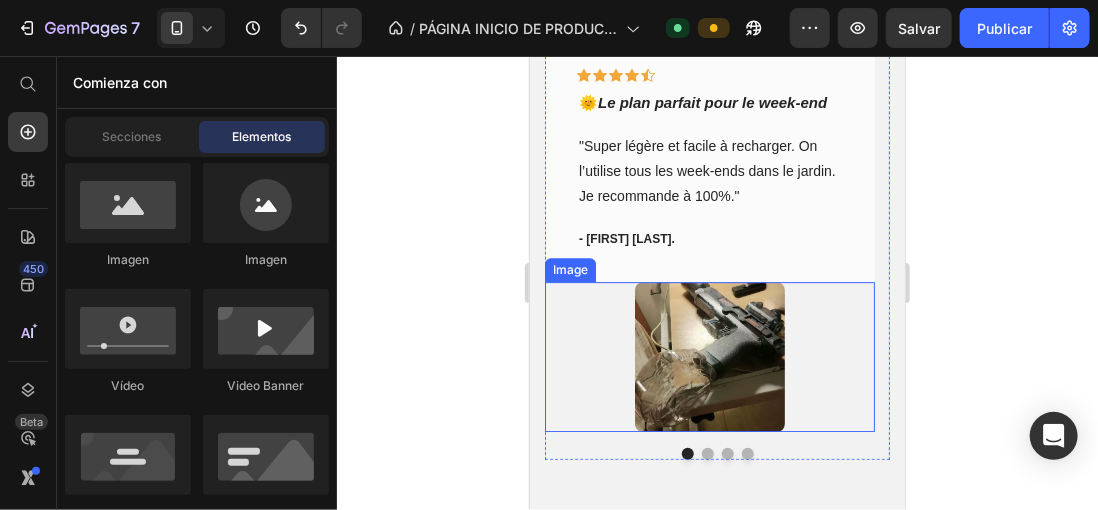 click at bounding box center (709, 356) 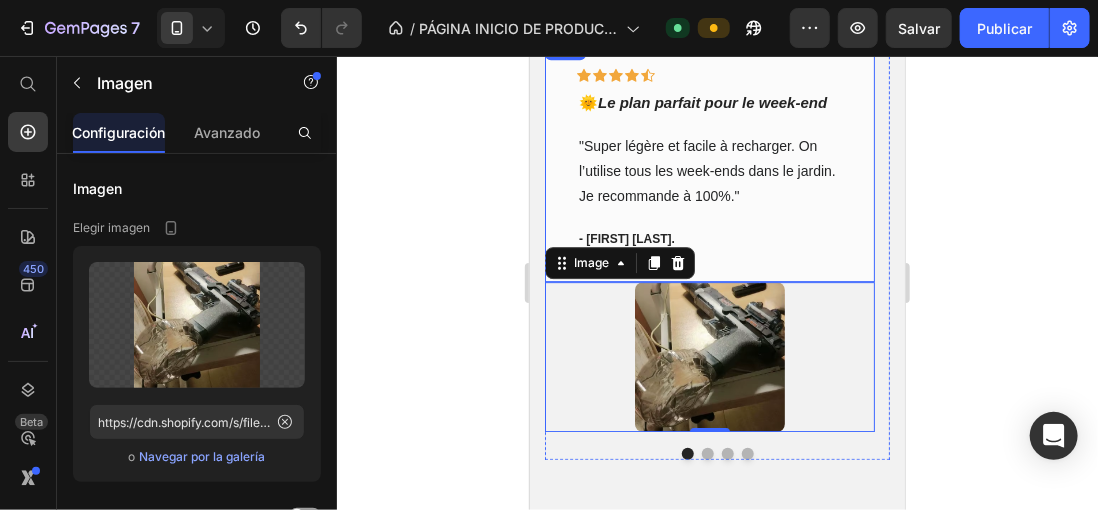 click on "Icon
Icon
Icon
Icon
Icon Row 🌞  Le plan parfait pour le week-end Text block "Super légère et facile à recharger. On l’utilise tous les week-ends dans le jardin. Je recommande à 100%." Text block - Claire G. Text block Row" at bounding box center [709, 158] 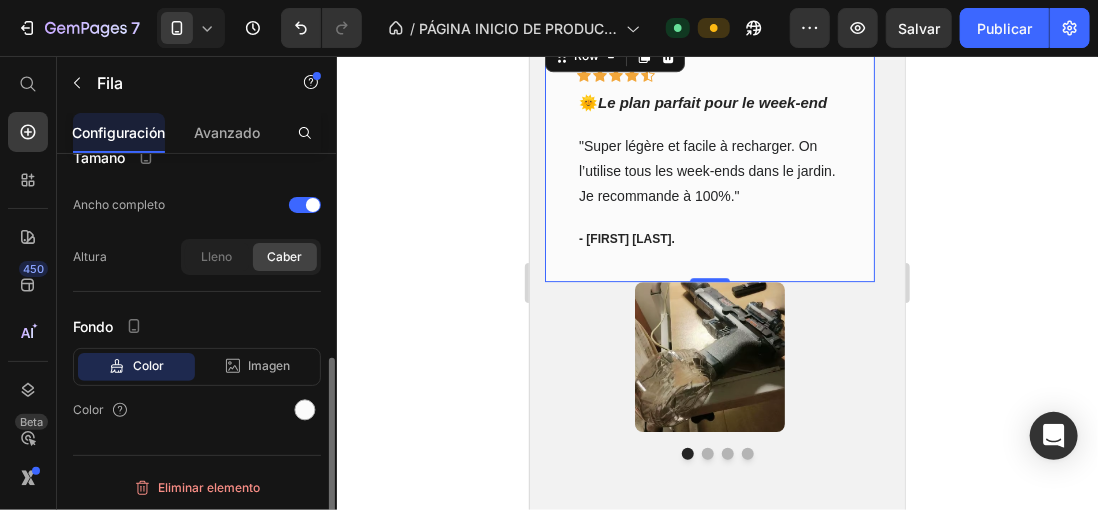 scroll, scrollTop: 400, scrollLeft: 0, axis: vertical 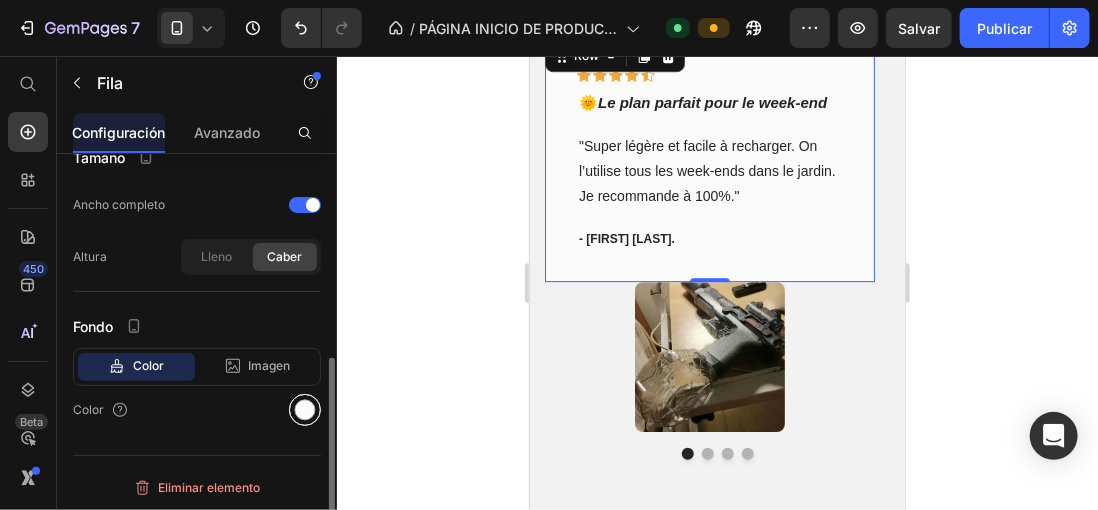 click at bounding box center (305, 410) 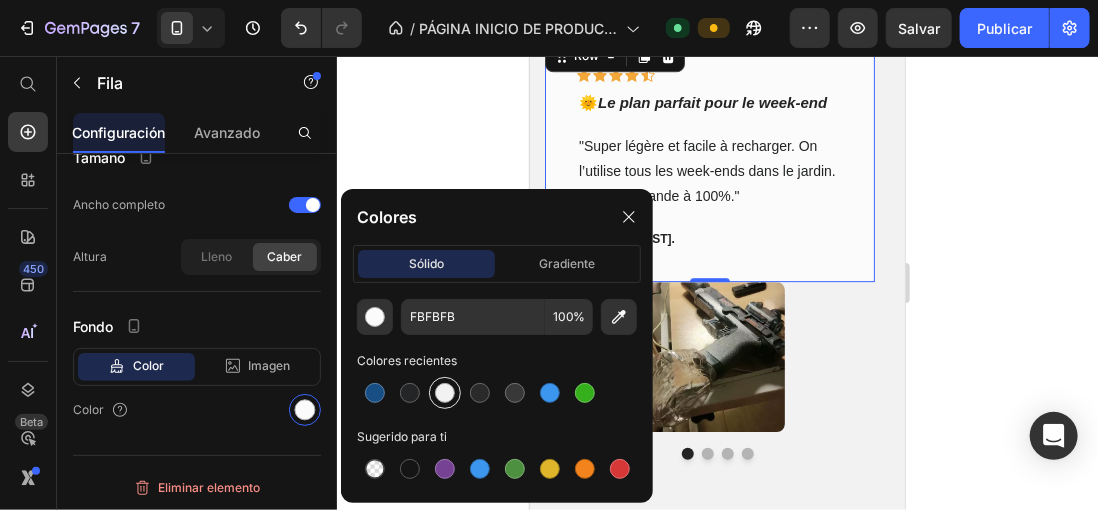 click at bounding box center [445, 393] 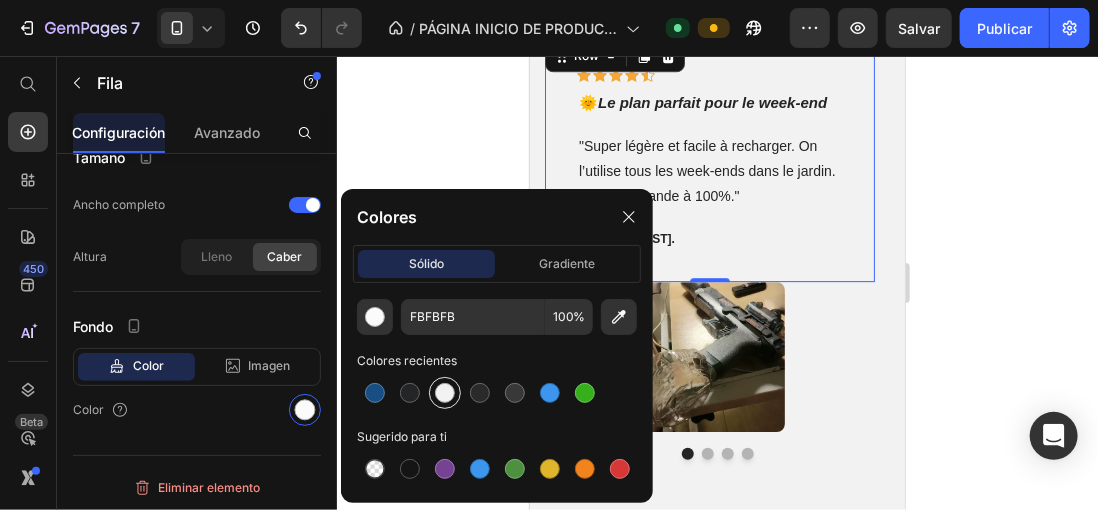 type on "F2F2F2" 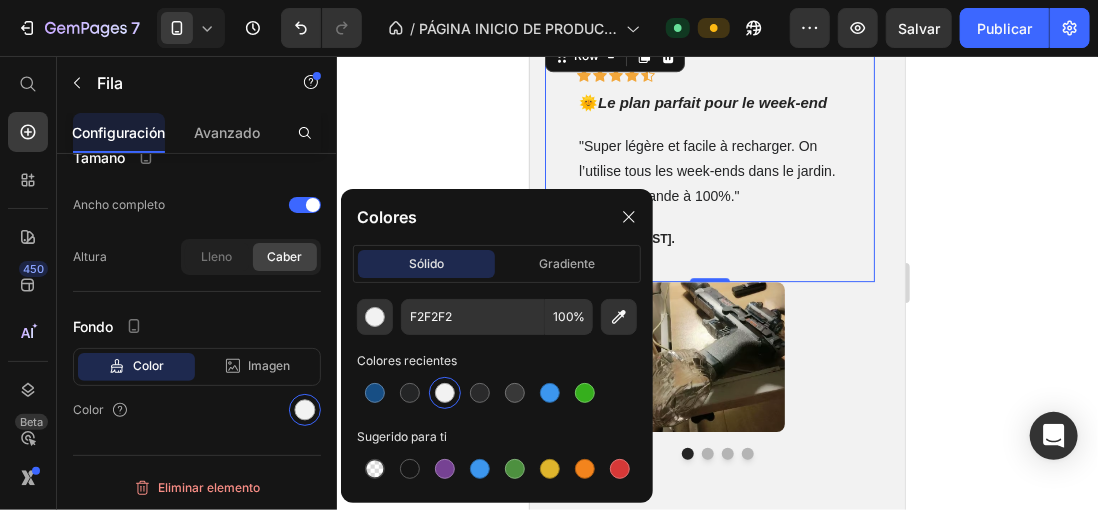click 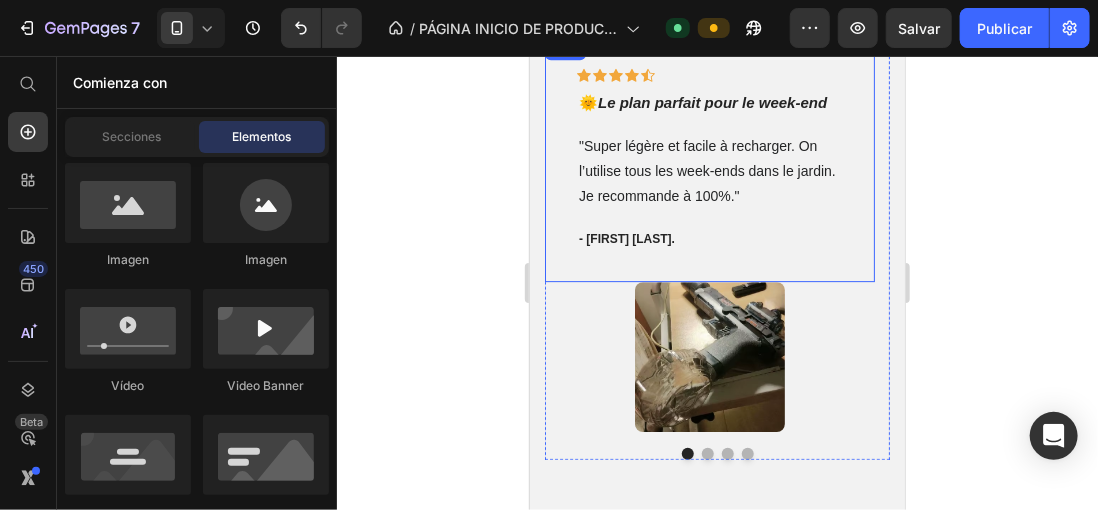 scroll, scrollTop: 2241, scrollLeft: 0, axis: vertical 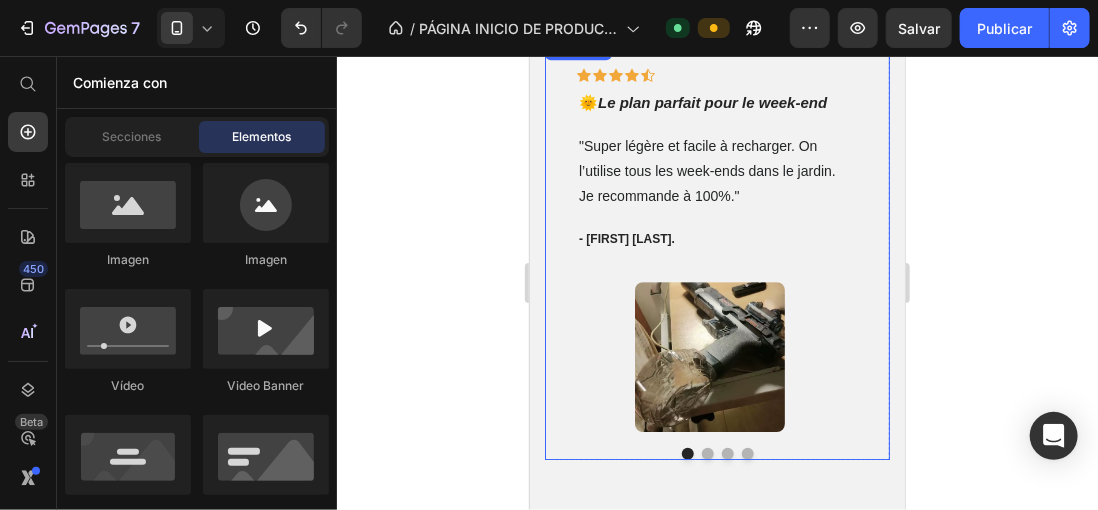click at bounding box center [707, 453] 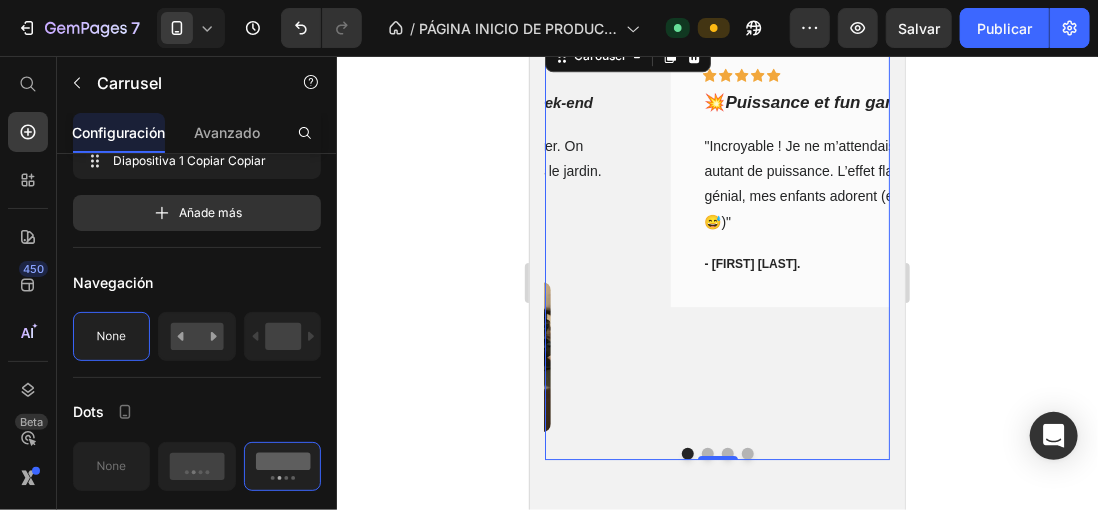 scroll, scrollTop: 0, scrollLeft: 0, axis: both 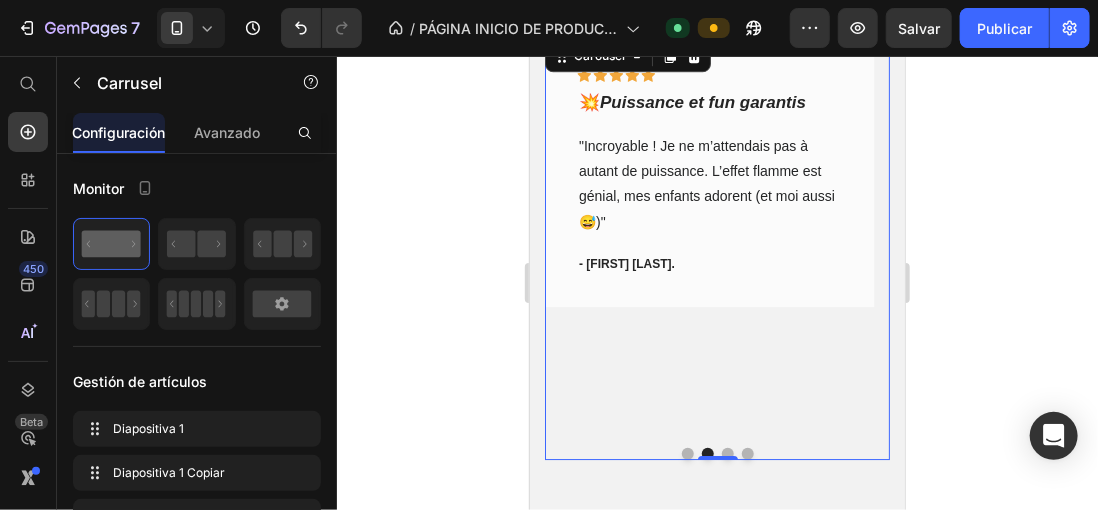 click at bounding box center (687, 453) 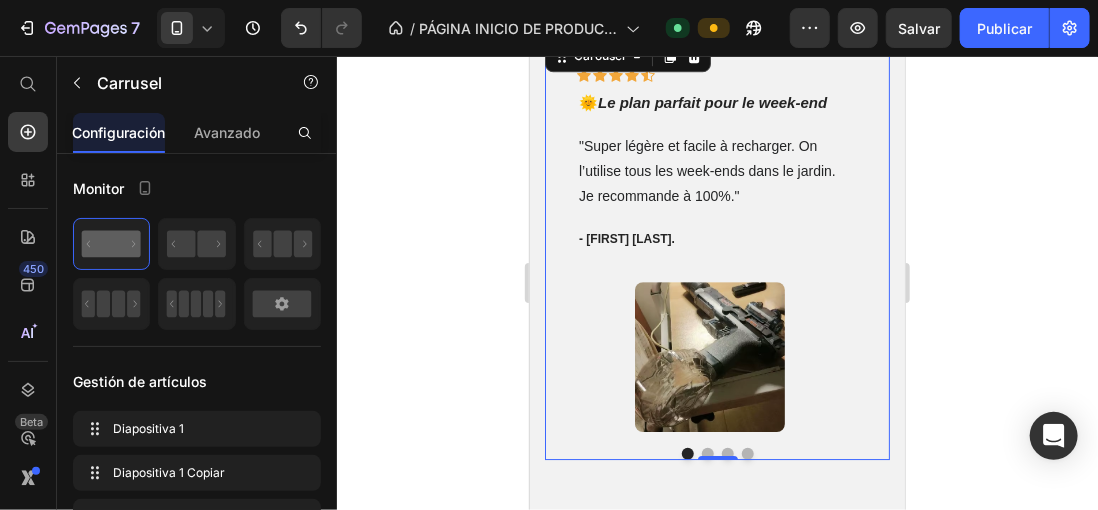 click at bounding box center (707, 453) 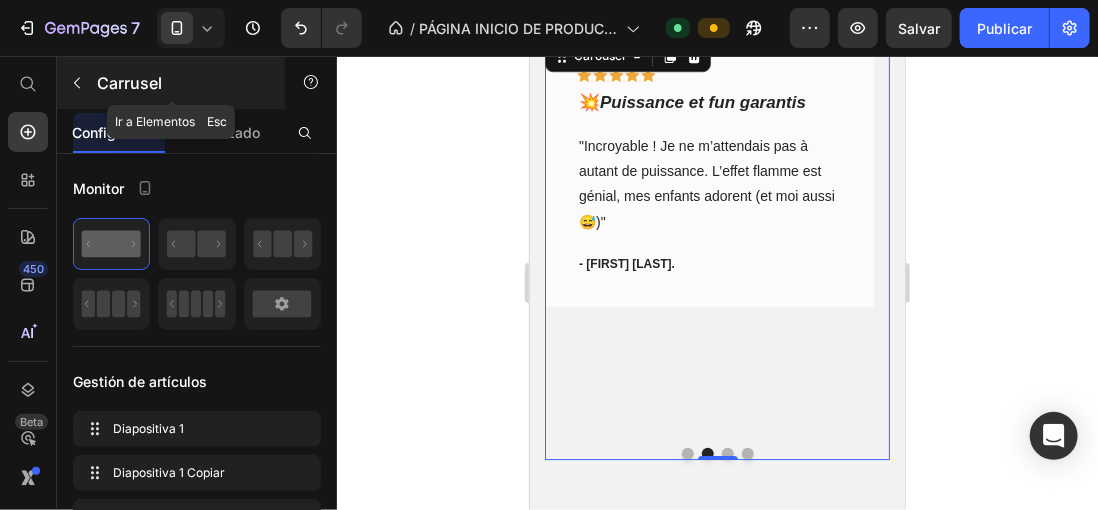 click on "Carrusel" at bounding box center (182, 83) 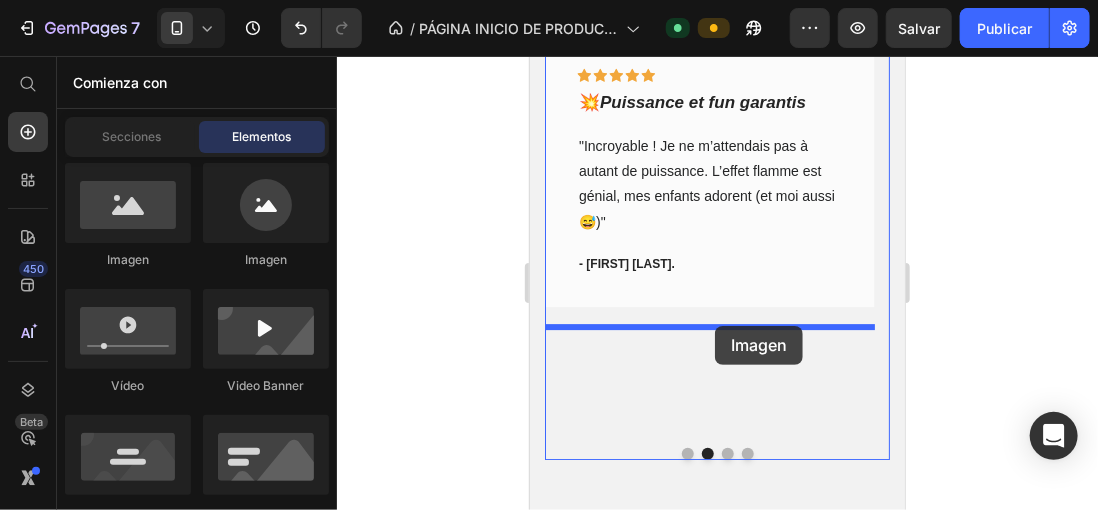 drag, startPoint x: 790, startPoint y: 285, endPoint x: 714, endPoint y: 325, distance: 85.883644 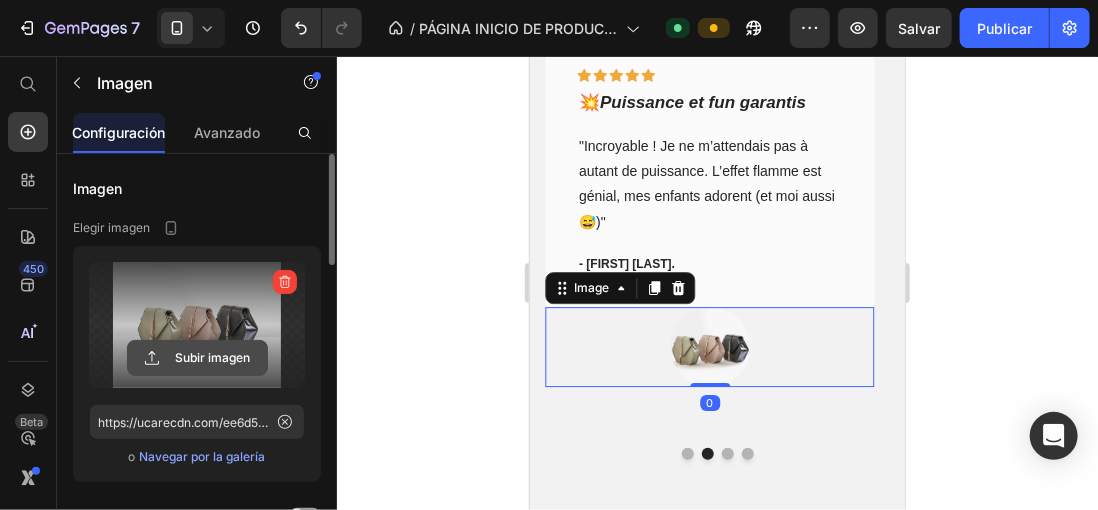 click 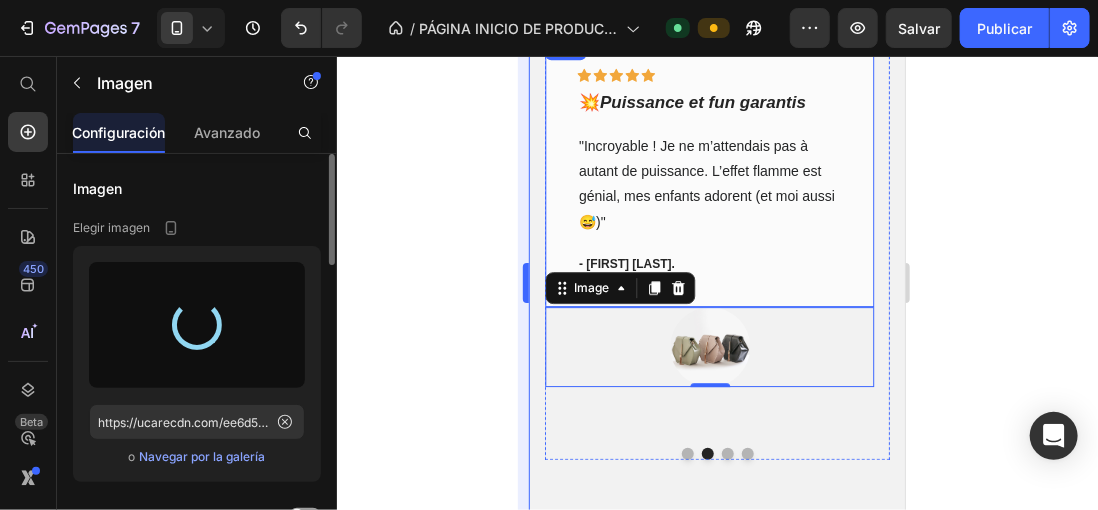 type on "https://cdn.shopify.com/s/files/1/0896/6527/4190/files/gempages_556725335903700004-7c46cd33-f172-4327-a590-e53804e47306.png" 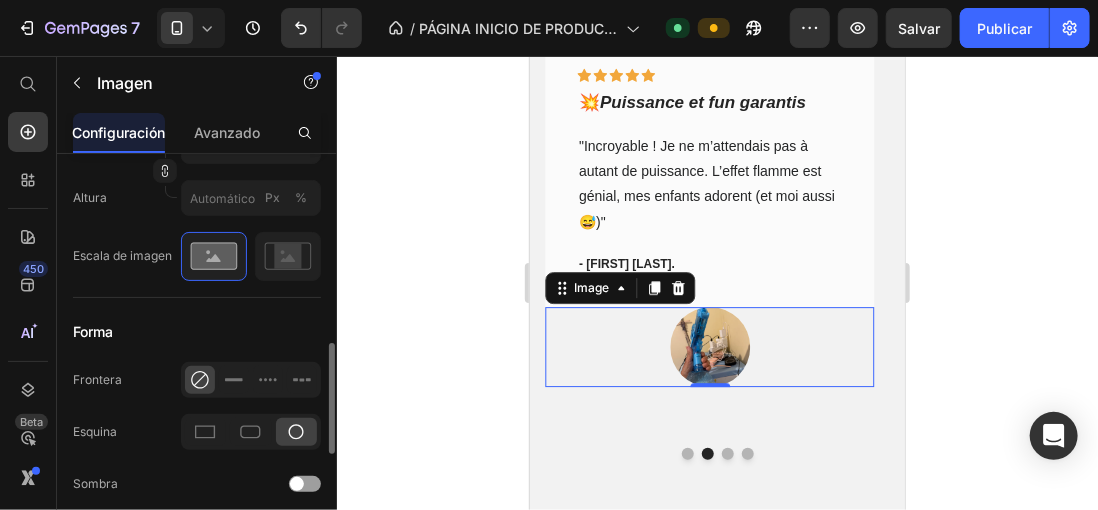 scroll, scrollTop: 600, scrollLeft: 0, axis: vertical 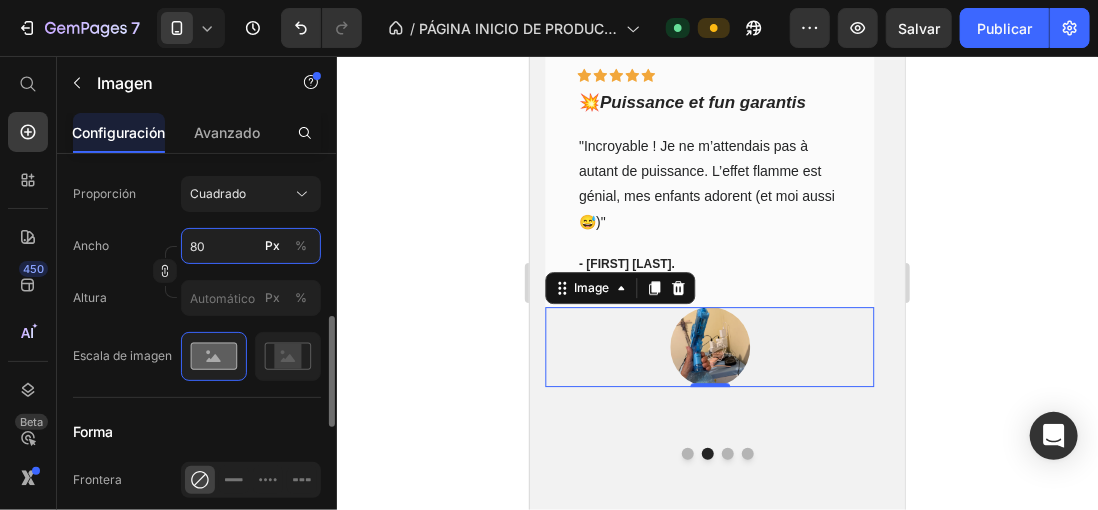 click on "80" at bounding box center (251, 246) 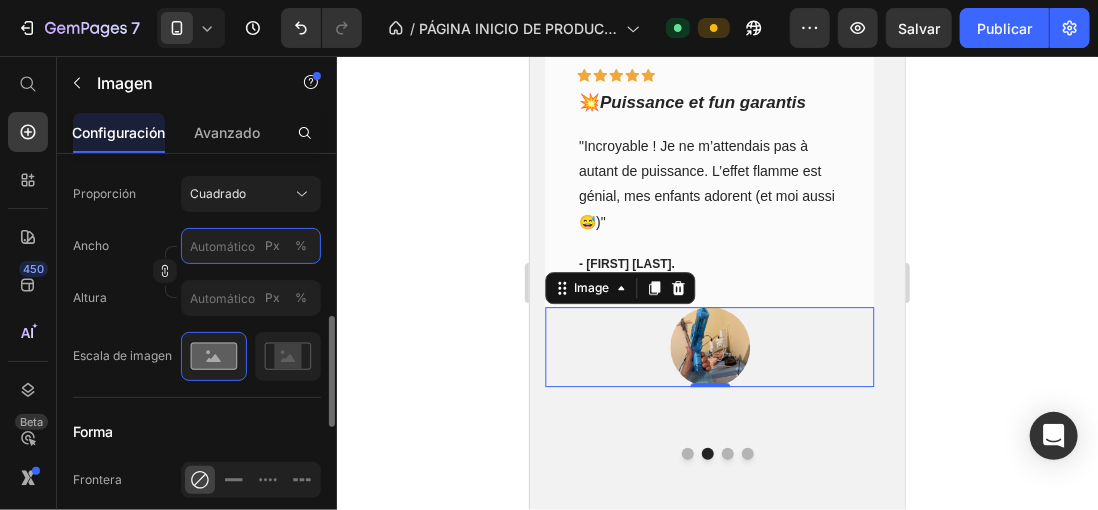 type on "1" 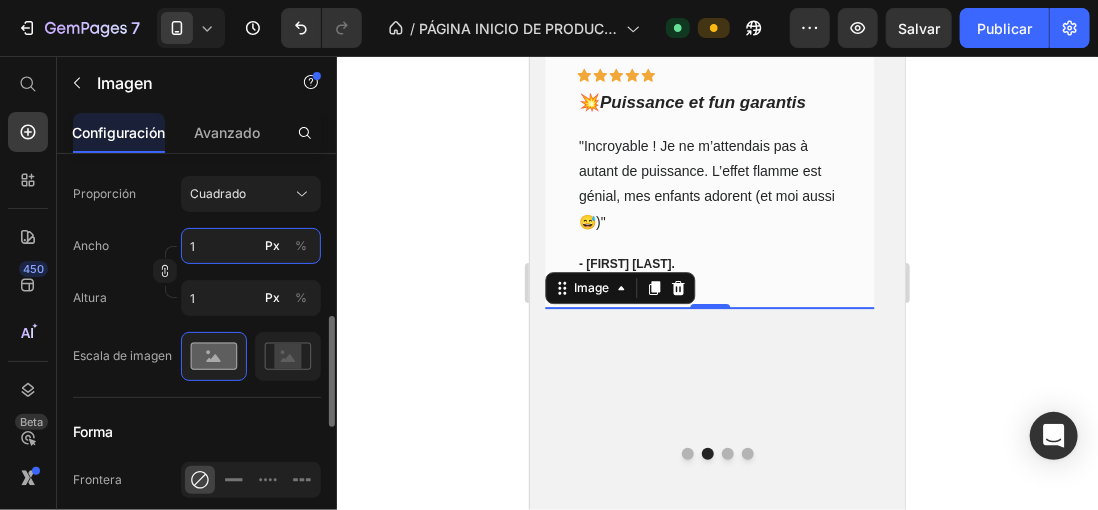 type on "15" 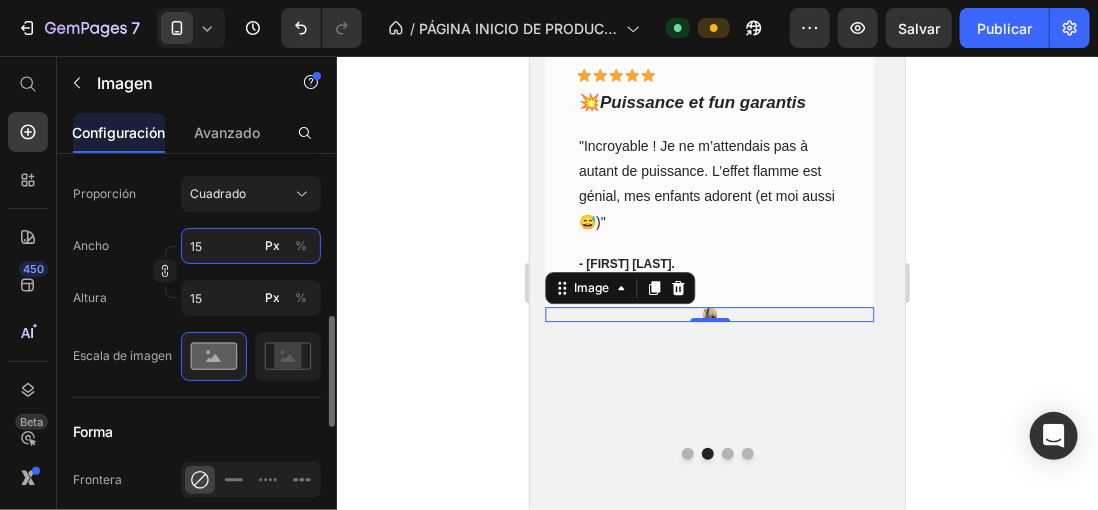 type on "150" 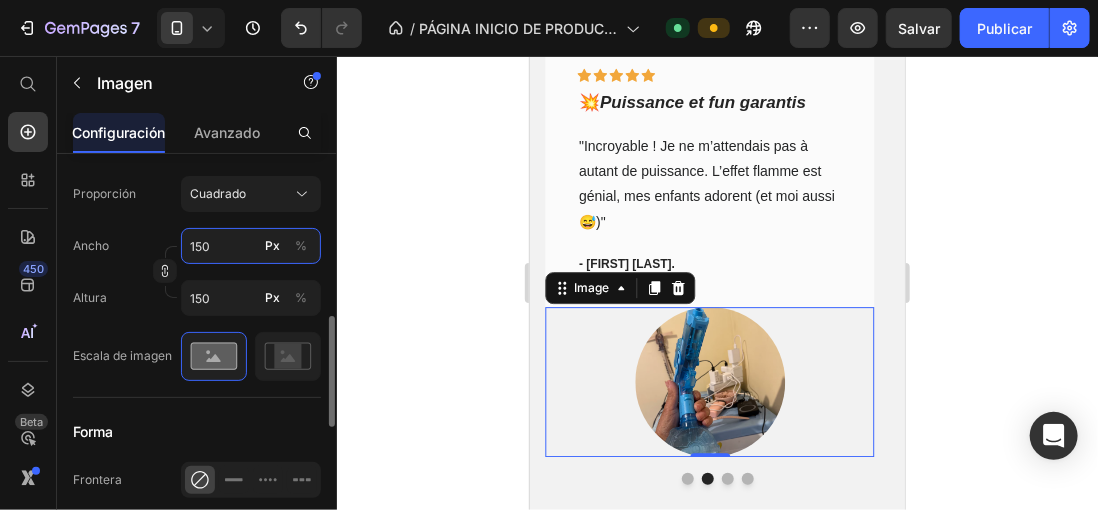 type on "15" 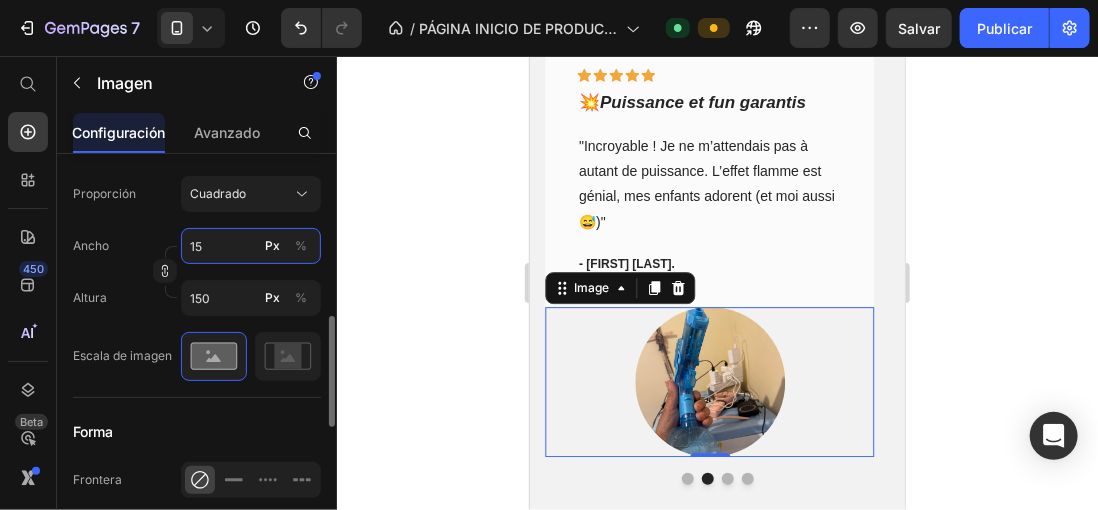 type on "15" 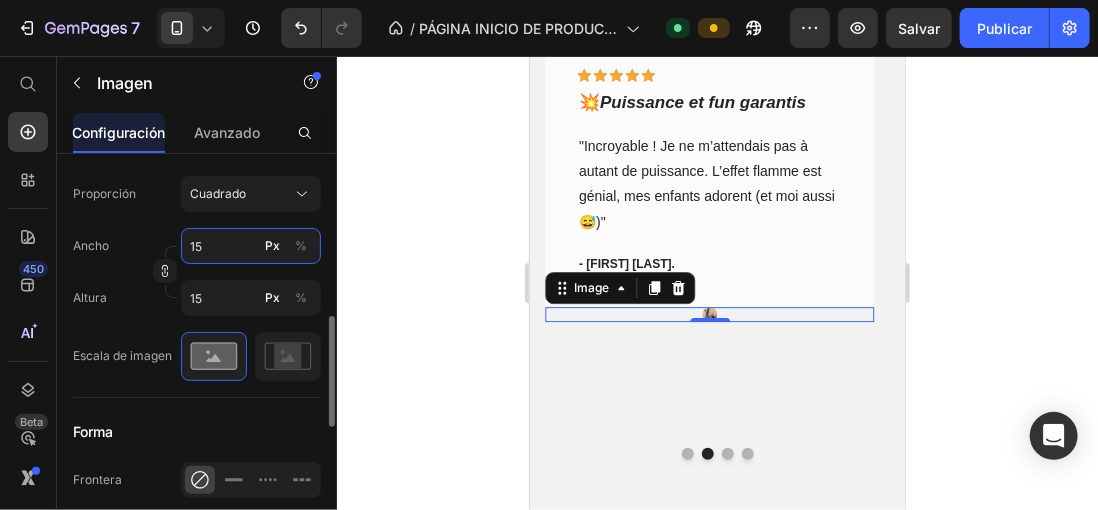 type on "1" 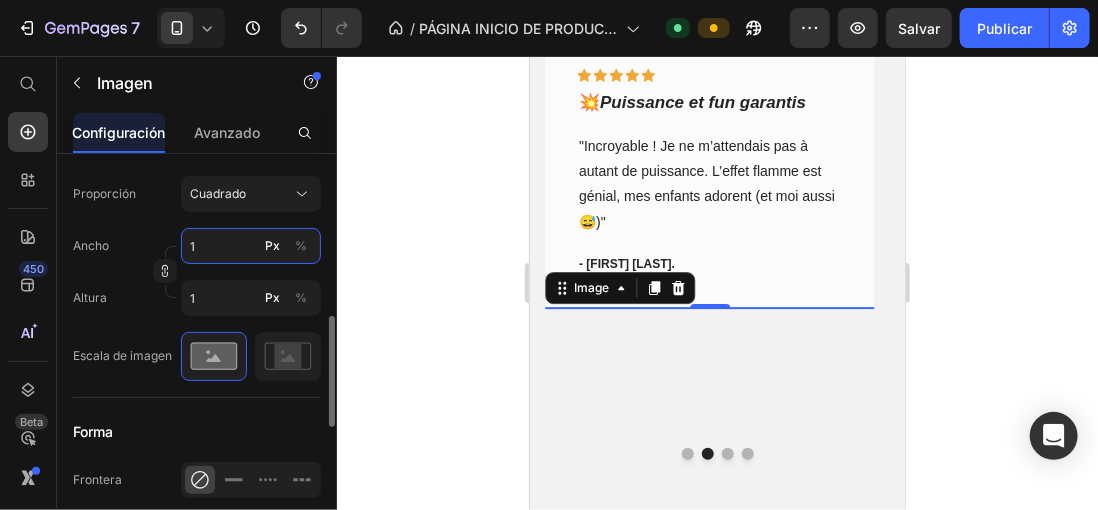 type 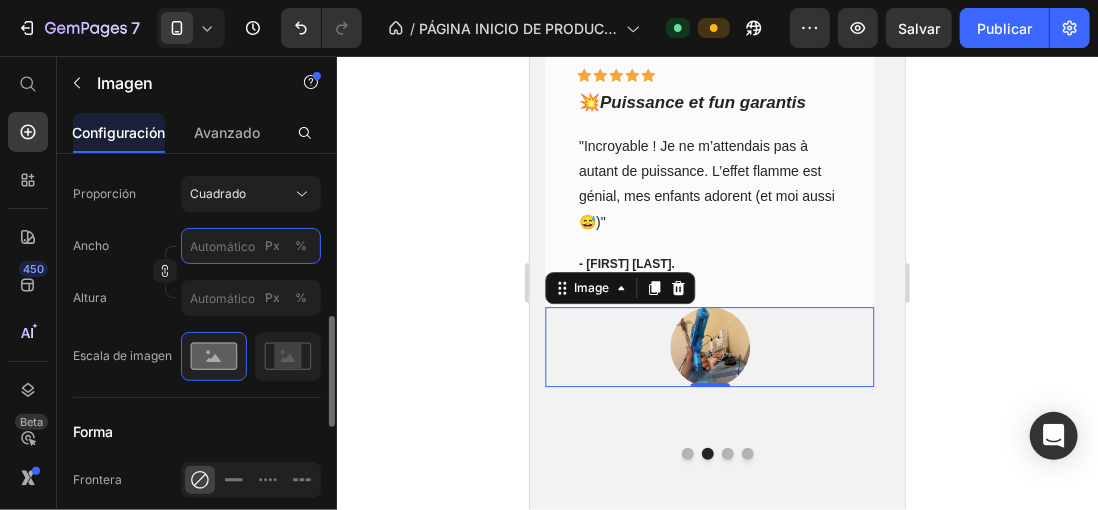 type on "2" 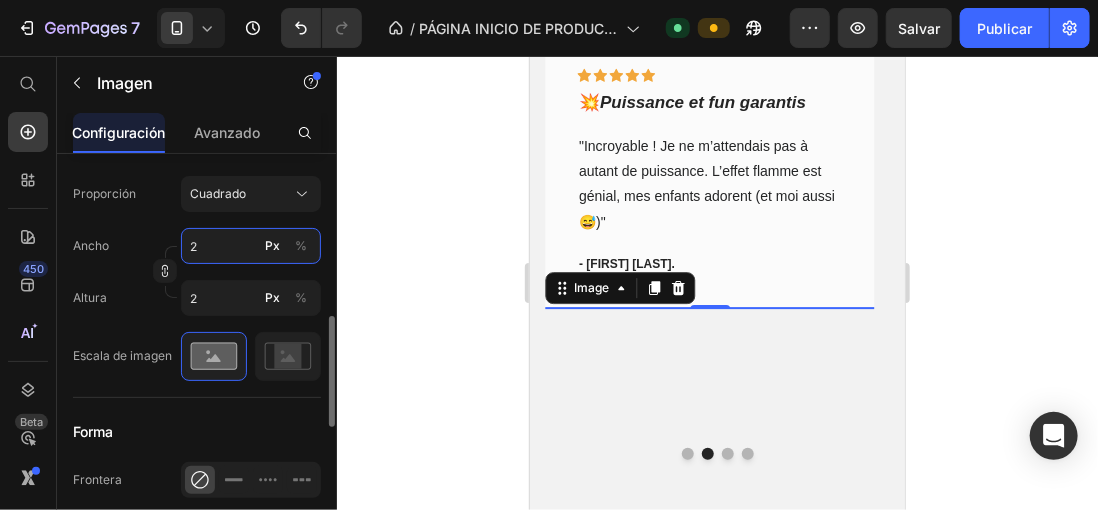 type on "20" 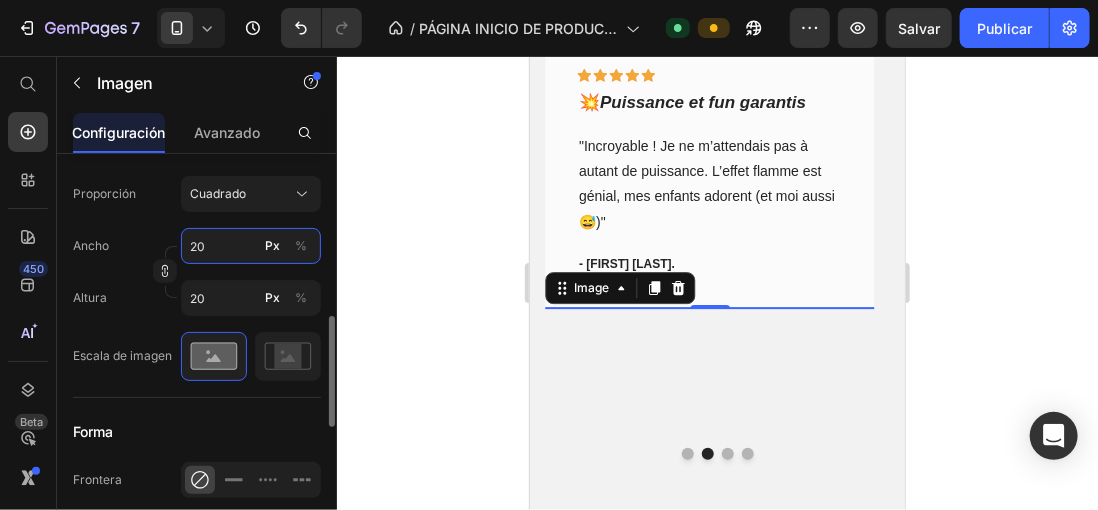 type on "200" 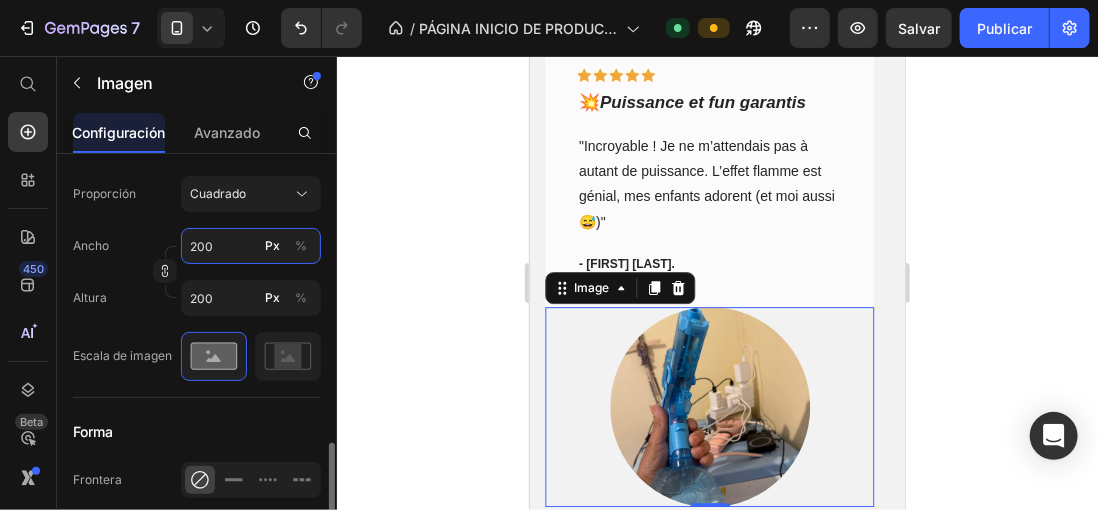 scroll, scrollTop: 700, scrollLeft: 0, axis: vertical 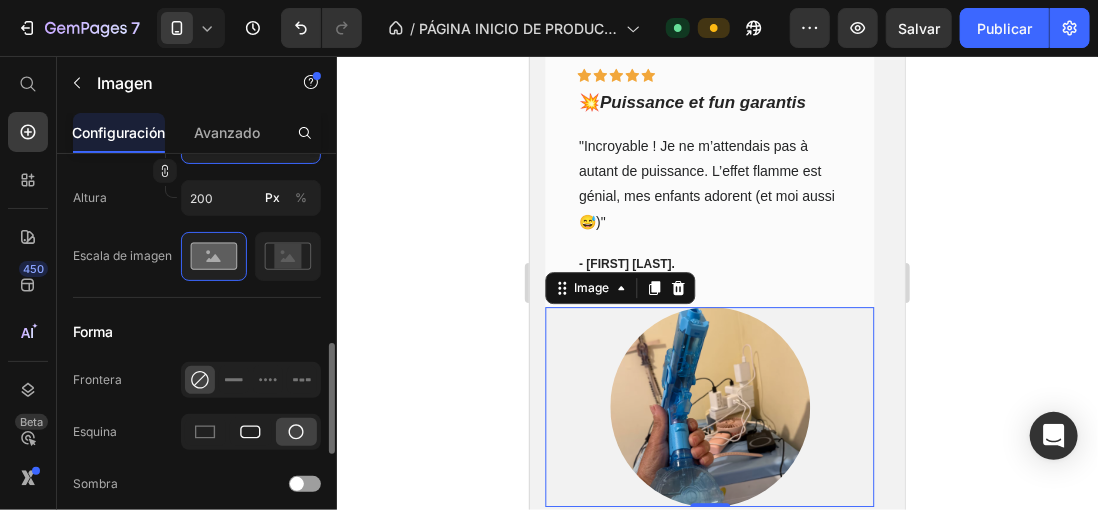 type on "200" 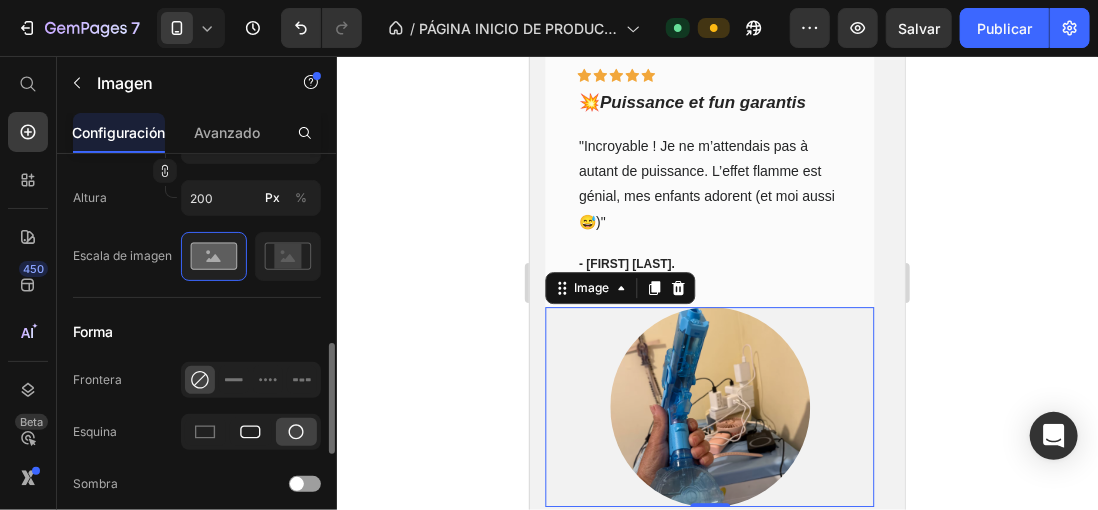 drag, startPoint x: 122, startPoint y: 278, endPoint x: 340, endPoint y: 400, distance: 249.81593 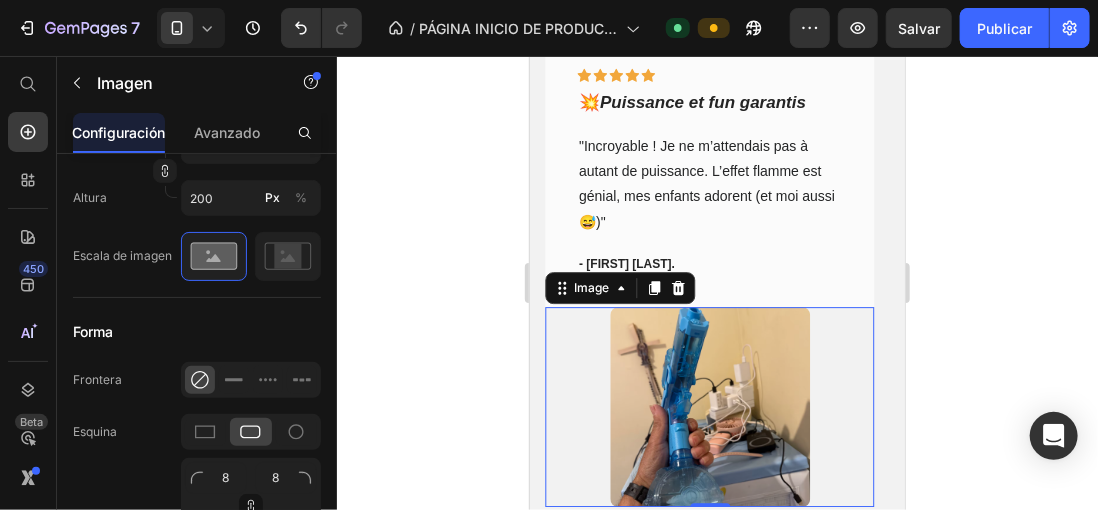 scroll, scrollTop: 2341, scrollLeft: 0, axis: vertical 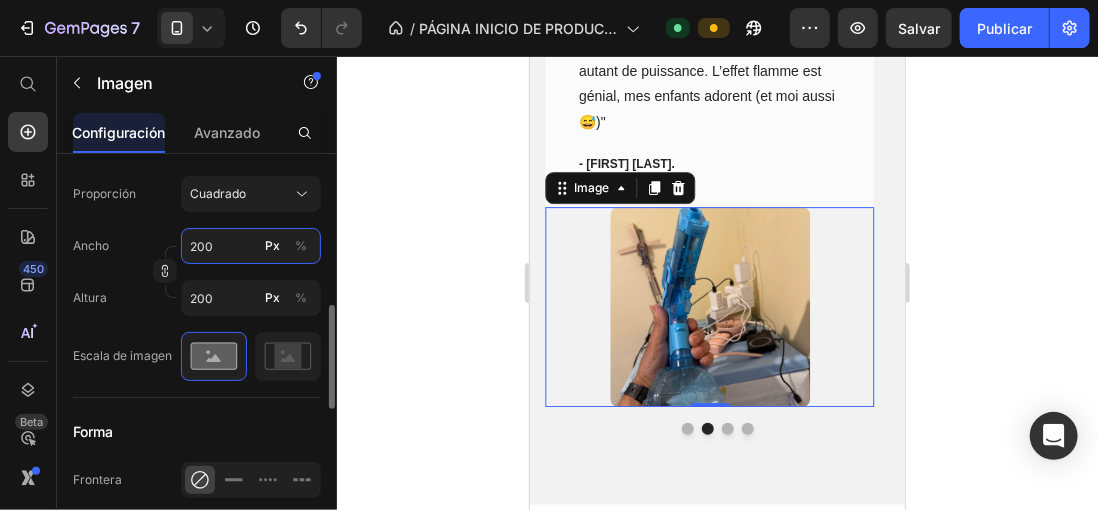 click on "200" at bounding box center [251, 246] 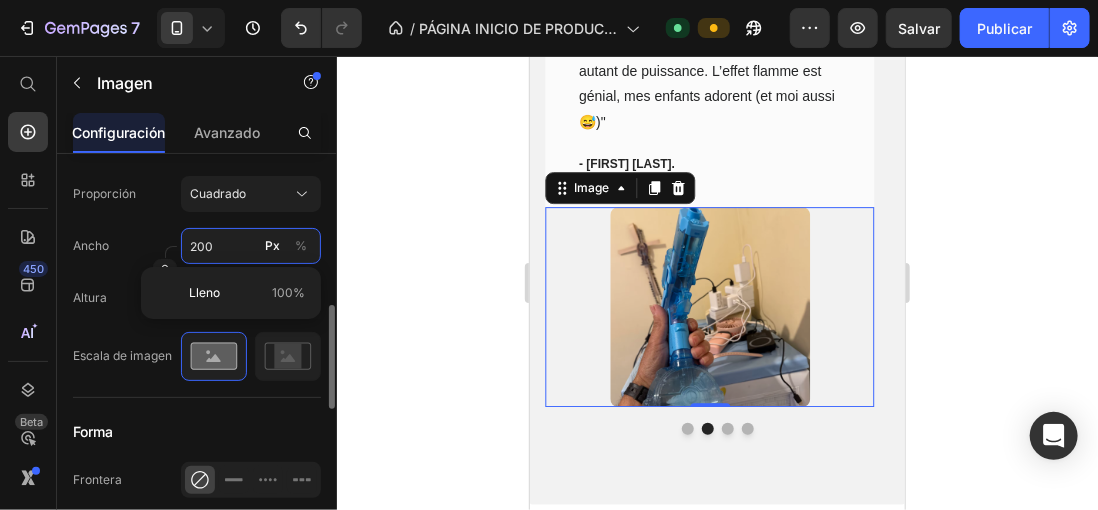 type 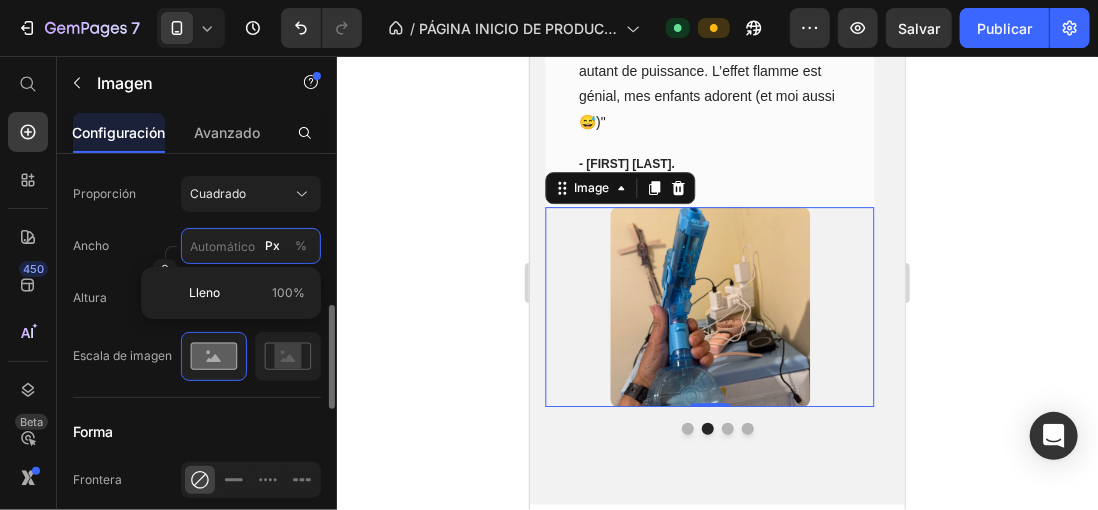 type 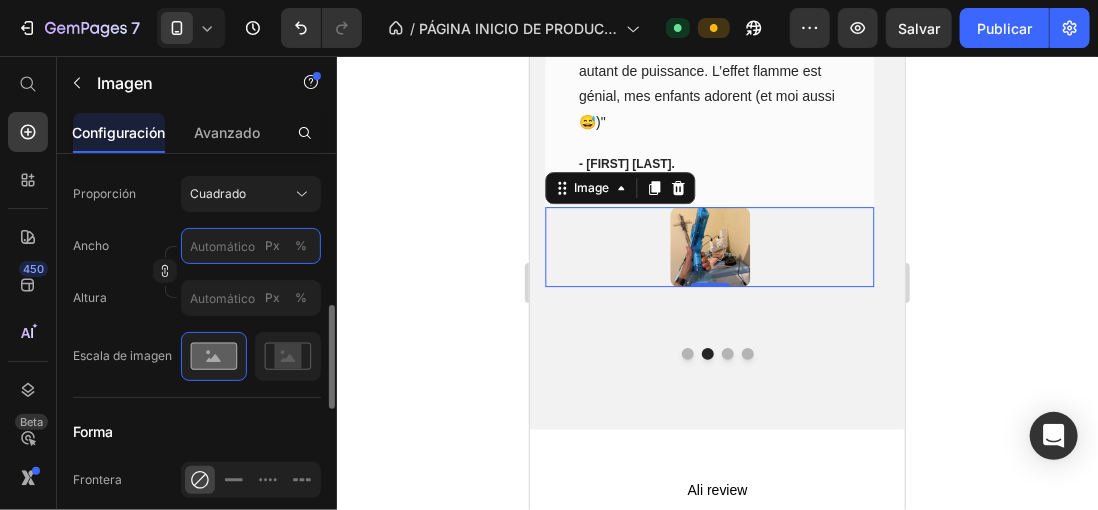 type on "1" 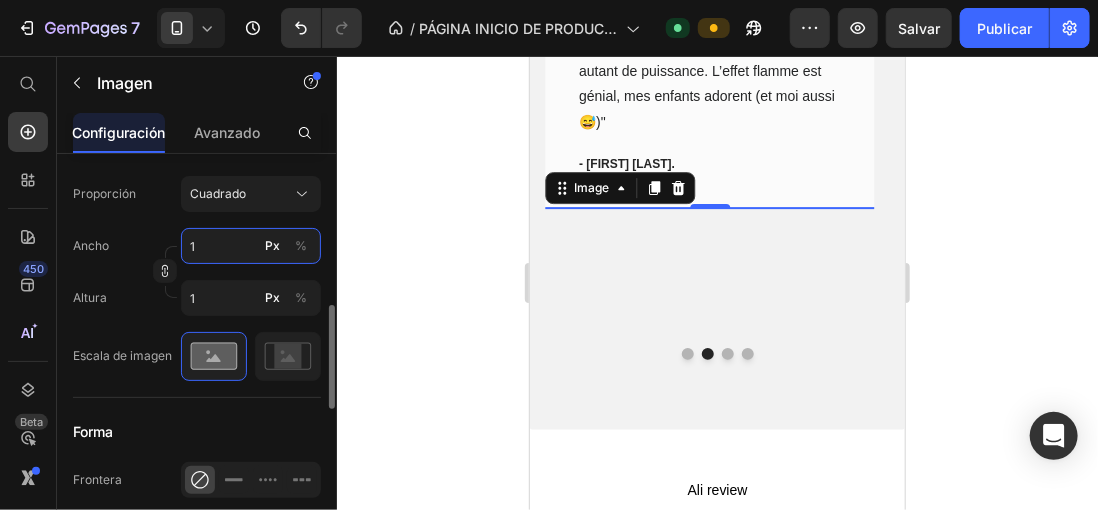 type on "15" 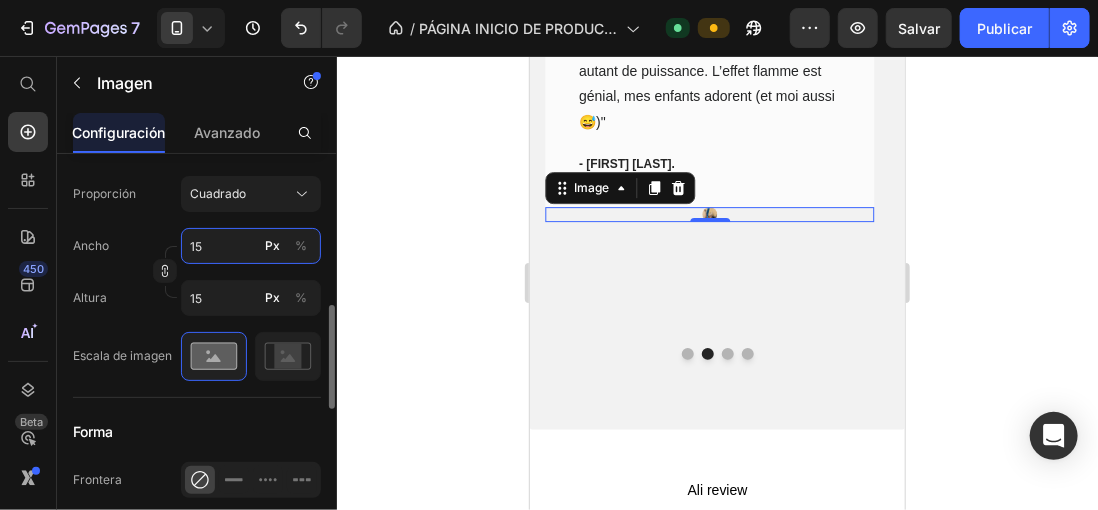 type on "150" 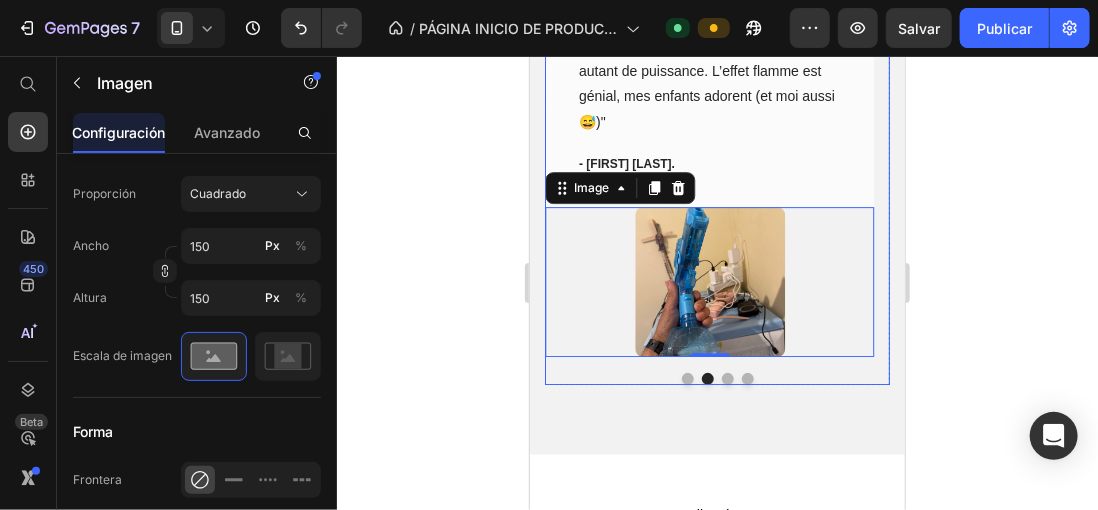 click at bounding box center [687, 378] 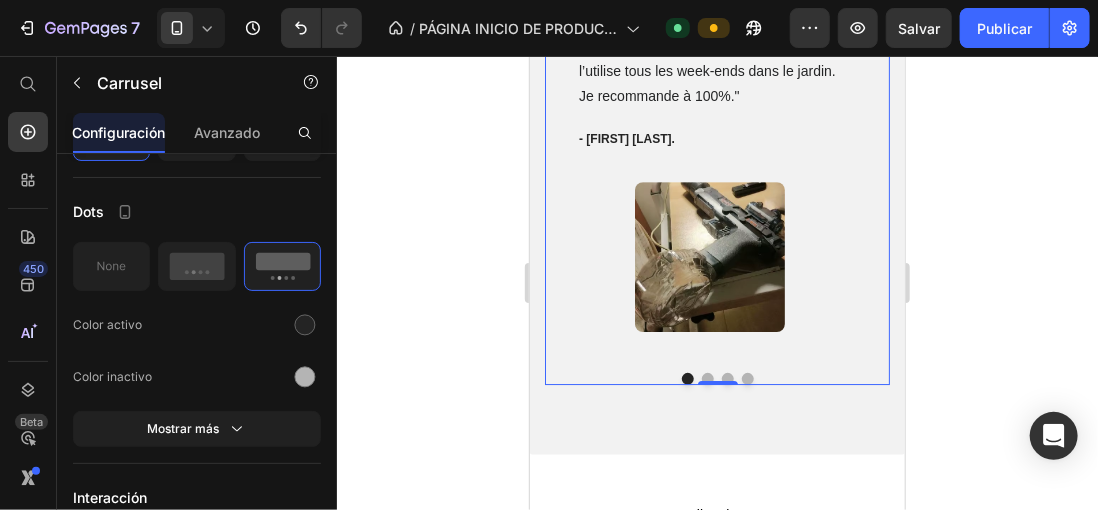 scroll, scrollTop: 0, scrollLeft: 0, axis: both 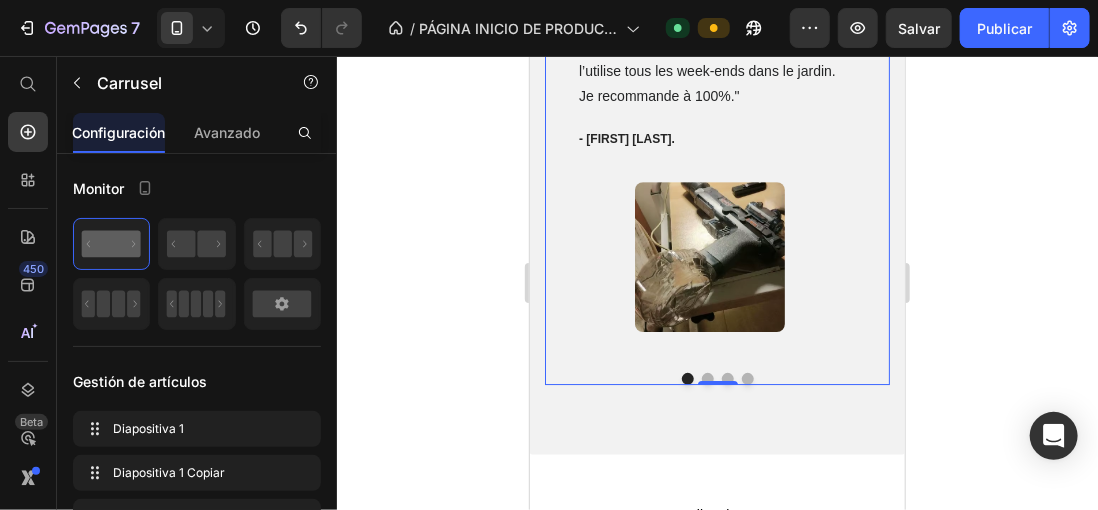 click at bounding box center [707, 378] 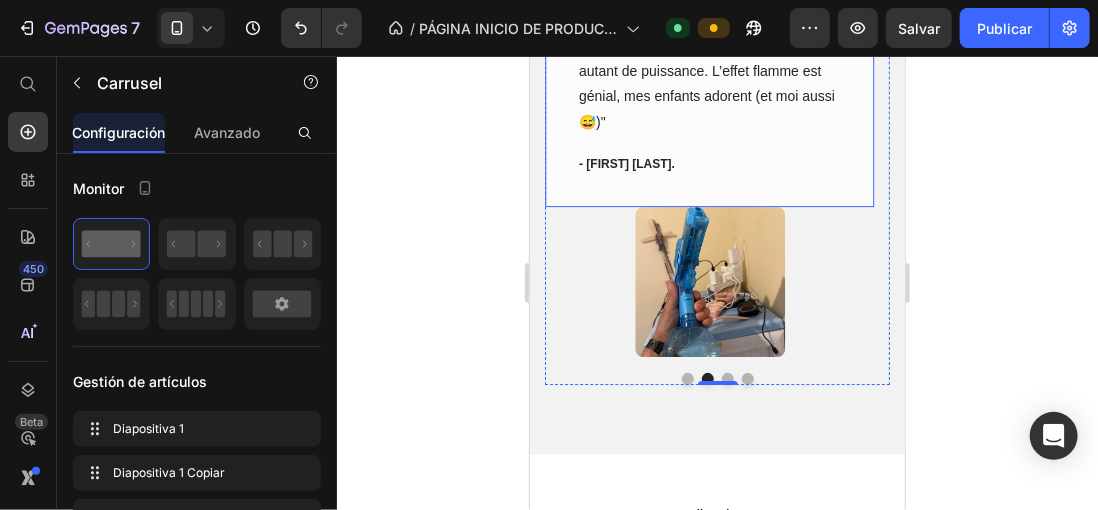 click on "Icon
Icon
Icon
Icon
Icon Row 💥  Puissance et fun garantis Text block "Incroyable ! Je ne m’attendais pas à autant de puissance. L’effet flamme est génial, mes enfants adorent (et moi aussi 😅)" Text block - Julien M. Text block Row" at bounding box center [709, 70] 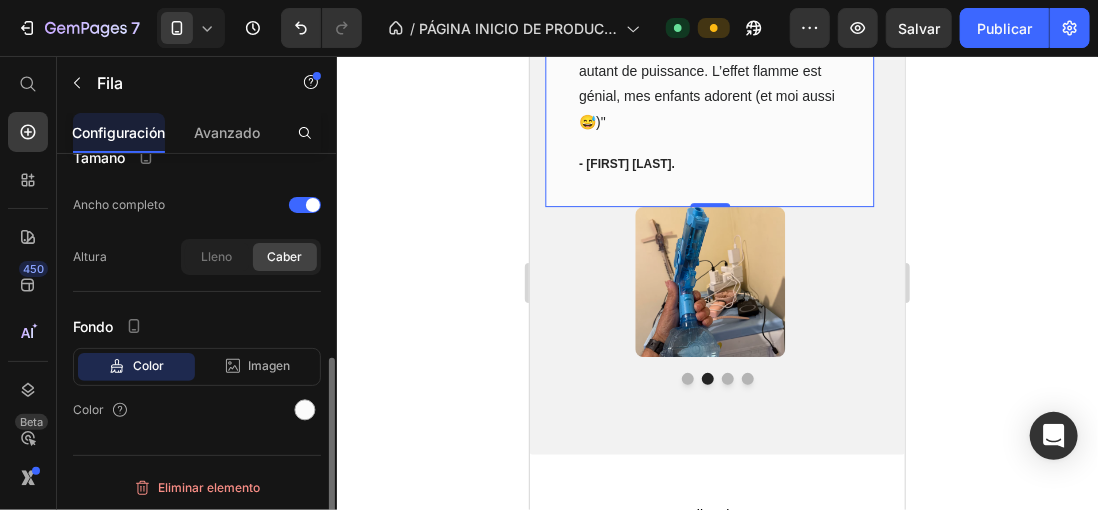 scroll, scrollTop: 400, scrollLeft: 0, axis: vertical 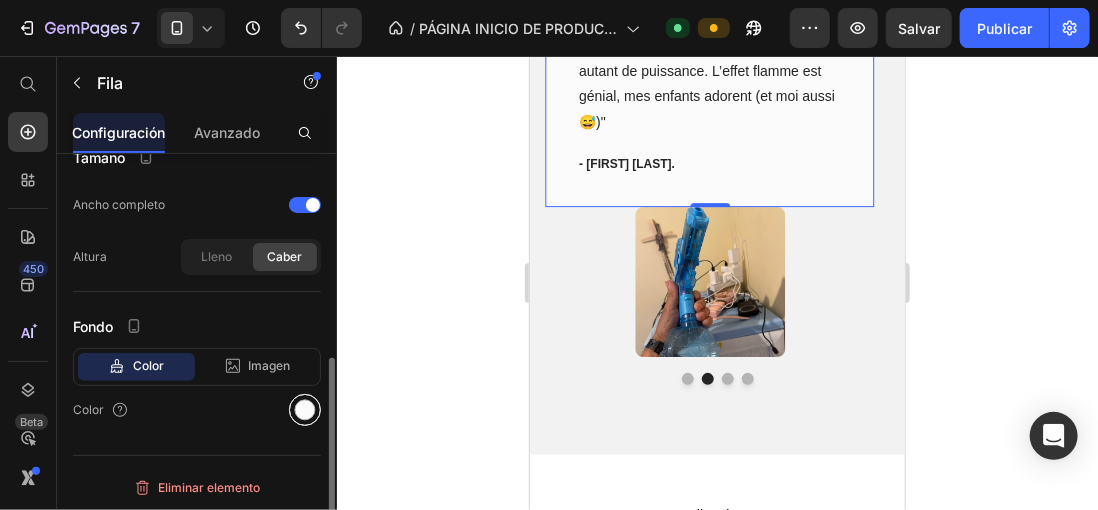 click at bounding box center [305, 410] 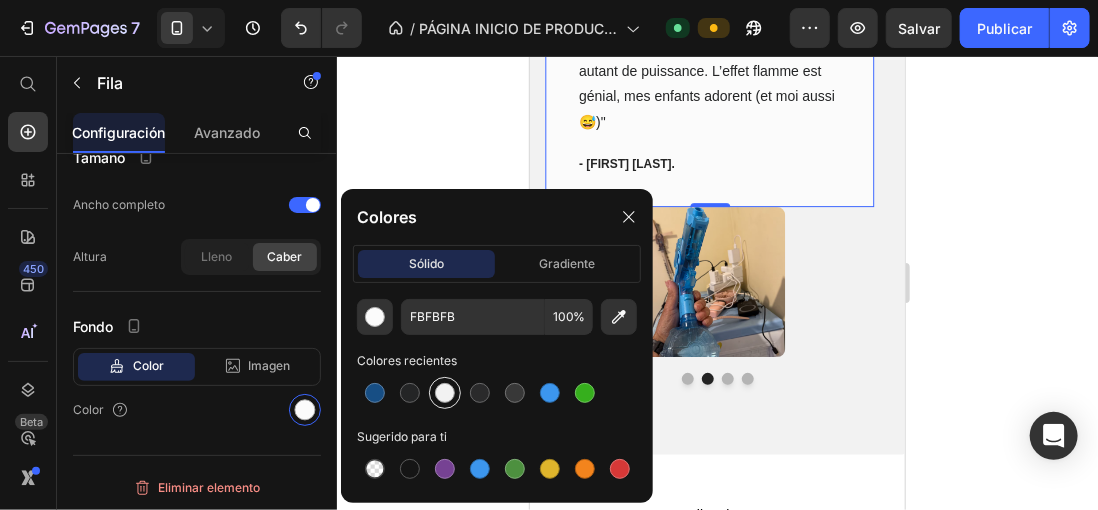 click at bounding box center (445, 393) 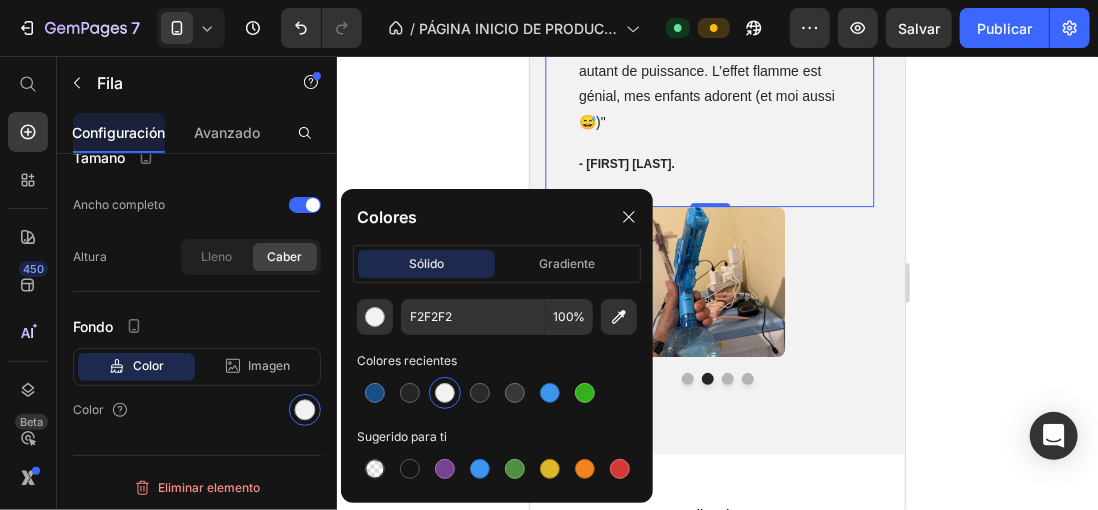 click 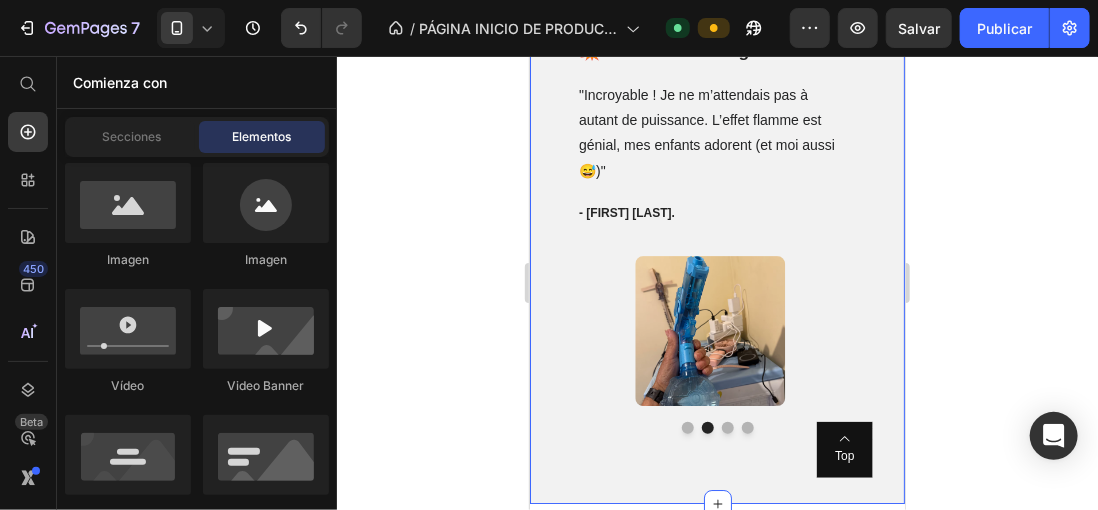 scroll, scrollTop: 2341, scrollLeft: 0, axis: vertical 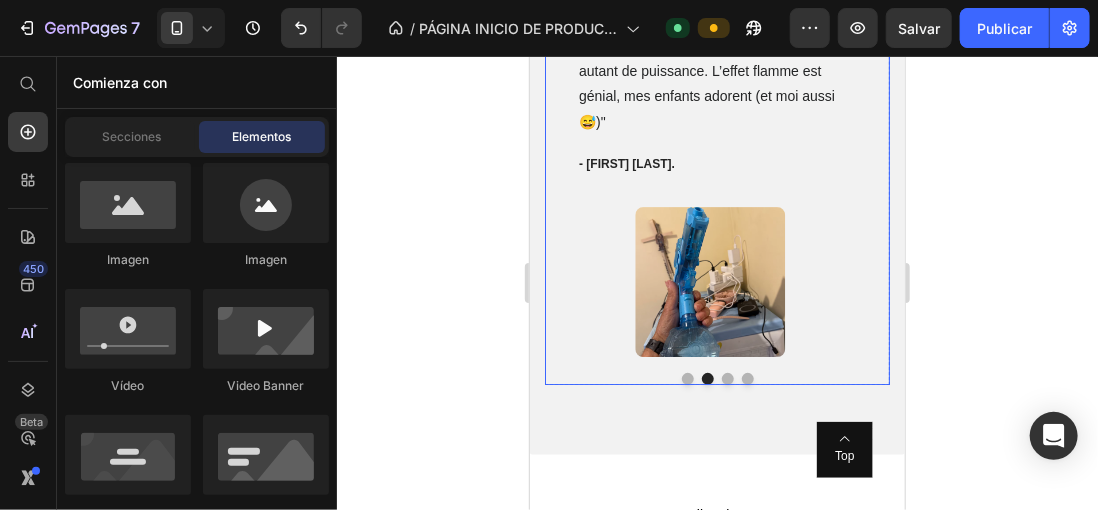 click at bounding box center (727, 378) 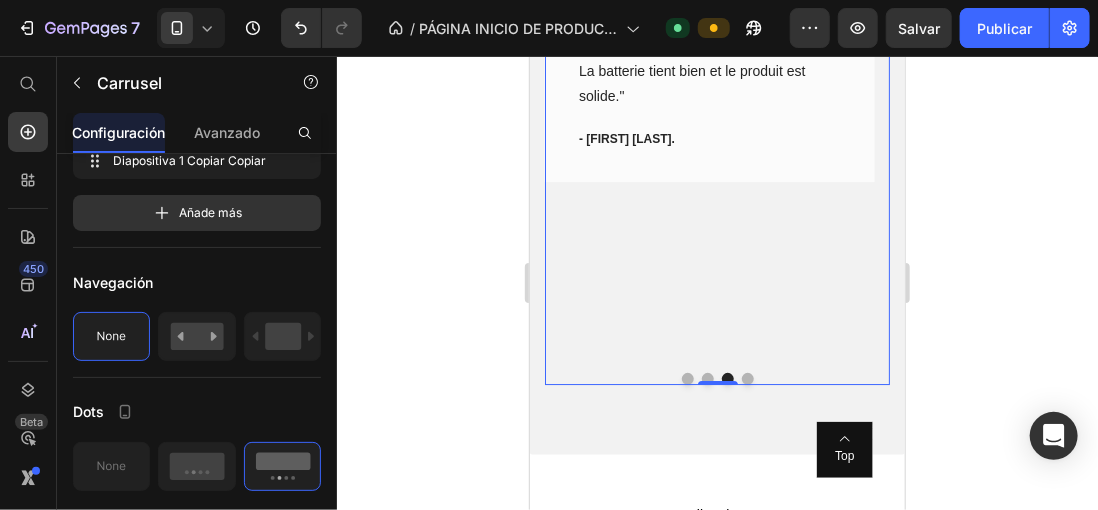 scroll, scrollTop: 0, scrollLeft: 0, axis: both 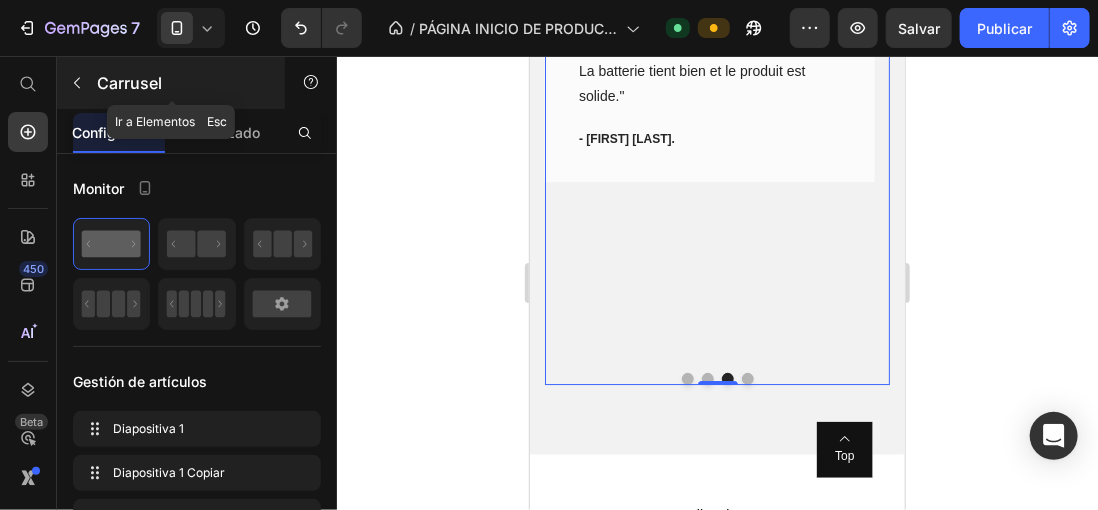 click 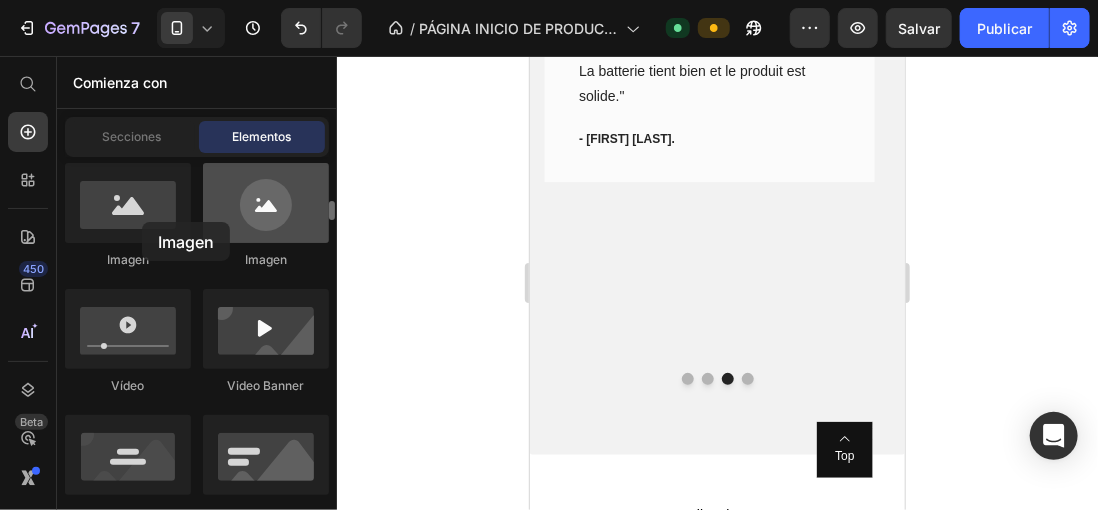 drag, startPoint x: 114, startPoint y: 230, endPoint x: 219, endPoint y: 221, distance: 105.38501 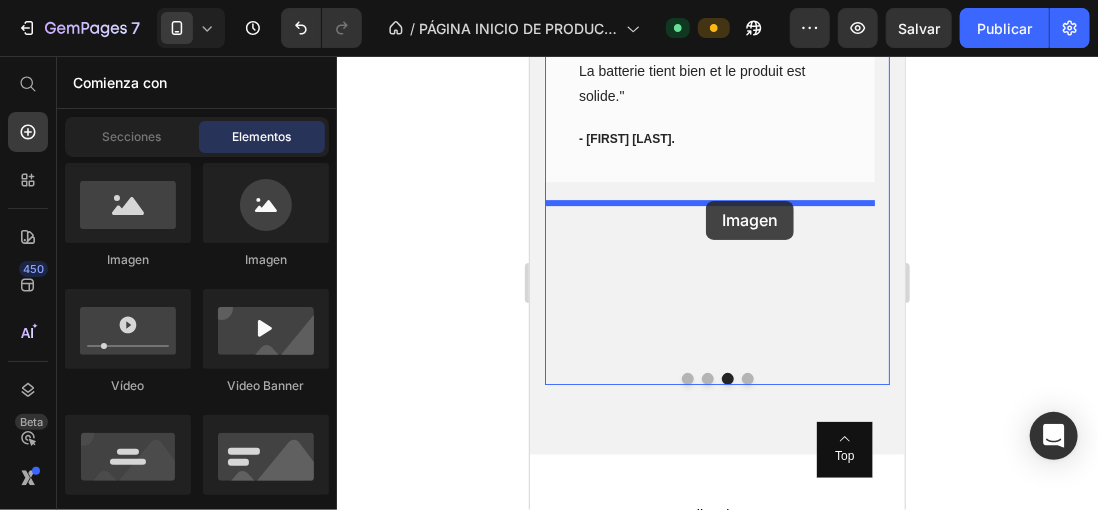 drag, startPoint x: 773, startPoint y: 276, endPoint x: 550, endPoint y: 144, distance: 259.13895 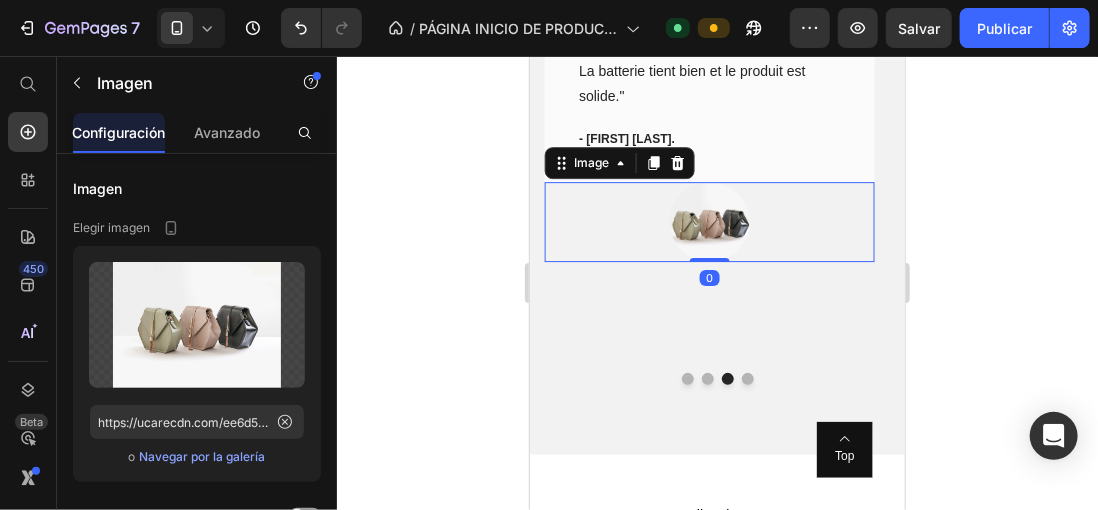 click at bounding box center (709, 221) 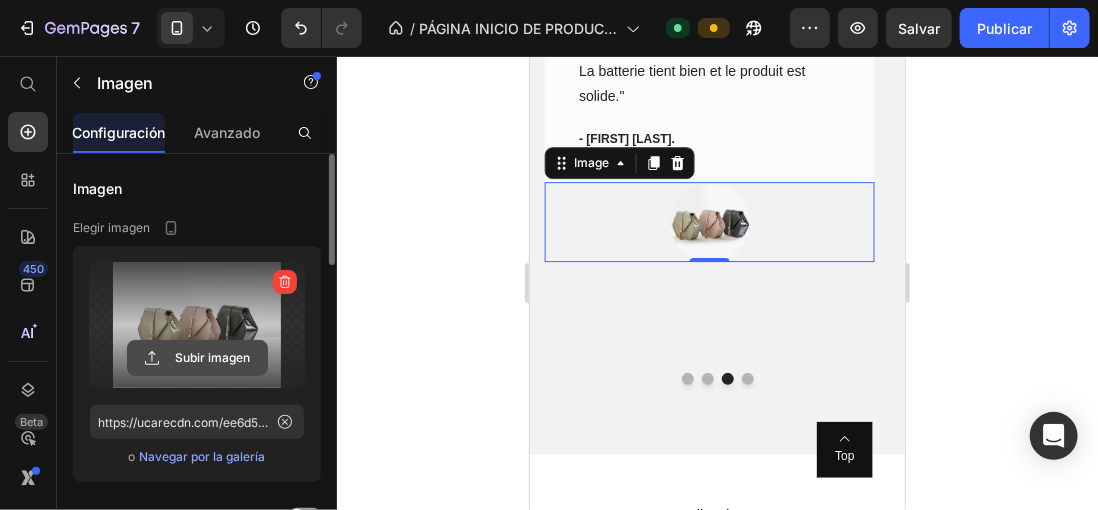 click 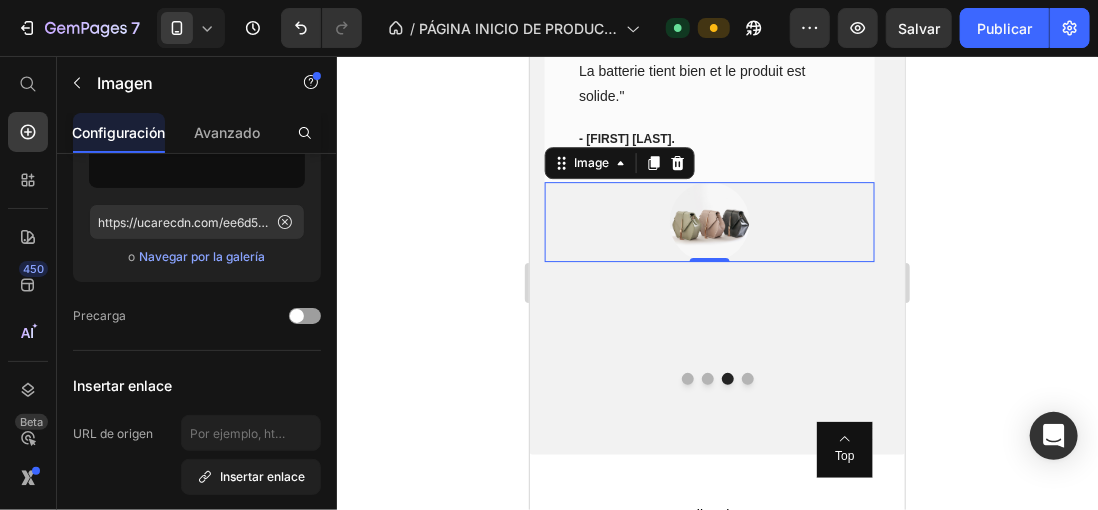 scroll, scrollTop: 500, scrollLeft: 0, axis: vertical 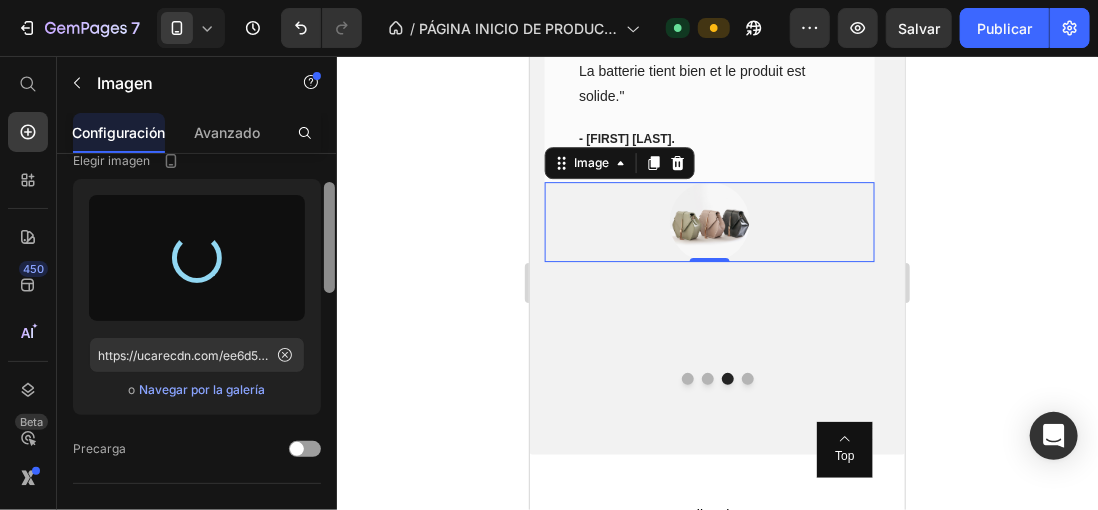 type on "https://cdn.shopify.com/s/files/1/0896/6527/4190/files/gempages_556725335903700004-5468956e-a6af-4b54-aade-02b40967622d.png" 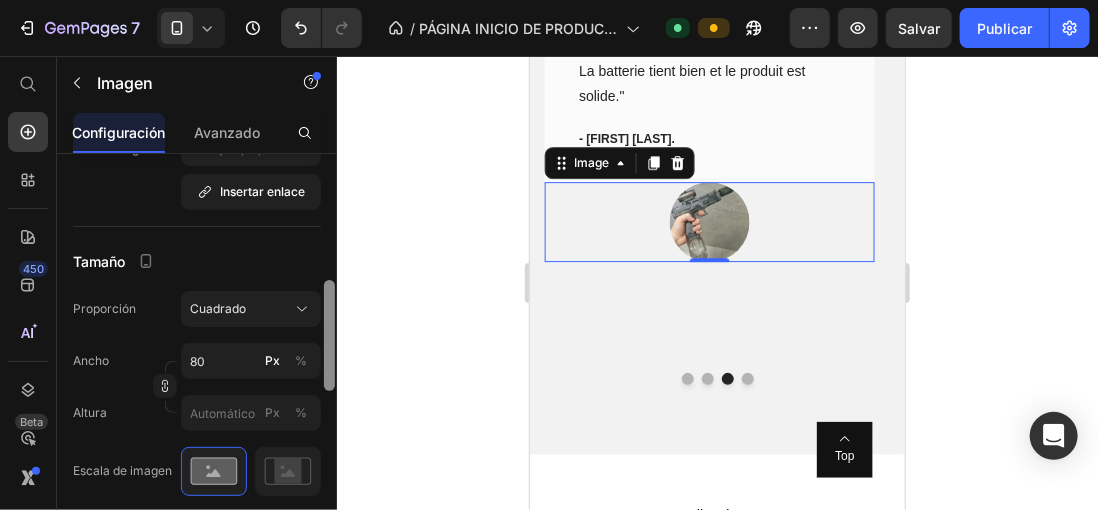 drag, startPoint x: 329, startPoint y: 337, endPoint x: 282, endPoint y: 334, distance: 47.095646 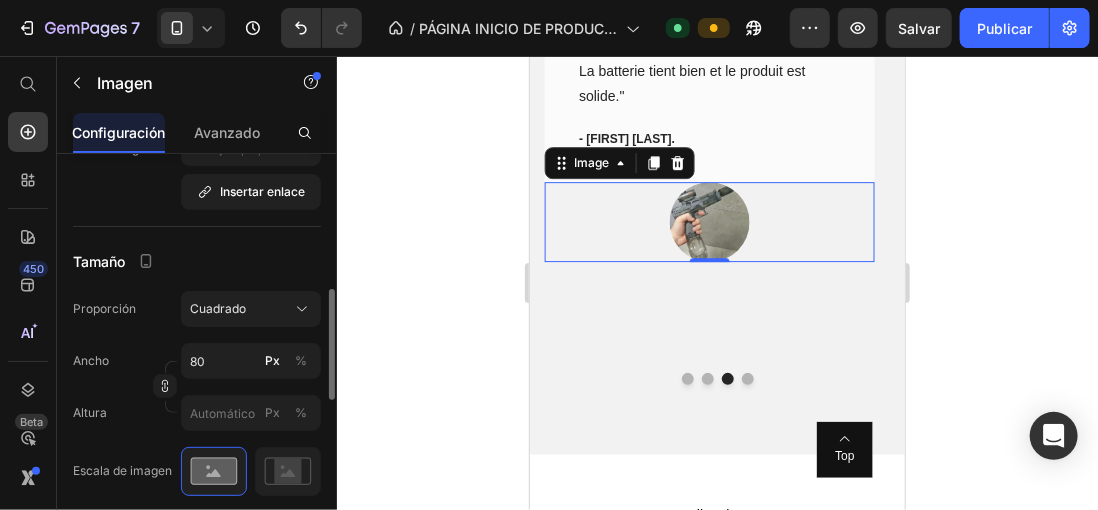 scroll, scrollTop: 488, scrollLeft: 0, axis: vertical 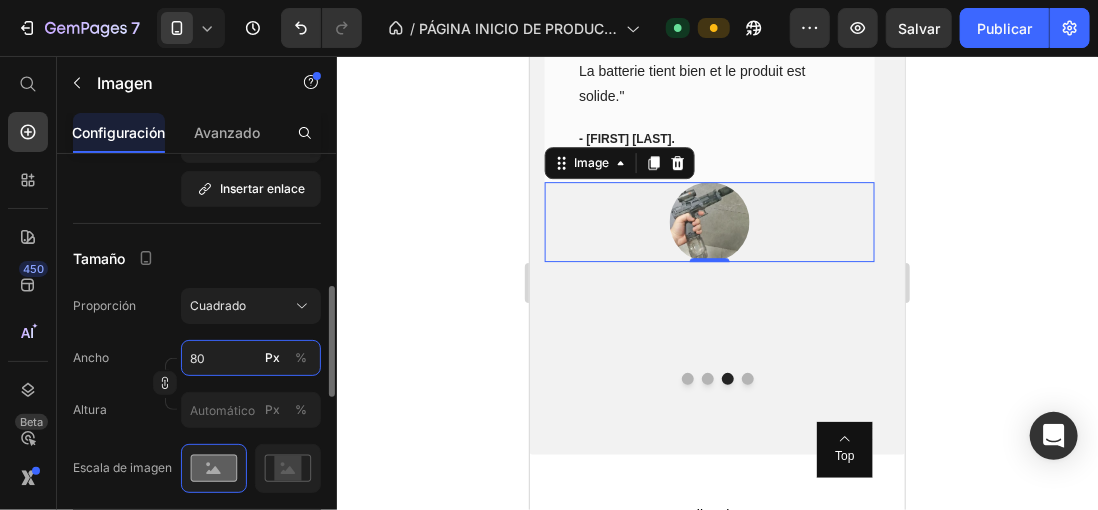 click on "80" at bounding box center (251, 358) 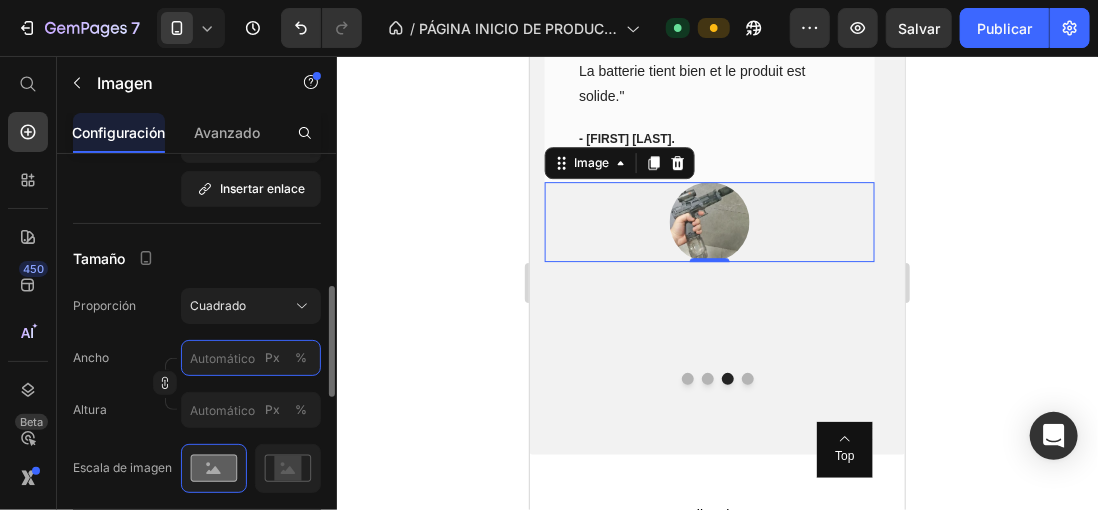 type on "1" 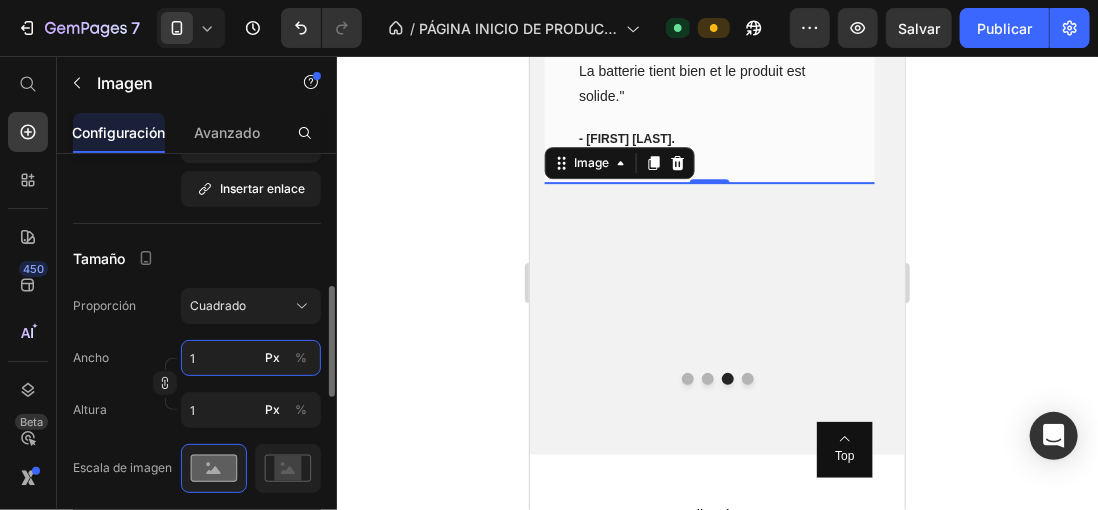 type on "15" 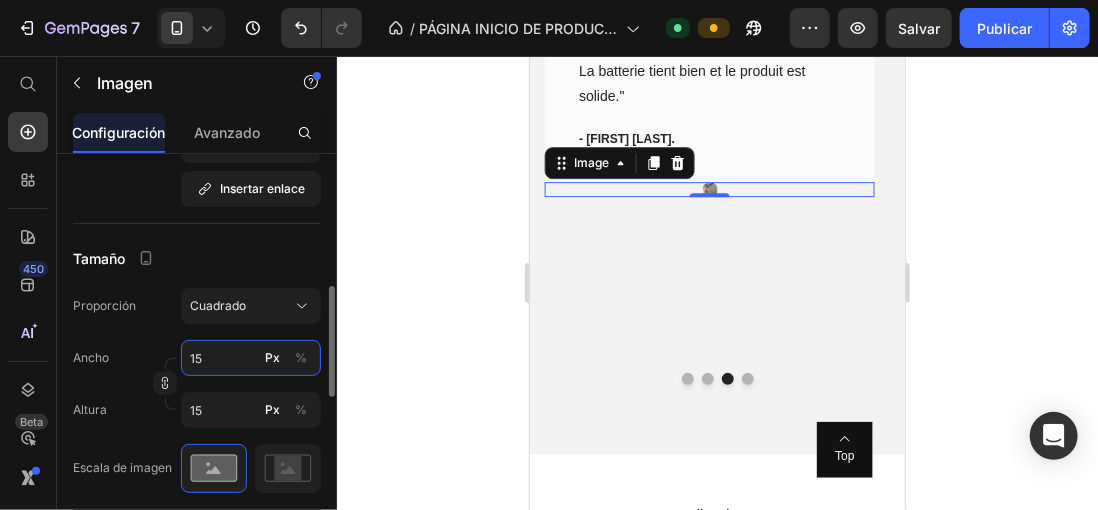 type on "150" 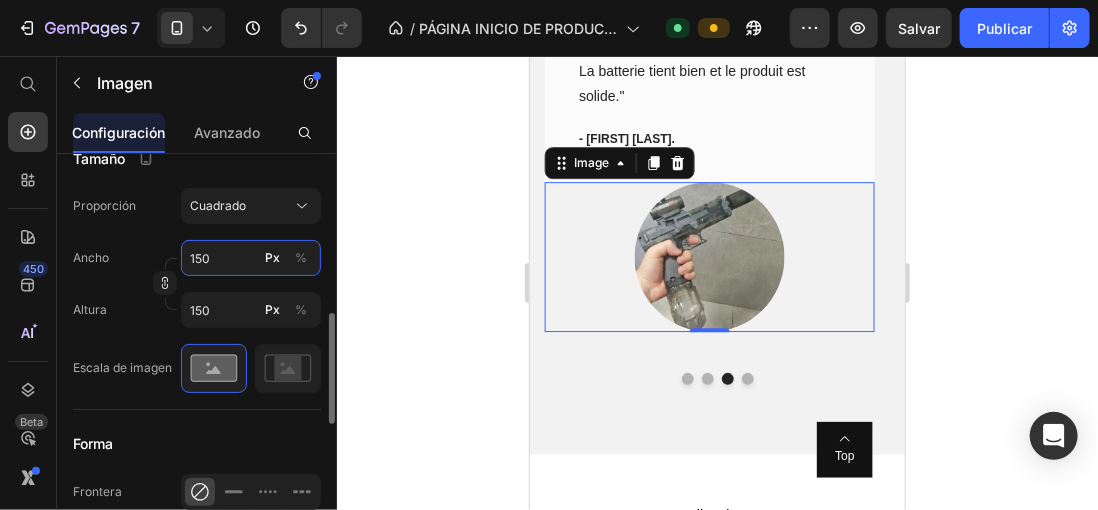 scroll, scrollTop: 788, scrollLeft: 0, axis: vertical 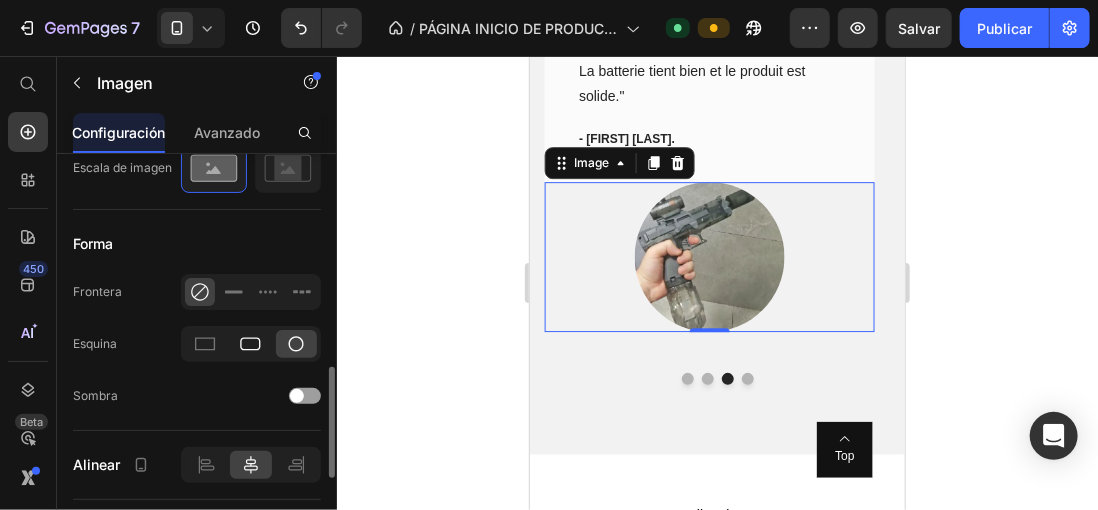 type on "150" 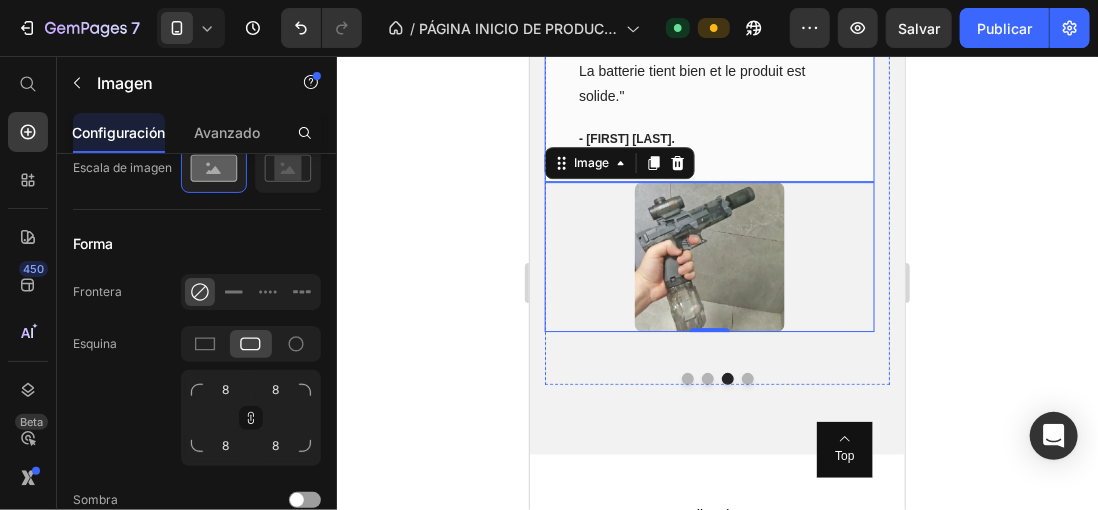 click on "Icon
Icon
Icon
Icon
Icon Row 🔋  On sent que c’est de la qualité Text block "Le meilleur pistolet à eau que j’ai acheté. La batterie tient bien et le produit est solide." Text block - Sophie P. Text block Row" at bounding box center [709, 58] 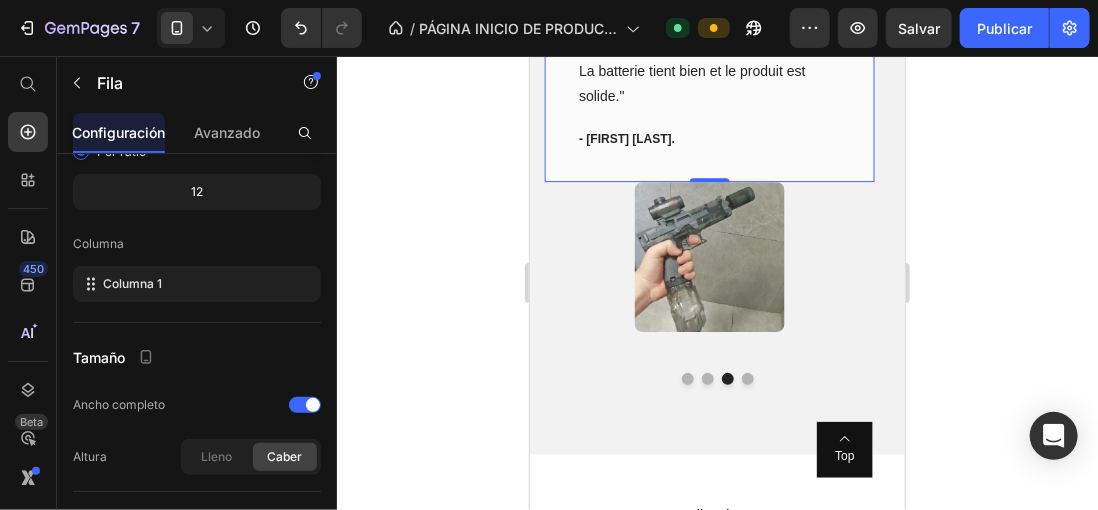 scroll, scrollTop: 400, scrollLeft: 0, axis: vertical 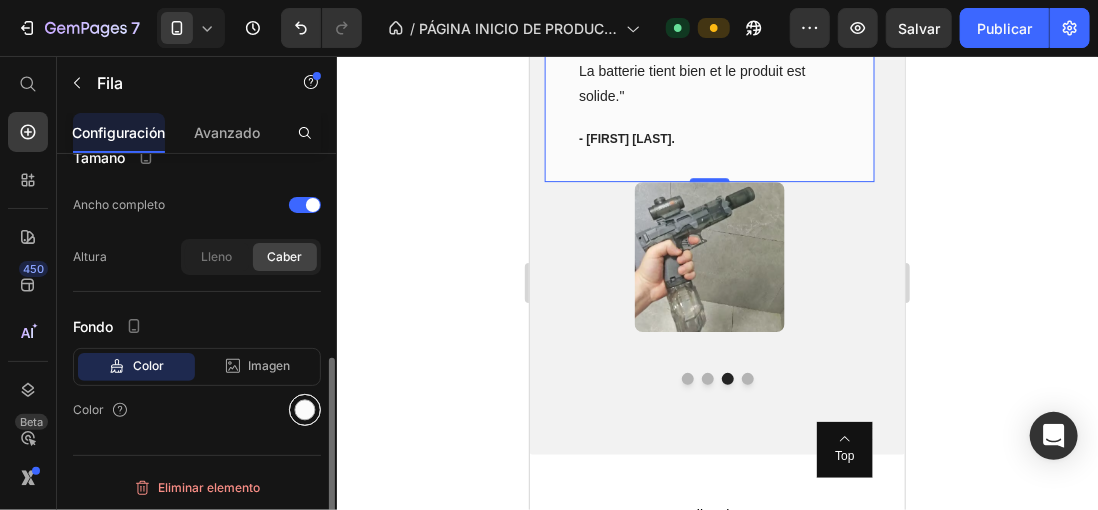click at bounding box center [305, 410] 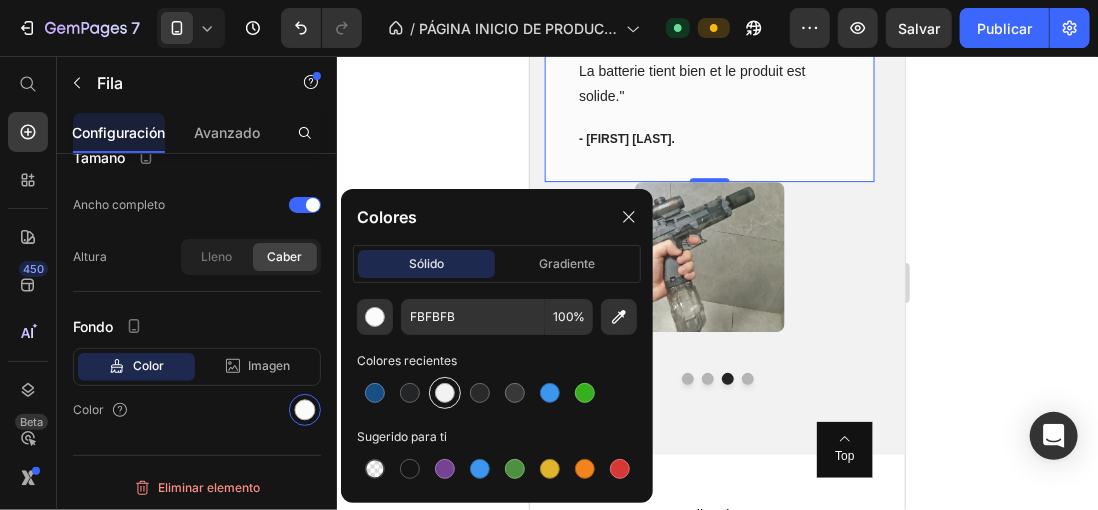 click at bounding box center (445, 393) 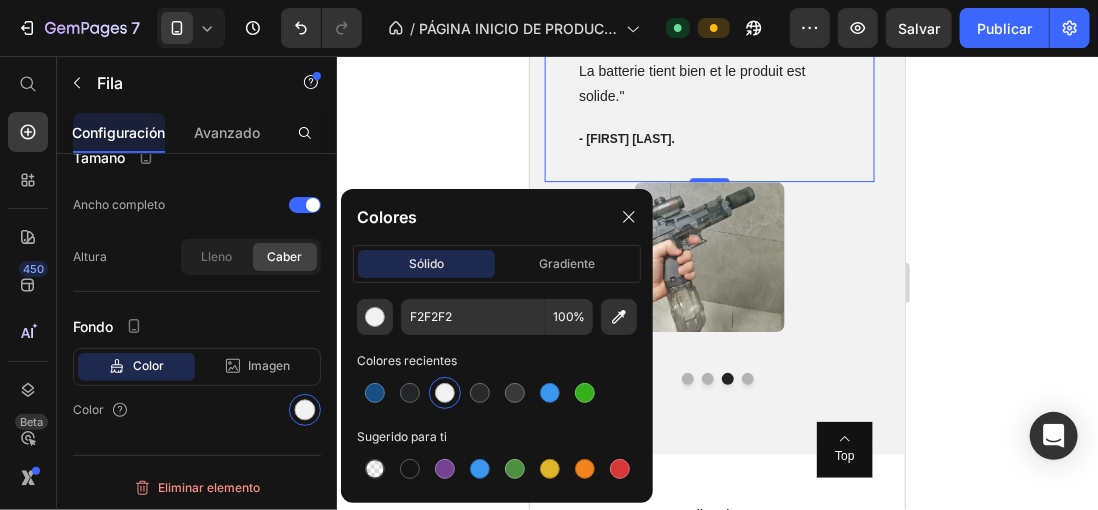click 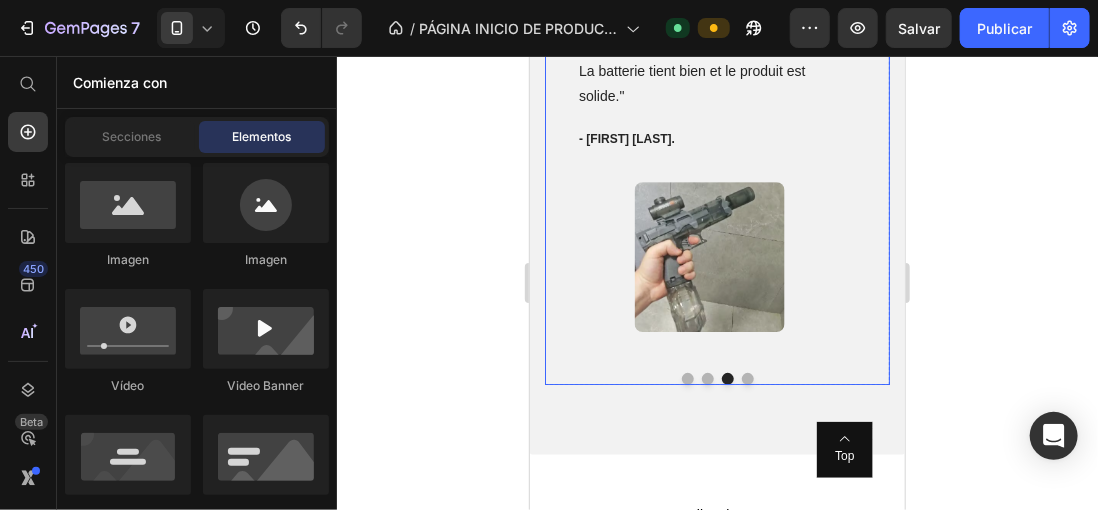 click at bounding box center [687, 378] 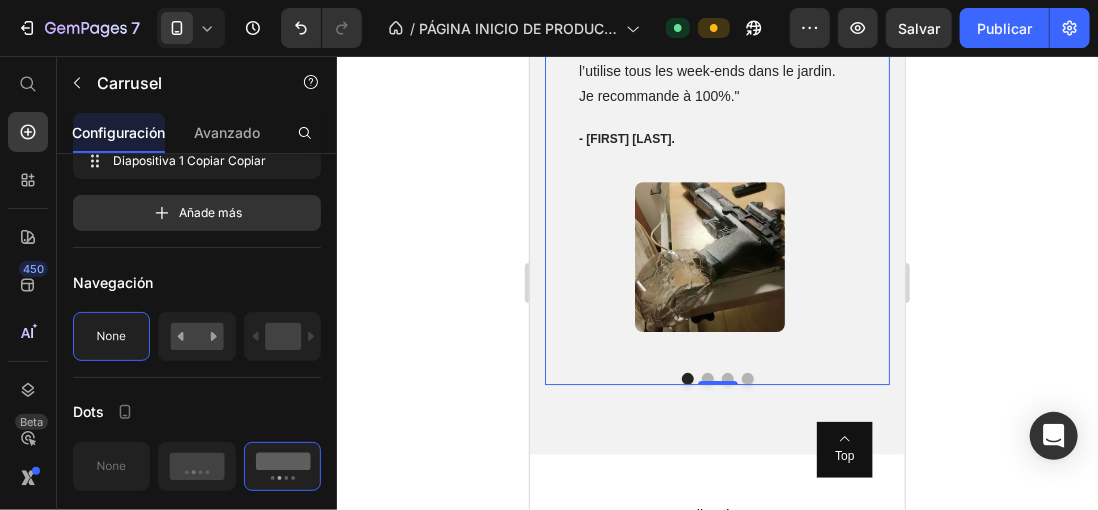 scroll, scrollTop: 0, scrollLeft: 0, axis: both 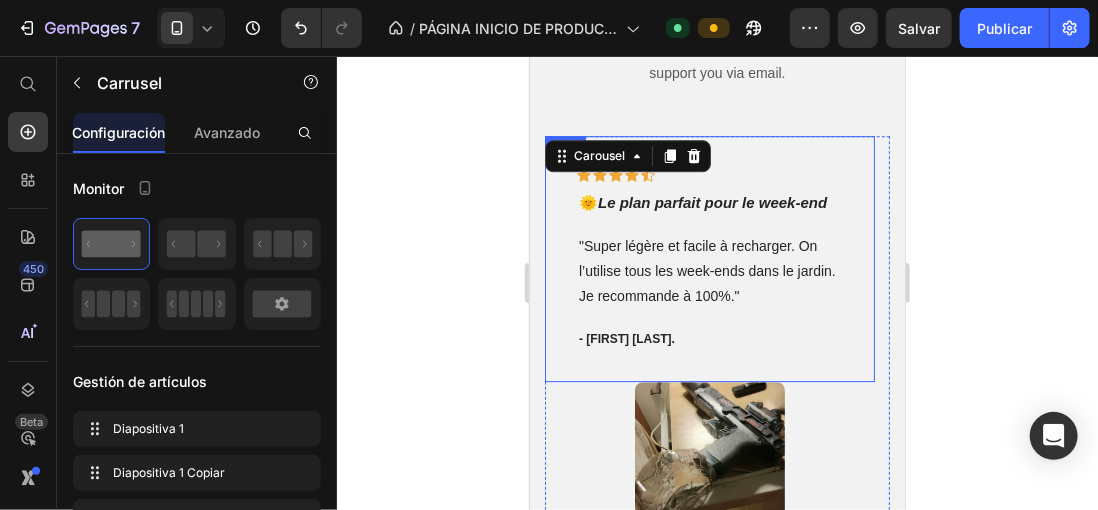 click 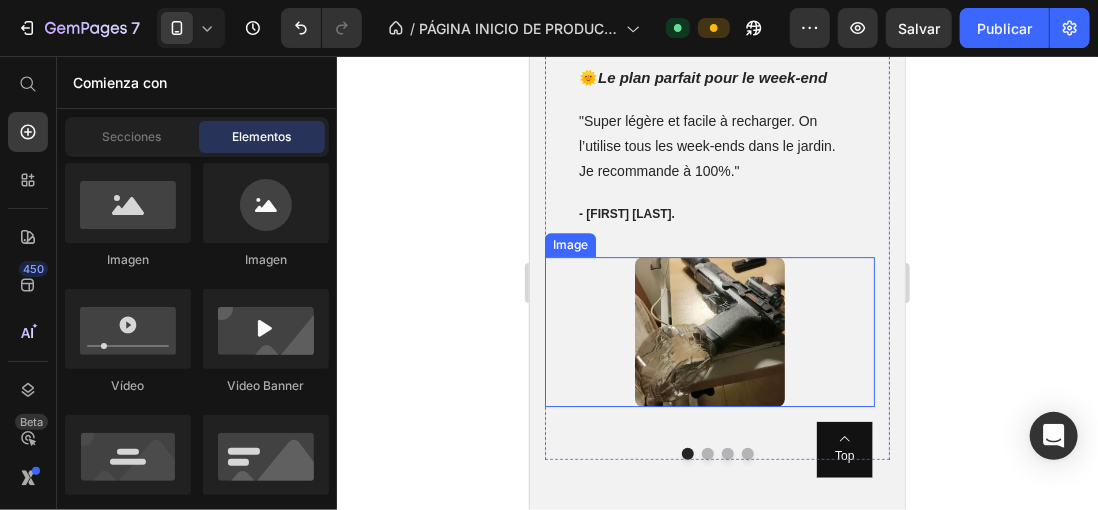 scroll, scrollTop: 2341, scrollLeft: 0, axis: vertical 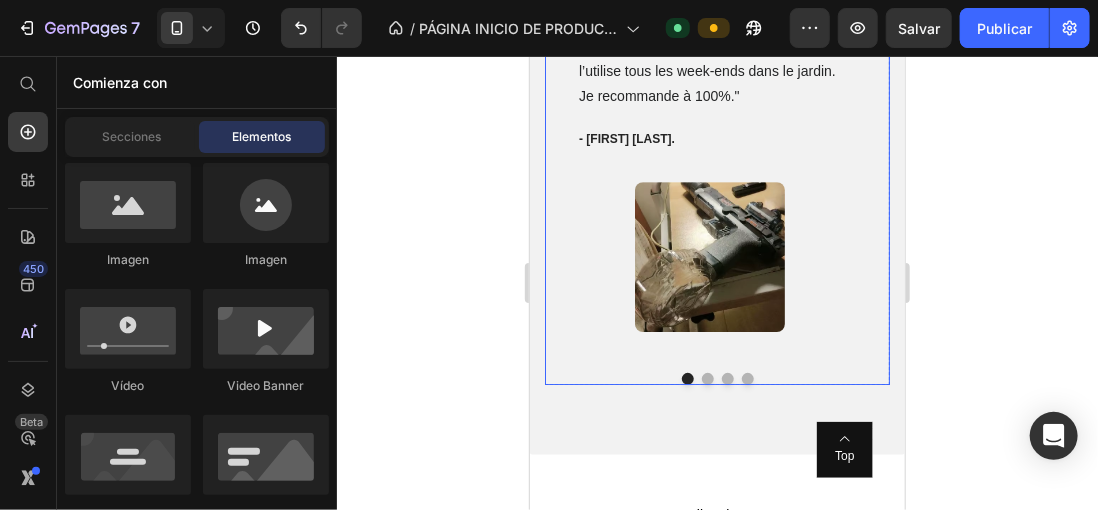 click at bounding box center [707, 378] 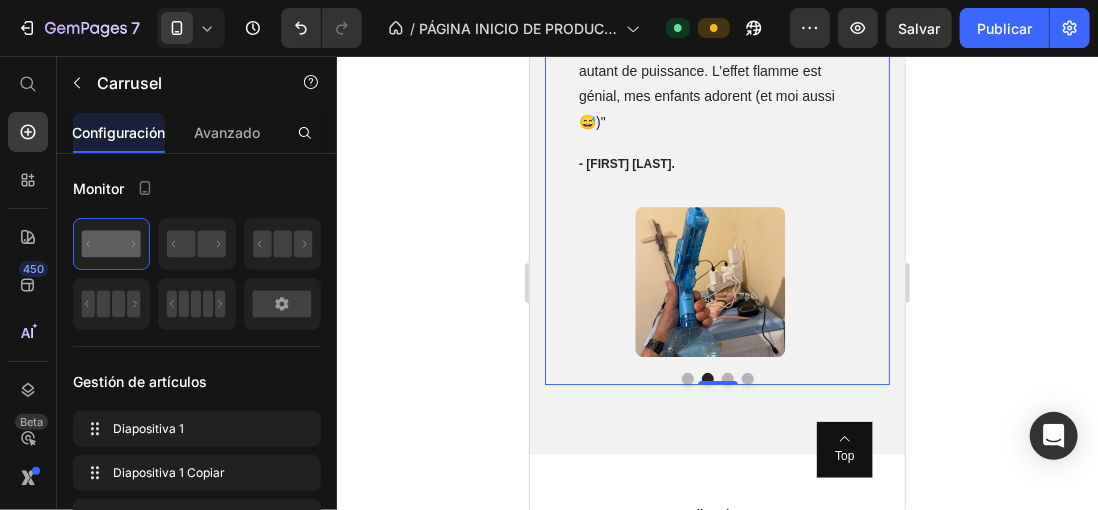 click at bounding box center [716, 378] 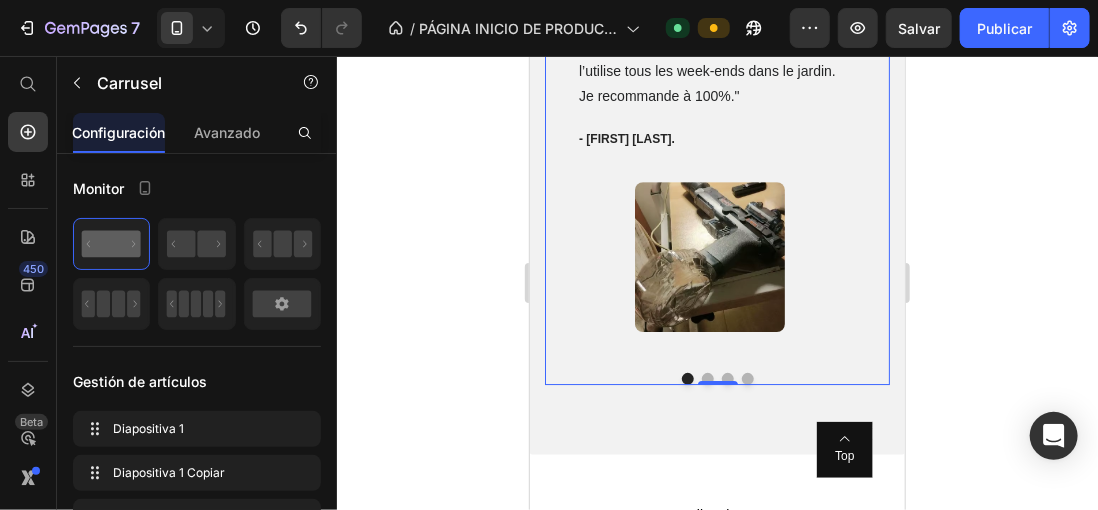 click at bounding box center [747, 378] 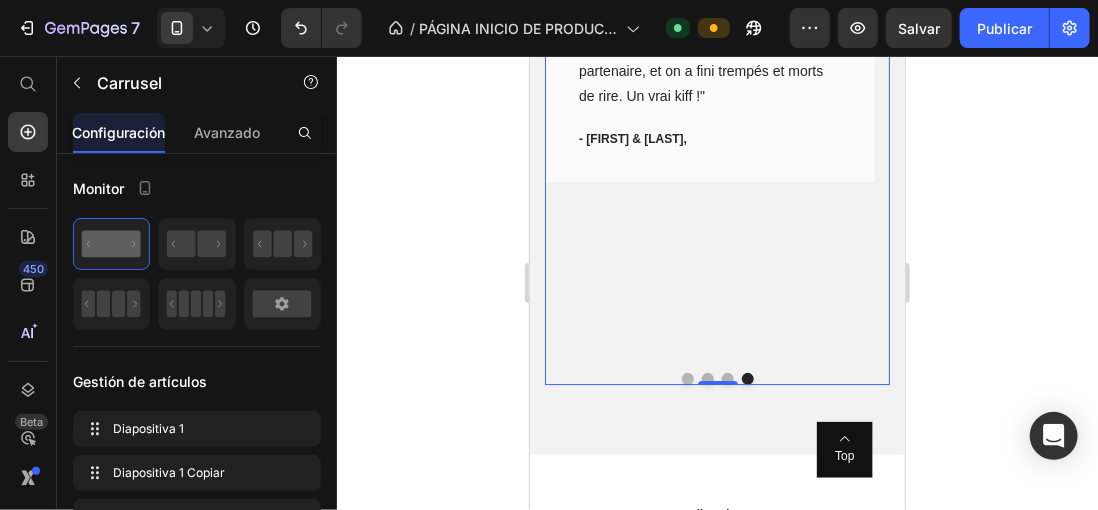 scroll, scrollTop: 2241, scrollLeft: 0, axis: vertical 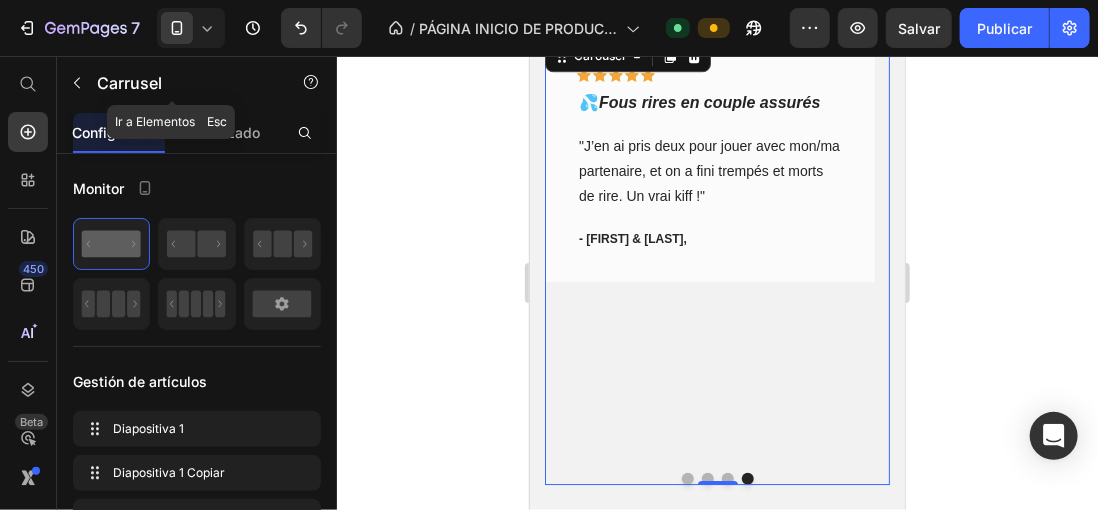 click at bounding box center [77, 83] 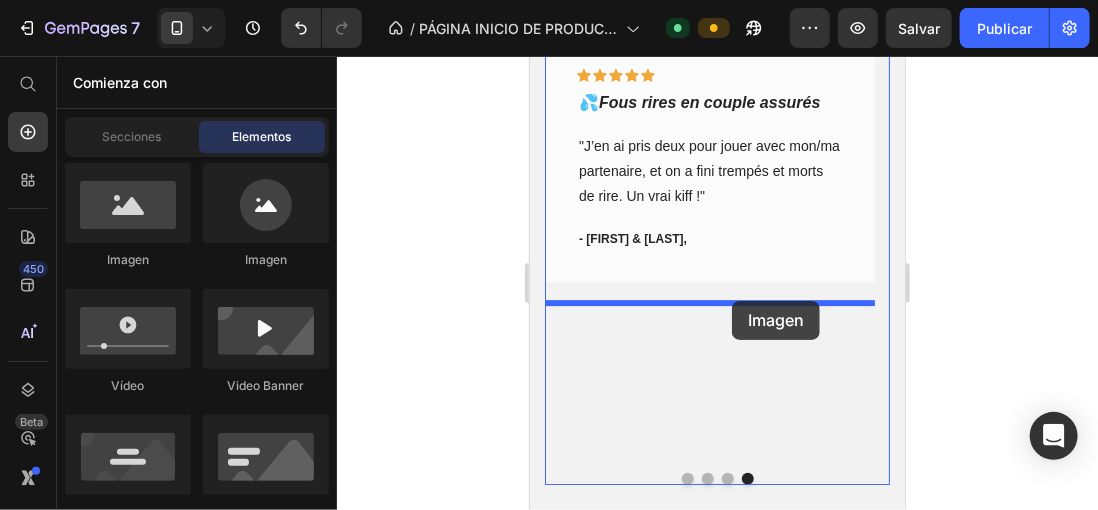 drag, startPoint x: 796, startPoint y: 286, endPoint x: 732, endPoint y: 300, distance: 65.51336 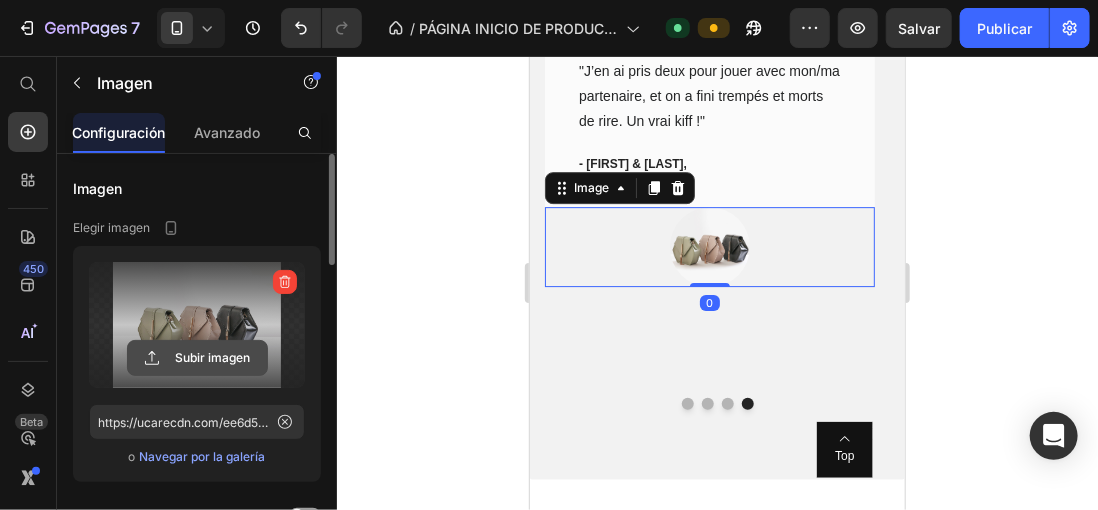 scroll, scrollTop: 2441, scrollLeft: 0, axis: vertical 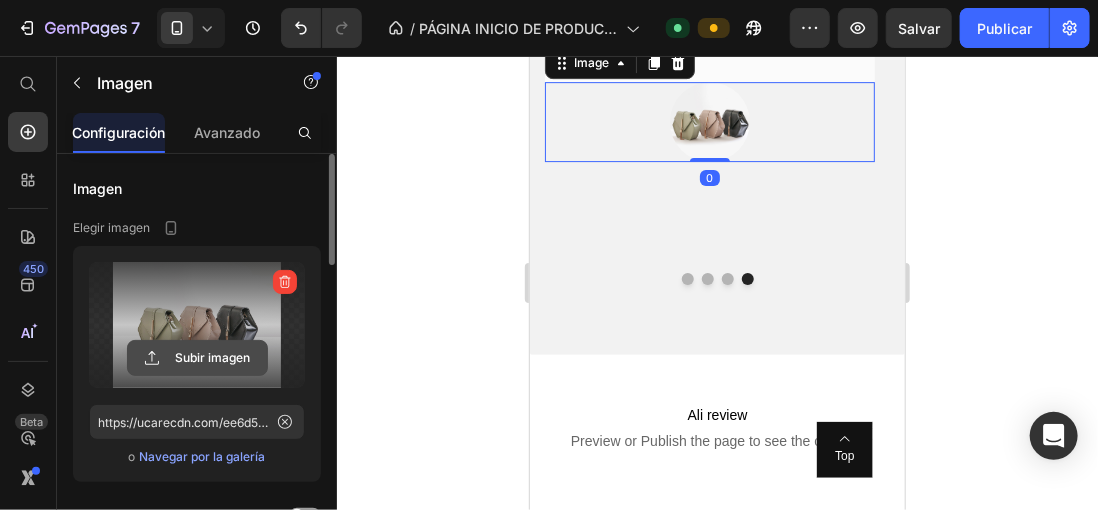 click 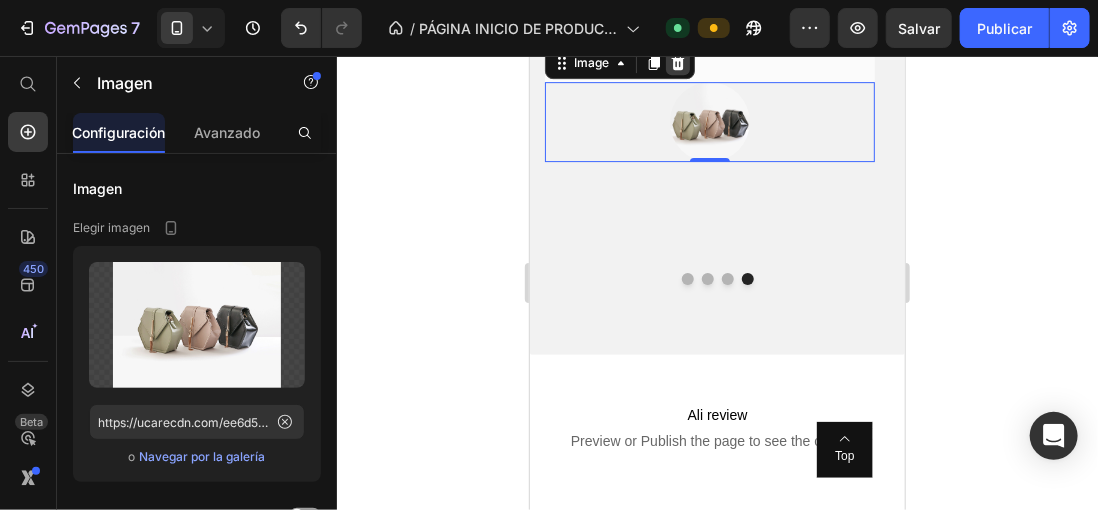 click 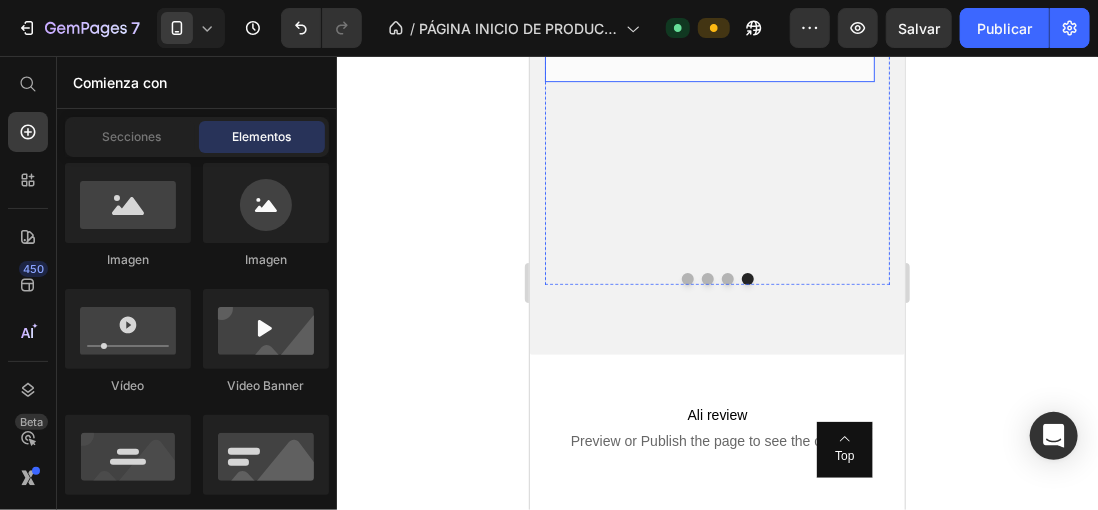 scroll, scrollTop: 2341, scrollLeft: 0, axis: vertical 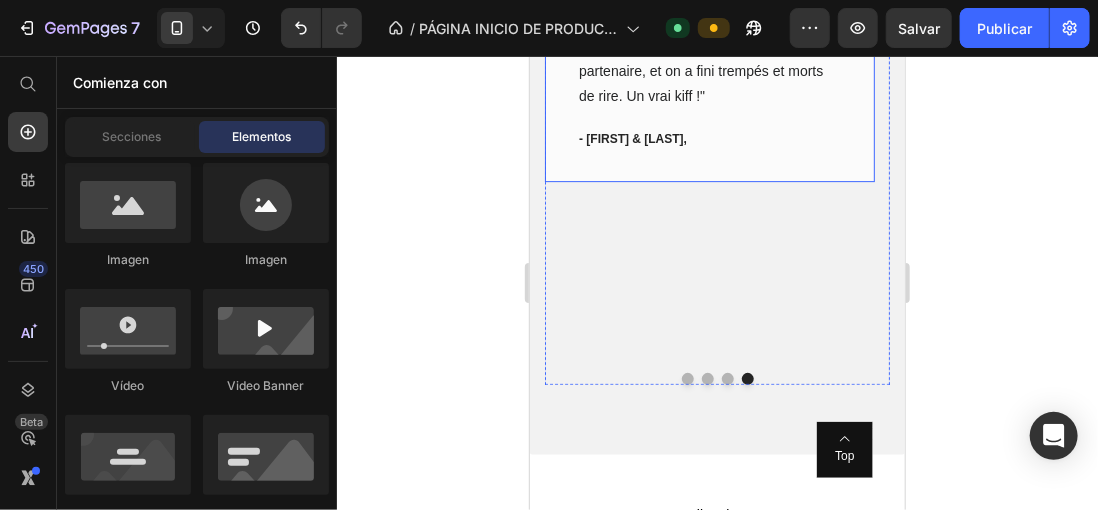 click on "Icon
Icon
Icon
Icon
Icon Row 💦  Fous rires en couple assurés Text block "J’en ai pris deux pour jouer avec mon/ma partenaire, et on a fini trempés et morts de rire. Un vrai kiff !" Text block - Camille & Lucas. Text block Row" at bounding box center [709, 58] 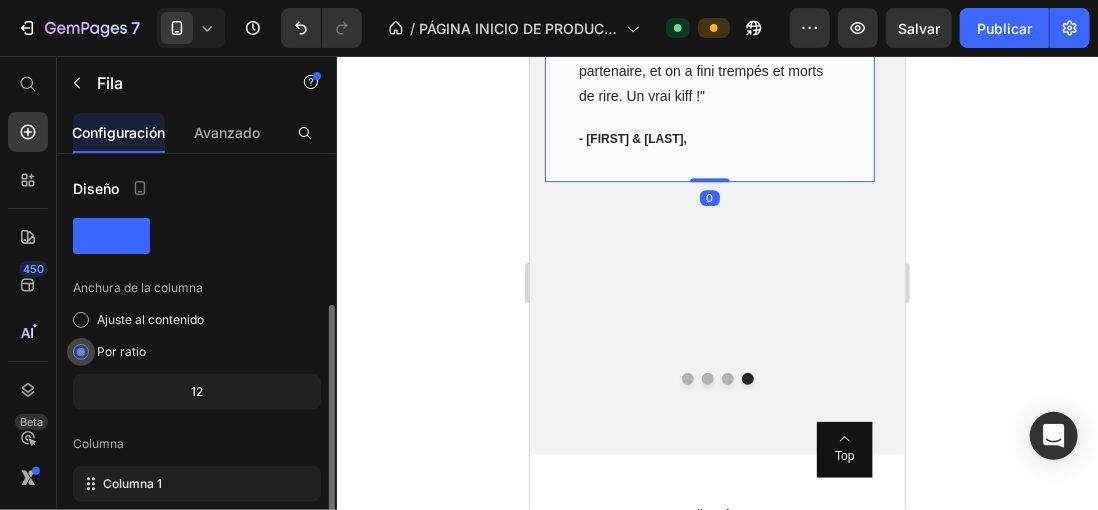 scroll, scrollTop: 400, scrollLeft: 0, axis: vertical 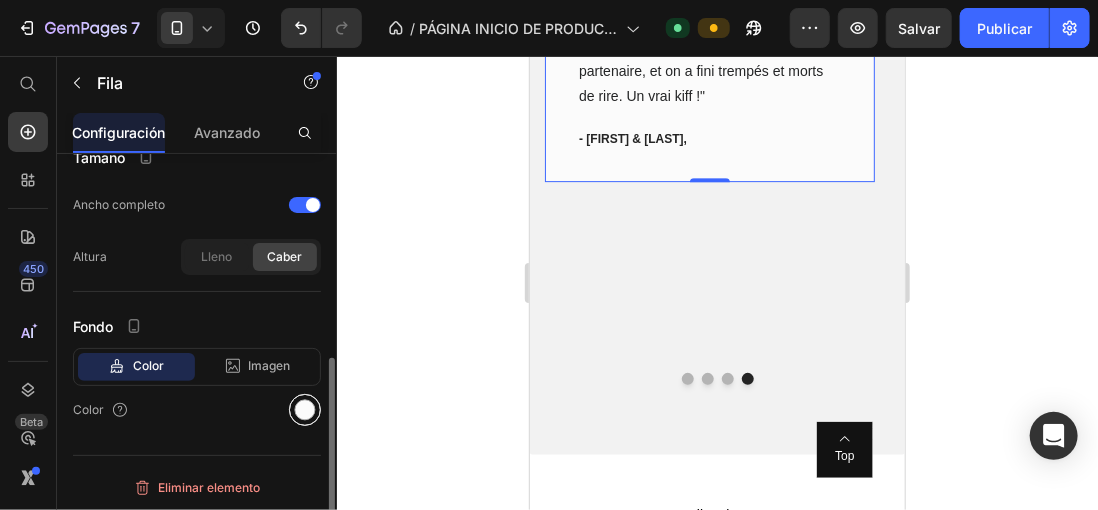 click at bounding box center (305, 410) 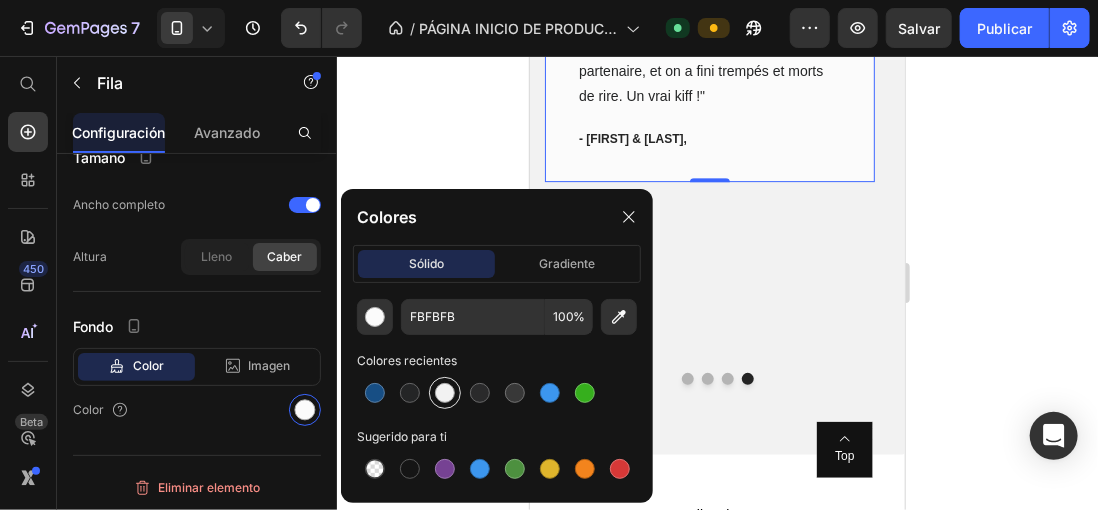 click at bounding box center (445, 393) 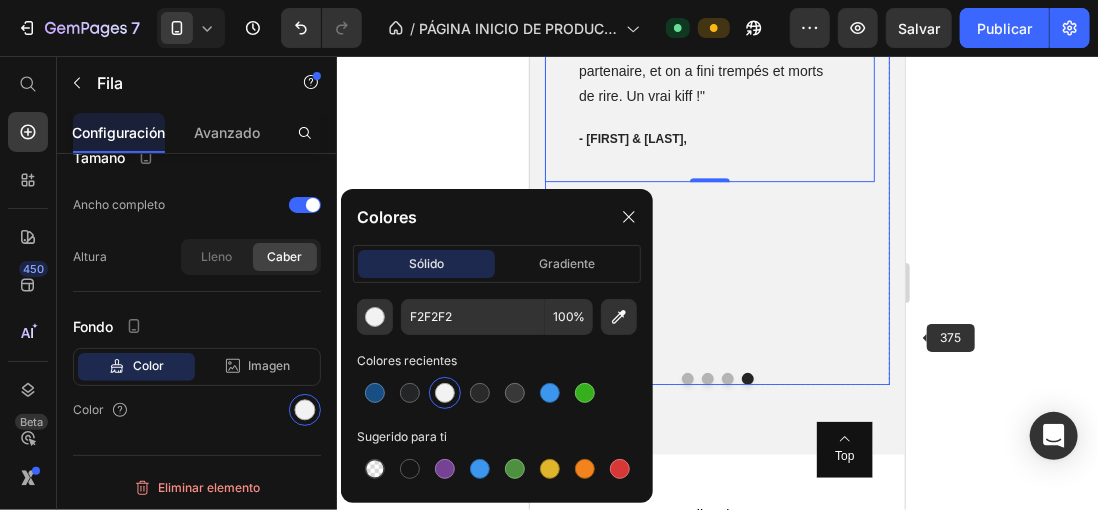 click 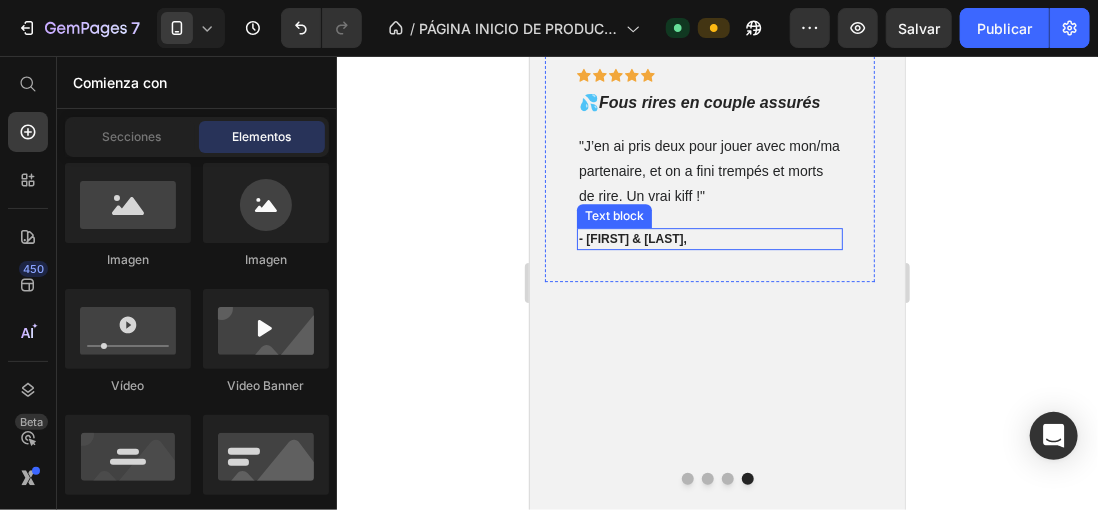 scroll, scrollTop: 2319, scrollLeft: 0, axis: vertical 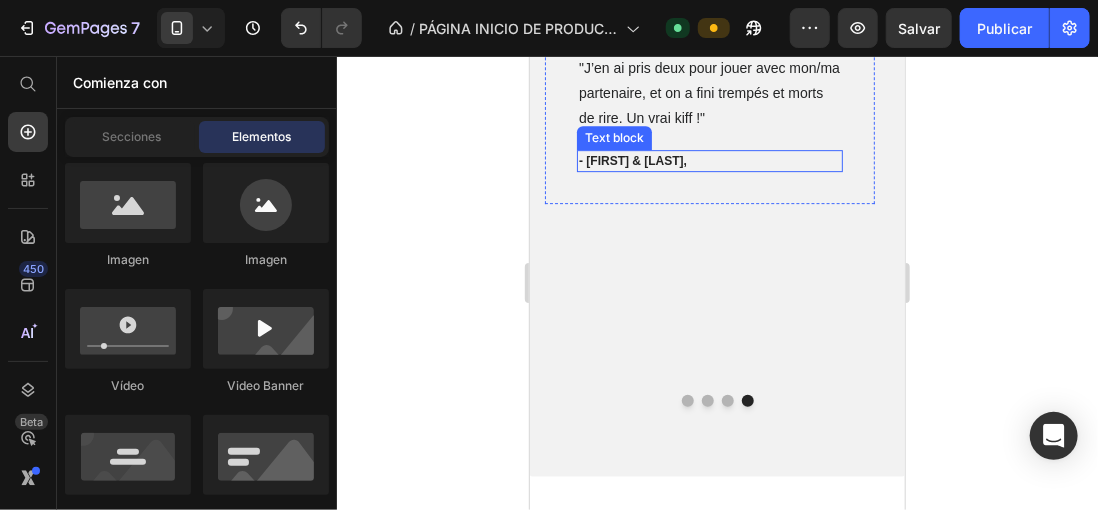 click at bounding box center [687, 400] 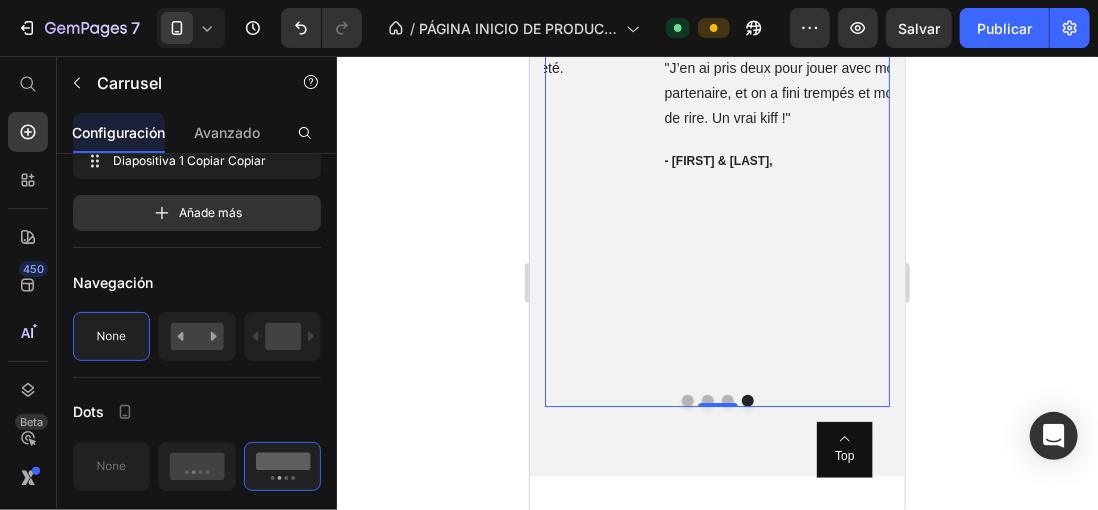 scroll, scrollTop: 2341, scrollLeft: 0, axis: vertical 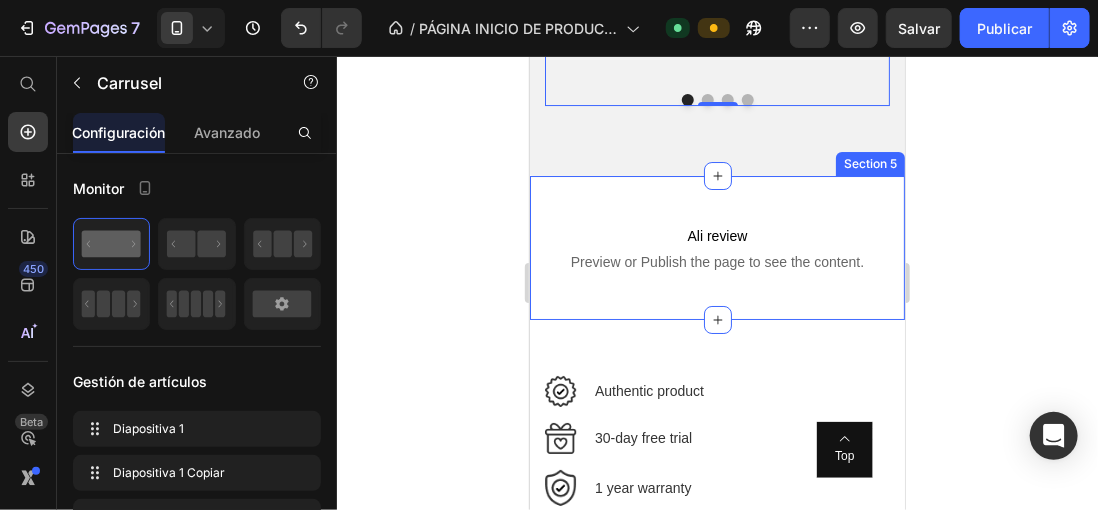 click on "Ali review
Preview or Publish the page to see the content. Ali review Row Section 5" at bounding box center [716, 247] 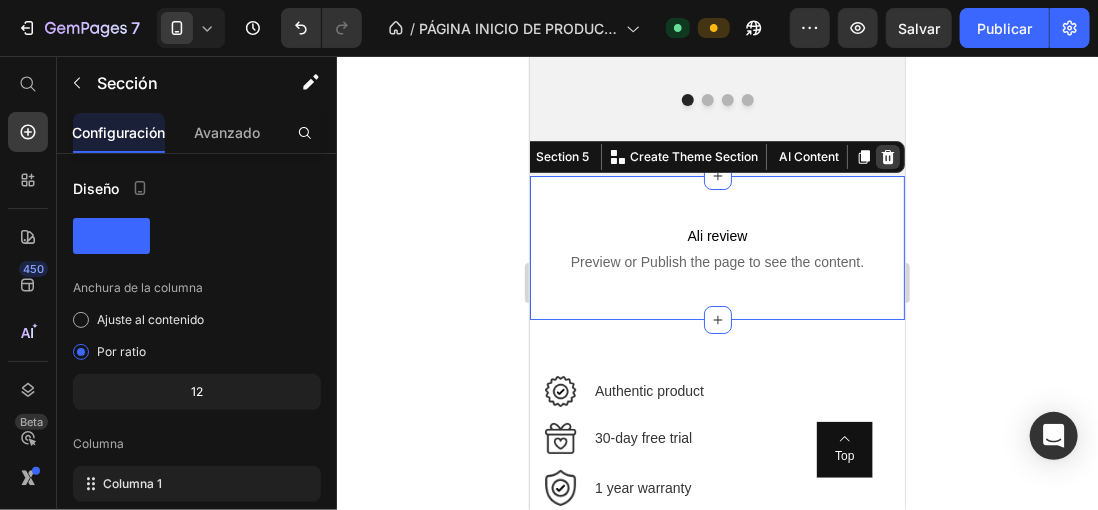click 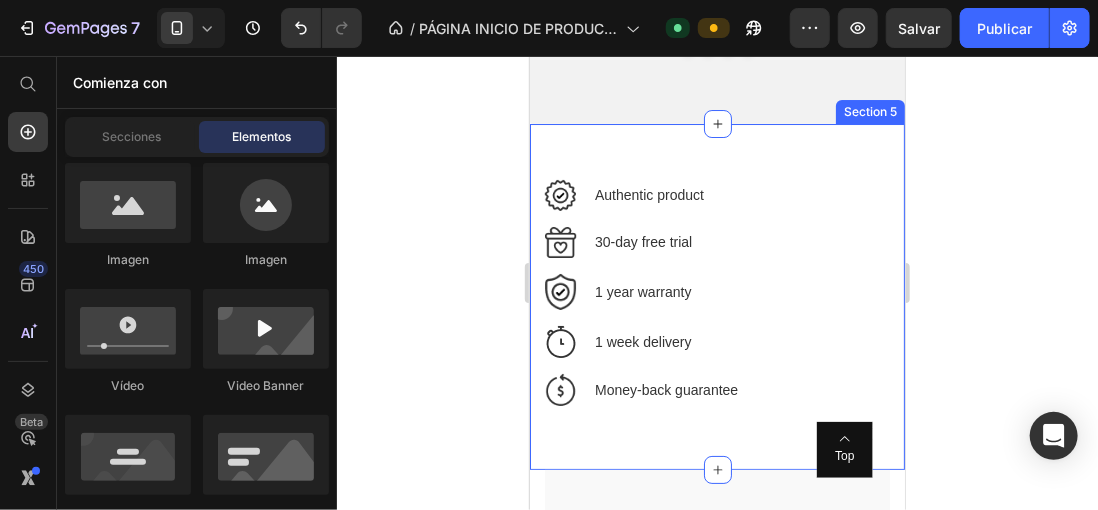 scroll, scrollTop: 2741, scrollLeft: 0, axis: vertical 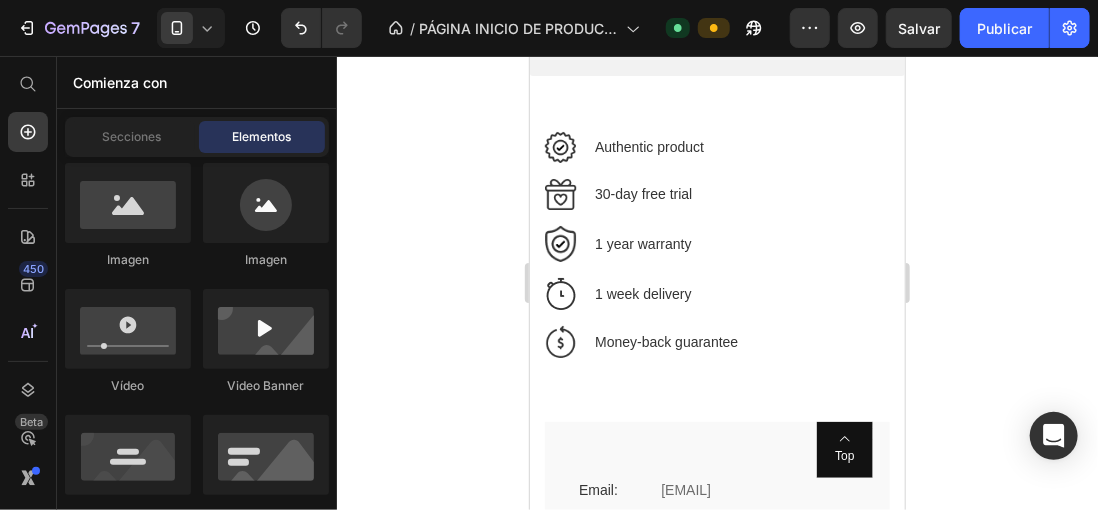 click 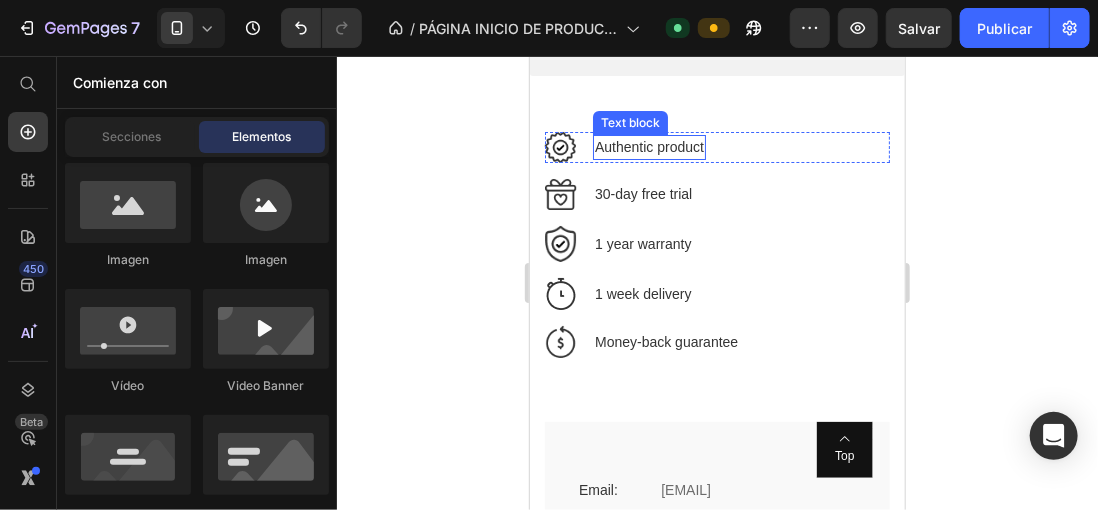 click on "Authentic product" at bounding box center (648, 146) 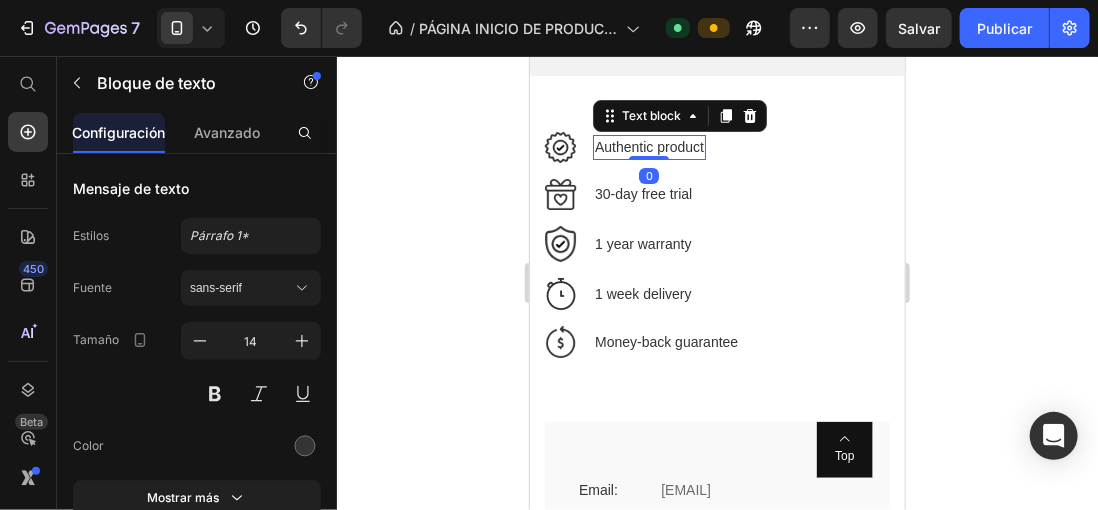 click on "Authentic product" at bounding box center (648, 146) 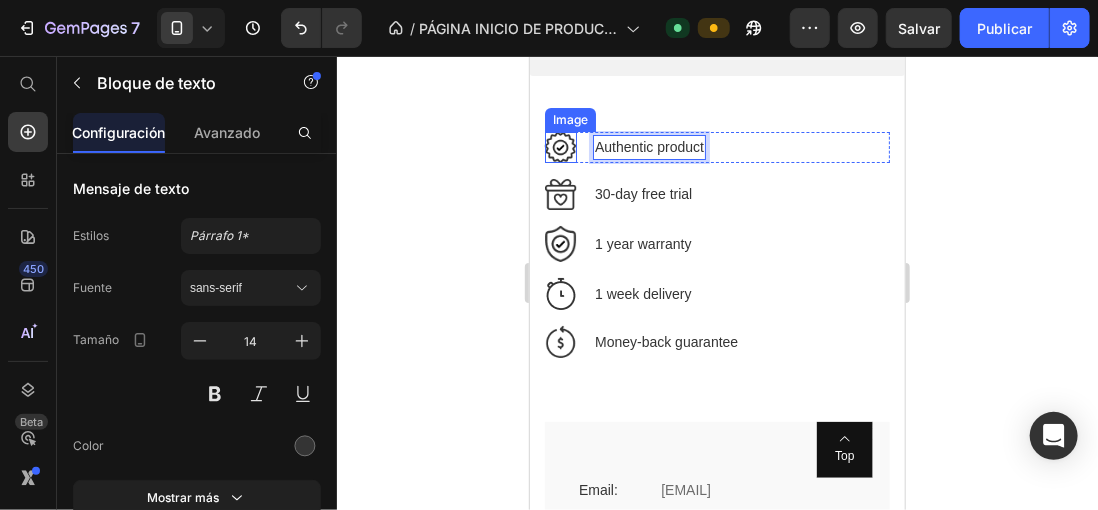click 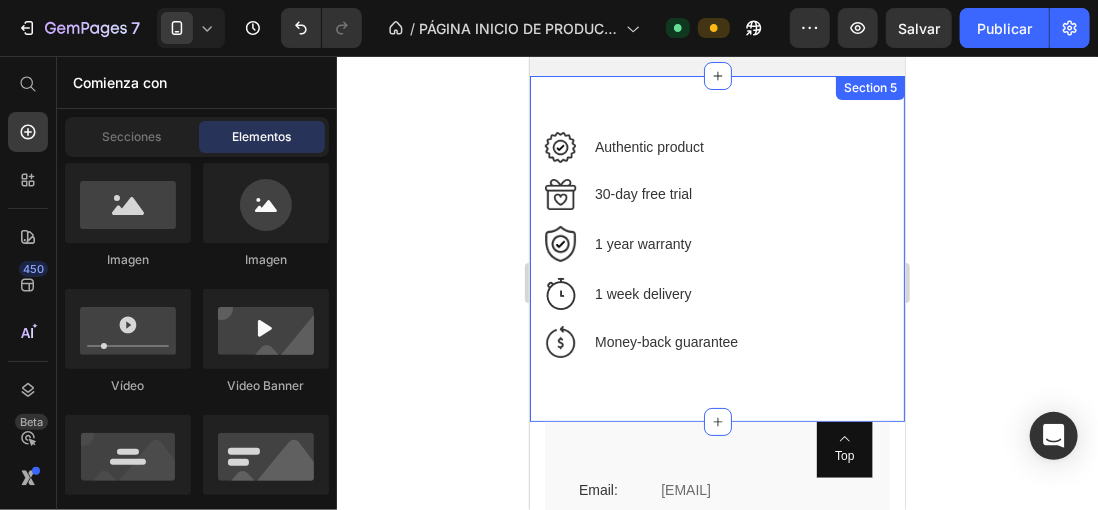 click on "Image Authentic product Text block Row Image 30-day free trial Text block Row Image 1 year warranty Text block Row Image 1 week delivery Text block Row Image Money-back guarantee Text block Row Row Section 5" at bounding box center (716, 248) 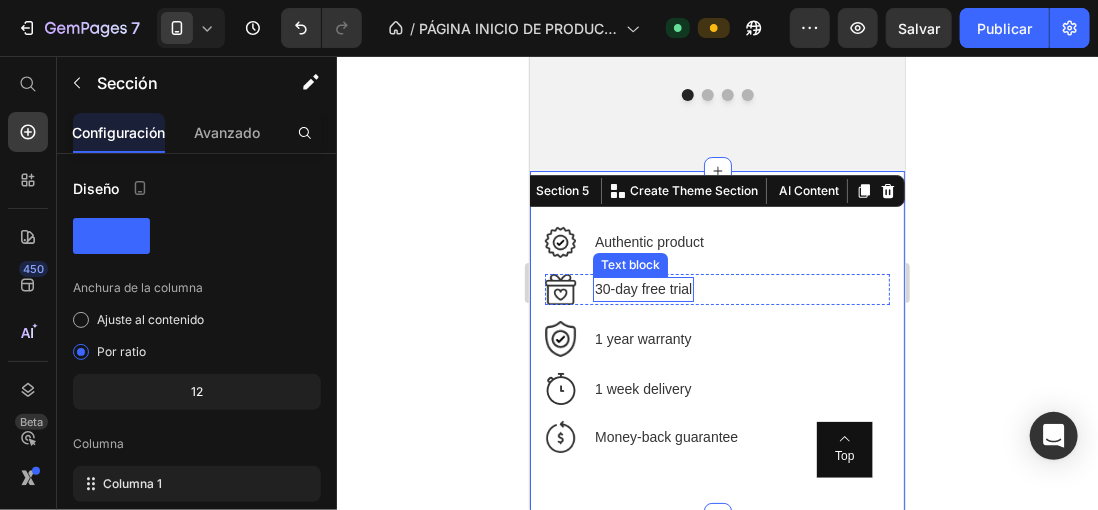 scroll, scrollTop: 2641, scrollLeft: 0, axis: vertical 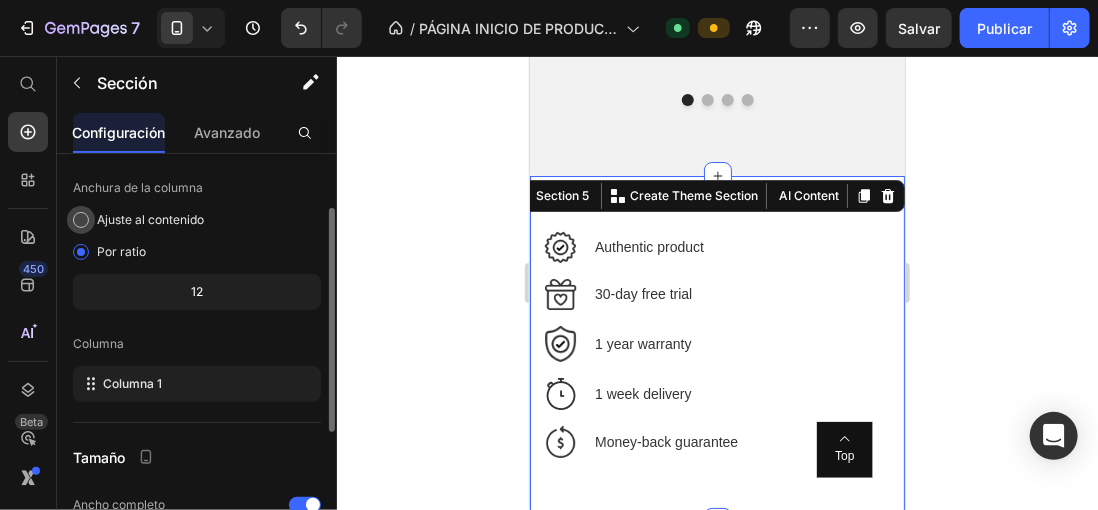 click on "Ajuste al contenido" 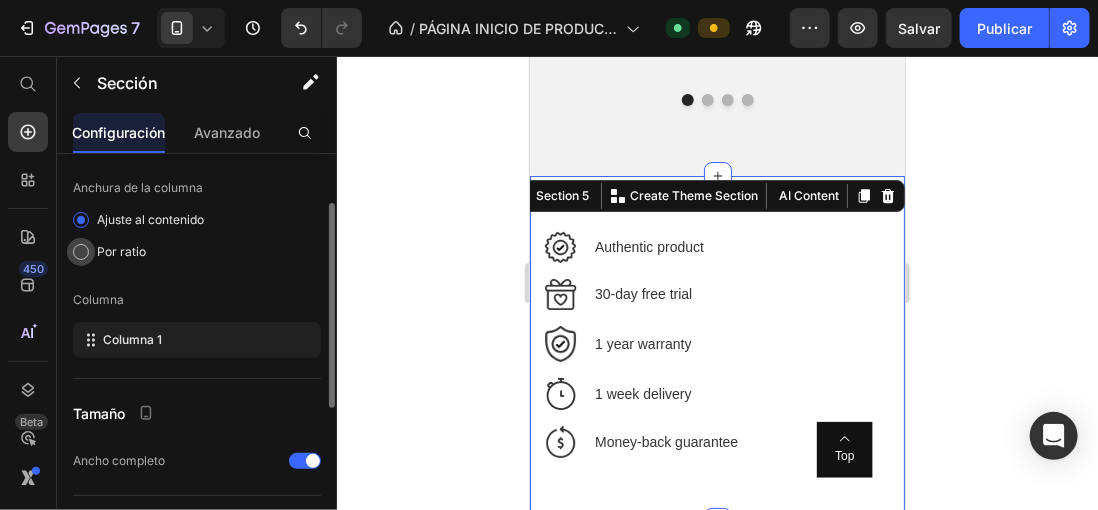 click on "Por ratio" 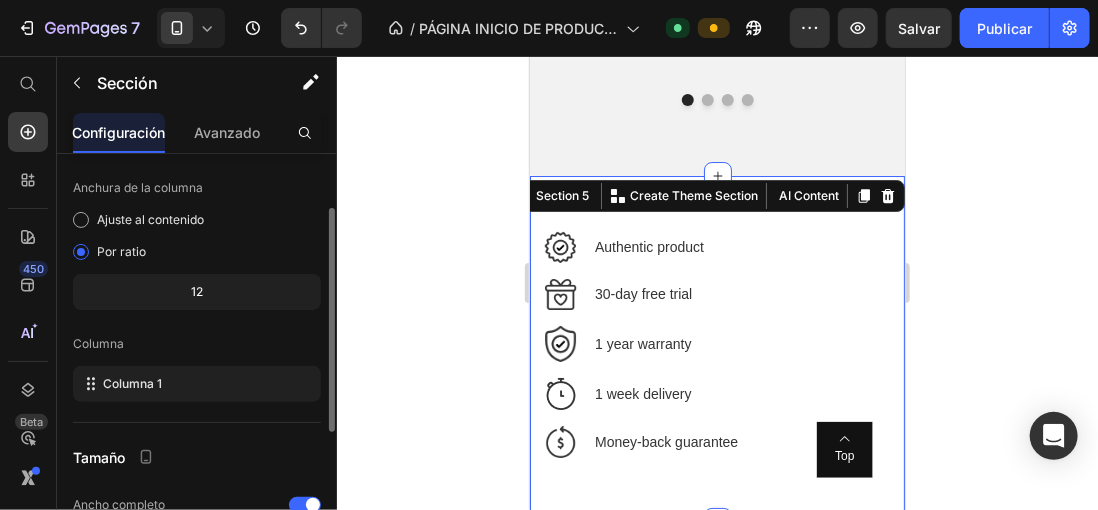 scroll, scrollTop: 200, scrollLeft: 0, axis: vertical 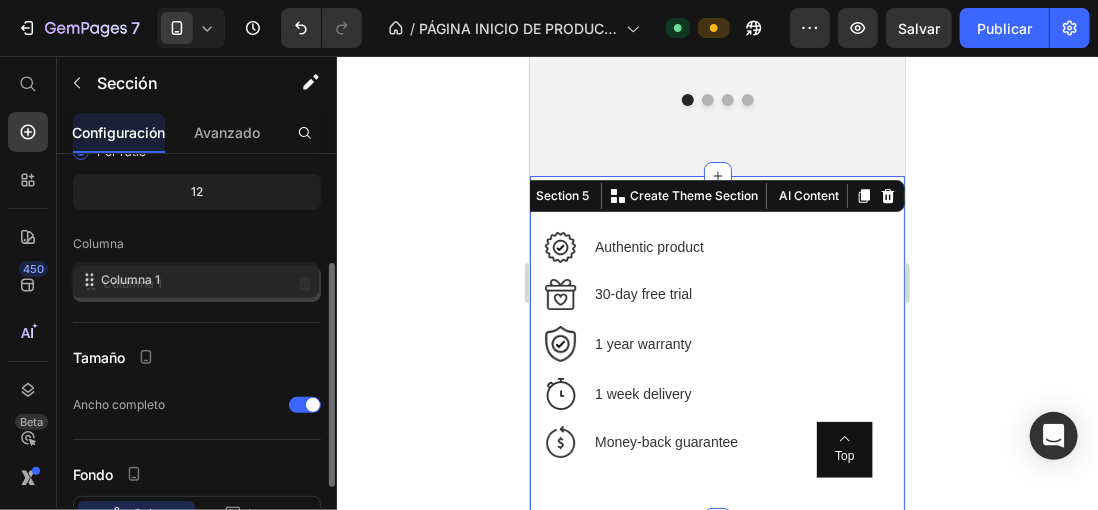 click on "Columna 1" 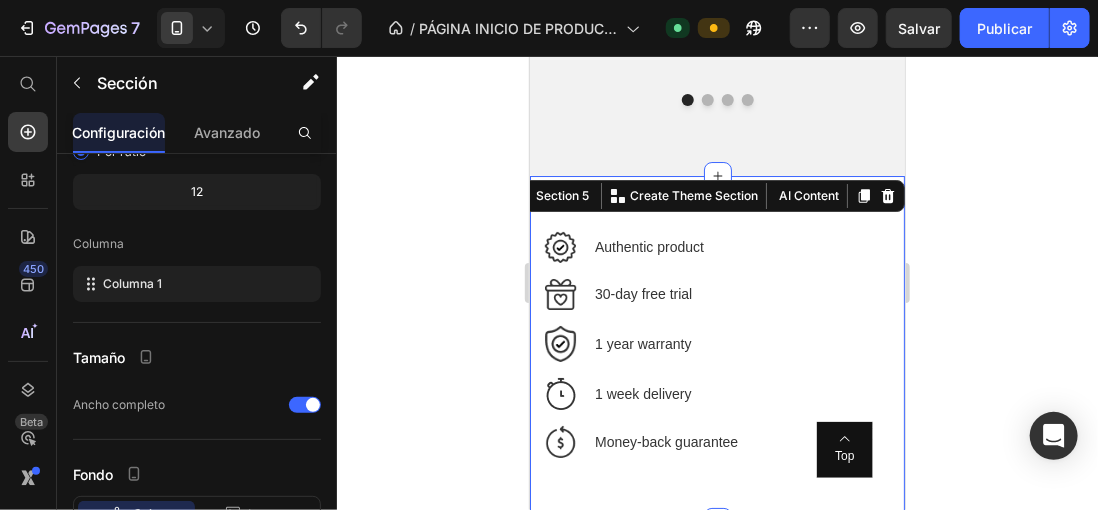 click 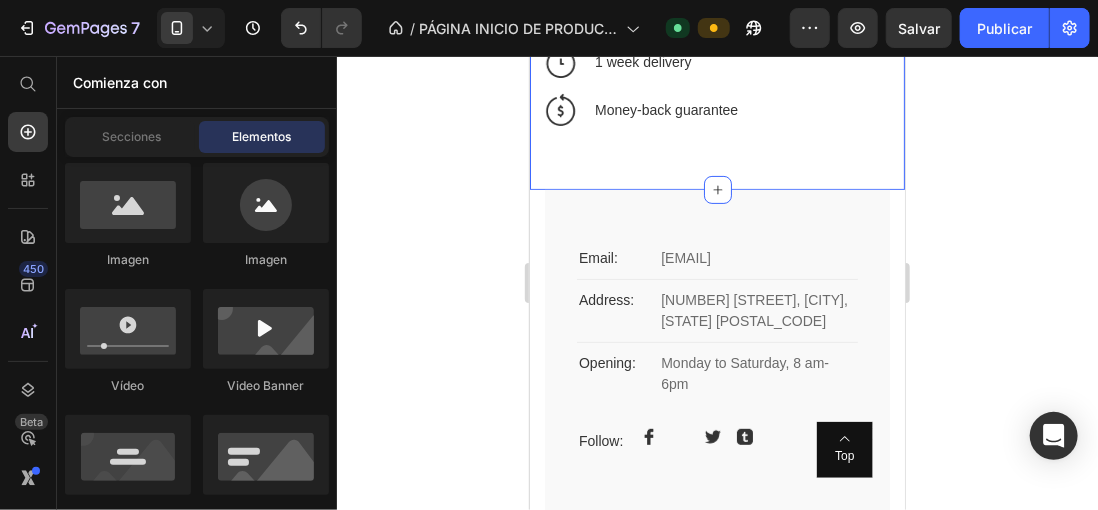 scroll, scrollTop: 2941, scrollLeft: 0, axis: vertical 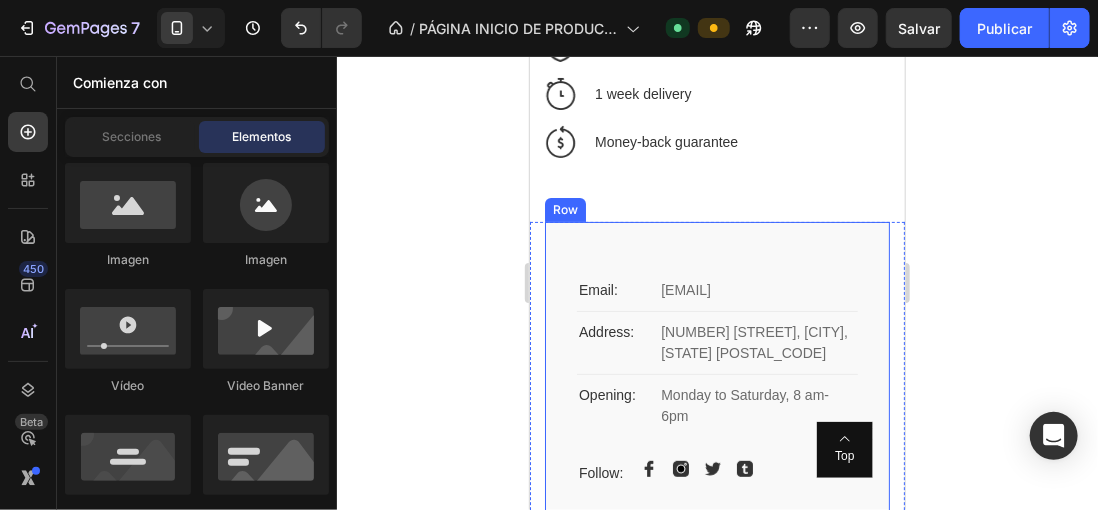 click on "Email: Text block Gemo@gmail.com Text block Row Address:  Text block 2972 Westheimer Rd. Santa Ana, Illinois 85486  Text block Row Opening: Text block Monday to Saturday, 8 am-6pm Text block Row Follow:  Text block Image Image Image Image Row Row Email Field Send Submit Button Row Newsletter Stay tuned into GemHead and enjoy 10% on your next order! Text block Subscribe now Button Image Image Image Image Image Image Row
Icon Top Text block Hero Banner Row Row" at bounding box center (716, 527) 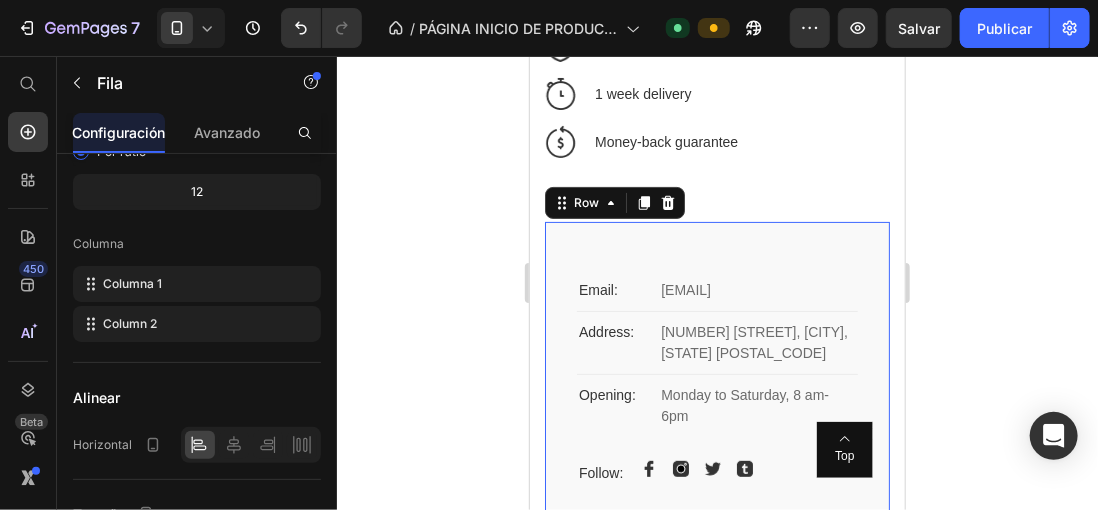 scroll, scrollTop: 0, scrollLeft: 0, axis: both 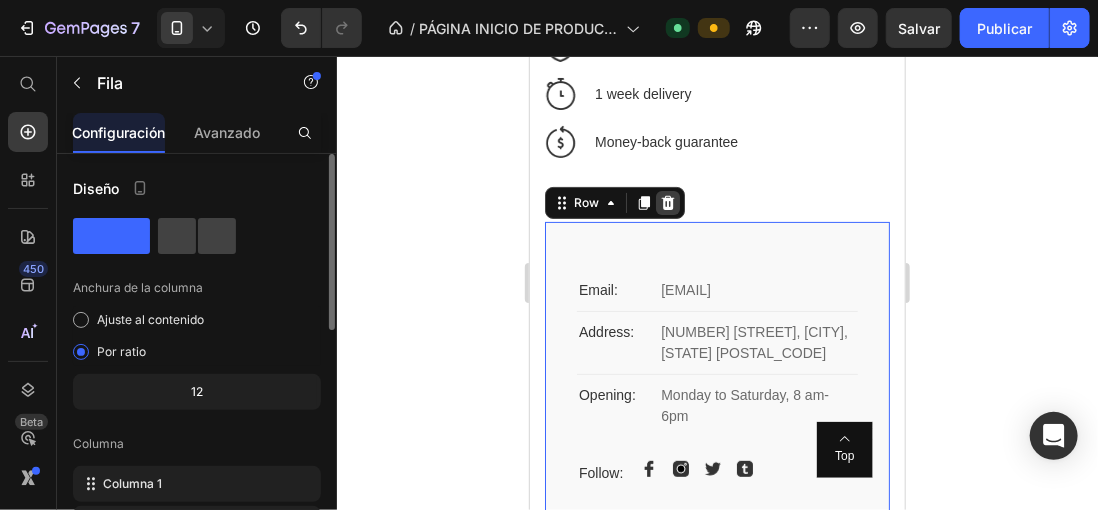click 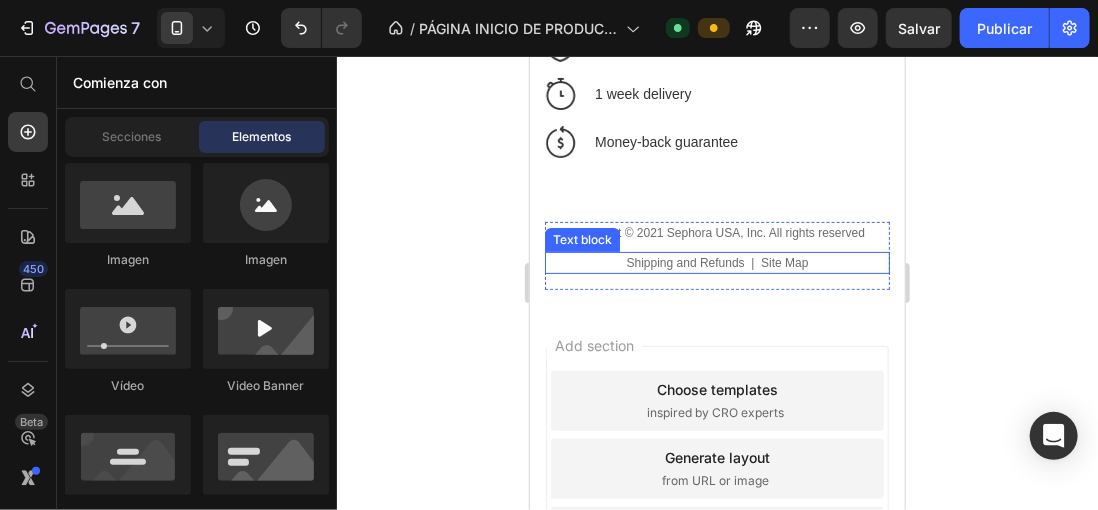 click on "Shipping and Refunds  |  Site Map" at bounding box center [716, 262] 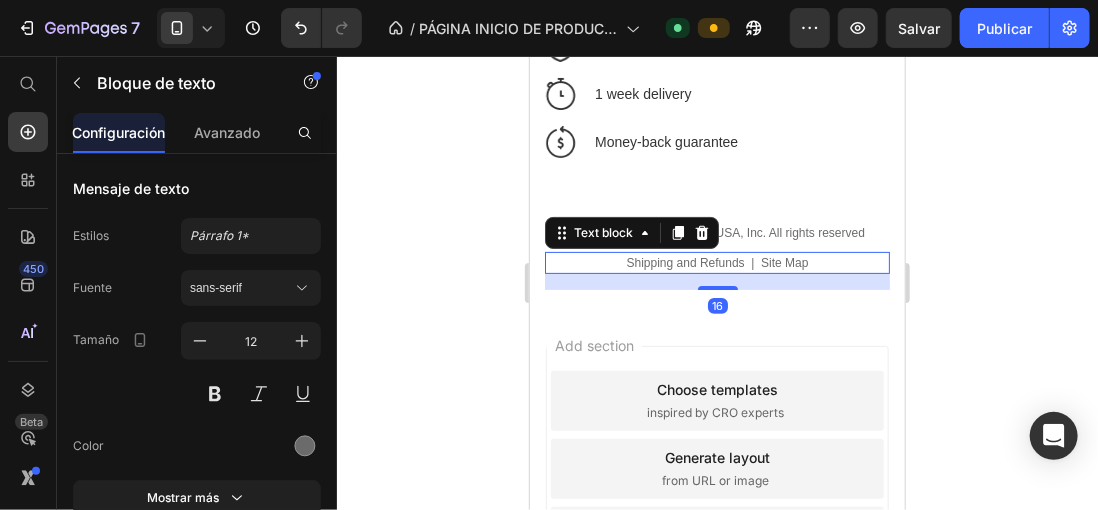 click on "16" at bounding box center (716, 281) 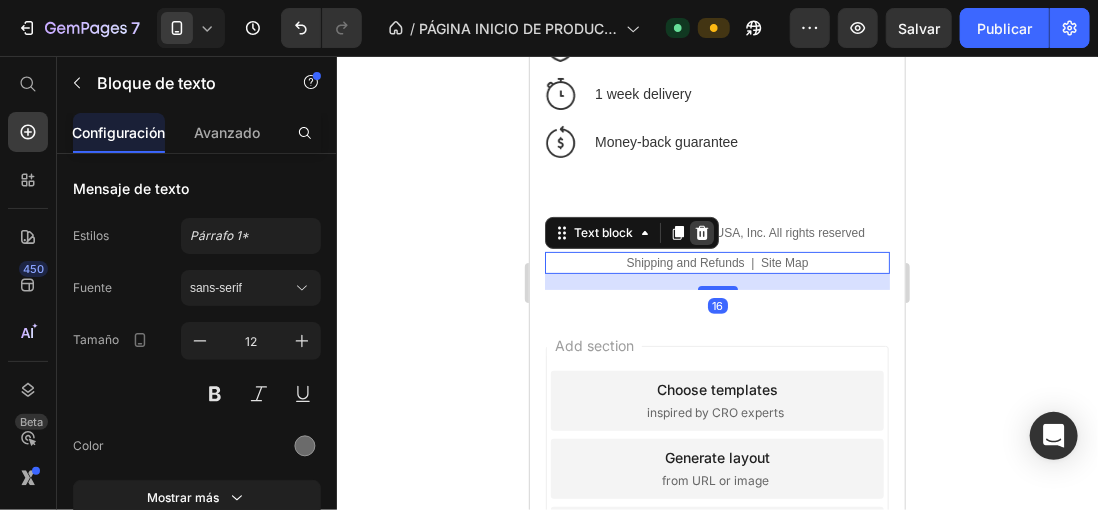 click 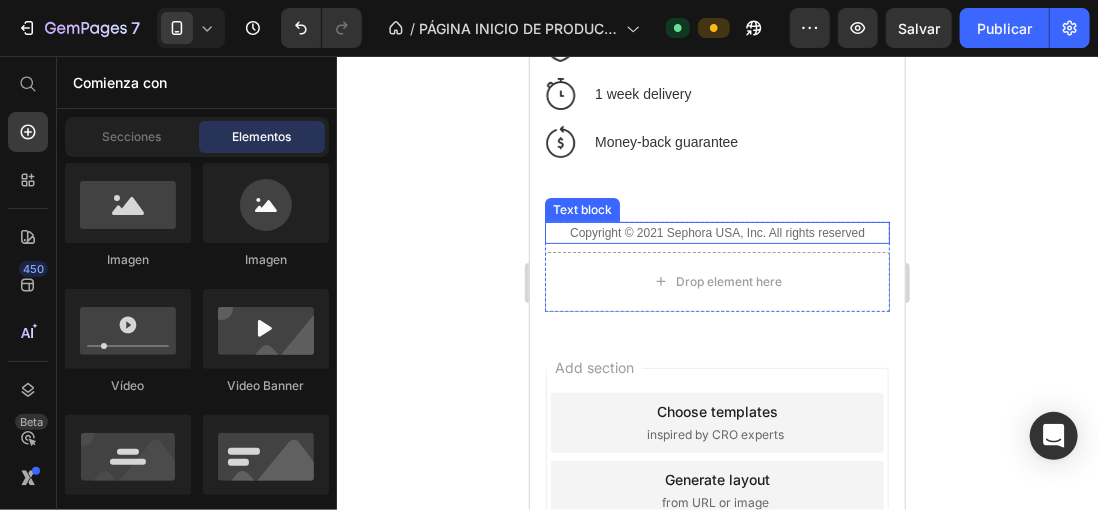 click on "Copyright © 2021 Sephora USA, Inc. All rights reserved" at bounding box center [716, 232] 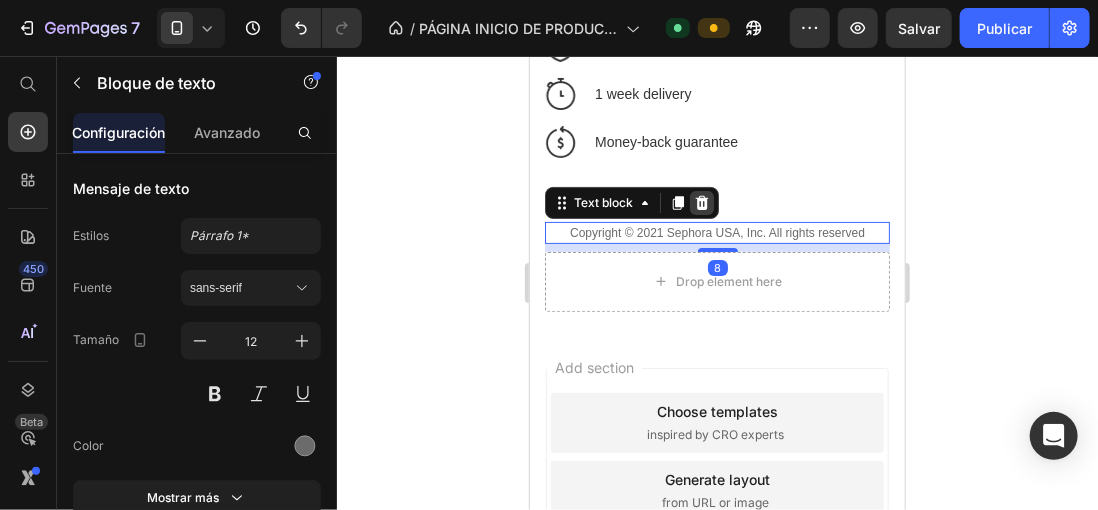 click 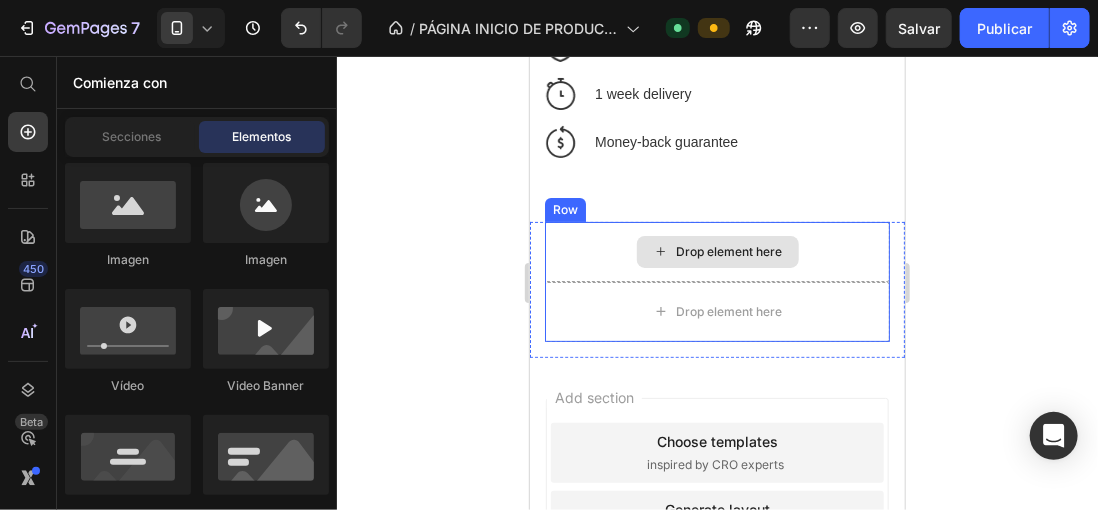 click on "Drop element here" at bounding box center [716, 251] 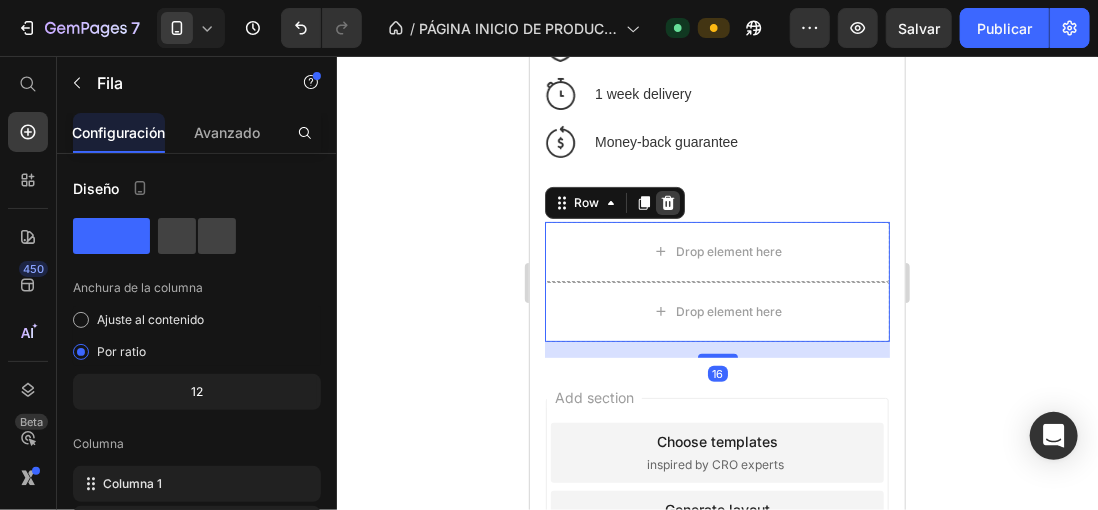 click 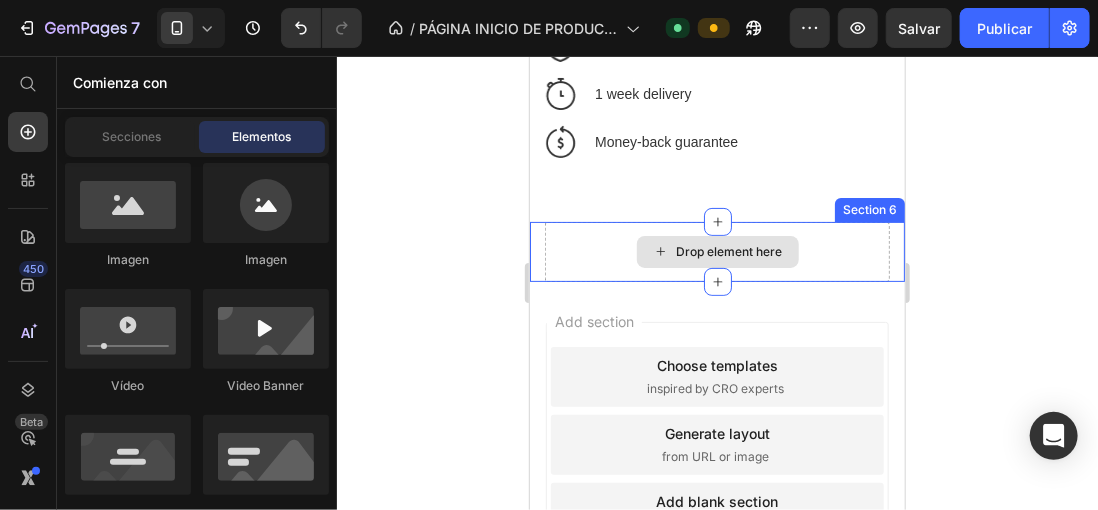 click on "Drop element here" at bounding box center (716, 251) 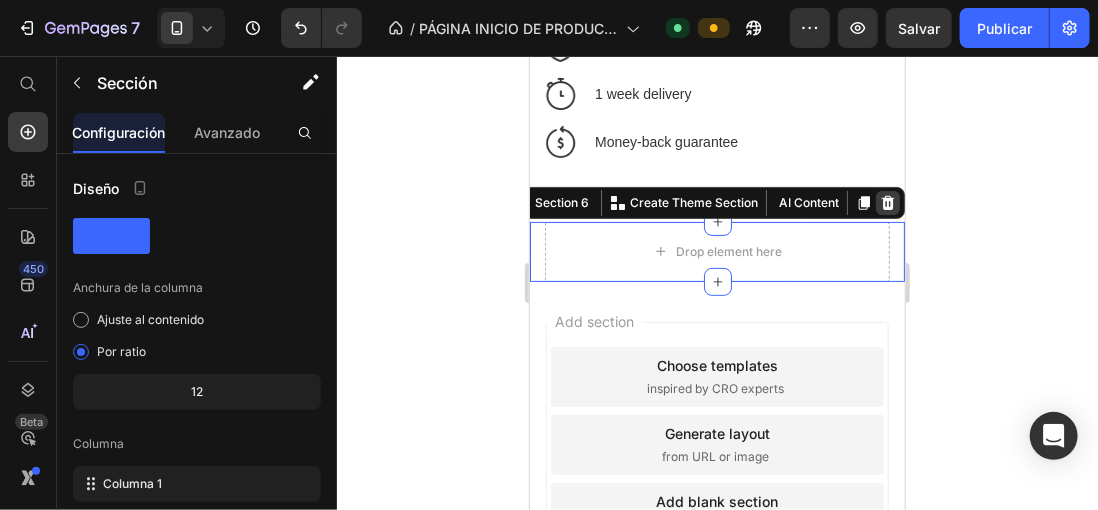 click 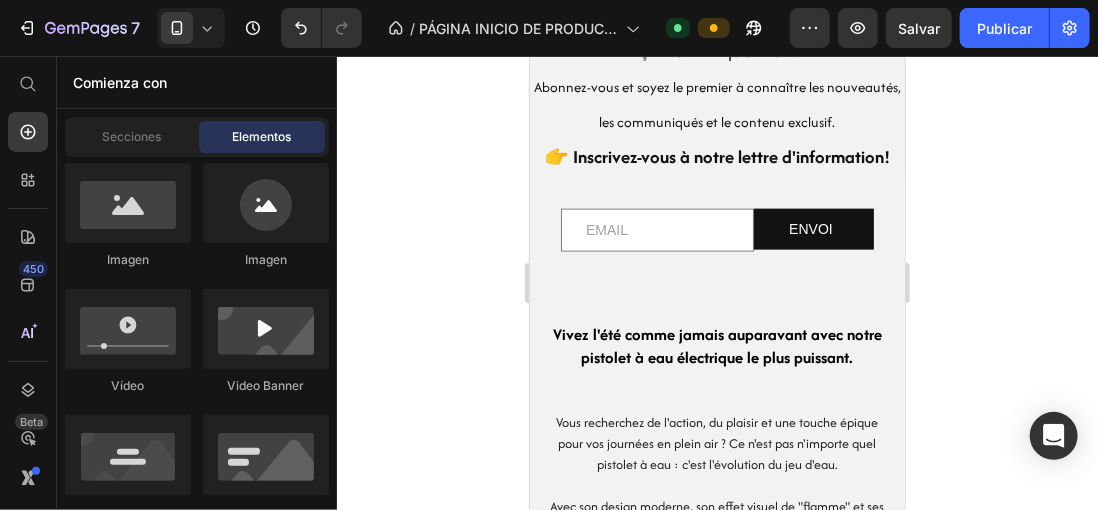 scroll, scrollTop: 1041, scrollLeft: 0, axis: vertical 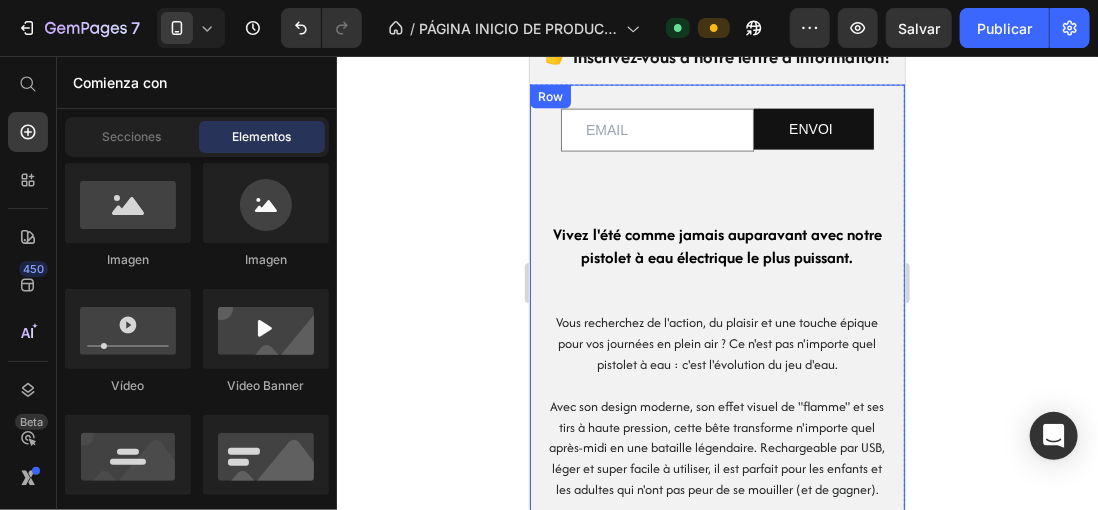 click on "Email Field ENVOI Submit Button Row Newsletter Vivez l'été comme jamais auparavant avec notre pistolet à eau électrique le plus puissant.   Heading Vous recherchez de l'action, du plaisir et une touche épique pour vos journées en plein air ? Ce n'est pas n'importe quel pistolet à eau : c'est l'évolution du jeu d'eau.   Avec son design moderne, son effet visuel de "flamme" et ses tirs à haute pression, cette bête transforme n'importe quel après-midi en une bataille légendaire. Rechargeable par USB, léger et super facile à utiliser, il est parfait pour les enfants et les adultes qui n'ont pas peur de se mouiller (et de gagner).   Préparez-vous à vous mouiller, à courir et à rire aux éclats. Parce que si vous voulez jouer, jouez avec style. Text block" at bounding box center (716, 332) 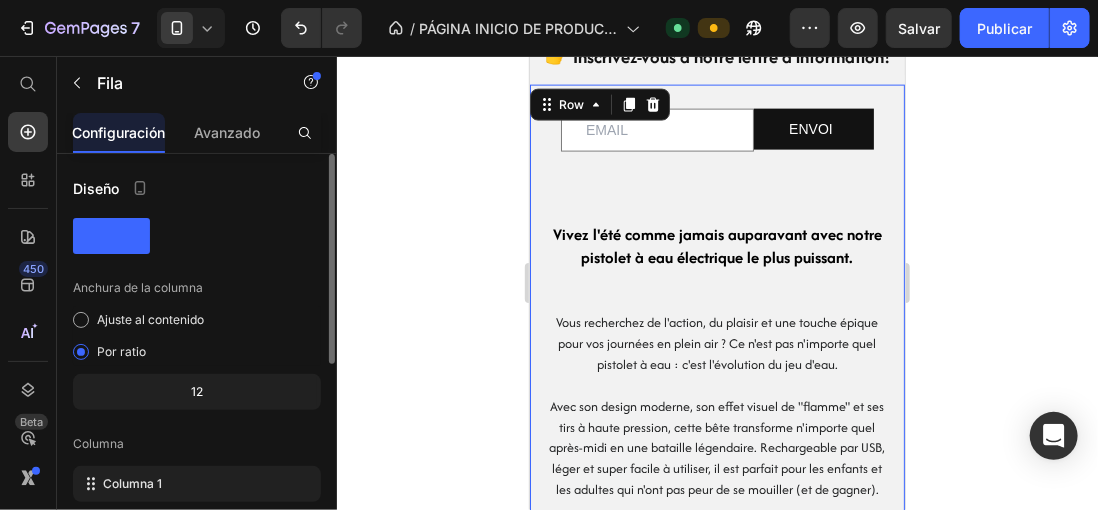 scroll, scrollTop: 400, scrollLeft: 0, axis: vertical 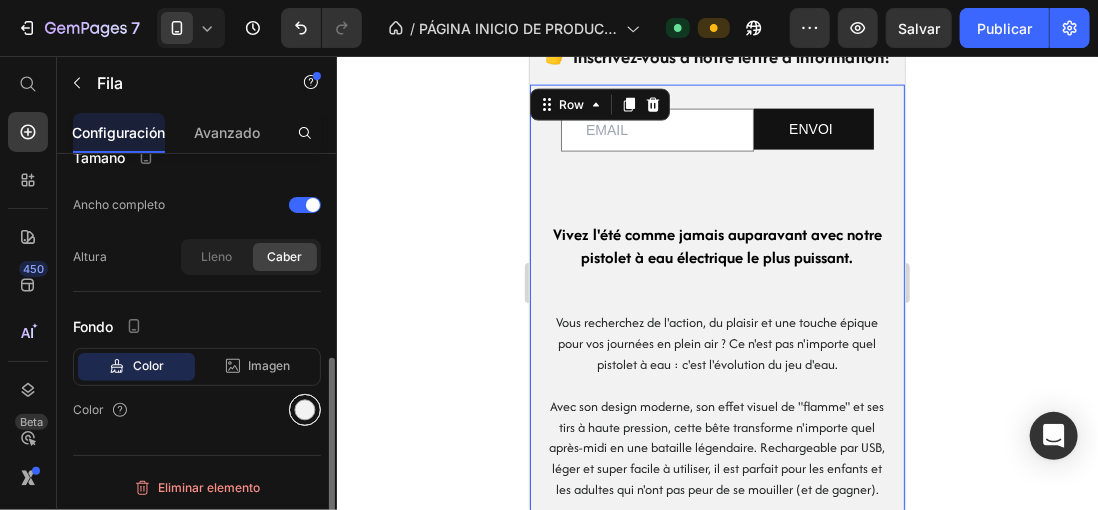 click at bounding box center (305, 410) 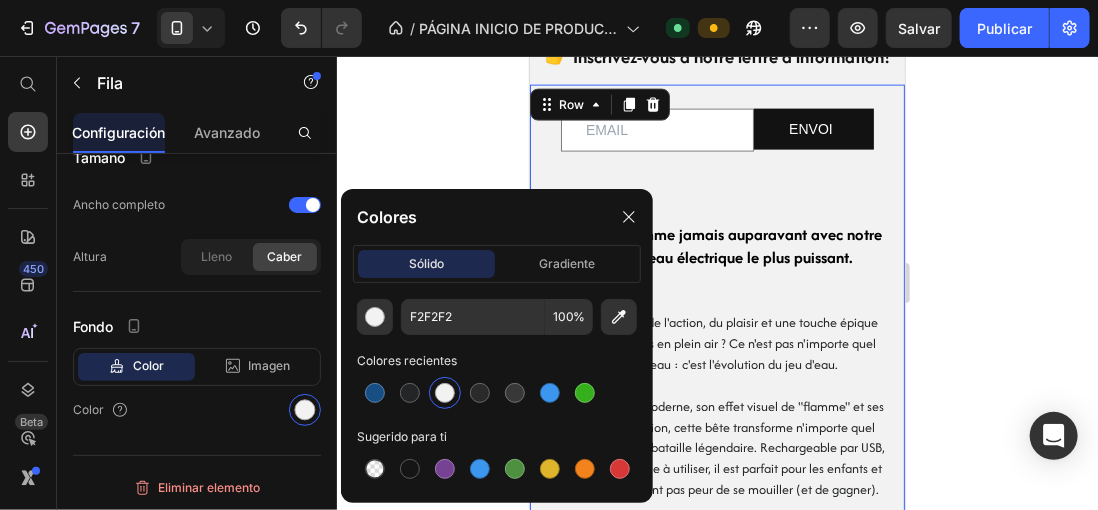 click 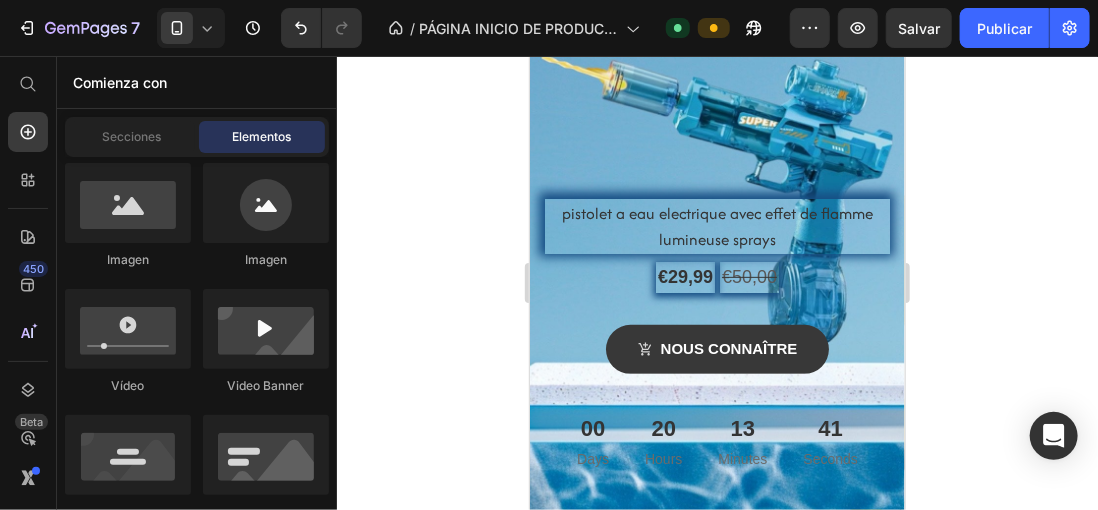 scroll, scrollTop: 0, scrollLeft: 0, axis: both 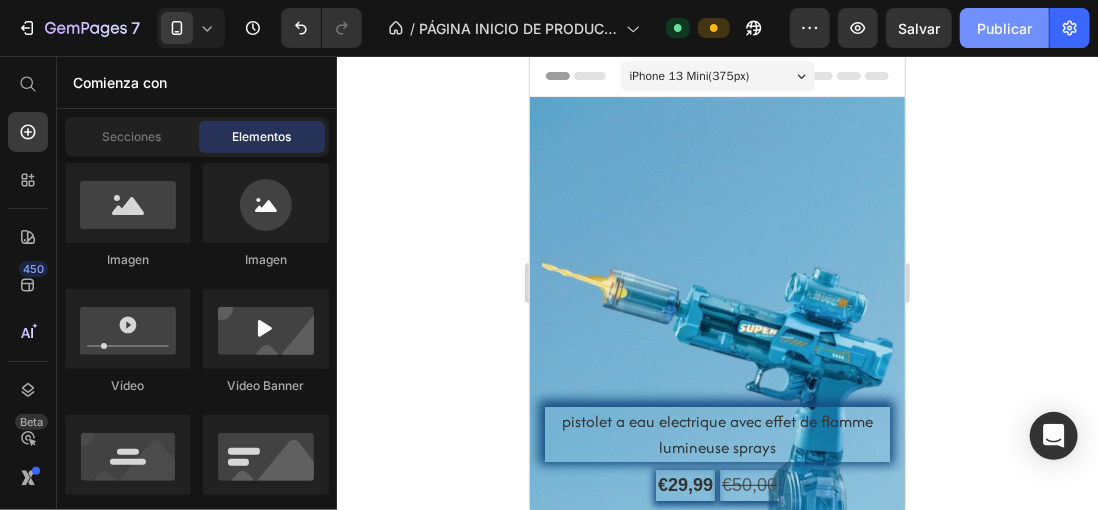 click on "Publicar" 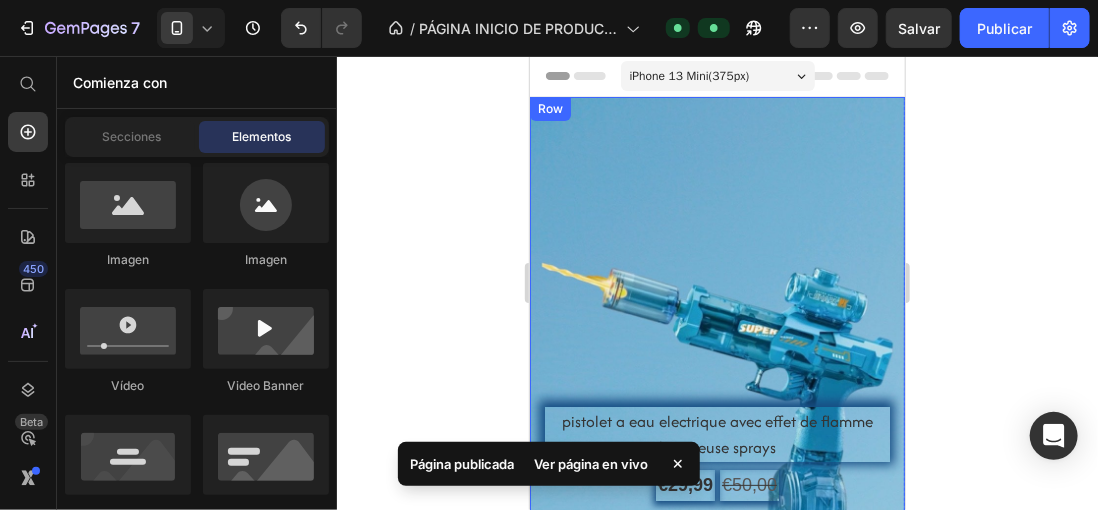 scroll, scrollTop: 100, scrollLeft: 0, axis: vertical 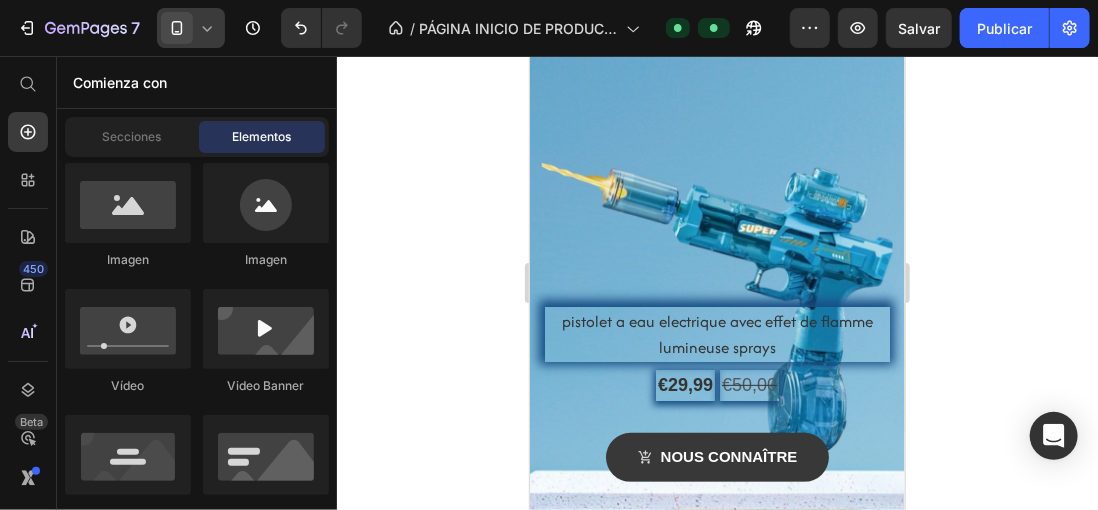 click 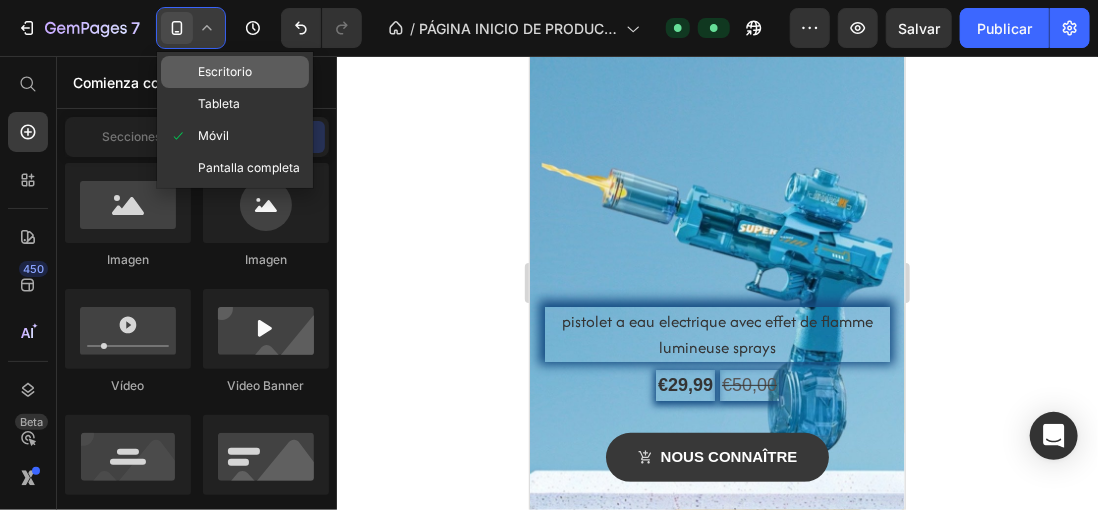 click on "Escritorio" at bounding box center [225, 72] 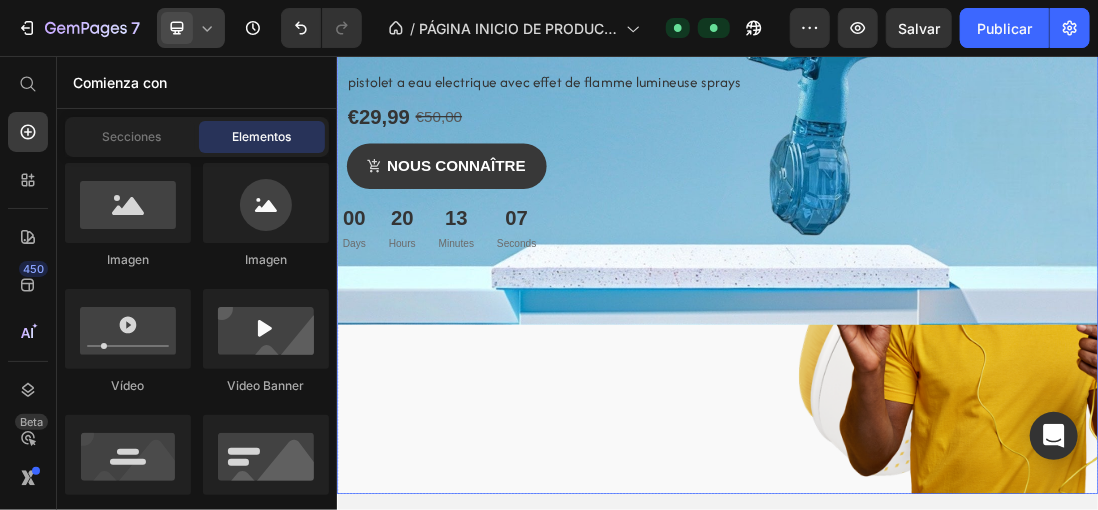 scroll, scrollTop: 300, scrollLeft: 0, axis: vertical 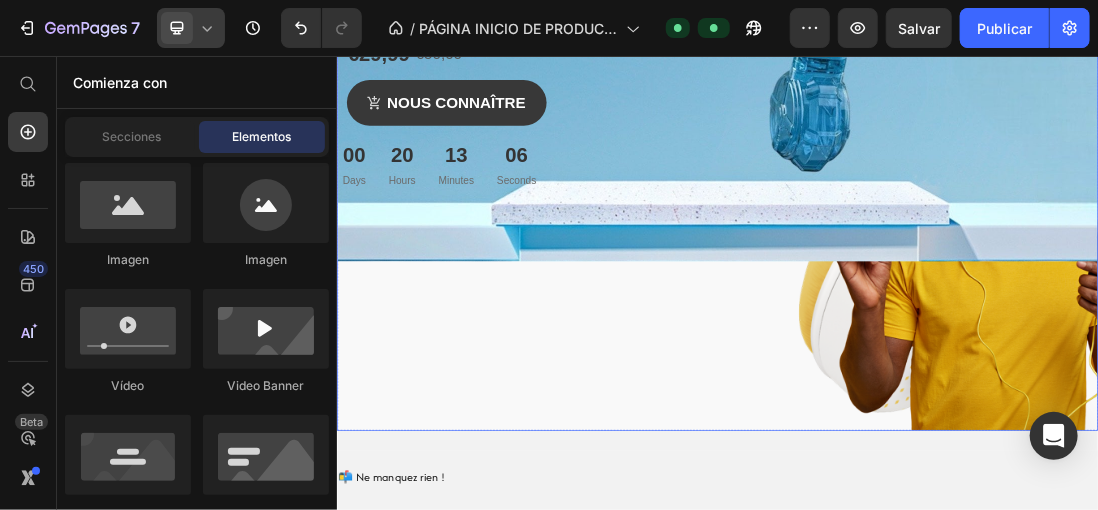 click at bounding box center [936, 222] 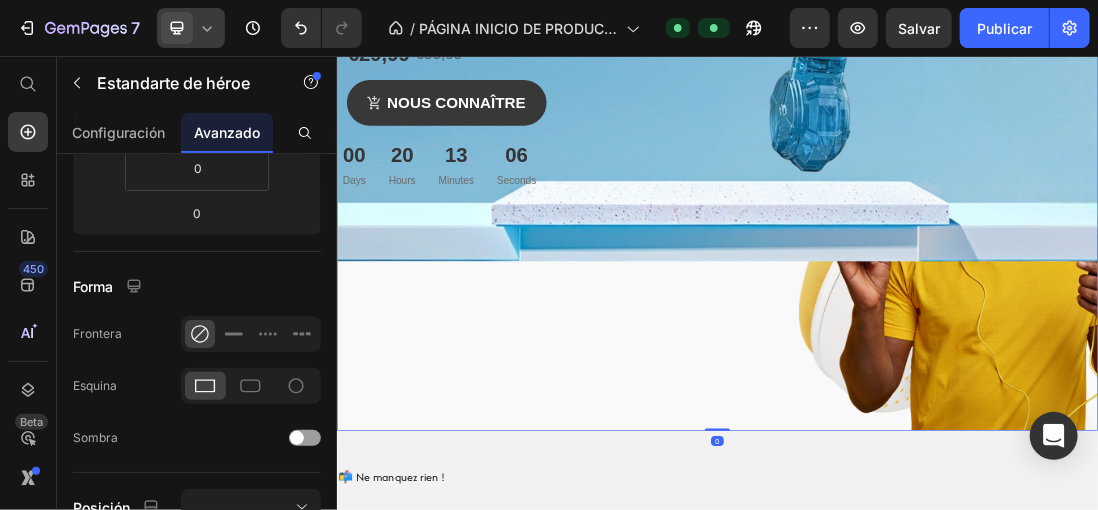 scroll, scrollTop: 0, scrollLeft: 0, axis: both 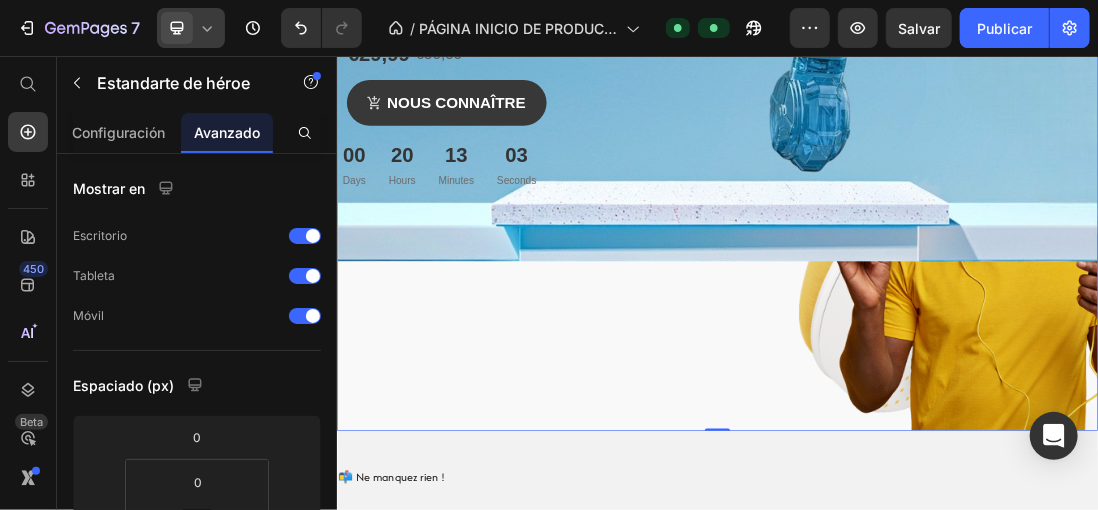 drag, startPoint x: 611, startPoint y: 509, endPoint x: 630, endPoint y: 452, distance: 60.083275 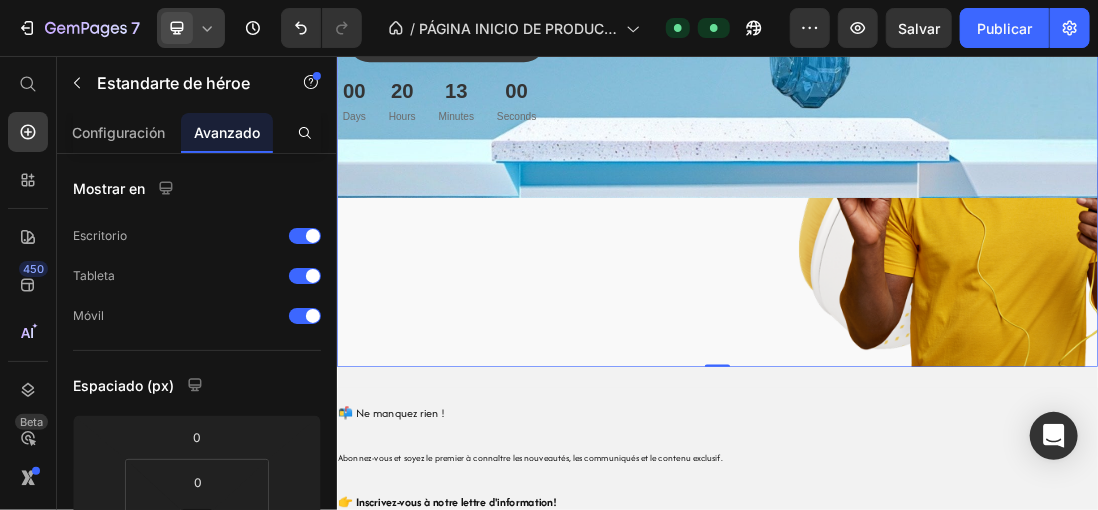 scroll, scrollTop: 500, scrollLeft: 0, axis: vertical 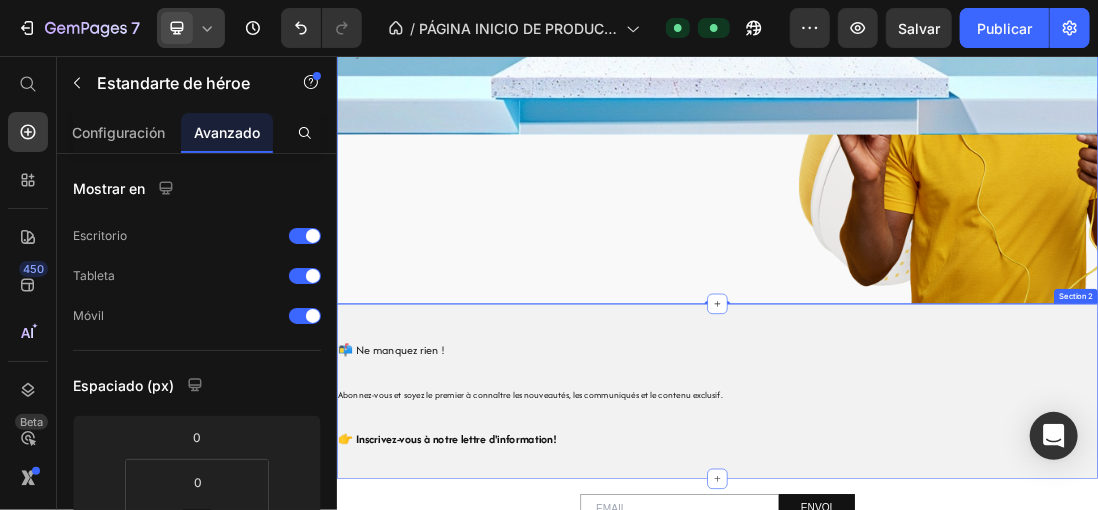click on "📬 Ne manquez rien ! Abonnez-vous et soyez le premier à connaître les nouveautés, les communiqués et le contenu exclusif. 👉 Inscrivez-vous à notre lettre d'information! Heading Section 2" at bounding box center [936, 585] 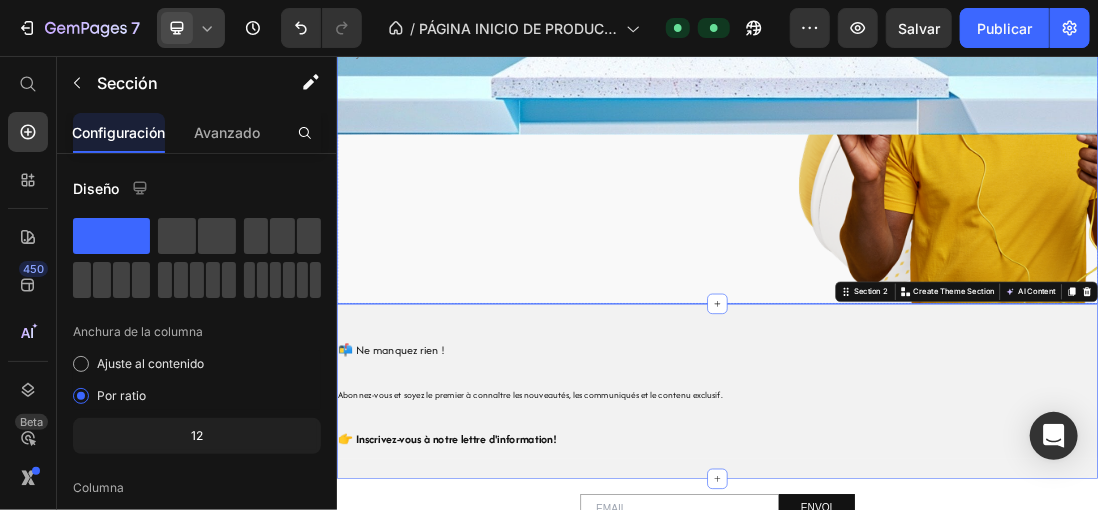 click at bounding box center (936, 22) 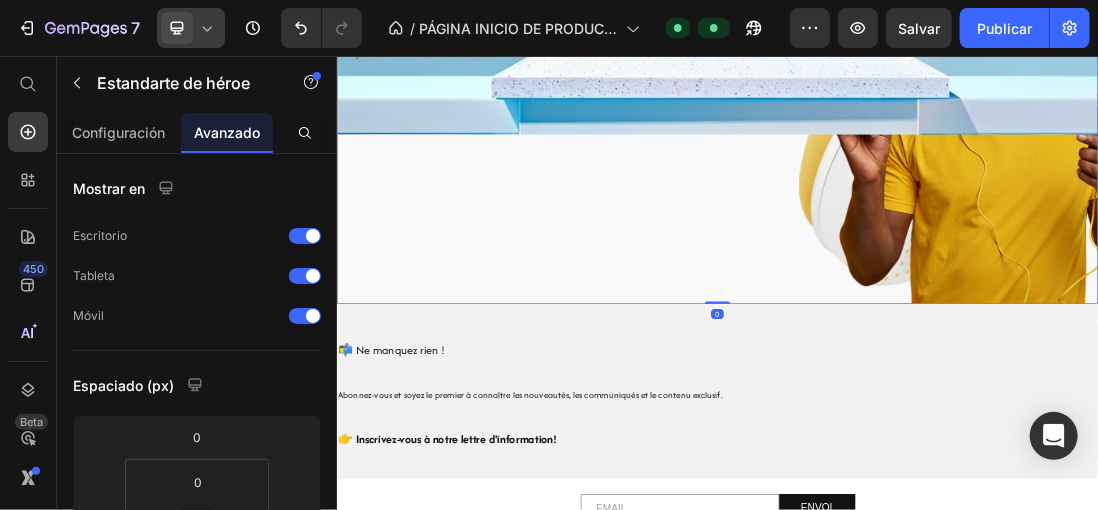 drag, startPoint x: 624, startPoint y: 308, endPoint x: 615, endPoint y: 302, distance: 10.816654 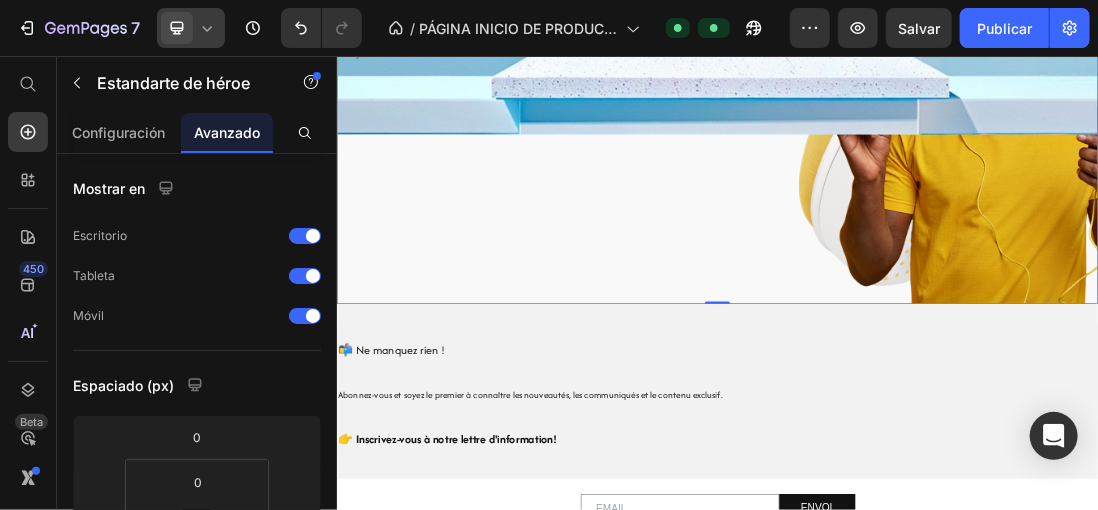 drag, startPoint x: 494, startPoint y: 260, endPoint x: 483, endPoint y: 246, distance: 17.804493 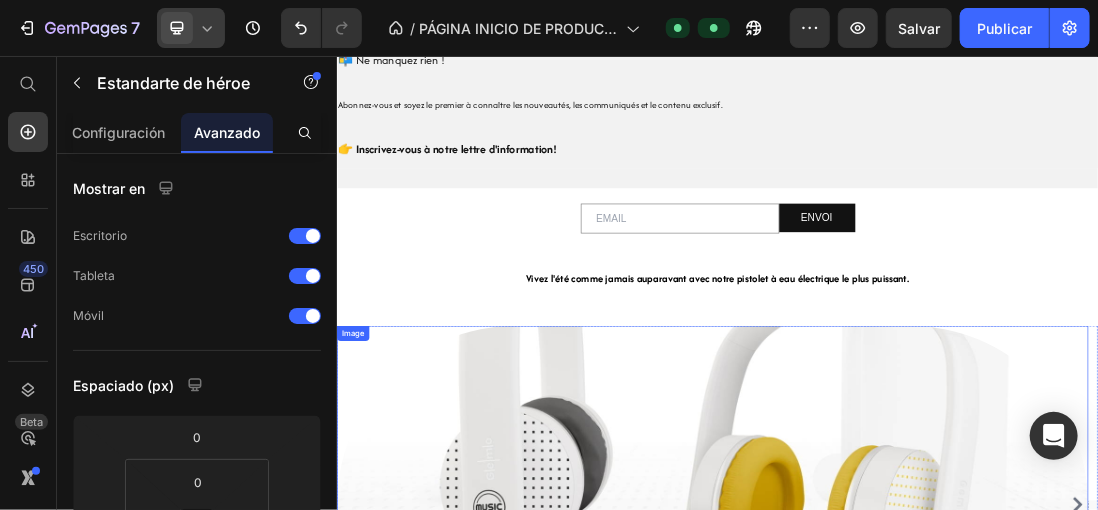 scroll, scrollTop: 1200, scrollLeft: 0, axis: vertical 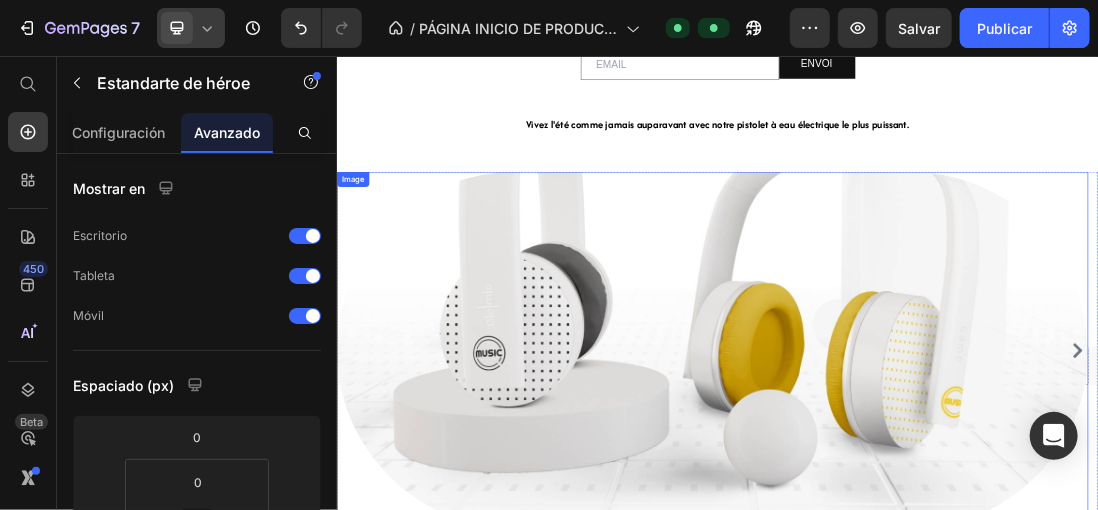 click at bounding box center (928, 520) 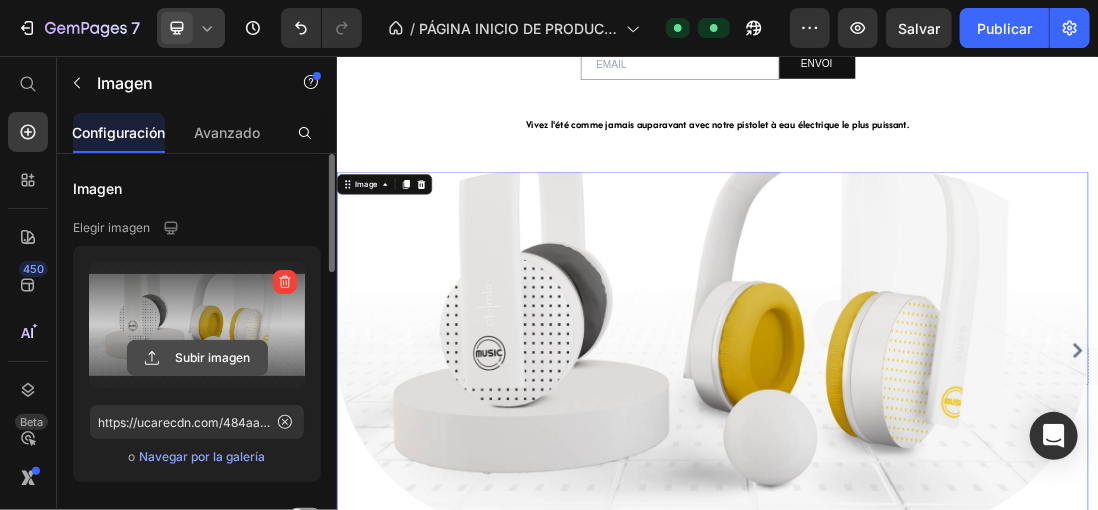 click 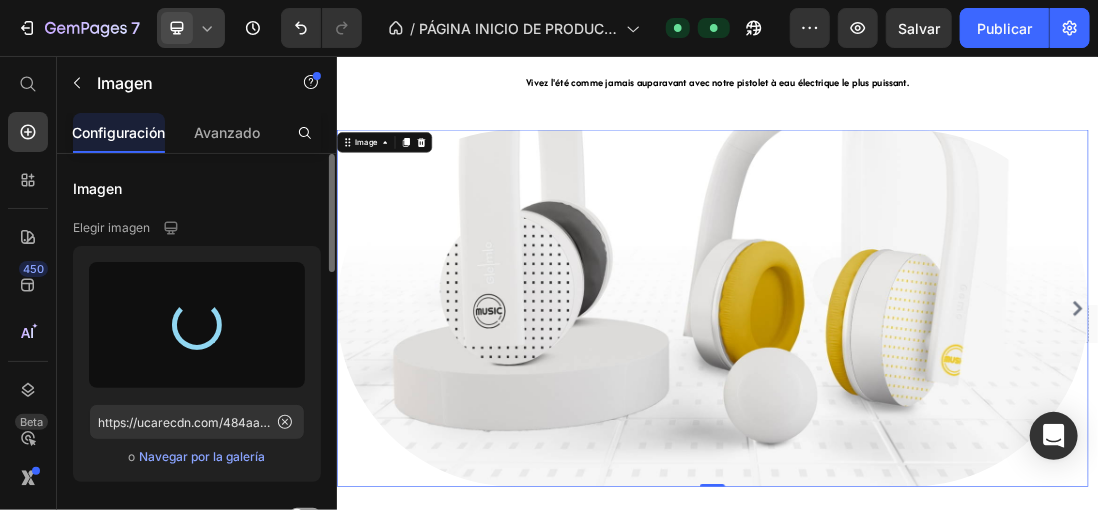 scroll, scrollTop: 1300, scrollLeft: 0, axis: vertical 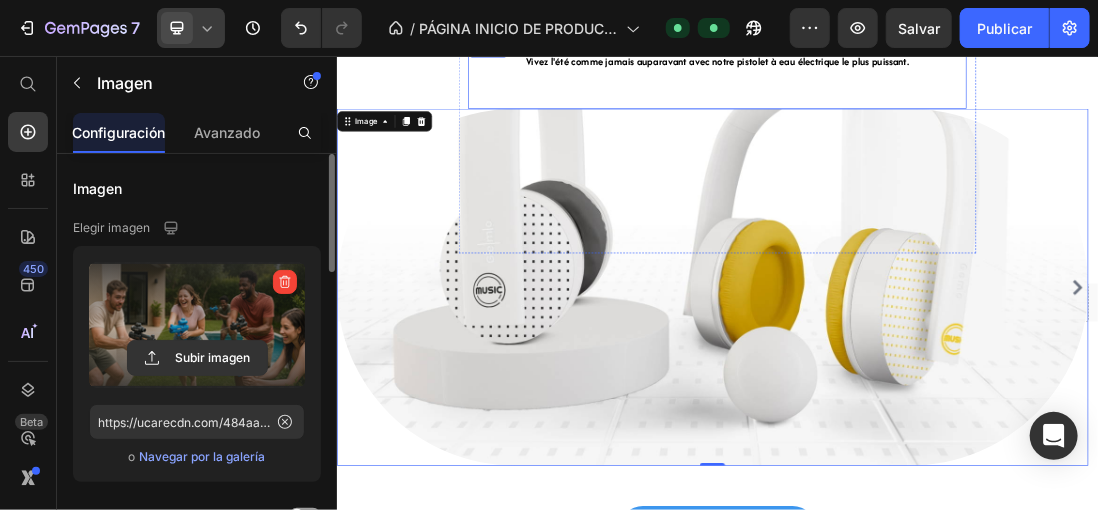 type on "https://cdn.shopify.com/s/files/1/0896/6527/4190/files/gempages_556725335903700004-92c4a6bb-efdb-47eb-a488-374f9694d7d5.png" 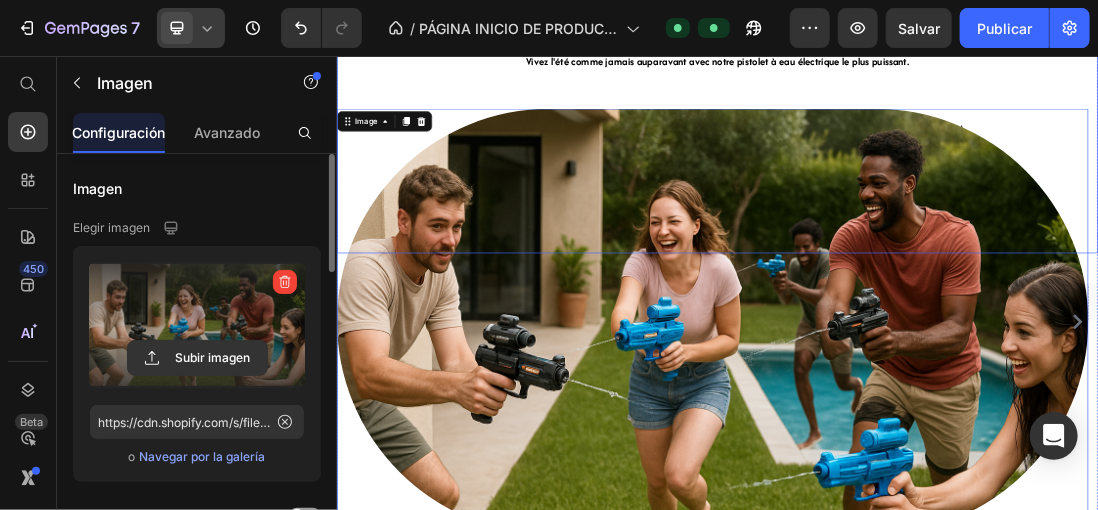 click on "Email Field ENVOI Submit Button Row Newsletter Vivez l'été comme jamais auparavant avec notre pistolet à eau électrique le plus puissant.   Heading Vous recherchez de l'action, du plaisir et une touche épique pour vos journées en plein air ? Ce n'est pas n'importe quel pistolet à eau : c'est l'évolution du jeu d'eau.   Avec son design moderne, son effet visuel de "flamme" et ses tirs à haute pression, cette bête transforme n'importe quel après-midi en une bataille légendaire. Rechargeable par USB, léger et super facile à utiliser, il est parfait pour les enfants et les adultes qui n'ont pas peur de se mouiller (et de gagner).   Préparez-vous à vous mouiller, à courir et à rire aux éclats. Parce que si vous voulez jouer, jouez avec style. Text block Row" at bounding box center (936, 145) 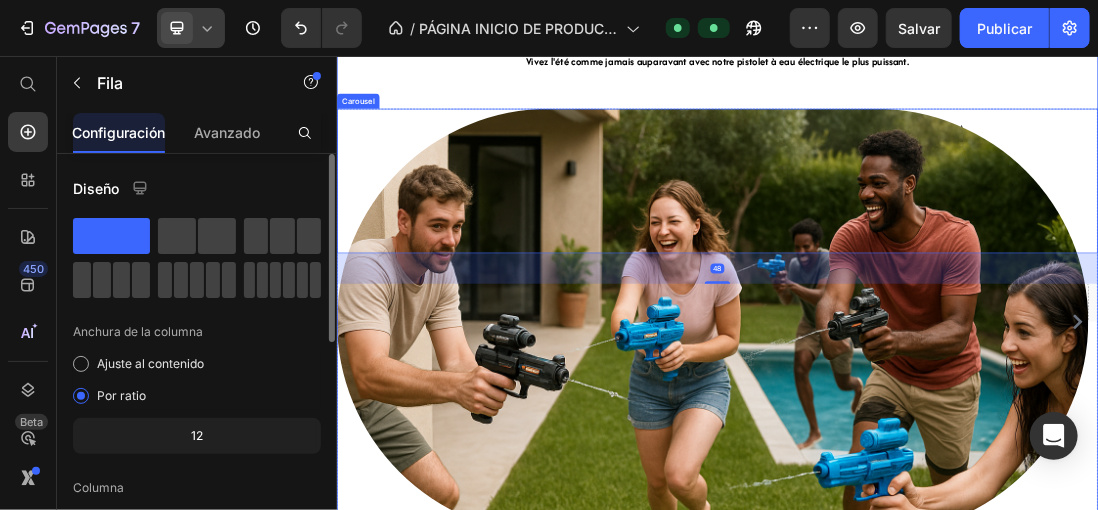 click at bounding box center (1504, 475) 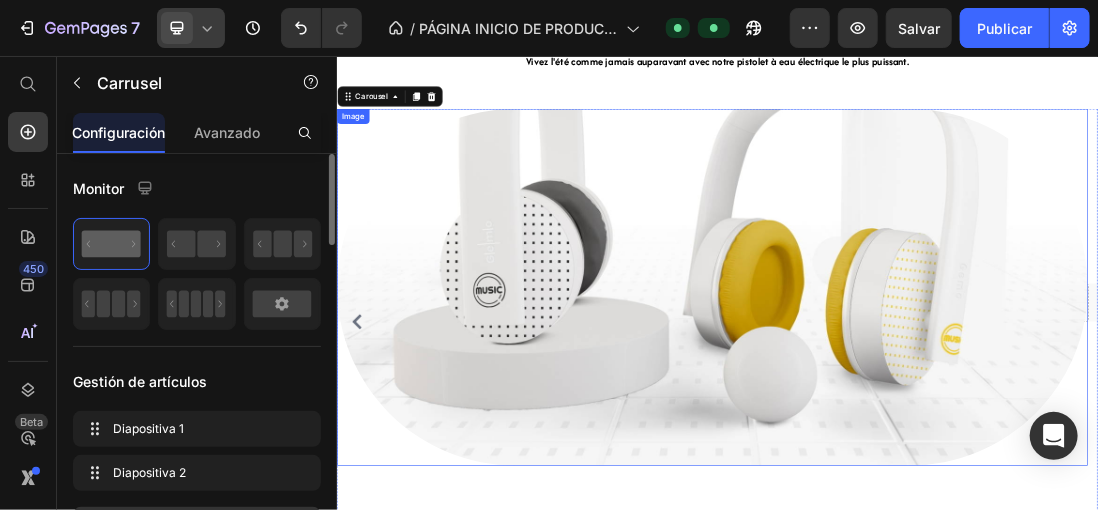 click at bounding box center [928, 420] 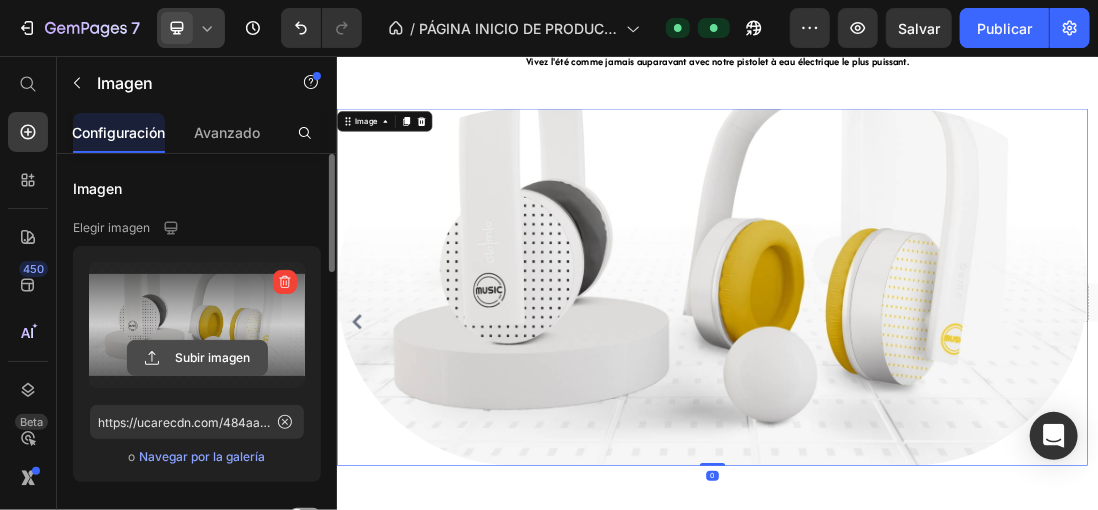 click 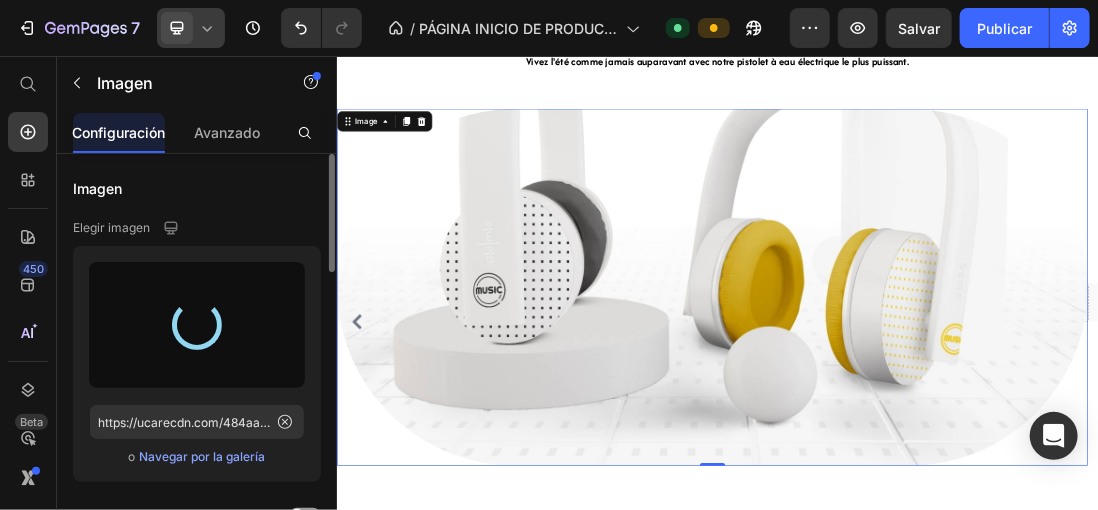 type on "https://cdn.shopify.com/s/files/1/0896/6527/4190/files/gempages_556725335903700004-e4343d3d-c0e8-47a6-bb6e-5999d59a6239.png" 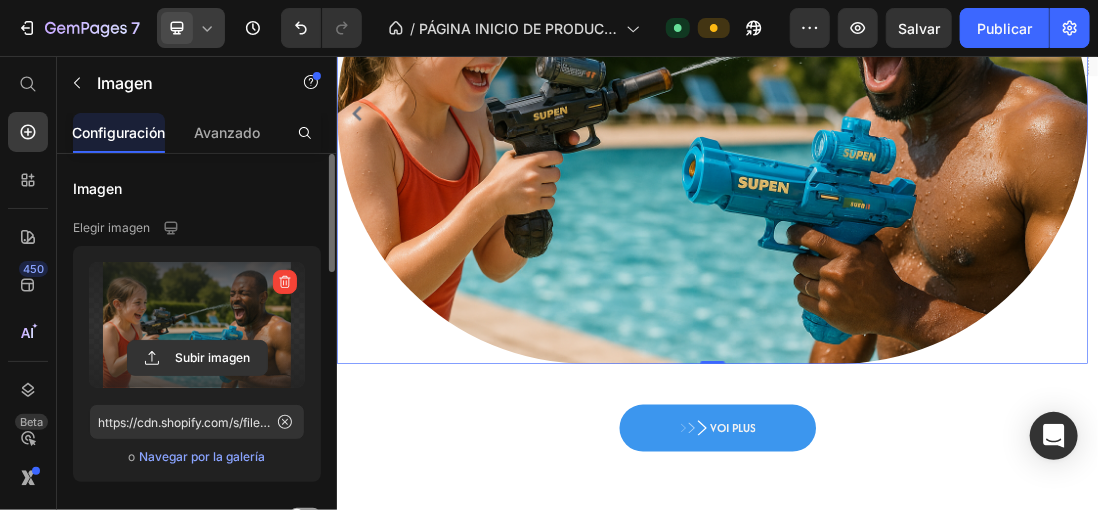 scroll, scrollTop: 1900, scrollLeft: 0, axis: vertical 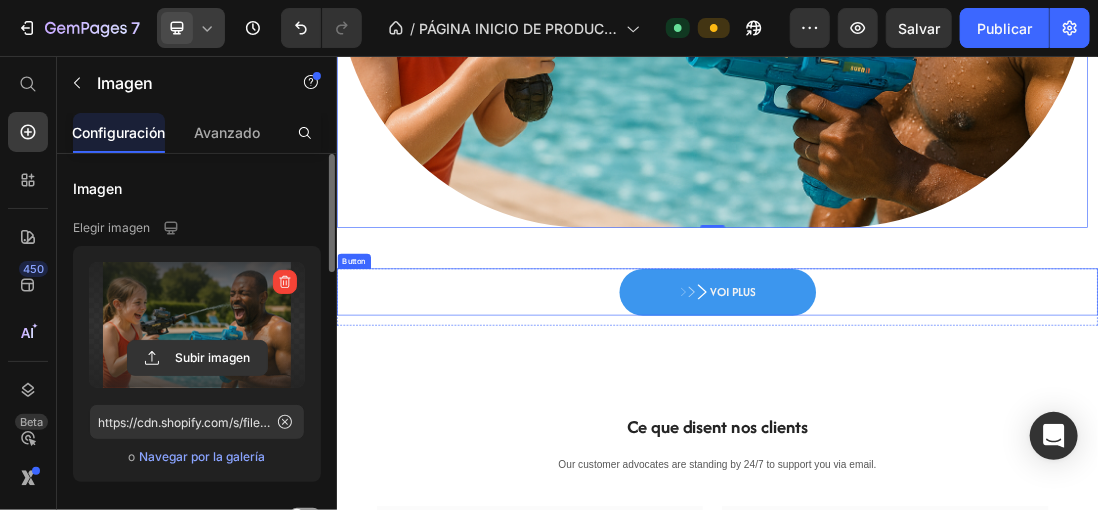 click on "VOI PLUS Button" at bounding box center [936, 429] 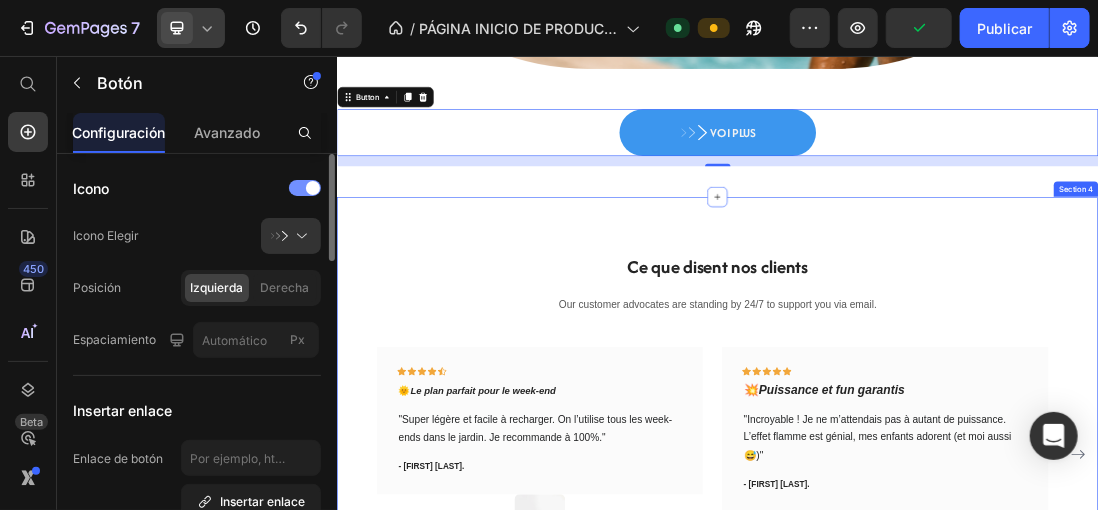 scroll, scrollTop: 2200, scrollLeft: 0, axis: vertical 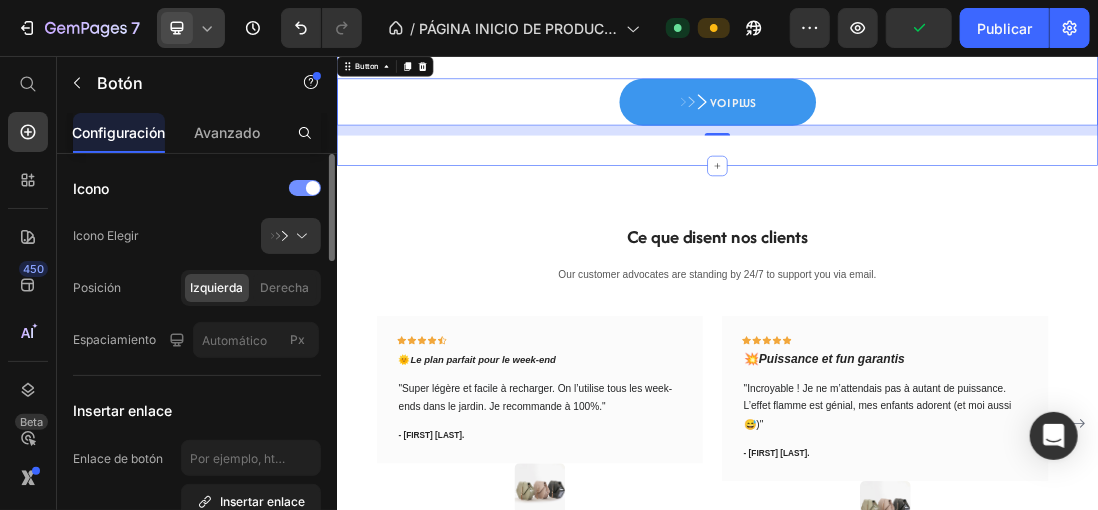 click on "Email Field ENVOI Submit Button Row Newsletter Vivez l'été comme jamais auparavant avec notre pistolet à eau électrique le plus puissant.   Heading Vous recherchez de l'action, du plaisir et une touche épique pour vos journées en plein air ? Ce n'est pas n'importe quel pistolet à eau : c'est l'évolution du jeu d'eau.   Avec son design moderne, son effet visuel de "flamme" et ses tirs à haute pression, cette bête transforme n'importe quel après-midi en une bataille légendaire. Rechargeable par USB, léger et super facile à utiliser, il est parfait pour les enfants et les adultes qui n'ont pas peur de se mouiller (et de gagner).   Préparez-vous à vous mouiller, à courir et à rire aux éclats. Parce que si vous voulez jouer, jouez avec style. Text block Row Row
Drop element here Row Image Image Carousel Row           VOI PLUS Button   16 Row Section 3" at bounding box center [936, -373] 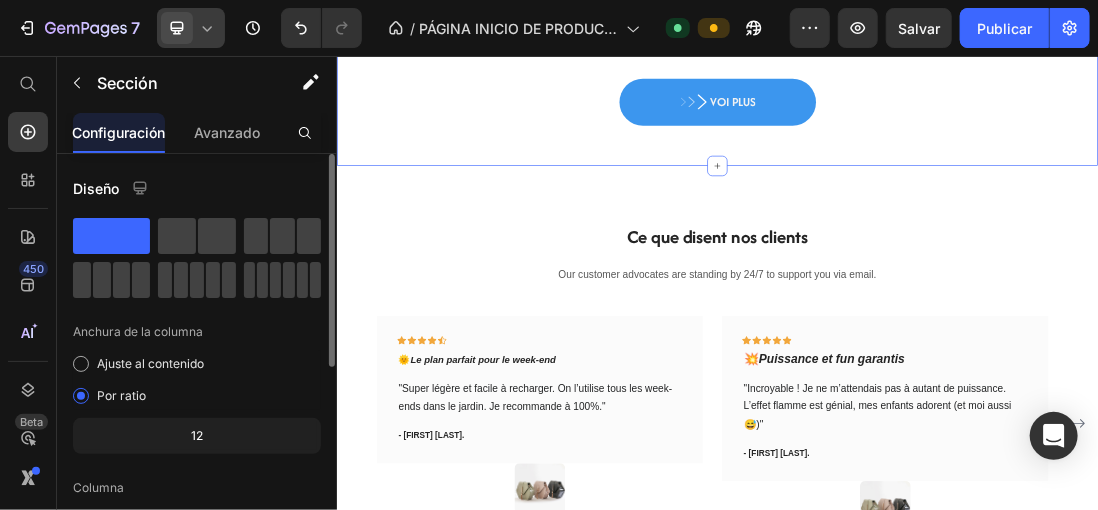 scroll, scrollTop: 392, scrollLeft: 0, axis: vertical 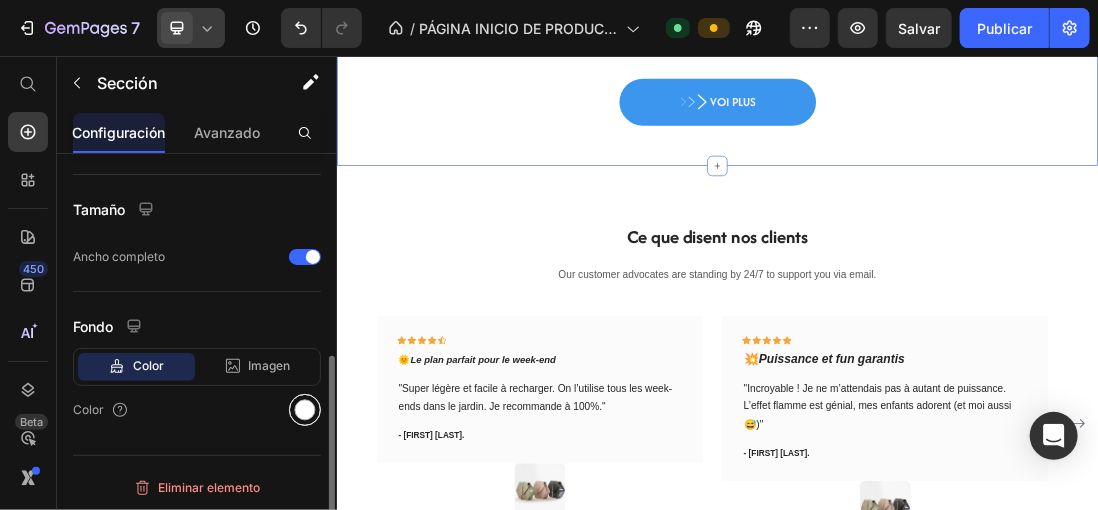 click at bounding box center [305, 410] 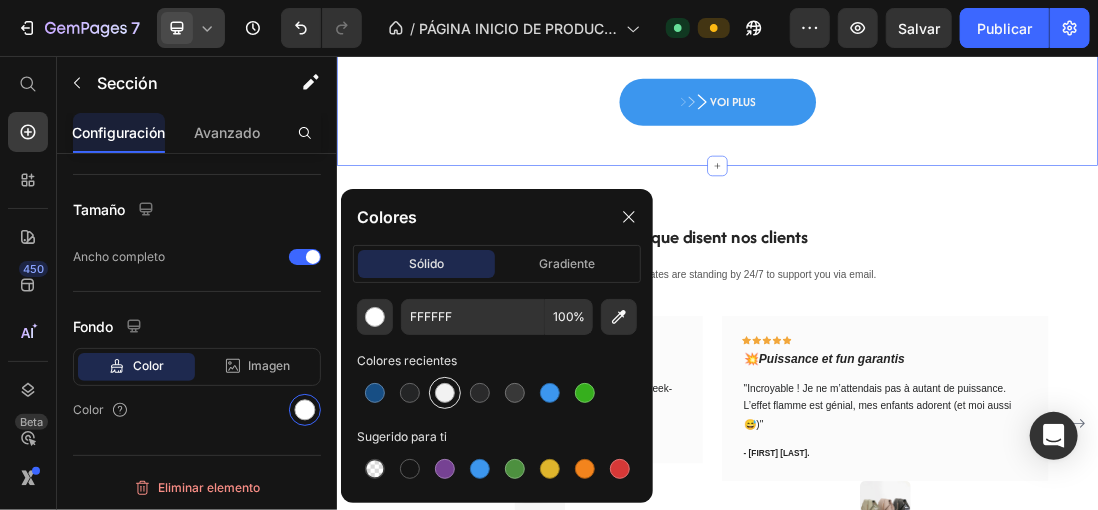 click at bounding box center [445, 393] 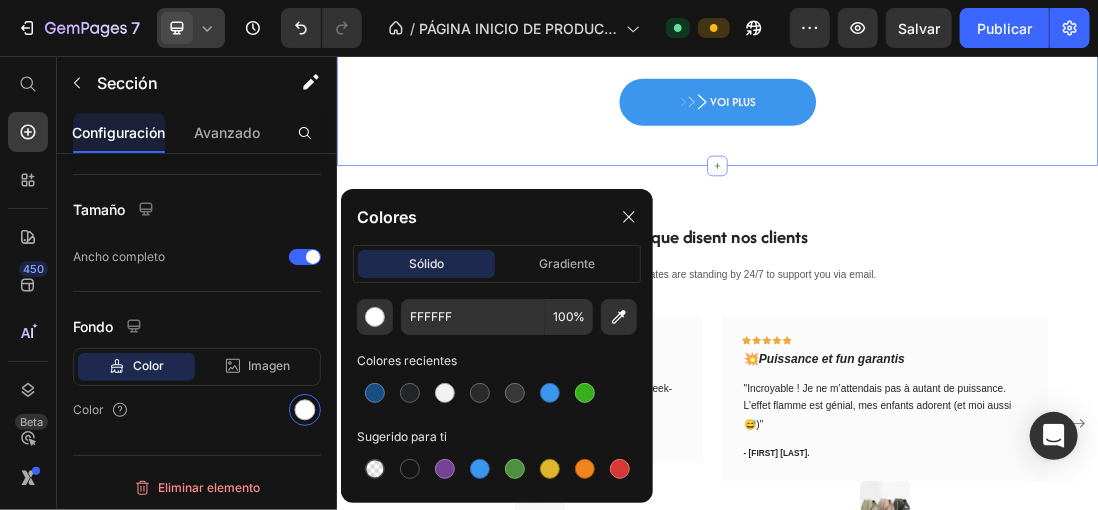 type on "F2F2F2" 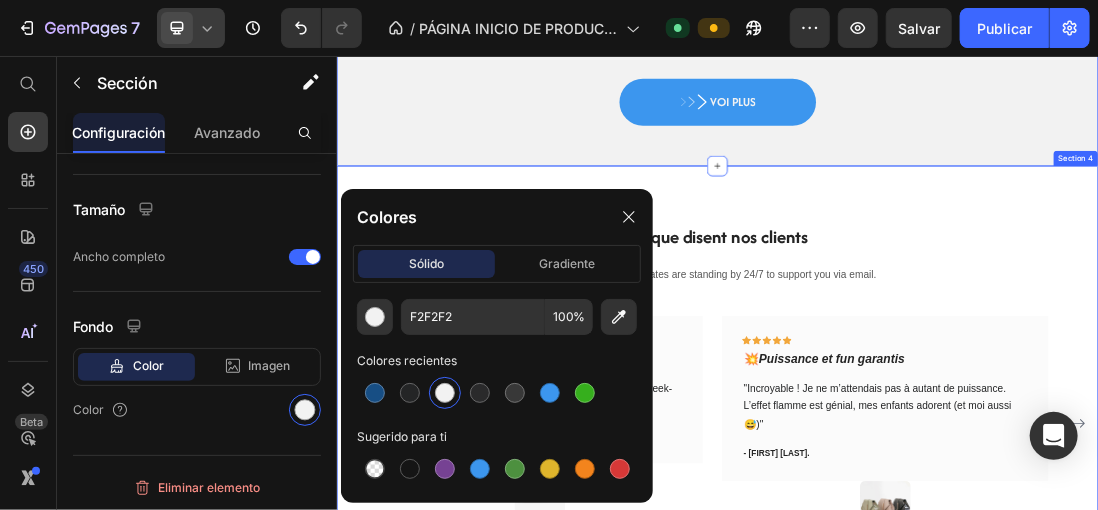 click on "Ce que disent nos clients Heading Our customer advocates are standing by 24/7 to support you via email. Text block
Icon
Icon
Icon
Icon
Icon Row 🌞  Le plan parfait pour le week-end Text block "Super légère et facile à recharger. On l’utilise tous les week-ends dans le jardin. Je recommande à 100%." Text block - Claire G. Text block Row Image
Icon
Icon
Icon
Icon
Icon Row 💥  Puissance et fun garantis Text block "Incroyable ! Je ne m’attendais pas à autant de puissance. L’effet flamme est génial, mes enfants adorent (et moi aussi 😅)" Text block - Julien M. Text block Row Image
Icon
Icon
Icon
Icon
Icon Row 🔋  On sent que c’est de la qualité Text block Text block - Sophie P. Text block Row Image
Icon
Icon" at bounding box center [936, 572] 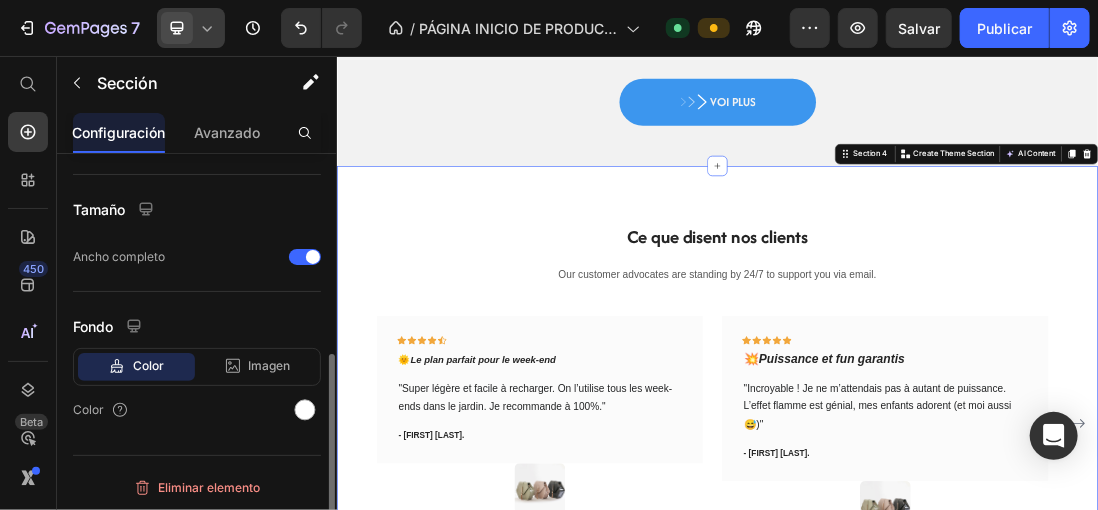 scroll, scrollTop: 391, scrollLeft: 0, axis: vertical 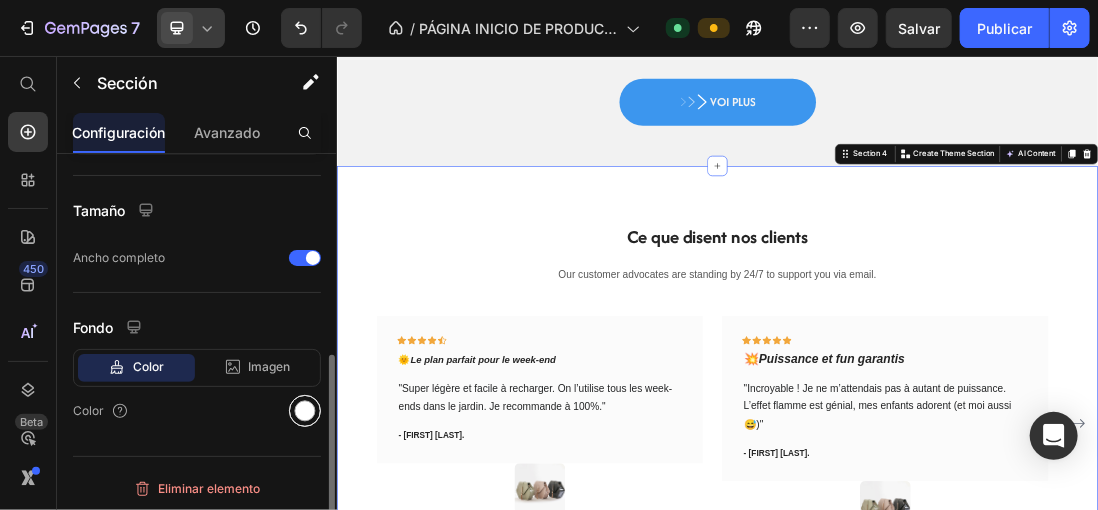 click at bounding box center [305, 411] 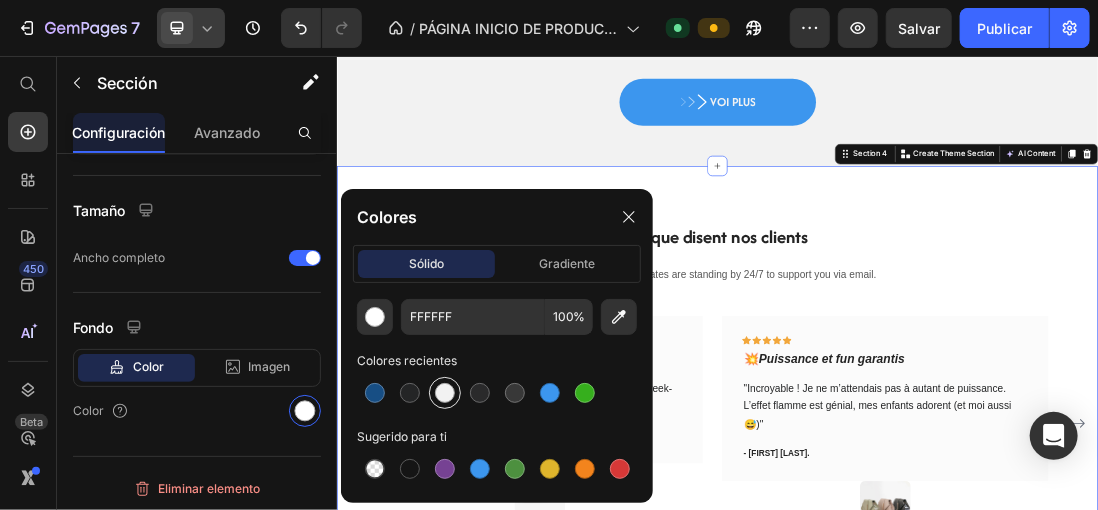click at bounding box center (445, 393) 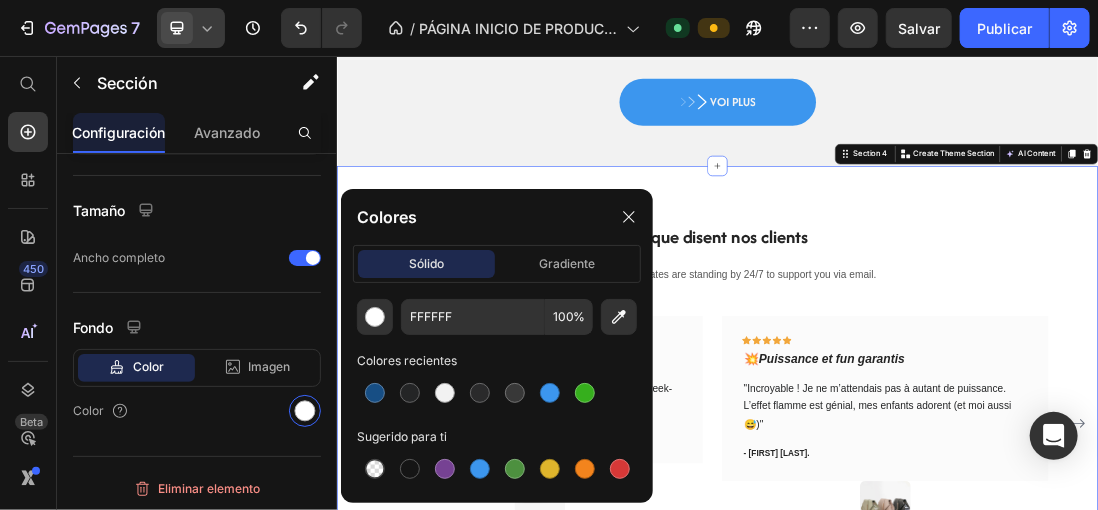 type on "F2F2F2" 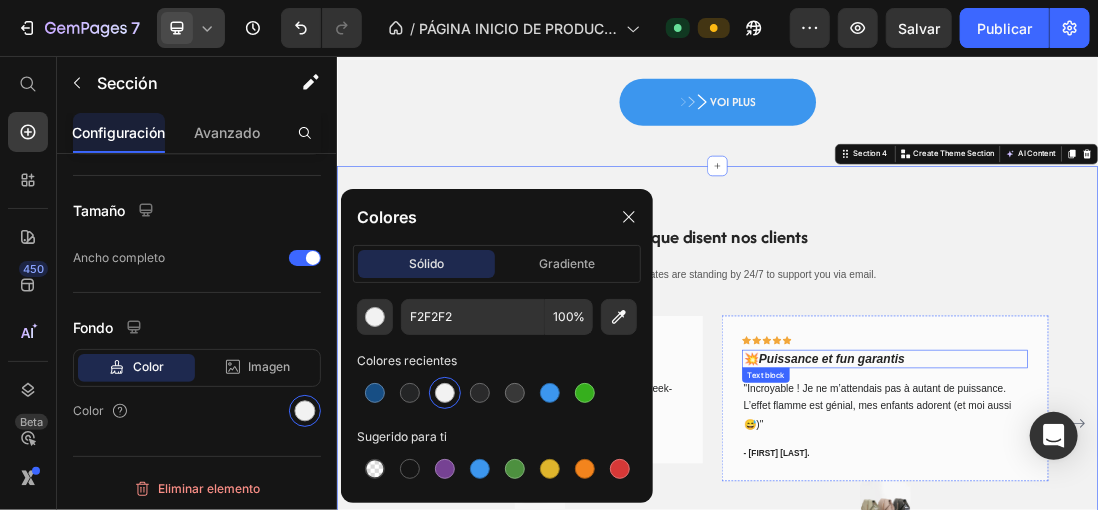 click on "Ce que disent nos clients Heading Our customer advocates are standing by 24/7 to support you via email. Text block
Icon
Icon
Icon
Icon
Icon Row 🌞  Le plan parfait pour le week-end Text block "Super légère et facile à recharger. On l’utilise tous les week-ends dans le jardin. Je recommande à 100%." Text block - Claire G. Text block Row Image
Icon
Icon
Icon
Icon
Icon Row 💥  Puissance et fun garantis Text block "Incroyable ! Je ne m’attendais pas à autant de puissance. L’effet flamme est génial, mes enfants adorent (et moi aussi 😅)" Text block - Julien M. Text block Row Image
Icon
Icon
Icon
Icon
Icon Row 🔋  On sent que c’est de la qualité Text block Text block - Sophie P. Text block Row Image
Icon
Icon" at bounding box center [936, 572] 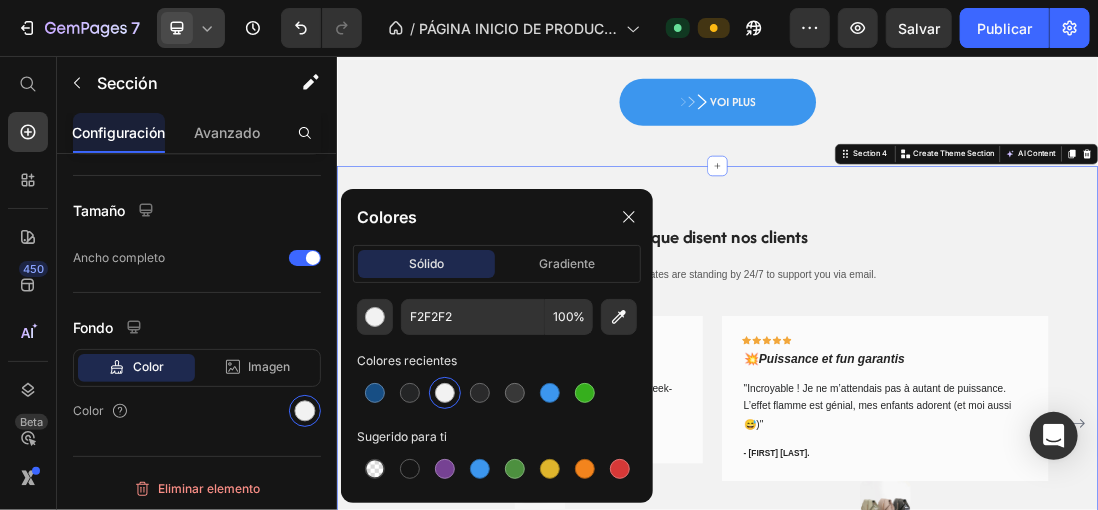 scroll, scrollTop: 2600, scrollLeft: 0, axis: vertical 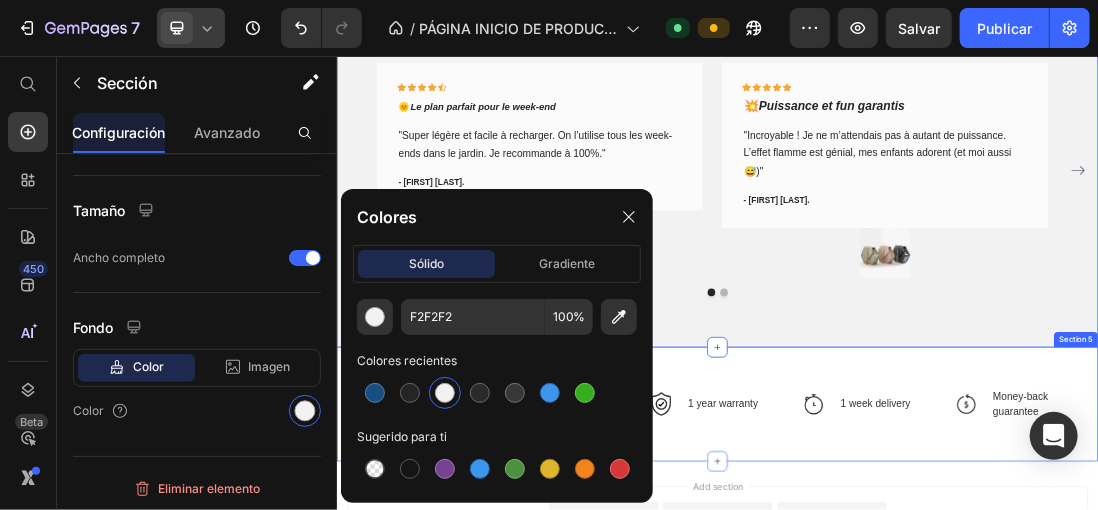 click on "Image Authentic product Text block Row Image 30-day free trial Text block Row Image 1 year warranty Text block Row Image 1 week delivery Text block Row Image Money-back guarantee Text block Row Row Section 5" at bounding box center (936, 605) 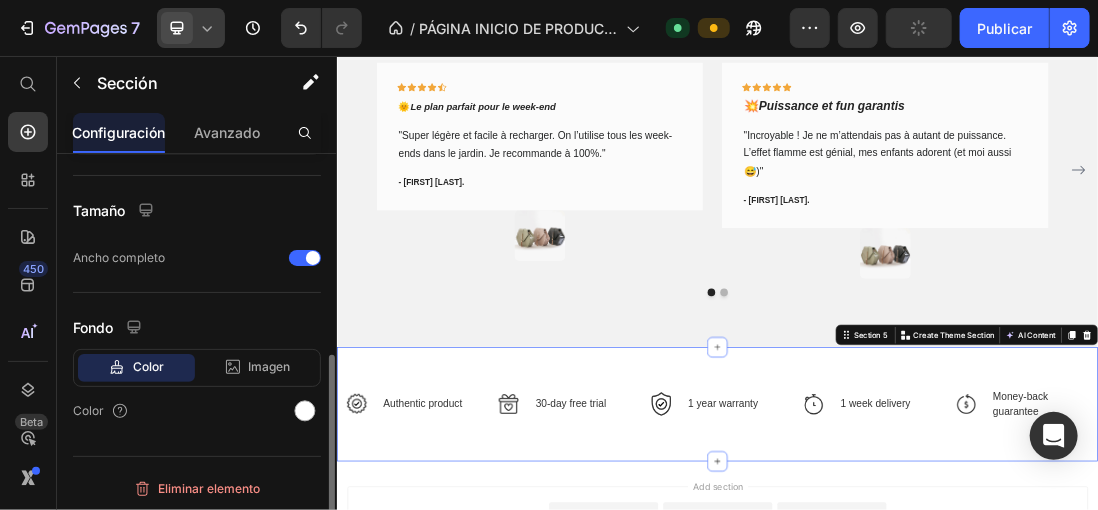 scroll, scrollTop: 391, scrollLeft: 0, axis: vertical 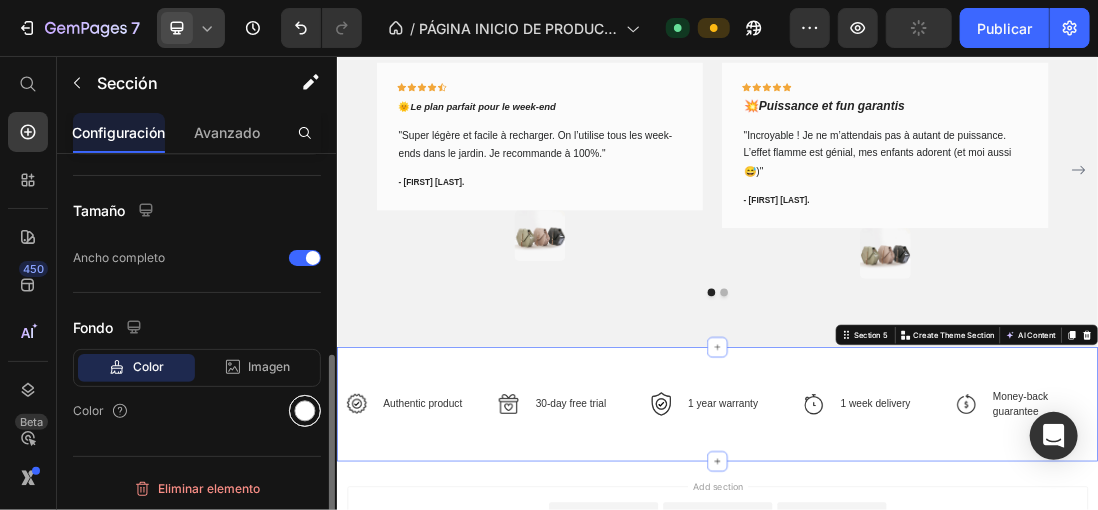click at bounding box center (305, 411) 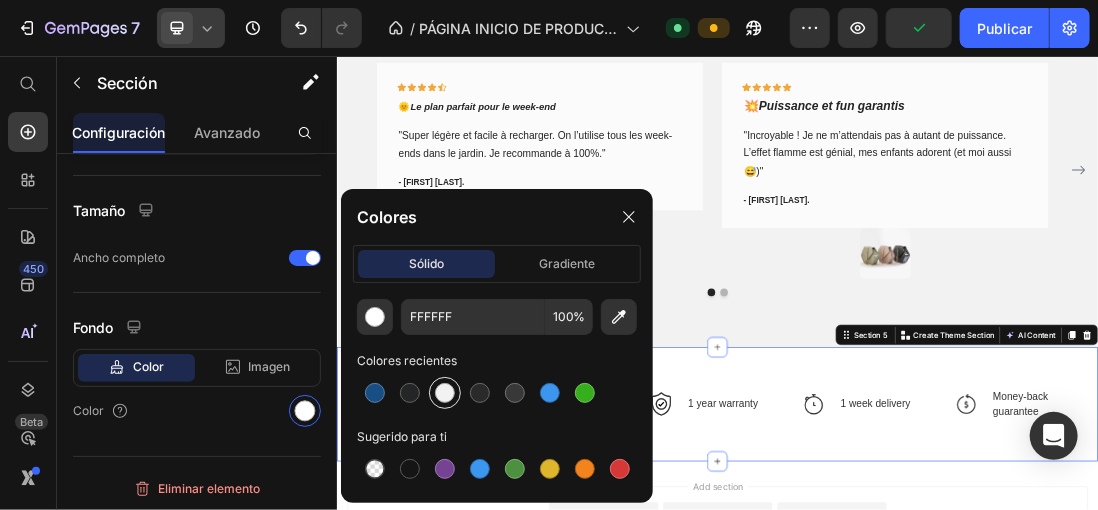 click at bounding box center (445, 393) 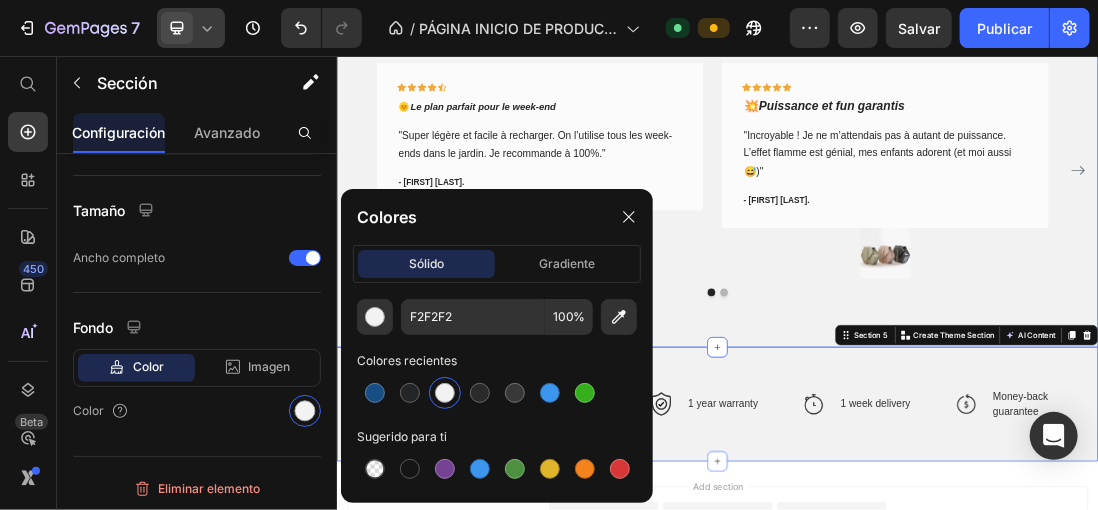 click on "Ce que disent nos clients Heading Our customer advocates are standing by 24/7 to support you via email. Text block
Icon
Icon
Icon
Icon
Icon Row 🌞  Le plan parfait pour le week-end Text block "Super légère et facile à recharger. On l’utilise tous les week-ends dans le jardin. Je recommande à 100%." Text block - Claire G. Text block Row Image
Icon
Icon
Icon
Icon
Icon Row 💥  Puissance et fun garantis Text block "Incroyable ! Je ne m’attendais pas à autant de puissance. L’effet flamme est génial, mes enfants adorent (et moi aussi 😅)" Text block - Julien M. Text block Row Image
Icon
Icon
Icon
Icon
Icon Row 🔋  On sent que c’est de la qualité Text block Text block - Sophie P. Text block Row Image
Icon
Icon" at bounding box center (936, 172) 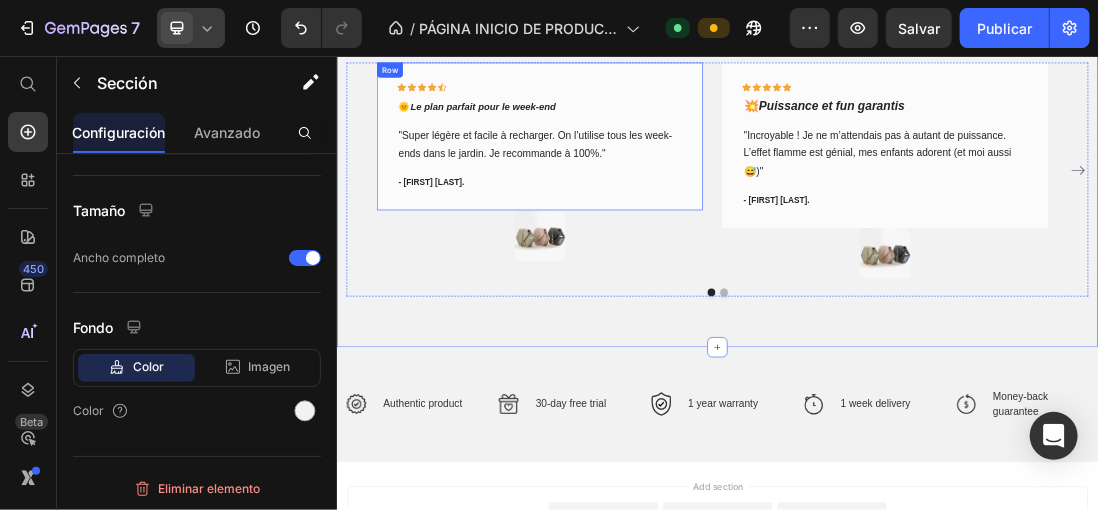 click on "Icon
Icon
Icon
Icon
Icon Row 🌞  Le plan parfait pour le week-end Text block "Super légère et facile à recharger. On l’utilise tous les week-ends dans le jardin. Je recommande à 100%." Text block - Claire G. Text block Row" at bounding box center [656, 182] 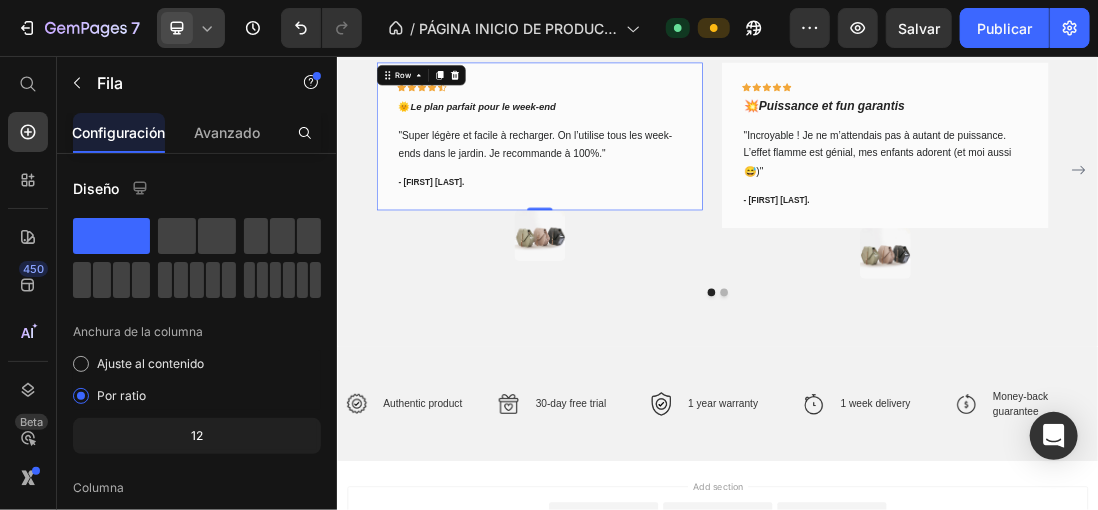 scroll, scrollTop: 400, scrollLeft: 0, axis: vertical 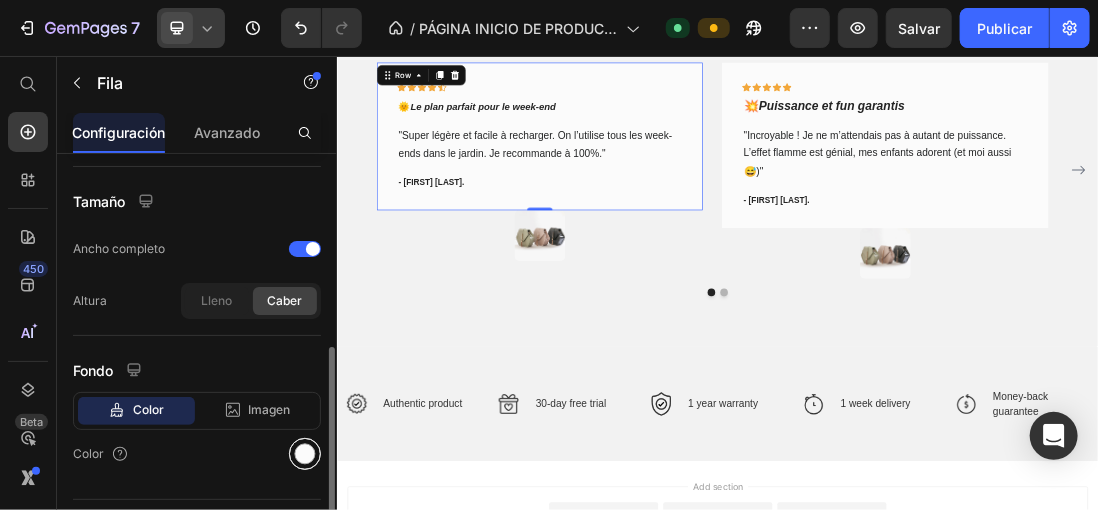 click at bounding box center [305, 454] 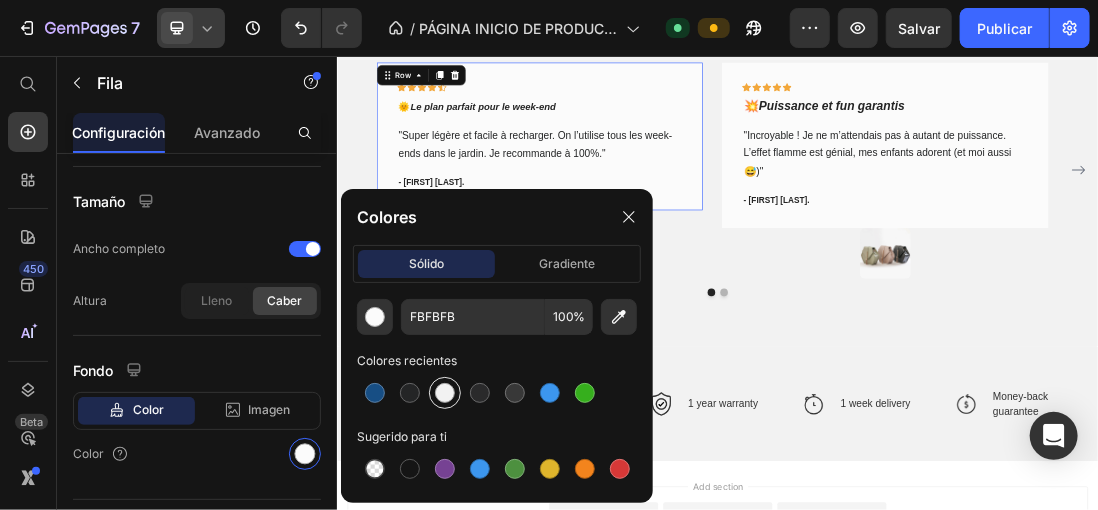 click at bounding box center (445, 393) 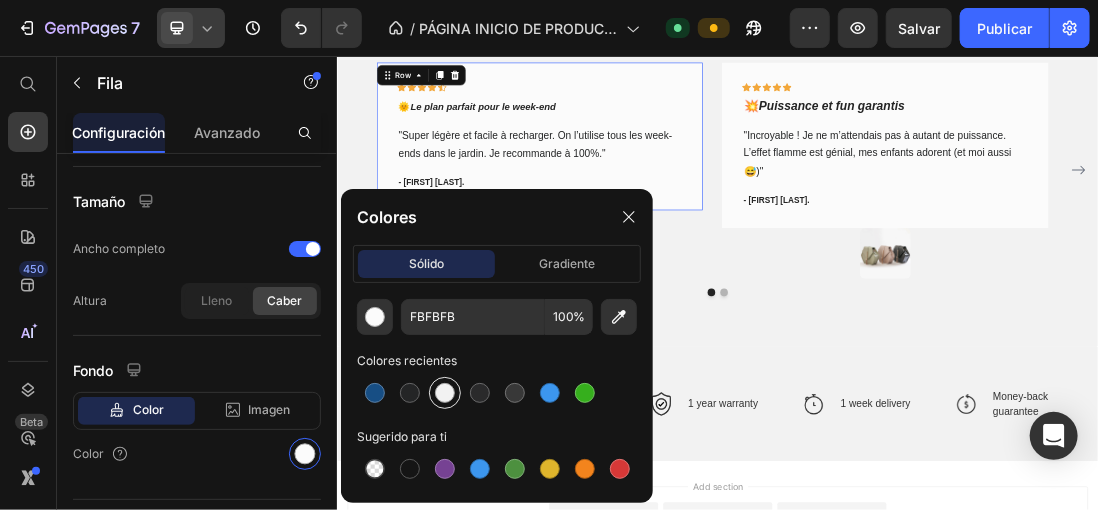 type on "F2F2F2" 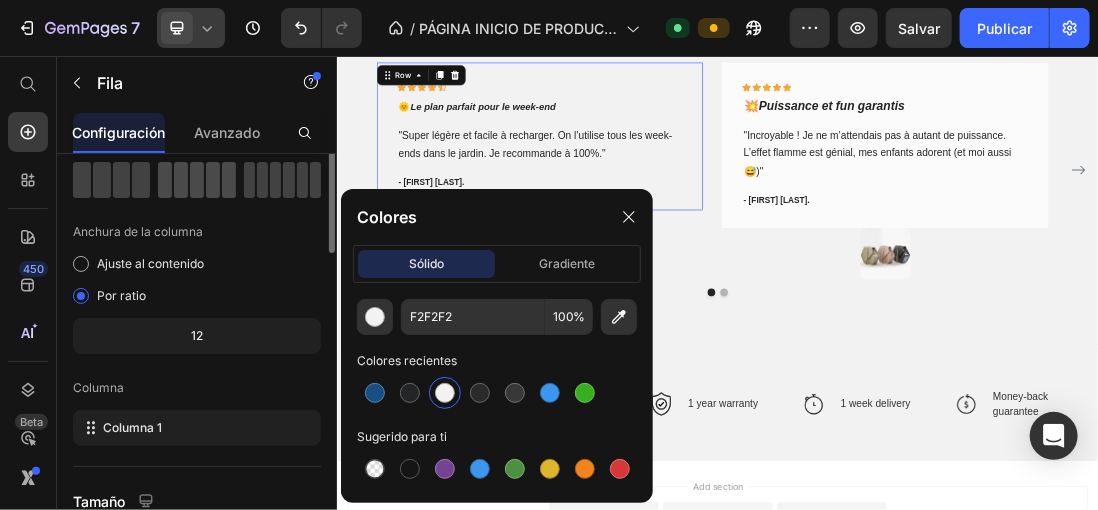 scroll, scrollTop: 0, scrollLeft: 0, axis: both 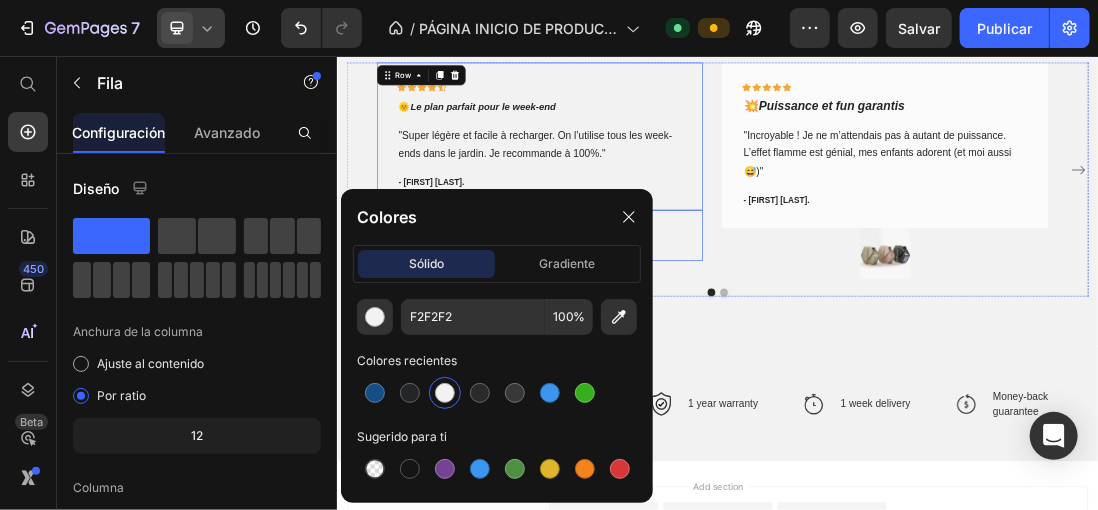 click at bounding box center [656, 339] 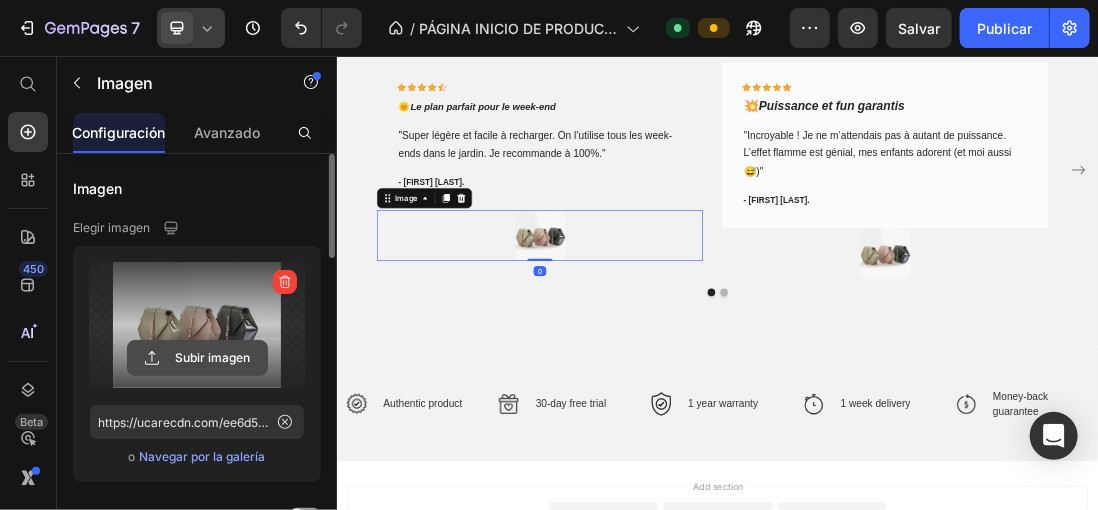 click 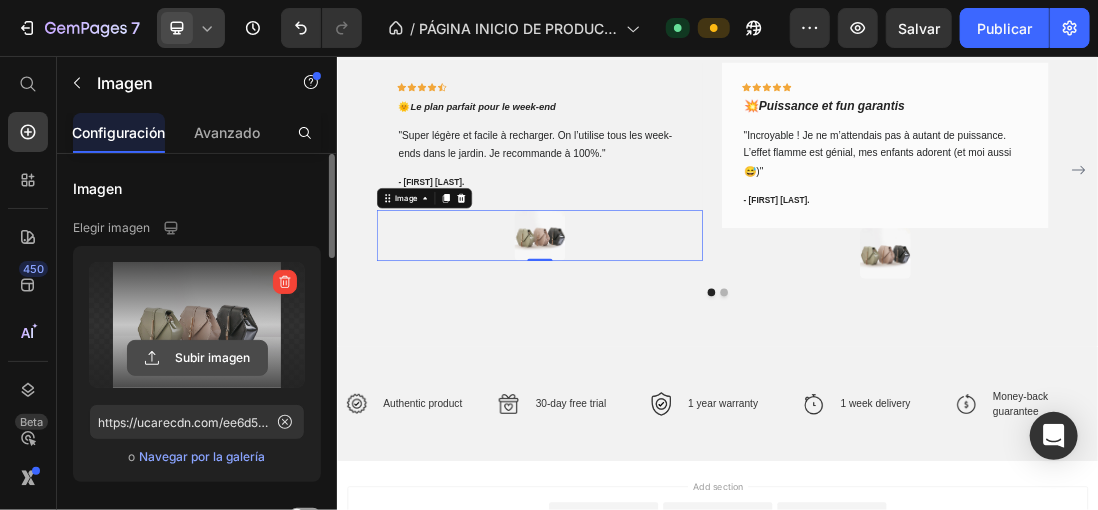 type on "C:\fakepath\Abf68216b578a41bd9164923642f81008I.jpg_.avif" 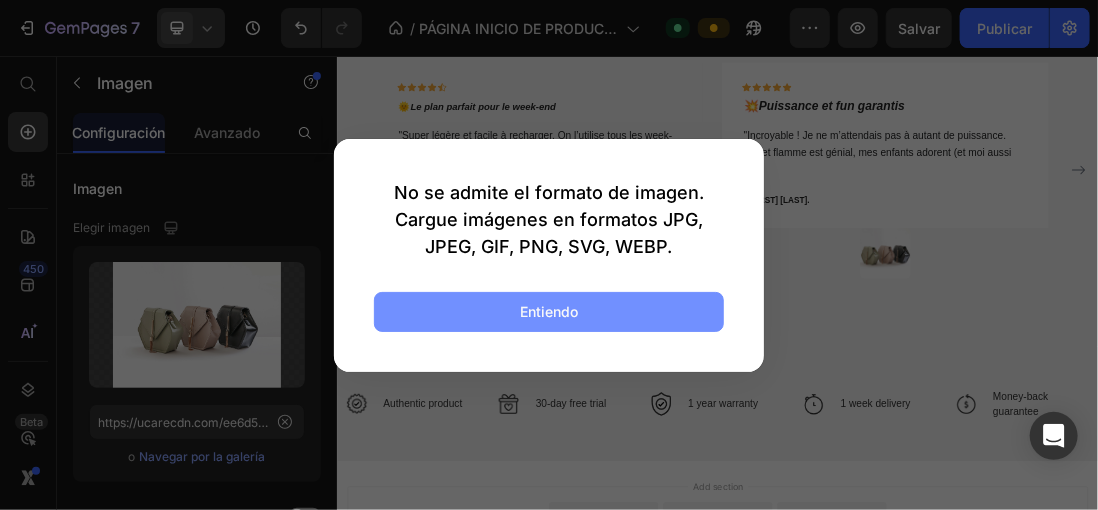 click on "Entiendo" at bounding box center [549, 312] 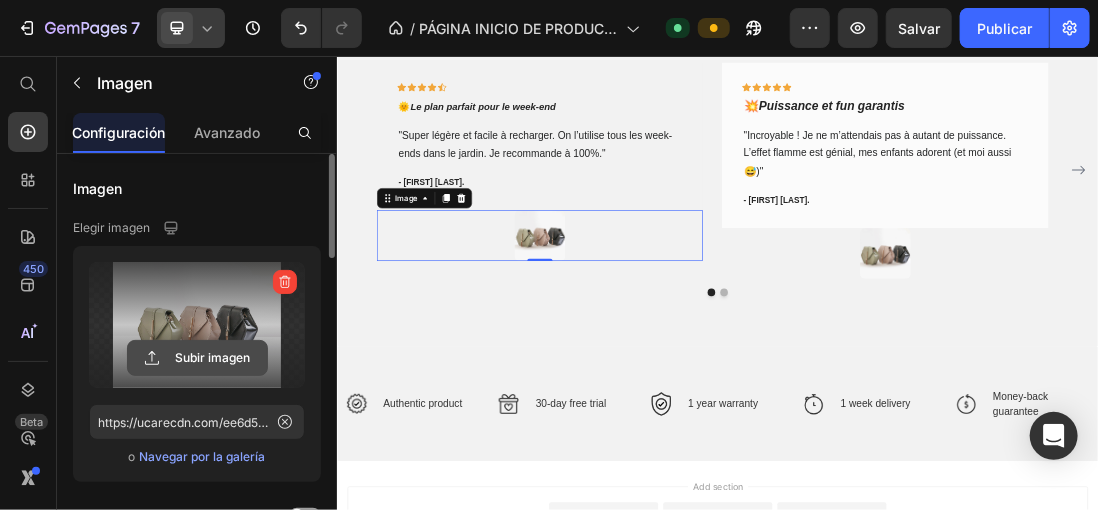 click 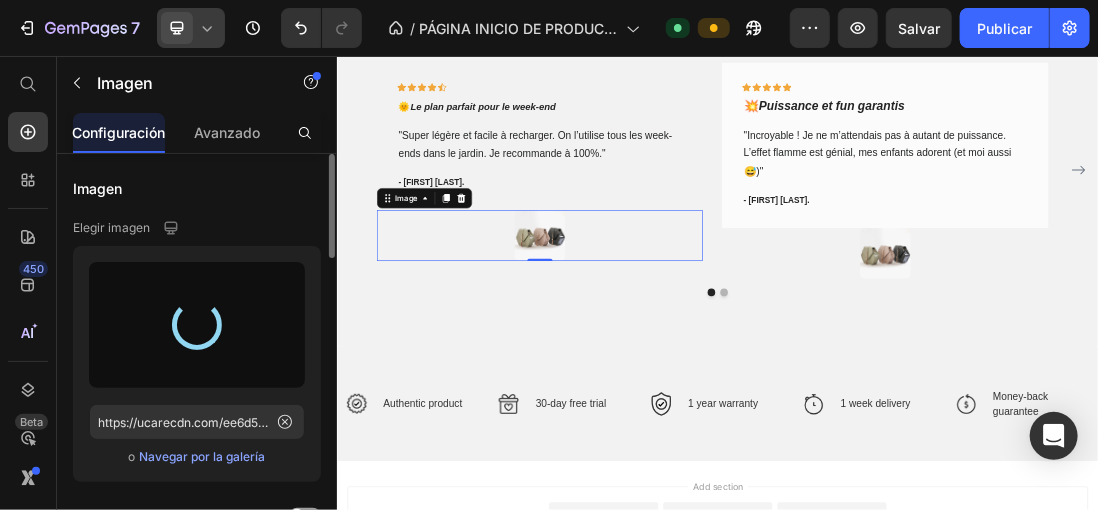 type on "https://cdn.shopify.com/s/files/1/0896/6527/4190/files/gempages_556725335903700004-664b1139-de22-465d-aa32-a040838bcc2a.png" 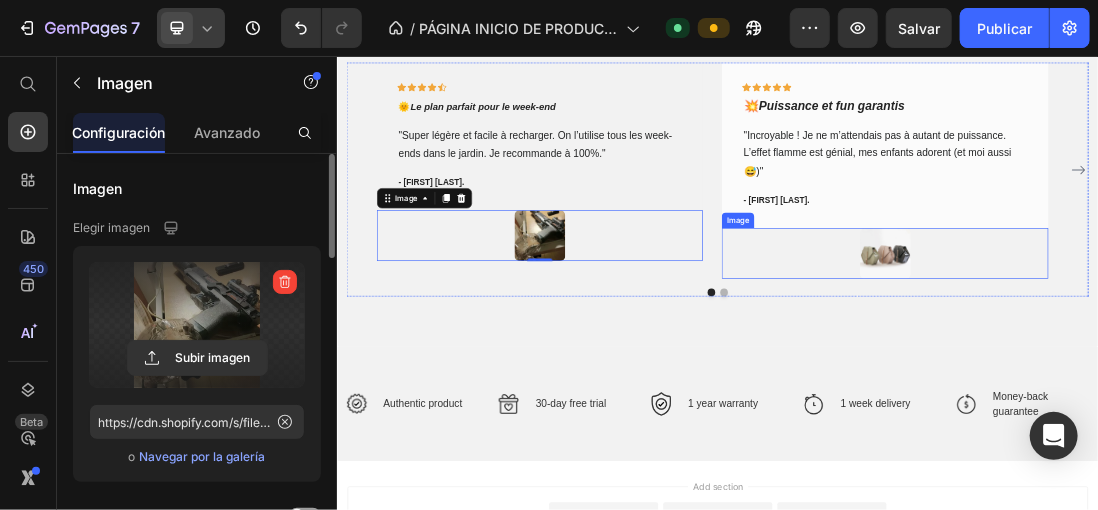 click at bounding box center (1200, 367) 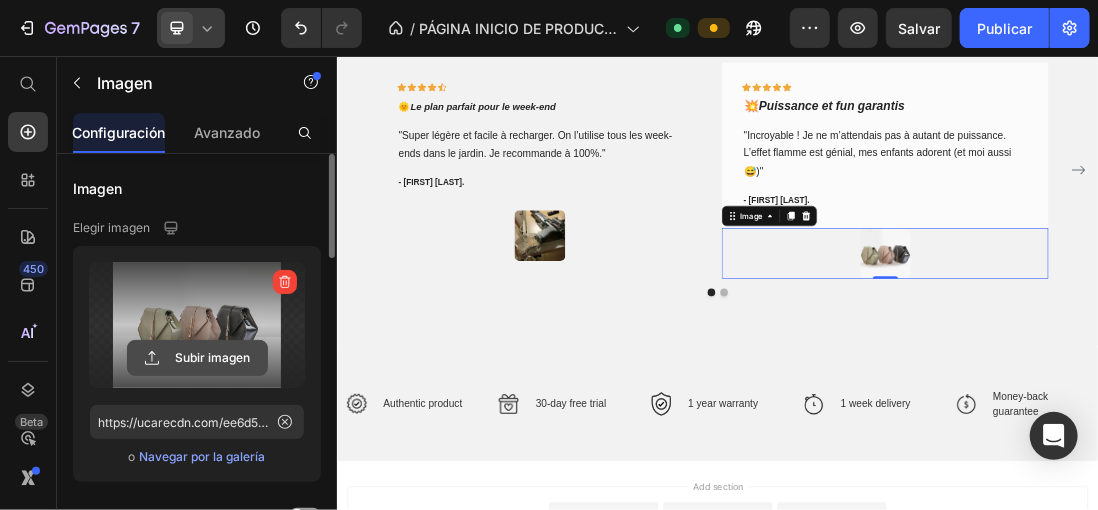 click 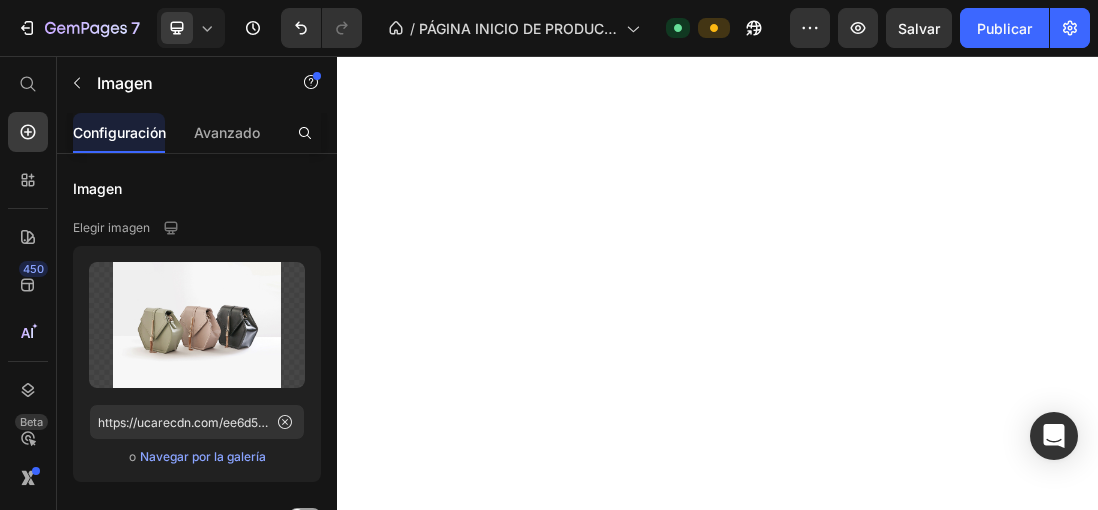 scroll, scrollTop: 0, scrollLeft: 0, axis: both 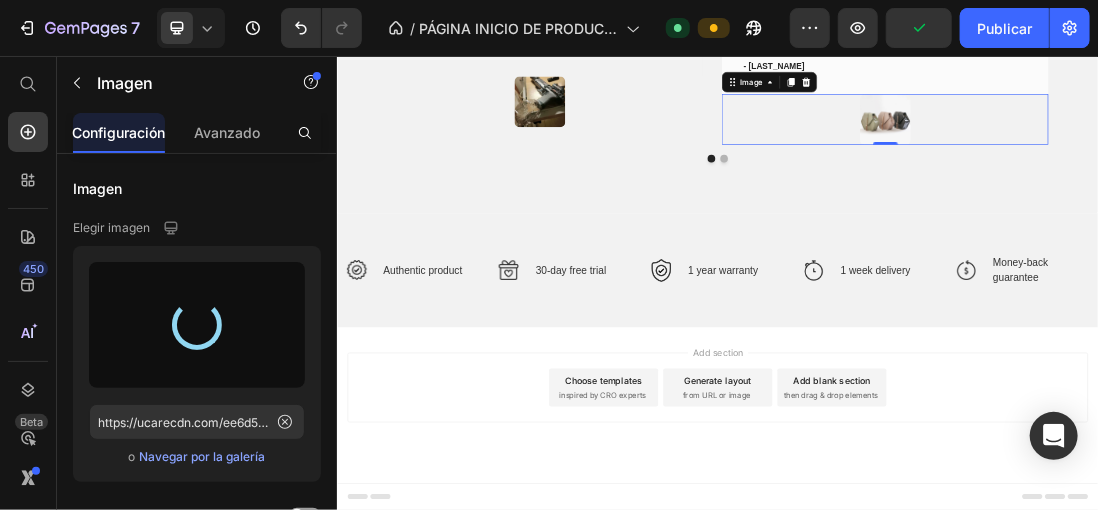 type on "https://cdn.shopify.com/s/files/1/0896/6527/4190/files/gempages_556725335903700004-7c46cd33-f172-4327-a590-e53804e47306.png" 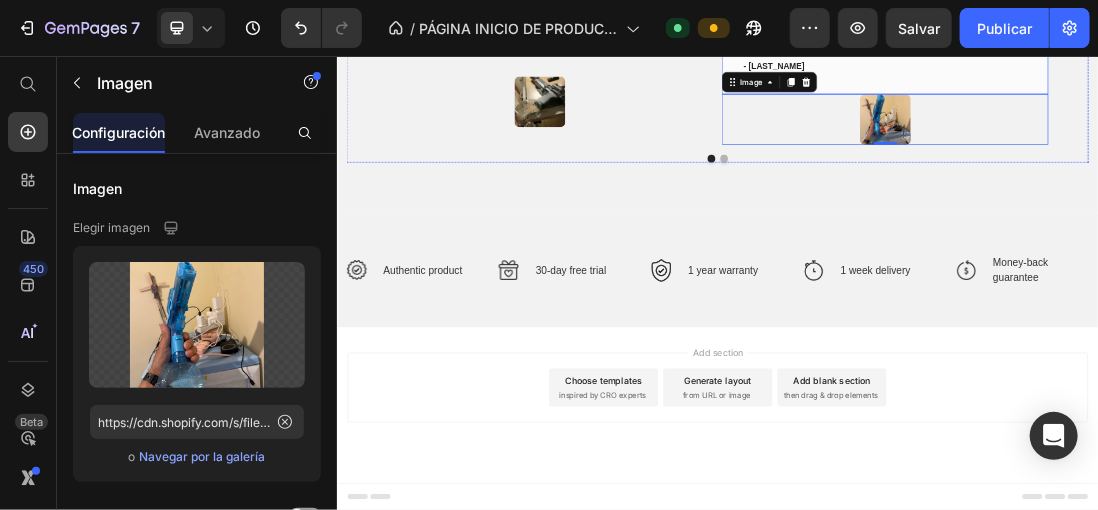 click on "Icon
Icon
Icon
Icon
Icon Row 💥  Puissance et fun garantis Text block "Incroyable ! Je ne m’attendais pas à autant de puissance. L’effet flamme est génial, mes enfants adorent (et moi aussi 😅)" Text block - Julien M. Text block Row" at bounding box center [1200, -15] 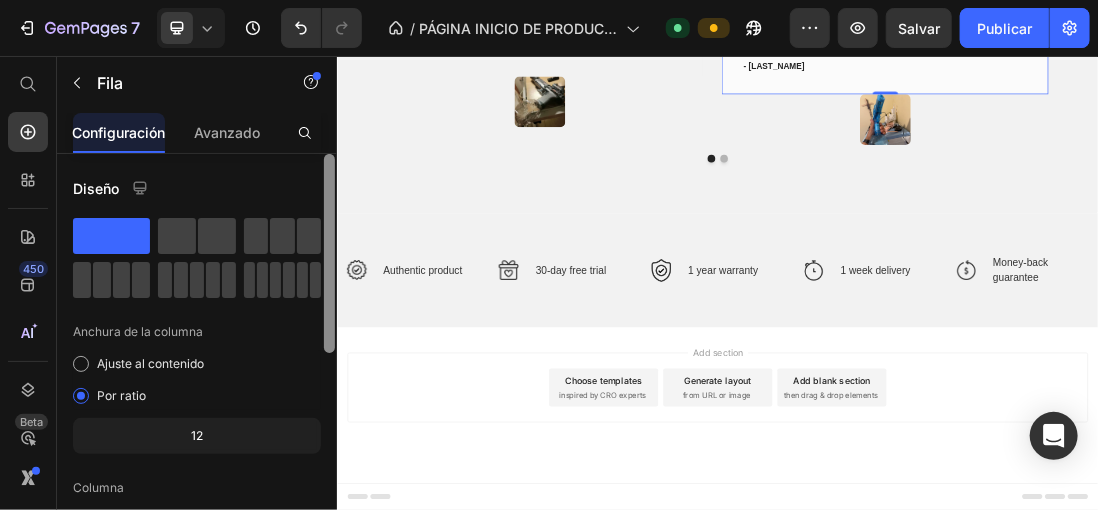 scroll, scrollTop: 400, scrollLeft: 0, axis: vertical 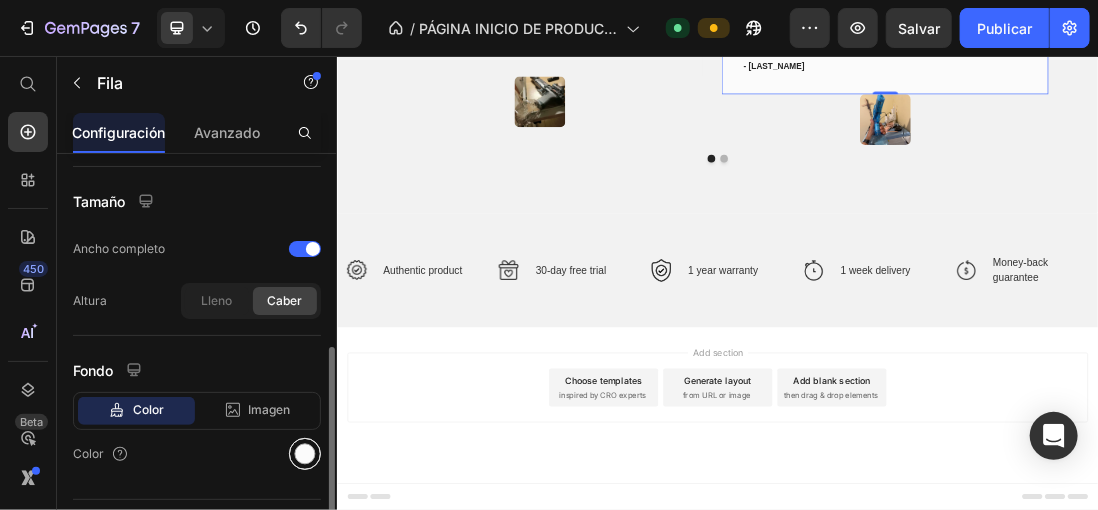 click at bounding box center [305, 454] 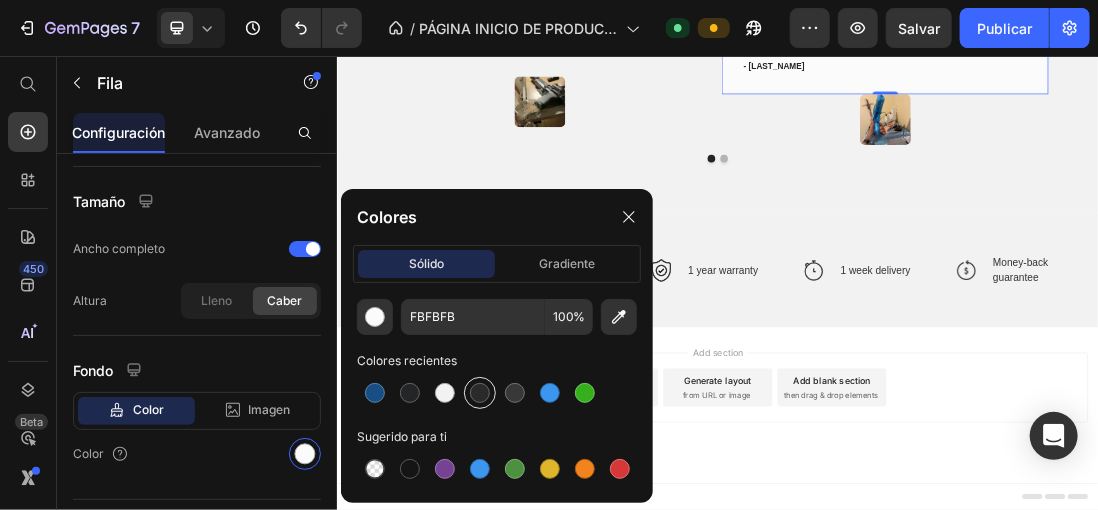 click at bounding box center [480, 393] 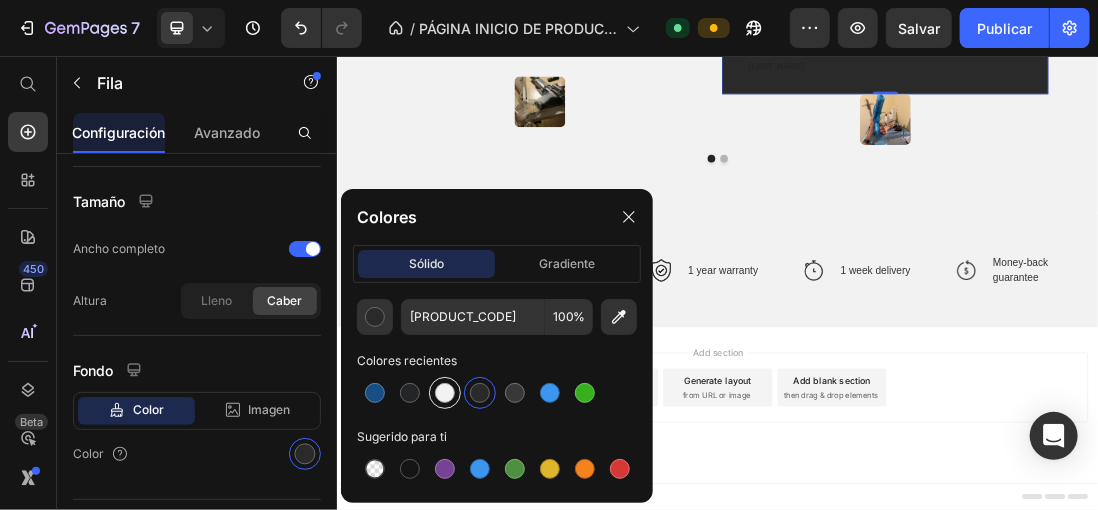 click at bounding box center (445, 393) 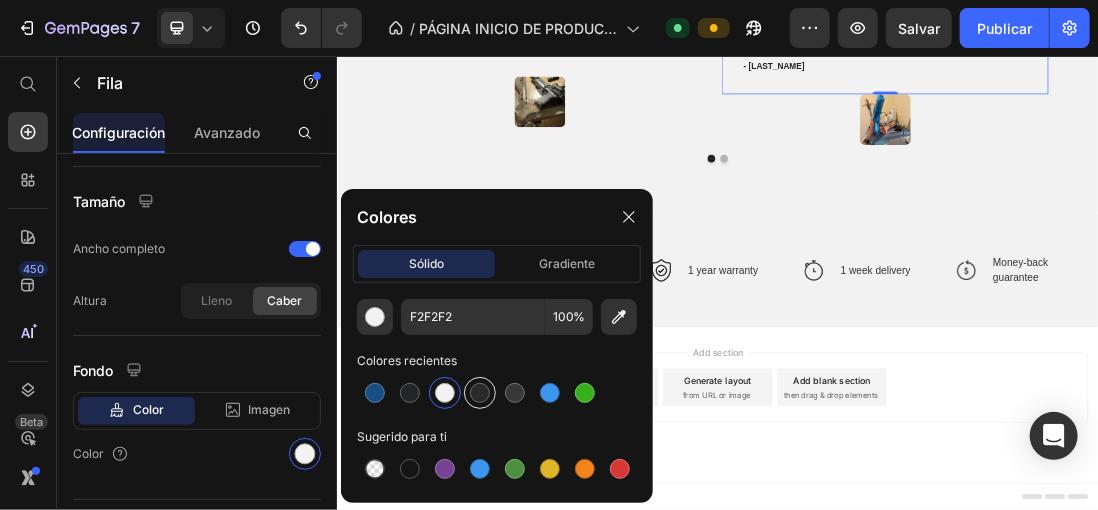 click at bounding box center (480, 393) 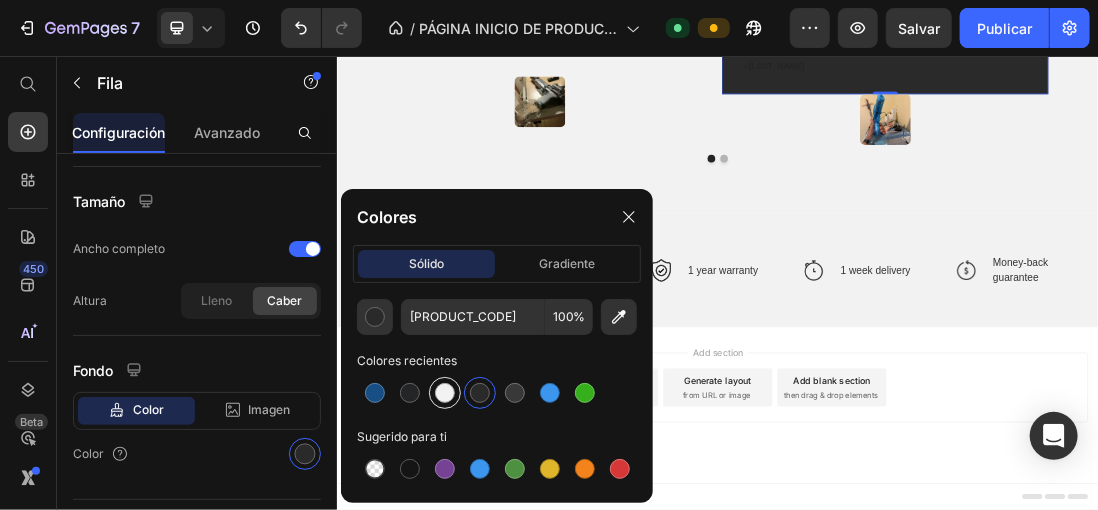 drag, startPoint x: 456, startPoint y: 396, endPoint x: 454, endPoint y: 378, distance: 18.110771 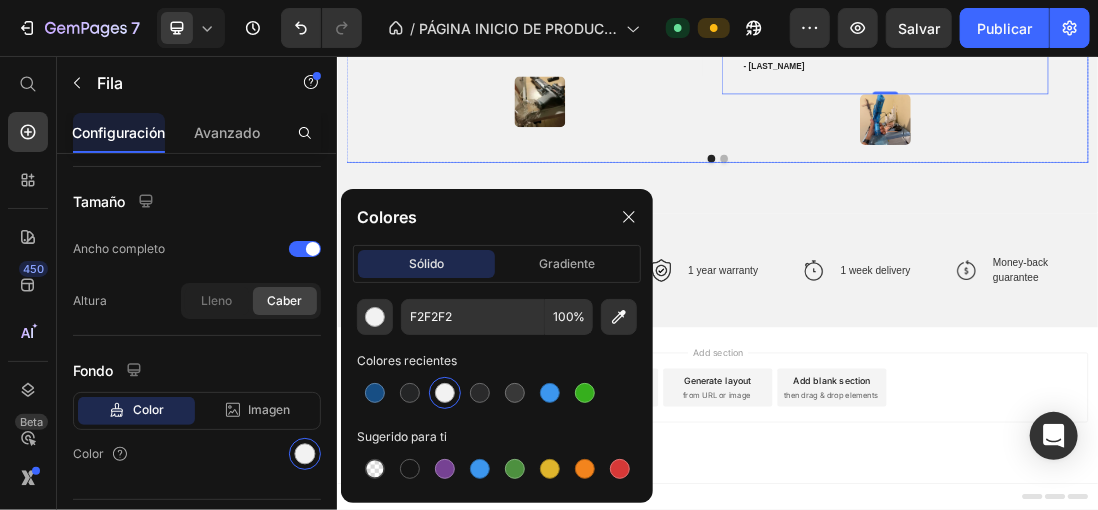 click at bounding box center [946, 218] 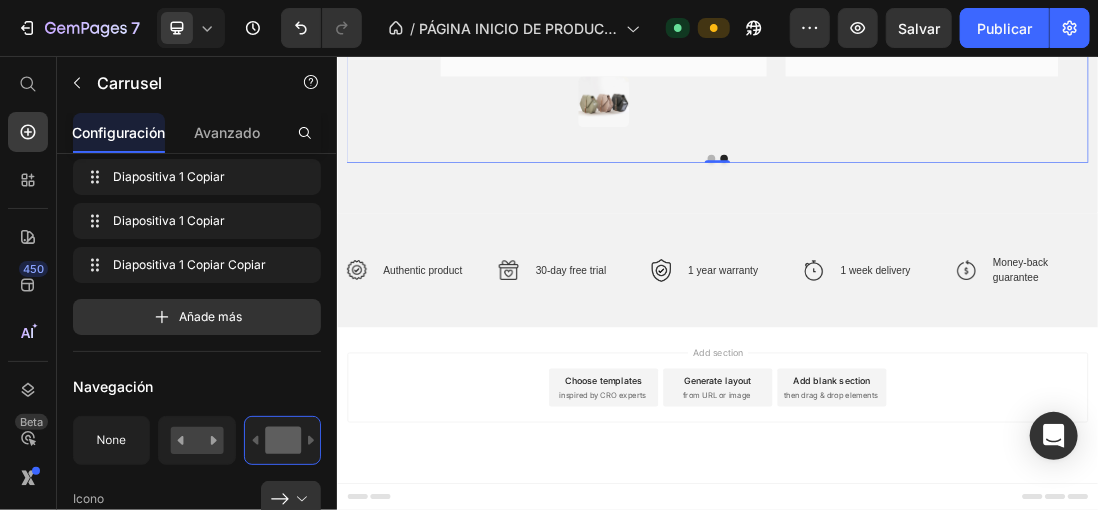 scroll, scrollTop: 0, scrollLeft: 0, axis: both 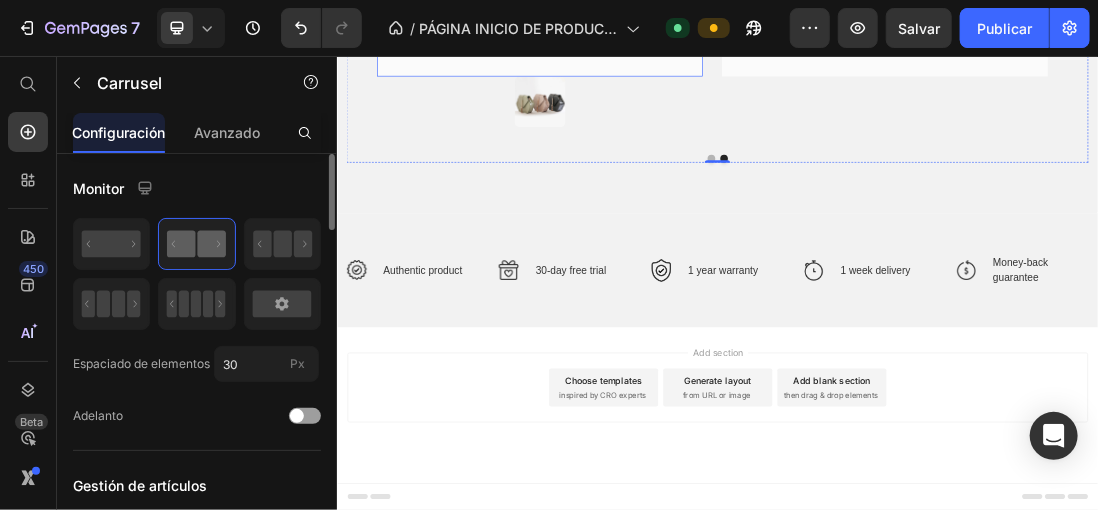 click on "Icon
Icon
Icon
Icon
Icon Row 🔋  On sent que c’est de la qualité Text block "Le meilleur pistolet à eau que j’ai acheté. La batterie tient bien et le produit est solide." Text block - Sophie P. Text block Row" at bounding box center (656, -29) 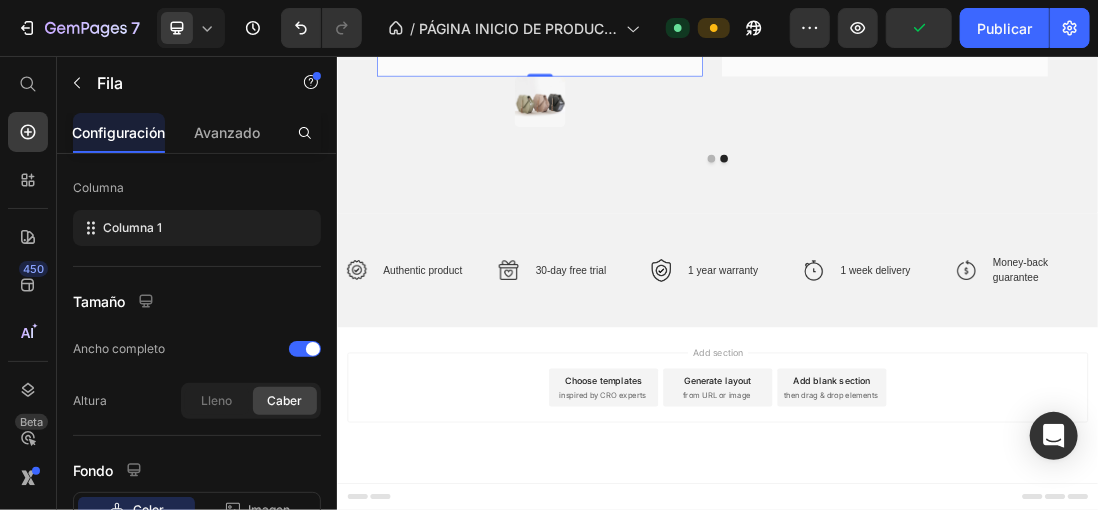 scroll, scrollTop: 444, scrollLeft: 0, axis: vertical 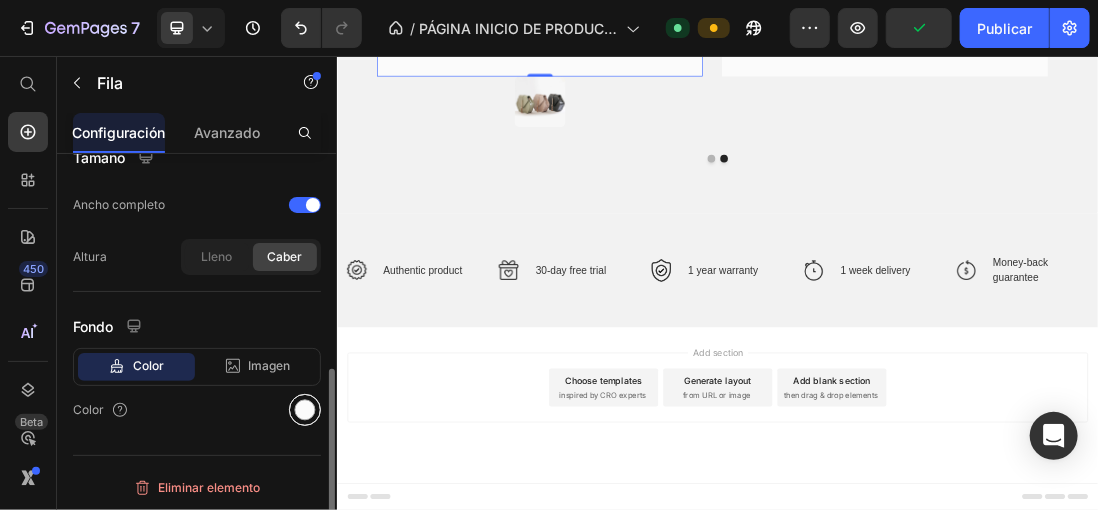 click at bounding box center (305, 410) 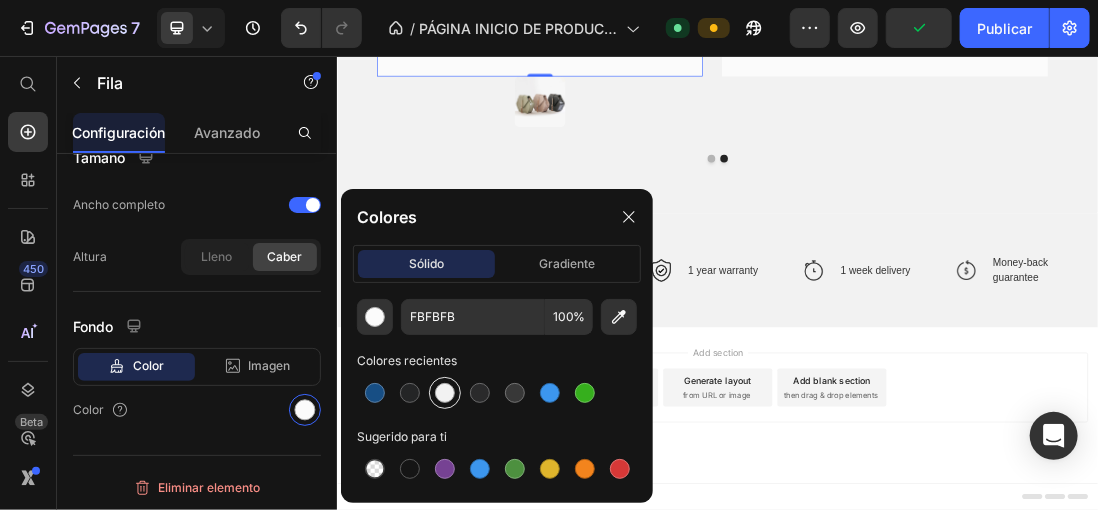 click at bounding box center [445, 393] 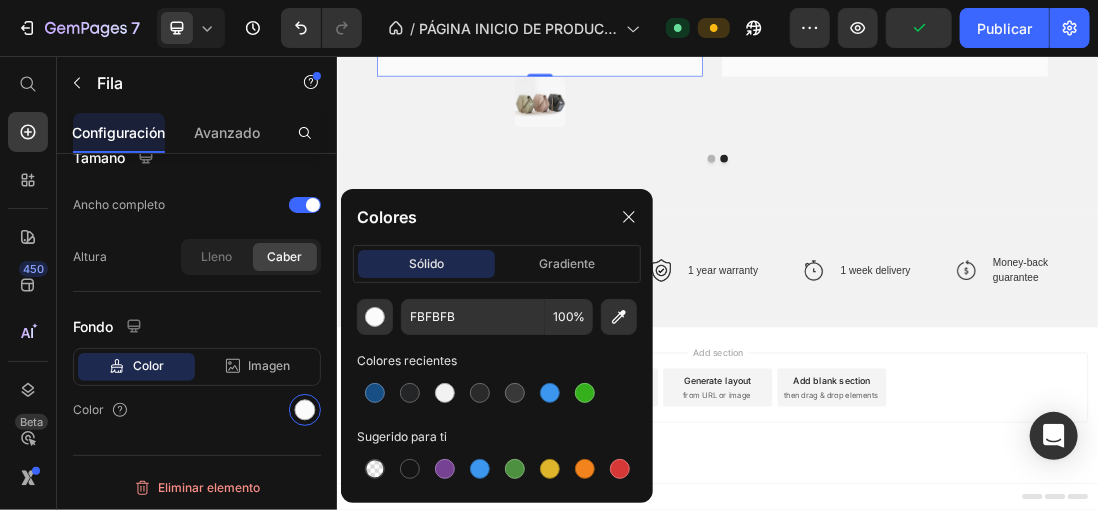 type on "F2F2F2" 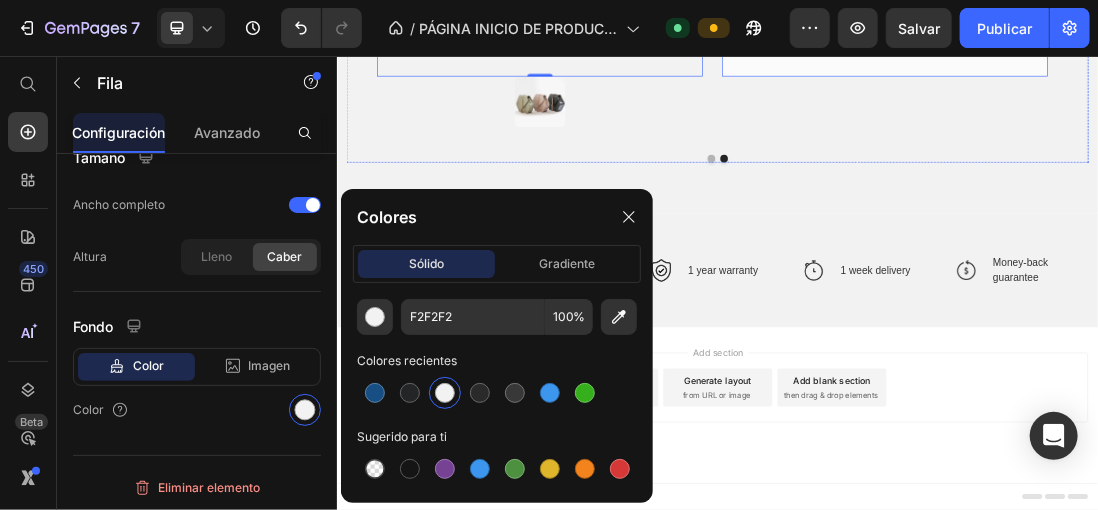 click on "Icon
Icon
Icon
Icon
Icon Row 💦  Fous rires en couple assurés Text block "J’en ai pris deux pour jouer avec mon/ma partenaire, et on a fini trempés et morts de rire. Un vrai kiff !" Text block - Camille & Lucas. Text block Row" at bounding box center (1200, -29) 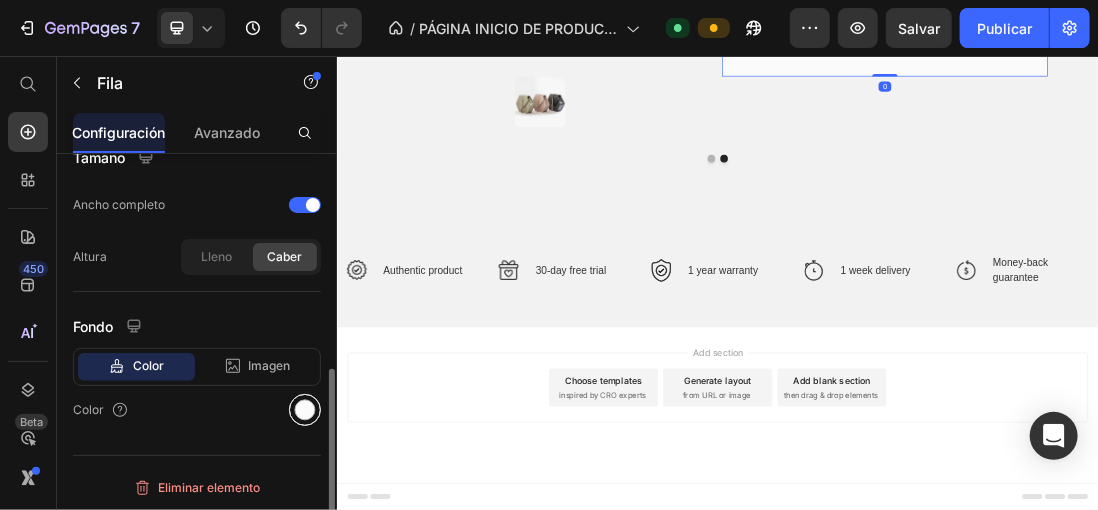drag, startPoint x: 290, startPoint y: 405, endPoint x: 333, endPoint y: 405, distance: 43 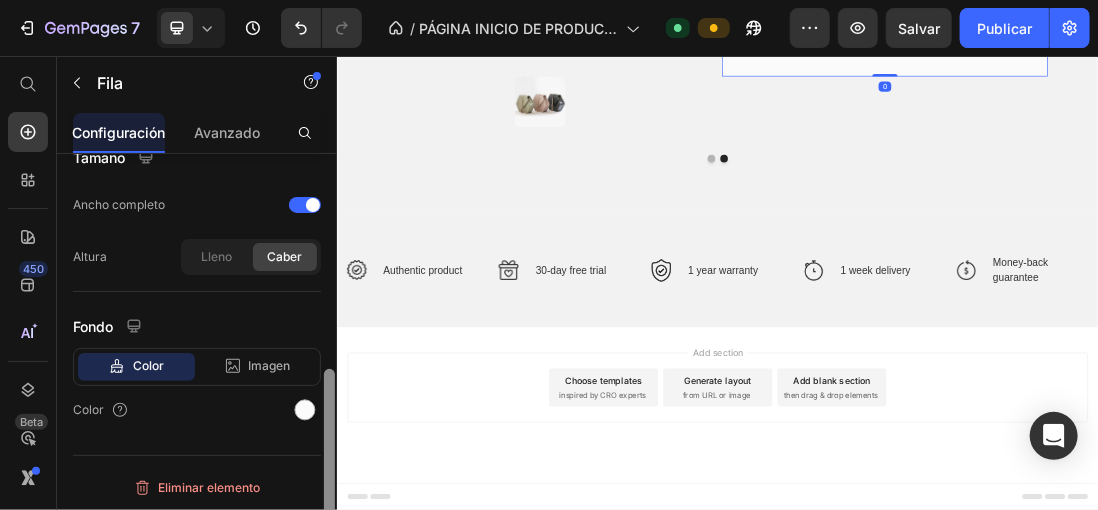 click at bounding box center (305, 410) 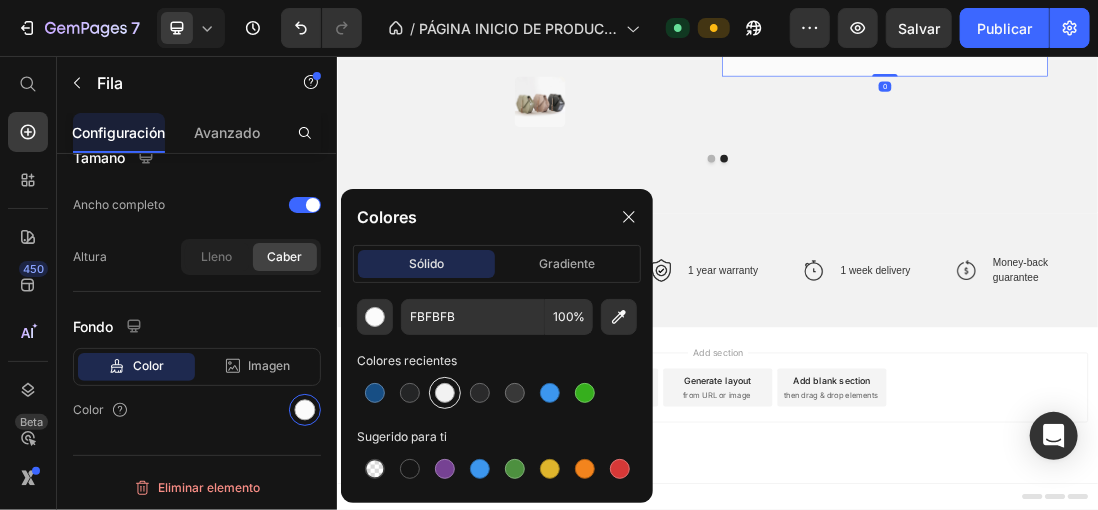 click at bounding box center [445, 393] 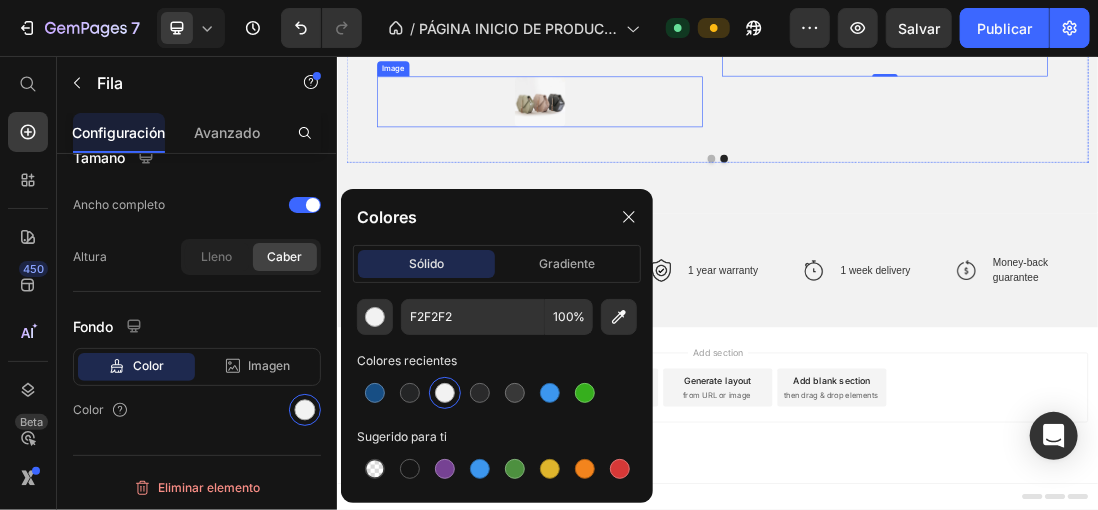 click at bounding box center [656, 128] 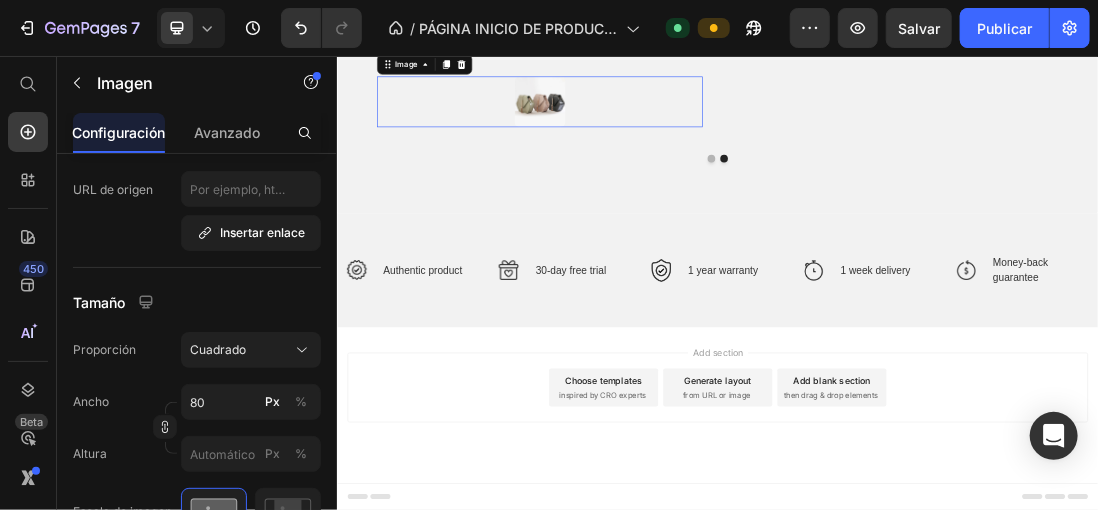 scroll, scrollTop: 0, scrollLeft: 0, axis: both 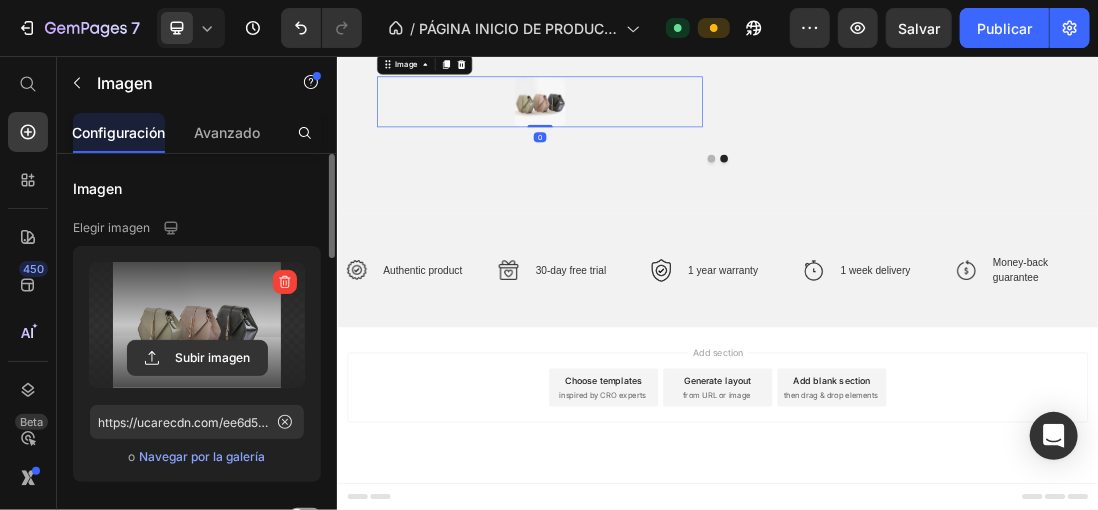 click at bounding box center (197, 325) 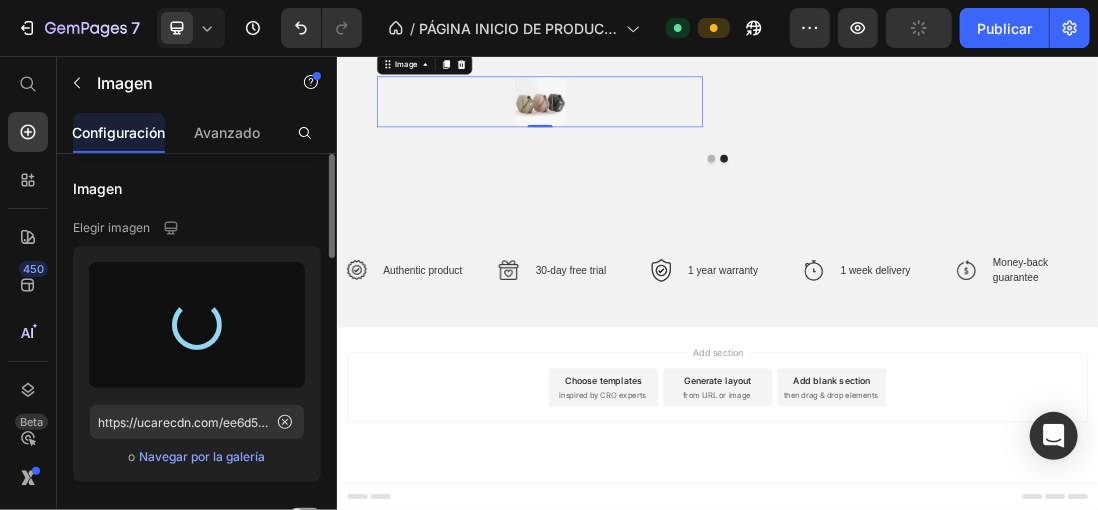 type on "https://cdn.shopify.com/s/files/1/0896/6527/4190/files/gempages_556725335903700004-5468956e-a6af-4b54-aade-02b40967622d.png" 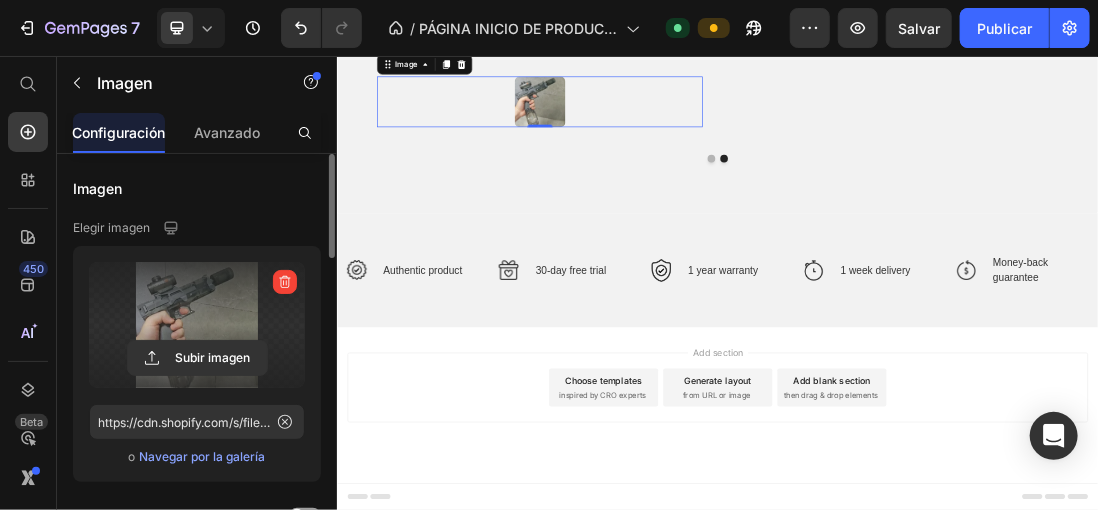 scroll, scrollTop: 2408, scrollLeft: 0, axis: vertical 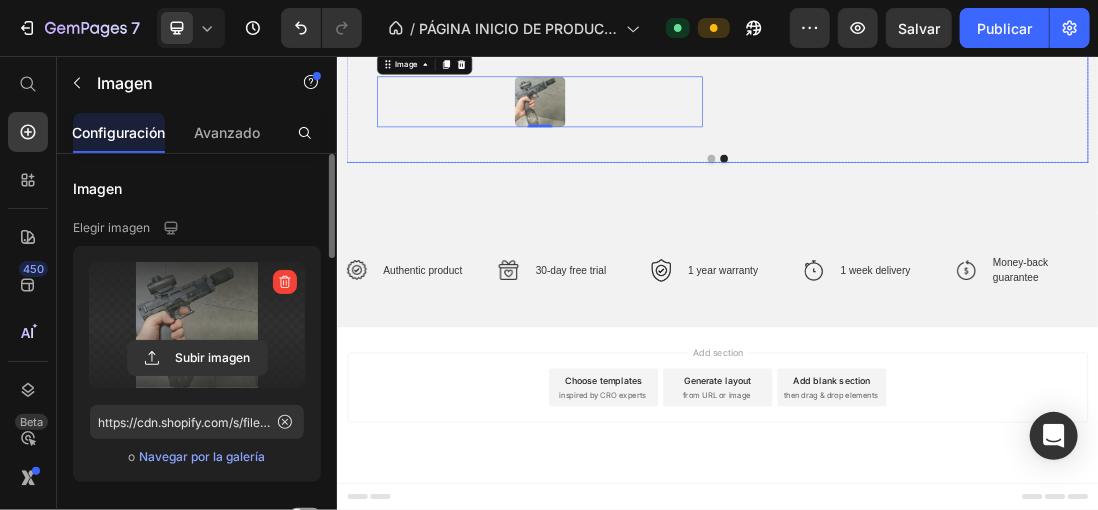 click at bounding box center [936, 218] 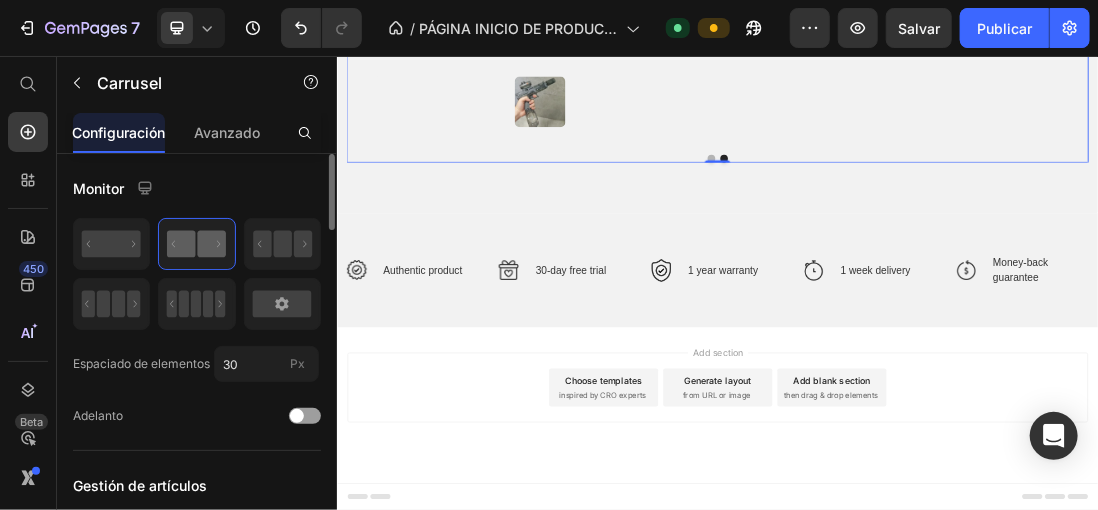 click 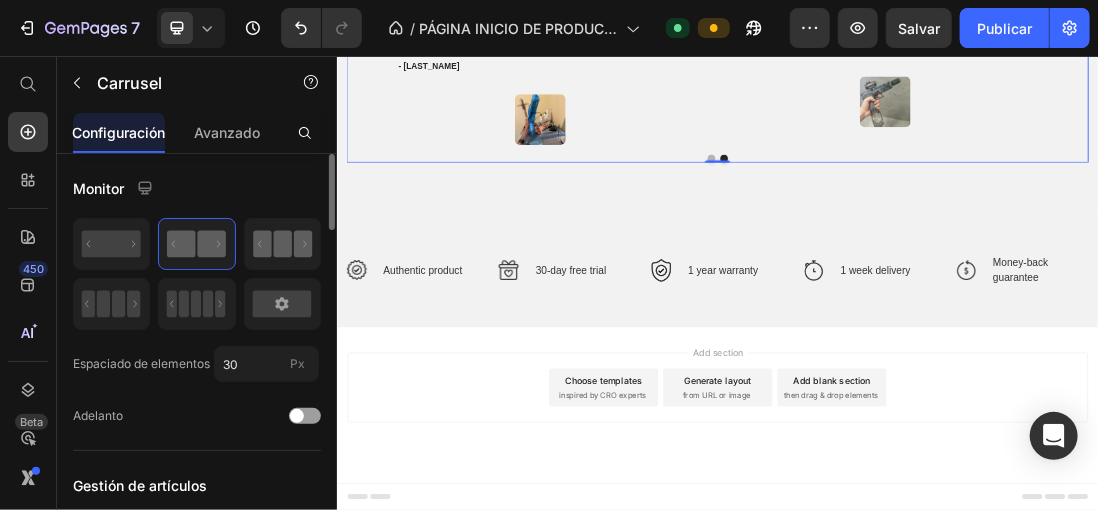 click 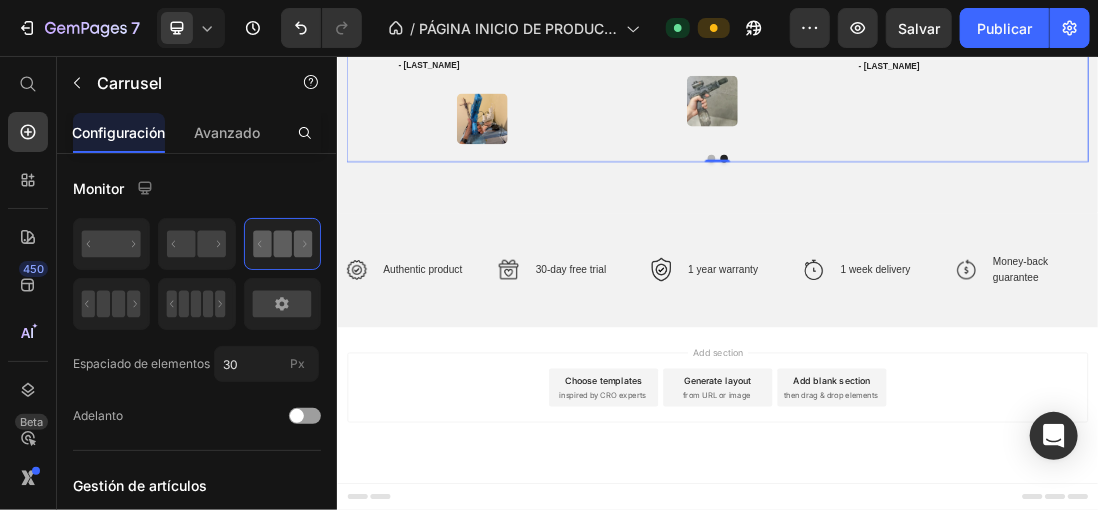 click 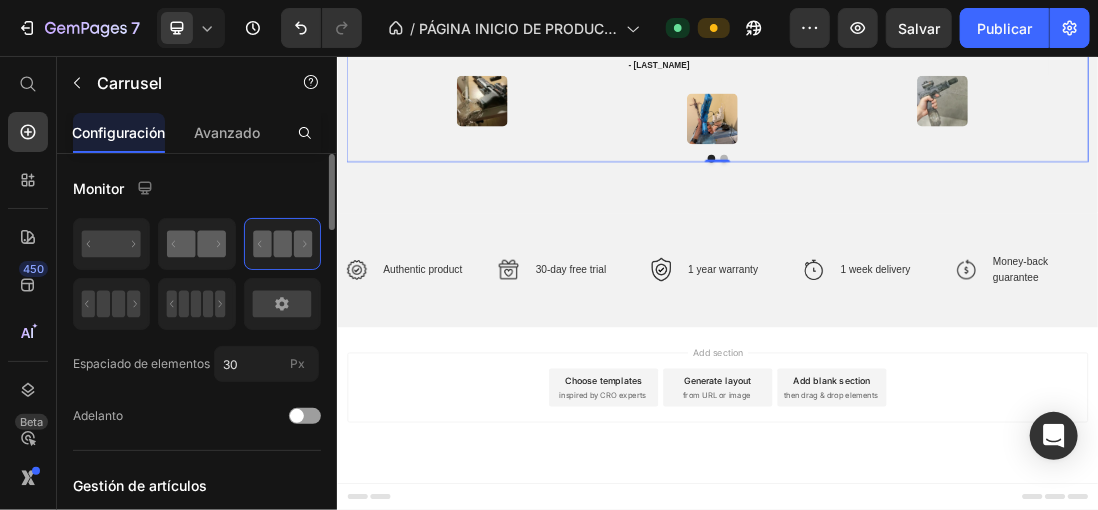 click 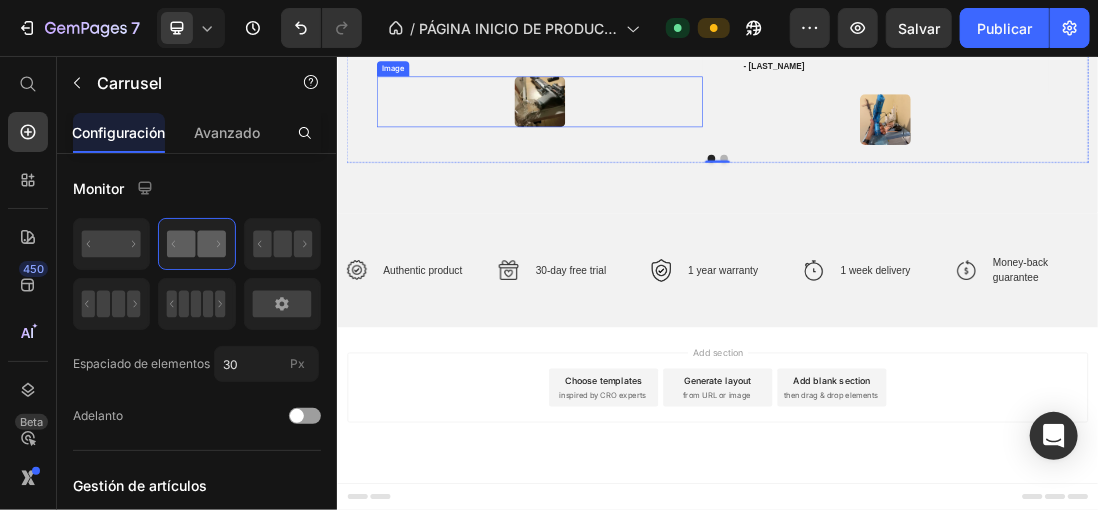 scroll, scrollTop: 2408, scrollLeft: 0, axis: vertical 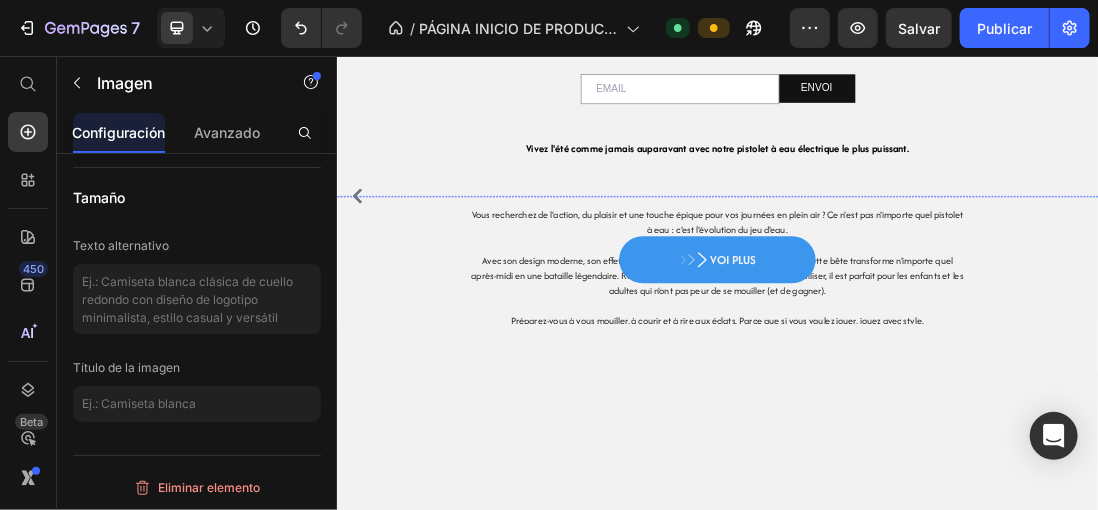 click at bounding box center (928, 277) 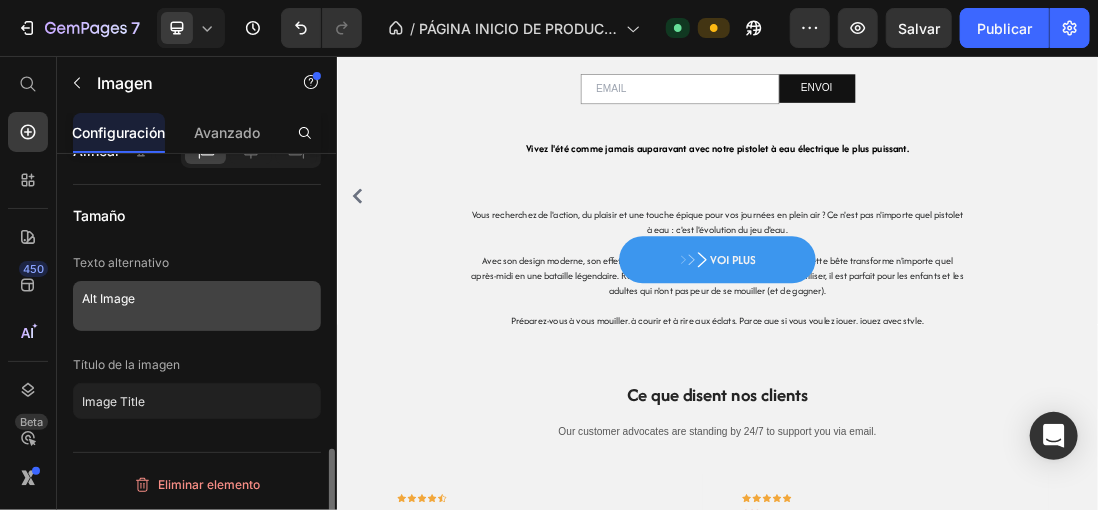 scroll, scrollTop: 1208, scrollLeft: 0, axis: vertical 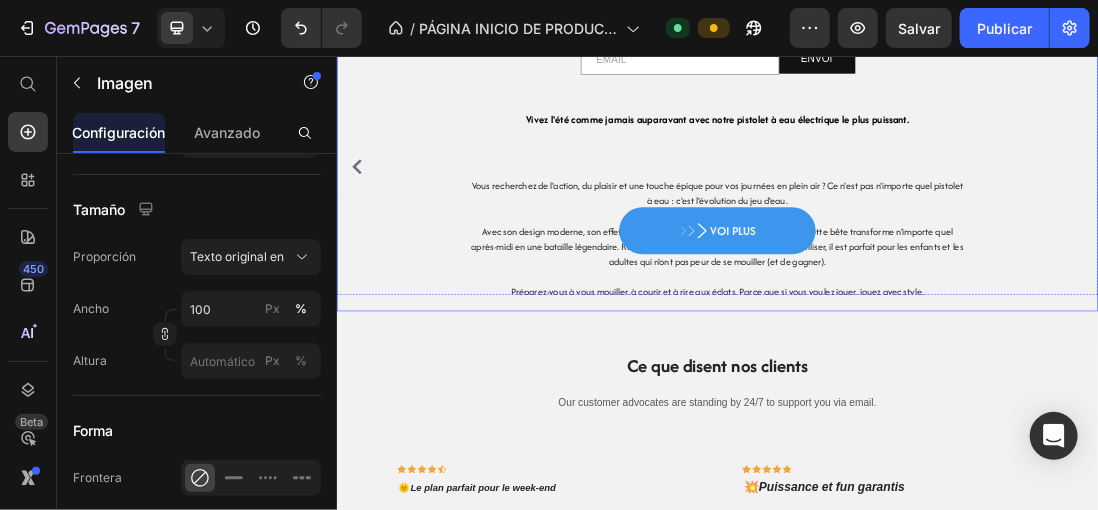 click on "Email Field ENVOI Submit Button Row Newsletter Vivez l'été comme jamais auparavant avec notre pistolet à eau électrique le plus puissant.   Heading Vous recherchez de l'action, du plaisir et une touche épique pour vos journées en plein air ? Ce n'est pas n'importe quel pistolet à eau : c'est l'évolution du jeu d'eau.   Avec son design moderne, son effet visuel de "flamme" et ses tirs à haute pression, cette bête transforme n'importe quel après-midi en une bataille légendaire. Rechargeable par USB, léger et super facile à utiliser, il est parfait pour les enfants et les adultes qui n'ont pas peur de se mouiller (et de gagner).   Préparez-vous à vous mouiller, à courir et à rire aux éclats. Parce que si vous voulez jouer, jouez avec style. Text block Row" at bounding box center (936, 237) 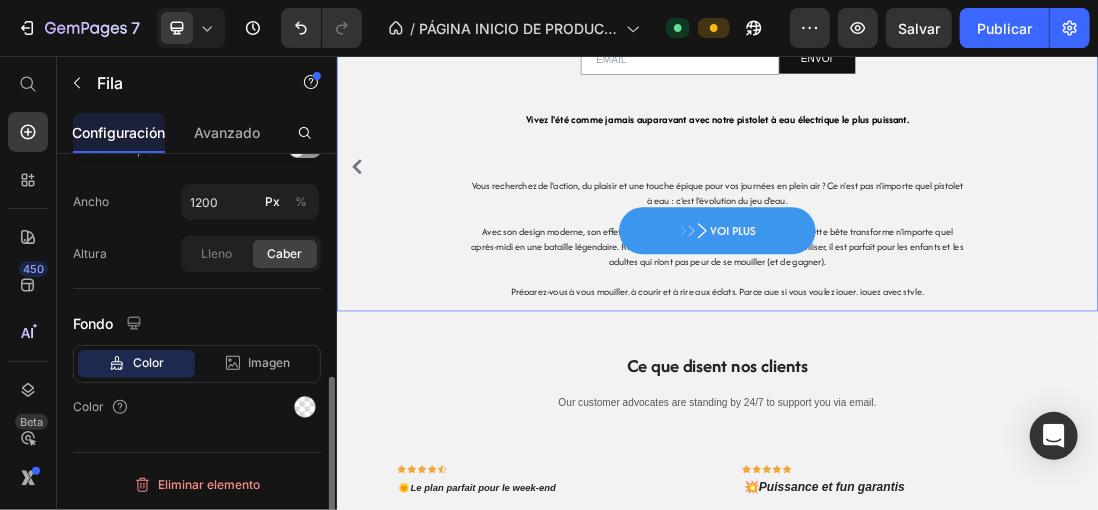 scroll, scrollTop: 0, scrollLeft: 0, axis: both 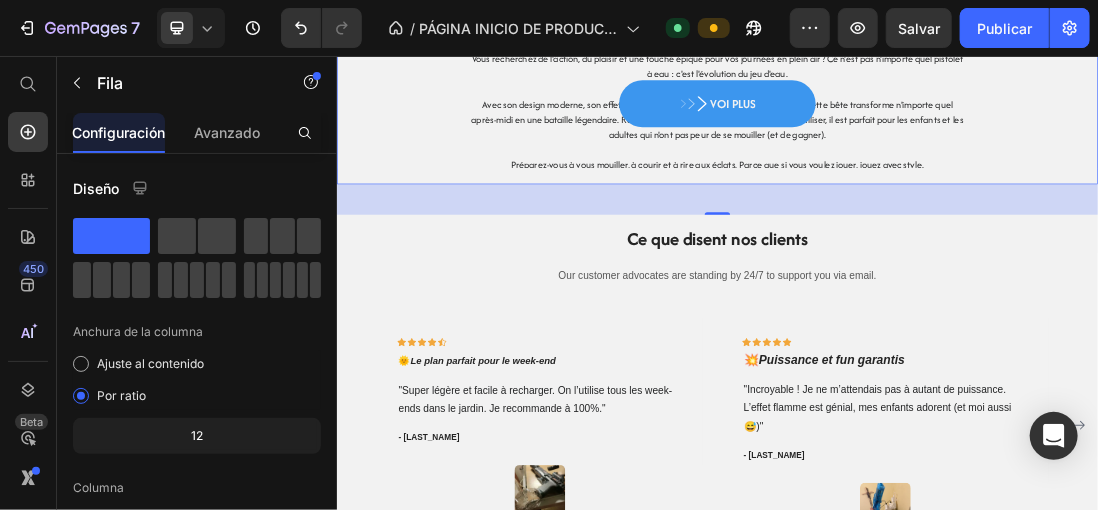 click 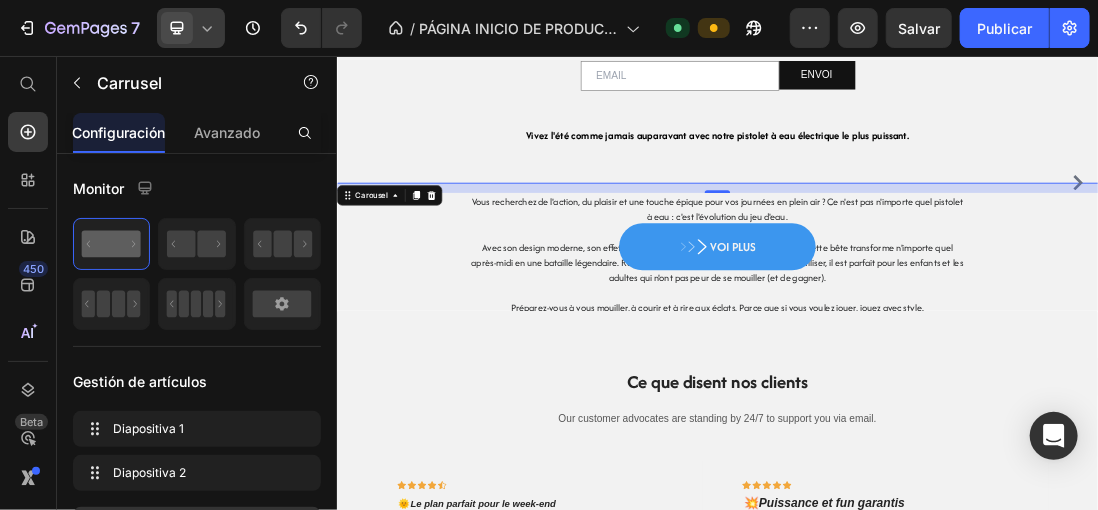 scroll, scrollTop: 1500, scrollLeft: 0, axis: vertical 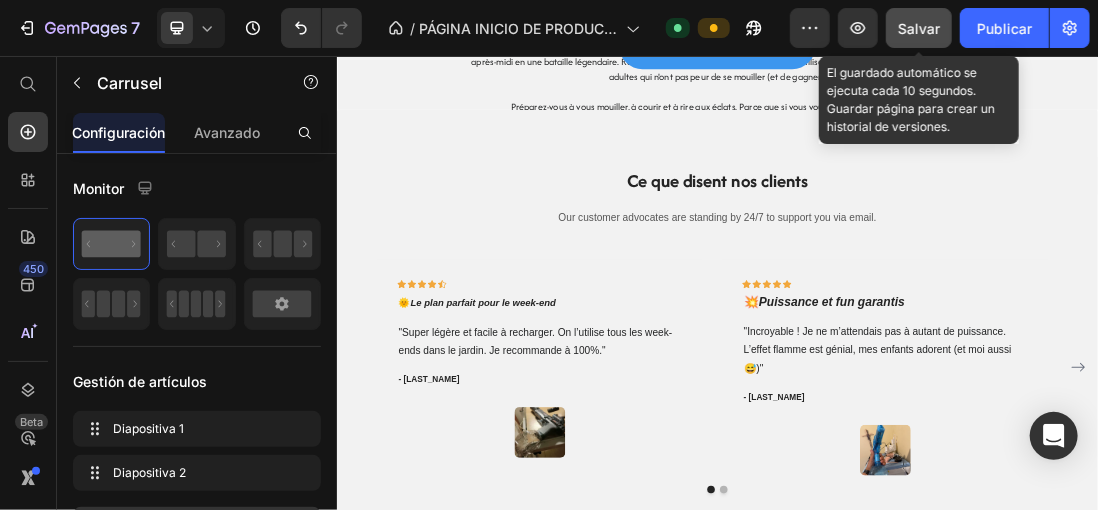 click on "Salvar" at bounding box center [919, 28] 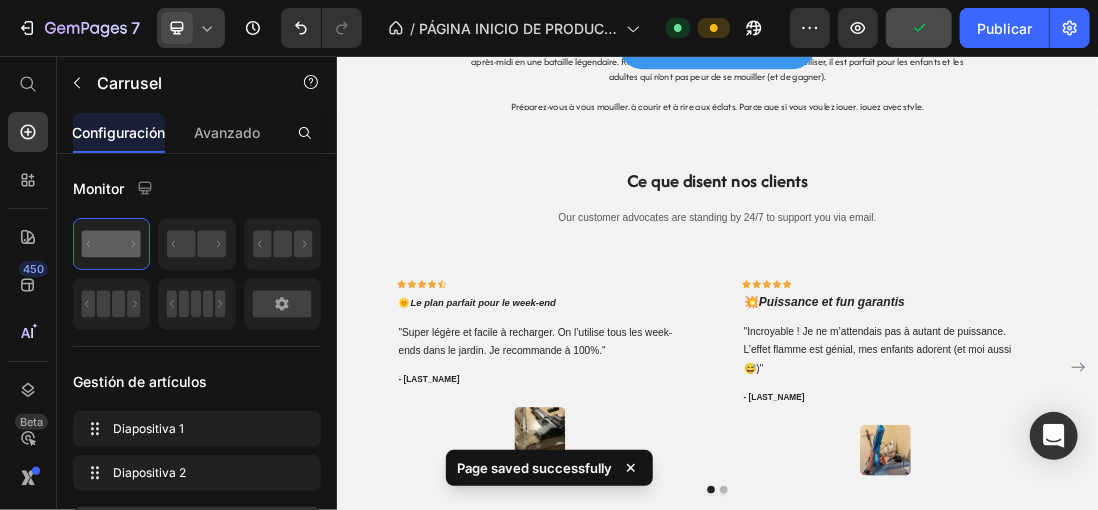 click 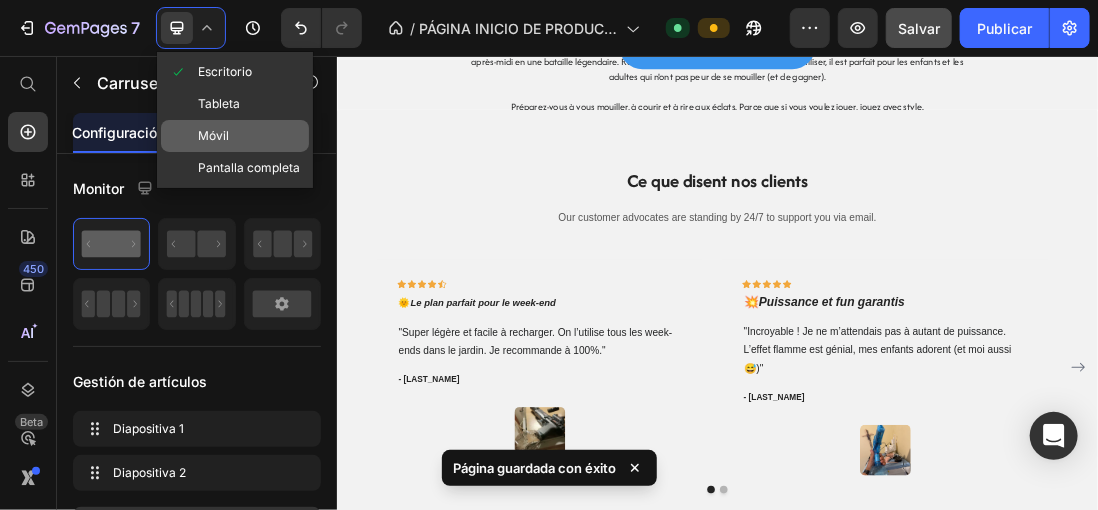 click on "Móvil" 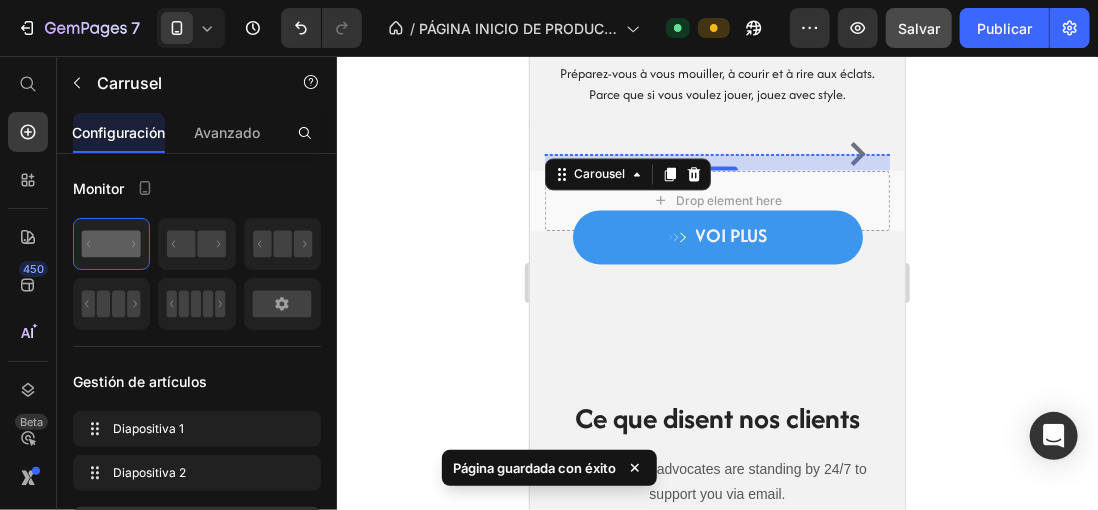 scroll, scrollTop: 1547, scrollLeft: 0, axis: vertical 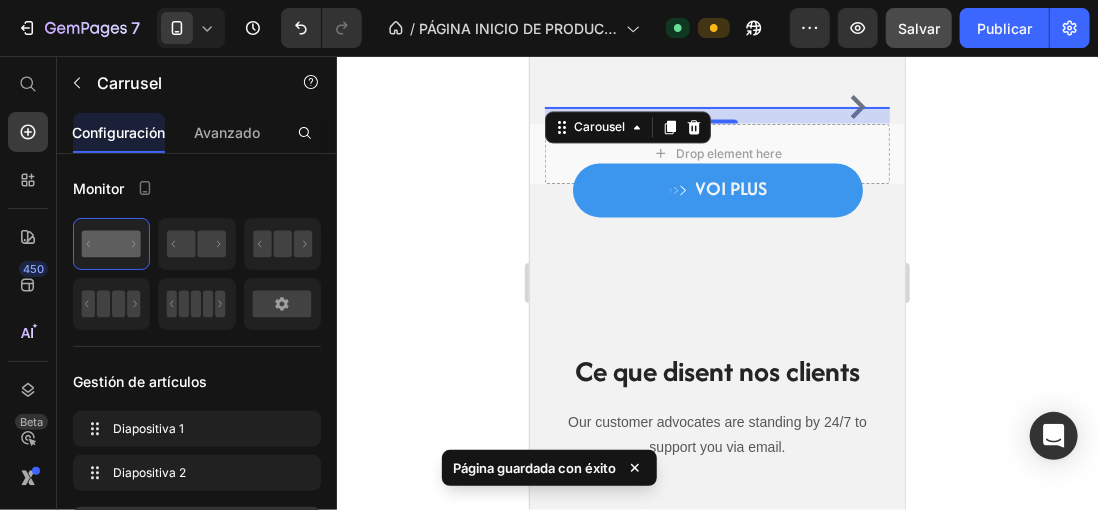 click 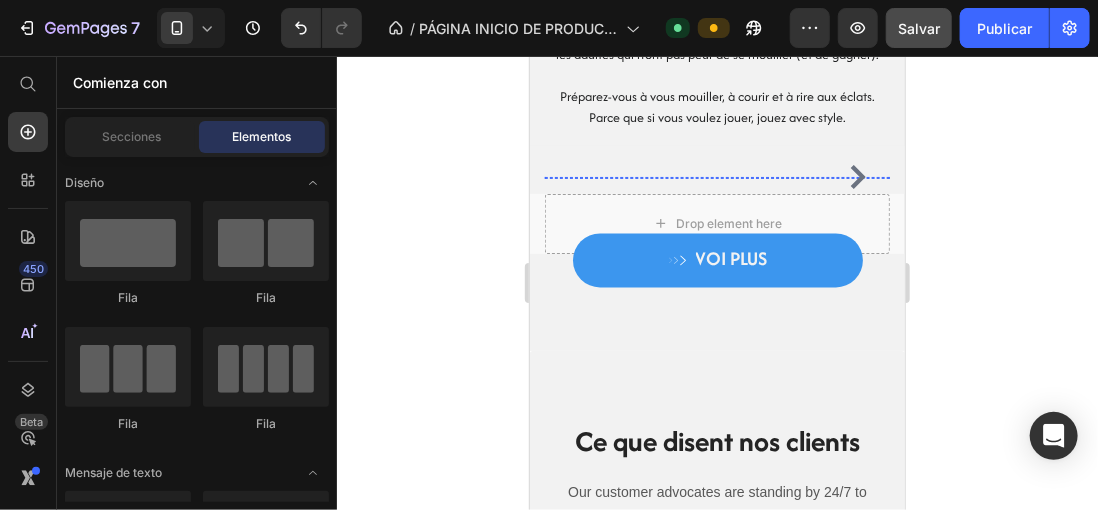 scroll, scrollTop: 1047, scrollLeft: 0, axis: vertical 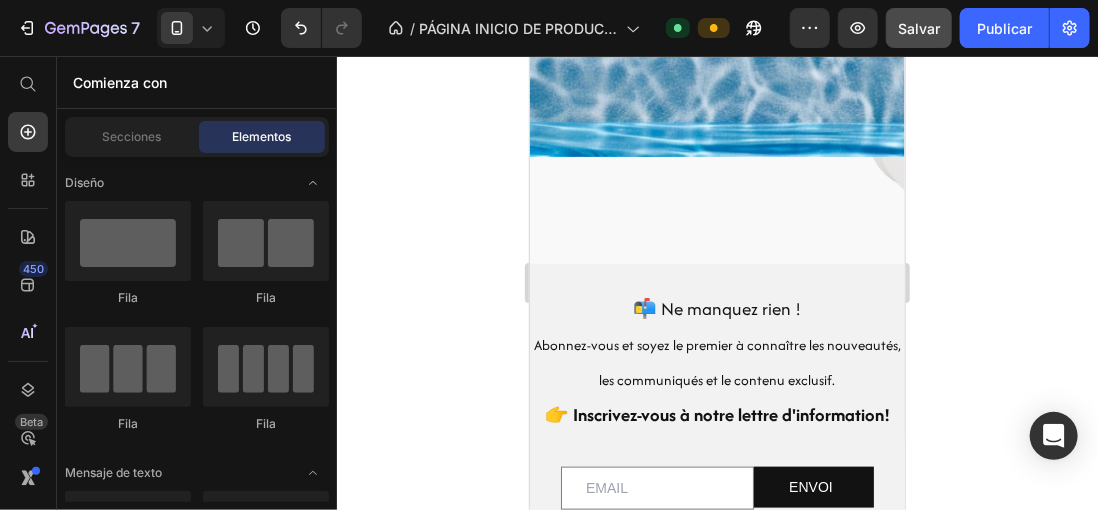 drag, startPoint x: 896, startPoint y: 229, endPoint x: 1439, endPoint y: 247, distance: 543.2983 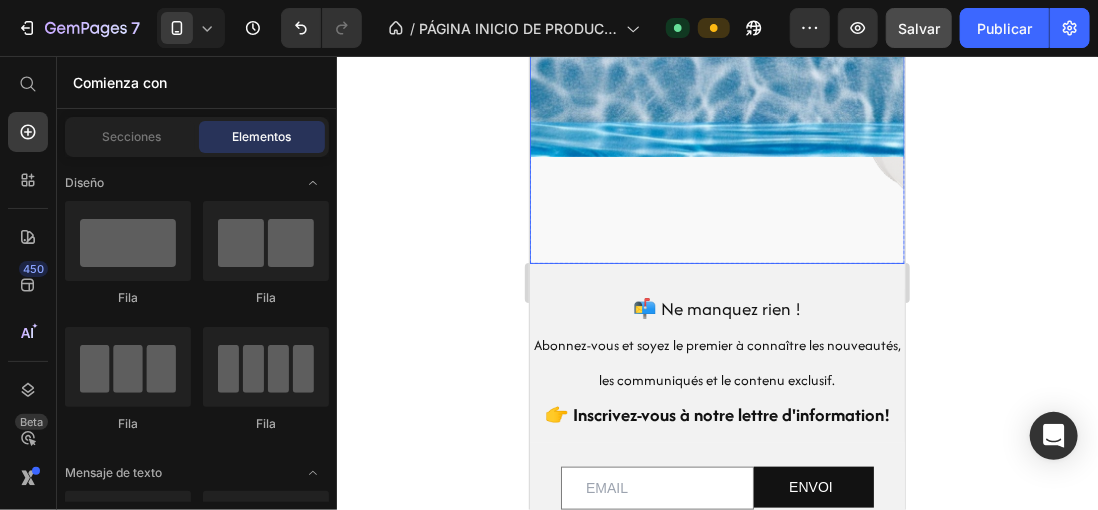 click at bounding box center (716, -162) 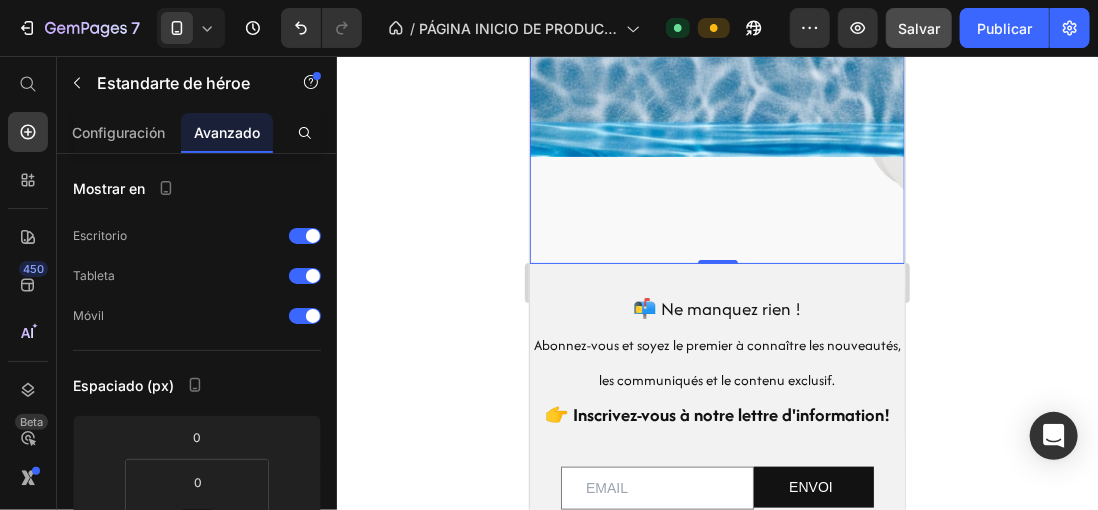 click 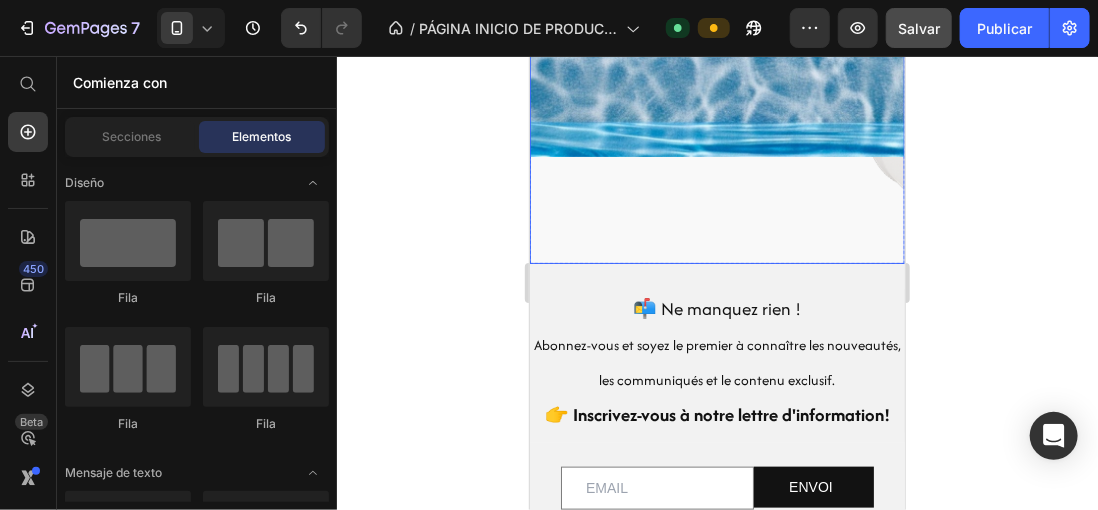 click 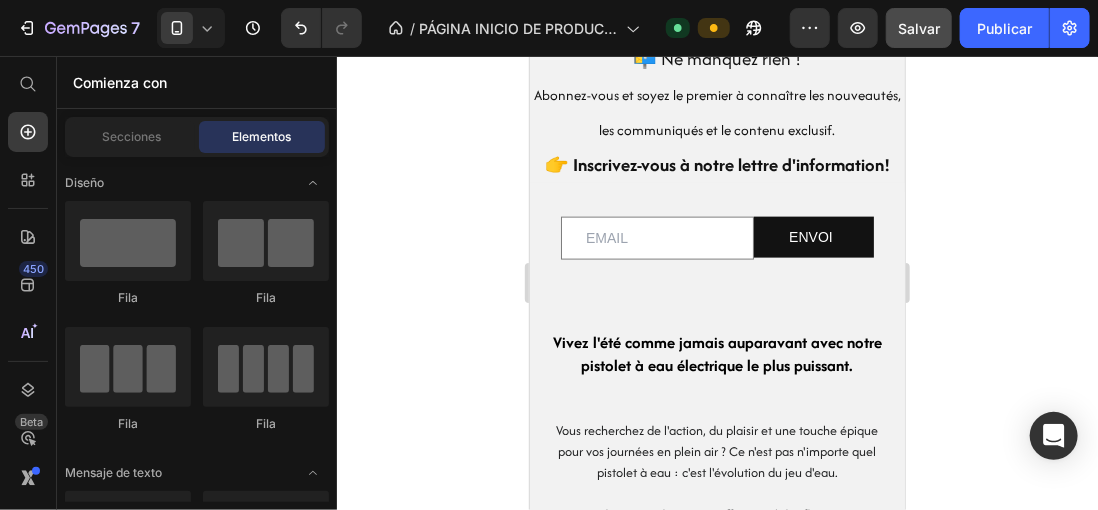 scroll, scrollTop: 1068, scrollLeft: 0, axis: vertical 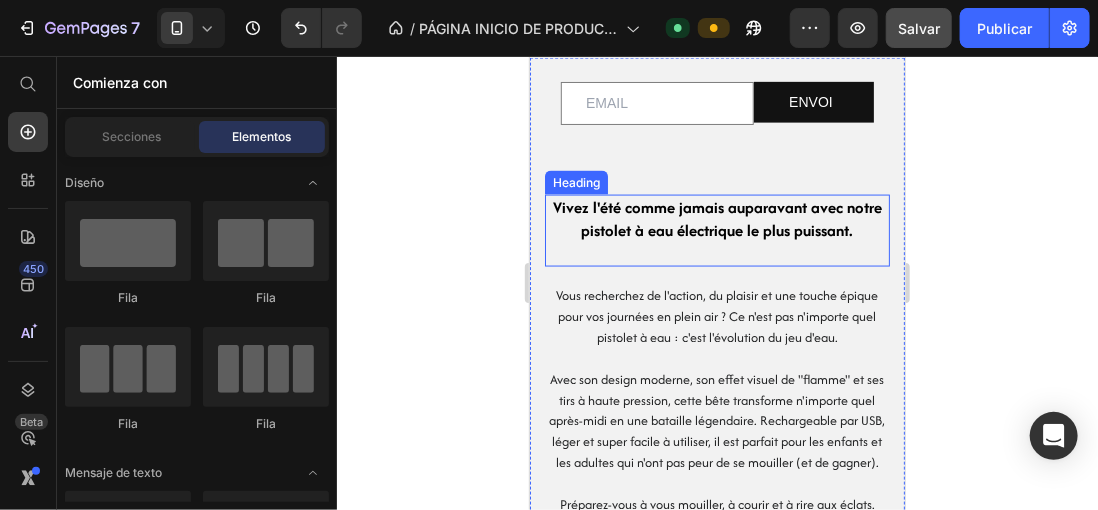 click on "Vivez l'été comme jamais auparavant avec notre pistolet à eau électrique le plus puissant." at bounding box center (716, 218) 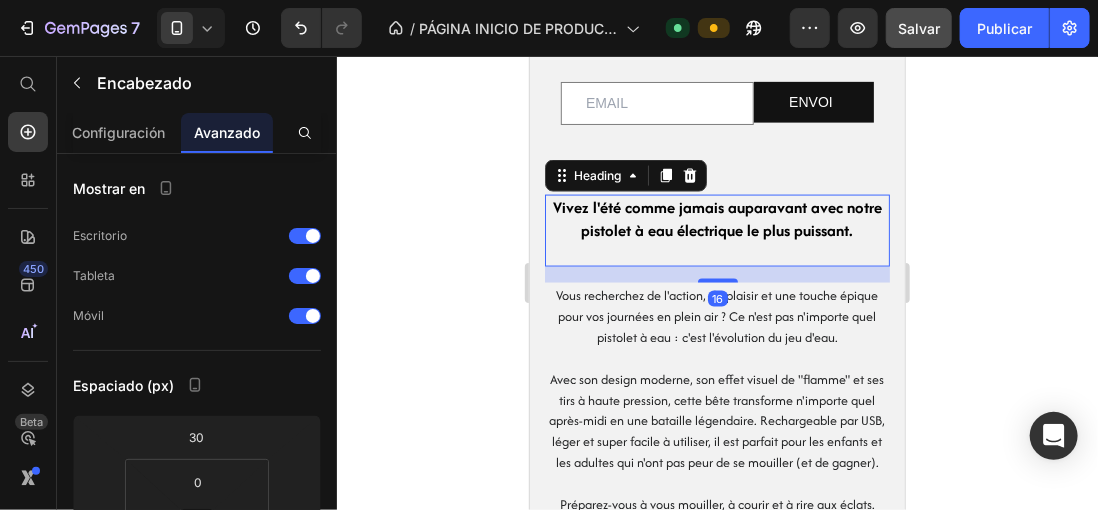 click on "Vivez l'été comme jamais auparavant avec notre pistolet à eau électrique le plus puissant." at bounding box center [716, 230] 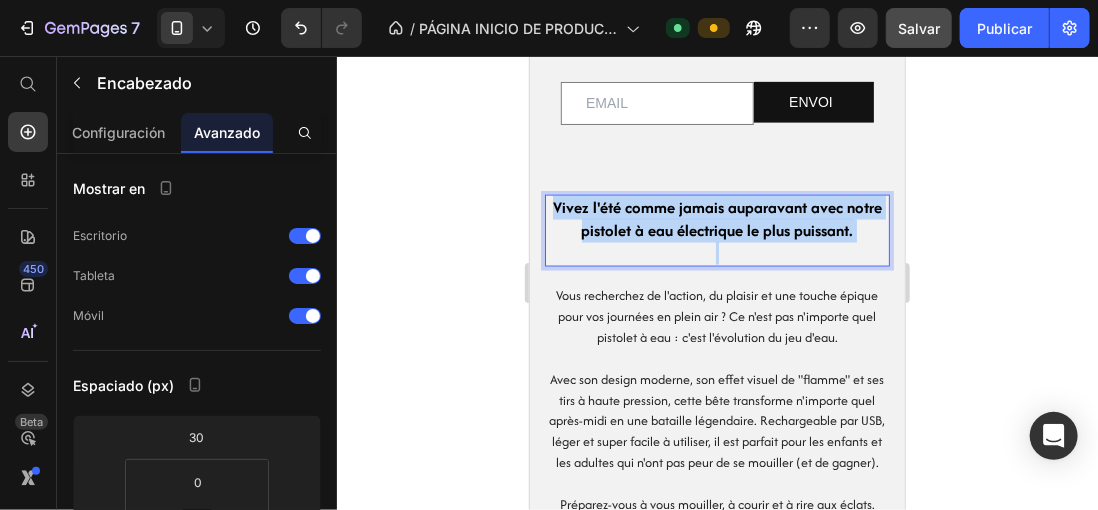 drag, startPoint x: 547, startPoint y: 204, endPoint x: 693, endPoint y: 253, distance: 154.00325 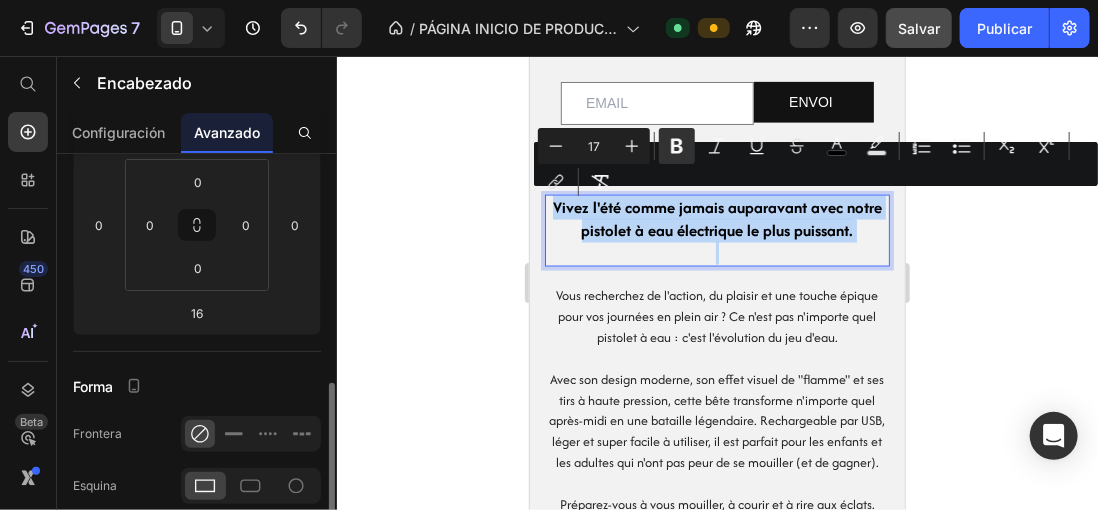 scroll, scrollTop: 500, scrollLeft: 0, axis: vertical 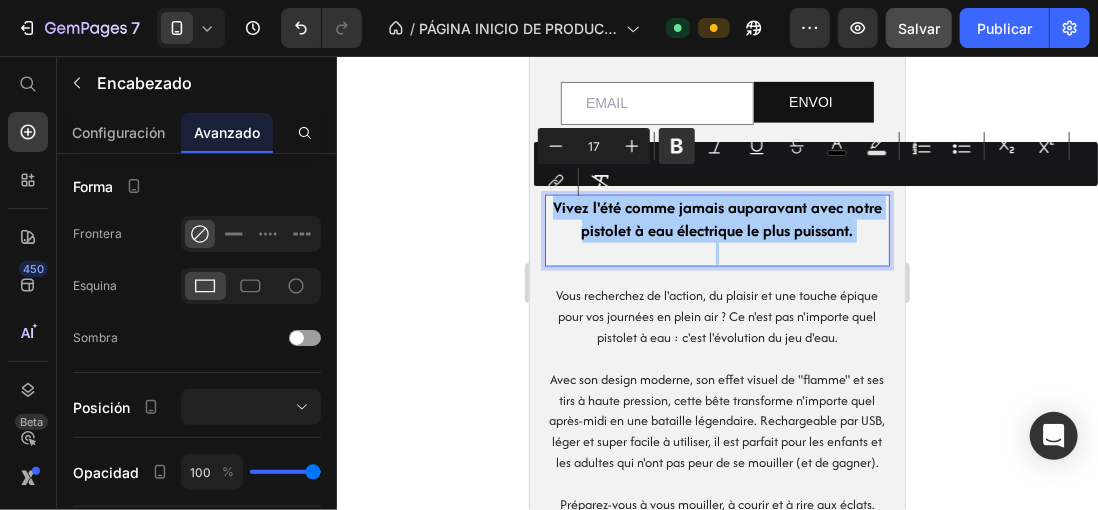 click 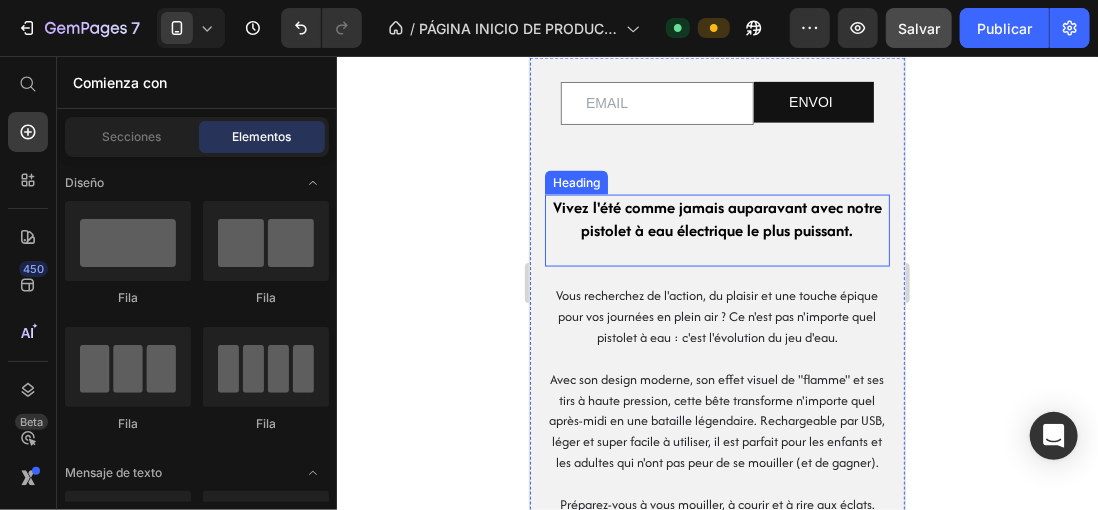 click on "⁠⁠⁠⁠⁠⁠⁠ Vivez l'été comme jamais auparavant avec notre pistolet à eau électrique le plus puissant." at bounding box center (716, 230) 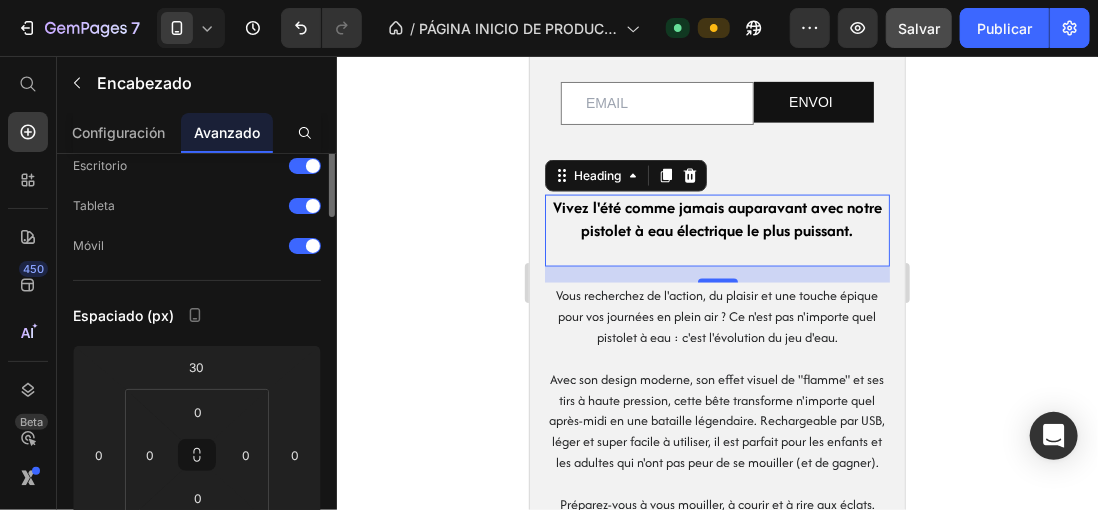 scroll, scrollTop: 0, scrollLeft: 0, axis: both 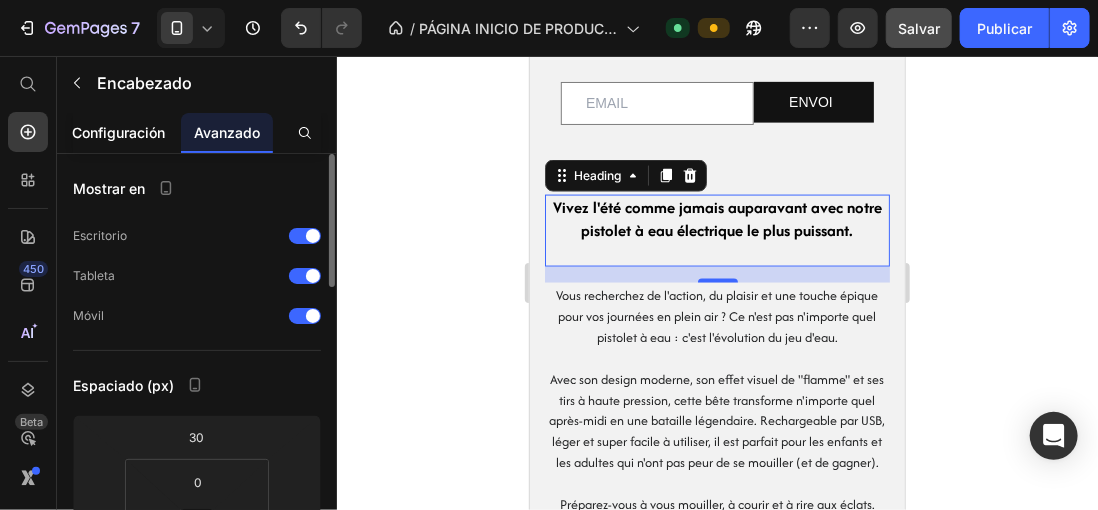 click on "Configuración" at bounding box center [119, 132] 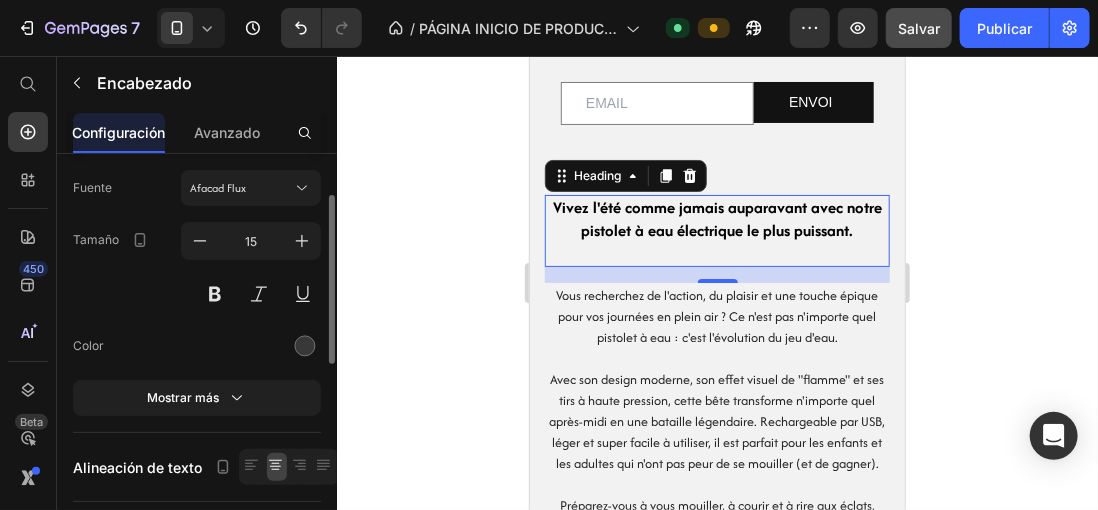 scroll, scrollTop: 200, scrollLeft: 0, axis: vertical 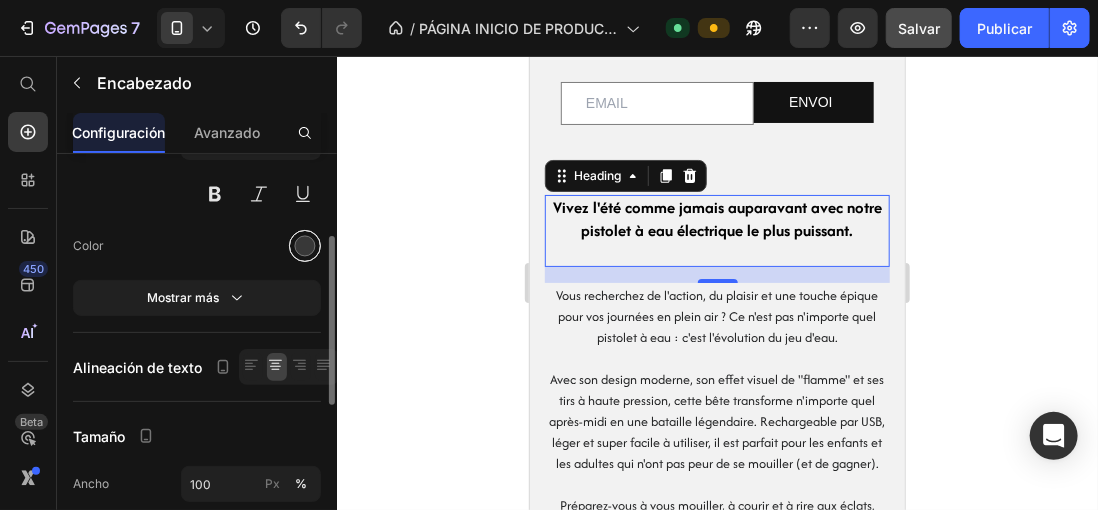 click at bounding box center [305, 246] 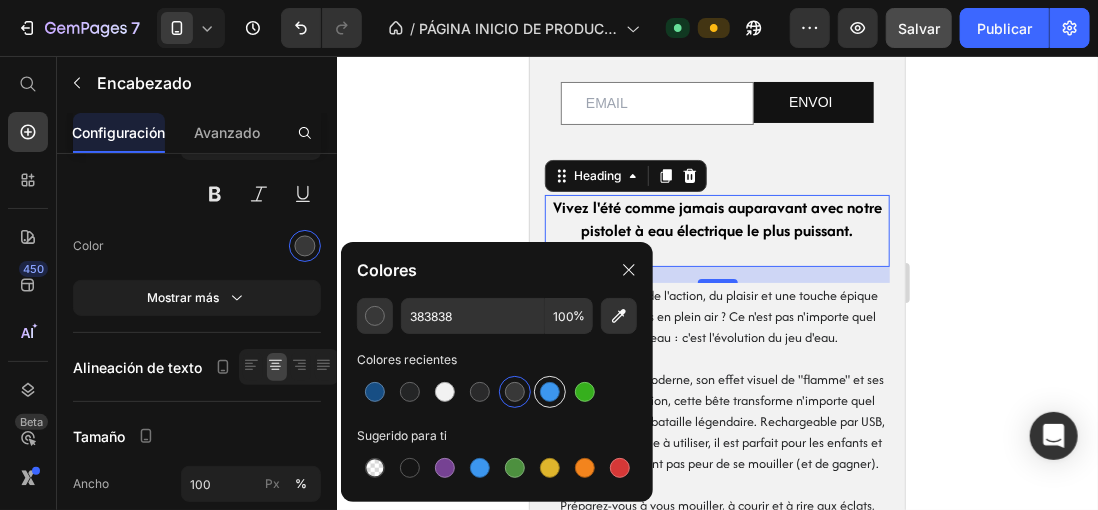 click at bounding box center [550, 392] 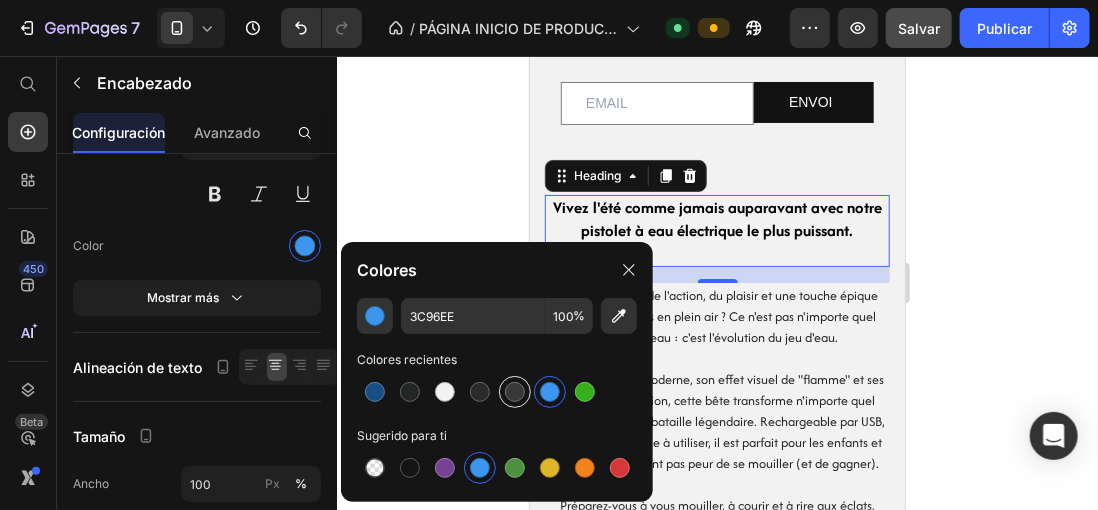 click at bounding box center (515, 392) 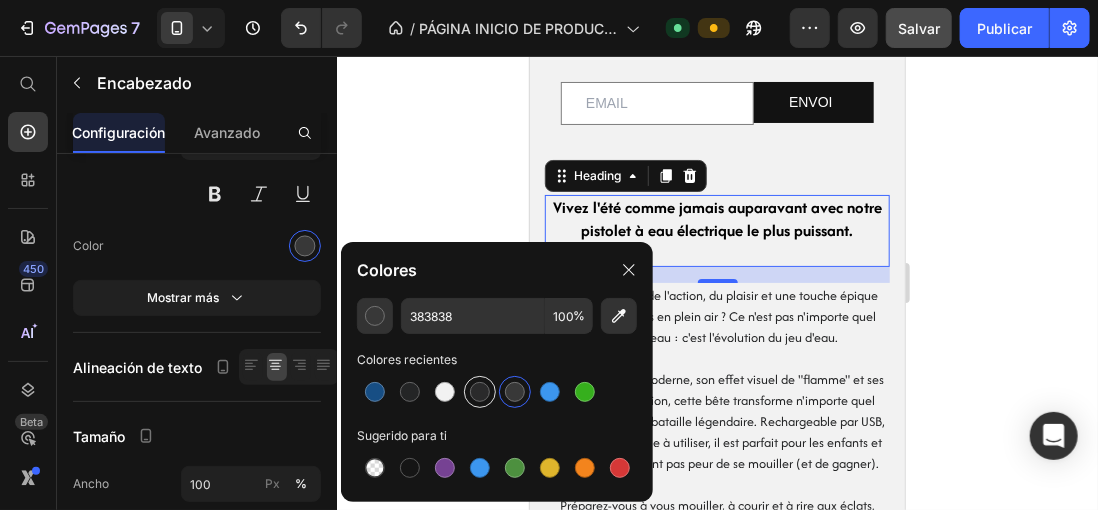 click at bounding box center [480, 392] 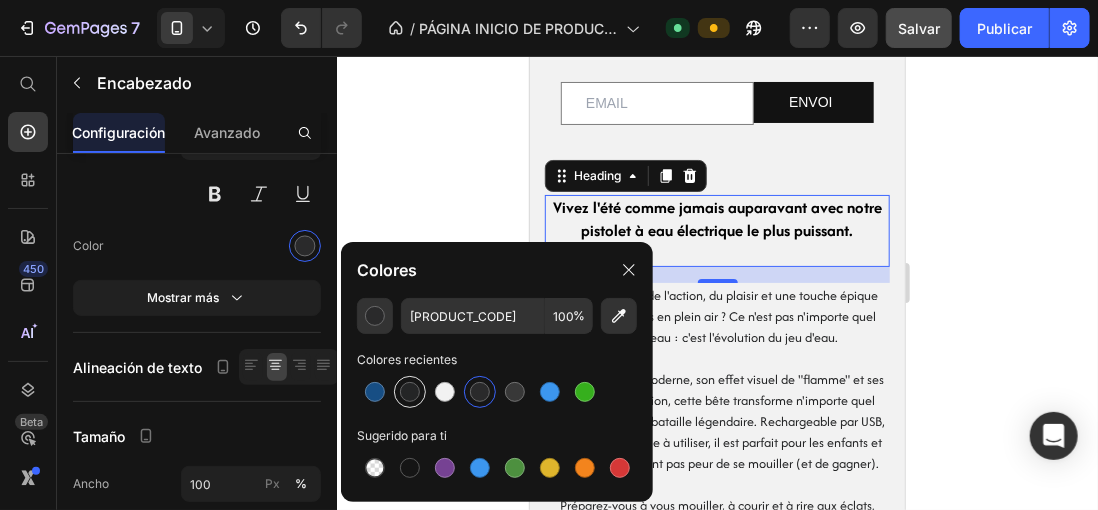 click at bounding box center [410, 392] 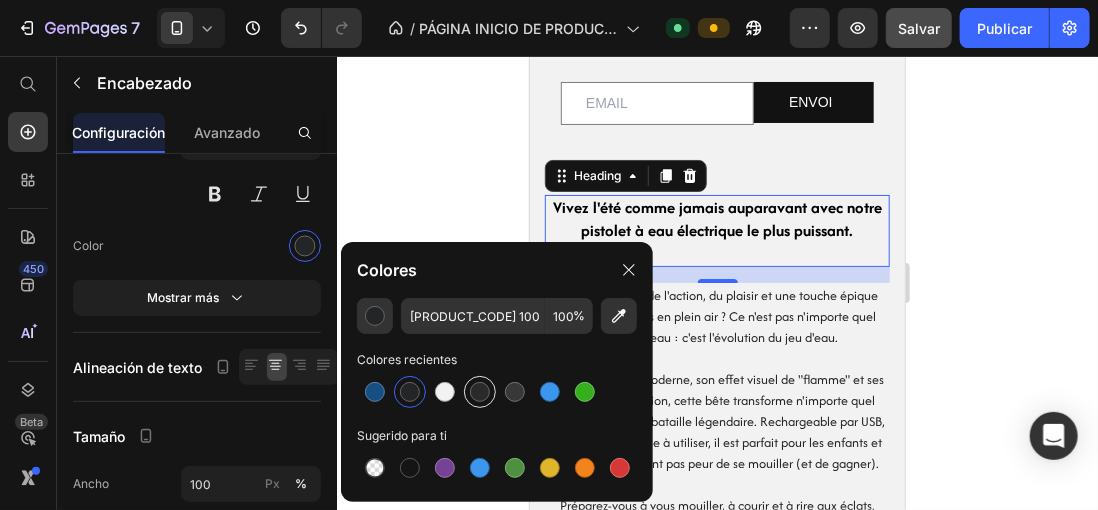 click at bounding box center [480, 392] 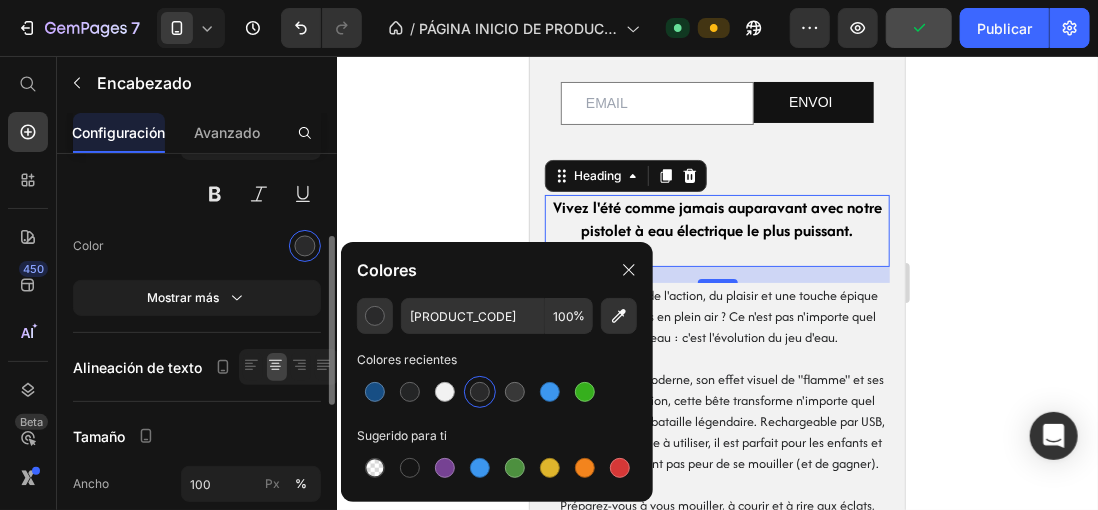 scroll, scrollTop: 0, scrollLeft: 0, axis: both 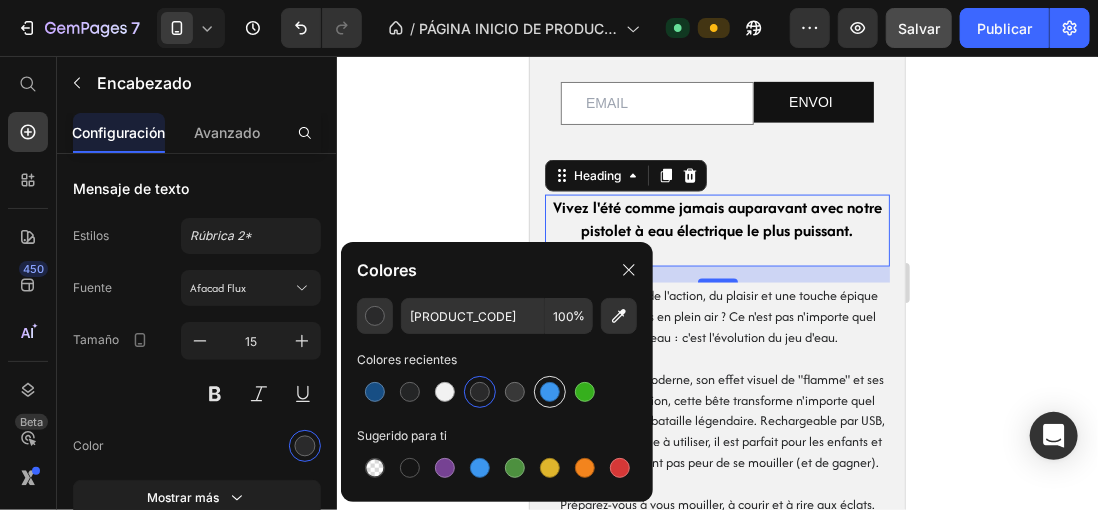 click at bounding box center (550, 392) 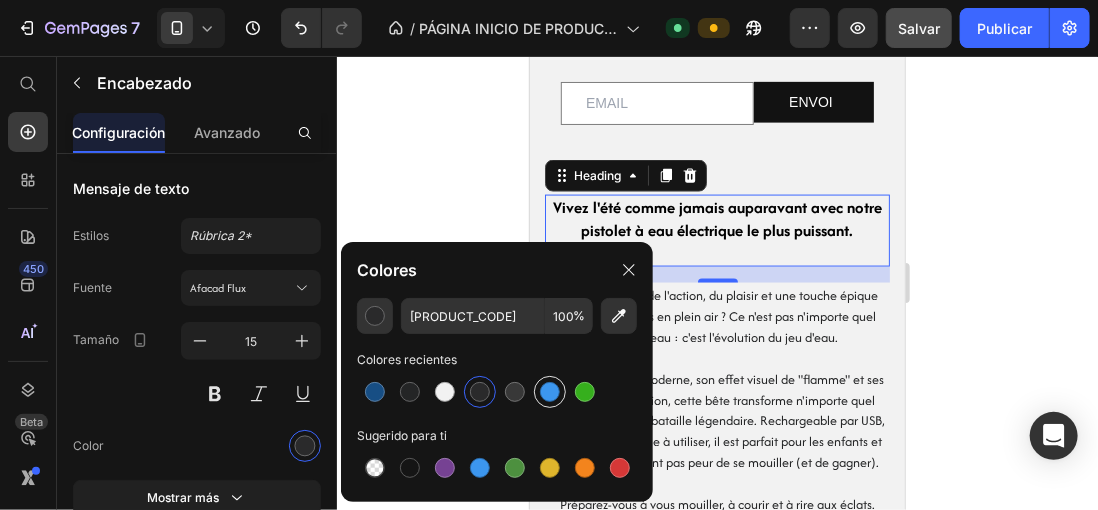 type on "3C96EE" 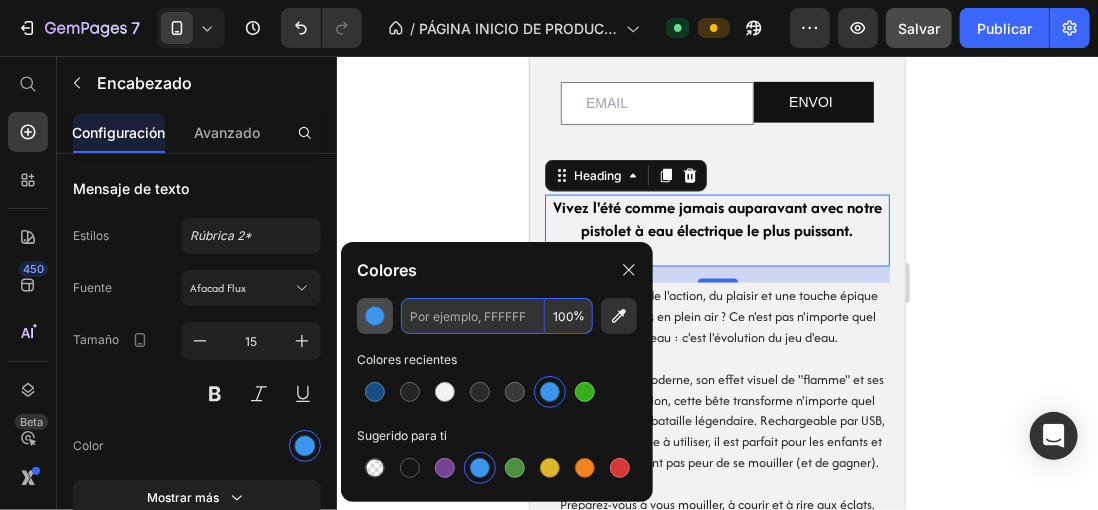 type on "3C96EE" 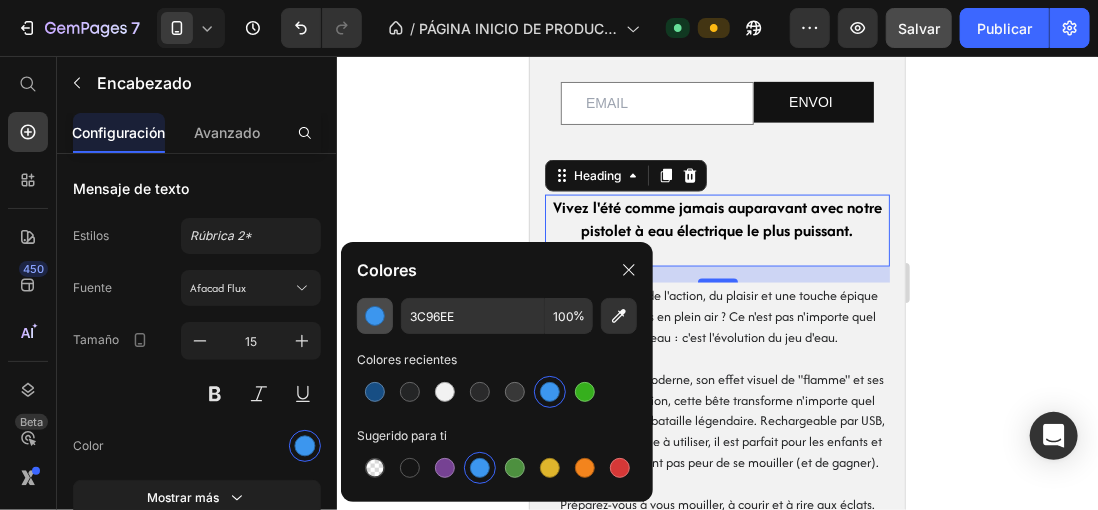 click at bounding box center (375, 316) 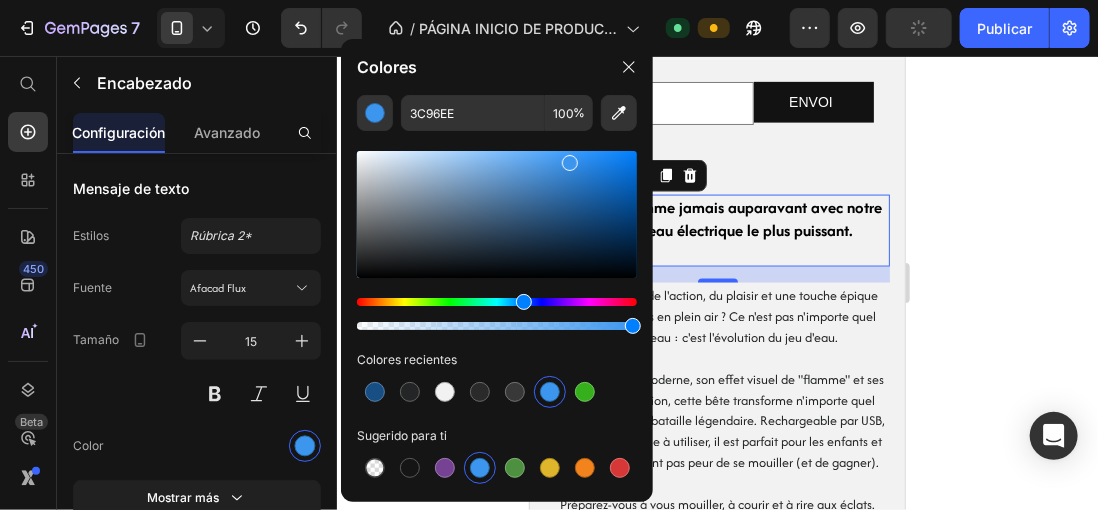 click at bounding box center [550, 392] 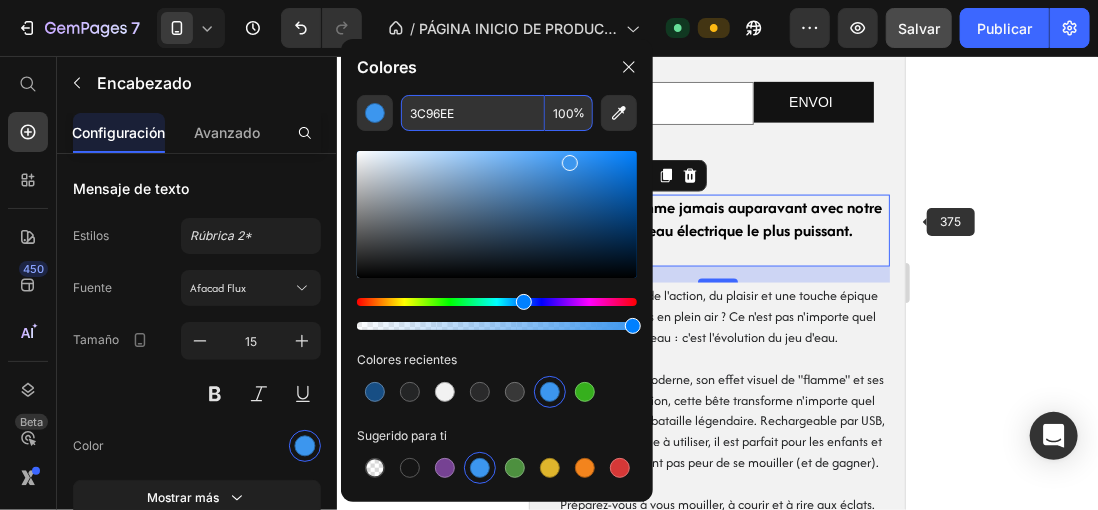 click 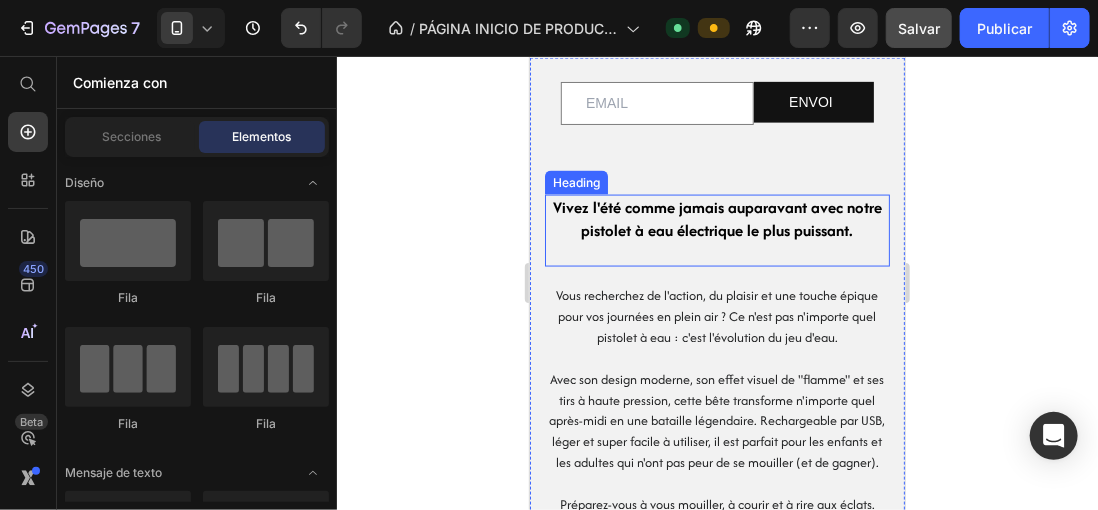 click on "Vivez l'été comme jamais auparavant avec notre pistolet à eau électrique le plus puissant." at bounding box center (716, 218) 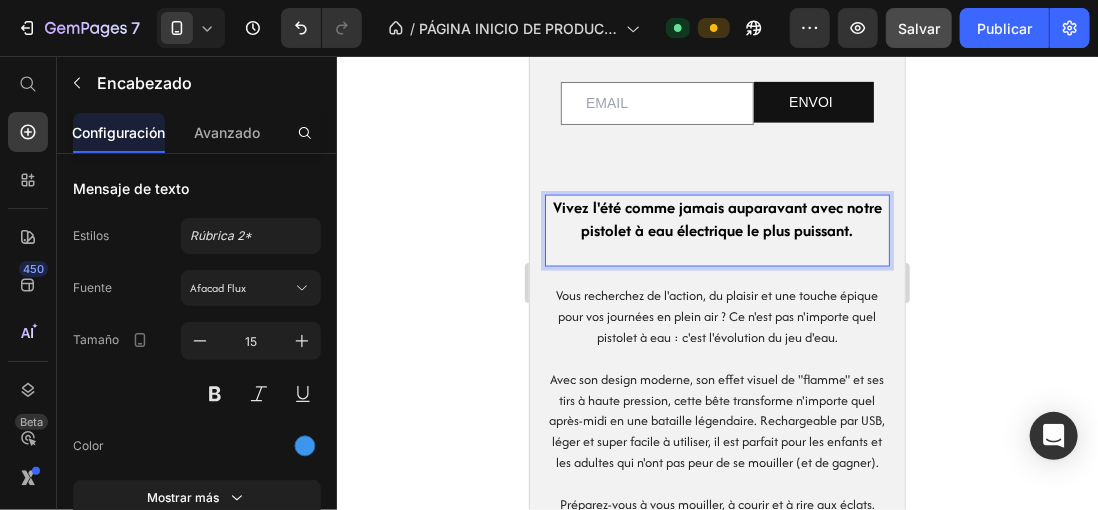 click on "Vivez l'été comme jamais auparavant avec notre pistolet à eau électrique le plus puissant." at bounding box center (716, 218) 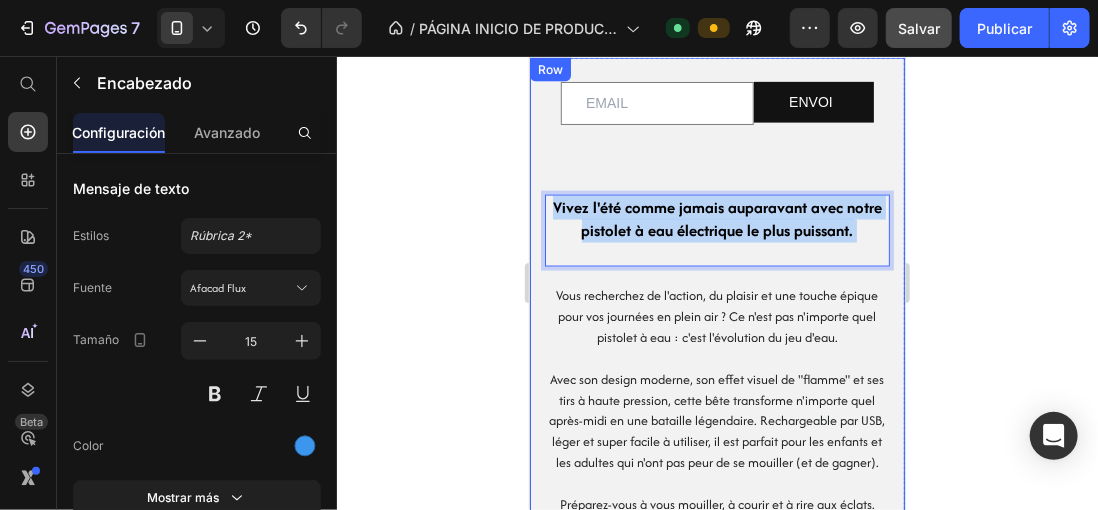 drag, startPoint x: 836, startPoint y: 227, endPoint x: 537, endPoint y: 200, distance: 300.21658 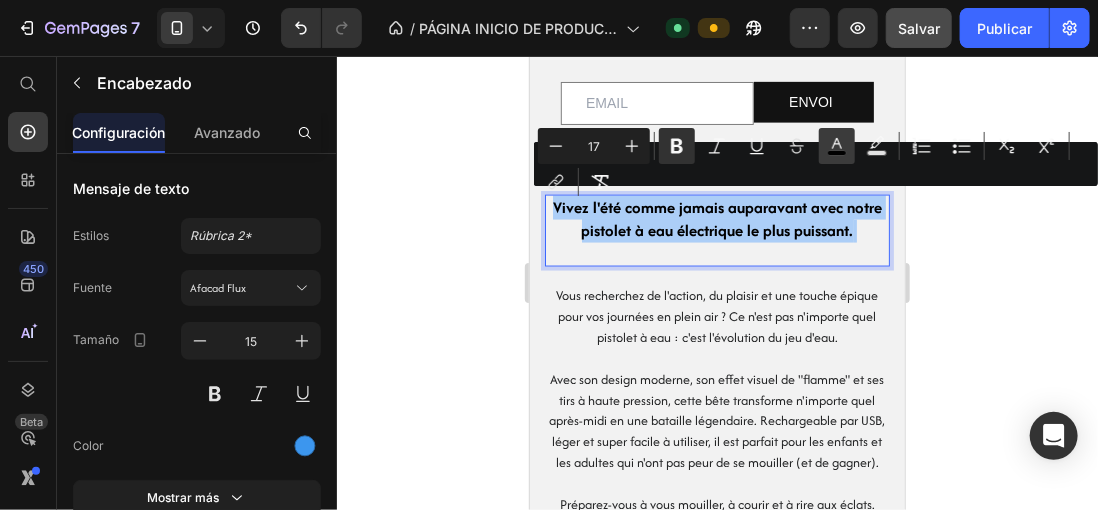 click on "color" at bounding box center (837, 146) 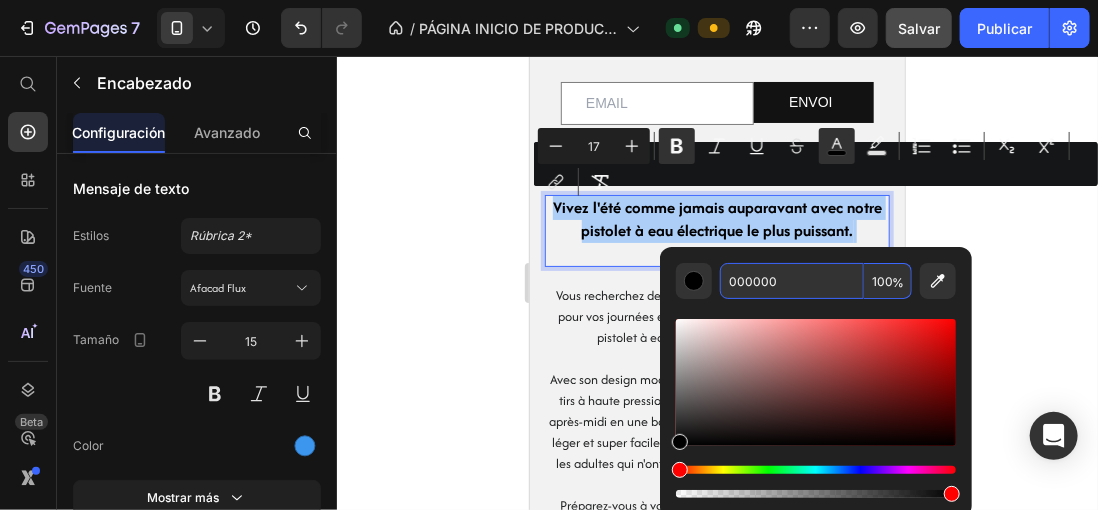 click on "000000" at bounding box center [792, 281] 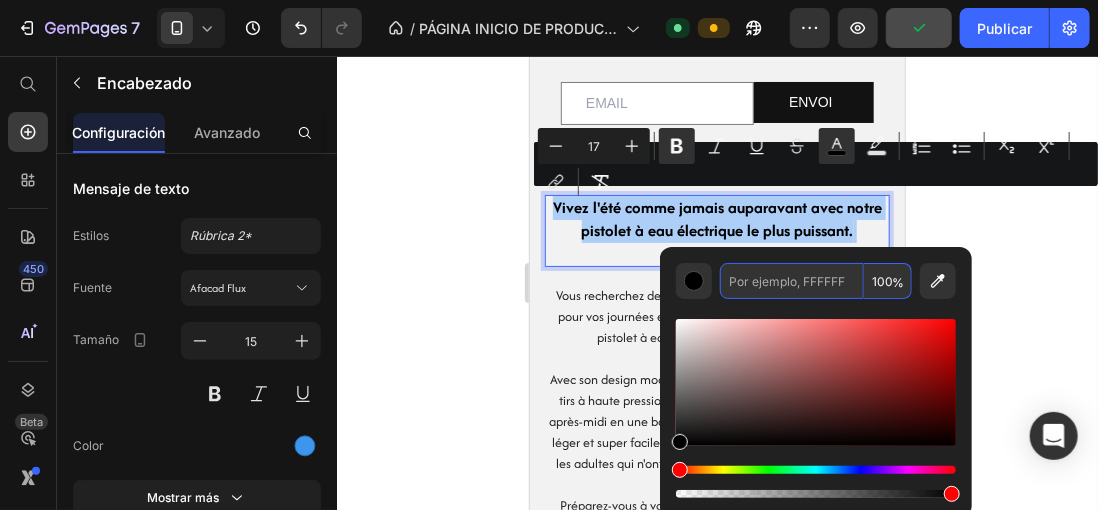 paste on "3C96EE" 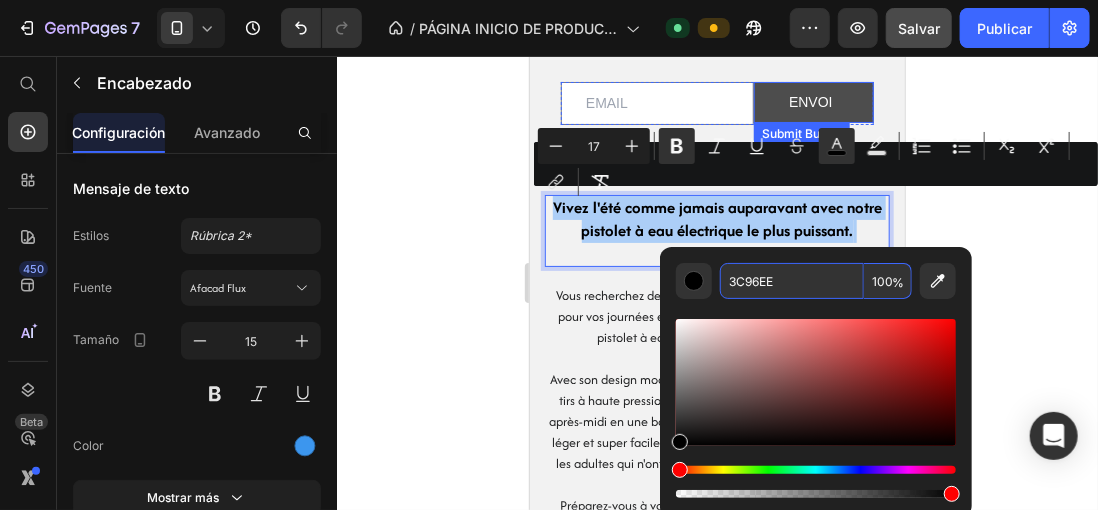 type on "3C96EE" 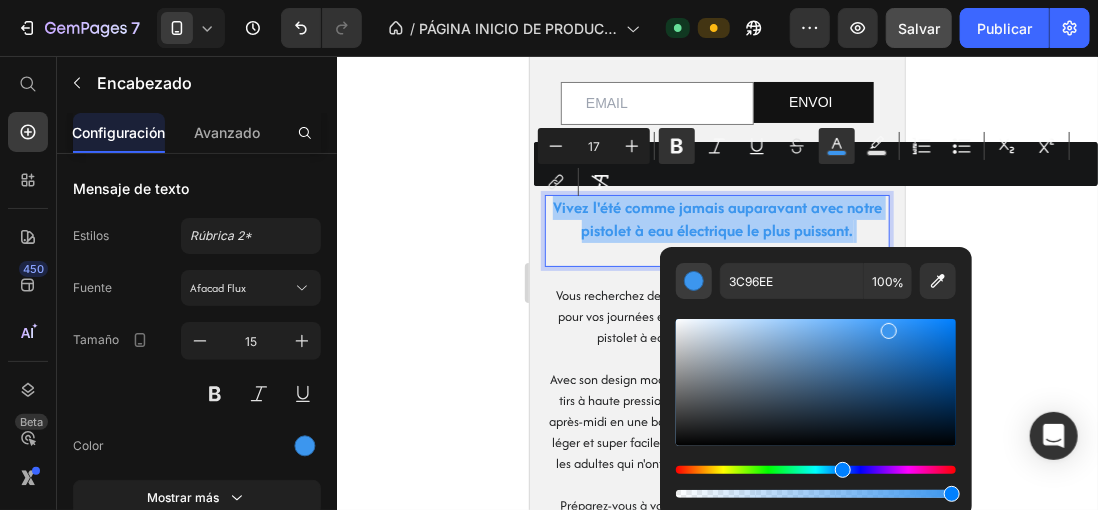 click at bounding box center [694, 281] 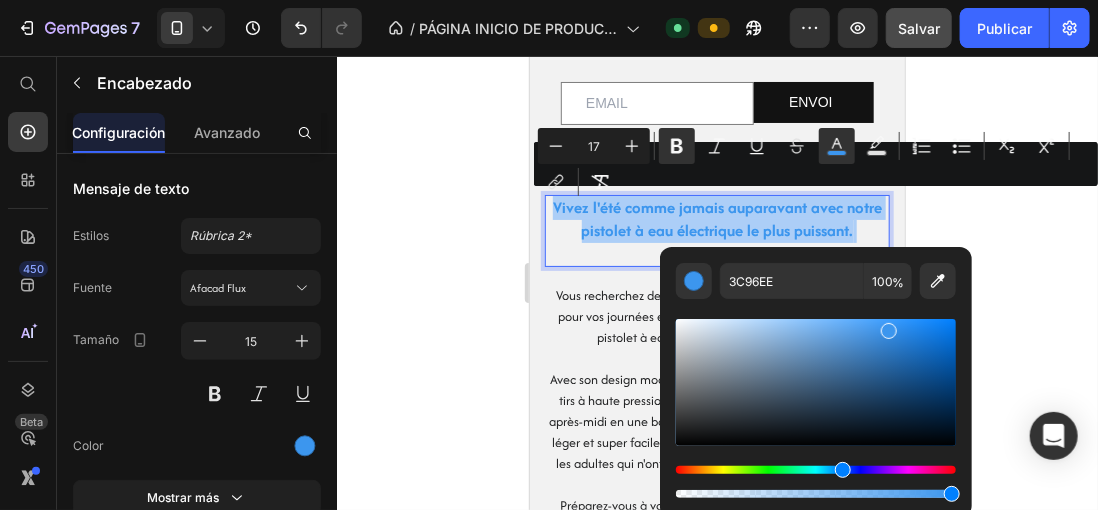 click 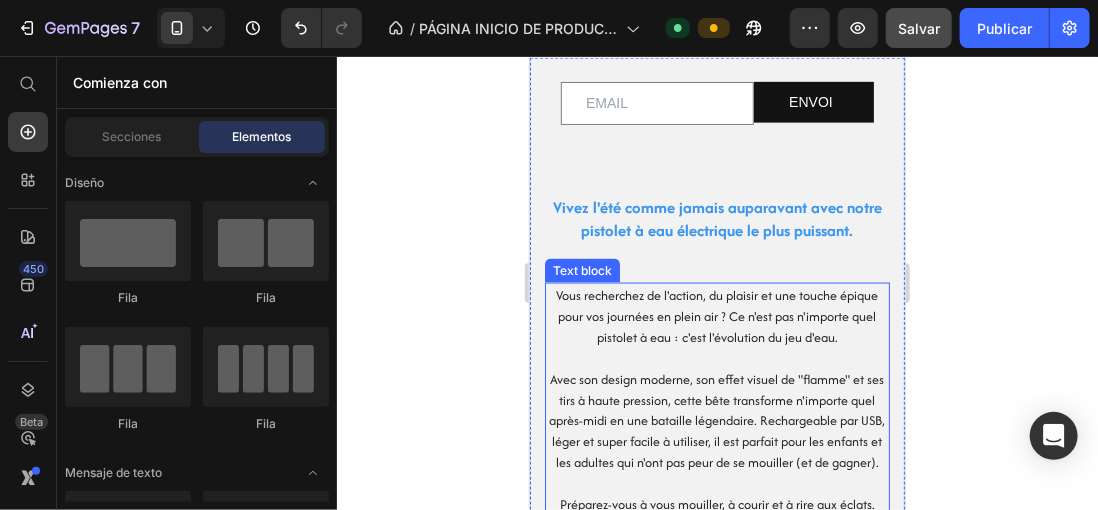 scroll, scrollTop: 968, scrollLeft: 0, axis: vertical 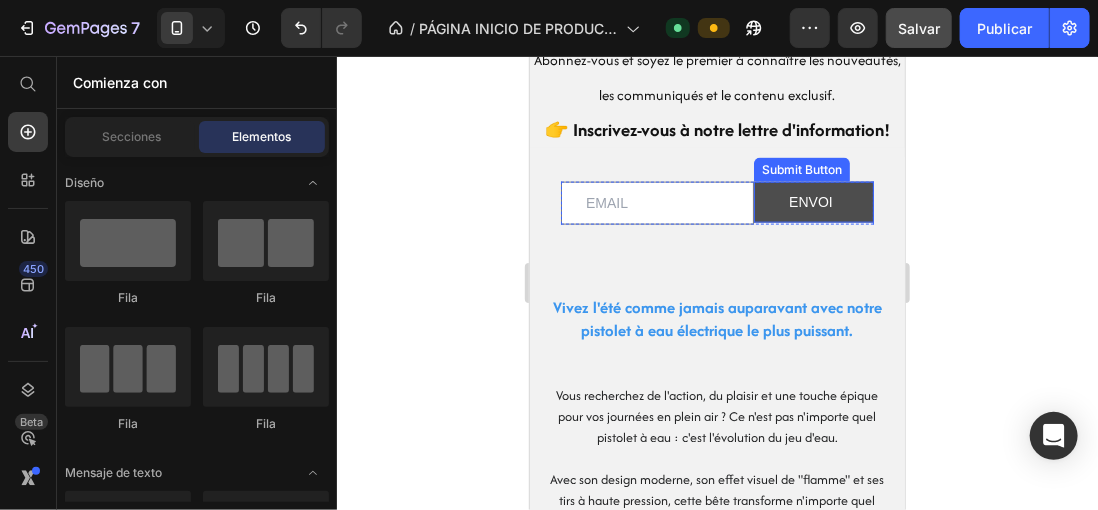click on "ENVOI" at bounding box center (813, 201) 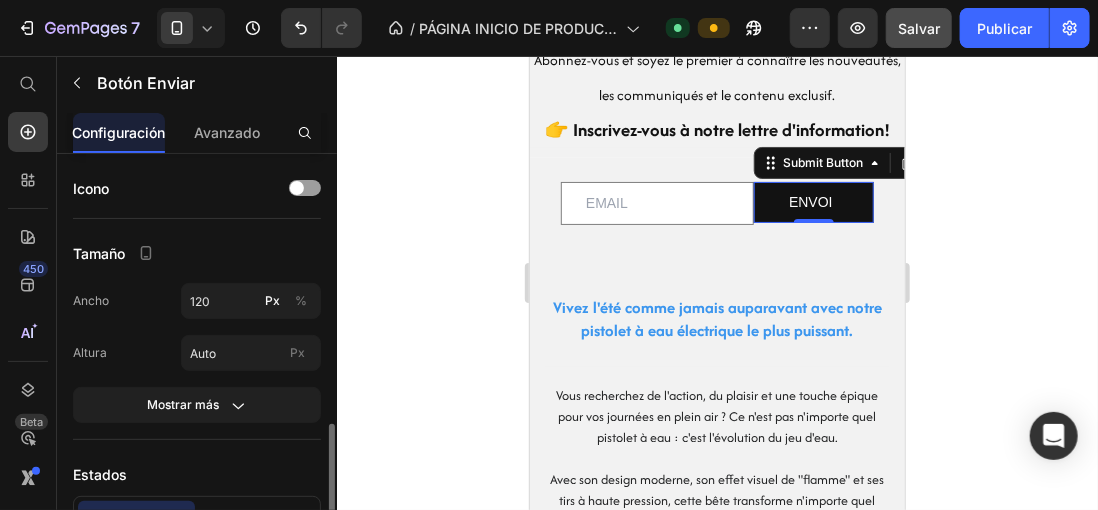 scroll, scrollTop: 300, scrollLeft: 0, axis: vertical 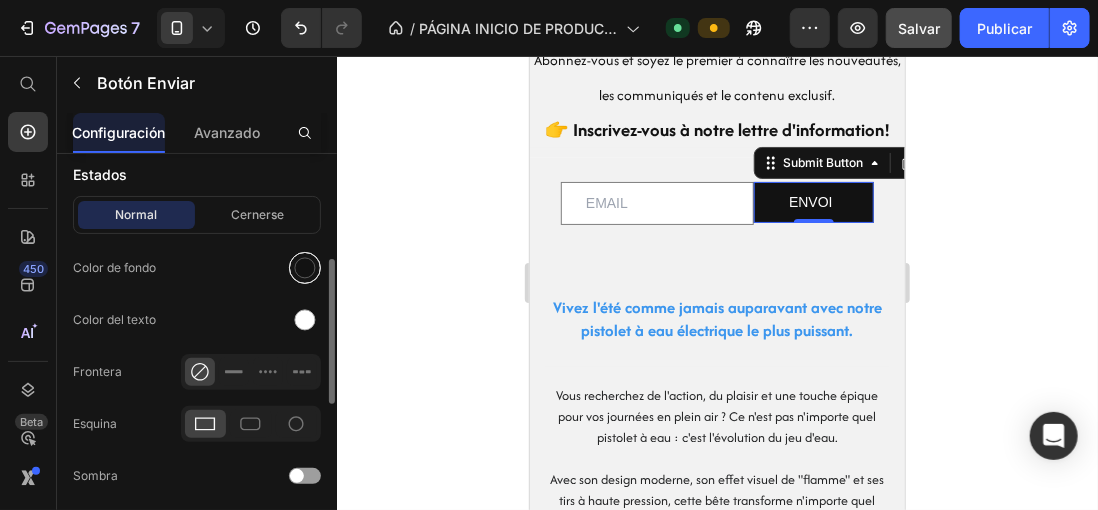 click at bounding box center [305, 268] 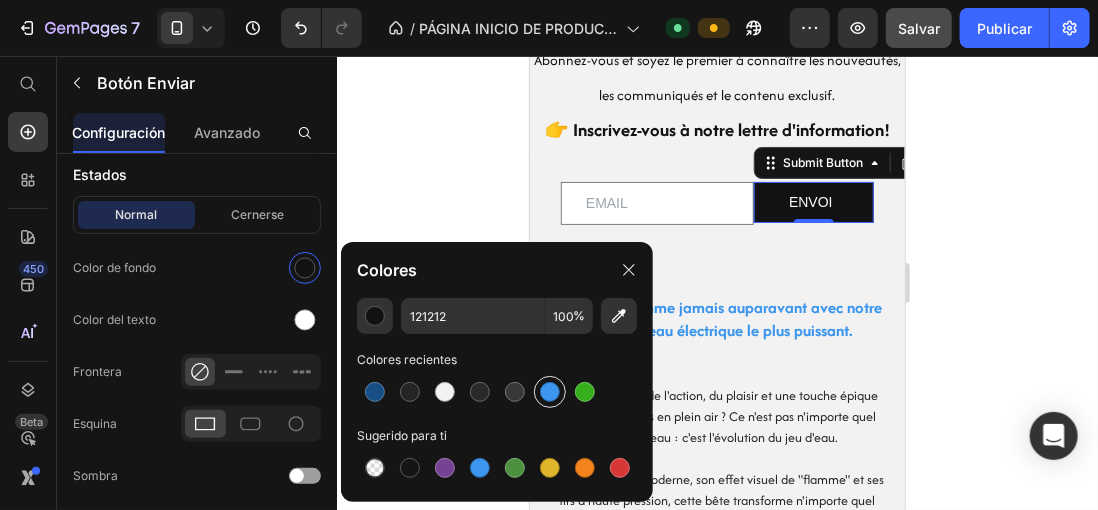 click at bounding box center (550, 392) 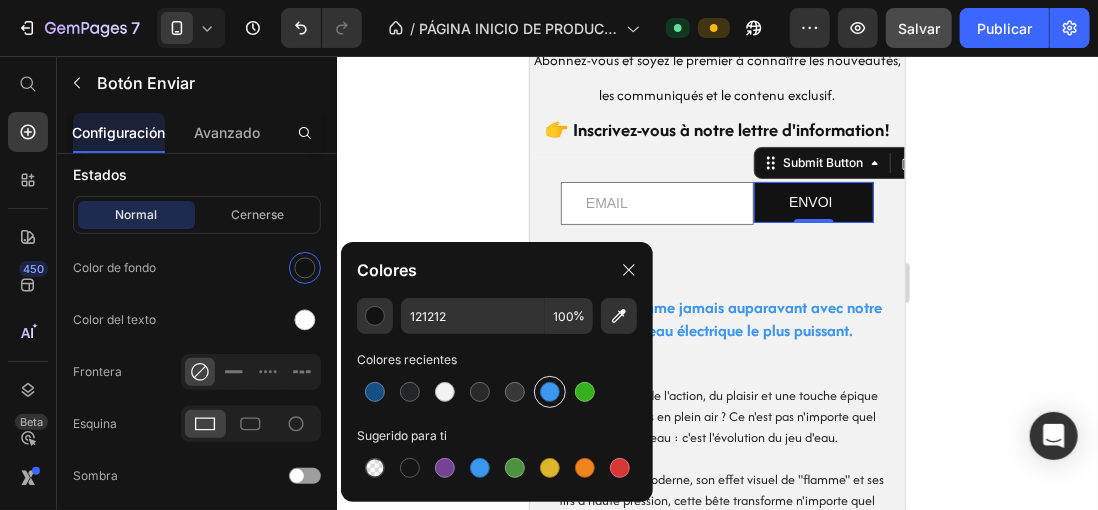 type on "3C96EE" 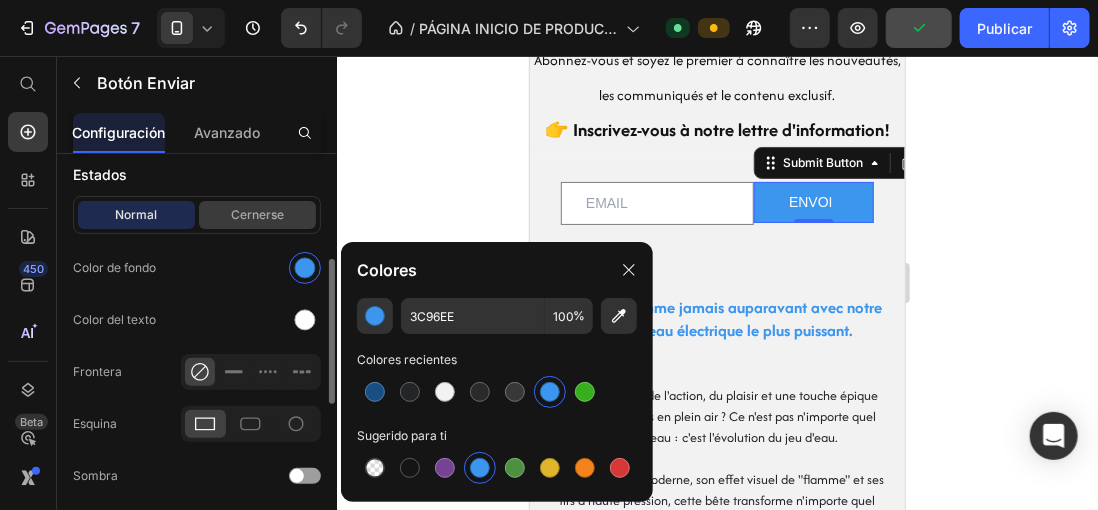 click on "Cernerse" at bounding box center (257, 215) 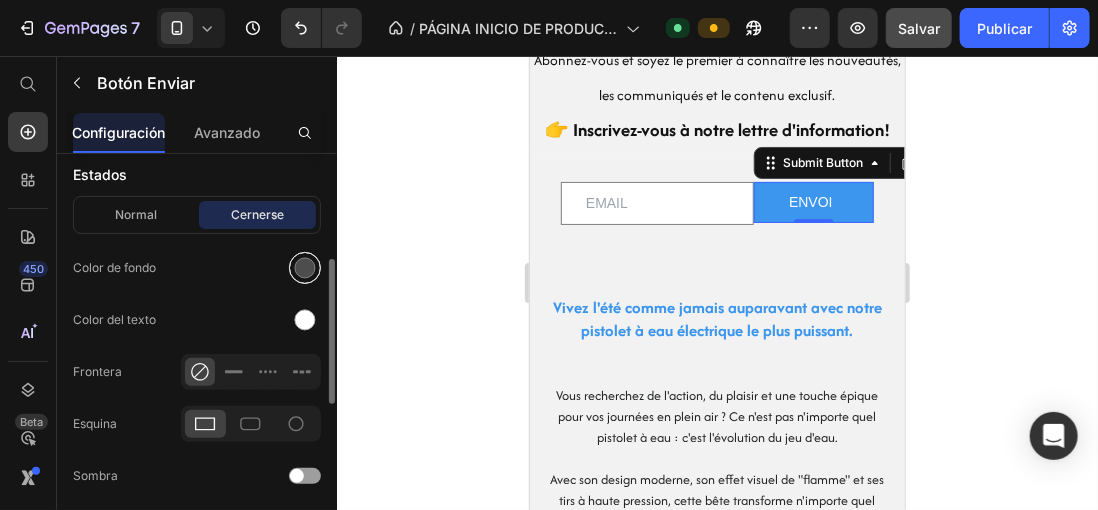click at bounding box center [305, 268] 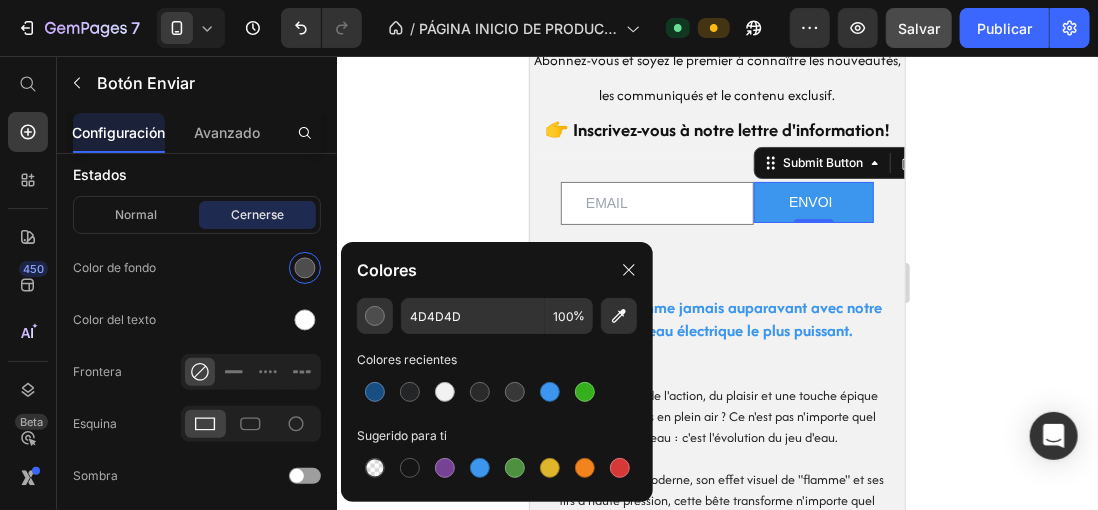 click at bounding box center [550, 392] 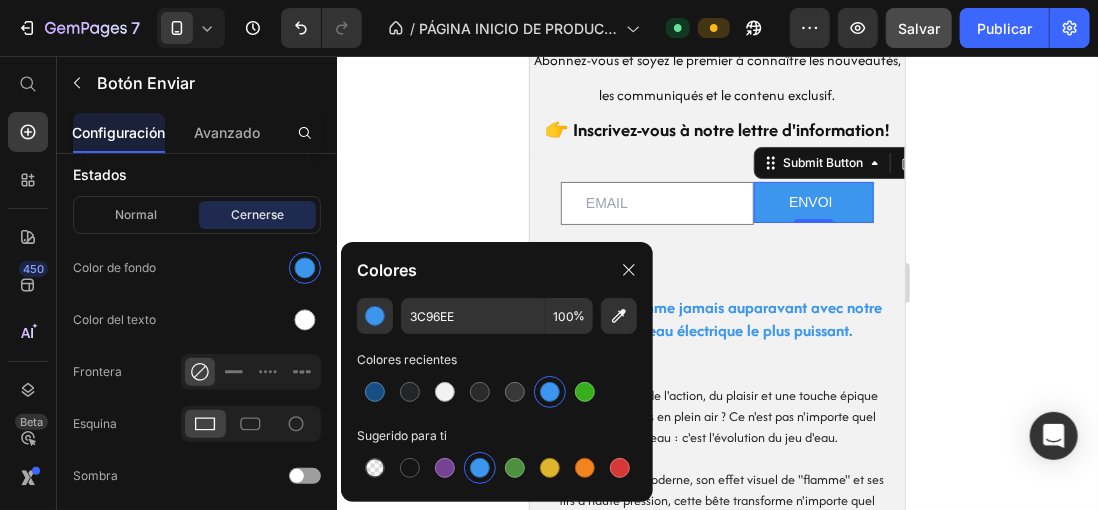 click 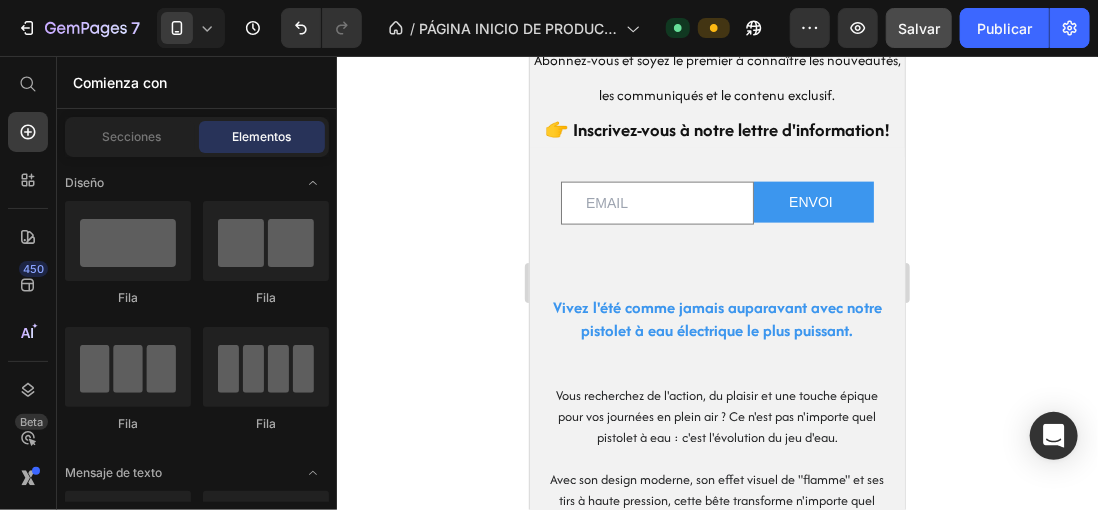 click 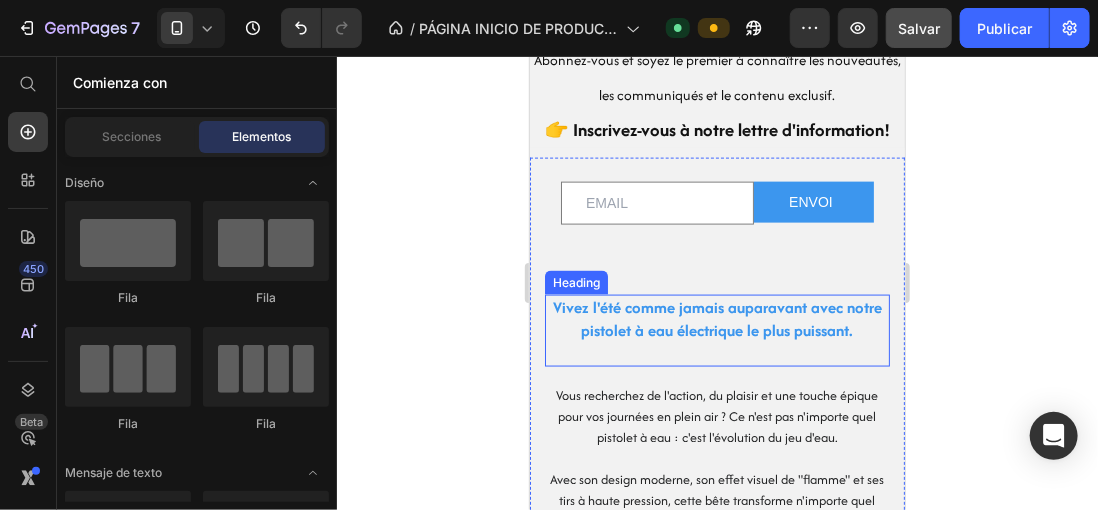 click on "Vivez l'été comme jamais auparavant avec notre pistolet à eau électrique le plus puissant." at bounding box center (716, 318) 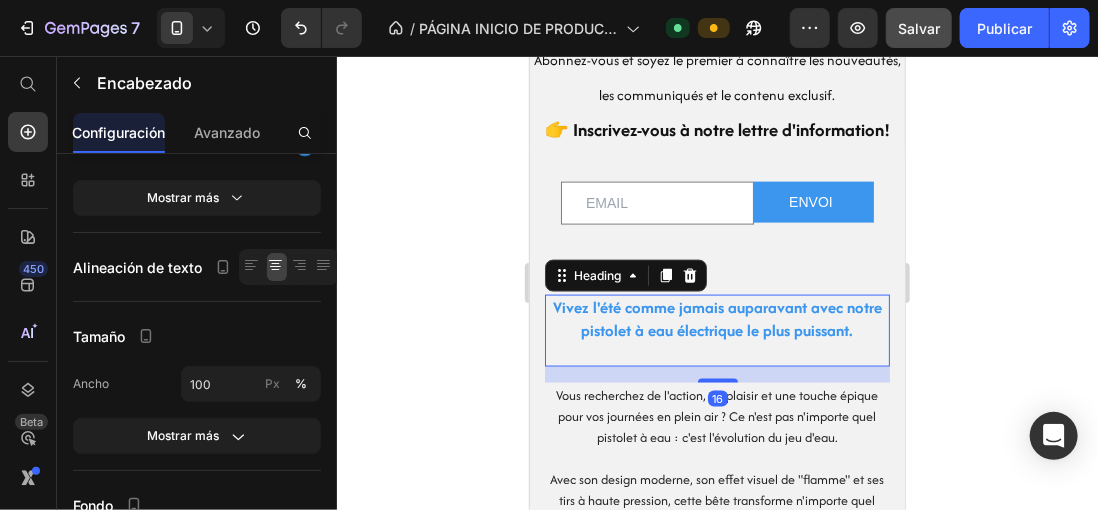 scroll, scrollTop: 0, scrollLeft: 0, axis: both 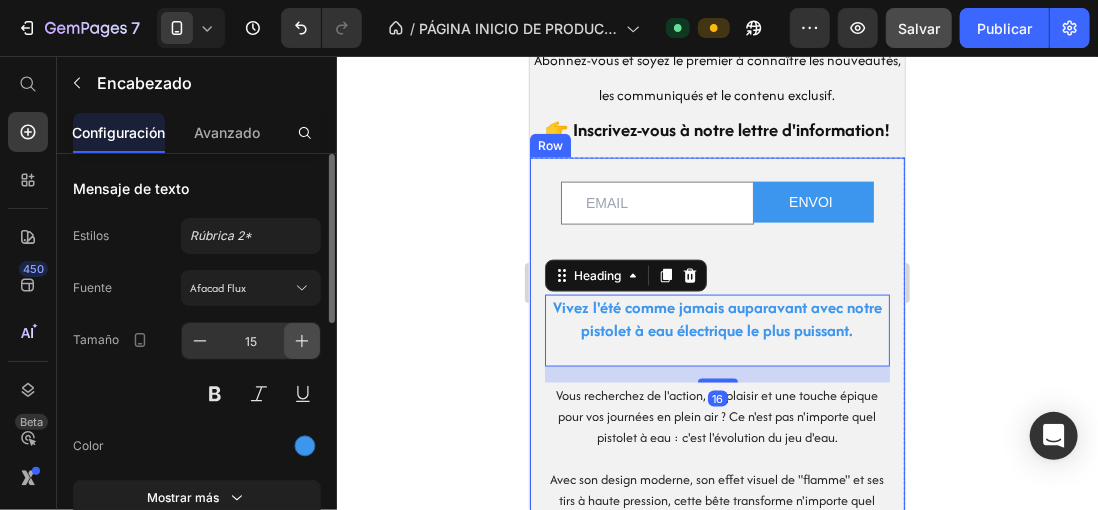 click 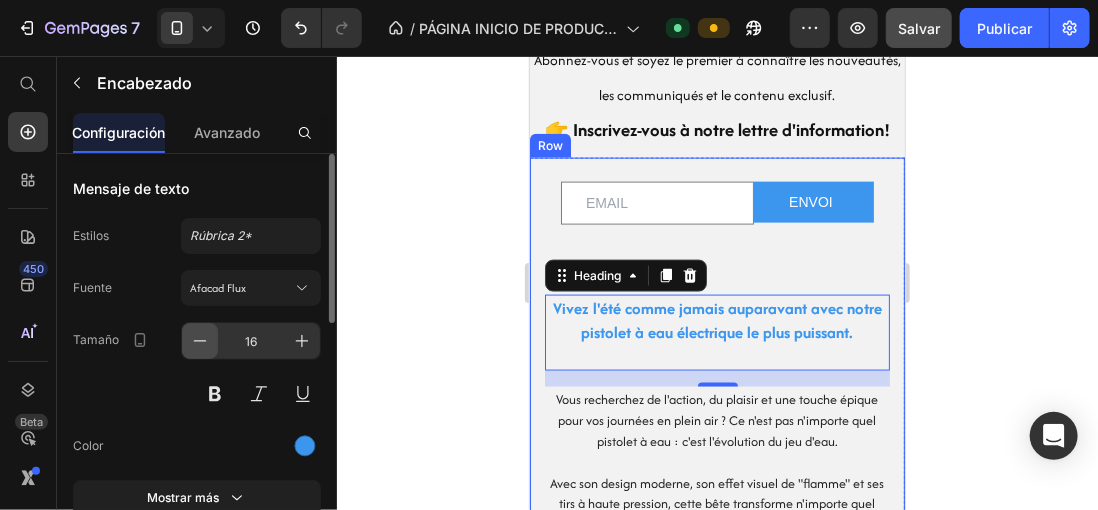 click 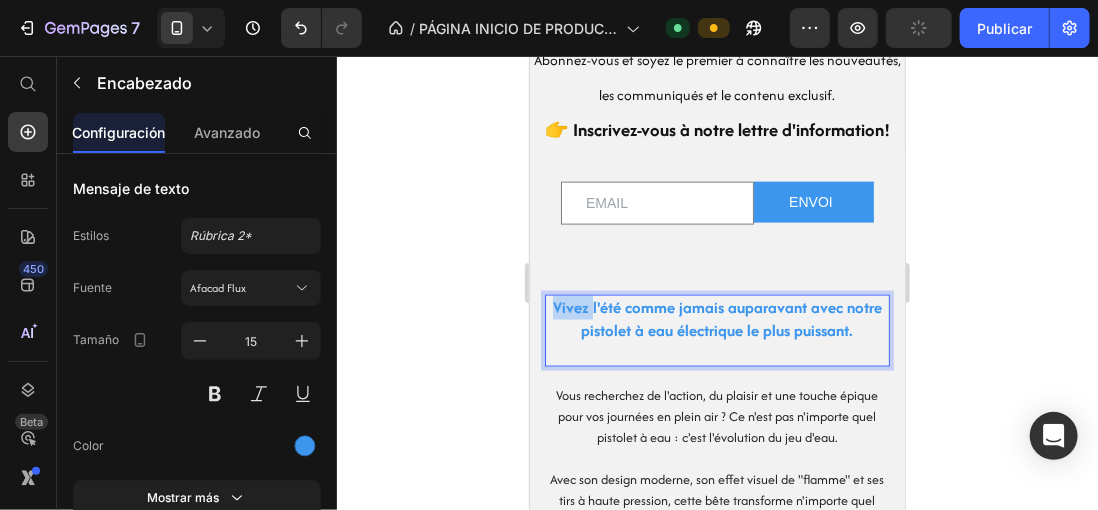 click on "Vivez l'été comme jamais auparavant avec notre pistolet à eau électrique le plus puissant." at bounding box center [716, 318] 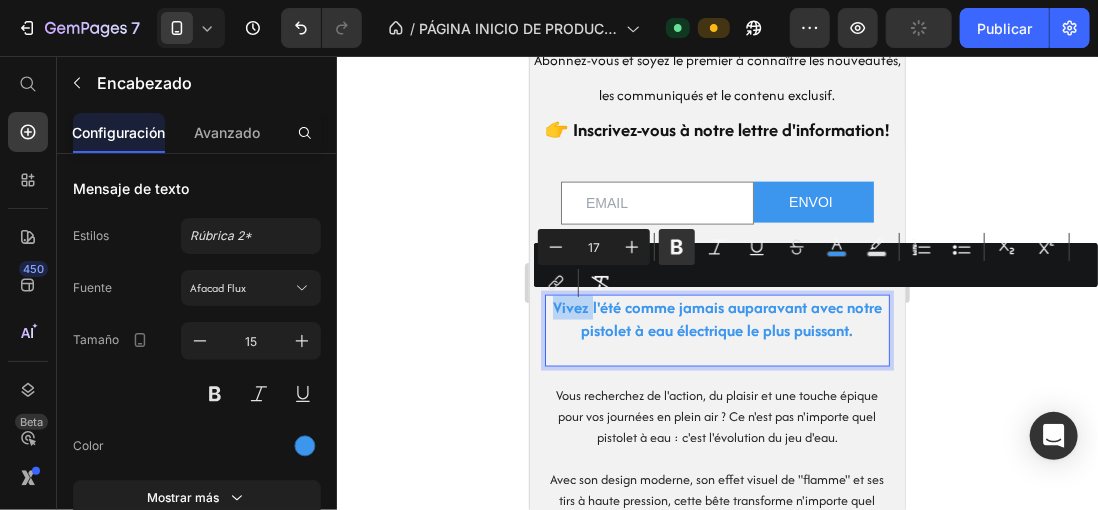 click on "Vivez l'été comme jamais auparavant avec notre pistolet à eau électrique le plus puissant." at bounding box center [716, 318] 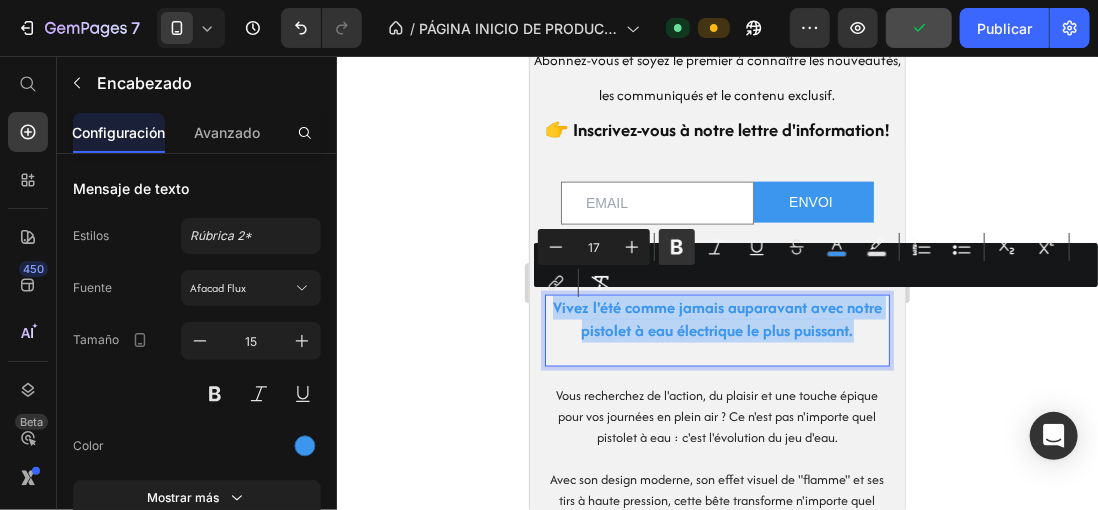 drag, startPoint x: 549, startPoint y: 303, endPoint x: 848, endPoint y: 337, distance: 300.9269 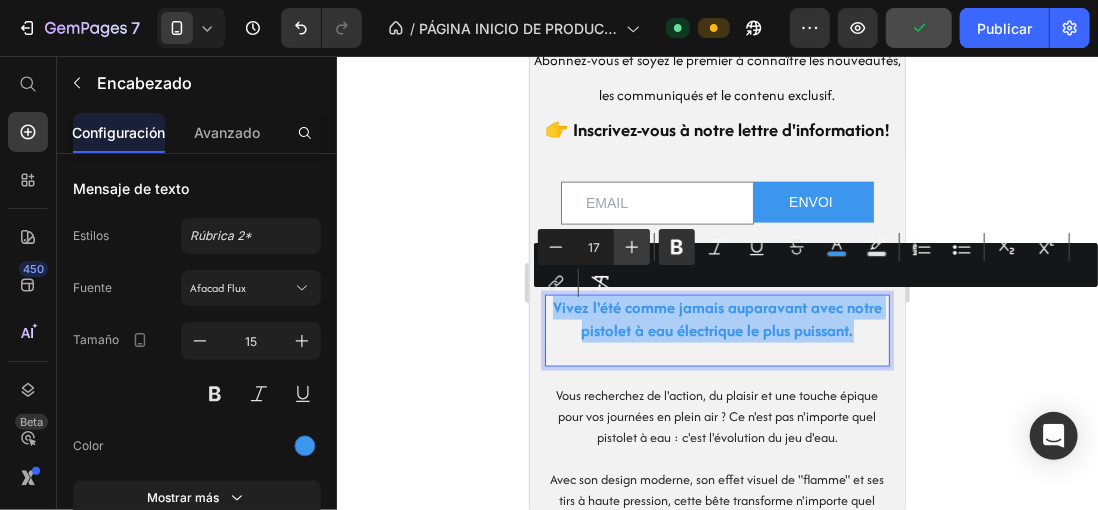 click on "Plus" at bounding box center (632, 247) 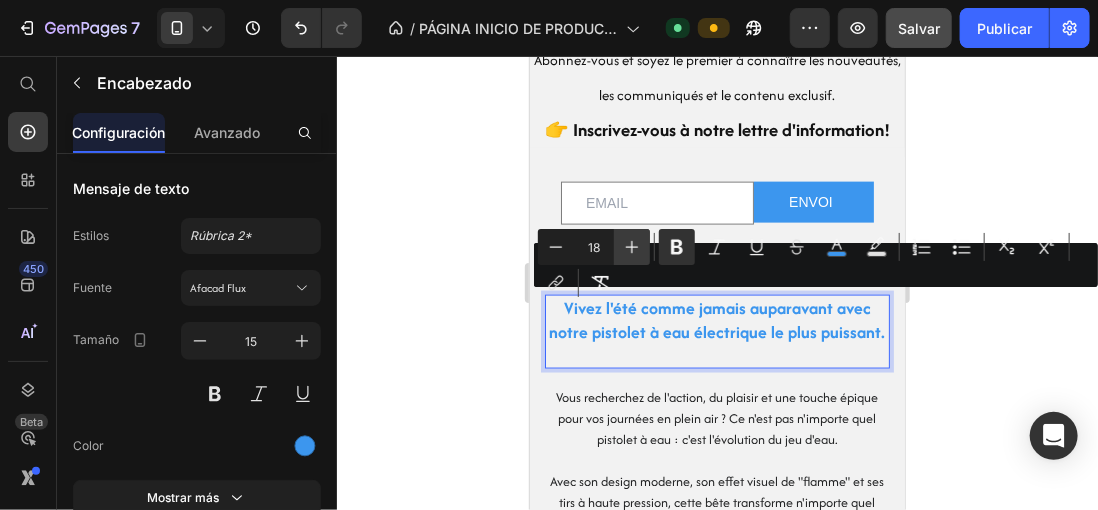 click 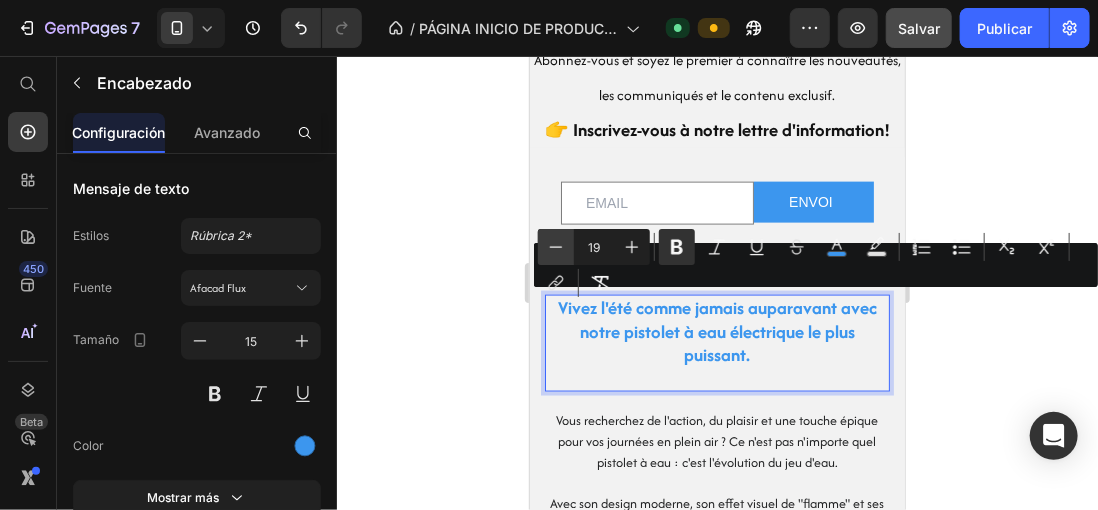 click 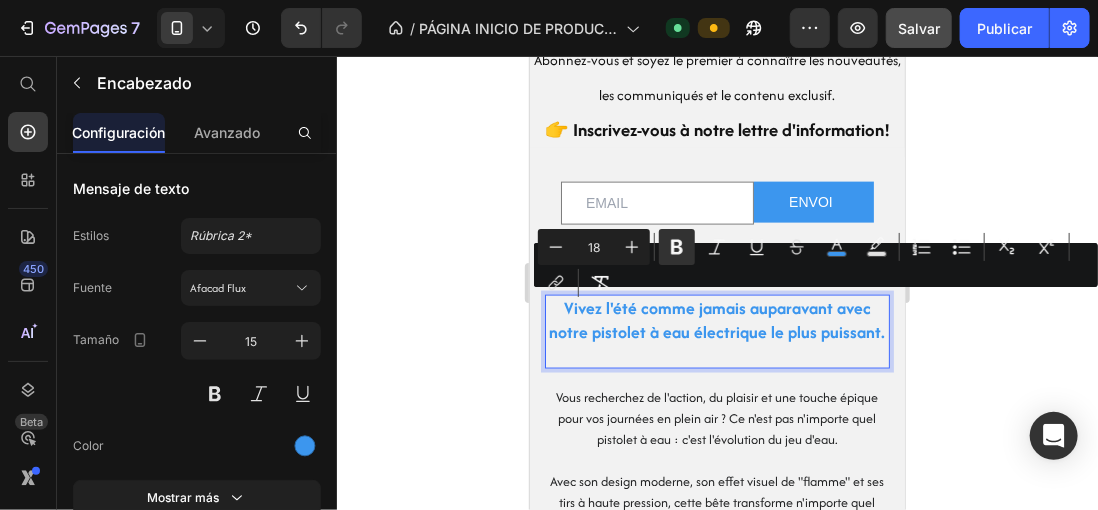 click 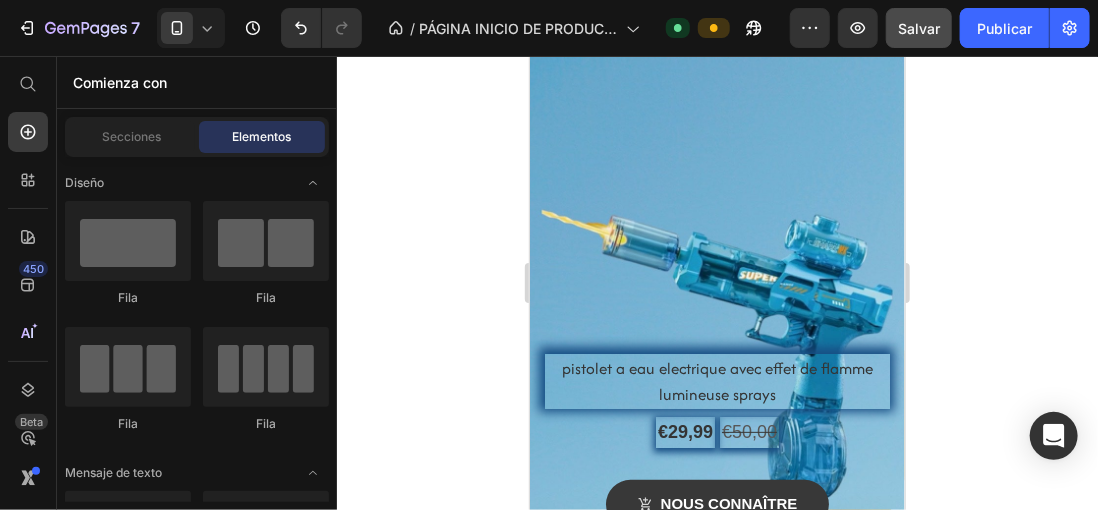 scroll, scrollTop: 0, scrollLeft: 0, axis: both 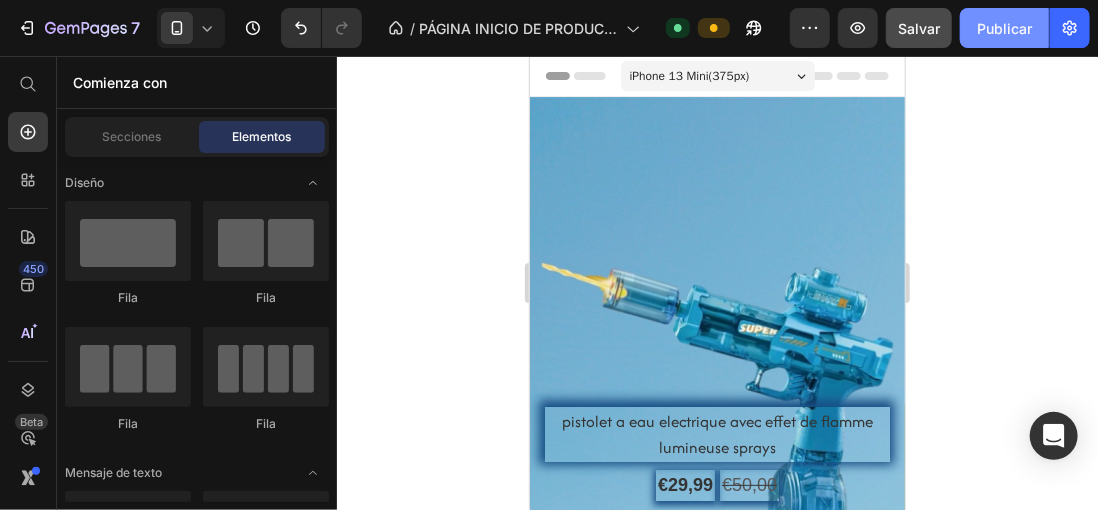 click on "Publicar" 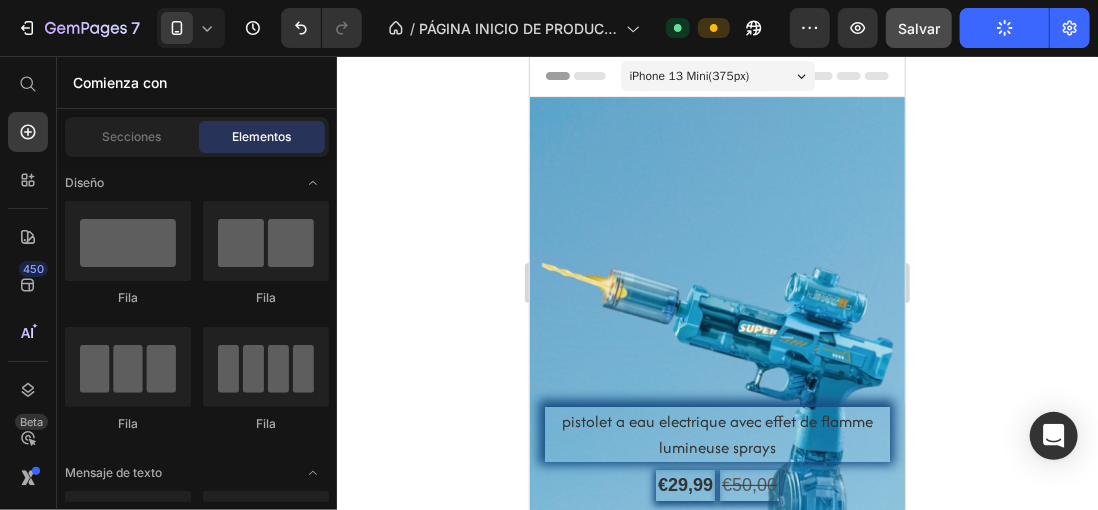 click 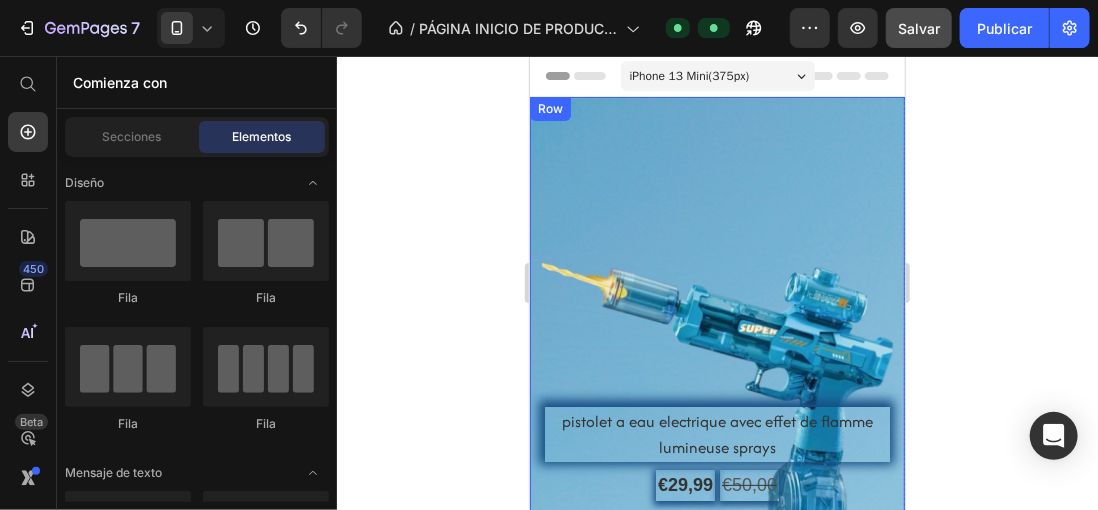click on "Heading pistolet a eau electrique avec effet de flamme lumineuse sprays Product Title €29,99 Product Price €50,00 Product Price Row nous connaître Product Cart Button 00 Days 20 Hours 05 Minutes 21 Seconds Countdown Timer Product" at bounding box center (716, 495) 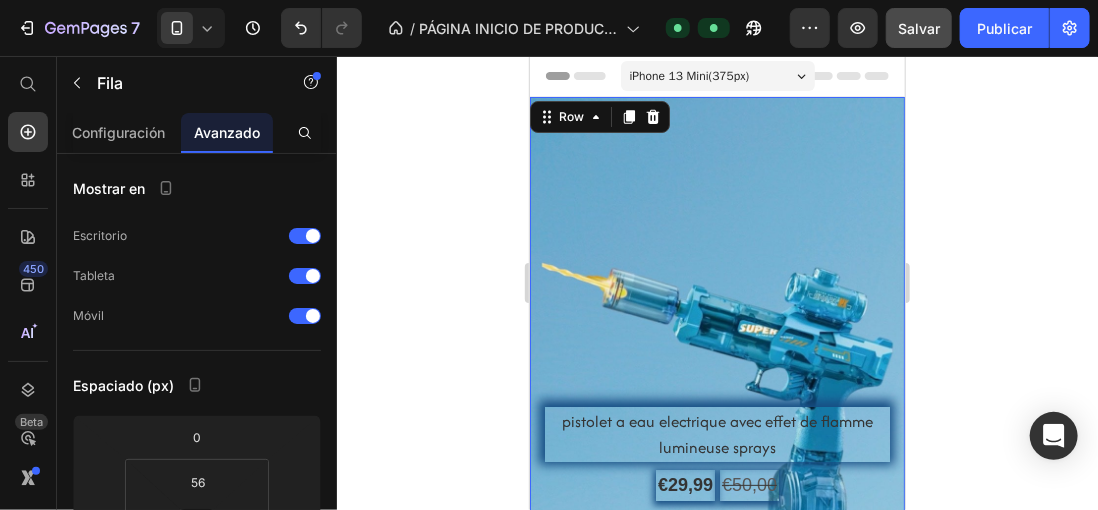 click on "Heading pistolet a eau electrique avec effet de flamme lumineuse sprays Product Title €29,99 Product Price €50,00 Product Price Row nous connaître Product Cart Button 00 Days 20 Hours 05 Minutes 18 Seconds Countdown Timer Product" at bounding box center [716, 495] 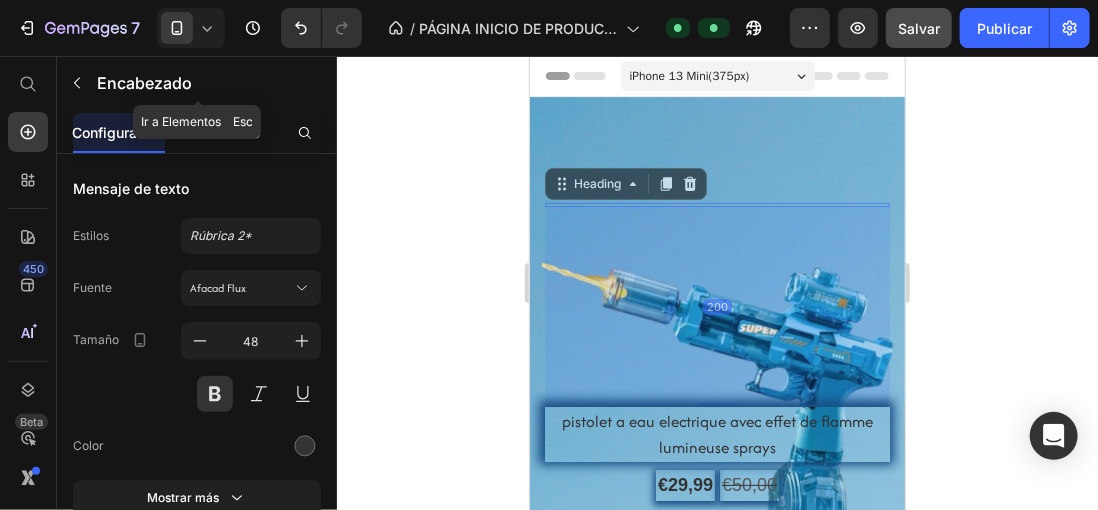 click 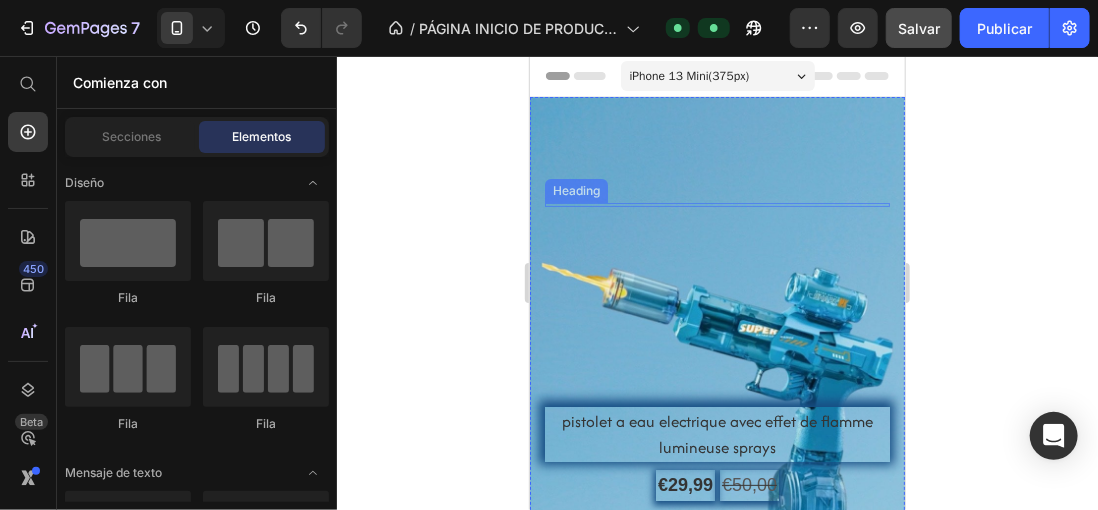 click at bounding box center (716, 204) 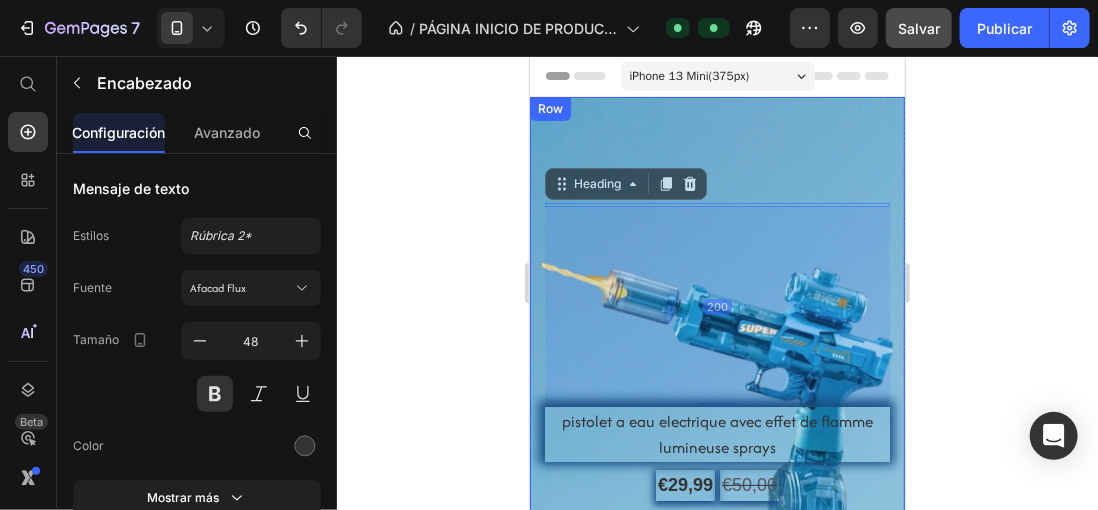 click on "Heading   200 pistolet a eau electrique avec effet de flamme lumineuse sprays Product Title €29,99 Product Price €50,00 Product Price Row nous connaître Product Cart Button 00 Days 20 Hours 05 Minutes 14 Seconds Countdown Timer Product" at bounding box center (716, 495) 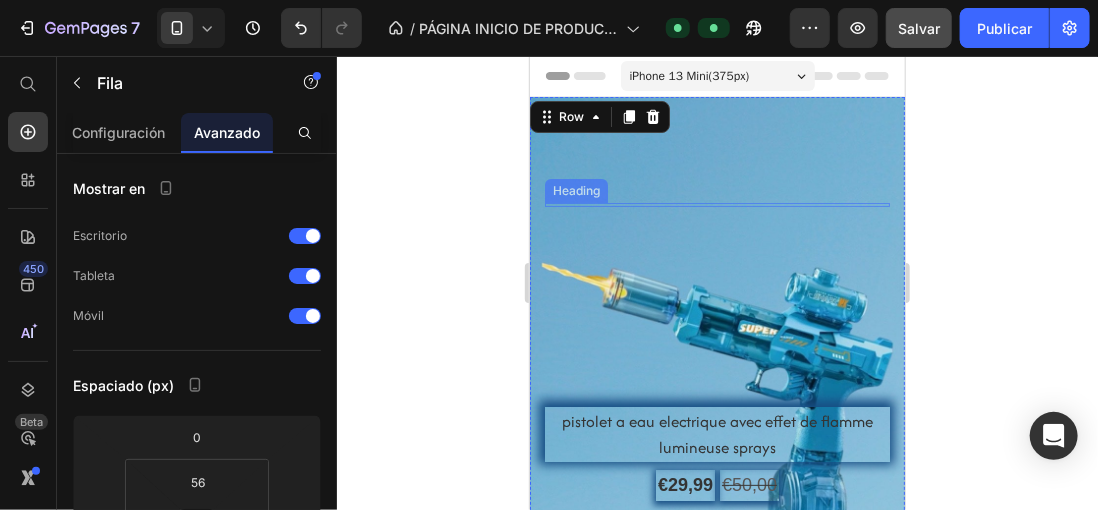 click at bounding box center [716, 204] 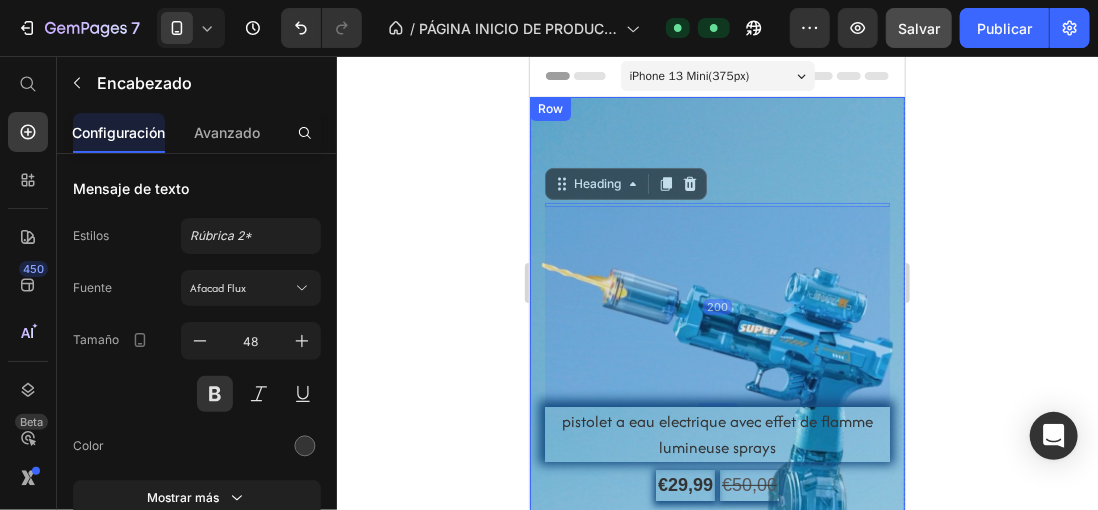 click on "Heading   200 pistolet a eau electrique avec effet de flamme lumineuse sprays Product Title €29,99 Product Price €50,00 Product Price Row nous connaître Product Cart Button 00 Days 20 Hours 05 Minutes 12 Seconds Countdown Timer Product" at bounding box center [716, 495] 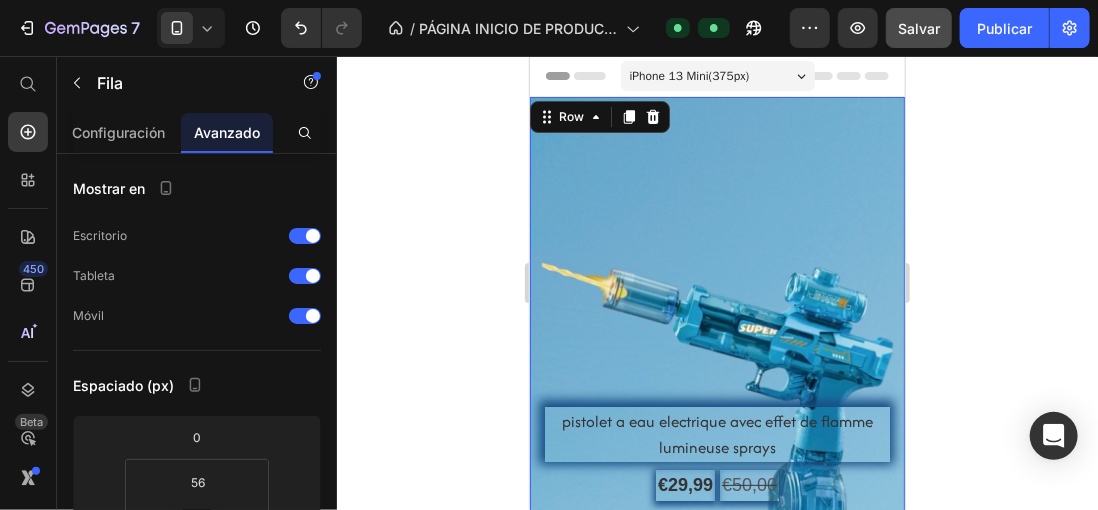 click on "Heading pistolet a eau electrique avec effet de flamme lumineuse sprays Product Title €29,99 Product Price €50,00 Product Price Row nous connaître Product Cart Button 00 Days 20 Hours 05 Minutes 10 Seconds Countdown Timer Product" at bounding box center [716, 495] 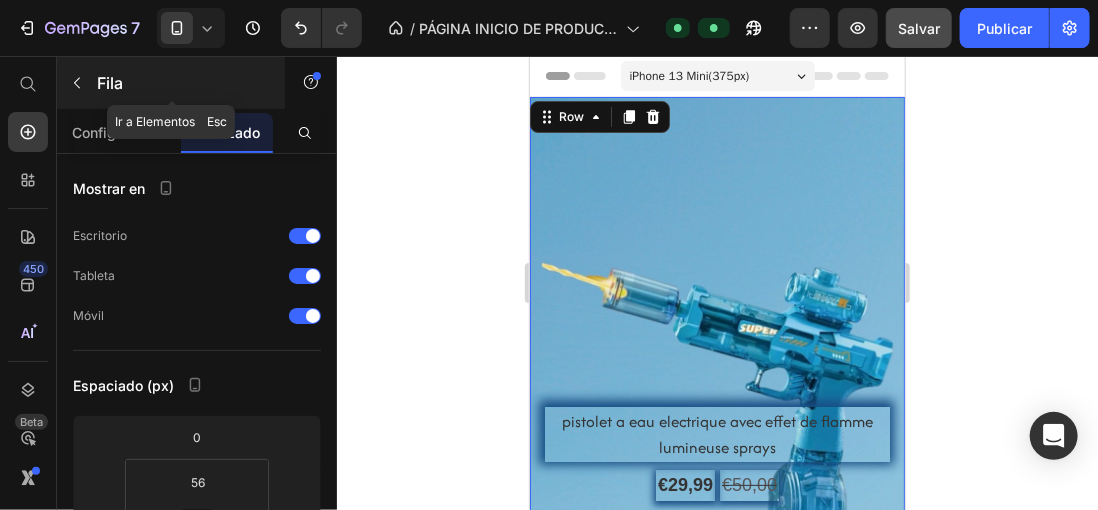 click at bounding box center [77, 83] 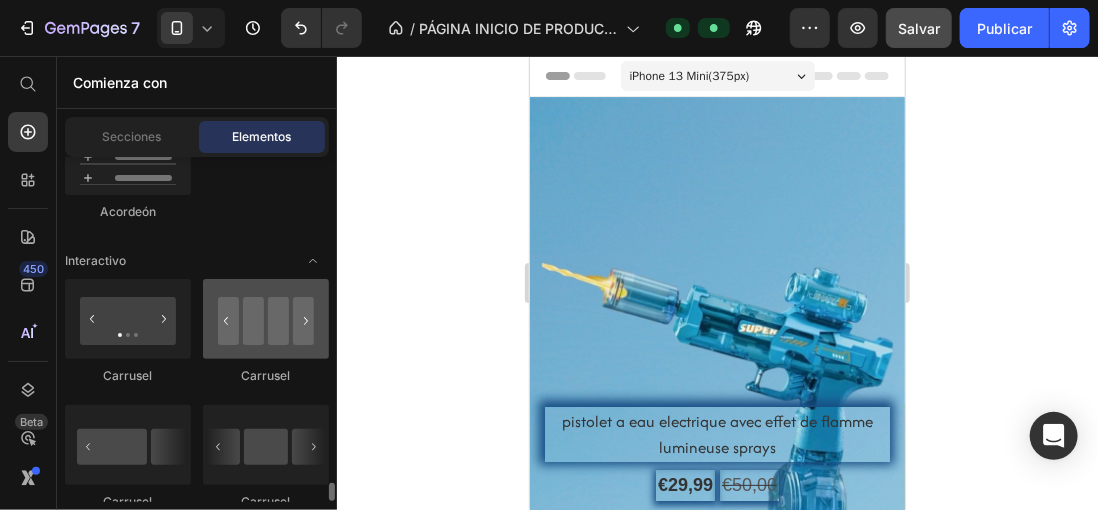 scroll, scrollTop: 2400, scrollLeft: 0, axis: vertical 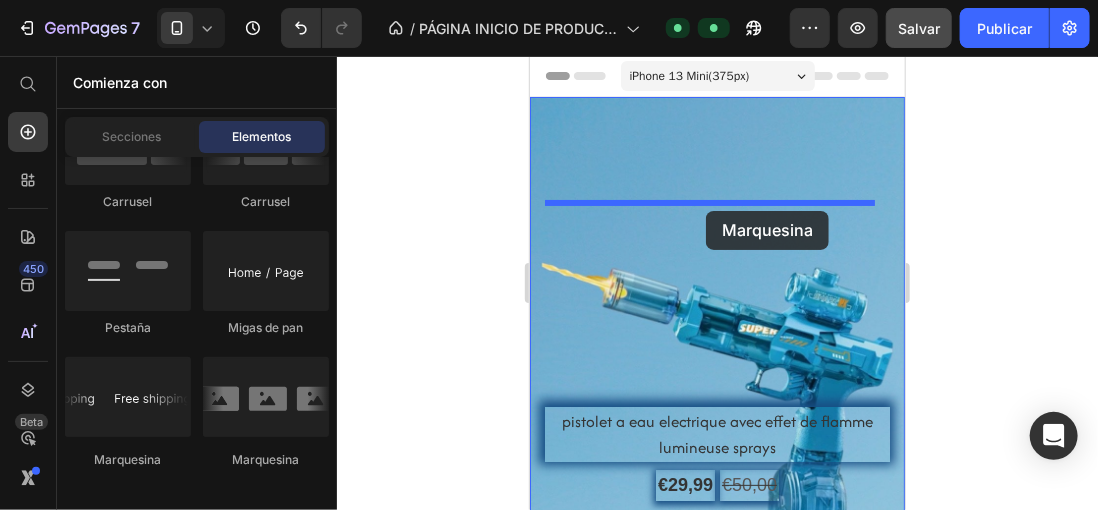 drag, startPoint x: 642, startPoint y: 481, endPoint x: 705, endPoint y: 210, distance: 278.22653 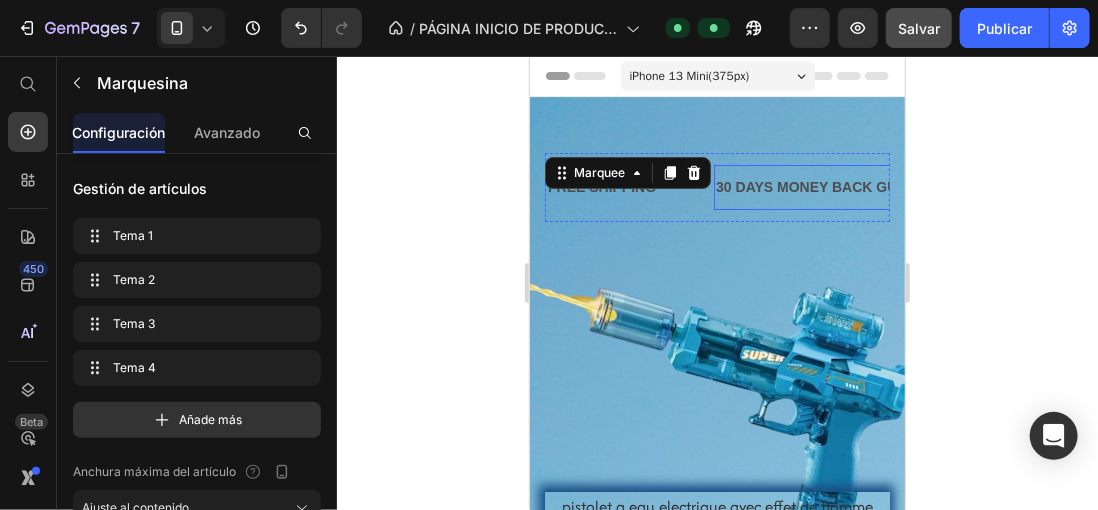 click on "30 DAYS MONEY BACK GUARANTEE" at bounding box center (839, 186) 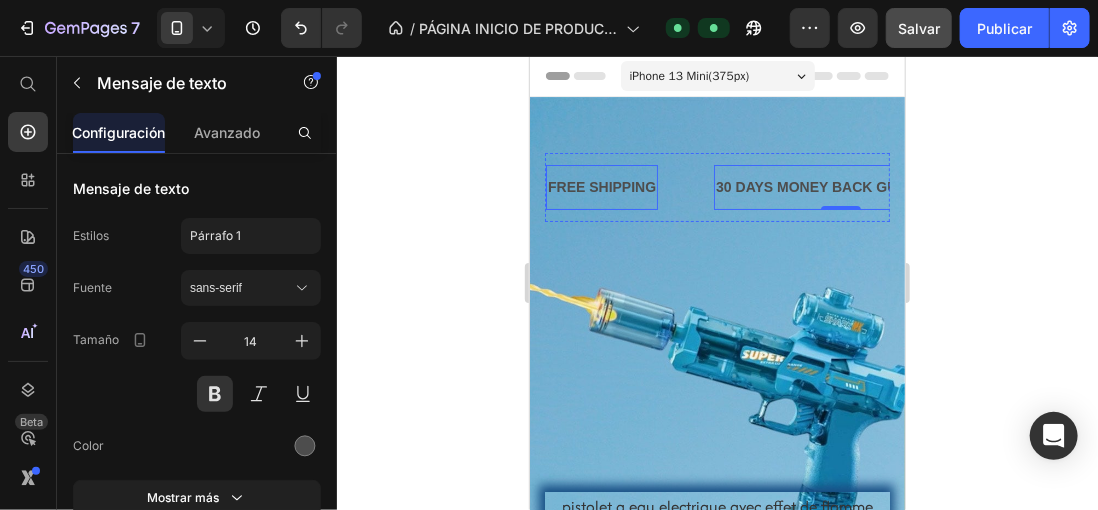 click on "FREE SHIPPING" at bounding box center [601, 186] 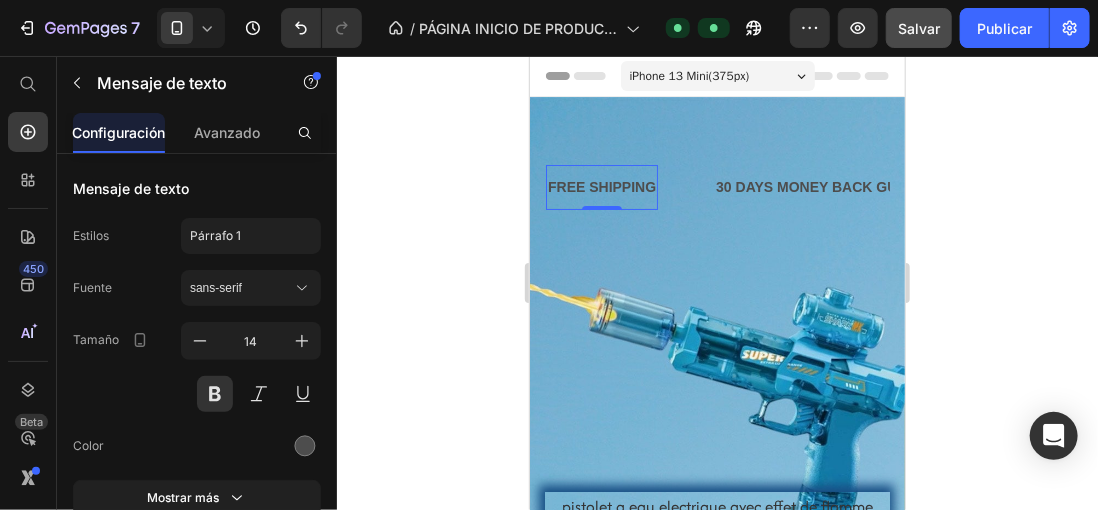 click on "FREE SHIPPING" at bounding box center (601, 186) 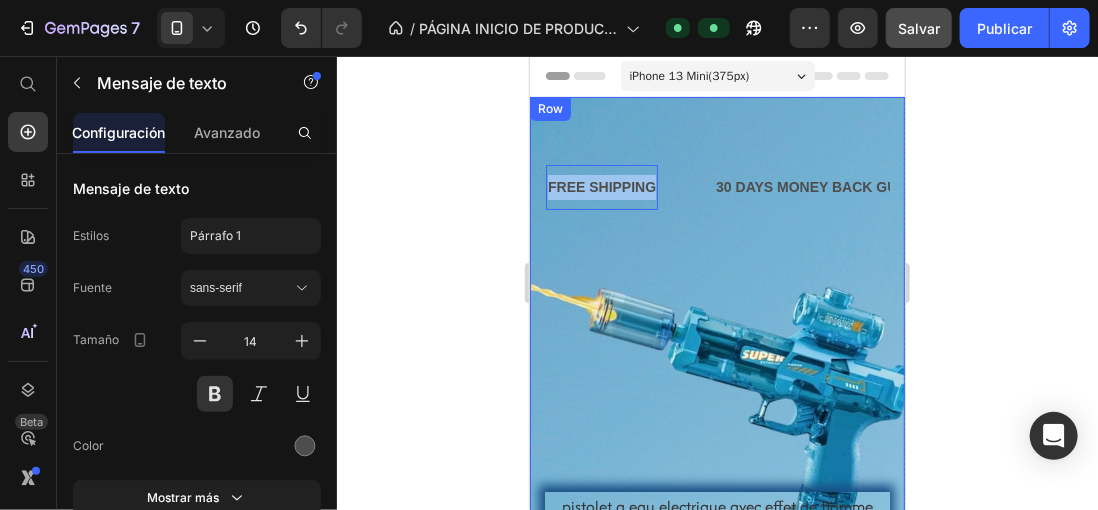 drag, startPoint x: 652, startPoint y: 184, endPoint x: 542, endPoint y: 178, distance: 110.16351 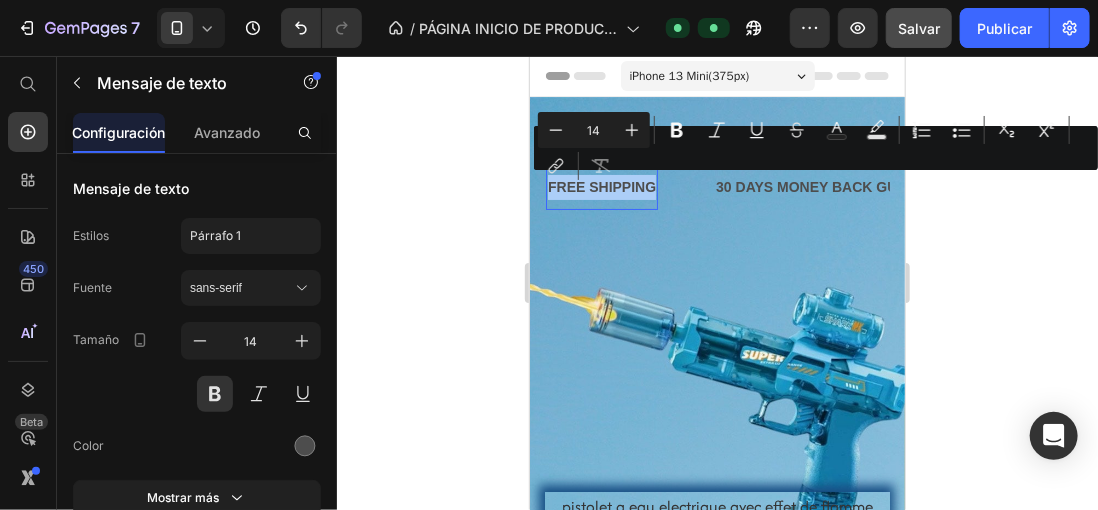 click 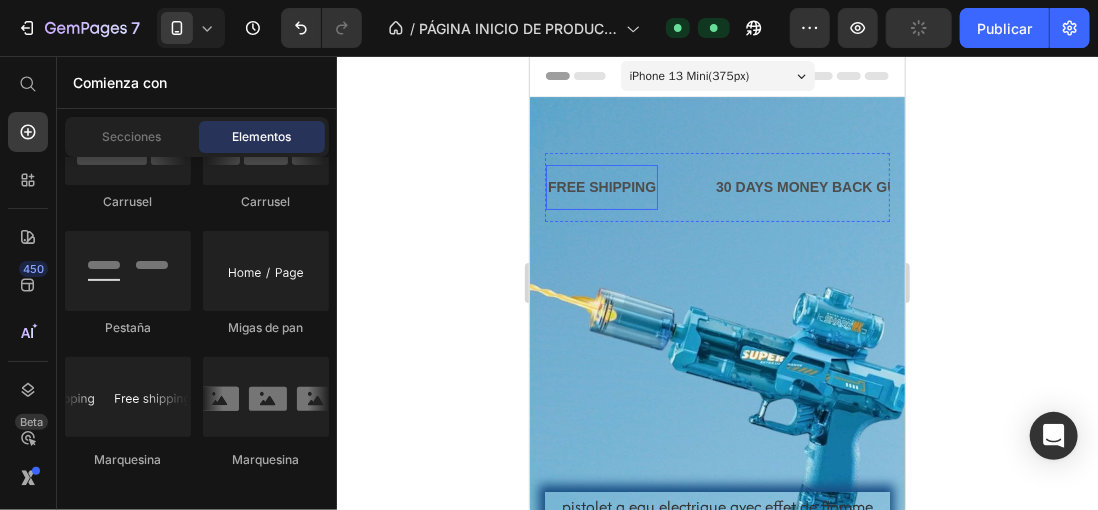 click on "FREE SHIPPING" at bounding box center (601, 186) 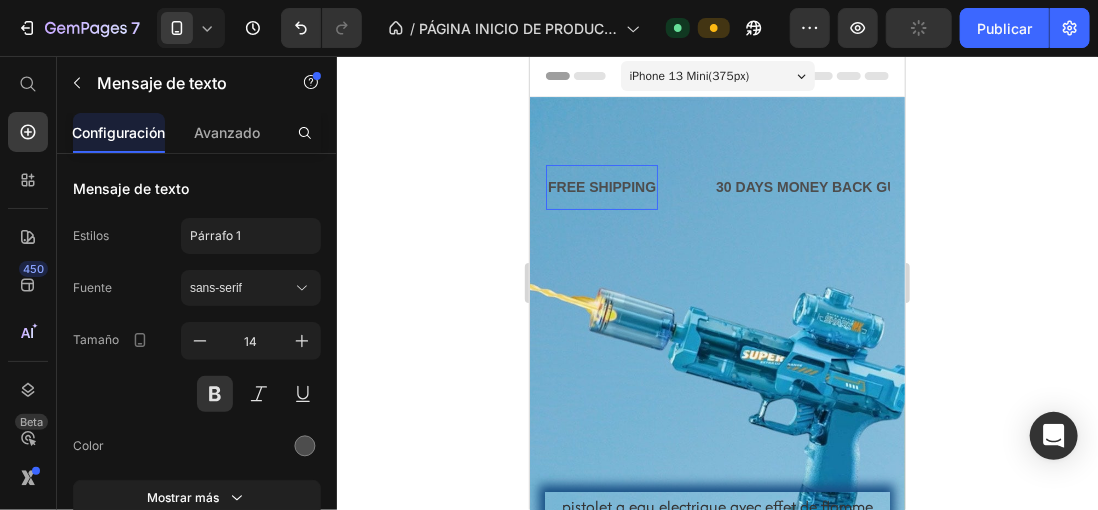 click on "FREE SHIPPING" at bounding box center (601, 186) 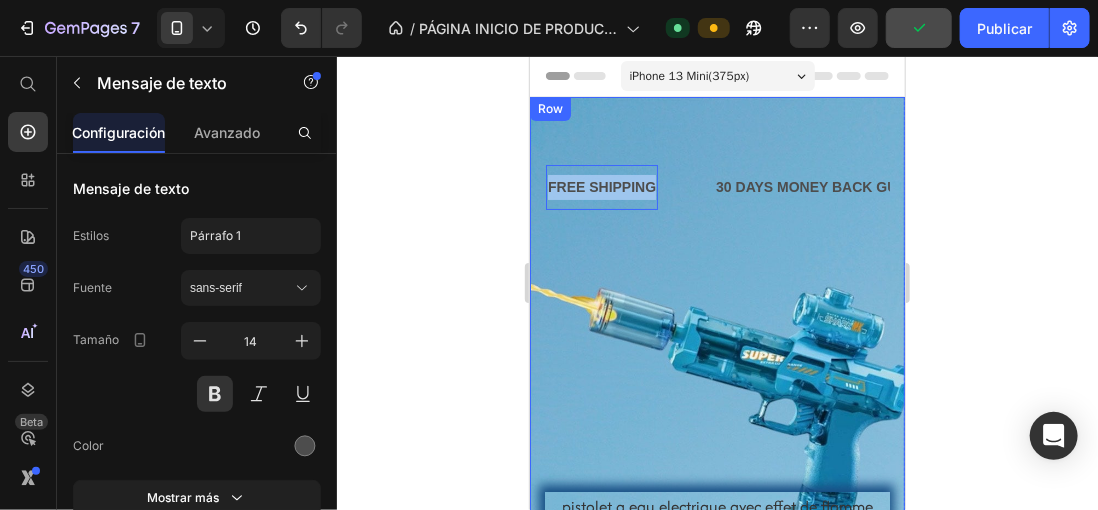 drag, startPoint x: 651, startPoint y: 186, endPoint x: 543, endPoint y: 187, distance: 108.00463 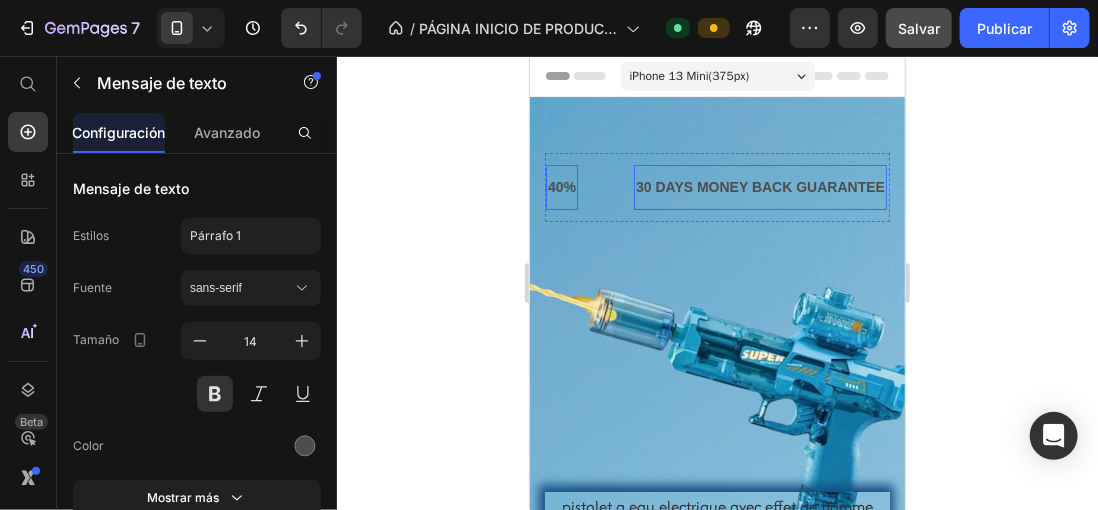 click on "30 DAYS MONEY BACK GUARANTEE" at bounding box center (759, 186) 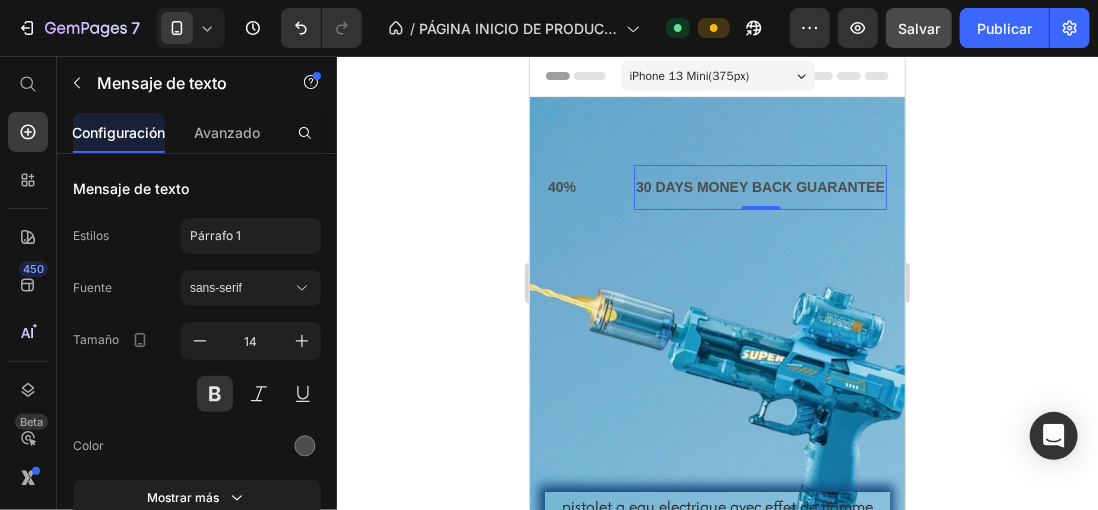 click on "30 DAYS MONEY BACK GUARANTEE" at bounding box center (759, 186) 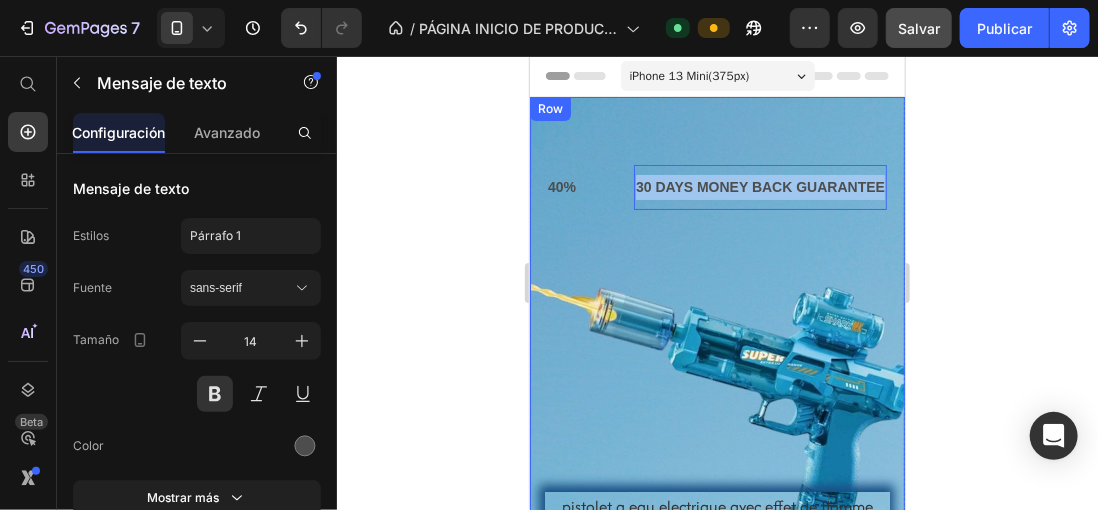 drag, startPoint x: 635, startPoint y: 185, endPoint x: 884, endPoint y: 185, distance: 249 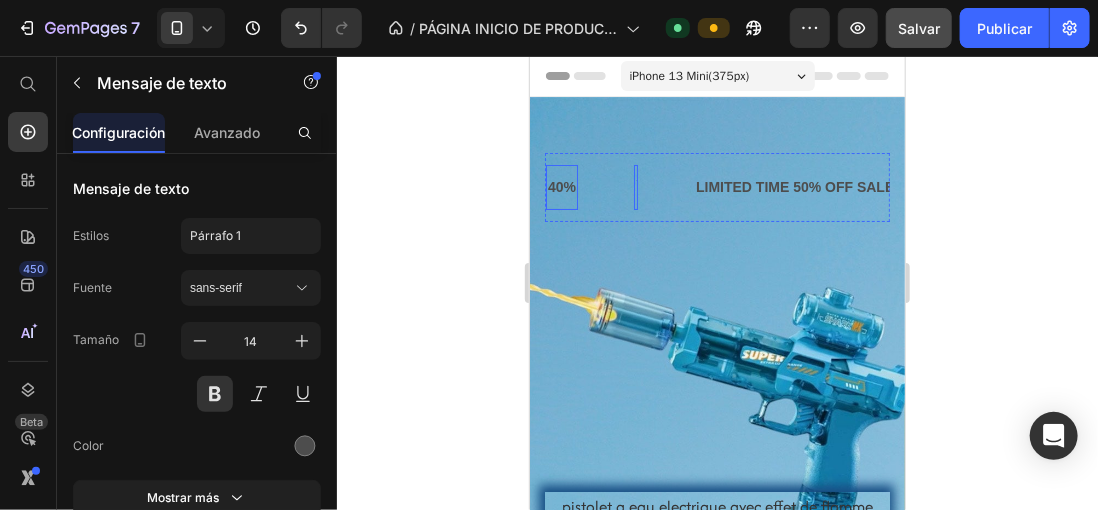click on "40%" at bounding box center [561, 186] 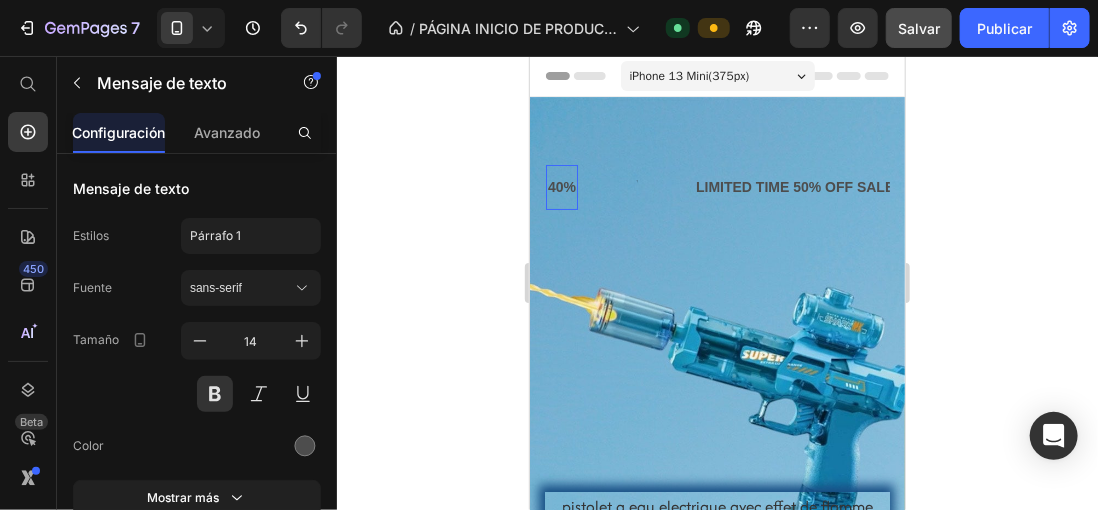 click on "40%" at bounding box center [561, 186] 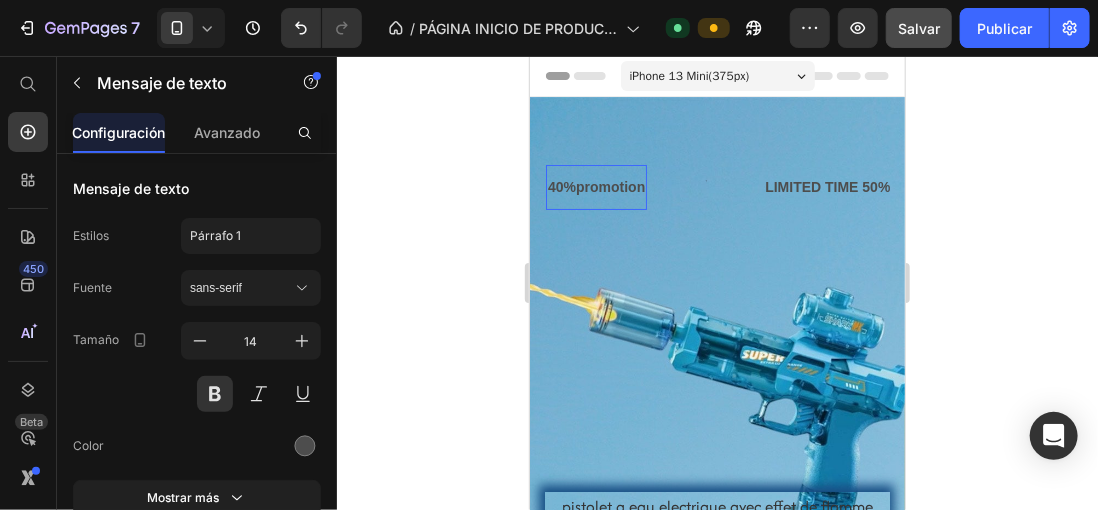 click on "40%promotion" at bounding box center (595, 186) 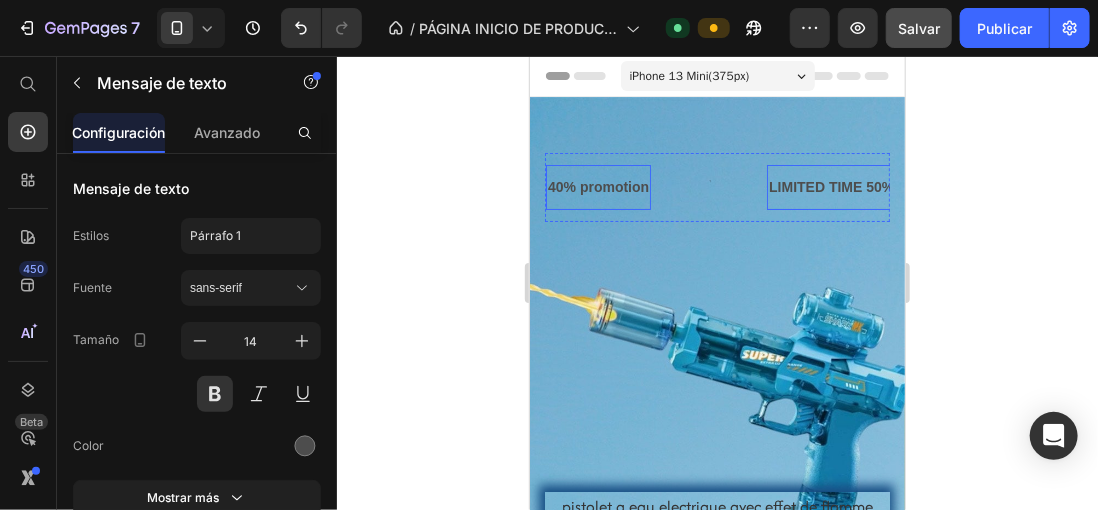 drag, startPoint x: 772, startPoint y: 183, endPoint x: 785, endPoint y: 183, distance: 13 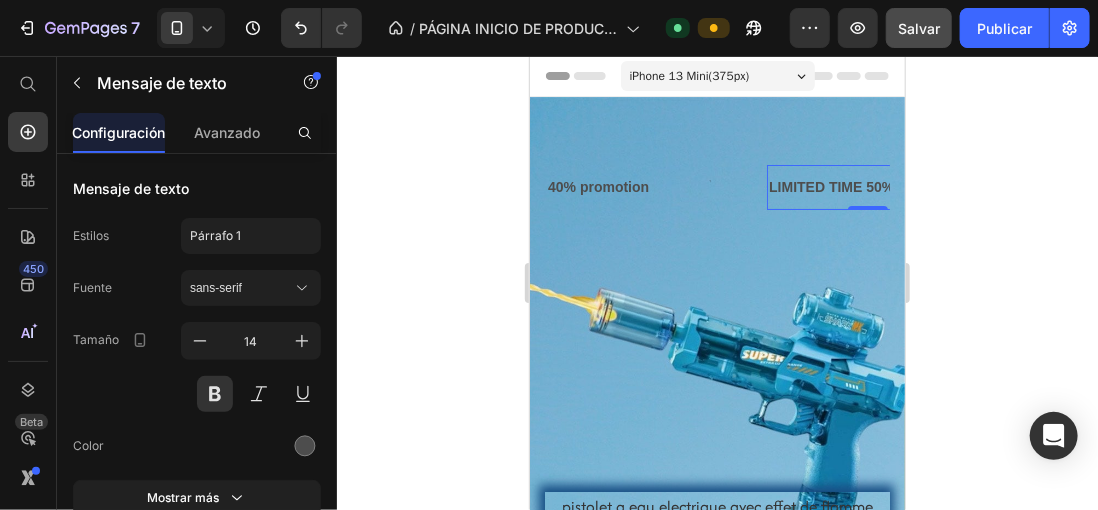 click on "LIMITED TIME 50% OFF SALE" at bounding box center (867, 186) 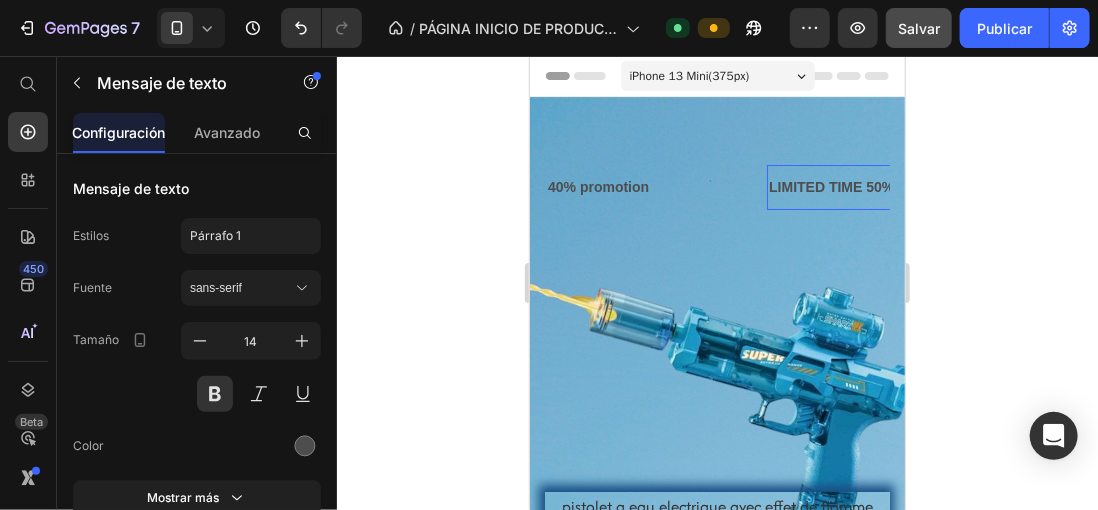 click on "LIMITED TIME 50% OFF SALE" at bounding box center [867, 186] 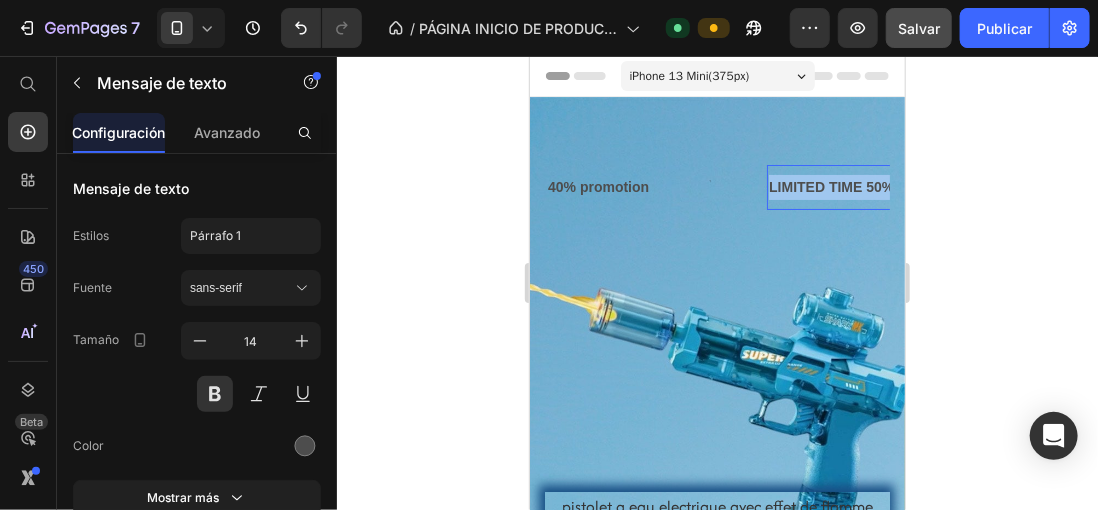 drag, startPoint x: 773, startPoint y: 185, endPoint x: 906, endPoint y: 185, distance: 133 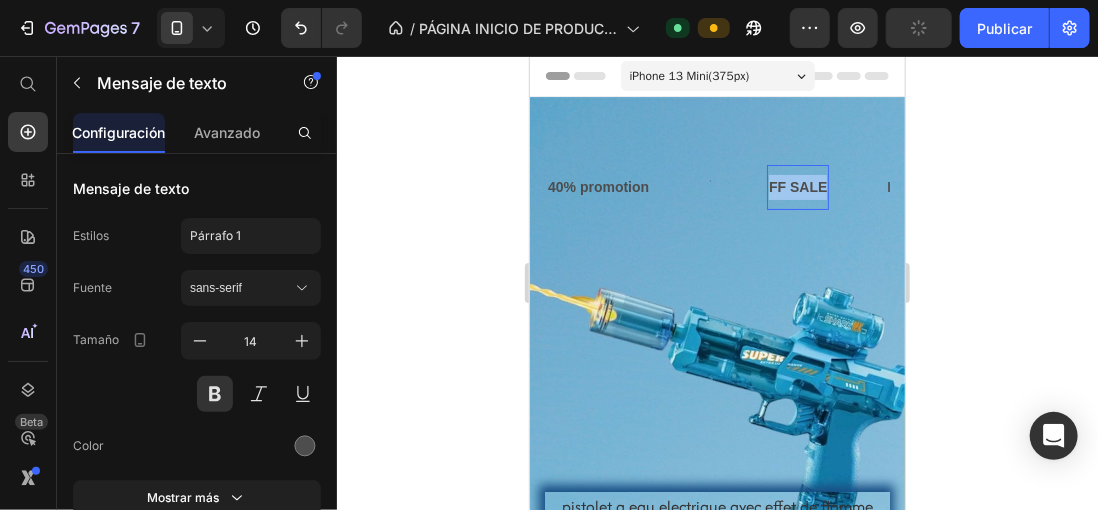 drag, startPoint x: 773, startPoint y: 187, endPoint x: 828, endPoint y: 187, distance: 55 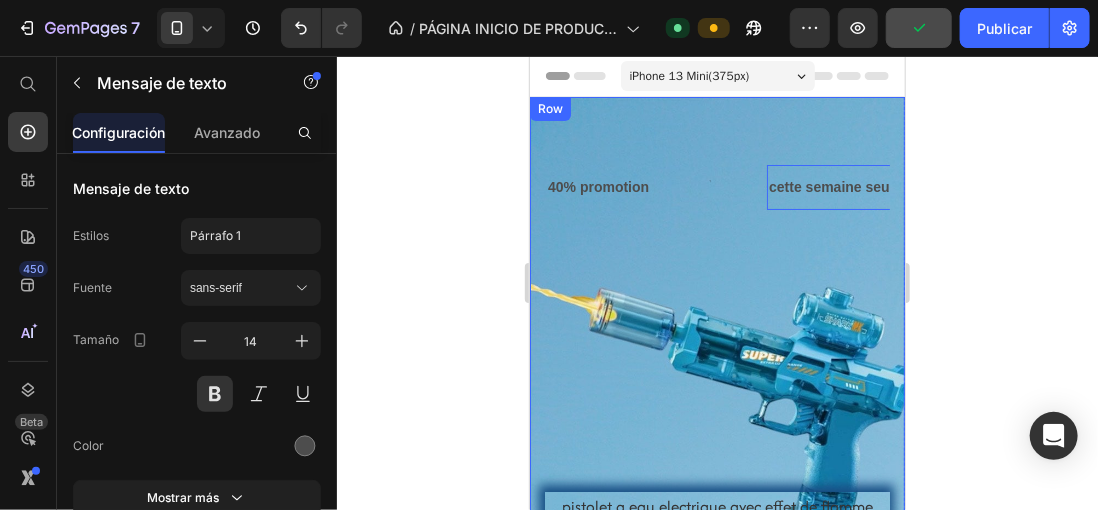 scroll, scrollTop: 0, scrollLeft: 83, axis: horizontal 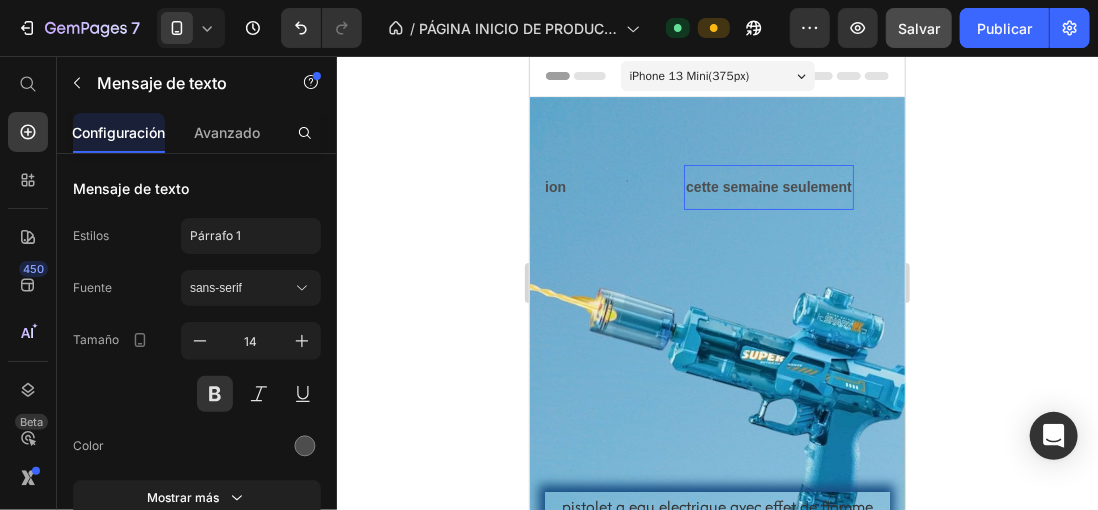 click 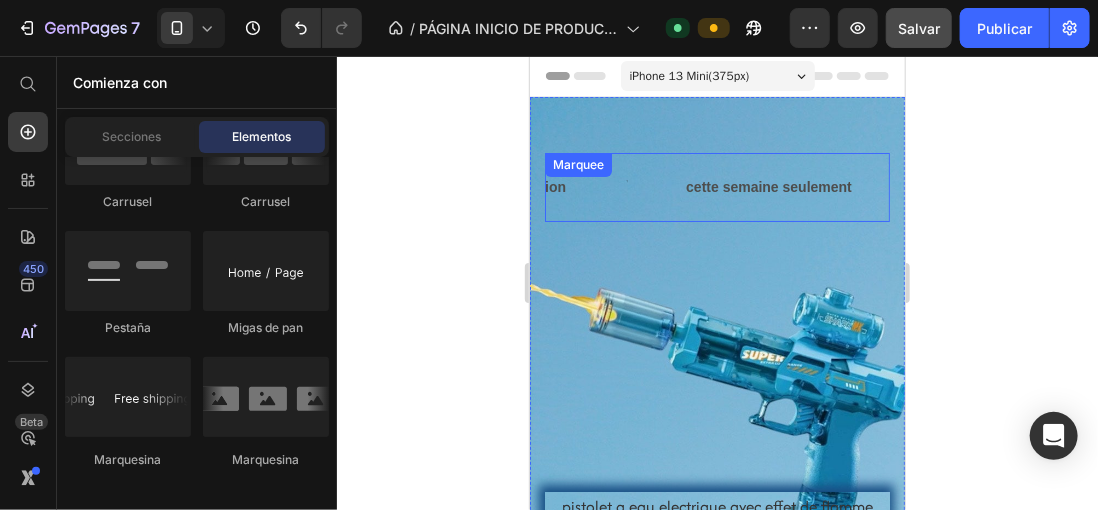 click on "Text" at bounding box center [653, 186] 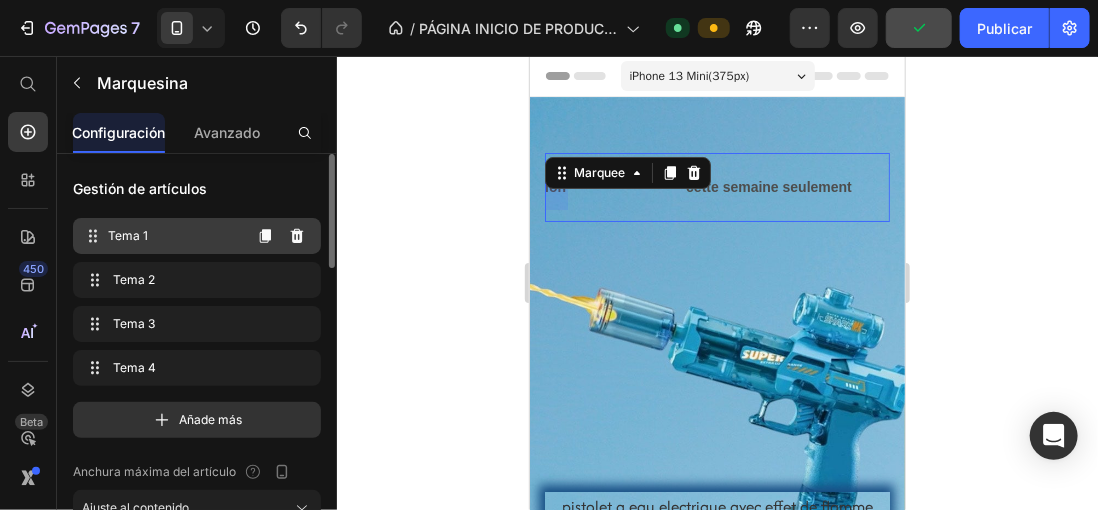 click on "Tema 1" at bounding box center [174, 236] 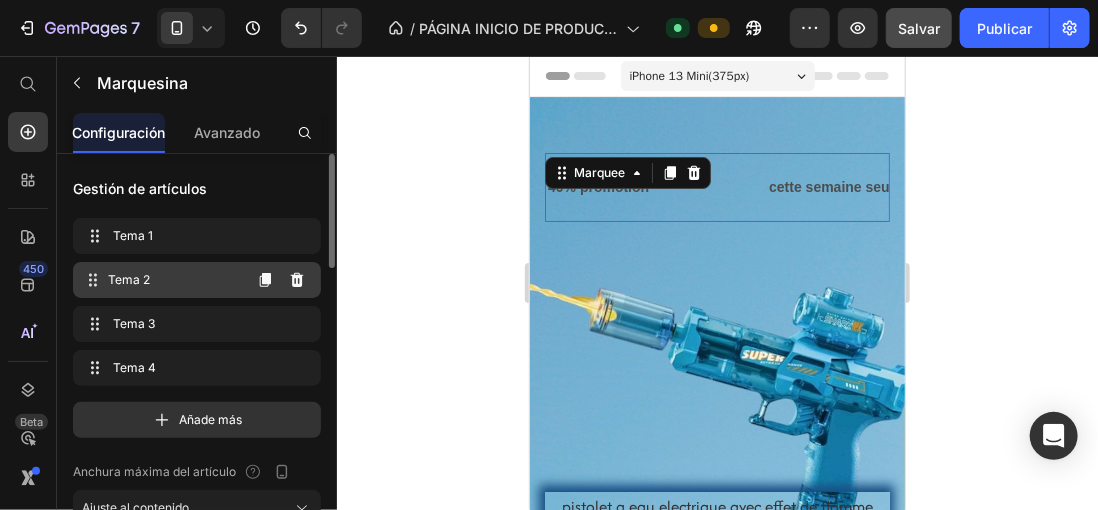 click on "Tema 2" at bounding box center (174, 280) 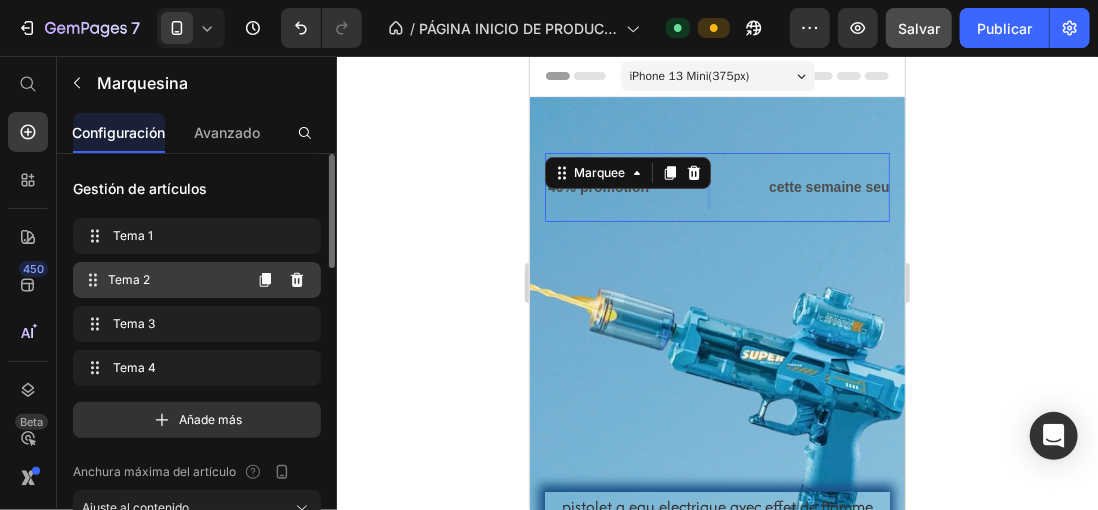 scroll, scrollTop: 0, scrollLeft: 3, axis: horizontal 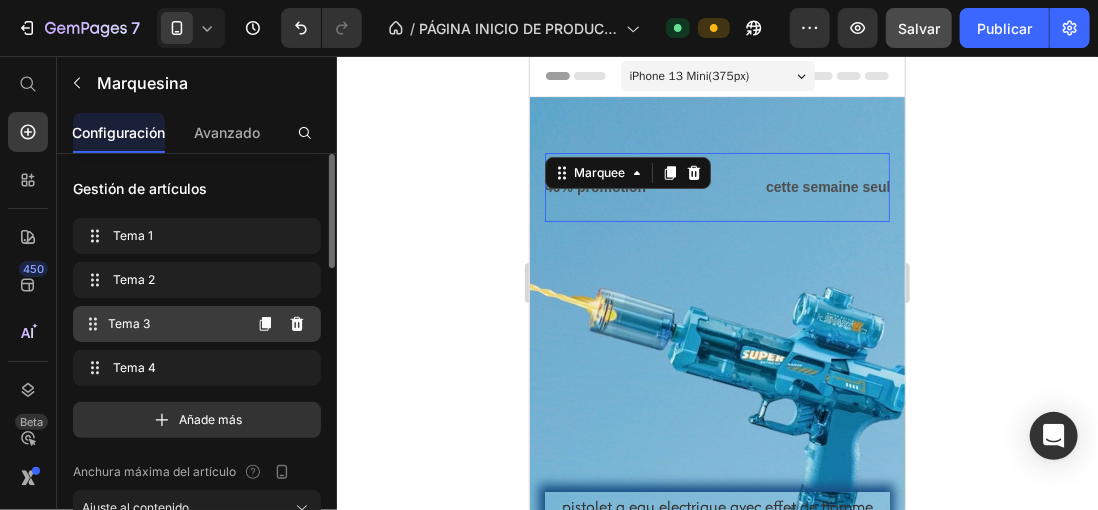 click on "Tema 3 Item 3" at bounding box center [161, 324] 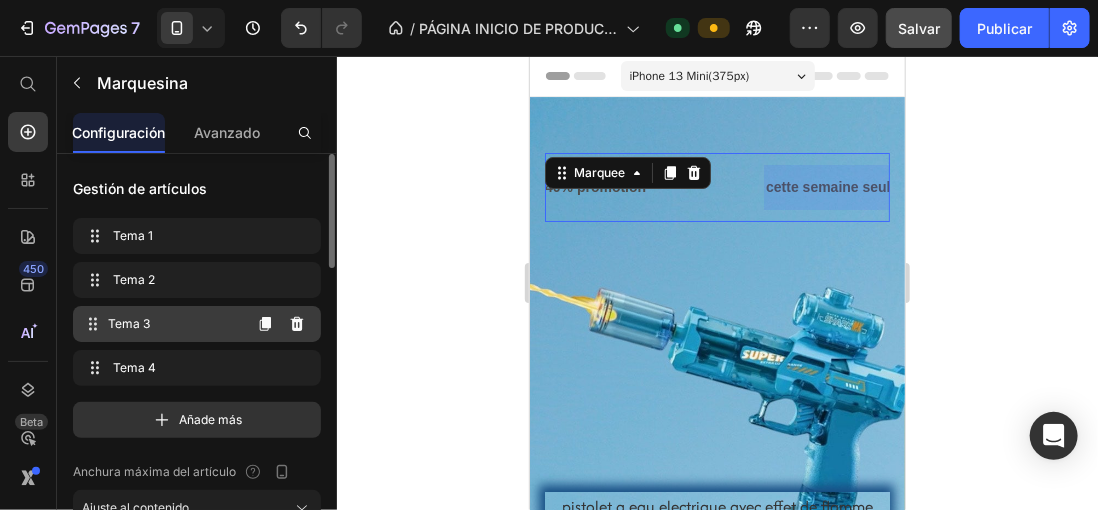 scroll, scrollTop: 0, scrollLeft: 145, axis: horizontal 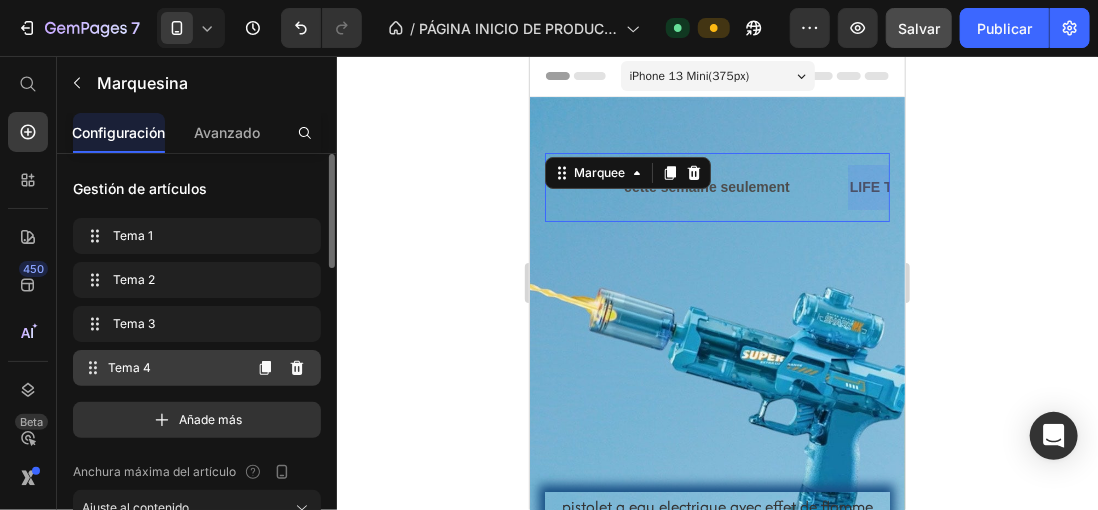 click on "Tema 4" at bounding box center [174, 368] 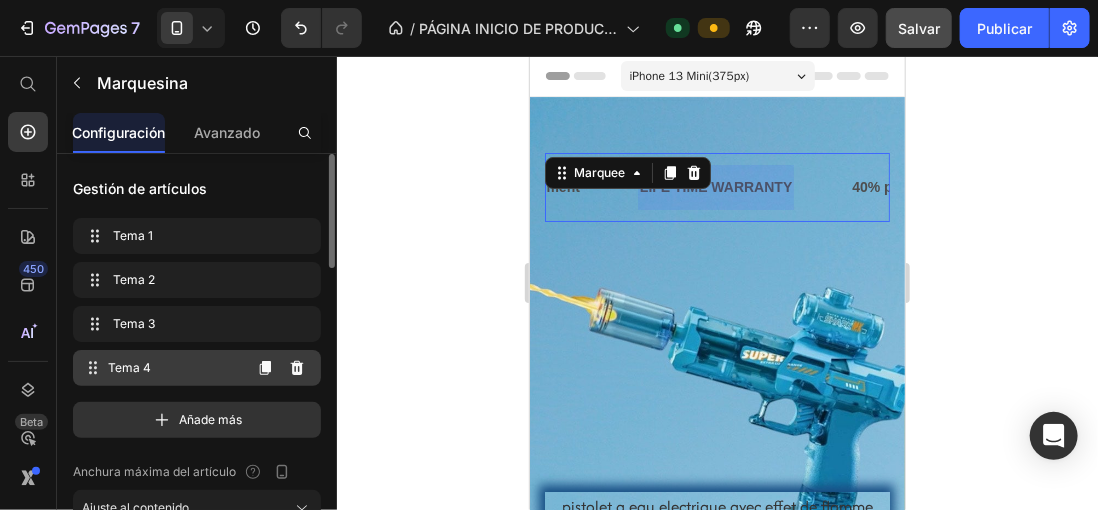 scroll, scrollTop: 0, scrollLeft: 365, axis: horizontal 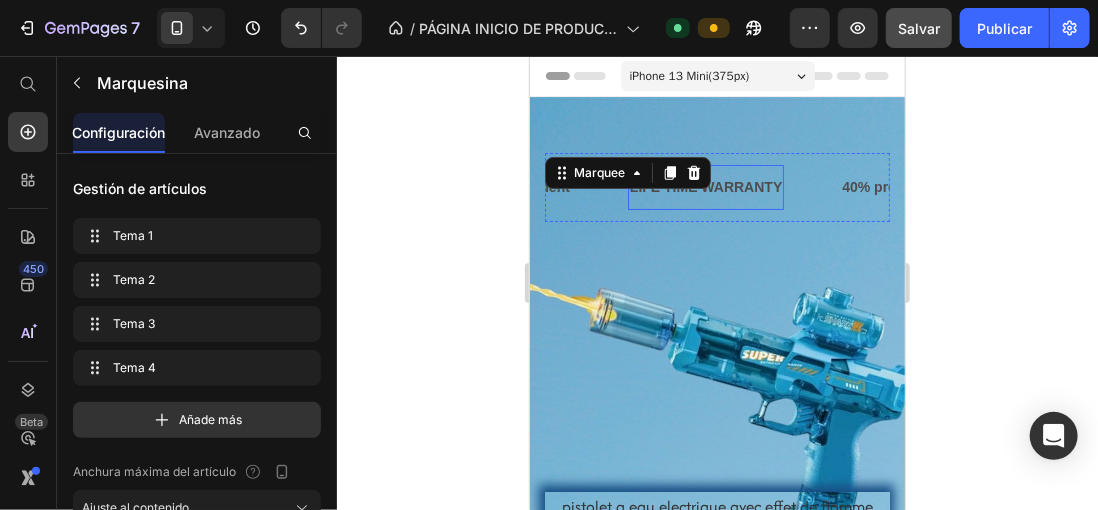 click on "LIFE TIME WARRANTY" at bounding box center [705, 186] 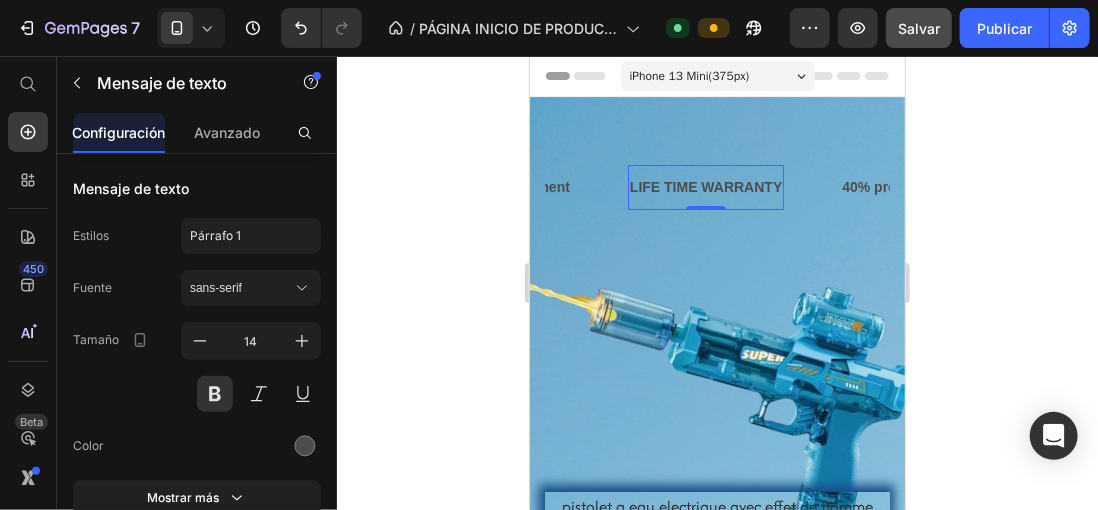 click on "LIFE TIME WARRANTY" at bounding box center (705, 186) 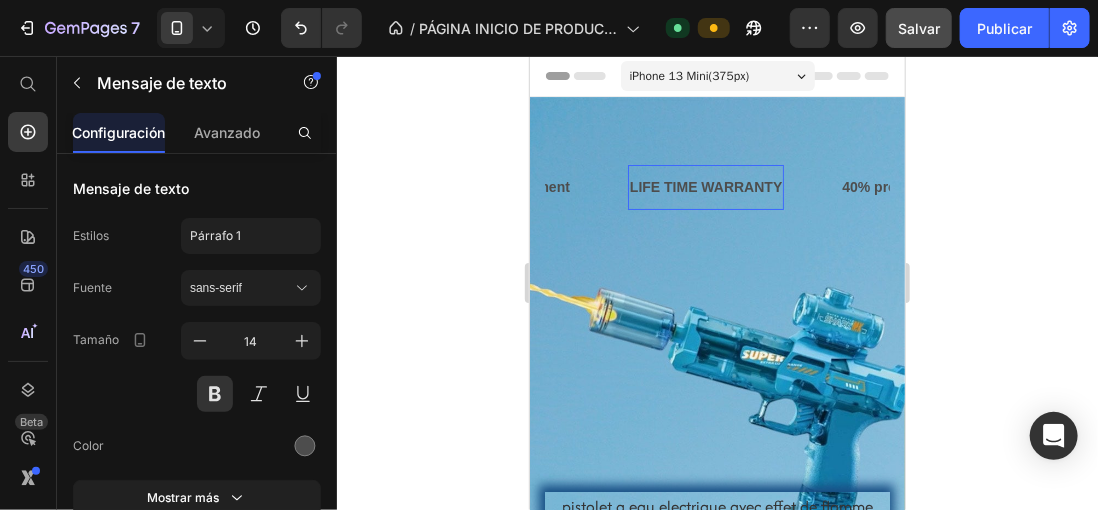 click on "LIFE TIME WARRANTY" at bounding box center (705, 186) 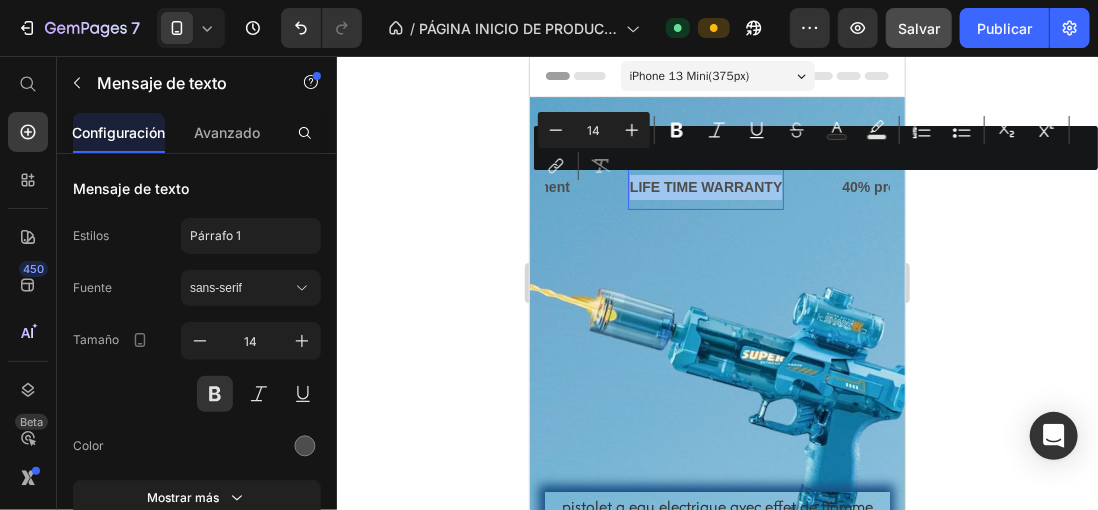 drag, startPoint x: 782, startPoint y: 184, endPoint x: 633, endPoint y: 181, distance: 149.0302 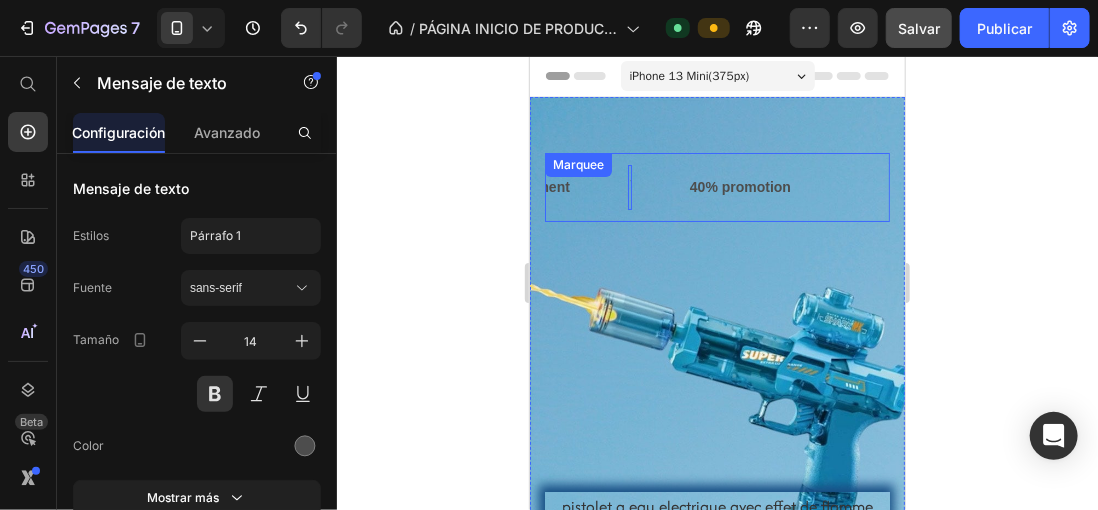 click on "40% promotion  Text Text cette semaine seulement Text Text   0 40% promotion  Text Text cette semaine seulement Text Text   0 Marquee" at bounding box center (716, 186) 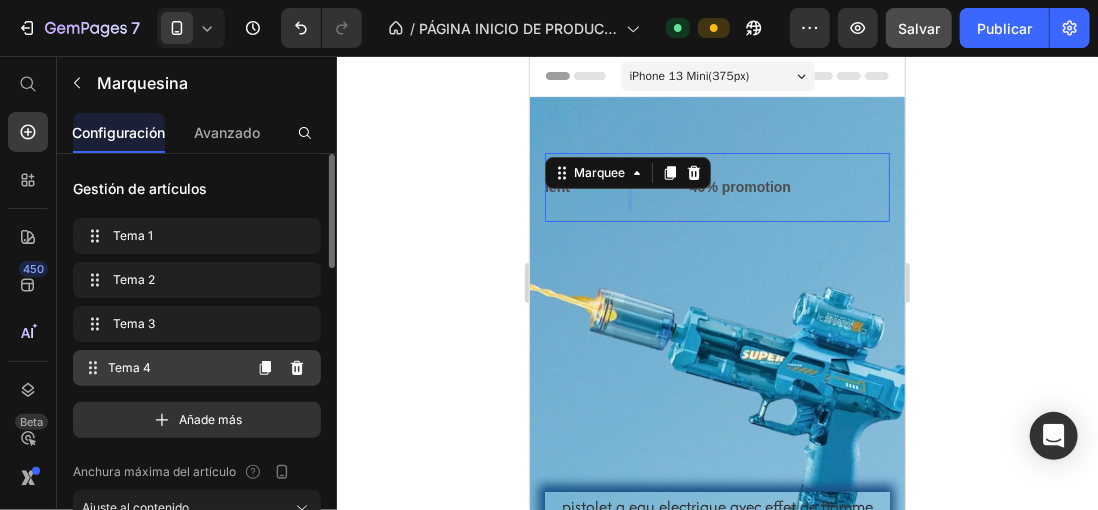 click on "Tema 4" at bounding box center (174, 368) 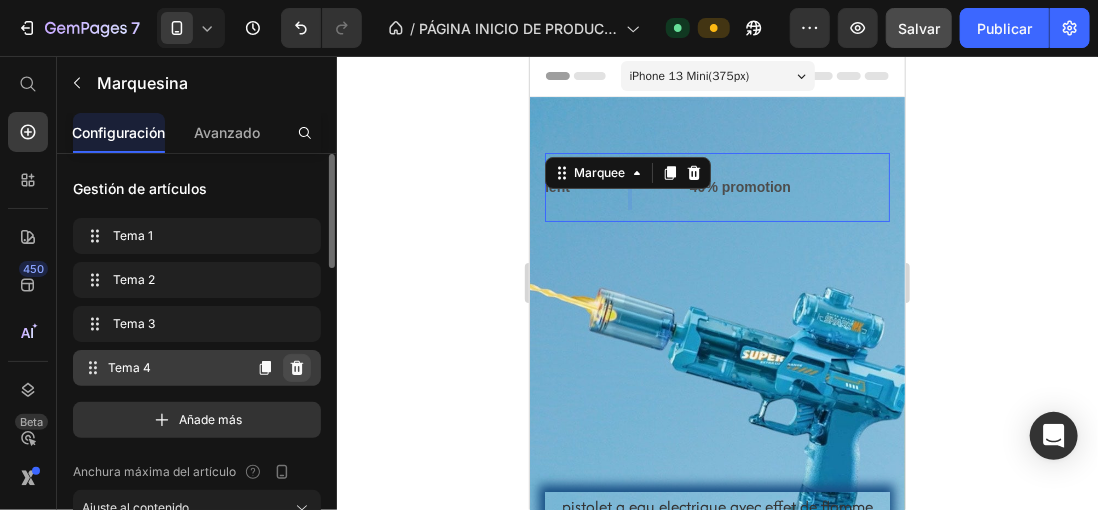 click 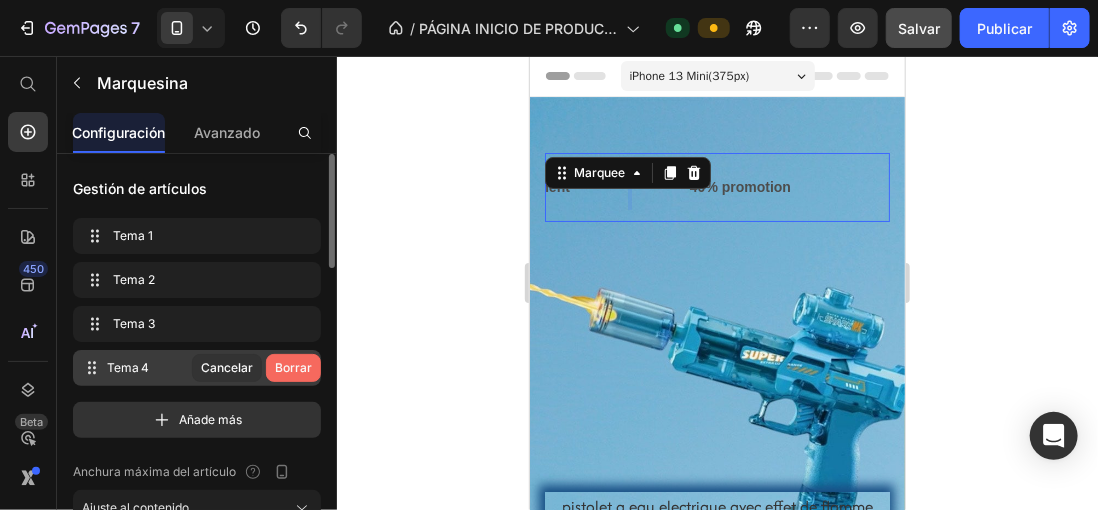 click on "Borrar" 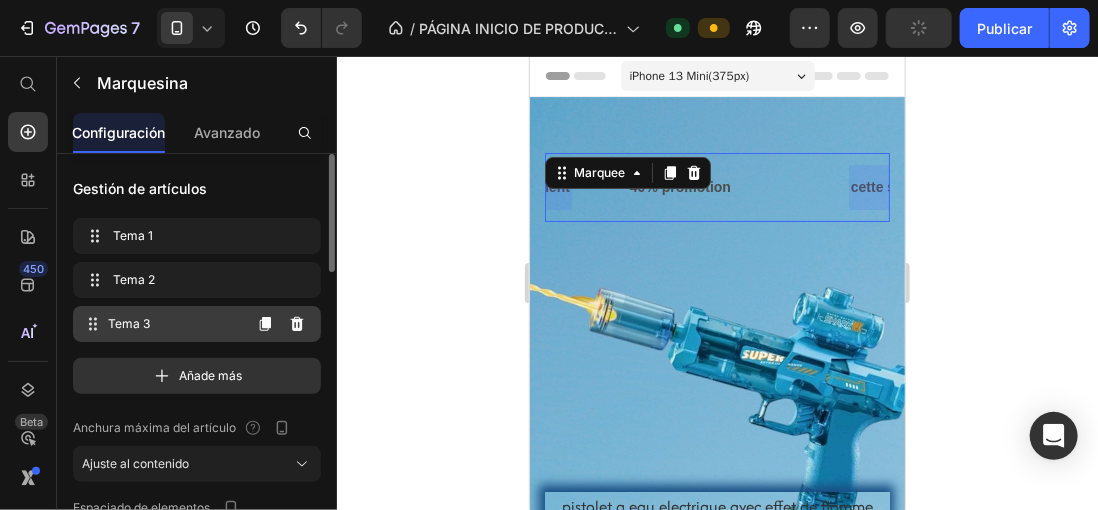 click on "Tema 3 Item 3" at bounding box center (197, 324) 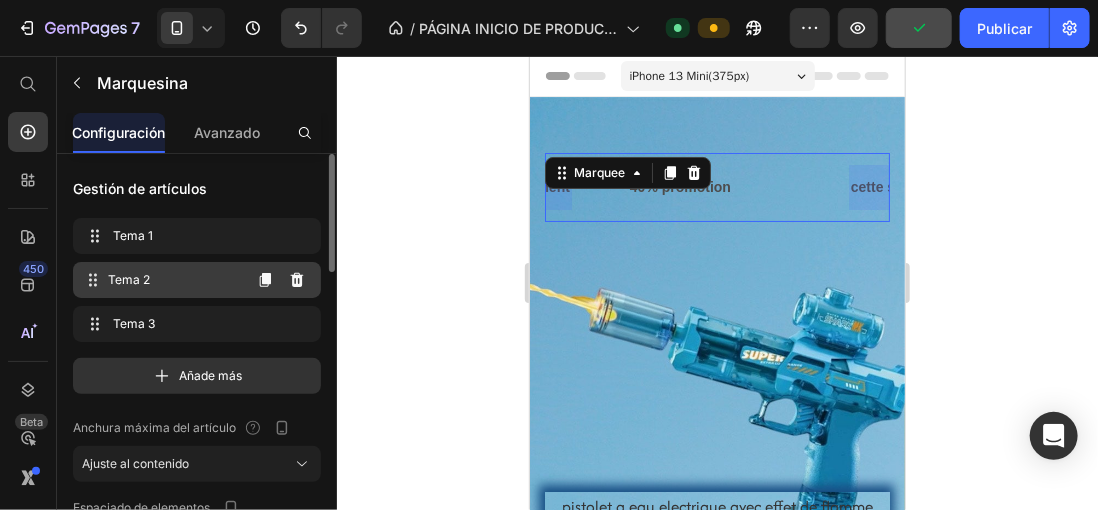 scroll, scrollTop: 0, scrollLeft: 145, axis: horizontal 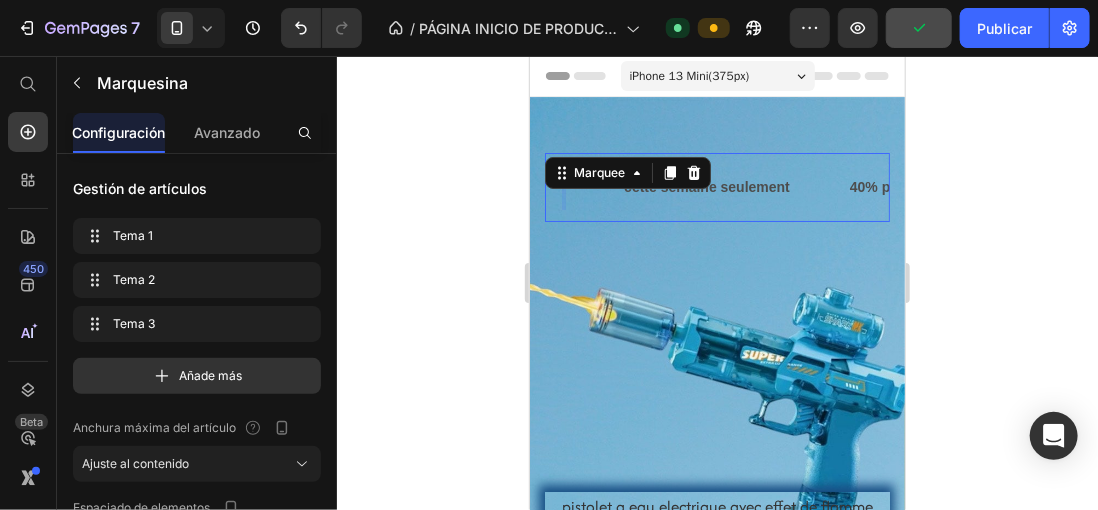 drag, startPoint x: 968, startPoint y: 236, endPoint x: 352, endPoint y: 174, distance: 619.11224 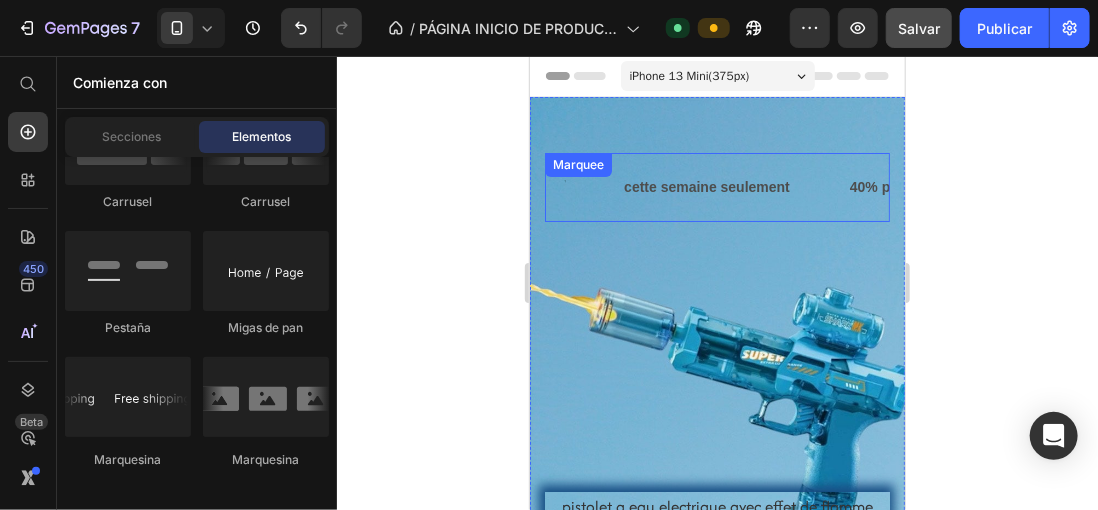 click on "Text" at bounding box center (591, 186) 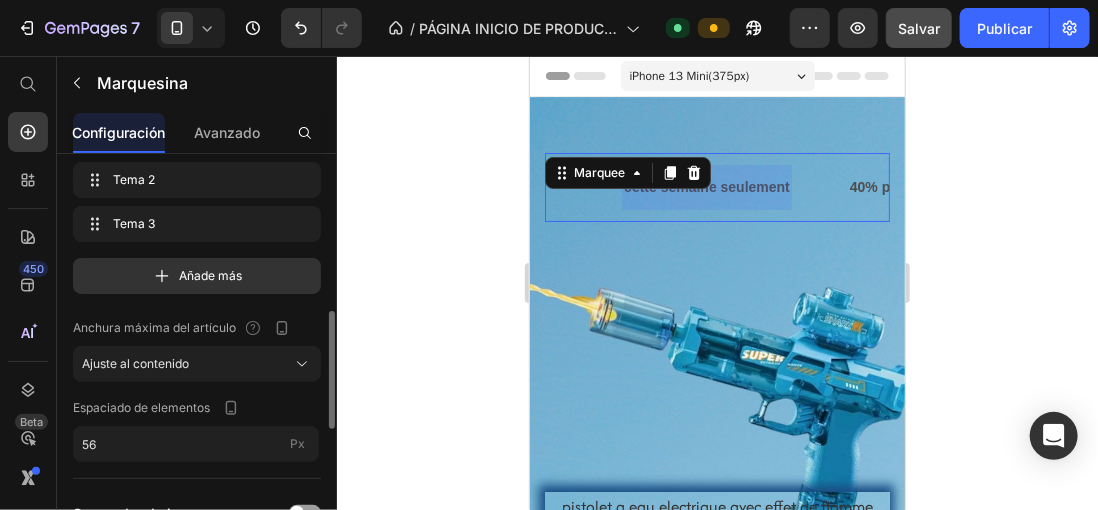 scroll, scrollTop: 200, scrollLeft: 0, axis: vertical 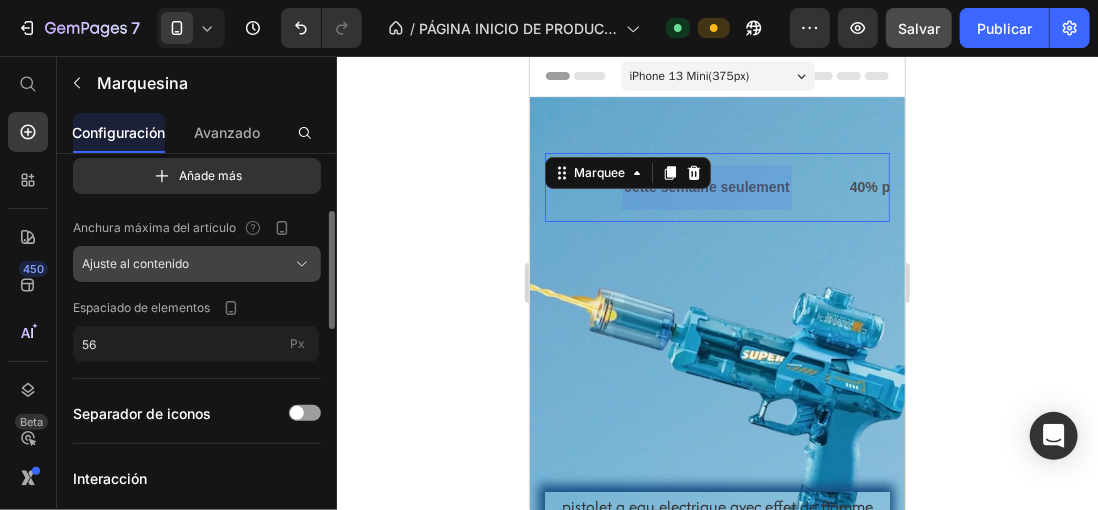 click on "Ajuste al contenido" at bounding box center [197, 264] 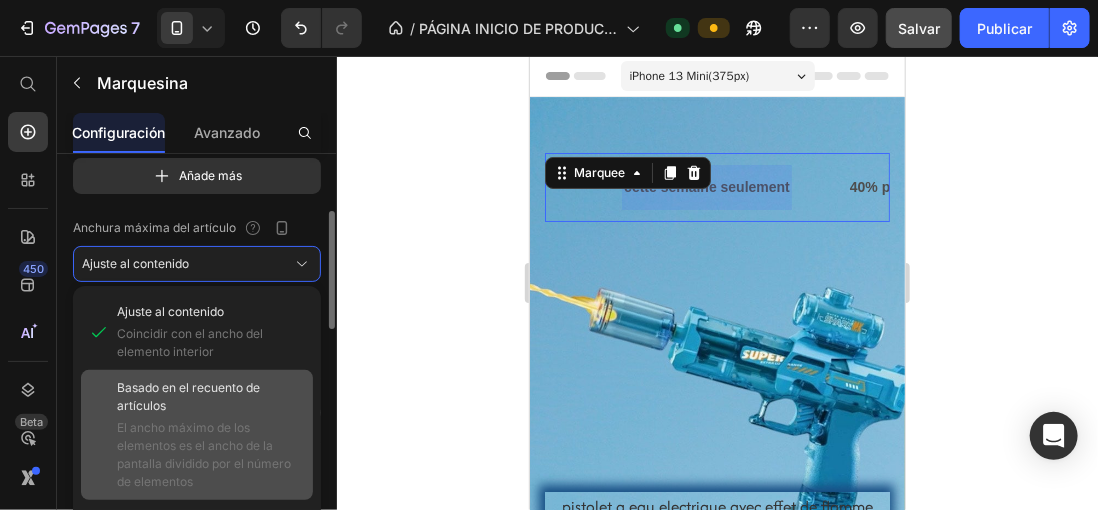 click on "Basado en el recuento de artículos" at bounding box center [211, 397] 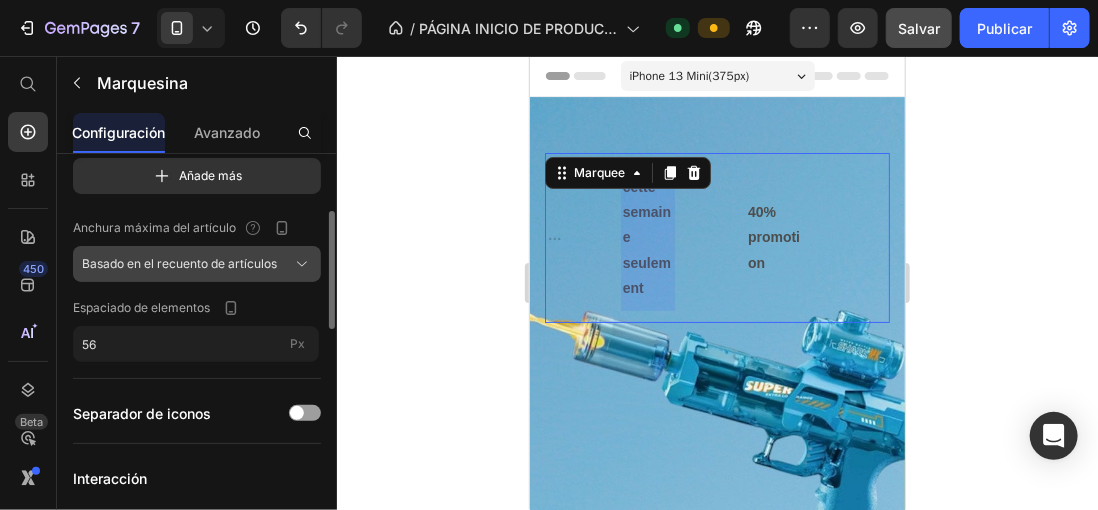 click on "Basado en el recuento de artículos" at bounding box center (197, 264) 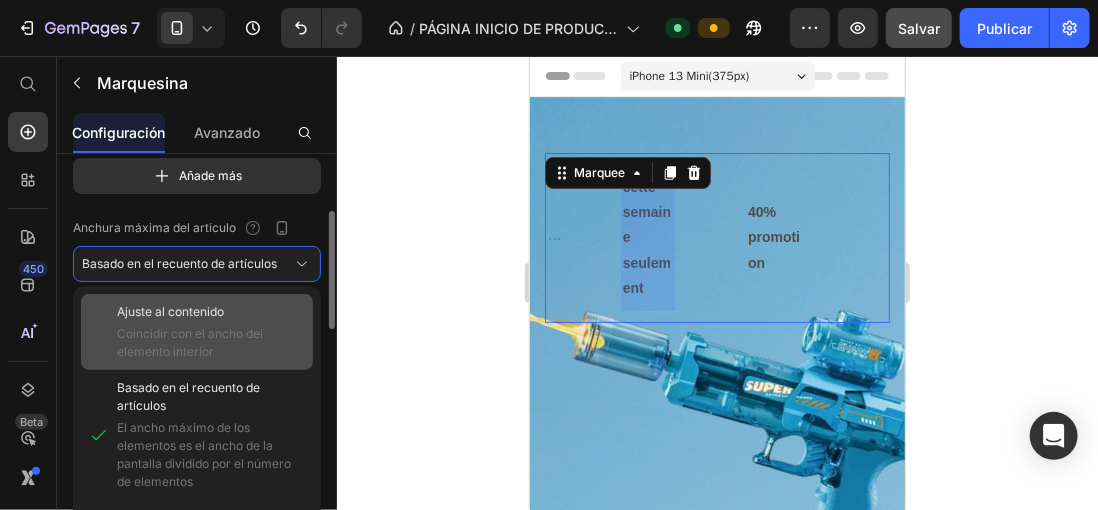 click on "Coincidir con el ancho del elemento interior" at bounding box center [211, 343] 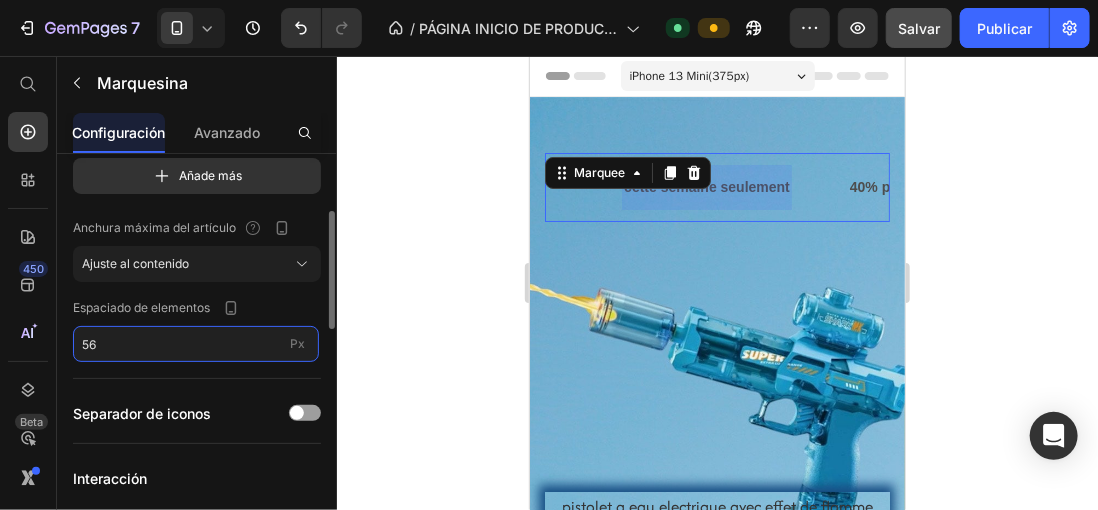 click on "56" at bounding box center [196, 344] 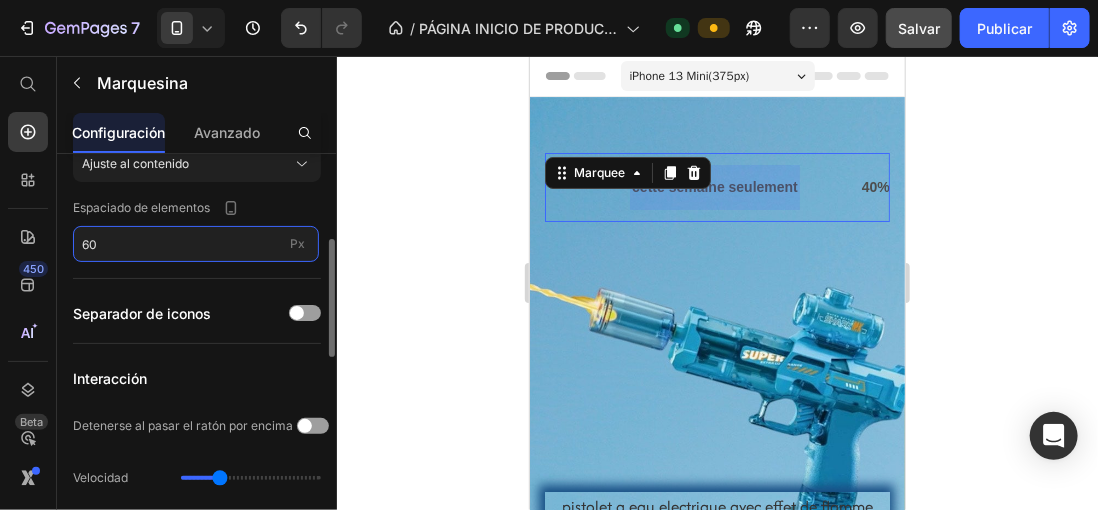 scroll, scrollTop: 400, scrollLeft: 0, axis: vertical 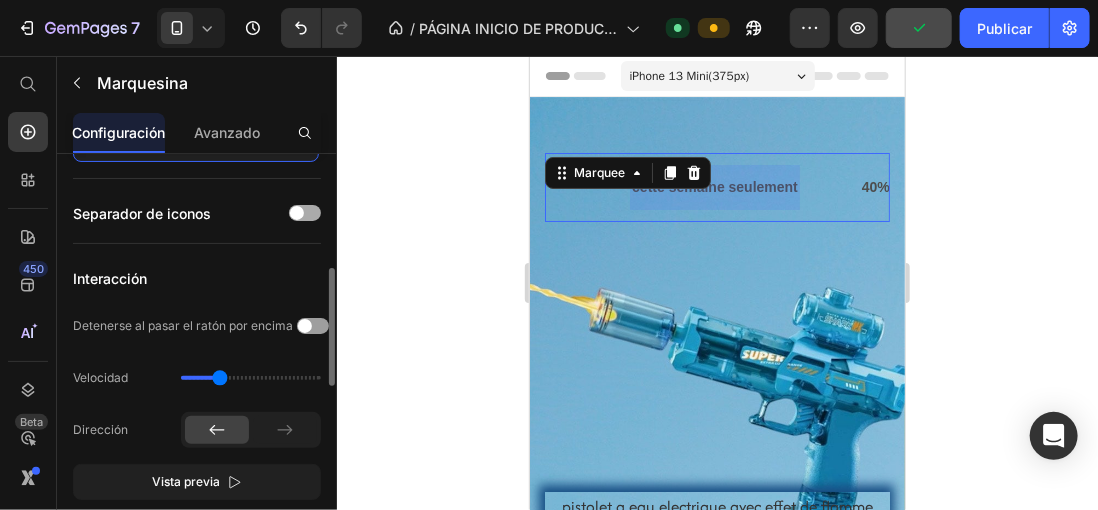 type on "60" 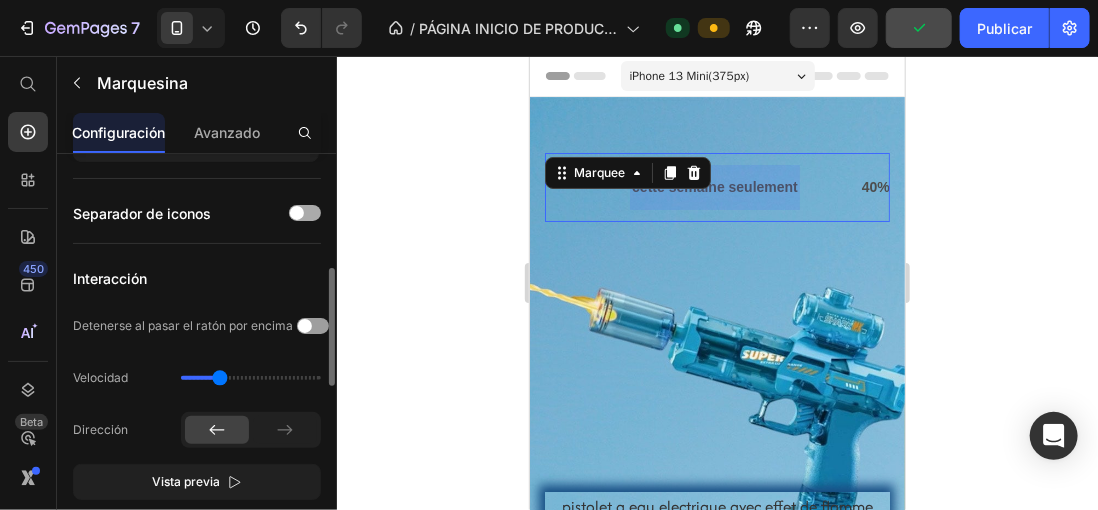 click at bounding box center [305, 213] 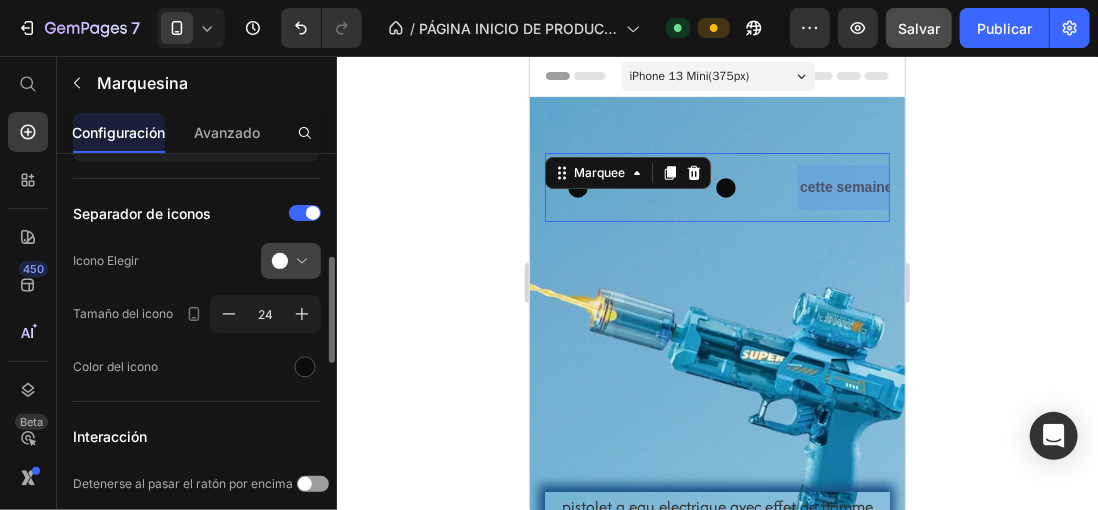 click at bounding box center [299, 261] 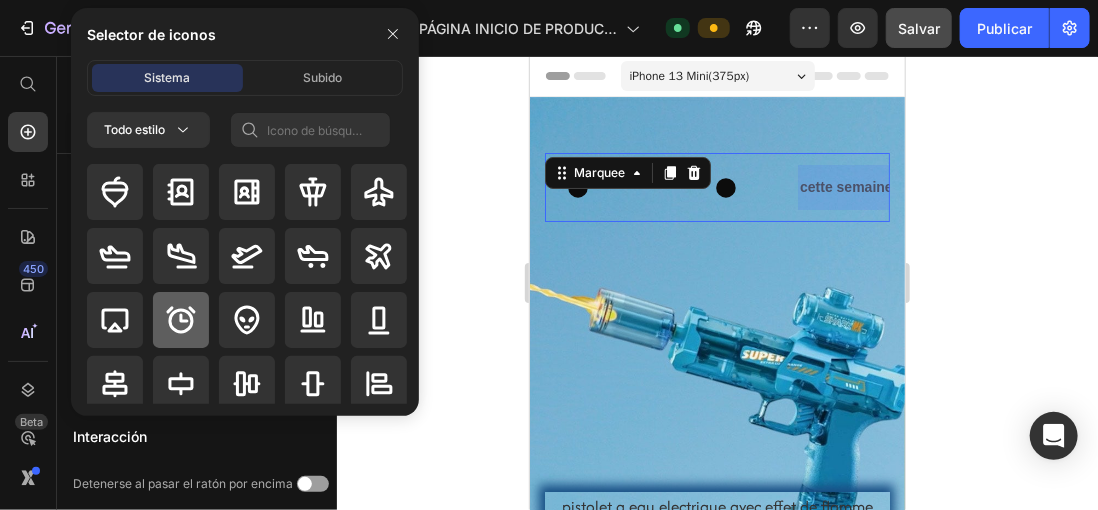 click 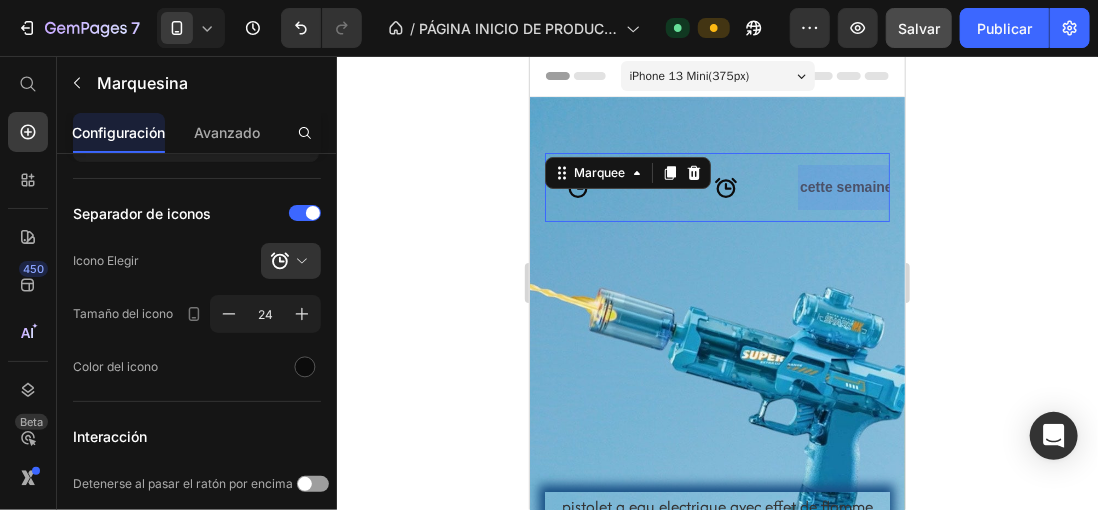 click 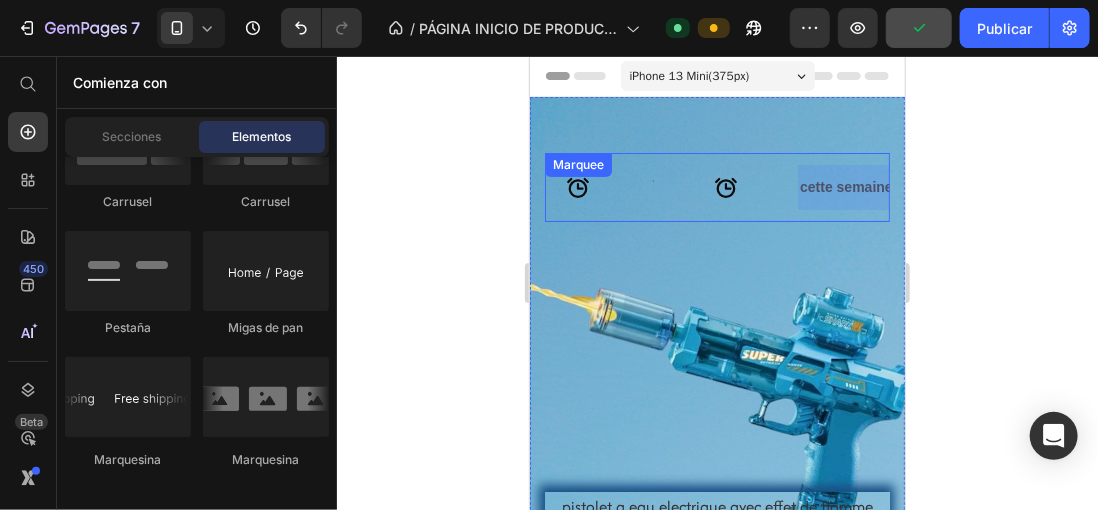 click on "40% promotion  Text
Text
cette semaine seulement Text
40% promotion  Text
Text
cette semaine seulement Text
Marquee" at bounding box center (716, 186) 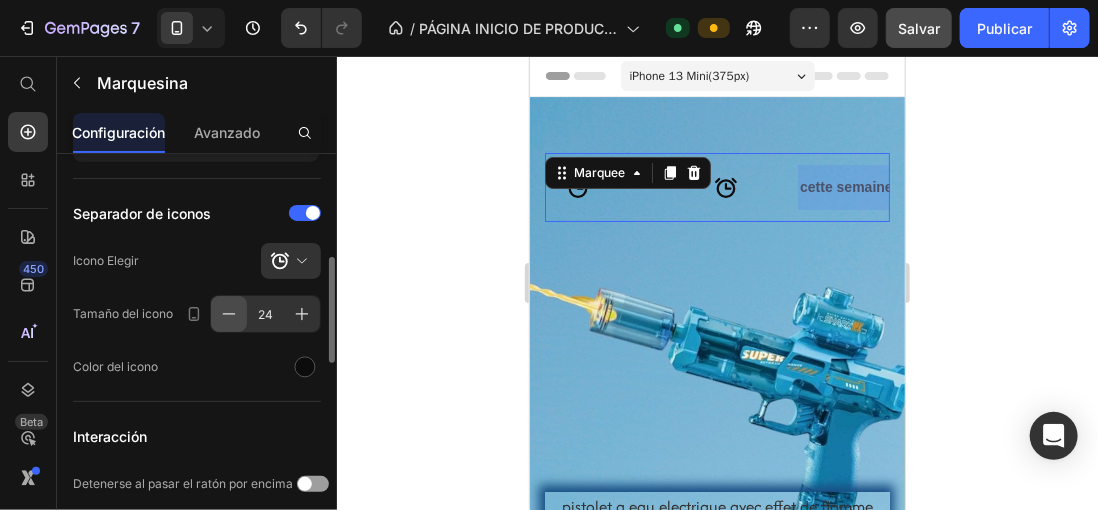 click 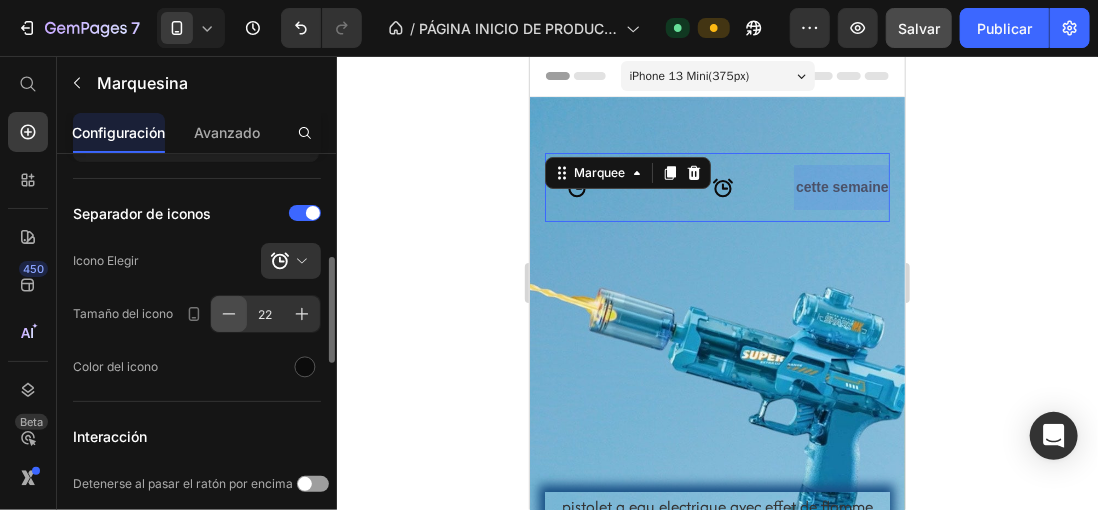 click 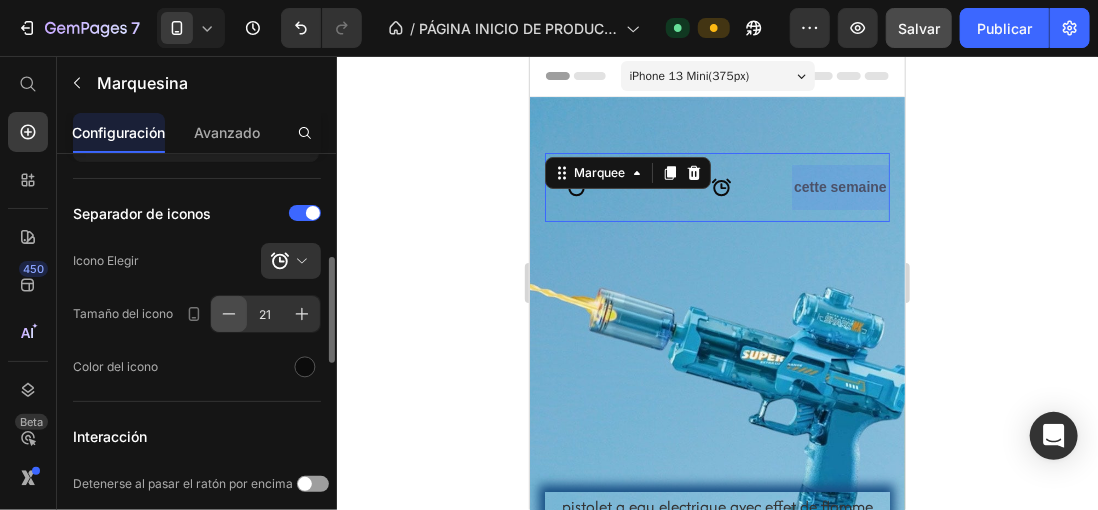 click 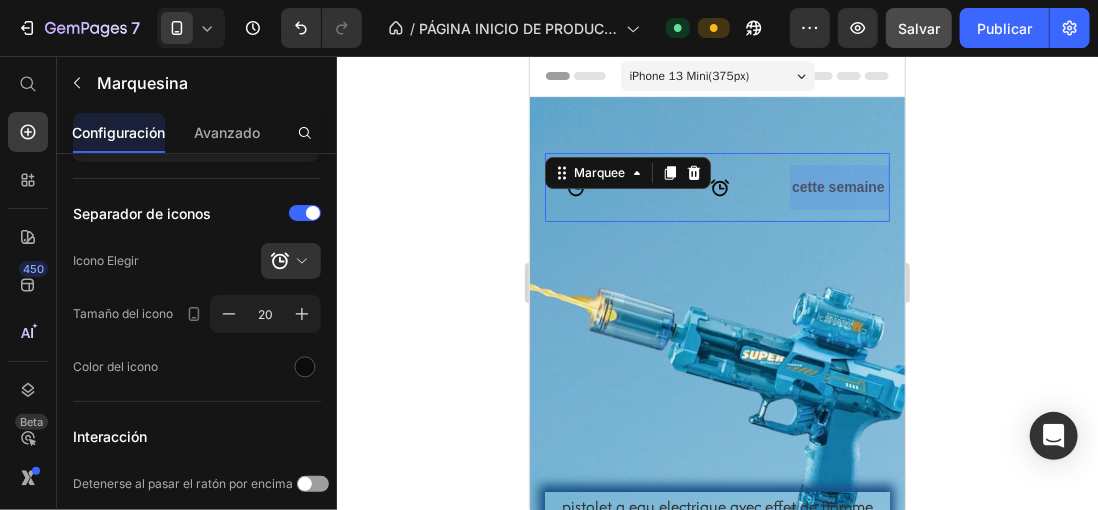 click 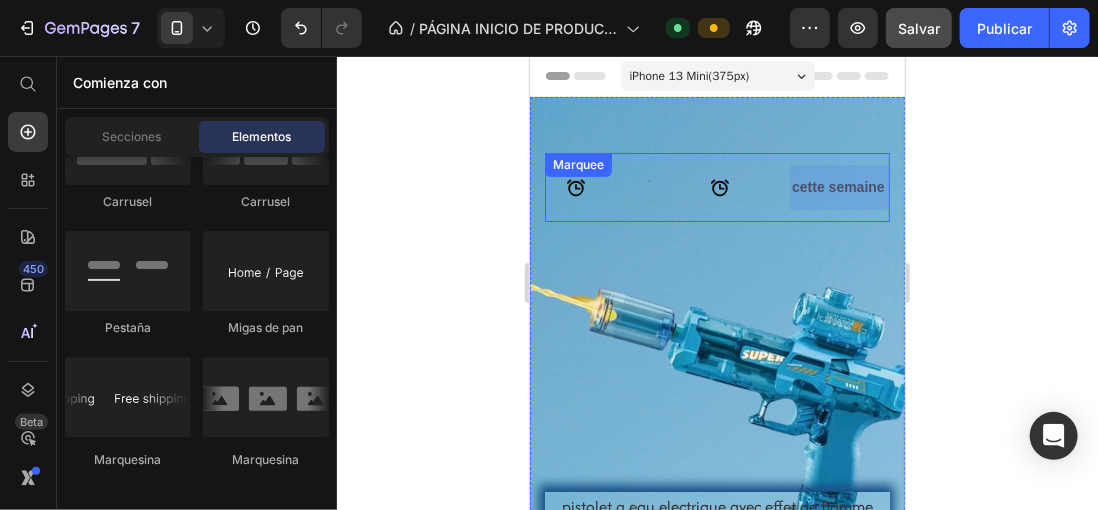 click on "40% promotion  Text
Text
cette semaine seulement Text
40% promotion  Text
Text
cette semaine seulement Text
Marquee" at bounding box center [716, 186] 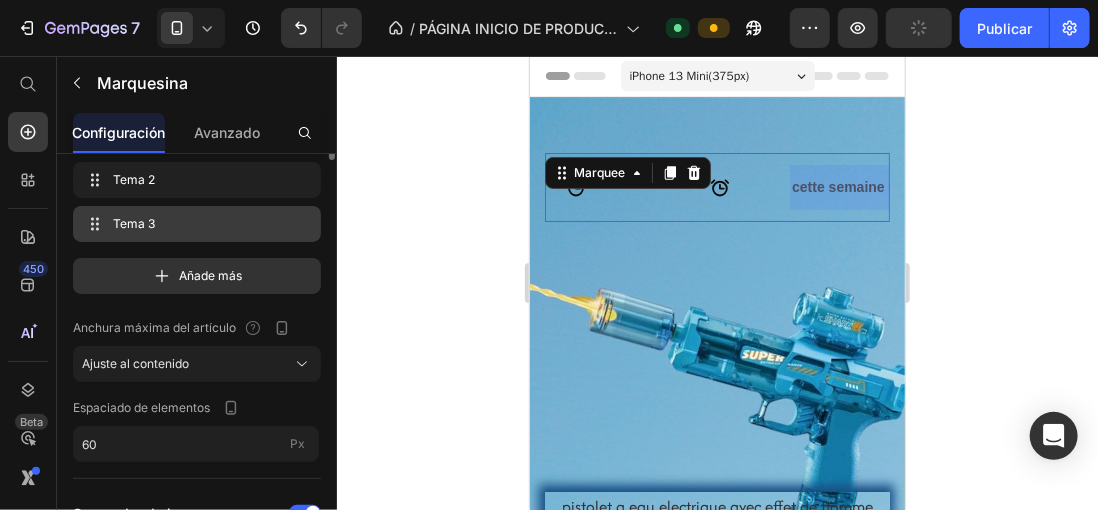 scroll, scrollTop: 0, scrollLeft: 0, axis: both 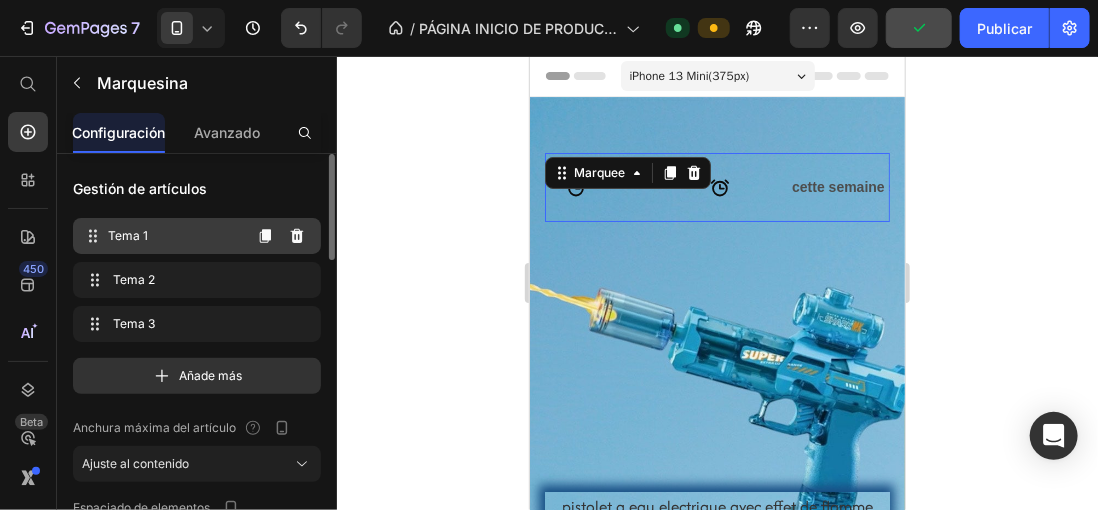 click on "Tema 1 Item 1" at bounding box center [197, 236] 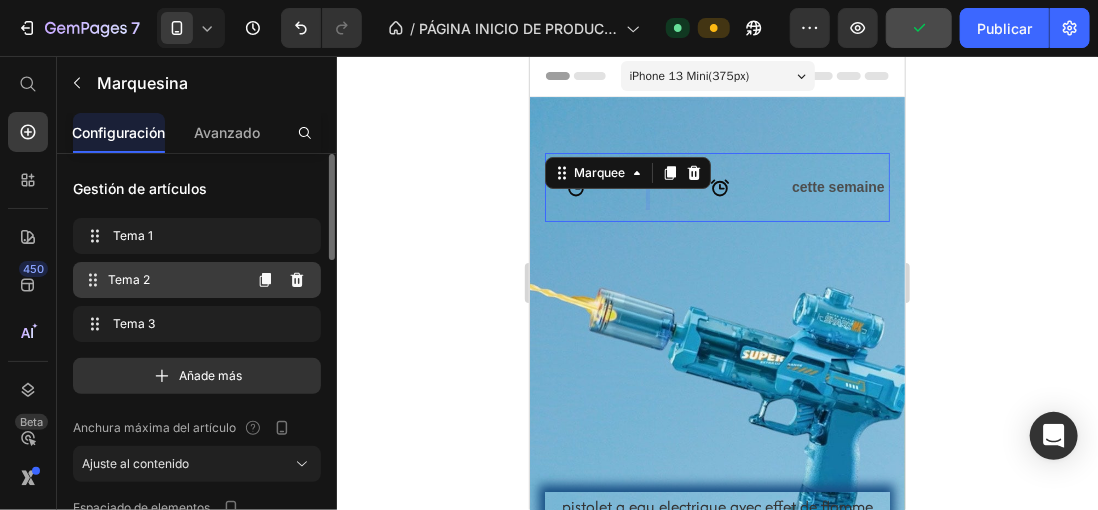 click on "Tema 2" at bounding box center [174, 280] 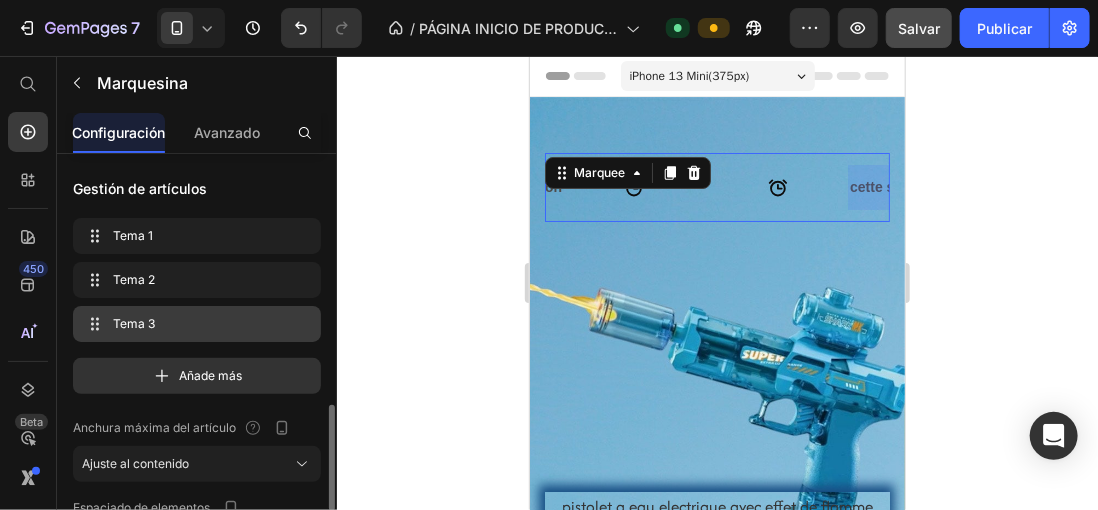 scroll, scrollTop: 200, scrollLeft: 0, axis: vertical 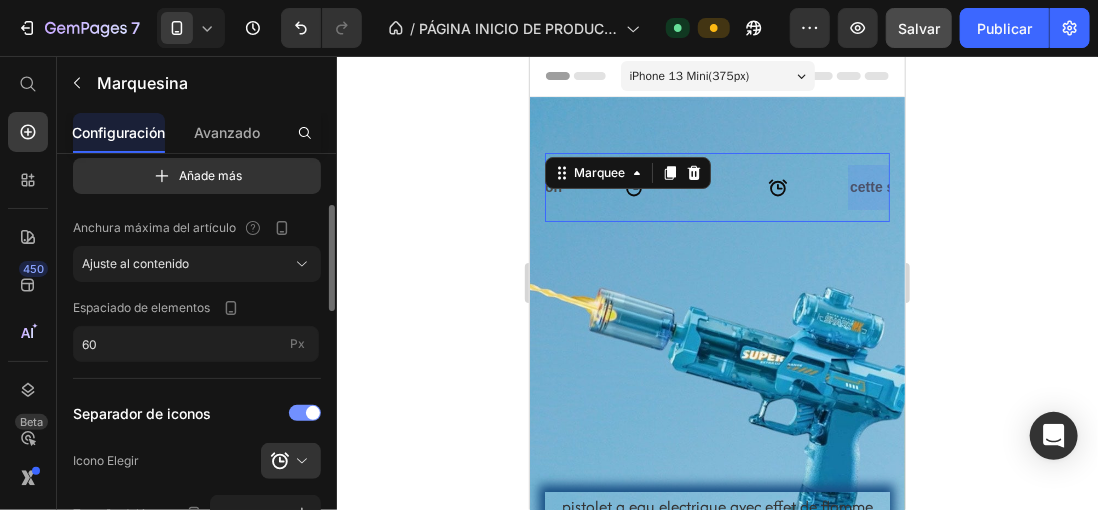 click at bounding box center [305, 413] 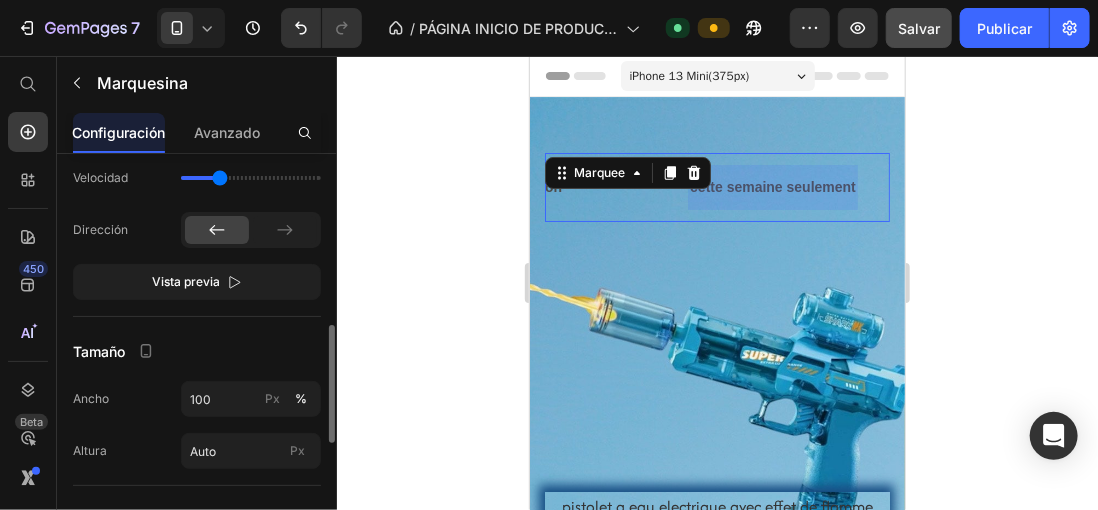 scroll, scrollTop: 500, scrollLeft: 0, axis: vertical 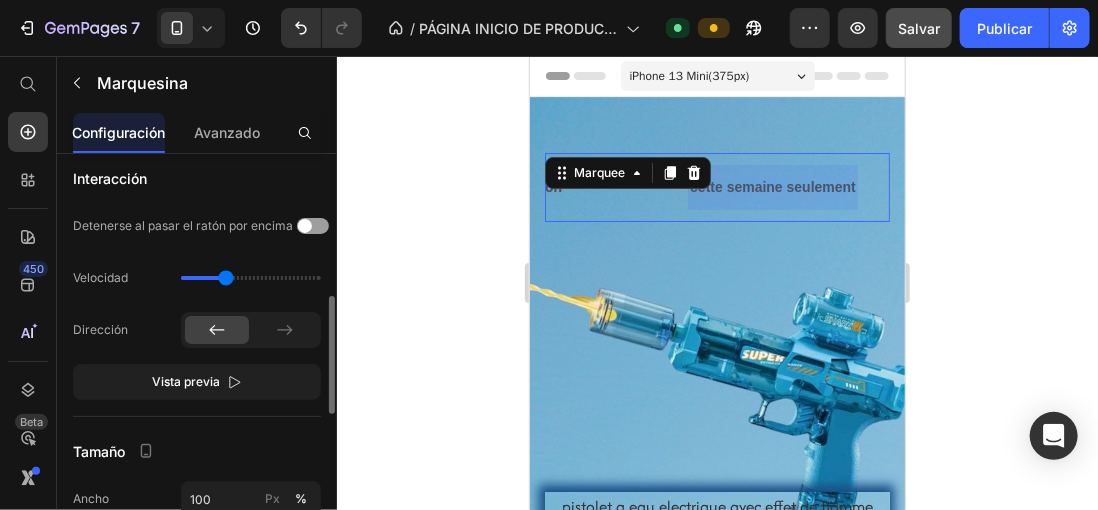 drag, startPoint x: 218, startPoint y: 274, endPoint x: 227, endPoint y: 282, distance: 12.0415945 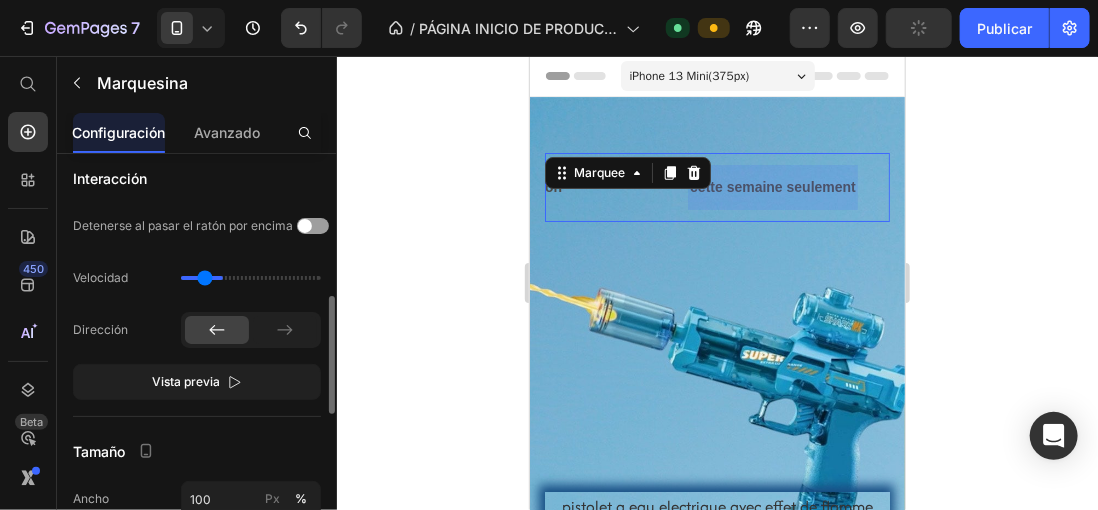 scroll, scrollTop: 0, scrollLeft: 0, axis: both 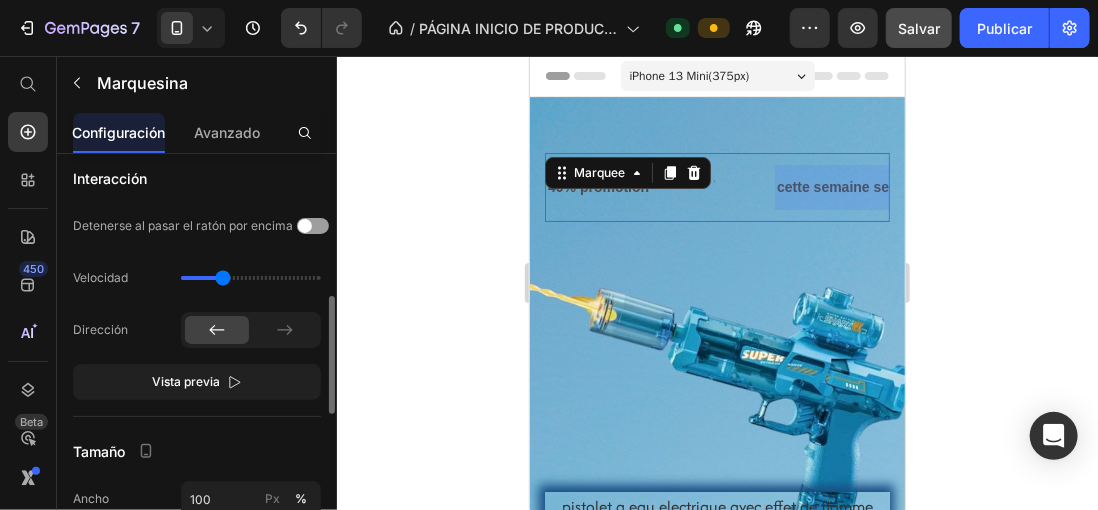type on "1.1" 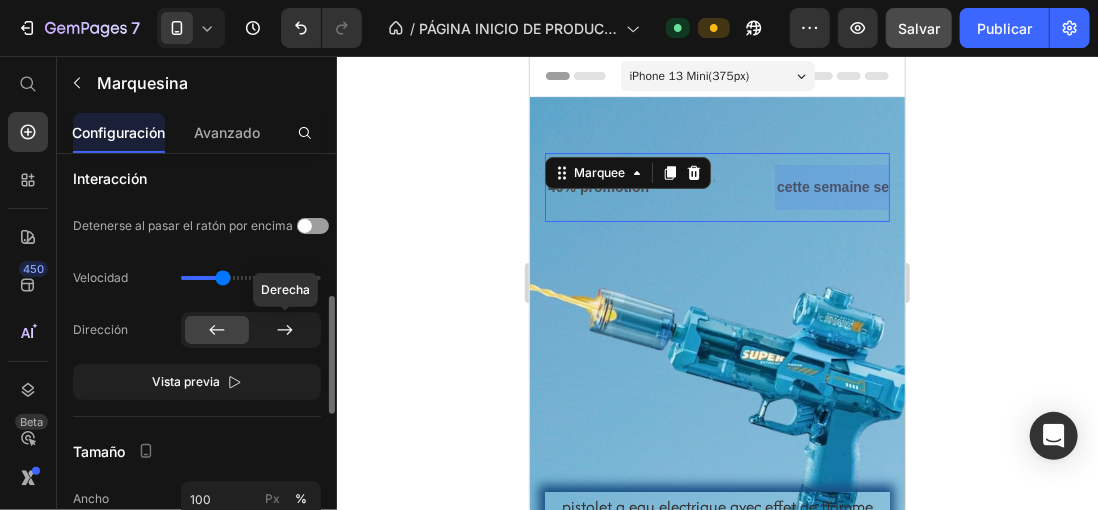 click 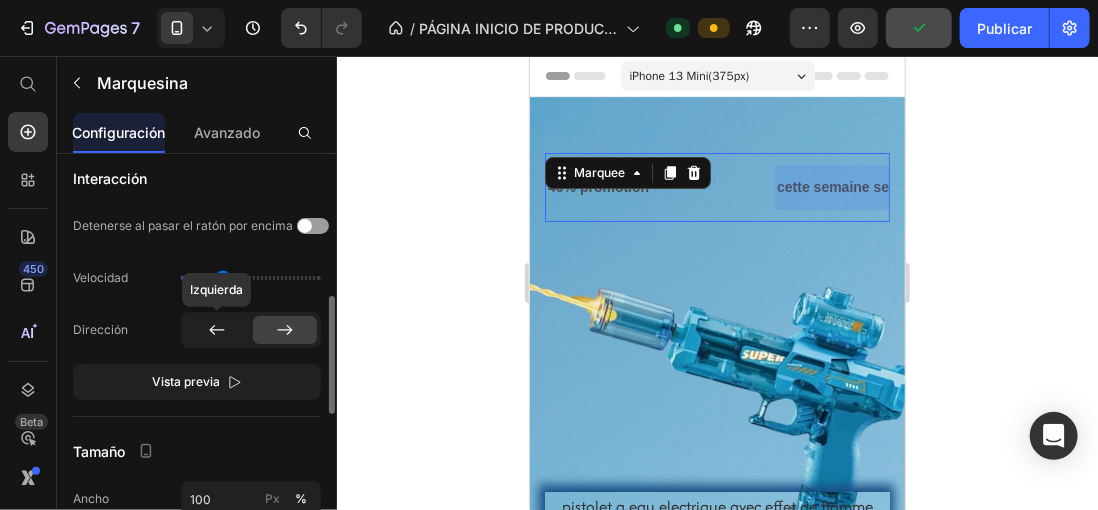 click 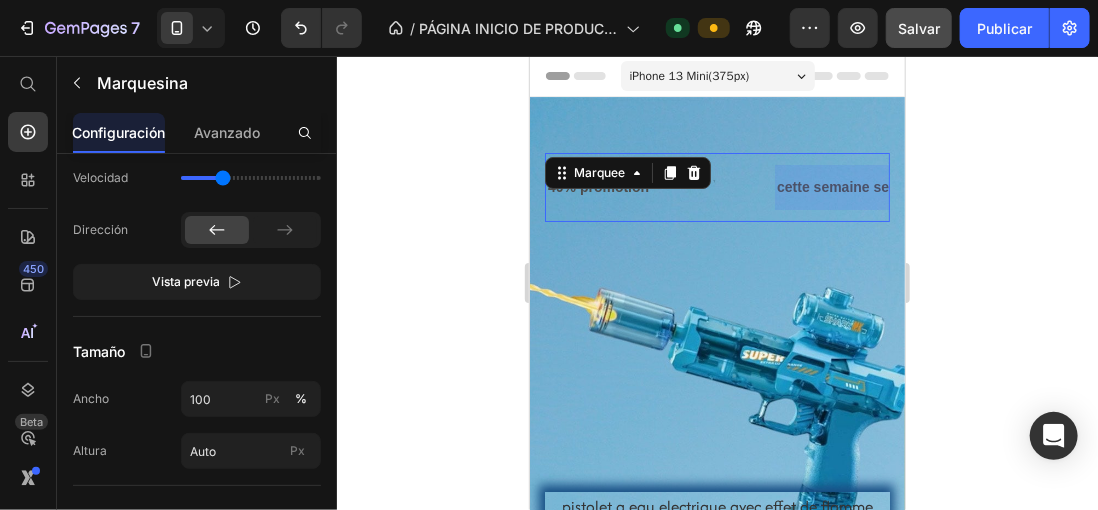 scroll, scrollTop: 800, scrollLeft: 0, axis: vertical 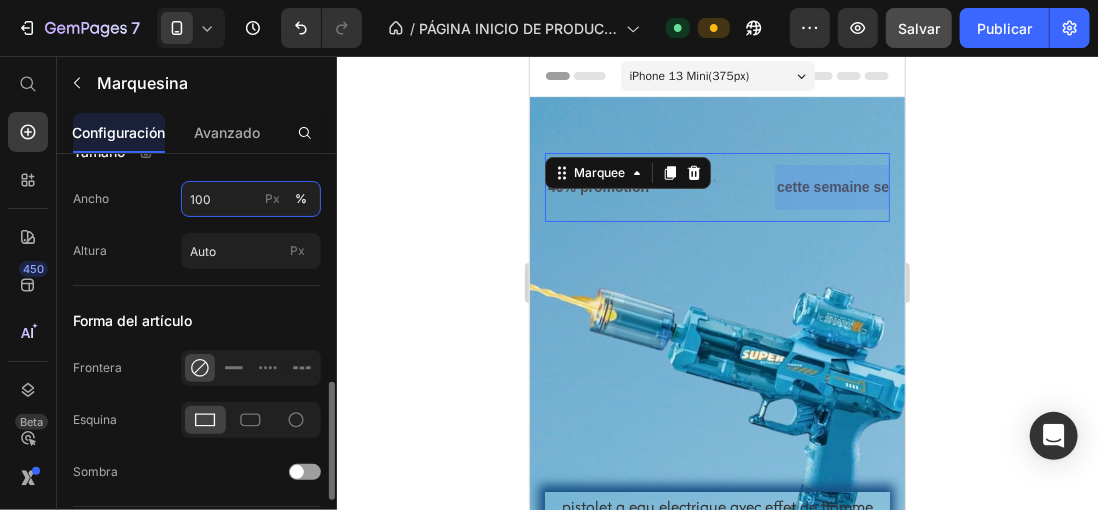 click on "100" at bounding box center (251, 199) 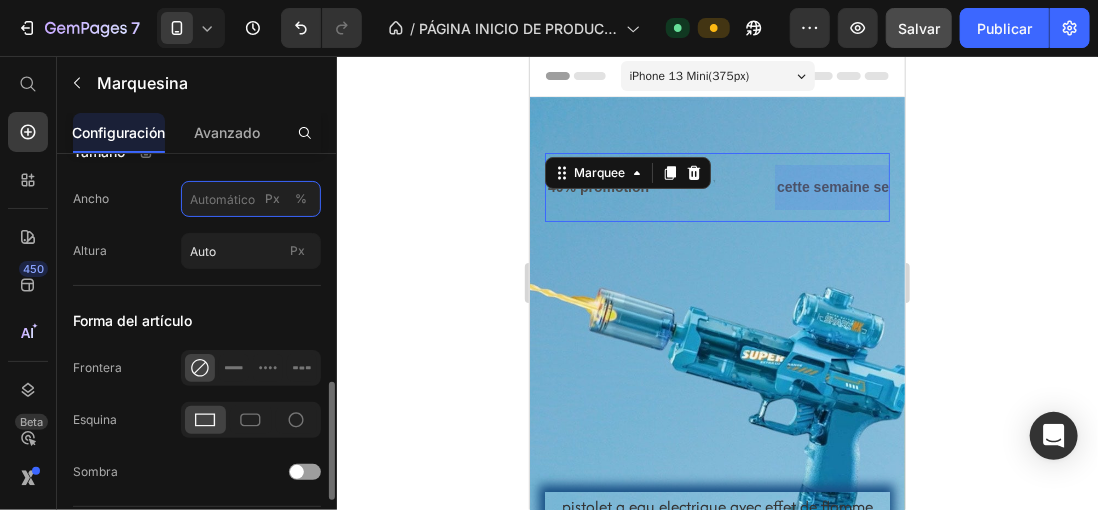 type on "5" 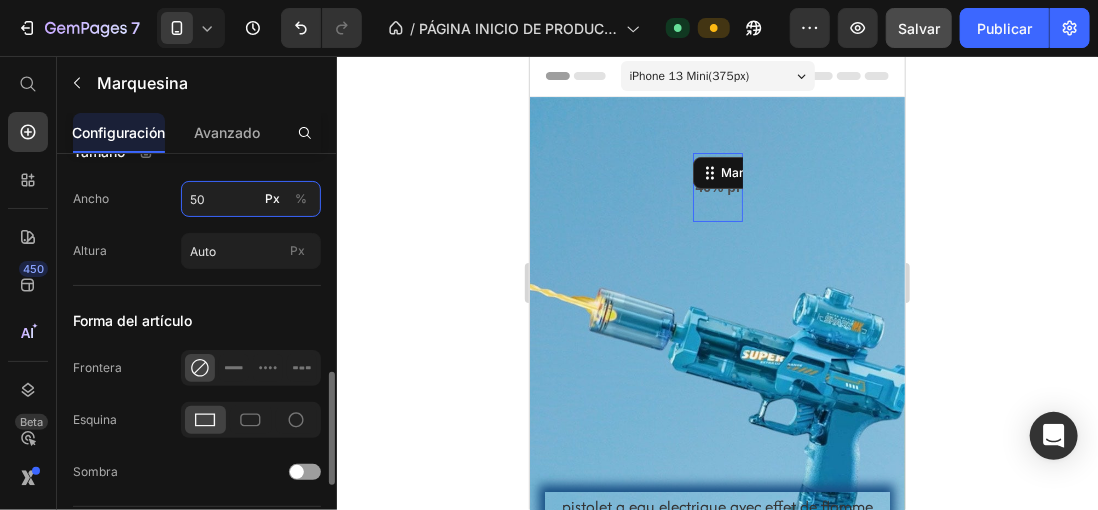 type on "5" 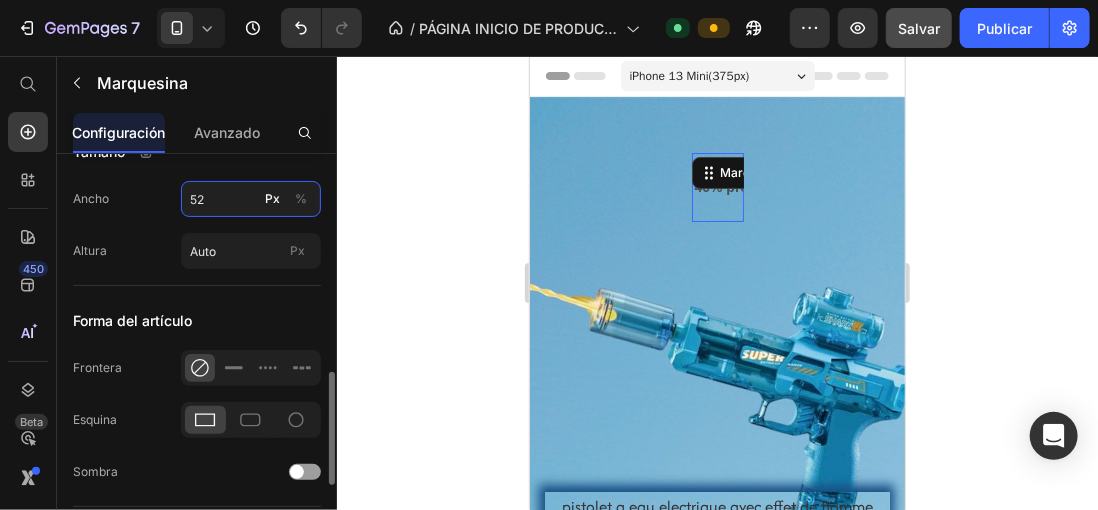 type on "5" 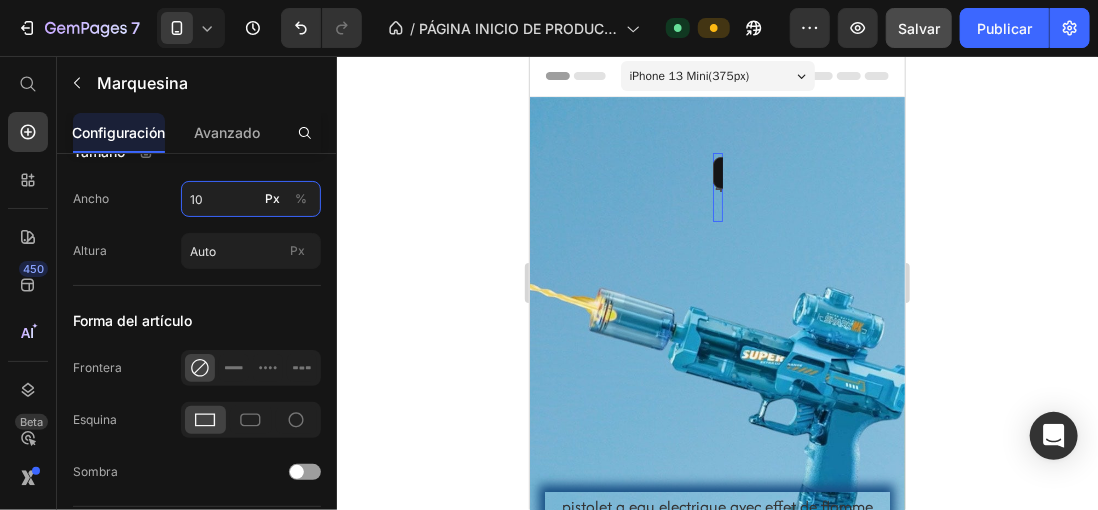 type on "1" 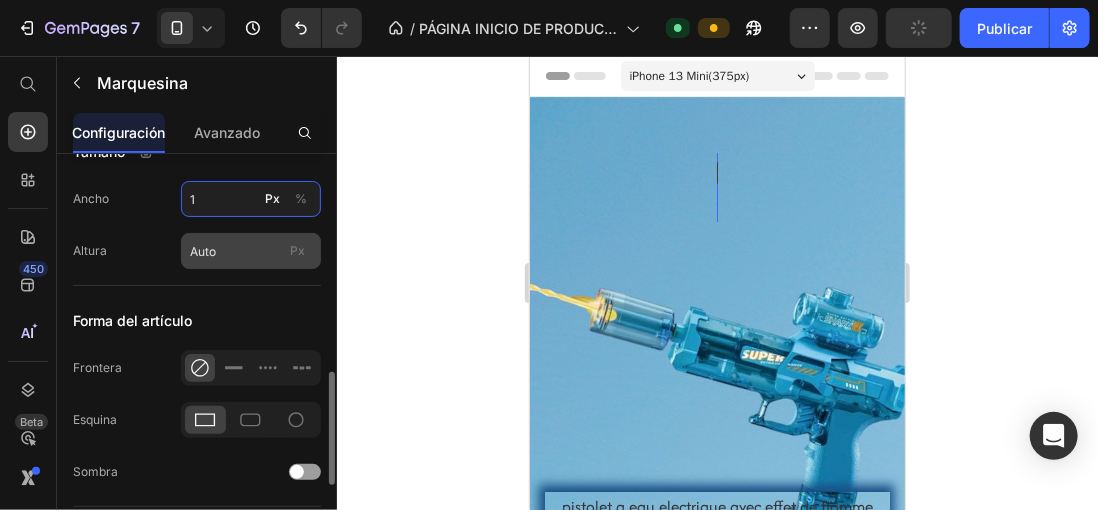 type on "1" 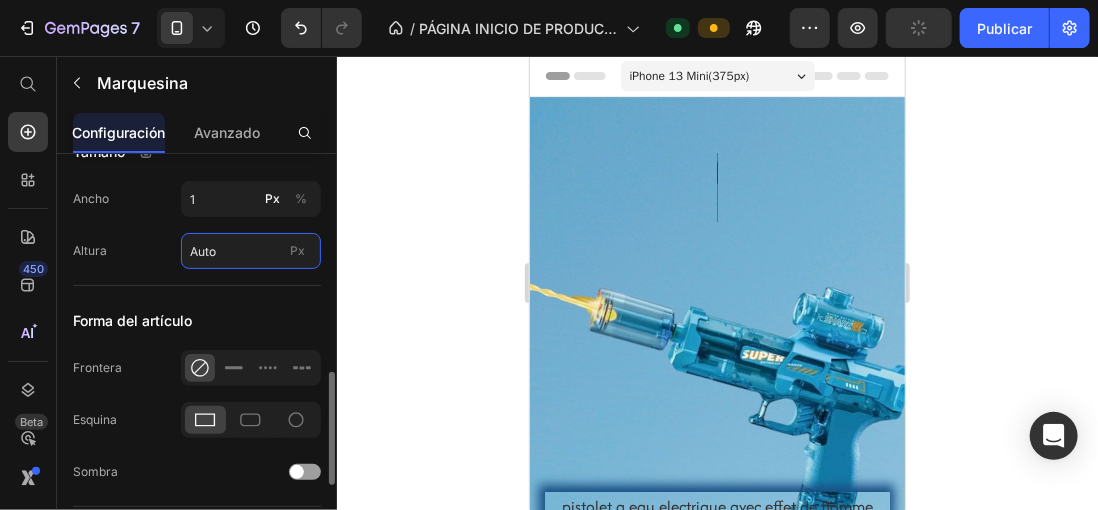 click on "Auto" at bounding box center (251, 251) 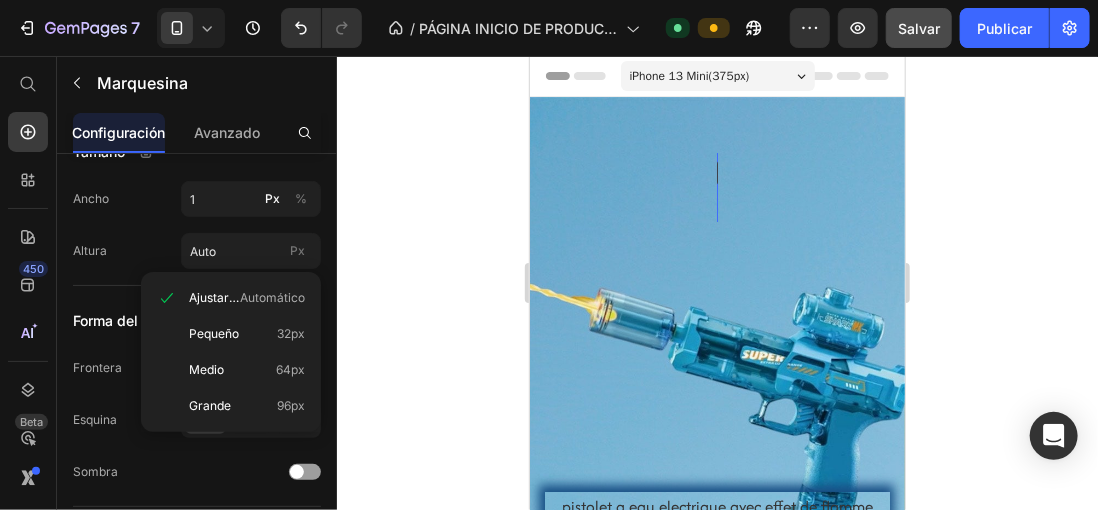 click 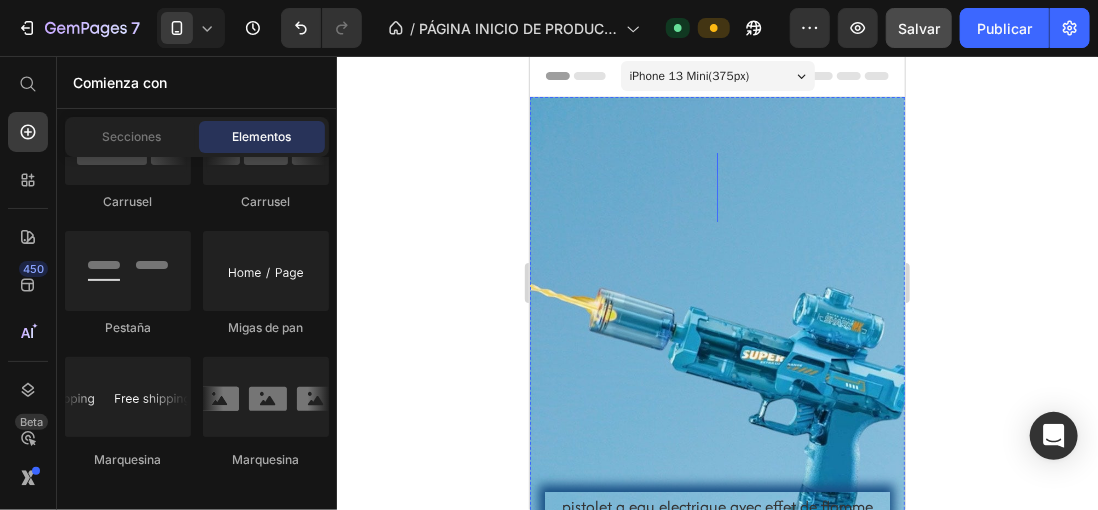 click on "40% promotion  Text" at bounding box center [344, 186] 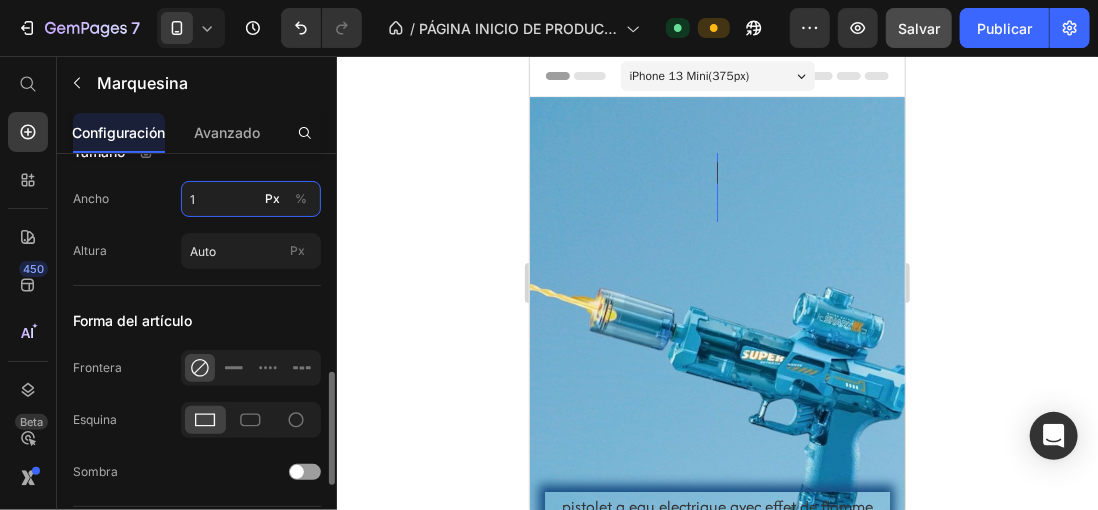 click on "1" at bounding box center [251, 199] 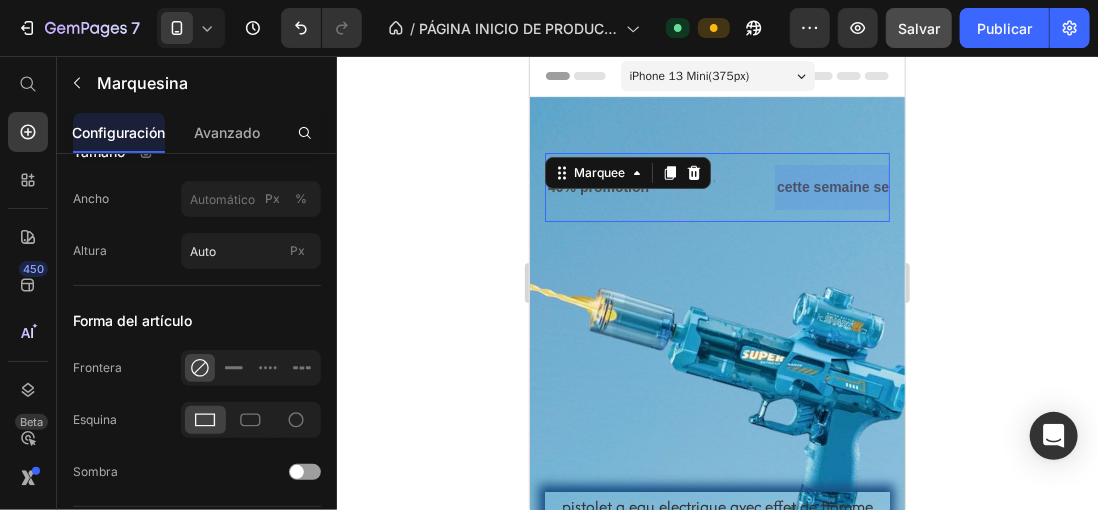click 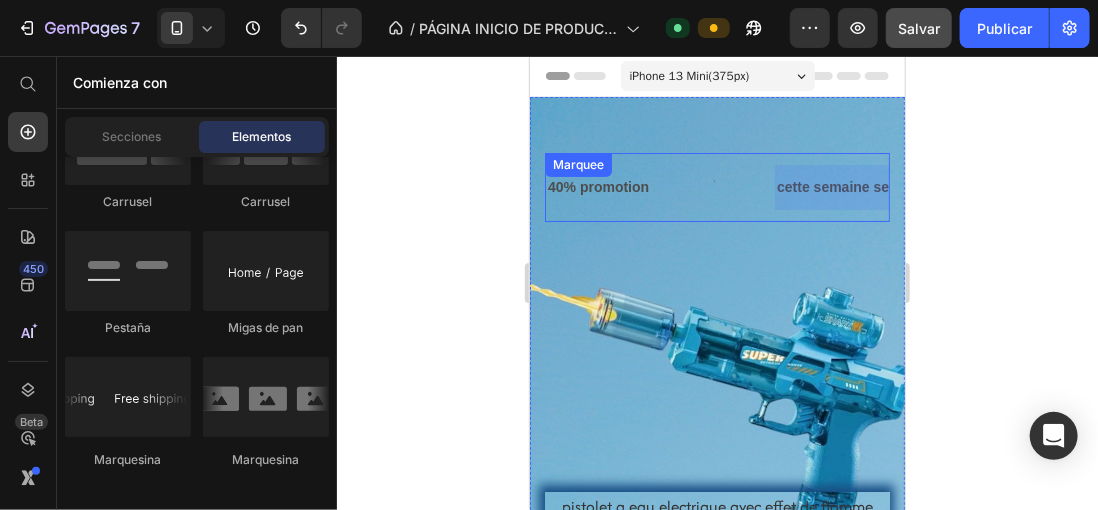 click on "40% promotion  Text" at bounding box center (170, 186) 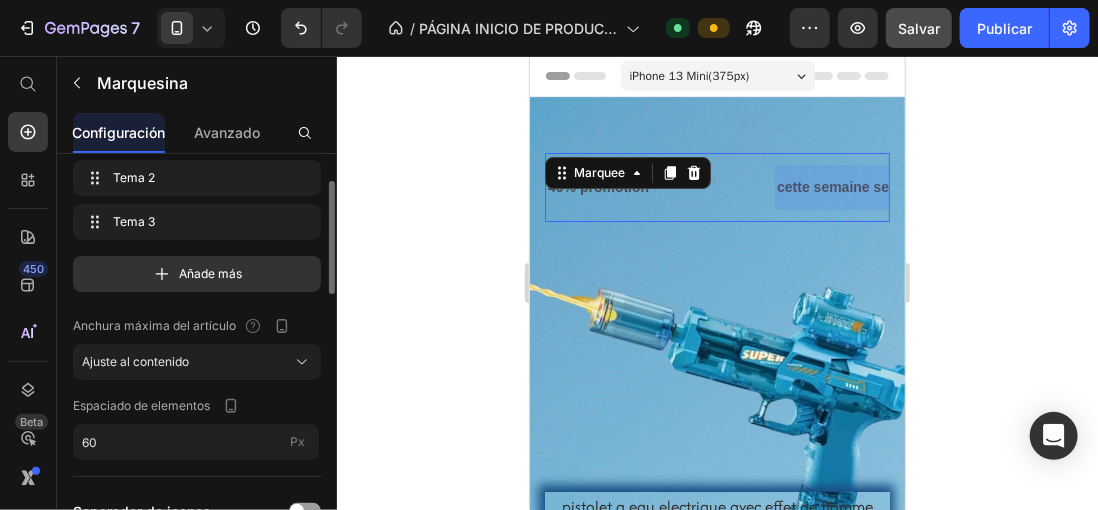 scroll, scrollTop: 0, scrollLeft: 0, axis: both 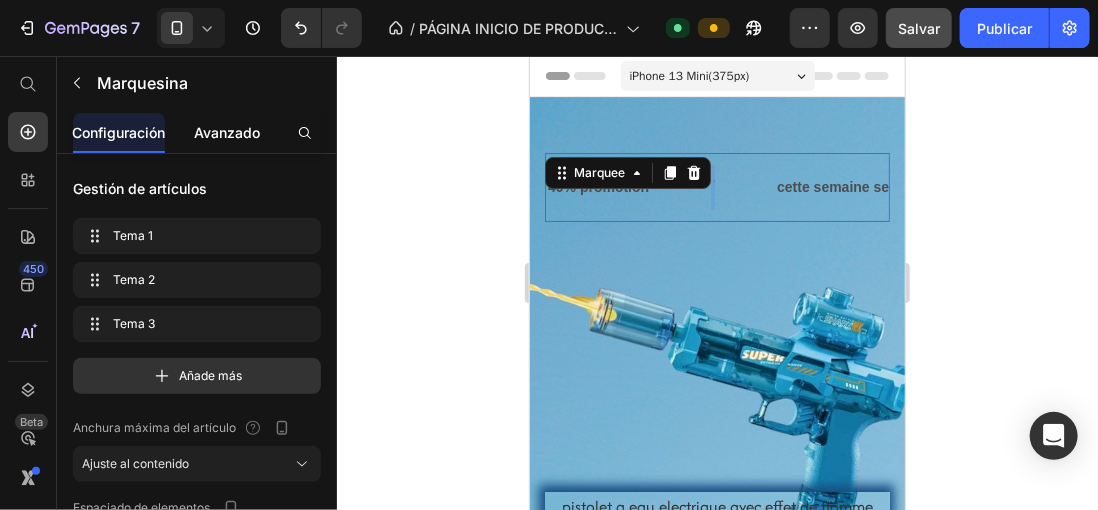 click on "Avanzado" at bounding box center (227, 132) 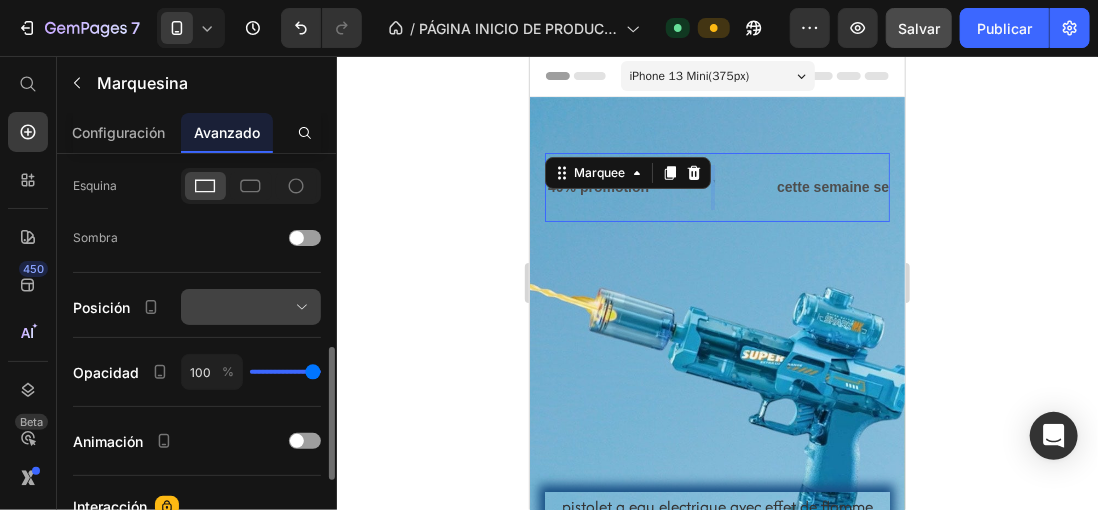 scroll, scrollTop: 800, scrollLeft: 0, axis: vertical 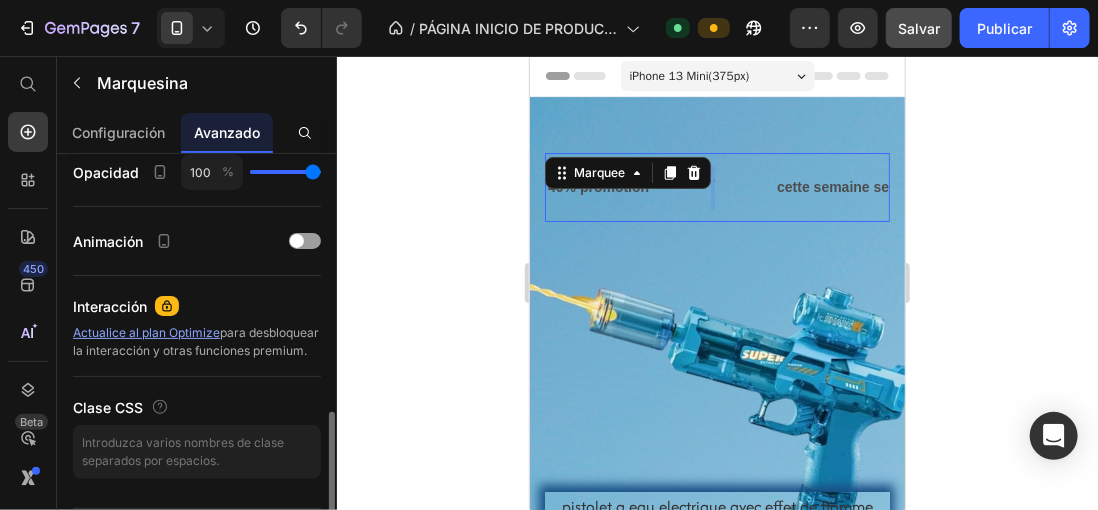 type on "94" 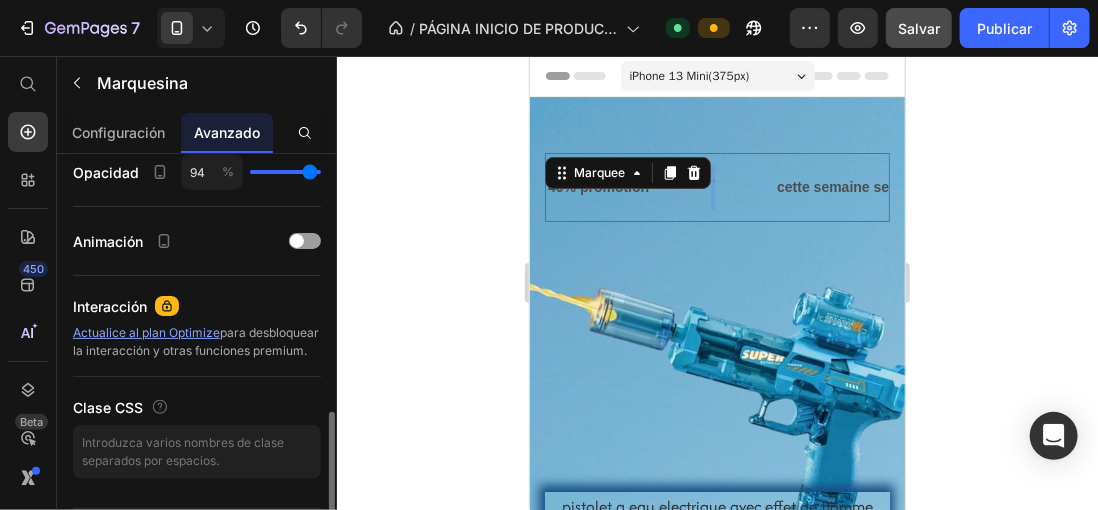 type on "91" 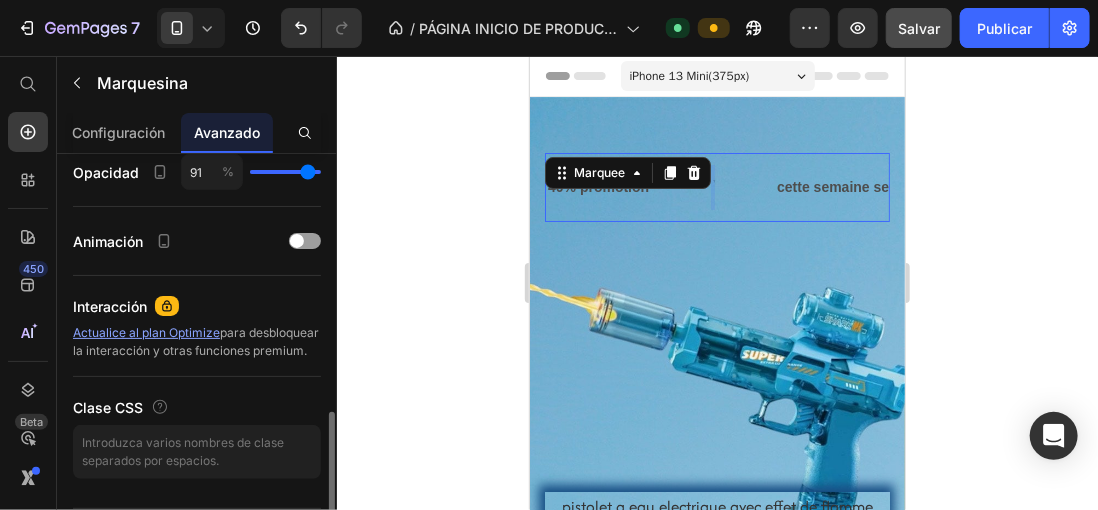 type on "87" 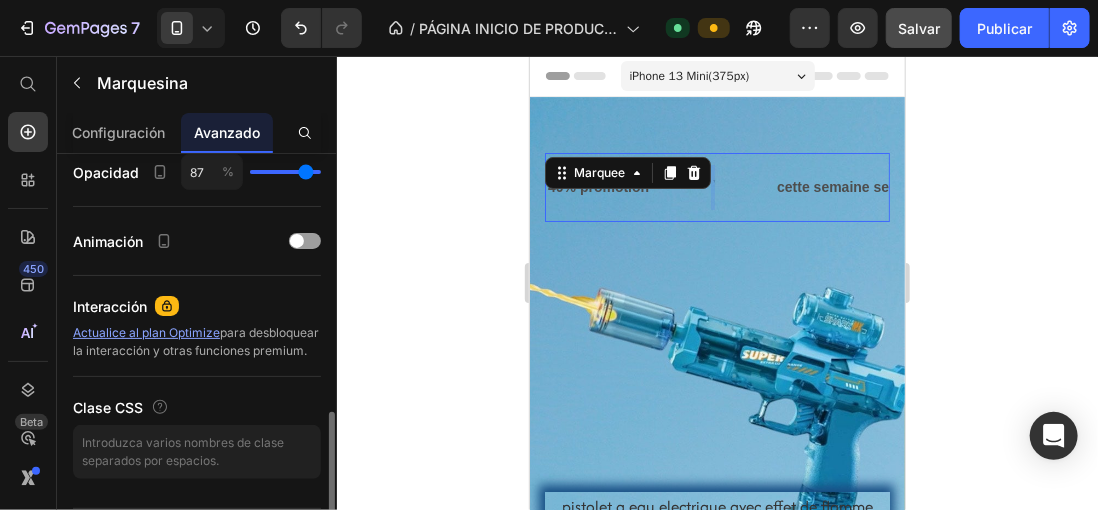 type on "82" 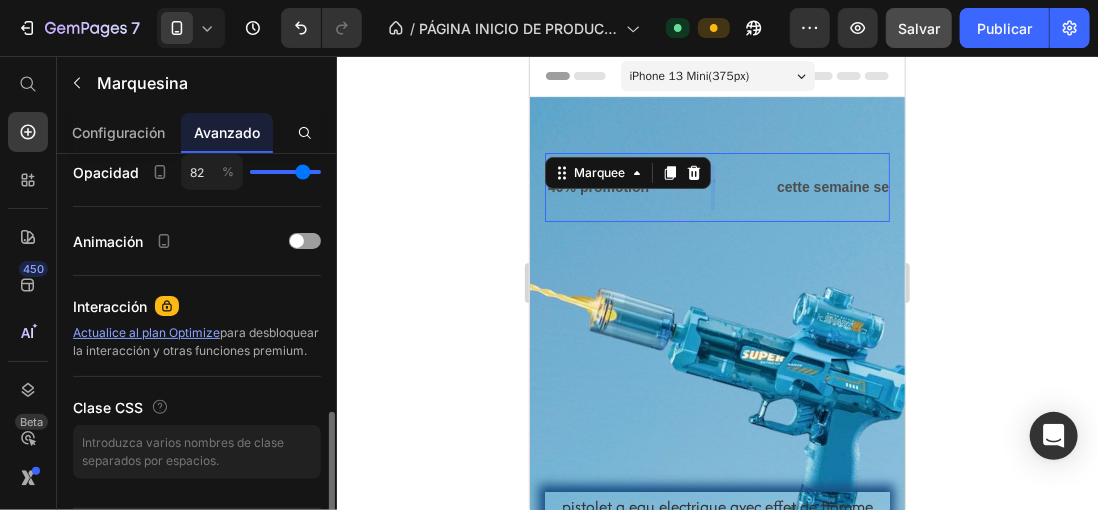 type on "75" 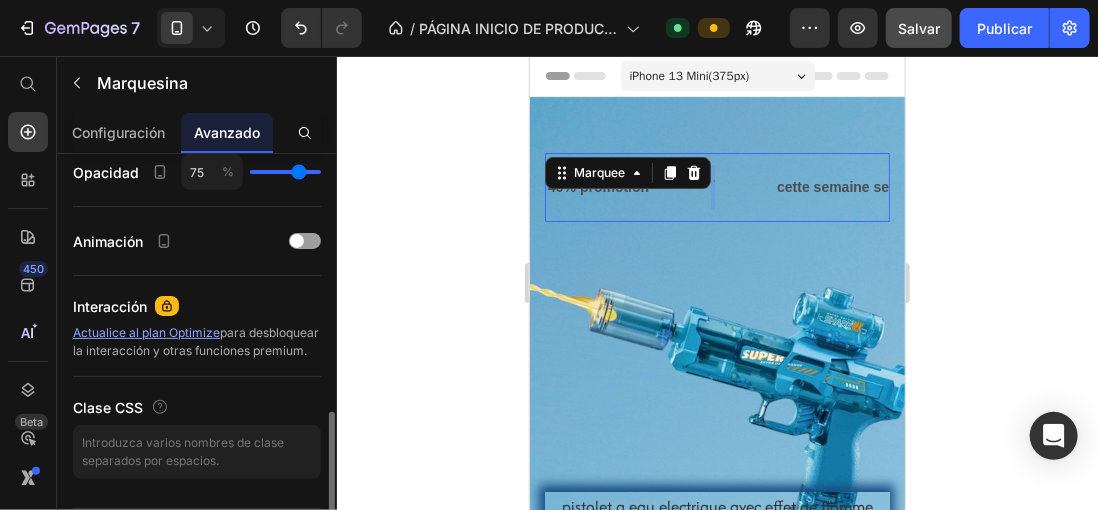 type on "73" 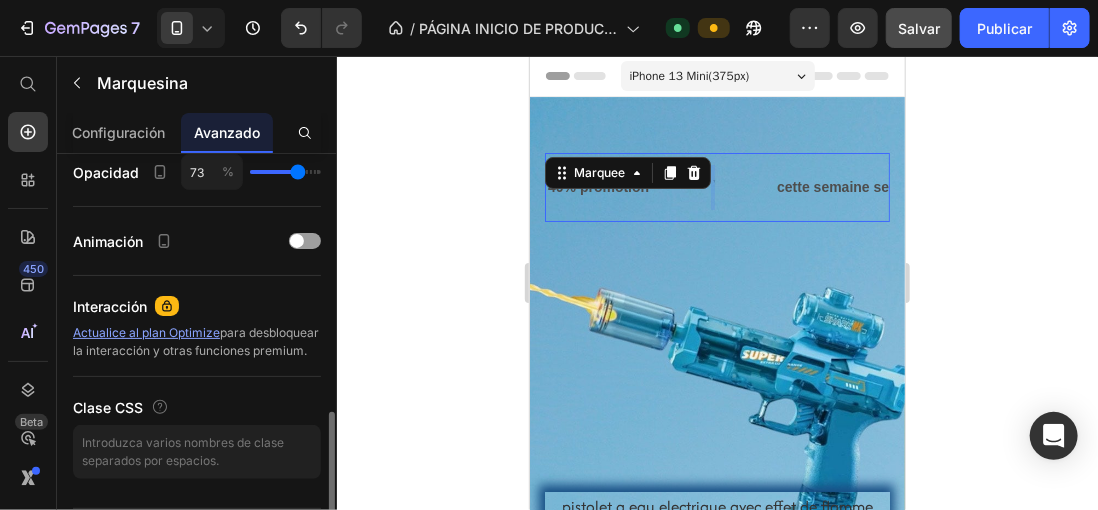 drag, startPoint x: 309, startPoint y: 170, endPoint x: 298, endPoint y: 171, distance: 11.045361 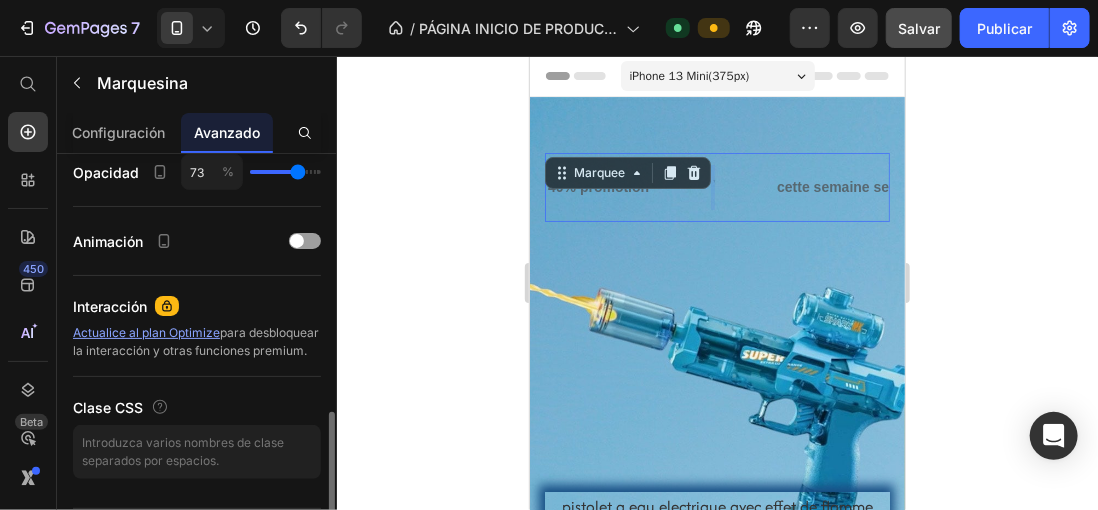 type on "53" 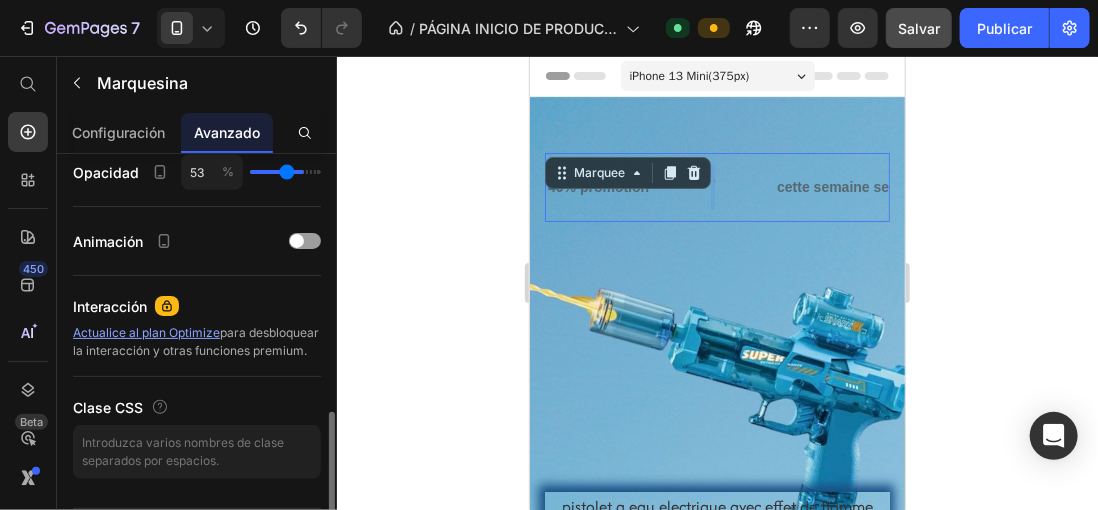 type on "46" 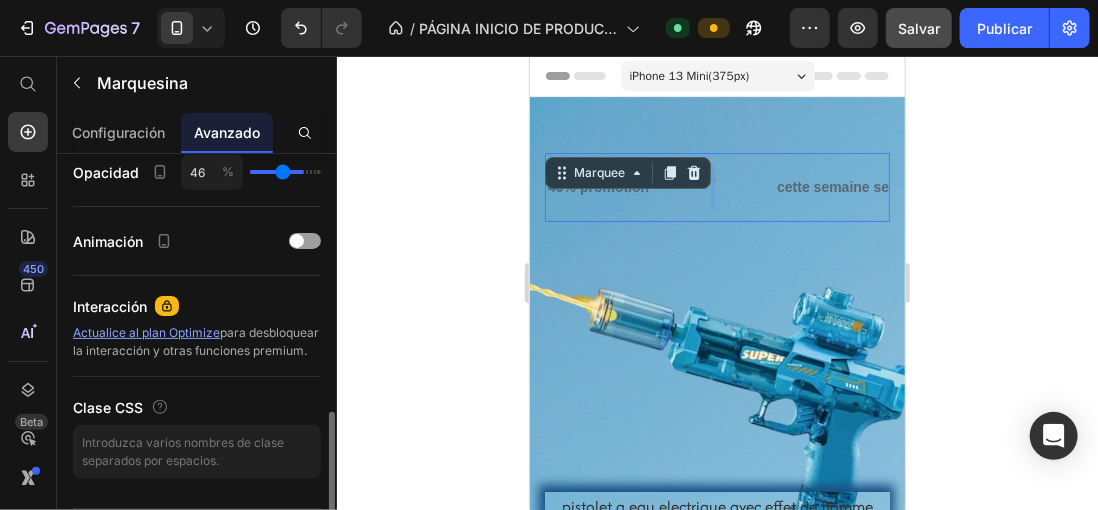 type on "40" 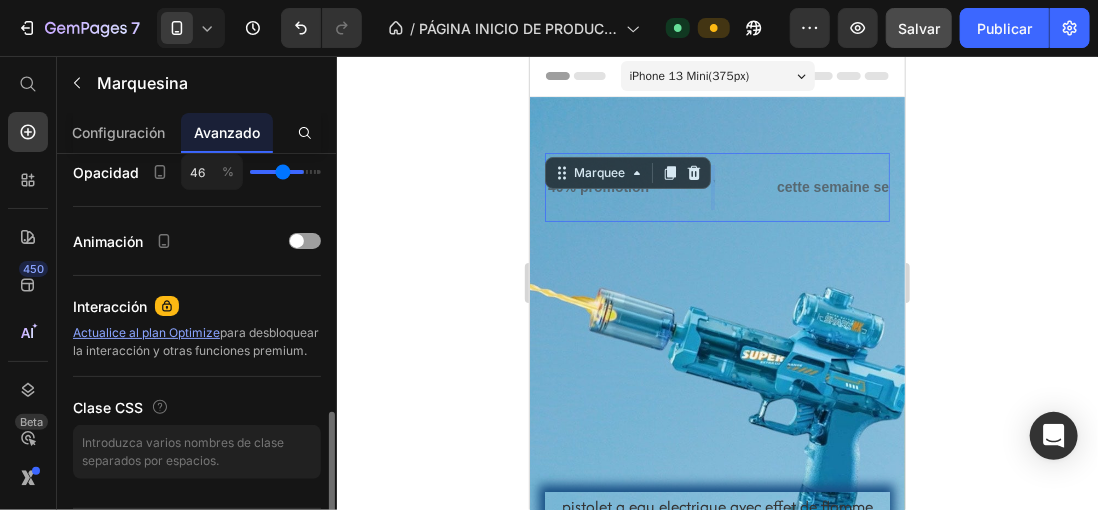 type on "40" 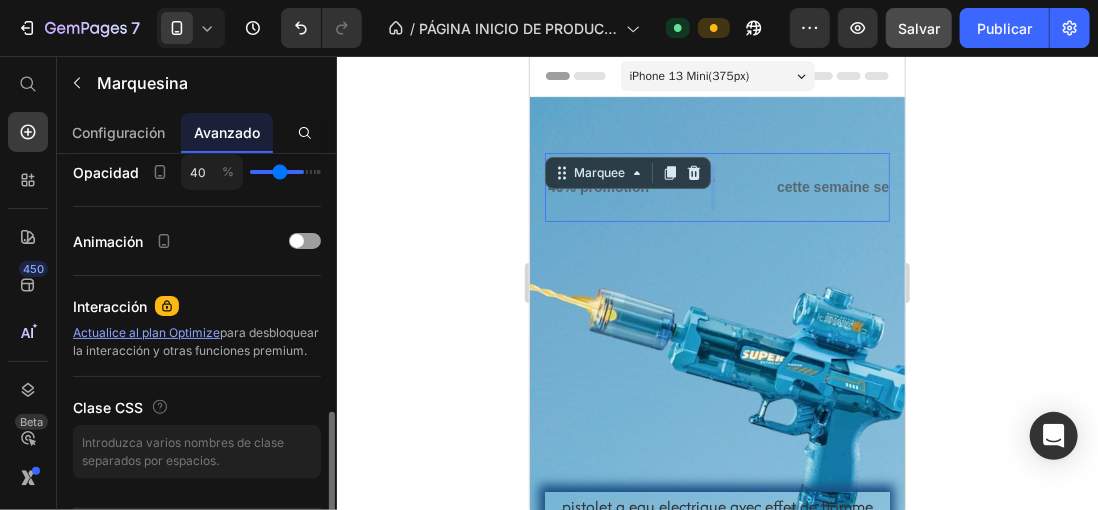 type on "34" 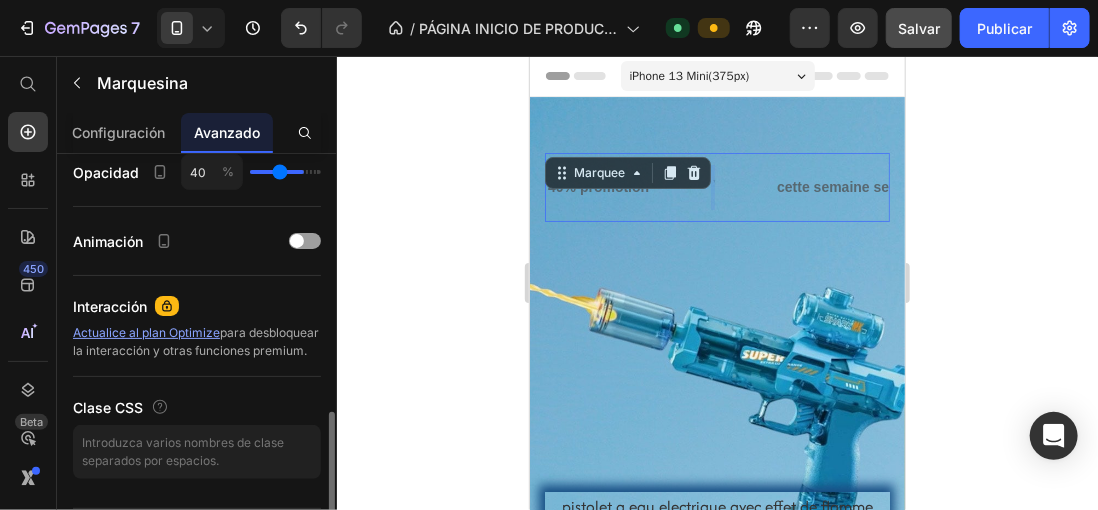 type on "34" 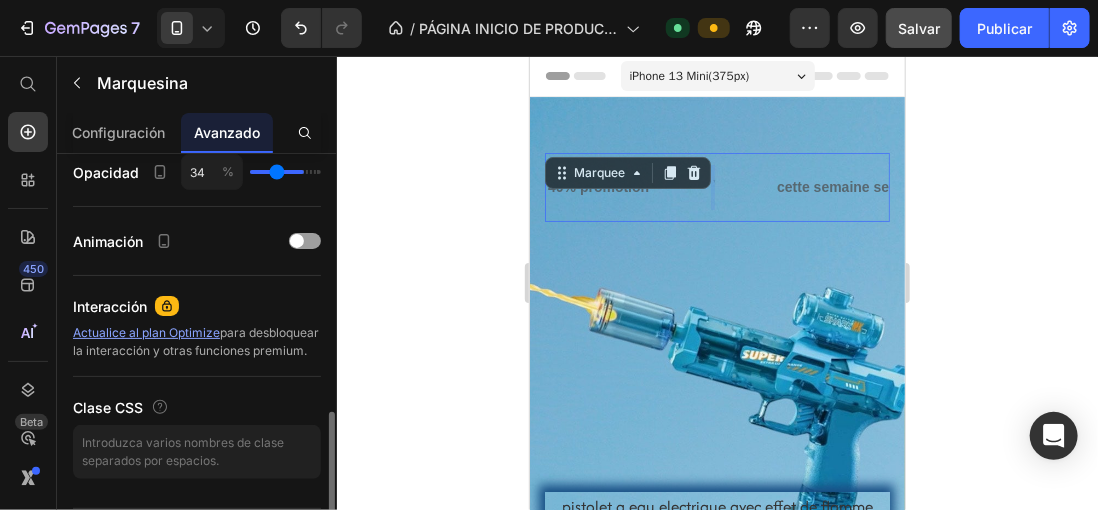 type on "25" 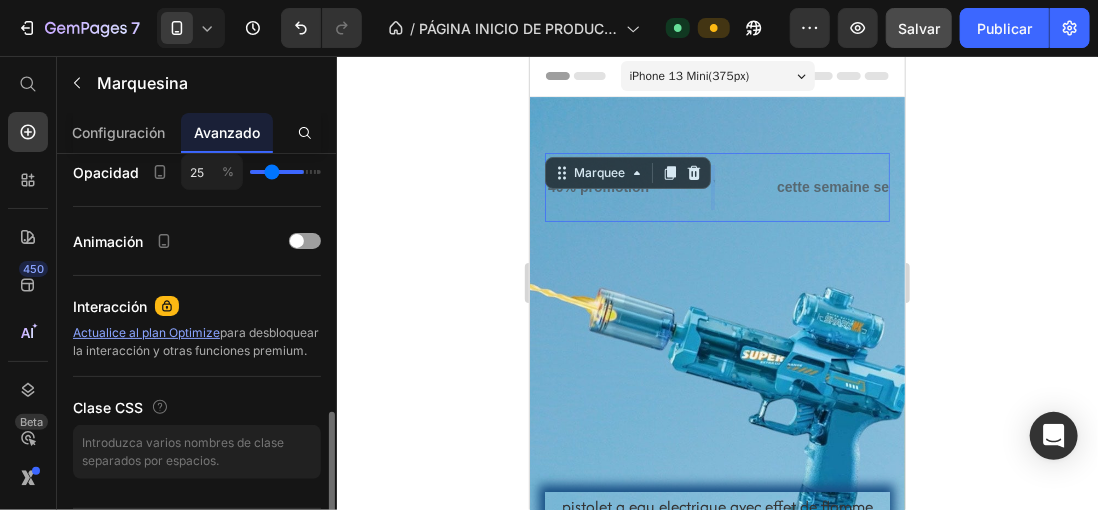 type on "18" 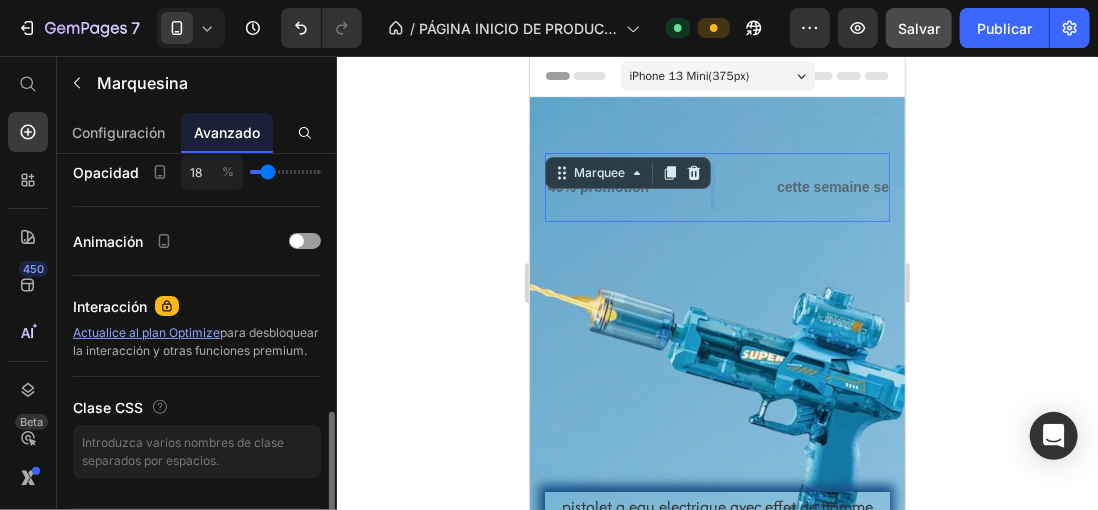 drag, startPoint x: 287, startPoint y: 169, endPoint x: 267, endPoint y: 171, distance: 20.09975 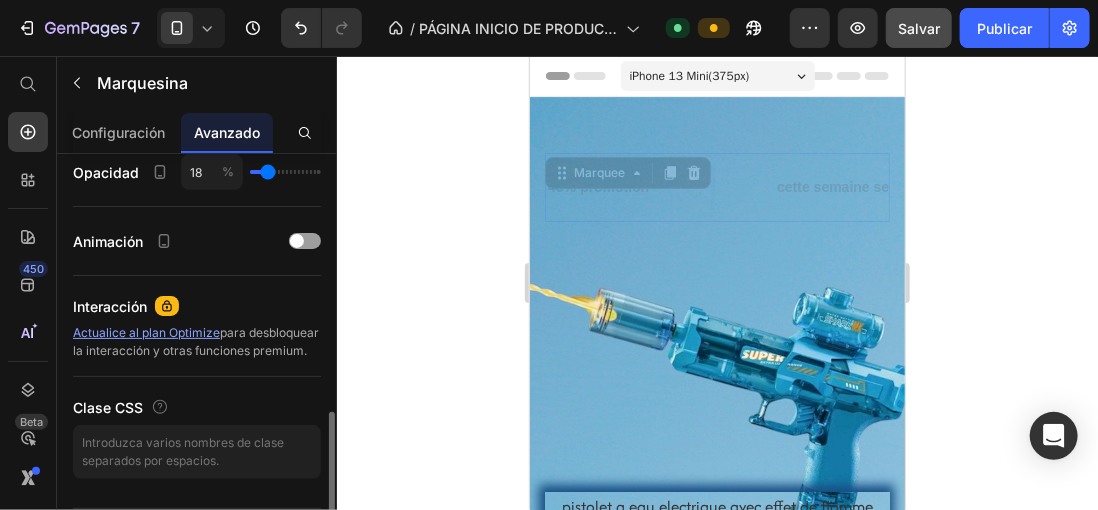 type on "16" 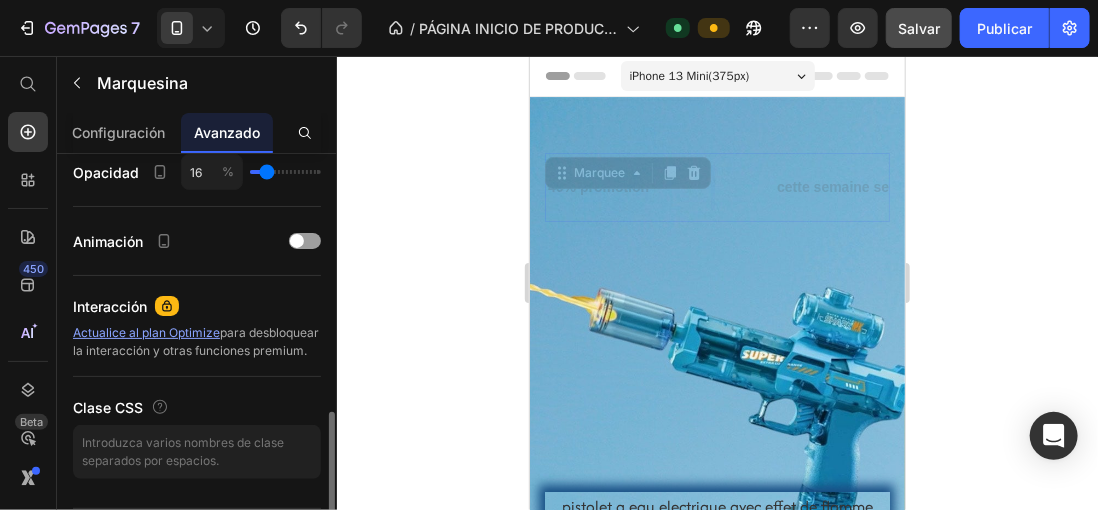 type on "18" 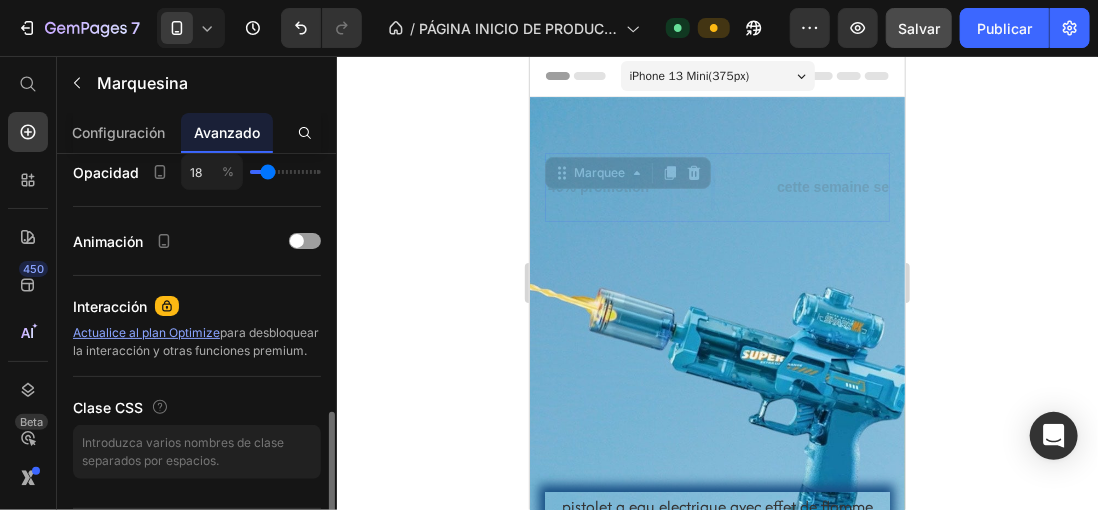type on "25" 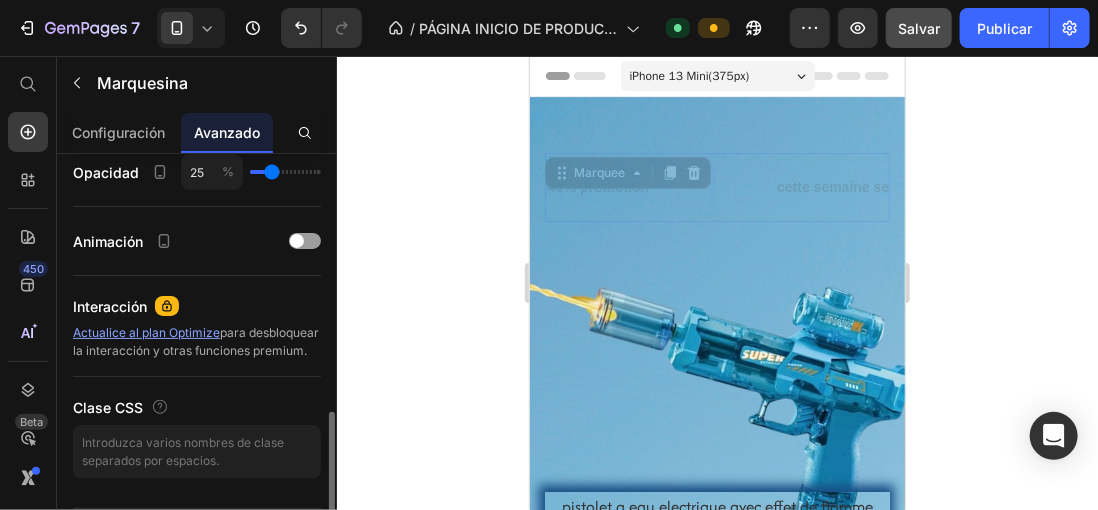 type on "32" 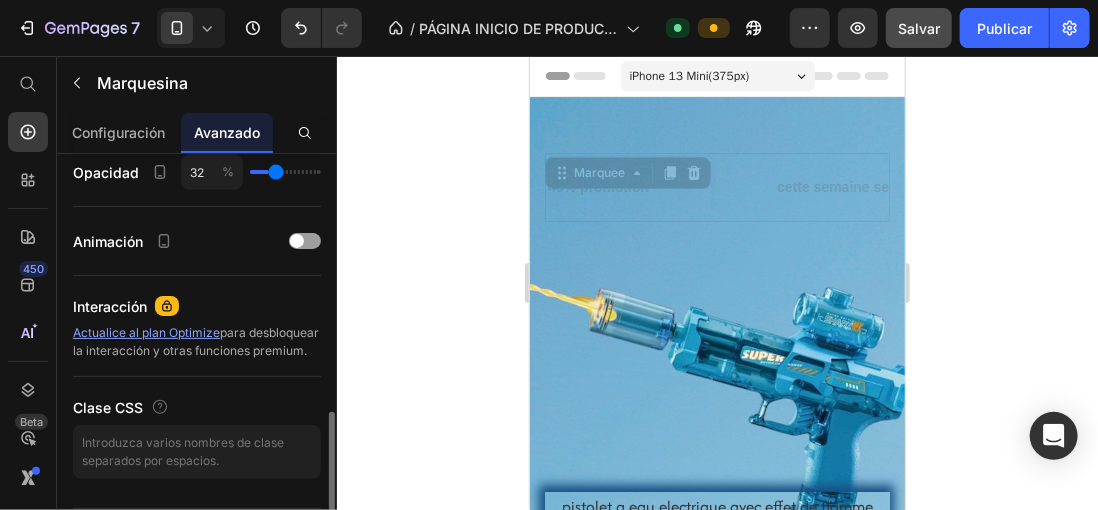 type on "41" 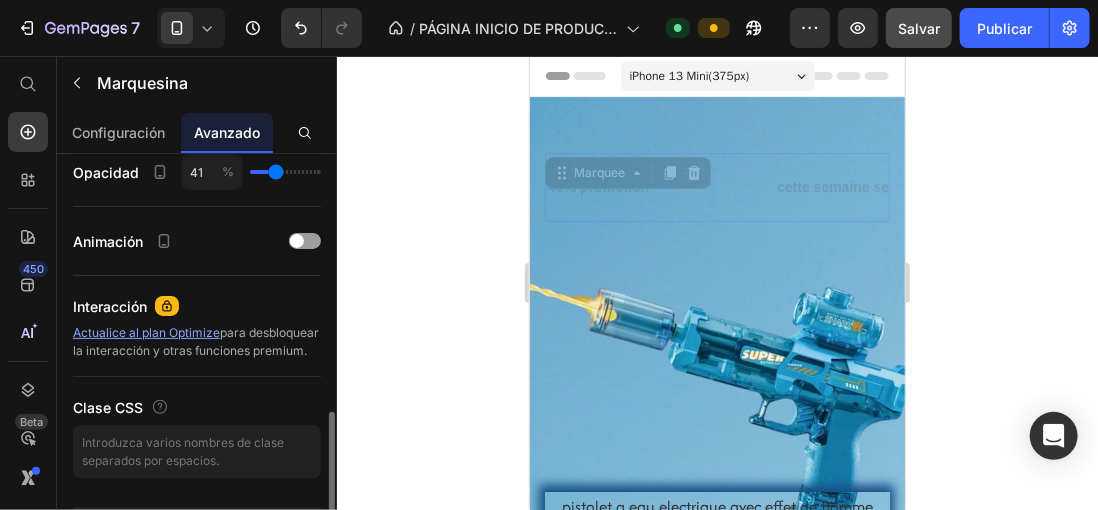 type on "41" 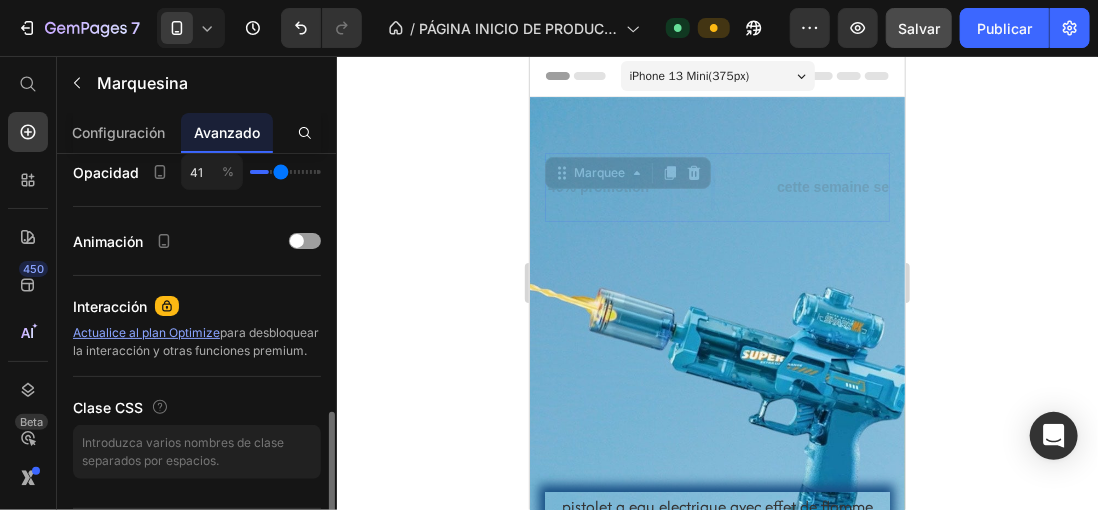 type on "54" 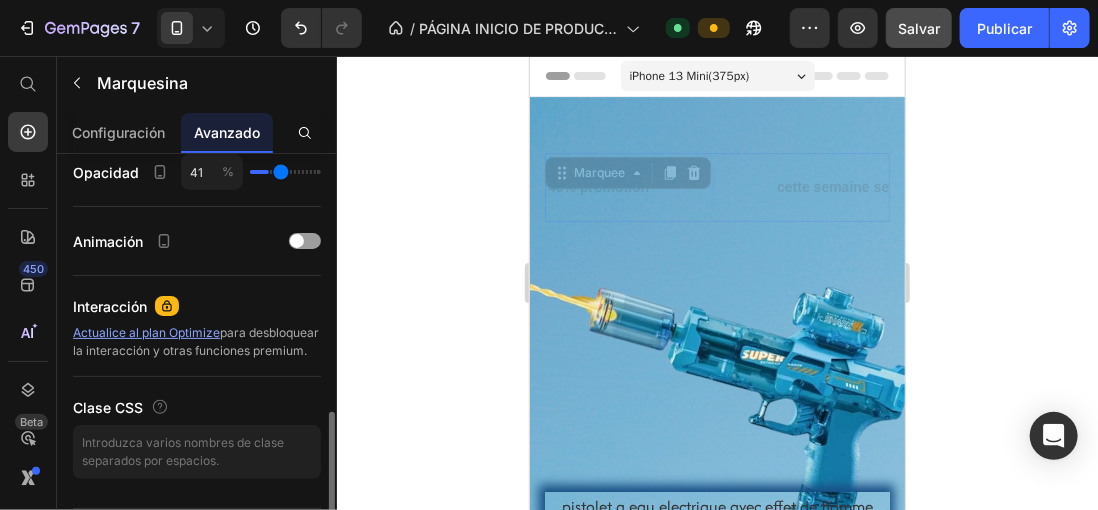 type on "54" 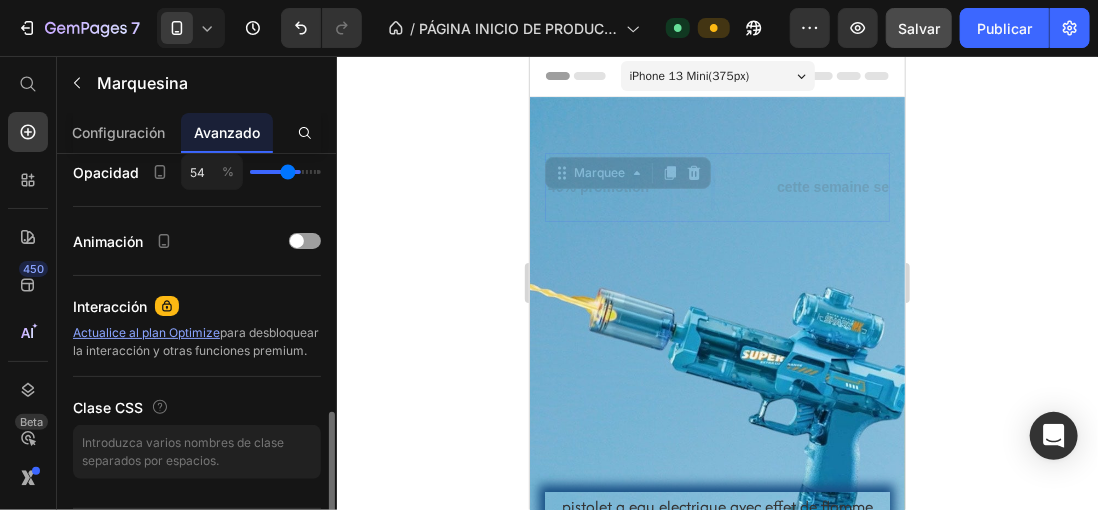 type on "68" 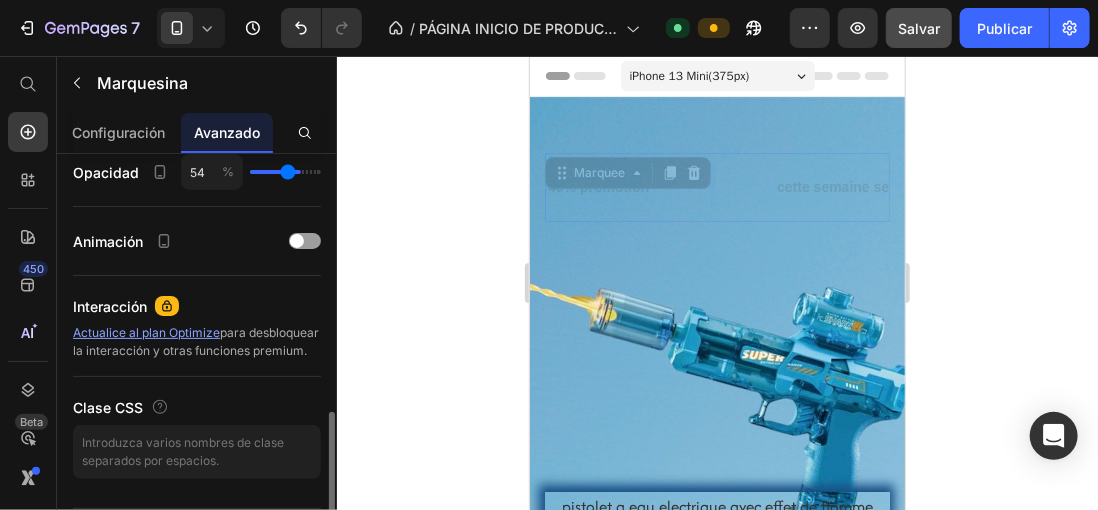 type on "68" 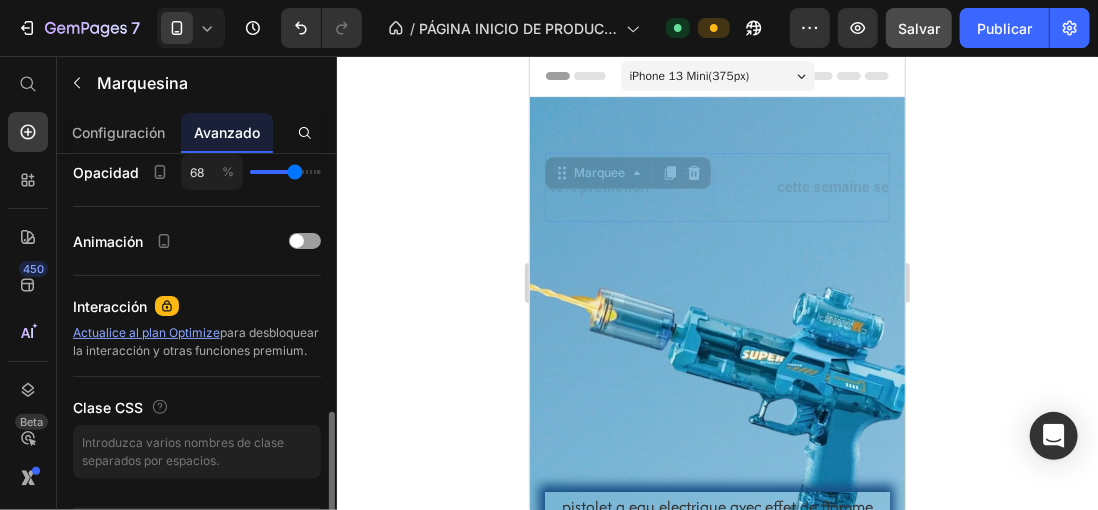 type on "69" 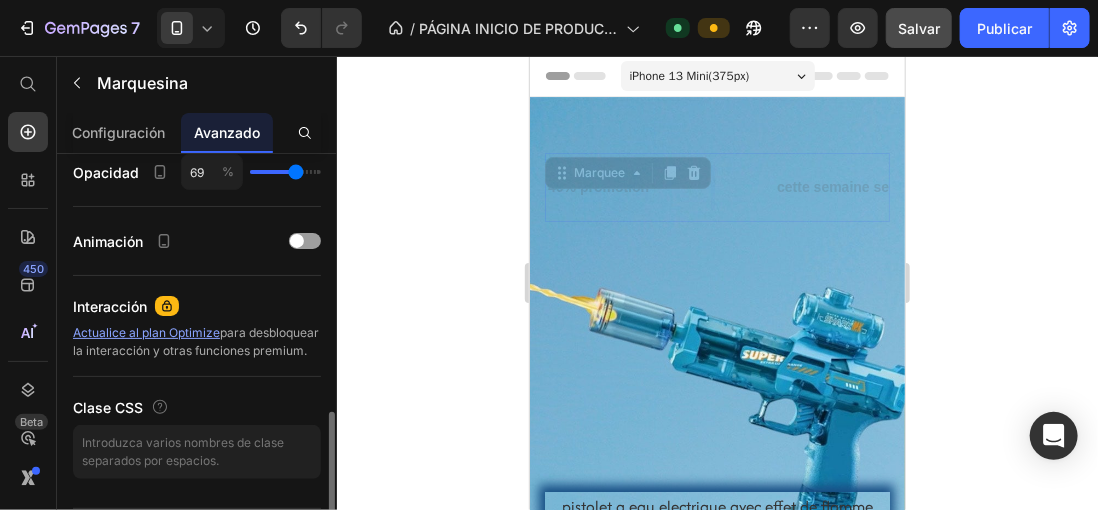 drag, startPoint x: 266, startPoint y: 170, endPoint x: 295, endPoint y: 169, distance: 29.017237 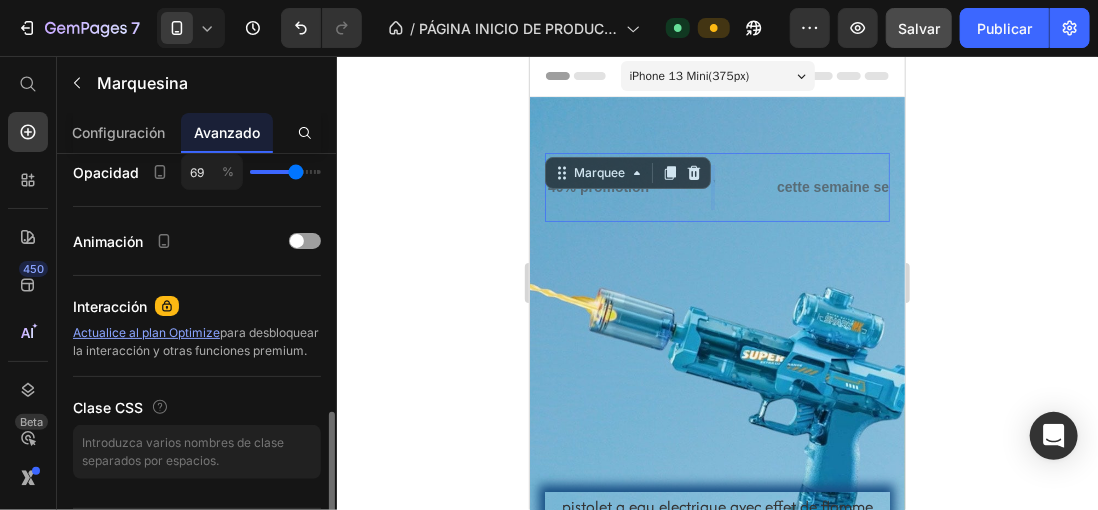 type on "72" 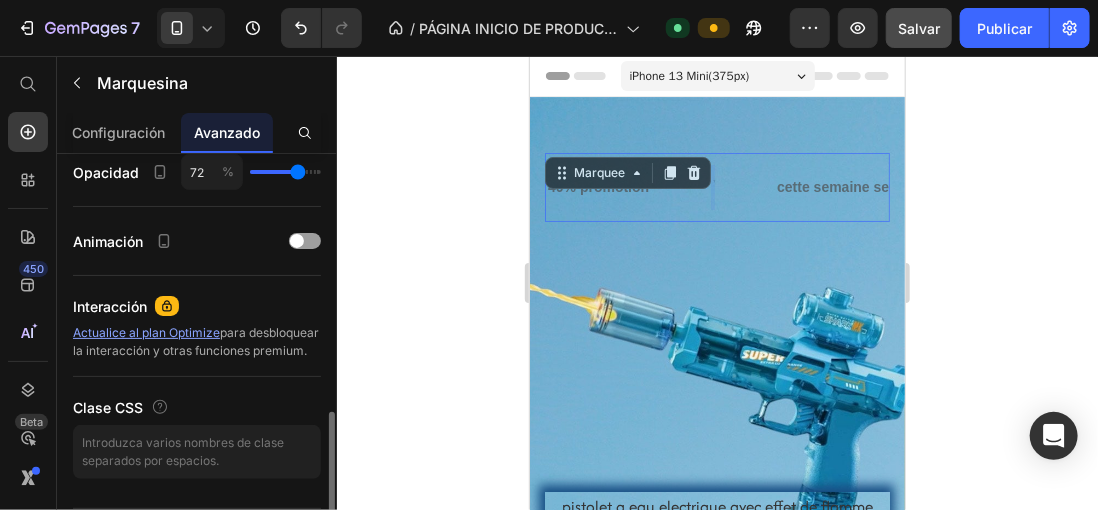 type on "73" 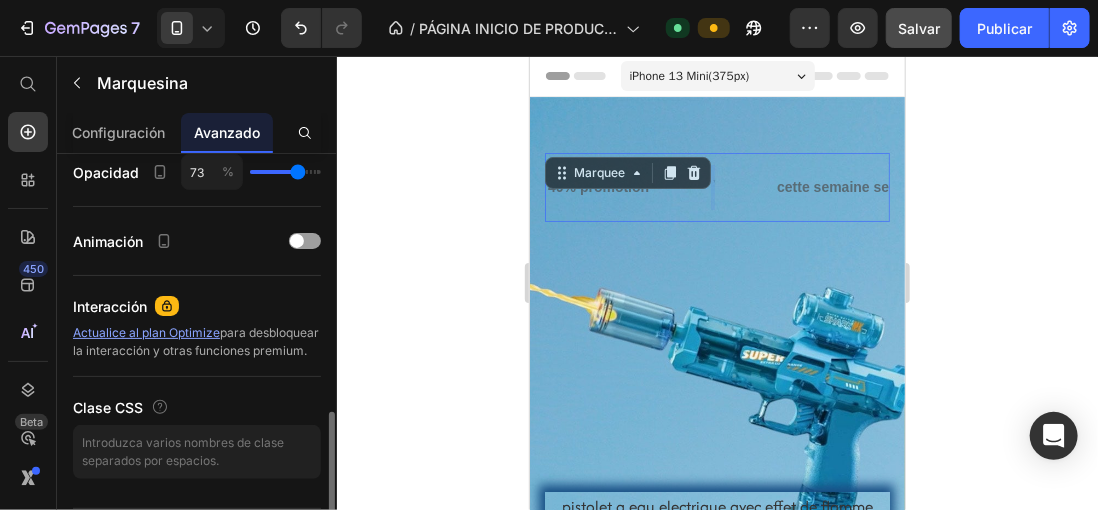 type on "75" 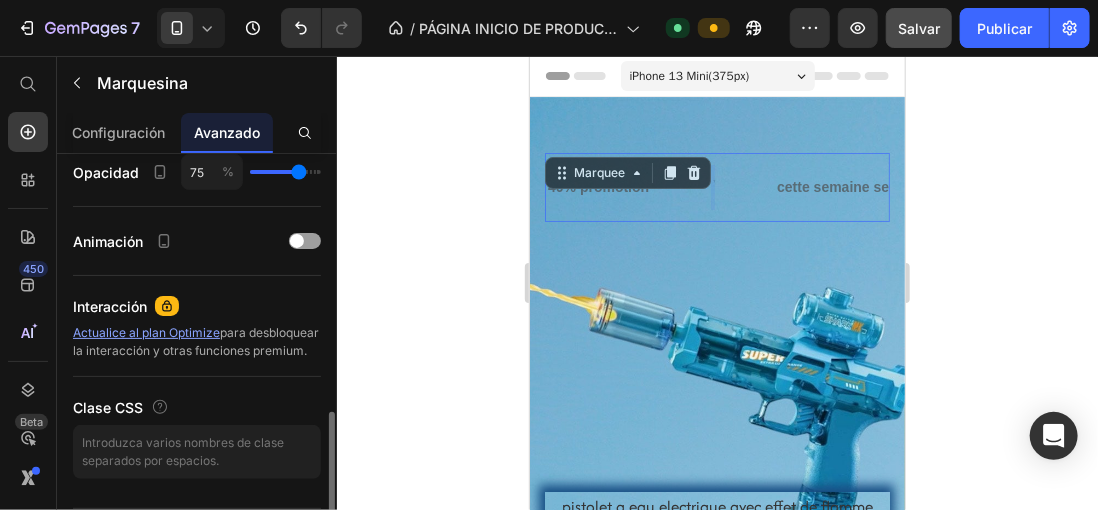 type on "76" 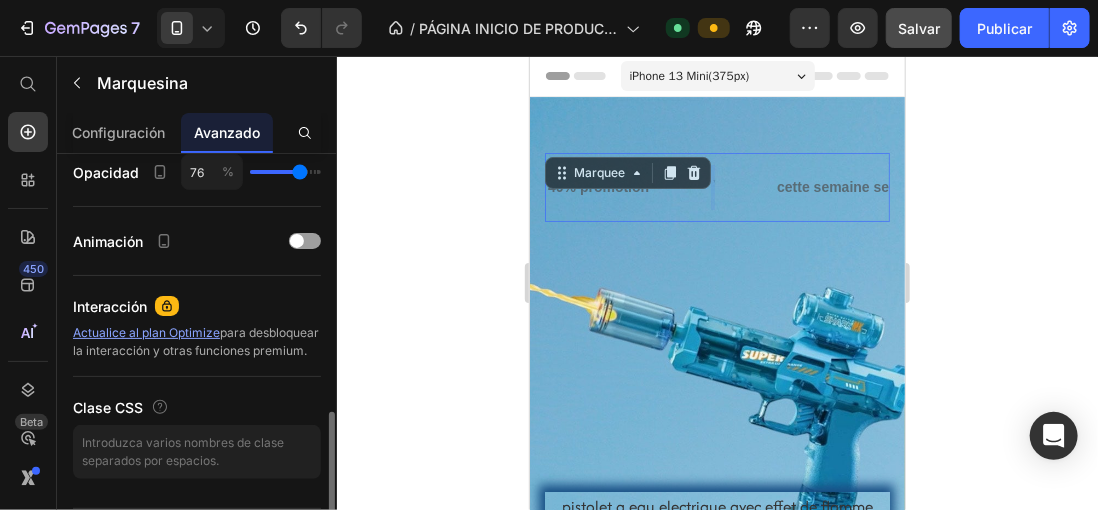 type on "78" 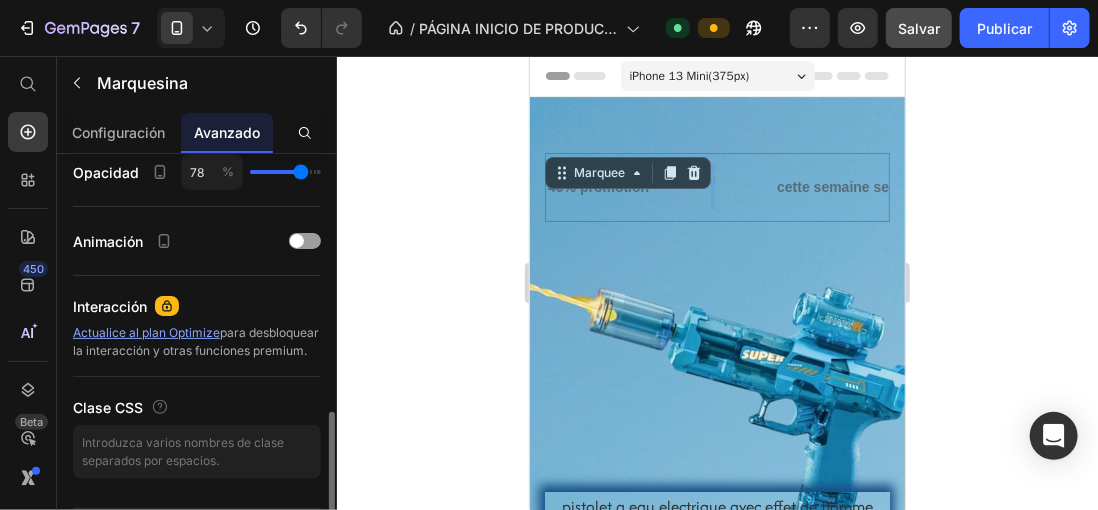 type on "79" 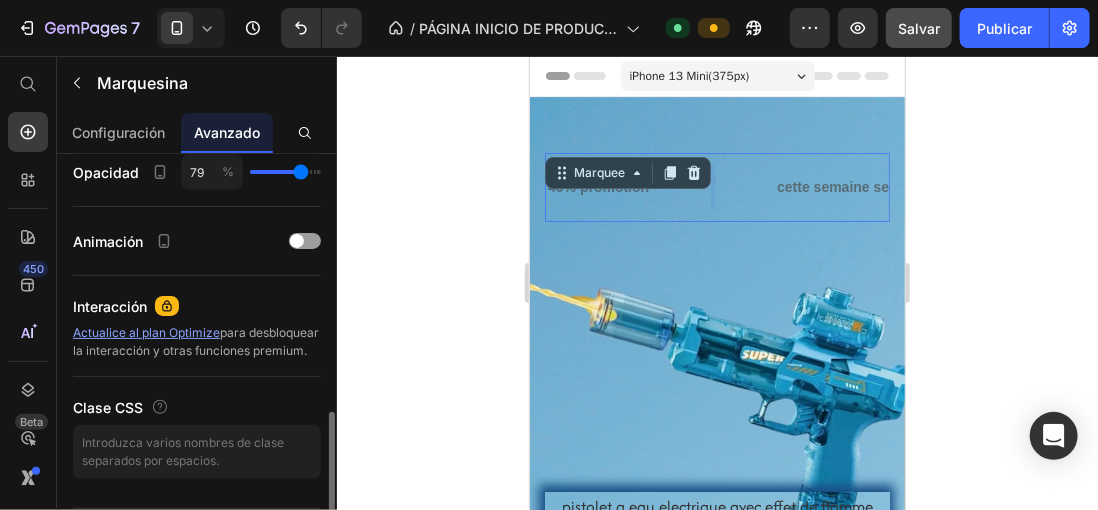 type on "81" 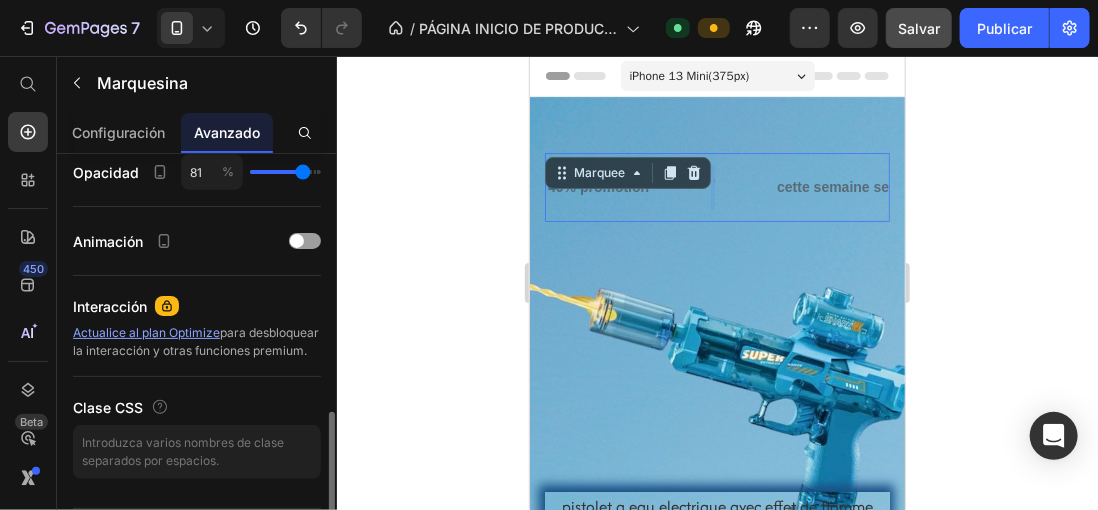 type on "82" 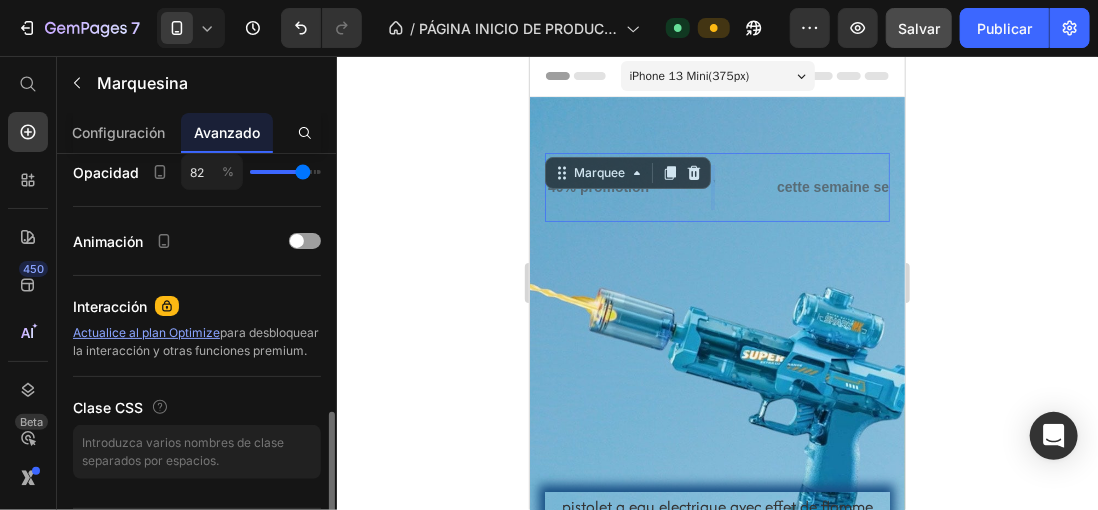 type on "85" 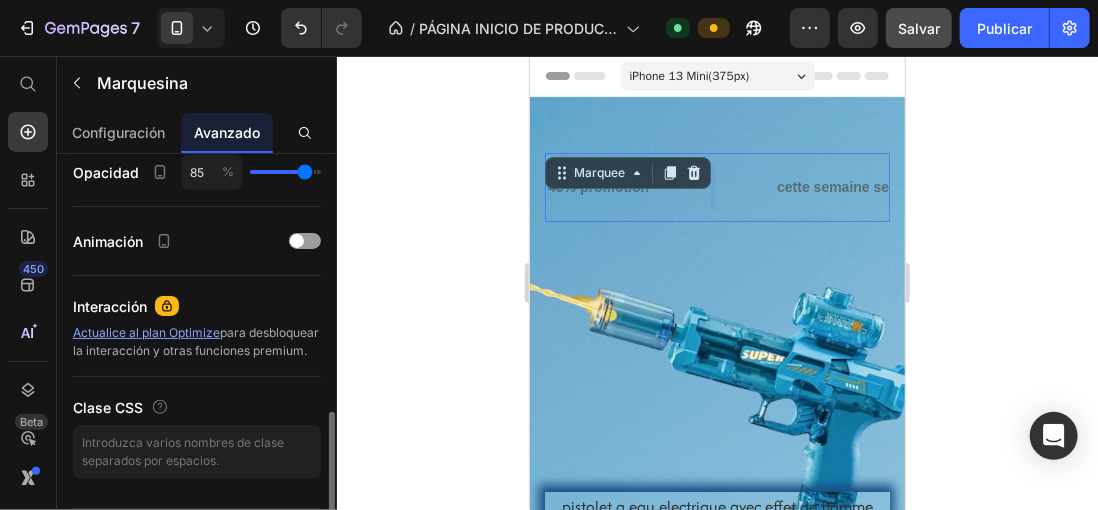 type on "84" 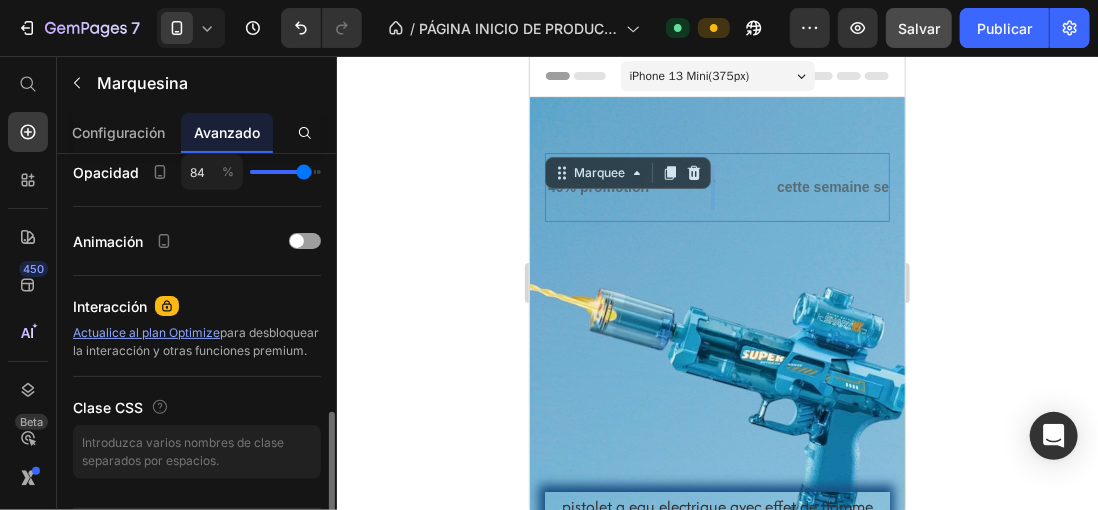 type on "82" 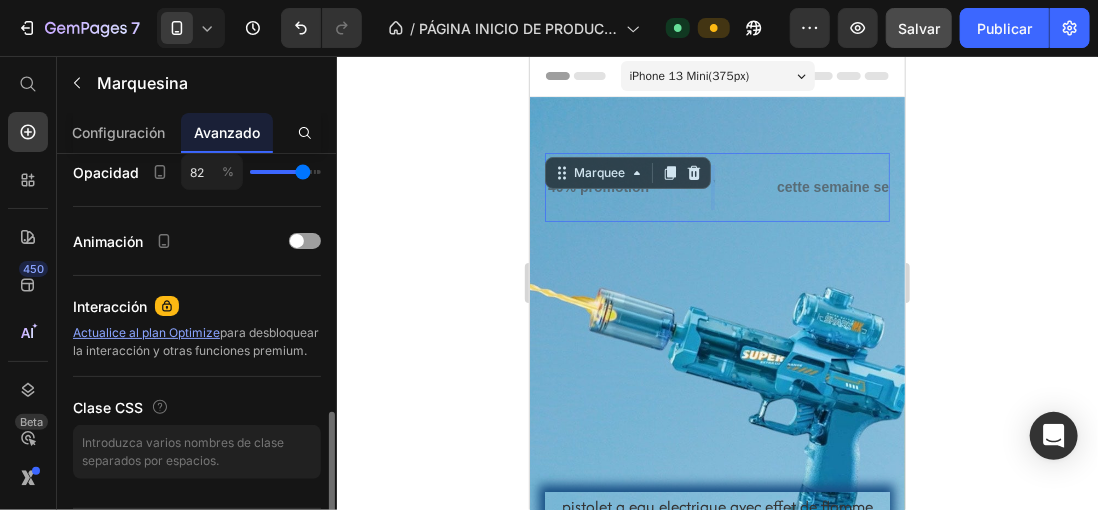 type on "81" 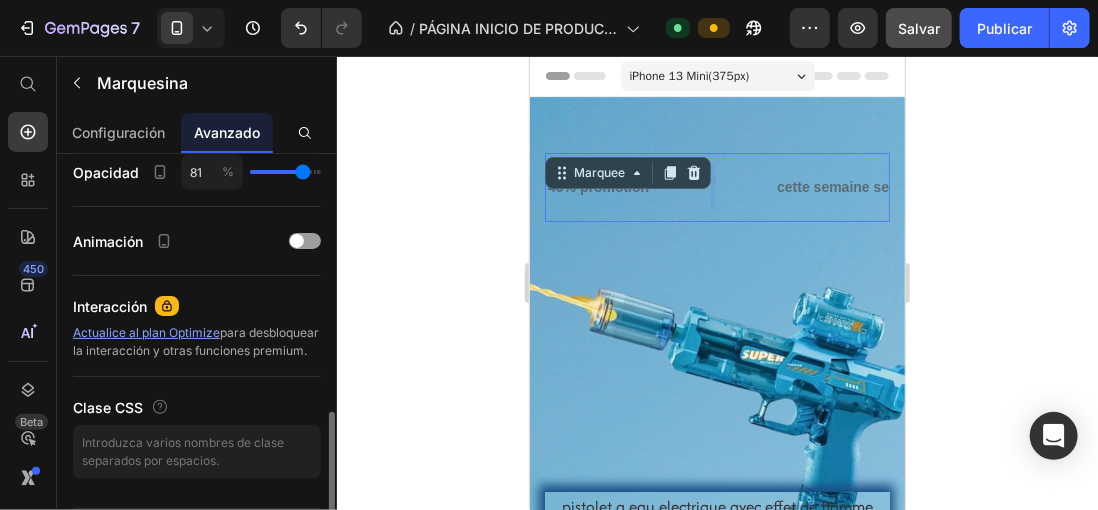 type on "81" 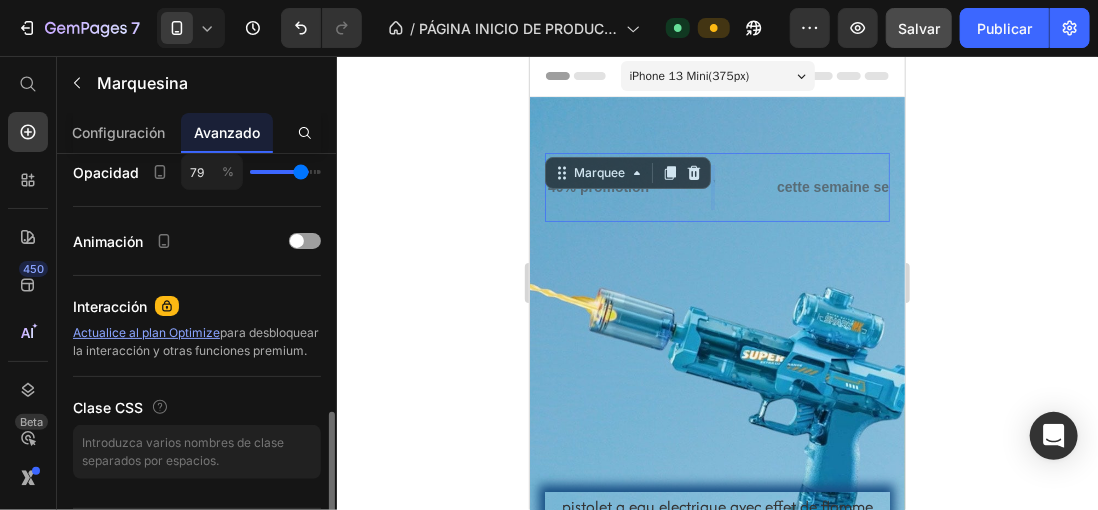 type on "79" 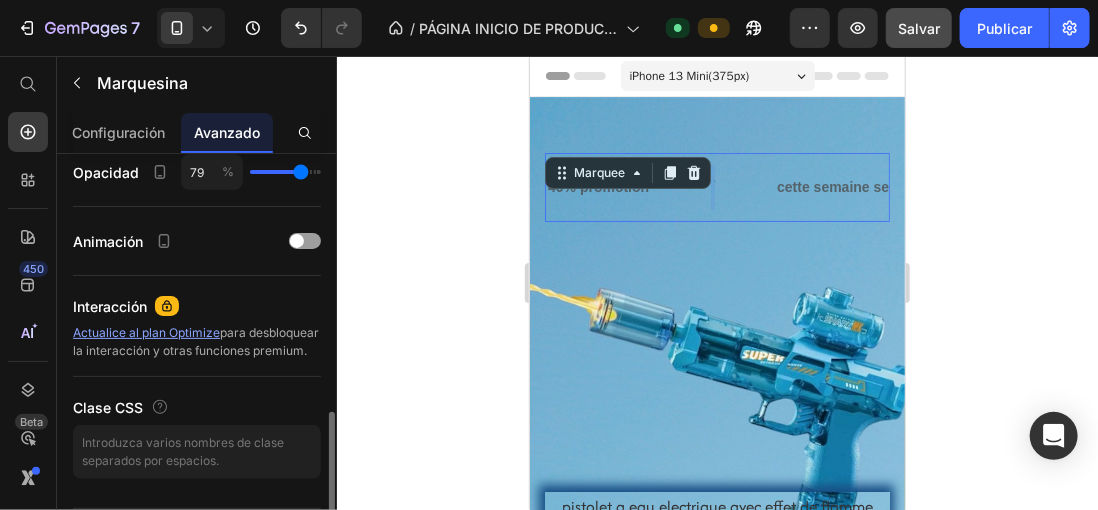 type on "81" 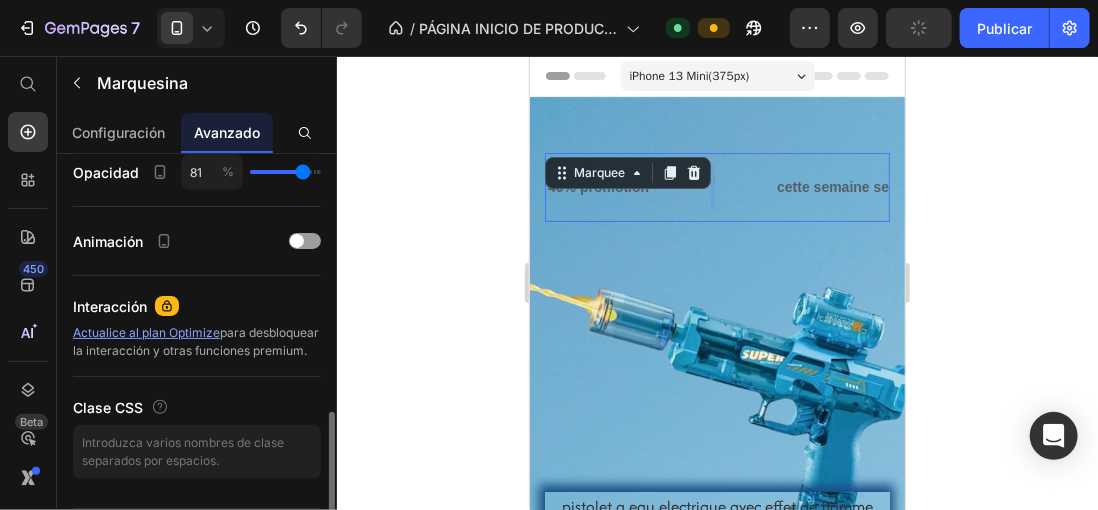 type on "79" 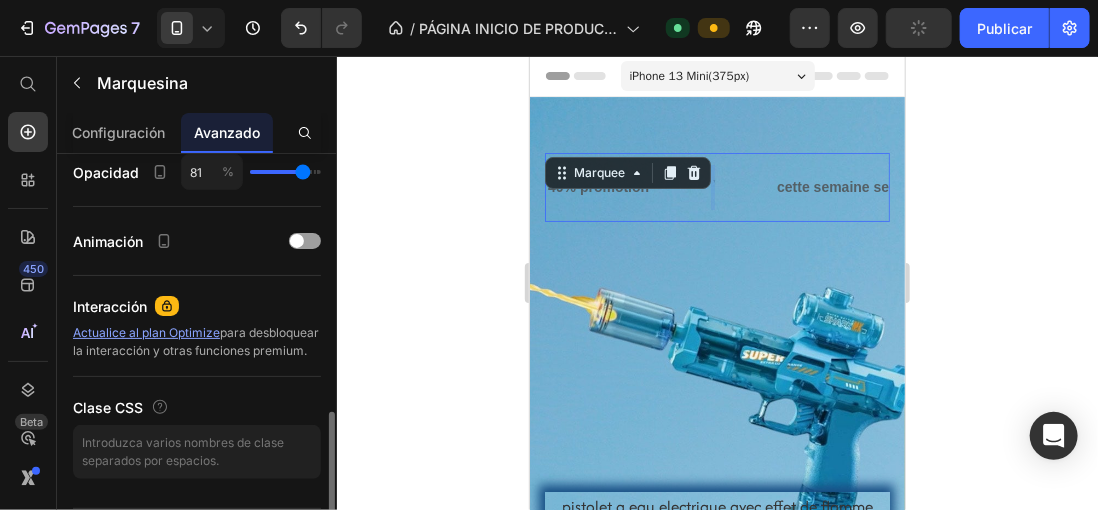 type on "79" 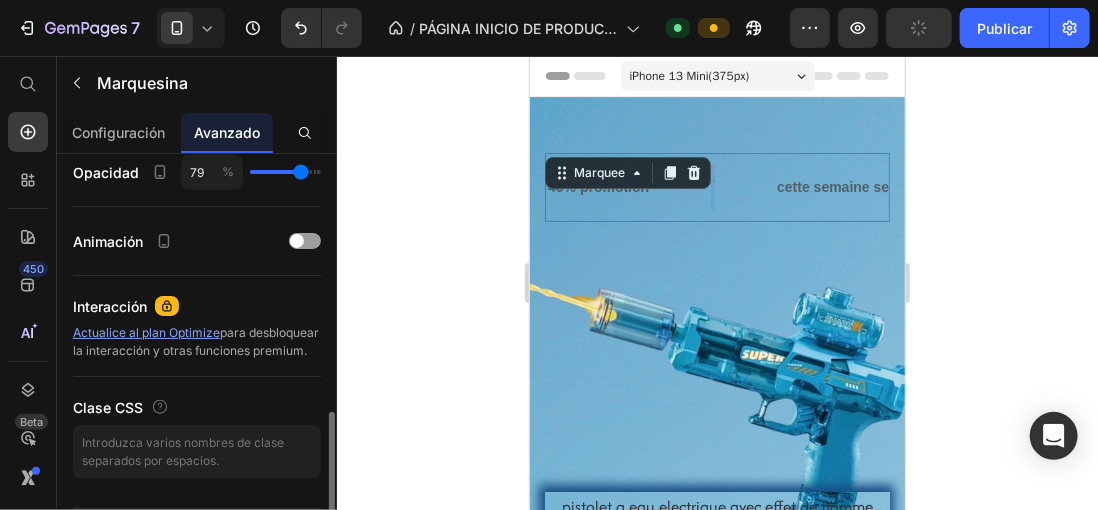 type on "78" 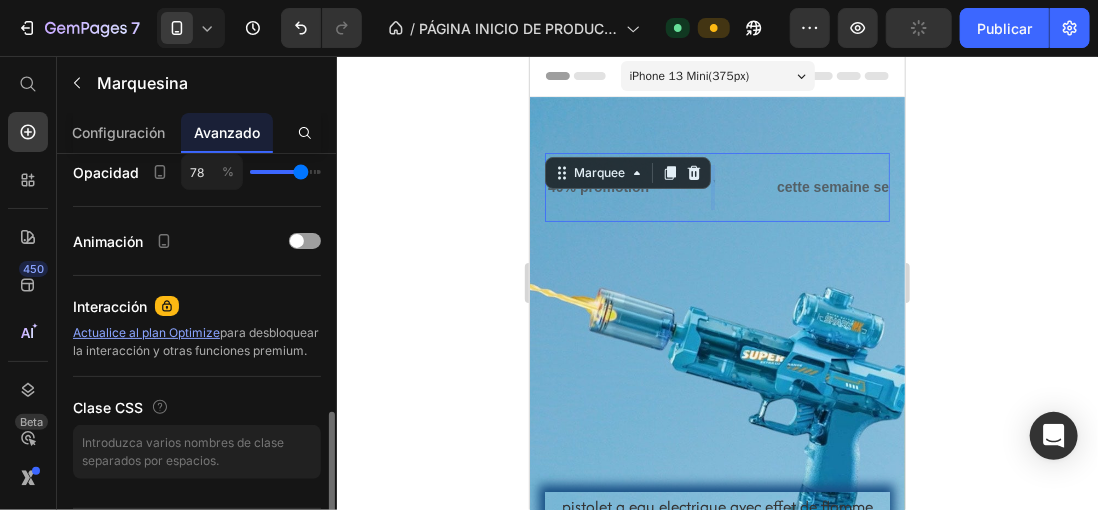 type on "79" 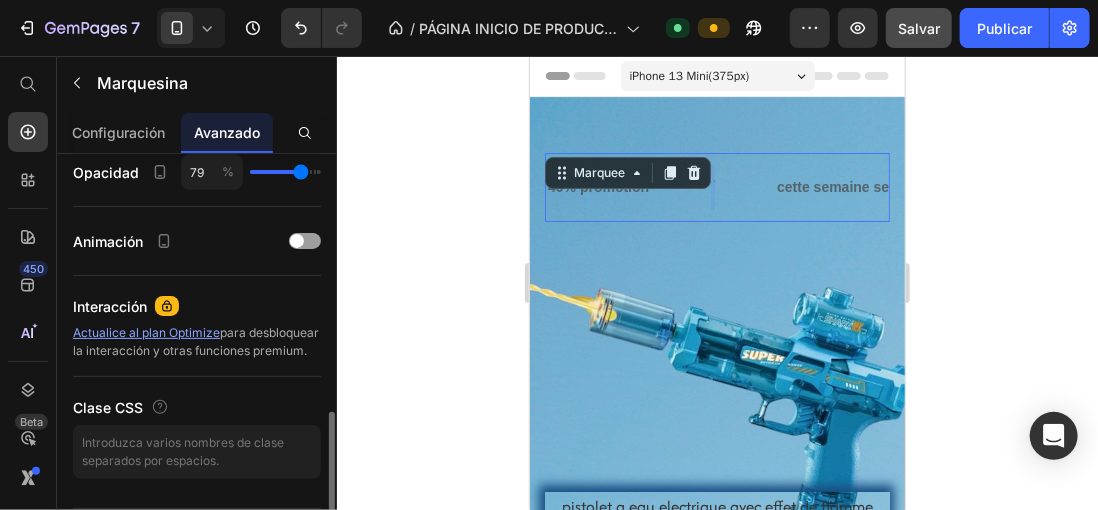 type on "81" 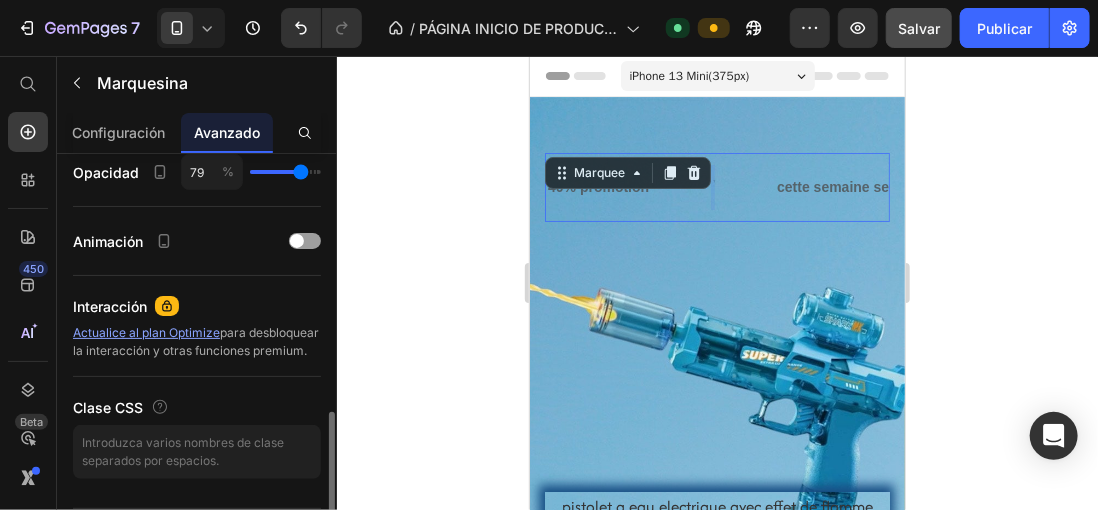 type on "81" 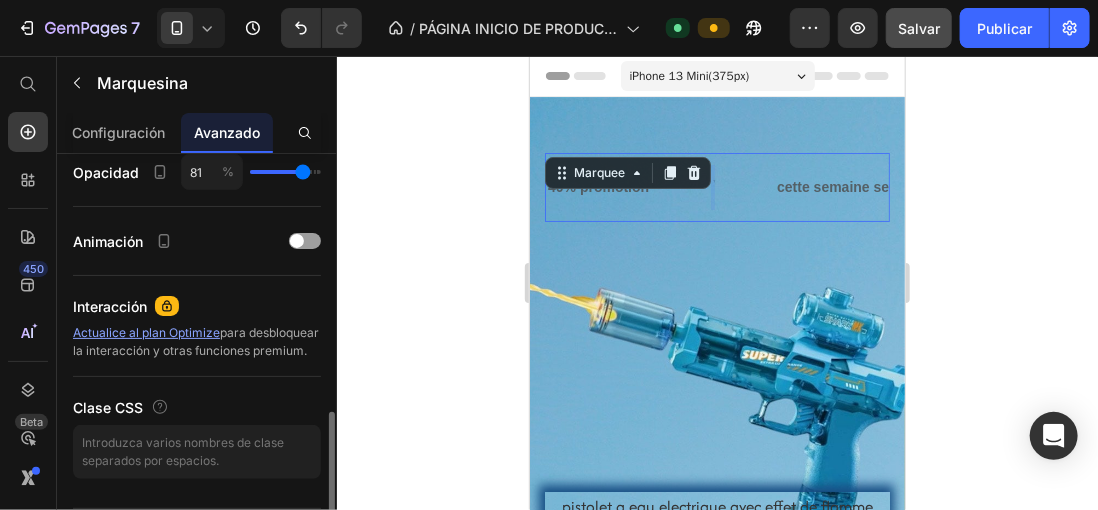type on "79" 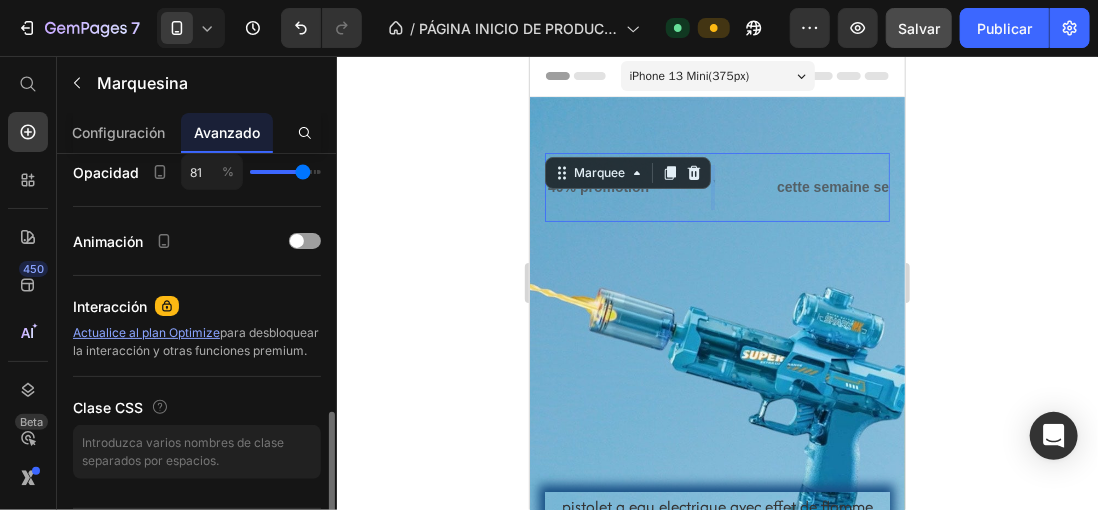 type on "79" 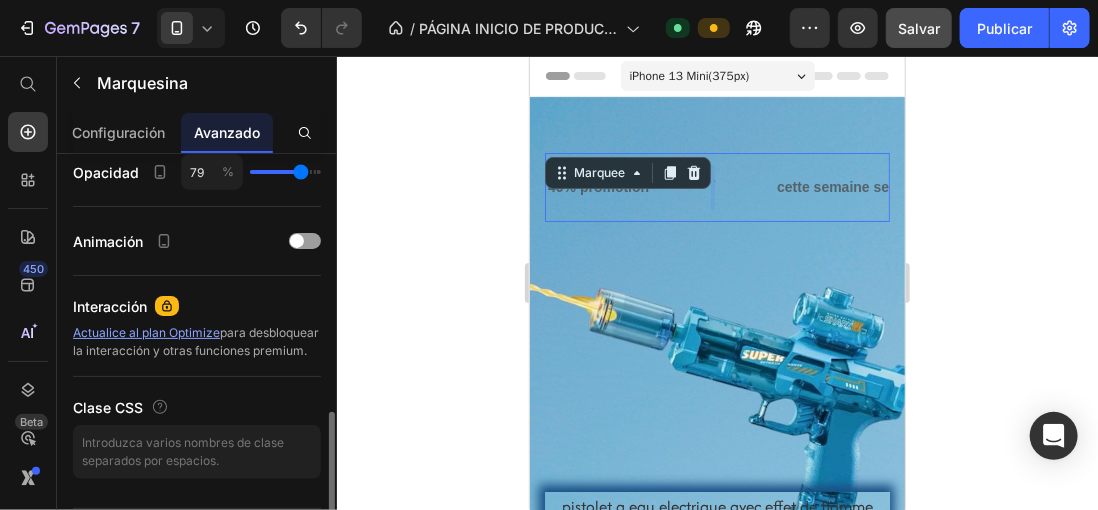type on "81" 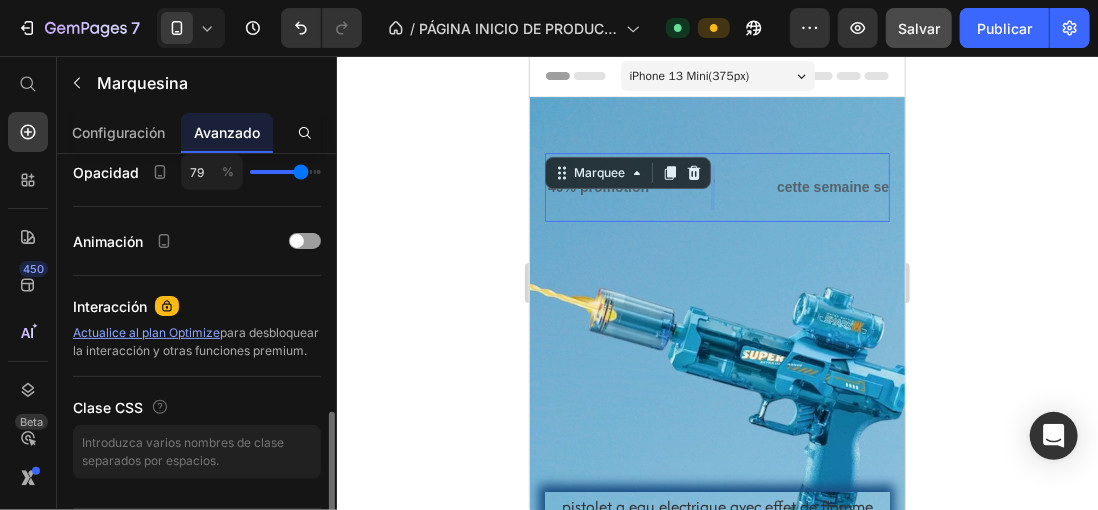 type on "81" 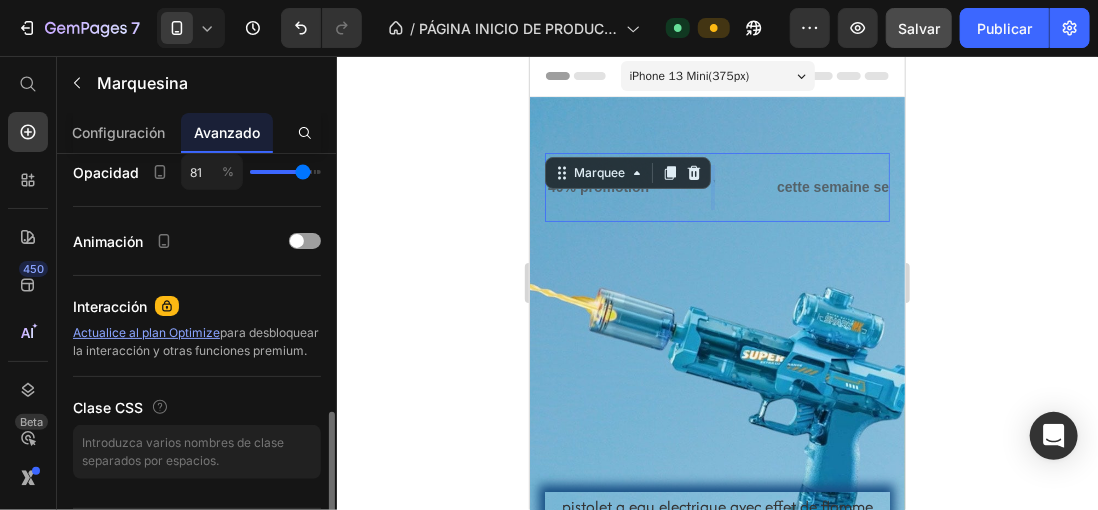 type on "84" 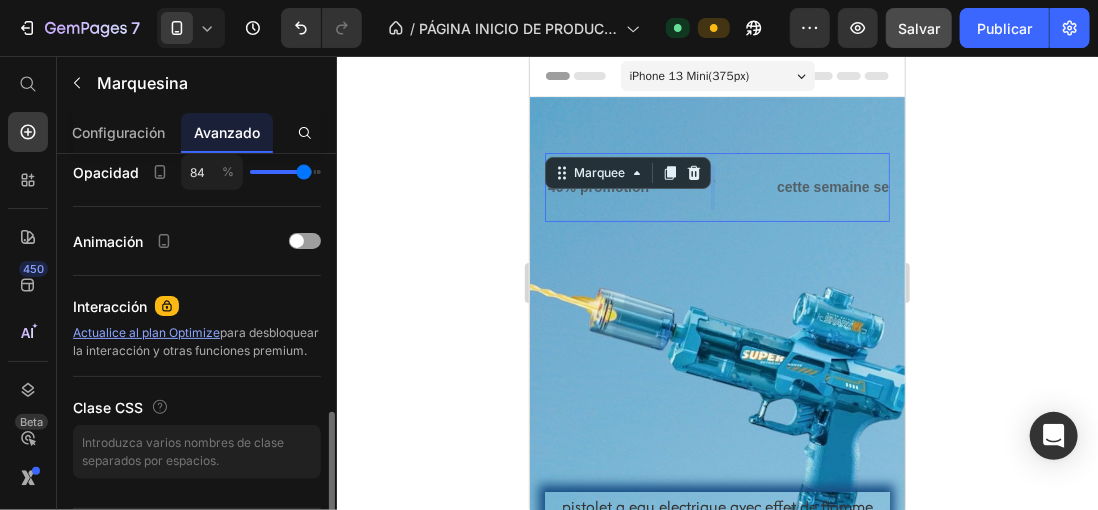 type on "84" 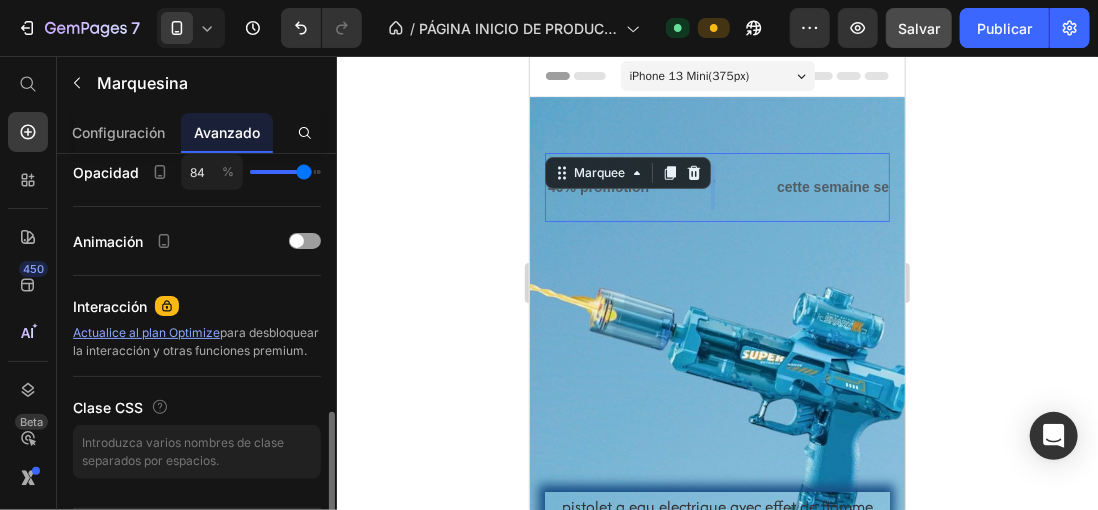 type on "85" 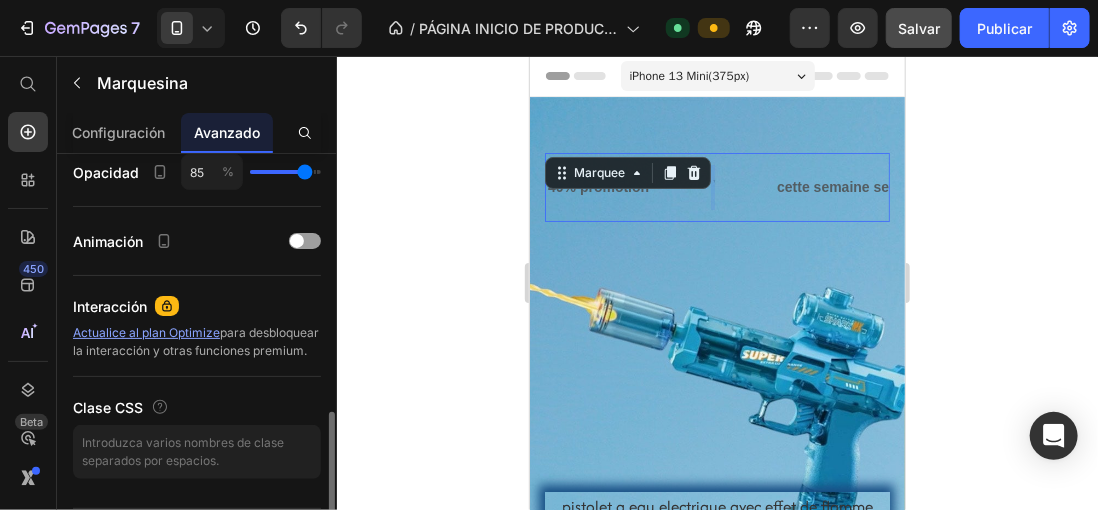 type on "87" 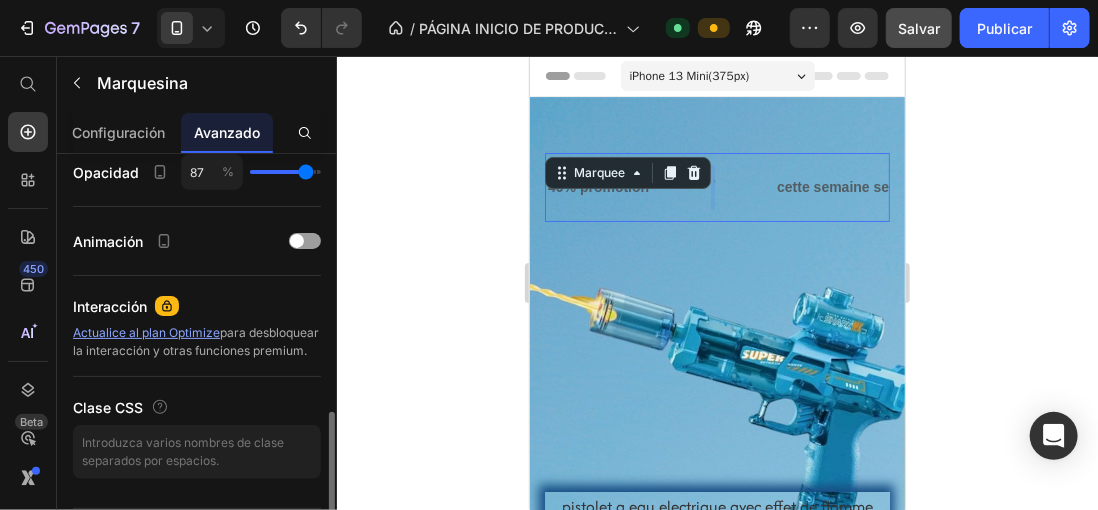 type on "85" 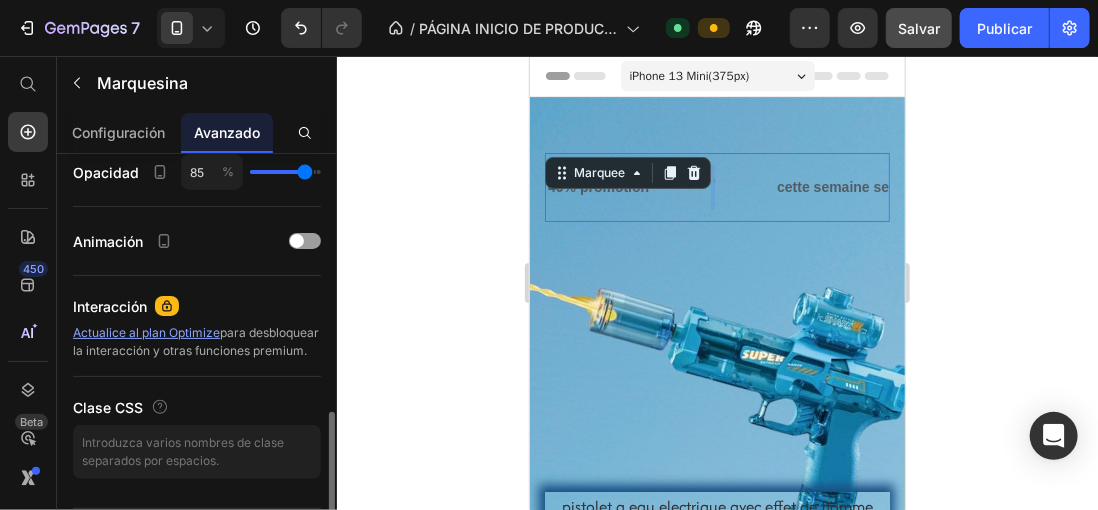 type on "84" 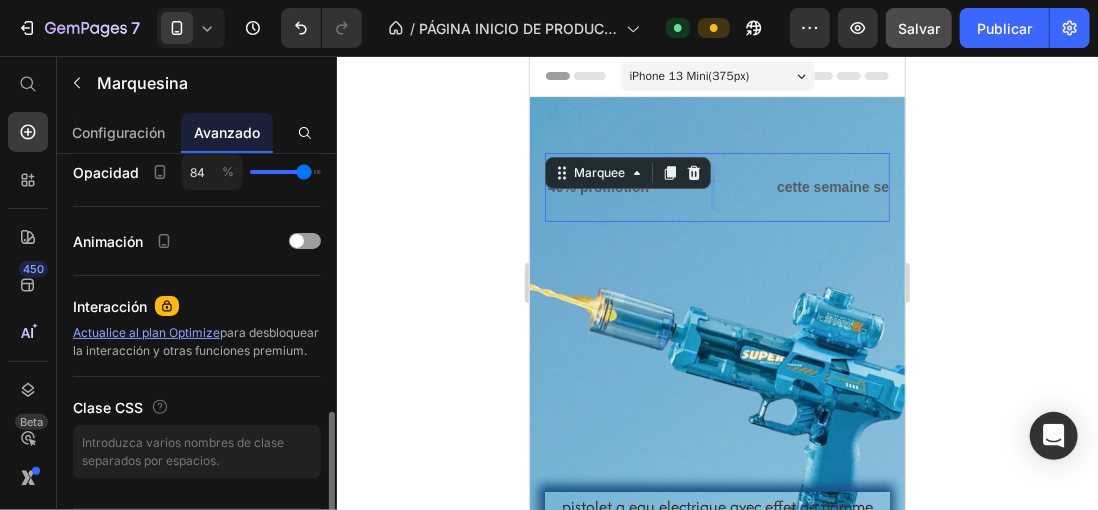 type on "85" 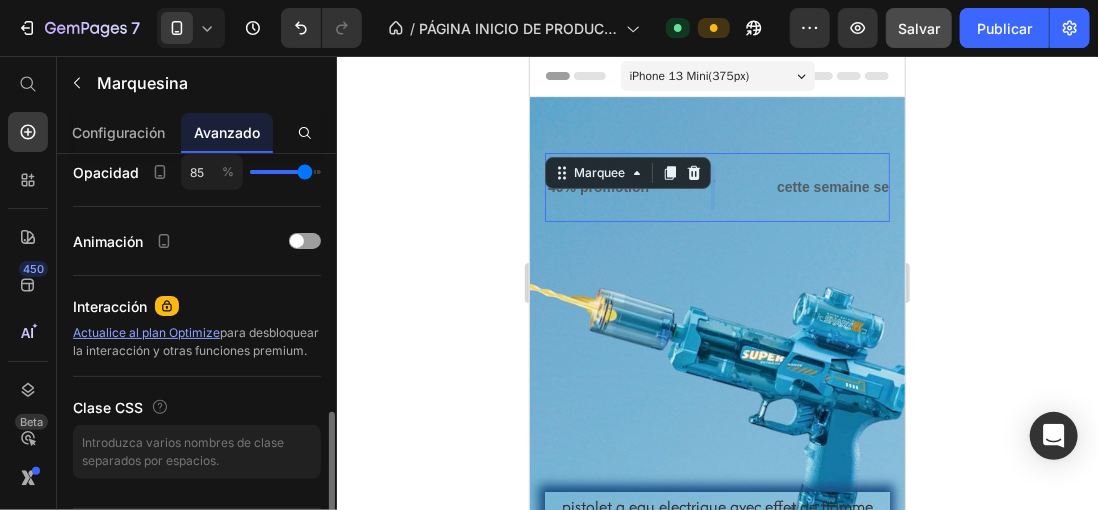 type on "85" 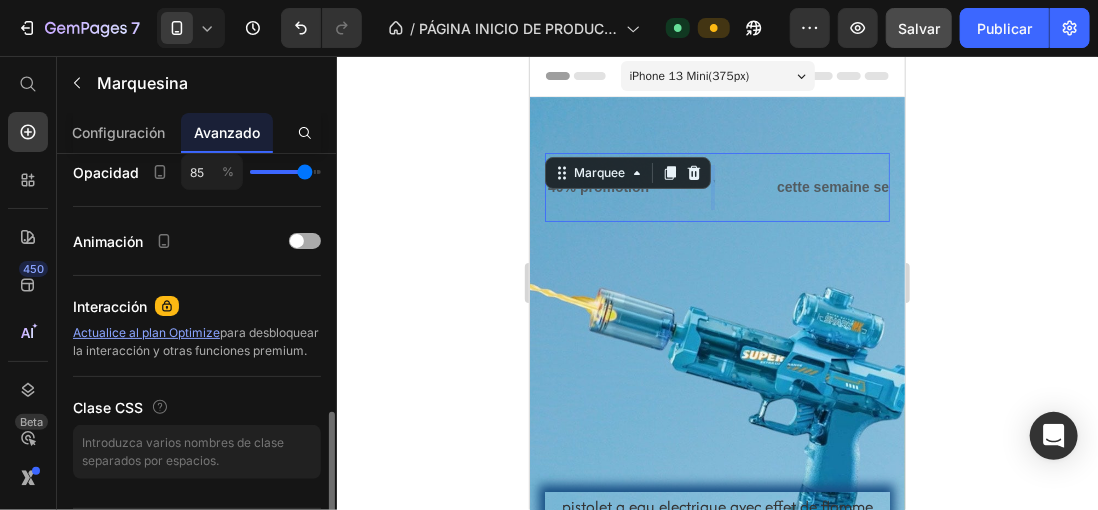 click at bounding box center (297, 241) 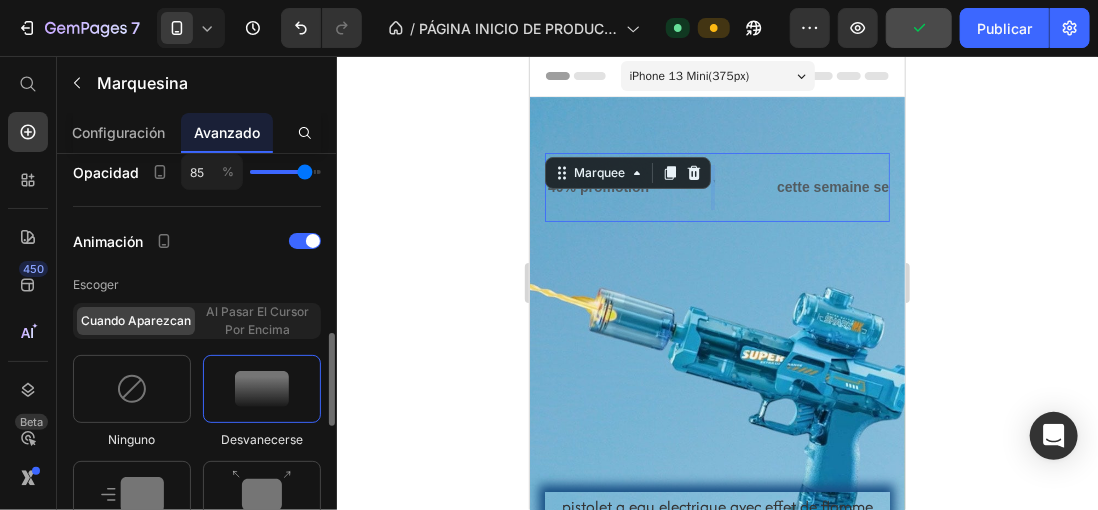 scroll, scrollTop: 900, scrollLeft: 0, axis: vertical 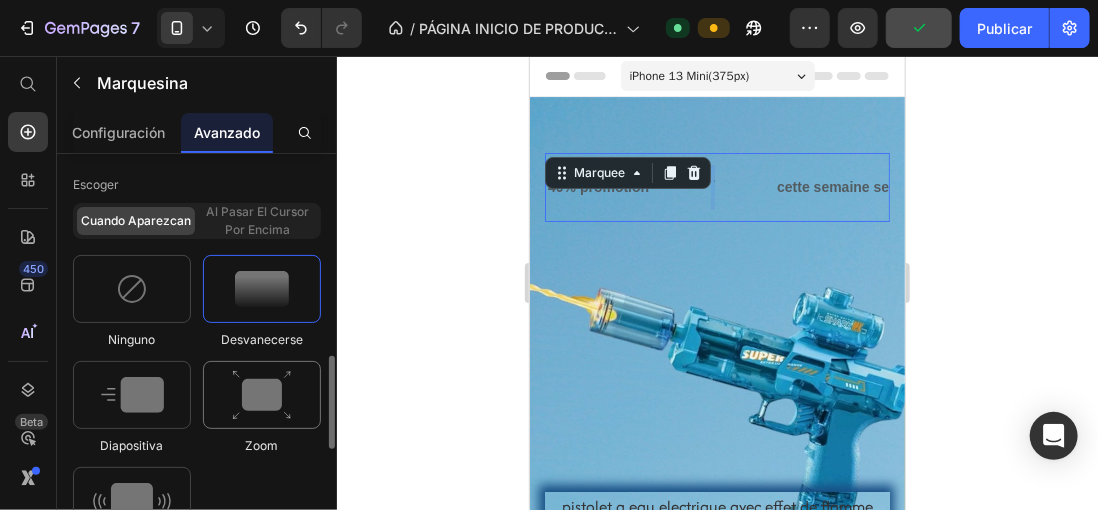 click at bounding box center [262, 395] 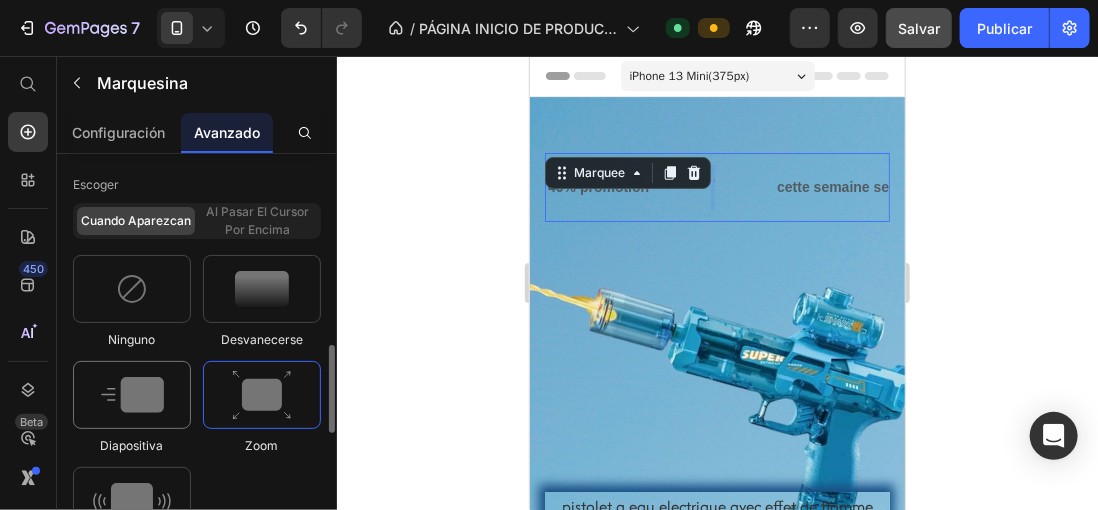 click at bounding box center (132, 395) 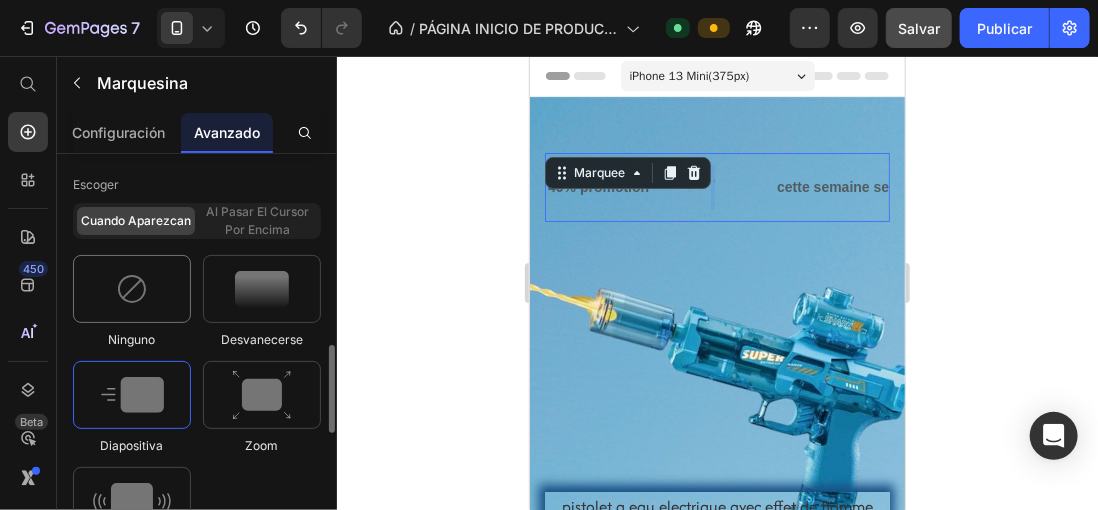 click at bounding box center [132, 289] 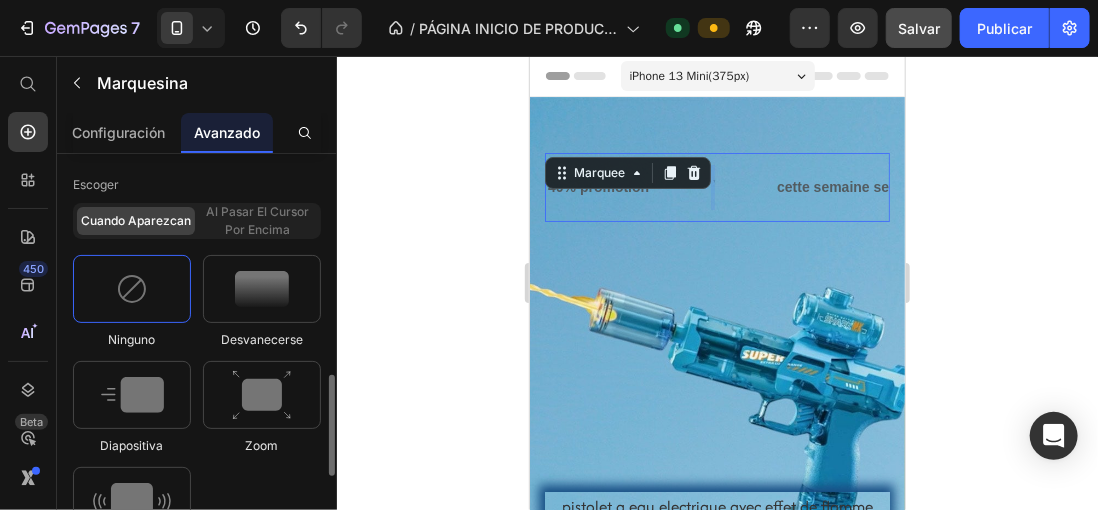 scroll, scrollTop: 700, scrollLeft: 0, axis: vertical 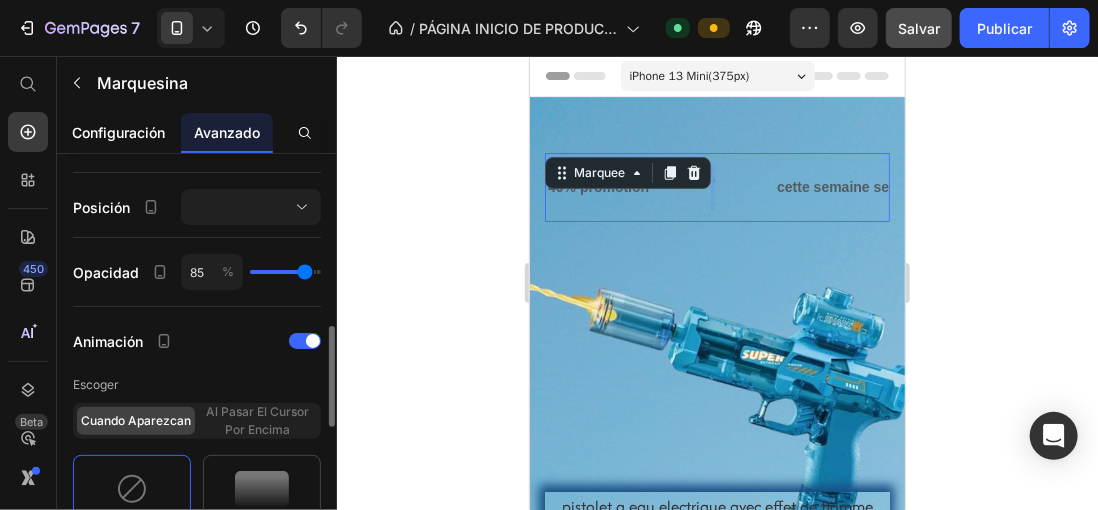 drag, startPoint x: 129, startPoint y: 136, endPoint x: 525, endPoint y: 198, distance: 400.82416 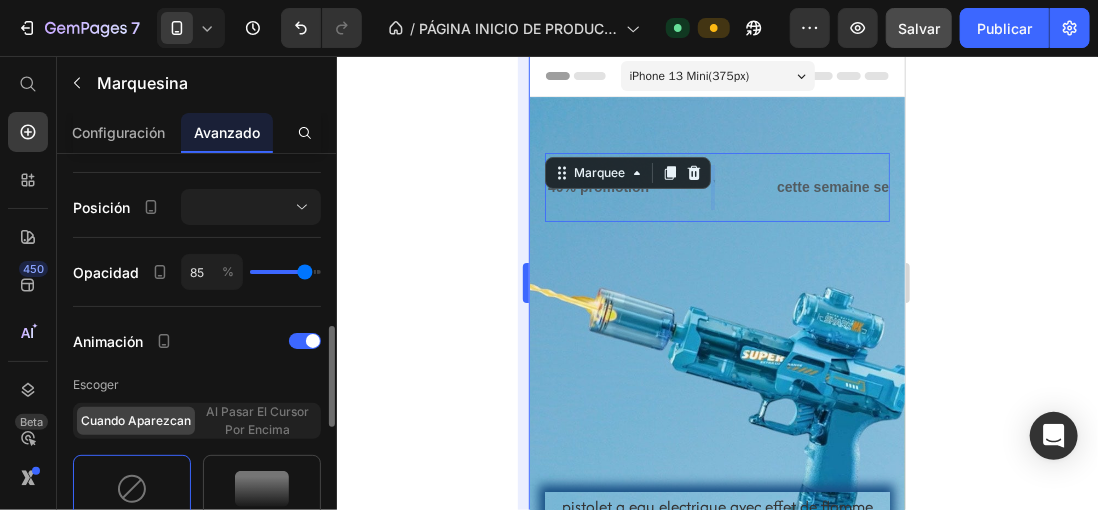 click on "Configuración" at bounding box center [119, 132] 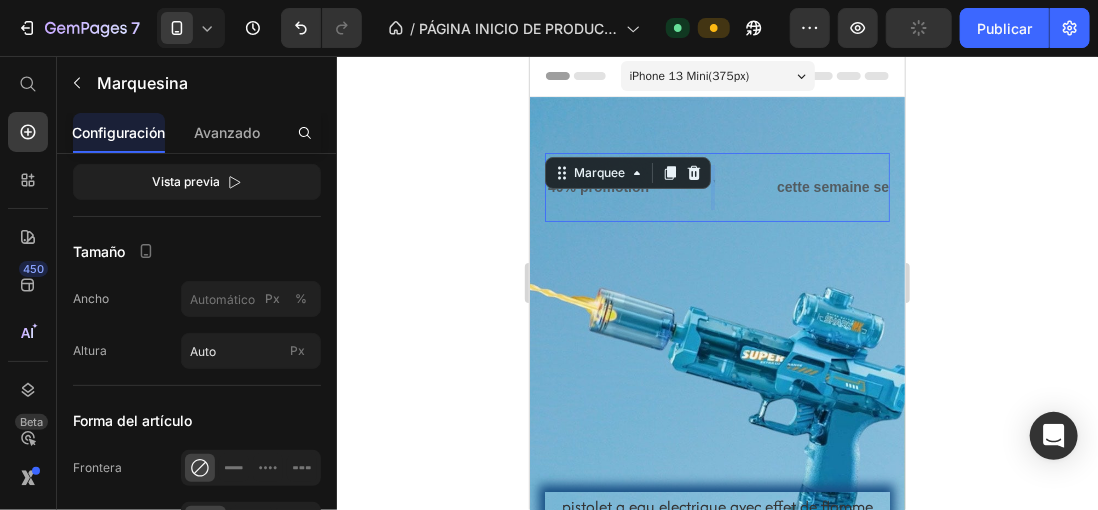 scroll, scrollTop: 0, scrollLeft: 0, axis: both 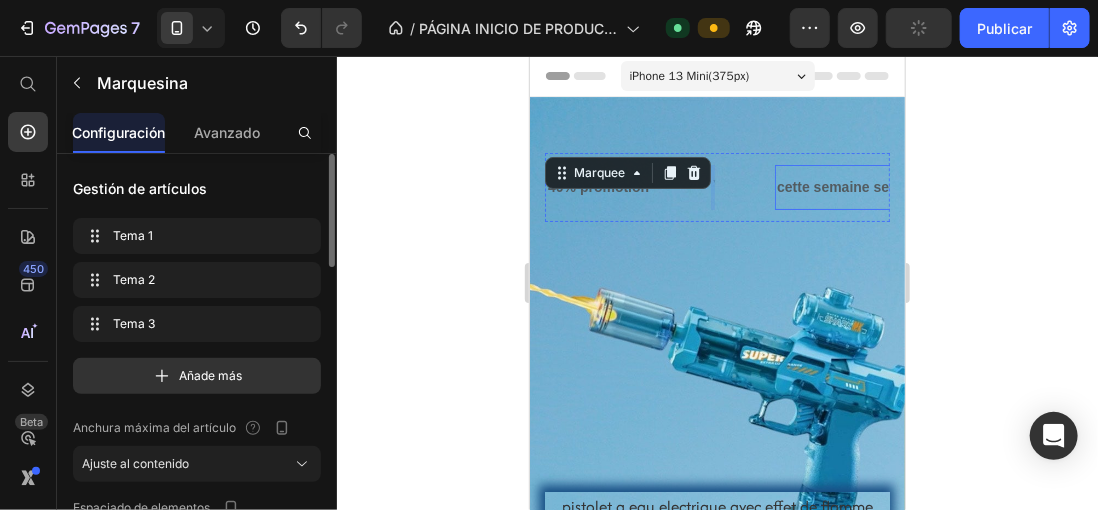 click on "cette semaine seulement" at bounding box center [404, 186] 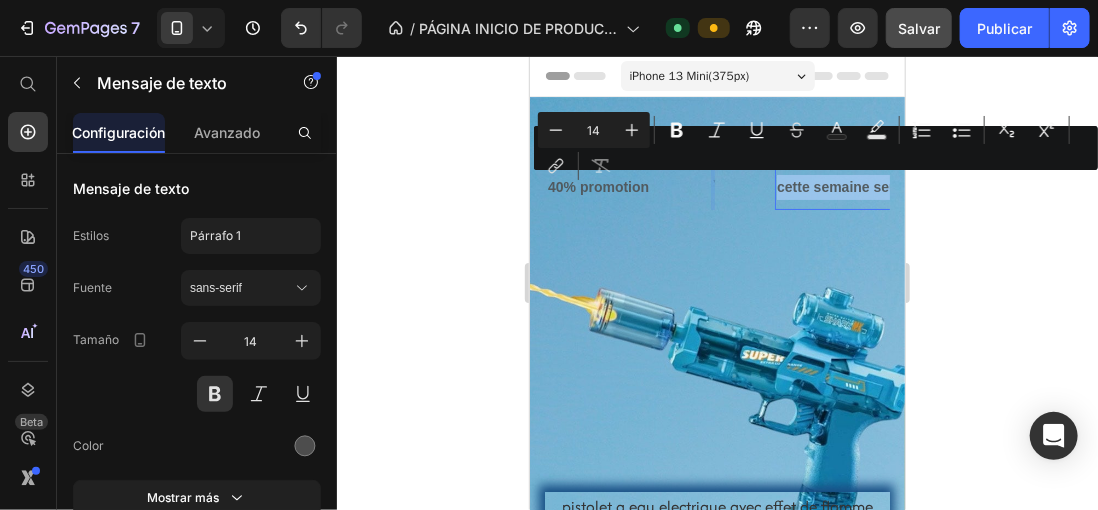 drag, startPoint x: 780, startPoint y: 185, endPoint x: 930, endPoint y: 187, distance: 150.01334 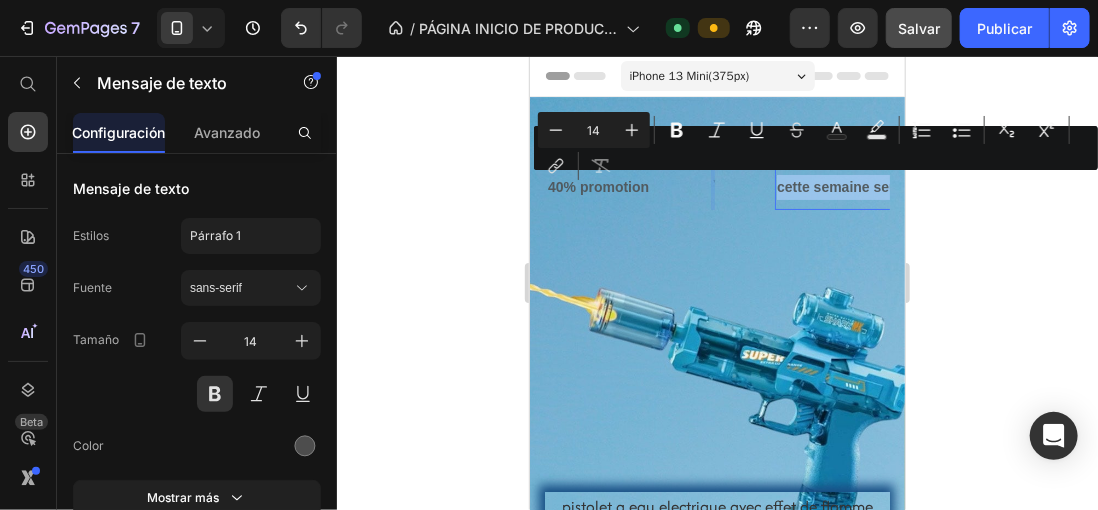 click on "iPhone 13 Mini  ( 375 px) iPhone 13 Mini iPhone 13 Pro iPhone 11 Pro Max iPhone 15 Pro Max Pixel 7 Galaxy S8+ Galaxy S20 Ultra iPad Mini iPad Air iPad Pro Header 40% promotion  Text Text cette semaine seulement Text   0 40% promotion  Text Text cette semaine seulement Text   0 Marquee Heading pistolet a eau electrique avec effet de flamme lumineuse sprays Product Title €29,99 Product Price €50,00 Product Price Row nous connaître Product Cart Button 00 Days 20 Hours 00 Minutes 30 Seconds Countdown Timer Product Row Hero Banner Section 1 📬 Ne manquez rien ! Abonnez-vous et soyez le premier à connaître les nouveautés, les communiqués et le contenu exclusif. 👉 Inscrivez-vous à notre lettre d'information! Heading Section 2 Root Start with Sections from sidebar Add sections Add elements Start with Generating from URL or image Add section Choose templates inspired by CRO experts Generate layout from URL or image Add blank section then drag & drop elements Footer" at bounding box center [716, 1821] 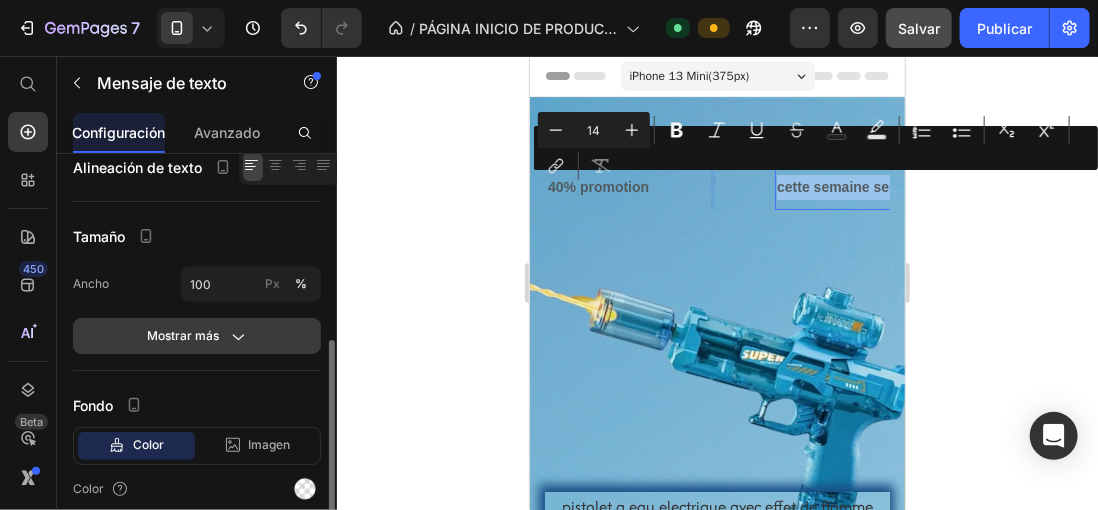 scroll, scrollTop: 479, scrollLeft: 0, axis: vertical 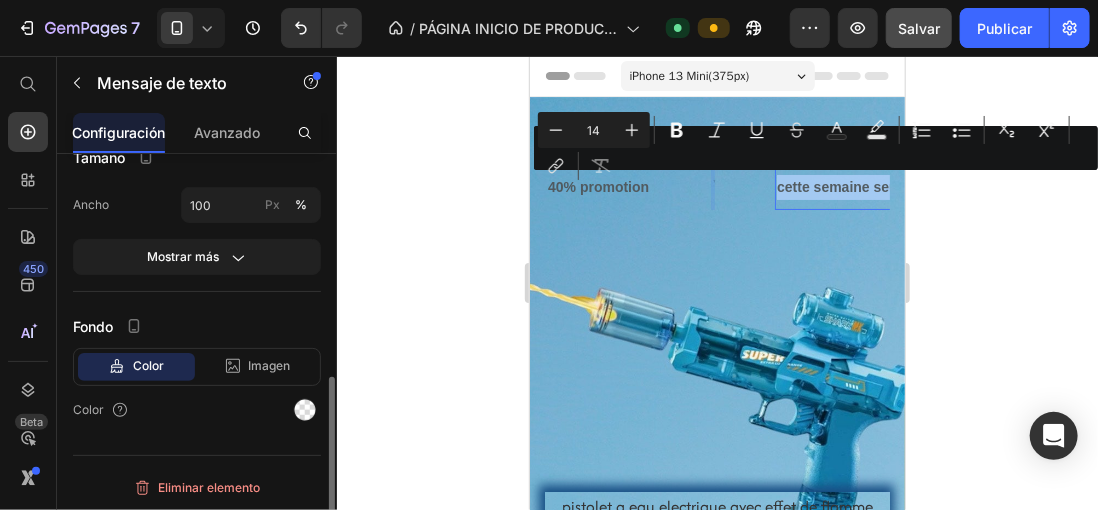 click 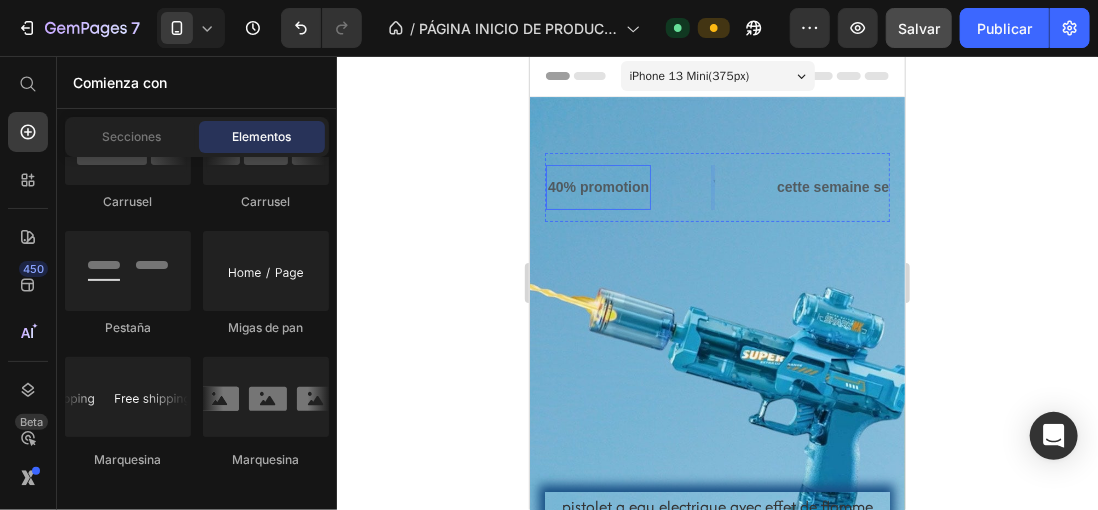 click on "40% promotion  Text Text cette semaine seulement Text 40% promotion  Text Text cette semaine seulement Text Marquee" at bounding box center [716, 186] 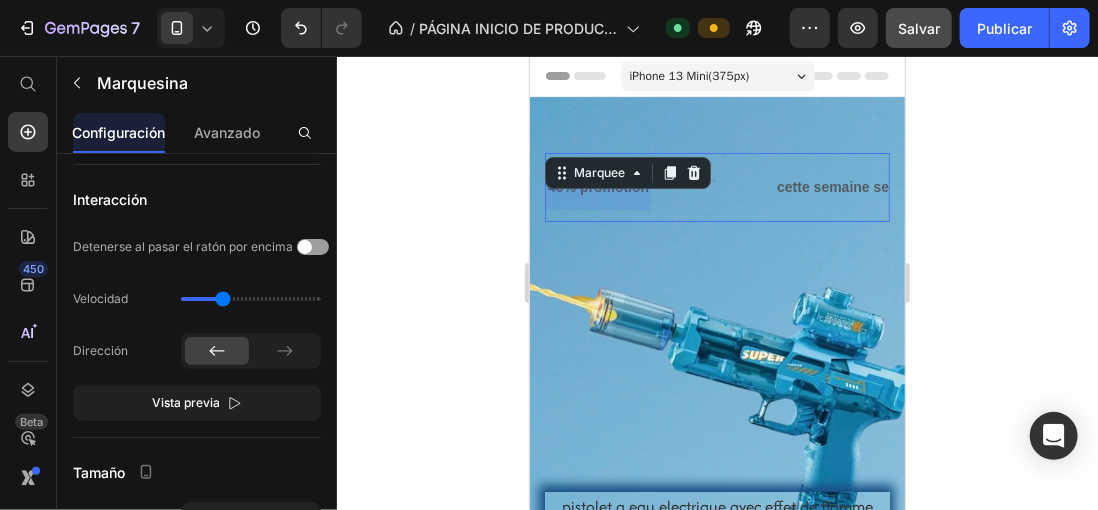 scroll, scrollTop: 0, scrollLeft: 0, axis: both 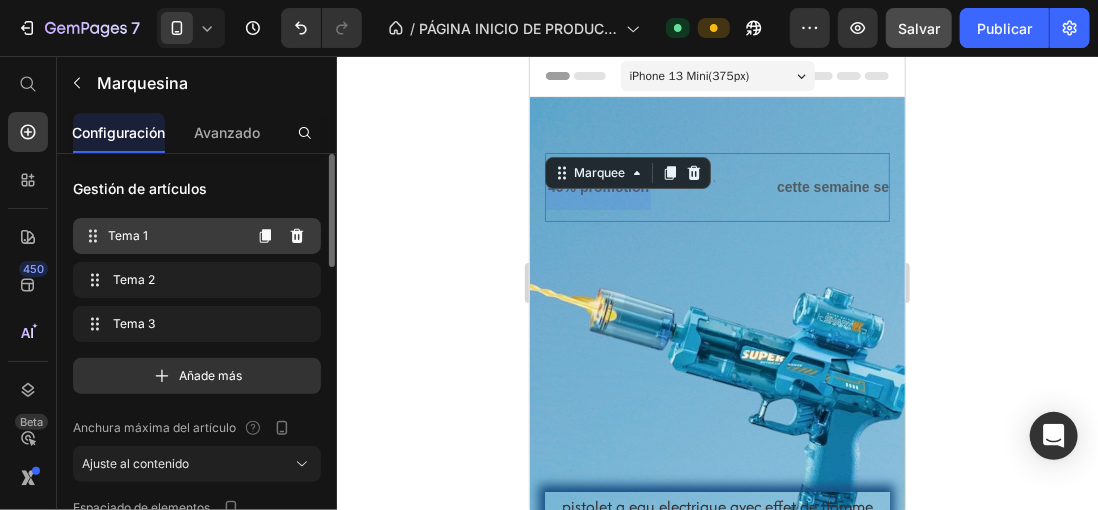 click on "Tema 1" at bounding box center (174, 236) 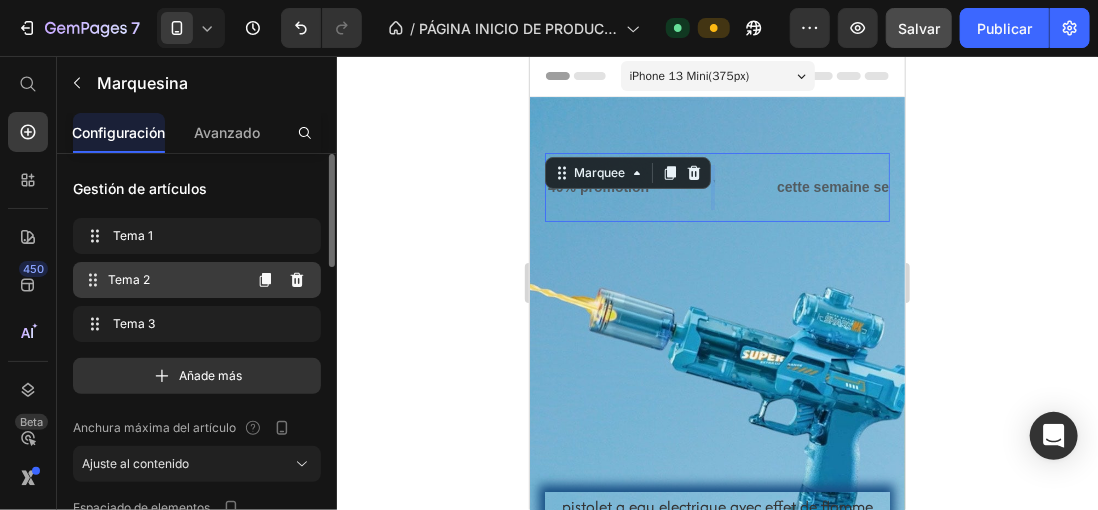 click on "Tema 2" at bounding box center [174, 280] 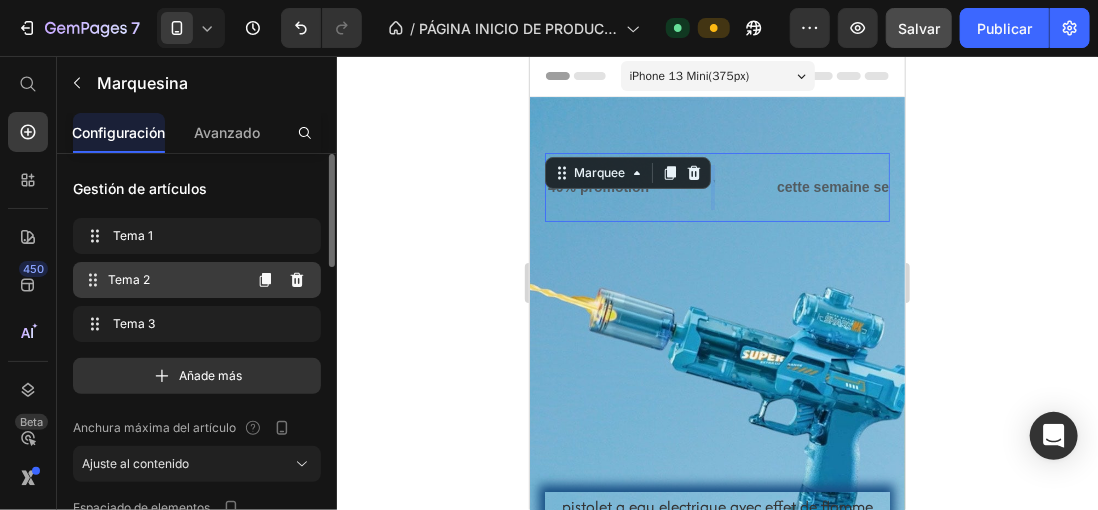scroll, scrollTop: 0, scrollLeft: 7, axis: horizontal 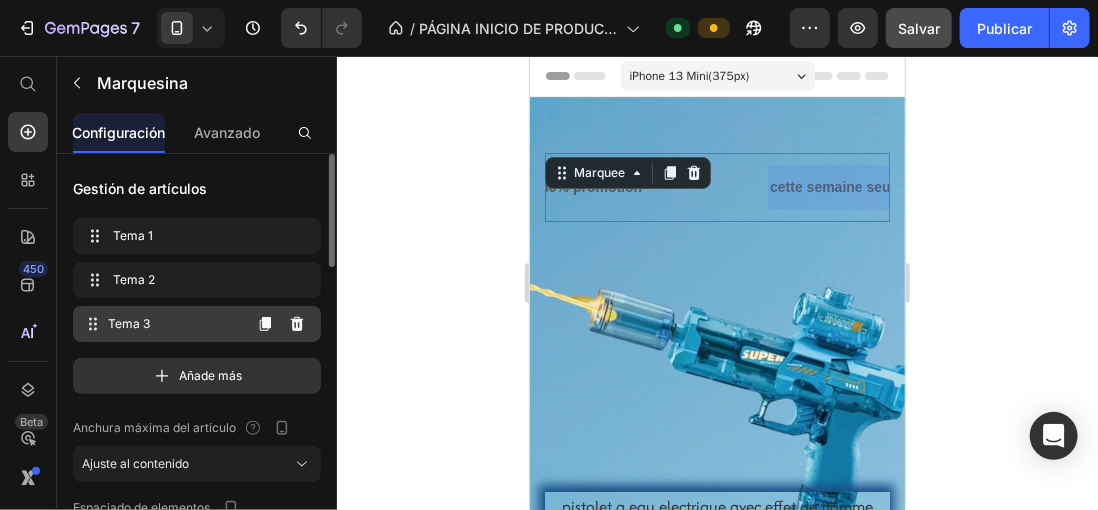 click on "Tema 3" at bounding box center (174, 324) 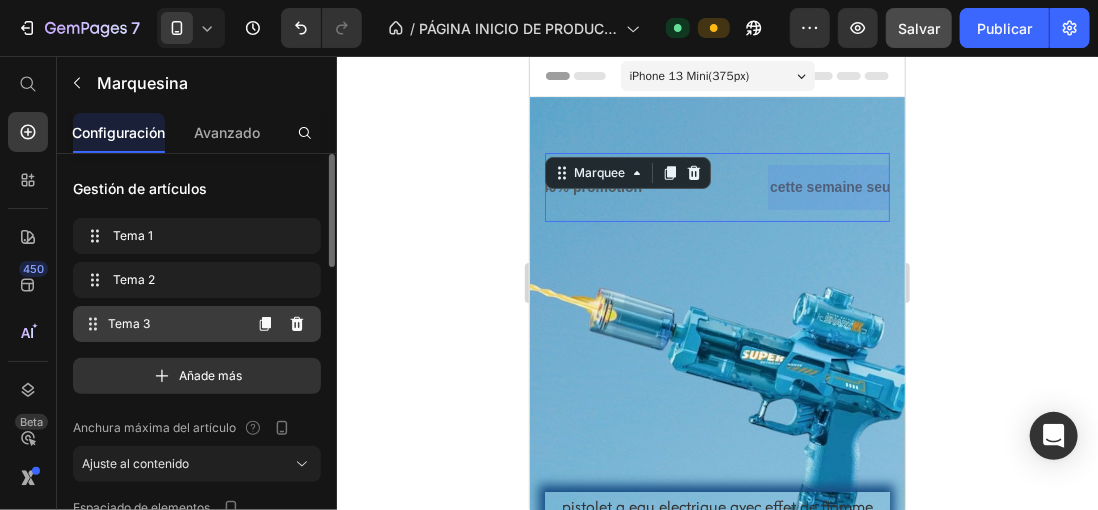 scroll, scrollTop: 0, scrollLeft: 154, axis: horizontal 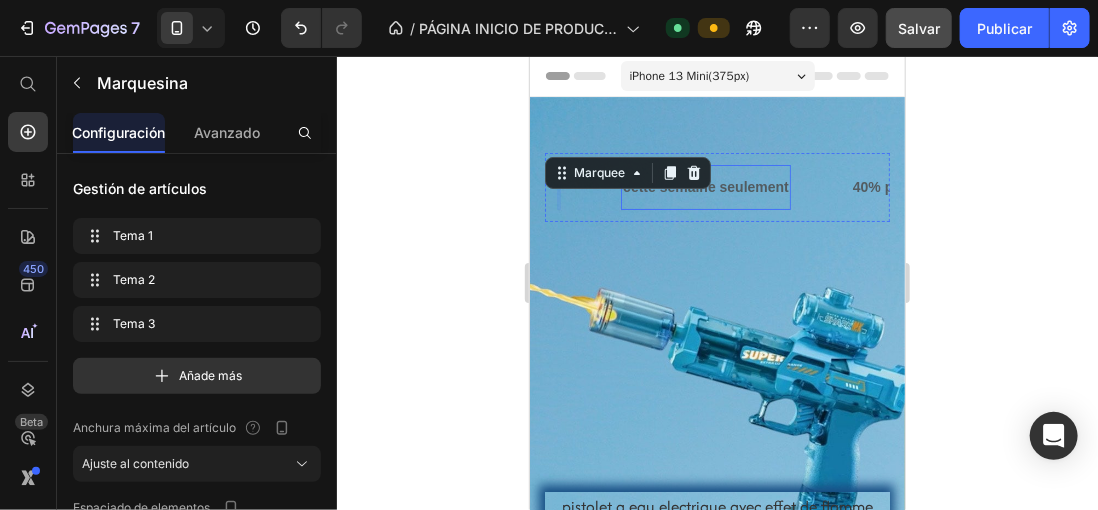 click on "cette semaine seulement" at bounding box center [286, 186] 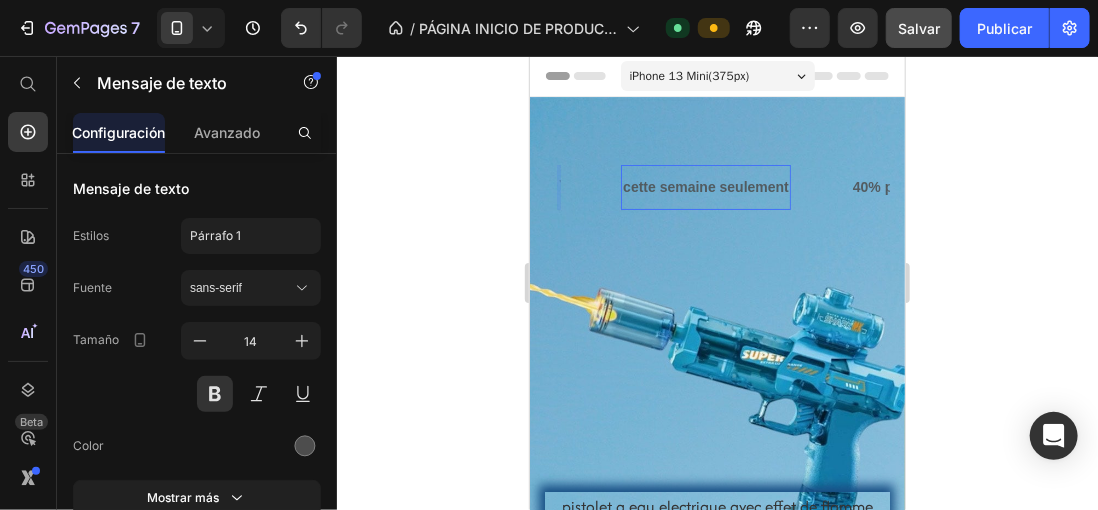 click on "cette semaine seulement" at bounding box center (286, 186) 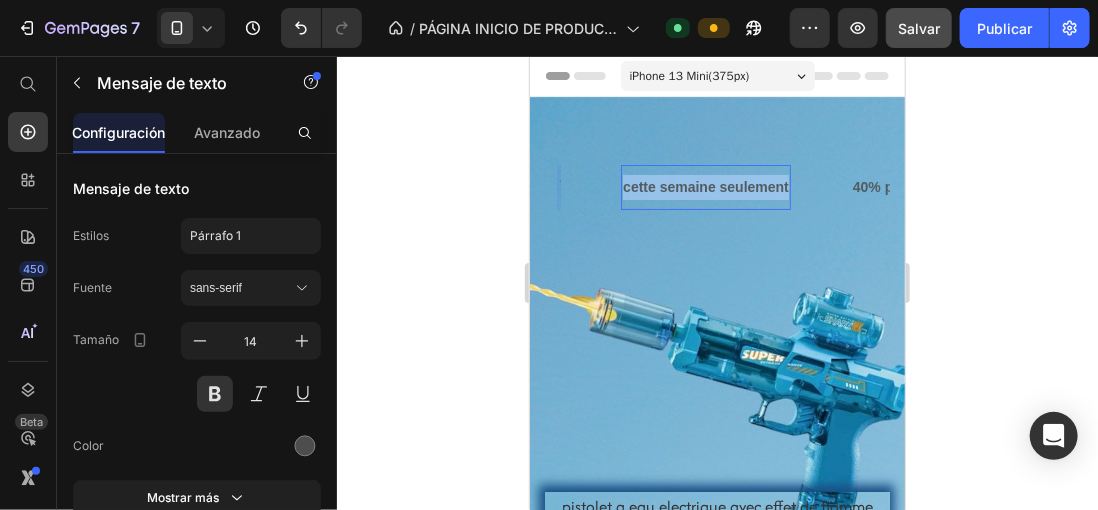 drag, startPoint x: 790, startPoint y: 185, endPoint x: 625, endPoint y: 184, distance: 165.00304 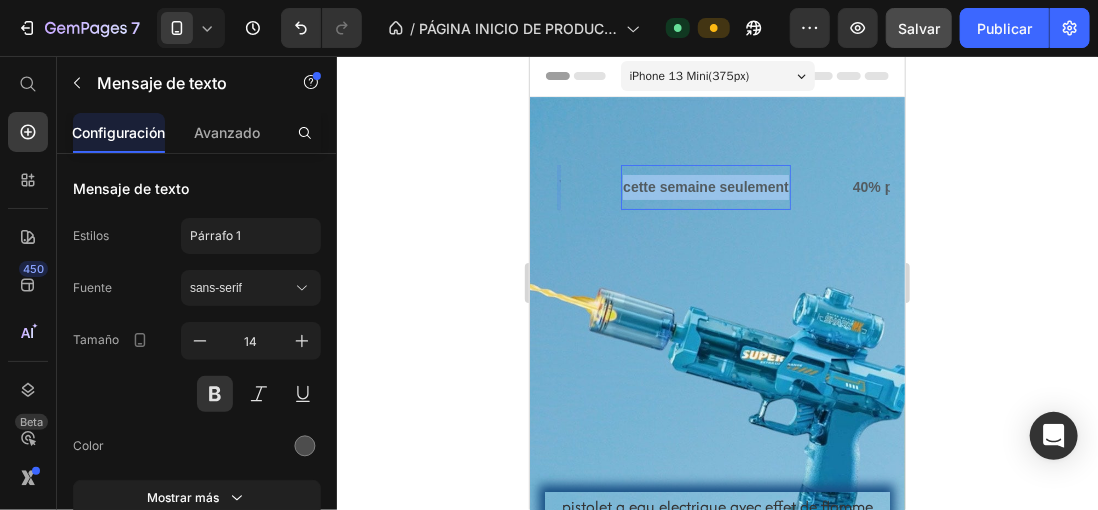click on "cette semaine seulement" at bounding box center [285, 186] 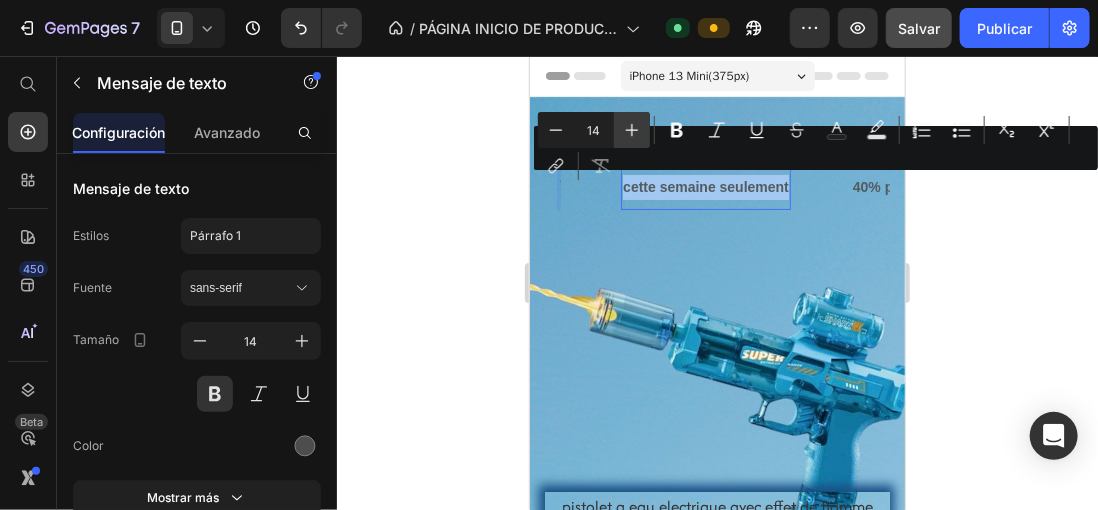 click 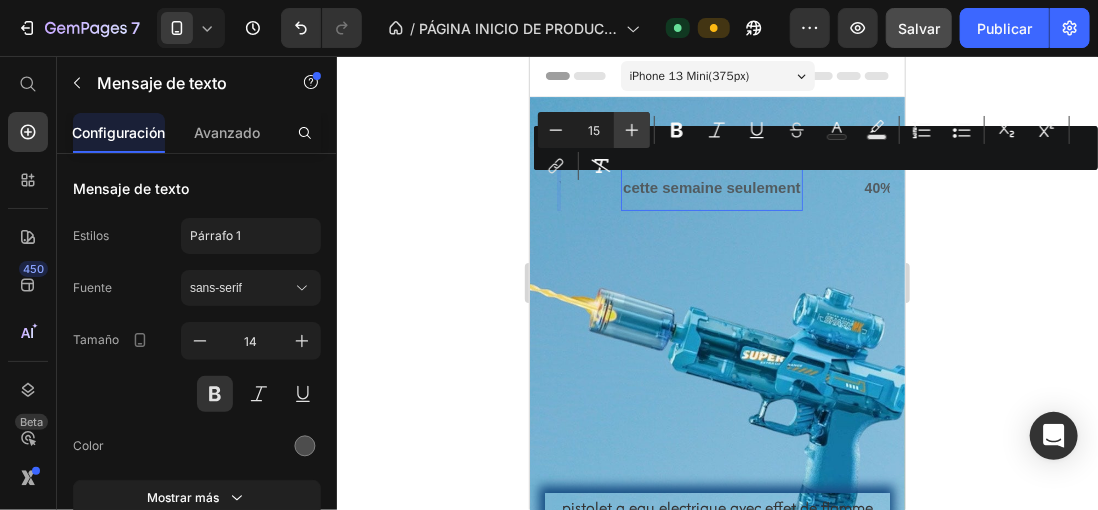 click 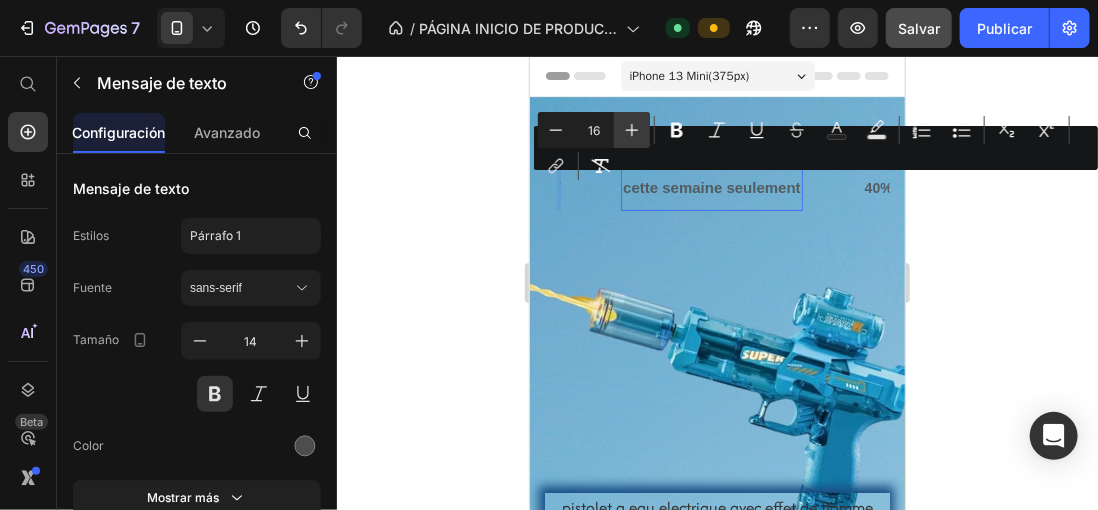 click 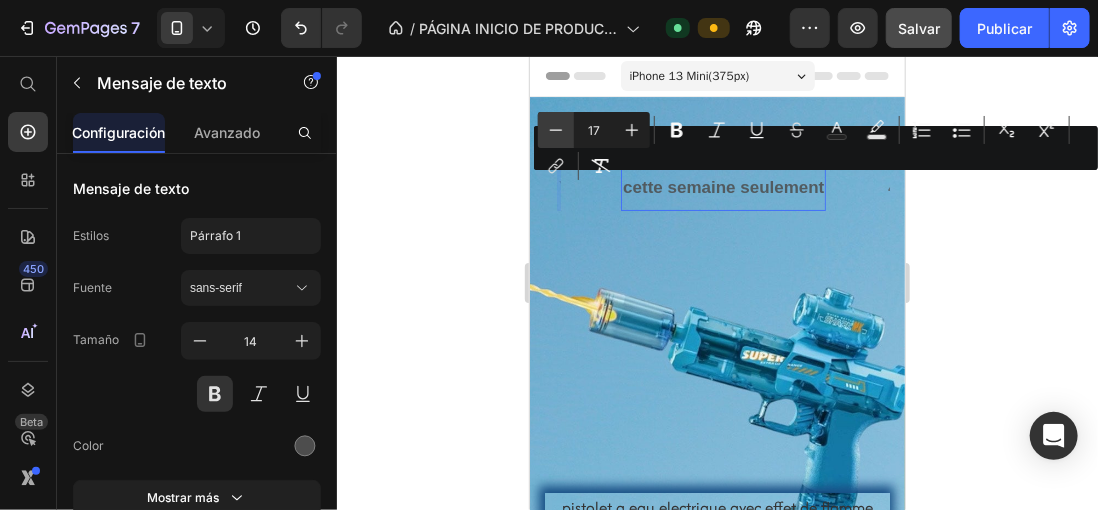 click 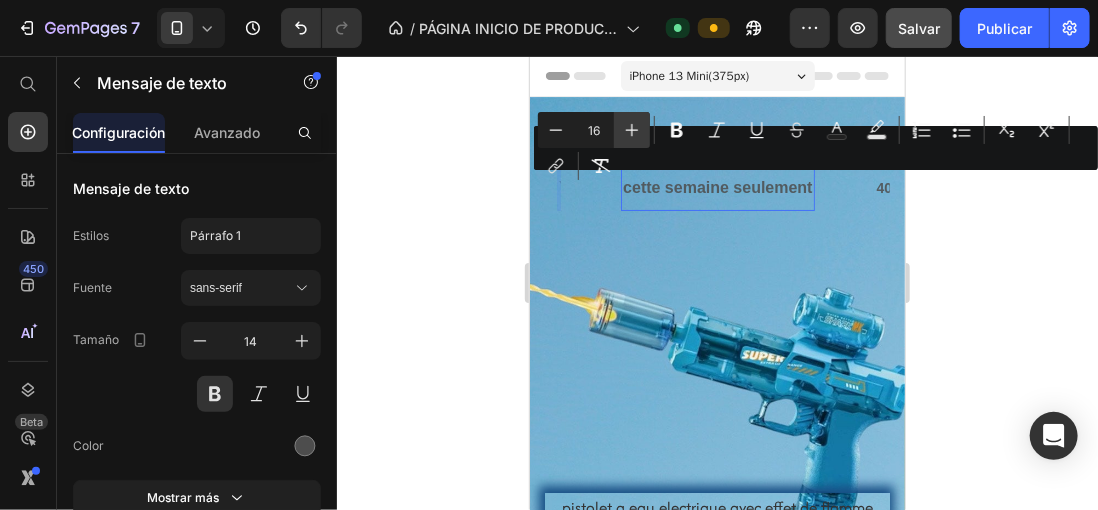 click on "Plus" at bounding box center [632, 130] 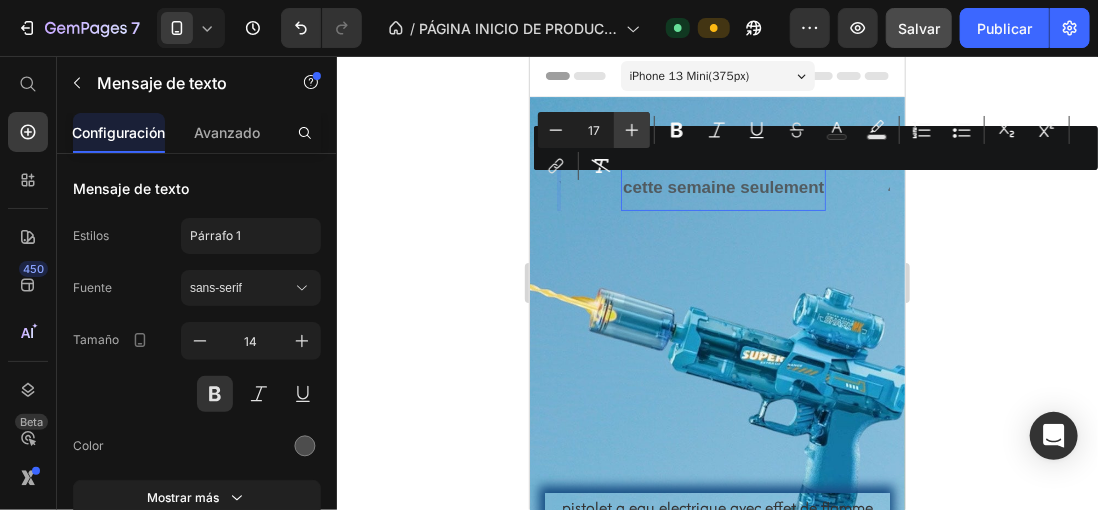 click on "Plus" at bounding box center (632, 130) 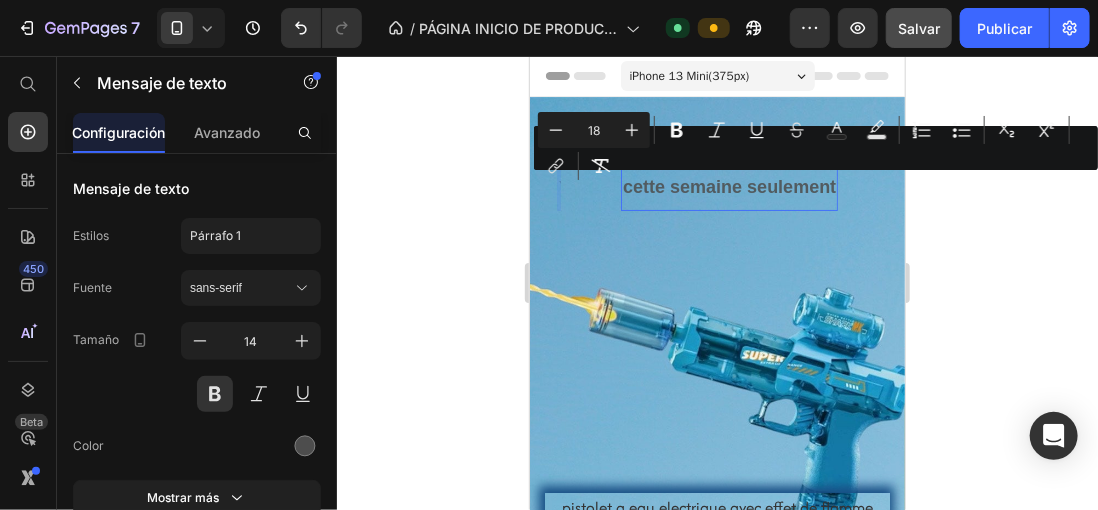 click 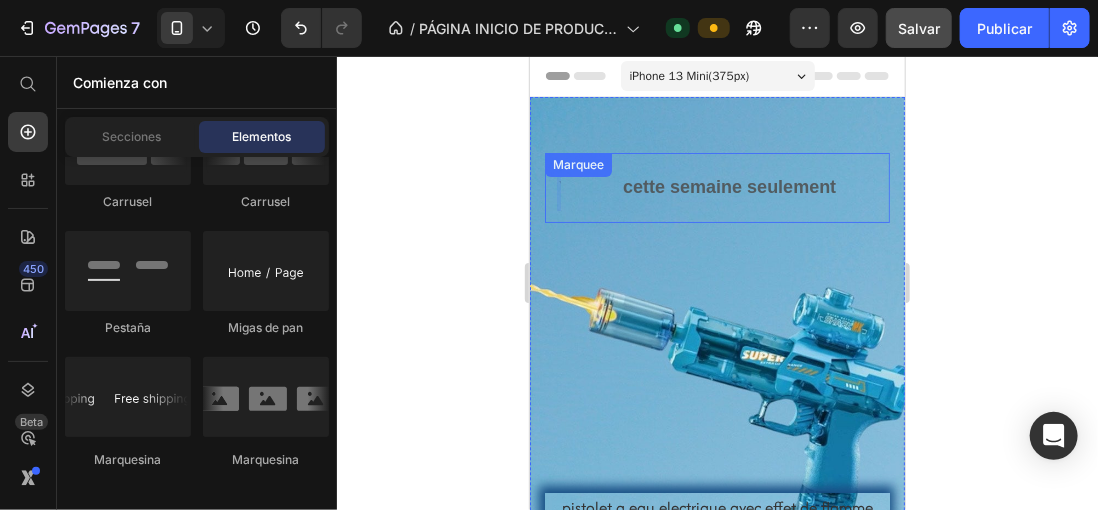 click on "Text" at bounding box center [86, 187] 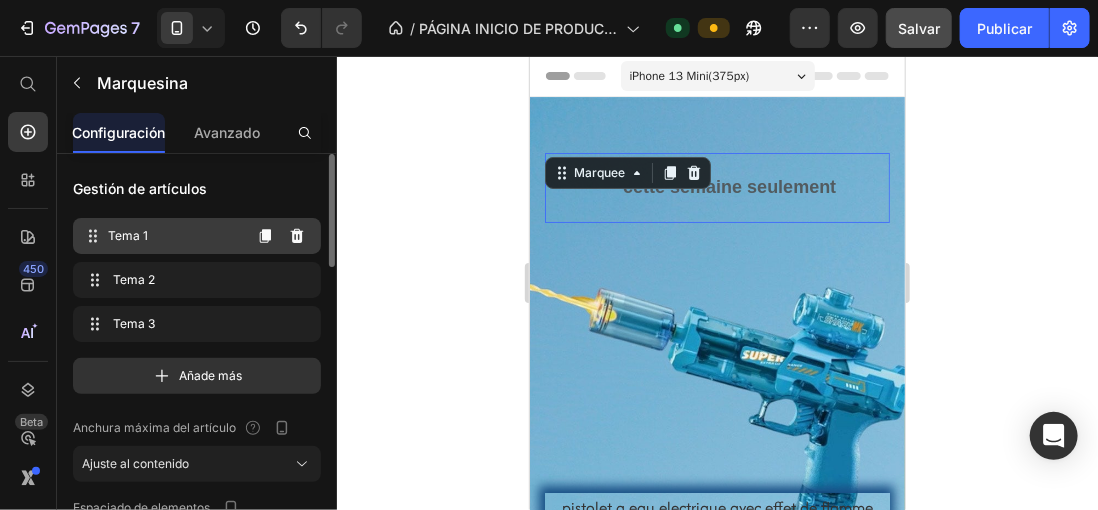 click on "Tema 1" at bounding box center [174, 236] 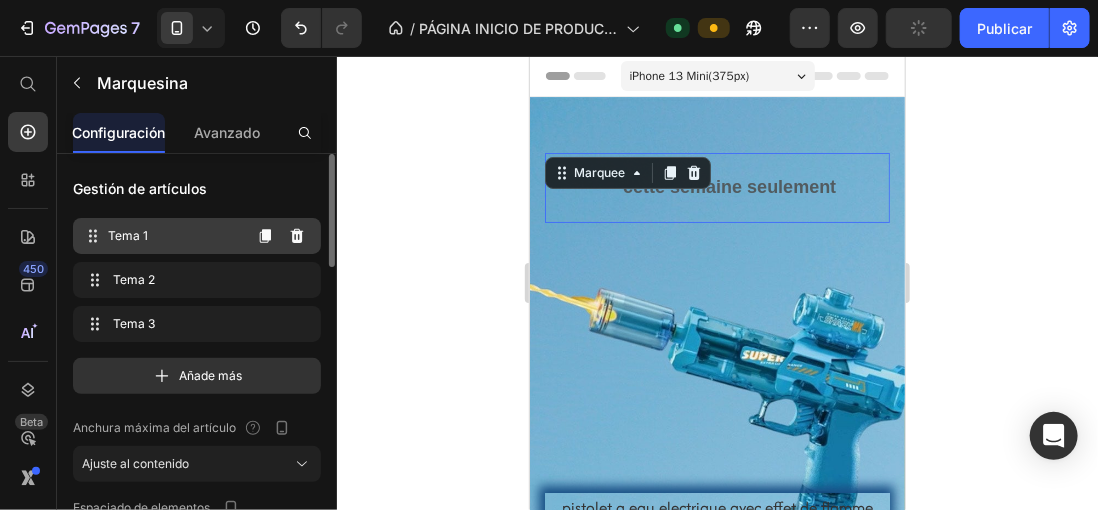 scroll, scrollTop: 0, scrollLeft: 0, axis: both 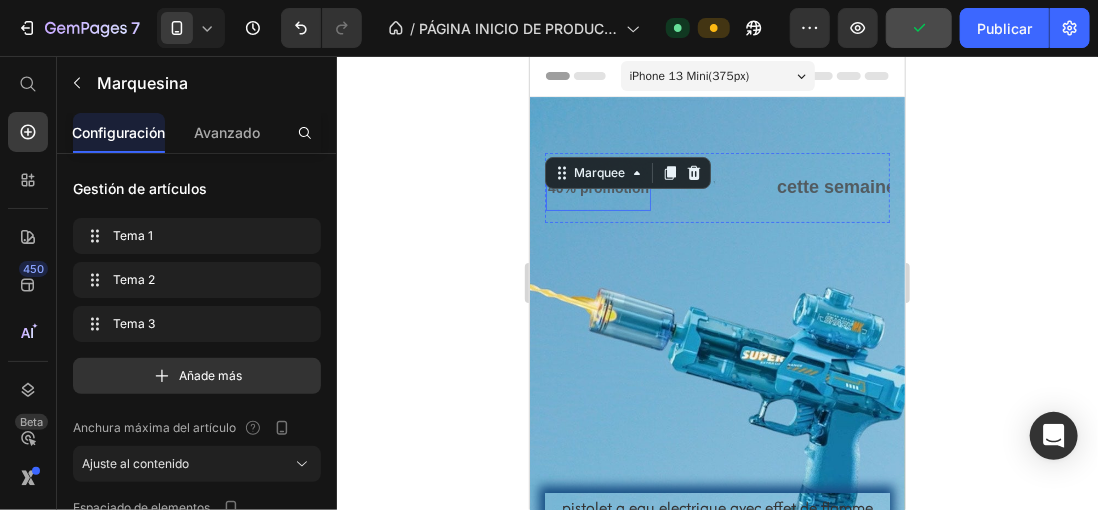 click on "40% promotion" at bounding box center [95, 187] 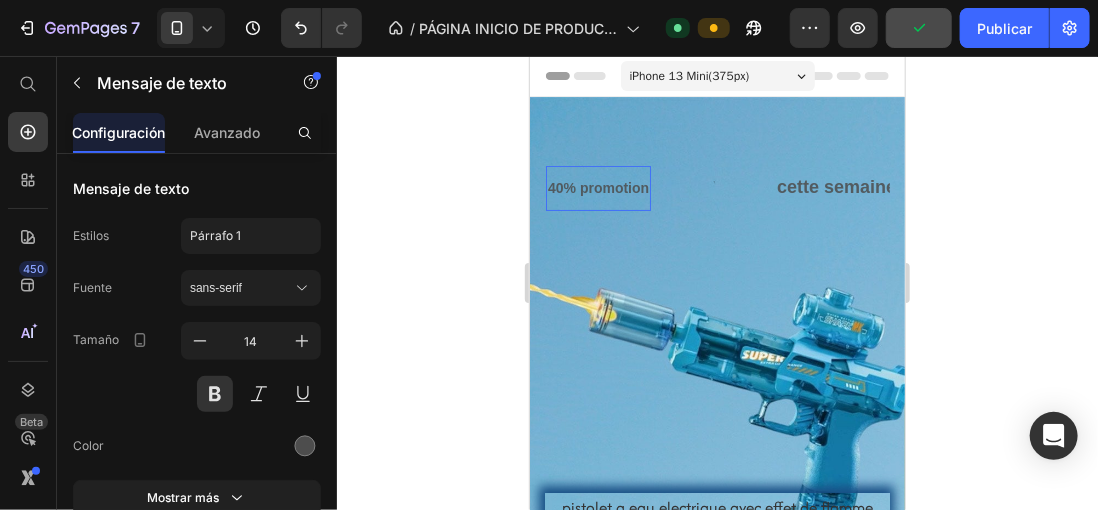 click on "40% promotion" at bounding box center (97, 187) 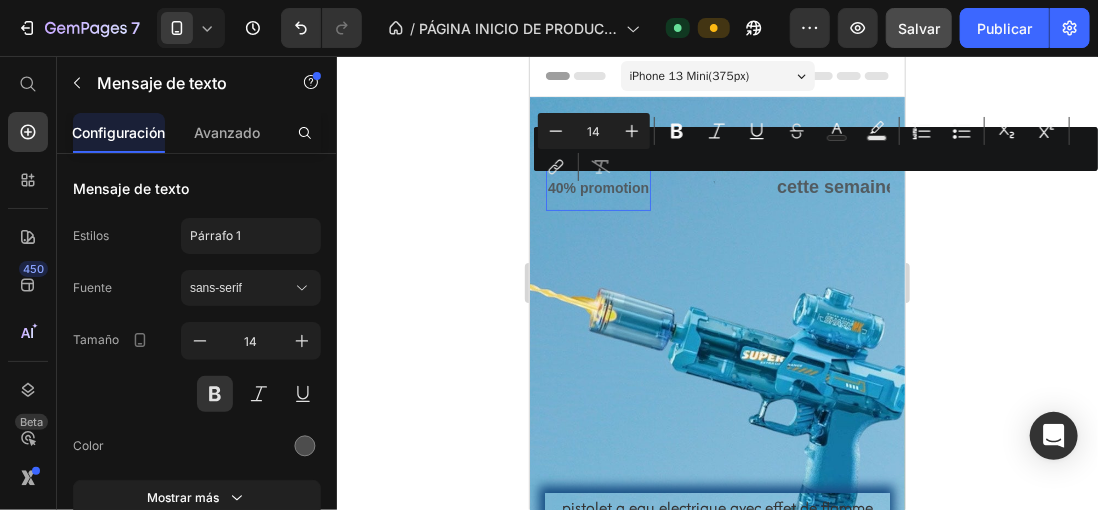 drag, startPoint x: 647, startPoint y: 187, endPoint x: 550, endPoint y: 187, distance: 97 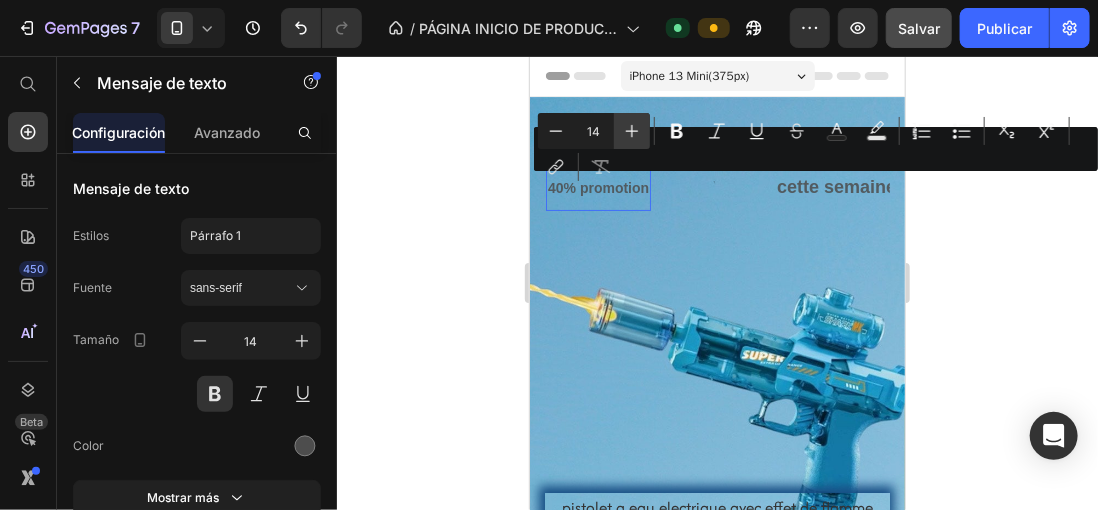 click on "Plus" at bounding box center (632, 131) 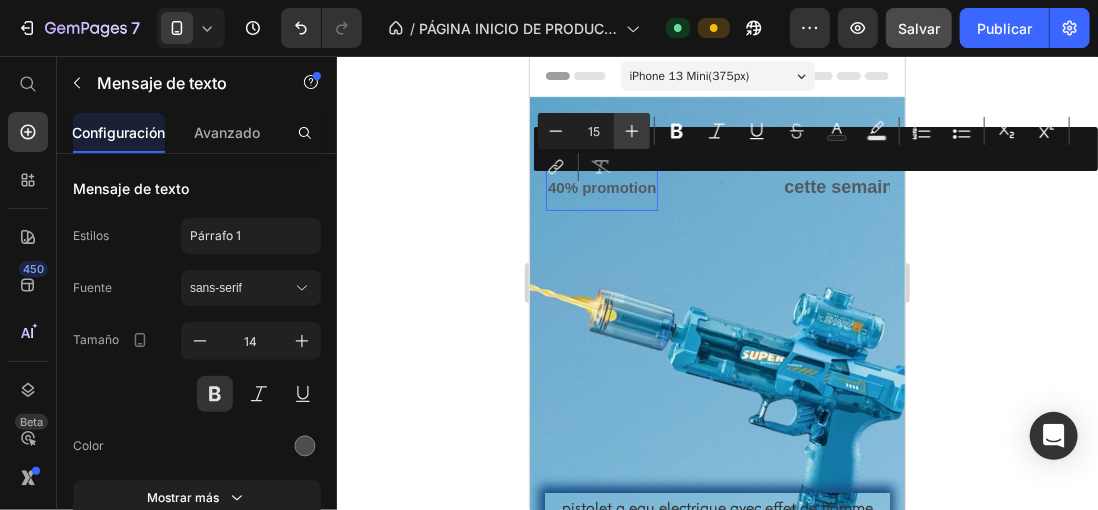 click on "Plus" at bounding box center (632, 131) 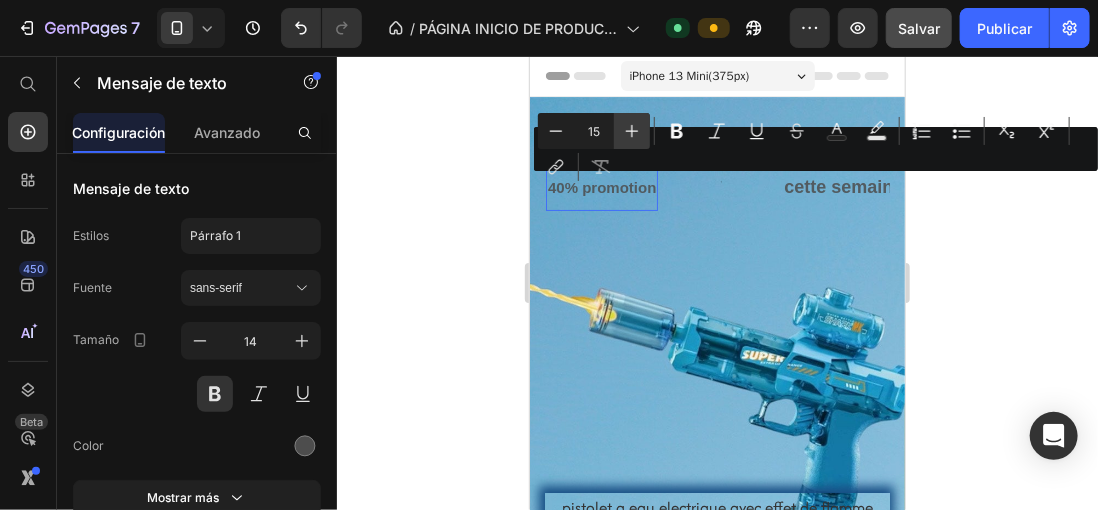 click on "Plus" at bounding box center (632, 131) 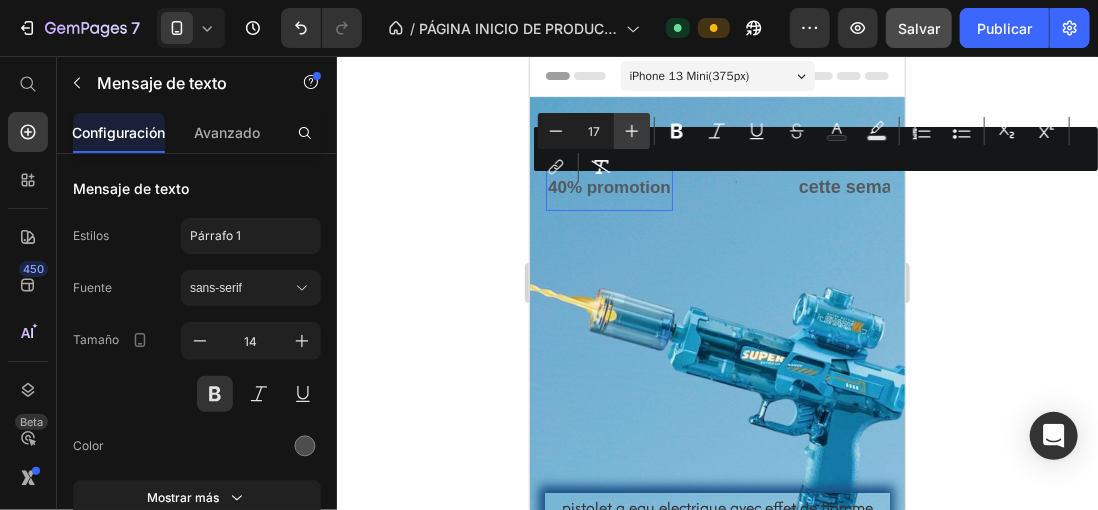 click on "Plus" at bounding box center (632, 131) 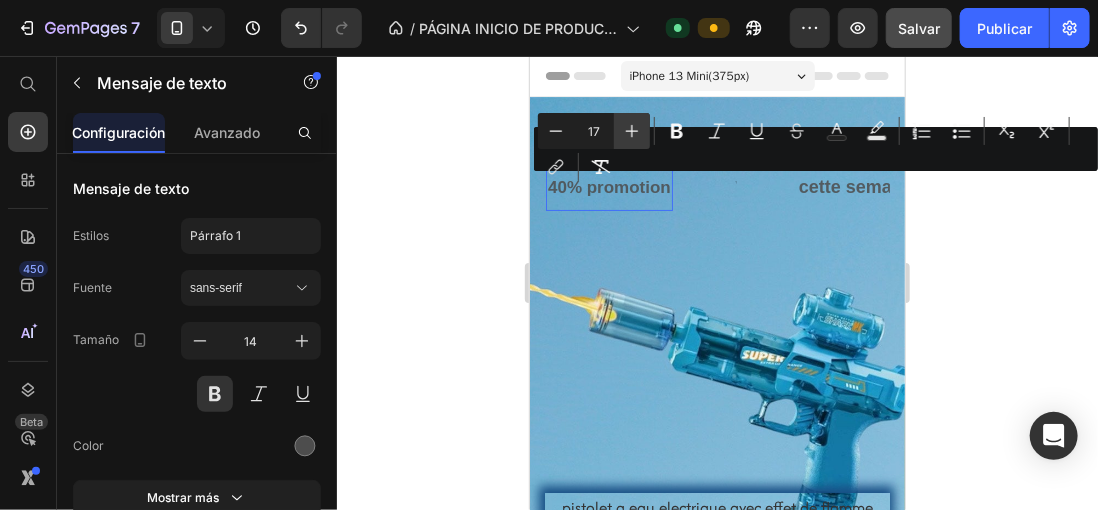 click 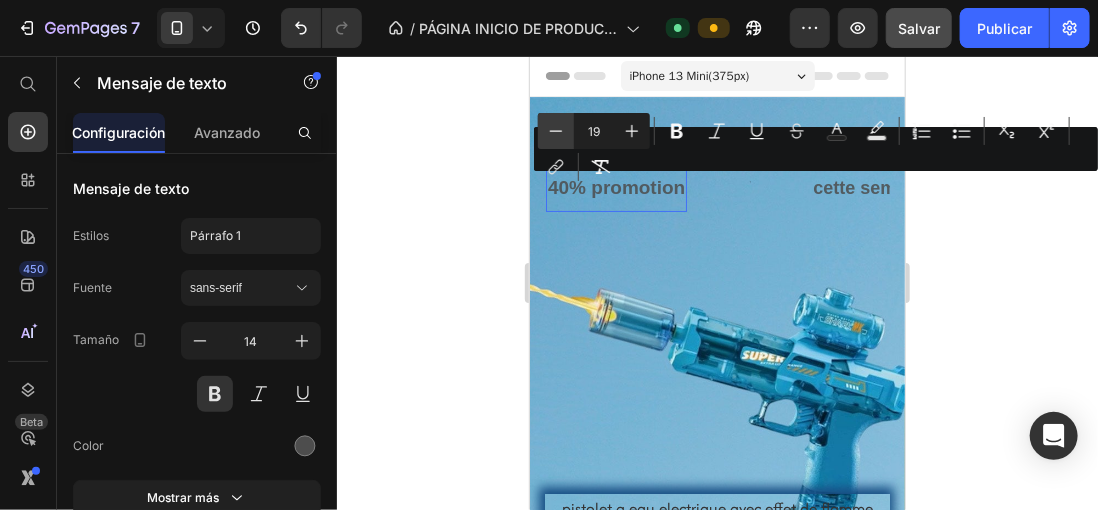 click 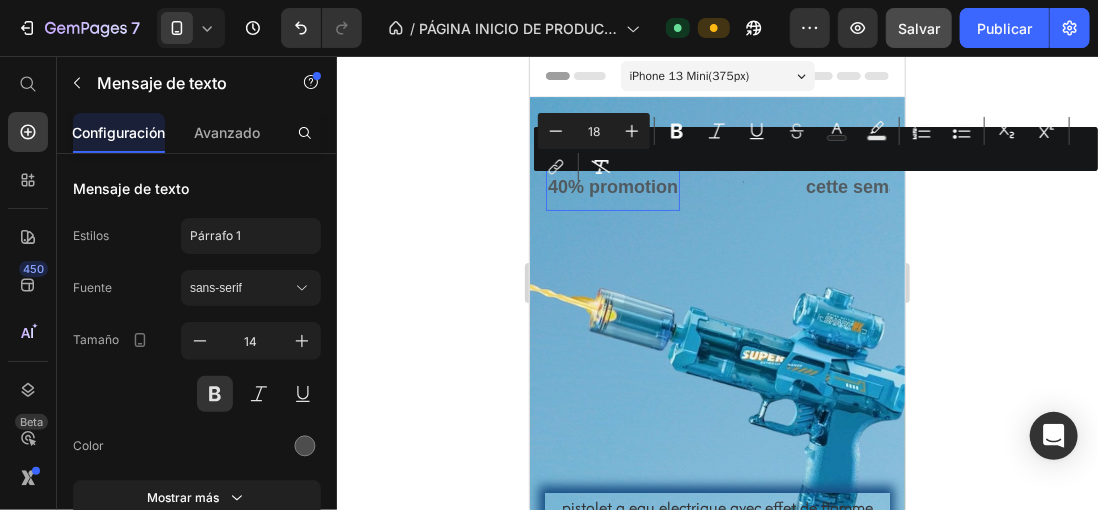 click 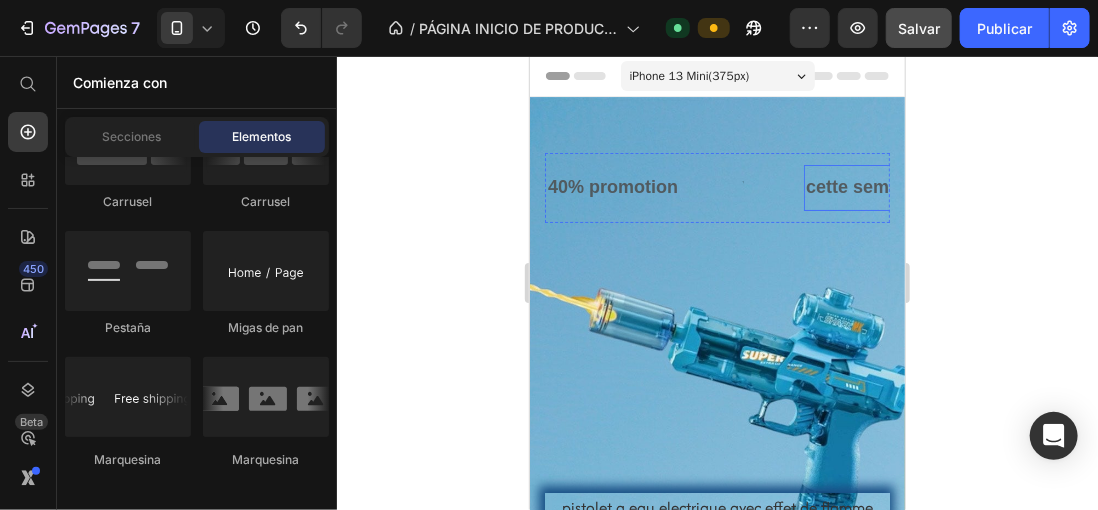 click on "cette semaine seulement" at bounding box center (380, 186) 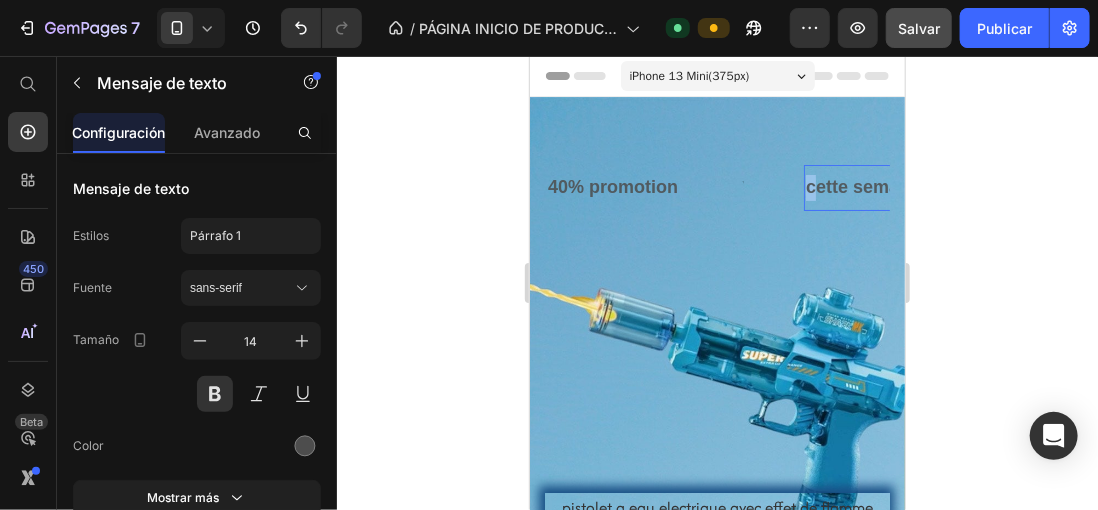 click on "cette semaine seulement" at bounding box center [391, 186] 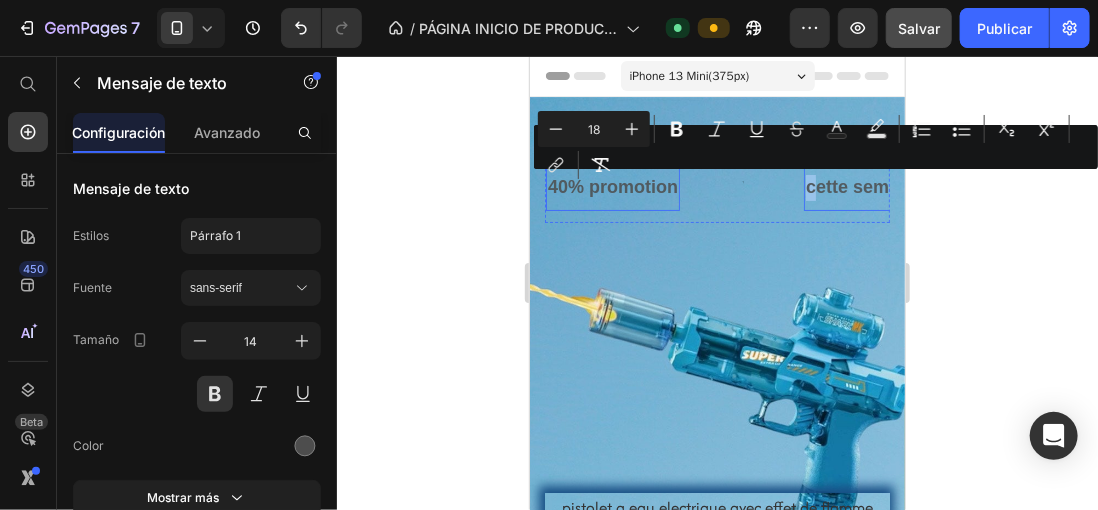click on "40% promotion" at bounding box center [87, 186] 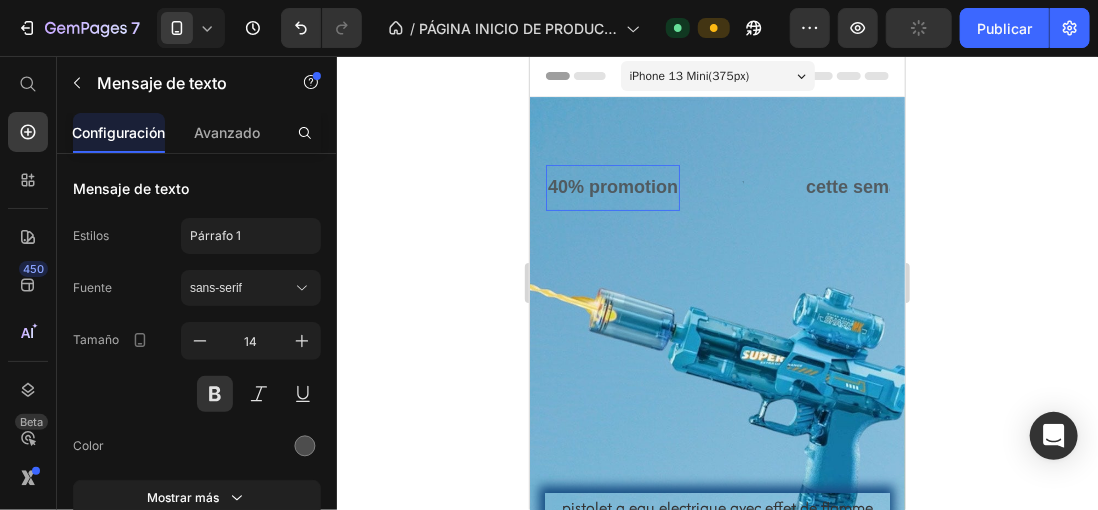 click on "40% promotion" at bounding box center [81, 186] 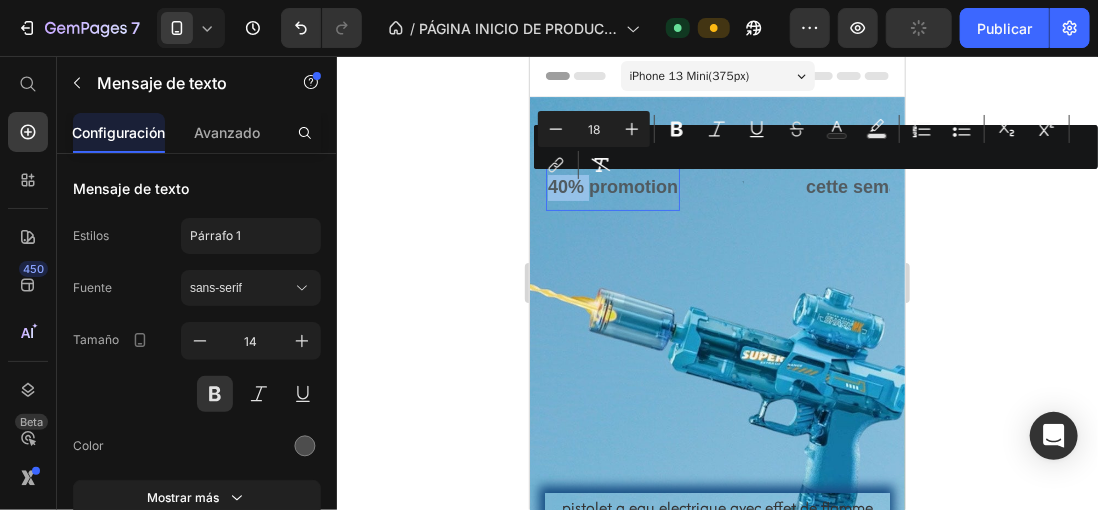 drag, startPoint x: 581, startPoint y: 185, endPoint x: 551, endPoint y: 185, distance: 30 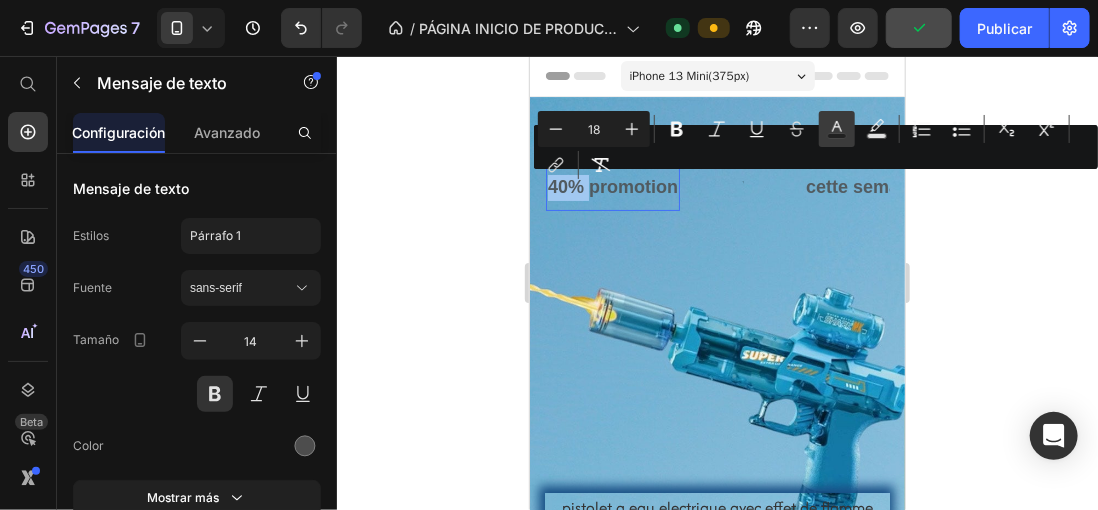 click 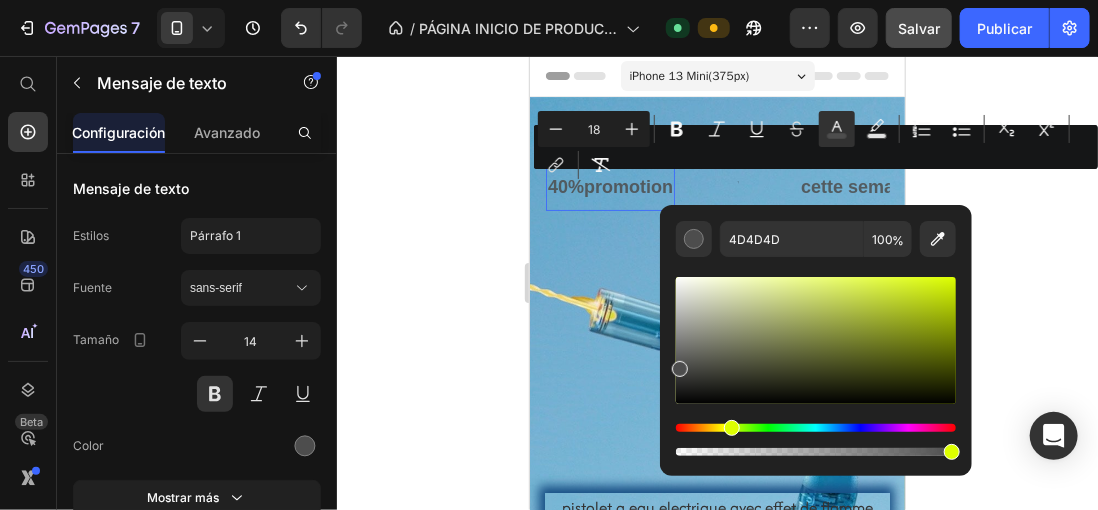 drag, startPoint x: 682, startPoint y: 429, endPoint x: 730, endPoint y: 431, distance: 48.04165 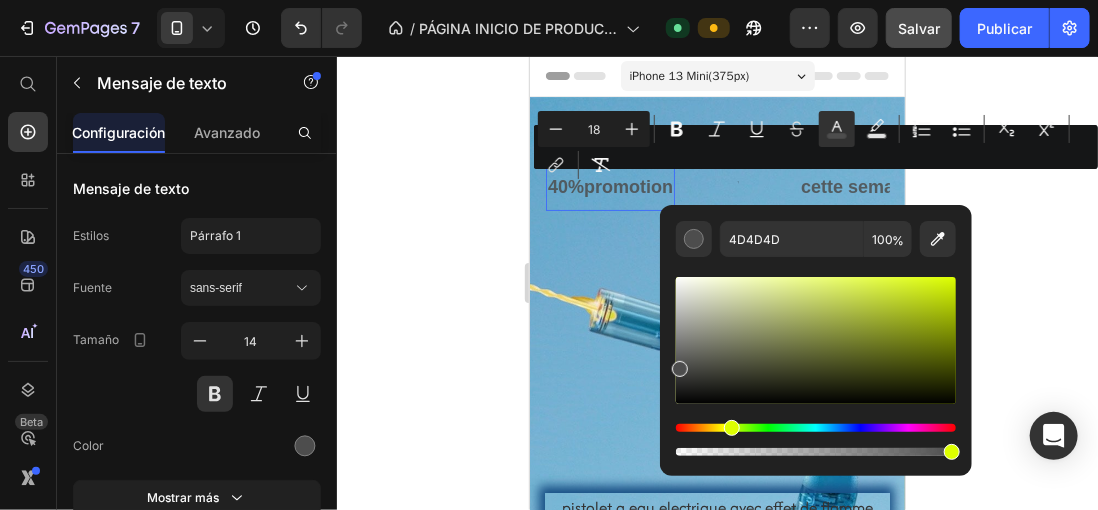 click at bounding box center [732, 428] 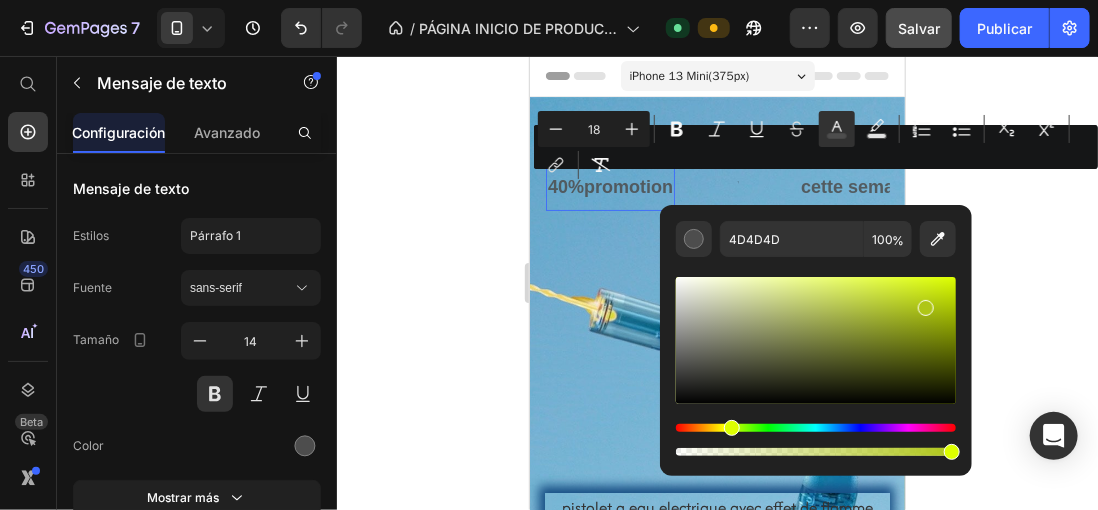 drag, startPoint x: 915, startPoint y: 296, endPoint x: 923, endPoint y: 304, distance: 11.313708 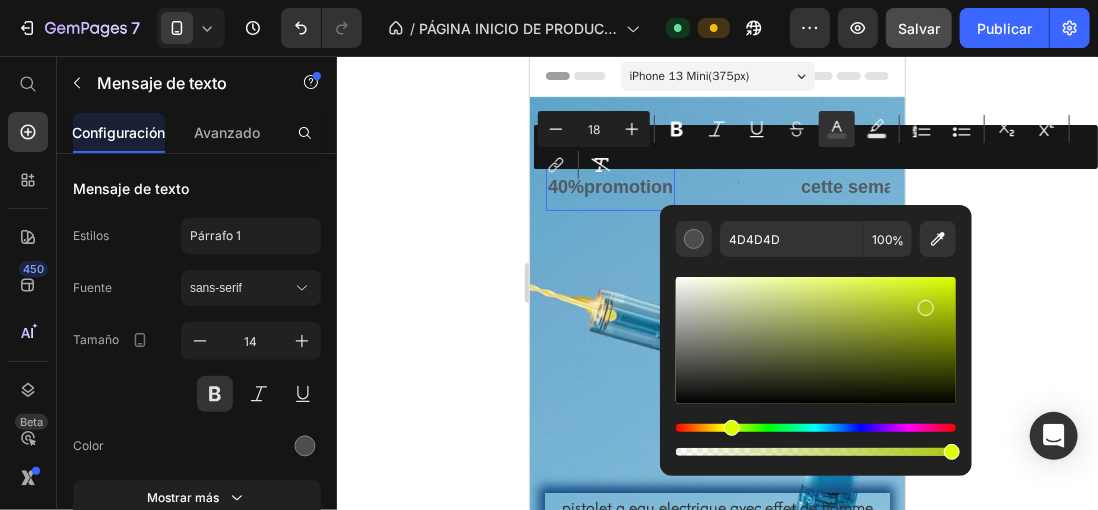 click at bounding box center [816, 340] 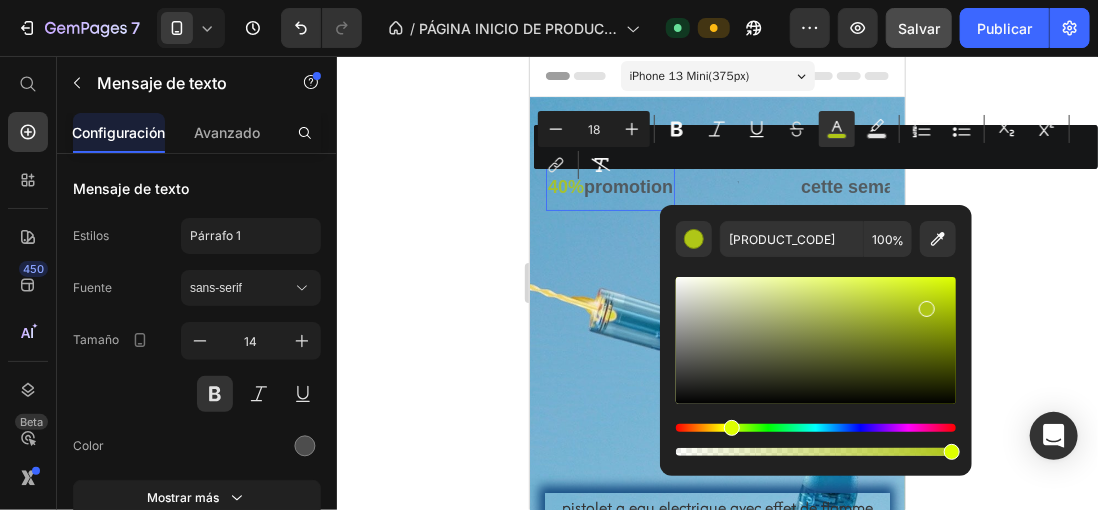 click at bounding box center (816, 340) 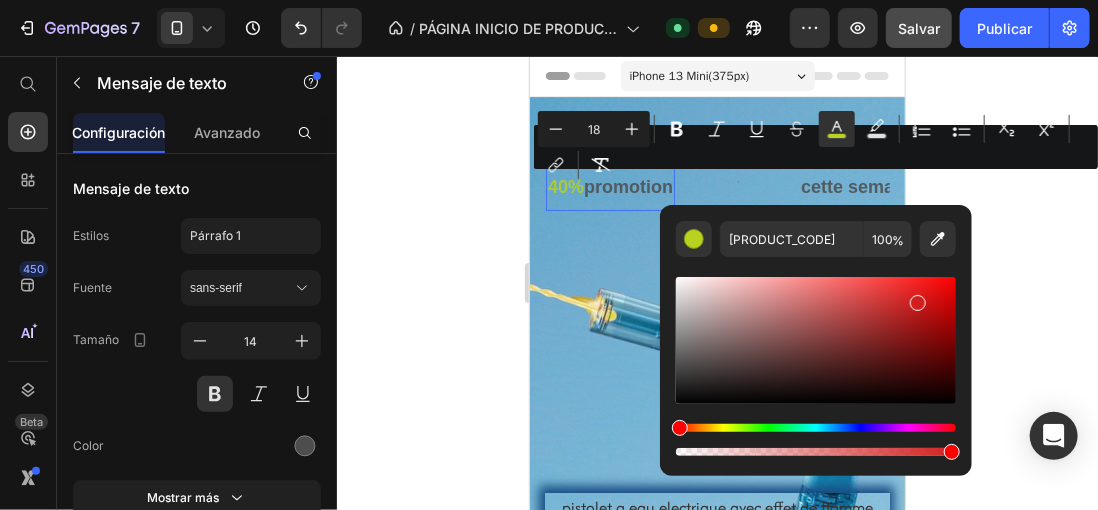 drag, startPoint x: 725, startPoint y: 426, endPoint x: 665, endPoint y: 435, distance: 60.671246 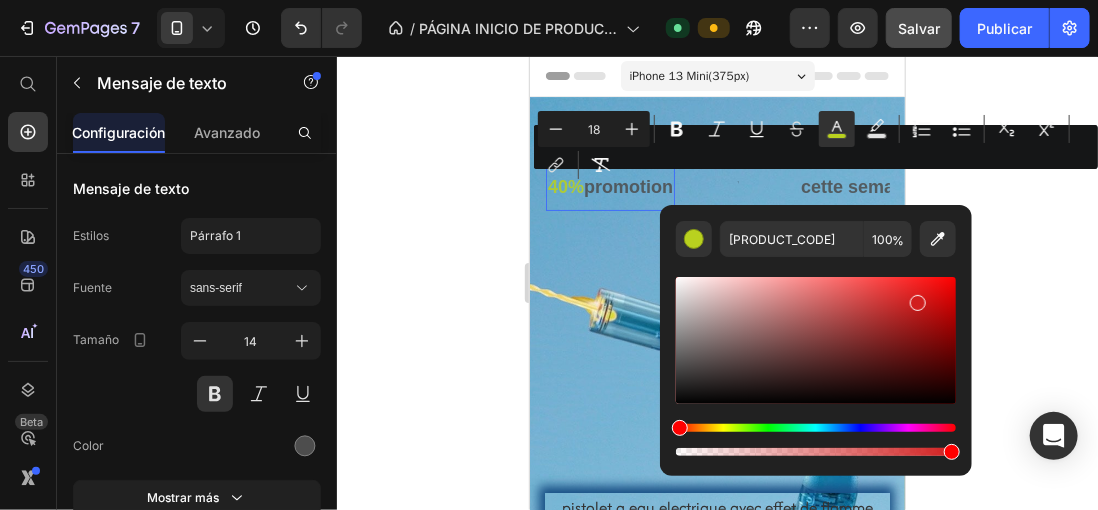 click on "B9D11F 100 %" at bounding box center [816, 332] 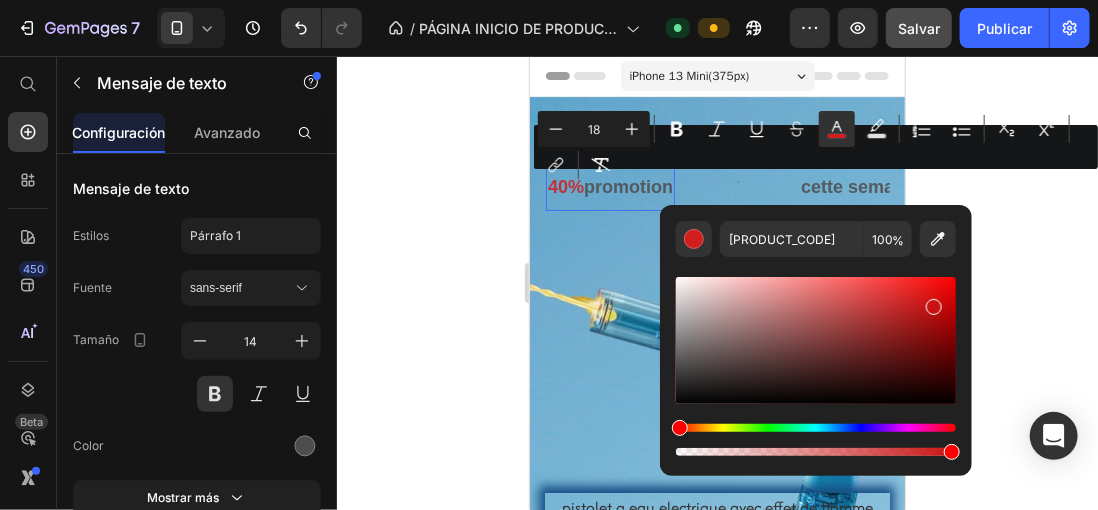 type on "C91212" 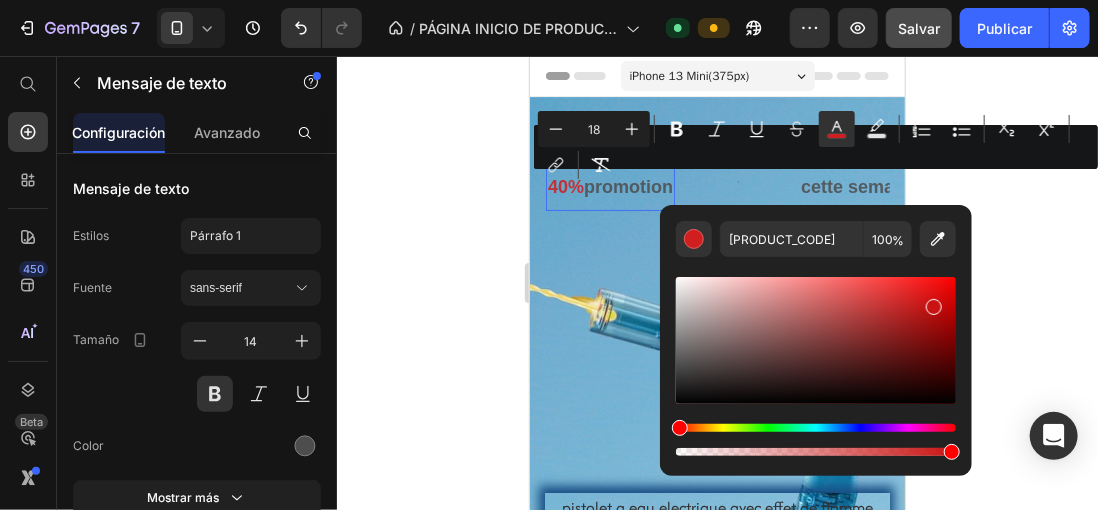 click at bounding box center [816, 340] 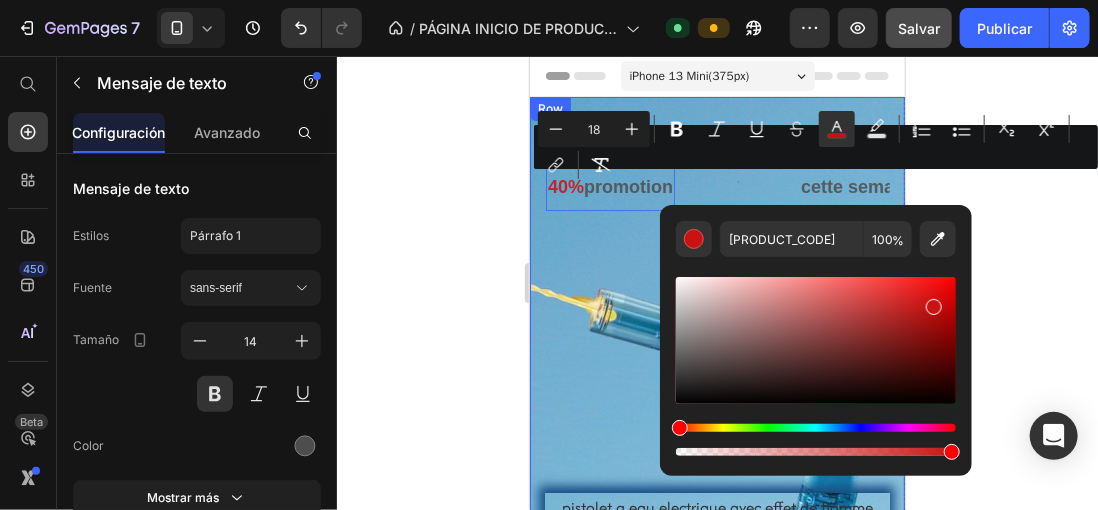 click 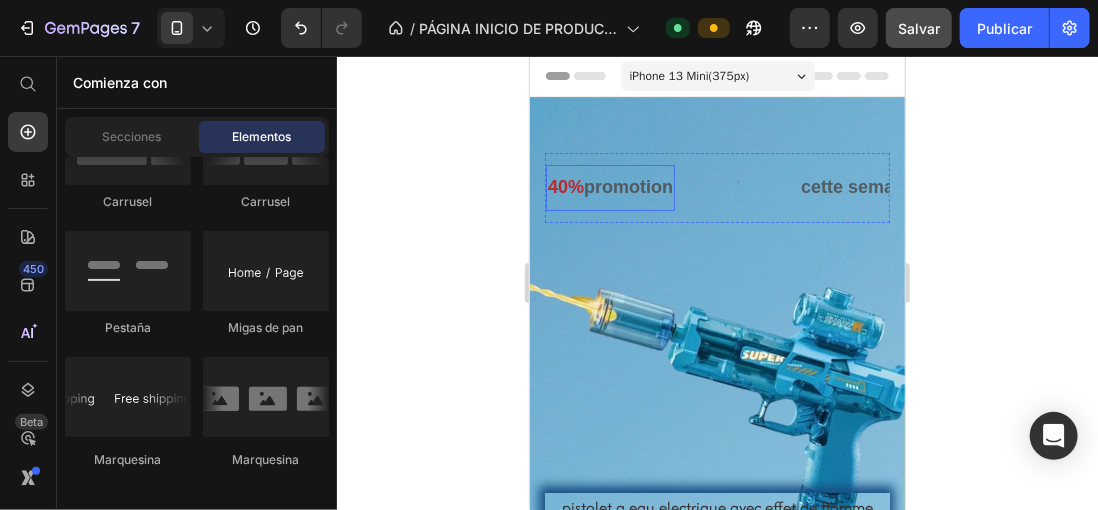 click on "40%" at bounding box center (41, 186) 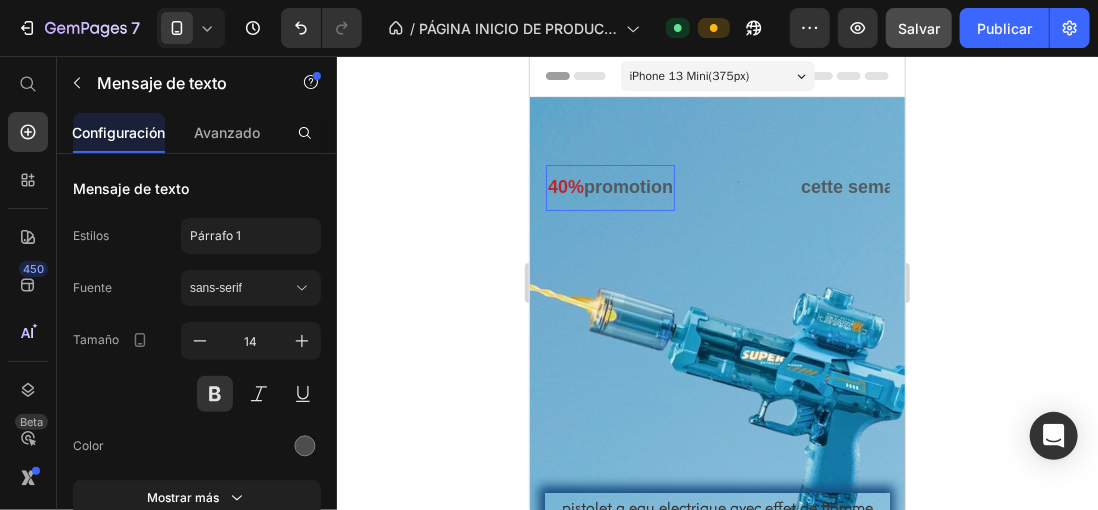 click on "40%" at bounding box center (39, 186) 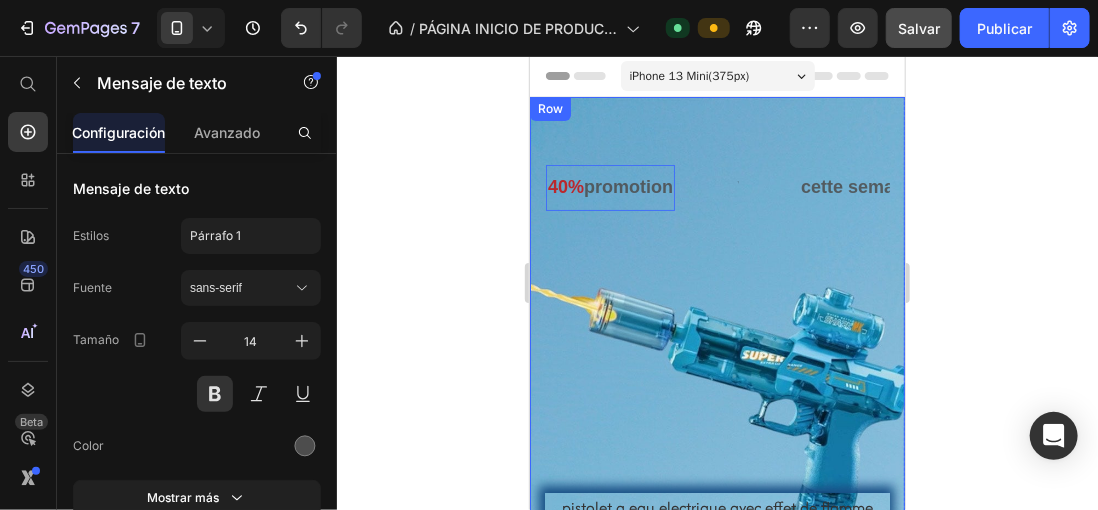drag, startPoint x: 582, startPoint y: 184, endPoint x: 538, endPoint y: 184, distance: 44 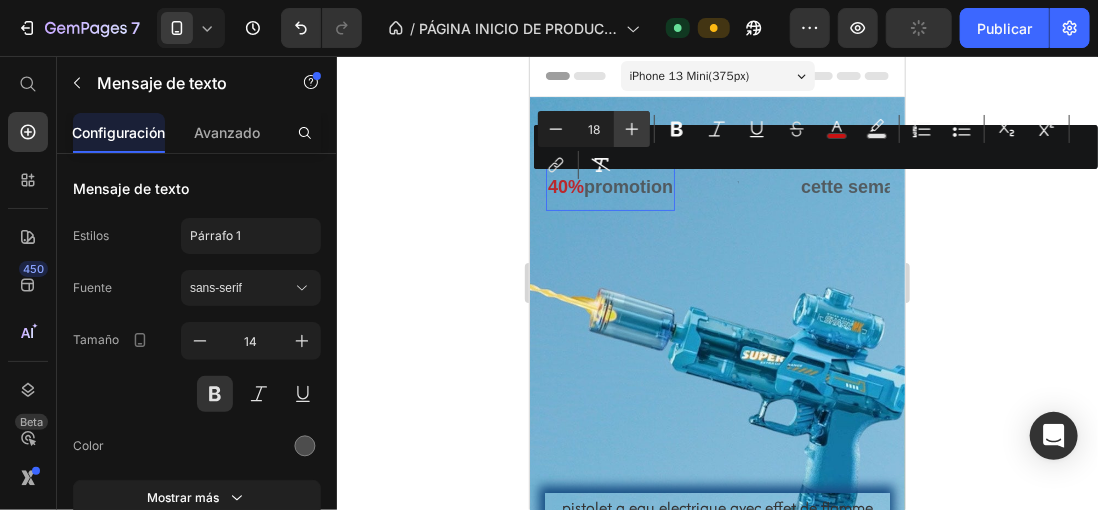 click 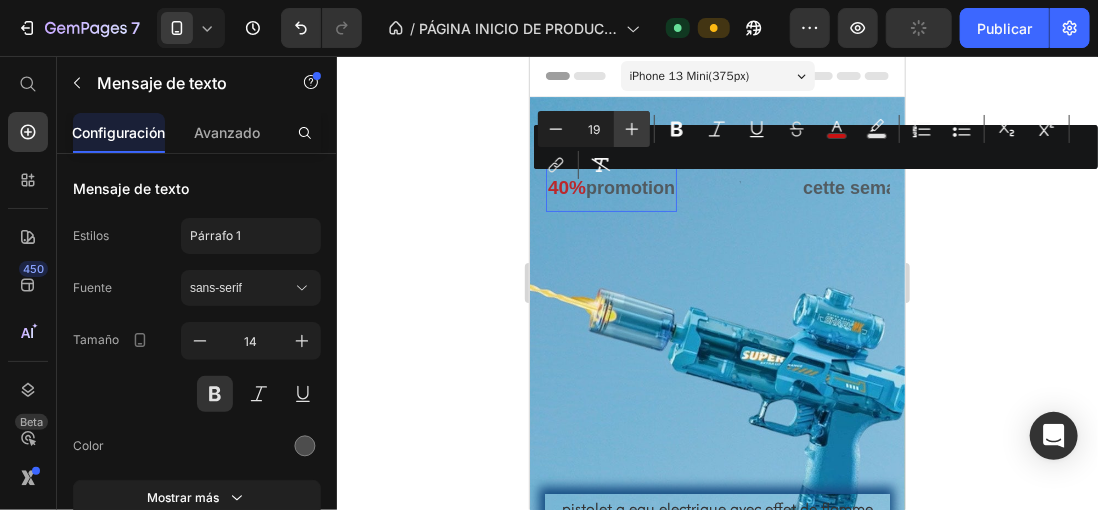 click 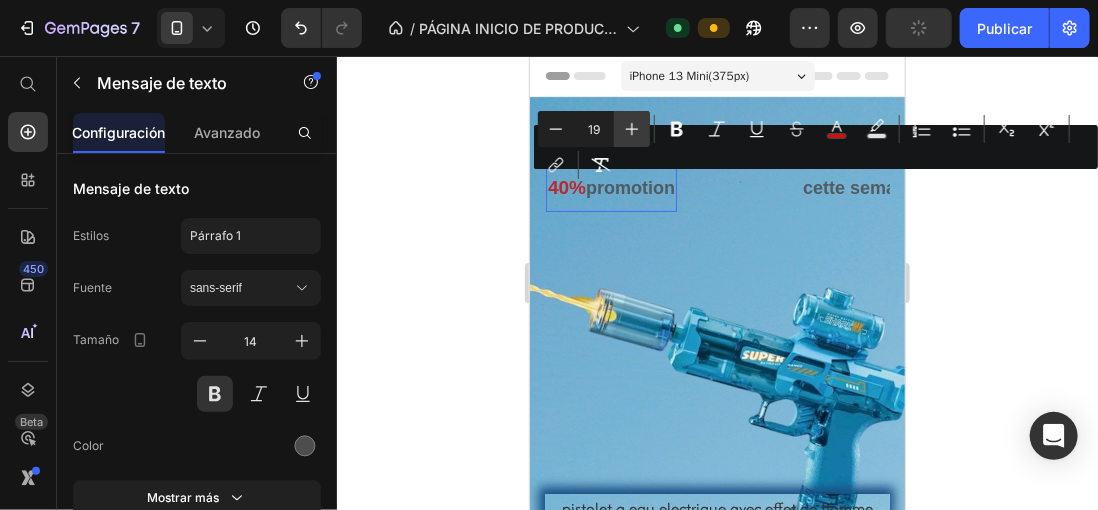 type on "20" 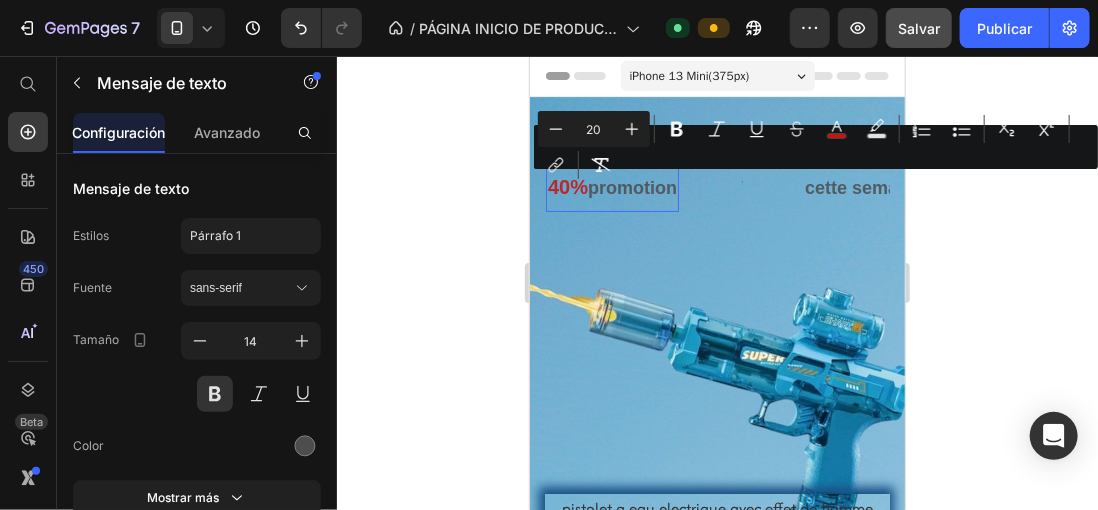 click 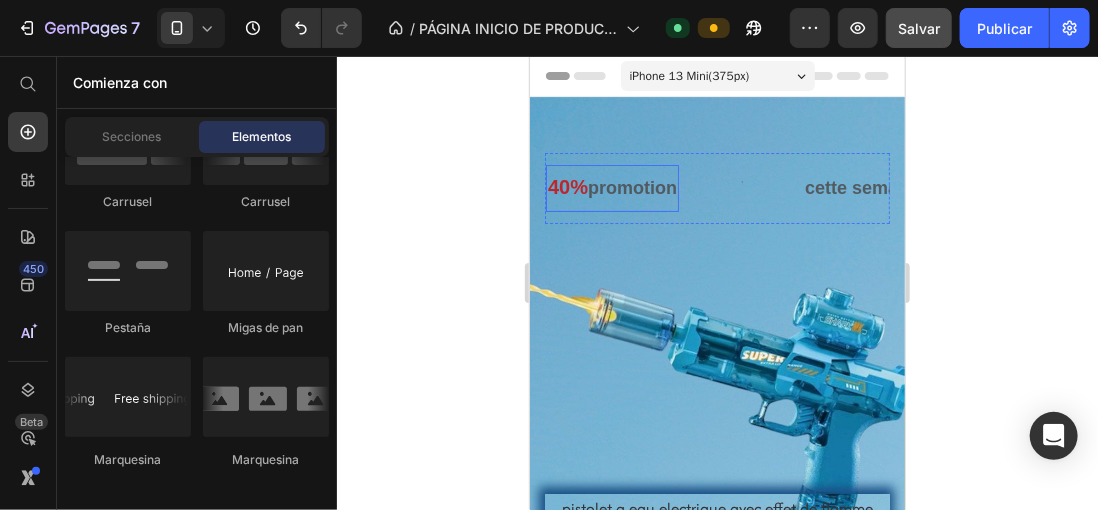 click on "promotion" at bounding box center (120, 187) 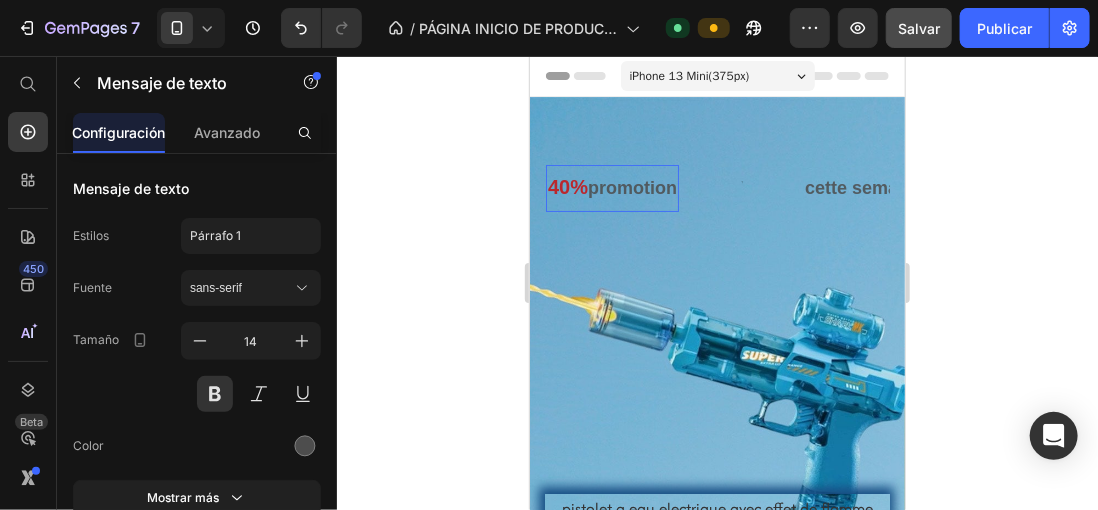 click on "40%" at bounding box center [39, 186] 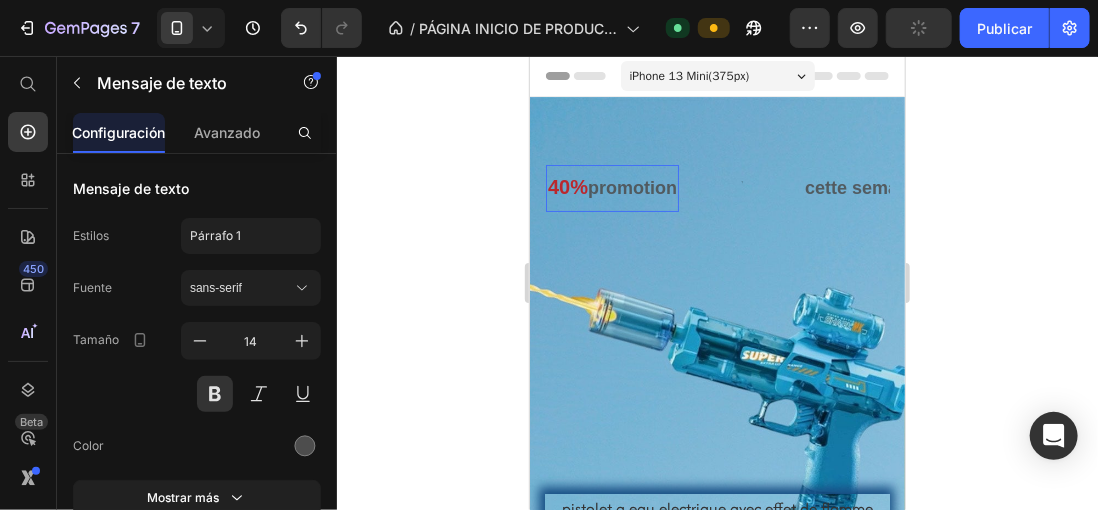 click 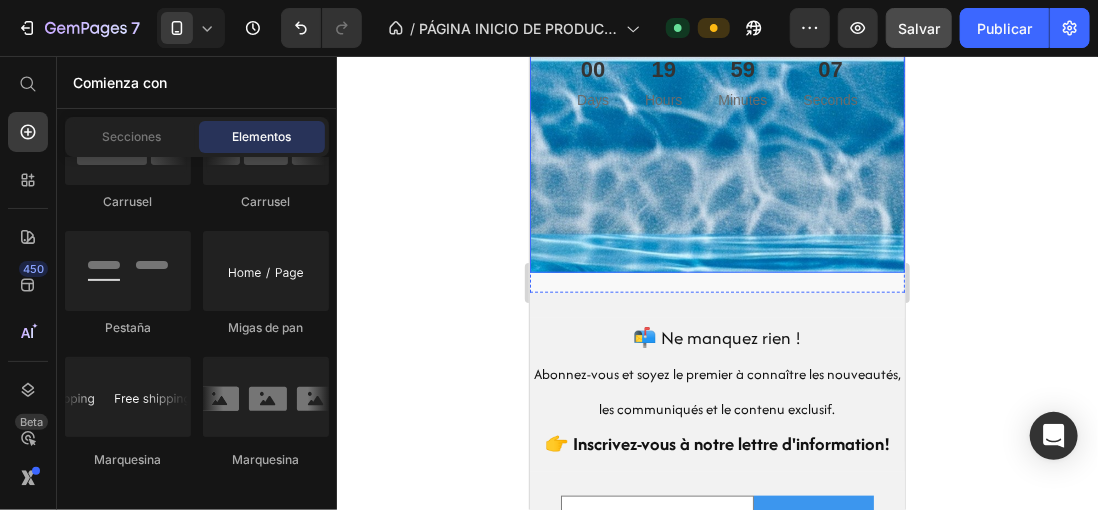 scroll, scrollTop: 700, scrollLeft: 0, axis: vertical 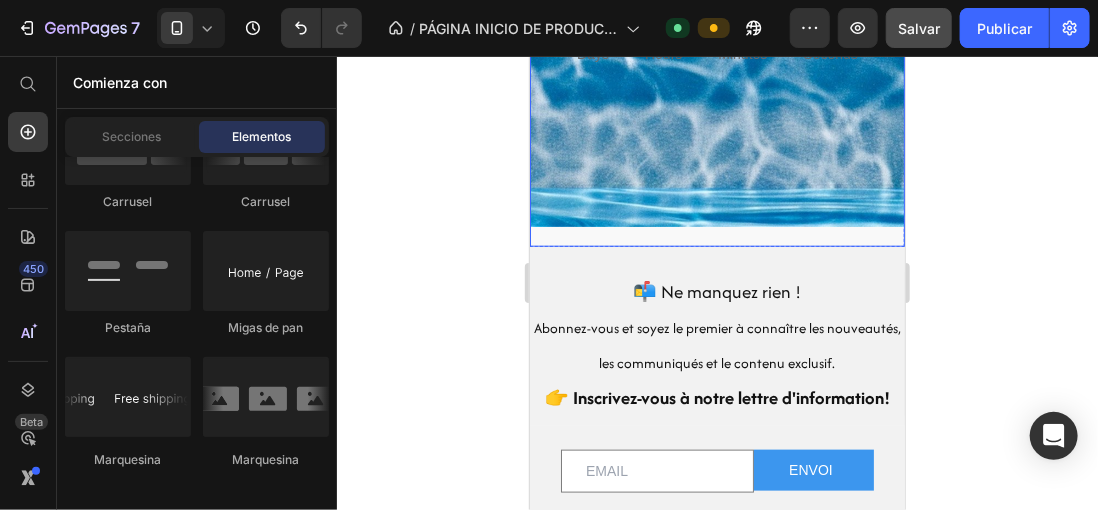 click at bounding box center [716, -179] 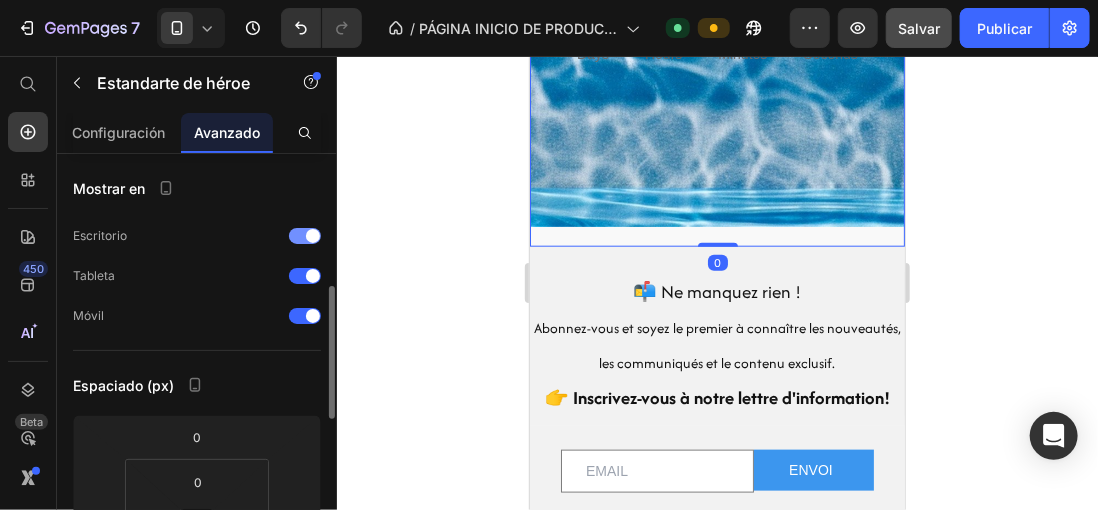 scroll, scrollTop: 200, scrollLeft: 0, axis: vertical 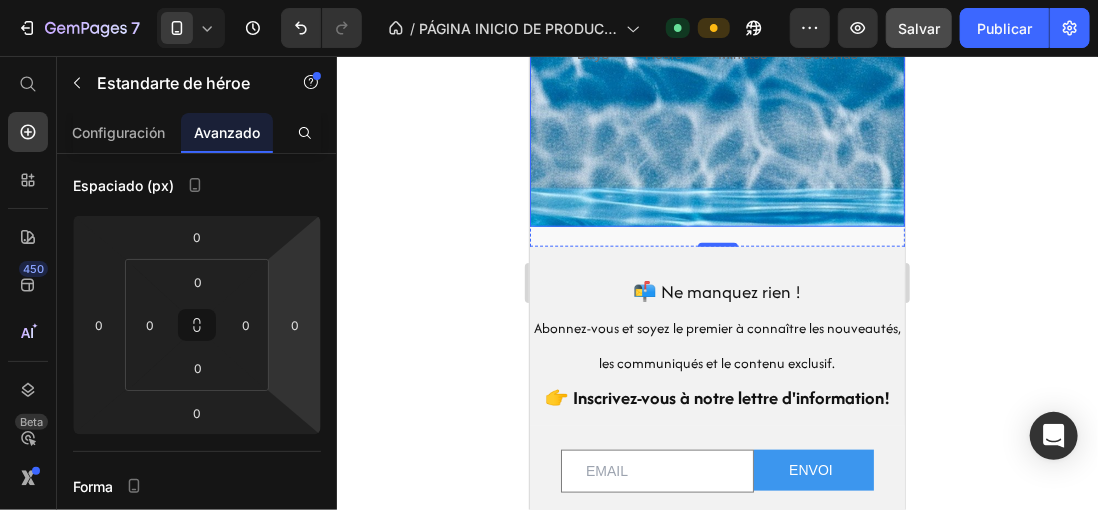 click on "40%   promotion  Text Text cette semaine seulement Text 40%   promotion  Text Text cette semaine seulement Text Marquee Heading pistolet a eau electrique avec effet de flamme lumineuse sprays Product Title €29,99 Product Price €50,00 Product Price Row nous connaître Product Cart Button 00 Days 19 Hours 59 Minutes 01 Seconds Countdown Timer Product" at bounding box center [716, -161] 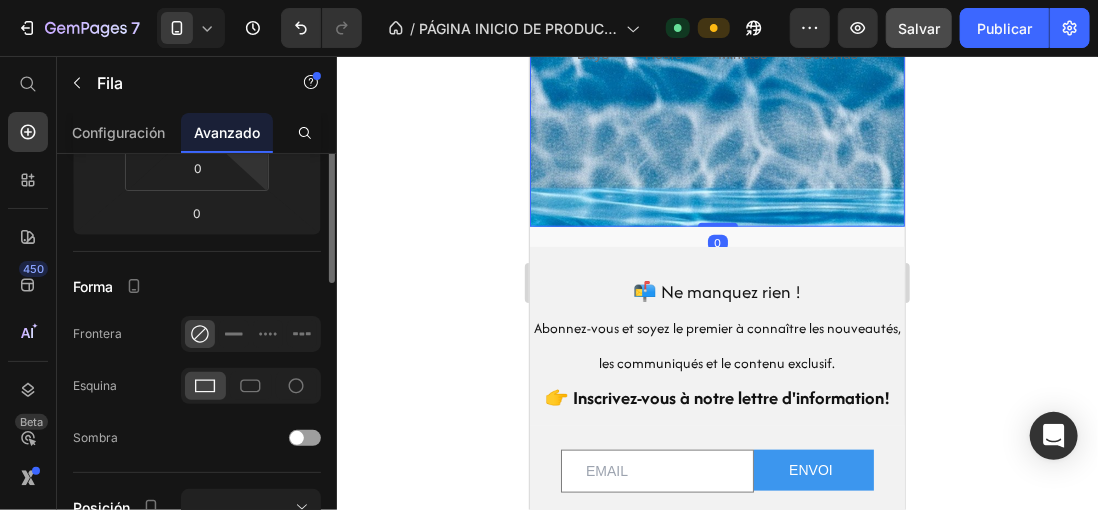 scroll, scrollTop: 300, scrollLeft: 0, axis: vertical 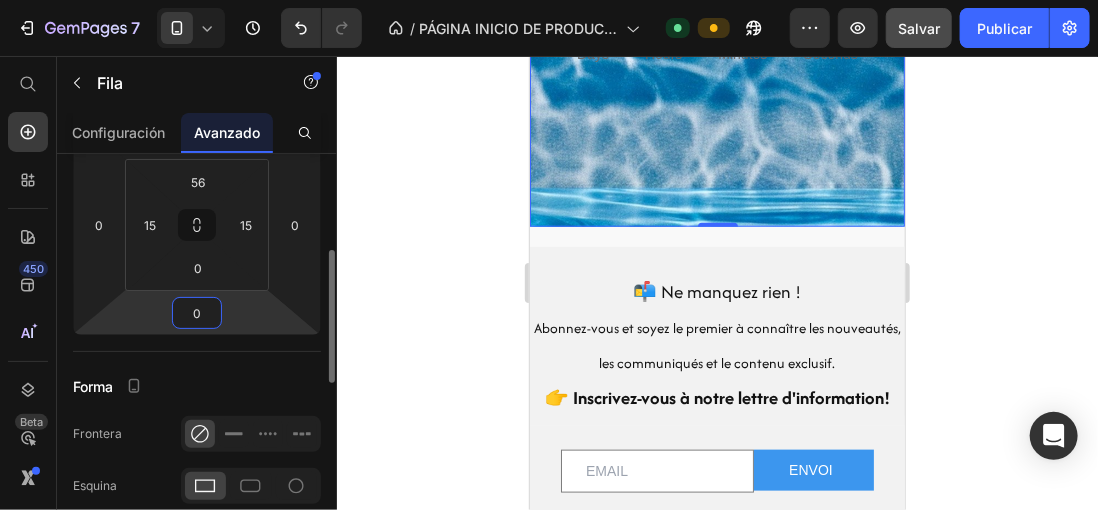 click on "0" at bounding box center (197, 313) 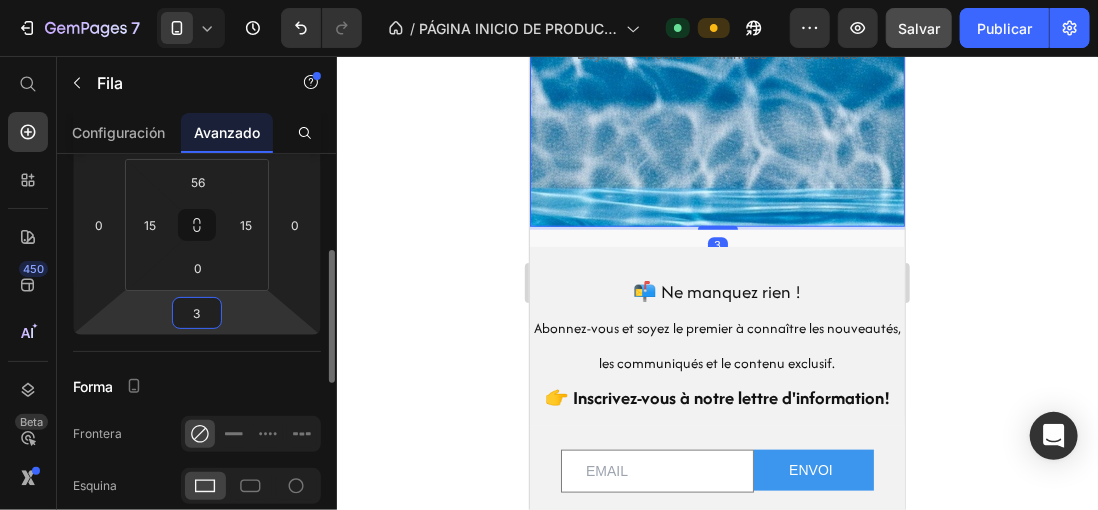 type on "30" 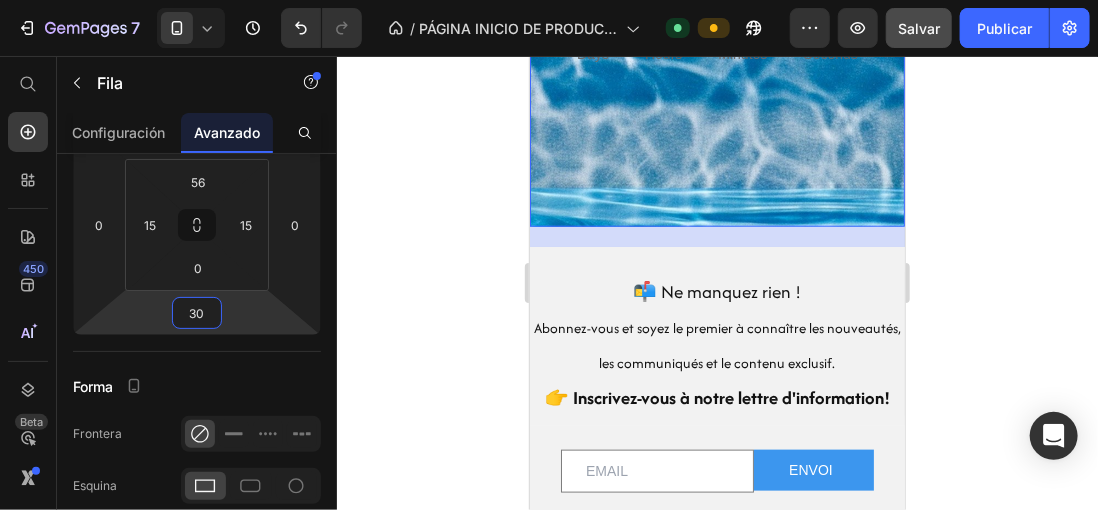 click 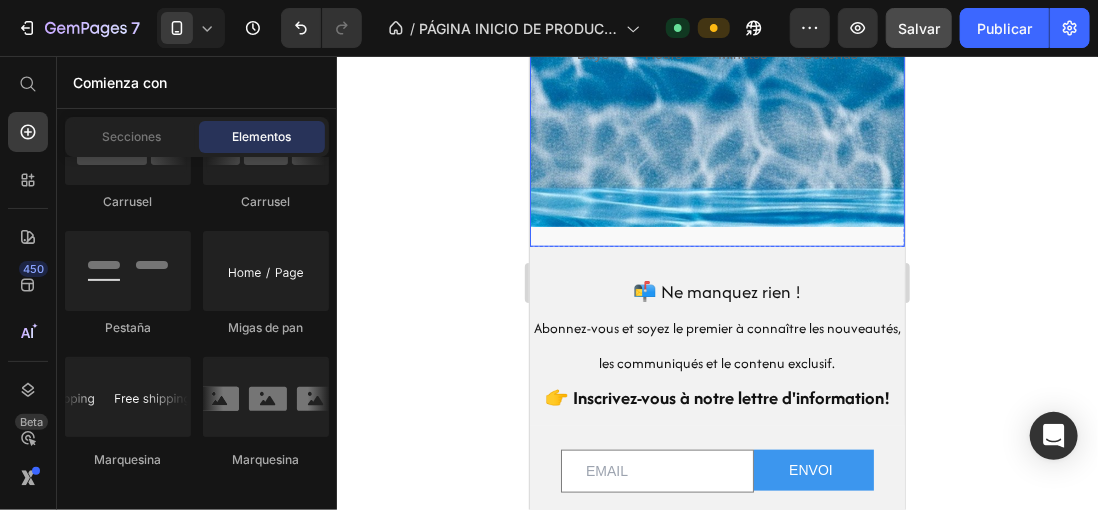 click on "40%   promotion  Text Text cette semaine seulement Text 40%   promotion  Text Text cette semaine seulement Text Marquee Heading pistolet a eau electrique avec effet de flamme lumineuse sprays Product Title €29,99 Product Price €50,00 Product Price Row nous connaître Product Cart Button 00 Days 19 Hours 58 Minutes 52 Seconds Countdown Timer Product Row" at bounding box center [716, -174] 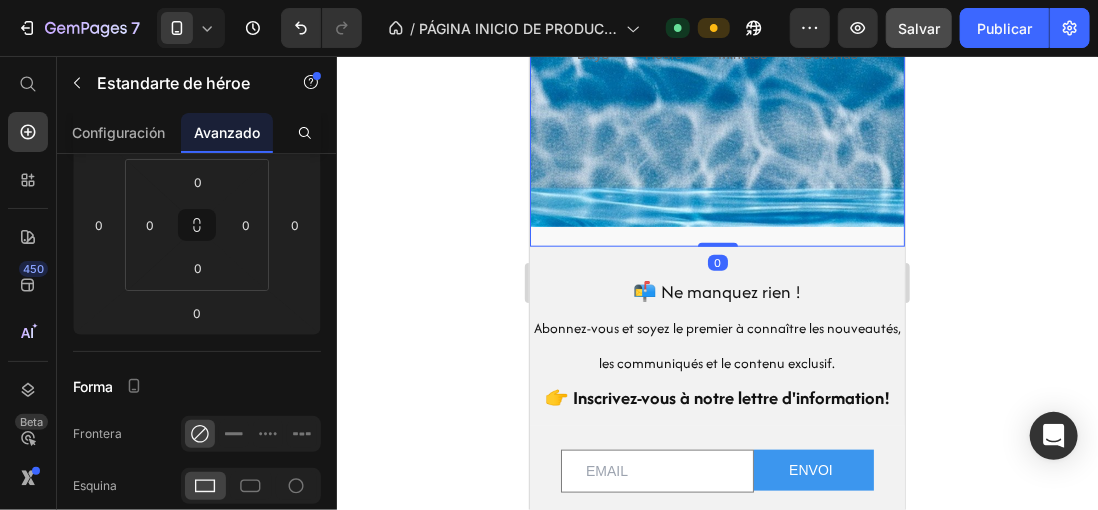scroll, scrollTop: 0, scrollLeft: 0, axis: both 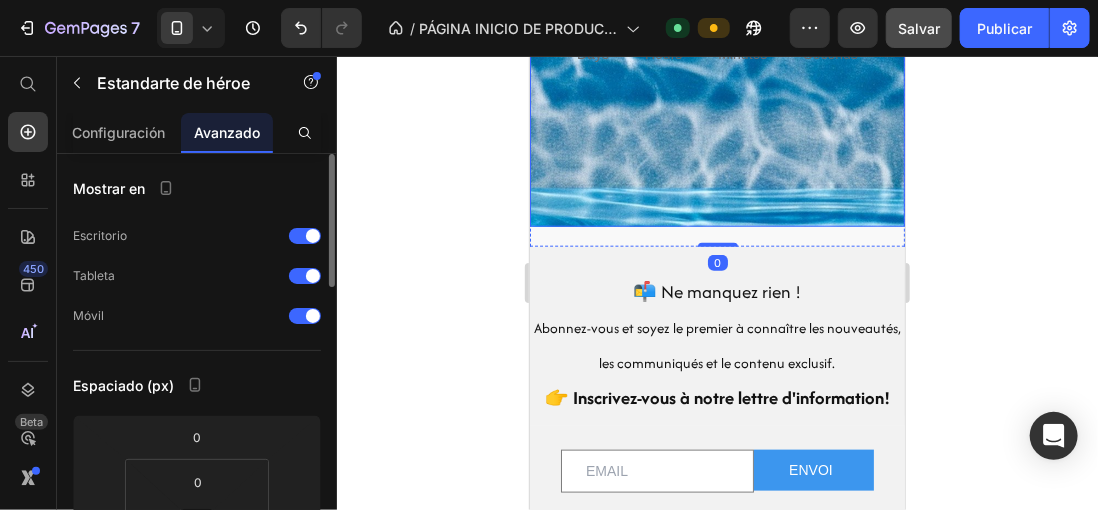 click on "40%   promotion  Text Text cette semaine seulement Text 40%   promotion  Text Text cette semaine seulement Text Marquee Heading pistolet a eau electrique avec effet de flamme lumineuse sprays Product Title €29,99 Product Price €50,00 Product Price Row nous connaître Product Cart Button 00 Days 19 Hours 58 Minutes 51 Seconds Countdown Timer Product" at bounding box center [716, -161] 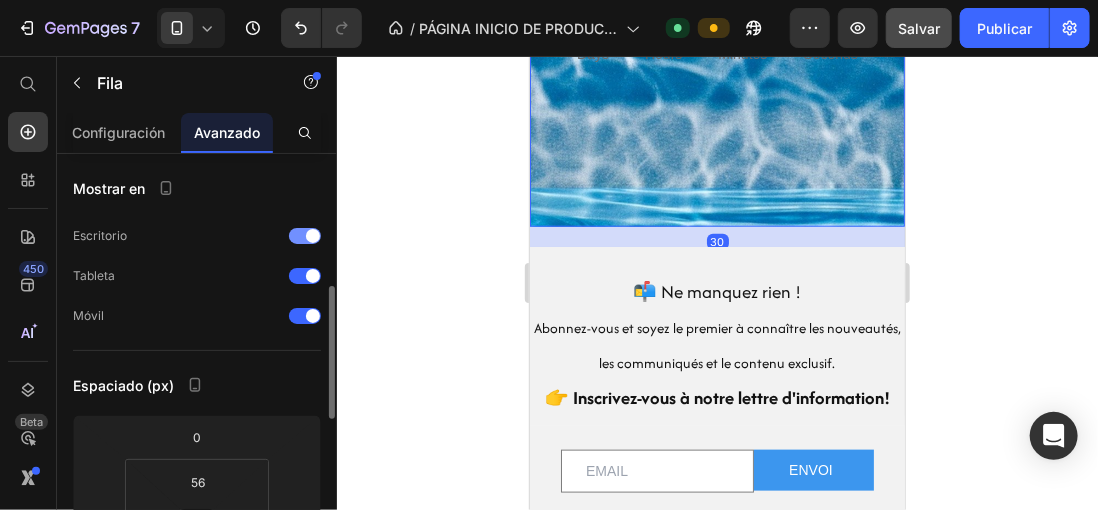 scroll, scrollTop: 200, scrollLeft: 0, axis: vertical 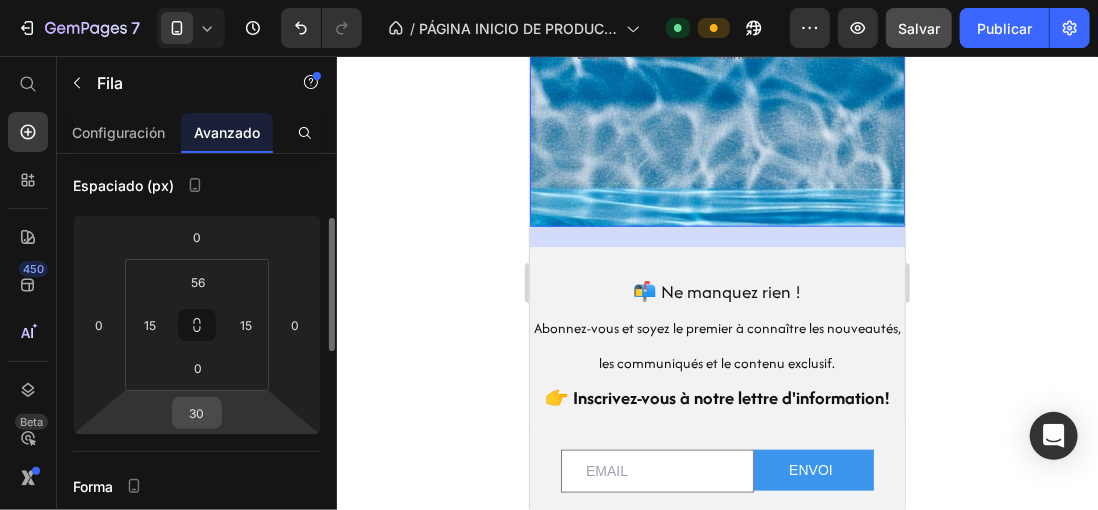 click on "30" at bounding box center (197, 413) 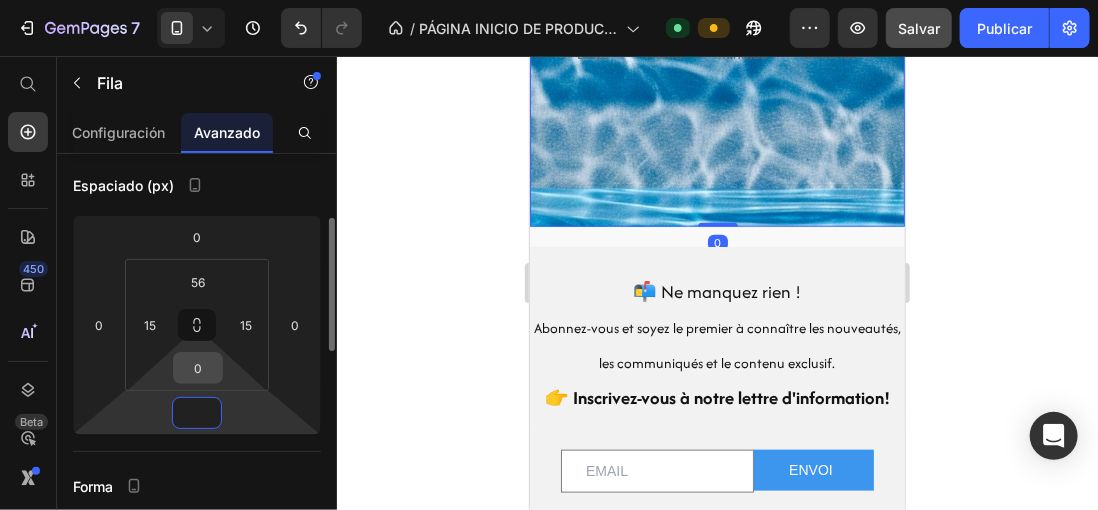 type on "0" 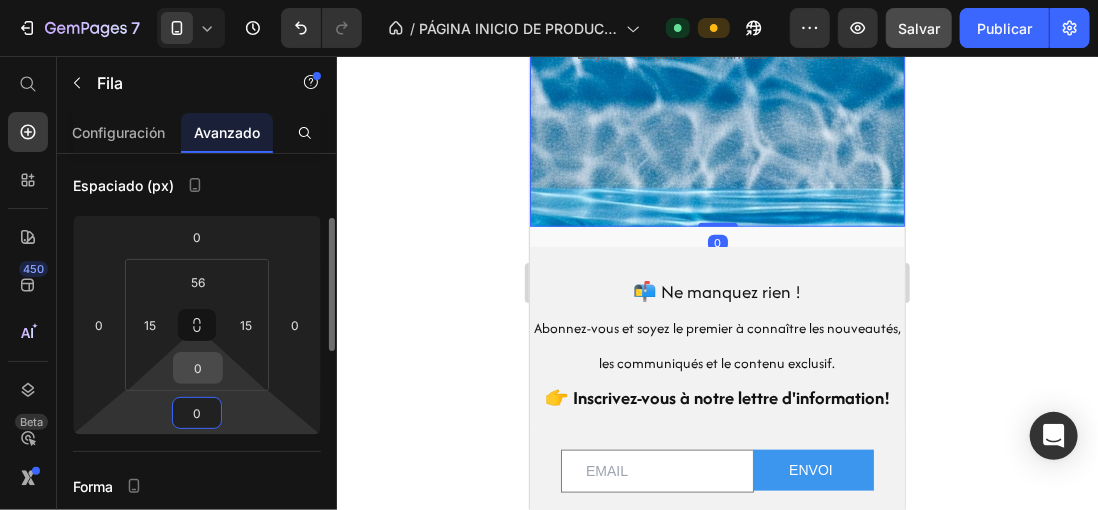 click on "0" at bounding box center (198, 368) 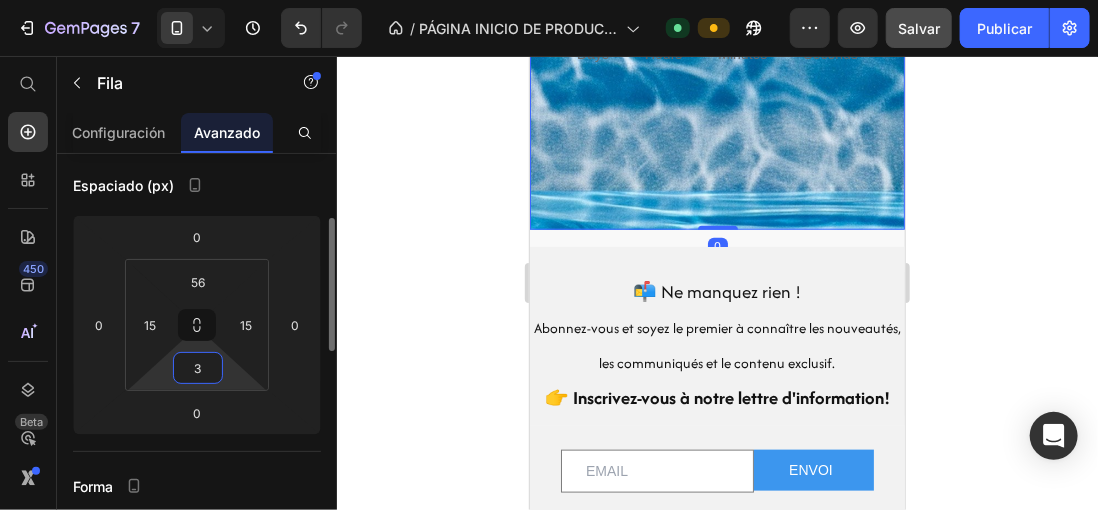 type on "30" 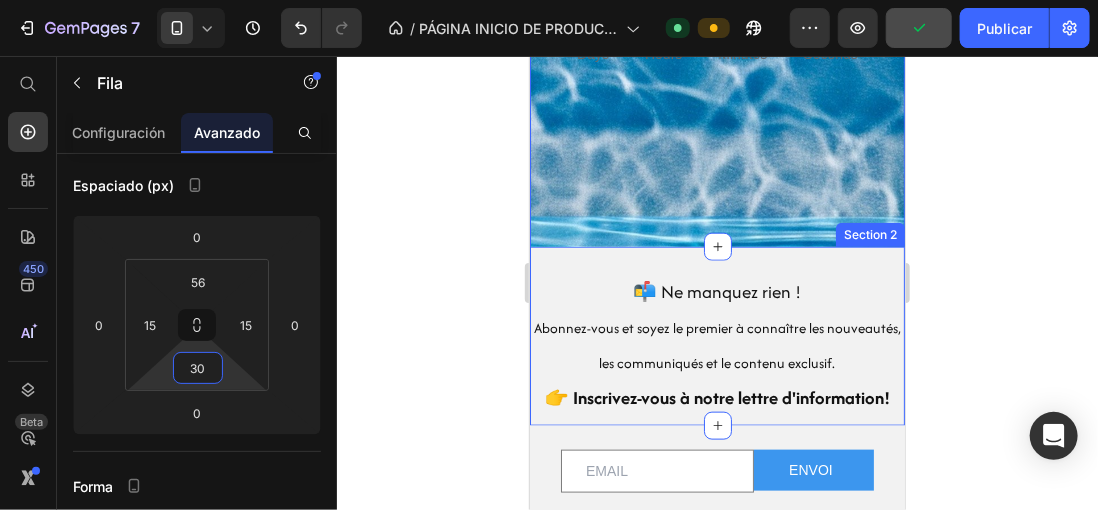 click 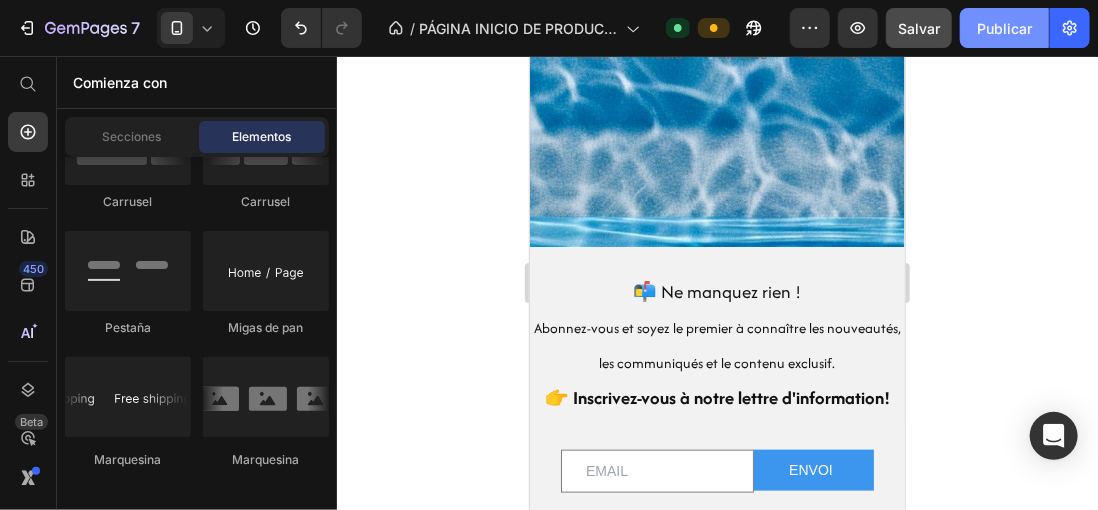 click on "Publicar" 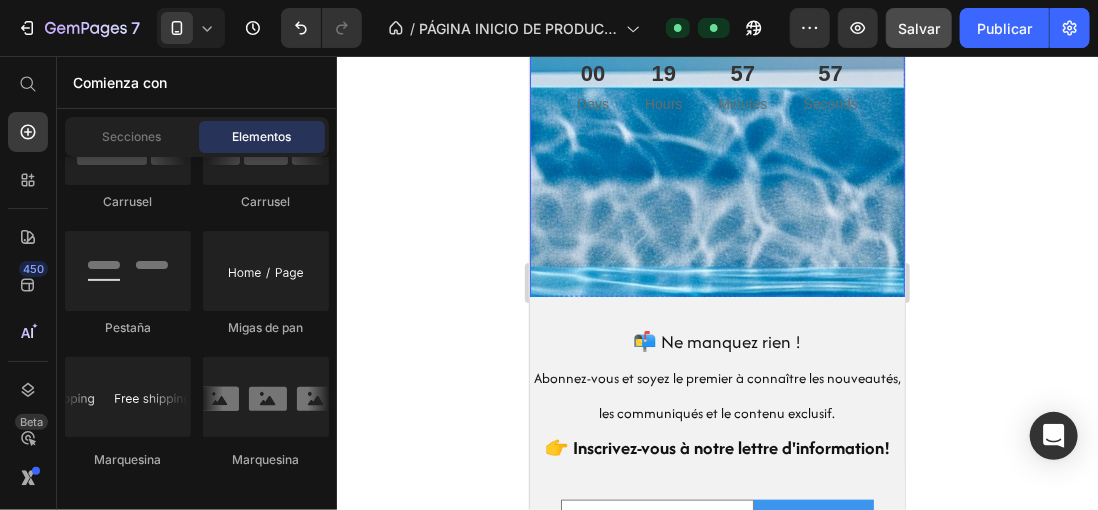 scroll, scrollTop: 700, scrollLeft: 0, axis: vertical 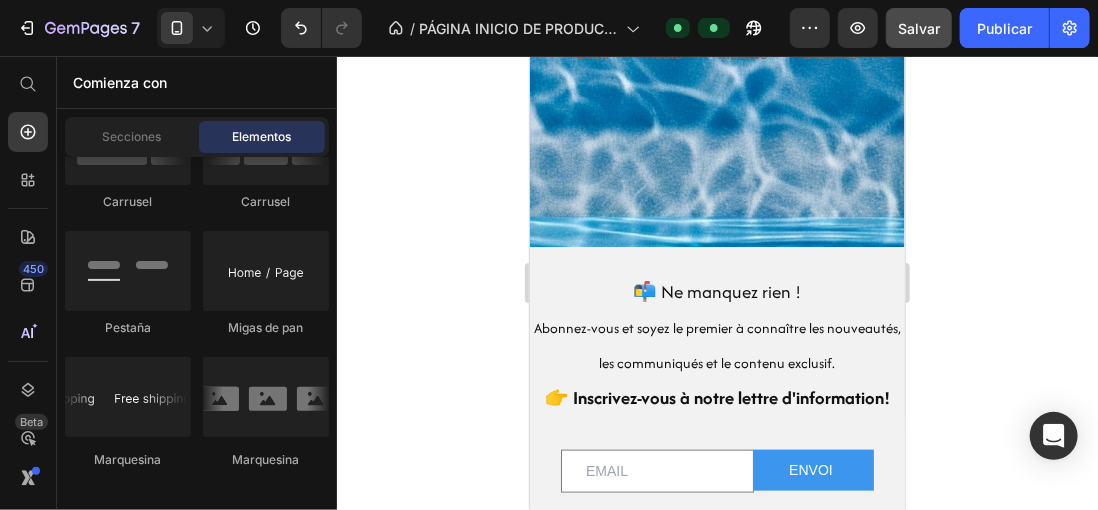 drag, startPoint x: 387, startPoint y: 276, endPoint x: 400, endPoint y: 246, distance: 32.695564 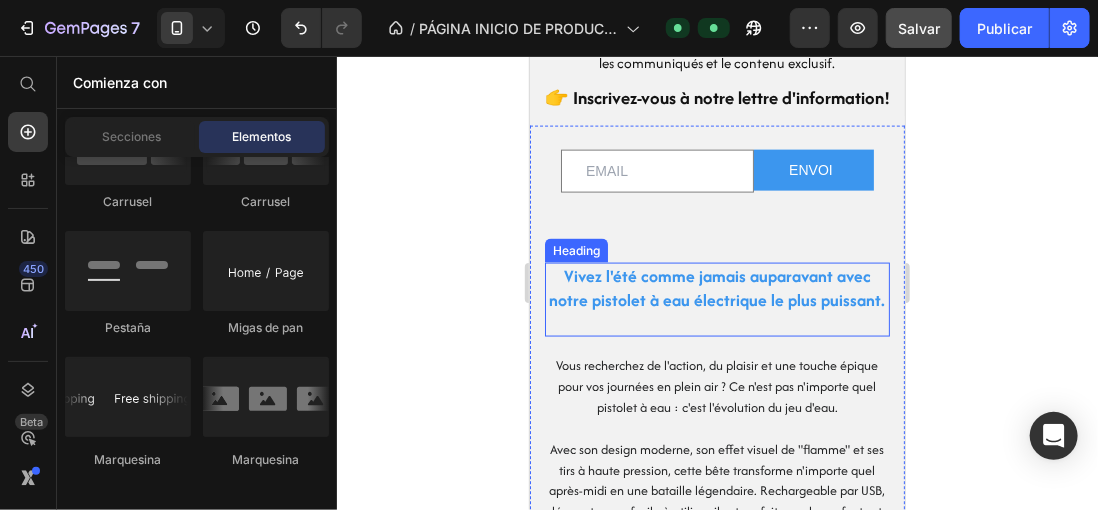 scroll, scrollTop: 1088, scrollLeft: 0, axis: vertical 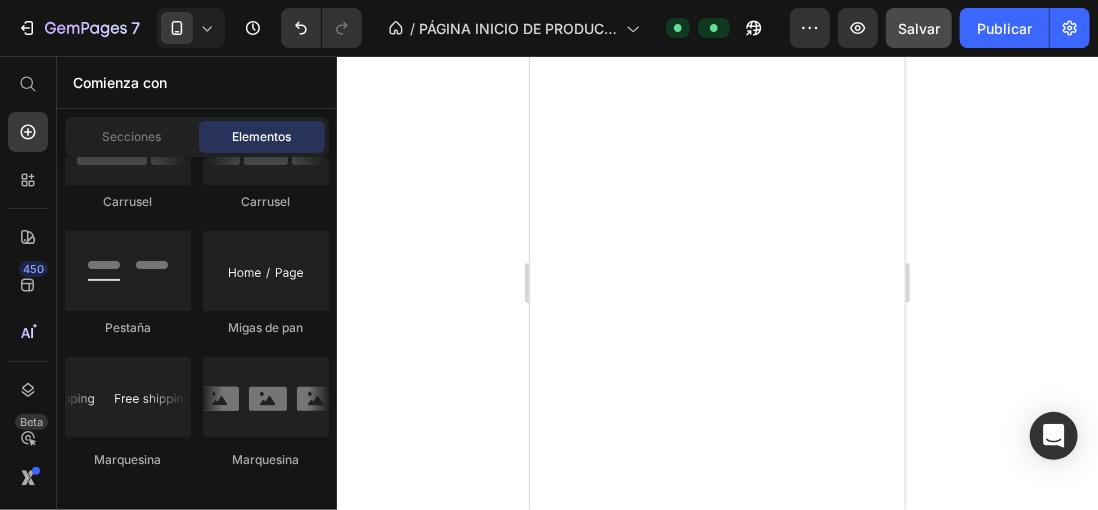 drag, startPoint x: 898, startPoint y: 271, endPoint x: 1605, endPoint y: 231, distance: 708.1306 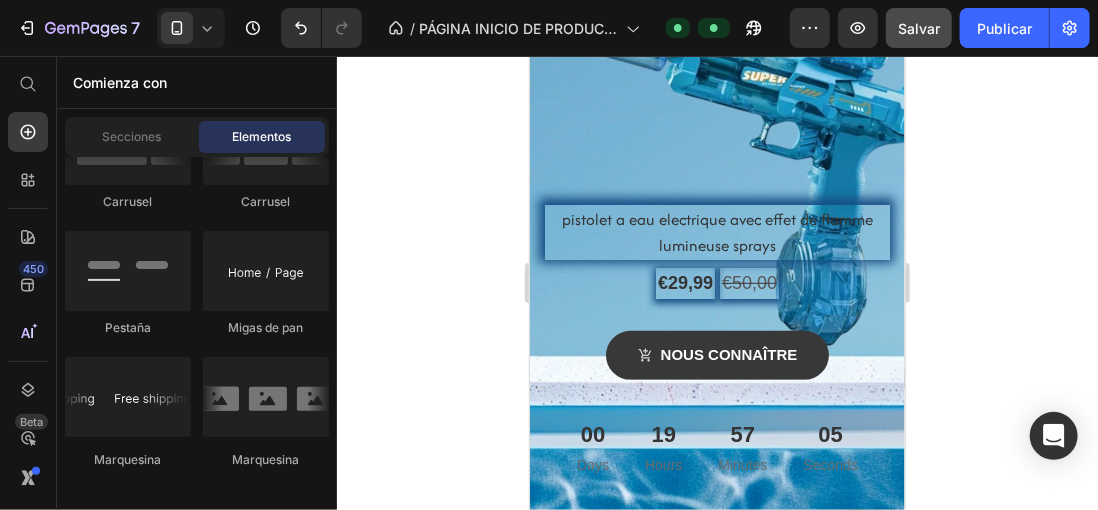 scroll, scrollTop: 0, scrollLeft: 0, axis: both 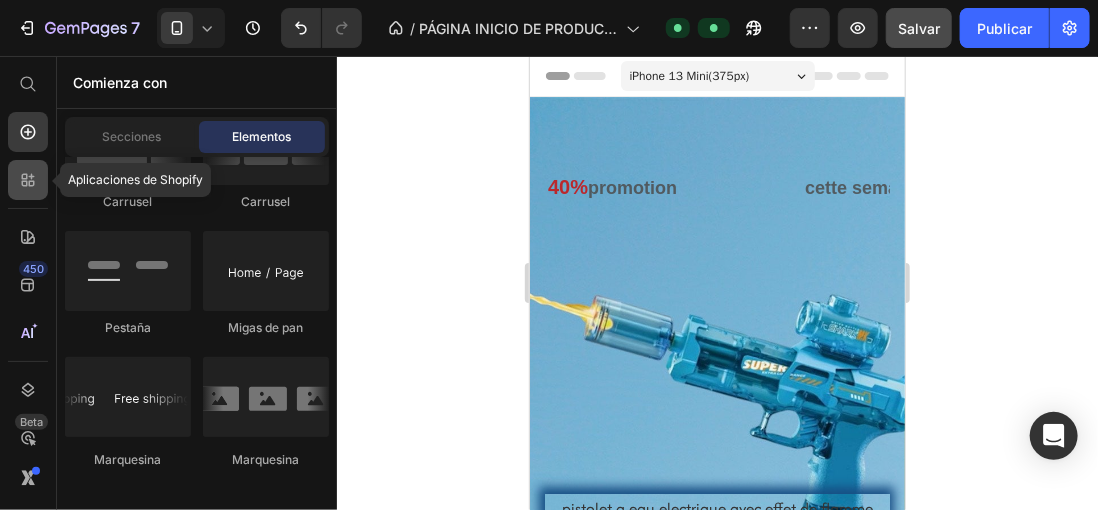 click 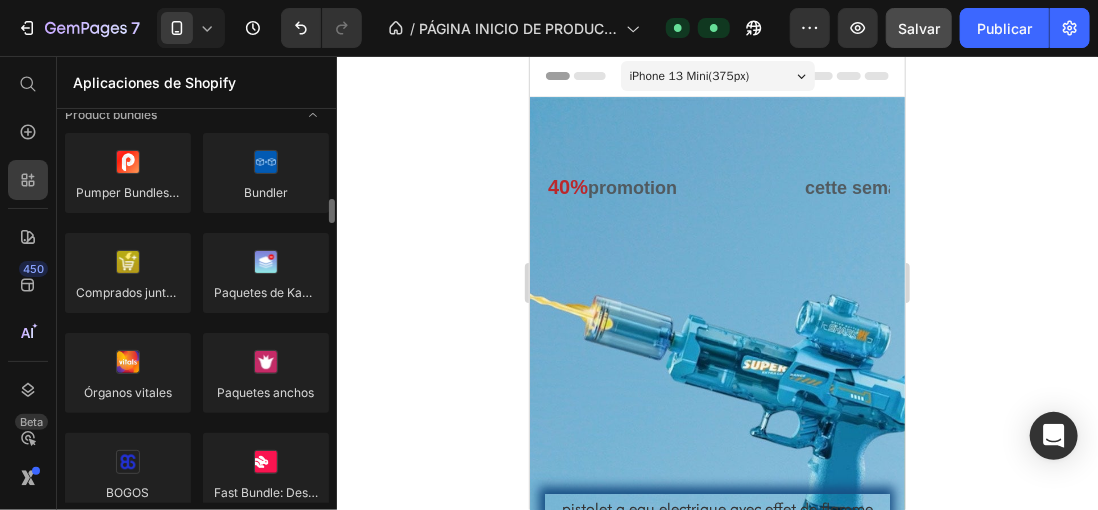 scroll, scrollTop: 1300, scrollLeft: 0, axis: vertical 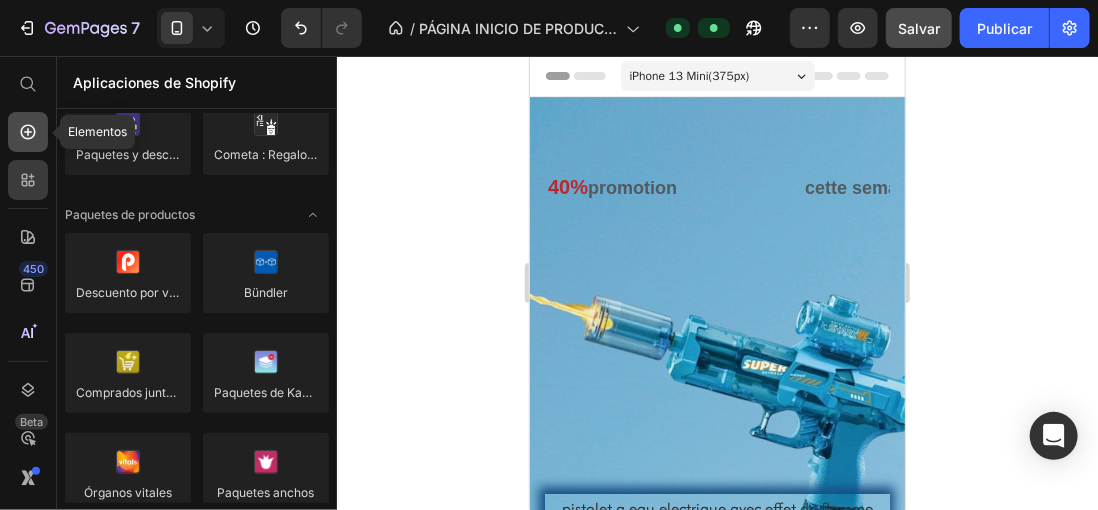 click 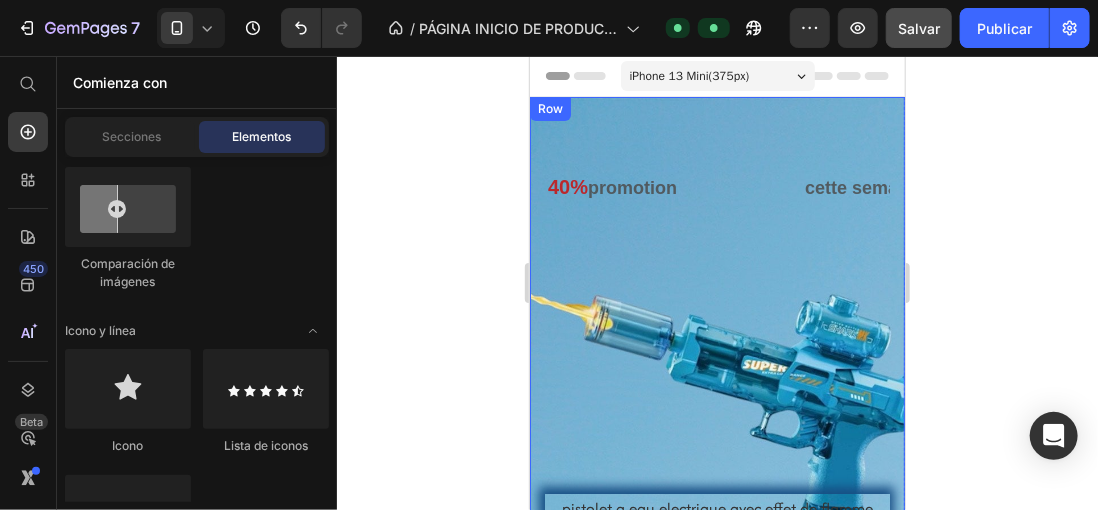 click 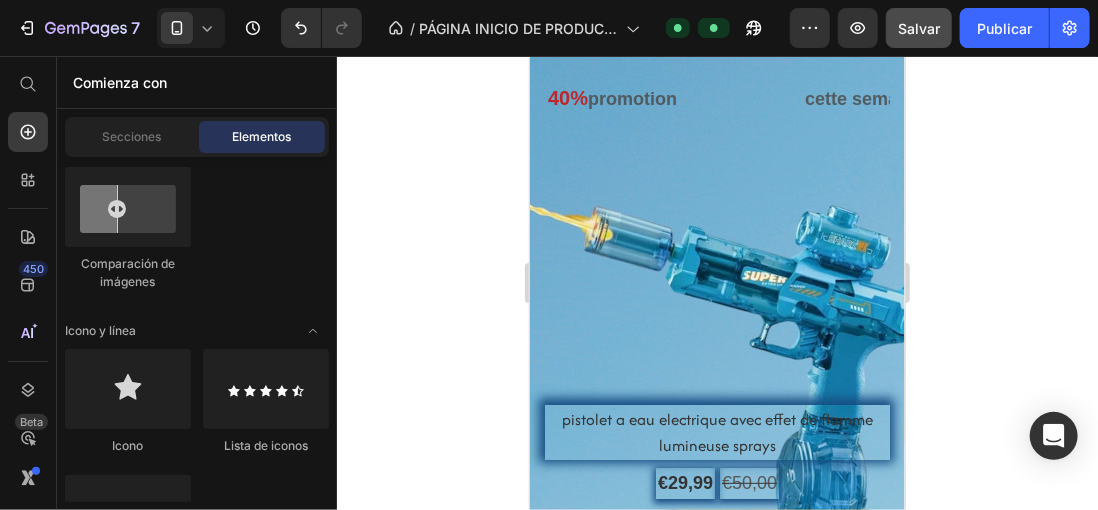 scroll, scrollTop: 500, scrollLeft: 0, axis: vertical 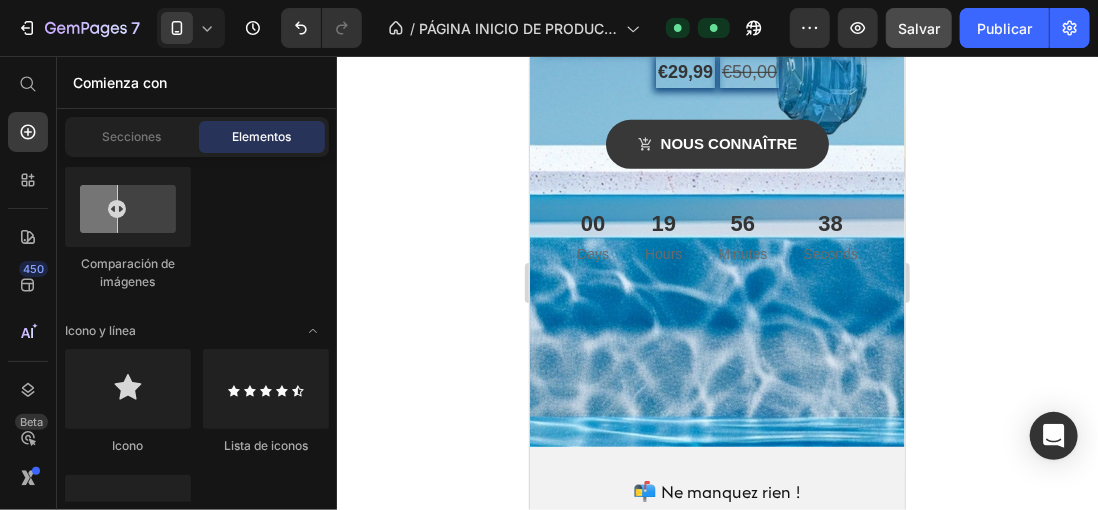 click 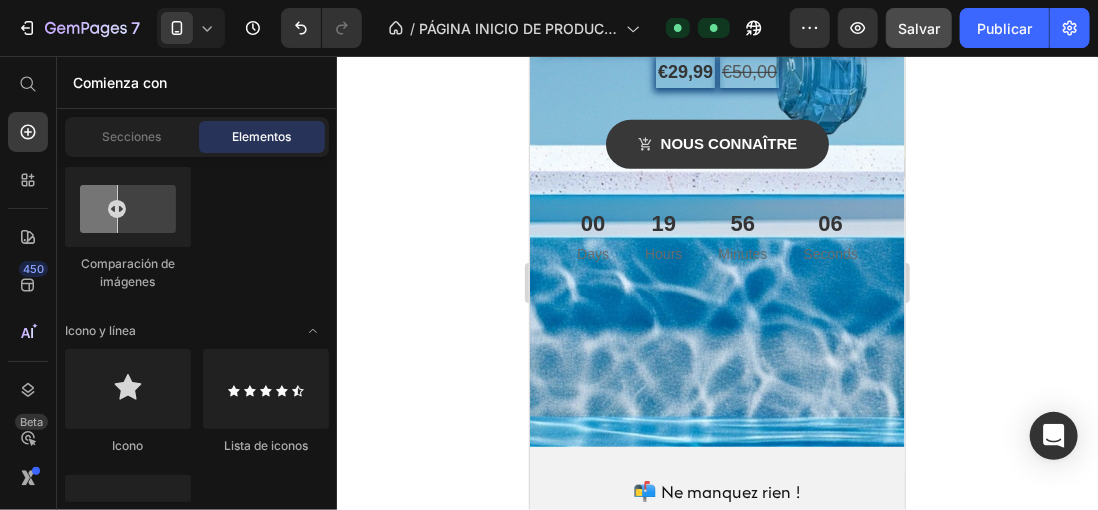 drag, startPoint x: 385, startPoint y: 201, endPoint x: 394, endPoint y: 187, distance: 16.643316 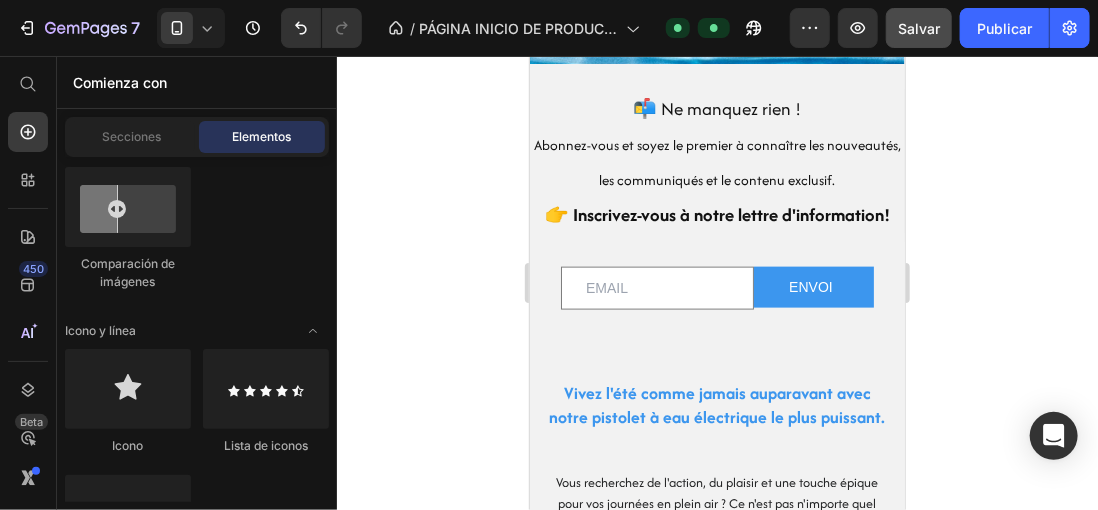 scroll, scrollTop: 1400, scrollLeft: 0, axis: vertical 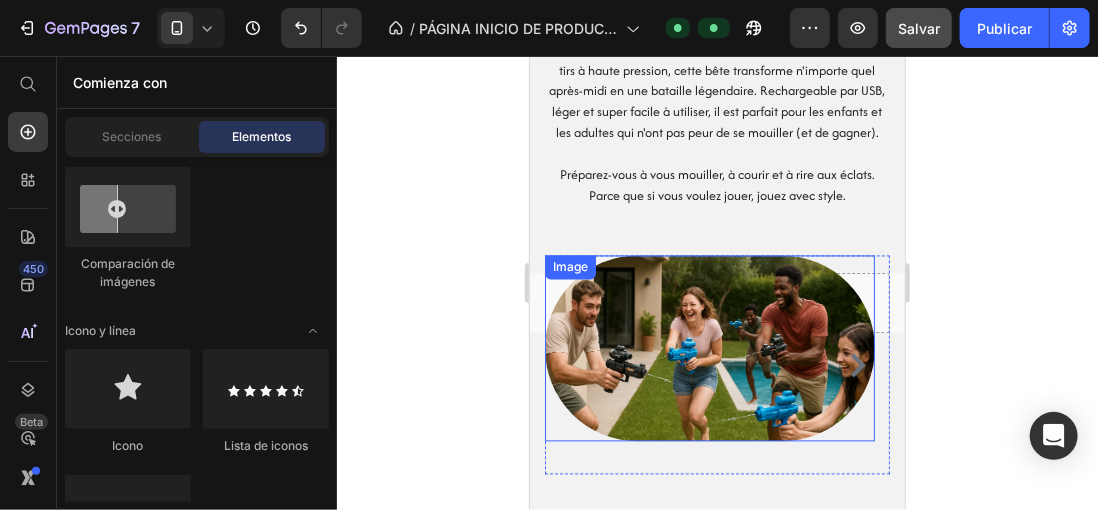 click at bounding box center [709, 348] 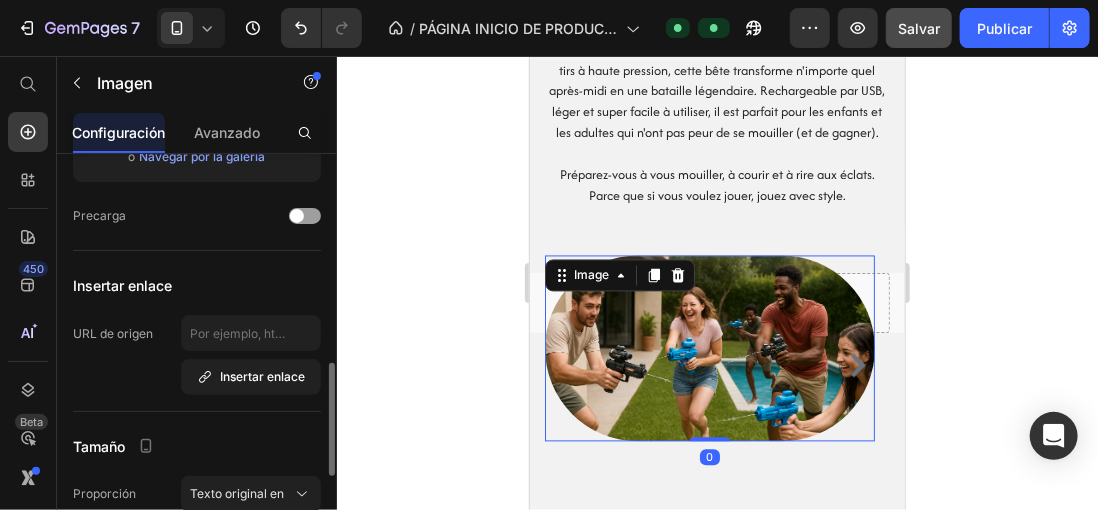 scroll, scrollTop: 500, scrollLeft: 0, axis: vertical 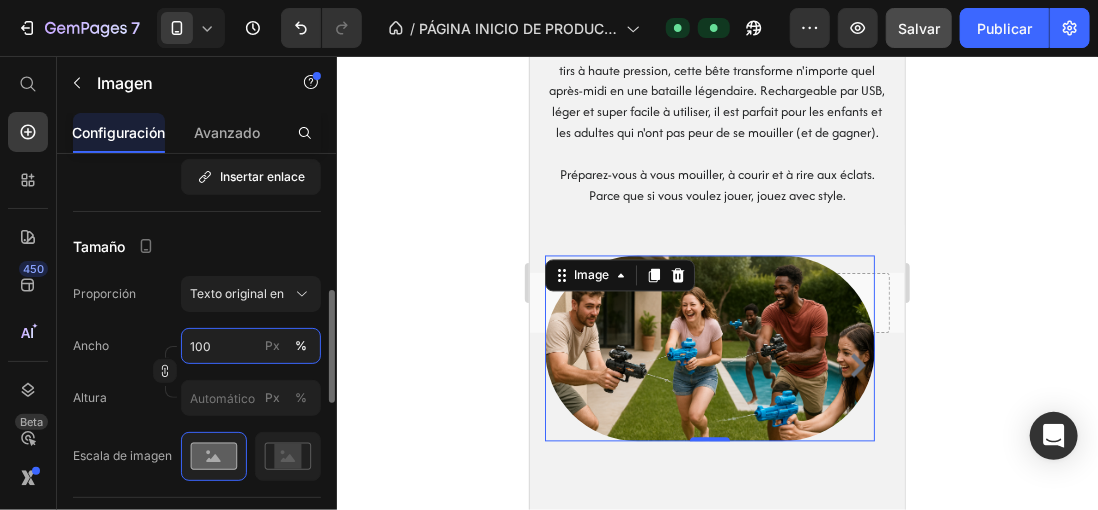 click on "100" at bounding box center [251, 346] 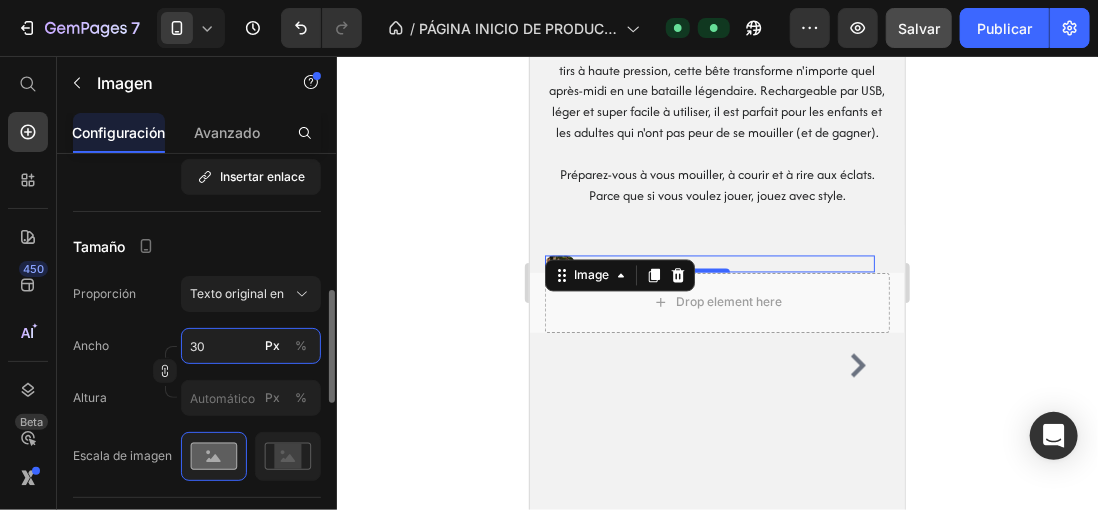 type on "300" 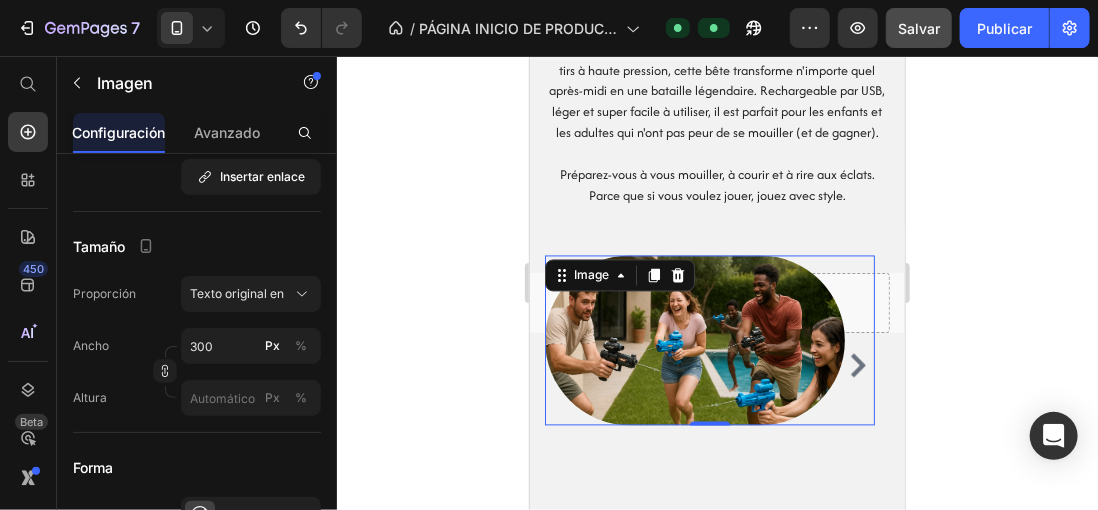 click 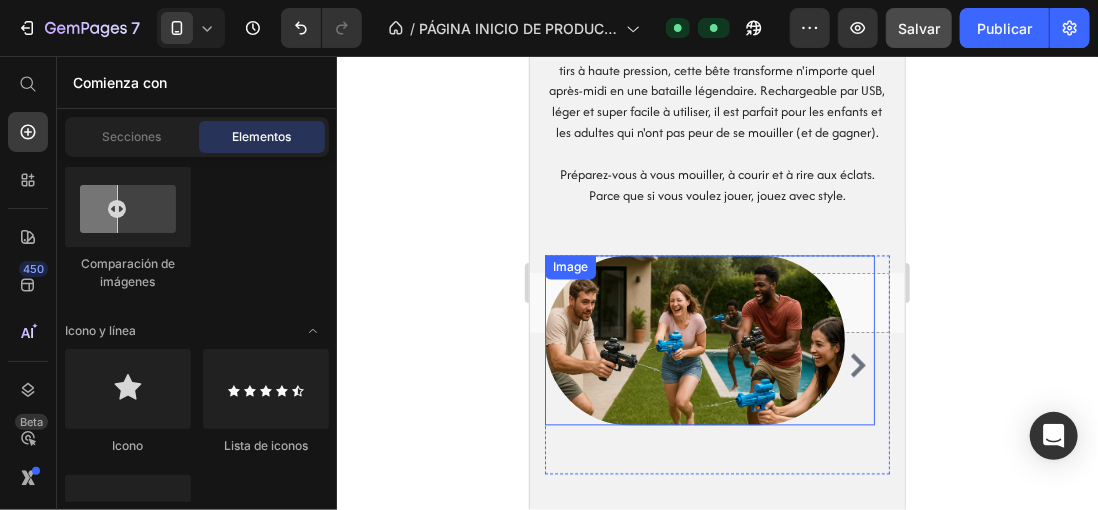 click at bounding box center (709, 340) 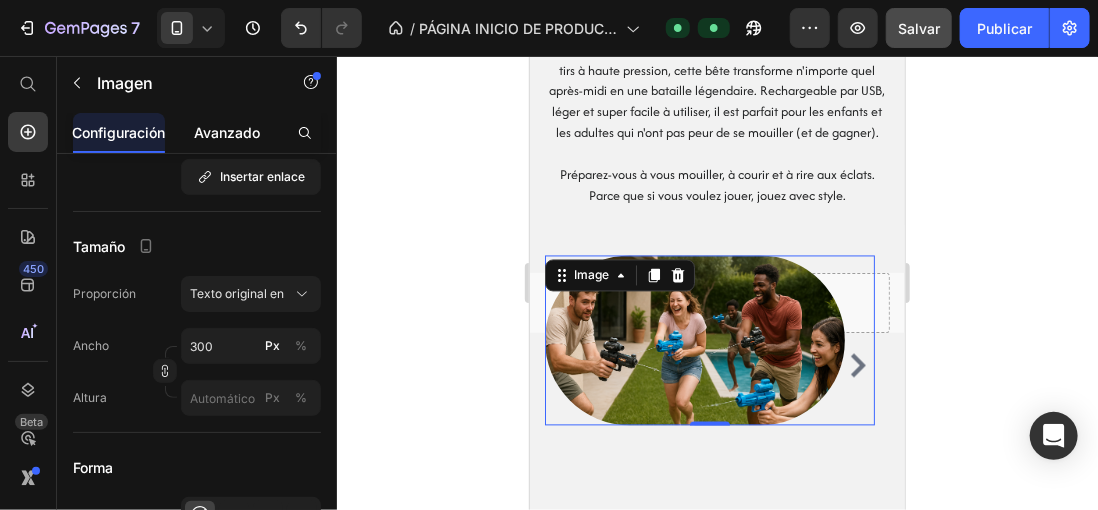 click on "Avanzado" at bounding box center (227, 132) 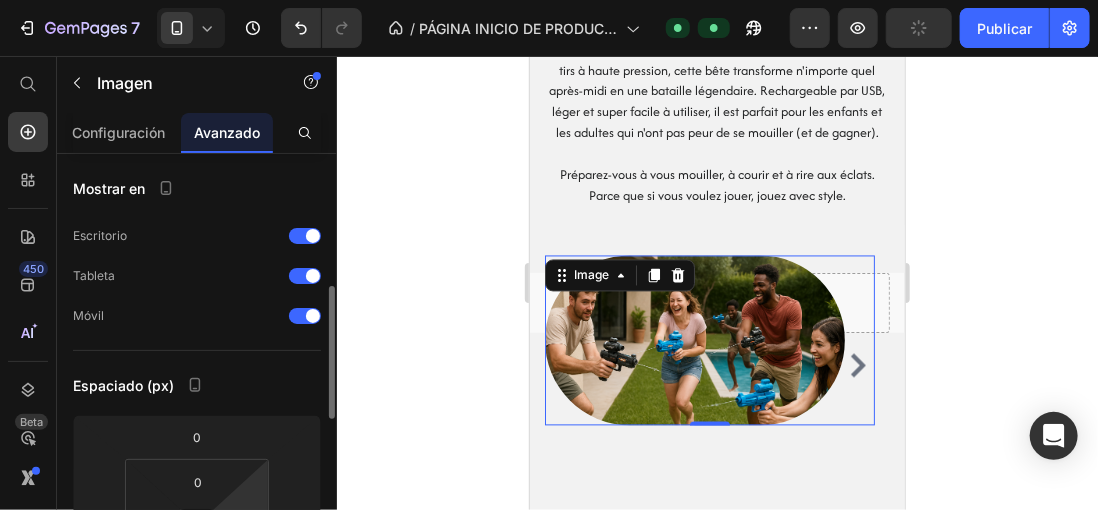 scroll, scrollTop: 100, scrollLeft: 0, axis: vertical 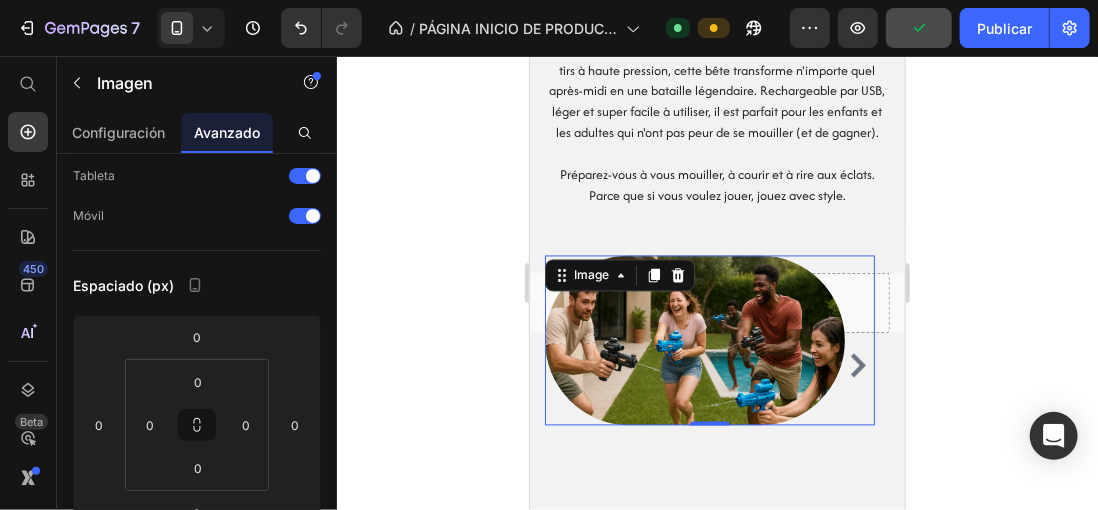 click at bounding box center (709, 340) 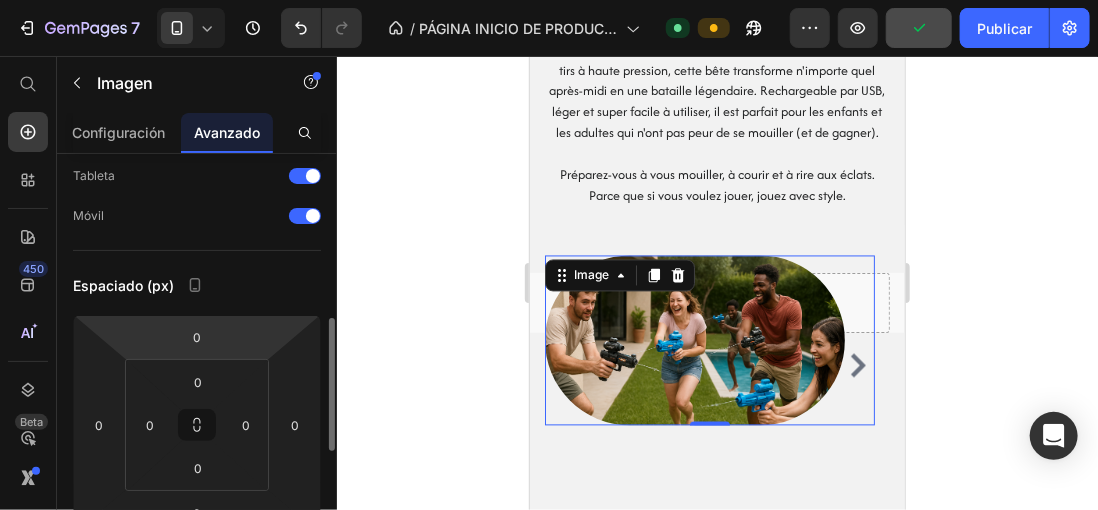 scroll, scrollTop: 500, scrollLeft: 0, axis: vertical 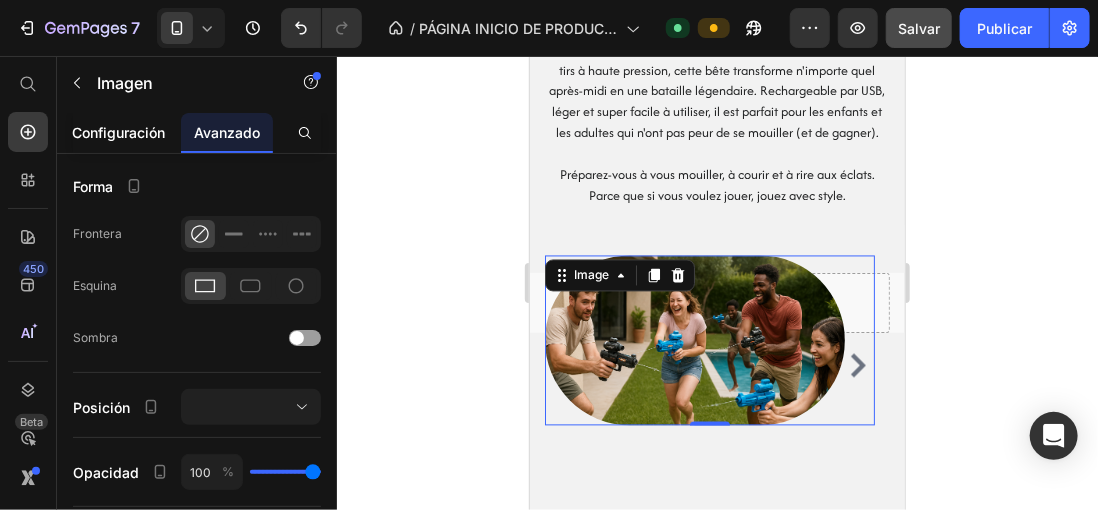 click on "Configuración" at bounding box center [119, 132] 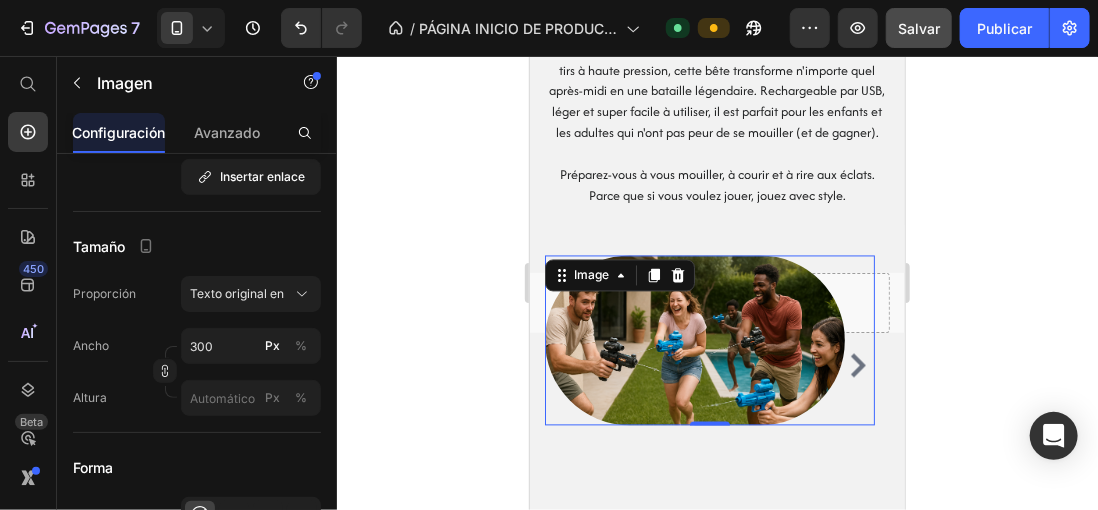 scroll, scrollTop: 0, scrollLeft: 0, axis: both 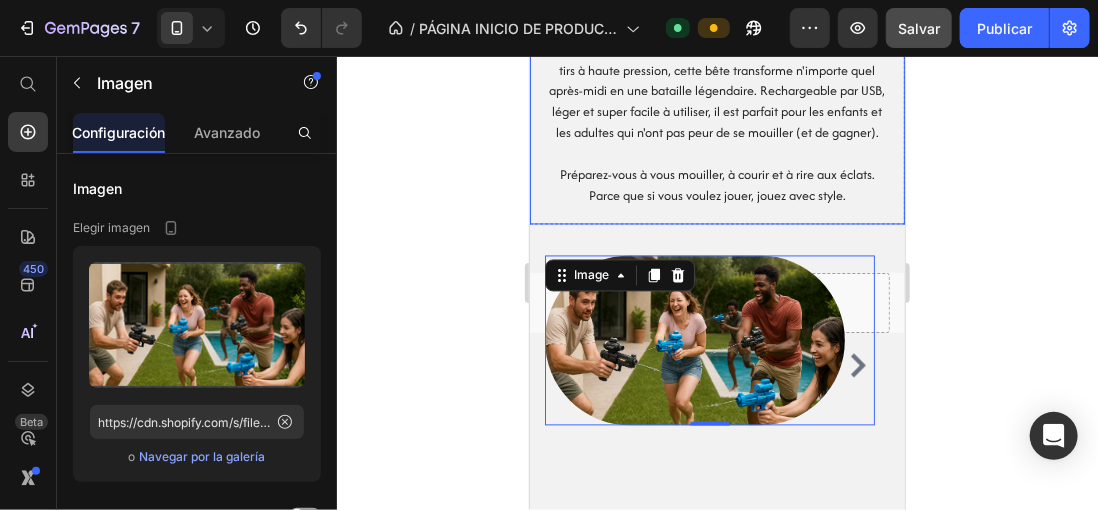click on "Email Field ENVOI Submit Button Row Newsletter Vivez l'été comme jamais auparavant avec notre pistolet à eau électrique le plus puissant.   Heading Vous recherchez de l'action, du plaisir et une touche épique pour vos journées en plein air ? Ce n'est pas n'importe quel pistolet à eau : c'est l'évolution du jeu d'eau.   Avec son design moderne, son effet visuel de "flamme" et ses tirs à haute pression, cette bête transforme n'importe quel après-midi en une bataille légendaire. Rechargeable par USB, léger et super facile à utiliser, il est parfait pour les enfants et les adultes qui n'ont pas peur de se mouiller (et de gagner).   Préparez-vous à vous mouiller, à courir et à rire aux éclats. Parce que si vous voulez jouer, jouez avec style. Text block" at bounding box center (716, -26) 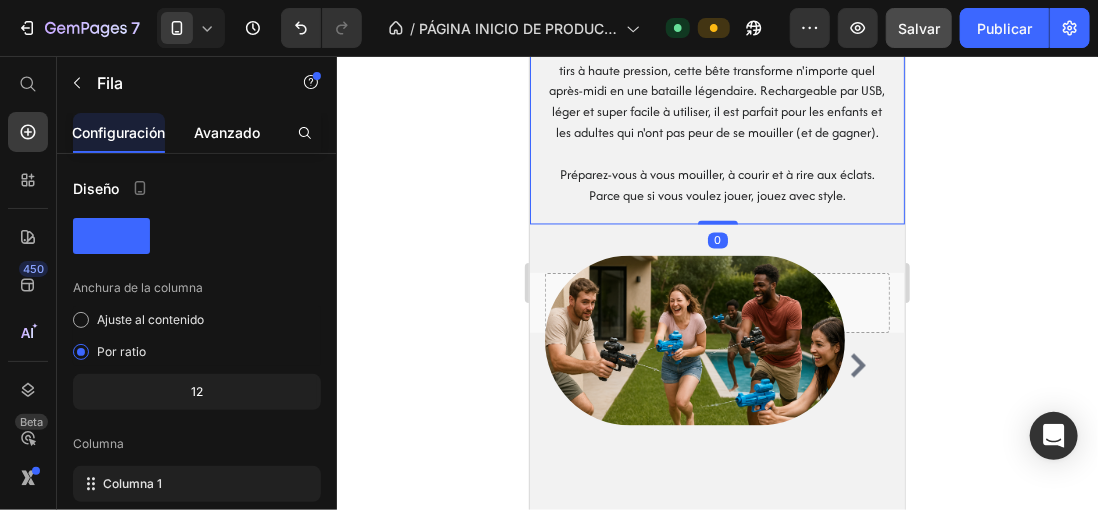 click on "Avanzado" at bounding box center (227, 132) 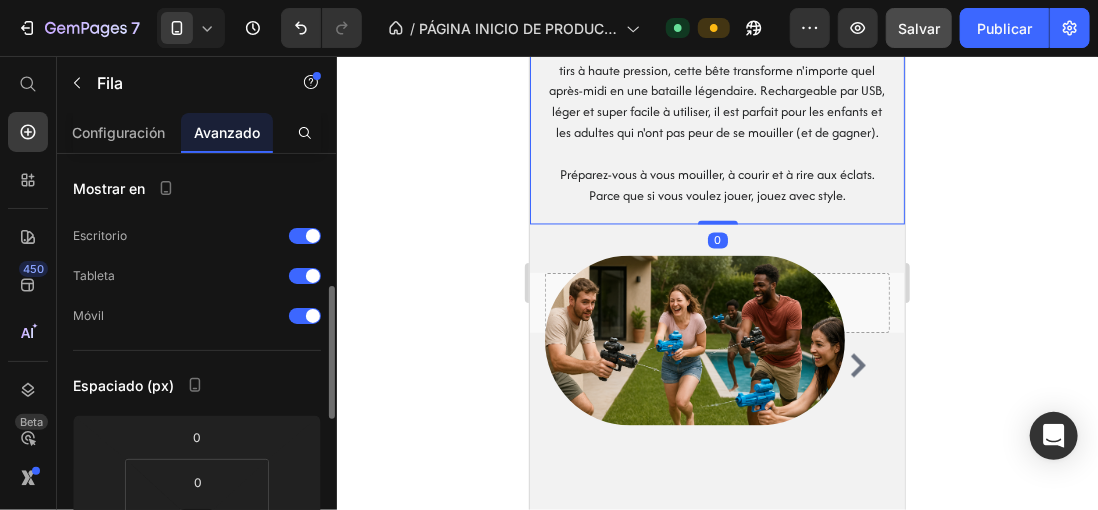 scroll, scrollTop: 300, scrollLeft: 0, axis: vertical 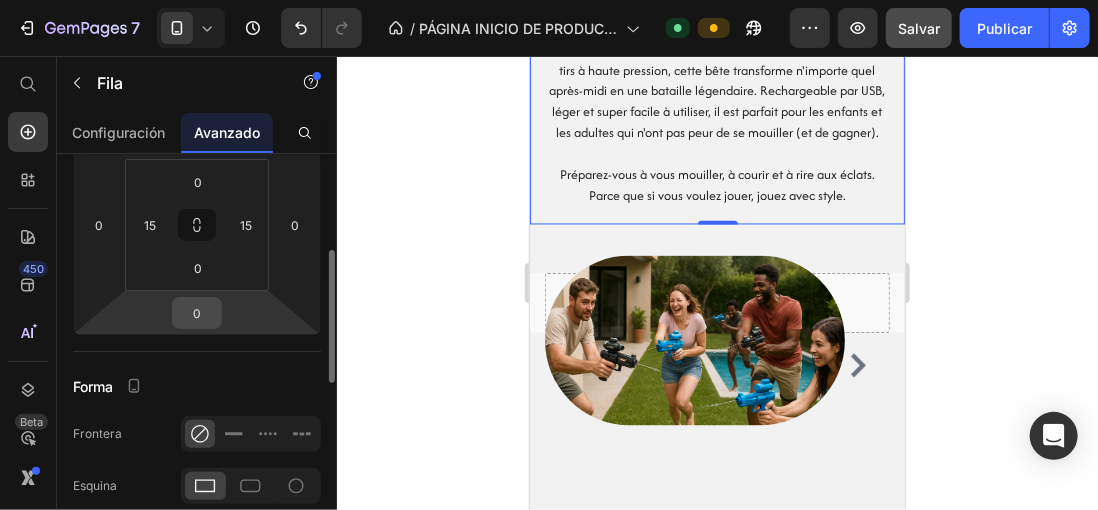click on "0" at bounding box center (197, 313) 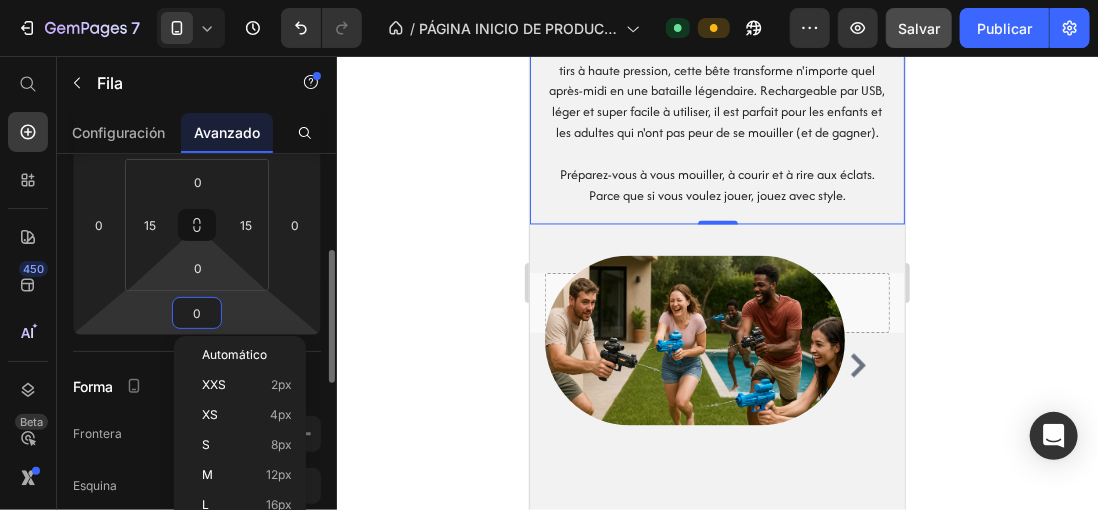 drag, startPoint x: 204, startPoint y: 265, endPoint x: 243, endPoint y: 282, distance: 42.544094 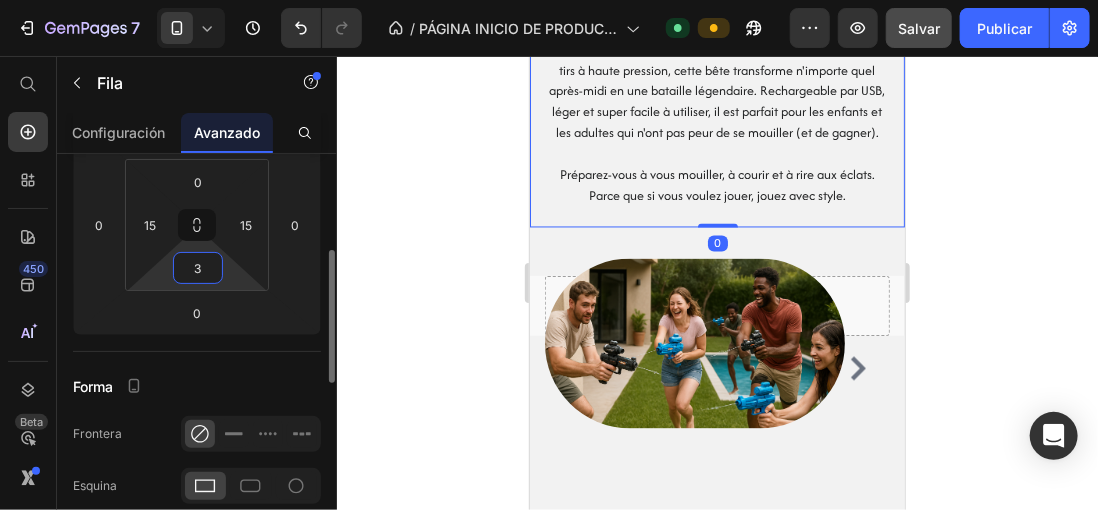 type on "30" 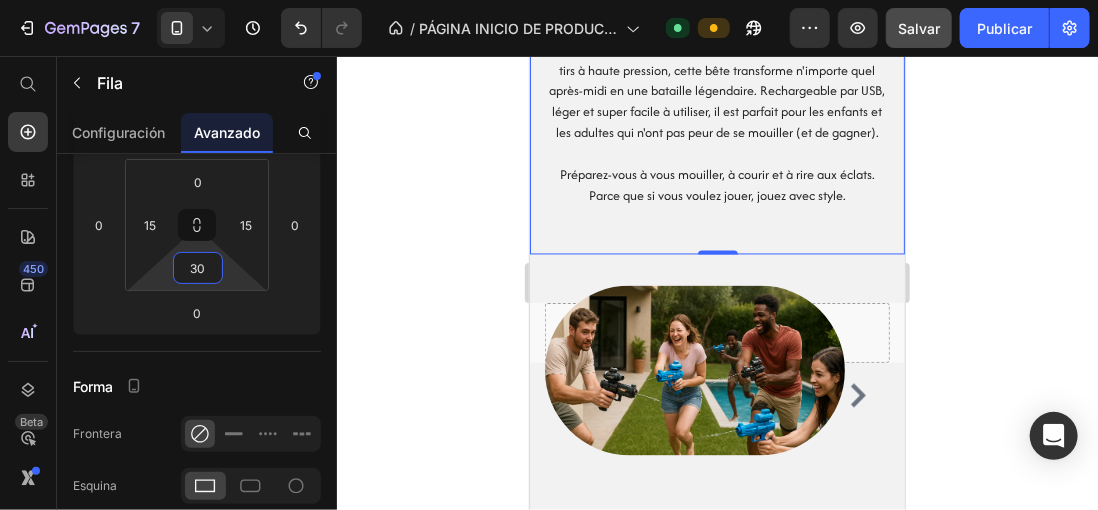 click 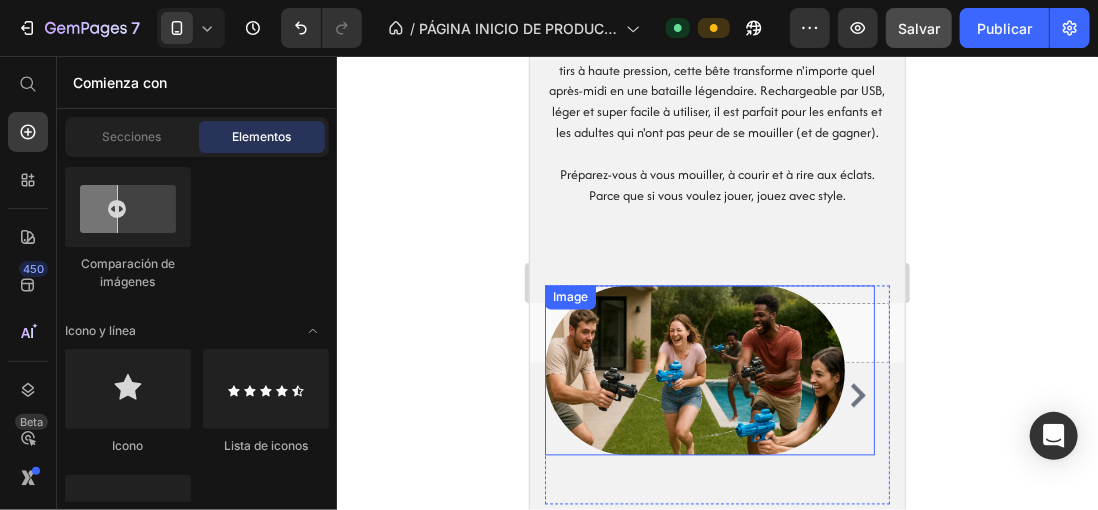 click at bounding box center [709, 370] 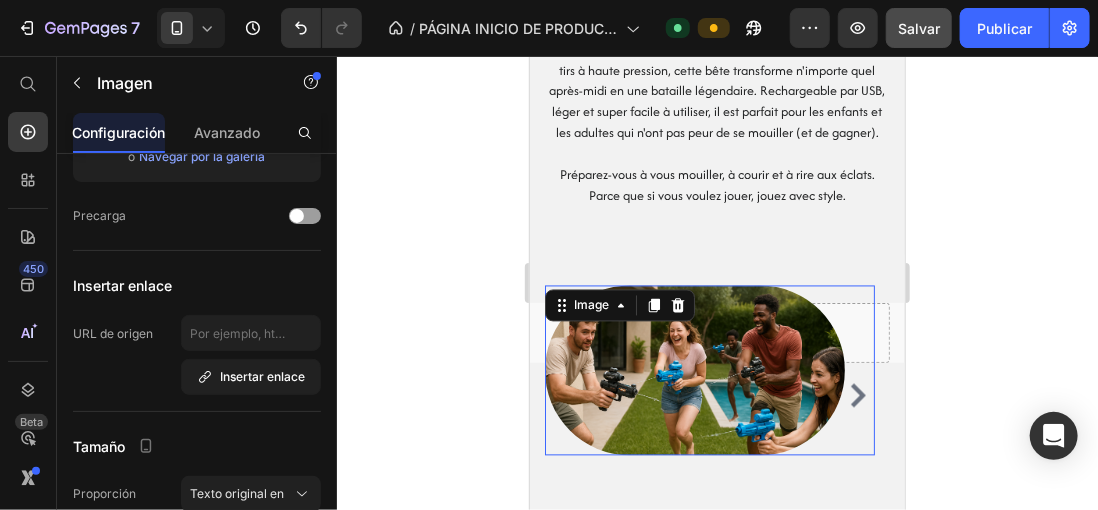scroll, scrollTop: 0, scrollLeft: 0, axis: both 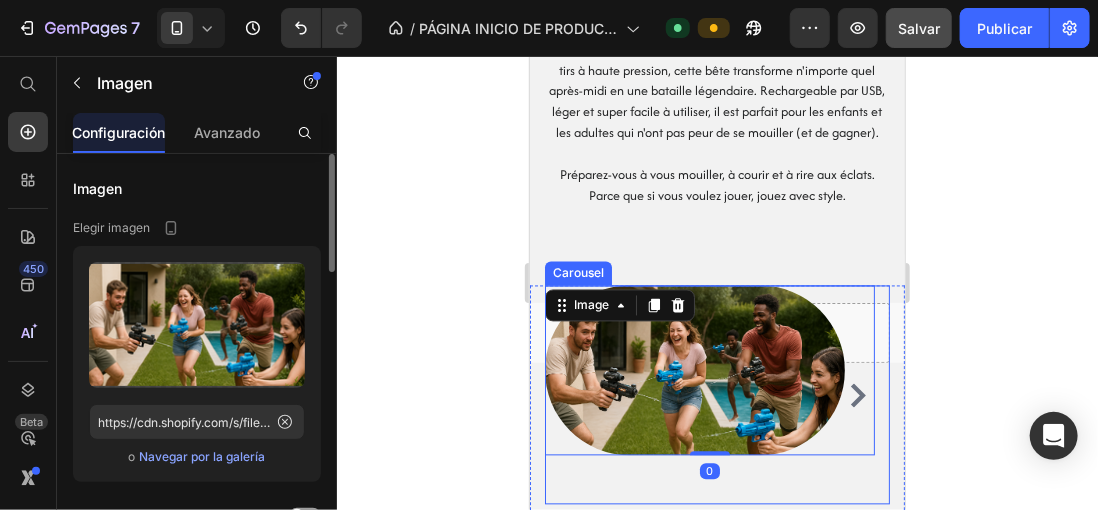 click 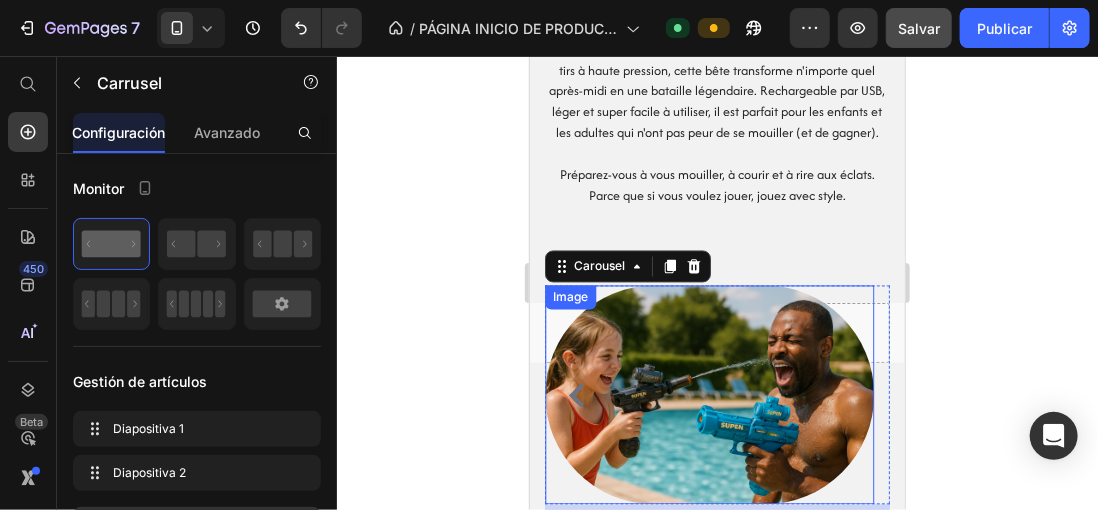 click at bounding box center [709, 395] 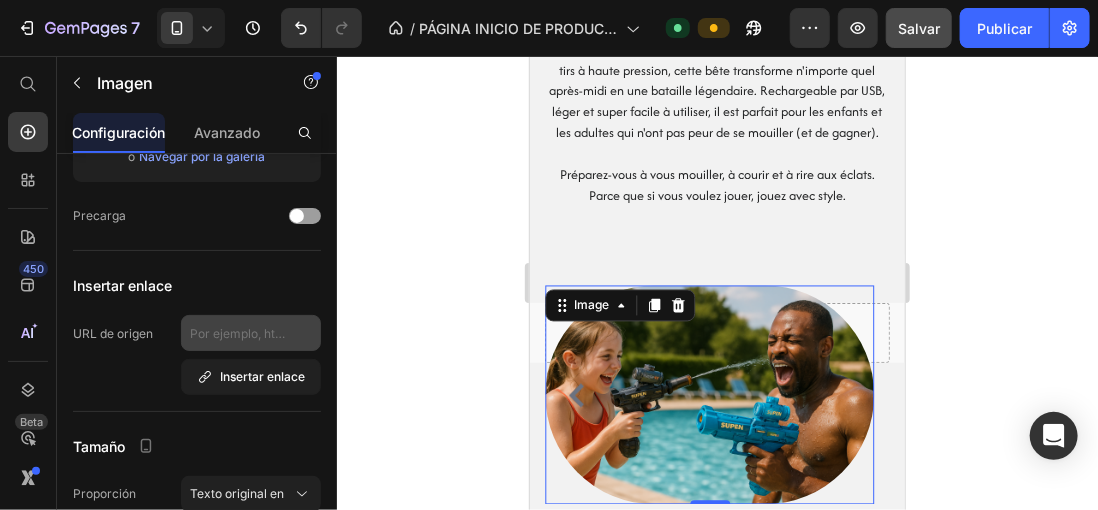 scroll, scrollTop: 600, scrollLeft: 0, axis: vertical 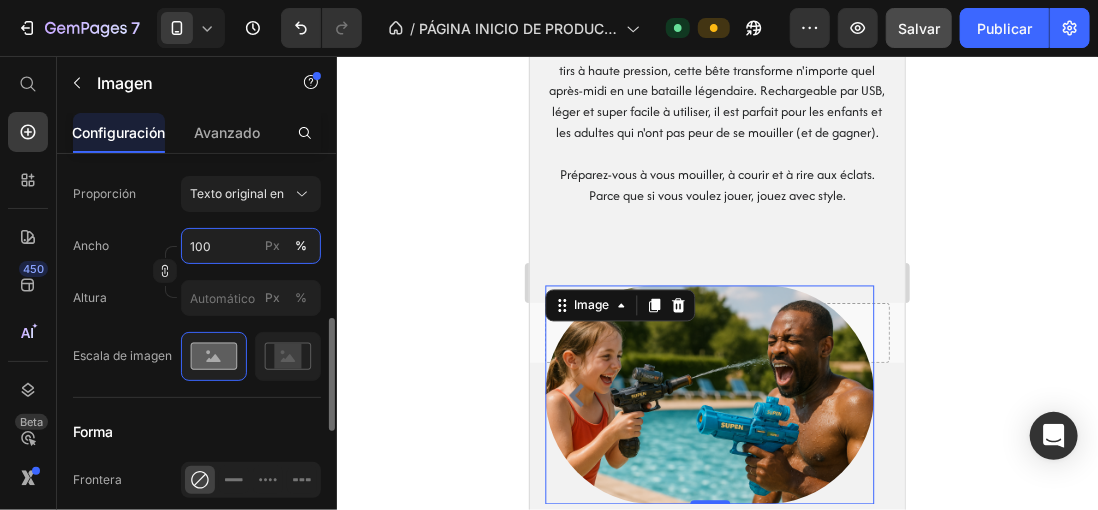click on "100" at bounding box center [251, 246] 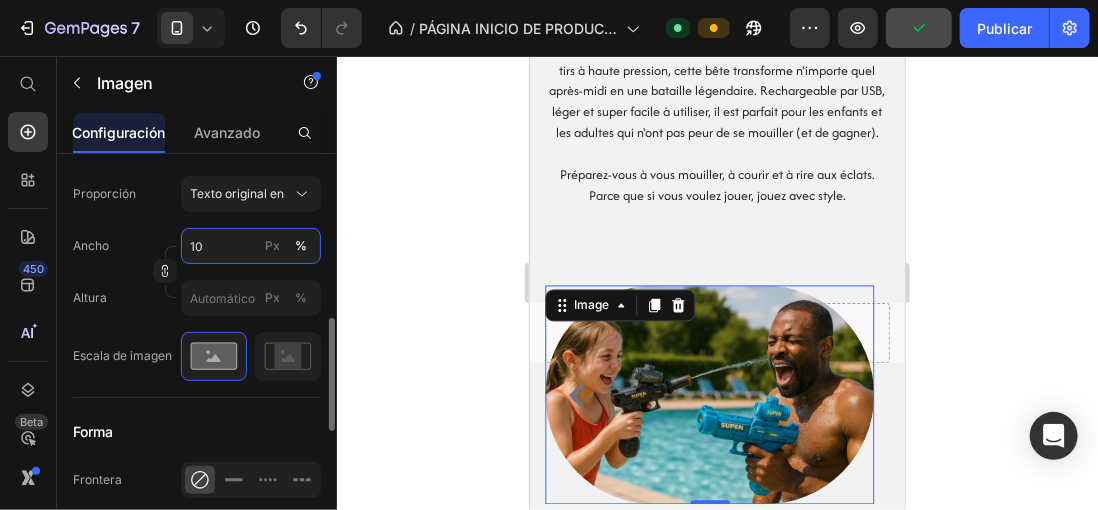 type on "1" 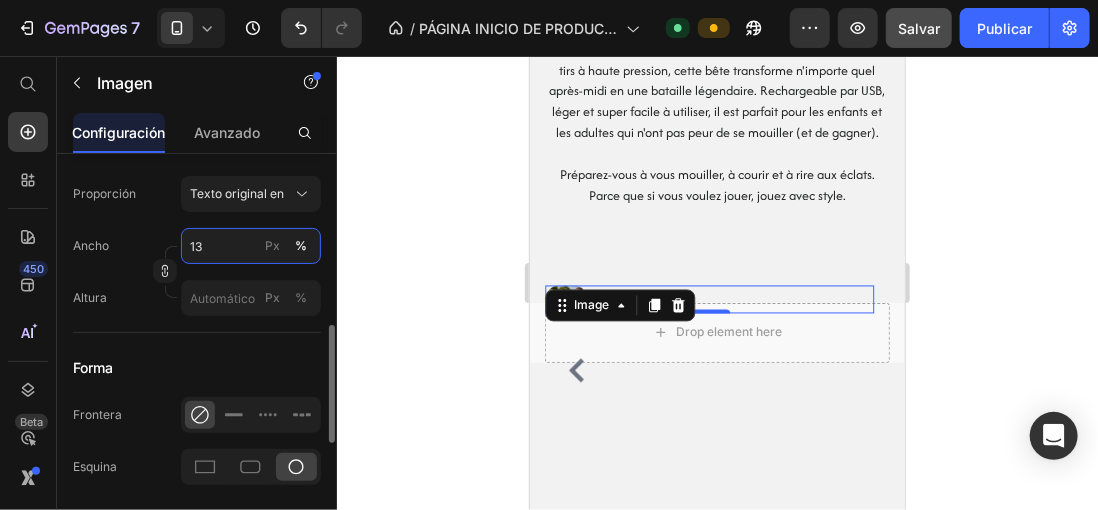 type on "1" 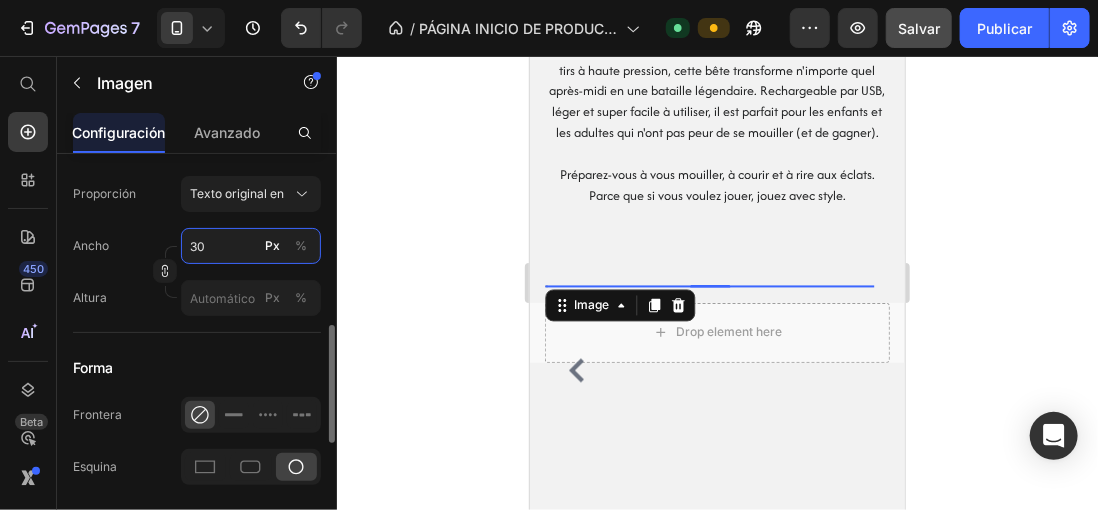 type on "300" 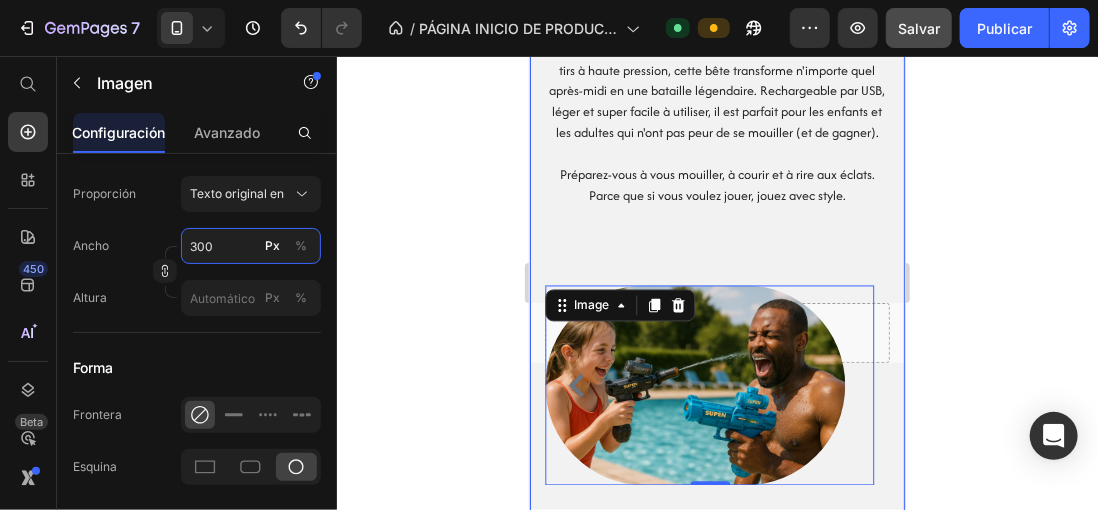 scroll, scrollTop: 1600, scrollLeft: 0, axis: vertical 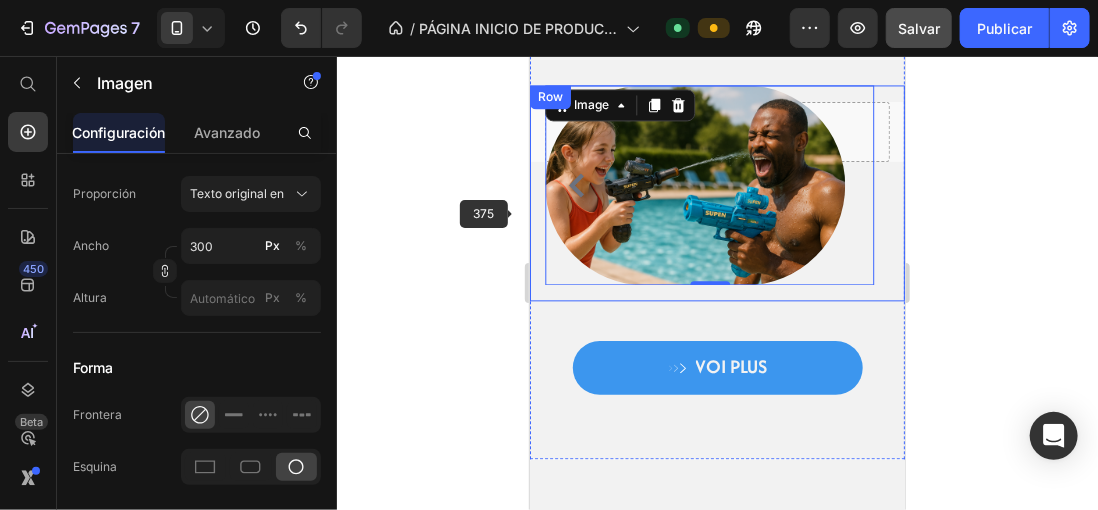 click 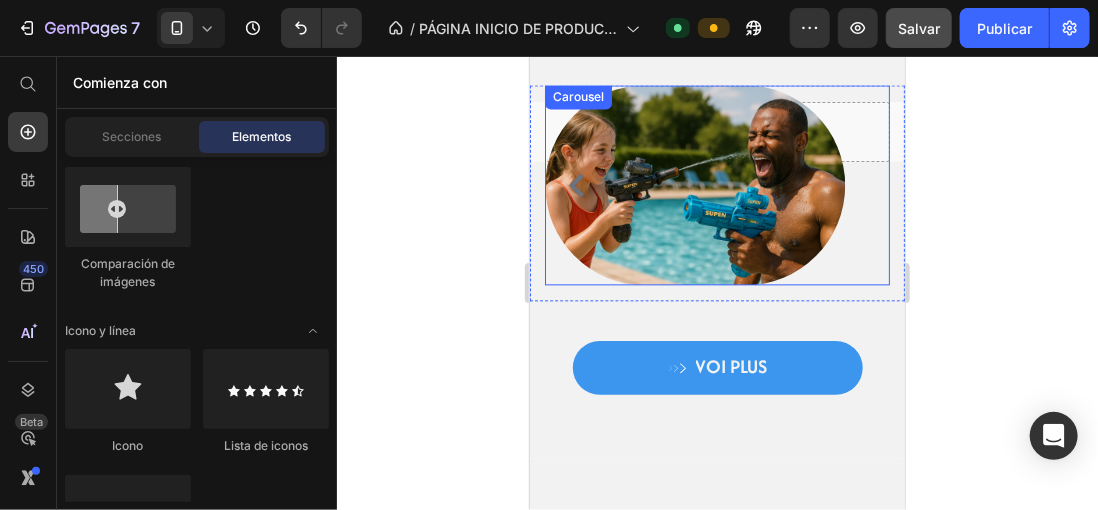 click 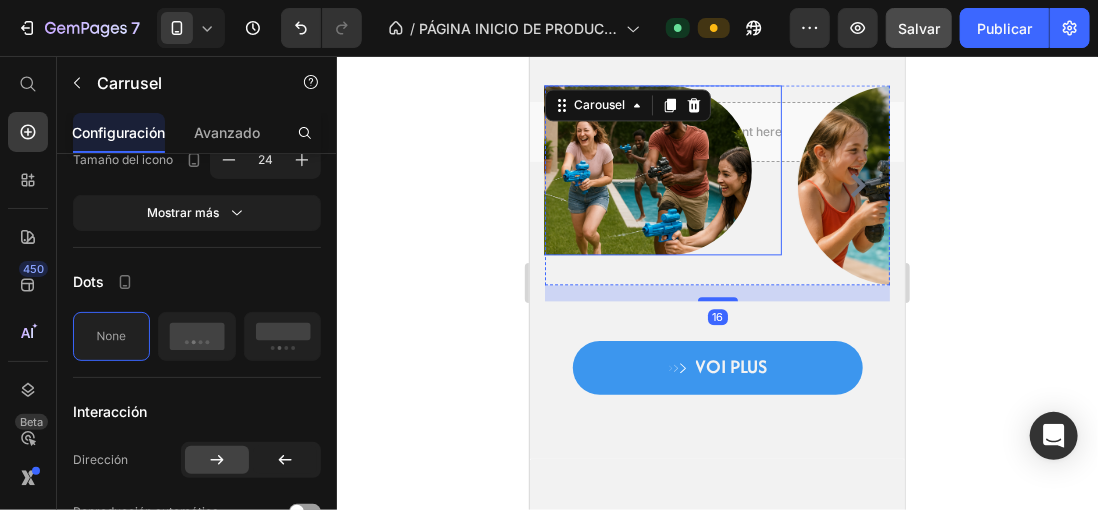 scroll, scrollTop: 0, scrollLeft: 0, axis: both 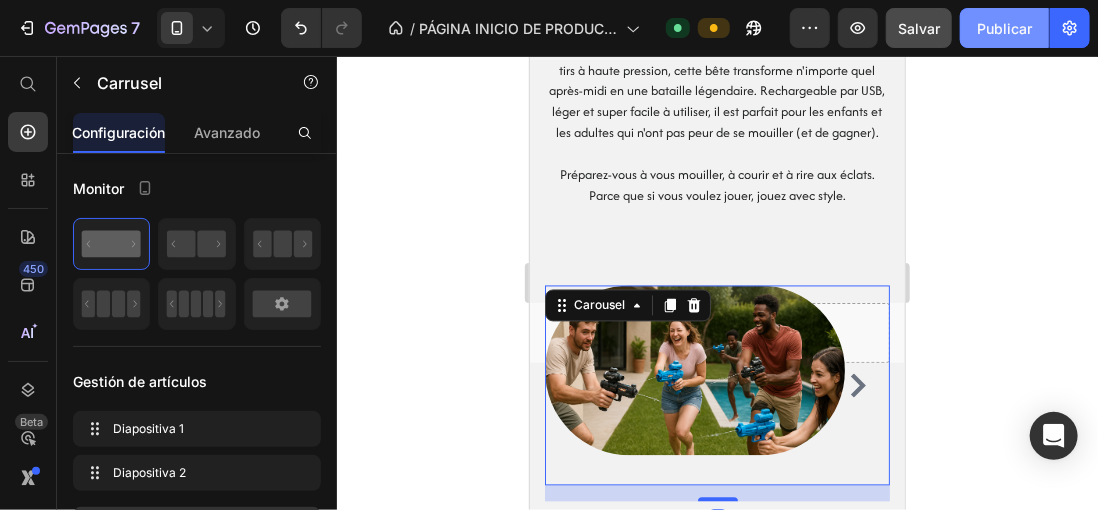 click on "Publicar" 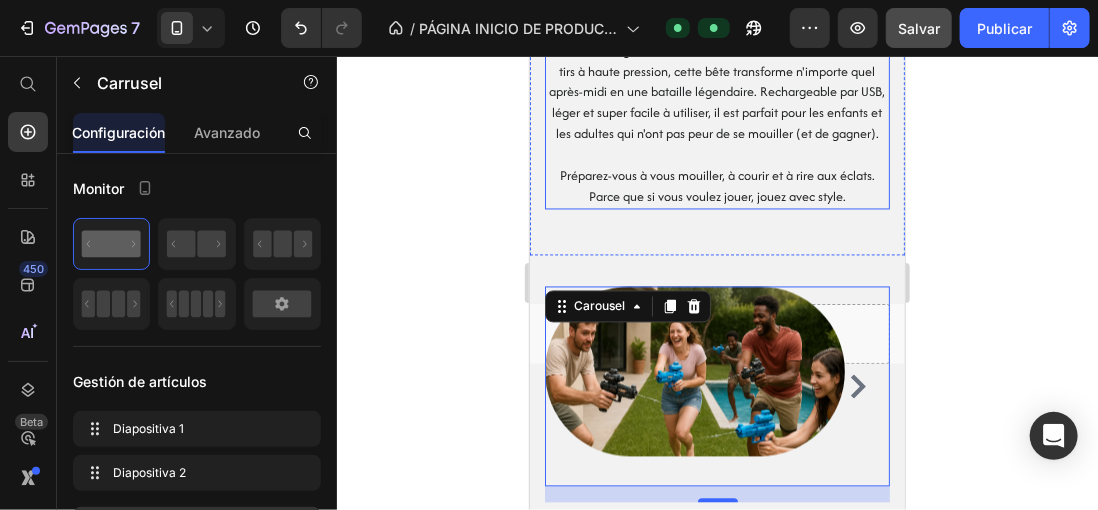 scroll, scrollTop: 1400, scrollLeft: 0, axis: vertical 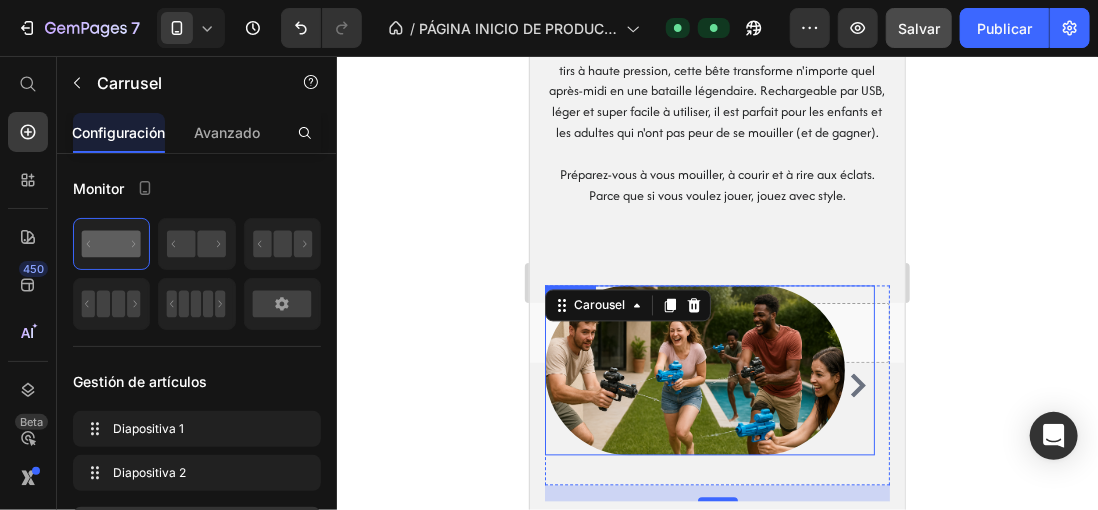 click at bounding box center [709, 370] 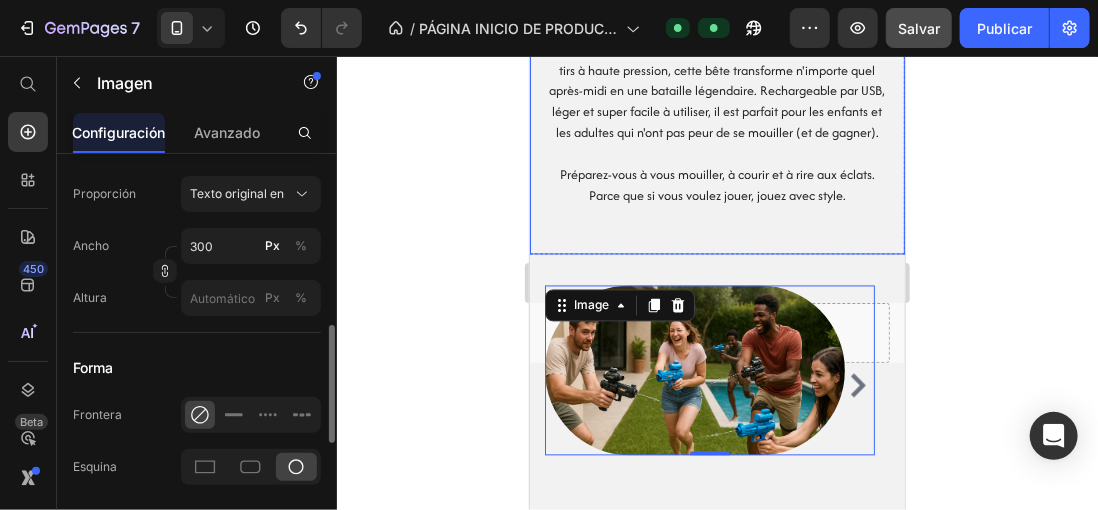 scroll, scrollTop: 800, scrollLeft: 0, axis: vertical 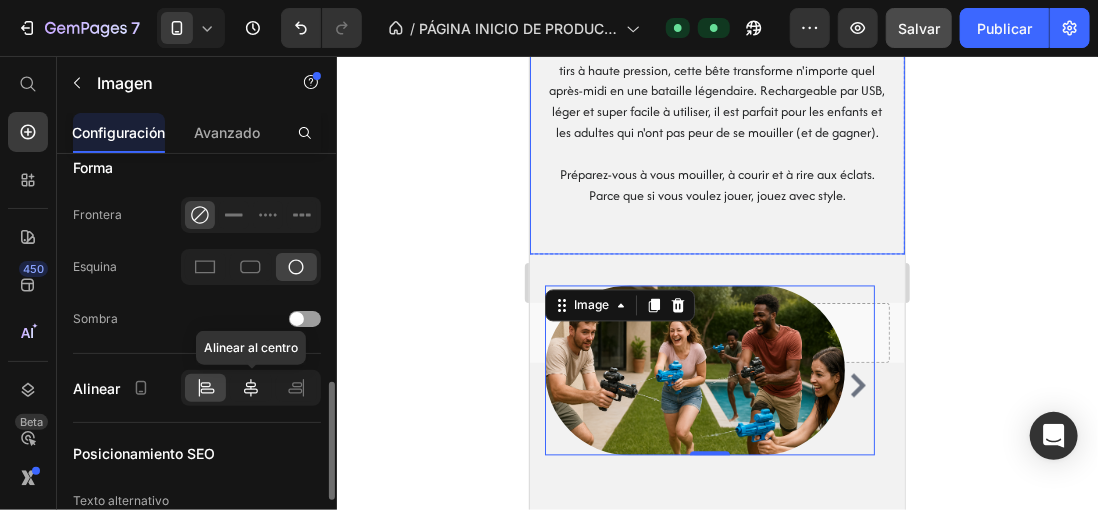 click 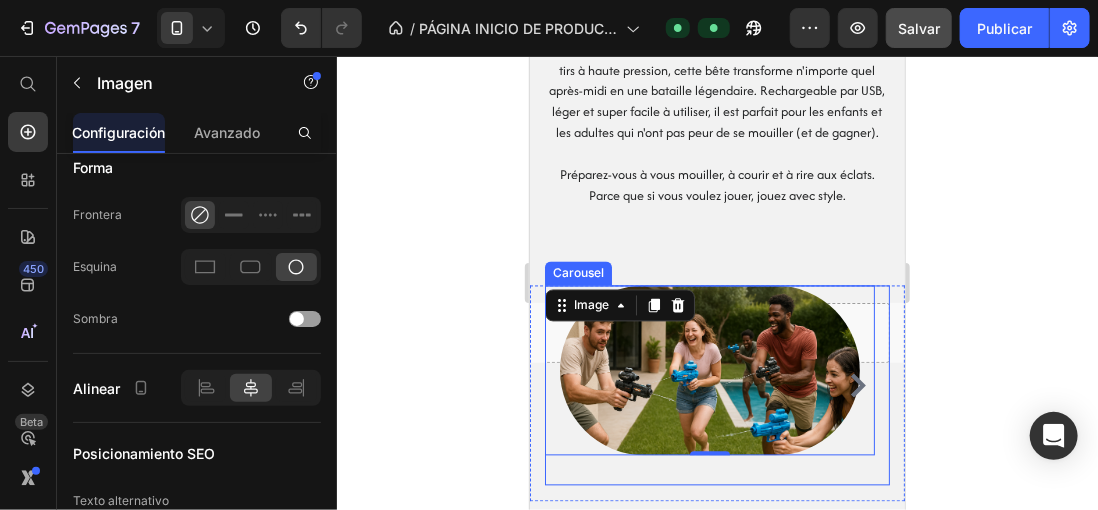 drag, startPoint x: 840, startPoint y: 405, endPoint x: 839, endPoint y: 394, distance: 11.045361 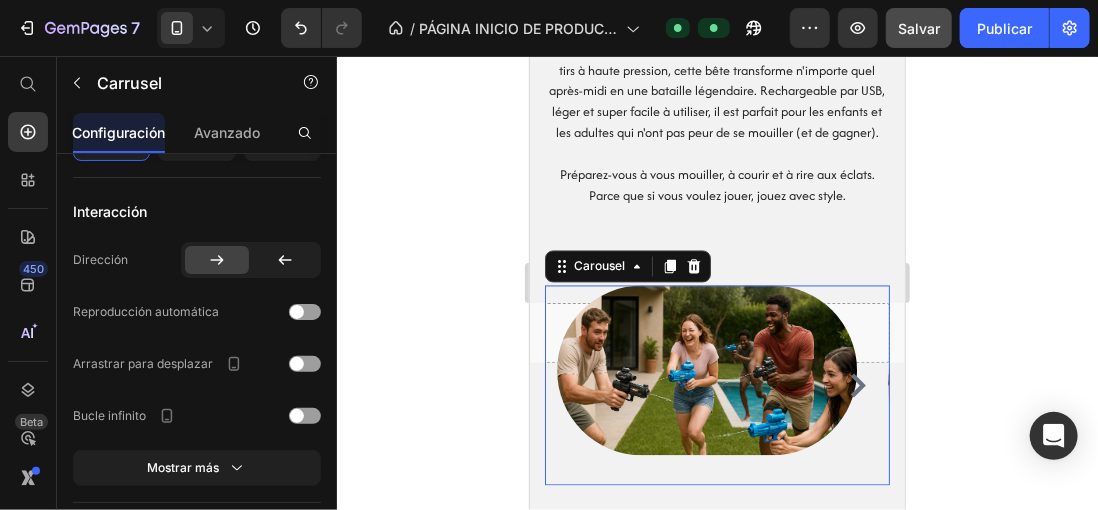 scroll, scrollTop: 0, scrollLeft: 0, axis: both 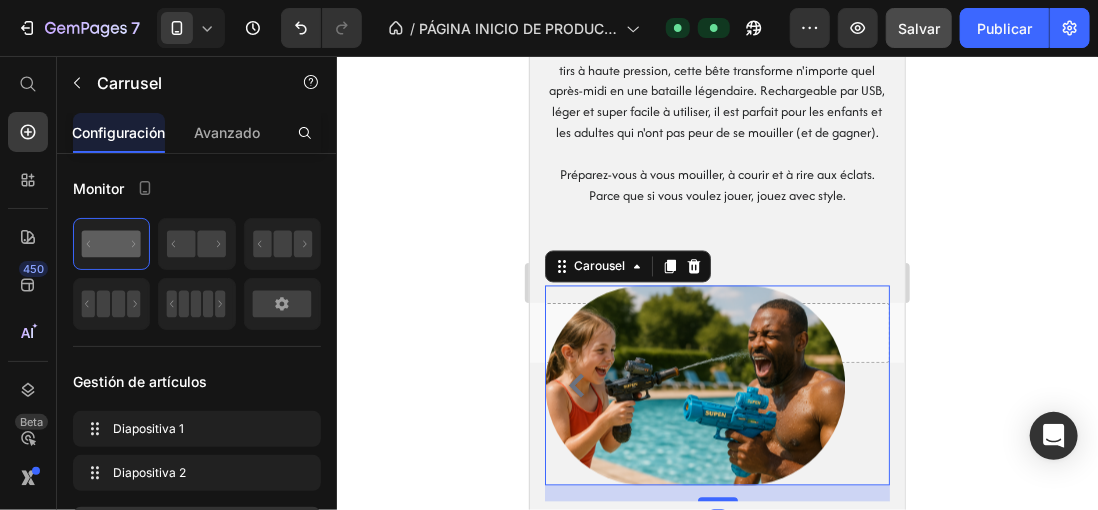 click 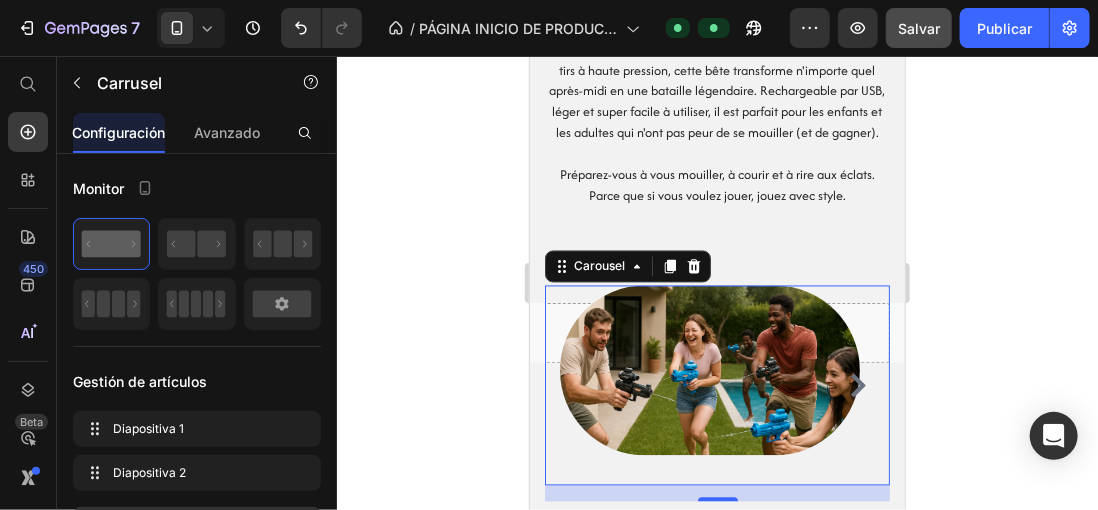 click 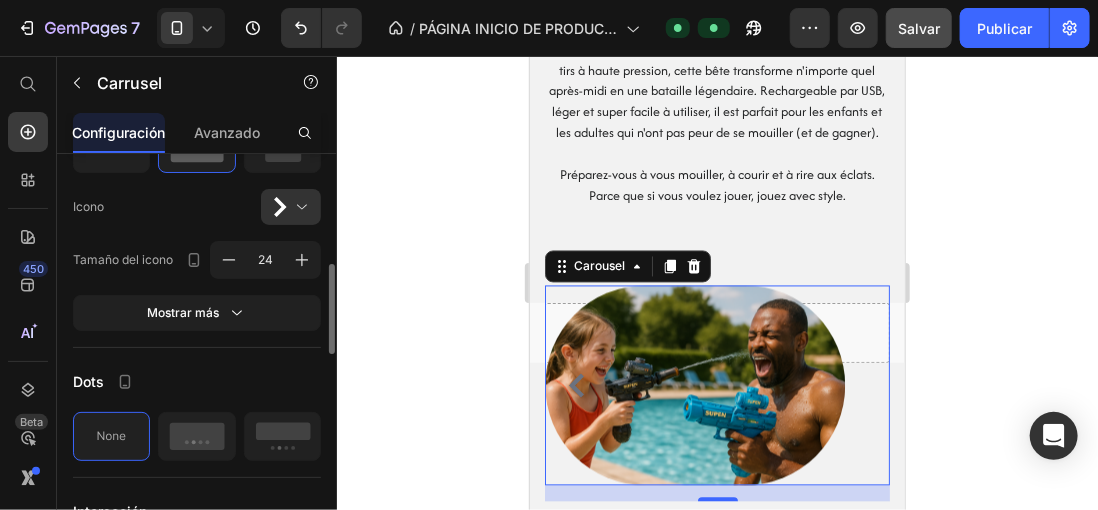 scroll, scrollTop: 600, scrollLeft: 0, axis: vertical 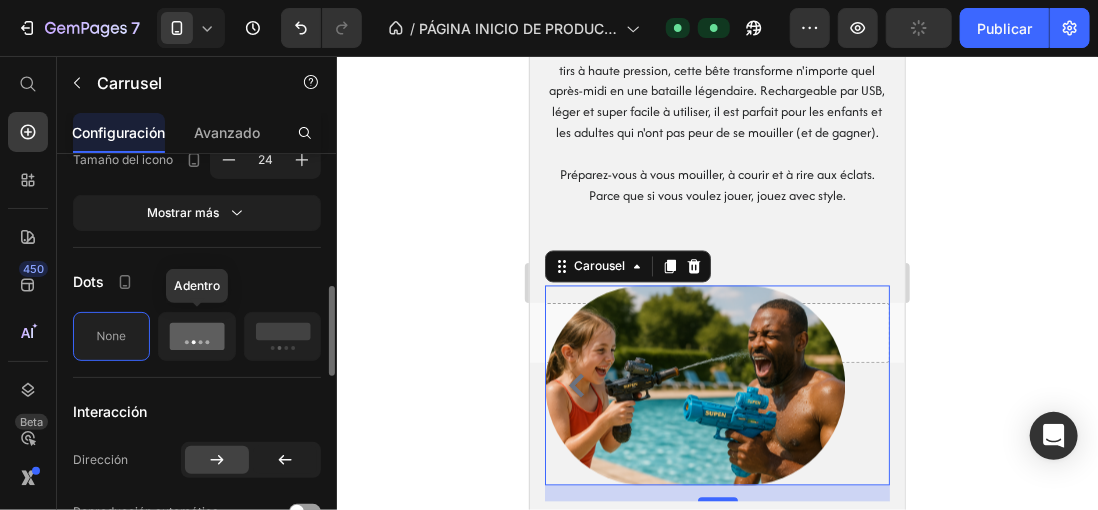 click 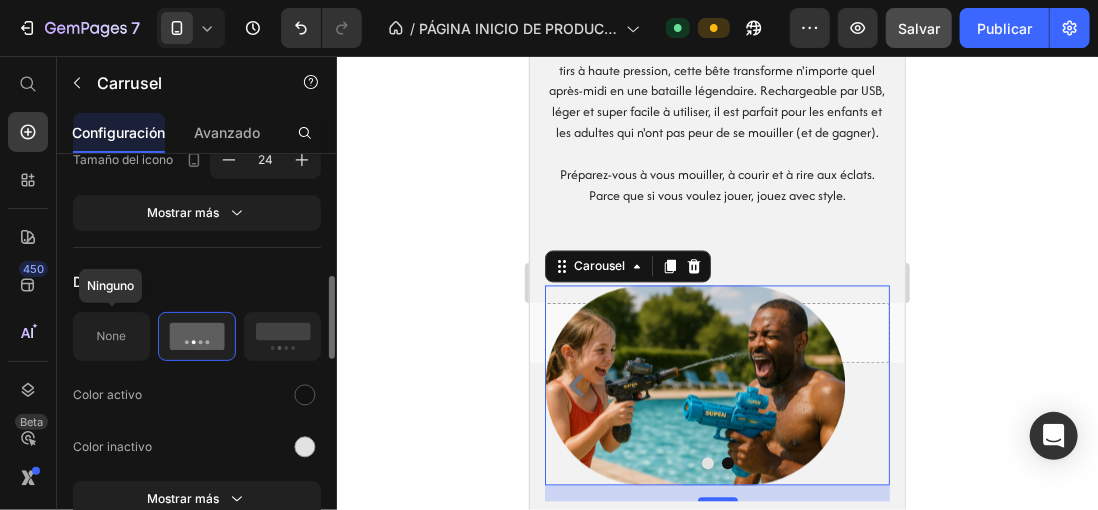 click 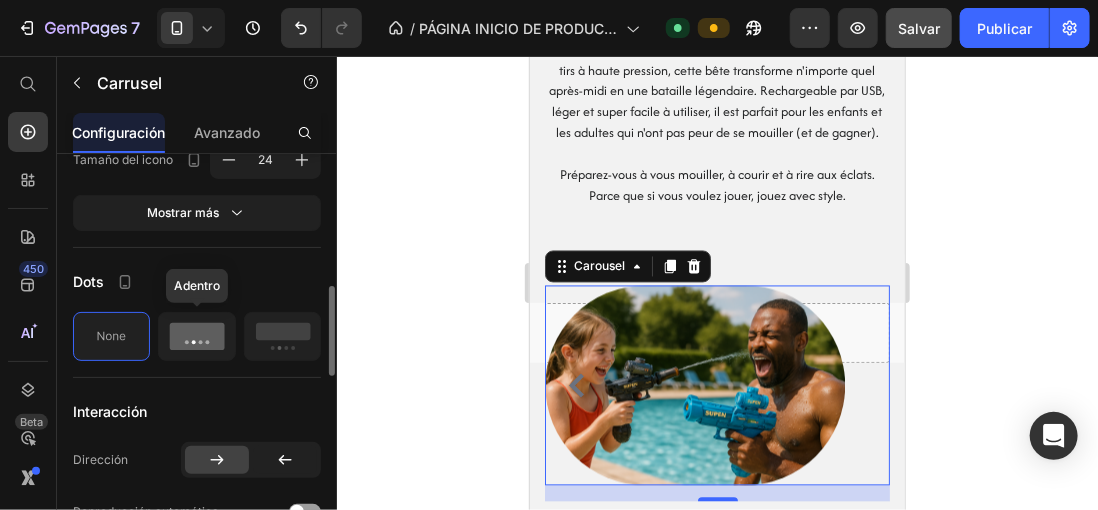 click 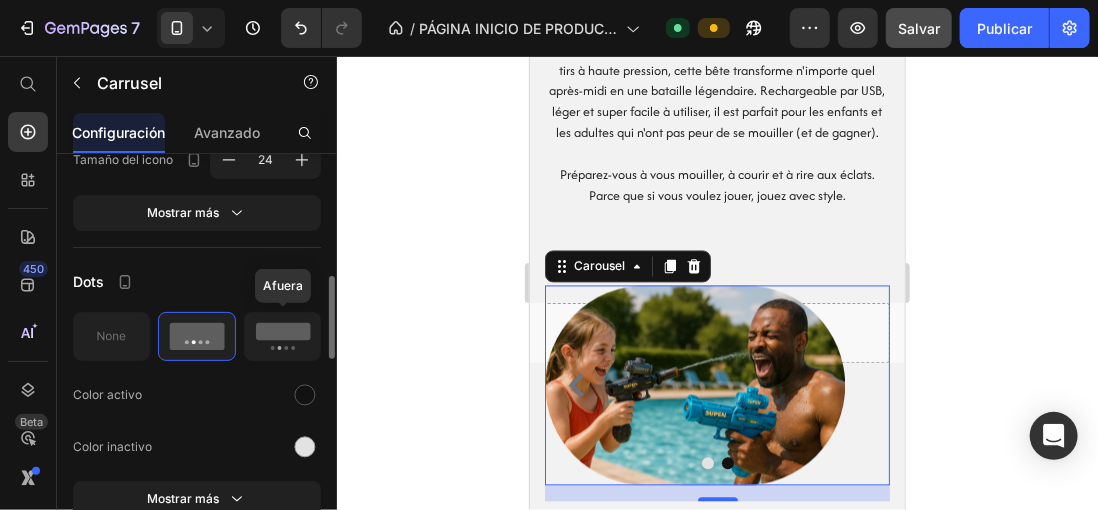 click 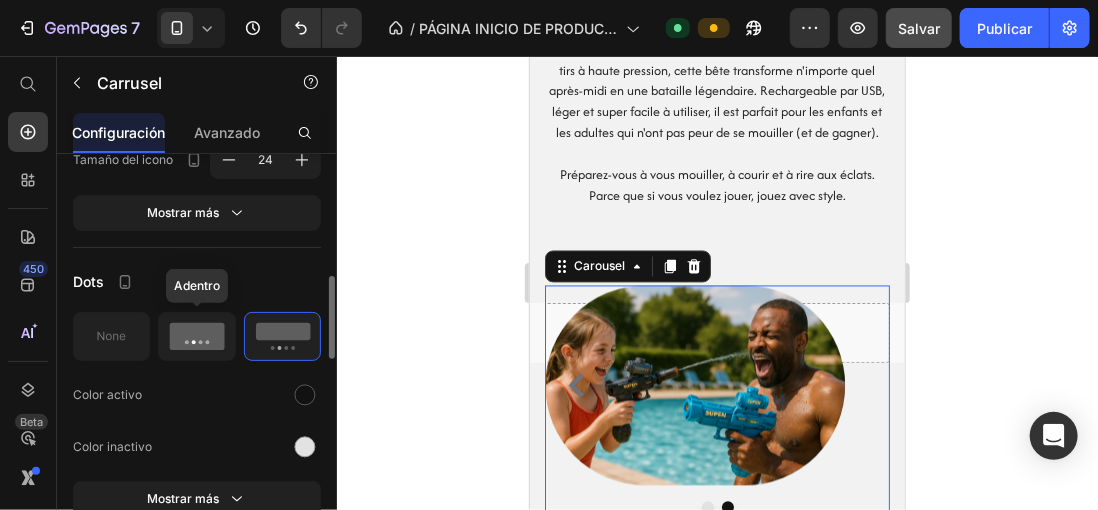 click 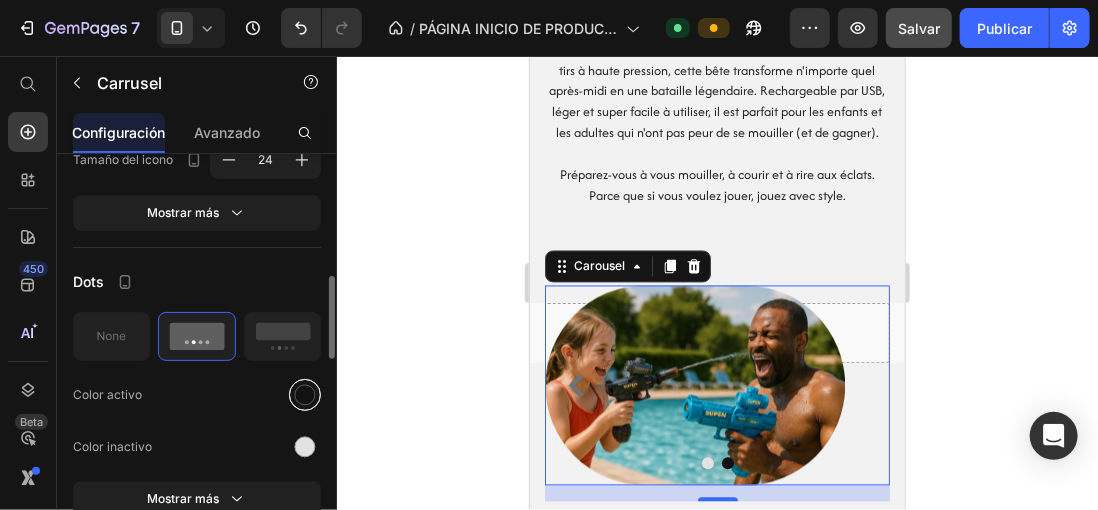 click at bounding box center [305, 394] 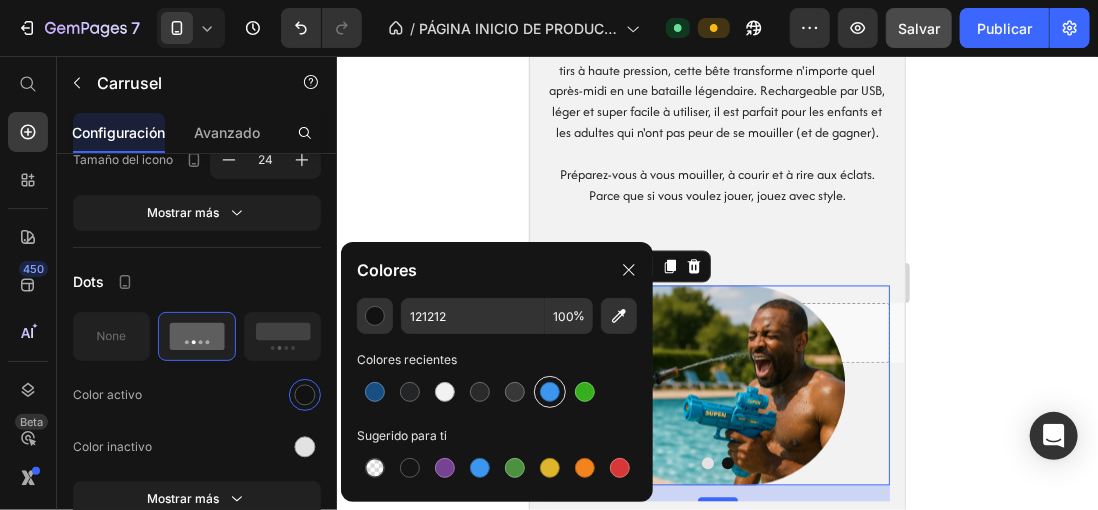 click at bounding box center [550, 392] 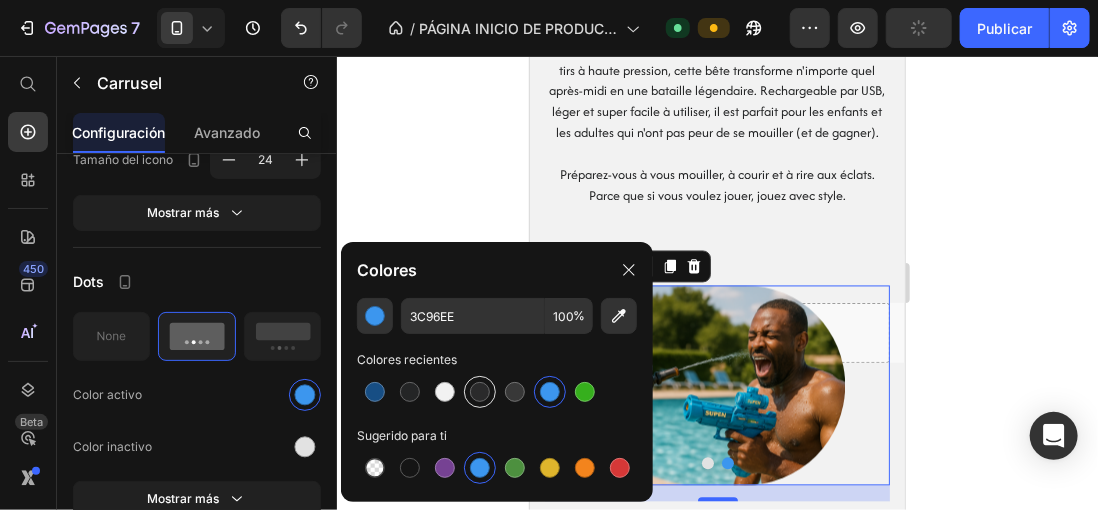 click at bounding box center (480, 392) 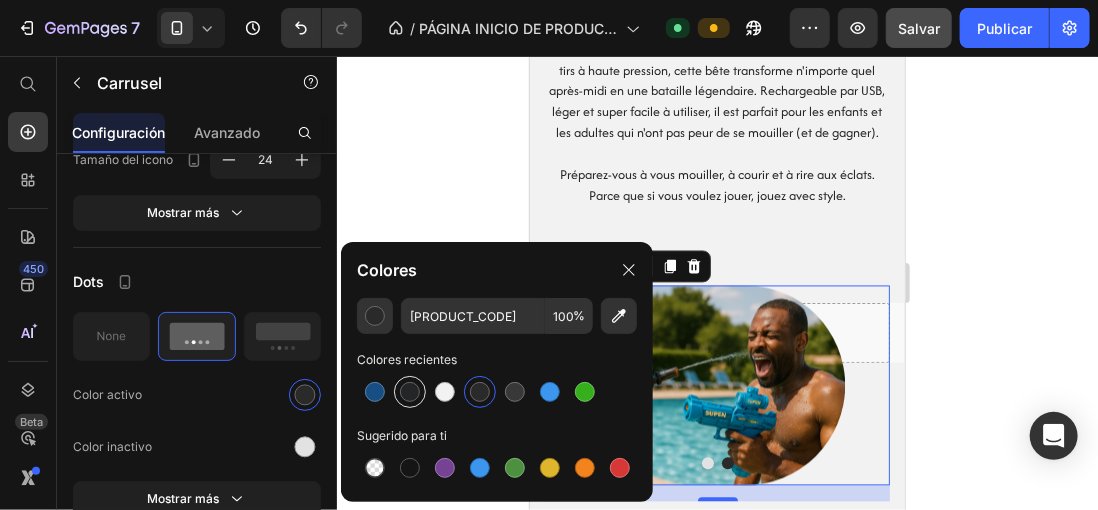 click at bounding box center [410, 392] 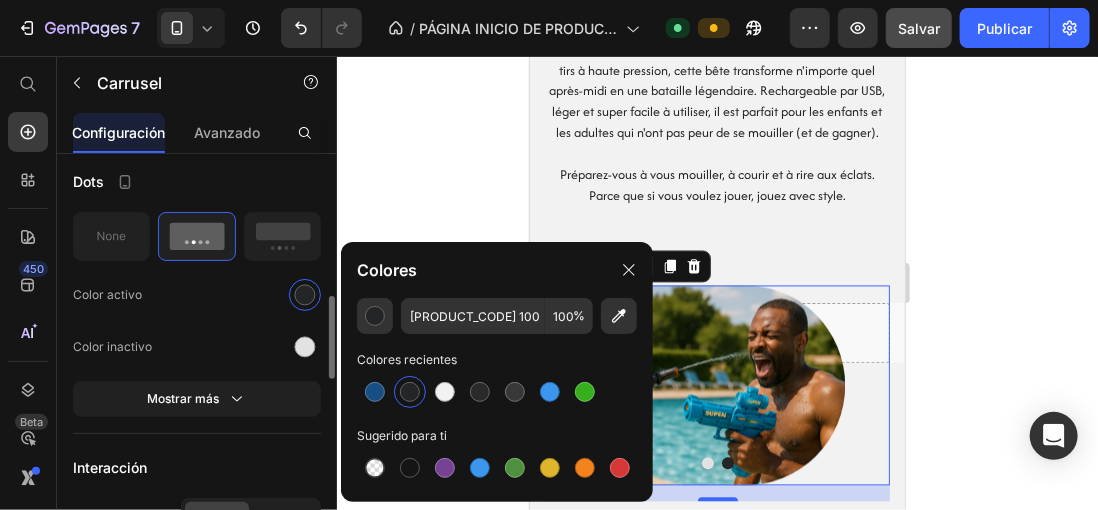 scroll, scrollTop: 600, scrollLeft: 0, axis: vertical 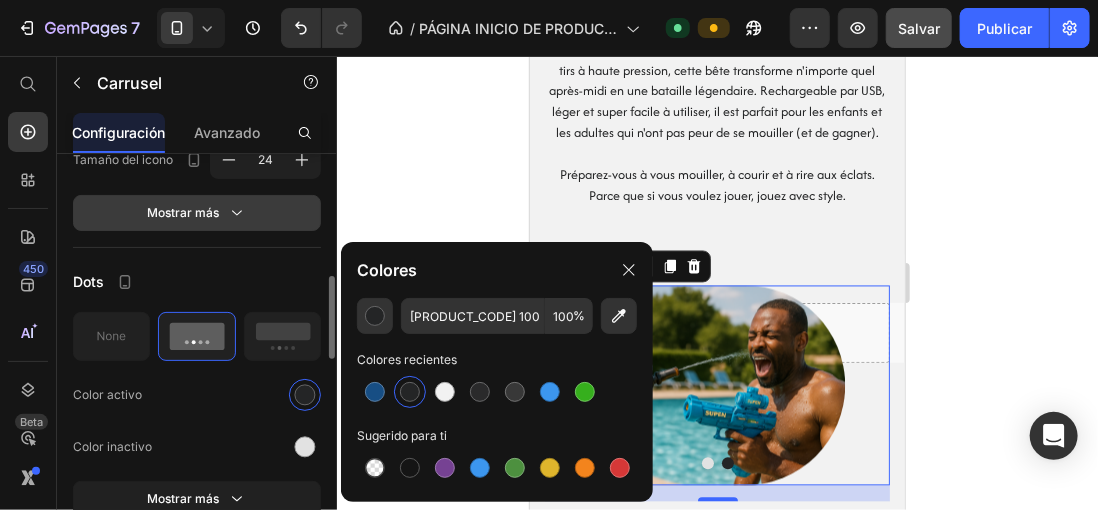 click 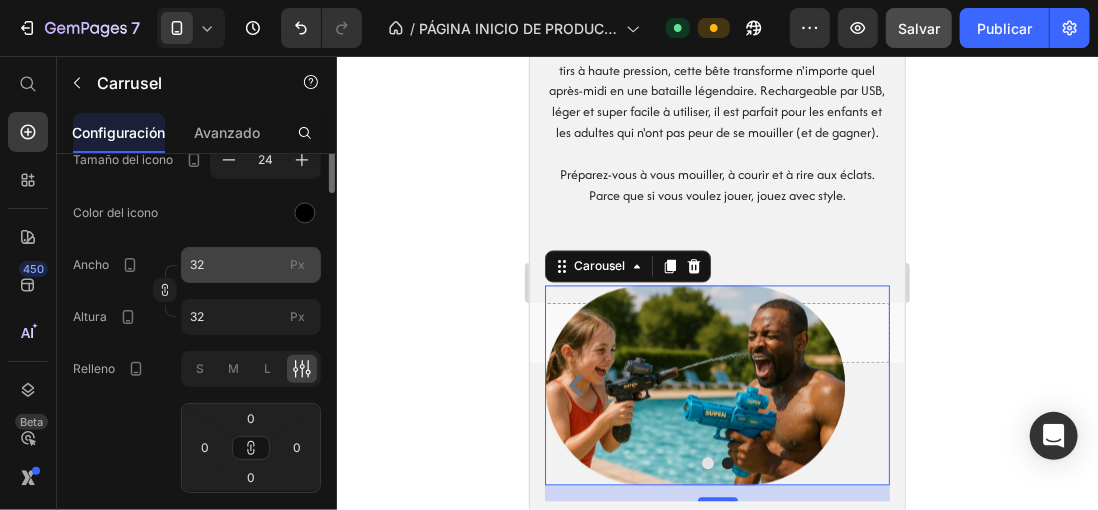 scroll, scrollTop: 500, scrollLeft: 0, axis: vertical 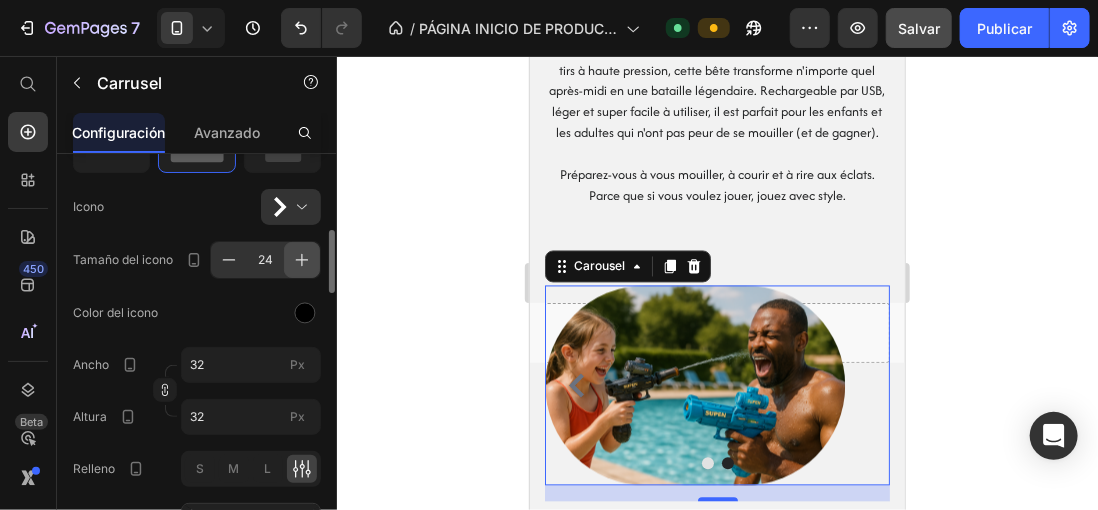 click 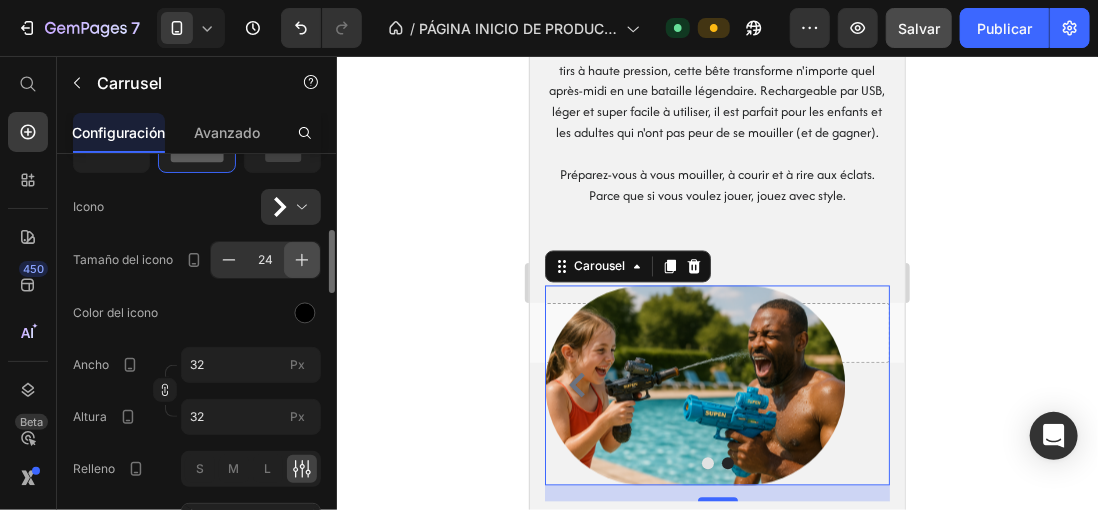 type on "25" 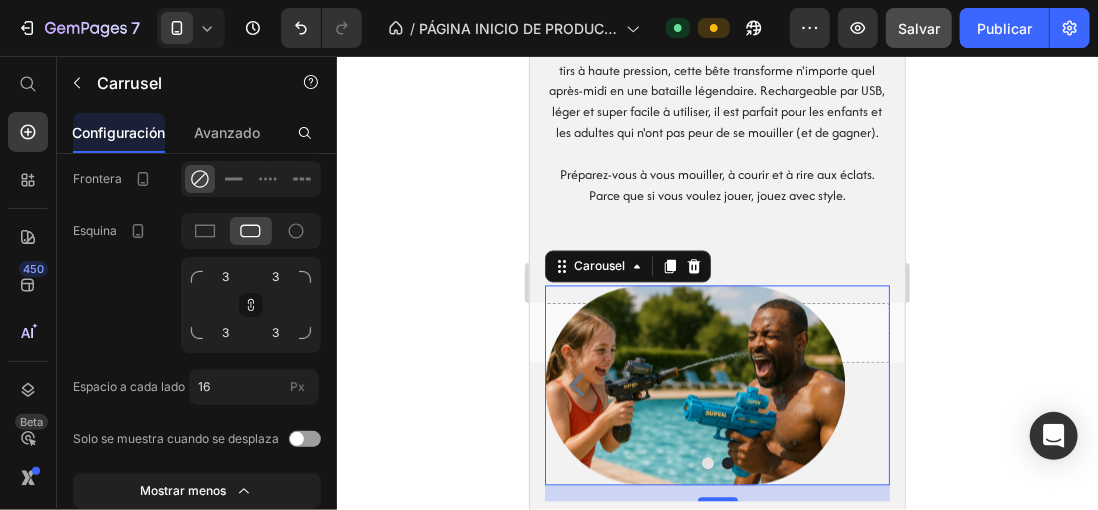 scroll, scrollTop: 1200, scrollLeft: 0, axis: vertical 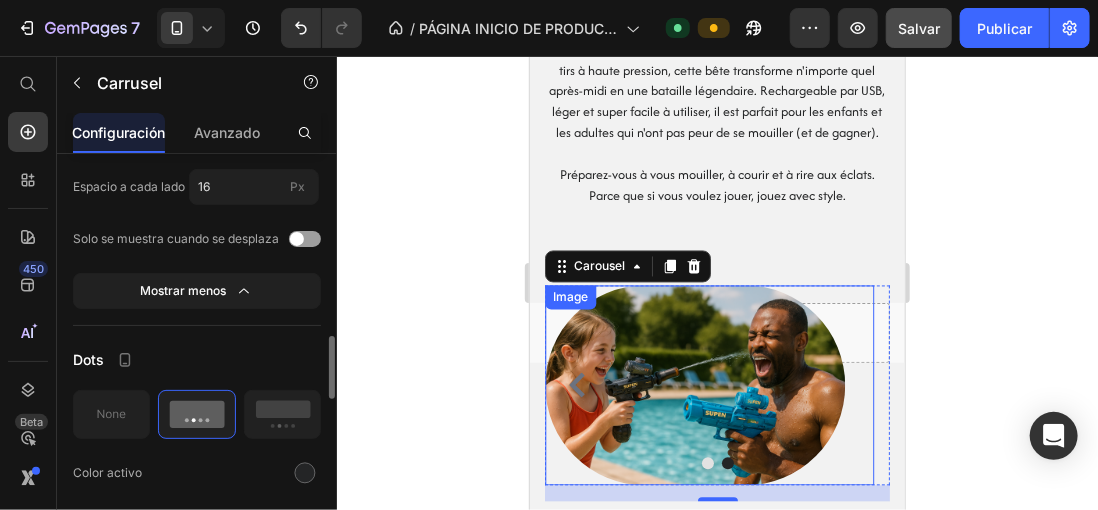 click at bounding box center (709, 385) 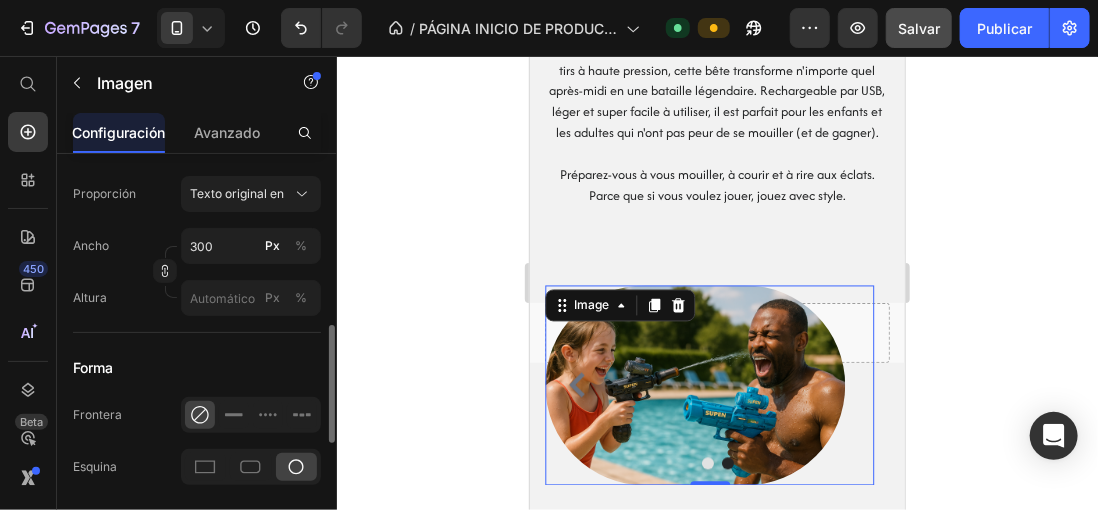 scroll, scrollTop: 900, scrollLeft: 0, axis: vertical 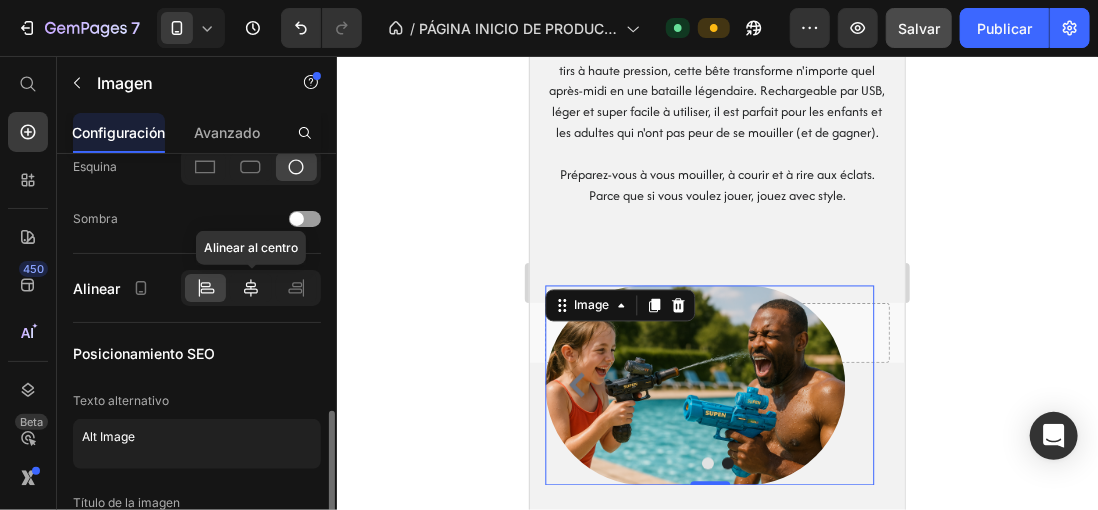 click 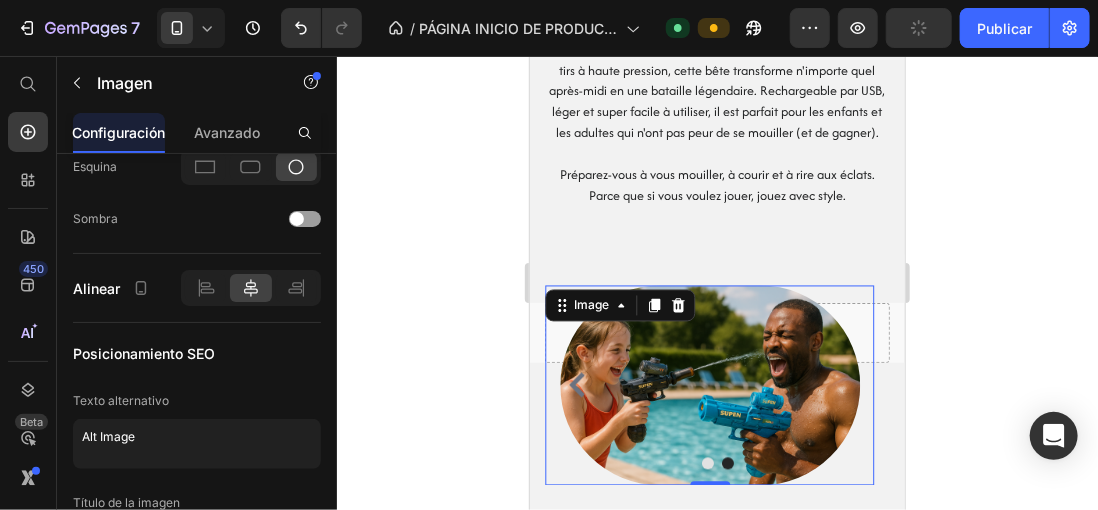 click 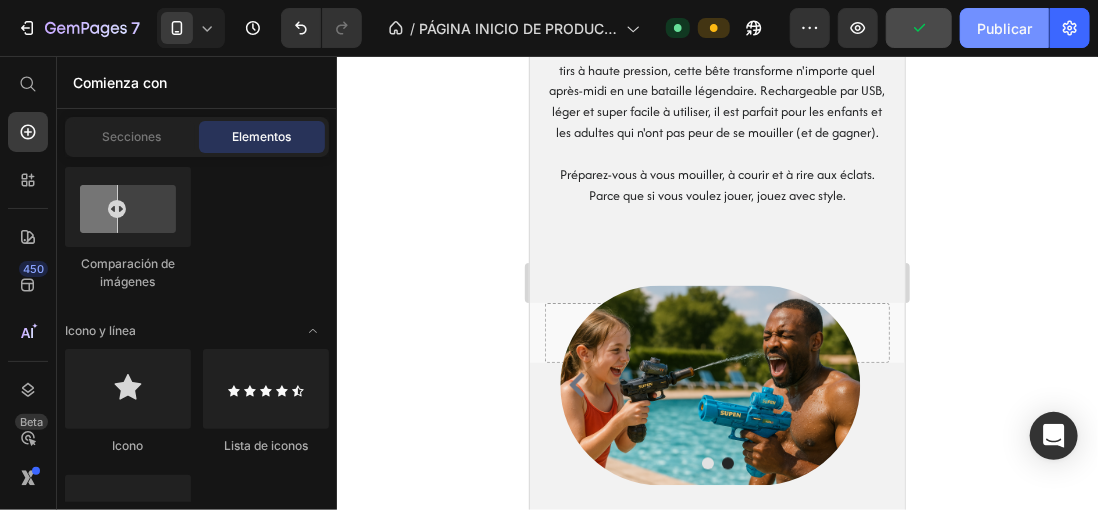click on "Publicar" 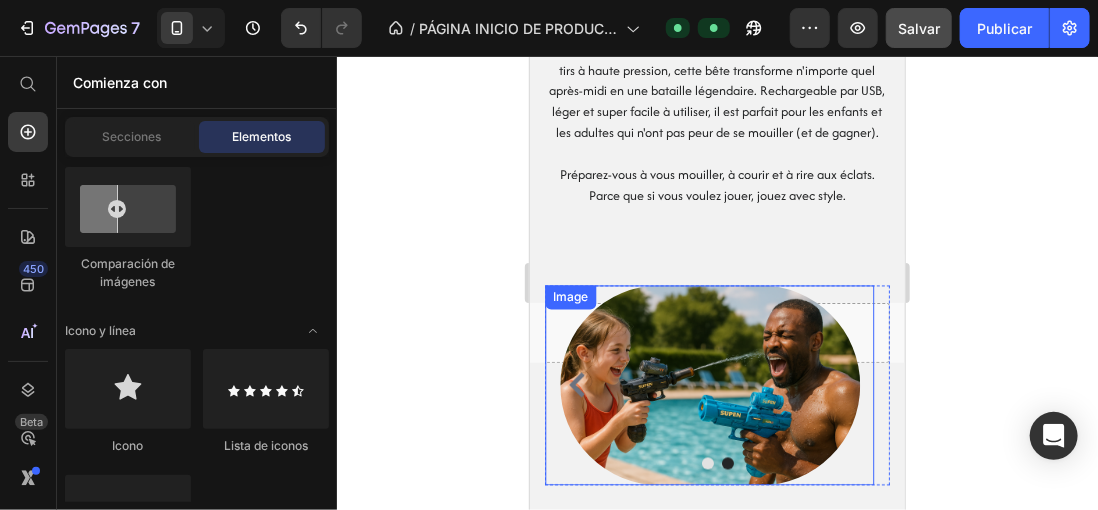 scroll, scrollTop: 1600, scrollLeft: 0, axis: vertical 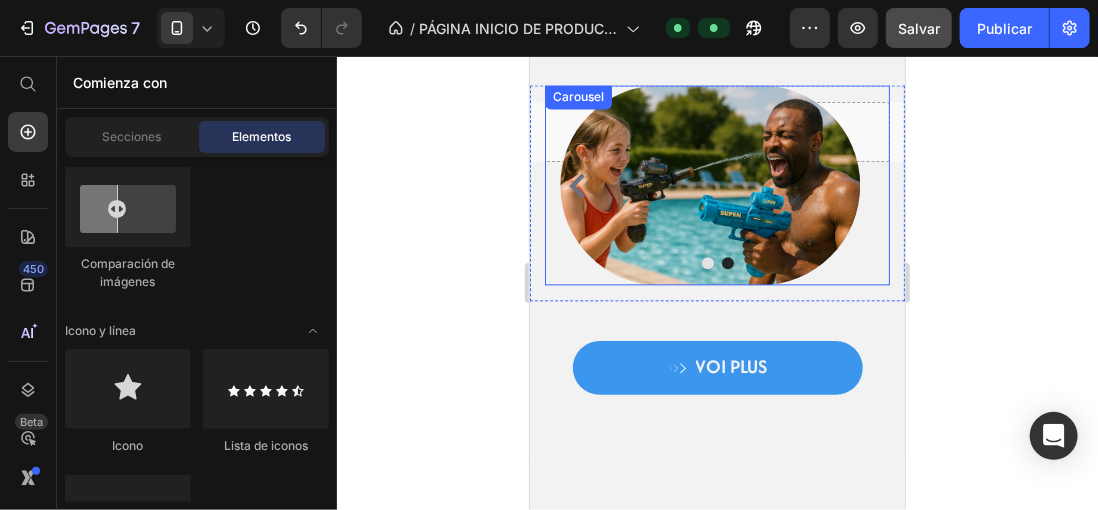 click at bounding box center (716, 262) 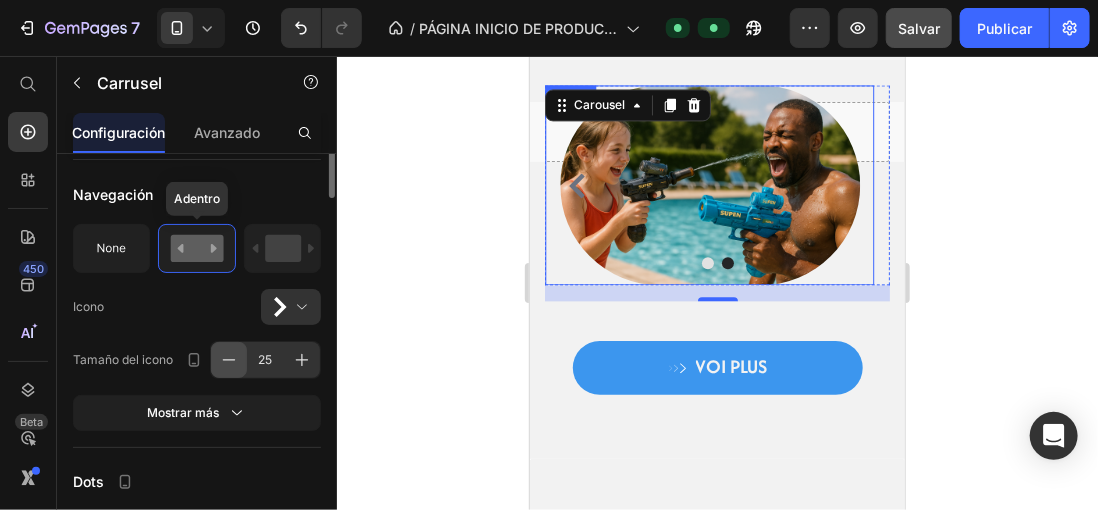 scroll, scrollTop: 300, scrollLeft: 0, axis: vertical 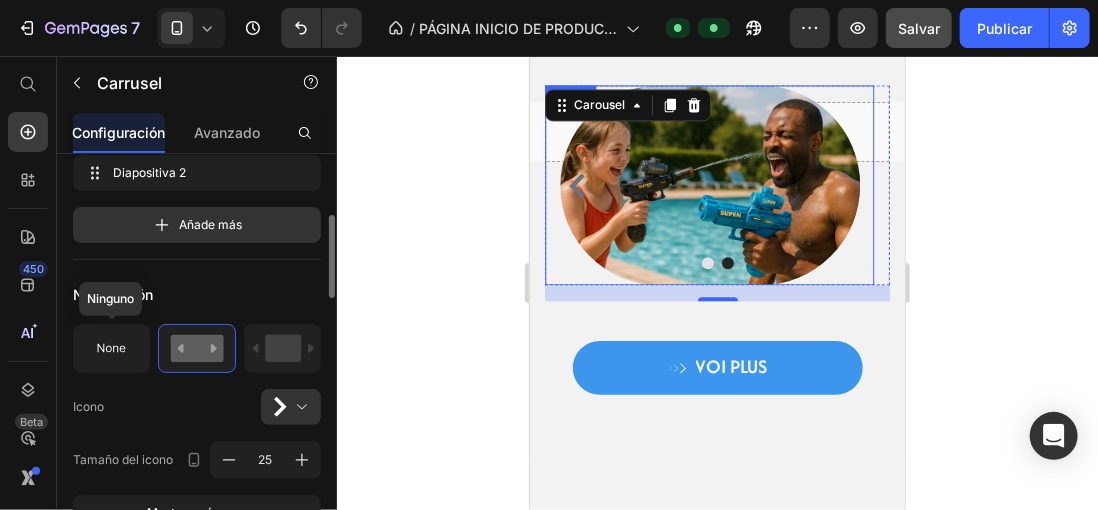 drag, startPoint x: 137, startPoint y: 334, endPoint x: 80, endPoint y: 318, distance: 59.20304 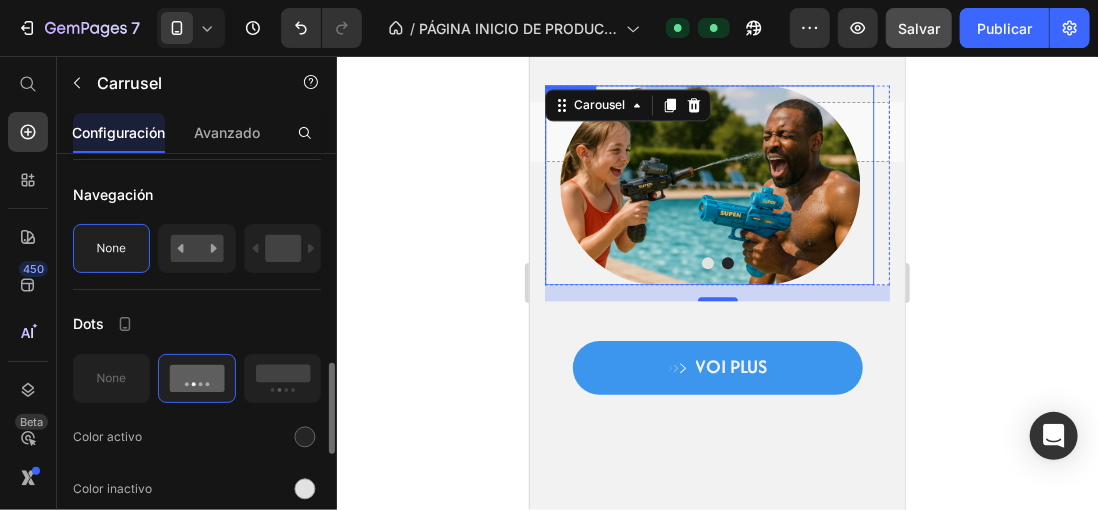 scroll, scrollTop: 500, scrollLeft: 0, axis: vertical 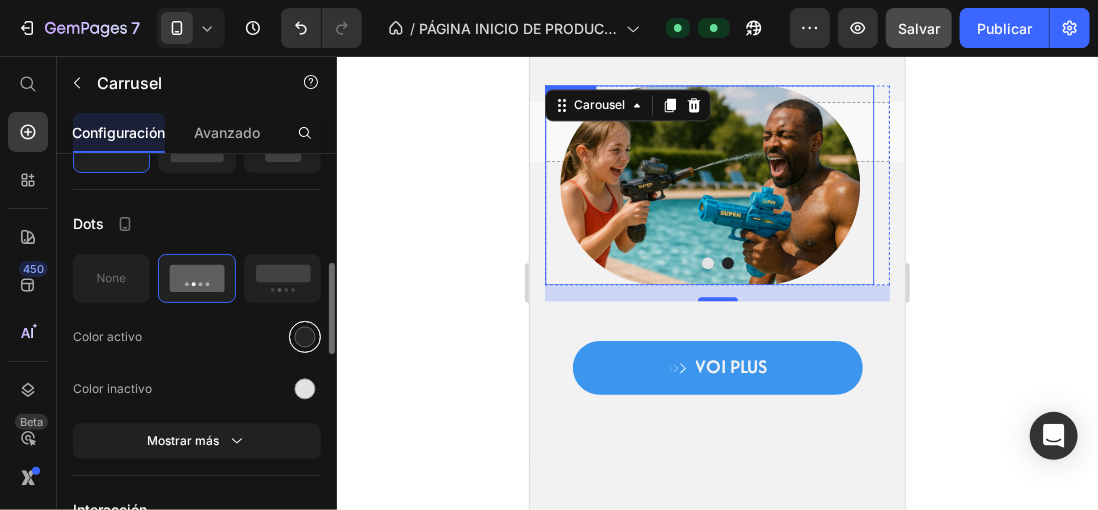 click at bounding box center (305, 336) 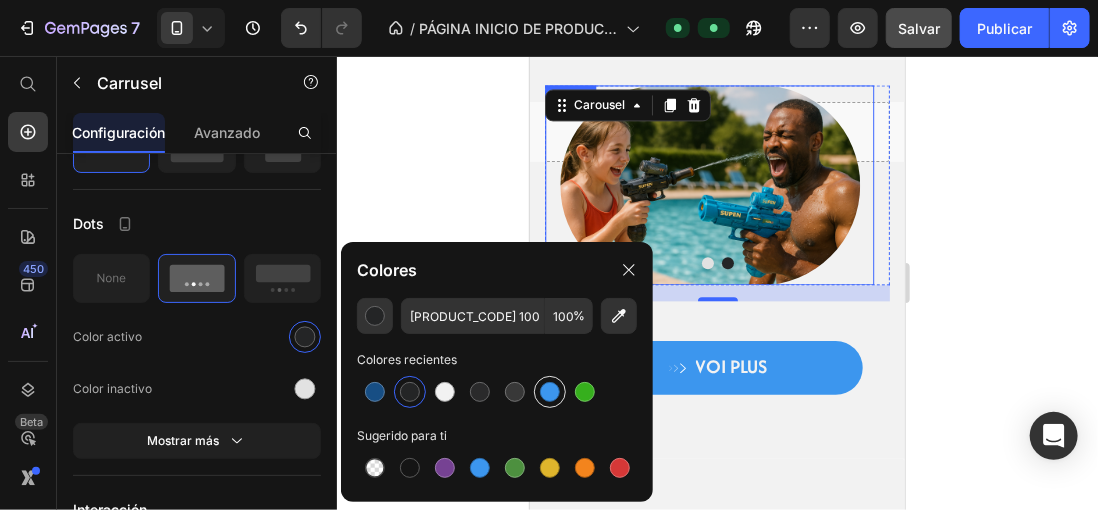 click at bounding box center (550, 392) 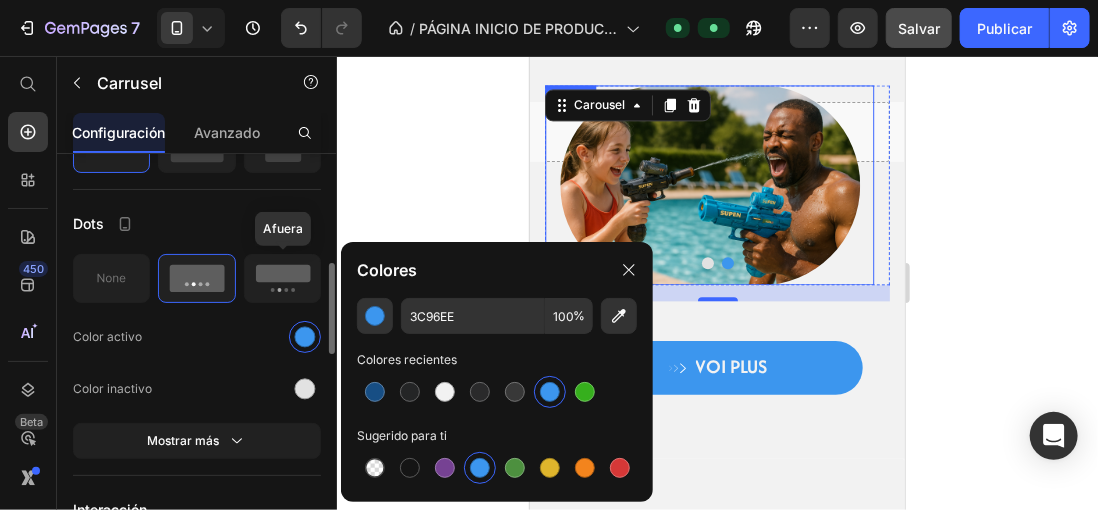 click 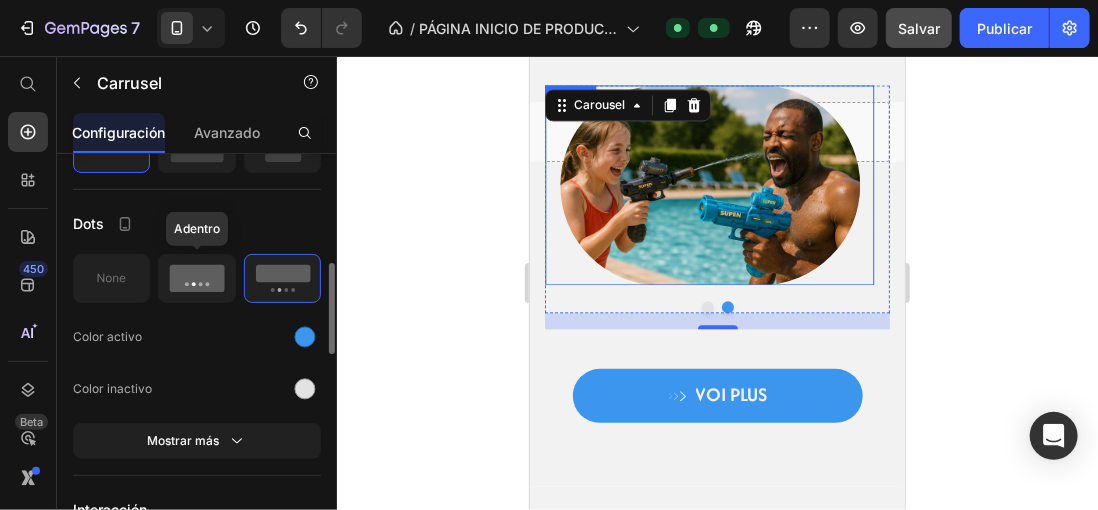 click 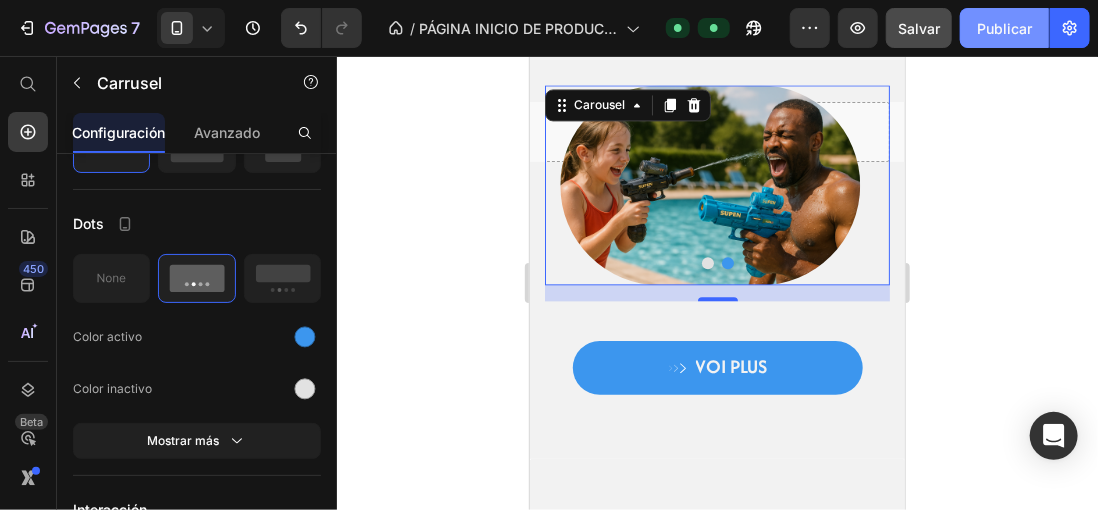 click on "Publicar" 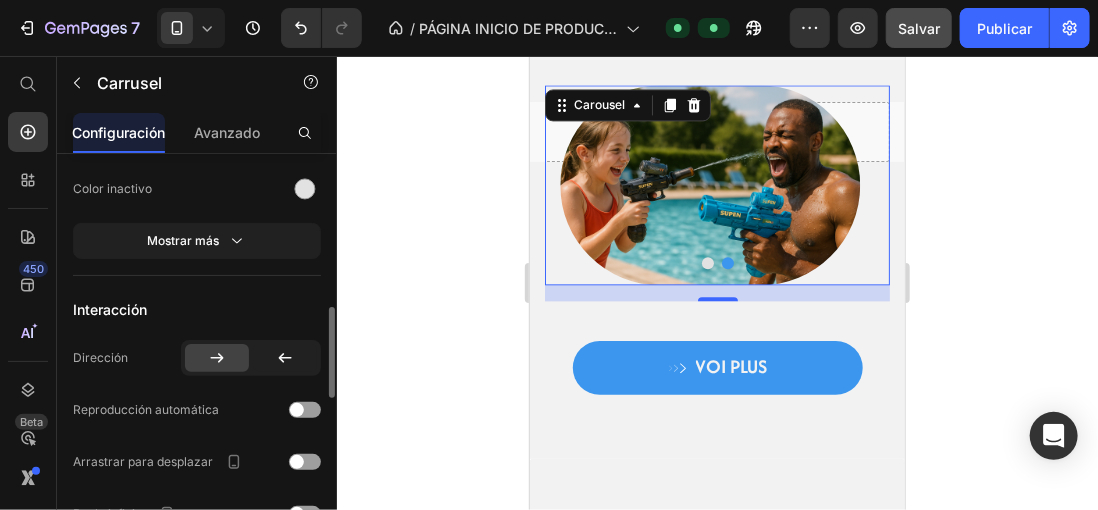 scroll, scrollTop: 600, scrollLeft: 0, axis: vertical 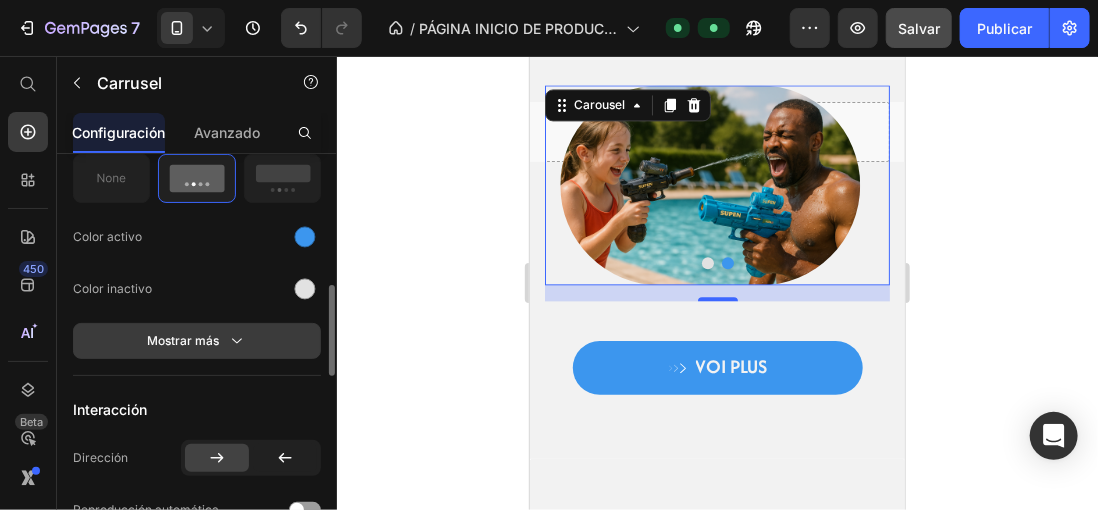 click 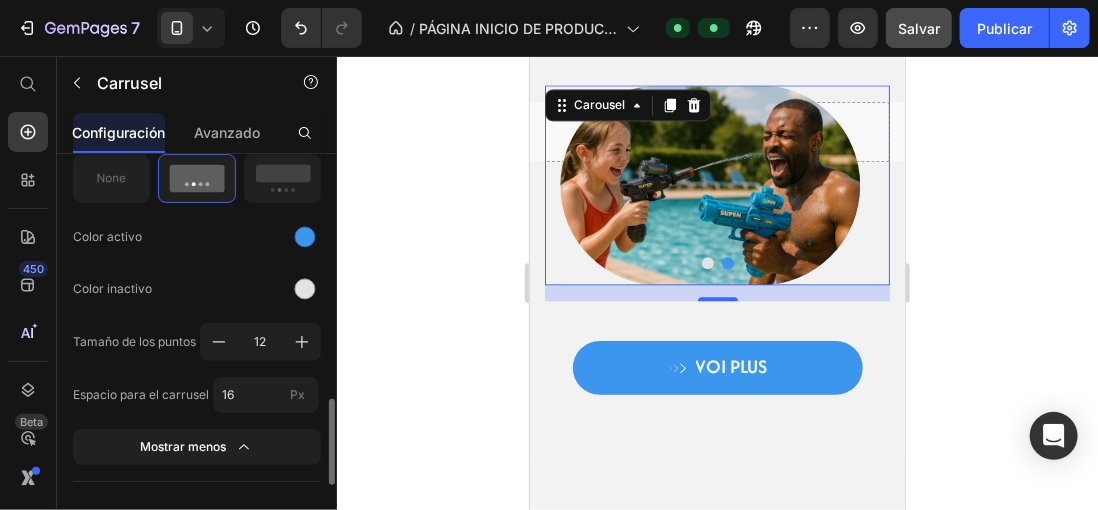 scroll, scrollTop: 900, scrollLeft: 0, axis: vertical 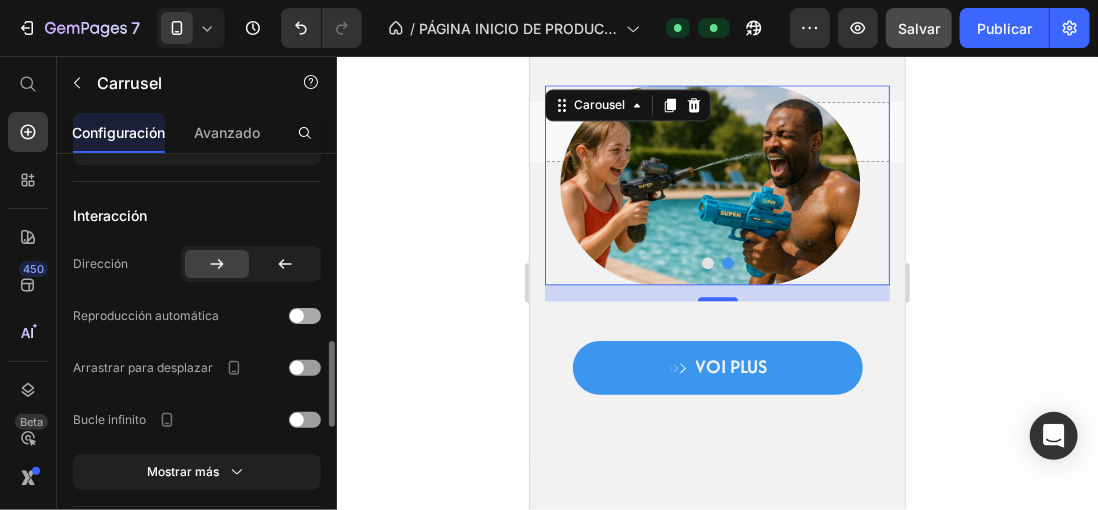 click at bounding box center [297, 316] 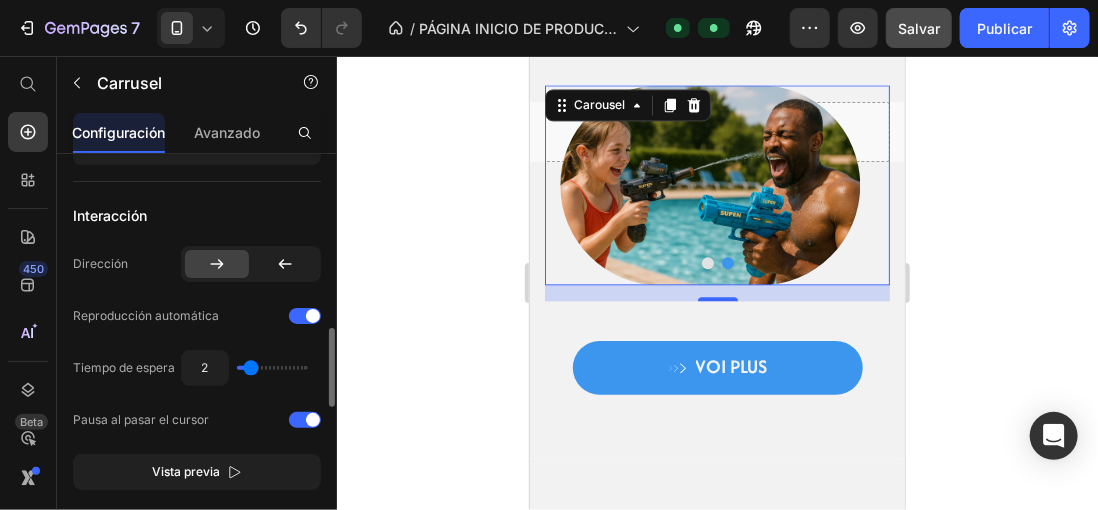 type on "1.6" 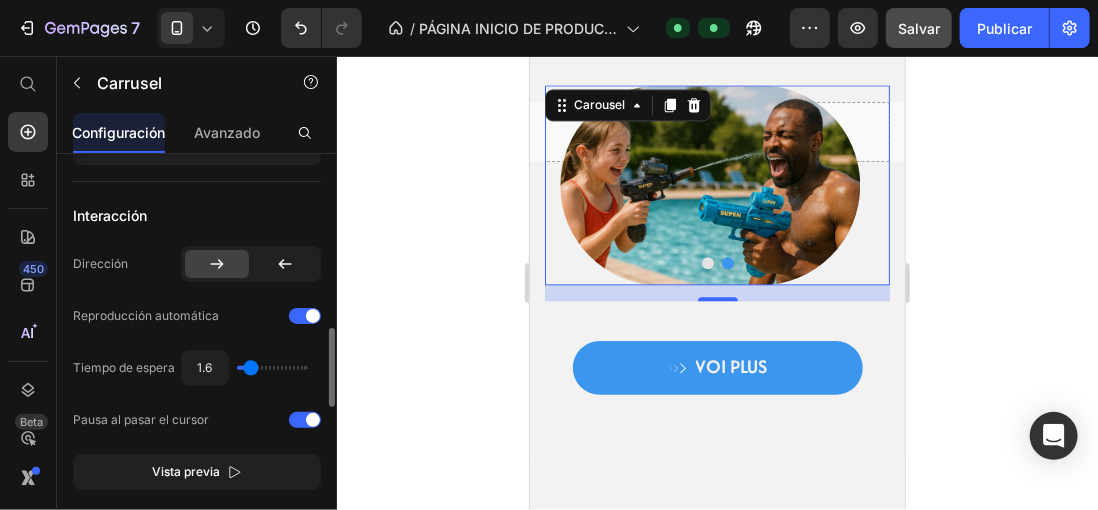 type on "1.6" 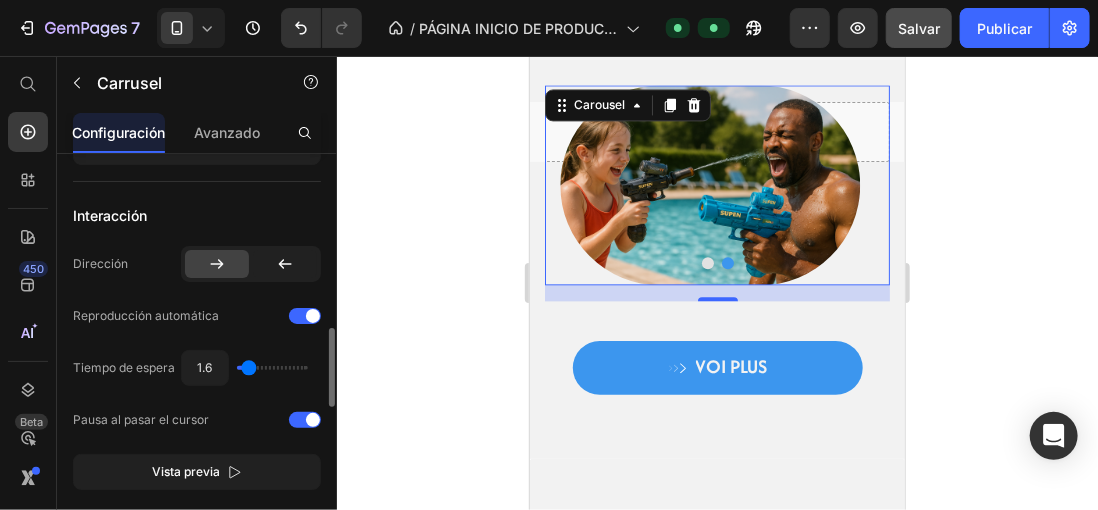 type on "1.4" 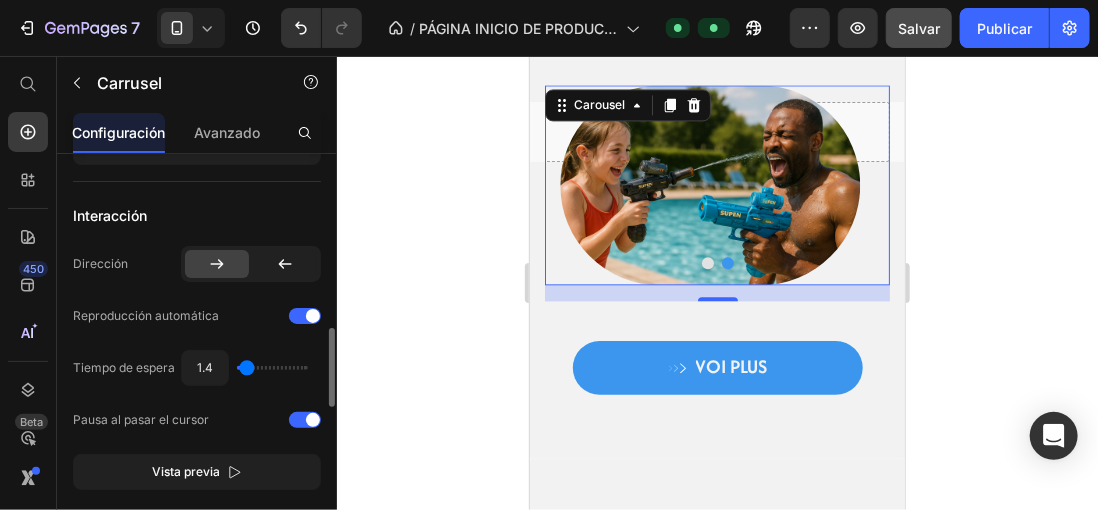 type on "1.6" 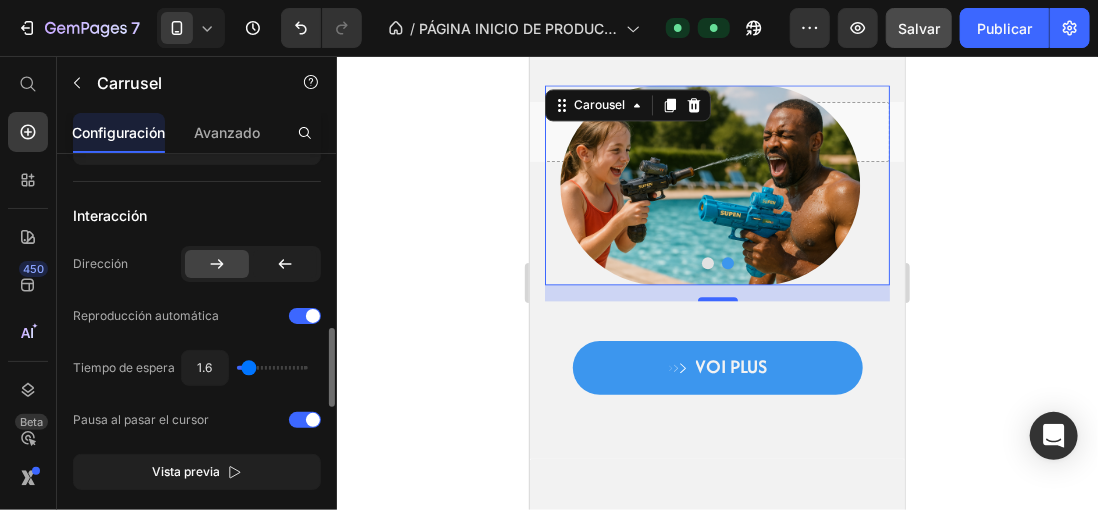 type on "1.4" 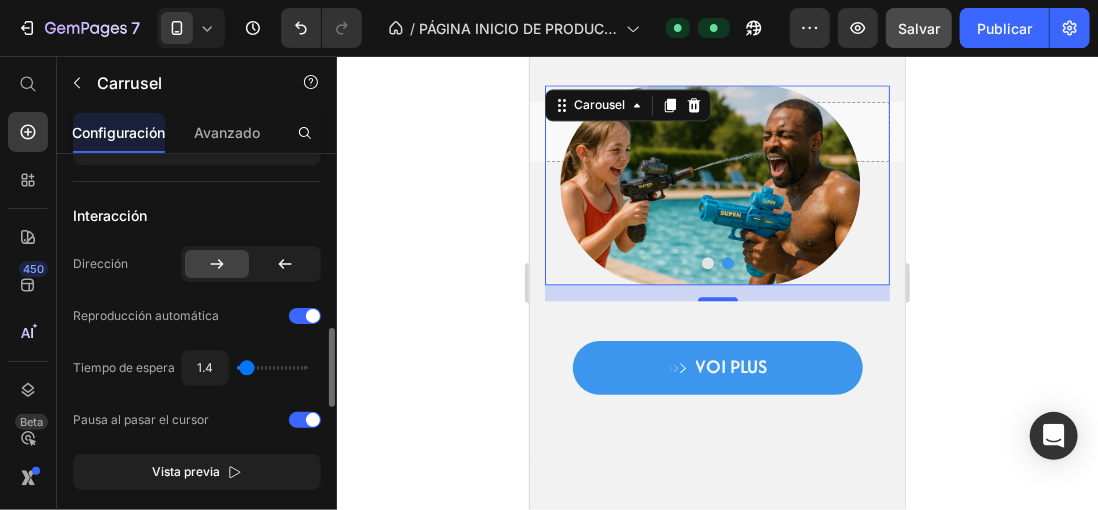 type on "1.3" 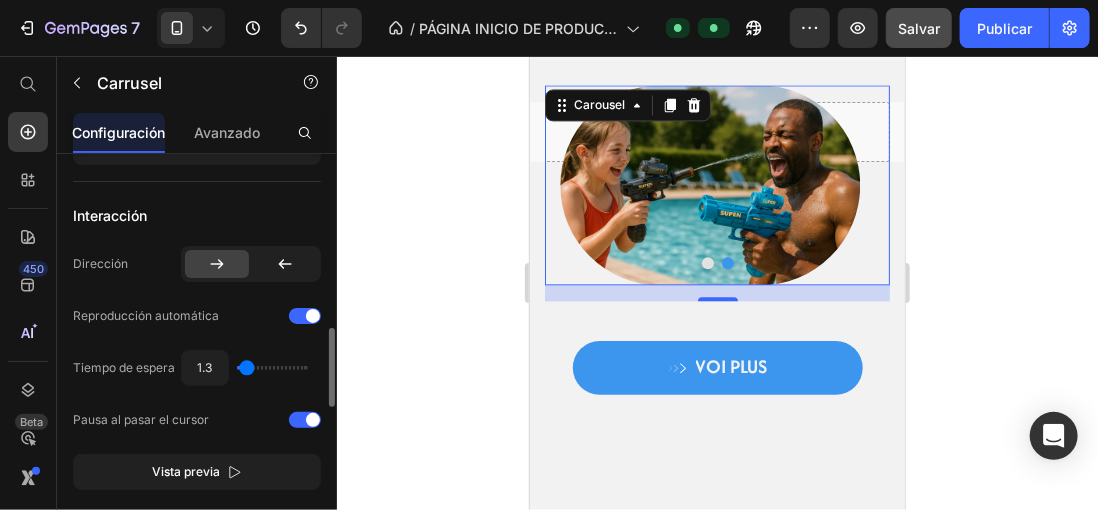 type on "1.4" 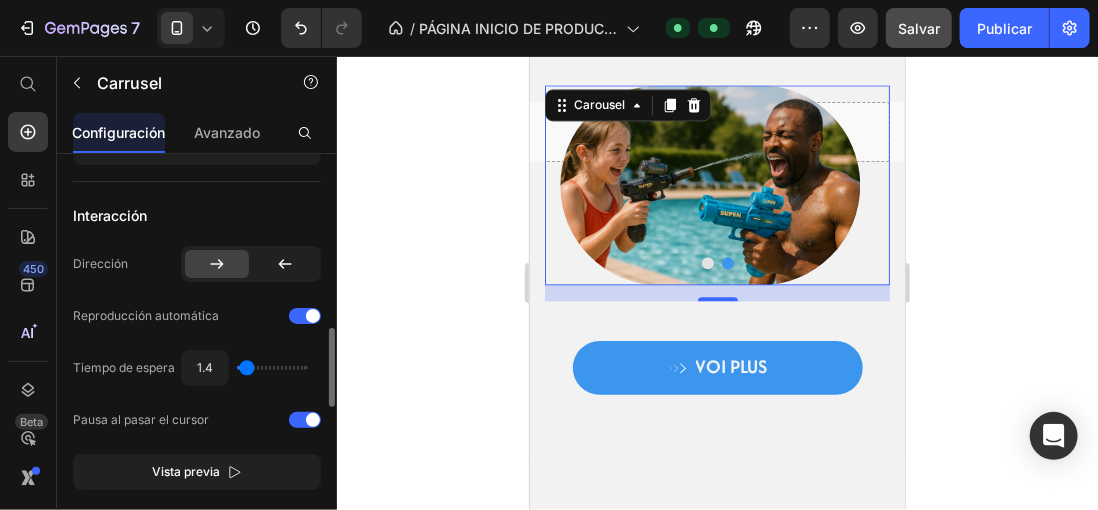 type on "1.6" 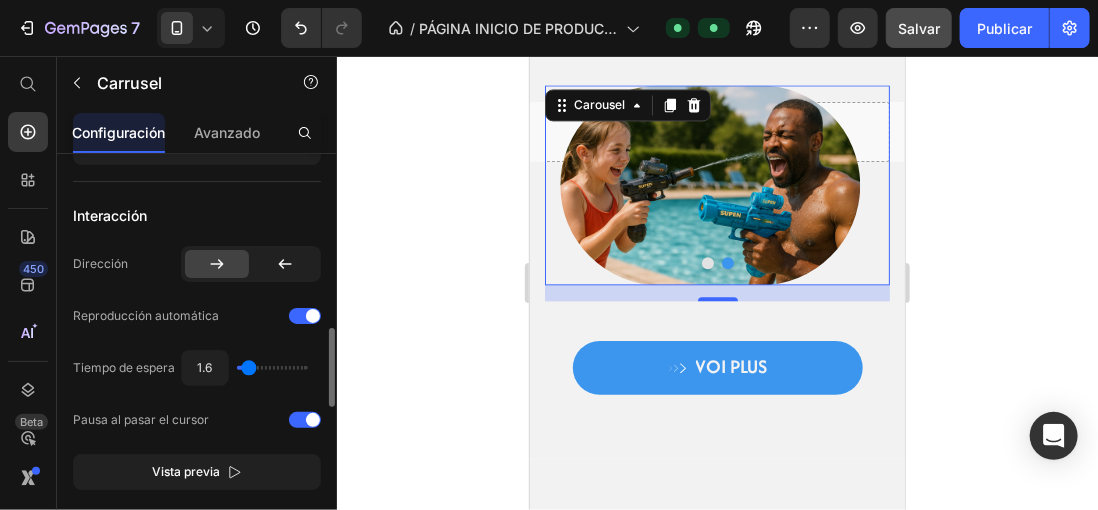 type on "1.7" 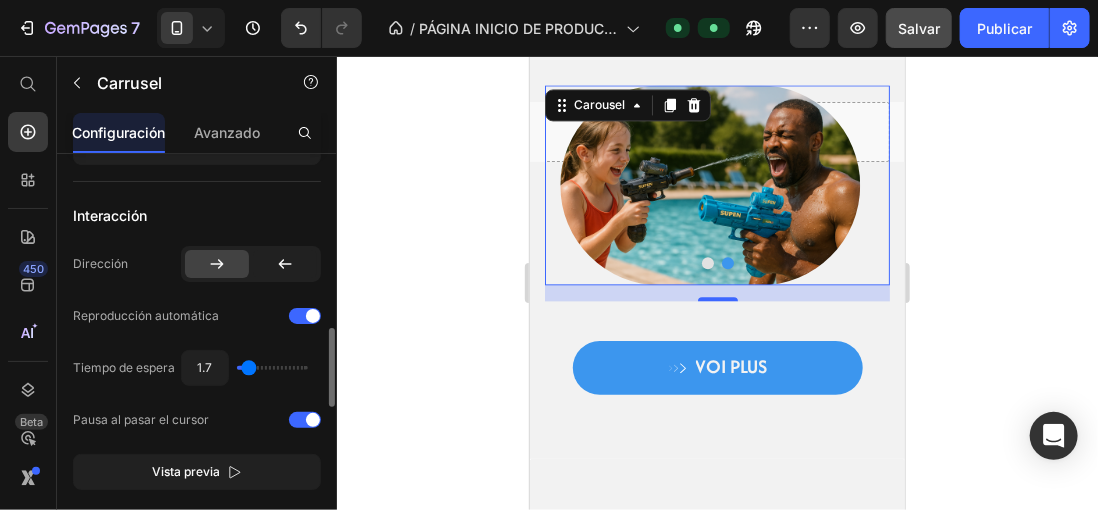 type on "1.6" 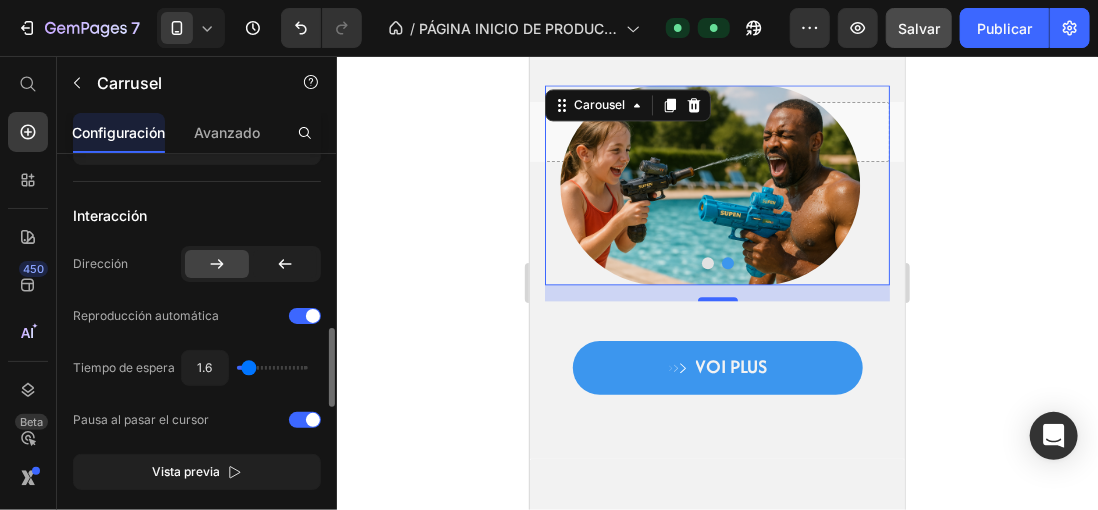 type on "1.4" 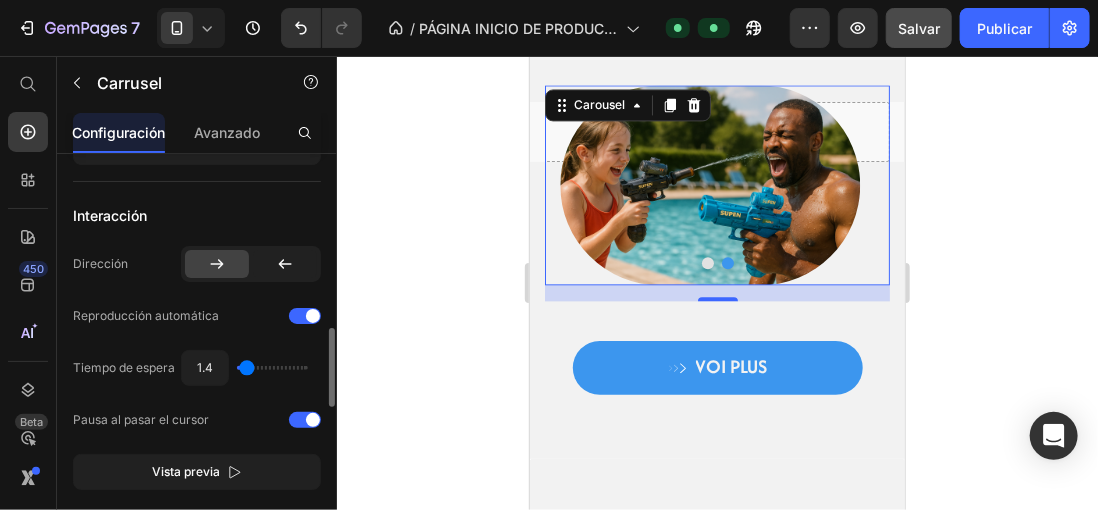 type on "1.6" 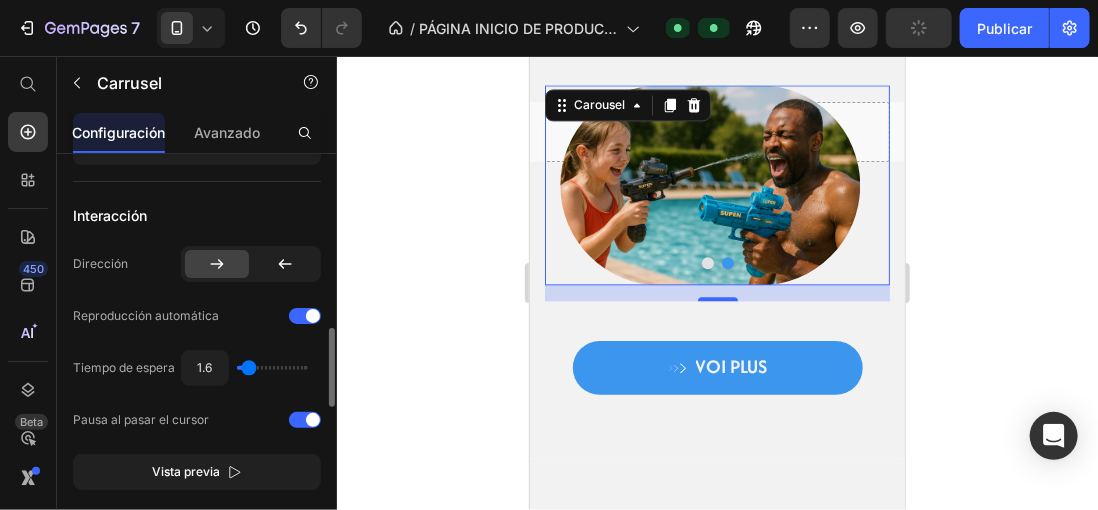 type on "1.6" 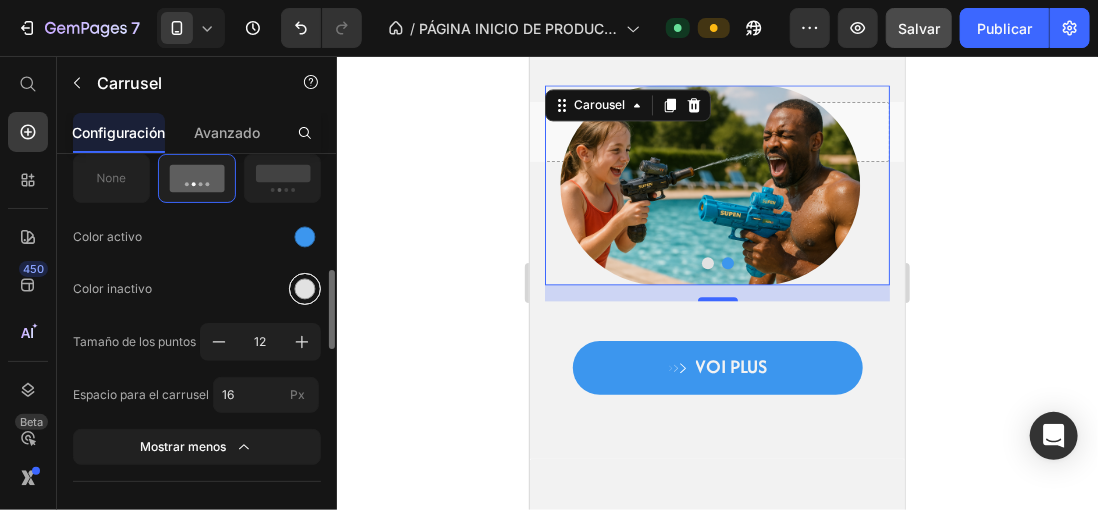 scroll, scrollTop: 400, scrollLeft: 0, axis: vertical 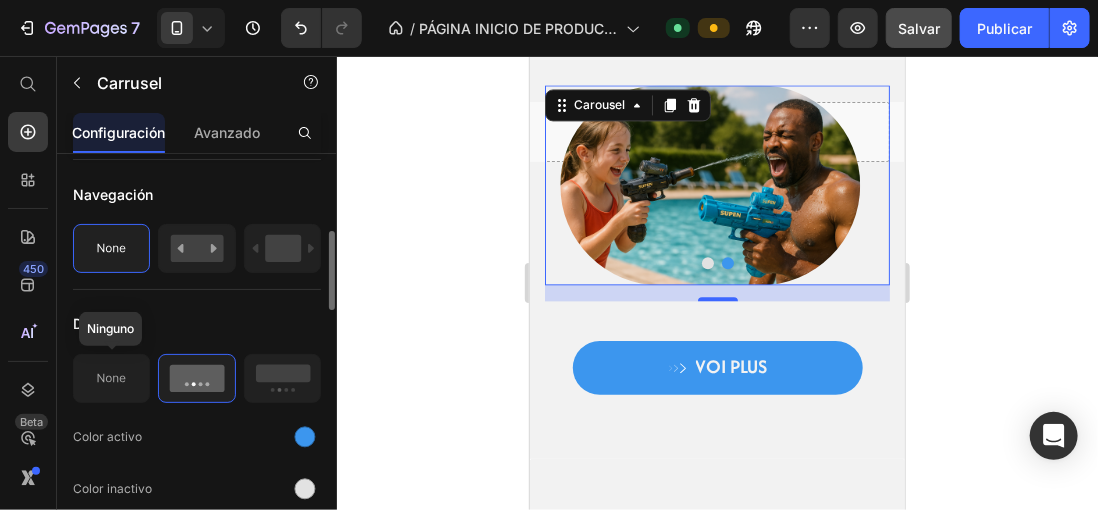 click 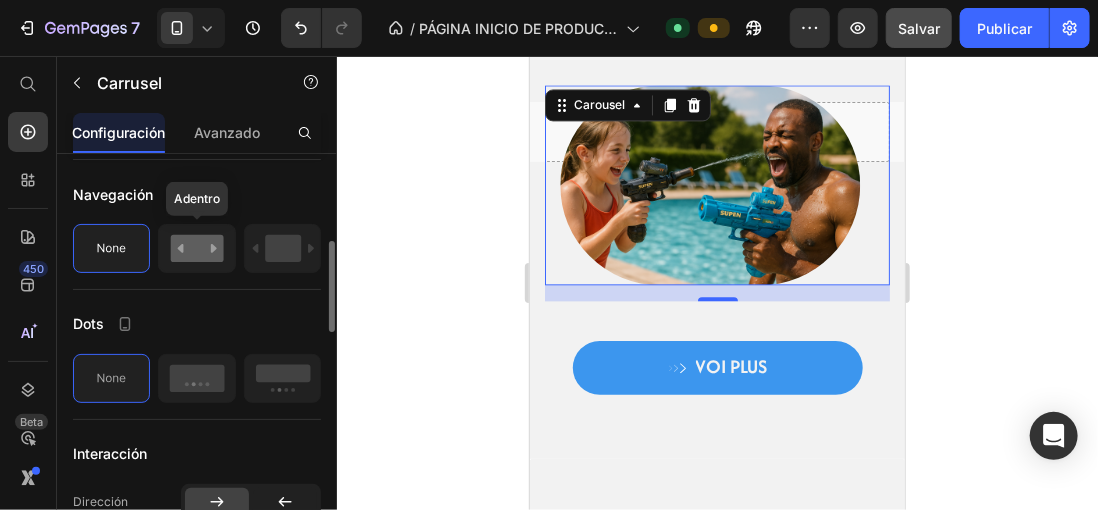 click 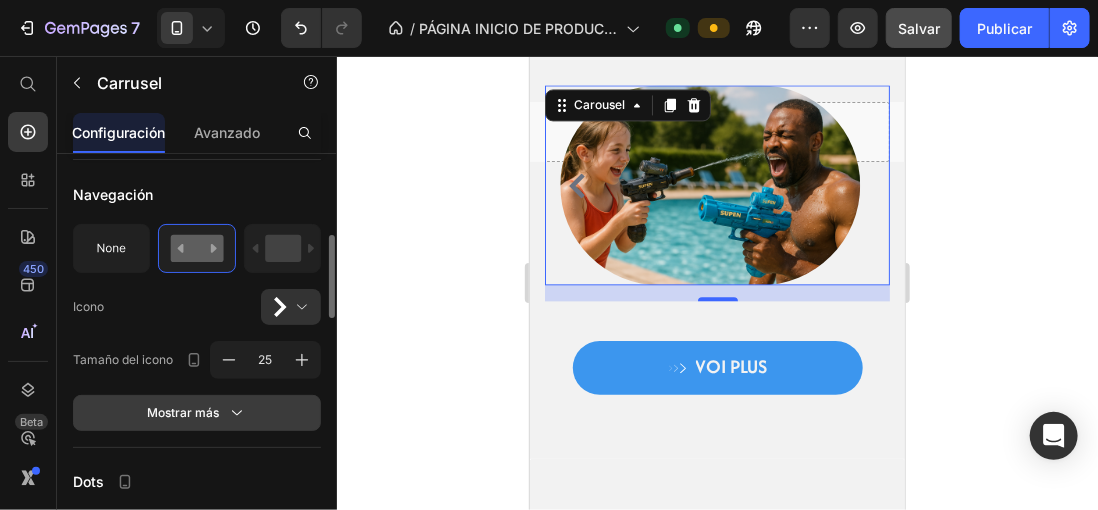click 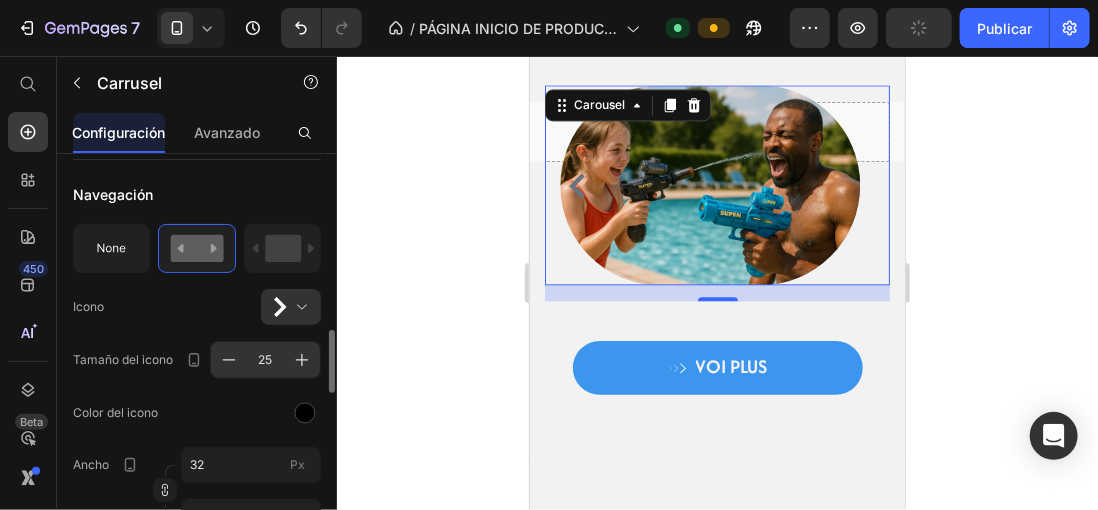 scroll, scrollTop: 600, scrollLeft: 0, axis: vertical 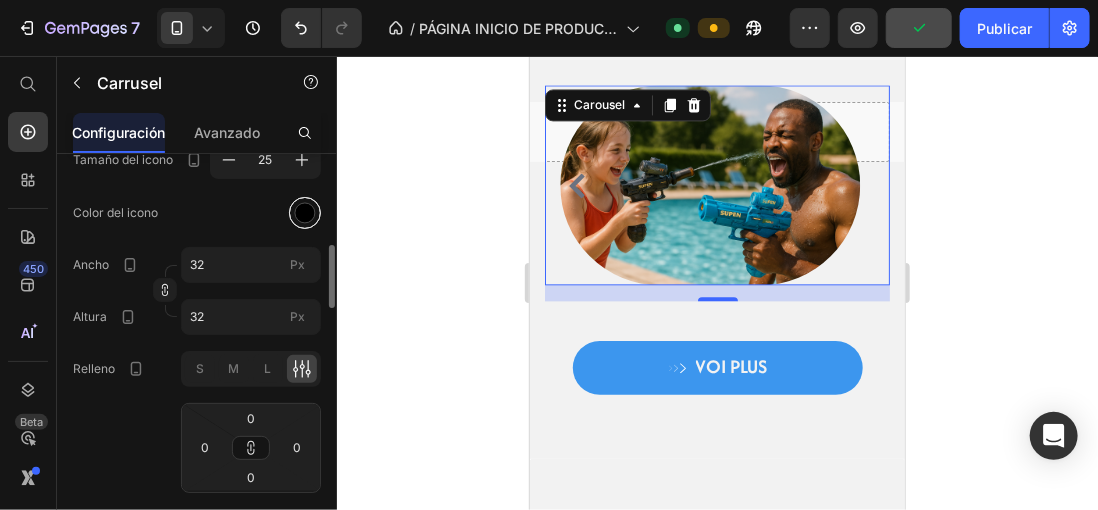 click at bounding box center (305, 212) 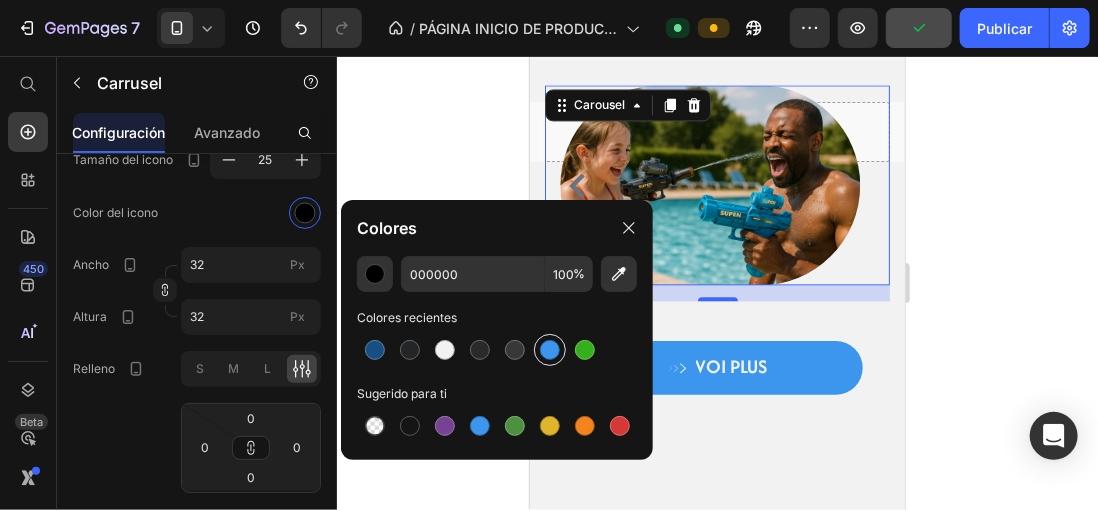 click at bounding box center [550, 350] 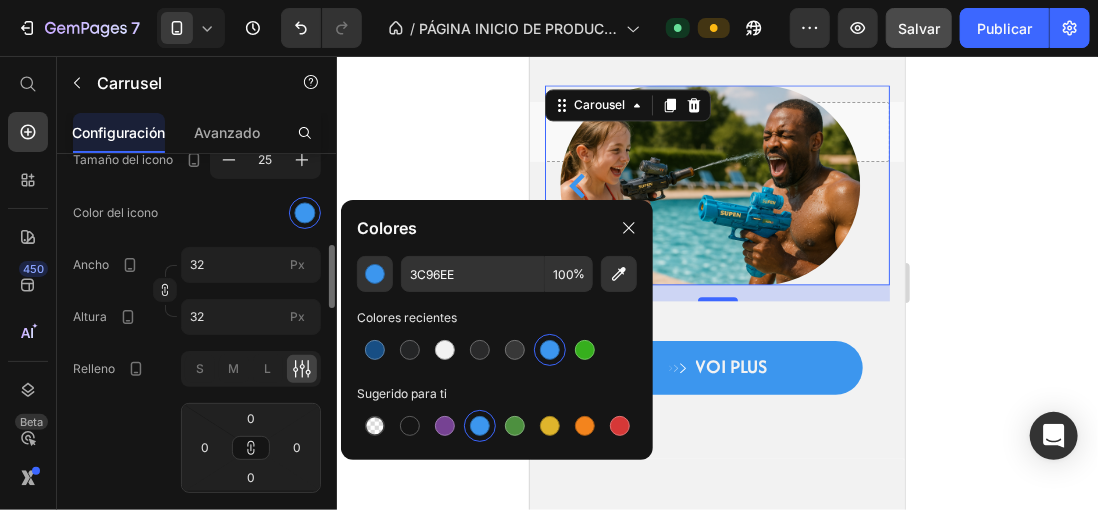 click on "Color del icono" 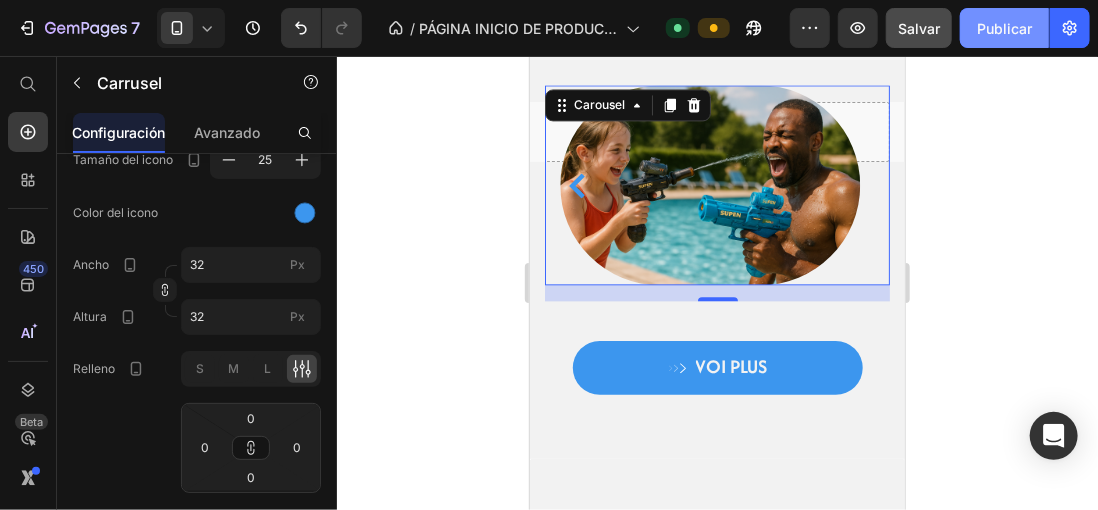 click on "Publicar" 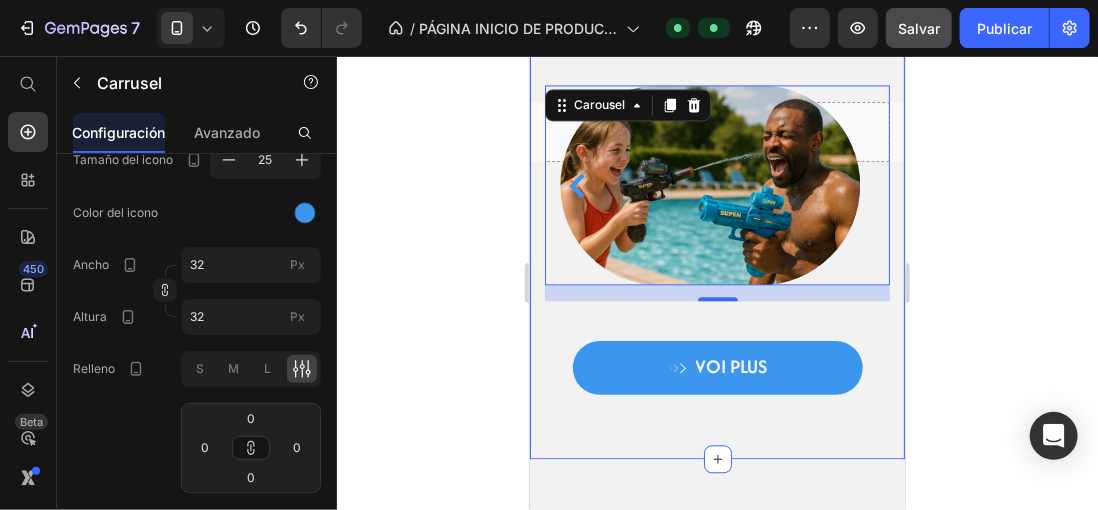 scroll, scrollTop: 1522, scrollLeft: 0, axis: vertical 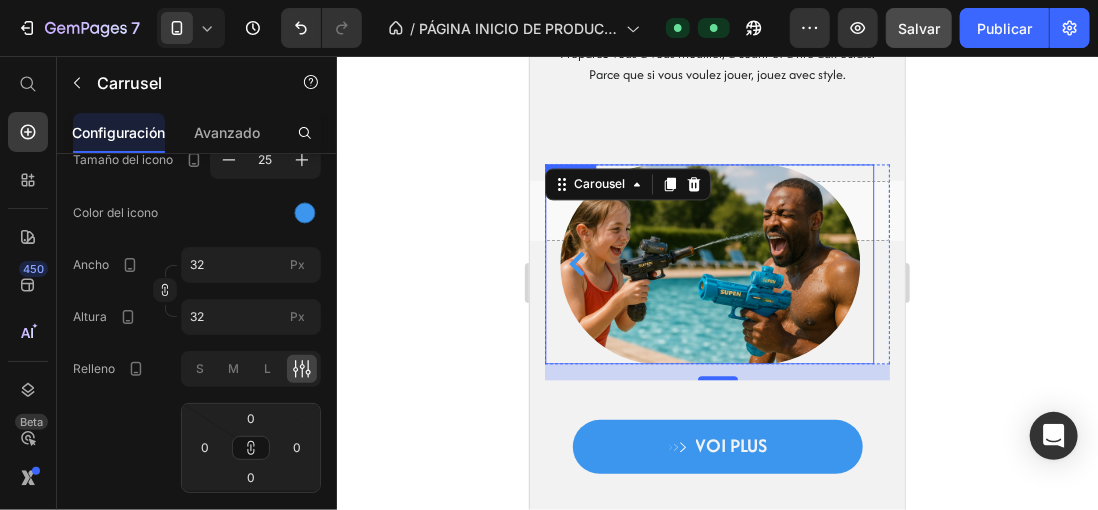 click 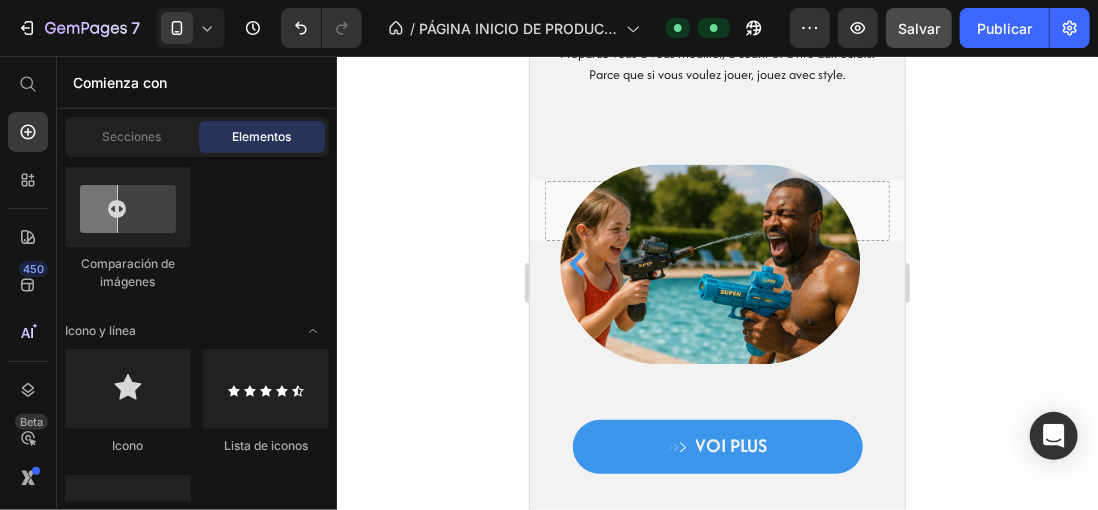 scroll, scrollTop: 1000, scrollLeft: 0, axis: vertical 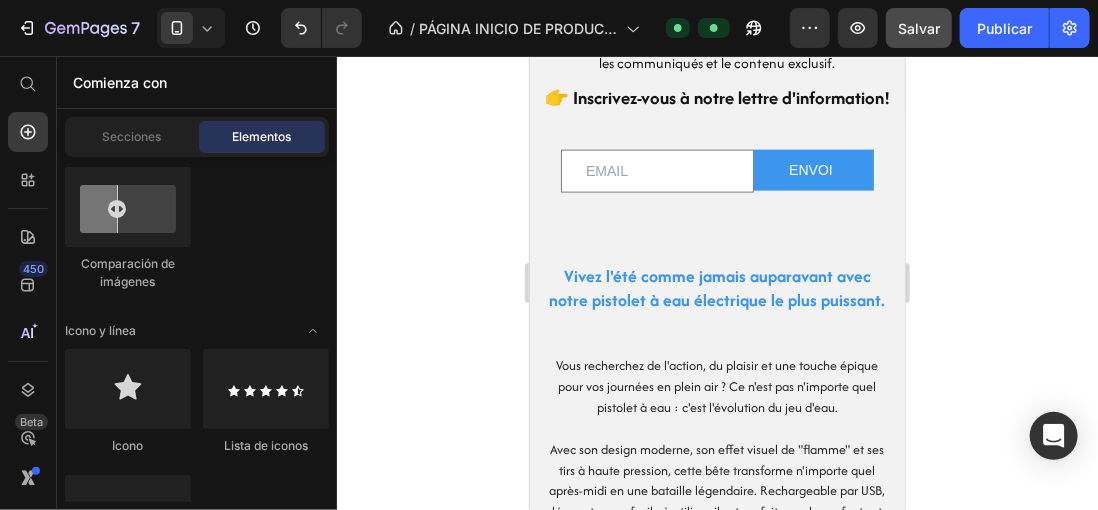 click 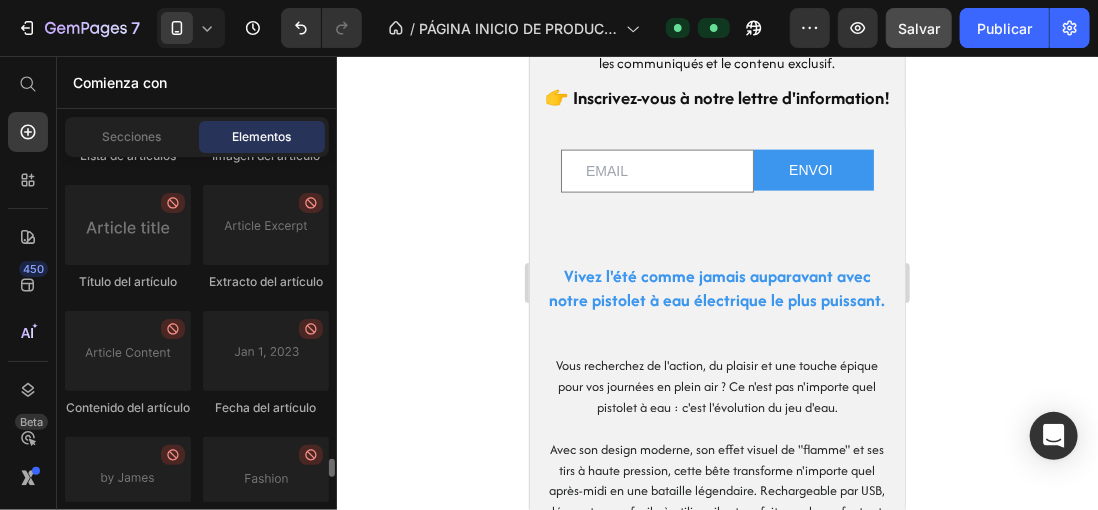 scroll, scrollTop: 6100, scrollLeft: 0, axis: vertical 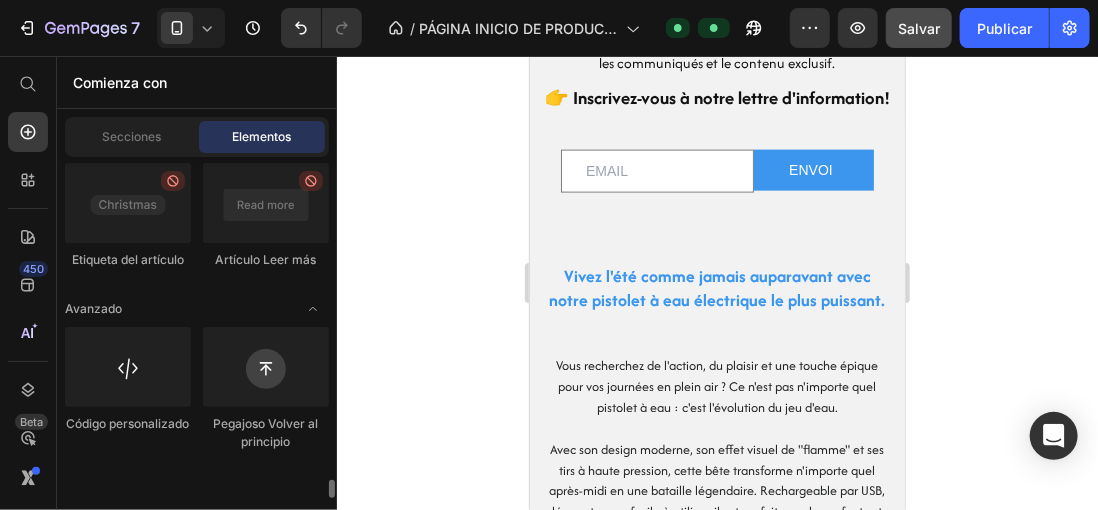 click 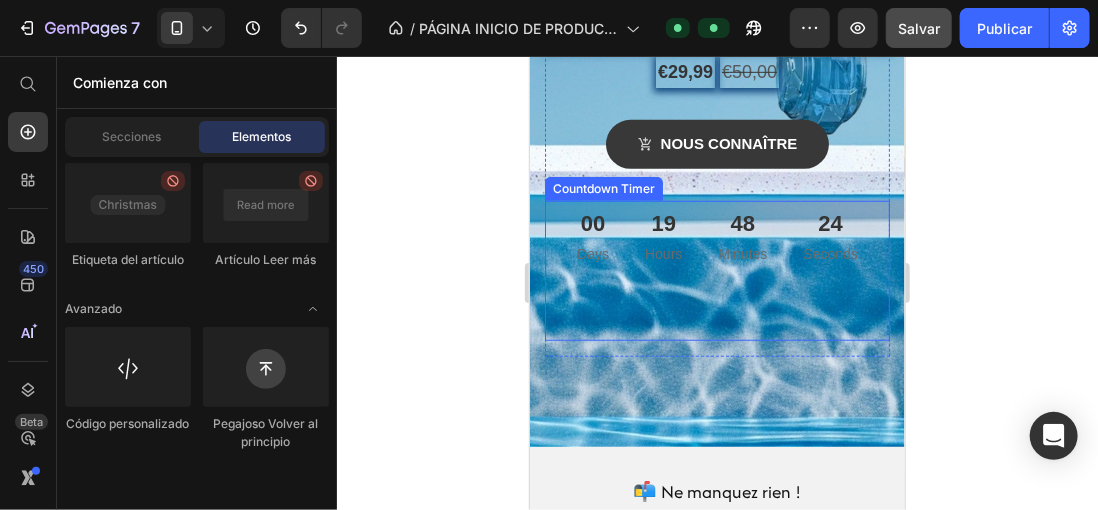scroll, scrollTop: 700, scrollLeft: 0, axis: vertical 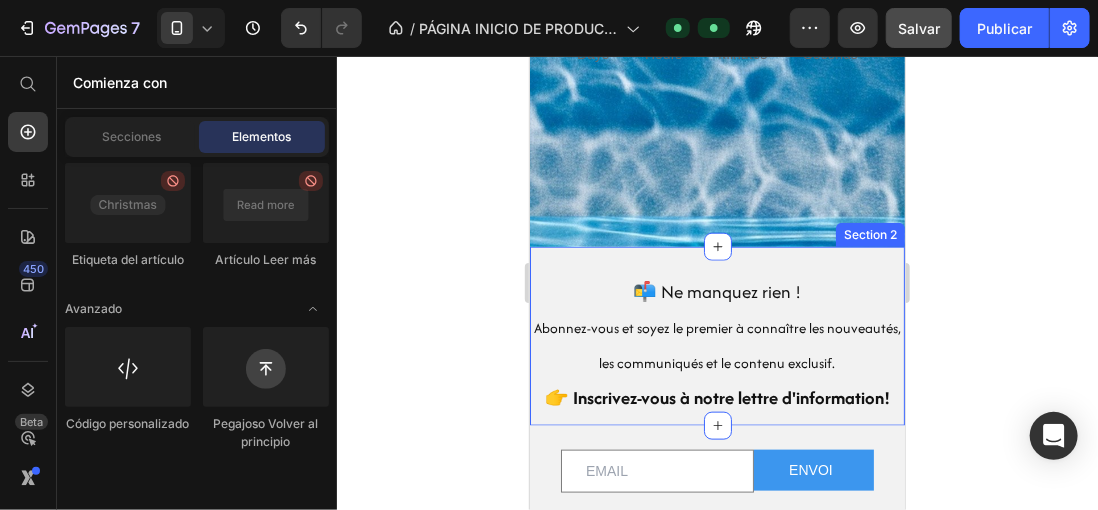 click on "📬 Ne manquez rien ! Abonnez-vous et soyez le premier à connaître les nouveautés, les communiqués et le contenu exclusif. 👉 Inscrivez-vous à notre lettre d'information! Heading Section 2" at bounding box center (716, 335) 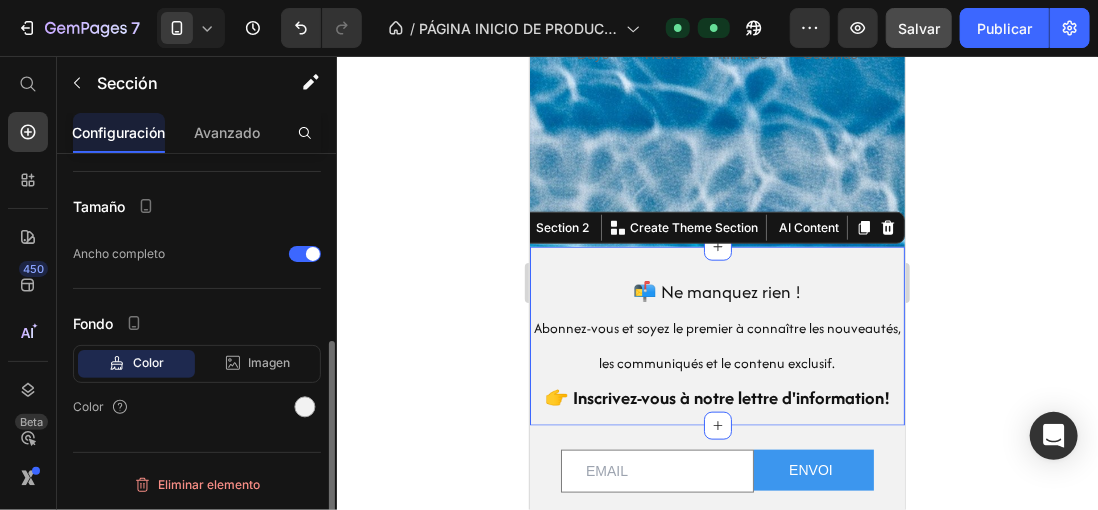 scroll, scrollTop: 0, scrollLeft: 0, axis: both 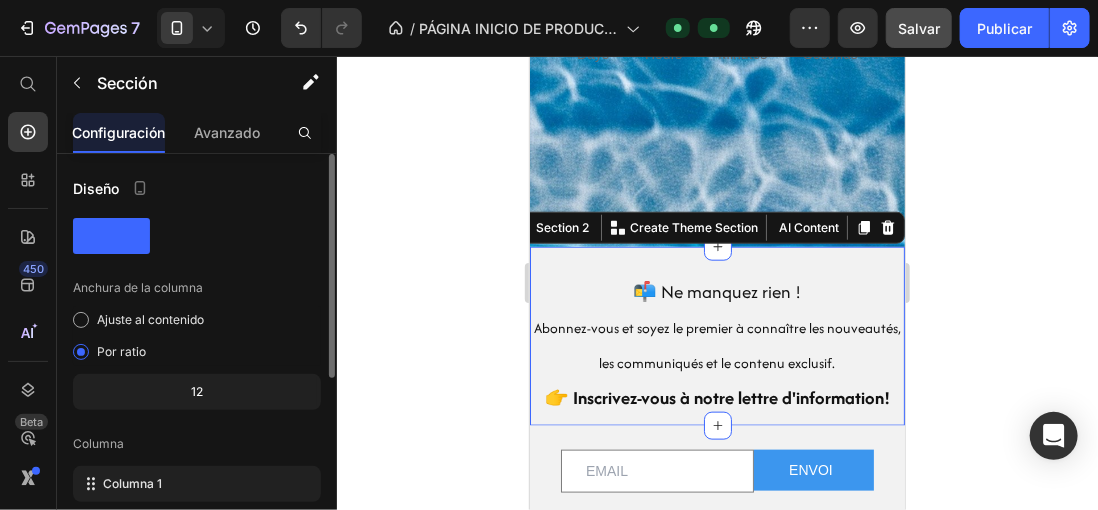 click 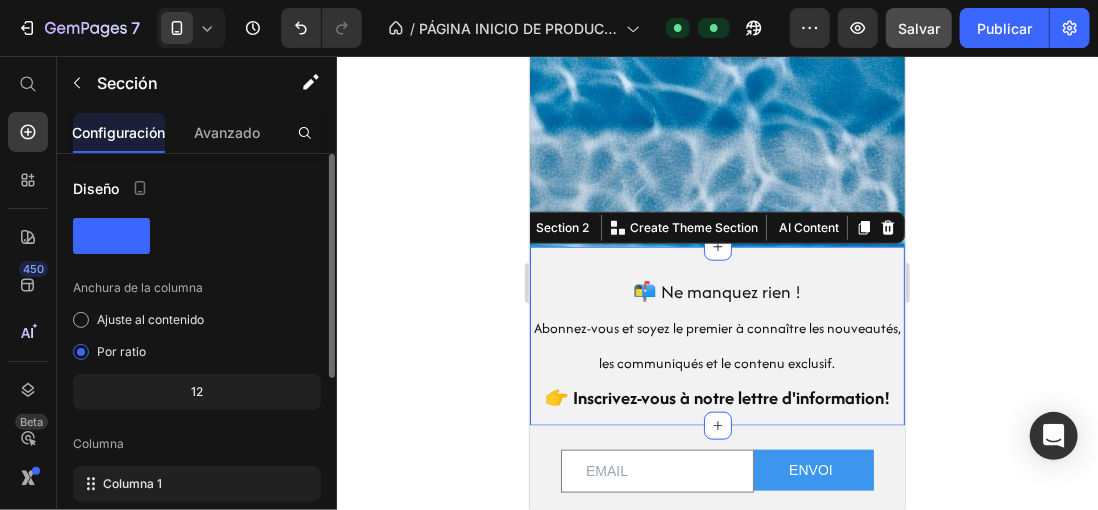 click on "12" 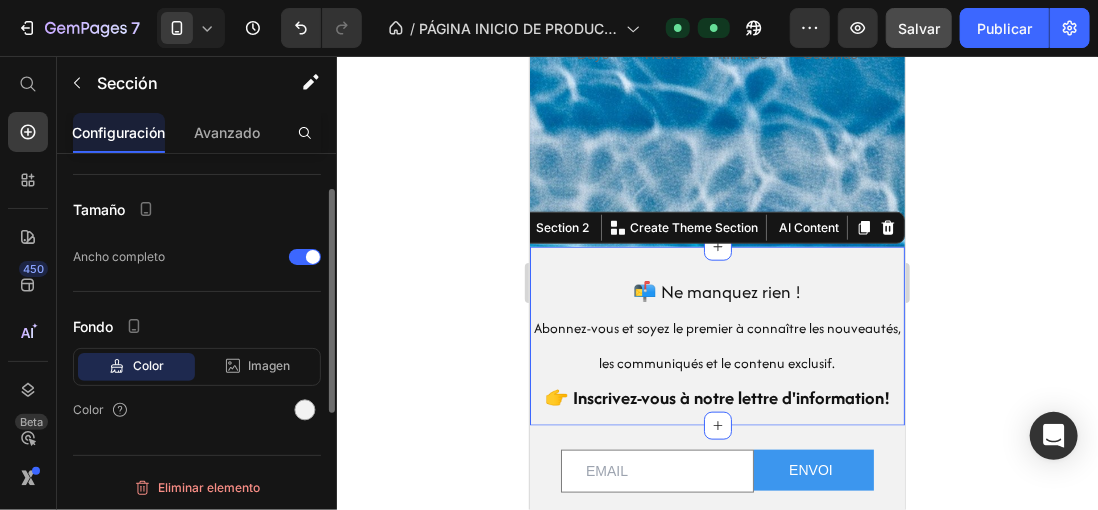 scroll, scrollTop: 248, scrollLeft: 0, axis: vertical 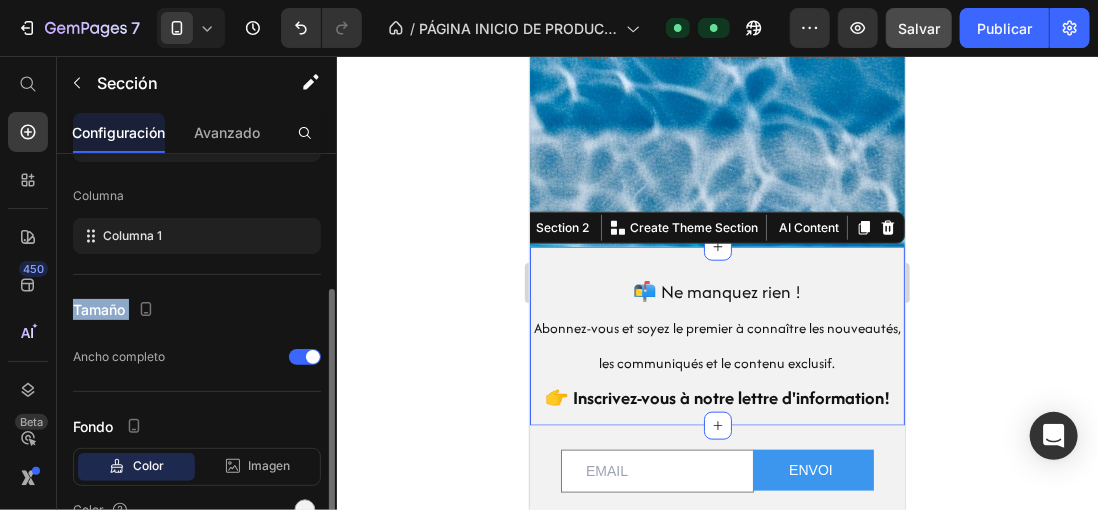 click on "Diseño Anchura de la columna Ajuste al contenido Por ratio 12 Columna Columna 1 Tamaño Ancho completo Fondo Color Imagen Video  Color" at bounding box center (197, 238) 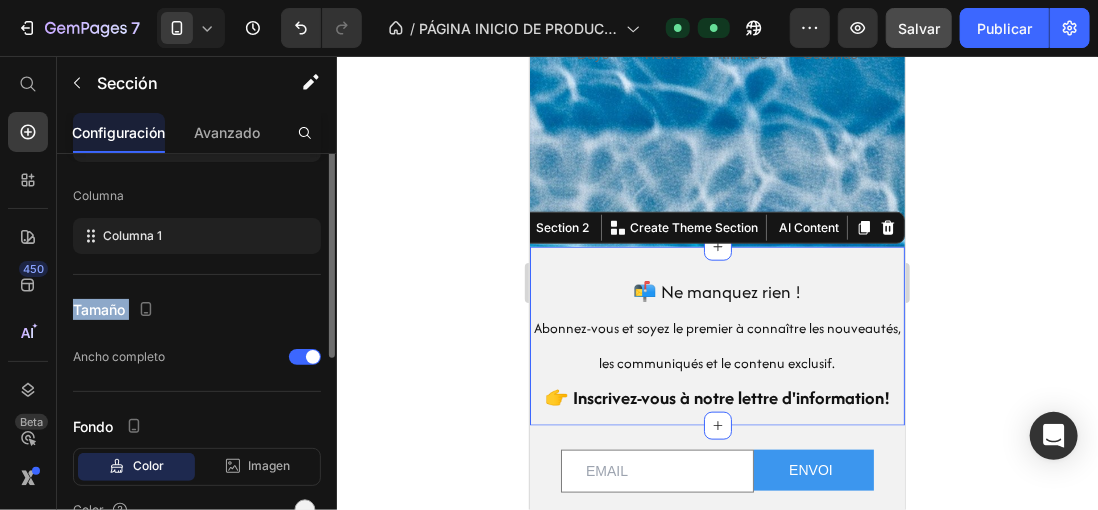 scroll, scrollTop: 48, scrollLeft: 0, axis: vertical 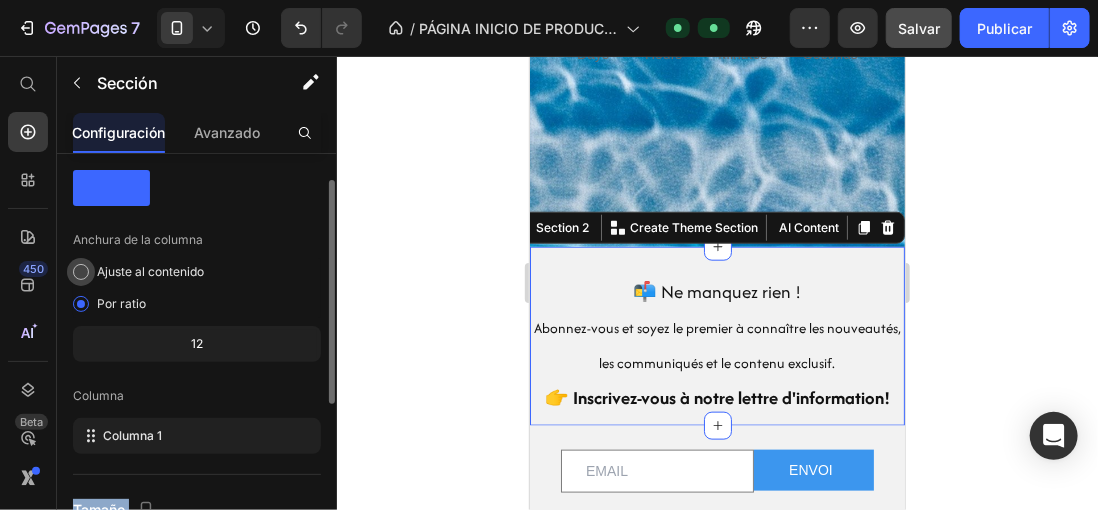 click at bounding box center (81, 272) 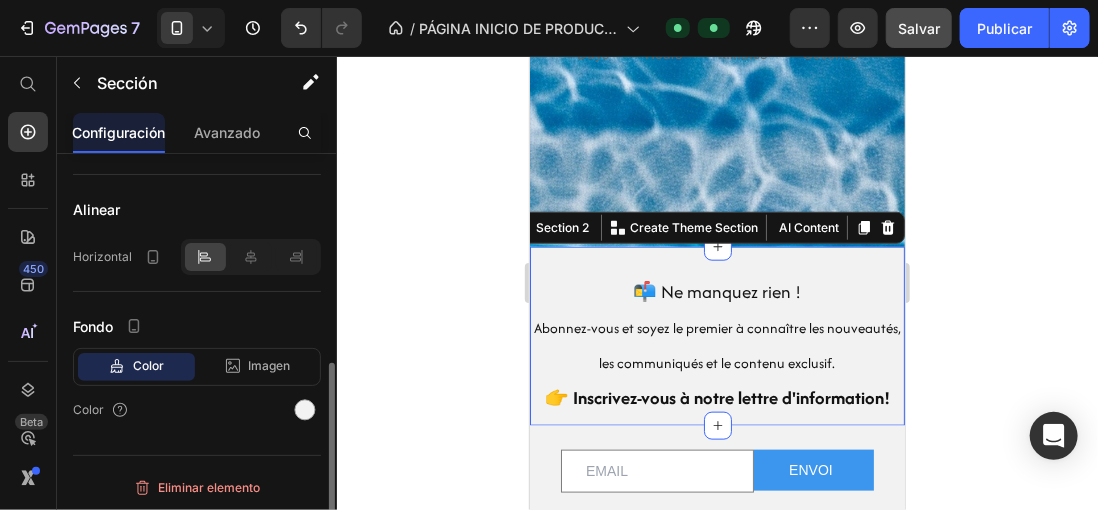 scroll, scrollTop: 121, scrollLeft: 0, axis: vertical 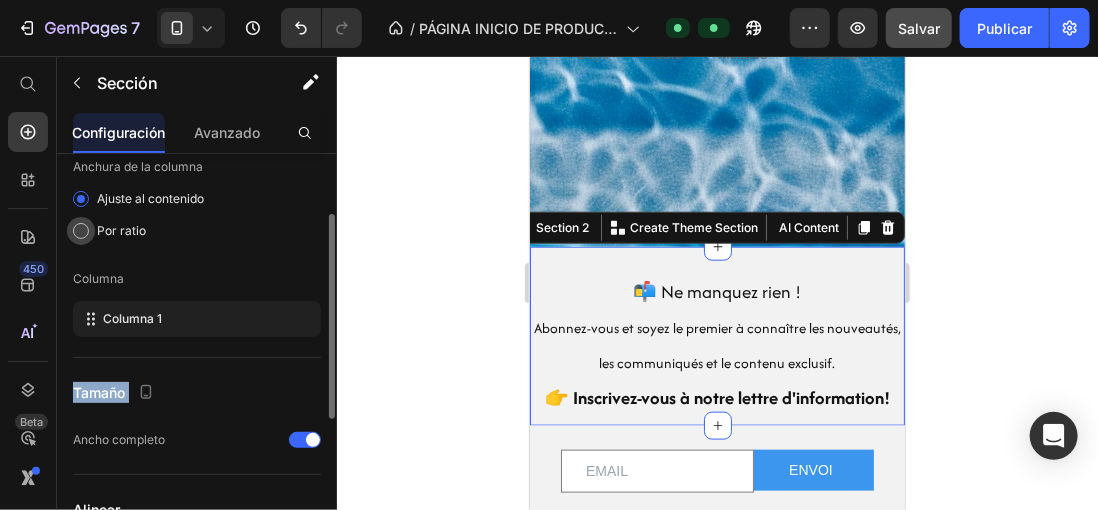 click on "Por ratio" 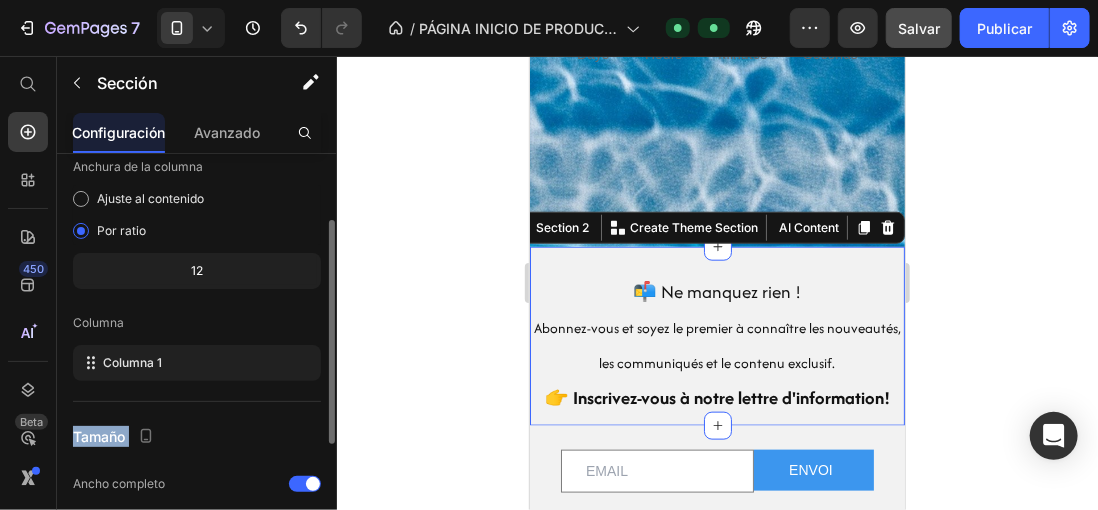 scroll, scrollTop: 21, scrollLeft: 0, axis: vertical 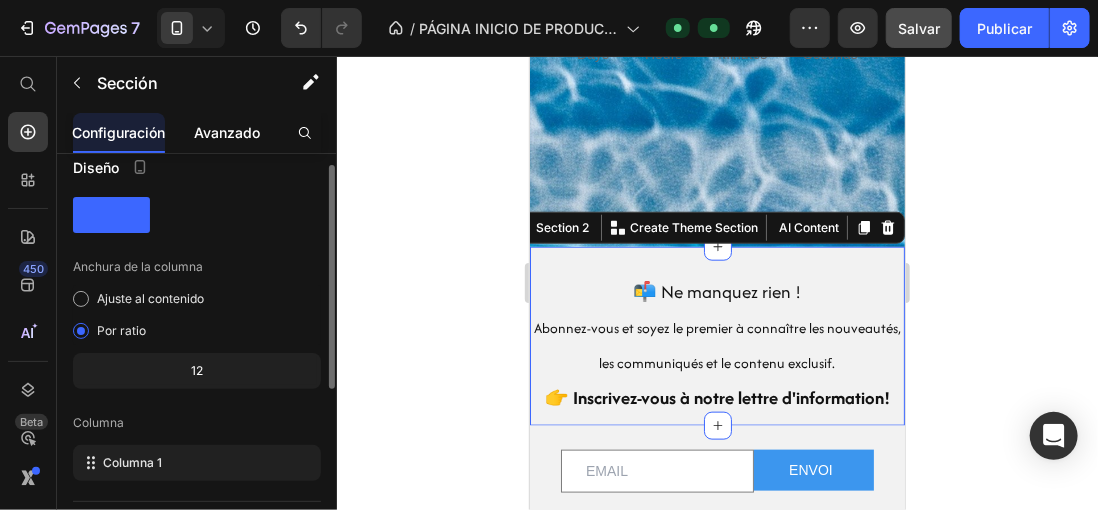 click on "Avanzado" at bounding box center (227, 132) 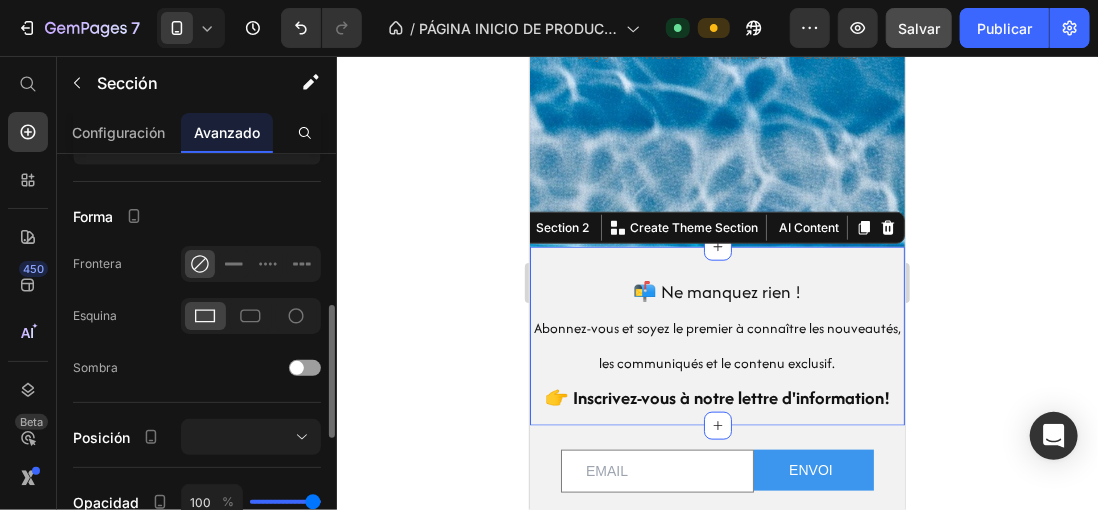 scroll, scrollTop: 70, scrollLeft: 0, axis: vertical 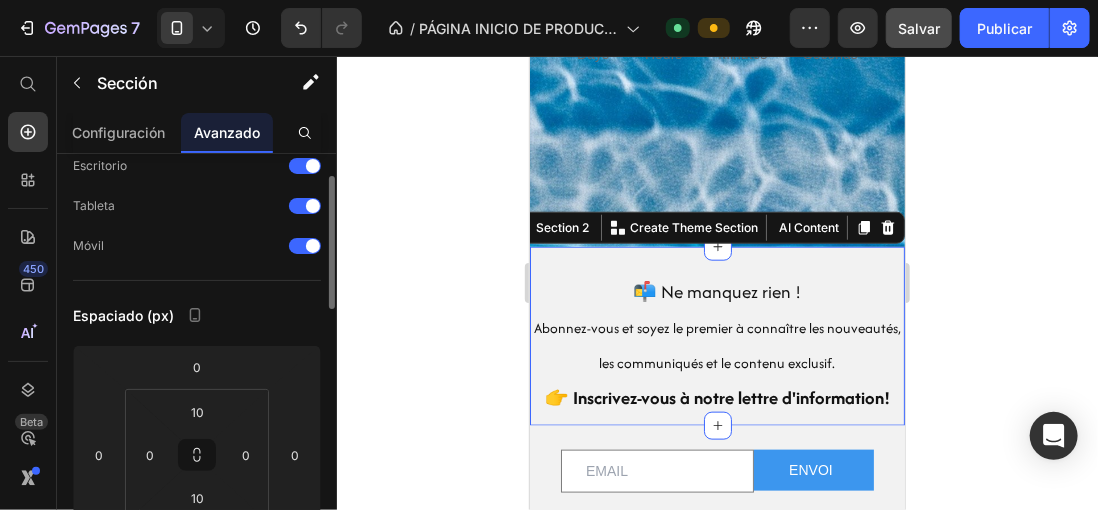 click 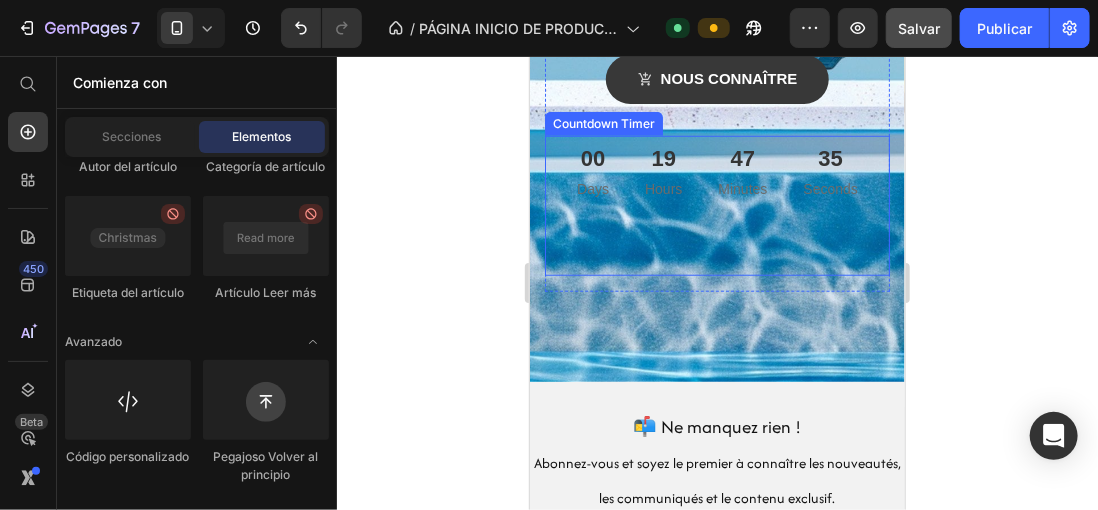 scroll, scrollTop: 600, scrollLeft: 0, axis: vertical 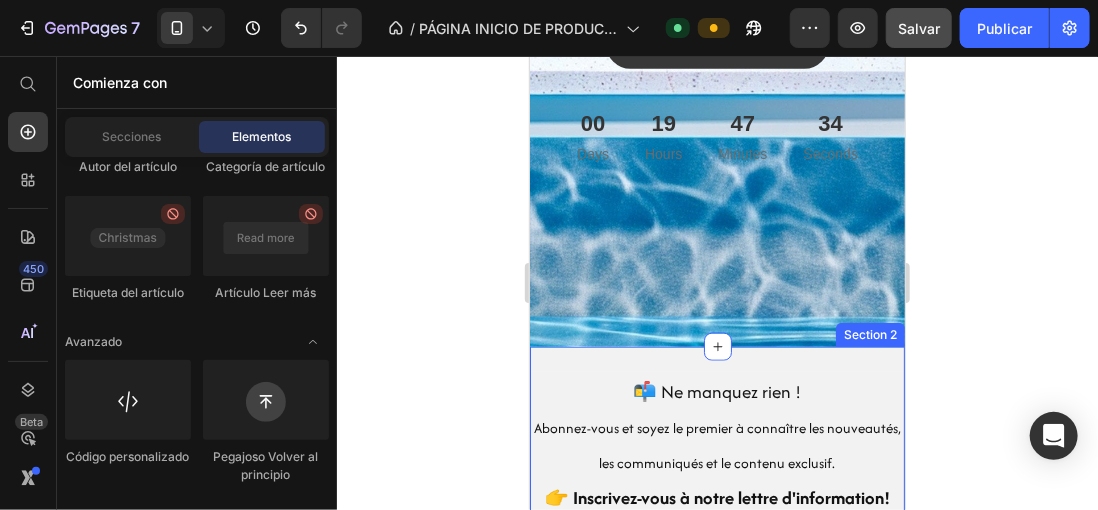click on "📬 Ne manquez rien ! Abonnez-vous et soyez le premier à connaître les nouveautés, les communiqués et le contenu exclusif. 👉 Inscrivez-vous à notre lettre d'information! Heading" at bounding box center (716, 435) 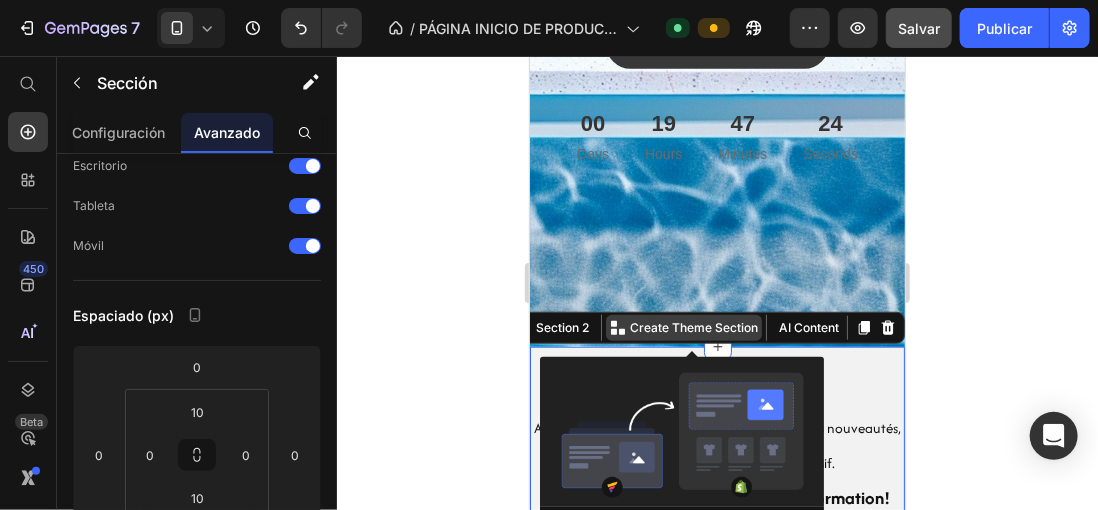 click on "Create Theme Section" at bounding box center (693, 327) 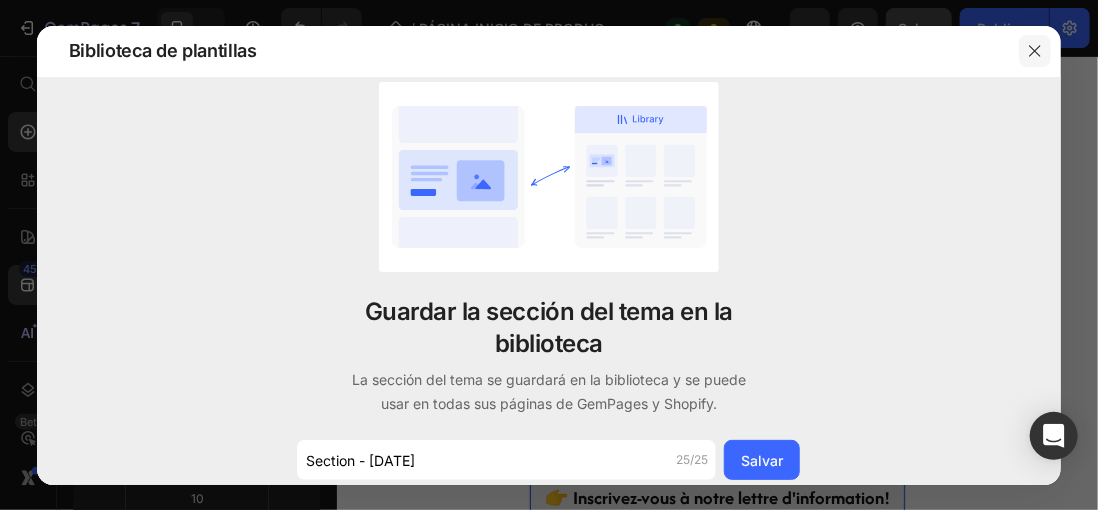 click 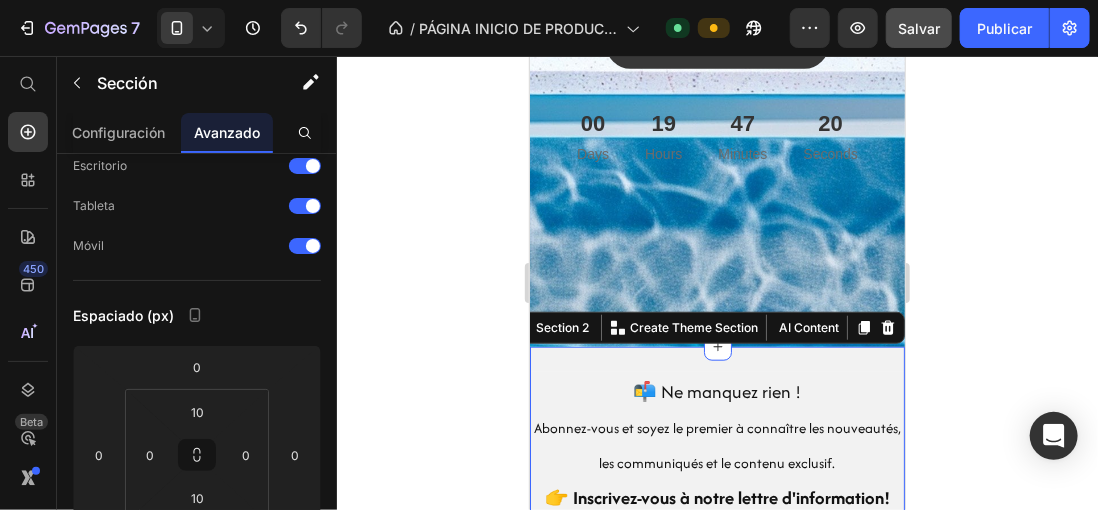 click 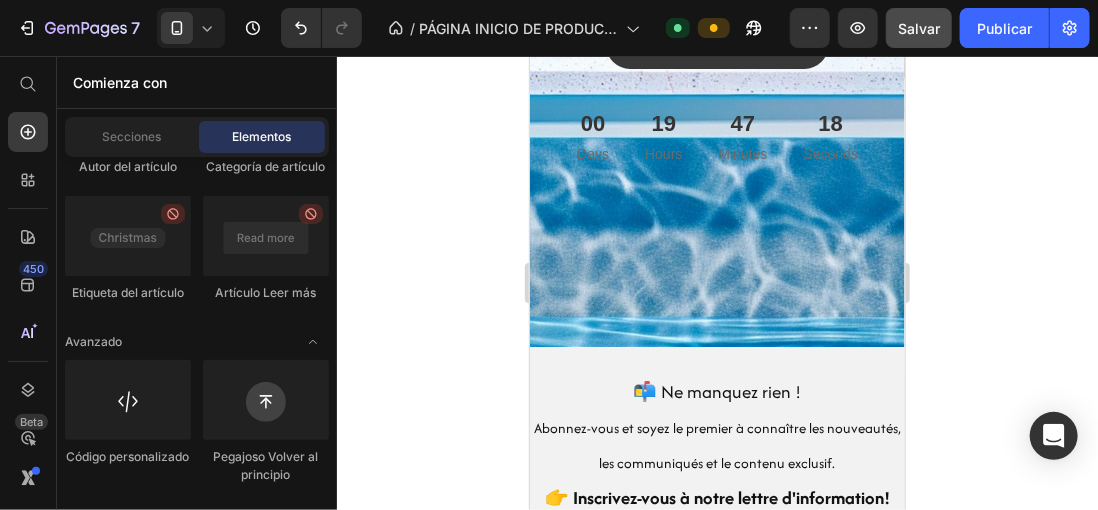 click on "Secciones Elementos" at bounding box center (197, 137) 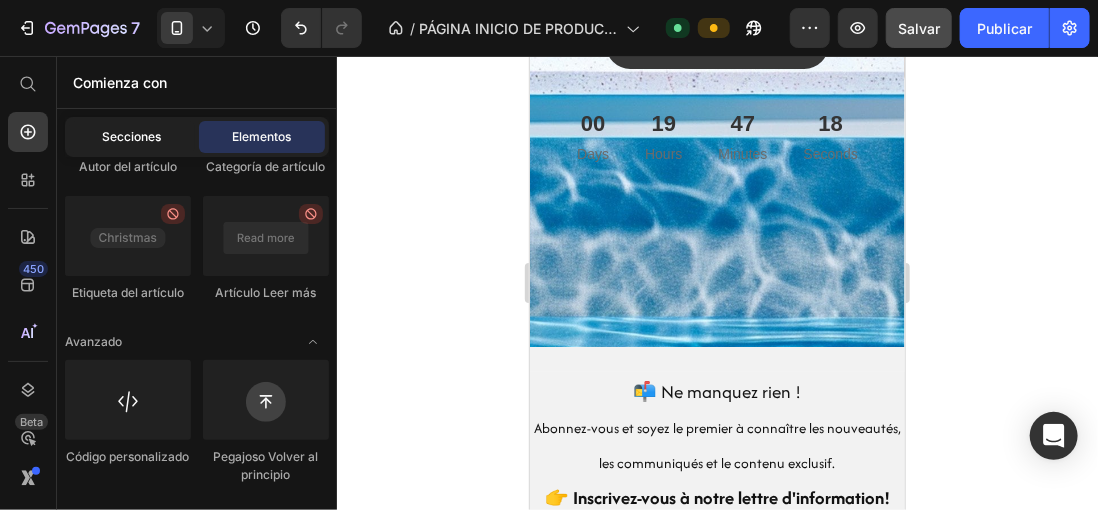 click on "Secciones" at bounding box center [132, 137] 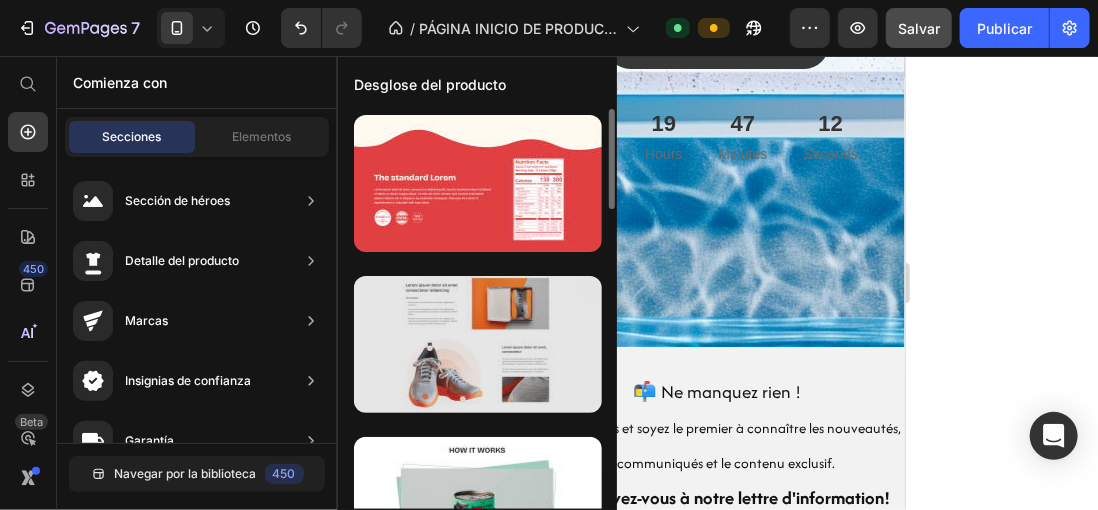 scroll, scrollTop: 0, scrollLeft: 0, axis: both 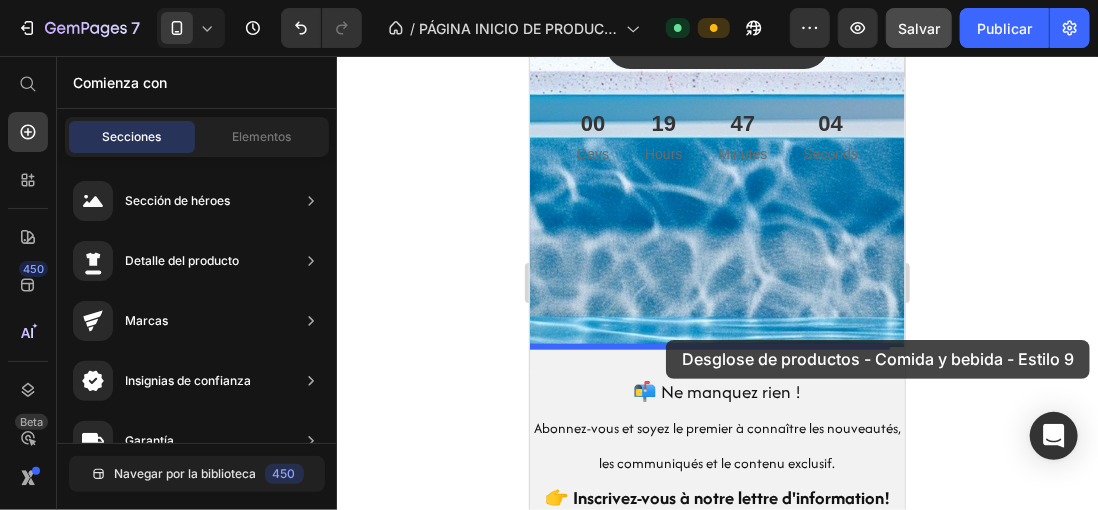 drag, startPoint x: 979, startPoint y: 246, endPoint x: 665, endPoint y: 339, distance: 327.48282 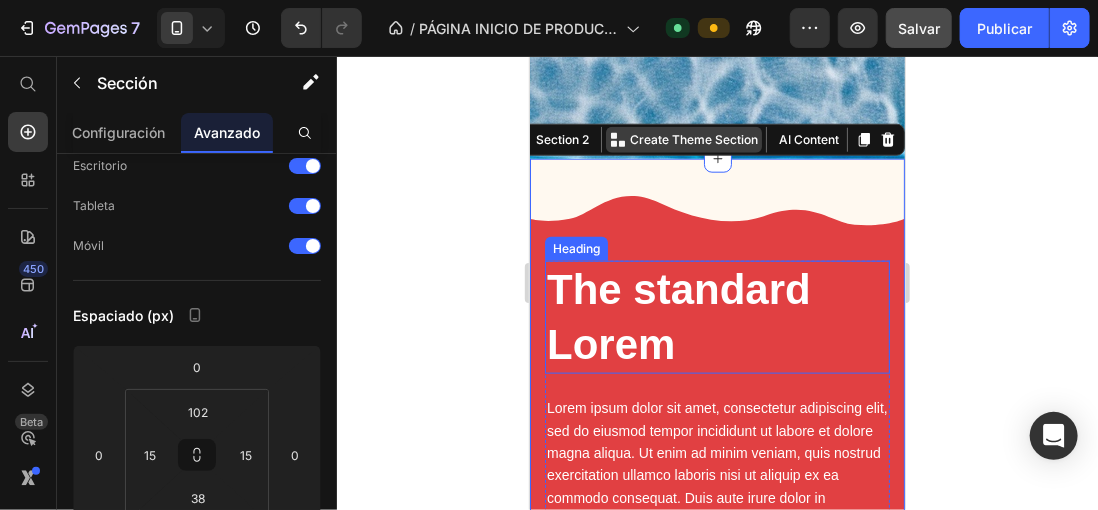 scroll, scrollTop: 717, scrollLeft: 0, axis: vertical 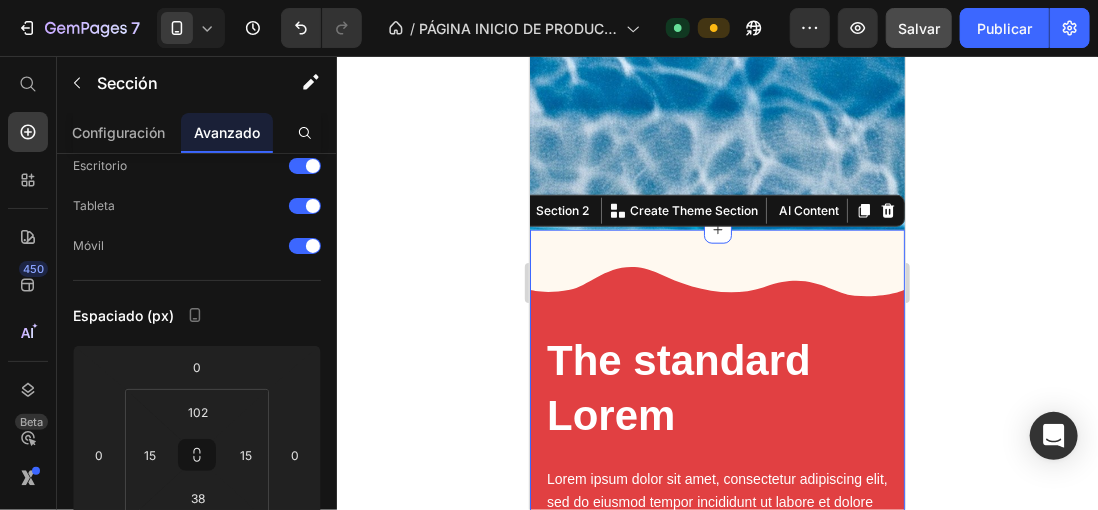 click on "The standard Lorem Heading Lorem ipsum dolor sit amet, consectetur adipiscing elit, sed do eiusmod tempor incididunt ut labore et dolore magna aliqua. Ut enim ad minim veniam, quis nostrud exercitation ullamco laboris nisi ut aliquip ex ea commodo consequat. Duis aute irure dolor in reprehenderit in voluptate velit esse cillum  Text Block Image Image Image Row Image Row Section 2   You can create reusable sections Create Theme Section AI Content Write with GemAI What would you like to describe here? Tone and Voice Persuasive Product pistolet a eau electrique avec effet de flamme lumineuse sprays Show more Generate" at bounding box center [716, 468] 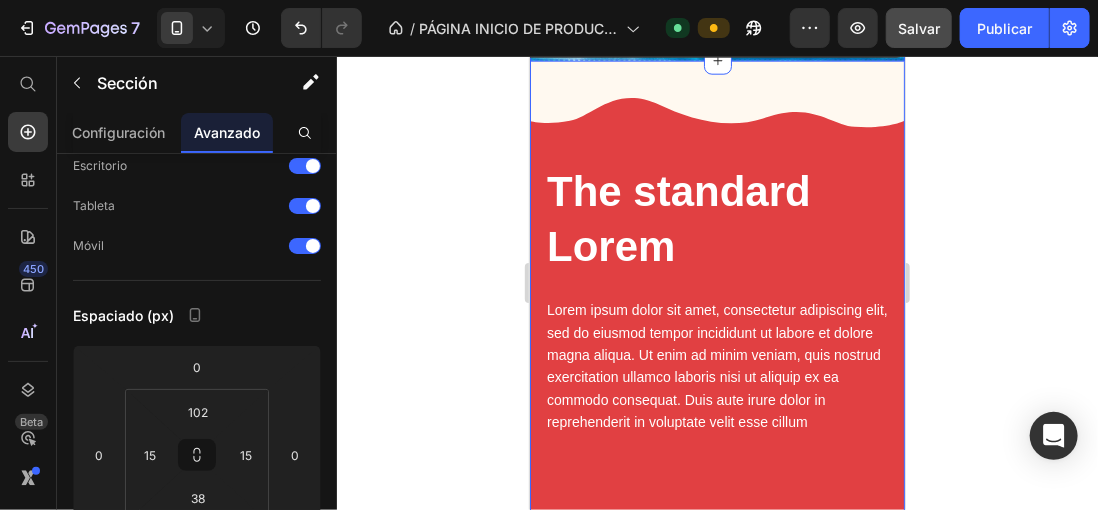 scroll, scrollTop: 717, scrollLeft: 0, axis: vertical 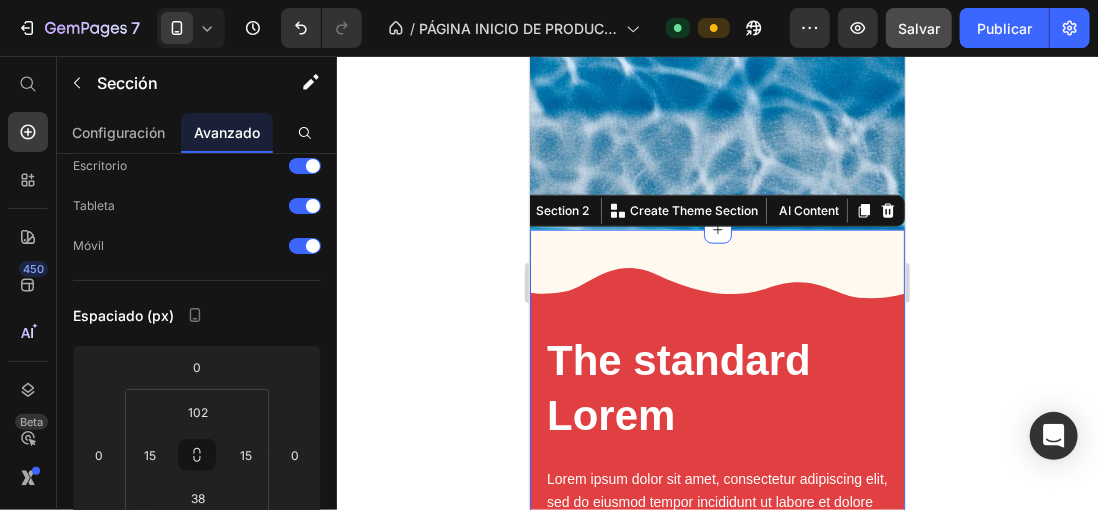 click on "The standard Lorem Heading Lorem ipsum dolor sit amet, consectetur adipiscing elit, sed do eiusmod tempor incididunt ut labore et dolore magna aliqua. Ut enim ad minim veniam, quis nostrud exercitation ullamco laboris nisi ut aliquip ex ea commodo consequat. Duis aute irure dolor in reprehenderit in voluptate velit esse cillum  Text Block Image Image Image Row Image Row Section 2   You can create reusable sections Create Theme Section AI Content Write with GemAI What would you like to describe here? Tone and Voice Persuasive Product pistolet a eau electrique avec effet de flamme lumineuse sprays Show more Generate" at bounding box center (716, 786) 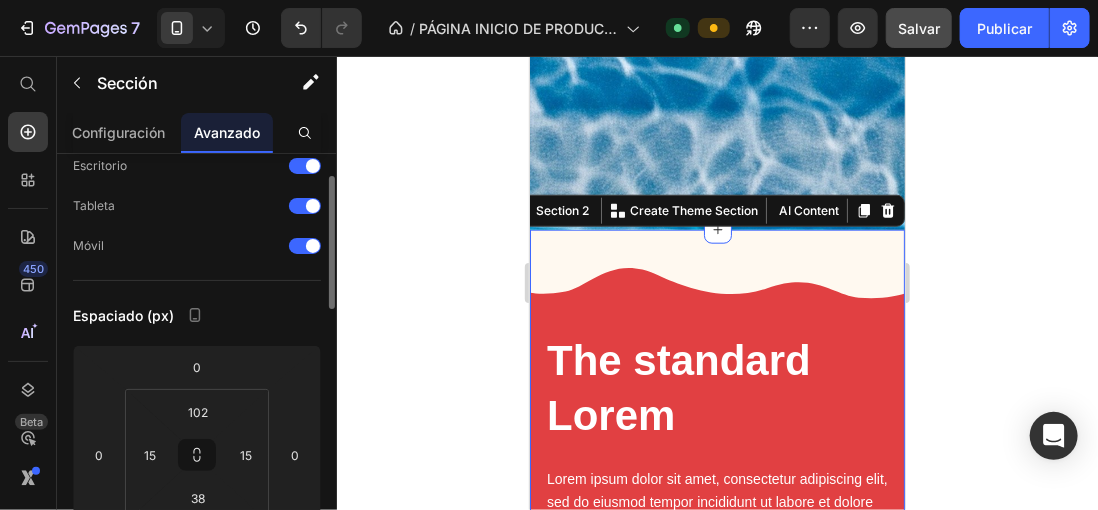 scroll, scrollTop: 370, scrollLeft: 0, axis: vertical 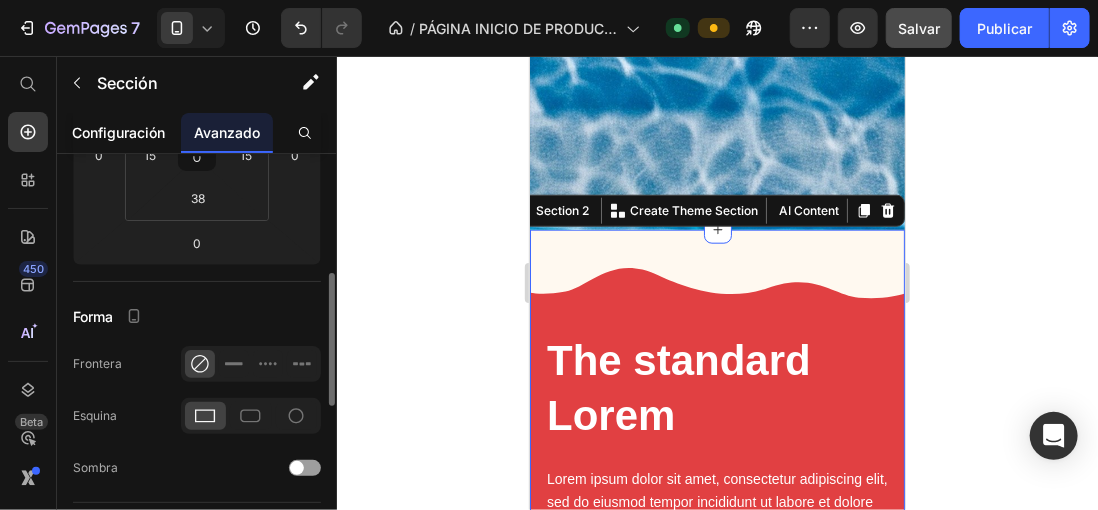 click on "Configuración" at bounding box center [119, 132] 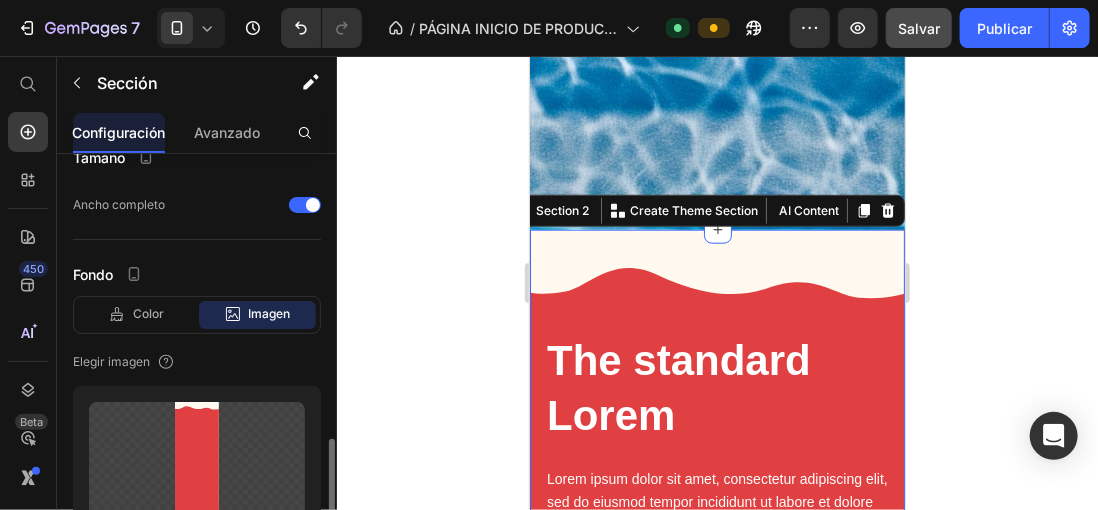 scroll, scrollTop: 500, scrollLeft: 0, axis: vertical 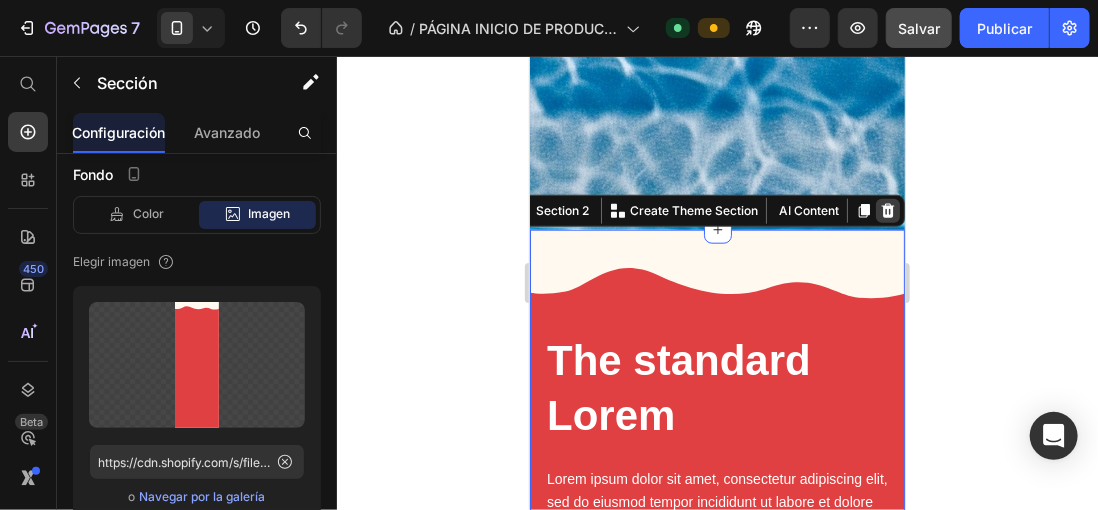 click 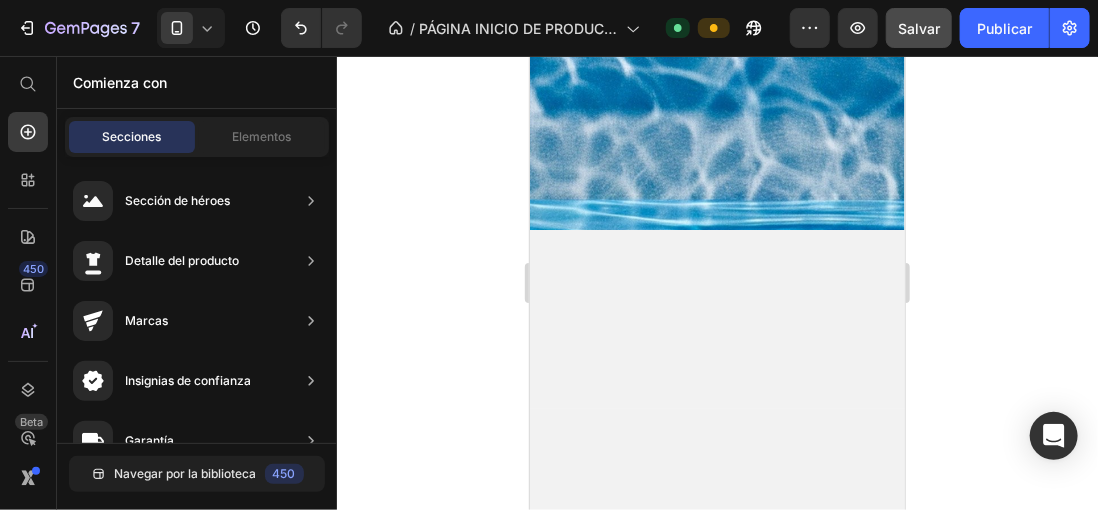 click 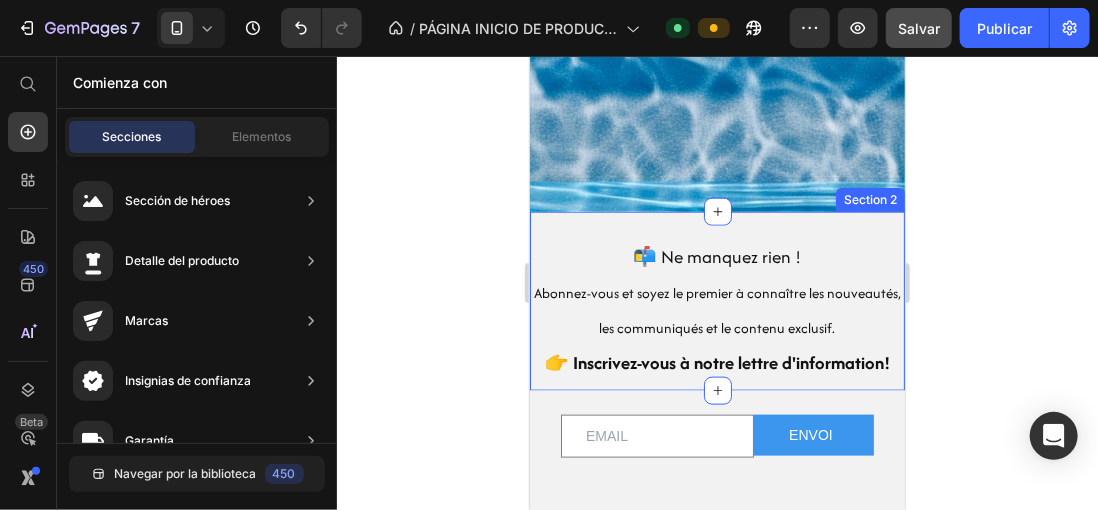 scroll, scrollTop: 917, scrollLeft: 0, axis: vertical 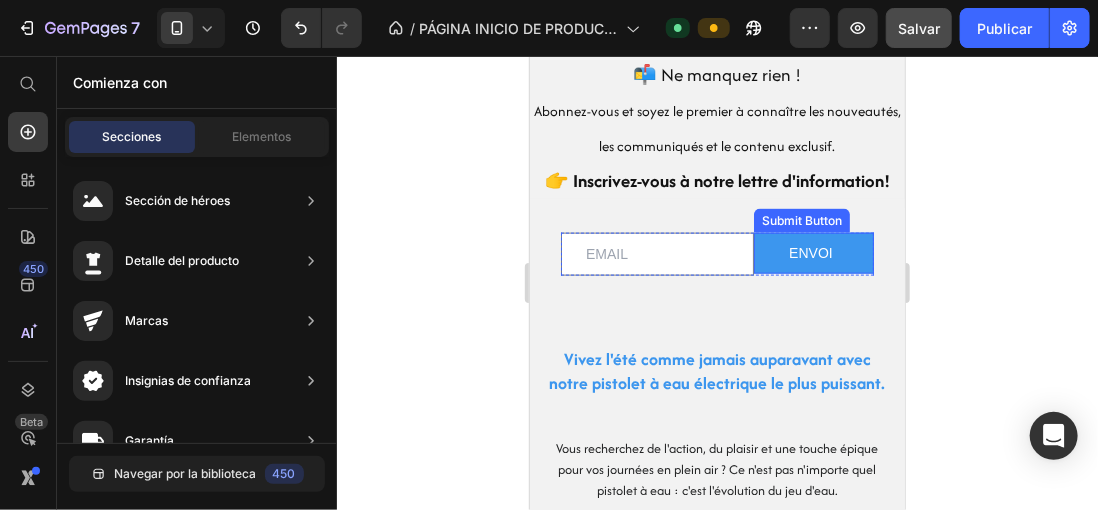 click on "ENVOI" at bounding box center (813, 252) 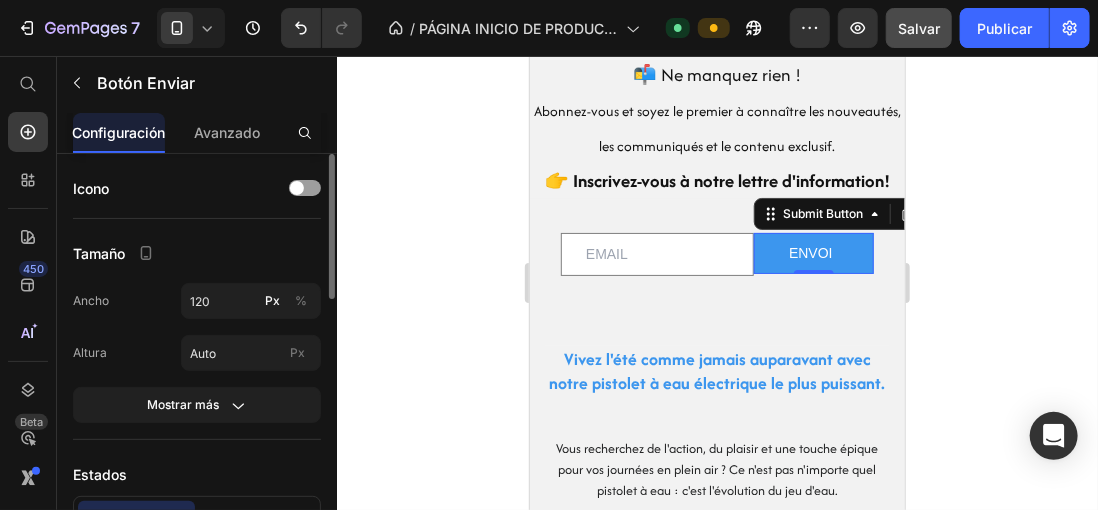 scroll, scrollTop: 300, scrollLeft: 0, axis: vertical 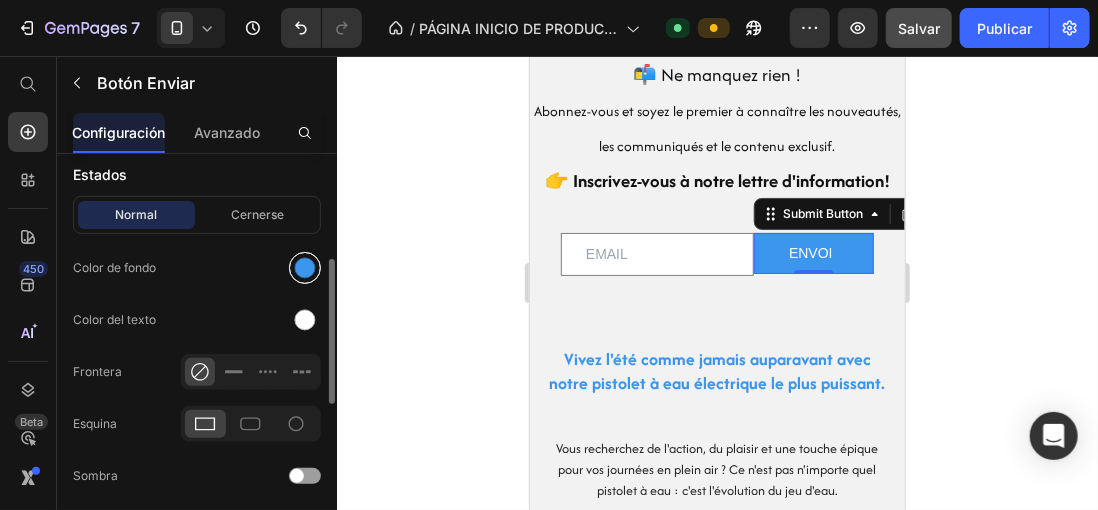 click at bounding box center [305, 268] 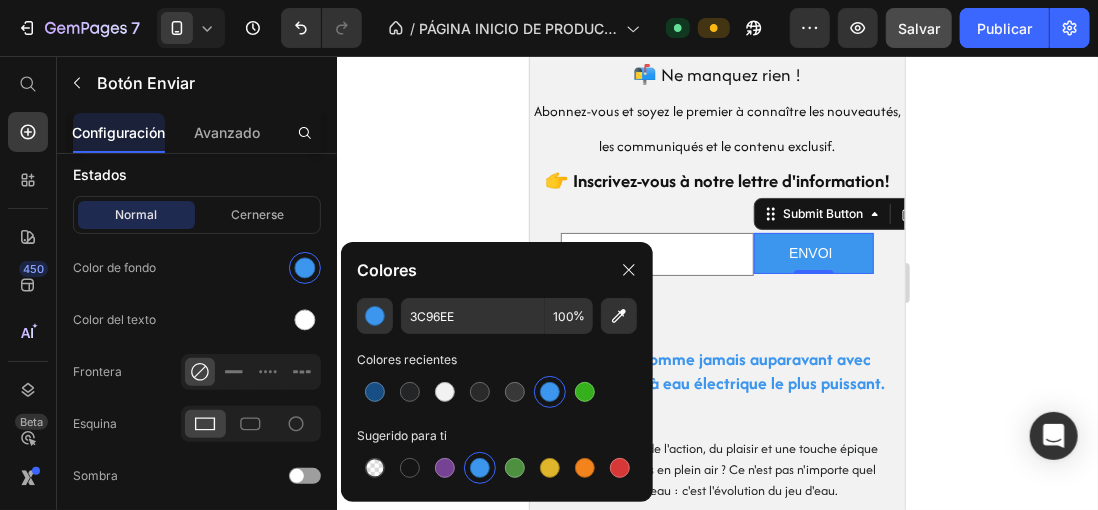 click 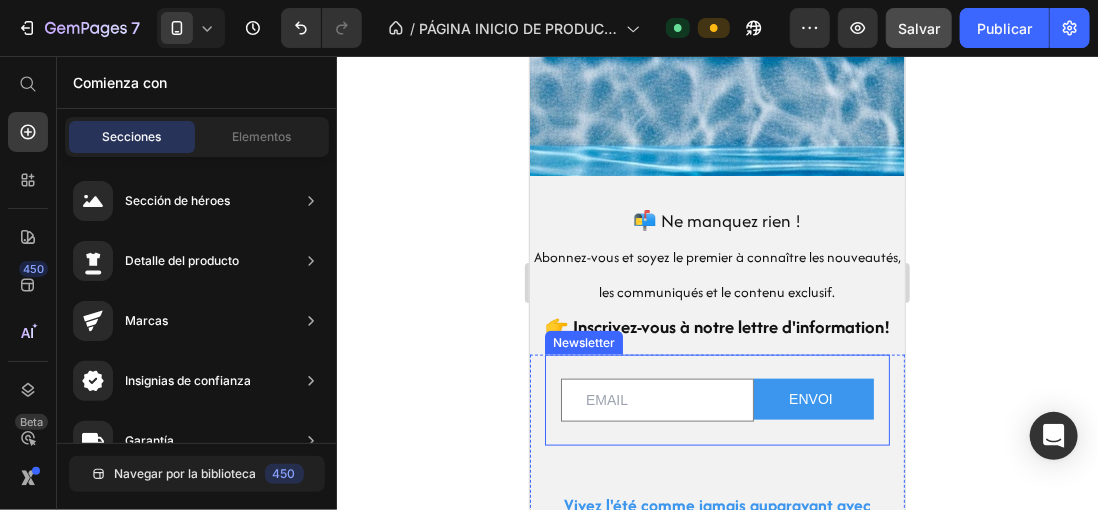 scroll, scrollTop: 817, scrollLeft: 0, axis: vertical 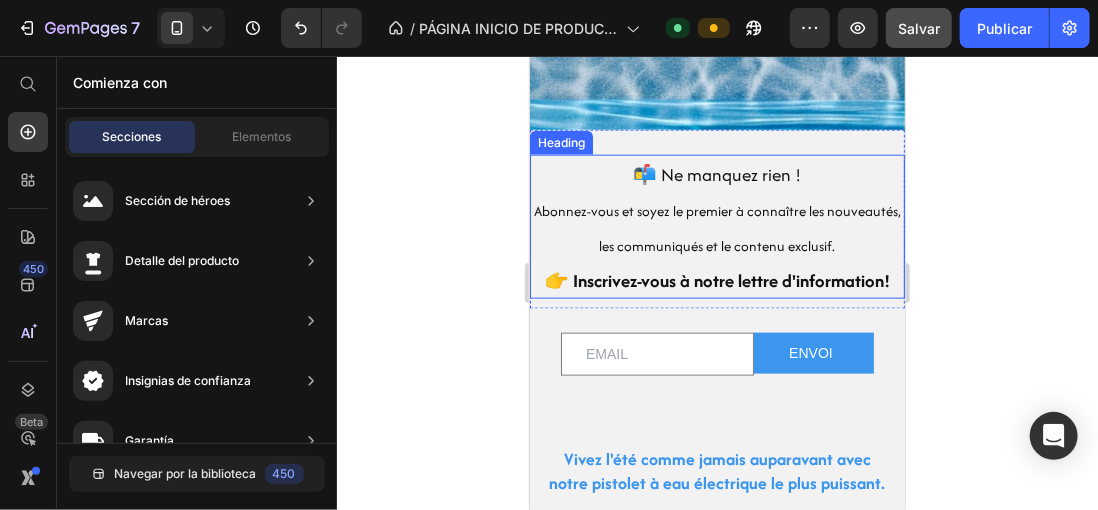 click on "📬 Ne manquez rien ! Abonnez-vous et soyez le premier à connaître les nouveautés, les communiqués et le contenu exclusif. 👉 Inscrivez-vous à notre lettre d'information!" at bounding box center [716, 226] 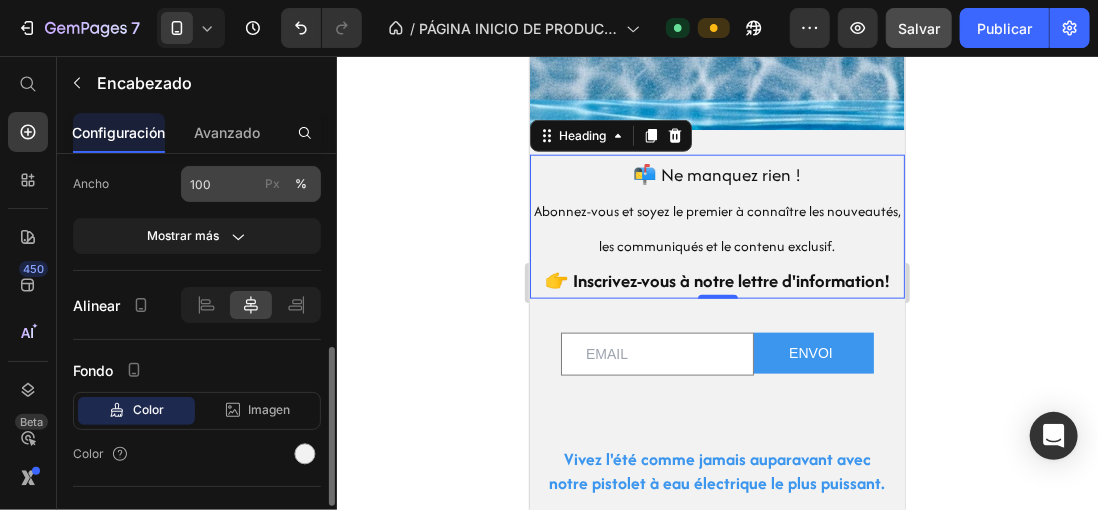 scroll, scrollTop: 600, scrollLeft: 0, axis: vertical 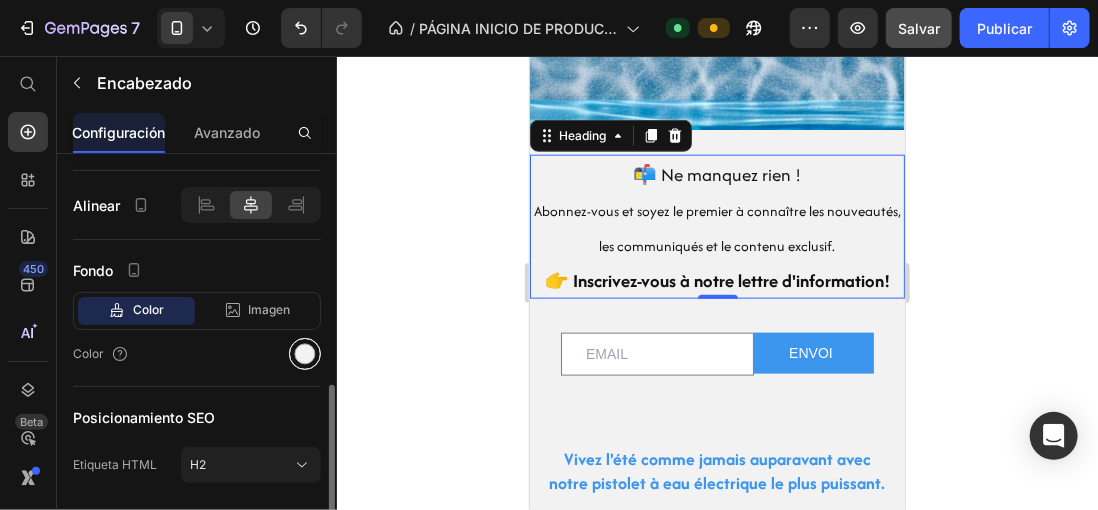 click at bounding box center (305, 354) 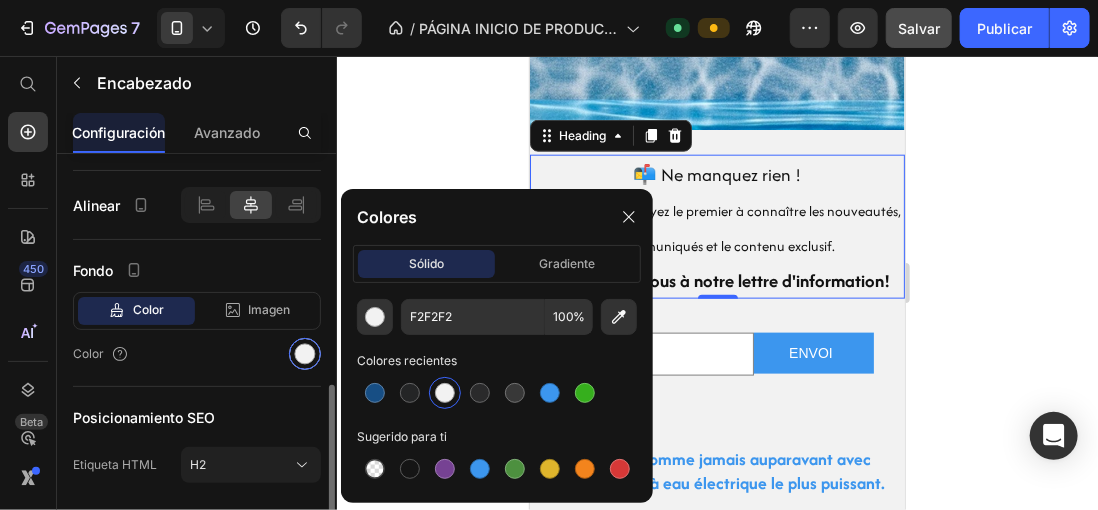 click at bounding box center (305, 354) 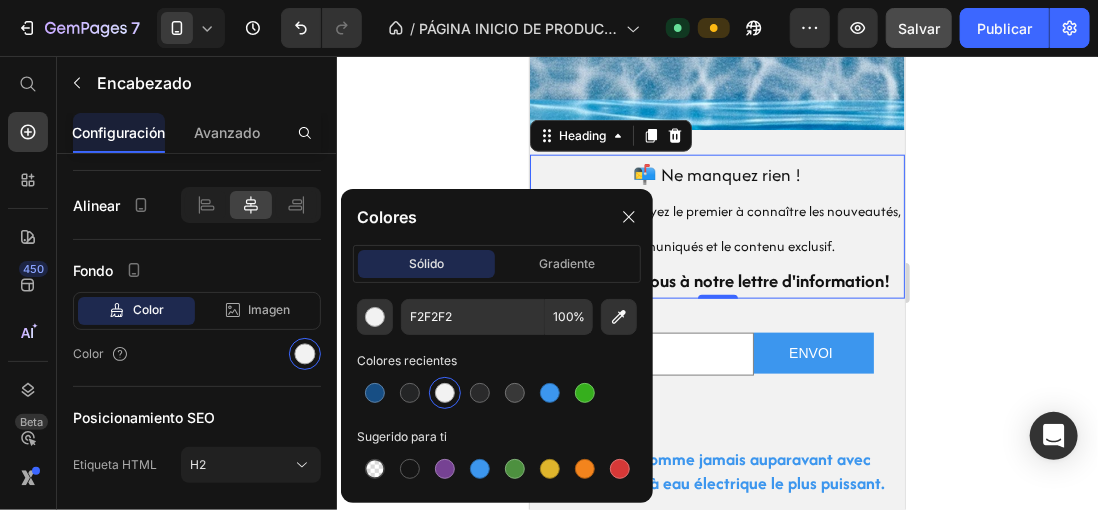 click 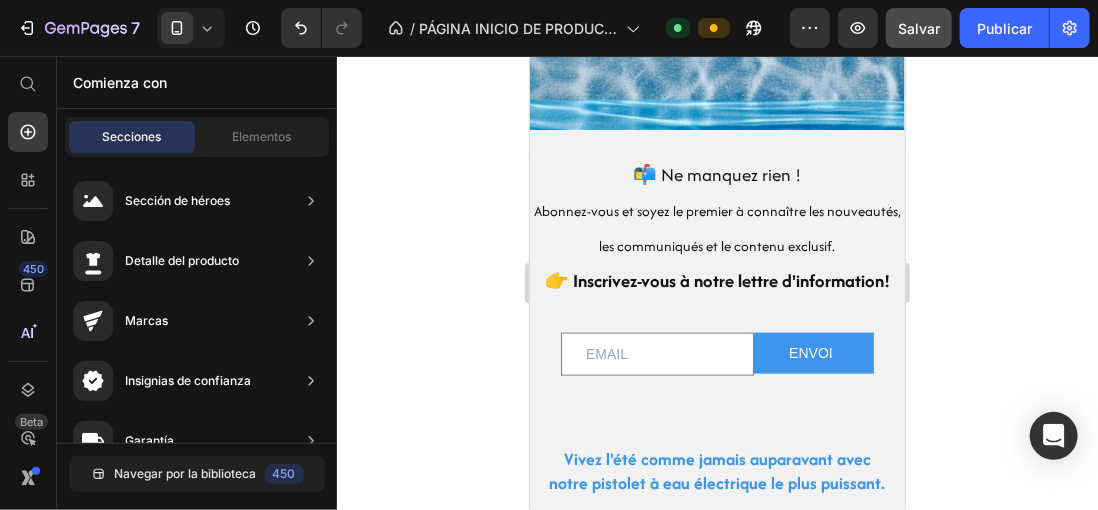 click 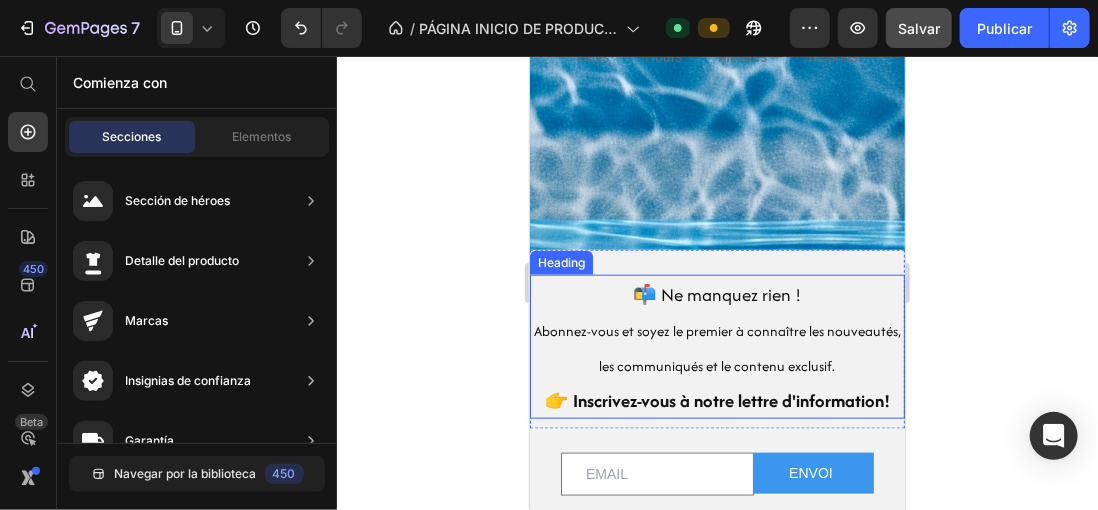 scroll, scrollTop: 517, scrollLeft: 0, axis: vertical 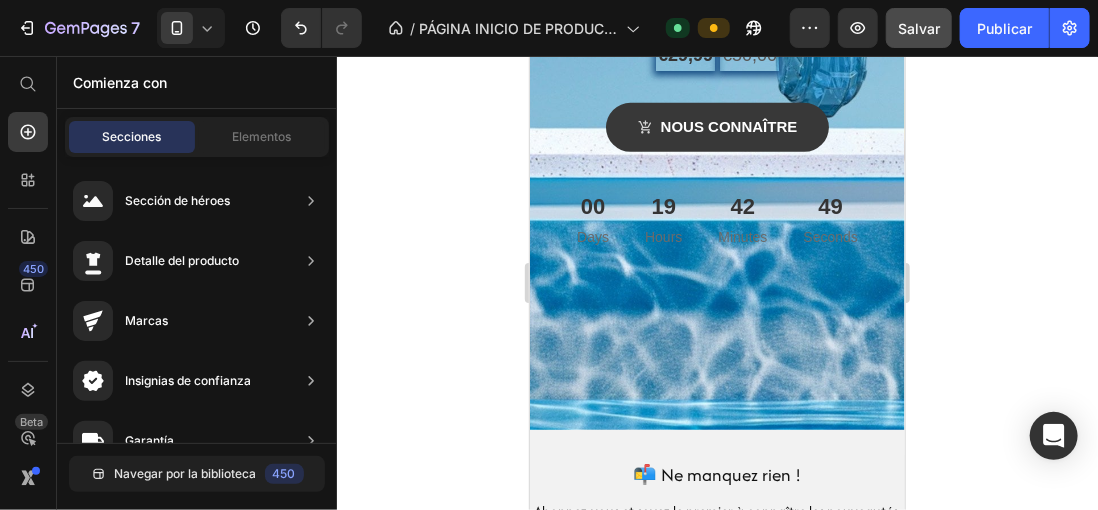 drag, startPoint x: 391, startPoint y: 257, endPoint x: 391, endPoint y: 246, distance: 11 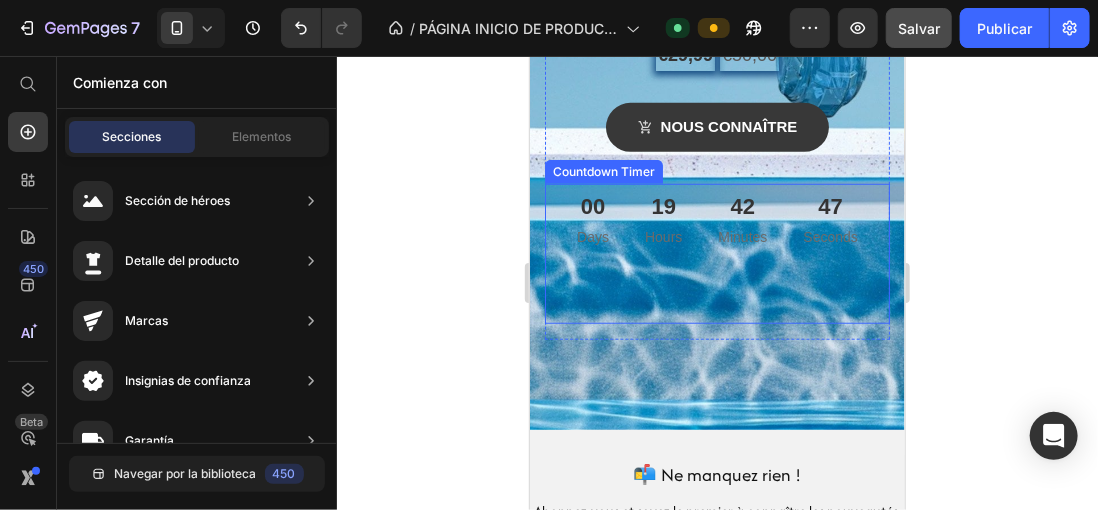 click on "Days" at bounding box center [592, 236] 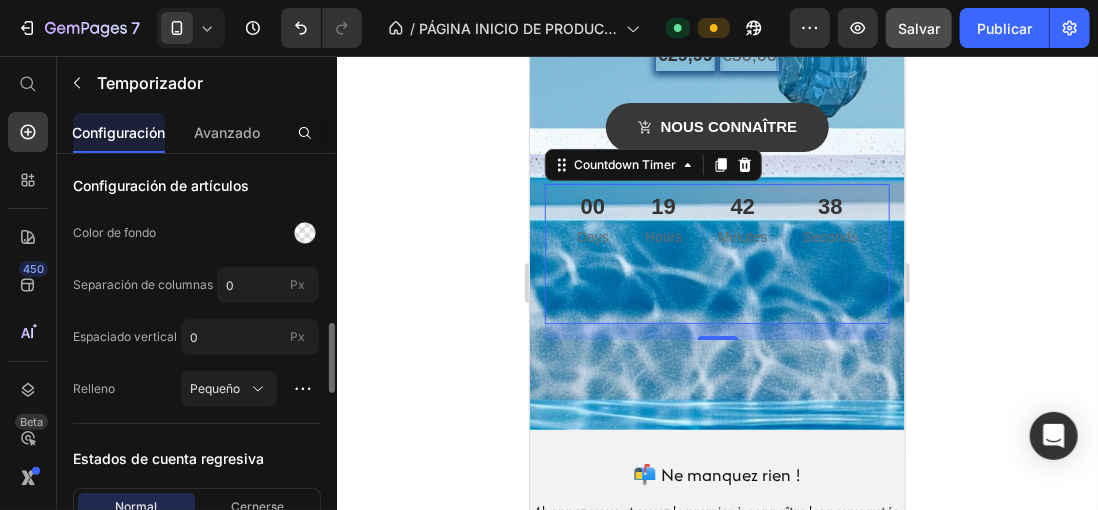 scroll, scrollTop: 1200, scrollLeft: 0, axis: vertical 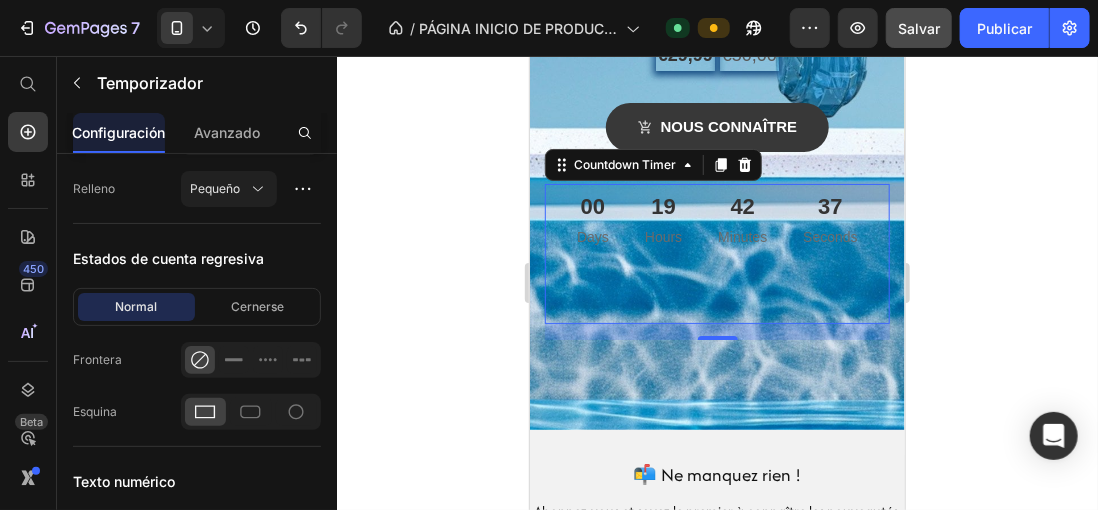 click on "Days" at bounding box center (592, 236) 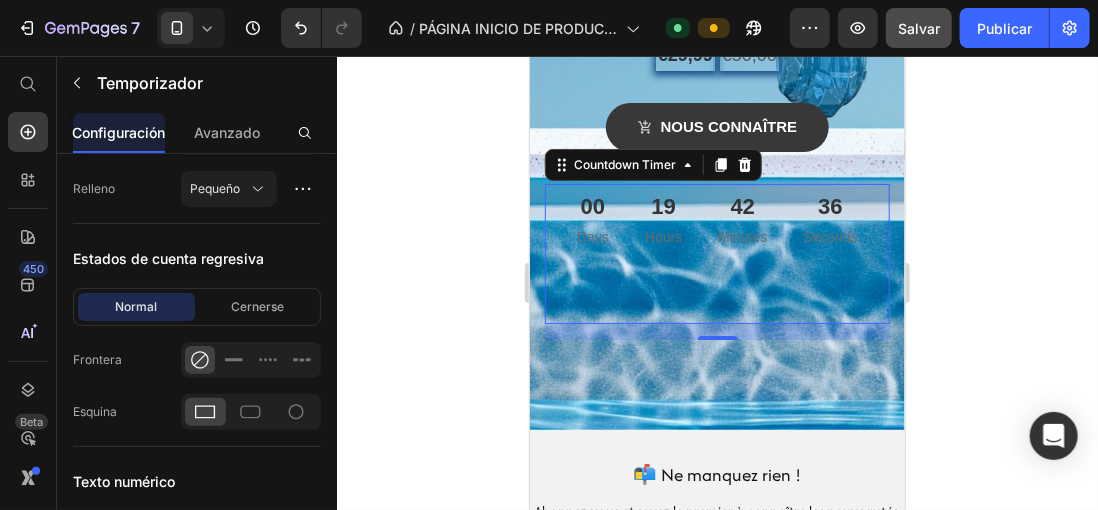click on "Days" at bounding box center (592, 236) 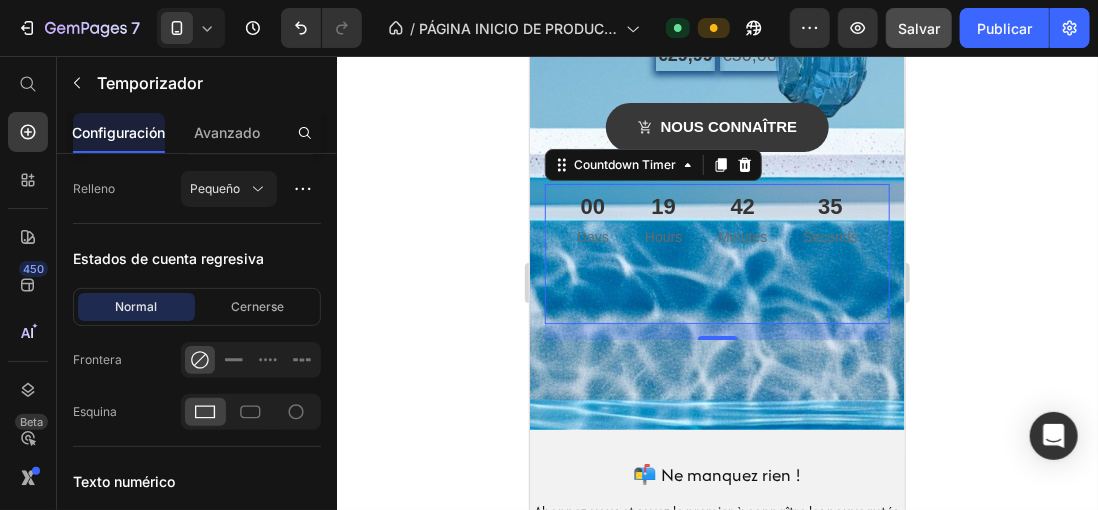 click on "Days" at bounding box center (592, 236) 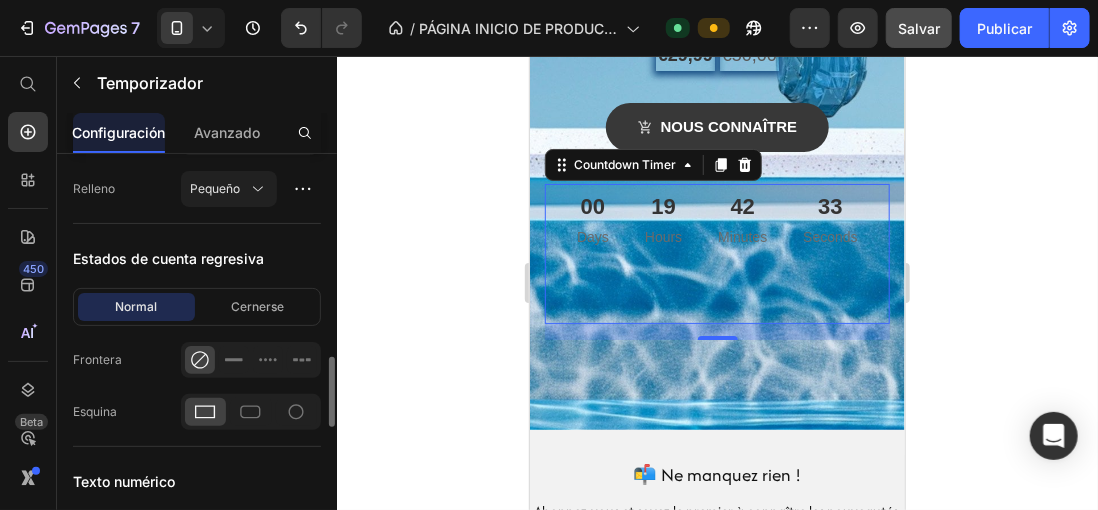 click on "Configuración de artículos Color de fondo Separación de columnas 0 Px Espaciado vertical 0 Px Relleno Pequeño" 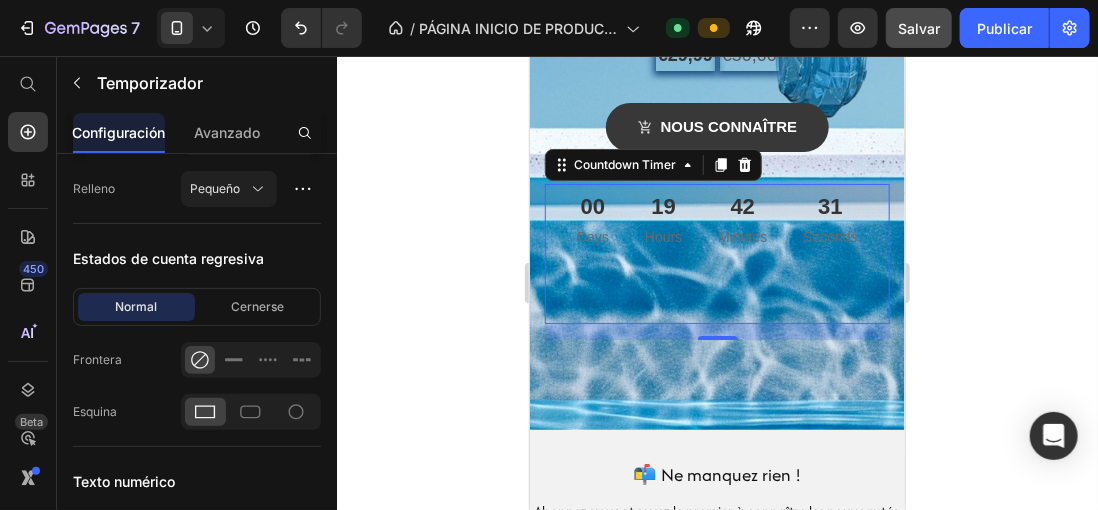 scroll, scrollTop: 1600, scrollLeft: 0, axis: vertical 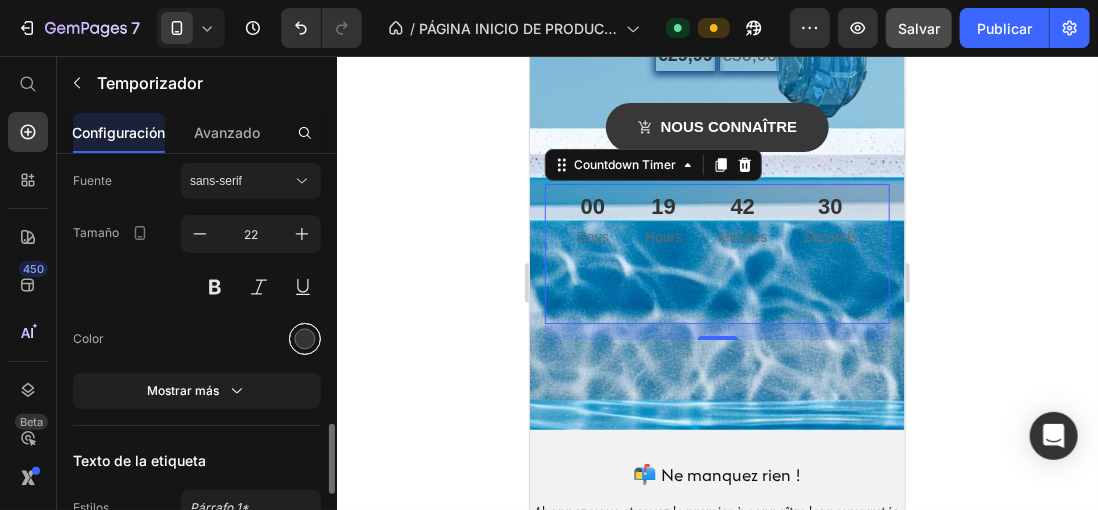 click at bounding box center [305, 339] 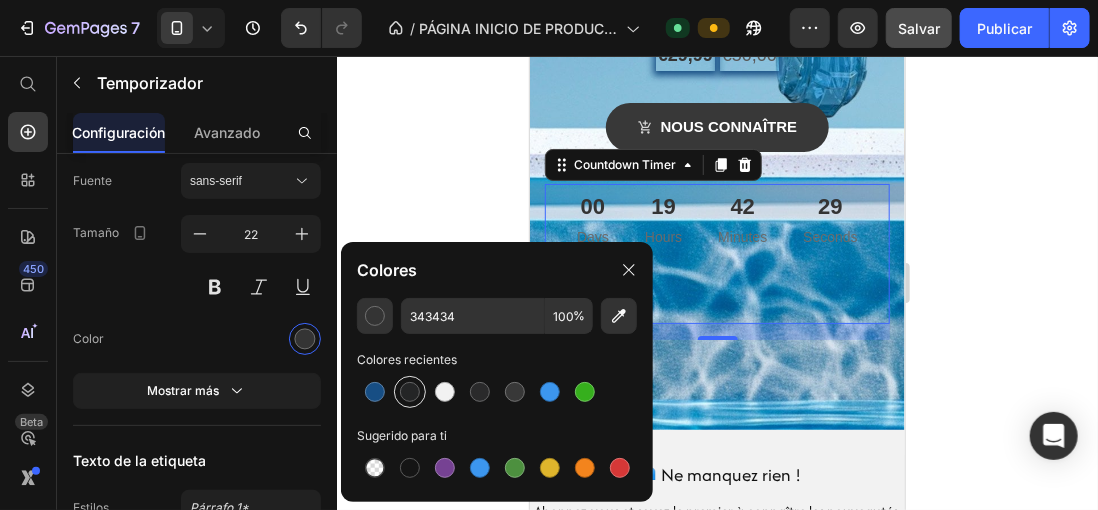 click at bounding box center (410, 392) 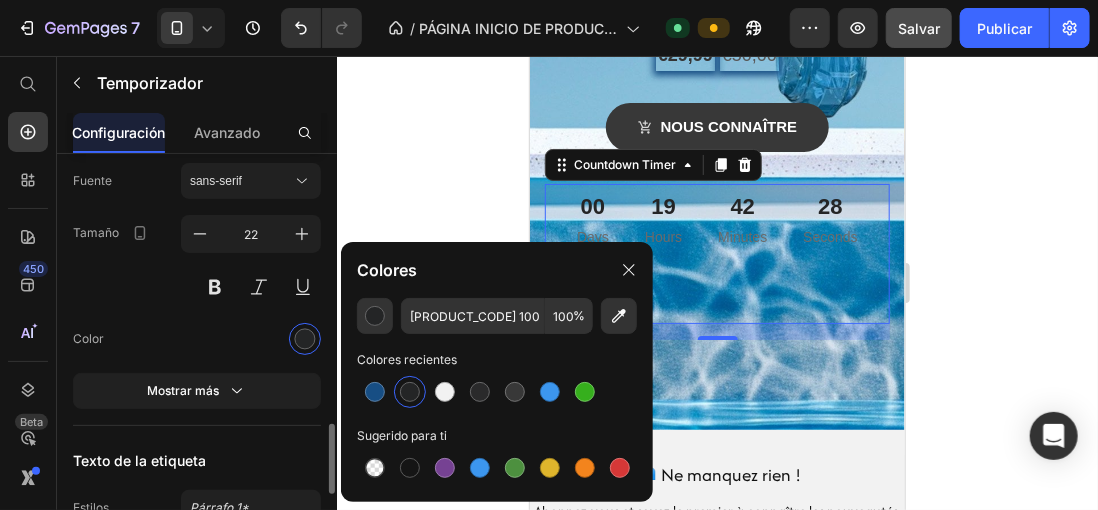 click on "Fuente sans-serif Tamaño 22 Color Mostrar más" at bounding box center [197, 286] 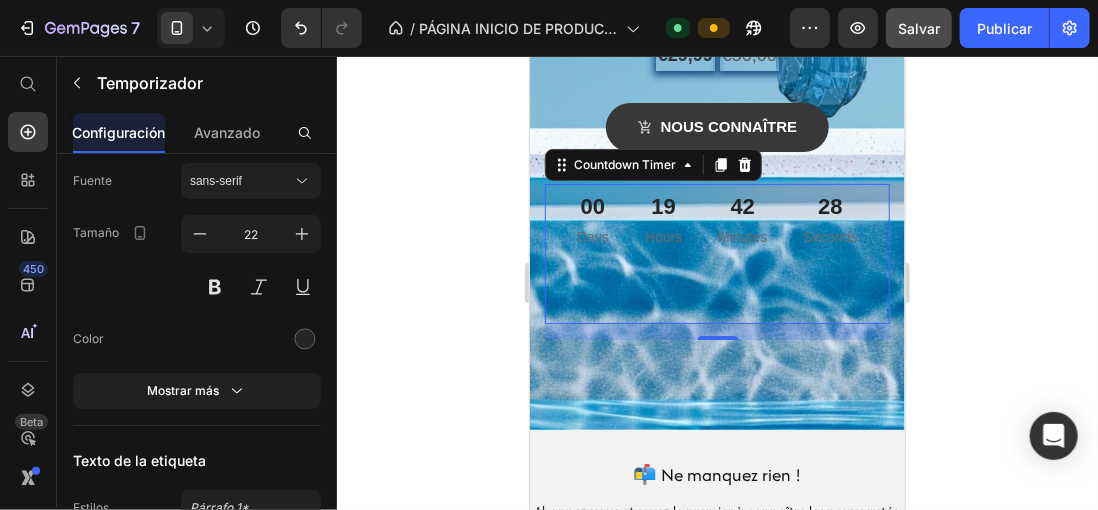 scroll, scrollTop: 1900, scrollLeft: 0, axis: vertical 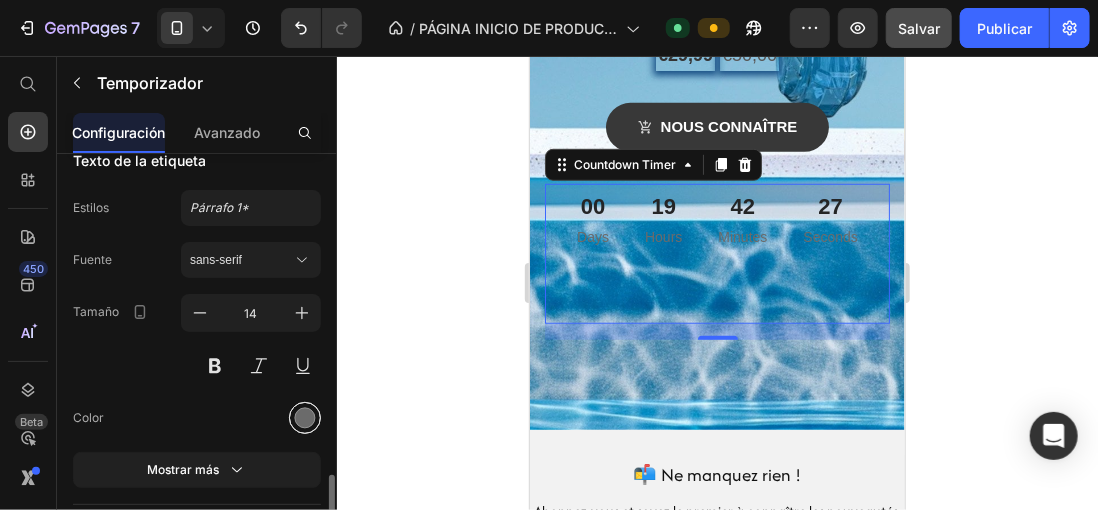 click at bounding box center [305, 418] 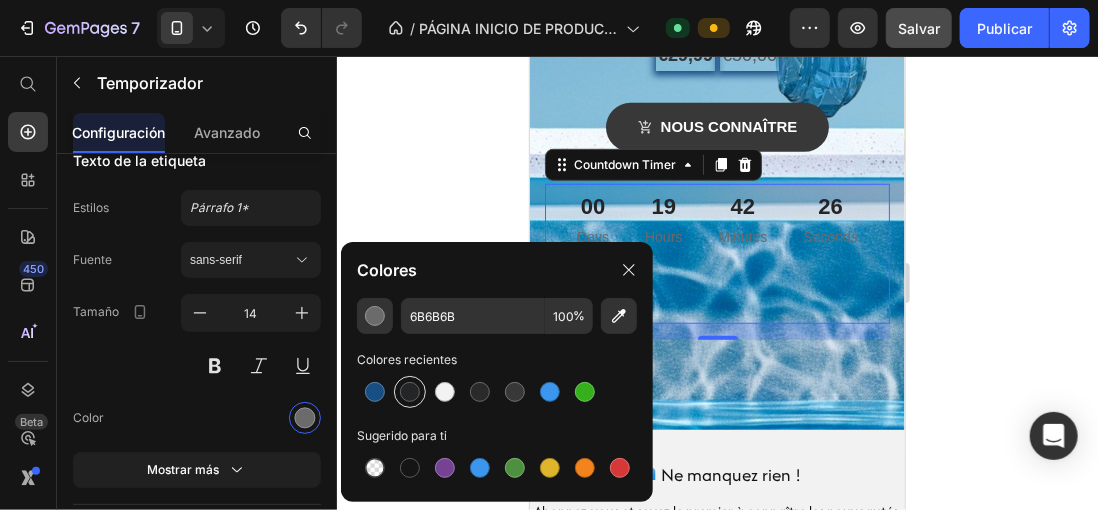 click at bounding box center (410, 392) 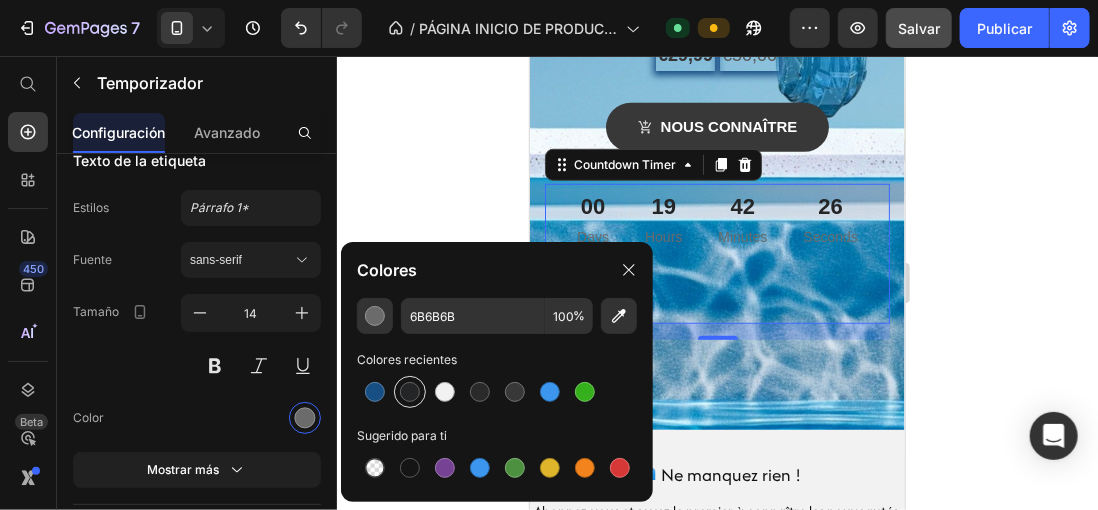 type on "242526" 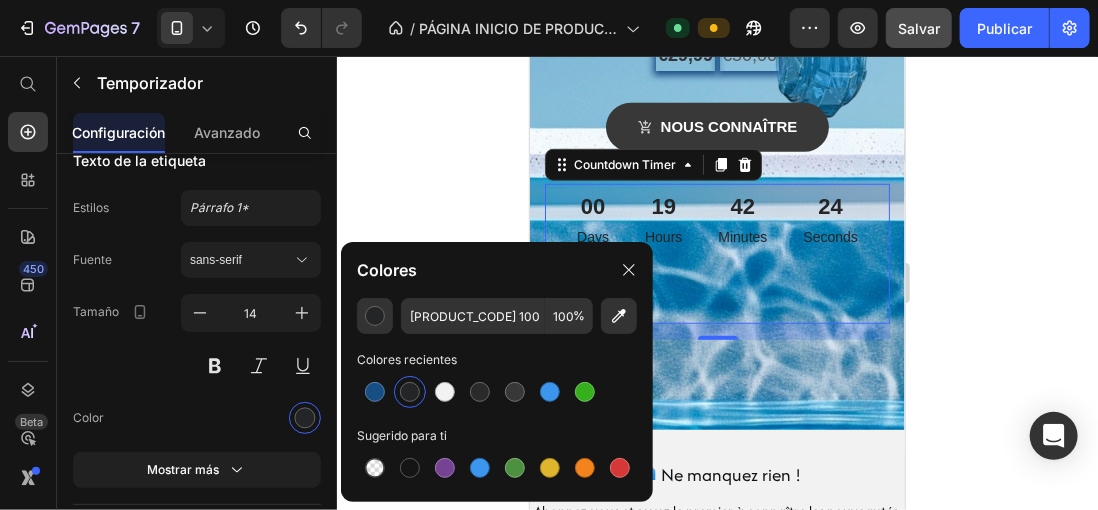 click 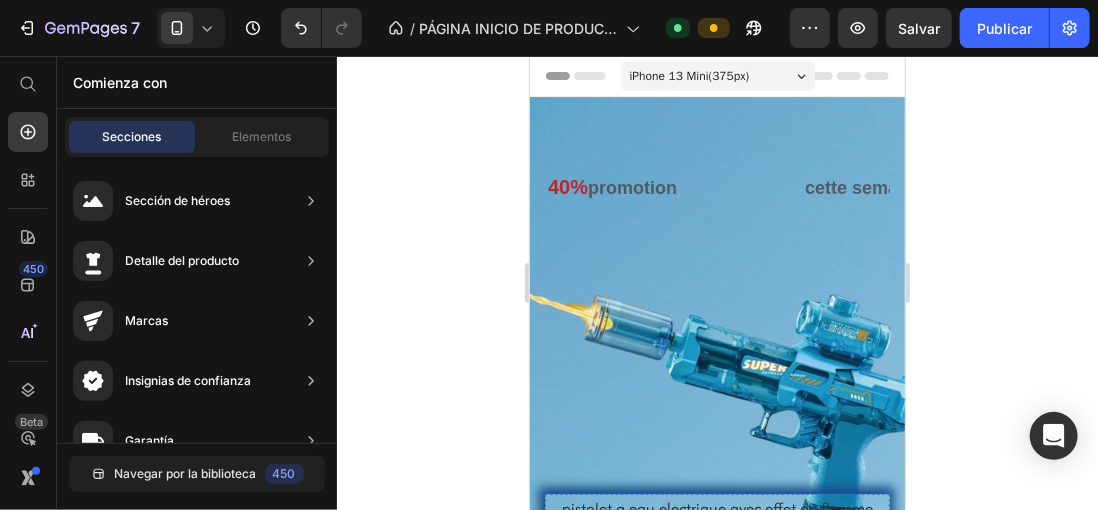 scroll, scrollTop: 417, scrollLeft: 0, axis: vertical 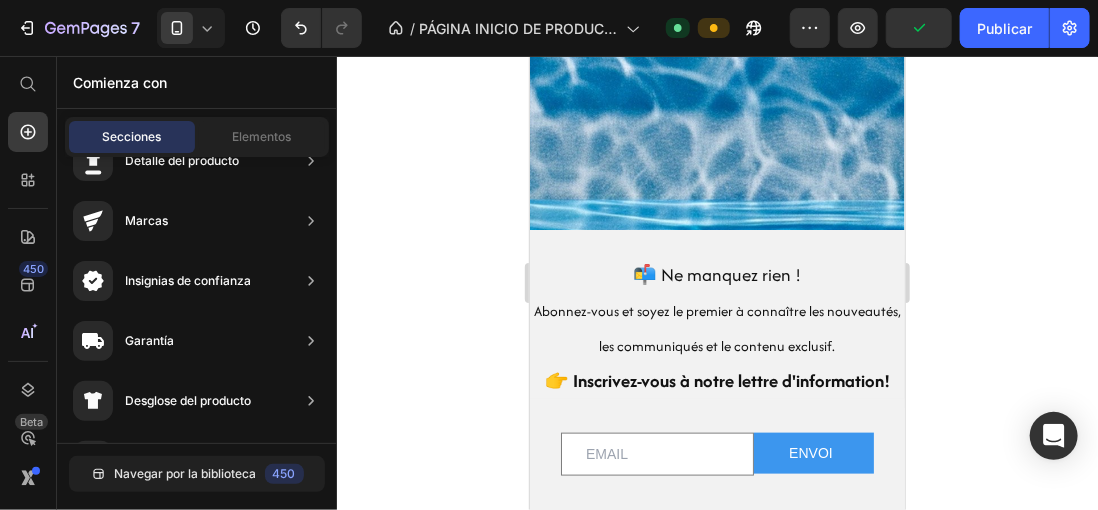 drag, startPoint x: 387, startPoint y: 352, endPoint x: 392, endPoint y: 340, distance: 13 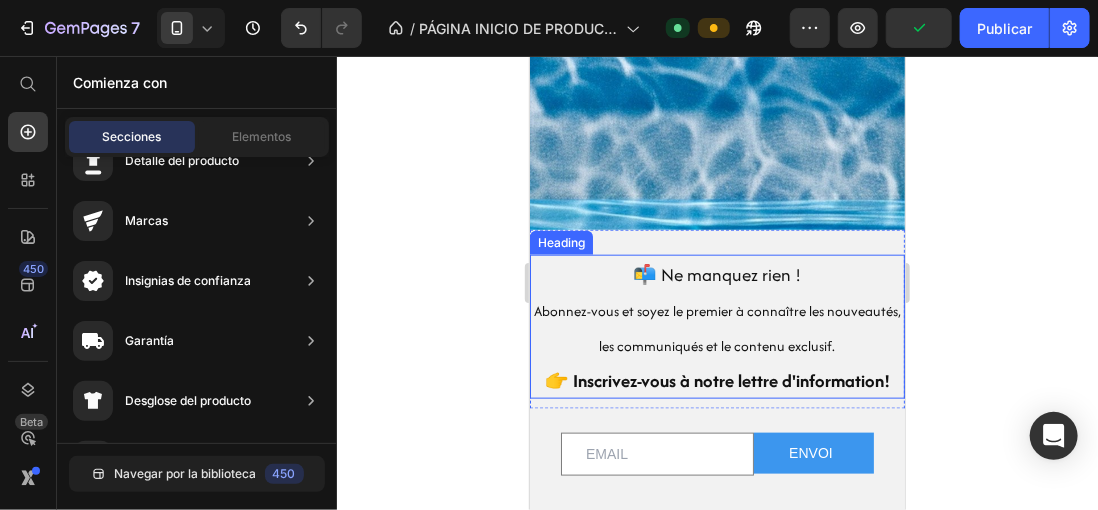 scroll, scrollTop: 917, scrollLeft: 0, axis: vertical 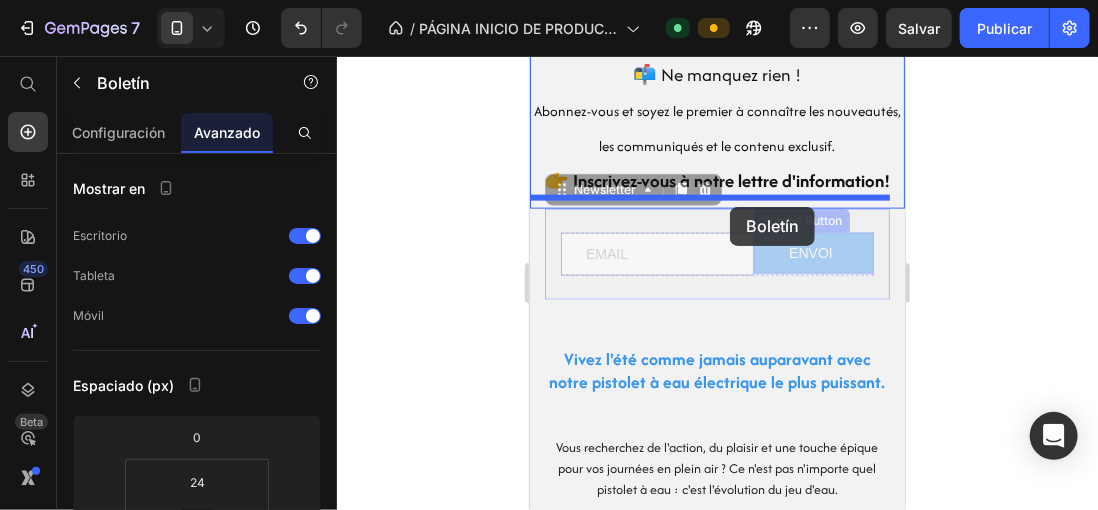 drag, startPoint x: 786, startPoint y: 281, endPoint x: 729, endPoint y: 206, distance: 94.20191 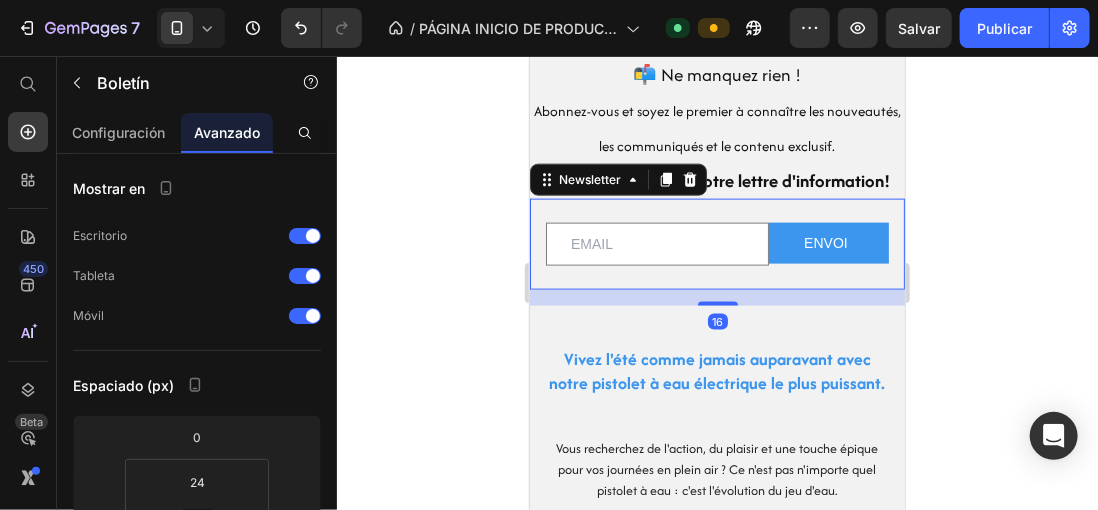 click 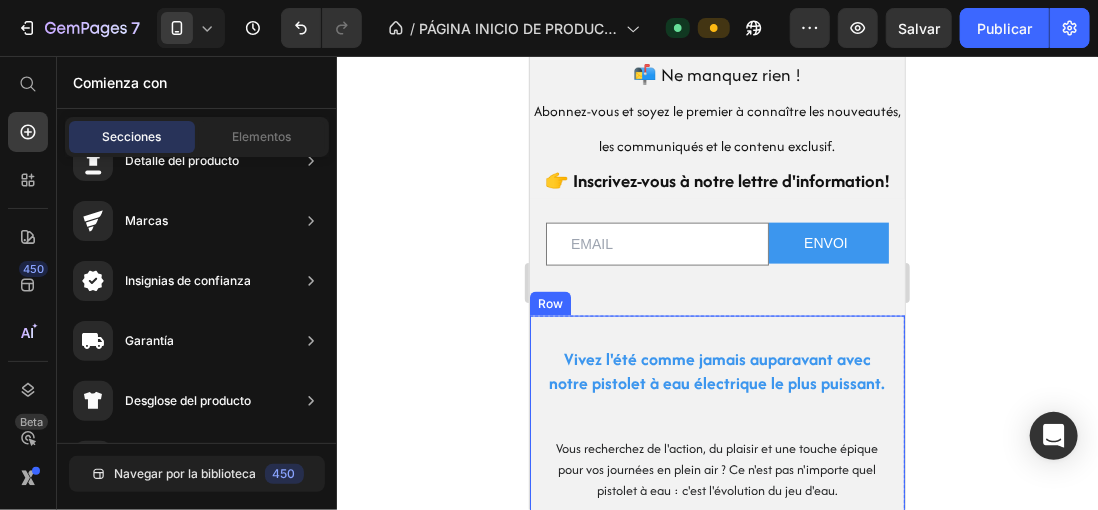 click on "Vivez l'été comme jamais auparavant avec notre pistolet à eau électrique le plus puissant.   Heading Vous recherchez de l'action, du plaisir et une touche épique pour vos journées en plein air ? Ce n'est pas n'importe quel pistolet à eau : c'est l'évolution du jeu d'eau.   Avec son design moderne, son effet visuel de "flamme" et ses tirs à haute pression, cette bête transforme n'importe quel après-midi en une bataille légendaire. Rechargeable par USB, léger et super facile à utiliser, il est parfait pour les enfants et les adultes qui n'ont pas peur de se mouiller (et de gagner).   Préparez-vous à vous mouiller, à courir et à rire aux éclats. Parce que si vous voulez jouer, jouez avec style. Text block" at bounding box center [716, 511] 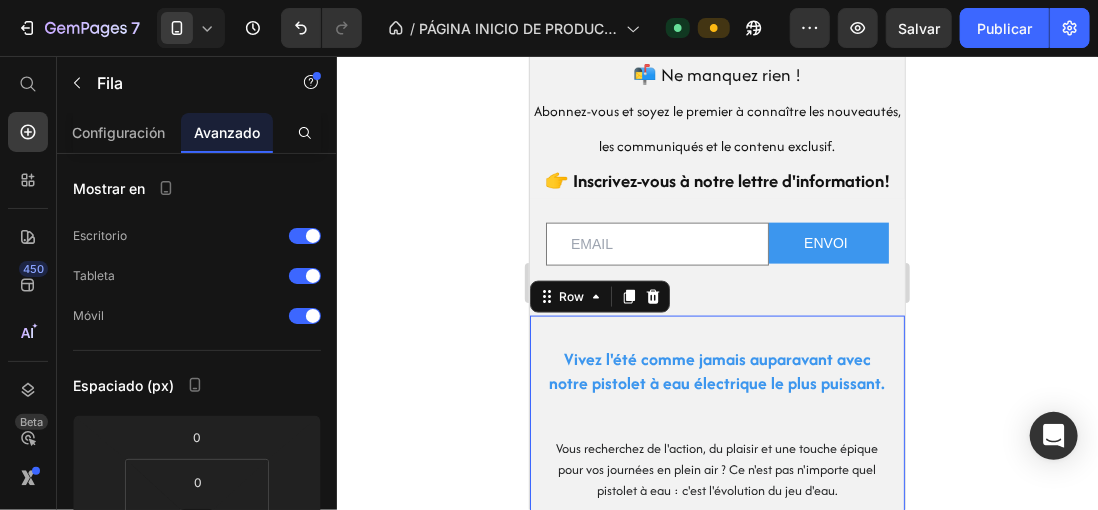drag, startPoint x: 388, startPoint y: 301, endPoint x: 391, endPoint y: 288, distance: 13.341664 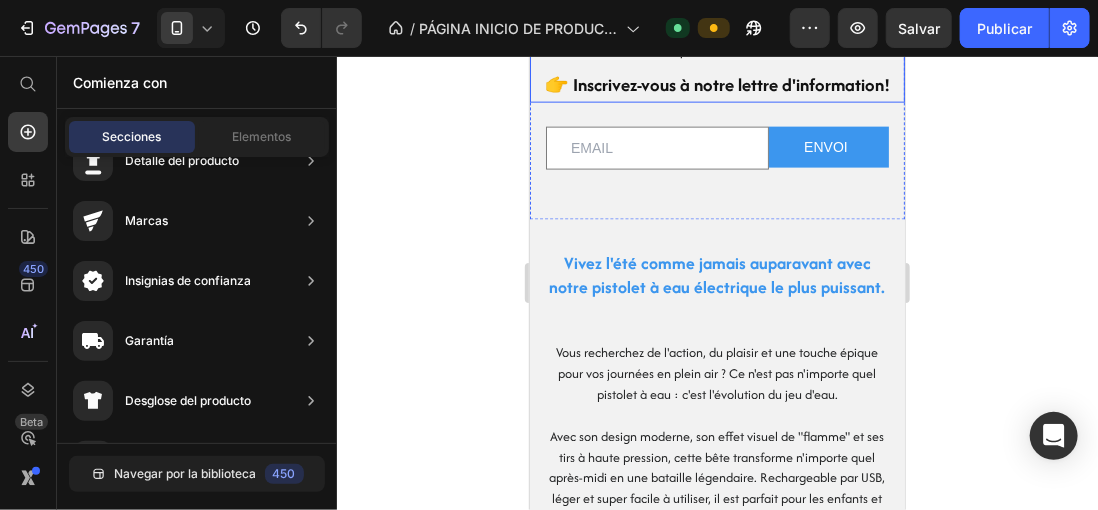 scroll, scrollTop: 1017, scrollLeft: 0, axis: vertical 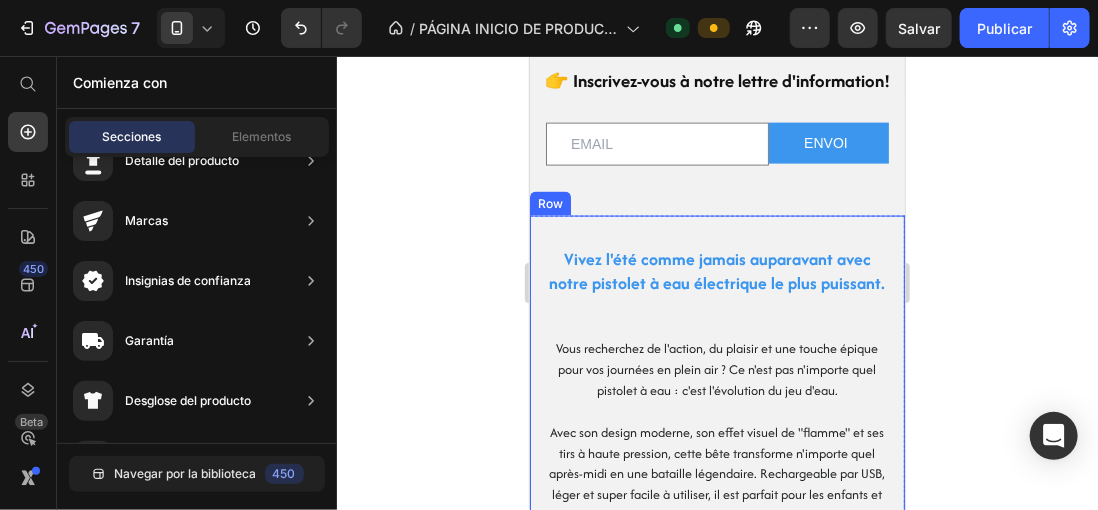 click on "Vivez l'été comme jamais auparavant avec notre pistolet à eau électrique le plus puissant.   Heading Vous recherchez de l'action, du plaisir et une touche épique pour vos journées en plein air ? Ce n'est pas n'importe quel pistolet à eau : c'est l'évolution du jeu d'eau.   Avec son design moderne, son effet visuel de "flamme" et ses tirs à haute pression, cette bête transforme n'importe quel après-midi en une bataille légendaire. Rechargeable par USB, léger et super facile à utiliser, il est parfait pour les enfants et les adultes qui n'ont pas peur de se mouiller (et de gagner).   Préparez-vous à vous mouiller, à courir et à rire aux éclats. Parce que si vous voulez jouer, jouez avec style. Text block" at bounding box center (716, 411) 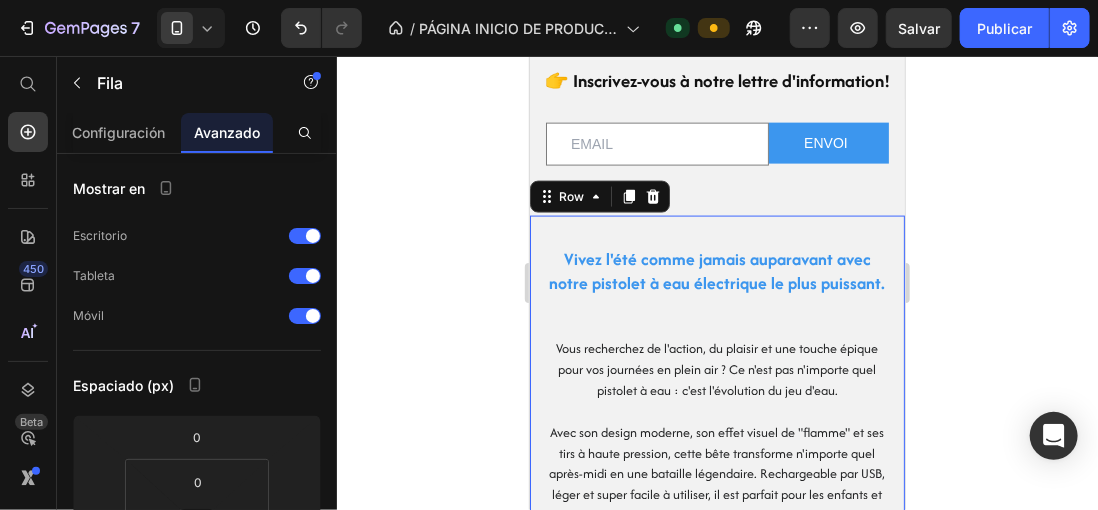click 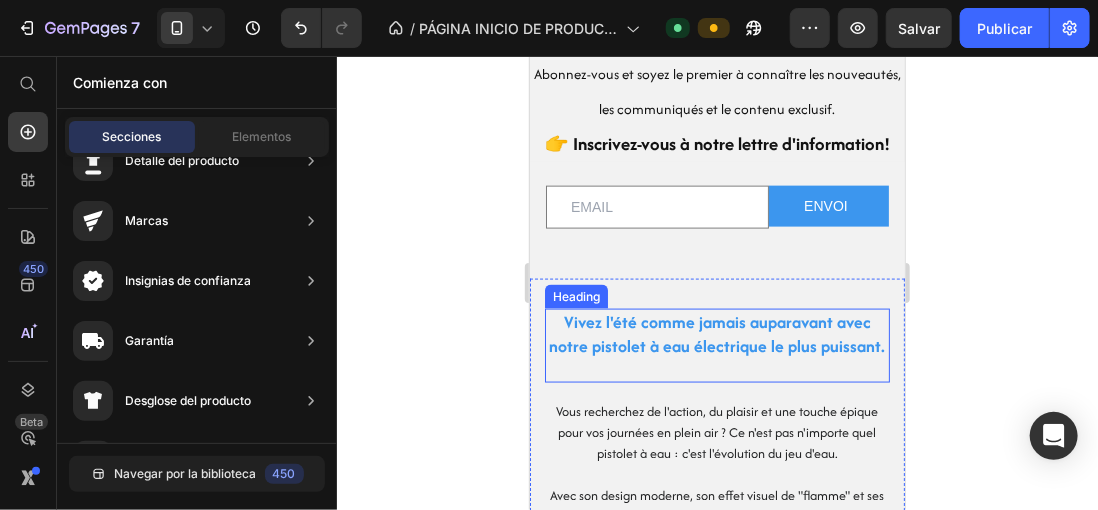 scroll, scrollTop: 817, scrollLeft: 0, axis: vertical 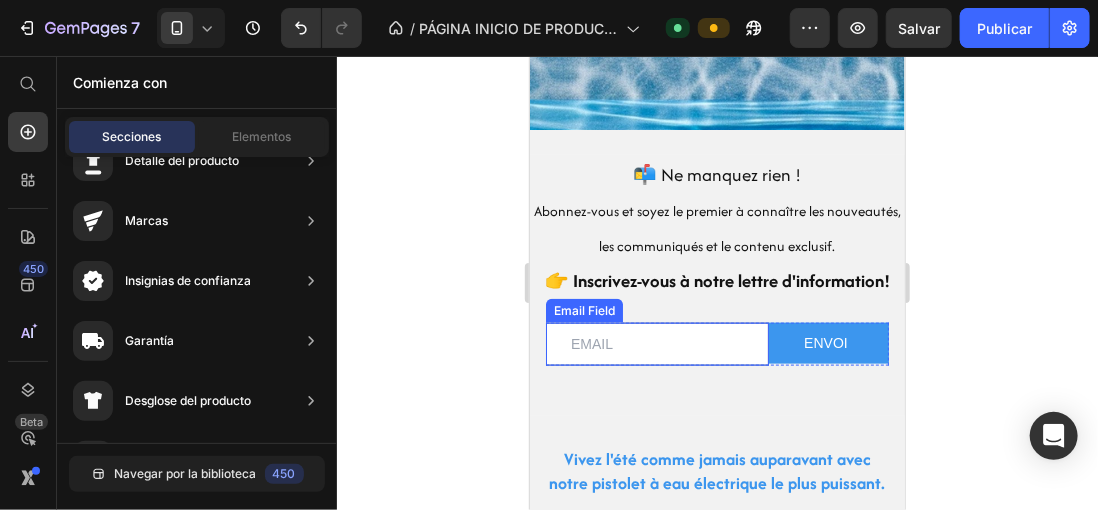 drag, startPoint x: 374, startPoint y: 321, endPoint x: 380, endPoint y: 283, distance: 38.470768 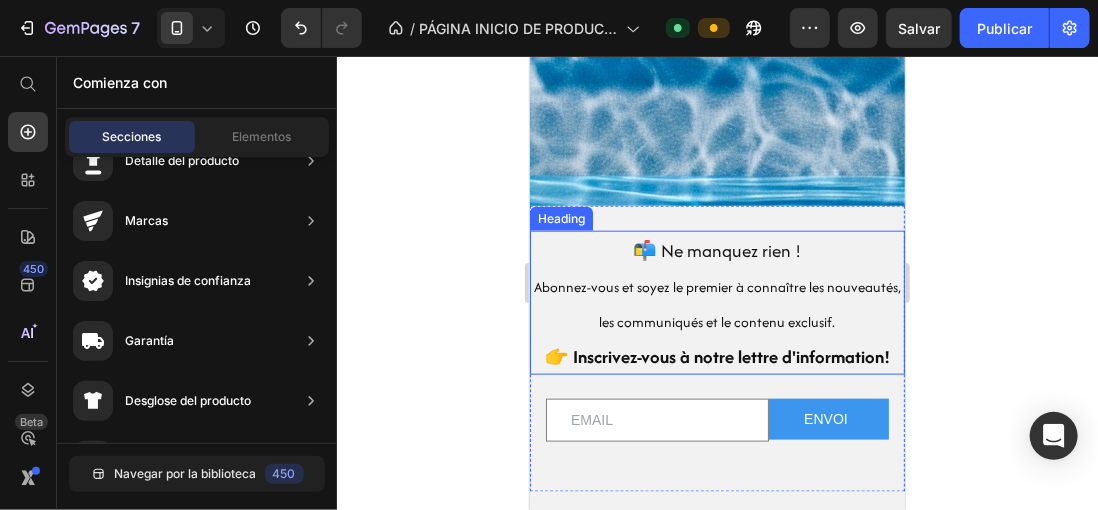 scroll, scrollTop: 817, scrollLeft: 0, axis: vertical 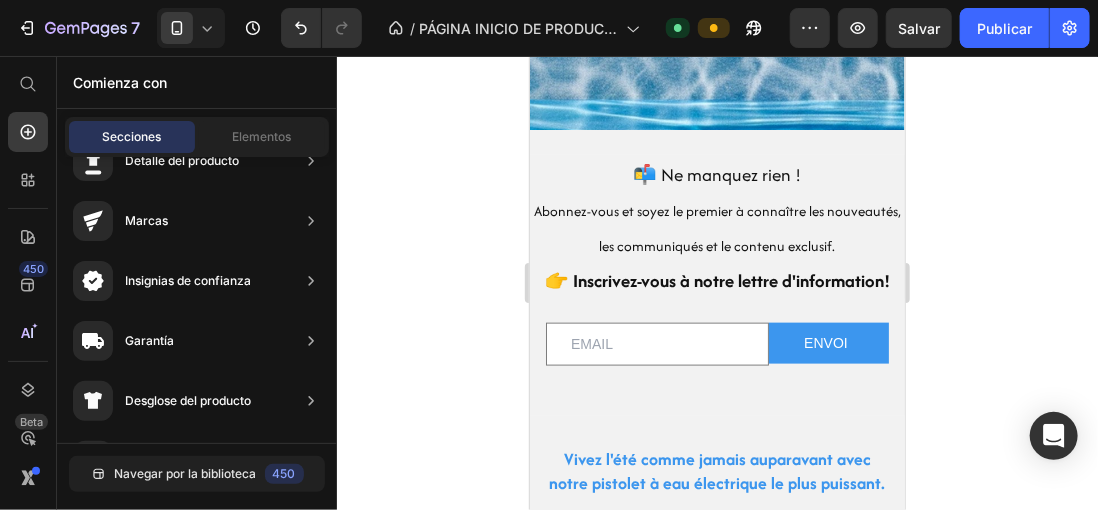 drag, startPoint x: 16, startPoint y: 103, endPoint x: 398, endPoint y: 213, distance: 397.52234 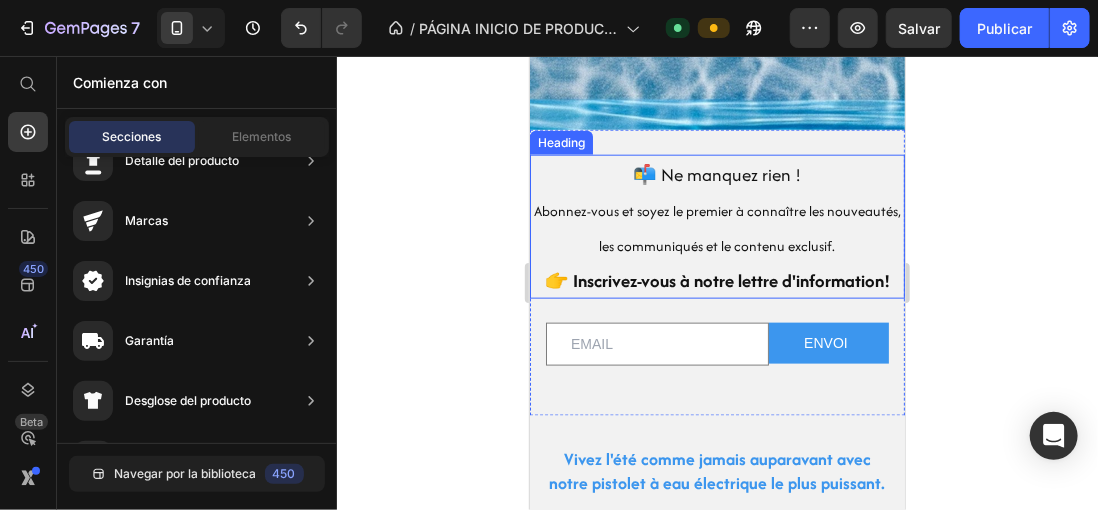 click on "📬 Ne manquez rien ! Abonnez-vous et soyez le premier à connaître les nouveautés, les communiqués et le contenu exclusif. 👉 Inscrivez-vous à notre lettre d'information! Heading" at bounding box center [716, 226] 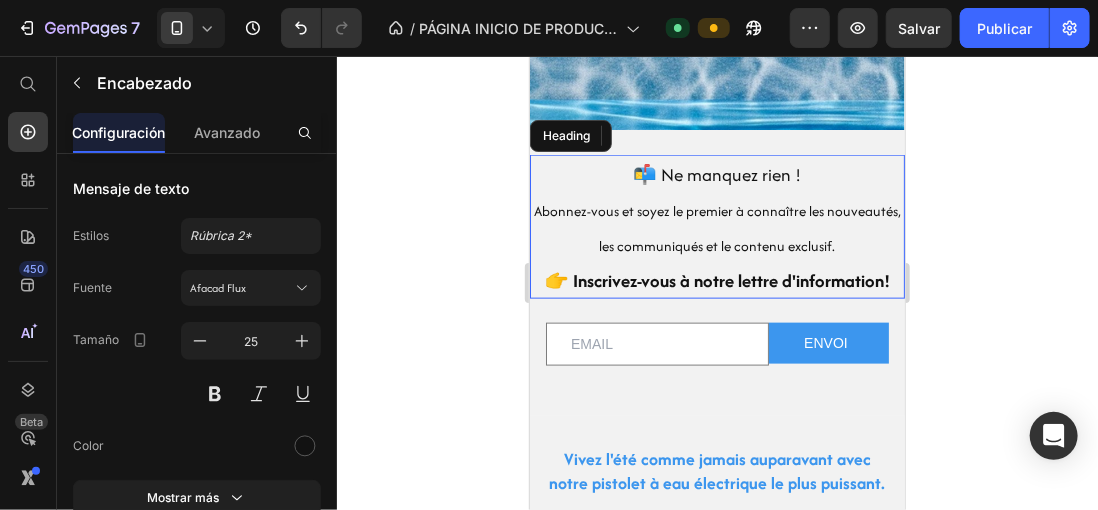 click 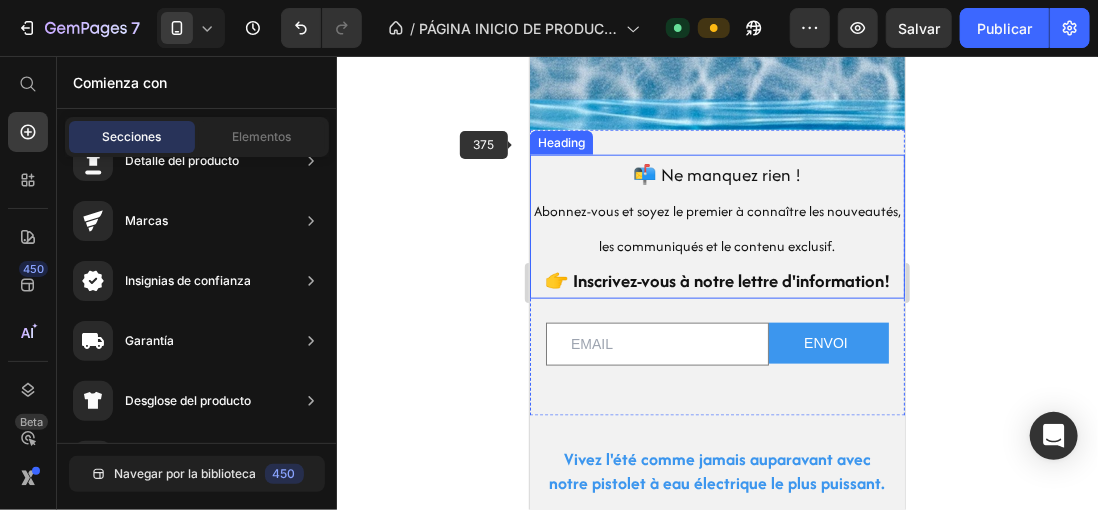 click on "Heading" at bounding box center (560, 142) 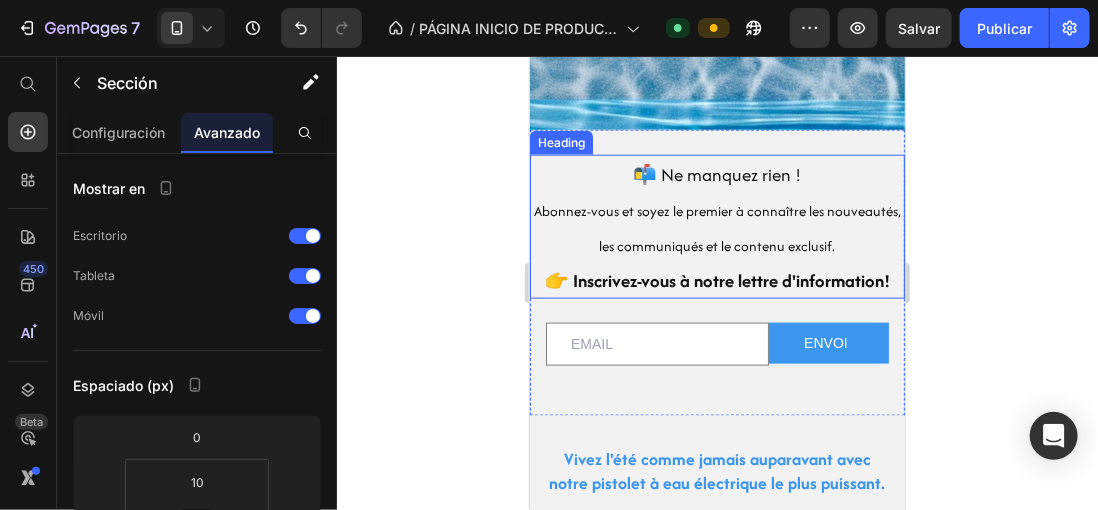 click on "📬 Ne manquez rien ! Abonnez-vous et soyez le premier à connaître les nouveautés, les communiqués et le contenu exclusif. 👉 Inscrivez-vous à notre lettre d'information! Heading Email Field ENVOI Submit Button Row Newsletter" at bounding box center [716, 272] 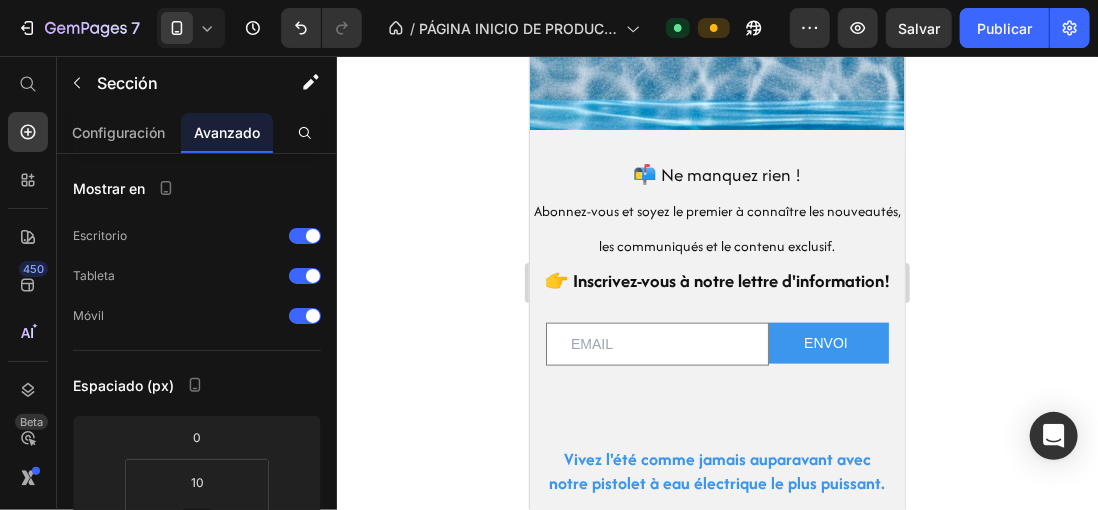 click on "📬 Ne manquez rien ! Abonnez-vous et soyez le premier à connaître les nouveautés, les communiqués et le contenu exclusif. 👉 Inscrivez-vous à notre lettre d'information! Heading Email Field ENVOI Submit Button Row Newsletter" at bounding box center (716, 272) 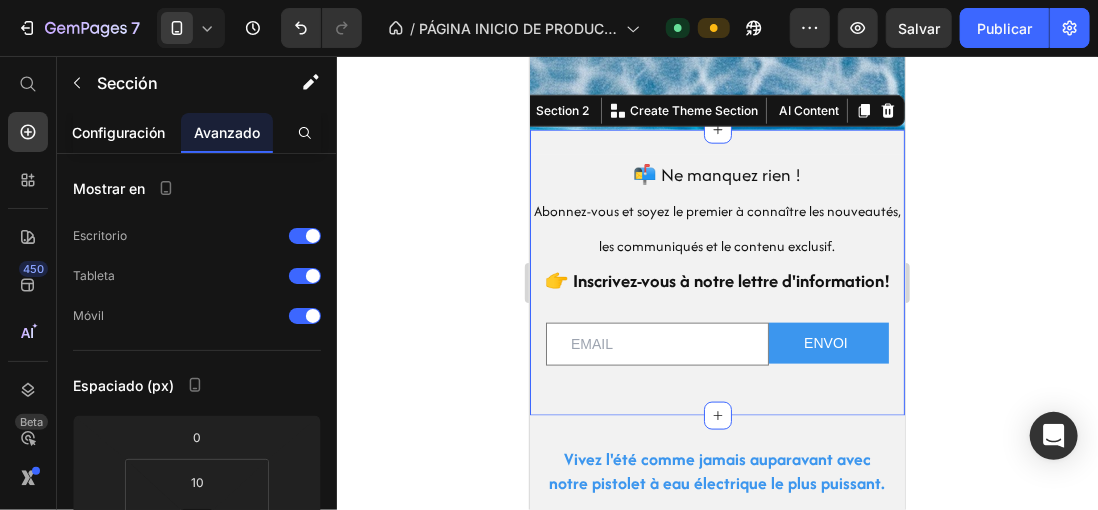 click on "Configuración" at bounding box center (119, 132) 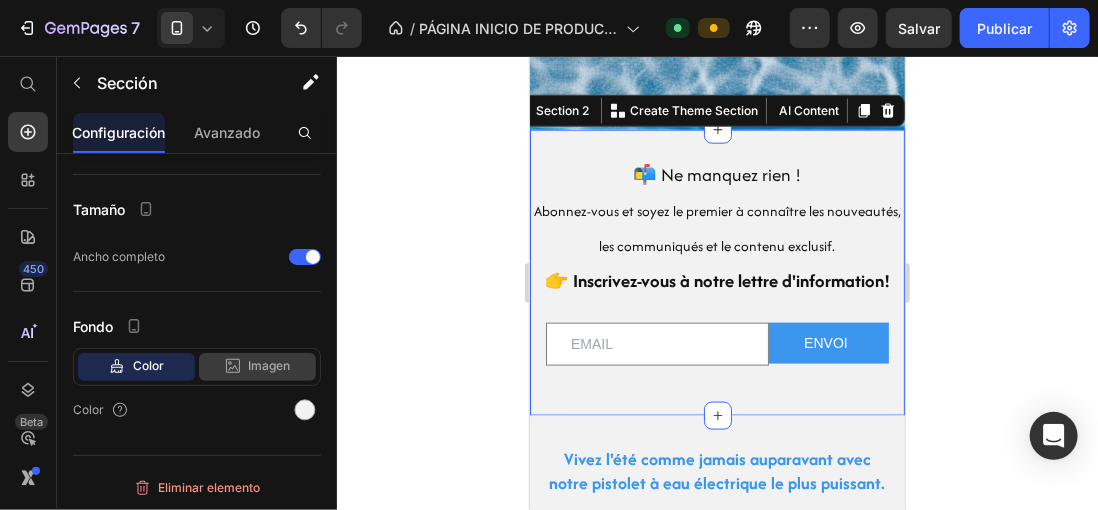 scroll, scrollTop: 0, scrollLeft: 0, axis: both 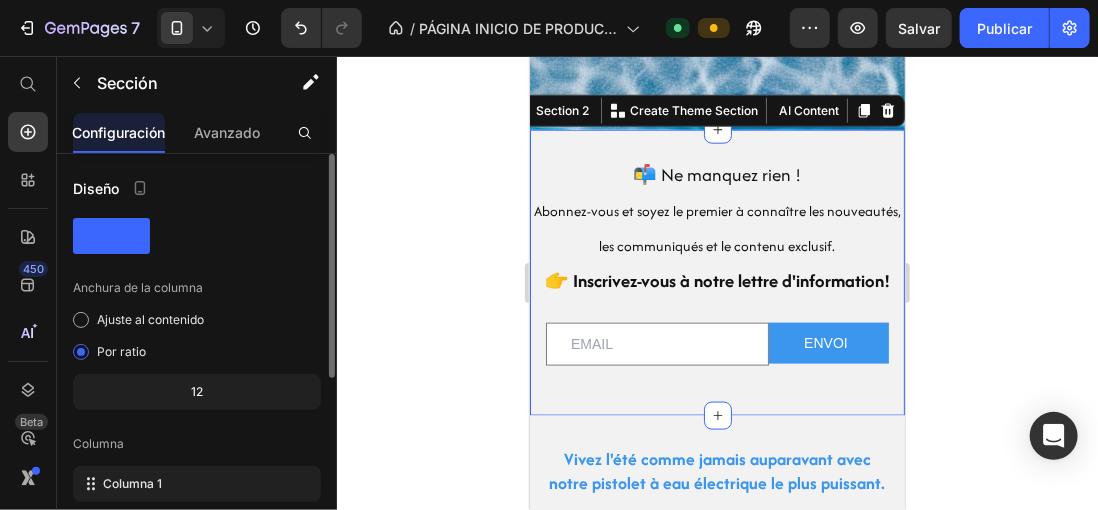 click on "Por ratio" 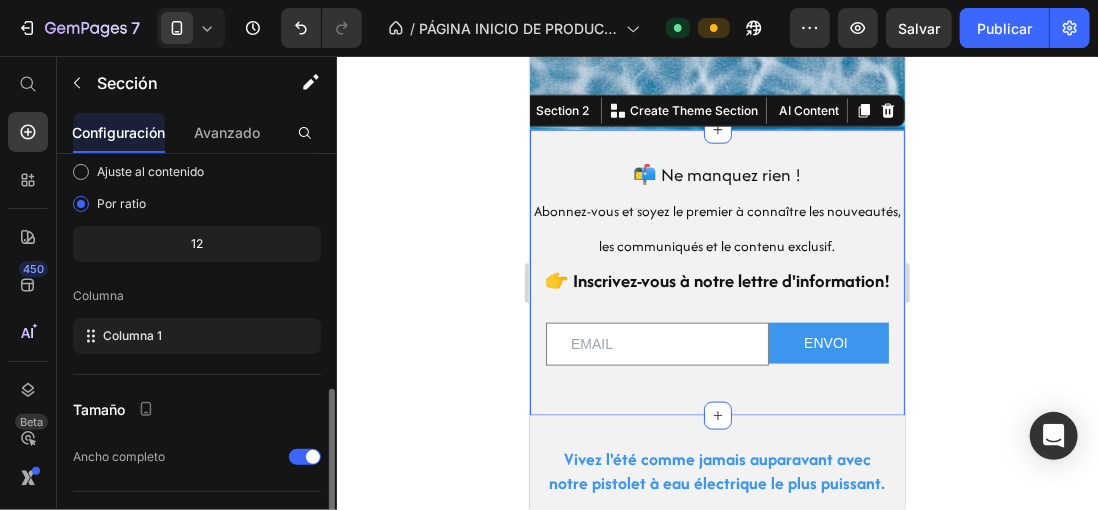 scroll, scrollTop: 348, scrollLeft: 0, axis: vertical 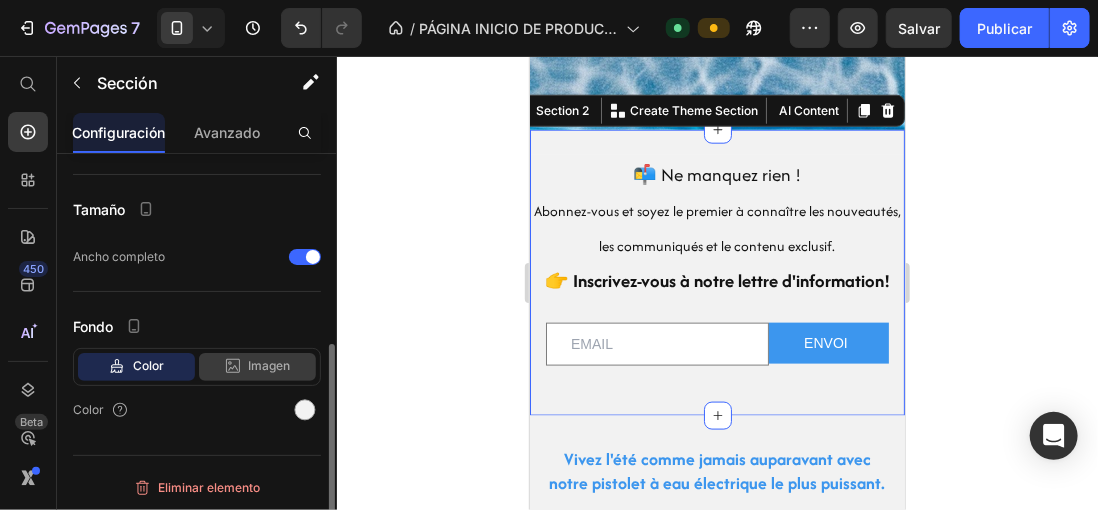 click on "Imagen" 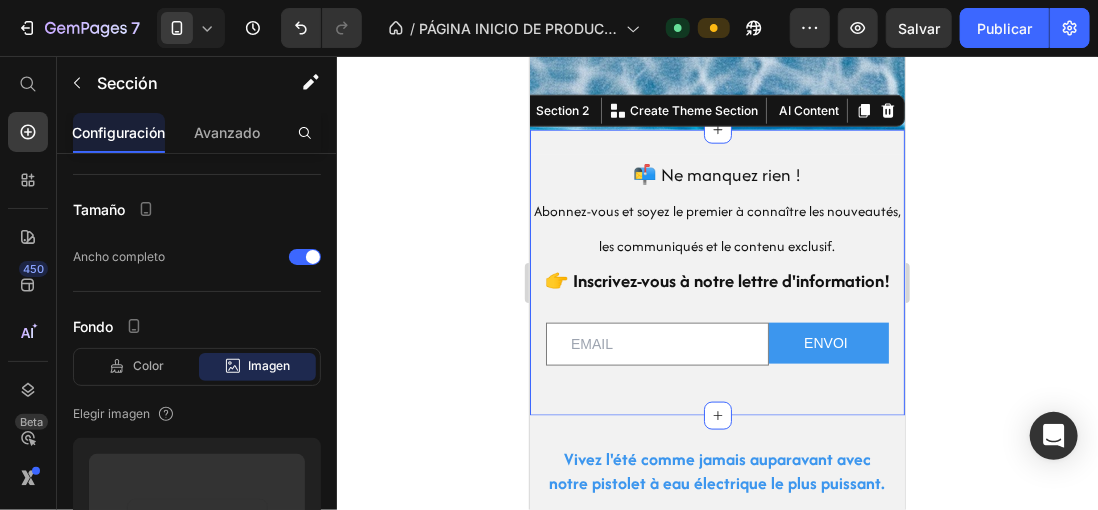 scroll, scrollTop: 548, scrollLeft: 0, axis: vertical 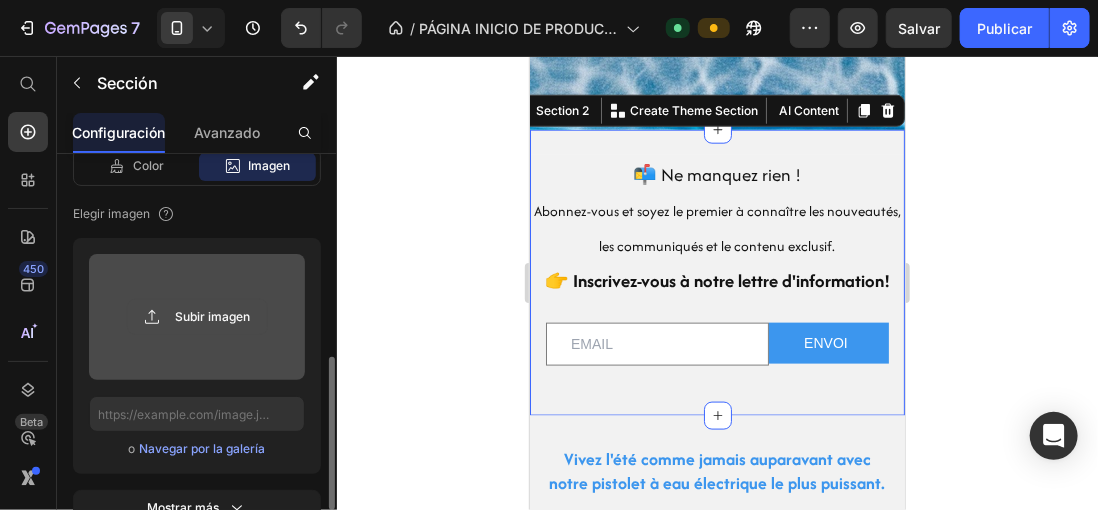 click 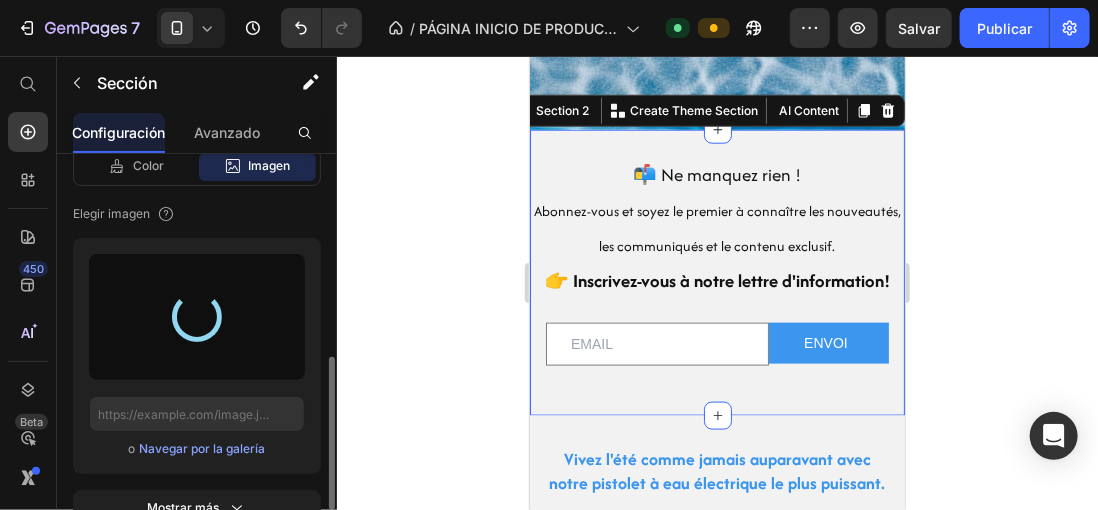 drag, startPoint x: 404, startPoint y: 264, endPoint x: 398, endPoint y: 251, distance: 14.3178215 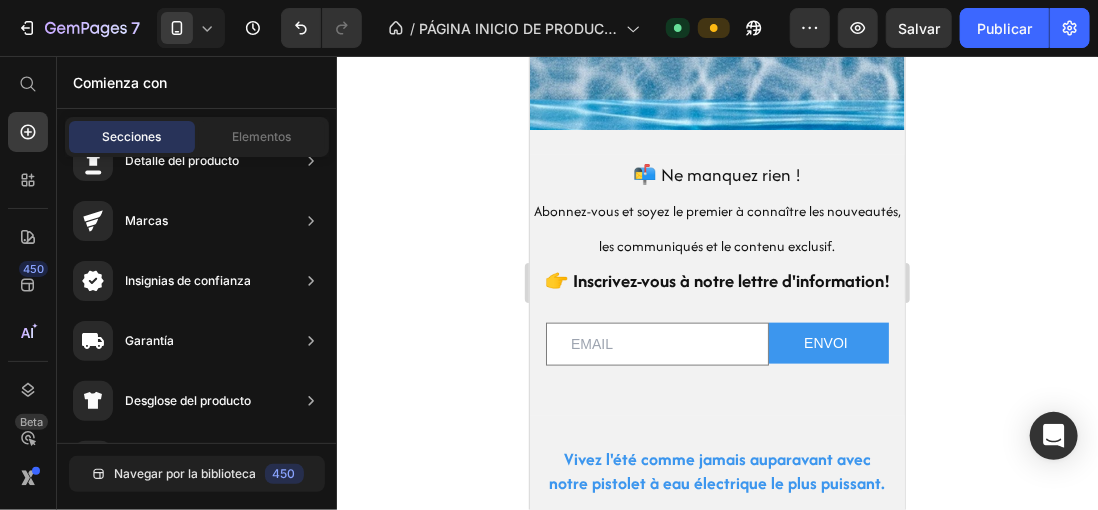 click 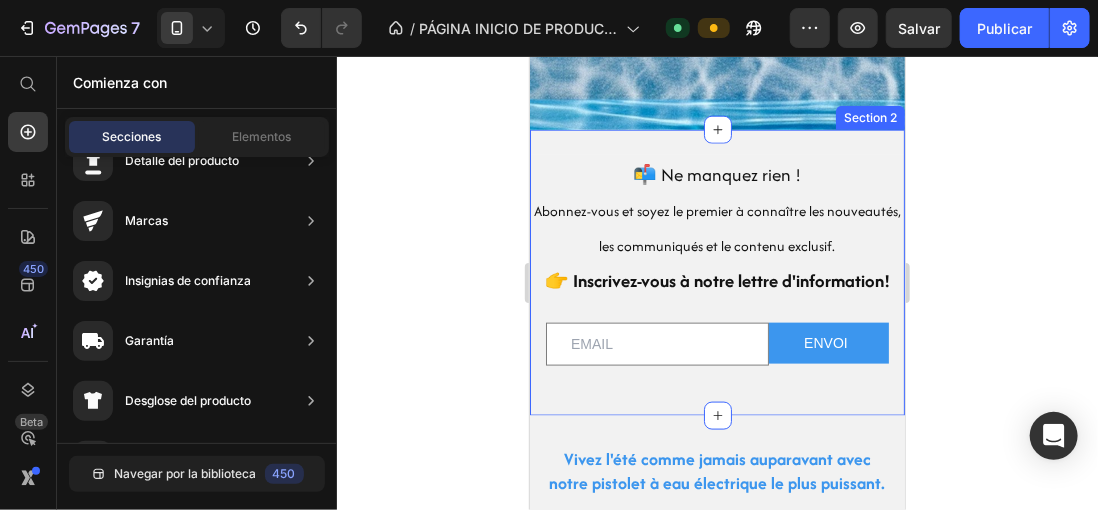 click on "📬 Ne manquez rien ! Abonnez-vous et soyez le premier à connaître les nouveautés, les communiqués et le contenu exclusif. 👉 Inscrivez-vous à notre lettre d'information! Heading Email Field ENVOI Submit Button Row Newsletter" at bounding box center (716, 272) 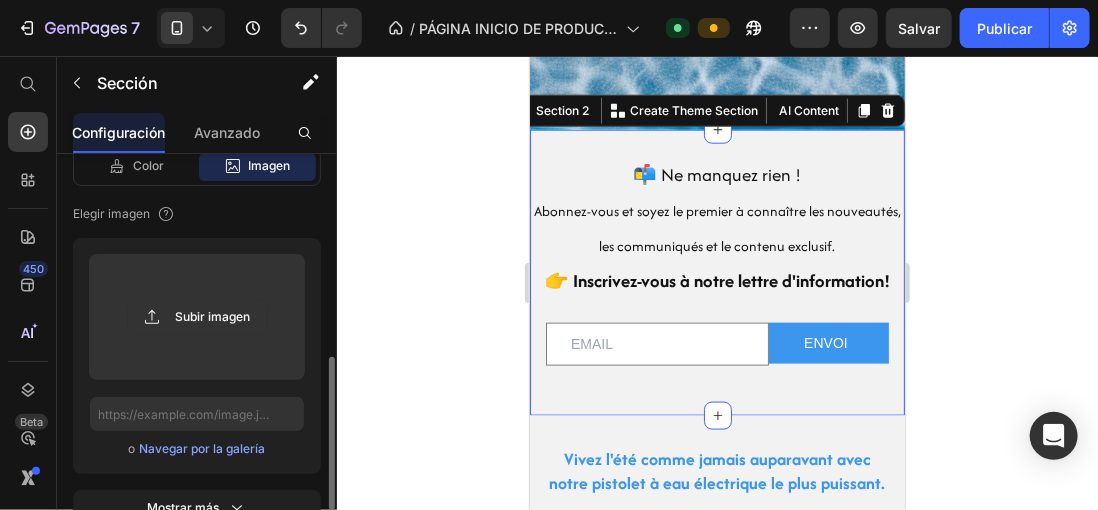 drag, startPoint x: 408, startPoint y: 267, endPoint x: 404, endPoint y: 257, distance: 10.770329 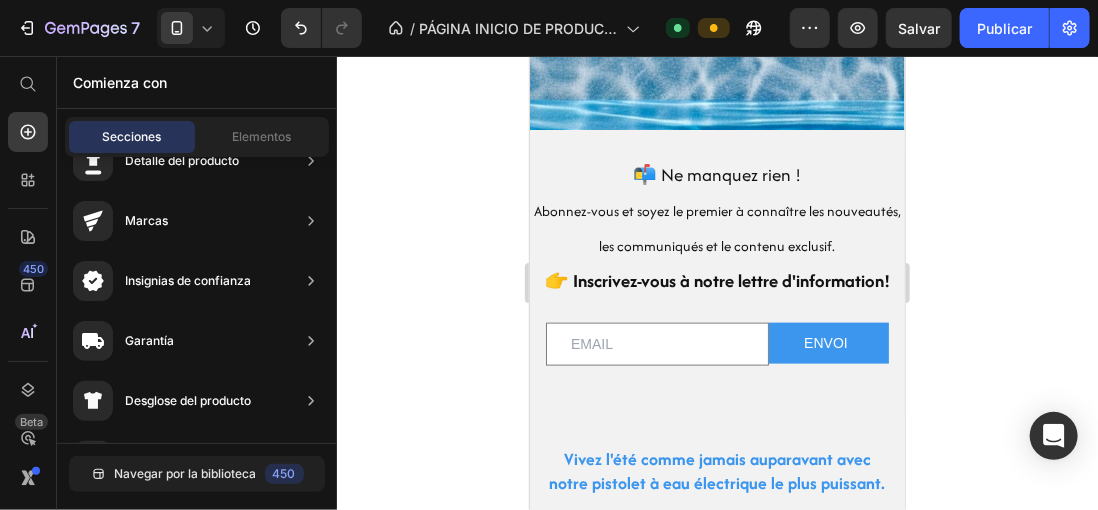 drag, startPoint x: 406, startPoint y: 226, endPoint x: 406, endPoint y: 213, distance: 13 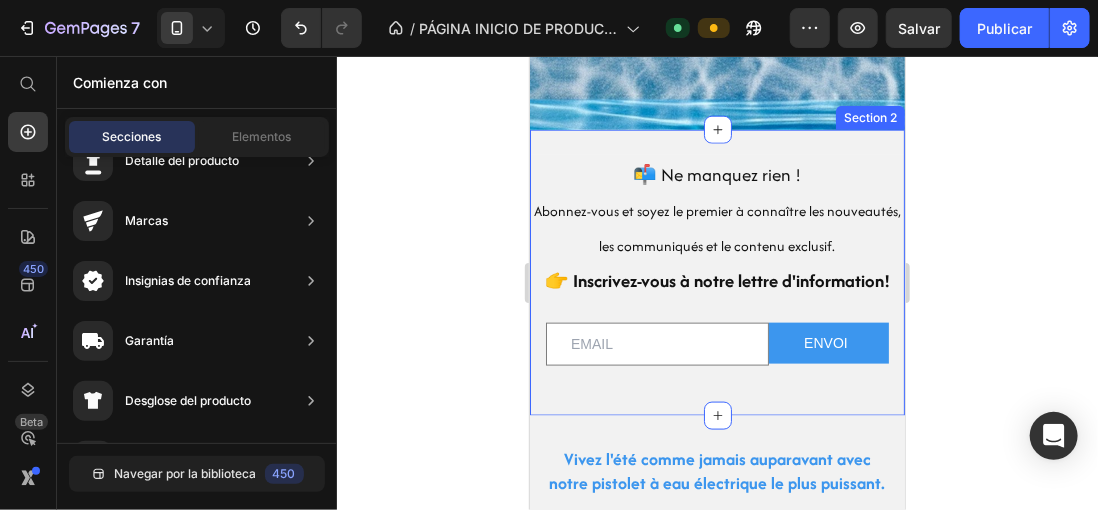 click on "📬 Ne manquez rien ! Abonnez-vous et soyez le premier à connaître les nouveautés, les communiqués et le contenu exclusif. 👉 Inscrivez-vous à notre lettre d'information! Heading Email Field ENVOI Submit Button Row Newsletter" at bounding box center (716, 272) 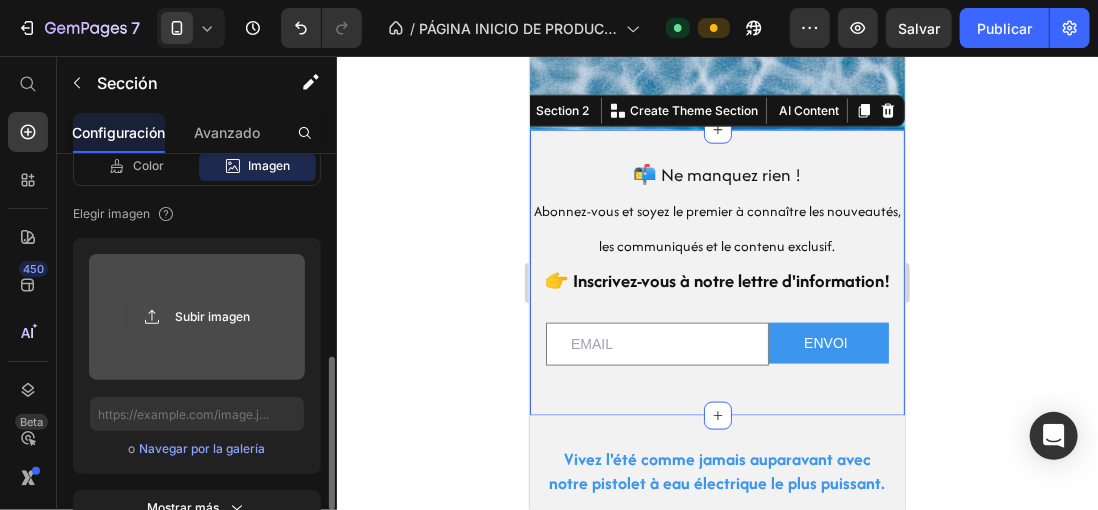 click 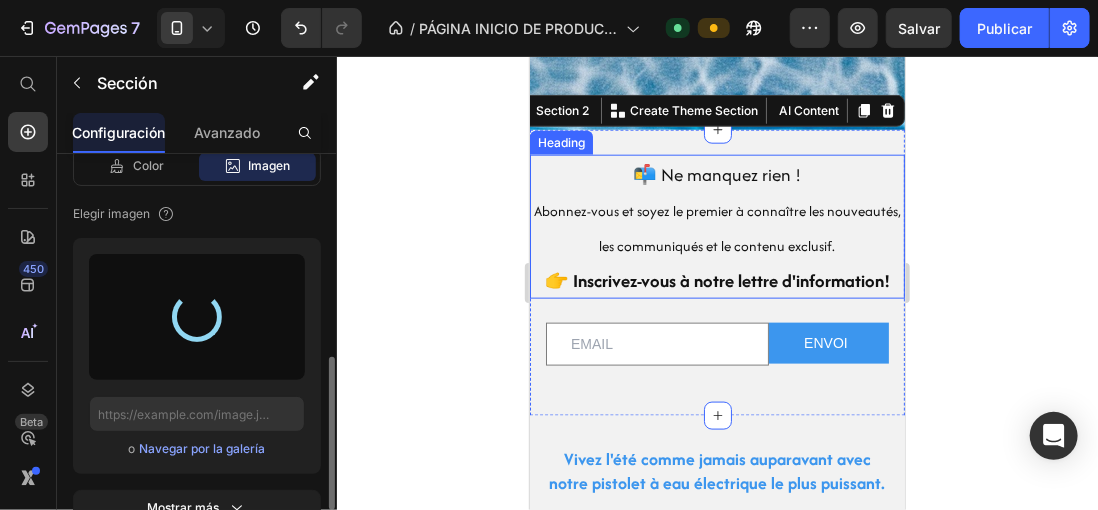type on "https://cdn.shopify.com/s/files/1/0896/6527/4190/files/gempages_556725335903700004-0bfcdbaf-fe3c-4a3c-a310-d070354e7cfd.png" 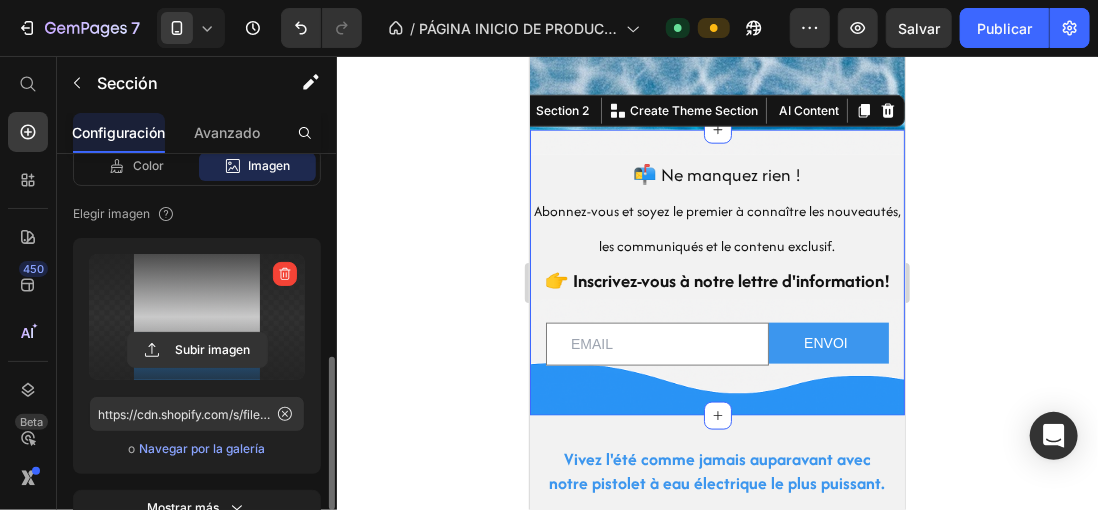 click 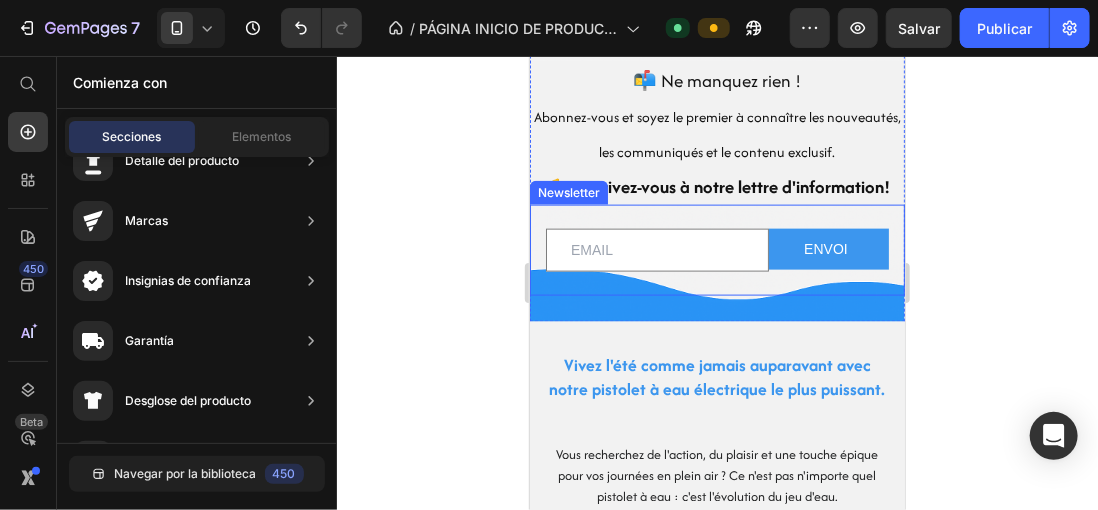 scroll, scrollTop: 917, scrollLeft: 0, axis: vertical 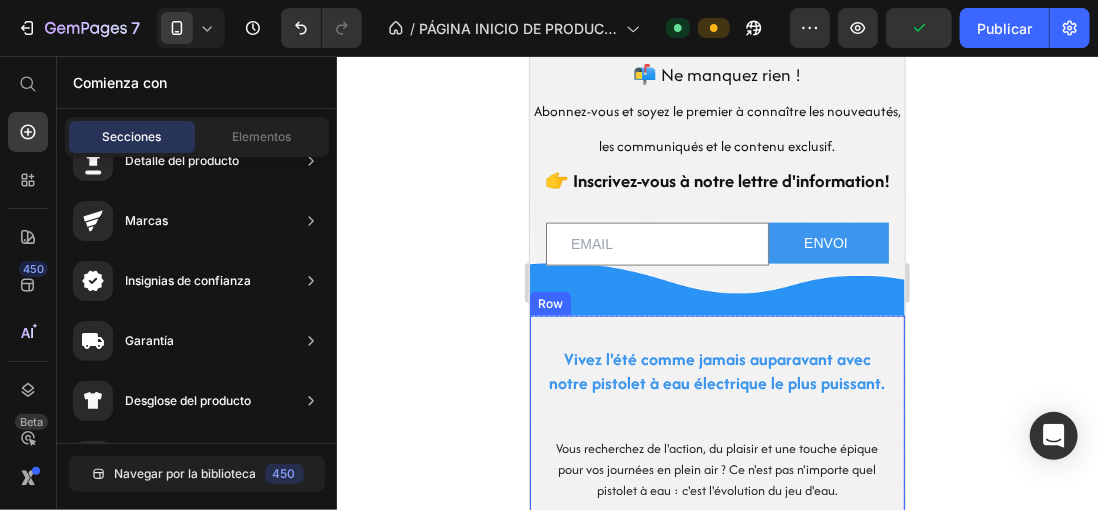 drag, startPoint x: 871, startPoint y: 344, endPoint x: 778, endPoint y: 326, distance: 94.72592 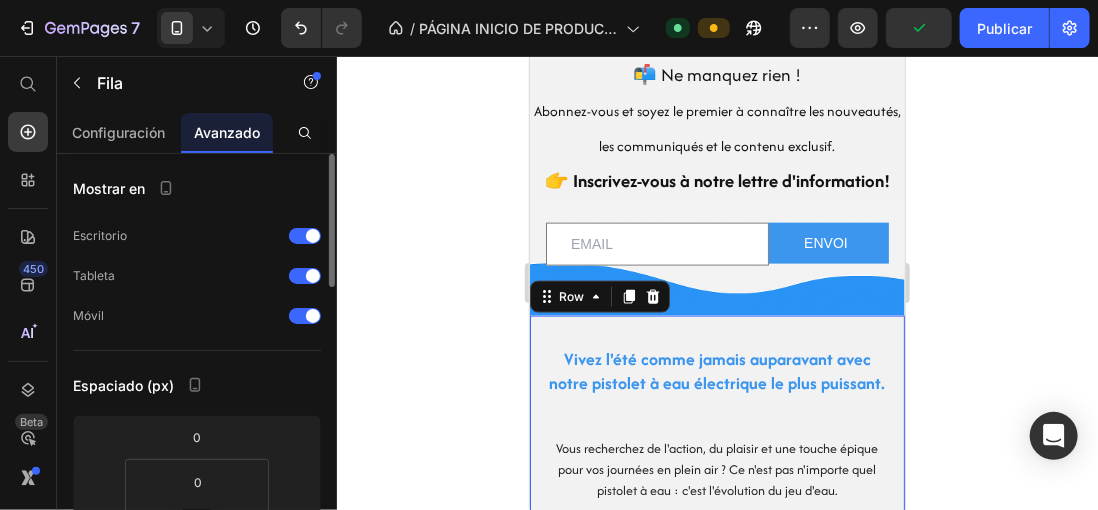 scroll, scrollTop: 200, scrollLeft: 0, axis: vertical 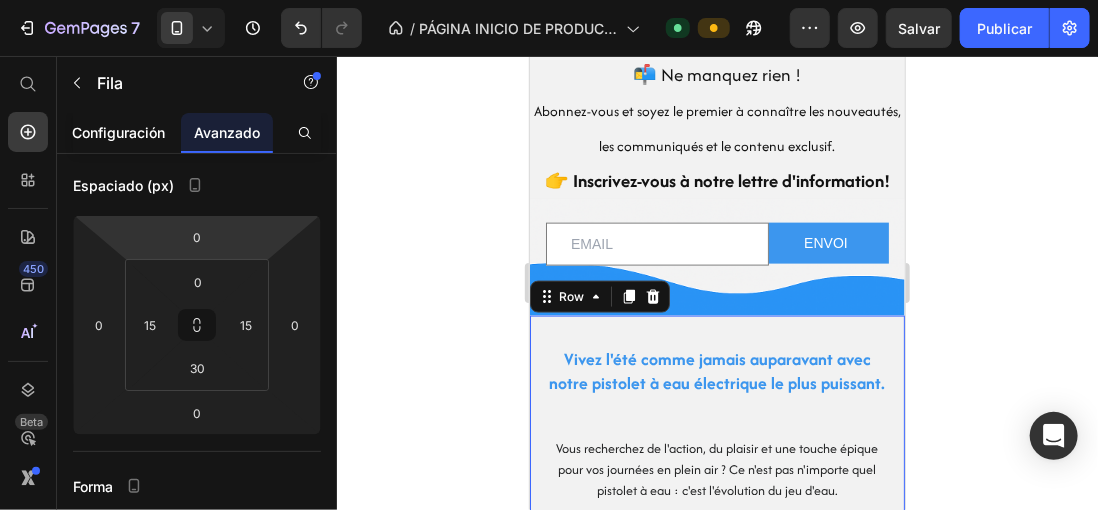 click on "Configuración" at bounding box center (119, 132) 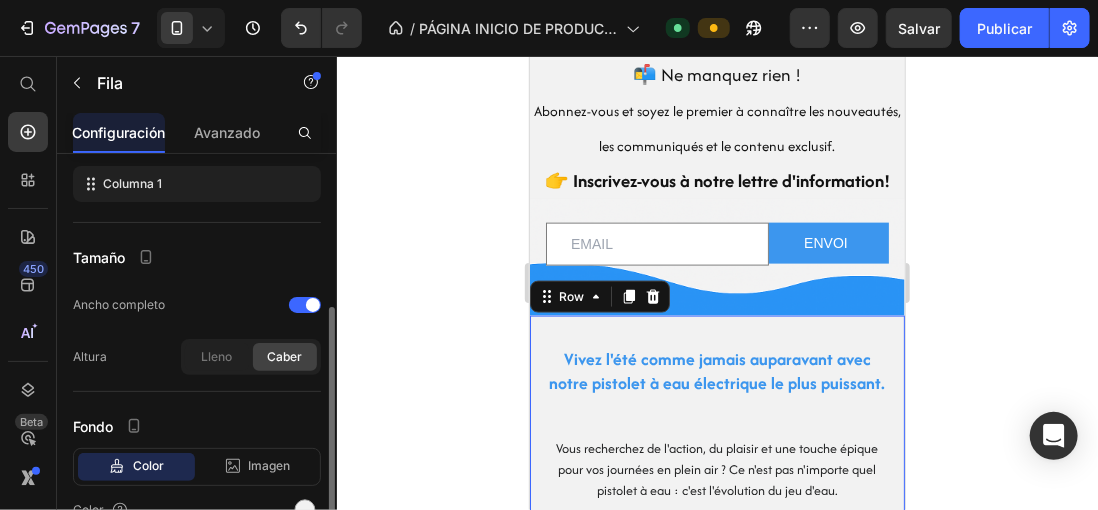scroll, scrollTop: 400, scrollLeft: 0, axis: vertical 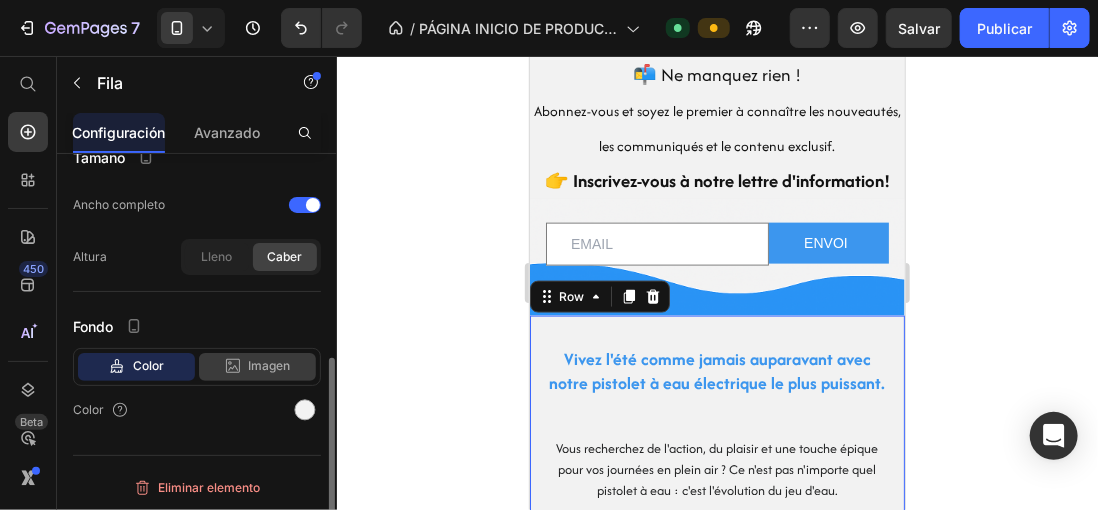 click on "Imagen" at bounding box center [270, 366] 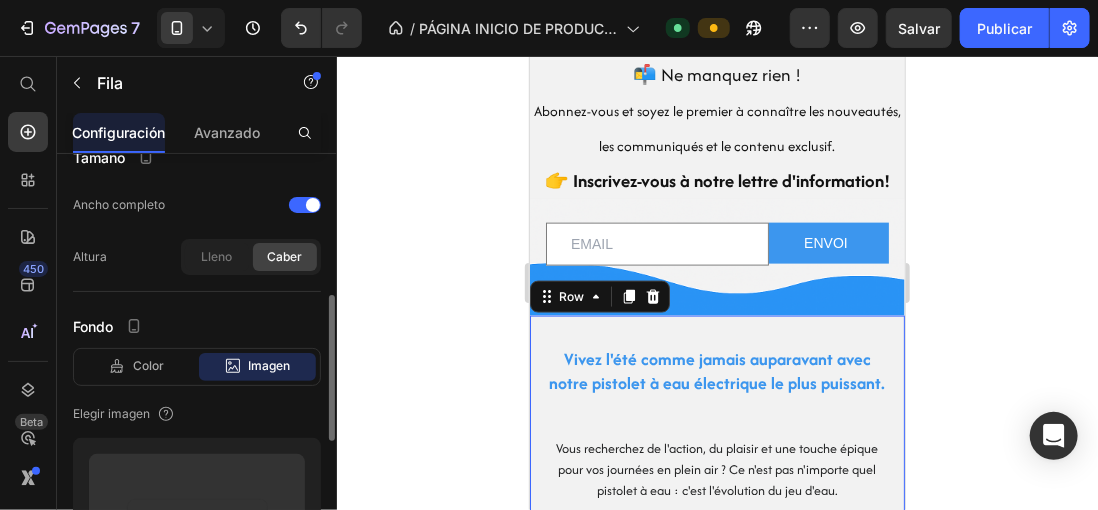 scroll, scrollTop: 700, scrollLeft: 0, axis: vertical 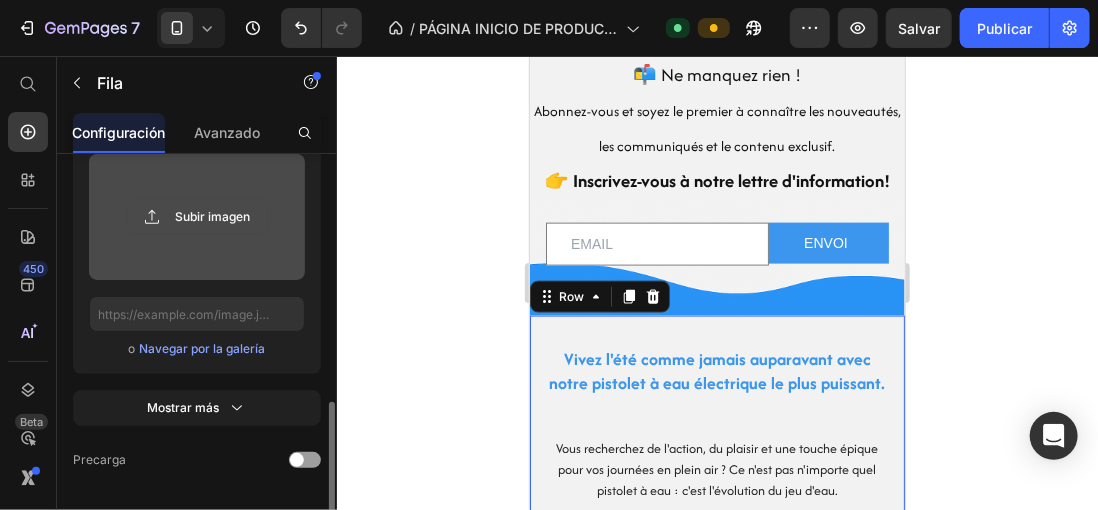 click 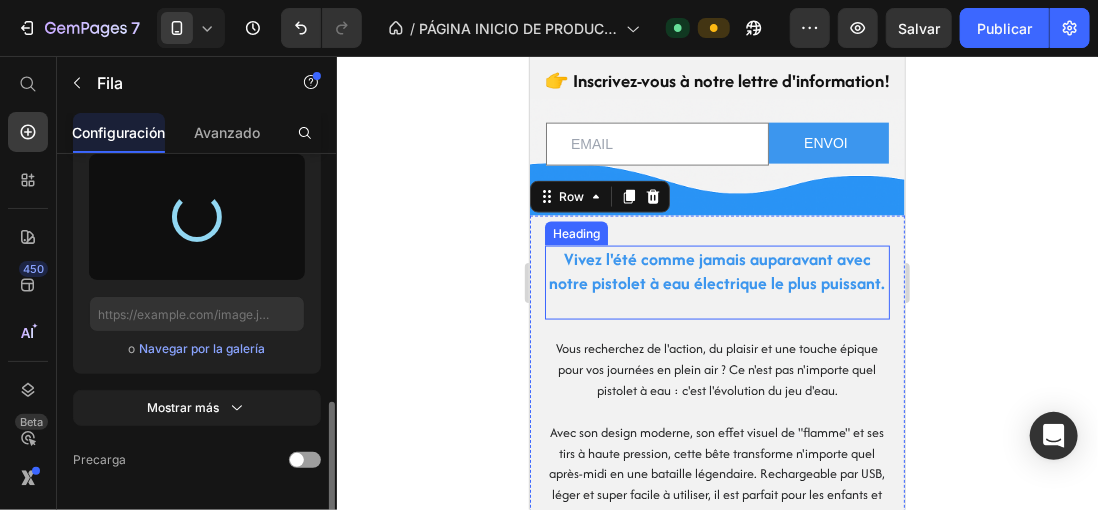 scroll, scrollTop: 1117, scrollLeft: 0, axis: vertical 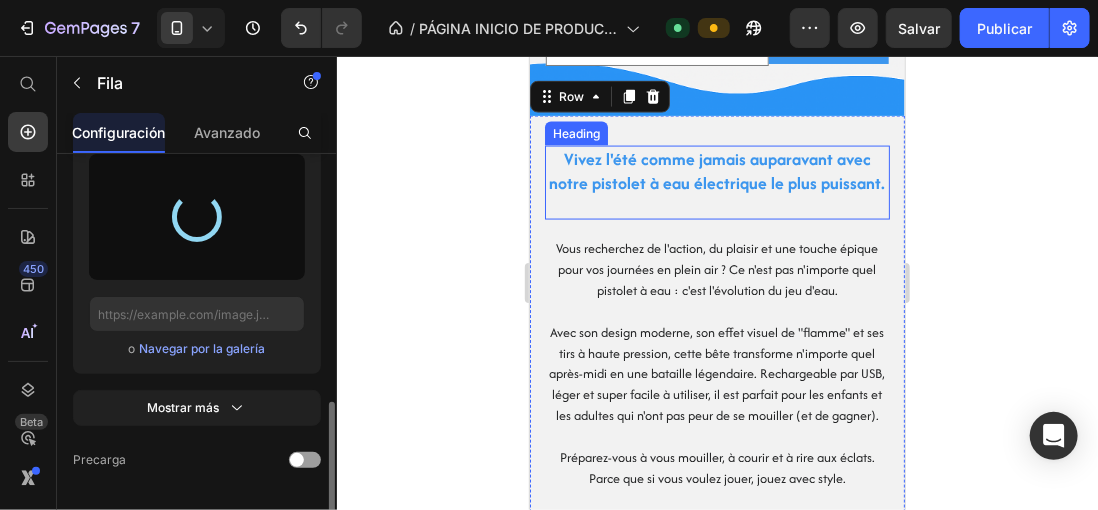 type on "https://cdn.shopify.com/s/files/1/0896/6527/4190/files/gempages_556725335903700004-9562bb5f-e051-4ecc-9a71-3d69ffcdec6a.png" 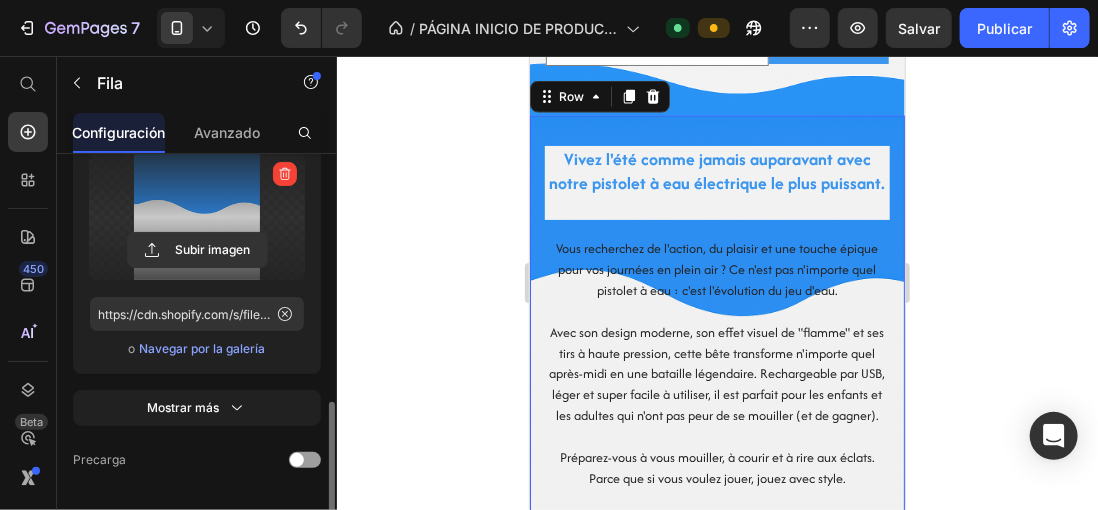 click 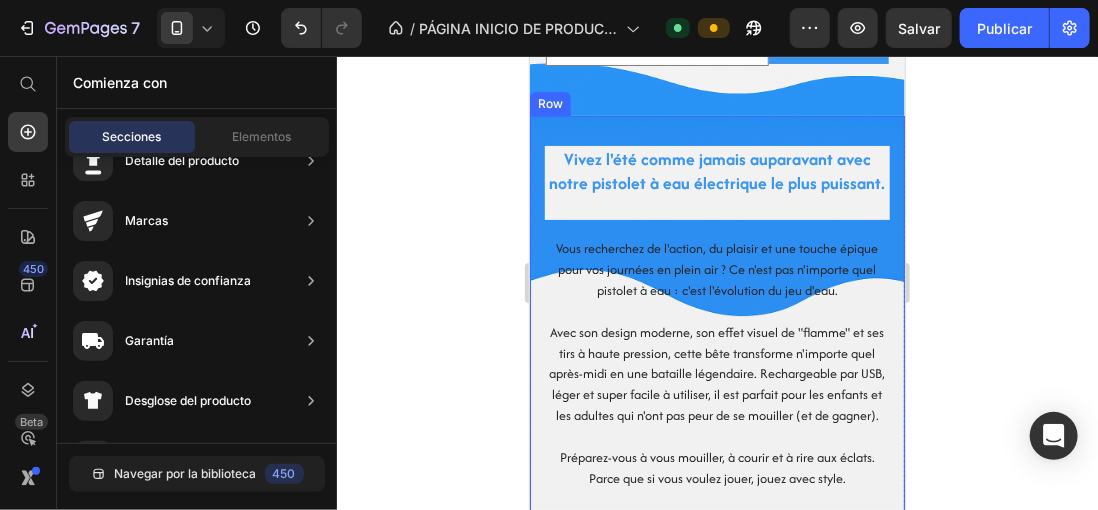click 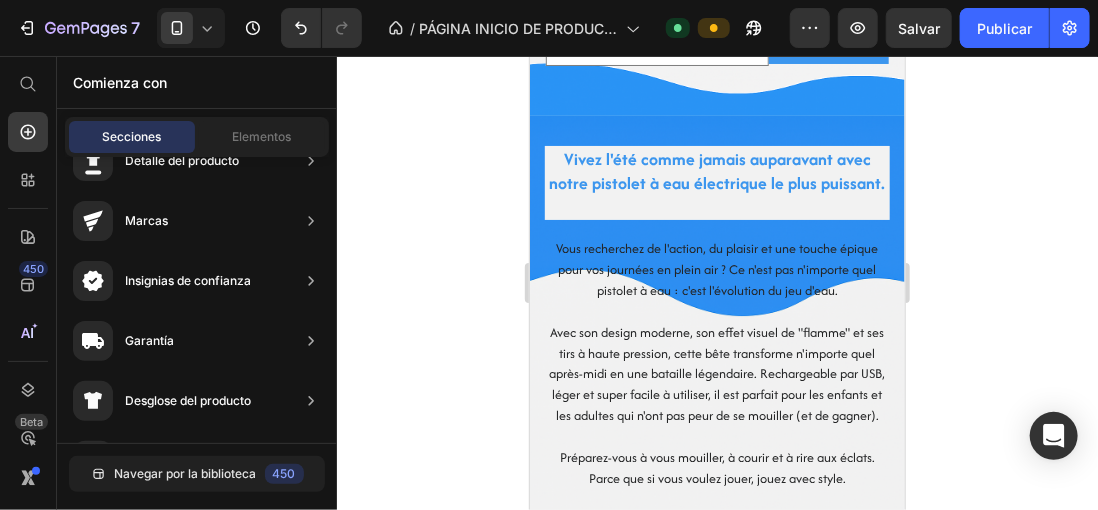 click 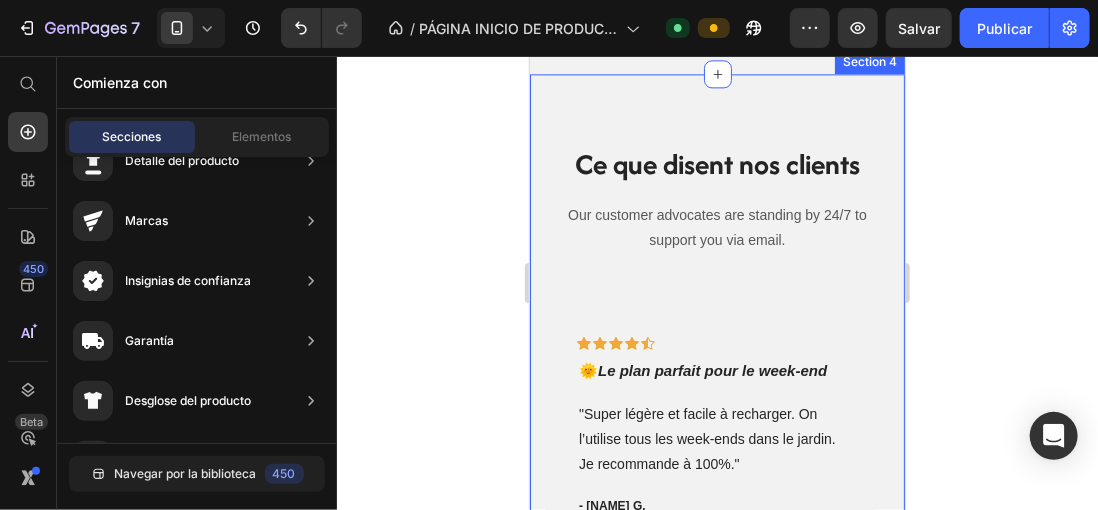 scroll, scrollTop: 1817, scrollLeft: 0, axis: vertical 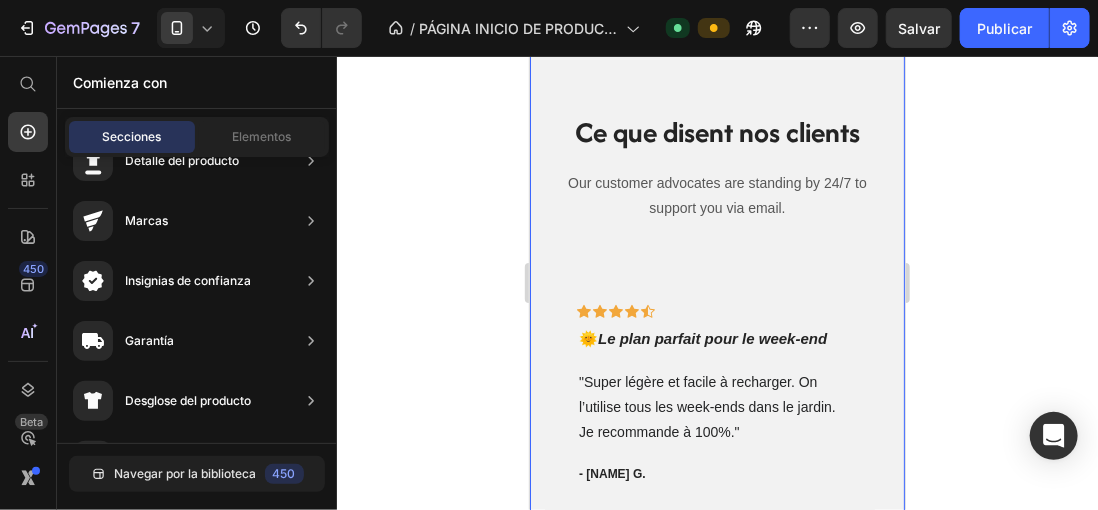 click on "Ce que disent nos clients Heading Our customer advocates are standing by 24/7 to support you via email. Text block
Icon
Icon
Icon
Icon
Icon Row 🌞  Le plan parfait pour le week-end Text block "Super légère et facile à recharger. On l’utilise tous les week-ends dans le jardin. Je recommande à 100%." Text block - Claire G. Text block Row Image
Icon
Icon
Icon
Icon
Icon Row 💥  Puissance et fun garantis Text block "Incroyable ! Je ne m’attendais pas à autant de puissance. L’effet flamme est génial, mes enfants adorent (et moi aussi 😅)" Text block - Julien M. Text block Row Image
Icon
Icon
Icon
Icon
Icon Row 🔋  On sent que c’est de la qualité Text block "Le meilleur pistolet à eau que j’ai acheté. La batterie tient bien et le produit est solide." Row" at bounding box center (716, 415) 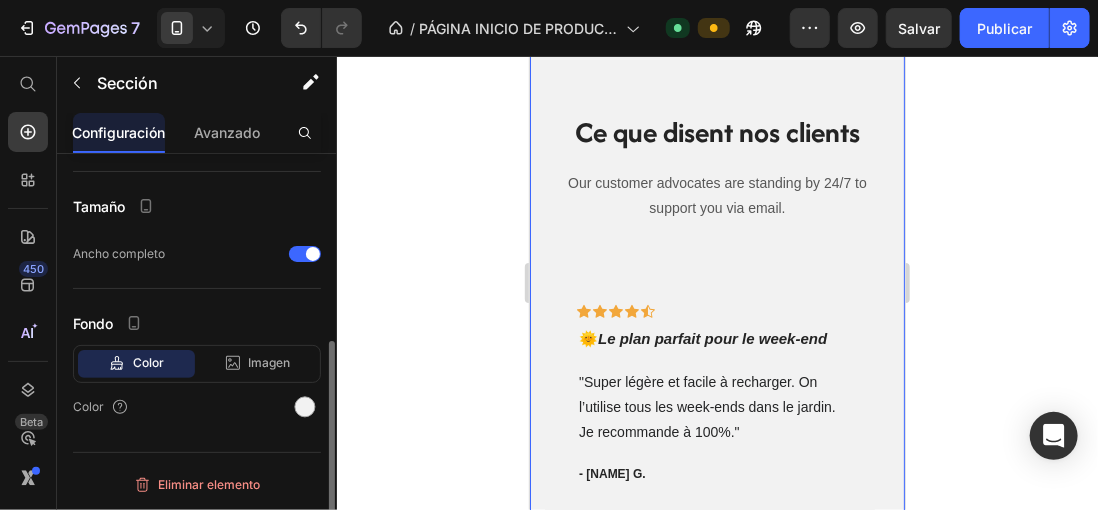 scroll, scrollTop: 0, scrollLeft: 0, axis: both 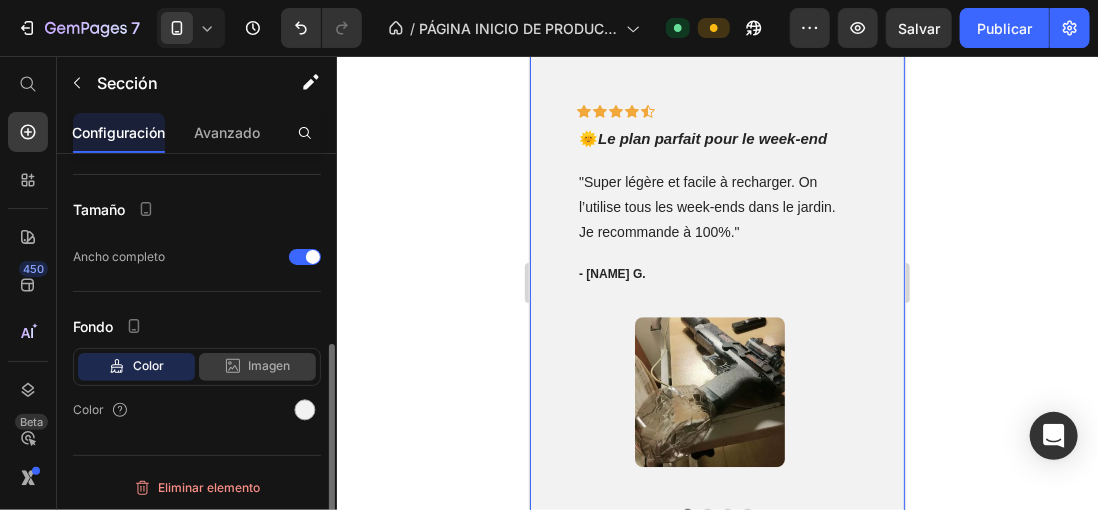 click on "Imagen" at bounding box center [270, 366] 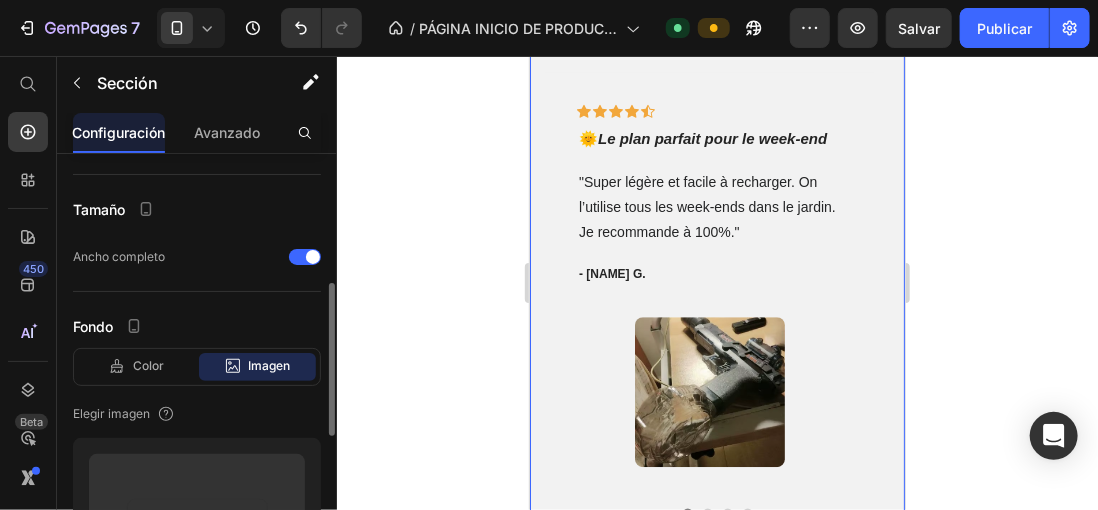 scroll, scrollTop: 648, scrollLeft: 0, axis: vertical 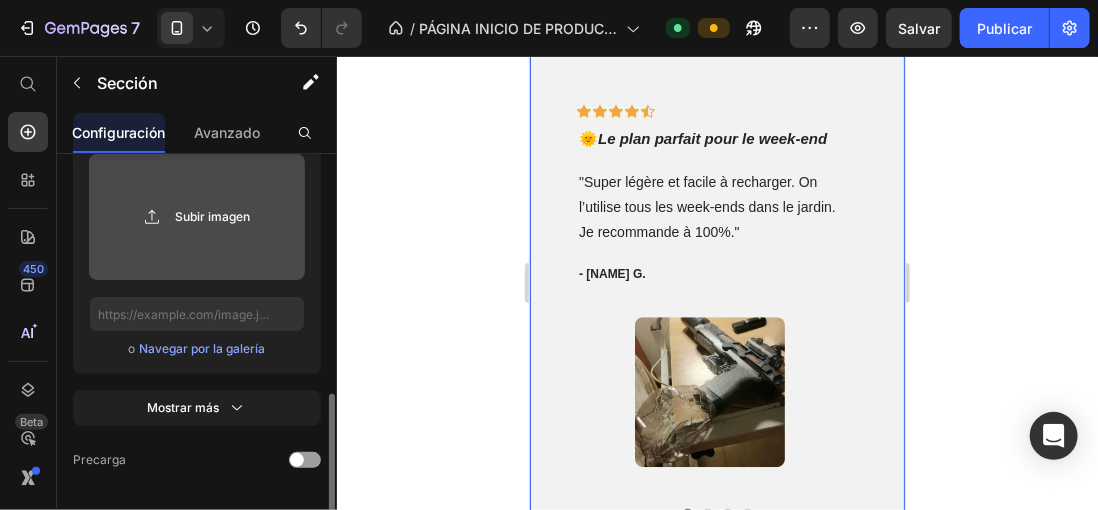 click 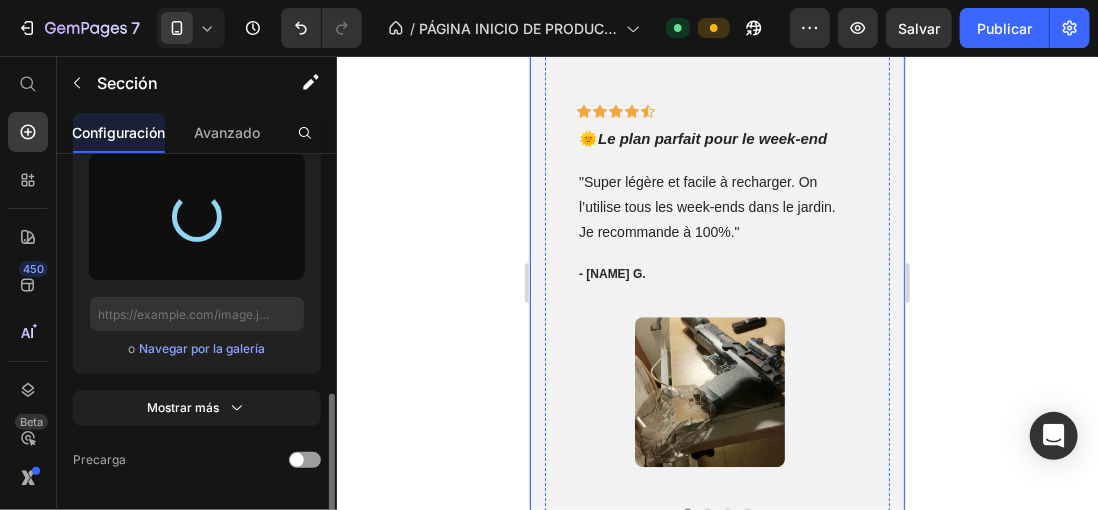 type on "https://cdn.shopify.com/s/files/1/0896/6527/4190/files/gempages_556725335903700004-9562bb5f-e051-4ecc-9a71-3d69ffcdec6a.png" 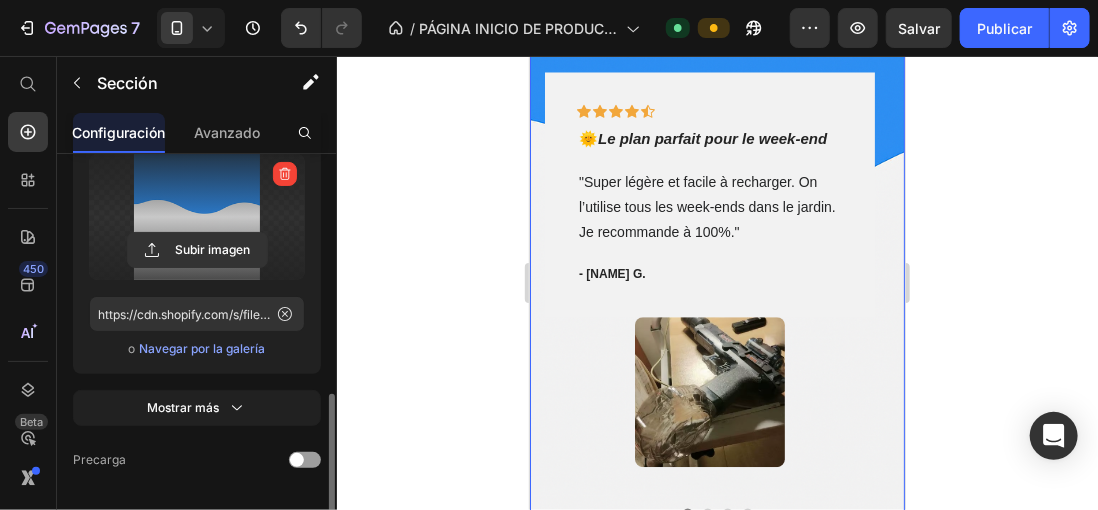 click 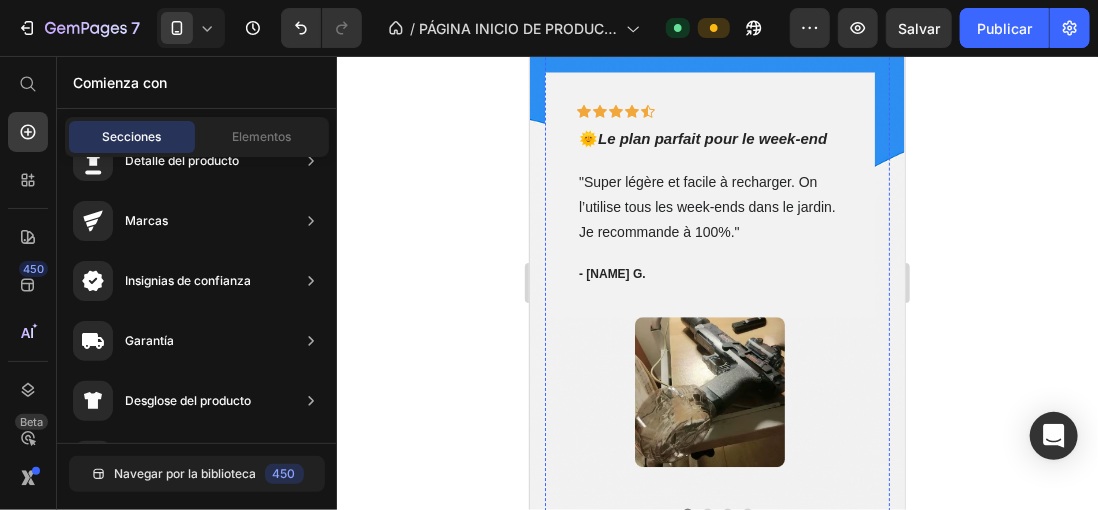 scroll, scrollTop: 1917, scrollLeft: 0, axis: vertical 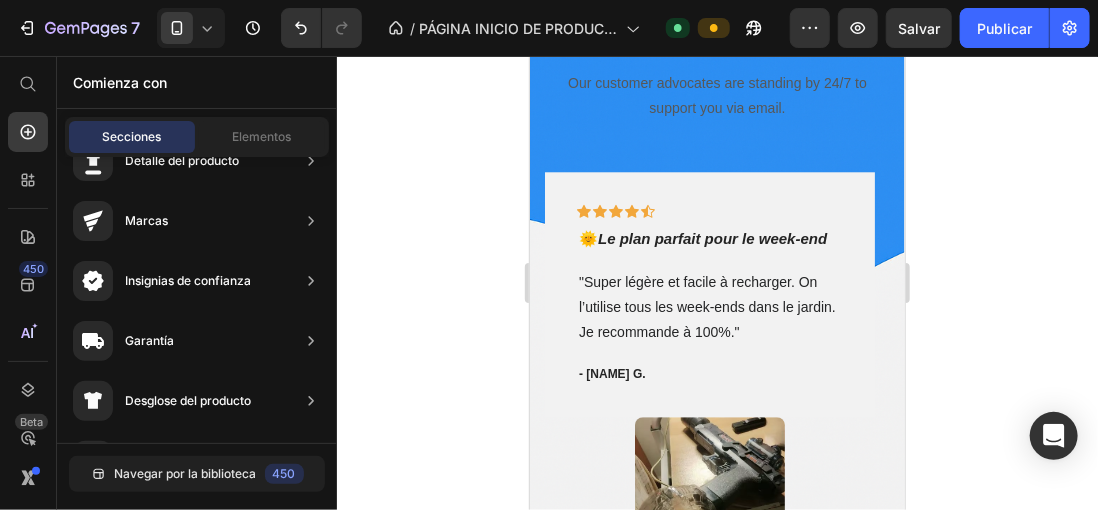 click 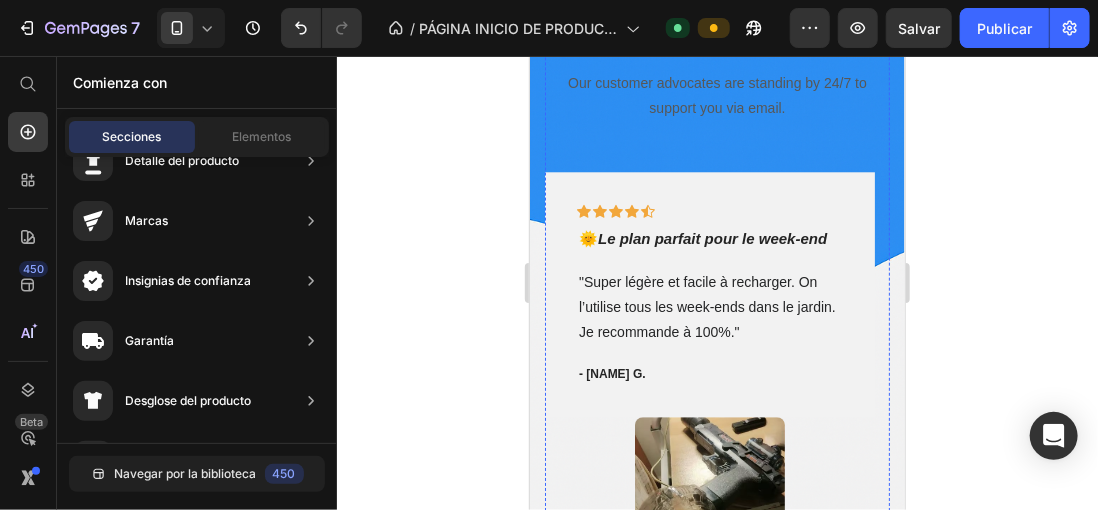 click on "Ce que disent nos clients" at bounding box center (716, 31) 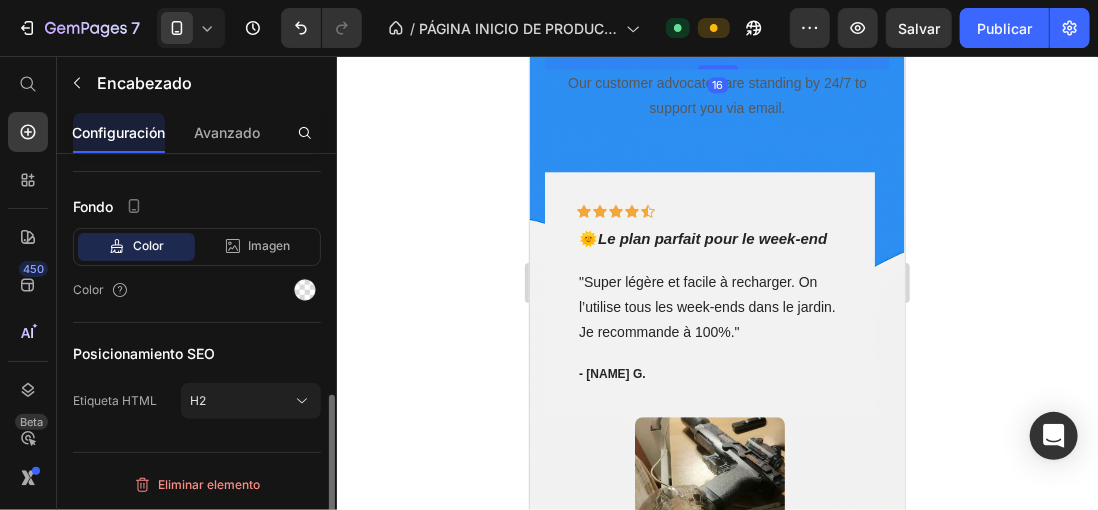 scroll, scrollTop: 0, scrollLeft: 0, axis: both 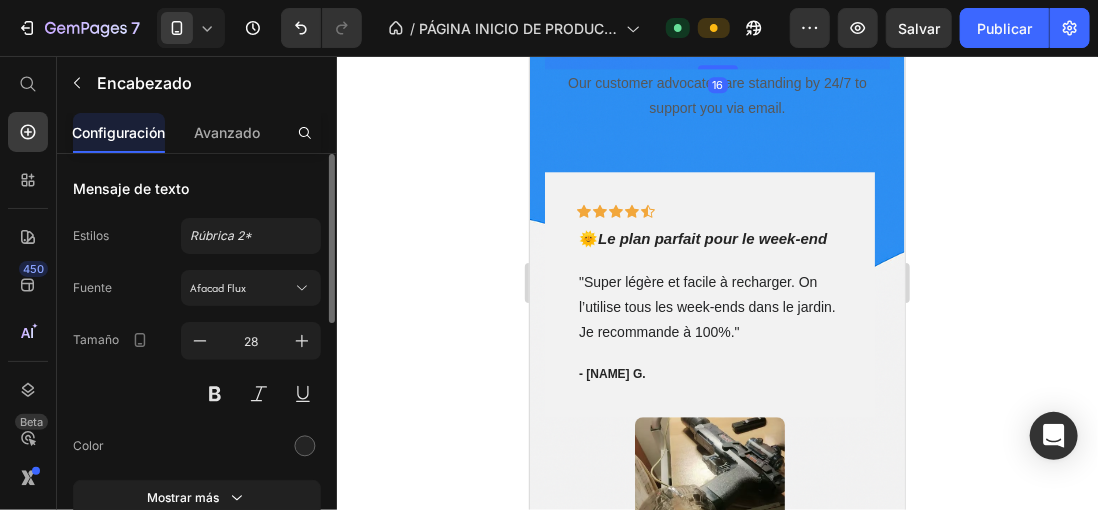 click on "Ce que disent nos clients" at bounding box center [716, 31] 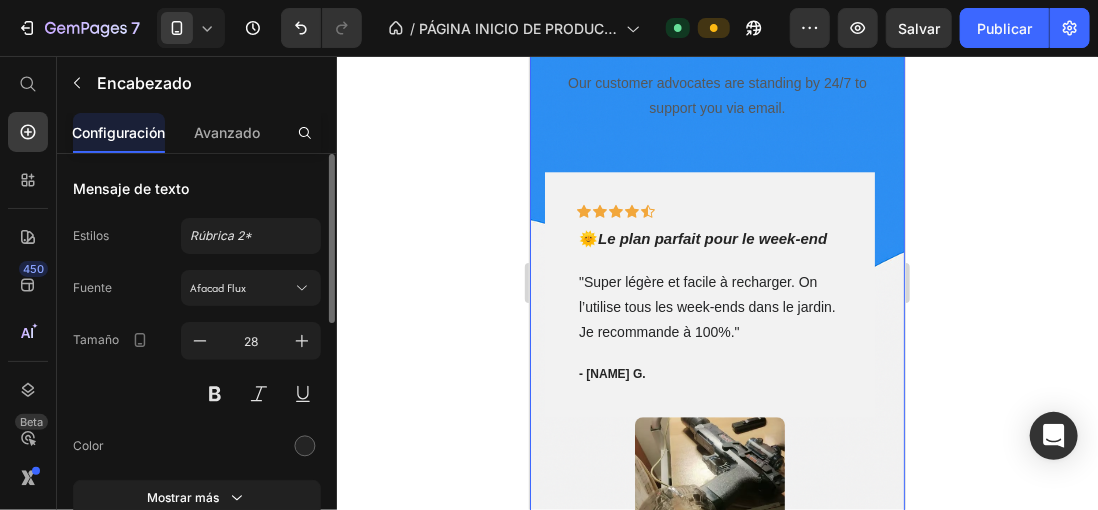 drag, startPoint x: 563, startPoint y: 250, endPoint x: 885, endPoint y: 252, distance: 322.00623 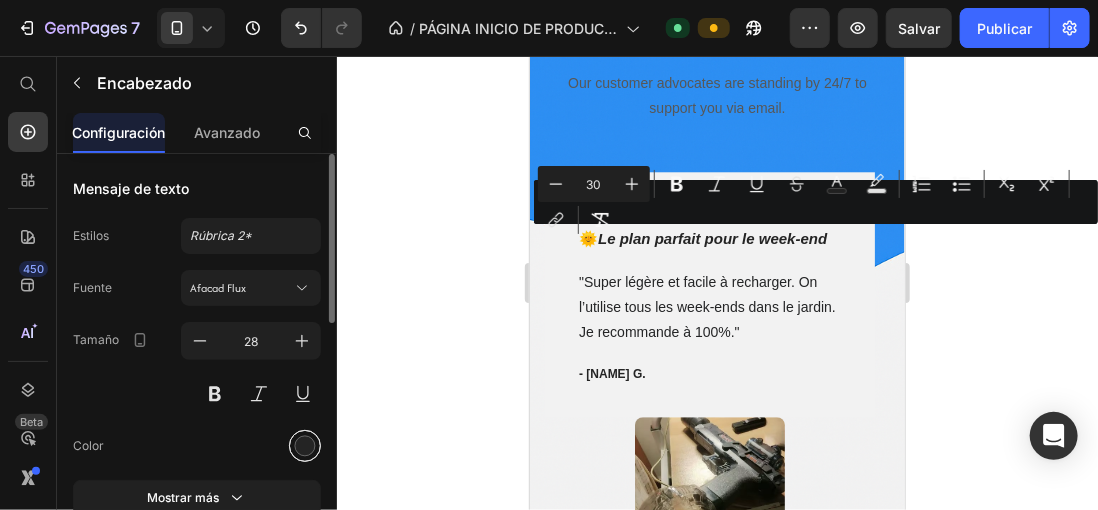 click at bounding box center [305, 446] 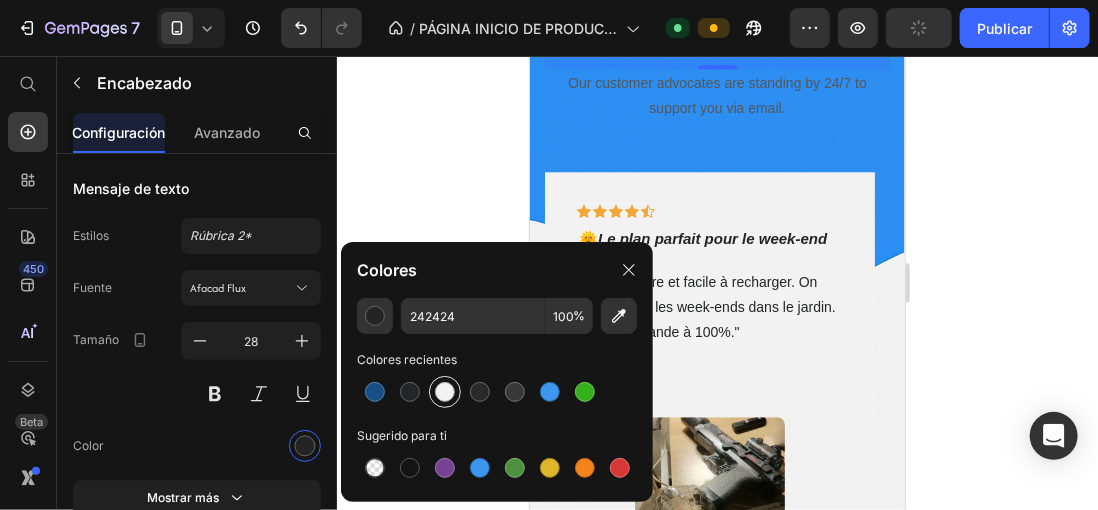 click at bounding box center (445, 392) 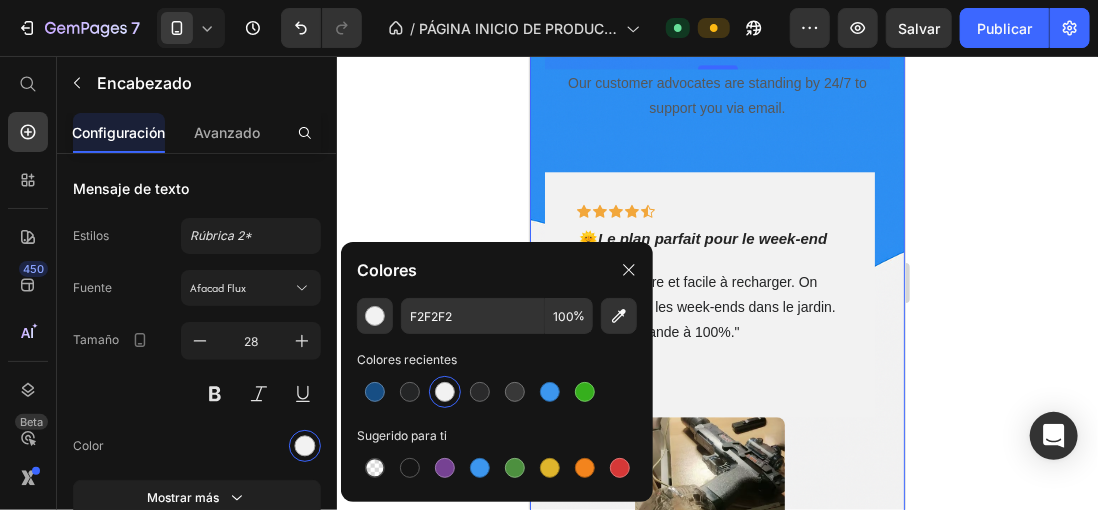 click 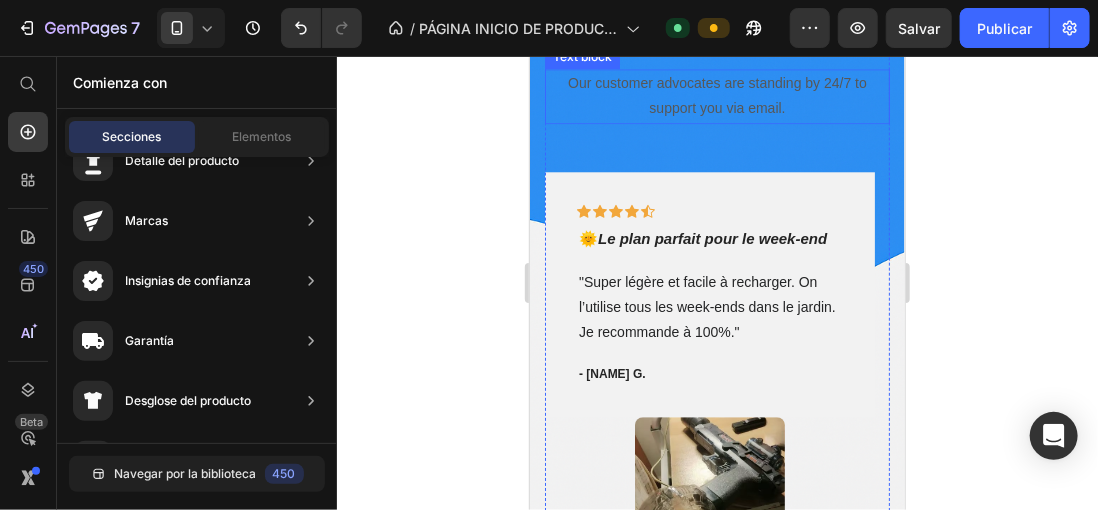 click on "Our customer advocates are standing by 24/7 to support you via email." at bounding box center [716, 95] 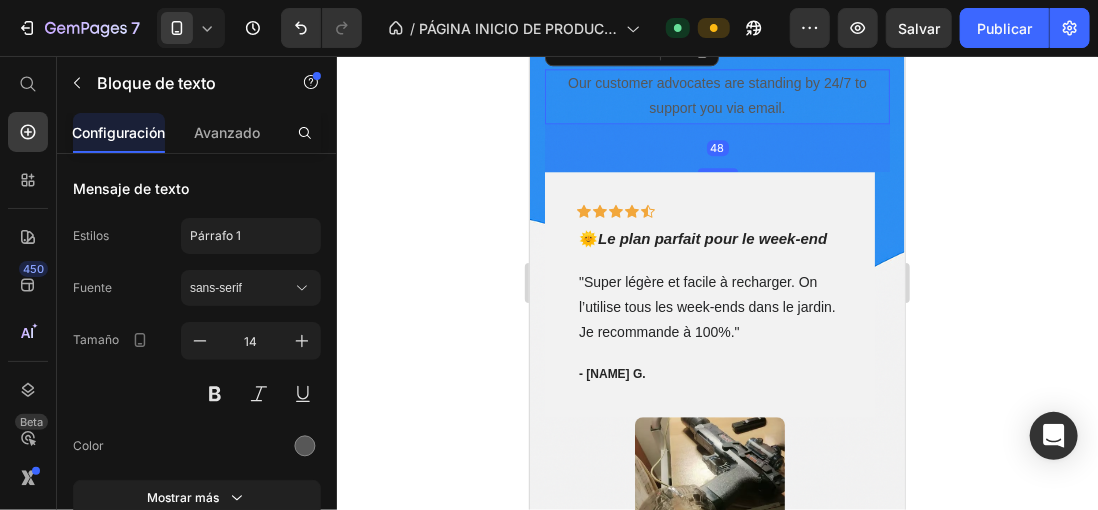 click on "Our customer advocates are standing by 24/7 to support you via email." at bounding box center [716, 95] 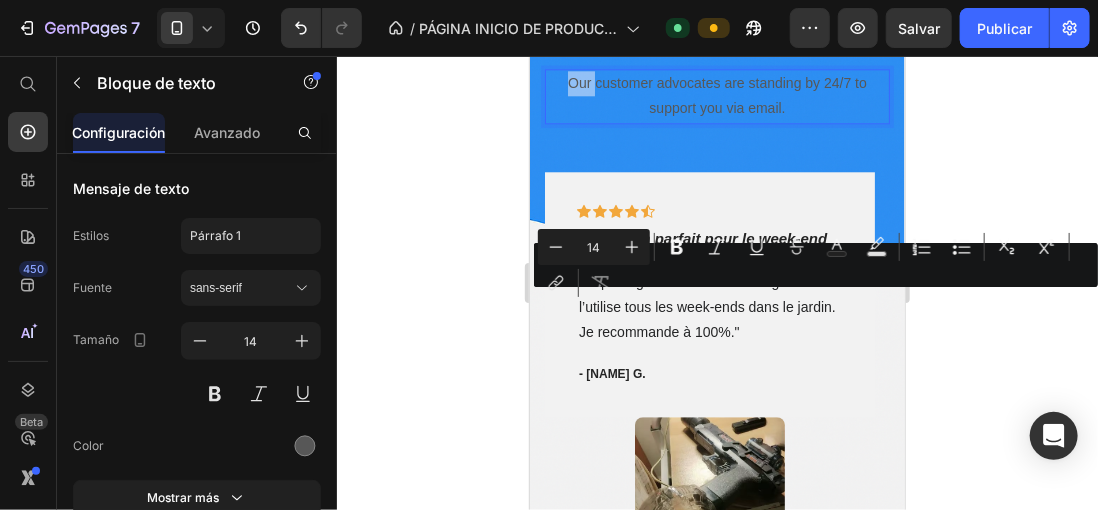 click on "Our customer advocates are standing by 24/7 to support you via email." at bounding box center (716, 95) 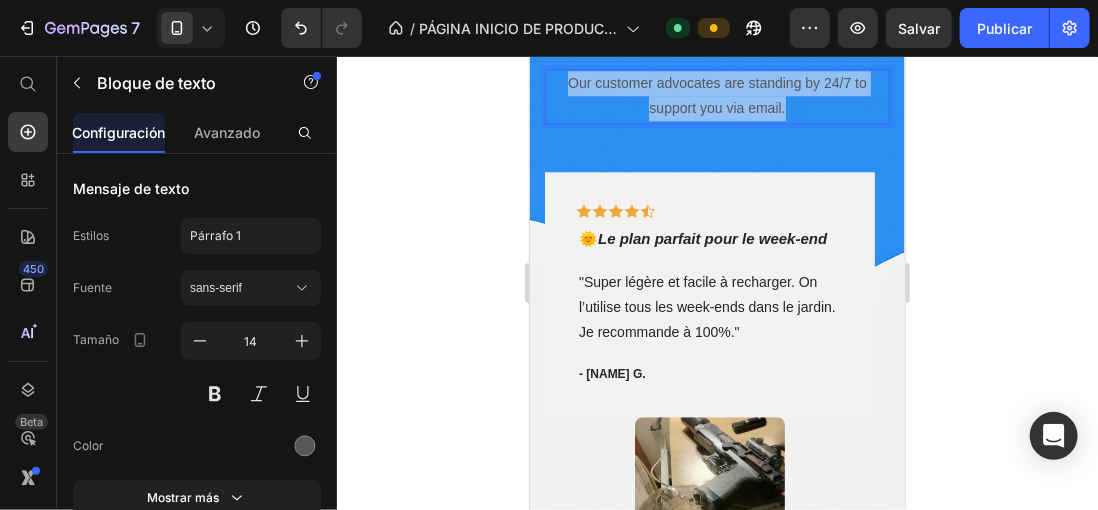 drag, startPoint x: 560, startPoint y: 301, endPoint x: 806, endPoint y: 335, distance: 248.33849 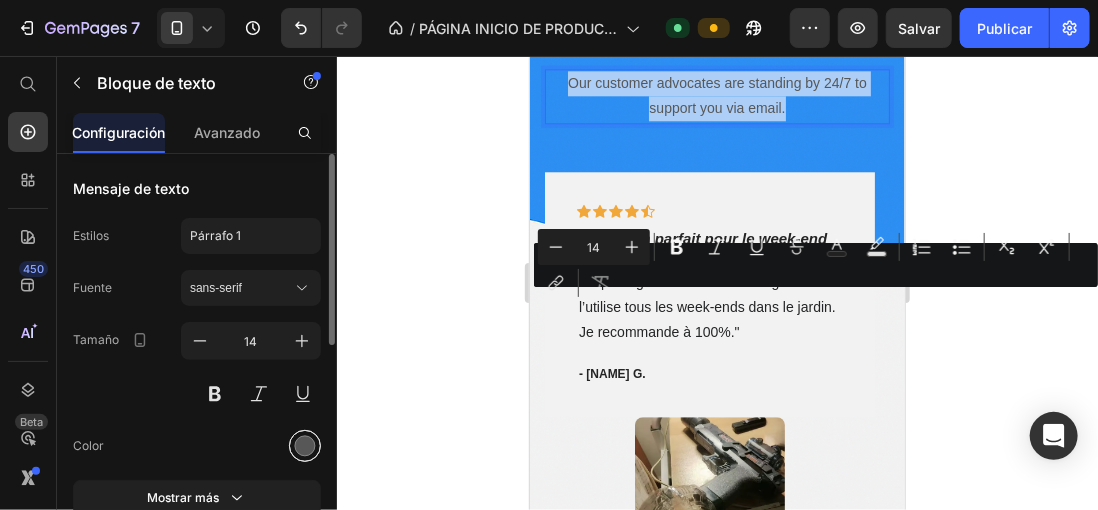 click at bounding box center (305, 446) 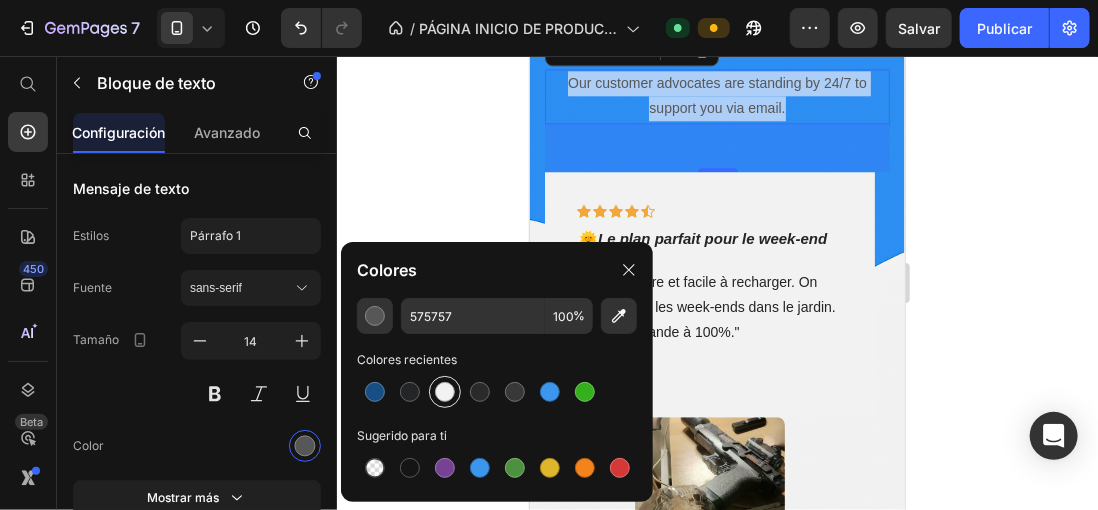 click at bounding box center (445, 392) 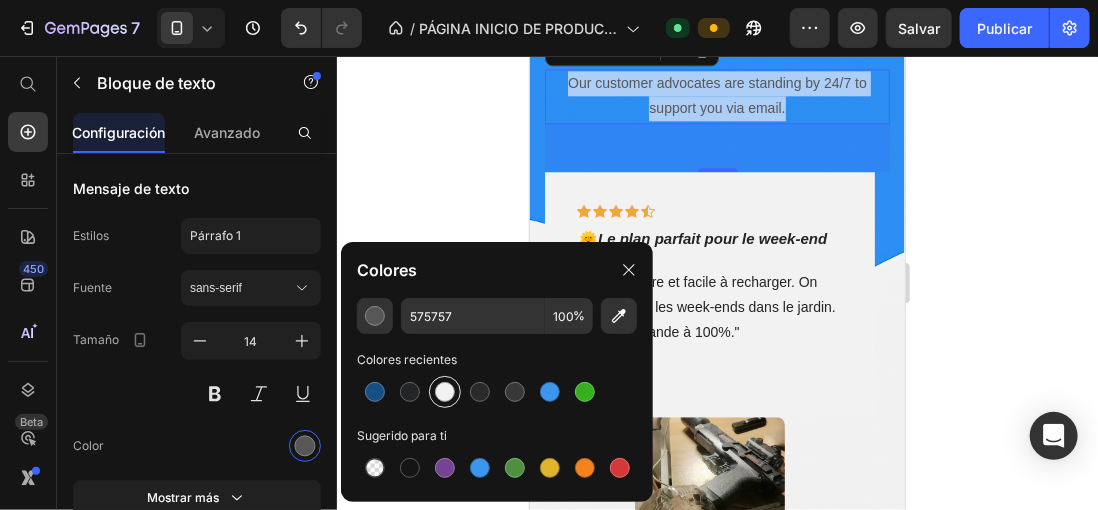 type on "F2F2F2" 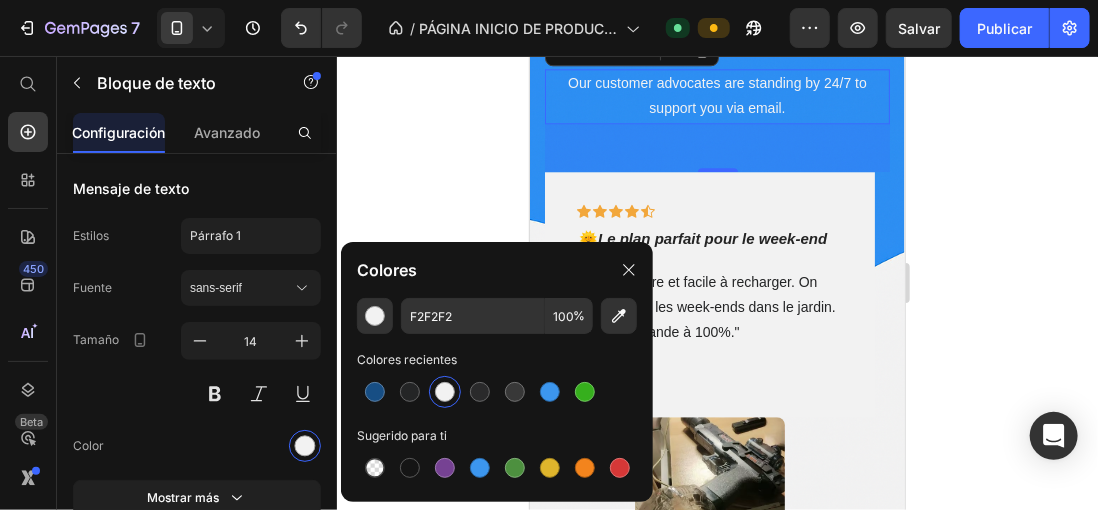 click 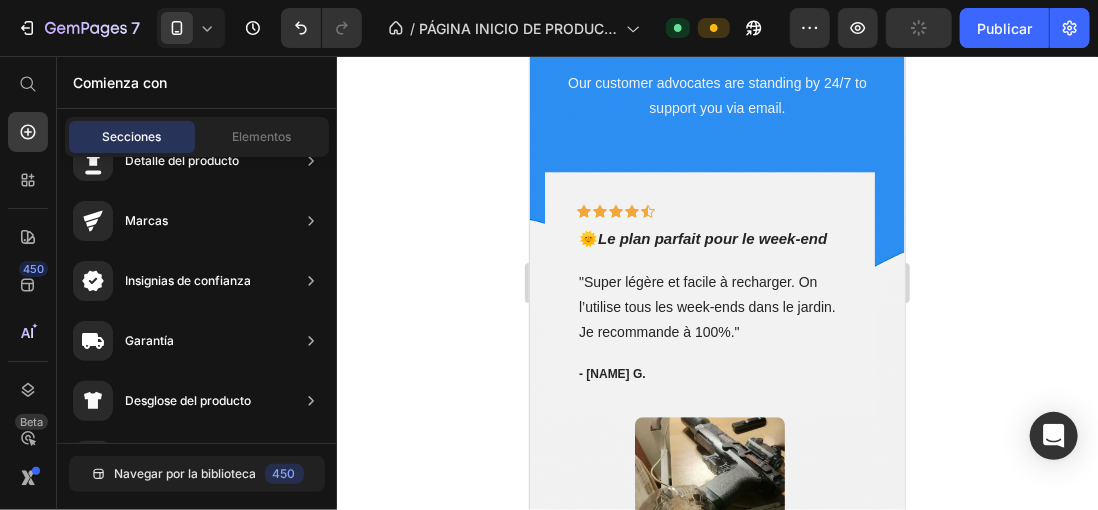 click 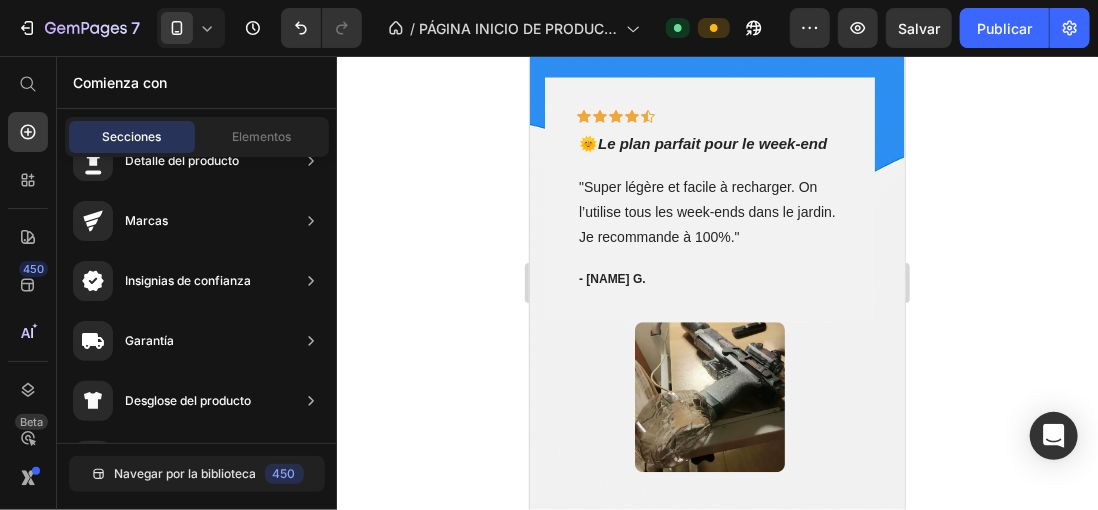 scroll, scrollTop: 2117, scrollLeft: 0, axis: vertical 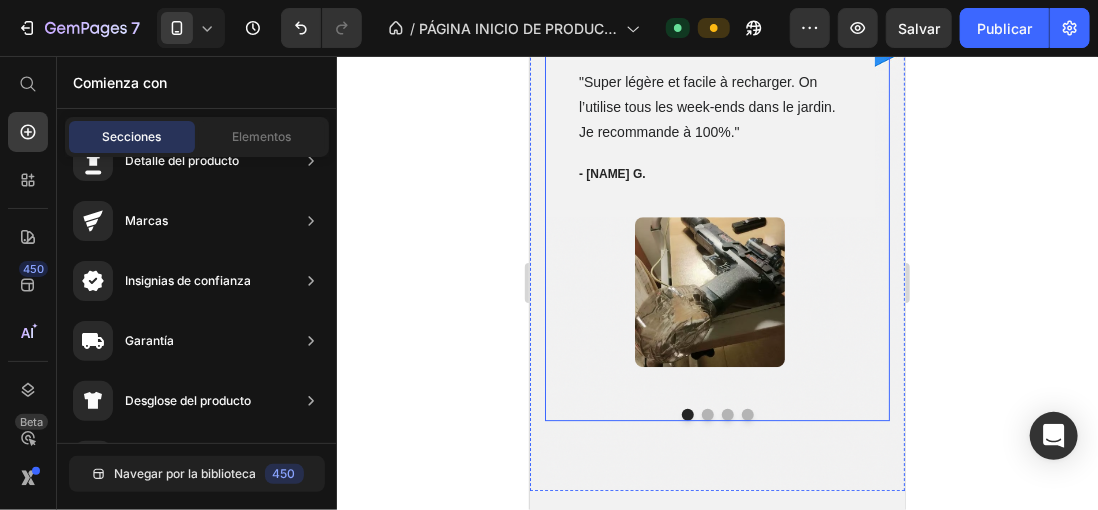 drag, startPoint x: 899, startPoint y: 386, endPoint x: 560, endPoint y: 172, distance: 400.89523 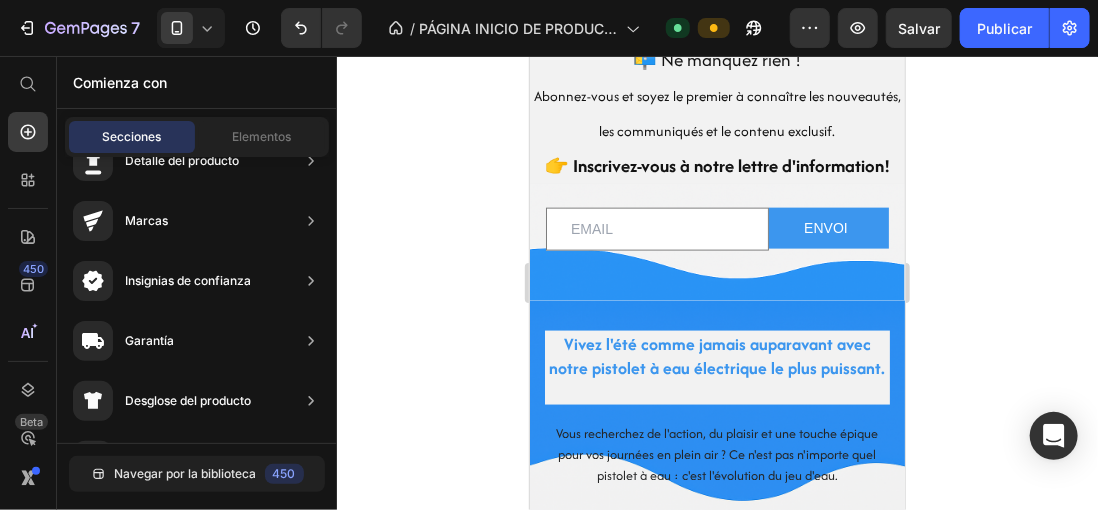 scroll, scrollTop: 939, scrollLeft: 0, axis: vertical 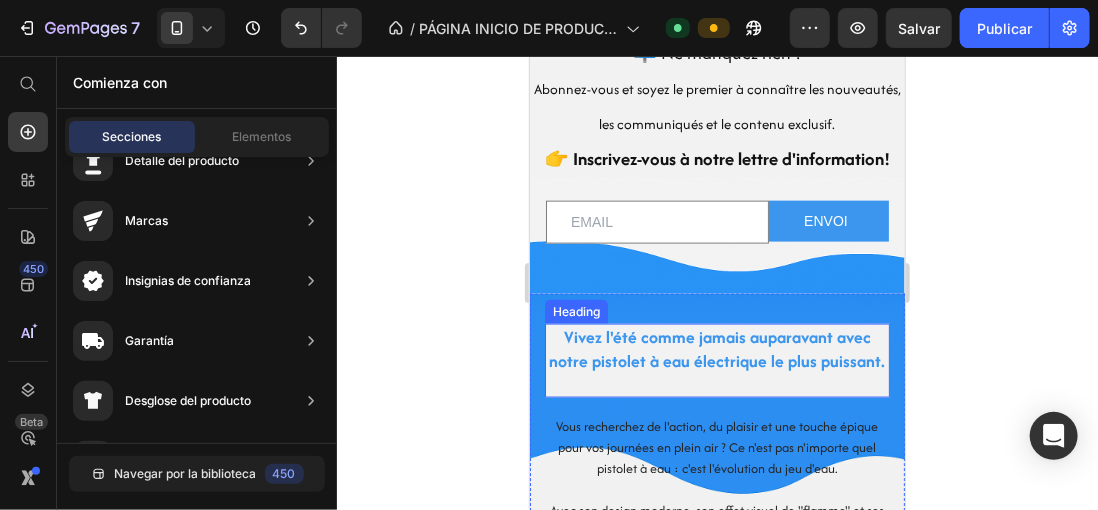click on "Vivez l'été comme jamais auparavant avec notre pistolet à eau électrique le plus puissant." at bounding box center [716, 360] 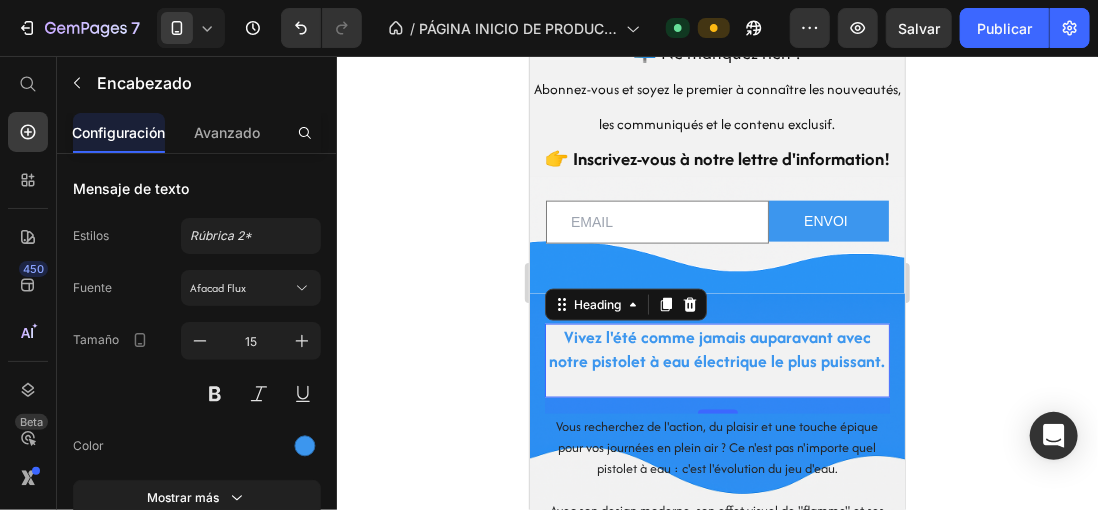 click 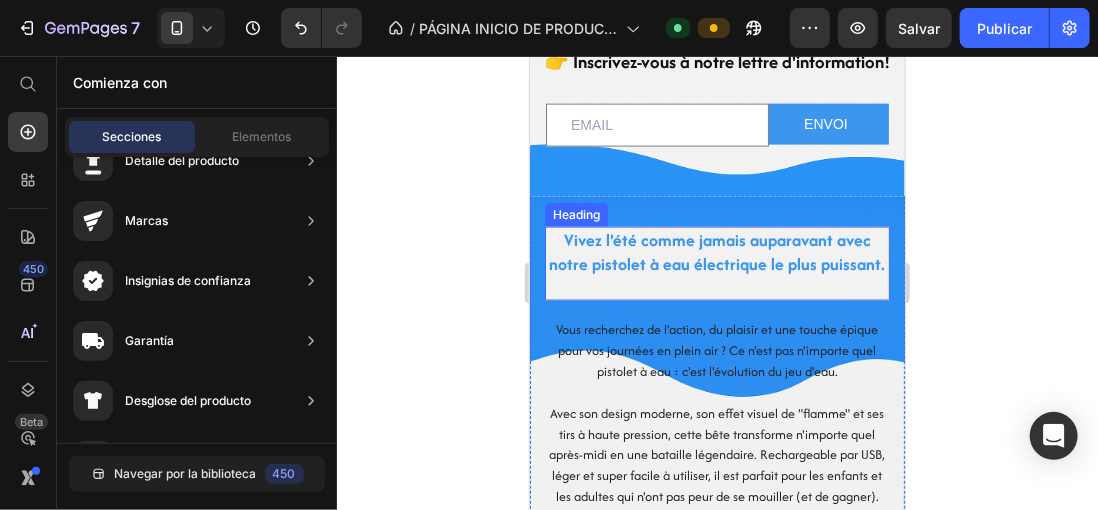 scroll, scrollTop: 1039, scrollLeft: 0, axis: vertical 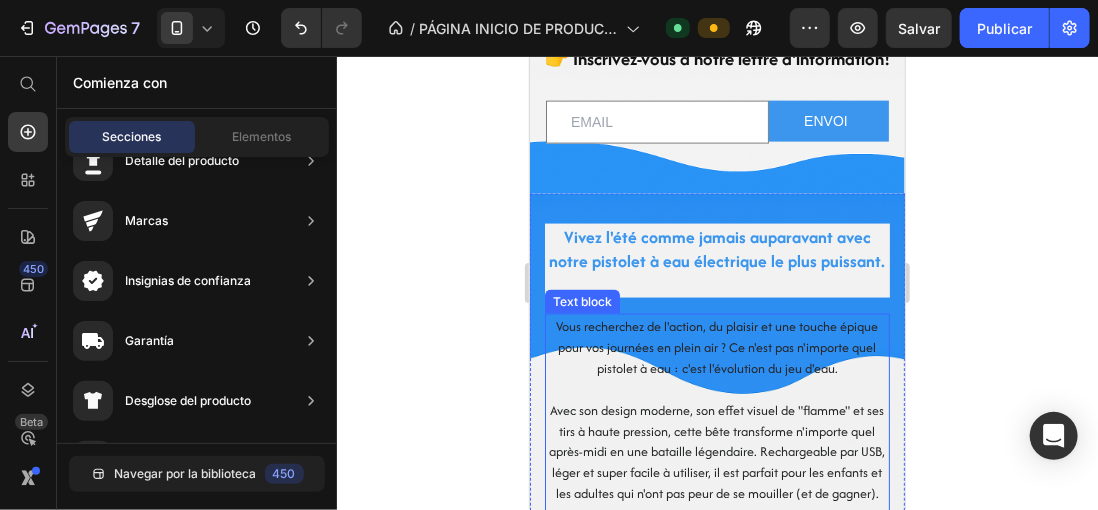 click on "Vous recherchez de l'action, du plaisir et une touche épique pour vos journées en plein air ? Ce n'est pas n'importe quel pistolet à eau : c'est l'évolution du jeu d'eau." at bounding box center [716, 346] 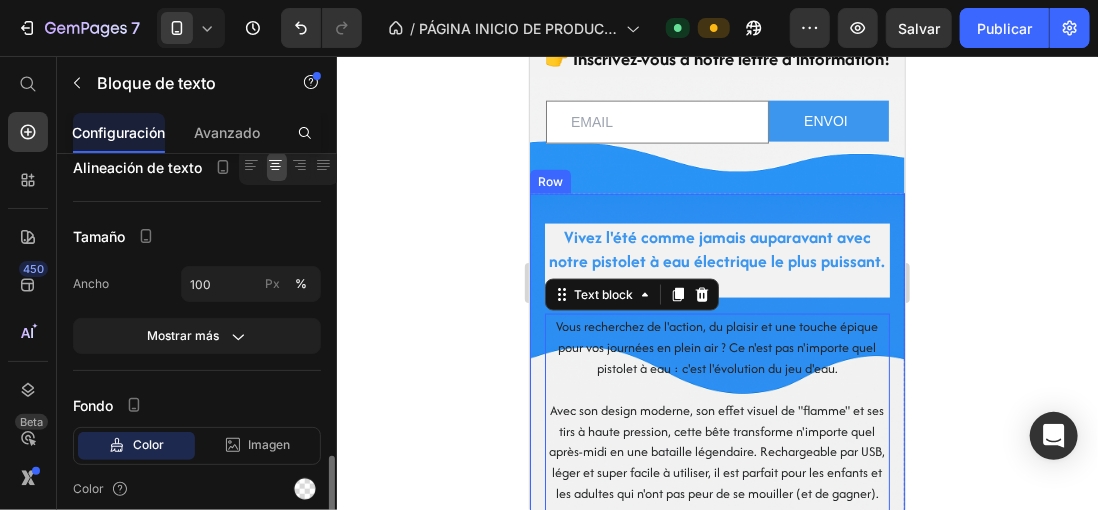 scroll, scrollTop: 479, scrollLeft: 0, axis: vertical 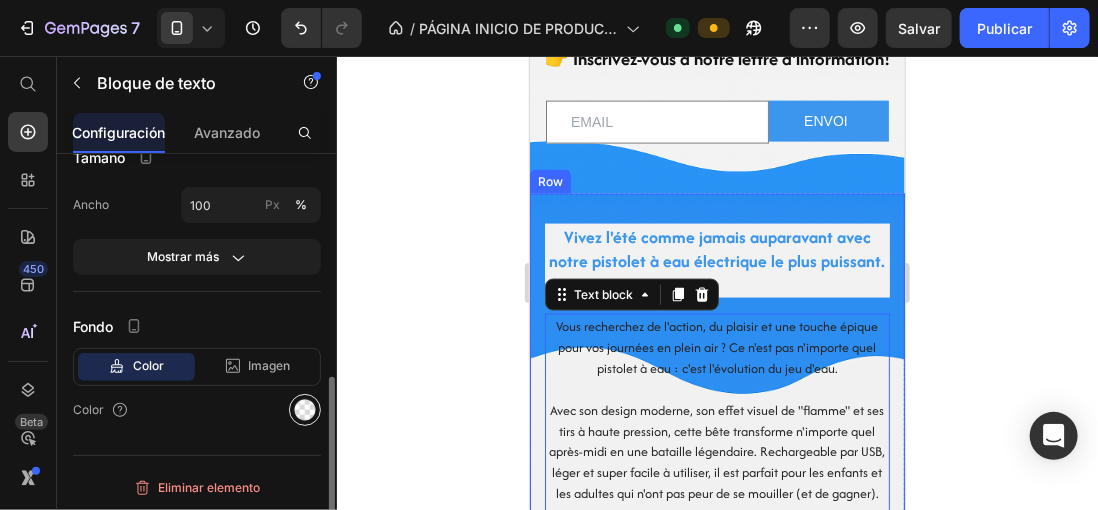 click at bounding box center [305, 410] 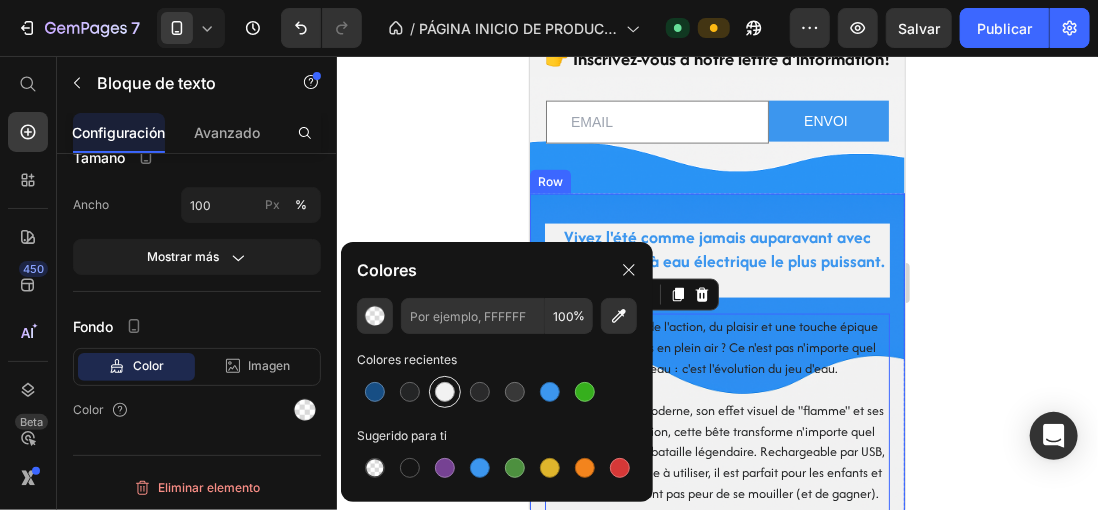 click at bounding box center (445, 392) 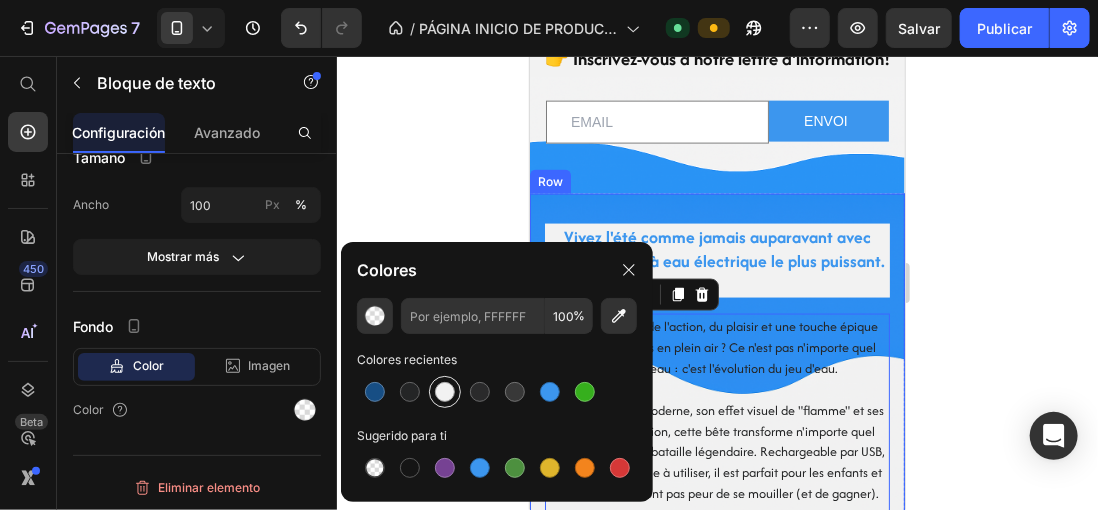 type on "F2F2F2" 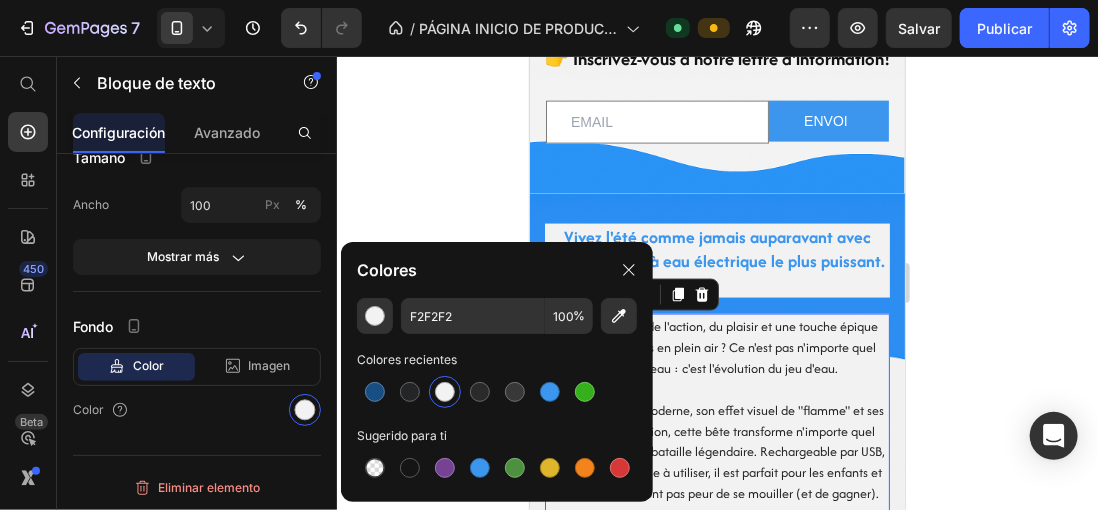 click 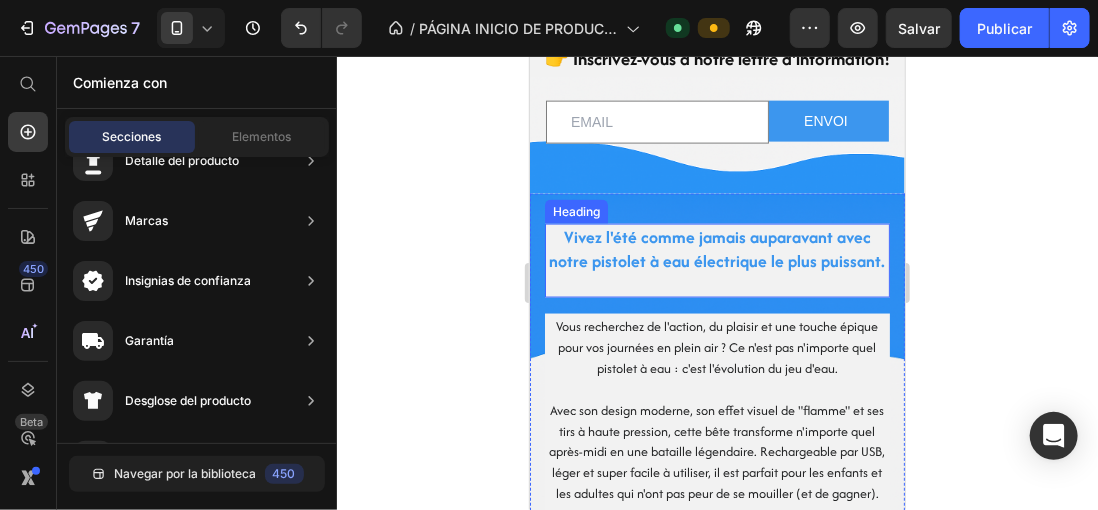 click on "Vivez l'été comme jamais auparavant avec notre pistolet à eau électrique le plus puissant.   Heading Vous recherchez de l'action, du plaisir et une touche épique pour vos journées en plein air ? Ce n'est pas n'importe quel pistolet à eau : c'est l'évolution du jeu d'eau.   Avec son design moderne, son effet visuel de "flamme" et ses tirs à haute pression, cette bête transforme n'importe quel après-midi en une bataille légendaire. Rechargeable par USB, léger et super facile à utiliser, il est parfait pour les enfants et les adultes qui n'ont pas peur de se mouiller (et de gagner).   Préparez-vous à vous mouiller, à courir et à rire aux éclats. Parce que si vous voulez jouer, jouez avec style. Text block Row" at bounding box center (716, 404) 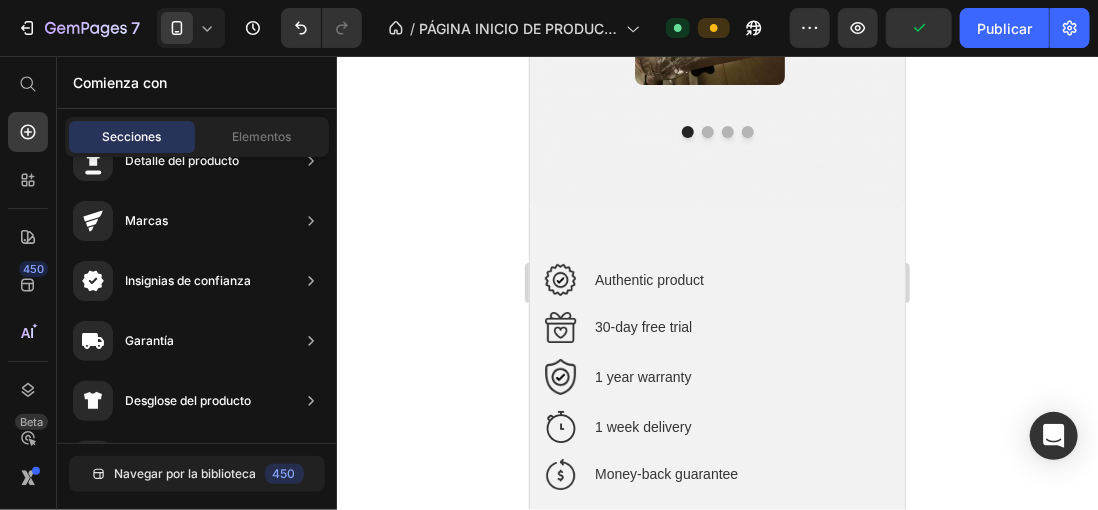 scroll, scrollTop: 2639, scrollLeft: 0, axis: vertical 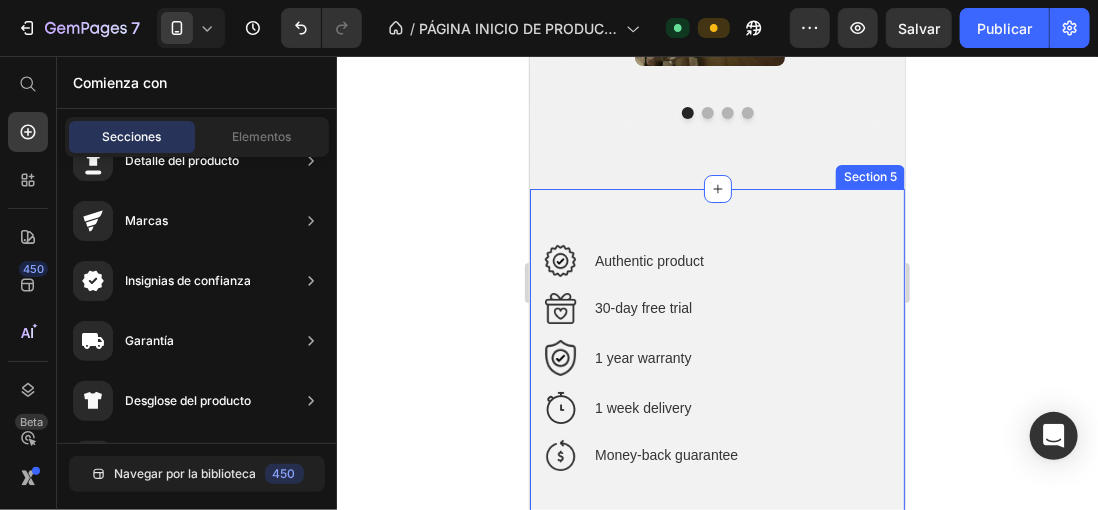 click on "Image Authentic product Text block Row Image 30-day free trial Text block Row Image 1 year warranty Text block Row Image 1 week delivery Text block Row Image Money-back guarantee Text block Row Row Section 5" at bounding box center (716, 361) 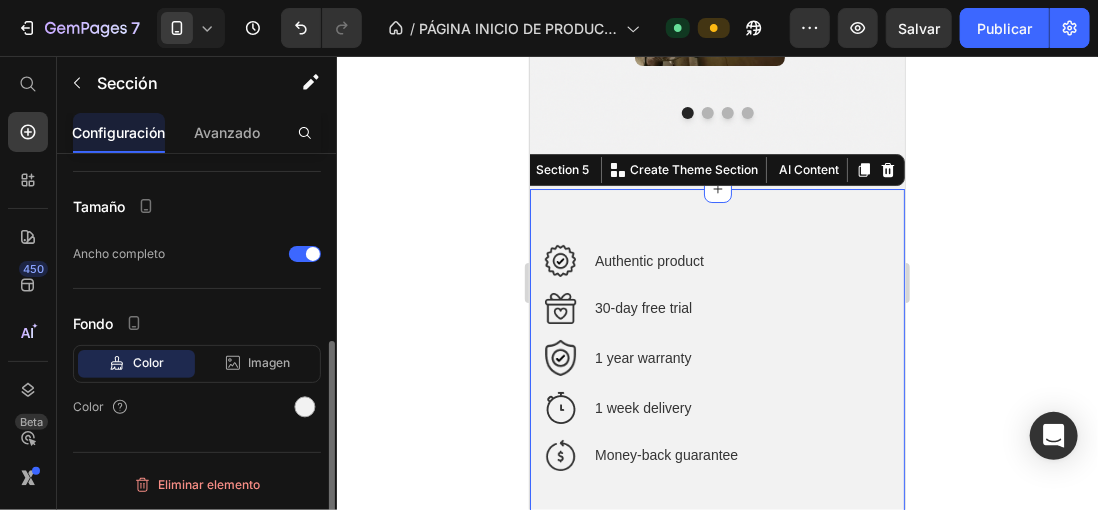 scroll, scrollTop: 0, scrollLeft: 0, axis: both 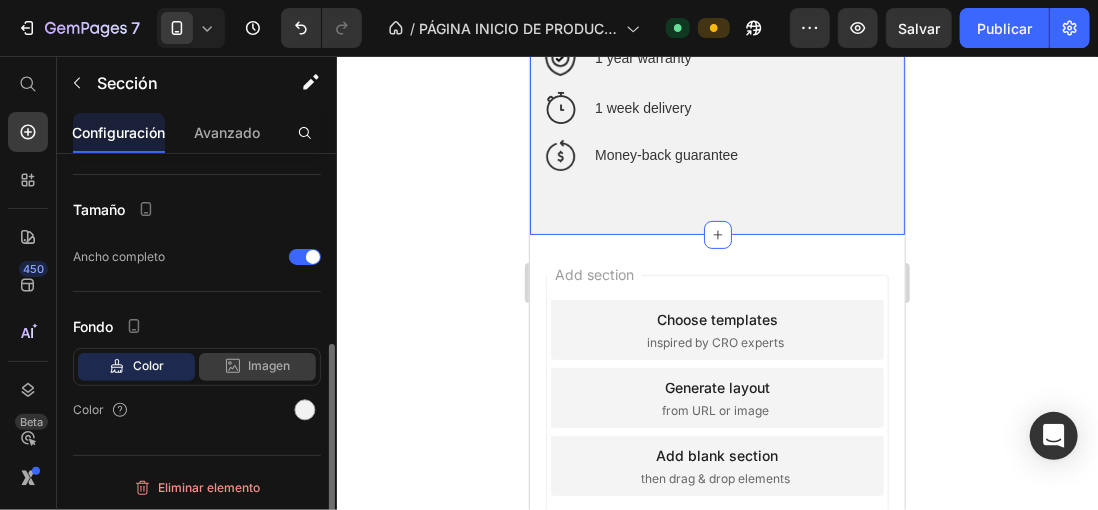 click on "Imagen" at bounding box center [270, 366] 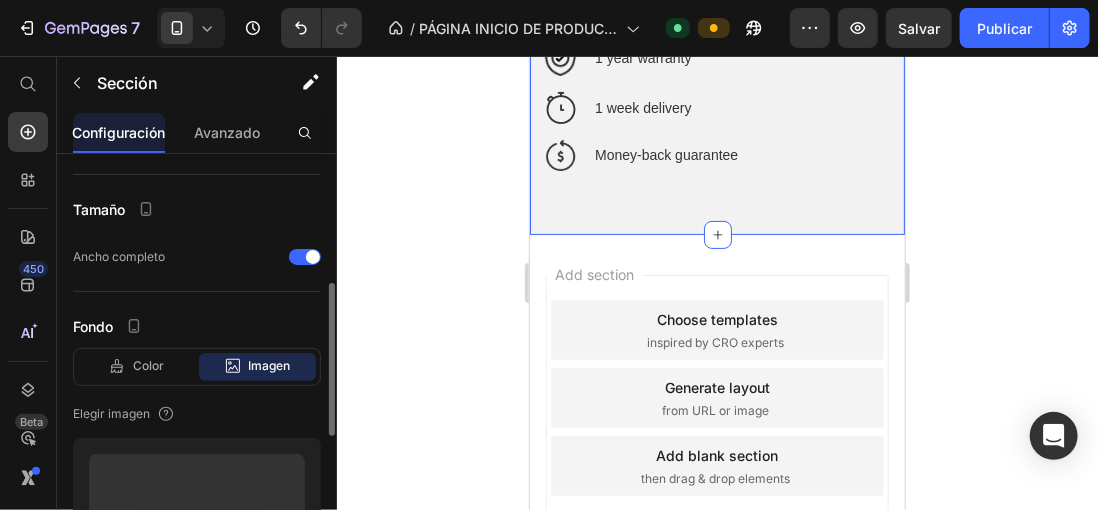 scroll, scrollTop: 648, scrollLeft: 0, axis: vertical 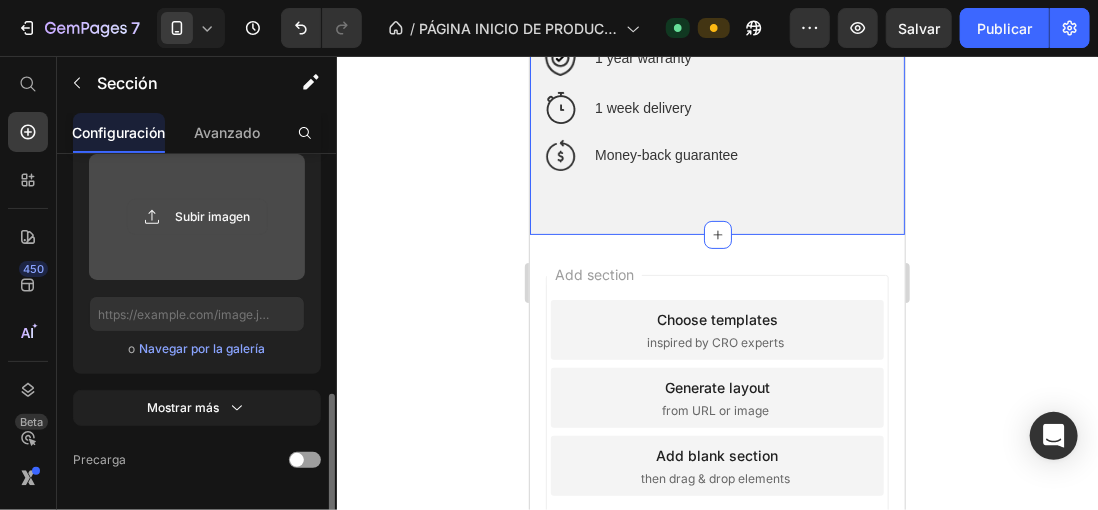 click 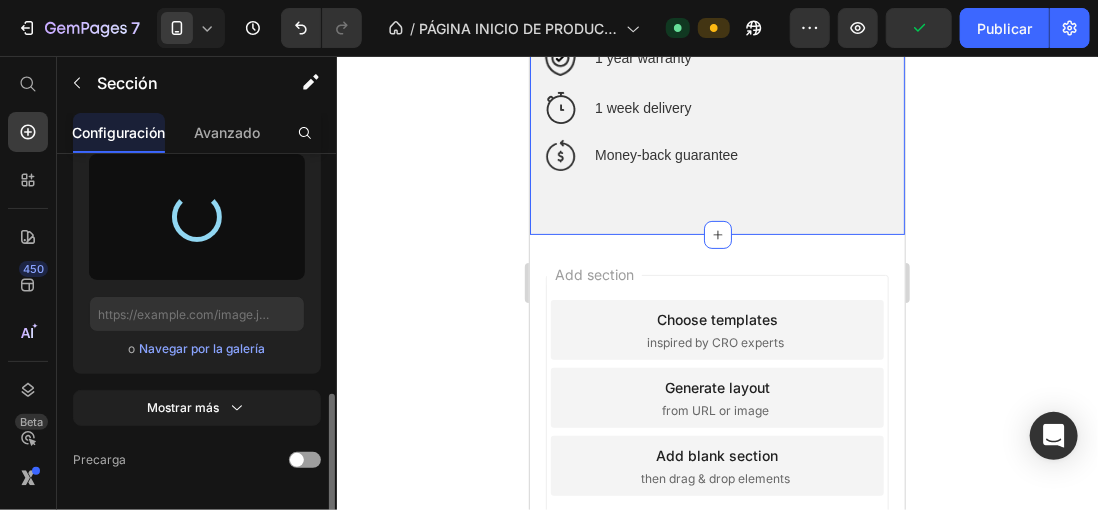 type on "https://cdn.shopify.com/s/files/1/0896/6527/4190/files/gempages_556725335903700004-0bfcdbaf-fe3c-4a3c-a310-d070354e7cfd.png" 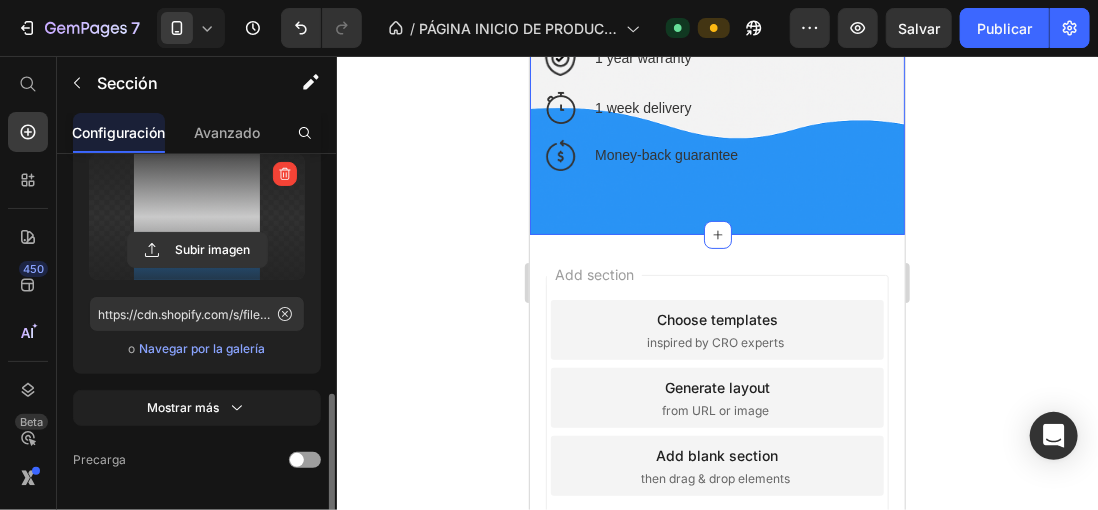 click 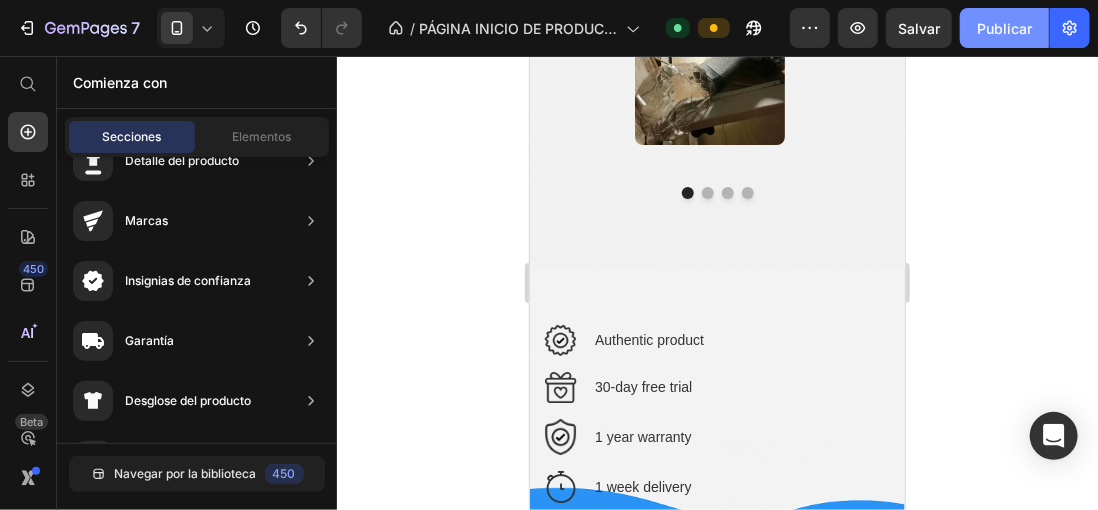 scroll, scrollTop: 2439, scrollLeft: 0, axis: vertical 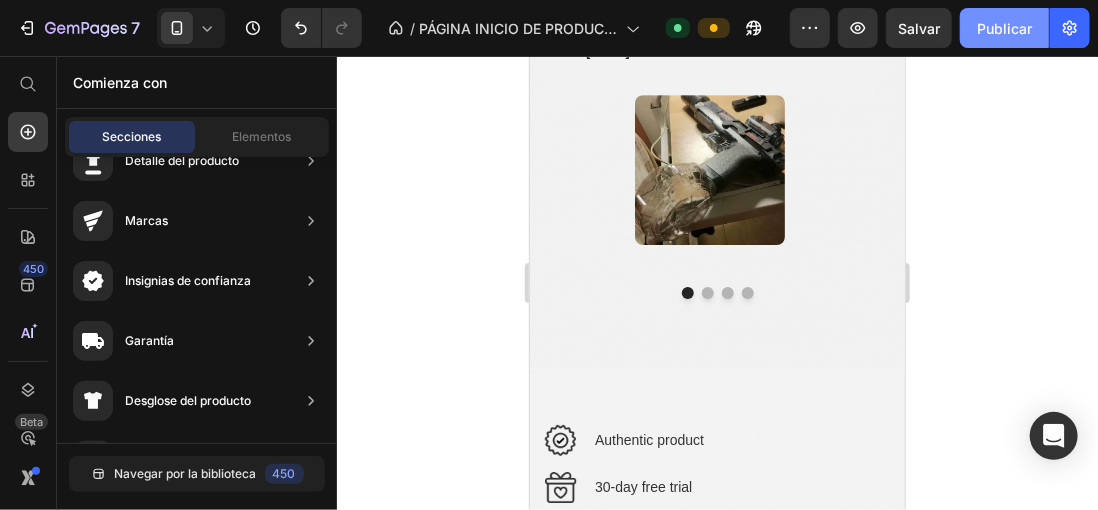 click on "Publicar" 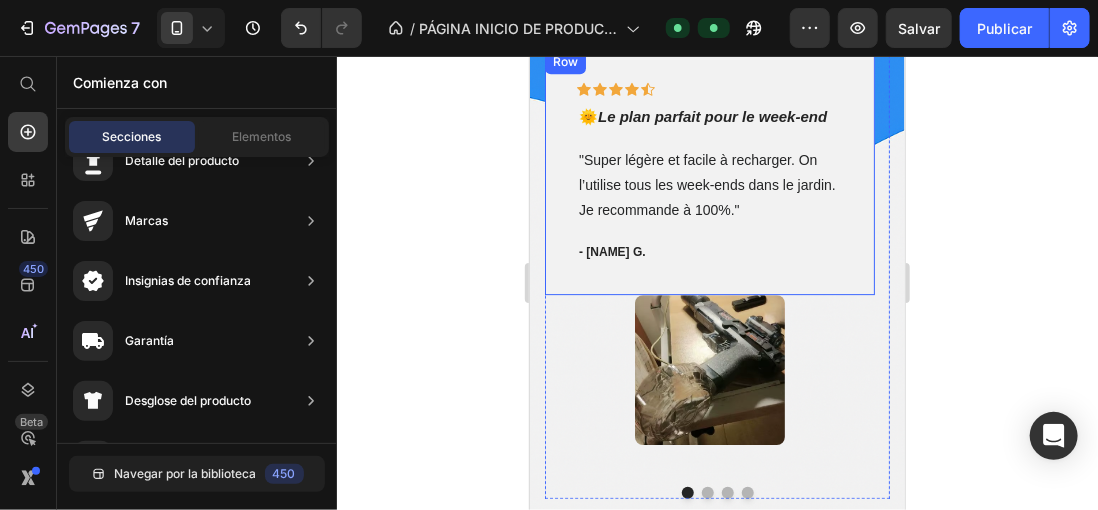 scroll, scrollTop: 2039, scrollLeft: 0, axis: vertical 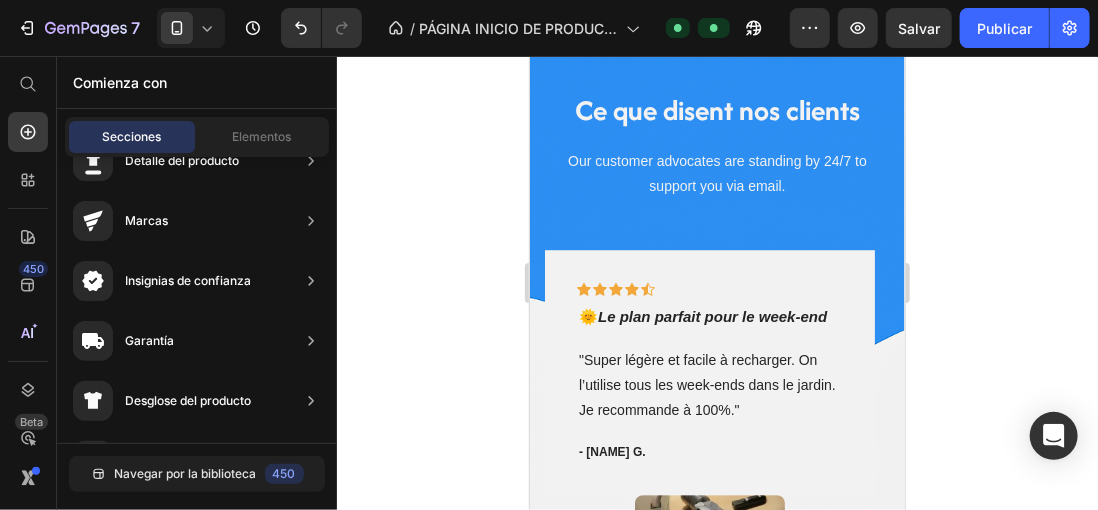click 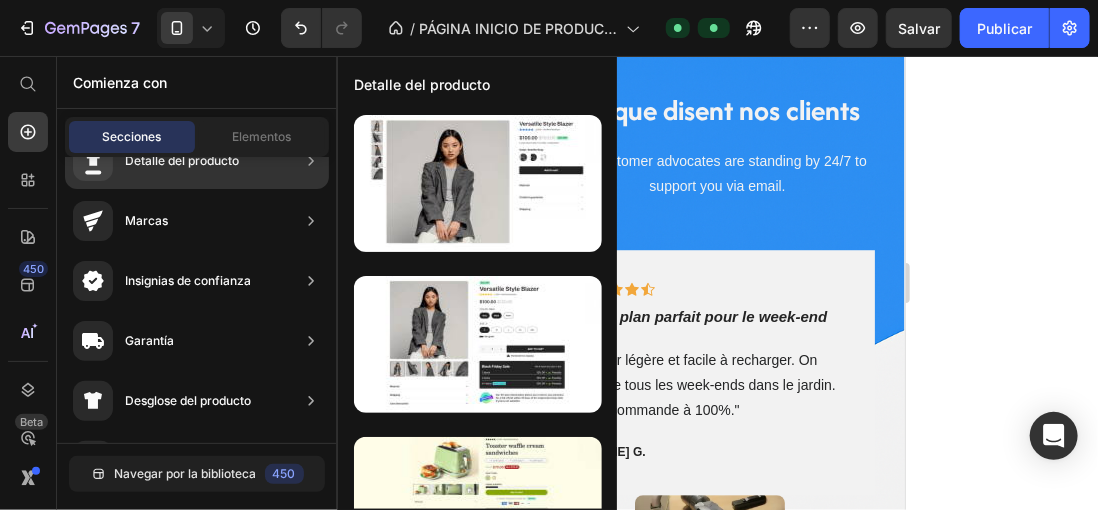 click 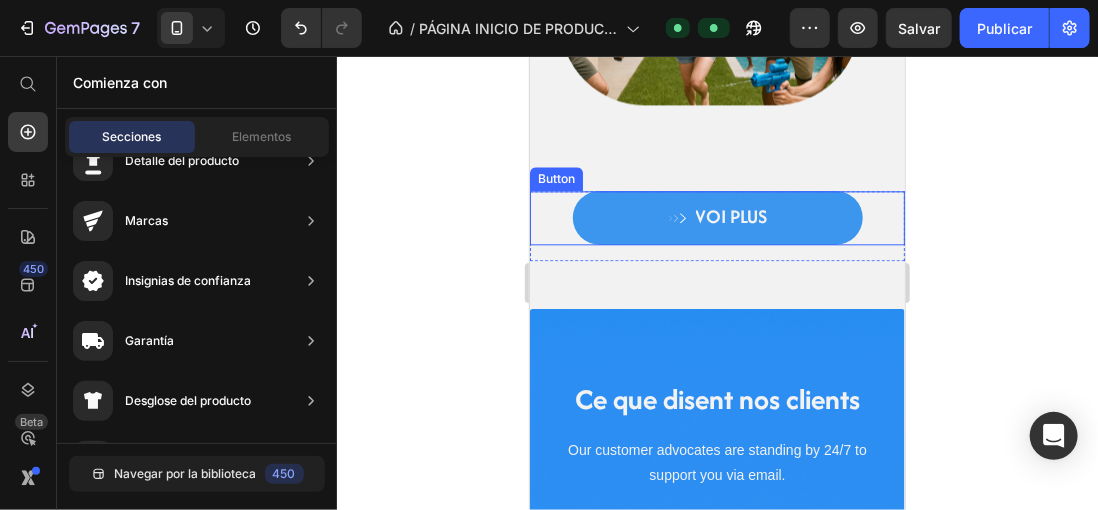 scroll, scrollTop: 1739, scrollLeft: 0, axis: vertical 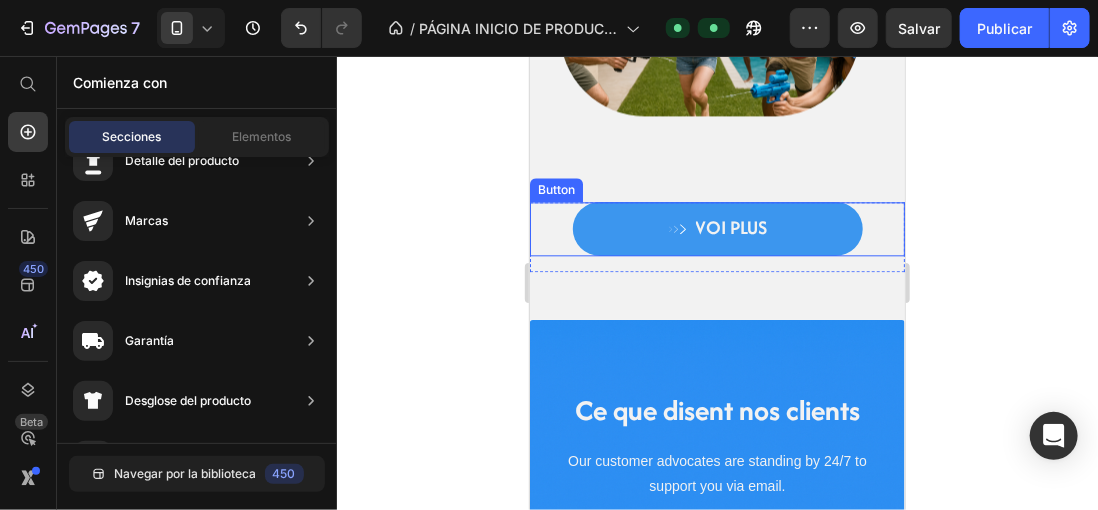 click on "VOI PLUS" at bounding box center [717, 228] 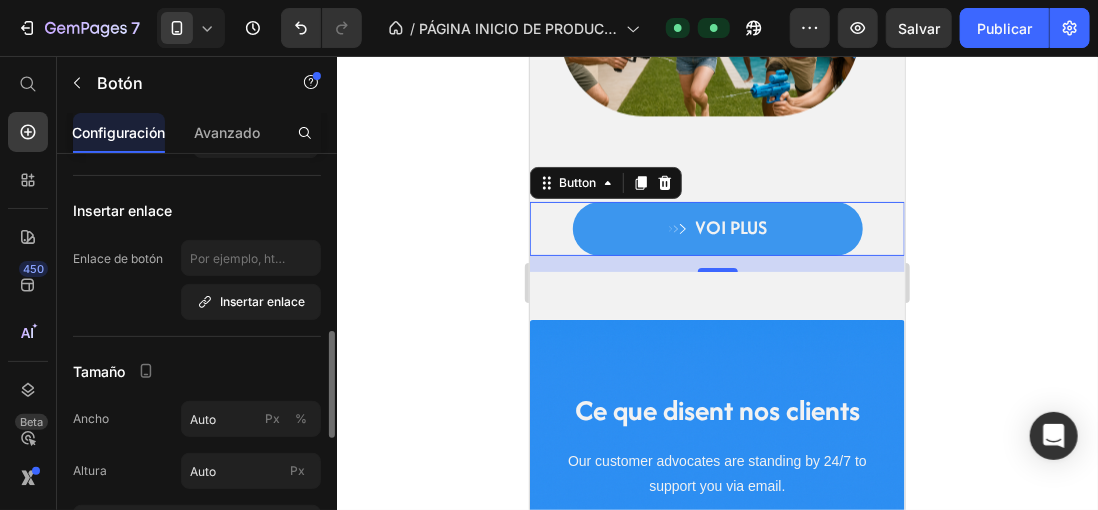 scroll, scrollTop: 600, scrollLeft: 0, axis: vertical 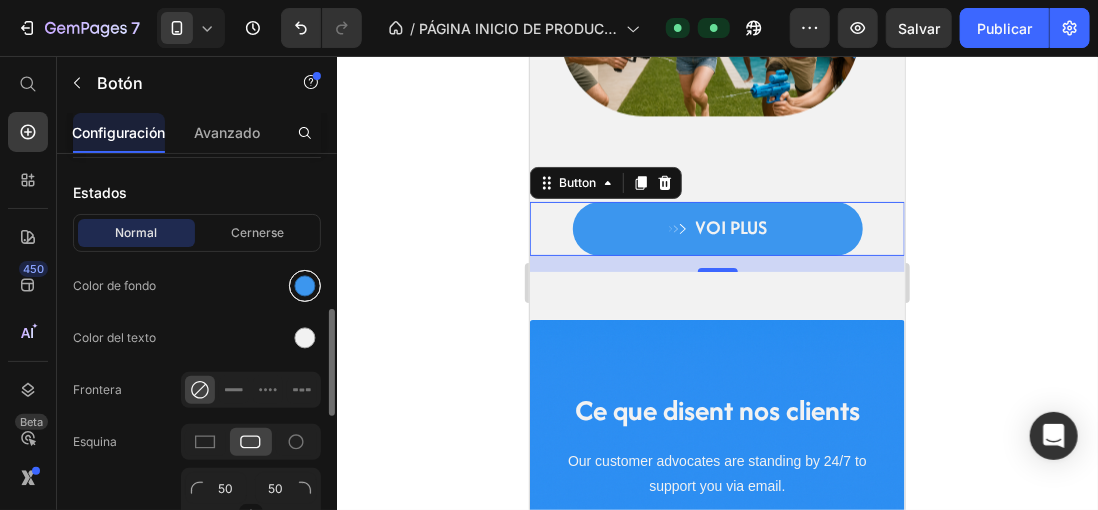 click at bounding box center [305, 286] 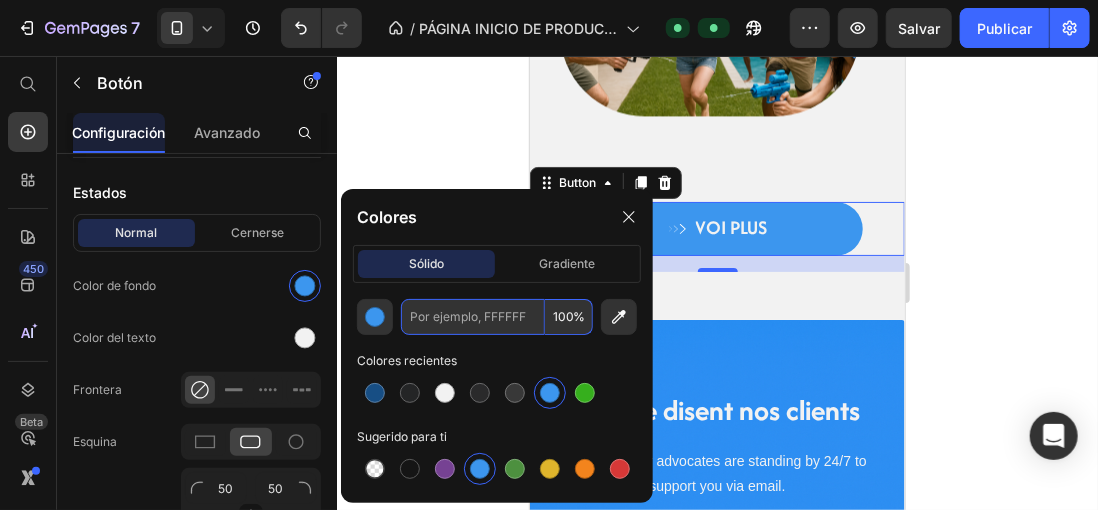 paste on "6BABCF" 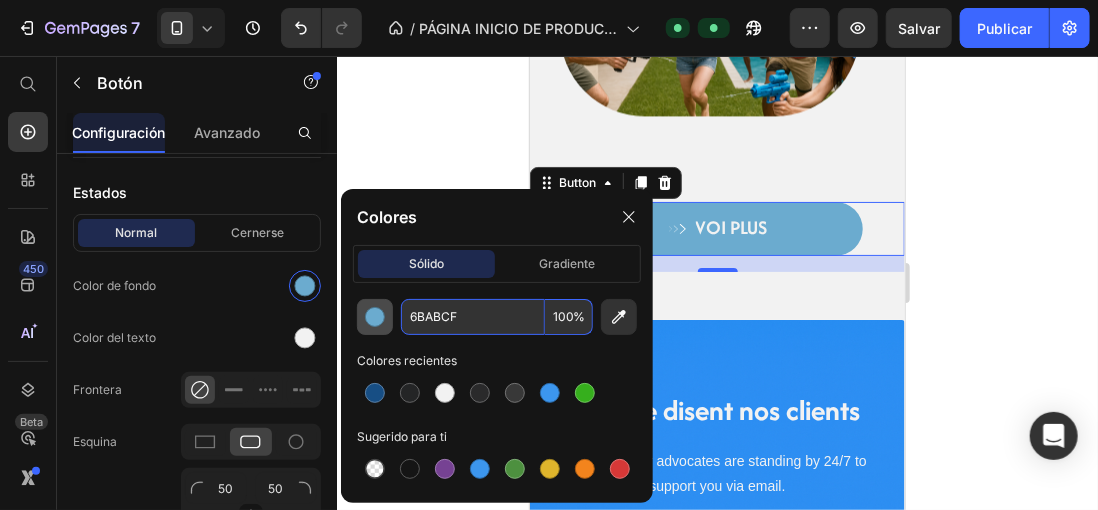 type on "6BABCF" 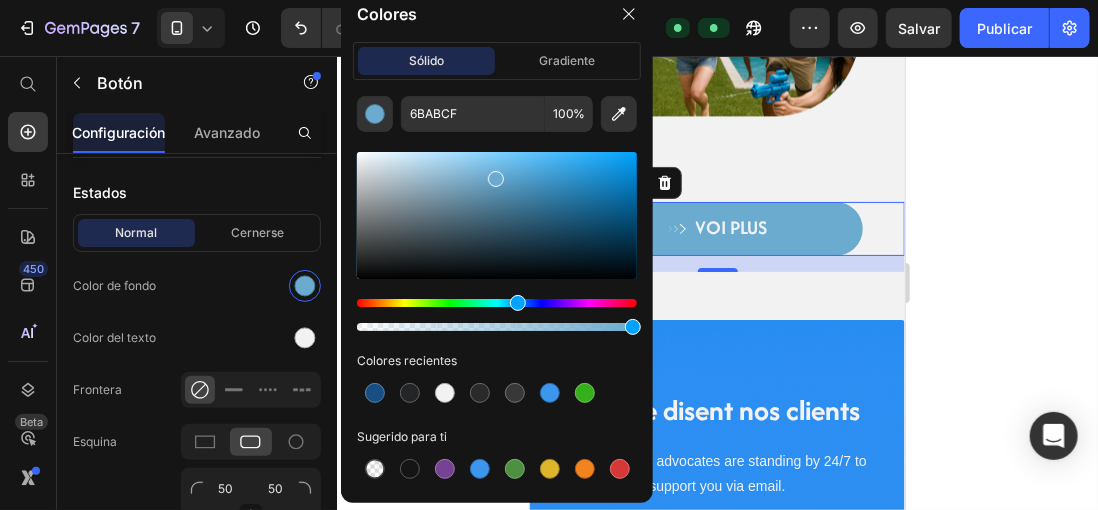 click 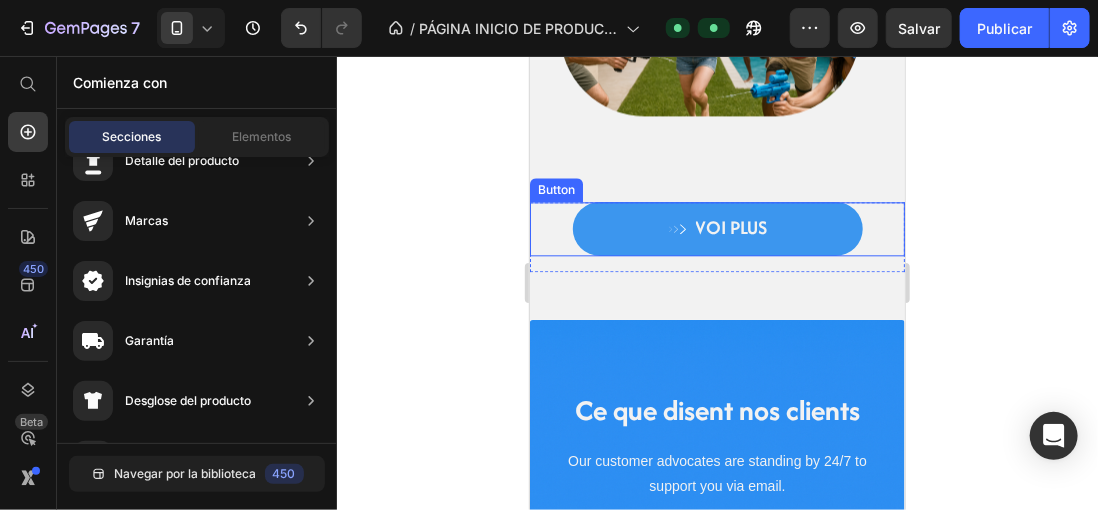 click on "VOI PLUS" at bounding box center (717, 228) 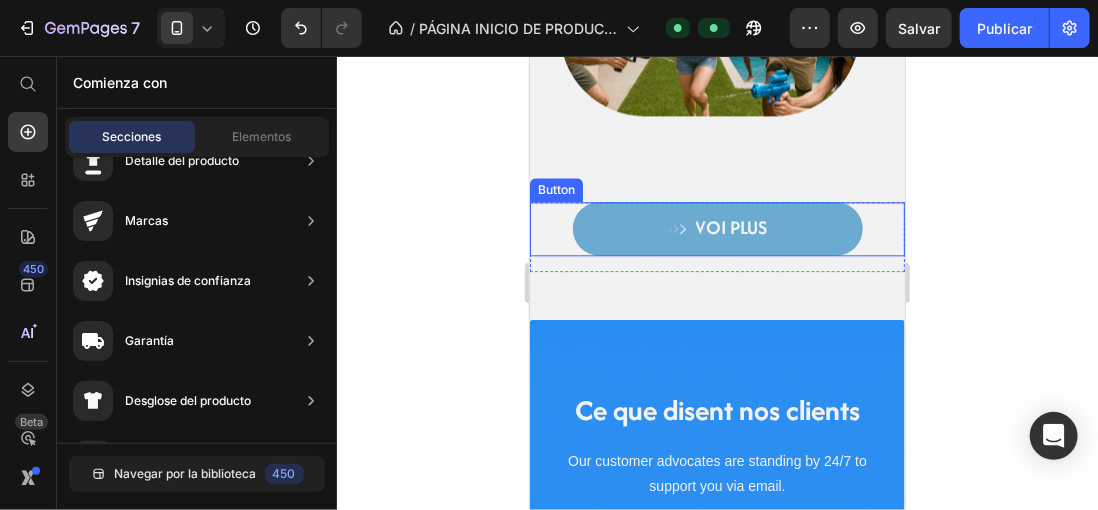 click on "VOI PLUS Button" at bounding box center [716, 228] 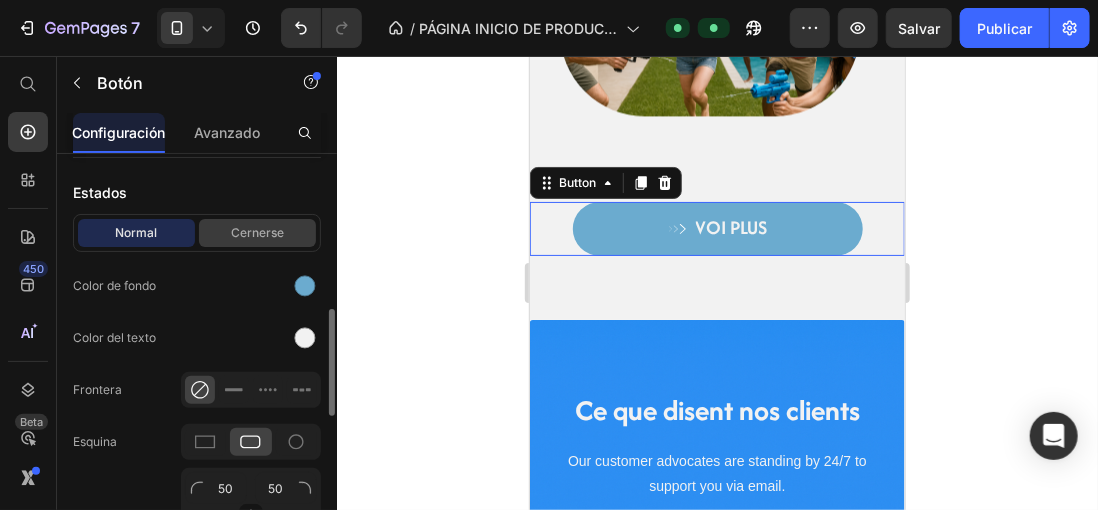 click on "Cernerse" at bounding box center (257, 233) 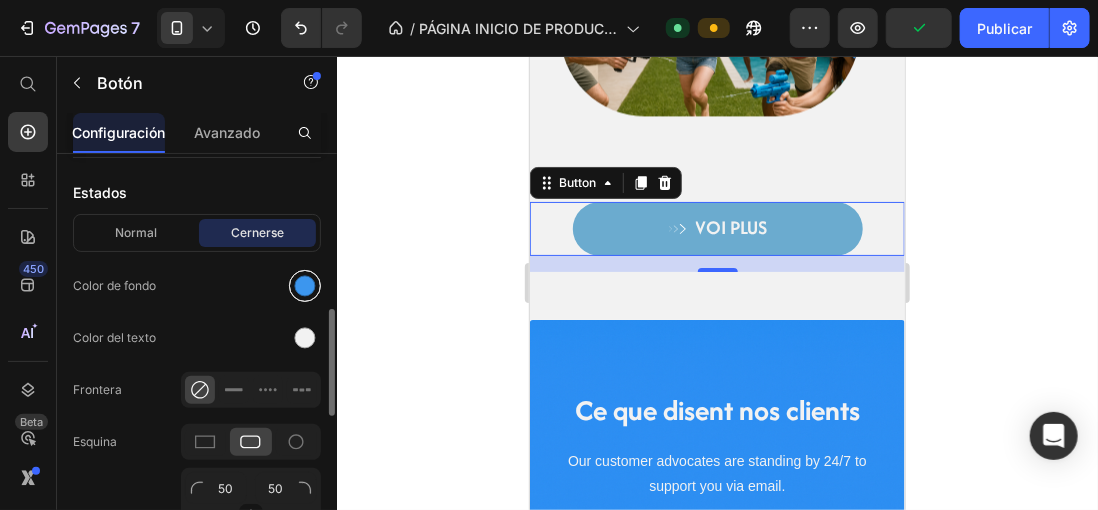 click at bounding box center (305, 286) 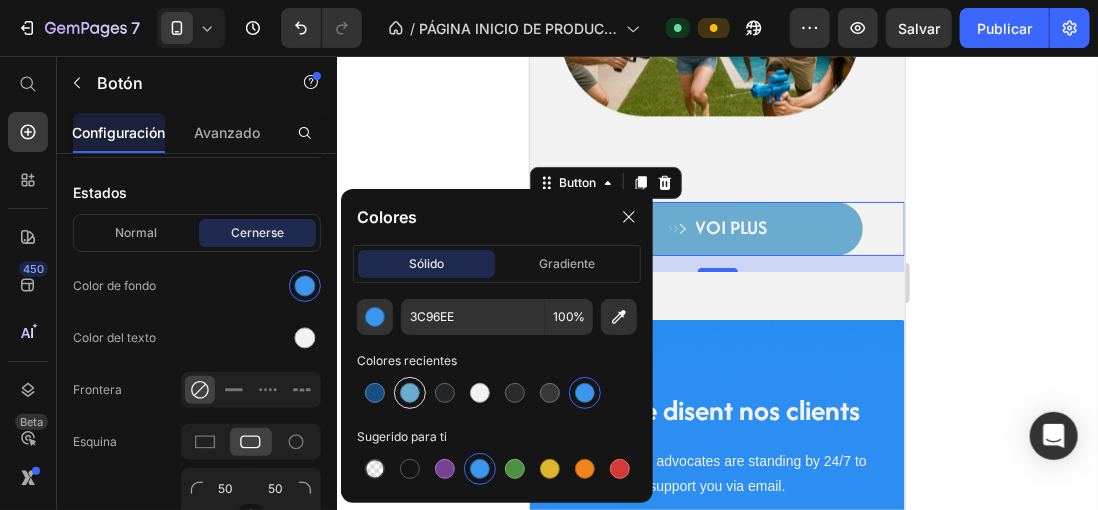 click at bounding box center [410, 393] 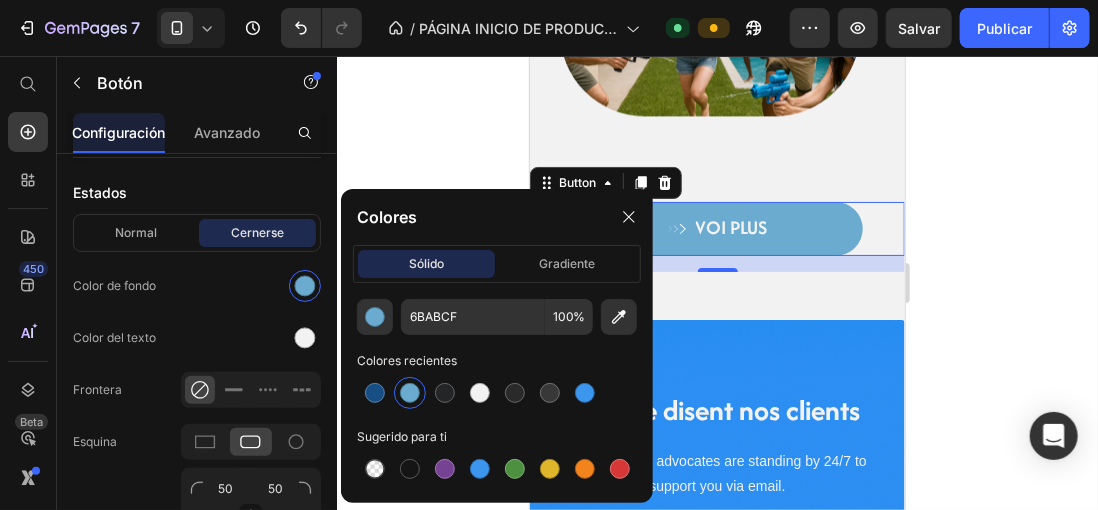 click 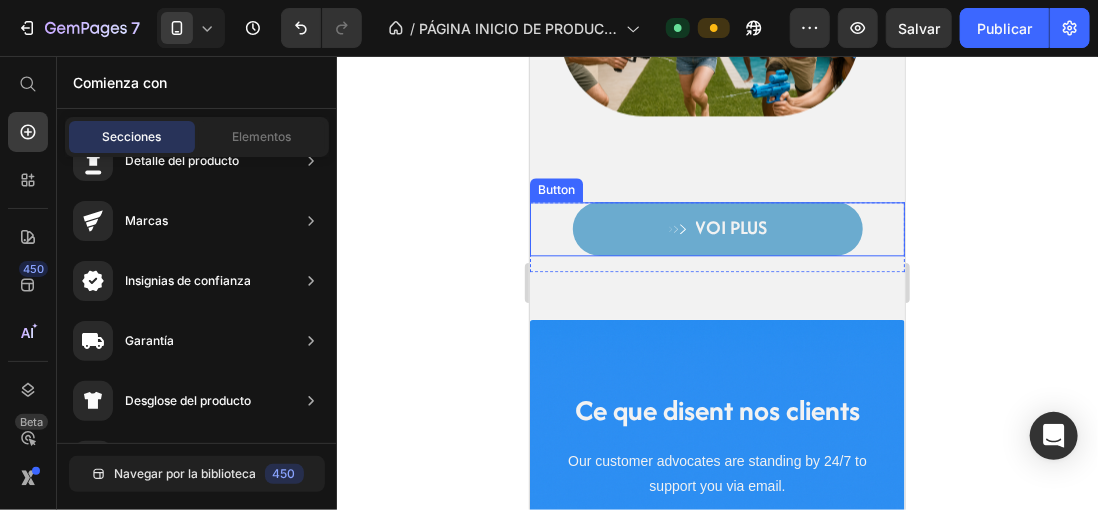 click on "VOI PLUS Button" at bounding box center [716, 228] 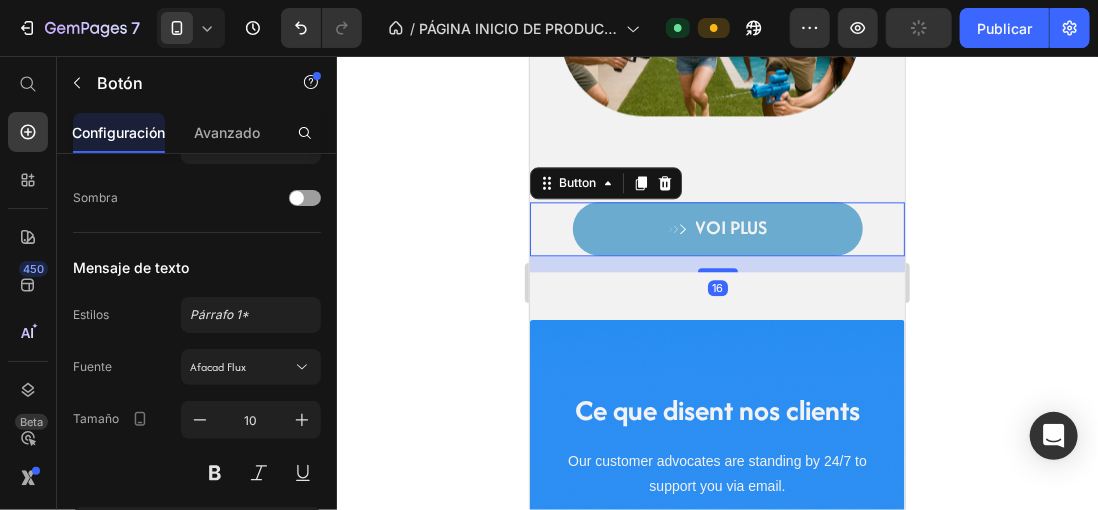 scroll, scrollTop: 1100, scrollLeft: 0, axis: vertical 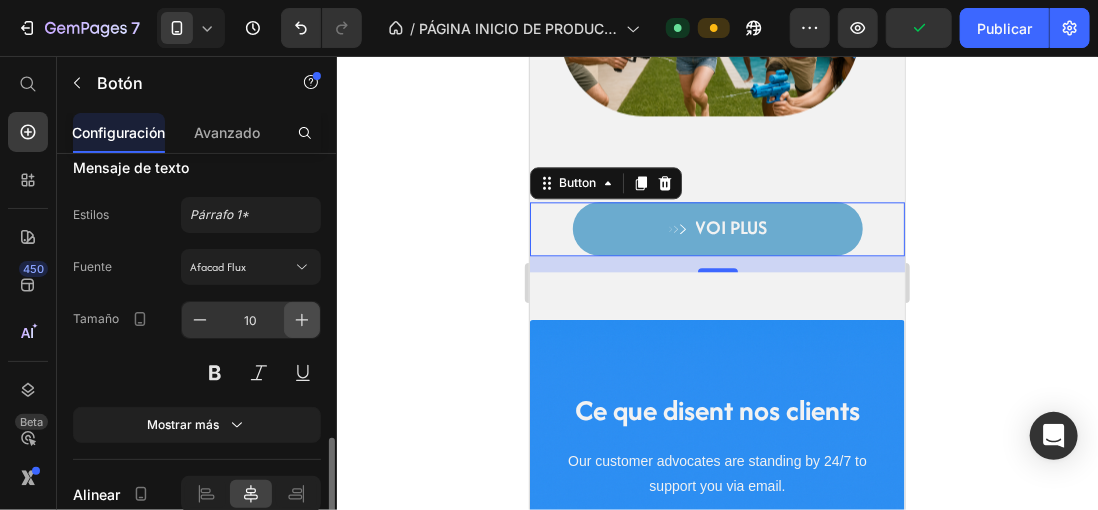 click 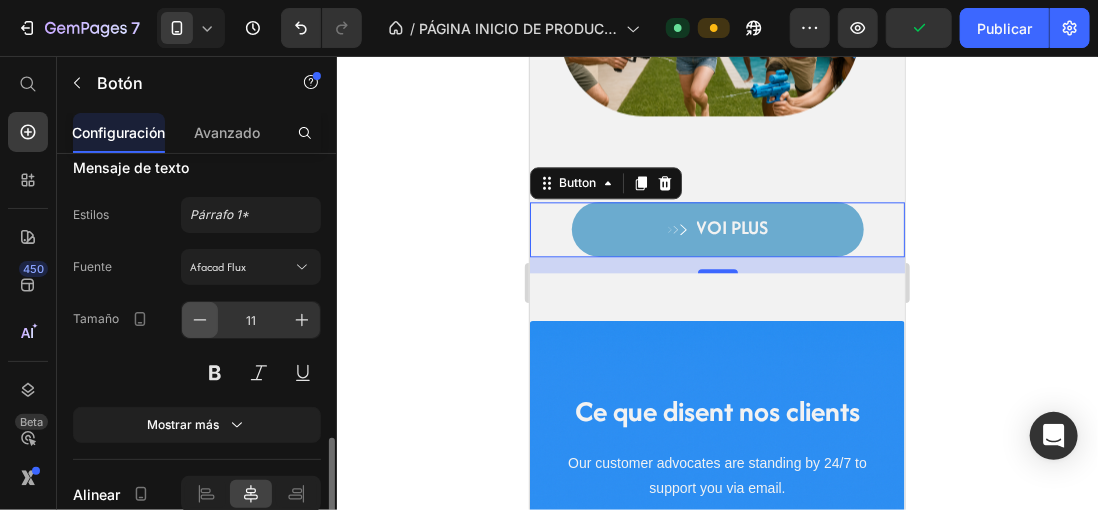 click 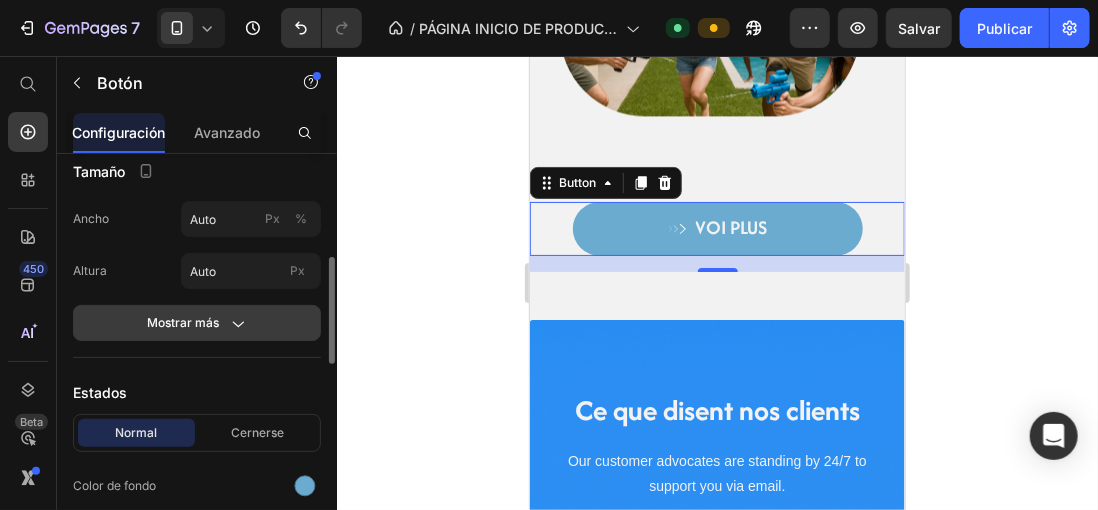 scroll, scrollTop: 500, scrollLeft: 0, axis: vertical 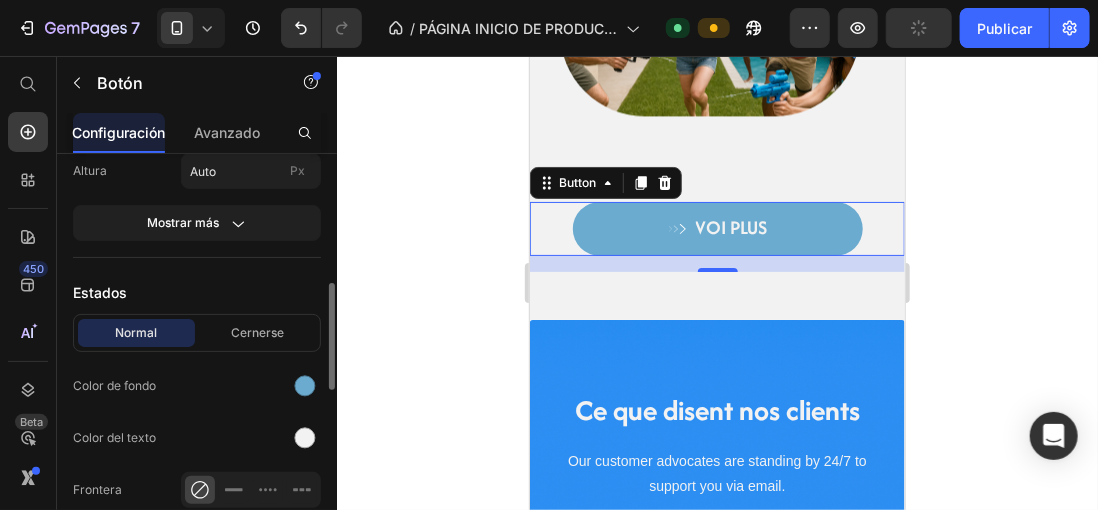 click 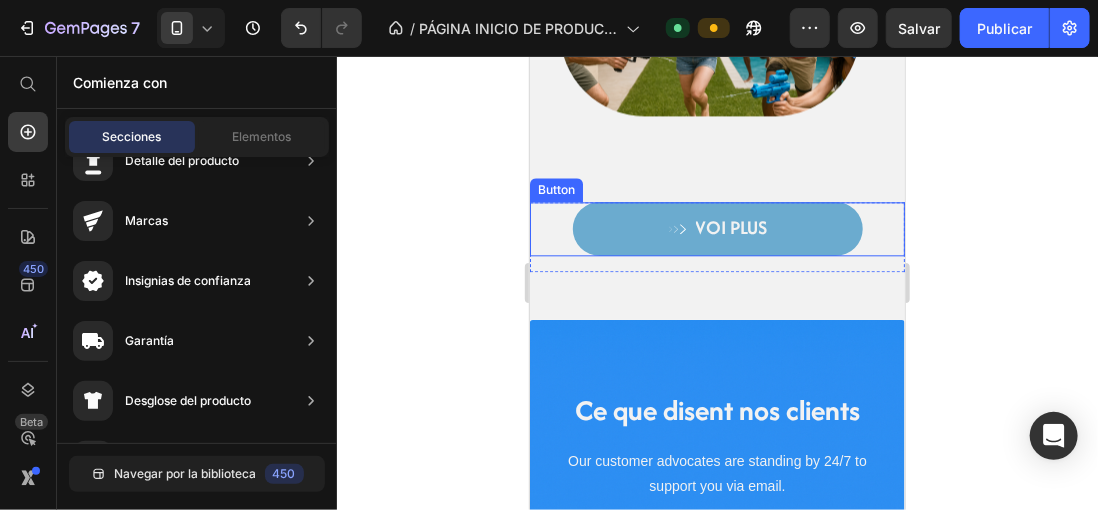 drag, startPoint x: 599, startPoint y: 251, endPoint x: 569, endPoint y: 248, distance: 30.149628 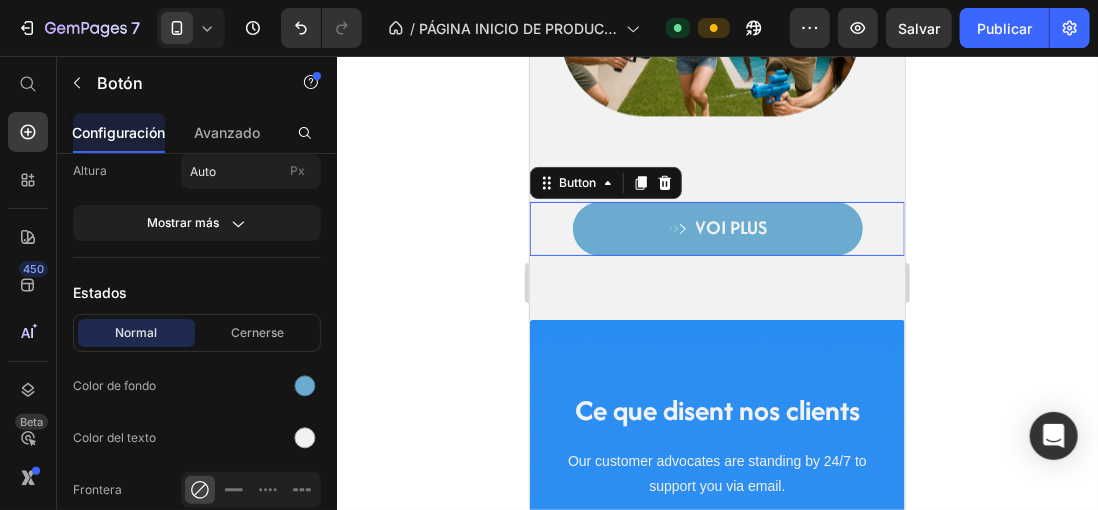 click 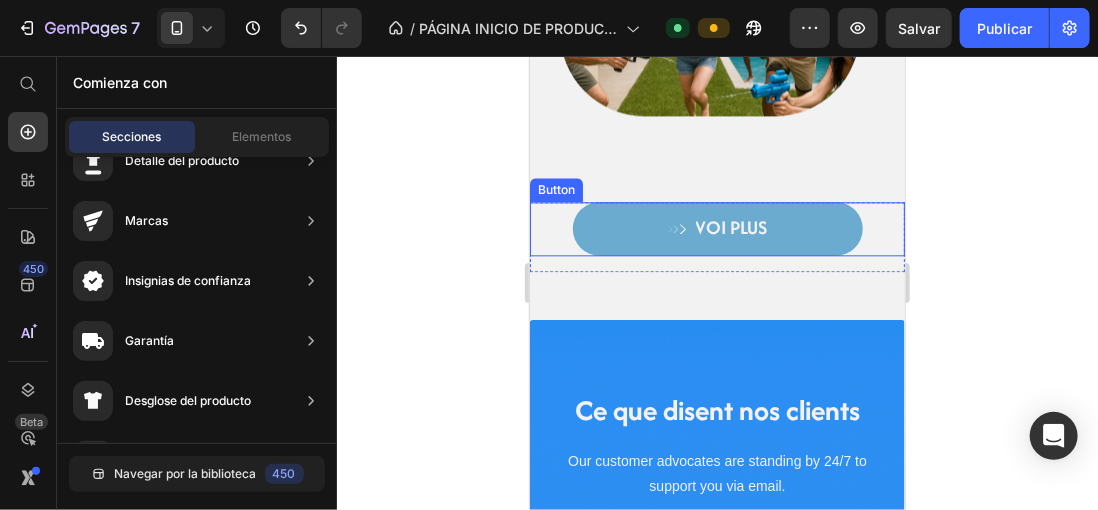 scroll, scrollTop: 1639, scrollLeft: 0, axis: vertical 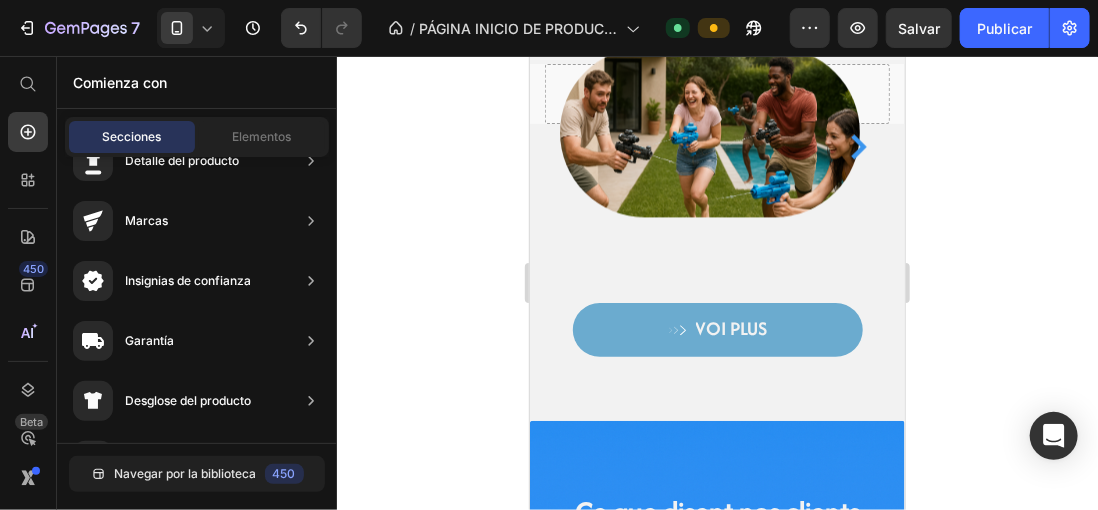 click 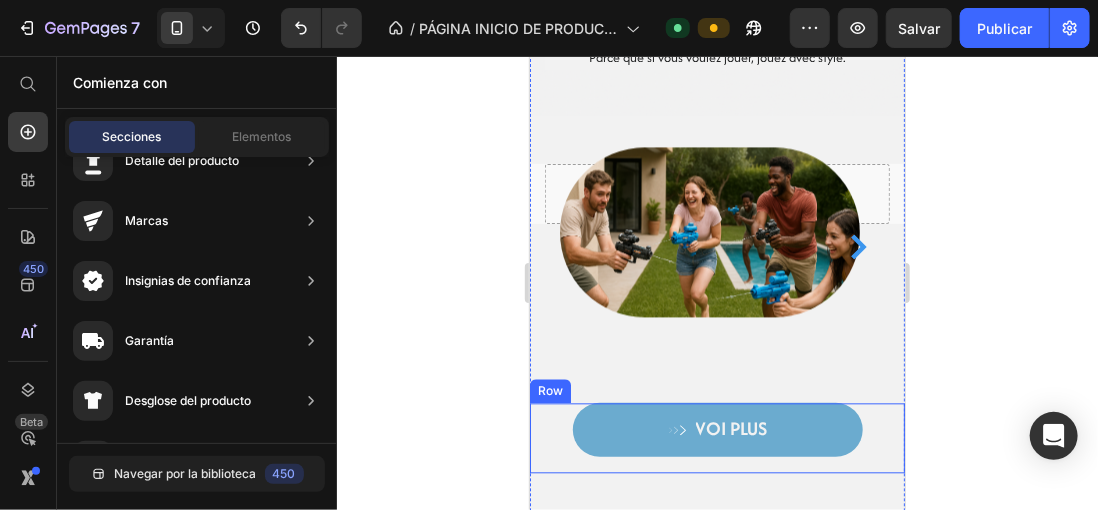 scroll, scrollTop: 1639, scrollLeft: 0, axis: vertical 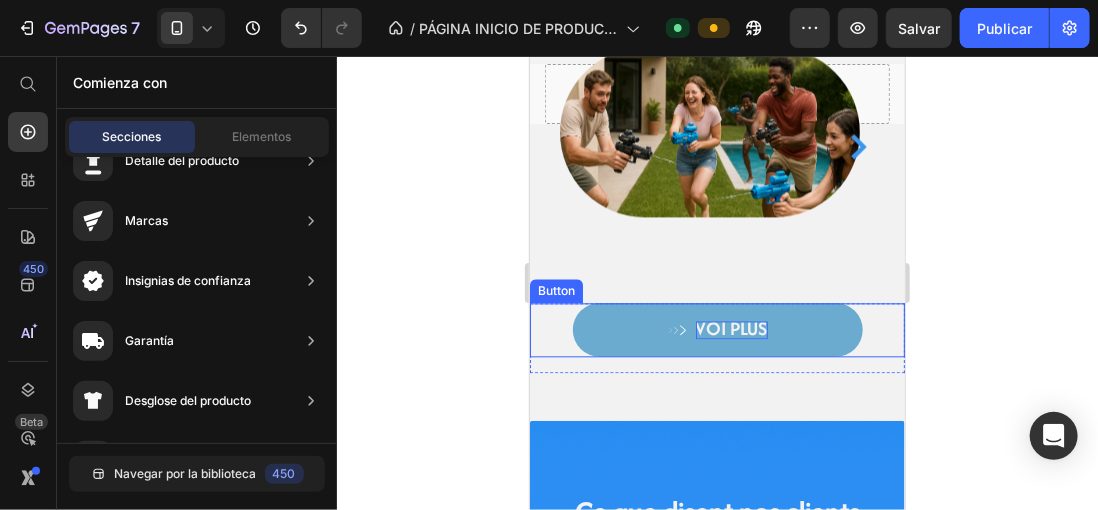 click on "VOI PLUS" at bounding box center [731, 327] 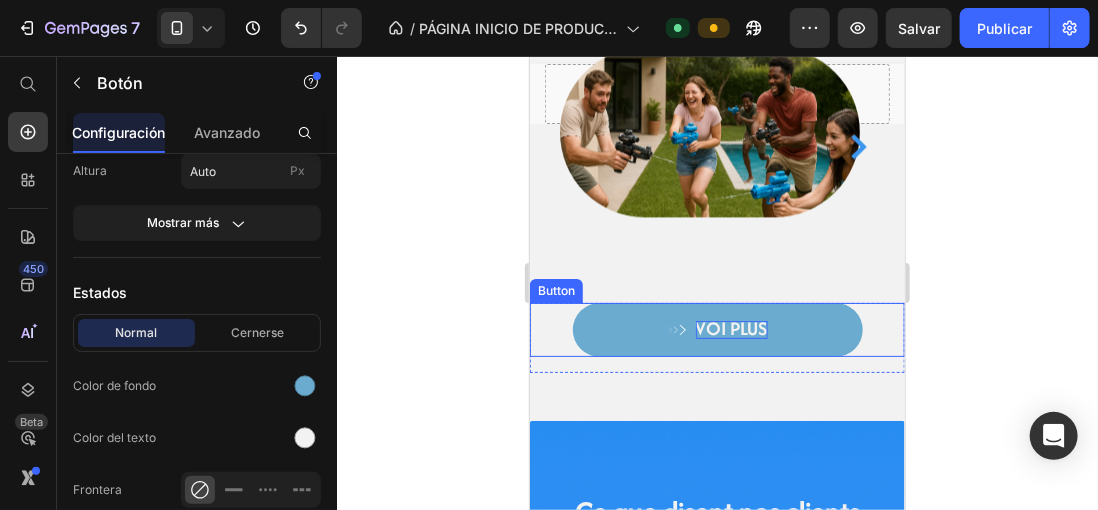 click on "VOI PLUS" at bounding box center (731, 327) 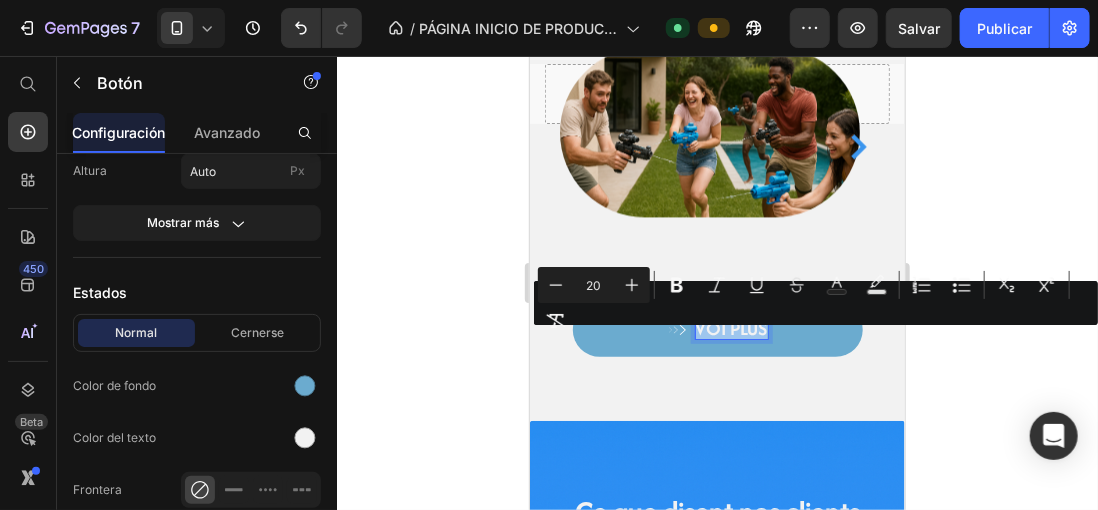 drag, startPoint x: 756, startPoint y: 347, endPoint x: 679, endPoint y: 341, distance: 77.23341 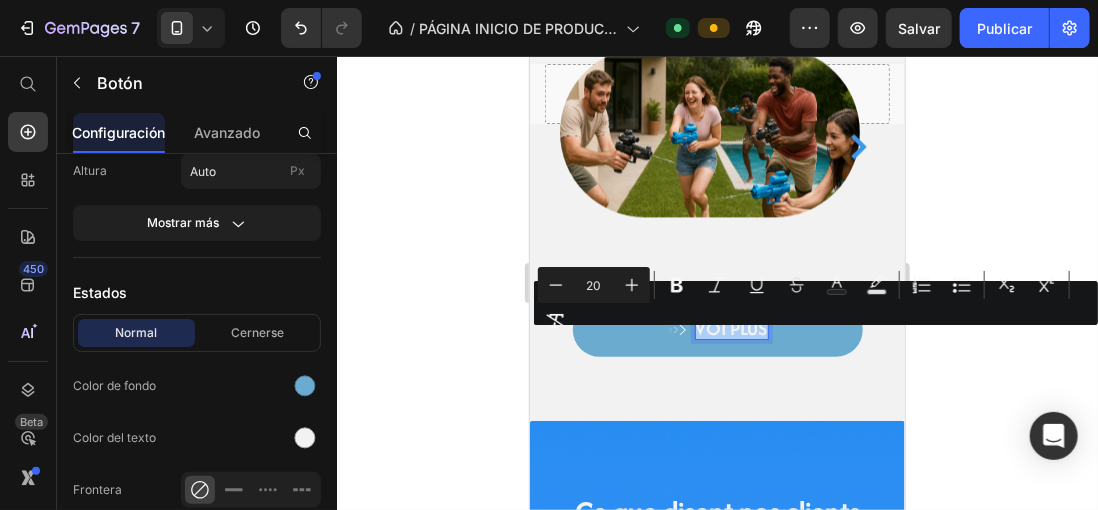 click 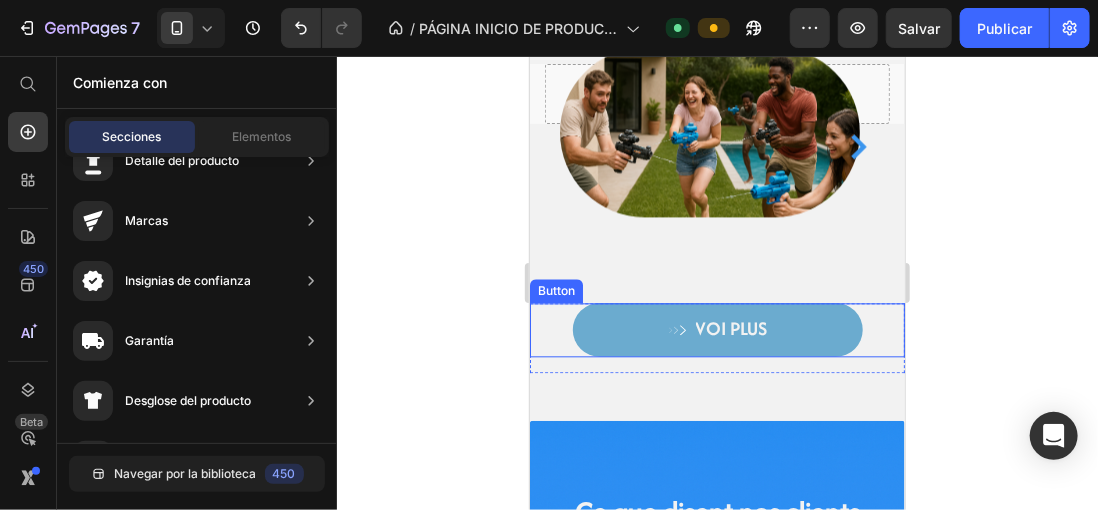 click on "VOI PLUS" at bounding box center (717, 329) 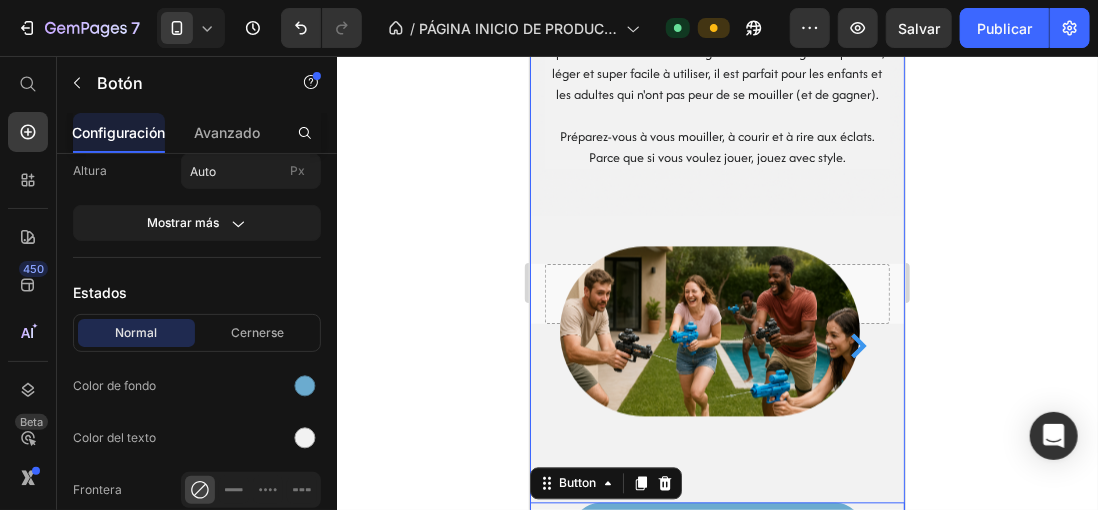 scroll, scrollTop: 939, scrollLeft: 0, axis: vertical 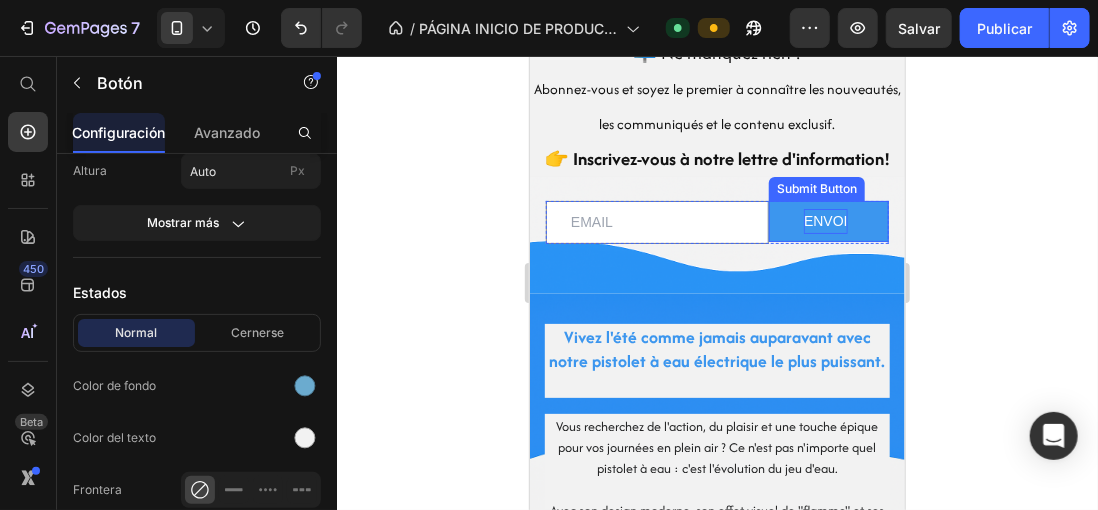 click on "ENVOI" at bounding box center (825, 220) 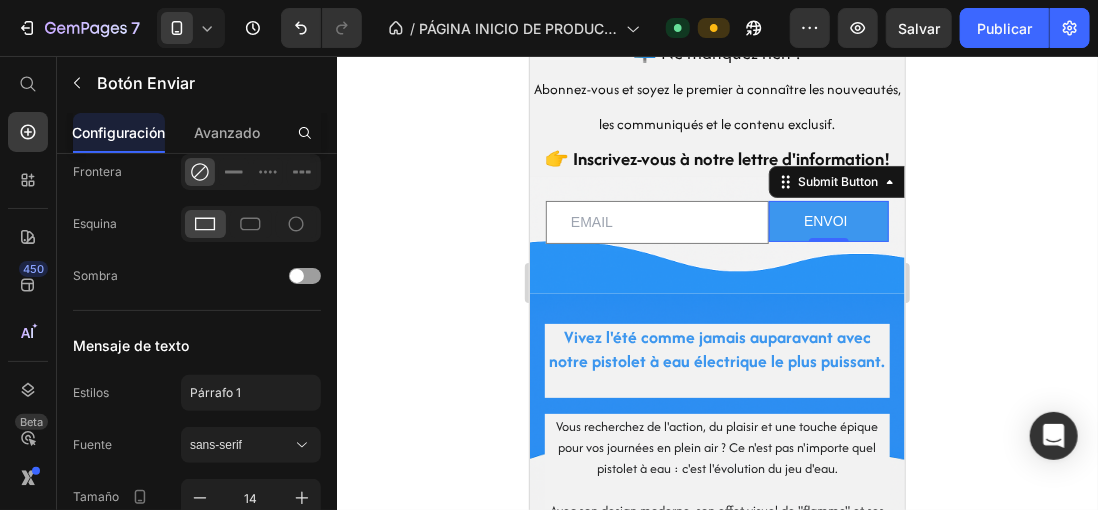 scroll, scrollTop: 0, scrollLeft: 0, axis: both 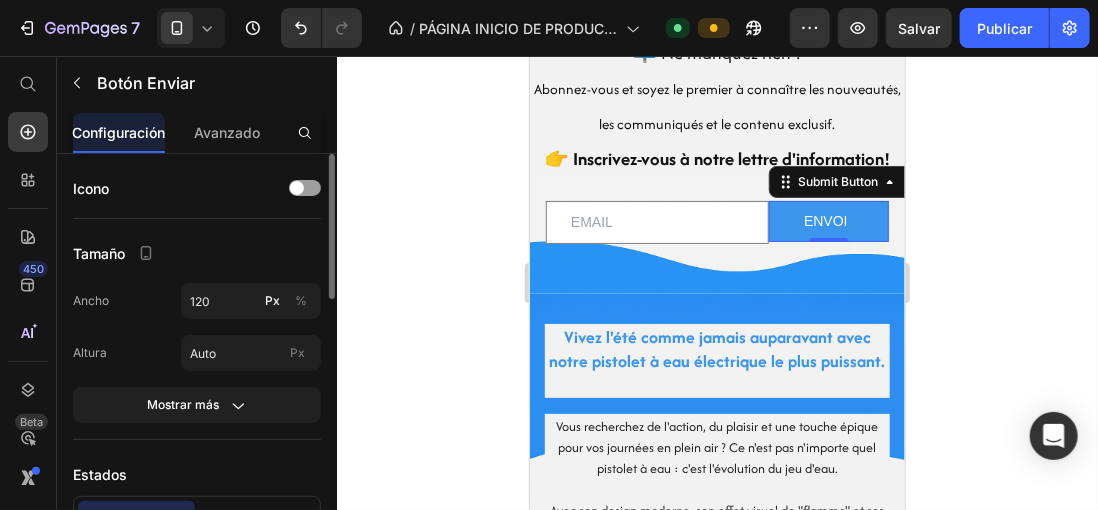 click on "ENVOI" at bounding box center (828, 220) 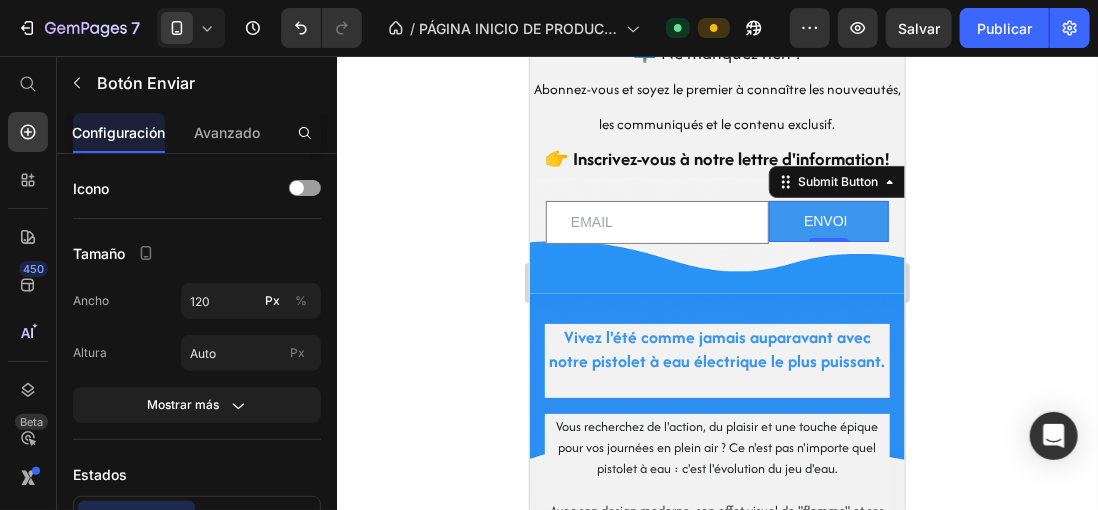 scroll, scrollTop: 400, scrollLeft: 0, axis: vertical 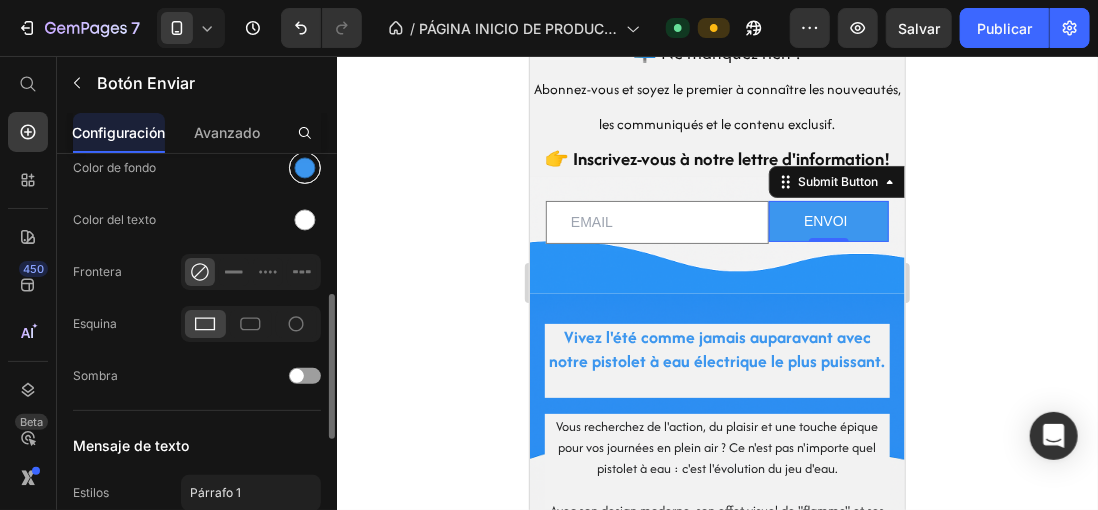 click at bounding box center (305, 168) 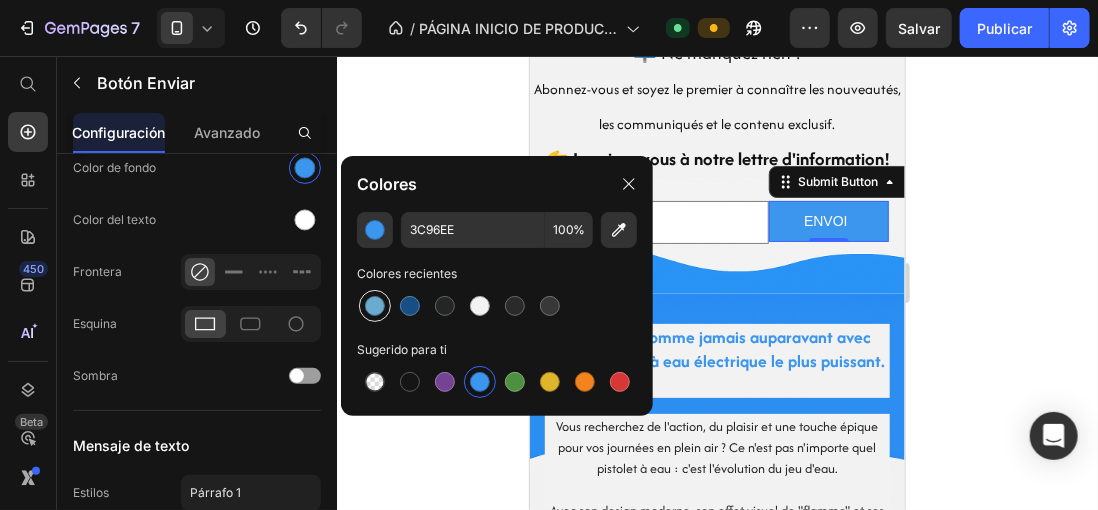 click at bounding box center [375, 306] 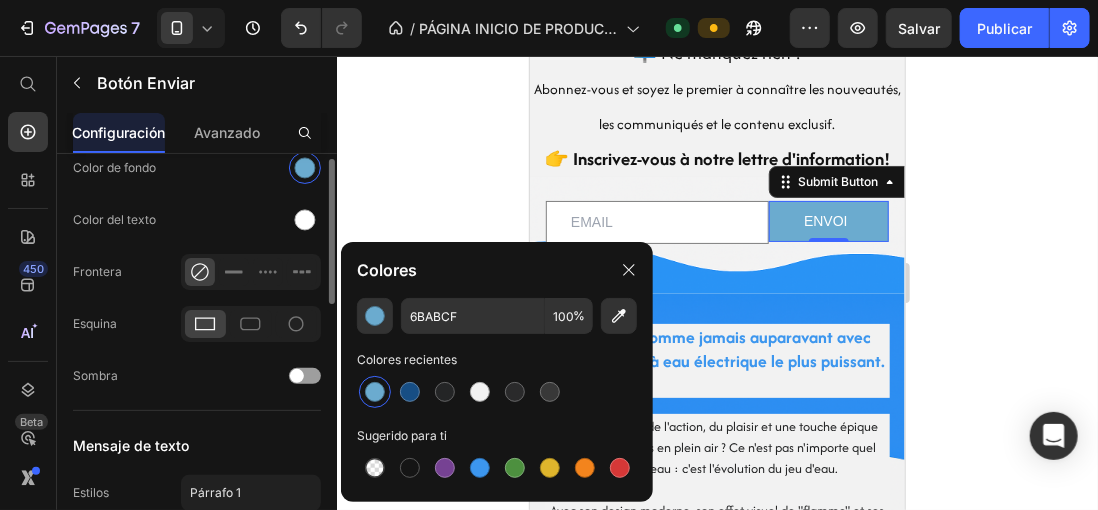 scroll, scrollTop: 200, scrollLeft: 0, axis: vertical 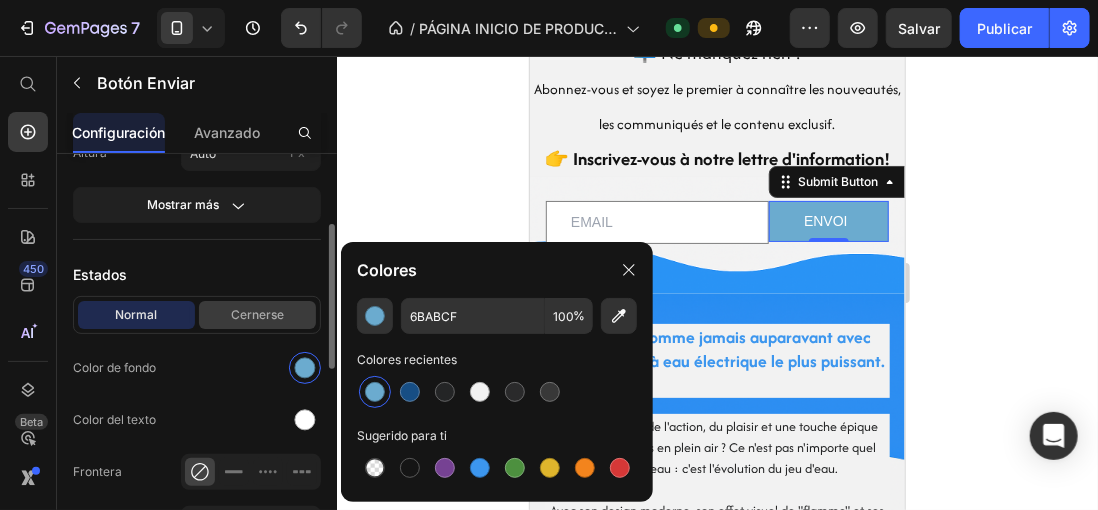 click on "Cernerse" at bounding box center [257, 315] 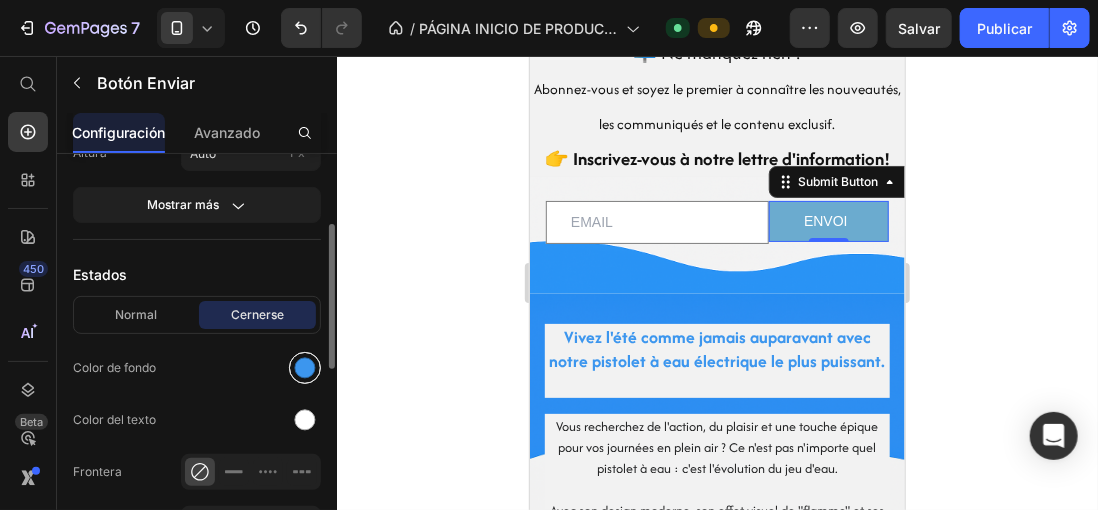 click at bounding box center (305, 368) 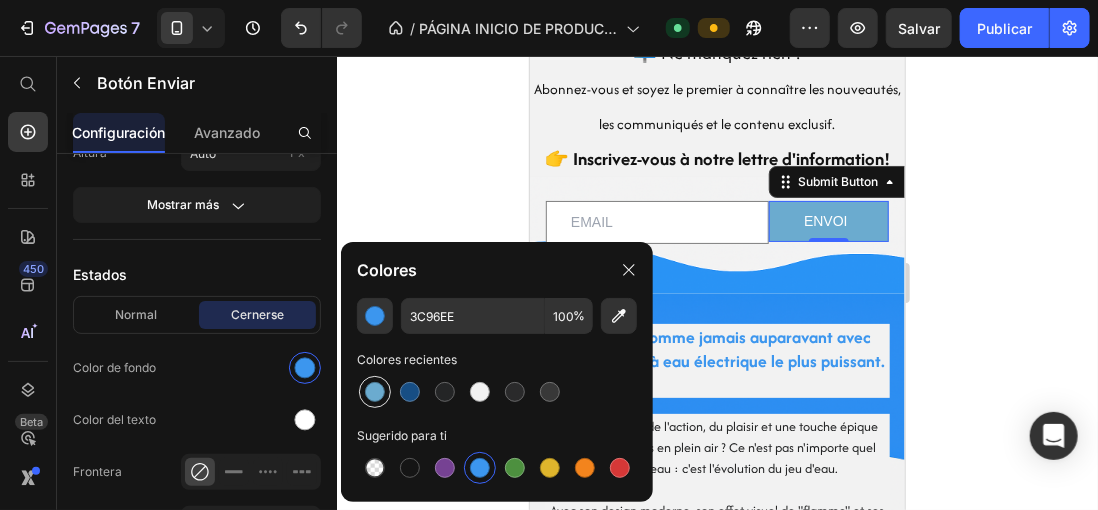 click at bounding box center [375, 392] 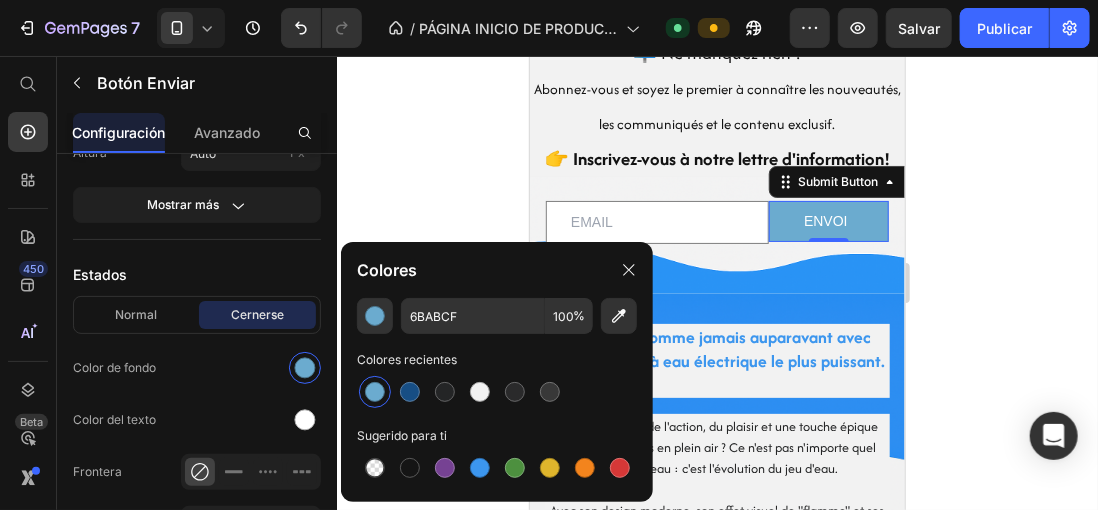 drag, startPoint x: 982, startPoint y: 251, endPoint x: 210, endPoint y: 178, distance: 775.4437 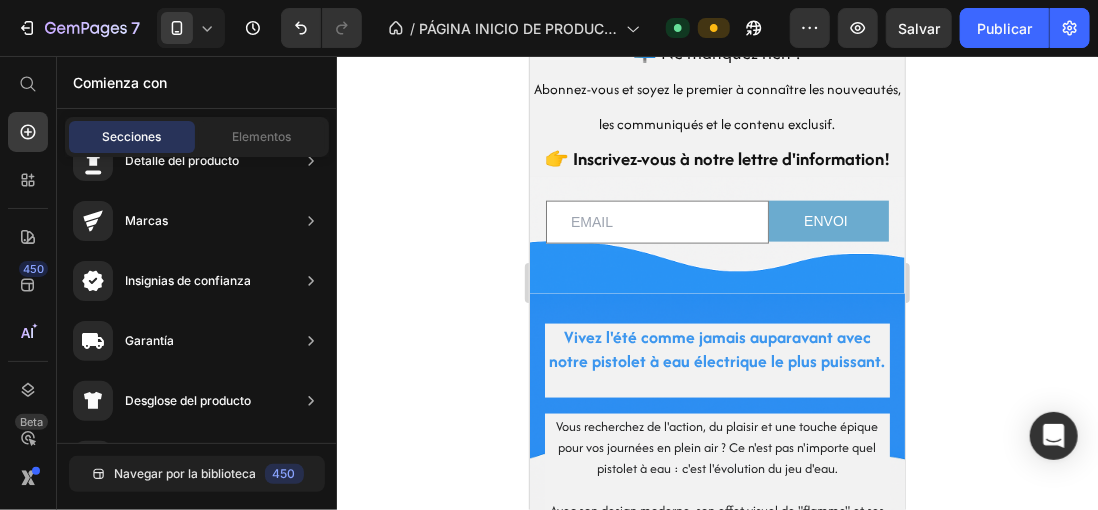 click 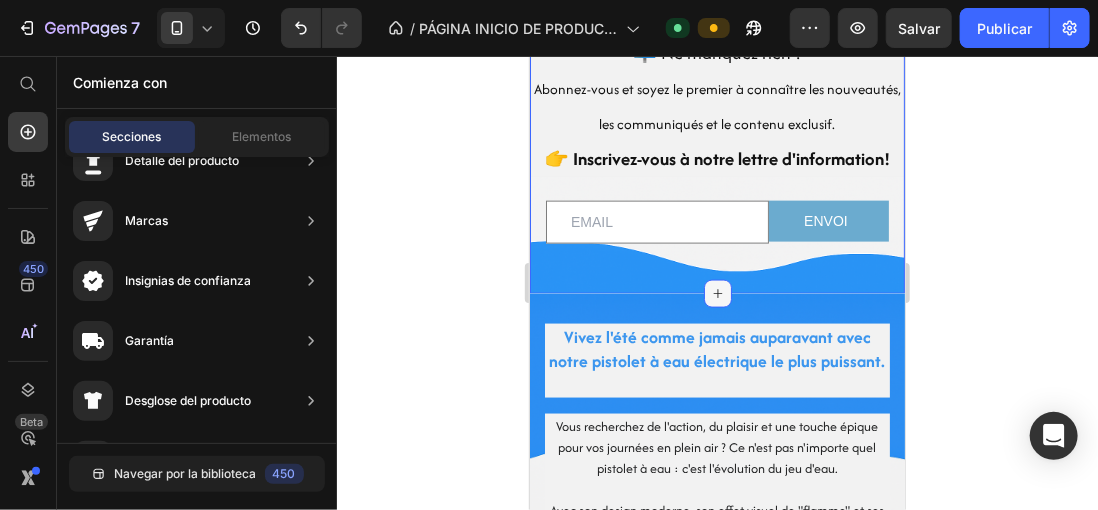 scroll, scrollTop: 1100, scrollLeft: 0, axis: vertical 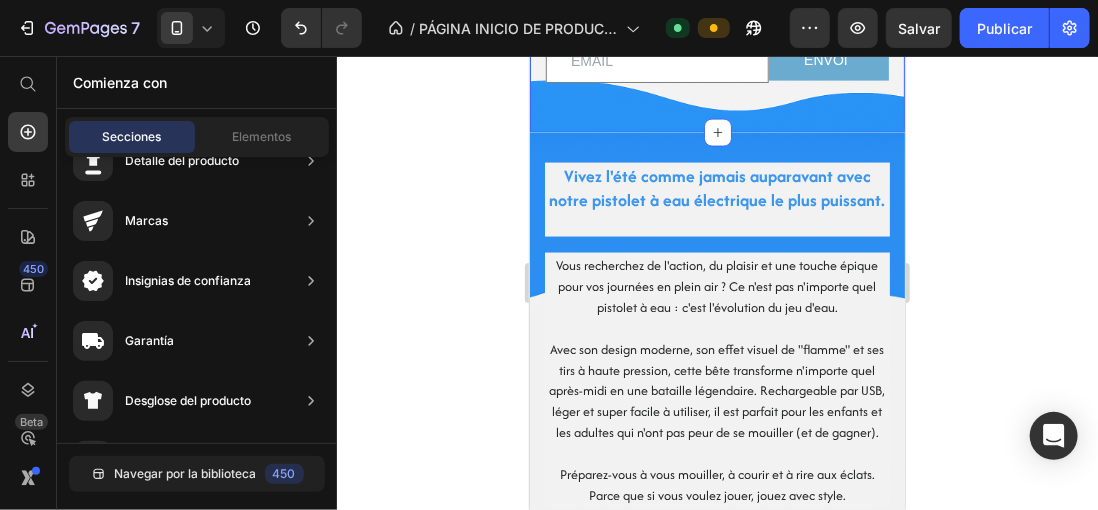 click 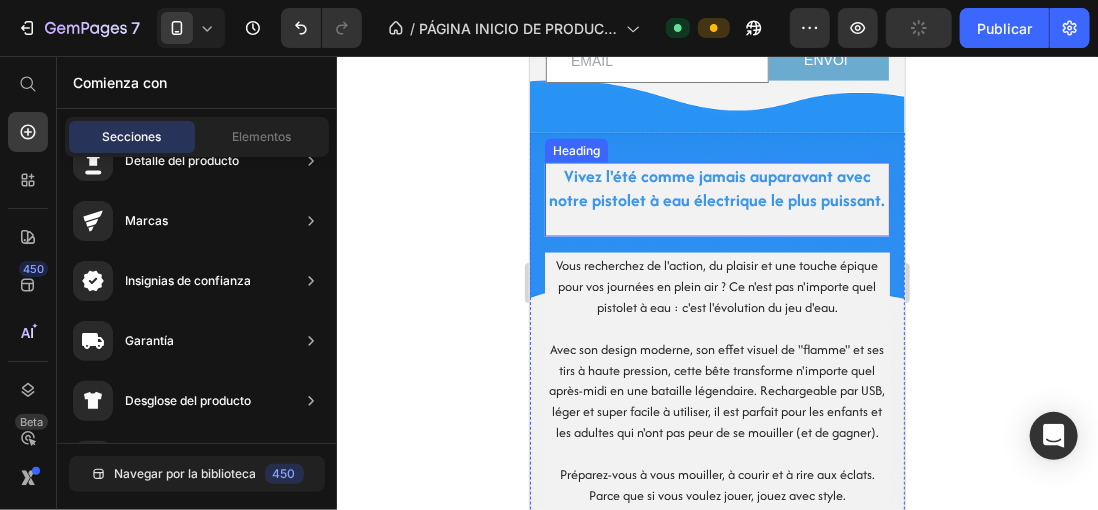 click 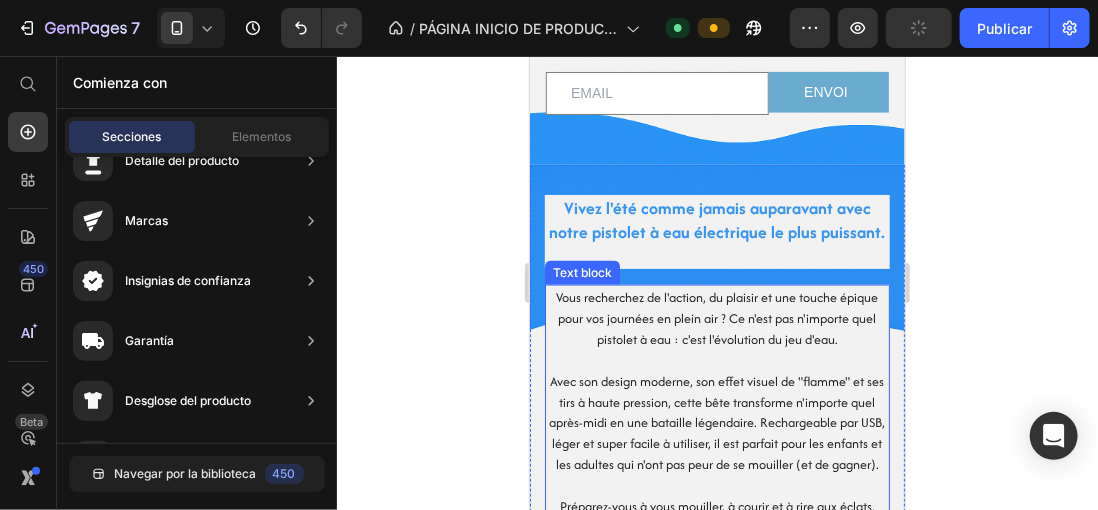 scroll, scrollTop: 939, scrollLeft: 0, axis: vertical 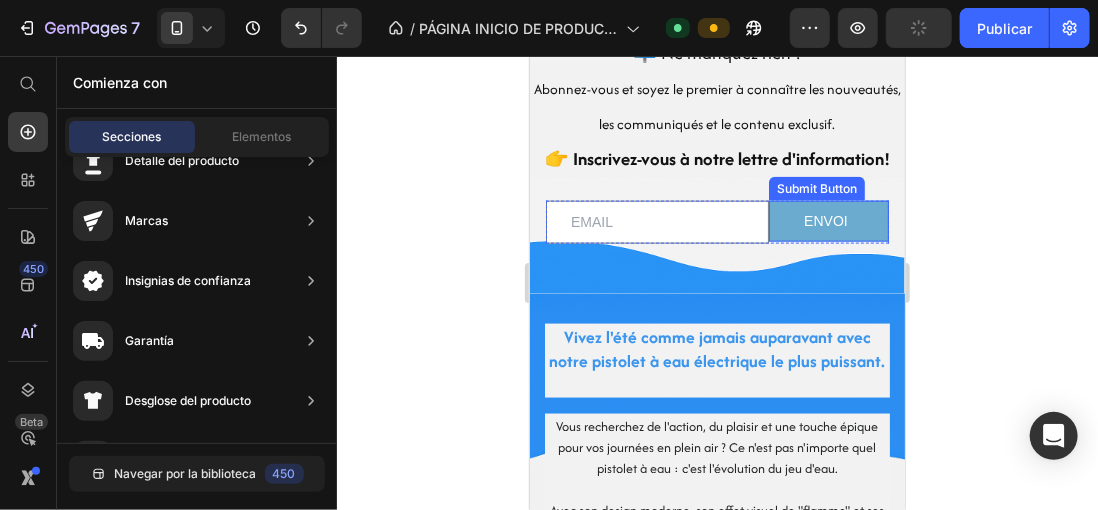 click on "ENVOI" at bounding box center [828, 220] 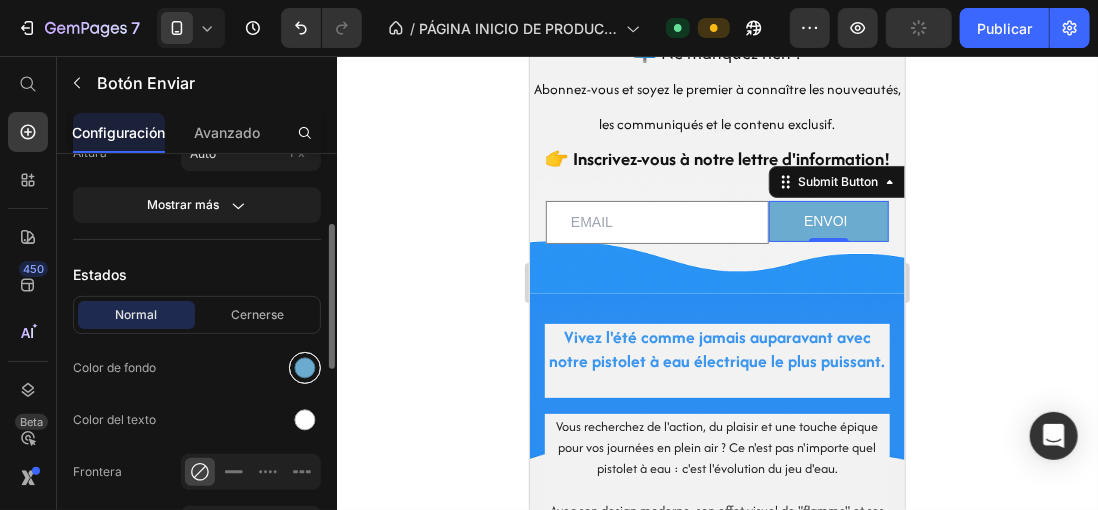 click at bounding box center (305, 368) 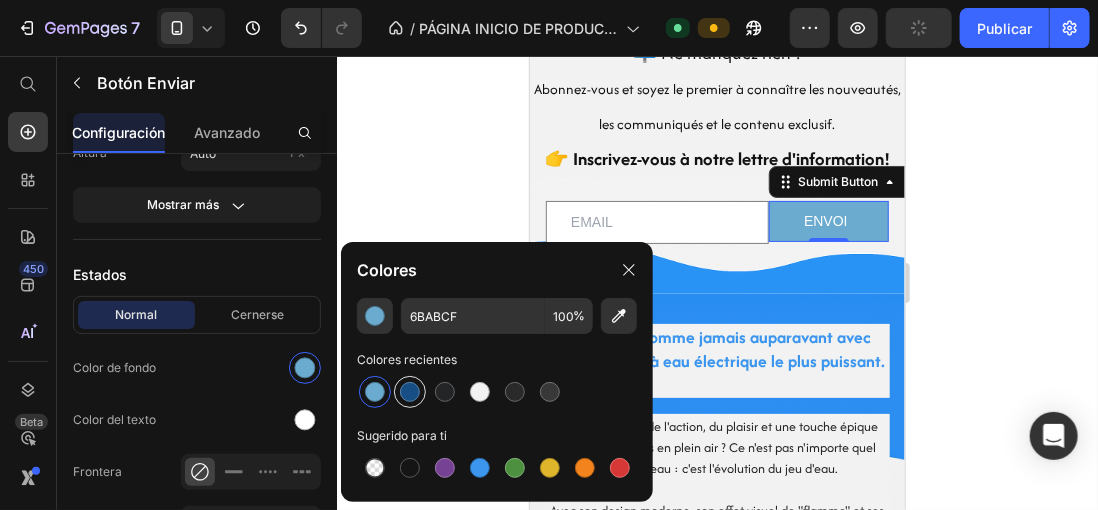 click at bounding box center (410, 392) 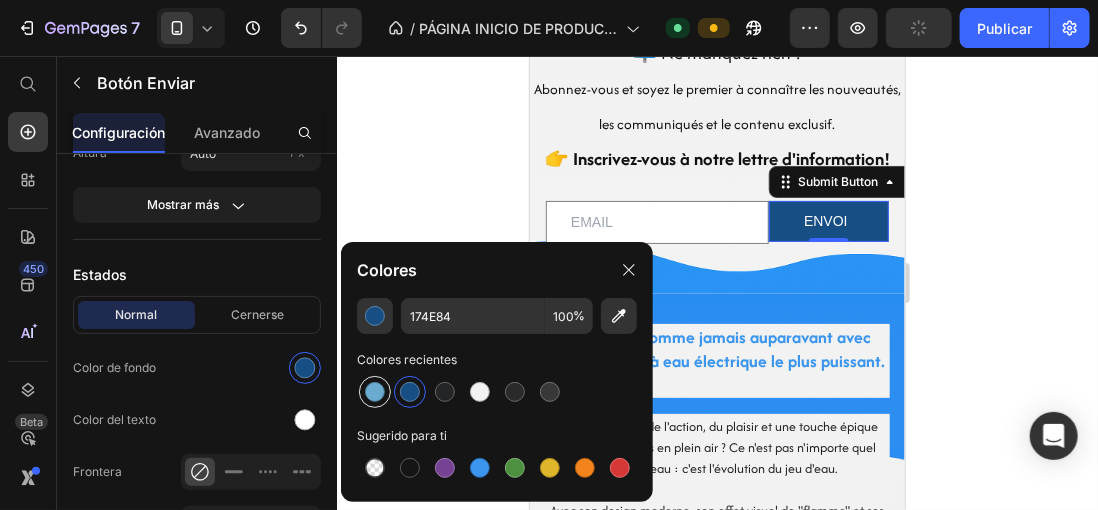 click at bounding box center (375, 392) 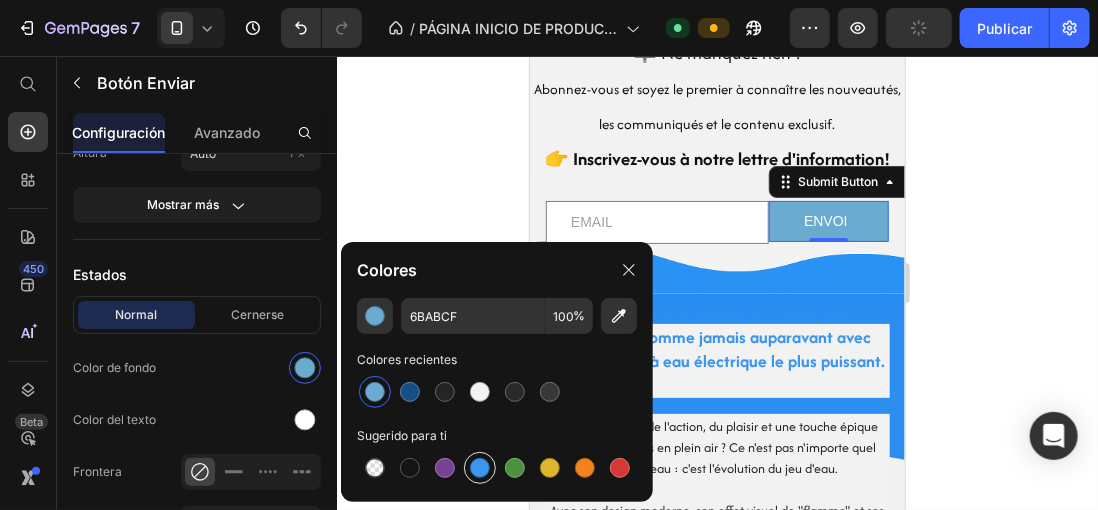 click at bounding box center (480, 468) 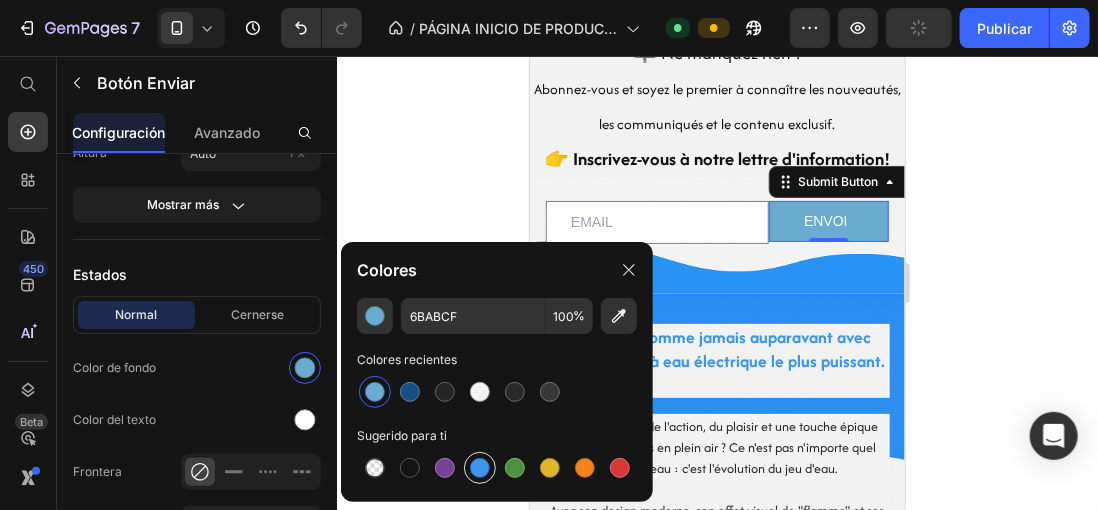 type on "3C96EE" 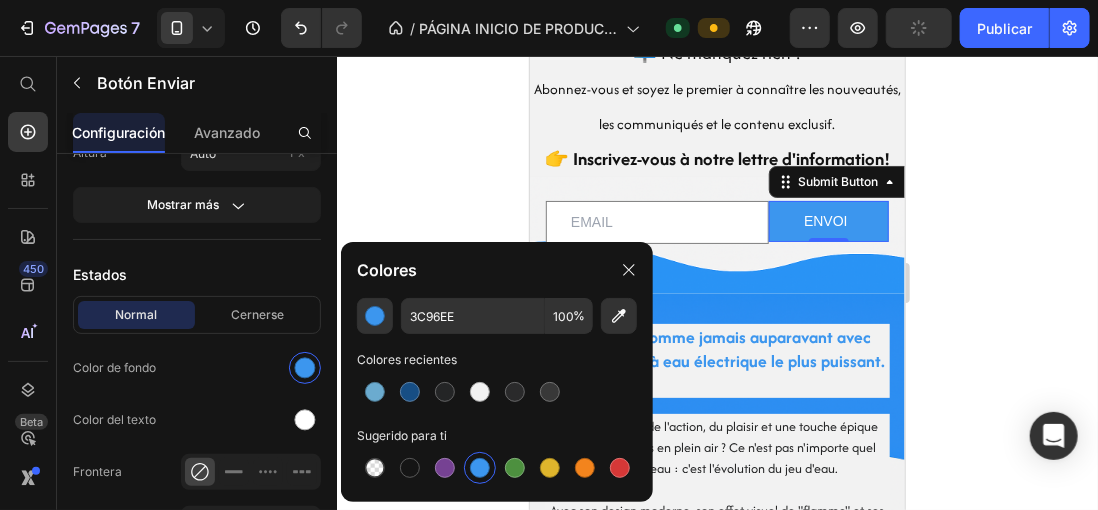 click 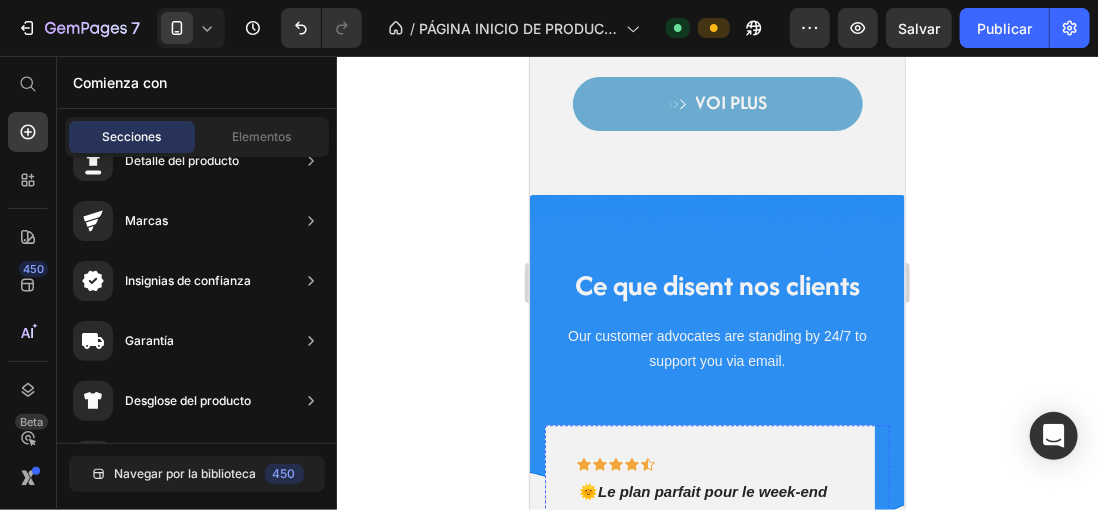scroll, scrollTop: 1739, scrollLeft: 0, axis: vertical 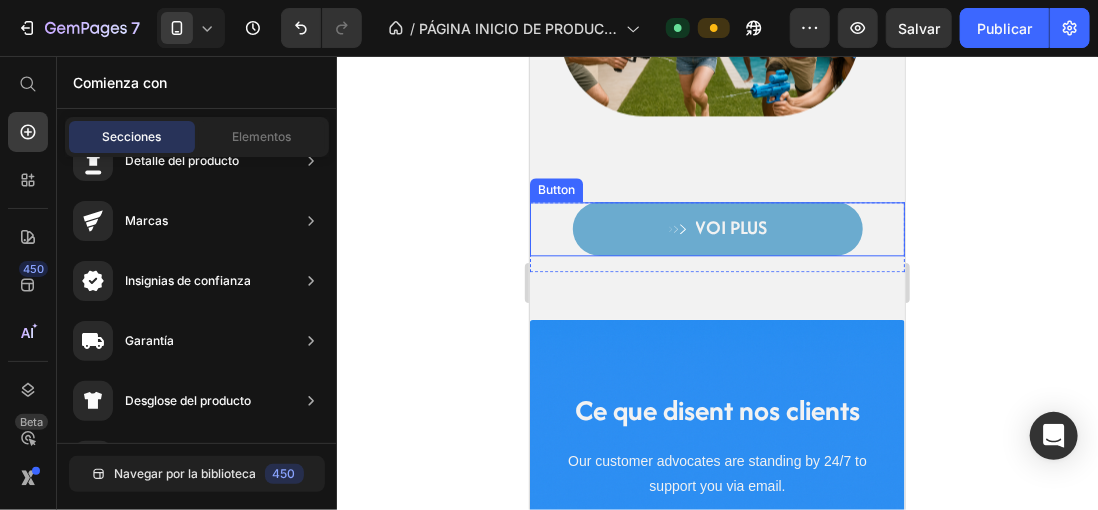 click on "VOI PLUS" at bounding box center [717, 228] 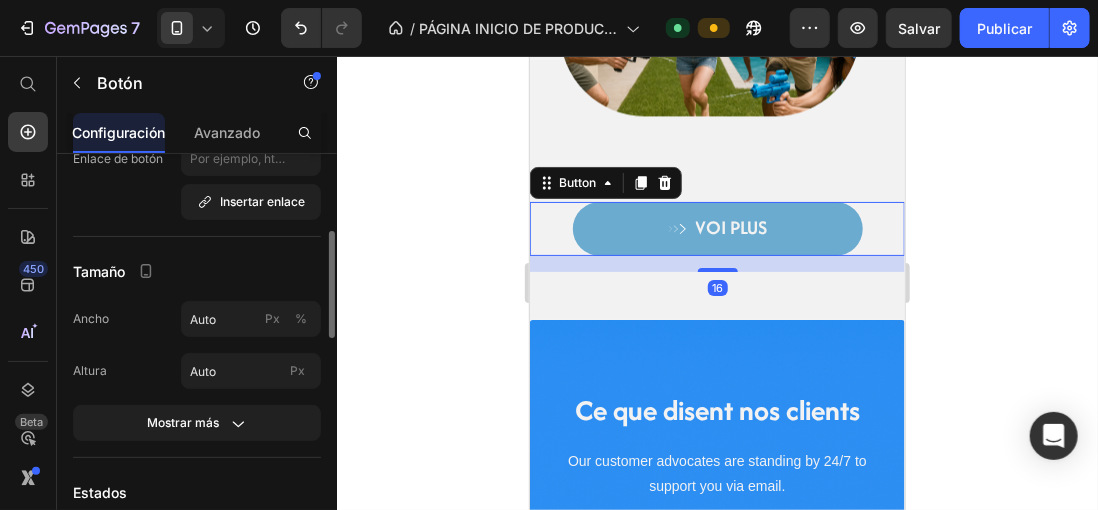 scroll, scrollTop: 600, scrollLeft: 0, axis: vertical 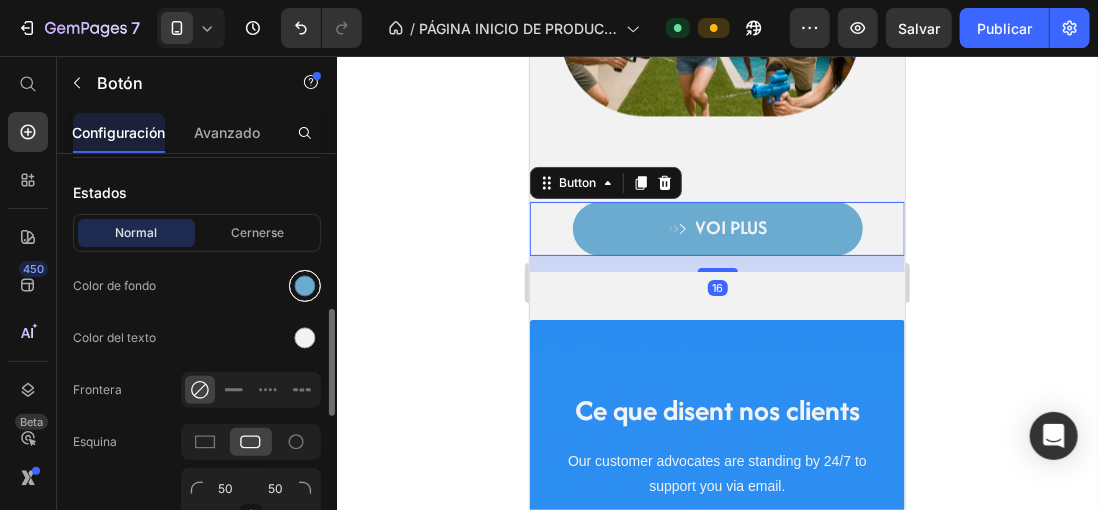 click at bounding box center [305, 286] 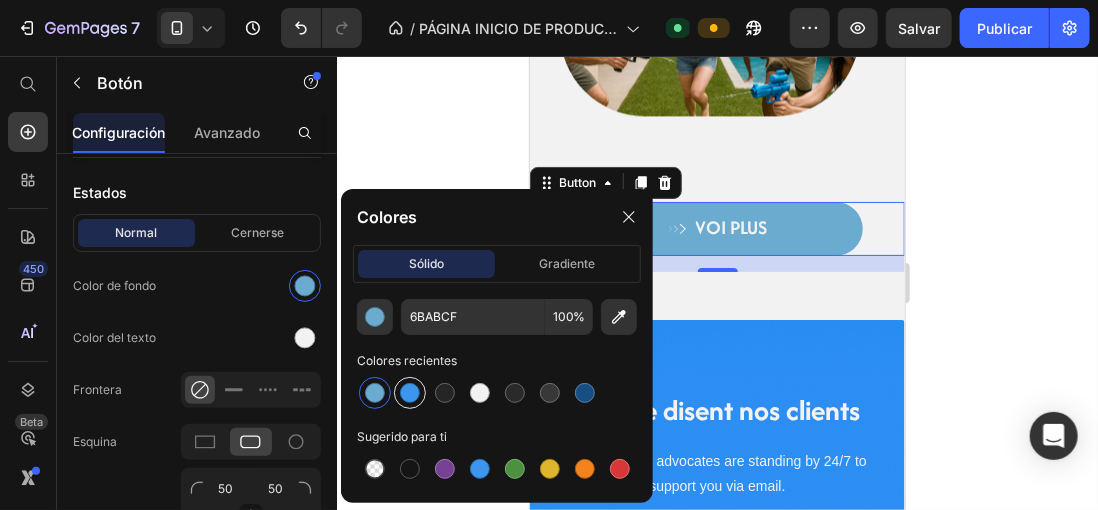 click at bounding box center [410, 393] 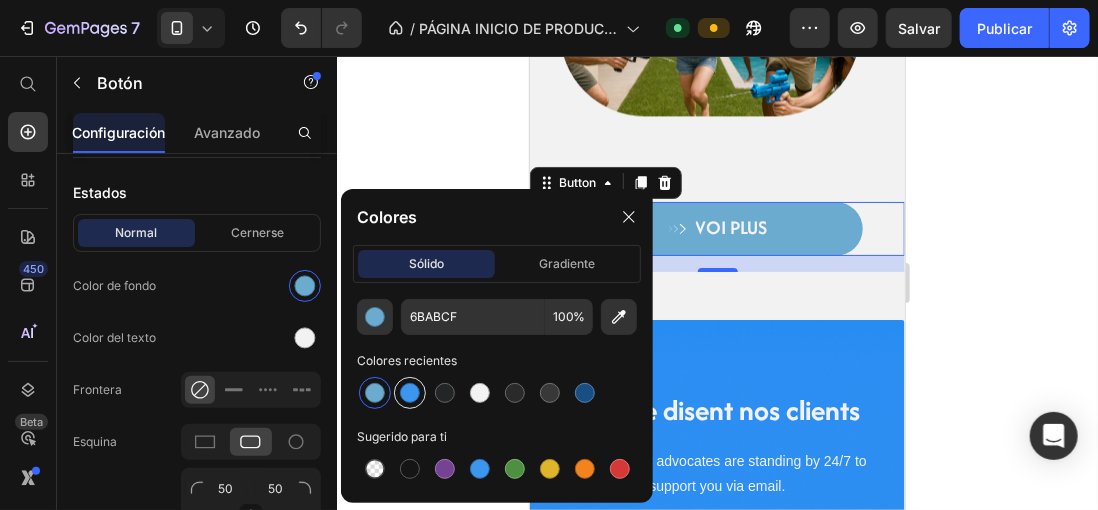 type on "3C96EE" 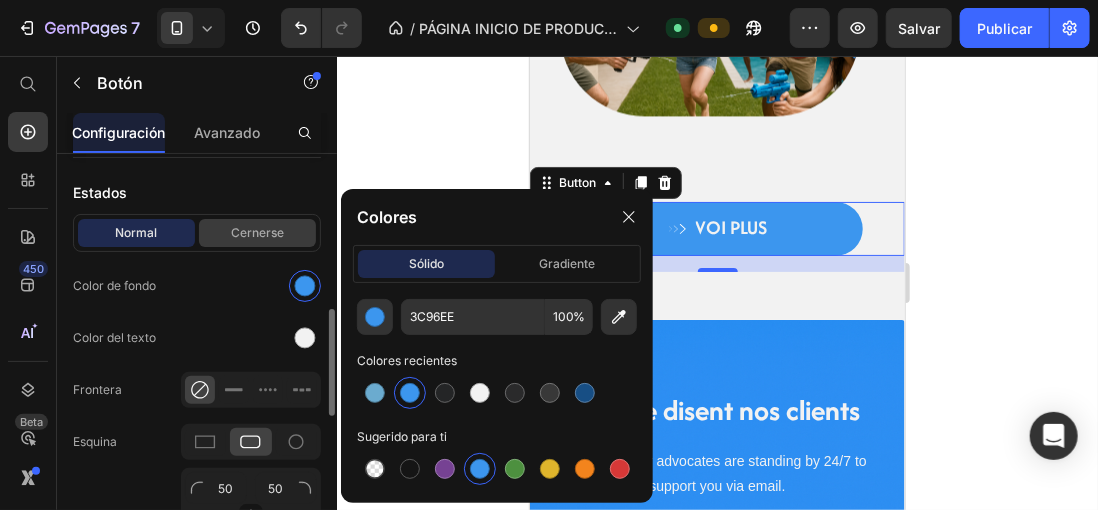 click on "Cernerse" at bounding box center (257, 233) 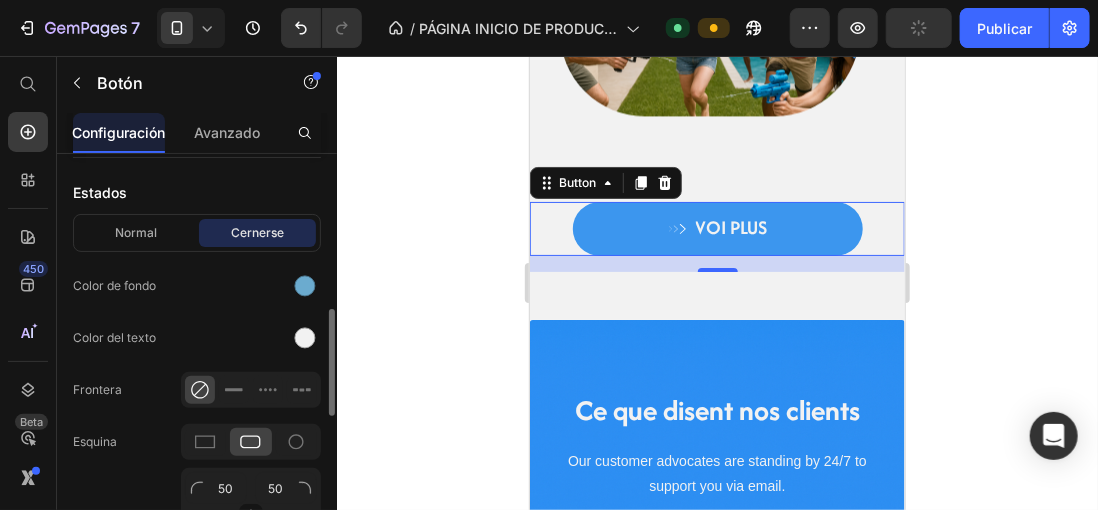 click at bounding box center [251, 286] 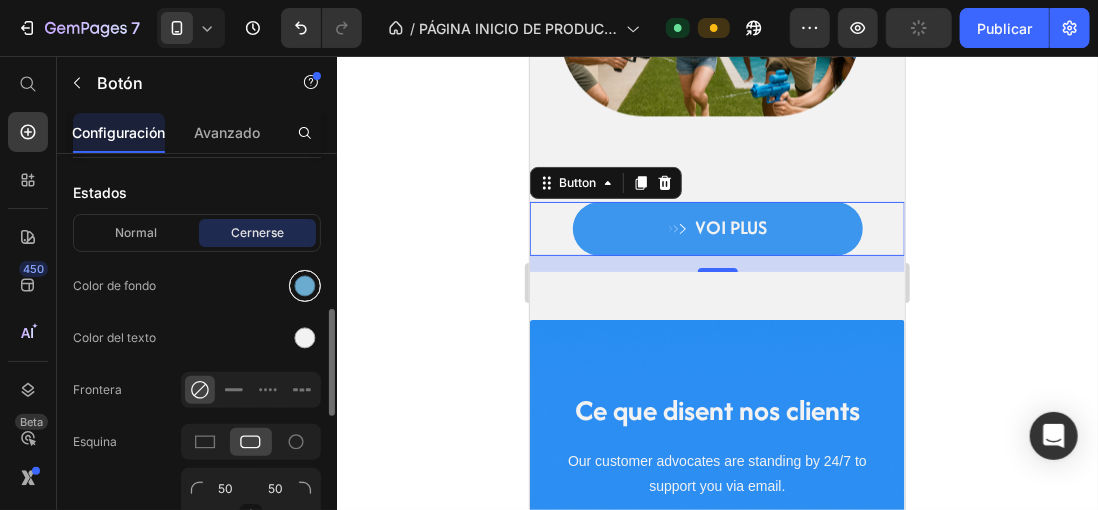 click at bounding box center (305, 286) 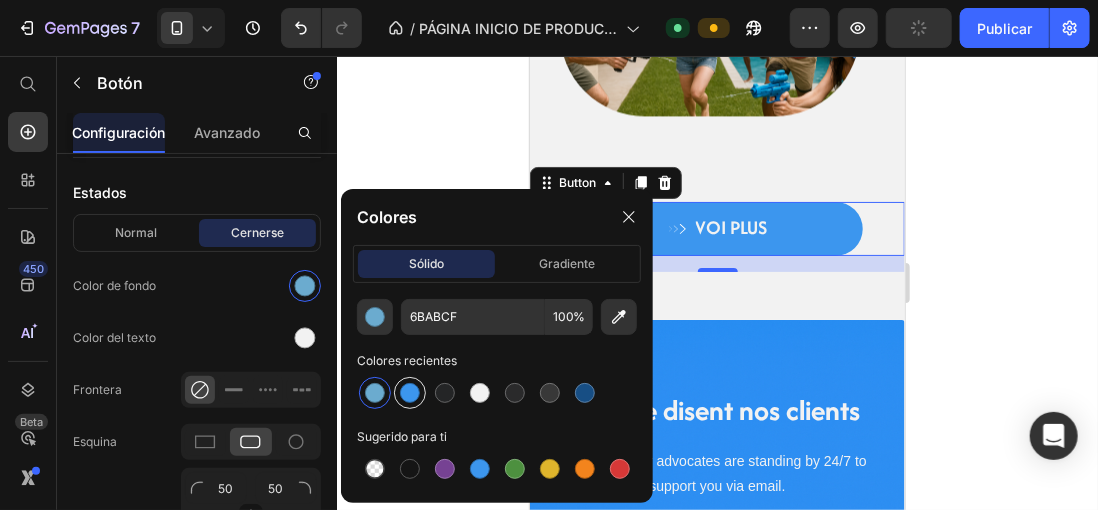 click at bounding box center [410, 393] 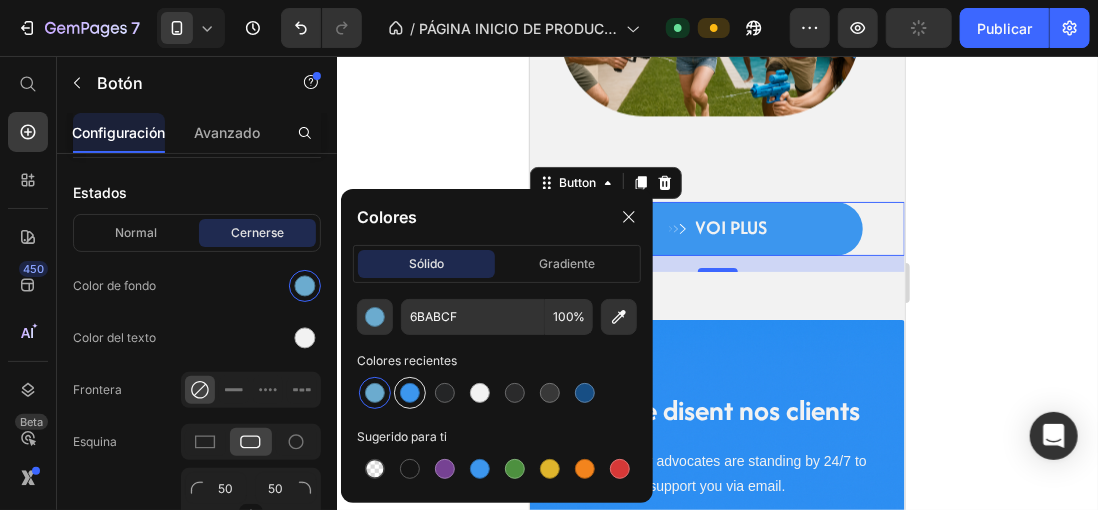 type on "3C96EE" 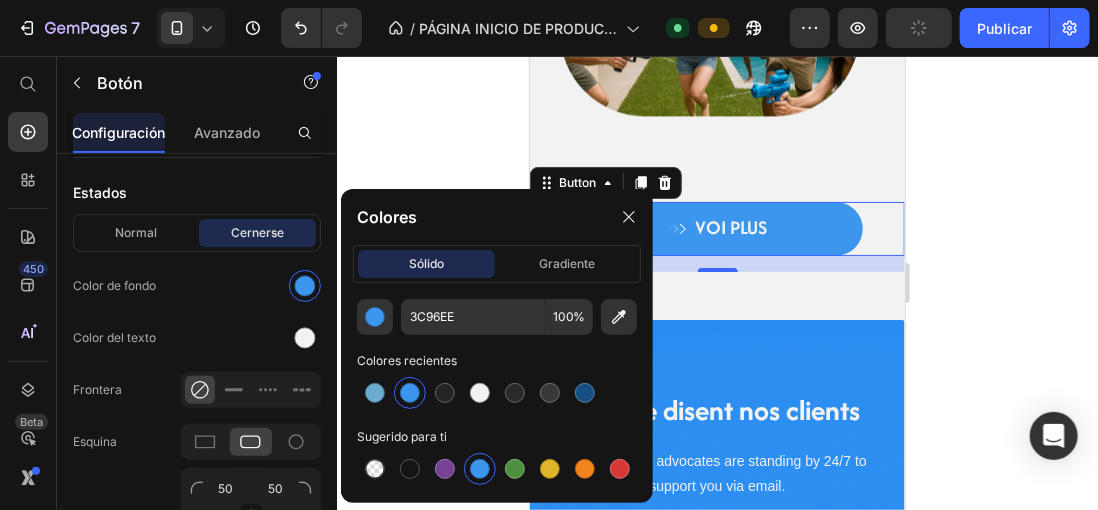 click 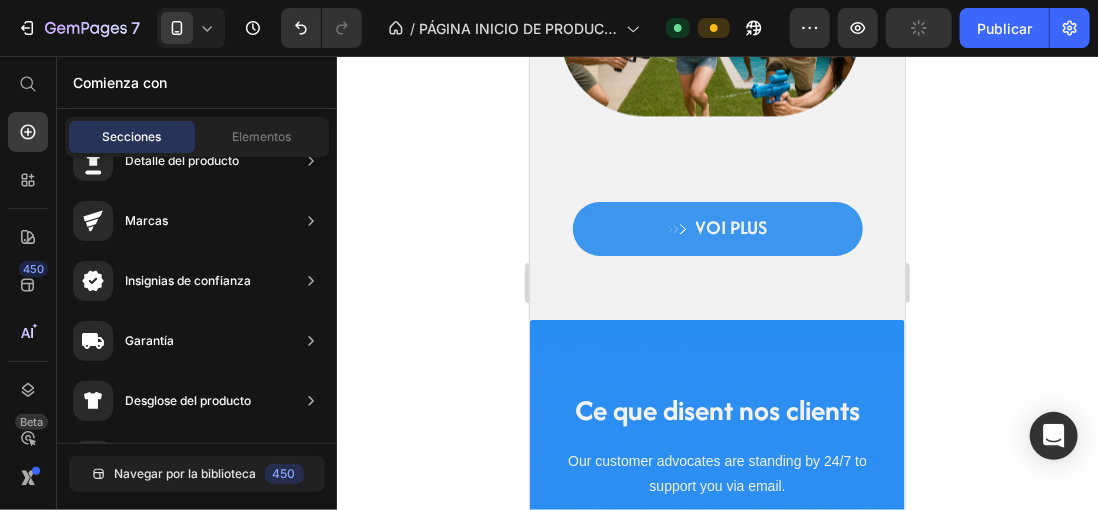 click 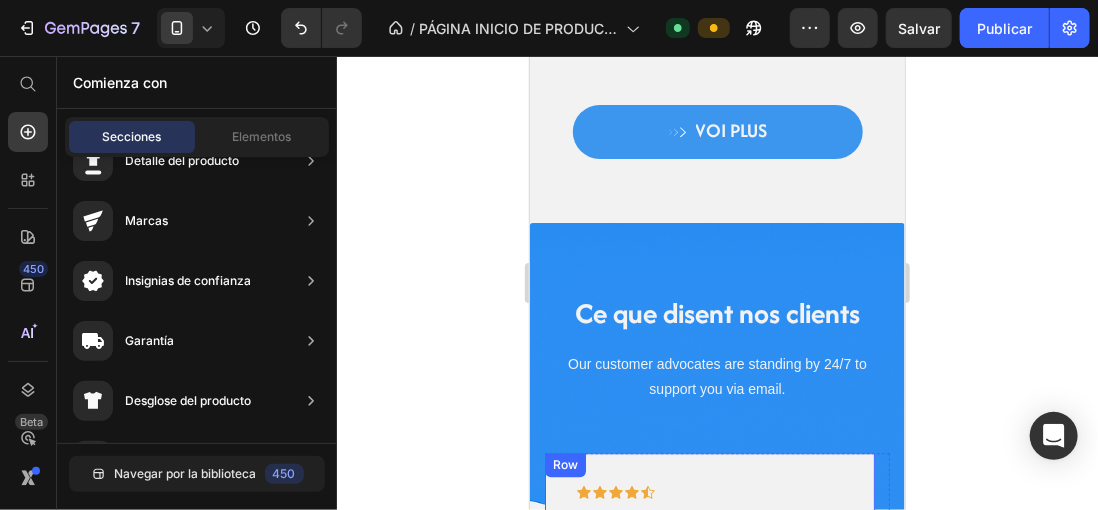 scroll, scrollTop: 1939, scrollLeft: 0, axis: vertical 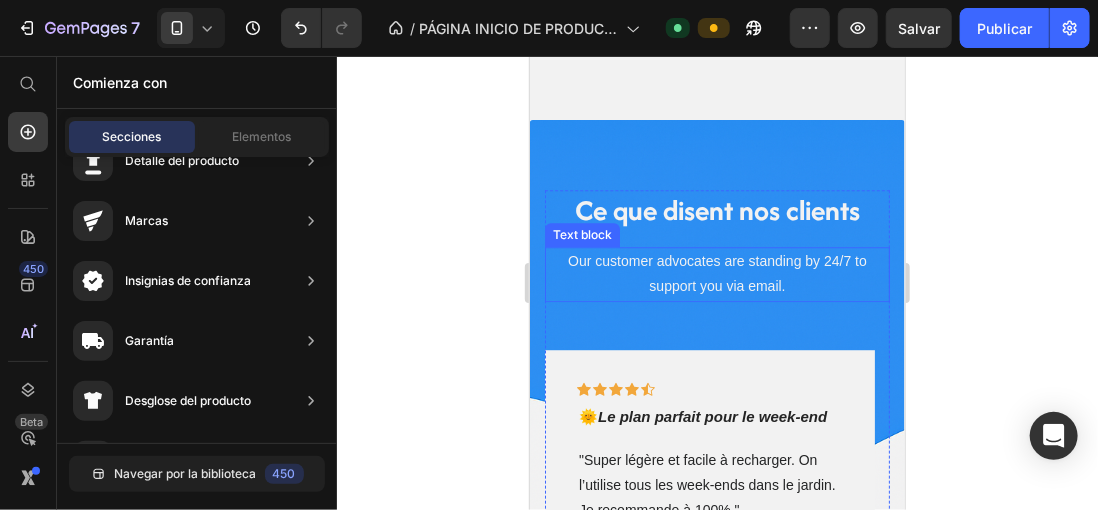 click on "Our customer advocates are standing by 24/7 to support you via email." at bounding box center (716, 273) 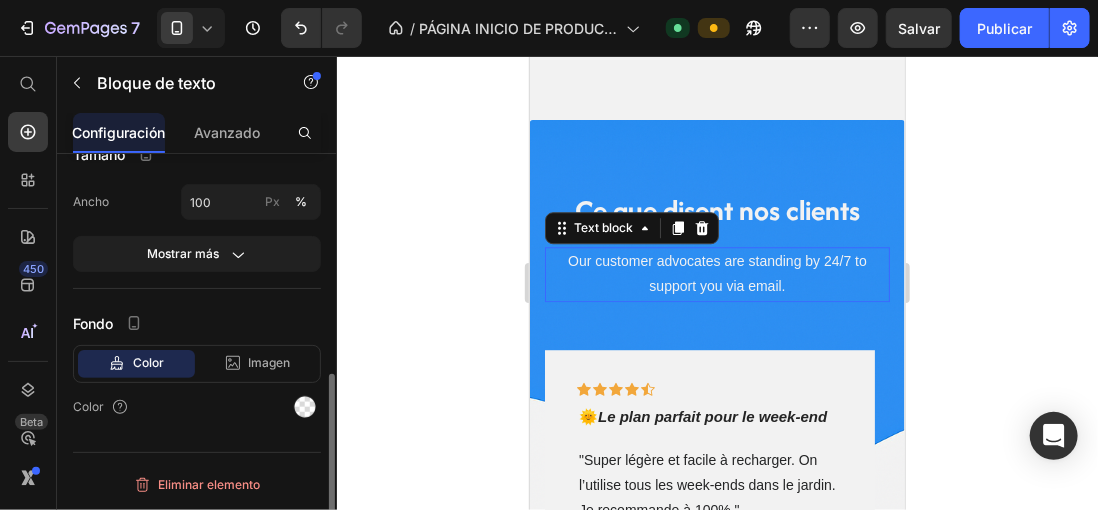 scroll, scrollTop: 0, scrollLeft: 0, axis: both 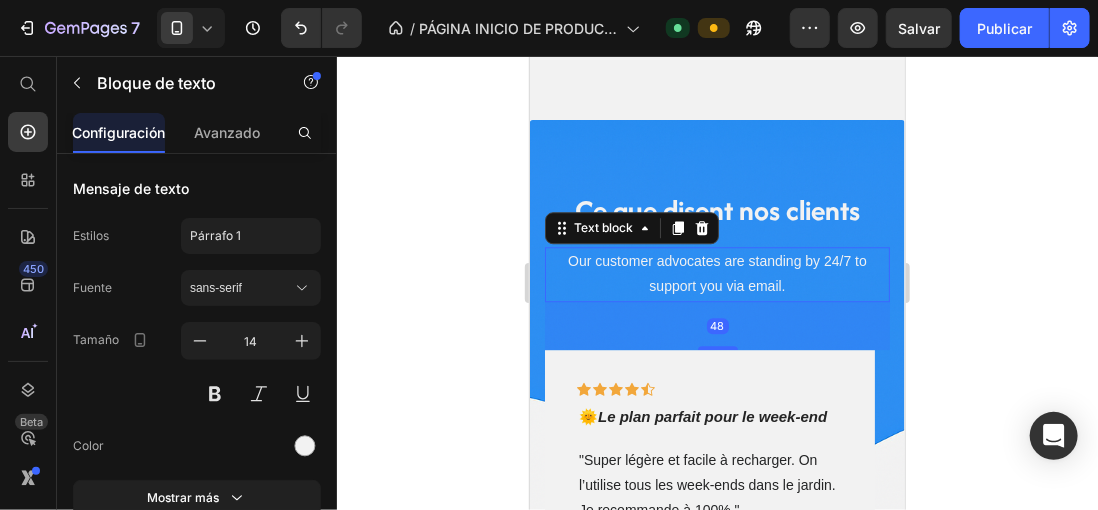 click on "Our customer advocates are standing by 24/7 to support you via email." at bounding box center [716, 273] 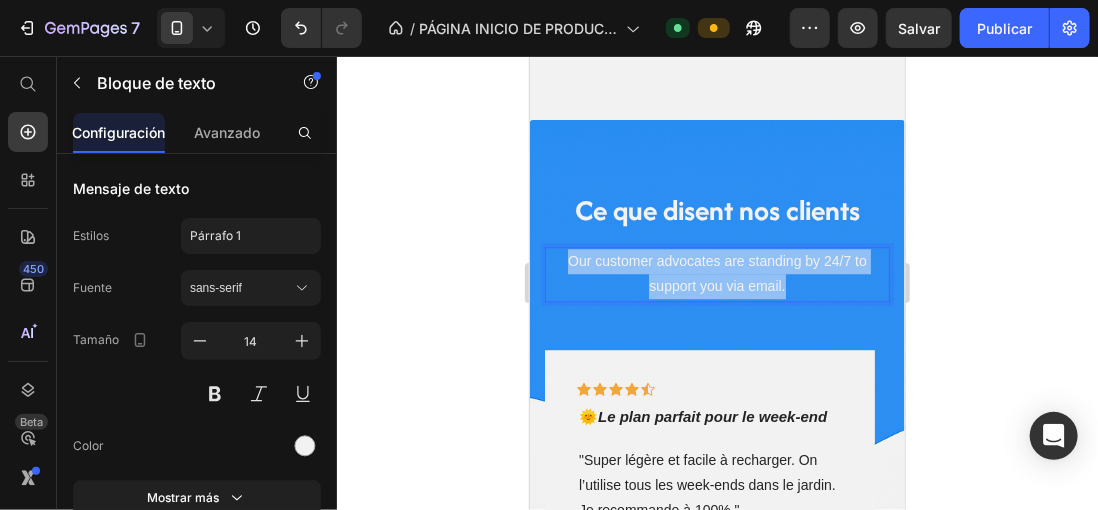 drag, startPoint x: 560, startPoint y: 279, endPoint x: 807, endPoint y: 313, distance: 249.3291 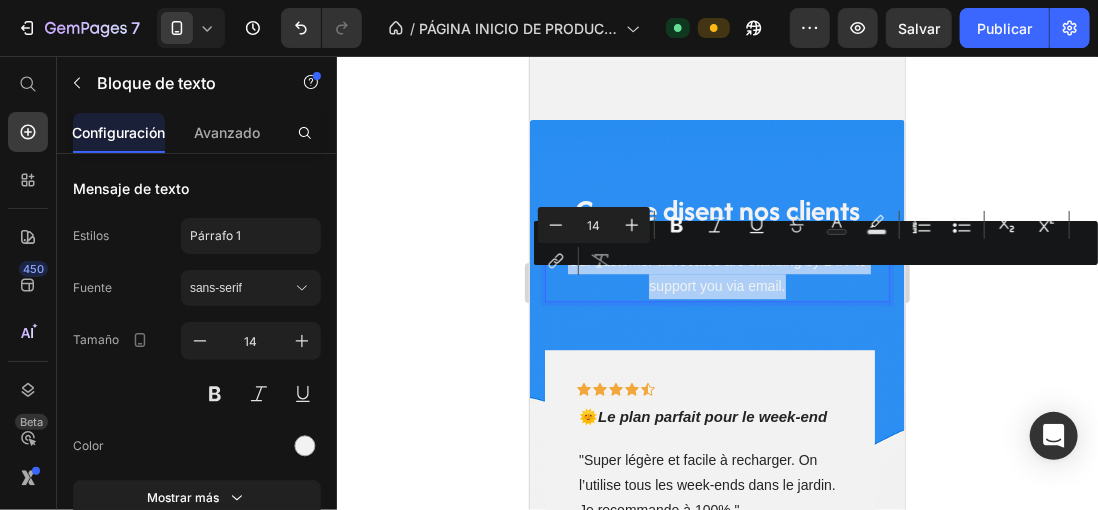 click 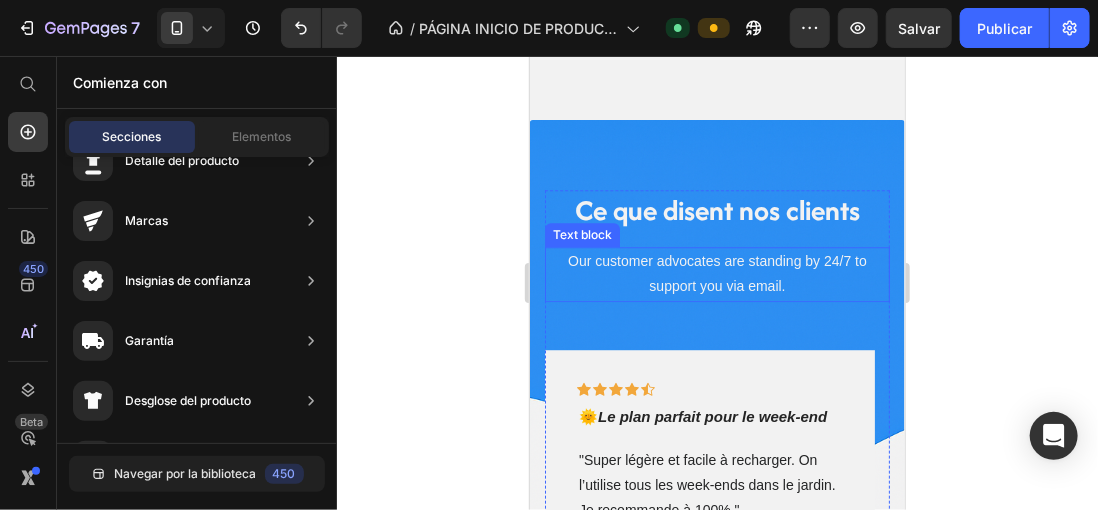 click on "Our customer advocates are standing by 24/7 to support you via email." at bounding box center (716, 273) 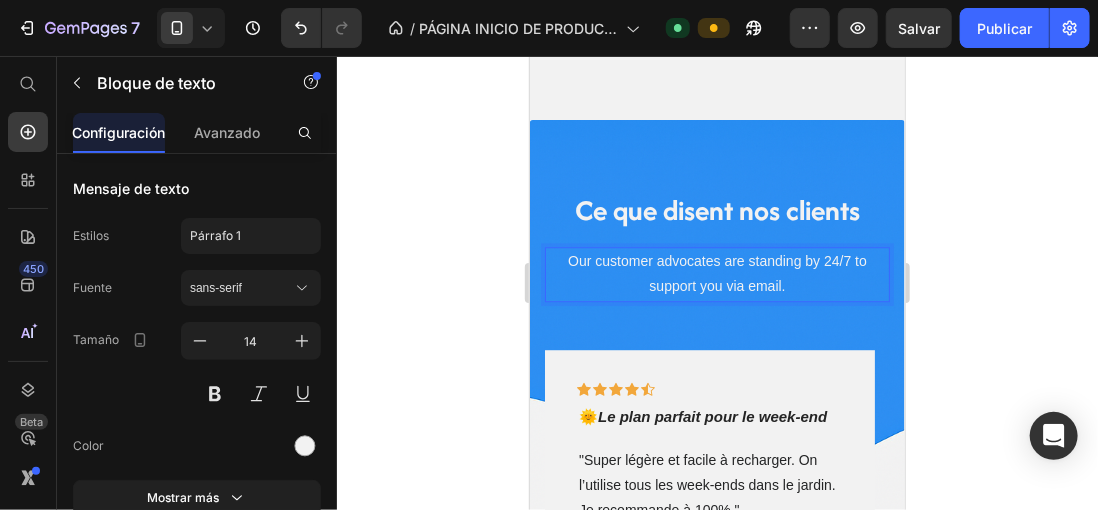 click 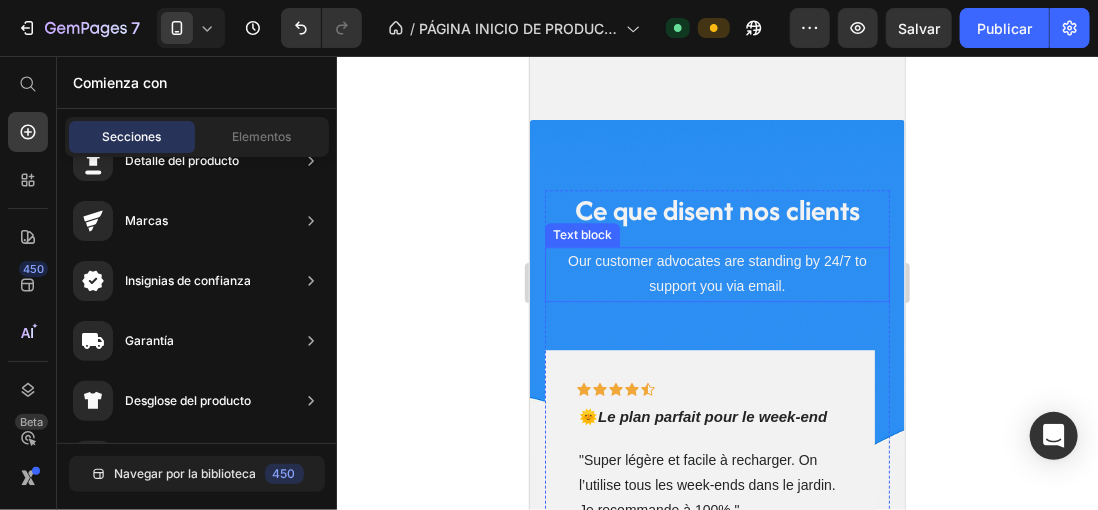 click on "Our customer advocates are standing by 24/7 to support you via email." at bounding box center [716, 273] 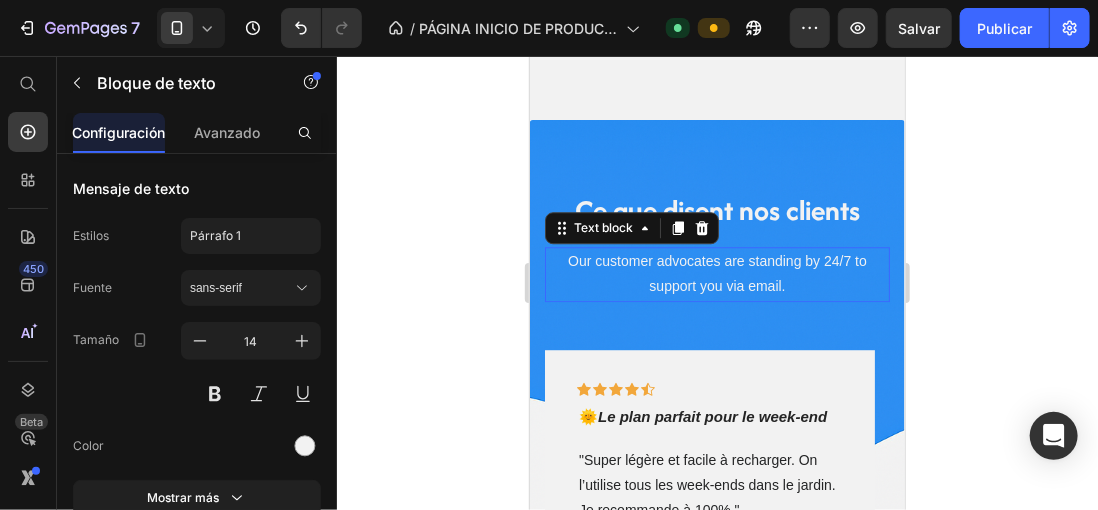click 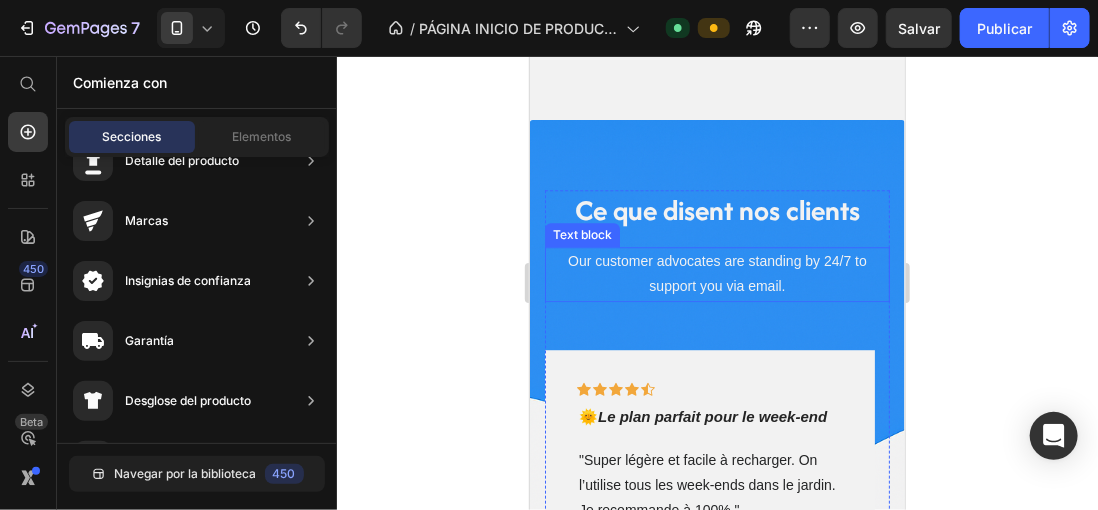 click on "Our customer advocates are standing by 24/7 to support you via email." at bounding box center (716, 273) 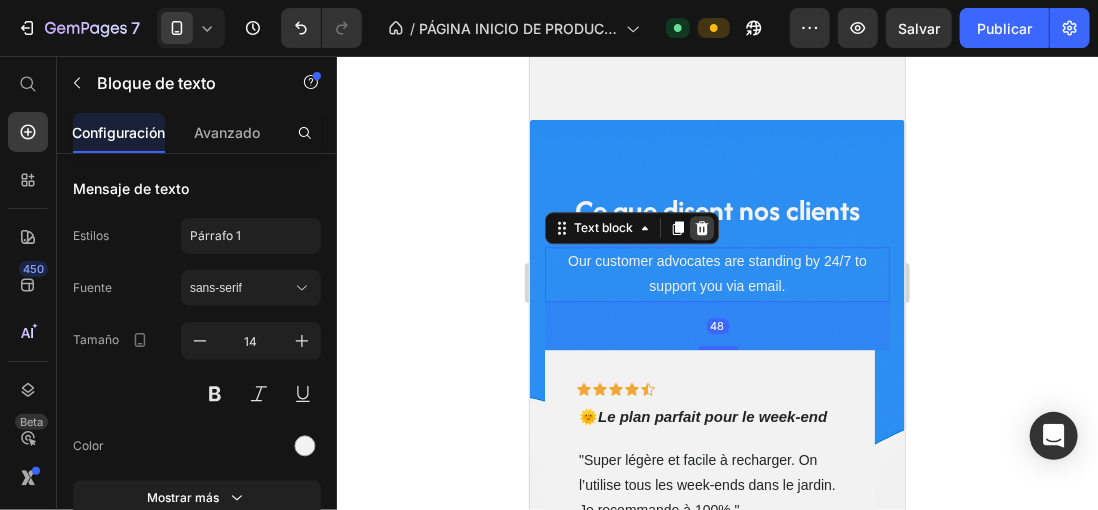 click 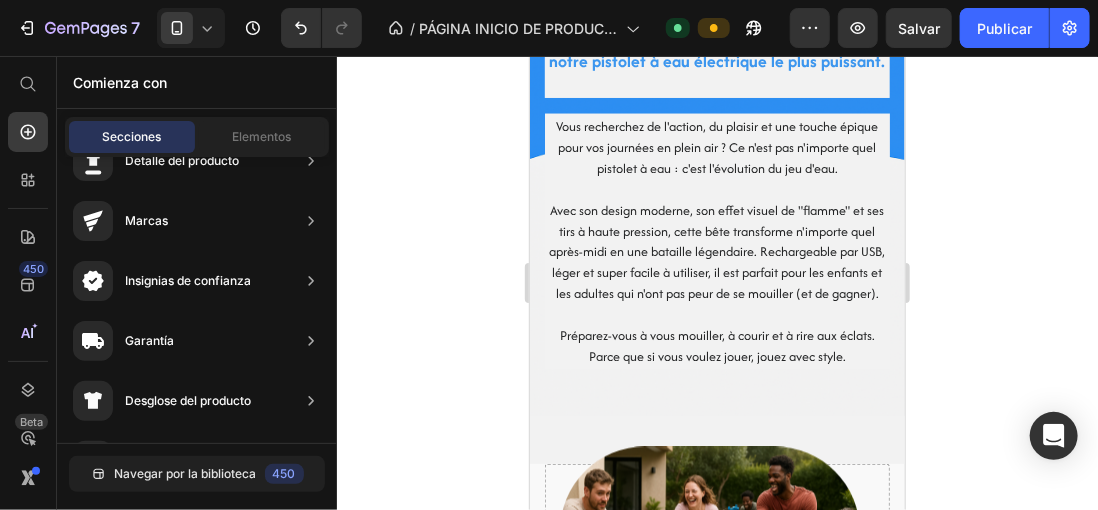 click 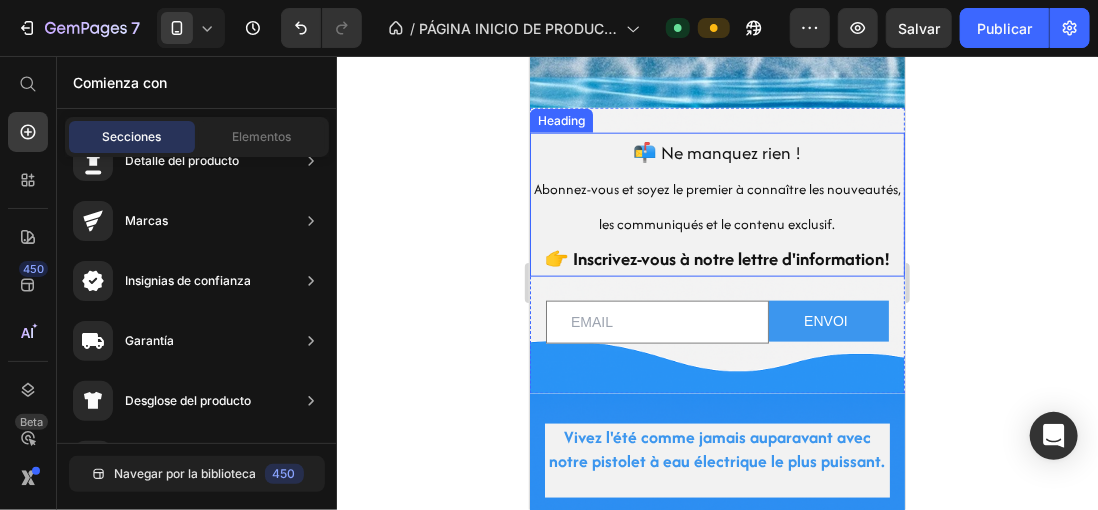 scroll, scrollTop: 939, scrollLeft: 0, axis: vertical 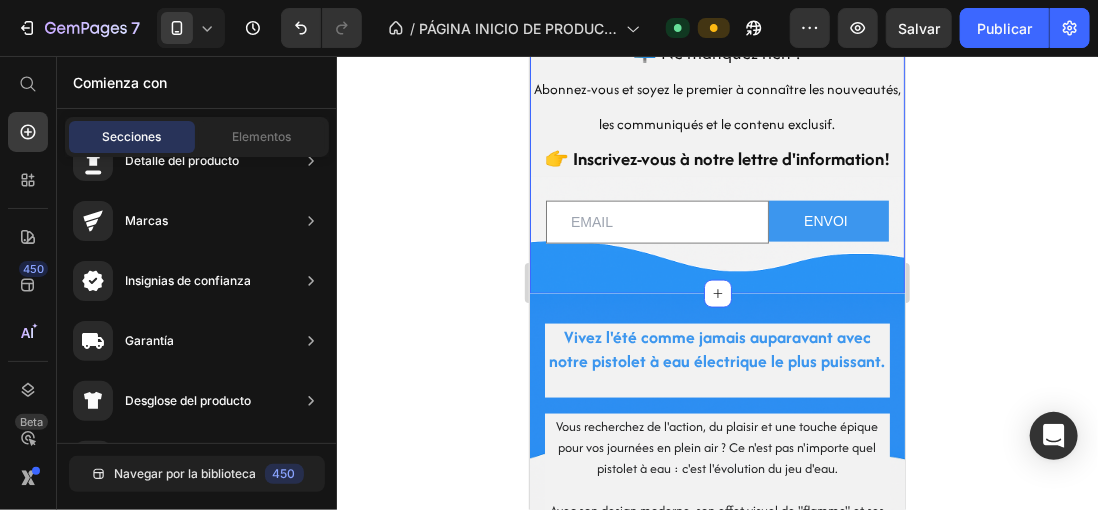click on "📬 Ne manquez rien ! Abonnez-vous et soyez le premier à connaître les nouveautés, les communiqués et le contenu exclusif. 👉 Inscrivez-vous à notre lettre d'information! Heading Email Field ENVOI Submit Button Row Newsletter" at bounding box center [716, 150] 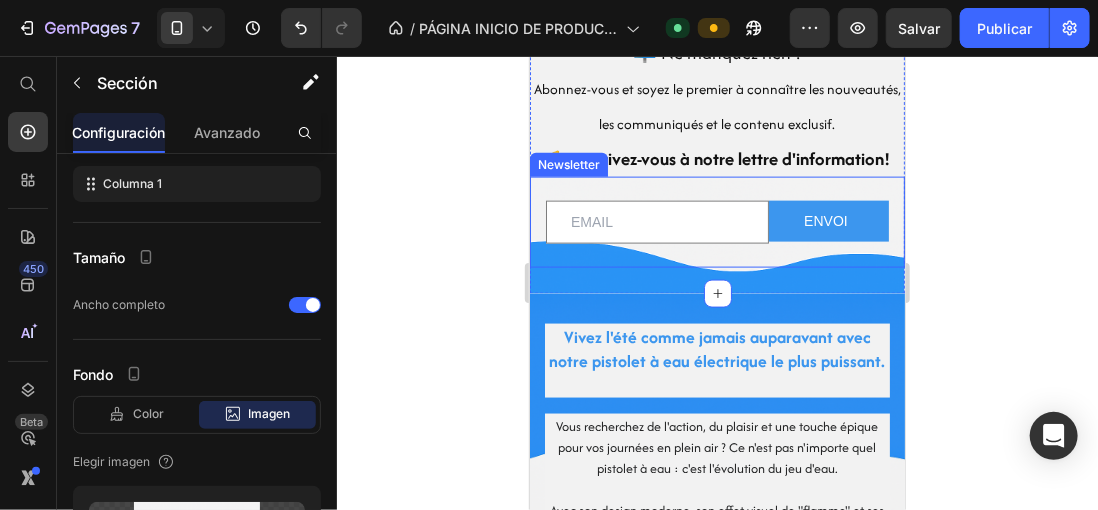 scroll, scrollTop: 500, scrollLeft: 0, axis: vertical 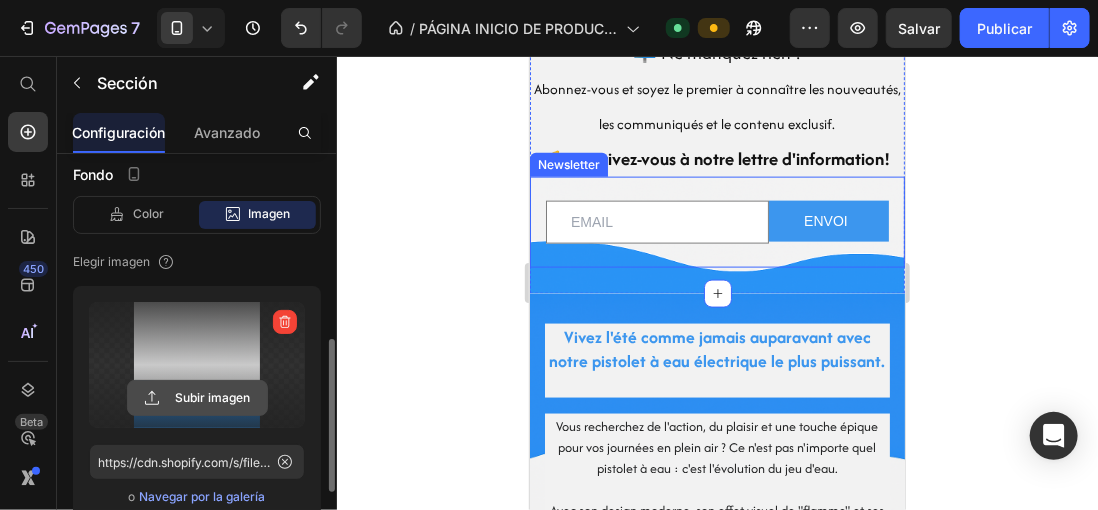 click 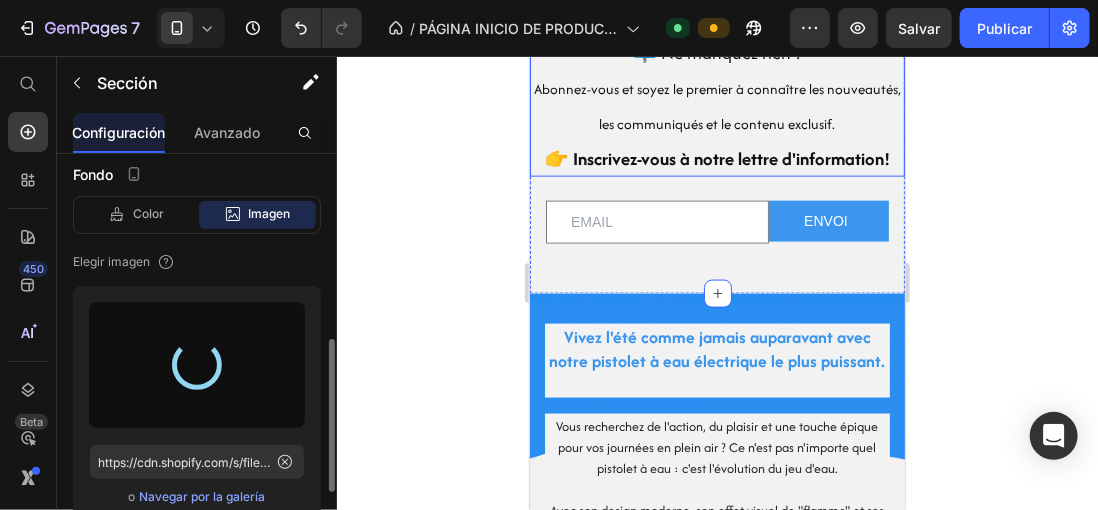 type on "https://cdn.shopify.com/s/files/1/0896/6527/4190/files/gempages_556725335903700004-ac80637c-a0de-4e5d-b4fe-2c0fad152f0b.png" 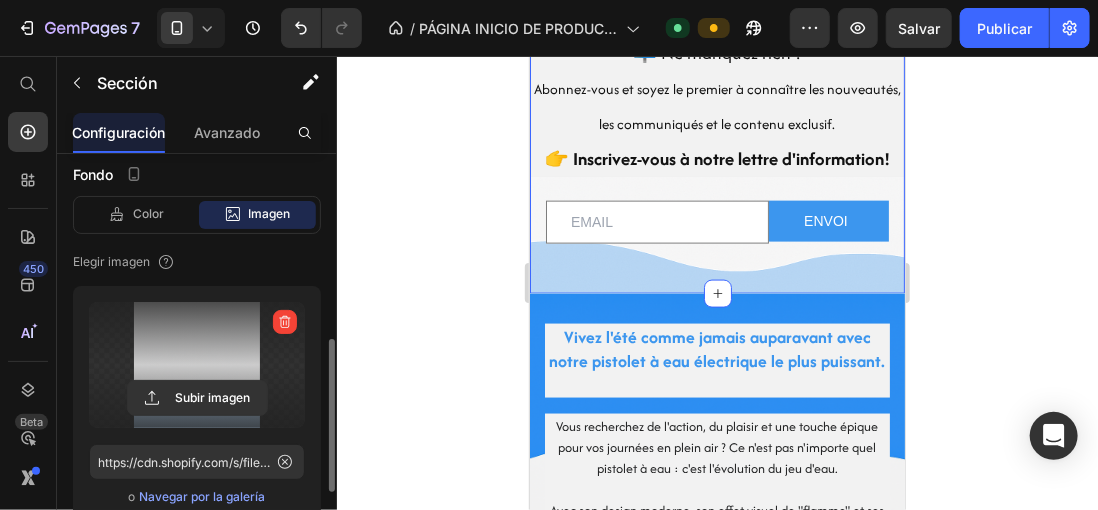drag, startPoint x: 990, startPoint y: 184, endPoint x: 256, endPoint y: 153, distance: 734.65436 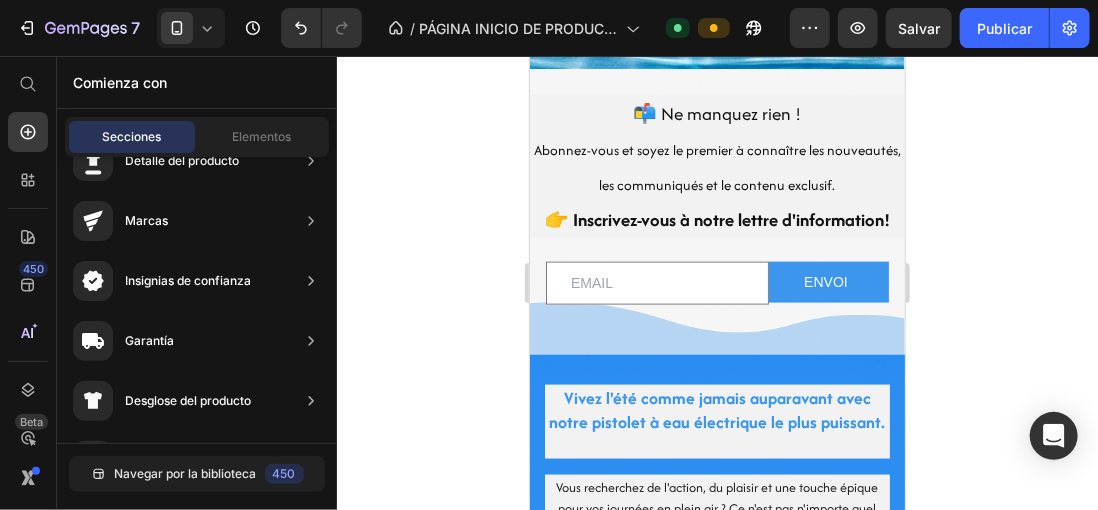 scroll, scrollTop: 891, scrollLeft: 0, axis: vertical 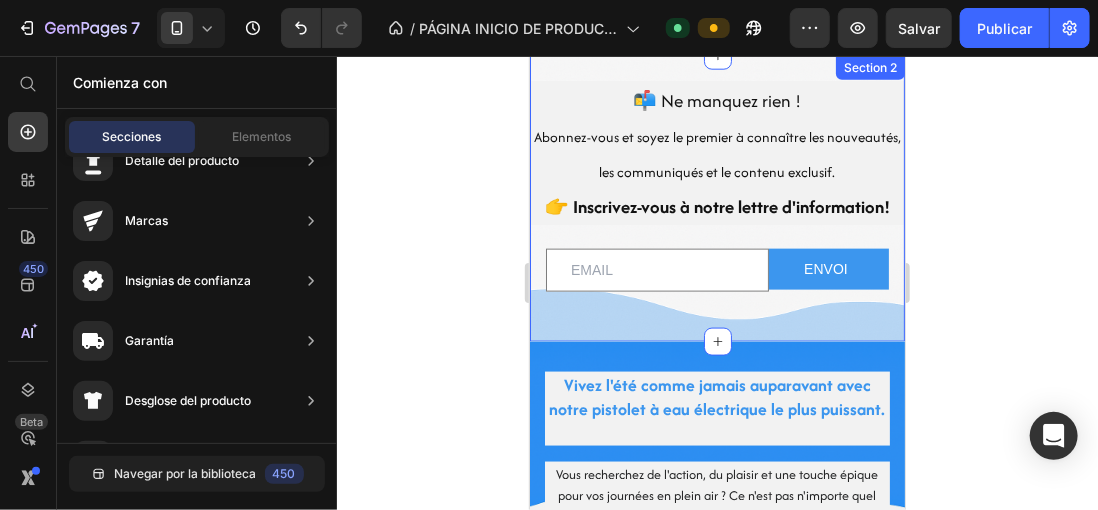 click on "📬 Ne manquez rien ! Abonnez-vous et soyez le premier à connaître les nouveautés, les communiqués et le contenu exclusif. 👉 Inscrivez-vous à notre lettre d'information! Heading Email Field ENVOI Submit Button Row Newsletter" at bounding box center [716, 198] 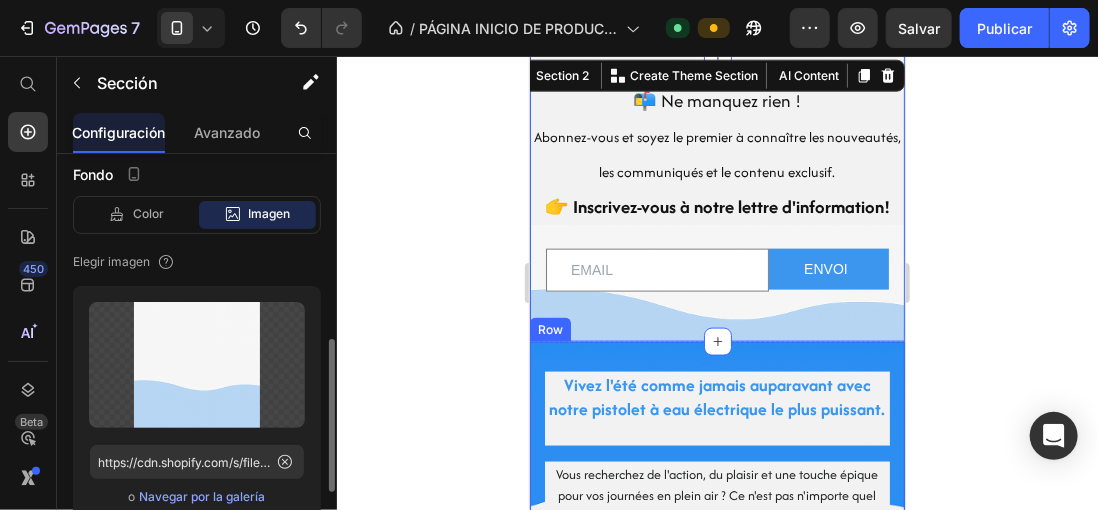 click on "Vivez l'été comme jamais auparavant avec notre pistolet à eau électrique le plus puissant.   Heading Vous recherchez de l'action, du plaisir et une touche épique pour vos journées en plein air ? Ce n'est pas n'importe quel pistolet à eau : c'est l'évolution du jeu d'eau.   Avec son design moderne, son effet visuel de "flamme" et ses tirs à haute pression, cette bête transforme n'importe quel après-midi en une bataille légendaire. Rechargeable par USB, léger et super facile à utiliser, il est parfait pour les enfants et les adultes qui n'ont pas peur de se mouiller (et de gagner).   Préparez-vous à vous mouiller, à courir et à rire aux éclats. Parce que si vous voulez jouer, jouez avec style. Text block" at bounding box center (716, 537) 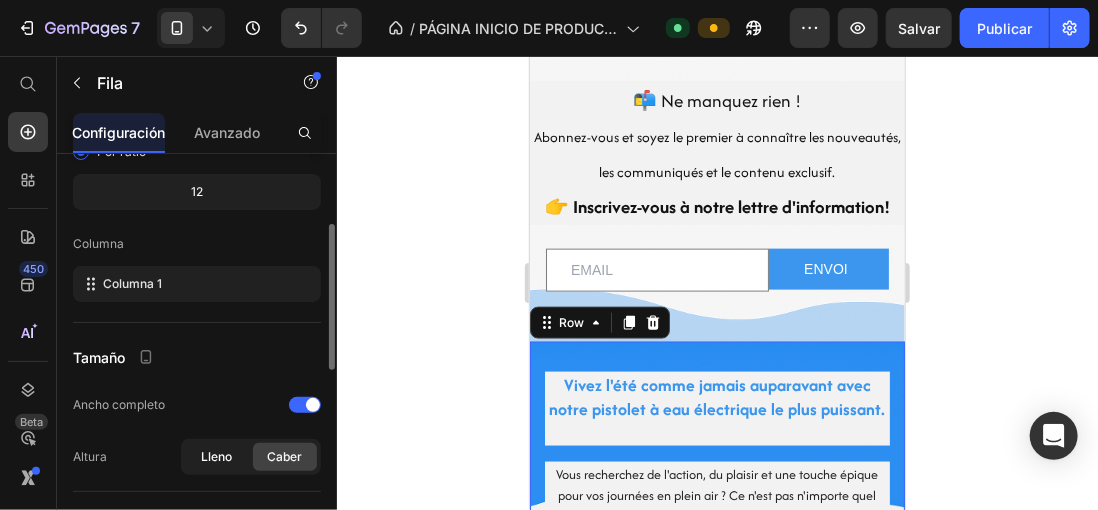scroll, scrollTop: 600, scrollLeft: 0, axis: vertical 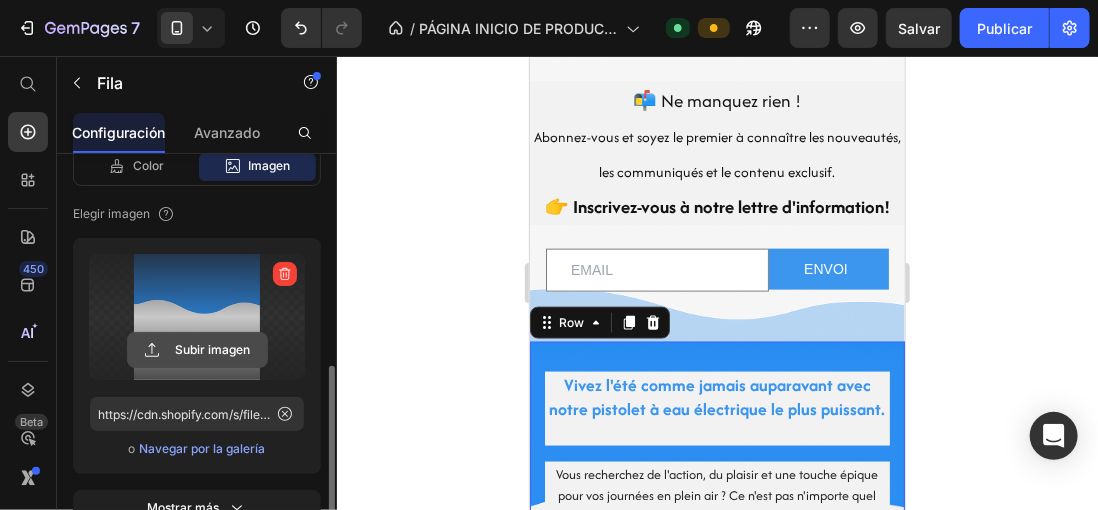 click 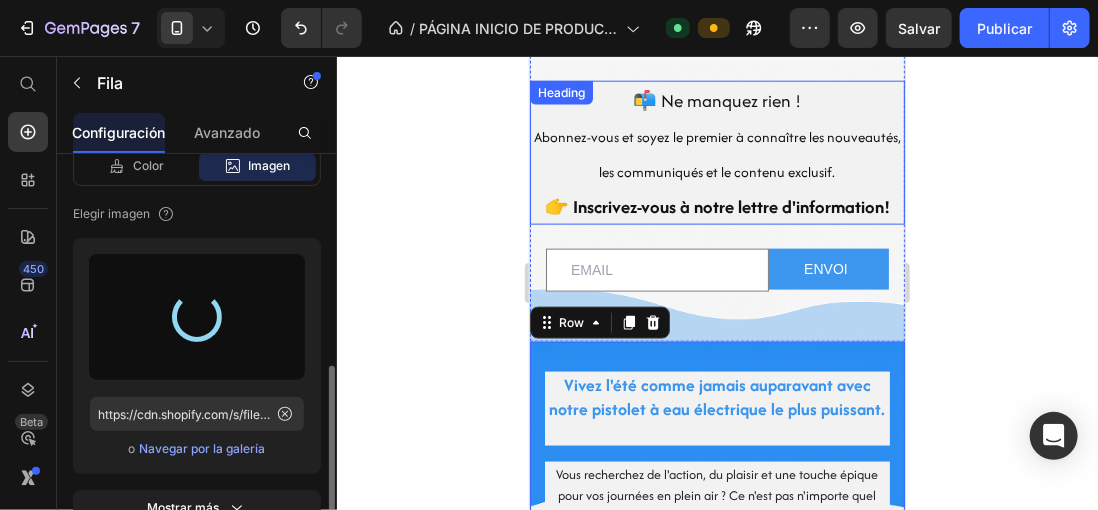 type on "https://cdn.shopify.com/s/files/1/0896/6527/4190/files/gempages_556725335903700004-c96e5929-c078-494b-933f-216e90a1cbb2.png" 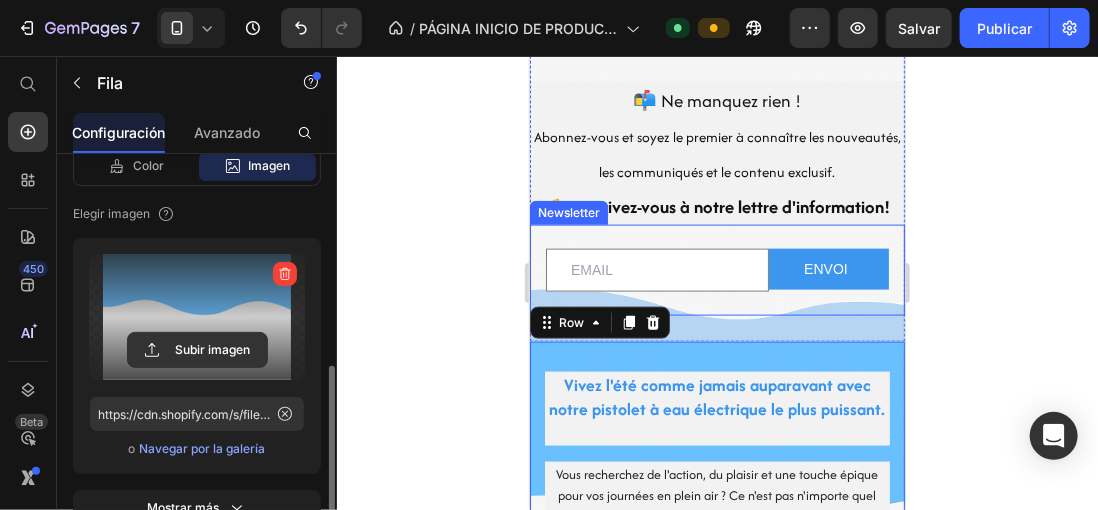 click 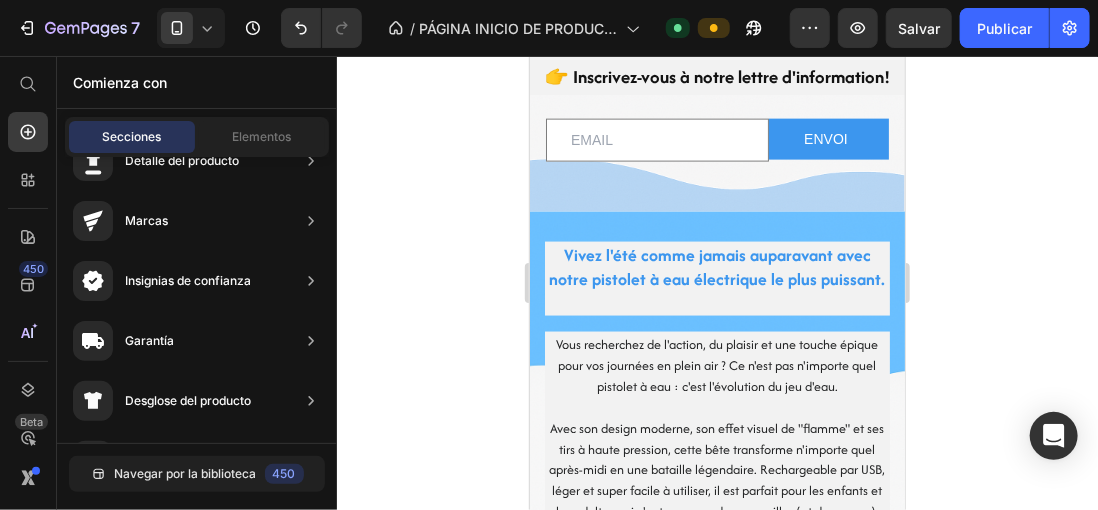 scroll, scrollTop: 1035, scrollLeft: 0, axis: vertical 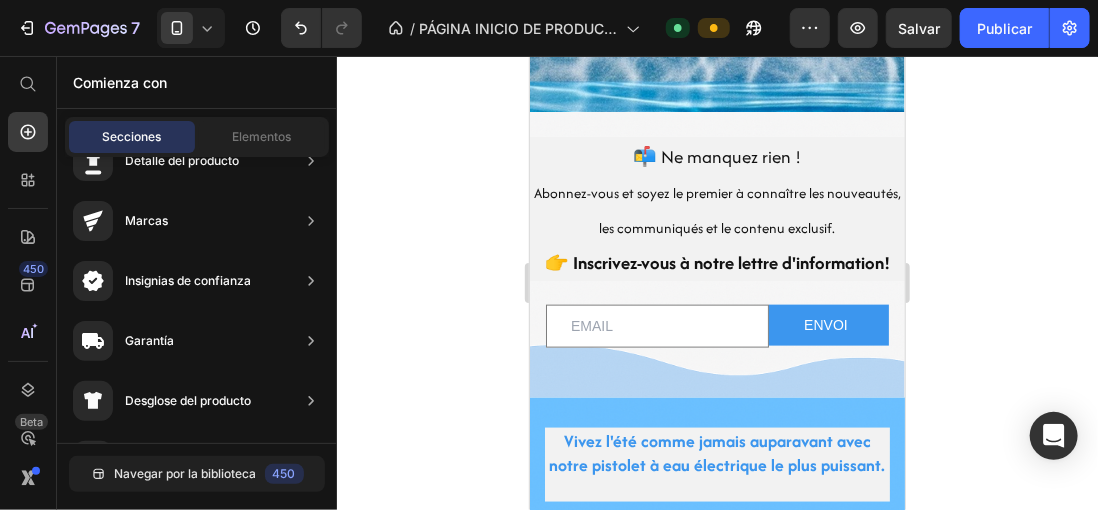 click 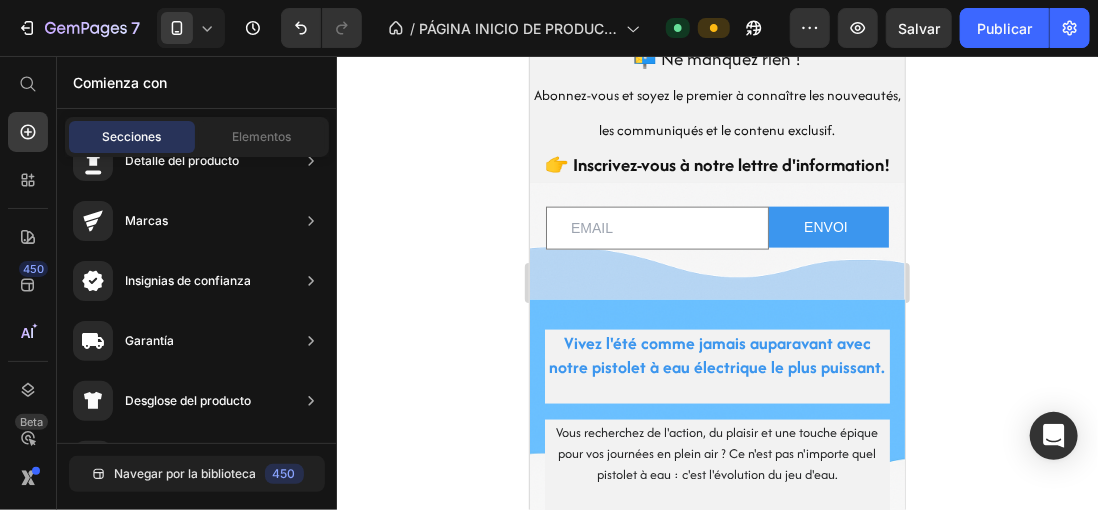 scroll, scrollTop: 972, scrollLeft: 0, axis: vertical 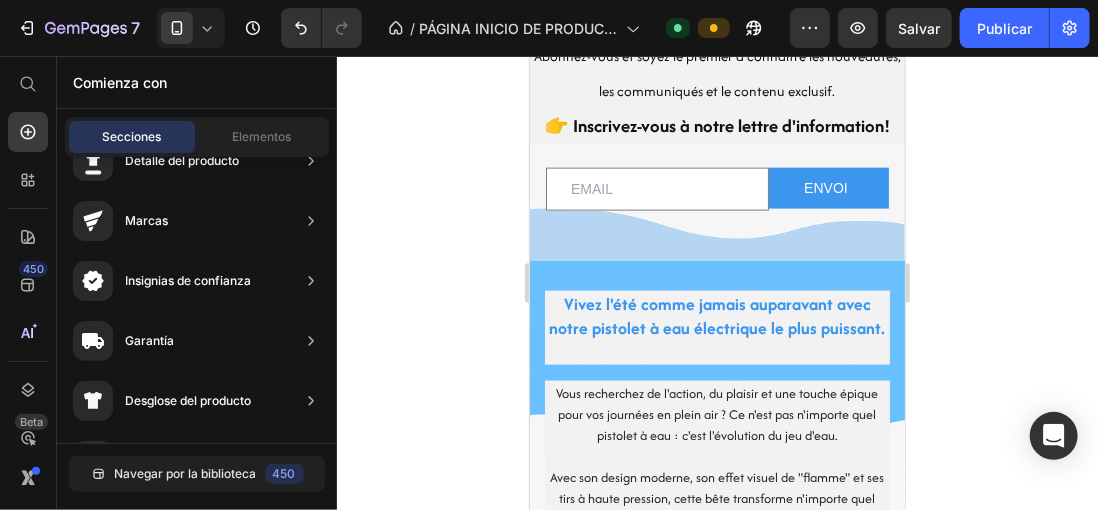 drag, startPoint x: 894, startPoint y: 202, endPoint x: 1433, endPoint y: 276, distance: 544.0561 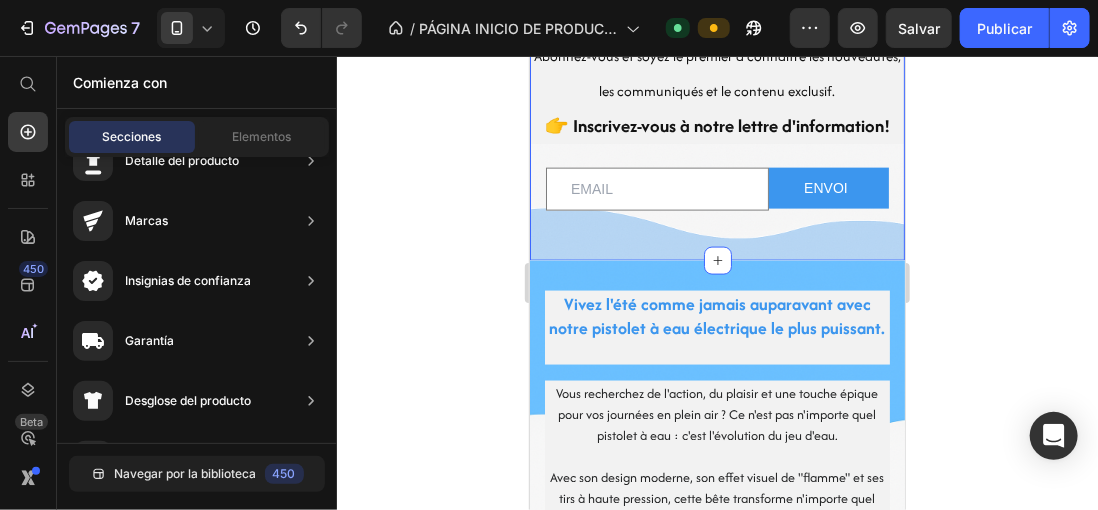 click on "📬 Ne manquez rien ! Abonnez-vous et soyez le premier à connaître les nouveautés, les communiqués et le contenu exclusif. 👉 Inscrivez-vous à notre lettre d'information! Heading Email Field ENVOI Submit Button Row Newsletter" at bounding box center (716, 117) 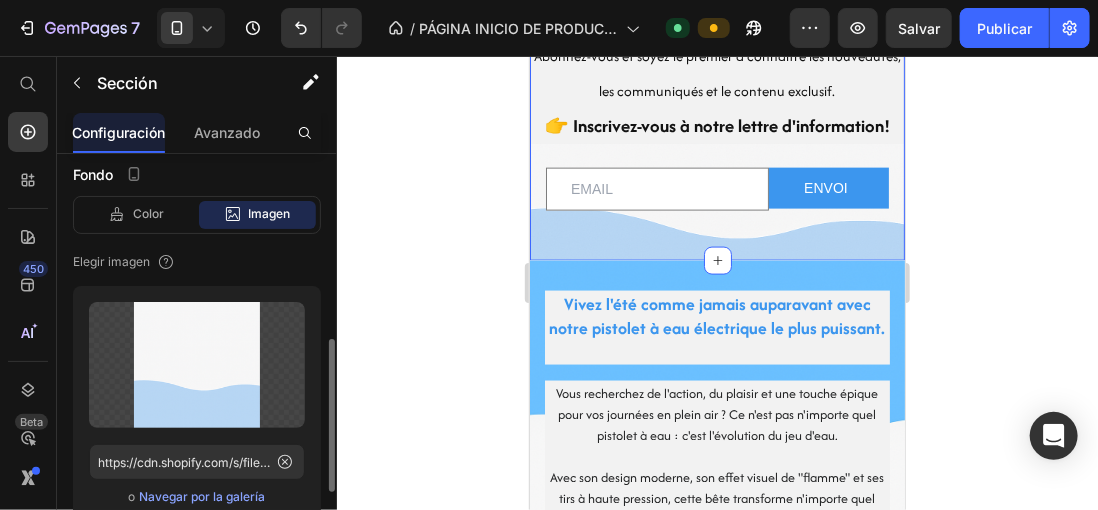 scroll, scrollTop: 704, scrollLeft: 0, axis: vertical 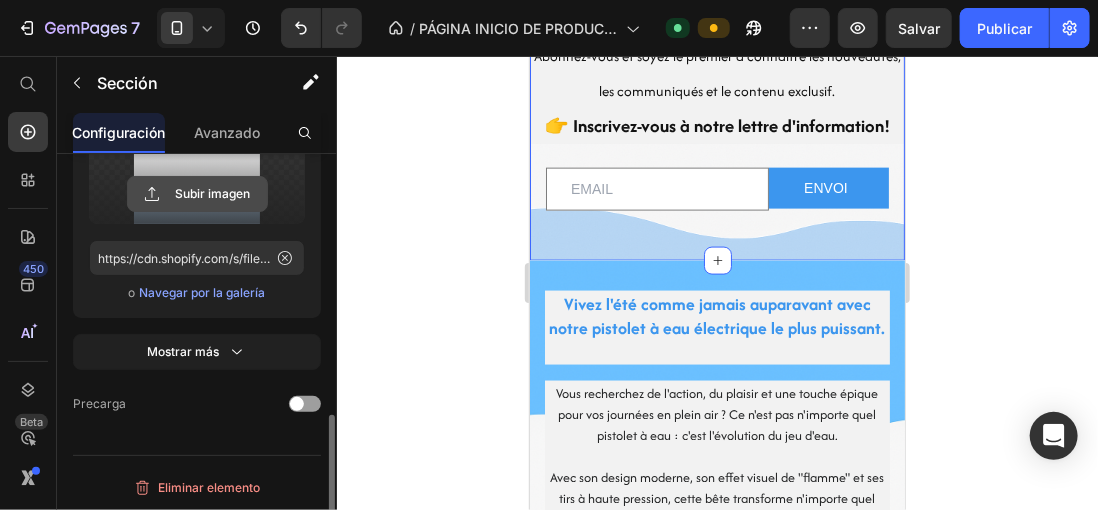 click 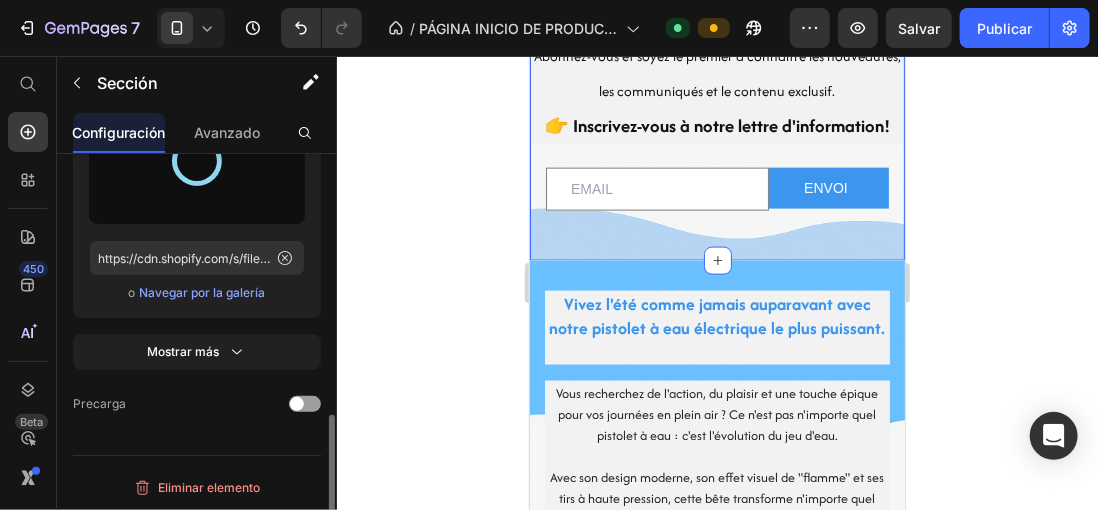 type on "https://cdn.shopify.com/s/files/1/0896/6527/4190/files/gempages_556725335903700004-d9594366-825b-4b31-9ae3-66f64fcb7c5a.png" 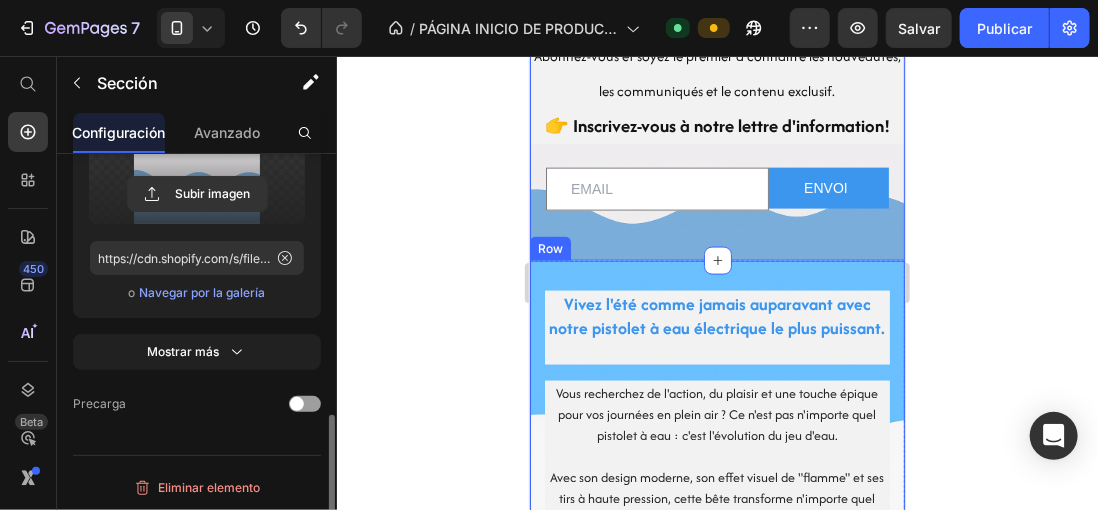 click on "Vivez l'été comme jamais auparavant avec notre pistolet à eau électrique le plus puissant.   Heading Vous recherchez de l'action, du plaisir et une touche épique pour vos journées en plein air ? Ce n'est pas n'importe quel pistolet à eau : c'est l'évolution du jeu d'eau.   Avec son design moderne, son effet visuel de "flamme" et ses tirs à haute pression, cette bête transforme n'importe quel après-midi en une bataille légendaire. Rechargeable par USB, léger et super facile à utiliser, il est parfait pour les enfants et les adultes qui n'ont pas peur de se mouiller (et de gagner).   Préparez-vous à vous mouiller, à courir et à rire aux éclats. Parce que si vous voulez jouer, jouez avec style. Text block" at bounding box center [716, 456] 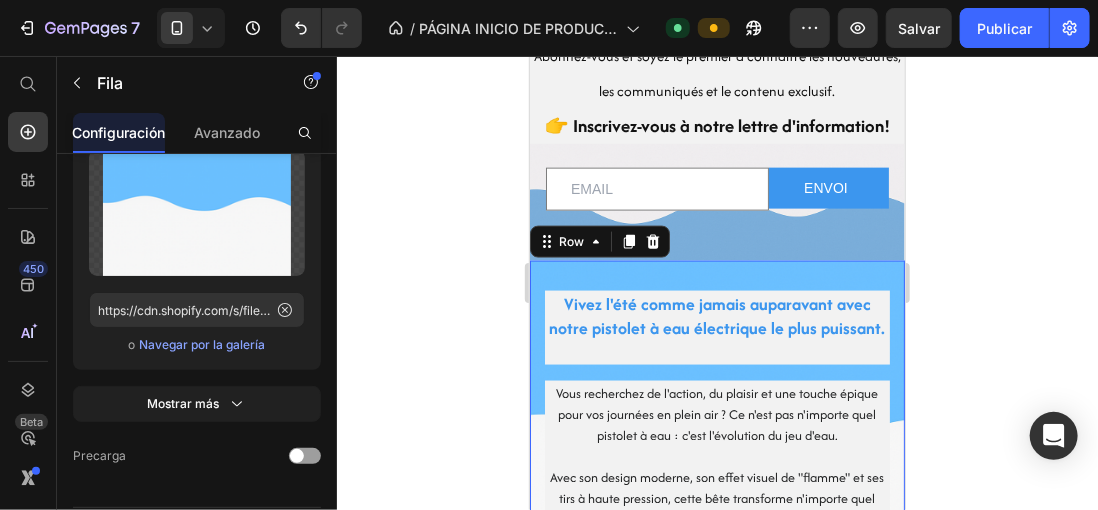 scroll, scrollTop: 0, scrollLeft: 0, axis: both 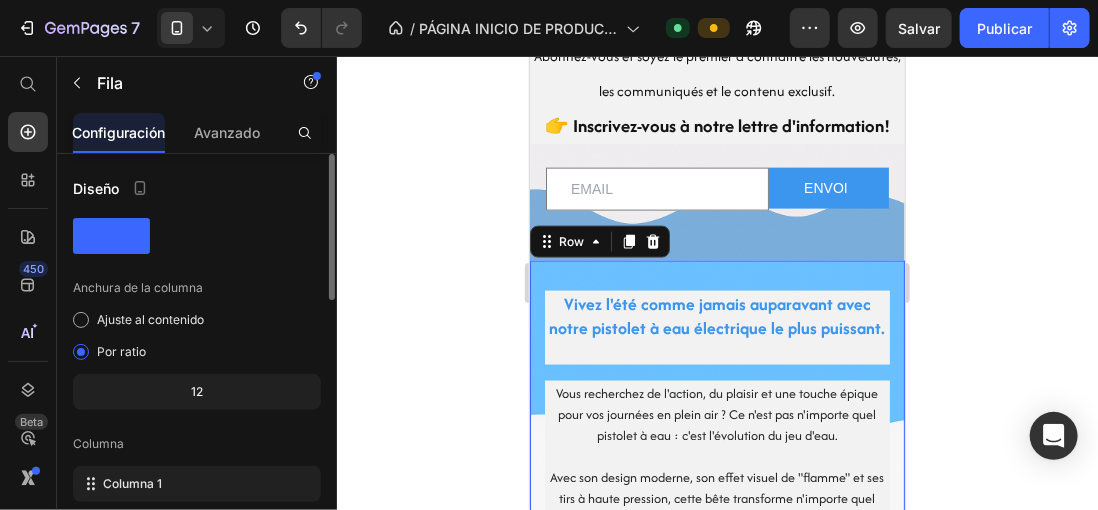 click 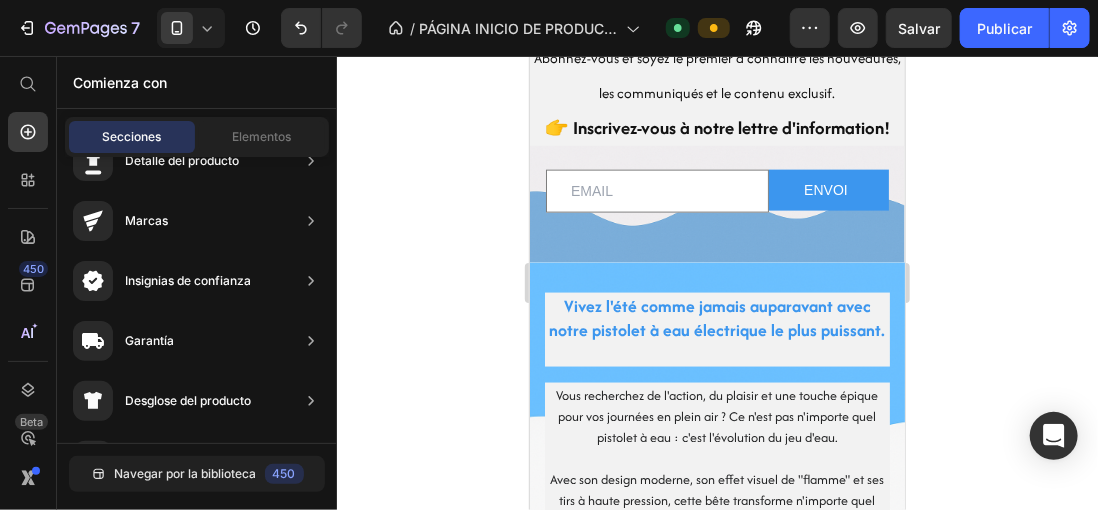 scroll, scrollTop: 991, scrollLeft: 0, axis: vertical 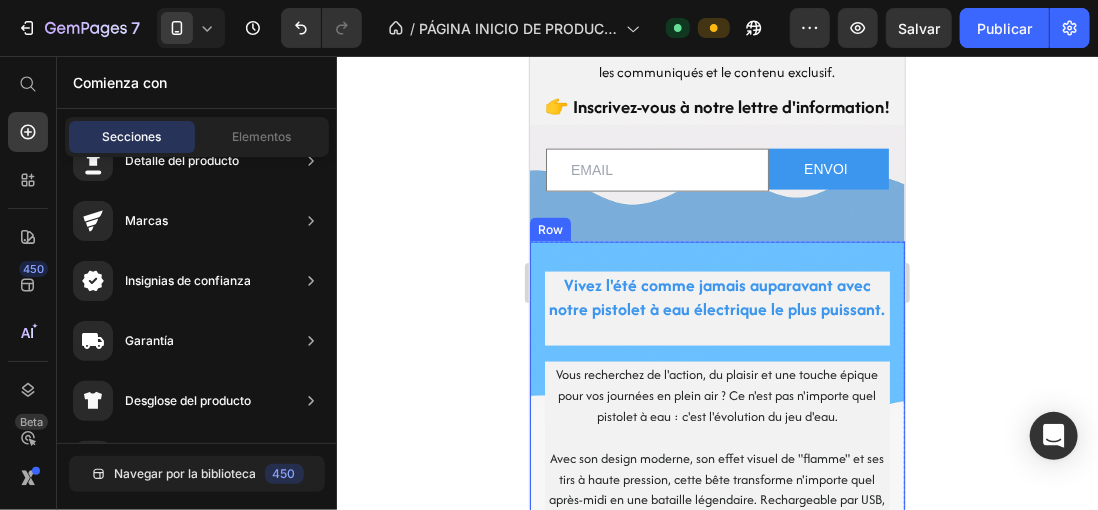click on "Vivez l'été comme jamais auparavant avec notre pistolet à eau électrique le plus puissant.   Heading Vous recherchez de l'action, du plaisir et une touche épique pour vos journées en plein air ? Ce n'est pas n'importe quel pistolet à eau : c'est l'évolution du jeu d'eau.   Avec son design moderne, son effet visuel de "flamme" et ses tirs à haute pression, cette bête transforme n'importe quel après-midi en une bataille légendaire. Rechargeable par USB, léger et super facile à utiliser, il est parfait pour les enfants et les adultes qui n'ont pas peur de se mouiller (et de gagner).   Préparez-vous à vous mouiller, à courir et à rire aux éclats. Parce que si vous voulez jouer, jouez avec style. Text block" at bounding box center (716, 437) 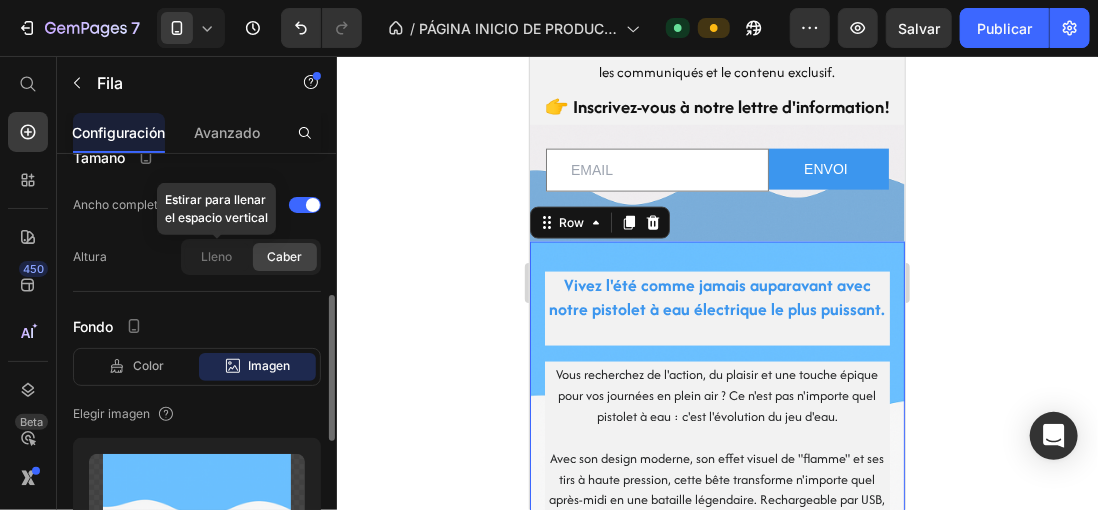scroll, scrollTop: 600, scrollLeft: 0, axis: vertical 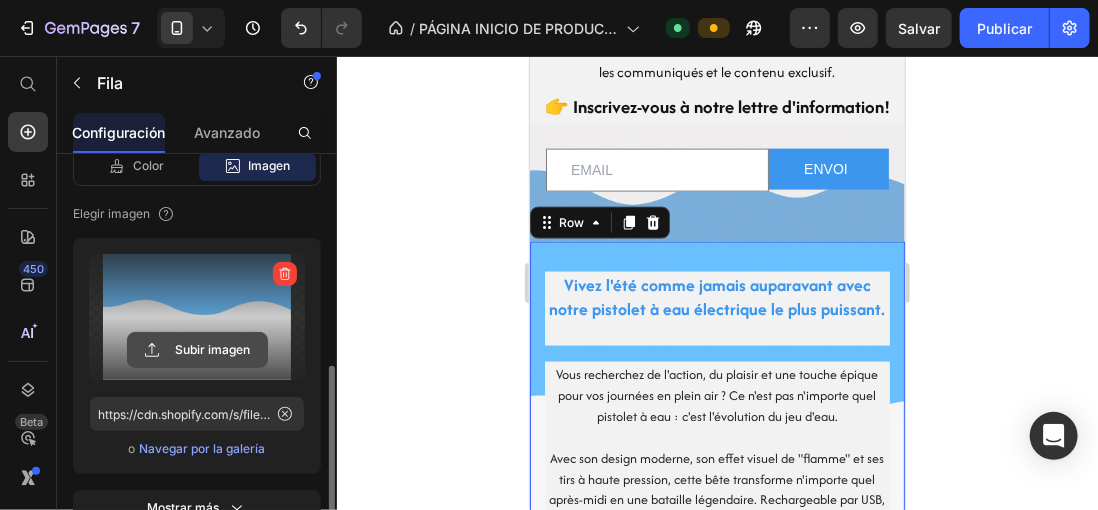 click 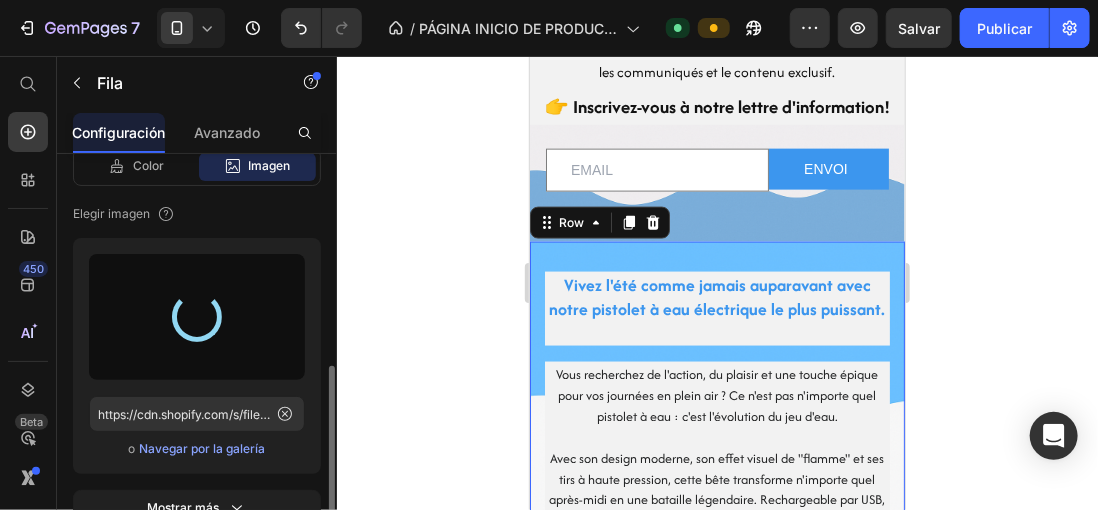 type on "https://cdn.shopify.com/s/files/1/0896/6527/4190/files/gempages_556725335903700004-4985aba6-7c79-4ec5-b863-bcbeaabd24bb.png" 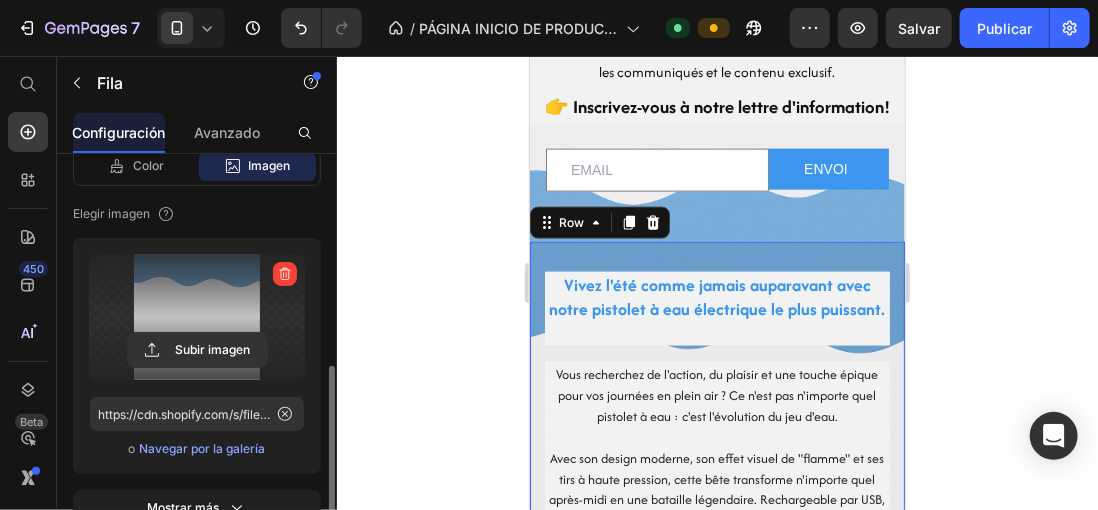 drag, startPoint x: 458, startPoint y: 254, endPoint x: 119, endPoint y: 245, distance: 339.11945 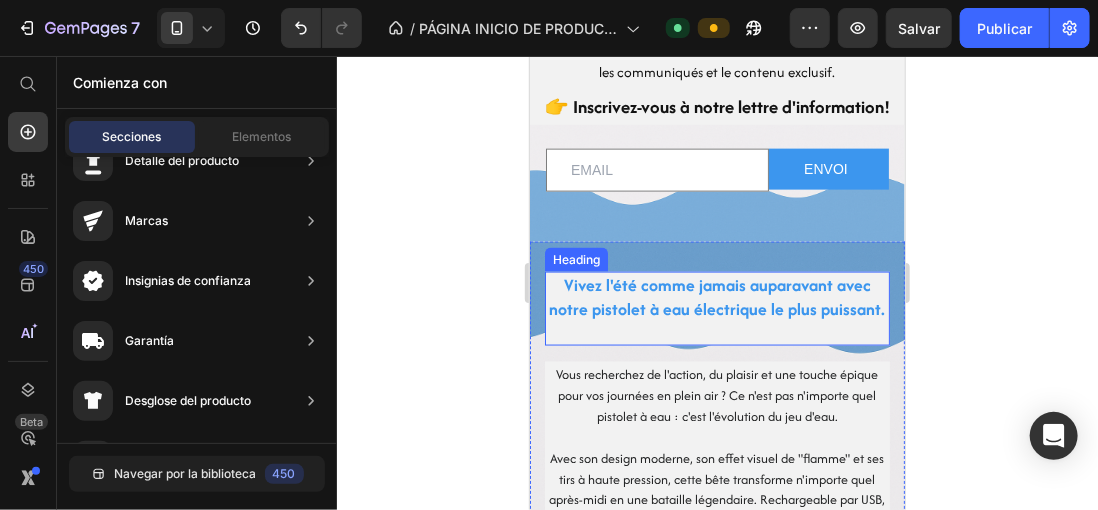 scroll, scrollTop: 997, scrollLeft: 0, axis: vertical 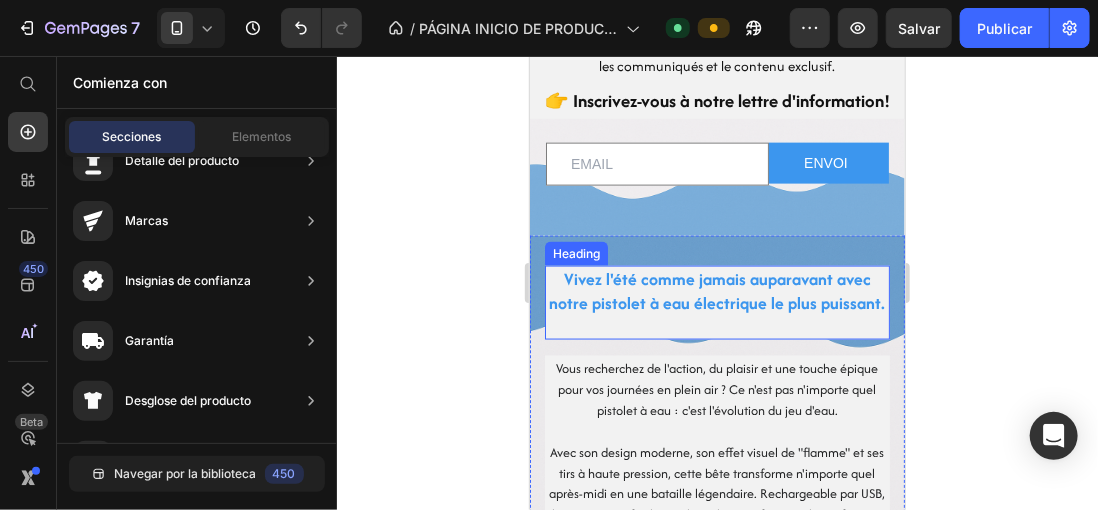 click 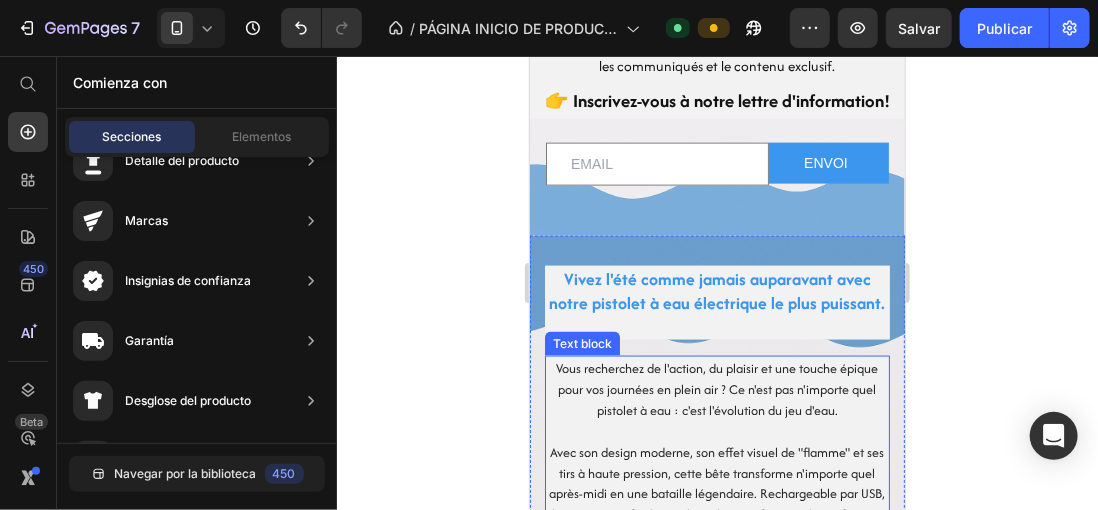 scroll, scrollTop: 1391, scrollLeft: 0, axis: vertical 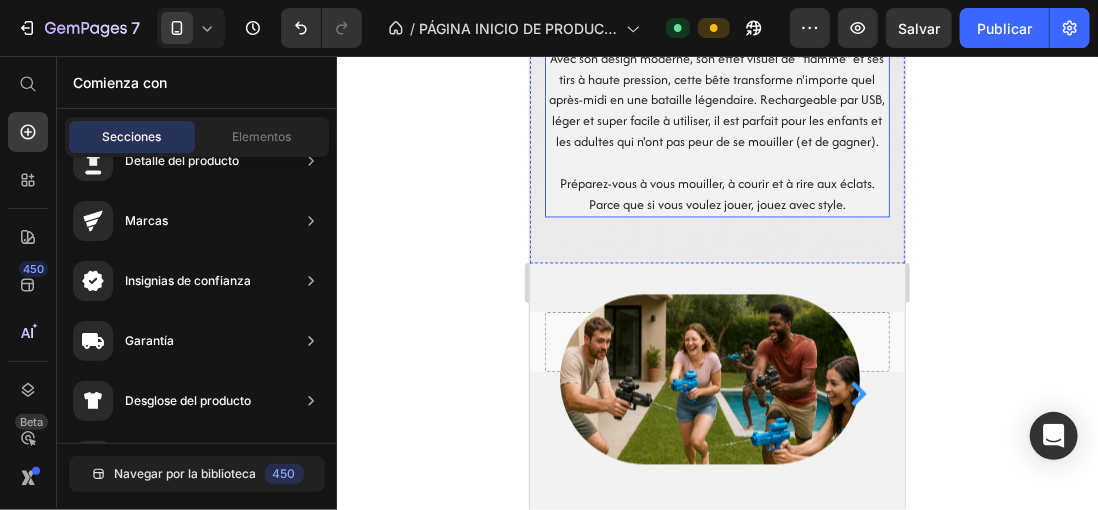 click at bounding box center (716, 162) 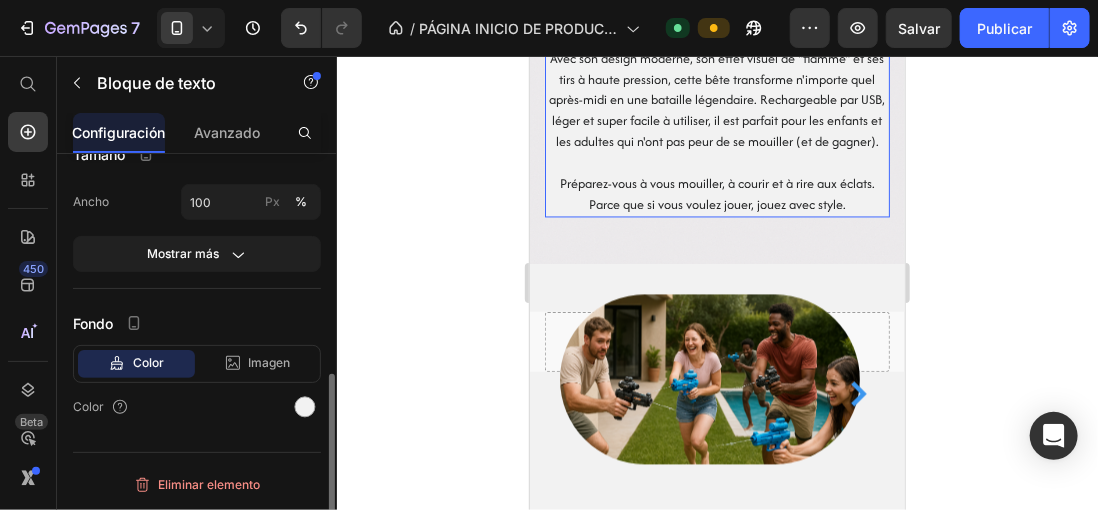click at bounding box center [305, 407] 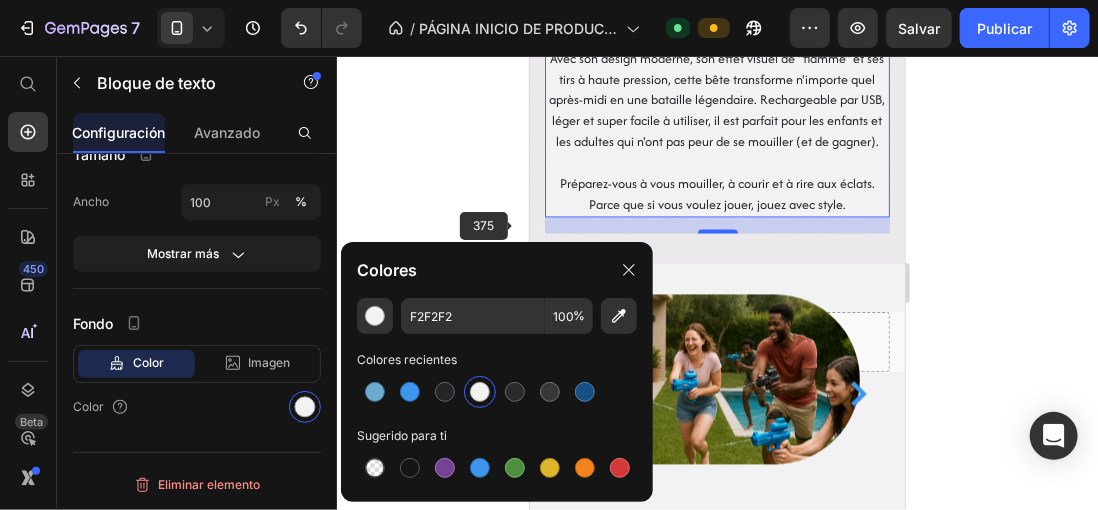 scroll, scrollTop: 0, scrollLeft: 0, axis: both 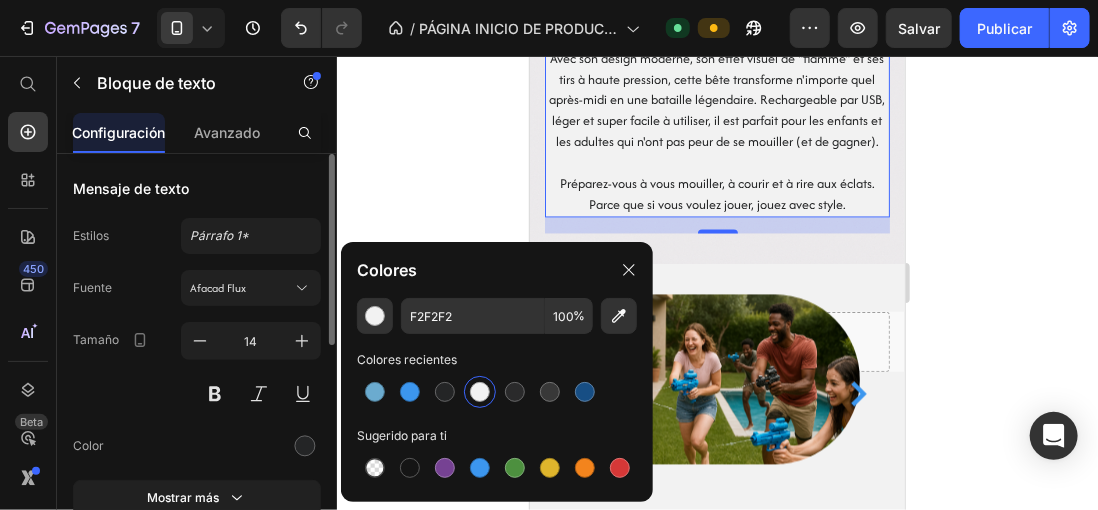 drag, startPoint x: 495, startPoint y: 159, endPoint x: 96, endPoint y: 168, distance: 399.1015 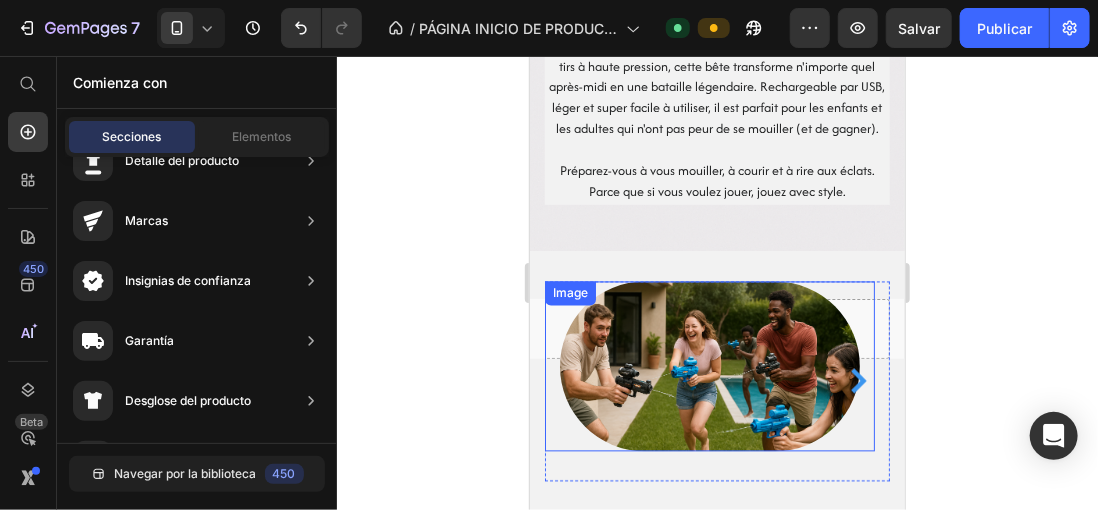scroll, scrollTop: 1491, scrollLeft: 0, axis: vertical 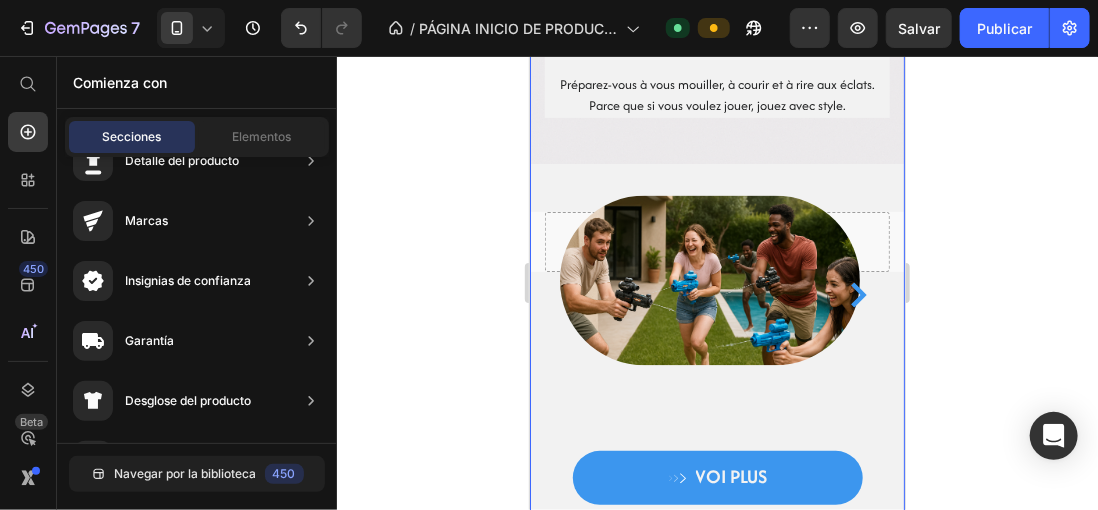 click on "Vivez l'été comme jamais auparavant avec notre pistolet à eau électrique le plus puissant.   Heading Vous recherchez de l'action, du plaisir et une touche épique pour vos journées en plein air ? Ce n'est pas n'importe quel pistolet à eau : c'est l'évolution du jeu d'eau.   Avec son design moderne, son effet visuel de "flamme" et ses tirs à haute pression, cette bête transforme n'importe quel après-midi en une bataille légendaire. Rechargeable par USB, léger et super facile à utiliser, il est parfait pour les enfants et les adultes qui n'ont pas peur de se mouiller (et de gagner).   Préparez-vous à vous mouiller, à courir et à rire aux éclats. Parce que si vous voulez jouer, jouez avec style. Text block Row Row
Drop element here Row Image Image Carousel Row           VOI PLUS Button Row Section 3" at bounding box center (716, 154) 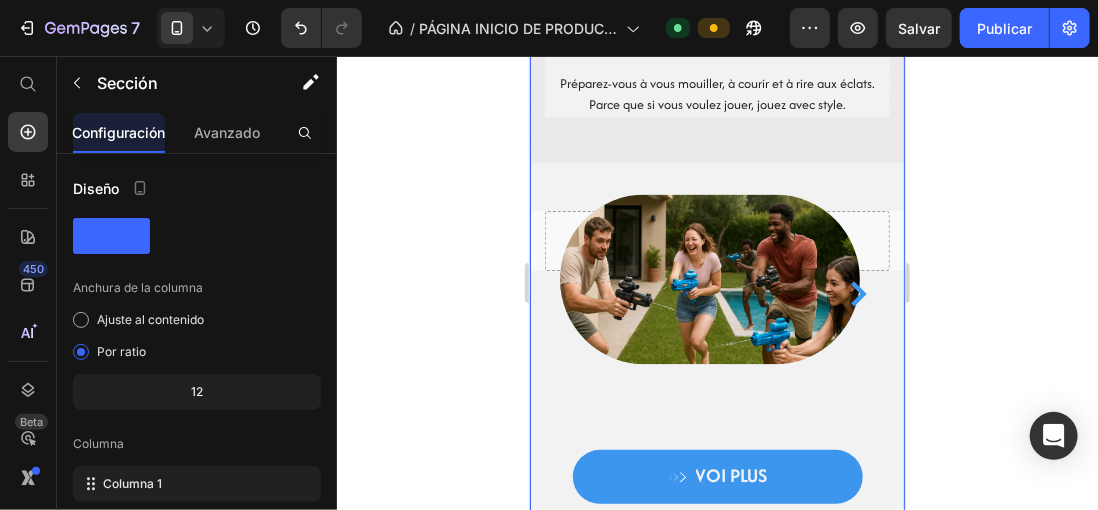scroll, scrollTop: 1791, scrollLeft: 0, axis: vertical 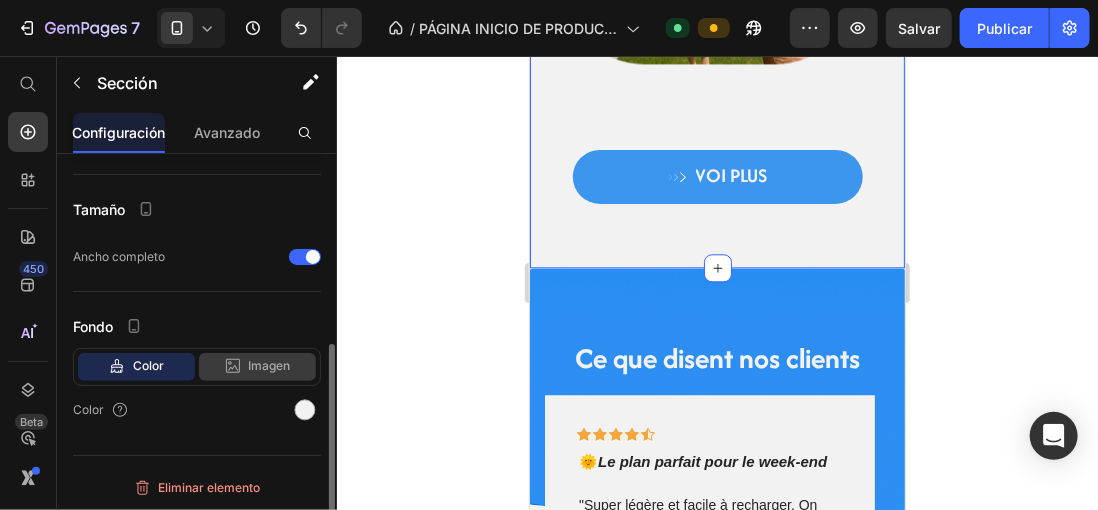 click on "Imagen" at bounding box center (270, 366) 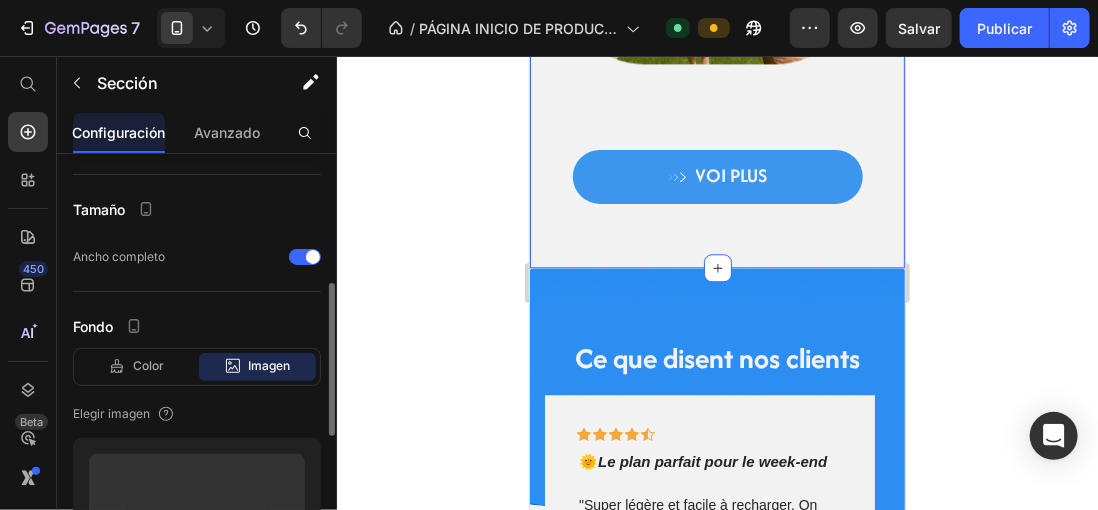 scroll, scrollTop: 648, scrollLeft: 0, axis: vertical 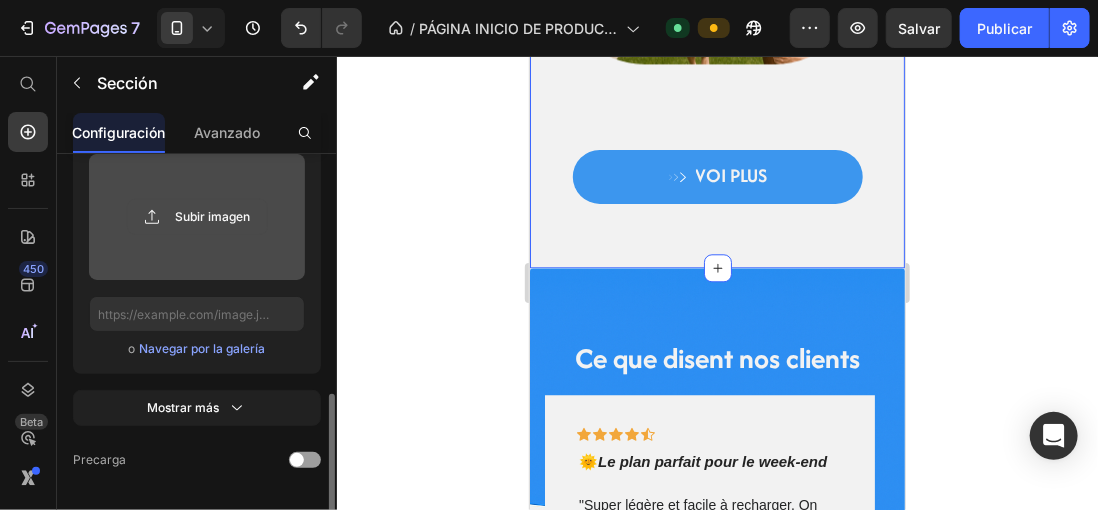 click 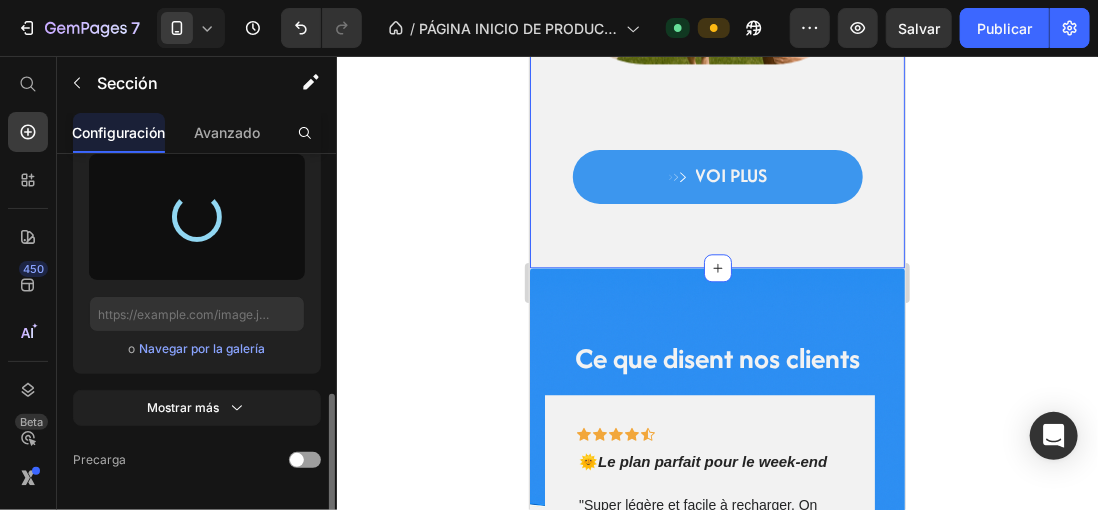 type on "https://cdn.shopify.com/s/files/1/0896/6527/4190/files/gempages_556725335903700004-d9594366-825b-4b31-9ae3-66f64fcb7c5a.png" 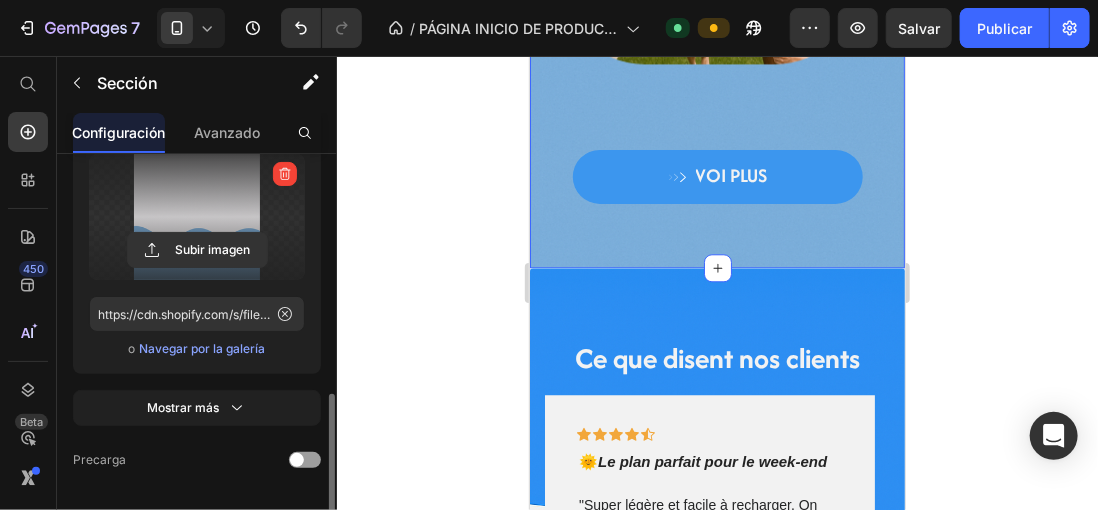 click 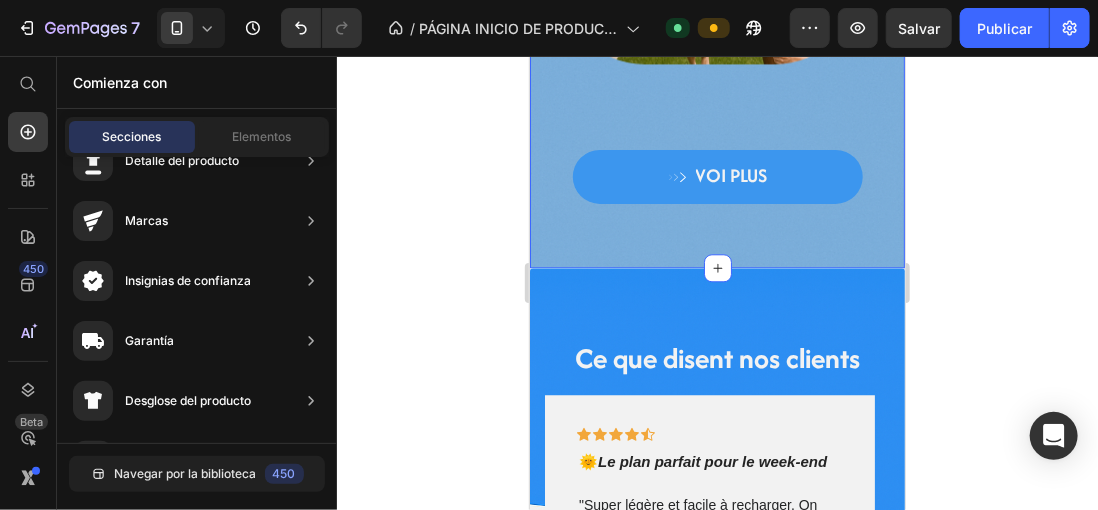 scroll, scrollTop: 1691, scrollLeft: 0, axis: vertical 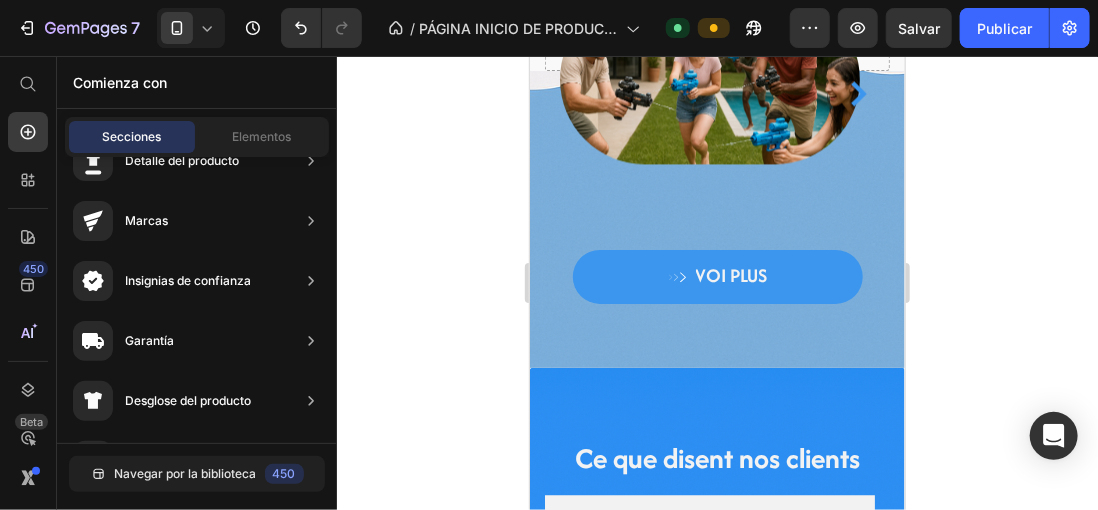 drag, startPoint x: 347, startPoint y: 193, endPoint x: 354, endPoint y: 164, distance: 29.832869 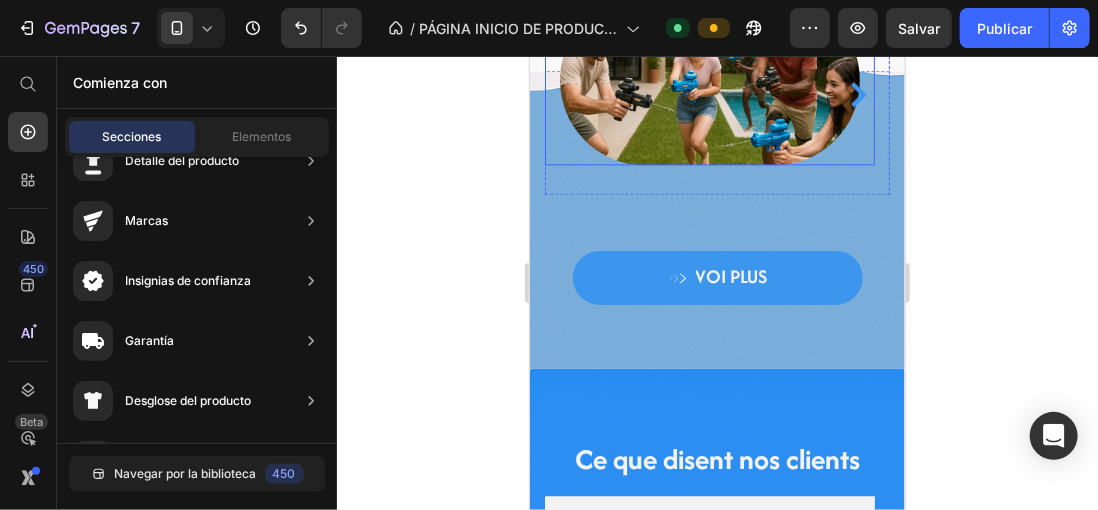 scroll, scrollTop: 1491, scrollLeft: 0, axis: vertical 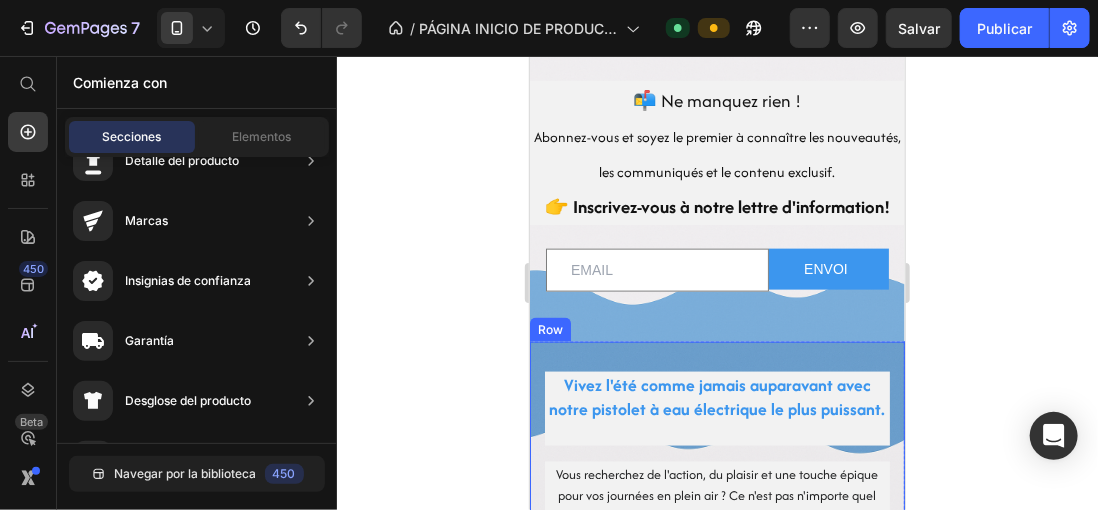 click on "Vivez l'été comme jamais auparavant avec notre pistolet à eau électrique le plus puissant.   Heading Vous recherchez de l'action, du plaisir et une touche épique pour vos journées en plein air ? Ce n'est pas n'importe quel pistolet à eau : c'est l'évolution du jeu d'eau.   Avec son design moderne, son effet visuel de "flamme" et ses tirs à haute pression, cette bête transforme n'importe quel après-midi en une bataille légendaire. Rechargeable par USB, léger et super facile à utiliser, il est parfait pour les enfants et les adultes qui n'ont pas peur de se mouiller (et de gagner).   Préparez-vous à vous mouiller, à courir et à rire aux éclats. Parce que si vous voulez jouer, jouez avec style. Text block" at bounding box center (716, 537) 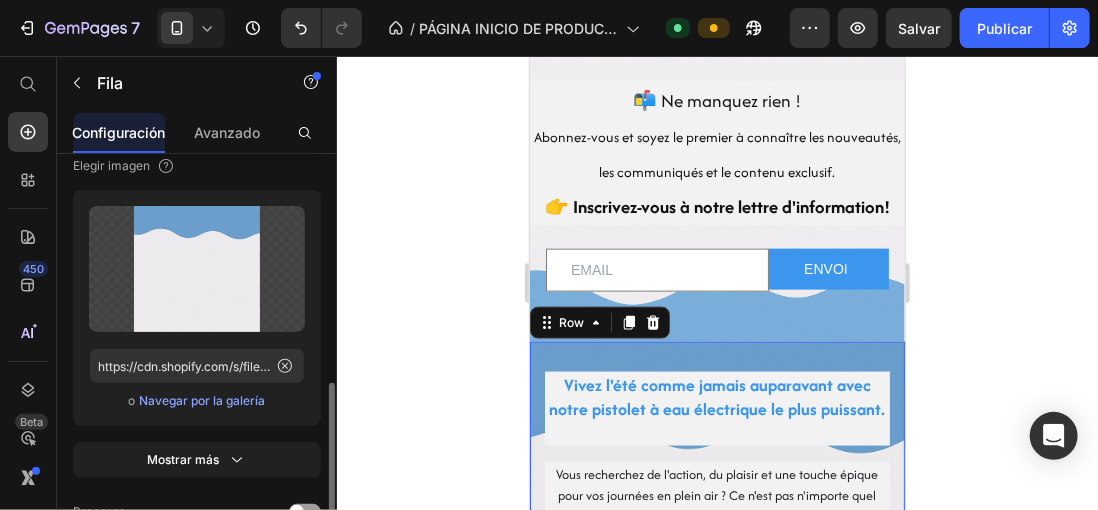 scroll, scrollTop: 0, scrollLeft: 0, axis: both 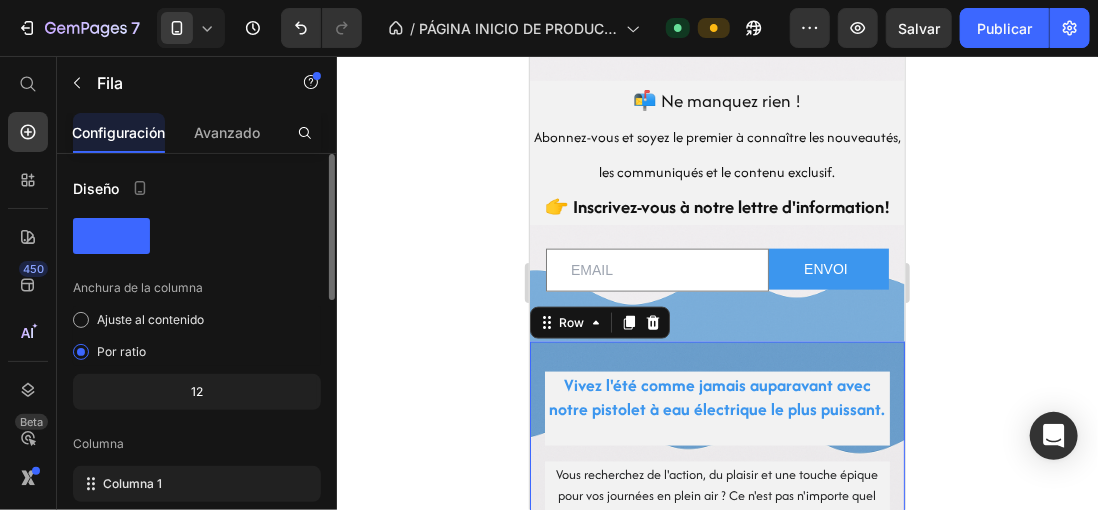 click on "Vivez l'été comme jamais auparavant avec notre pistolet à eau électrique le plus puissant.   Heading Vous recherchez de l'action, du plaisir et une touche épique pour vos journées en plein air ? Ce n'est pas n'importe quel pistolet à eau : c'est l'évolution du jeu d'eau.   Avec son design moderne, son effet visuel de "flamme" et ses tirs à haute pression, cette bête transforme n'importe quel après-midi en une bataille légendaire. Rechargeable par USB, léger et super facile à utiliser, il est parfait pour les enfants et les adultes qui n'ont pas peur de se mouiller (et de gagner).   Préparez-vous à vous mouiller, à courir et à rire aux éclats. Parce que si vous voulez jouer, jouez avec style. Text block" at bounding box center [716, 537] 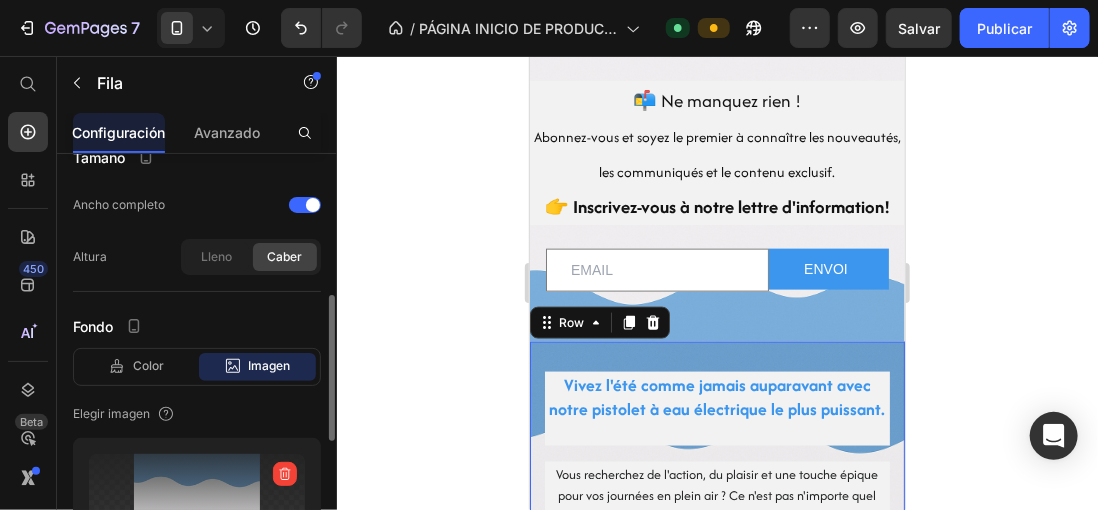 scroll, scrollTop: 600, scrollLeft: 0, axis: vertical 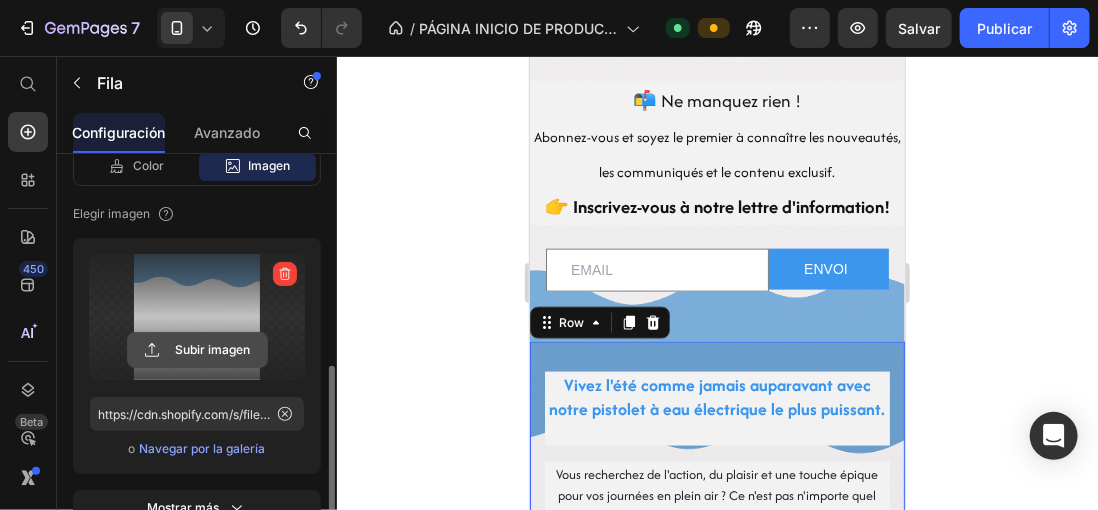 click 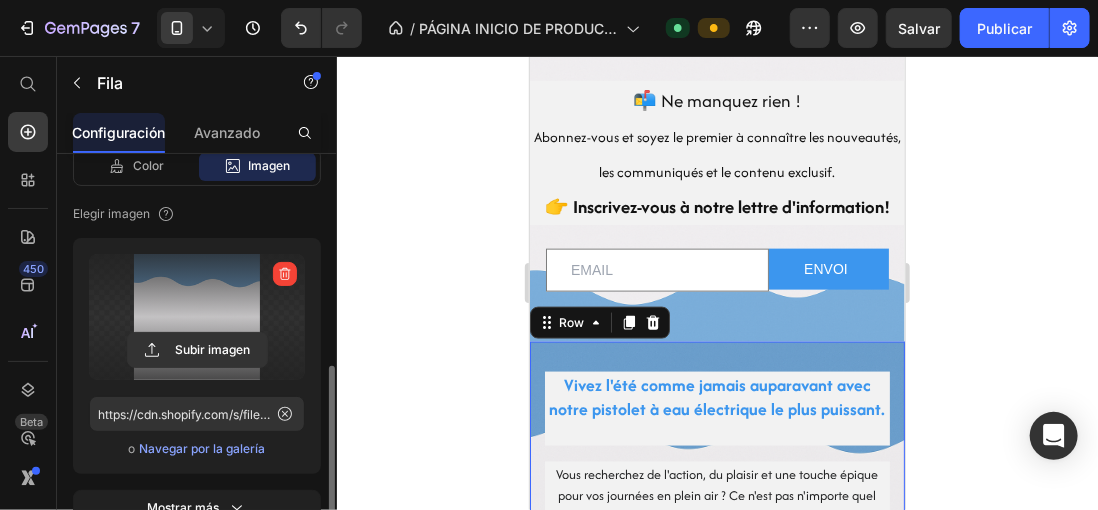 click 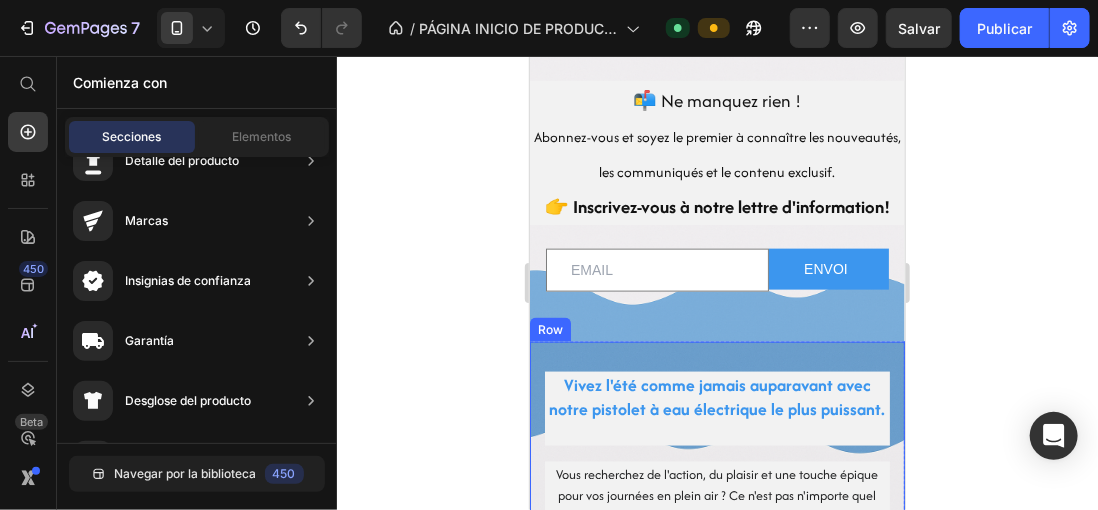 click on "Vivez l'été comme jamais auparavant avec notre pistolet à eau électrique le plus puissant.   Heading Vous recherchez de l'action, du plaisir et une touche épique pour vos journées en plein air ? Ce n'est pas n'importe quel pistolet à eau : c'est l'évolution du jeu d'eau.   Avec son design moderne, son effet visuel de "flamme" et ses tirs à haute pression, cette bête transforme n'importe quel après-midi en une bataille légendaire. Rechargeable par USB, léger et super facile à utiliser, il est parfait pour les enfants et les adultes qui n'ont pas peur de se mouiller (et de gagner).   Préparez-vous à vous mouiller, à courir et à rire aux éclats. Parce que si vous voulez jouer, jouez avec style. Text block" at bounding box center (716, 537) 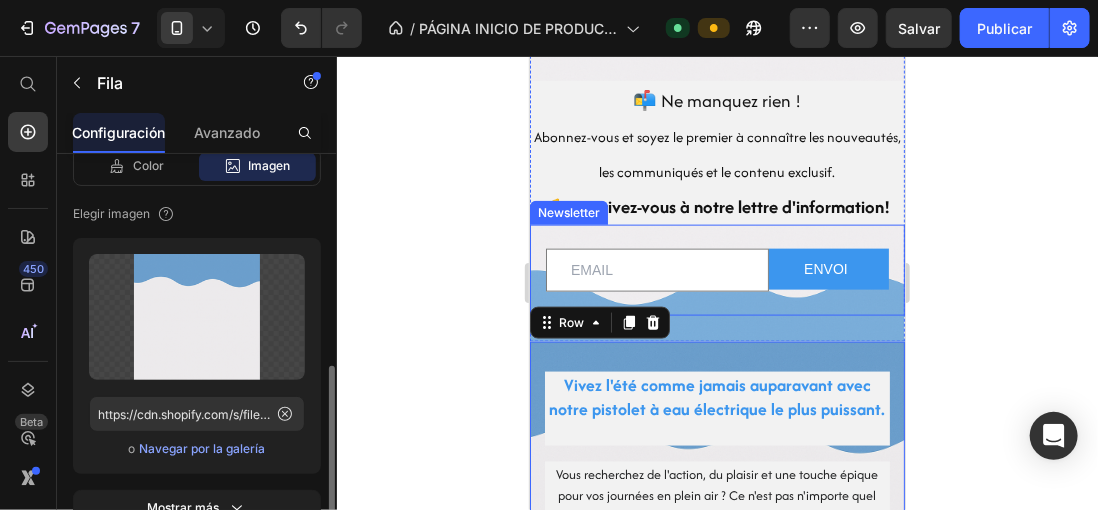 scroll, scrollTop: 991, scrollLeft: 0, axis: vertical 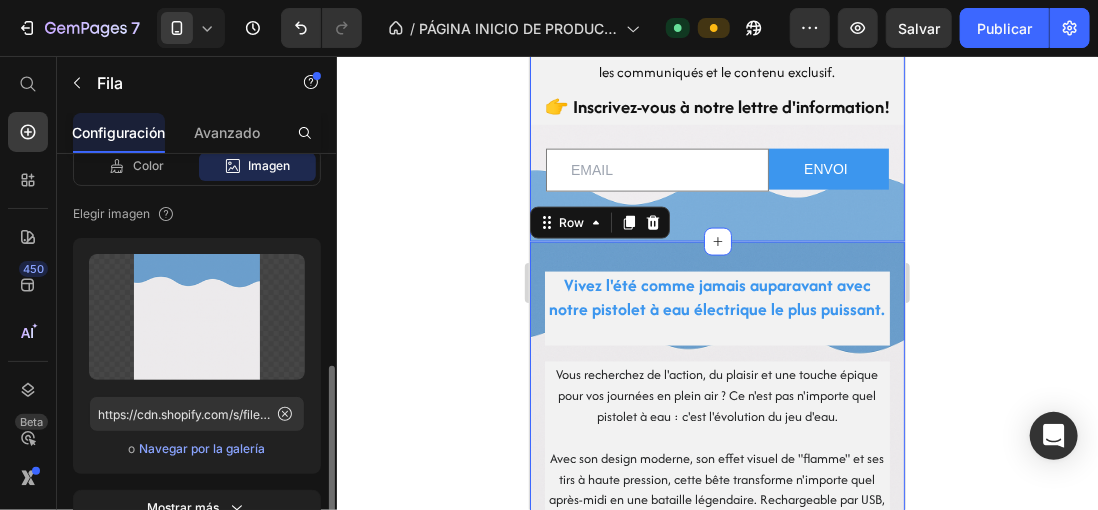 click on "📬 Ne manquez rien ! Abonnez-vous et soyez le premier à connaître les nouveautés, les communiqués et le contenu exclusif. 👉 Inscrivez-vous à notre lettre d'information! Heading Email Field ENVOI Submit Button Row Newsletter" at bounding box center (716, 98) 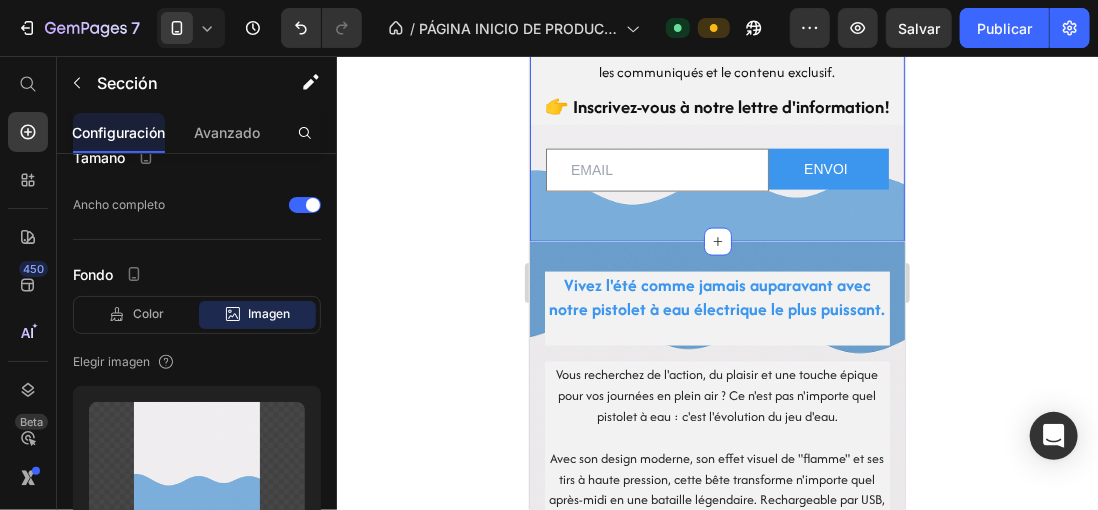 scroll, scrollTop: 600, scrollLeft: 0, axis: vertical 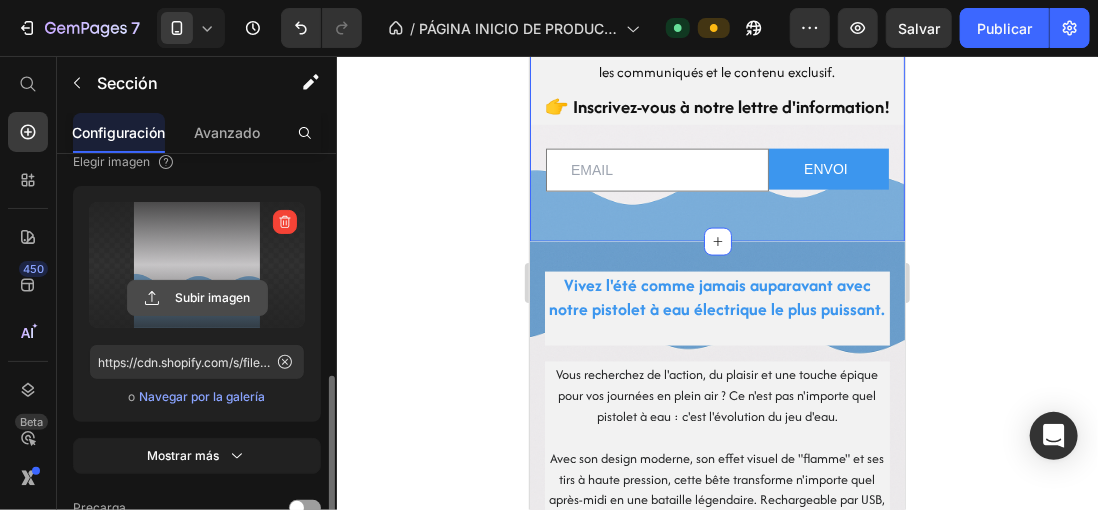 click 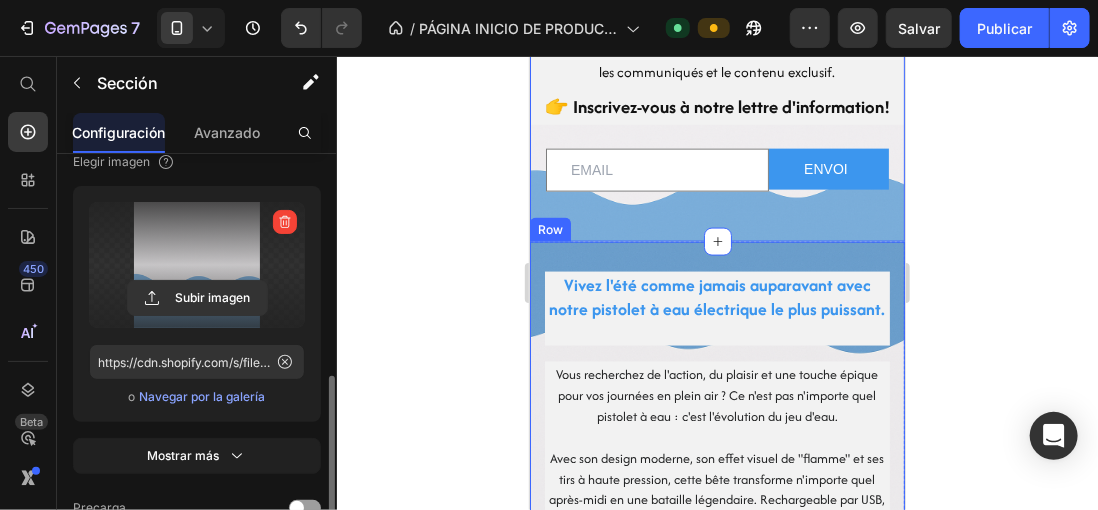 click 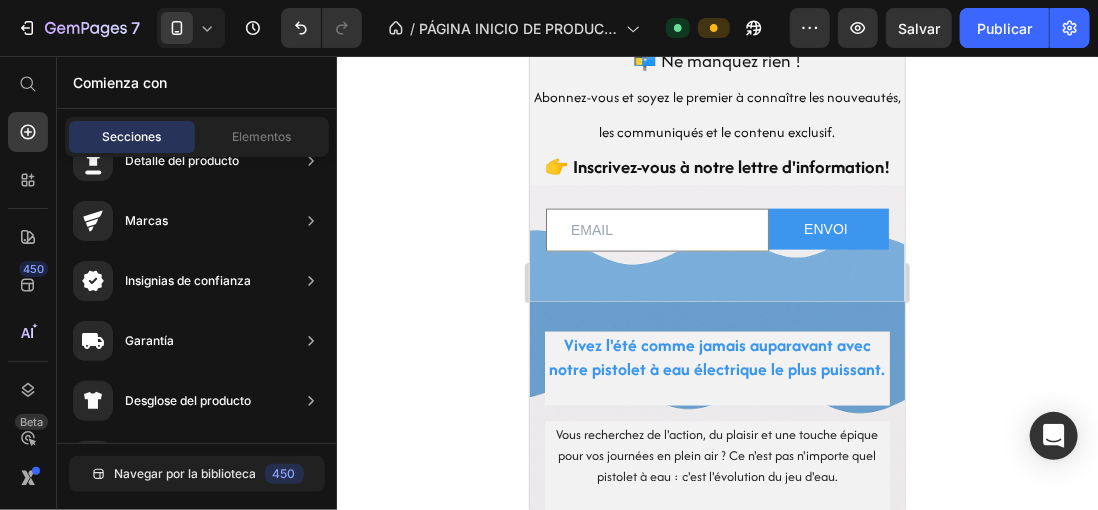 scroll, scrollTop: 957, scrollLeft: 0, axis: vertical 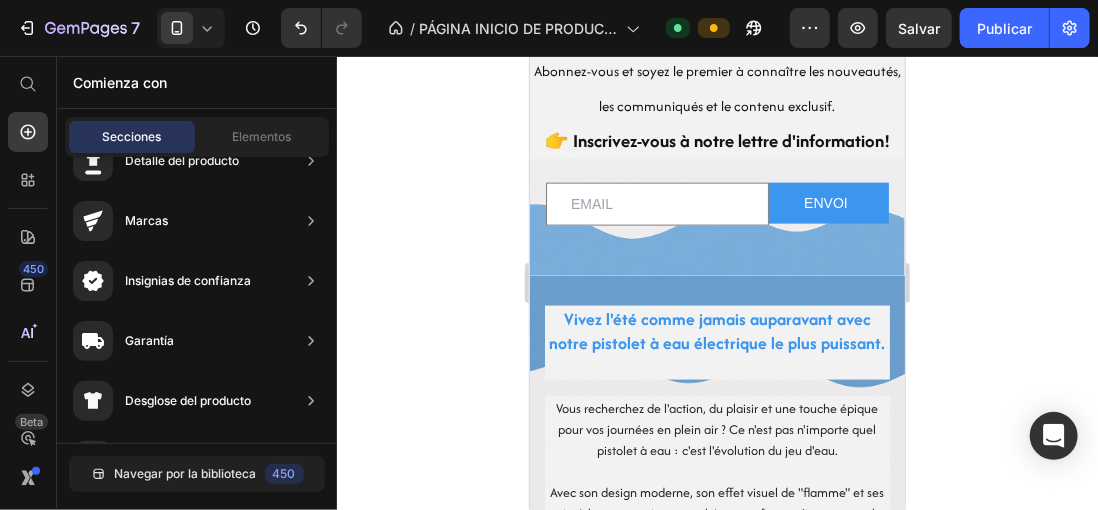 click 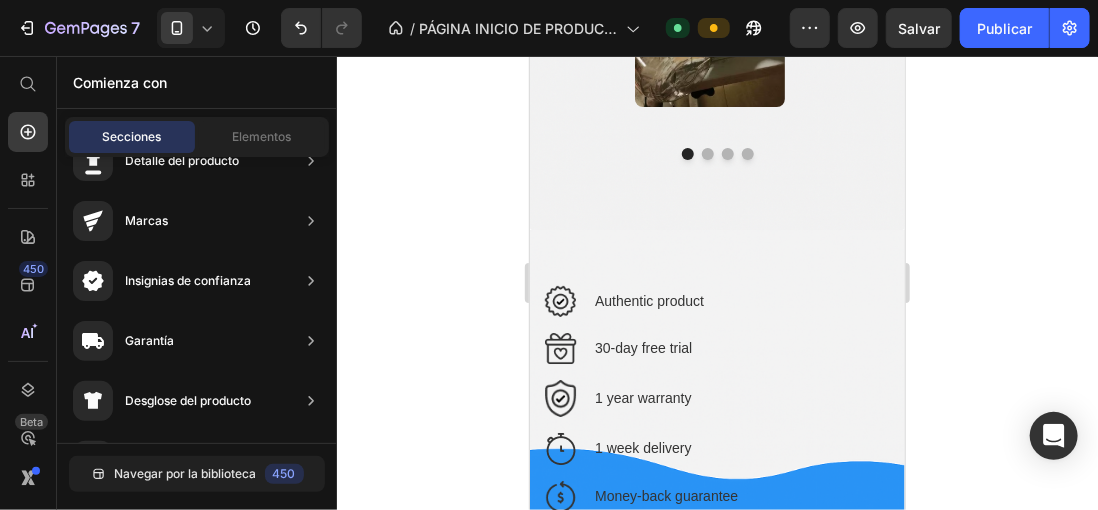scroll, scrollTop: 2252, scrollLeft: 0, axis: vertical 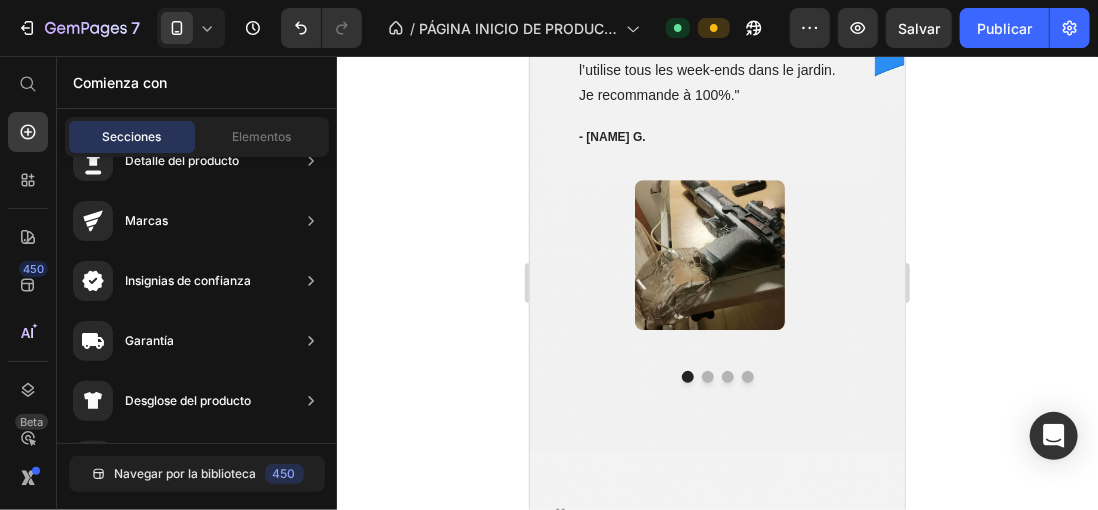 click 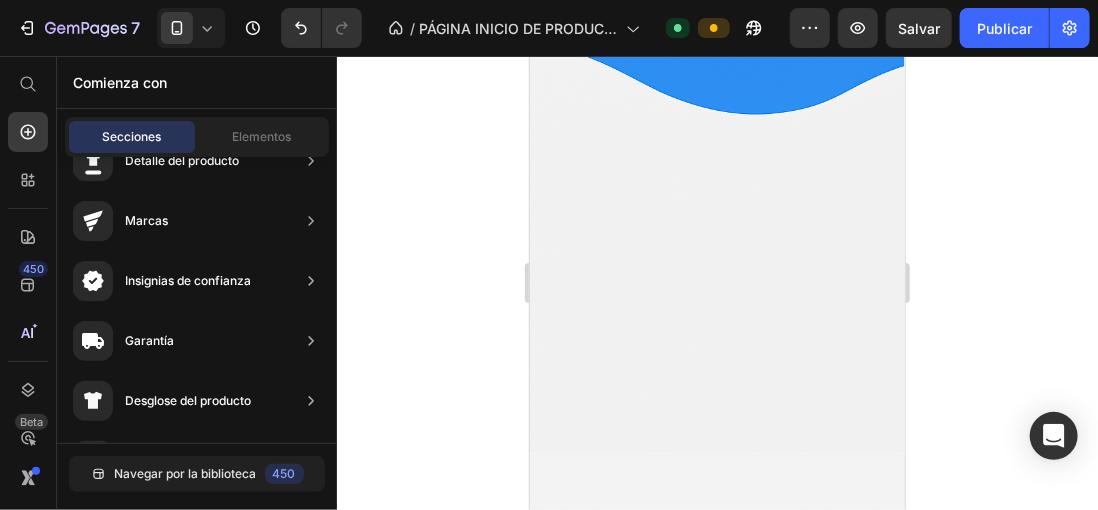 scroll, scrollTop: 903, scrollLeft: 0, axis: vertical 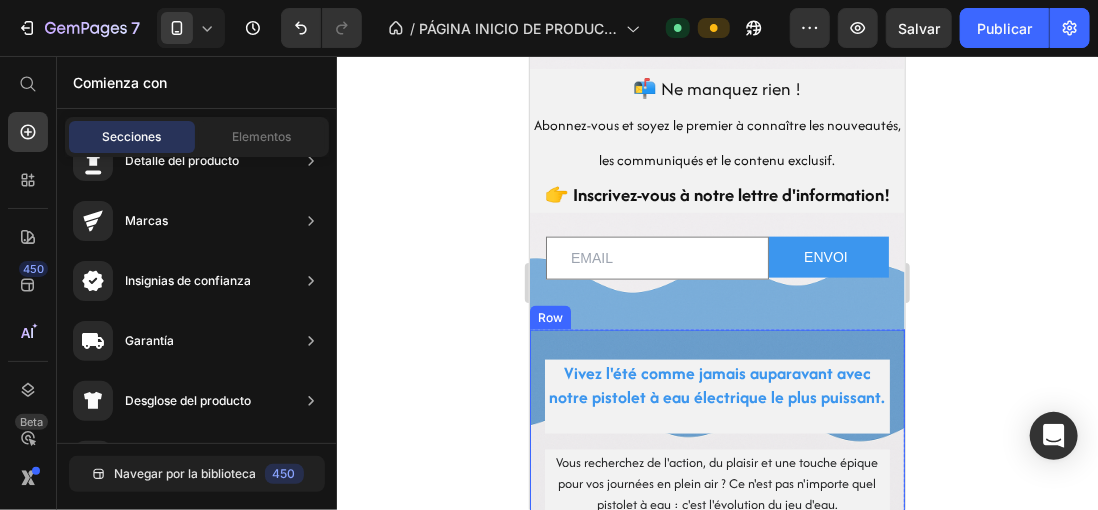 click on "Vivez l'été comme jamais auparavant avec notre pistolet à eau électrique le plus puissant.   Heading Vous recherchez de l'action, du plaisir et une touche épique pour vos journées en plein air ? Ce n'est pas n'importe quel pistolet à eau : c'est l'évolution du jeu d'eau.   Avec son design moderne, son effet visuel de "flamme" et ses tirs à haute pression, cette bête transforme n'importe quel après-midi en une bataille légendaire. Rechargeable par USB, léger et super facile à utiliser, il est parfait pour les enfants et les adultes qui n'ont pas peur de se mouiller (et de gagner).   Préparez-vous à vous mouiller, à courir et à rire aux éclats. Parce que si vous voulez jouer, jouez avec style. Text block" at bounding box center (716, 525) 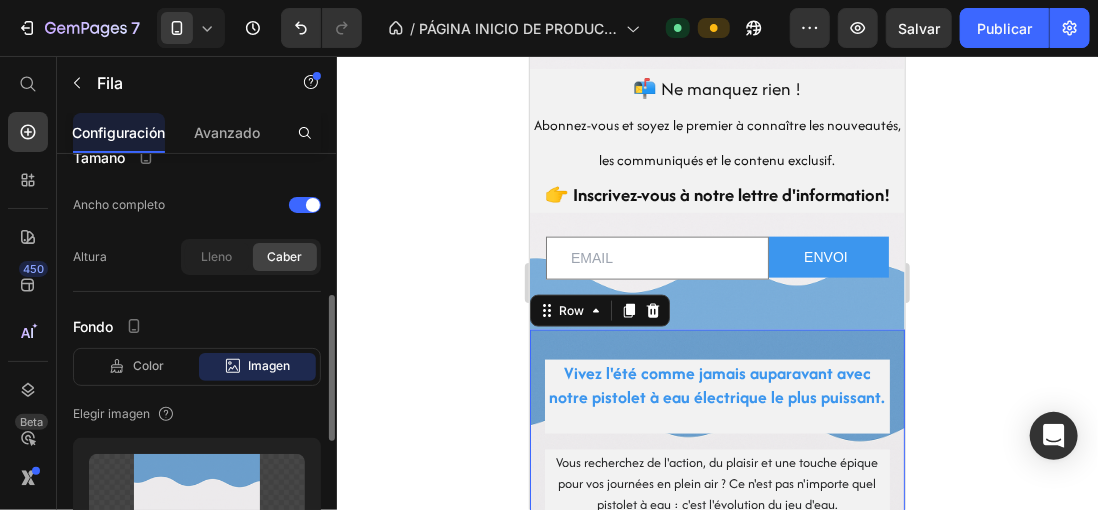 scroll, scrollTop: 700, scrollLeft: 0, axis: vertical 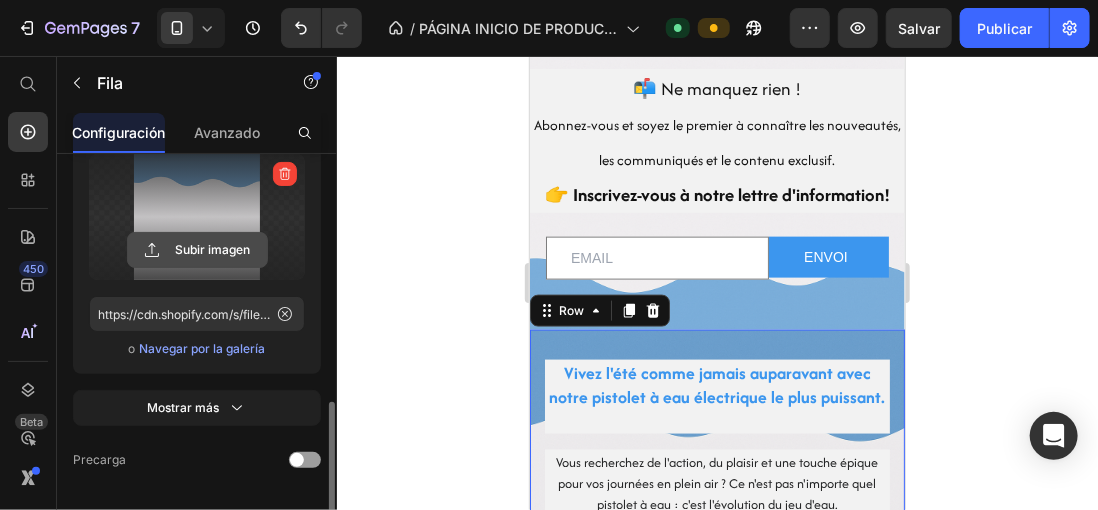 click 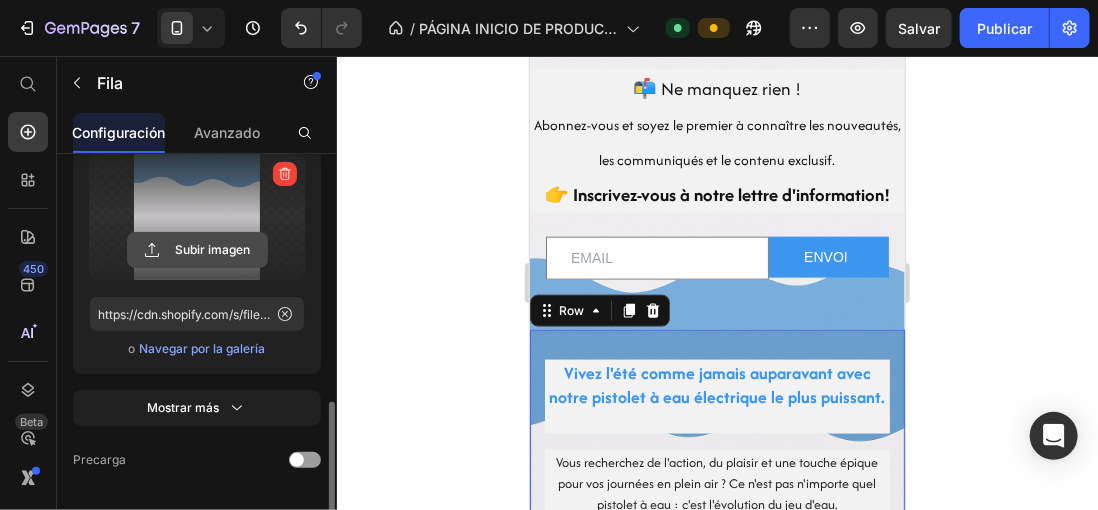 click 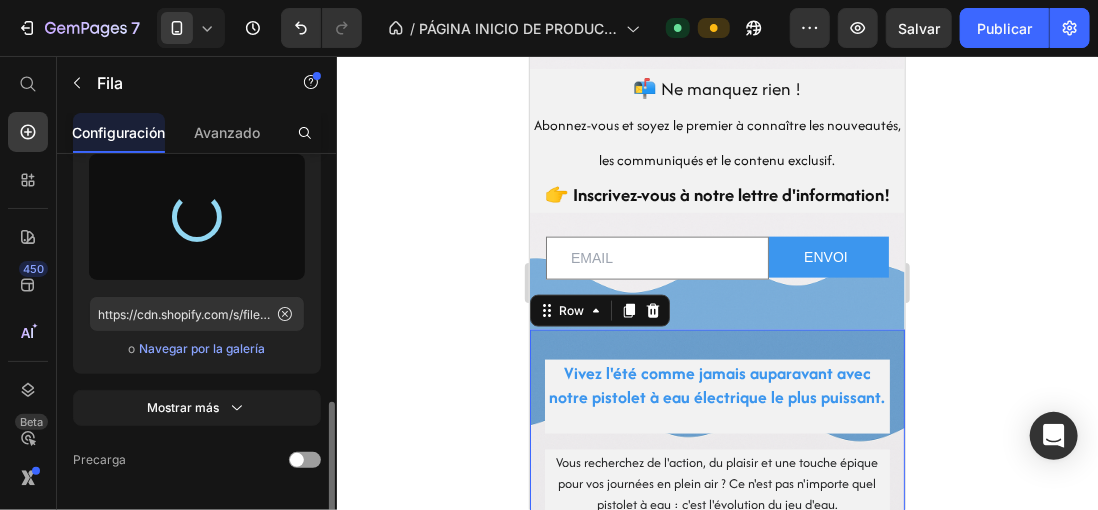 type on "https://cdn.shopify.com/s/files/1/0896/6527/4190/files/gempages_556725335903700004-7014dc72-4185-4afb-8fe5-4aa7866ce2df.png" 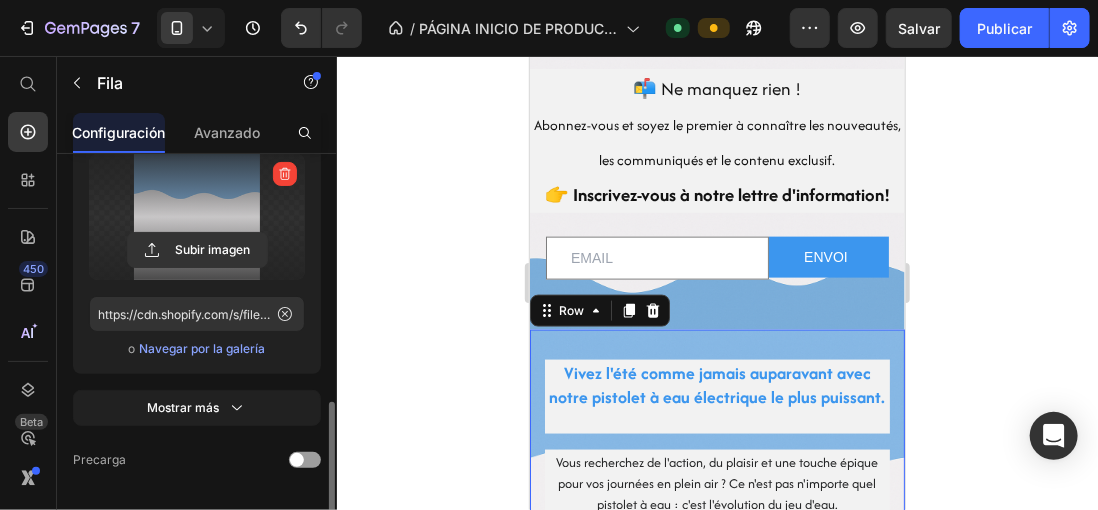 click 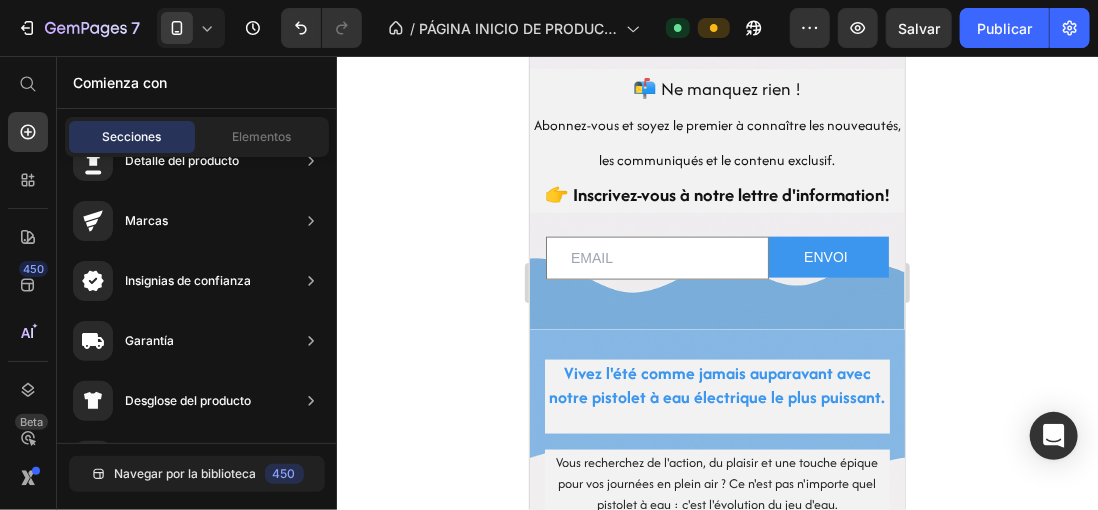 click 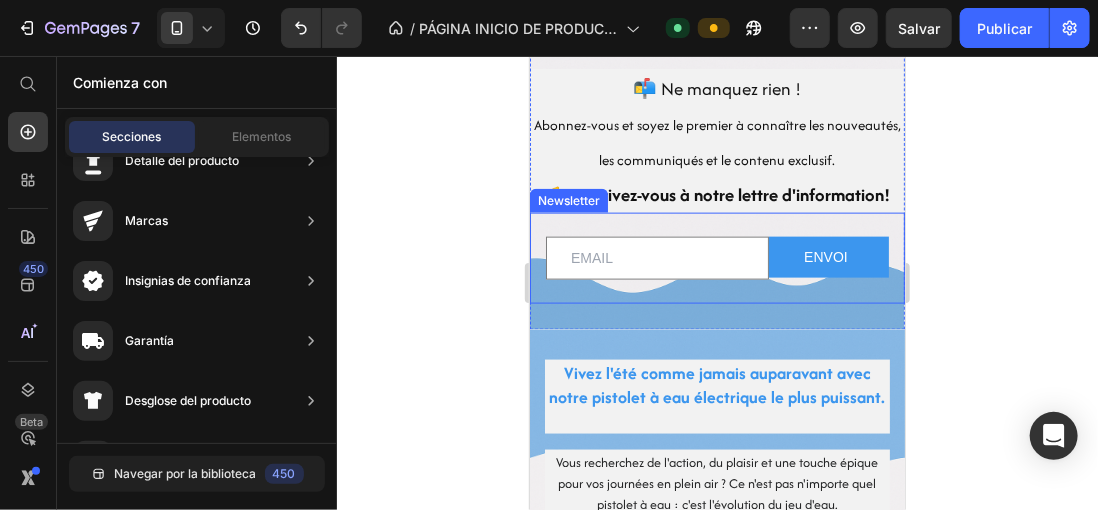 click on "Email Field ENVOI Submit Button Row Newsletter" at bounding box center [716, 257] 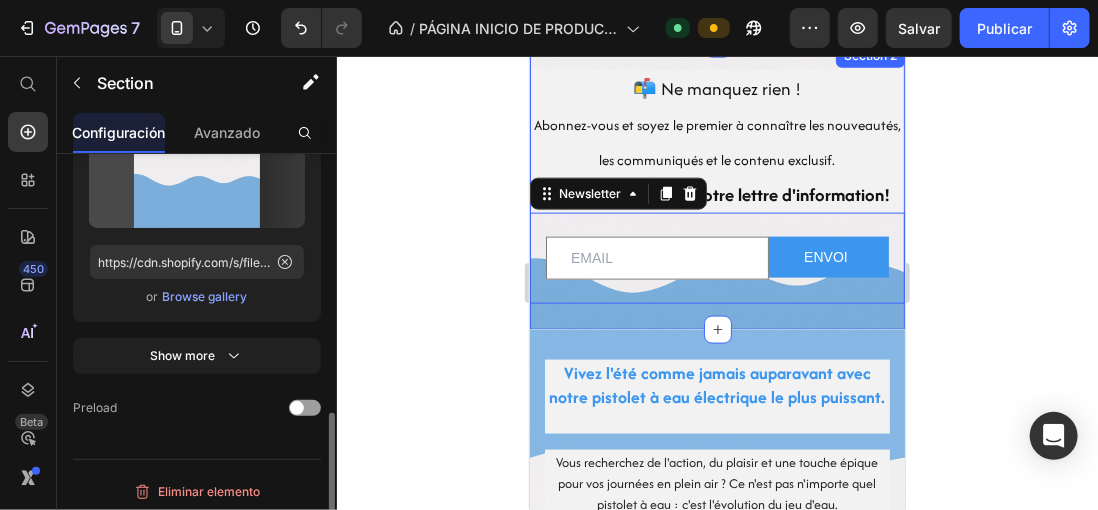 click on "📬 Ne manquez rien ! Abonnez-vous et soyez le premier à connaître les nouveautés, les communiqués et le contenu exclusif. 👉 Inscrivez-vous à notre lettre d'information! Heading Email Field ENVOI Submit Button Row Newsletter   0" at bounding box center [716, 186] 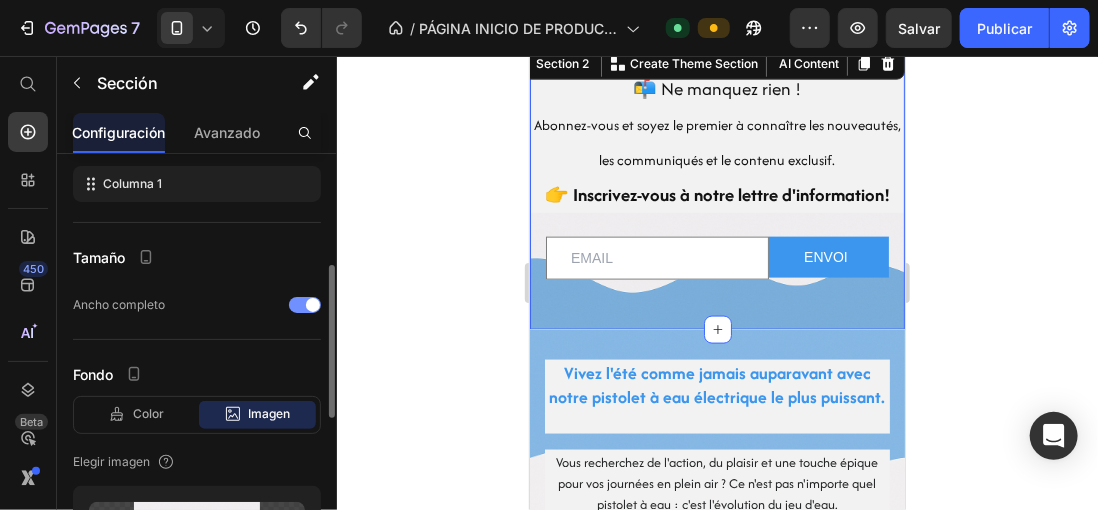 scroll, scrollTop: 500, scrollLeft: 0, axis: vertical 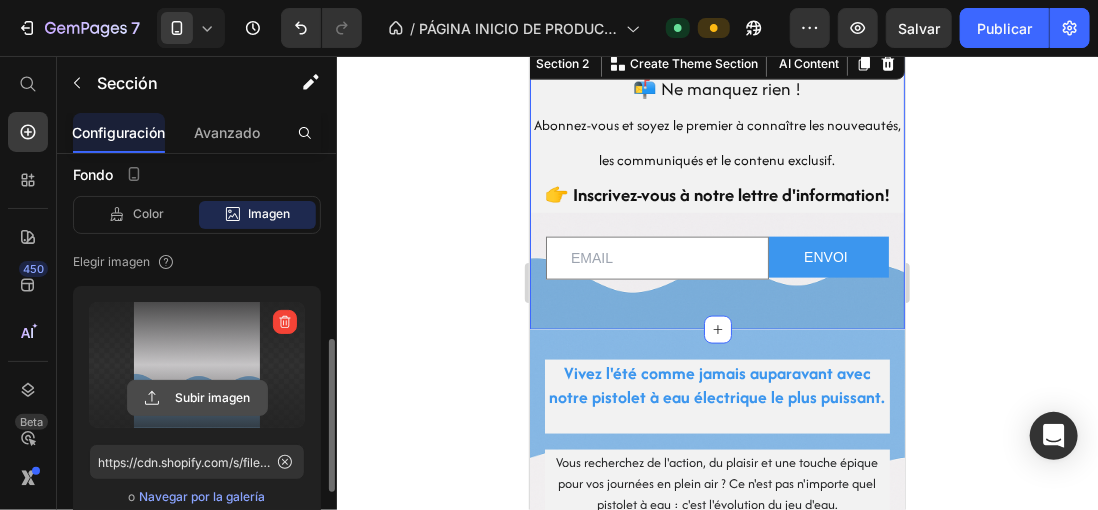 click 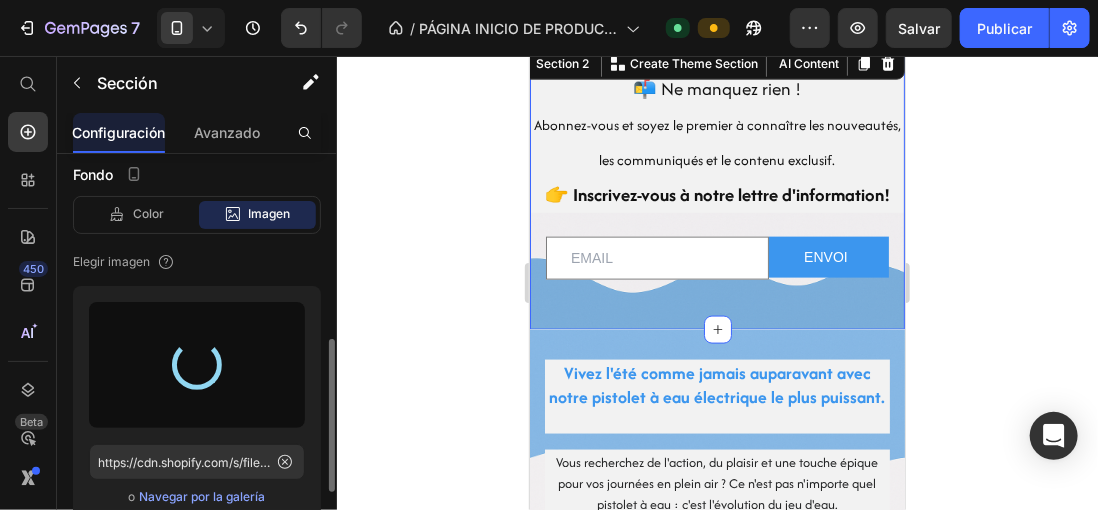 type on "https://cdn.shopify.com/s/files/1/0896/6527/4190/files/gempages_556725335903700004-50f92ffa-6405-49cd-babc-ae583050f8cd.png" 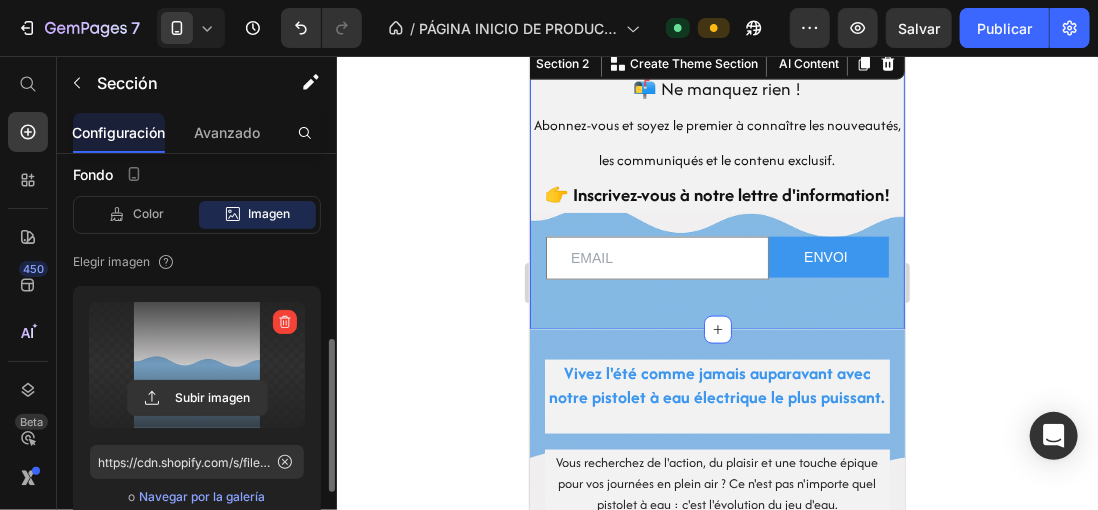 click 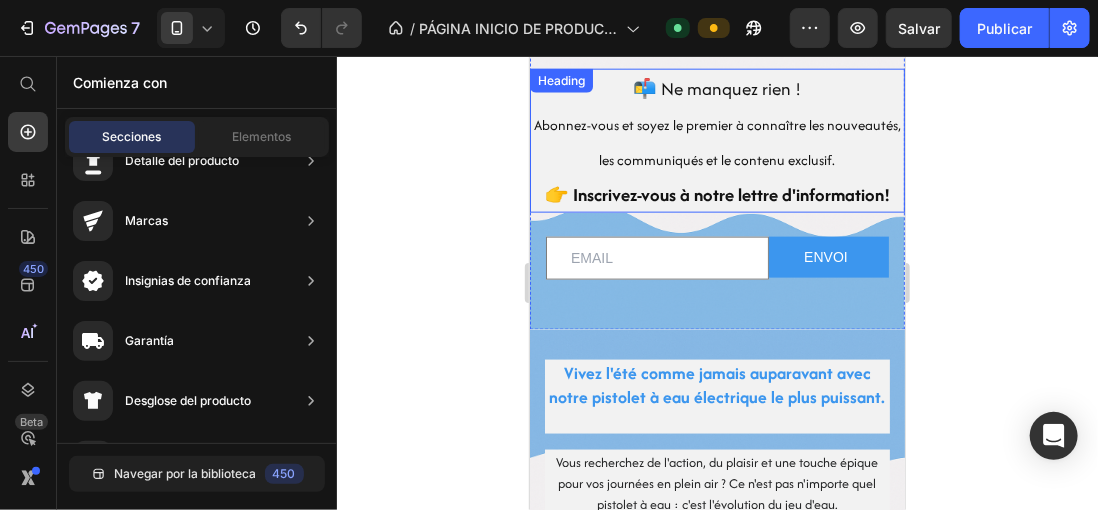 click on "📬 Ne manquez rien ! Abonnez-vous et soyez le premier à connaître les nouveautés, les communiqués et le contenu exclusif. 👉 Inscrivez-vous à notre lettre d'information!" at bounding box center (716, 140) 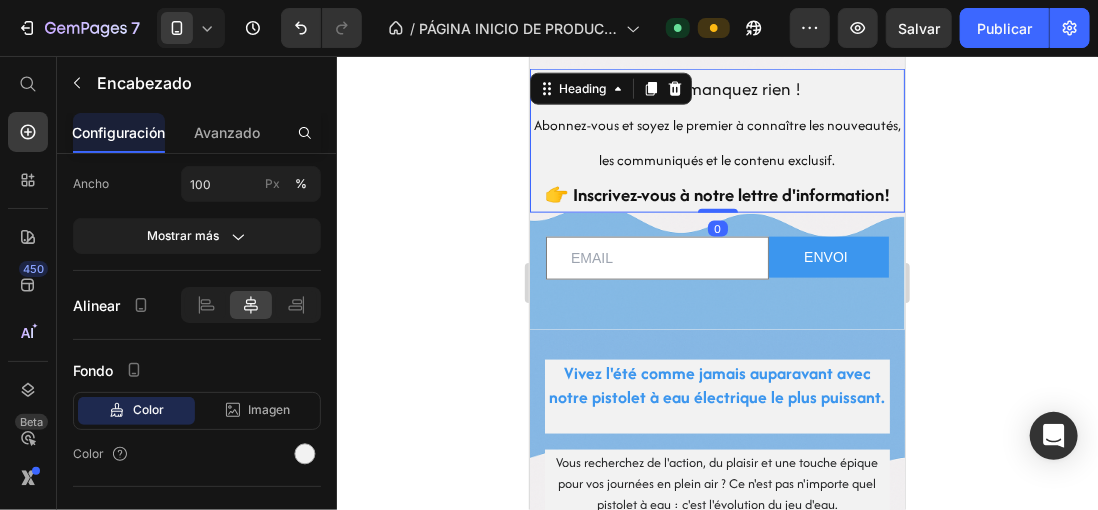 scroll, scrollTop: 0, scrollLeft: 0, axis: both 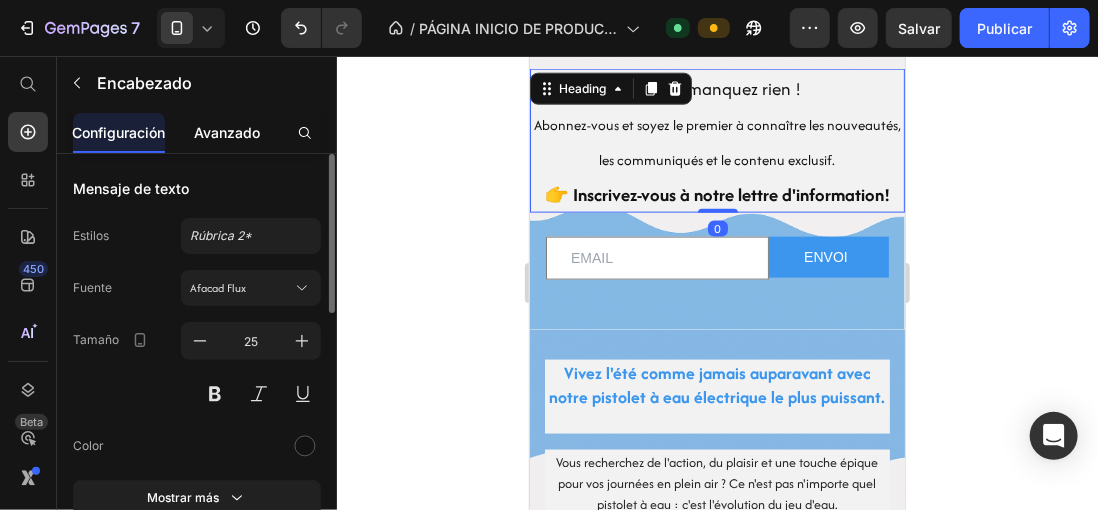 click on "Avanzado" at bounding box center (227, 132) 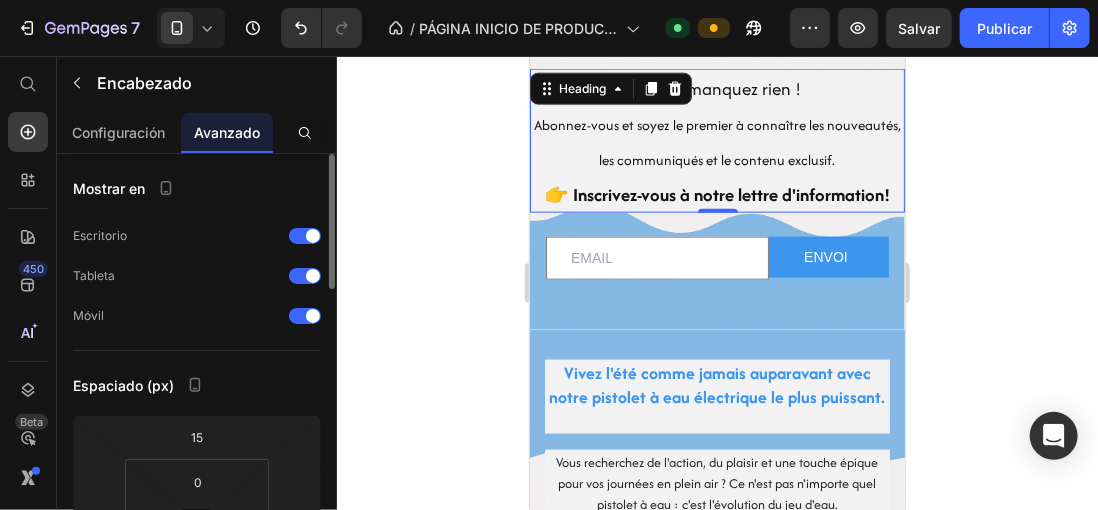 scroll, scrollTop: 300, scrollLeft: 0, axis: vertical 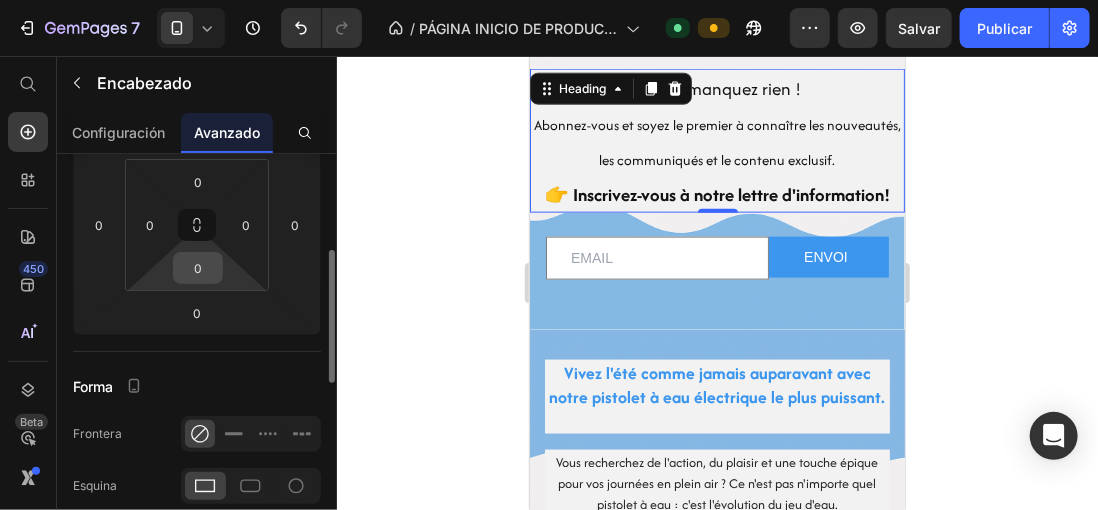 click on "0" at bounding box center [198, 268] 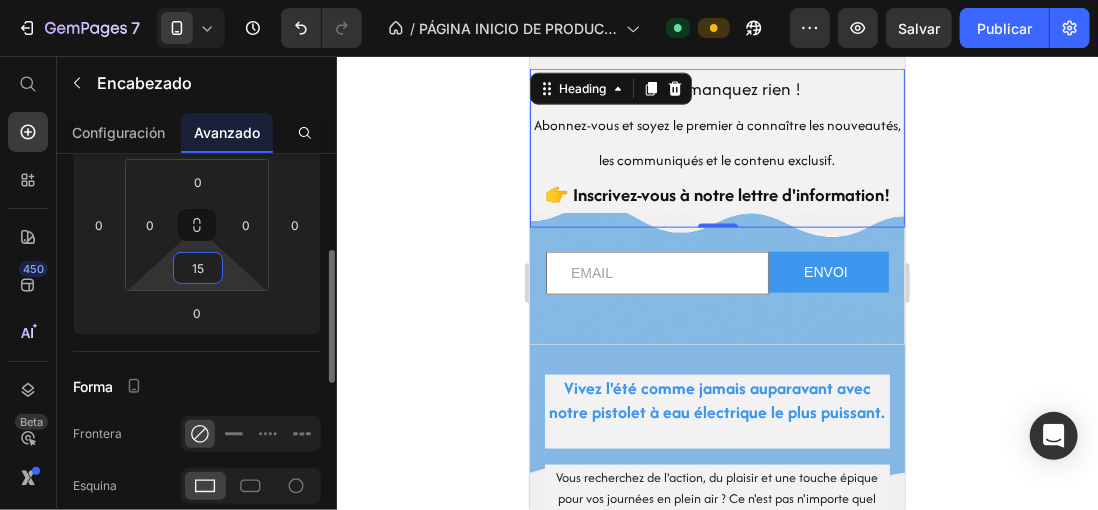 type on "1" 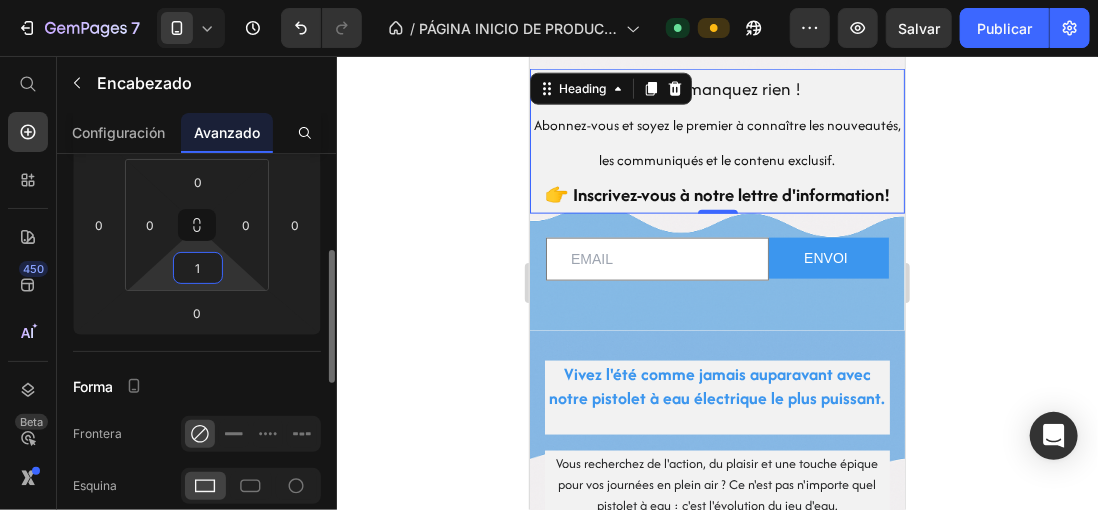 type 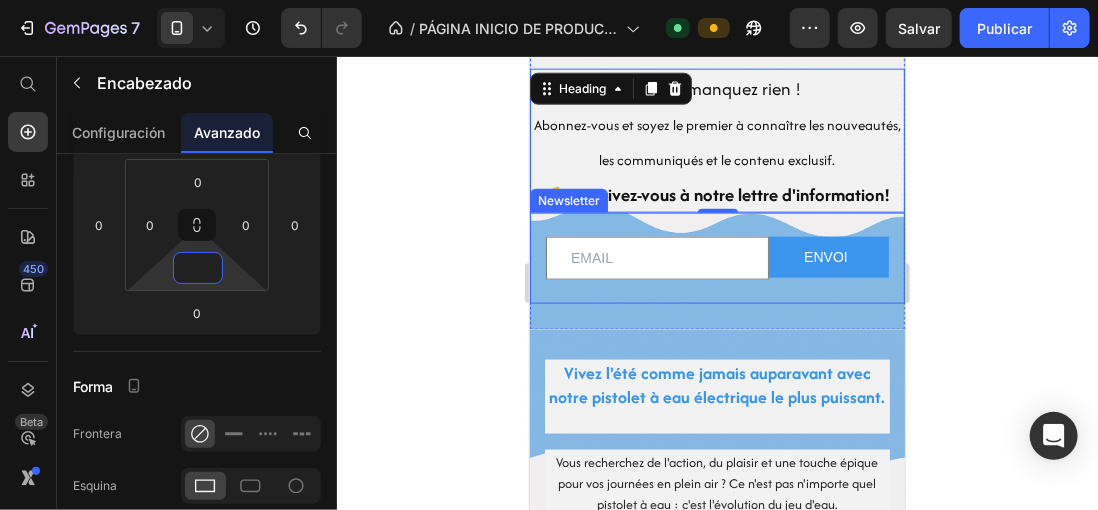 click on "Email Field ENVOI Submit Button Row Newsletter" at bounding box center [716, 257] 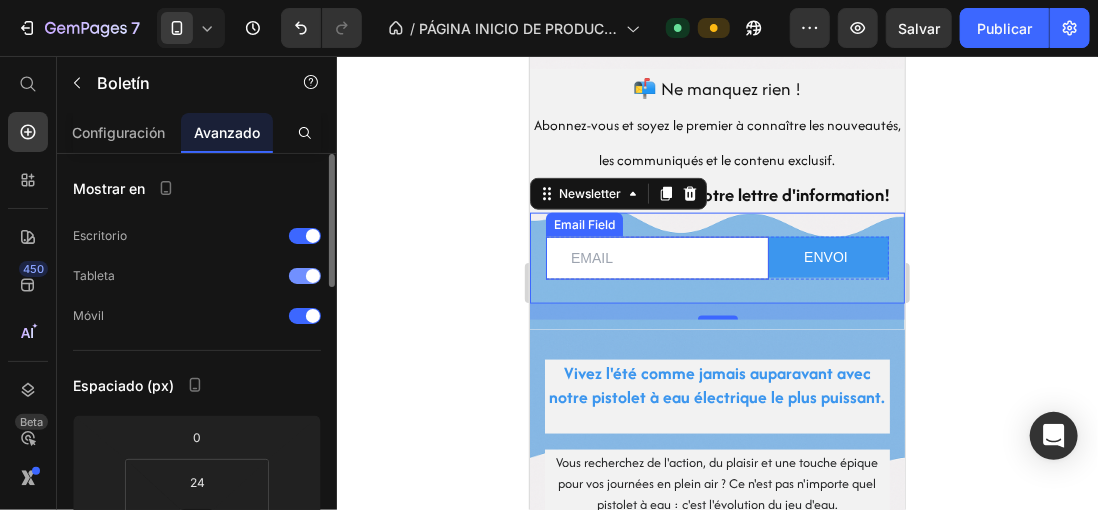 scroll, scrollTop: 200, scrollLeft: 0, axis: vertical 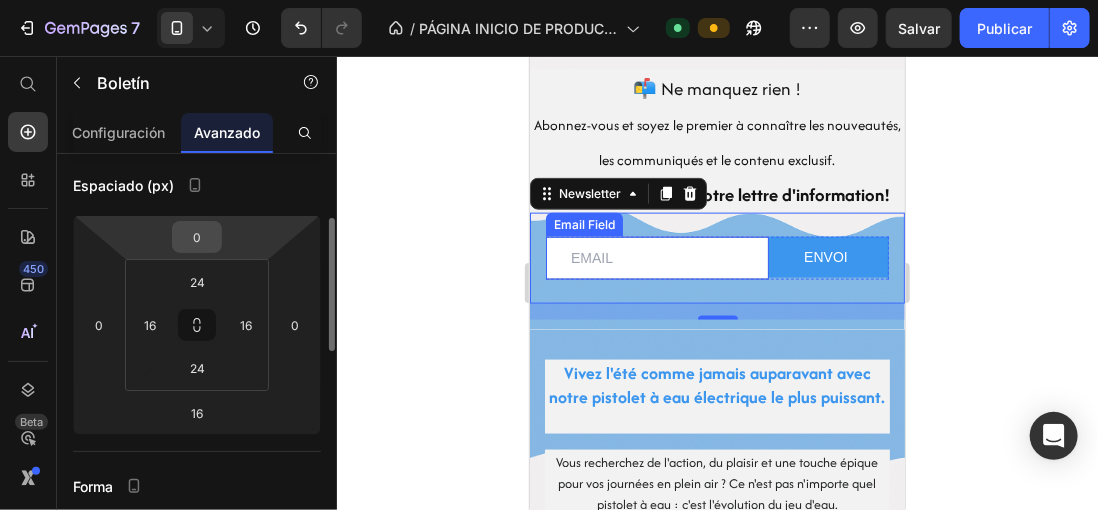 click on "0" at bounding box center [197, 237] 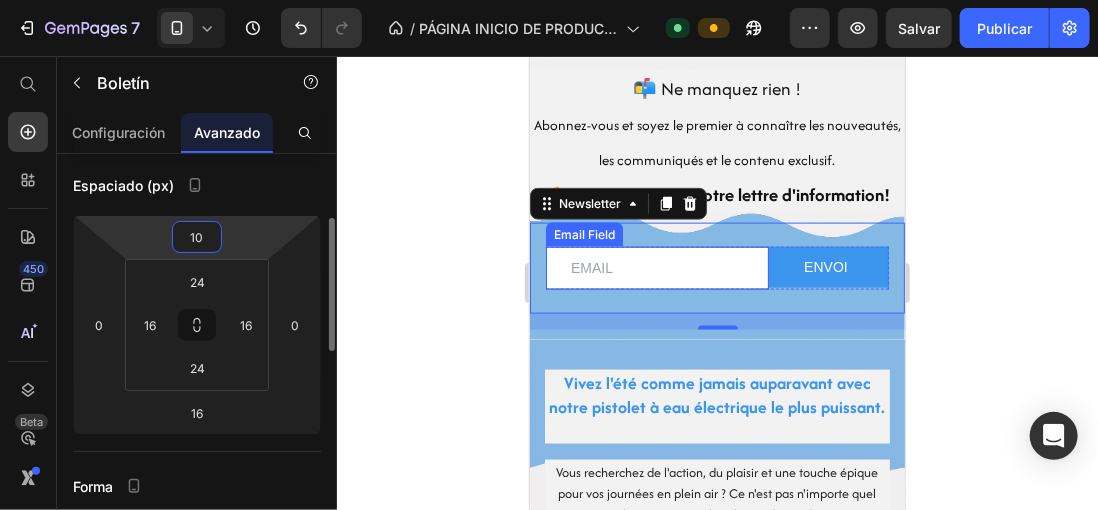 type on "1" 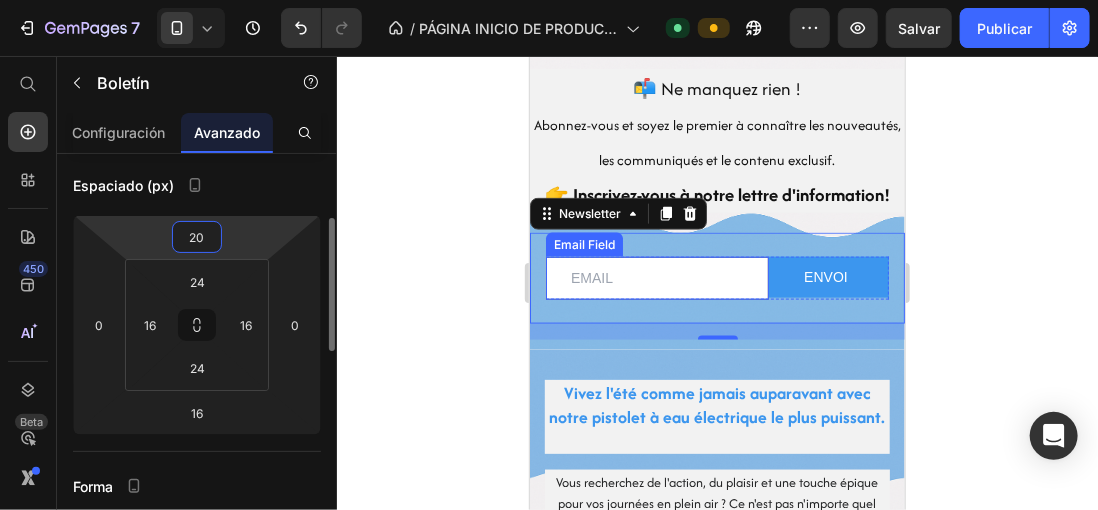 type on "2" 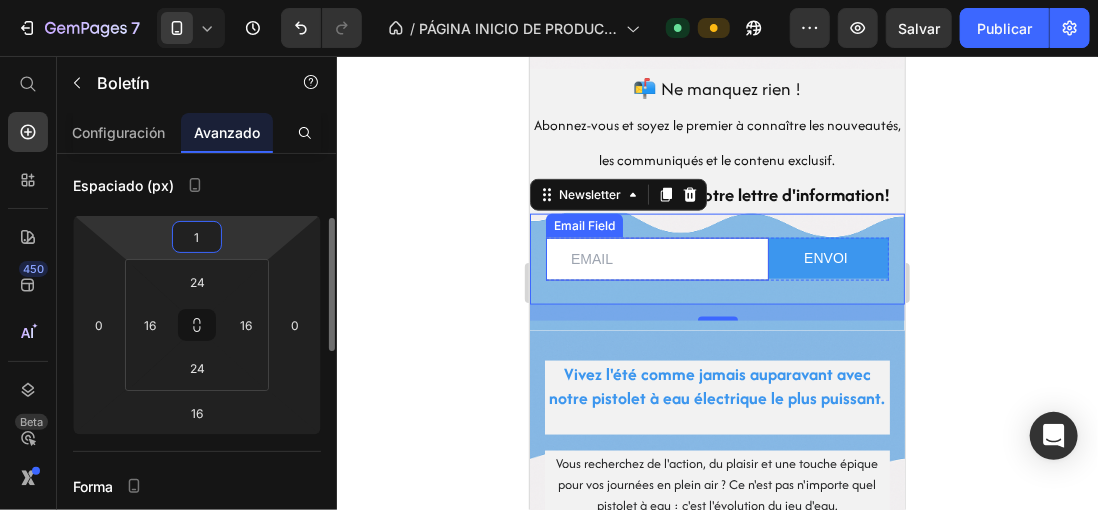 type on "10" 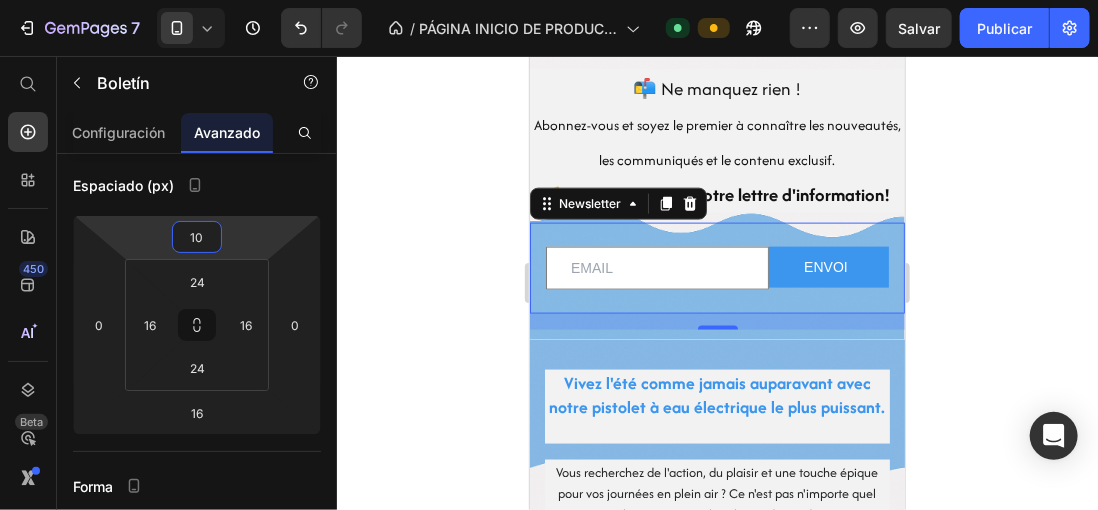 click 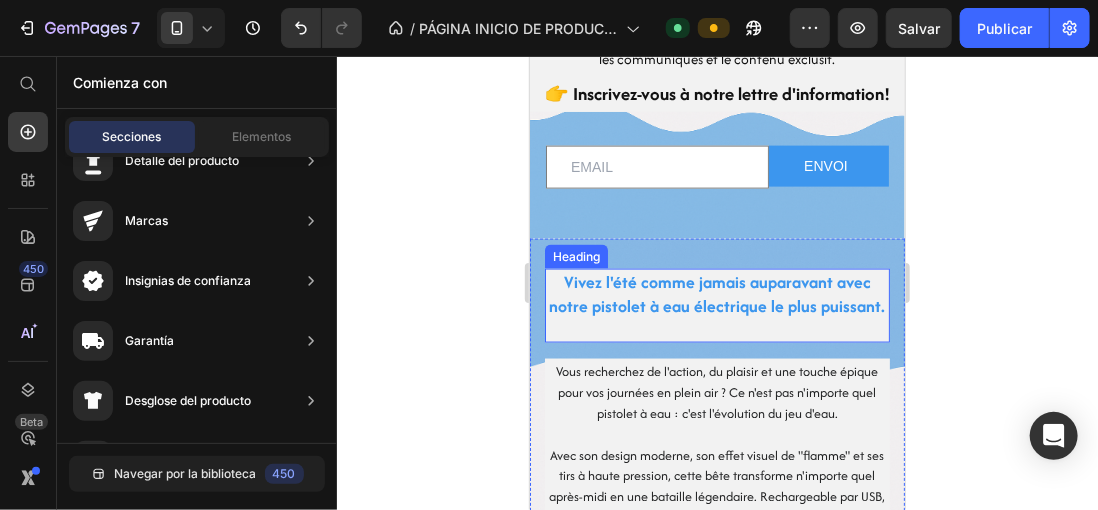 scroll, scrollTop: 1055, scrollLeft: 0, axis: vertical 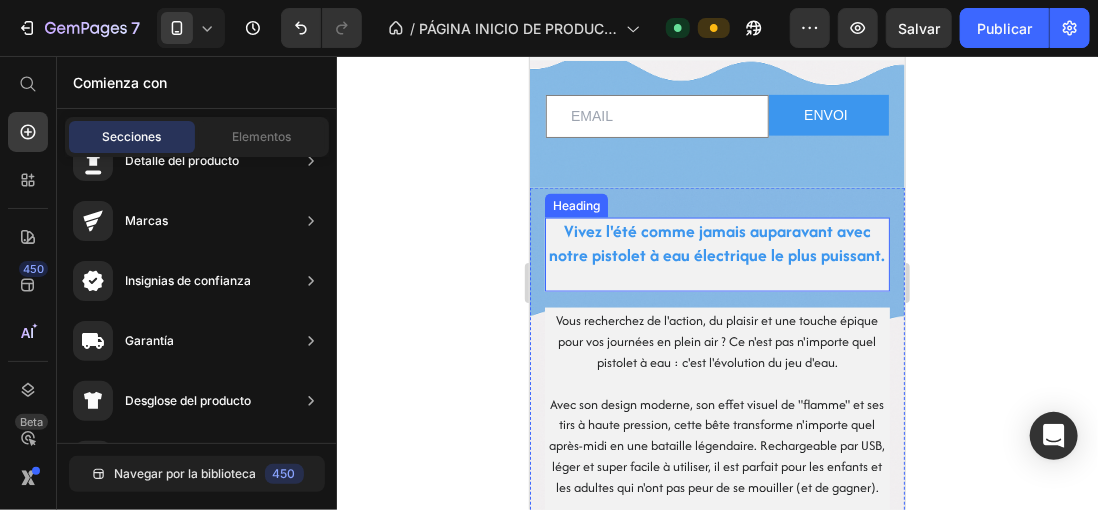 click 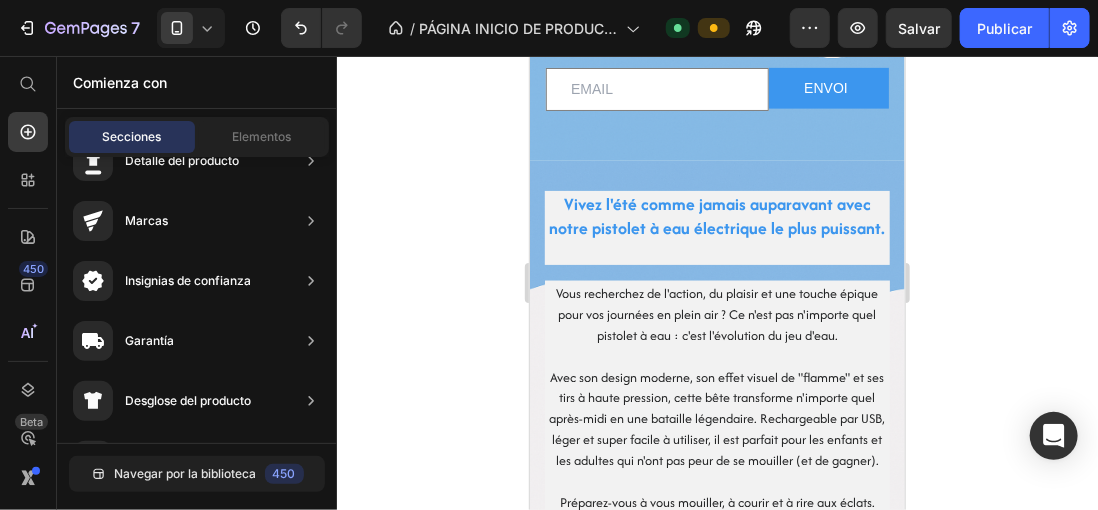 scroll, scrollTop: 1203, scrollLeft: 0, axis: vertical 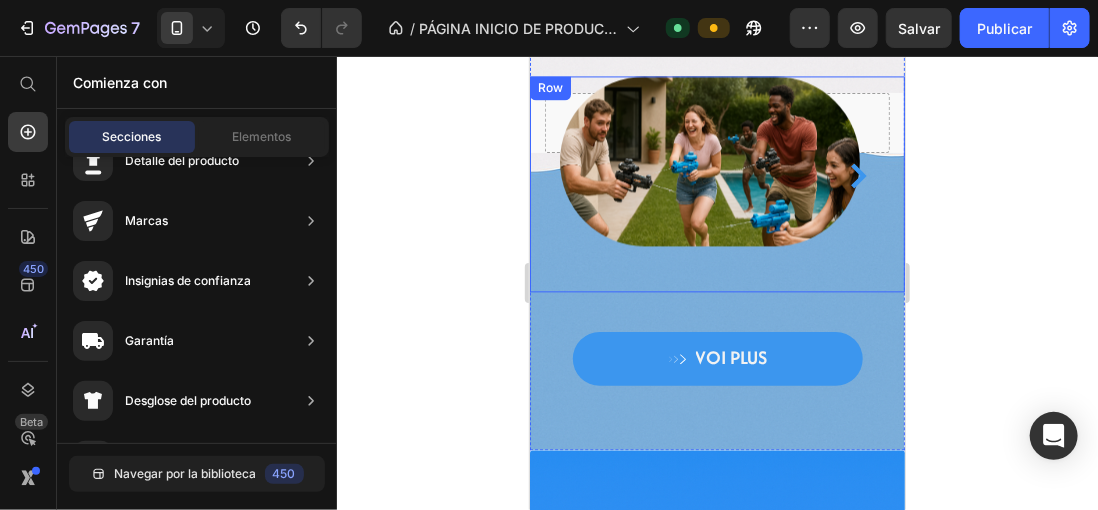 click on "Image Image Carousel Row" at bounding box center (716, 183) 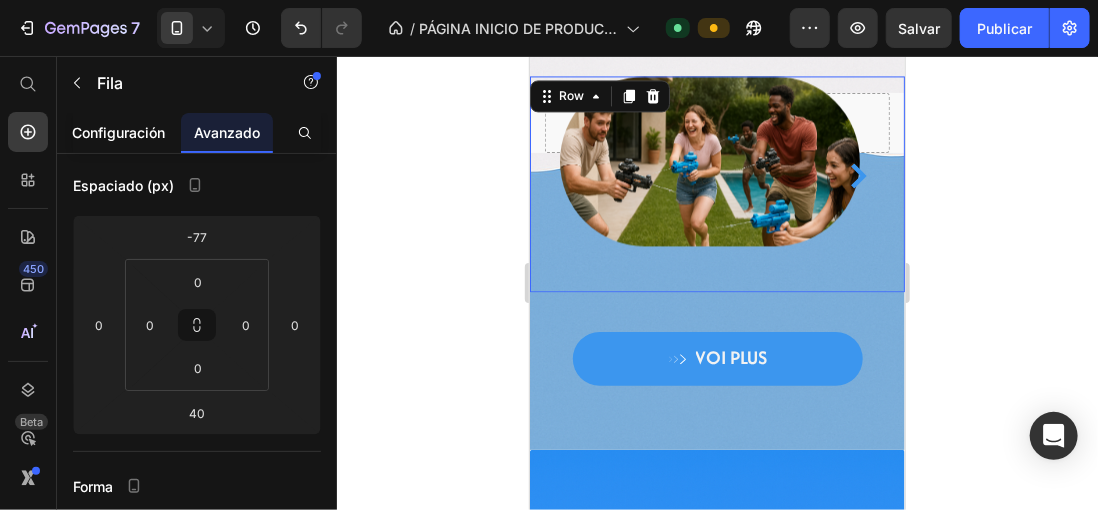 scroll, scrollTop: 0, scrollLeft: 0, axis: both 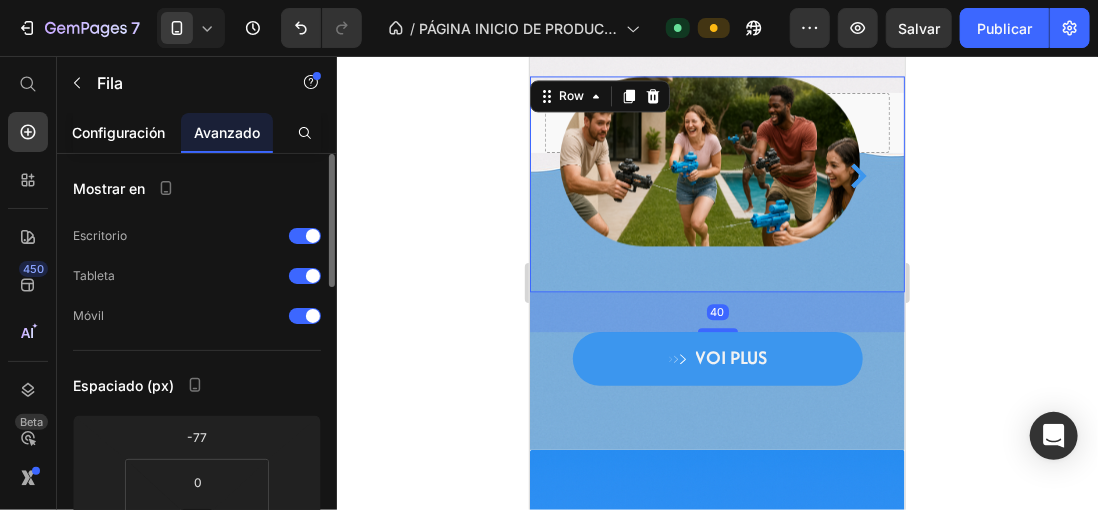 click on "Configuración" at bounding box center (119, 132) 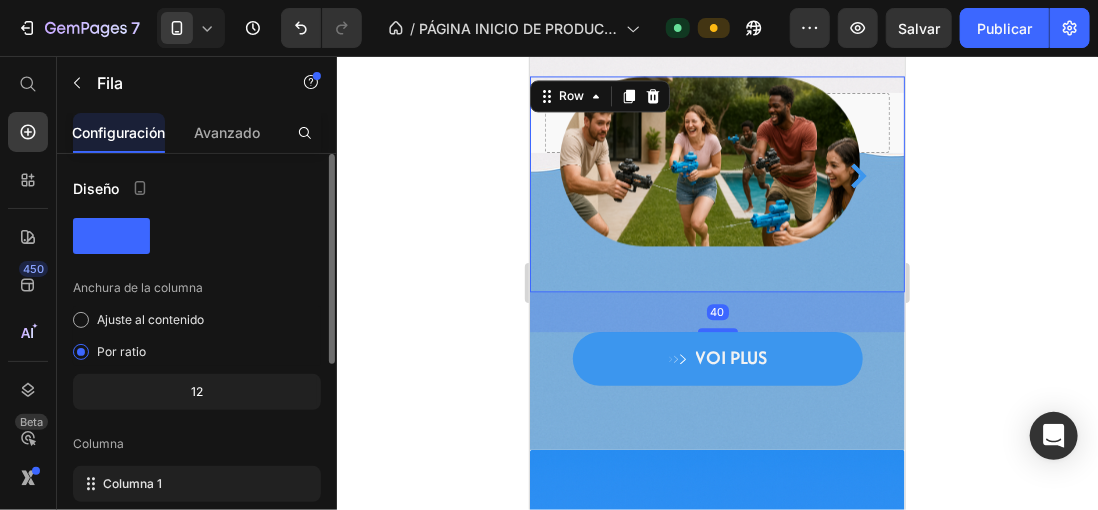 scroll, scrollTop: 400, scrollLeft: 0, axis: vertical 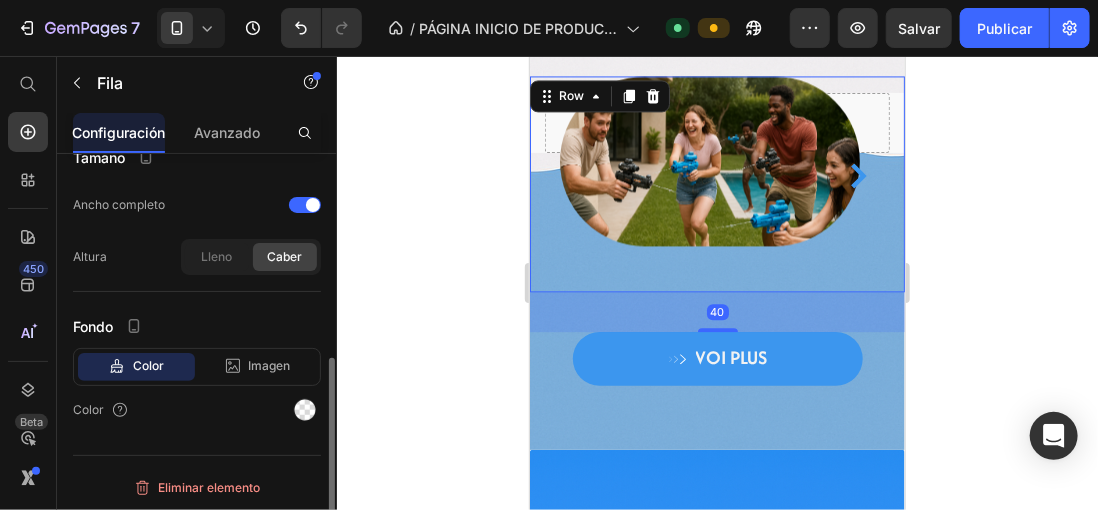 click on "Color Imagen Video" at bounding box center [197, 367] 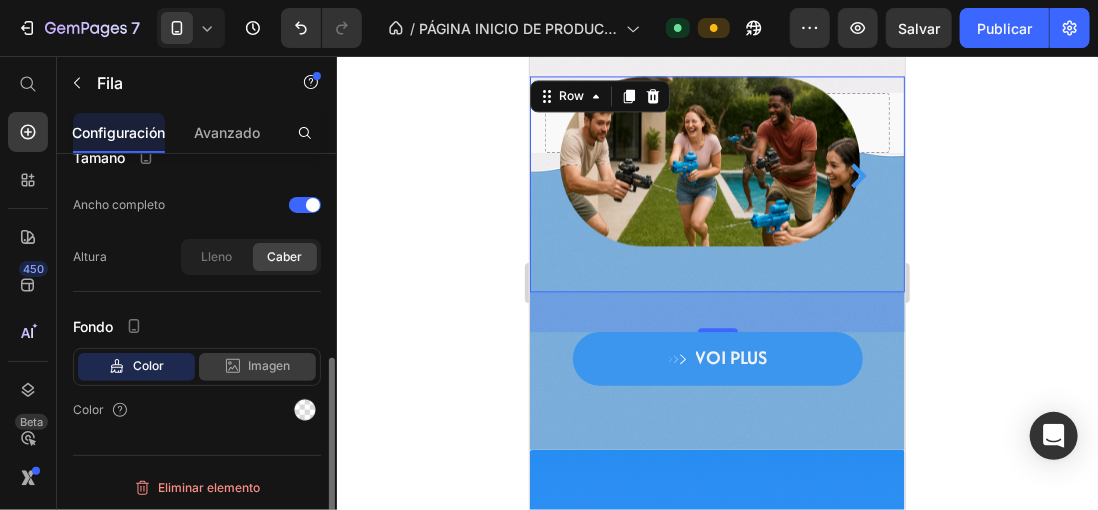 click on "Imagen" at bounding box center (270, 366) 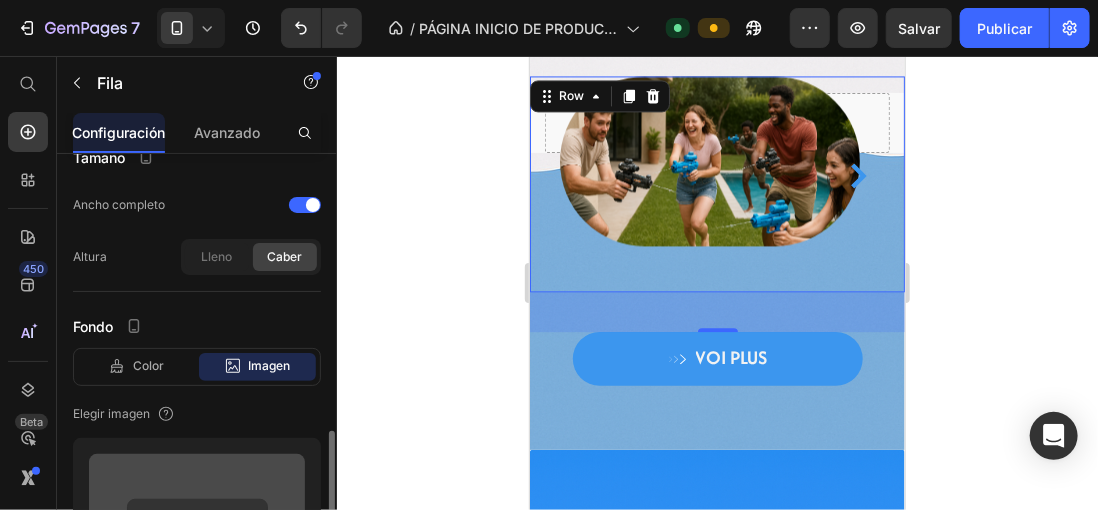 scroll, scrollTop: 700, scrollLeft: 0, axis: vertical 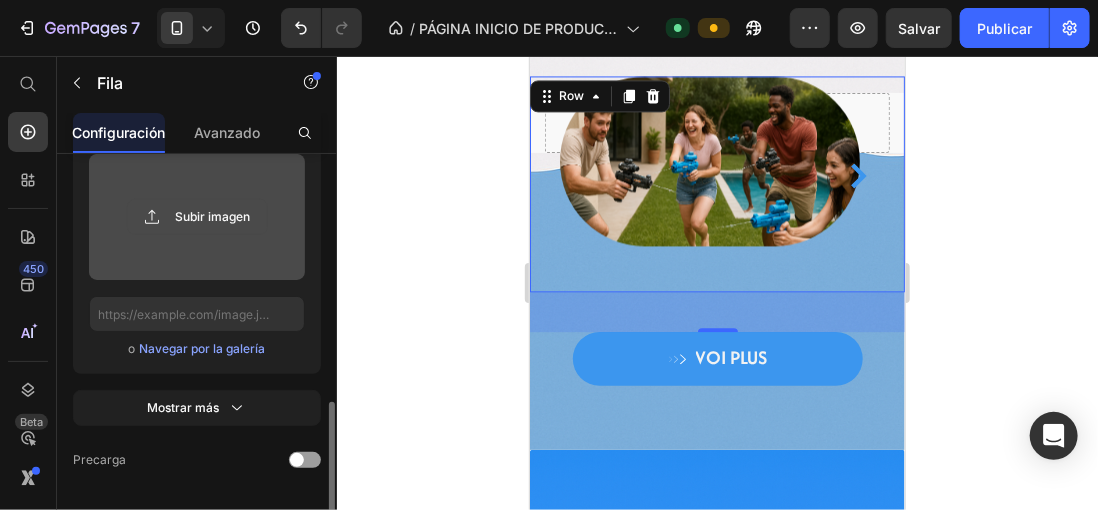 click 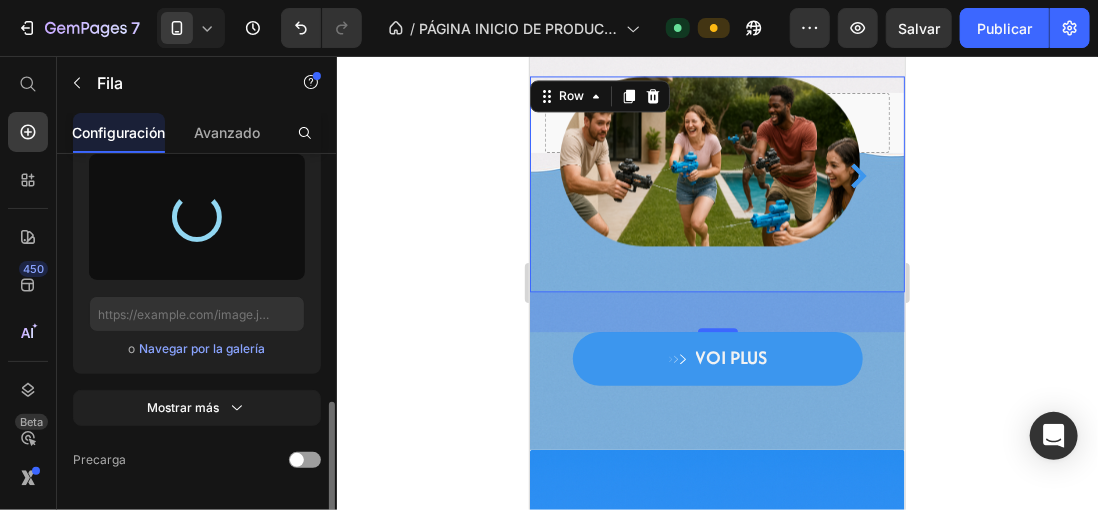 type on "https://cdn.shopify.com/s/files/1/0896/6527/4190/files/gempages_556725335903700004-50f92ffa-6405-49cd-babc-ae583050f8cd.png" 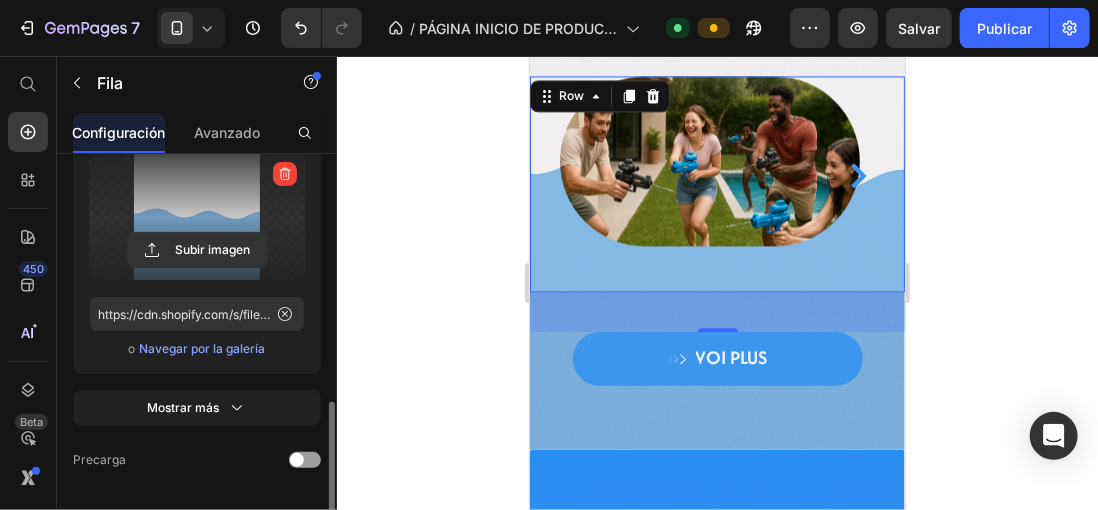 click 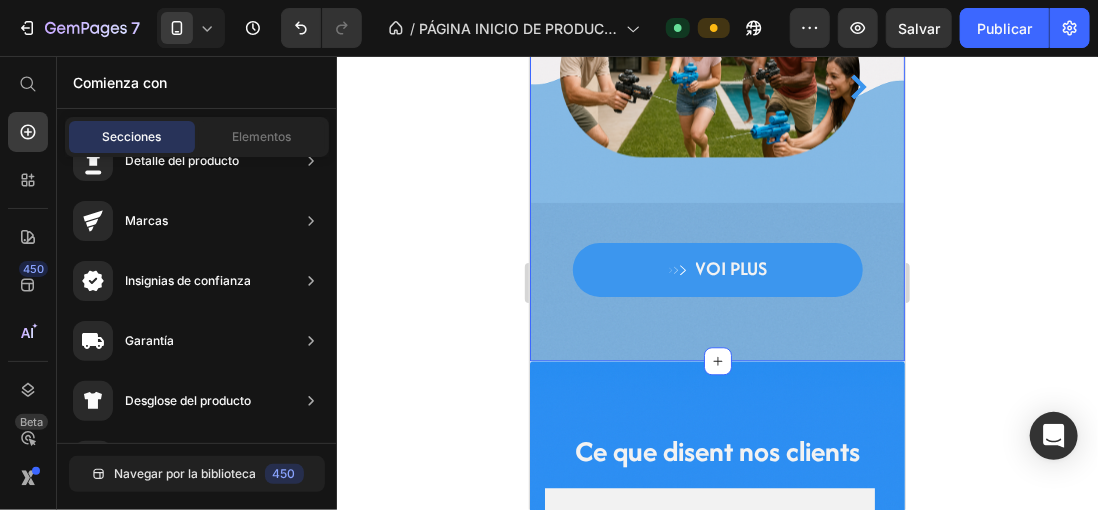 scroll, scrollTop: 1720, scrollLeft: 0, axis: vertical 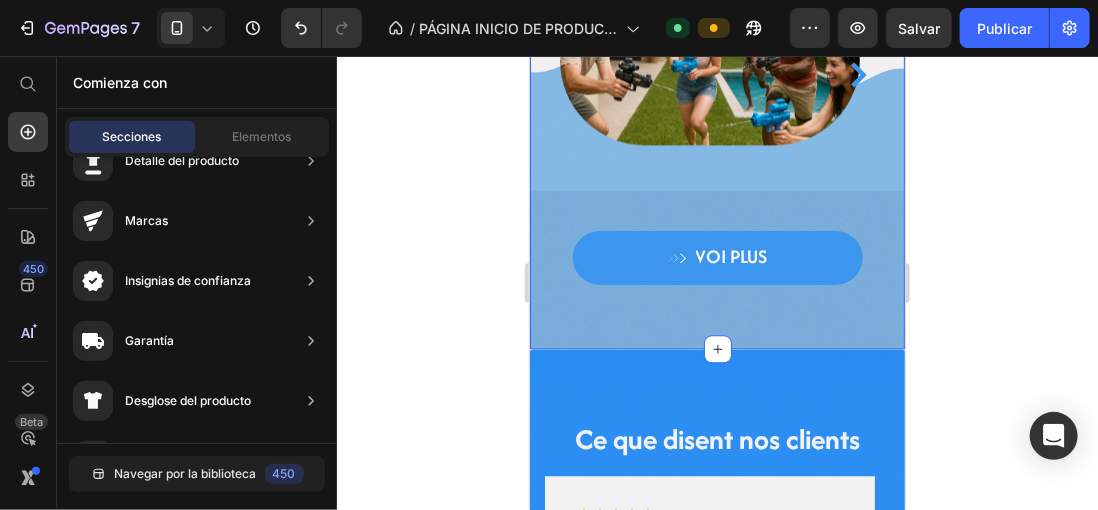 click on "Vivez l'été comme jamais auparavant avec notre pistolet à eau électrique le plus puissant.   Heading Vous recherchez de l'action, du plaisir et une touche épique pour vos journées en plein air ? Ce n'est pas n'importe quel pistolet à eau : c'est l'évolution du jeu d'eau.   Avec son design moderne, son effet visuel de "flamme" et ses tirs à haute pression, cette bête transforme n'importe quel après-midi en une bataille légendaire. Rechargeable par USB, léger et super facile à utiliser, il est parfait pour les enfants et les adultes qui n'ont pas peur de se mouiller (et de gagner).   Préparez-vous à vous mouiller, à courir et à rire aux éclats. Parce que si vous voulez jouer, jouez avec style. Text block Row Row
Drop element here Row Image Image Carousel Row           VOI PLUS Button Row" at bounding box center (716, -82) 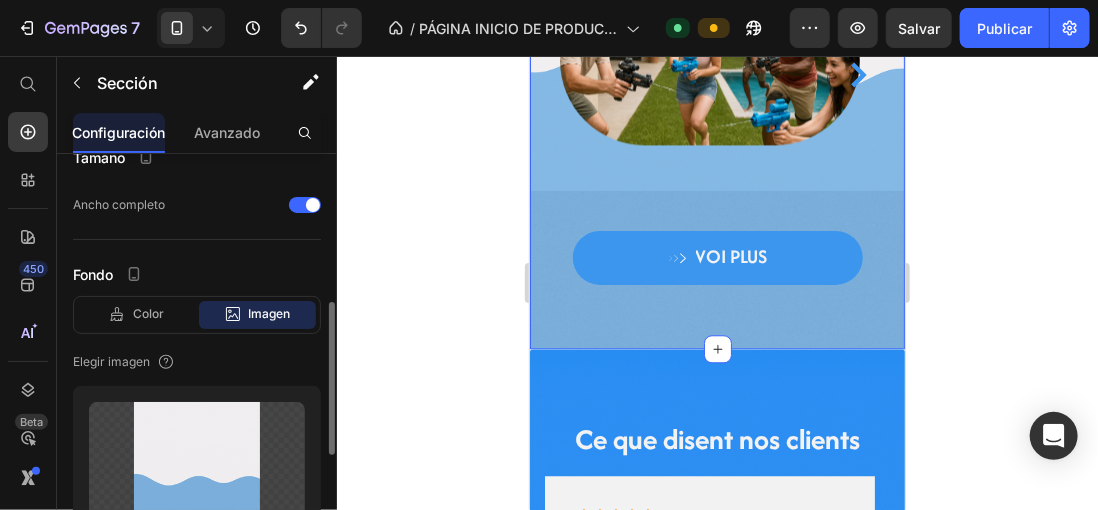 scroll, scrollTop: 500, scrollLeft: 0, axis: vertical 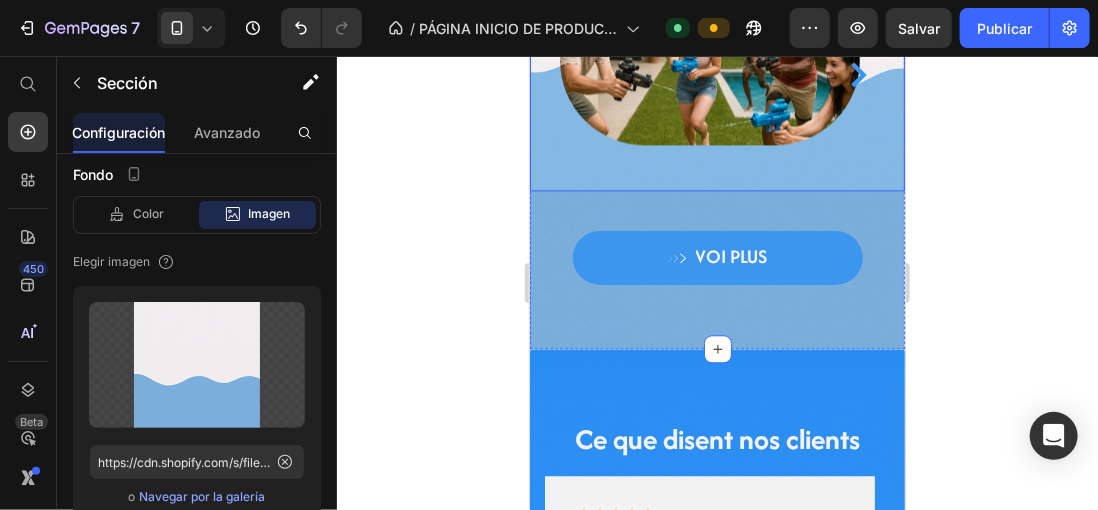 click on "Image Image Carousel Row" at bounding box center [716, 82] 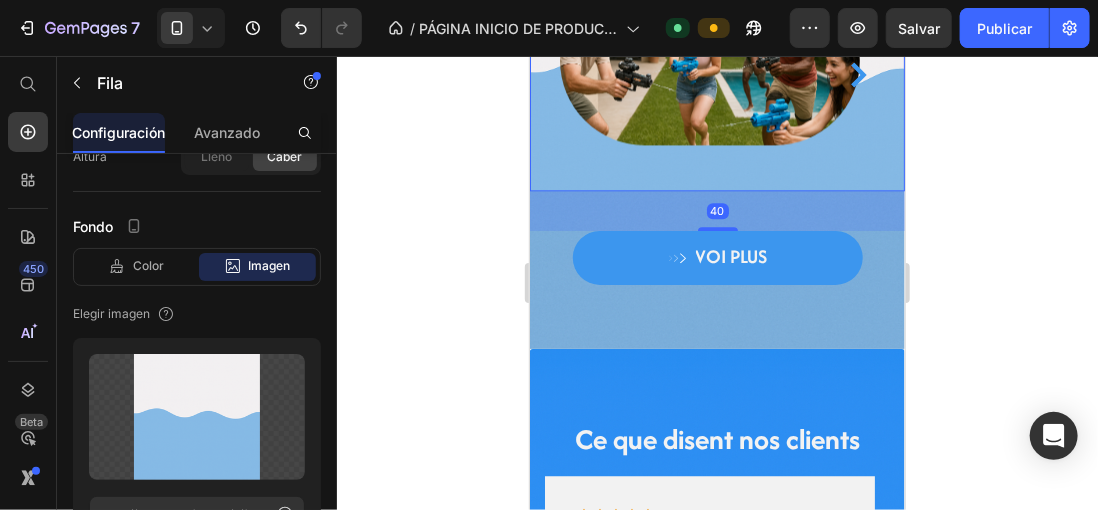 scroll, scrollTop: 0, scrollLeft: 0, axis: both 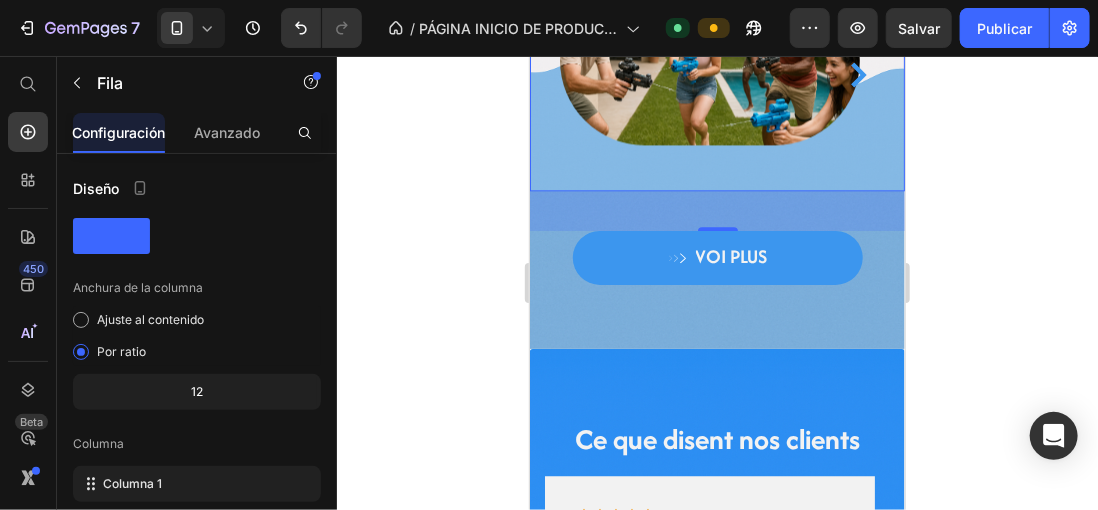 click 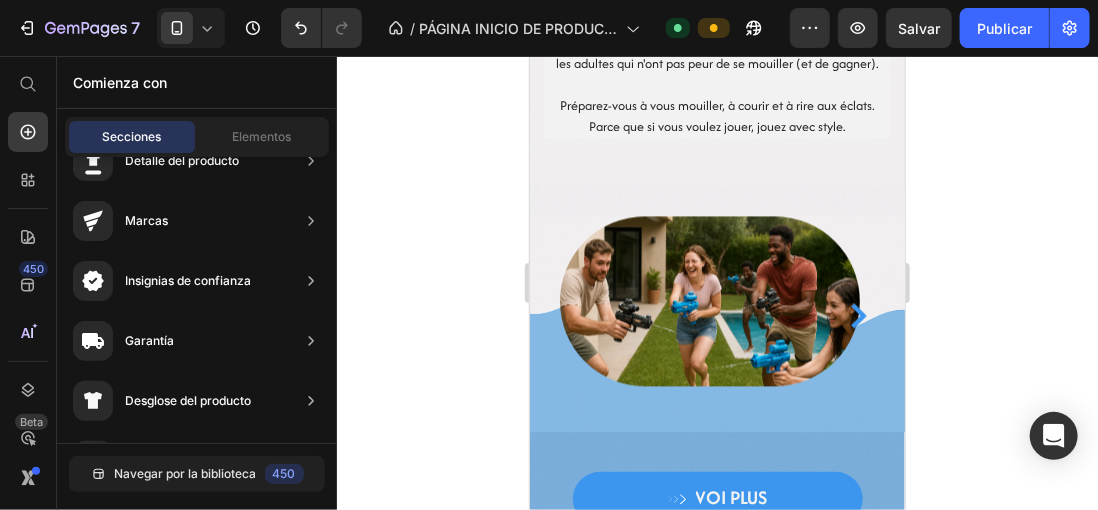 scroll, scrollTop: 1540, scrollLeft: 0, axis: vertical 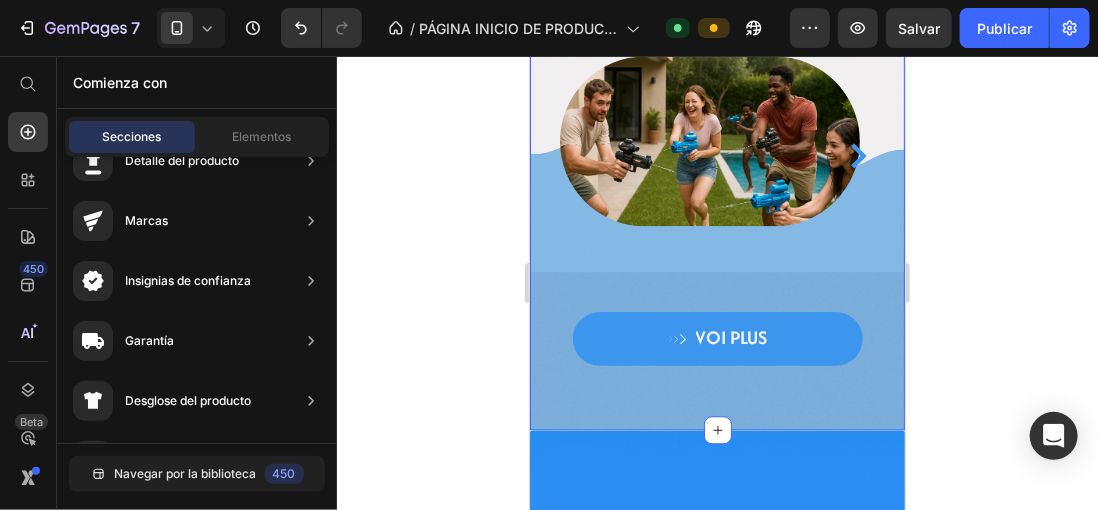 click on "Vivez l'été comme jamais auparavant avec notre pistolet à eau électrique le plus puissant.   Heading Vous recherchez de l'action, du plaisir et une touche épique pour vos journées en plein air ? Ce n'est pas n'importe quel pistolet à eau : c'est l'évolution du jeu d'eau.   Avec son design moderne, son effet visuel de "flamme" et ses tirs à haute pression, cette bête transforme n'importe quel après-midi en une bataille légendaire. Rechargeable par USB, léger et super facile à utiliser, il est parfait pour les enfants et les adultes qui n'ont pas peur de se mouiller (et de gagner).   Préparez-vous à vous mouiller, à courir et à rire aux éclats. Parce que si vous voulez jouer, jouez avec style. Text block Row Row
Drop element here Row Image Image Carousel Row           VOI PLUS Button Row" at bounding box center (716, -1) 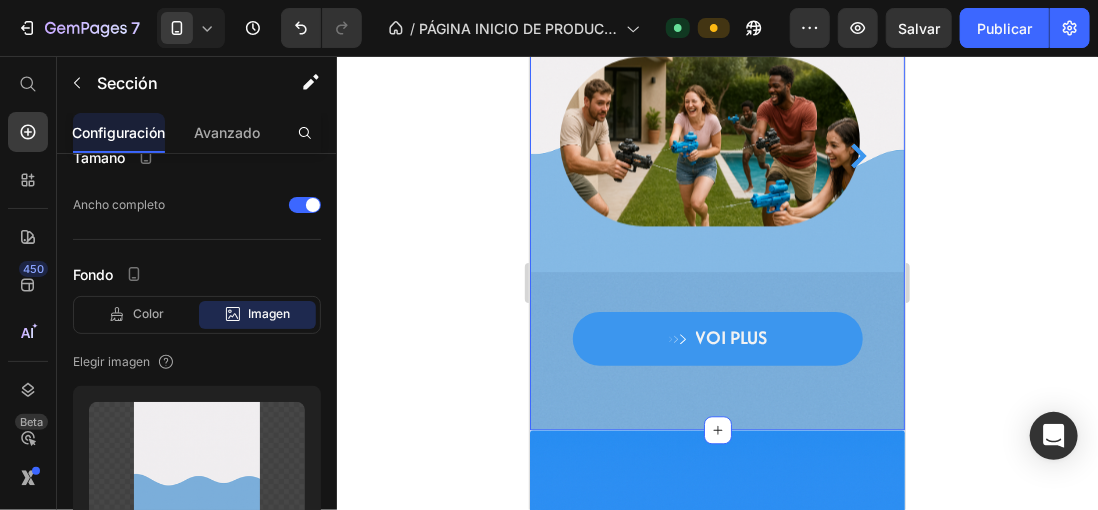 scroll, scrollTop: 600, scrollLeft: 0, axis: vertical 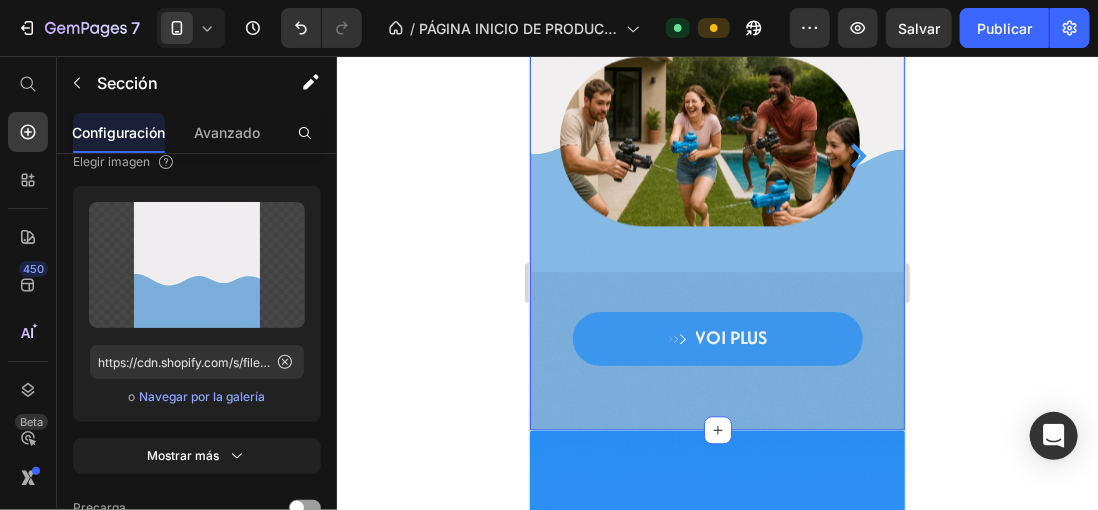 click on "Vivez l'été comme jamais auparavant avec notre pistolet à eau électrique le plus puissant.   Heading Vous recherchez de l'action, du plaisir et une touche épique pour vos journées en plein air ? Ce n'est pas n'importe quel pistolet à eau : c'est l'évolution du jeu d'eau.   Avec son design moderne, son effet visuel de "flamme" et ses tirs à haute pression, cette bête transforme n'importe quel après-midi en une bataille légendaire. Rechargeable par USB, léger et super facile à utiliser, il est parfait pour les enfants et les adultes qui n'ont pas peur de se mouiller (et de gagner).   Préparez-vous à vous mouiller, à courir et à rire aux éclats. Parce que si vous voulez jouer, jouez avec style. Text block Row Row
Drop element here Row Image Image Carousel Row           VOI PLUS Button Row" at bounding box center (716, -1) 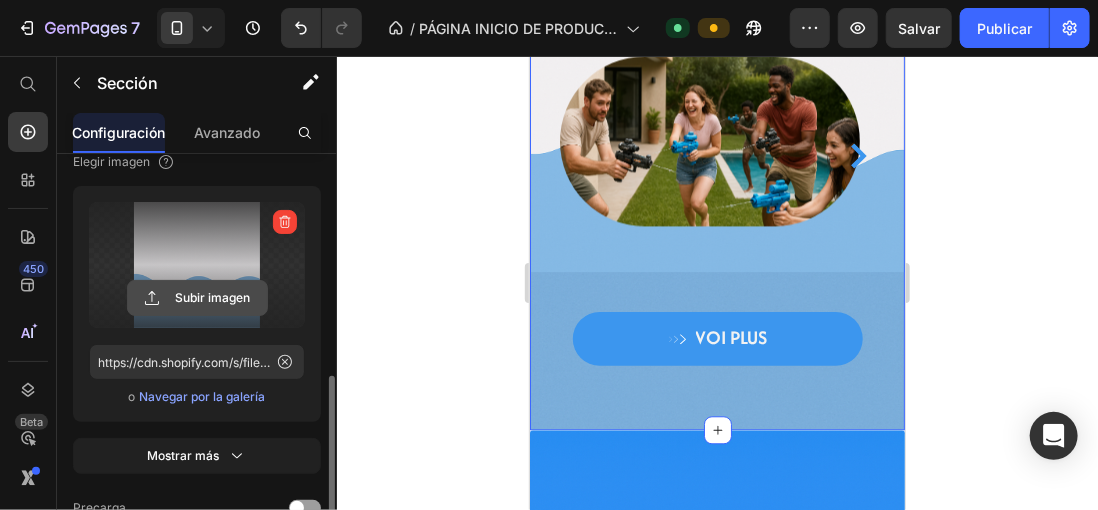 click 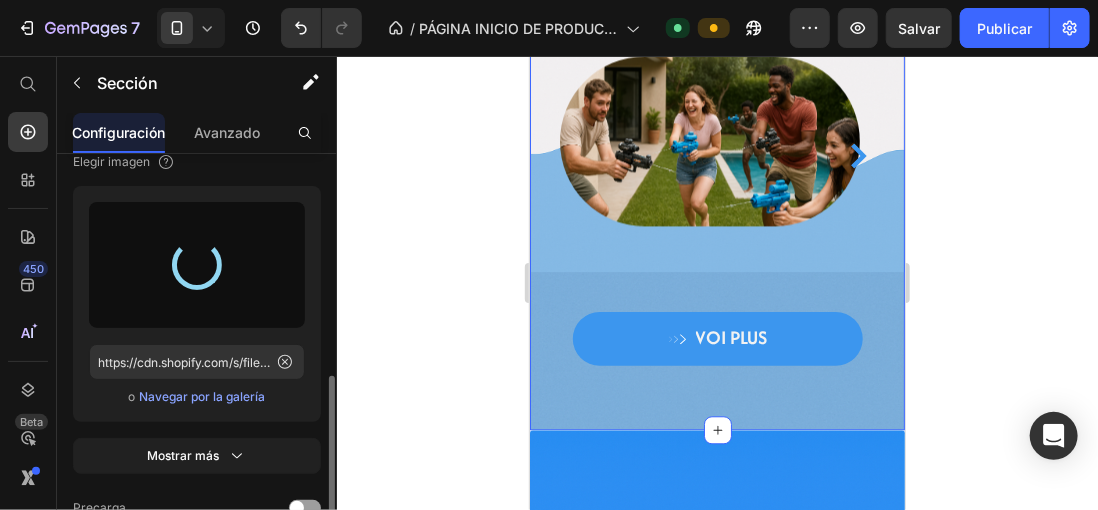 type on "https://cdn.shopify.com/s/files/1/0896/6527/4190/files/gempages_556725335903700004-50f92ffa-6405-49cd-babc-ae583050f8cd.png" 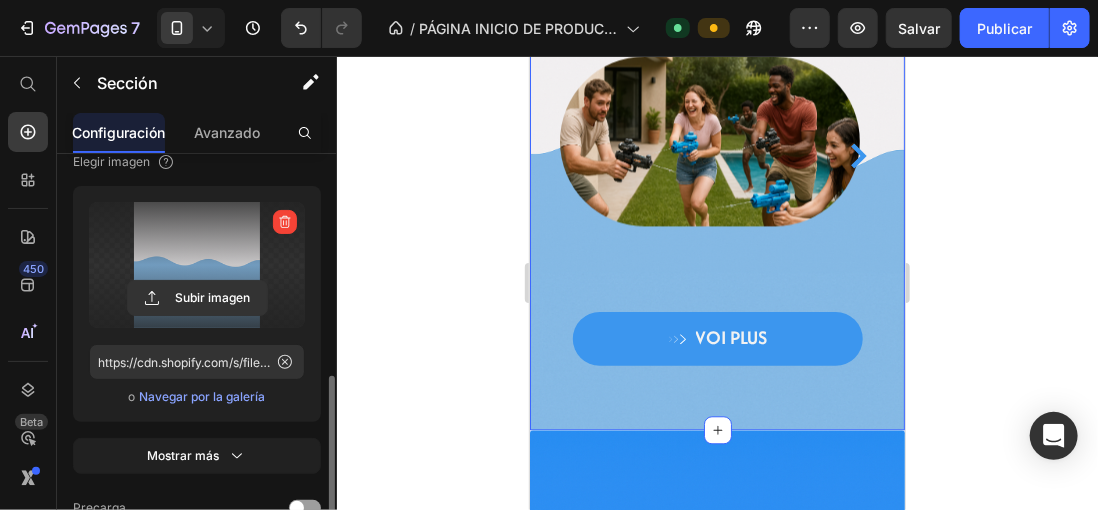 click 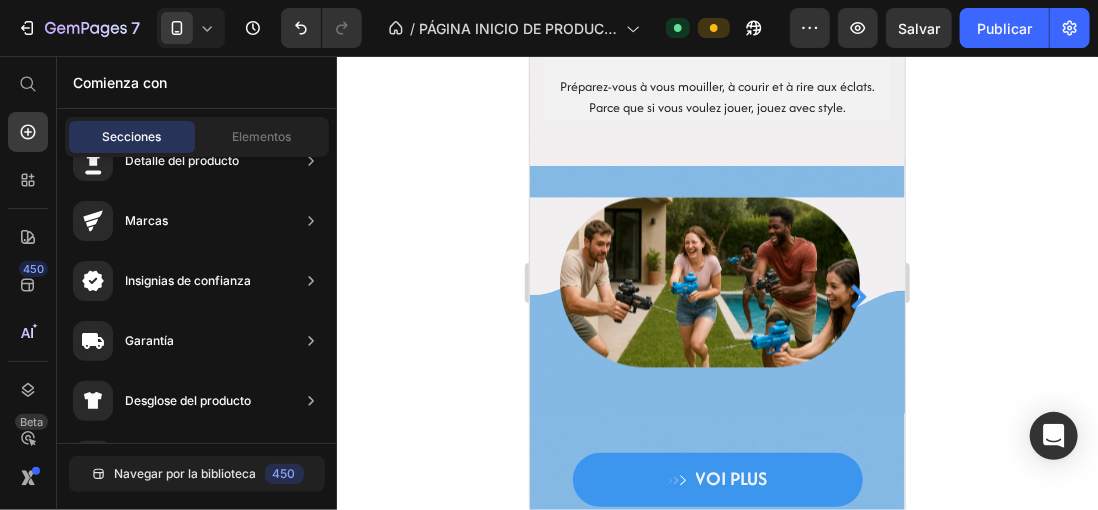 scroll, scrollTop: 1486, scrollLeft: 0, axis: vertical 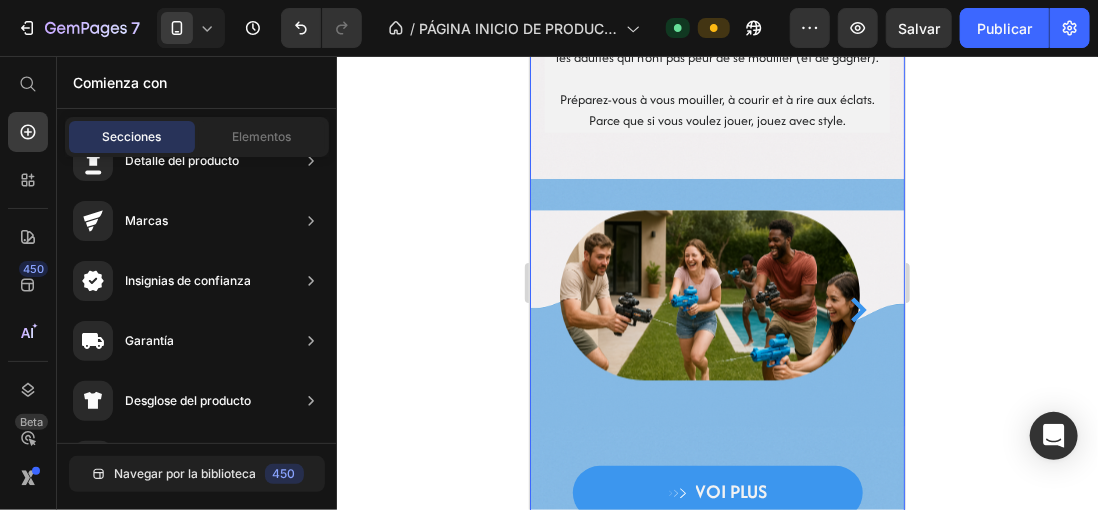 click on "Vivez l'été comme jamais auparavant avec notre pistolet à eau électrique le plus puissant.   Heading Vous recherchez de l'action, du plaisir et une touche épique pour vos journées en plein air ? Ce n'est pas n'importe quel pistolet à eau : c'est l'évolution du jeu d'eau.   Avec son design moderne, son effet visuel de "flamme" et ses tirs à haute pression, cette bête transforme n'importe quel après-midi en une bataille légendaire. Rechargeable par USB, léger et super facile à utiliser, il est parfait pour les enfants et les adultes qui n'ont pas peur de se mouiller (et de gagner).   Préparez-vous à vous mouiller, à courir et à rire aux éclats. Parce que si vous voulez jouer, jouez avec style. Text block Row Row
Drop element here Row Image Image Carousel Row           VOI PLUS Button Row" at bounding box center [716, 153] 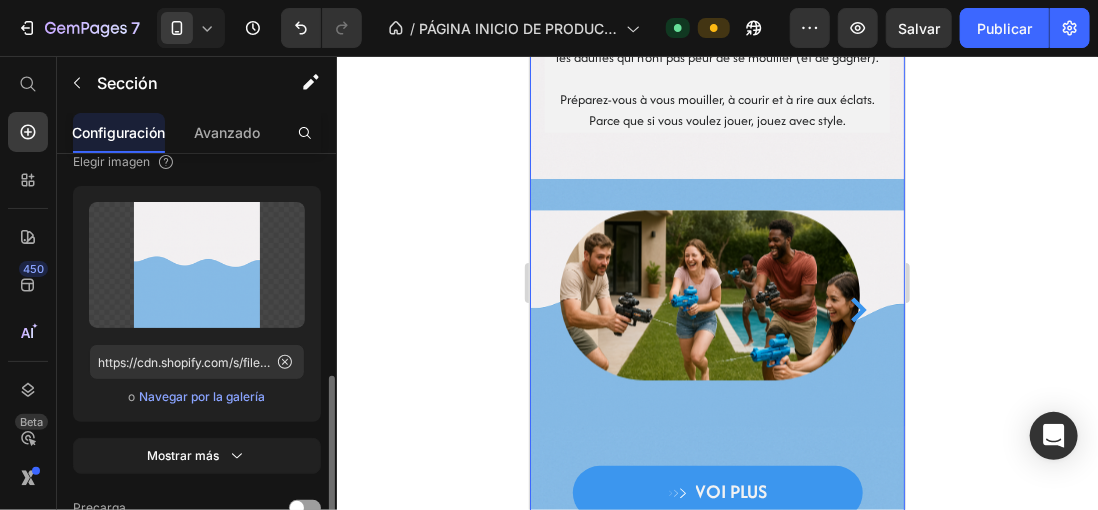 drag, startPoint x: 434, startPoint y: 198, endPoint x: 440, endPoint y: 176, distance: 22.803509 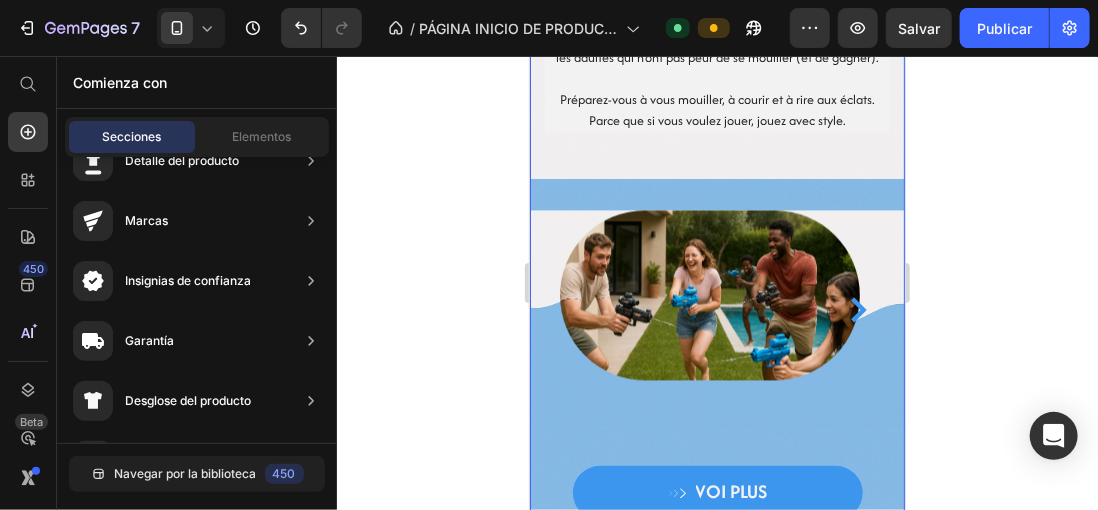 click on "Vivez l'été comme jamais auparavant avec notre pistolet à eau électrique le plus puissant.   Heading Vous recherchez de l'action, du plaisir et une touche épique pour vos journées en plein air ? Ce n'est pas n'importe quel pistolet à eau : c'est l'évolution du jeu d'eau.   Avec son design moderne, son effet visuel de "flamme" et ses tirs à haute pression, cette bête transforme n'importe quel après-midi en une bataille légendaire. Rechargeable par USB, léger et super facile à utiliser, il est parfait pour les enfants et les adultes qui n'ont pas peur de se mouiller (et de gagner).   Préparez-vous à vous mouiller, à courir et à rire aux éclats. Parce que si vous voulez jouer, jouez avec style. Text block Row Row
Drop element here Row Image Image Carousel Row           VOI PLUS Button Row" at bounding box center (716, 153) 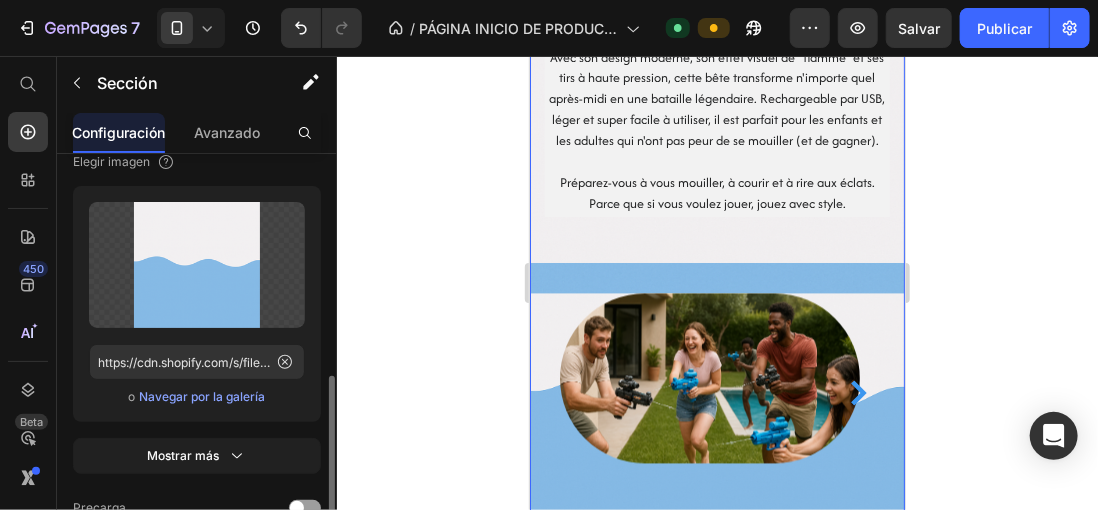 scroll, scrollTop: 1186, scrollLeft: 0, axis: vertical 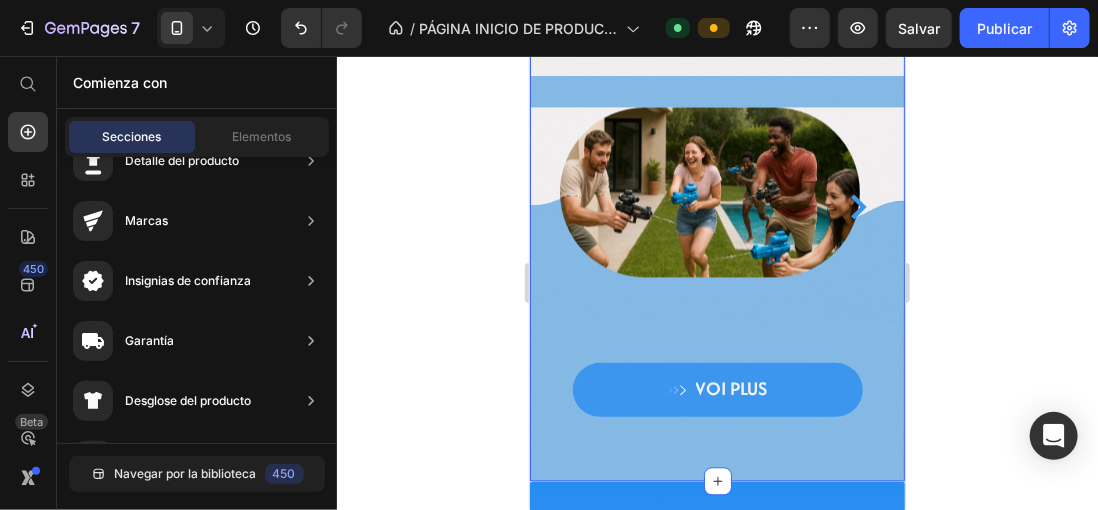 click on "Vivez l'été comme jamais auparavant avec notre pistolet à eau électrique le plus puissant.   Heading Vous recherchez de l'action, du plaisir et une touche épique pour vos journées en plein air ? Ce n'est pas n'importe quel pistolet à eau : c'est l'évolution du jeu d'eau.   Avec son design moderne, son effet visuel de "flamme" et ses tirs à haute pression, cette bête transforme n'importe quel après-midi en une bataille légendaire. Rechargeable par USB, léger et super facile à utiliser, il est parfait pour les enfants et les adultes qui n'ont pas peur de se mouiller (et de gagner).   Préparez-vous à vous mouiller, à courir et à rire aux éclats. Parce que si vous voulez jouer, jouez avec style. Text block Row Row
Drop element here Row Image Image Carousel Row           VOI PLUS Button Row" at bounding box center (716, 50) 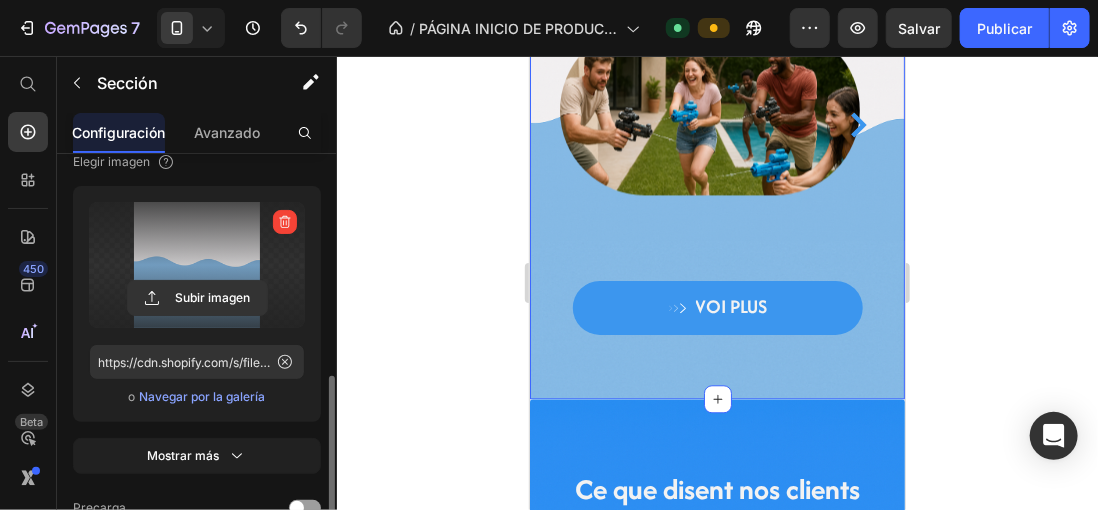 scroll, scrollTop: 1789, scrollLeft: 0, axis: vertical 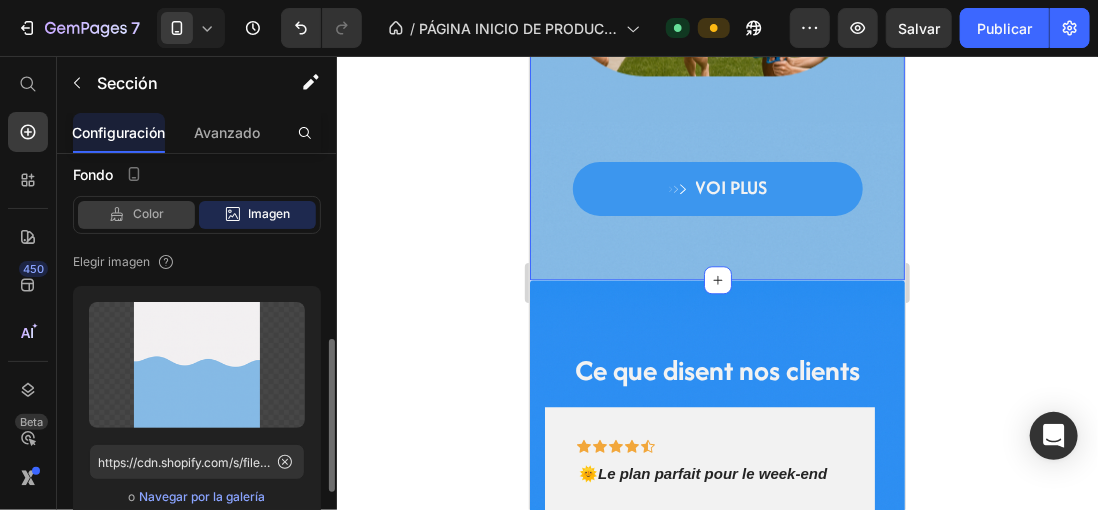 click on "Color" at bounding box center (148, 214) 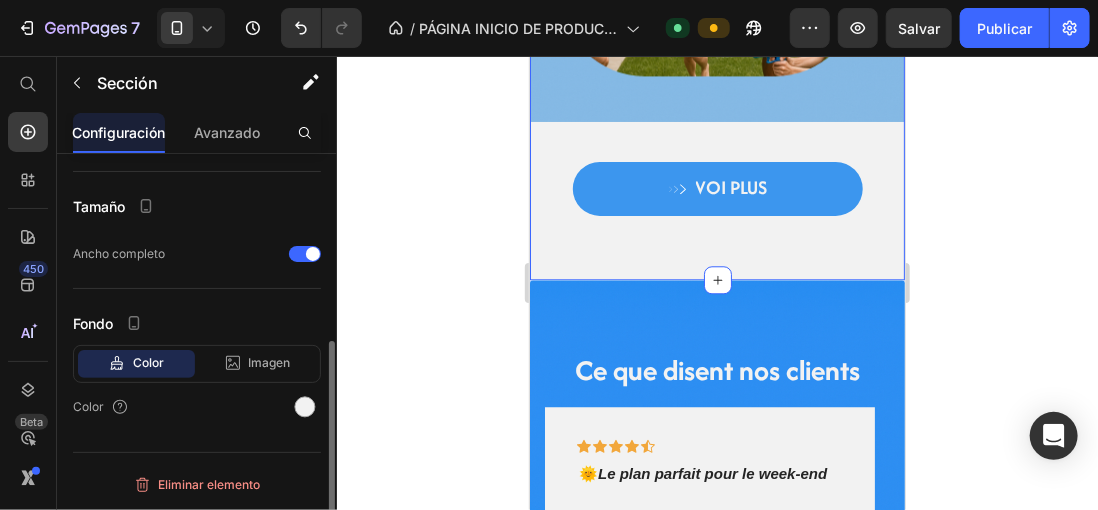 scroll, scrollTop: 348, scrollLeft: 0, axis: vertical 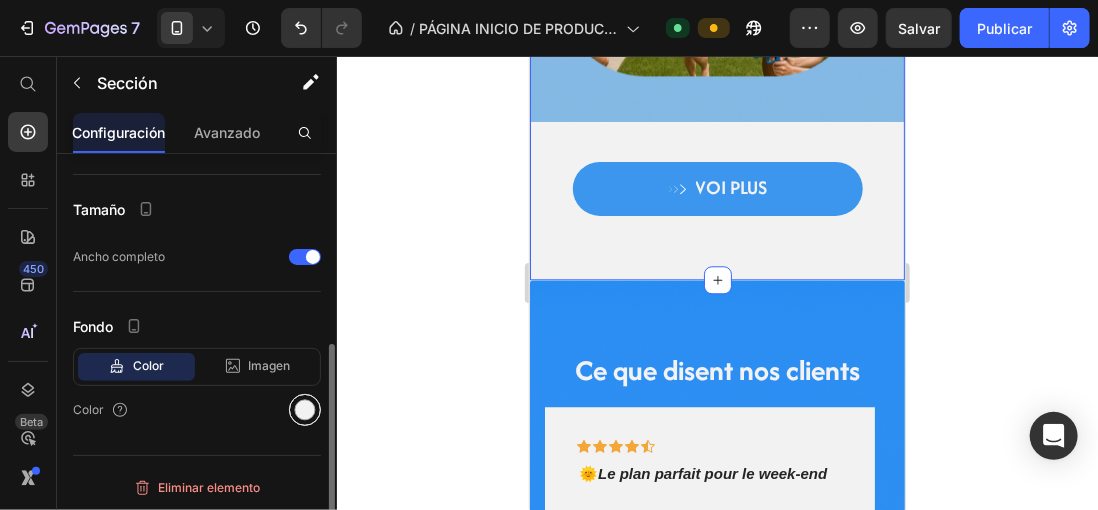 click at bounding box center (305, 410) 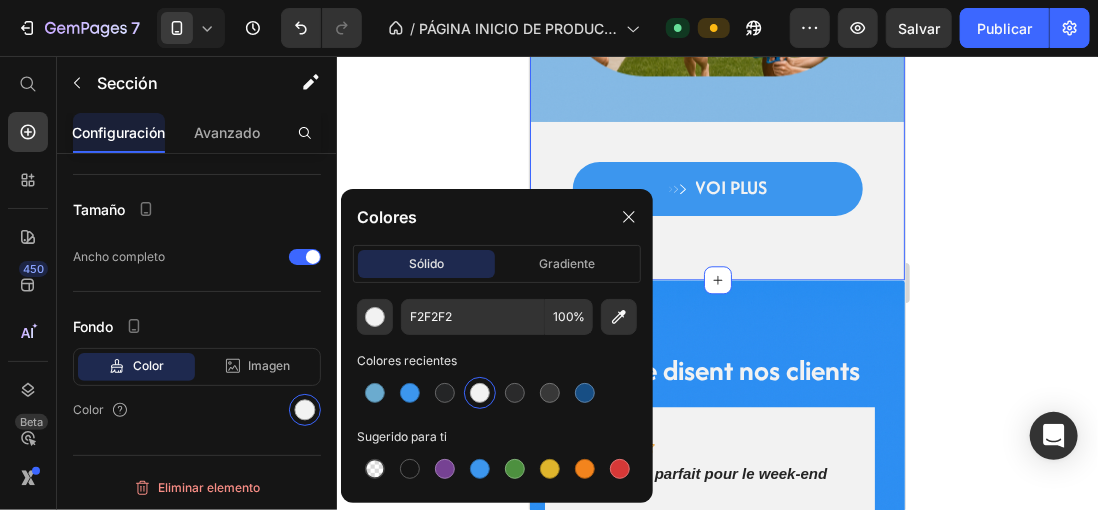 click at bounding box center [480, 393] 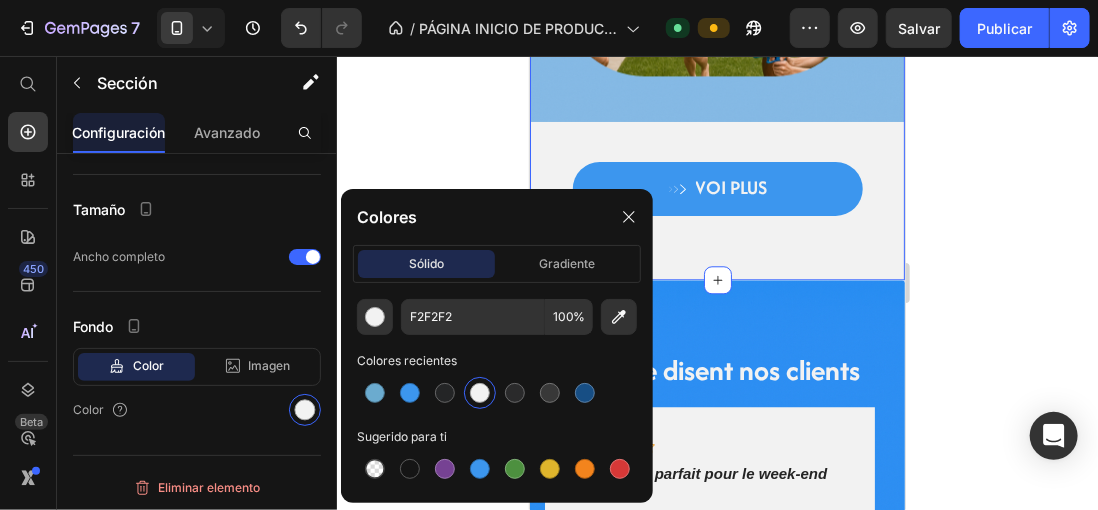 click 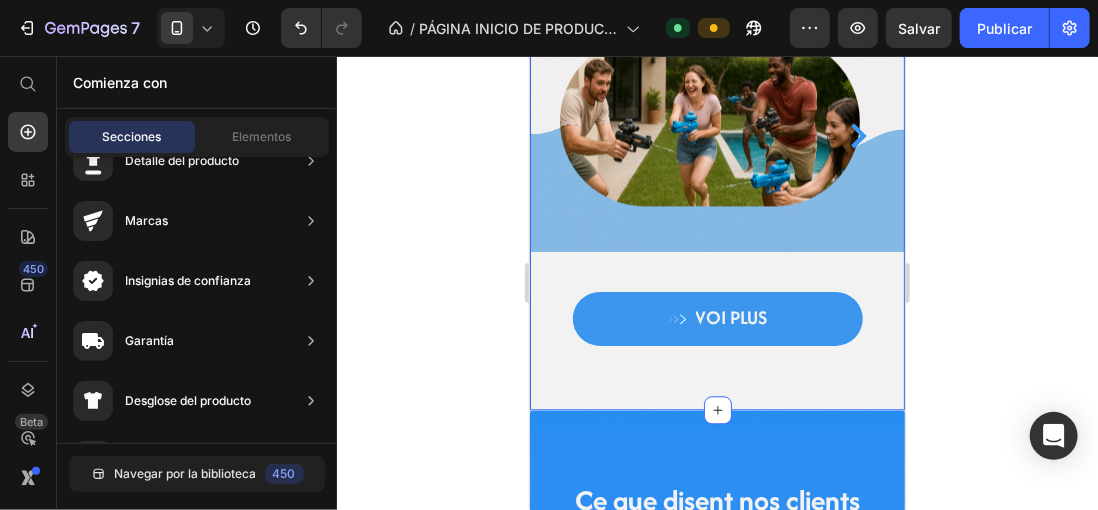 scroll, scrollTop: 1989, scrollLeft: 0, axis: vertical 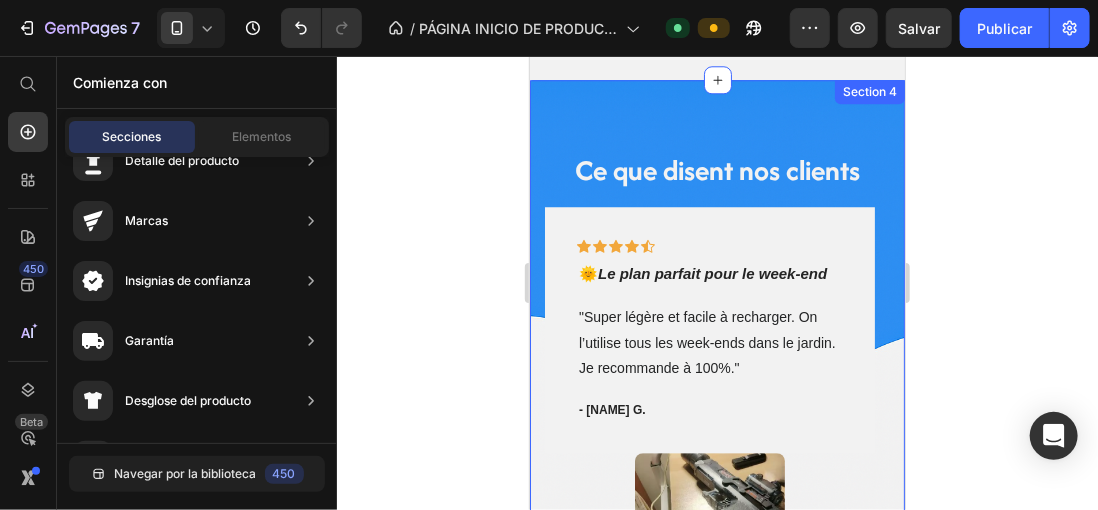 click on "Ce que disent nos clients Heading
Icon
Icon
Icon
Icon
Icon Row 🌞  Le plan parfait pour le week-end Text block "Super légère et facile à recharger. On l’utilise tous les week-ends dans le jardin. Je recommande à 100%." Text block - Claire G. Text block Row Image
Icon
Icon
Icon
Icon
Icon Row 💥  Puissance et fun garantis Text block "Incroyable ! Je ne m’attendais pas à autant de puissance. L’effet flamme est génial, mes enfants adorent (et moi aussi 😅)" Text block - Julien M. Text block Row Image
Icon
Icon
Icon
Icon
Icon Row 🔋  On sent que c’est de la qualité Text block "Le meilleur pistolet à eau que j’ai acheté. La batterie tient bien et le produit est solide." Text block - Sophie P. Text block Row Image
Icon
Row" at bounding box center [716, 402] 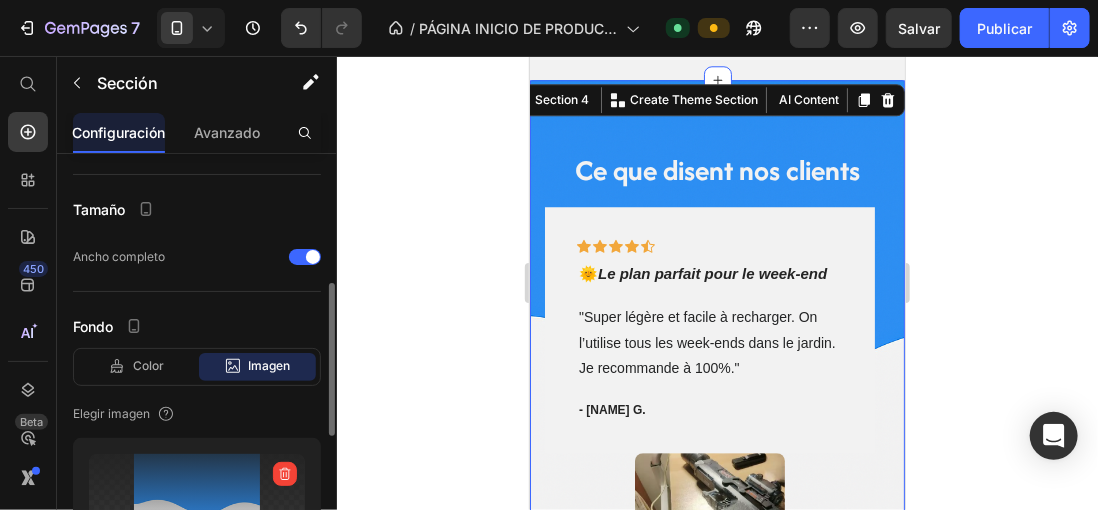 scroll, scrollTop: 548, scrollLeft: 0, axis: vertical 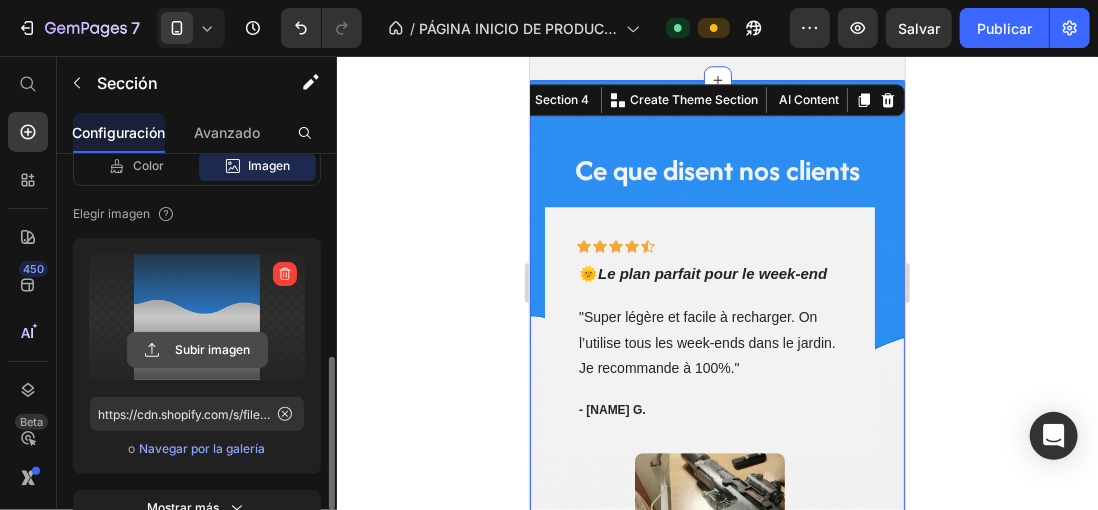 click 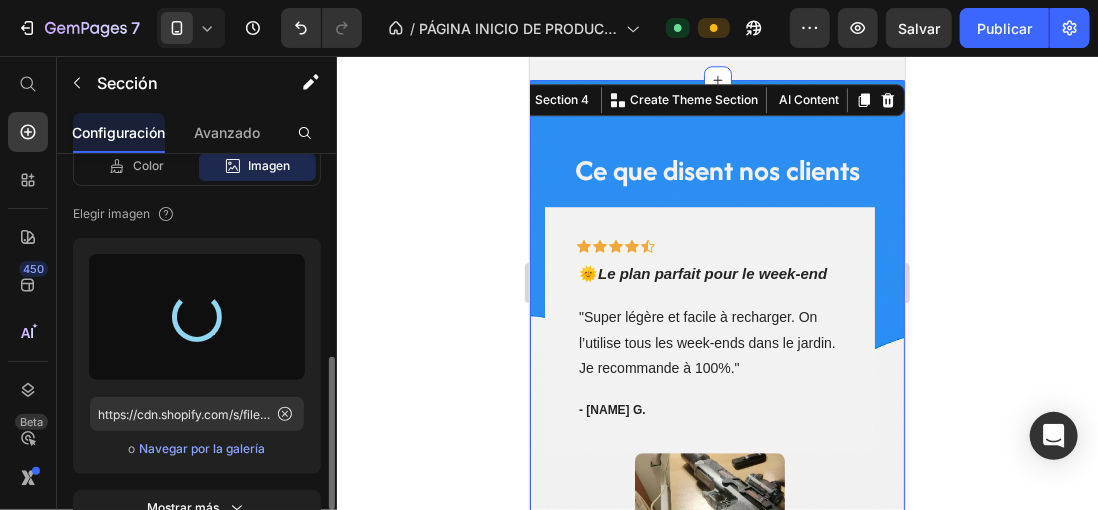 click 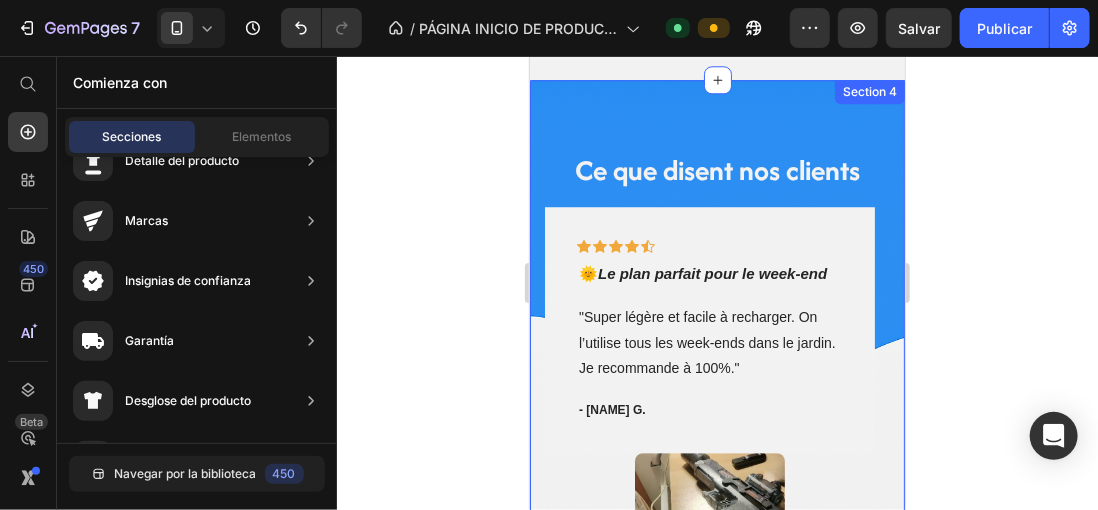 click on "Ce que disent nos clients Heading
Icon
Icon
Icon
Icon
Icon Row 🌞  Le plan parfait pour le week-end Text block "Super légère et facile à recharger. On l’utilise tous les week-ends dans le jardin. Je recommande à 100%." Text block - Claire G. Text block Row Image
Icon
Icon
Icon
Icon
Icon Row 💥  Puissance et fun garantis Text block "Incroyable ! Je ne m’attendais pas à autant de puissance. L’effet flamme est génial, mes enfants adorent (et moi aussi 😅)" Text block - Julien M. Text block Row Image
Icon
Icon
Icon
Icon
Icon Row 🔋  On sent que c’est de la qualité Text block "Le meilleur pistolet à eau que j’ai acheté. La batterie tient bien et le produit est solide." Text block - Sophie P. Text block Row Image
Icon
Row" at bounding box center [716, 402] 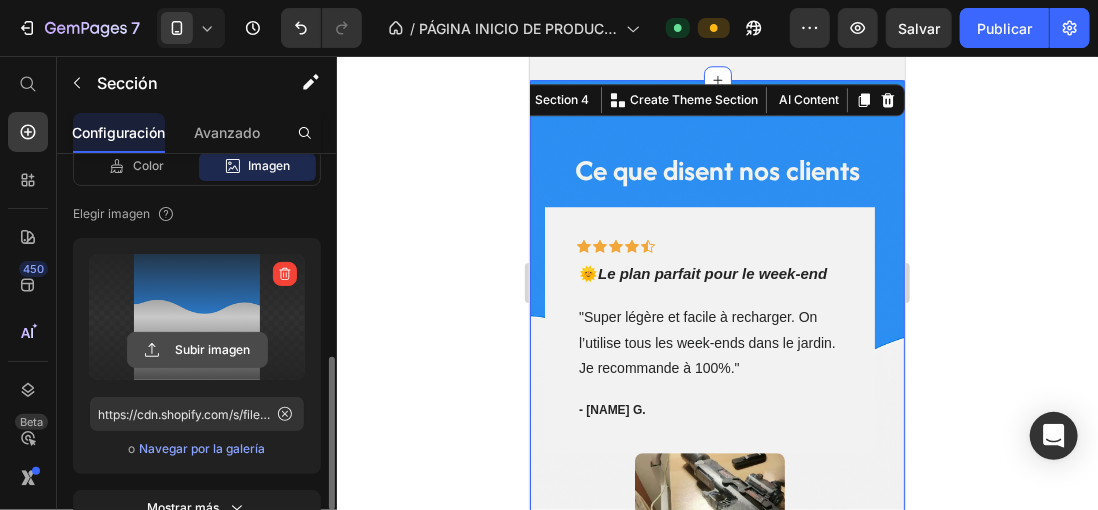 click 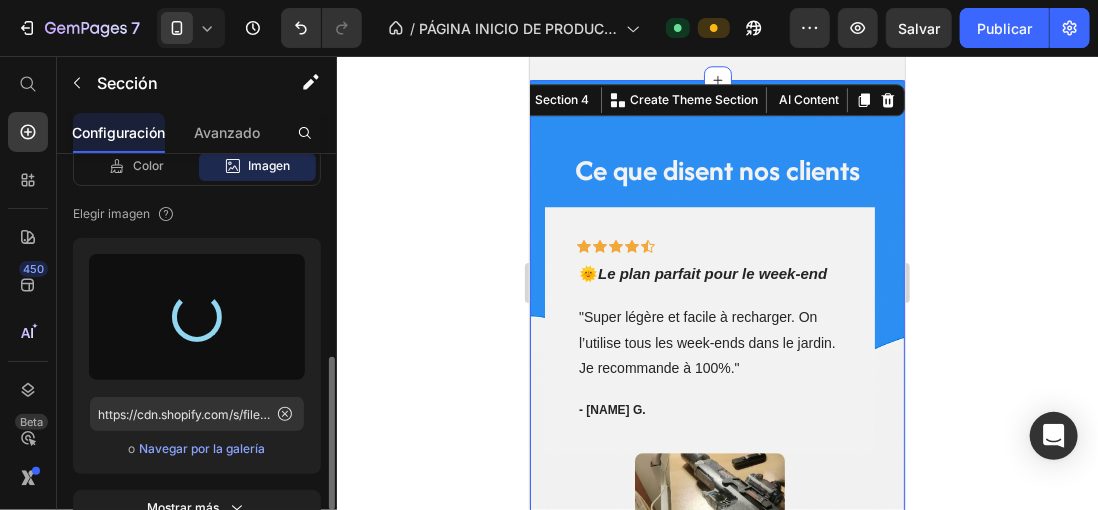 click 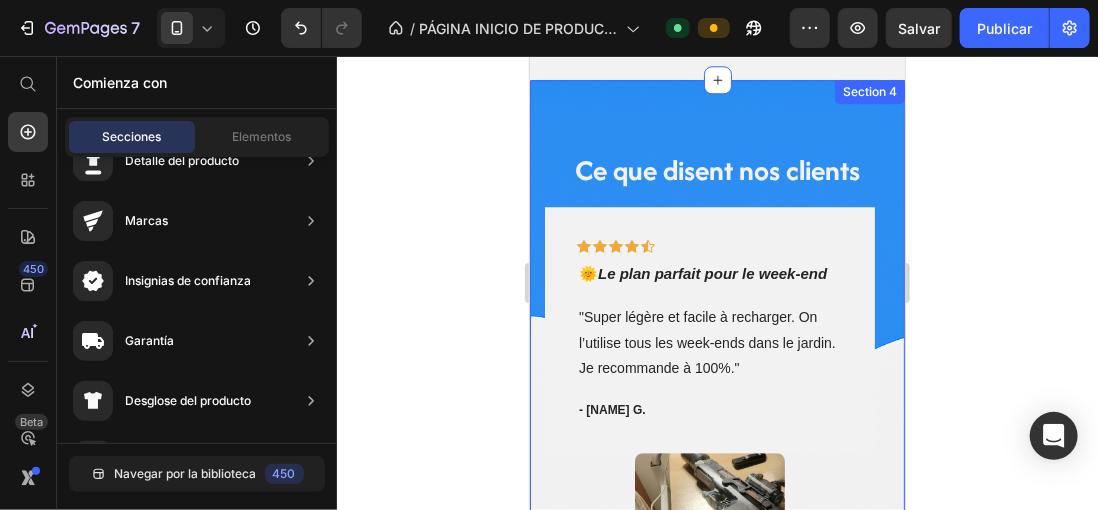 click on "Ce que disent nos clients Heading
Icon
Icon
Icon
Icon
Icon Row 🌞  Le plan parfait pour le week-end Text block "Super légère et facile à recharger. On l’utilise tous les week-ends dans le jardin. Je recommande à 100%." Text block - Claire G. Text block Row Image
Icon
Icon
Icon
Icon
Icon Row 💥  Puissance et fun garantis Text block "Incroyable ! Je ne m’attendais pas à autant de puissance. L’effet flamme est génial, mes enfants adorent (et moi aussi 😅)" Text block - Julien M. Text block Row Image
Icon
Icon
Icon
Icon
Icon Row 🔋  On sent que c’est de la qualité Text block "Le meilleur pistolet à eau que j’ai acheté. La batterie tient bien et le produit est solide." Text block - Sophie P. Text block Row Image
Icon
Row" at bounding box center (716, 402) 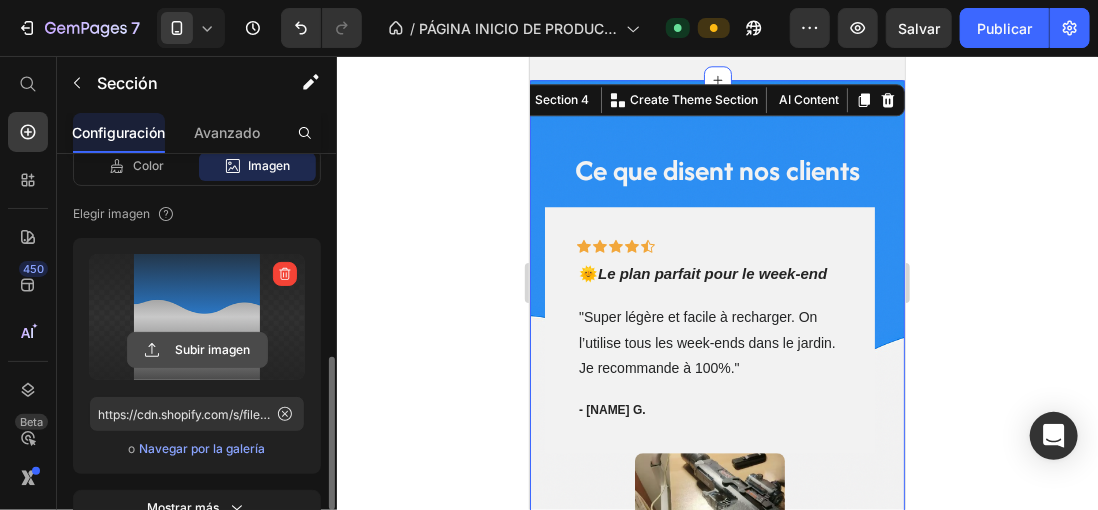 click 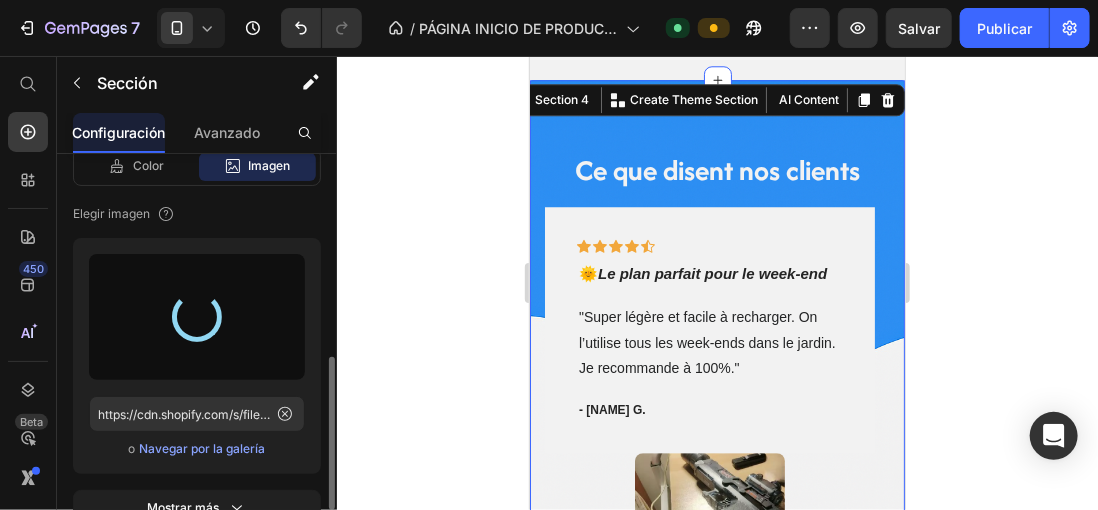 type on "https://cdn.shopify.com/s/files/1/0896/6527/4190/files/gempages_556725335903700004-7014dc72-4185-4afb-8fe5-4aa7866ce2df.png" 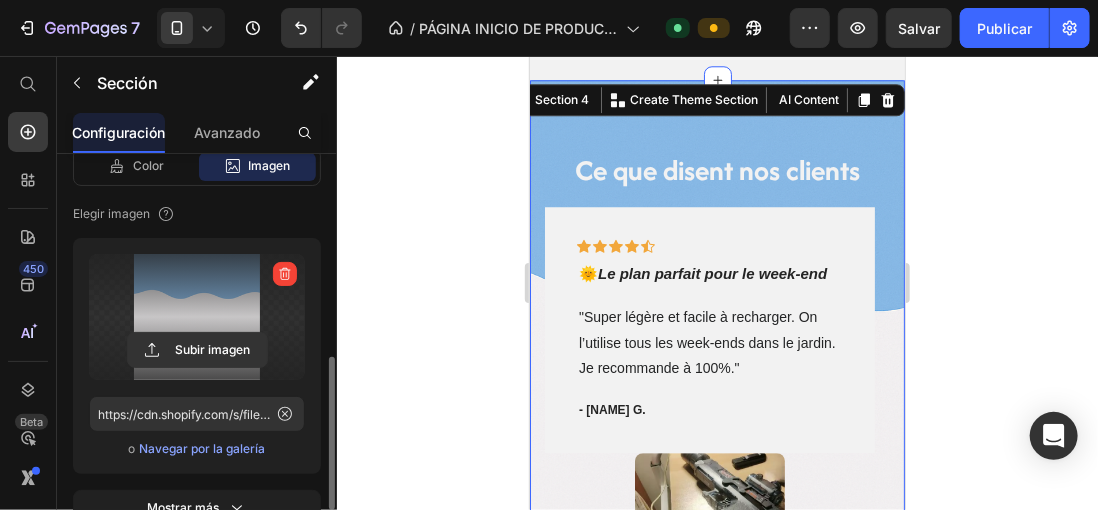 click 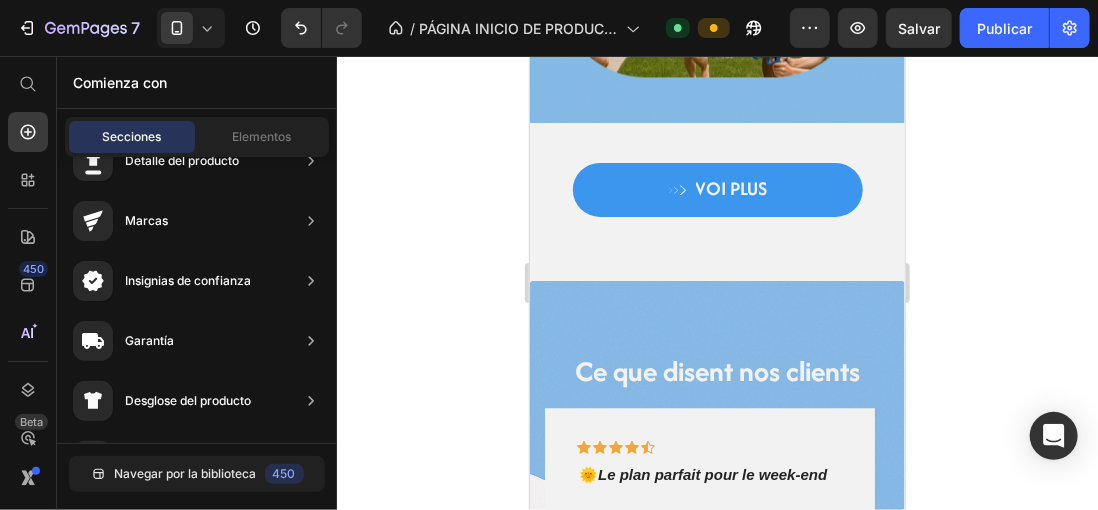 scroll, scrollTop: 612, scrollLeft: 0, axis: vertical 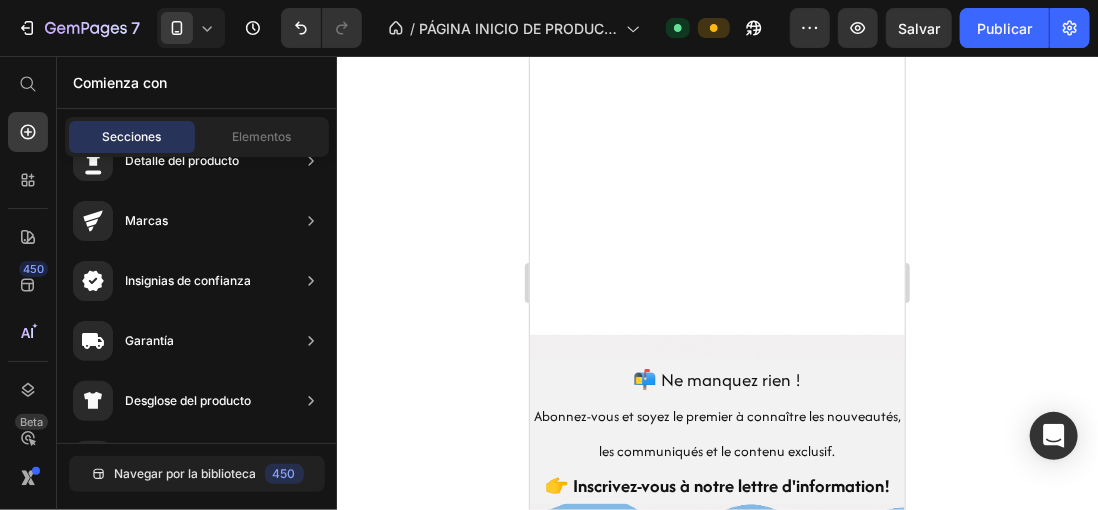click 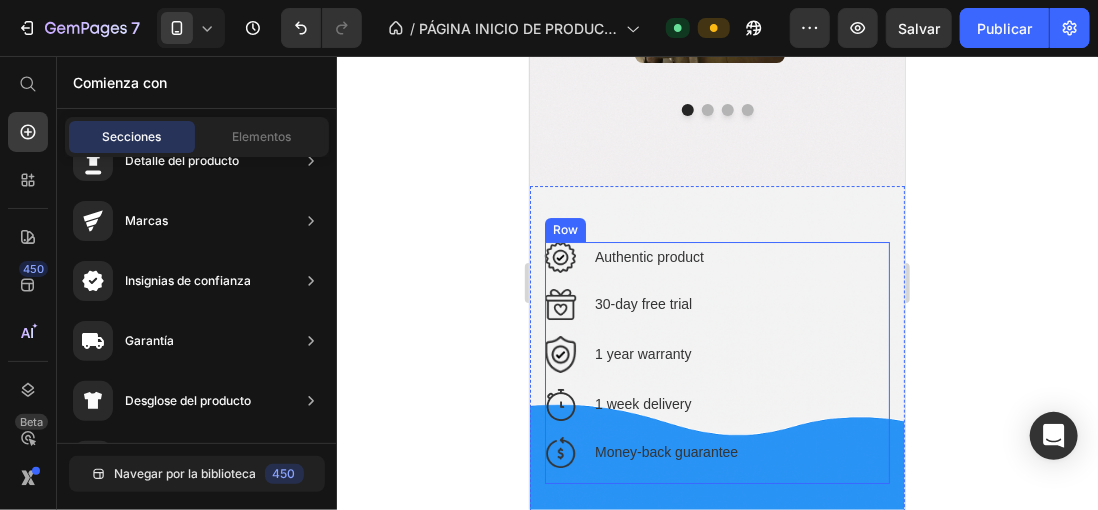 scroll, scrollTop: 2750, scrollLeft: 0, axis: vertical 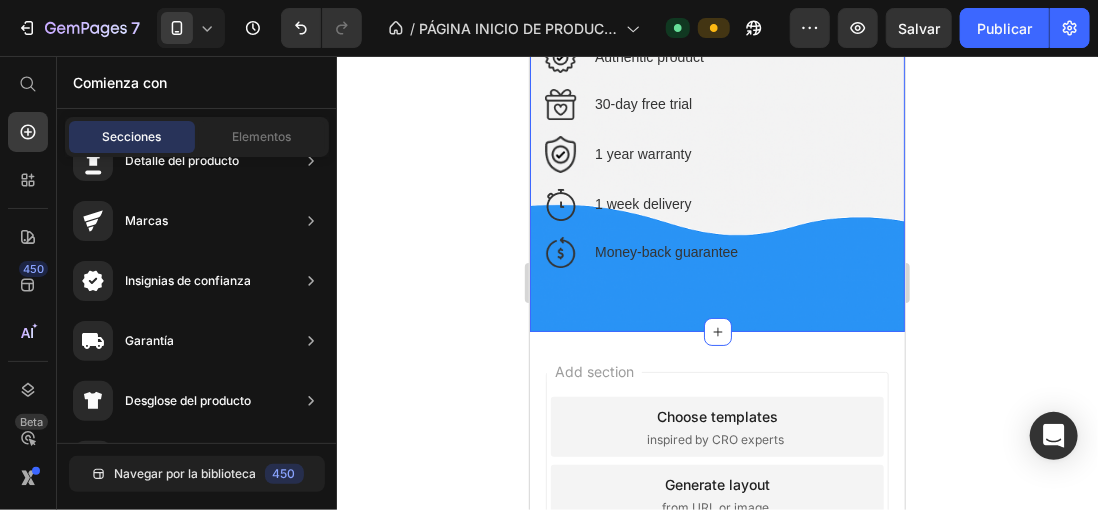 click on "Image Authentic product Text block Row Image 30-day free trial Text block Row Image 1 year warranty Text block Row Image 1 week delivery Text block Row Image Money-back guarantee Text block Row Row Section 5" at bounding box center [716, 158] 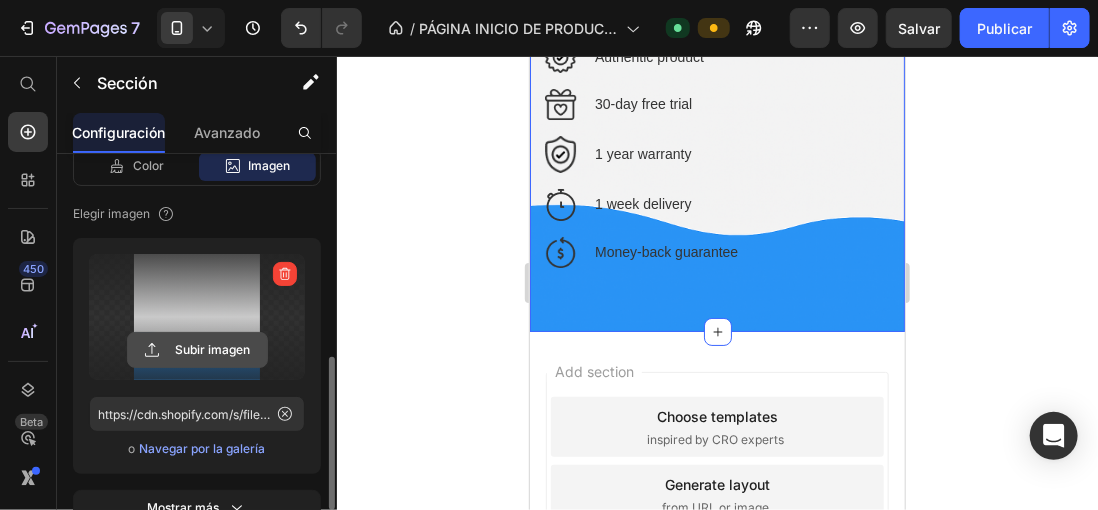 click 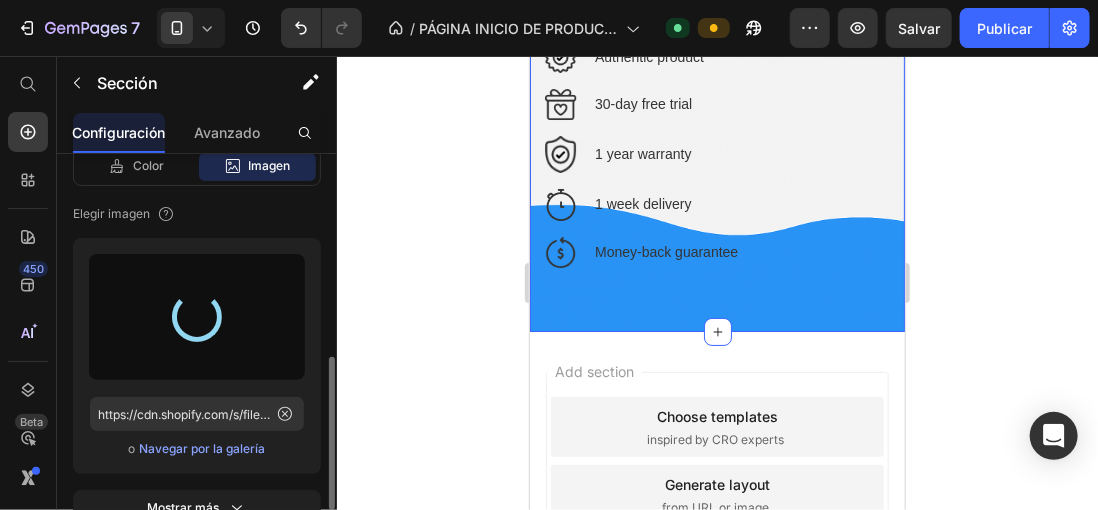 type on "https://cdn.shopify.com/s/files/1/0896/6527/4190/files/gempages_556725335903700004-50f92ffa-6405-49cd-babc-ae583050f8cd.png" 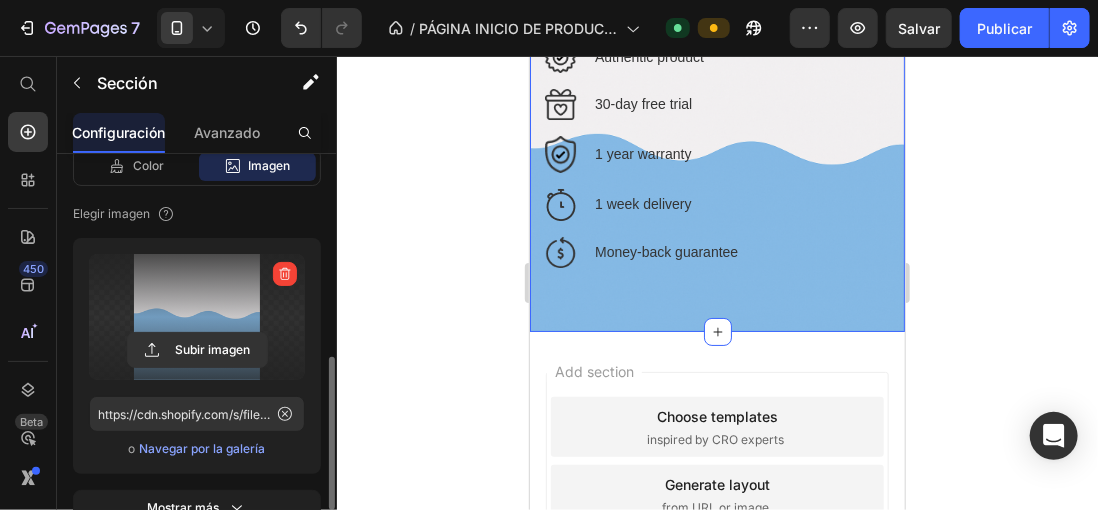 click 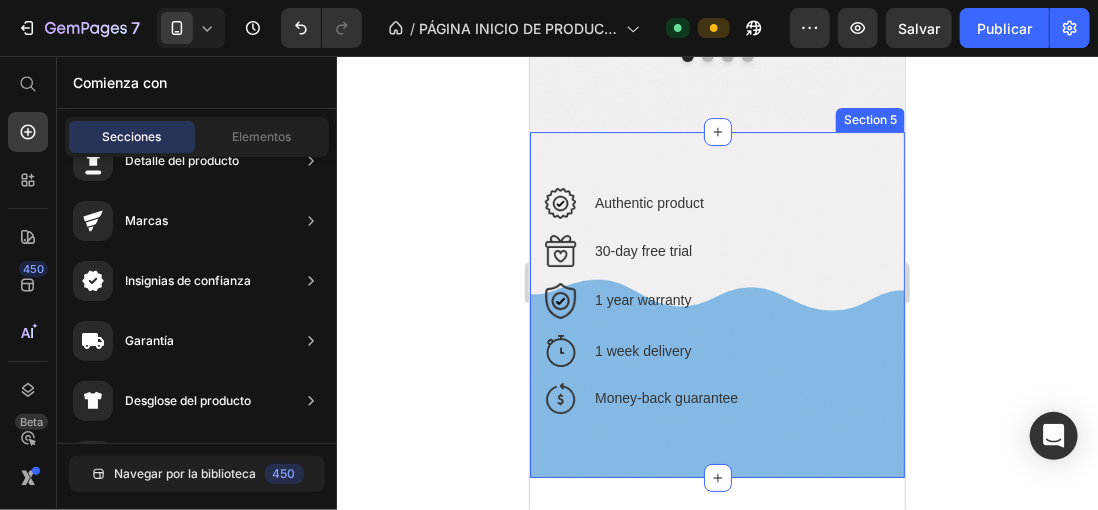 scroll, scrollTop: 2250, scrollLeft: 0, axis: vertical 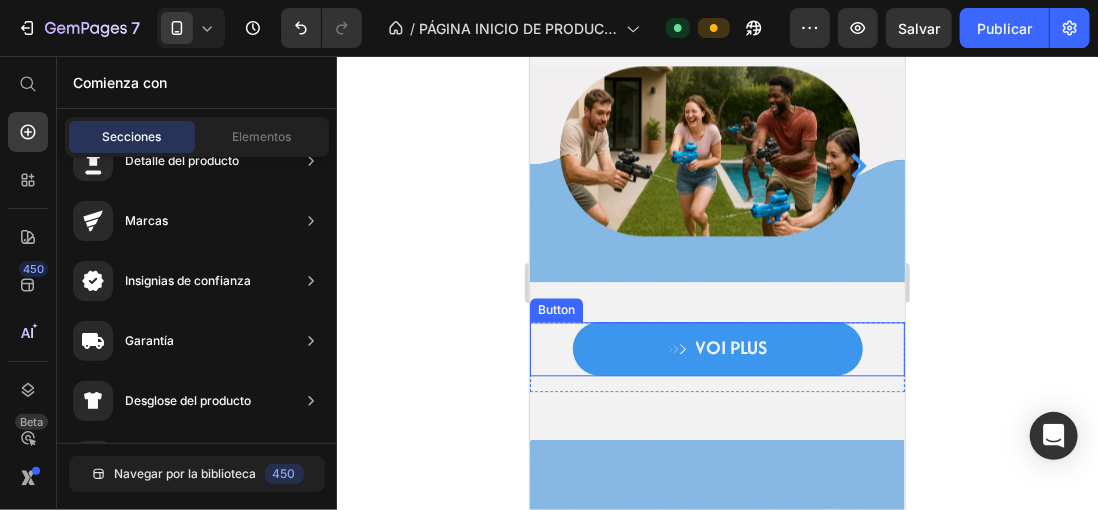 click on "VOI PLUS" at bounding box center (717, 348) 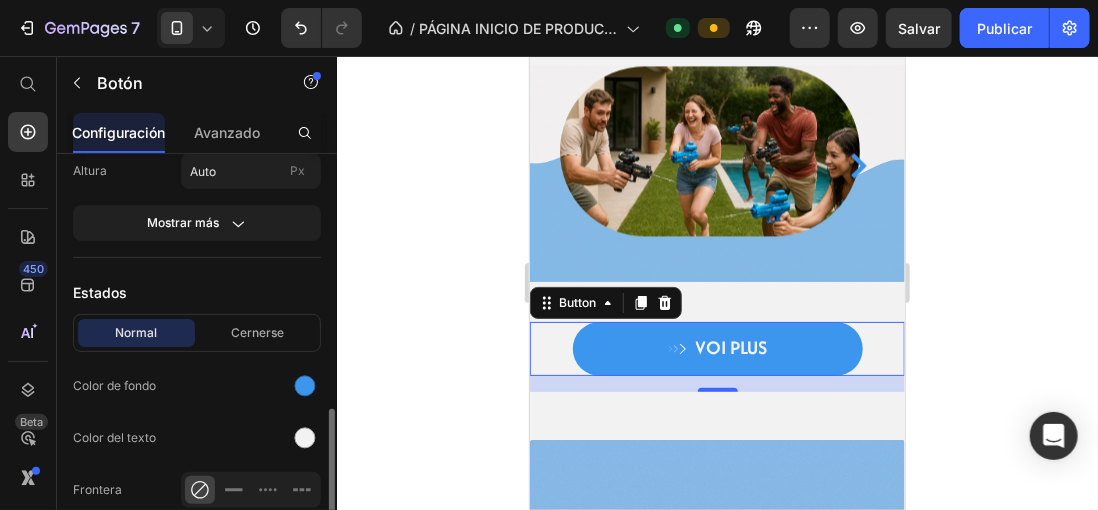 scroll, scrollTop: 600, scrollLeft: 0, axis: vertical 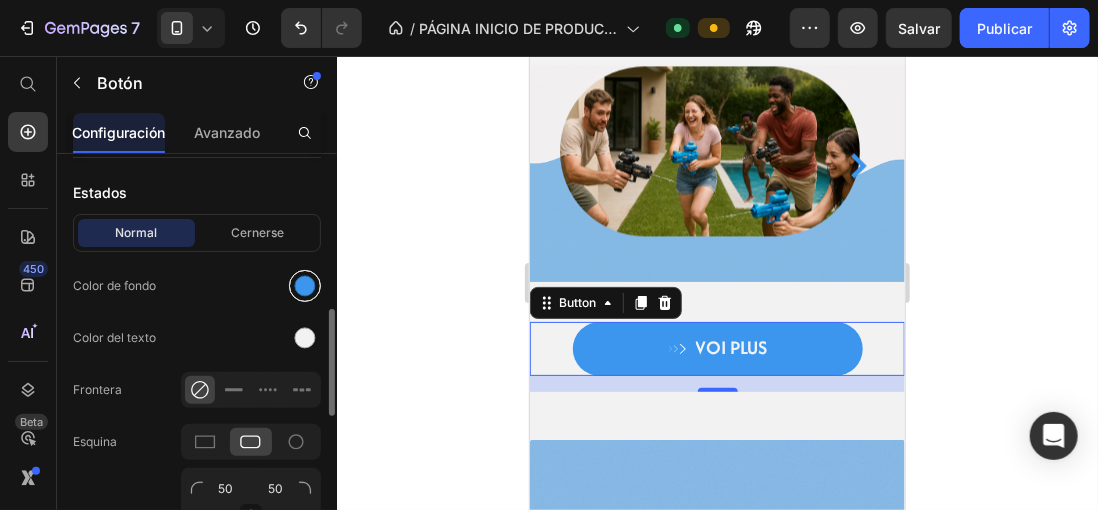 click at bounding box center (305, 286) 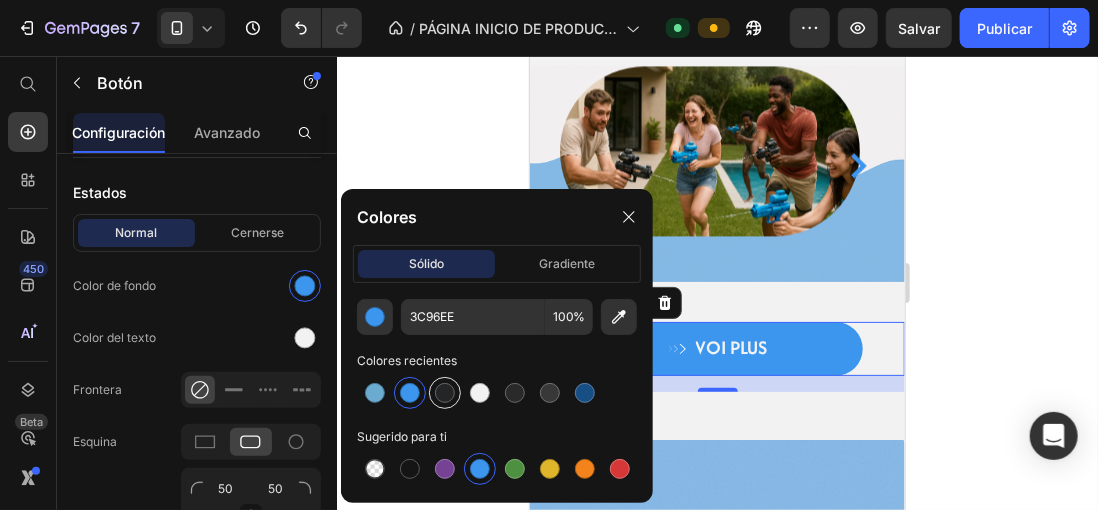 click at bounding box center [445, 393] 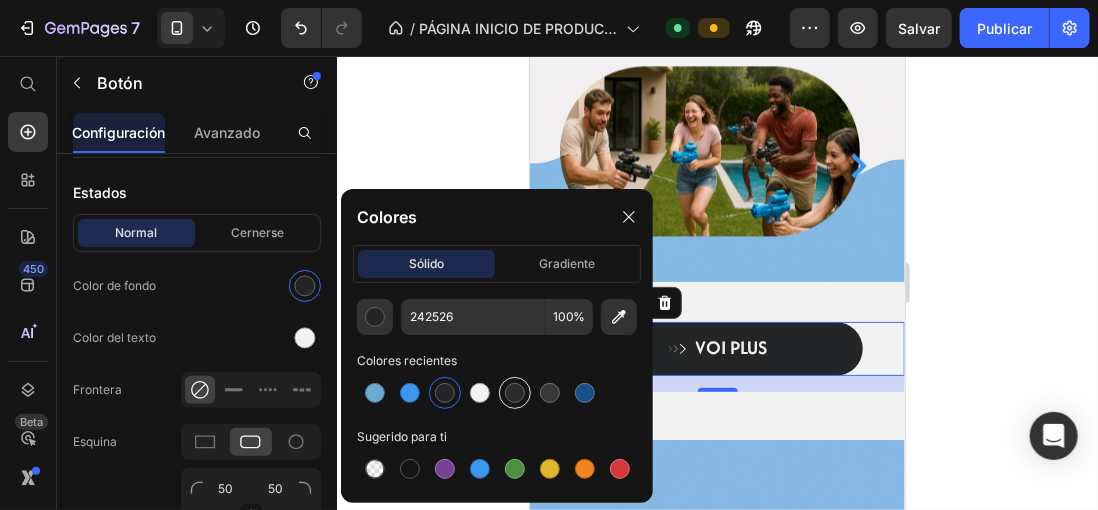 click at bounding box center [515, 393] 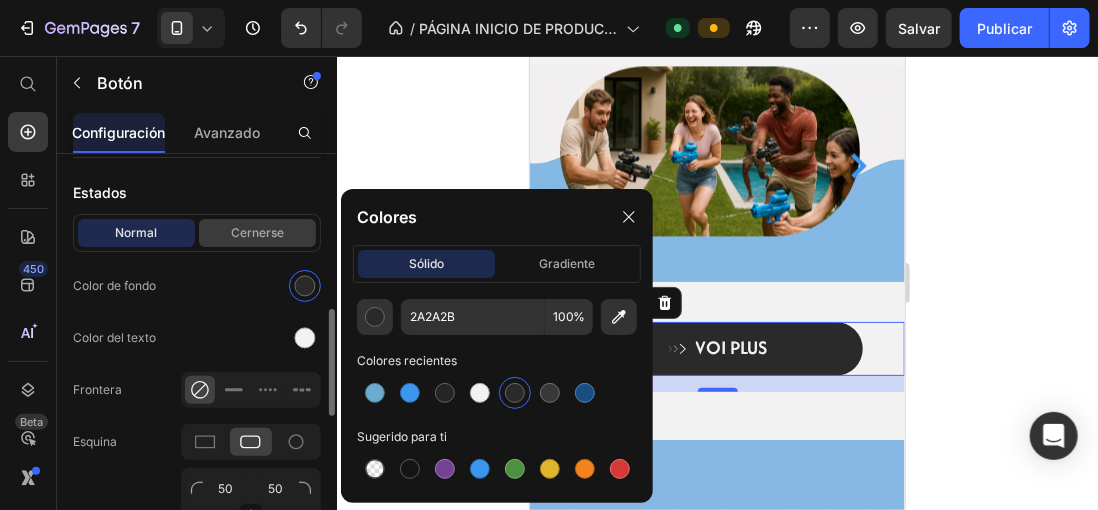 click on "Cernerse" at bounding box center (257, 233) 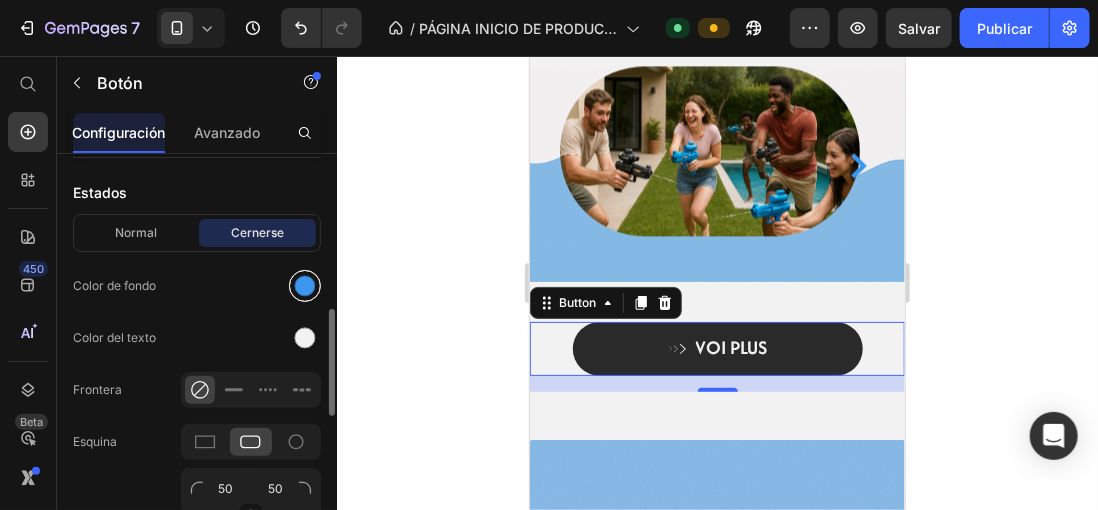 click at bounding box center (305, 286) 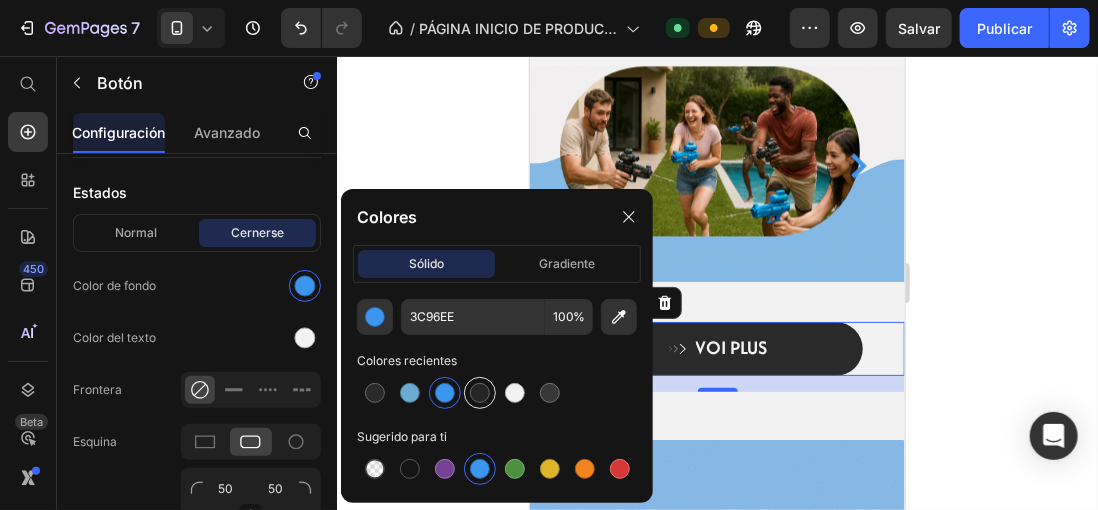click at bounding box center (480, 393) 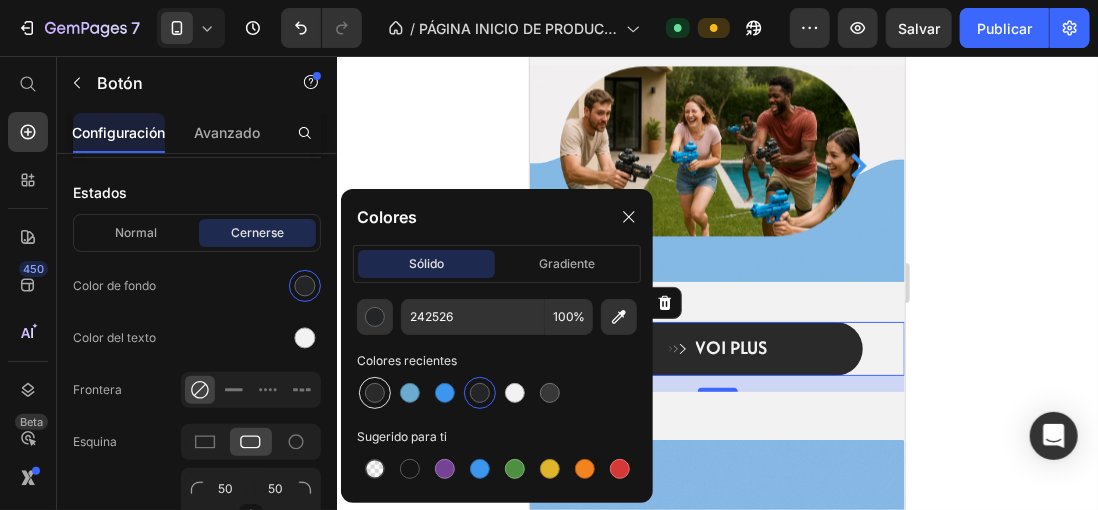 click at bounding box center (375, 393) 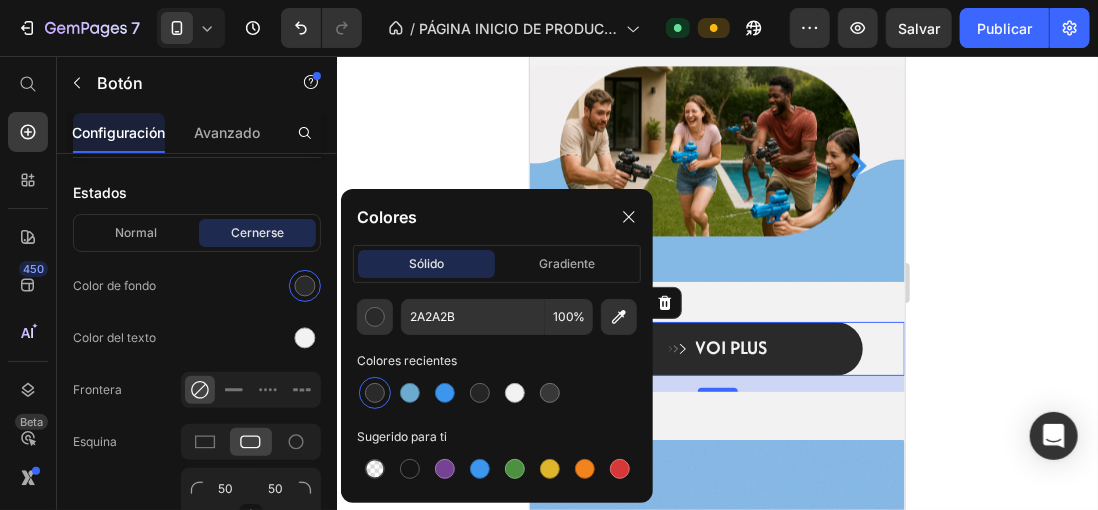 click 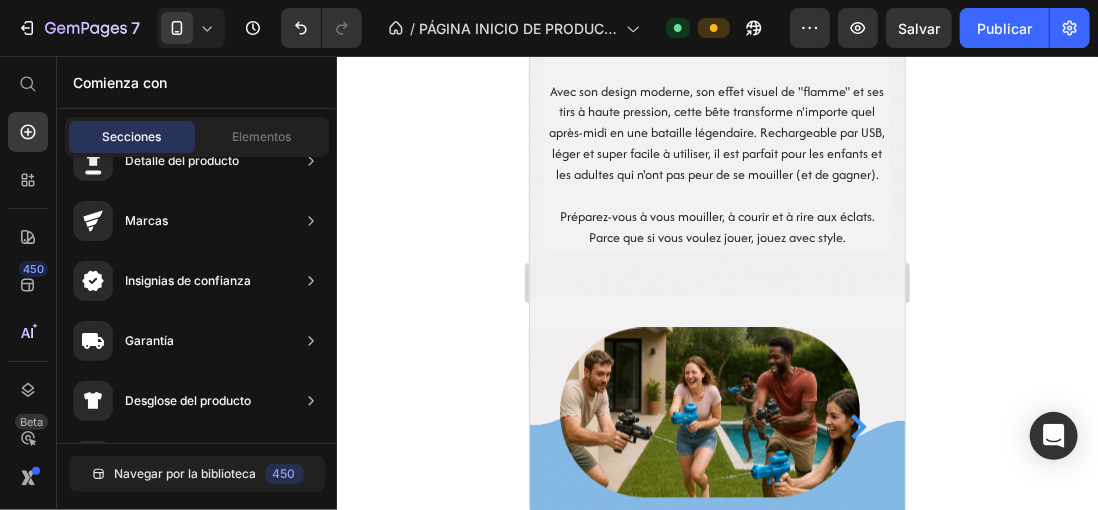 scroll, scrollTop: 983, scrollLeft: 0, axis: vertical 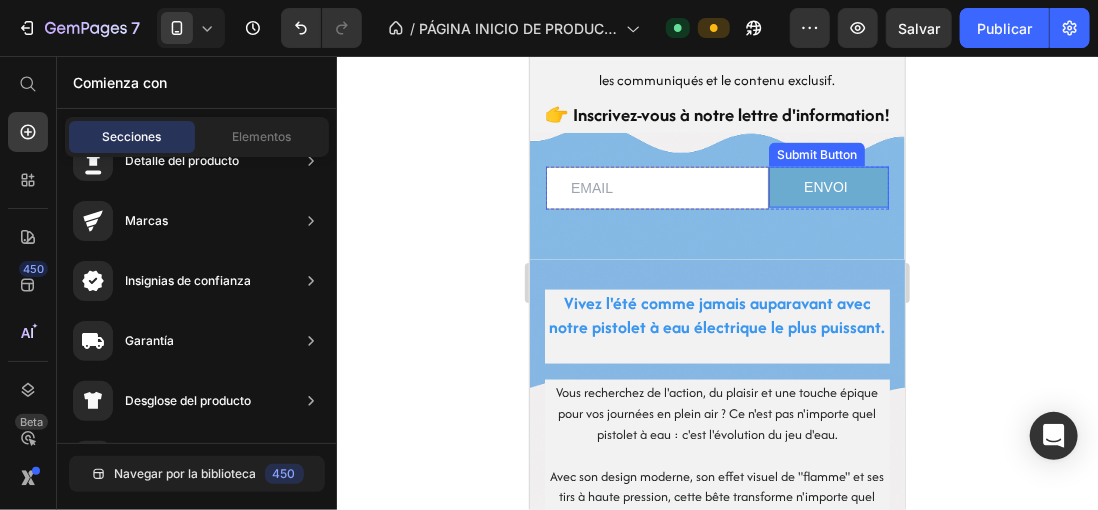 click on "ENVOI" at bounding box center [828, 186] 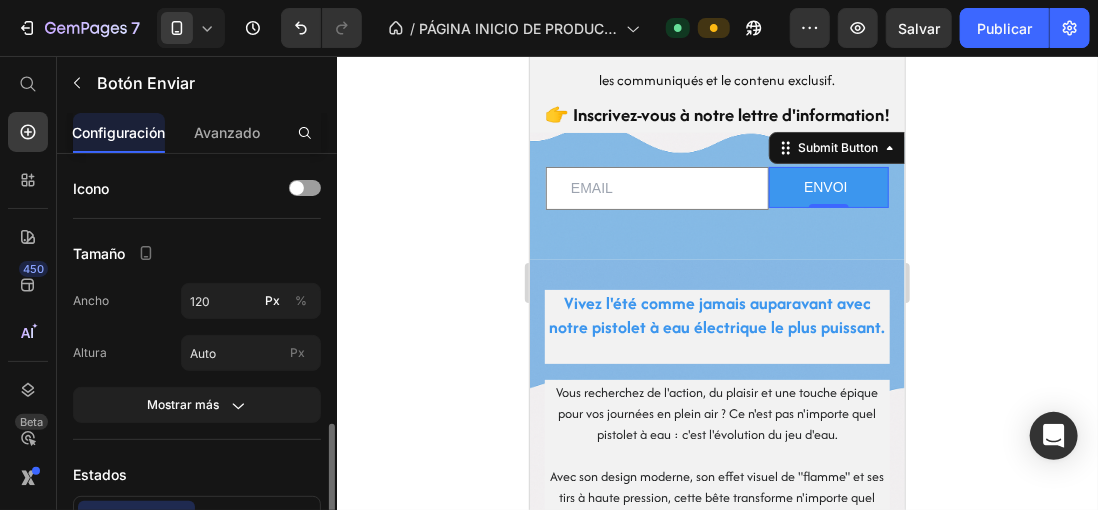 scroll, scrollTop: 200, scrollLeft: 0, axis: vertical 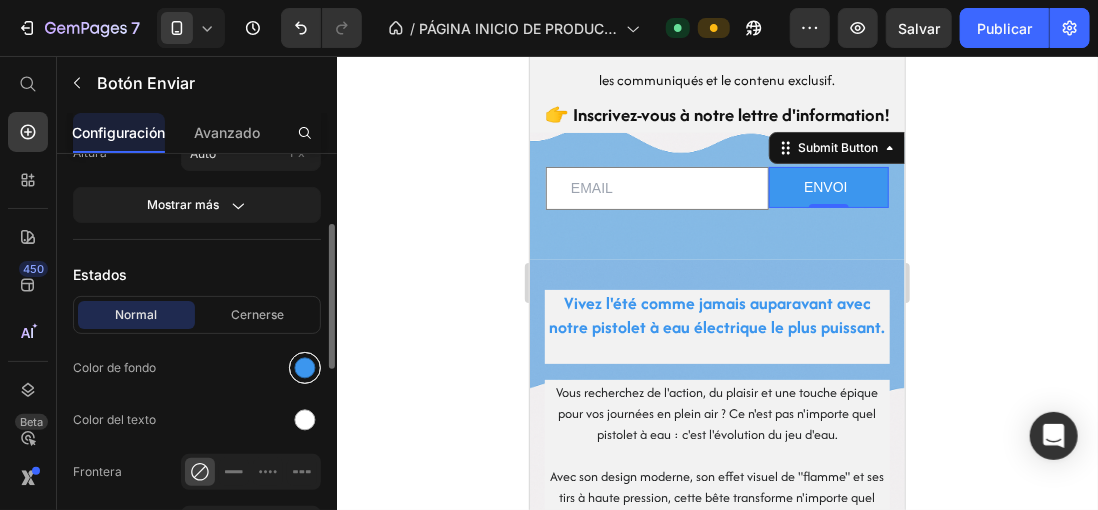 click at bounding box center [305, 368] 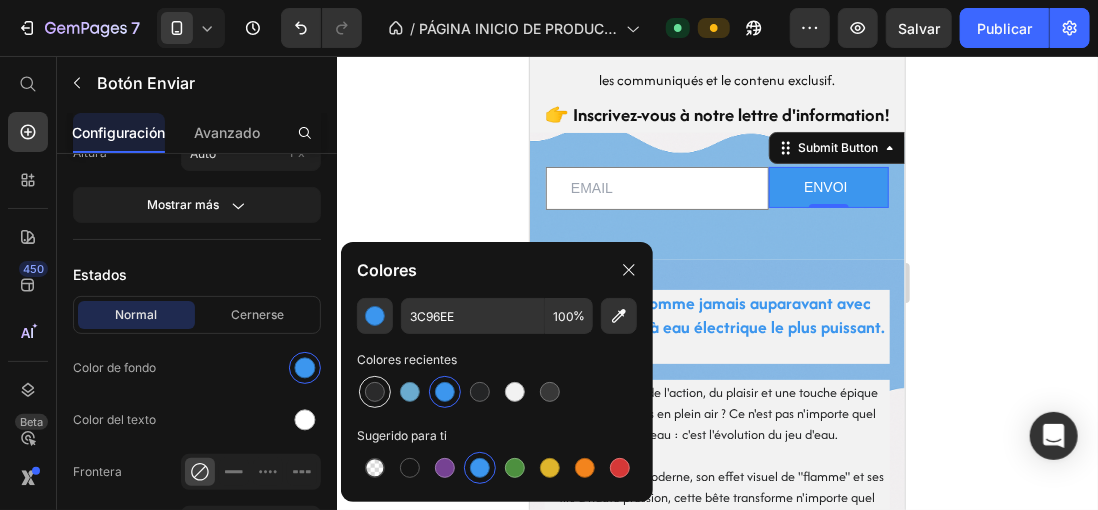 click at bounding box center (375, 392) 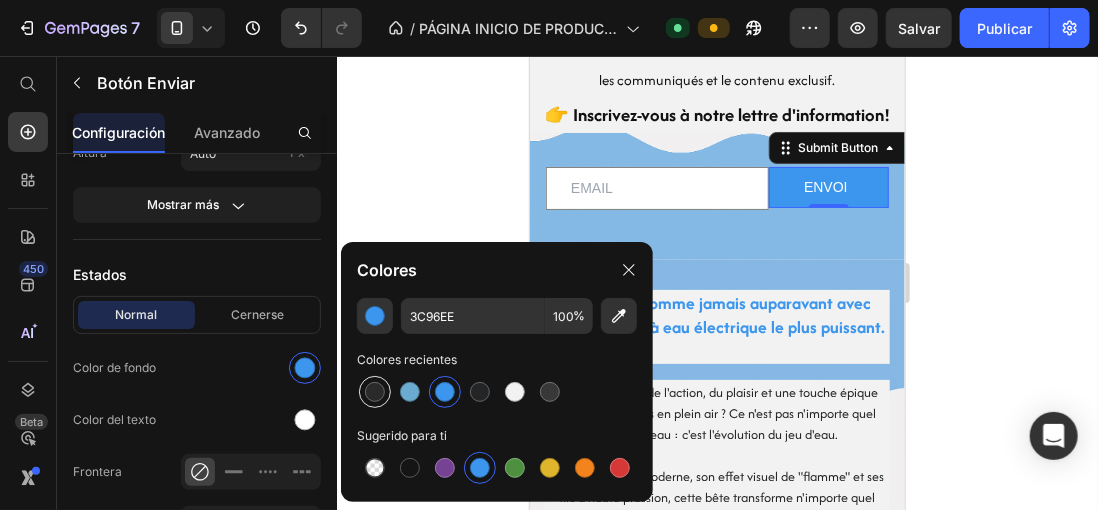 type on "2A2A2B" 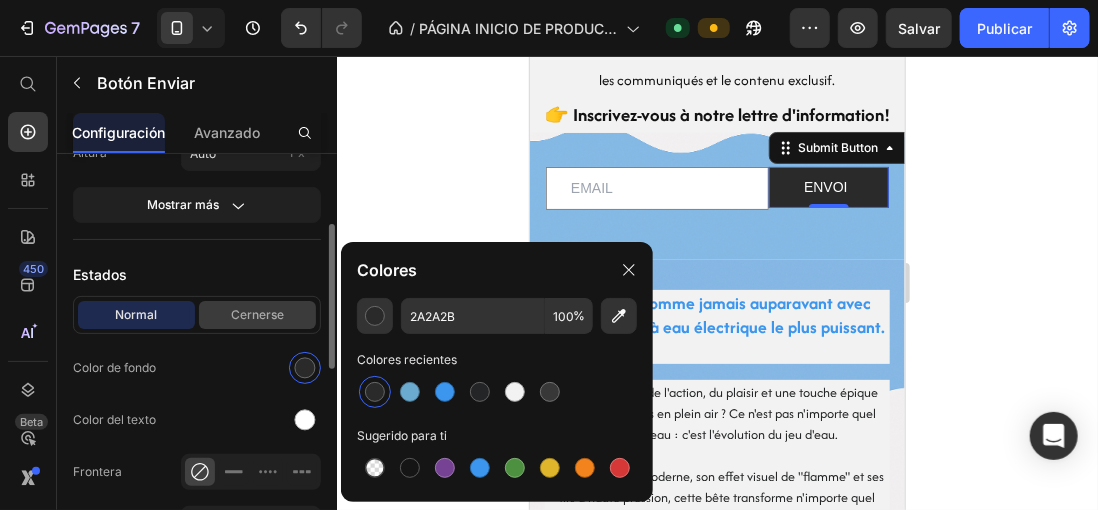 click on "Cernerse" at bounding box center [257, 315] 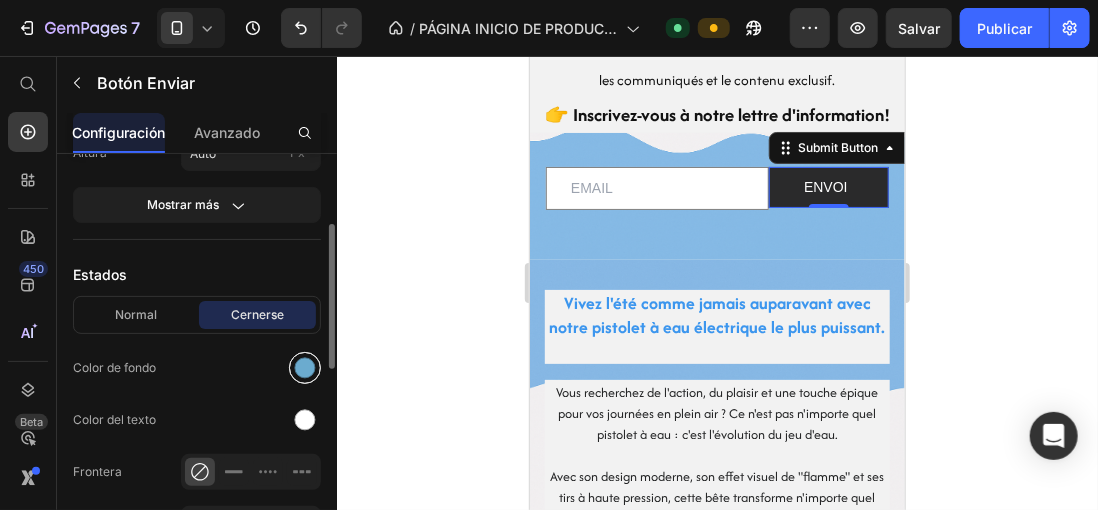 click at bounding box center (305, 368) 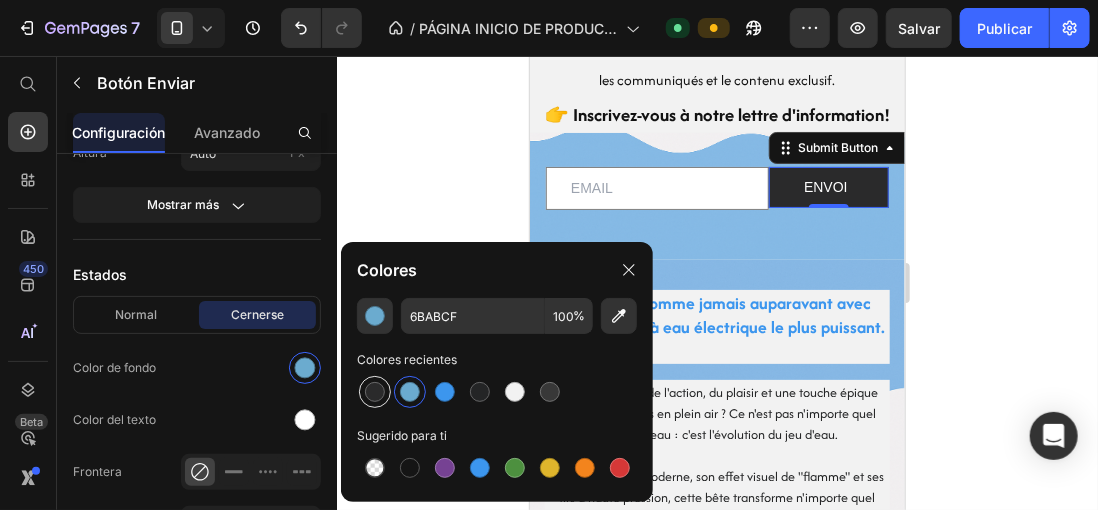 click at bounding box center (375, 392) 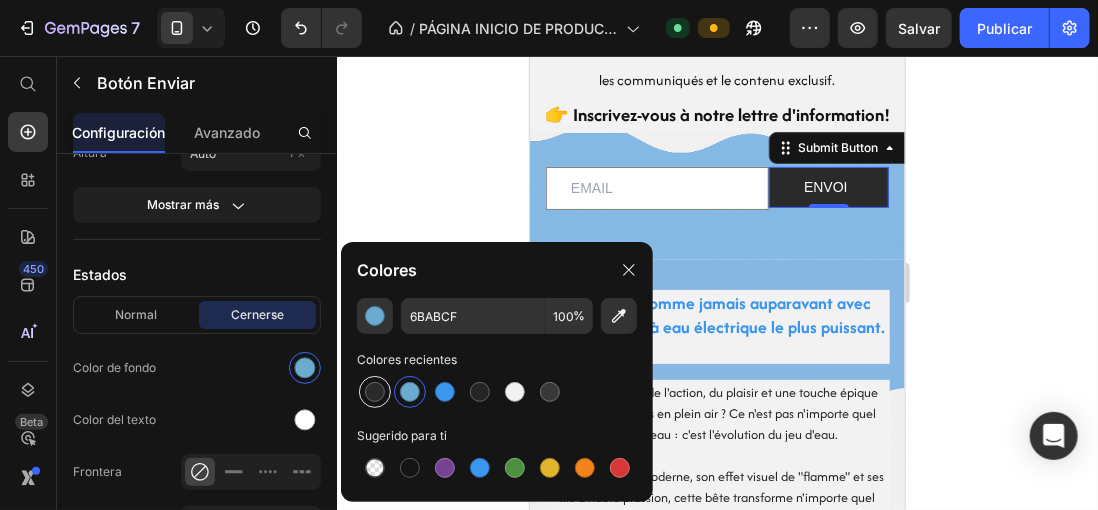 type on "2A2A2B" 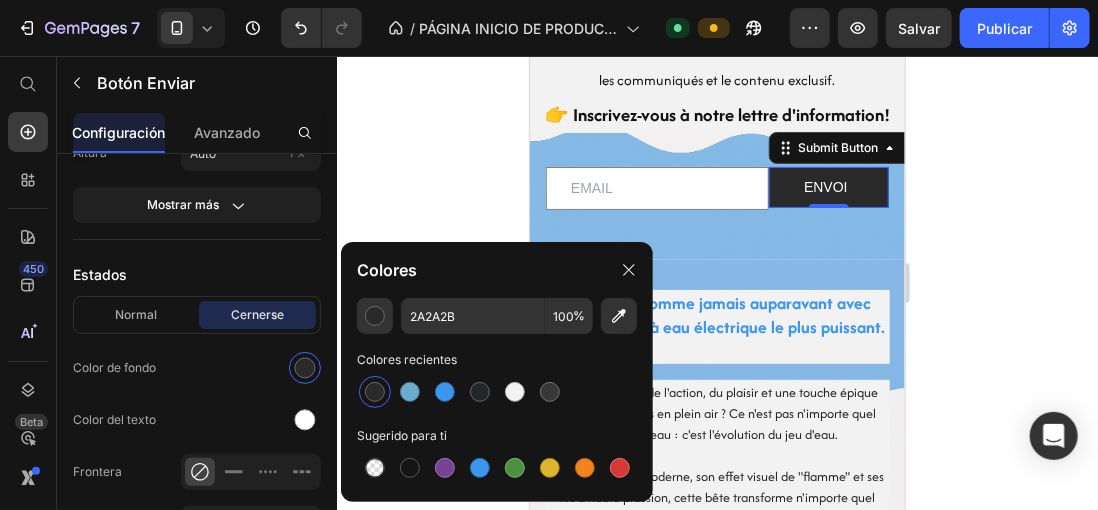 click 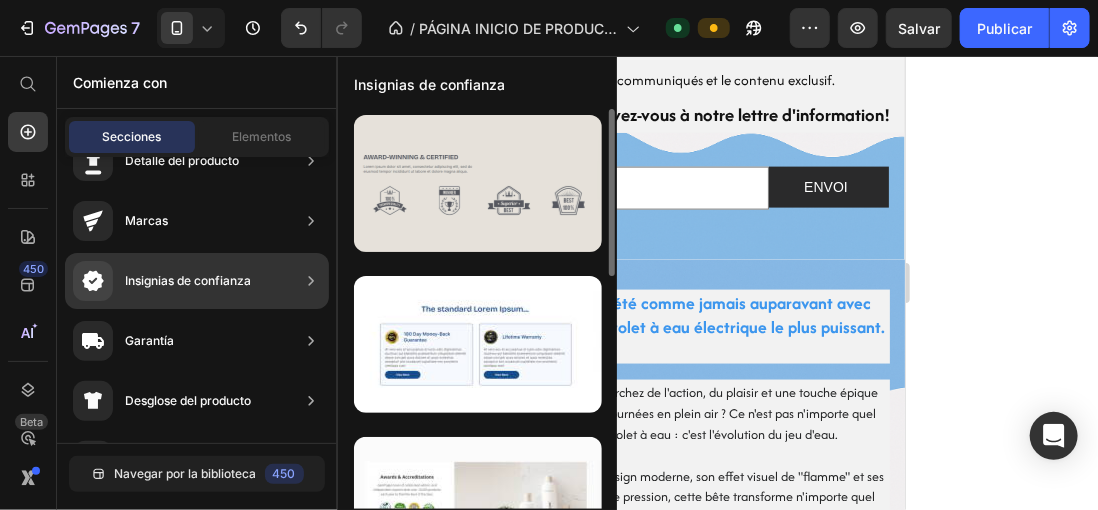 click at bounding box center [478, 183] 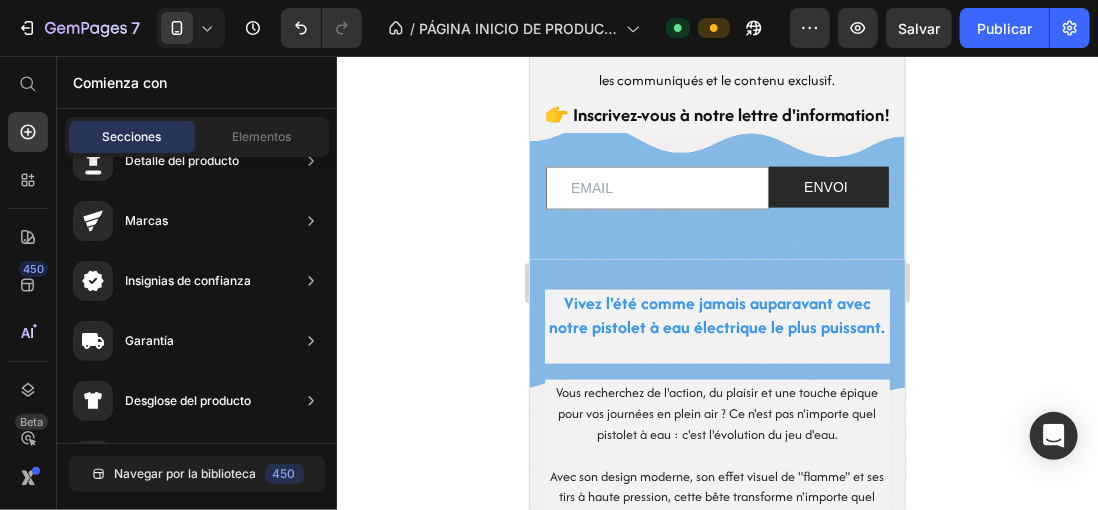 click 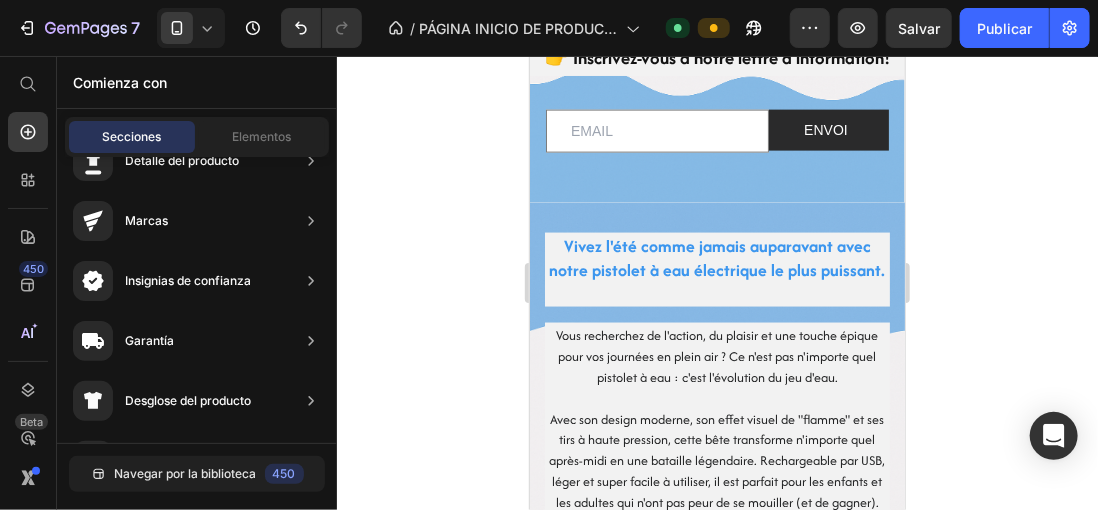 scroll, scrollTop: 1073, scrollLeft: 0, axis: vertical 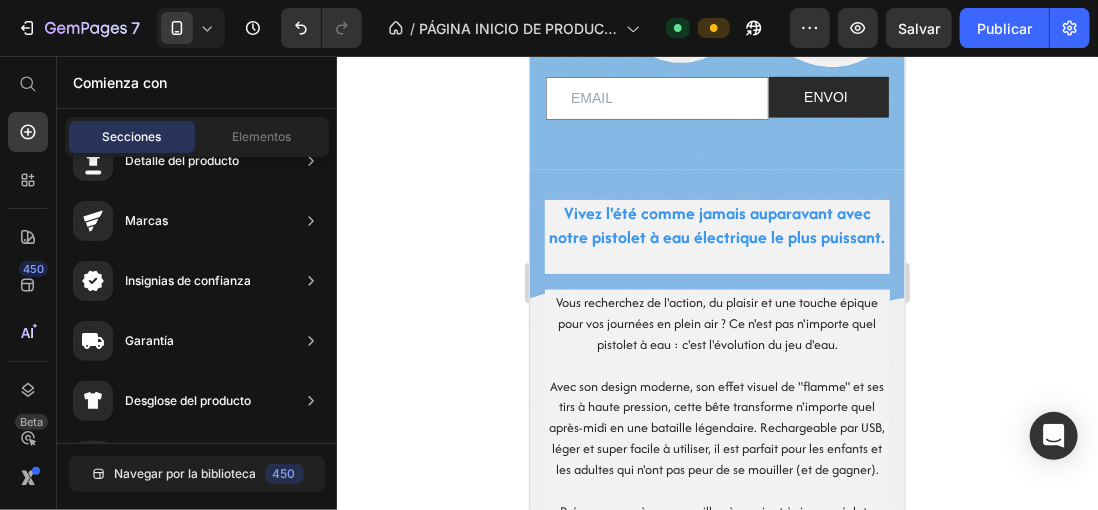 click 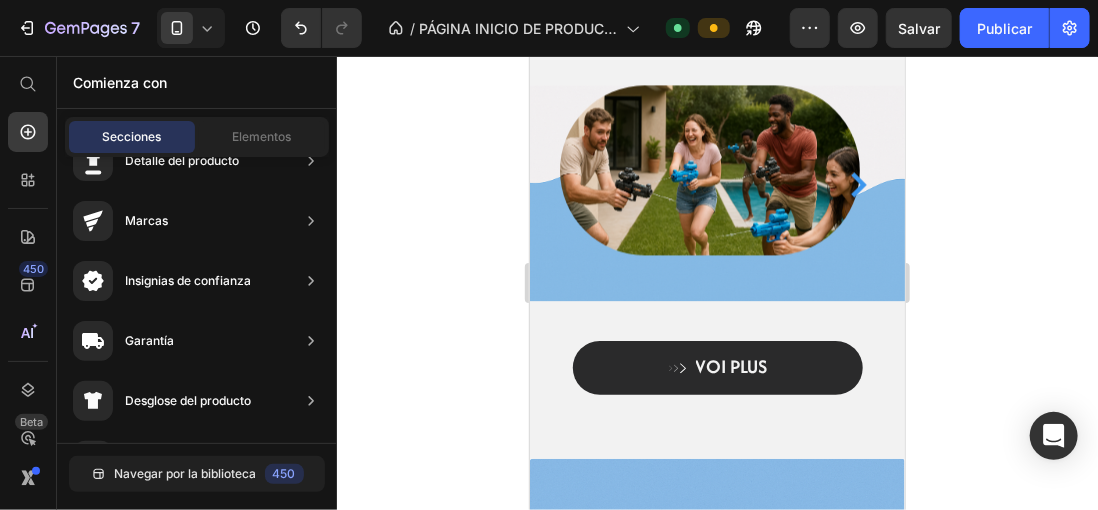 scroll, scrollTop: 1682, scrollLeft: 0, axis: vertical 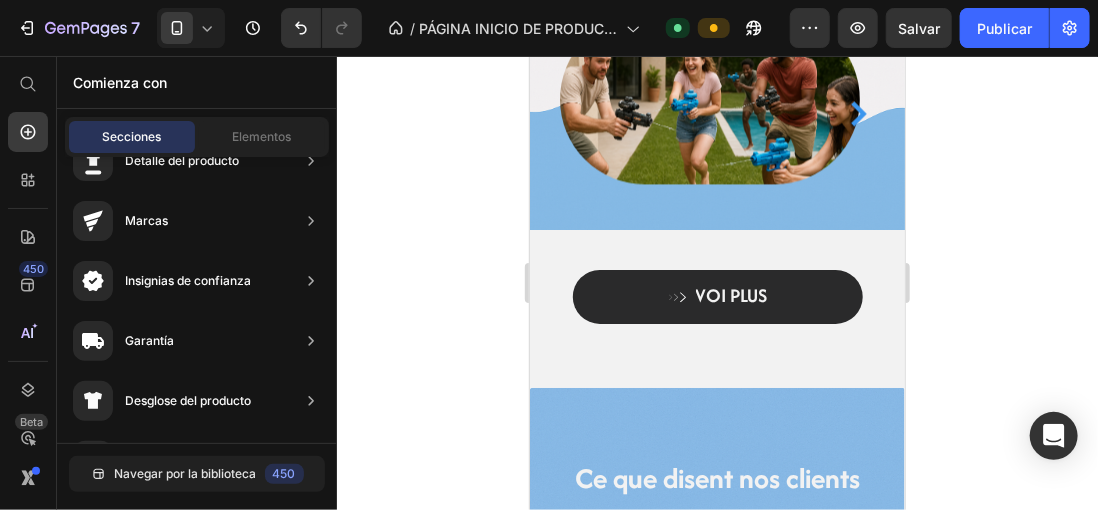 drag, startPoint x: 893, startPoint y: 284, endPoint x: 1438, endPoint y: 369, distance: 551.5886 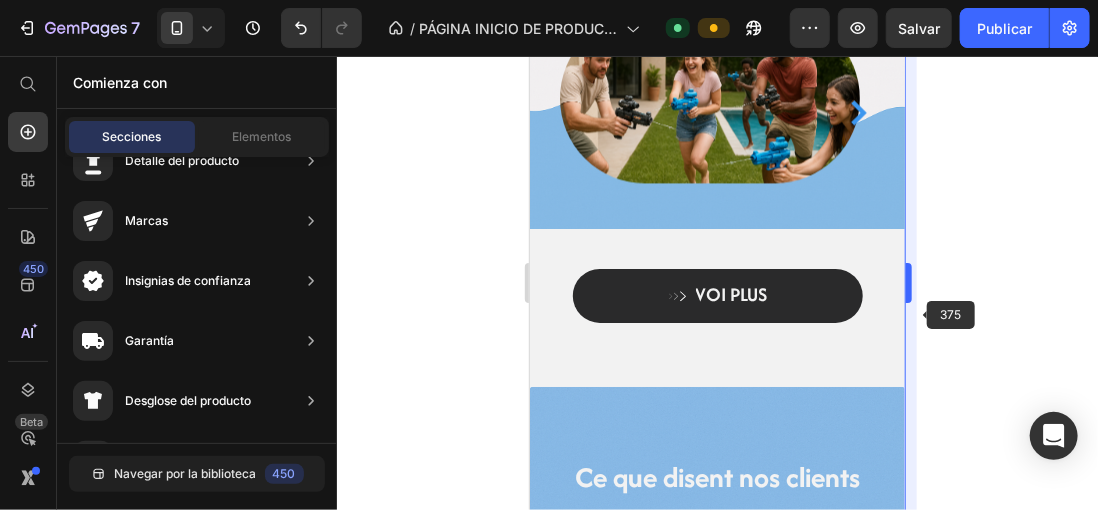 scroll, scrollTop: 2047, scrollLeft: 0, axis: vertical 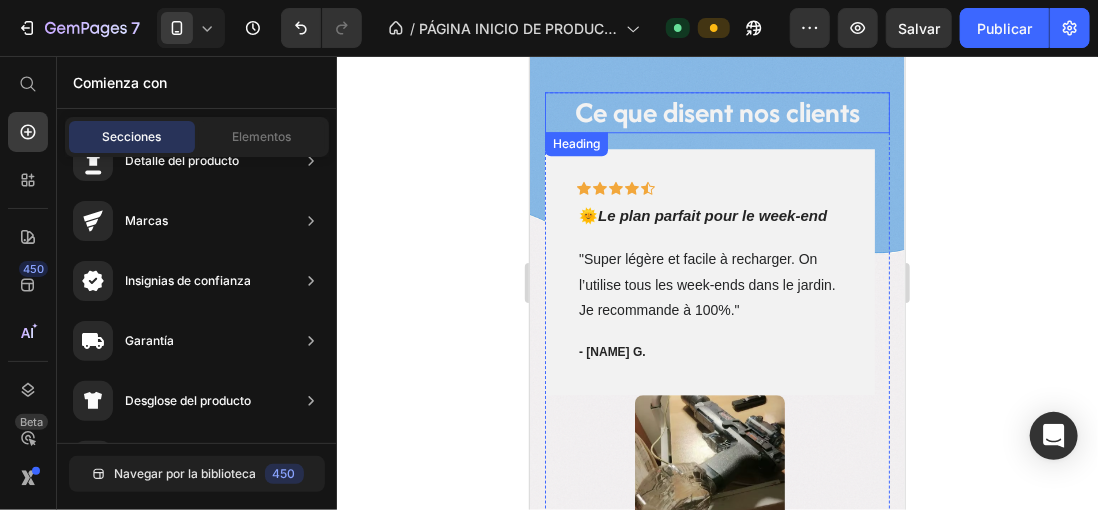 click on "Ce que disent nos clients" at bounding box center (716, 111) 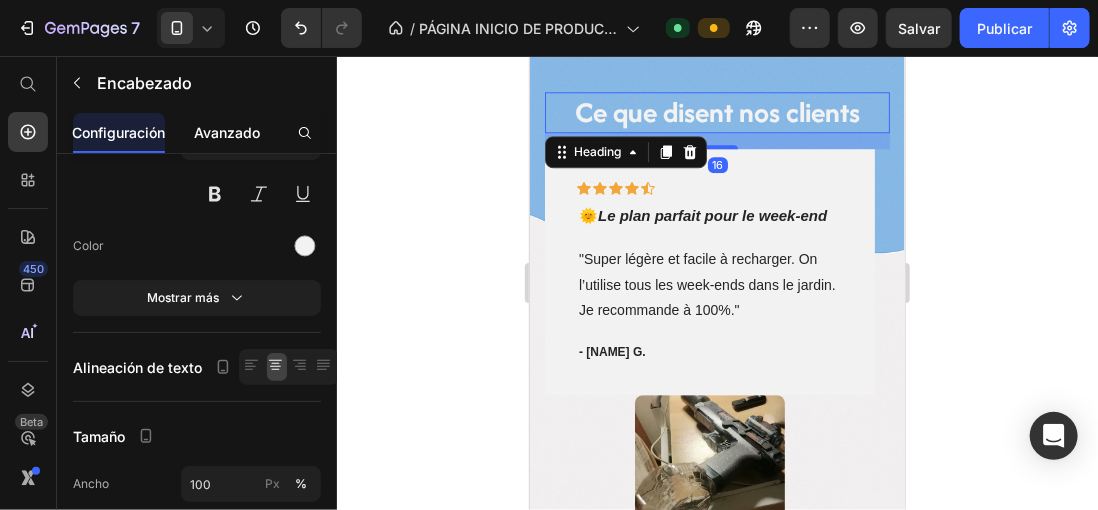 scroll, scrollTop: 0, scrollLeft: 0, axis: both 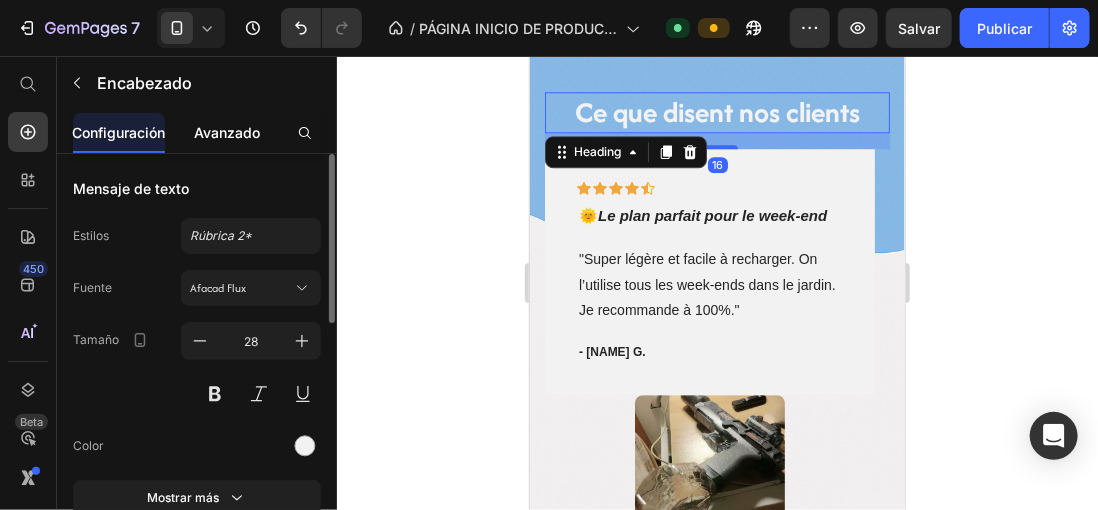 click on "Avanzado" at bounding box center (227, 132) 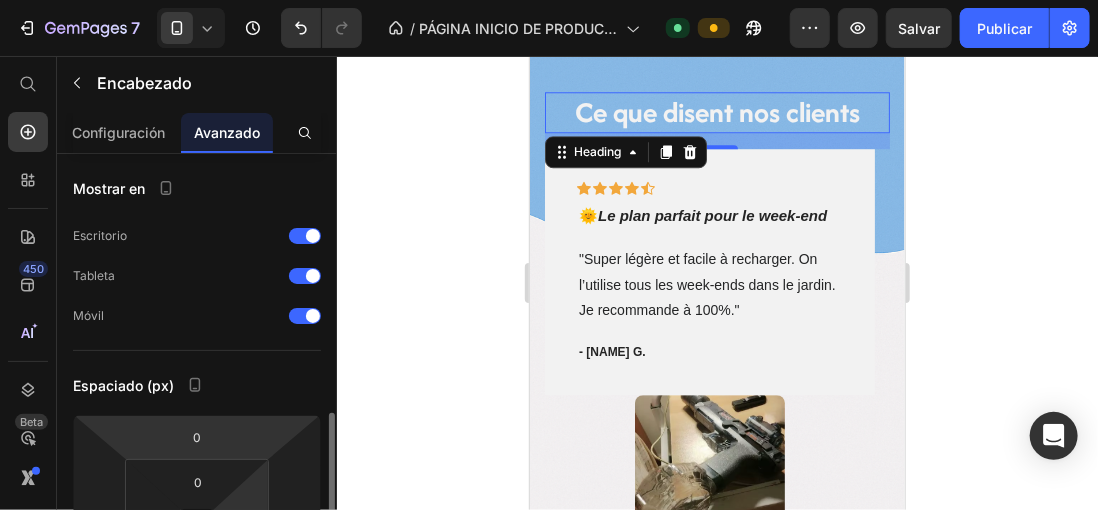 scroll, scrollTop: 200, scrollLeft: 0, axis: vertical 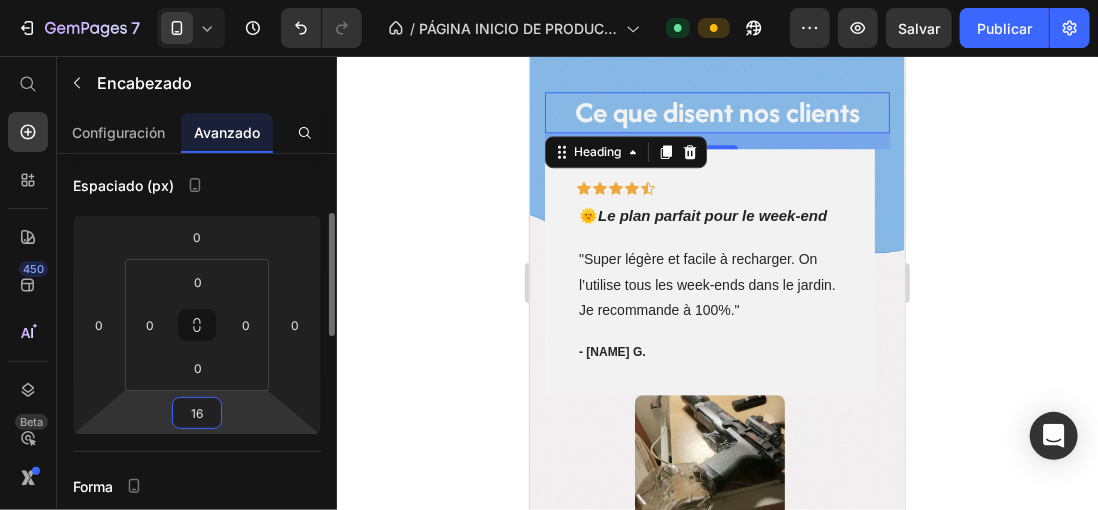 click on "16" at bounding box center (197, 413) 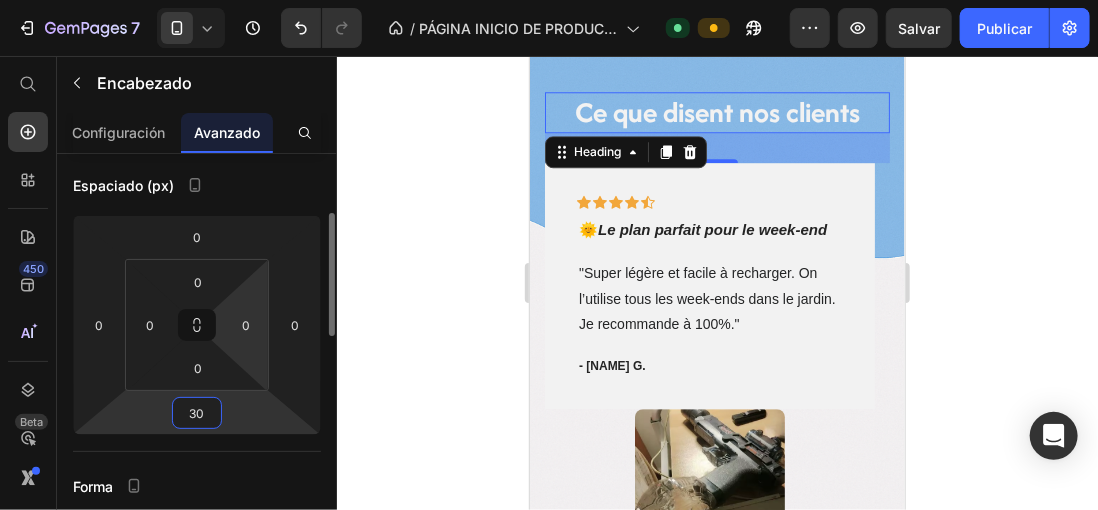 type on "3" 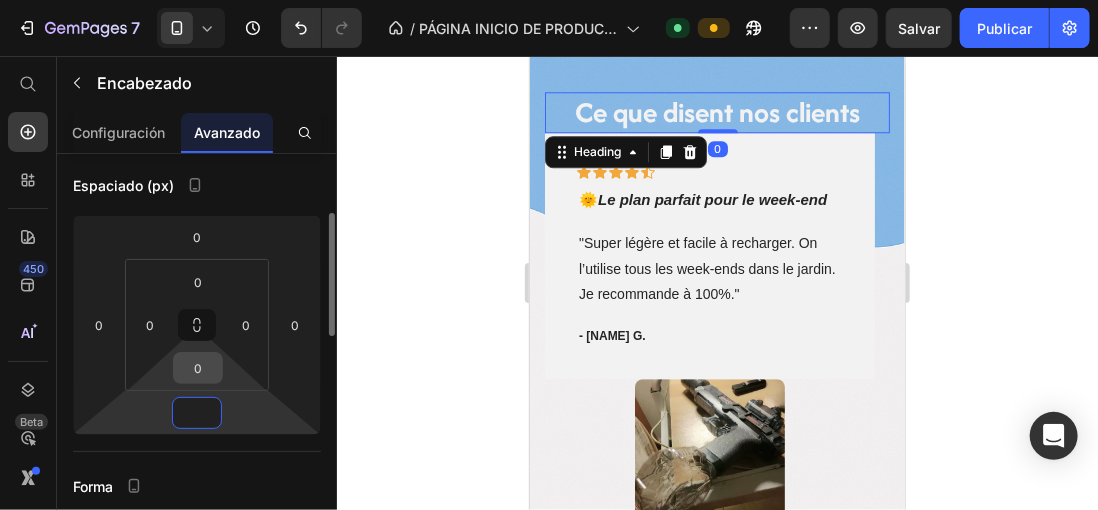 type on "0" 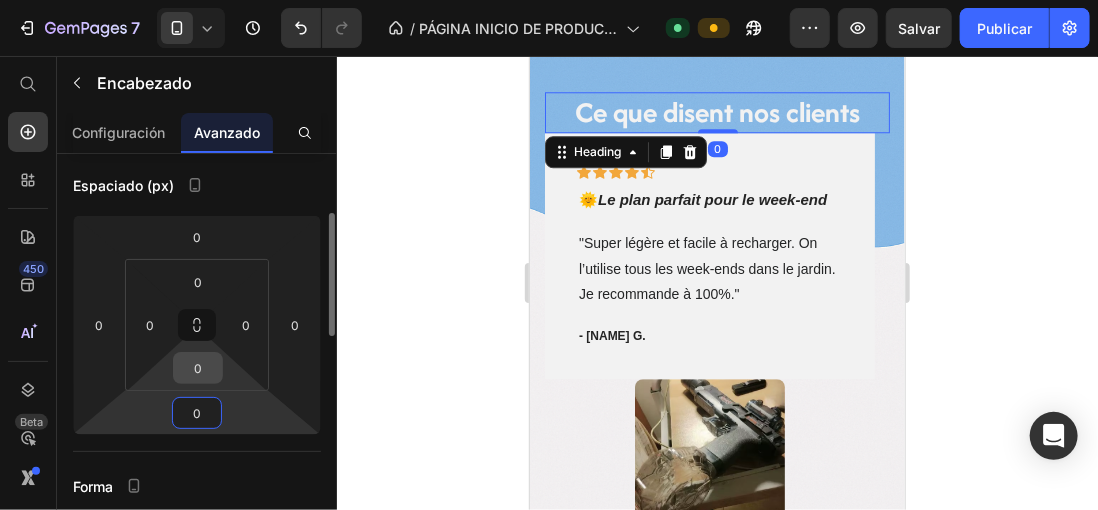 click on "0" at bounding box center [198, 368] 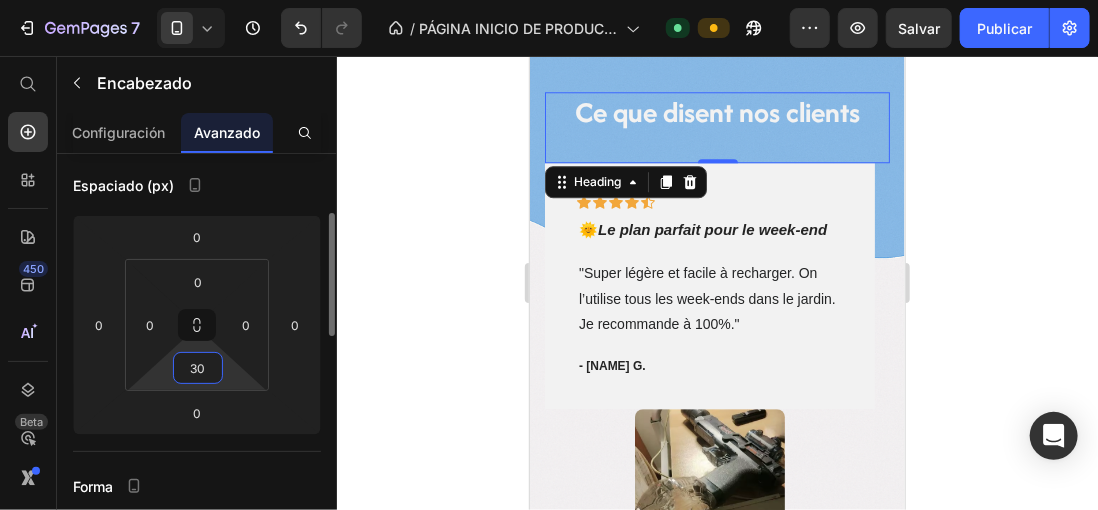 type on "3" 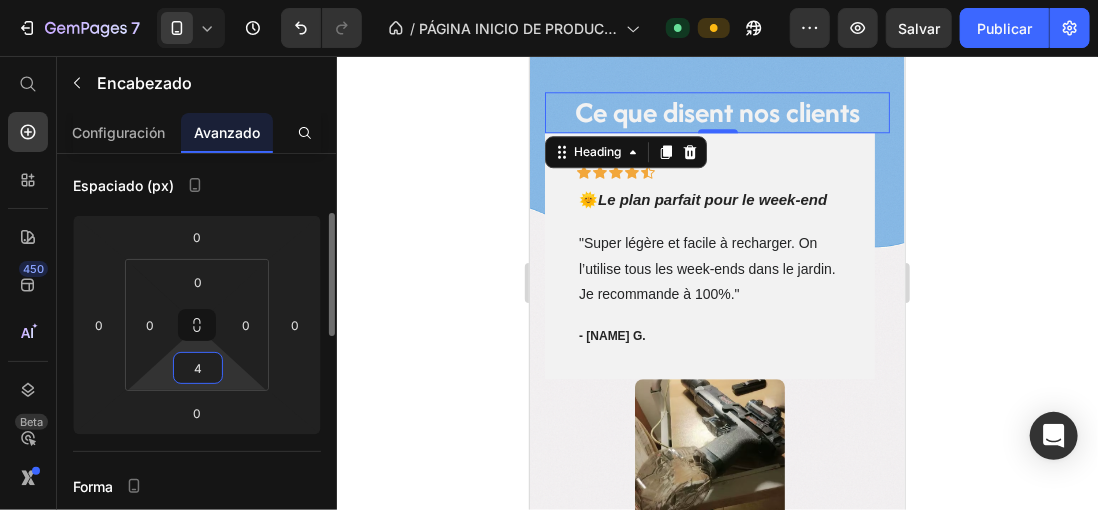 type on "40" 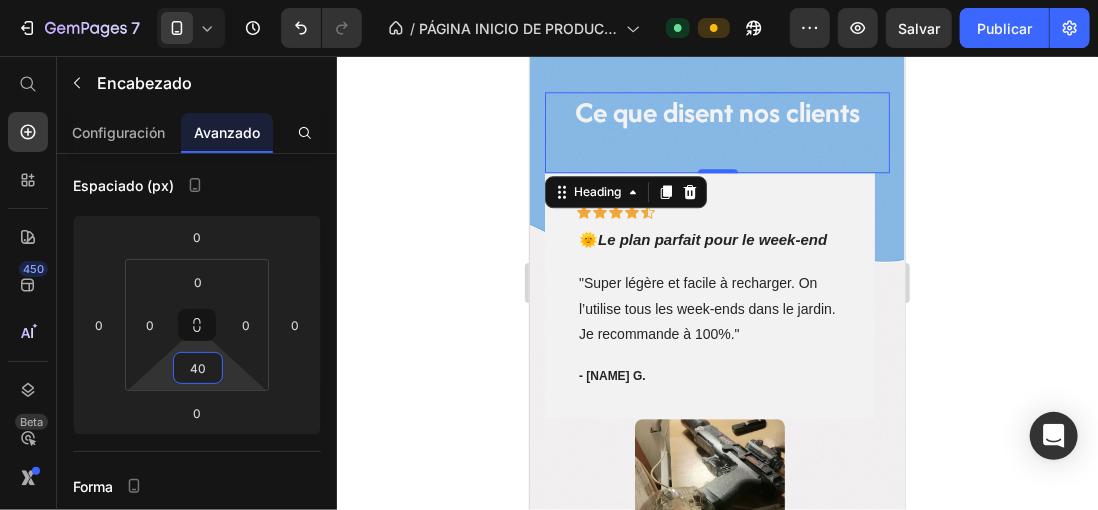 click 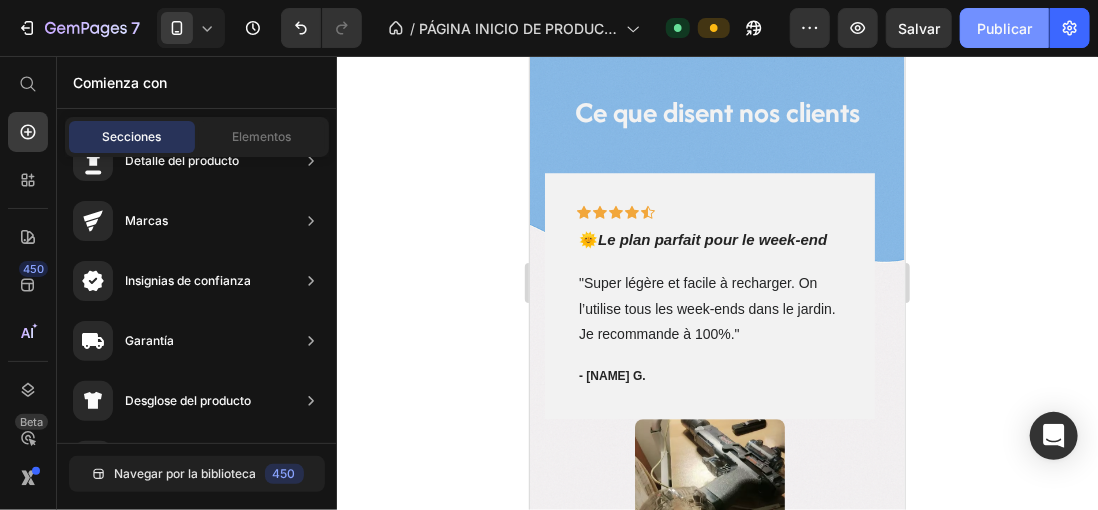 click on "Publicar" 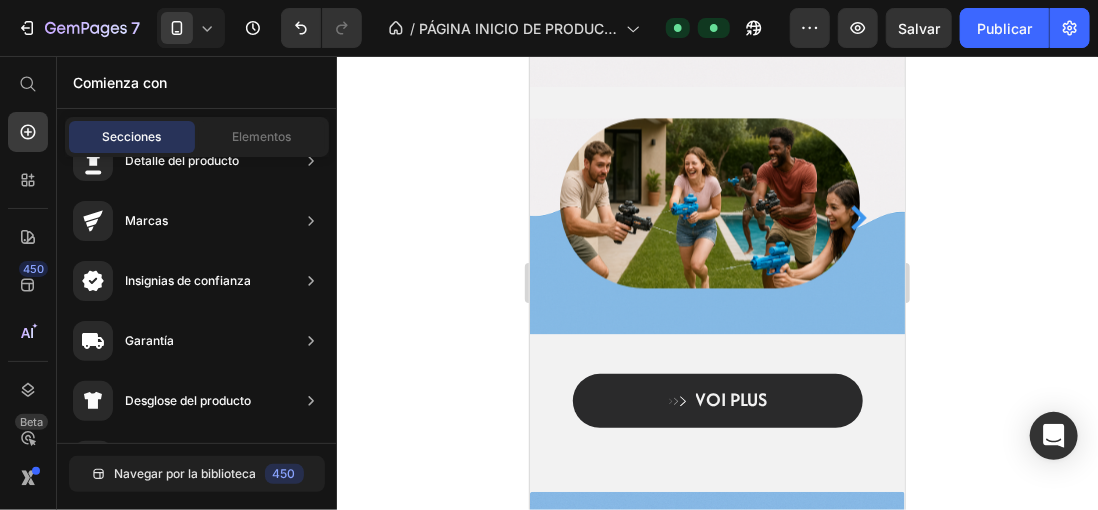 scroll, scrollTop: 1431, scrollLeft: 0, axis: vertical 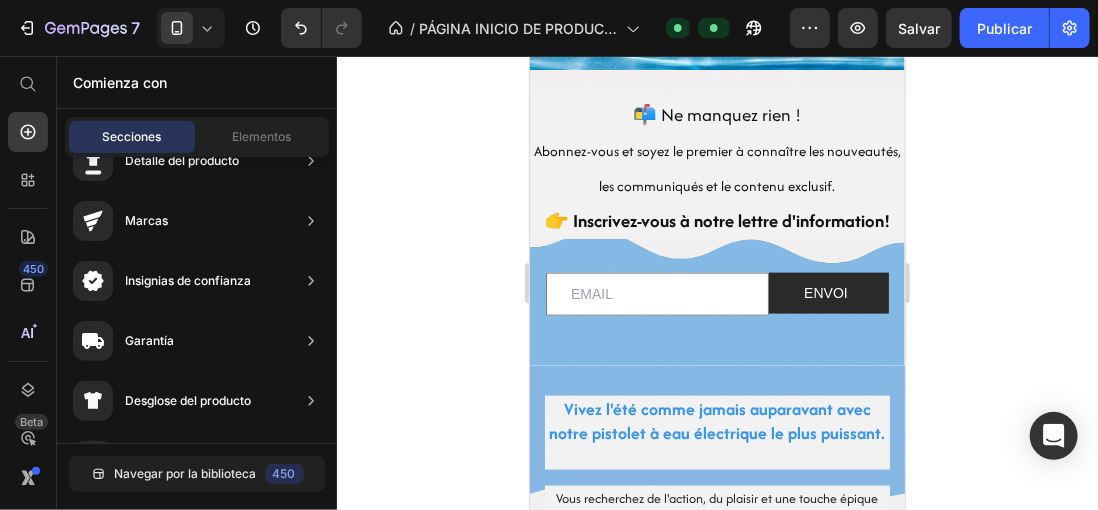 click 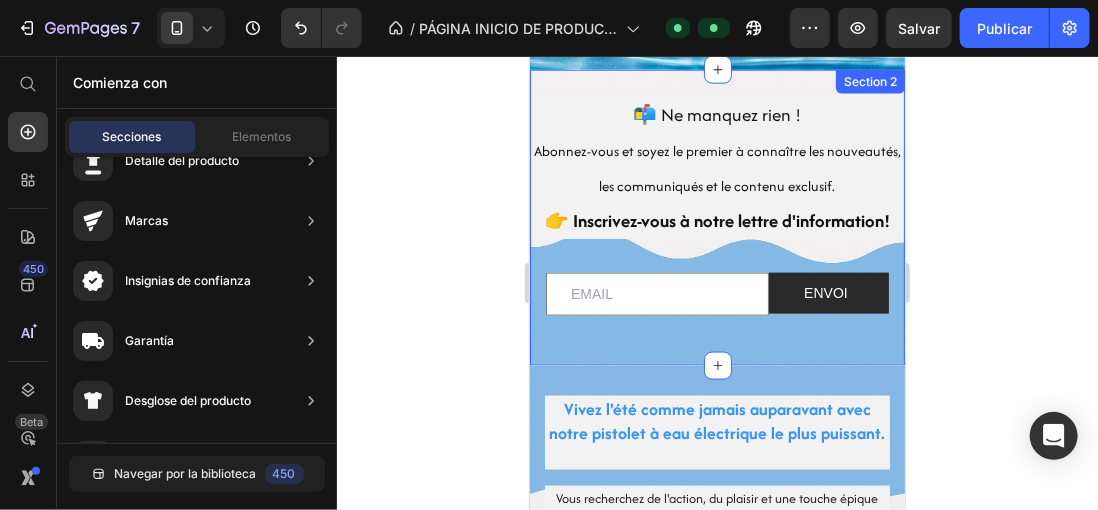 click 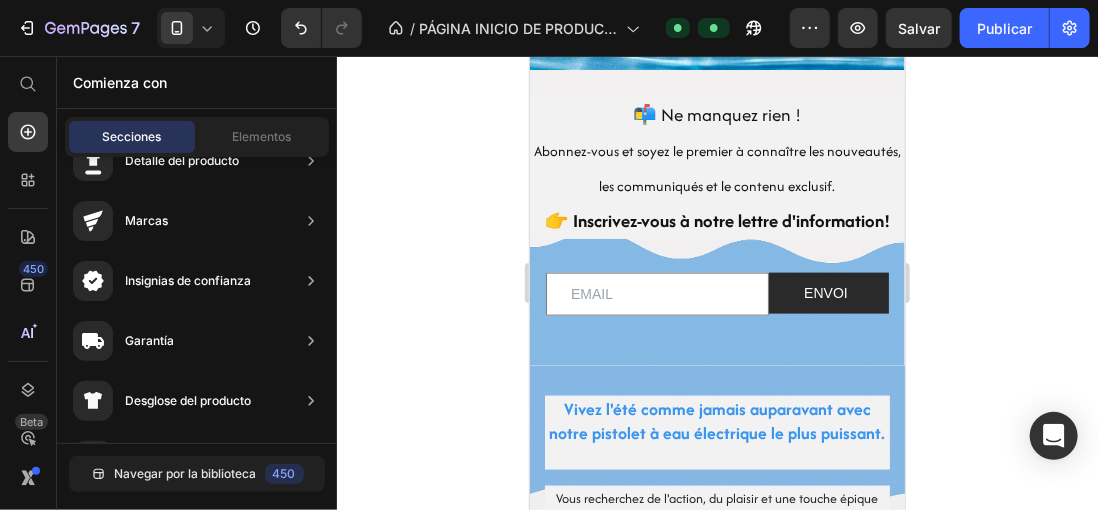 drag, startPoint x: 448, startPoint y: 166, endPoint x: 449, endPoint y: 146, distance: 20.024984 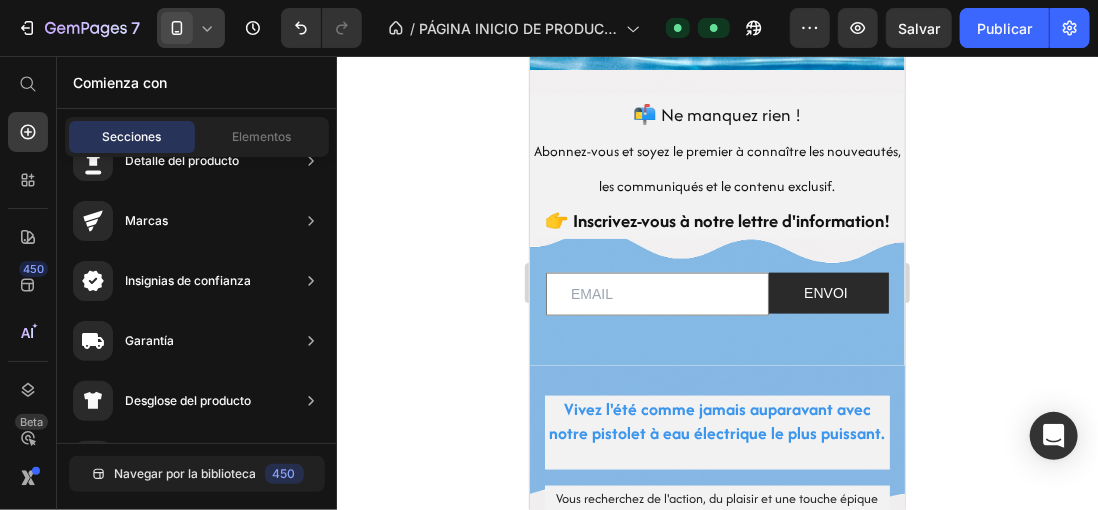 click 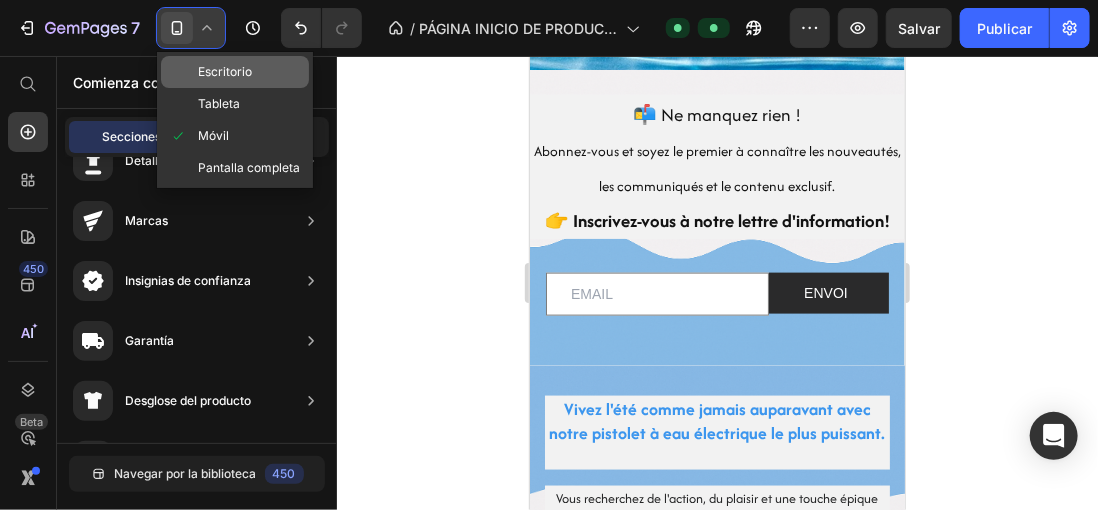 click on "Escritorio" at bounding box center [225, 72] 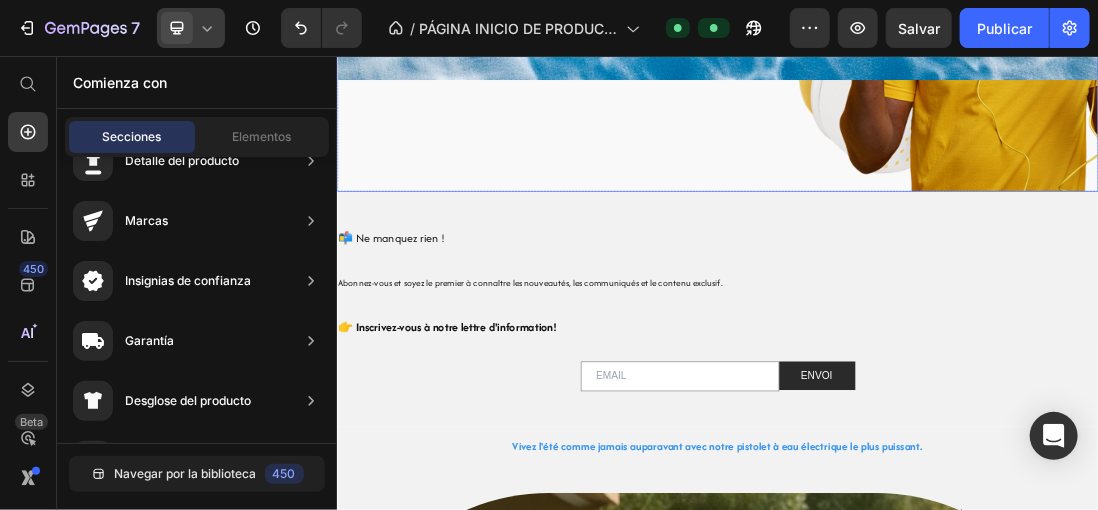 scroll, scrollTop: 577, scrollLeft: 0, axis: vertical 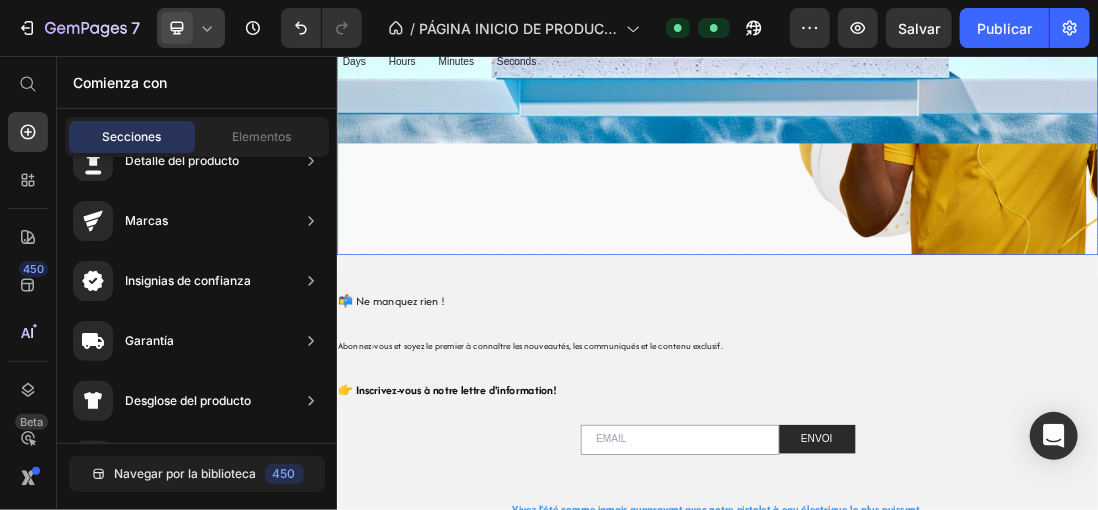 click at bounding box center [936, -55] 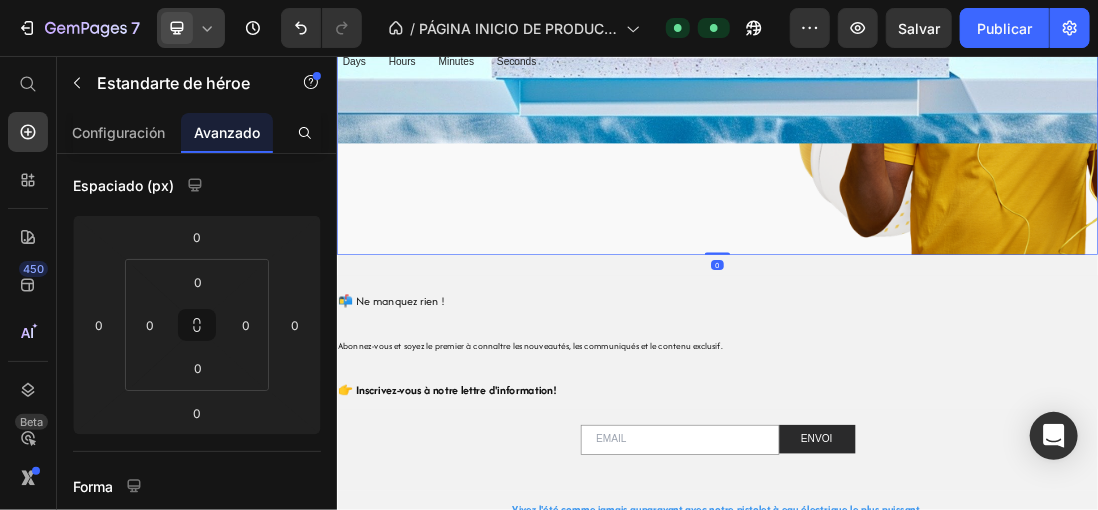 scroll, scrollTop: 0, scrollLeft: 0, axis: both 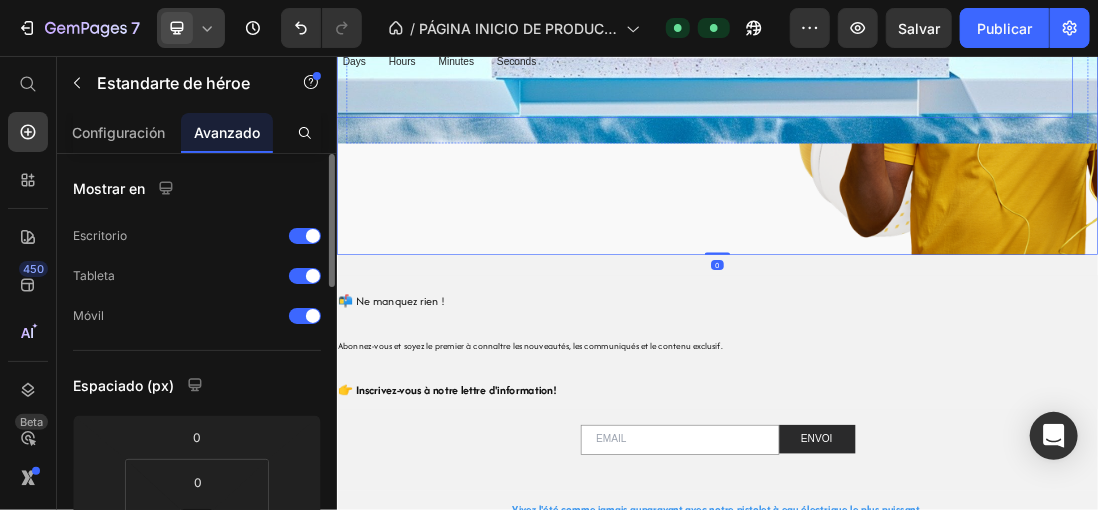 click on "00 Days 18 Hours 40 Minutes 43 Seconds Countdown Timer" at bounding box center (912, 75) 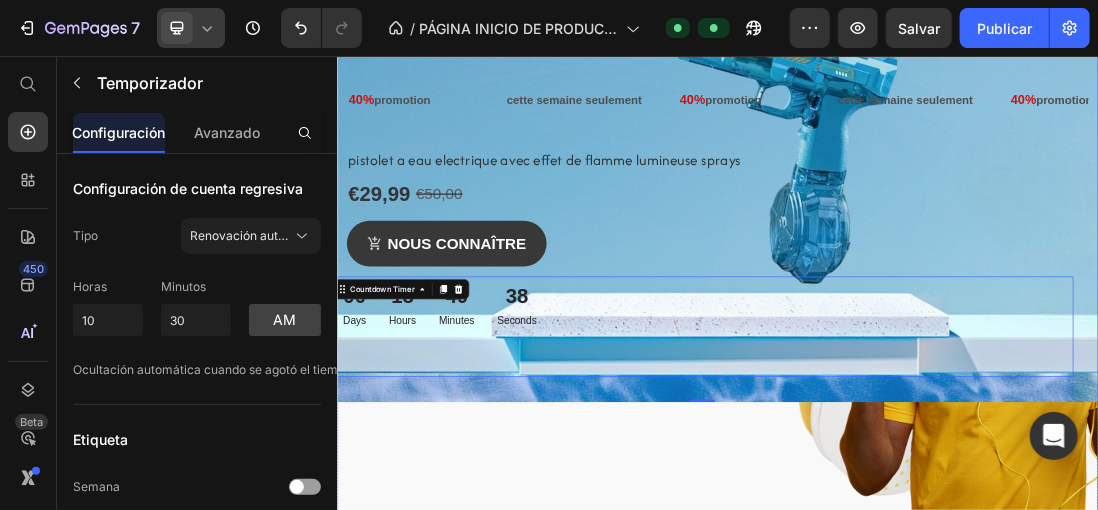 scroll, scrollTop: 400, scrollLeft: 0, axis: vertical 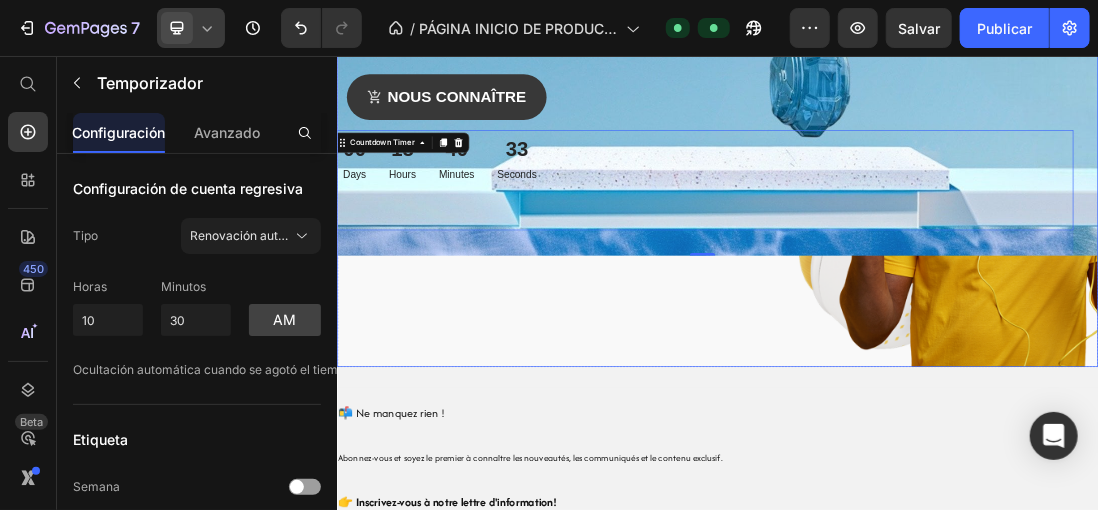 click at bounding box center (936, 122) 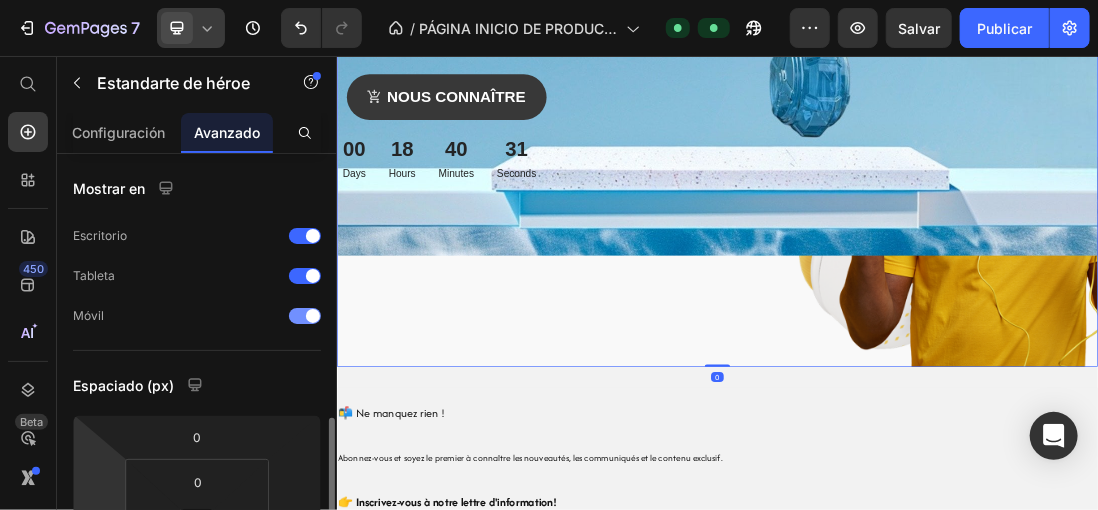 scroll, scrollTop: 200, scrollLeft: 0, axis: vertical 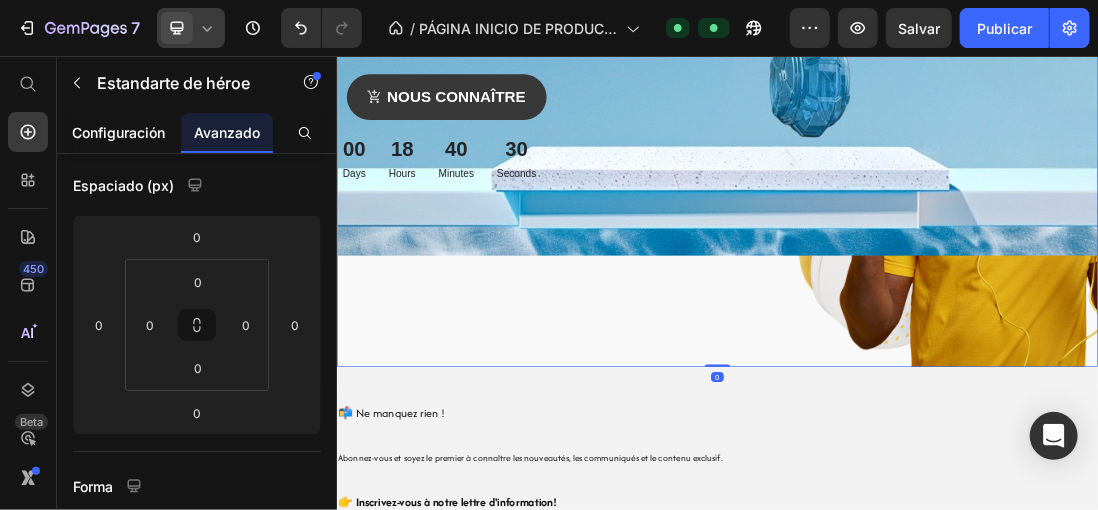 drag, startPoint x: 130, startPoint y: 155, endPoint x: 135, endPoint y: 143, distance: 13 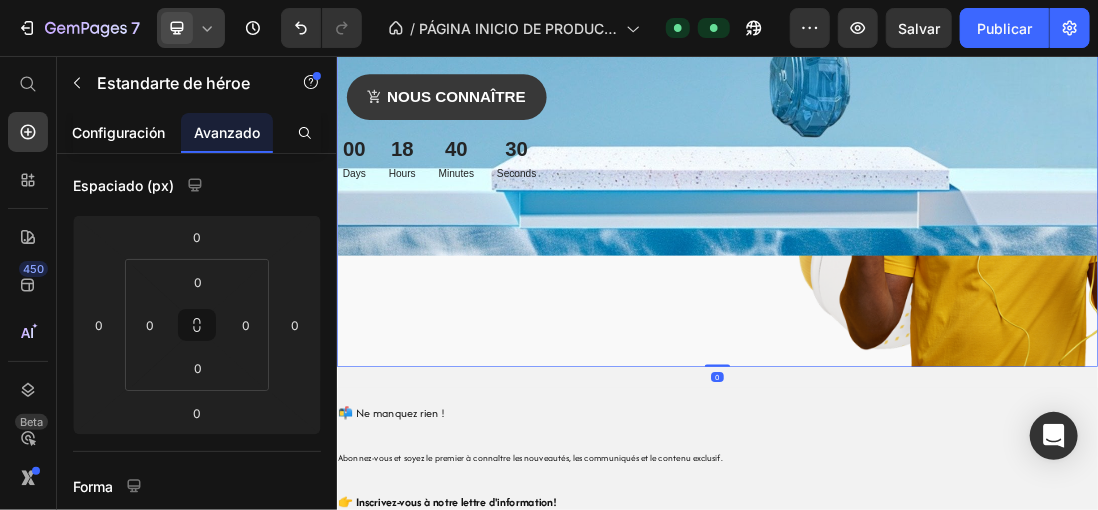 click on "Configuración Avanzado Mostrar en Escritorio Tableta Móvil Espaciado (px) 0 0 0 0 0 0 0 0 Forma Frontera Esquina Sombra Posición Opacidad 100 % Animación Interacción Actualice al plan Optimize  para desbloquear la interacción y otras funciones premium. Clase CSS  Eliminar elemento" at bounding box center [197, 340] 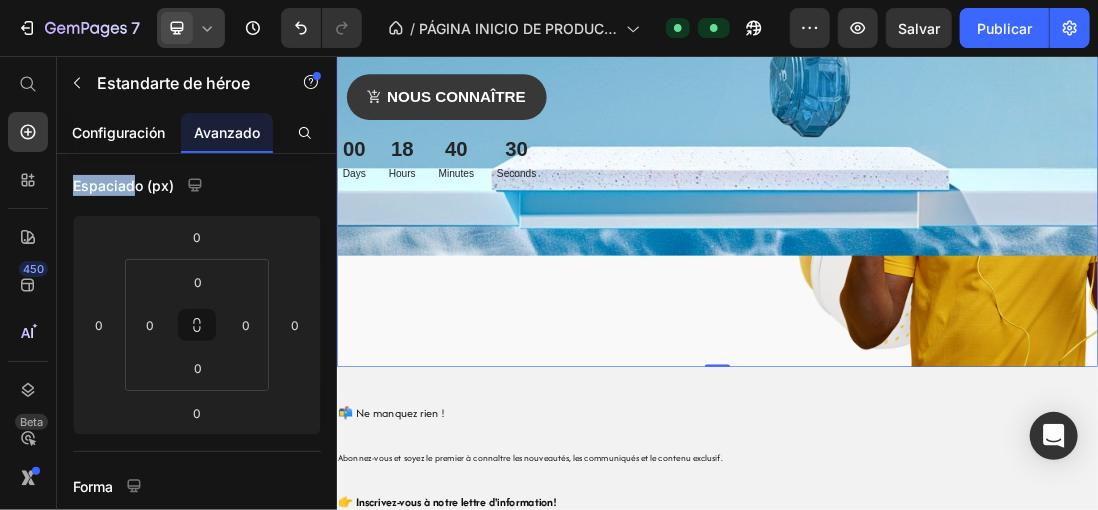 click on "Configuración" at bounding box center (119, 132) 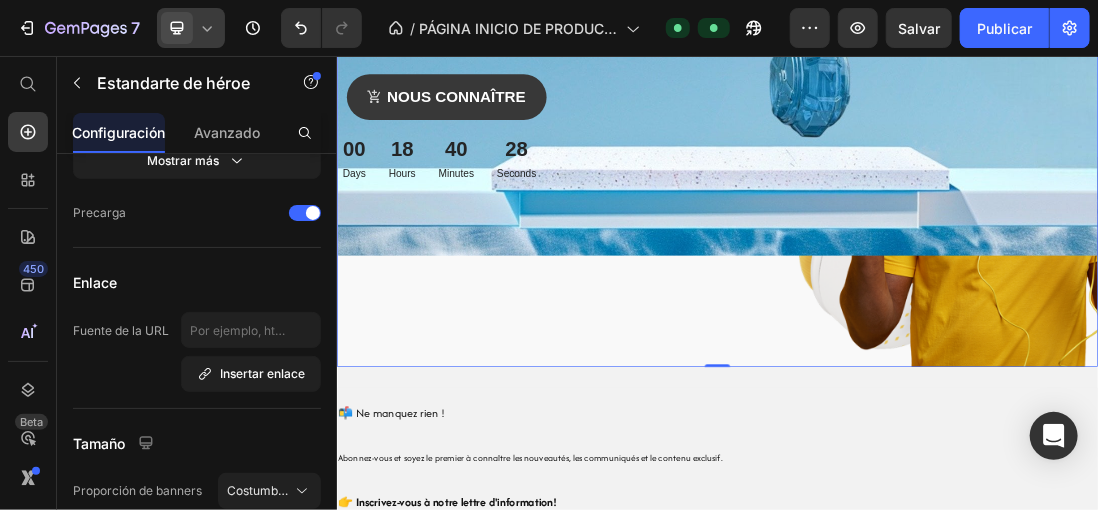 scroll, scrollTop: 200, scrollLeft: 0, axis: vertical 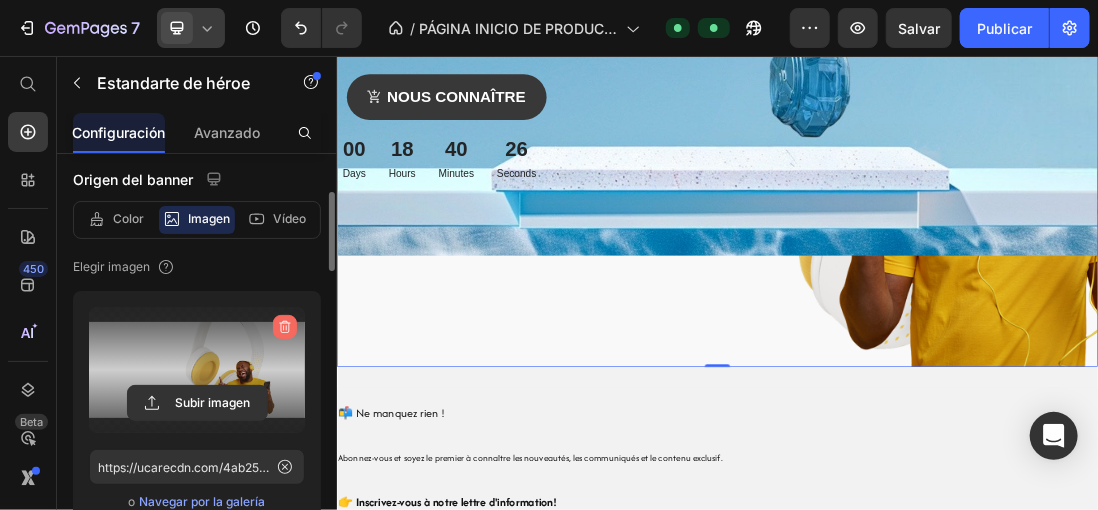 click 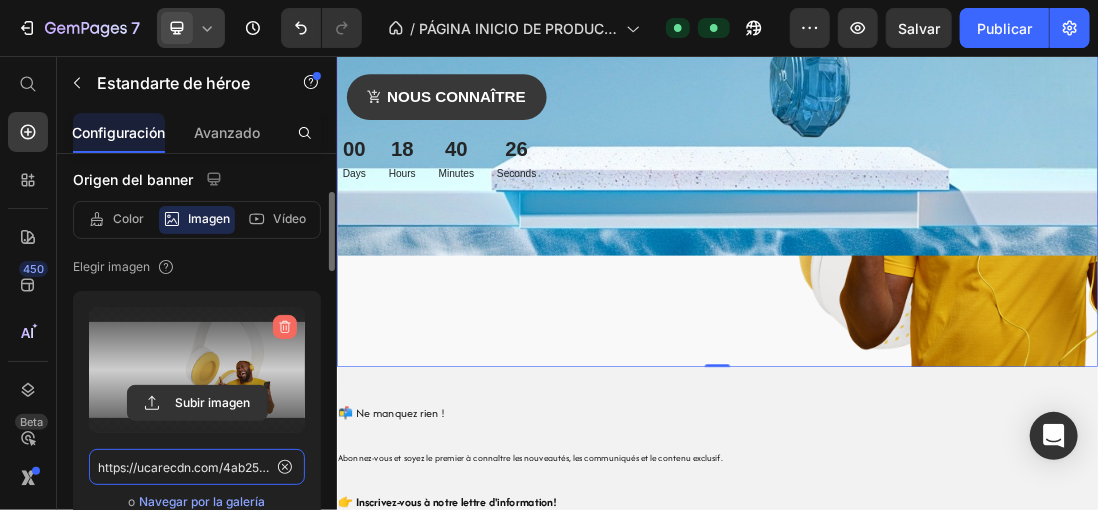 type 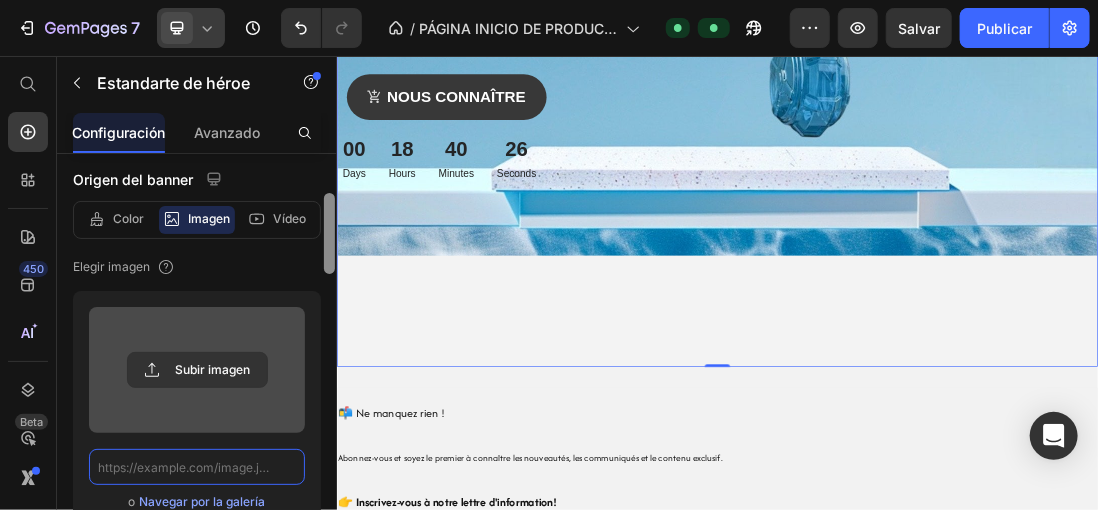 scroll, scrollTop: 0, scrollLeft: 0, axis: both 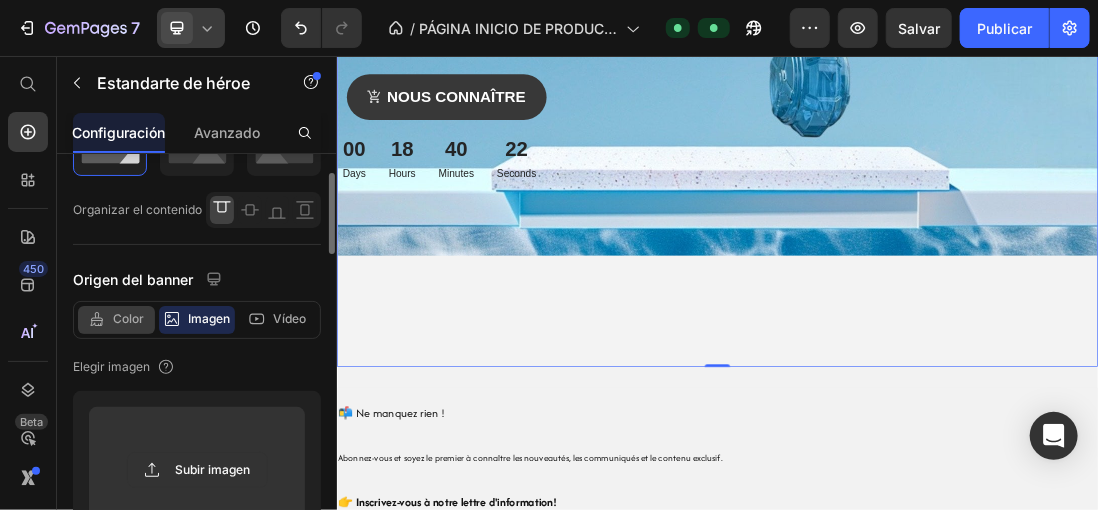 click on "Color" at bounding box center (128, 319) 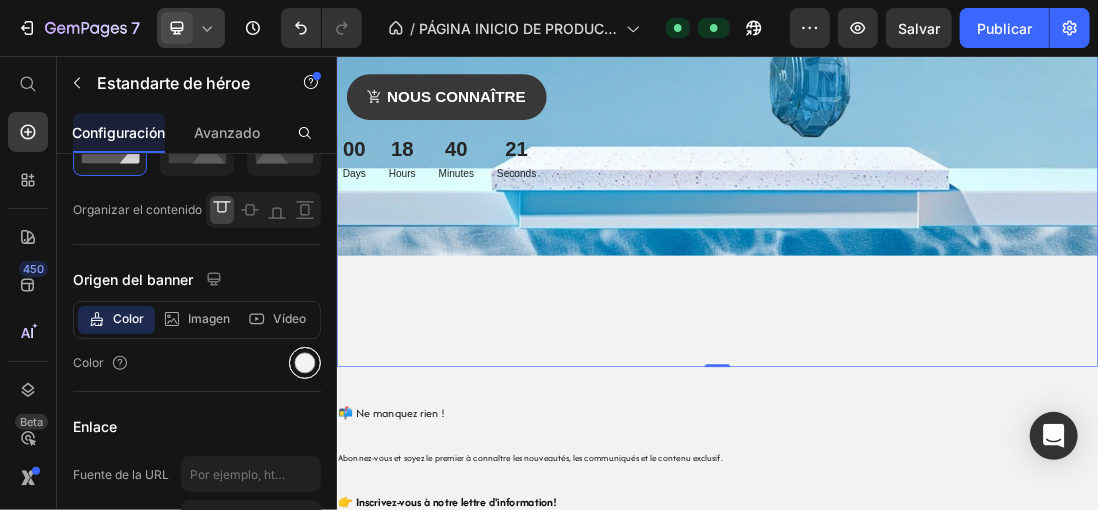 click at bounding box center [305, 363] 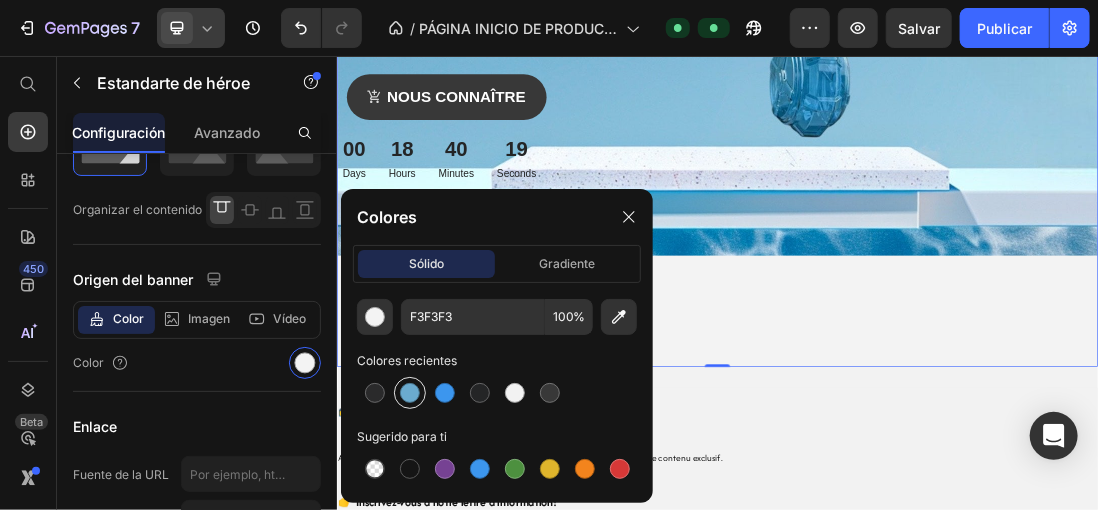 click at bounding box center [410, 393] 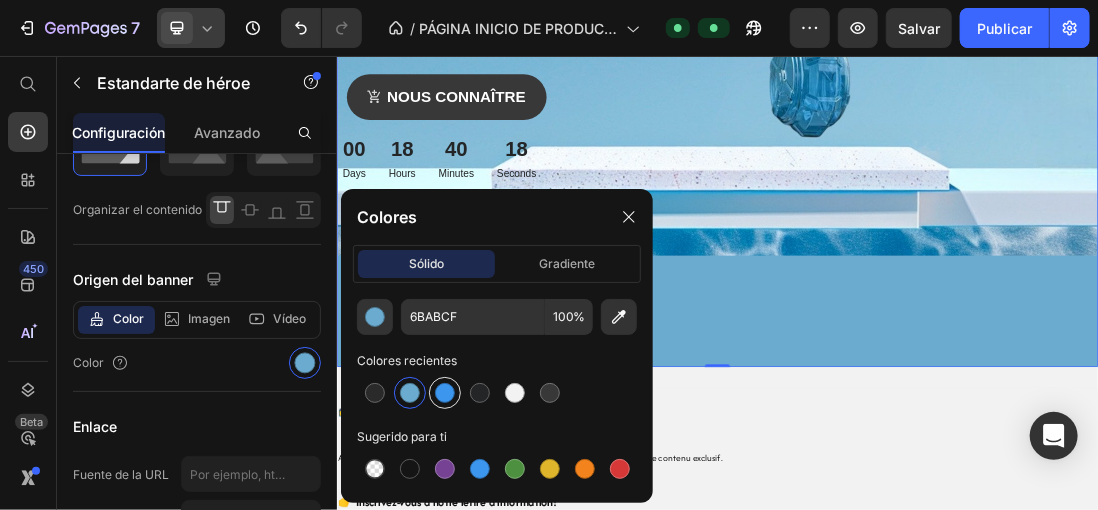 click at bounding box center (445, 393) 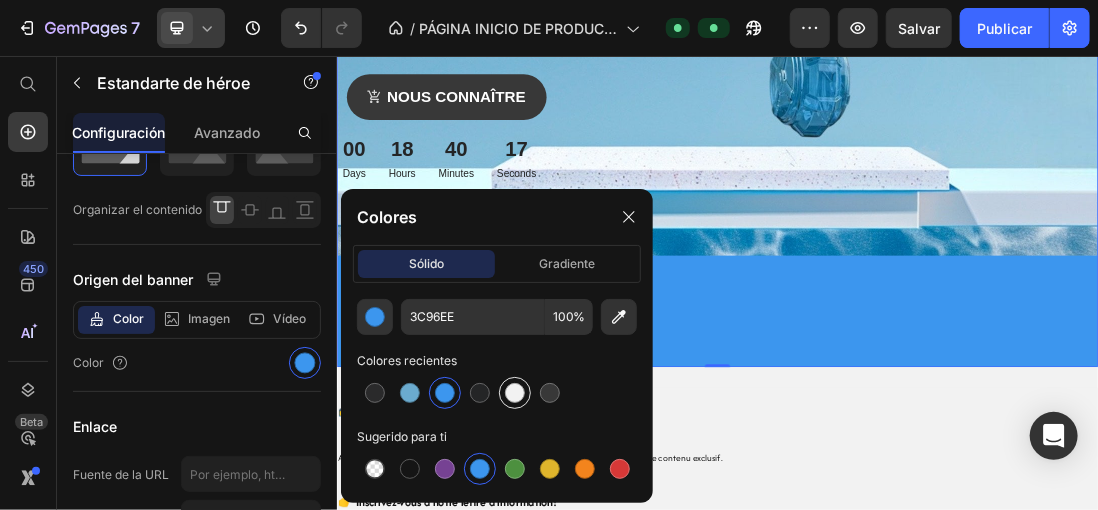 click at bounding box center (515, 393) 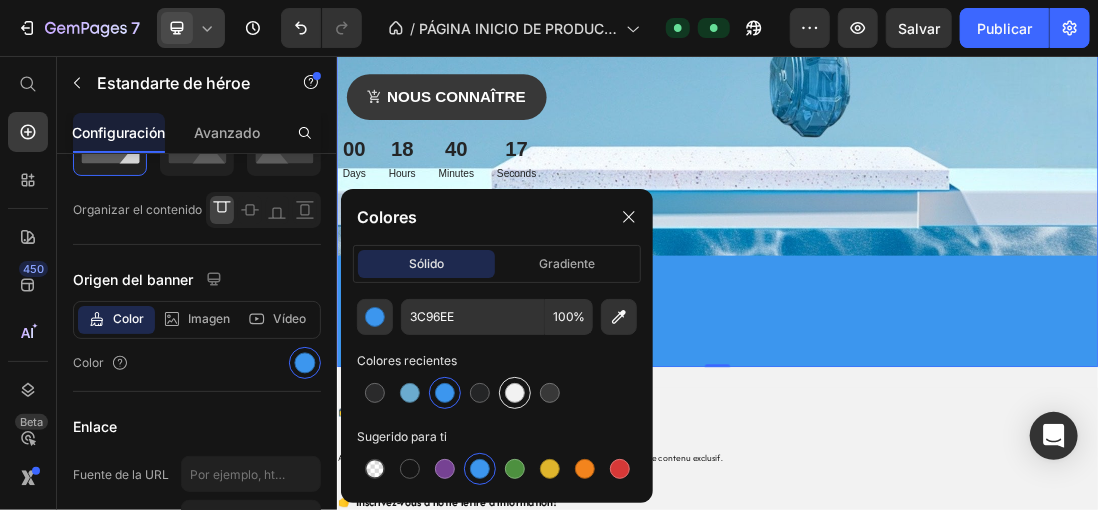 type on "F2F2F2" 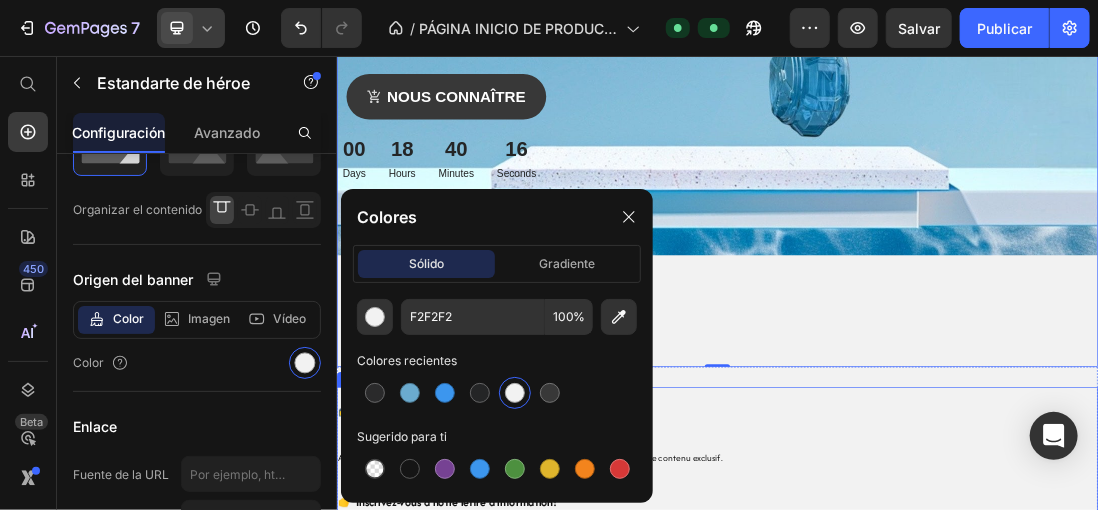 click on "📬 Ne manquez rien ! Abonnez-vous et soyez le premier à connaître les nouveautés, les communiqués et le contenu exclusif. 👉 Inscrivez-vous à notre lettre d'information!" at bounding box center (936, 685) 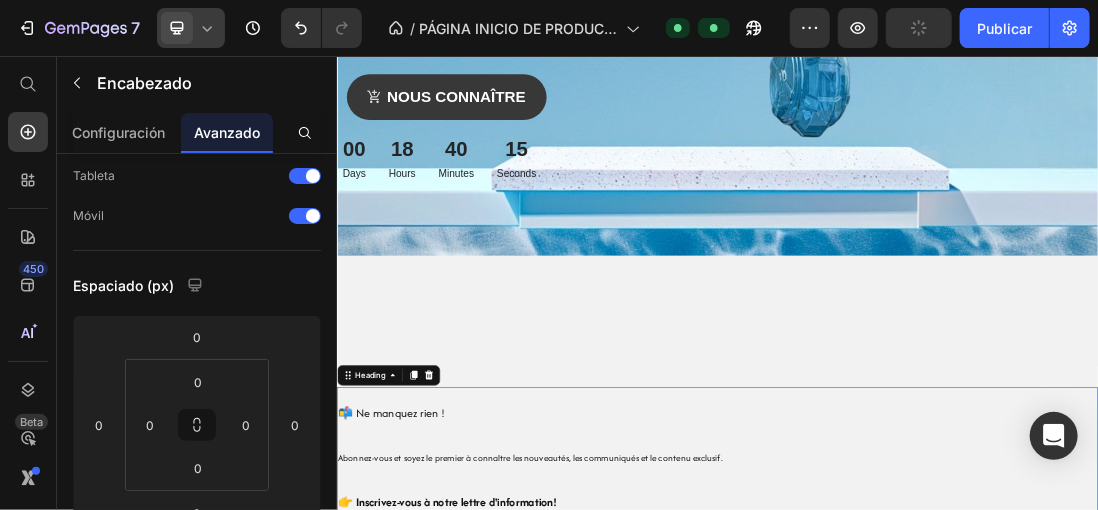 scroll, scrollTop: 600, scrollLeft: 0, axis: vertical 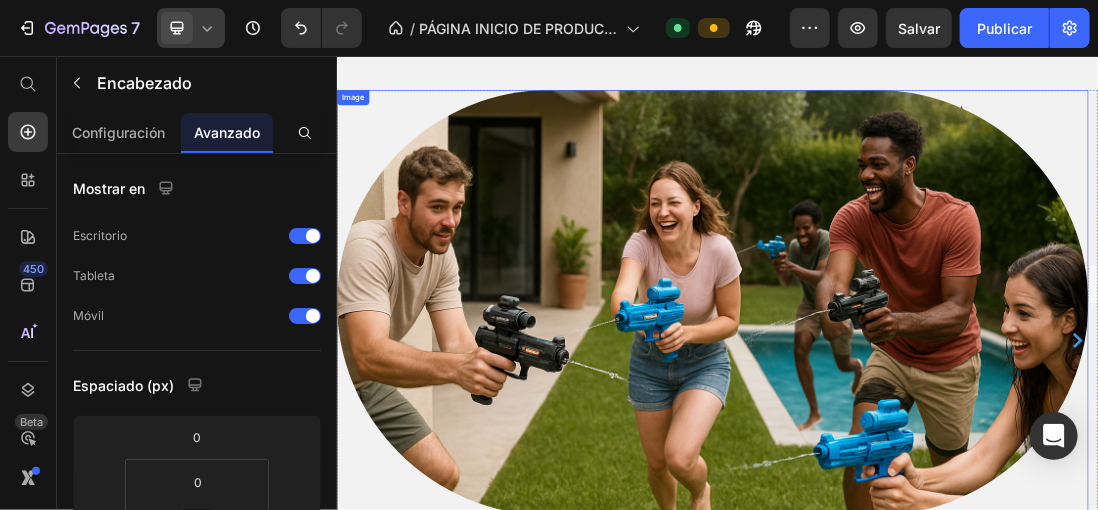 click 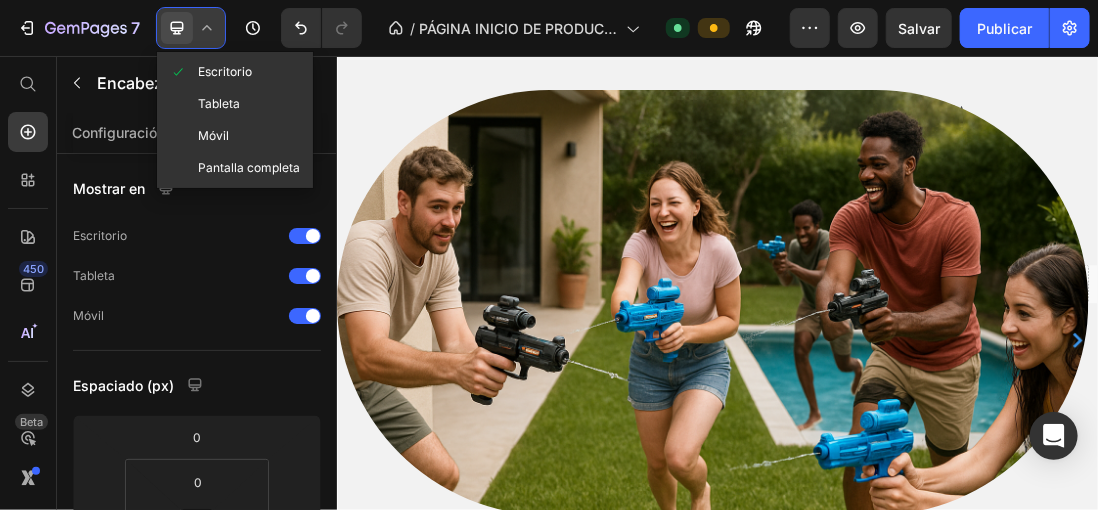 scroll, scrollTop: 611, scrollLeft: 0, axis: vertical 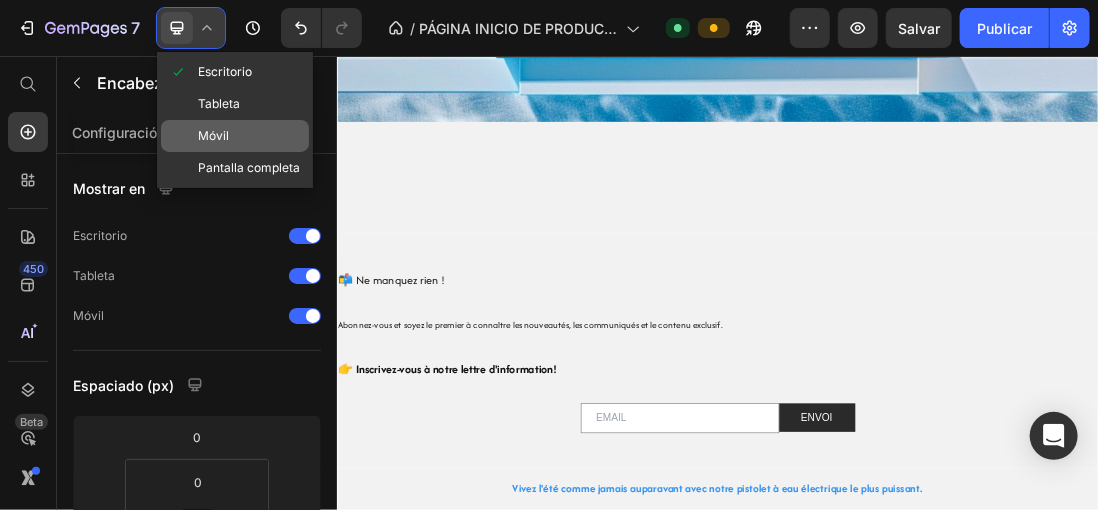click on "Móvil" 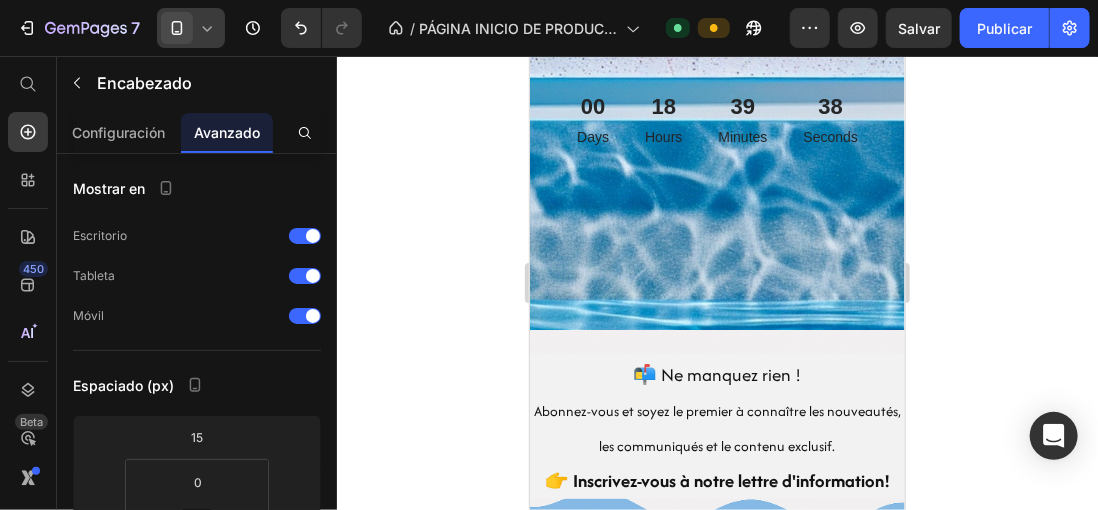 scroll, scrollTop: 845, scrollLeft: 0, axis: vertical 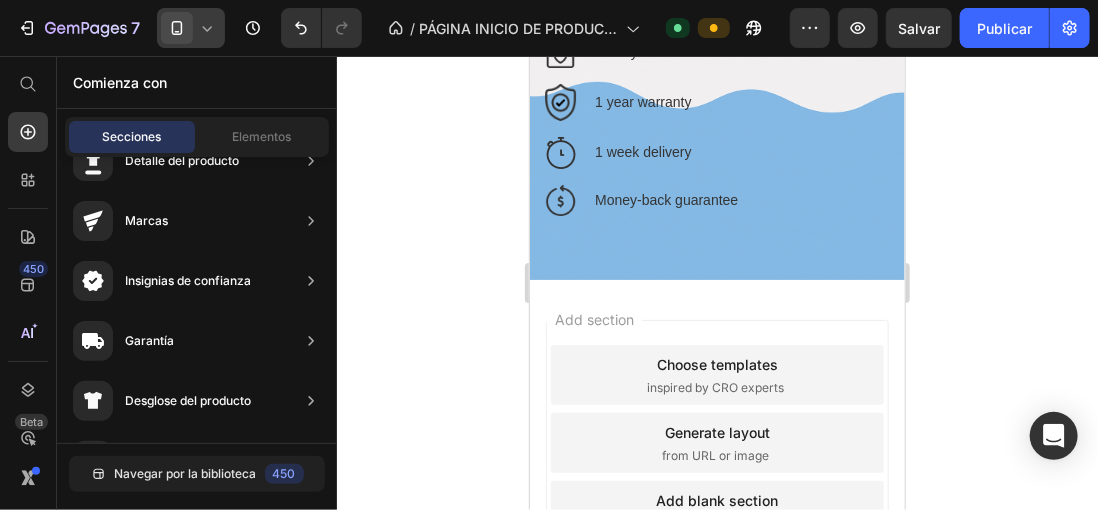 drag, startPoint x: 895, startPoint y: 268, endPoint x: 1434, endPoint y: 522, distance: 595.8498 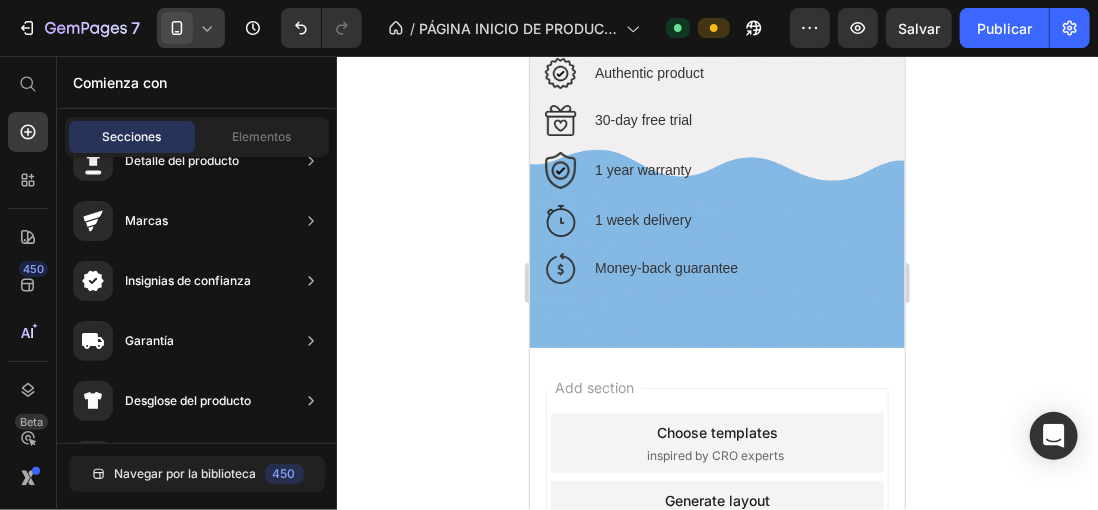 scroll, scrollTop: 2745, scrollLeft: 0, axis: vertical 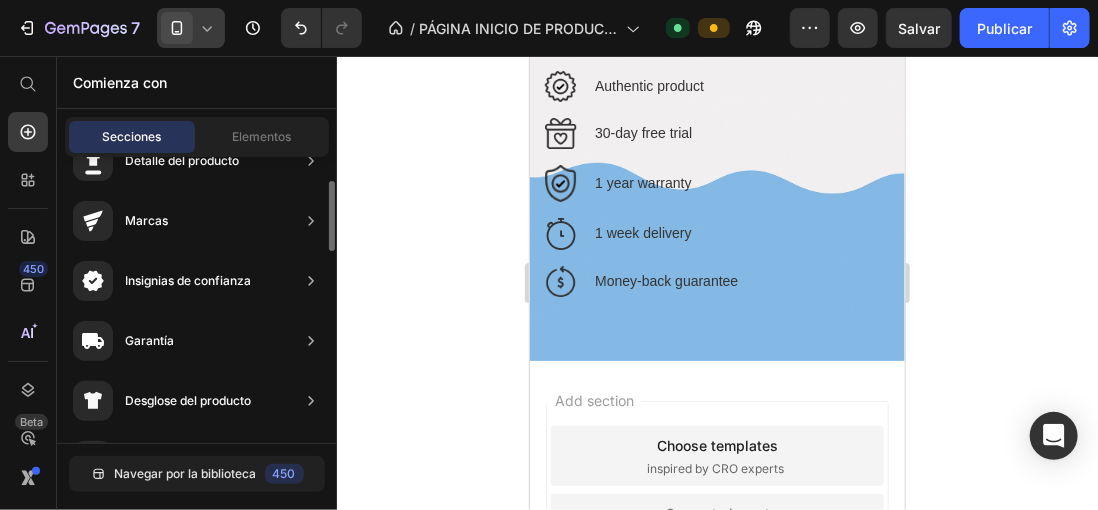drag, startPoint x: 373, startPoint y: 211, endPoint x: 320, endPoint y: 205, distance: 53.338543 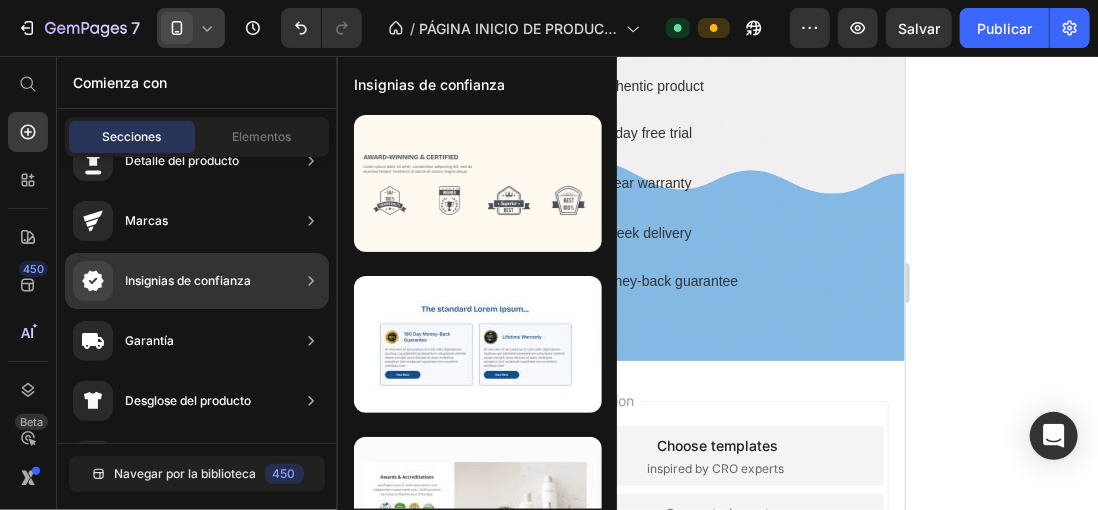 click 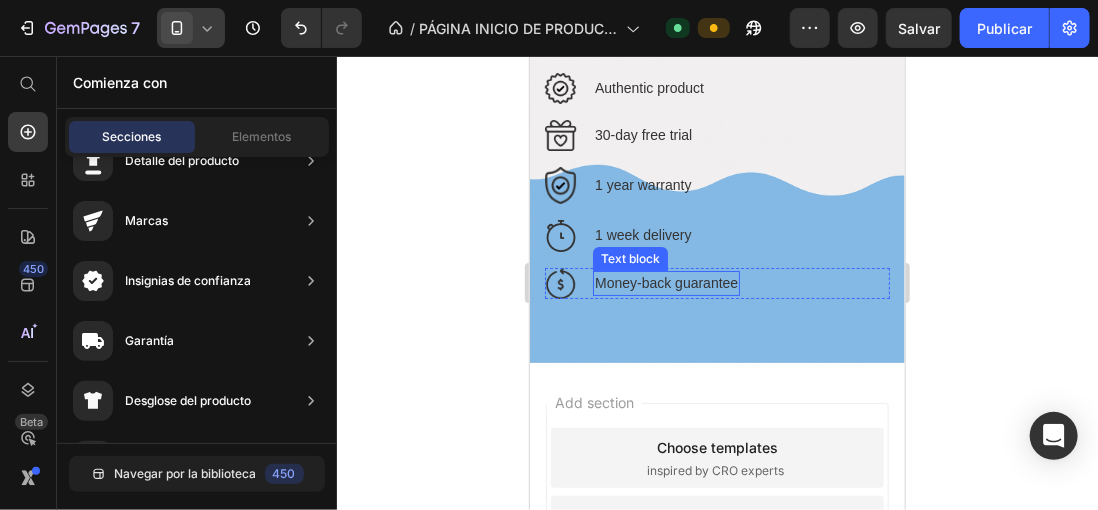 scroll, scrollTop: 2545, scrollLeft: 0, axis: vertical 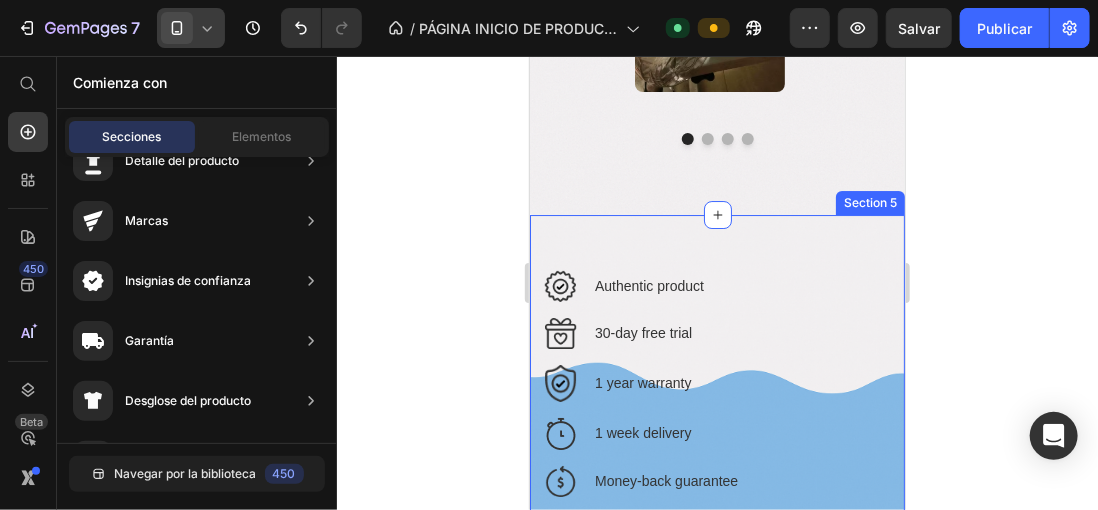 click 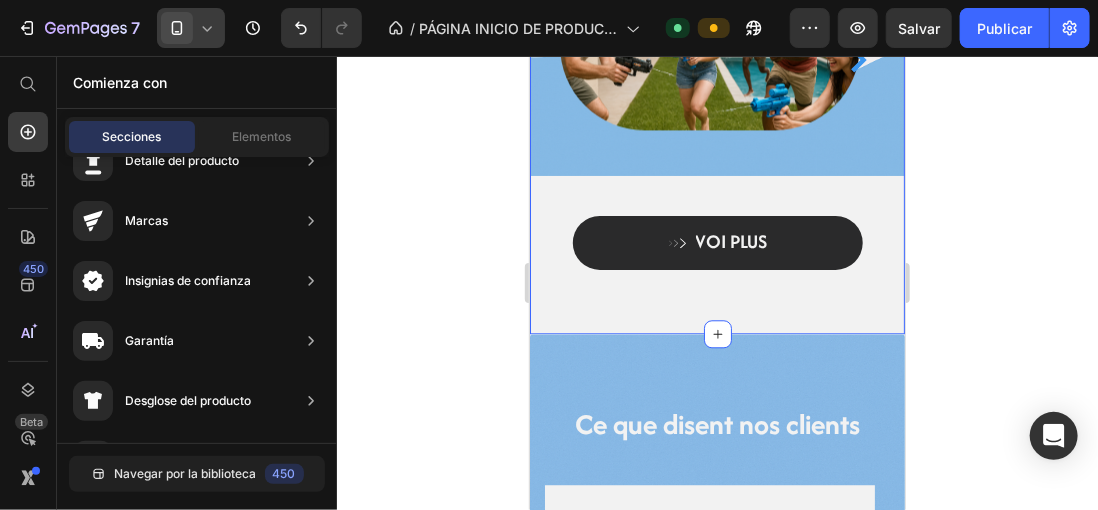 scroll, scrollTop: 1745, scrollLeft: 0, axis: vertical 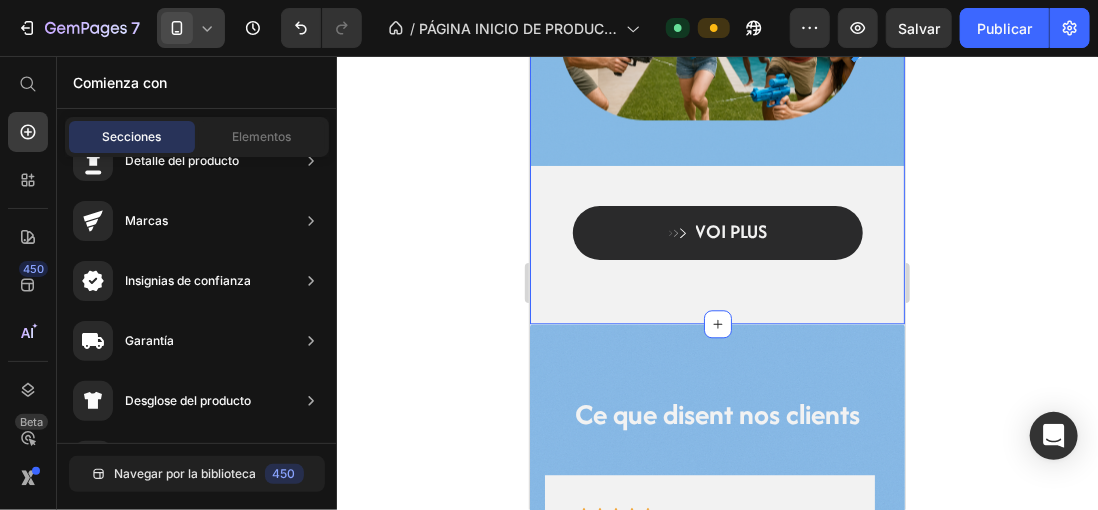 click on "Vivez l'été comme jamais auparavant avec notre pistolet à eau électrique le plus puissant.   Heading Vous recherchez de l'action, du plaisir et une touche épique pour vos journées en plein air ? Ce n'est pas n'importe quel pistolet à eau : c'est l'évolution du jeu d'eau.   Avec son design moderne, son effet visuel de "flamme" et ses tirs à haute pression, cette bête transforme n'importe quel après-midi en une bataille légendaire. Rechargeable par USB, léger et super facile à utiliser, il est parfait pour les enfants et les adultes qui n'ont pas peur de se mouiller (et de gagner).   Préparez-vous à vous mouiller, à courir et à rire aux éclats. Parce que si vous voulez jouer, jouez avec style. Text block Row Row
Drop element here Row Image Image Carousel Row           VOI PLUS Button Row" at bounding box center (716, -107) 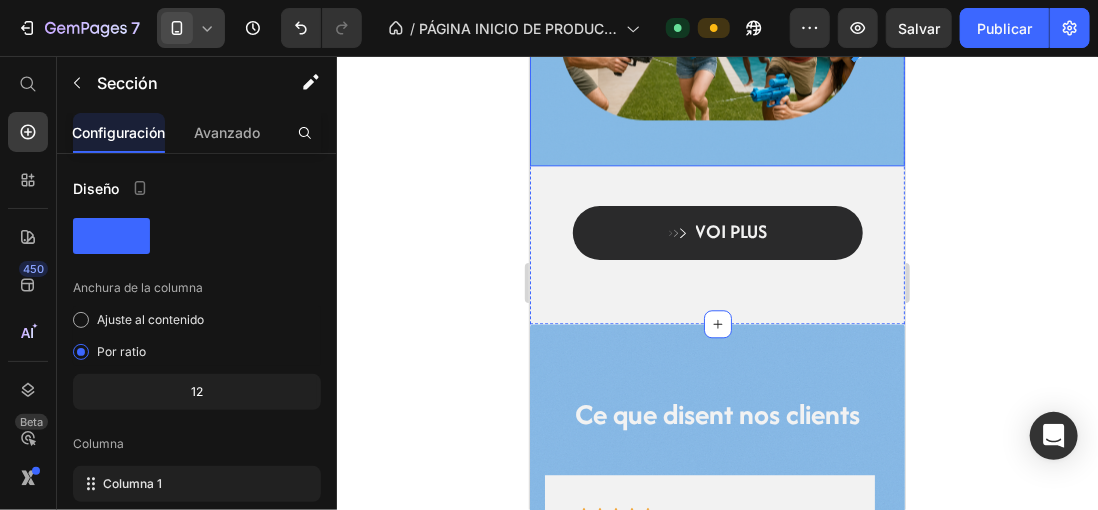 click on "Image Image Carousel" at bounding box center (716, 57) 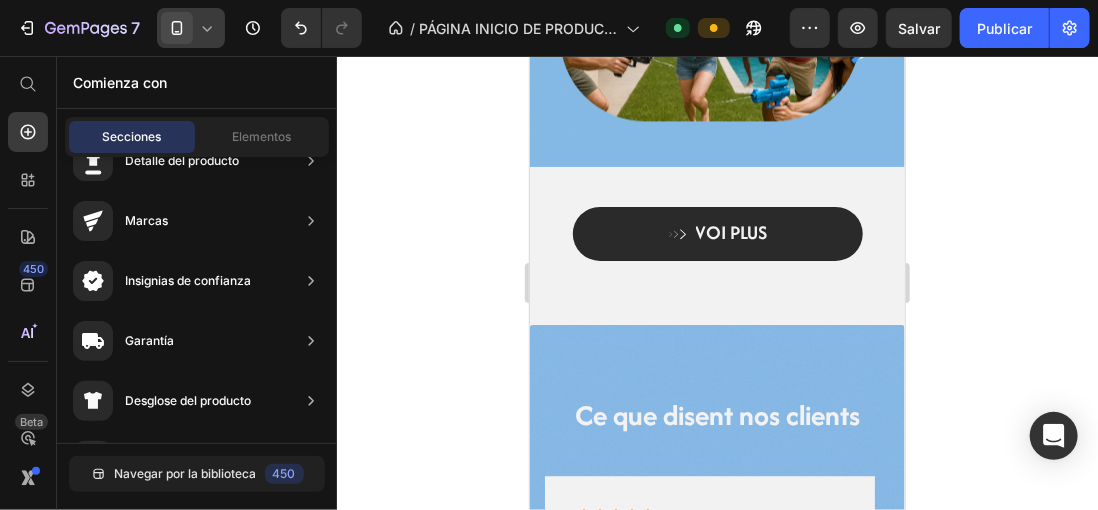scroll, scrollTop: 1322, scrollLeft: 0, axis: vertical 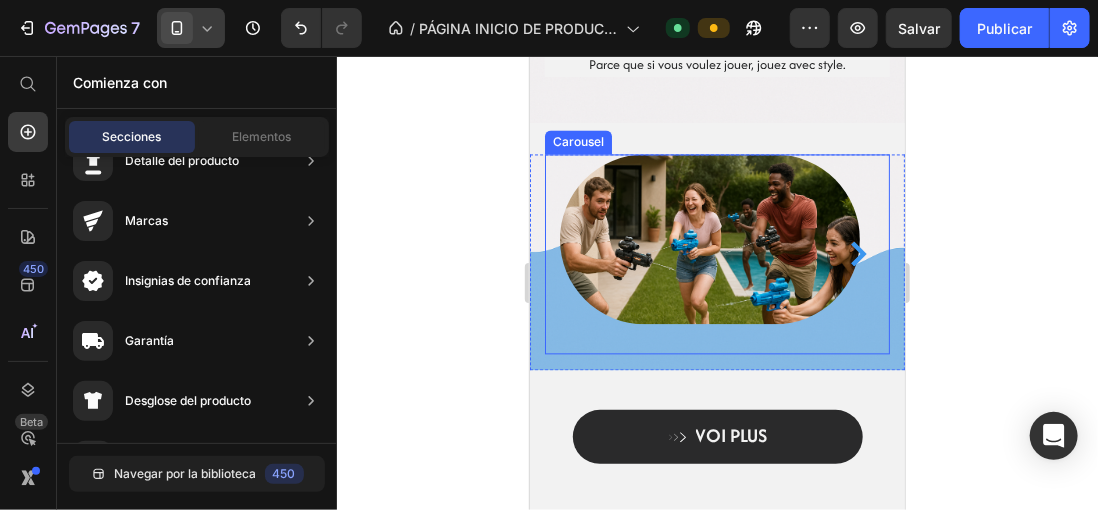 click on "Image" at bounding box center (709, 253) 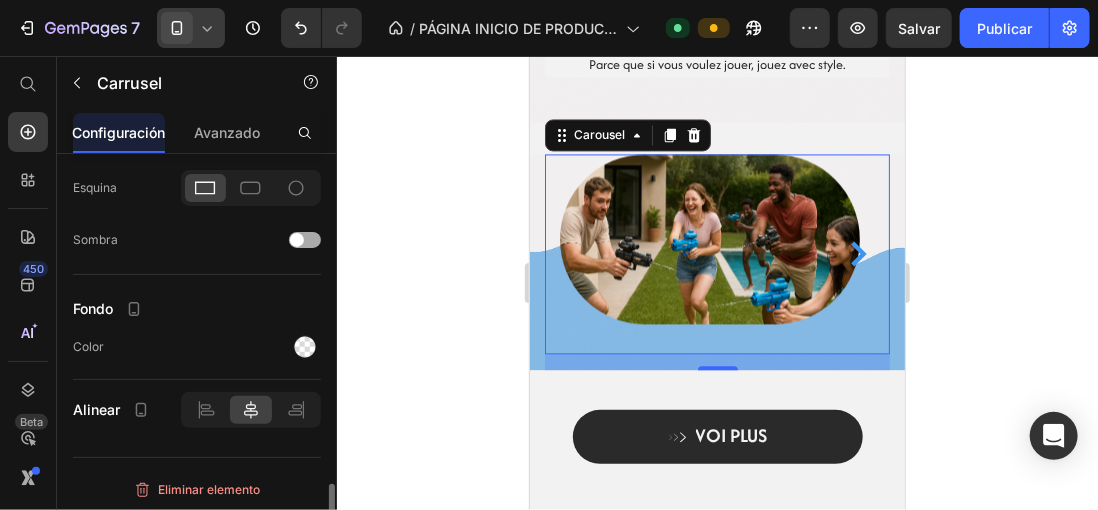 scroll, scrollTop: 1526, scrollLeft: 0, axis: vertical 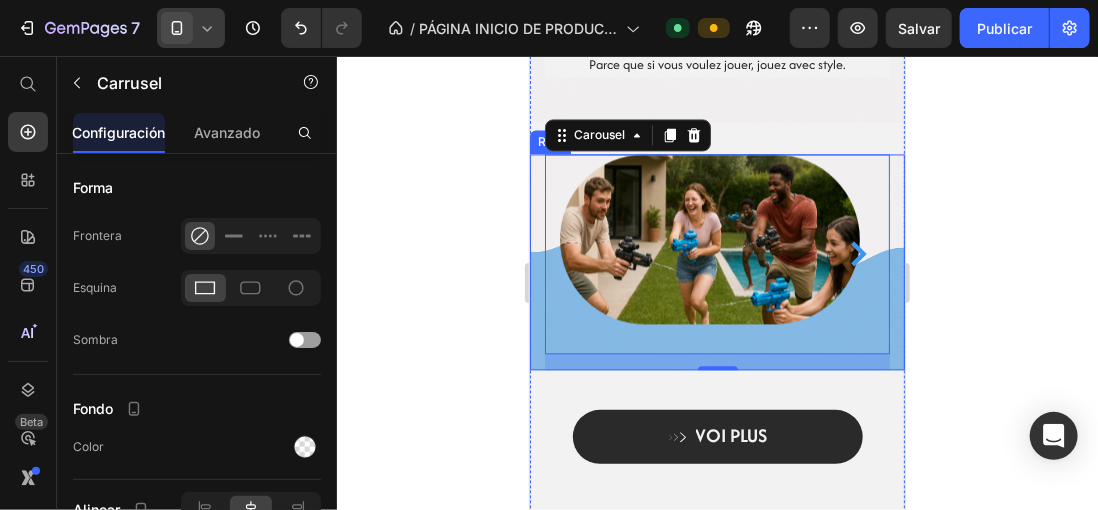 click on "Image Image Carousel   16 Row" at bounding box center (716, 261) 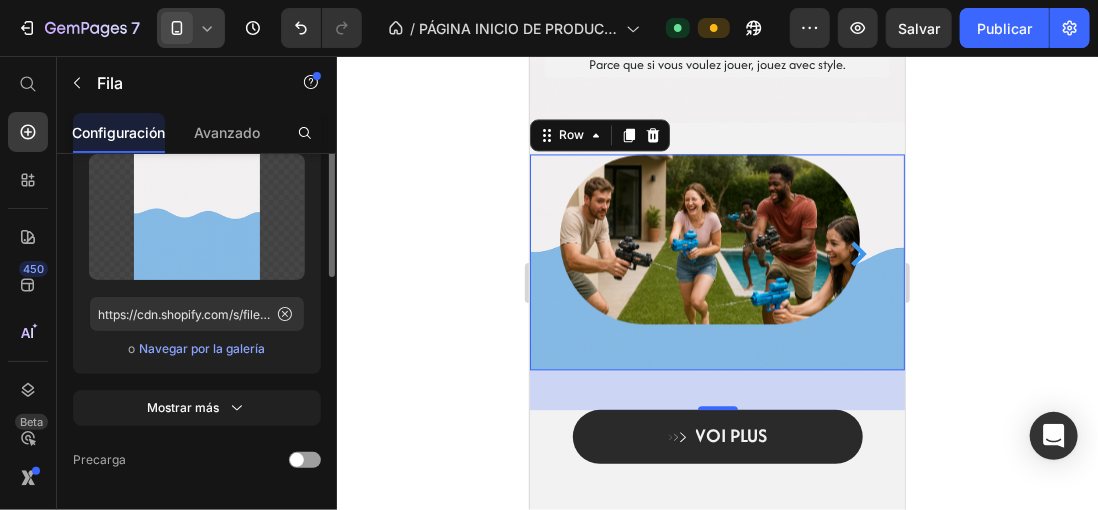 scroll, scrollTop: 500, scrollLeft: 0, axis: vertical 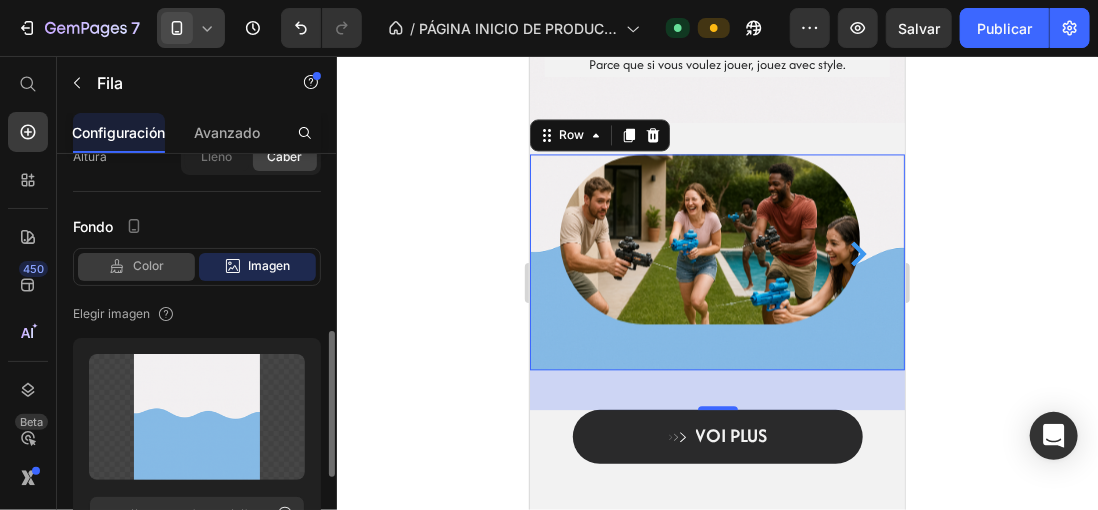 click 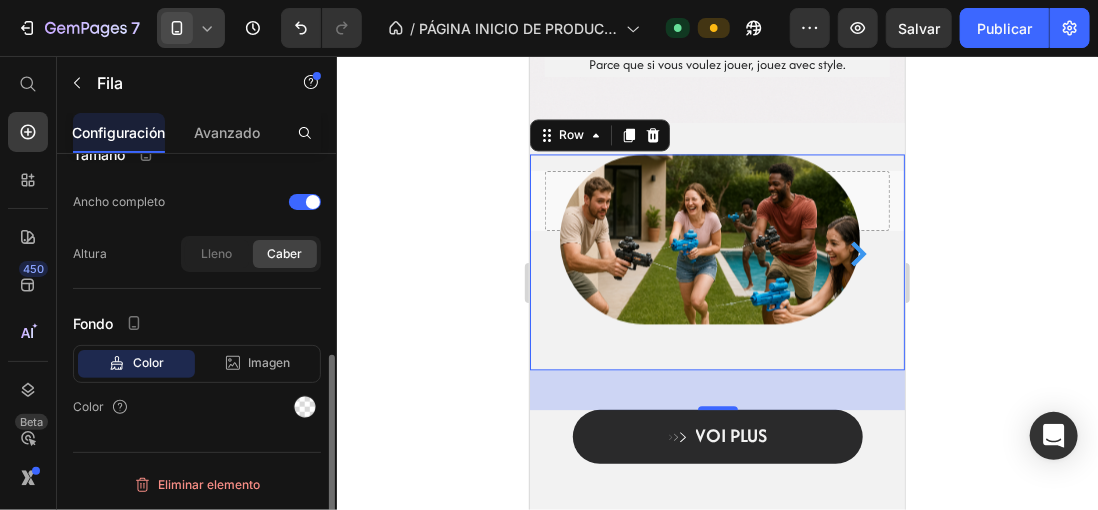 scroll, scrollTop: 400, scrollLeft: 0, axis: vertical 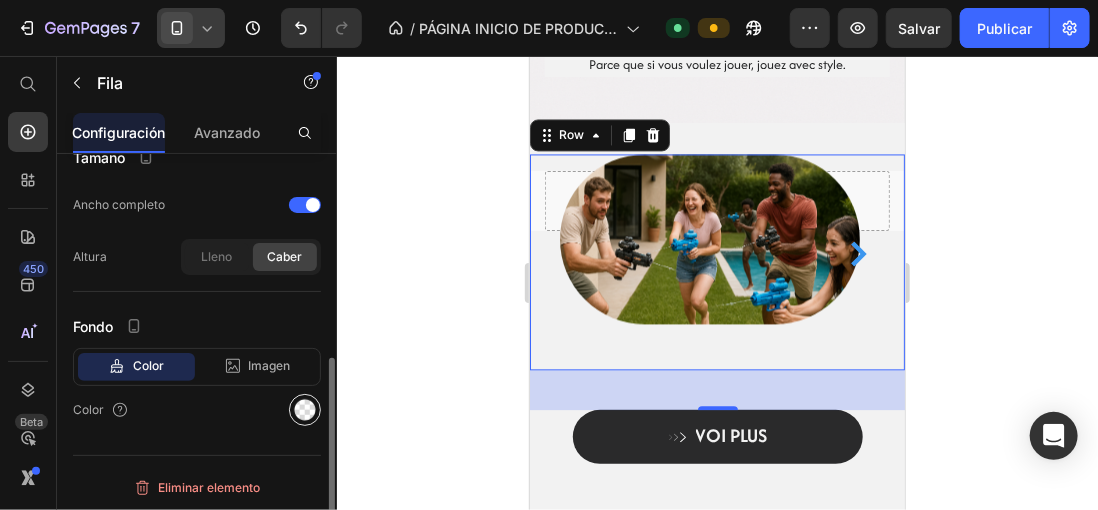 click at bounding box center [305, 410] 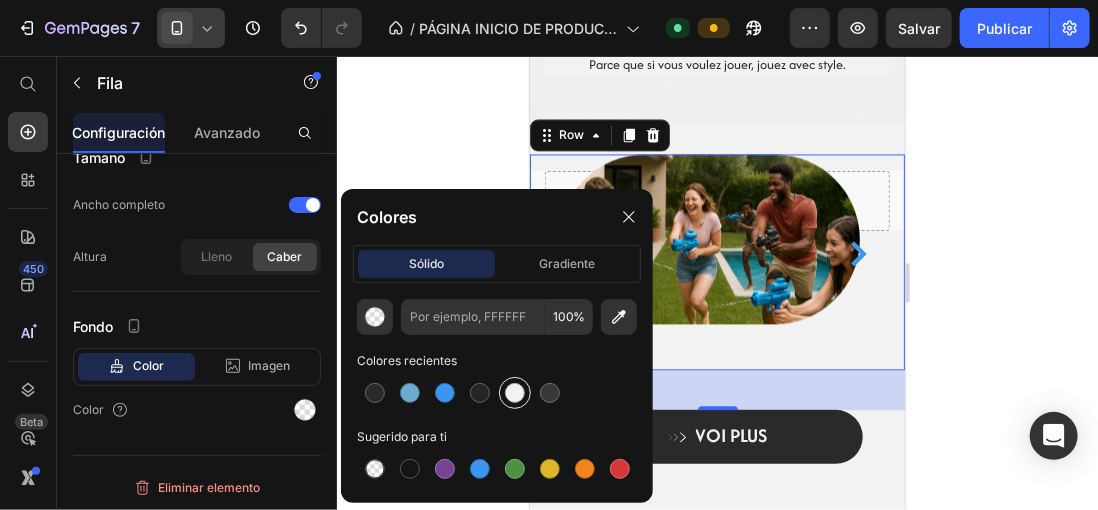 click at bounding box center [515, 393] 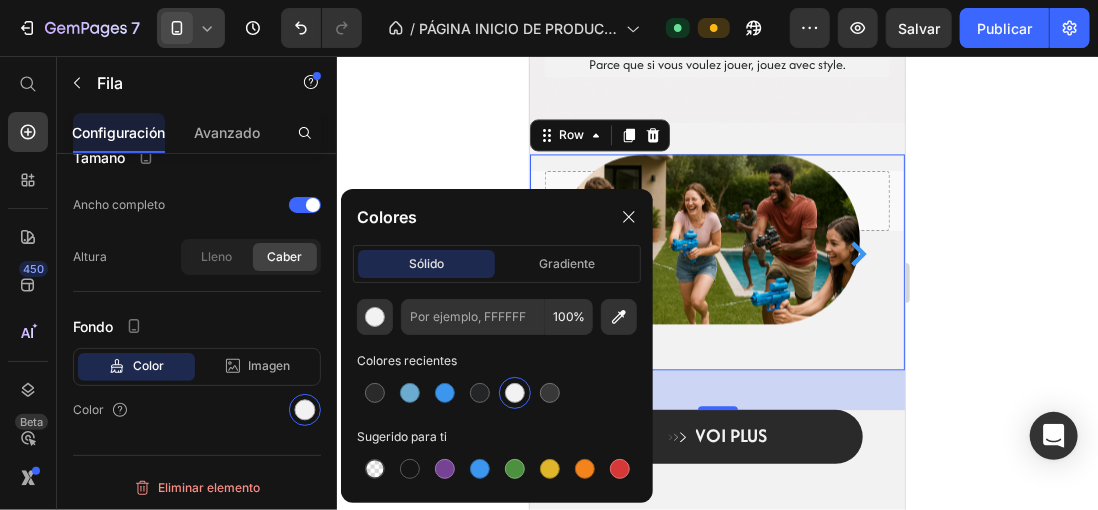 type on "F2F2F2" 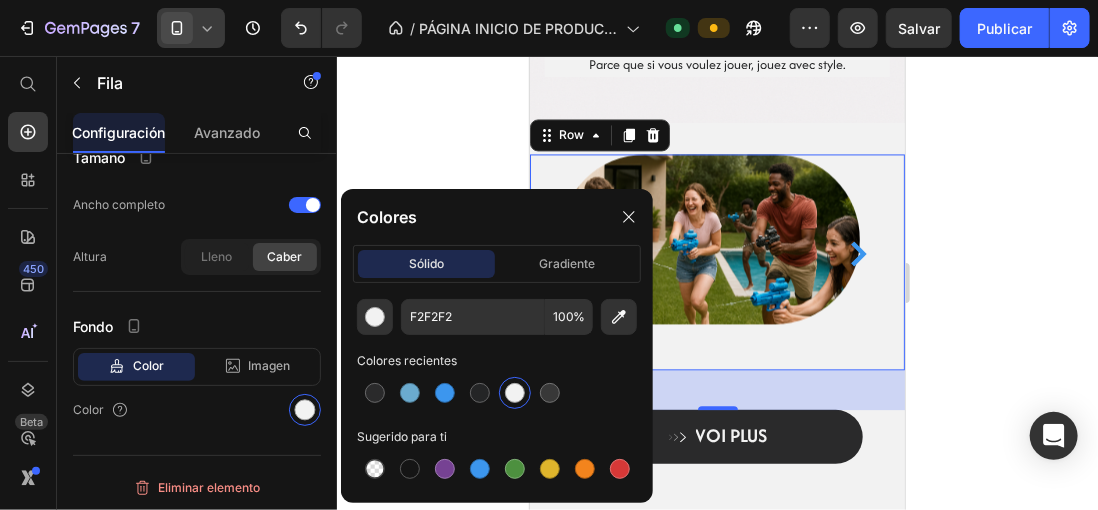 click 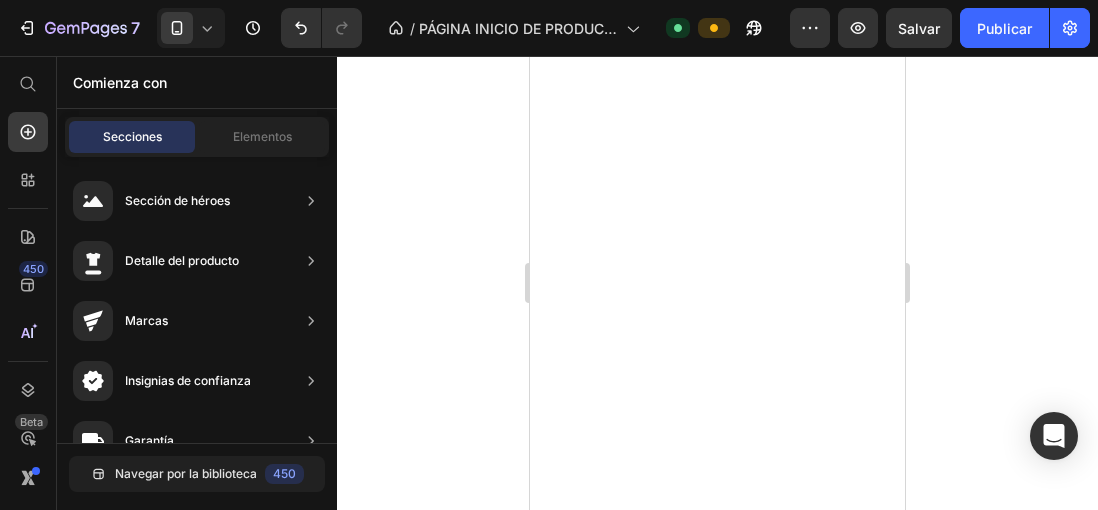 scroll, scrollTop: 0, scrollLeft: 0, axis: both 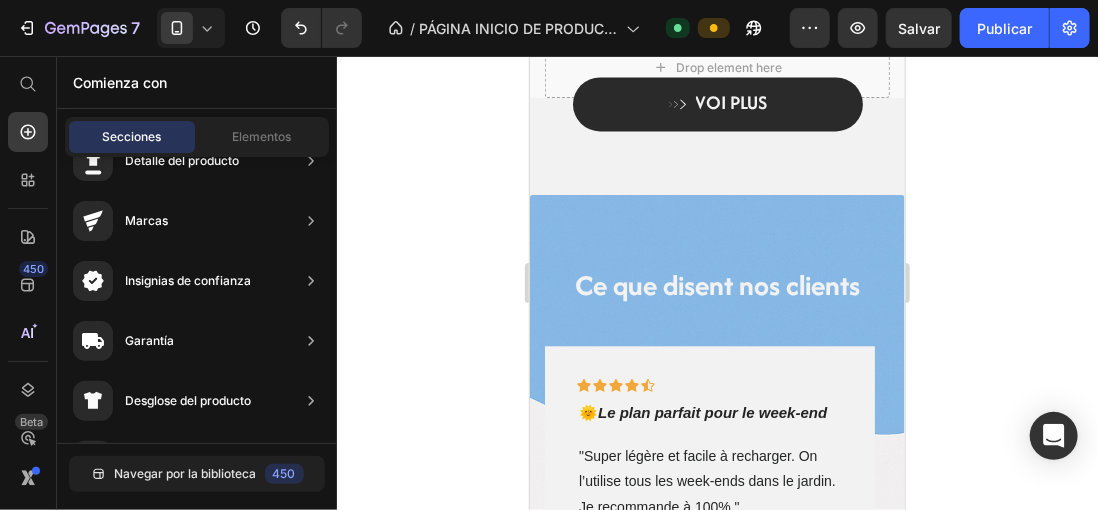 click 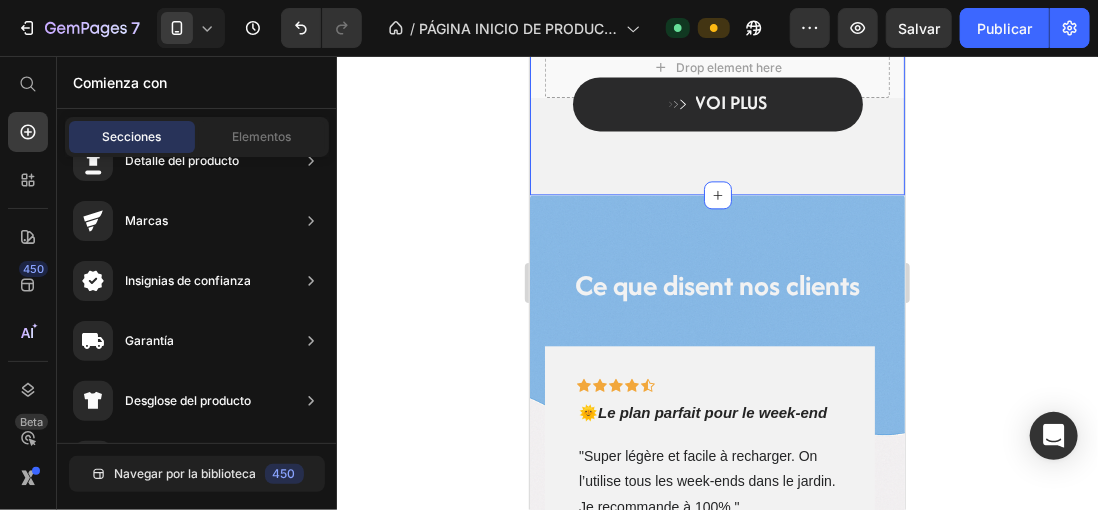 click on "Vivez l'été comme jamais auparavant avec notre pistolet à eau électrique le plus puissant.   Heading Vous recherchez de l'action, du plaisir et une touche épique pour vos journées en plein air ? Ce n'est pas n'importe quel pistolet à eau : c'est l'évolution du jeu d'eau.   Avec son design moderne, son effet visuel de "flamme" et ses tirs à haute pression, cette bête transforme n'importe quel après-midi en une bataille légendaire. Rechargeable par USB, léger et super facile à utiliser, il est parfait pour les enfants et les adultes qui n'ont pas peur de se mouiller (et de gagner).   Préparez-vous à vous mouiller, à courir et à rire aux éclats. Parce que si vous voulez jouer, jouez avec style. Text block Row Row
Drop element here Row Image Image Carousel Row           VOI PLUS Button Row" at bounding box center (716, -136) 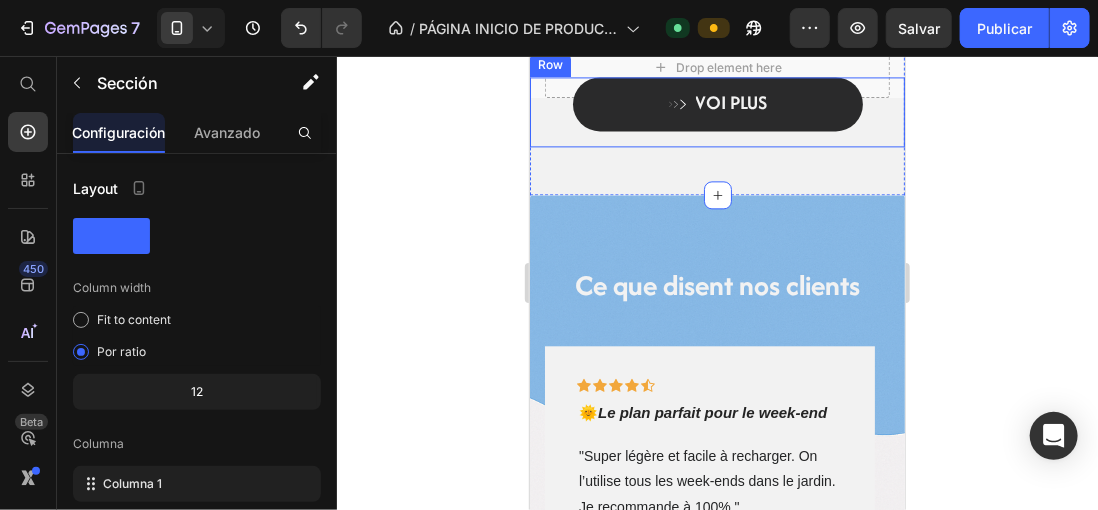 scroll, scrollTop: 0, scrollLeft: 0, axis: both 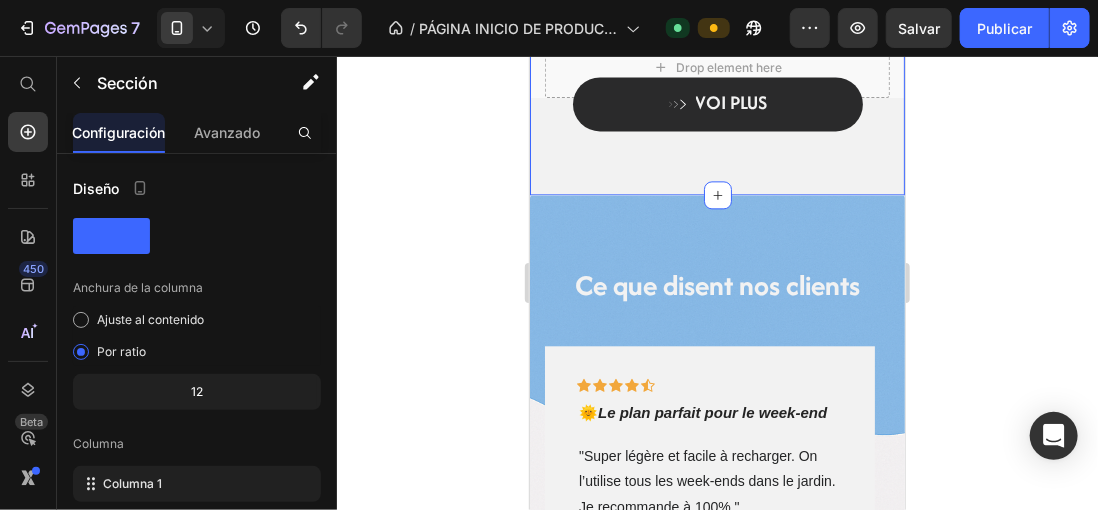 click on "Vivez l'été comme jamais auparavant avec notre pistolet à eau électrique le plus puissant.   Heading Vous recherchez de l'action, du plaisir et une touche épique pour vos journées en plein air ? Ce n'est pas n'importe quel pistolet à eau : c'est l'évolution du jeu d'eau.   Avec son design moderne, son effet visuel de "flamme" et ses tirs à haute pression, cette bête transforme n'importe quel après-midi en une bataille légendaire. Rechargeable par USB, léger et super facile à utiliser, il est parfait pour les enfants et les adultes qui n'ont pas peur de se mouiller (et de gagner).   Préparez-vous à vous mouiller, à courir et à rire aux éclats. Parce que si vous voulez jouer, jouez avec style. Text block Row Row
Drop element here Row Image Image Carousel Row           VOI PLUS Button Row" at bounding box center (716, -136) 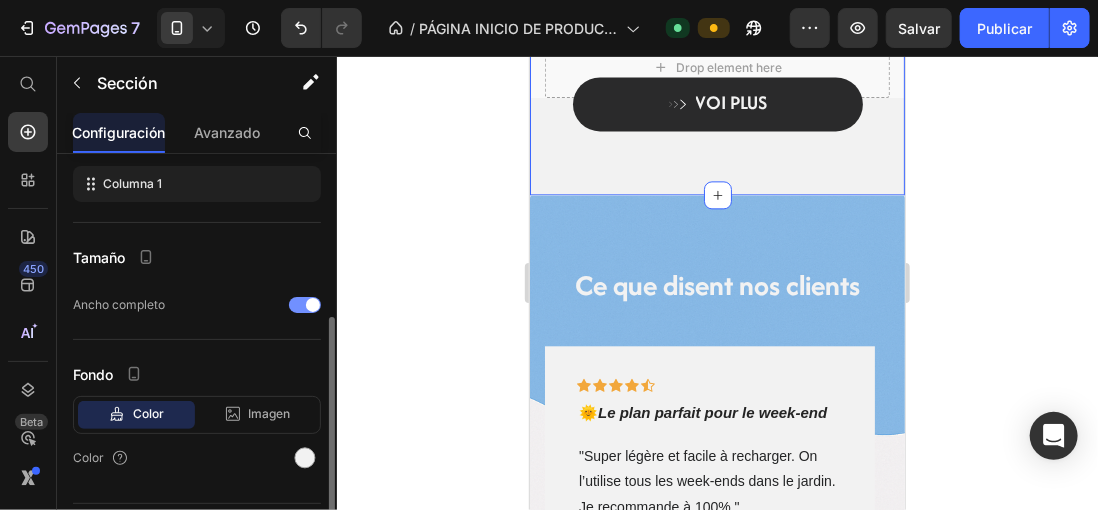 scroll, scrollTop: 348, scrollLeft: 0, axis: vertical 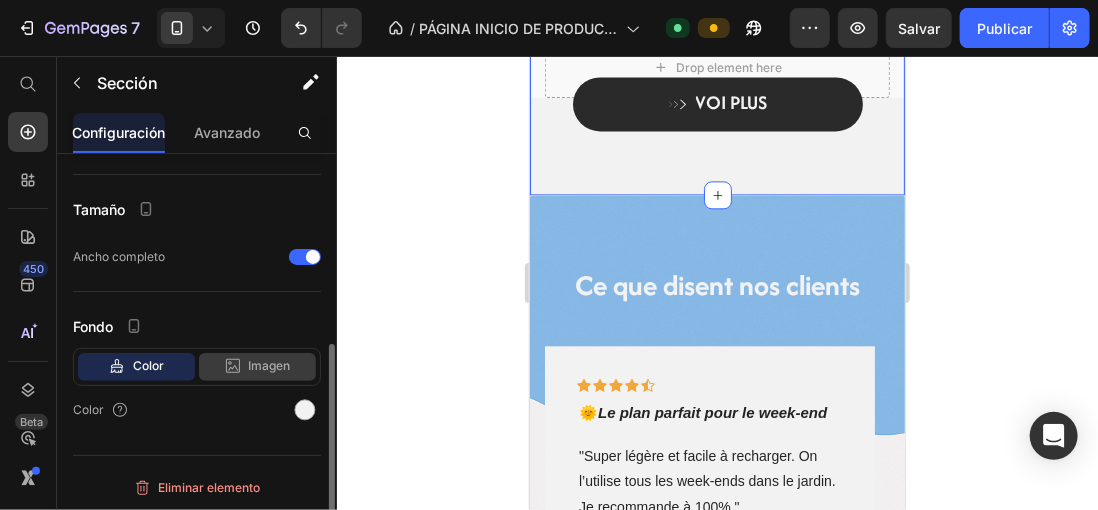 click on "Imagen" at bounding box center [270, 366] 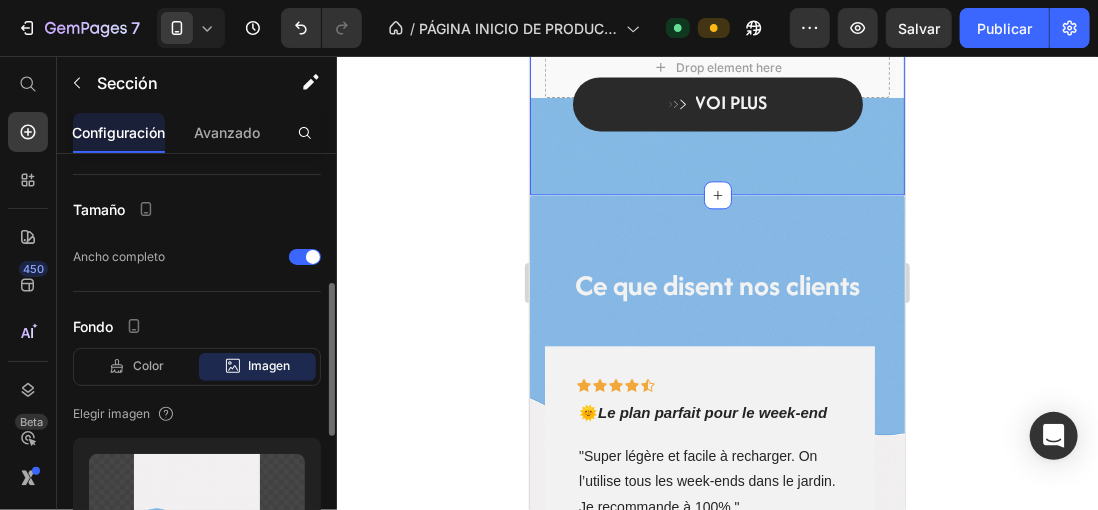 scroll, scrollTop: 448, scrollLeft: 0, axis: vertical 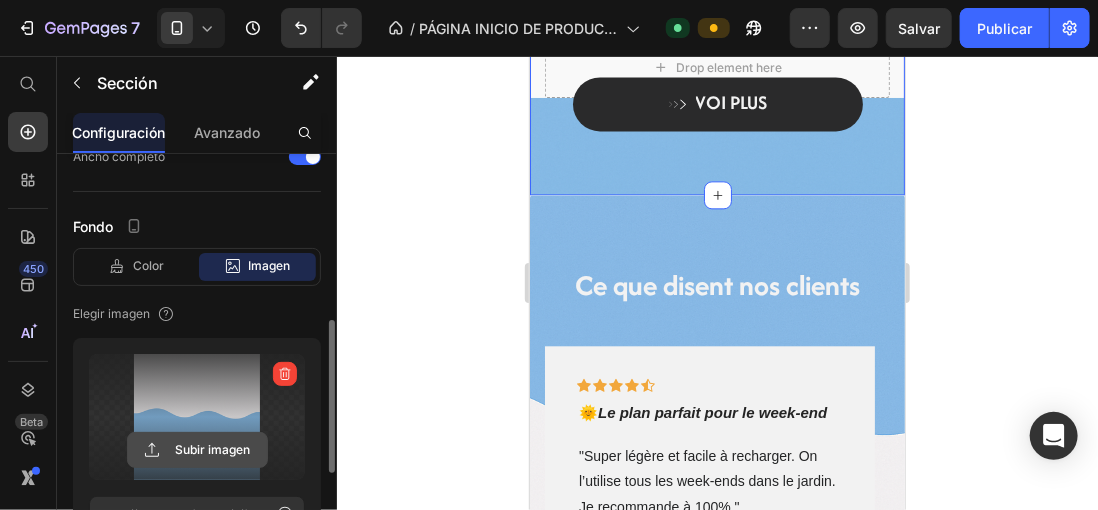 click 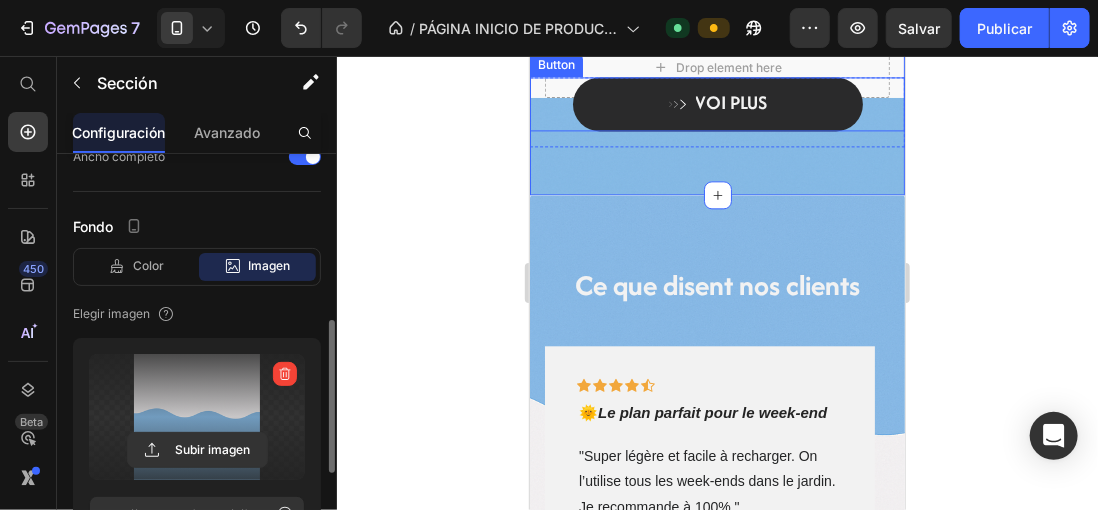 scroll, scrollTop: 1575, scrollLeft: 0, axis: vertical 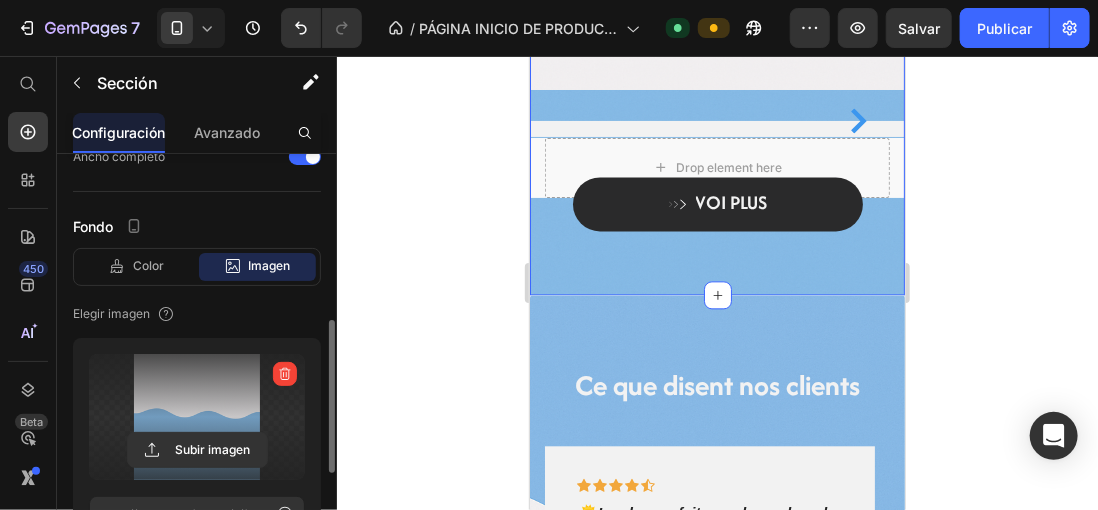click on "Vivez l'été comme jamais auparavant avec notre pistolet à eau électrique le plus puissant.   Heading Vous recherchez de l'action, du plaisir et une touche épique pour vos journées en plein air ? Ce n'est pas n'importe quel pistolet à eau : c'est l'évolution du jeu d'eau.   Avec son design moderne, son effet visuel de "flamme" et ses tirs à haute pression, cette bête transforme n'importe quel après-midi en une bataille légendaire. Rechargeable par USB, léger et super facile à utiliser, il est parfait pour les enfants et les adultes qui n'ont pas peur de se mouiller (et de gagner).   Préparez-vous à vous mouiller, à courir et à rire aux éclats. Parce que si vous voulez jouer, jouez avec style. Text block Row Row
Drop element here Row Image Image Carousel Row           VOI PLUS Button Row" at bounding box center [716, -36] 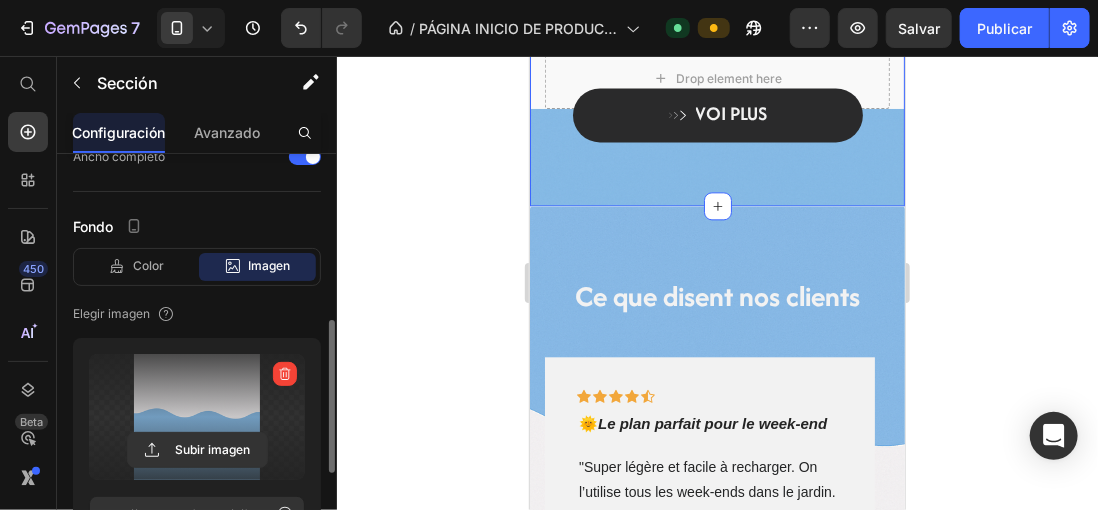 scroll, scrollTop: 1675, scrollLeft: 0, axis: vertical 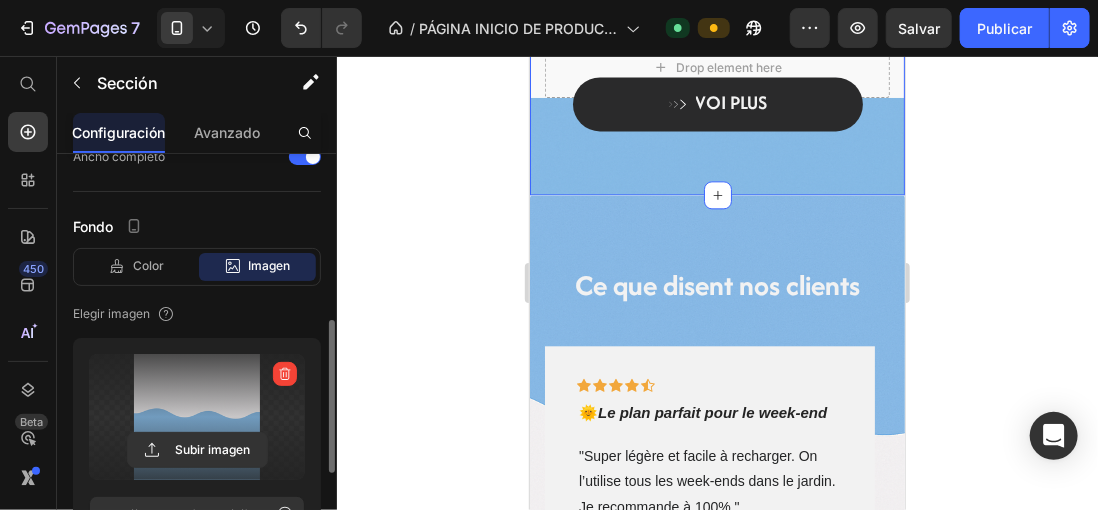 click on "Vivez l'été comme jamais auparavant avec notre pistolet à eau électrique le plus puissant.  Heading Vous recherchez de l'action, du plaisir et une touche épique pour vos journées en plein air ? Ce n'est pas n'importe quel pistolet à eau : c'est l'évolution du jeu d'eau.  Avec son design moderne, son effet visuel de "flamme" et ses tirs à haute pression, cette bête transforme n'importe quel après-midi en une bataille légendaire. Rechargeable par USB, léger et super facile à utiliser, il est parfait pour les enfants et les adultes qui n'ont pas peur de se mouiller (et de gagner).  Préparez-vous à vous mouiller, à courir et à rire aux éclats. Parce que si vous voulez jouer, jouez avec style. Text block Row Row
Drop element here Row Image Image Carousel Row           VOI PLUS Button Row Section 3   You can create reusable sections Create Theme Section AI Content Write with GemAI What would you like to describe here? Tone and Voice Persuasive Product Show more Generate" at bounding box center (716, -120) 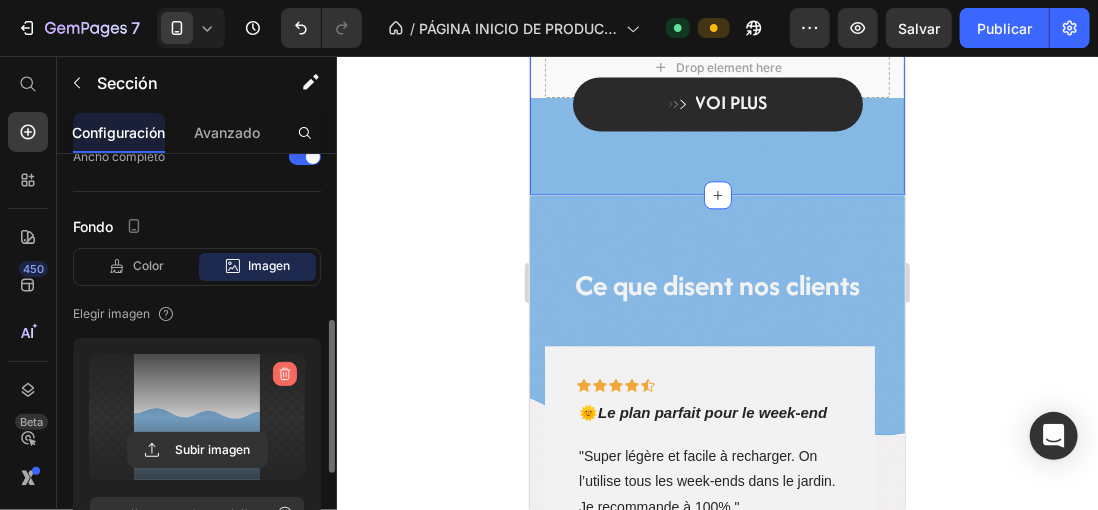 click 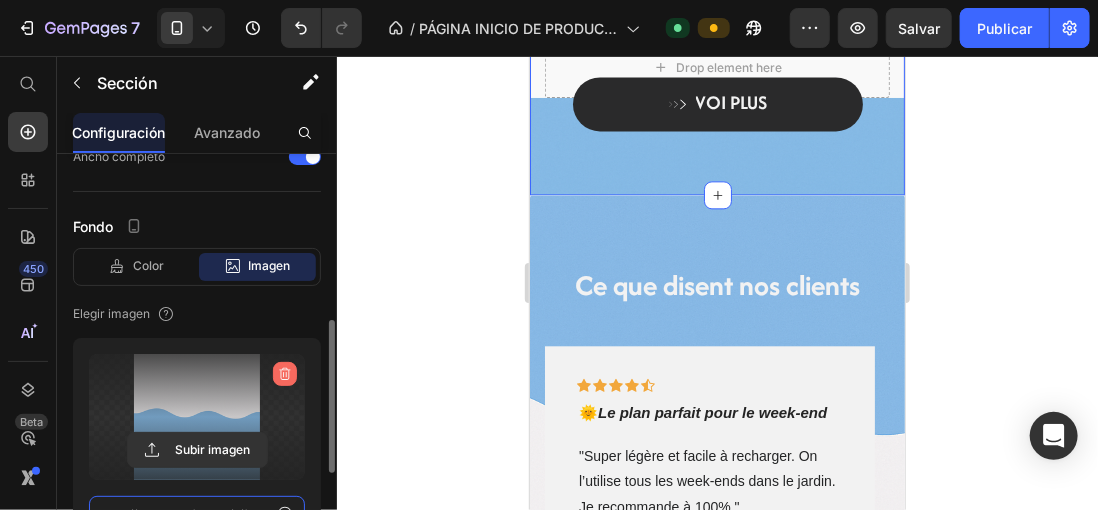 type 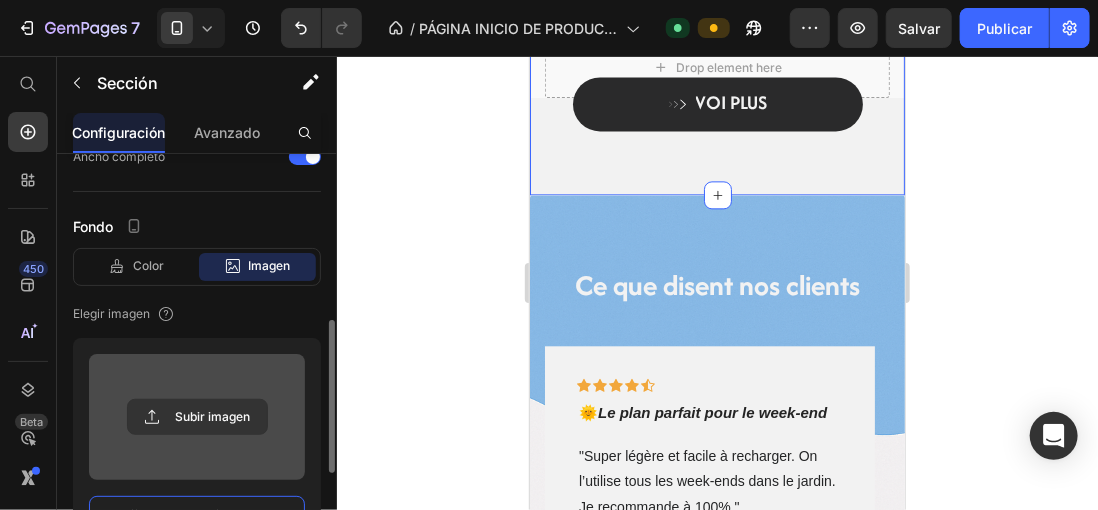 scroll, scrollTop: 19, scrollLeft: 0, axis: vertical 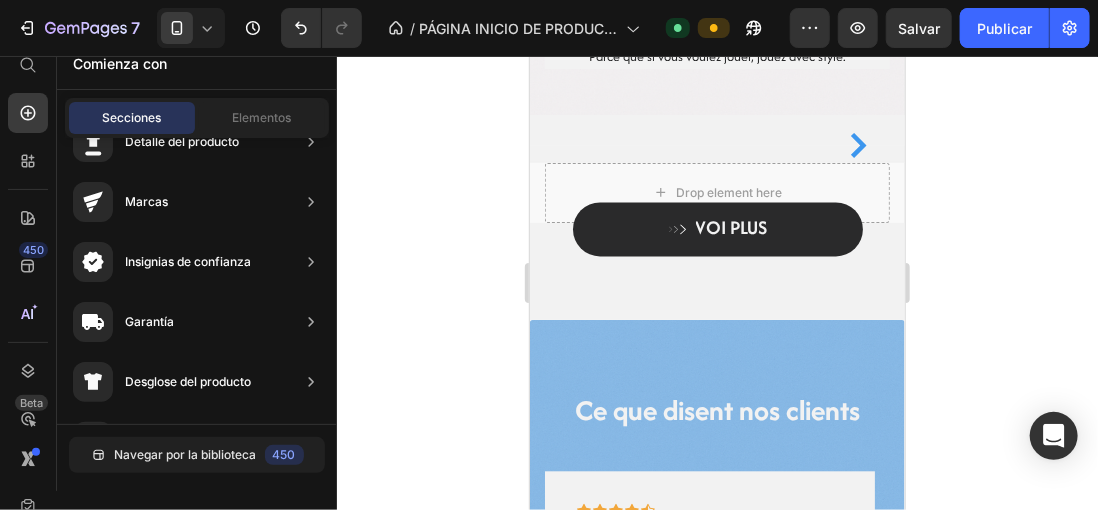click 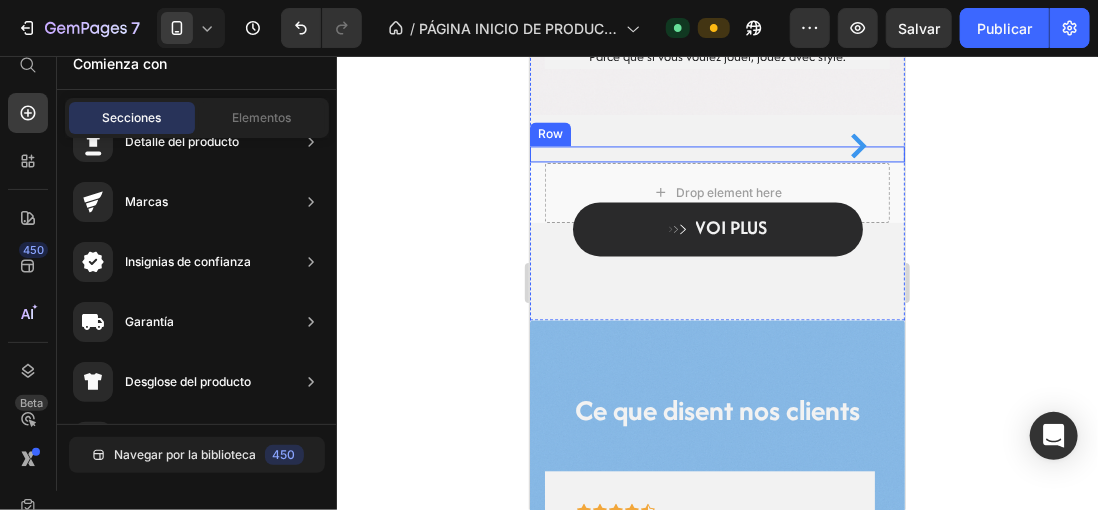 click on "Image Image Carousel Row" at bounding box center [716, 153] 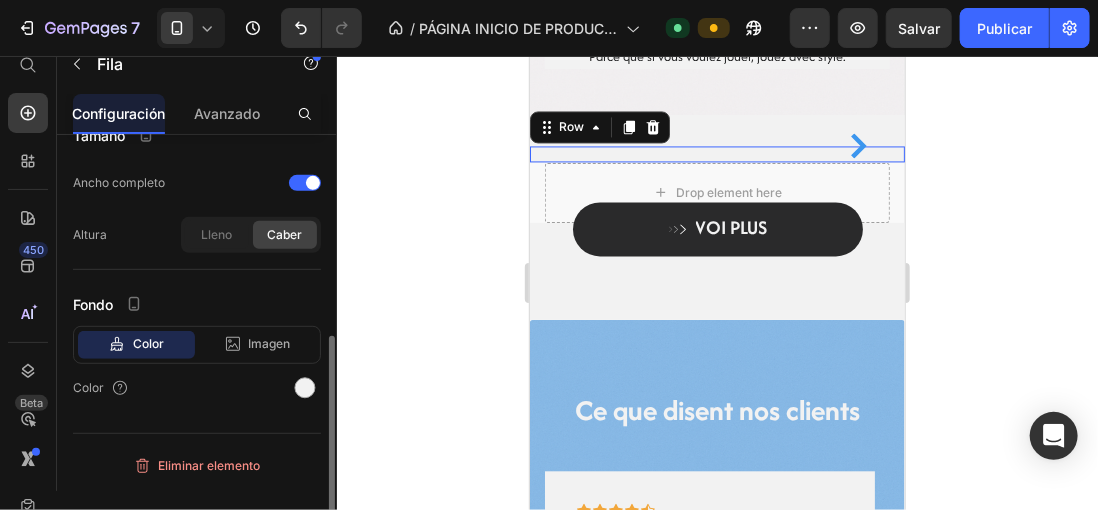 scroll, scrollTop: 0, scrollLeft: 0, axis: both 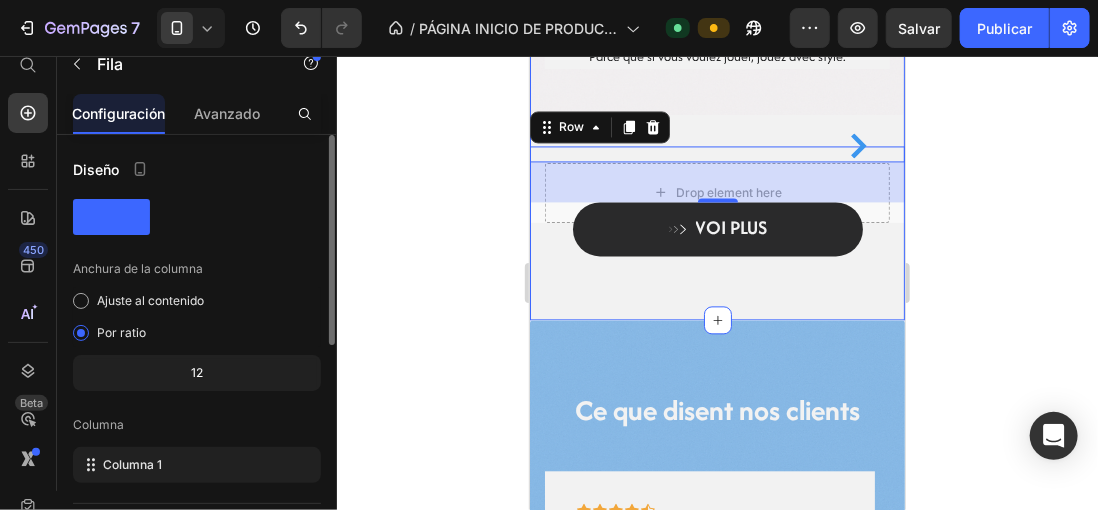 click on "Vivez l'été comme jamais auparavant avec notre pistolet à eau électrique le plus puissant.   Heading Vous recherchez de l'action, du plaisir et une touche épique pour vos journées en plein air ? Ce n'est pas n'importe quel pistolet à eau : c'est l'évolution du jeu d'eau.   Avec son design moderne, son effet visuel de "flamme" et ses tirs à haute pression, cette bête transforme n'importe quel après-midi en une bataille légendaire. Rechargeable par USB, léger et super facile à utiliser, il est parfait pour les enfants et les adultes qui n'ont pas peur de se mouiller (et de gagner).   Préparez-vous à vous mouiller, à courir et à rire aux éclats. Parce que si vous voulez jouer, jouez avec style. Text block Row Row
Drop element here Row Image Image Carousel Row   40           VOI PLUS Button Row" at bounding box center (716, -11) 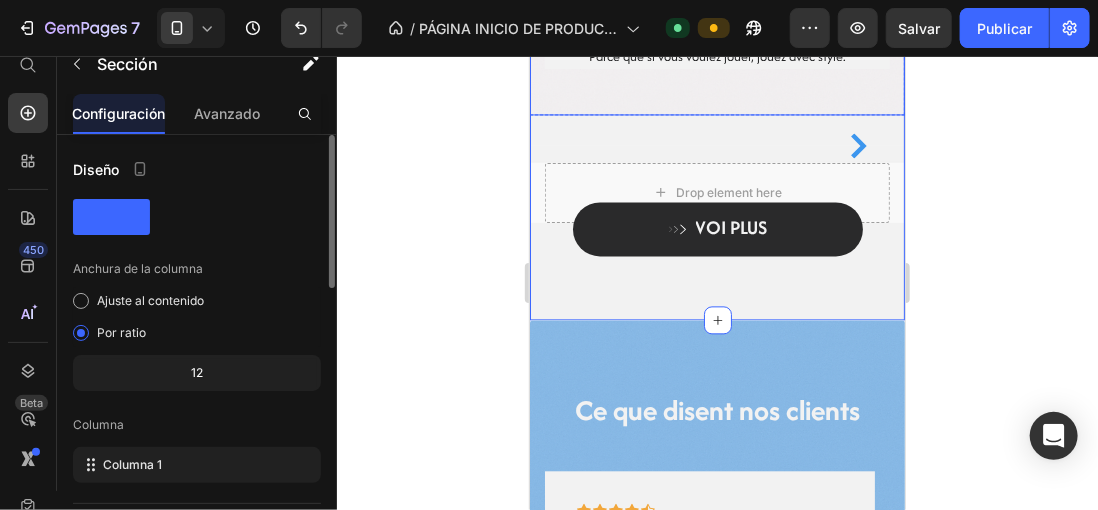click on "Vivez l'été comme jamais auparavant avec notre pistolet à eau électrique le plus puissant.   Heading Vous recherchez de l'action, du plaisir et une touche épique pour vos journées en plein air ? Ce n'est pas n'importe quel pistolet à eau : c'est l'évolution du jeu d'eau.   Avec son design moderne, son effet visuel de "flamme" et ses tirs à haute pression, cette bête transforme n'importe quel après-midi en une bataille légendaire. Rechargeable par USB, léger et super facile à utiliser, il est parfait pour les enfants et les adultes qui n'ont pas peur de se mouiller (et de gagner).   Préparez-vous à vous mouiller, à courir et à rire aux éclats. Parce que si vous voulez jouer, jouez avec style. Text block Row" at bounding box center [716, -97] 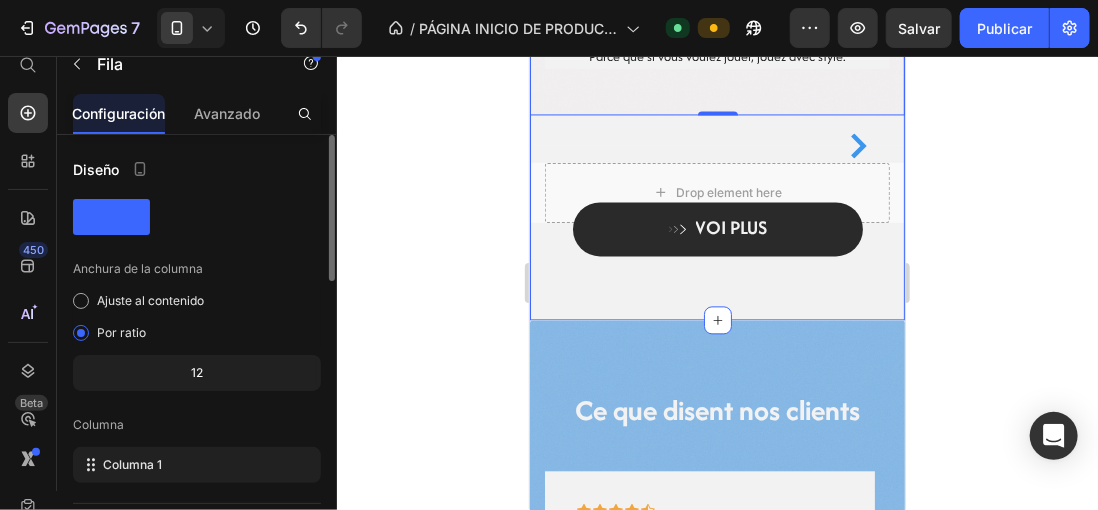 click on "Vivez l'été comme jamais auparavant avec notre pistolet à eau électrique le plus puissant.   Heading Vous recherchez de l'action, du plaisir et une touche épique pour vos journées en plein air ? Ce n'est pas n'importe quel pistolet à eau : c'est l'évolution du jeu d'eau.   Avec son design moderne, son effet visuel de "flamme" et ses tirs à haute pression, cette bête transforme n'importe quel après-midi en une bataille légendaire. Rechargeable par USB, léger et super facile à utiliser, il est parfait pour les enfants et les adultes qui n'ont pas peur de se mouiller (et de gagner).   Préparez-vous à vous mouiller, à courir et à rire aux éclats. Parce que si vous voulez jouer, jouez avec style. Text block Row   0 Row
Drop element here Row Image Image Carousel Row           VOI PLUS Button Row" at bounding box center [716, -11] 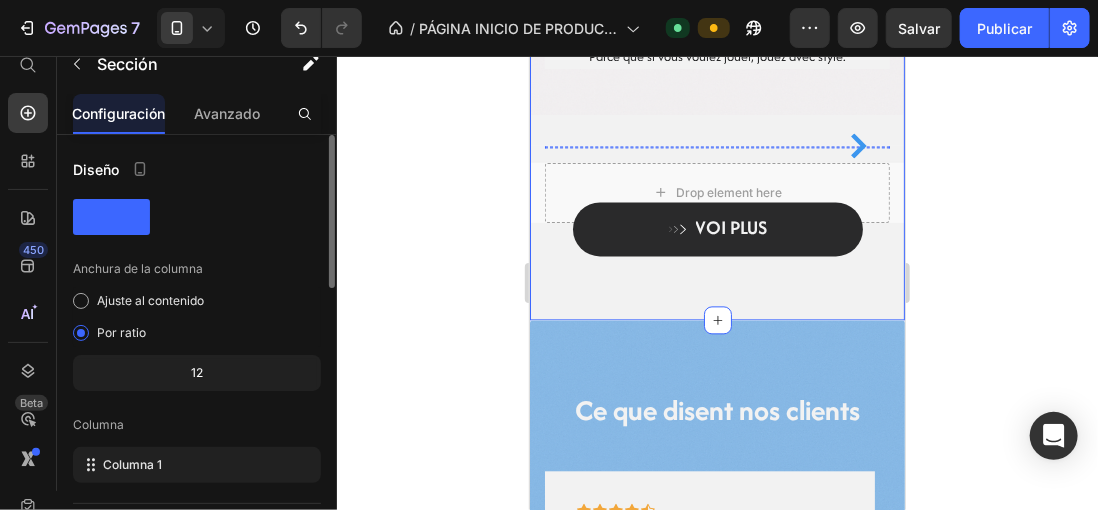 scroll, scrollTop: 1667, scrollLeft: 0, axis: vertical 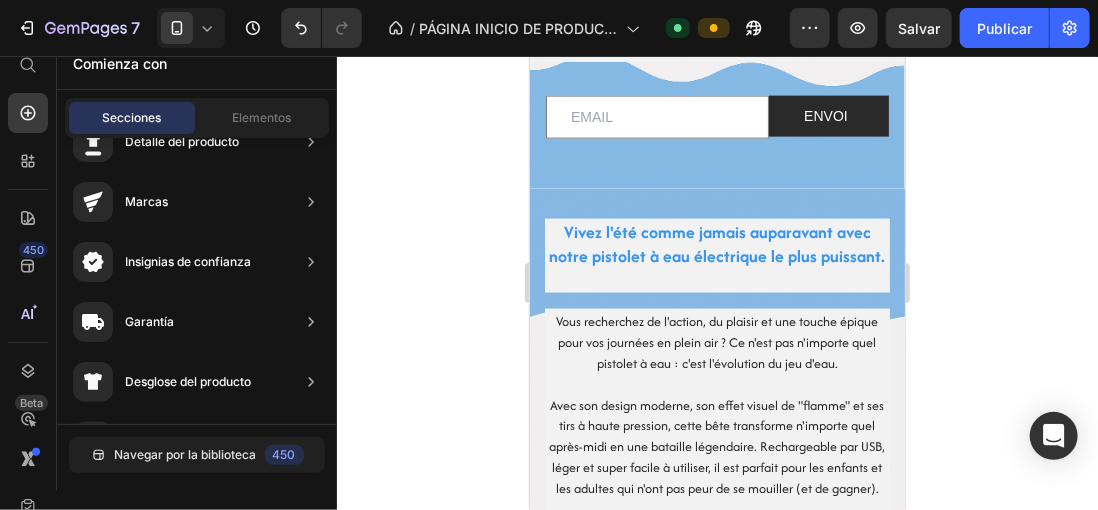 drag, startPoint x: 893, startPoint y: 299, endPoint x: 953, endPoint y: 59, distance: 247.38634 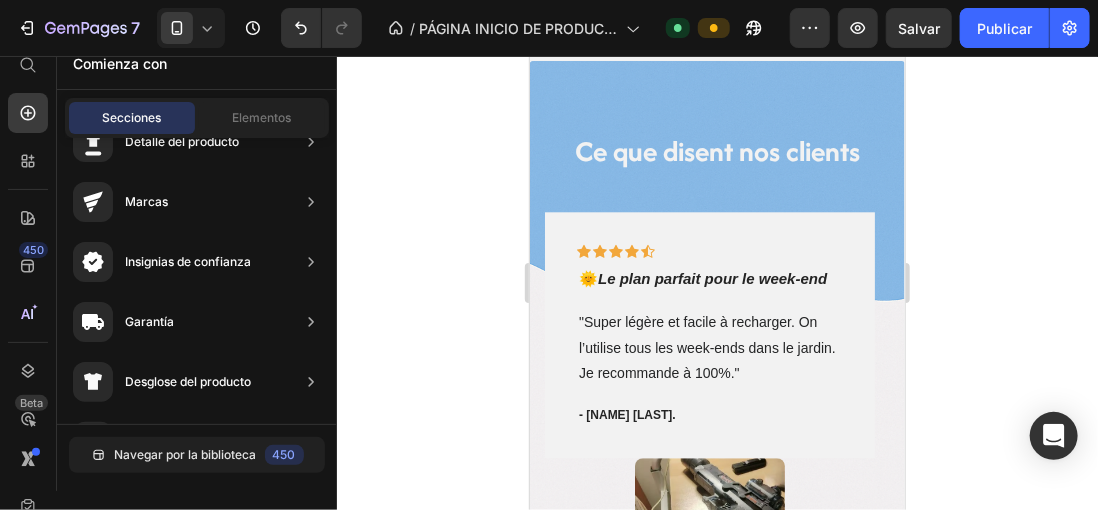 click on "VOI PLUS Button" at bounding box center (716, -31) 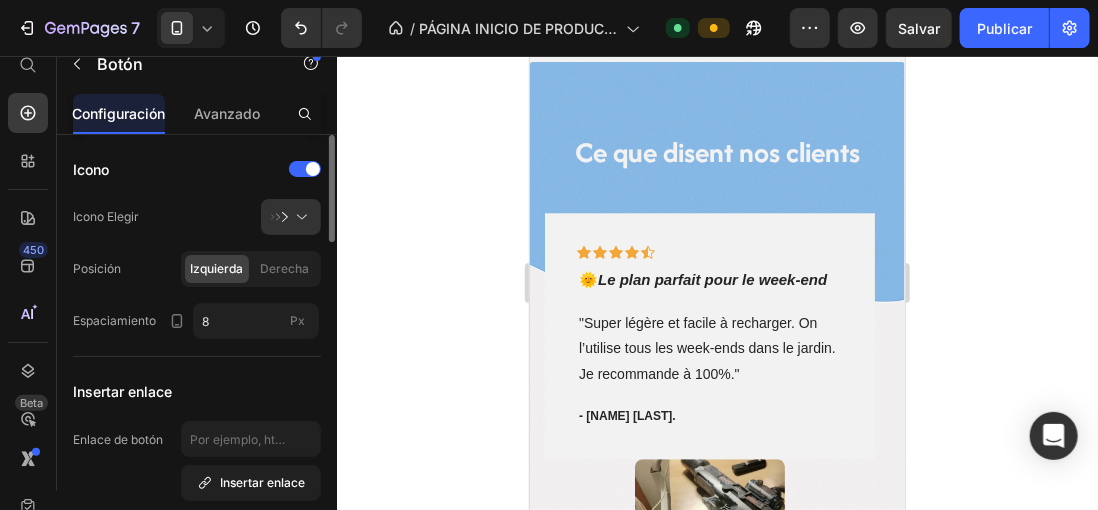 scroll, scrollTop: 1628, scrollLeft: 0, axis: vertical 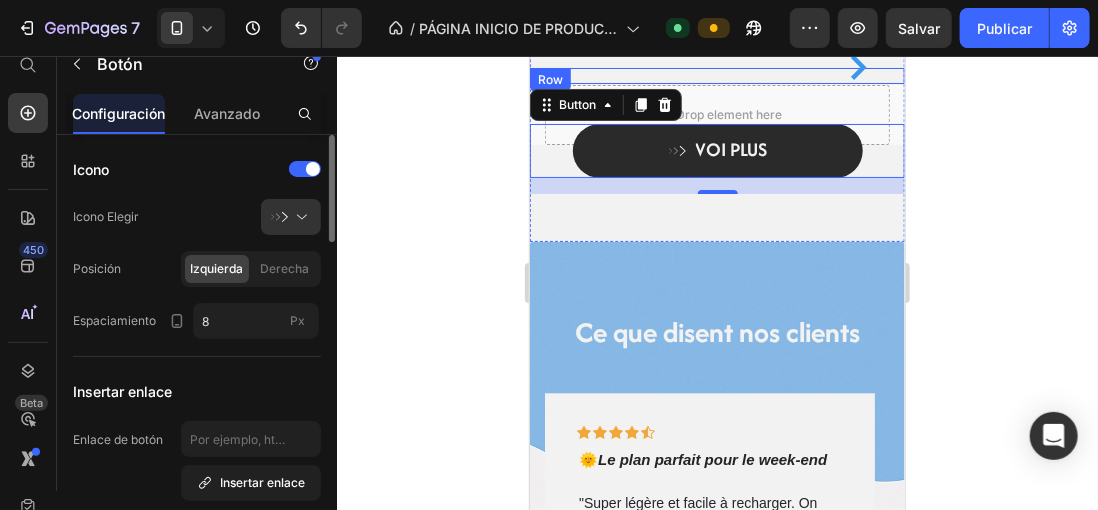 click on "Image Image Carousel Row" at bounding box center [716, 75] 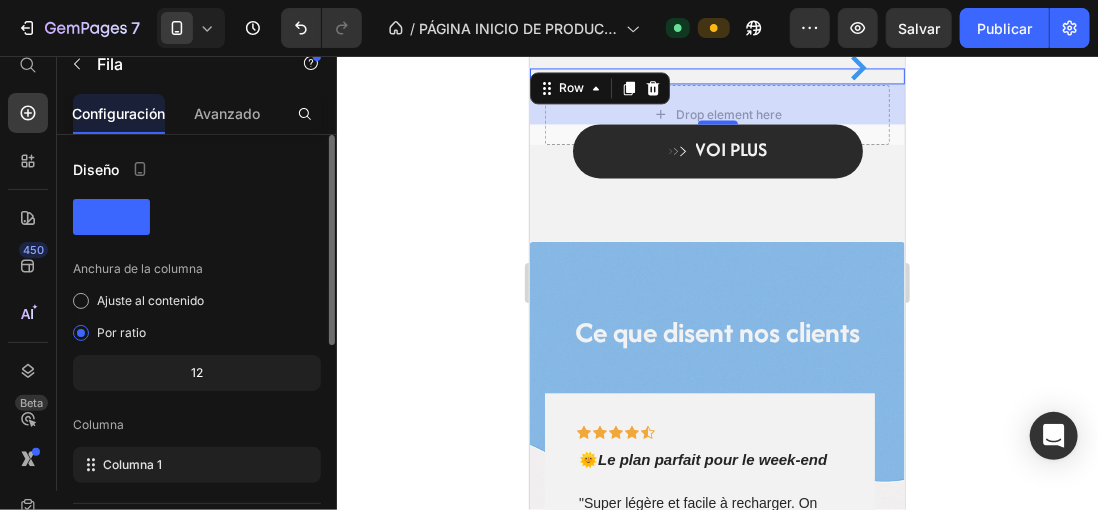 click 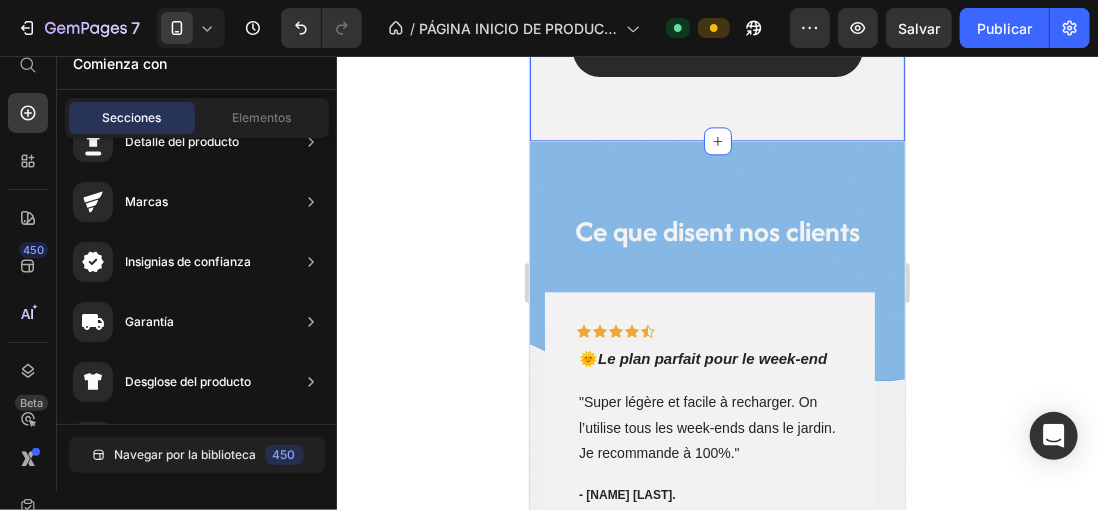 scroll, scrollTop: 1928, scrollLeft: 0, axis: vertical 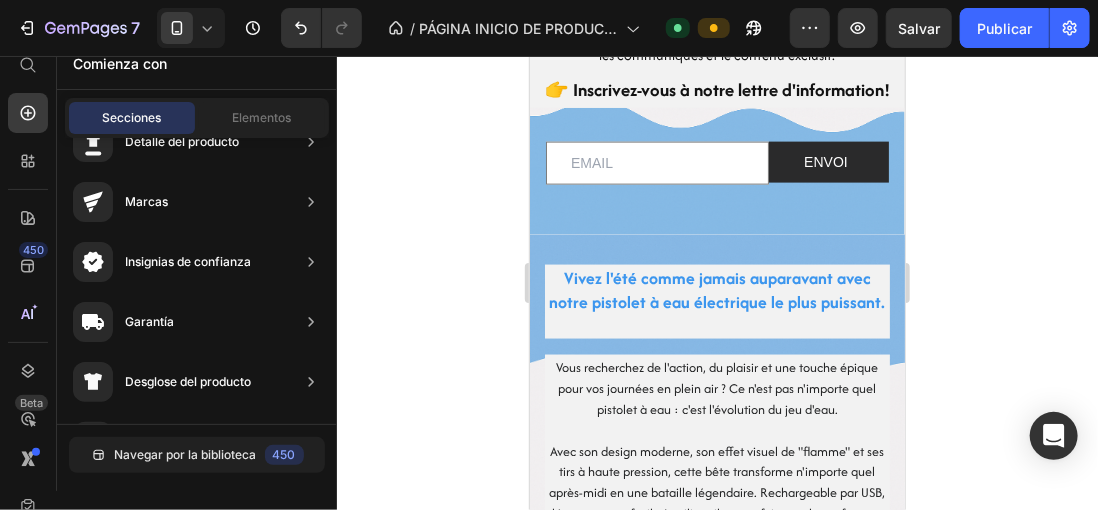 drag, startPoint x: 893, startPoint y: 205, endPoint x: 1438, endPoint y: 370, distance: 569.42957 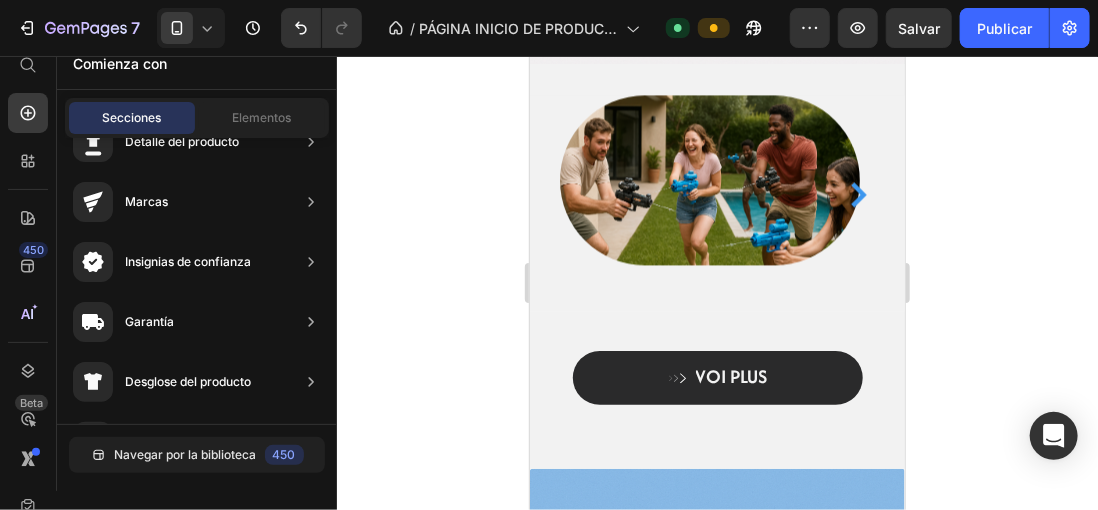 scroll, scrollTop: 1587, scrollLeft: 0, axis: vertical 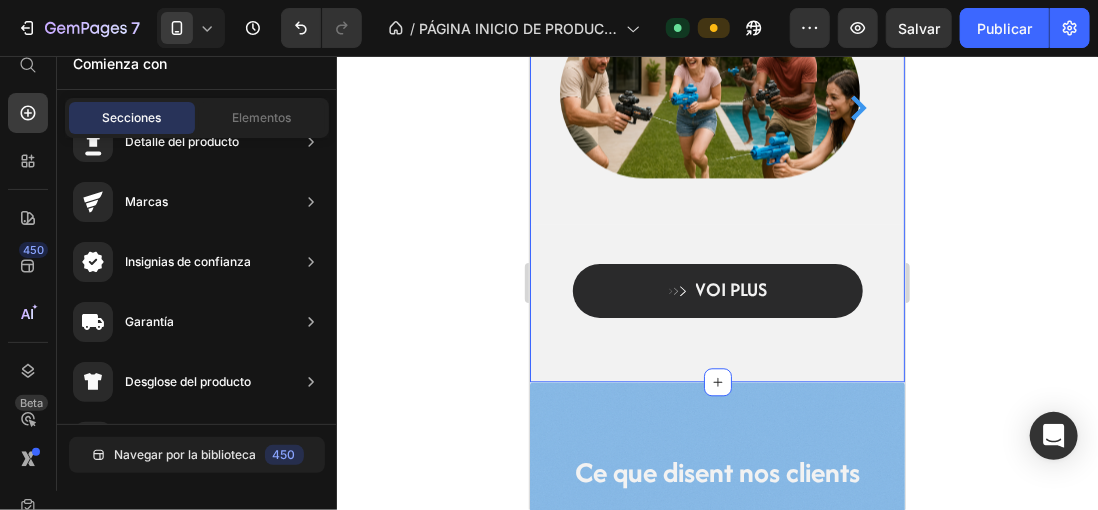 click on "Vivez l'été comme jamais auparavant avec notre pistolet à eau électrique le plus puissant.   Heading Vous recherchez de l'action, du plaisir et une touche épique pour vos journées en plein air ? Ce n'est pas n'importe quel pistolet à eau : c'est l'évolution du jeu d'eau.   Avec son design moderne, son effet visuel de "flamme" et ses tirs à haute pression, cette bête transforme n'importe quel après-midi en une bataille légendaire. Rechargeable par USB, léger et super facile à utiliser, il est parfait pour les enfants et les adultes qui n'ont pas peur de se mouiller (et de gagner).   Préparez-vous à vous mouiller, à courir et à rire aux éclats. Parce que si vous voulez jouer, jouez avec style. Text block Row Row
Drop element here Row Image Image Carousel Row           VOI PLUS Button Row" at bounding box center [716, -49] 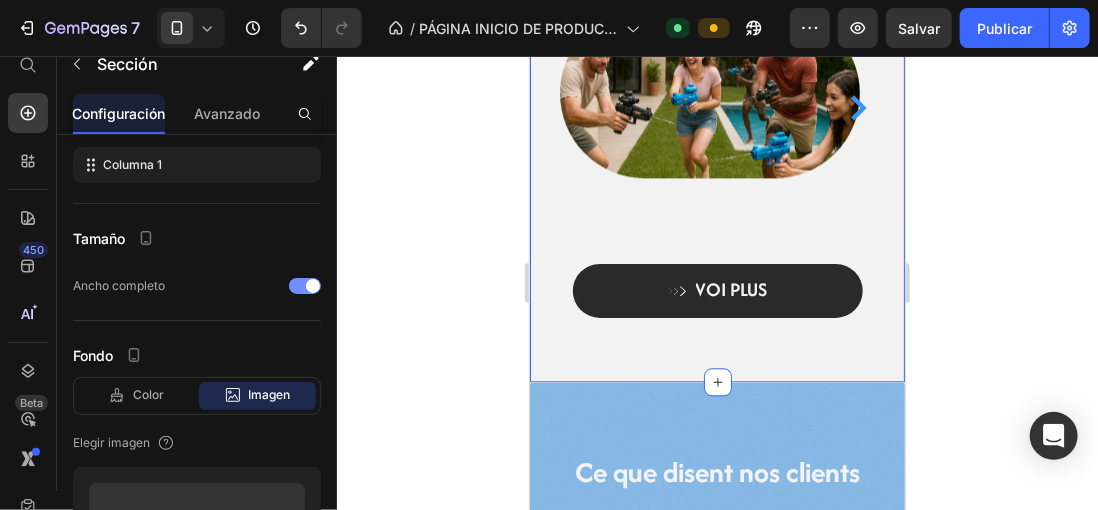 scroll, scrollTop: 500, scrollLeft: 0, axis: vertical 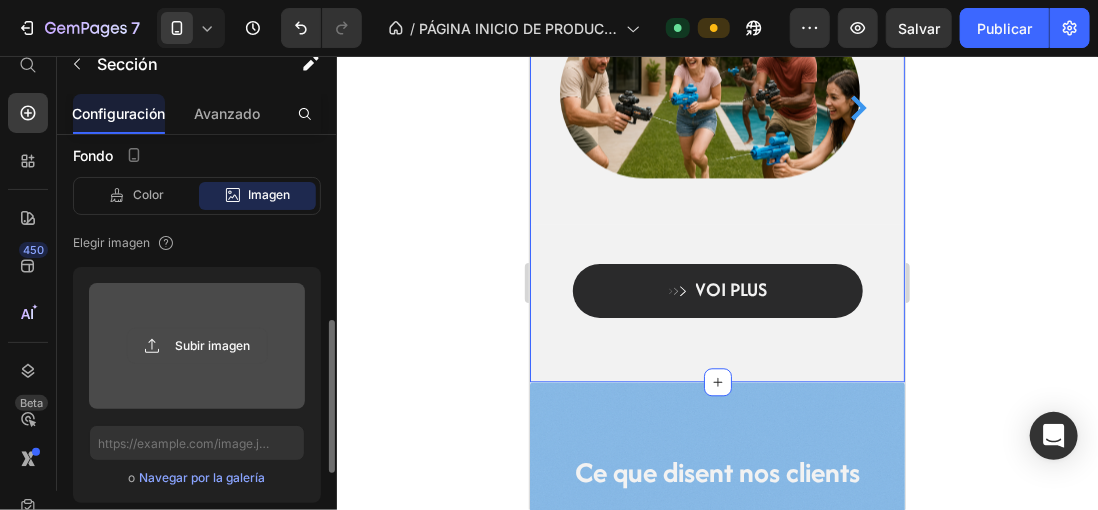 click 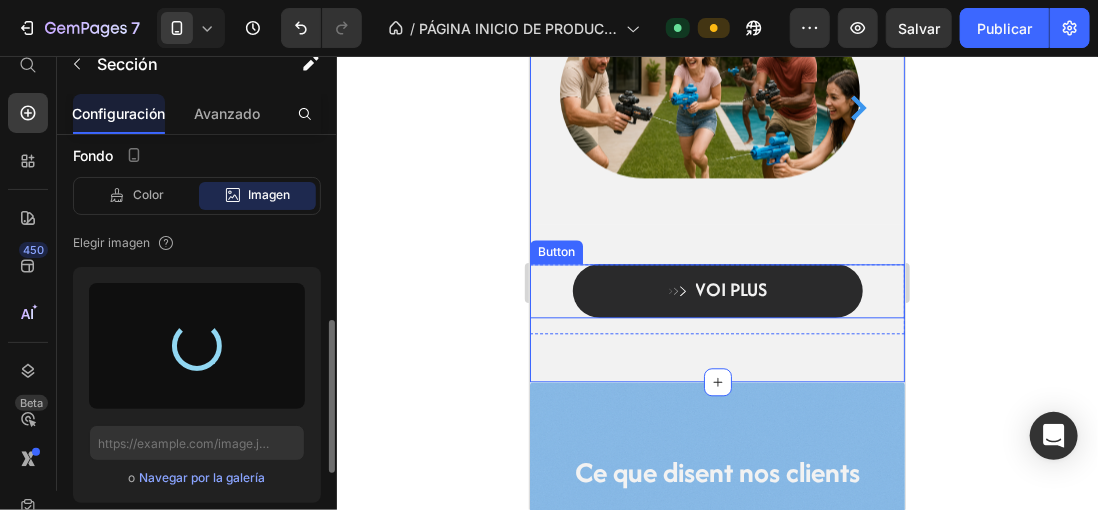 type on "https://cdn.shopify.com/s/files/1/0896/6527/4190/files/gempages_556725335903700004-50f92ffa-6405-49cd-babc-ae583050f8cd.png" 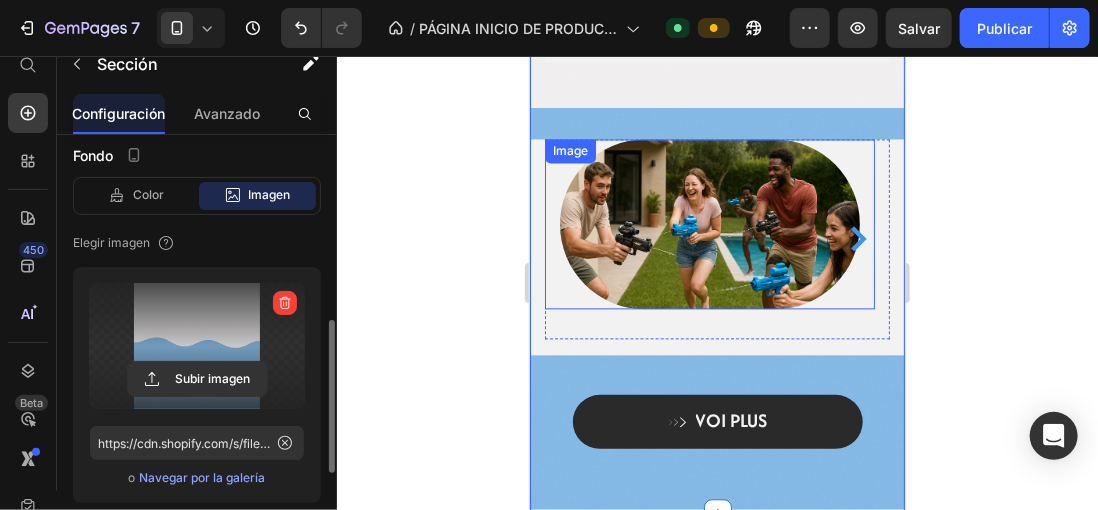 scroll, scrollTop: 1587, scrollLeft: 0, axis: vertical 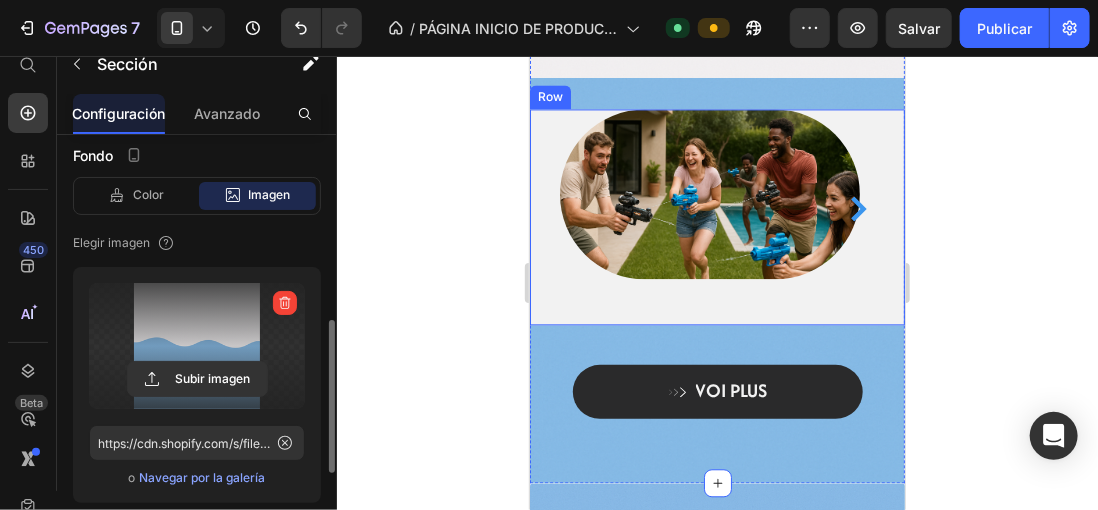 click on "Image Image Carousel Row" at bounding box center (716, 216) 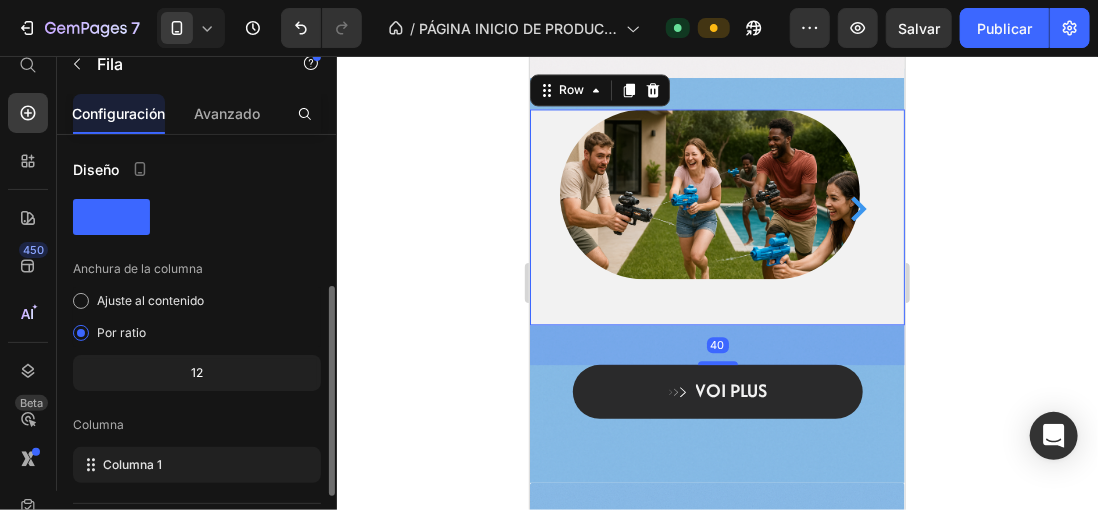 scroll, scrollTop: 400, scrollLeft: 0, axis: vertical 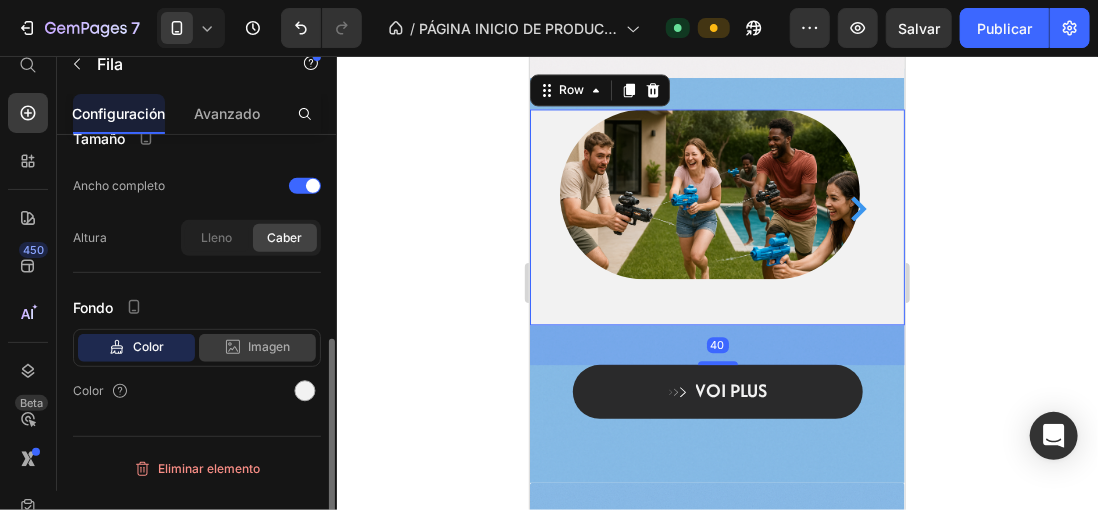 click on "Imagen" 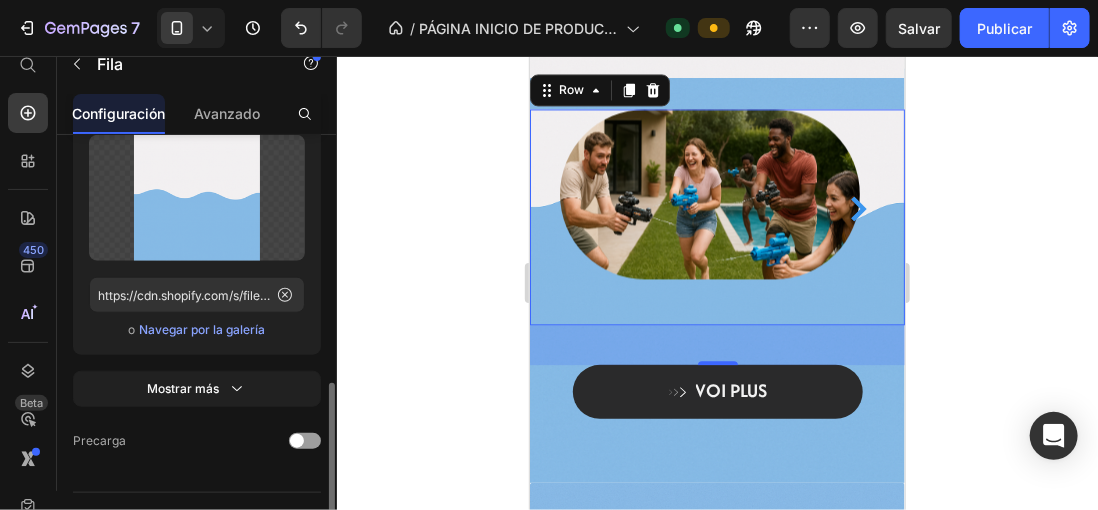 scroll, scrollTop: 600, scrollLeft: 0, axis: vertical 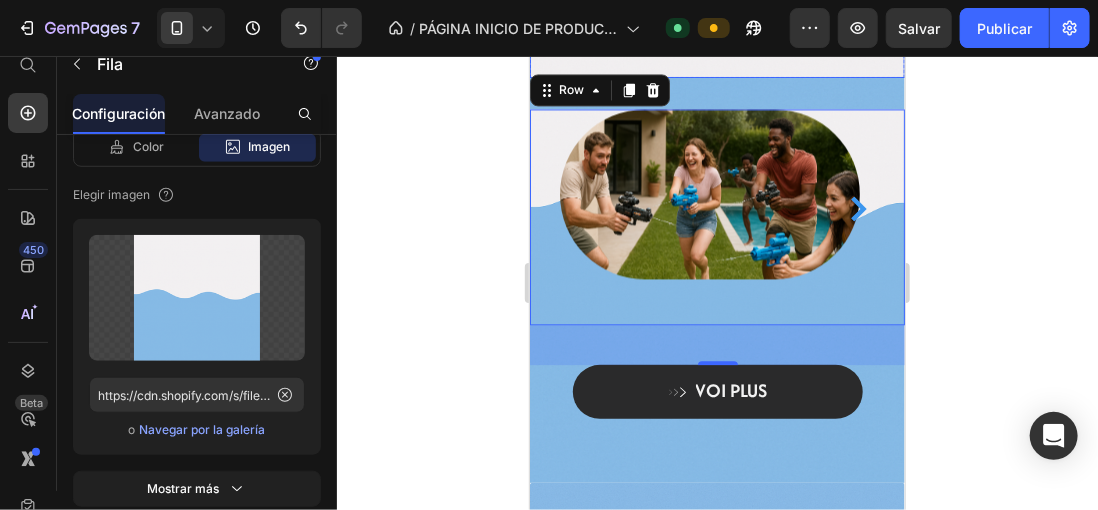click 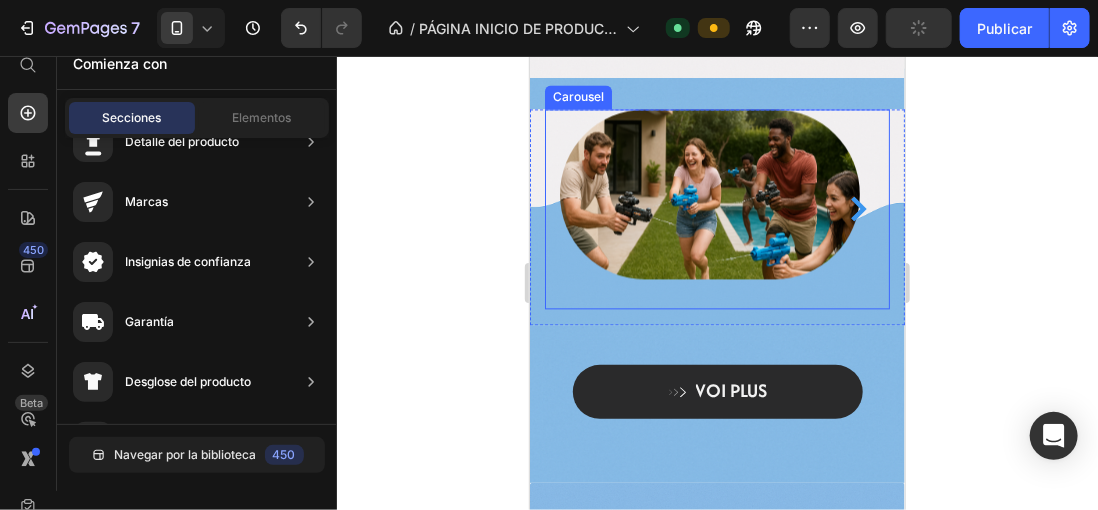 scroll, scrollTop: 1787, scrollLeft: 0, axis: vertical 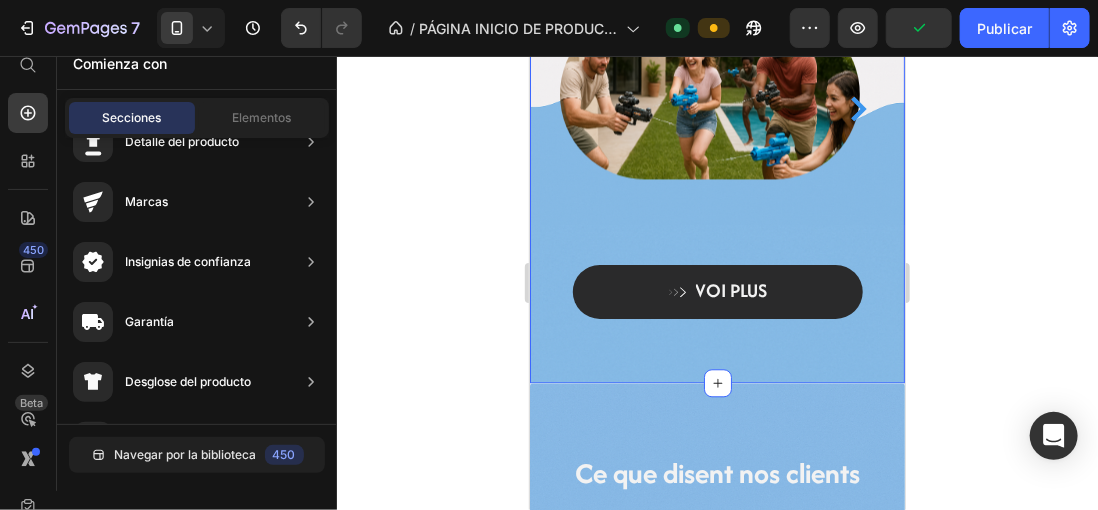 click on "Vivez l'été comme jamais auparavant avec notre pistolet à eau électrique le plus puissant.   Heading Vous recherchez de l'action, du plaisir et une touche épique pour vos journées en plein air ? Ce n'est pas n'importe quel pistolet à eau : c'est l'évolution du jeu d'eau.   Avec son design moderne, son effet visuel de "flamme" et ses tirs à haute pression, cette bête transforme n'importe quel après-midi en une bataille légendaire. Rechargeable par USB, léger et super facile à utiliser, il est parfait pour les enfants et les adultes qui n'ont pas peur de se mouiller (et de gagner).   Préparez-vous à vous mouiller, à courir et à rire aux éclats. Parce que si vous voulez jouer, jouez avec style. Text block Row Row
Drop element here Row Image Image Carousel Row           VOI PLUS Button Row" at bounding box center (716, -48) 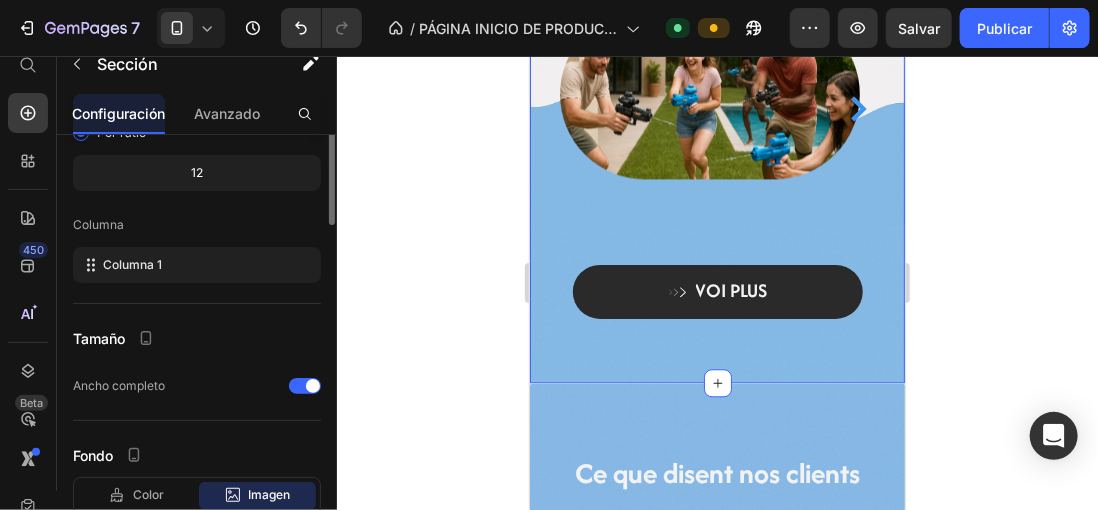 scroll, scrollTop: 400, scrollLeft: 0, axis: vertical 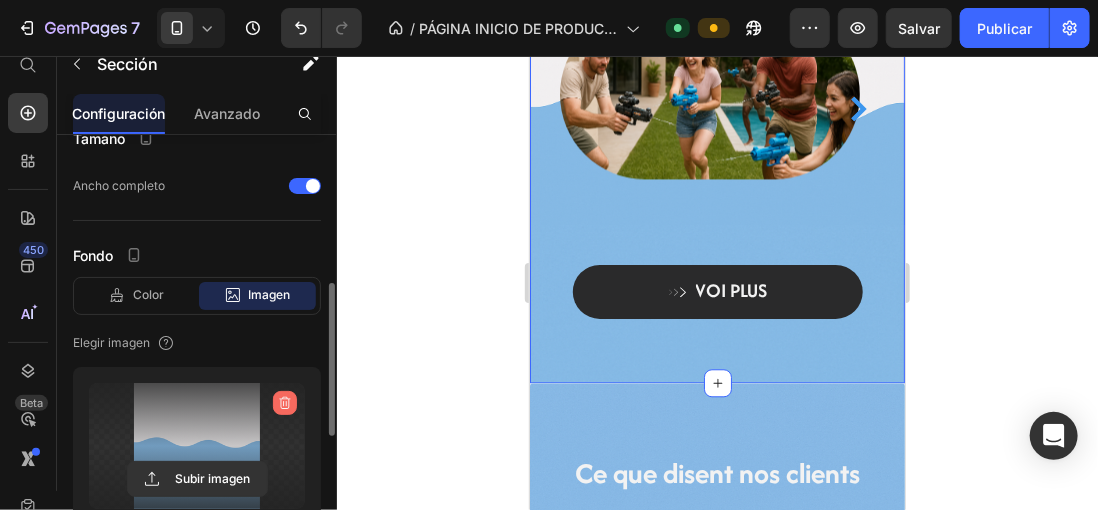 click 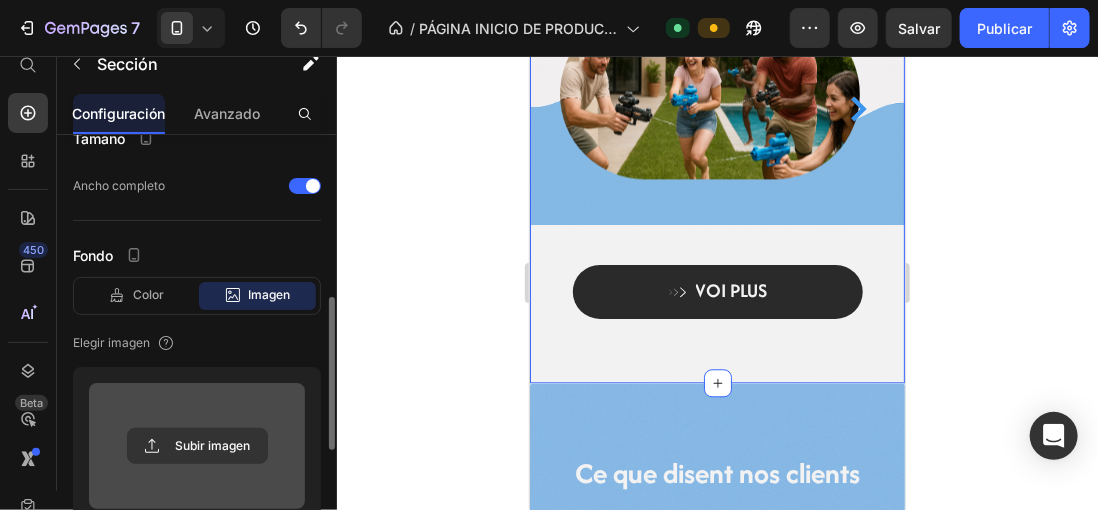 scroll, scrollTop: 410, scrollLeft: 0, axis: vertical 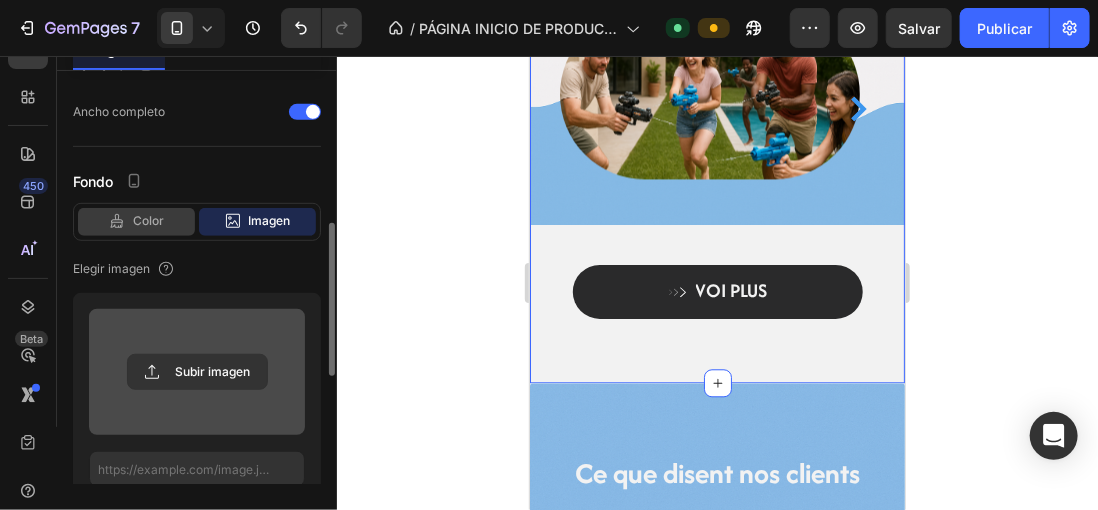 click on "Color" at bounding box center (148, 221) 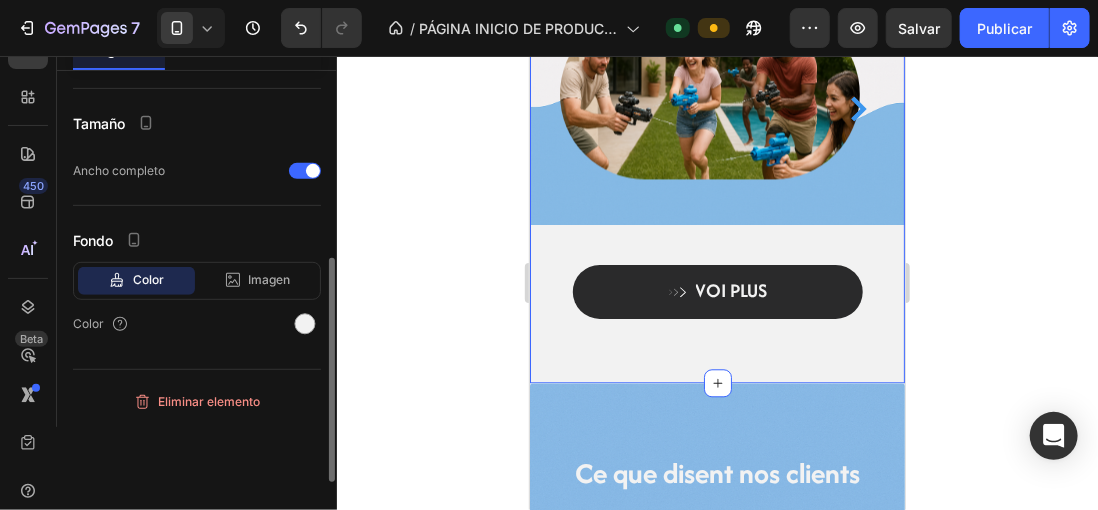 scroll, scrollTop: 348, scrollLeft: 0, axis: vertical 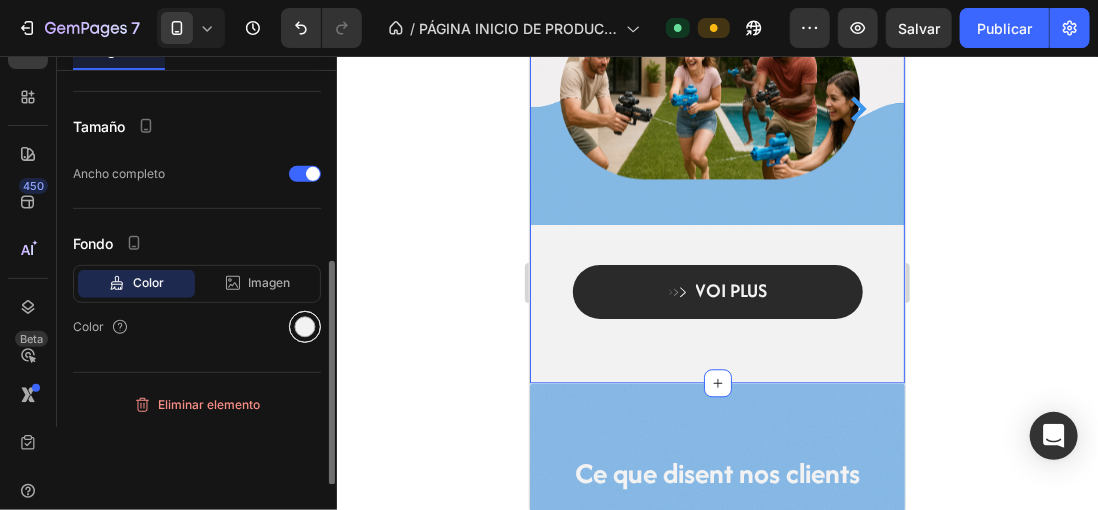 click at bounding box center (305, 327) 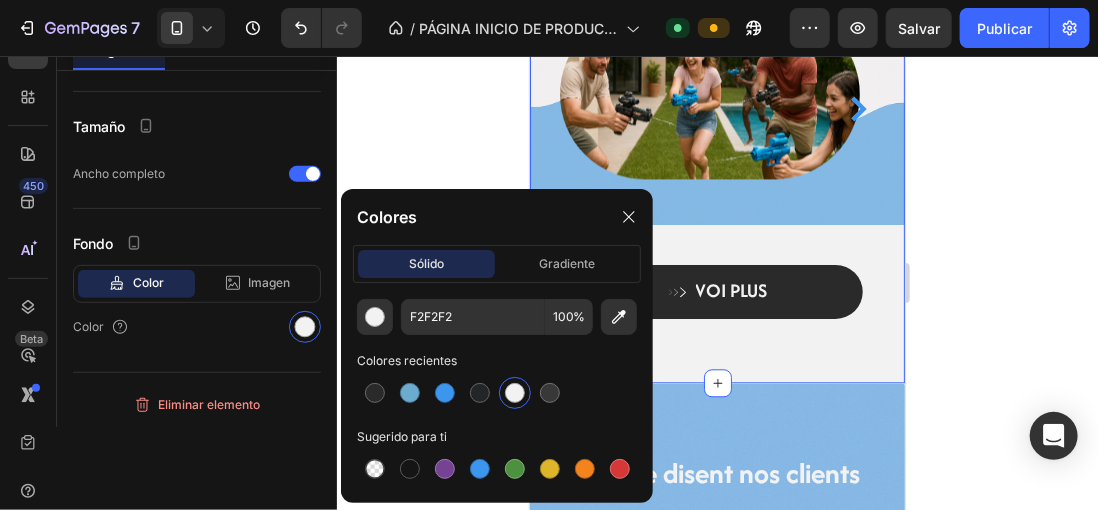 click 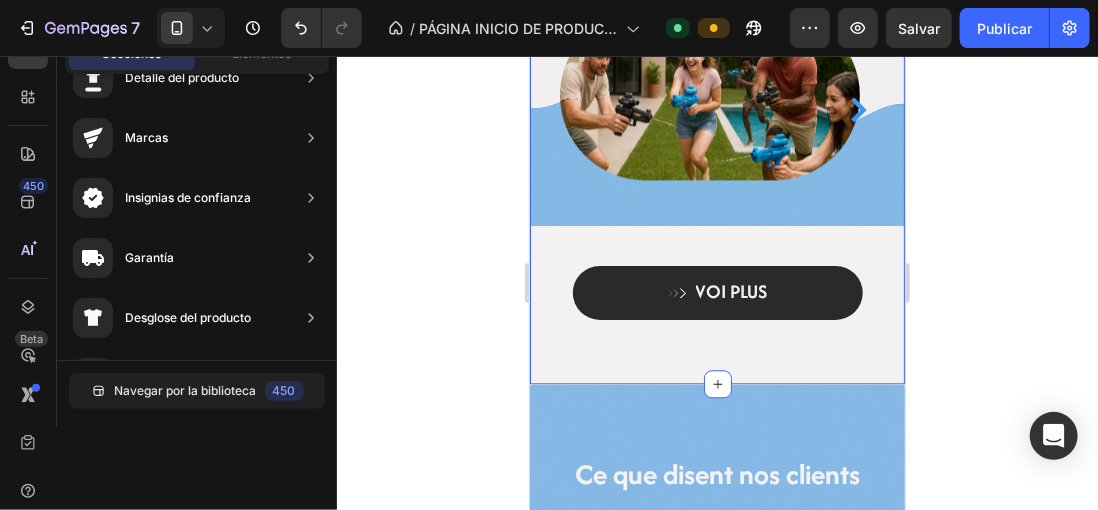 scroll, scrollTop: 1586, scrollLeft: 0, axis: vertical 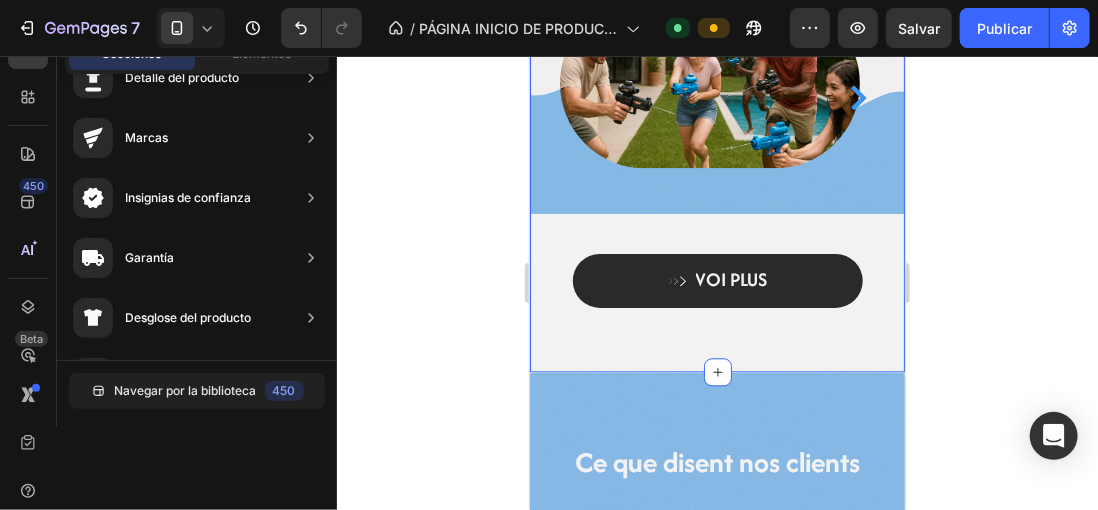 click on "Vivez l'été comme jamais auparavant avec notre pistolet à eau électrique le plus puissant.   Heading Vous recherchez de l'action, du plaisir et une touche épique pour vos journées en plein air ? Ce n'est pas n'importe quel pistolet à eau : c'est l'évolution du jeu d'eau.   Avec son design moderne, son effet visuel de "flamme" et ses tirs à haute pression, cette bête transforme n'importe quel après-midi en une bataille légendaire. Rechargeable par USB, léger et super facile à utiliser, il est parfait pour les enfants et les adultes qui n'ont pas peur de se mouiller (et de gagner).   Préparez-vous à vous mouiller, à courir et à rire aux éclats. Parce que si vous voulez jouer, jouez avec style. Text block Row Row
Drop element here Row Image Image Carousel Row           VOI PLUS Button Row" at bounding box center [716, -59] 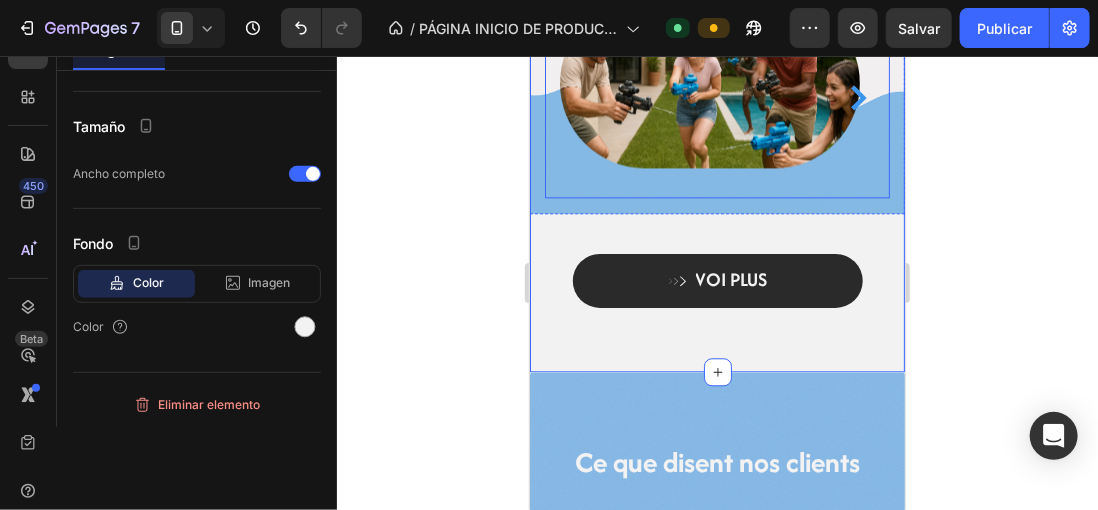 click on "Image" at bounding box center [709, 97] 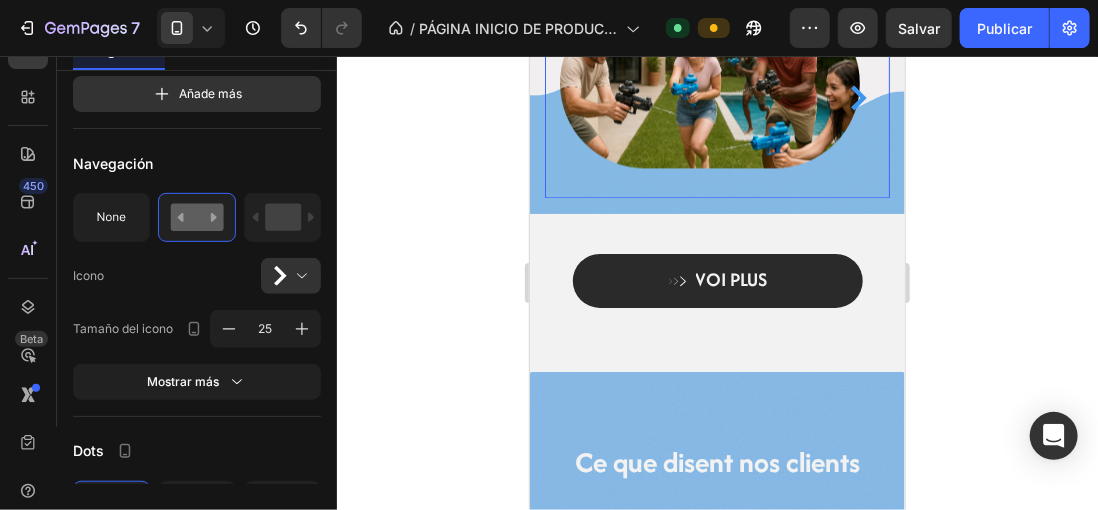 click on "Image Image Carousel" at bounding box center (716, 105) 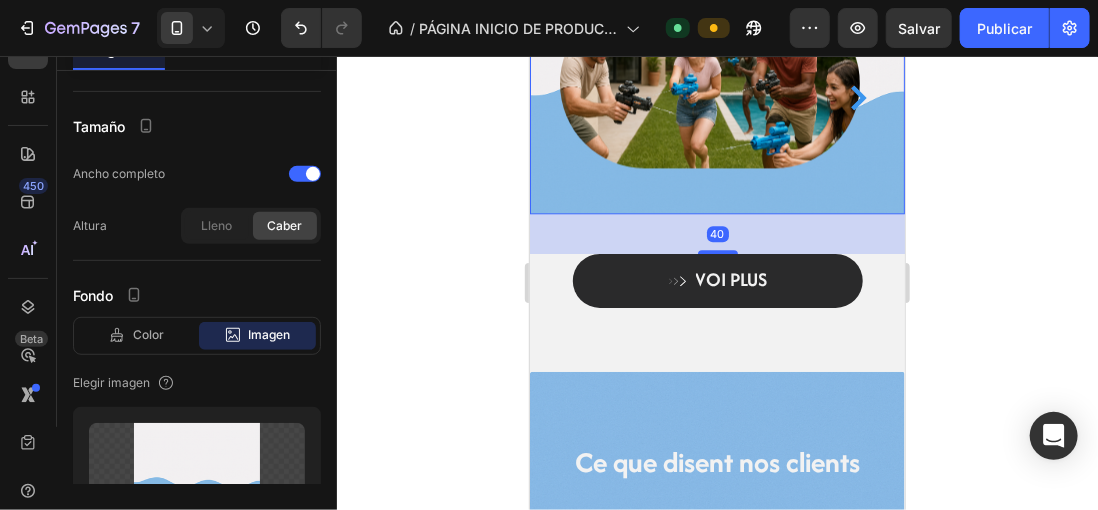 scroll, scrollTop: 0, scrollLeft: 0, axis: both 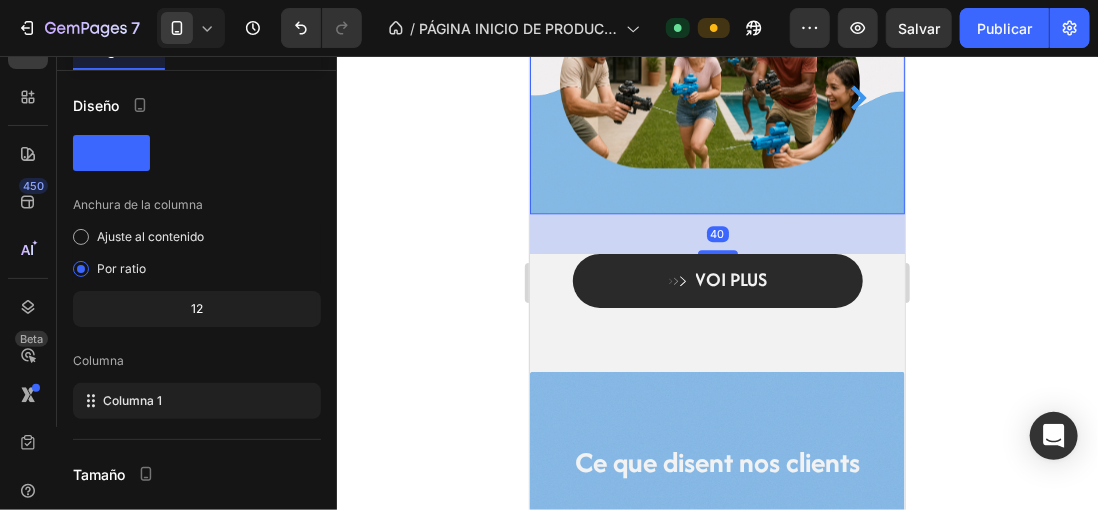 click on "40" at bounding box center [716, 233] 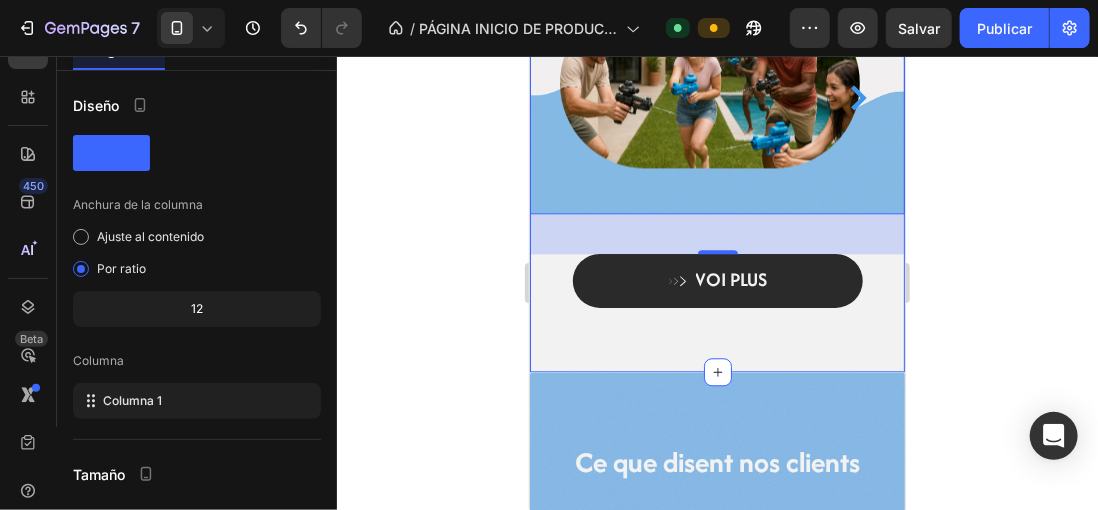 click on "Vivez l'été comme jamais auparavant avec notre pistolet à eau électrique le plus puissant.   Heading Vous recherchez de l'action, du plaisir et une touche épique pour vos journées en plein air ? Ce n'est pas n'importe quel pistolet à eau : c'est l'évolution du jeu d'eau.   Avec son design moderne, son effet visuel de "flamme" et ses tirs à haute pression, cette bête transforme n'importe quel après-midi en une bataille légendaire. Rechargeable par USB, léger et super facile à utiliser, il est parfait pour les enfants et les adultes qui n'ont pas peur de se mouiller (et de gagner).   Préparez-vous à vous mouiller, à courir et à rire aux éclats. Parce que si vous voulez jouer, jouez avec style. Text block Row Row
Drop element here Row Image Image Carousel Row   40           VOI PLUS Button Row Section 3" at bounding box center [716, -43] 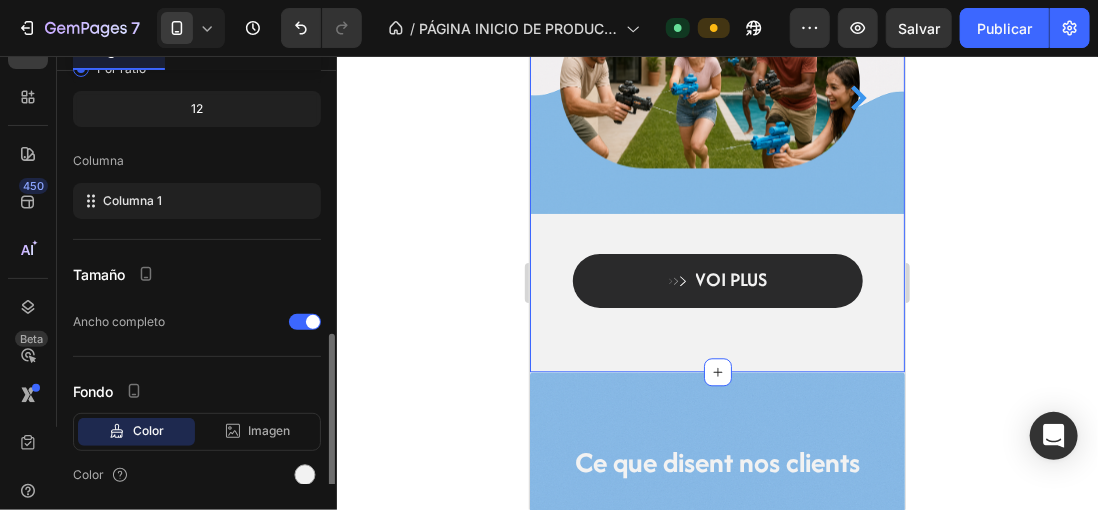 scroll, scrollTop: 300, scrollLeft: 0, axis: vertical 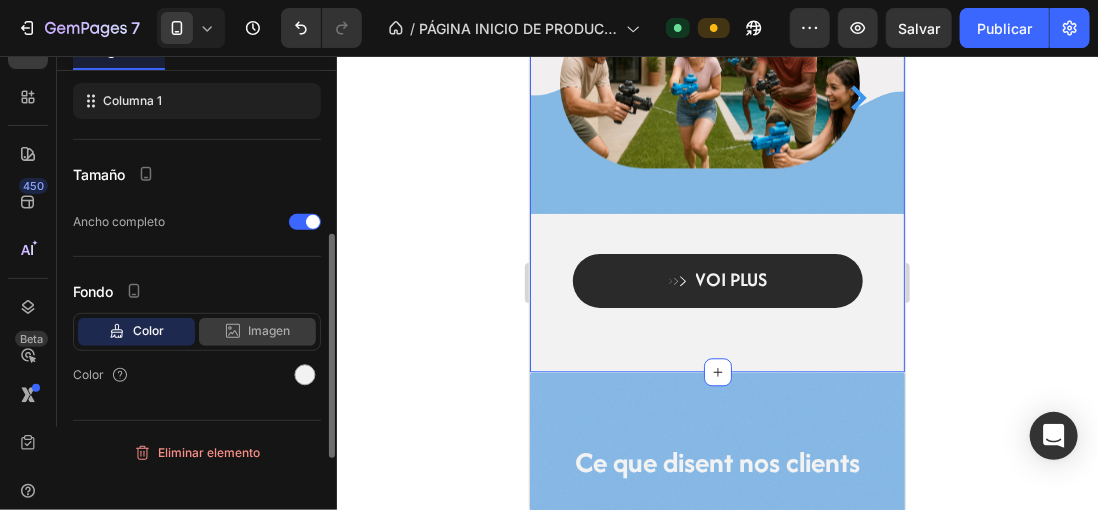 click 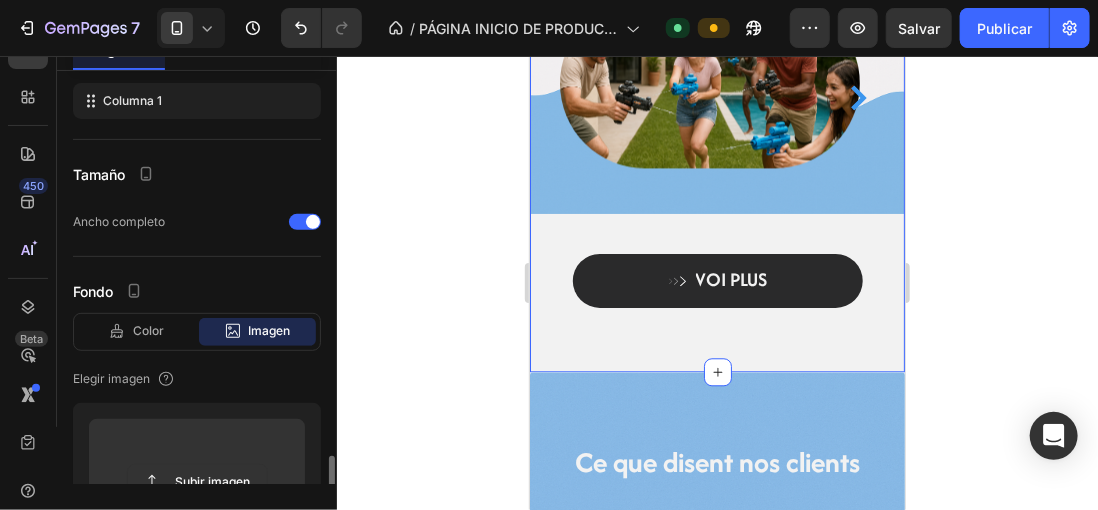 scroll, scrollTop: 500, scrollLeft: 0, axis: vertical 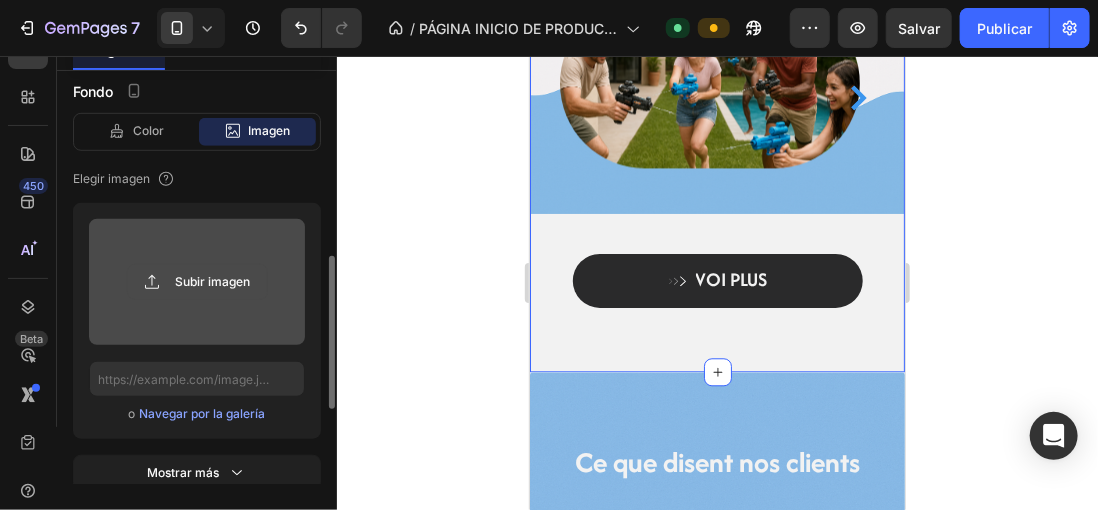 click 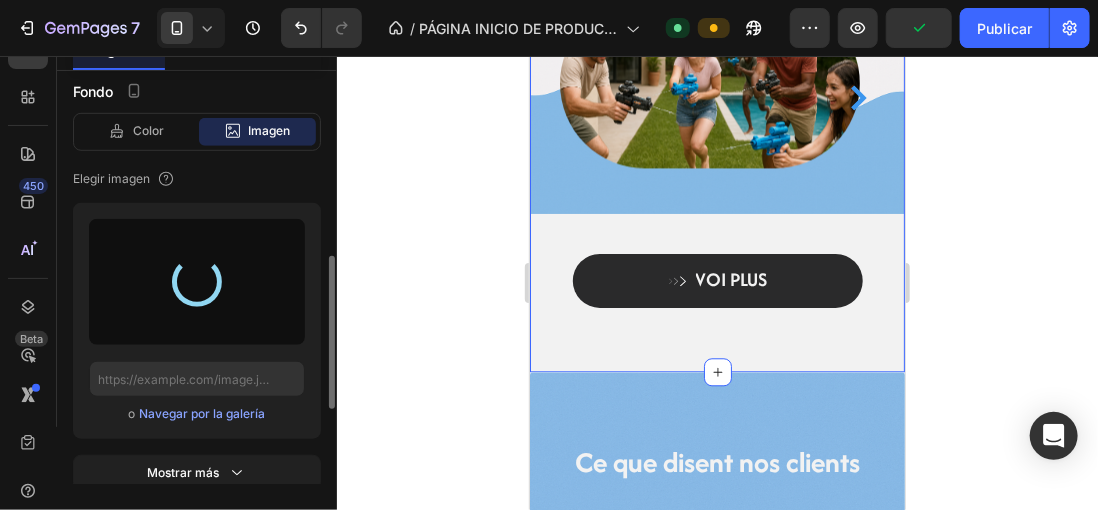 type on "https://cdn.shopify.com/s/files/1/0896/6527/4190/files/gempages_556725335903700004-7014dc72-4185-4afb-8fe5-4aa7866ce2df.png" 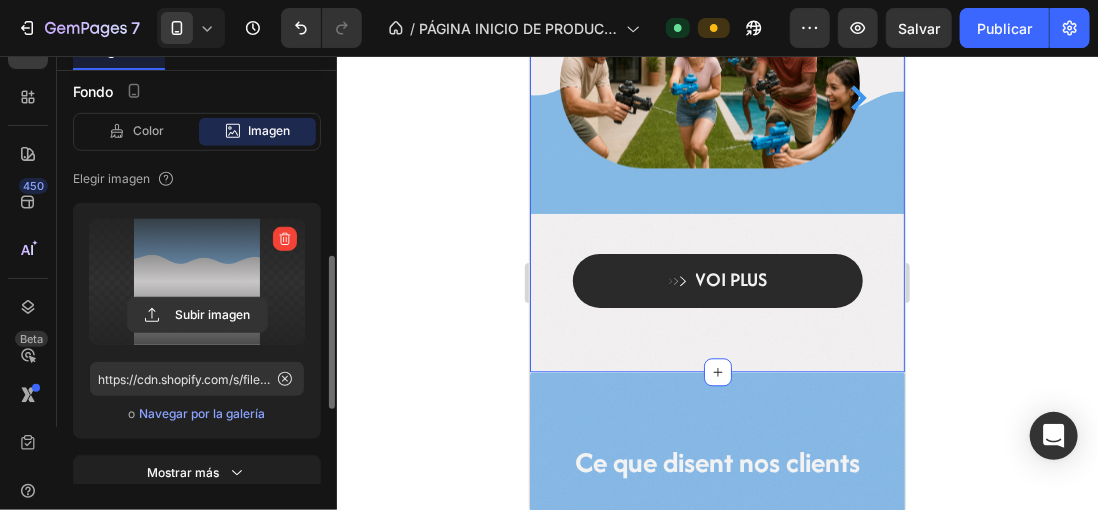drag, startPoint x: 418, startPoint y: 256, endPoint x: 422, endPoint y: 239, distance: 17.464249 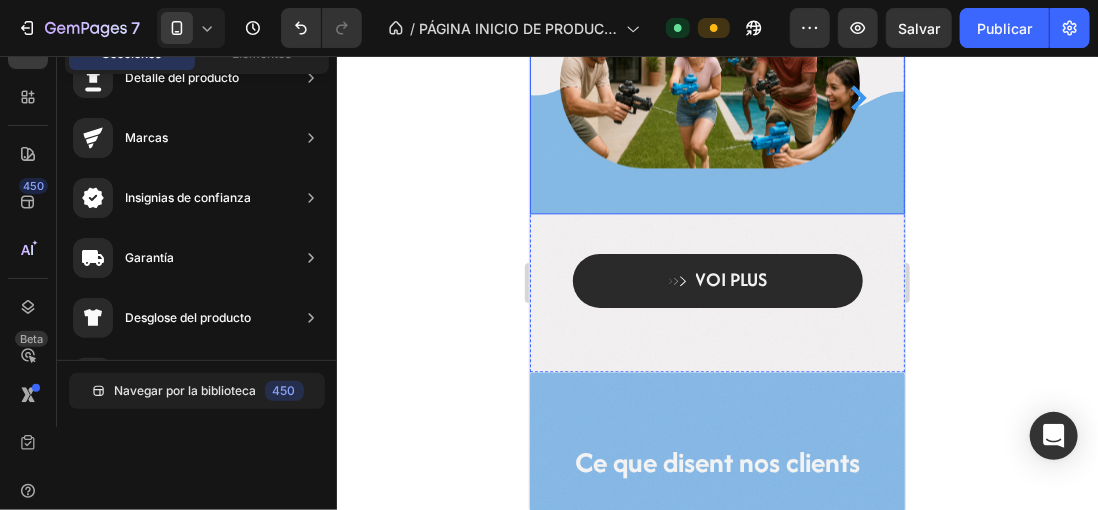 click on "Image Image Carousel" at bounding box center (716, 105) 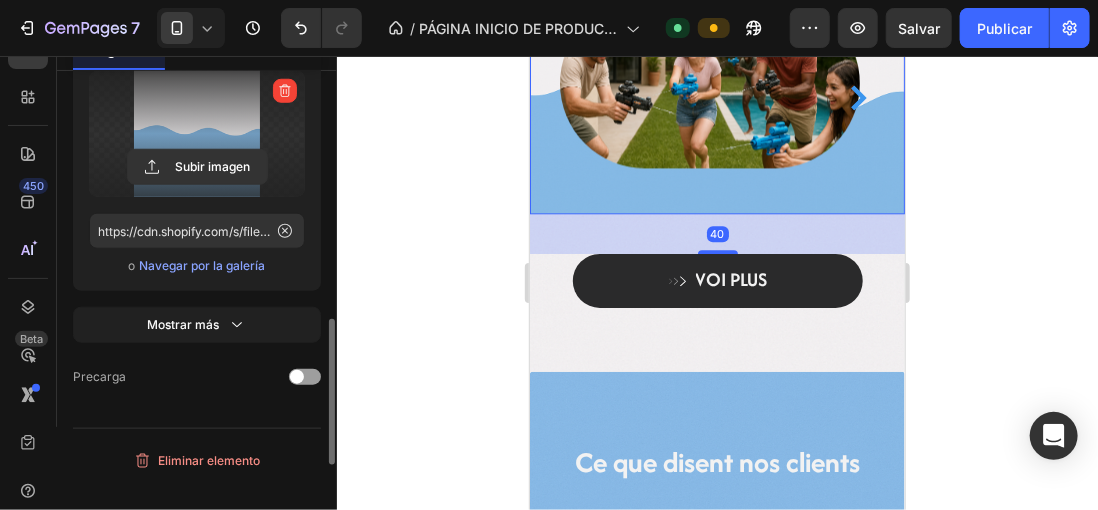 scroll, scrollTop: 500, scrollLeft: 0, axis: vertical 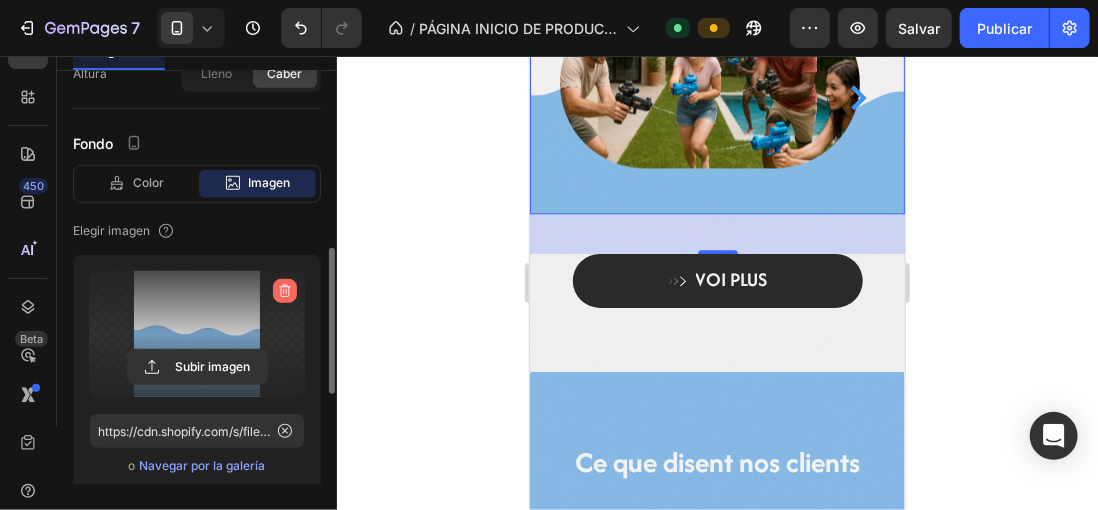 click at bounding box center (285, 291) 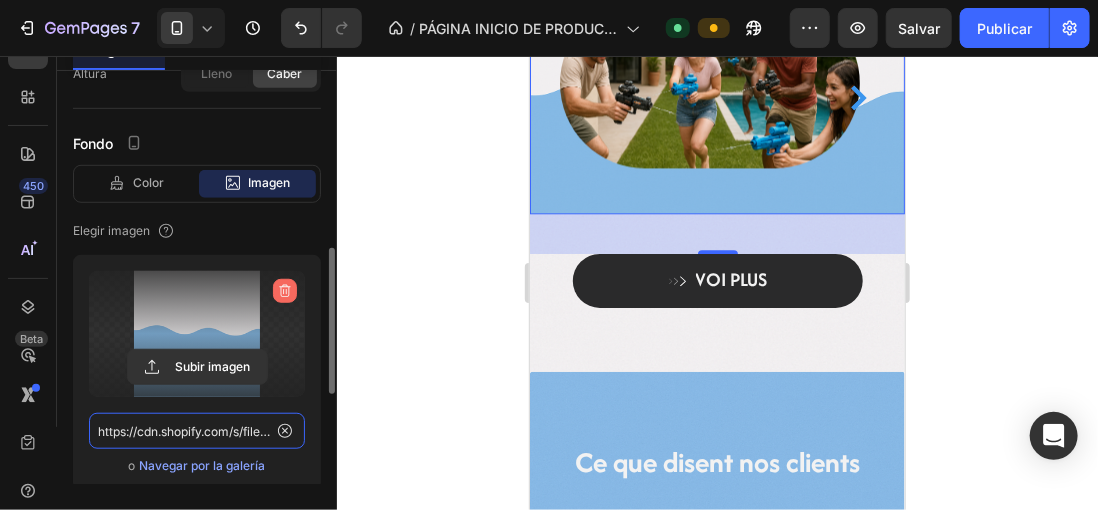 type 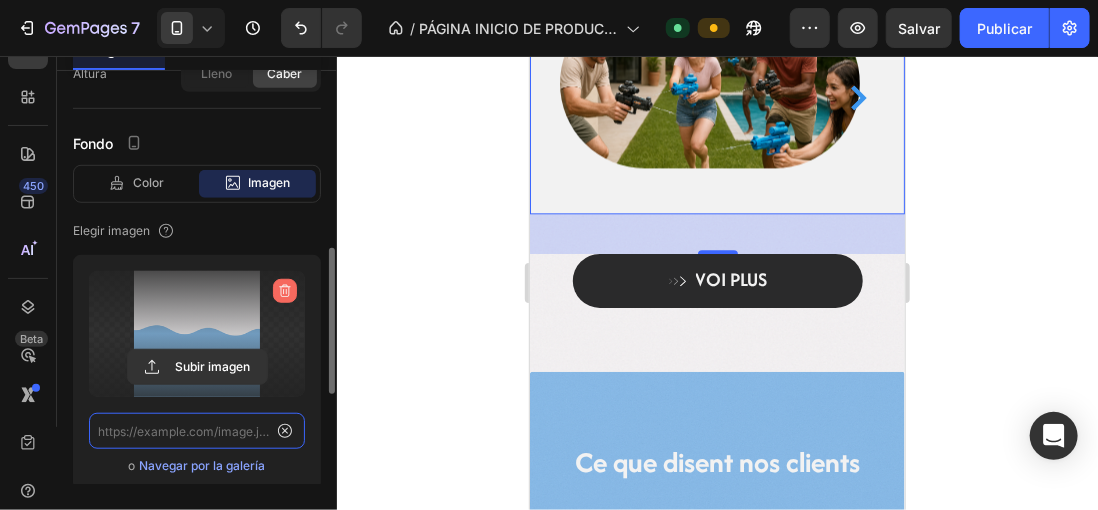 scroll, scrollTop: 0, scrollLeft: 0, axis: both 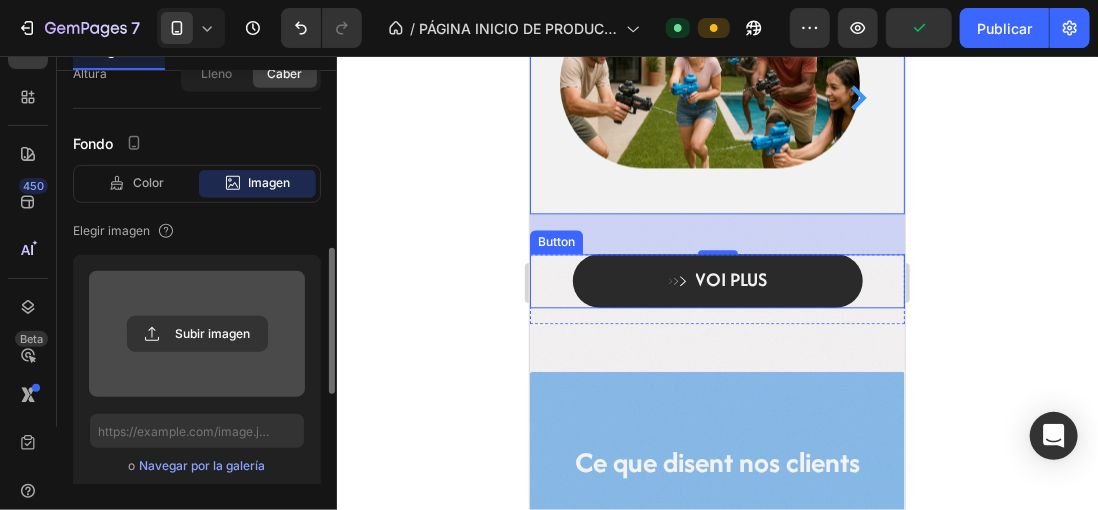 click 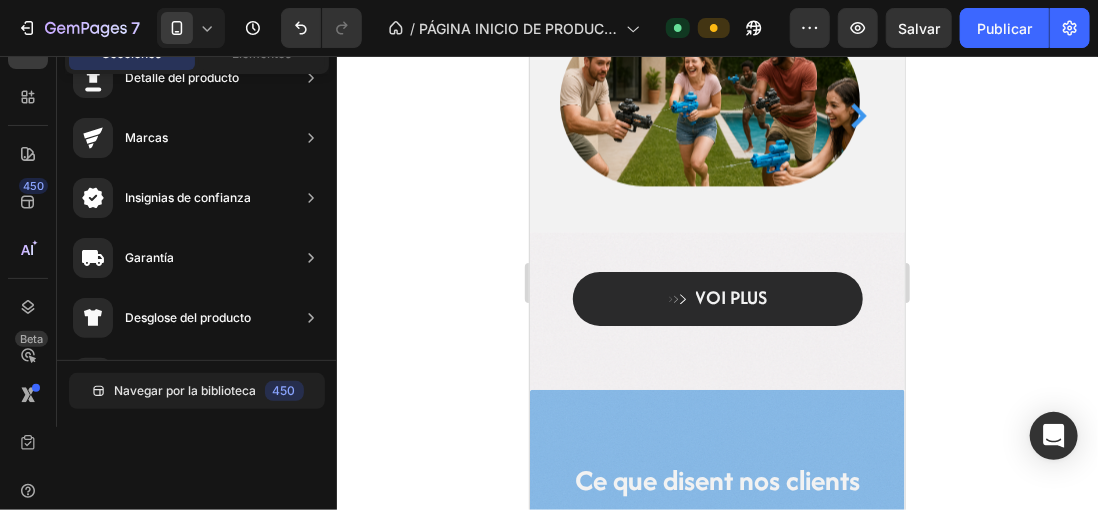 scroll, scrollTop: 1797, scrollLeft: 0, axis: vertical 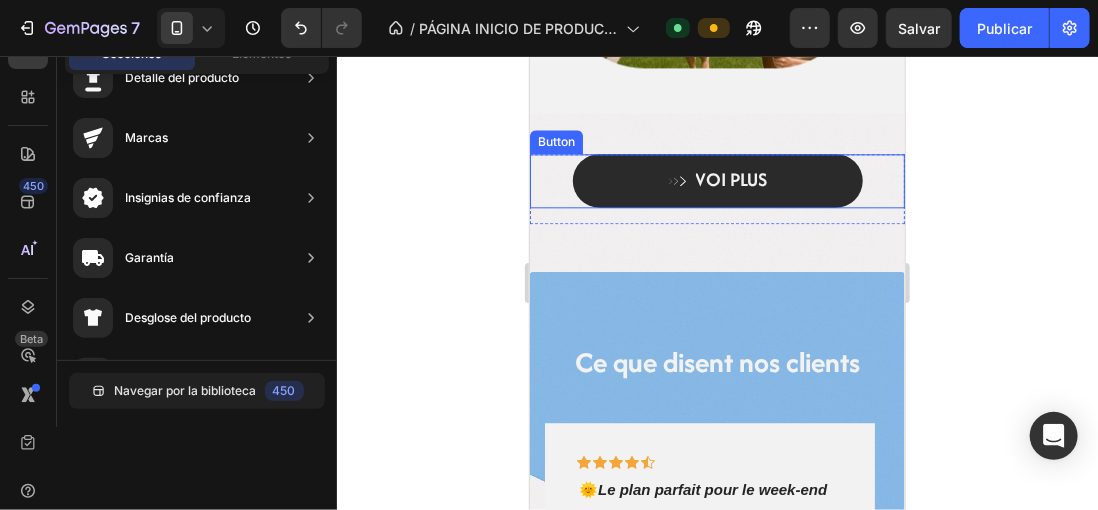 click on "VOI PLUS Button" at bounding box center (716, 180) 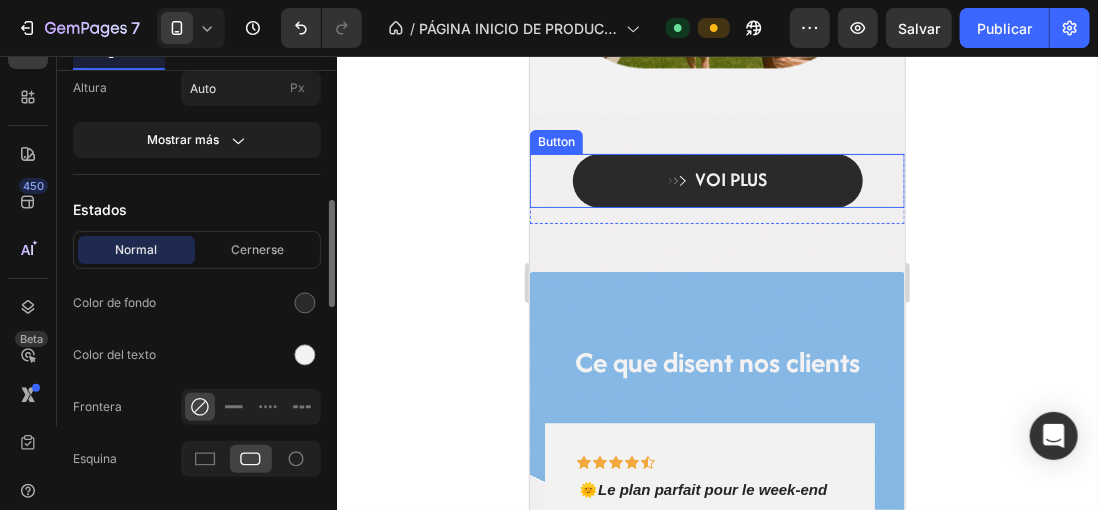 click on "VOI PLUS Button" at bounding box center (716, 180) 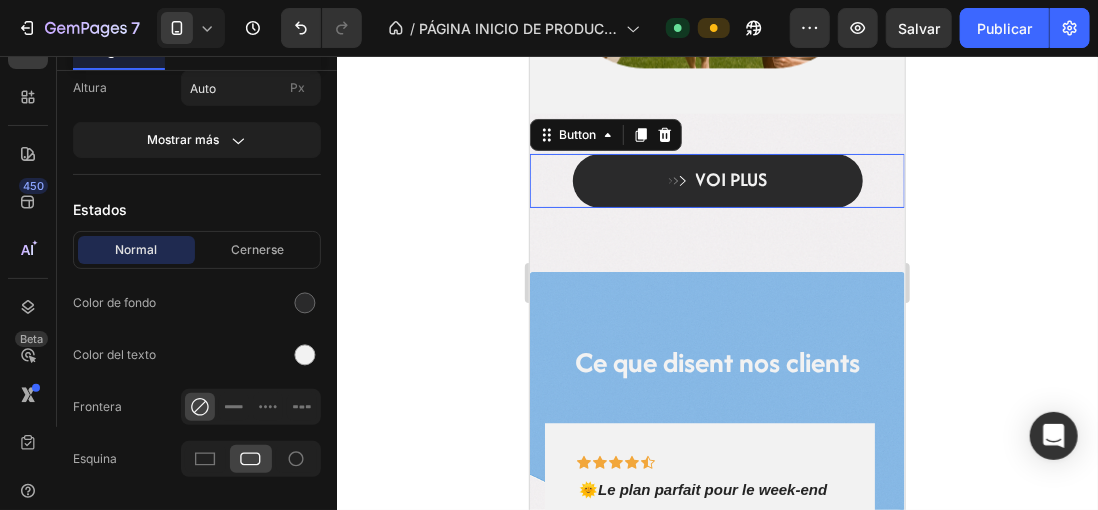 scroll, scrollTop: 0, scrollLeft: 0, axis: both 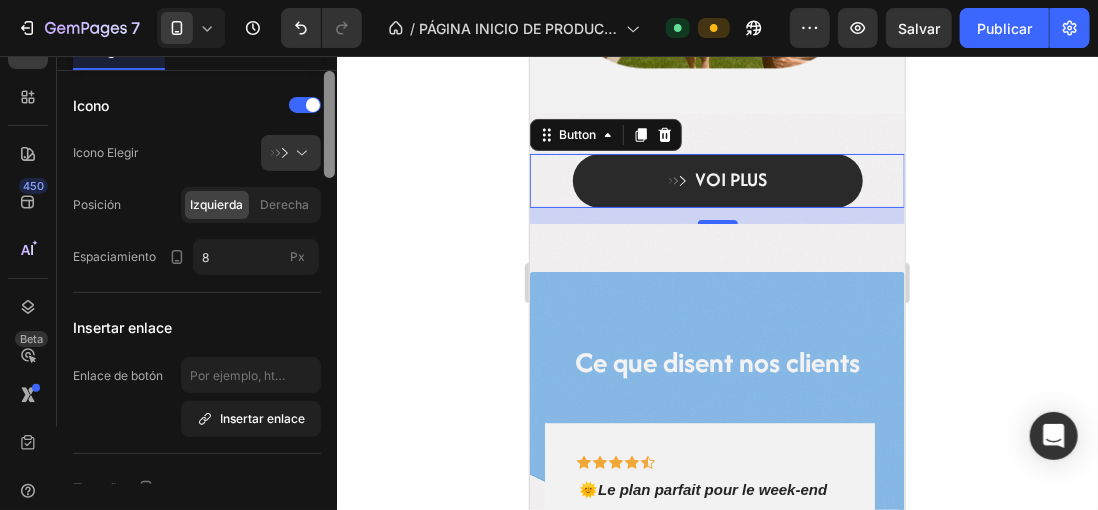drag, startPoint x: 333, startPoint y: 150, endPoint x: 337, endPoint y: 96, distance: 54.147945 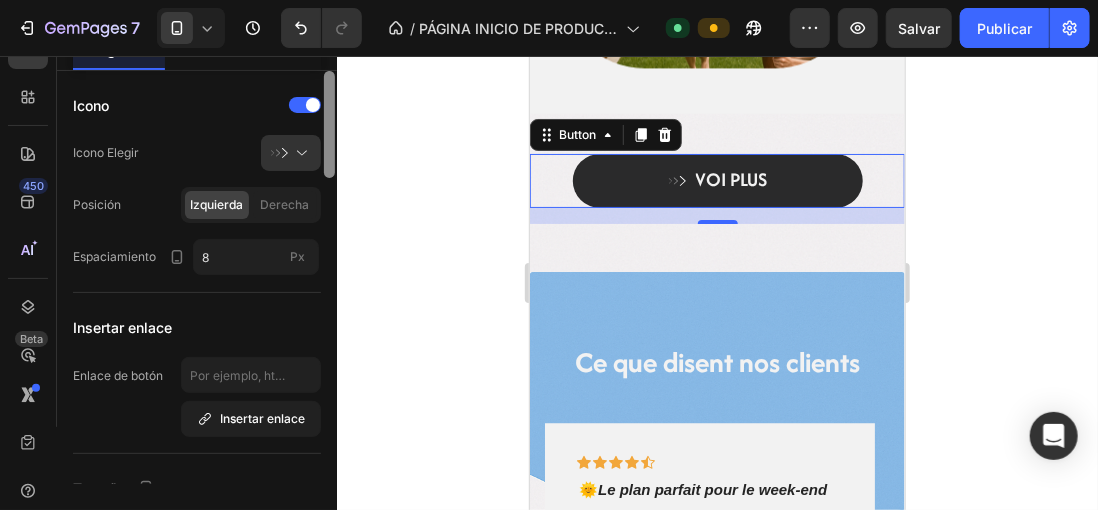 click on "7  Version history  /  PÁGINA INICIO DE PRODUCTO (PISTOLA DE AGUA) Default Preview  Salvar   Publicar  450 Beta Comienza con Secciones Elementos Sección de héroes Detalle del producto Marcas Insignias de confianza Garantía Desglose del producto Modo de empleo Testimonios Comparar Haz Preguntas frecuentes Prueba social Historia de la marca Lista de productos Colección Lista de blogs Contacto Pegajoso Añadir a la cesta Pie de página personalizado Navegar por la biblioteca 450 Layout
Row
Row
Row
Row Text
Heading
Text Block Button
Button
Button" 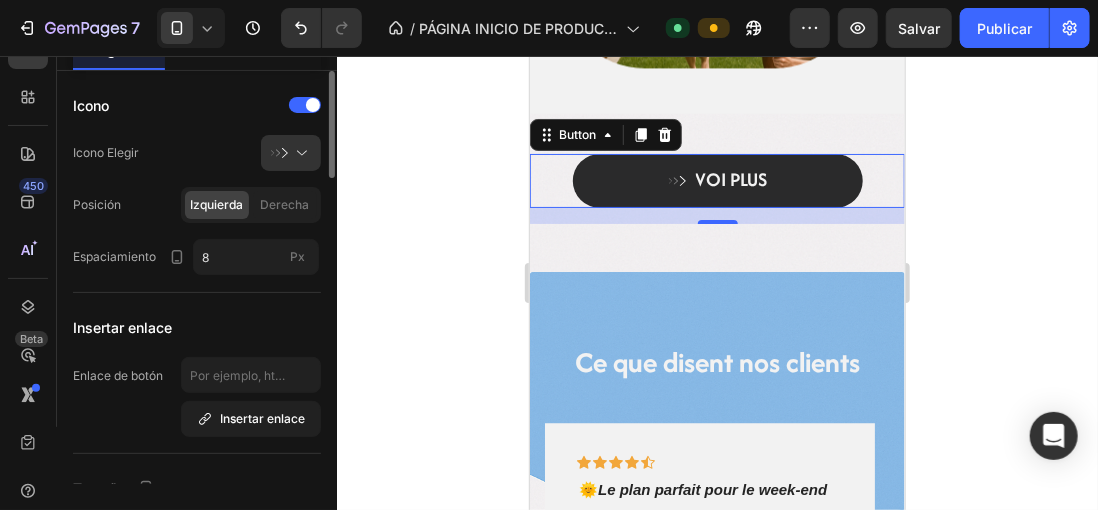 click on "VOI PLUS" at bounding box center [717, 180] 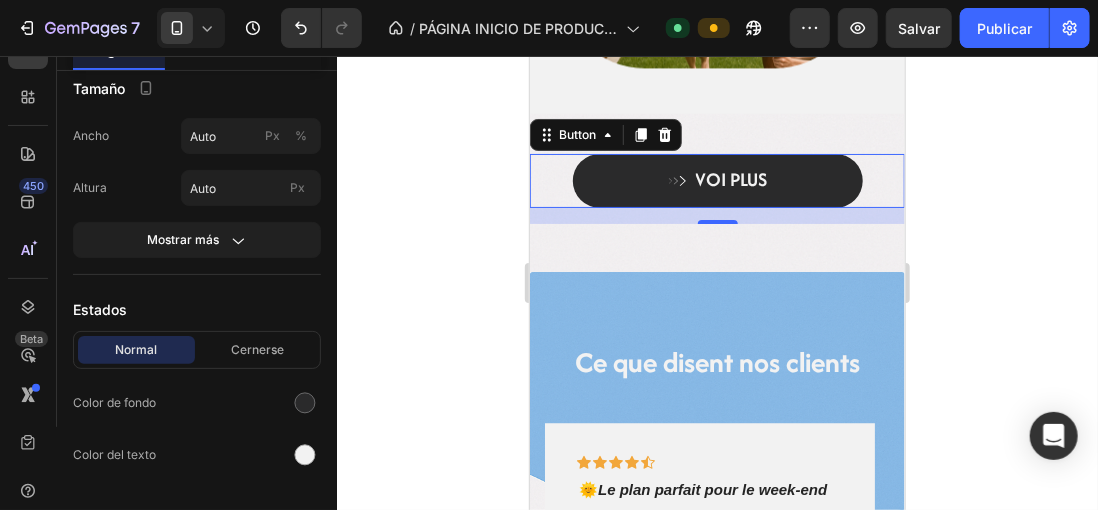 scroll, scrollTop: 0, scrollLeft: 0, axis: both 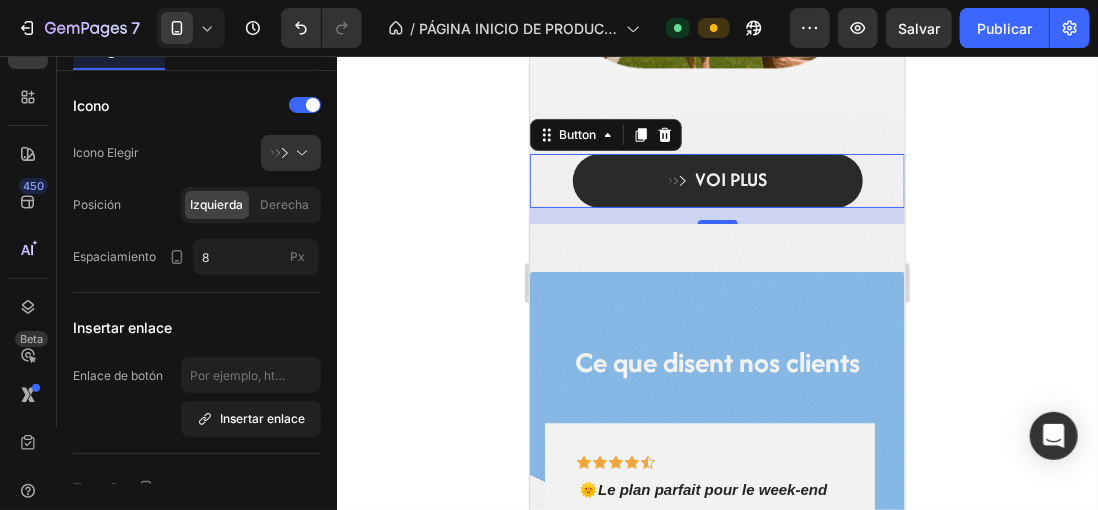 click 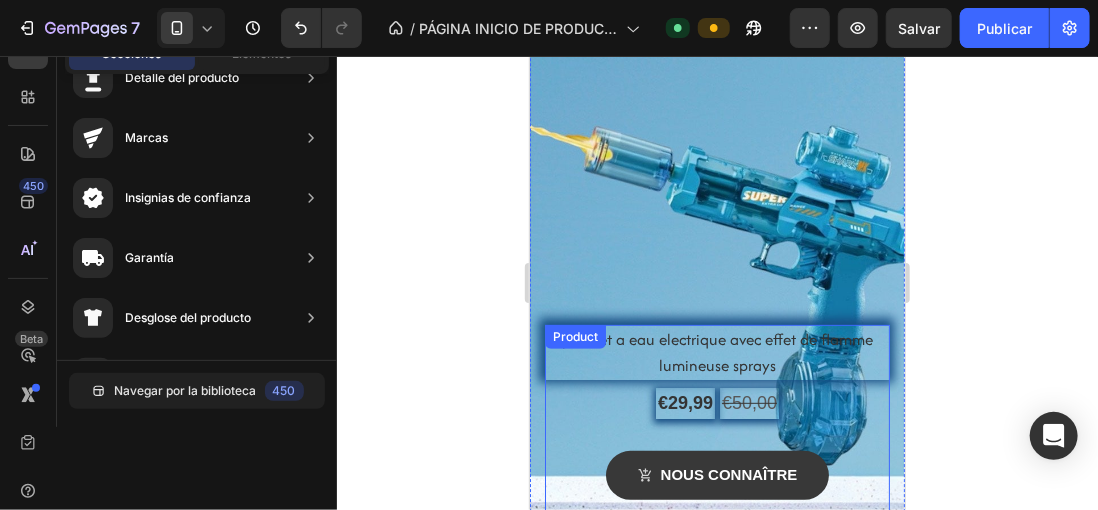 scroll, scrollTop: 0, scrollLeft: 0, axis: both 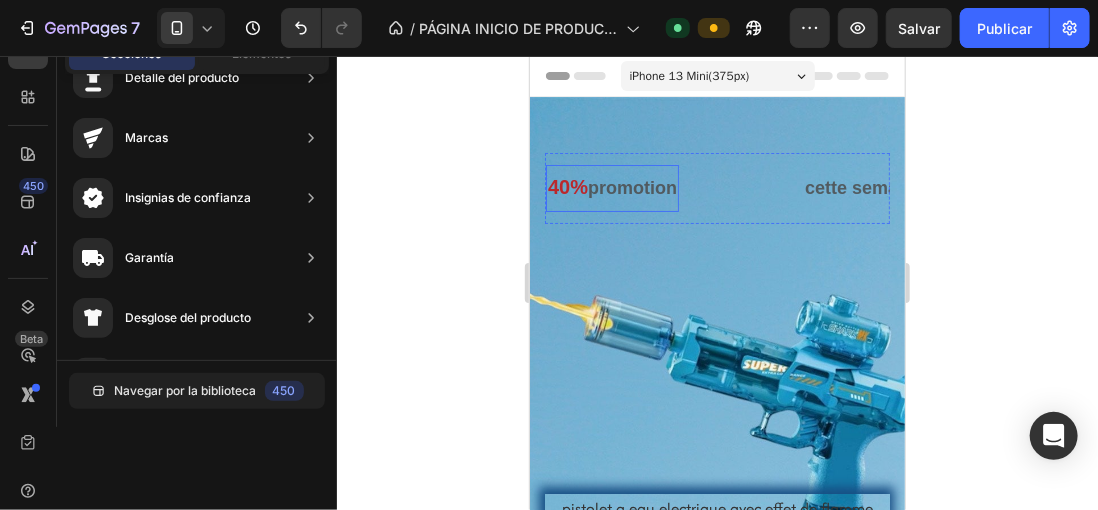 click on "40%" at bounding box center (567, 186) 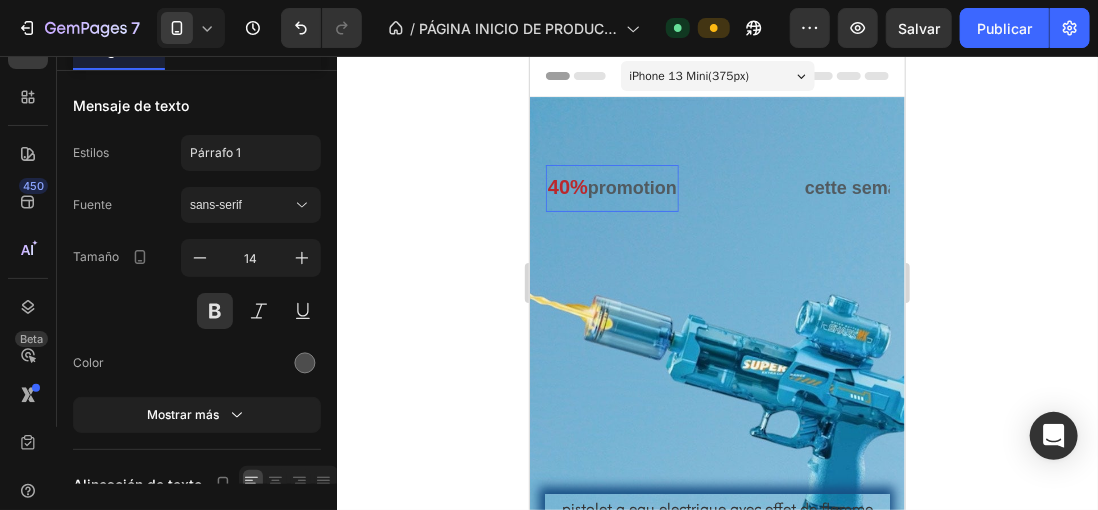 click on "40%" at bounding box center [567, 186] 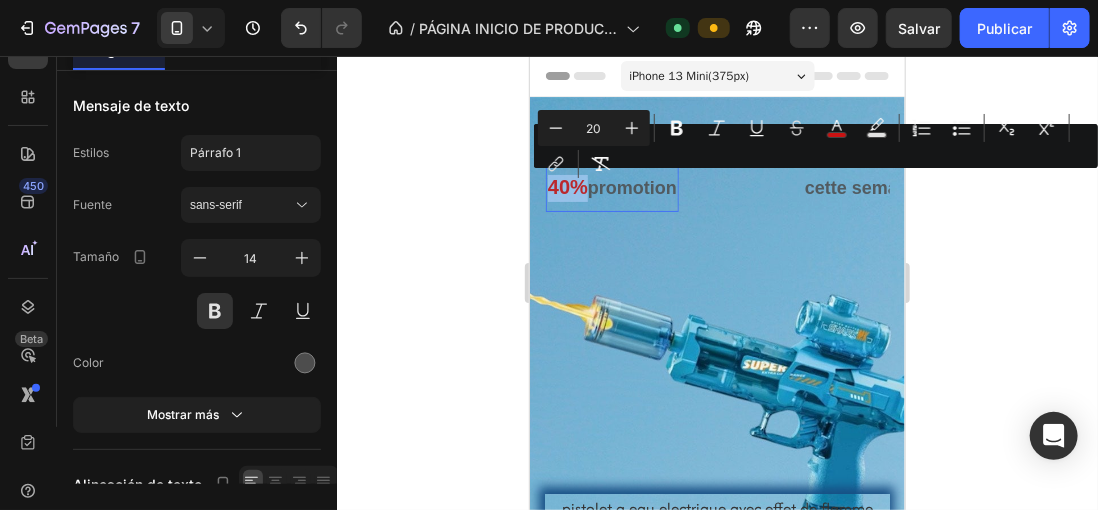 drag, startPoint x: 582, startPoint y: 184, endPoint x: 544, endPoint y: 182, distance: 38.052597 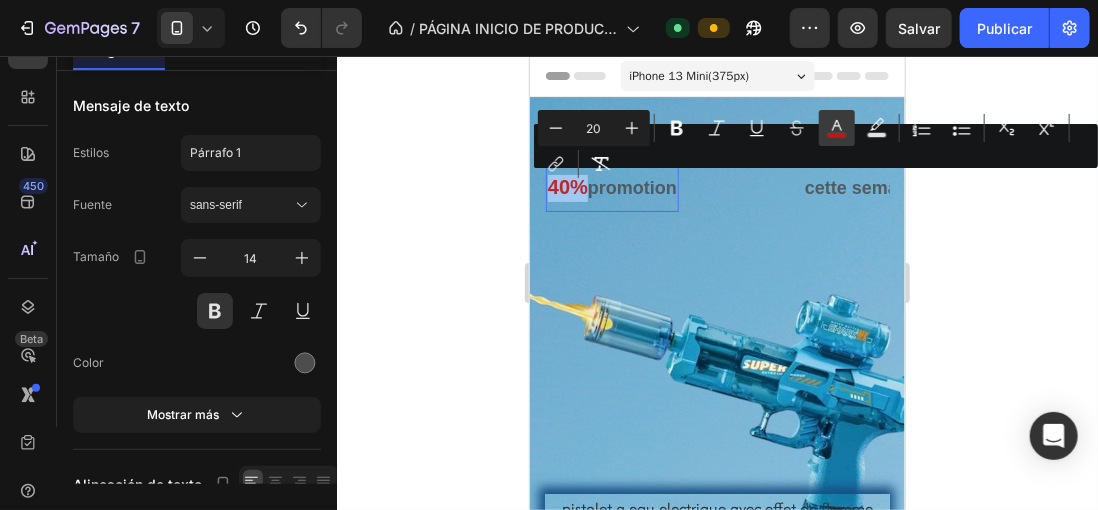 click 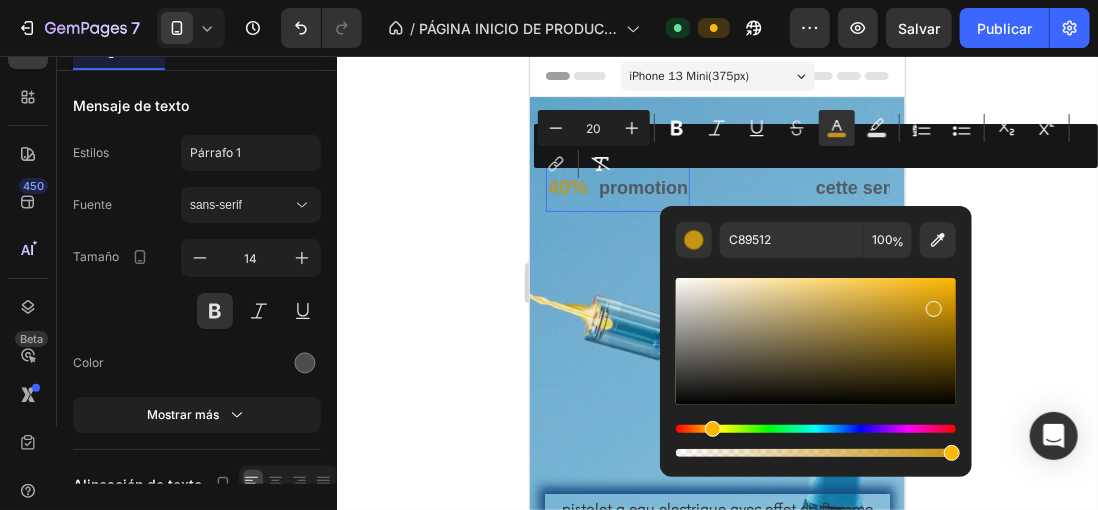 drag, startPoint x: 709, startPoint y: 425, endPoint x: 845, endPoint y: 337, distance: 161.98766 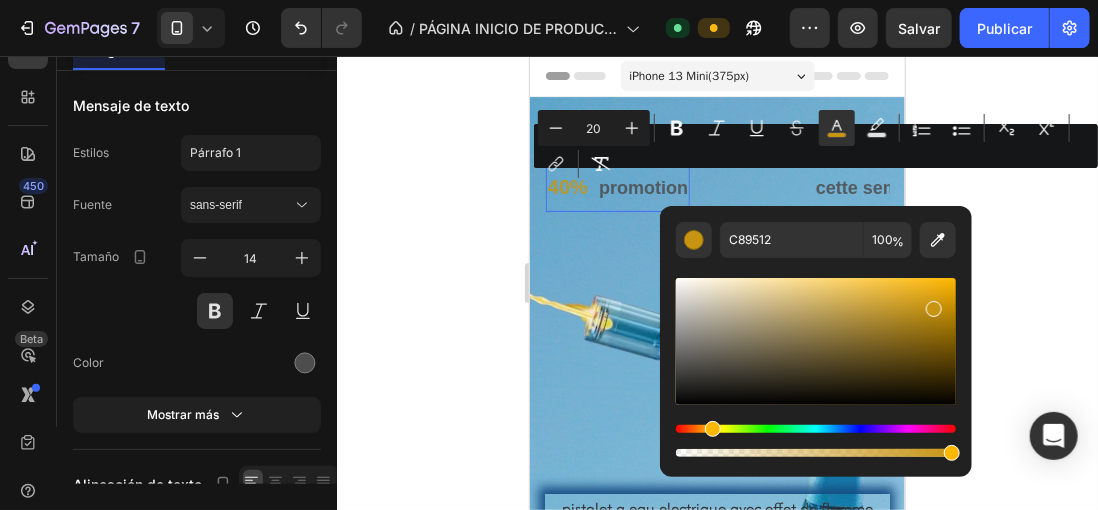 click at bounding box center (816, 429) 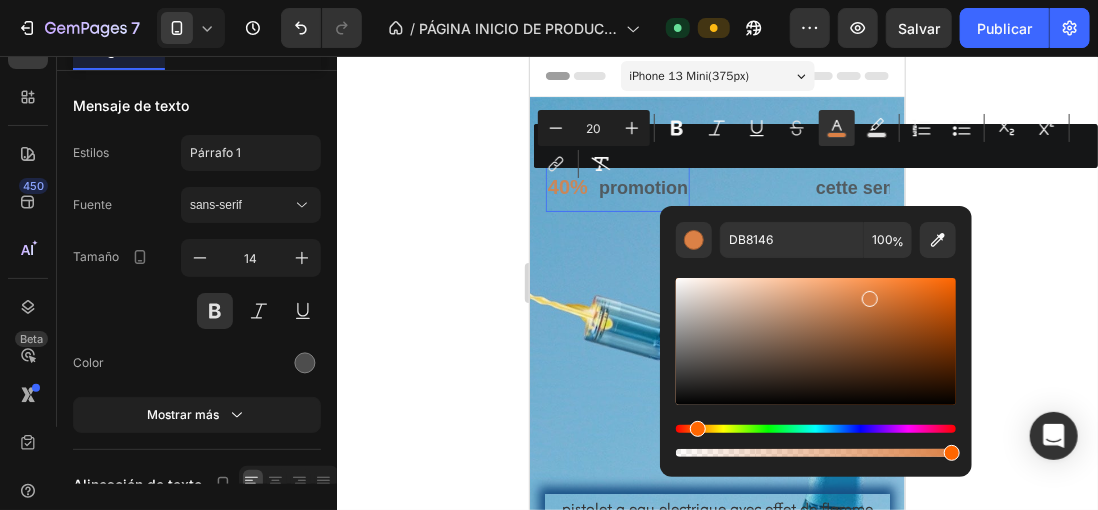 drag, startPoint x: 937, startPoint y: 309, endPoint x: 868, endPoint y: 295, distance: 70.40597 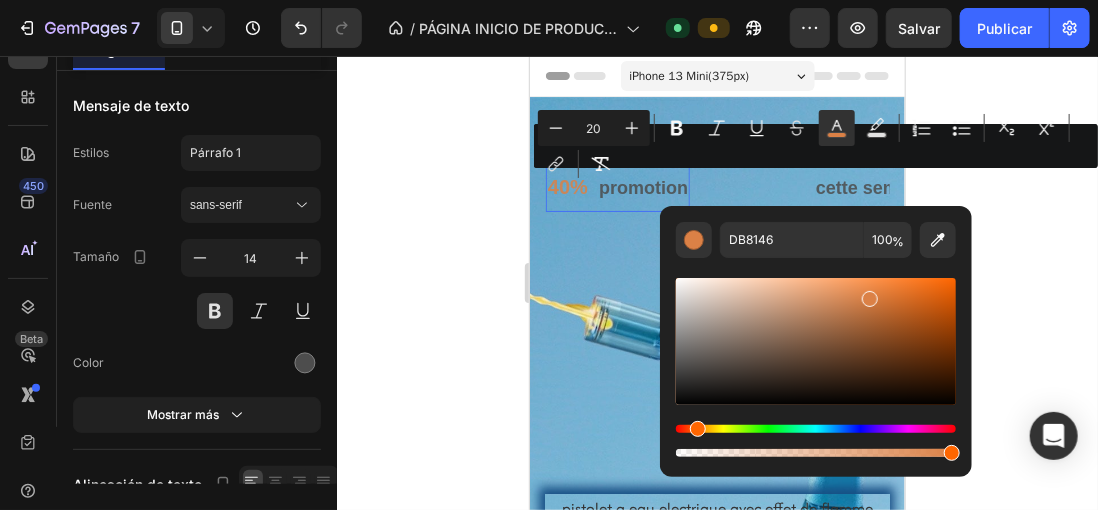 click at bounding box center [870, 299] 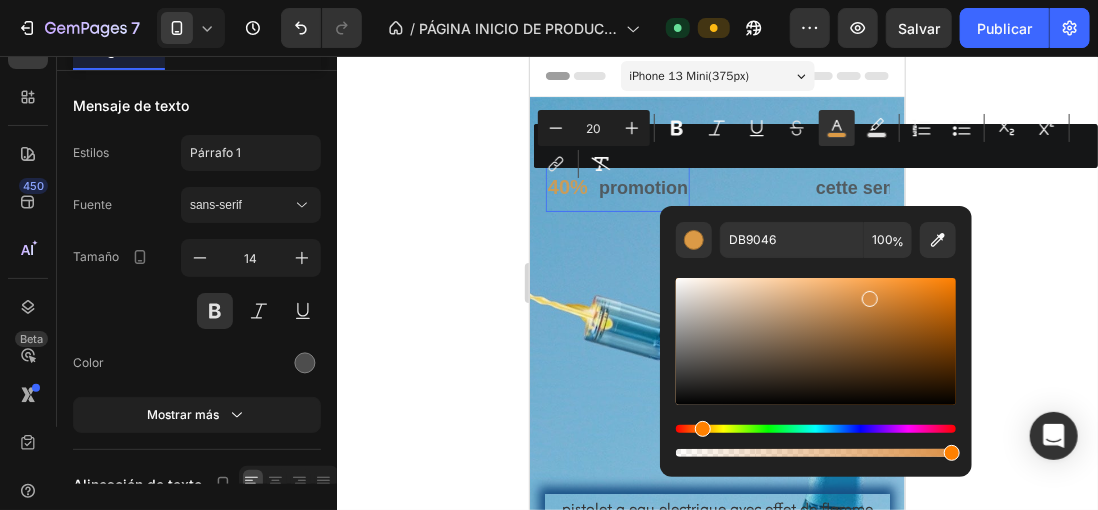 click at bounding box center (703, 429) 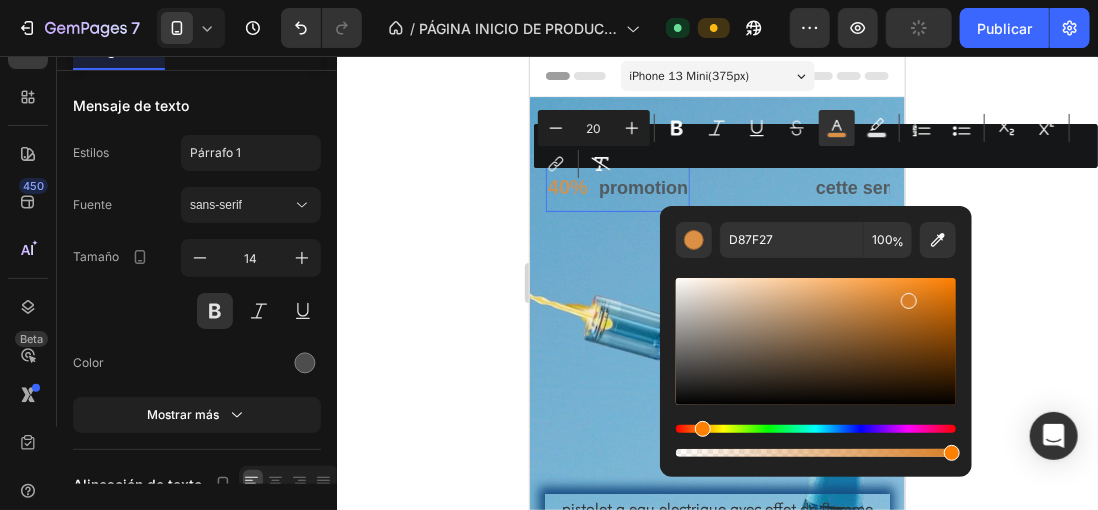 drag, startPoint x: 869, startPoint y: 296, endPoint x: 911, endPoint y: 293, distance: 42.107006 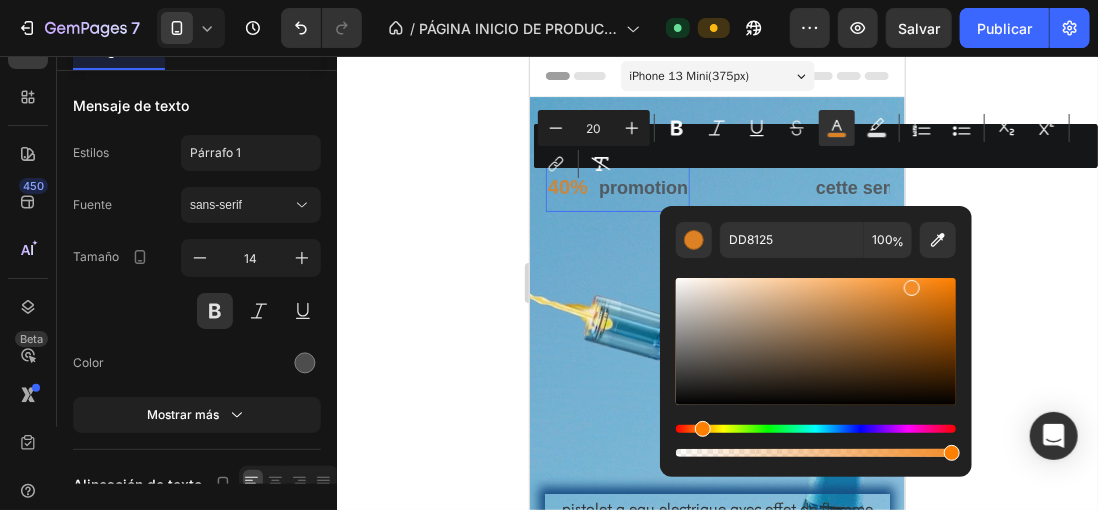 type on "F28D29" 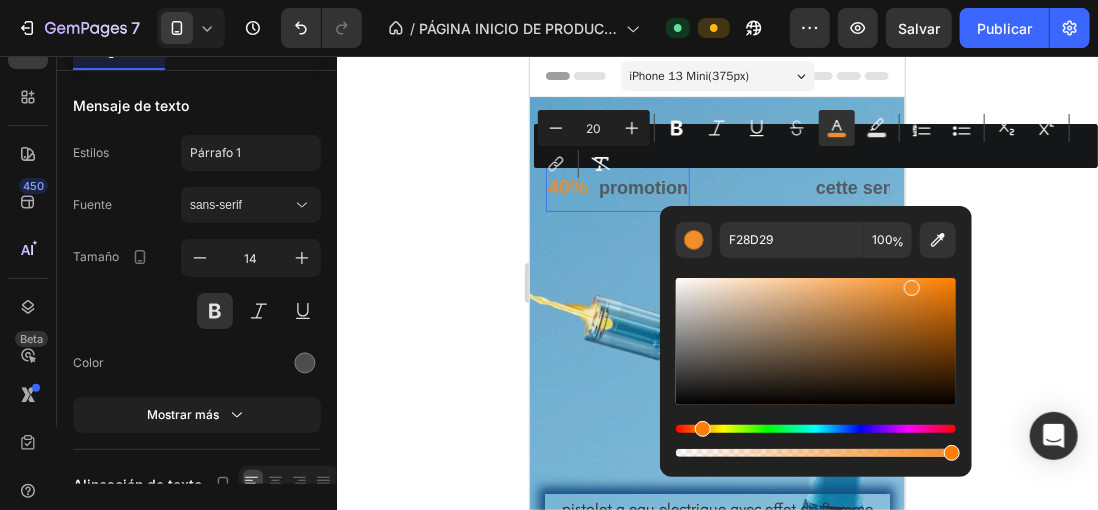 drag, startPoint x: 913, startPoint y: 297, endPoint x: 910, endPoint y: 284, distance: 13.341664 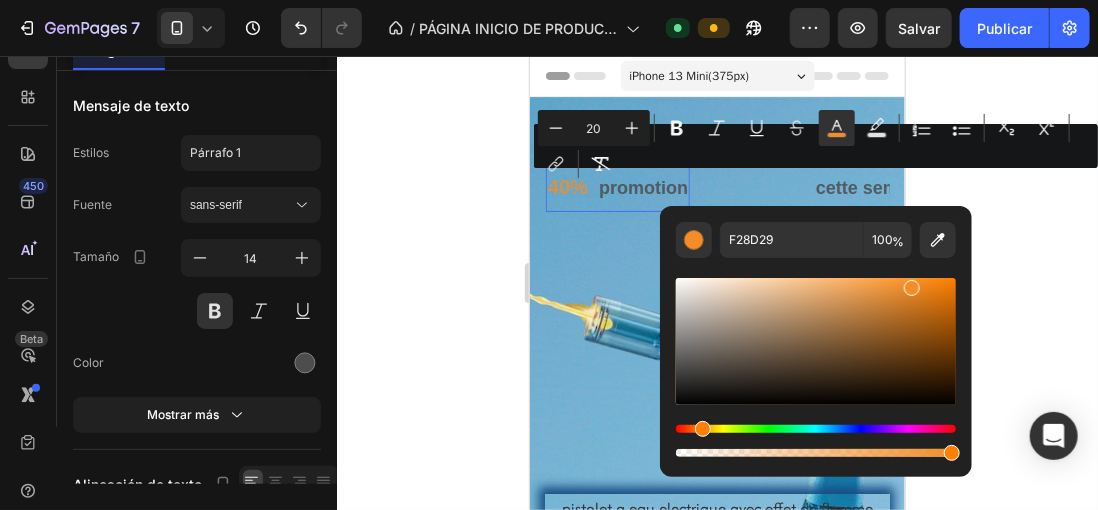 click at bounding box center [912, 288] 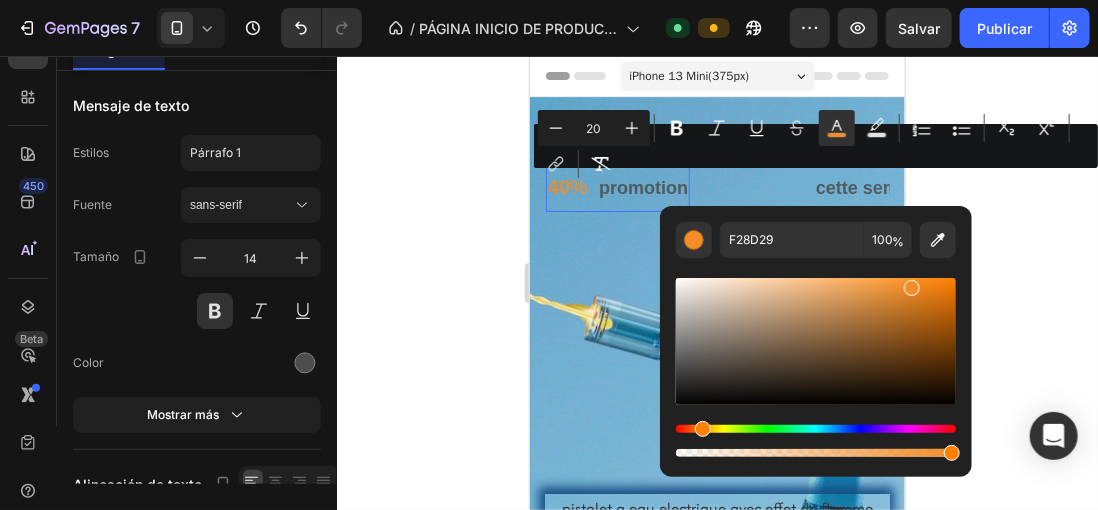 click 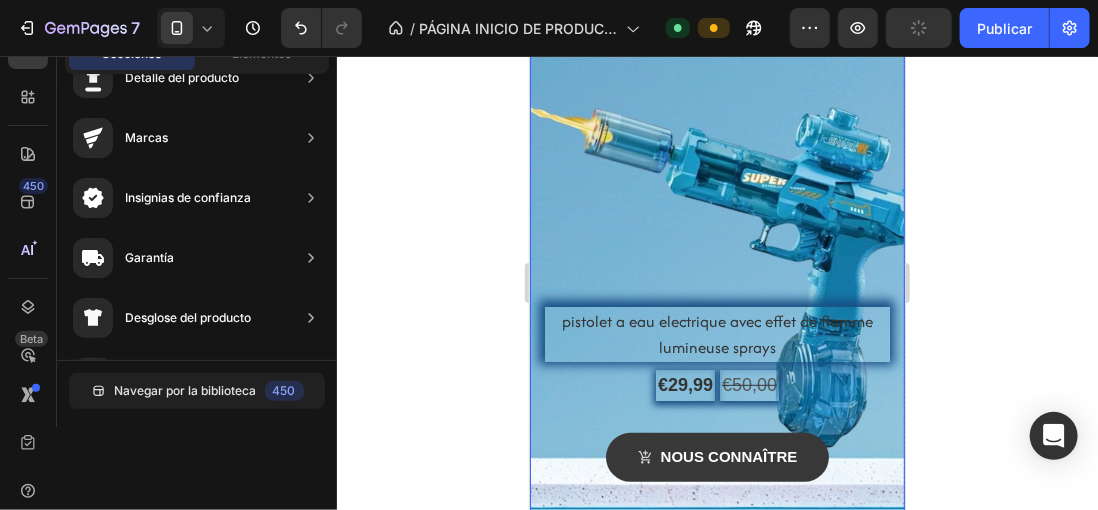 scroll, scrollTop: 200, scrollLeft: 0, axis: vertical 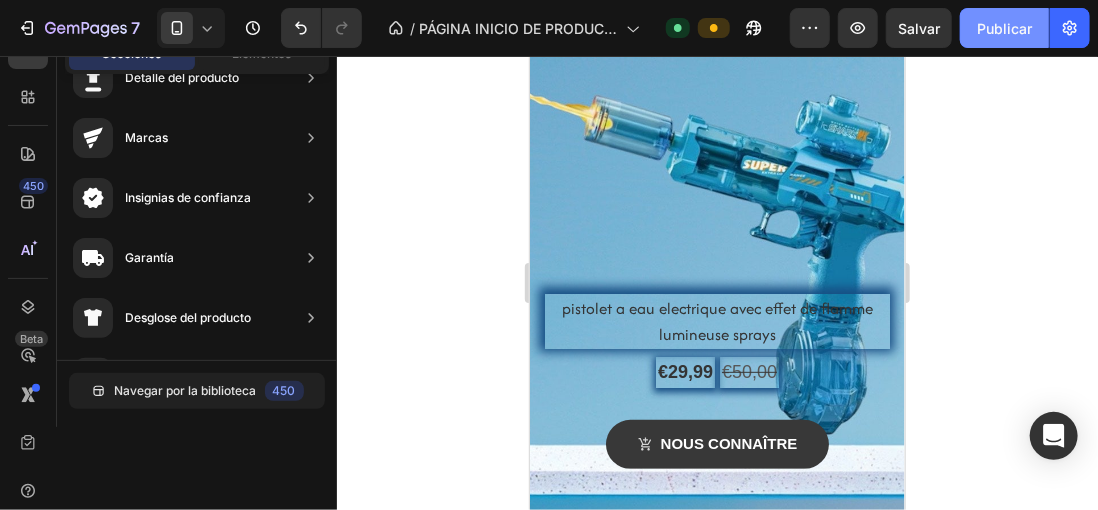 click on "Publicar" 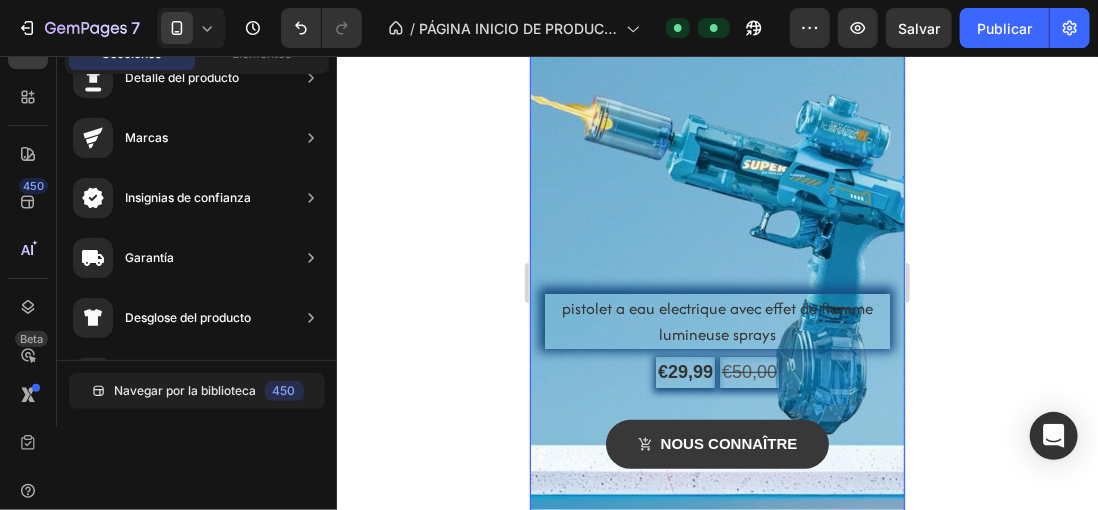 click on "40%    promotion  Text Text cette semaine seulement Text 40%    promotion  Text Text cette semaine seulement Text Marquee Heading pistolet a eau electrique avec effet de flamme lumineuse sprays Product Title €29,99 Product Price €50,00 Product Price Row nous connaître Product Cart Button 00 Days 17 Hours 52 Minutes 33 Seconds Countdown Timer Product" at bounding box center (716, 339) 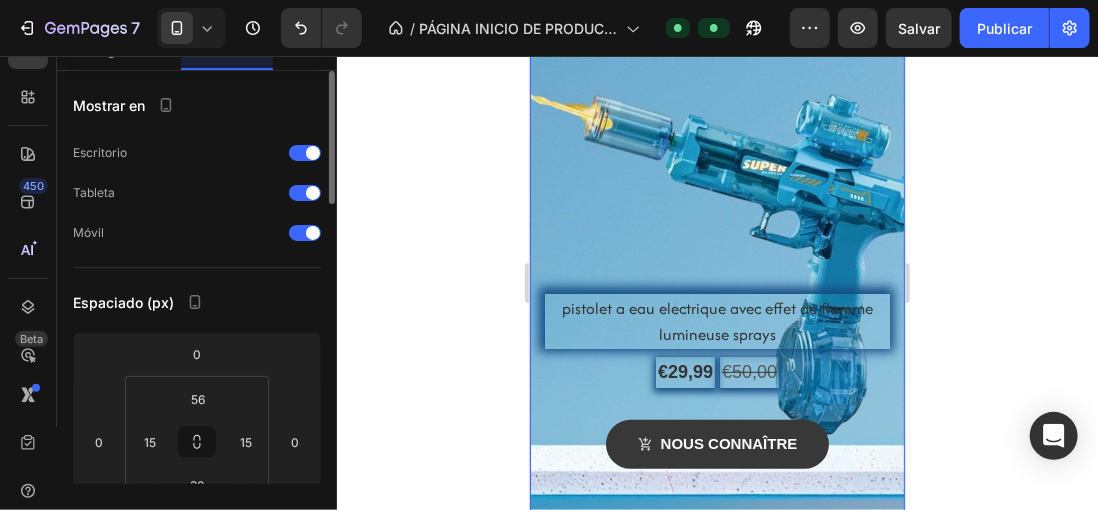 scroll, scrollTop: 0, scrollLeft: 0, axis: both 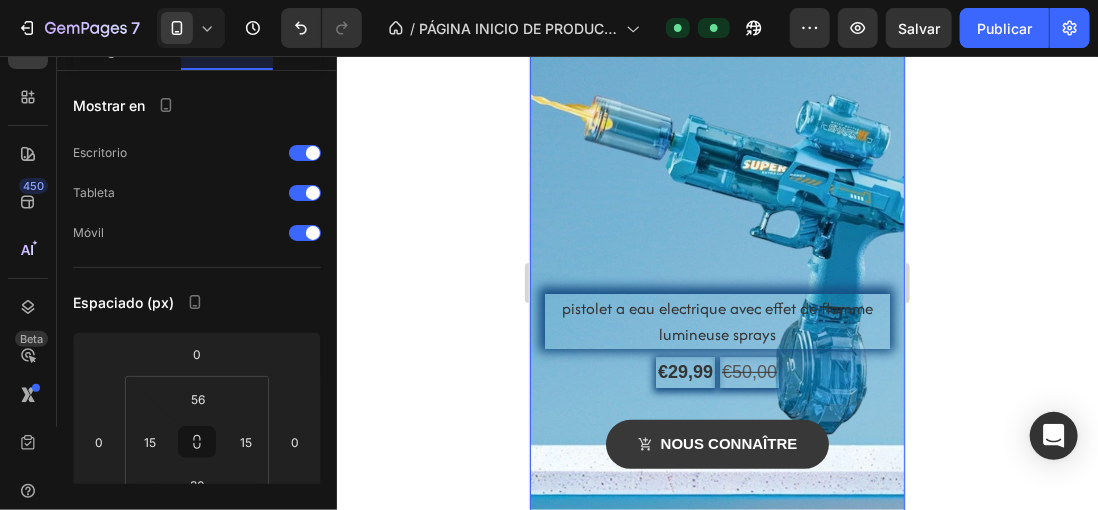 drag, startPoint x: 433, startPoint y: 209, endPoint x: 408, endPoint y: 156, distance: 58.60034 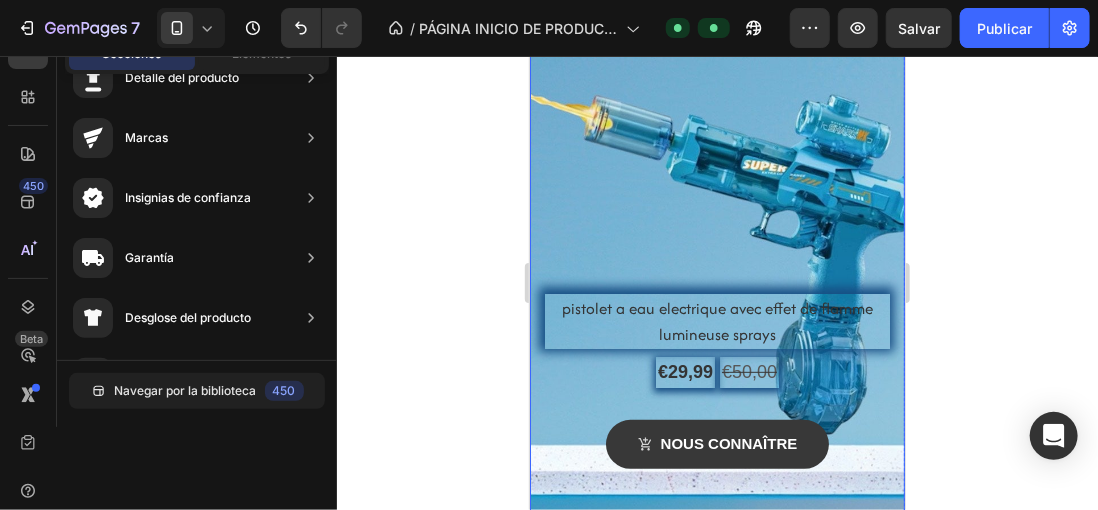 click on "40%    promotion  Text Text cette semaine seulement Text 40%    promotion  Text Text cette semaine seulement Text Marquee Heading pistolet a eau electrique avec effet de flamme lumineuse sprays Product Title €29,99 Product Price €50,00 Product Price Row nous connaître Product Cart Button 00 Days 17 Hours 52 Minutes 21 Seconds Countdown Timer Product" at bounding box center (716, 339) 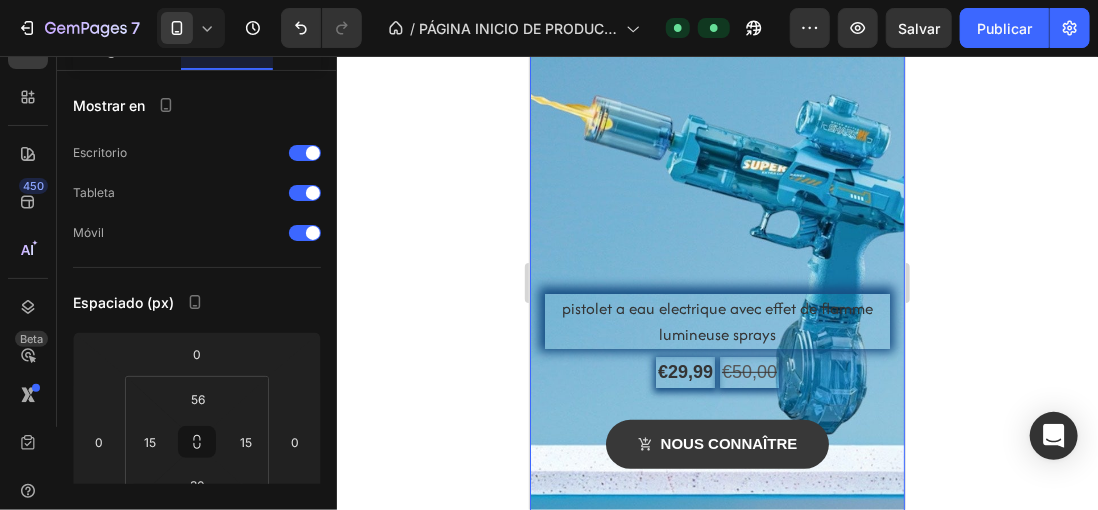 click on "7  Version history  /  PÁGINA INICIO DE PRODUCTO (PISTOLA DE AGUA) Default Preview  Salvar   Publicar" 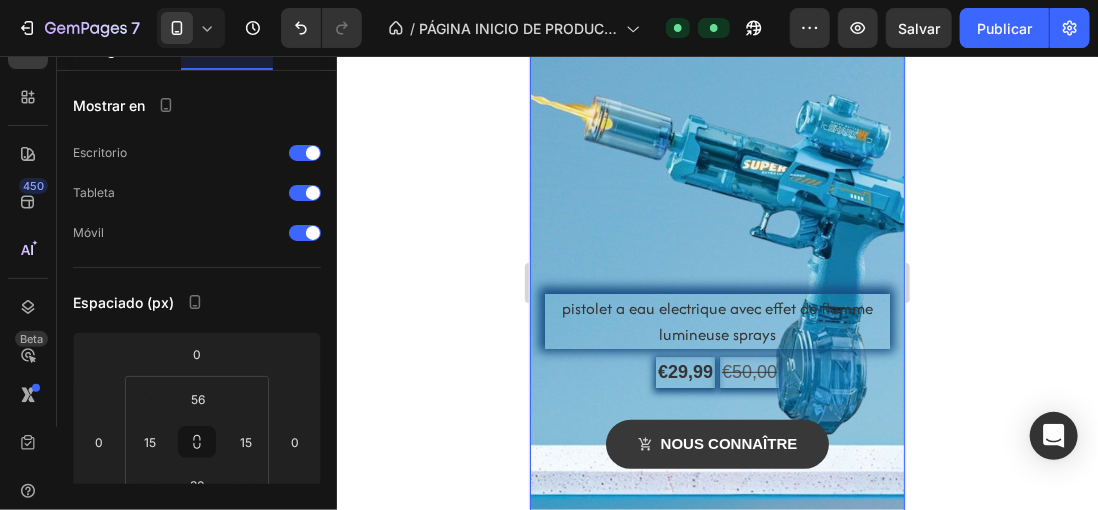 click on "Configuración" at bounding box center [119, 49] 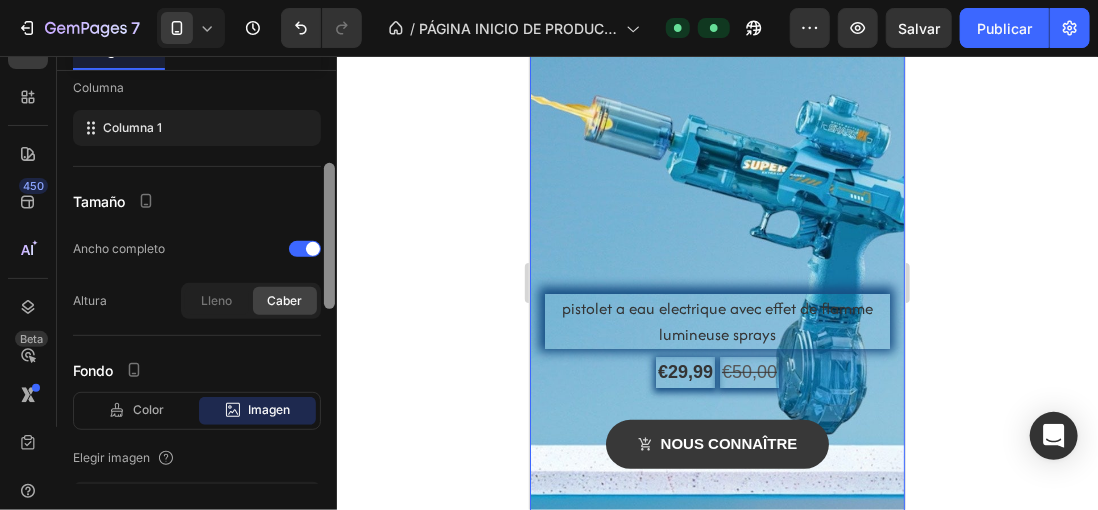 scroll, scrollTop: 0, scrollLeft: 0, axis: both 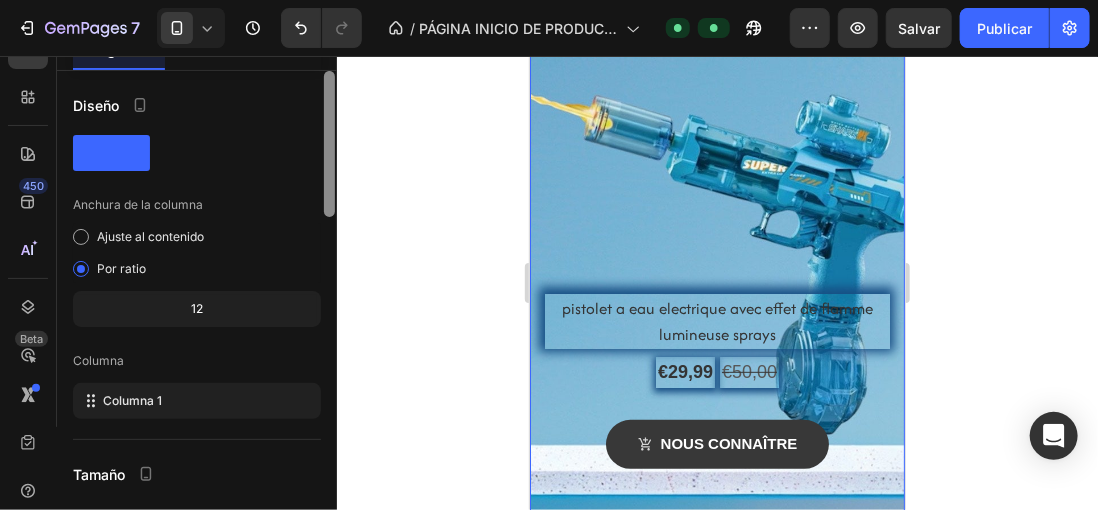 drag, startPoint x: 326, startPoint y: 136, endPoint x: 362, endPoint y: -29, distance: 168.88162 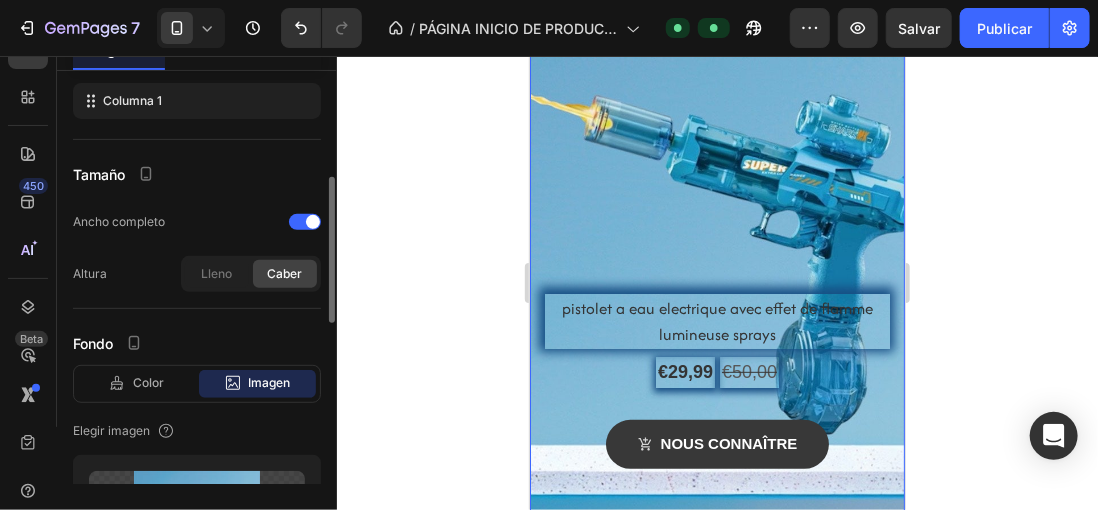 scroll, scrollTop: 600, scrollLeft: 0, axis: vertical 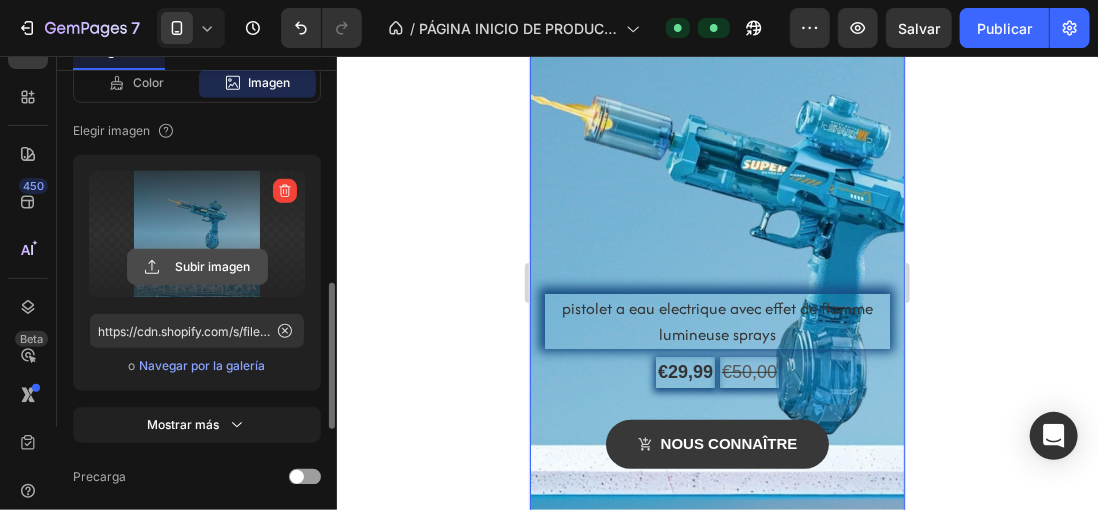 click 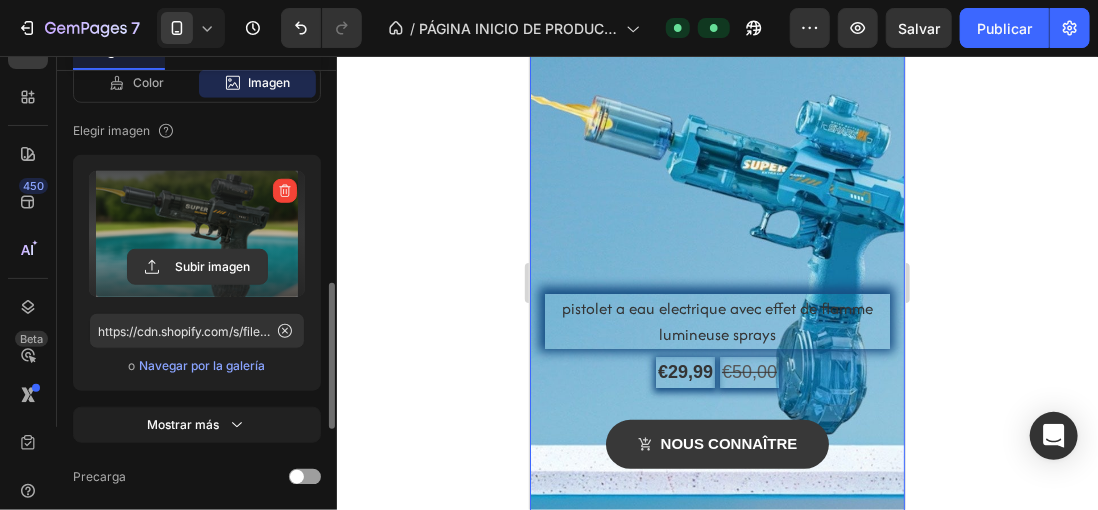 type on "https://cdn.shopify.com/s/files/1/0896/6527/4190/files/gempages_556725335903700004-df4f4086-5a6d-4c85-acc8-f70dbc18b8a6.png" 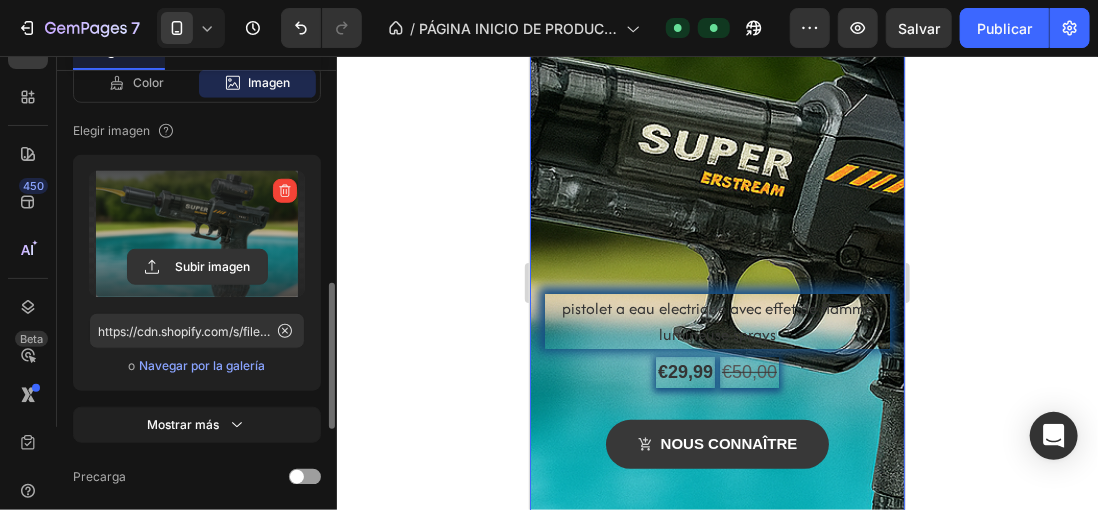 click 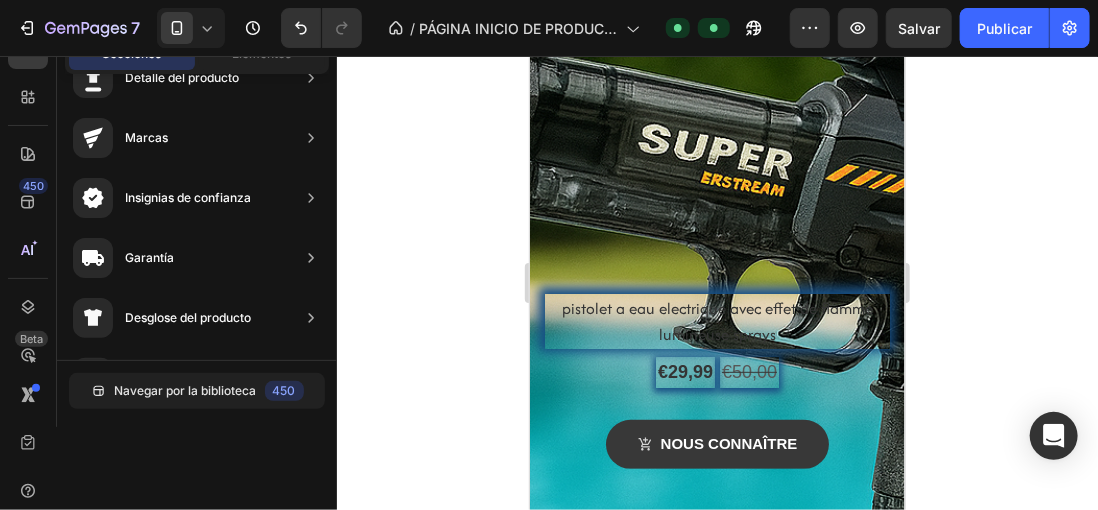 click 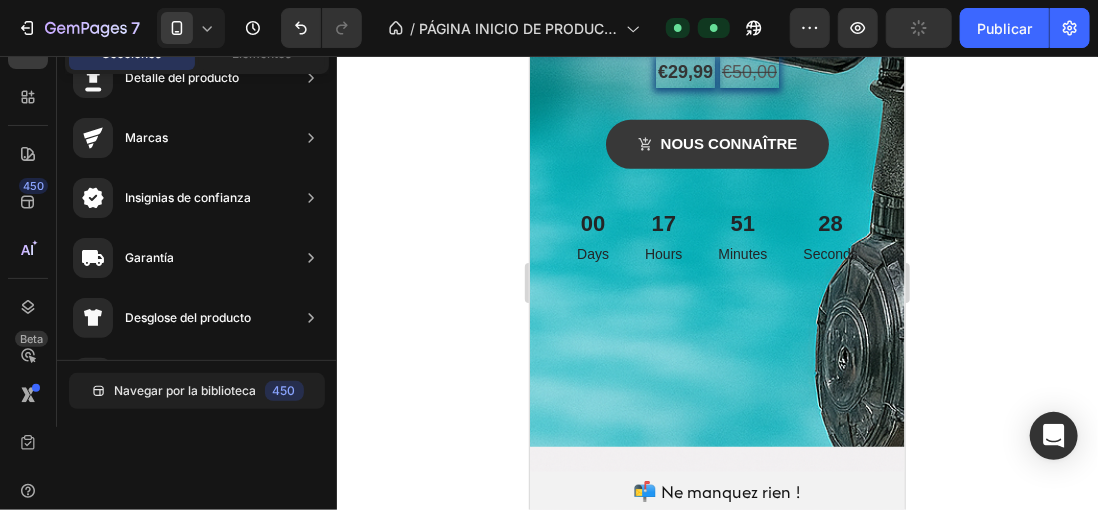 click 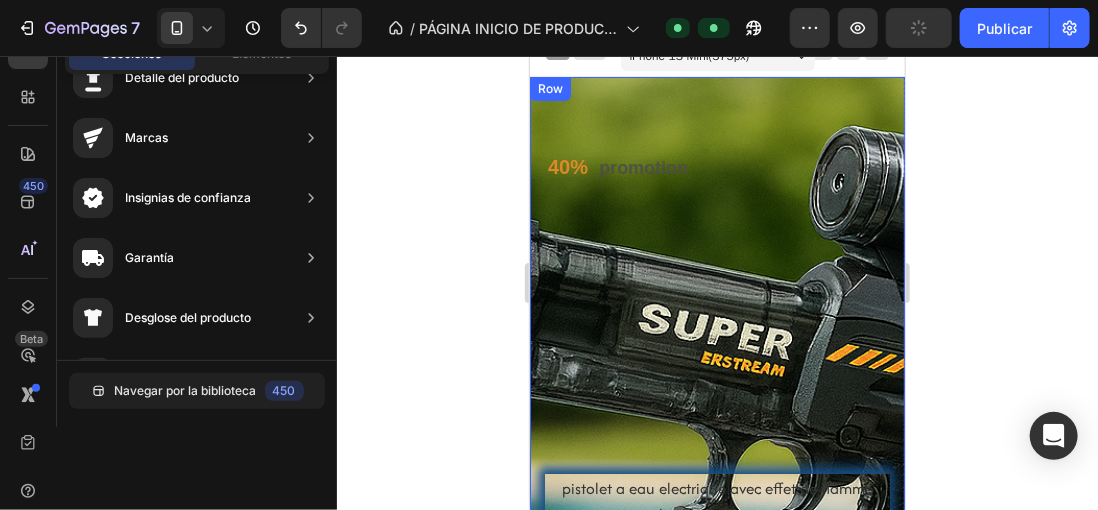 scroll, scrollTop: 0, scrollLeft: 0, axis: both 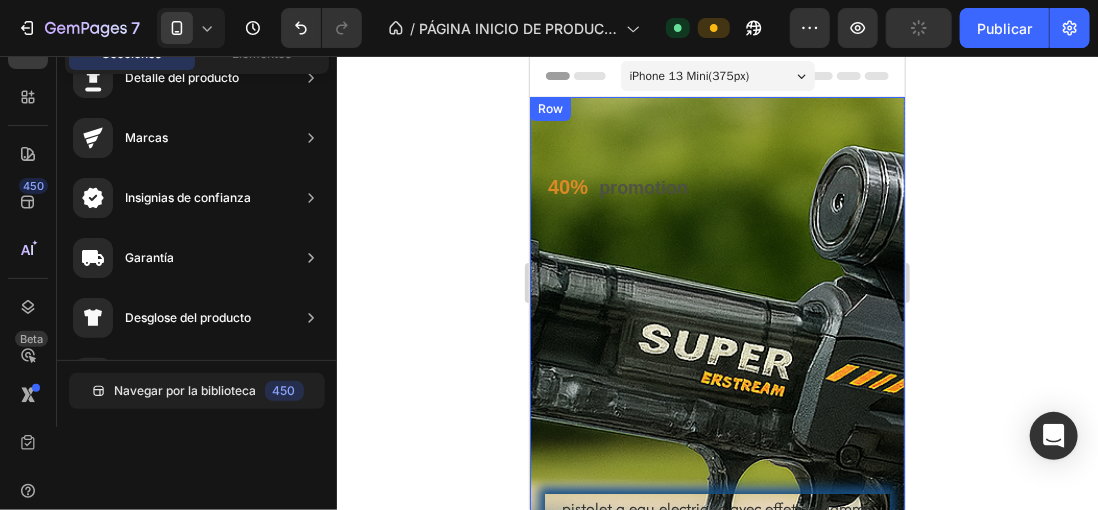 click on "40%    promotion  Text Text cette semaine seulement Text 40%    promotion  Text Text cette semaine seulement Text Marquee Heading pistolet a eau electrique avec effet de flamme lumineuse sprays Product Title €29,99 Product Price €50,00 Product Price Row nous connaître Product Cart Button 00 Days 17 Hours 51 Minutes 20 Seconds Countdown Timer Product Row" at bounding box center [716, 526] 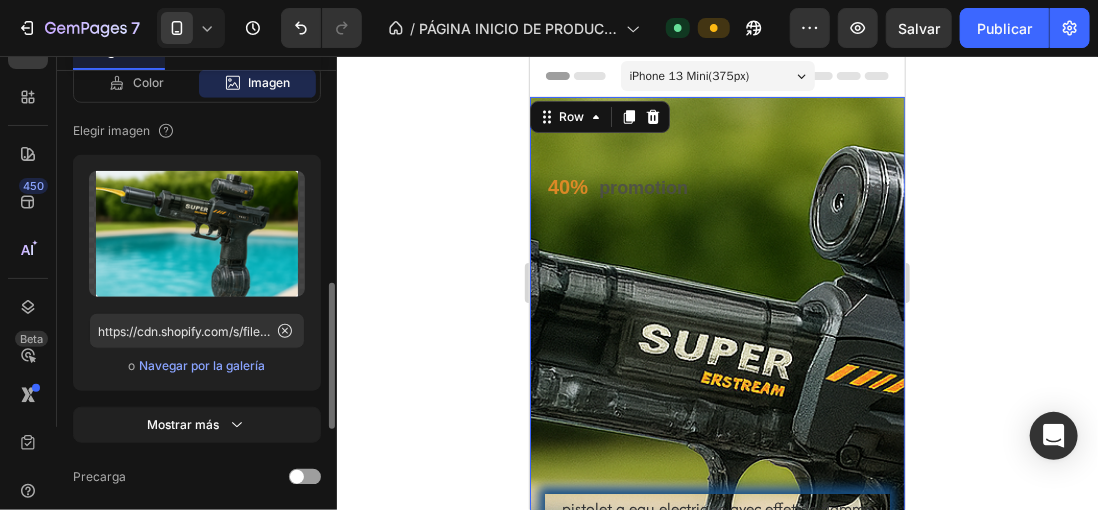 click 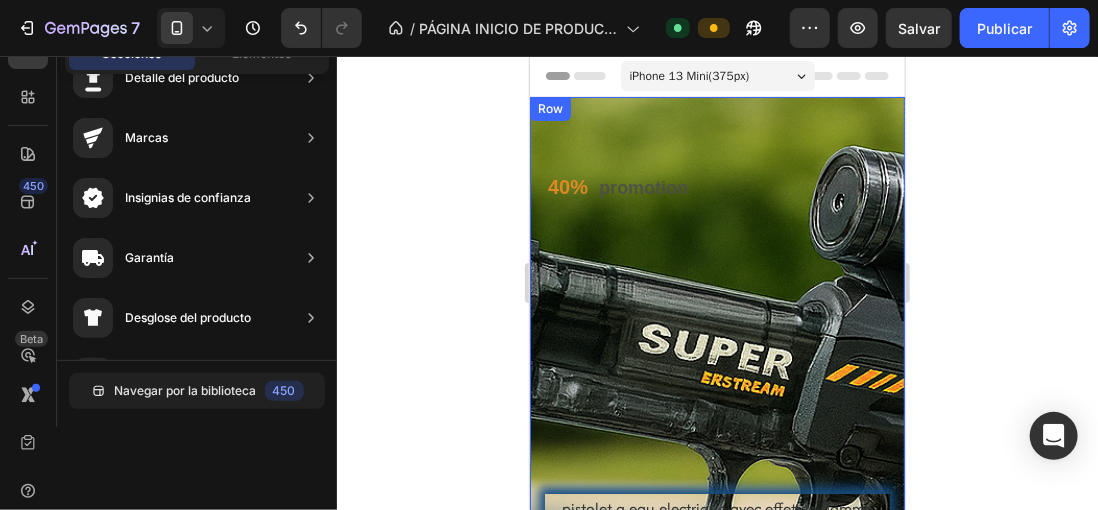 click 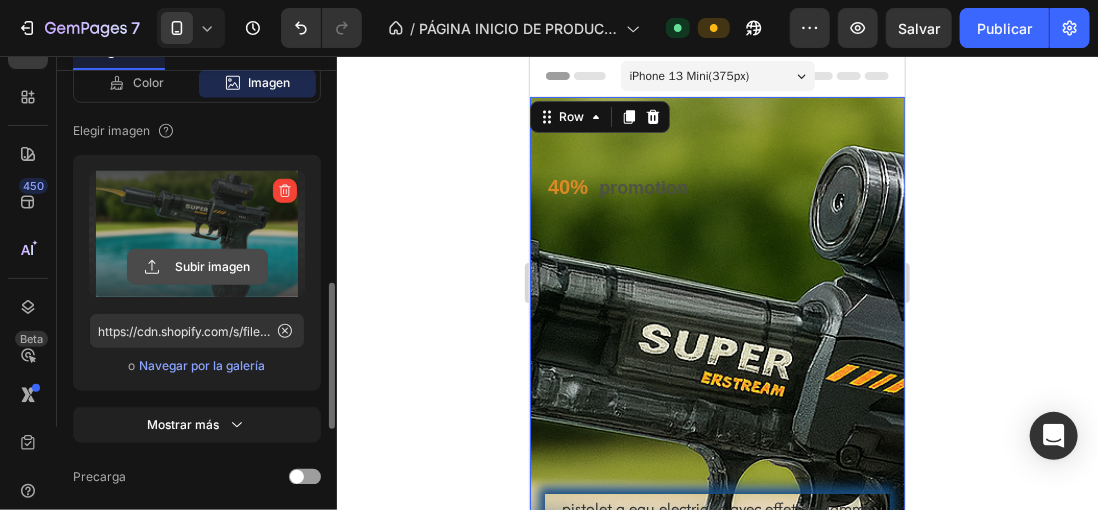 click 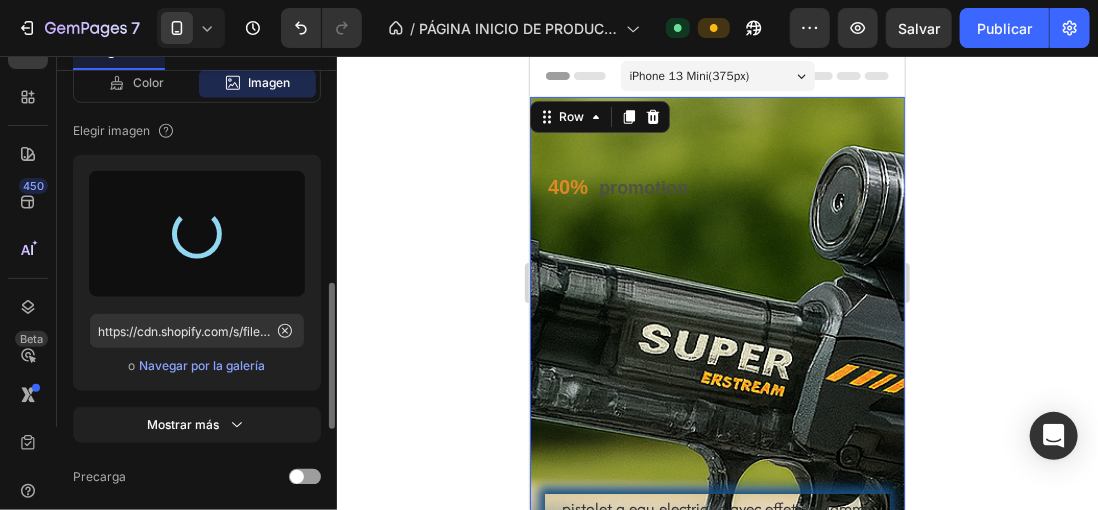 type on "https://cdn.shopify.com/s/files/1/0896/6527/4190/files/gempages_556725335903700004-0cc578d8-53ea-49f0-af8b-4a64940f8475.png" 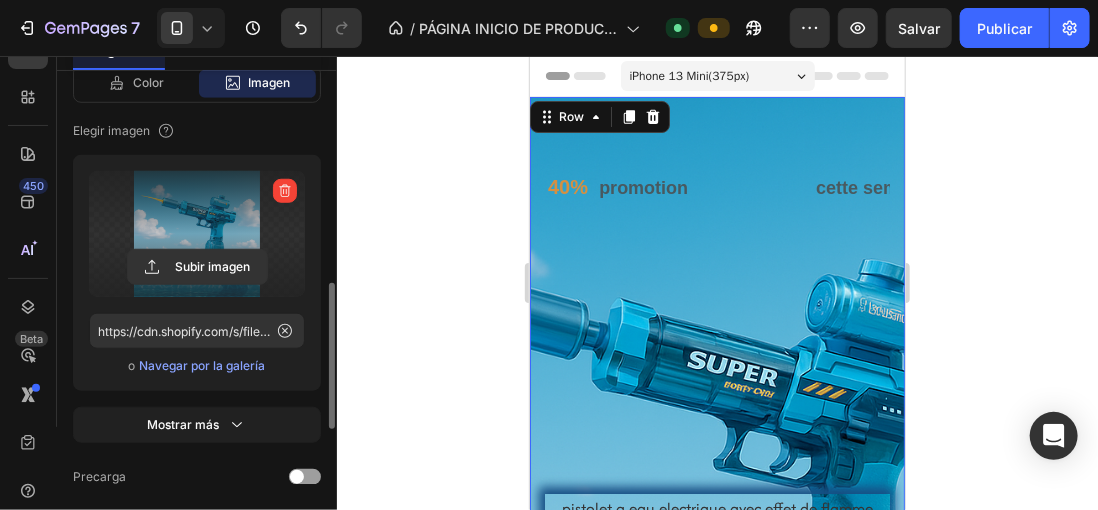 click 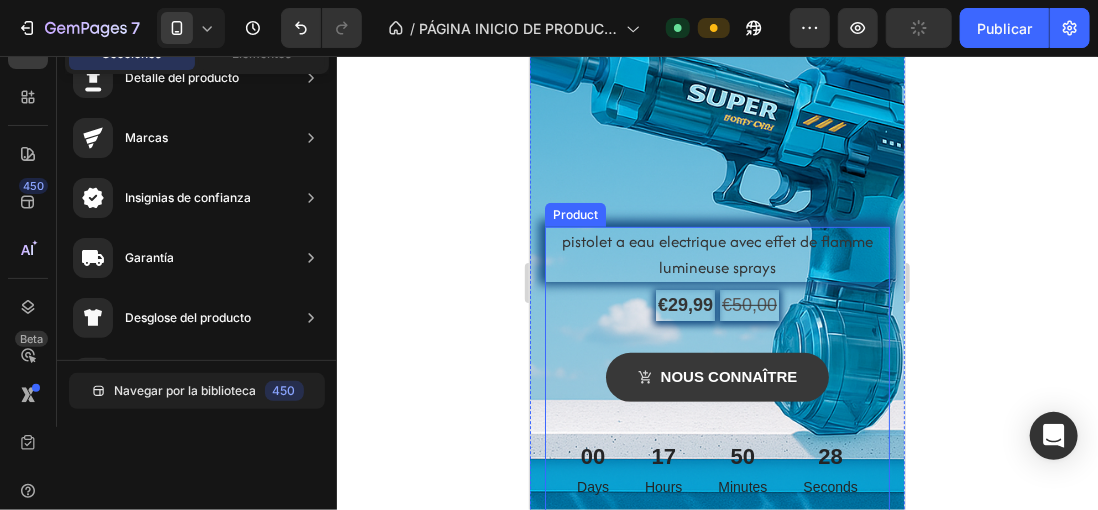 scroll, scrollTop: 400, scrollLeft: 0, axis: vertical 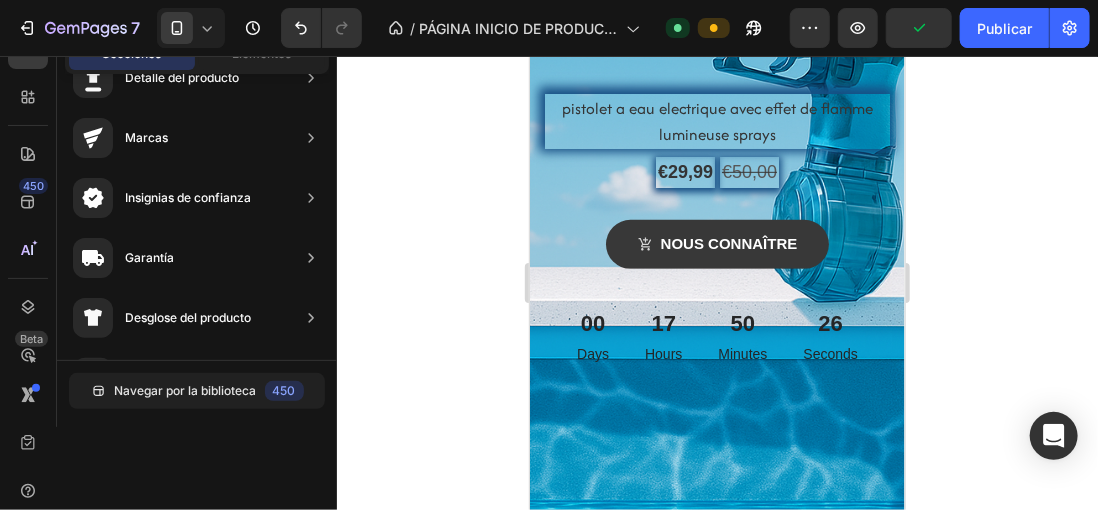 click 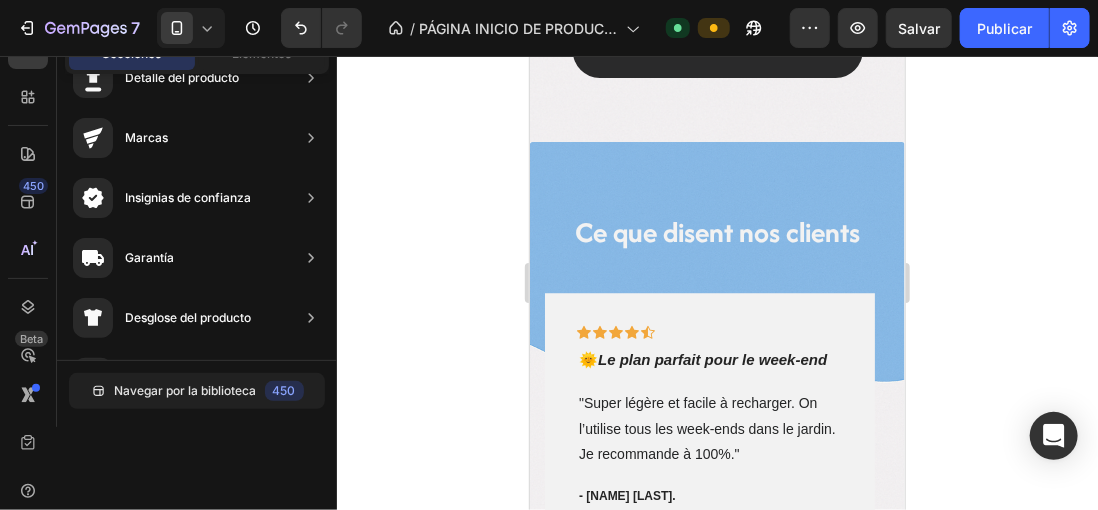 scroll, scrollTop: 1947, scrollLeft: 0, axis: vertical 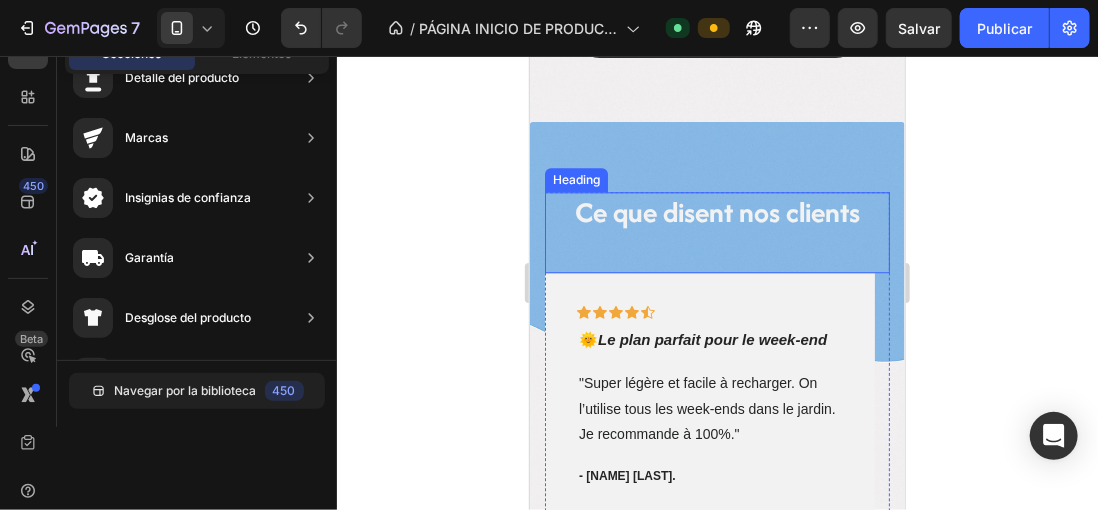 click on "Ce que disent nos clients" at bounding box center (716, 211) 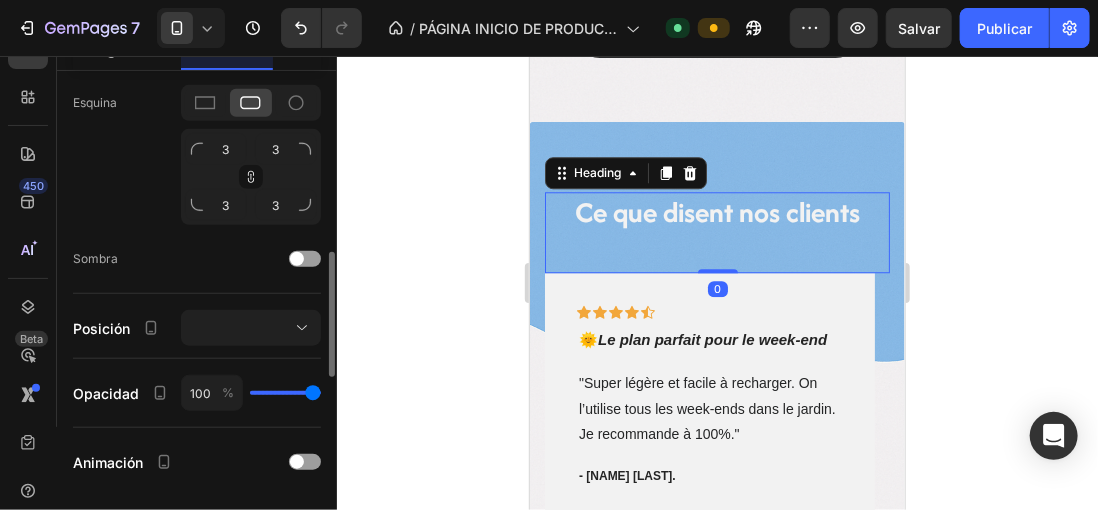 scroll, scrollTop: 0, scrollLeft: 0, axis: both 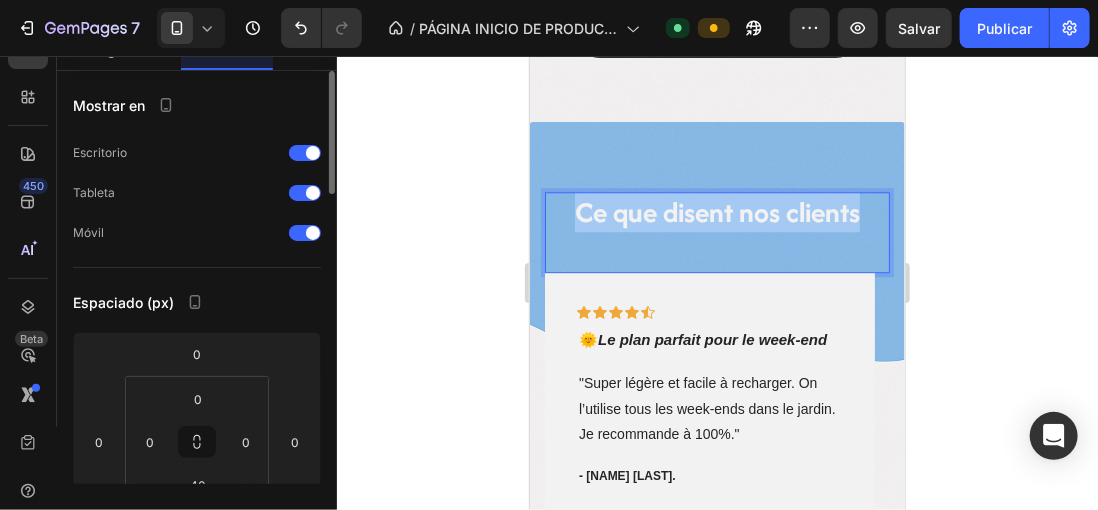 drag, startPoint x: 568, startPoint y: 234, endPoint x: 870, endPoint y: 233, distance: 302.00165 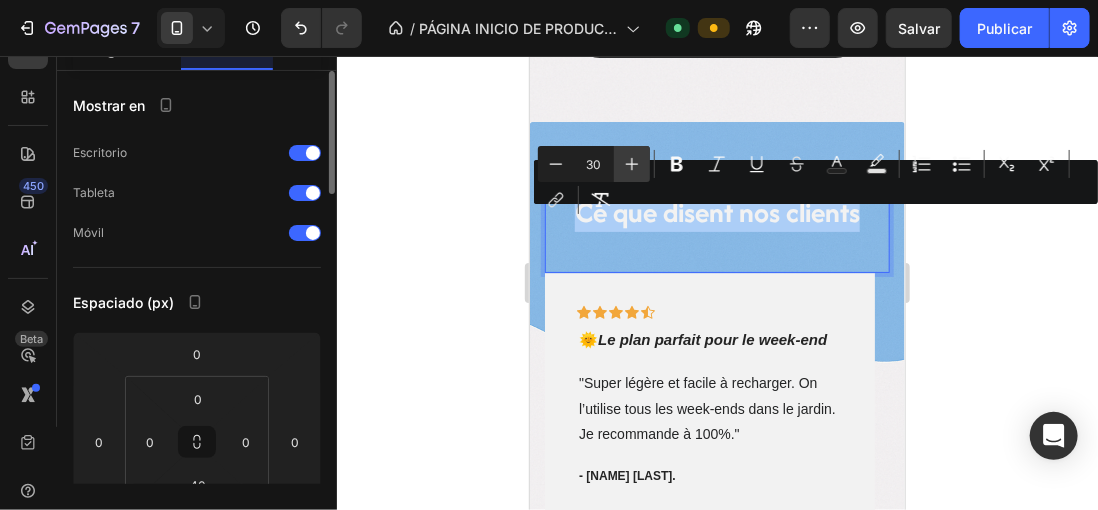 click 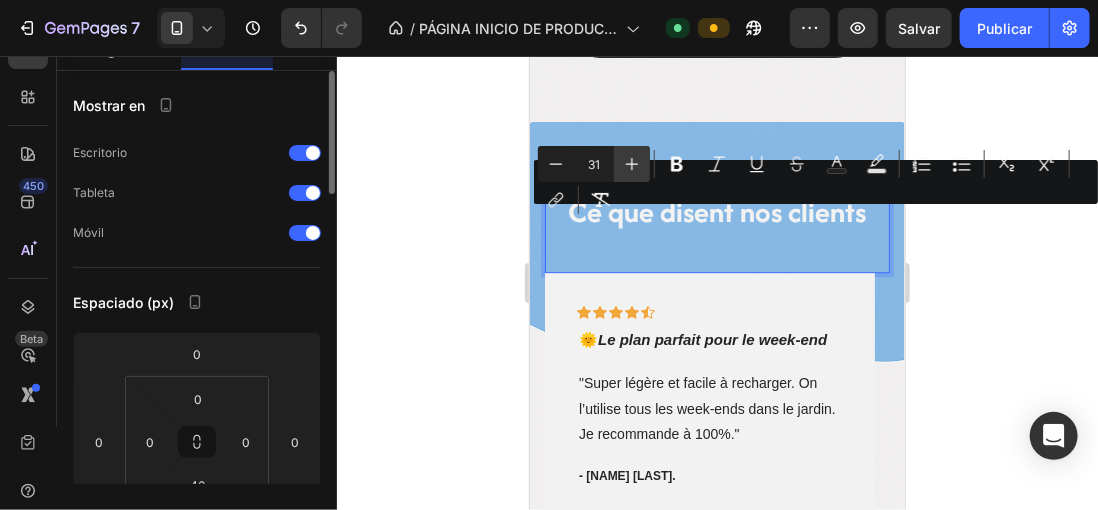 click 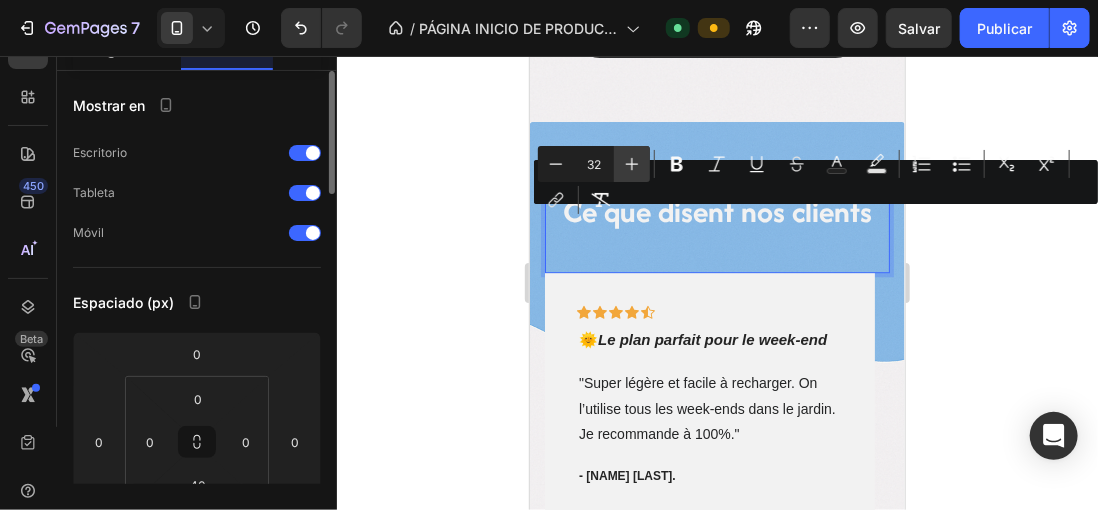click 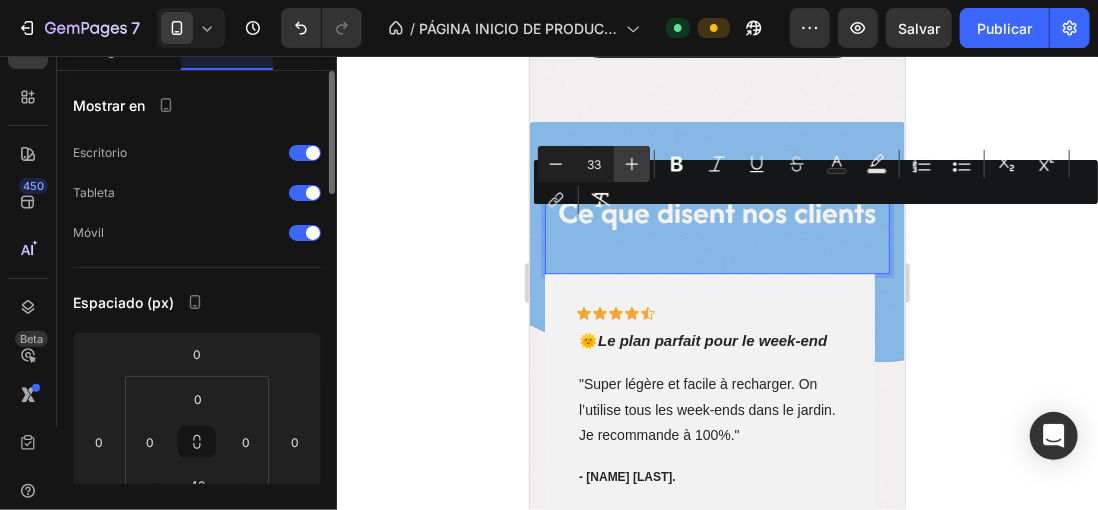 click 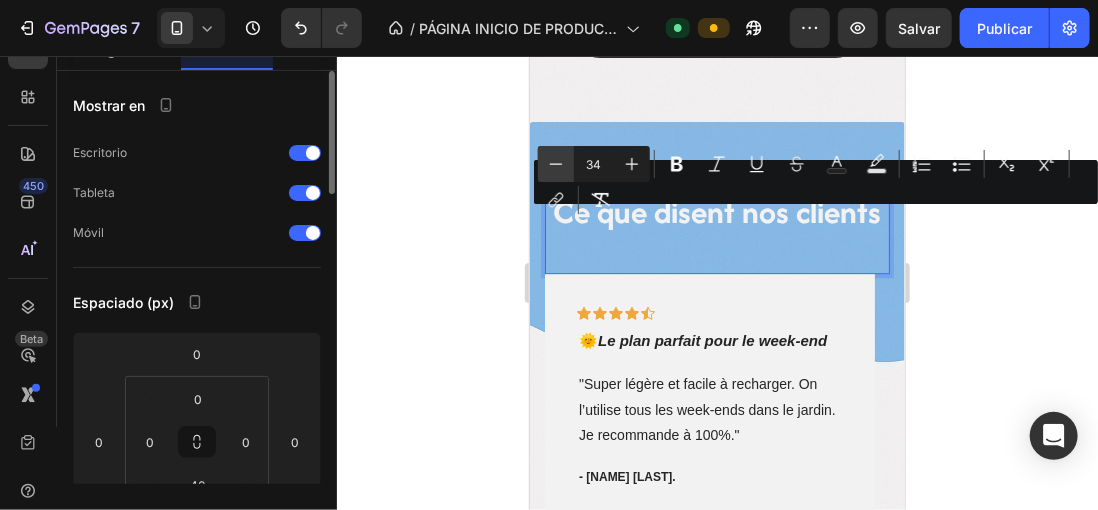 click 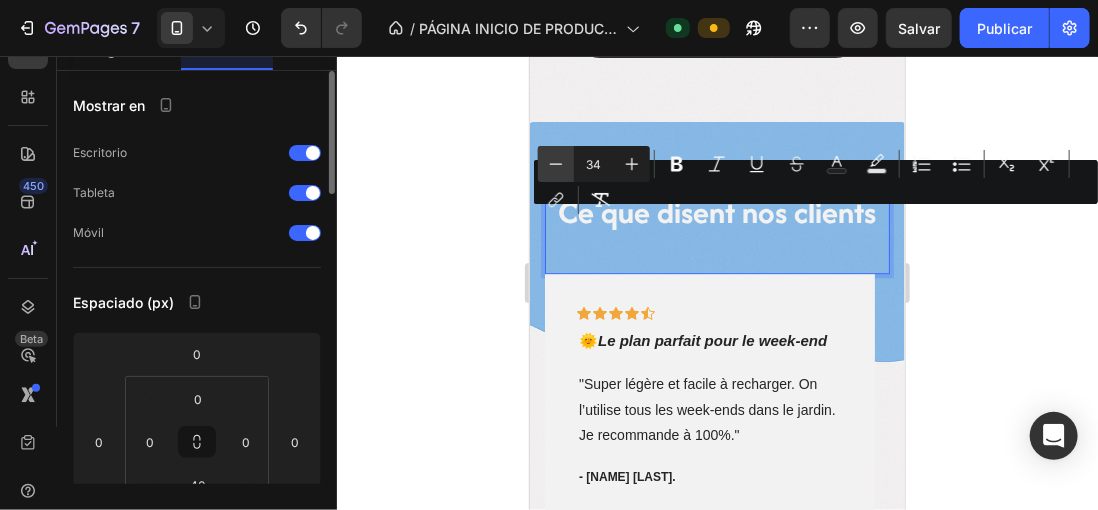 click 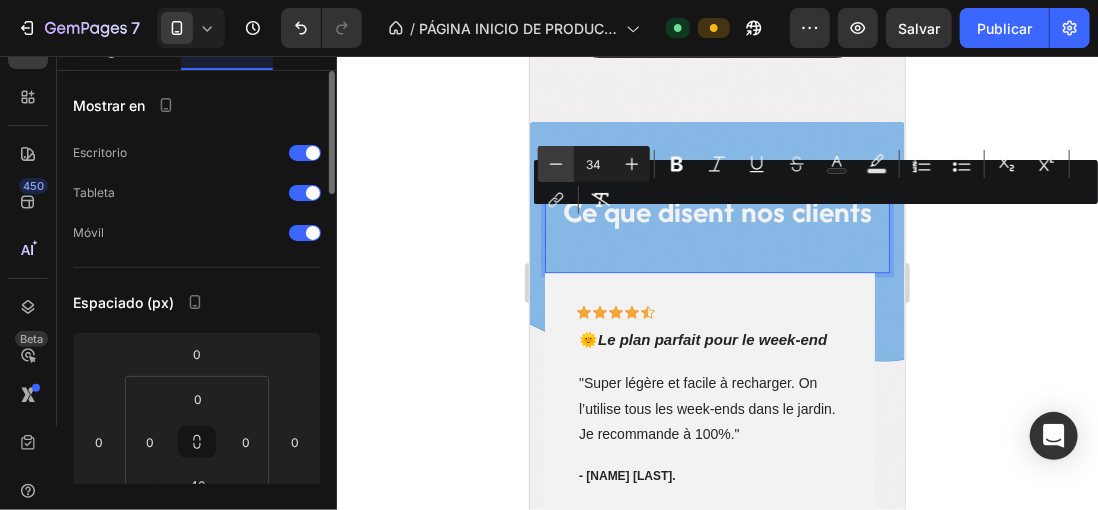 type on "32" 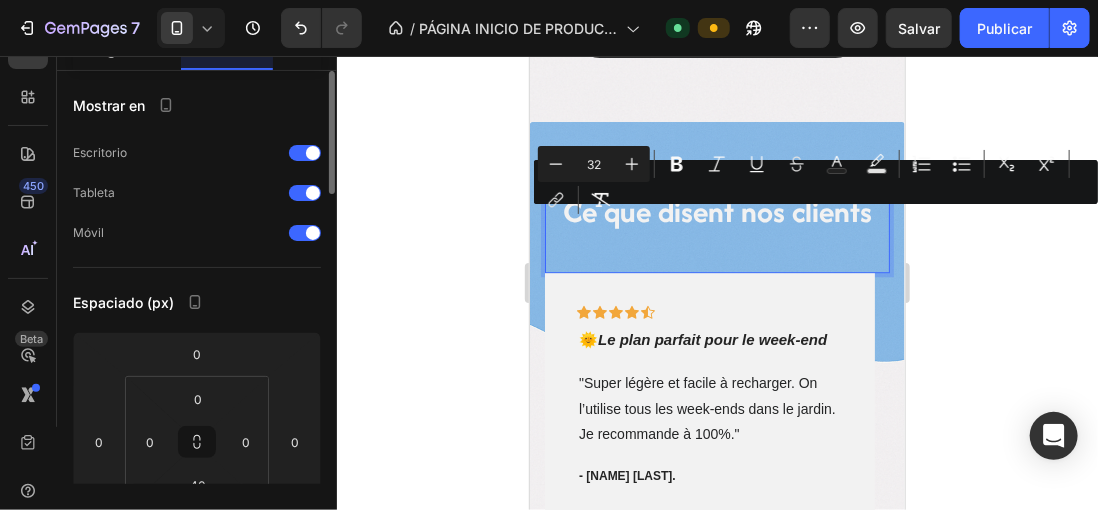 click 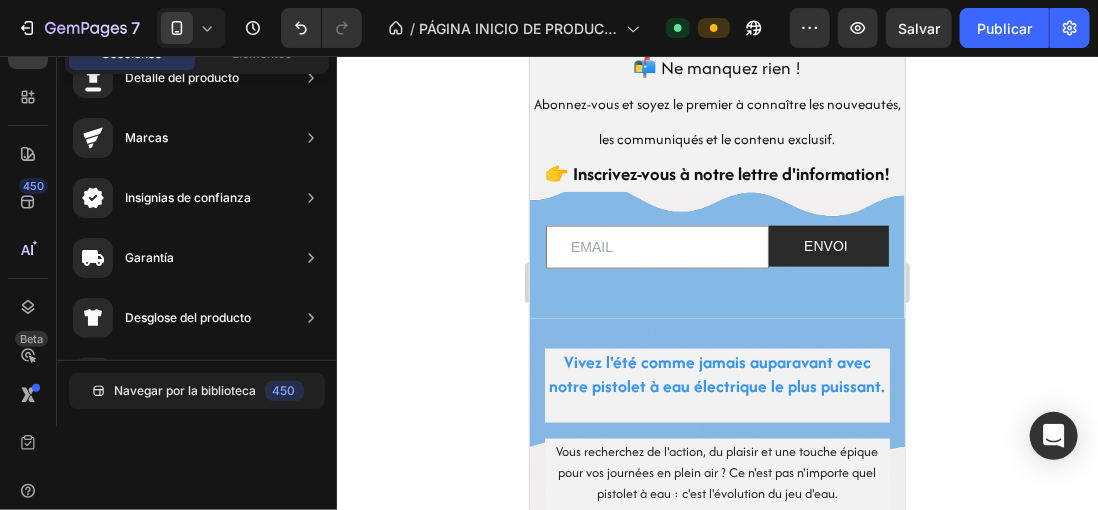 scroll, scrollTop: 904, scrollLeft: 0, axis: vertical 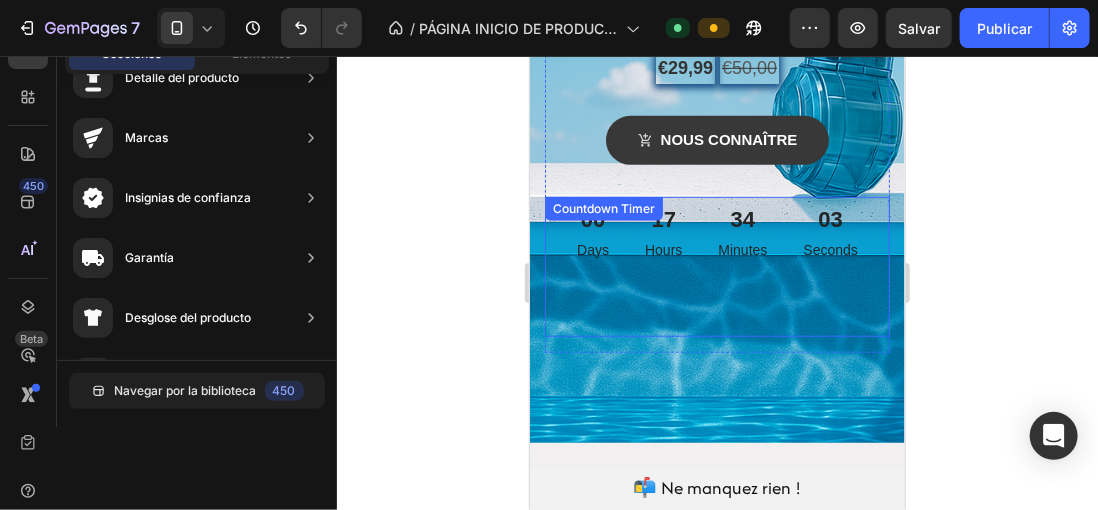 click on "00 Days 17 Hours 34 Minutes 03 Seconds Countdown Timer" at bounding box center [716, 266] 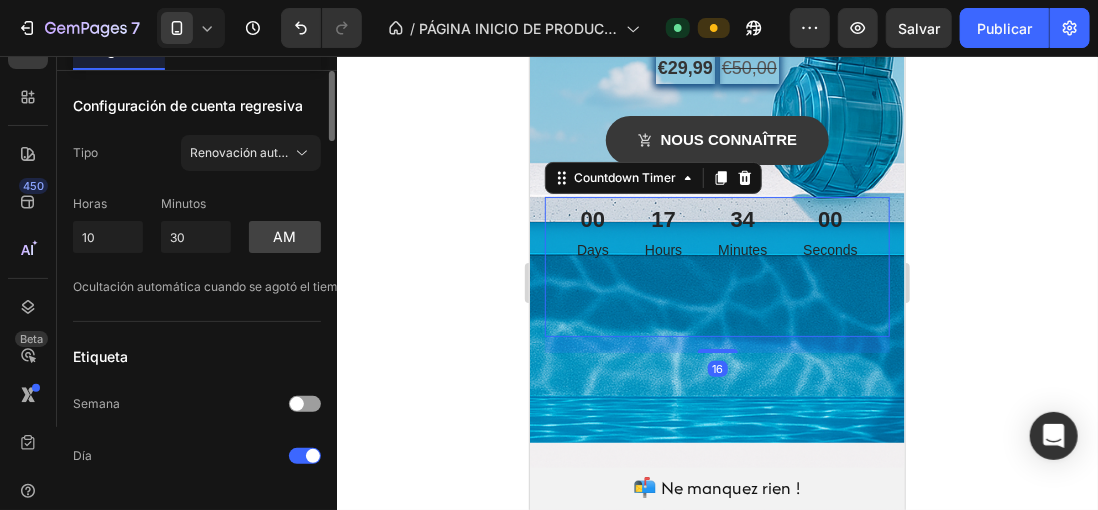click 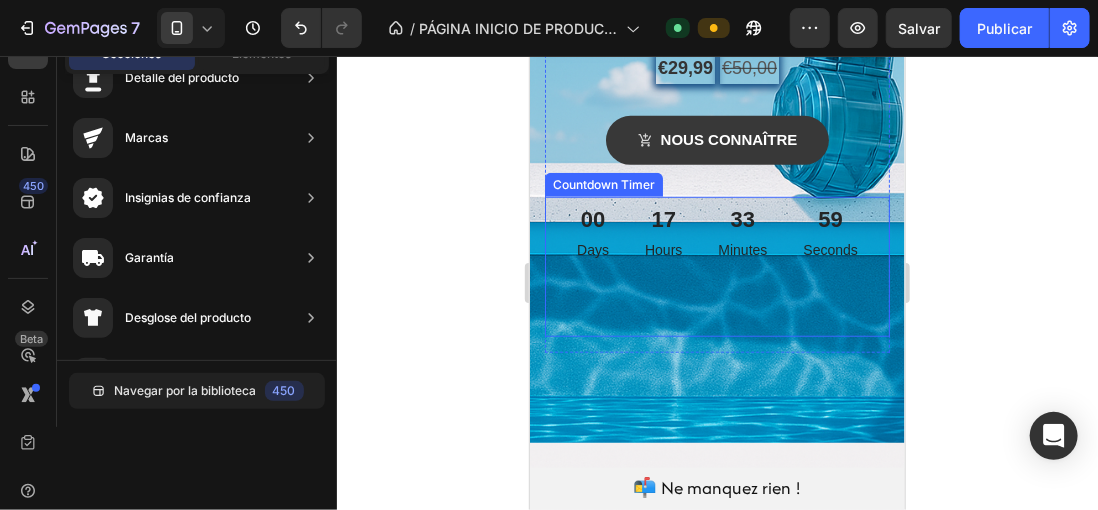 click on "00 Days 17 Hours 33 Minutes 59 Seconds Countdown Timer" at bounding box center [716, 266] 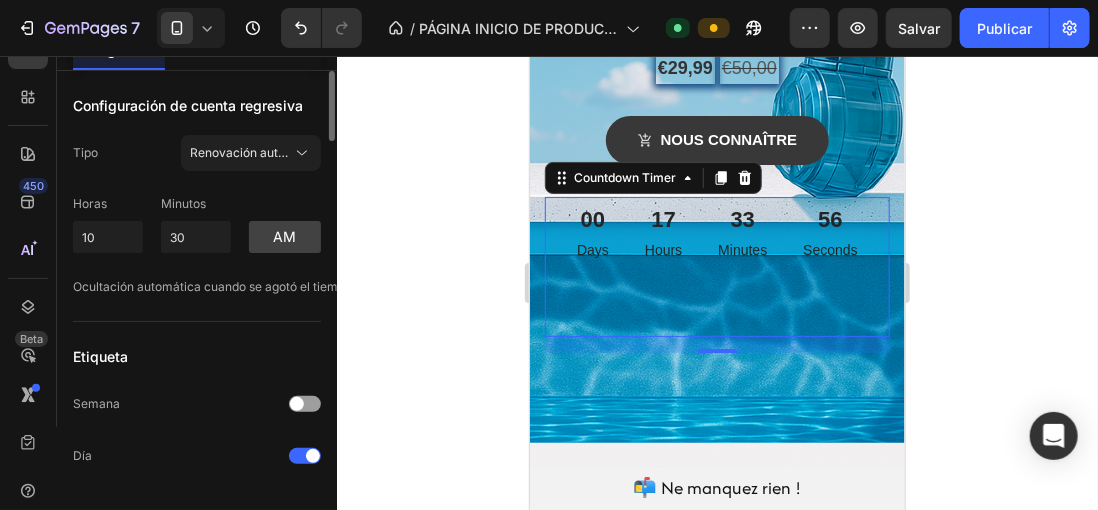 click 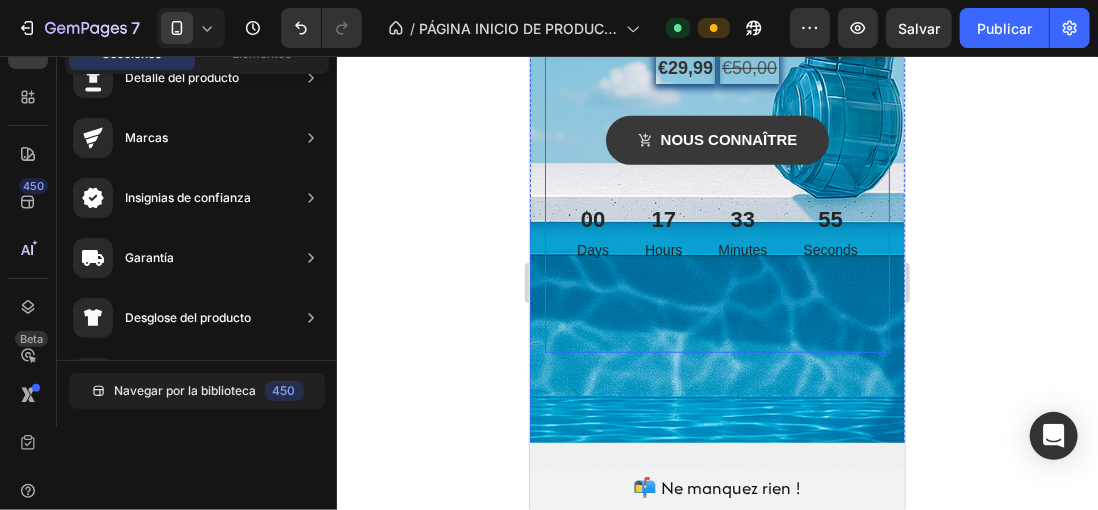 scroll, scrollTop: 304, scrollLeft: 0, axis: vertical 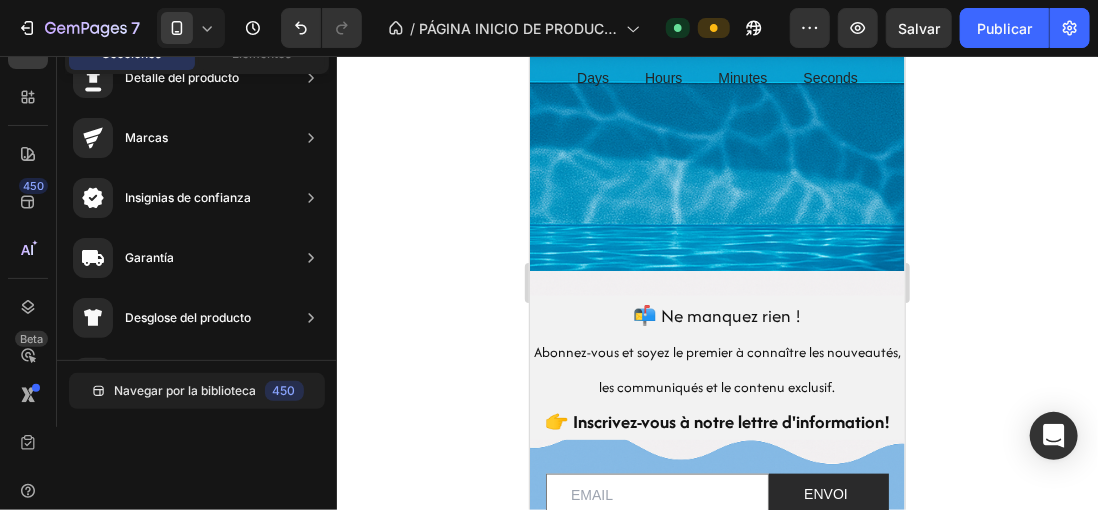 click 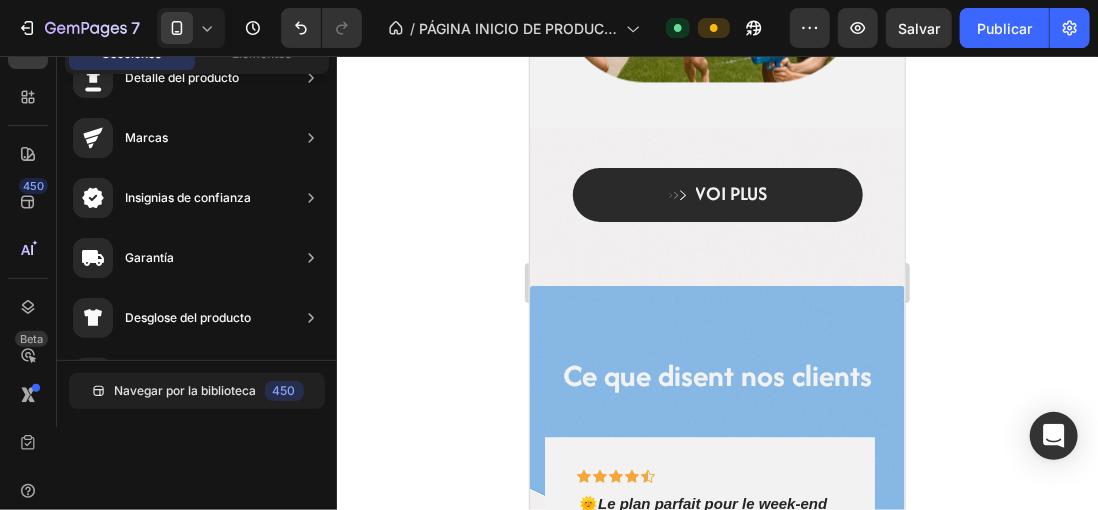 scroll, scrollTop: 1716, scrollLeft: 0, axis: vertical 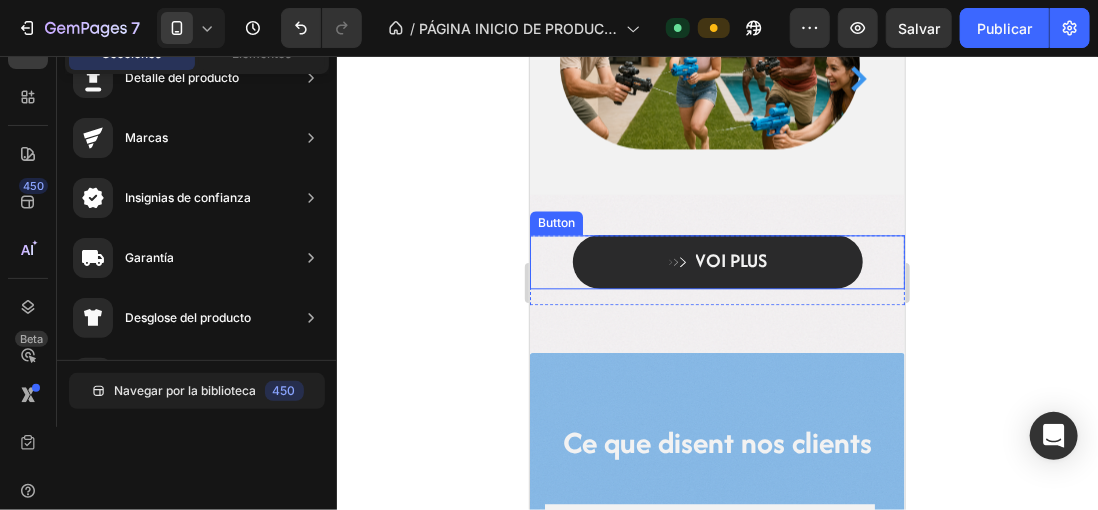 click on "VOI PLUS" at bounding box center [717, 261] 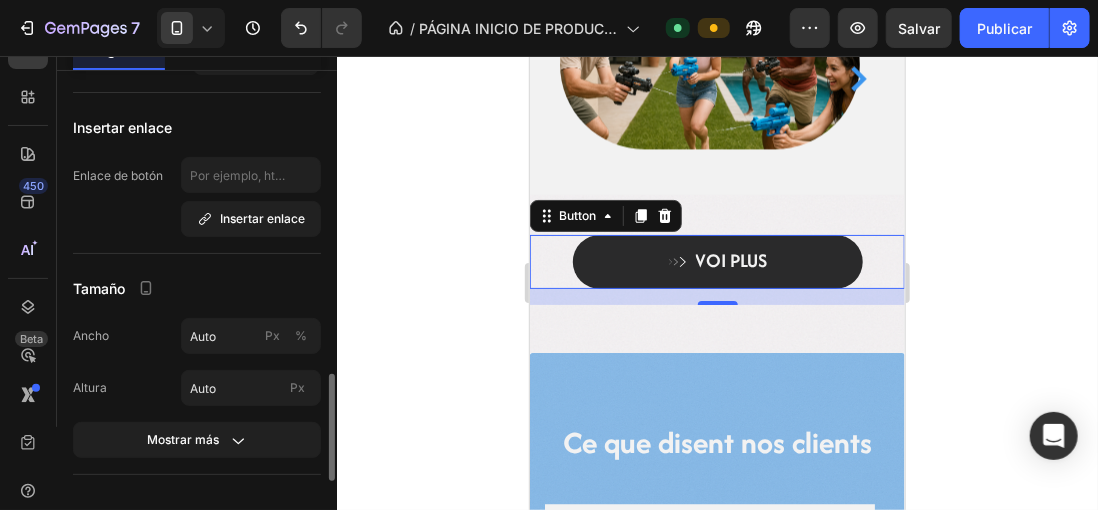 scroll, scrollTop: 400, scrollLeft: 0, axis: vertical 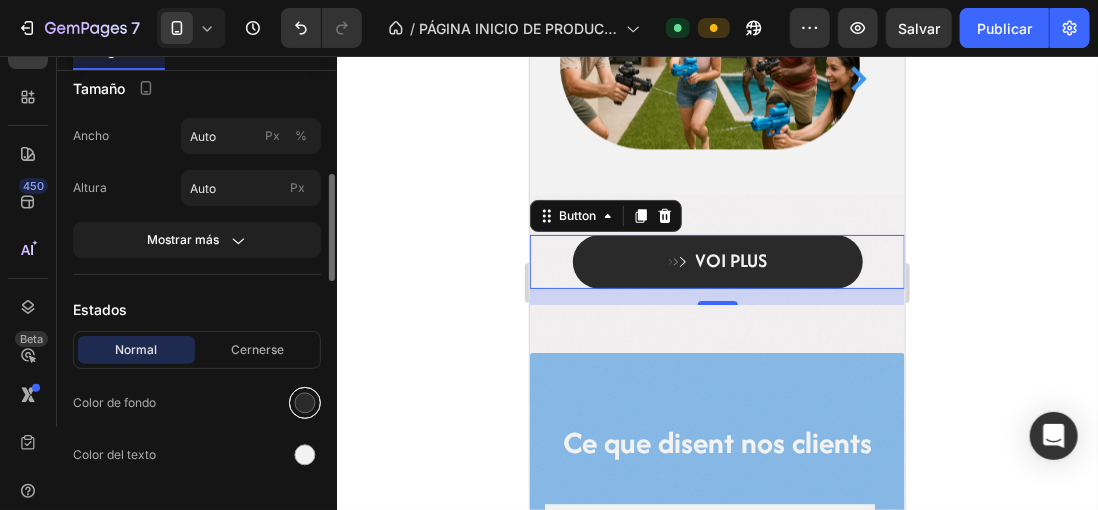 click at bounding box center (305, 403) 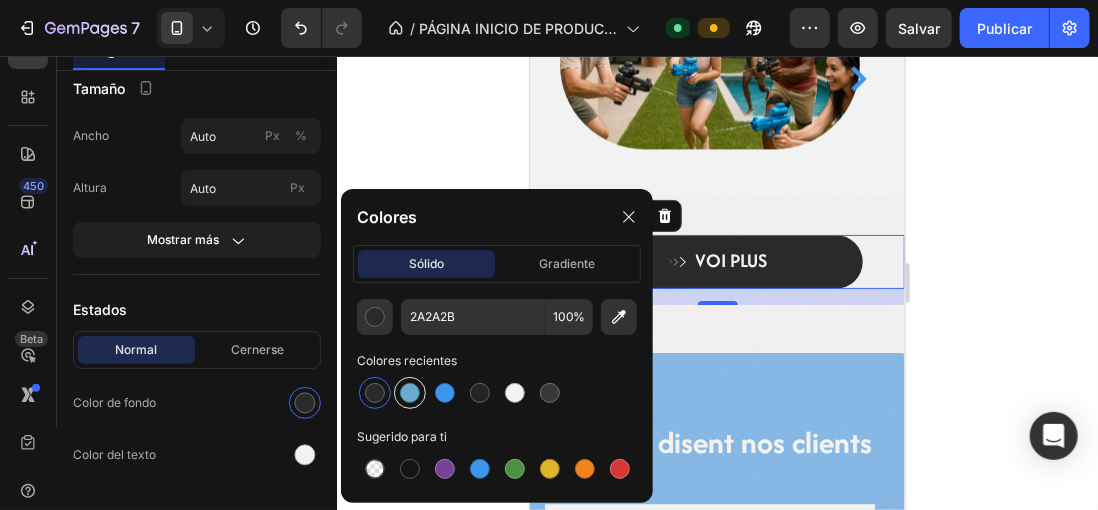 click at bounding box center (410, 393) 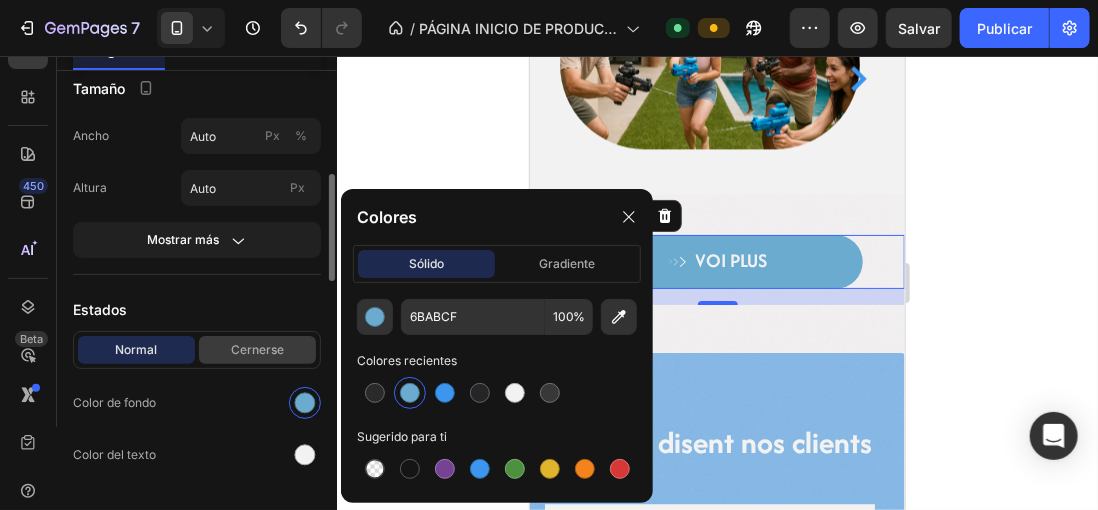 click on "Cernerse" at bounding box center (257, 350) 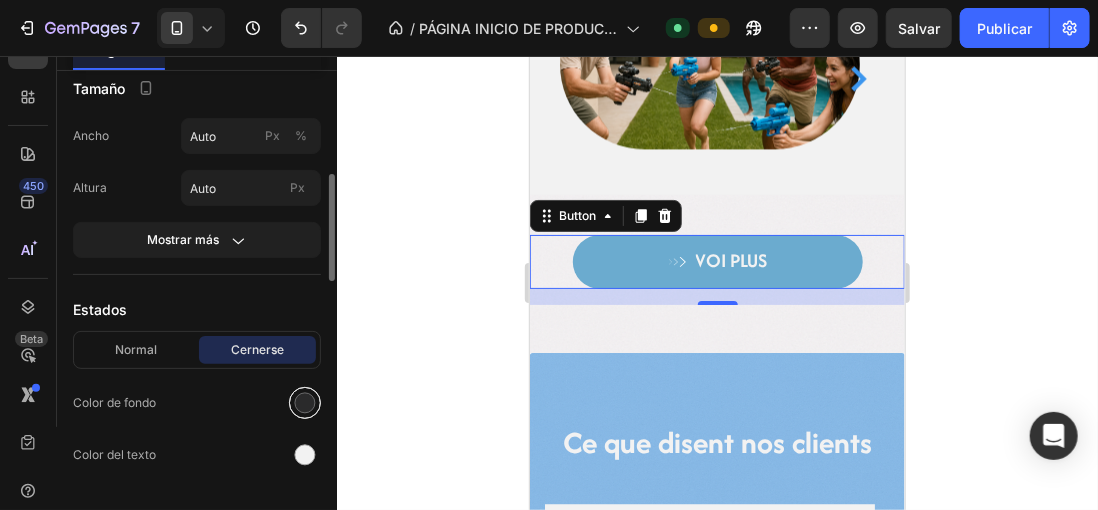 click at bounding box center (305, 403) 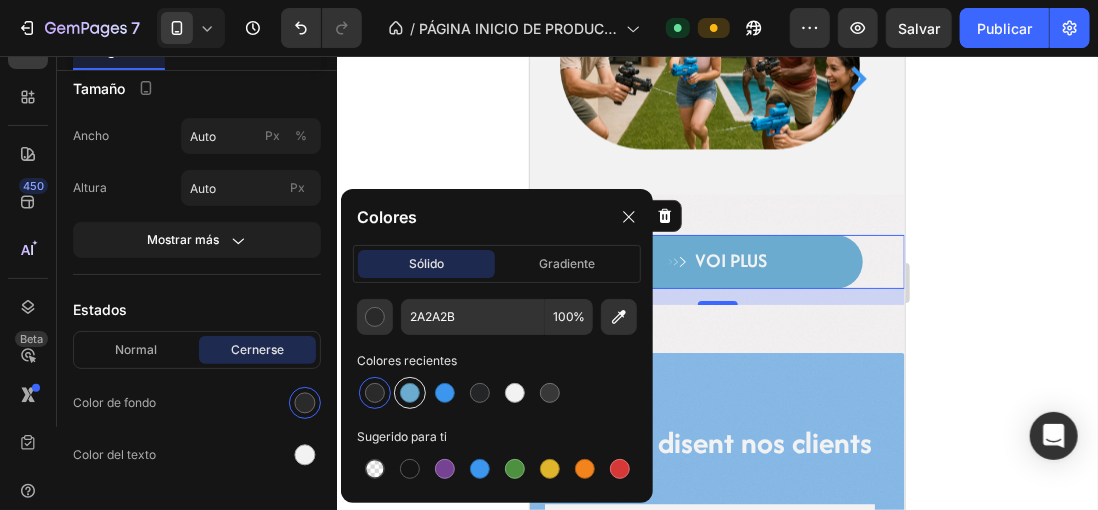click at bounding box center [410, 393] 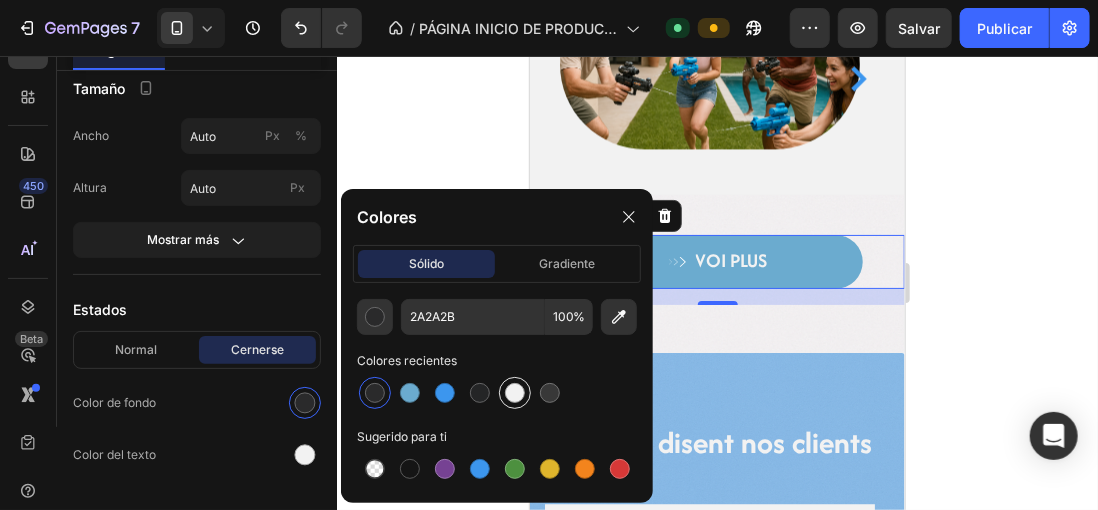 type on "6BABCF" 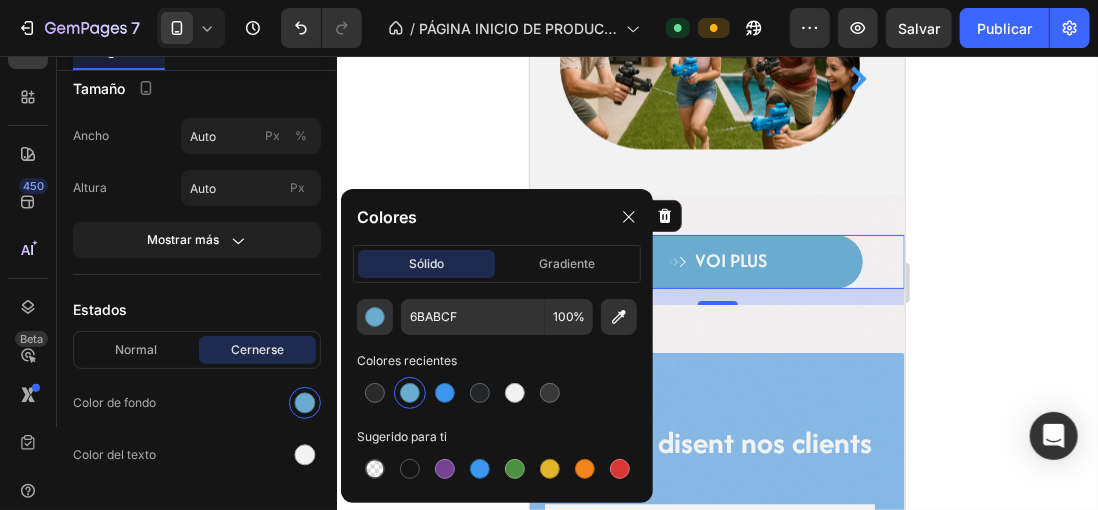 click 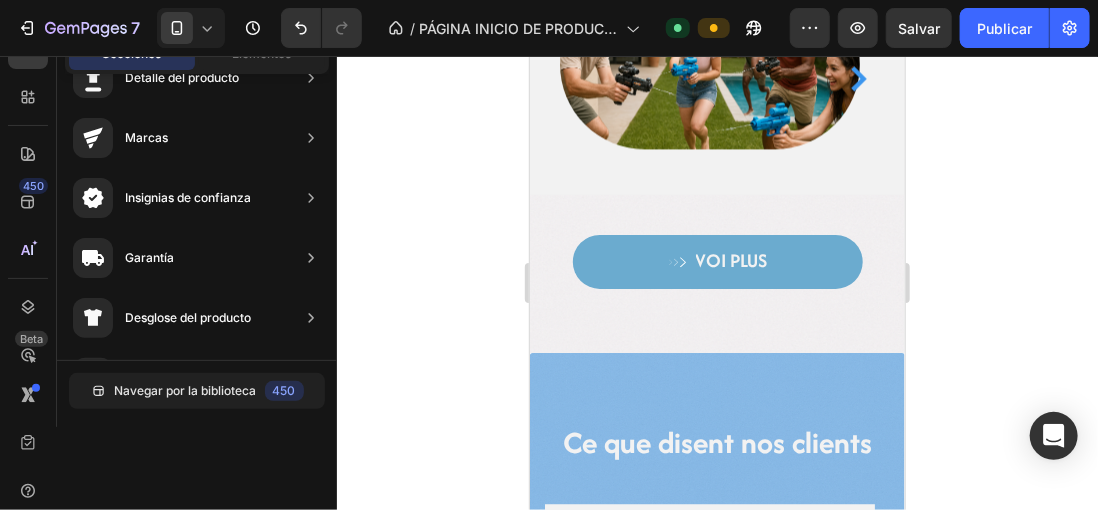 click 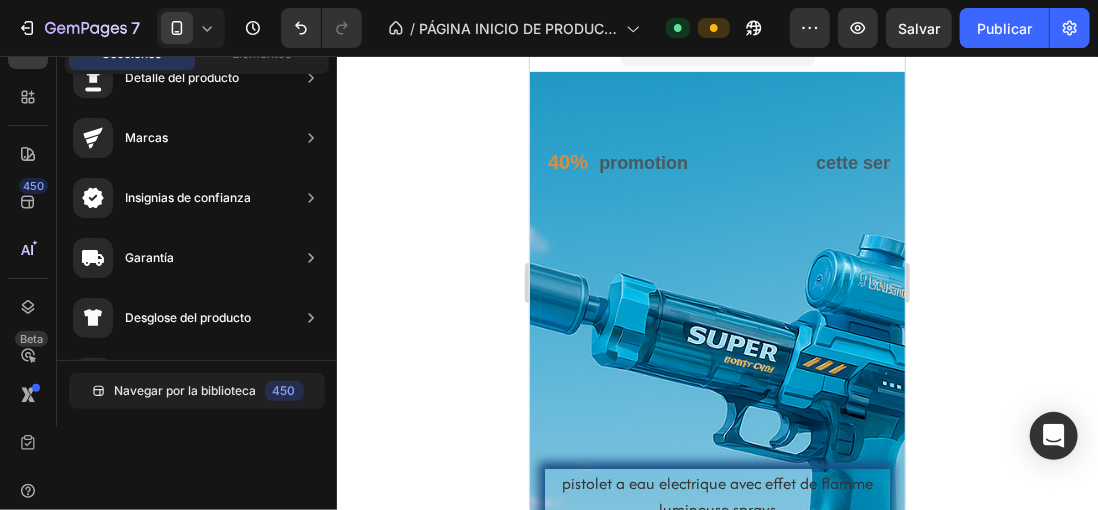 scroll, scrollTop: 0, scrollLeft: 0, axis: both 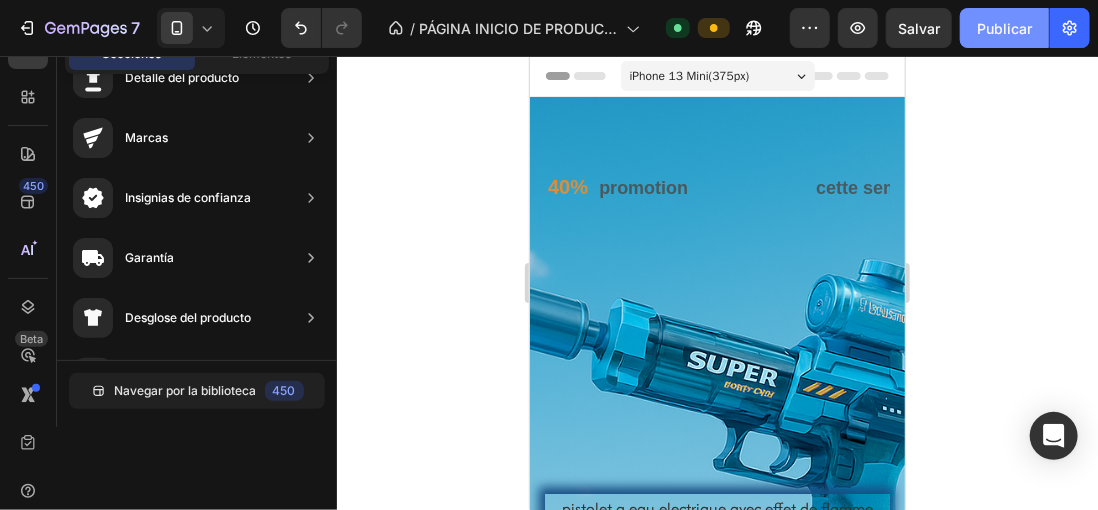 click on "Publicar" 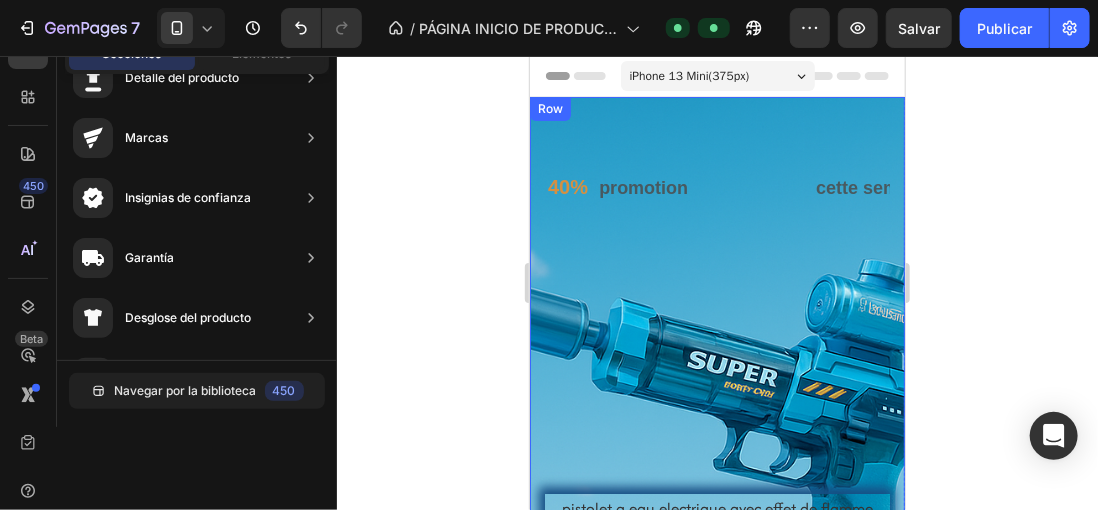 click on "40%    promotion  Text Text cette semaine seulement Text 40%    promotion  Text Text cette semaine seulement Text Marquee Heading pistolet a eau electrique avec effet de flamme lumineuse sprays Product Title €29,99 Product Price €50,00 Product Price Row nous connaître Product Cart Button 00 Days 17 Hours 27 Minutes 10 Seconds Countdown Timer Product Row" at bounding box center (716, 526) 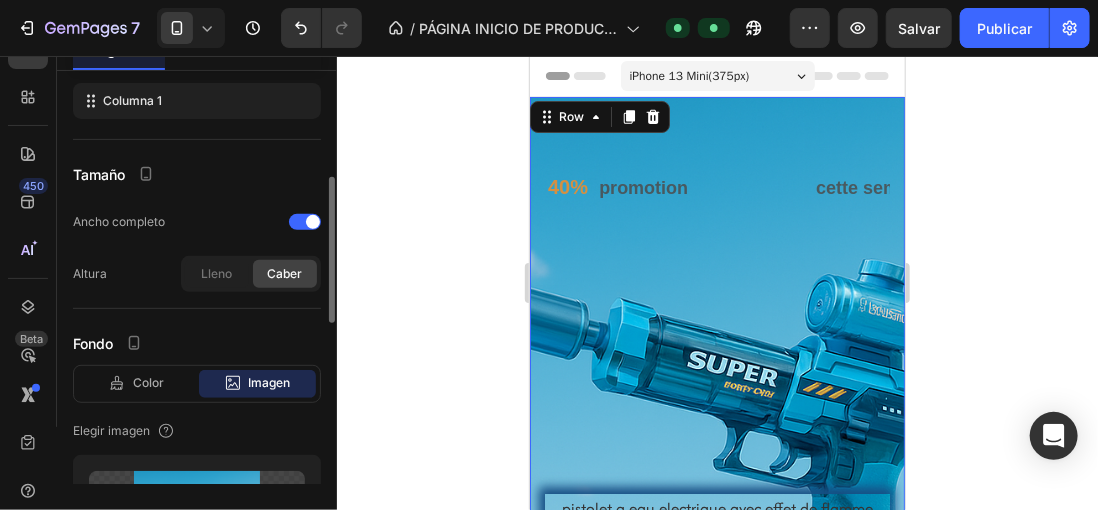 scroll, scrollTop: 500, scrollLeft: 0, axis: vertical 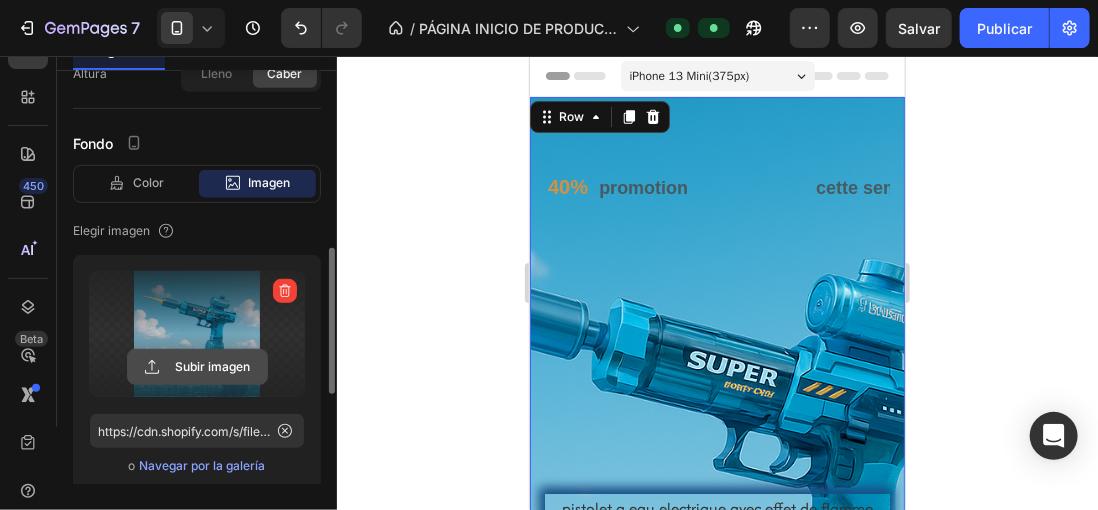 click 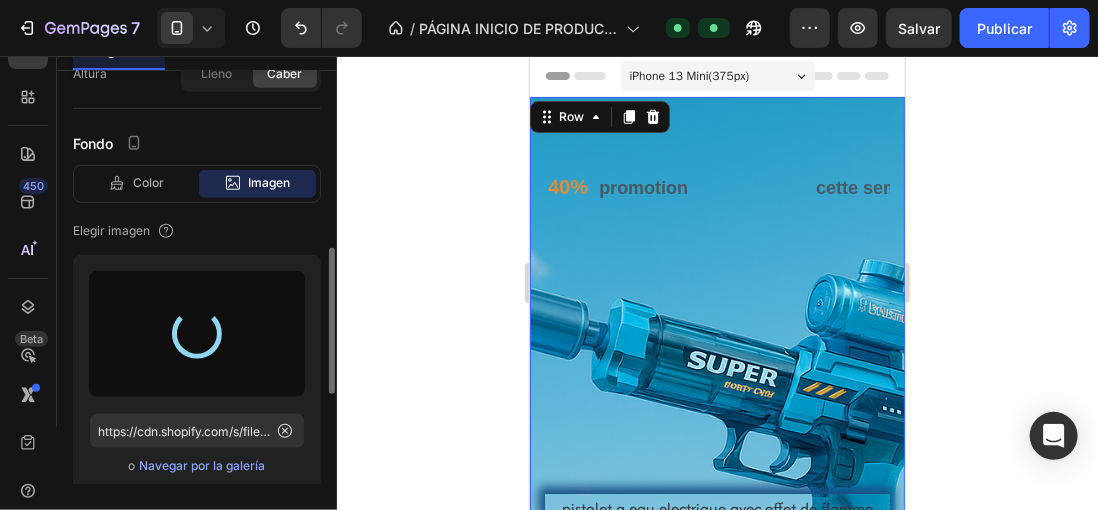 type on "https://cdn.shopify.com/s/files/1/0896/6527/4190/files/gempages_556725335903700004-fe39804d-e918-4361-a59d-d142ac9b13ae.png" 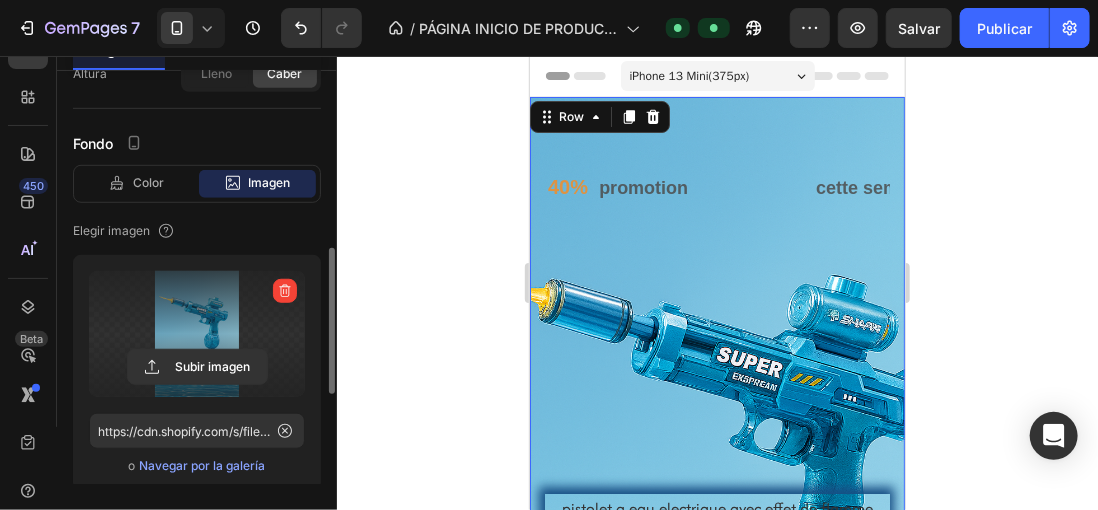 click 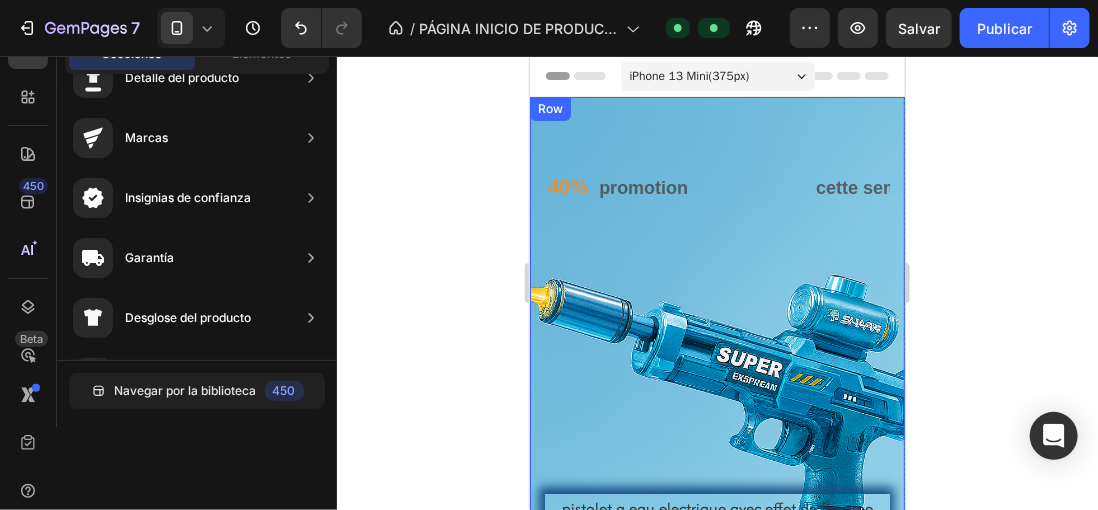 scroll, scrollTop: 200, scrollLeft: 0, axis: vertical 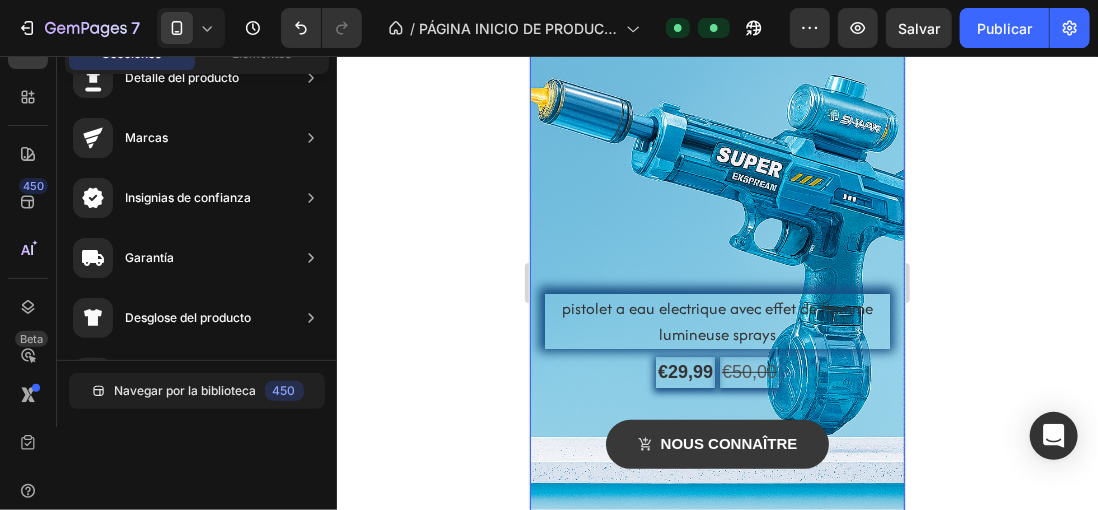 drag, startPoint x: 407, startPoint y: 255, endPoint x: 119, endPoint y: 273, distance: 288.56195 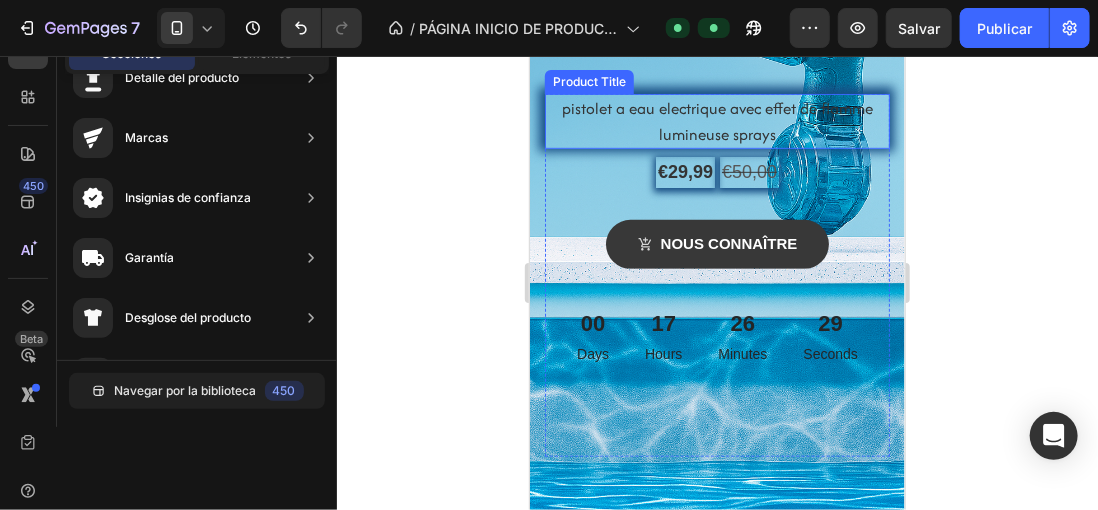 scroll, scrollTop: 100, scrollLeft: 0, axis: vertical 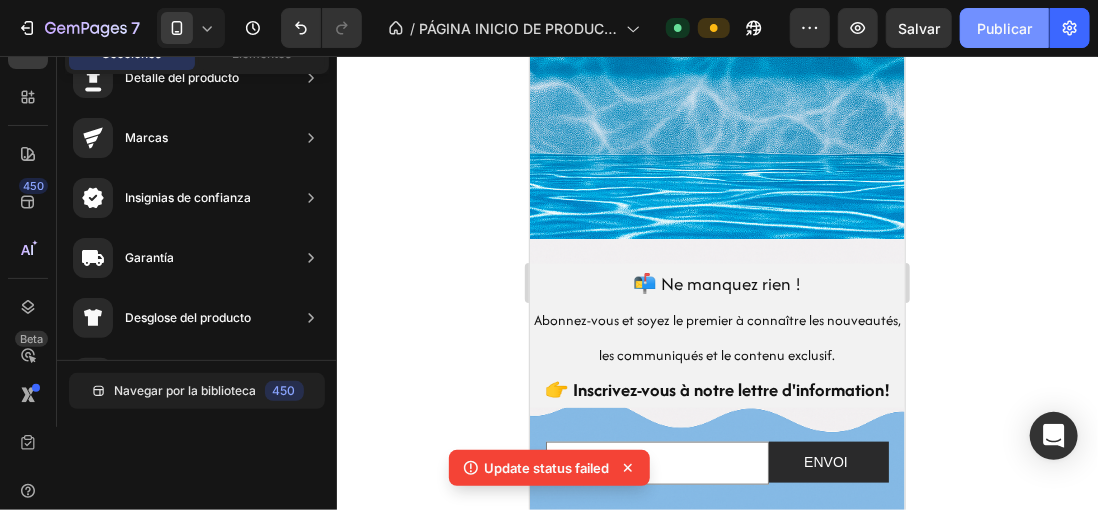 click 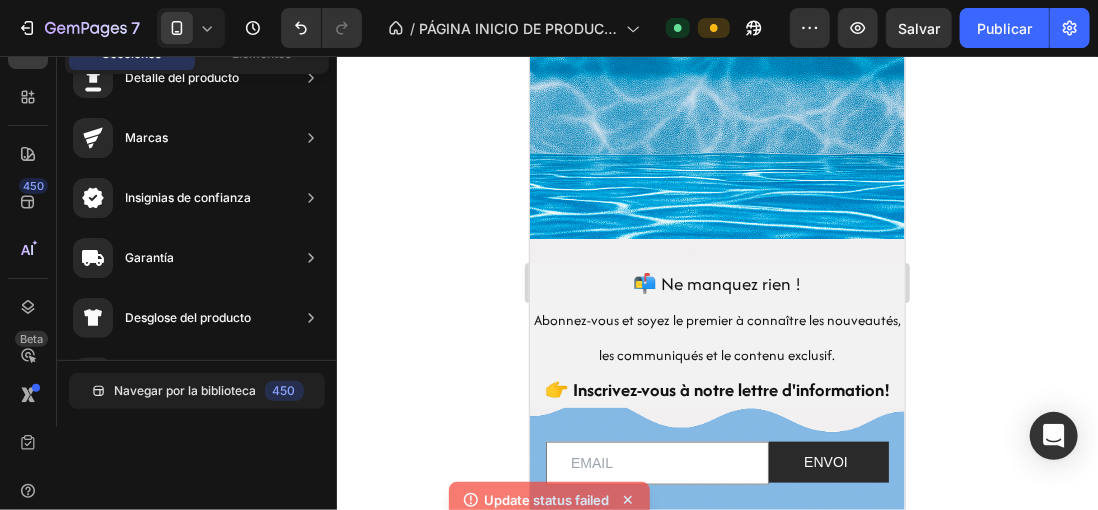 click on "Publicar" 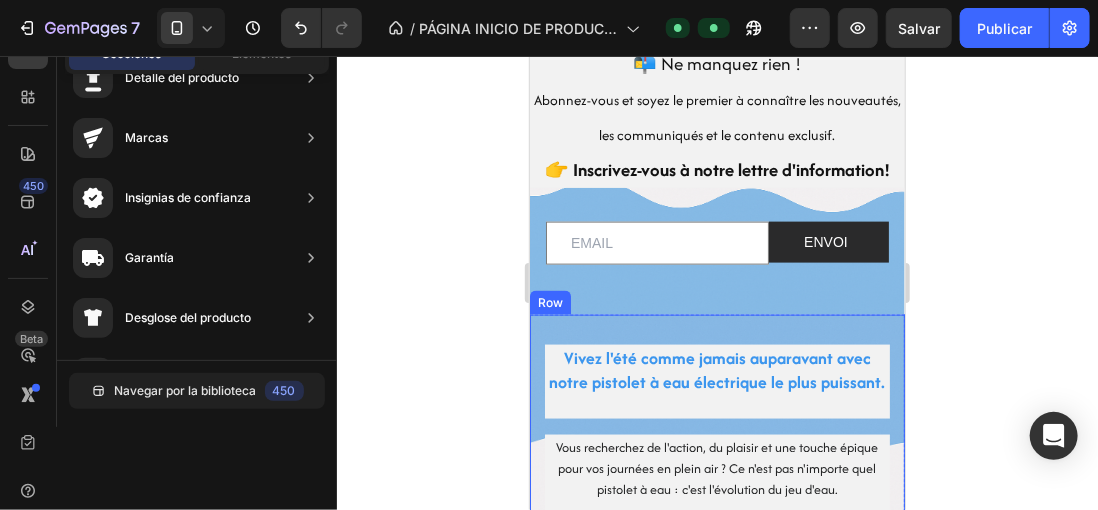 scroll, scrollTop: 974, scrollLeft: 0, axis: vertical 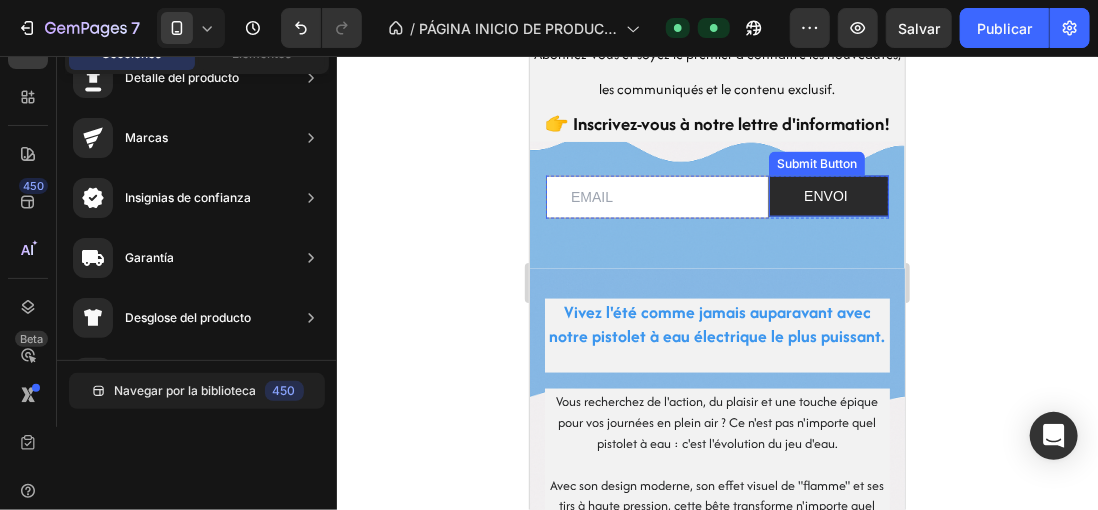 click on "ENVOI" at bounding box center (828, 195) 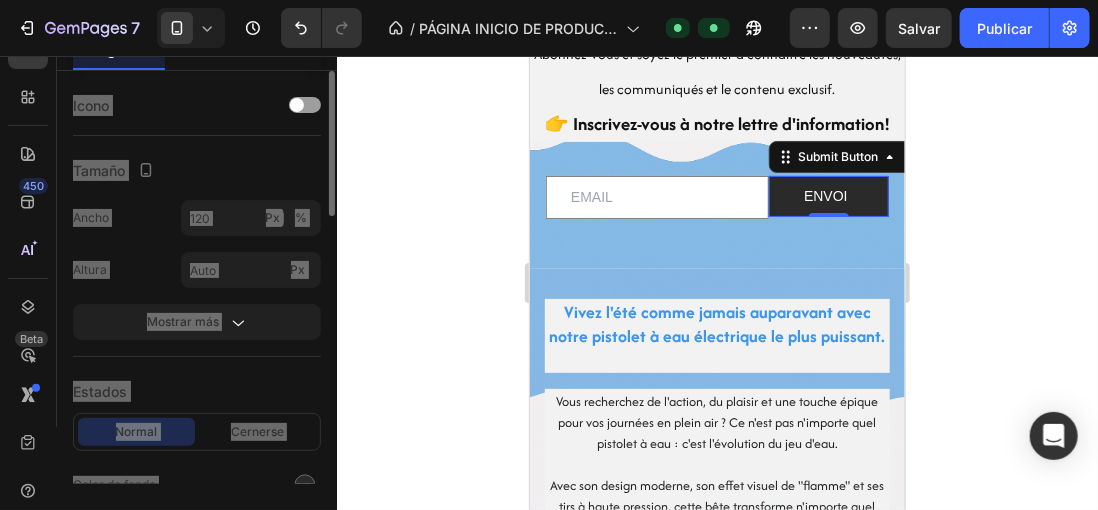scroll, scrollTop: 200, scrollLeft: 0, axis: vertical 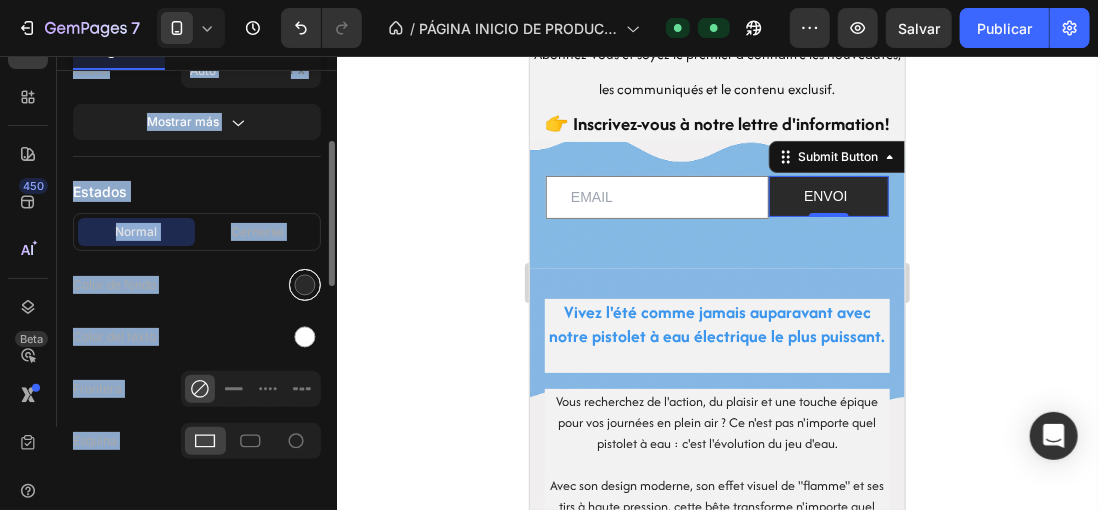 click at bounding box center [305, 285] 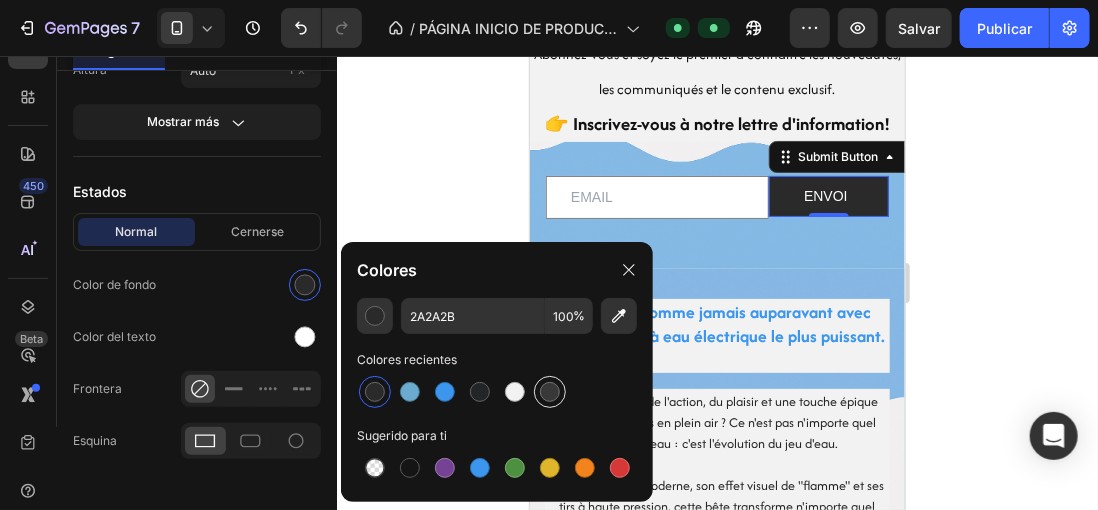 click at bounding box center [550, 392] 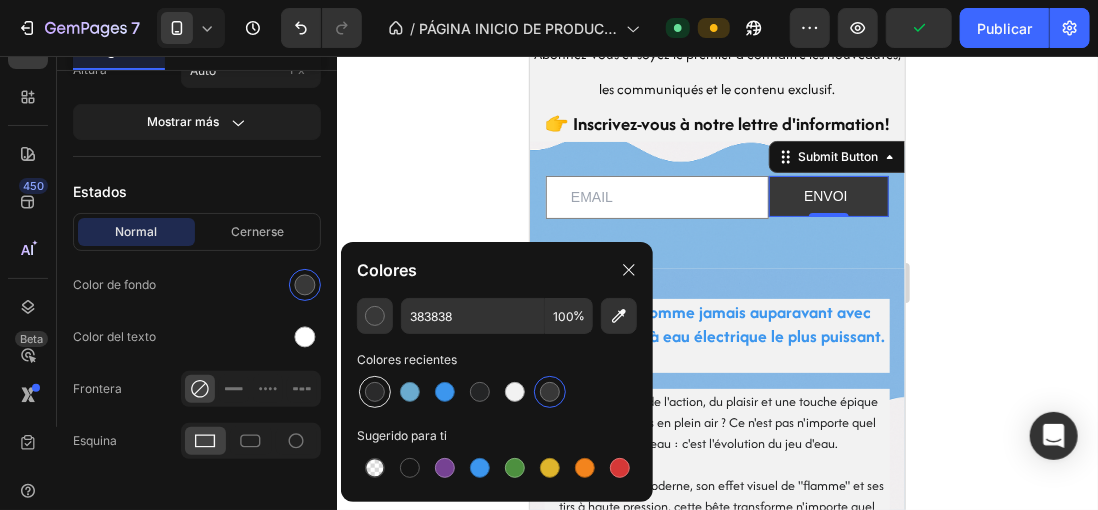 click at bounding box center (375, 392) 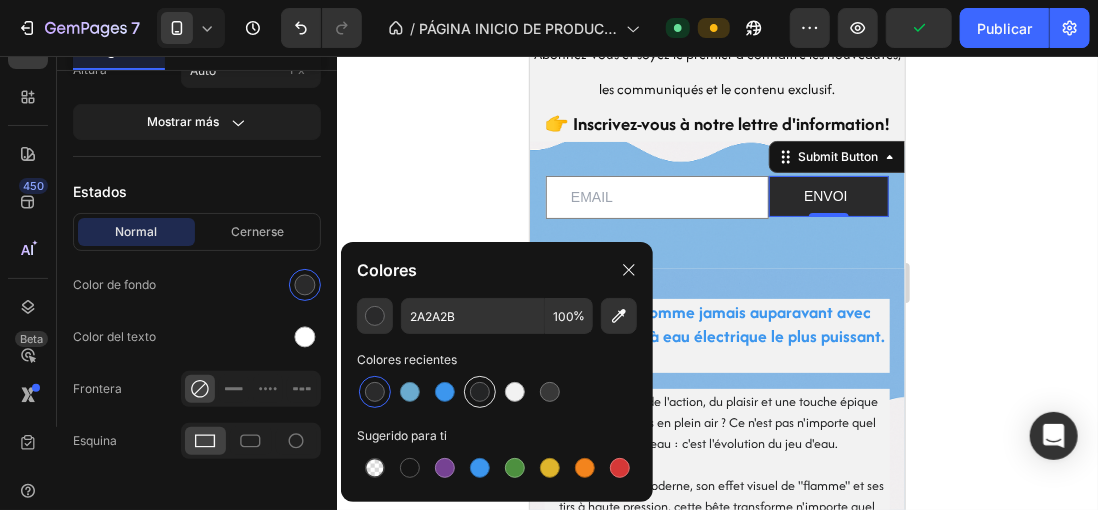 click at bounding box center [480, 392] 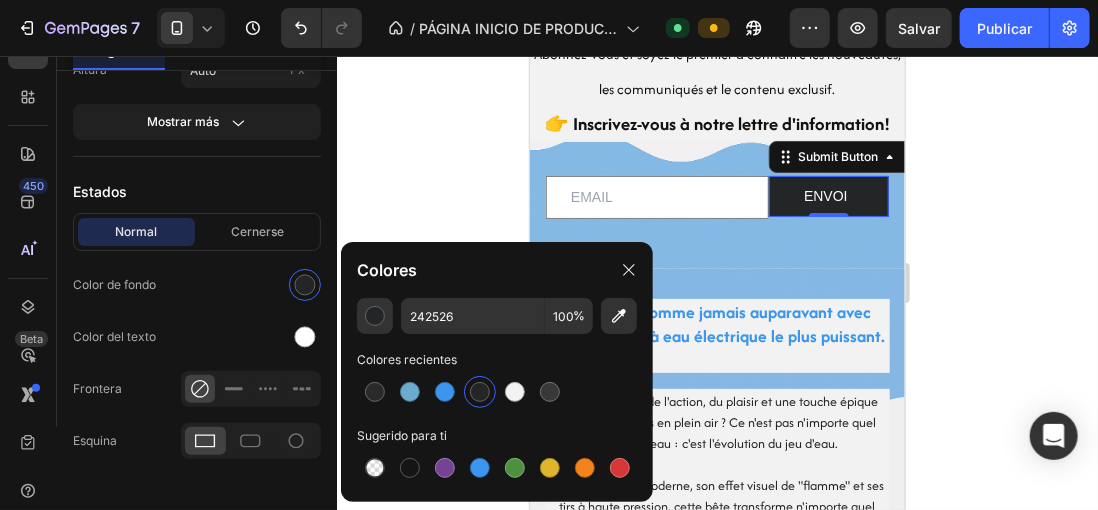 click 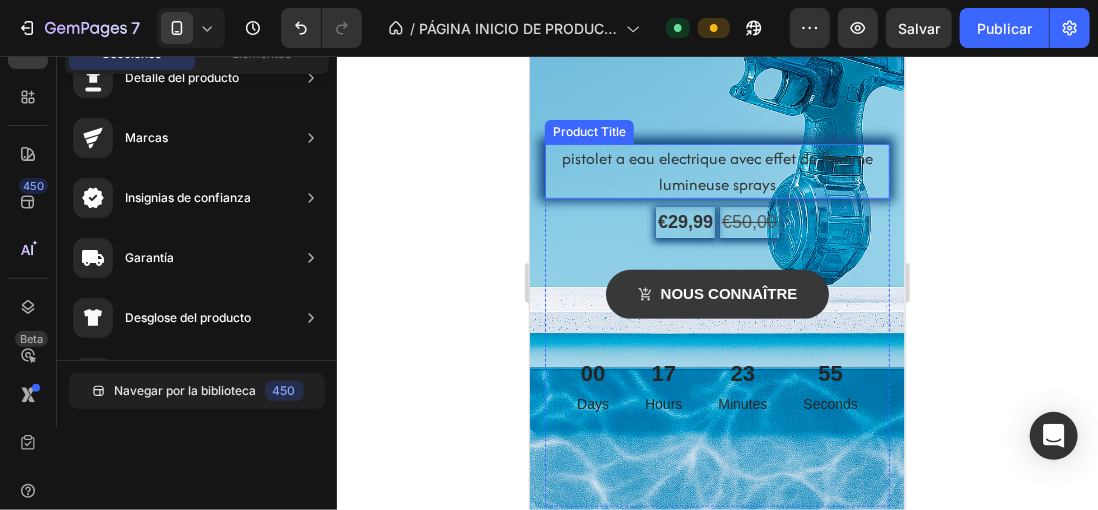scroll, scrollTop: 274, scrollLeft: 0, axis: vertical 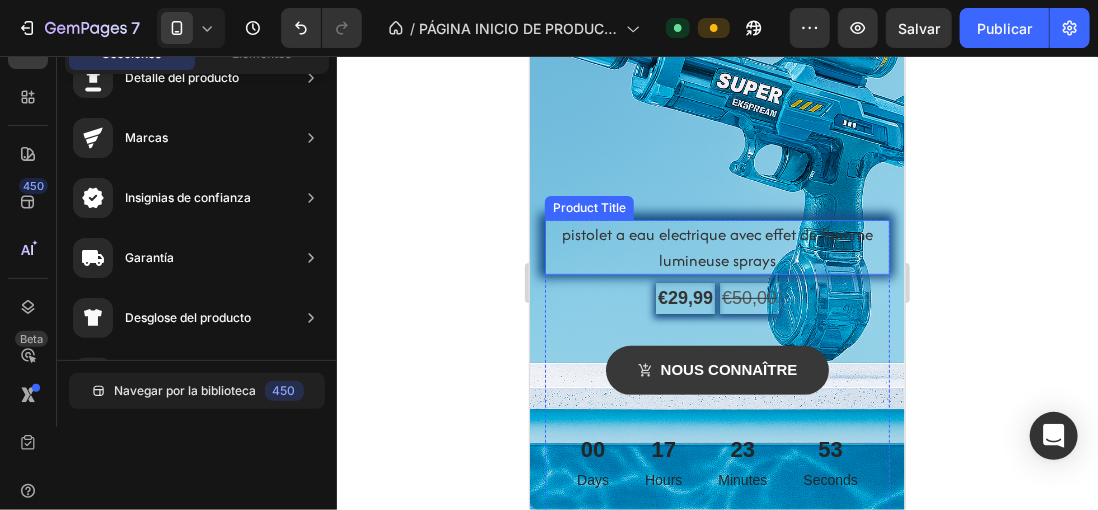 click on "pistolet a eau electrique avec effet de flamme lumineuse sprays" at bounding box center (716, 246) 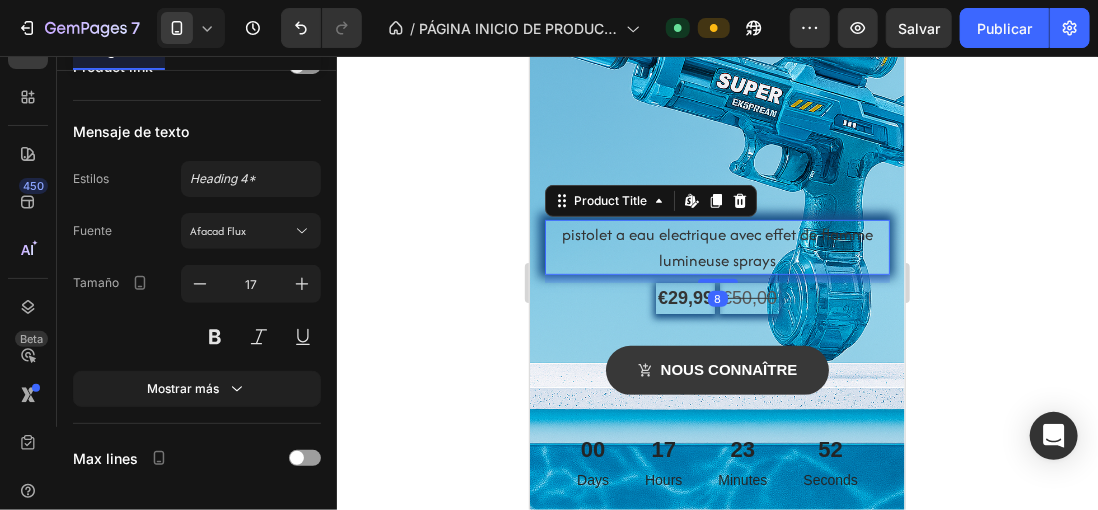 scroll, scrollTop: 0, scrollLeft: 0, axis: both 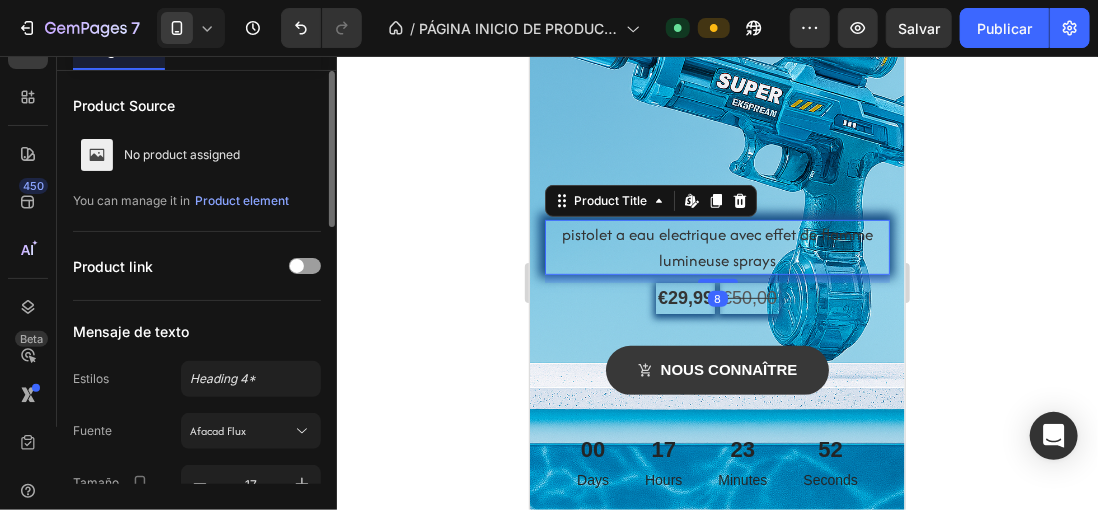 click on "pistolet a eau electrique avec effet de flamme lumineuse sprays" at bounding box center [716, 246] 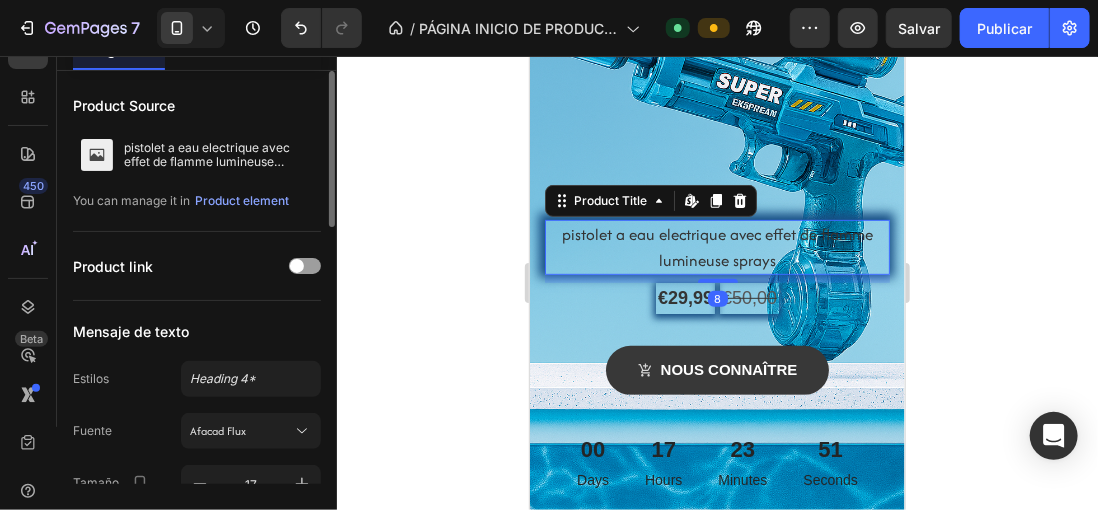 click on "pistolet a eau electrique avec effet de flamme lumineuse sprays" at bounding box center (716, 246) 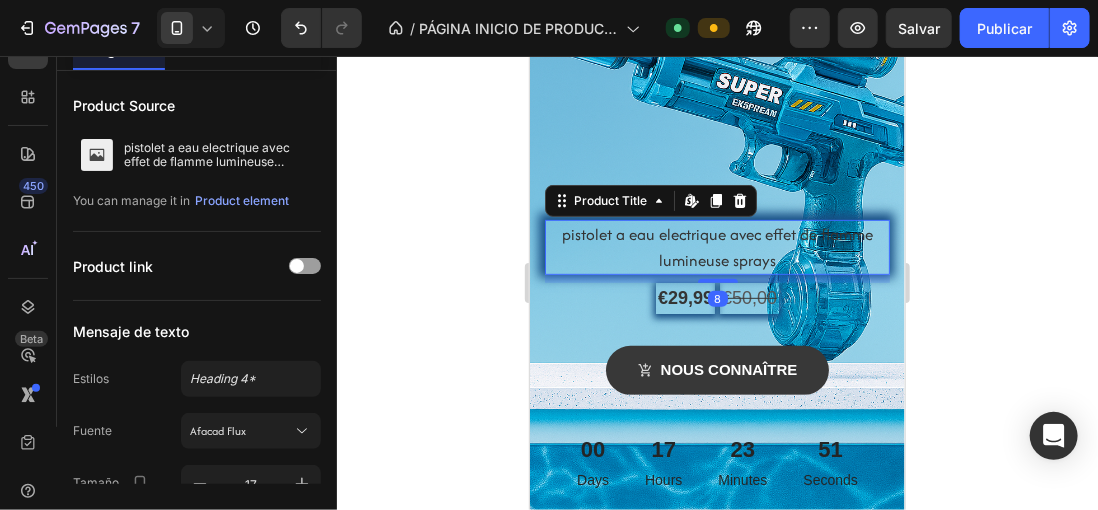 click on "pistolet a eau electrique avec effet de flamme lumineuse sprays" at bounding box center (716, 246) 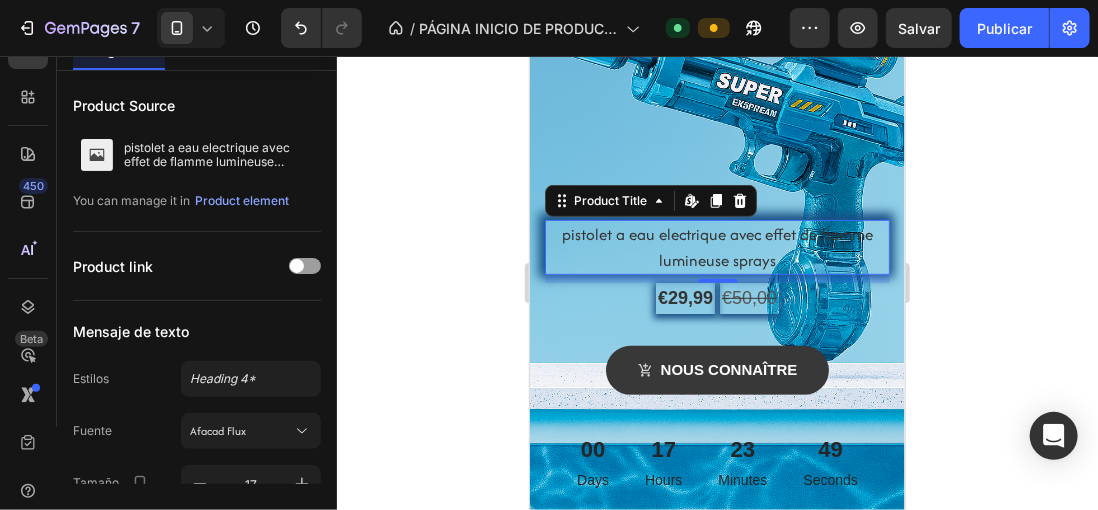 click on "pistolet a eau electrique avec effet de flamme lumineuse sprays" at bounding box center [716, 246] 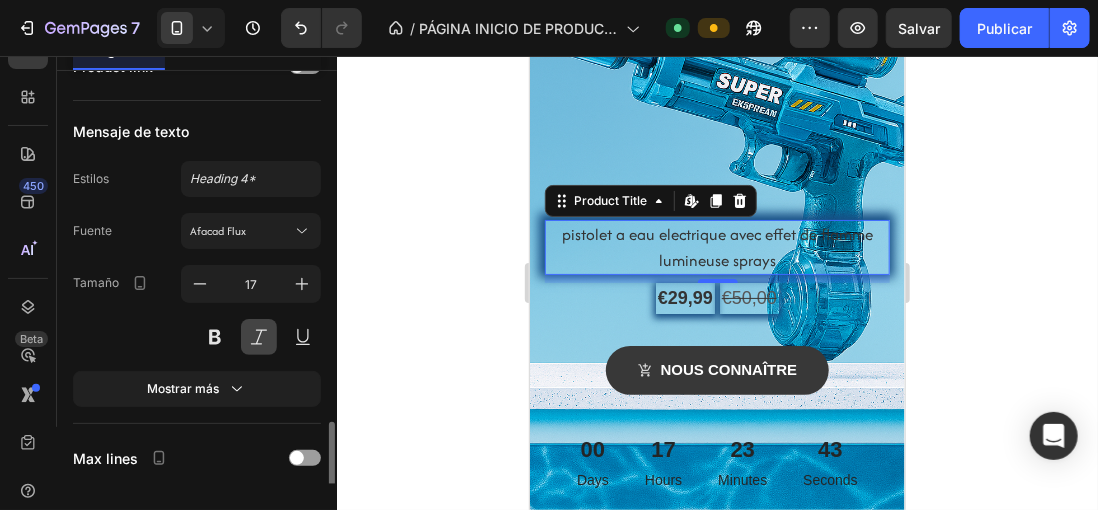 scroll, scrollTop: 400, scrollLeft: 0, axis: vertical 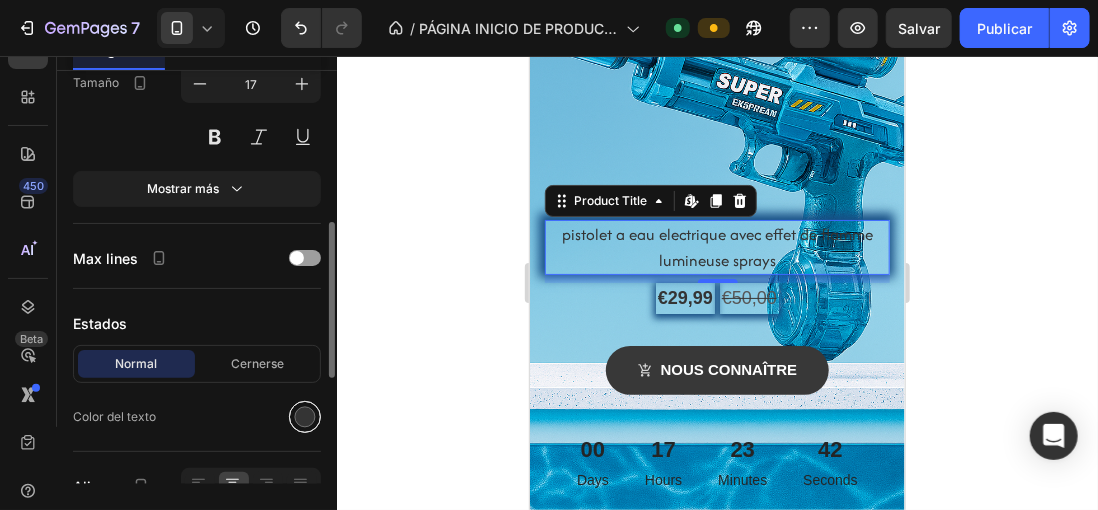 click at bounding box center (305, 417) 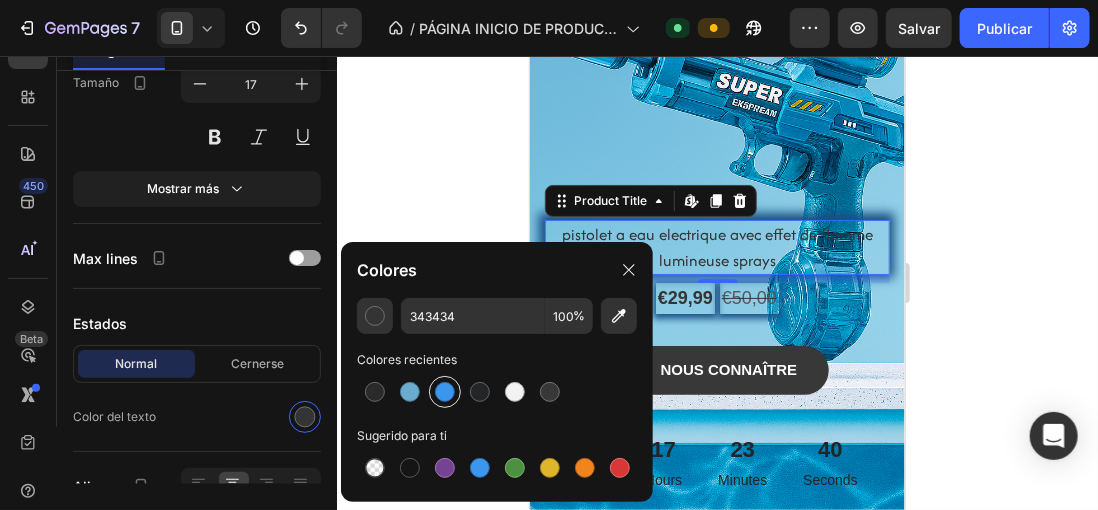 click at bounding box center (445, 392) 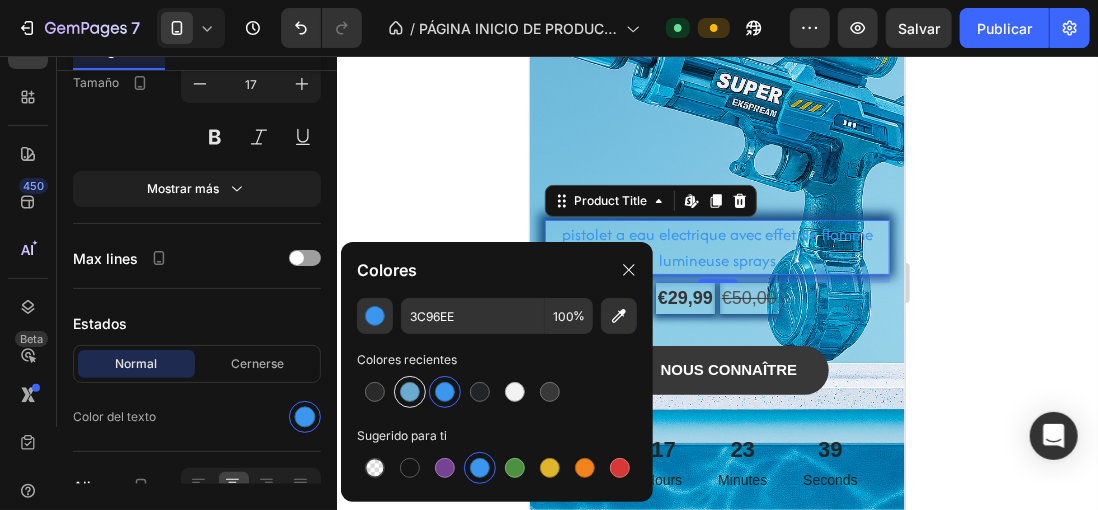 click at bounding box center (410, 392) 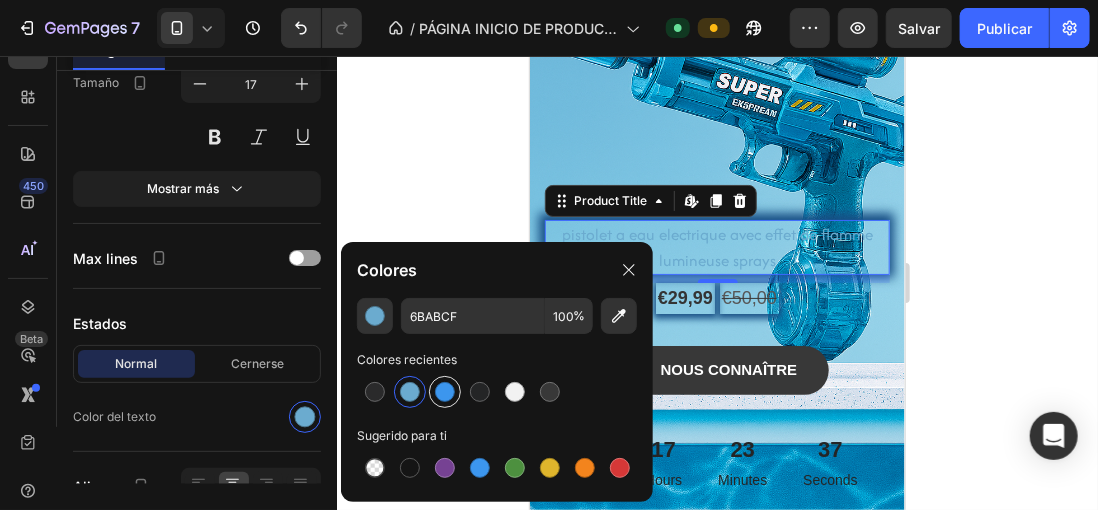 click at bounding box center [445, 392] 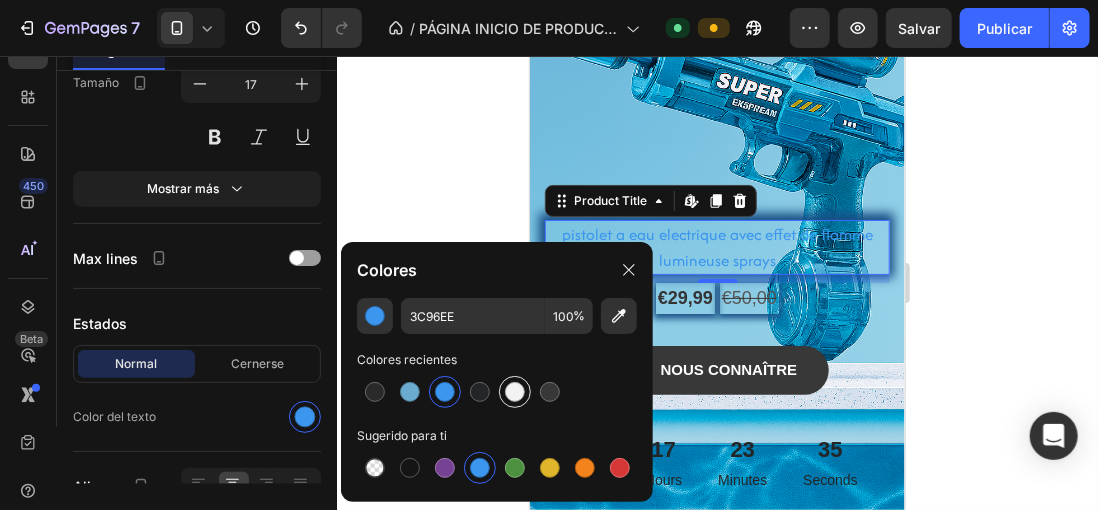 click at bounding box center [515, 392] 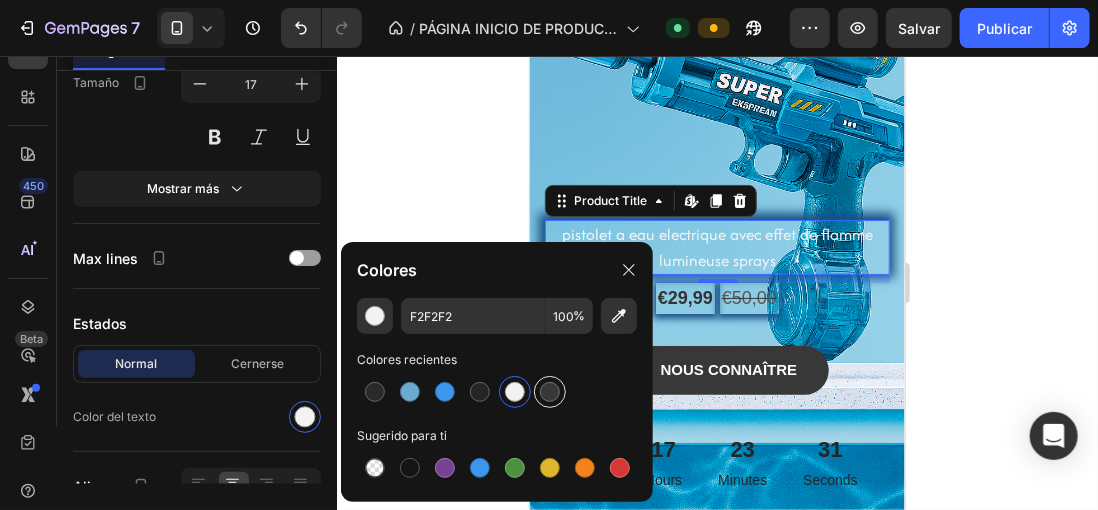 click at bounding box center (550, 392) 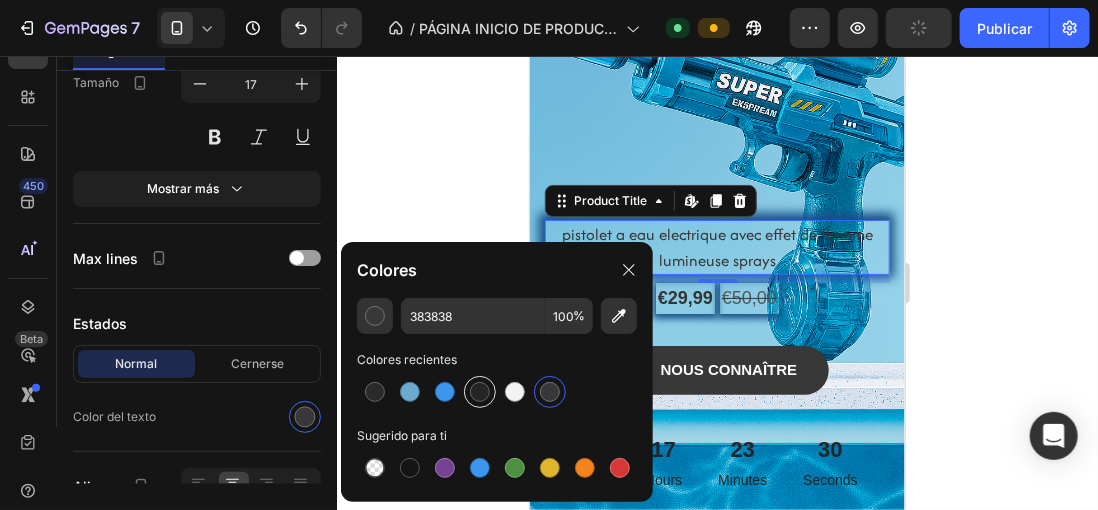 click at bounding box center [480, 392] 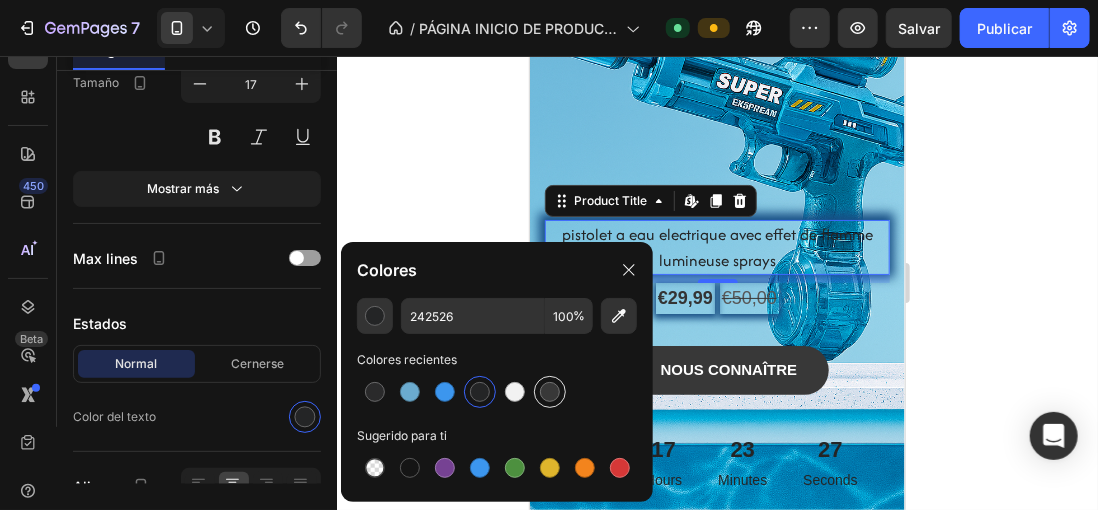click at bounding box center [550, 392] 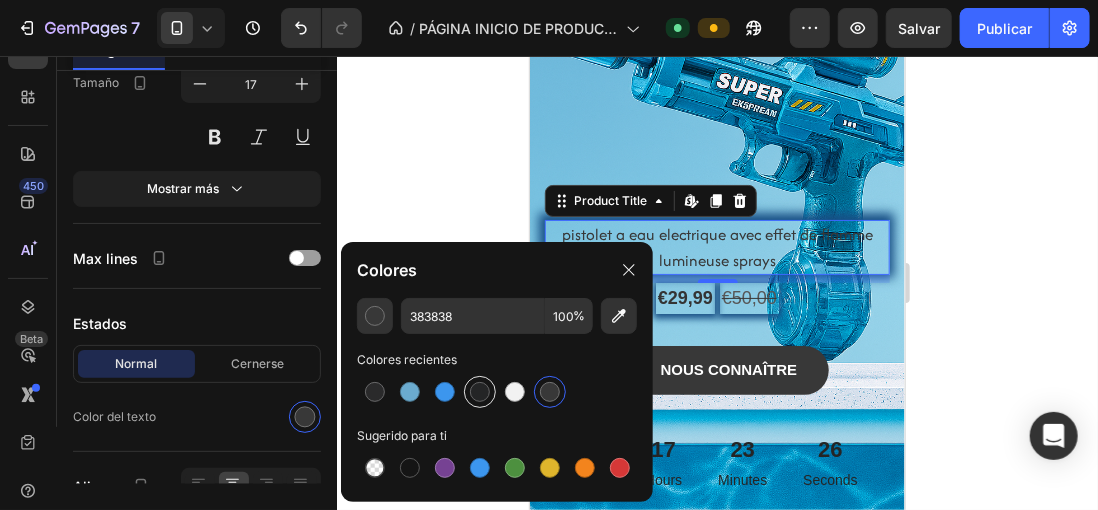 click at bounding box center (480, 392) 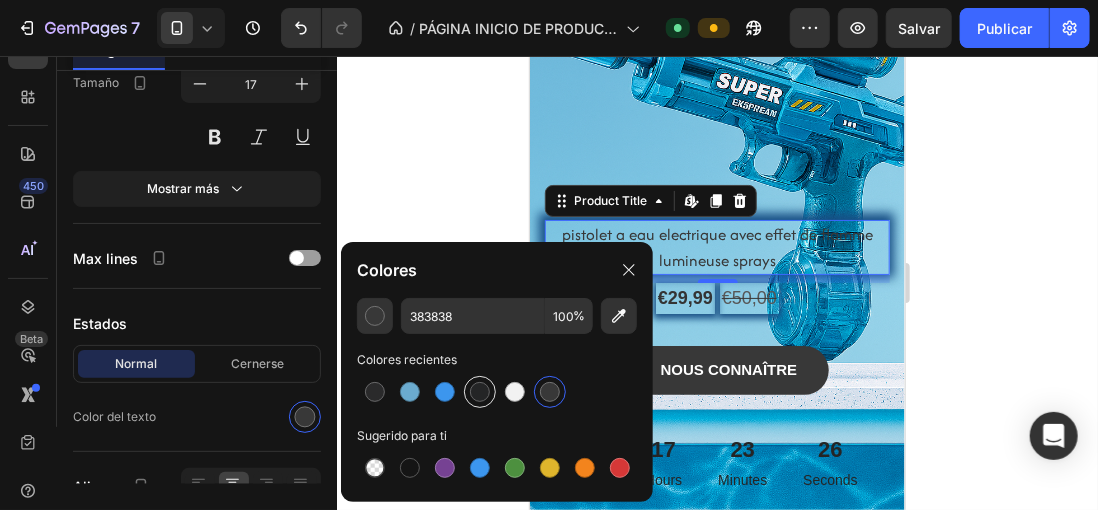 type on "242526" 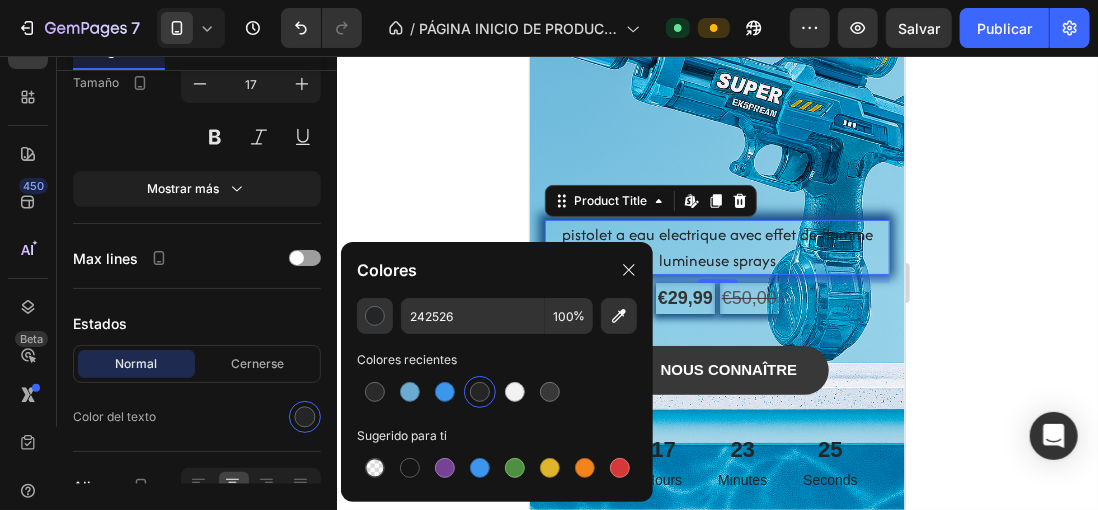 click 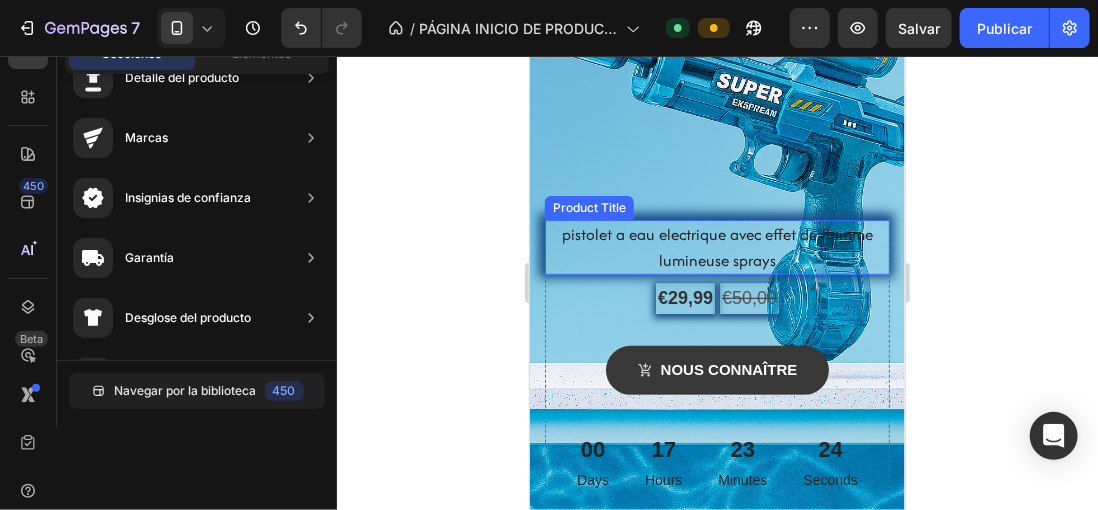 click on "pistolet a eau electrique avec effet de flamme lumineuse sprays" at bounding box center [716, 246] 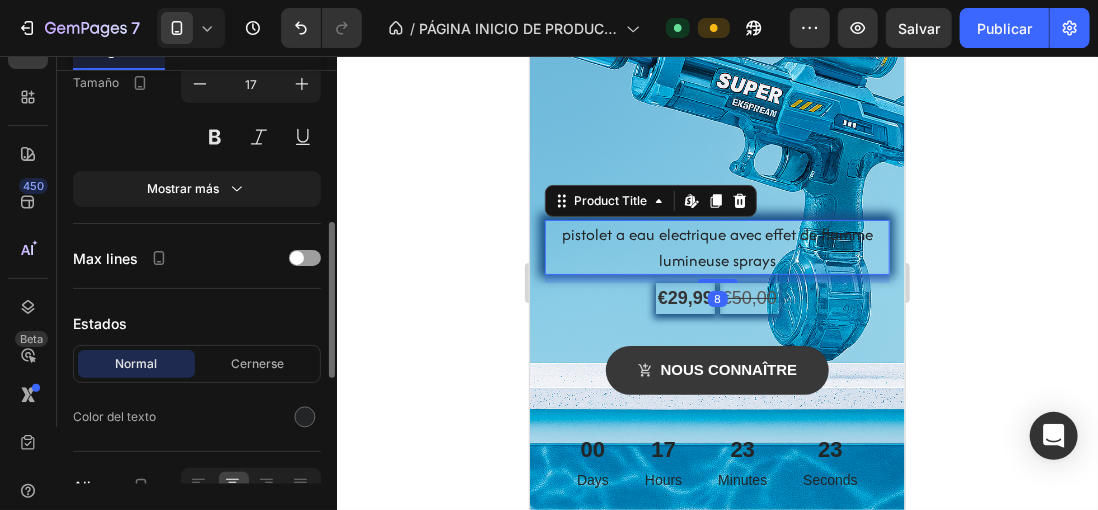 scroll, scrollTop: 600, scrollLeft: 0, axis: vertical 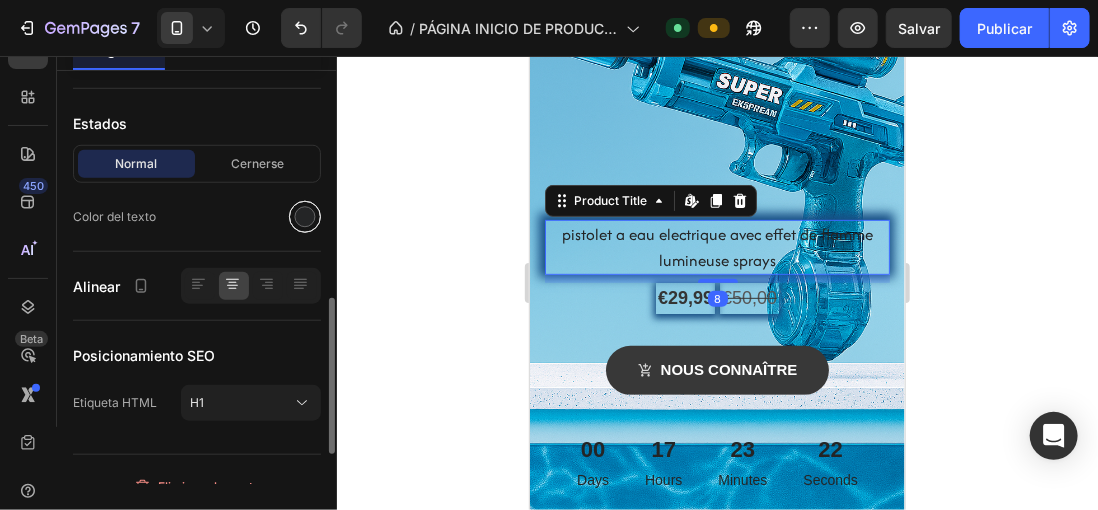 click at bounding box center (305, 217) 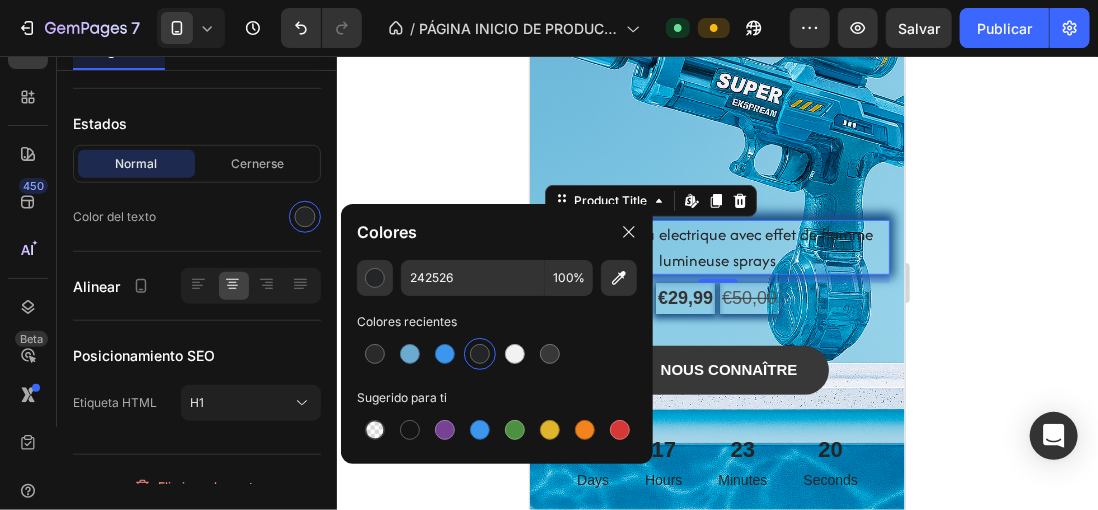 click 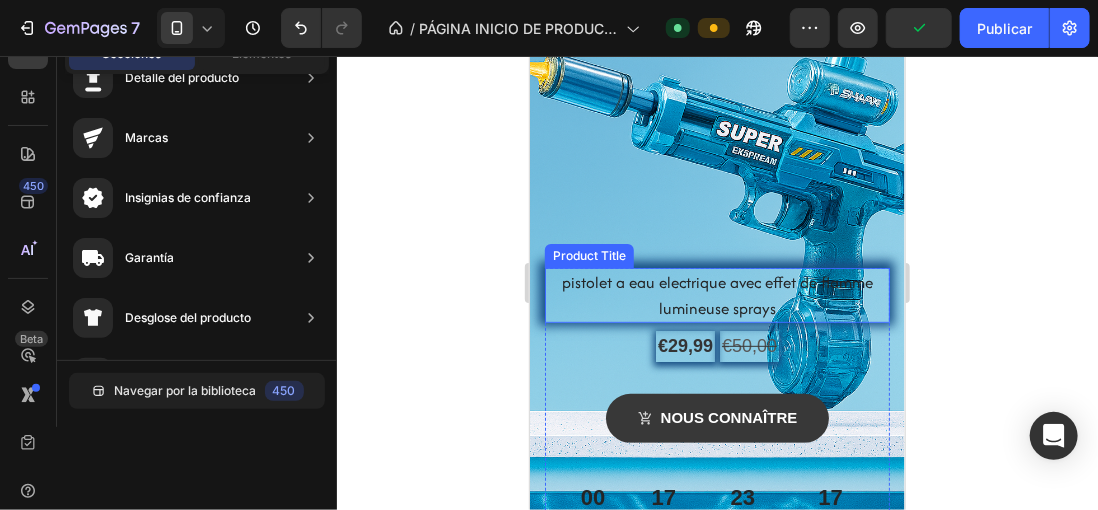 scroll, scrollTop: 274, scrollLeft: 0, axis: vertical 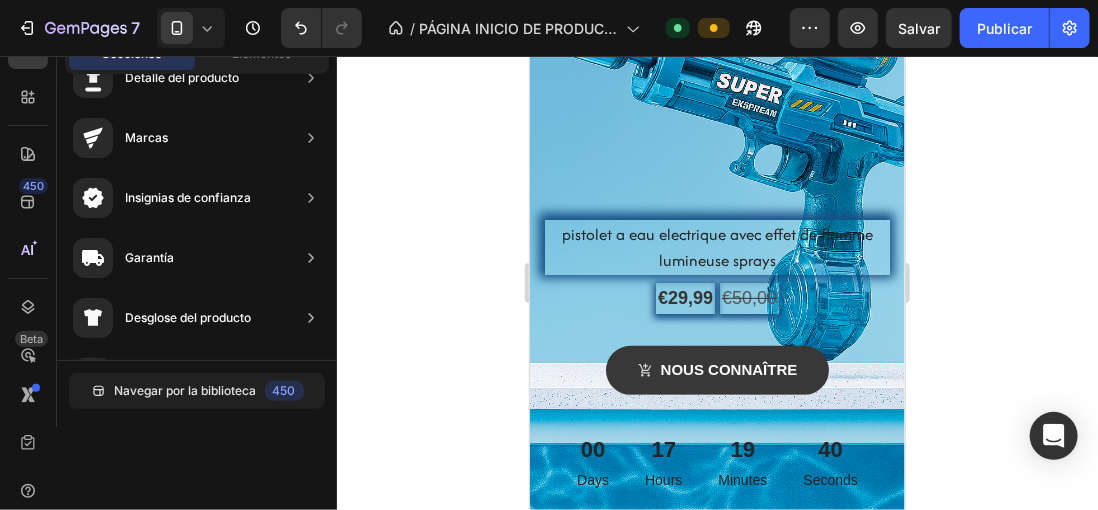 drag, startPoint x: 460, startPoint y: 229, endPoint x: 138, endPoint y: 249, distance: 322.6205 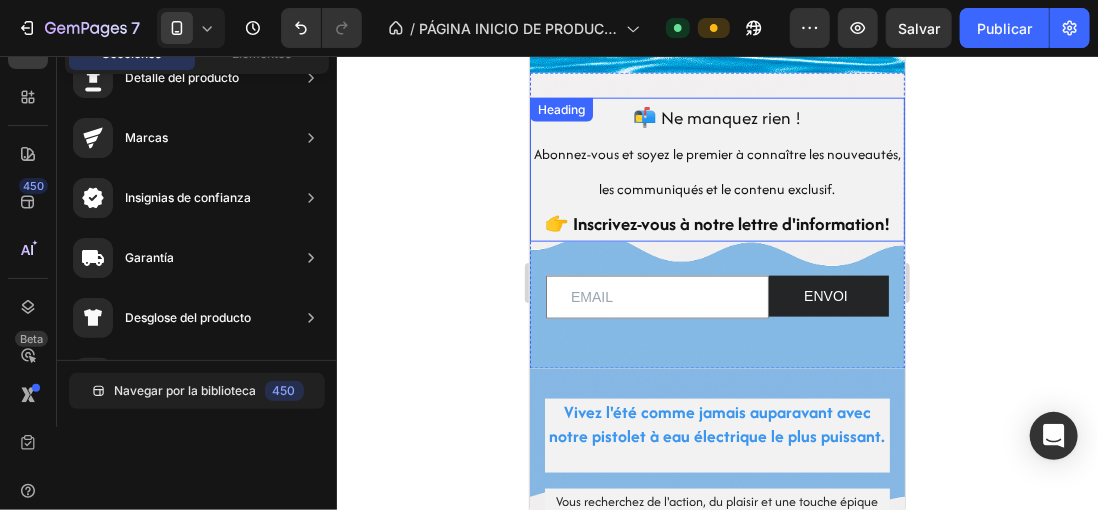 scroll, scrollTop: 974, scrollLeft: 0, axis: vertical 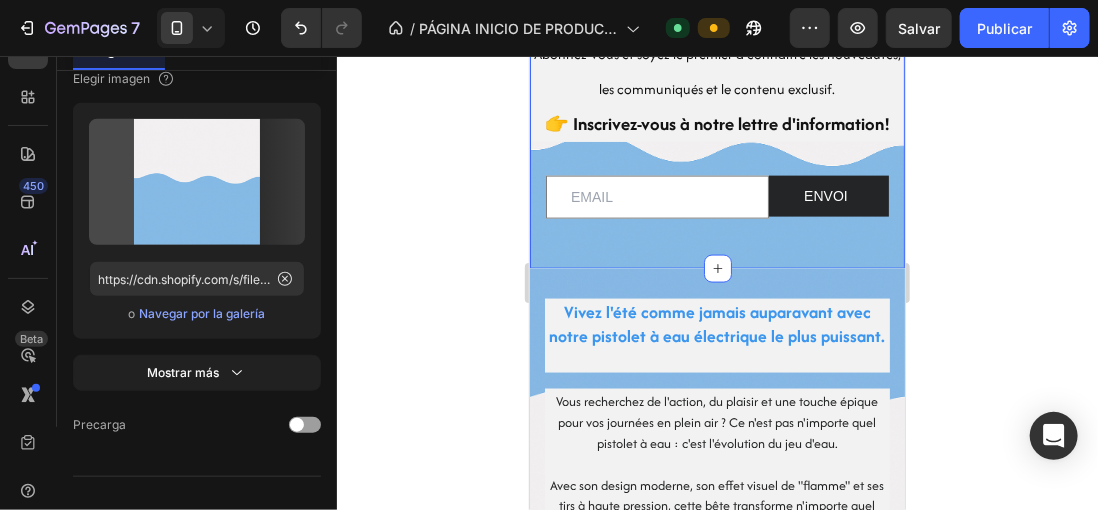 click on "📬 Ne manquez rien ! Abonnez-vous et soyez le premier à connaître les nouveautés, les communiqués et le contenu exclusif. 👉 Inscrivez-vous à notre lettre d'information! Heading Email Field ENVOI Submit Button Row Newsletter" at bounding box center (716, 120) 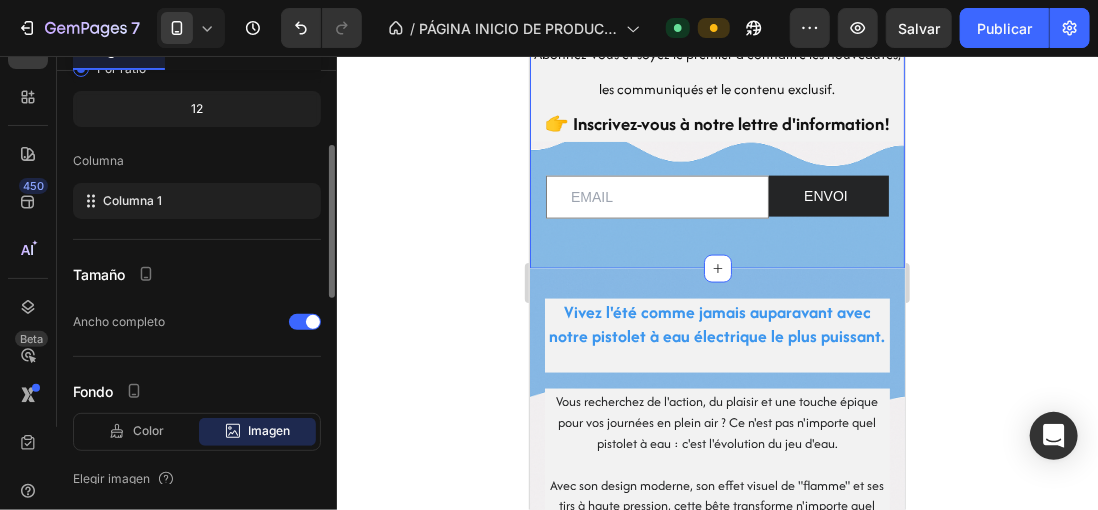 scroll, scrollTop: 400, scrollLeft: 0, axis: vertical 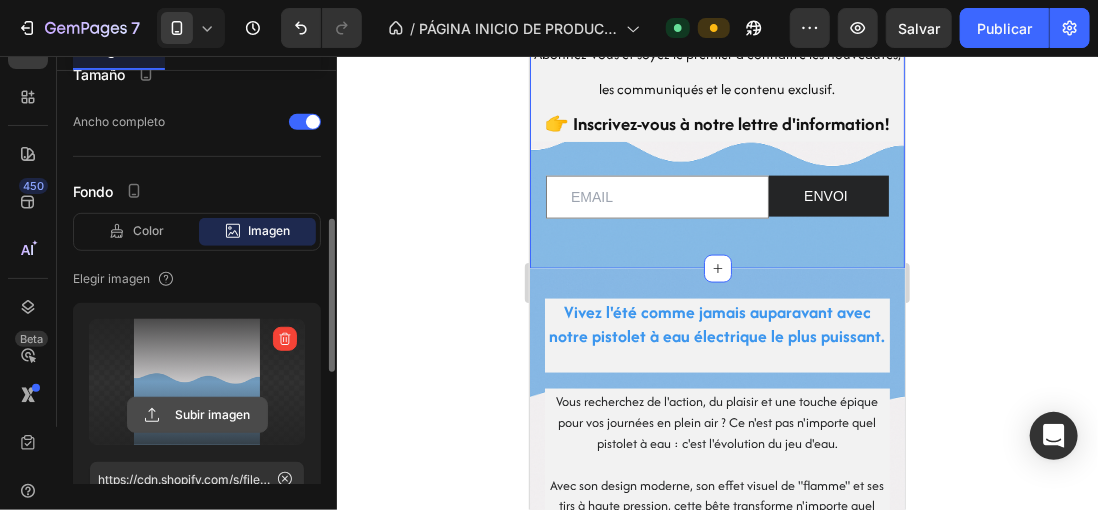 click 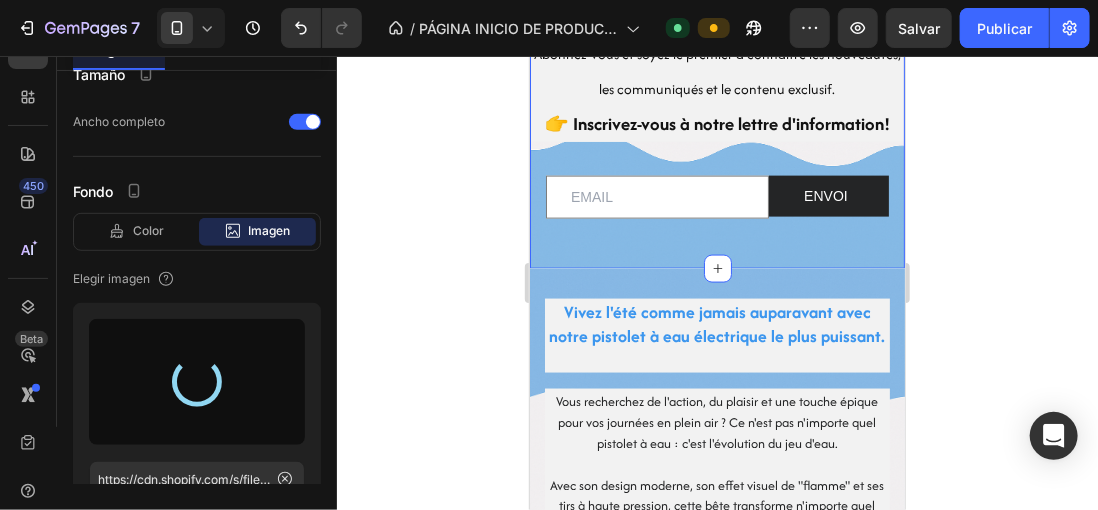 click 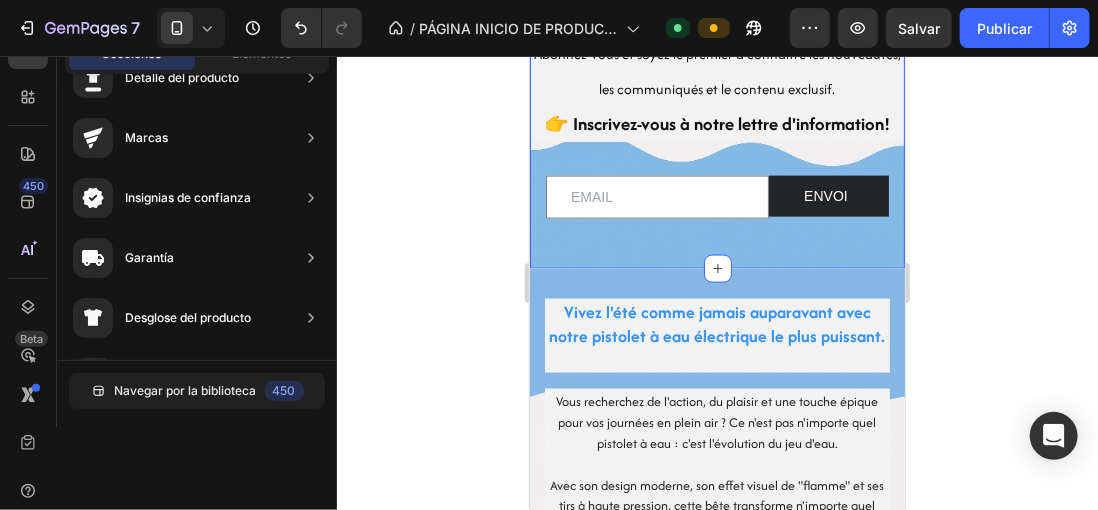 click on "📬 Ne manquez rien ! Abonnez-vous et soyez le premier à connaître les nouveautés, les communiqués et le contenu exclusif. 👉 Inscrivez-vous à notre lettre d'information! Heading Email Field ENVOI Submit Button Row Newsletter" at bounding box center [716, 120] 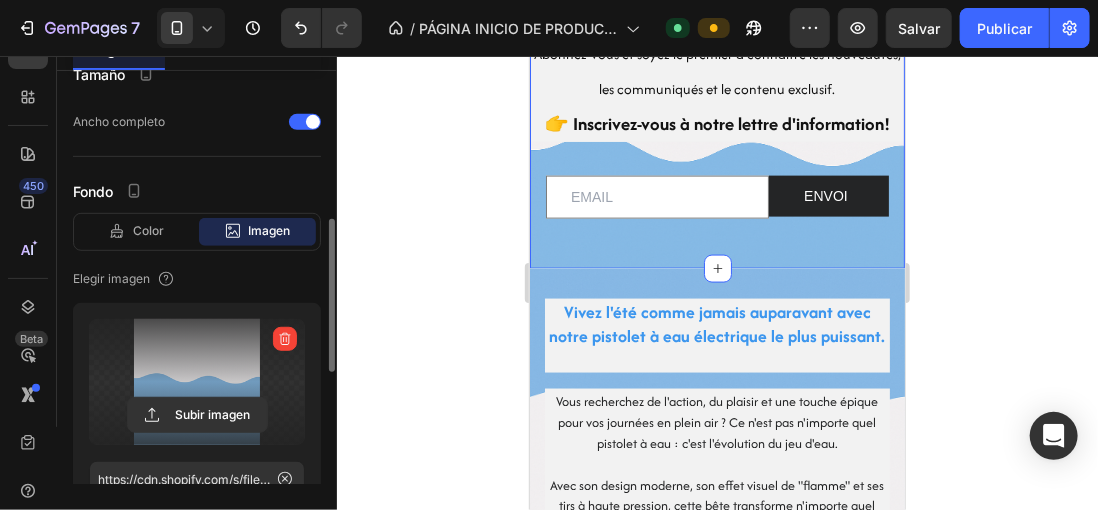 click at bounding box center [197, 382] 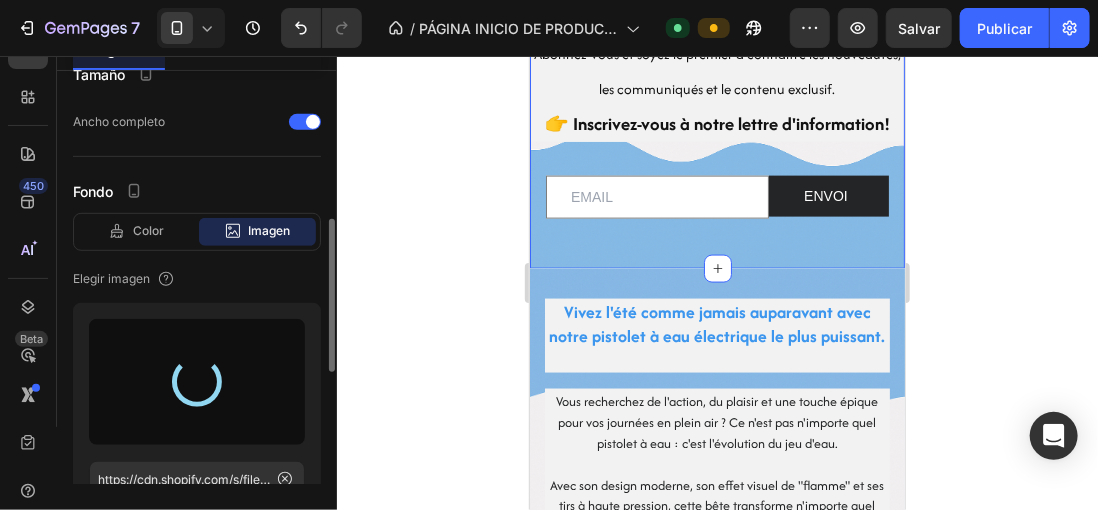 type on "https://cdn.shopify.com/s/files/1/0896/6527/4190/files/gempages_556725335903700004-bbbf7f85-286e-458d-a13c-80868e3c3f9f.png" 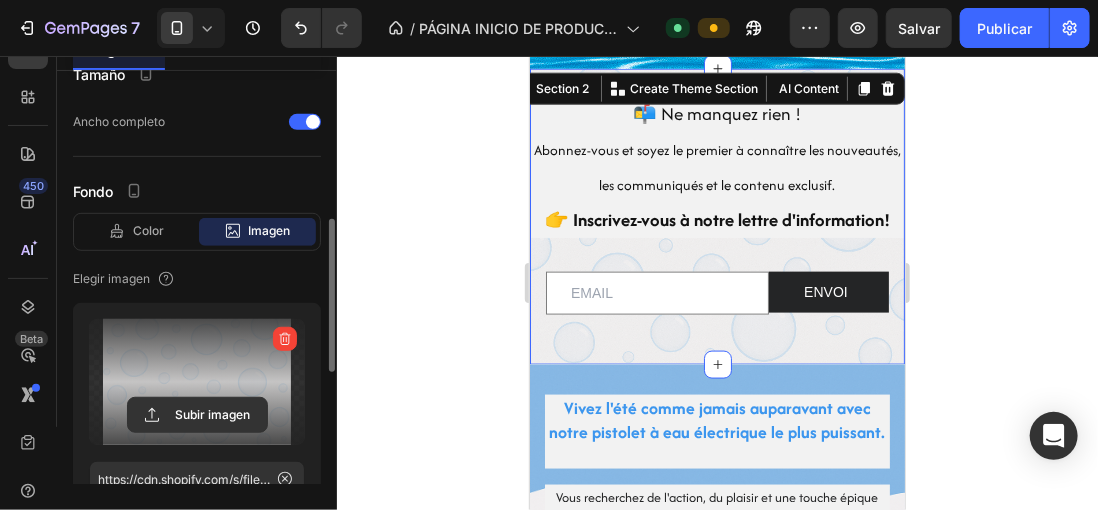 scroll, scrollTop: 874, scrollLeft: 0, axis: vertical 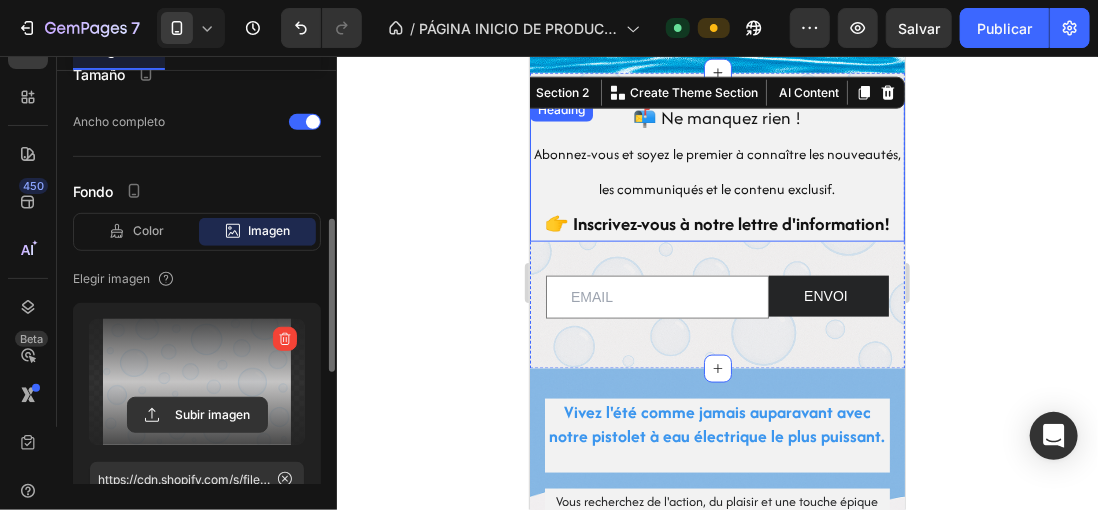 click on "📬 Ne manquez rien ! Abonnez-vous et soyez le premier à connaître les nouveautés, les communiqués et le contenu exclusif. 👉 Inscrivez-vous à notre lettre d'information!" at bounding box center [716, 169] 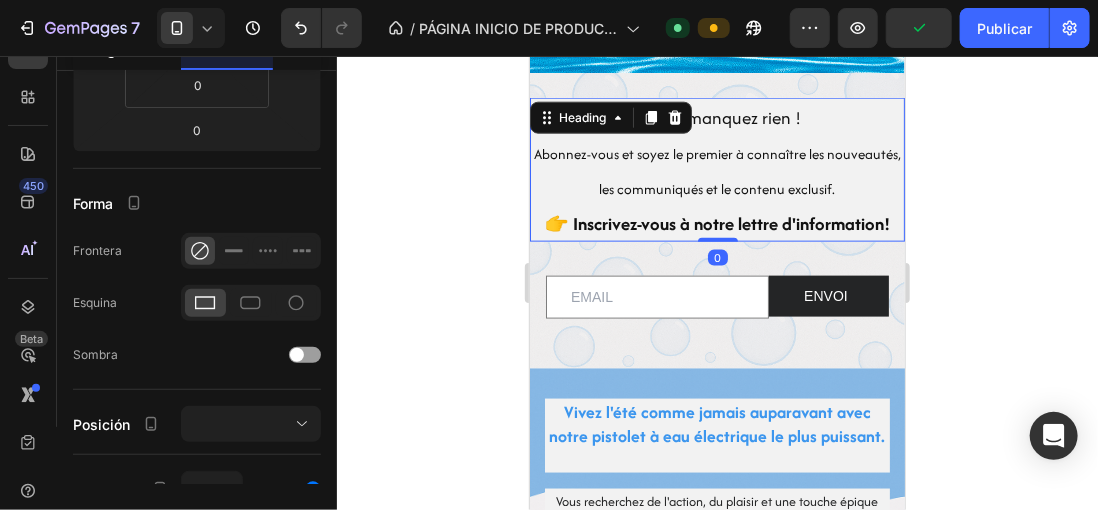 scroll, scrollTop: 200, scrollLeft: 0, axis: vertical 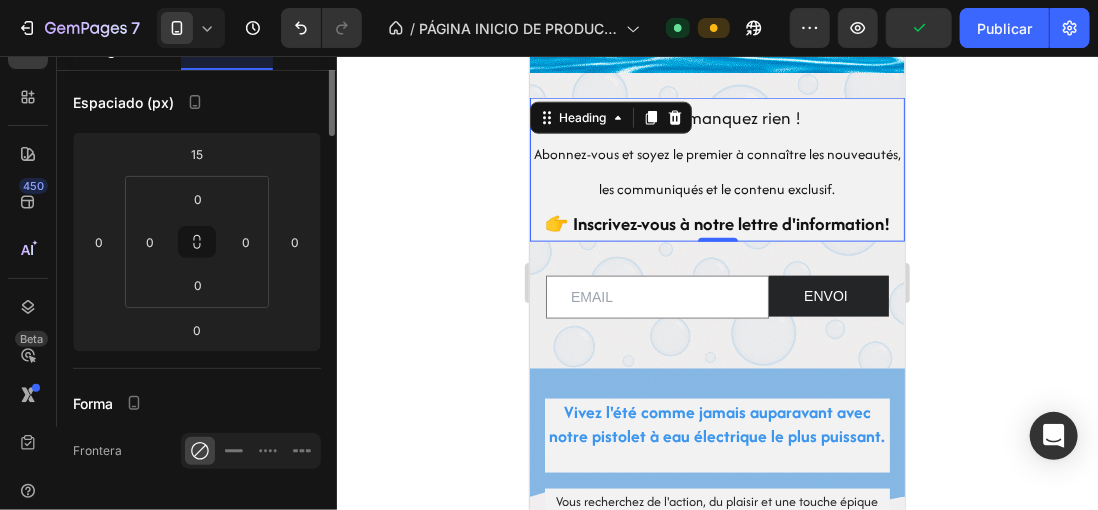 click on "Configuración" at bounding box center (119, 49) 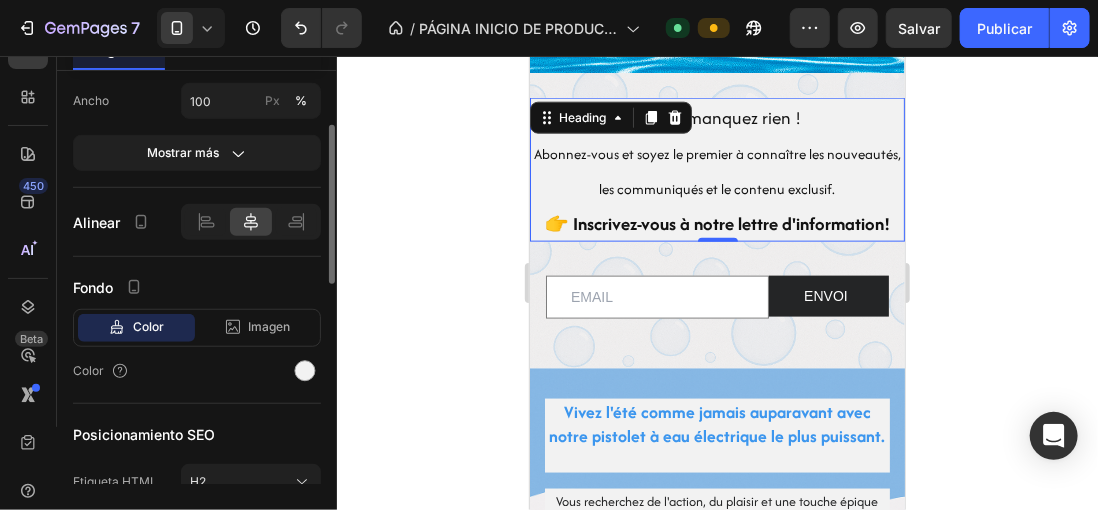 scroll, scrollTop: 660, scrollLeft: 0, axis: vertical 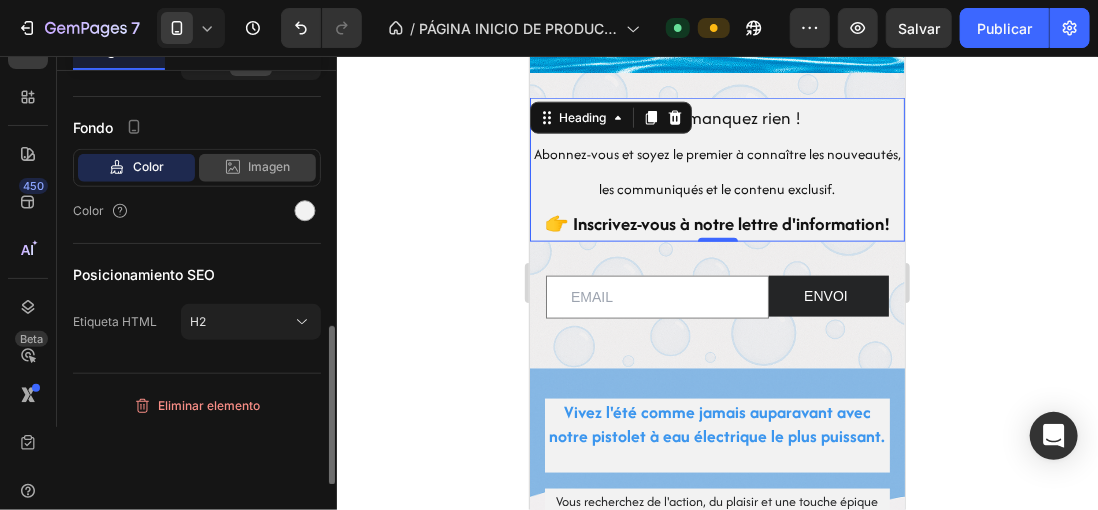 click on "Imagen" at bounding box center [270, 167] 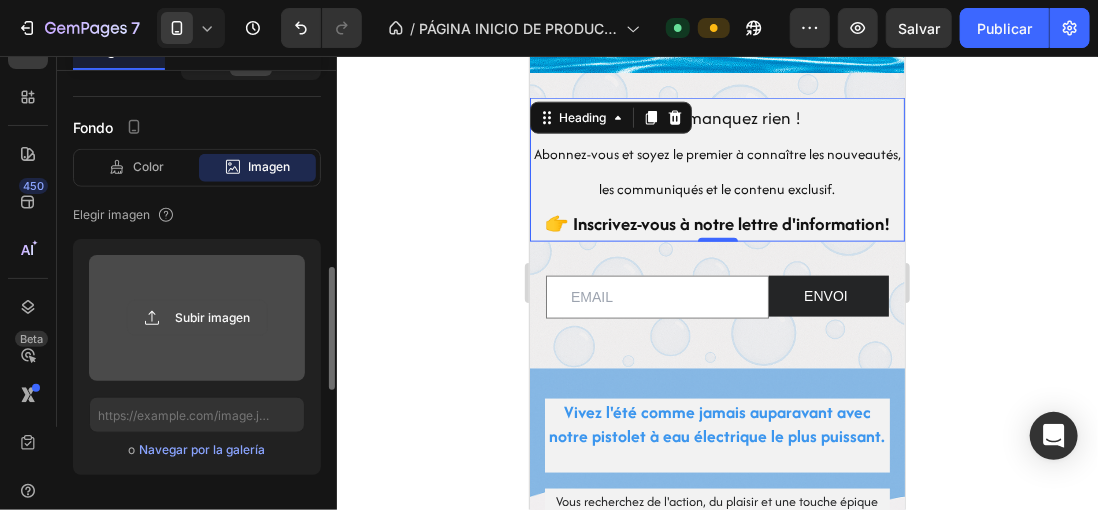 click 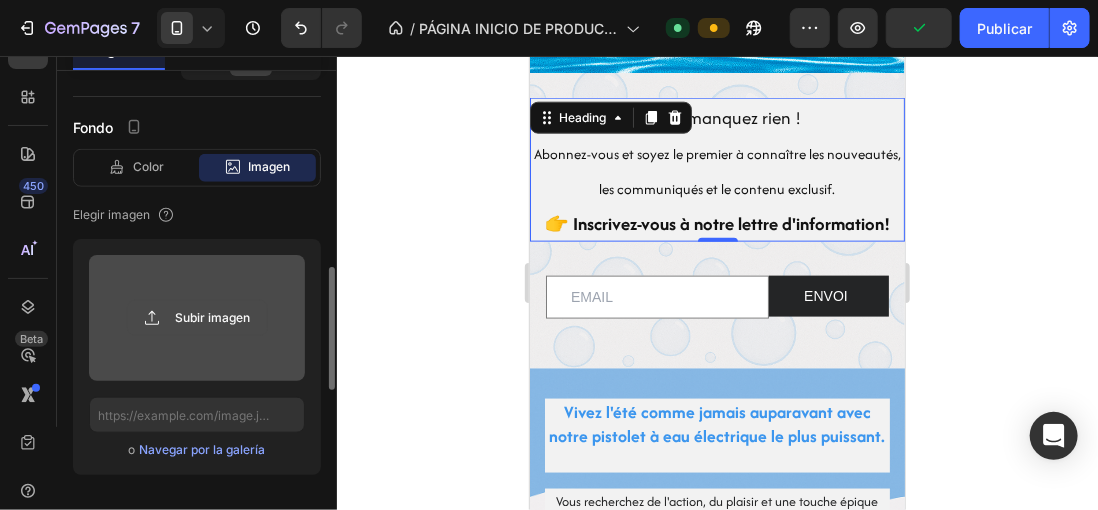 scroll, scrollTop: 1174, scrollLeft: 0, axis: vertical 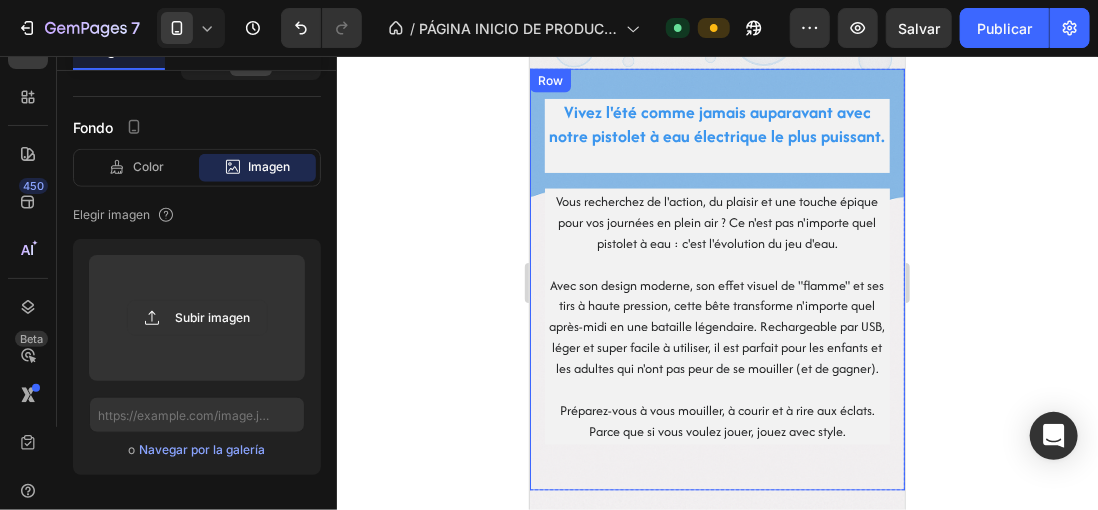 click on "Vivez l'été comme jamais auparavant avec notre pistolet à eau électrique le plus puissant.   Heading Vous recherchez de l'action, du plaisir et une touche épique pour vos journées en plein air ? Ce n'est pas n'importe quel pistolet à eau : c'est l'évolution du jeu d'eau.   Avec son design moderne, son effet visuel de "flamme" et ses tirs à haute pression, cette bête transforme n'importe quel après-midi en une bataille légendaire. Rechargeable par USB, léger et super facile à utiliser, il est parfait pour les enfants et les adultes qui n'ont pas peur de se mouiller (et de gagner).   Préparez-vous à vous mouiller, à courir et à rire aux éclats. Parce que si vous voulez jouer, jouez avec style. Text block Row" at bounding box center [716, 279] 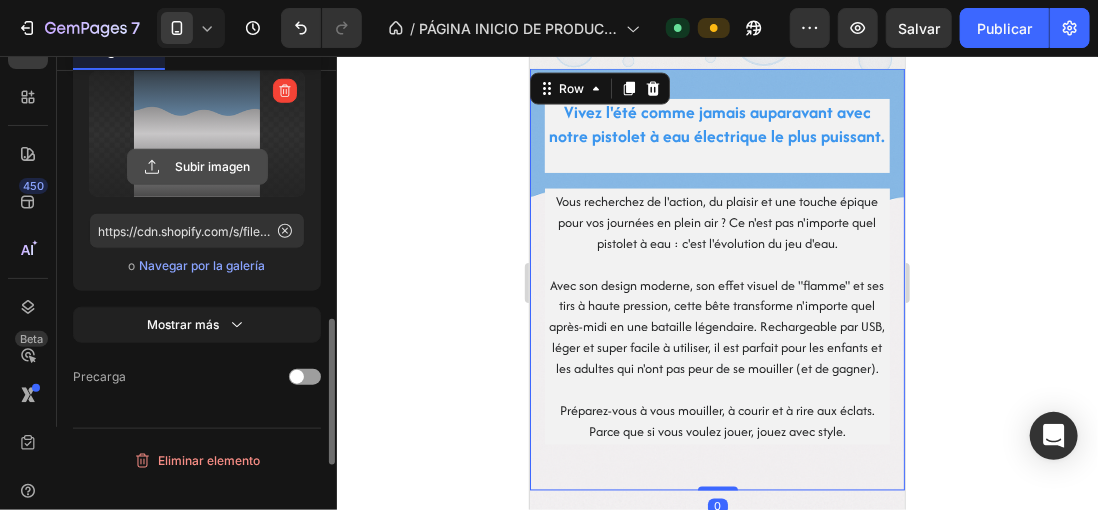 scroll, scrollTop: 500, scrollLeft: 0, axis: vertical 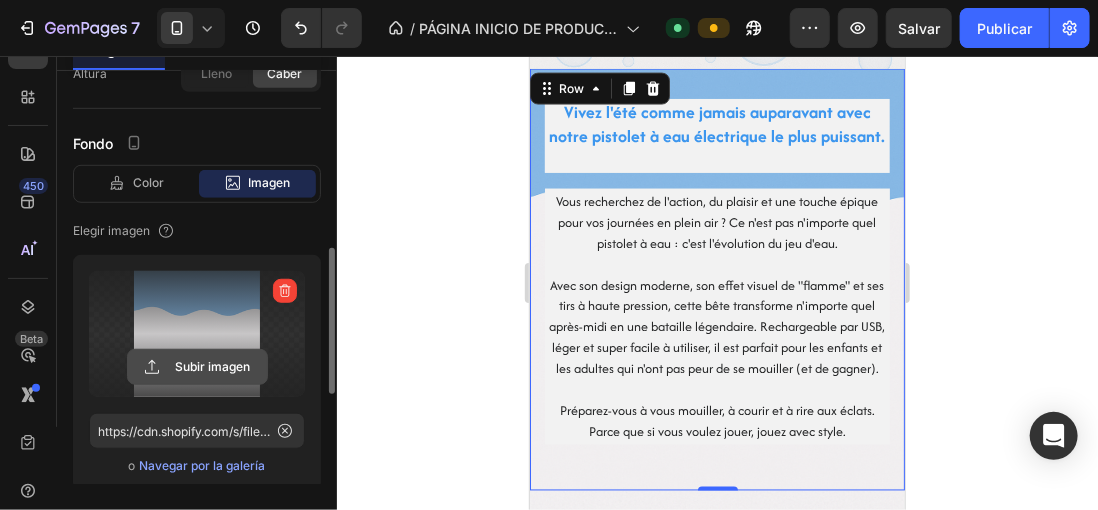click 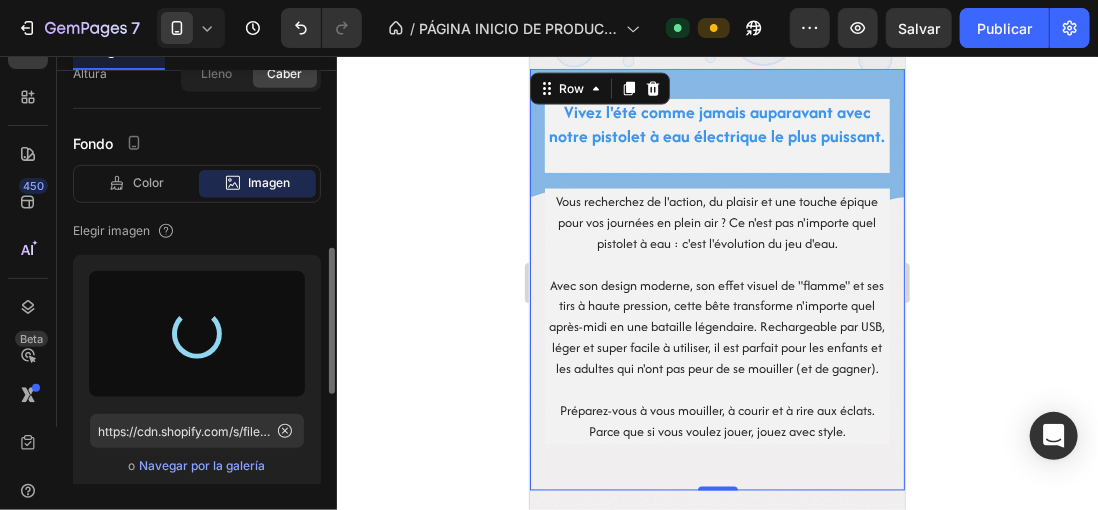 type on "https://cdn.shopify.com/s/files/1/0896/6527/4190/files/gempages_556725335903700004-bbbf7f85-286e-458d-a13c-80868e3c3f9f.png" 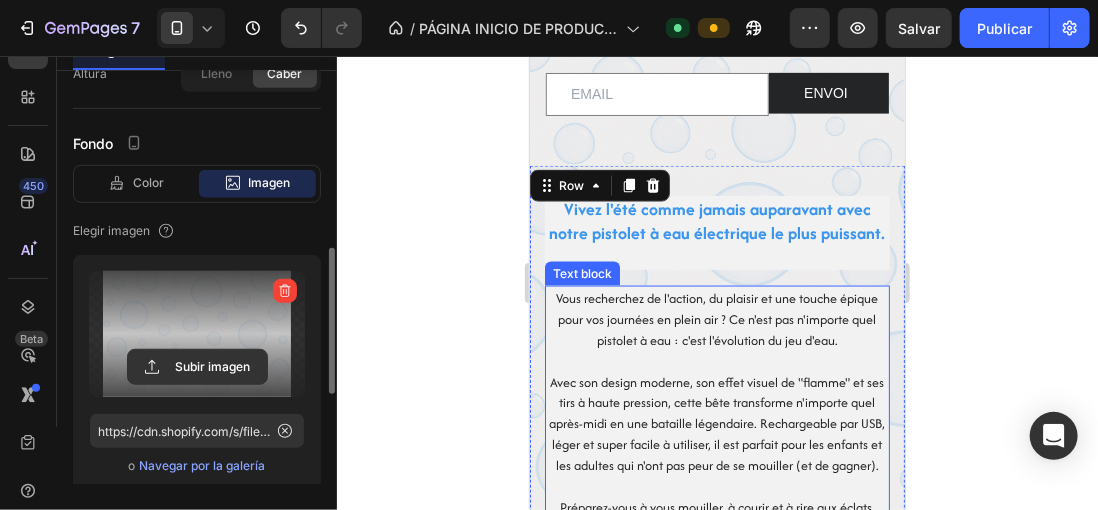 scroll, scrollTop: 1074, scrollLeft: 0, axis: vertical 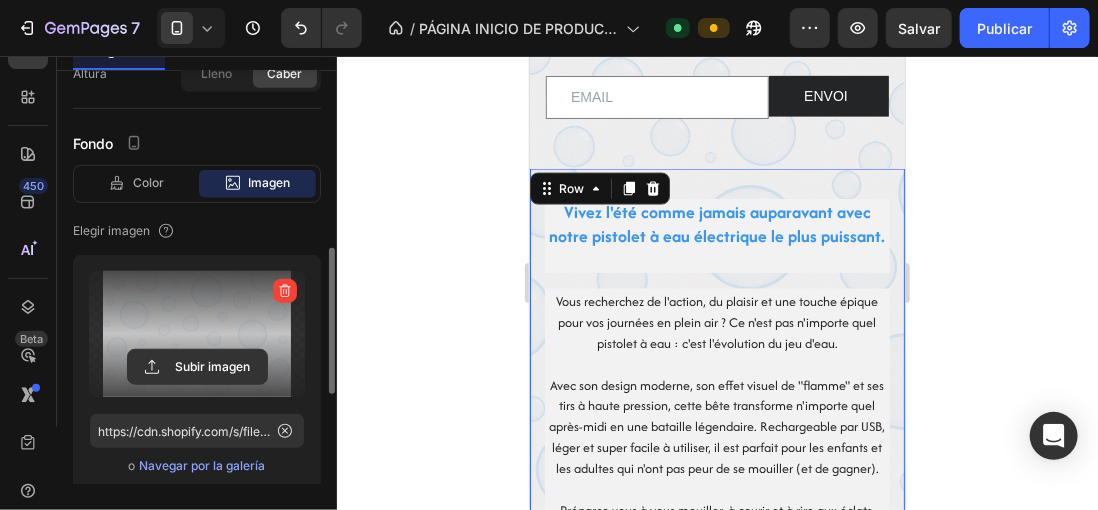 click 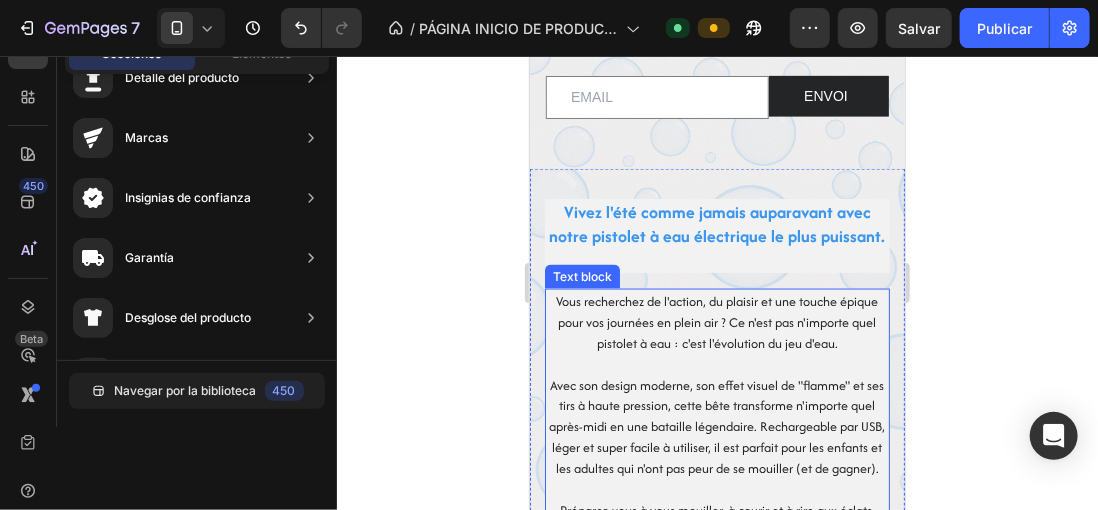 scroll, scrollTop: 1174, scrollLeft: 0, axis: vertical 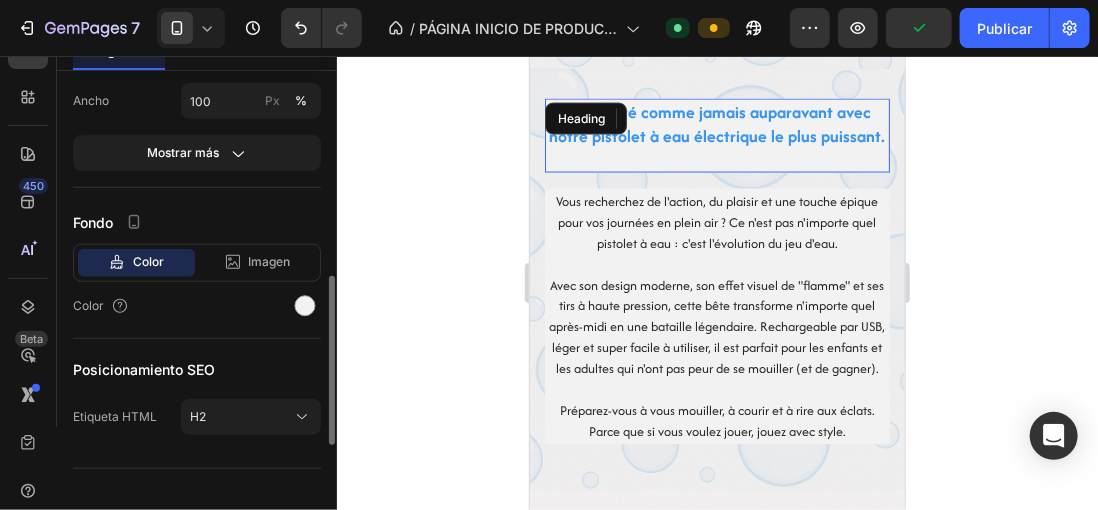 drag, startPoint x: 673, startPoint y: 158, endPoint x: 685, endPoint y: 123, distance: 37 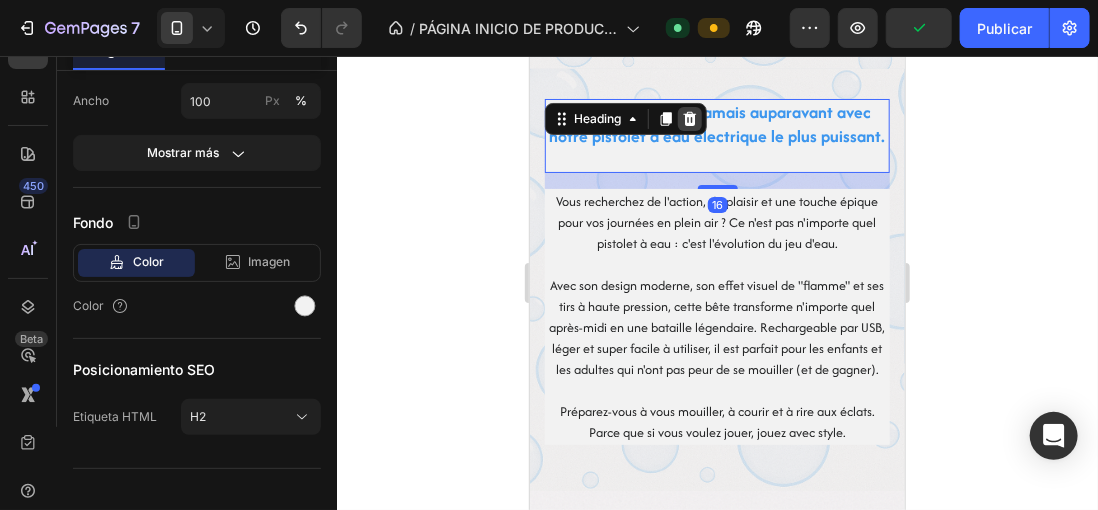 scroll, scrollTop: 0, scrollLeft: 0, axis: both 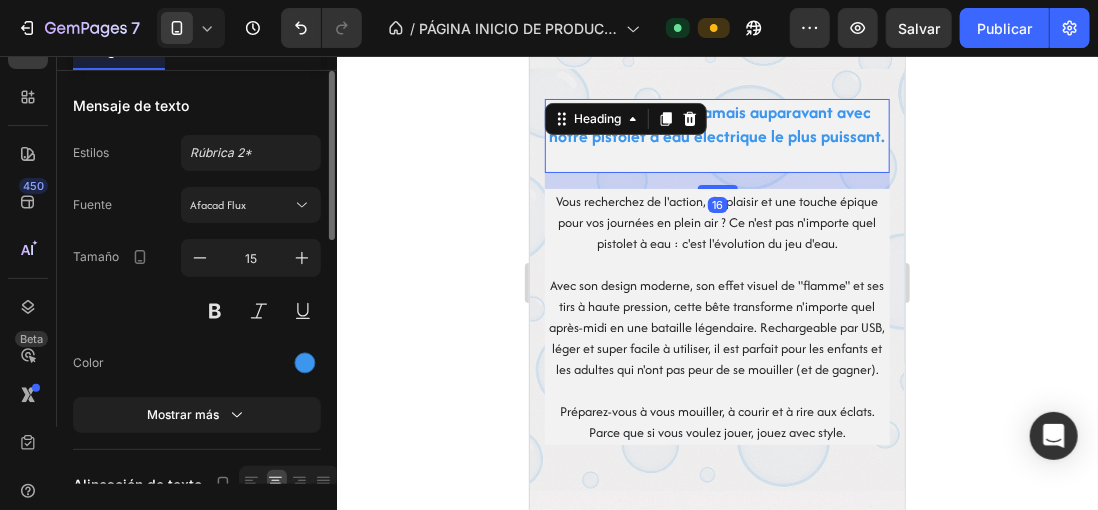 click 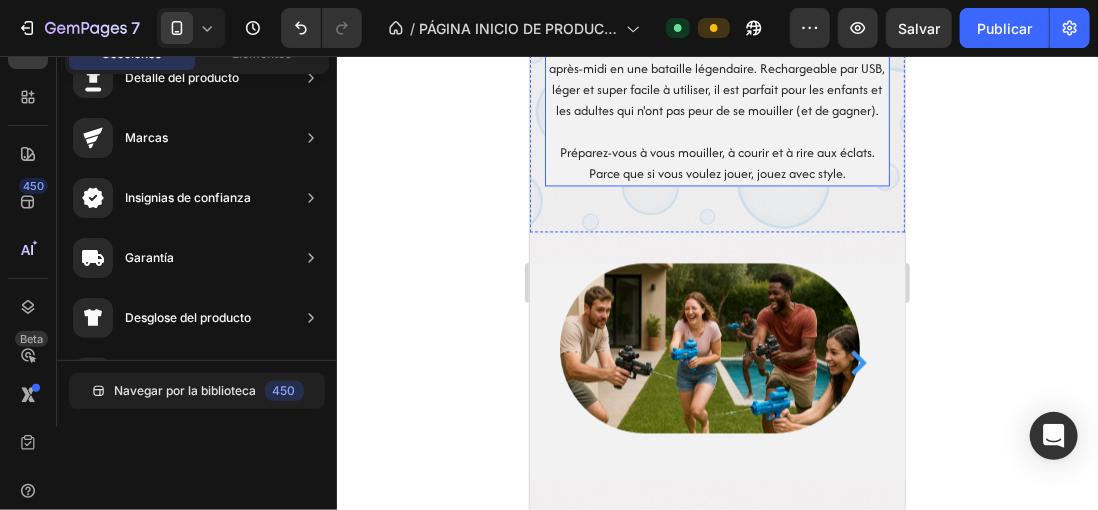 scroll, scrollTop: 1474, scrollLeft: 0, axis: vertical 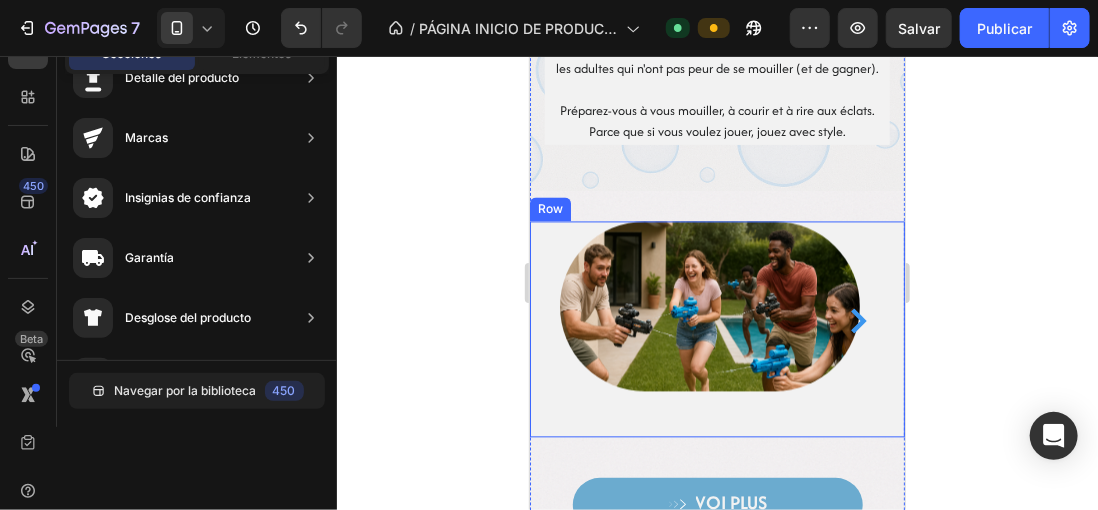 click on "Image Image Carousel Row" at bounding box center (716, 329) 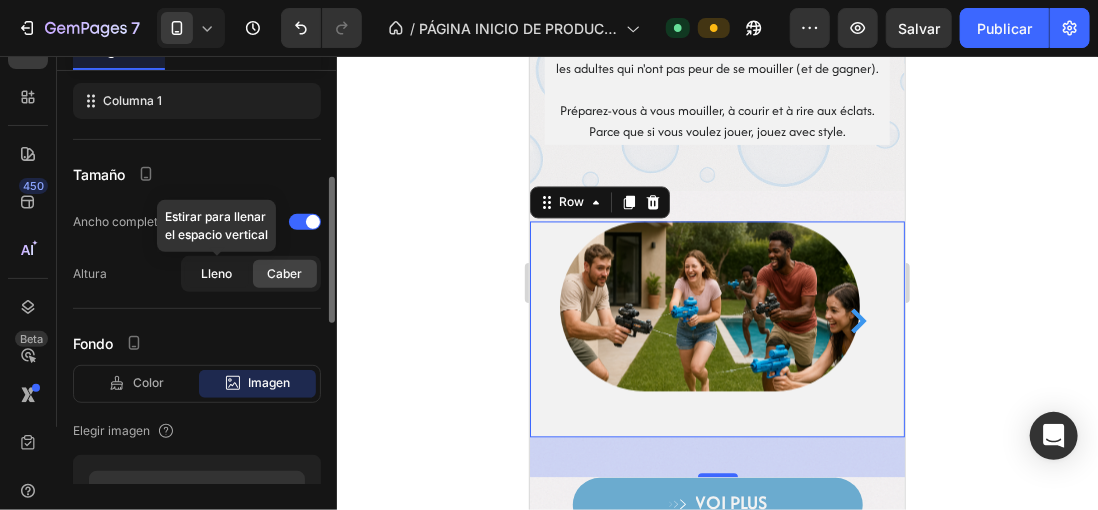 scroll, scrollTop: 500, scrollLeft: 0, axis: vertical 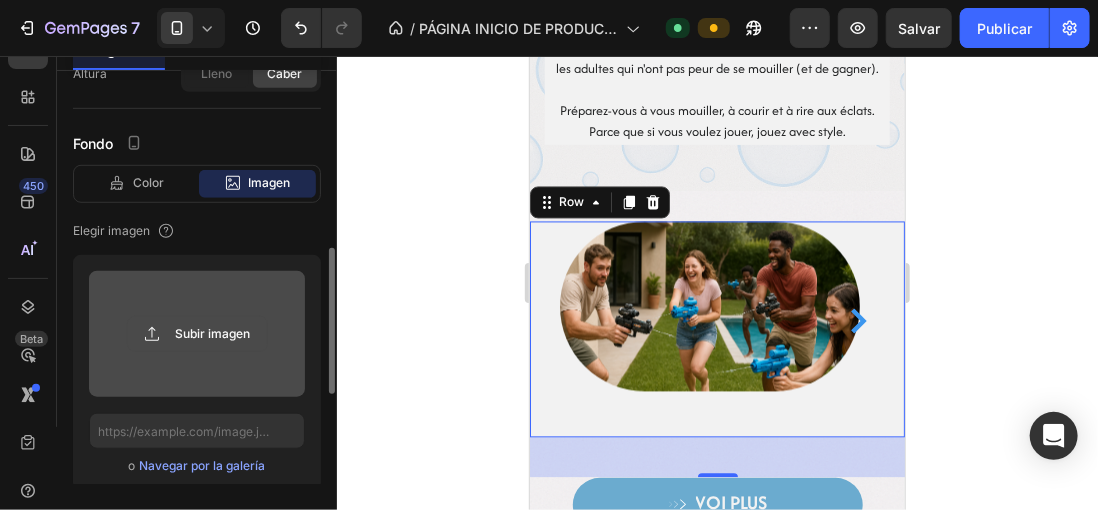 click 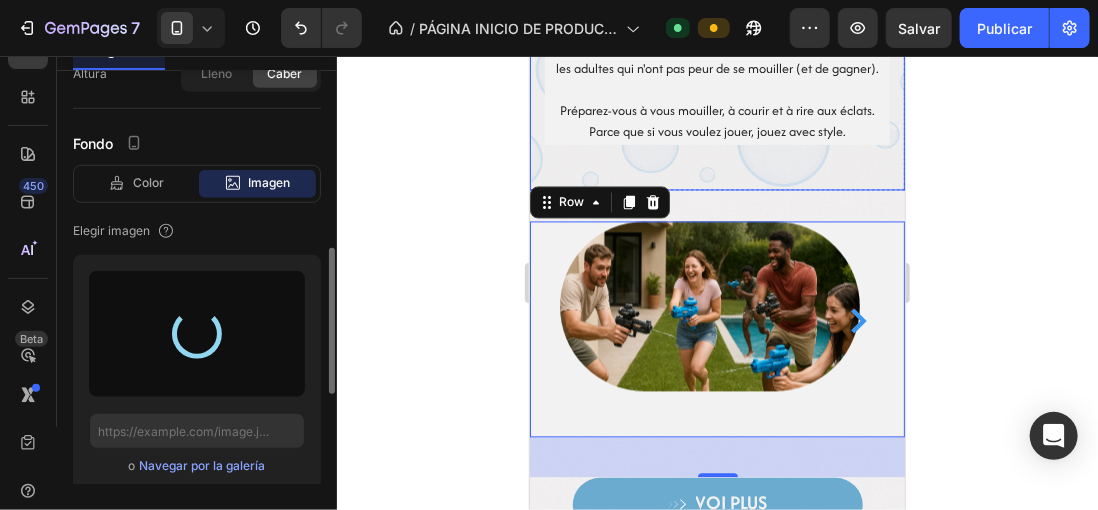 type on "https://cdn.shopify.com/s/files/1/0896/6527/4190/files/gempages_556725335903700004-bbbf7f85-286e-458d-a13c-80868e3c3f9f.png" 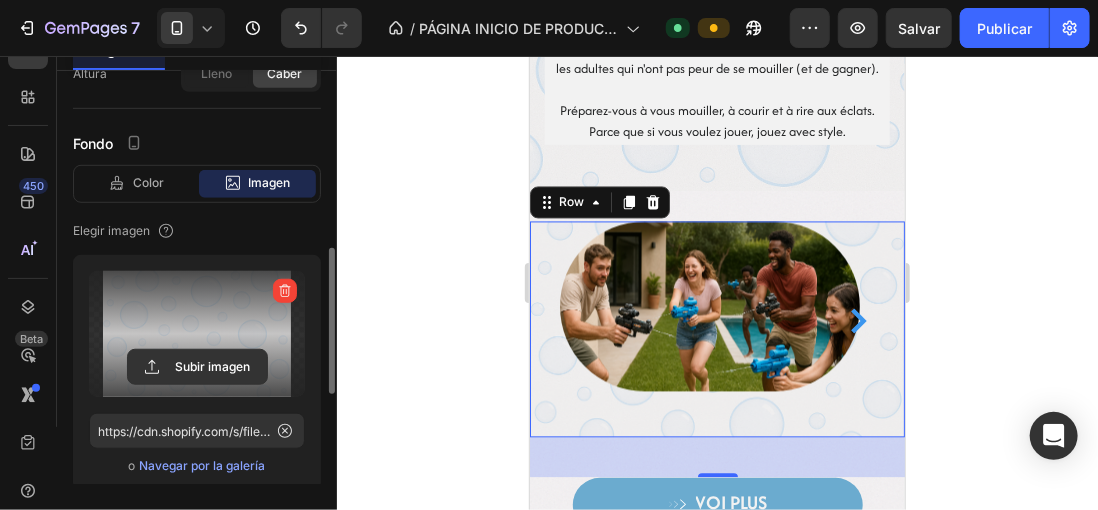 click 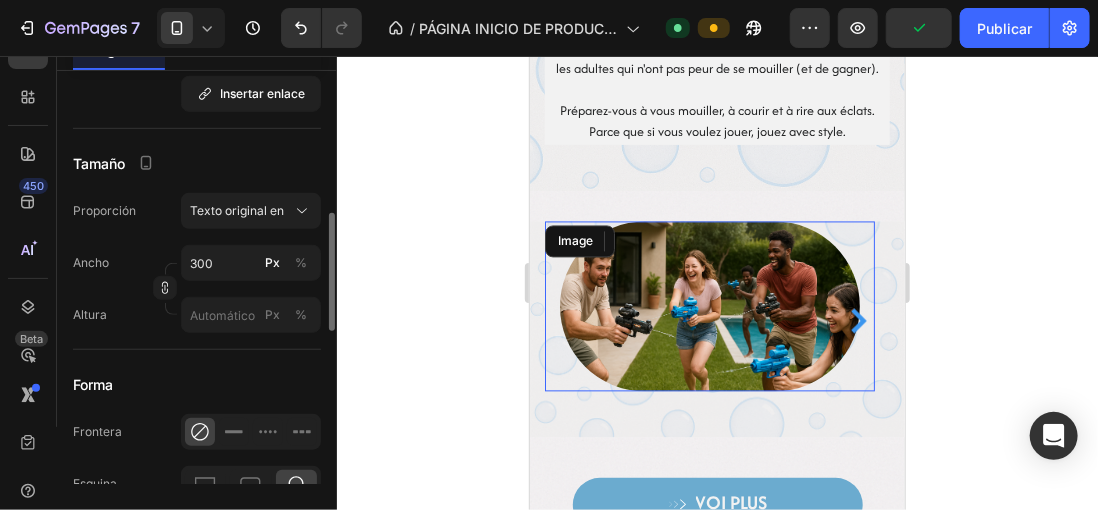 click on "Image" at bounding box center [579, 241] 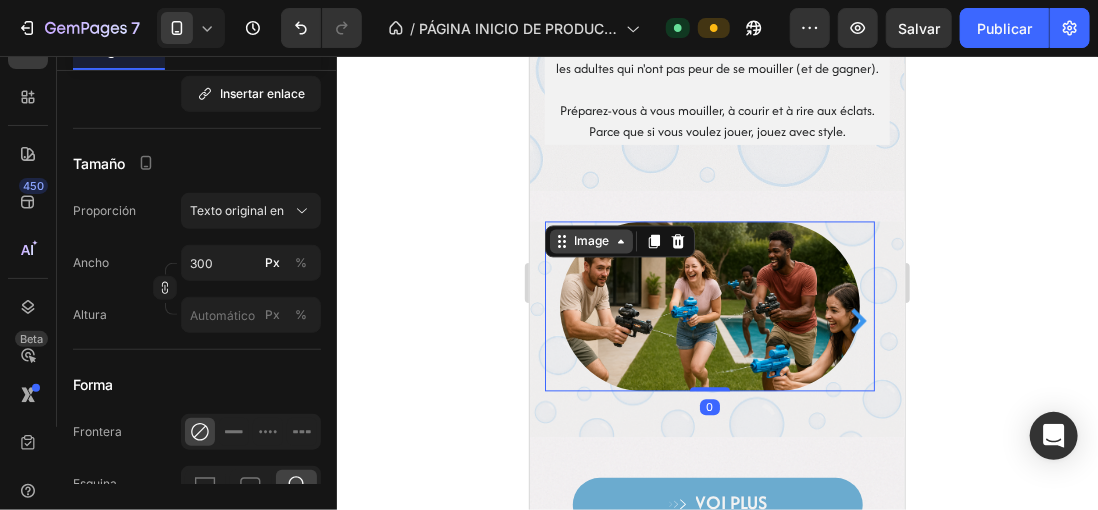 scroll, scrollTop: 0, scrollLeft: 0, axis: both 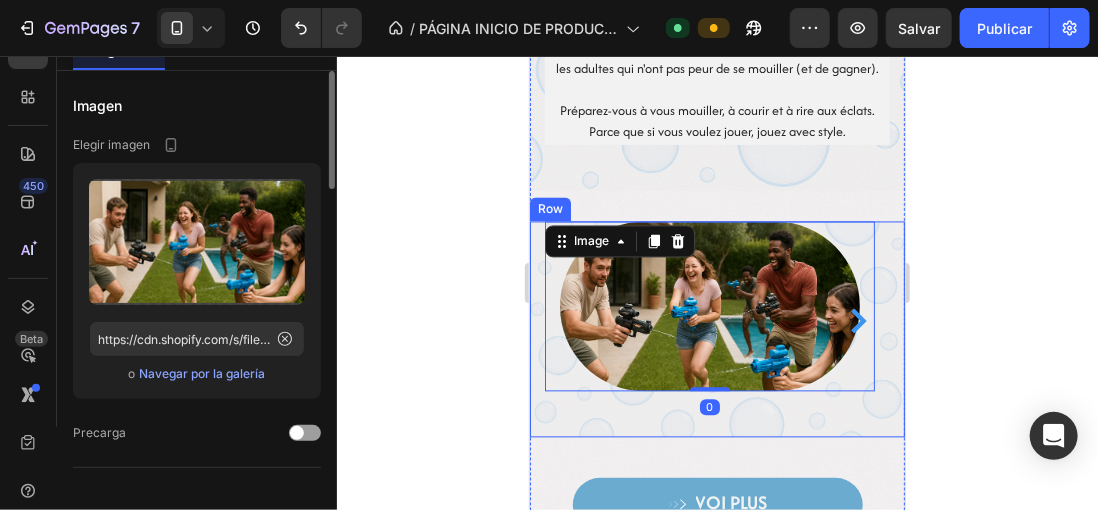 click on "Image   0 Image Carousel Row" at bounding box center [716, 329] 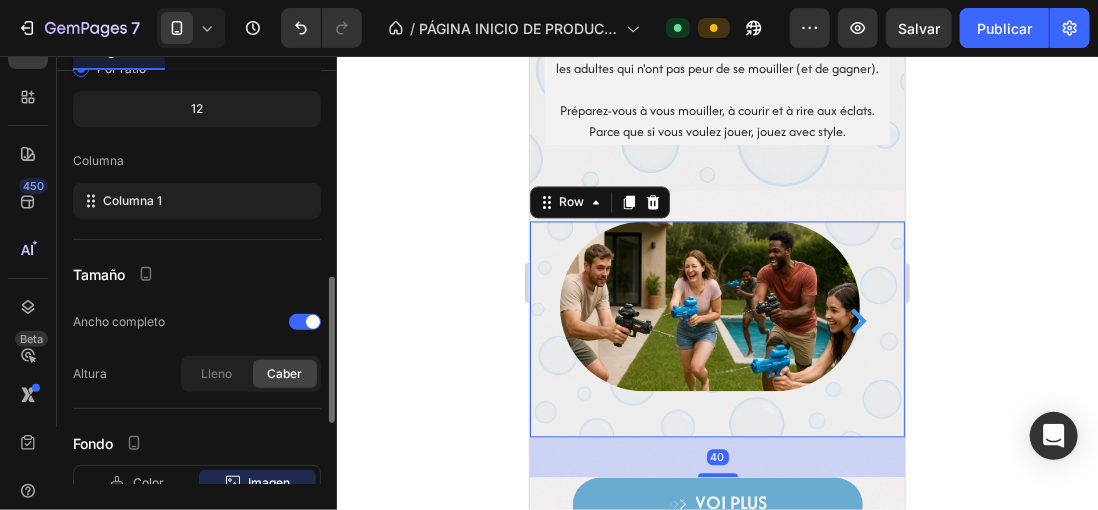 scroll, scrollTop: 300, scrollLeft: 0, axis: vertical 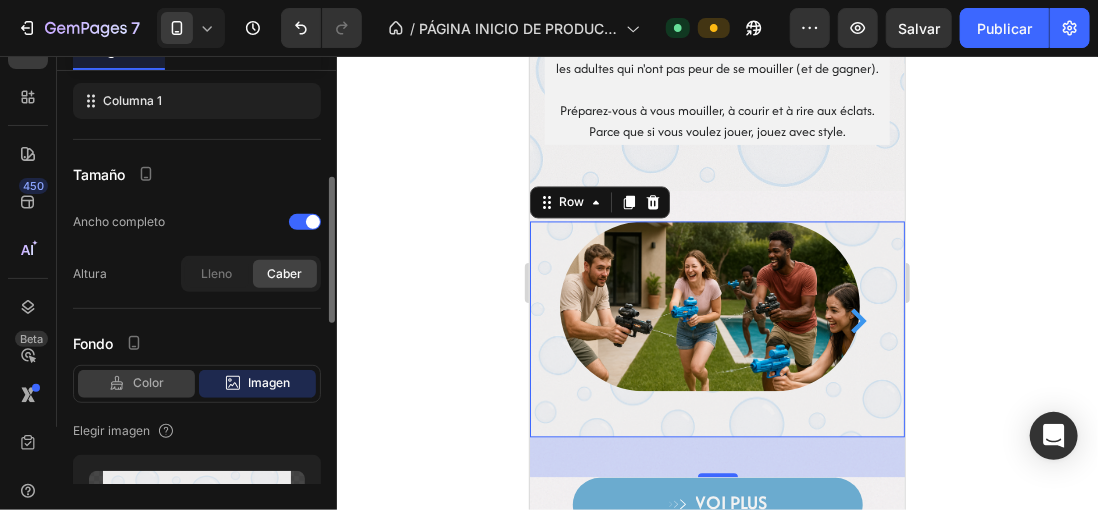 click on "Color" at bounding box center (148, 383) 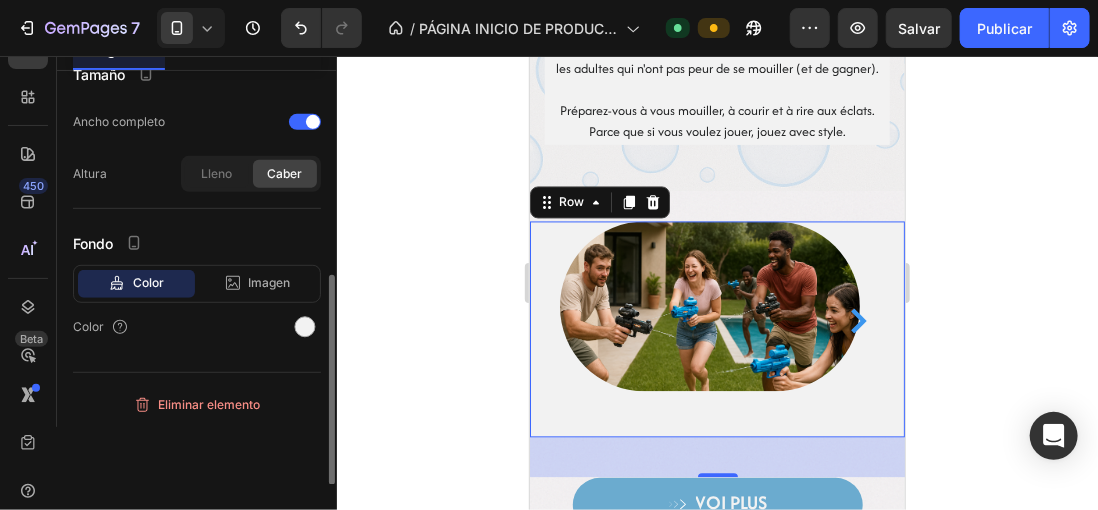 scroll, scrollTop: 400, scrollLeft: 0, axis: vertical 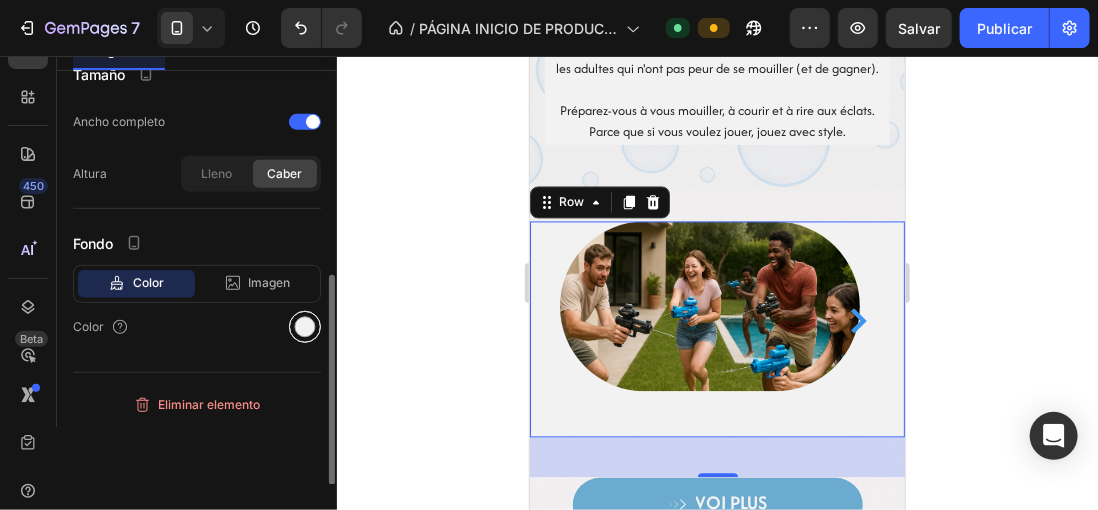 click at bounding box center (305, 327) 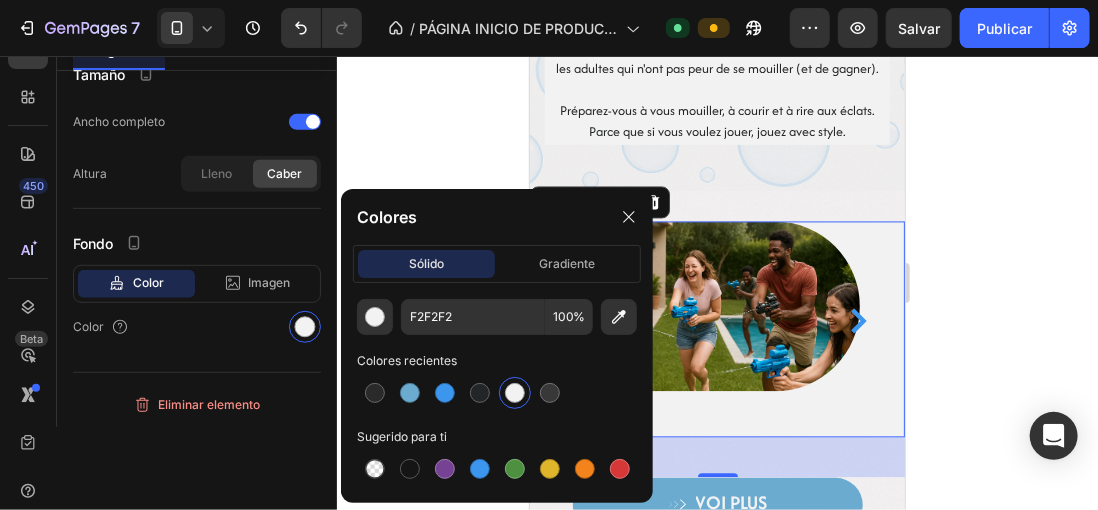 drag, startPoint x: 1019, startPoint y: 352, endPoint x: 131, endPoint y: 200, distance: 900.9151 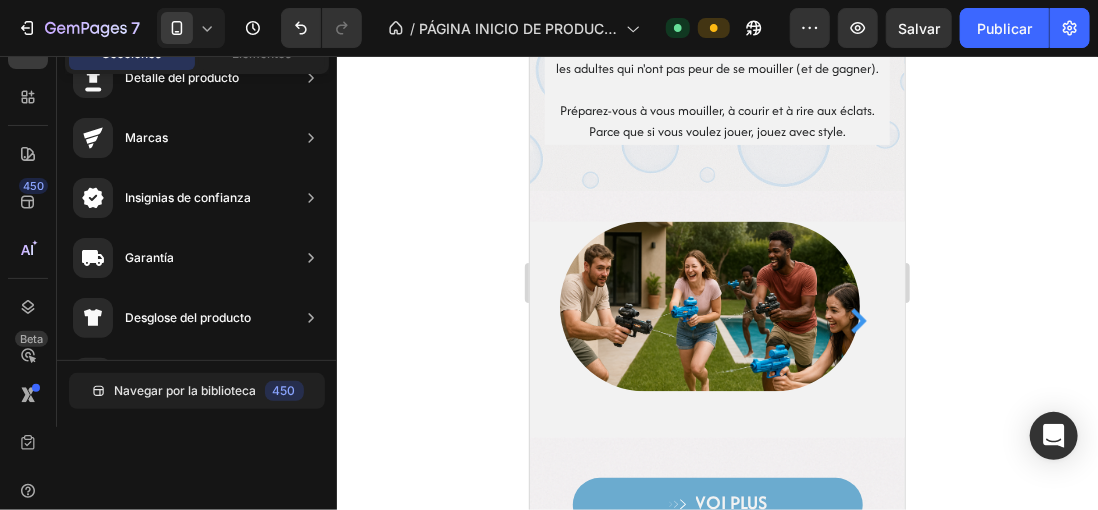 drag, startPoint x: 1051, startPoint y: 186, endPoint x: 360, endPoint y: 151, distance: 691.8858 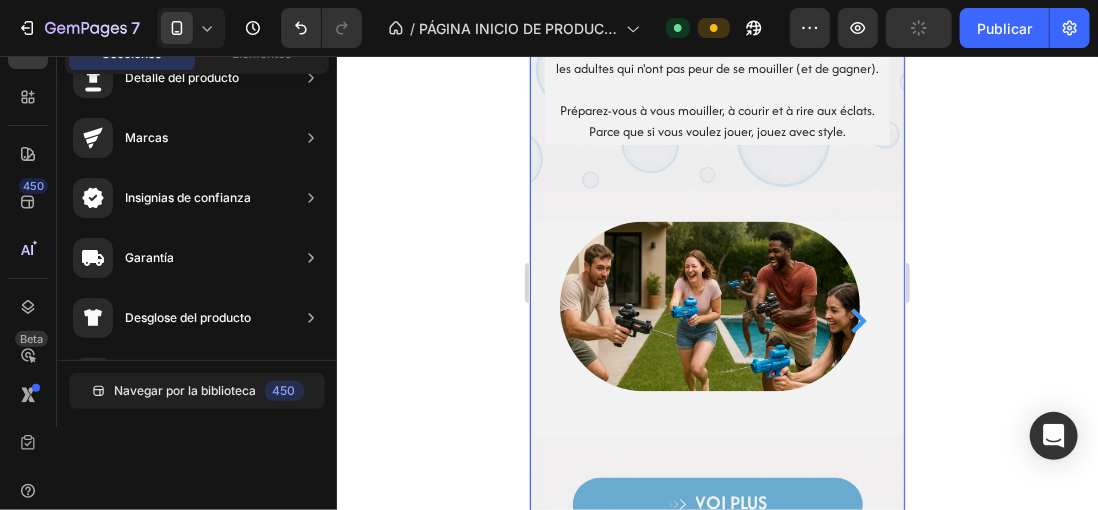 scroll, scrollTop: 1674, scrollLeft: 0, axis: vertical 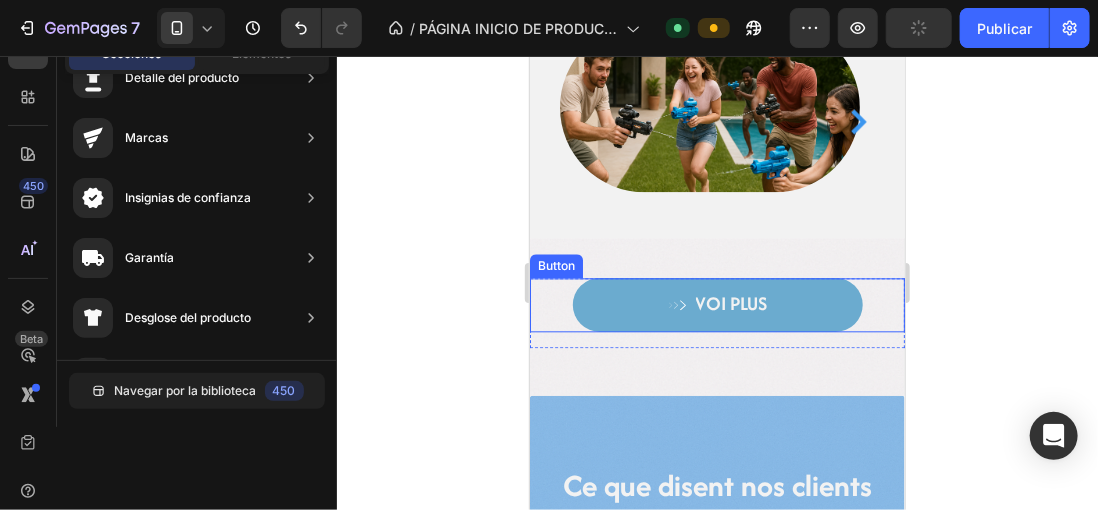 click on "Ce que disent nos clients Heading
Icon
Icon
Icon
Icon
Icon Row 🌞  Le plan parfait pour le week-end Text block "Super légère et facile à recharger. On l’utilise tous les week-ends dans le jardin. Je recommande à 100%." Text block - Claire G. Text block Row Image
Icon
Icon
Icon
Icon
Icon Row 💥  Puissance et fun garantis Text block "Incroyable ! Je ne m’attendais pas à autant de puissance. L’effet flamme est génial, mes enfants adorent (et moi aussi 😅)" Text block - Julien M. Text block Row Image
Icon
Icon
Icon
Icon
Icon Row 🔋  On sent que c’est de la qualité Text block "Le meilleur pistolet à eau que j’ai acheté. La batterie tient bien et le produit est solide." Text block - Sophie P. Text block Row Image
Icon
Row" at bounding box center (716, 730) 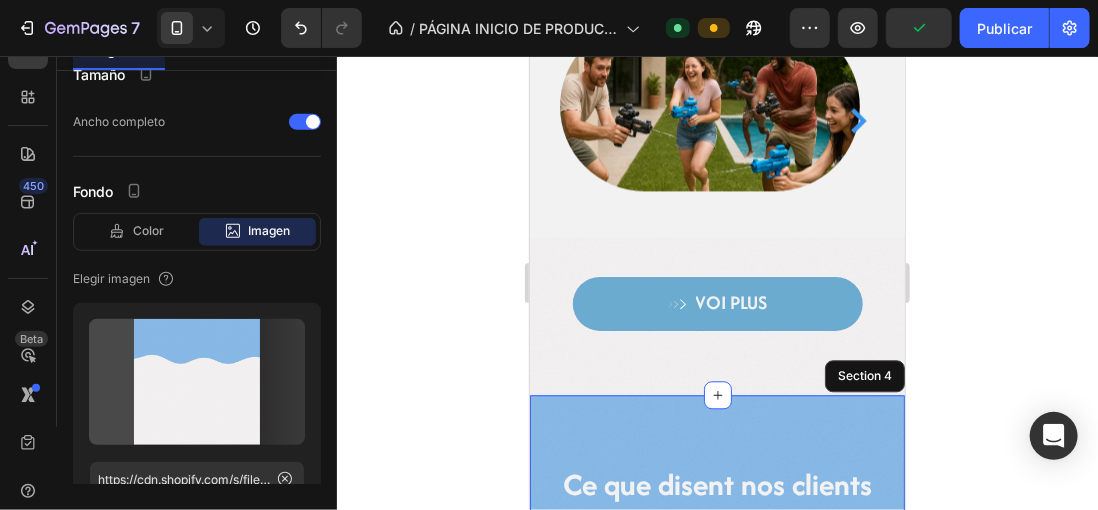 scroll, scrollTop: 1874, scrollLeft: 0, axis: vertical 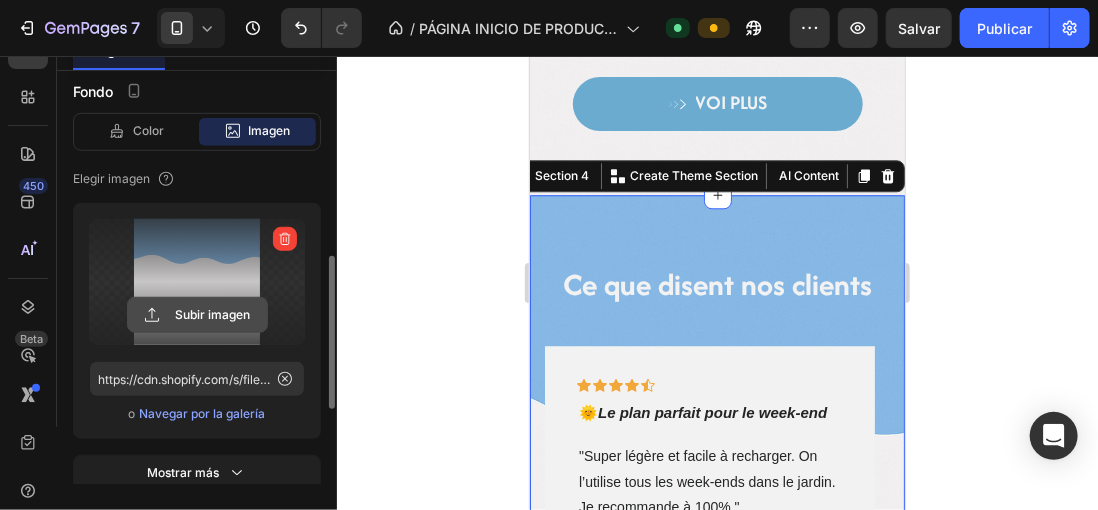 click 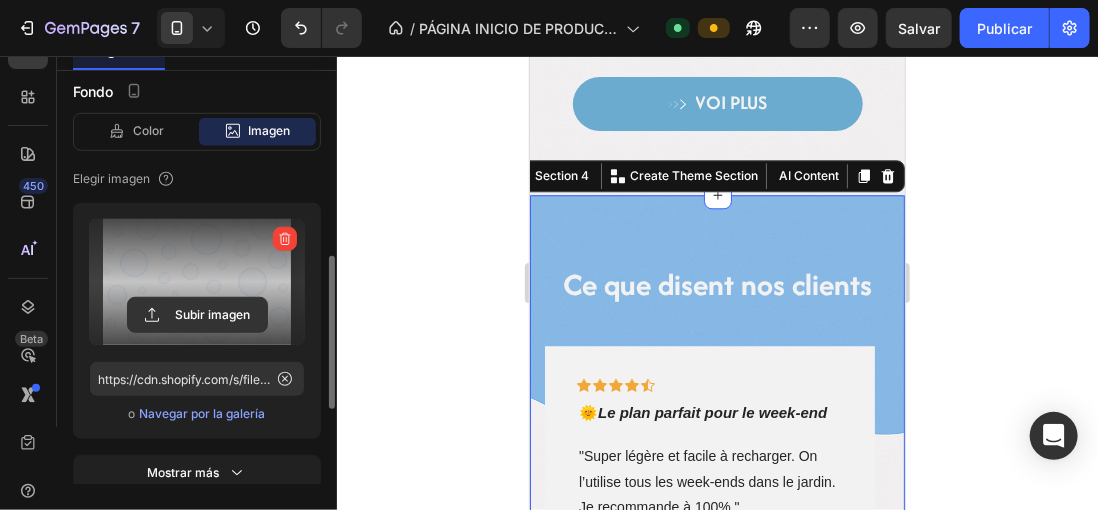 type on "https://cdn.shopify.com/s/files/1/0896/6527/4190/files/gempages_556725335903700004-bbbf7f85-286e-458d-a13c-80868e3c3f9f.png" 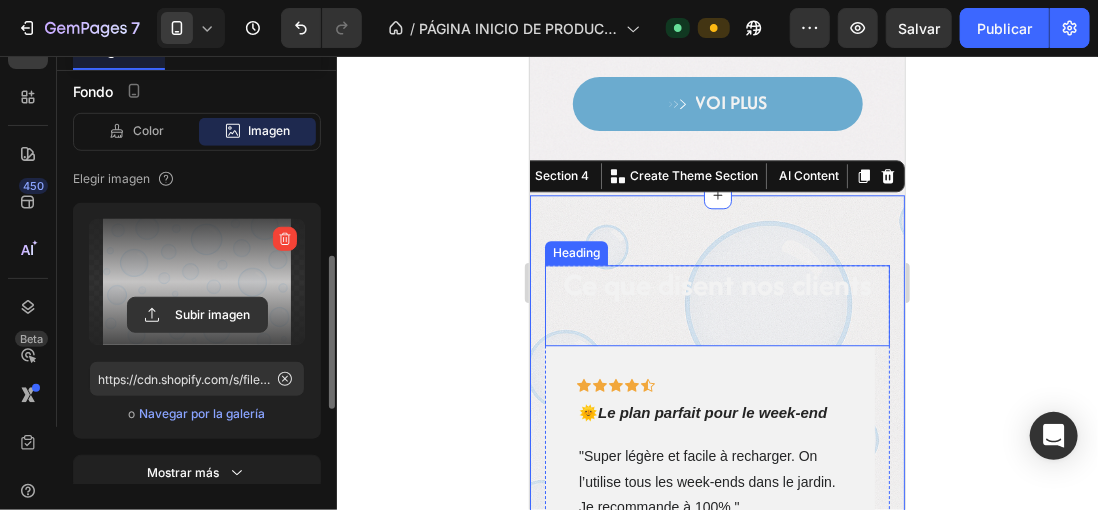 click on "Ce que disent nos clients" at bounding box center [716, 283] 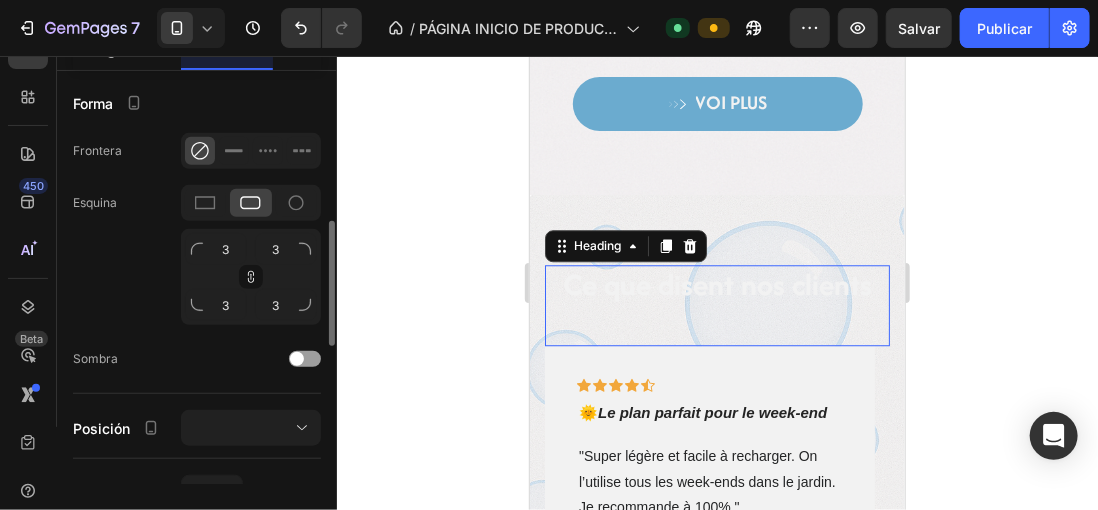 click on "Ce que disent nos clients" at bounding box center (716, 284) 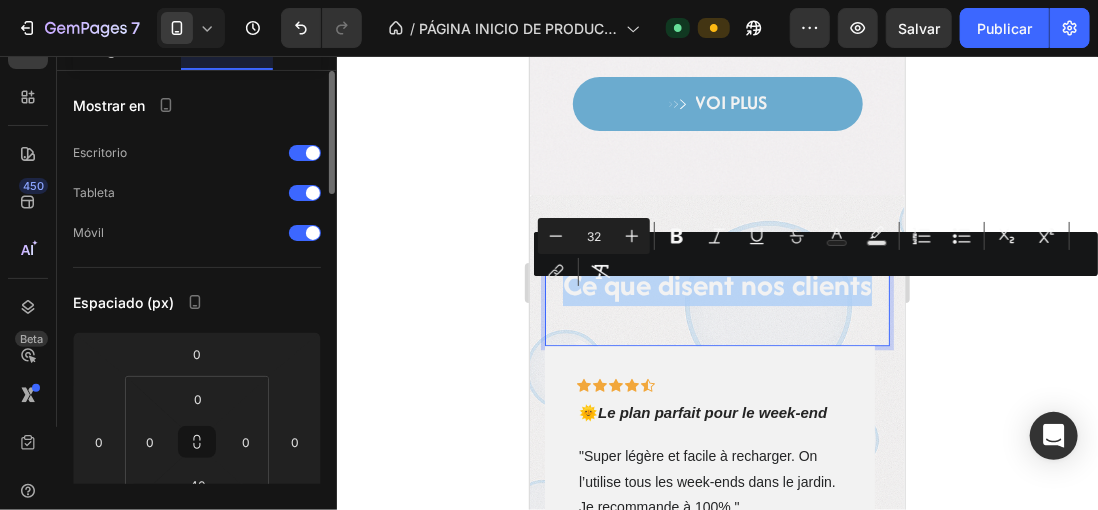 drag, startPoint x: 622, startPoint y: 304, endPoint x: 1320, endPoint y: 294, distance: 698.07166 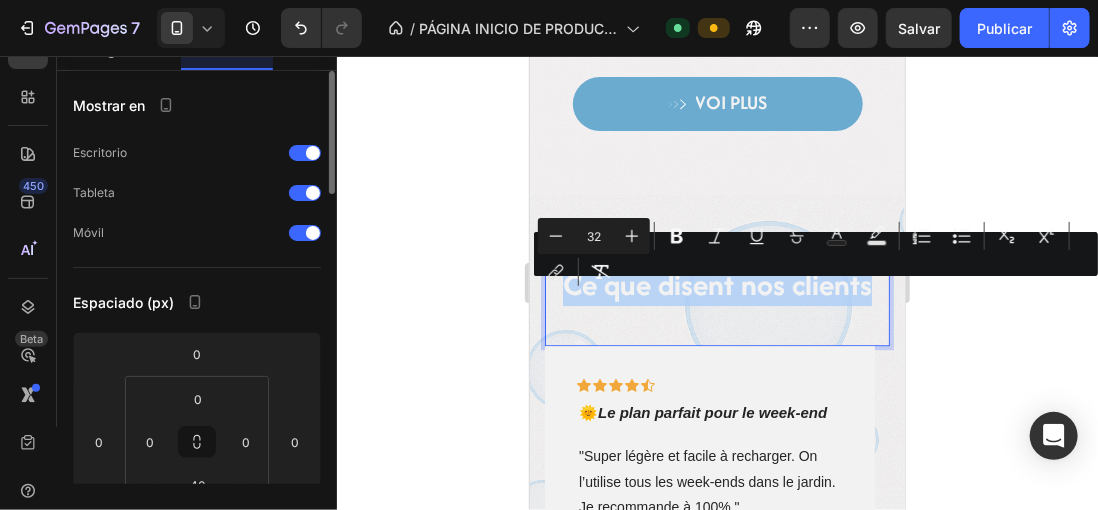 click on "iPhone 13 Mini  ( 375 px) iPhone 13 Mini iPhone 13 Pro iPhone 11 Pro Max iPhone 15 Pro Max Pixel 7 Galaxy S8+ Galaxy S20 Ultra iPad Mini iPad Air iPad Pro Header Vivez l'été comme jamais auparavant avec notre pistolet à eau électrique le plus puissant.  Heading Vous recherchez de l'action, du plaisir et une touche épique pour vos journées en plein air ? Ce n'est pas n'importe quel pistolet à eau : c'est l'évolution du jeu d'eau.  Avec son design moderne, son effet visuel de "flamme" et ses tirs à haute pression, cette bête transforme n'importe quel après-midi en une bataille légendaire. Rechargeable par USB, léger et super facile à utiliser, il est parfait pour les enfants et les adultes qui n'ont pas peur de se mouiller (et de gagner).  Préparez-vous à vous mouiller, à courir et à rire aux éclats. Parce que si vous voulez jouer, jouez avec style. Text block Row Row
Drop element here Row Image Image Carousel Row           VOI PLUS Button Row Section 3 Heading   0 Row" at bounding box center [716, -111] 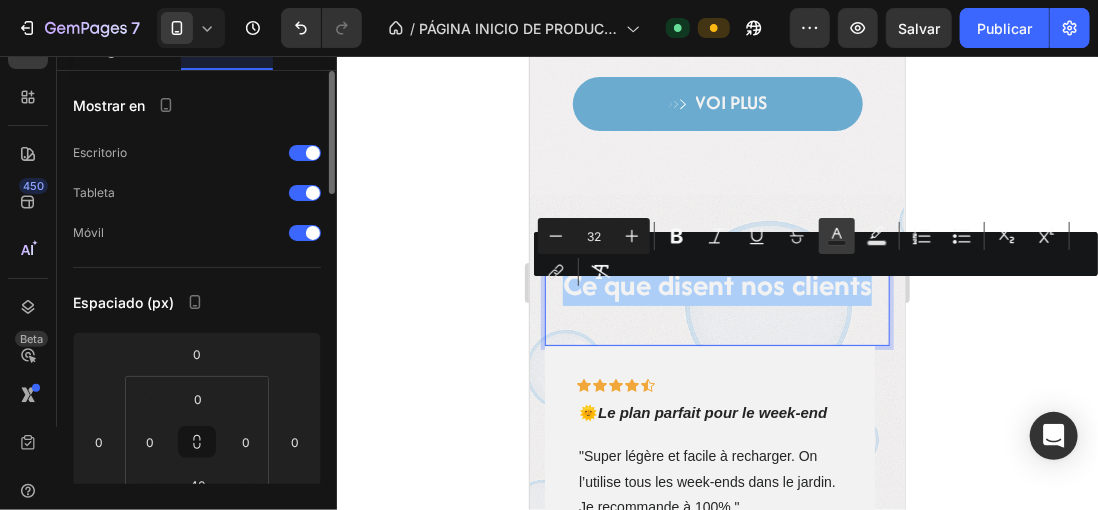 click 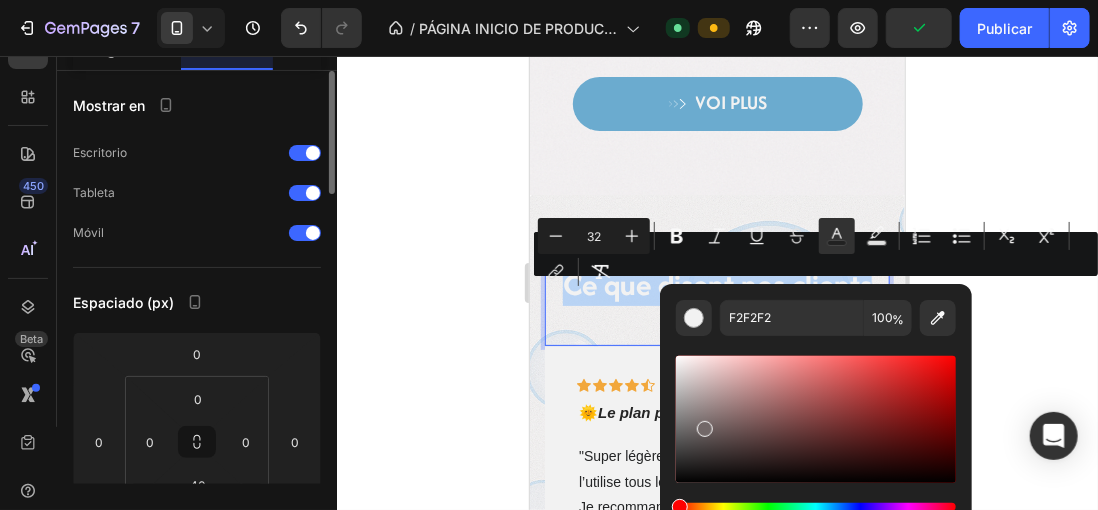 drag, startPoint x: 680, startPoint y: 367, endPoint x: 491, endPoint y: 268, distance: 213.35886 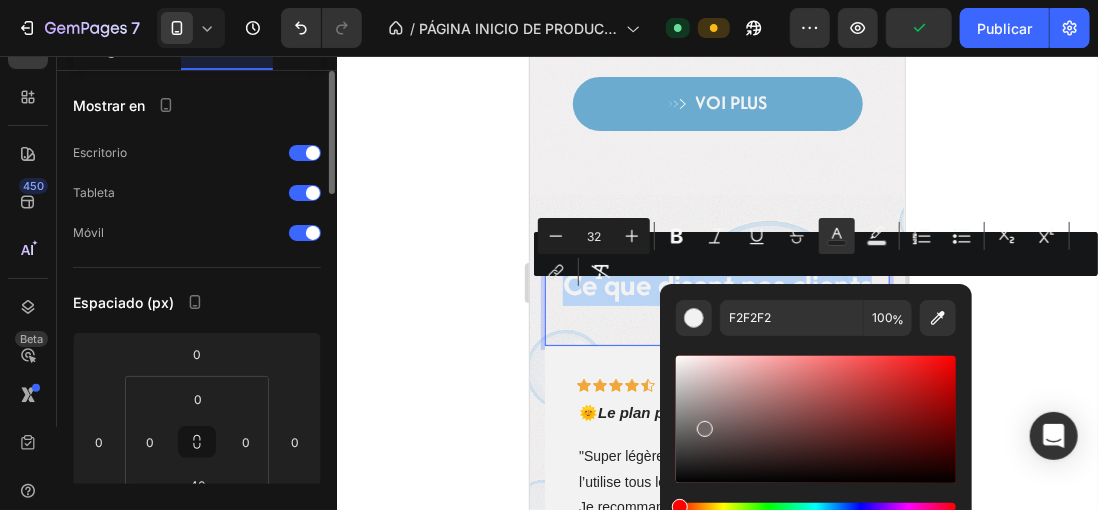 click at bounding box center [705, 429] 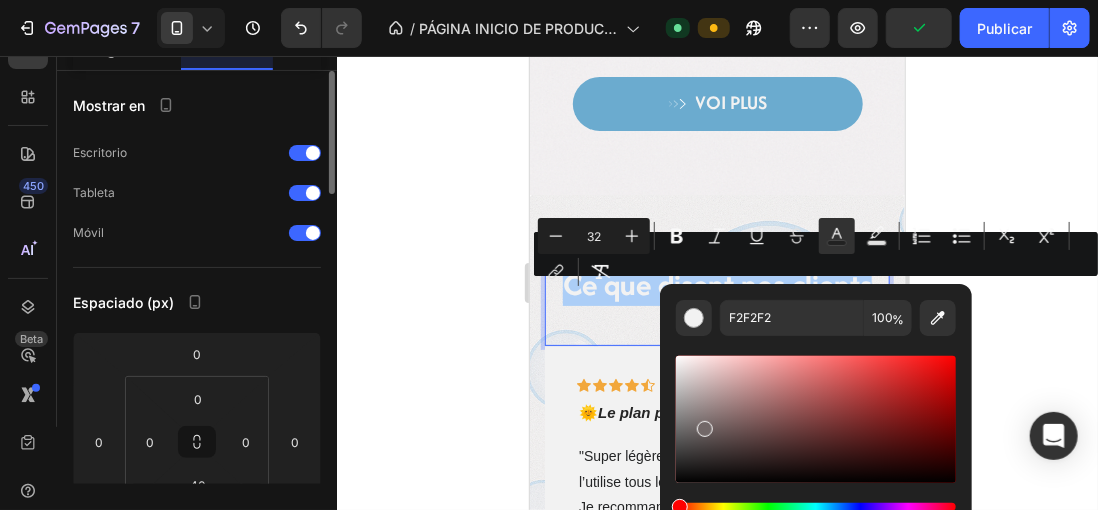 click 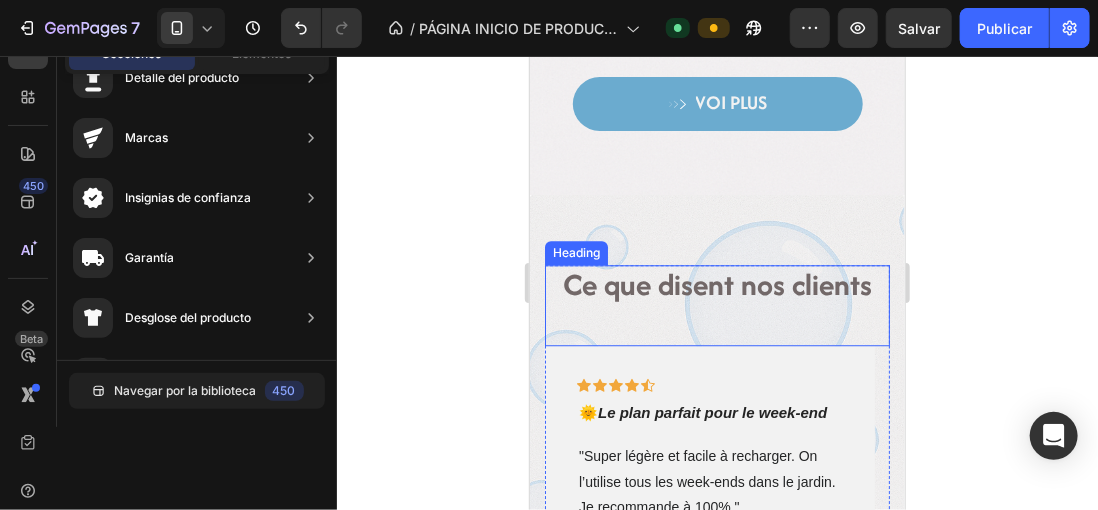 click on "Ce que disent nos clients" at bounding box center (716, 283) 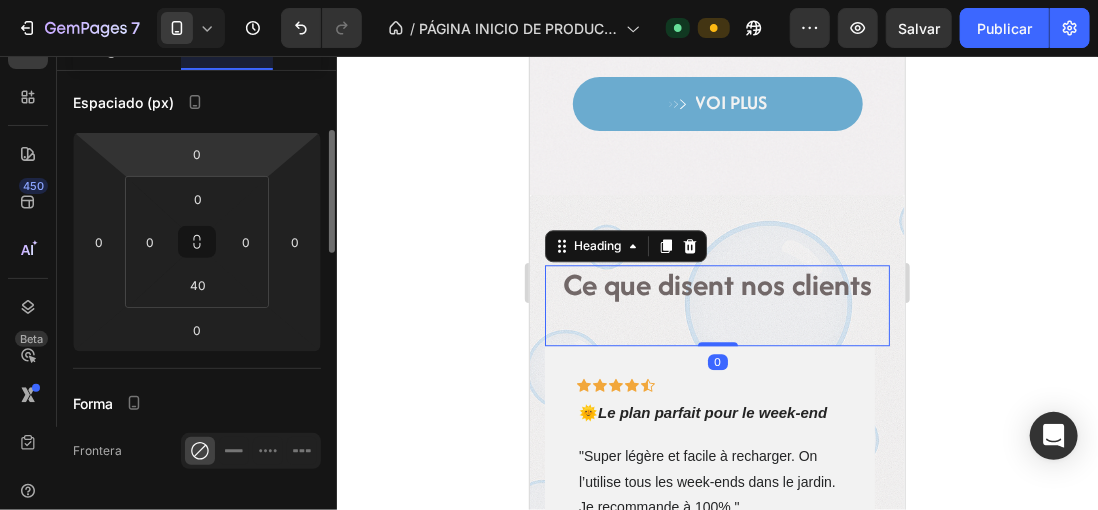 scroll, scrollTop: 0, scrollLeft: 0, axis: both 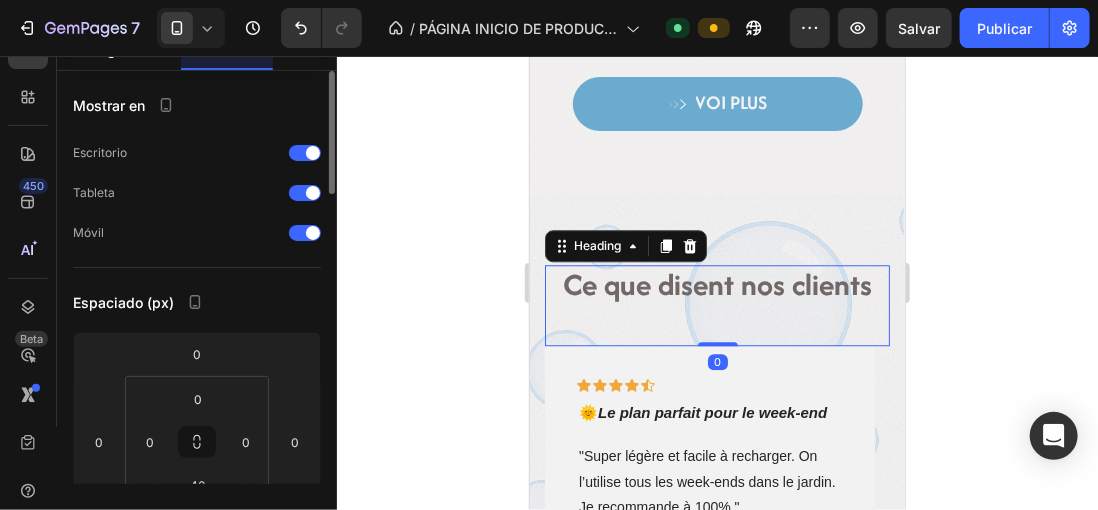 click on "Configuración" at bounding box center [119, 49] 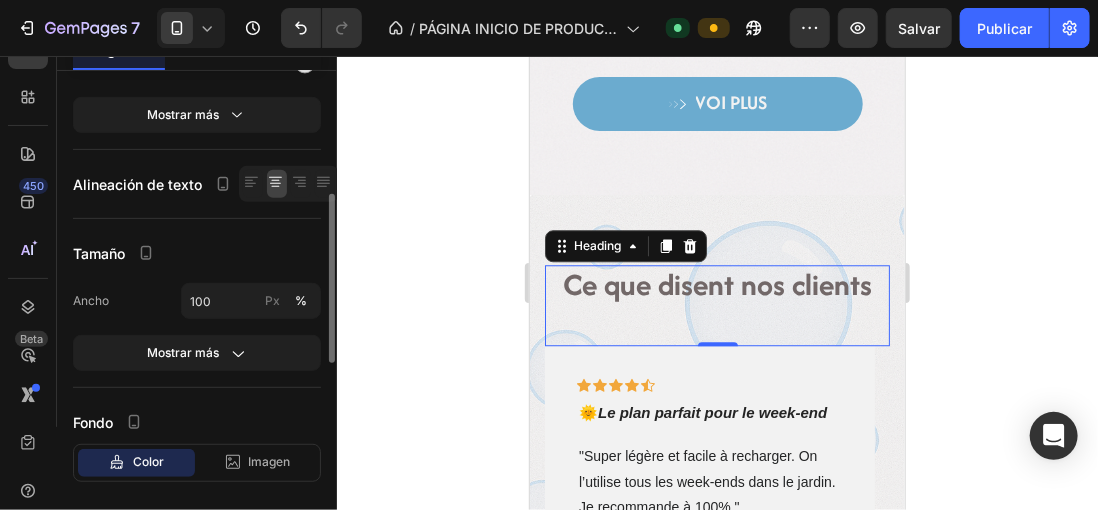 scroll, scrollTop: 100, scrollLeft: 0, axis: vertical 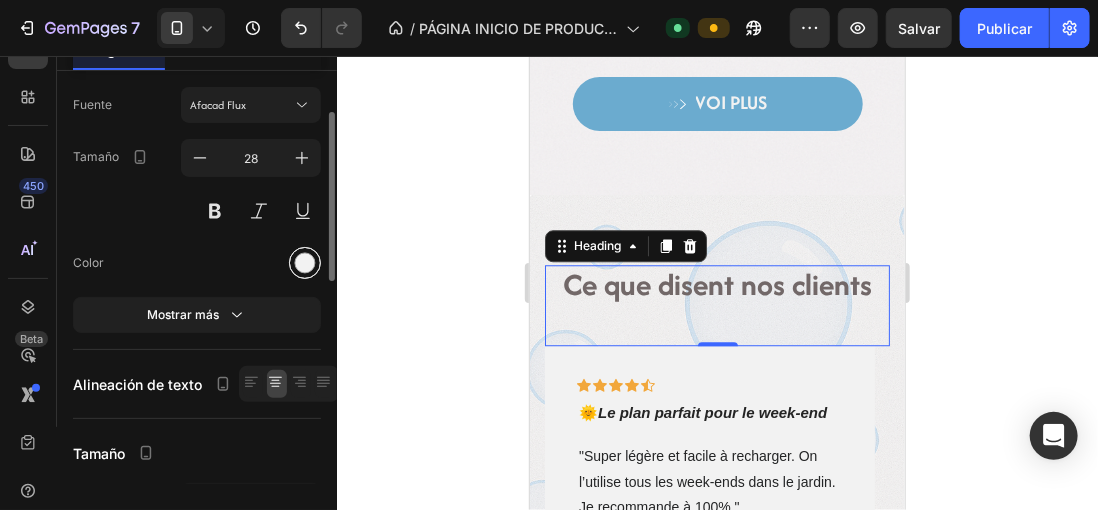 click at bounding box center (305, 263) 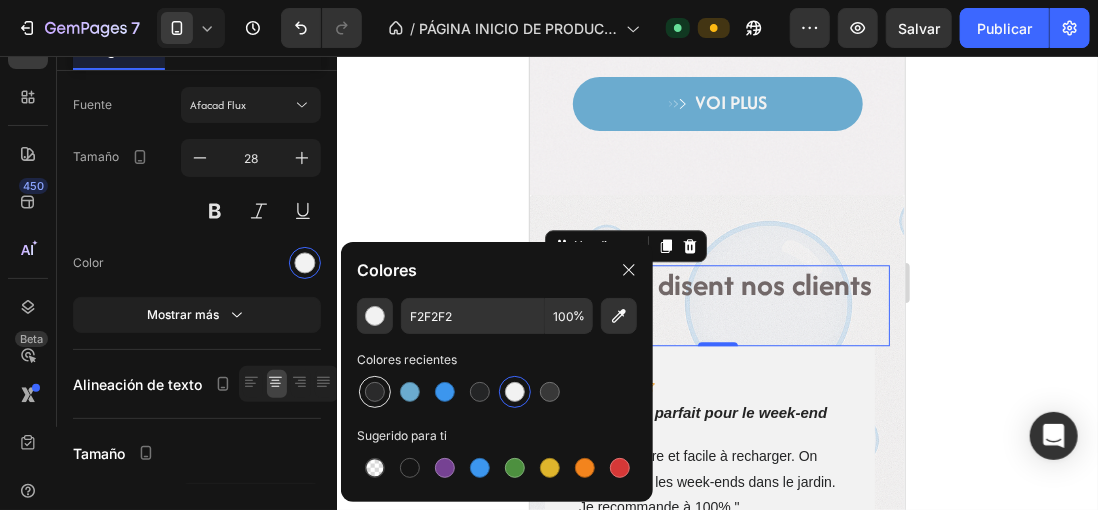 click at bounding box center (375, 392) 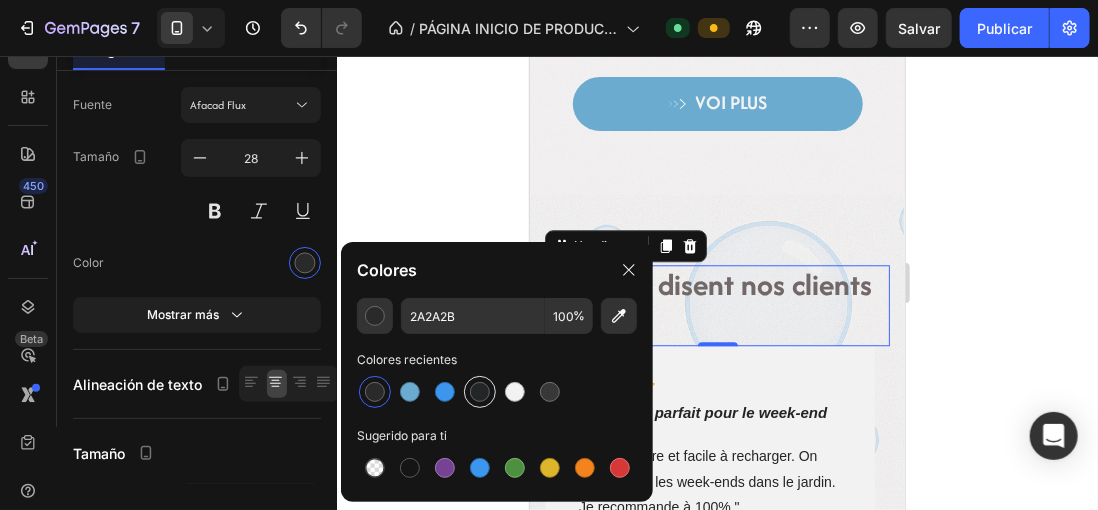 click at bounding box center [480, 392] 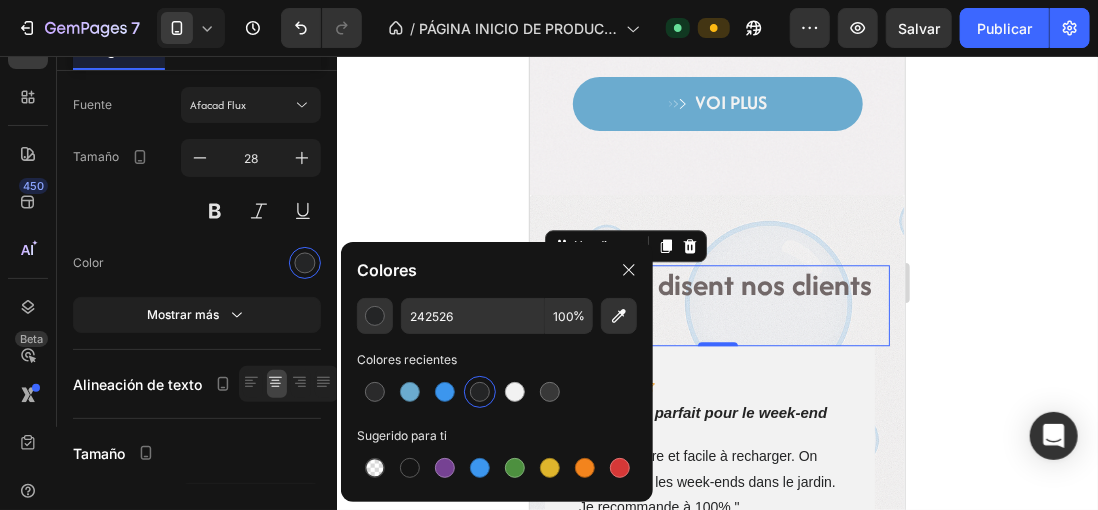 click on "Ce que disent nos clients Heading   0" at bounding box center [716, 304] 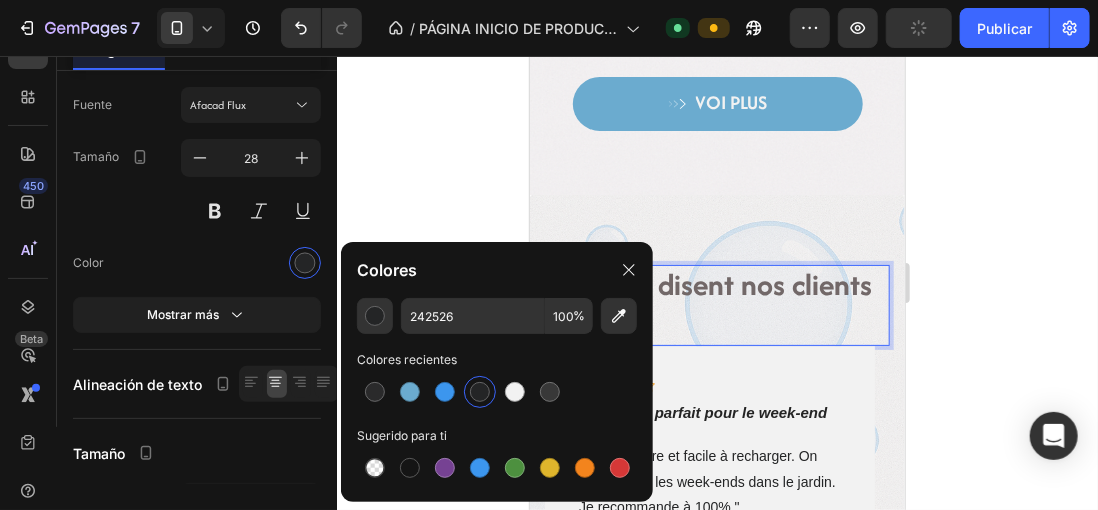 click on "Ce que disent nos clients" at bounding box center (716, 283) 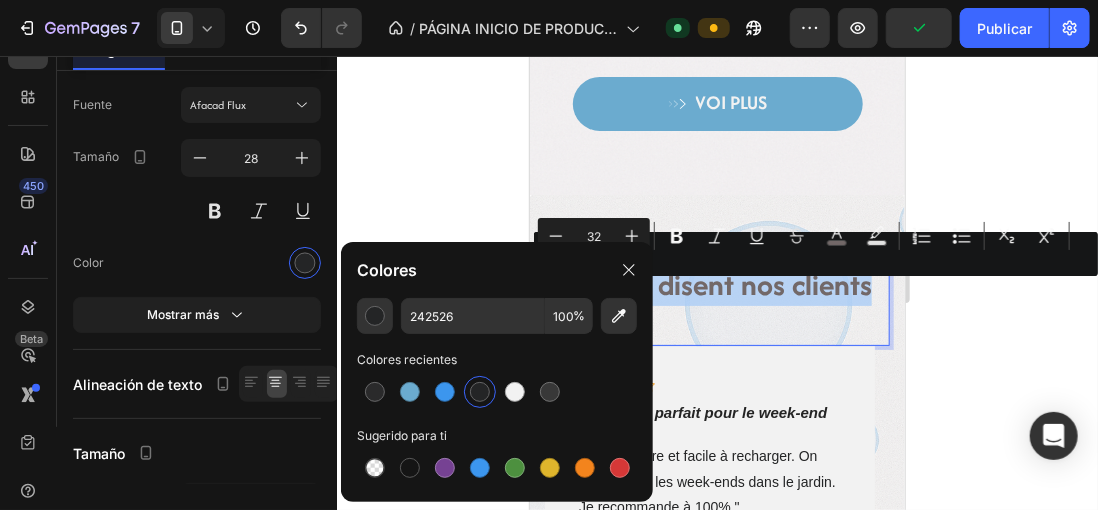 drag, startPoint x: 860, startPoint y: 308, endPoint x: 1156, endPoint y: 364, distance: 301.25073 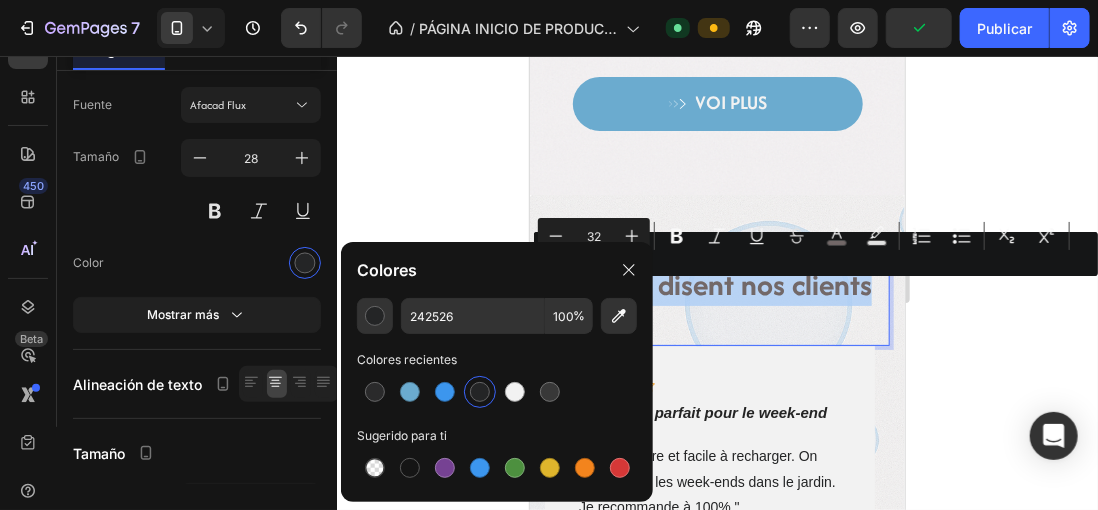 click on "iPhone 13 Mini  ( 375 px) iPhone 13 Mini iPhone 13 Pro iPhone 11 Pro Max iPhone 15 Pro Max Pixel 7 Galaxy S8+ Galaxy S20 Ultra iPad Mini iPad Air iPad Pro Header Vivez l'été comme jamais auparavant avec notre pistolet à eau électrique le plus puissant.  Heading Vous recherchez de l'action, du plaisir et une touche épique pour vos journées en plein air ? Ce n'est pas n'importe quel pistolet à eau : c'est l'évolution du jeu d'eau.  Avec son design moderne, son effet visuel de "flamme" et ses tirs à haute pression, cette bête transforme n'importe quel après-midi en une bataille légendaire. Rechargeable par USB, léger et super facile à utiliser, il est parfait pour les enfants et les adultes qui n'ont pas peur de se mouiller (et de gagner).  Préparez-vous à vous mouiller, à courir et à rire aux éclats. Parce que si vous voulez jouer, jouez avec style. Text block Row Row
Drop element here Row Image Image Carousel Row           VOI PLUS Button Row Section 3 Heading   0 Row" at bounding box center [716, -111] 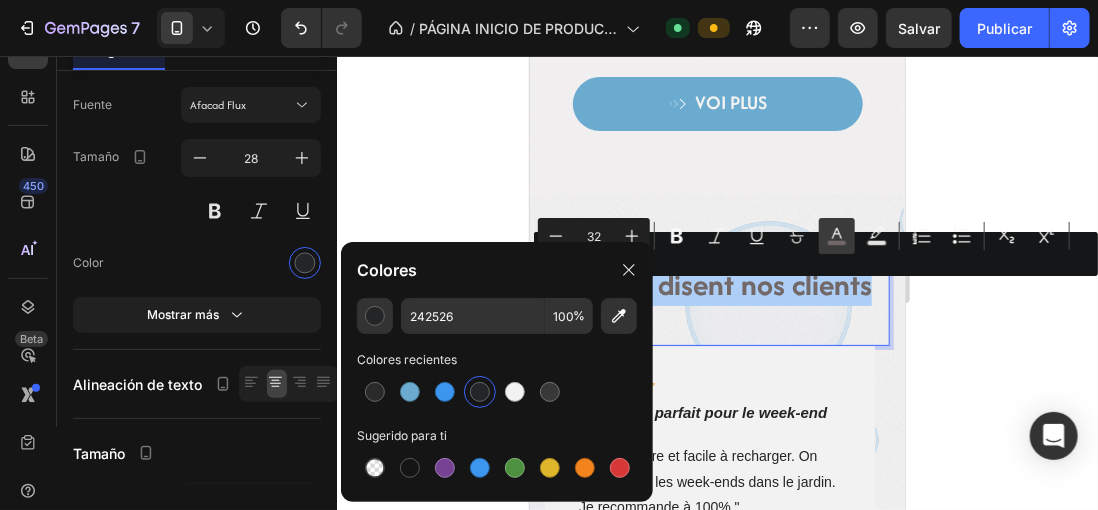 click 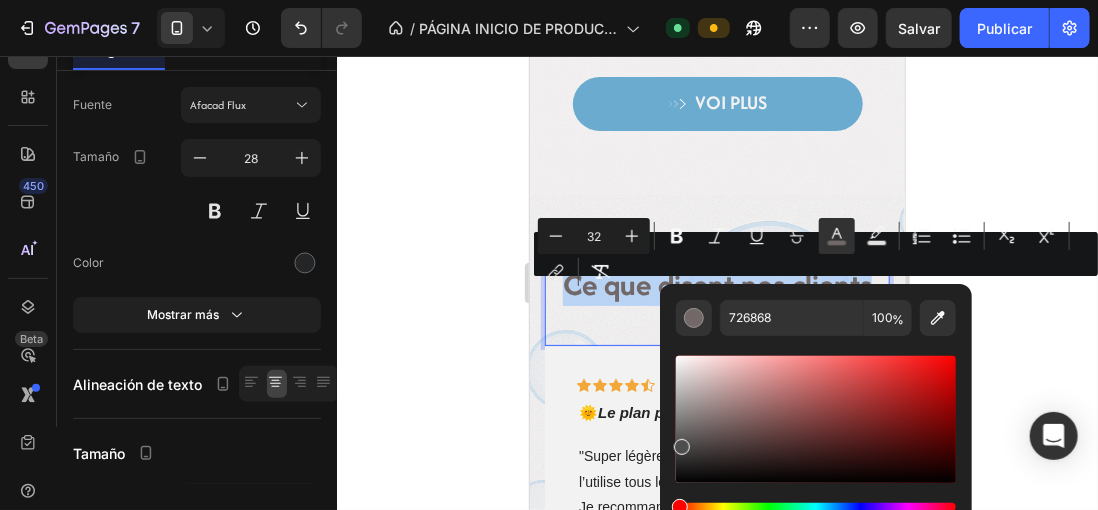 type on "4F4E4E" 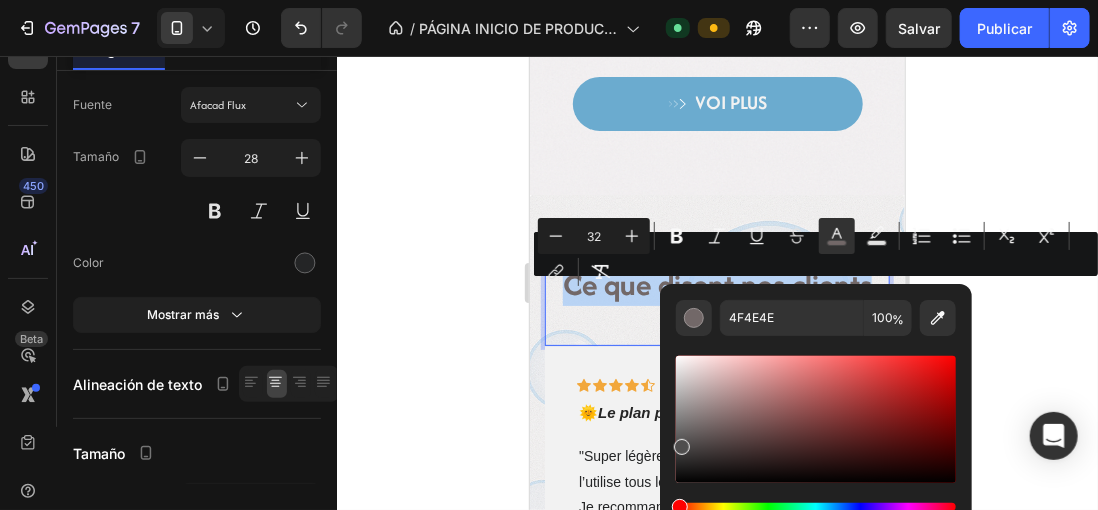 drag, startPoint x: 679, startPoint y: 361, endPoint x: 679, endPoint y: 443, distance: 82 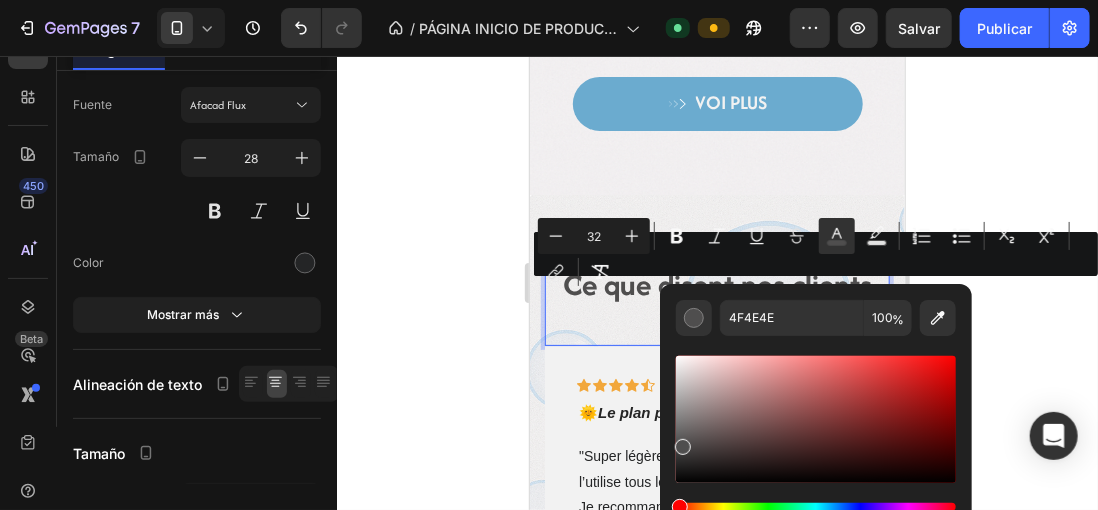 click 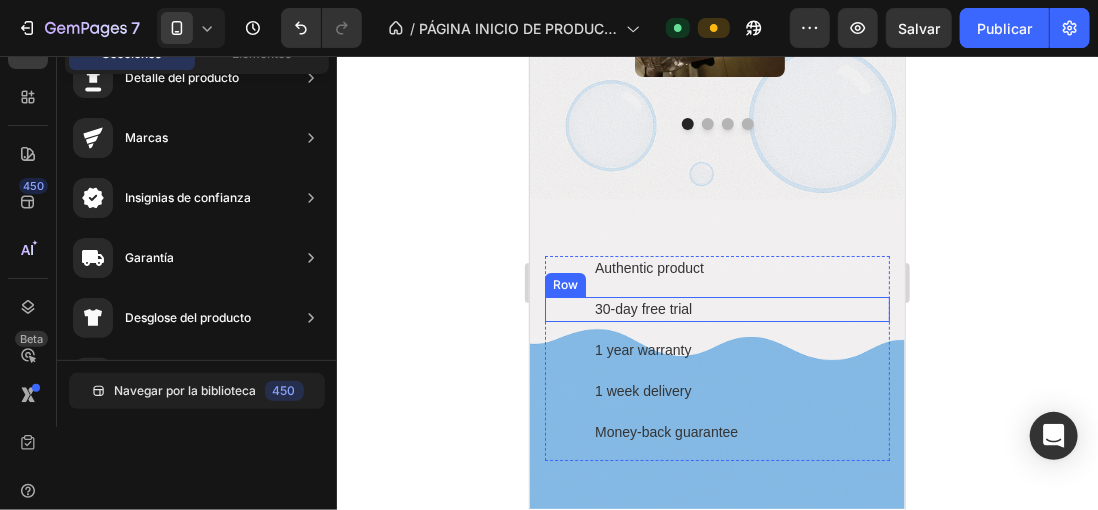 scroll, scrollTop: 2574, scrollLeft: 0, axis: vertical 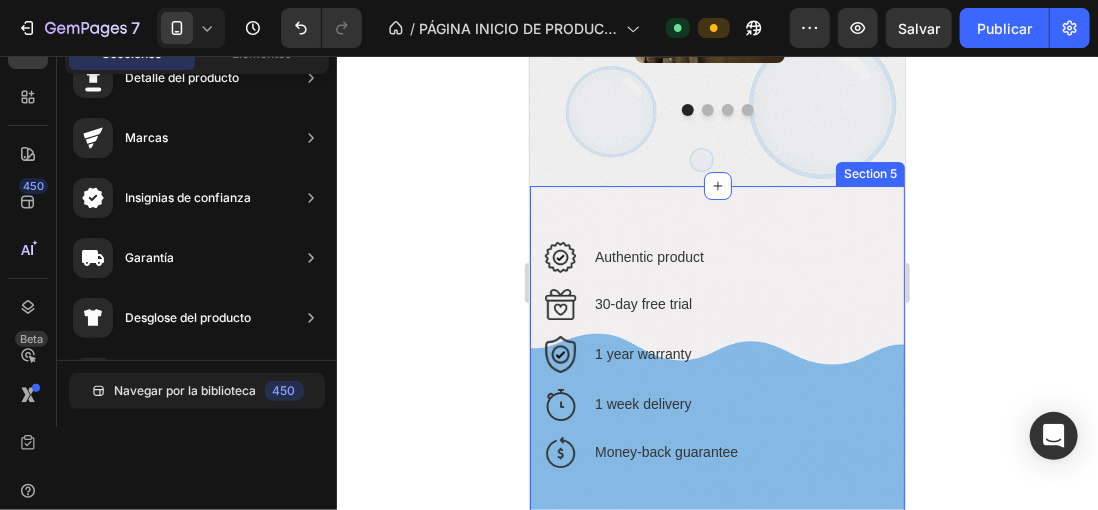 click on "Image Authentic product Text block Row Image 30-day free trial Text block Row Image 1 year warranty Text block Row Image 1 week delivery Text block Row Image Money-back guarantee Text block Row Row Section 5" at bounding box center (716, 358) 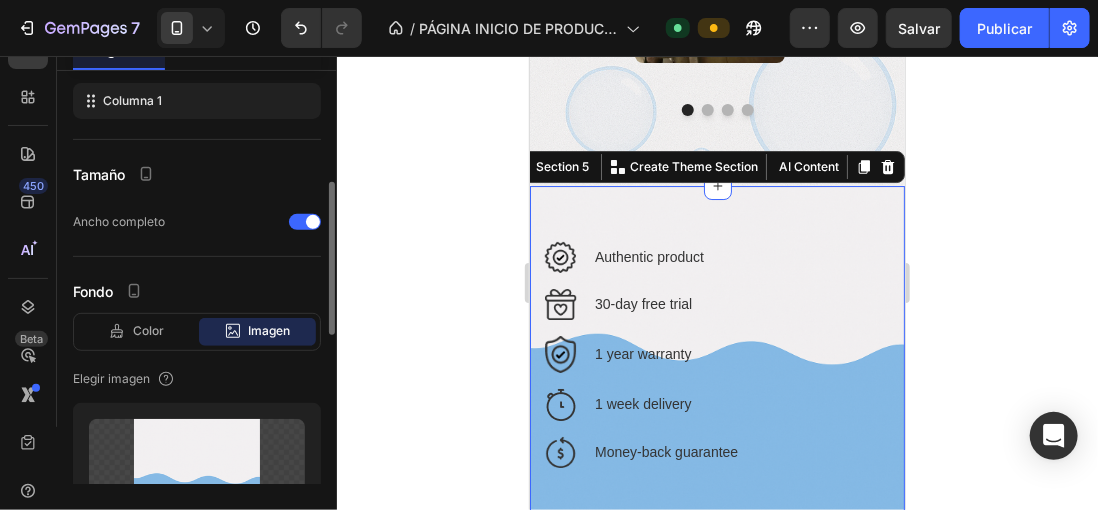 scroll, scrollTop: 500, scrollLeft: 0, axis: vertical 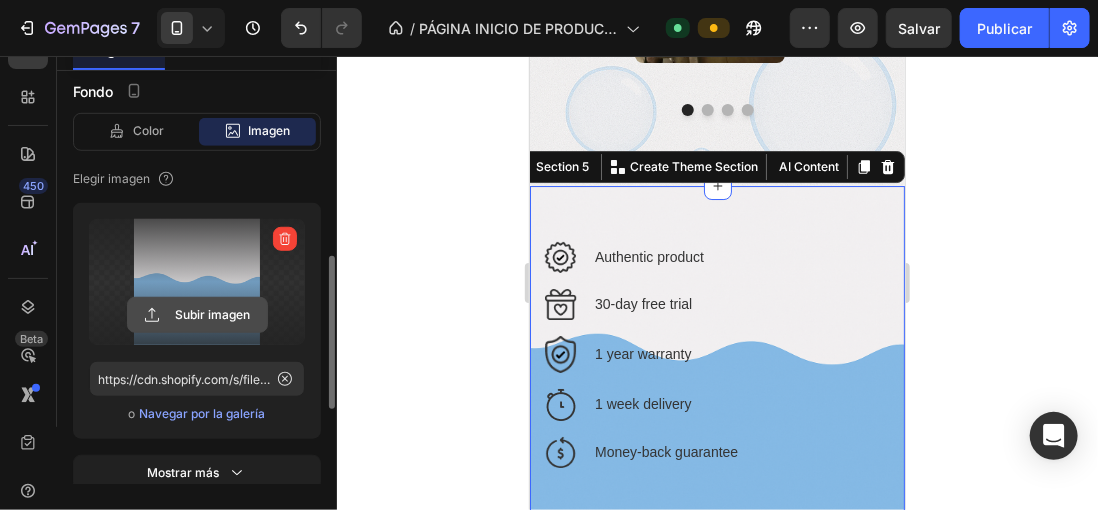 click 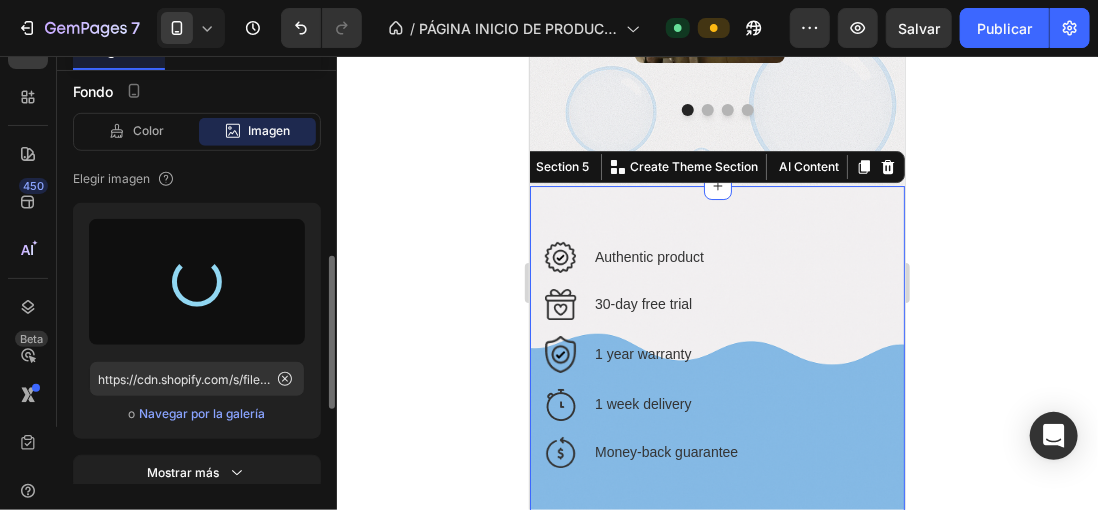 type on "https://cdn.shopify.com/s/files/1/0896/6527/4190/files/gempages_556725335903700004-bbbf7f85-286e-458d-a13c-80868e3c3f9f.png" 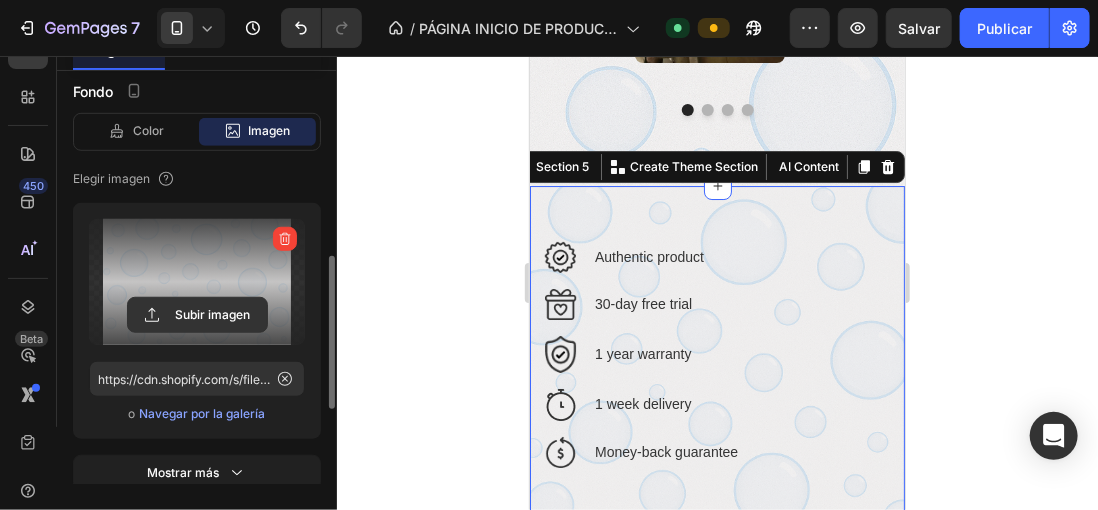 click 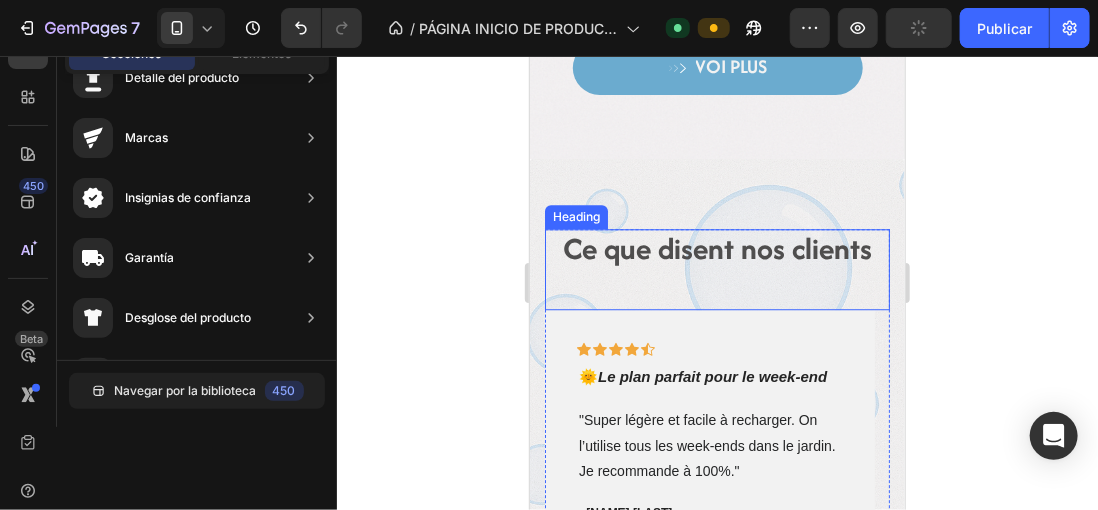 scroll, scrollTop: 1874, scrollLeft: 0, axis: vertical 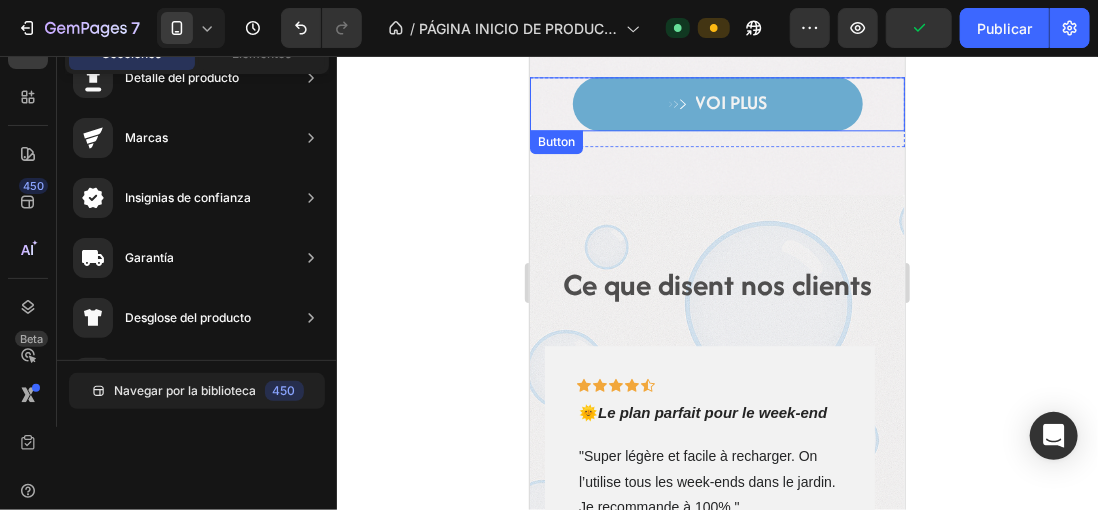 click on "VOI PLUS" at bounding box center [717, 103] 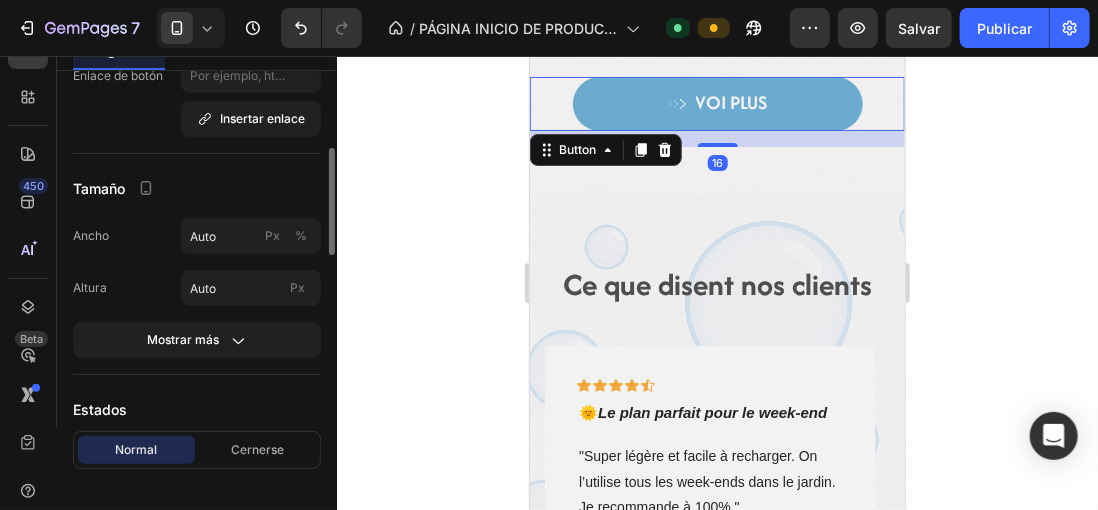 scroll, scrollTop: 600, scrollLeft: 0, axis: vertical 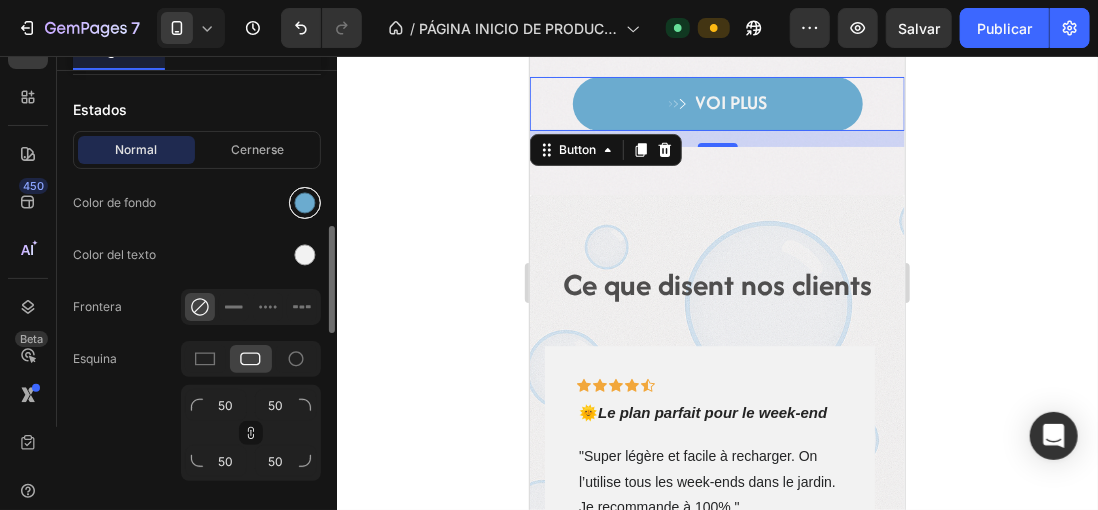 click at bounding box center (305, 203) 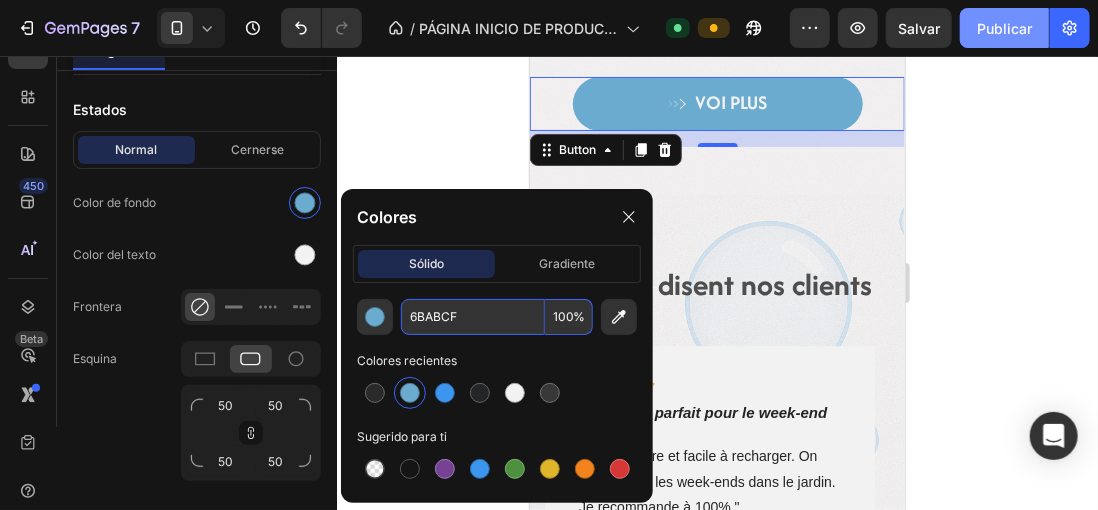 click on "Publicar" 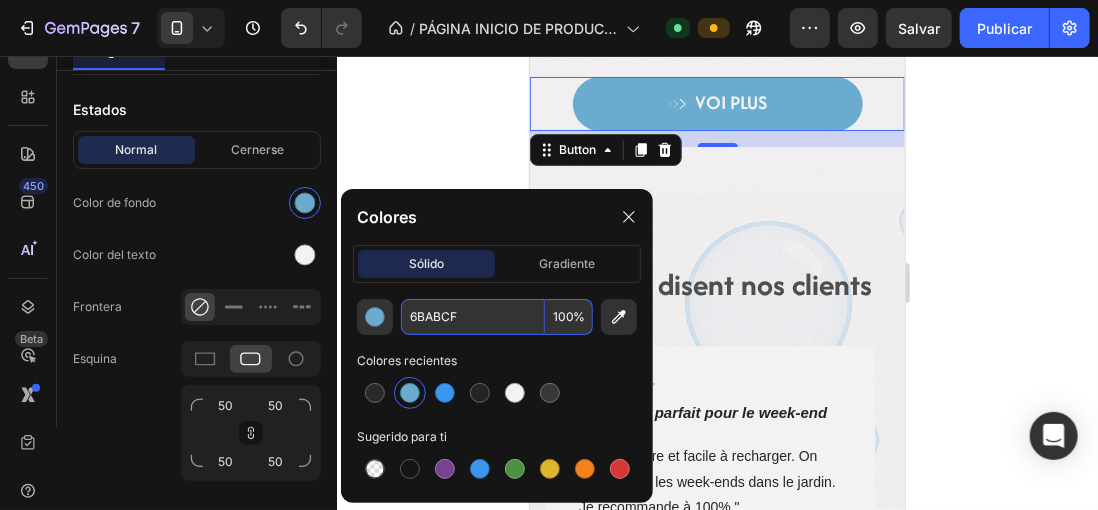 click 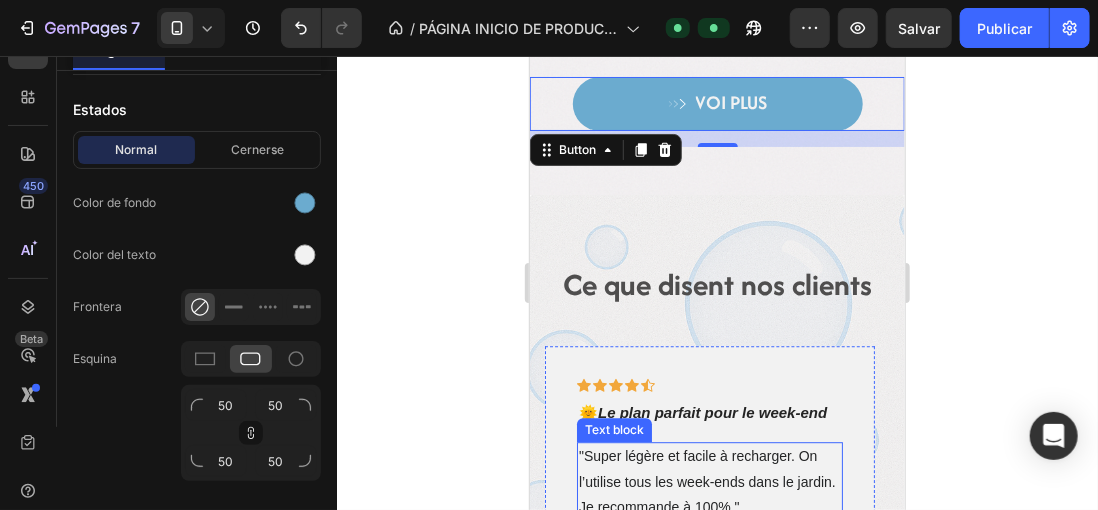 scroll, scrollTop: 1674, scrollLeft: 0, axis: vertical 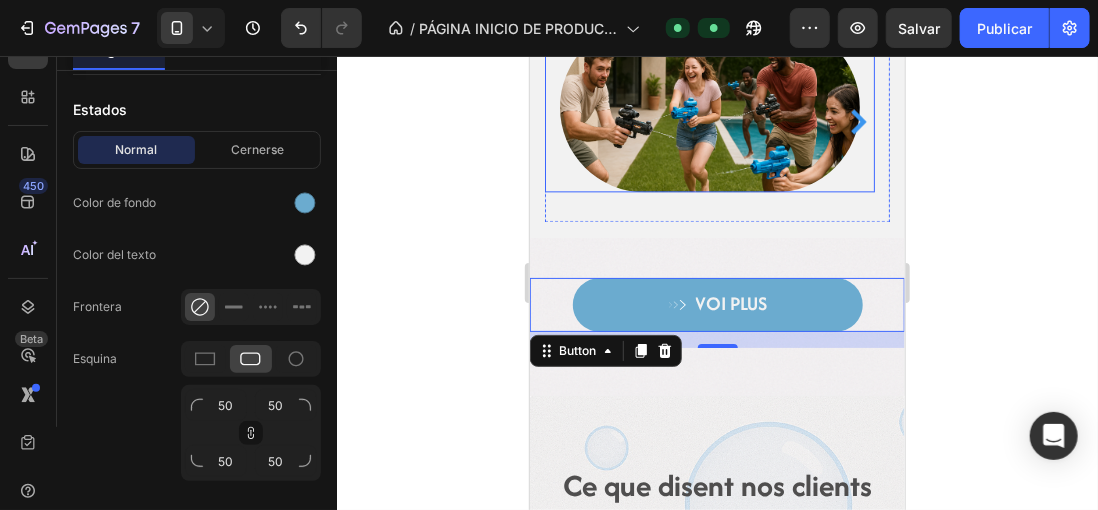 click at bounding box center [709, 106] 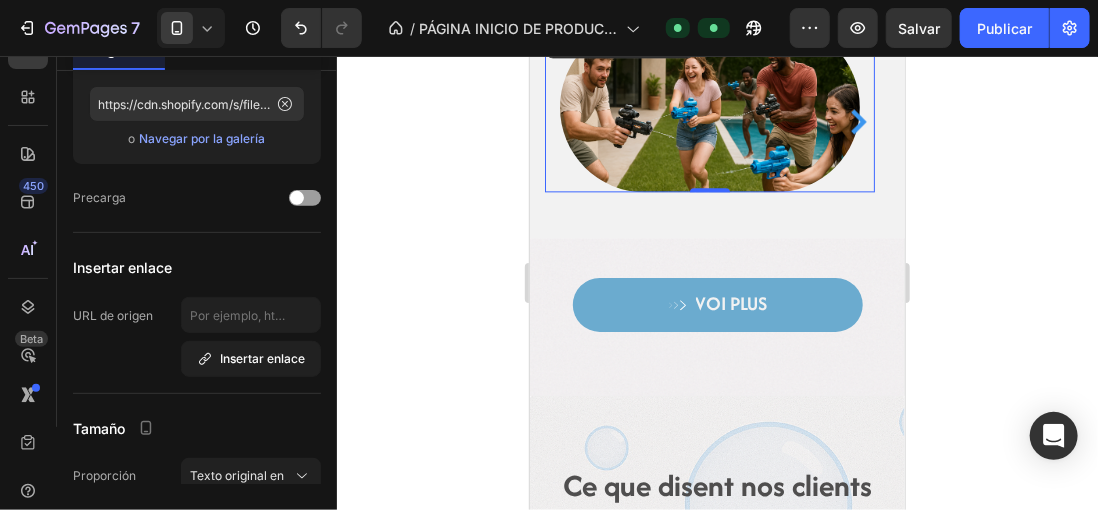 scroll, scrollTop: 0, scrollLeft: 0, axis: both 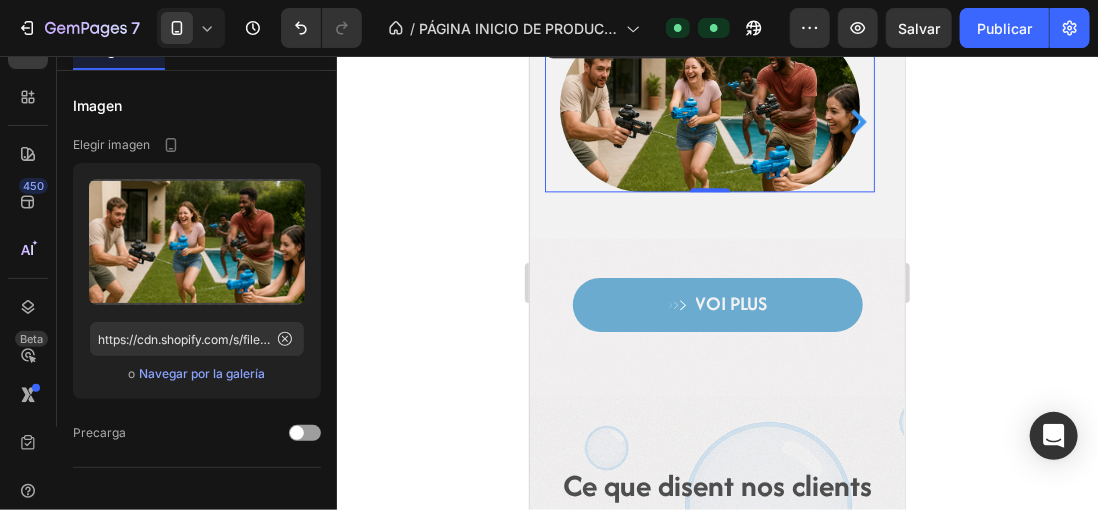 click on "Avanzado" 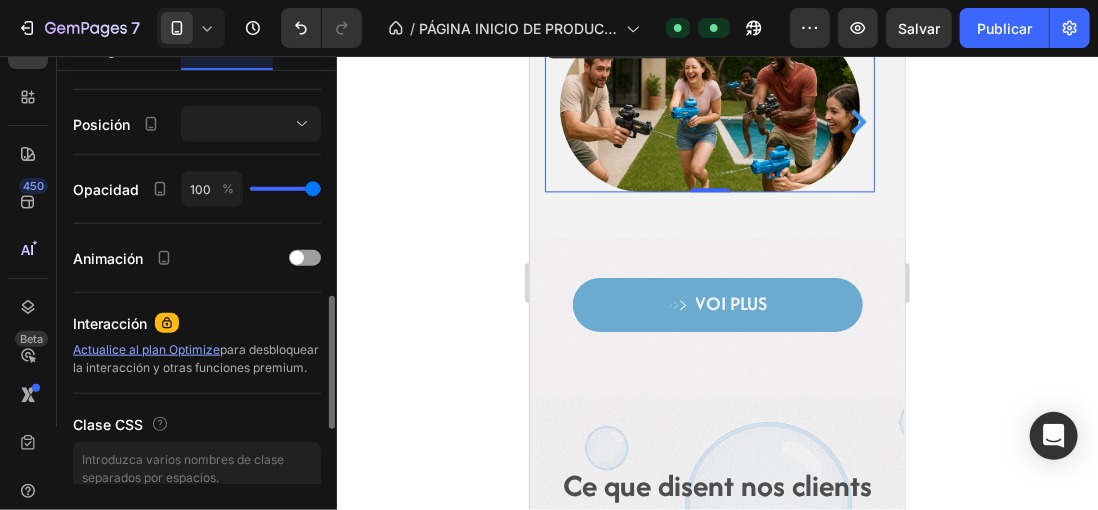 scroll, scrollTop: 870, scrollLeft: 0, axis: vertical 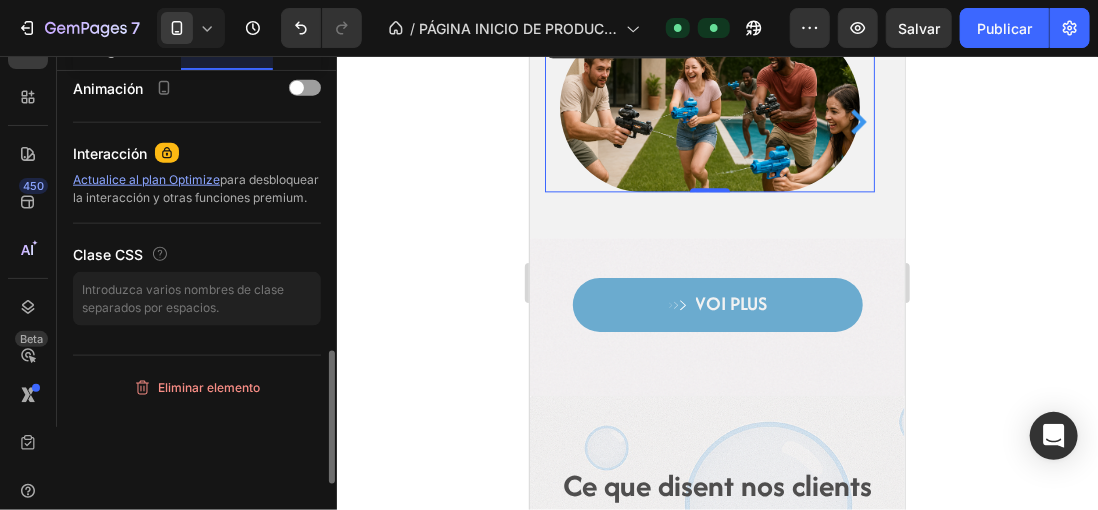 click at bounding box center (709, 106) 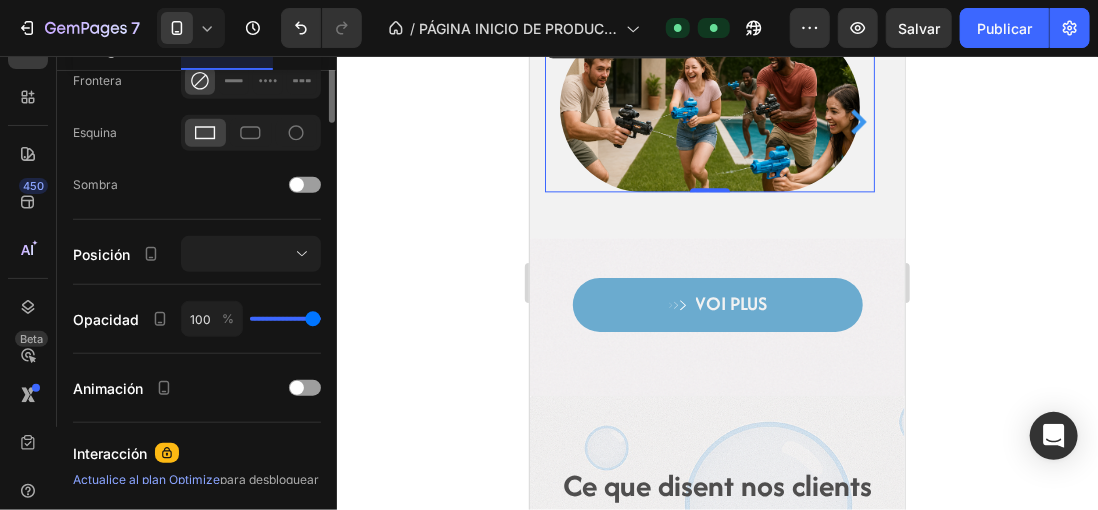 scroll, scrollTop: 370, scrollLeft: 0, axis: vertical 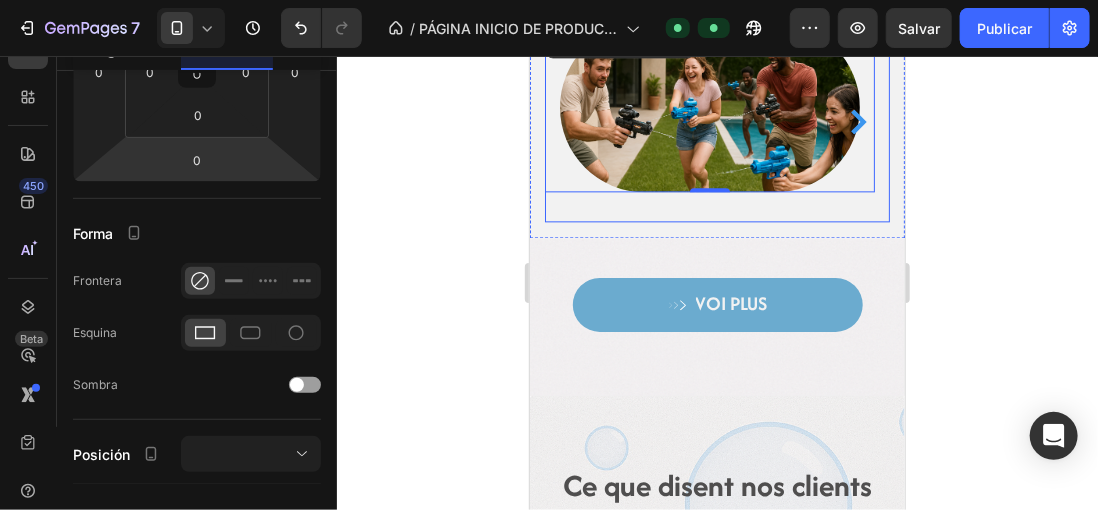 click 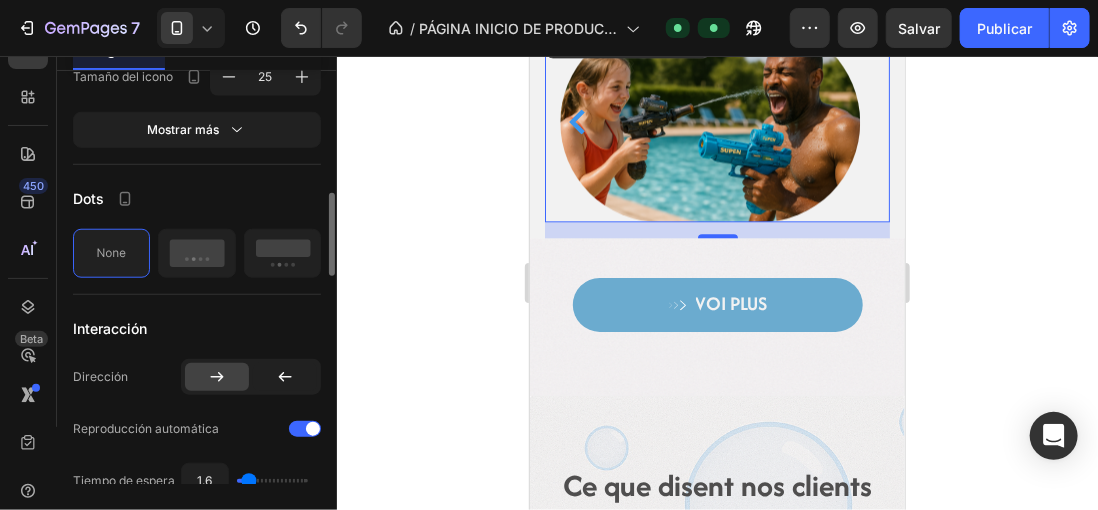 scroll, scrollTop: 700, scrollLeft: 0, axis: vertical 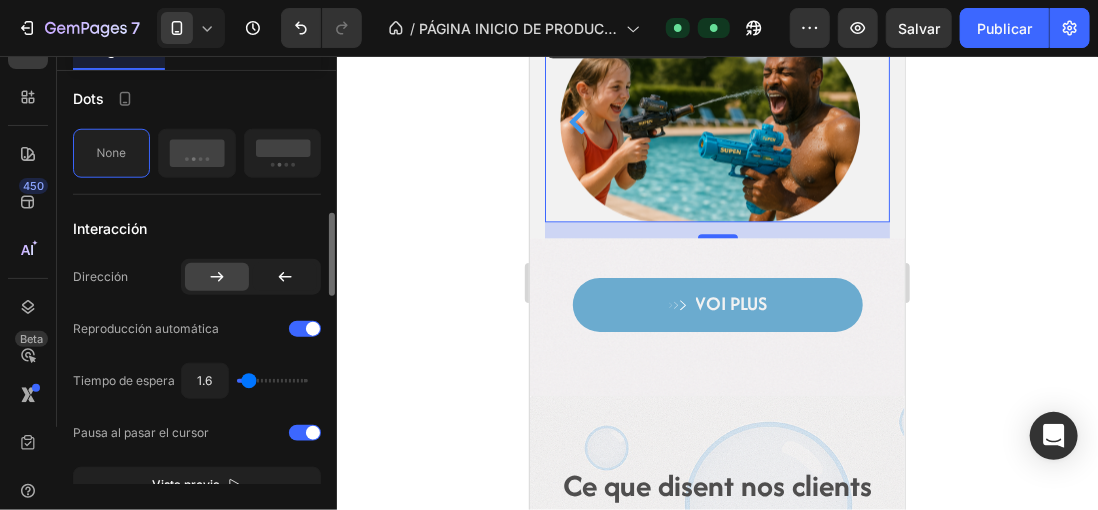 type on "4.1" 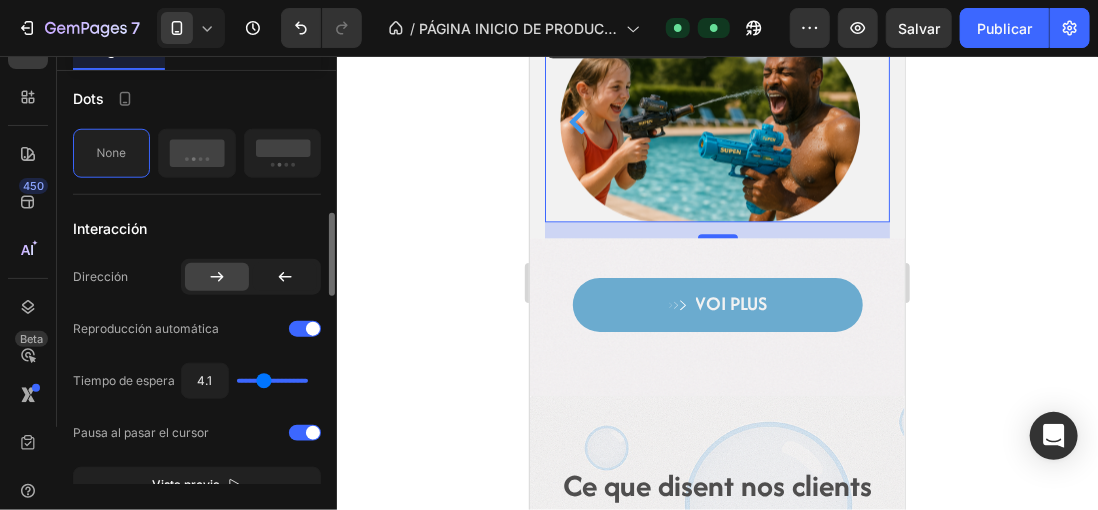 type on "4.2" 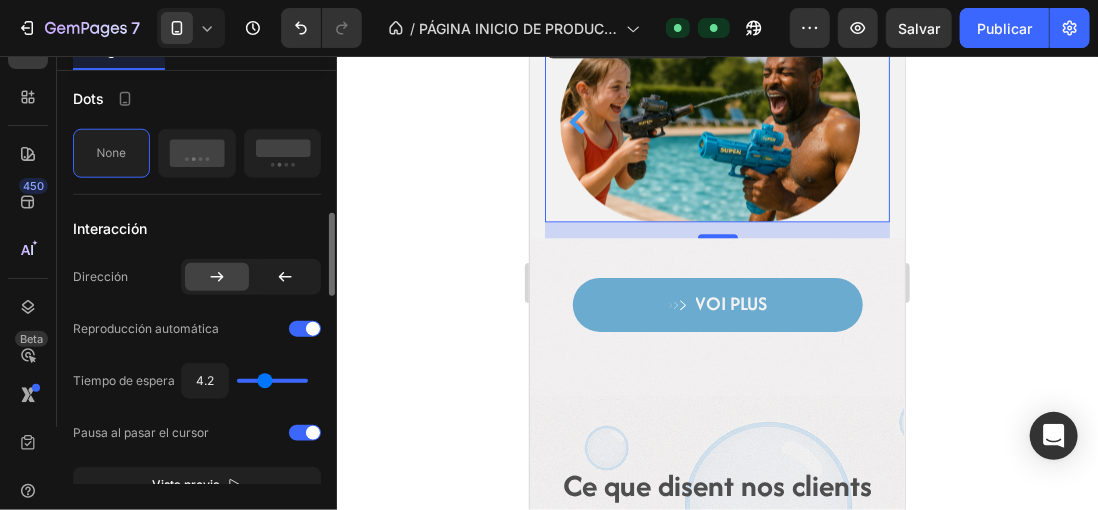 type on "4.7" 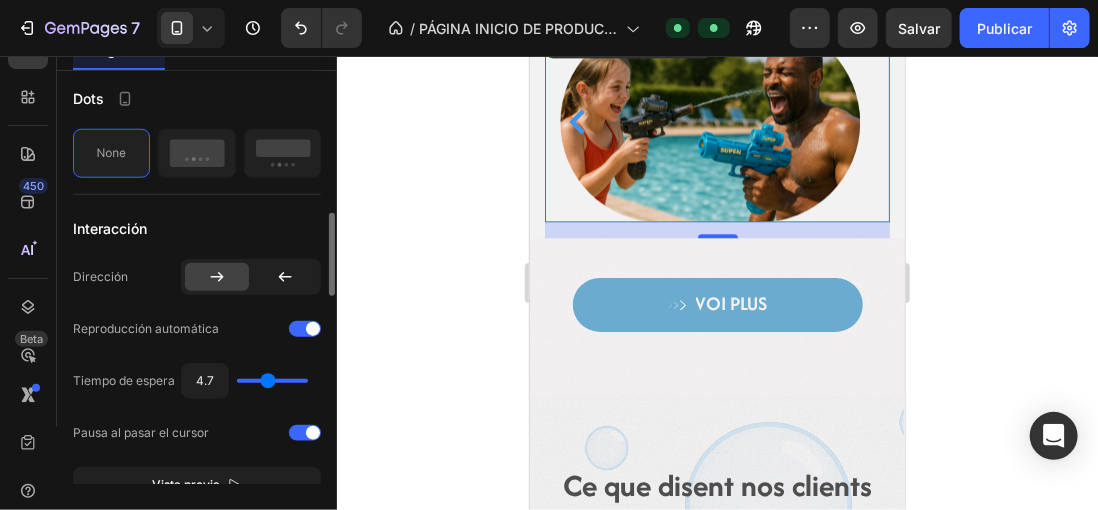 type on "4.9" 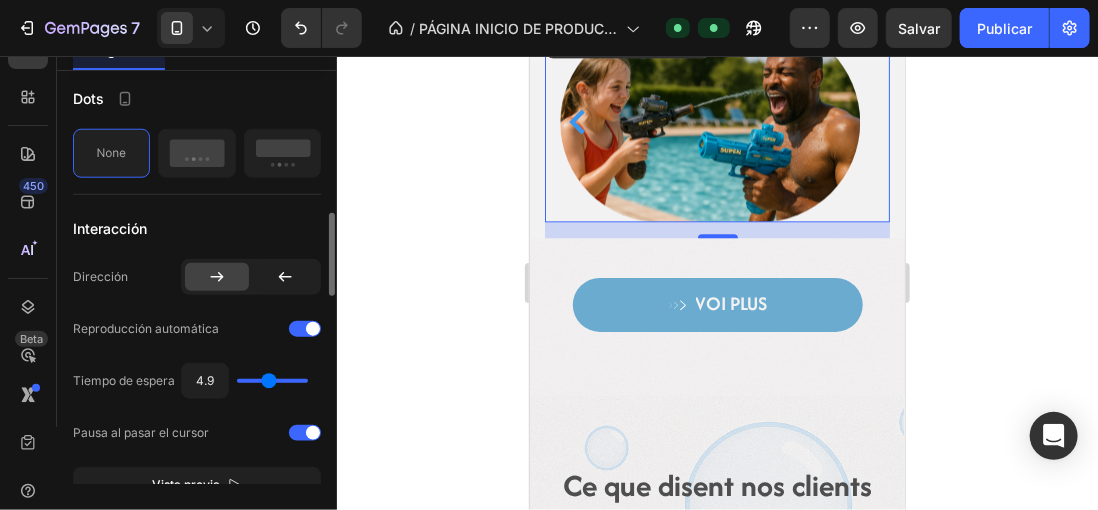 drag, startPoint x: 246, startPoint y: 379, endPoint x: 268, endPoint y: 378, distance: 22.022715 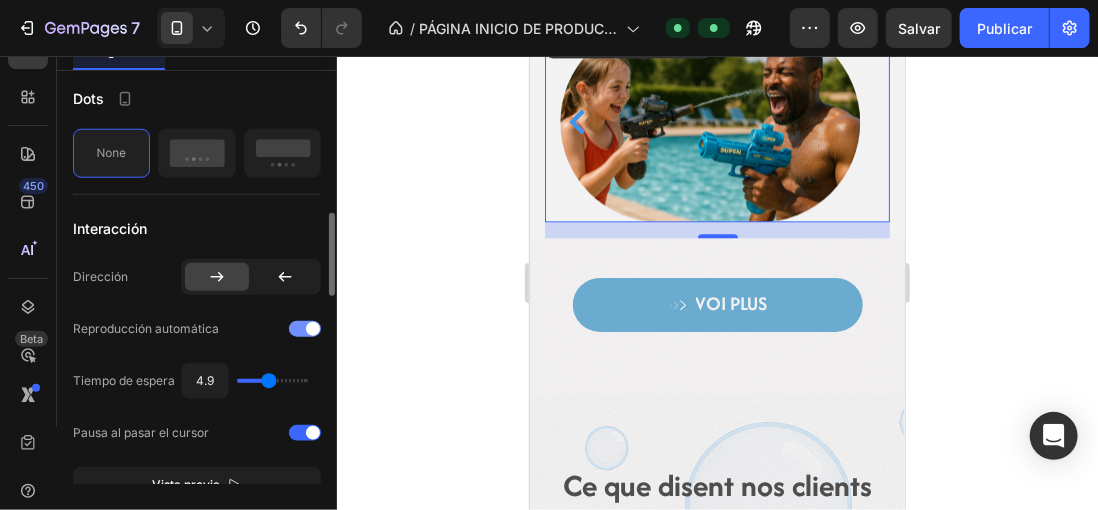 click at bounding box center (313, 329) 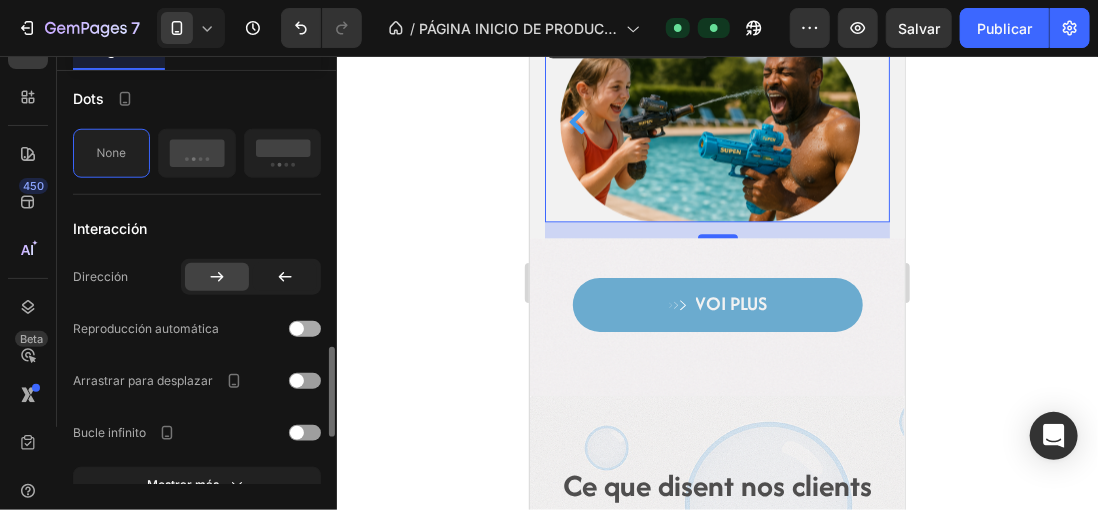 scroll, scrollTop: 900, scrollLeft: 0, axis: vertical 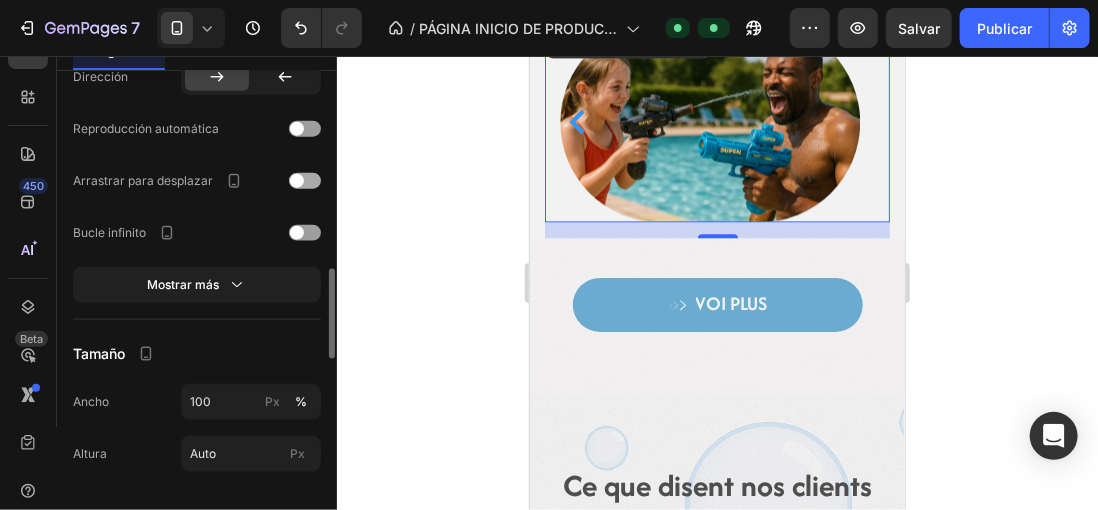 click at bounding box center (297, 181) 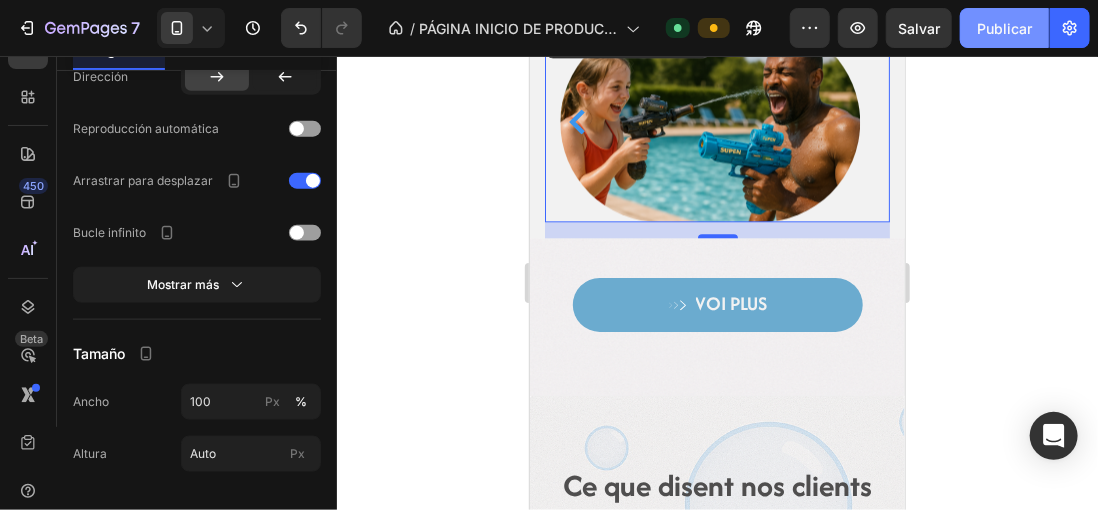 click on "Publicar" 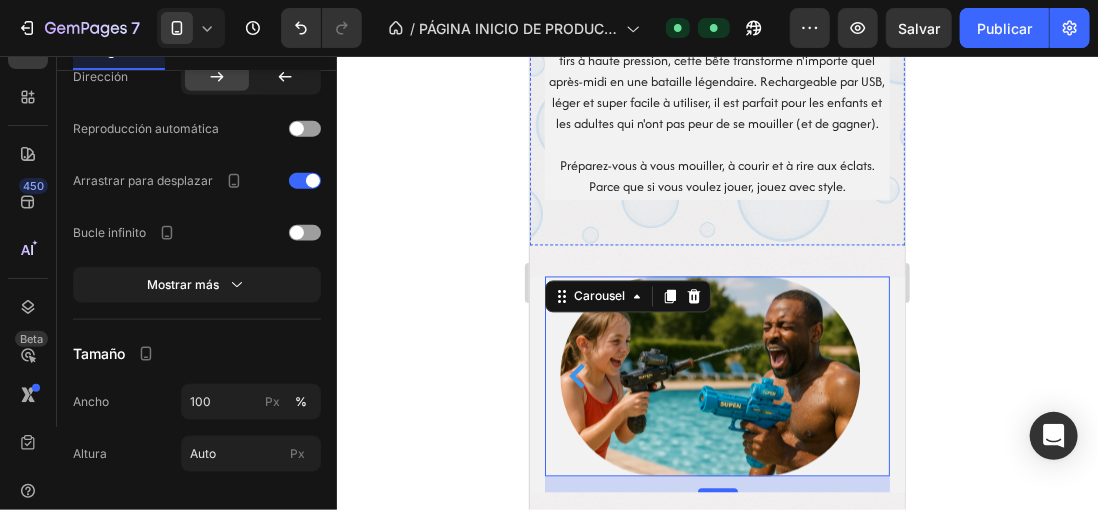 scroll, scrollTop: 1074, scrollLeft: 0, axis: vertical 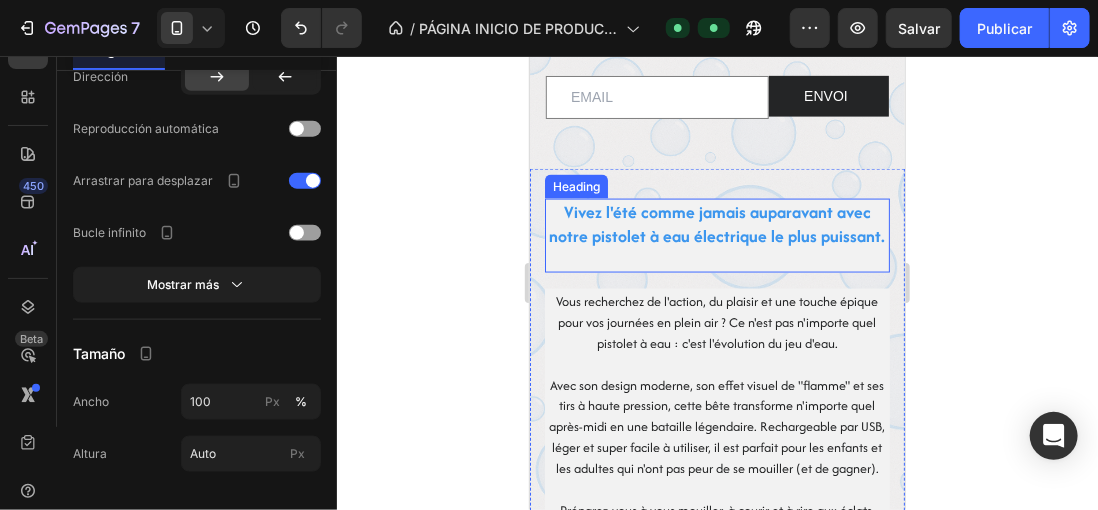 click on "Vivez l'été comme jamais auparavant avec notre pistolet à eau électrique le plus puissant." at bounding box center (717, 223) 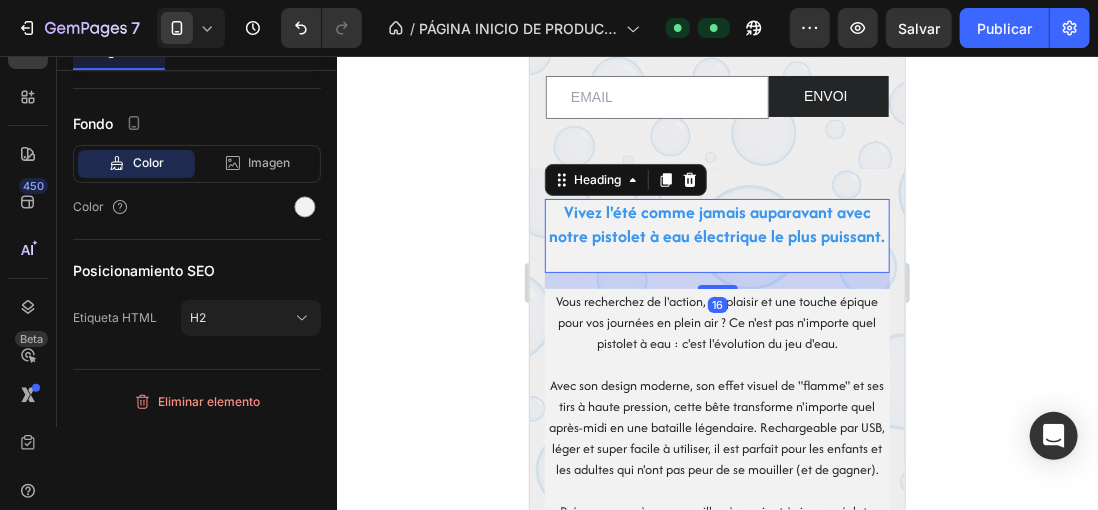 scroll, scrollTop: 100, scrollLeft: 0, axis: vertical 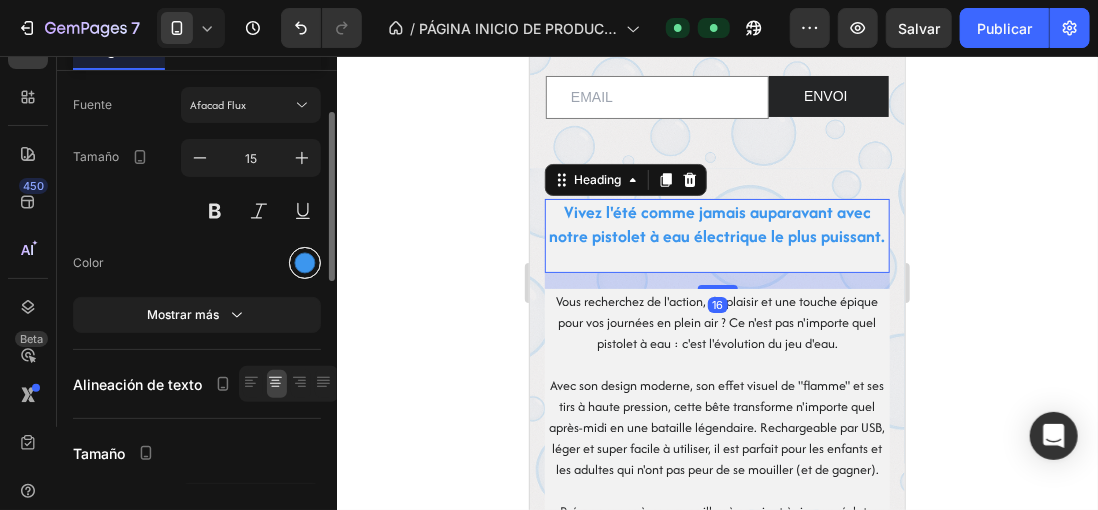 click at bounding box center [305, 263] 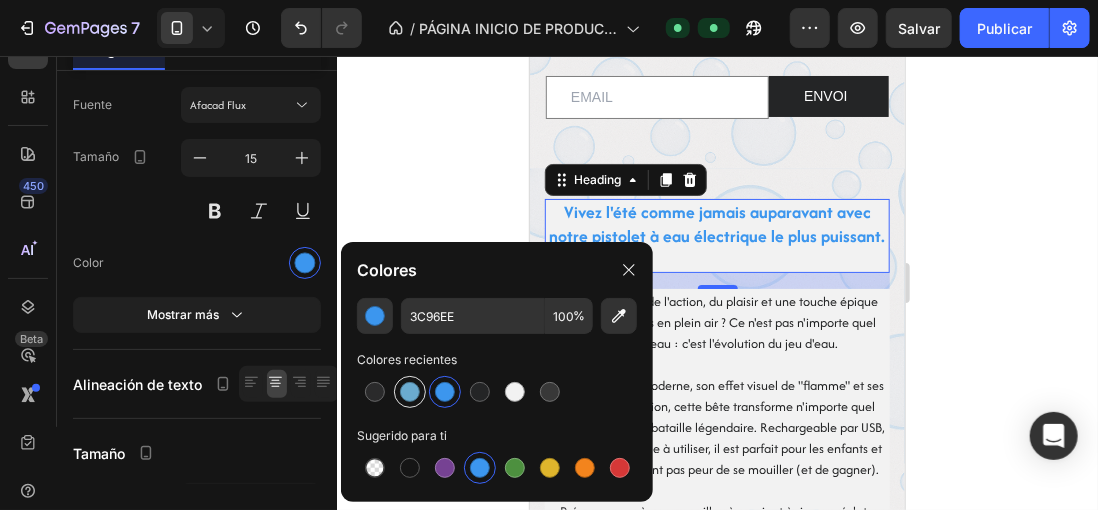 click at bounding box center [410, 392] 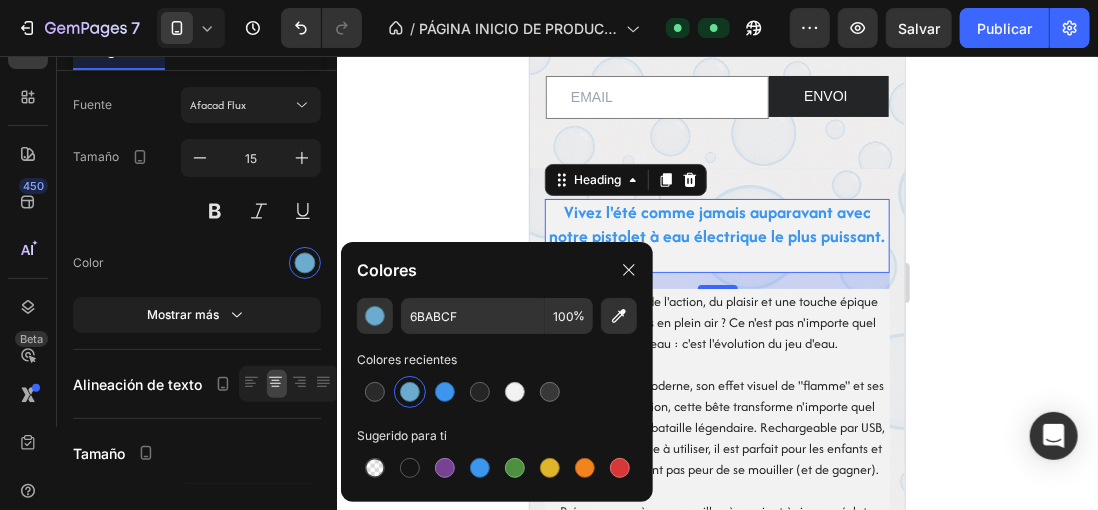 click 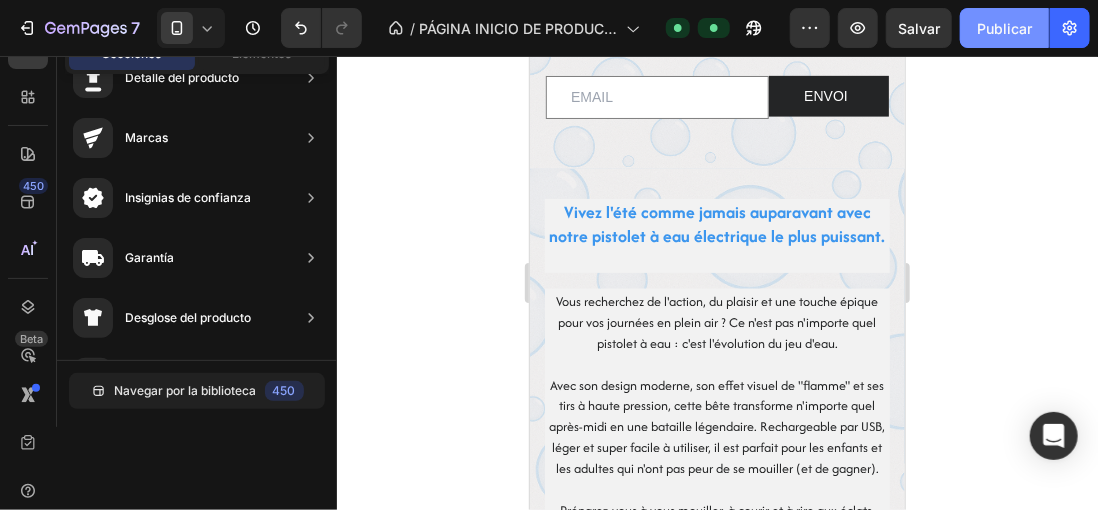 click on "Publicar" 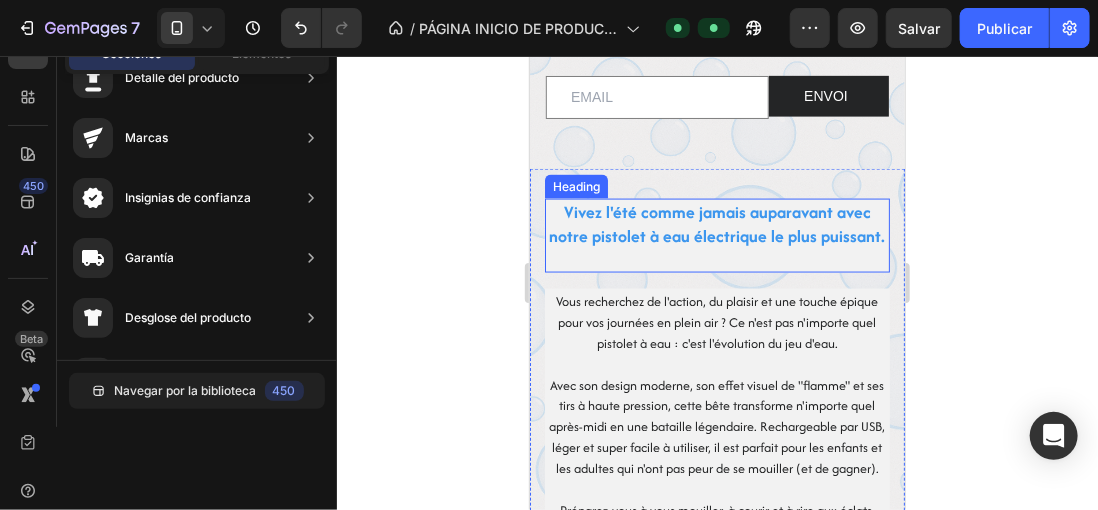 click 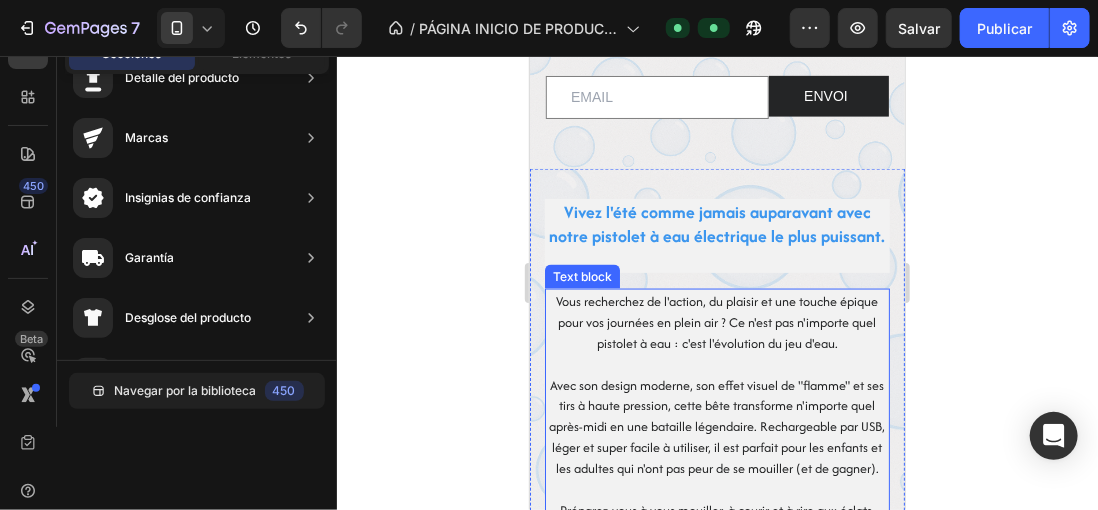 scroll, scrollTop: 1474, scrollLeft: 0, axis: vertical 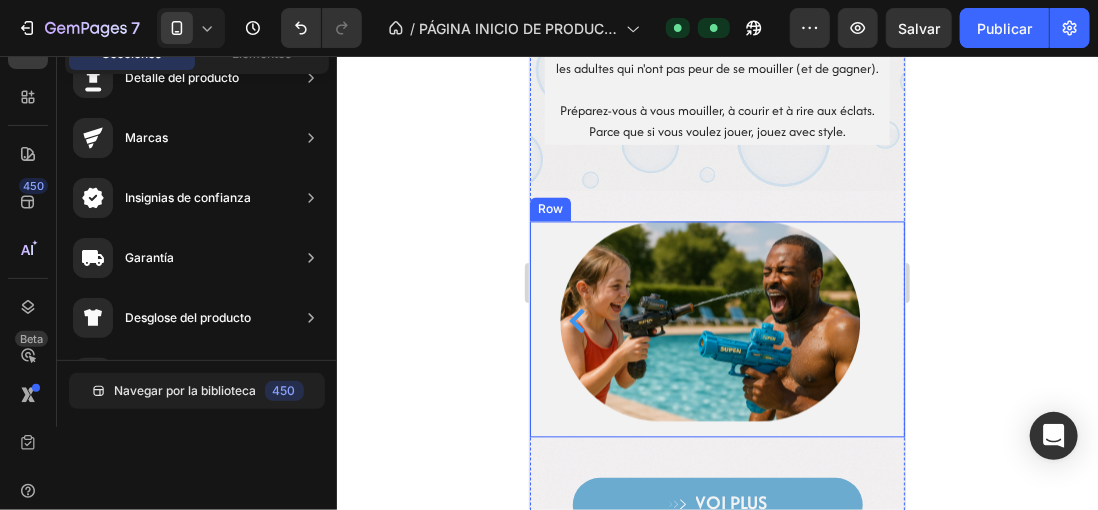 click on "Image Image Carousel Row" at bounding box center (716, 329) 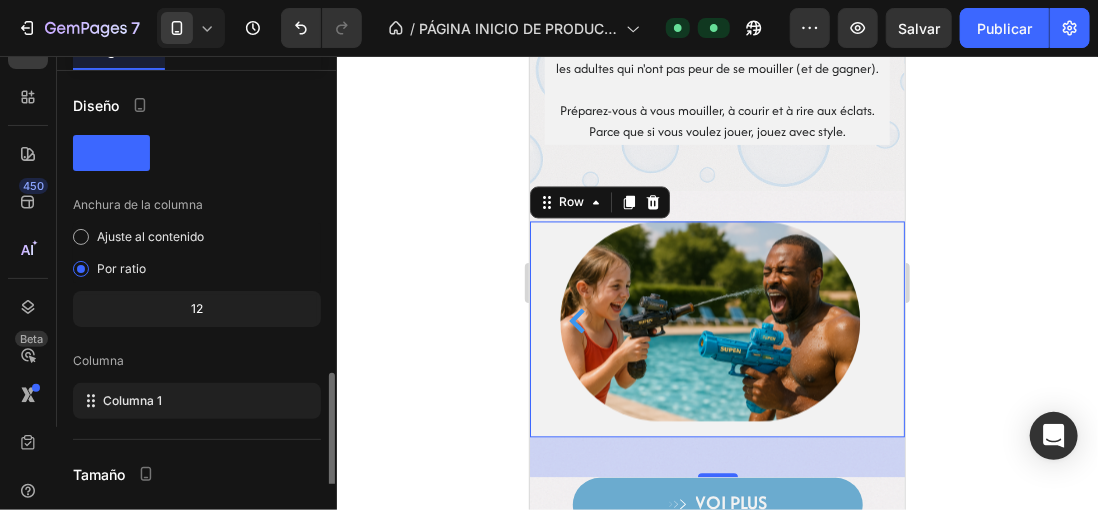 scroll, scrollTop: 400, scrollLeft: 0, axis: vertical 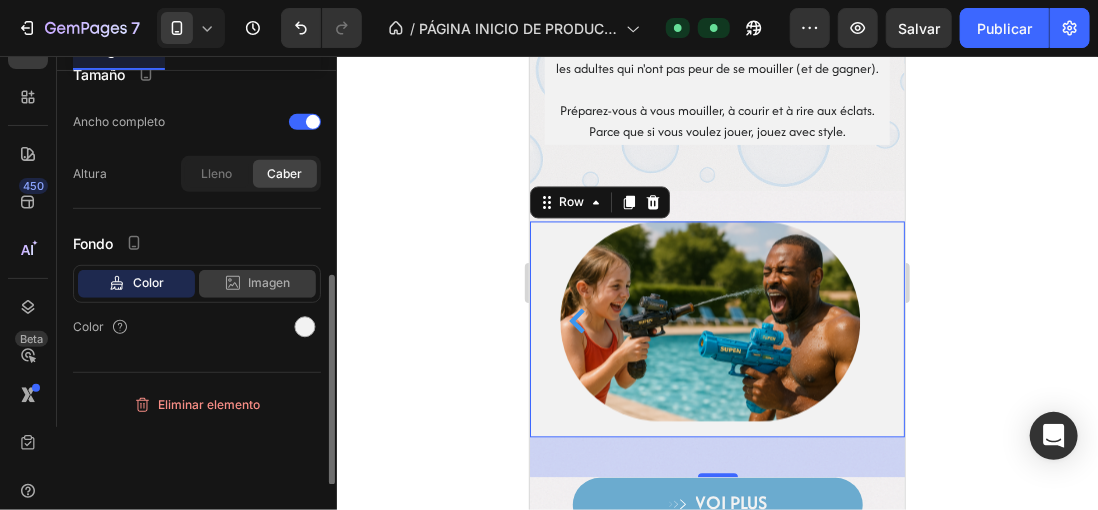 click on "Imagen" at bounding box center [270, 283] 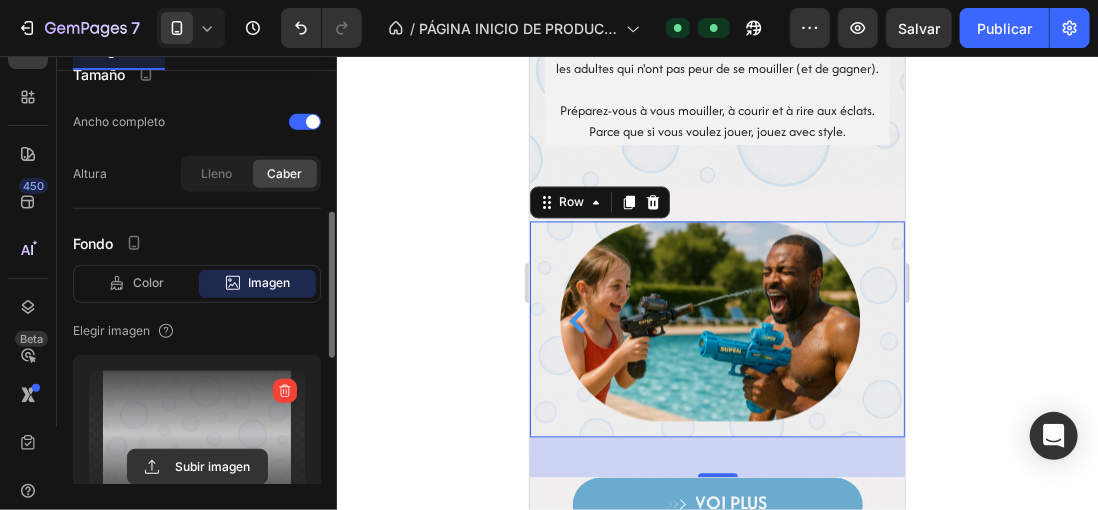 scroll, scrollTop: 500, scrollLeft: 0, axis: vertical 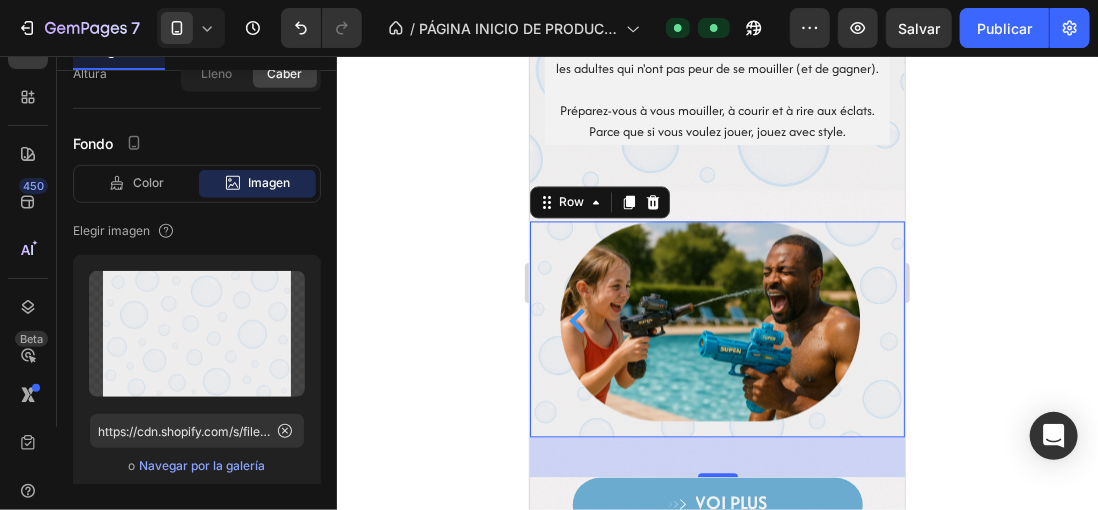 click 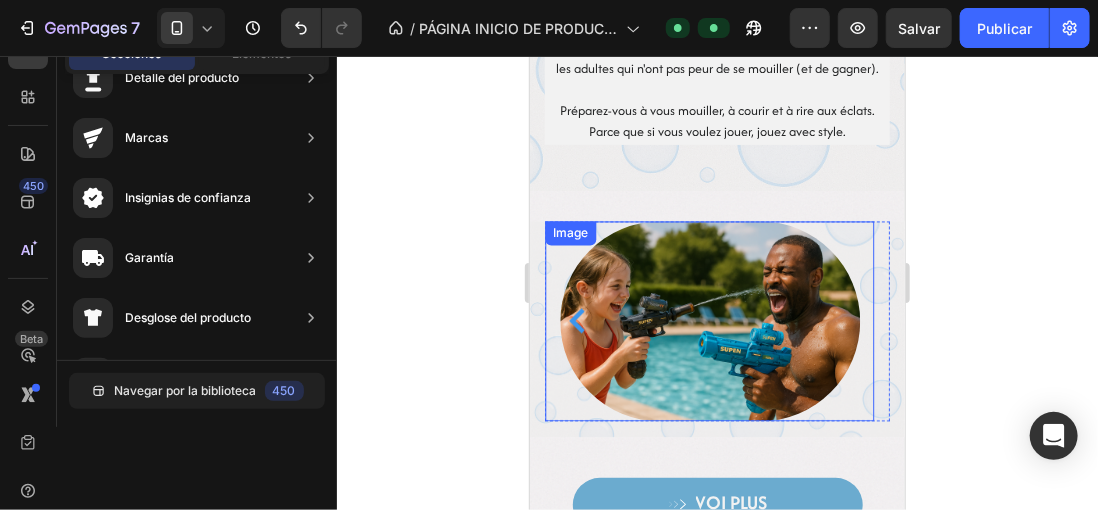 scroll, scrollTop: 1674, scrollLeft: 0, axis: vertical 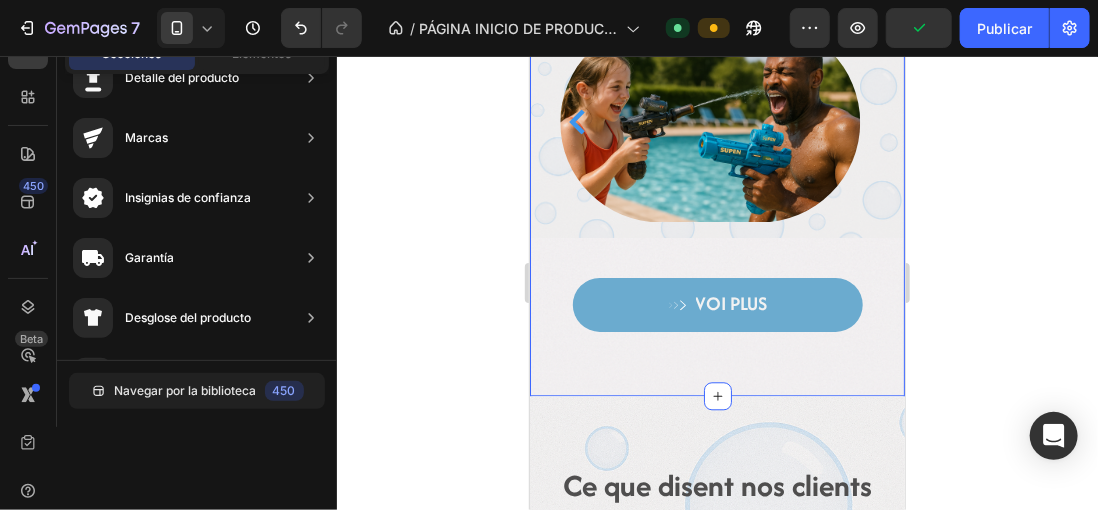 click on "Vivez l'été comme jamais auparavant avec notre pistolet à eau électrique le plus puissant.   Heading Vous recherchez de l'action, du plaisir et une touche épique pour vos journées en plein air ? Ce n'est pas n'importe quel pistolet à eau : c'est l'évolution du jeu d'eau.   Avec son design moderne, son effet visuel de "flamme" et ses tirs à haute pression, cette bête transforme n'importe quel après-midi en une bataille légendaire. Rechargeable par USB, léger et super facile à utiliser, il est parfait pour les enfants et les adultes qui n'ont pas peur de se mouiller (et de gagner).   Préparez-vous à vous mouiller, à courir et à rire aux éclats. Parce que si vous voulez jouer, jouez avec style. Text block Row Row
Drop element here Row Image Image Carousel Row           VOI PLUS Button Row Section 3" at bounding box center [716, -19] 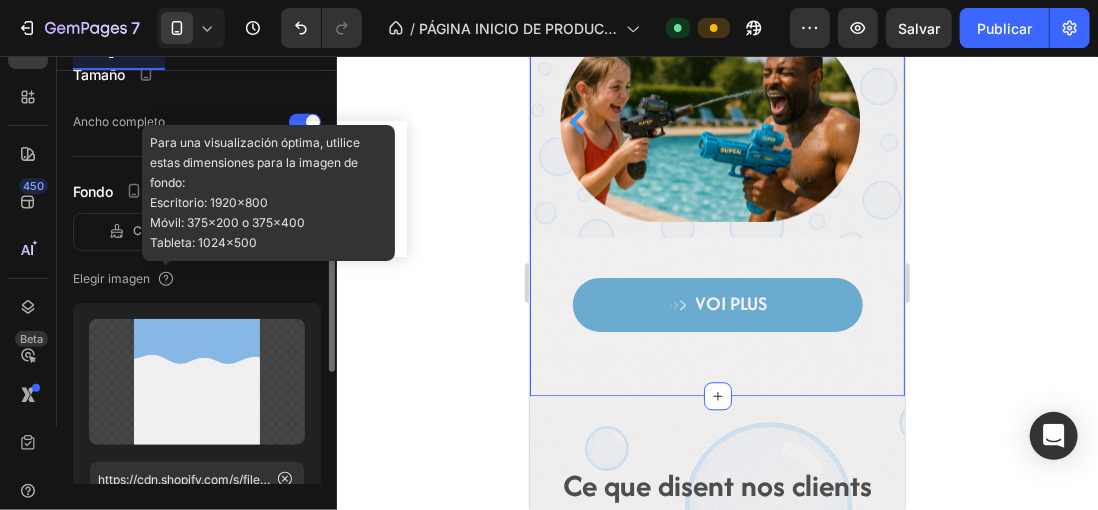 scroll, scrollTop: 500, scrollLeft: 0, axis: vertical 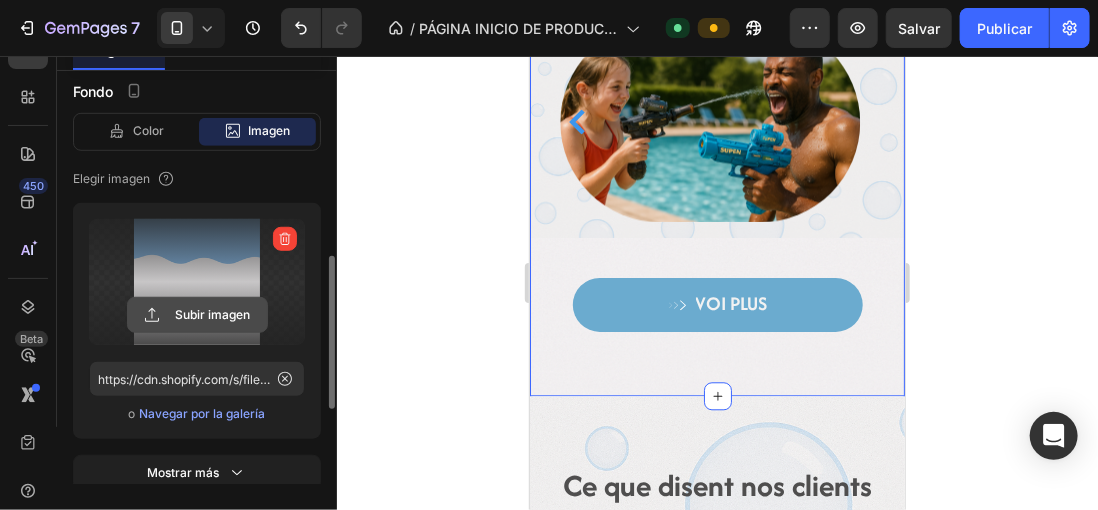 click 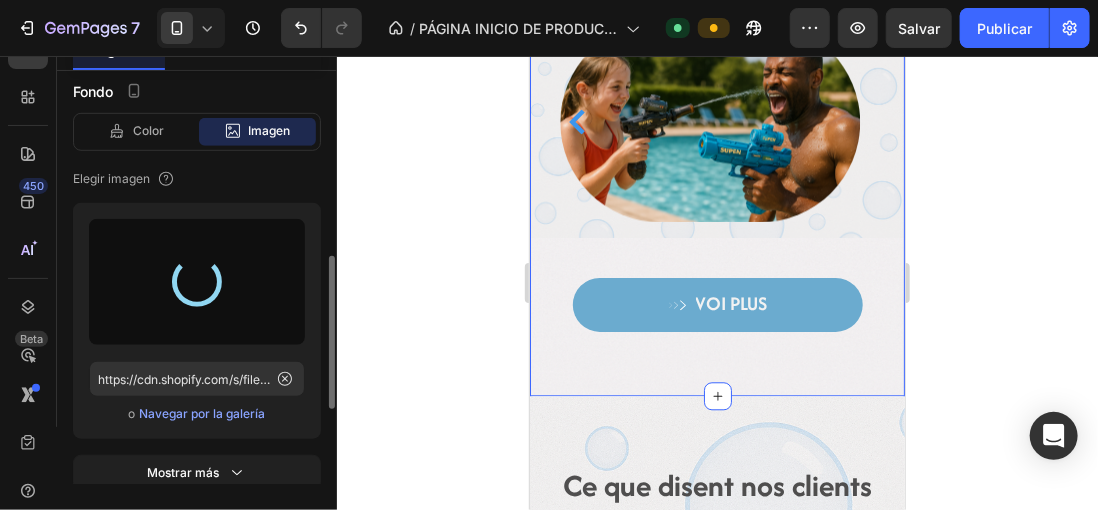 type on "https://cdn.shopify.com/s/files/1/0896/6527/4190/files/gempages_556725335903700004-bbbf7f85-286e-458d-a13c-80868e3c3f9f.png" 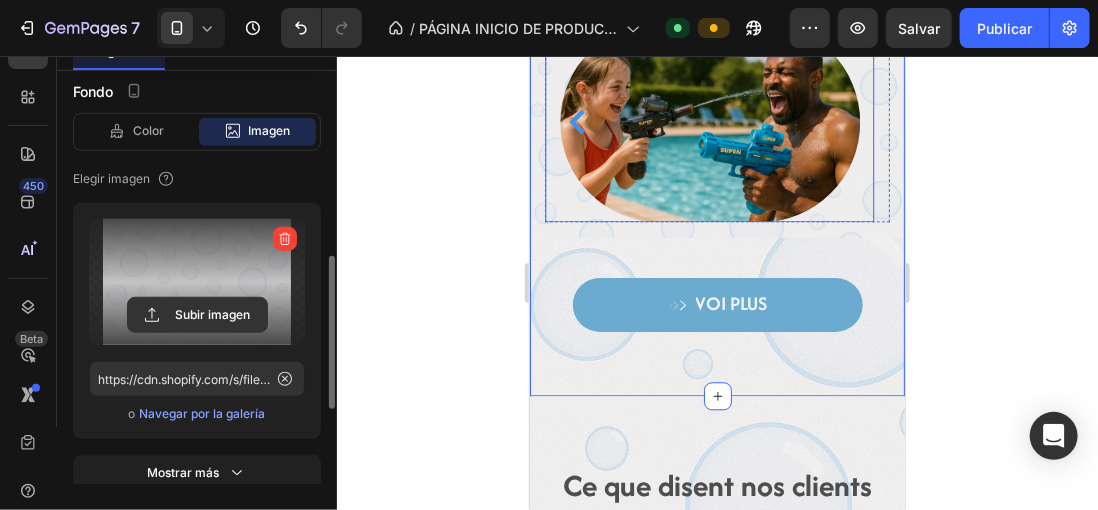 click at bounding box center (709, 121) 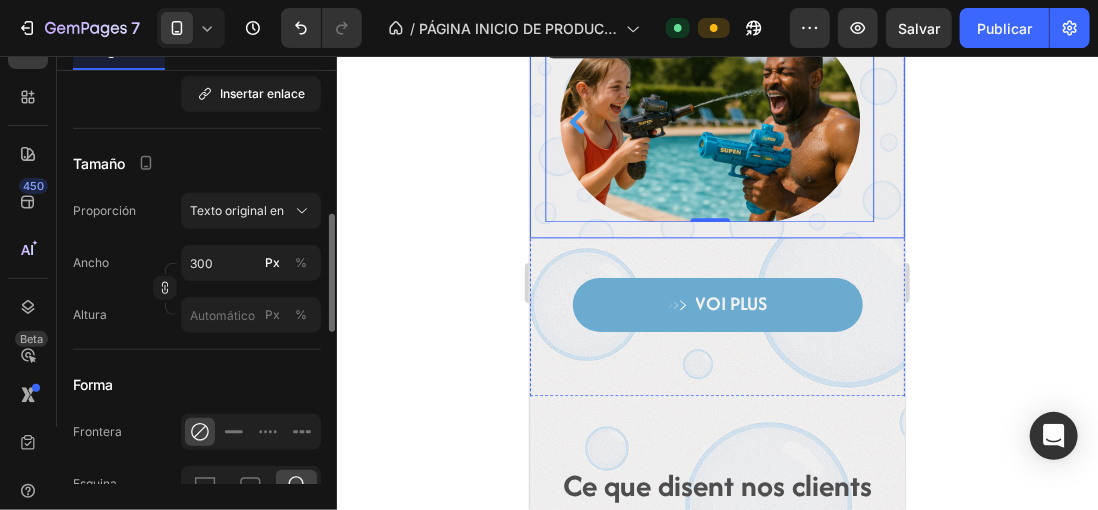 scroll, scrollTop: 0, scrollLeft: 0, axis: both 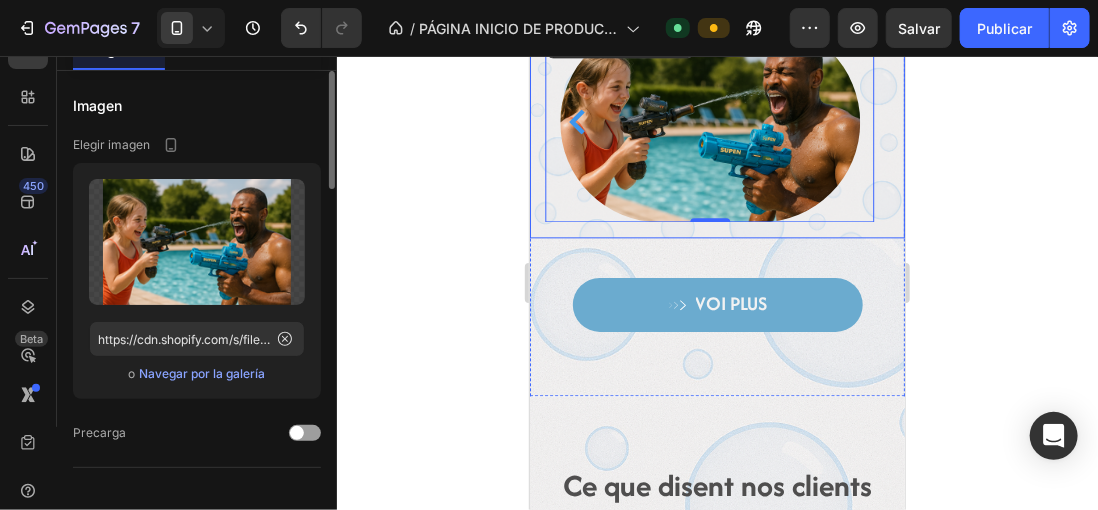 click on "Image Image   0 Carousel Row" at bounding box center (716, 129) 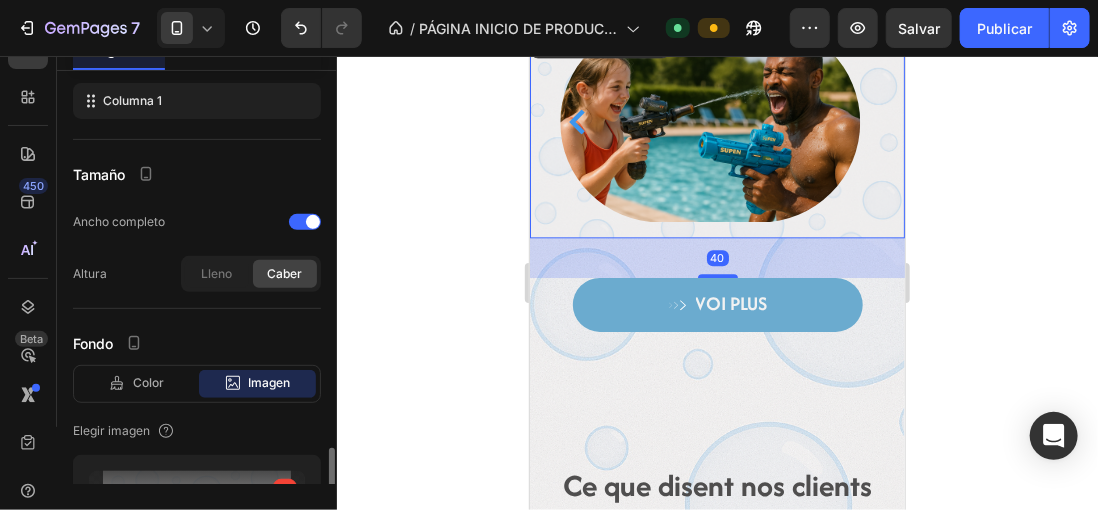 scroll, scrollTop: 600, scrollLeft: 0, axis: vertical 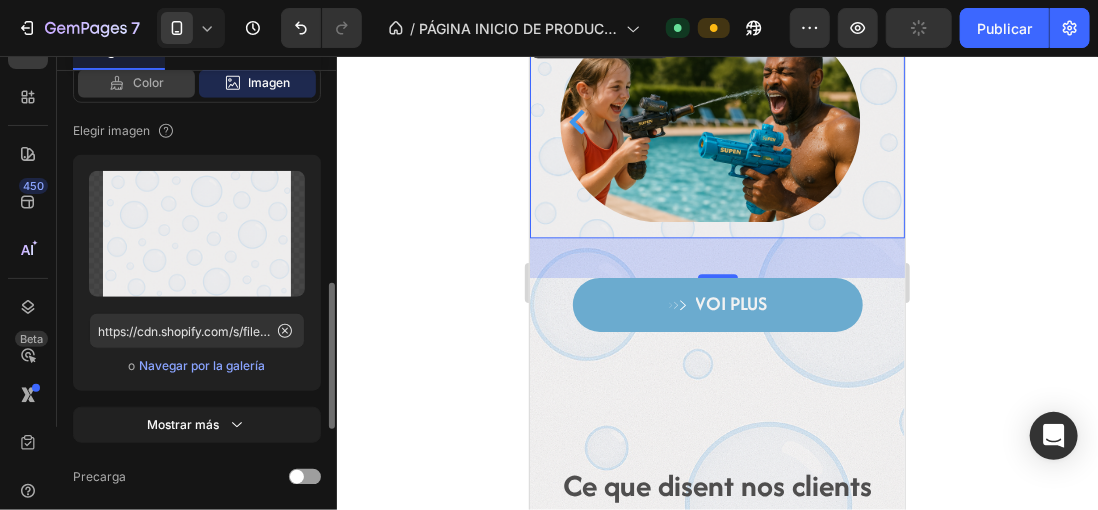 click on "Color" at bounding box center [148, 83] 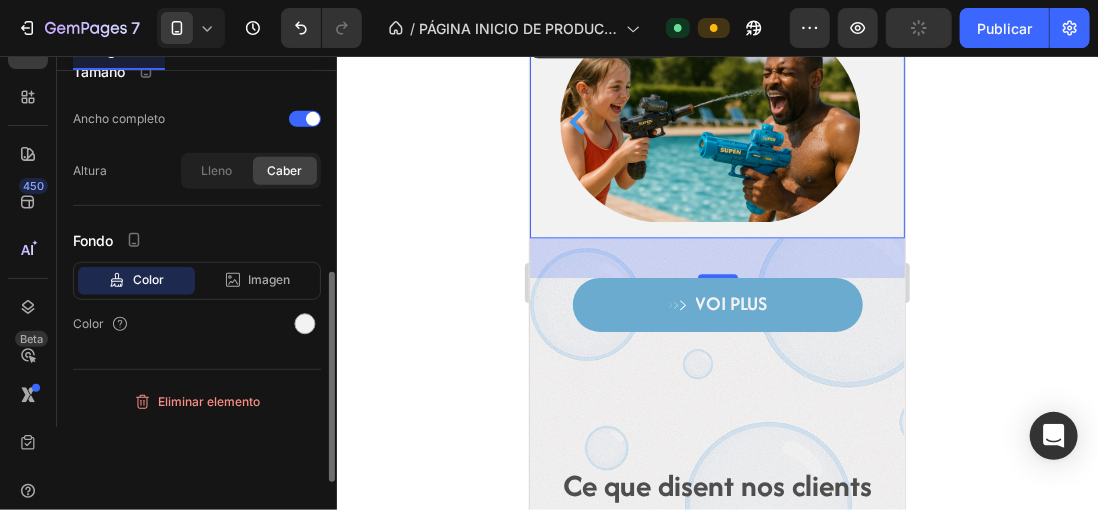 scroll, scrollTop: 400, scrollLeft: 0, axis: vertical 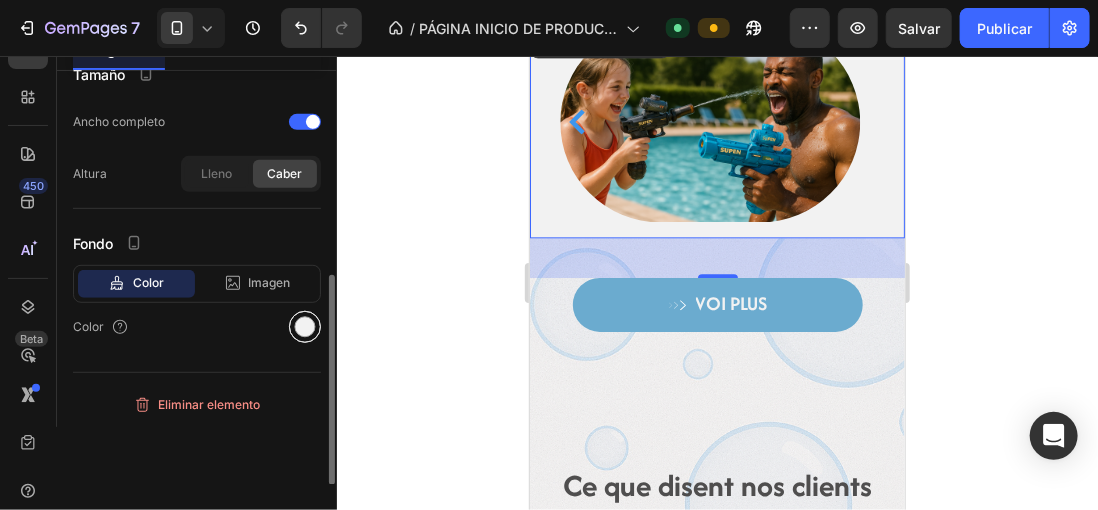 click at bounding box center [305, 327] 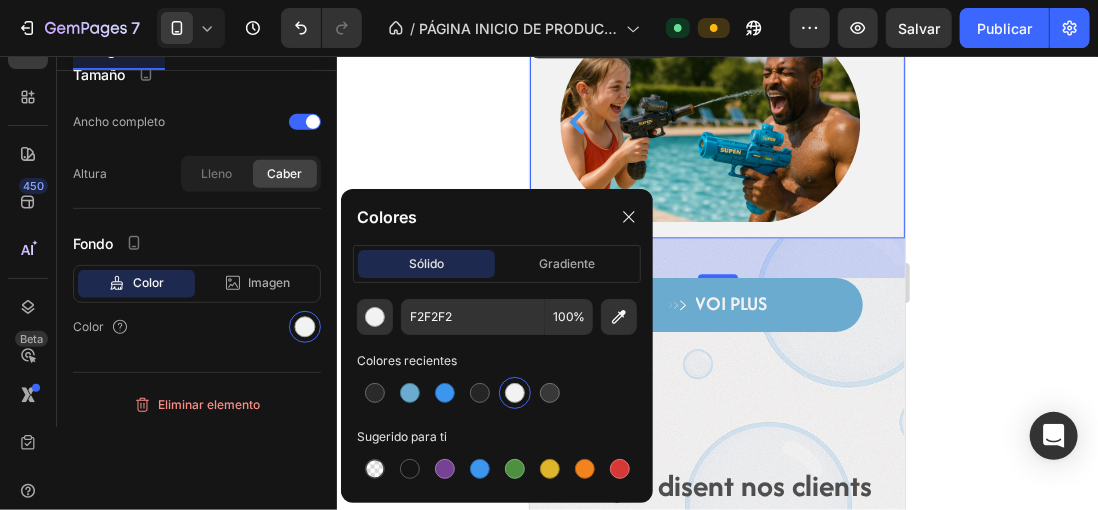 drag, startPoint x: 1001, startPoint y: 193, endPoint x: 935, endPoint y: 196, distance: 66.068146 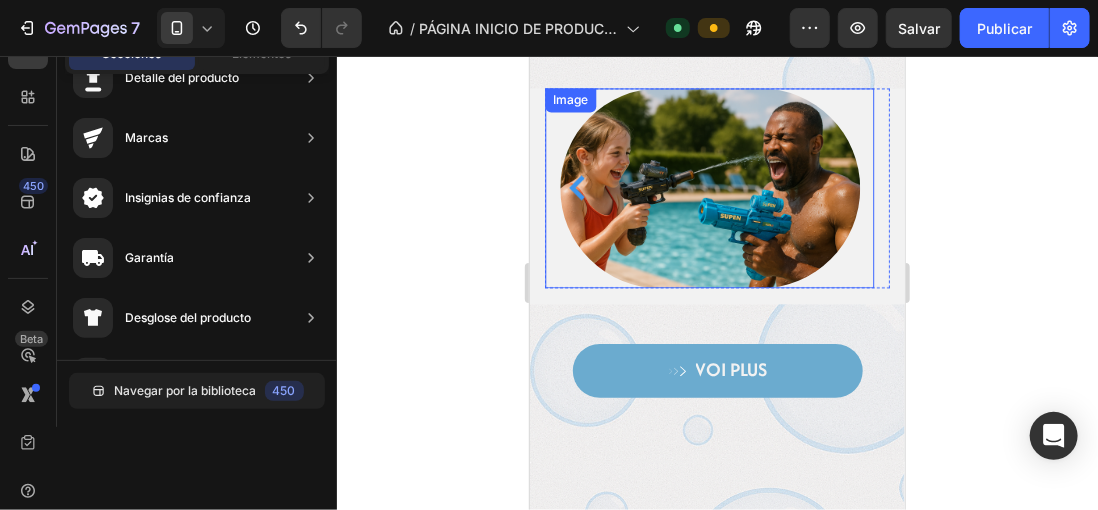 scroll, scrollTop: 1474, scrollLeft: 0, axis: vertical 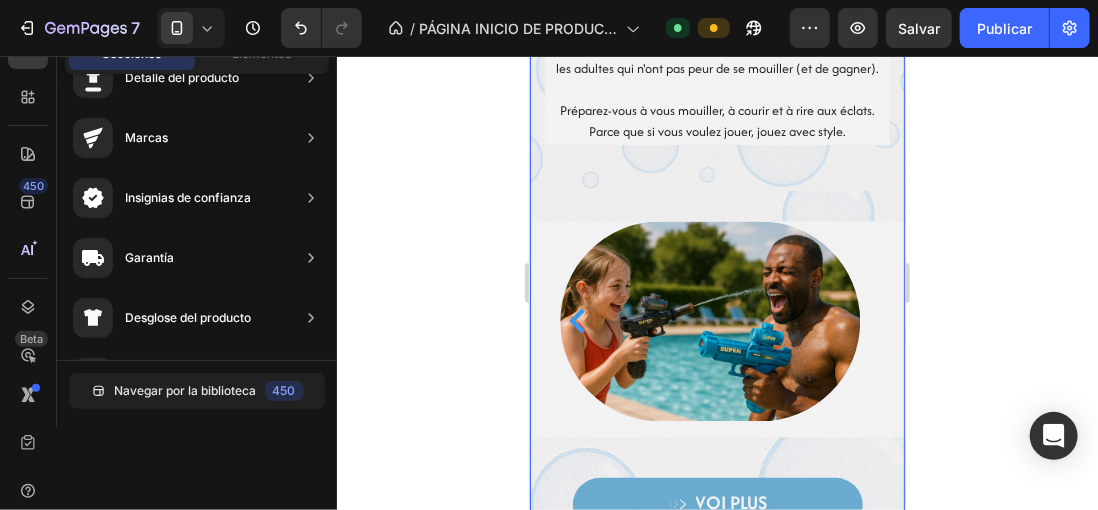 click on "Vivez l'été comme jamais auparavant avec notre pistolet à eau électrique le plus puissant.   Heading Vous recherchez de l'action, du plaisir et une touche épique pour vos journées en plein air ? Ce n'est pas n'importe quel pistolet à eau : c'est l'évolution du jeu d'eau.   Avec son design moderne, son effet visuel de "flamme" et ses tirs à haute pression, cette bête transforme n'importe quel après-midi en une bataille légendaire. Rechargeable par USB, léger et super facile à utiliser, il est parfait pour les enfants et les adultes qui n'ont pas peur de se mouiller (et de gagner).   Préparez-vous à vous mouiller, à courir et à rire aux éclats. Parce que si vous voulez jouer, jouez avec style. Text block Row Row
Drop element here Row Image Image Carousel Row           VOI PLUS Button Row" at bounding box center (716, 165) 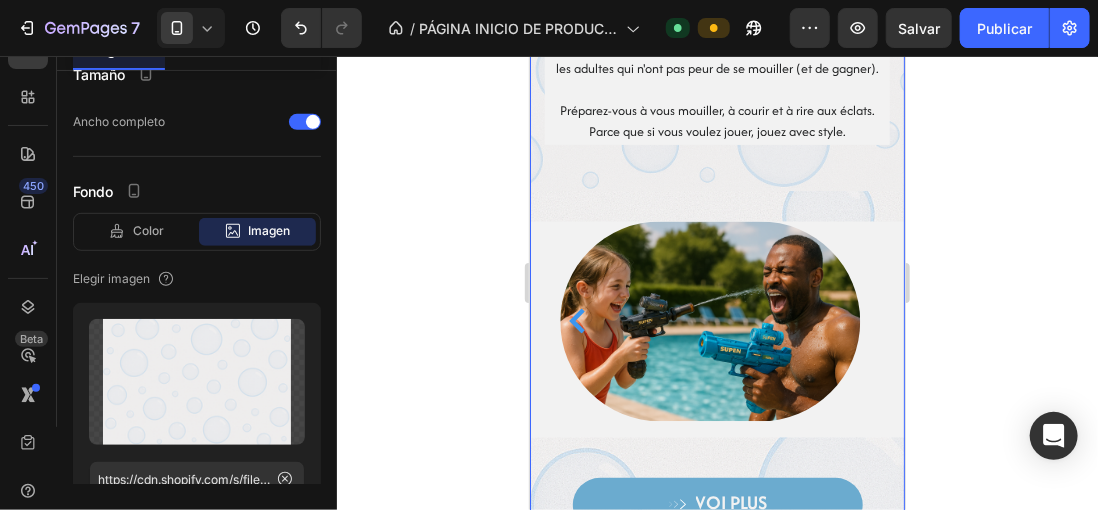 scroll, scrollTop: 0, scrollLeft: 0, axis: both 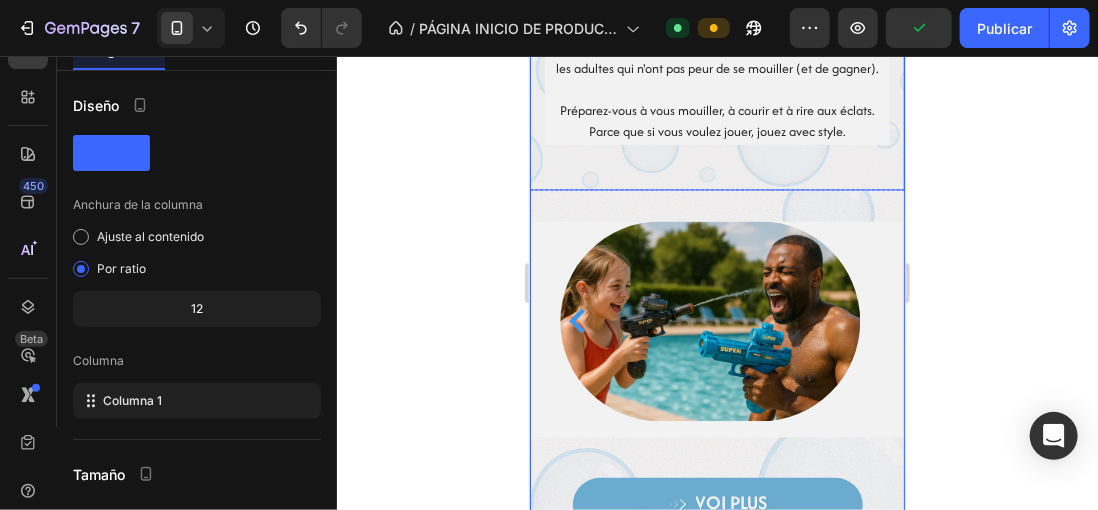 click on "Vivez l'été comme jamais auparavant avec notre pistolet à eau électrique le plus puissant.   Heading Vous recherchez de l'action, du plaisir et une touche épique pour vos journées en plein air ? Ce n'est pas n'importe quel pistolet à eau : c'est l'évolution du jeu d'eau.   Avec son design moderne, son effet visuel de "flamme" et ses tirs à haute pression, cette bête transforme n'importe quel après-midi en une bataille légendaire. Rechargeable par USB, léger et super facile à utiliser, il est parfait pour les enfants et les adultes qui n'ont pas peur de se mouiller (et de gagner).   Préparez-vous à vous mouiller, à courir et à rire aux éclats. Parce que si vous voulez jouer, jouez avec style. Text block Row" at bounding box center [716, -21] 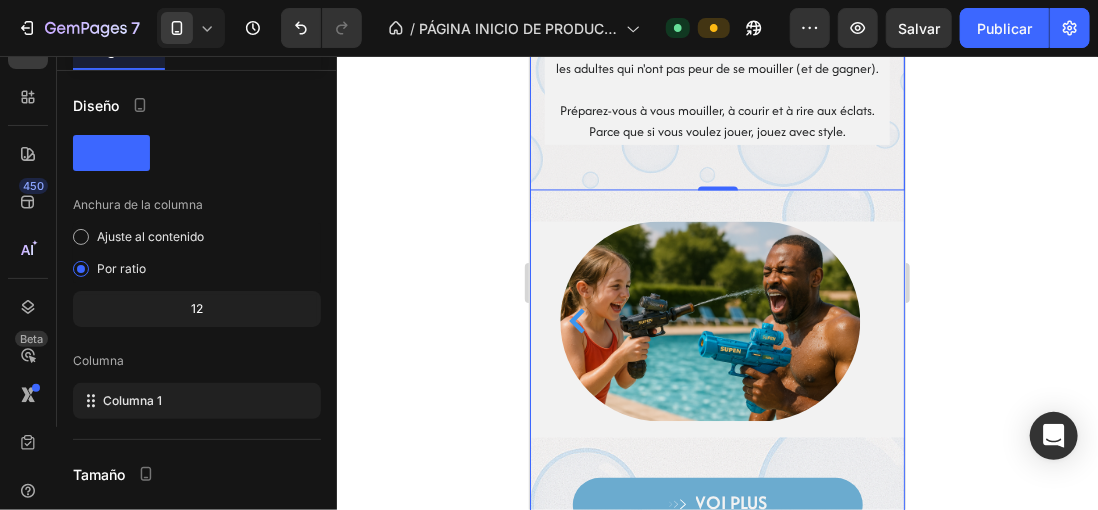 click on "Vivez l'été comme jamais auparavant avec notre pistolet à eau électrique le plus puissant.   Heading Vous recherchez de l'action, du plaisir et une touche épique pour vos journées en plein air ? Ce n'est pas n'importe quel pistolet à eau : c'est l'évolution du jeu d'eau.   Avec son design moderne, son effet visuel de "flamme" et ses tirs à haute pression, cette bête transforme n'importe quel après-midi en une bataille légendaire. Rechargeable par USB, léger et super facile à utiliser, il est parfait pour les enfants et les adultes qui n'ont pas peur de se mouiller (et de gagner).   Préparez-vous à vous mouiller, à courir et à rire aux éclats. Parce que si vous voulez jouer, jouez avec style. Text block Row   0 Row
Drop element here Row Image Image Carousel Row           VOI PLUS Button Row" at bounding box center [716, 165] 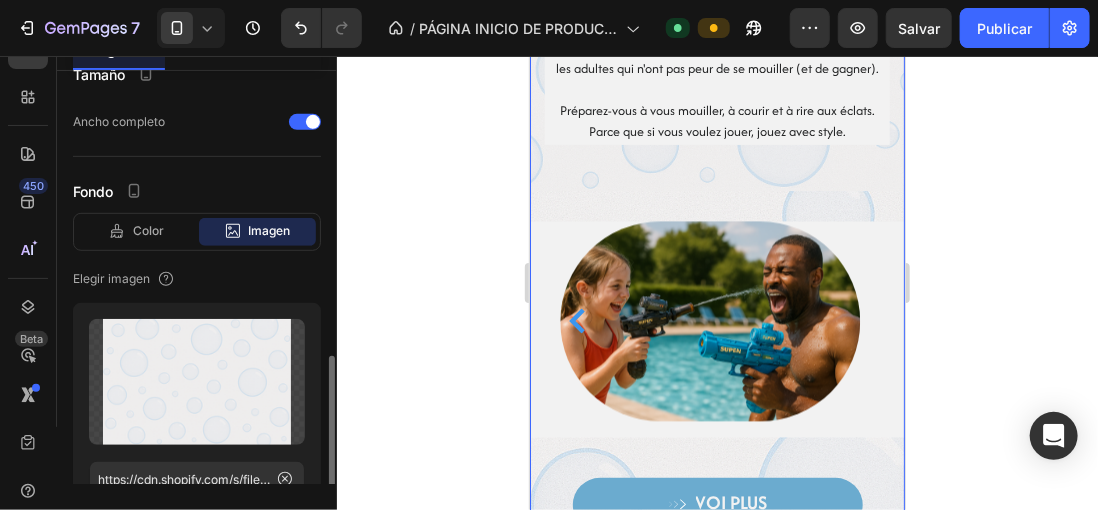 scroll, scrollTop: 500, scrollLeft: 0, axis: vertical 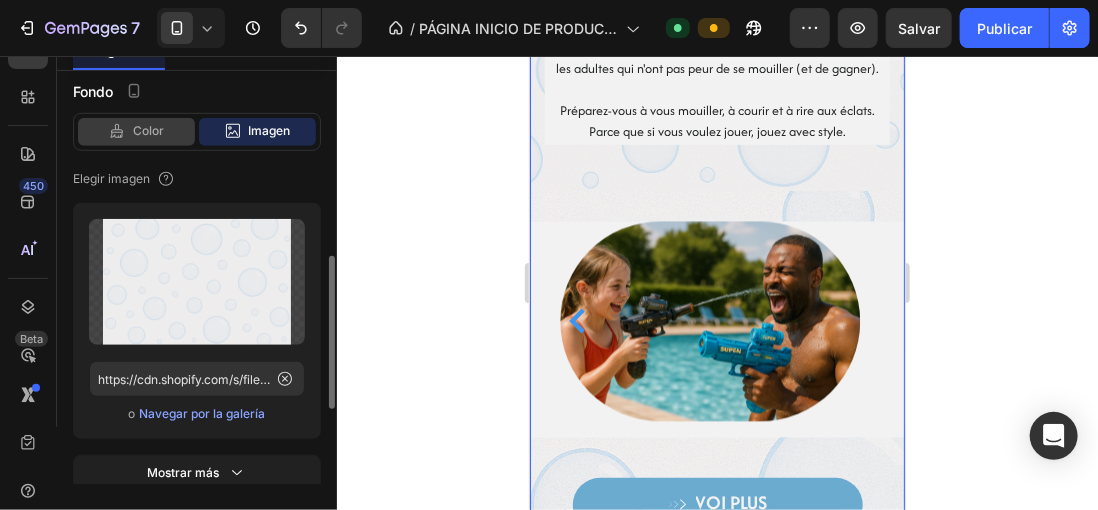 click on "Color" at bounding box center [148, 131] 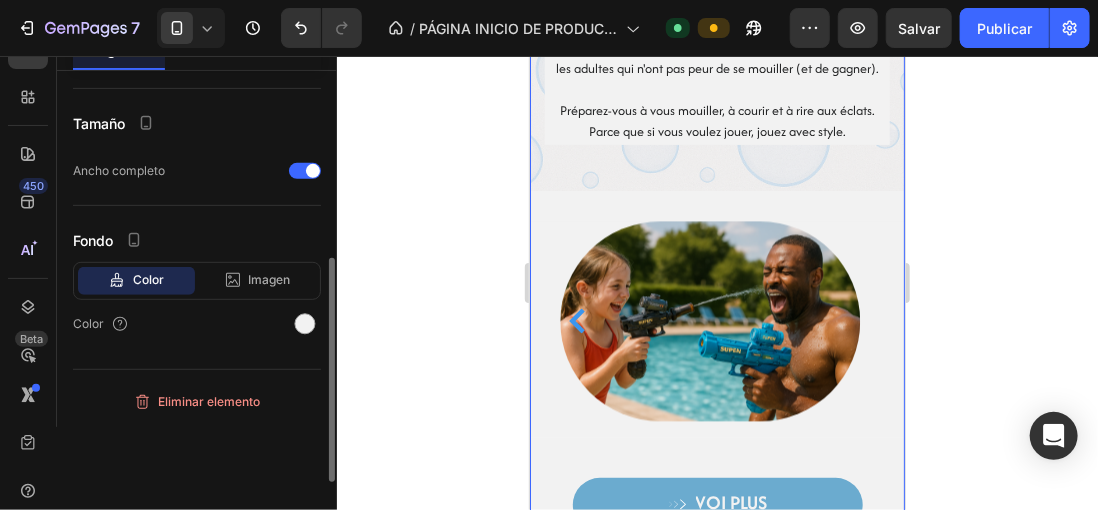 scroll, scrollTop: 348, scrollLeft: 0, axis: vertical 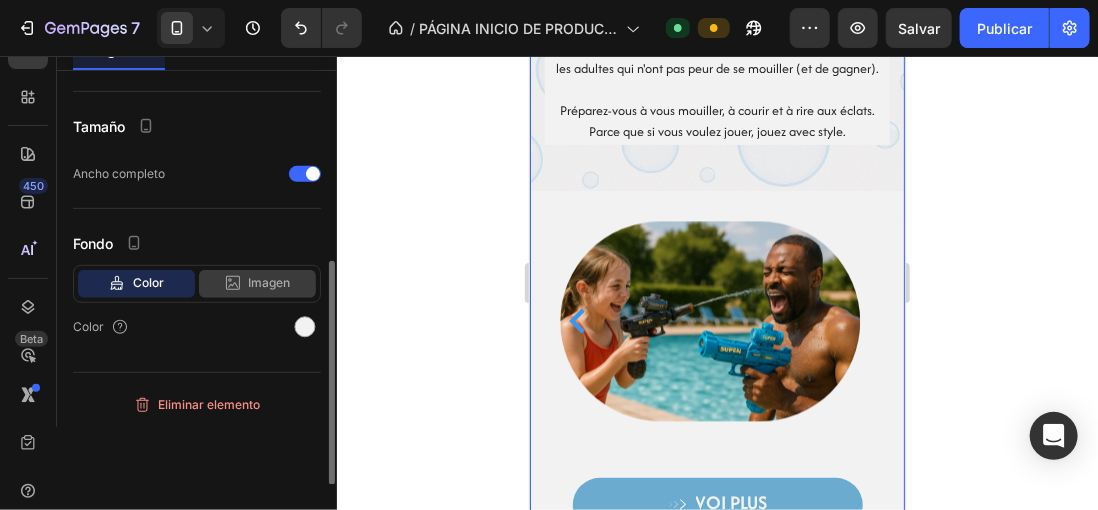 click on "Imagen" at bounding box center [270, 283] 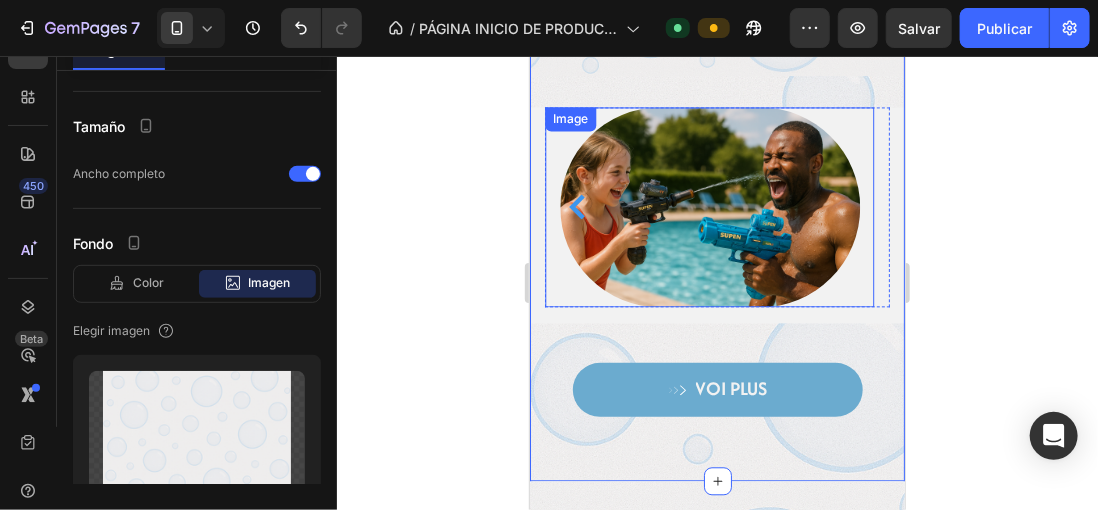 scroll, scrollTop: 1474, scrollLeft: 0, axis: vertical 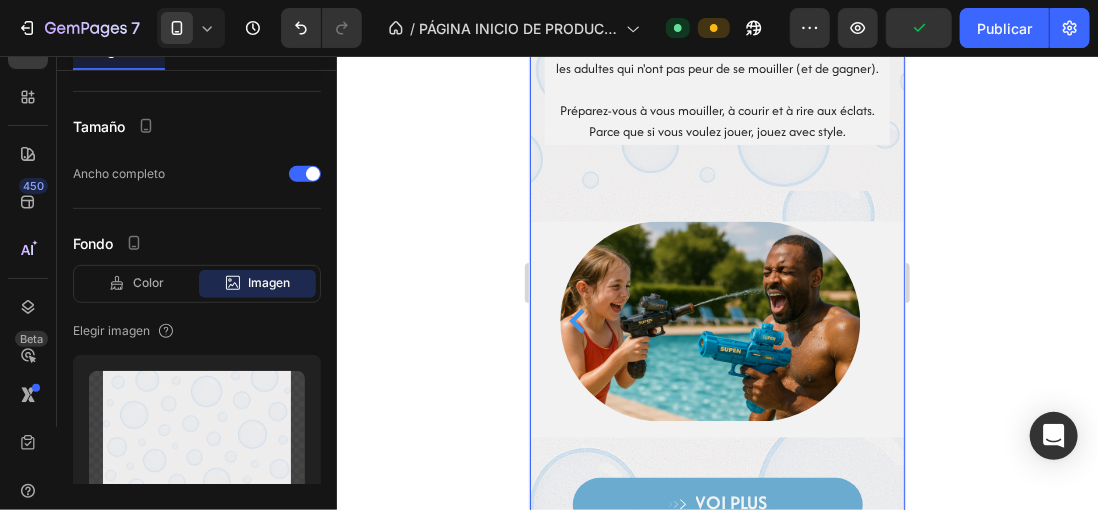 click 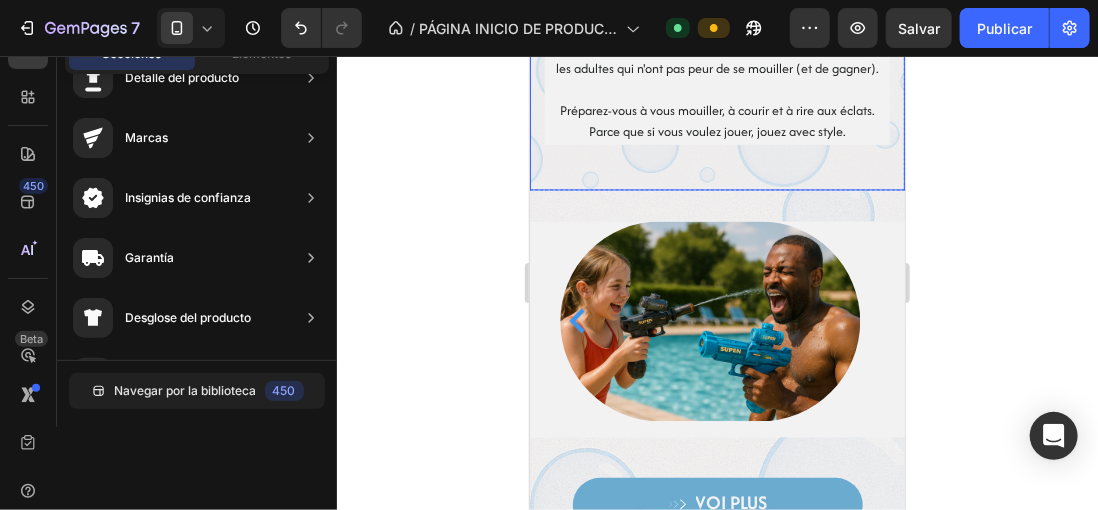 scroll, scrollTop: 1370, scrollLeft: 0, axis: vertical 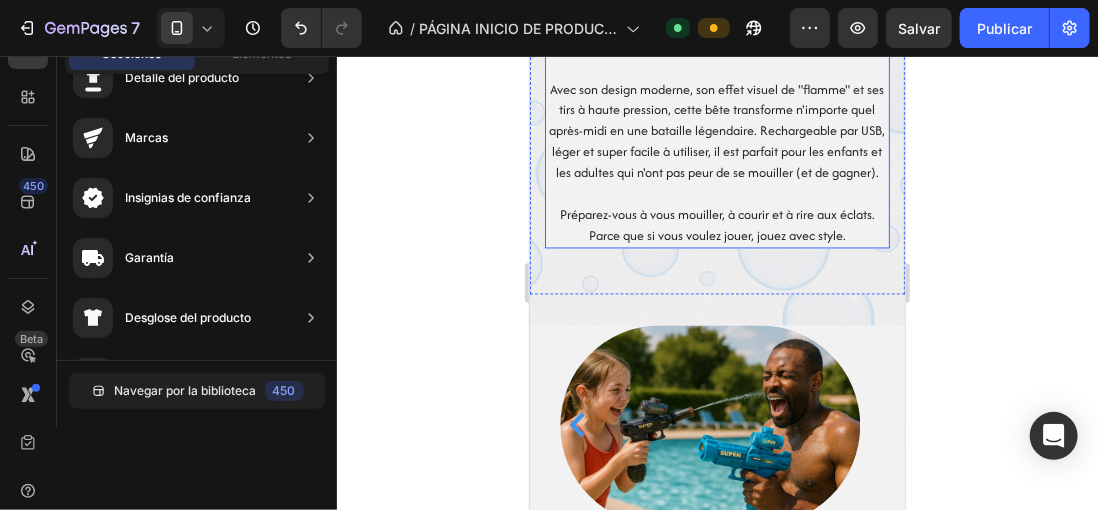 click on "Publicar" 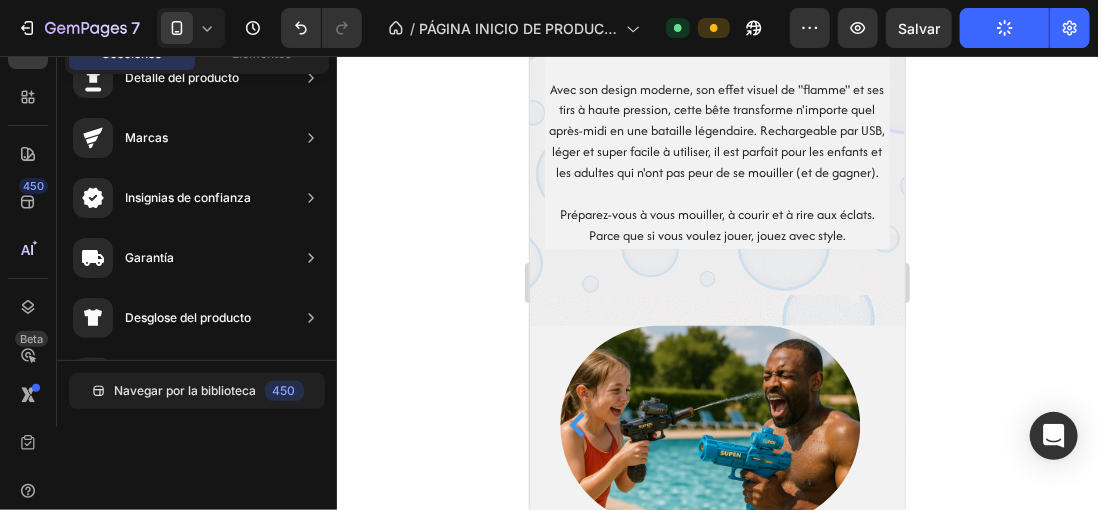 scroll, scrollTop: 1374, scrollLeft: 0, axis: vertical 